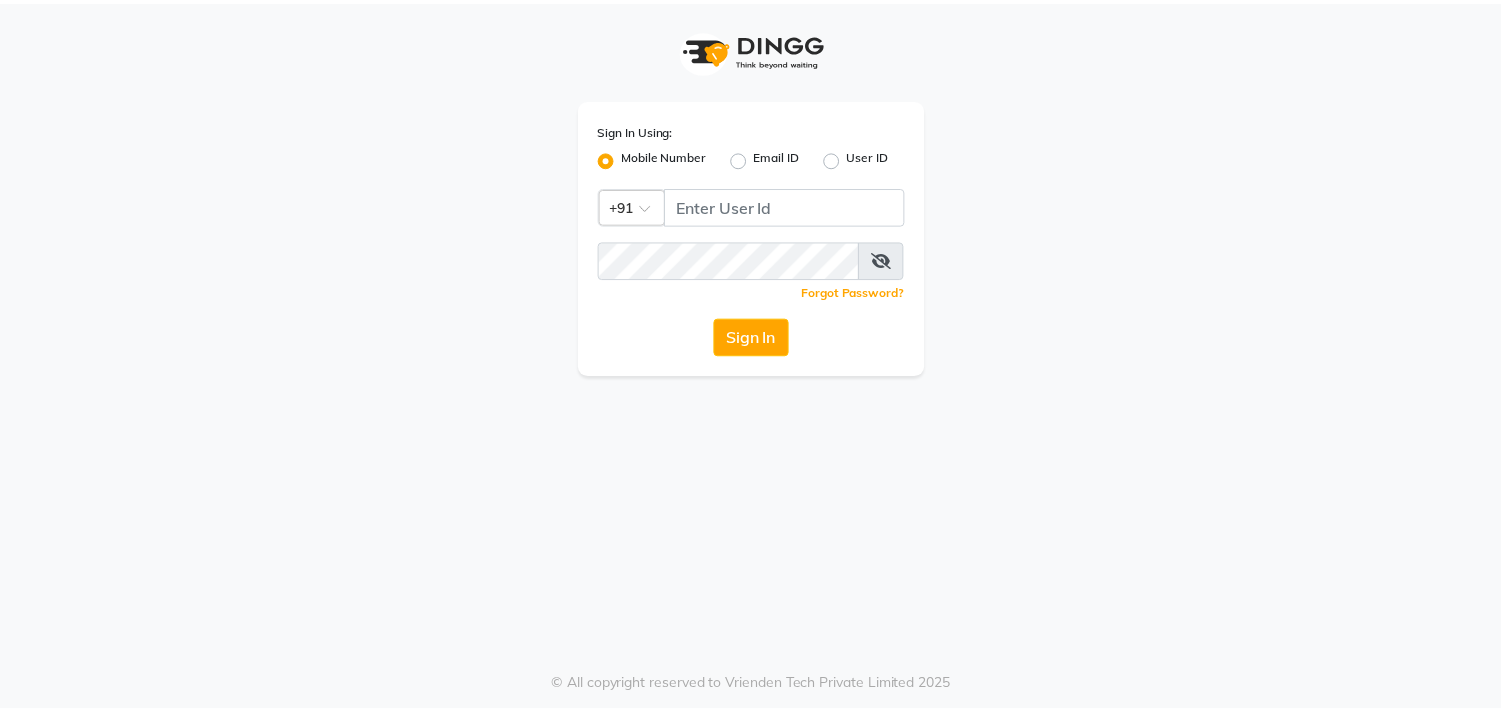 scroll, scrollTop: 0, scrollLeft: 0, axis: both 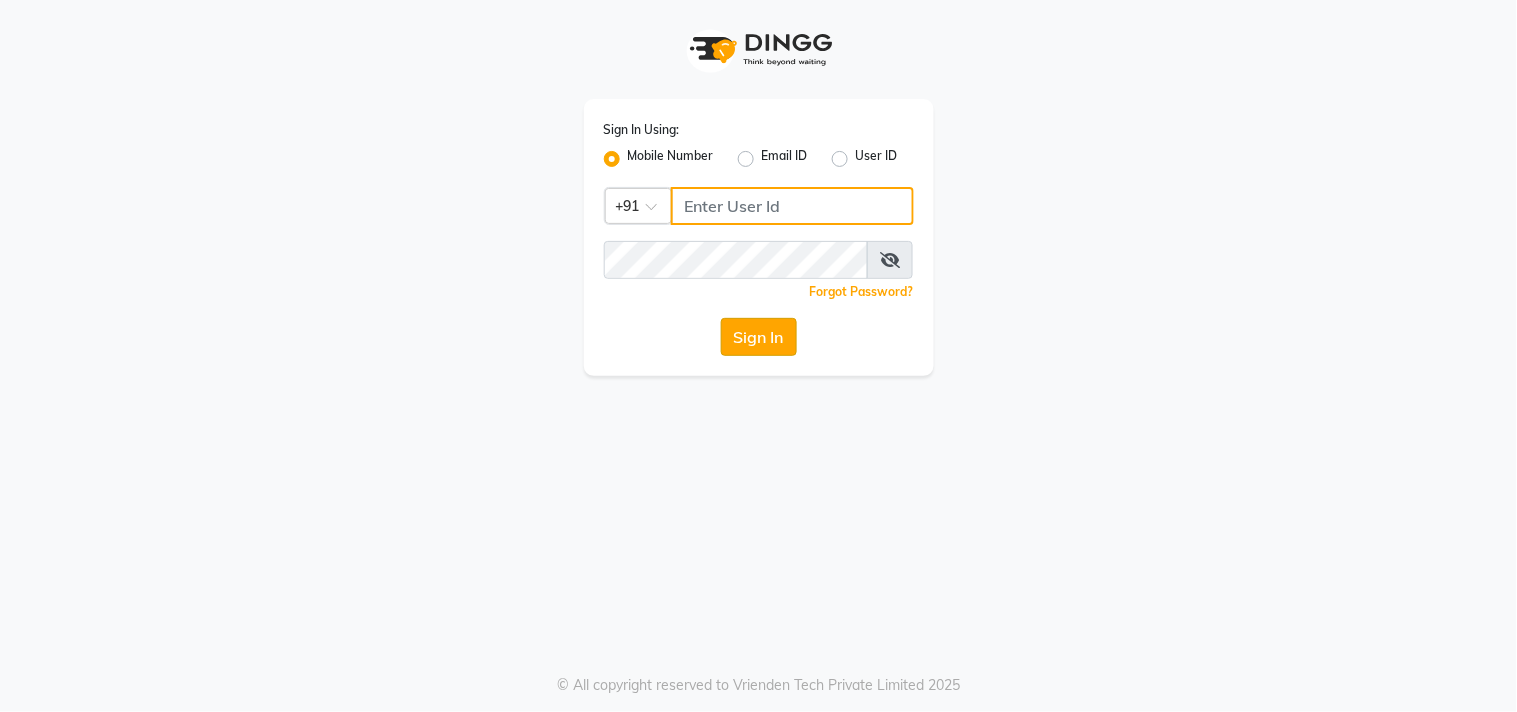 type on "9764362307" 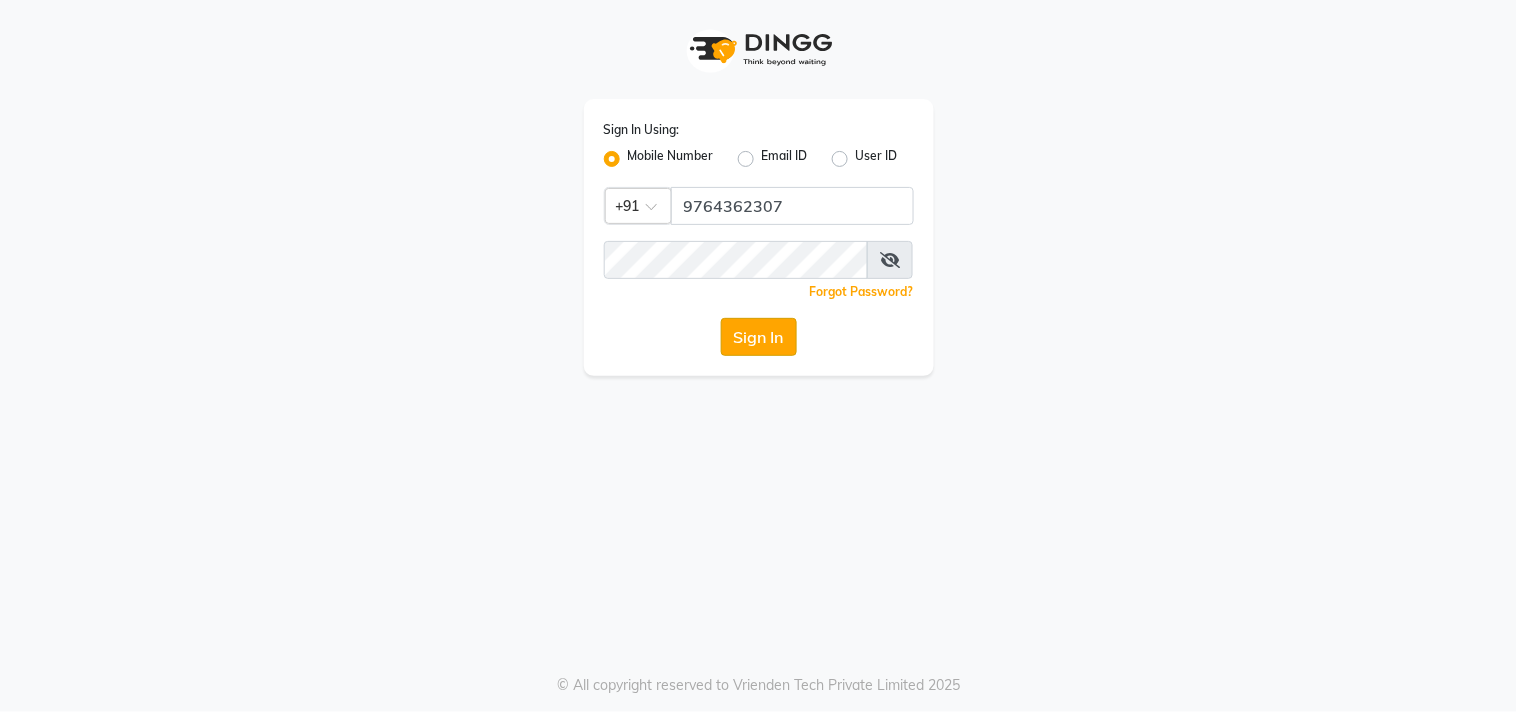 click on "Sign In" 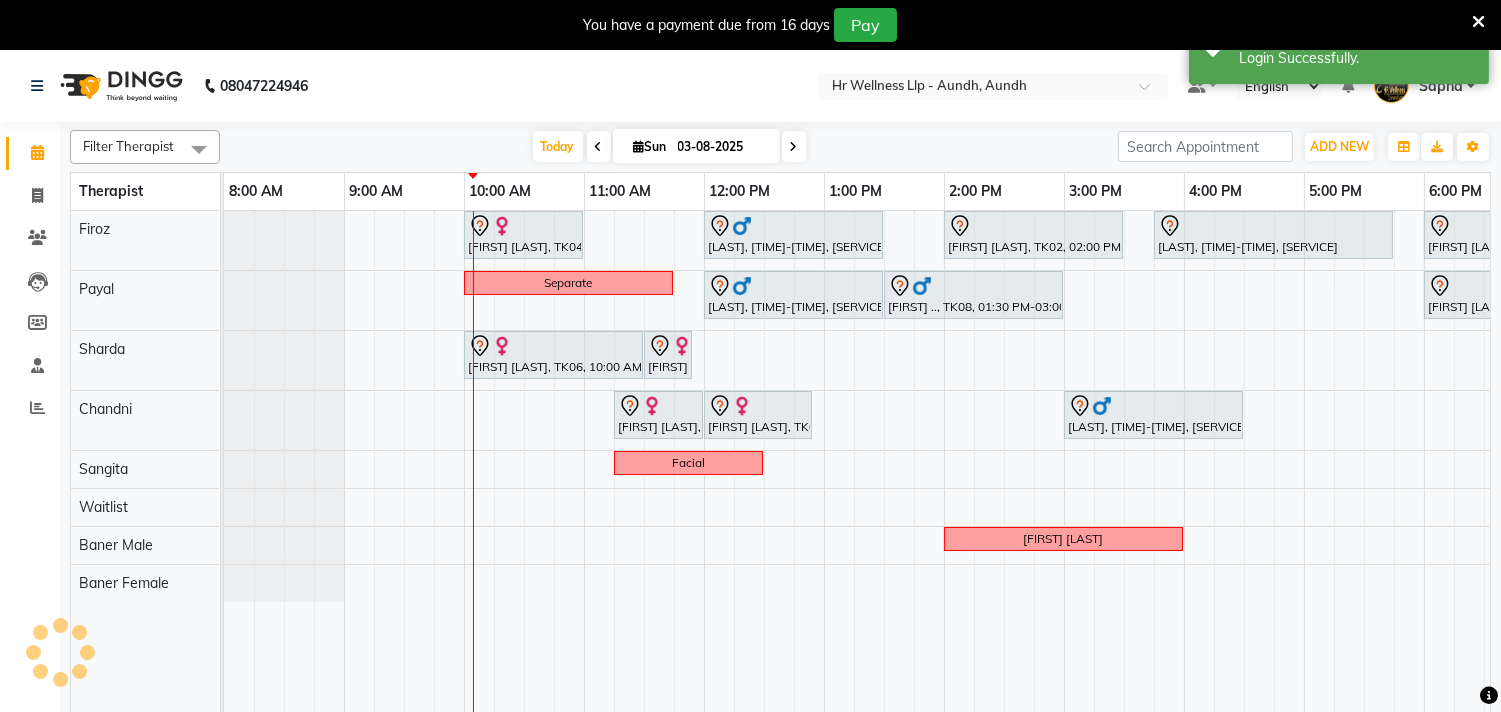 scroll, scrollTop: 0, scrollLeft: 0, axis: both 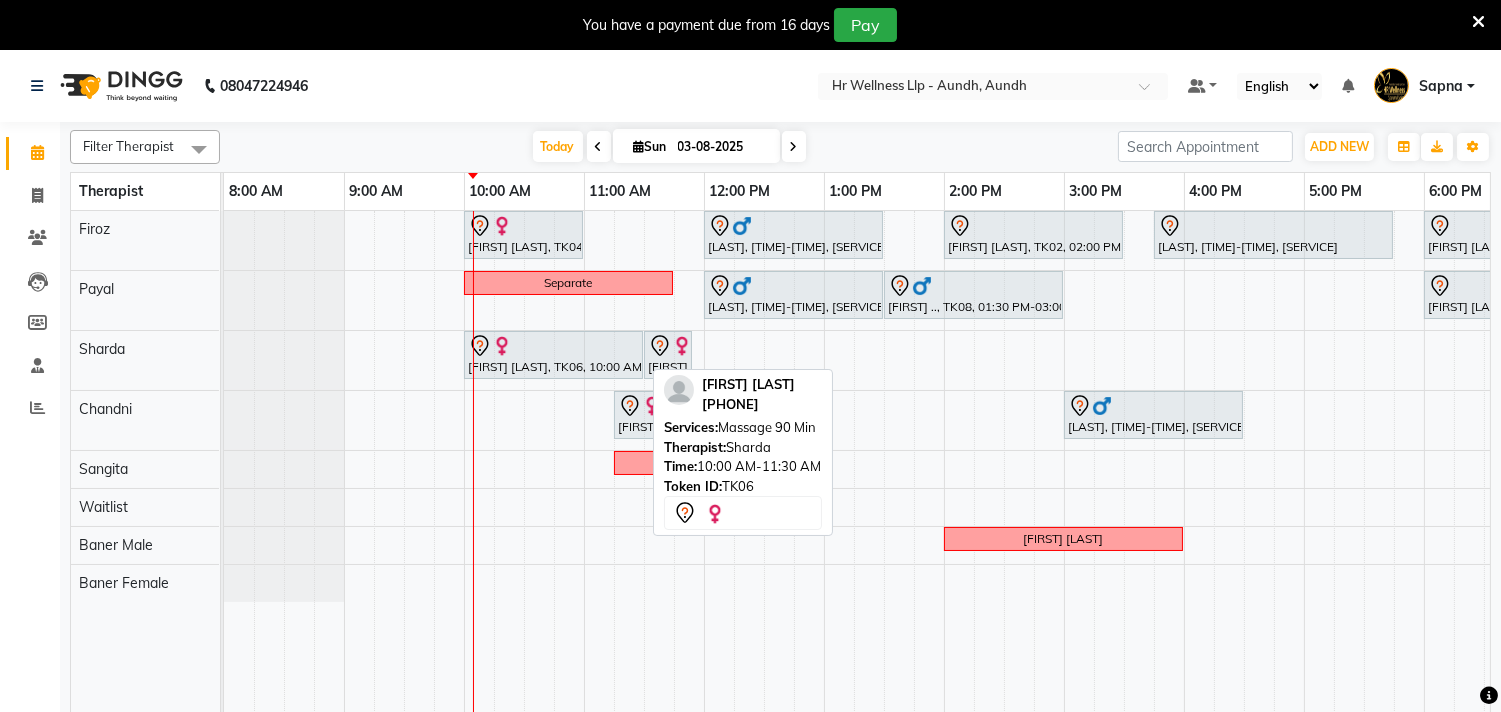 click on "[FIRST] [LAST], TK06, 10:00 AM-11:30 AM, Massage 90 Min" at bounding box center [553, 355] 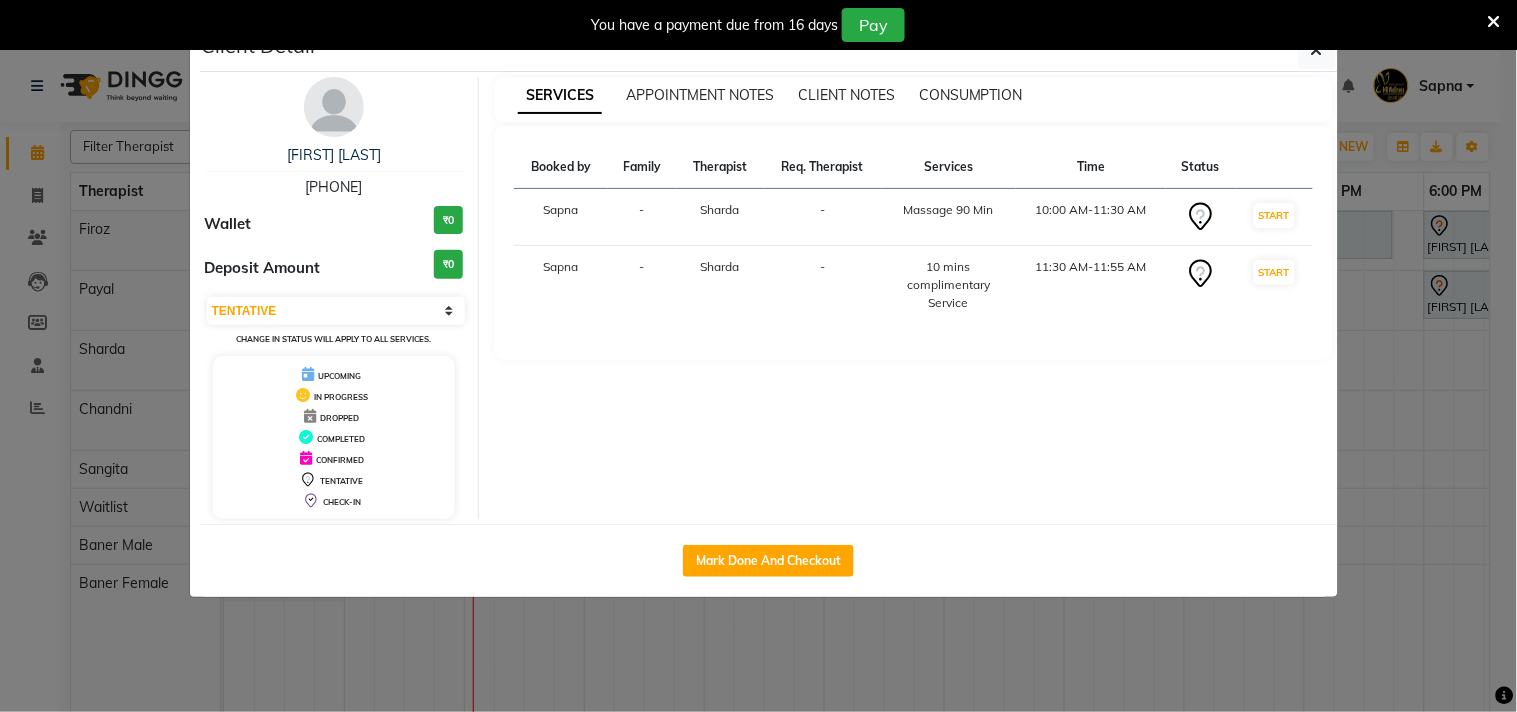 click on "You have a payment due from 16 days   Pay" at bounding box center [748, 25] 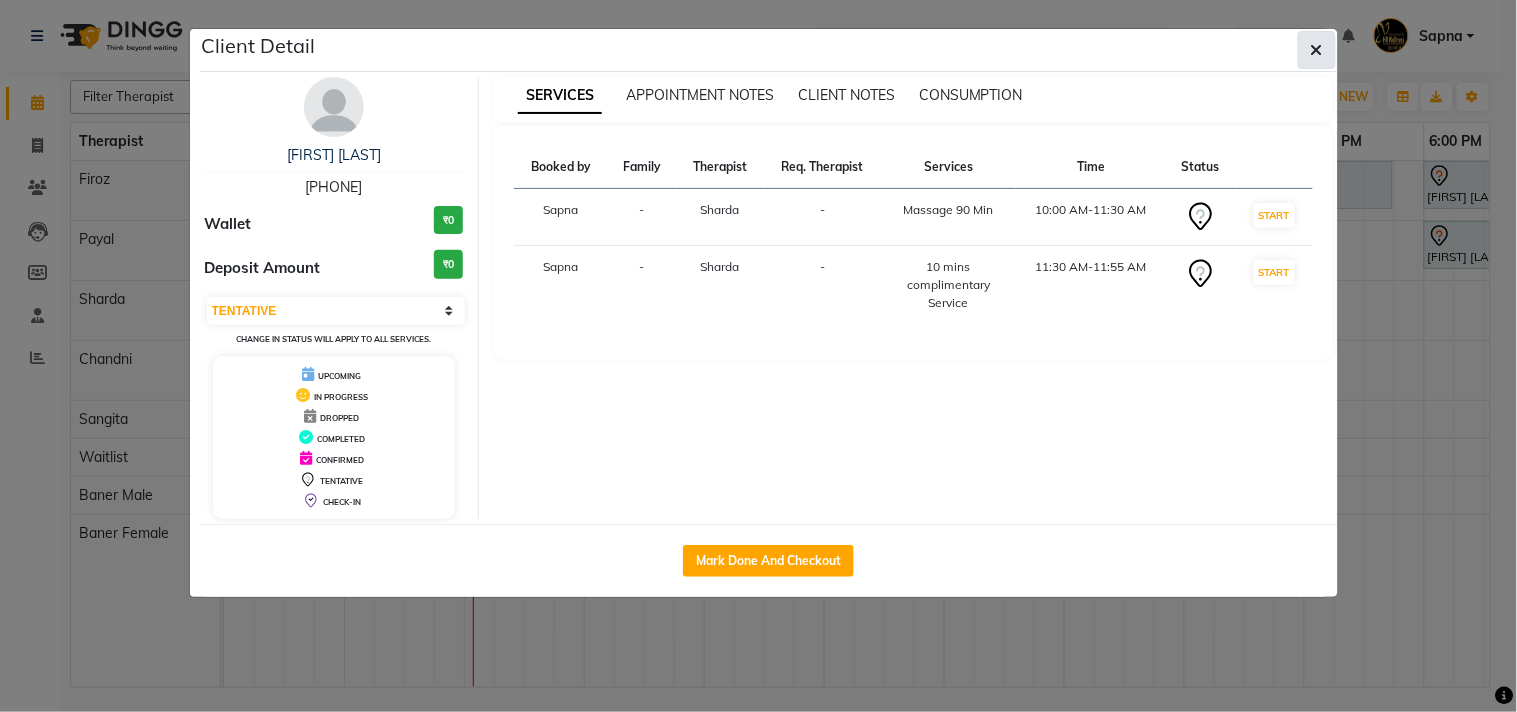 click 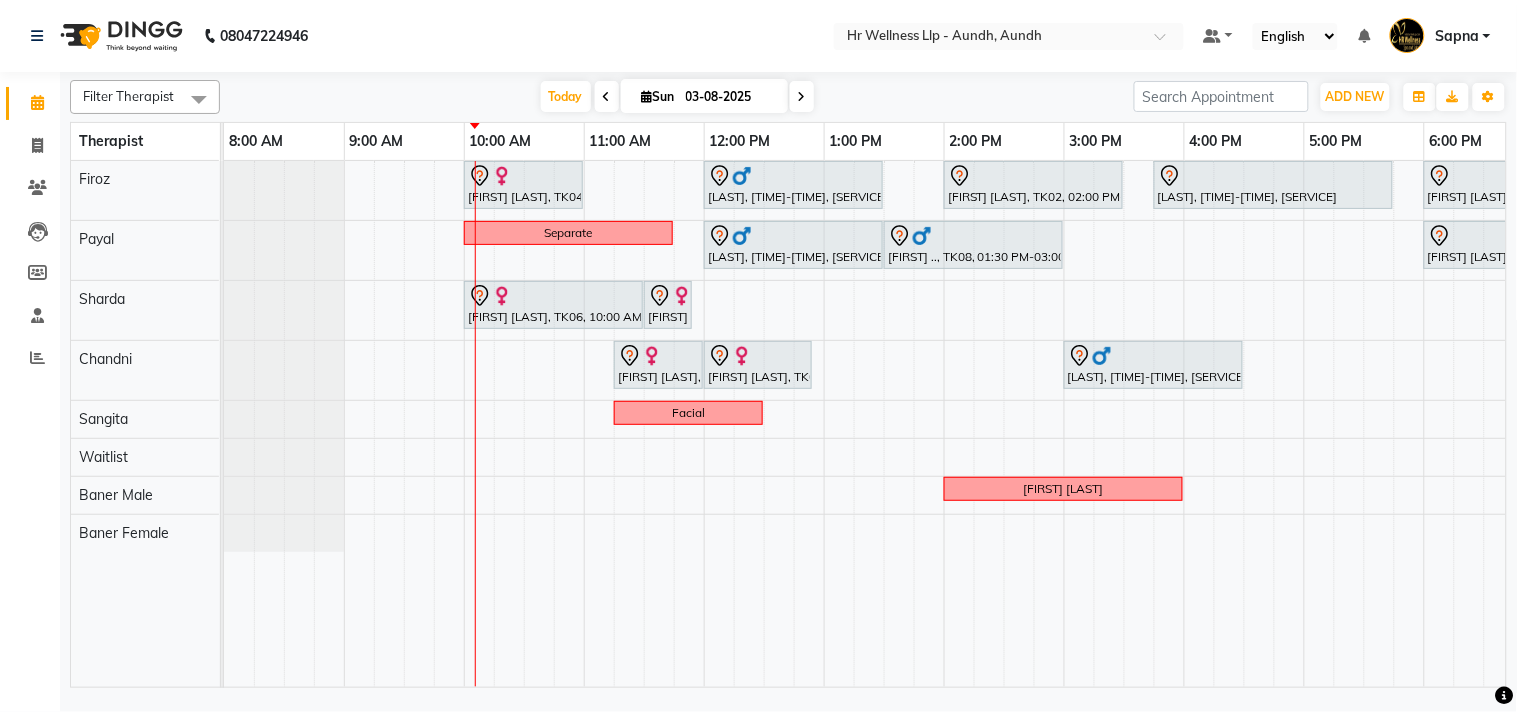 scroll, scrollTop: 0, scrollLeft: 207, axis: horizontal 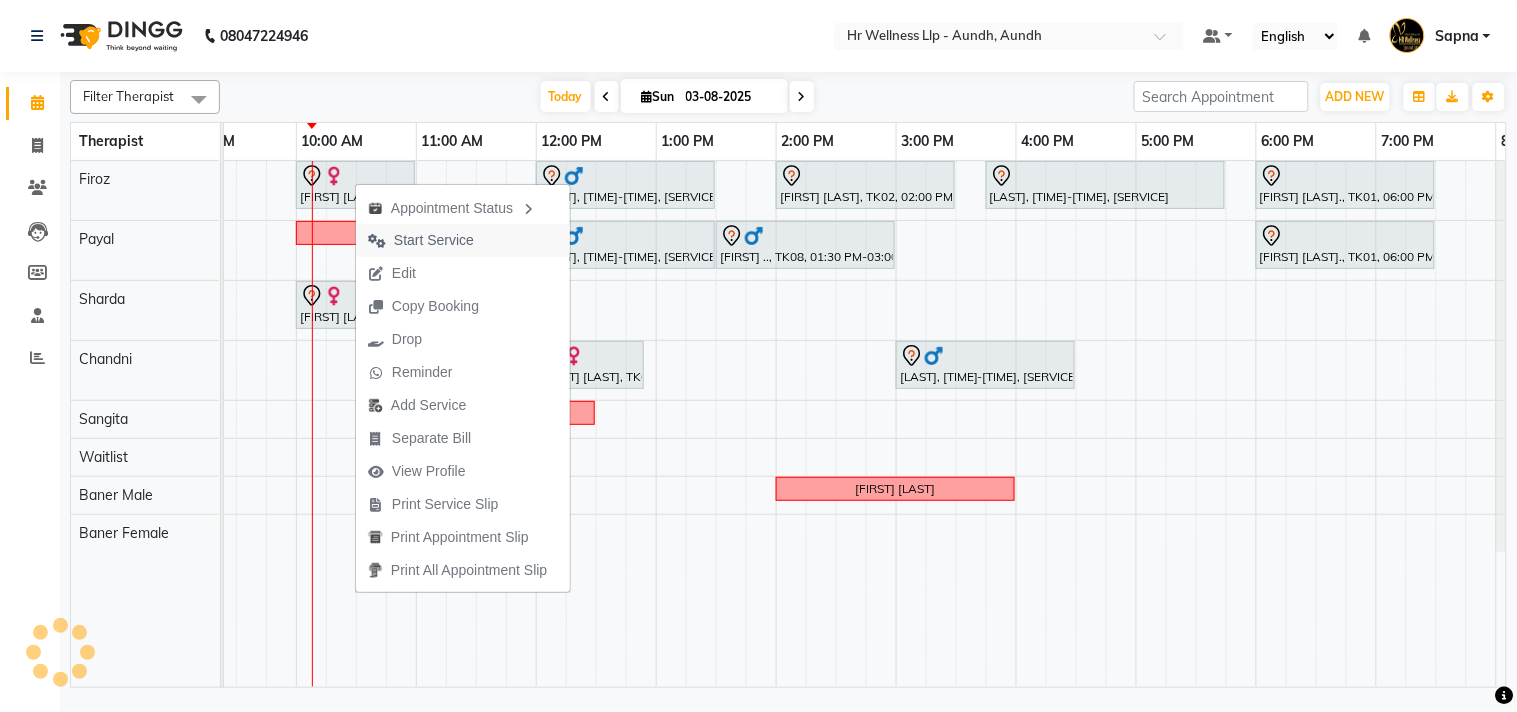 click on "Start Service" at bounding box center (434, 240) 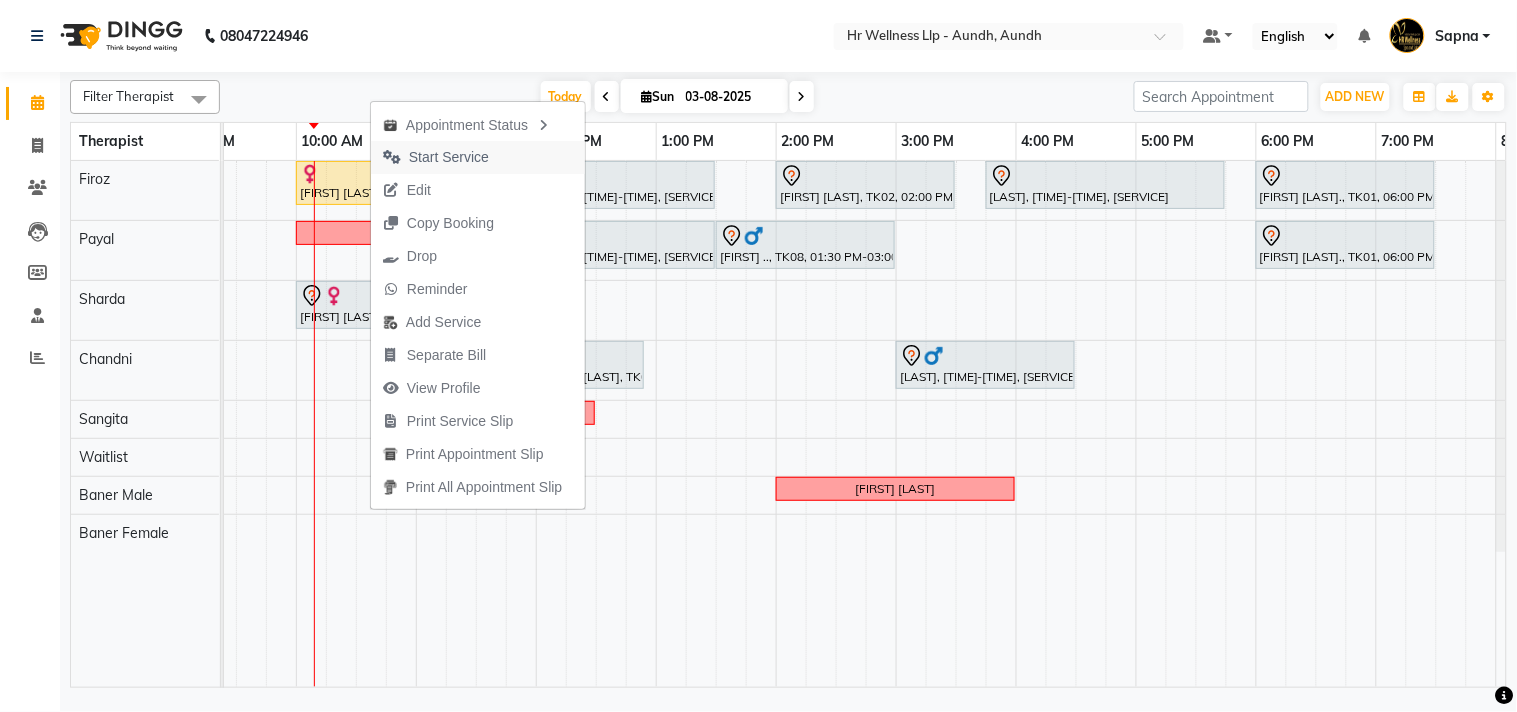 click on "Start Service" at bounding box center (436, 157) 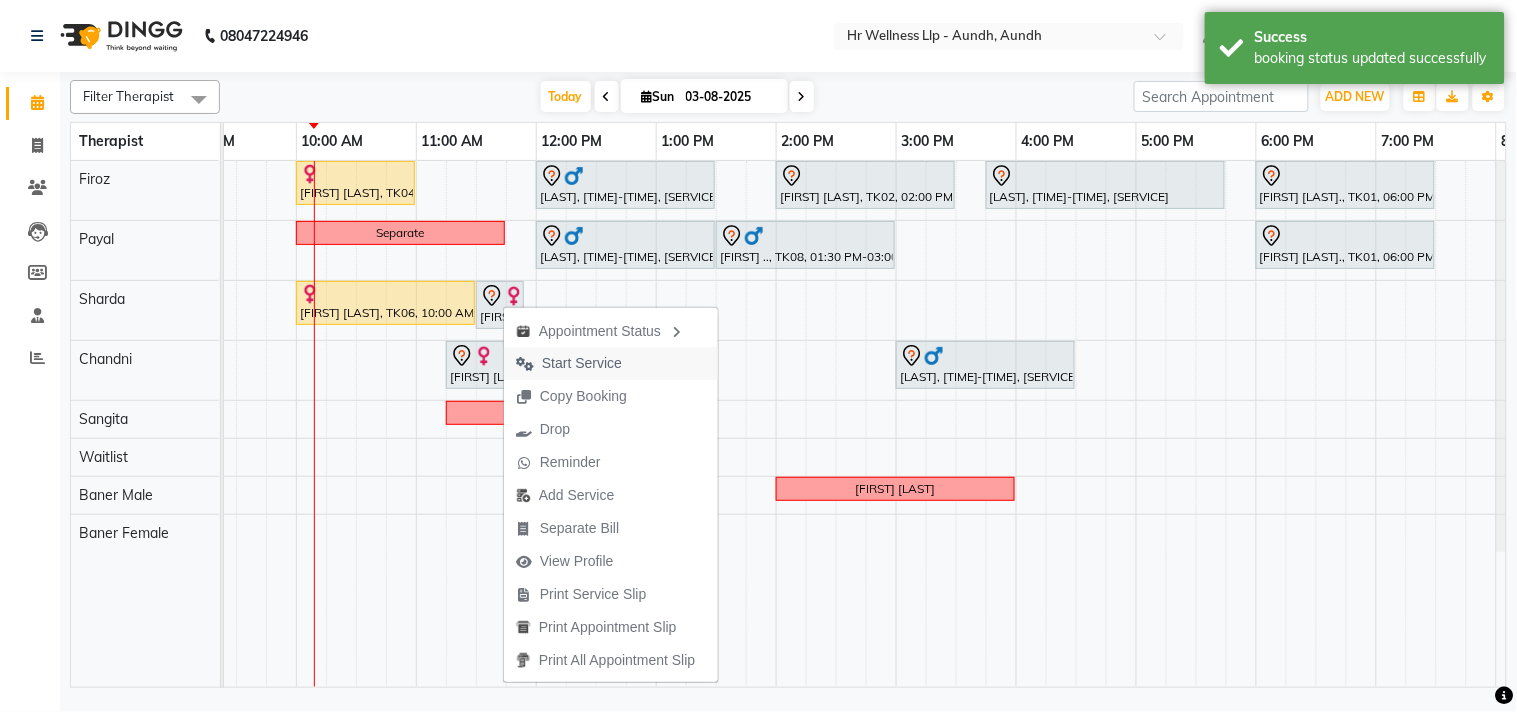 click on "Start Service" at bounding box center (582, 363) 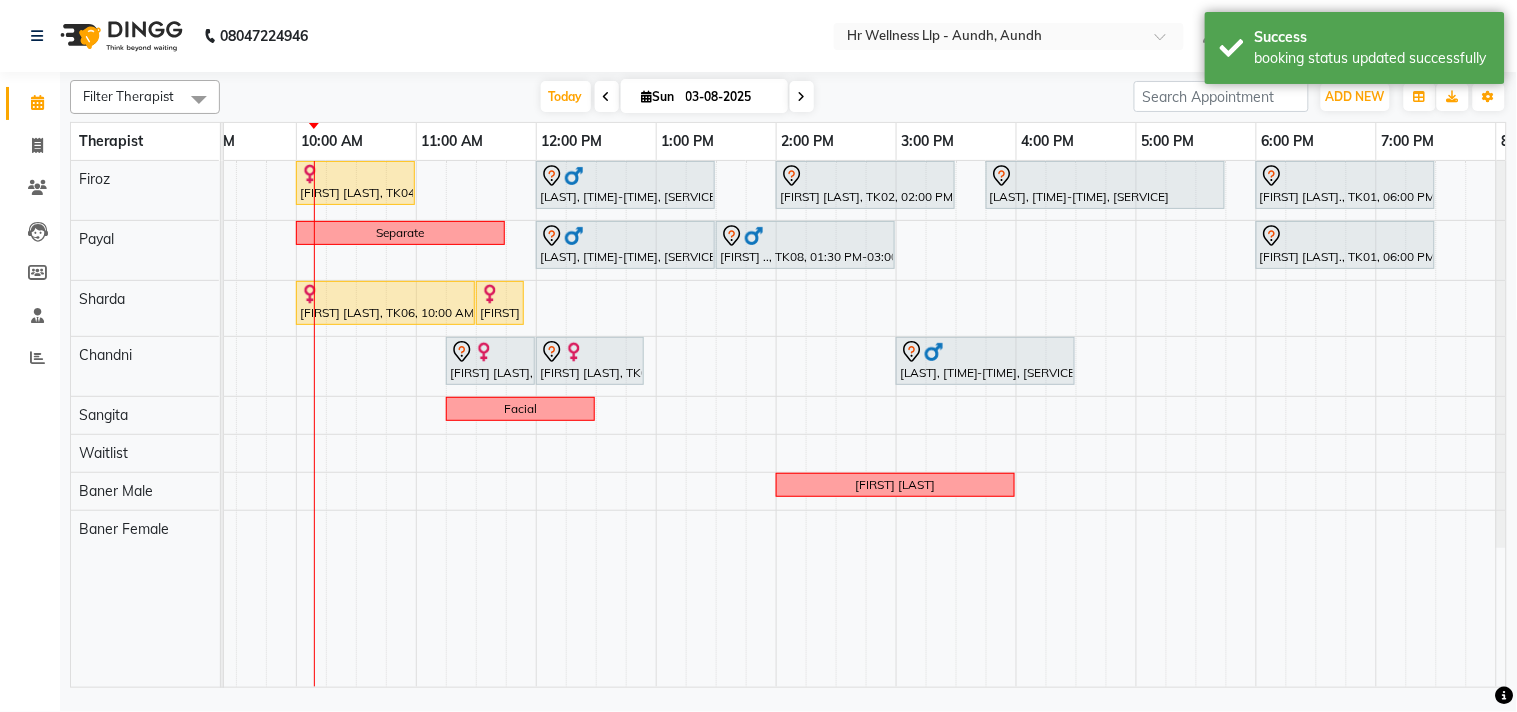 scroll, scrollTop: 0, scrollLeft: 200, axis: horizontal 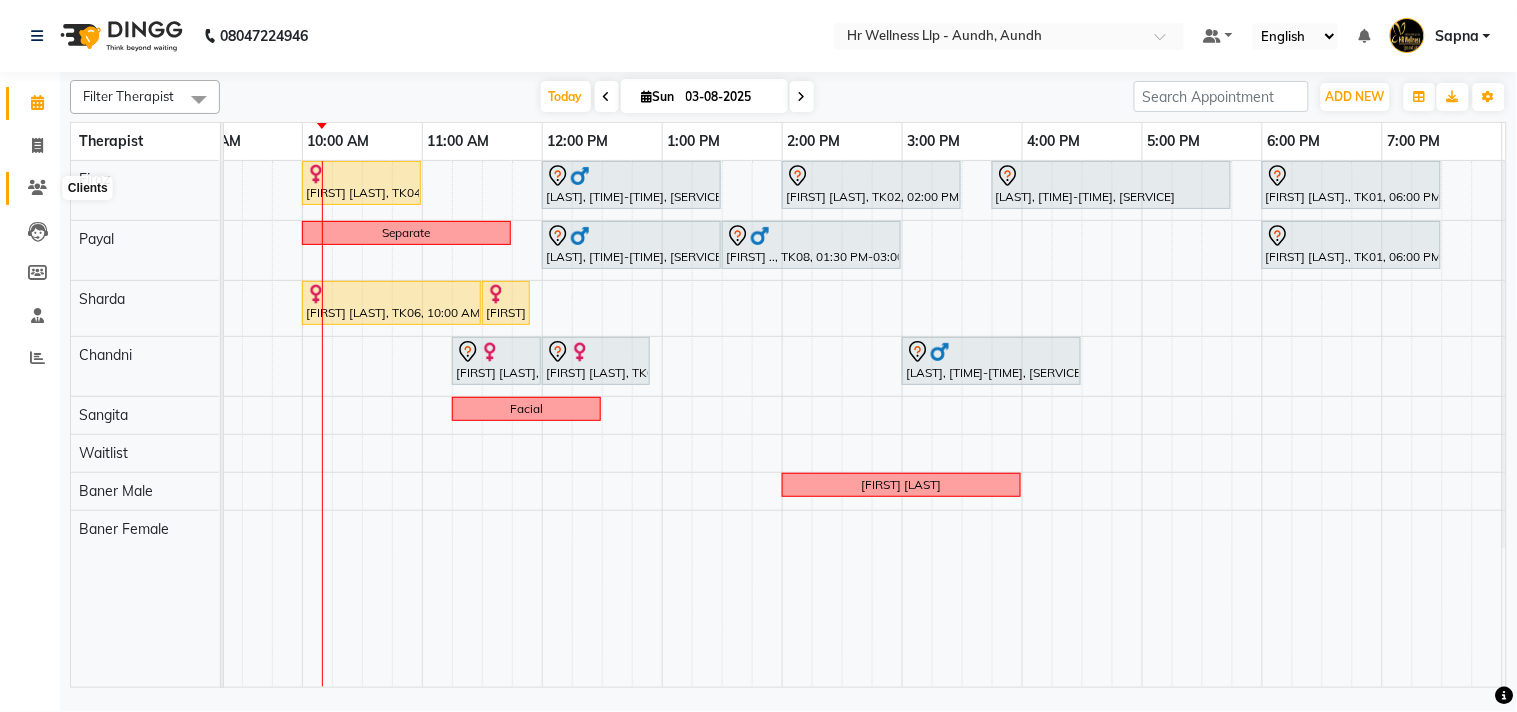 click 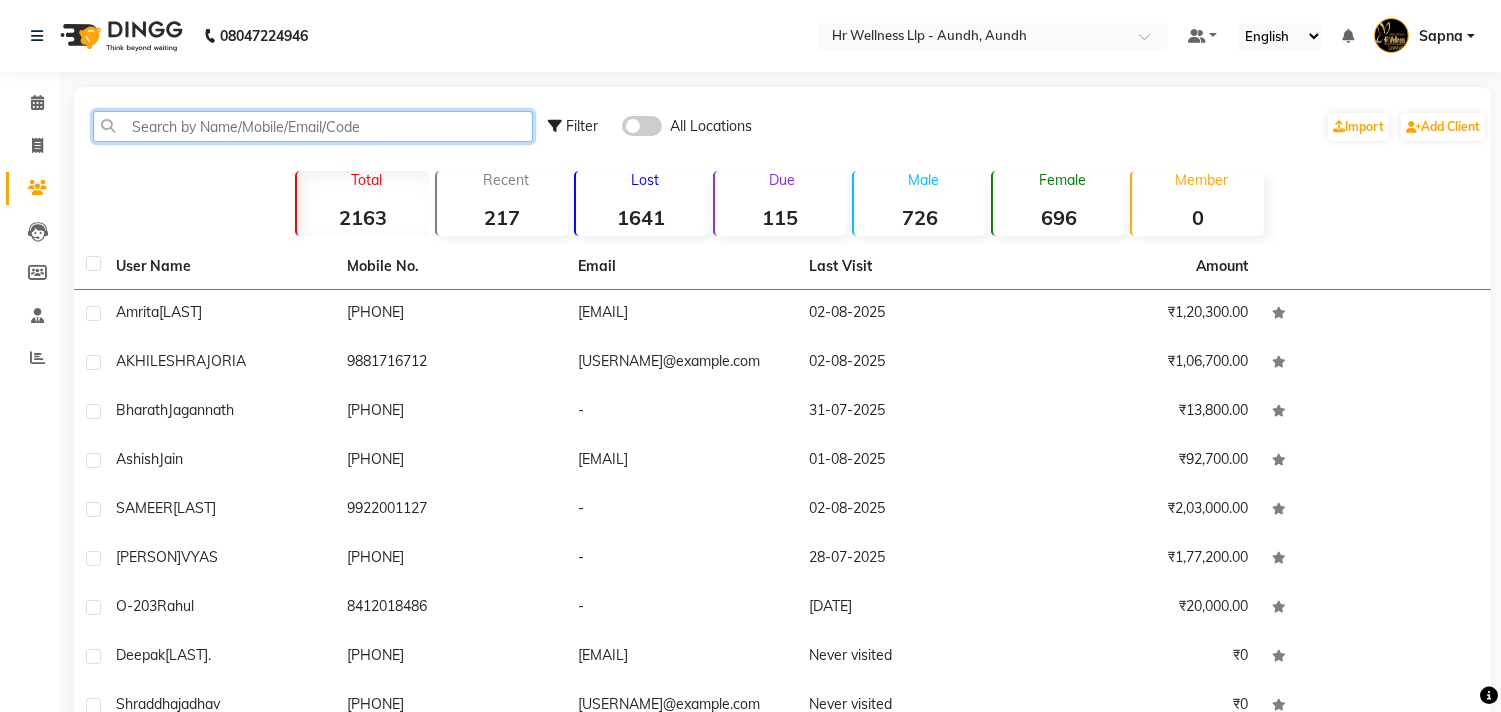 click 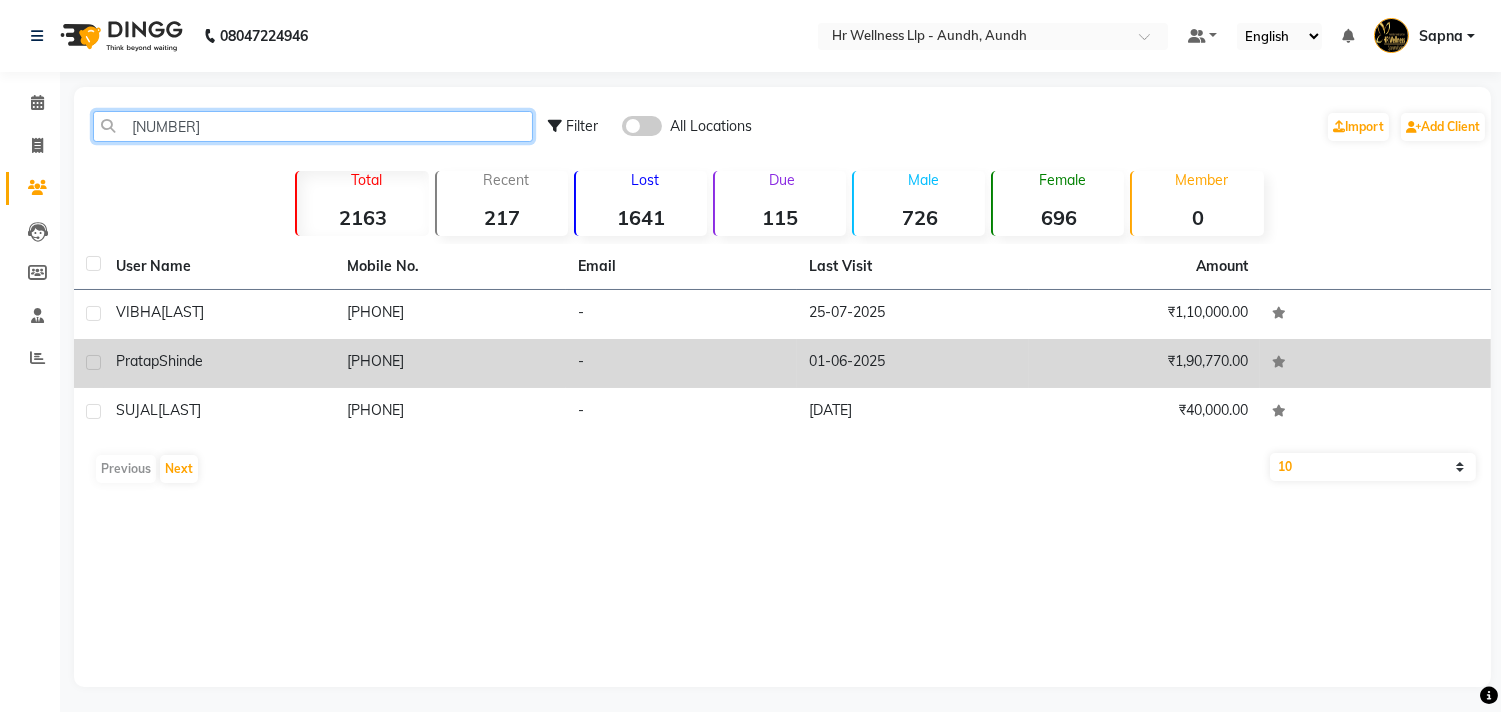 type on "982240" 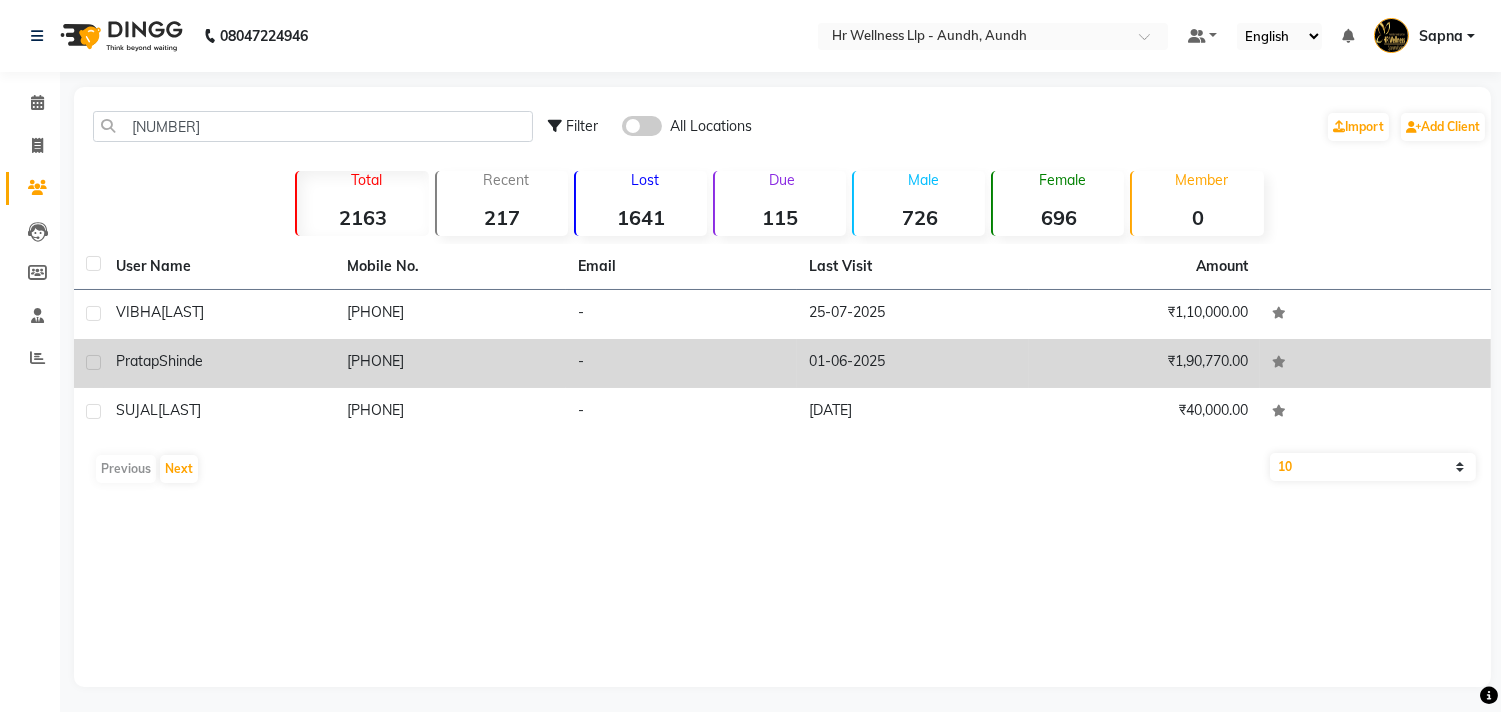 click on "Pratap  Shinde" 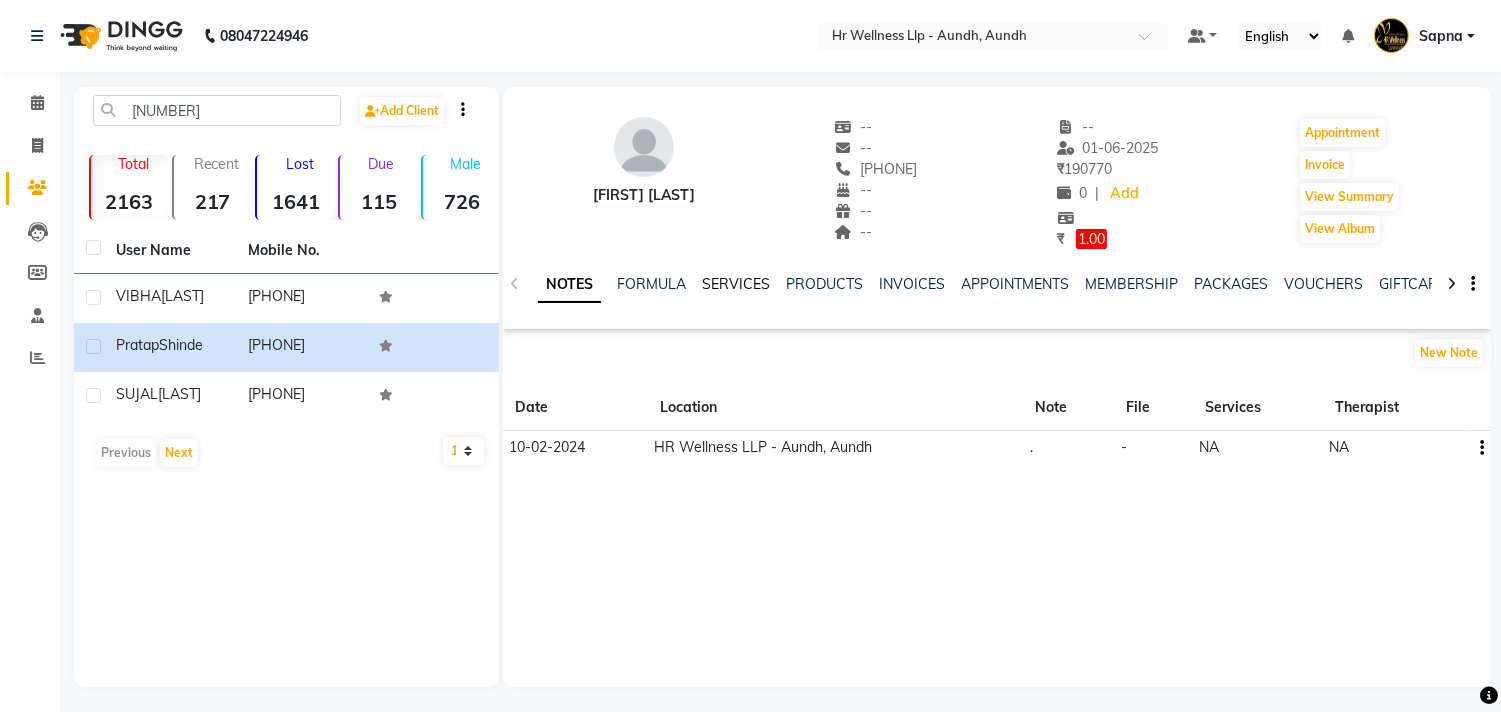 click on "SERVICES" 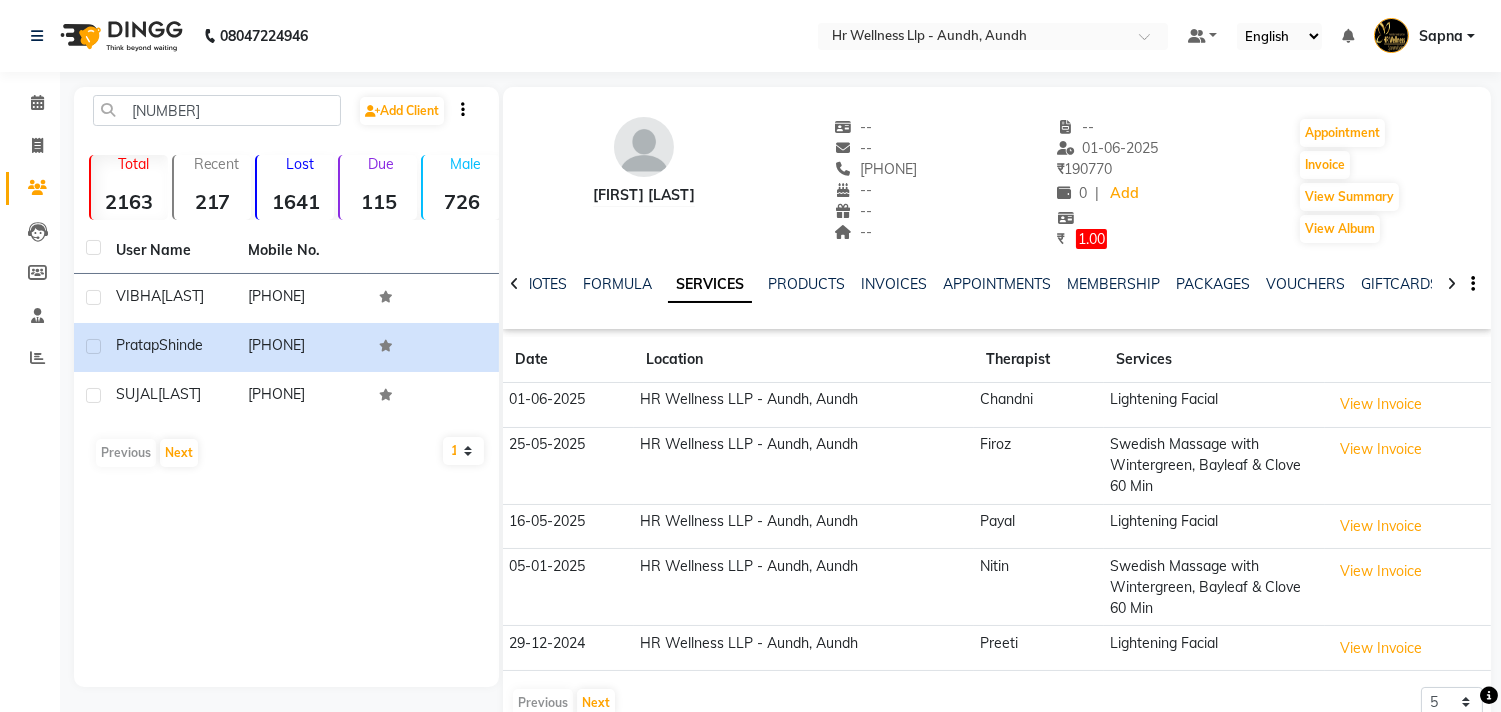 copy on "9822407269" 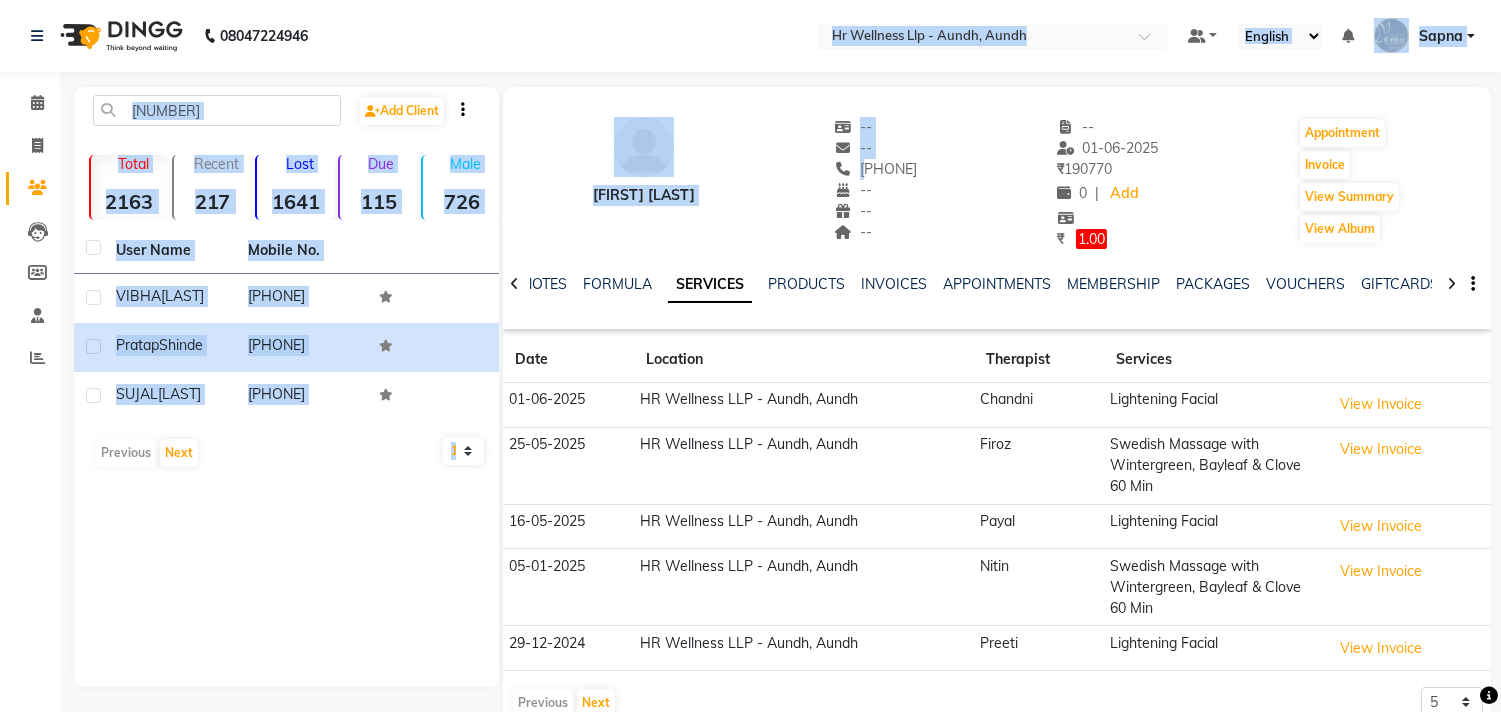 drag, startPoint x: 857, startPoint y: 171, endPoint x: 633, endPoint y: 68, distance: 246.54614 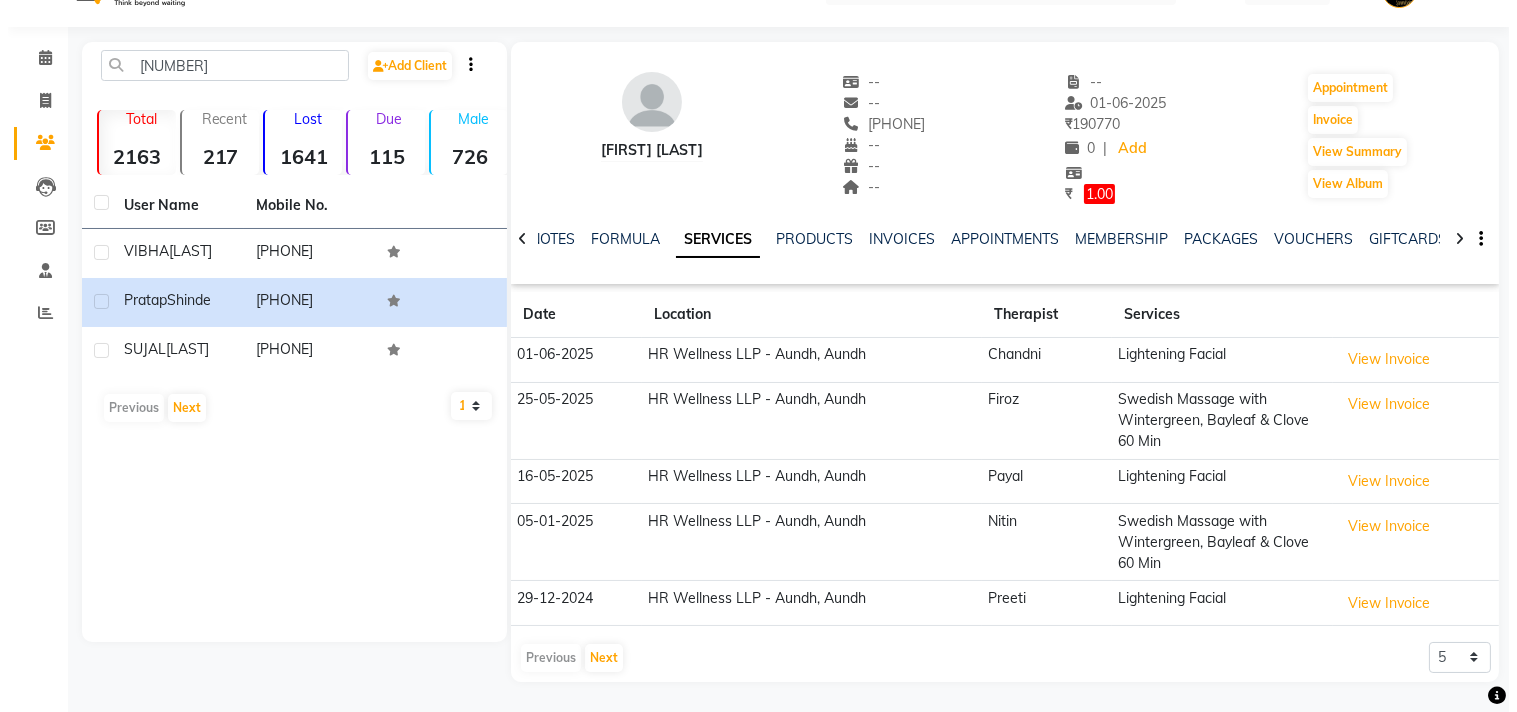 scroll, scrollTop: 0, scrollLeft: 0, axis: both 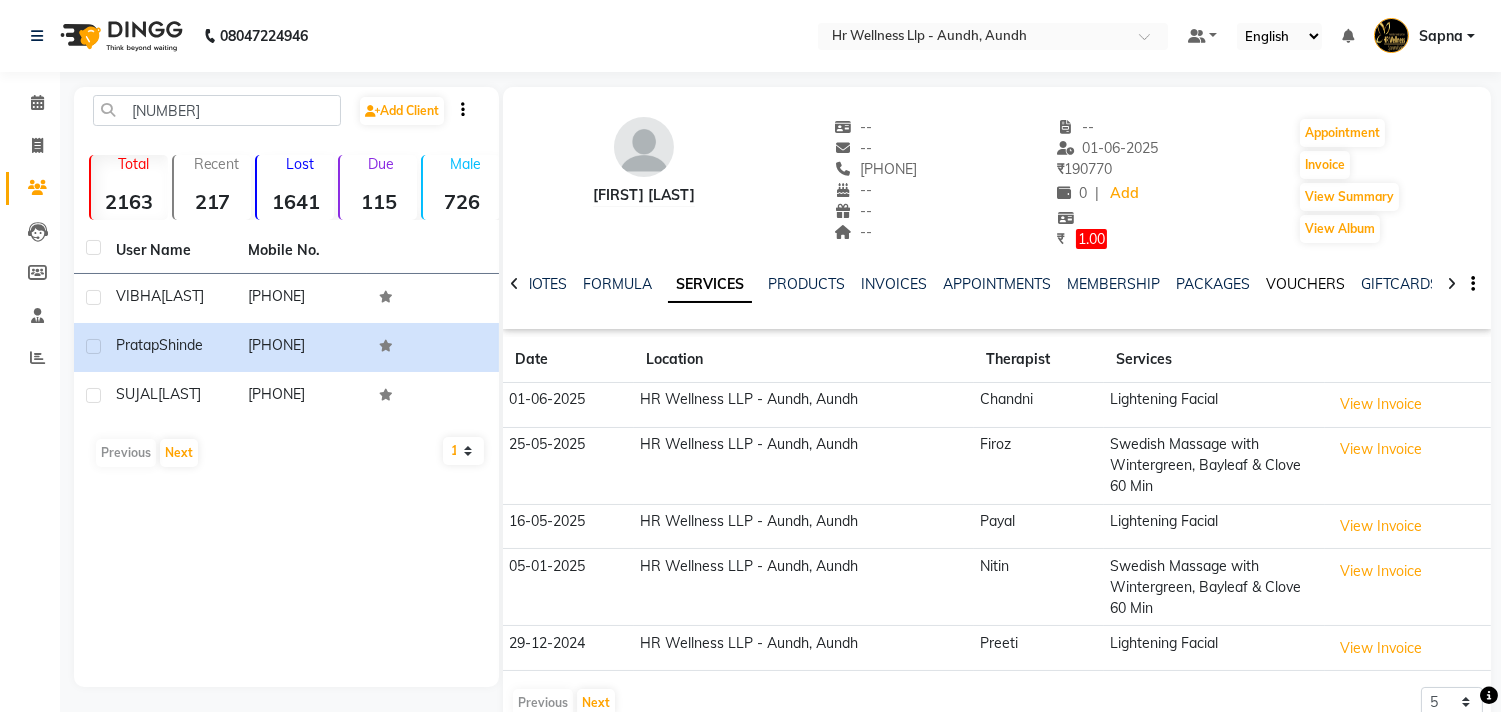 click on "VOUCHERS" 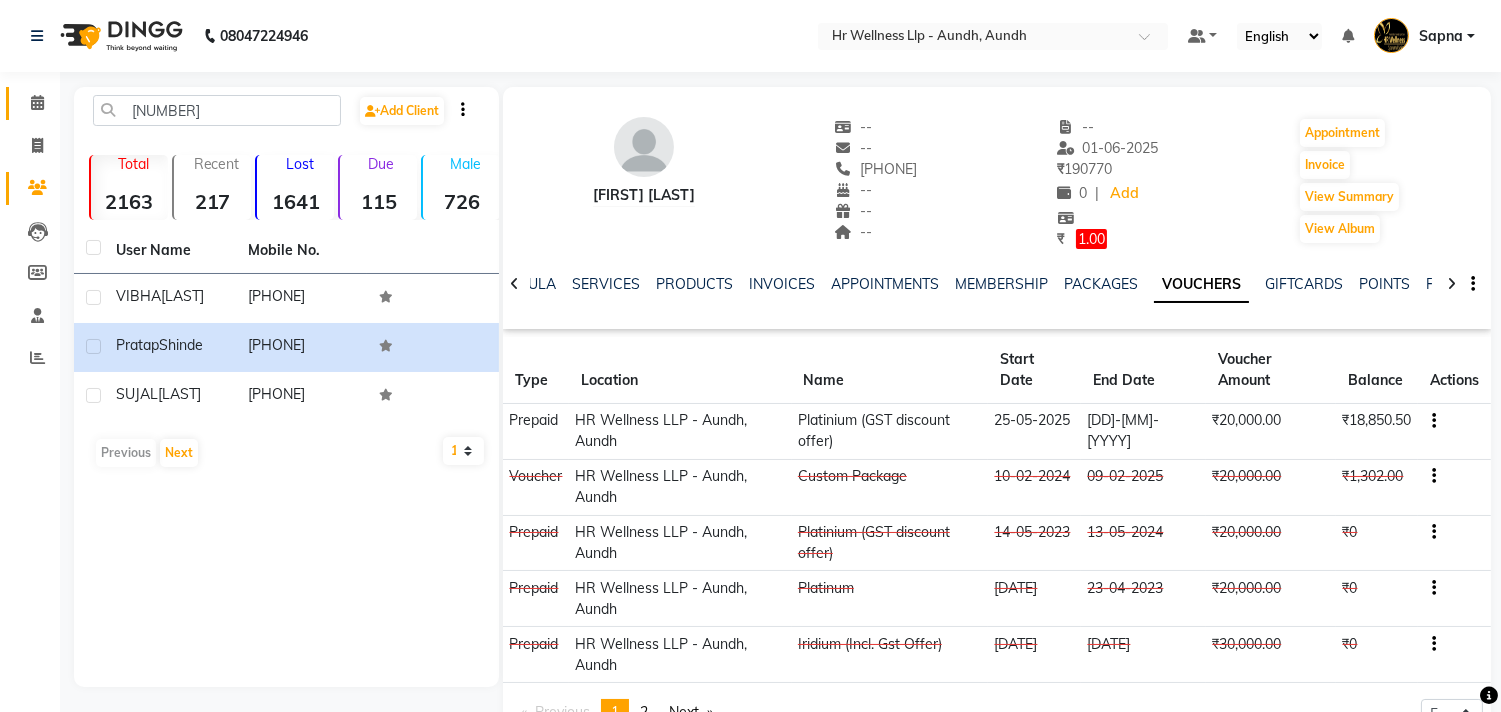 click on "Calendar" 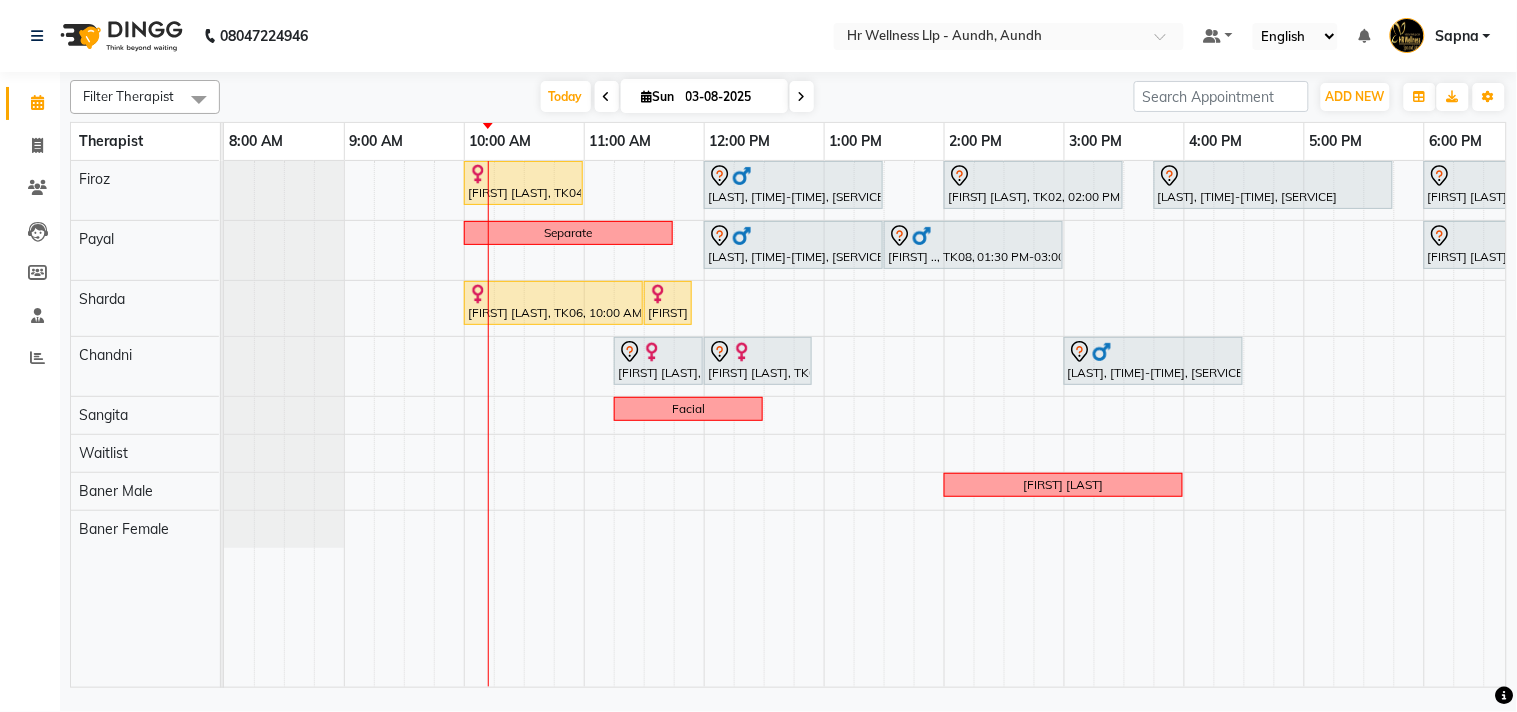 scroll, scrollTop: 0, scrollLeft: 41, axis: horizontal 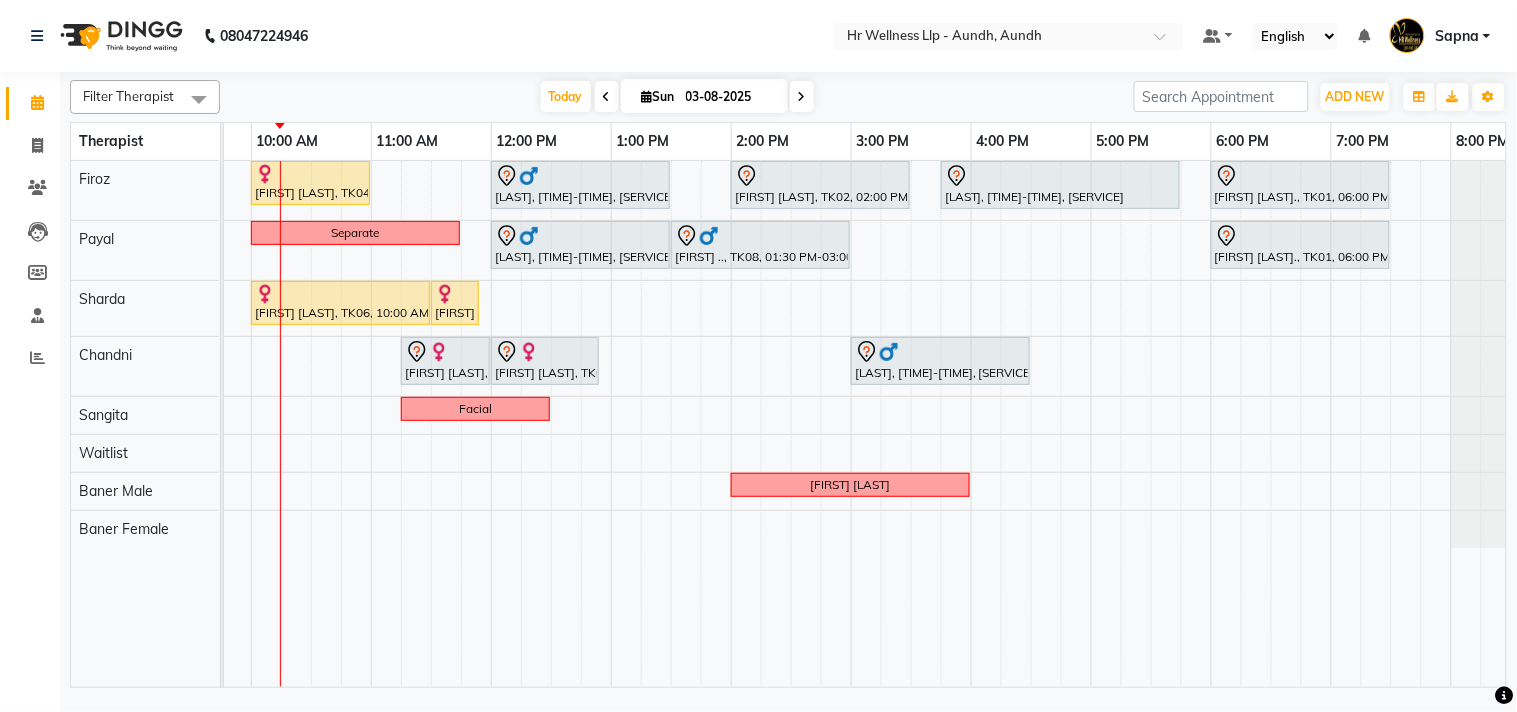 click at bounding box center [607, 97] 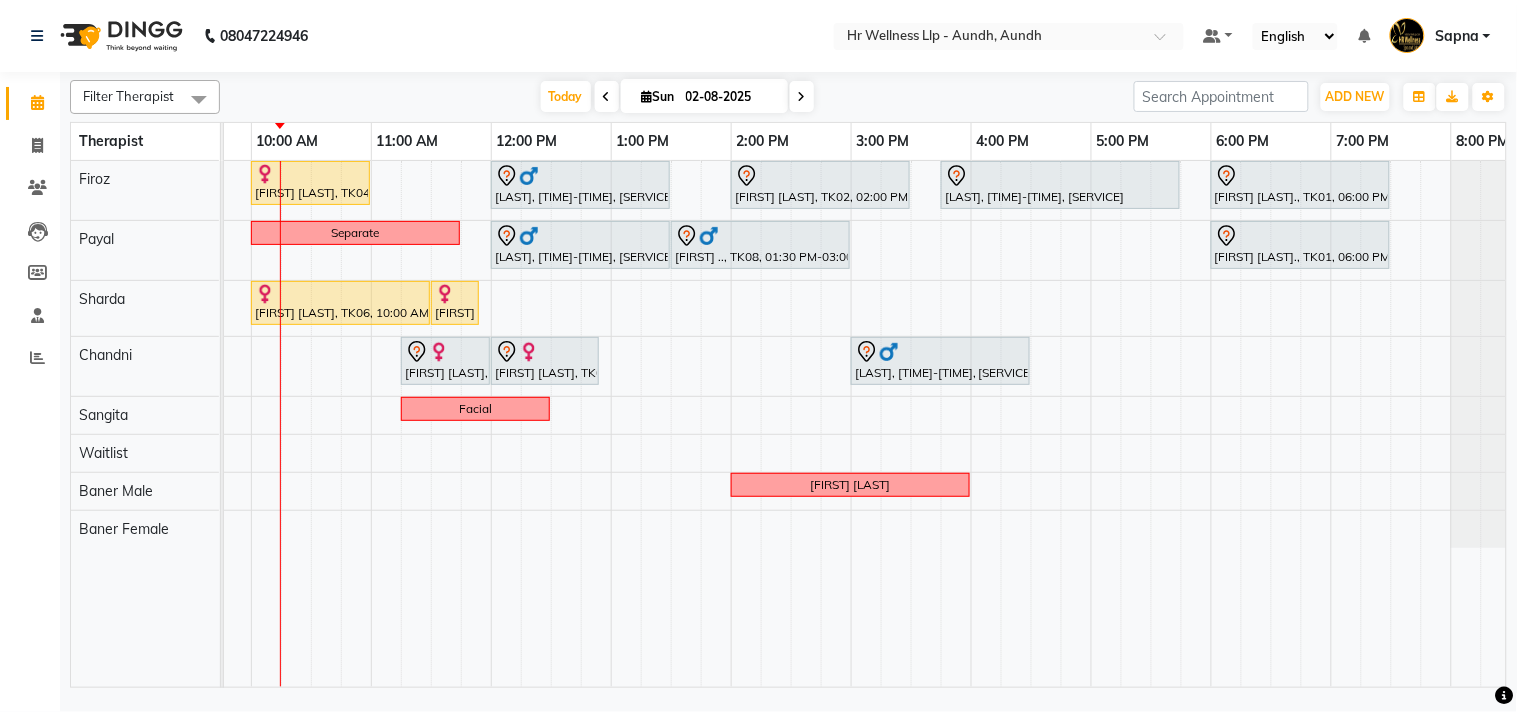 scroll, scrollTop: 0, scrollLeft: 0, axis: both 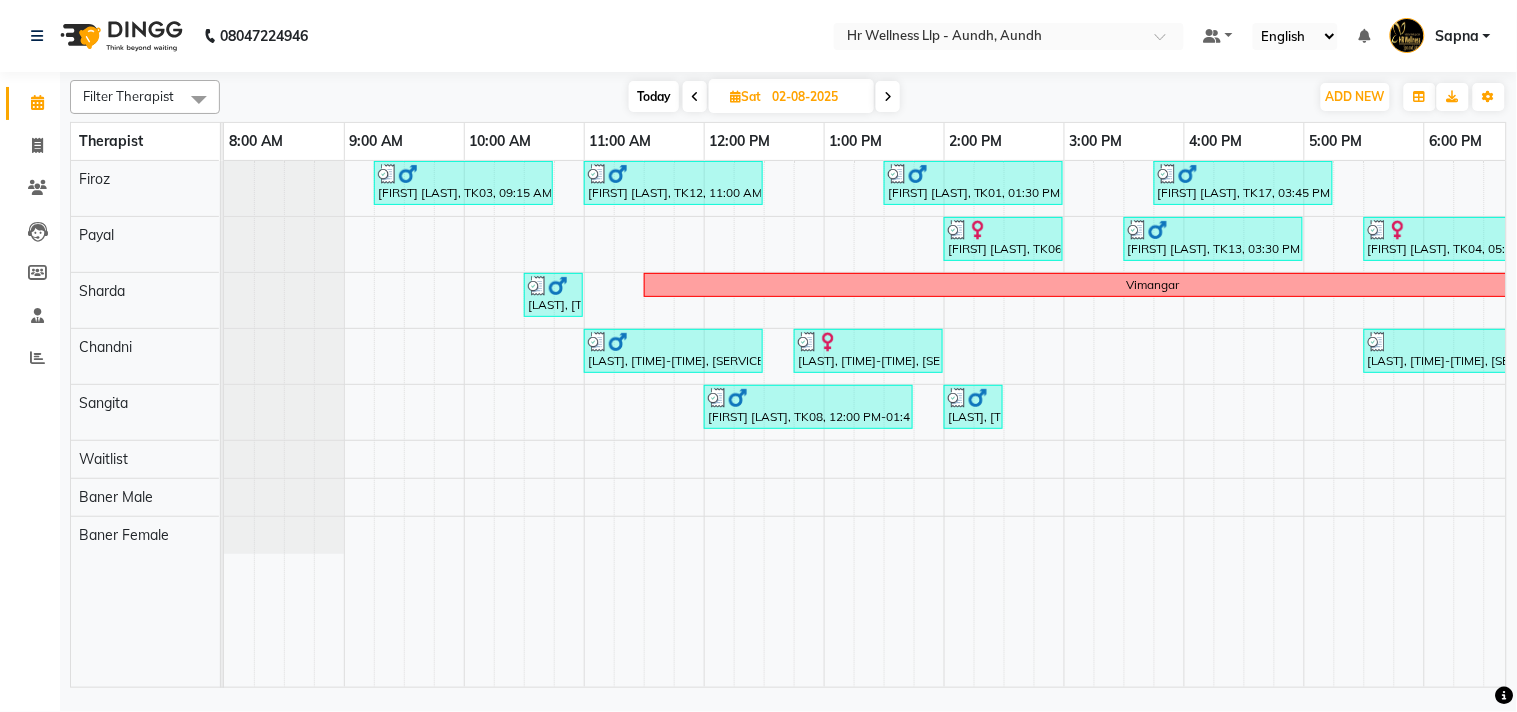click on "02-08-2025" at bounding box center (816, 97) 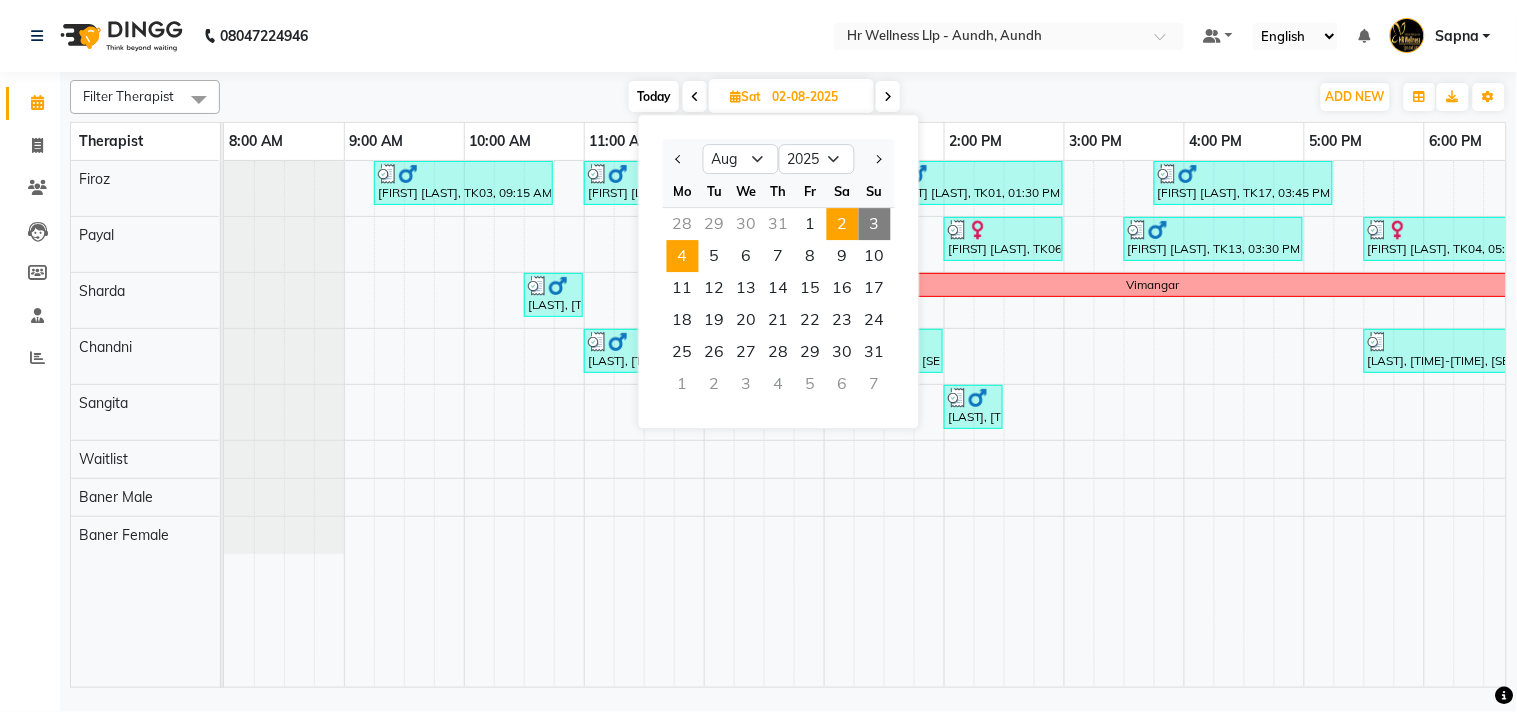 click on "4" at bounding box center [683, 256] 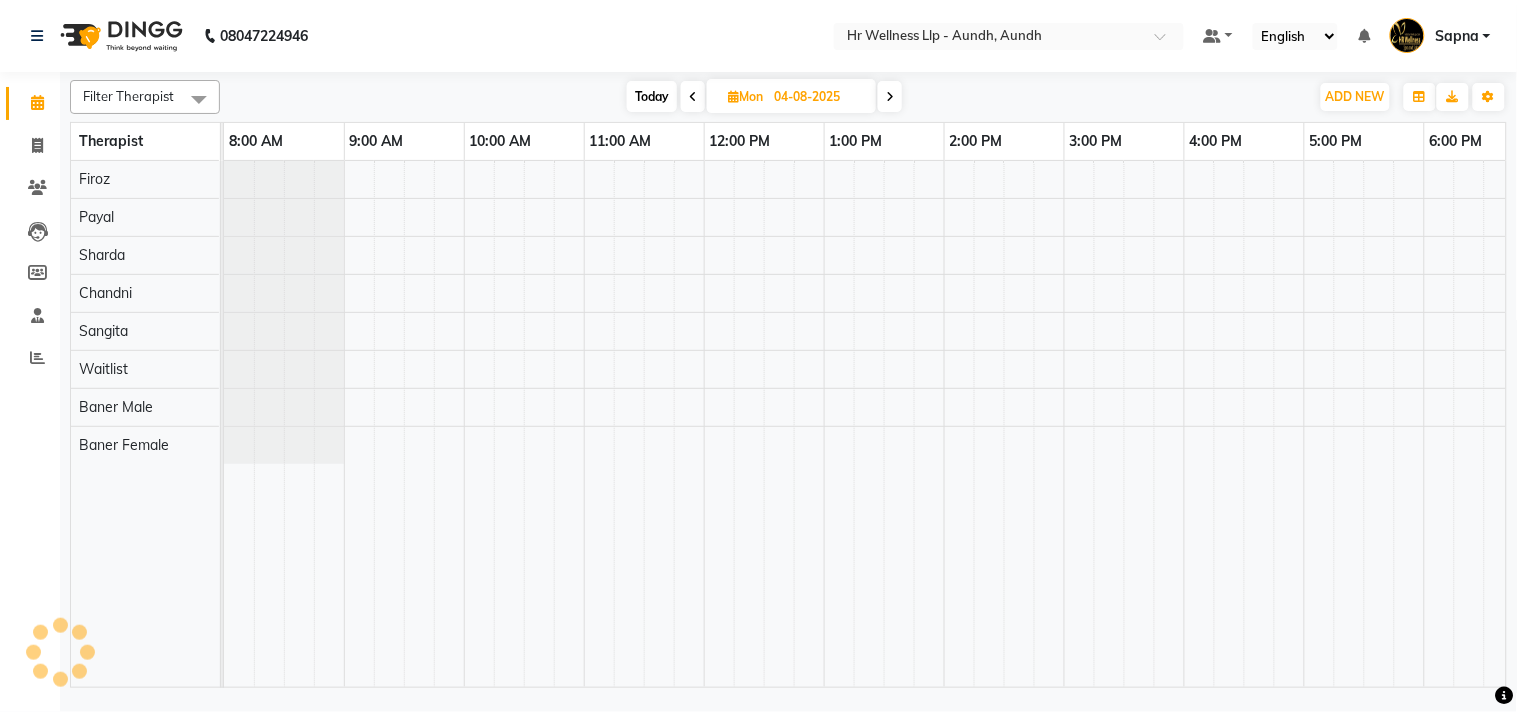 scroll, scrollTop: 0, scrollLeft: 241, axis: horizontal 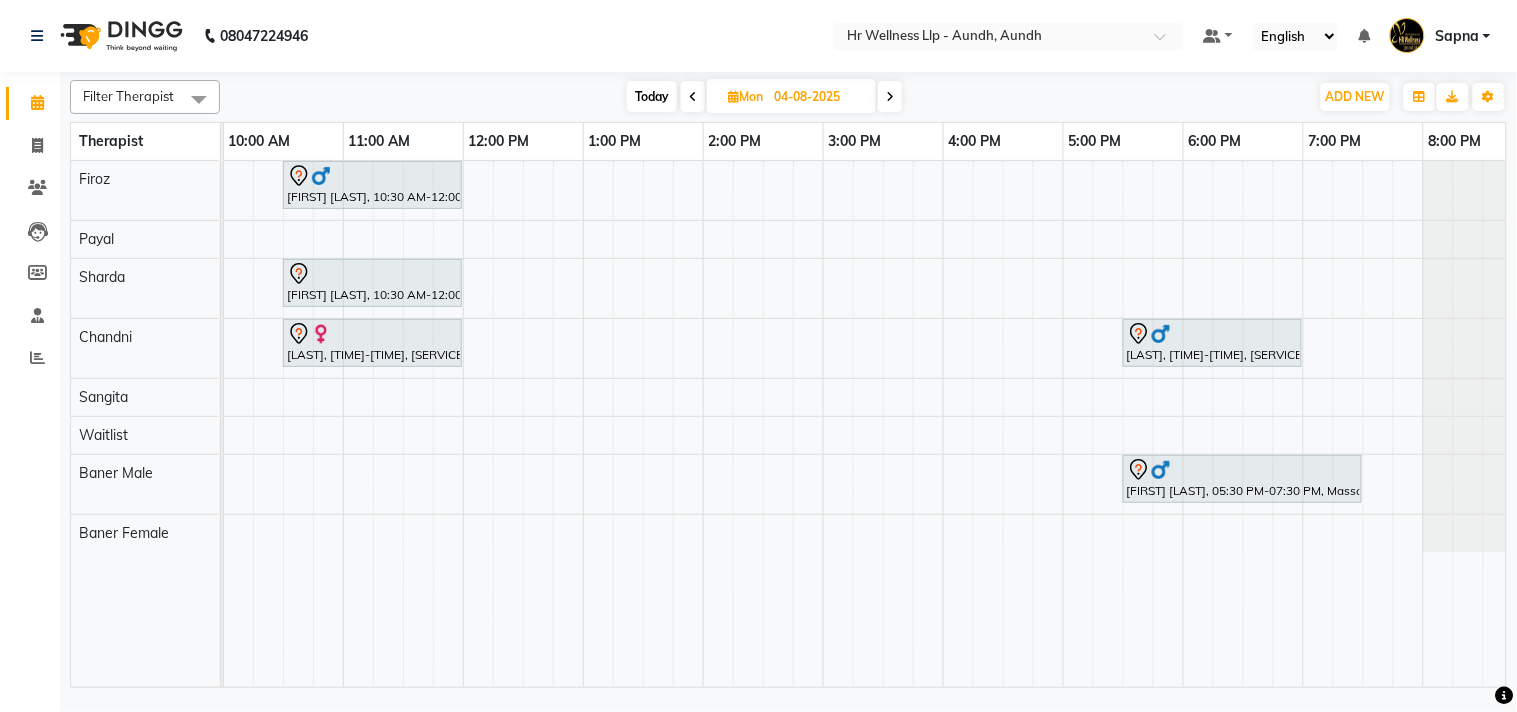 click at bounding box center (890, 96) 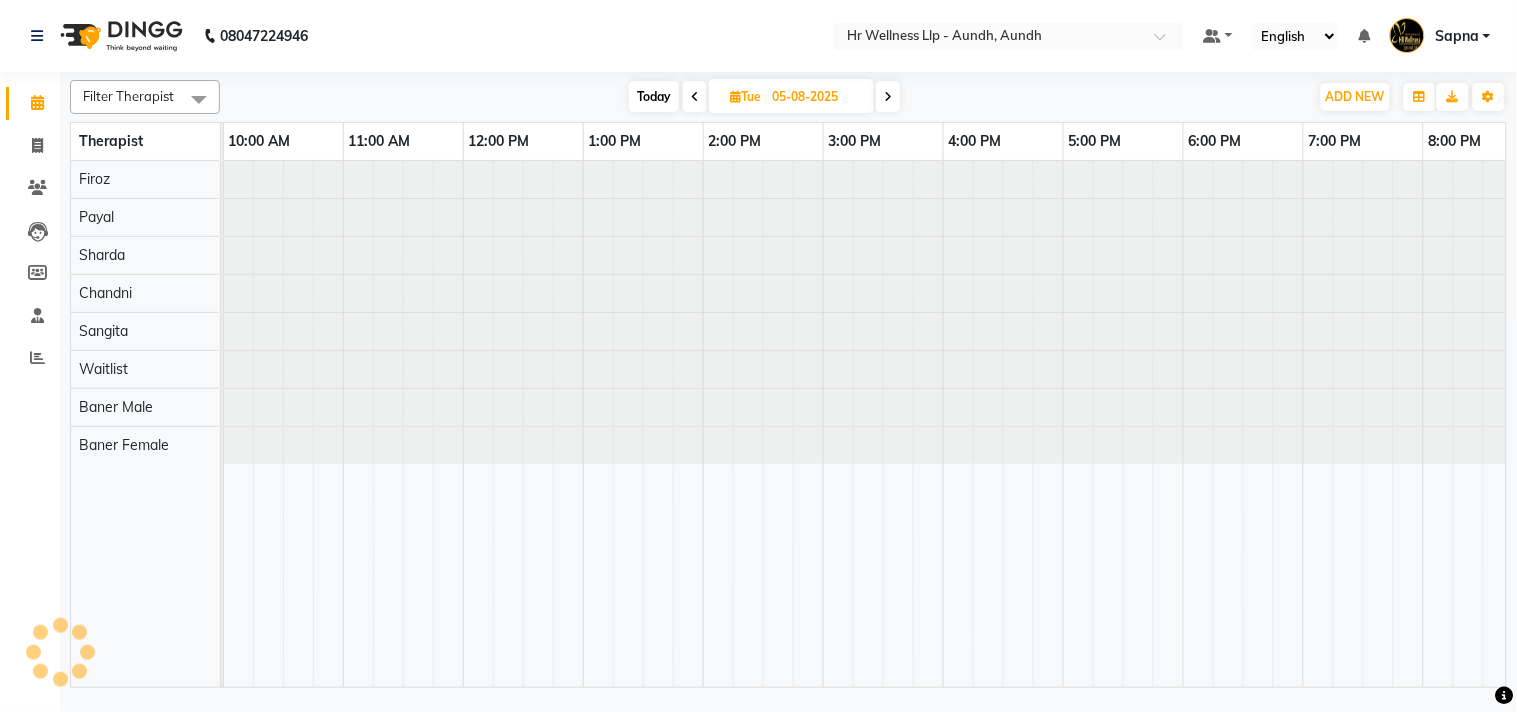 scroll, scrollTop: 0, scrollLeft: 0, axis: both 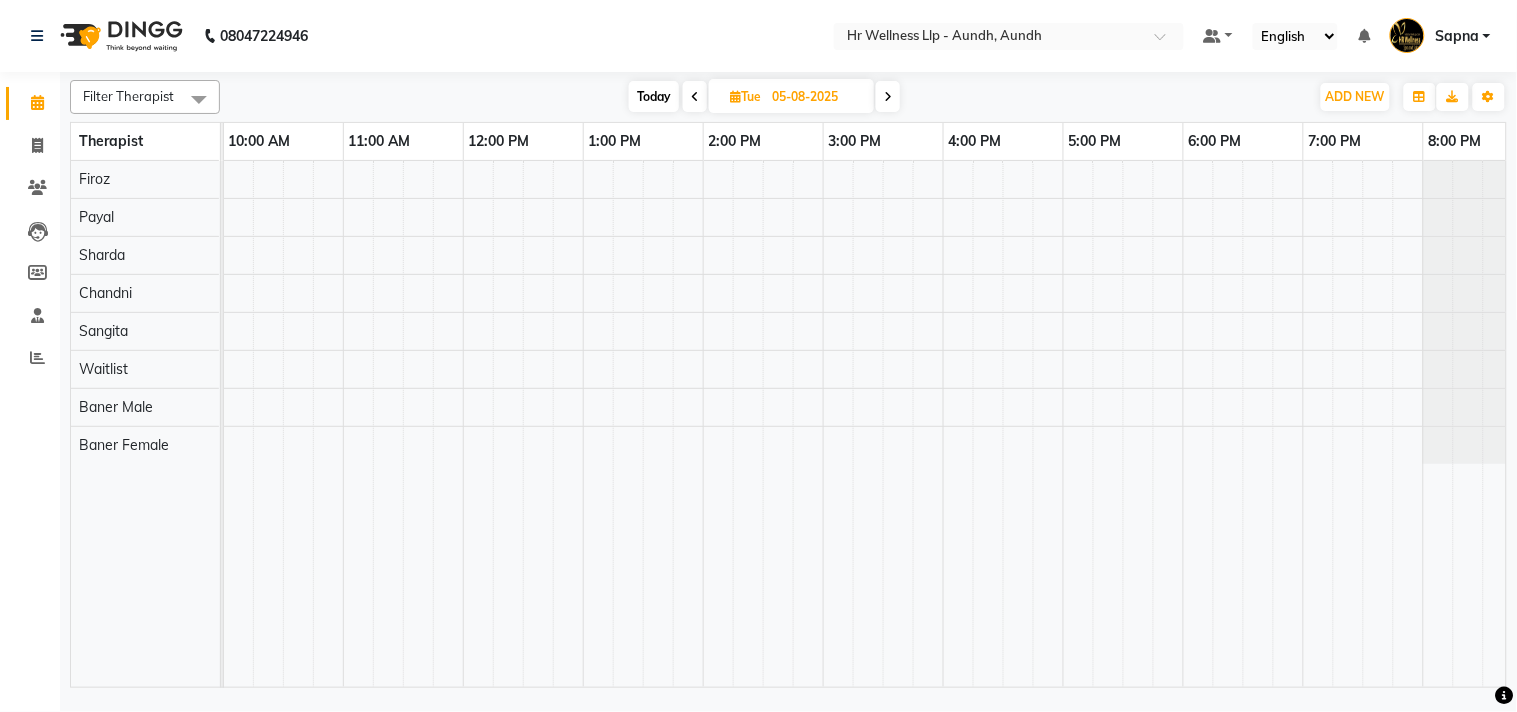 click at bounding box center [888, 97] 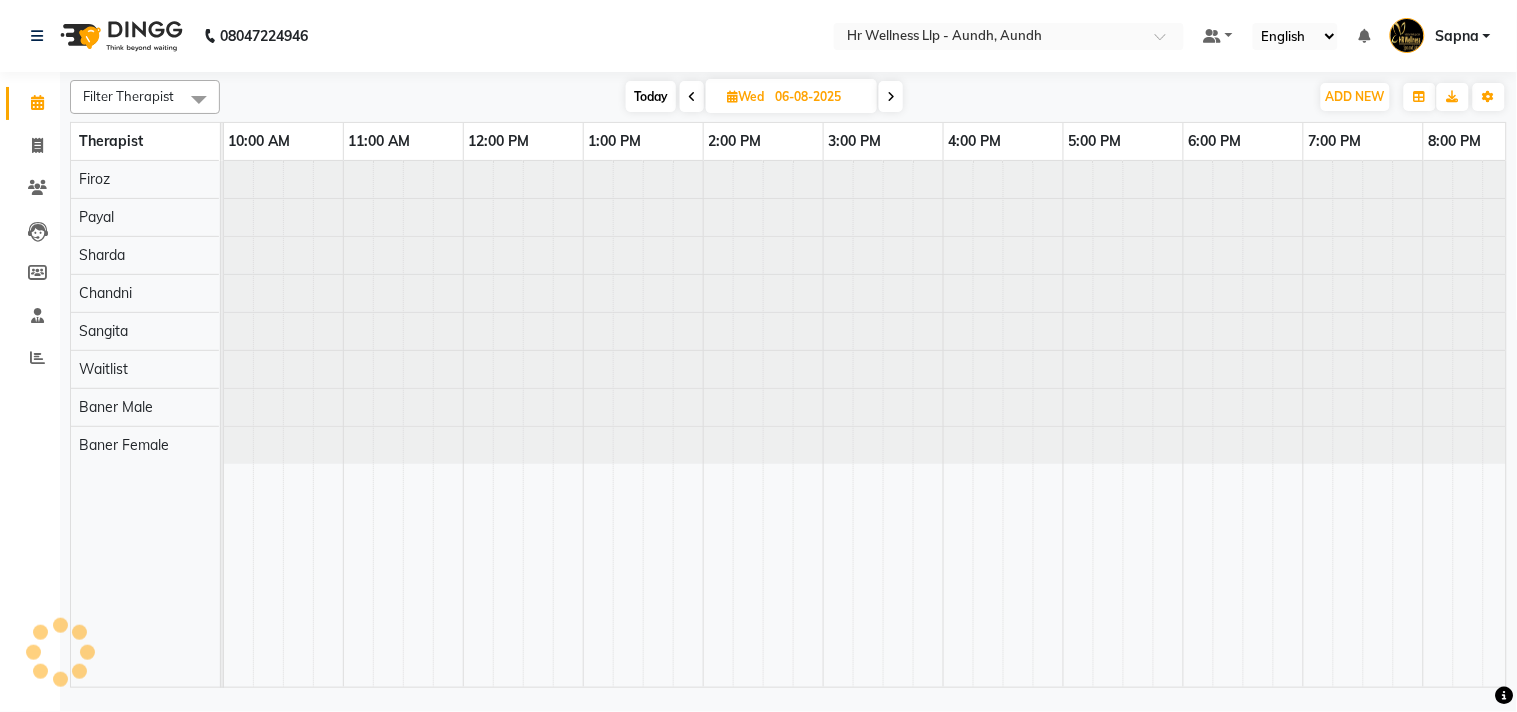 scroll, scrollTop: 0, scrollLeft: 0, axis: both 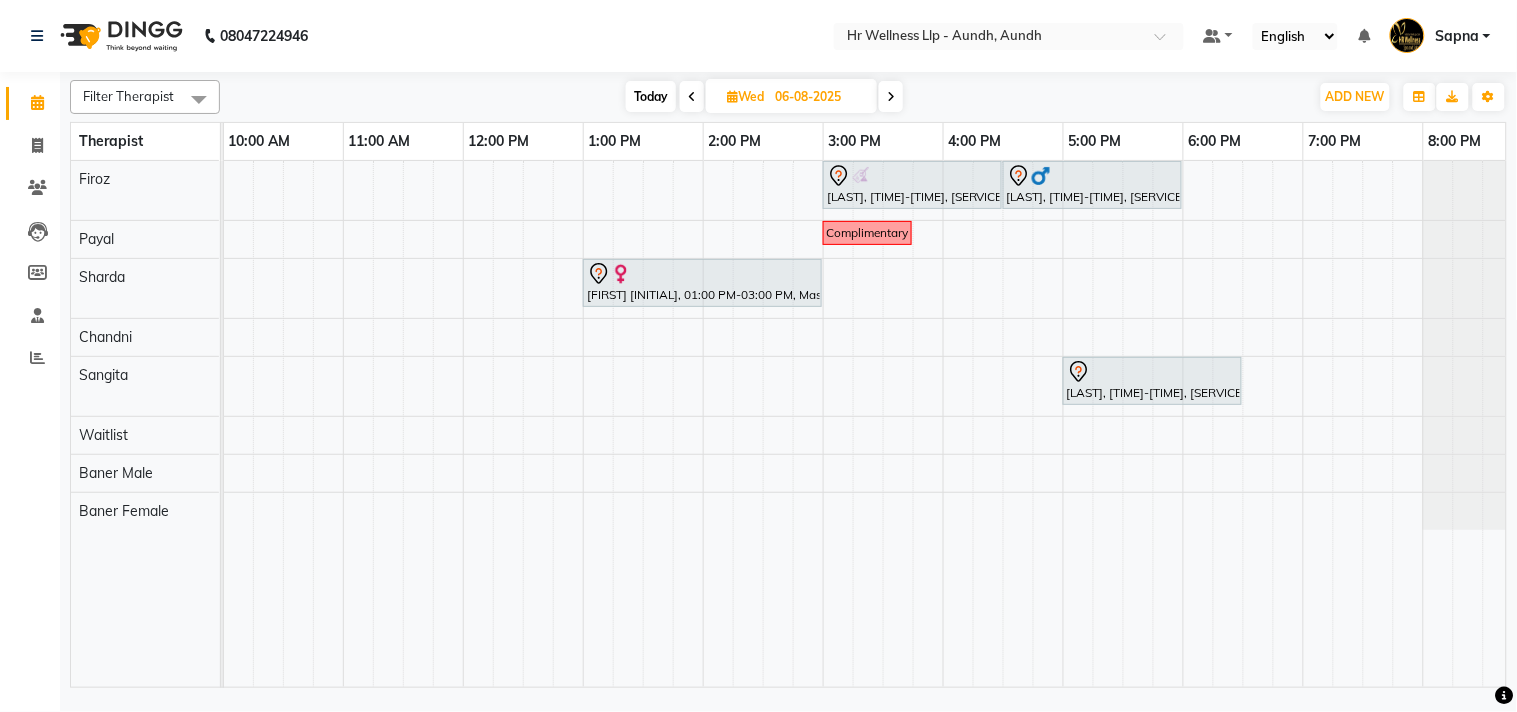 click on "Today" at bounding box center (651, 96) 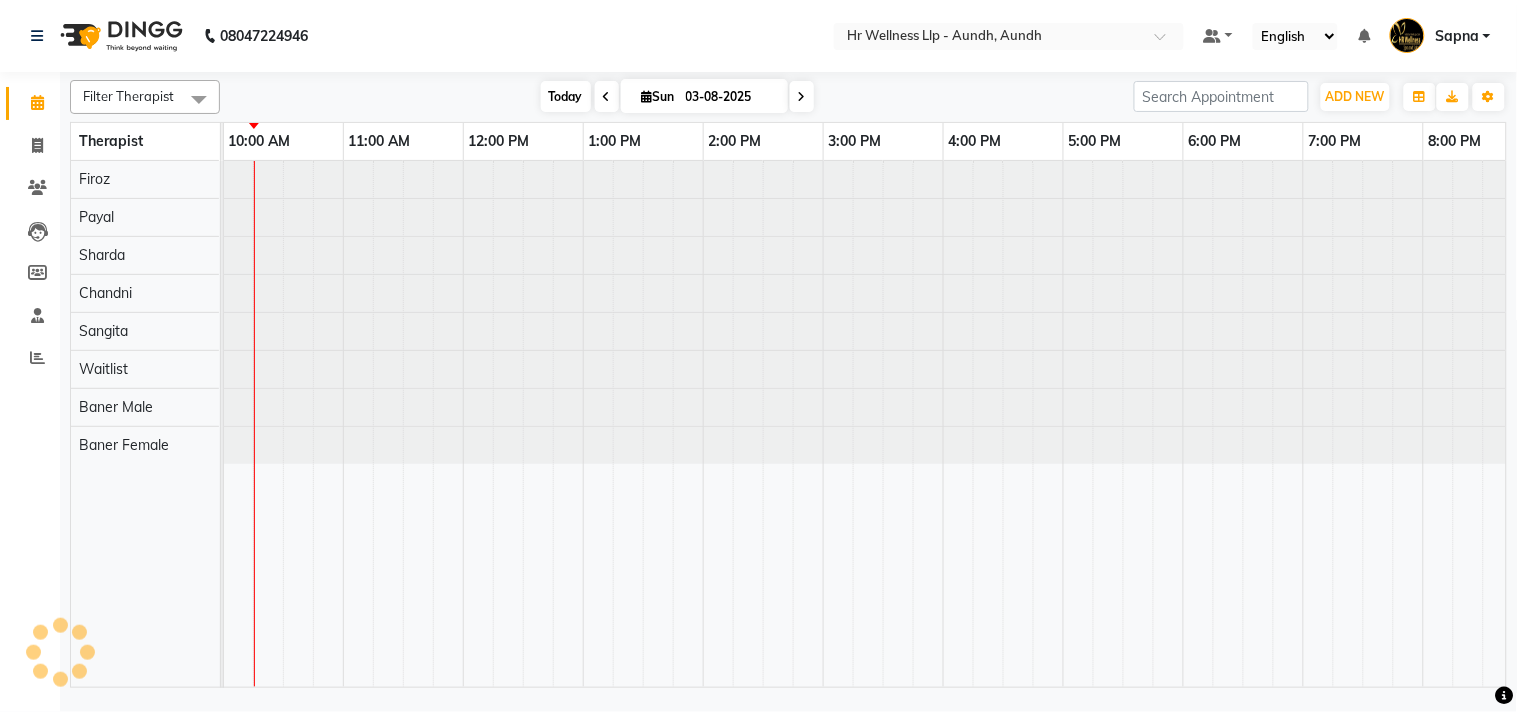 scroll, scrollTop: 0, scrollLeft: 0, axis: both 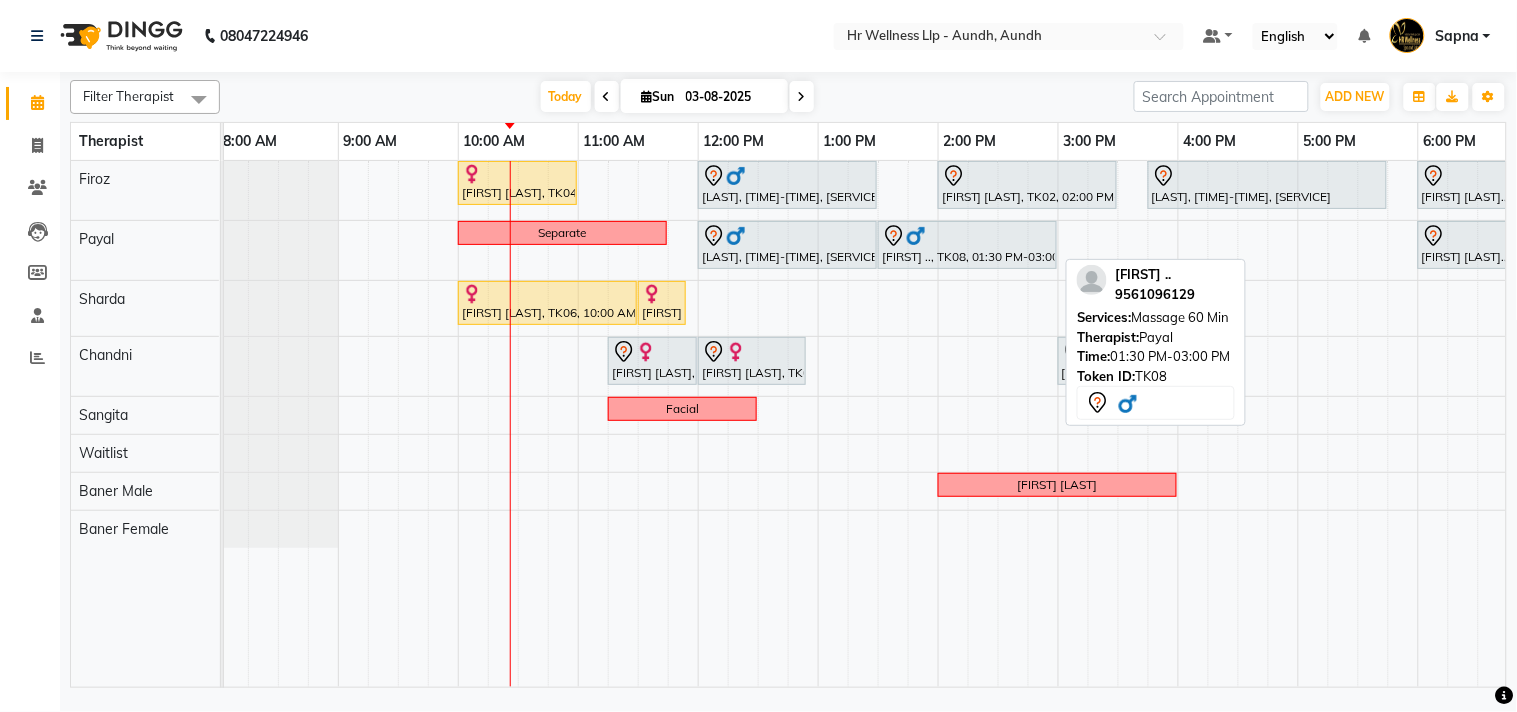 click at bounding box center [916, 236] 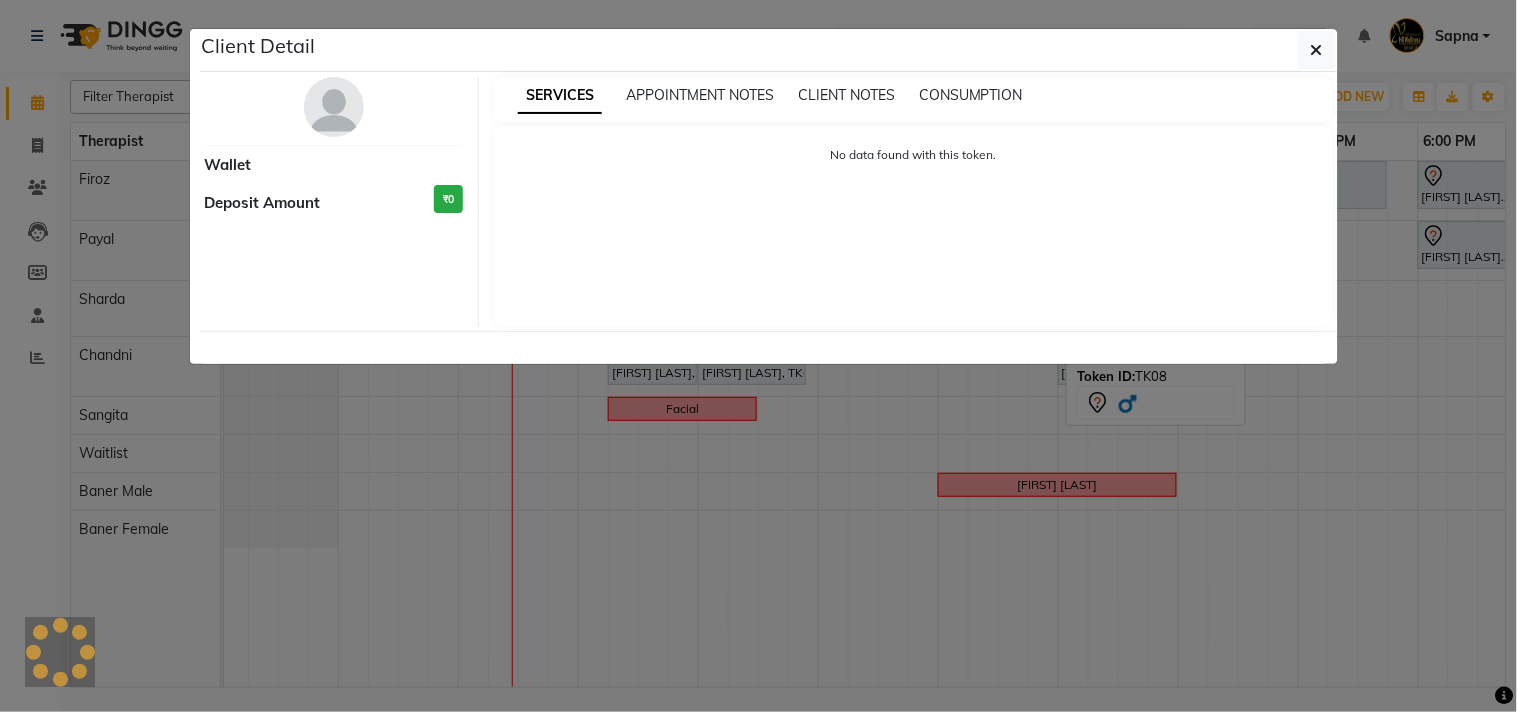 select on "7" 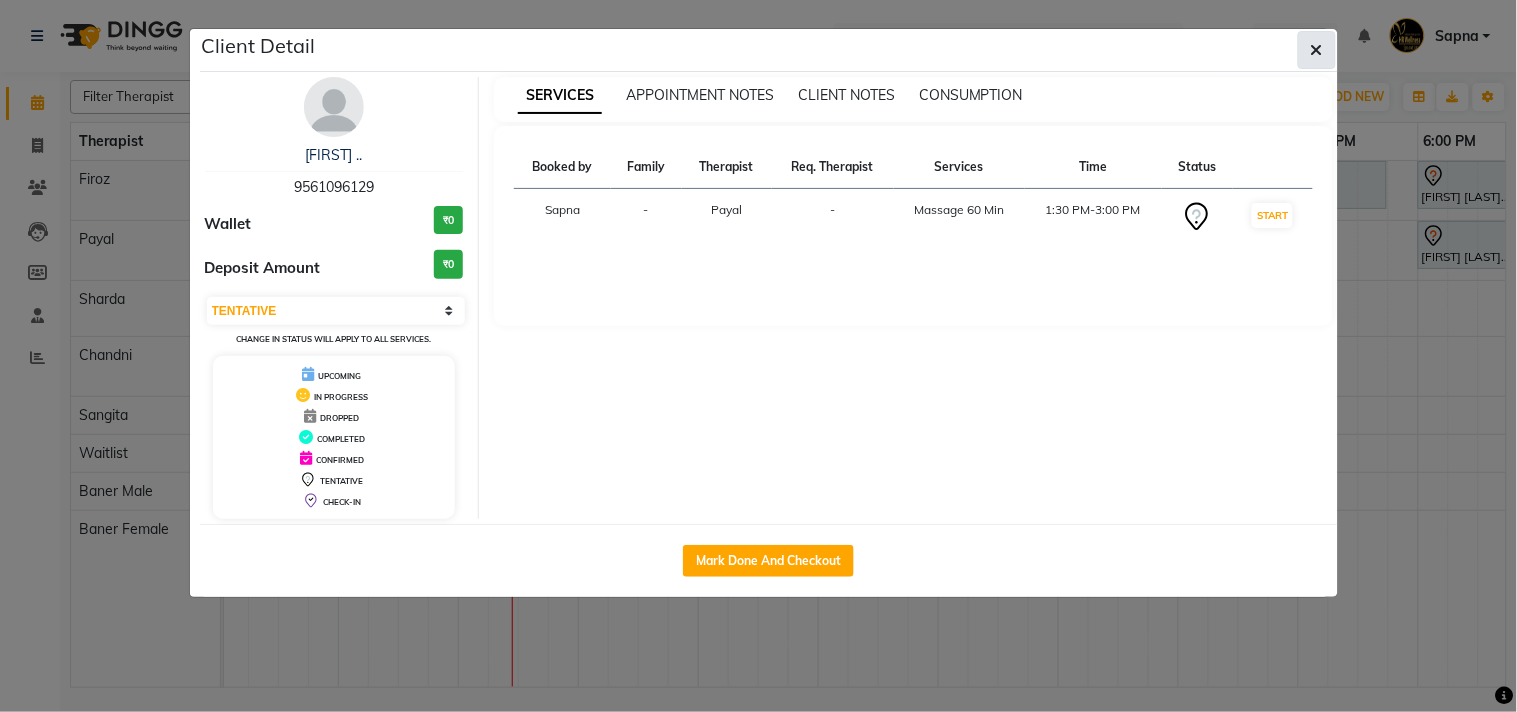 click 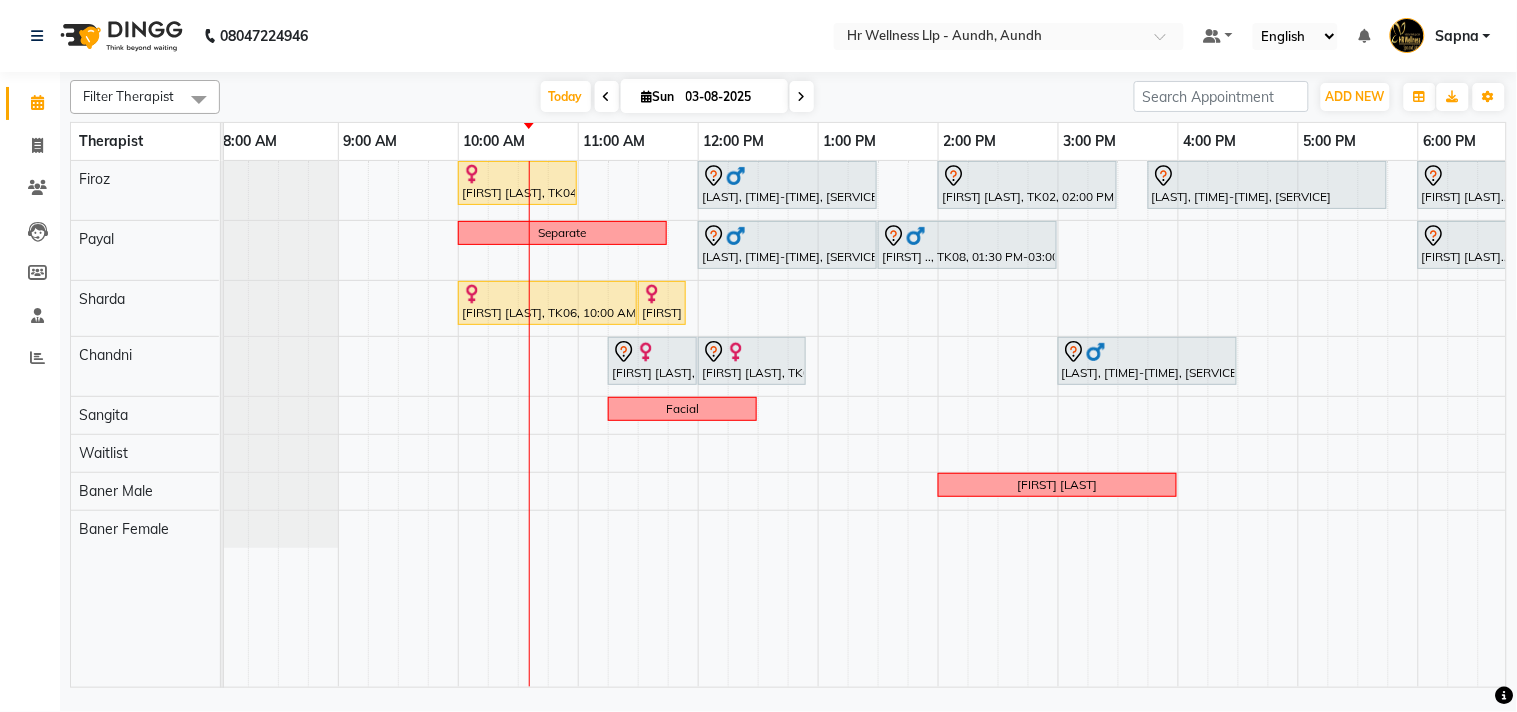 click at bounding box center (802, 97) 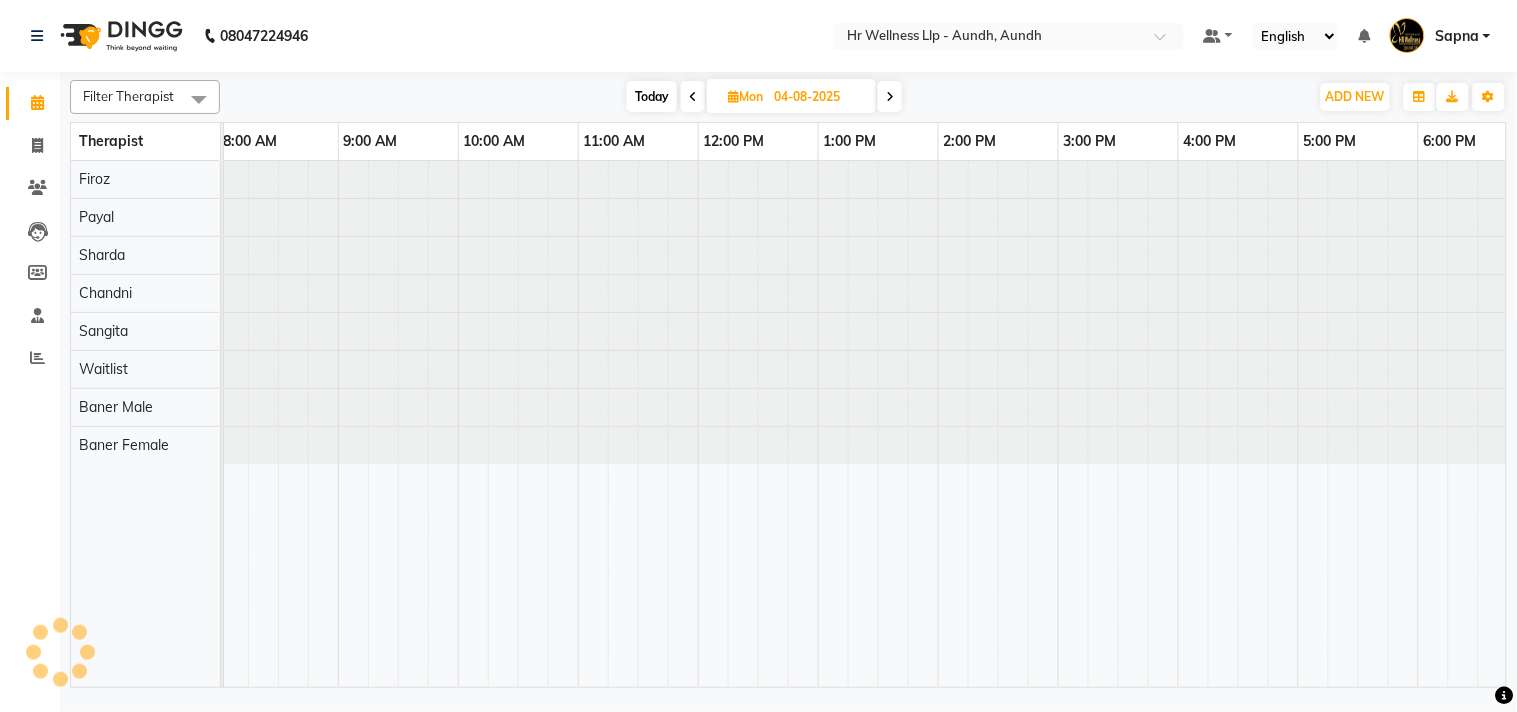 scroll, scrollTop: 0, scrollLeft: 241, axis: horizontal 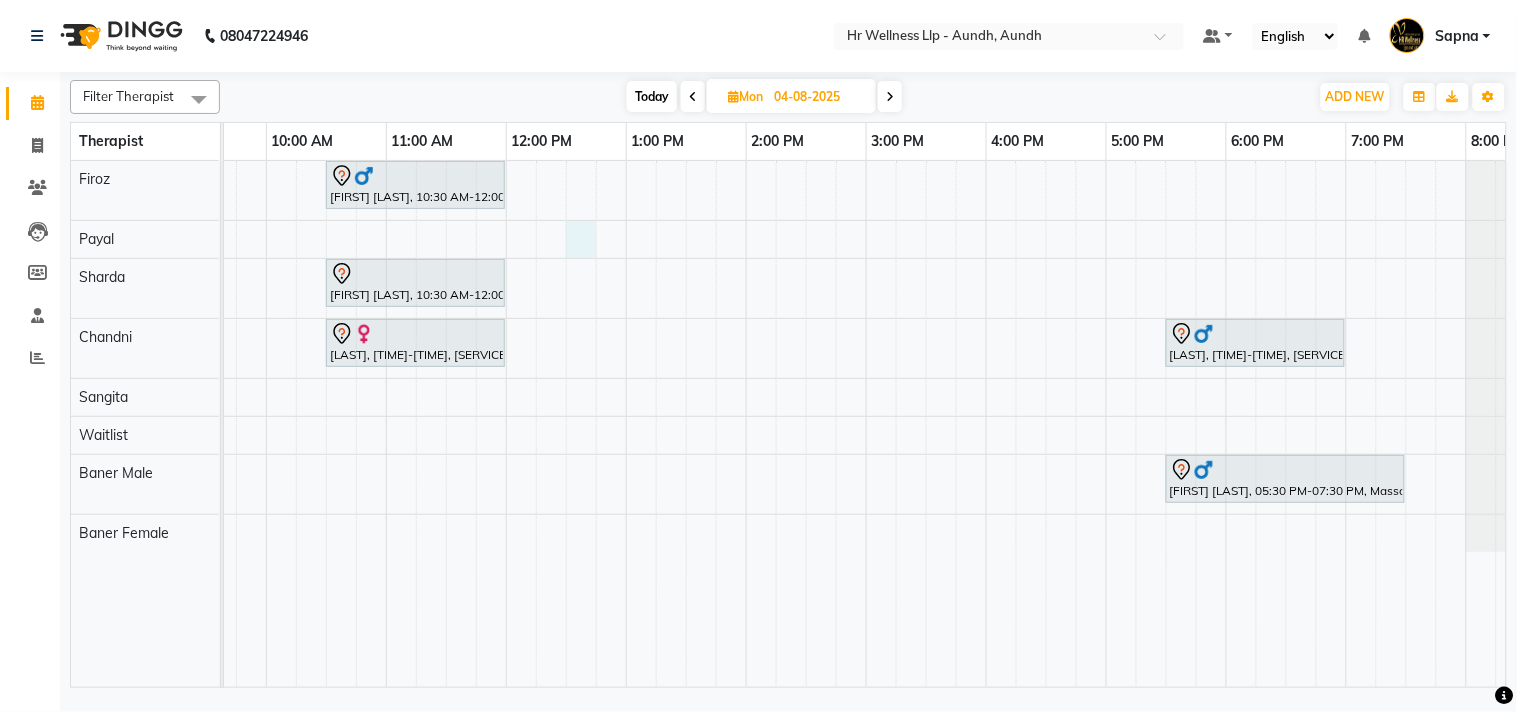 click on "Anil Agarwal, 10:30 AM-12:00 PM, Massage 60 Min             Asha Chordiya., 10:30 AM-12:00 PM, Massage 60 Min             Mathangi Shankar, 10:30 AM-12:00 PM, Massage 60 Min             Hemant Jagtap, 05:30 PM-07:00 PM, Massage 60 Min             Hemant kapse, 05:30 PM-07:30 PM, Massage 90 Min" at bounding box center (806, 424) 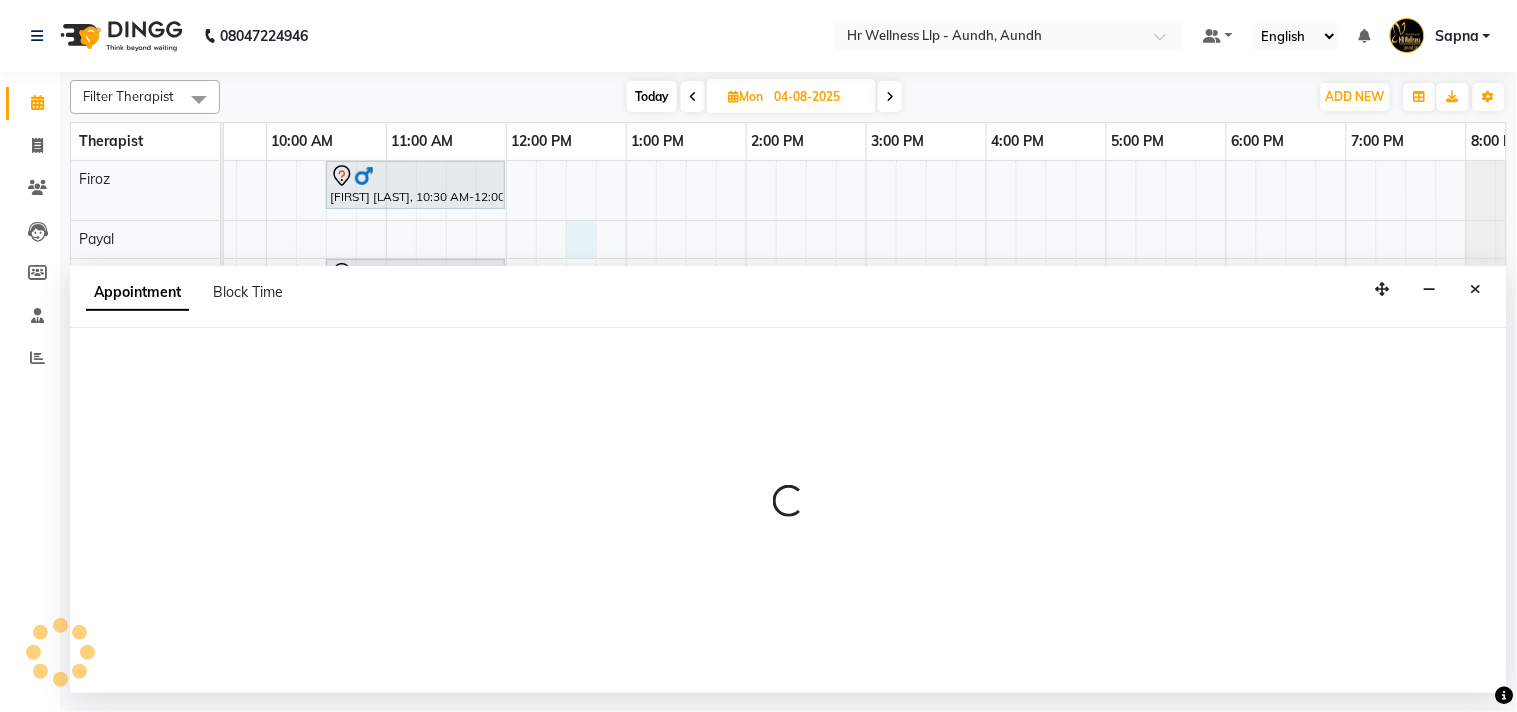 select on "51363" 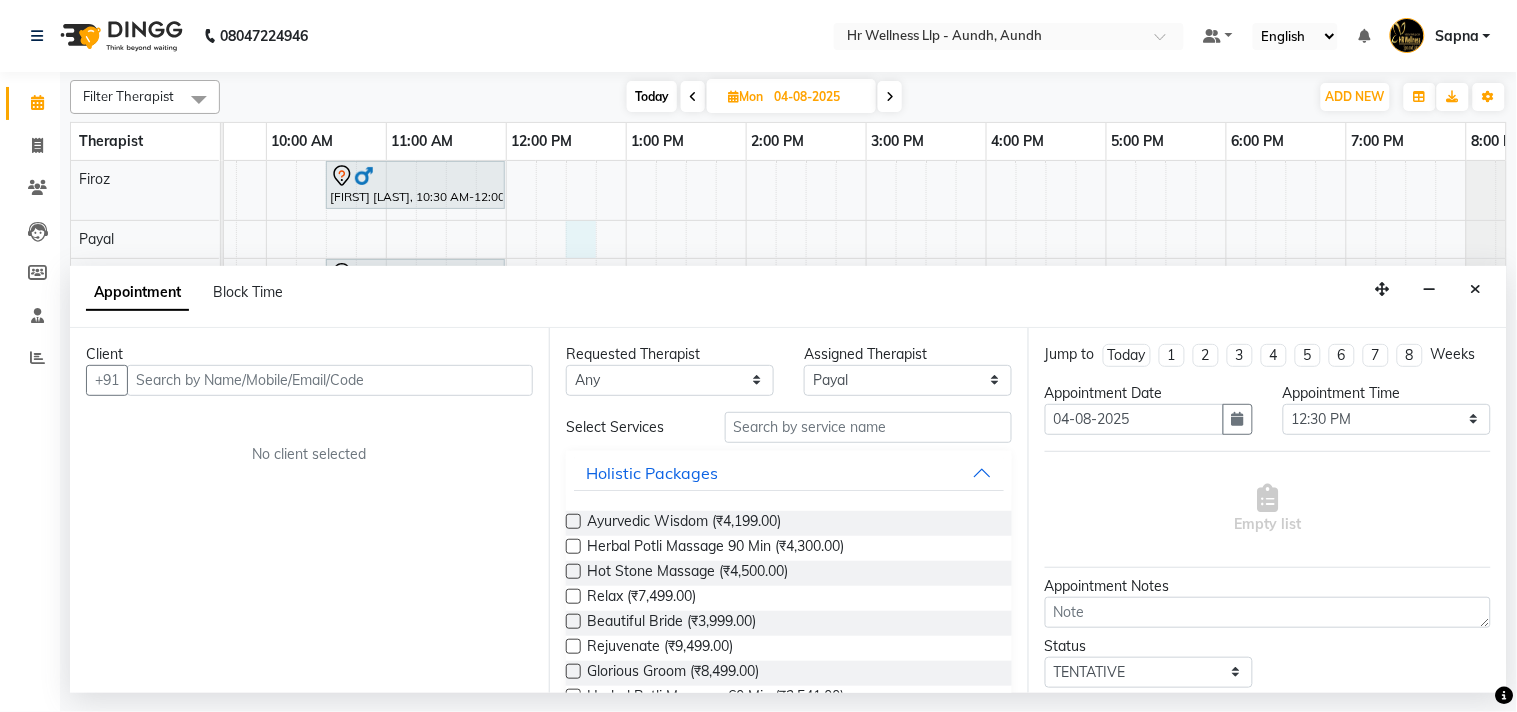 click at bounding box center (330, 380) 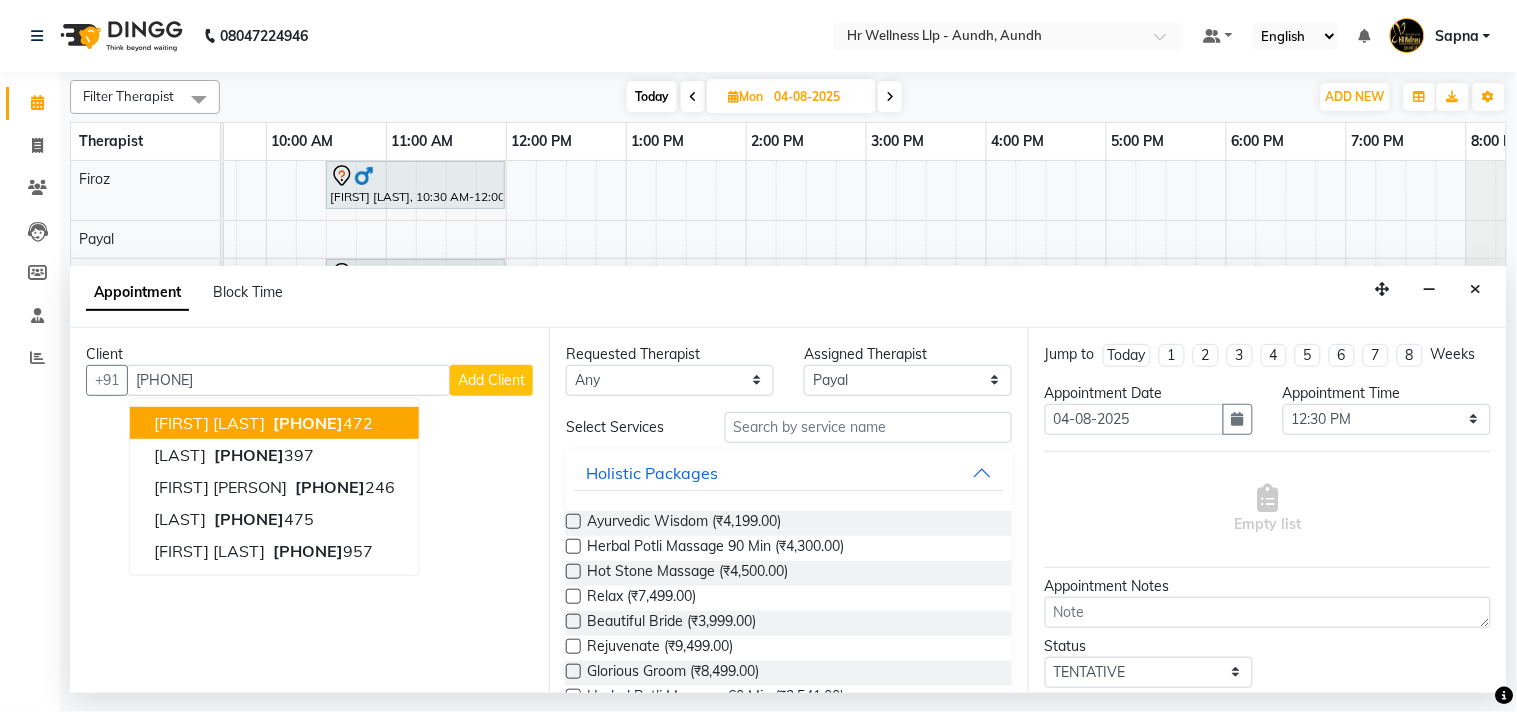click on "Renuka Agarwal   9881133 472" at bounding box center [274, 423] 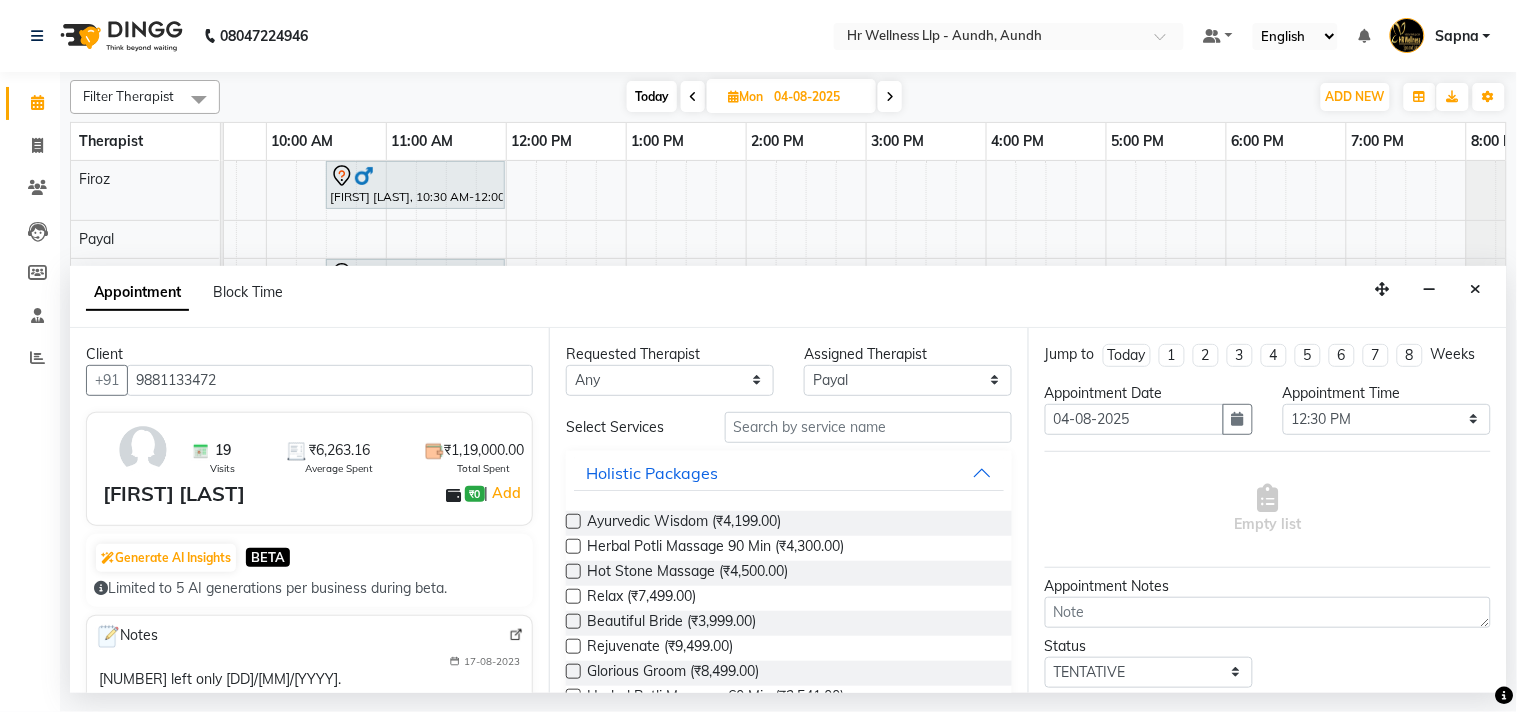 type on "9881133472" 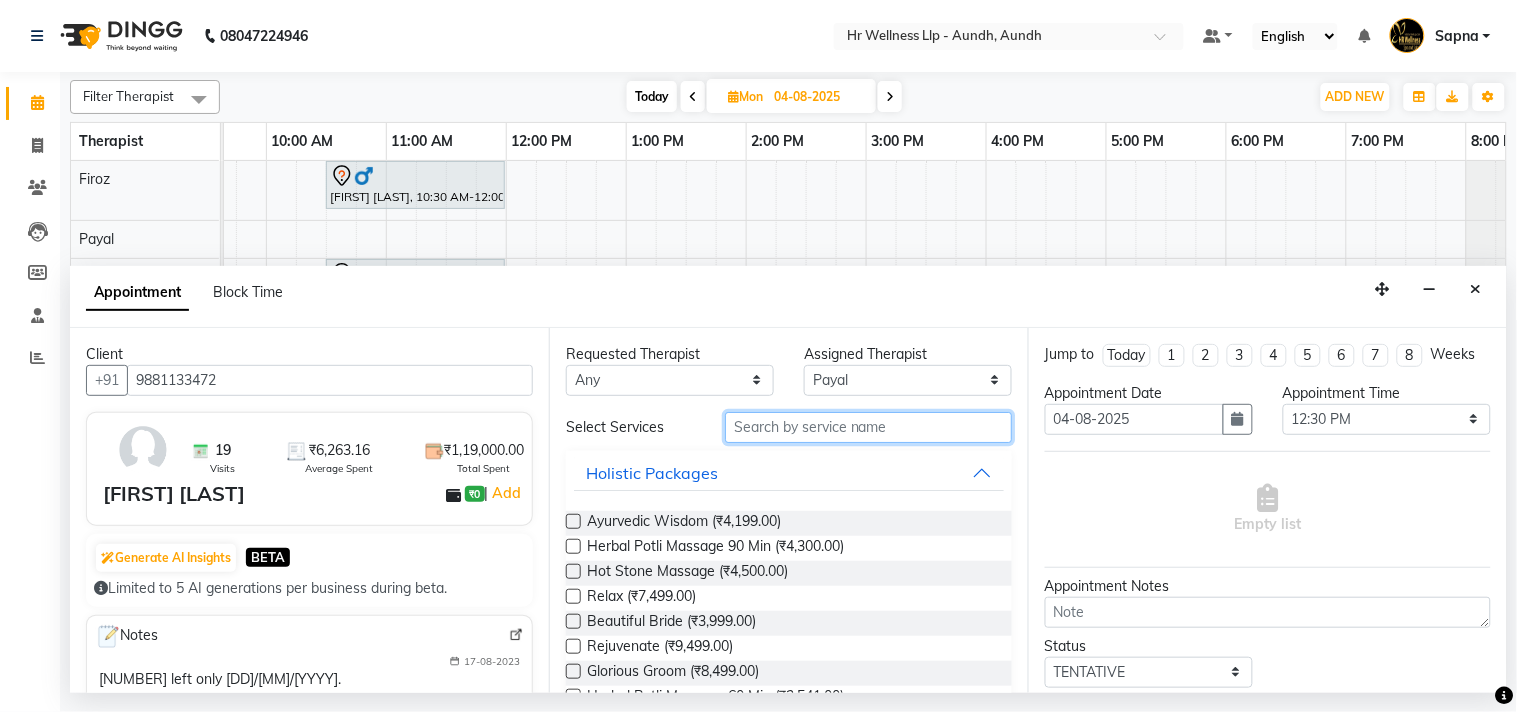 click at bounding box center (868, 427) 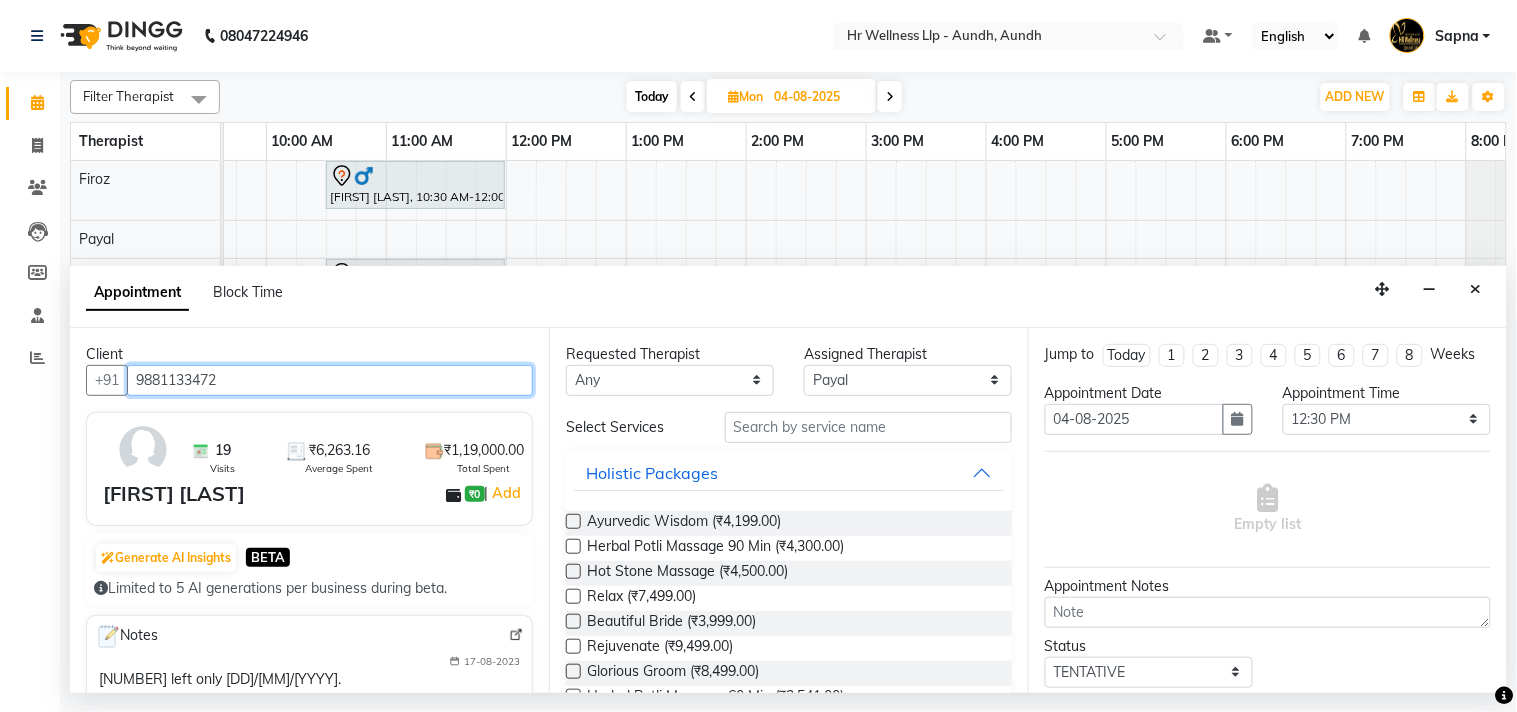 drag, startPoint x: 135, startPoint y: 381, endPoint x: 228, endPoint y: 373, distance: 93.34345 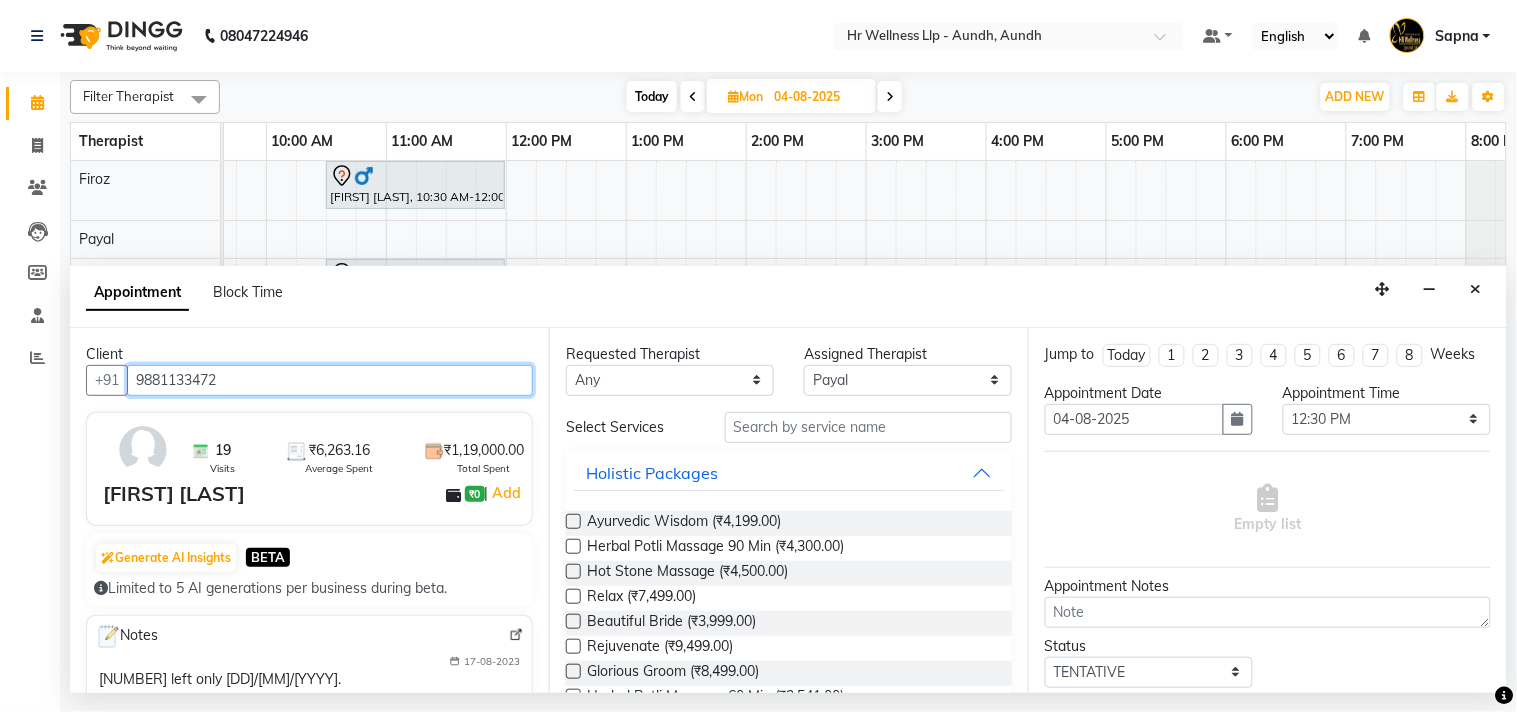 click on "9881133472" at bounding box center (330, 380) 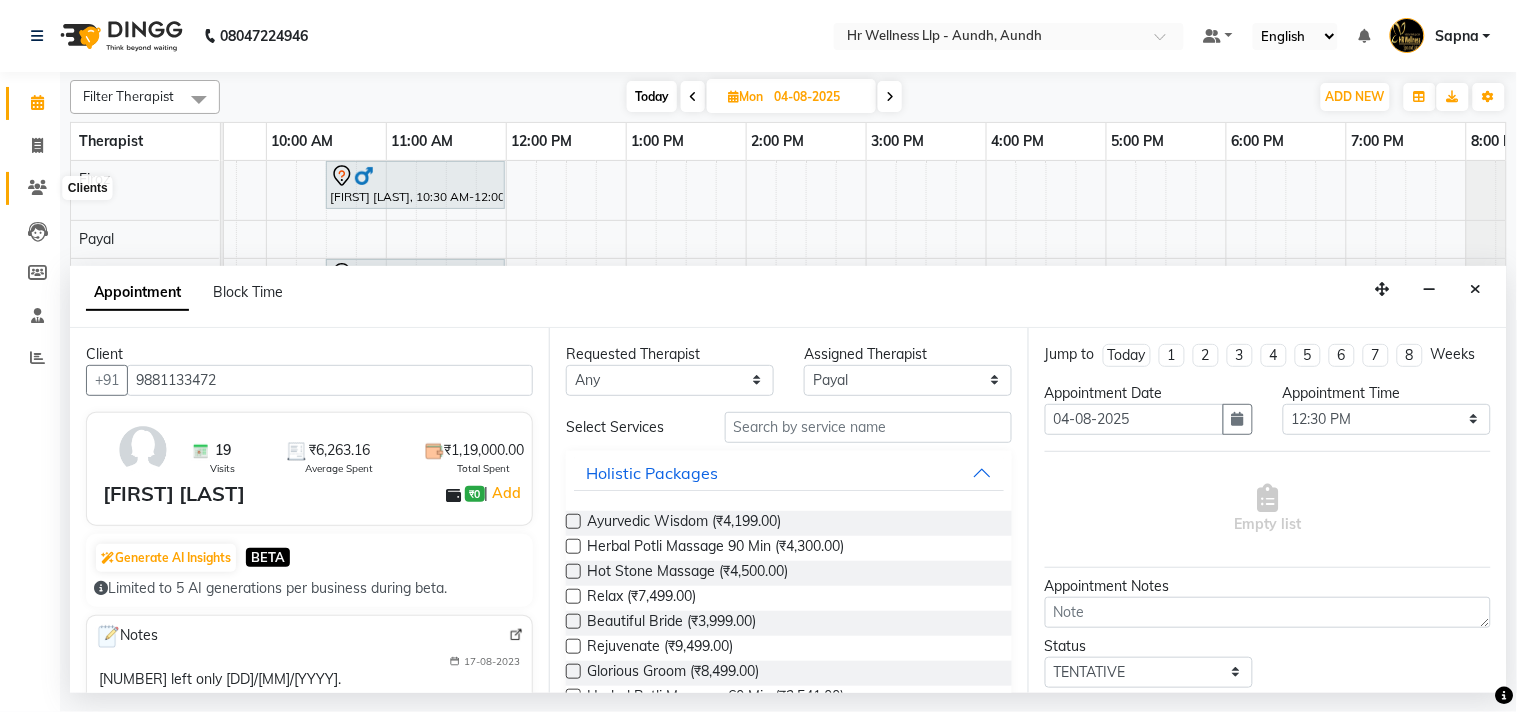 click 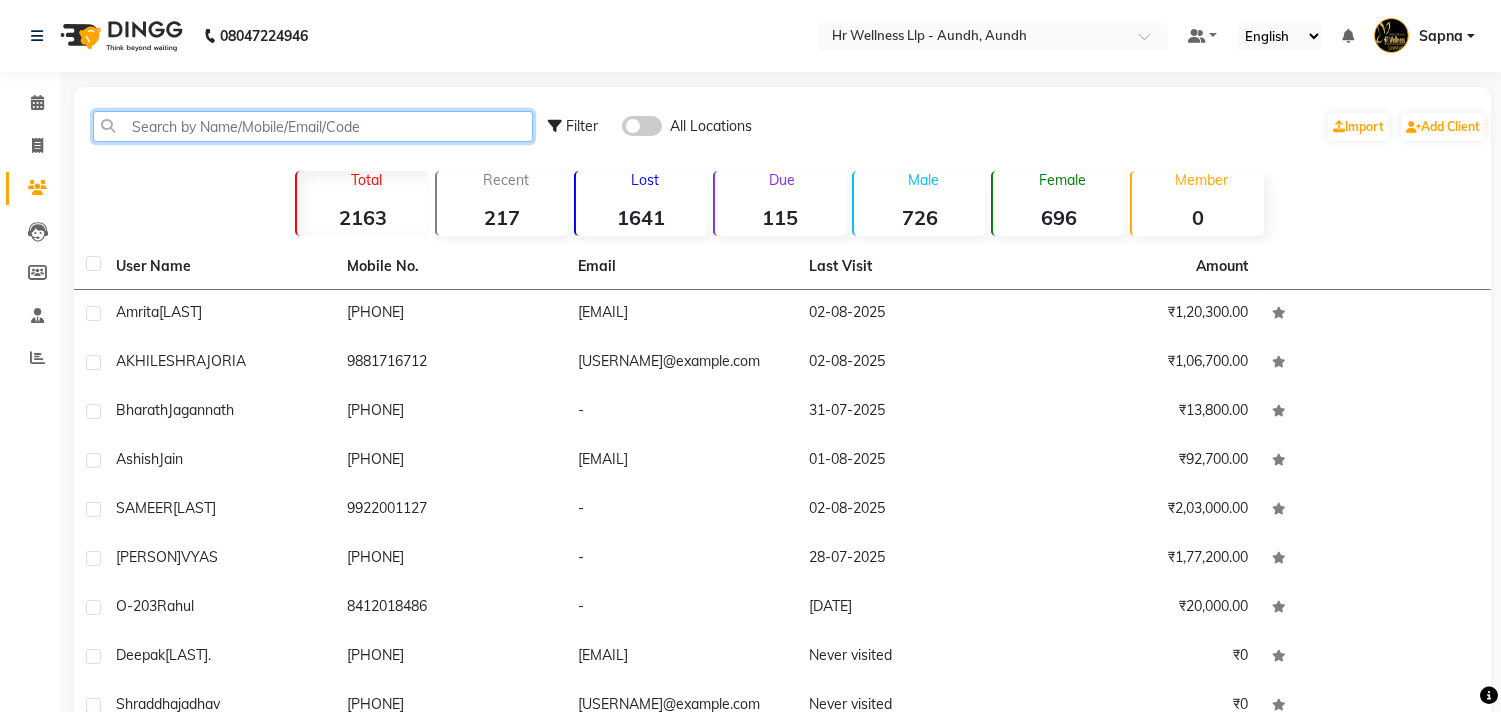click 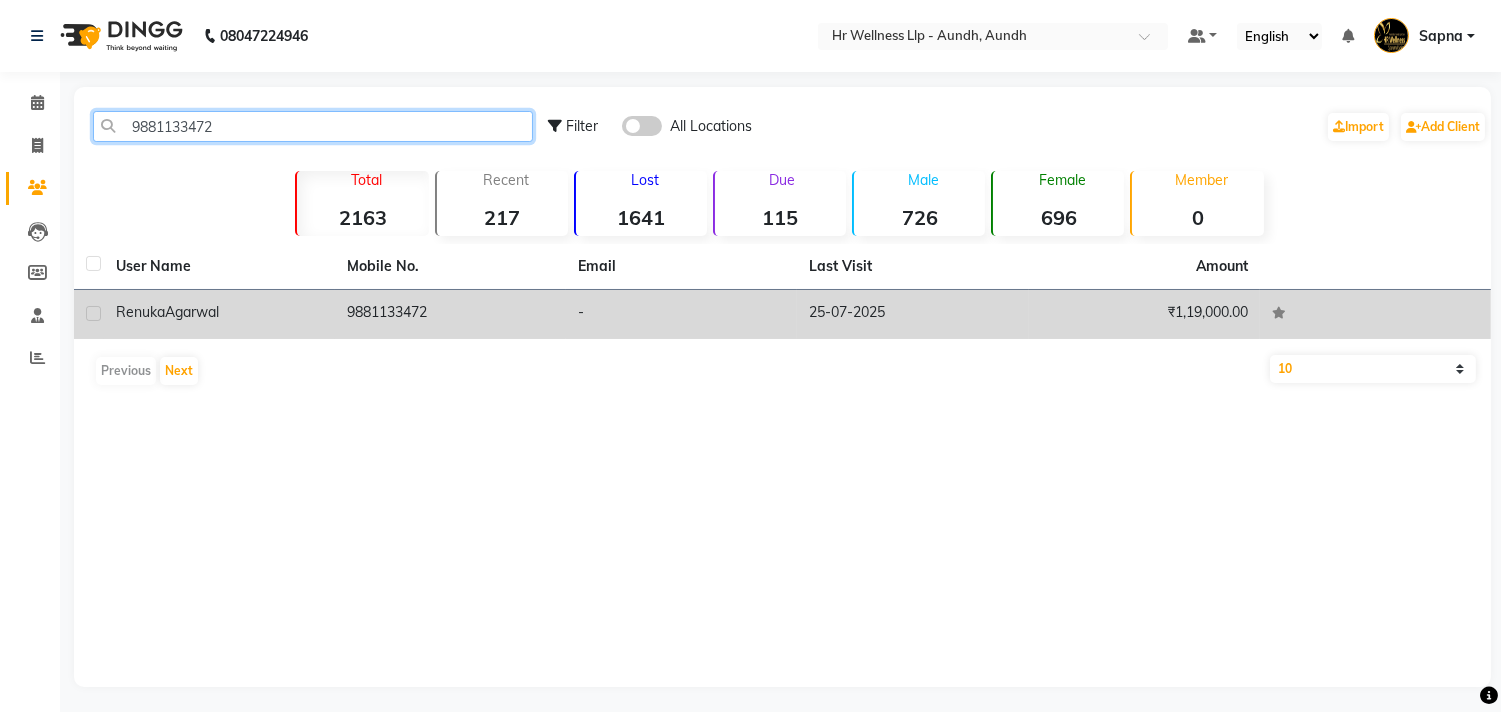 type on "9881133472" 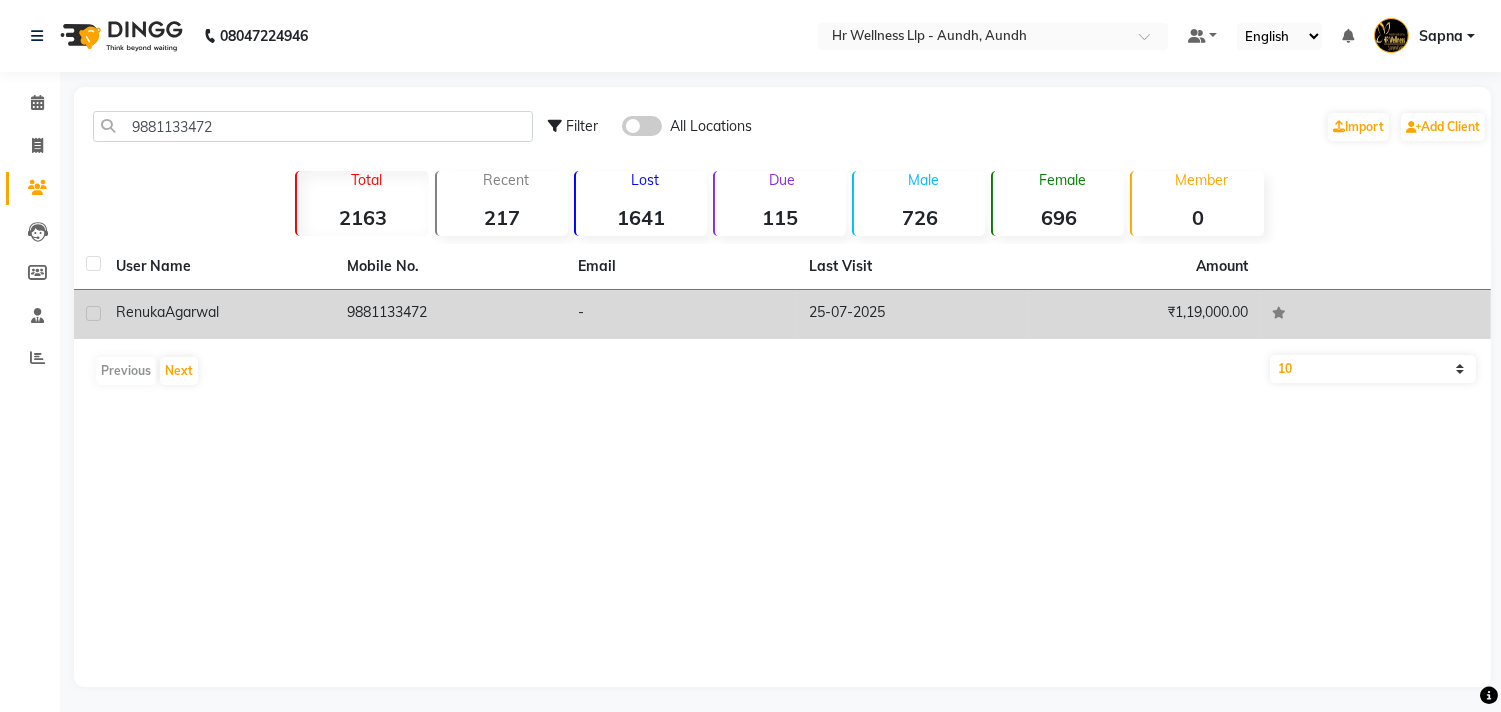 click on "Renuka  Agarwal" 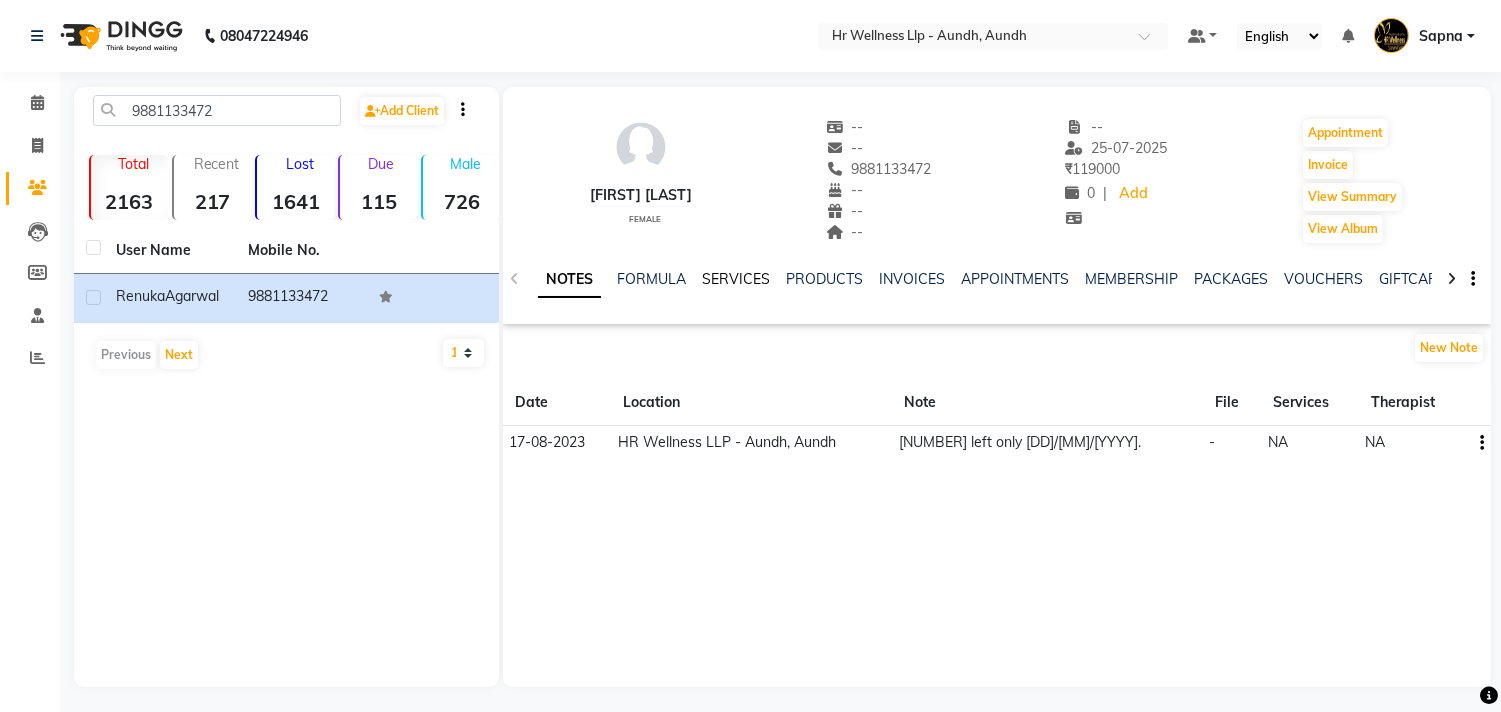 click on "SERVICES" 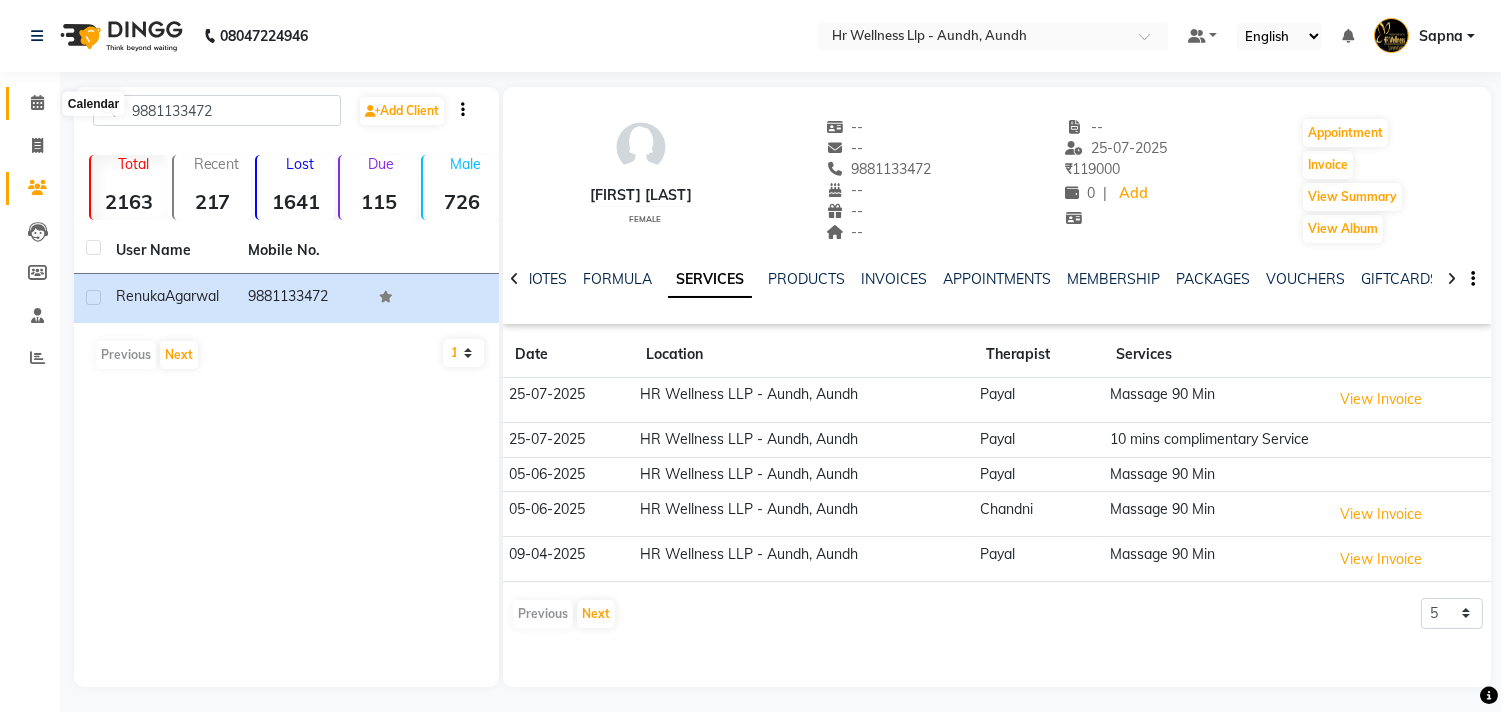 click 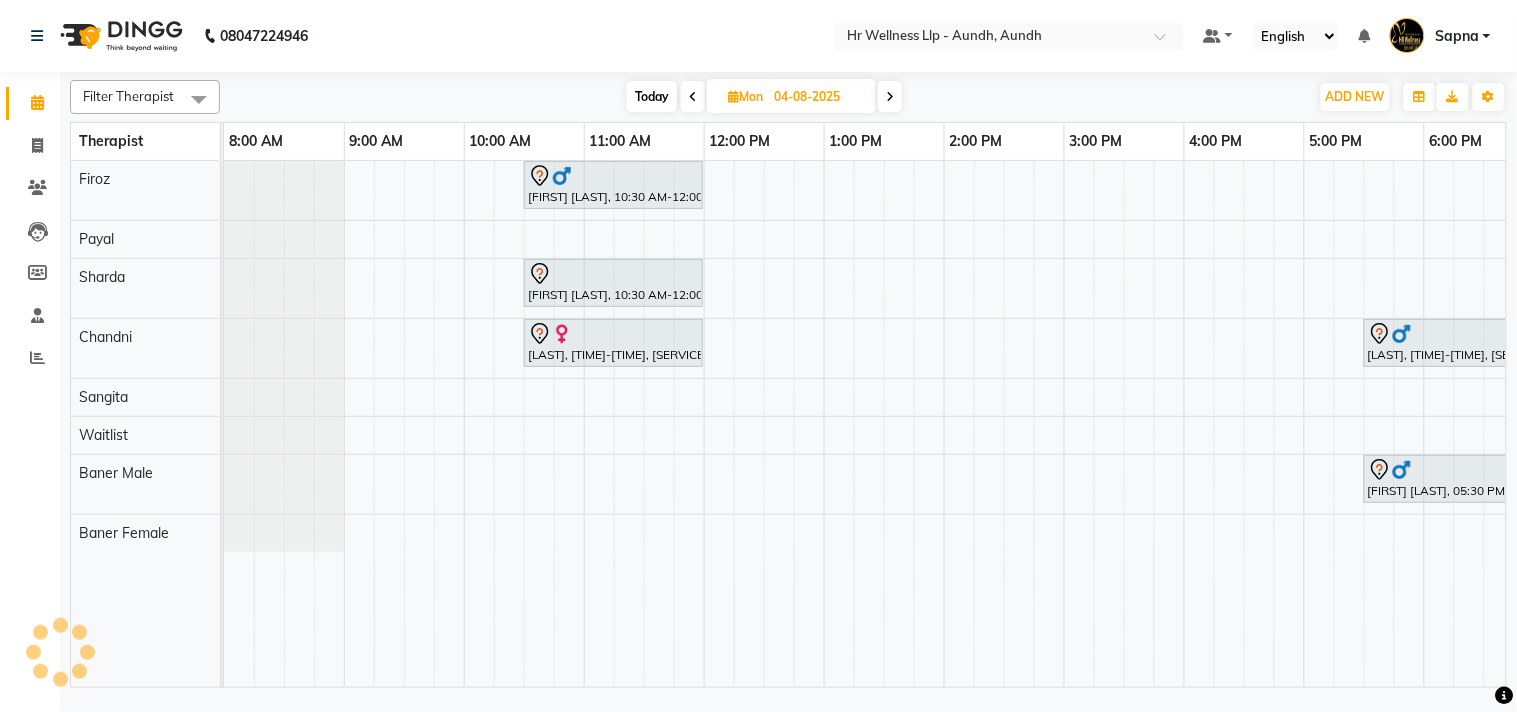 scroll, scrollTop: 0, scrollLeft: 0, axis: both 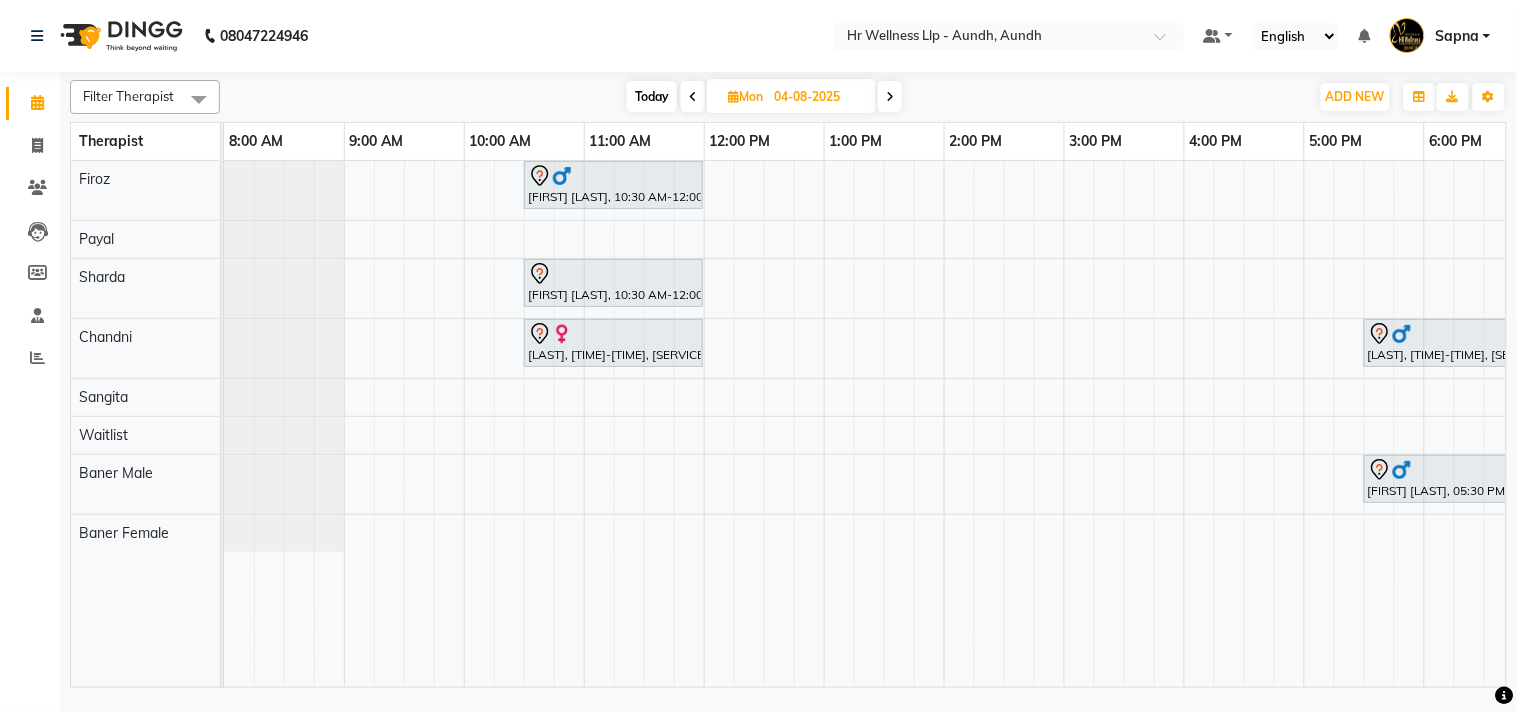 click on "Anil Agarwal, 10:30 AM-12:00 PM, Massage 60 Min             Asha Chordiya., 10:30 AM-12:00 PM, Massage 60 Min             Mathangi Shankar, 10:30 AM-12:00 PM, Massage 60 Min             Hemant Jagtap, 05:30 PM-07:00 PM, Massage 60 Min             Hemant kapse, 05:30 PM-07:30 PM, Massage 90 Min" at bounding box center [1004, 424] 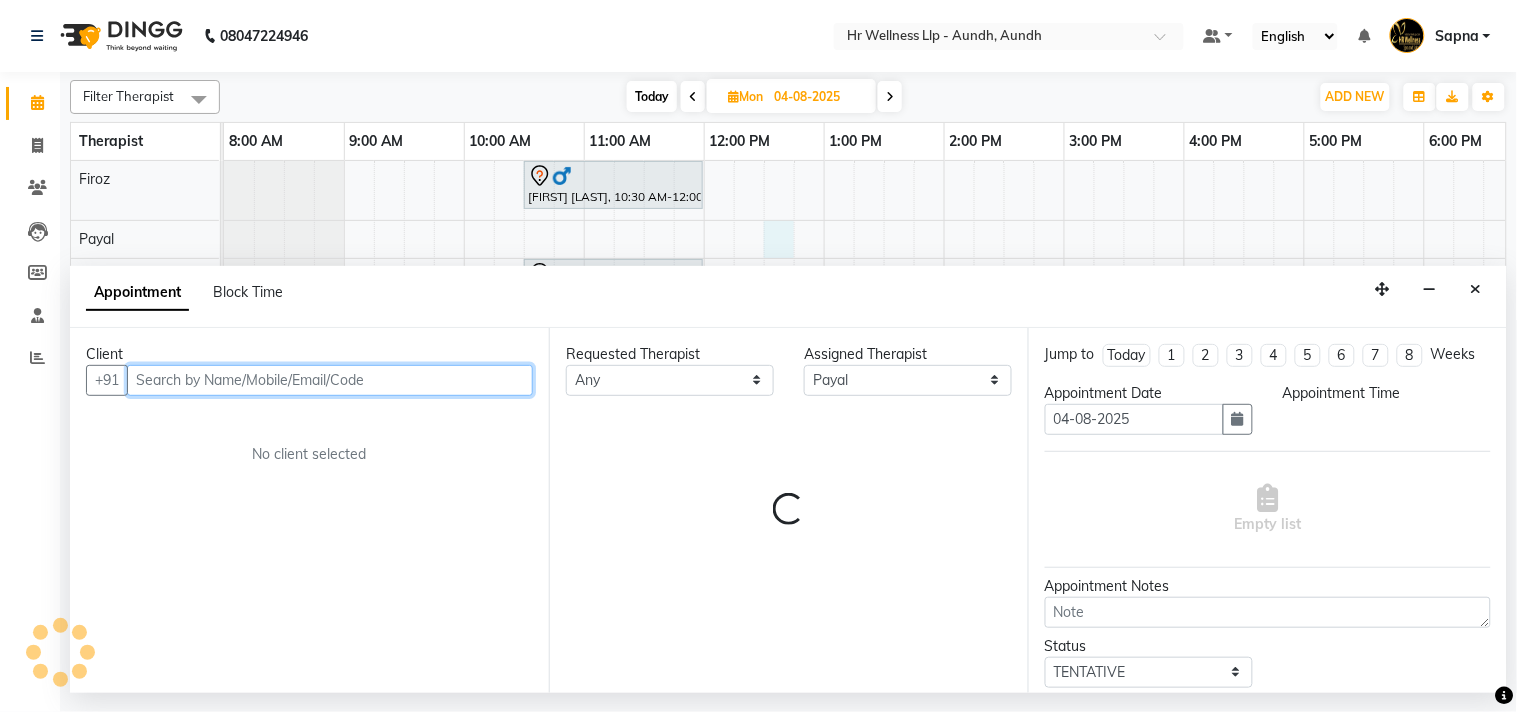 select on "750" 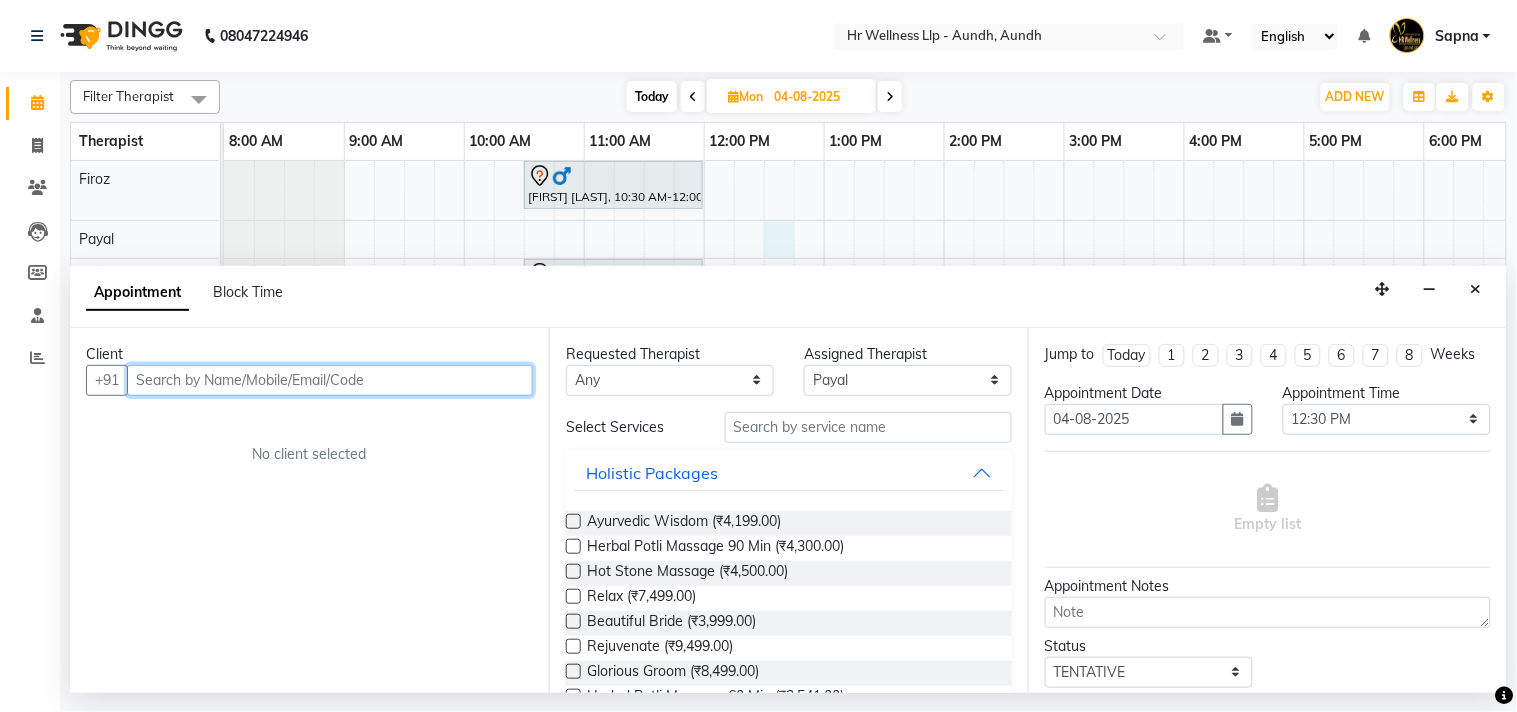 click at bounding box center (330, 380) 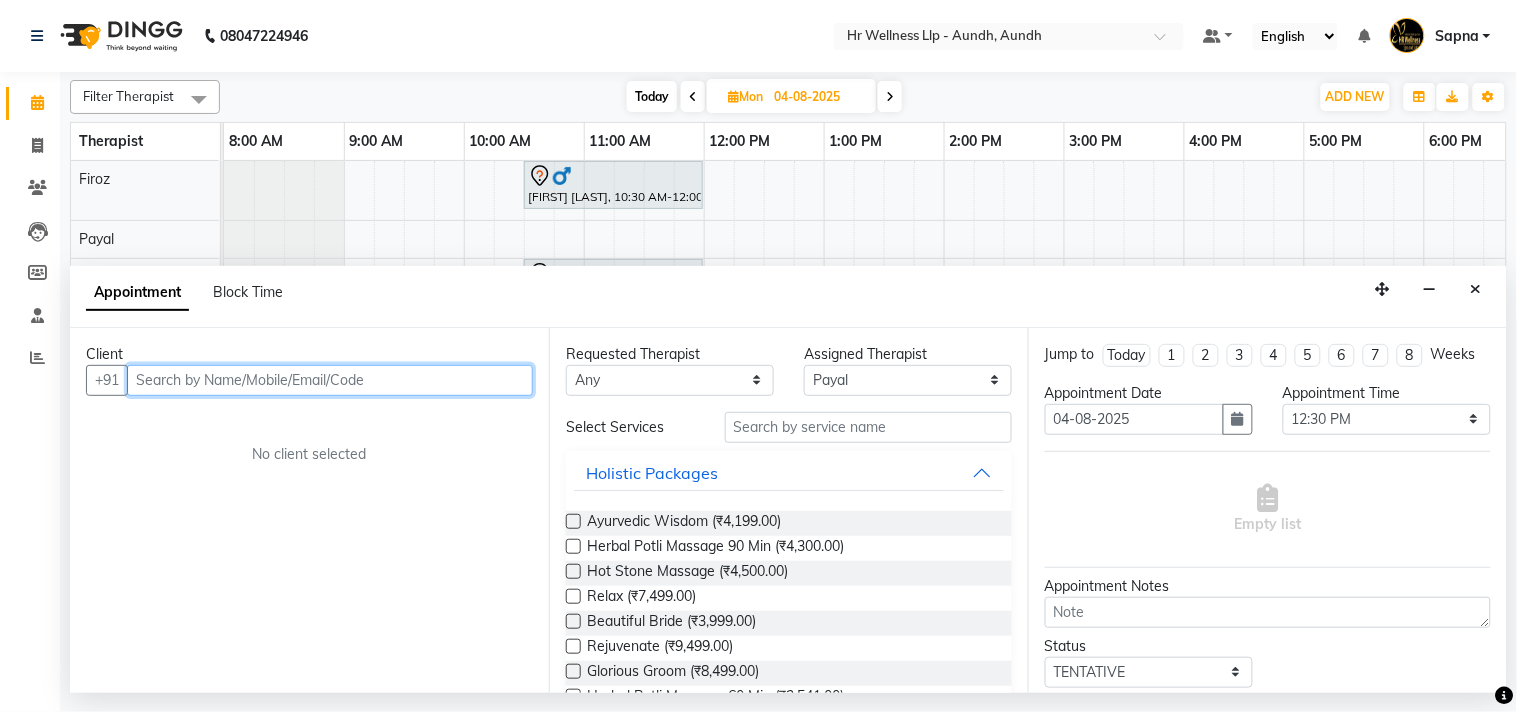 click at bounding box center [330, 380] 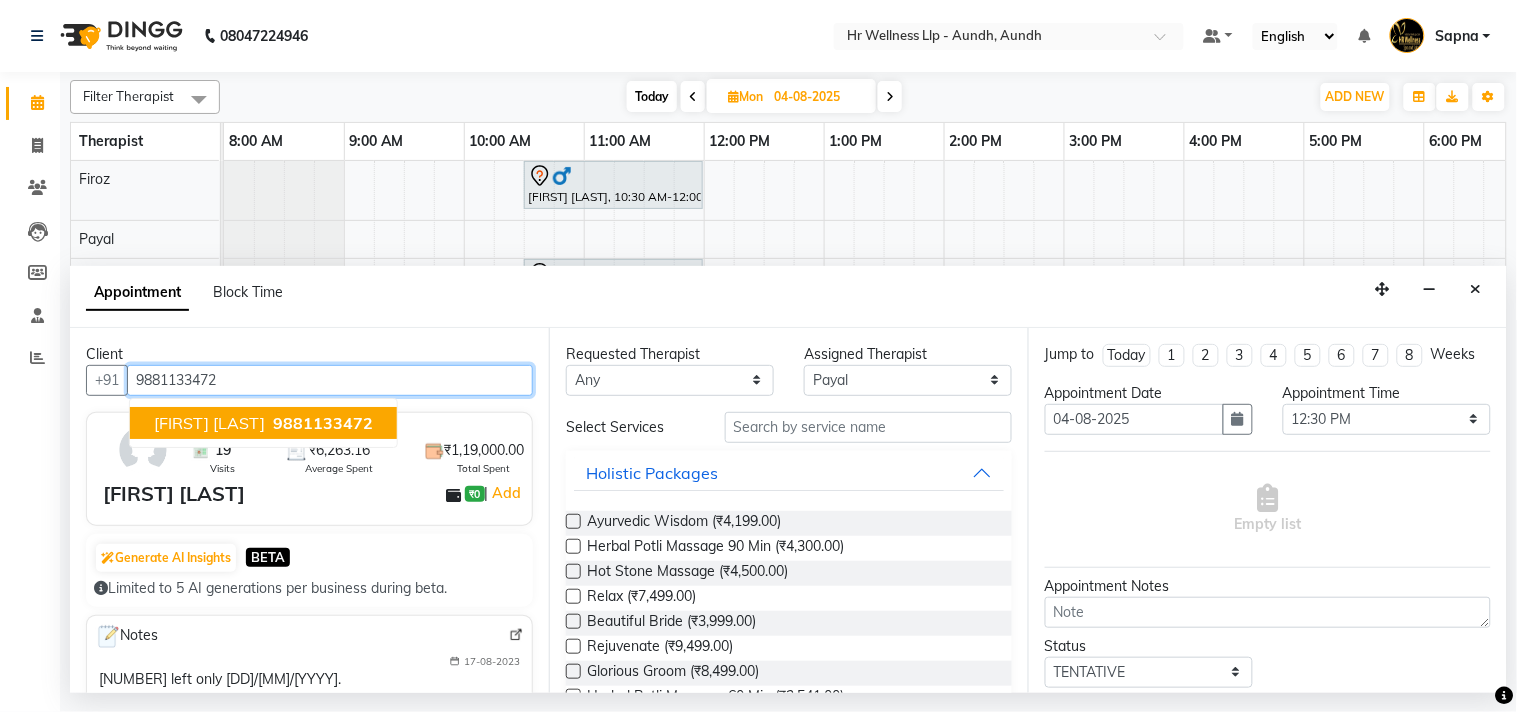 click on "9881133472" at bounding box center [323, 423] 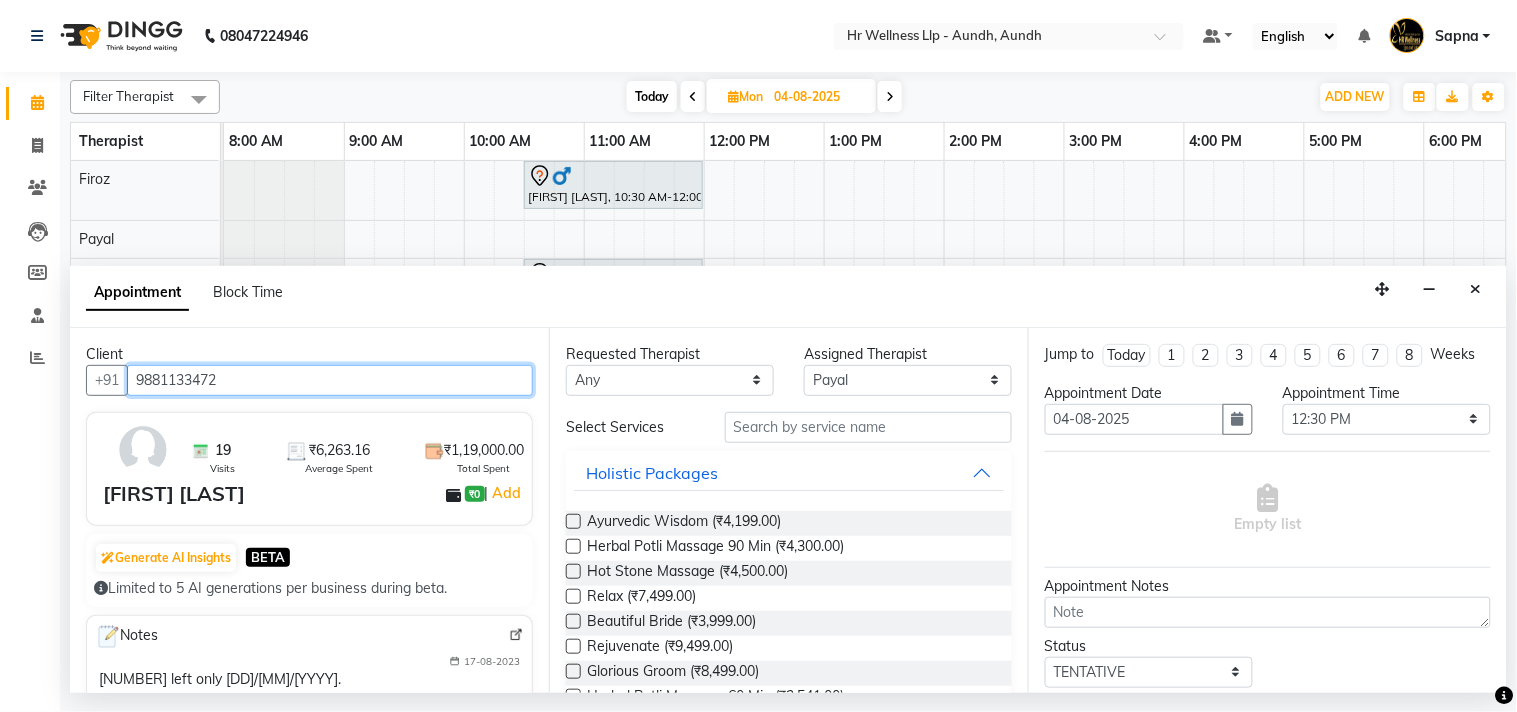 type on "9881133472" 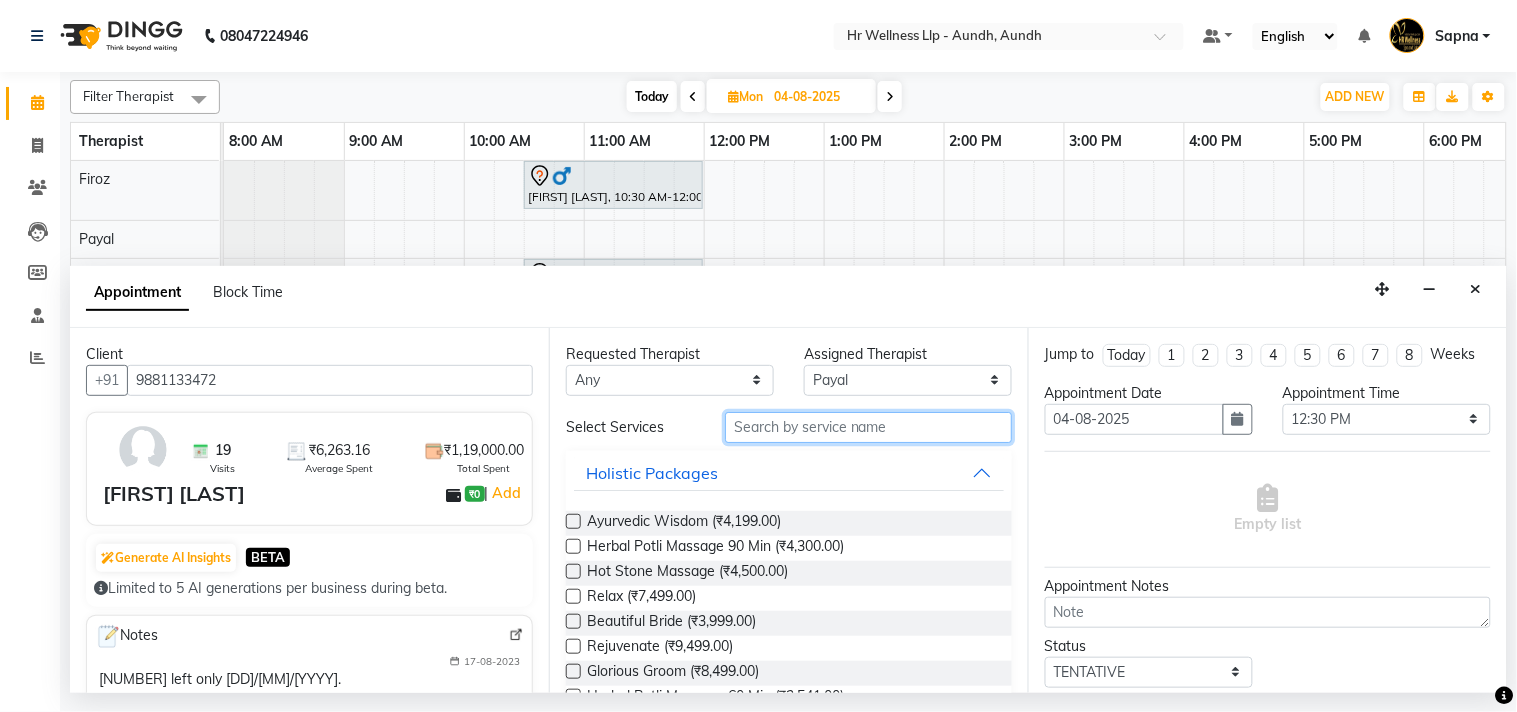 click at bounding box center [868, 427] 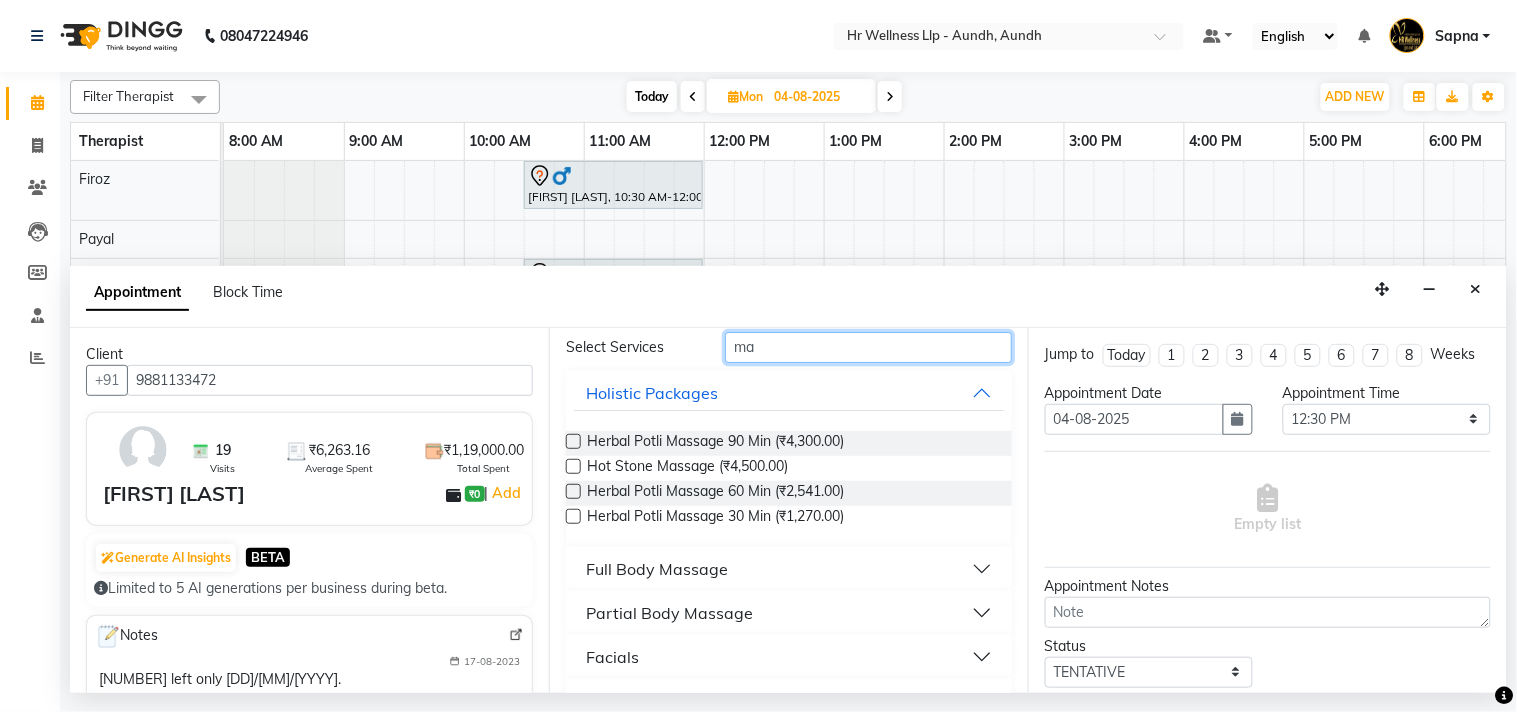 scroll, scrollTop: 168, scrollLeft: 0, axis: vertical 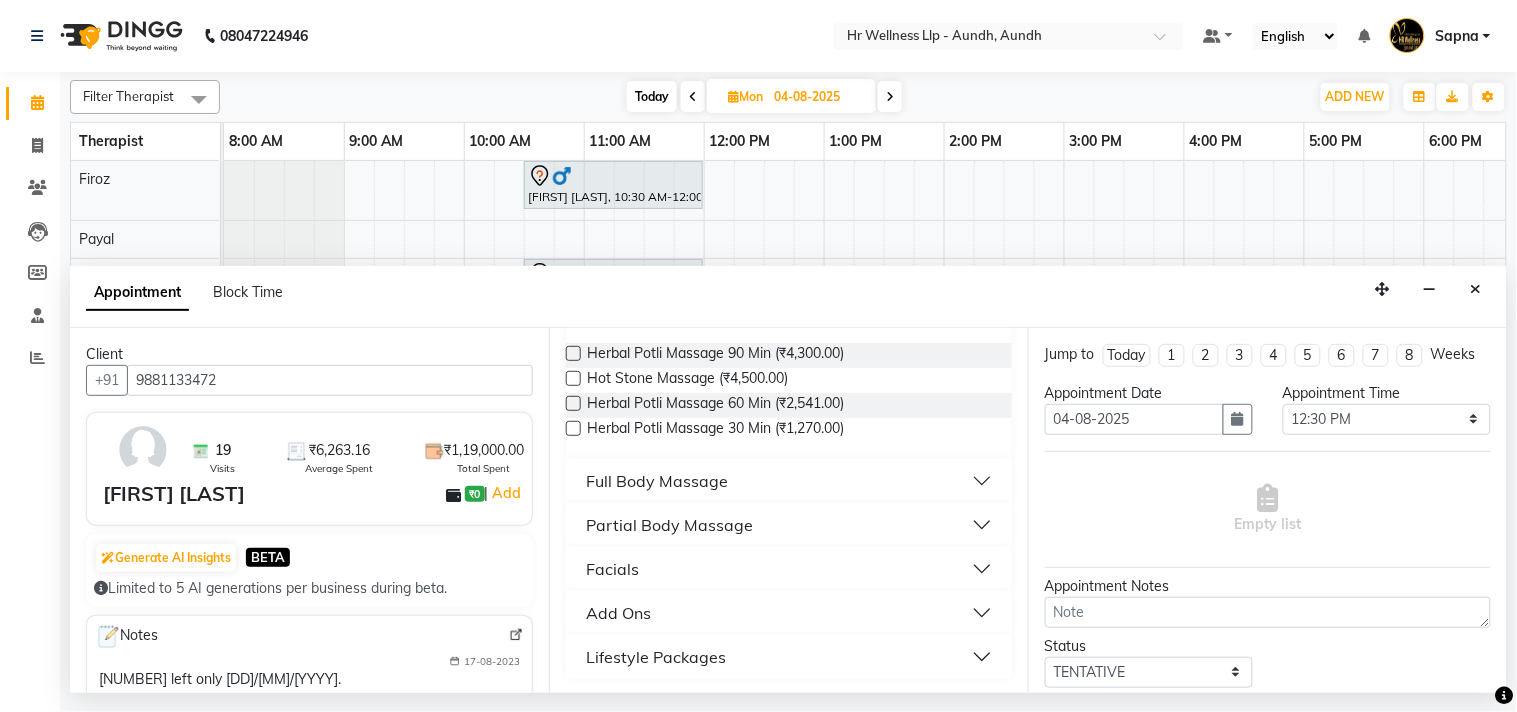 type on "ma" 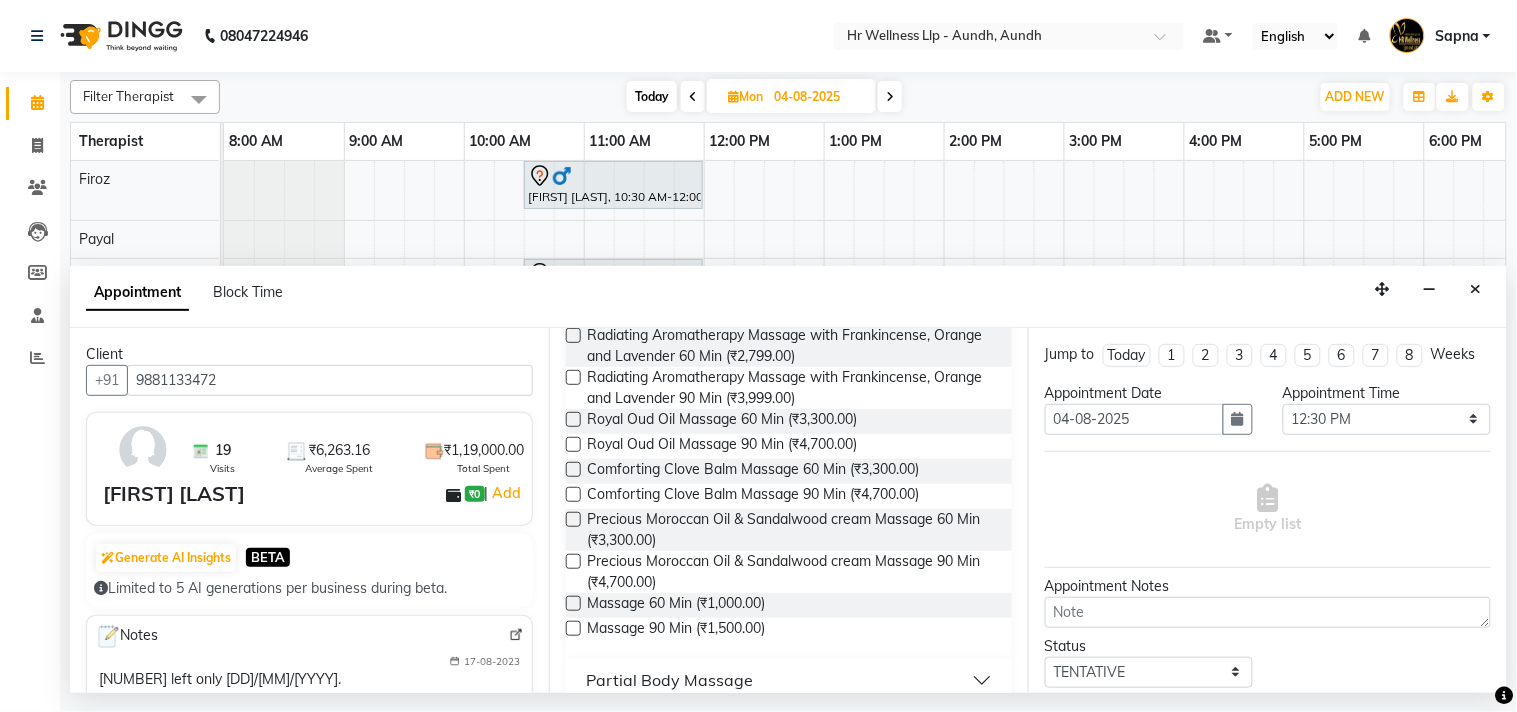 scroll, scrollTop: 835, scrollLeft: 0, axis: vertical 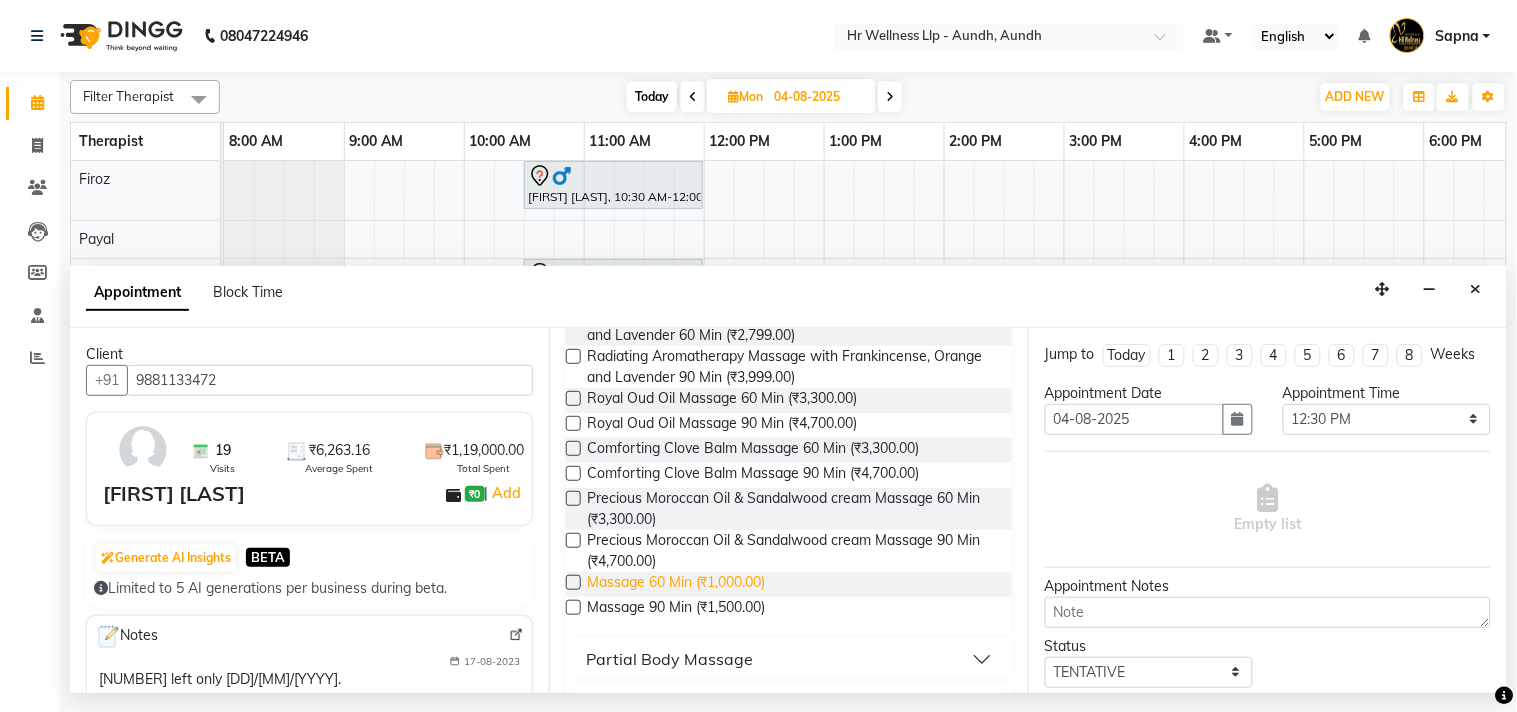 click on "Massage 60 Min (₹1,000.00)" at bounding box center [676, 584] 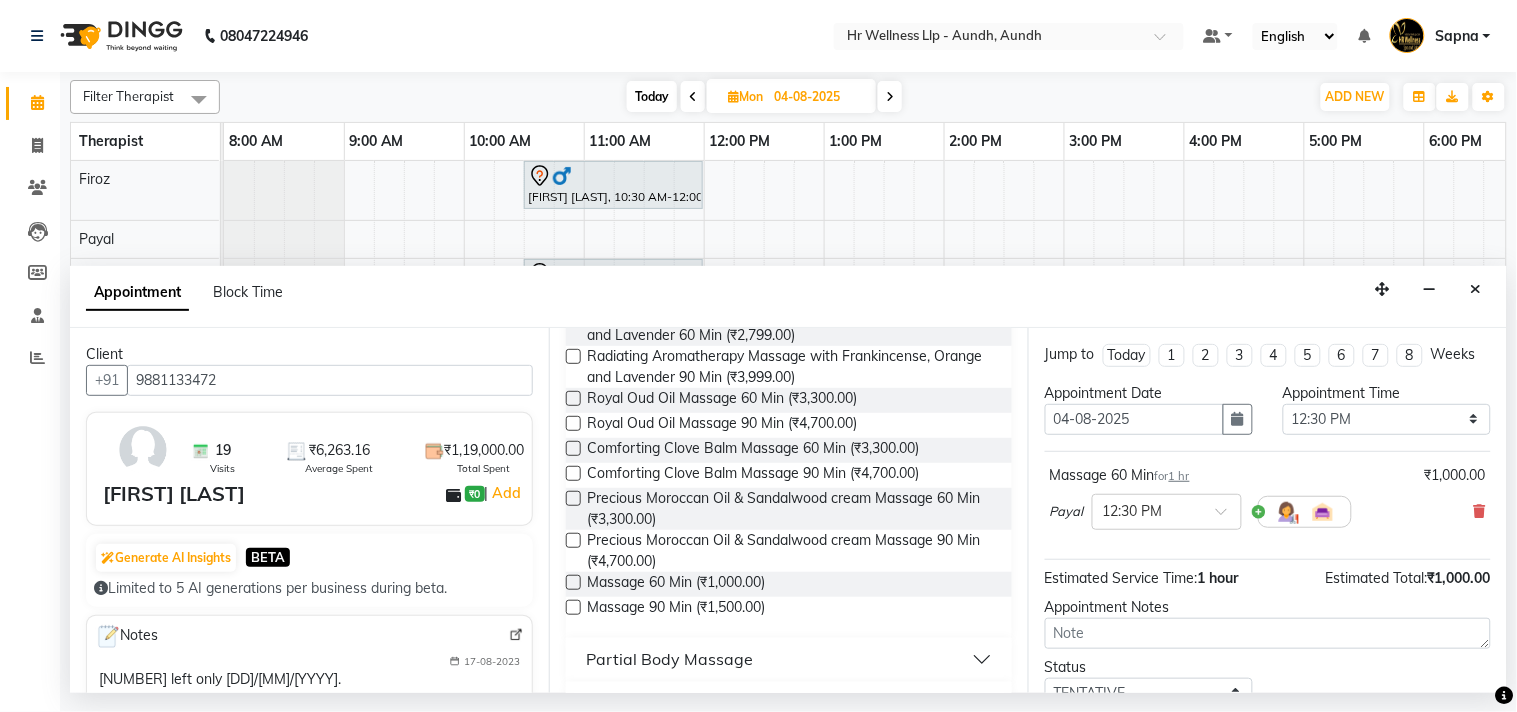 click at bounding box center (573, 582) 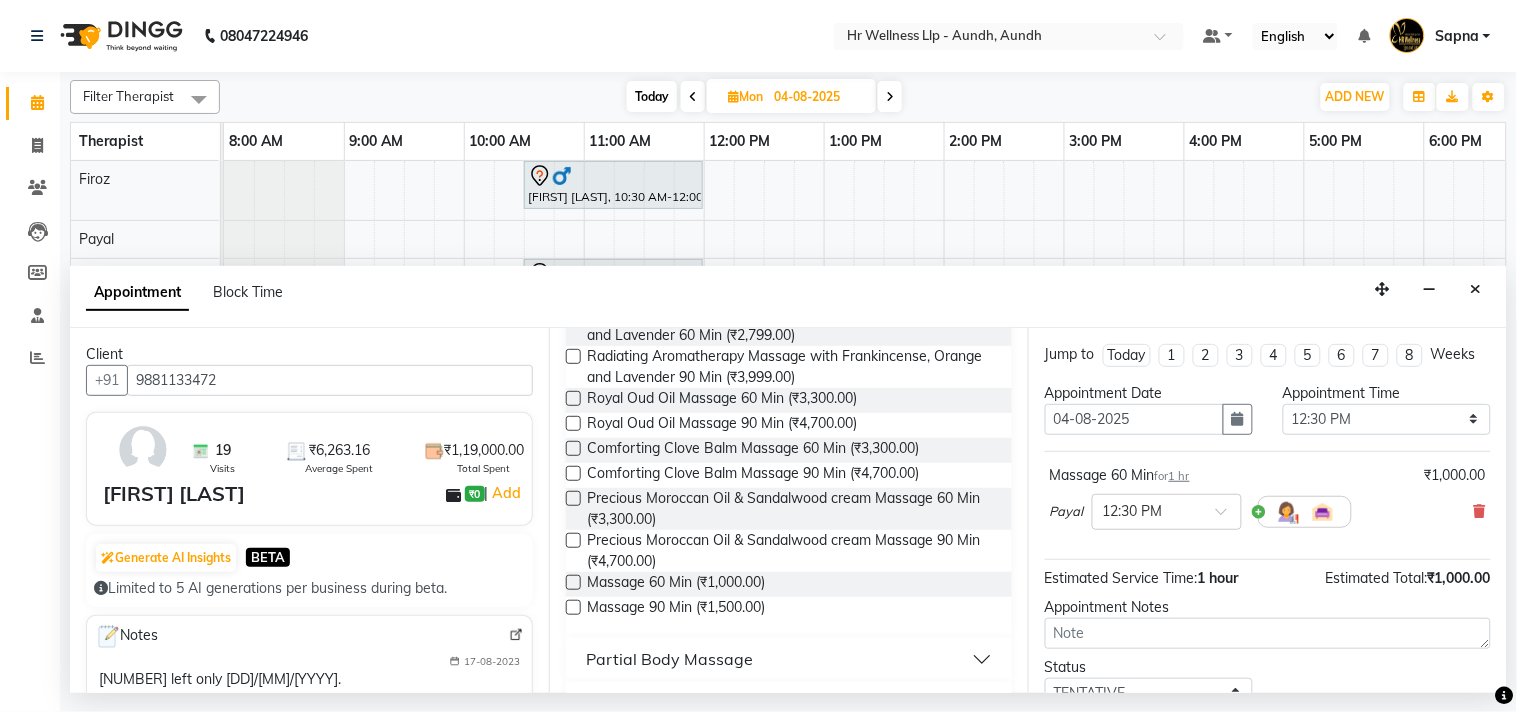 click at bounding box center [572, 584] 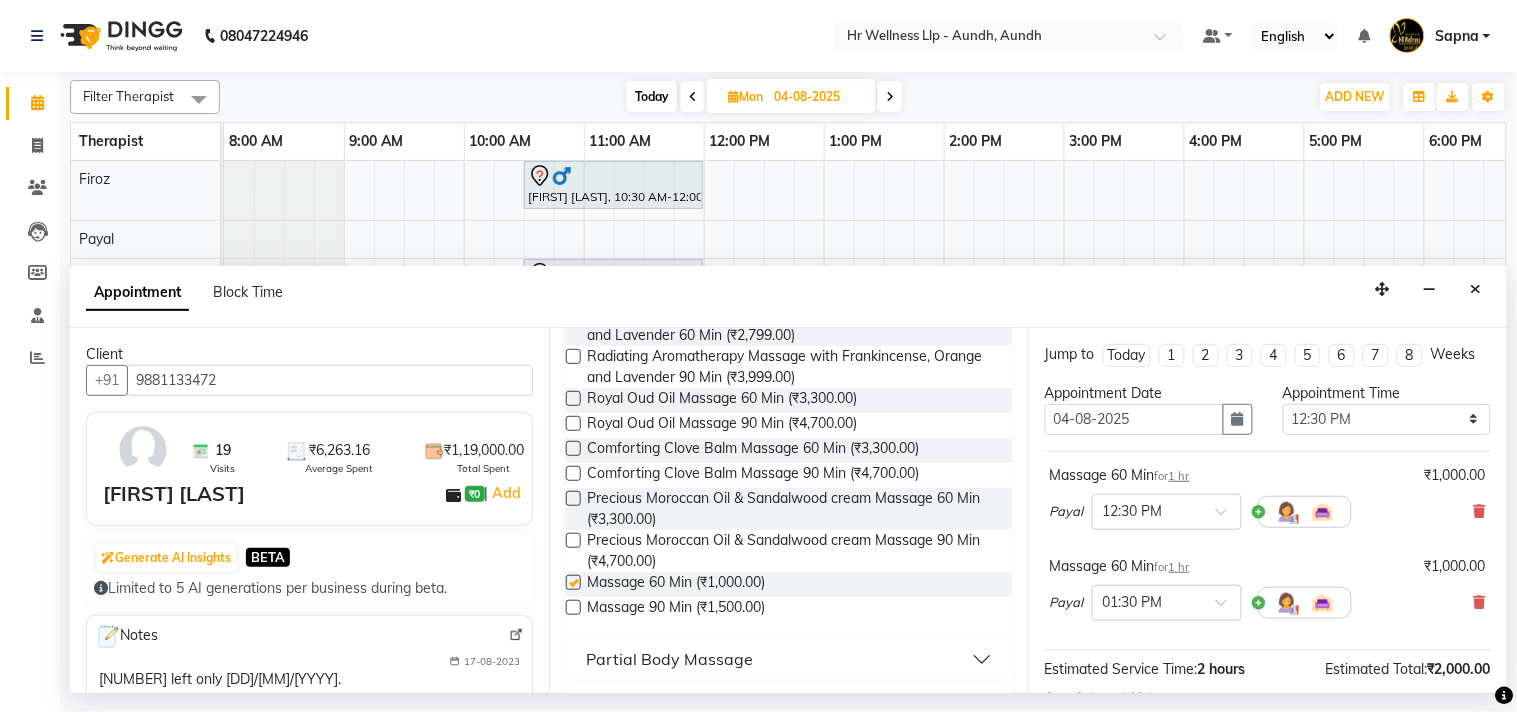 checkbox on "false" 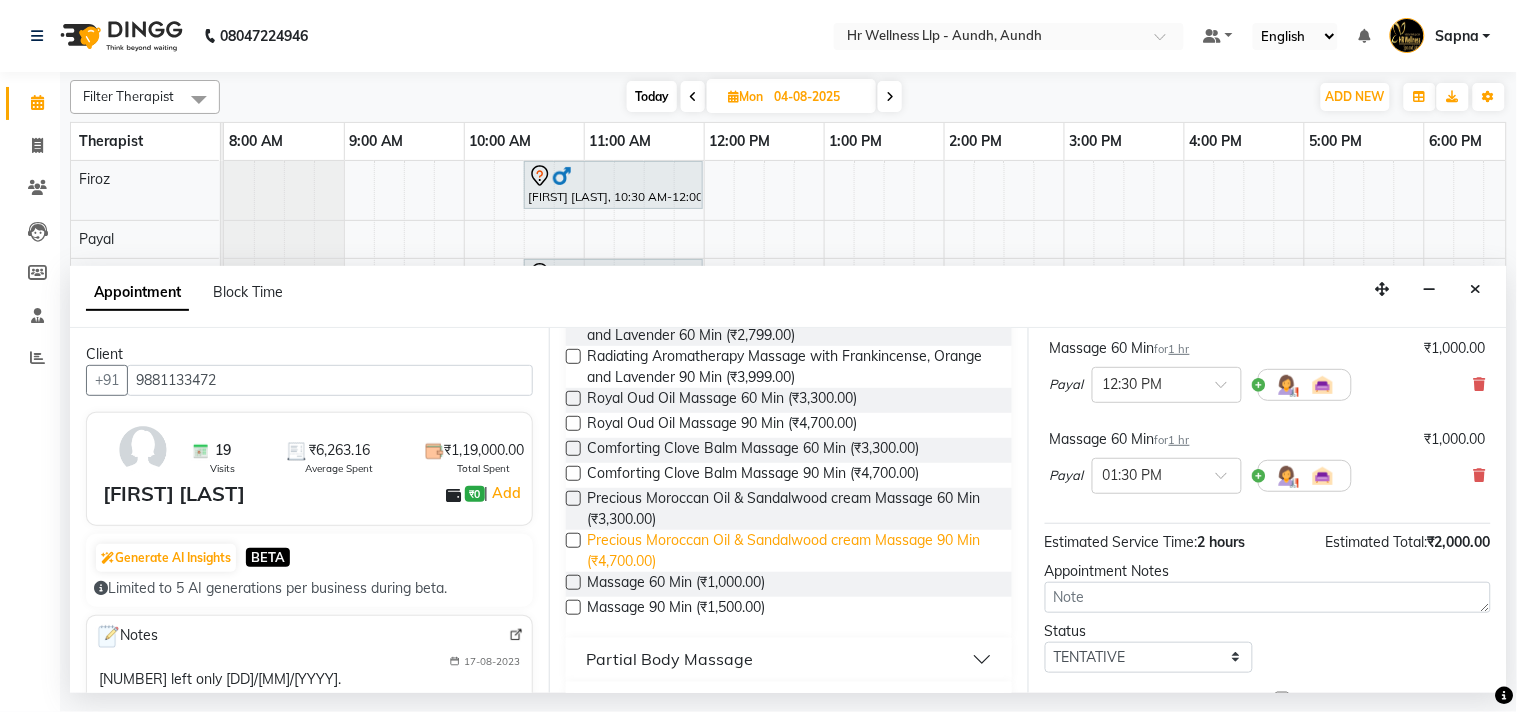 scroll, scrollTop: 0, scrollLeft: 0, axis: both 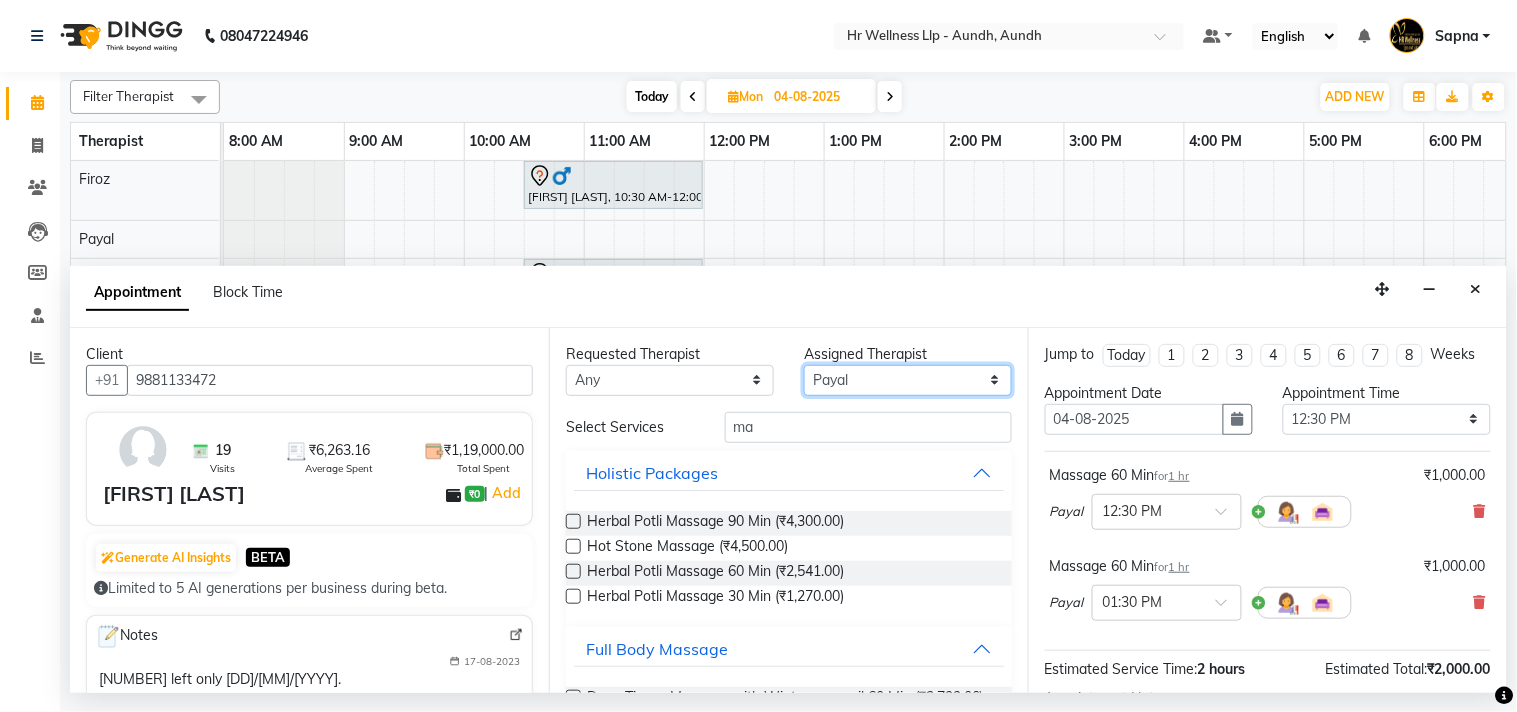 click on "Select Baner Female Baner Male Chandni Firoz  Payal Sangita Sharda Waitlist" at bounding box center [908, 380] 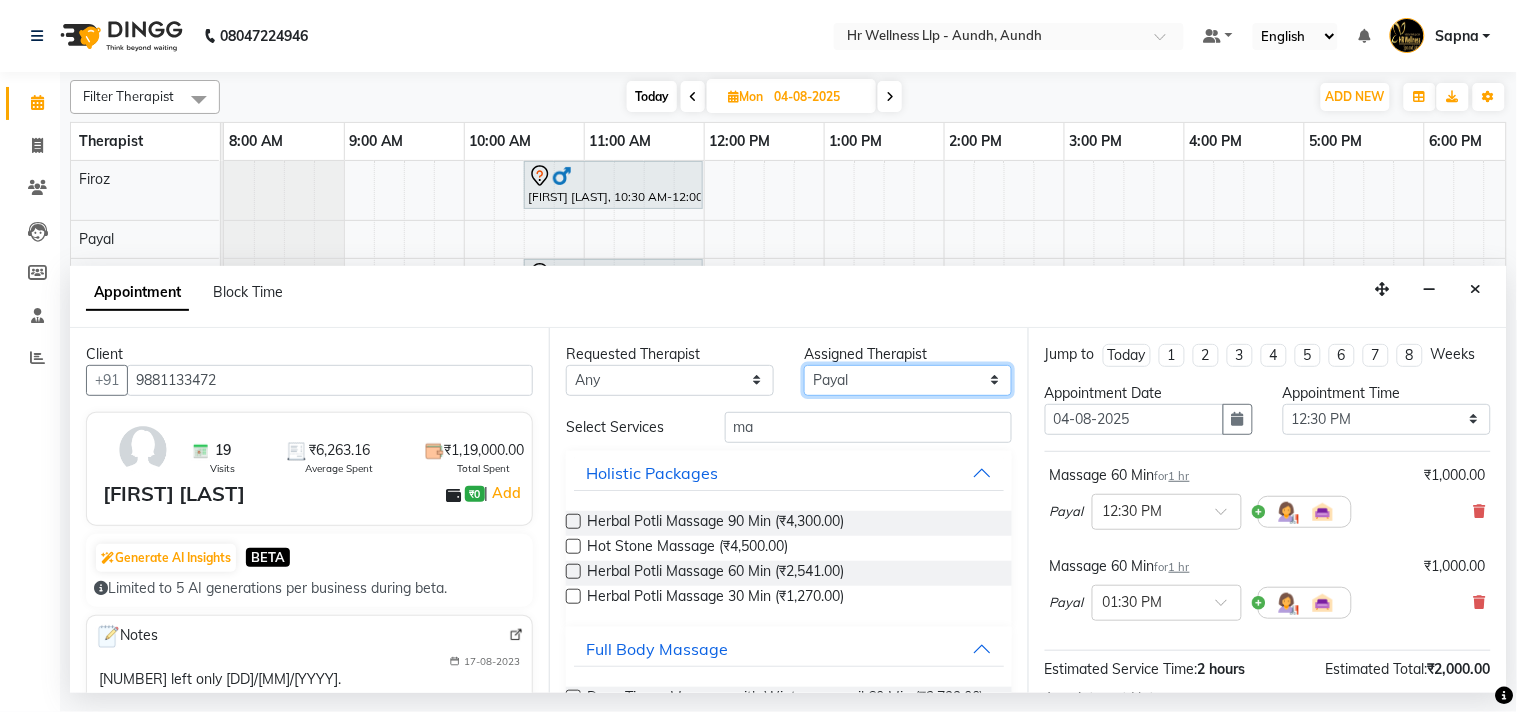 select on "77662" 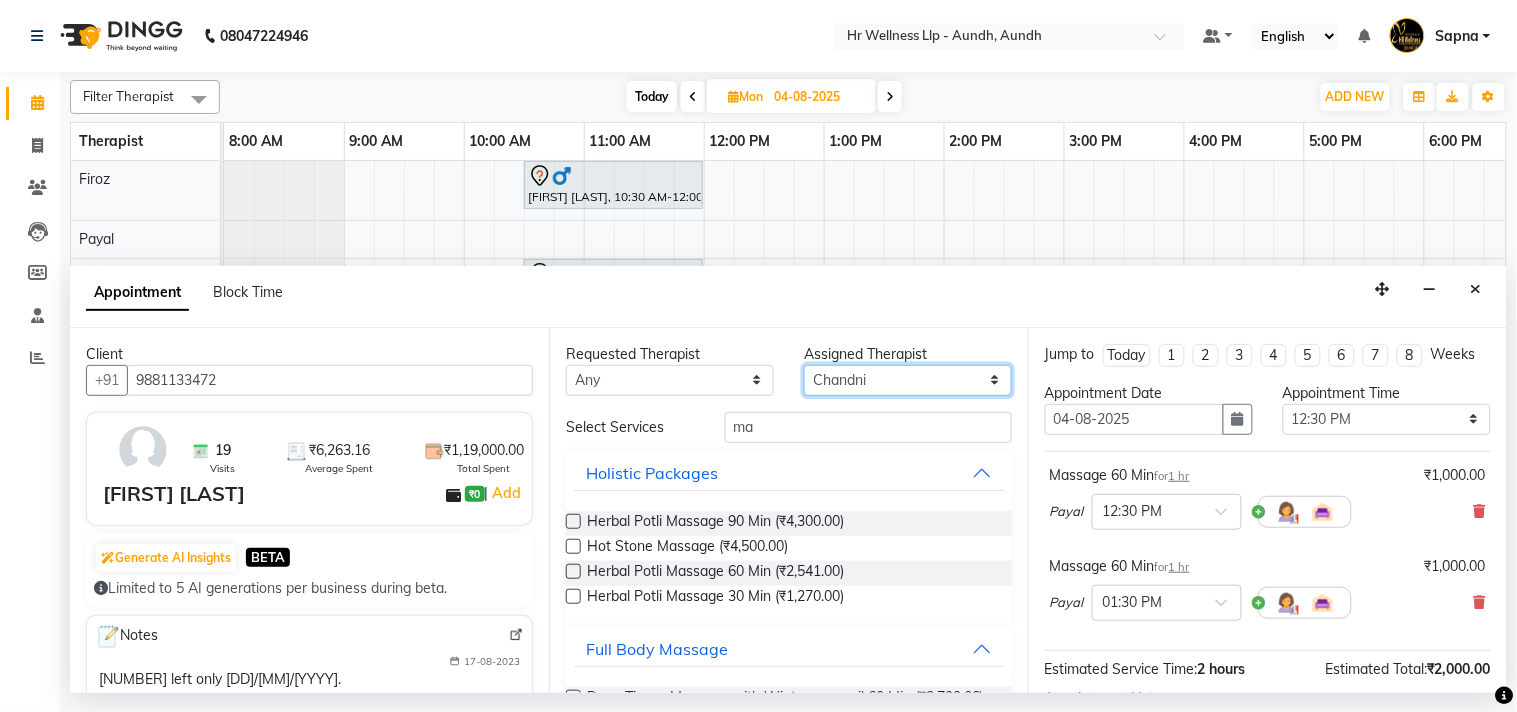 click on "Select Baner Female Baner Male Chandni Firoz  Payal Sangita Sharda Waitlist" at bounding box center (908, 380) 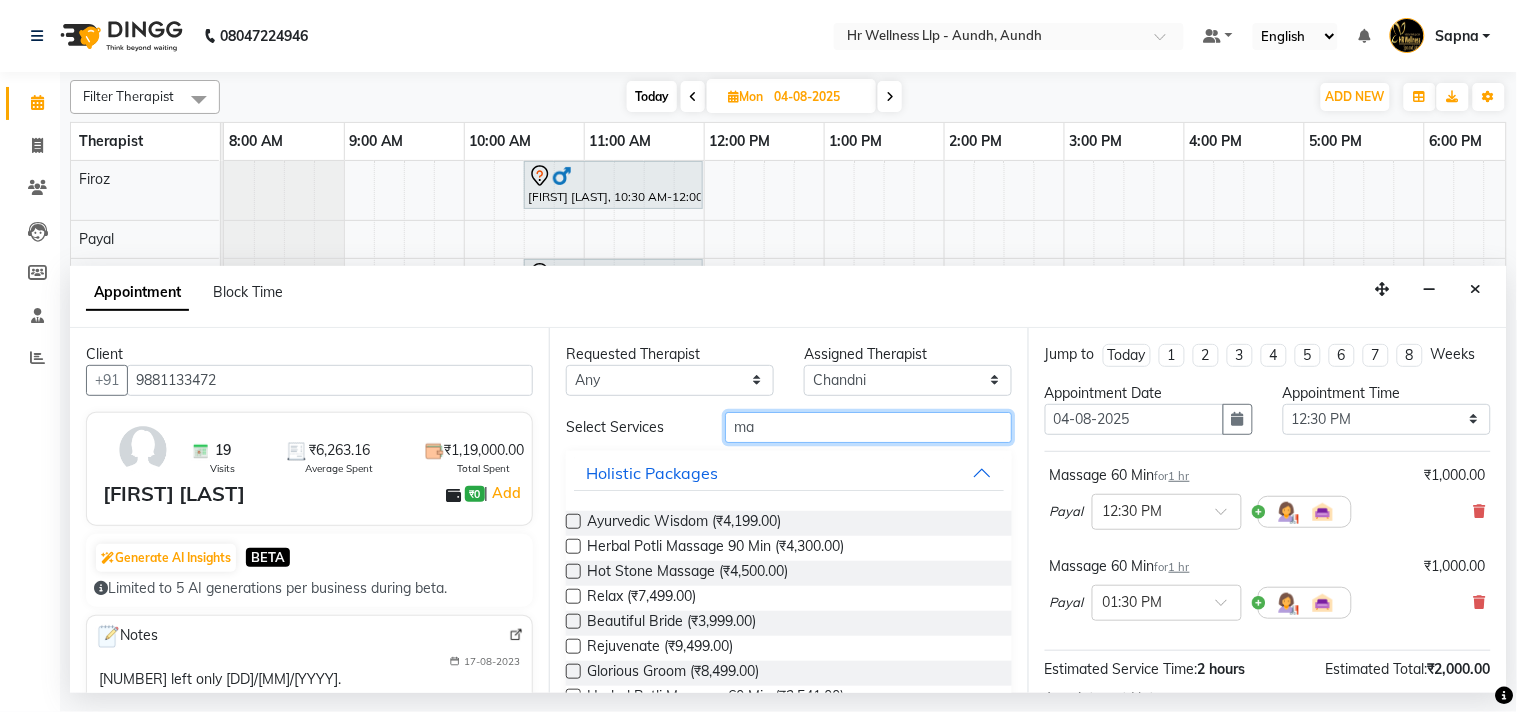 click on "ma" at bounding box center [868, 427] 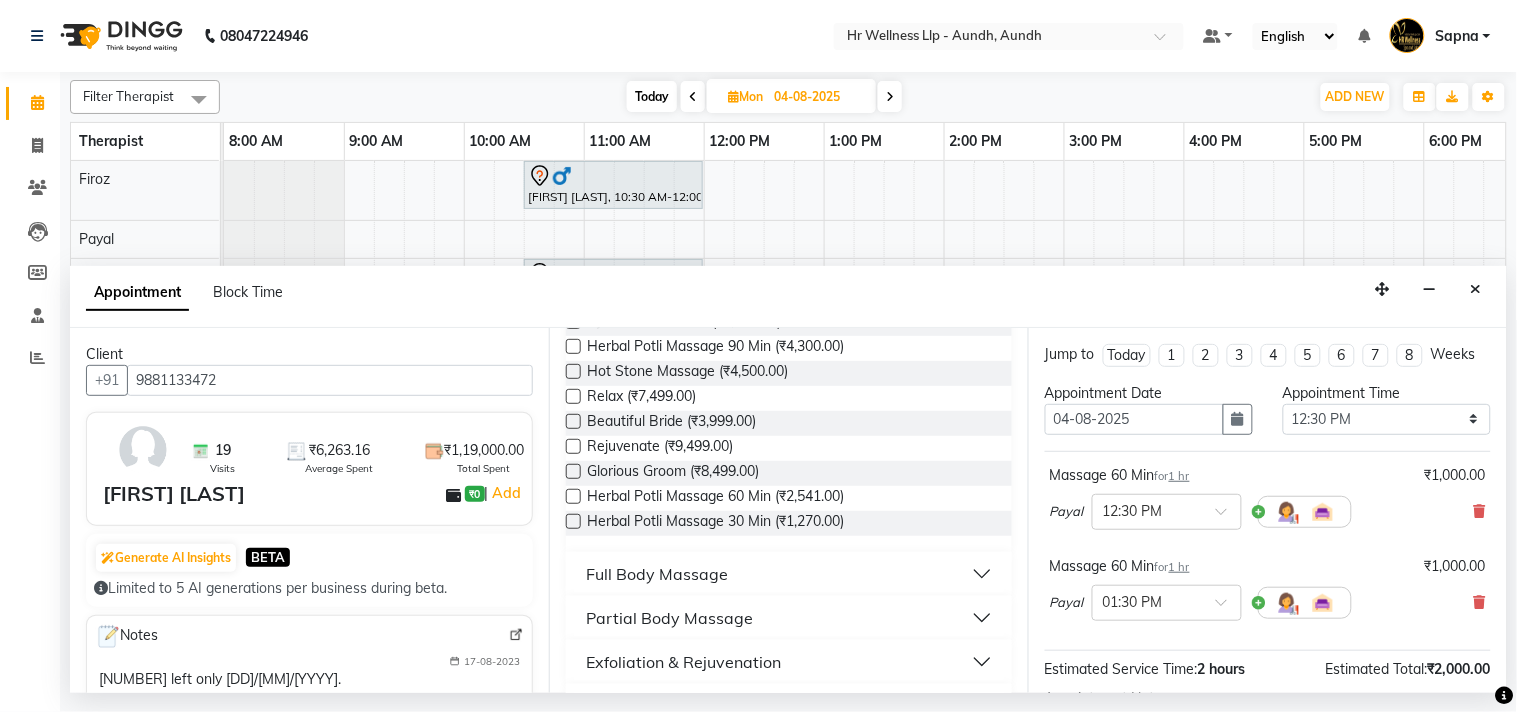 scroll, scrollTop: 314, scrollLeft: 0, axis: vertical 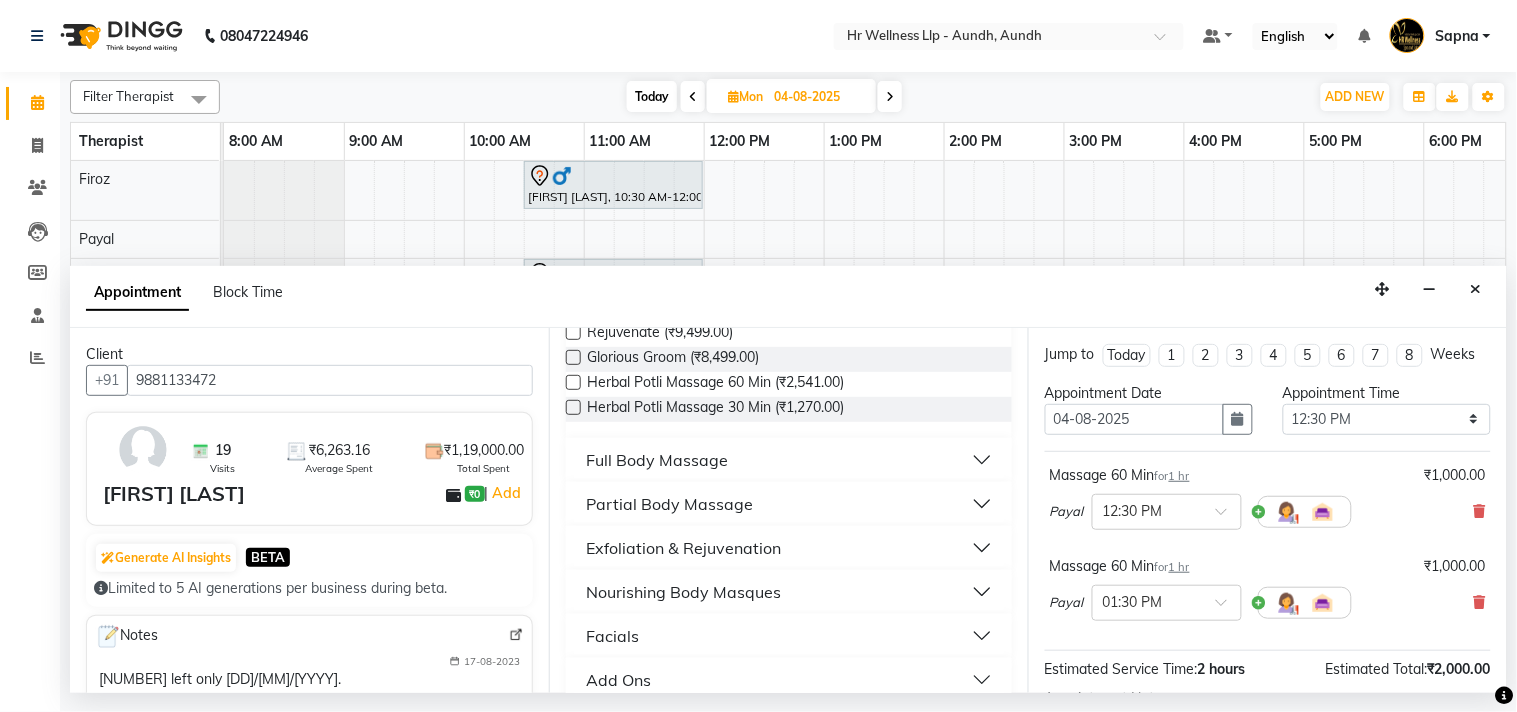 click on "Full Body Massage" at bounding box center (789, 460) 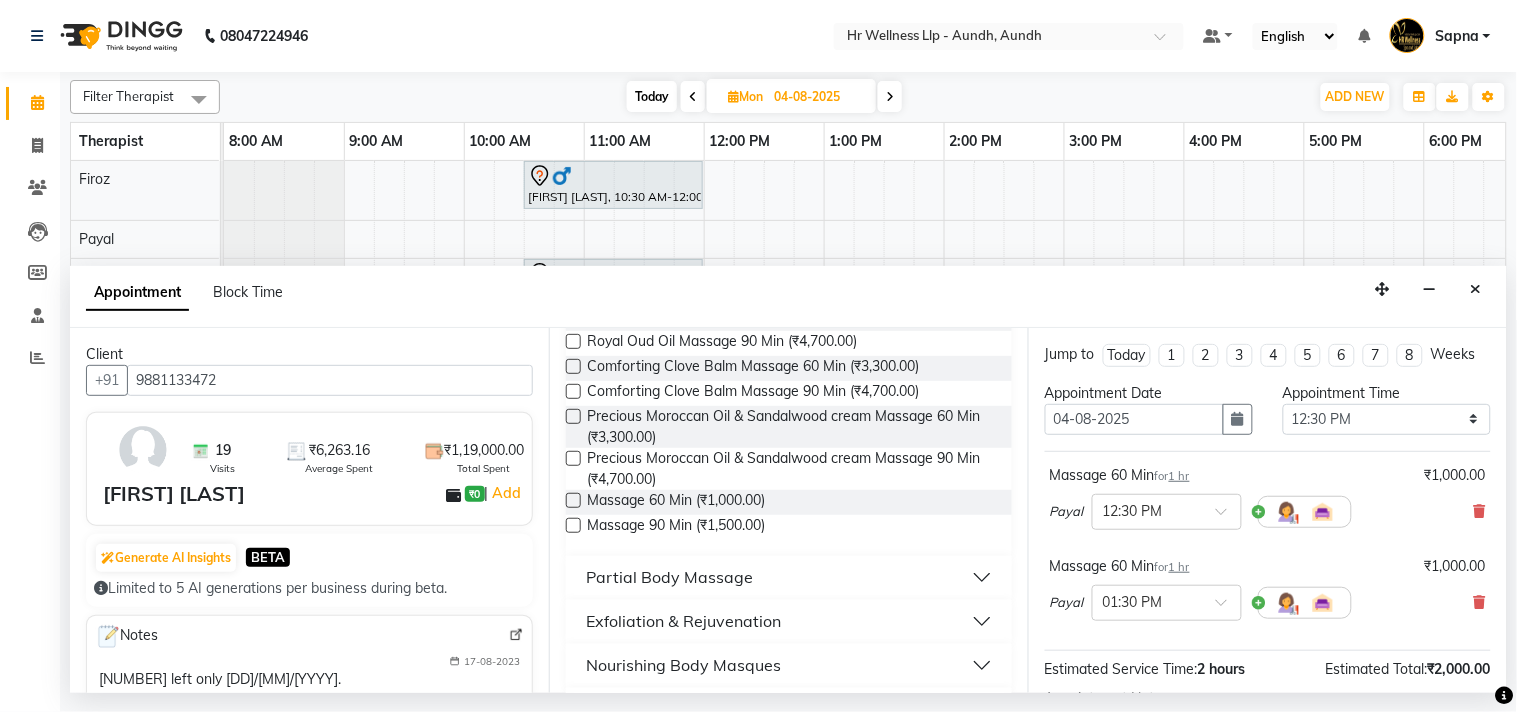 scroll, scrollTop: 1203, scrollLeft: 0, axis: vertical 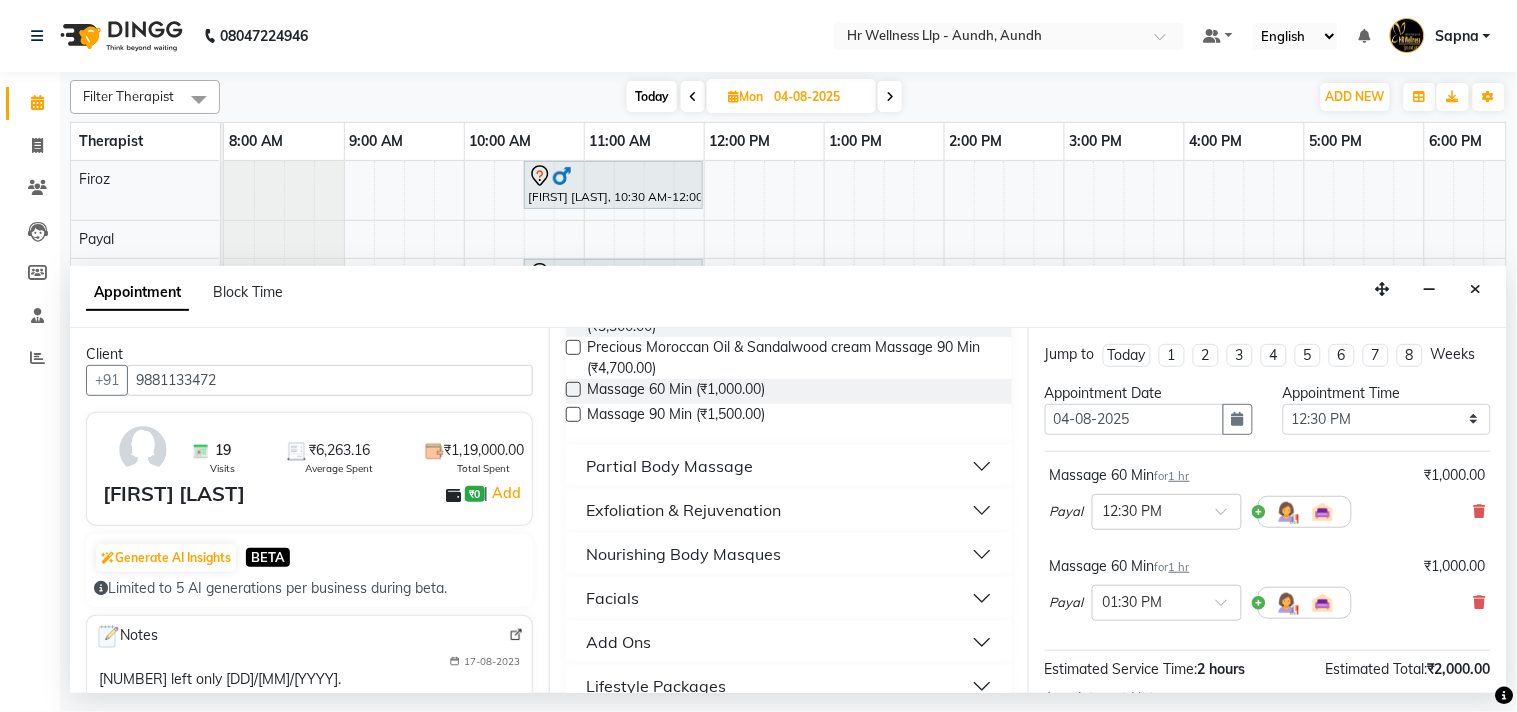 click at bounding box center (573, 389) 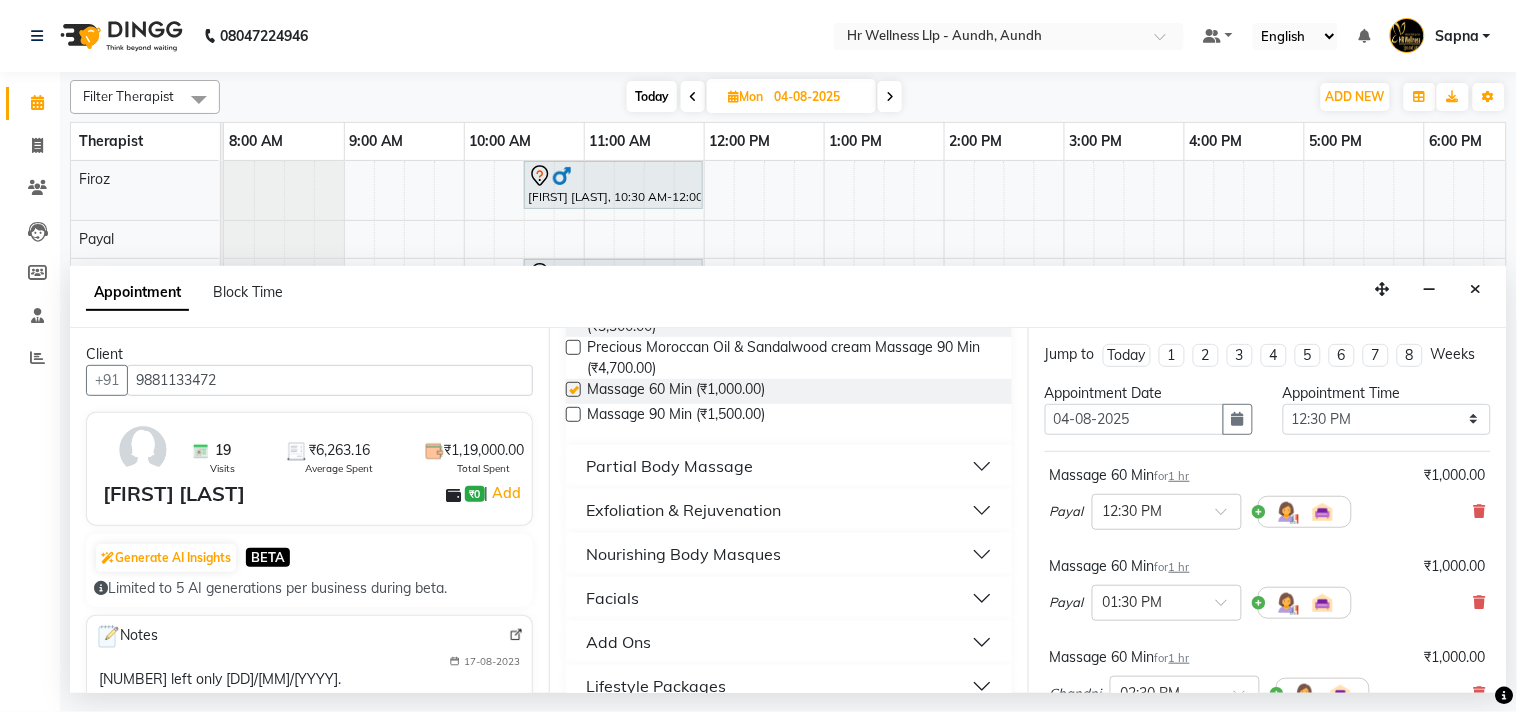 checkbox on "false" 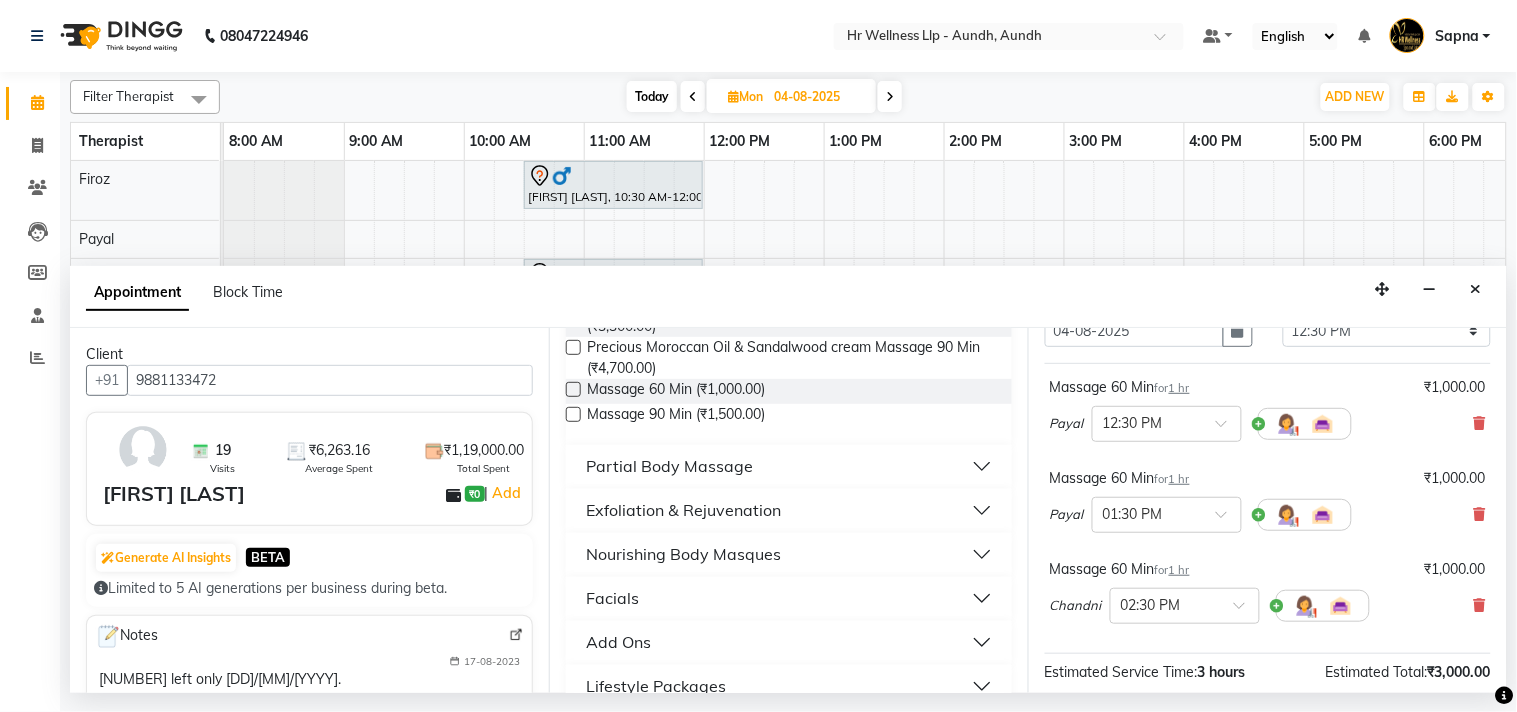 scroll, scrollTop: 111, scrollLeft: 0, axis: vertical 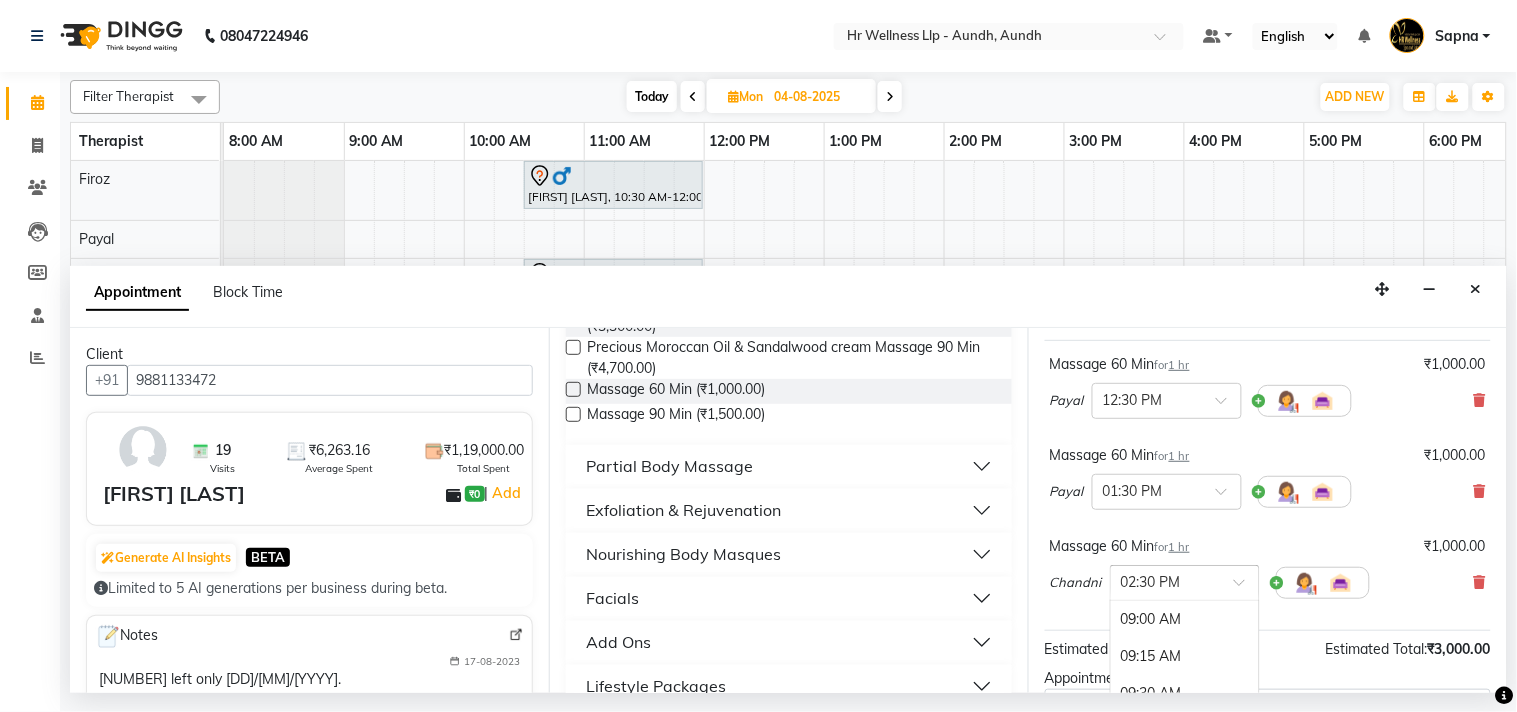click at bounding box center (1185, 581) 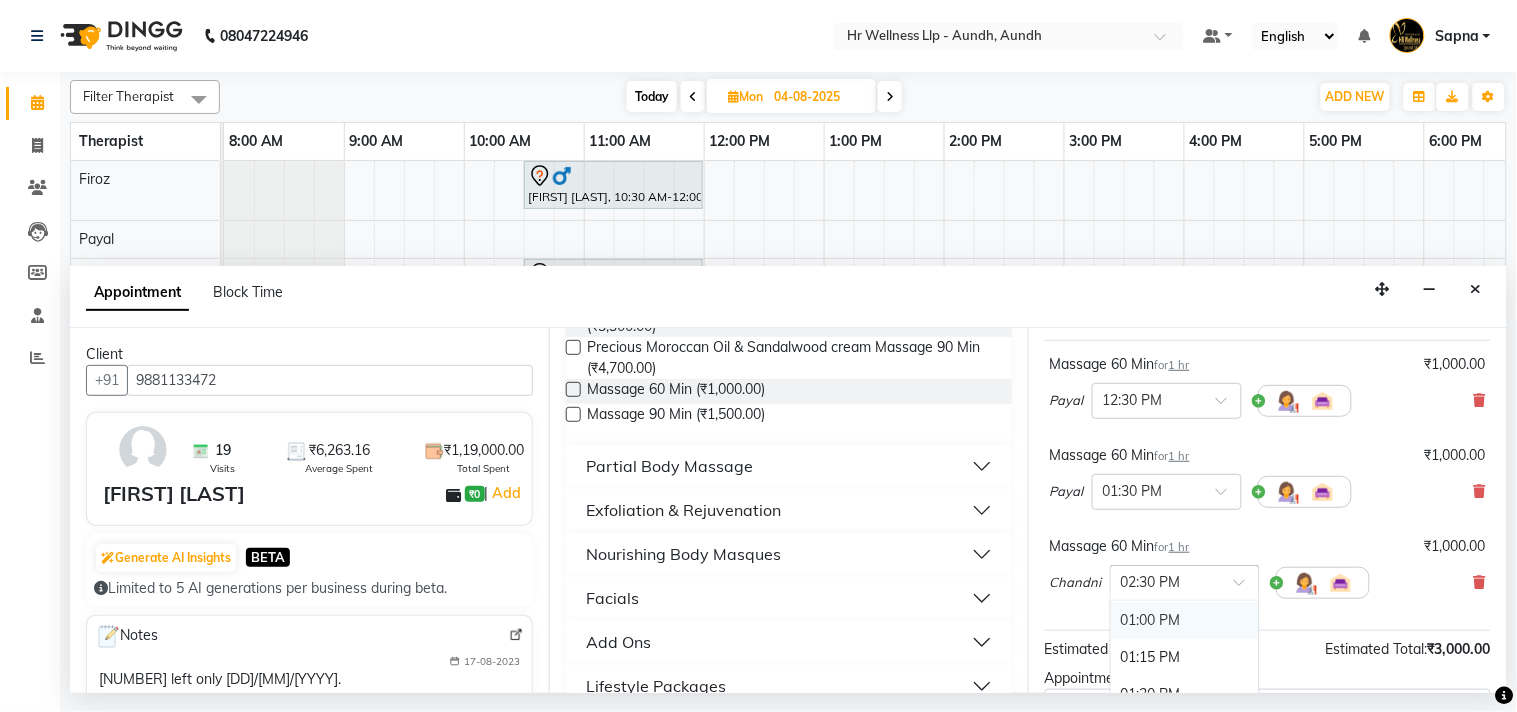 scroll, scrollTop: 492, scrollLeft: 0, axis: vertical 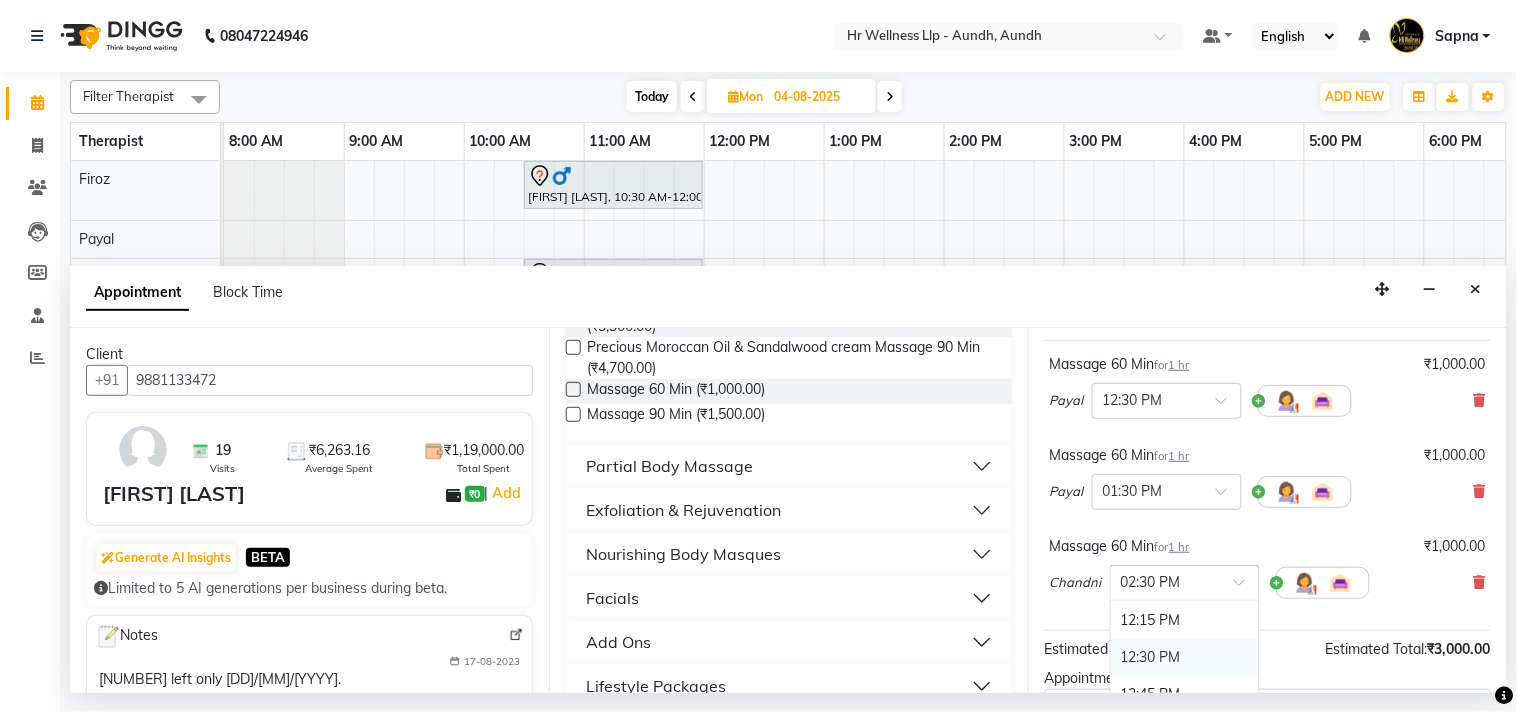 click on "12:30 PM" at bounding box center [1185, 657] 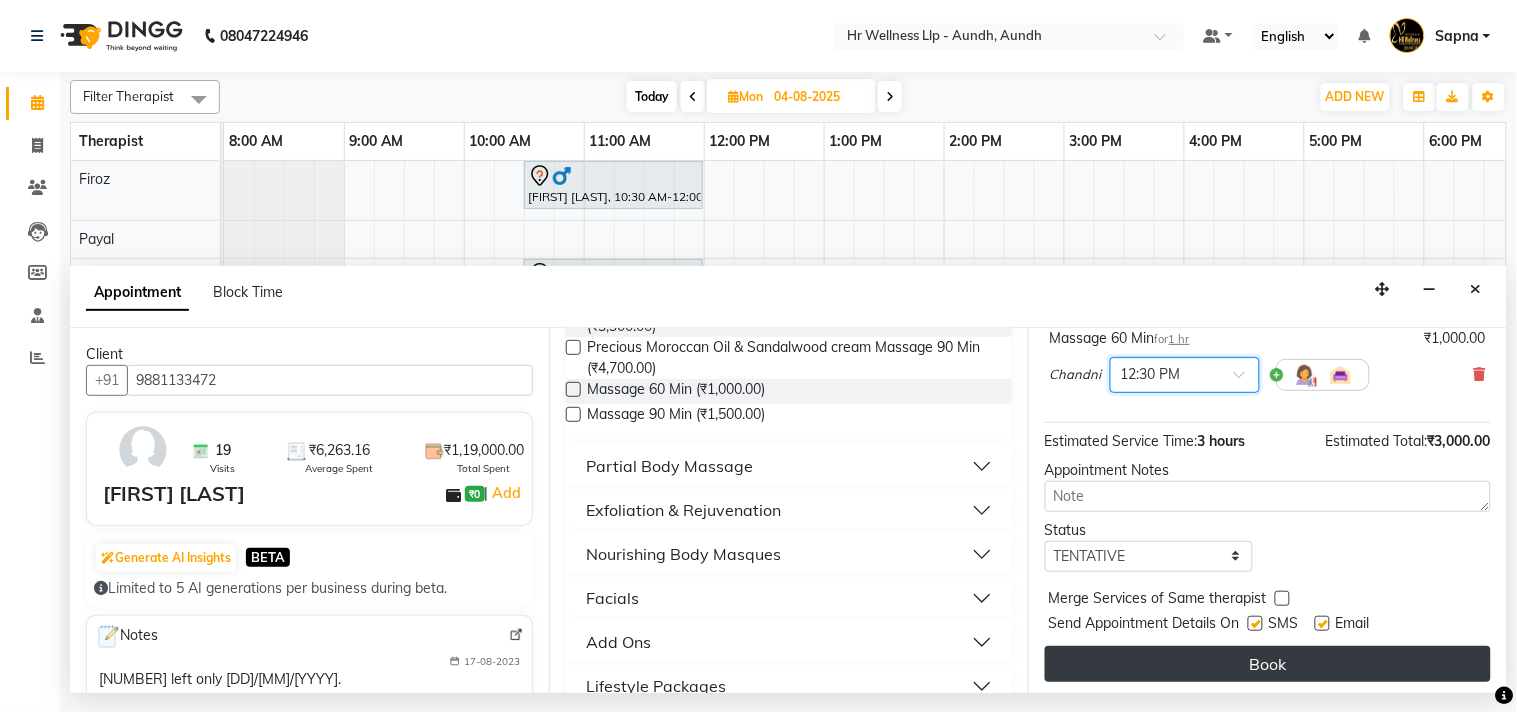 scroll, scrollTop: 363, scrollLeft: 0, axis: vertical 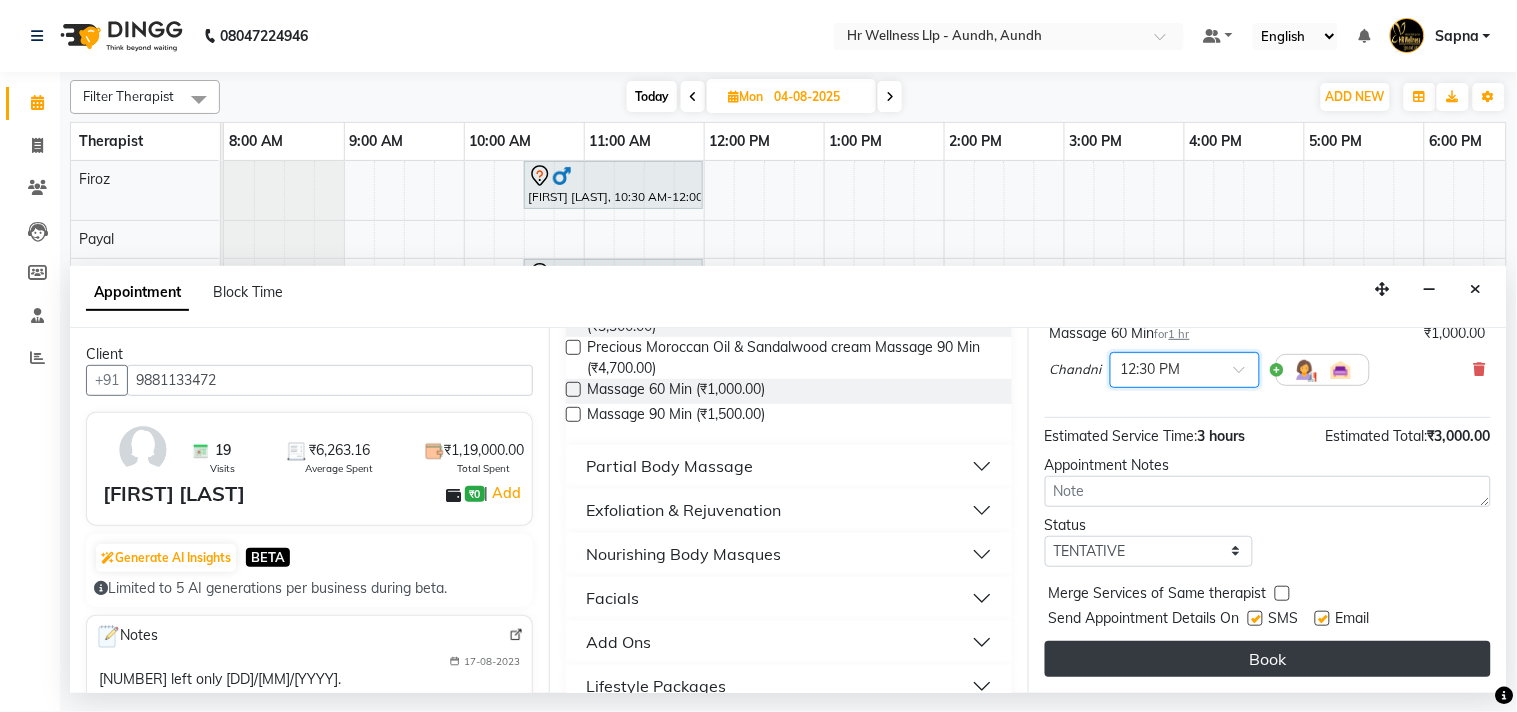 click on "Book" at bounding box center (1268, 659) 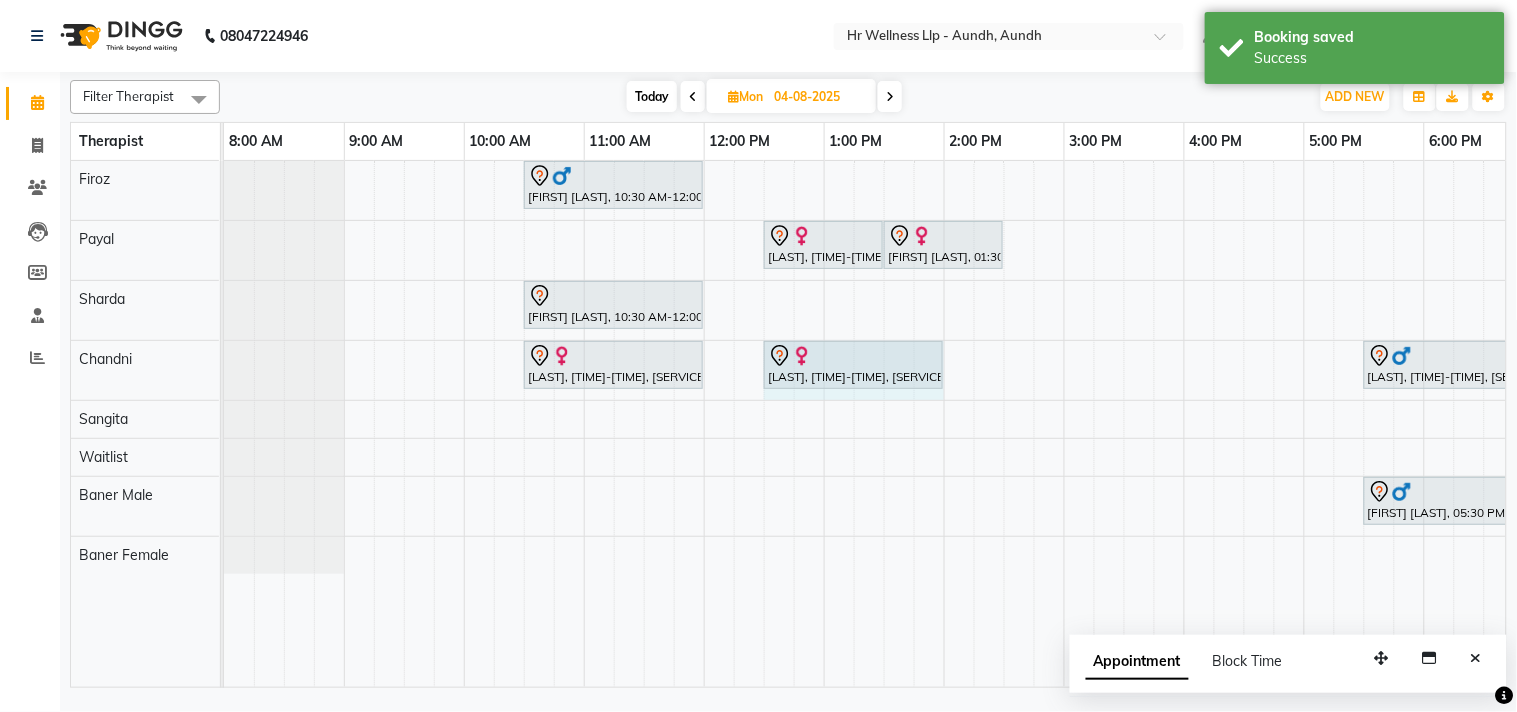 drag, startPoint x: 881, startPoint y: 363, endPoint x: 933, endPoint y: 335, distance: 59.05929 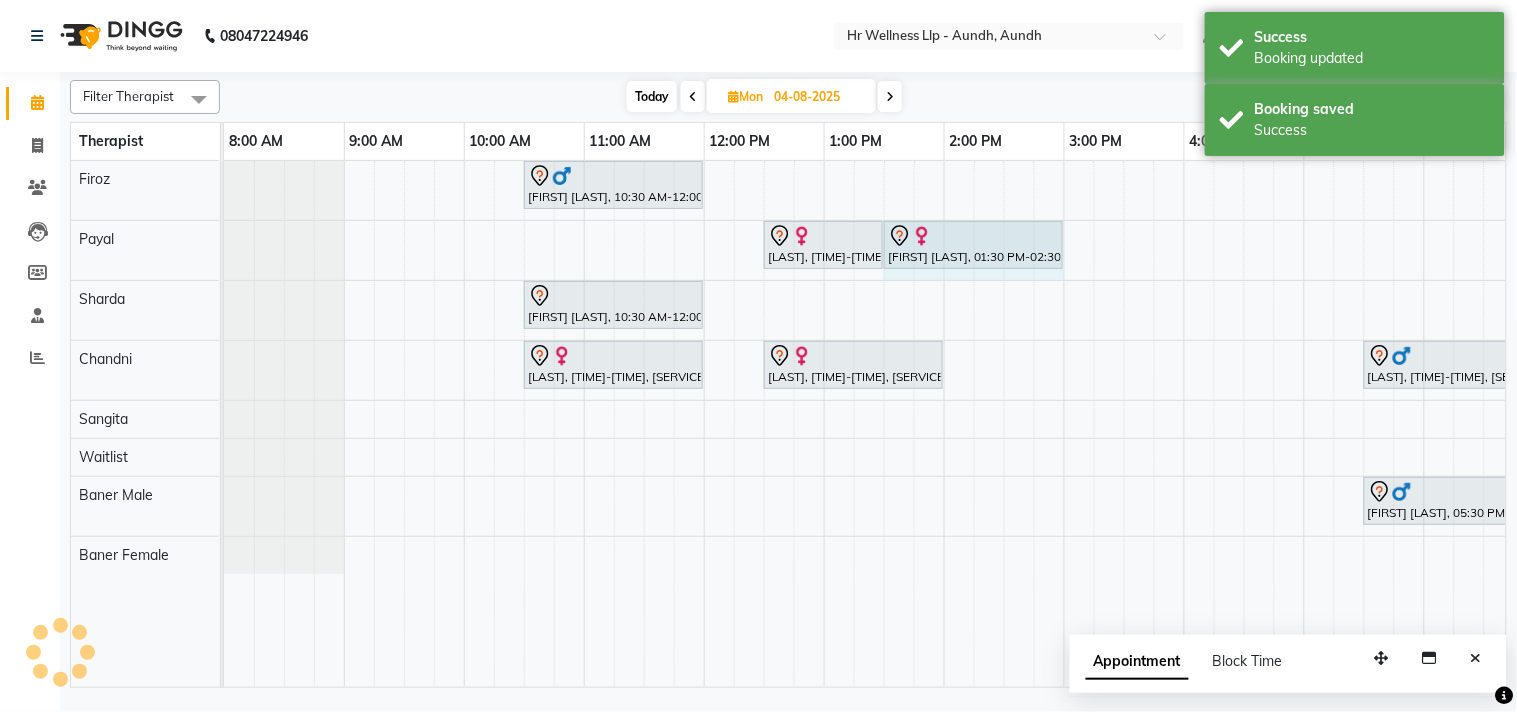 drag, startPoint x: 1001, startPoint y: 238, endPoint x: 1045, endPoint y: 234, distance: 44.181442 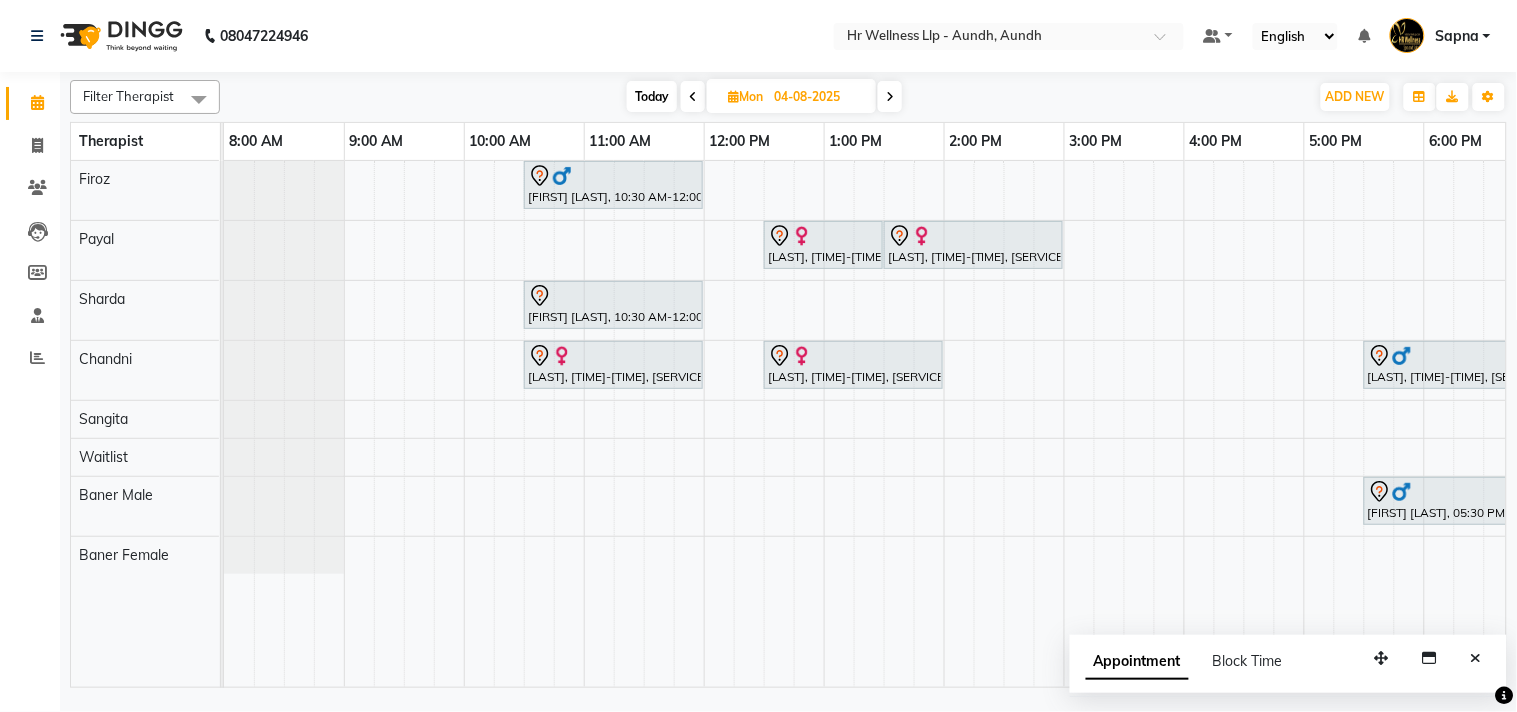 click on "Today" at bounding box center [652, 96] 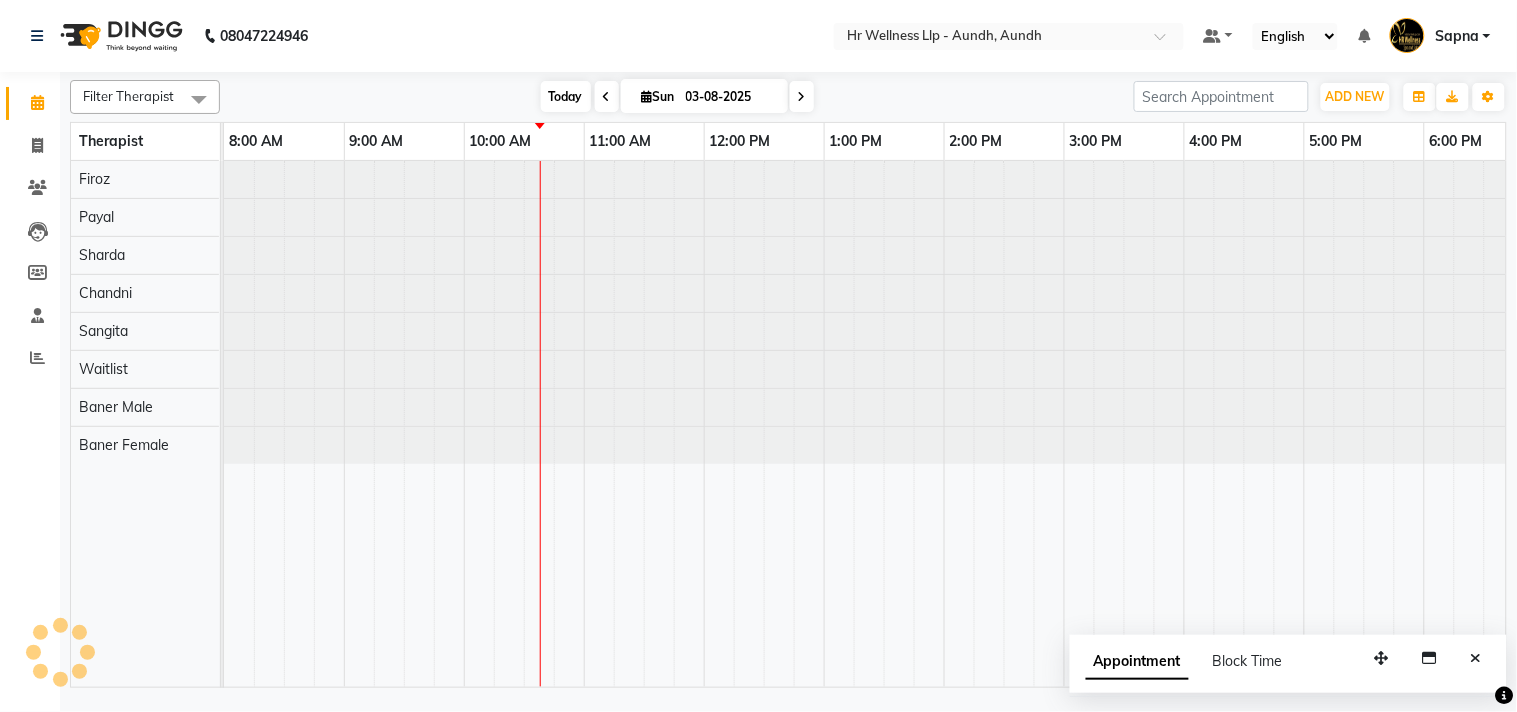 scroll, scrollTop: 0, scrollLeft: 241, axis: horizontal 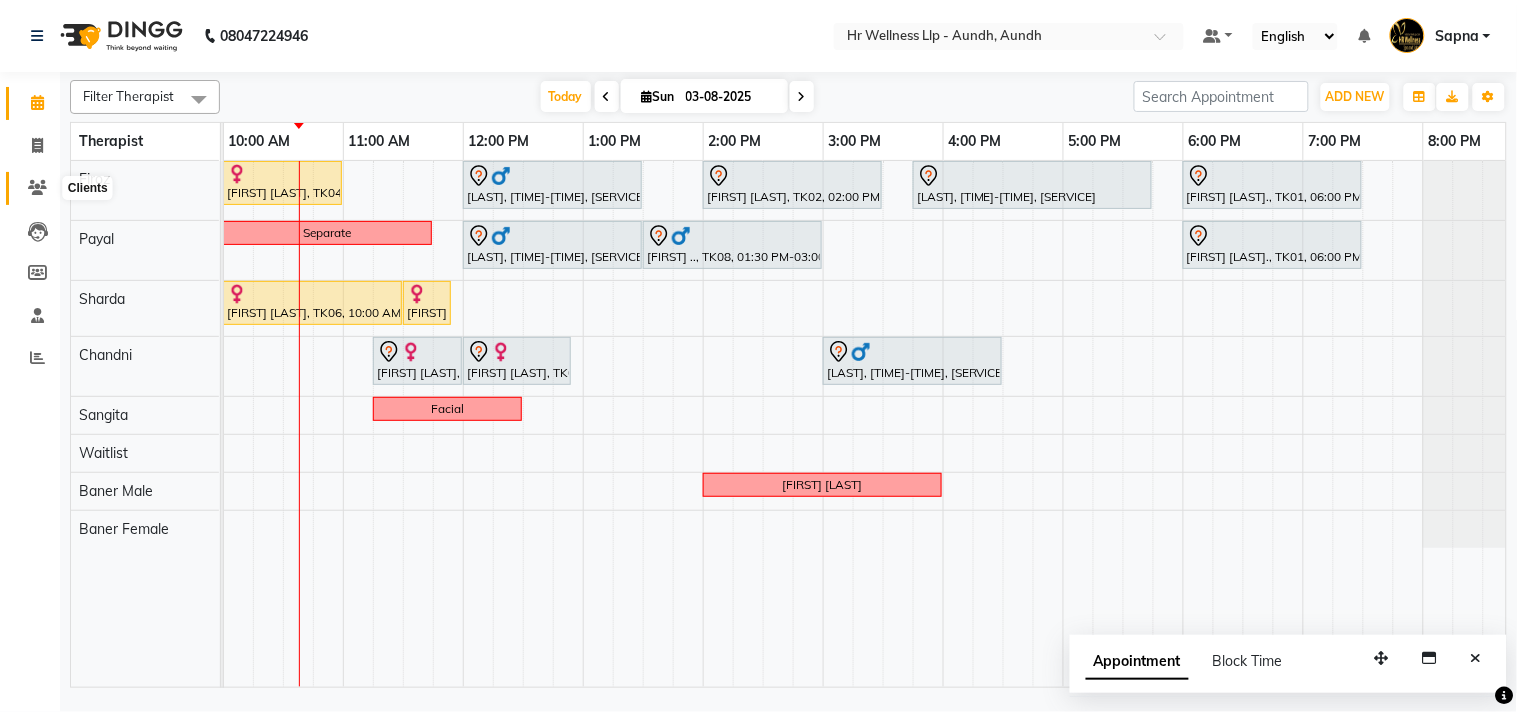 click 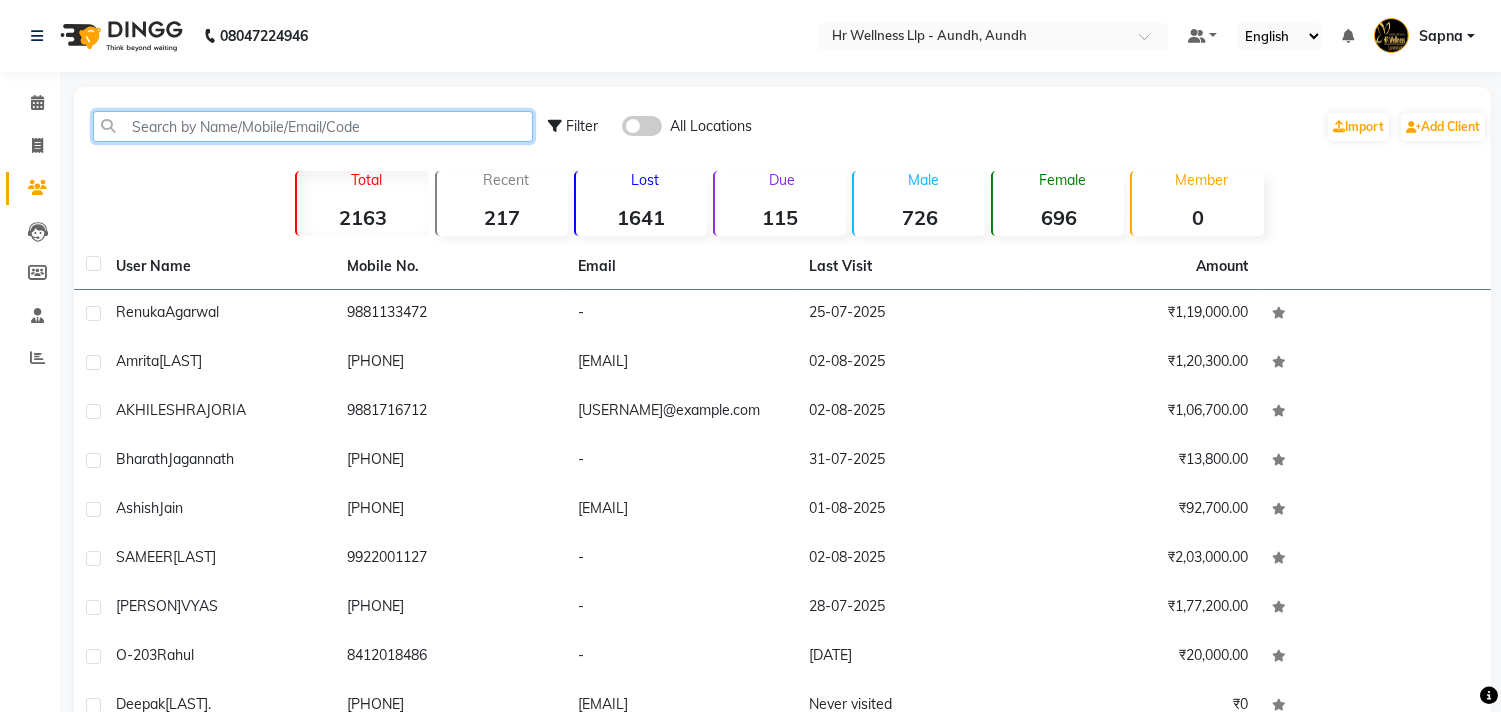 click 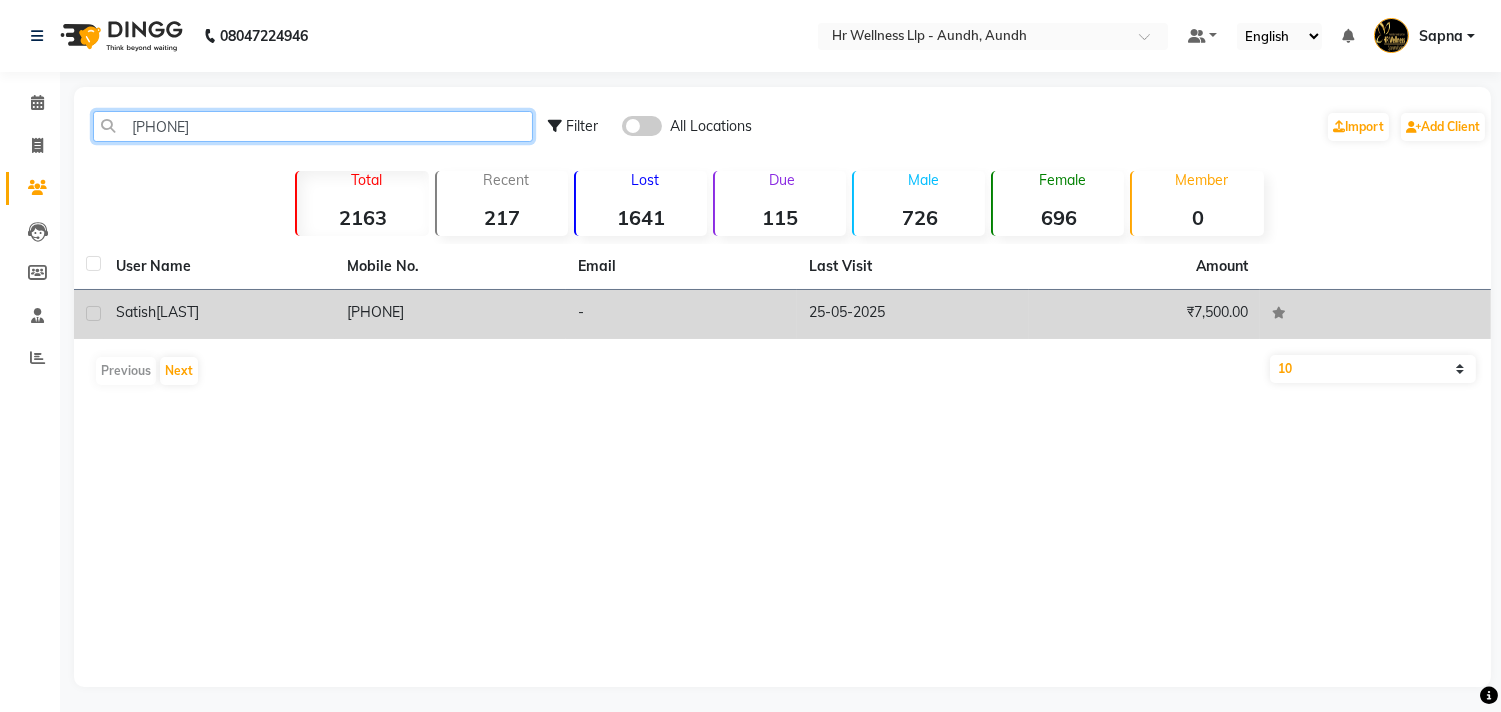 type on "9890911" 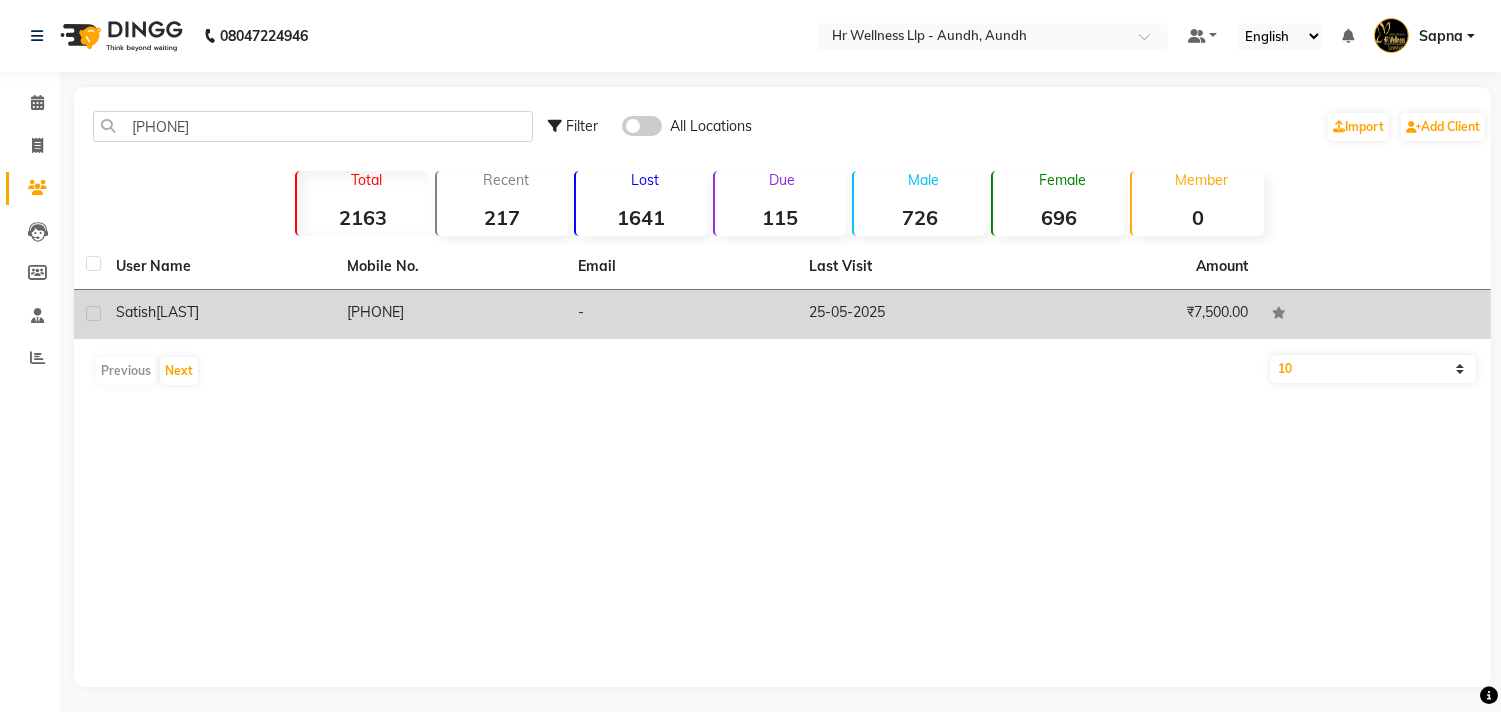 click on "Satish  Bakre" 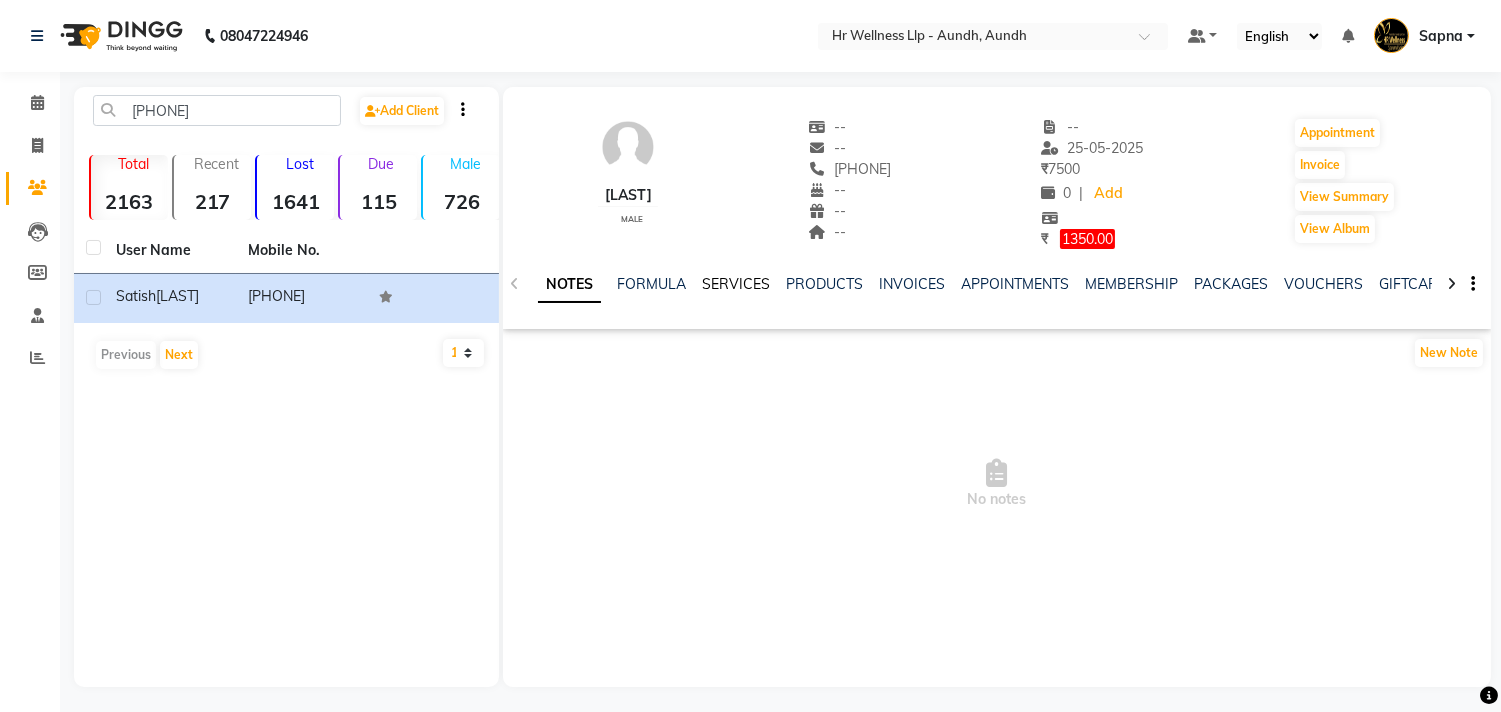 click on "SERVICES" 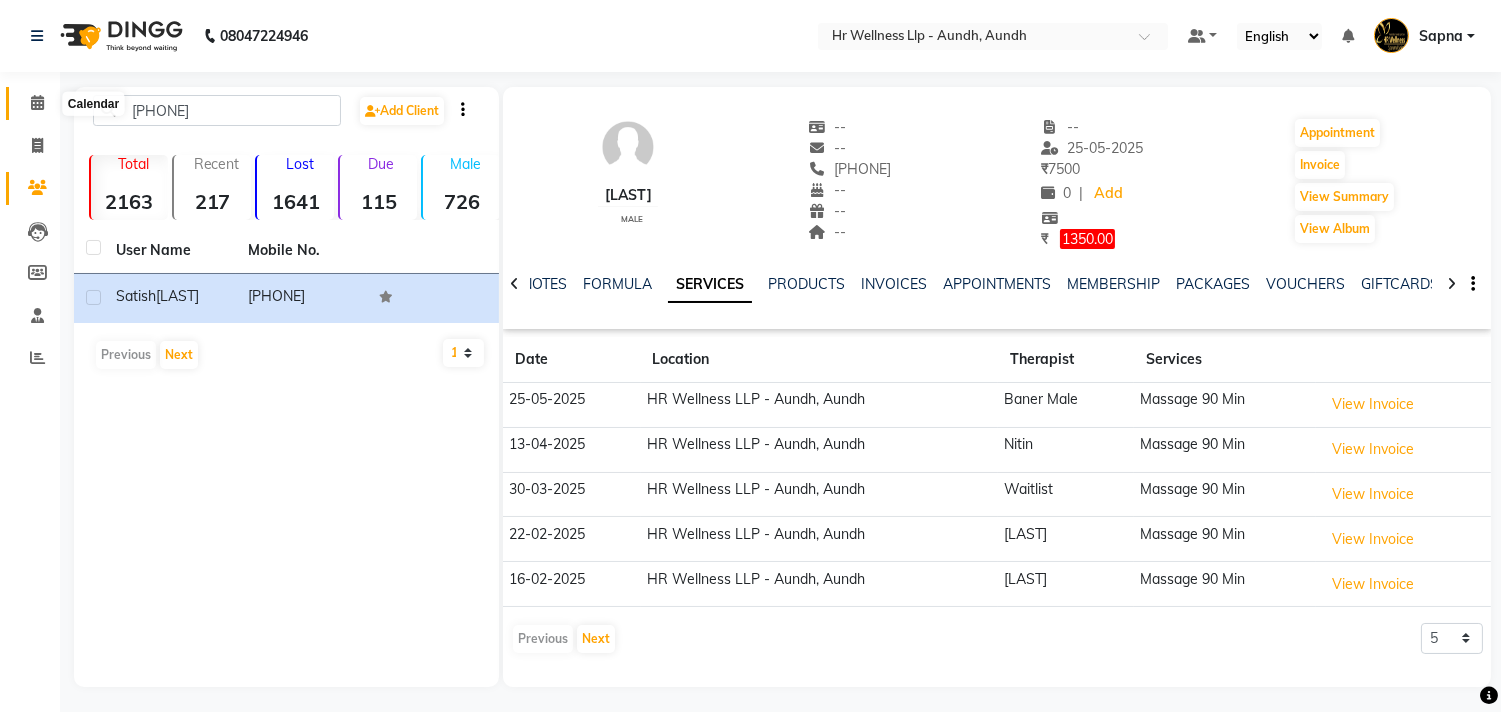 click 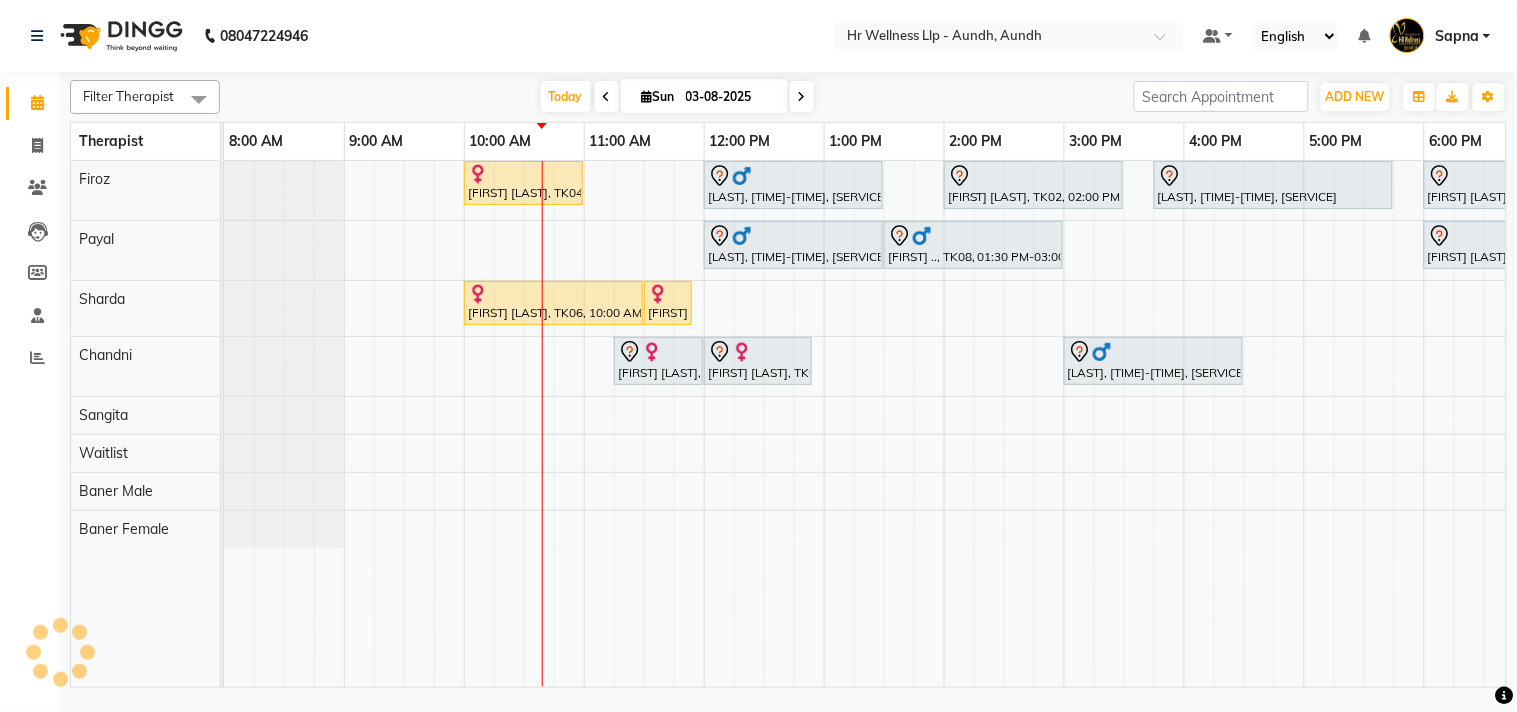 scroll, scrollTop: 0, scrollLeft: 0, axis: both 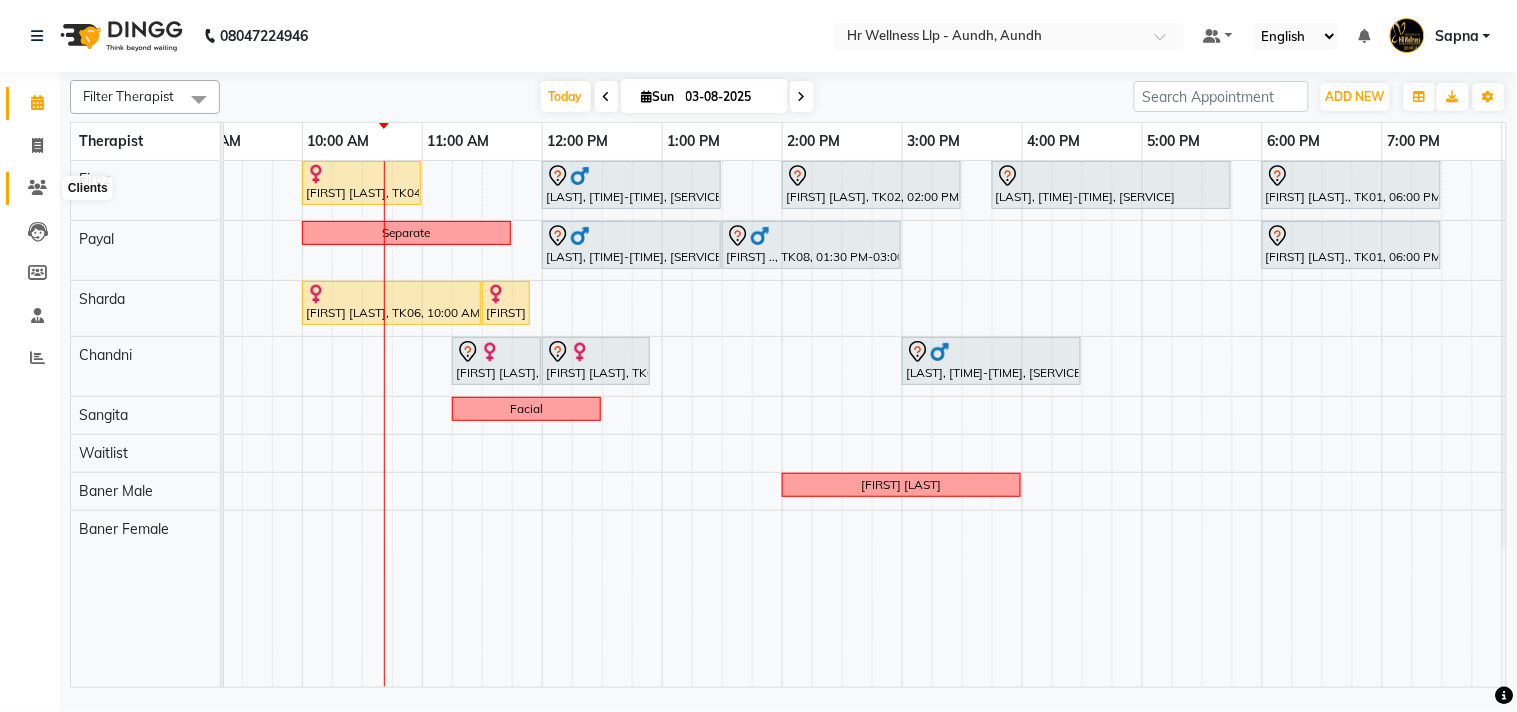 click 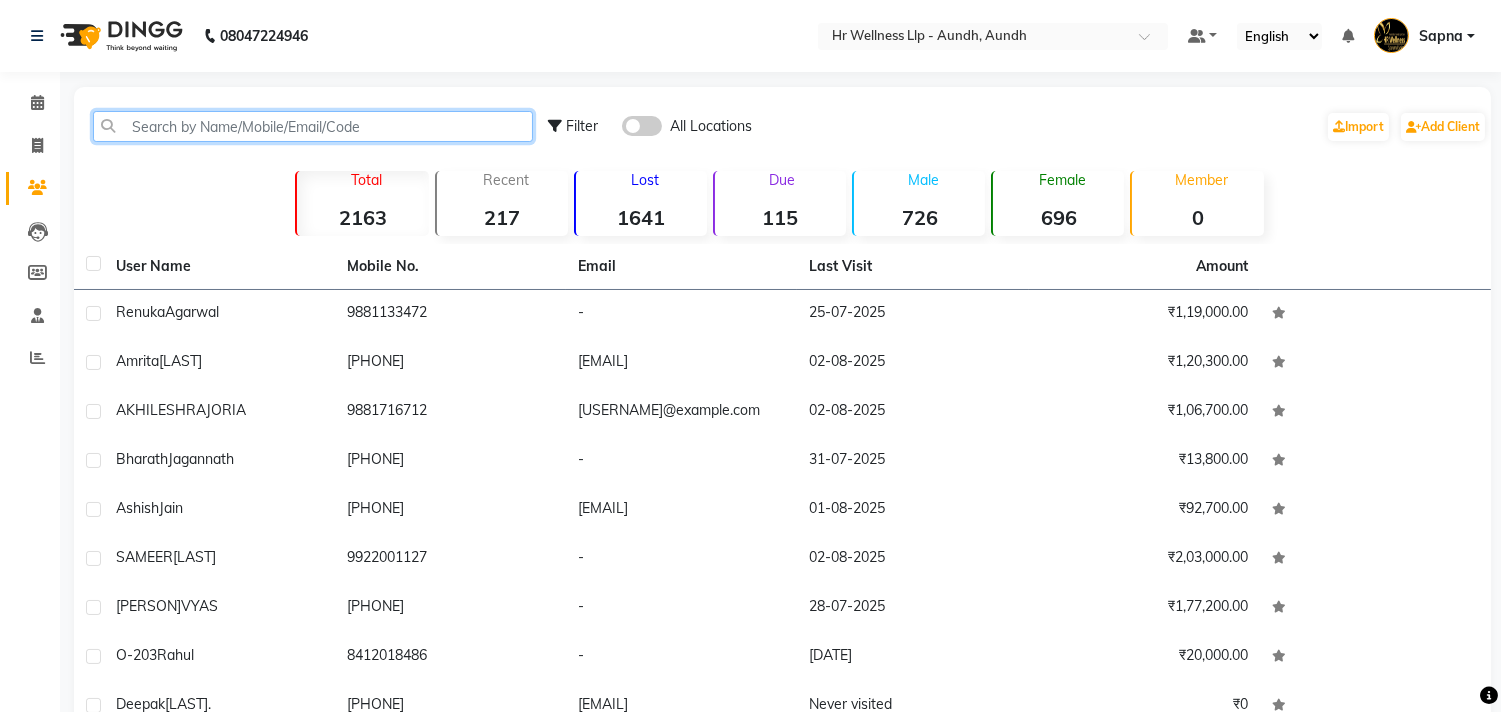 click 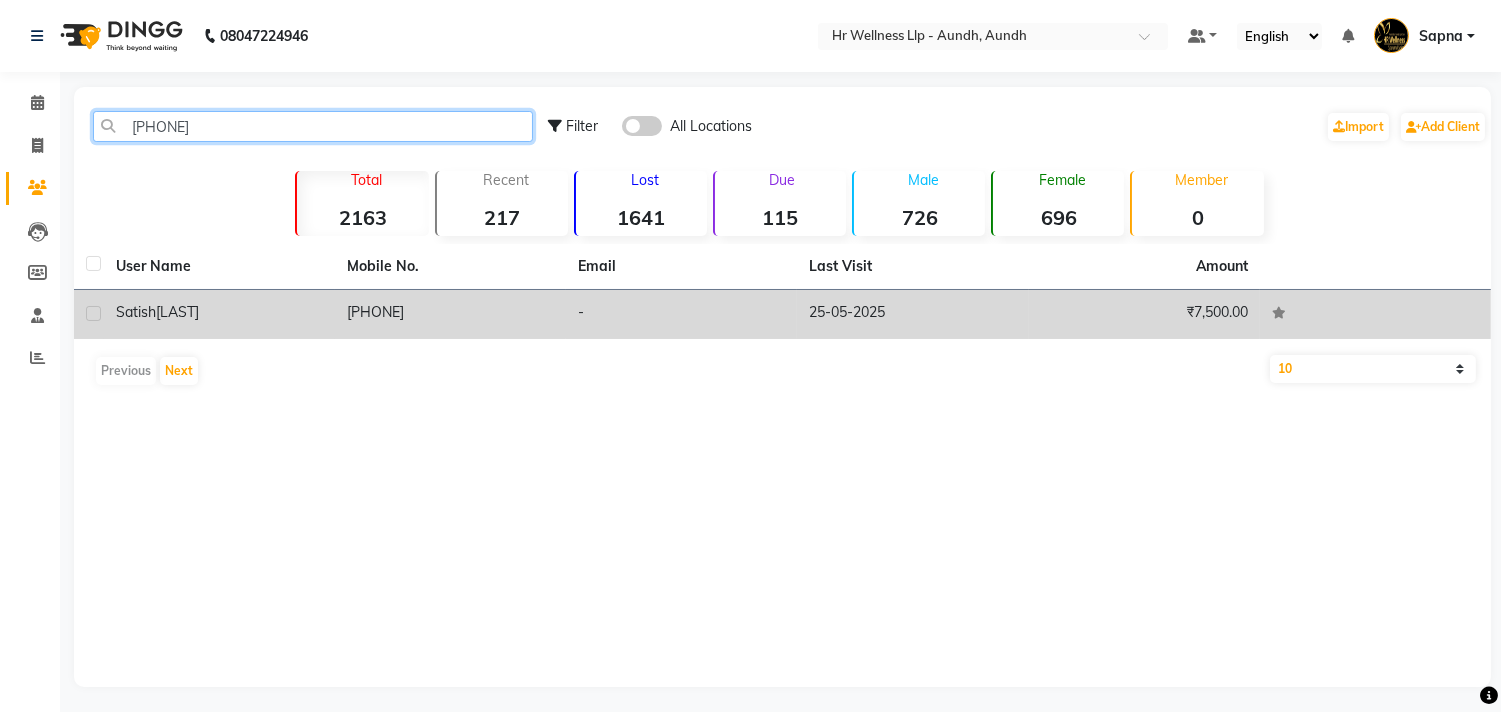 type on "9890911" 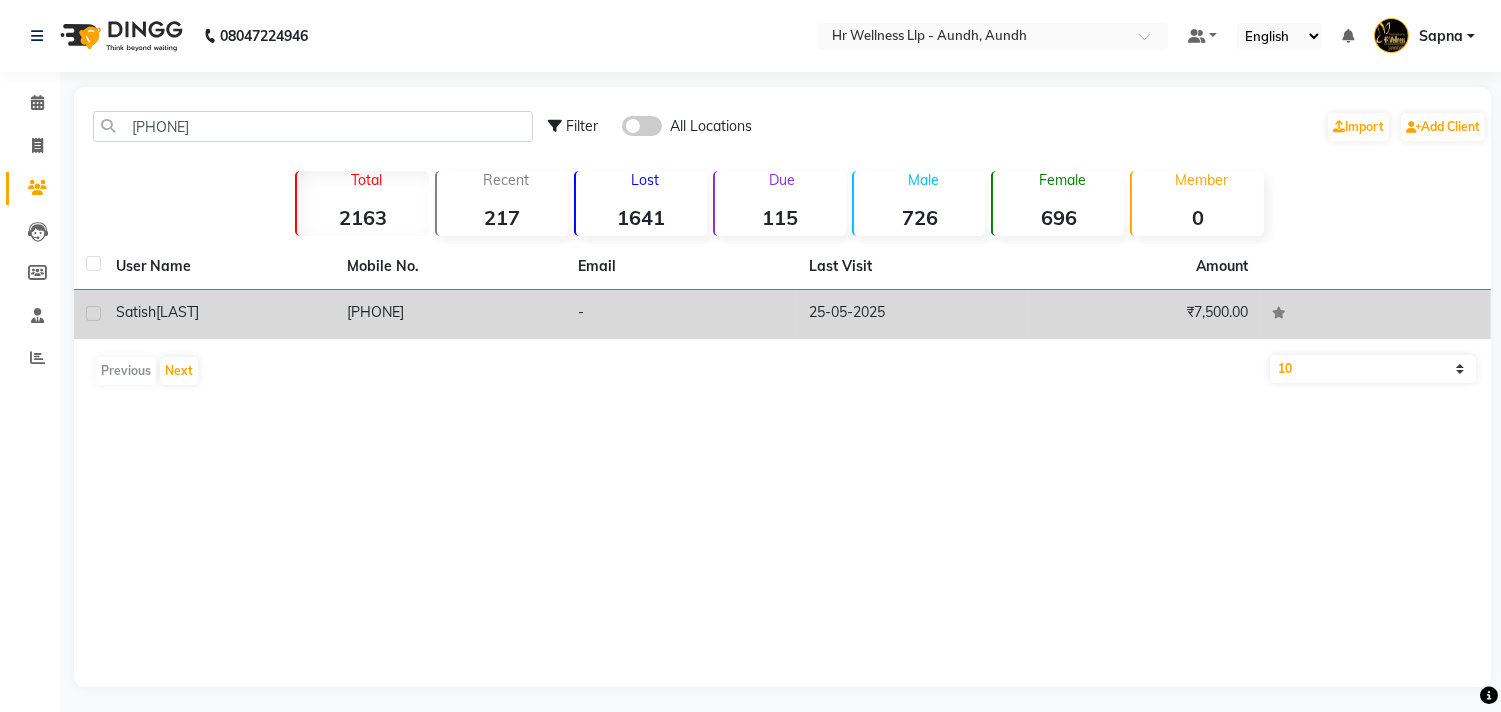 click on "[PHONE]" 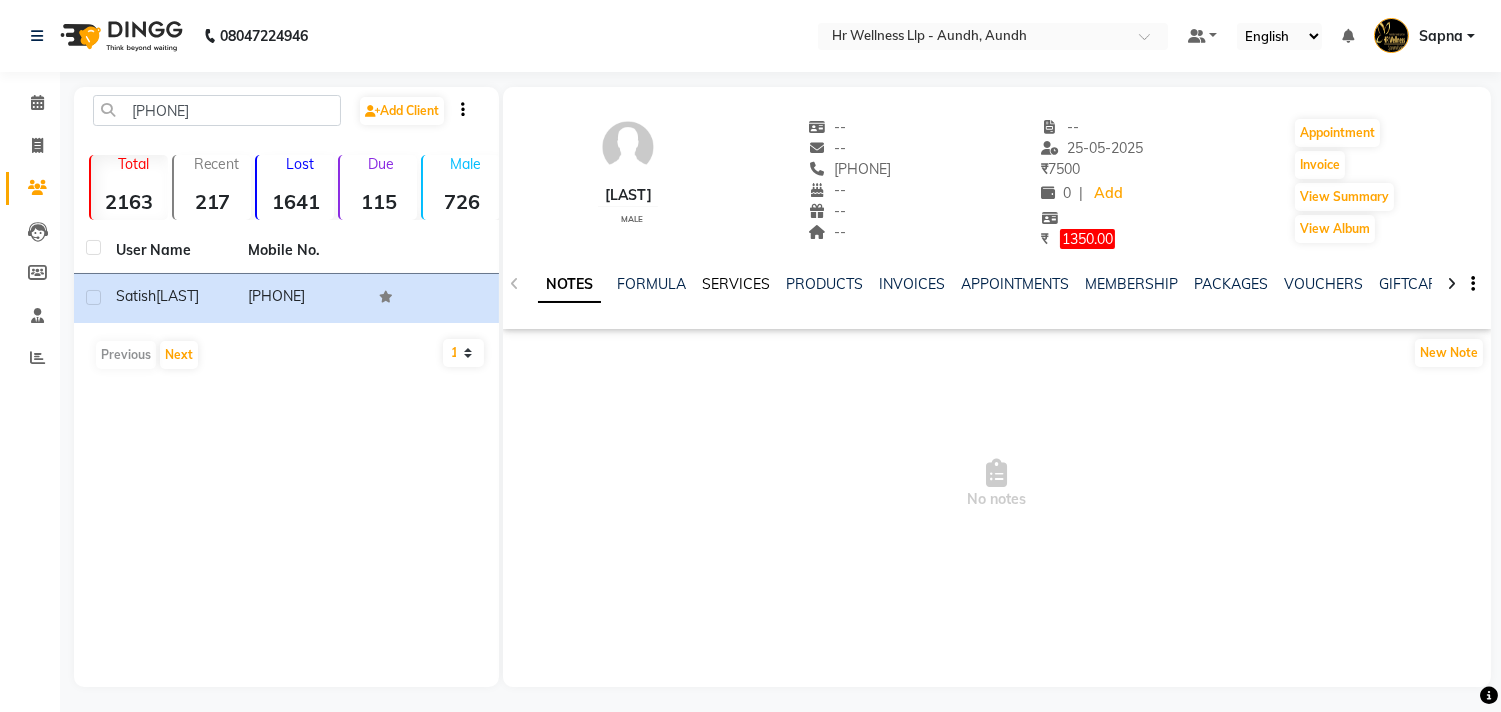 click on "SERVICES" 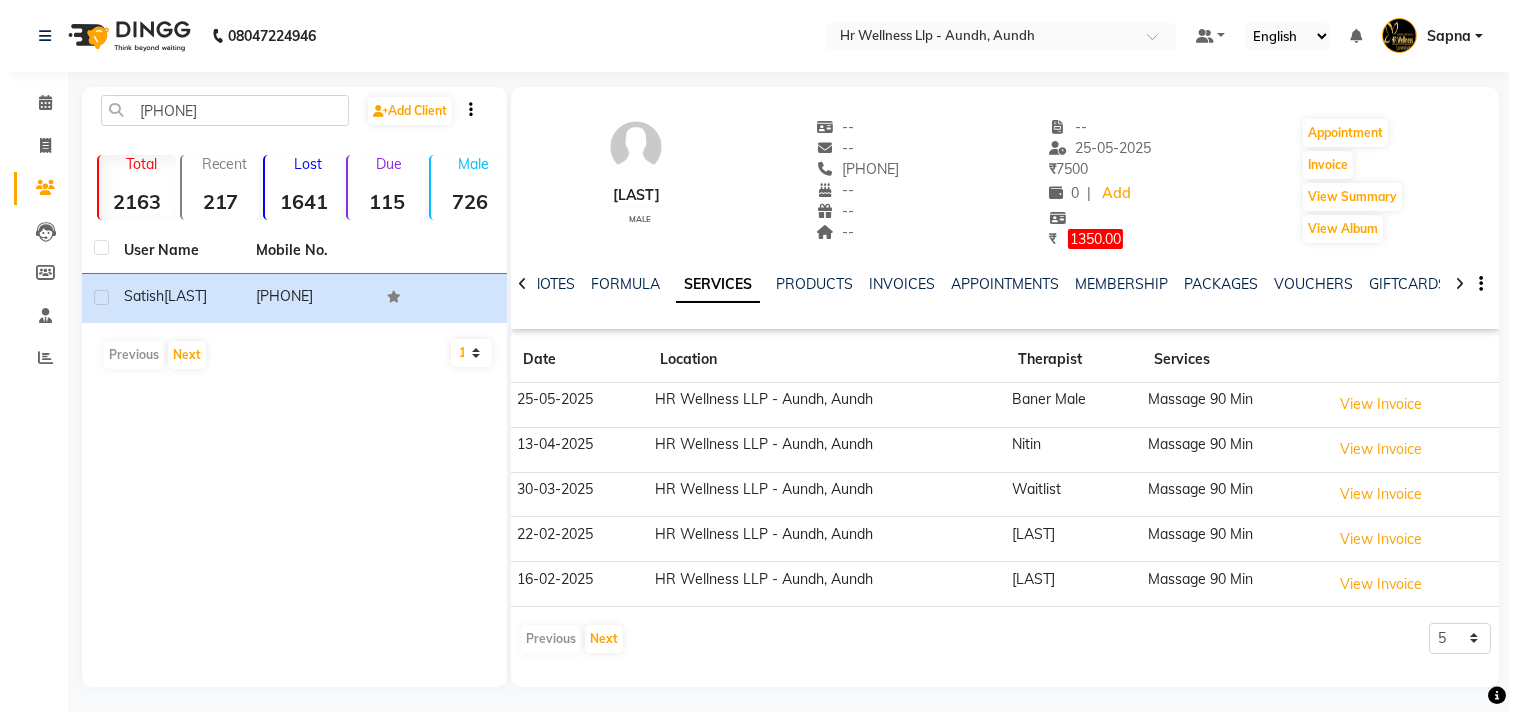 scroll, scrollTop: 0, scrollLeft: 8, axis: horizontal 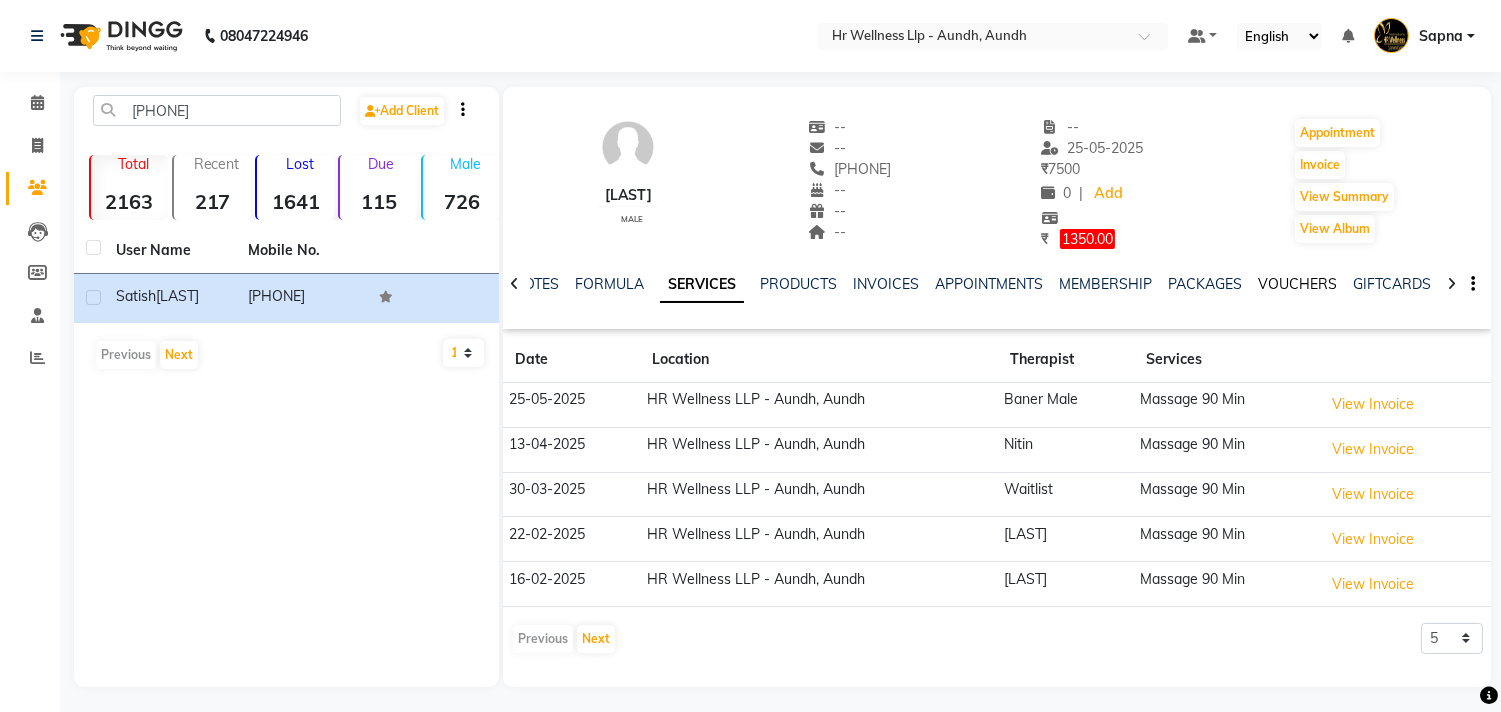 click on "VOUCHERS" 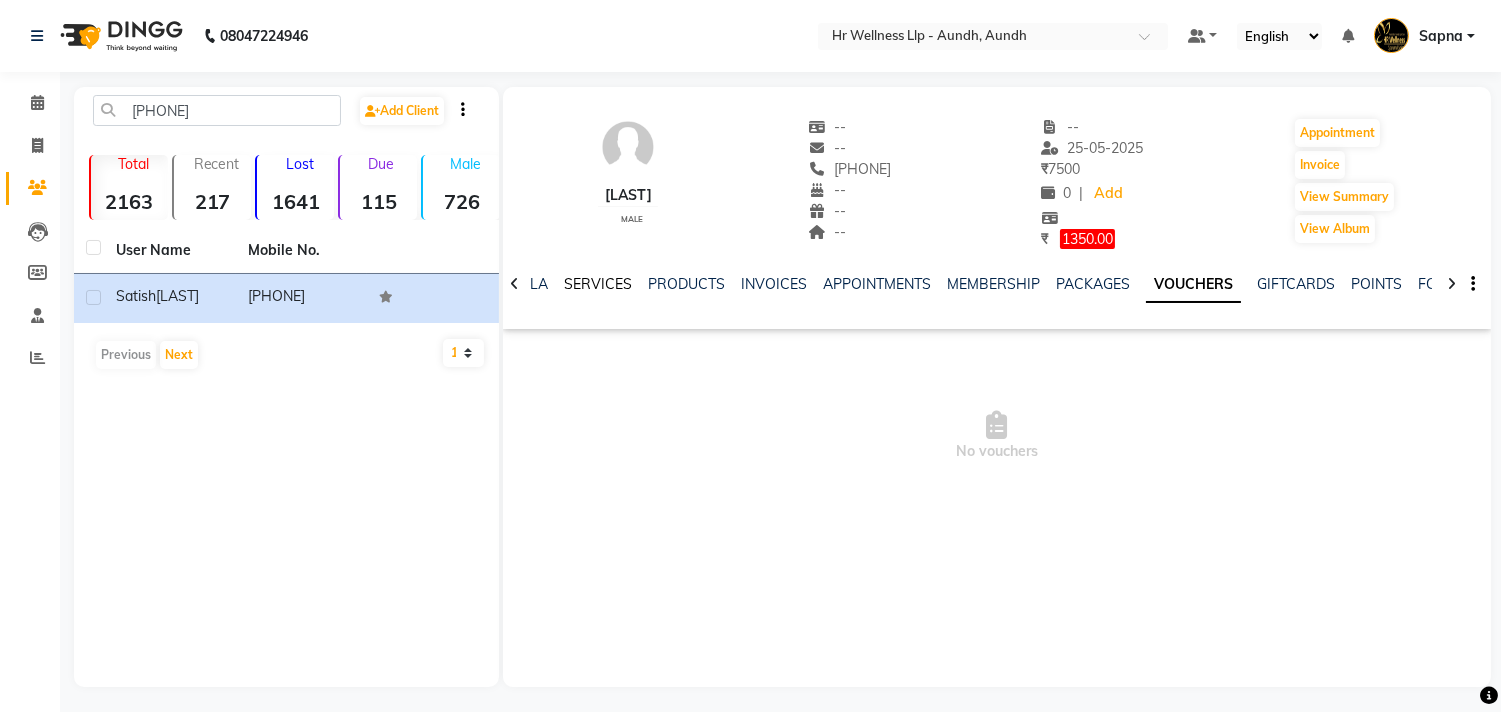 click on "SERVICES" 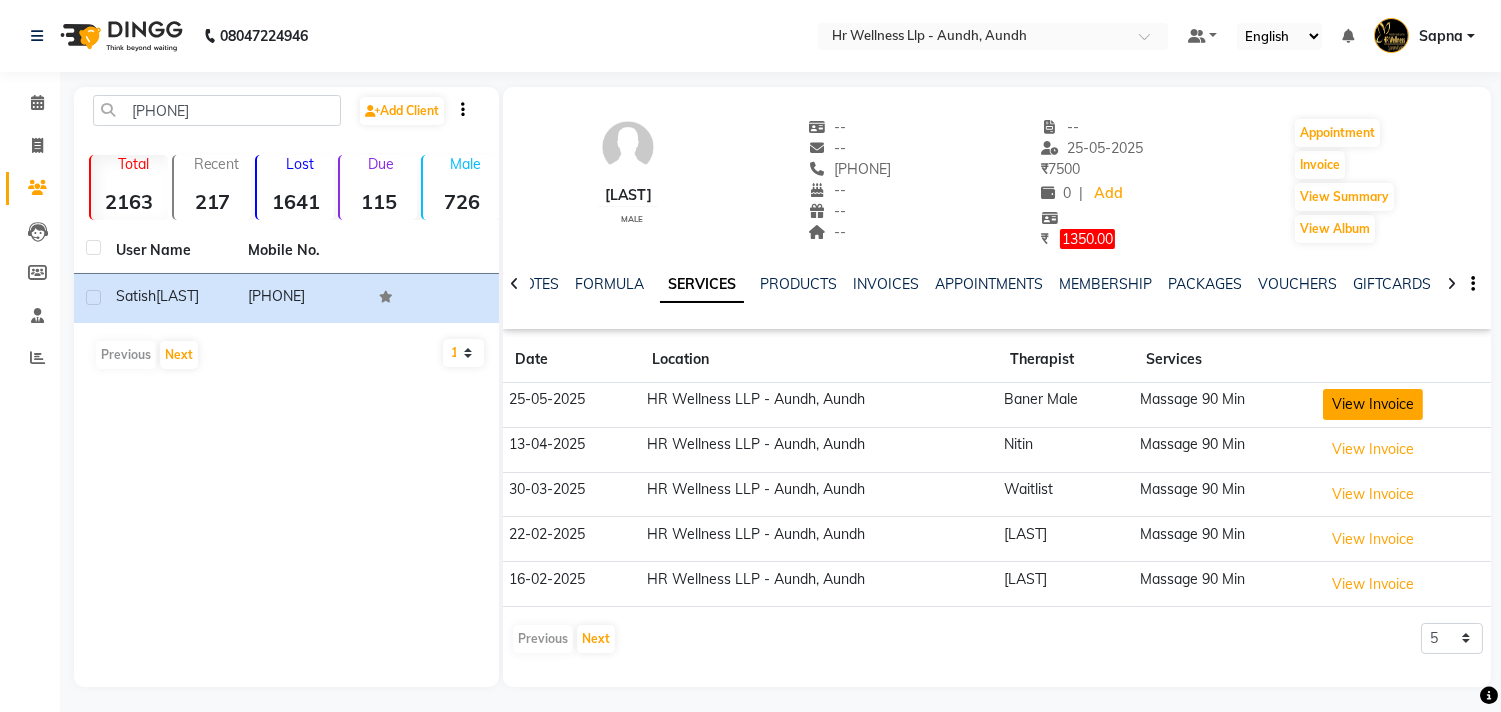 click on "View Invoice" 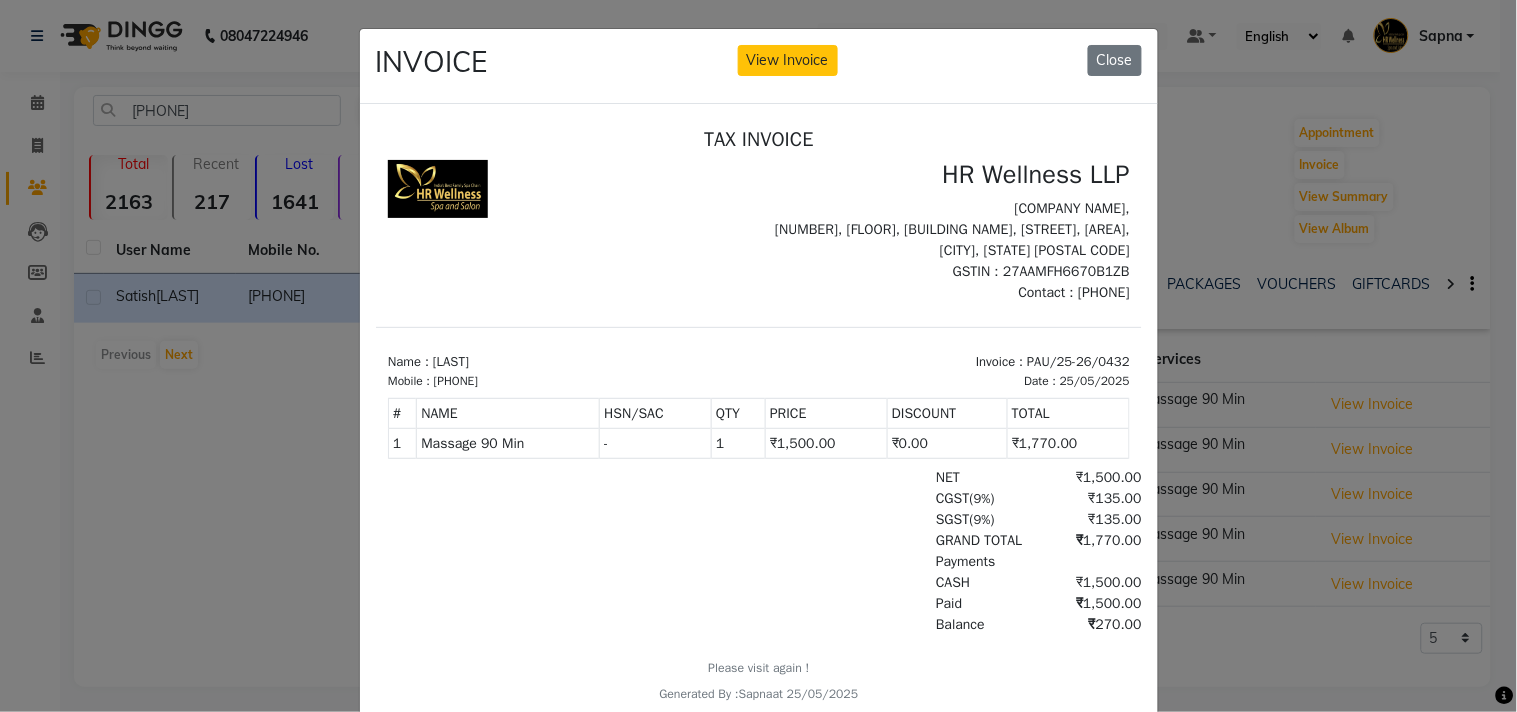 scroll, scrollTop: 15, scrollLeft: 0, axis: vertical 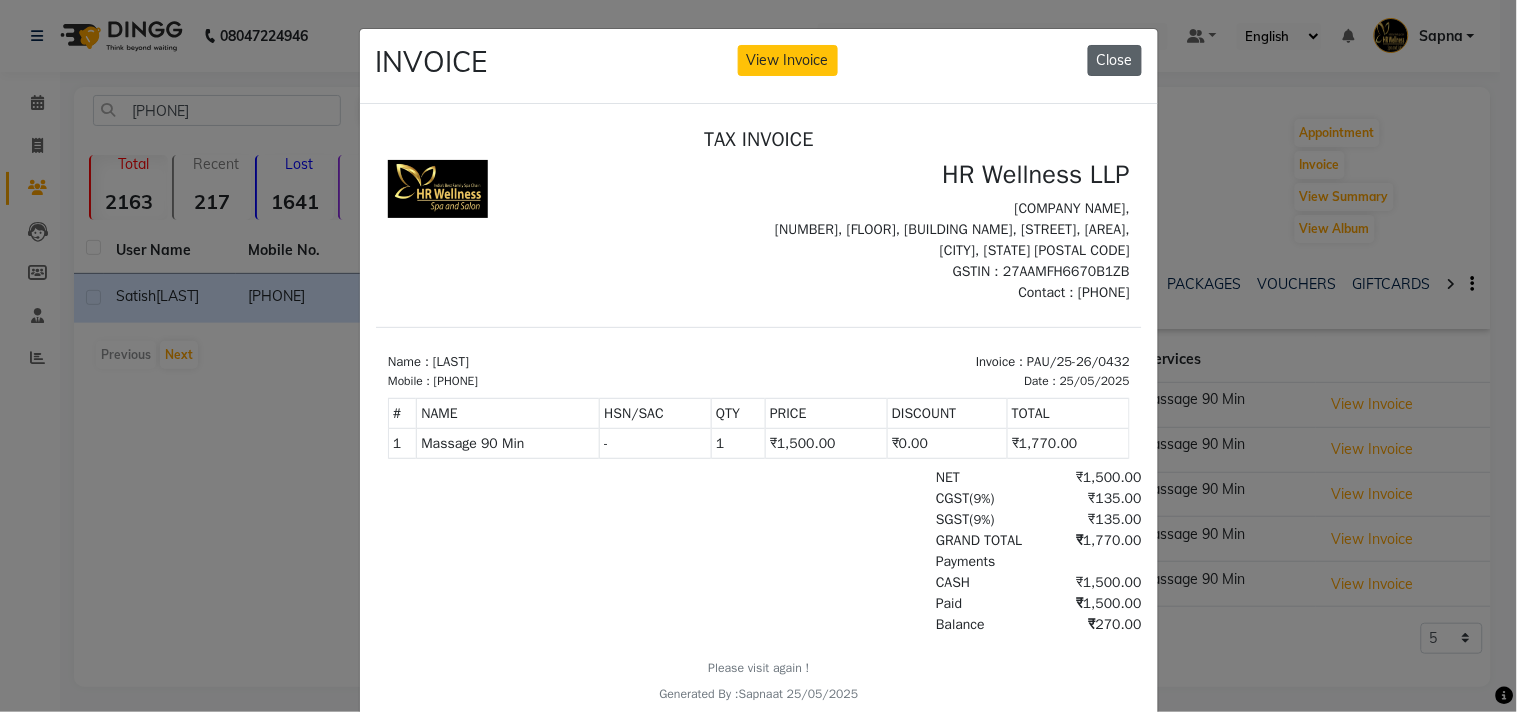 click on "Close" 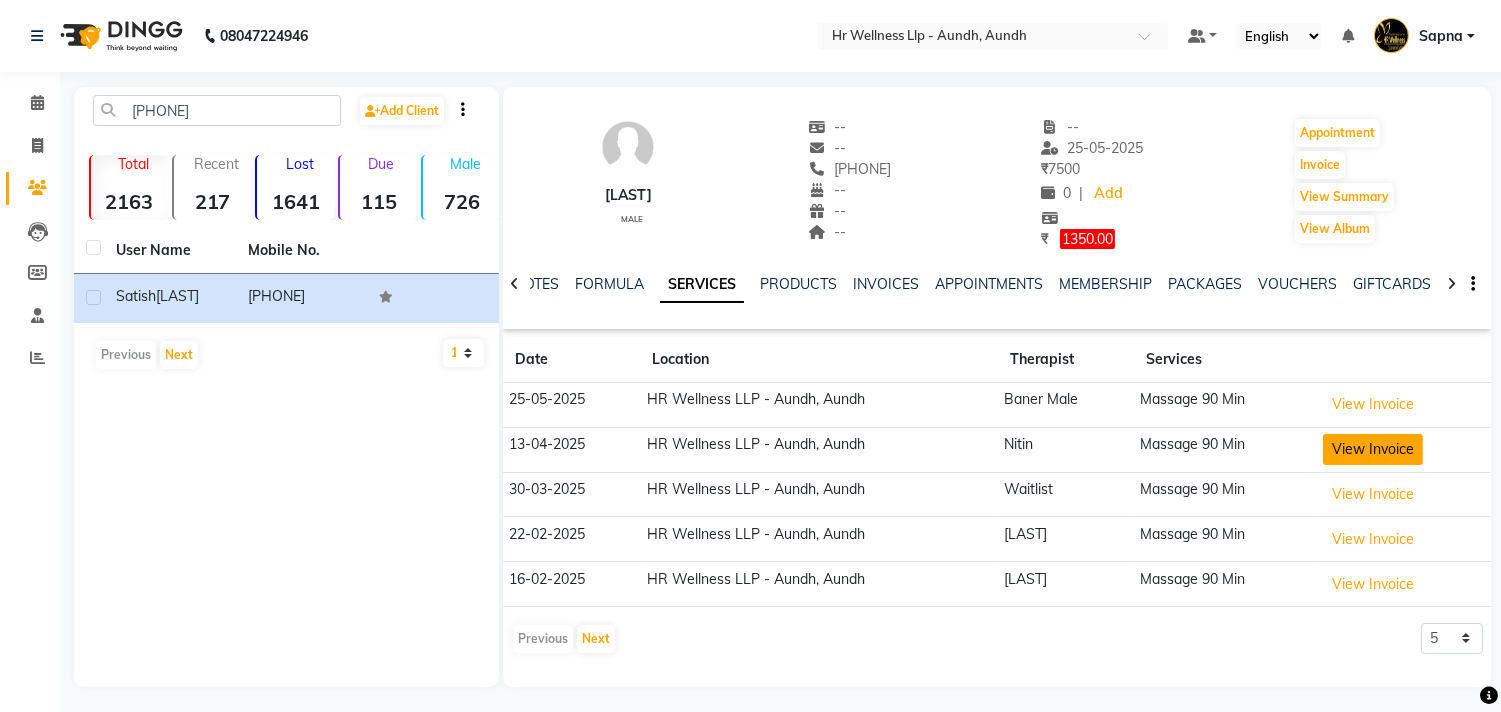 click on "View Invoice" 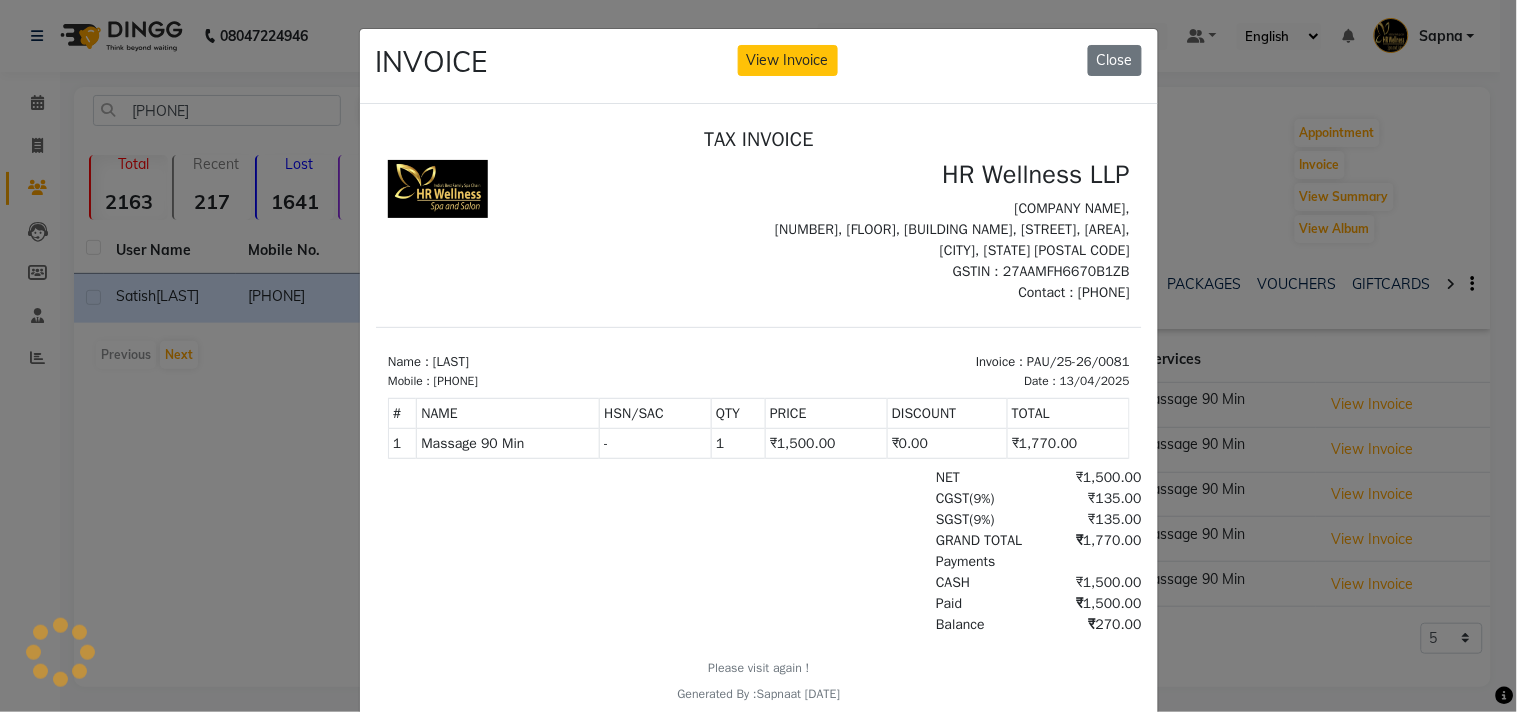 scroll, scrollTop: 0, scrollLeft: 0, axis: both 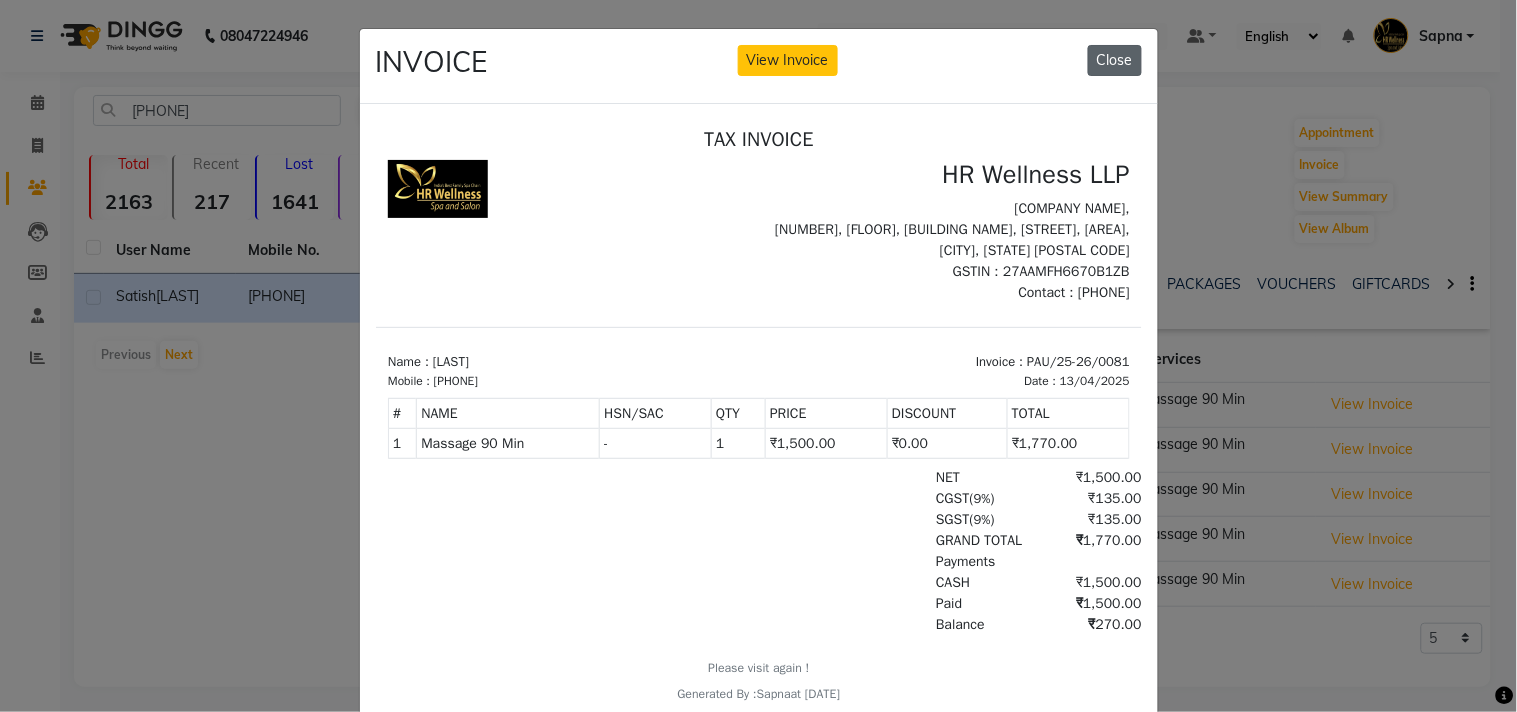 click on "Close" 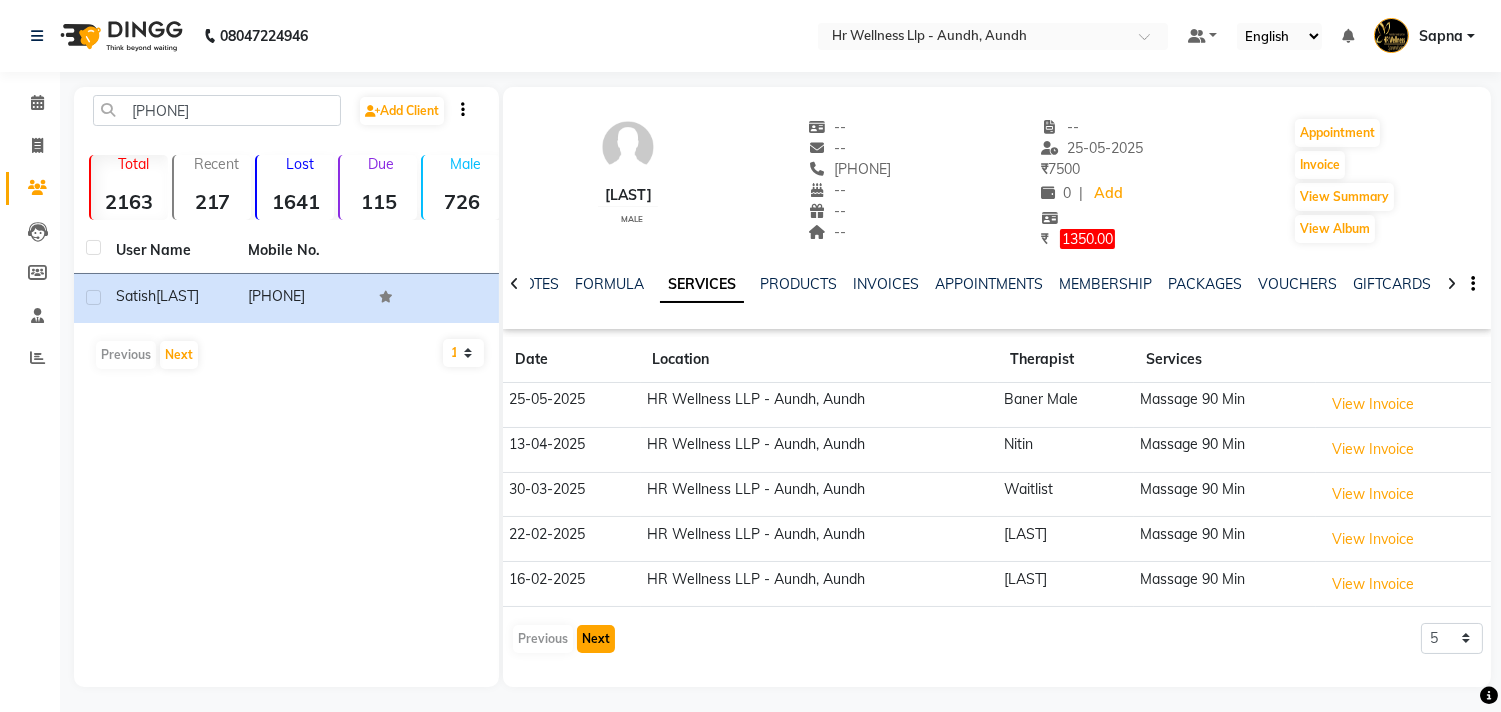 click on "Next" 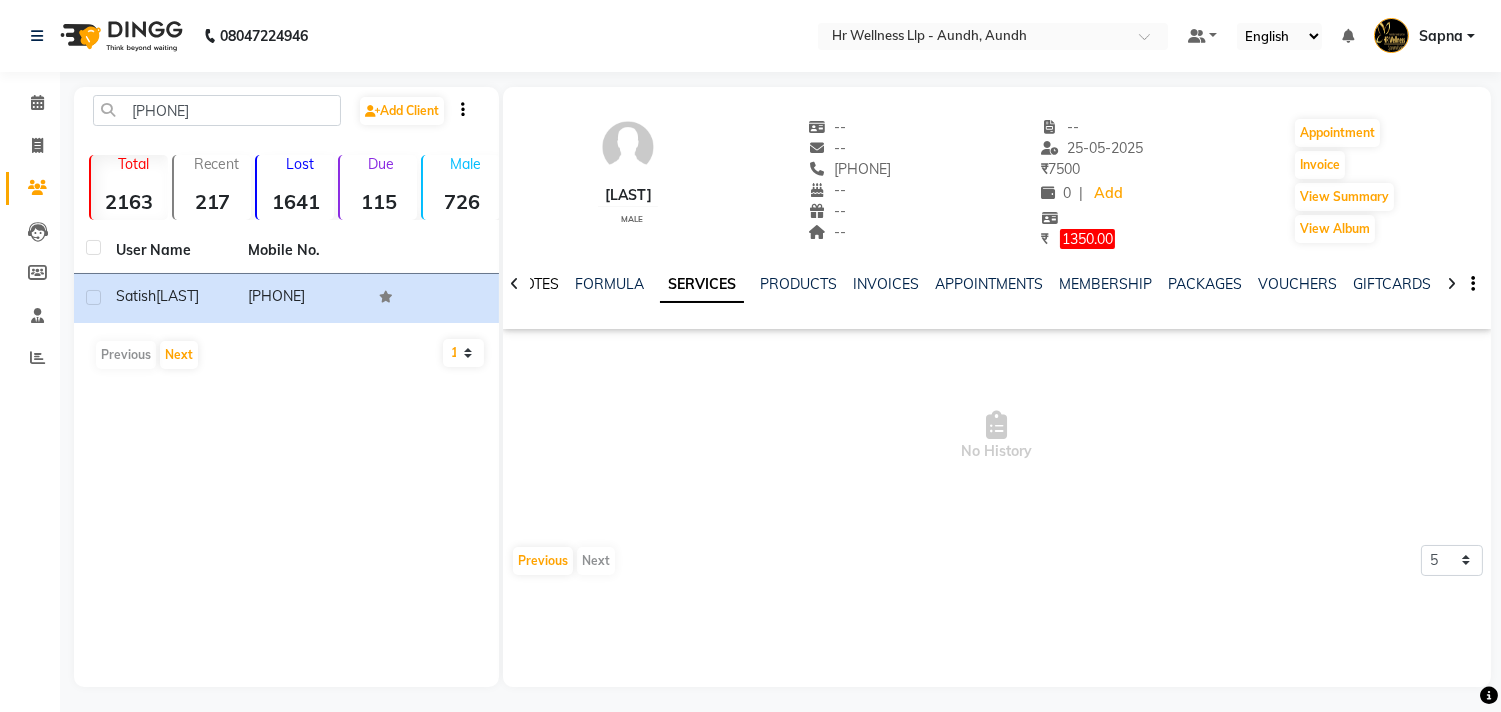 click on "NOTES" 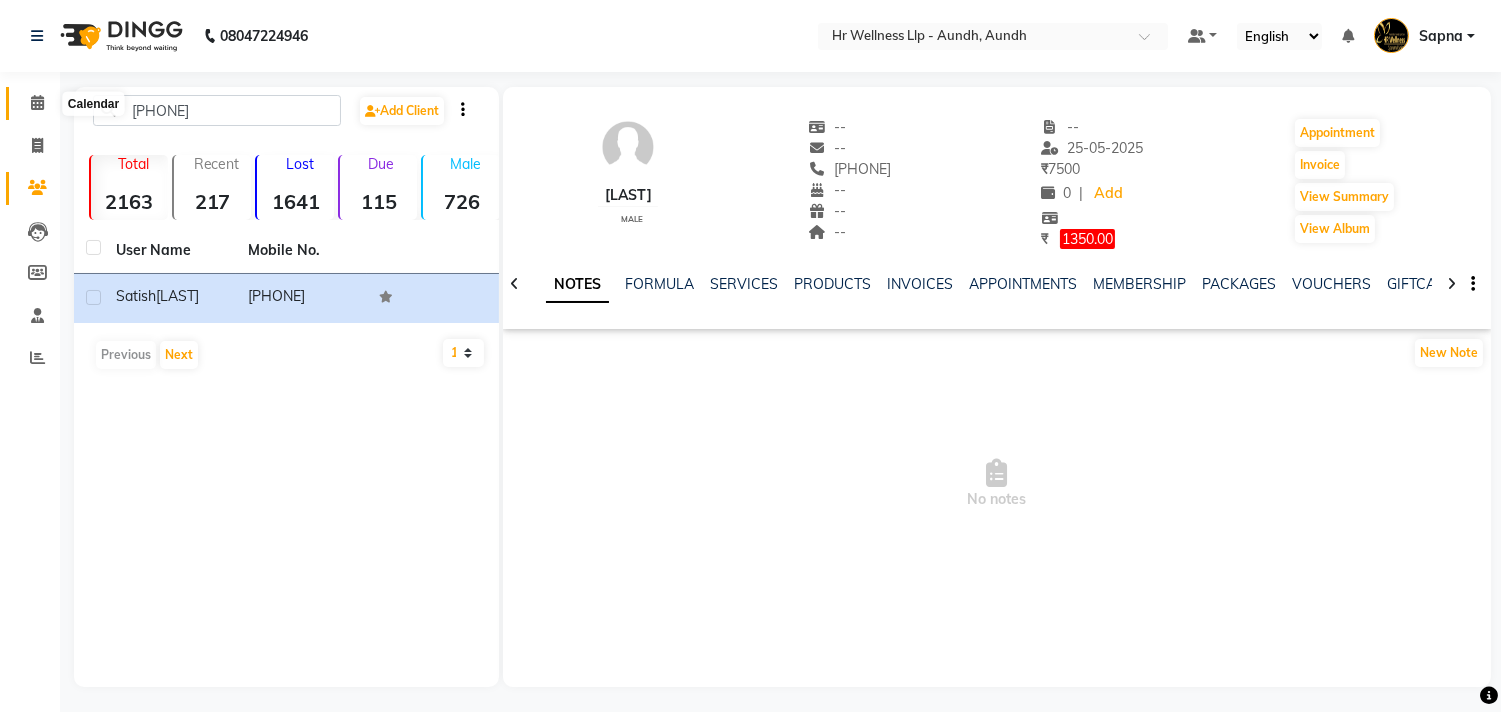 click 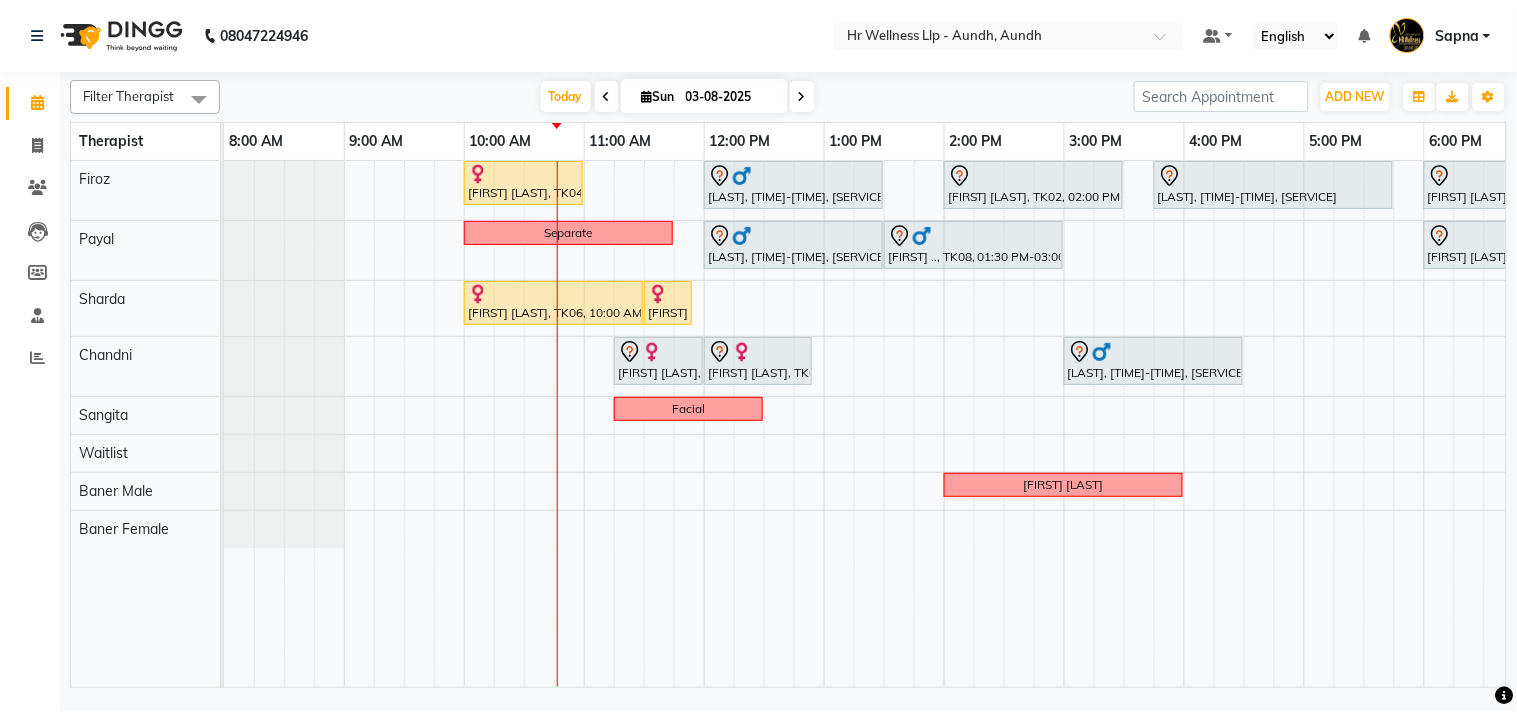 scroll, scrollTop: 0, scrollLeft: 3, axis: horizontal 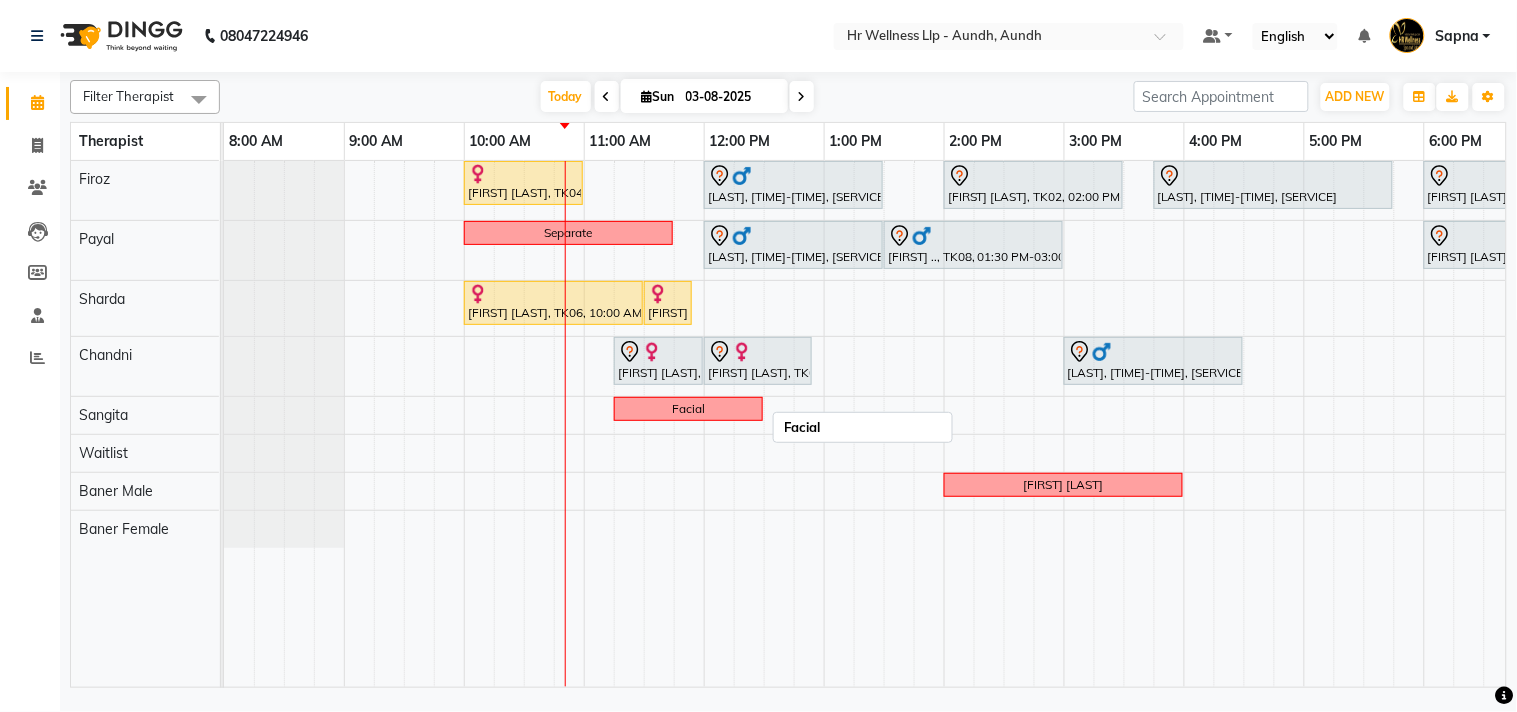 click on "Facial" at bounding box center (688, 409) 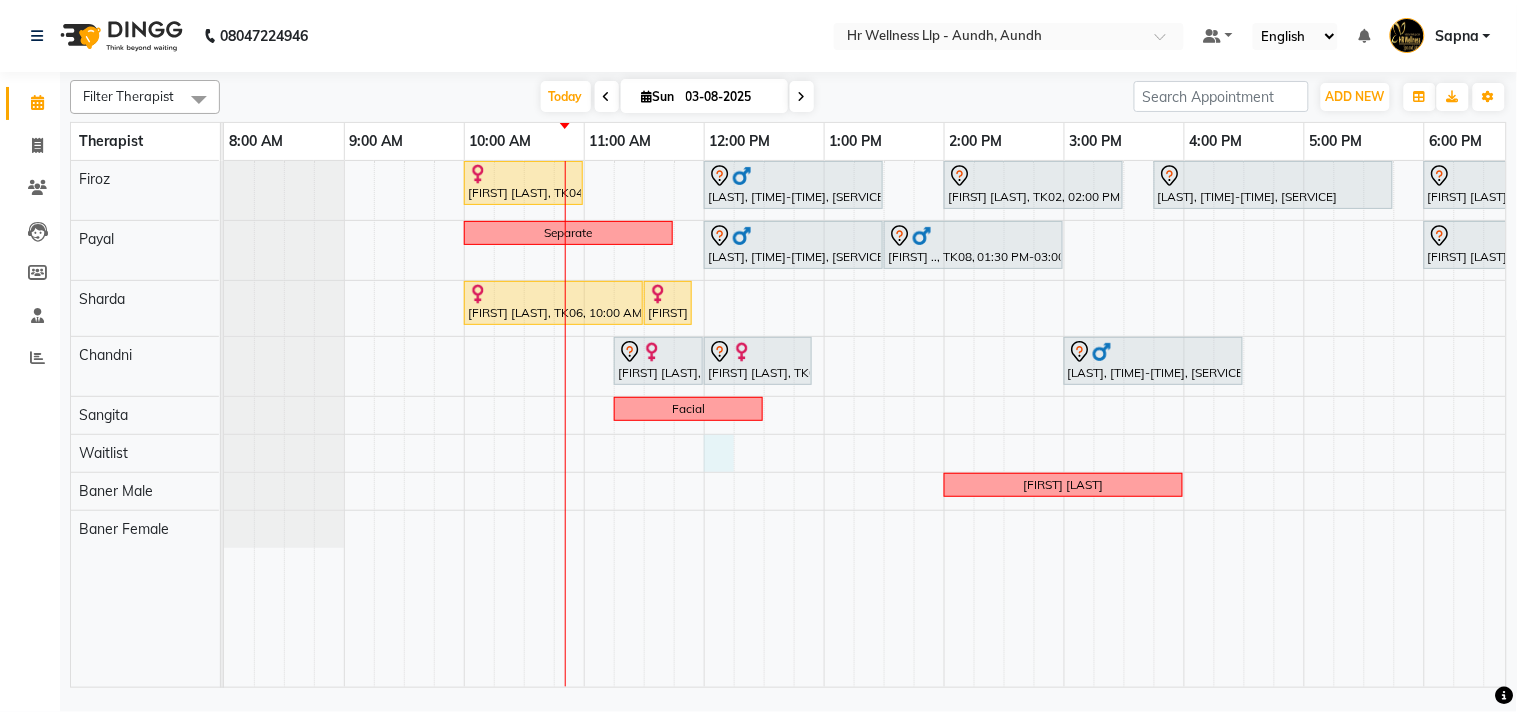 click on "Ashwini Udasin, TK04, 10:00 AM-11:00 AM, Massage 60 Min             Seema Chavan, TK03, 12:00 PM-01:30 PM, Massage 60 Min             PI Sambhaji Shirke, TK02, 02:00 PM-03:30 PM, Massage 60 Min             Amol Rege, TK07, 03:45 PM-05:45 PM, Massage 90 Min             Zelam Chaubal., TK01, 06:00 PM-07:30 PM, Massage 60 Min  Separate              Seema Chavan, TK03, 12:00 PM-01:30 PM, Massage 60 Min             Bharat .., TK08, 01:30 PM-03:00 PM, Massage 60 Min             Zelam Chaubal., TK01, 06:00 PM-07:30 PM, Massage 60 Min     Sapna Jairam, TK06, 10:00 AM-11:30 AM, Massage 90 Min     Sapna Jairam, TK06, 11:30 AM-11:55 AM, 10 mins complimentary Service             Ashwini Udasin, TK04, 11:15 AM-12:00 PM, Massage 60 Min             Ashwini Udasin, TK04, 12:00 PM-12:55 PM, 10 mins complimentary Service             Adrian D'souza, TK05, 03:00 PM-04:30 PM, Massage 60 Min  Facial   Raeha sandalwala" at bounding box center (1004, 424) 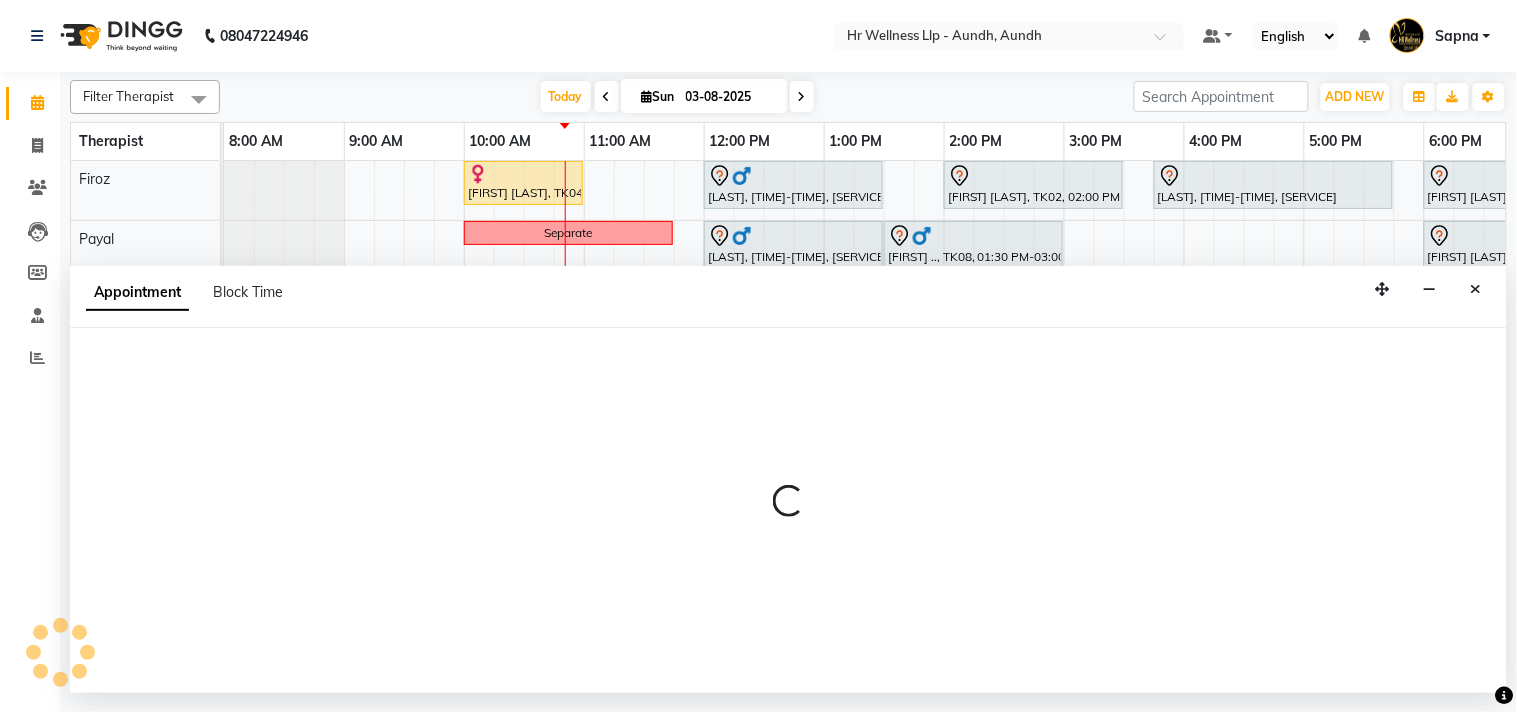 select on "45452" 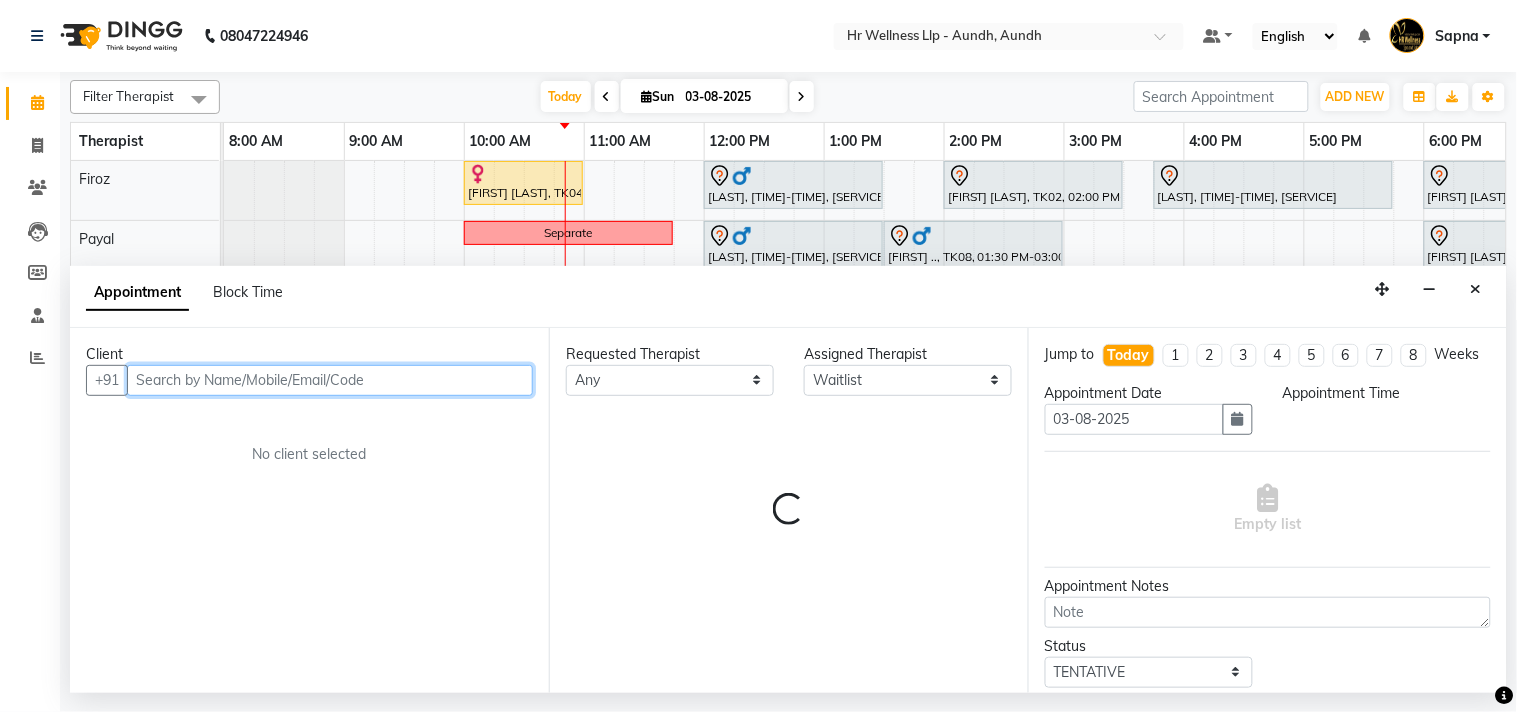 select on "720" 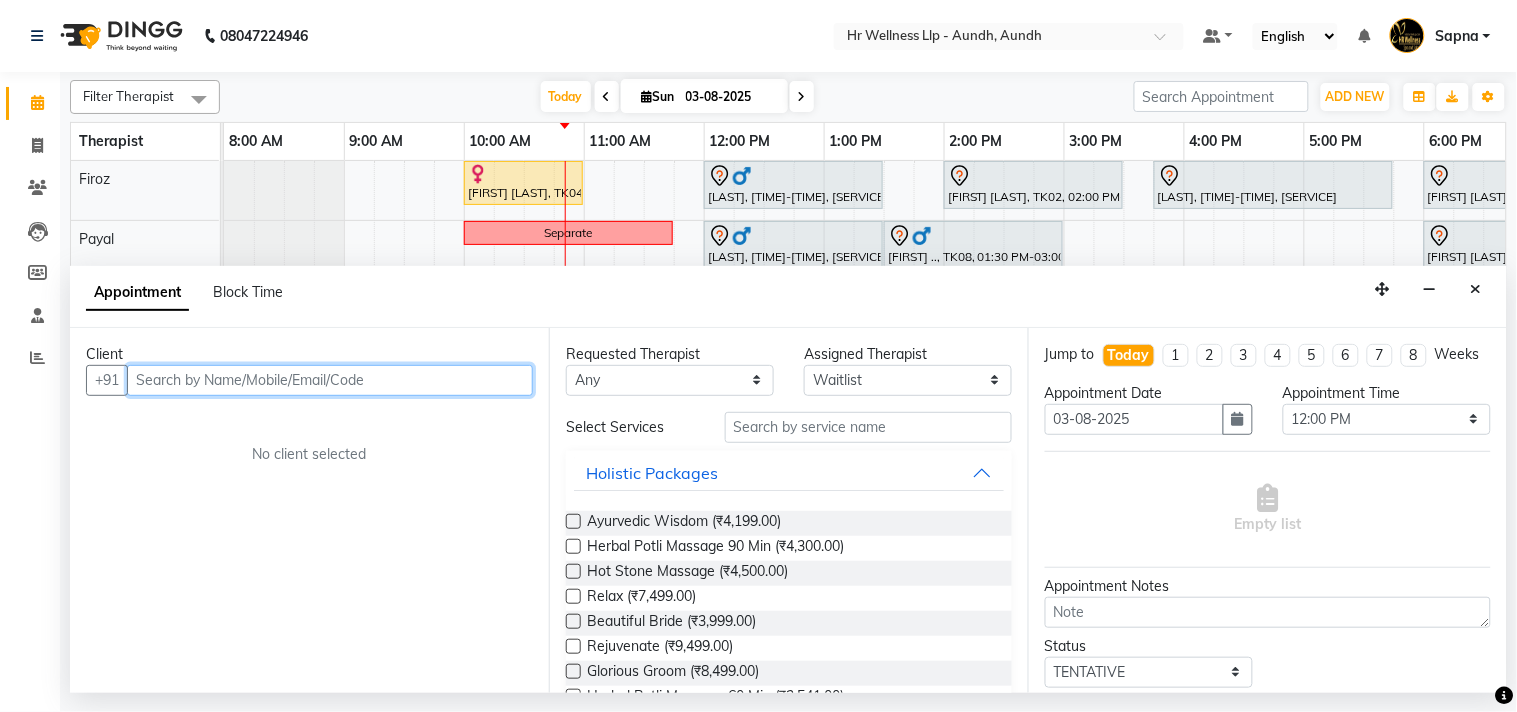 click at bounding box center [330, 380] 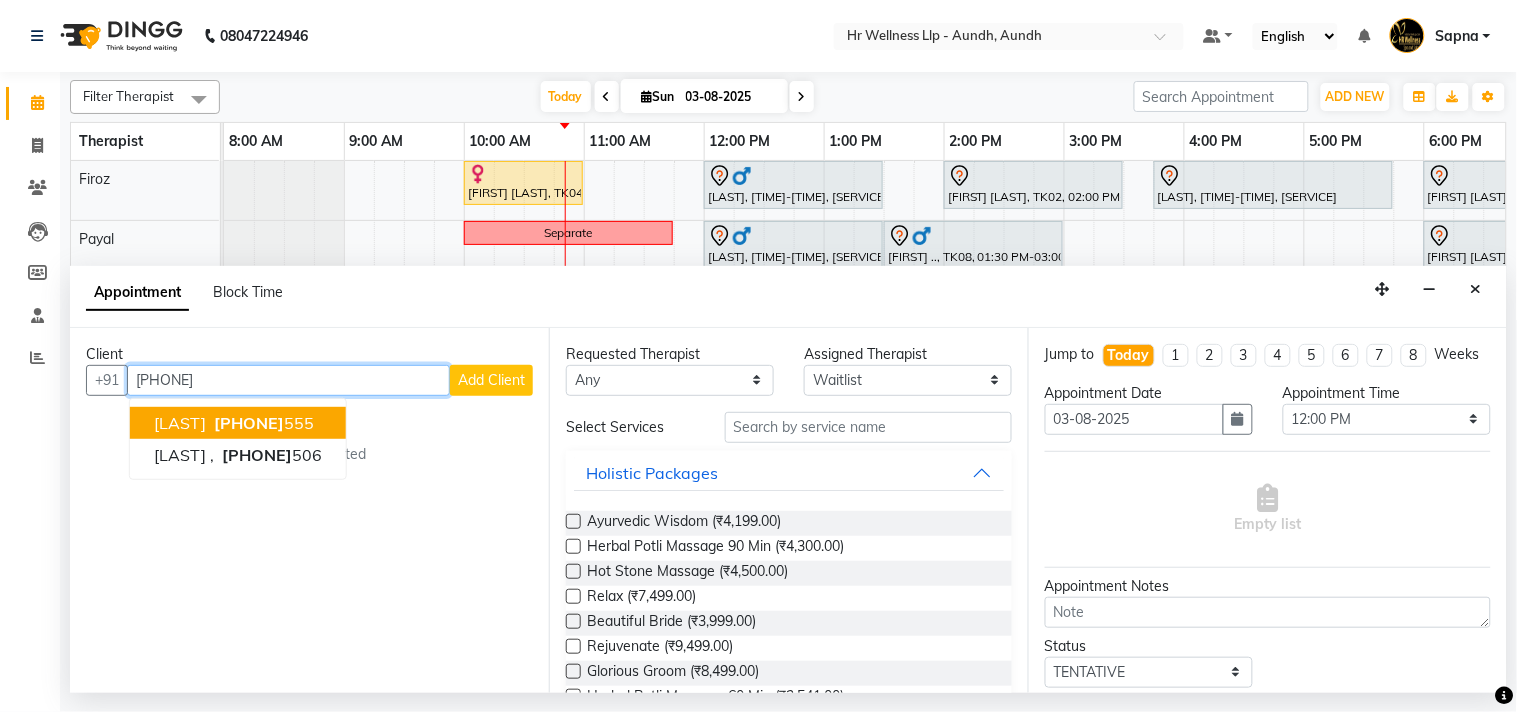 click on "9890911" at bounding box center [249, 423] 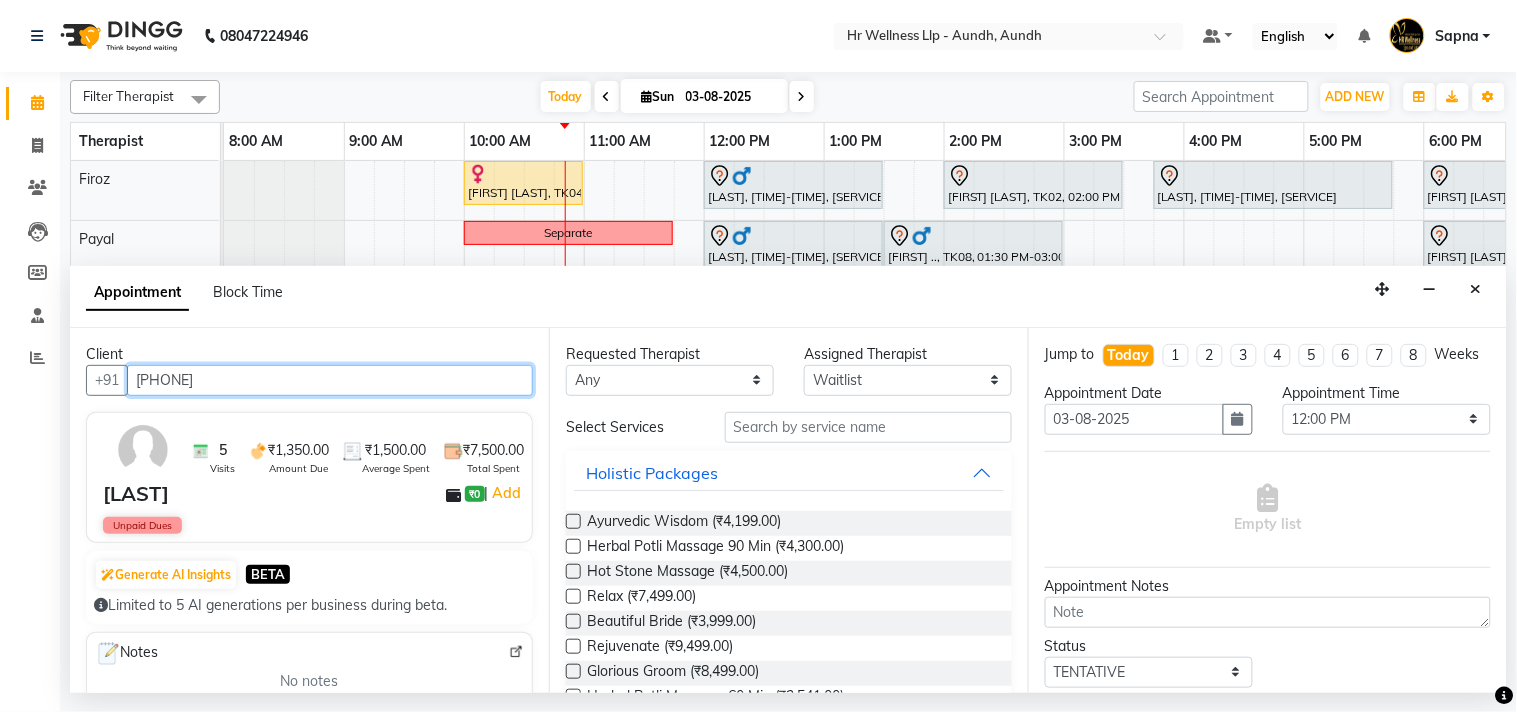 type on "[PHONE]" 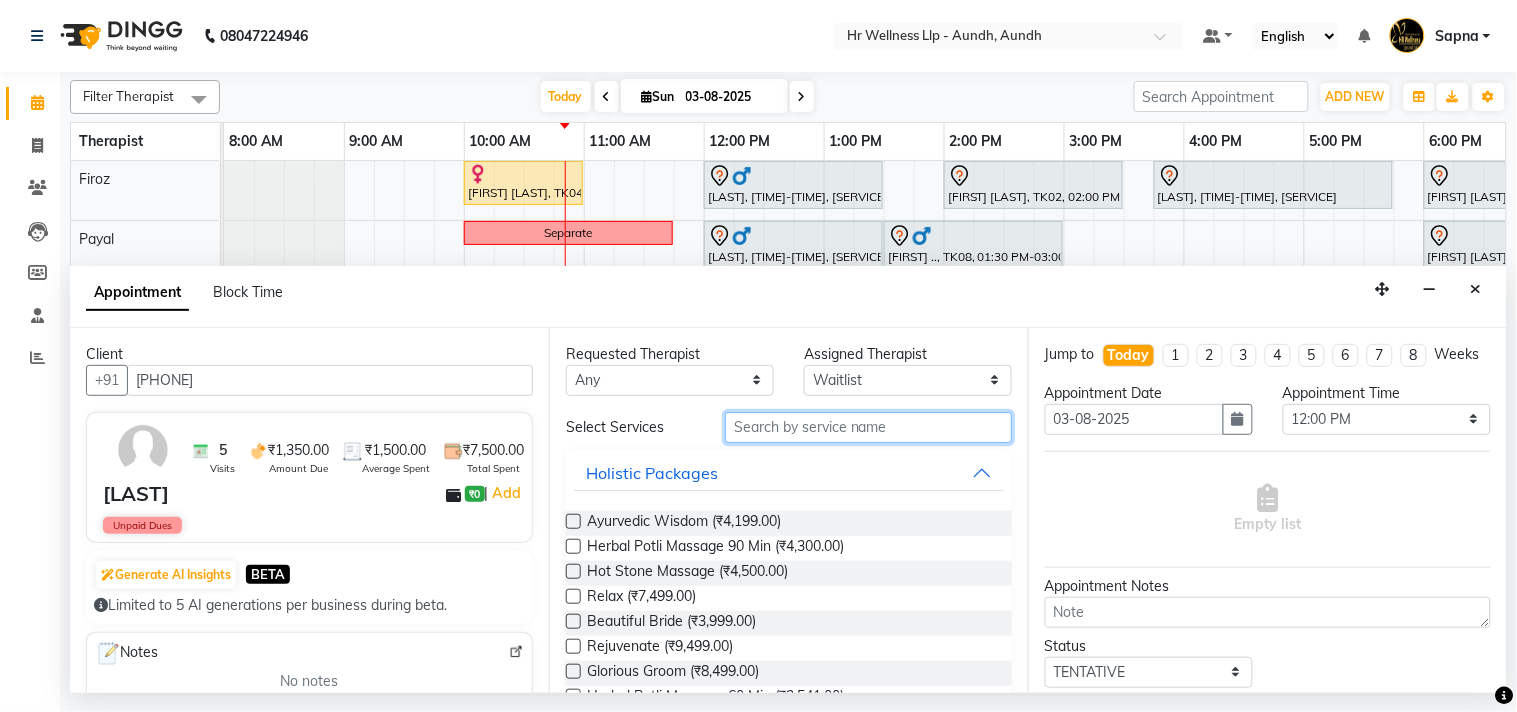 click at bounding box center (868, 427) 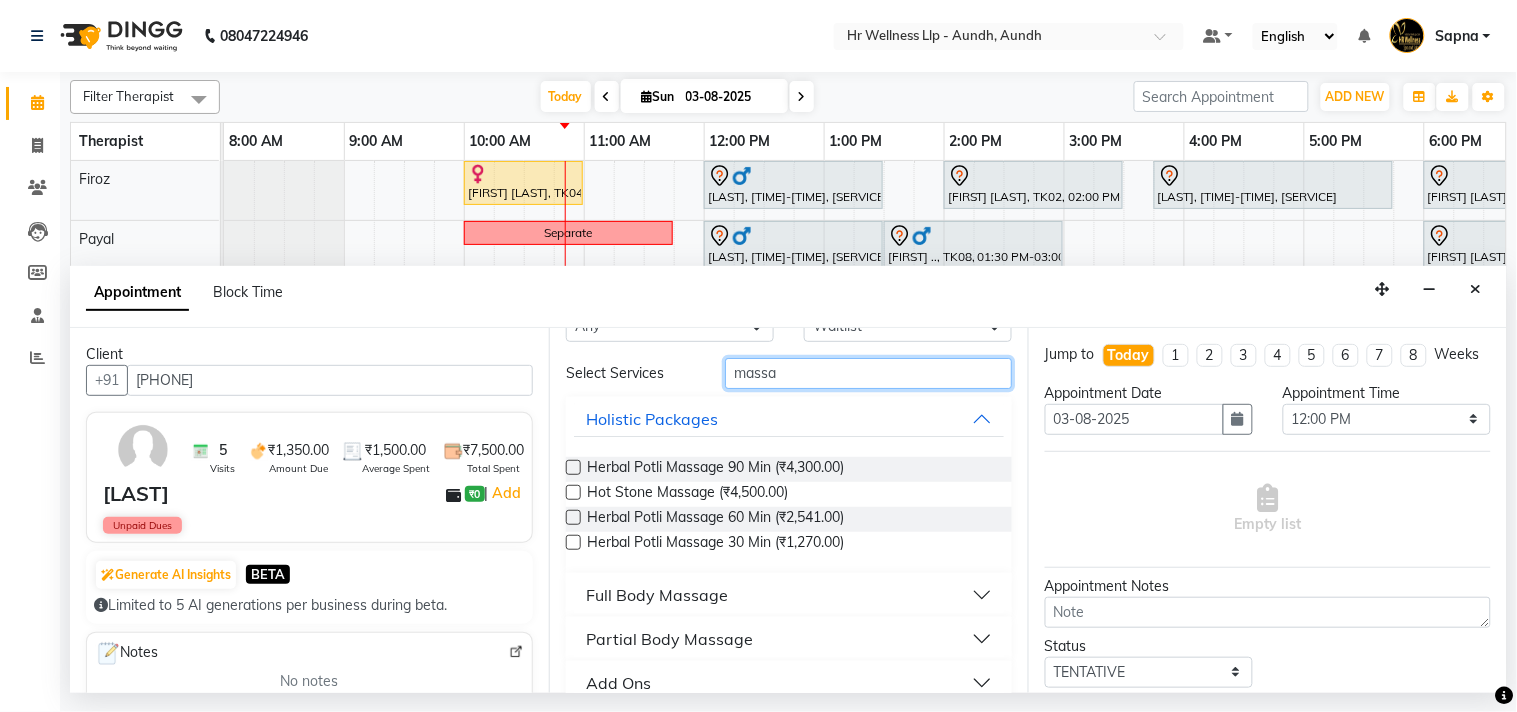scroll, scrollTop: 81, scrollLeft: 0, axis: vertical 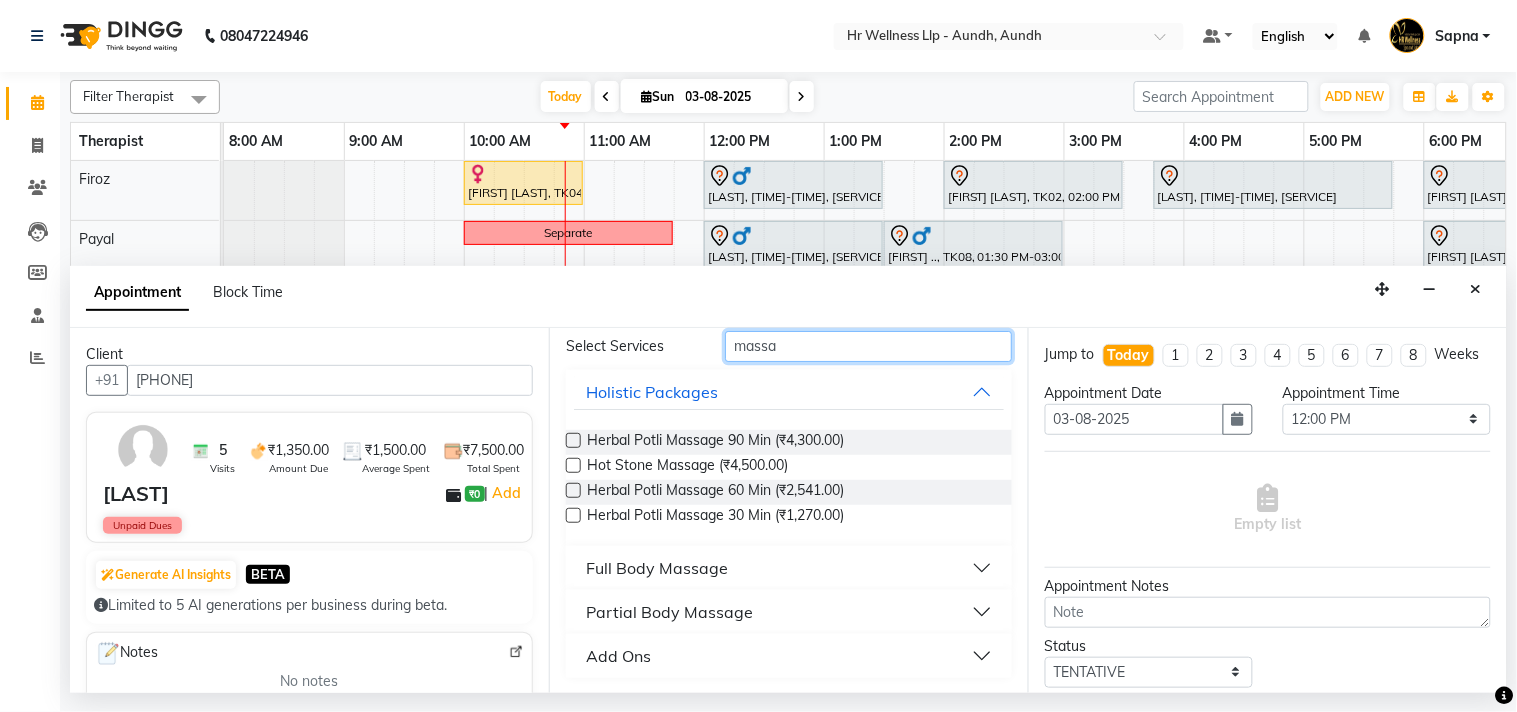 type on "massa" 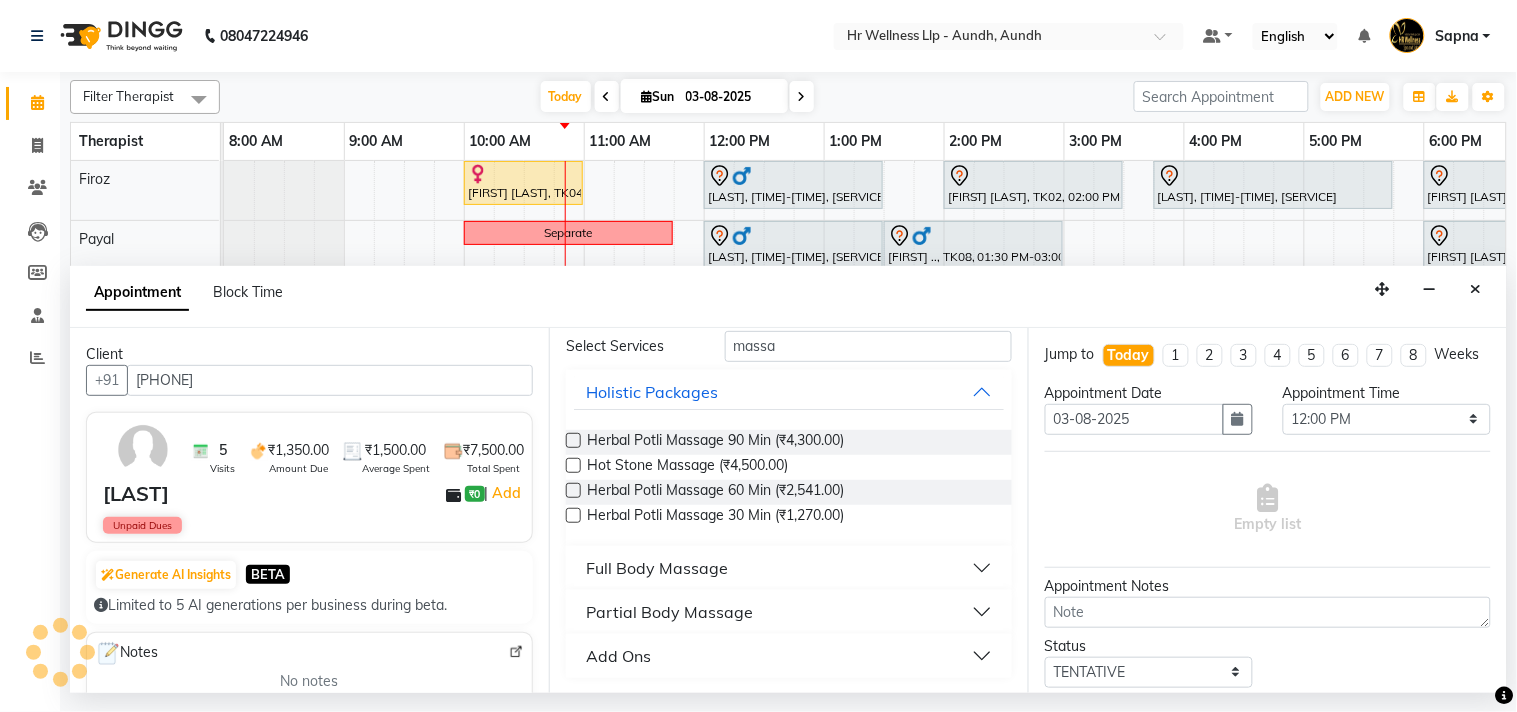 click on "Full Body Massage" at bounding box center [789, 568] 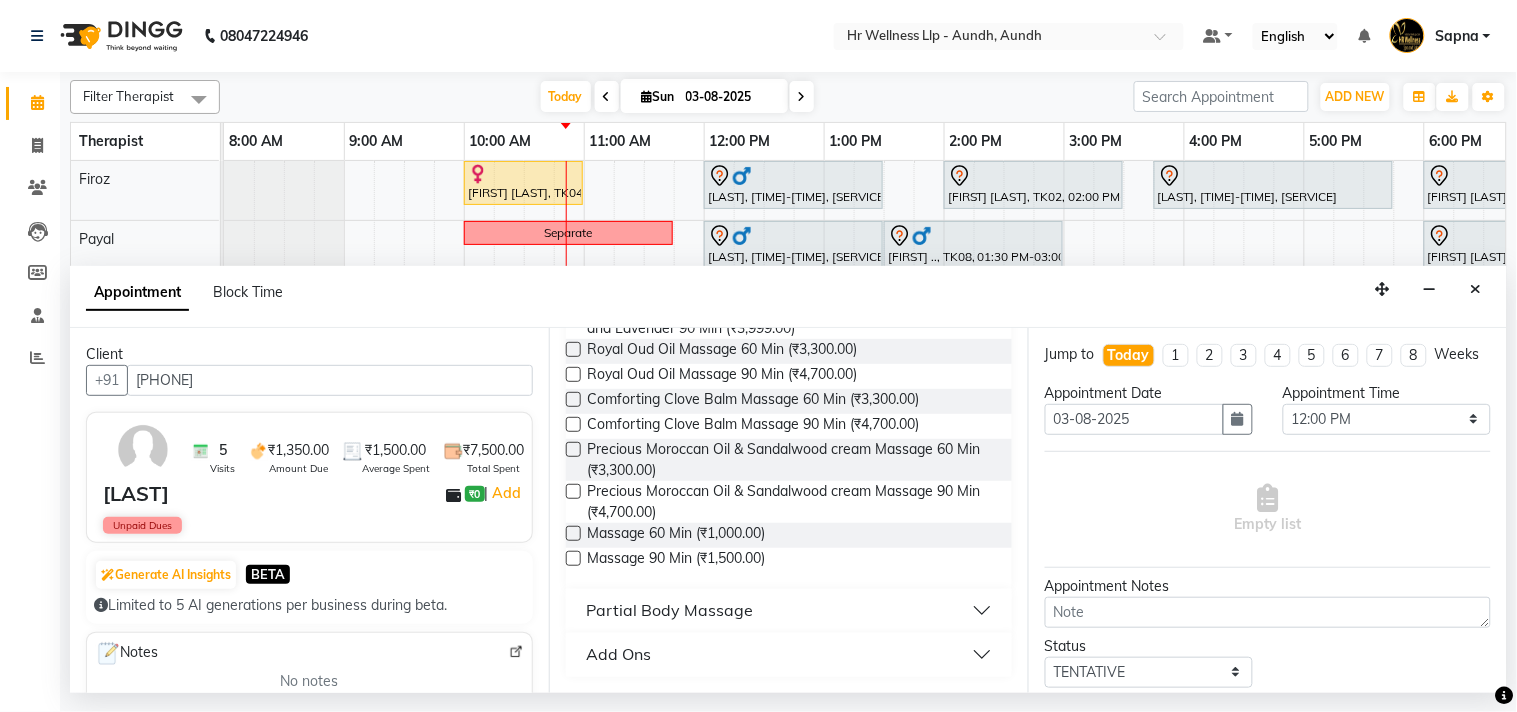 scroll, scrollTop: 916, scrollLeft: 0, axis: vertical 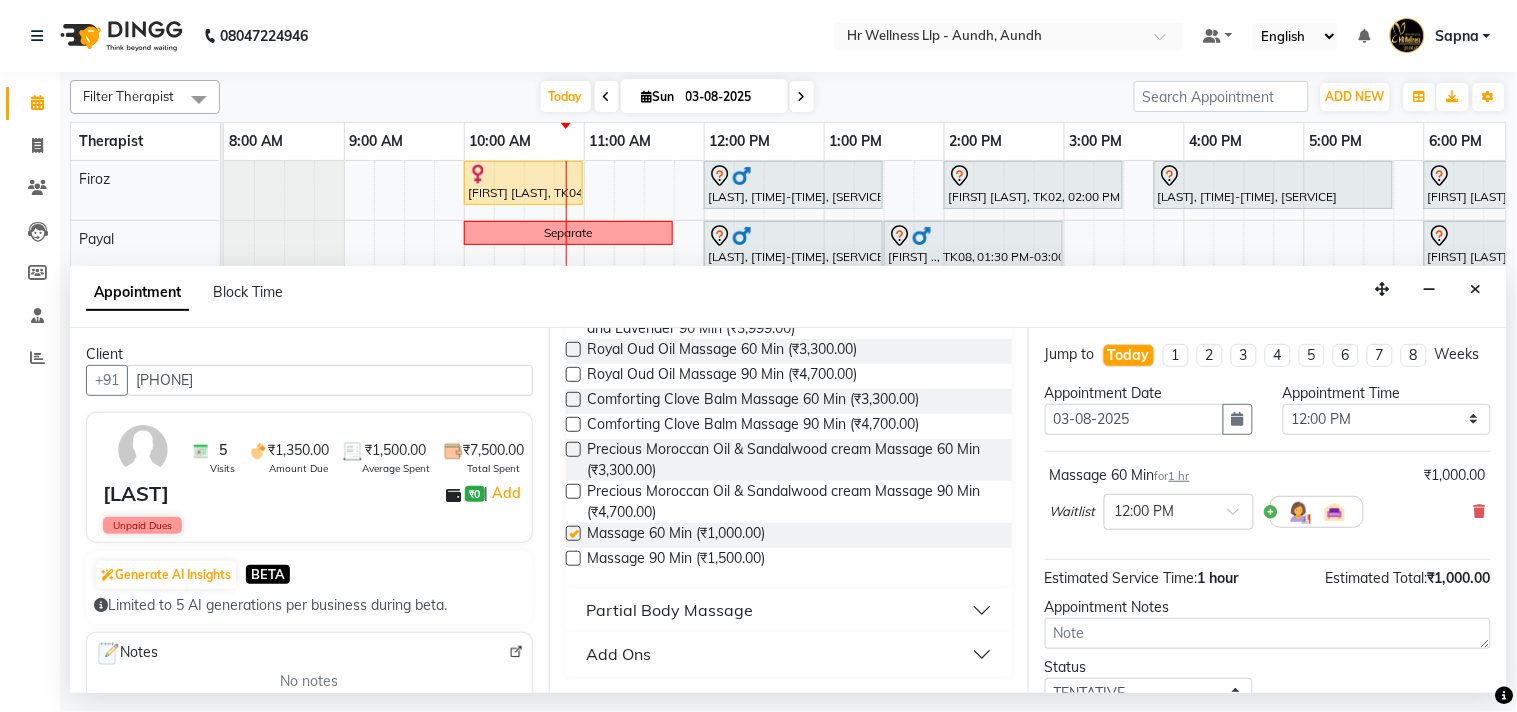 checkbox on "false" 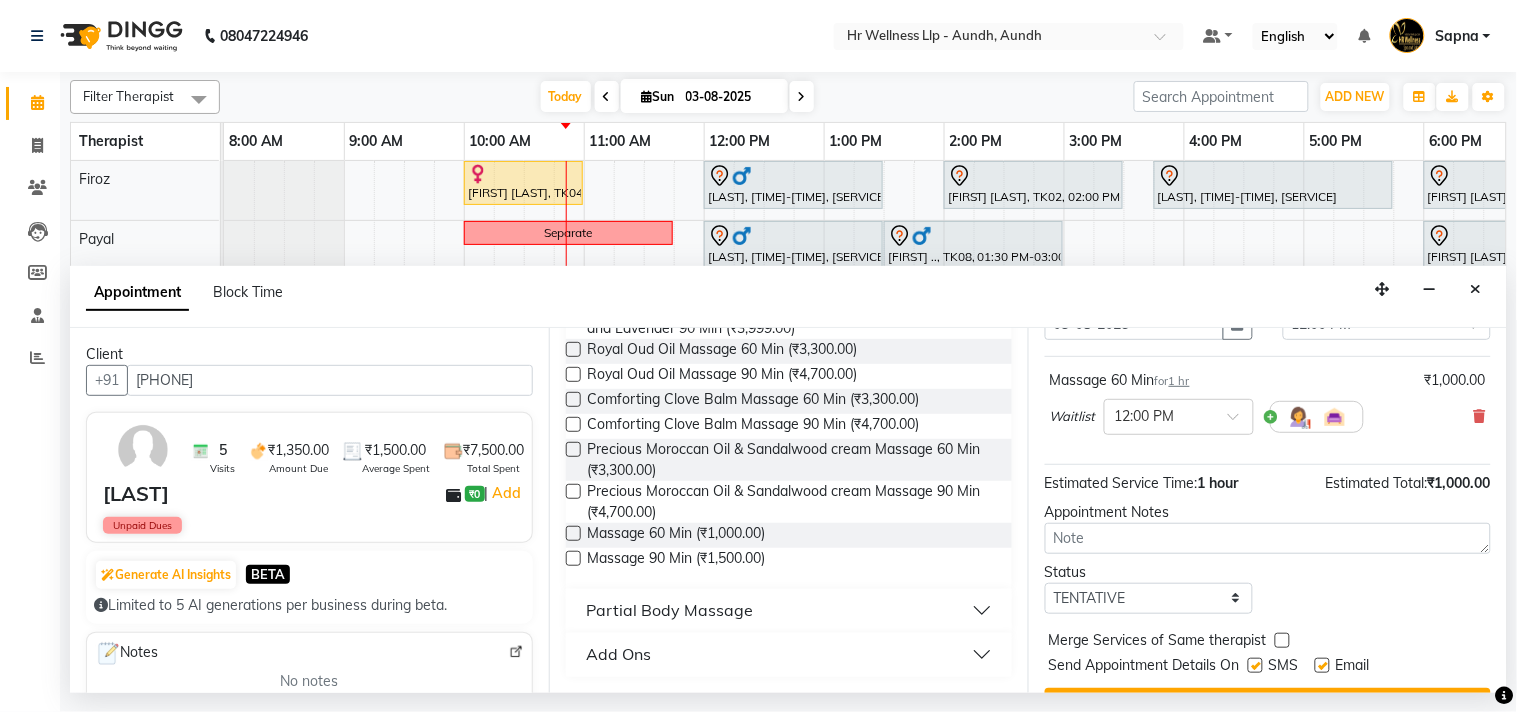scroll, scrollTop: 161, scrollLeft: 0, axis: vertical 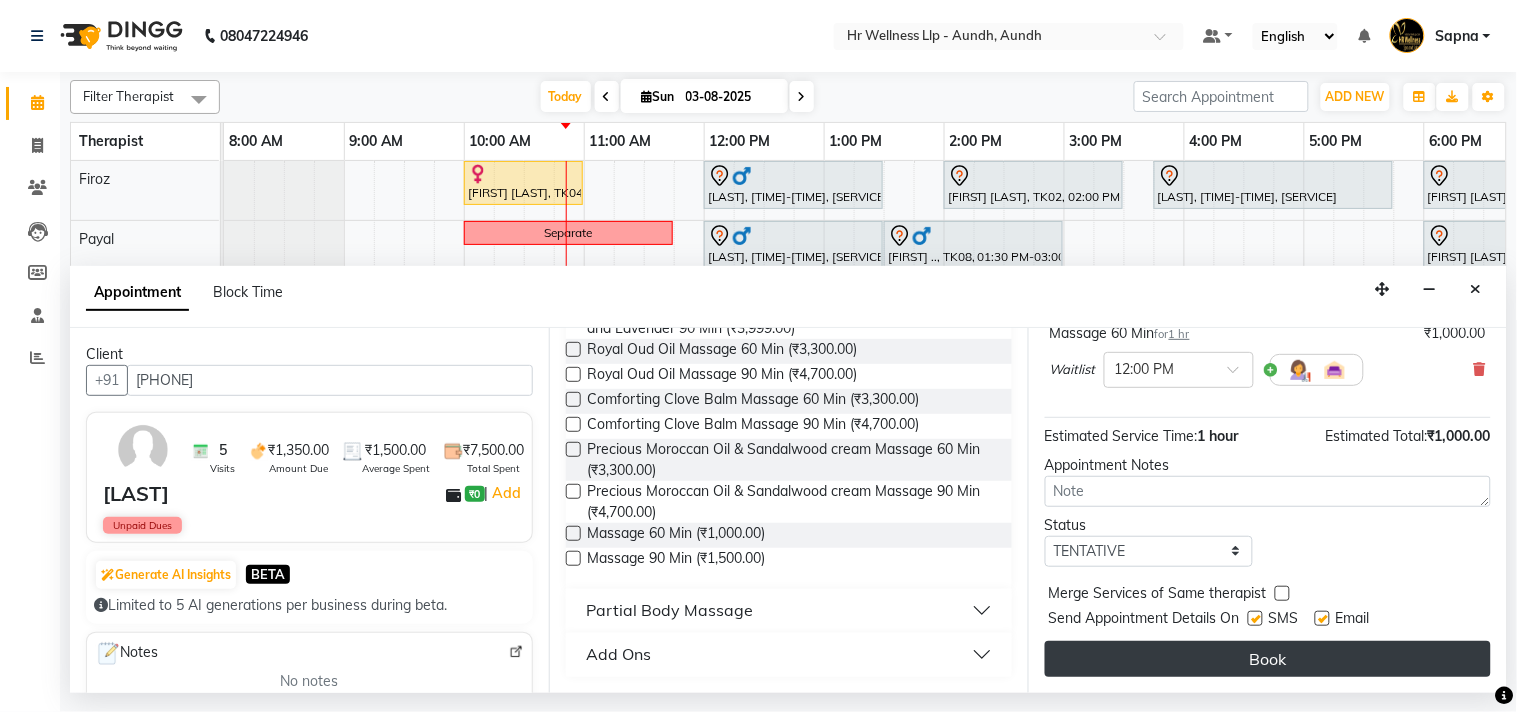 click on "Book" at bounding box center [1268, 659] 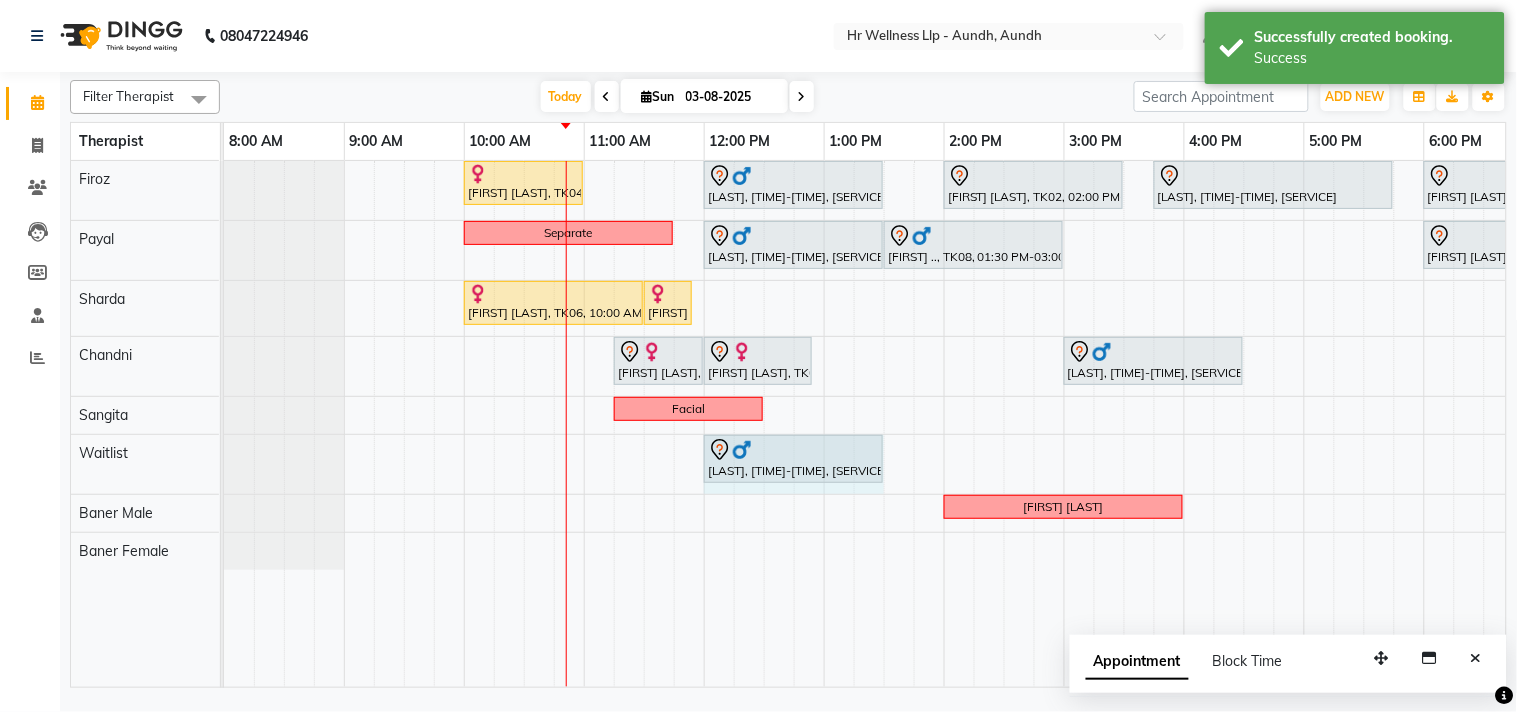 drag, startPoint x: 820, startPoint y: 457, endPoint x: 873, endPoint y: 451, distance: 53.338543 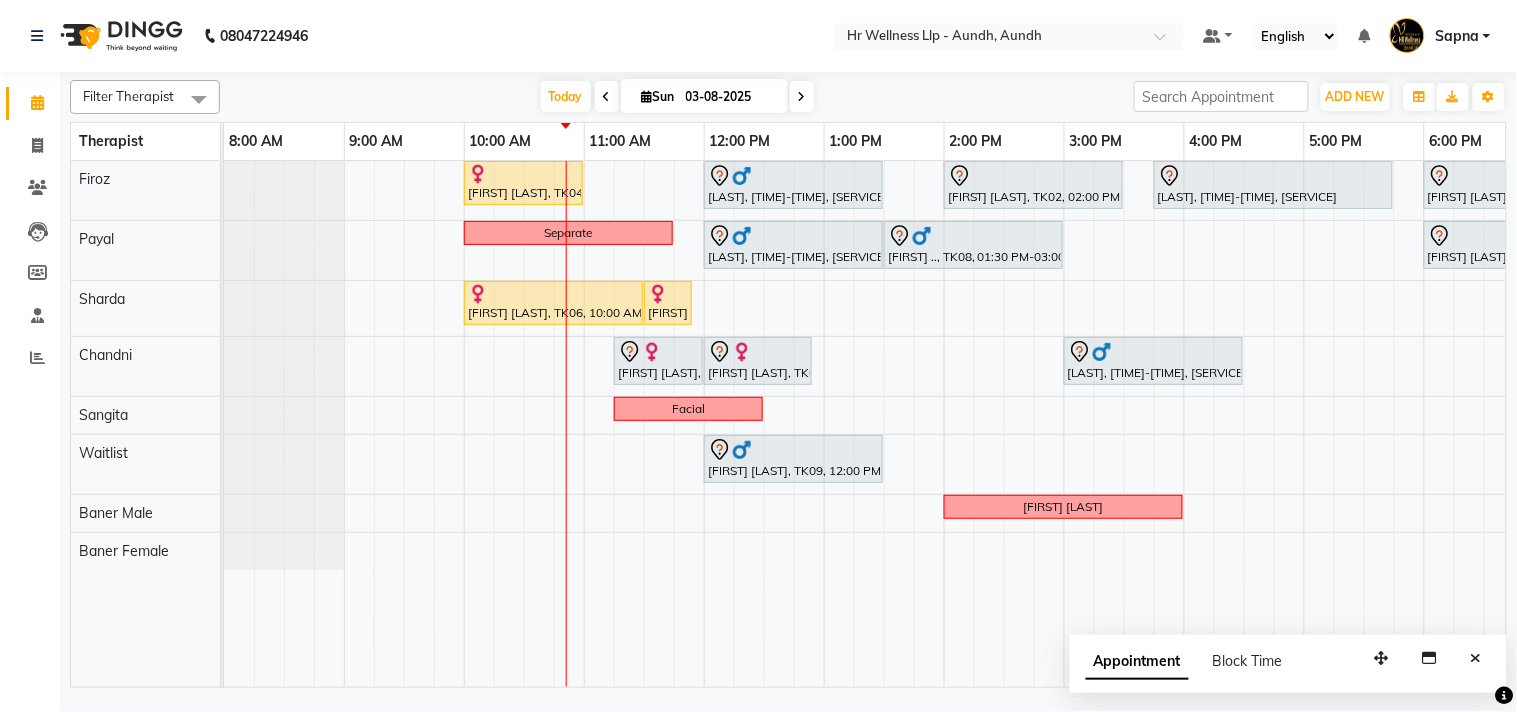 scroll, scrollTop: 0, scrollLeft: 95, axis: horizontal 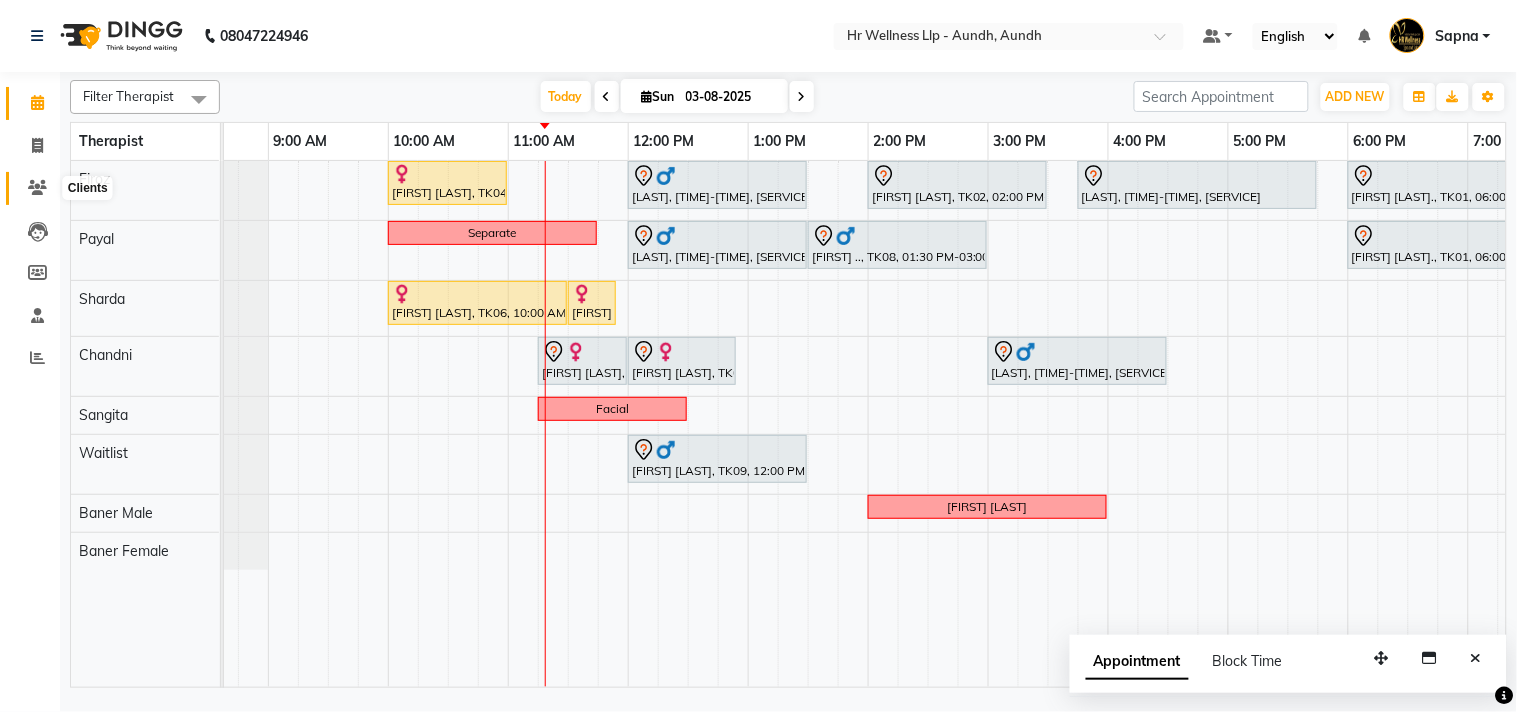 click 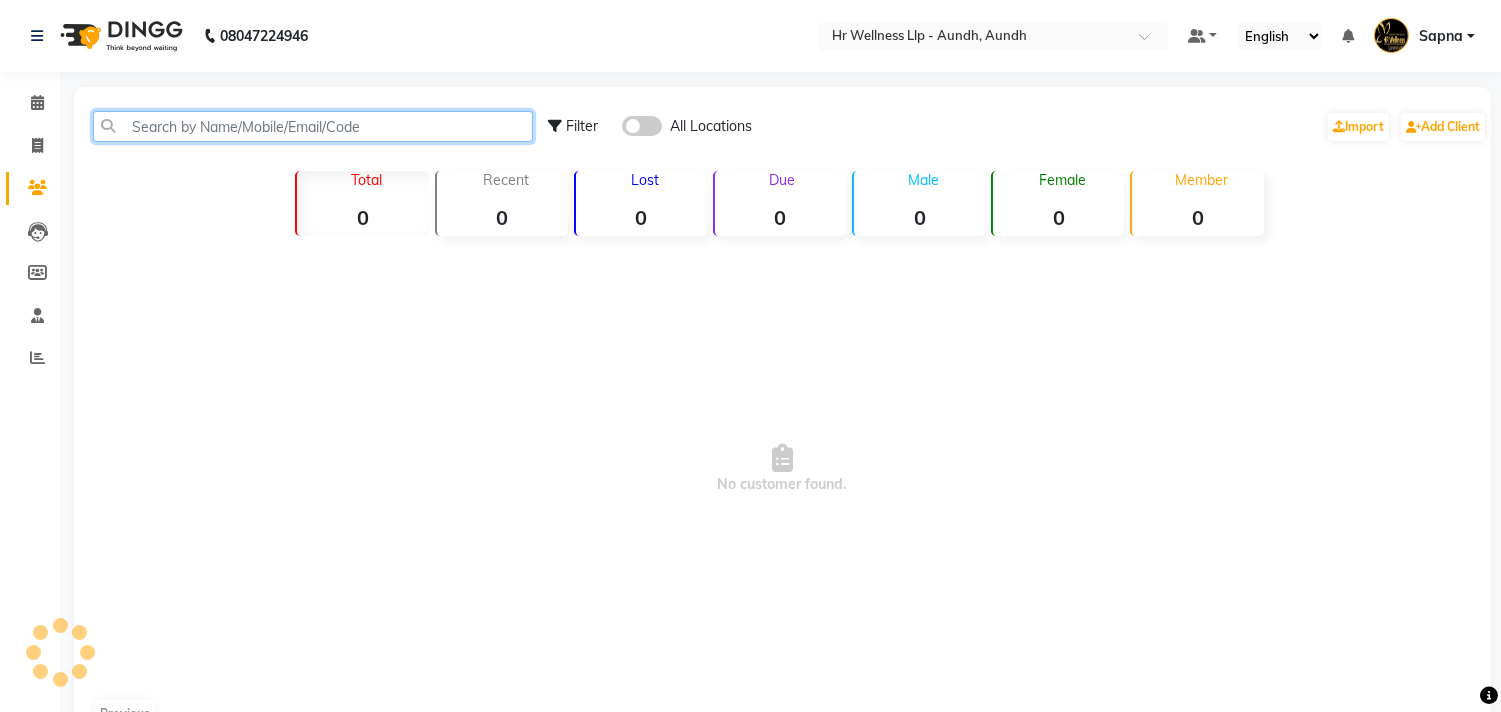 click 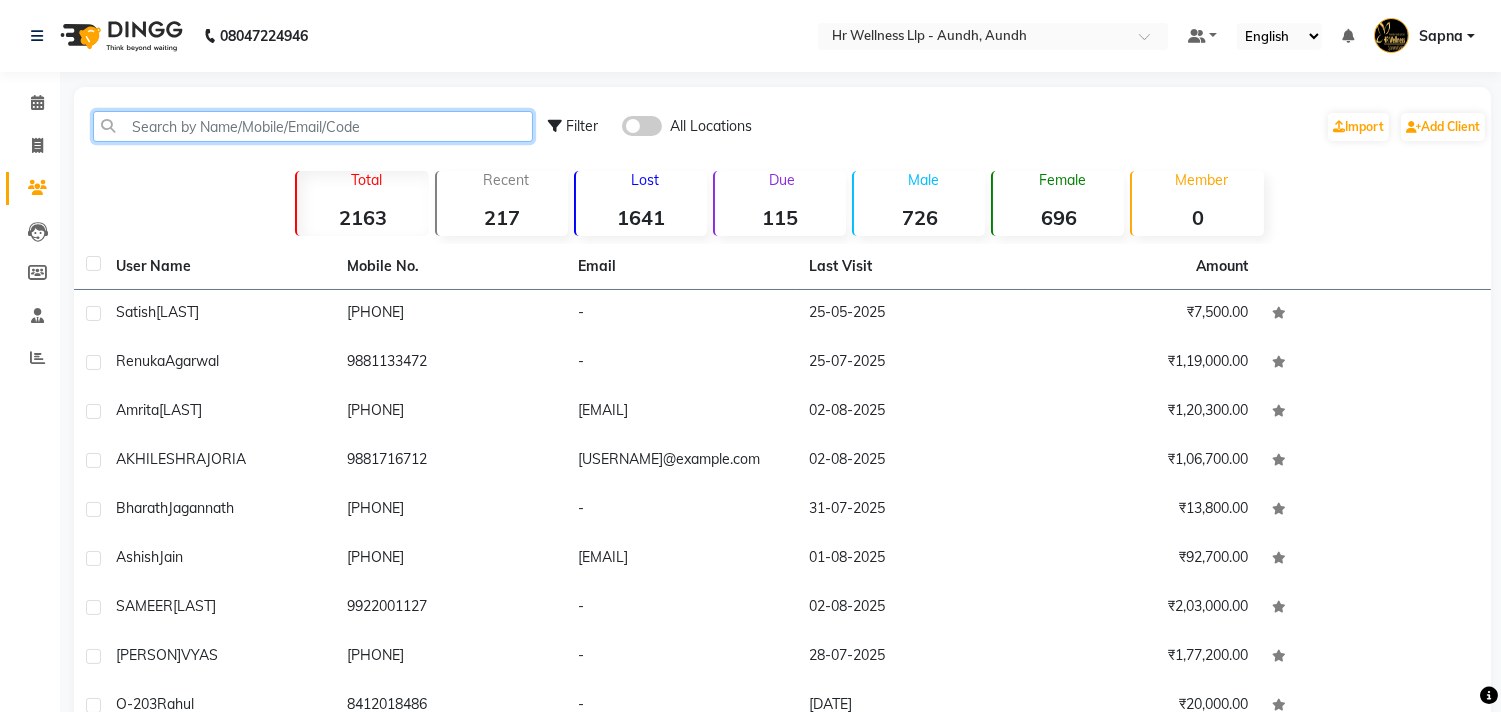 paste on "878 809 1874" 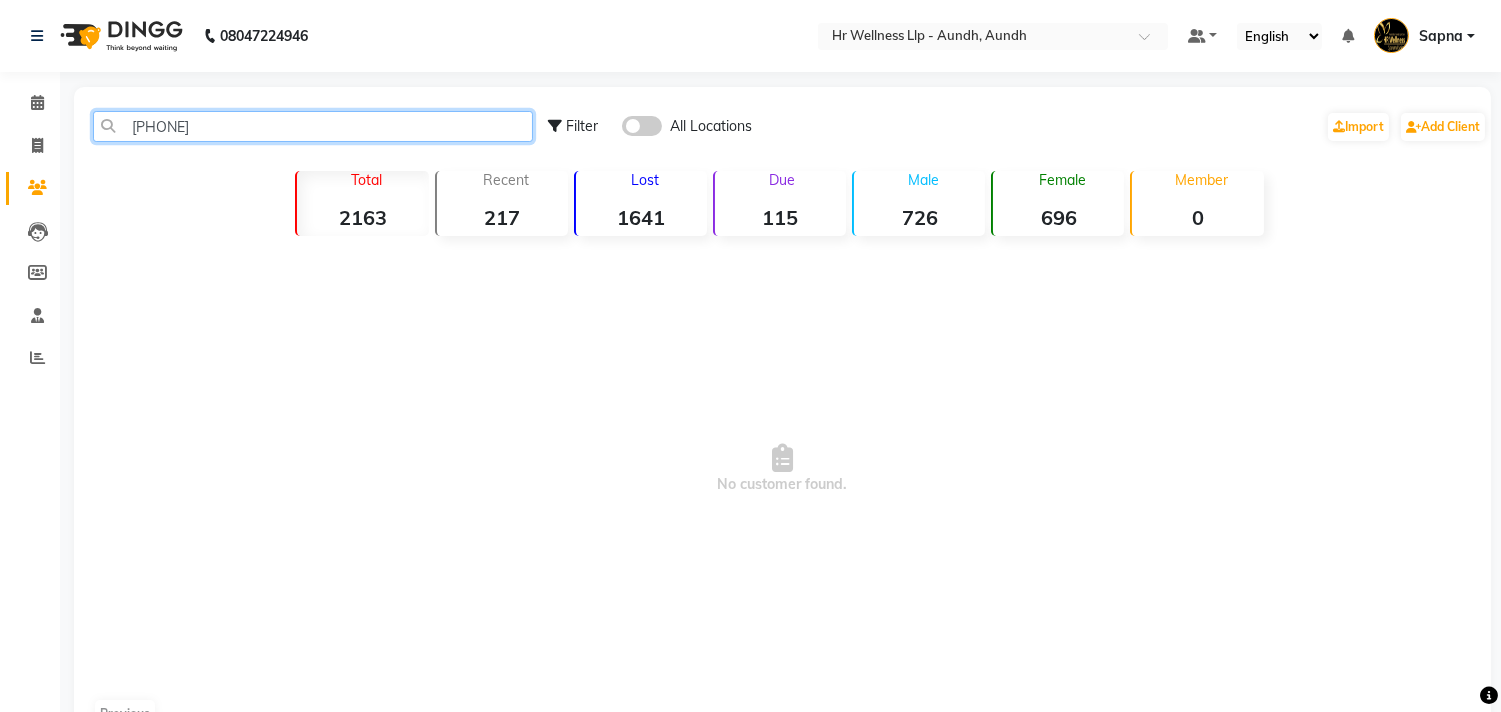 click on "878 809 1874" 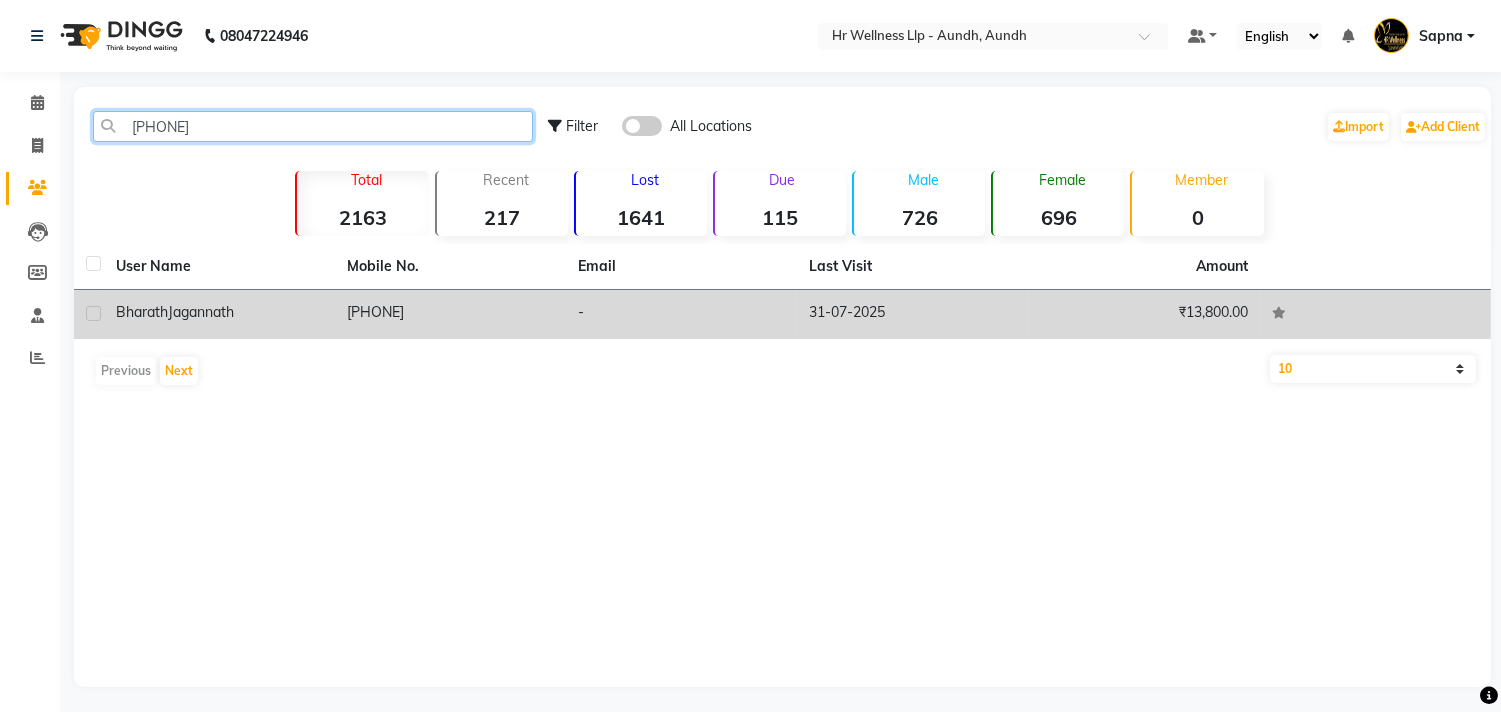type on "[PHONE]" 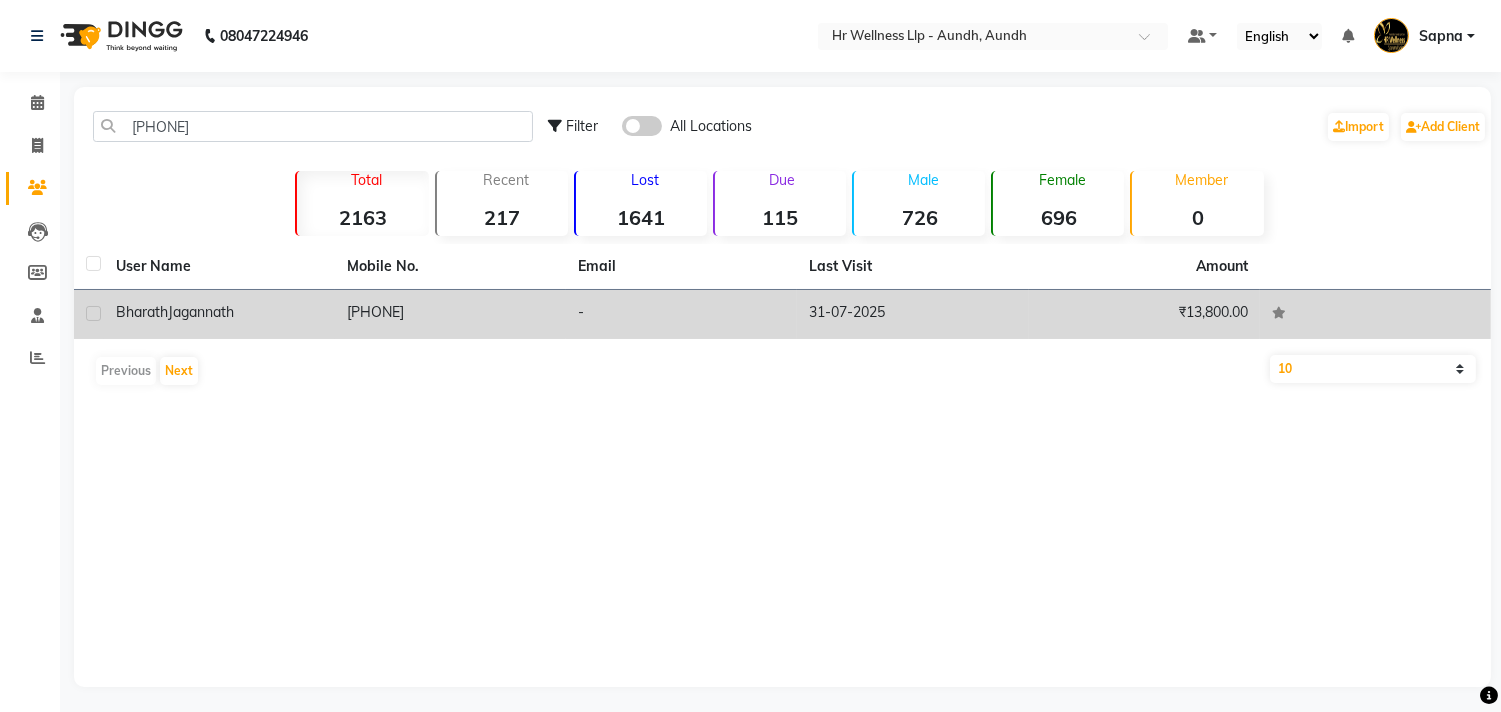 click on "Bharath  Jagannath" 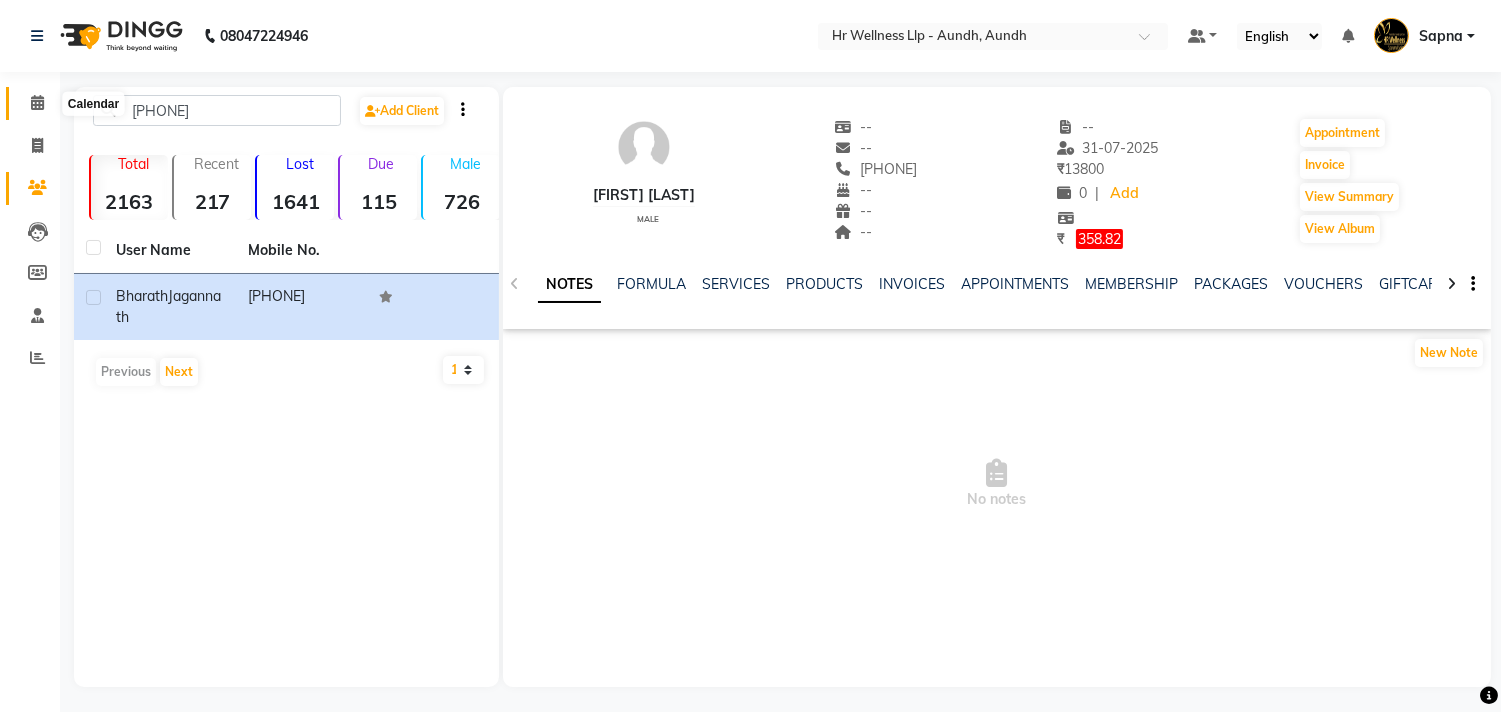 click 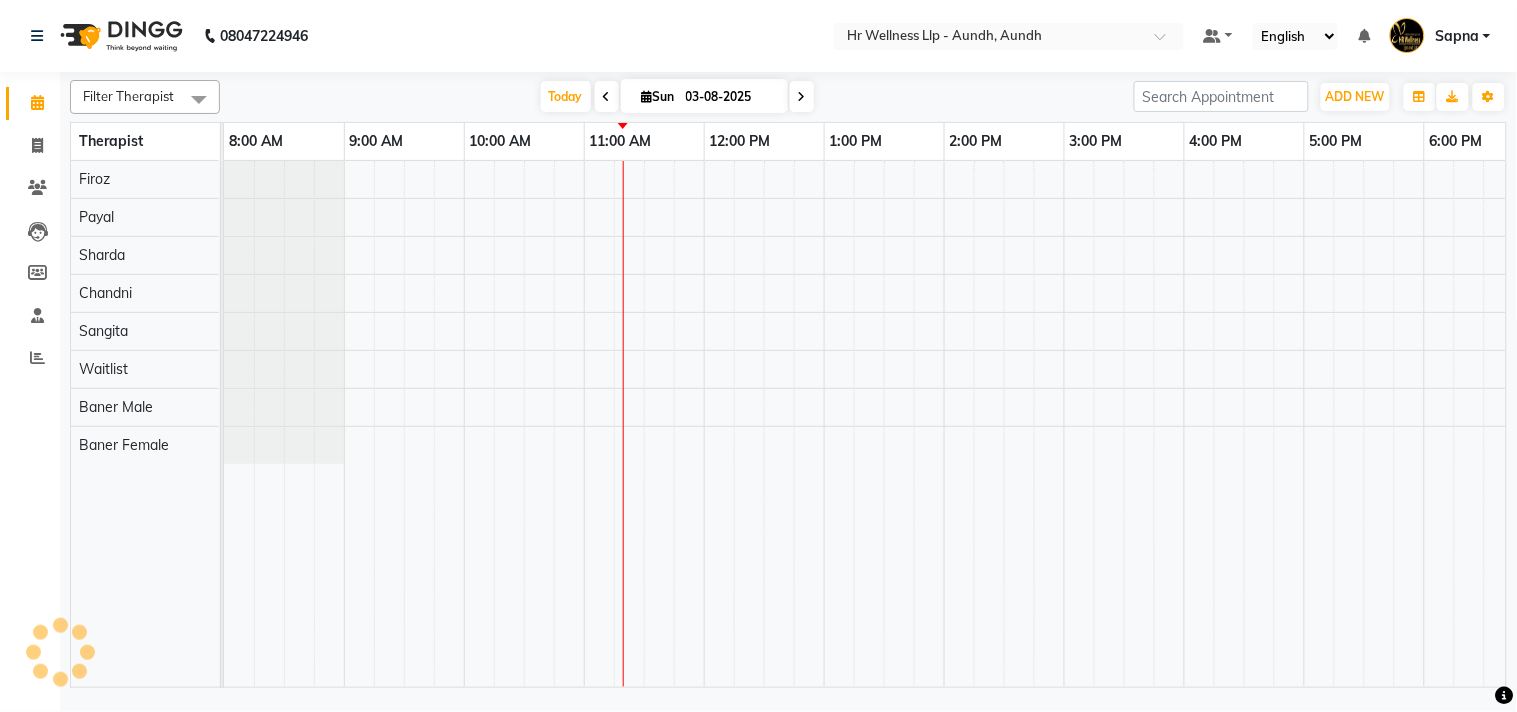 scroll, scrollTop: 0, scrollLeft: 0, axis: both 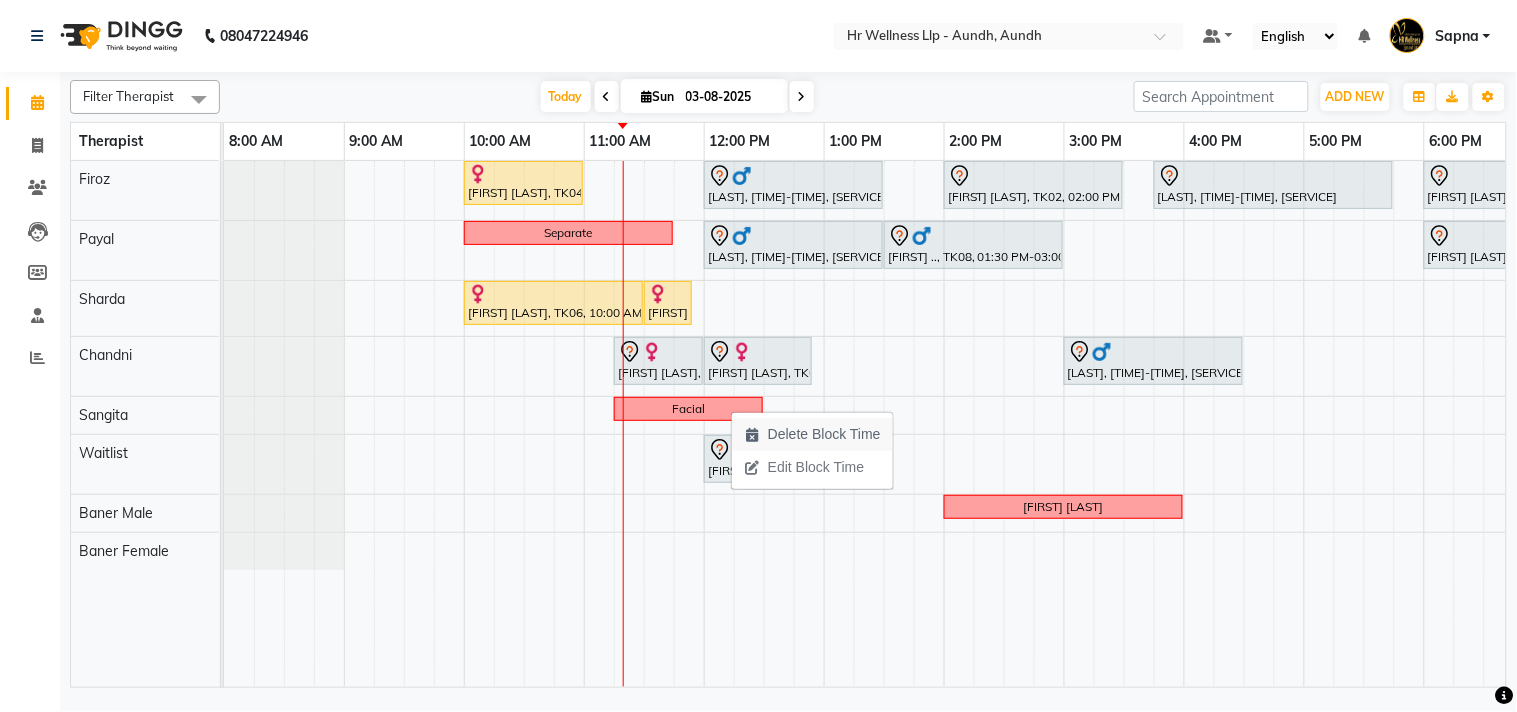 click on "Delete Block Time" at bounding box center (824, 434) 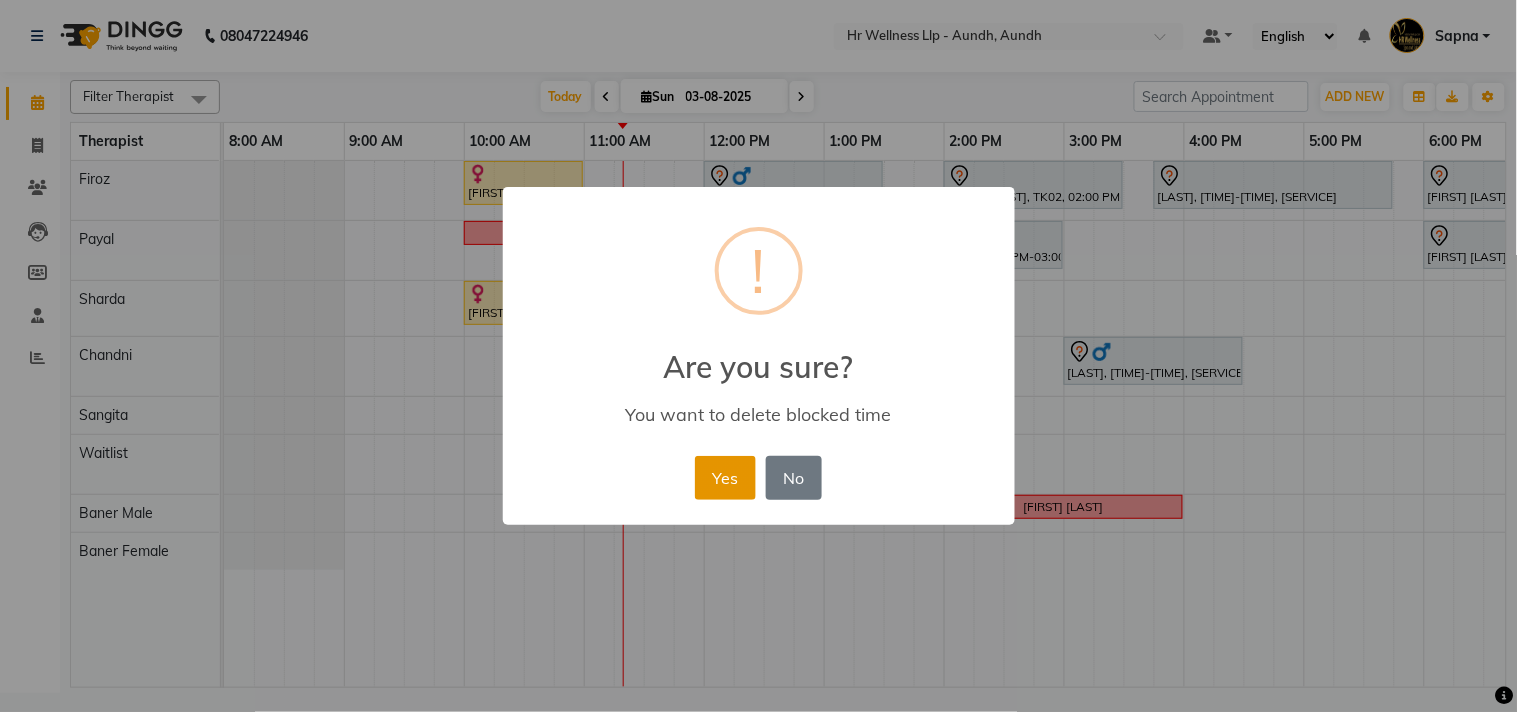 click on "Yes" at bounding box center (725, 478) 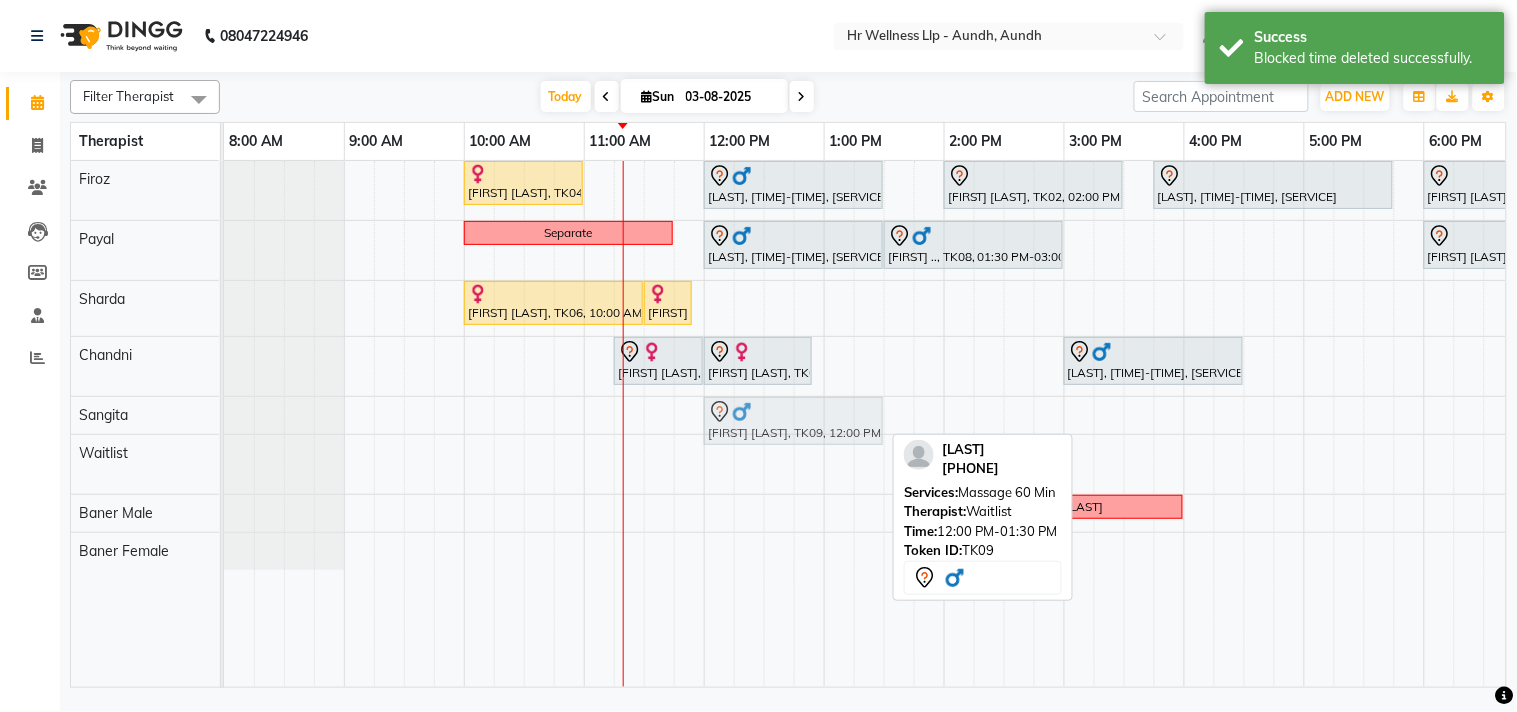 drag, startPoint x: 761, startPoint y: 460, endPoint x: 756, endPoint y: 430, distance: 30.413813 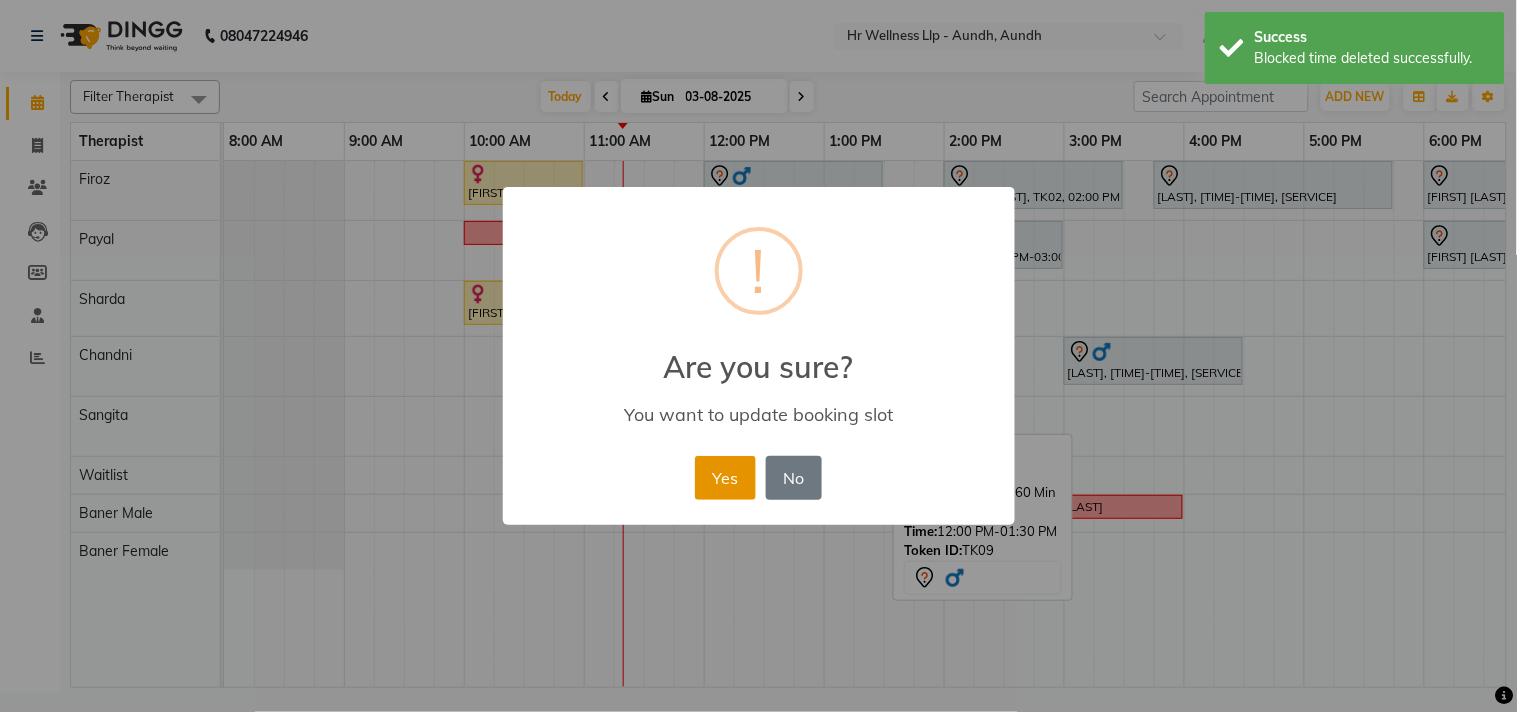 click on "Yes" at bounding box center [725, 478] 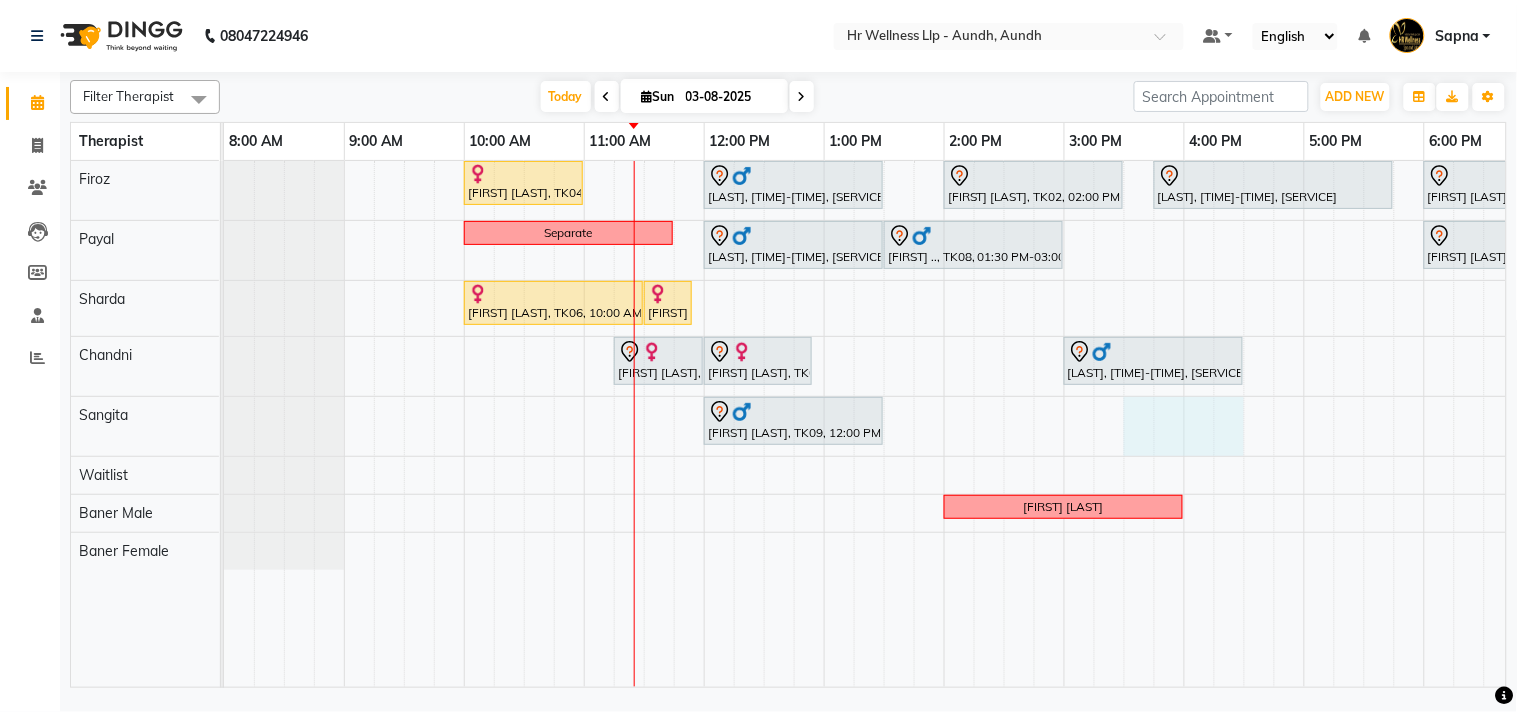 drag, startPoint x: 1132, startPoint y: 428, endPoint x: 1242, endPoint y: 425, distance: 110.0409 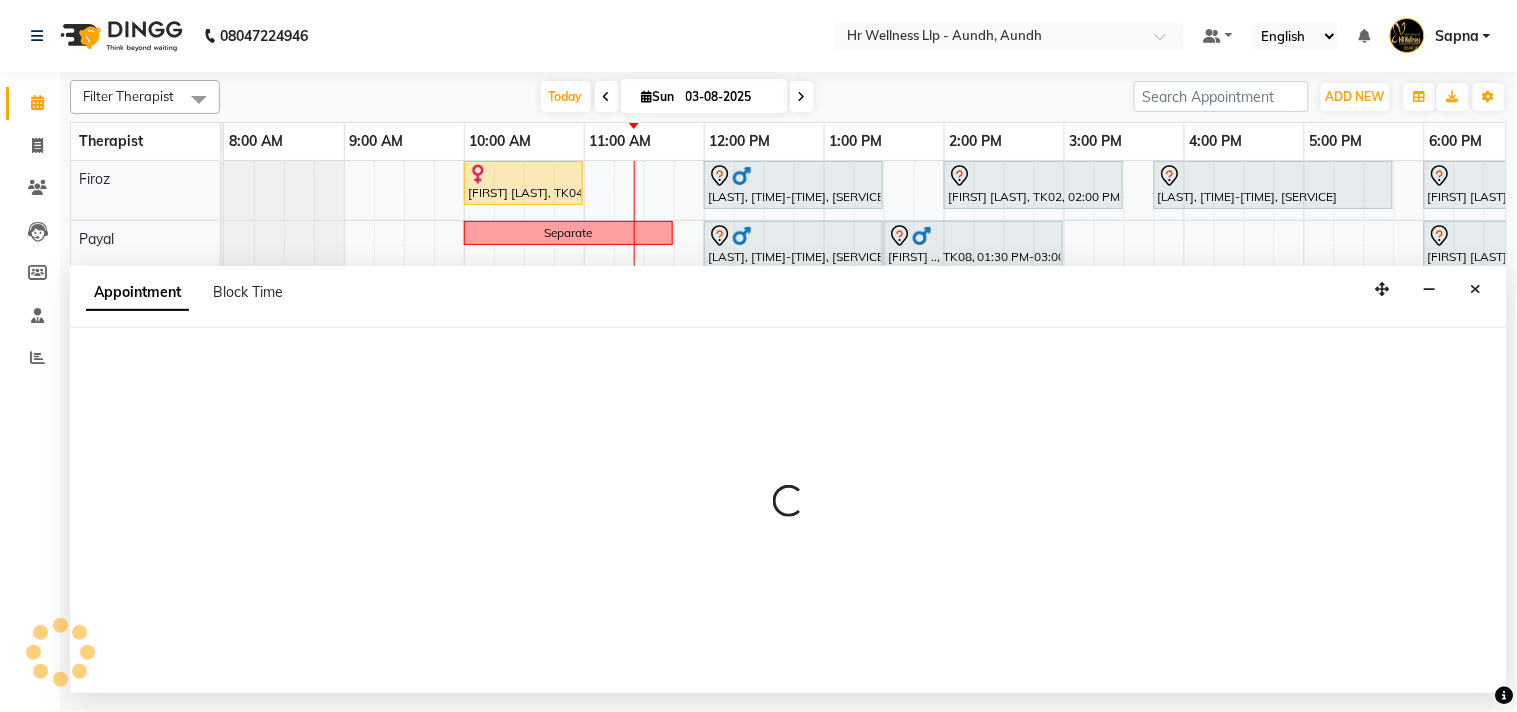select on "77663" 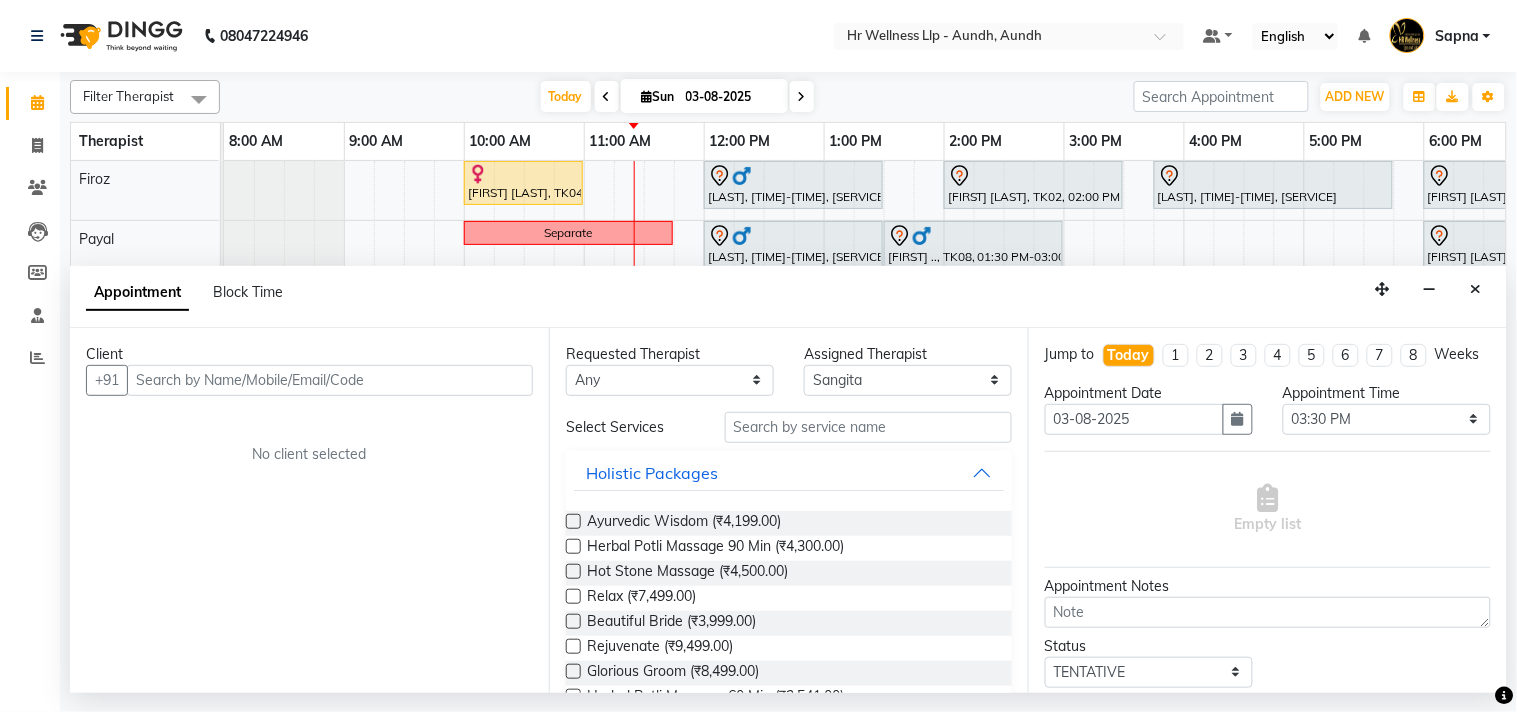 click at bounding box center (330, 380) 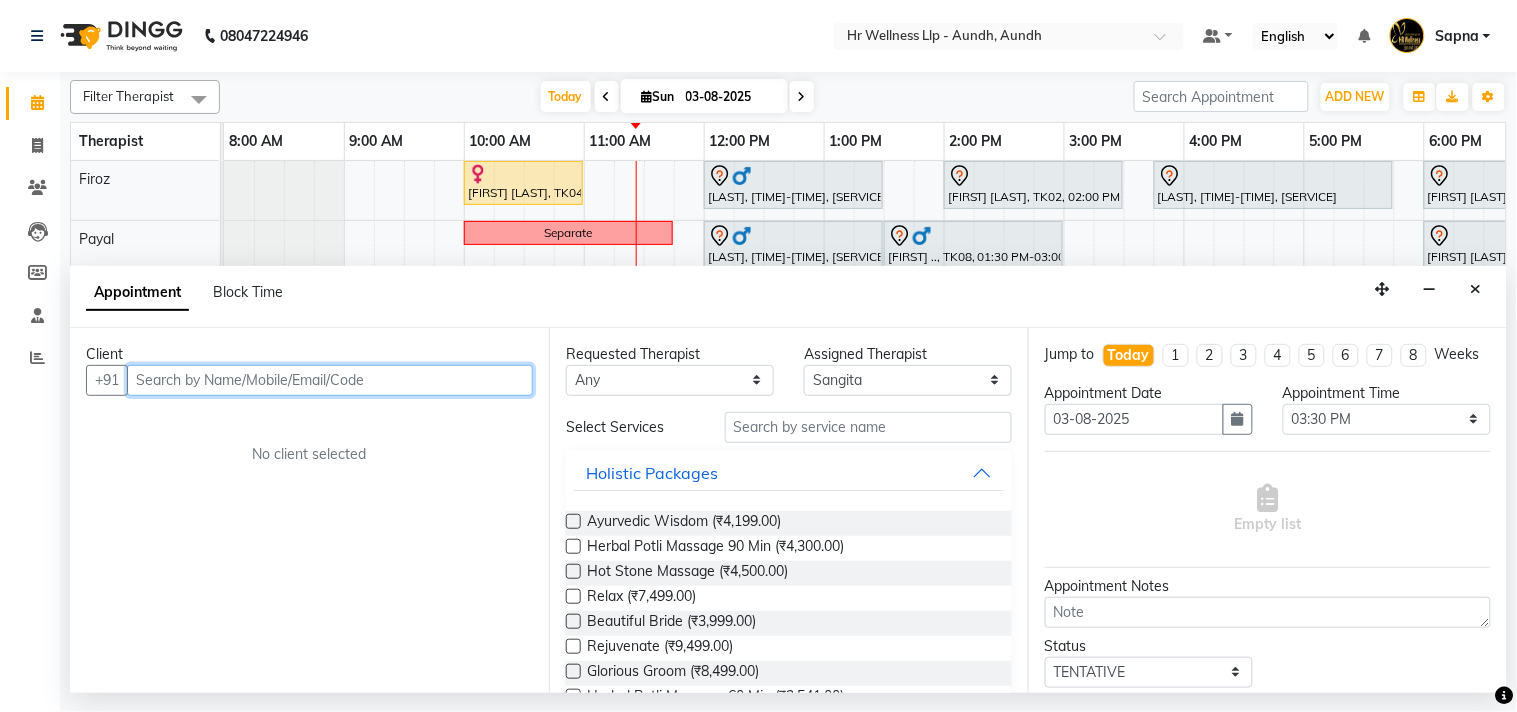 click at bounding box center (330, 380) 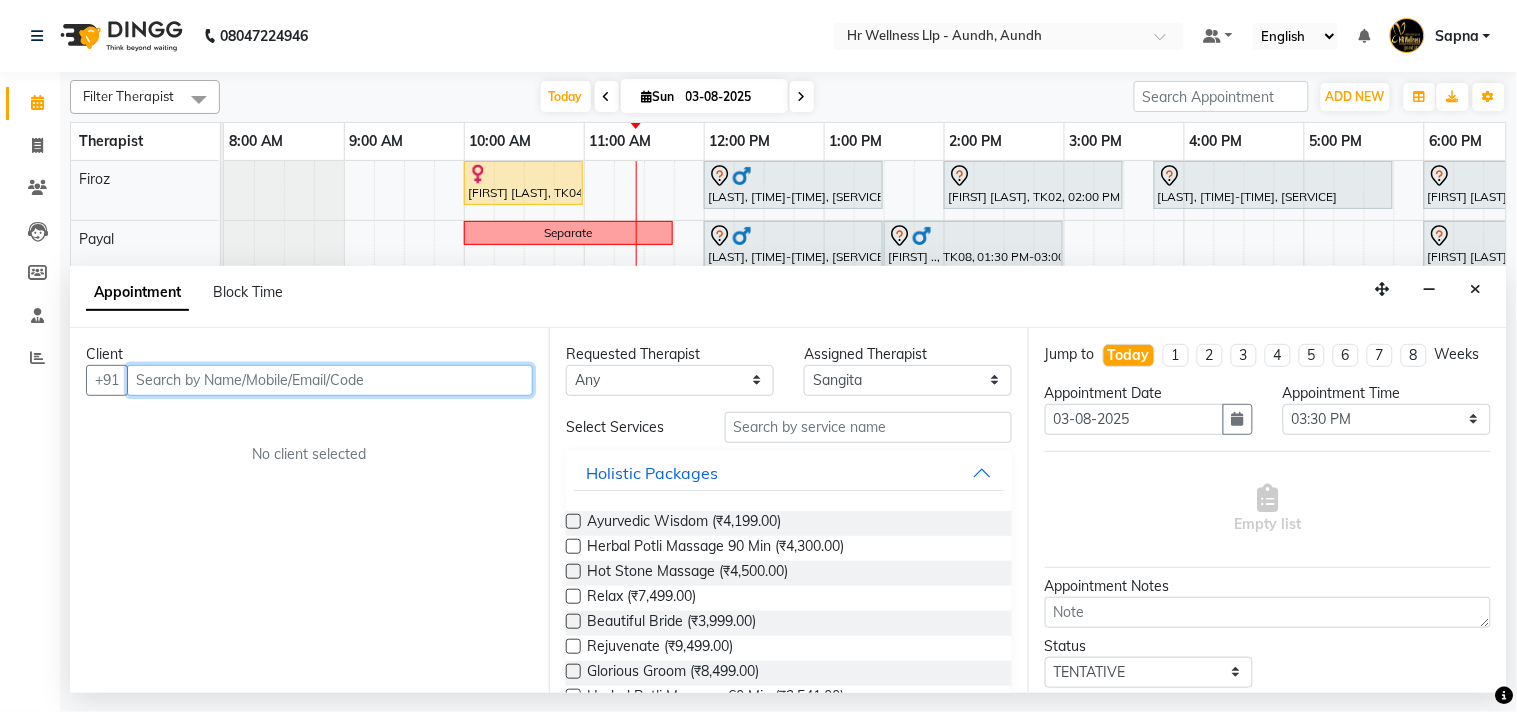 paste on "878 809 1874" 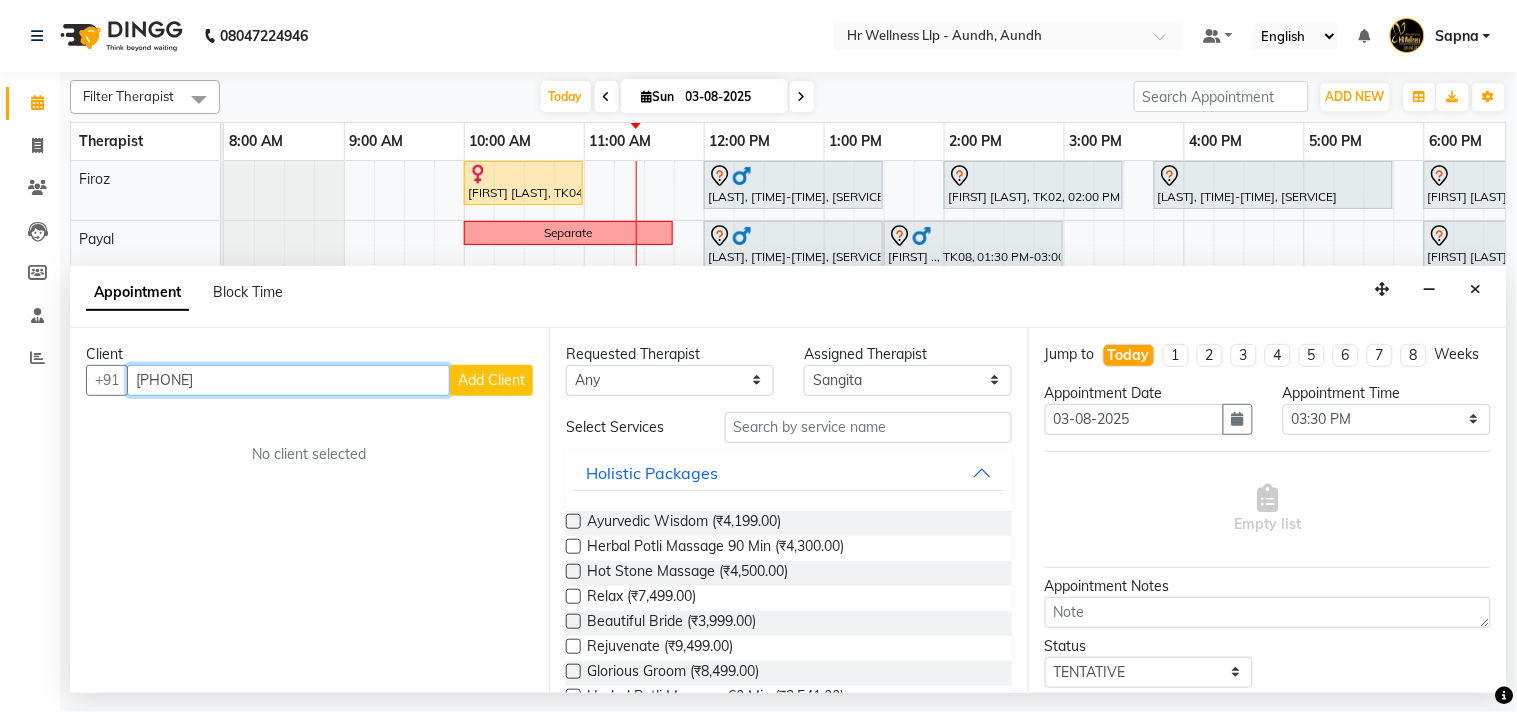 click on "878 809 1874" at bounding box center (288, 380) 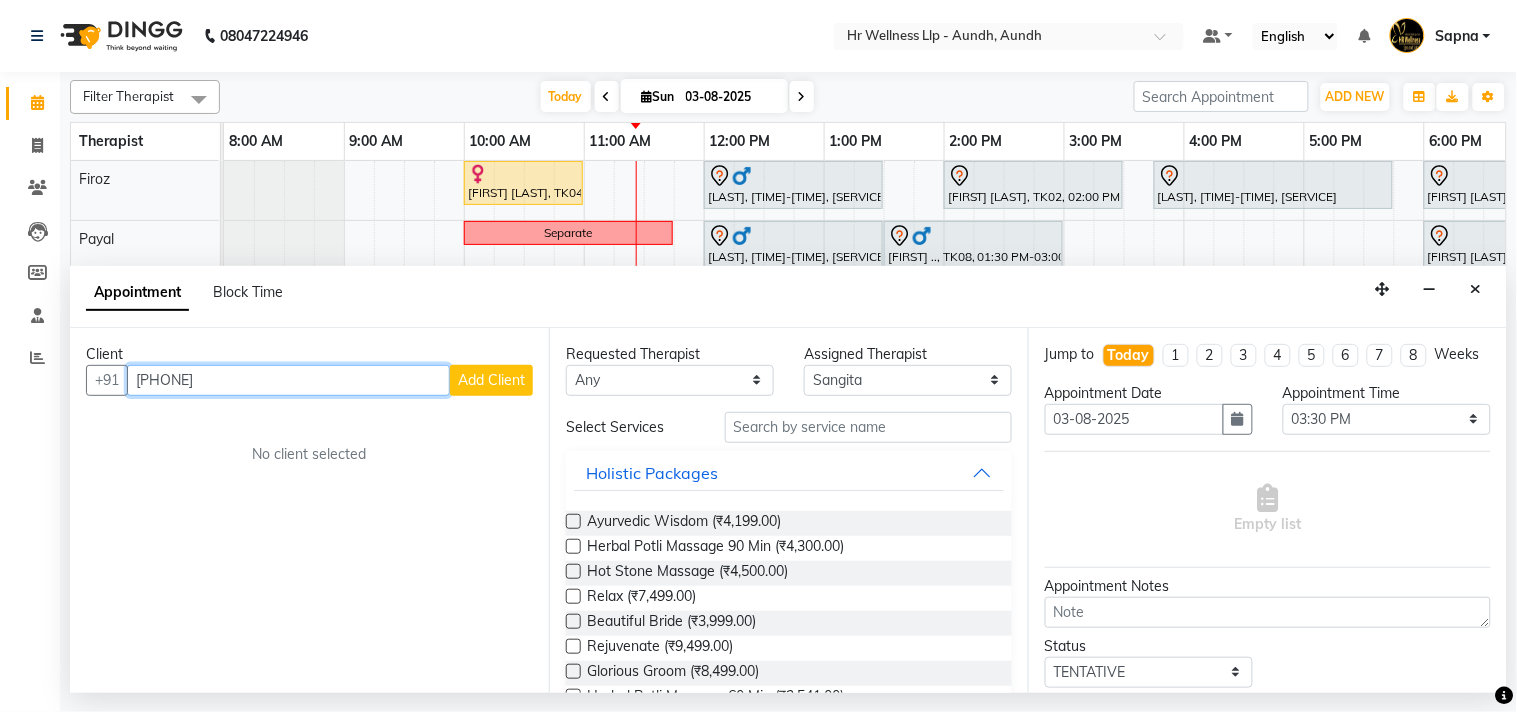 click on "878 8091874" at bounding box center (288, 380) 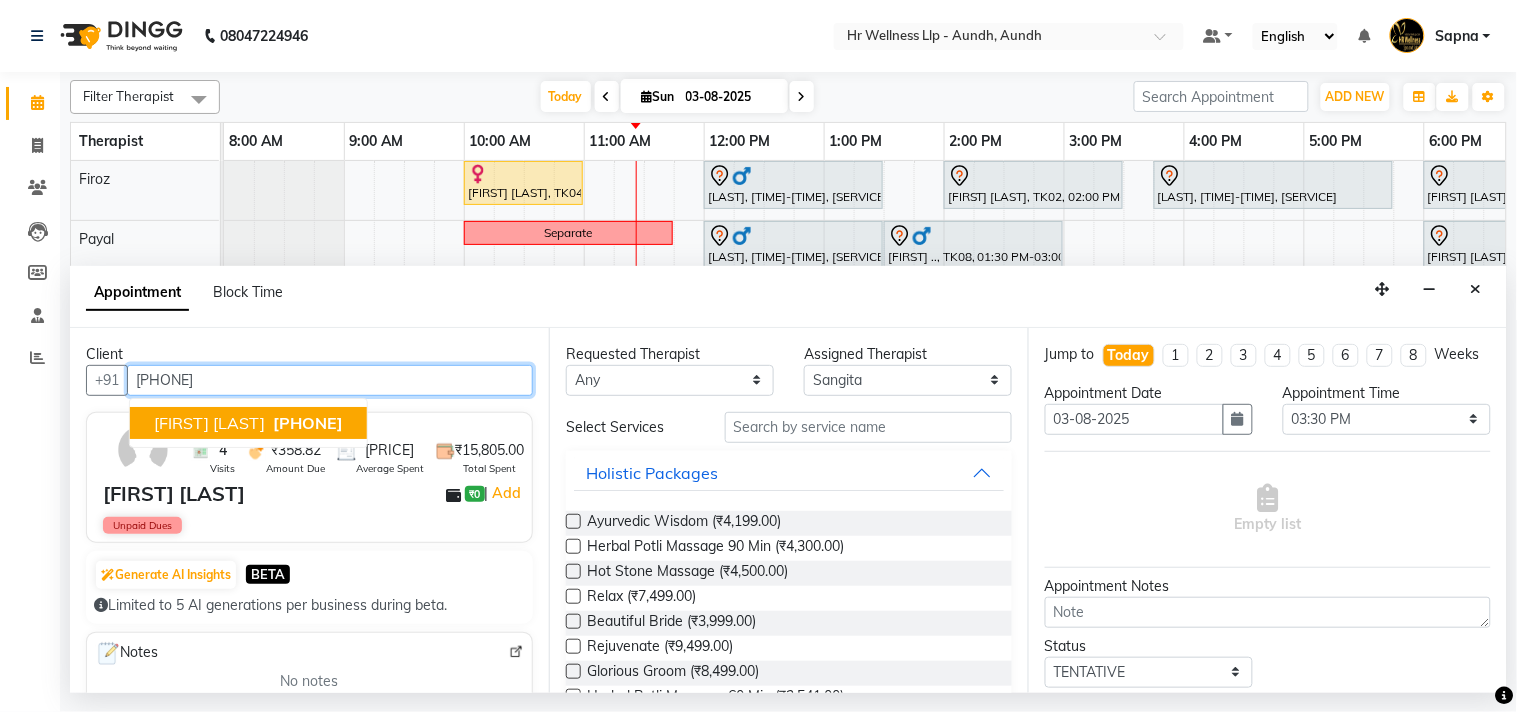 click on "[FIRST] [LAST]" at bounding box center (209, 423) 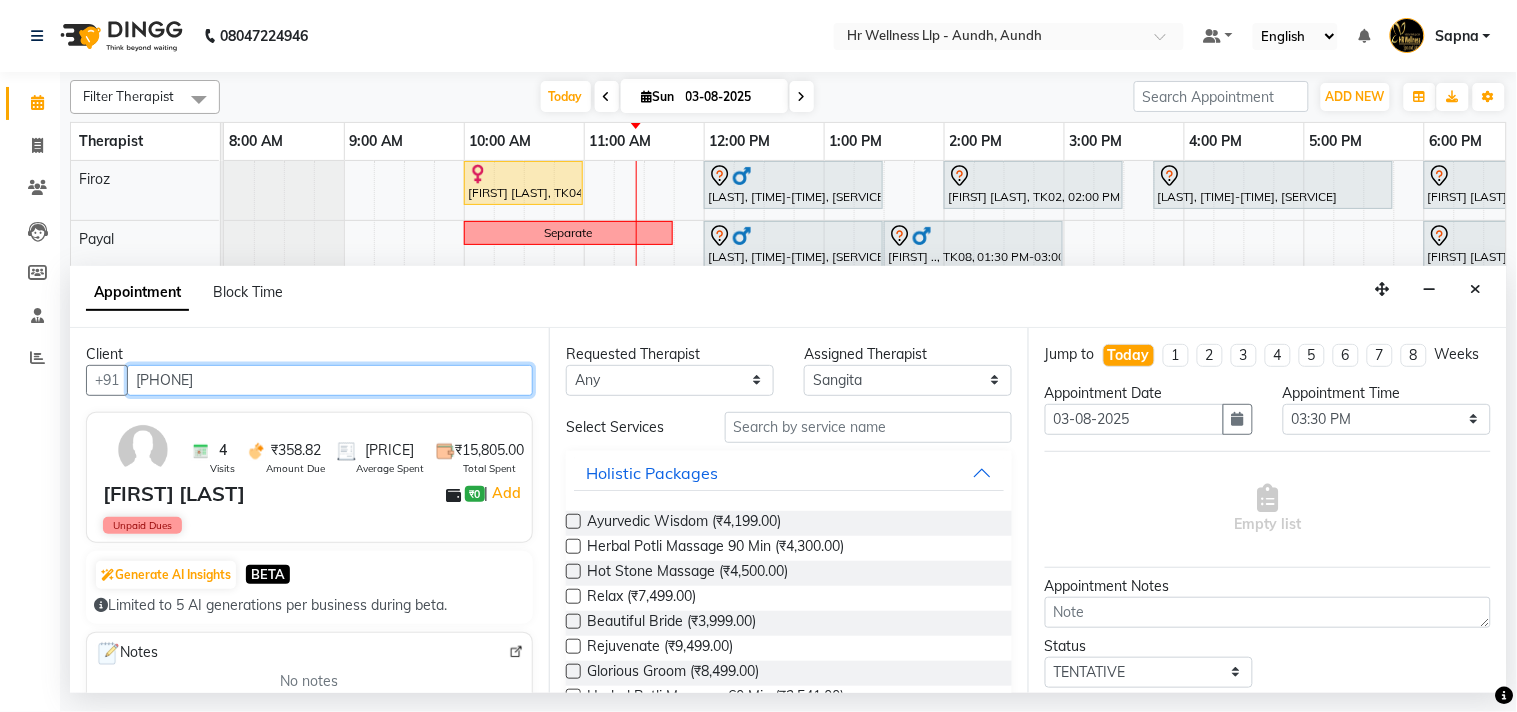 type on "[PHONE]" 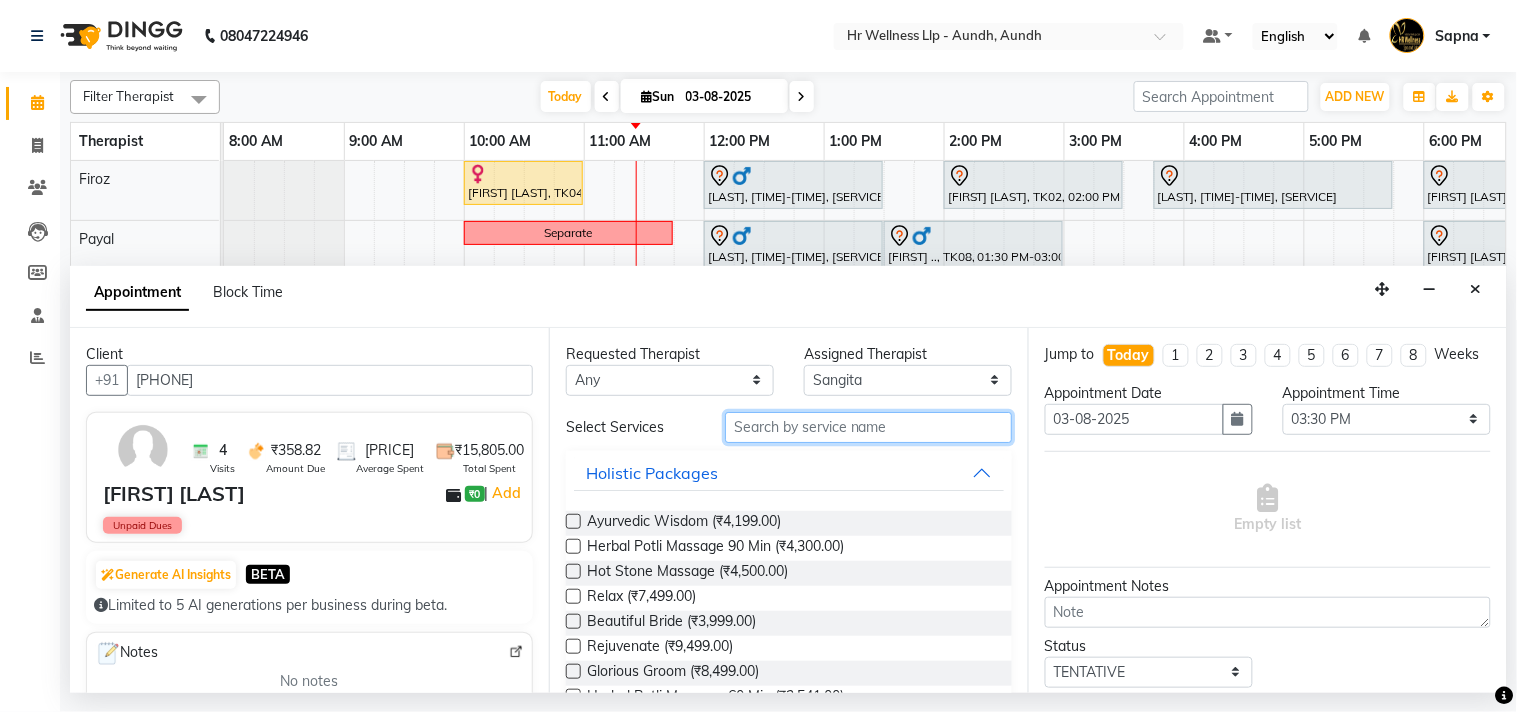 click at bounding box center (868, 427) 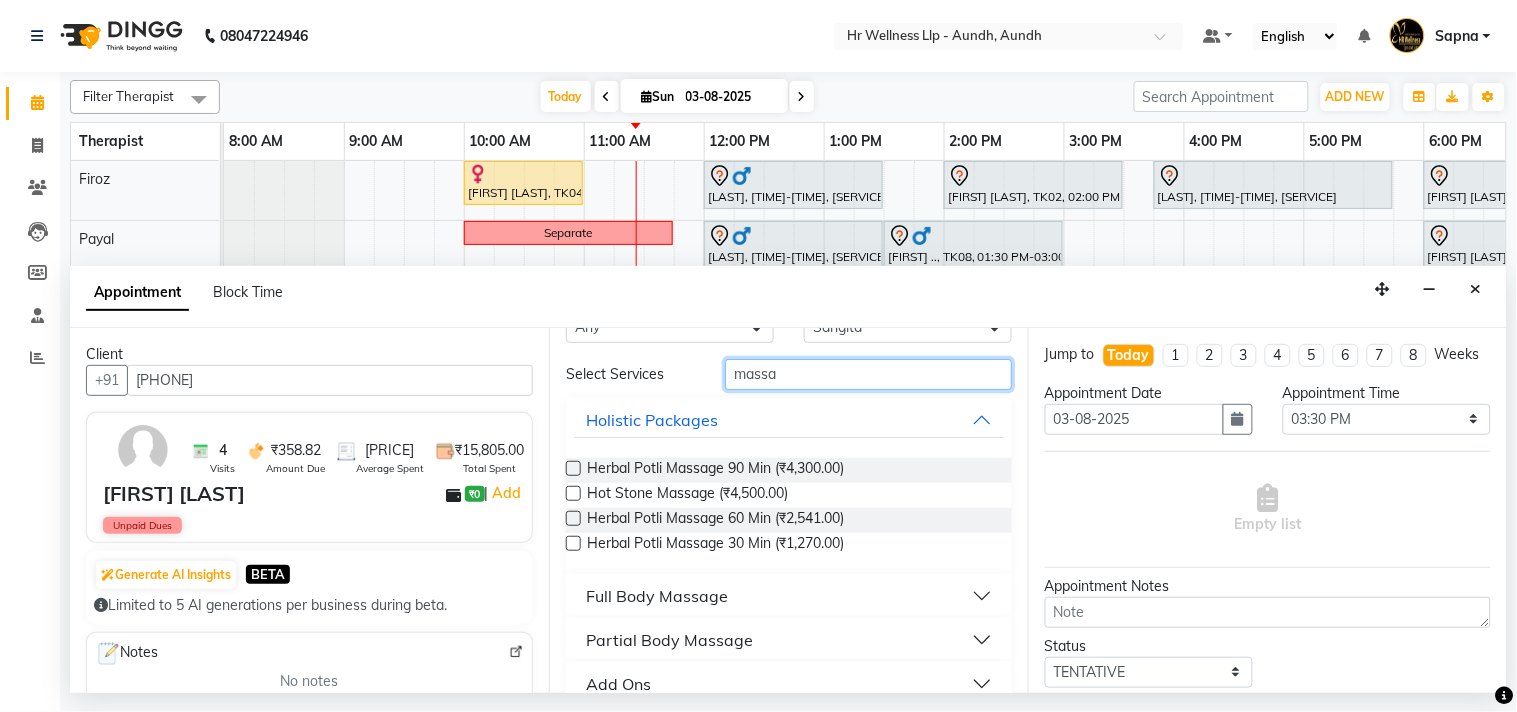 scroll, scrollTop: 81, scrollLeft: 0, axis: vertical 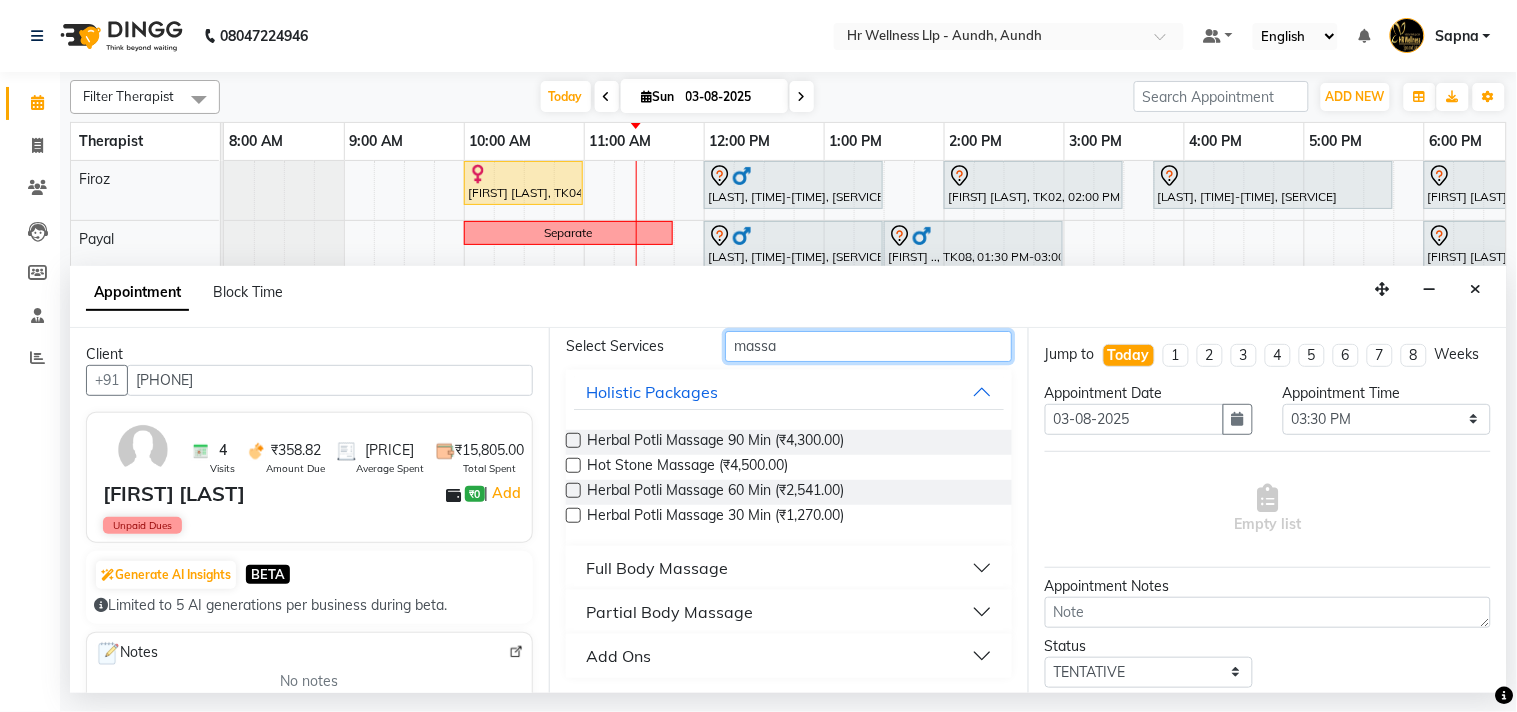 type on "massa" 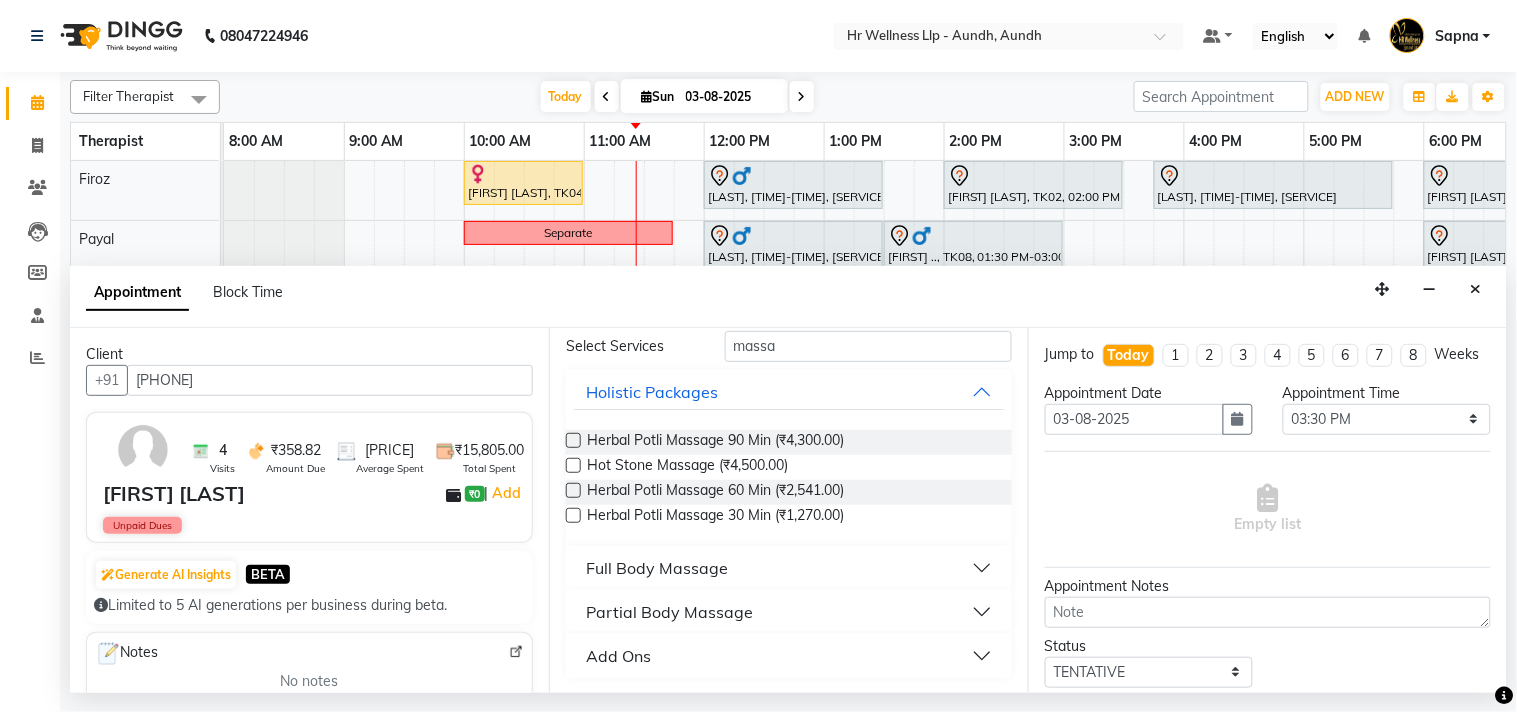 click on "Full Body Massage" at bounding box center (789, 568) 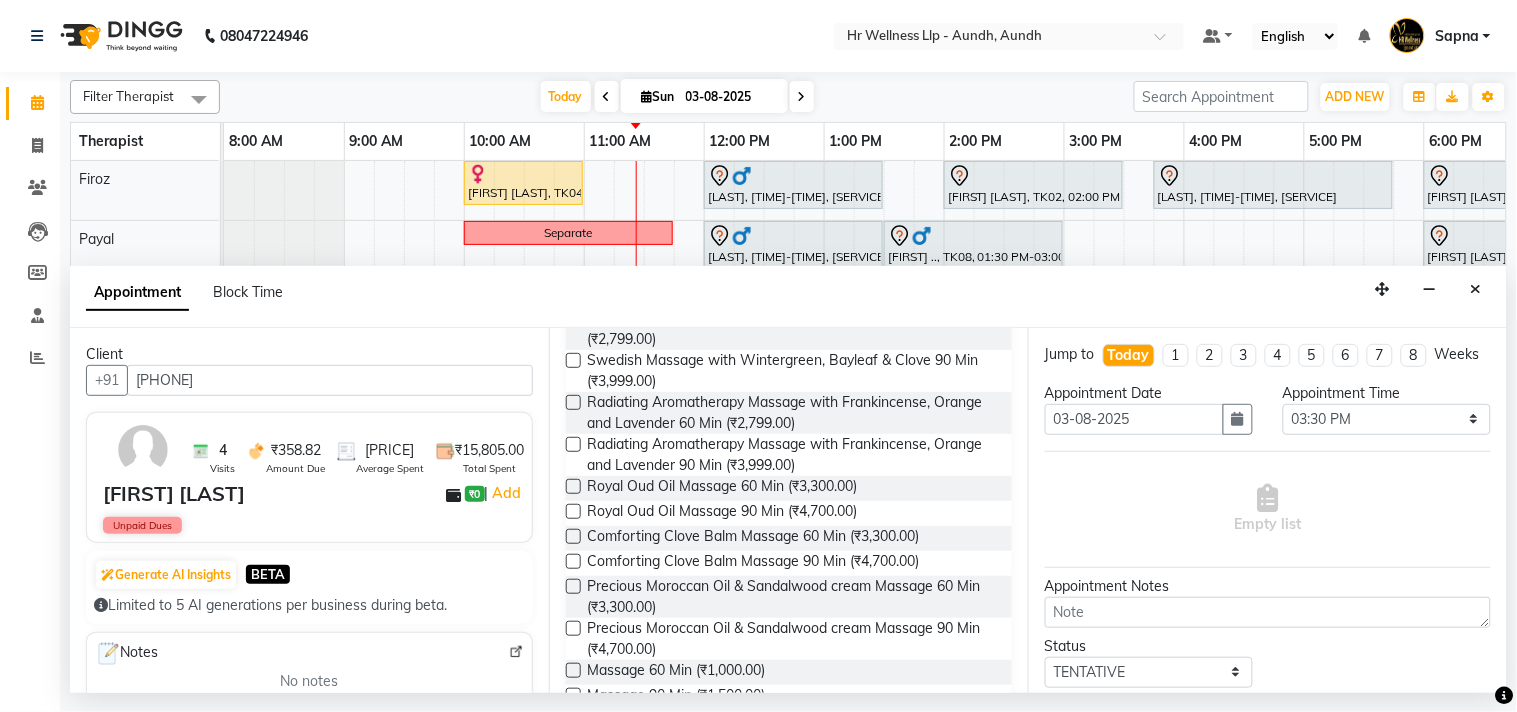 scroll, scrollTop: 916, scrollLeft: 0, axis: vertical 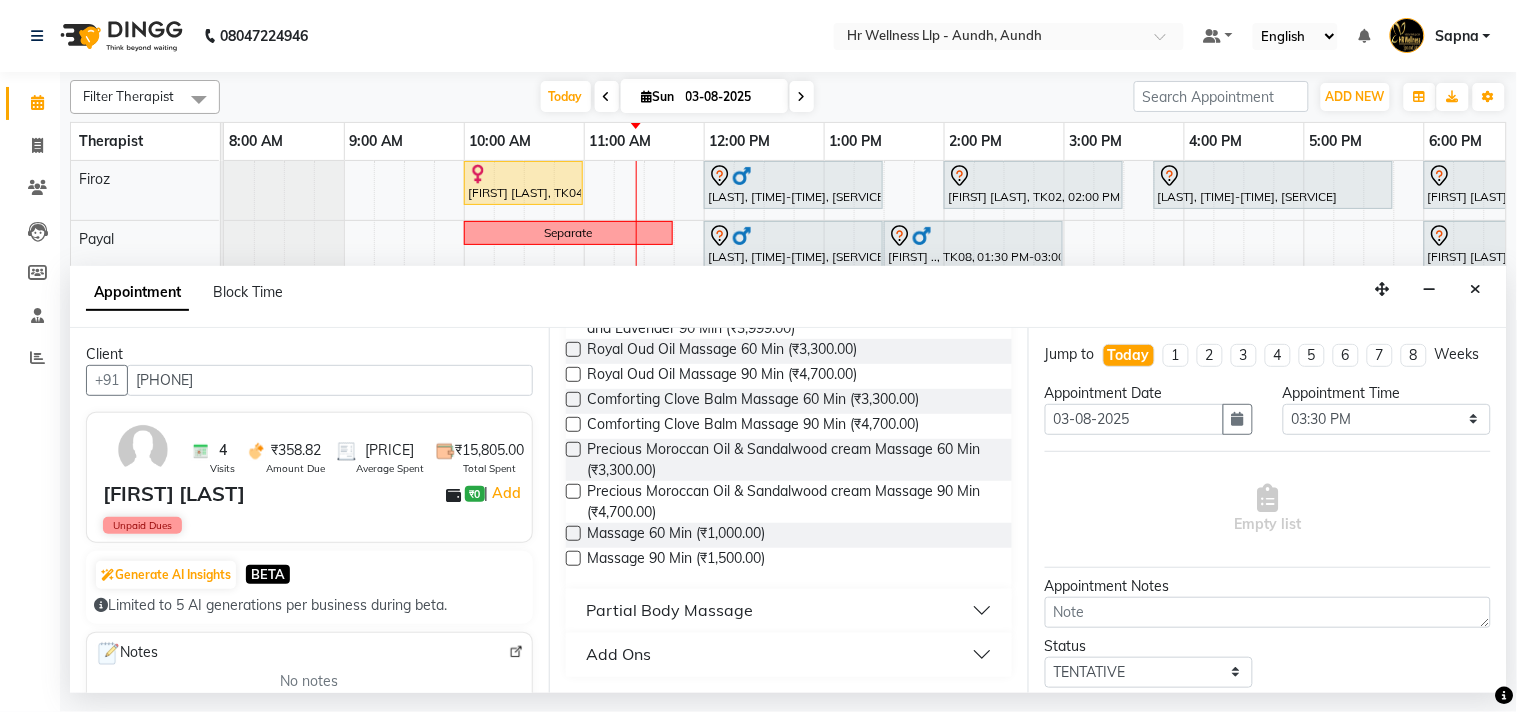 click at bounding box center (573, 533) 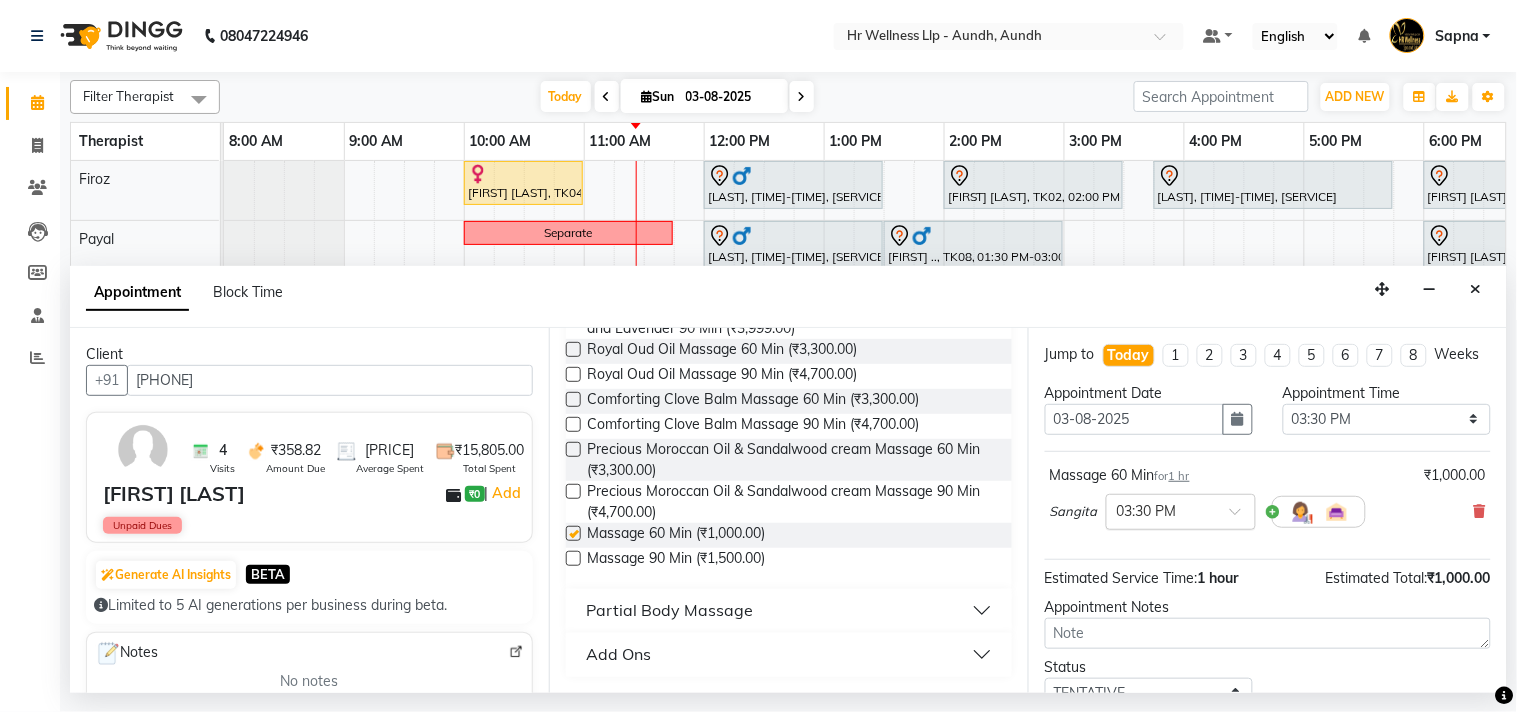 checkbox on "false" 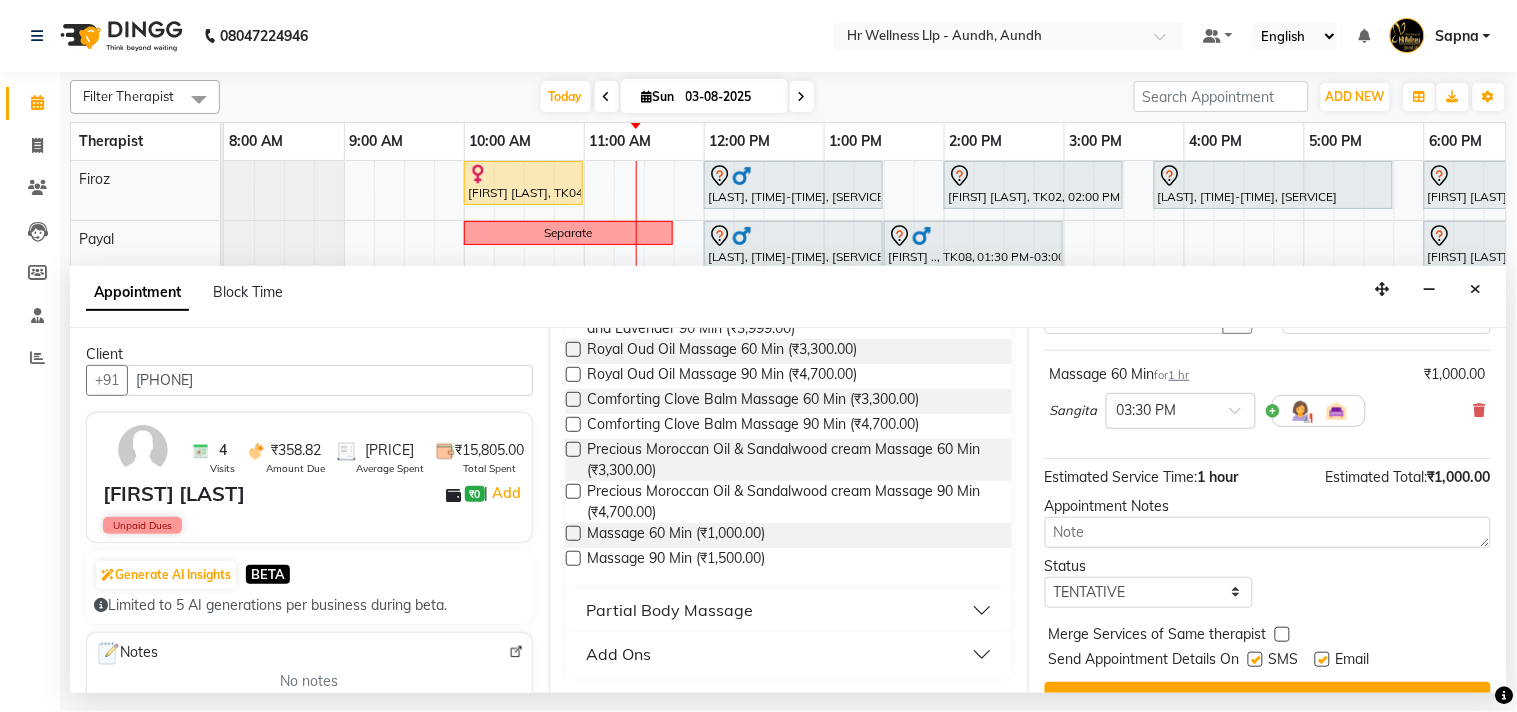 scroll, scrollTop: 161, scrollLeft: 0, axis: vertical 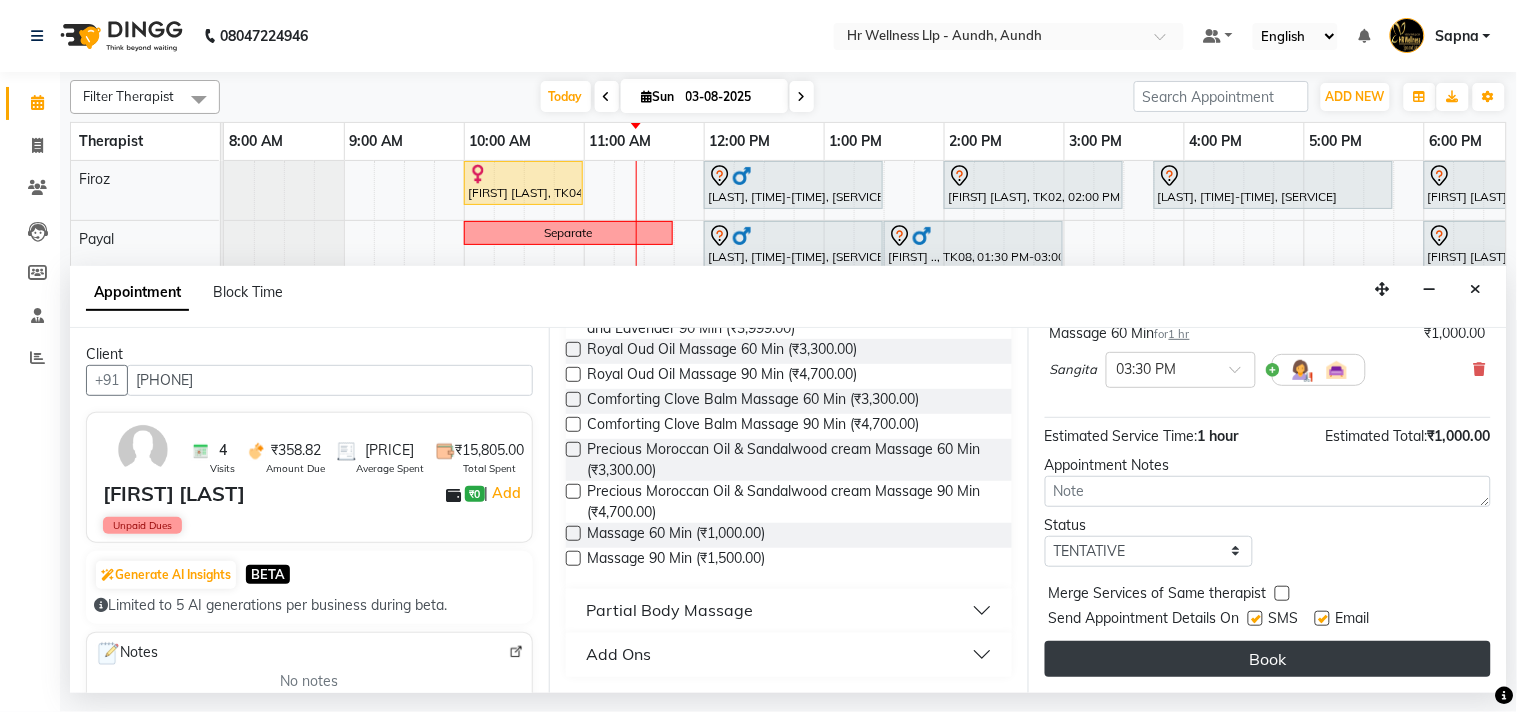 click on "Book" at bounding box center [1268, 659] 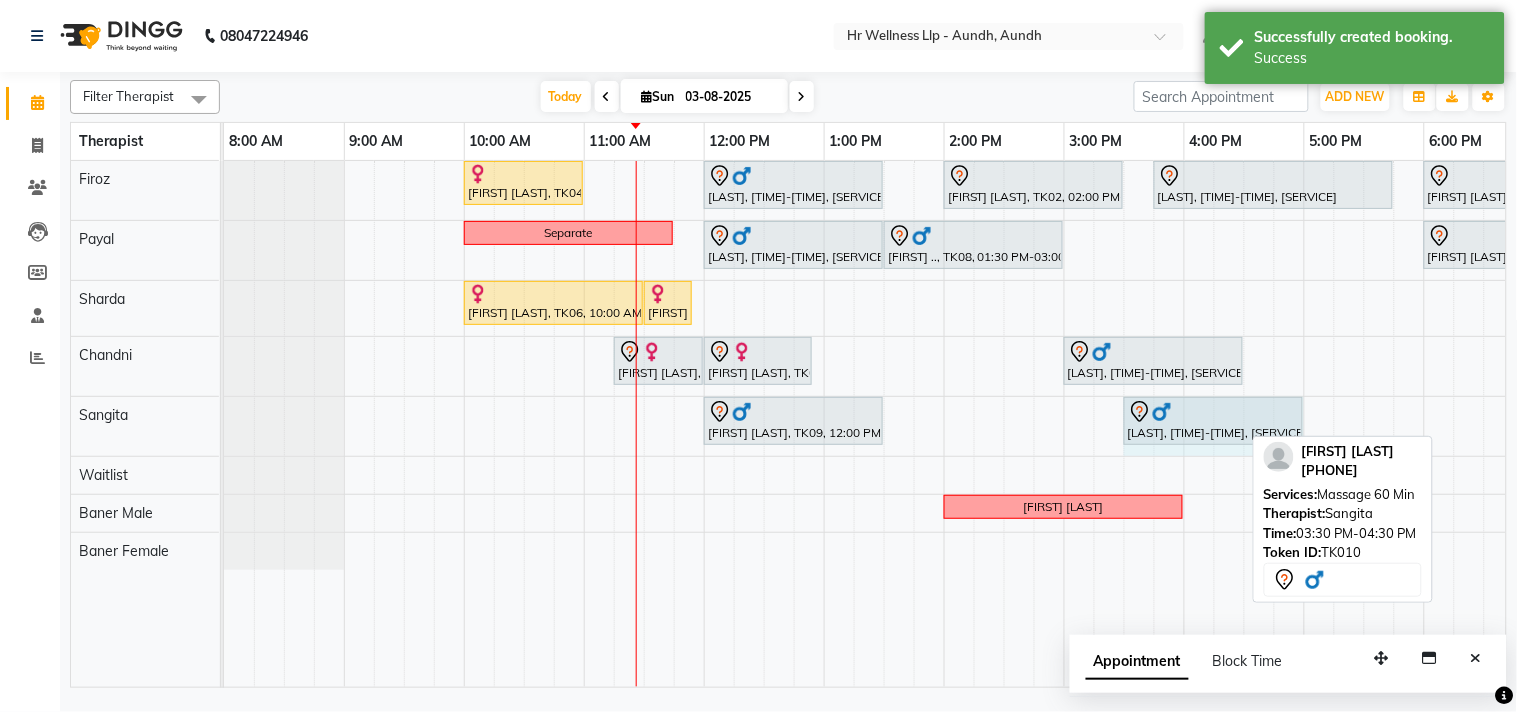 drag, startPoint x: 1240, startPoint y: 413, endPoint x: 1281, endPoint y: 403, distance: 42.201897 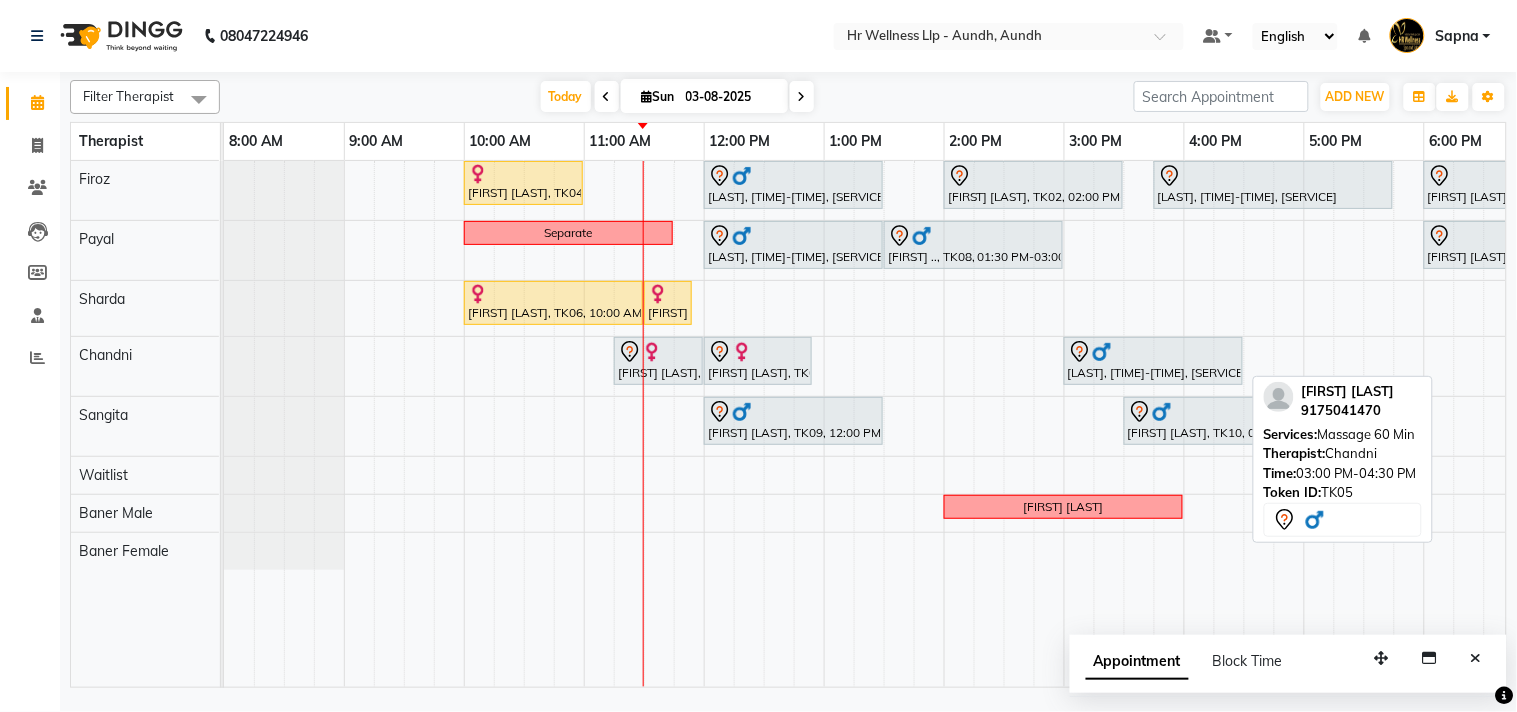 scroll, scrollTop: 0, scrollLeft: 30, axis: horizontal 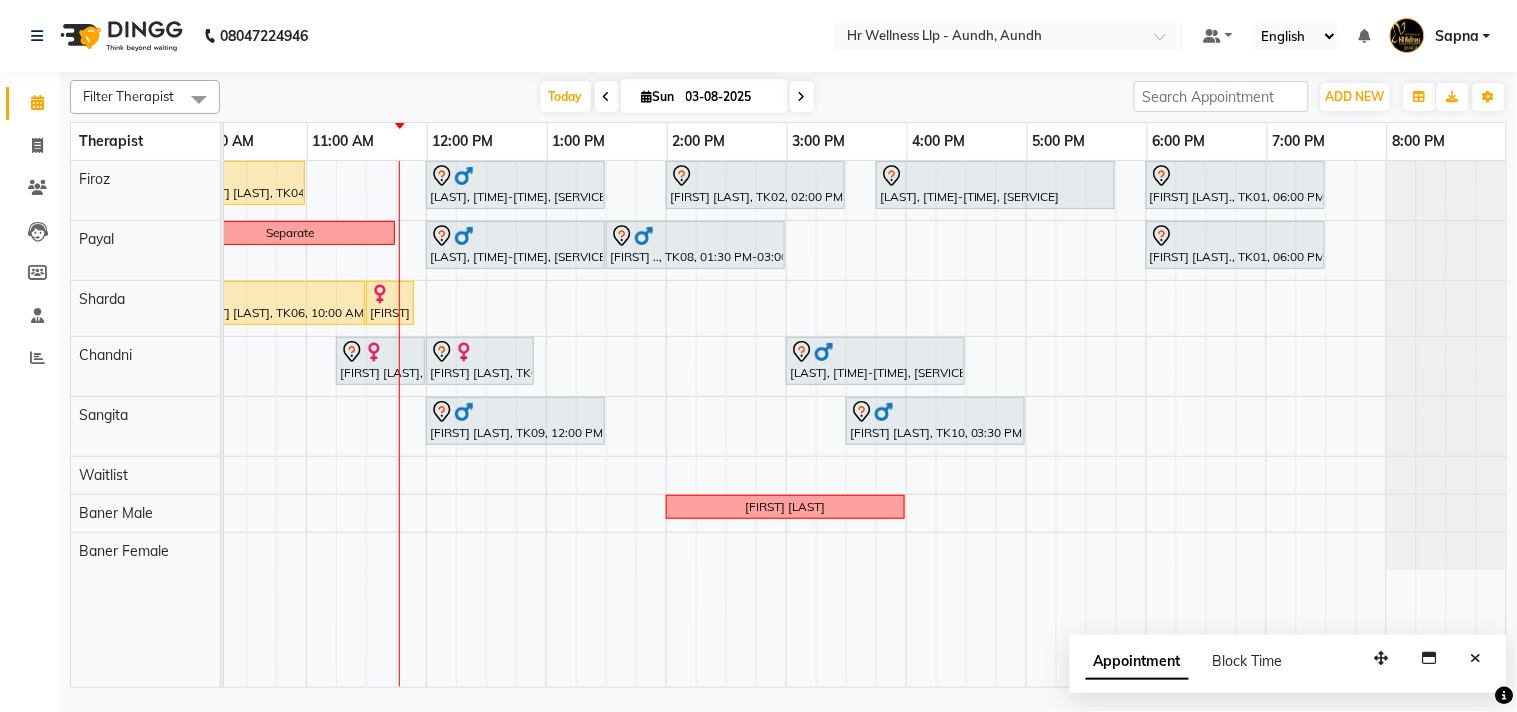 click at bounding box center (647, 96) 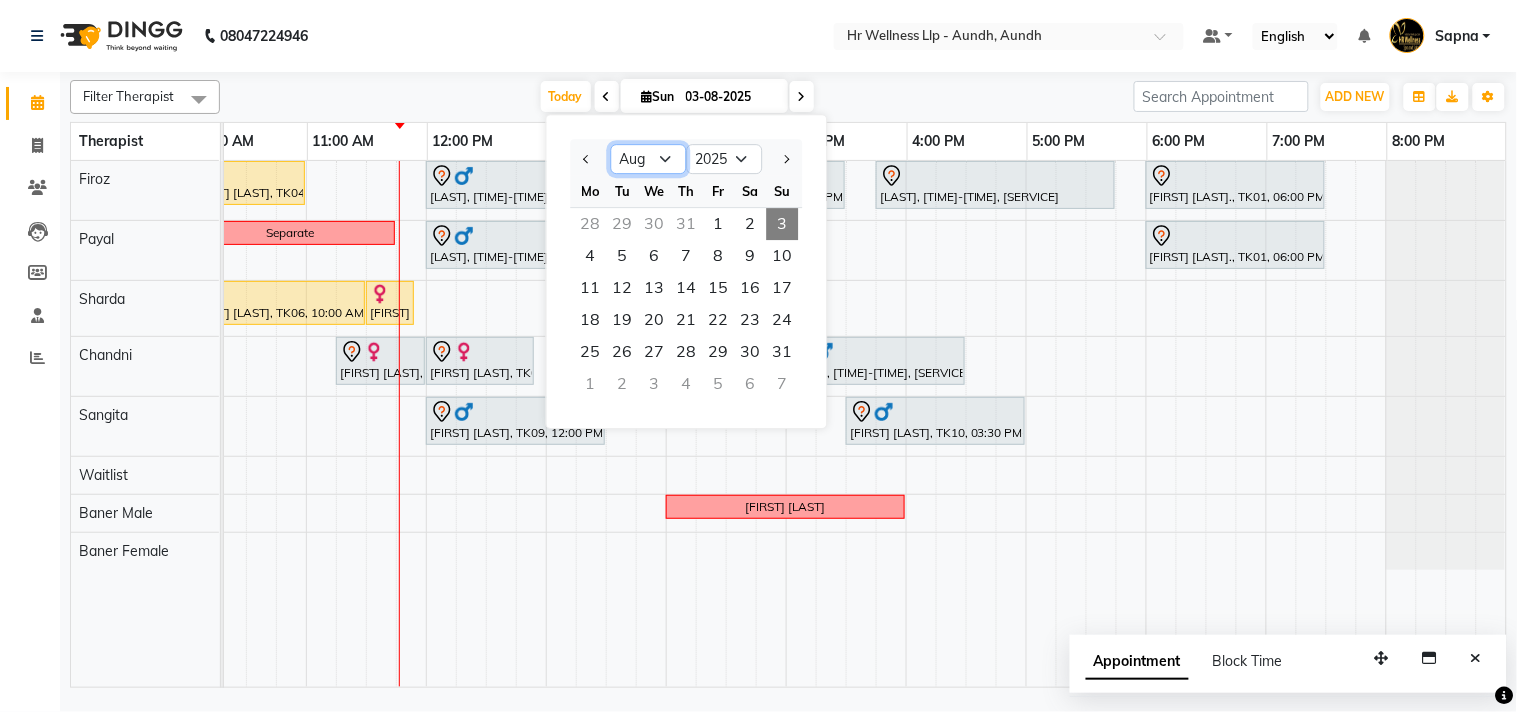 click on "Jan Feb Mar Apr May Jun Jul Aug Sep Oct Nov Dec" at bounding box center (649, 159) 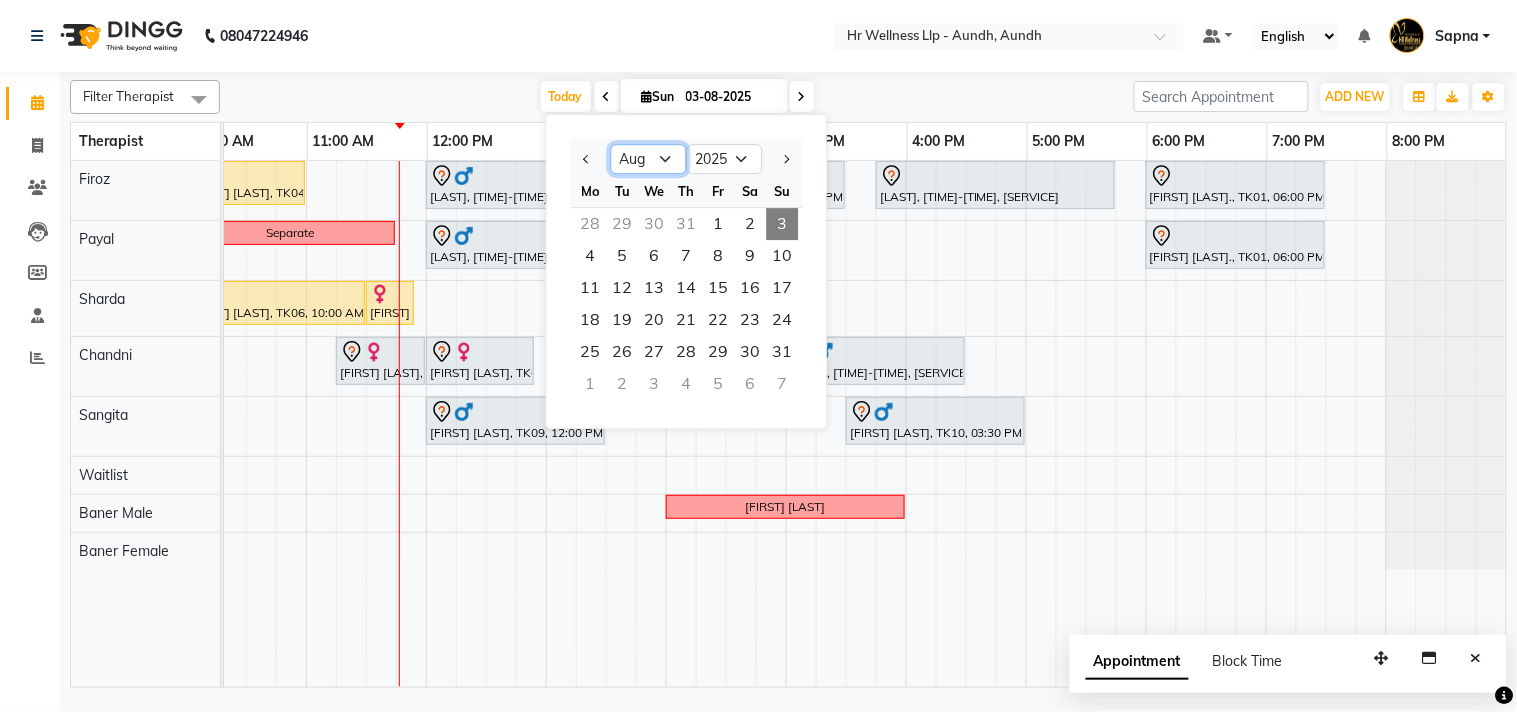 select on "9" 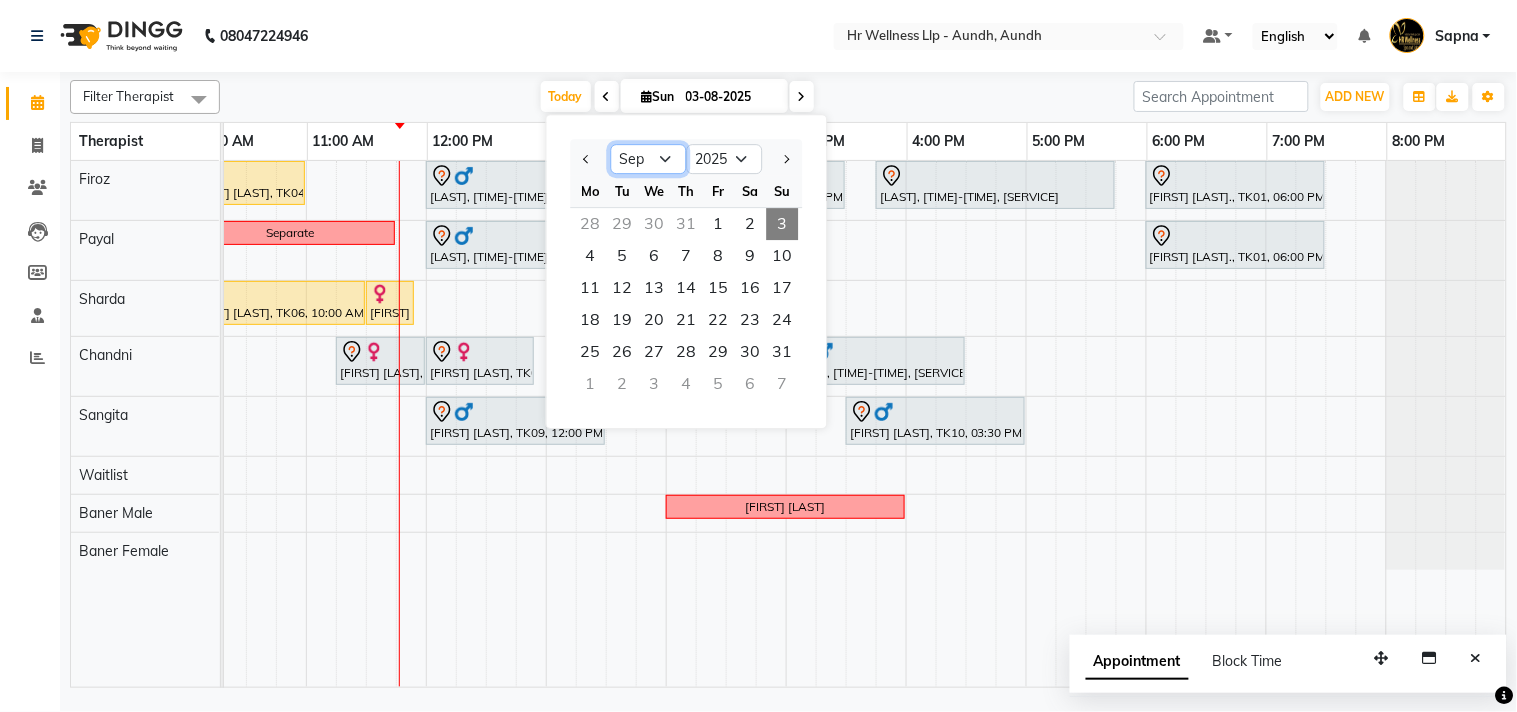 click on "Jan Feb Mar Apr May Jun Jul Aug Sep Oct Nov Dec" at bounding box center [649, 159] 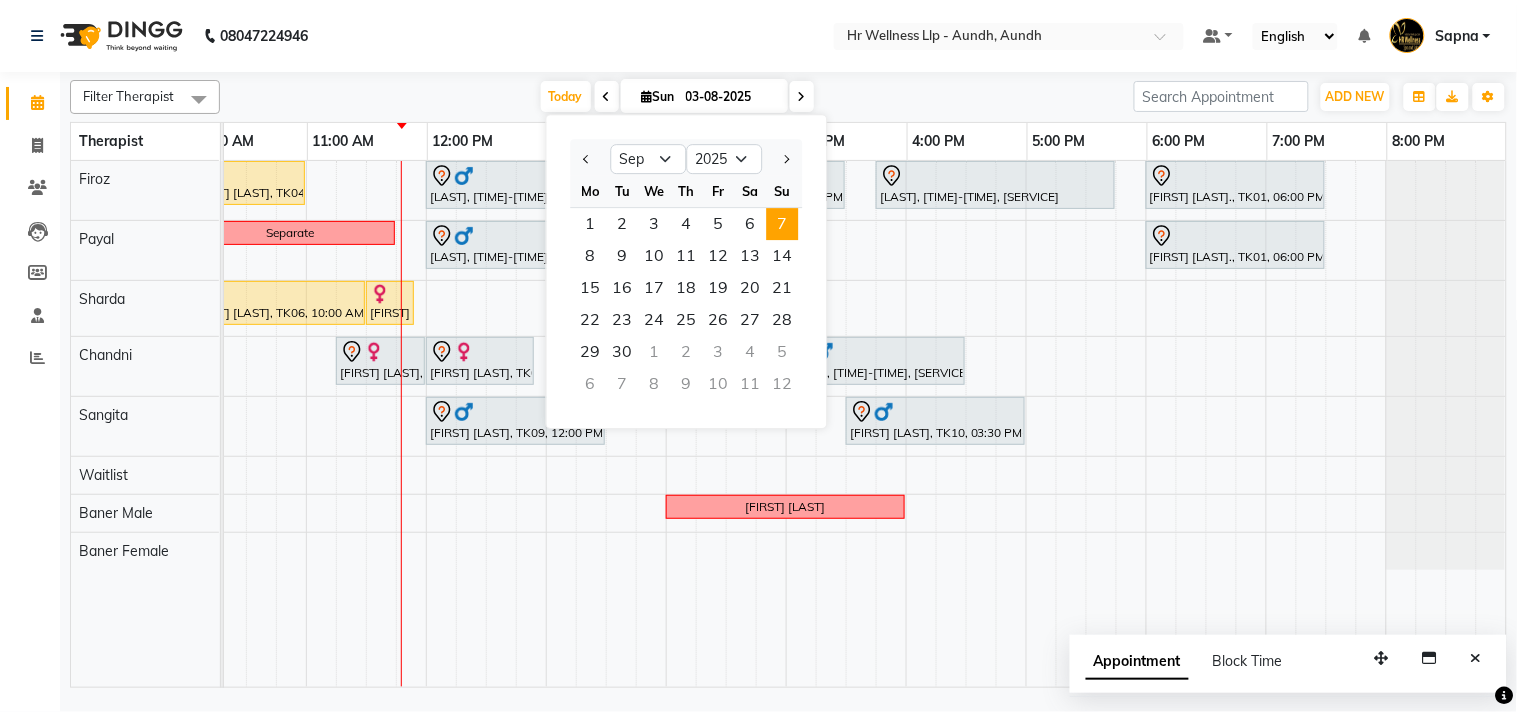 click on "7" at bounding box center [783, 224] 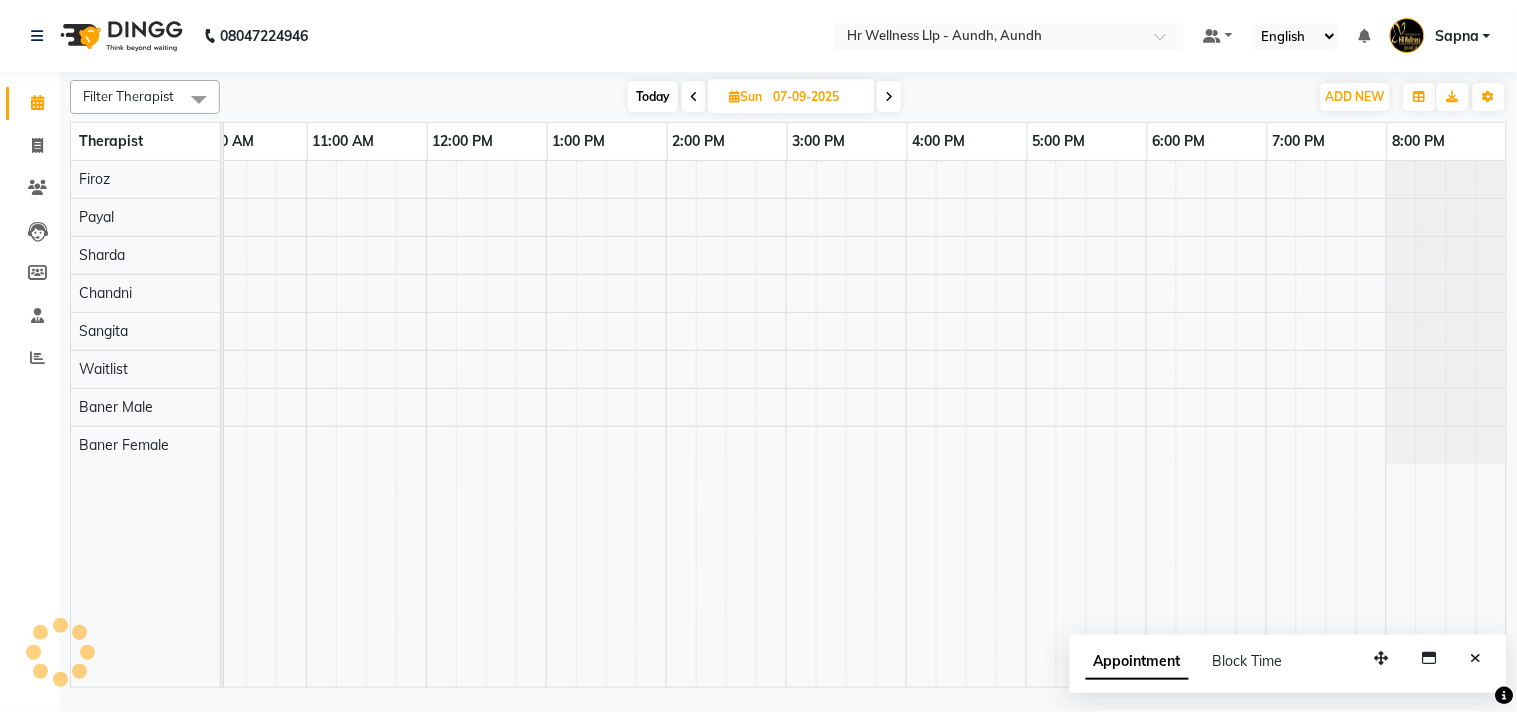 scroll, scrollTop: 0, scrollLeft: 277, axis: horizontal 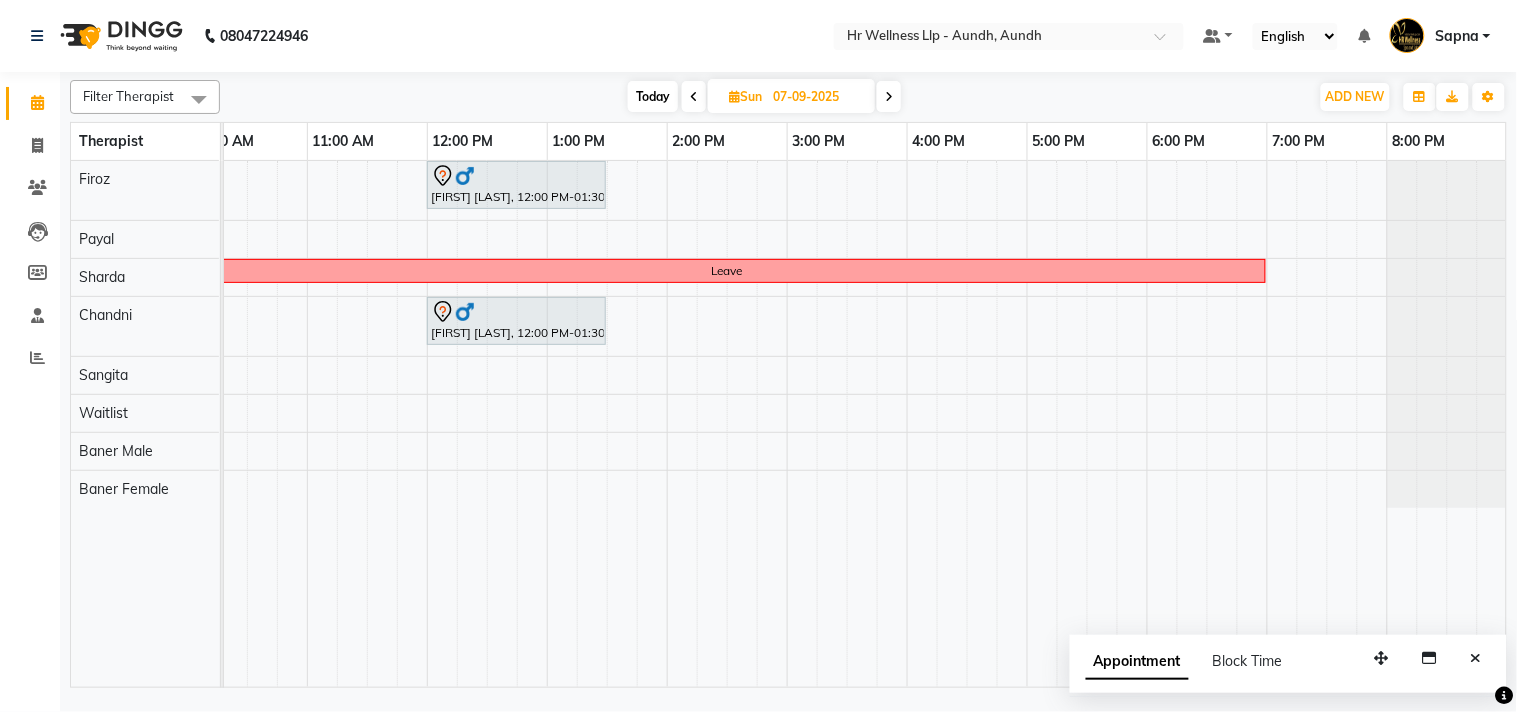 click at bounding box center (734, 96) 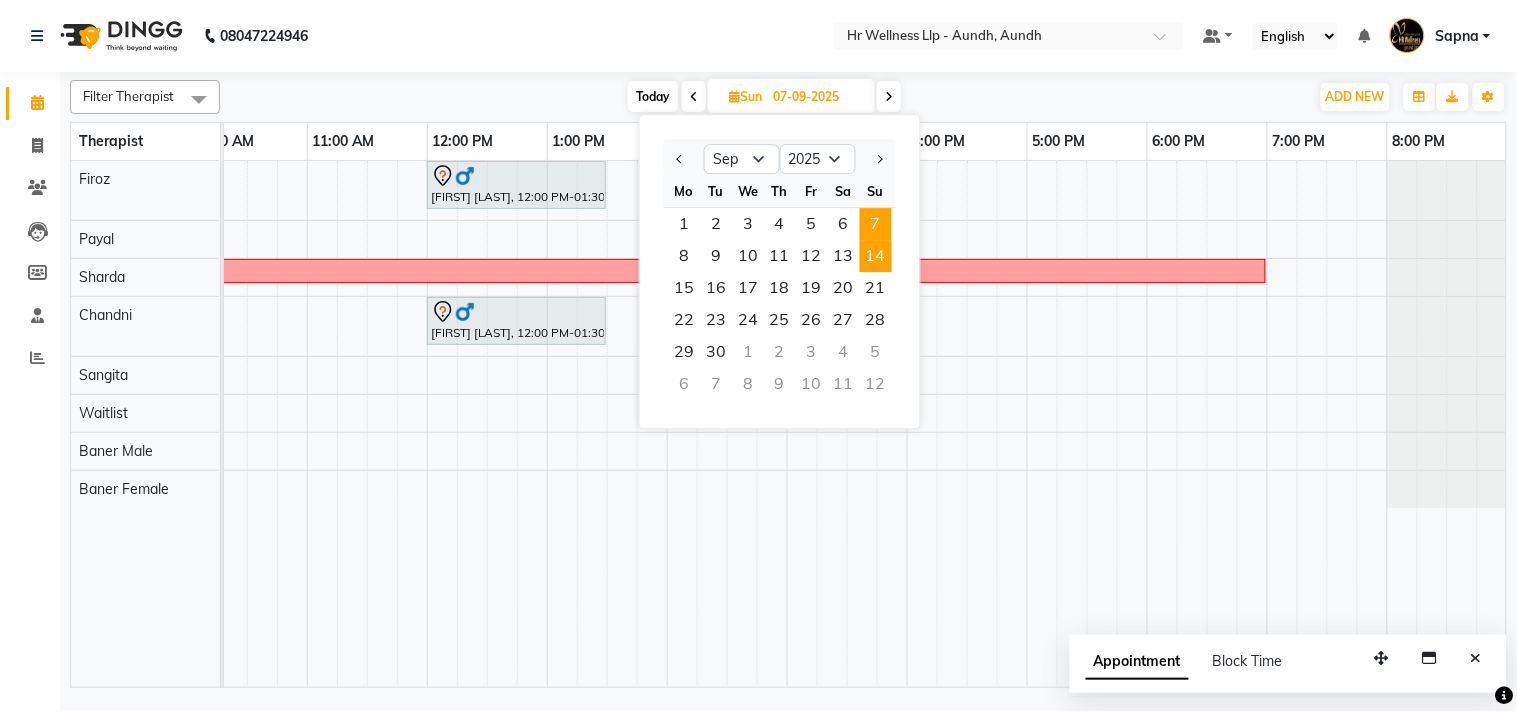 click on "14" at bounding box center (876, 256) 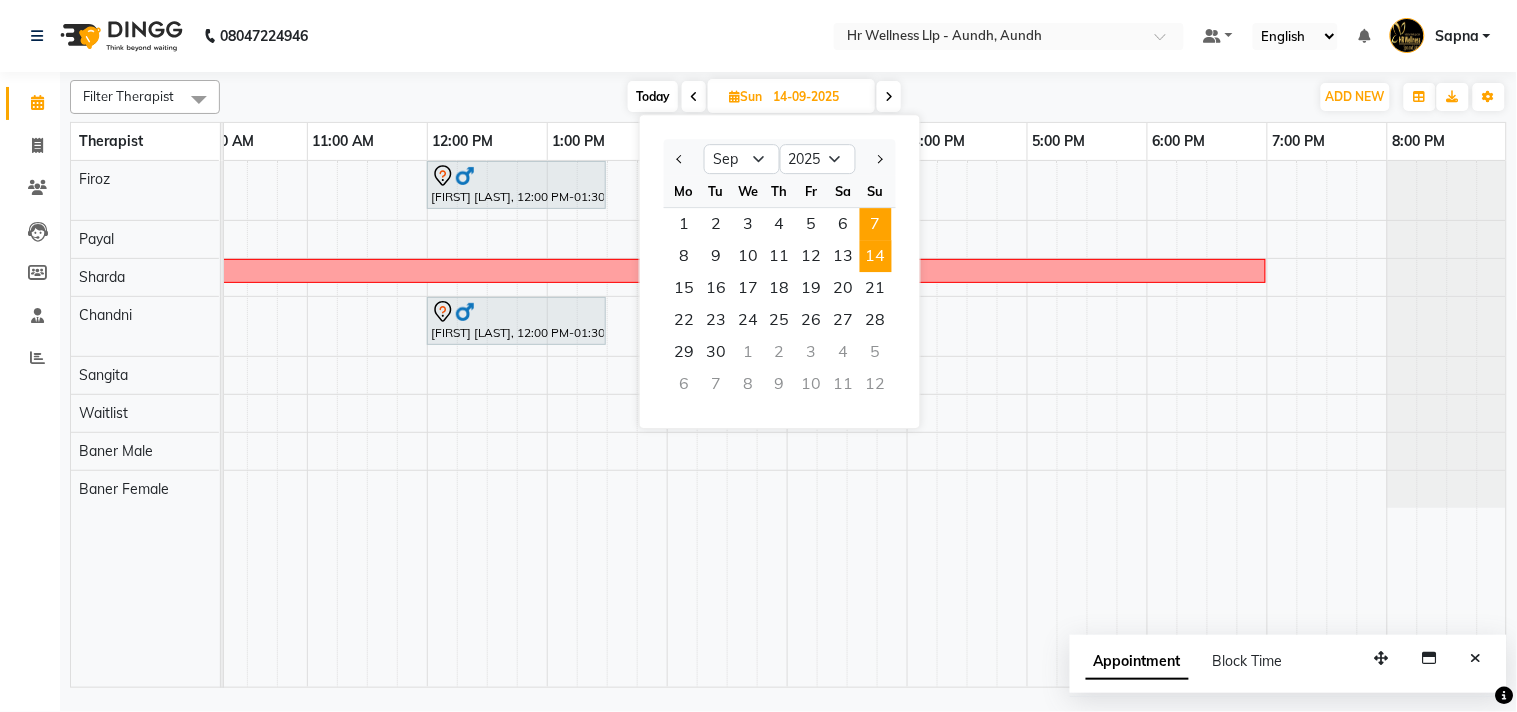 scroll, scrollTop: 0, scrollLeft: 0, axis: both 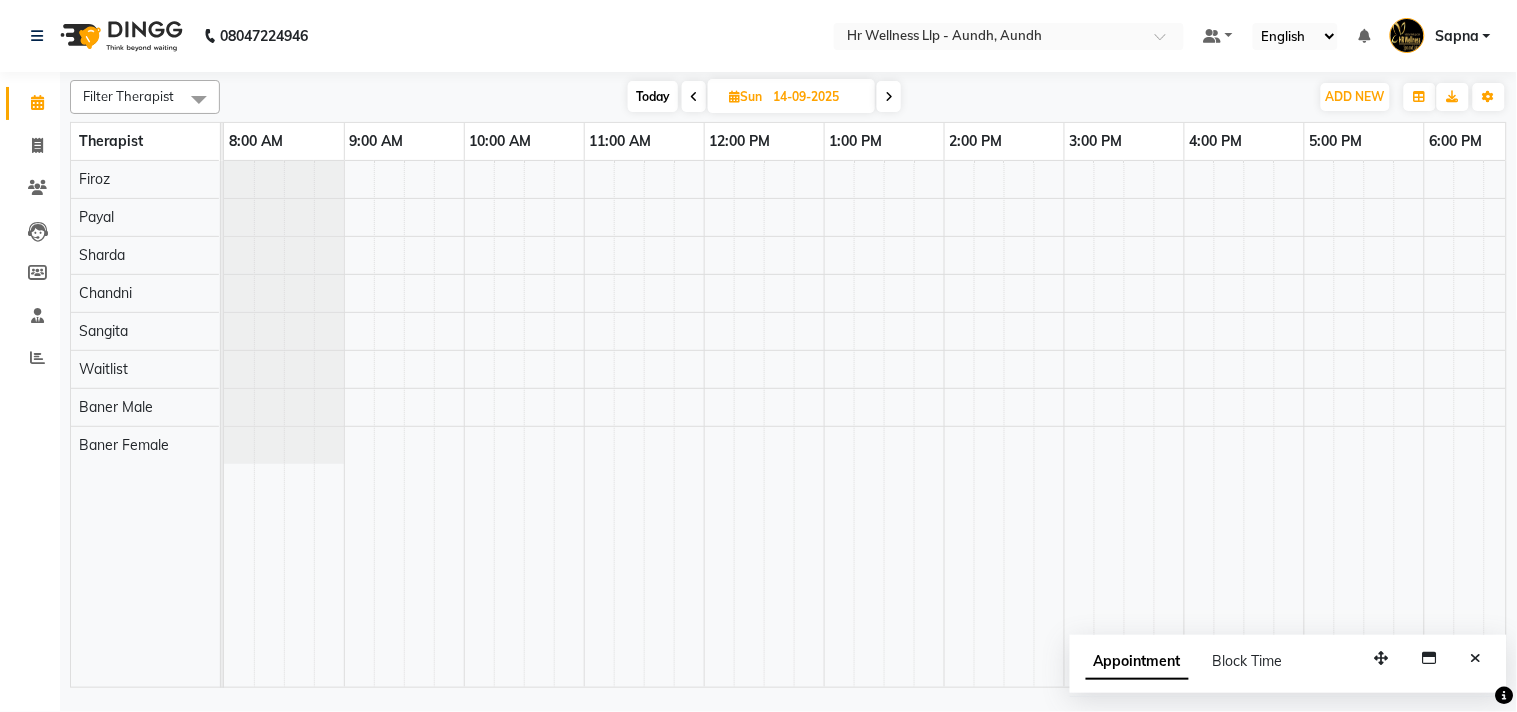 click at bounding box center [1004, 424] 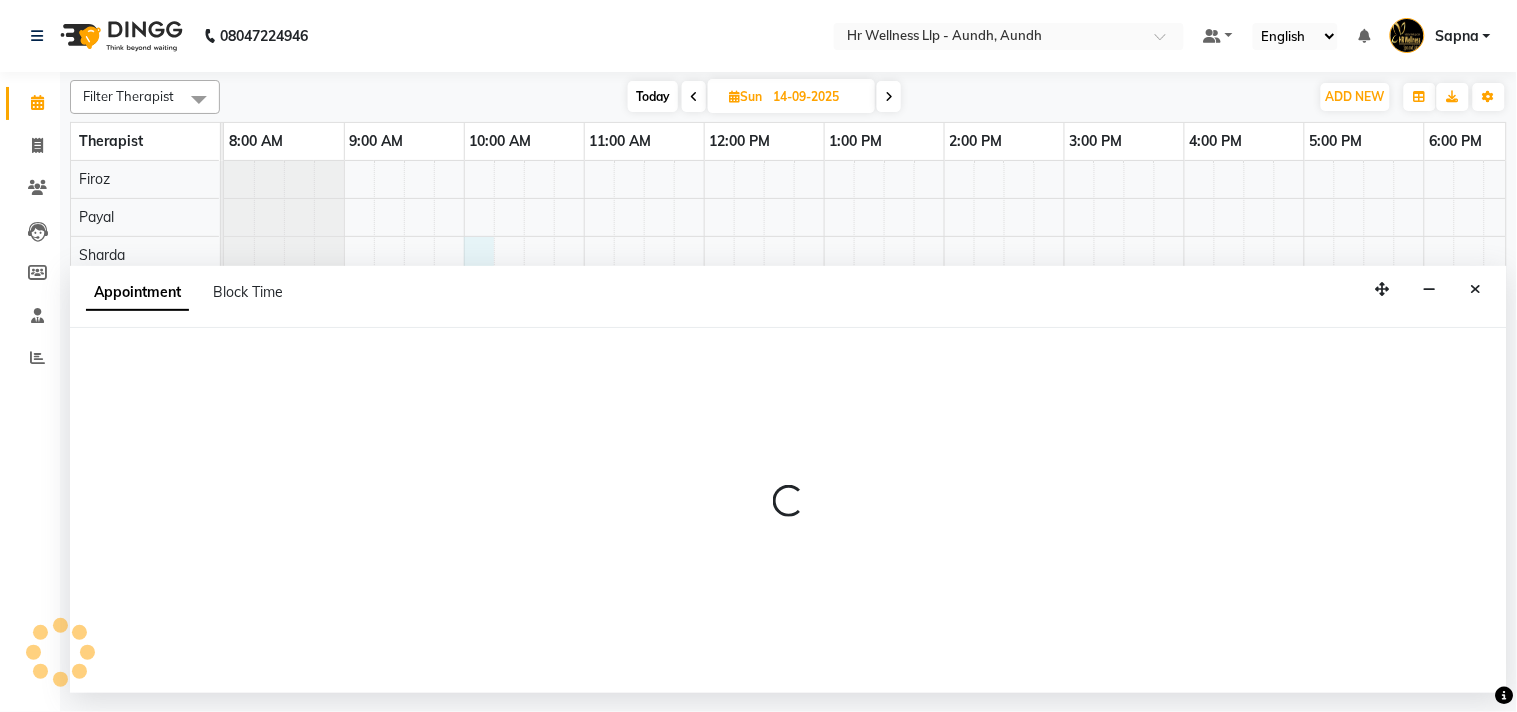 select on "77661" 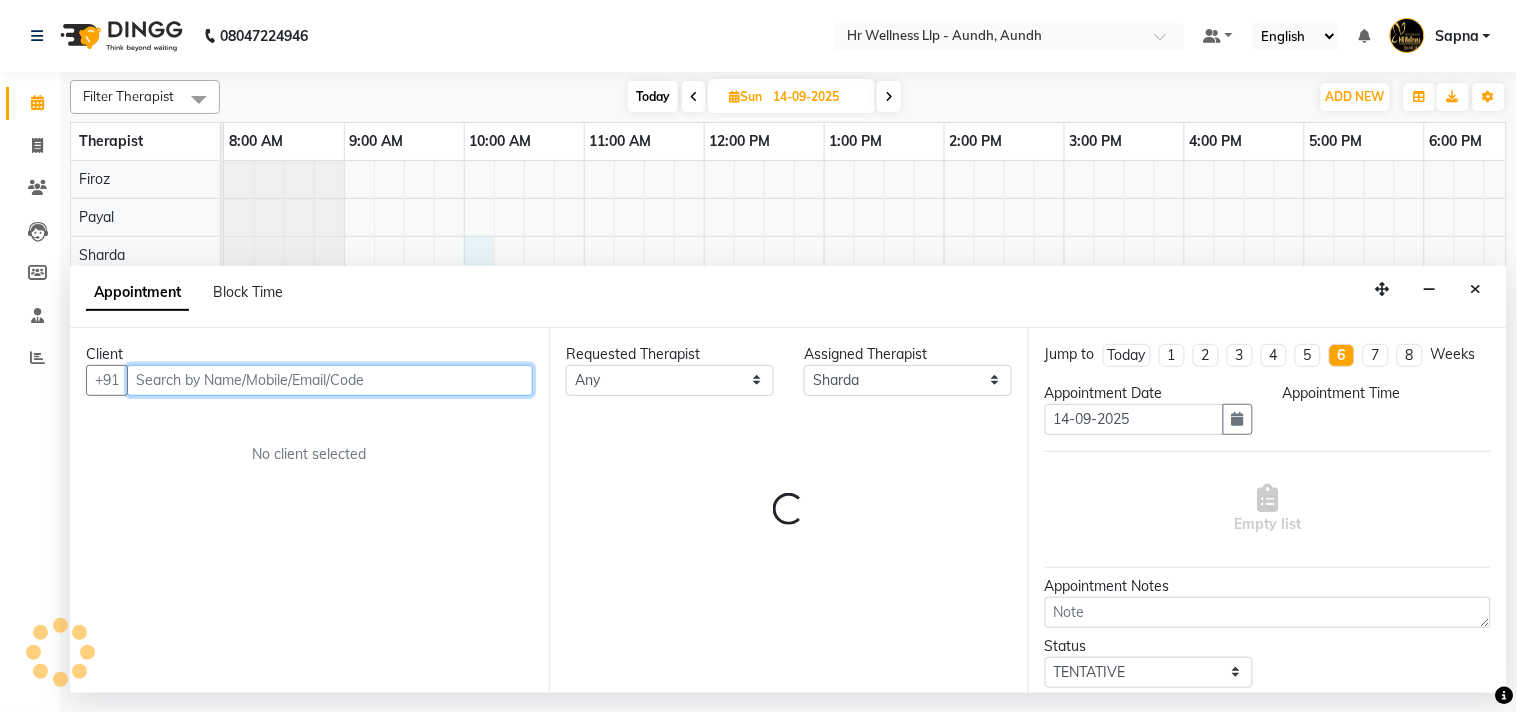 select on "600" 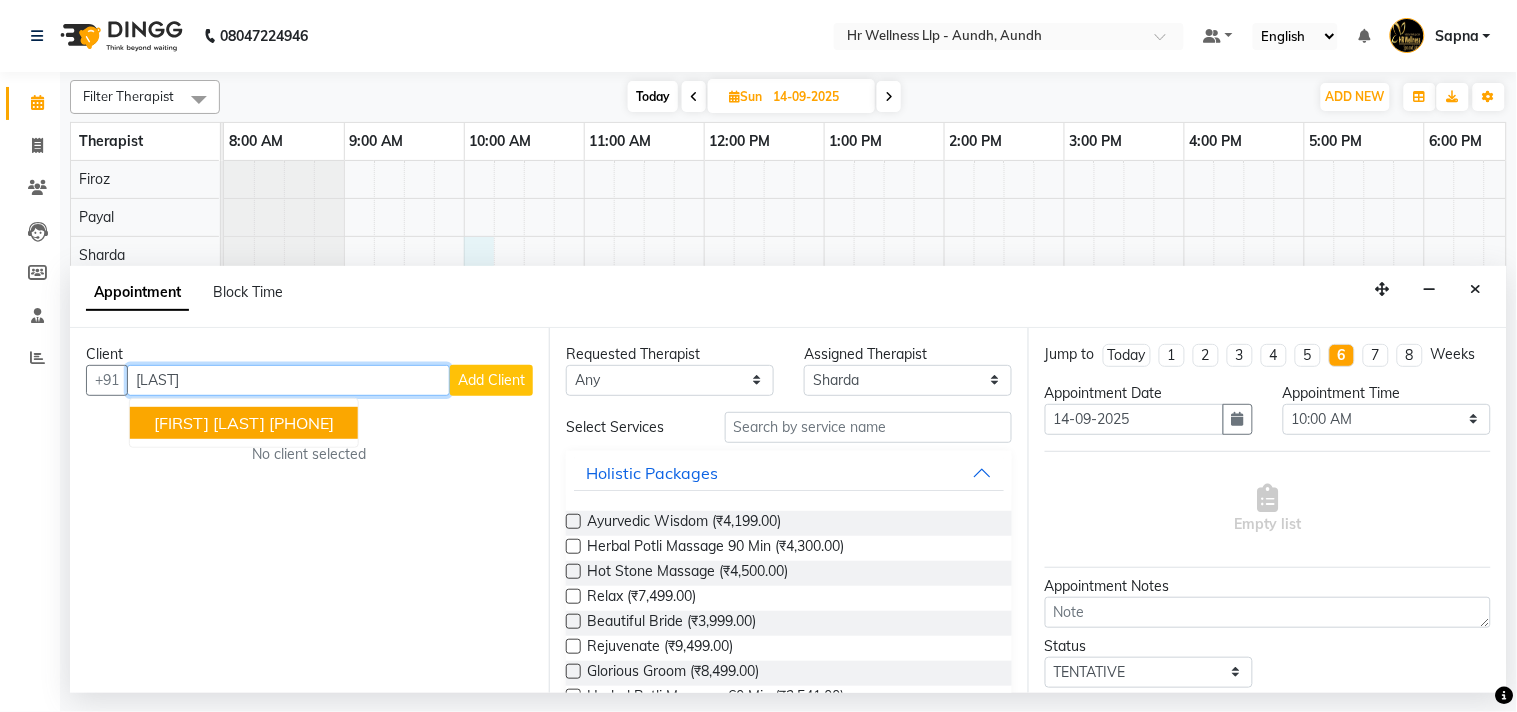 click on "[PHONE]" at bounding box center (301, 423) 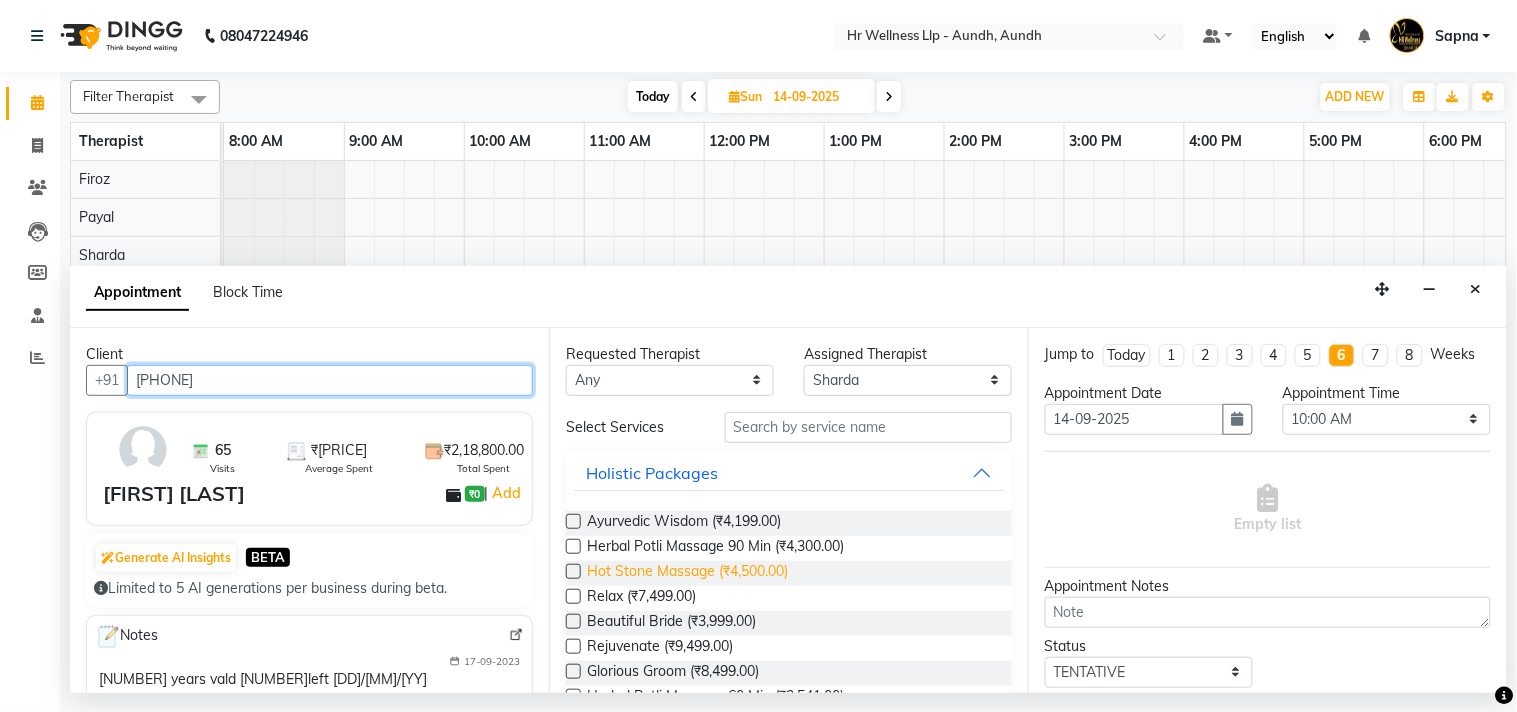 scroll, scrollTop: 111, scrollLeft: 0, axis: vertical 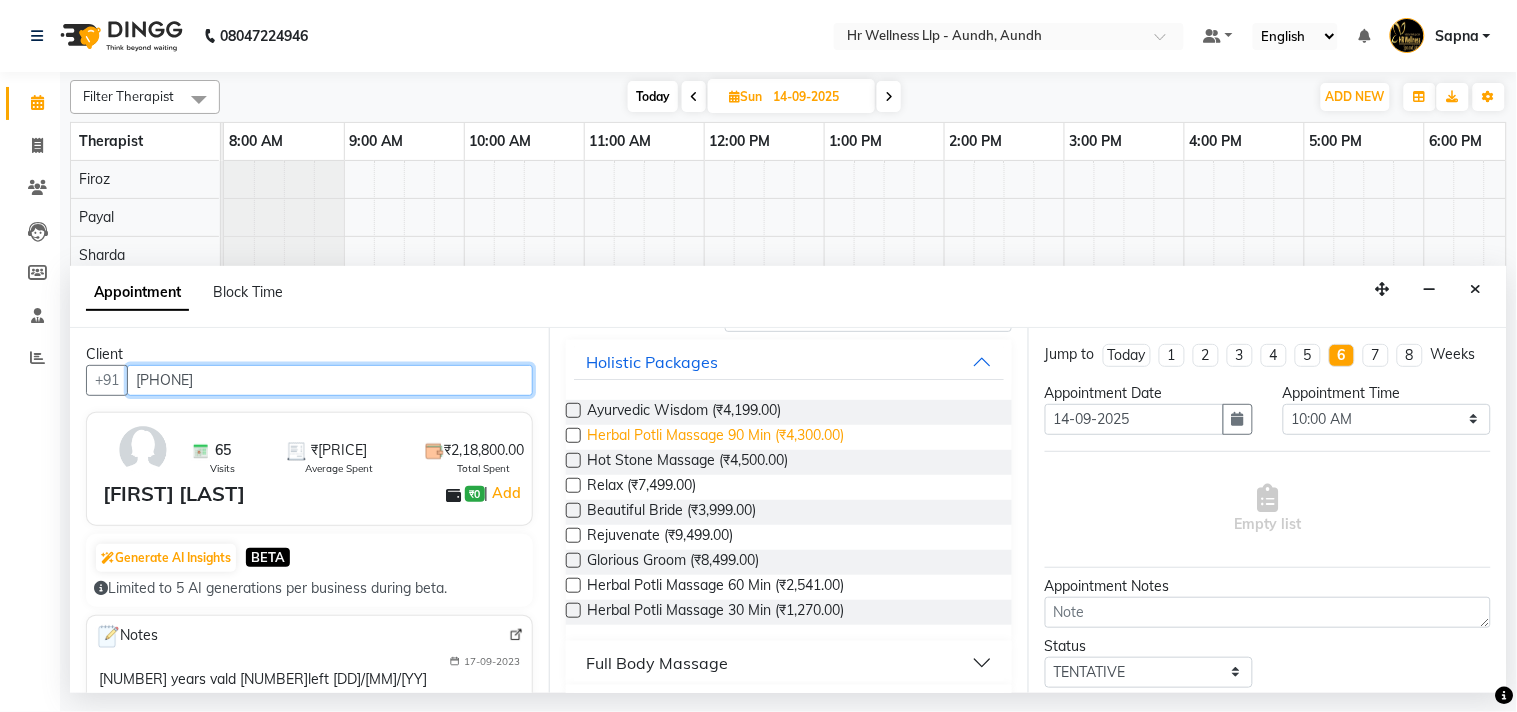 type on "[PHONE]" 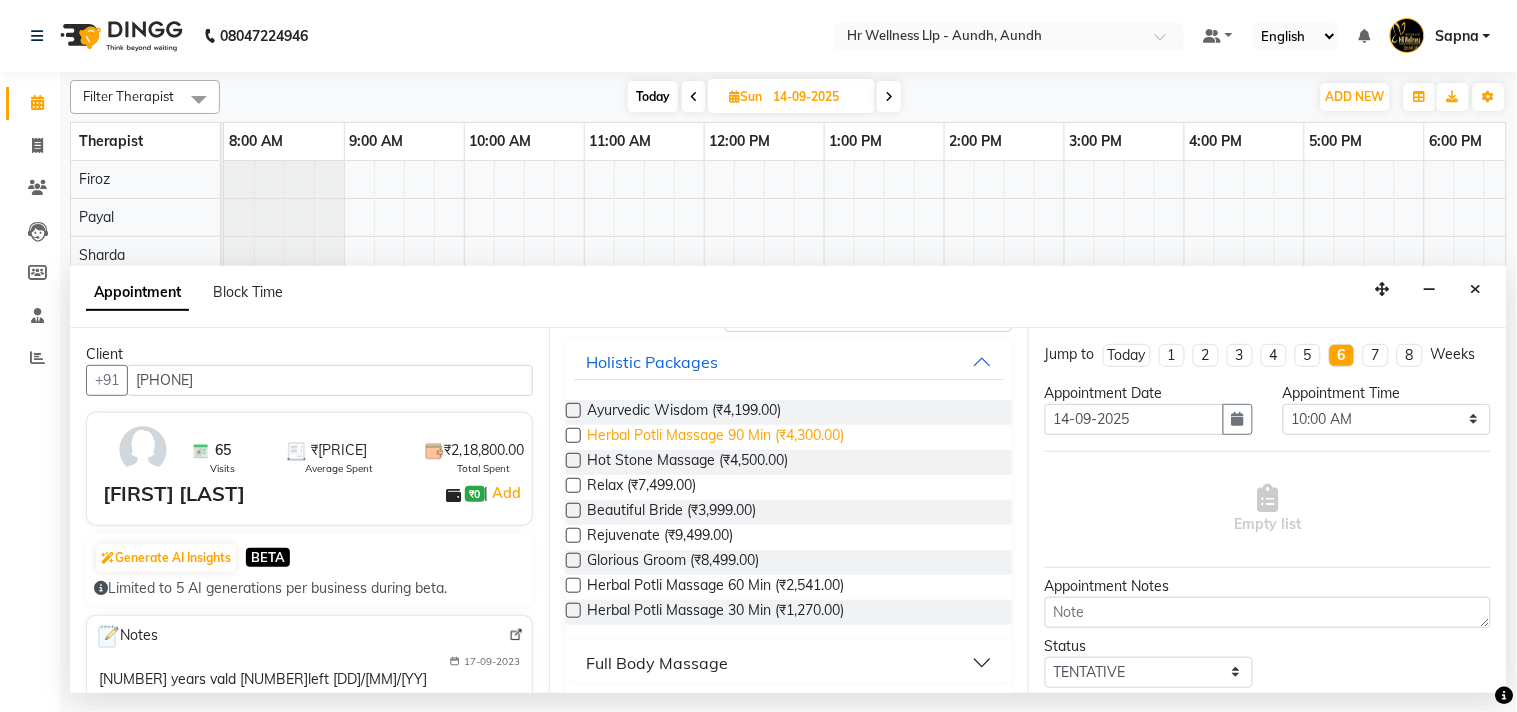 click on "Herbal Potli Massage 90 Min (₹4,300.00)" at bounding box center (715, 437) 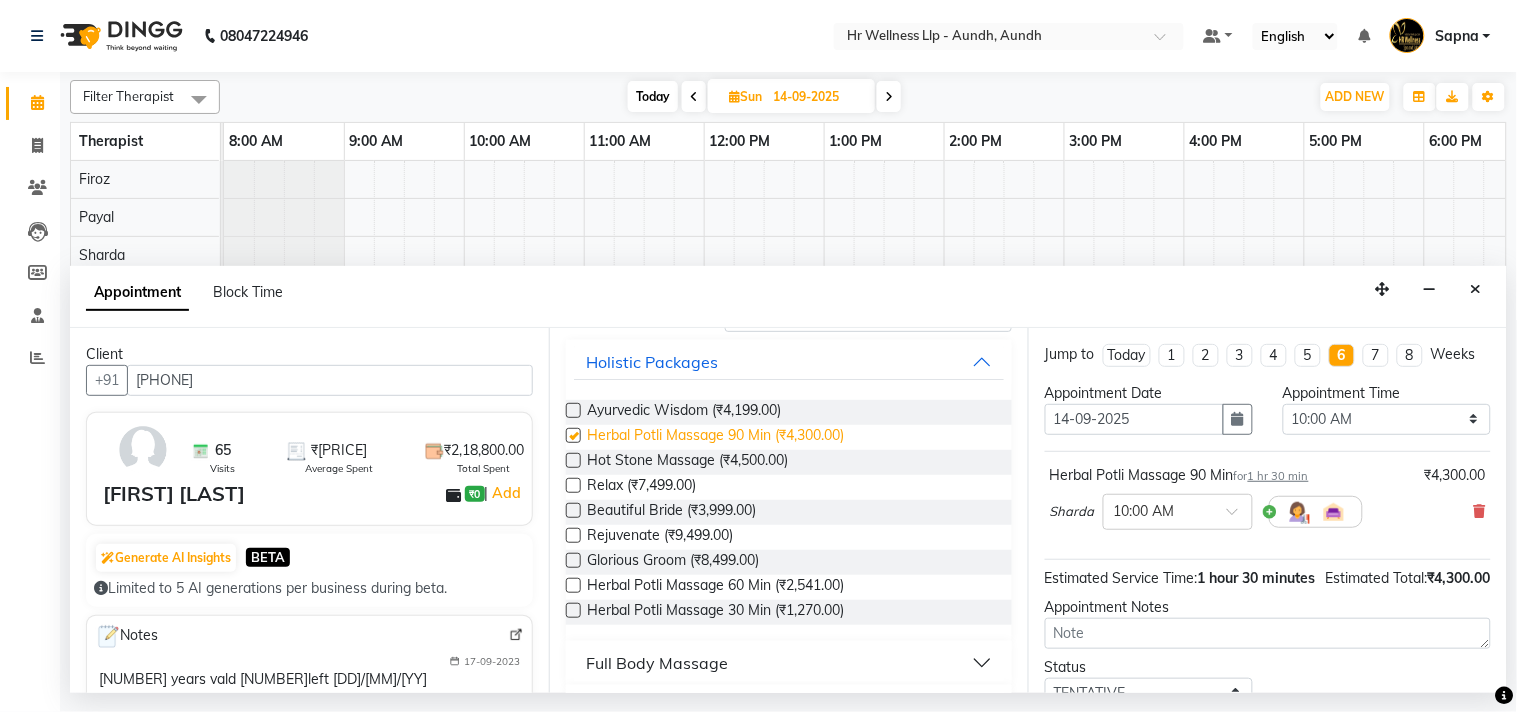 checkbox on "false" 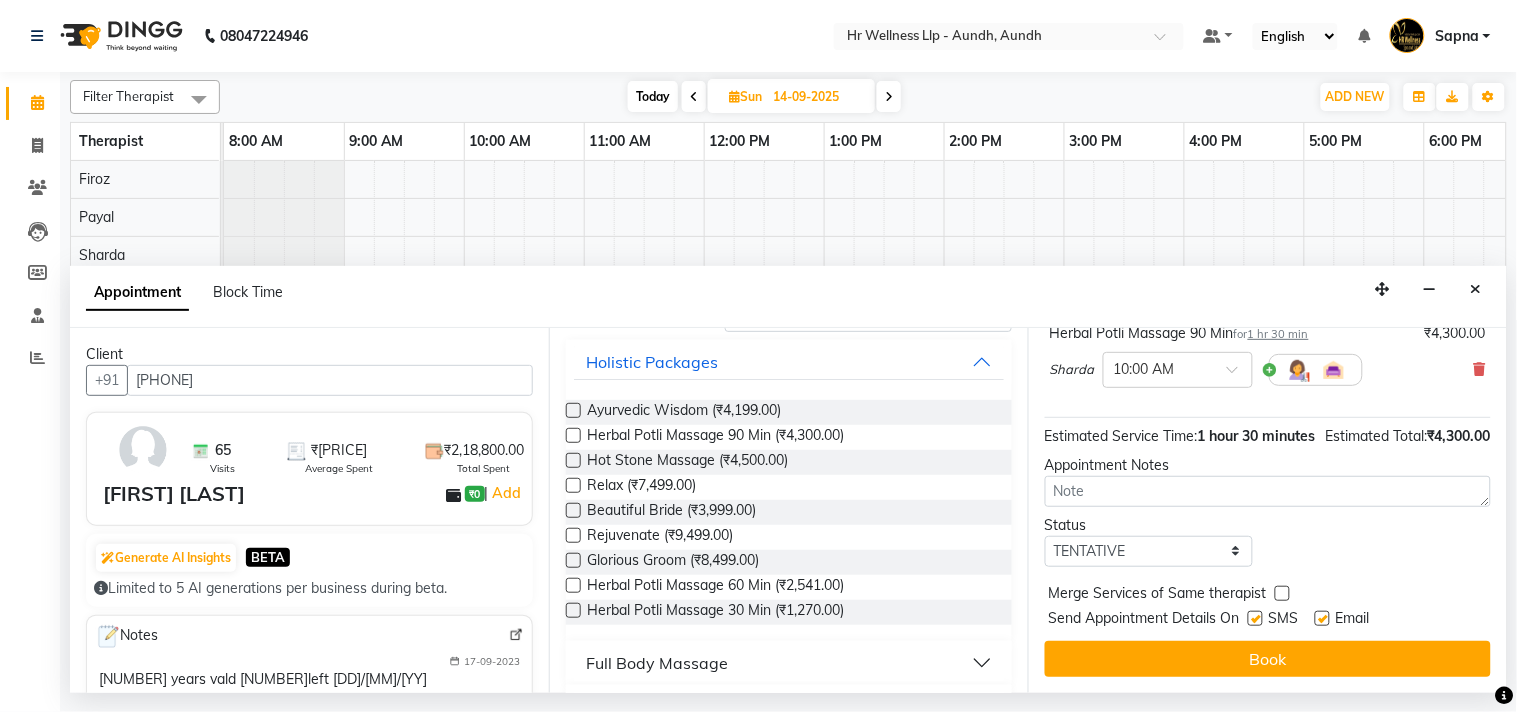 scroll, scrollTop: 181, scrollLeft: 0, axis: vertical 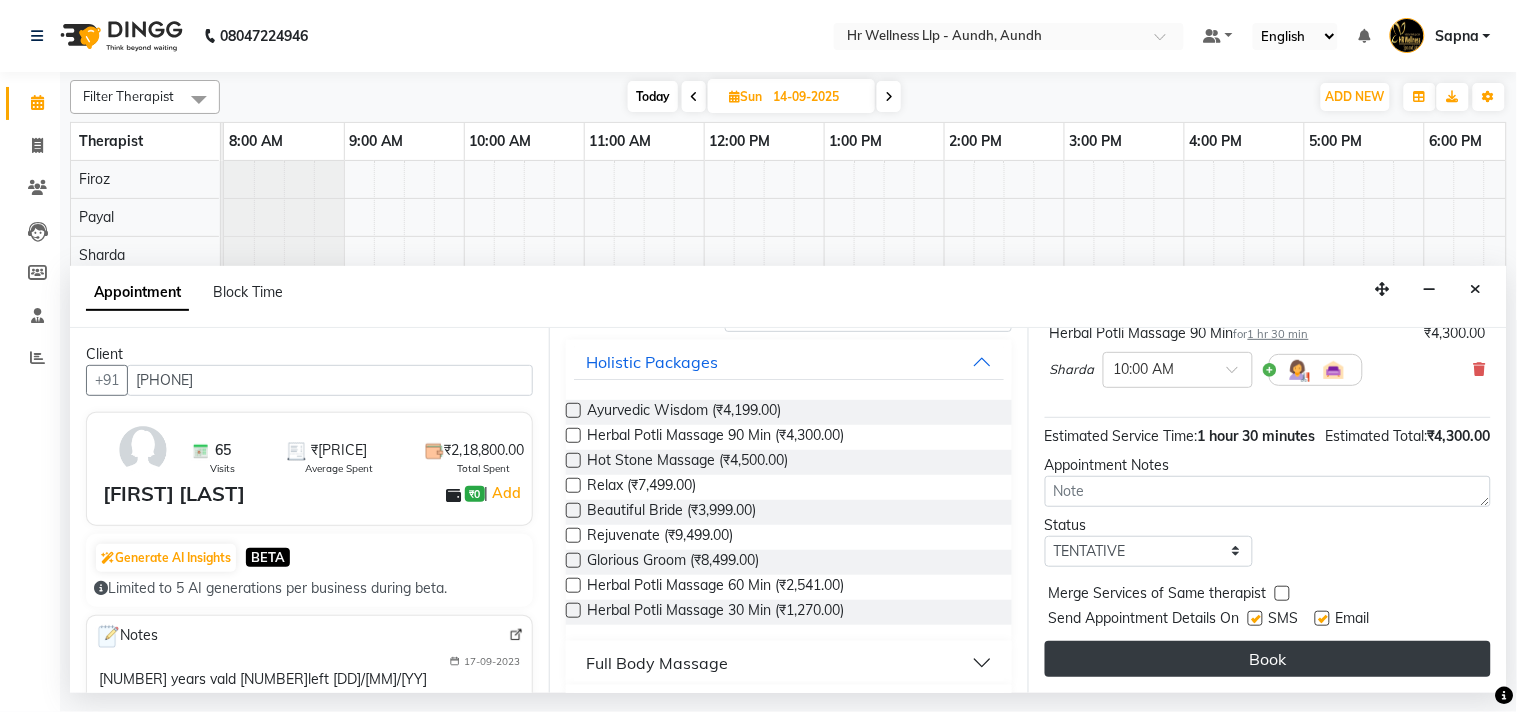 click on "Book" at bounding box center [1268, 659] 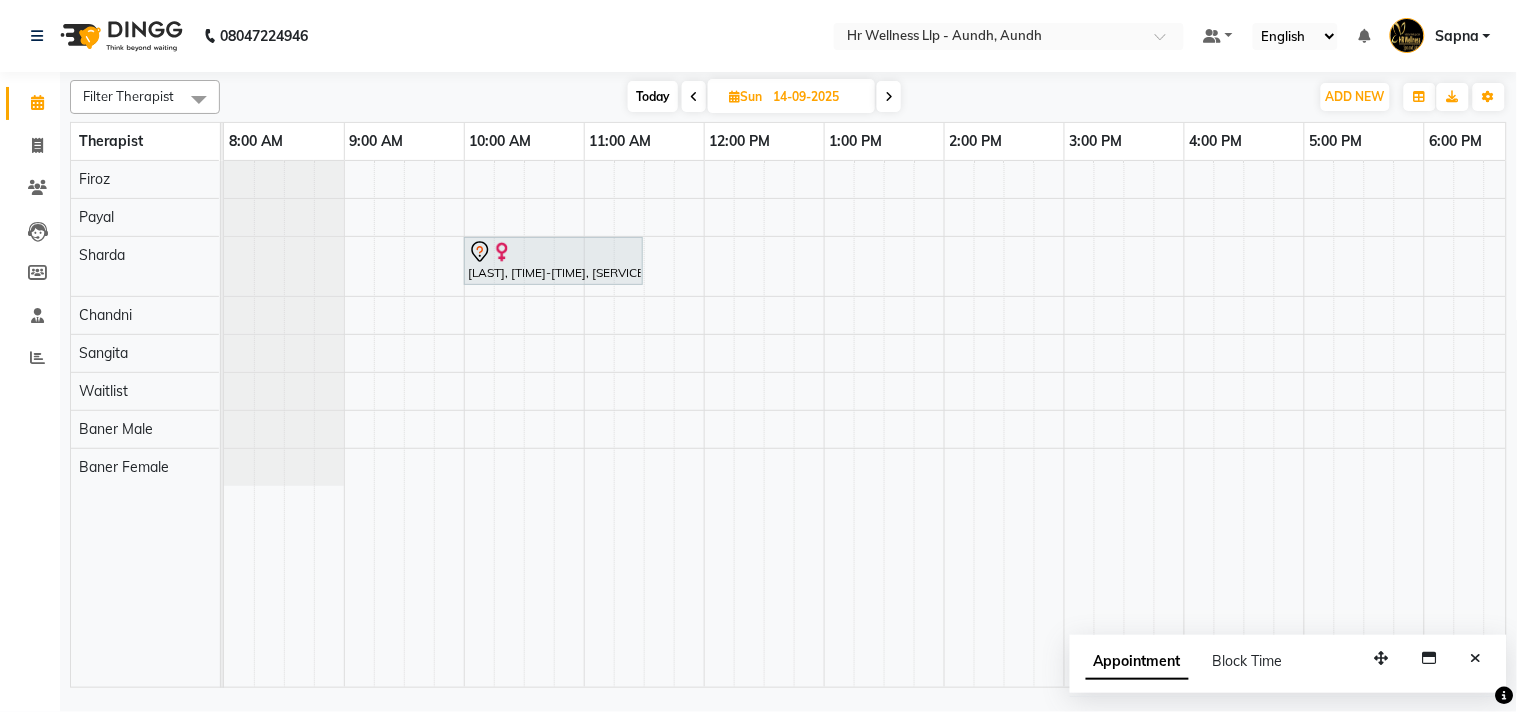 click at bounding box center (734, 96) 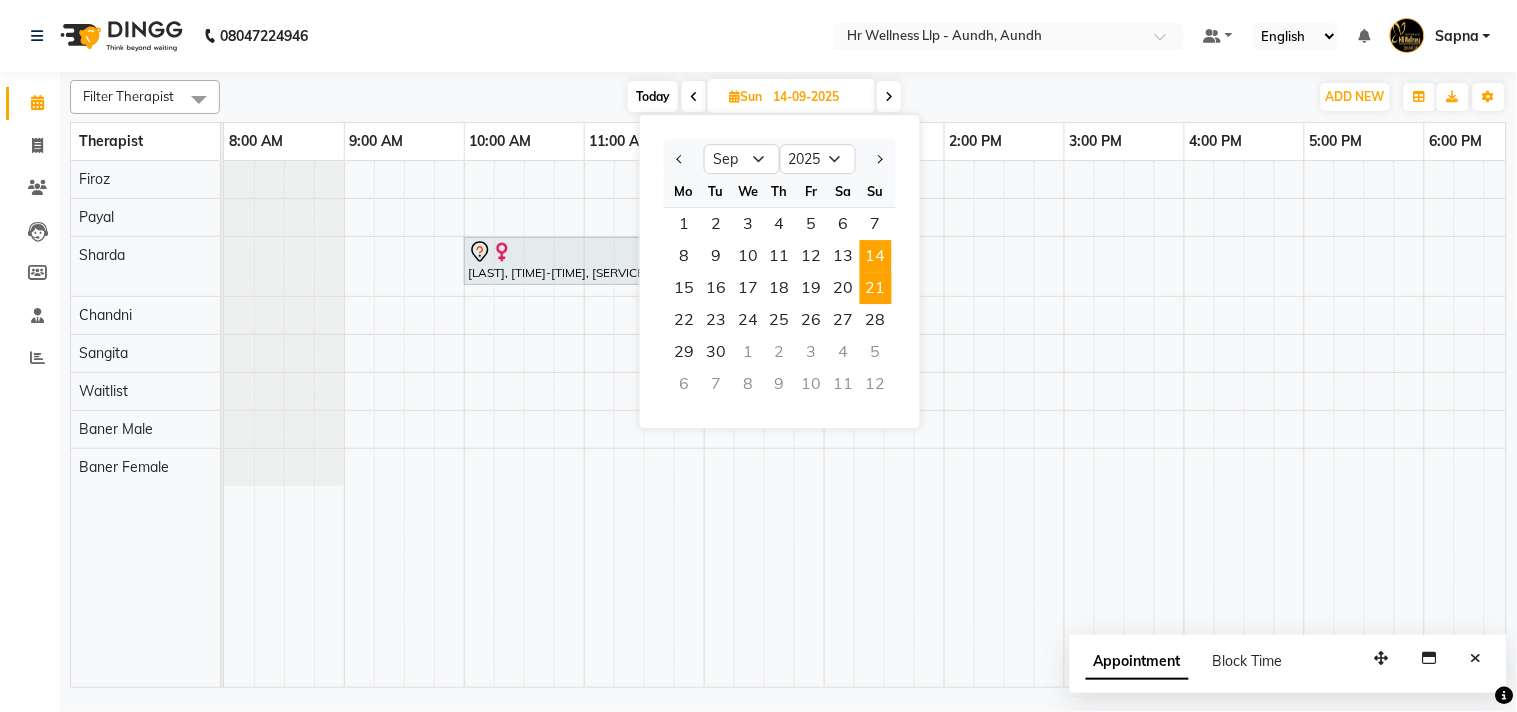 click on "21" at bounding box center [876, 288] 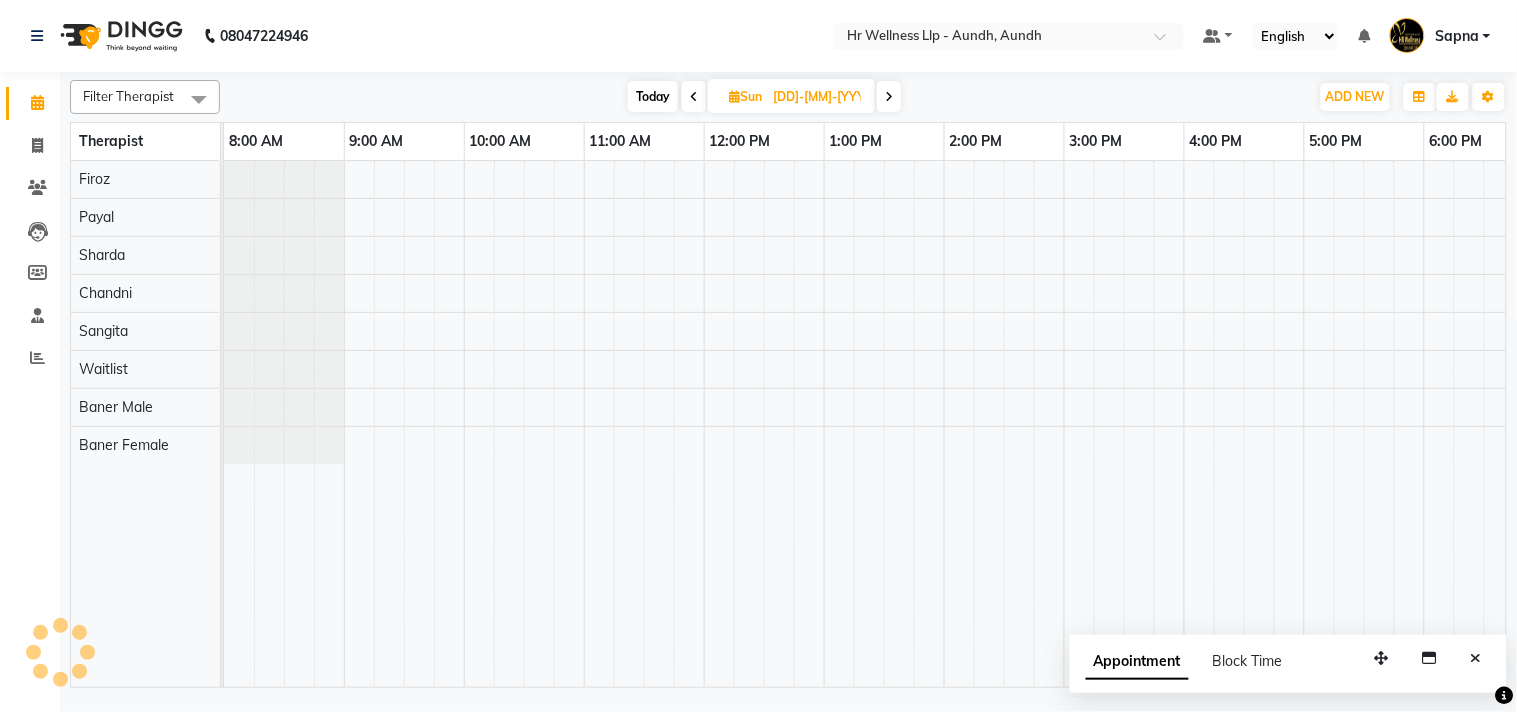 scroll, scrollTop: 0, scrollLeft: 277, axis: horizontal 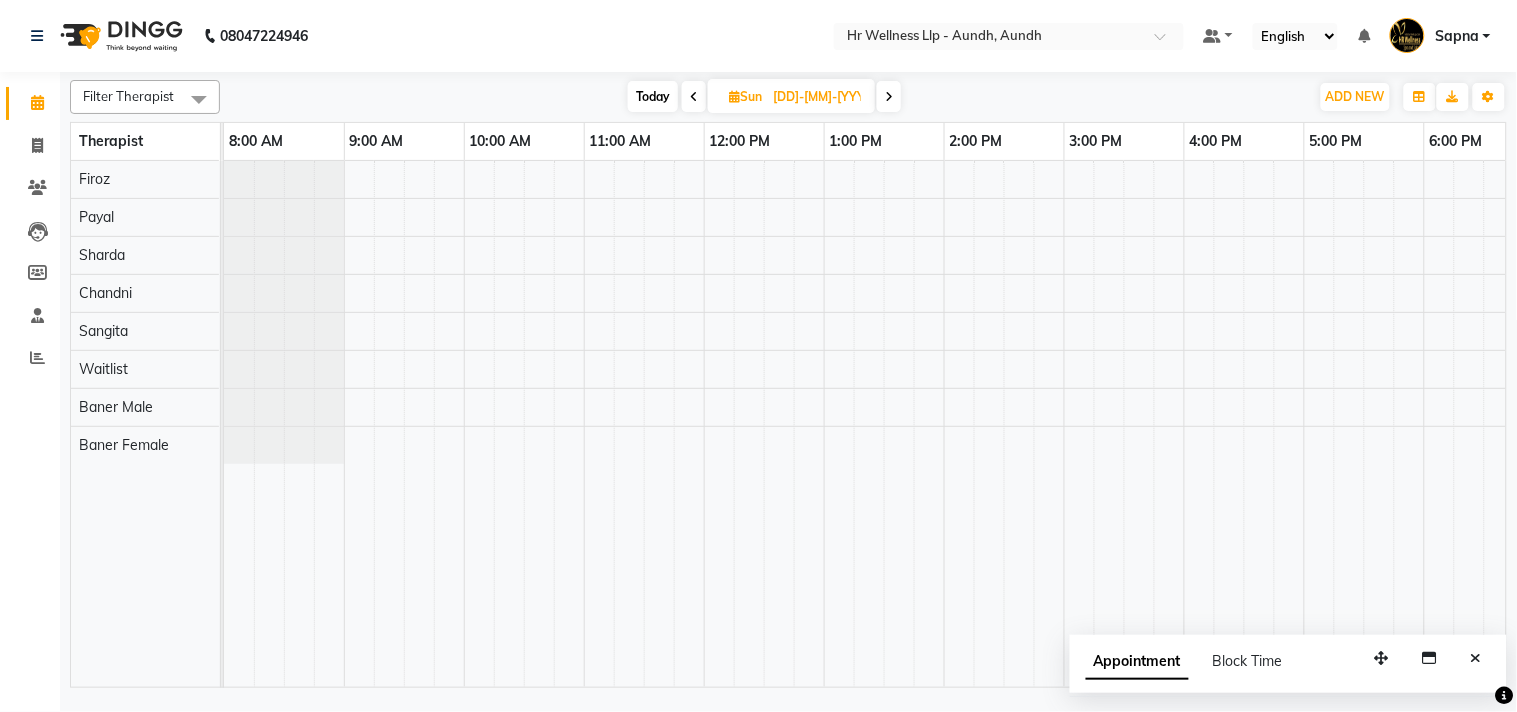 click at bounding box center [1004, 424] 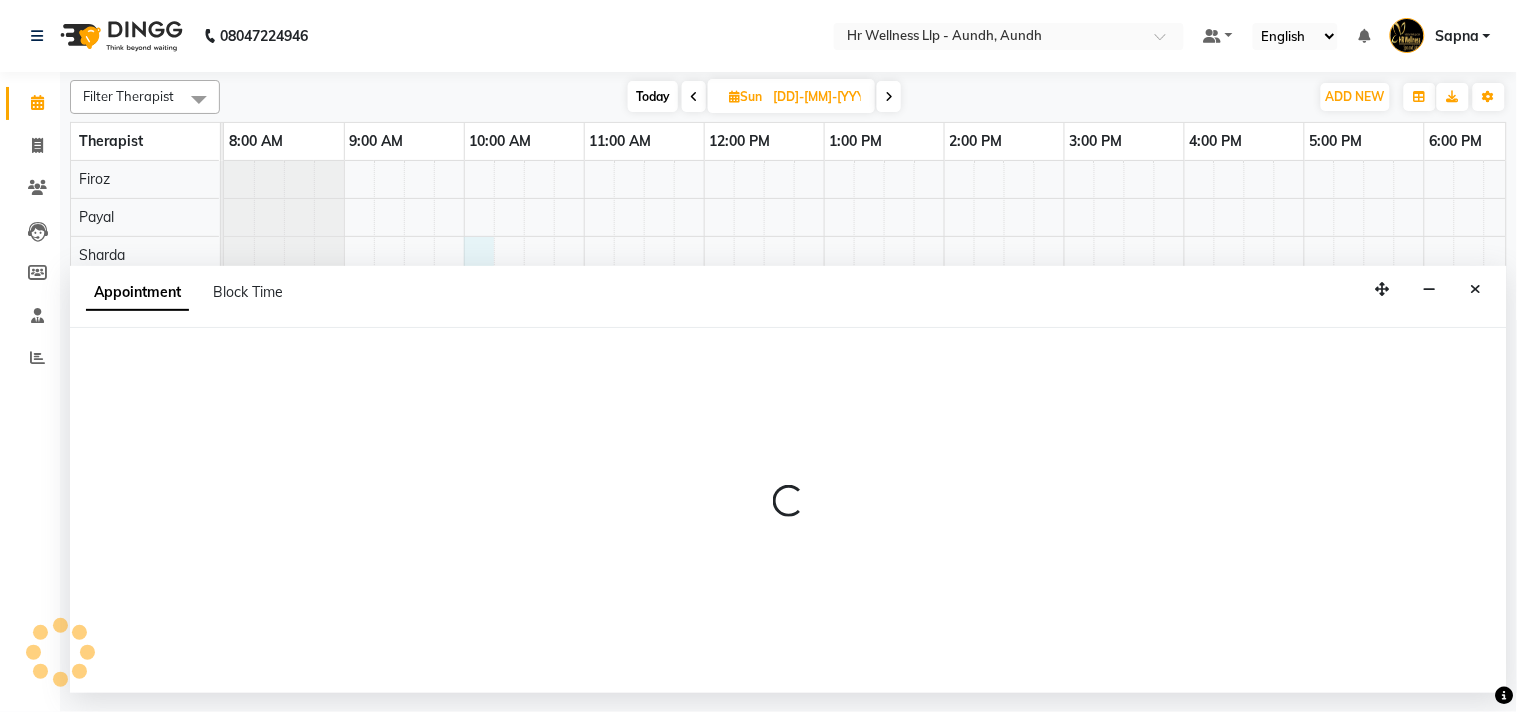 select on "77661" 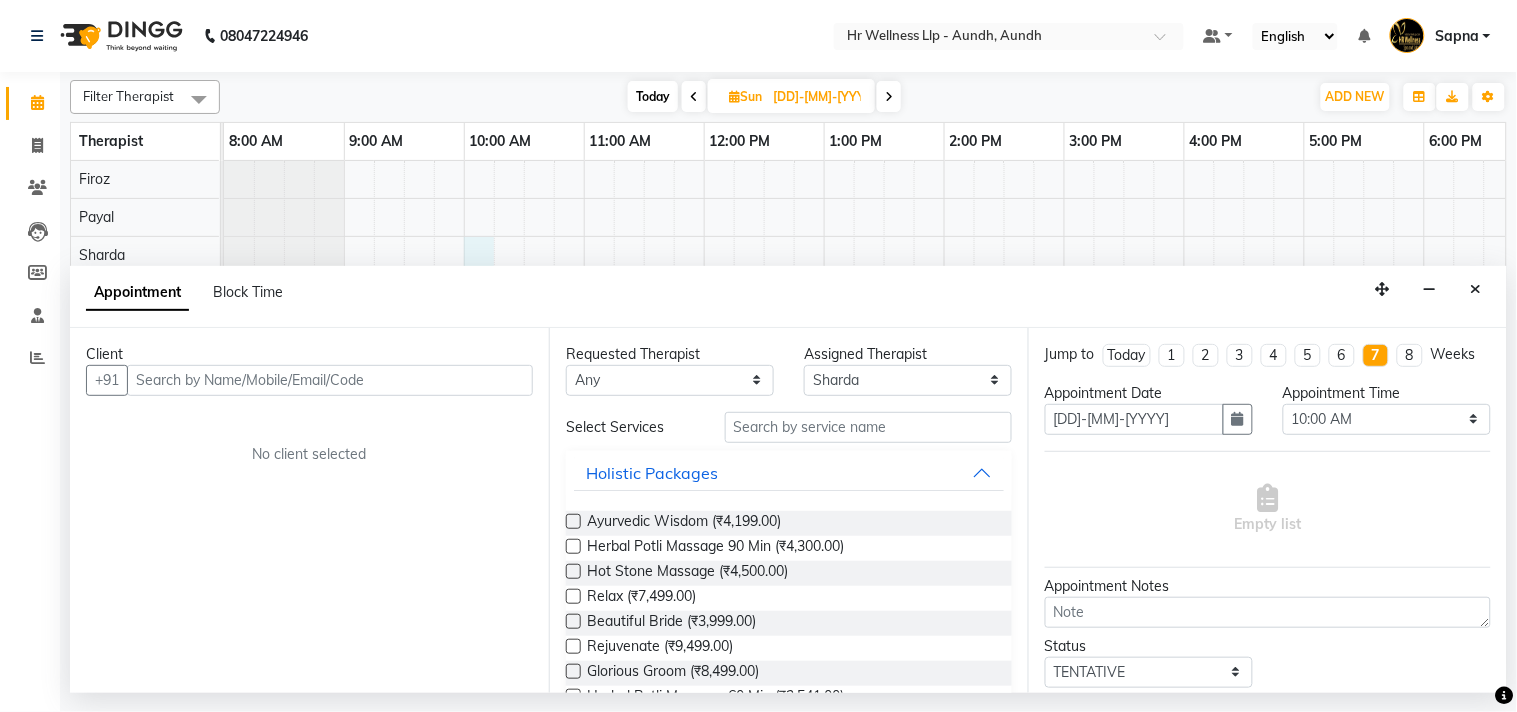 click at bounding box center (330, 380) 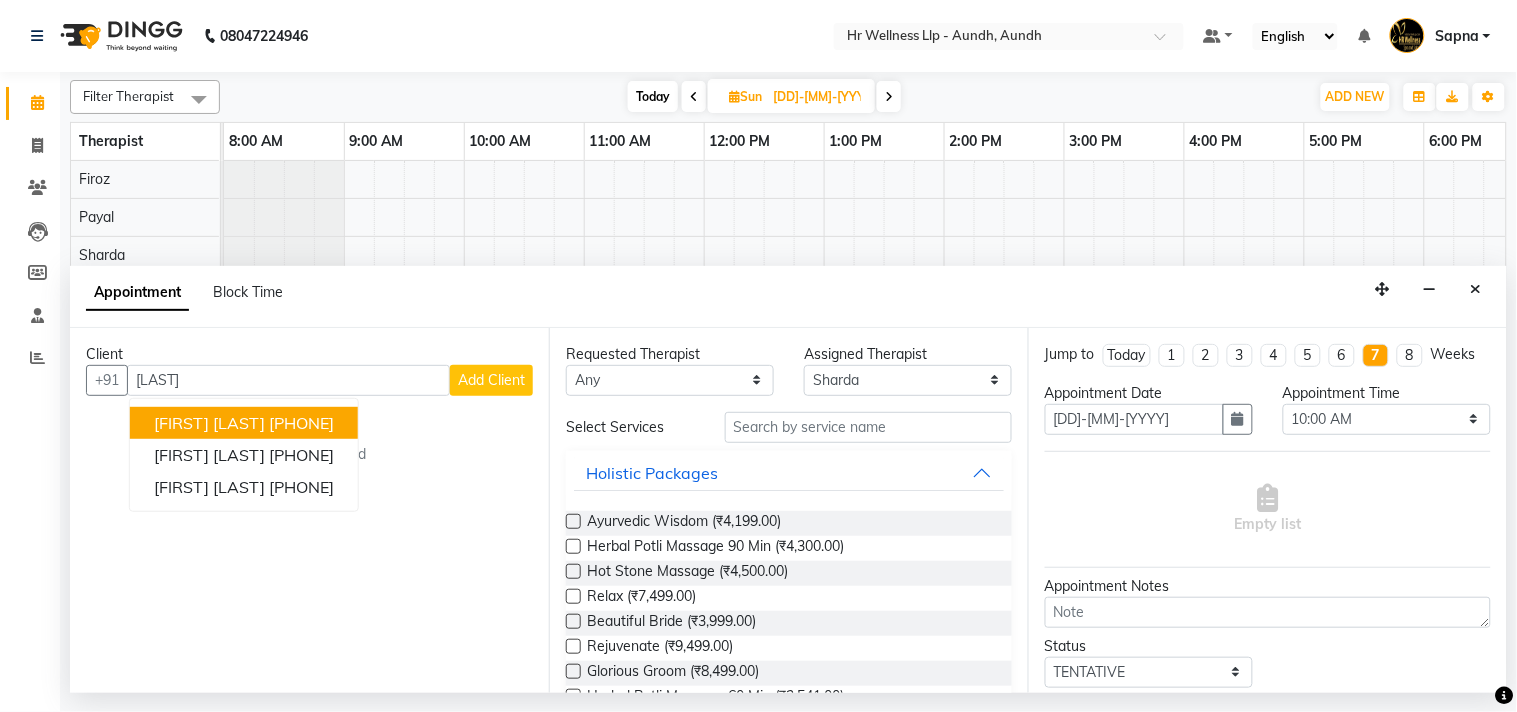 click on "[PHONE]" at bounding box center [301, 423] 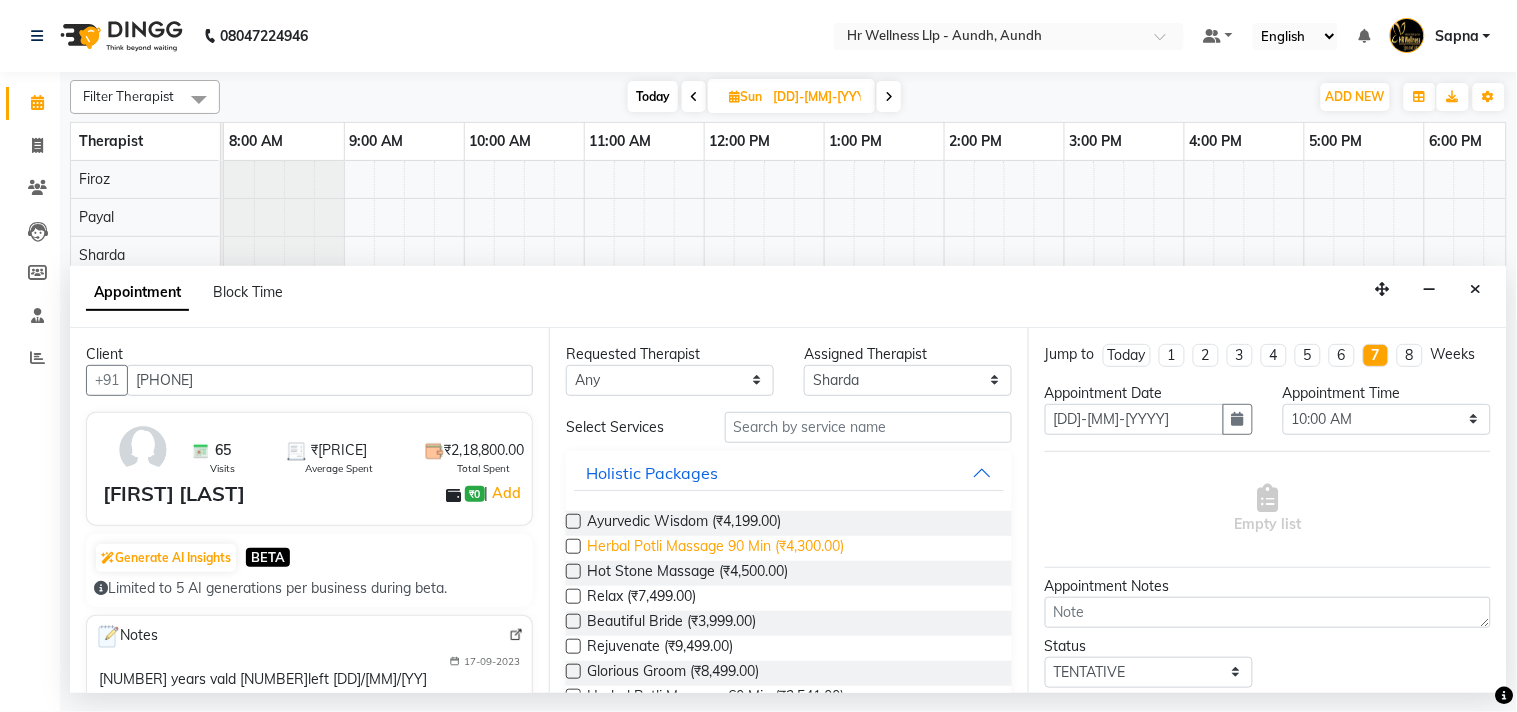 type on "[PHONE]" 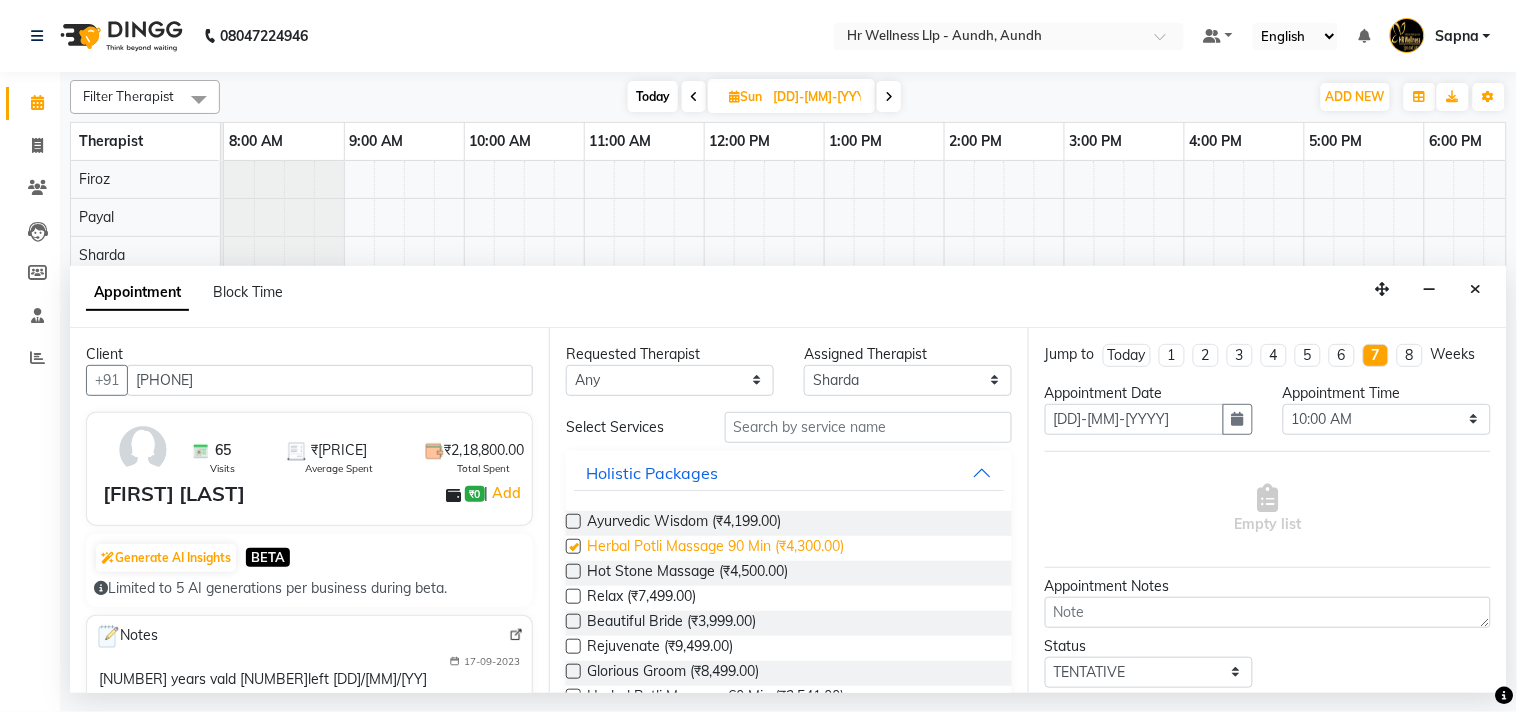 checkbox on "false" 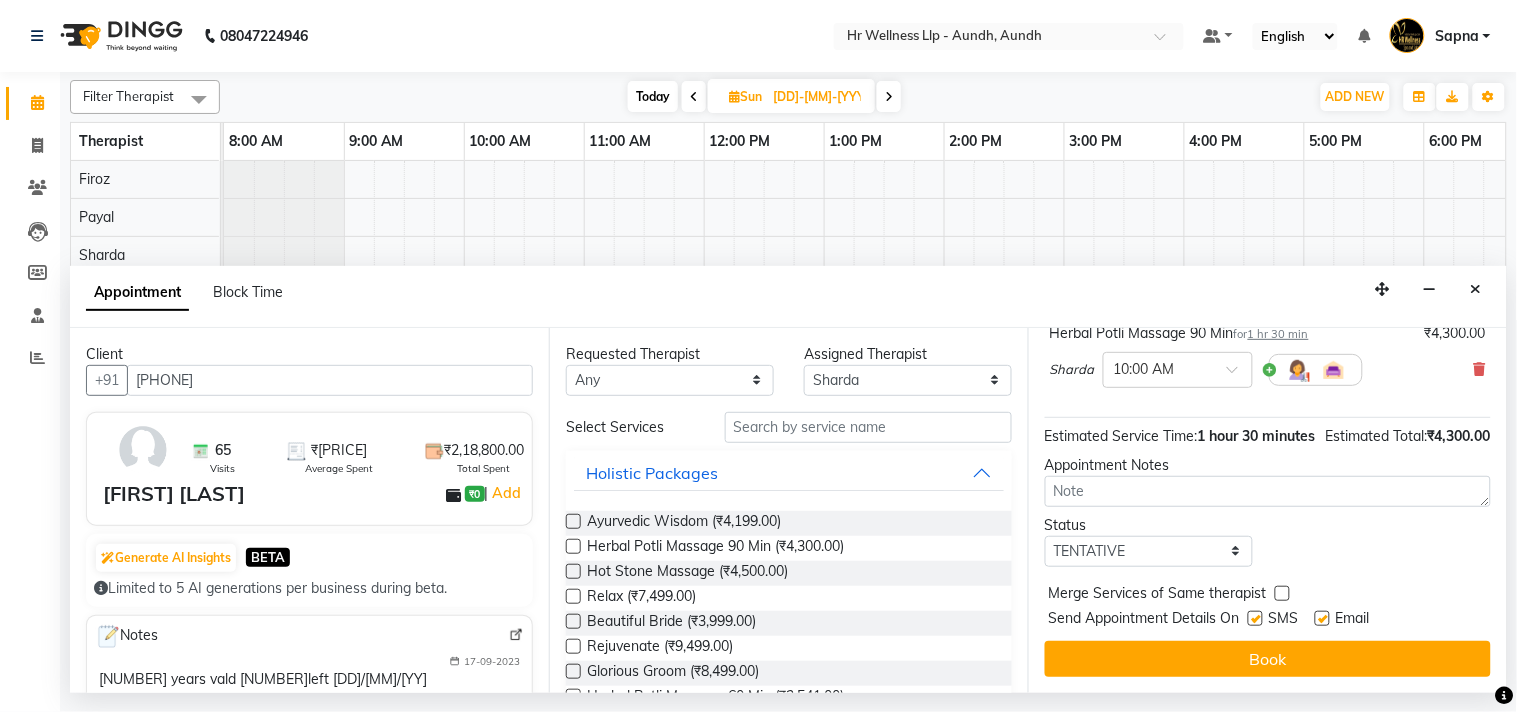 scroll, scrollTop: 181, scrollLeft: 0, axis: vertical 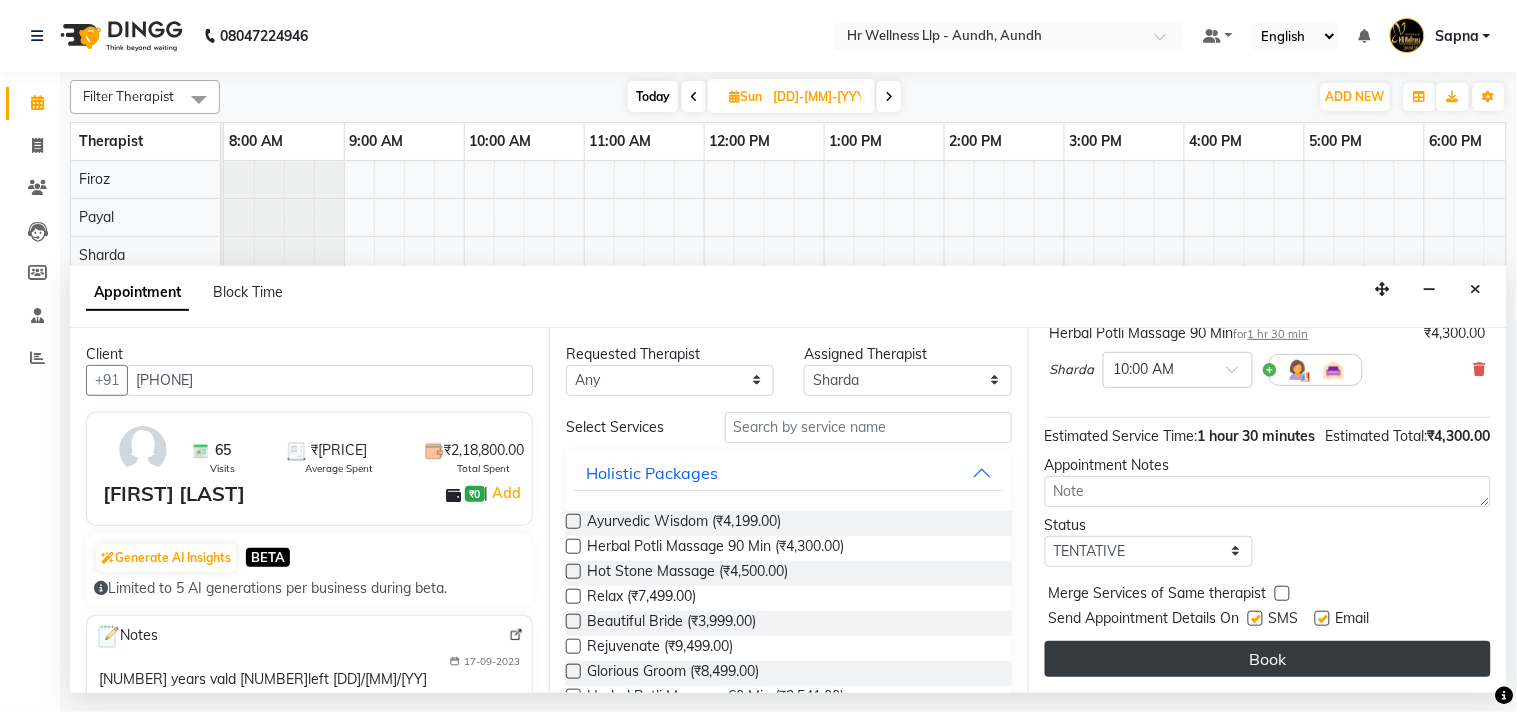 click on "Book" at bounding box center [1268, 659] 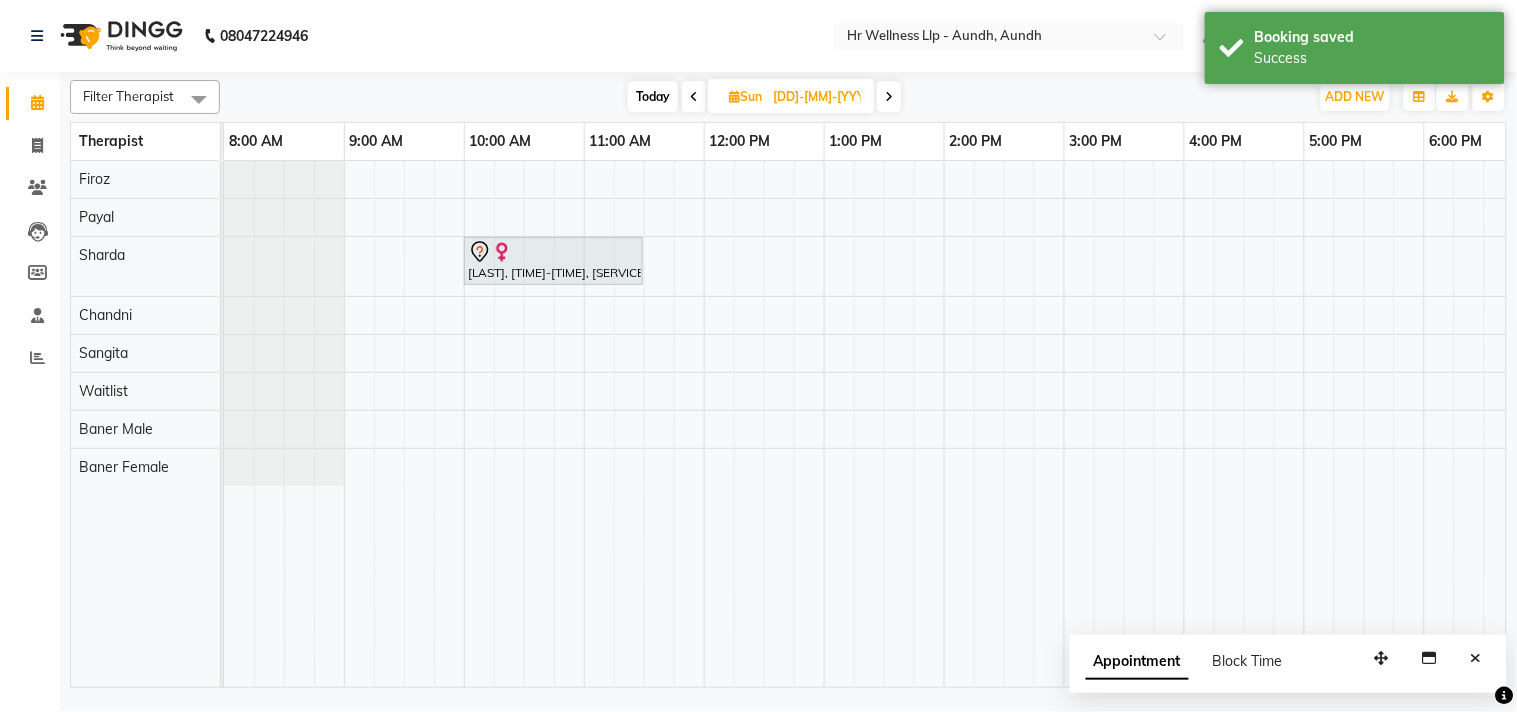click at bounding box center (734, 96) 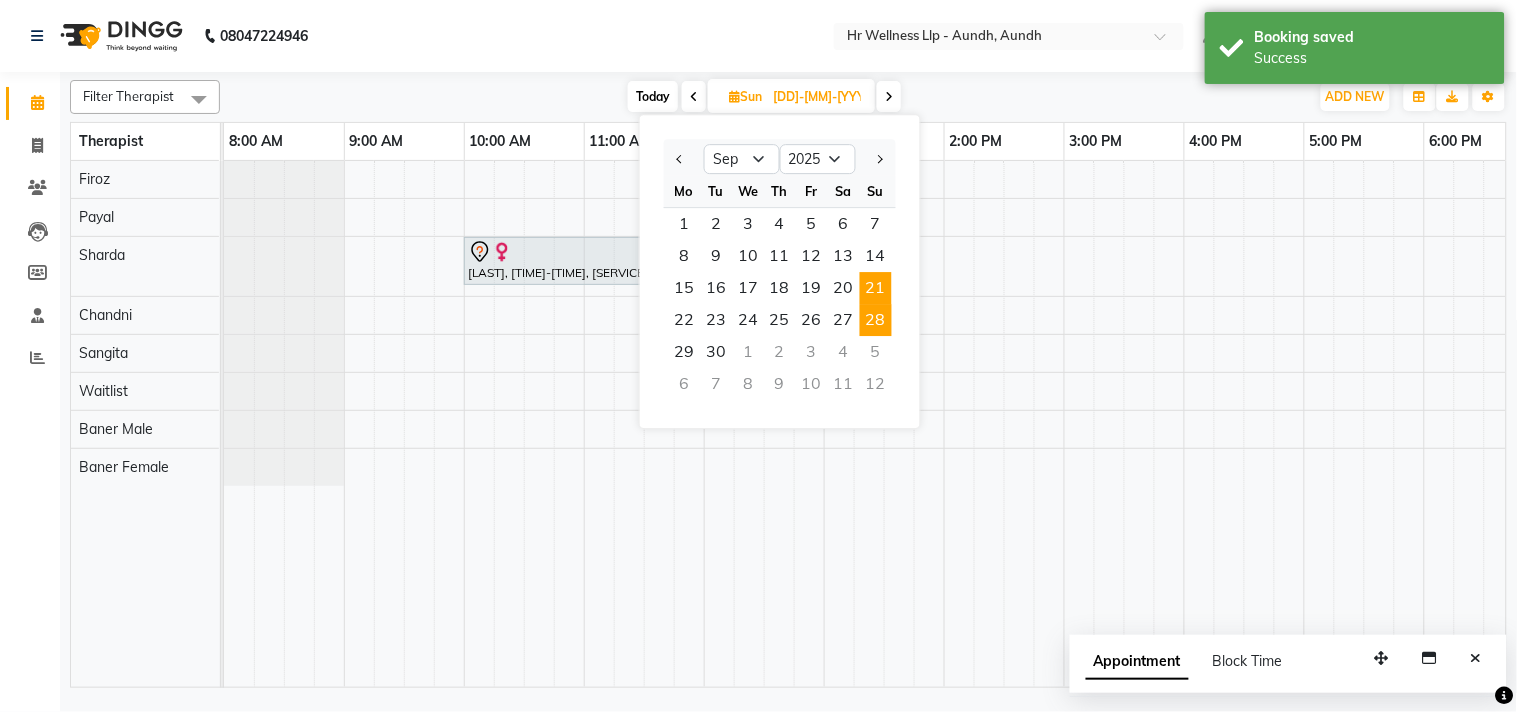 click on "28" at bounding box center (876, 320) 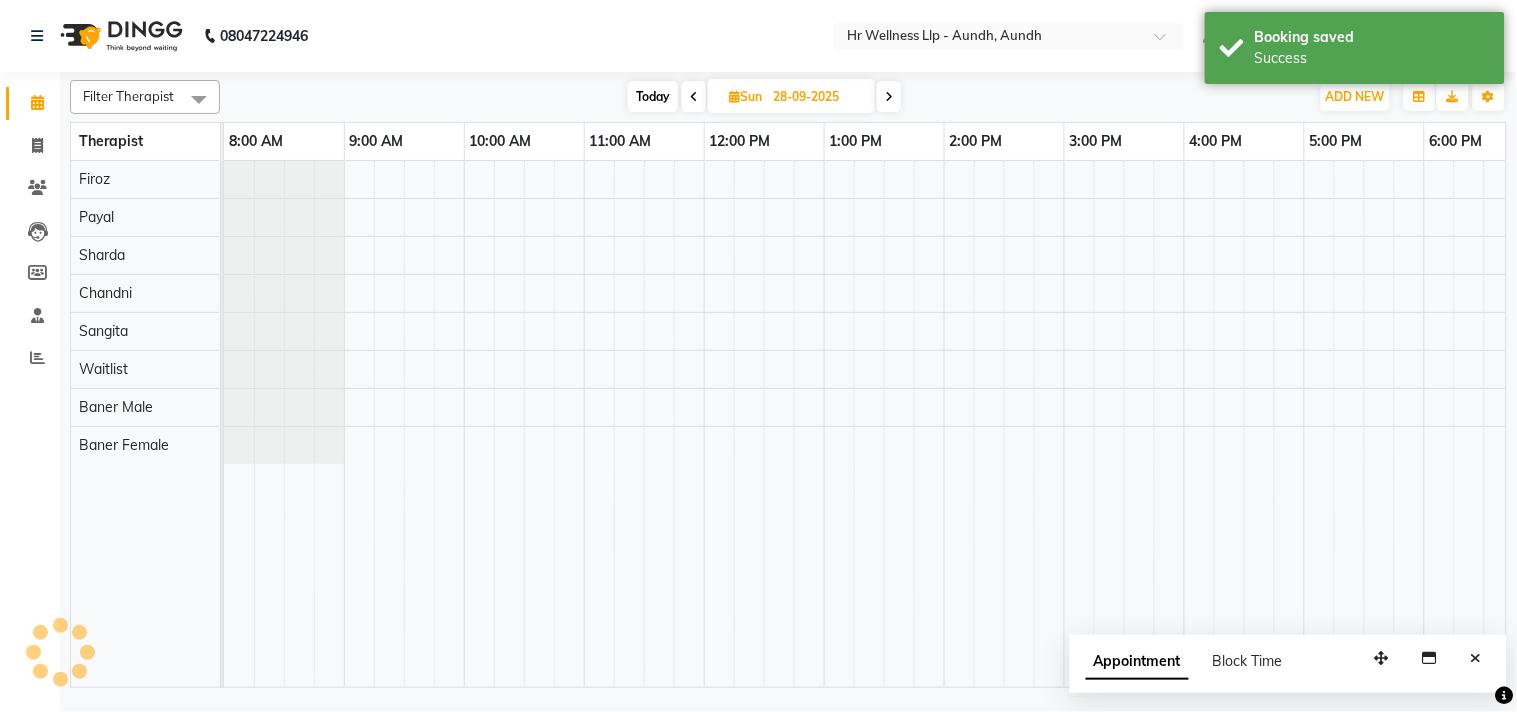 scroll, scrollTop: 0, scrollLeft: 277, axis: horizontal 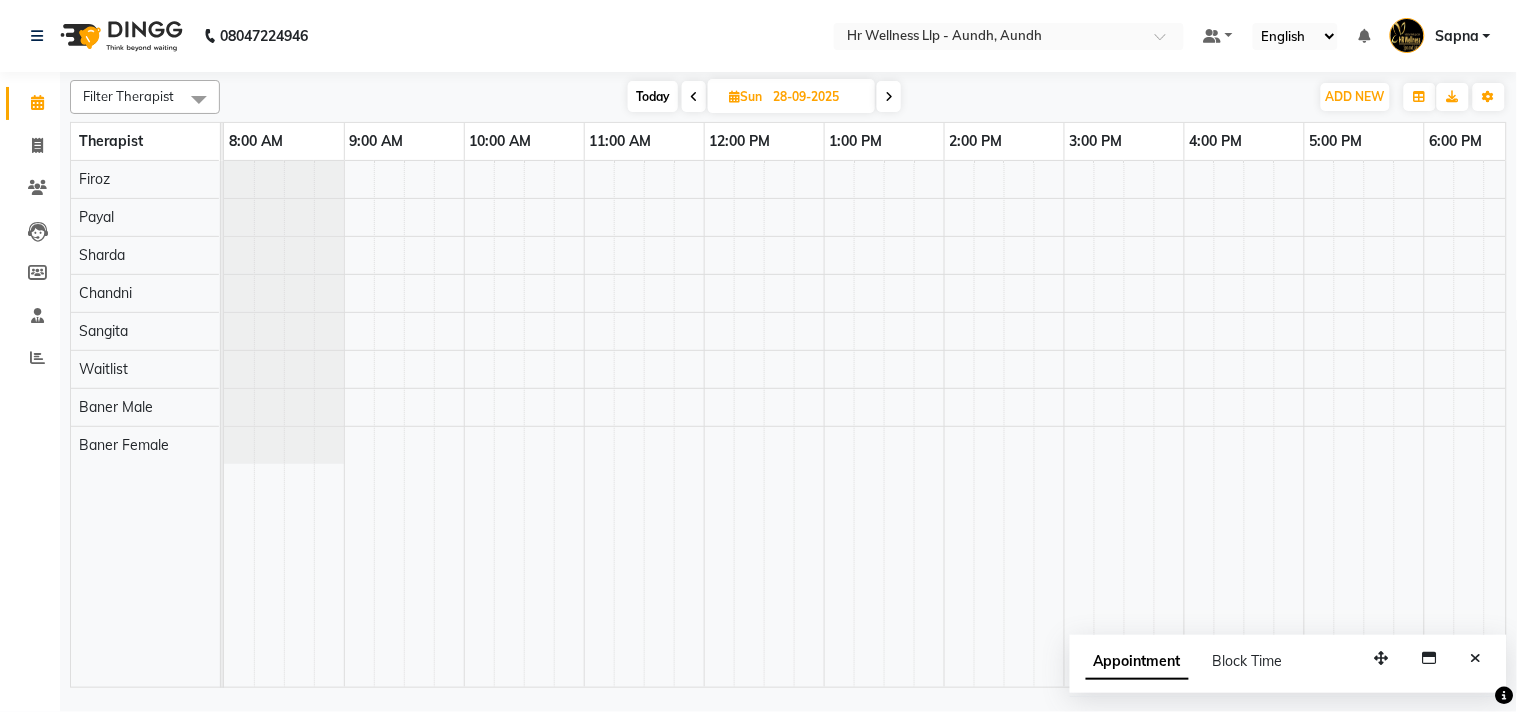 click at bounding box center [1004, 424] 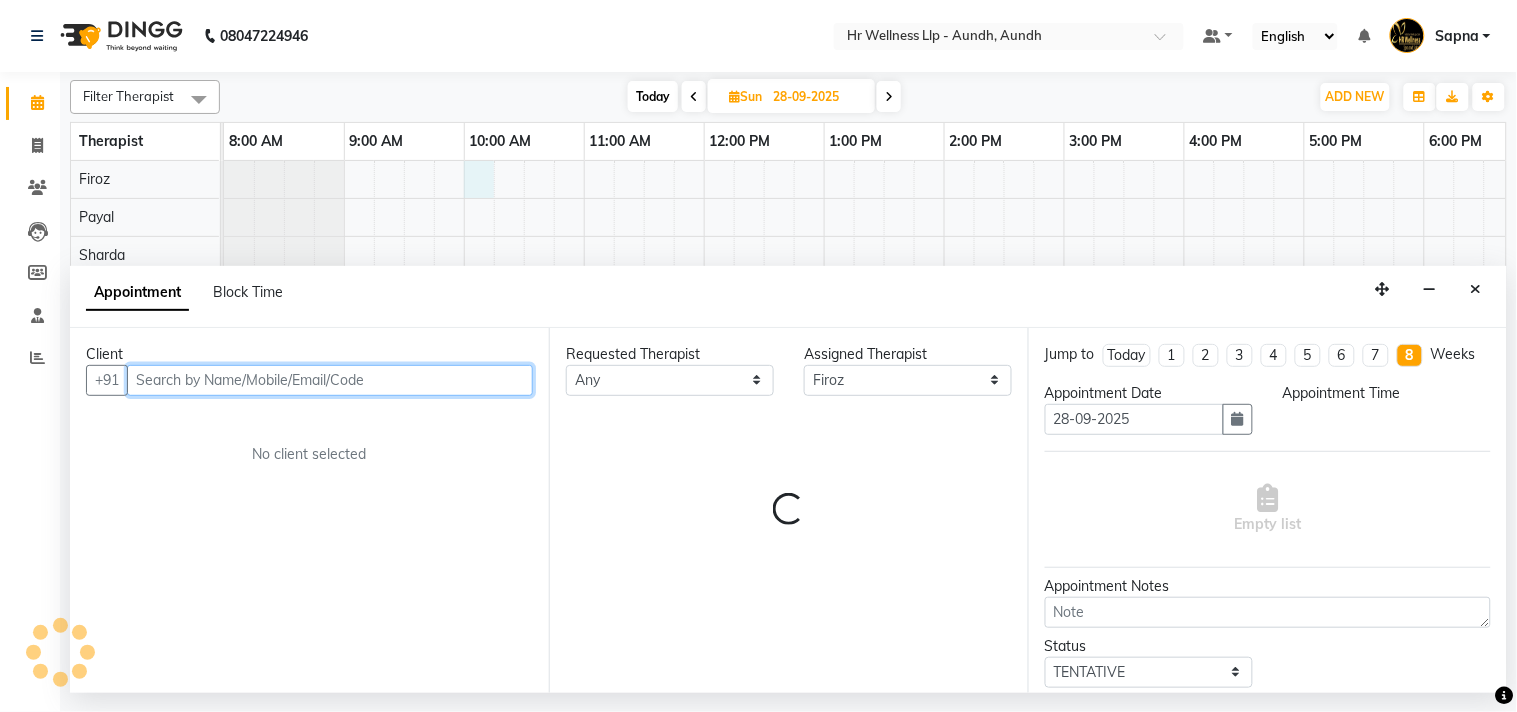 select on "600" 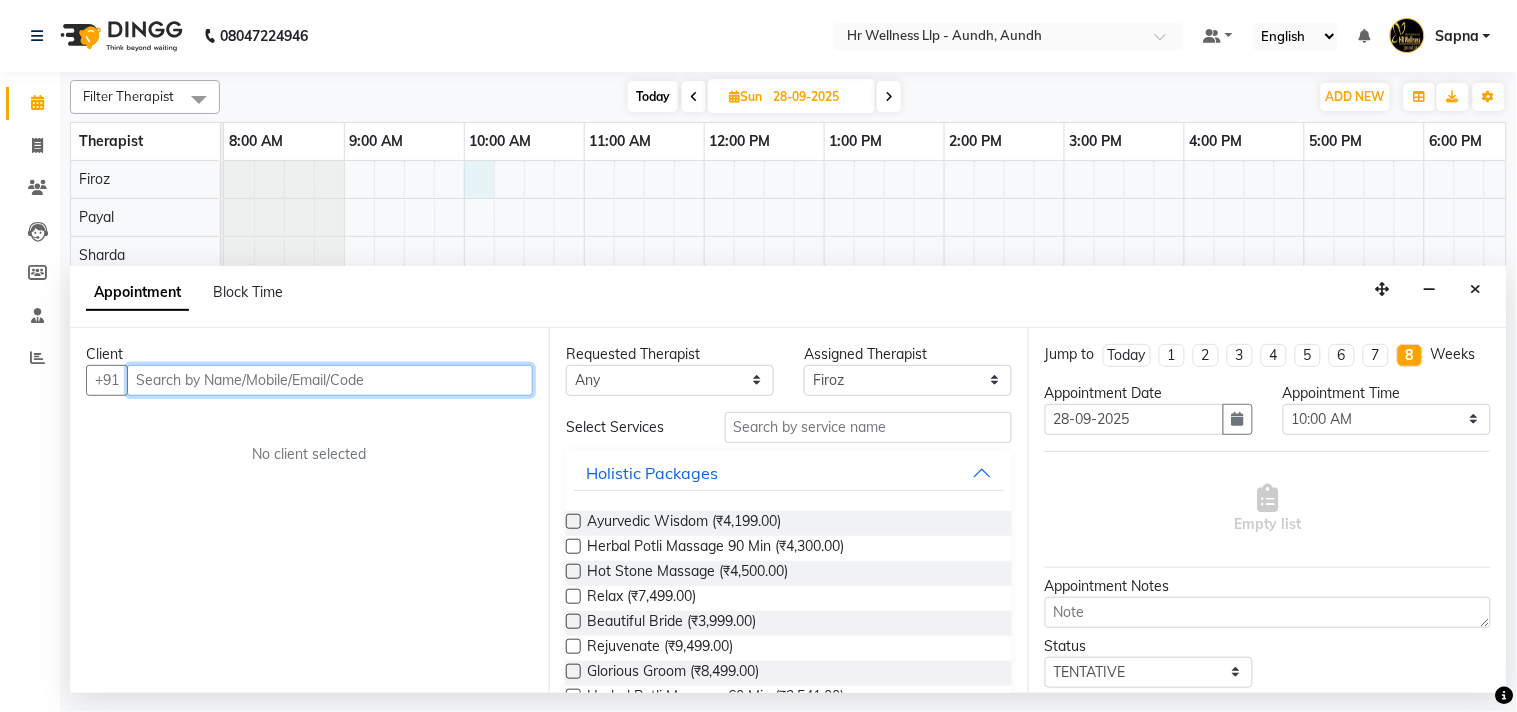 click at bounding box center [330, 380] 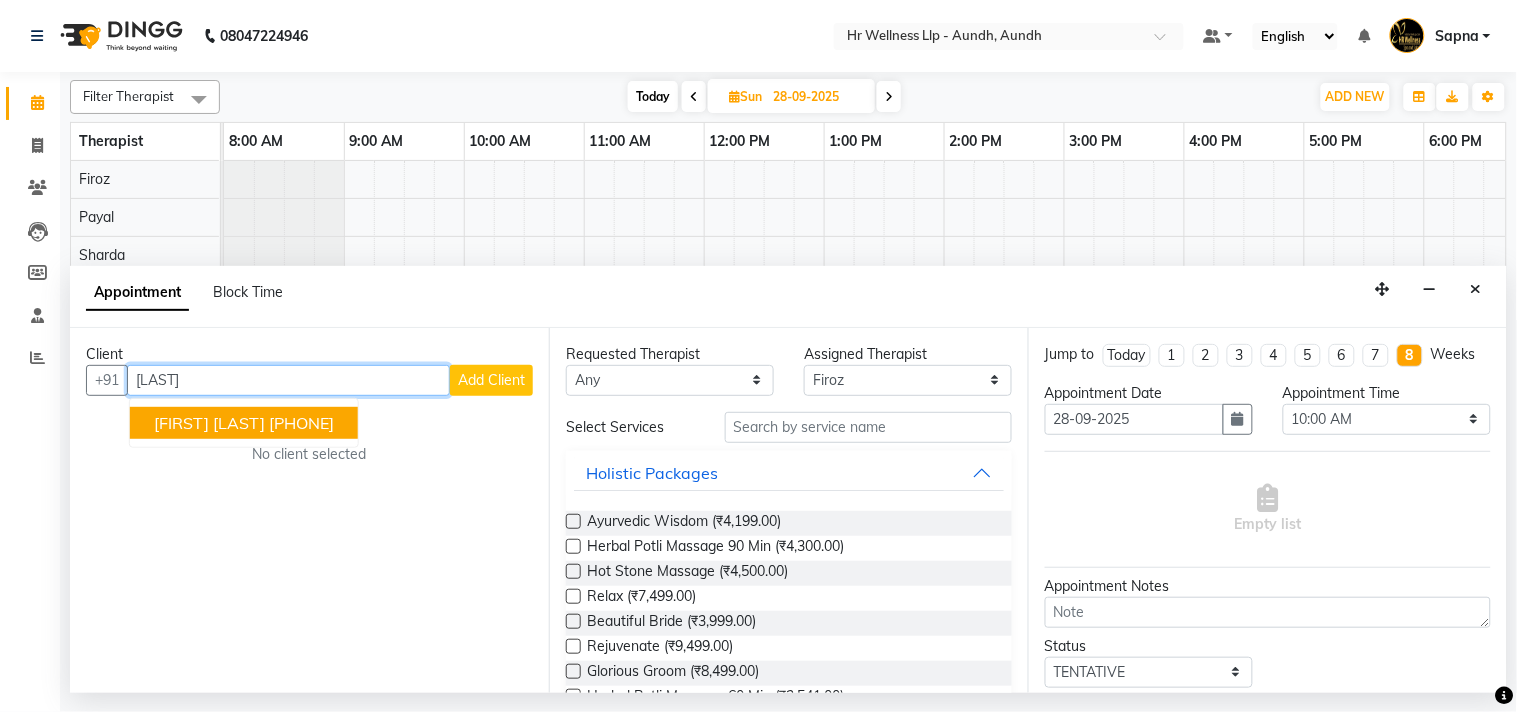 click on "[PHONE]" at bounding box center [301, 423] 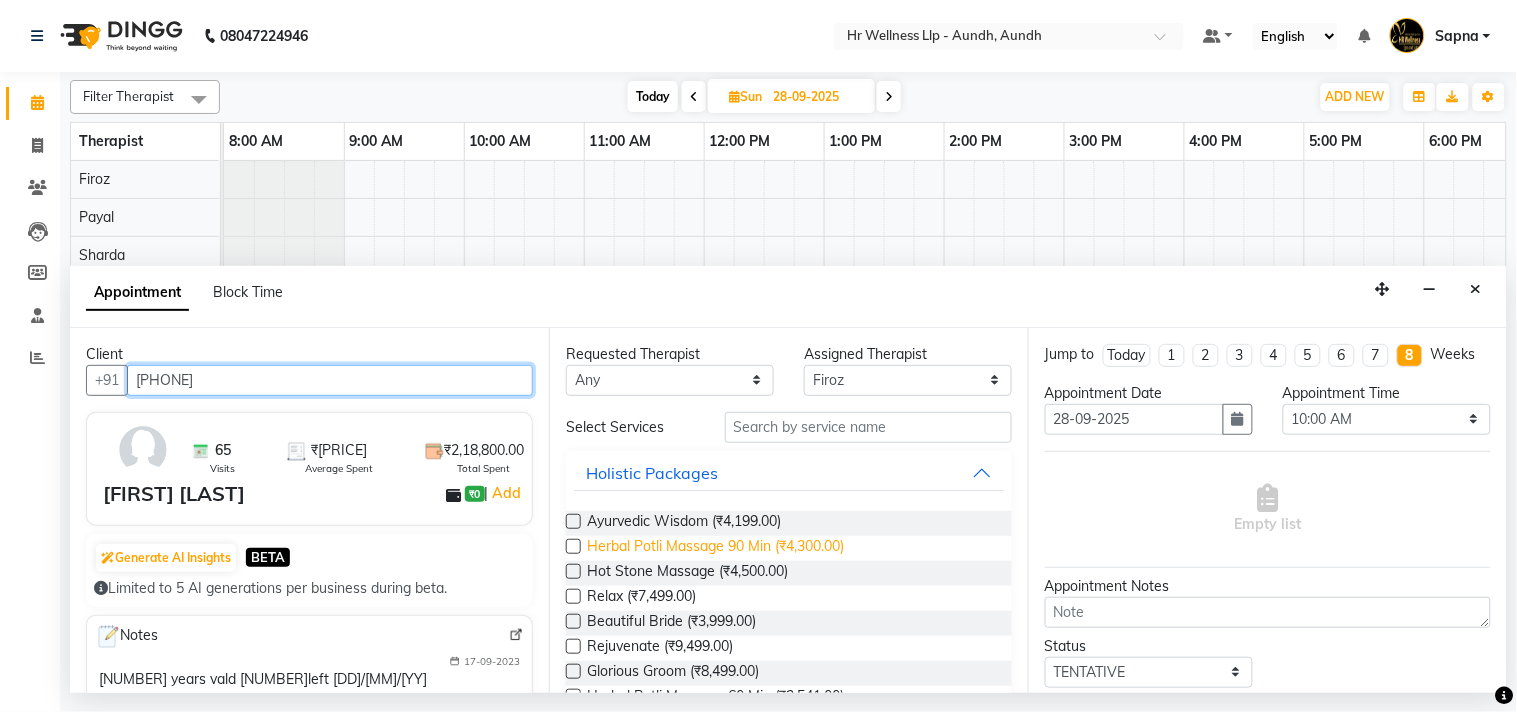 type on "[PHONE]" 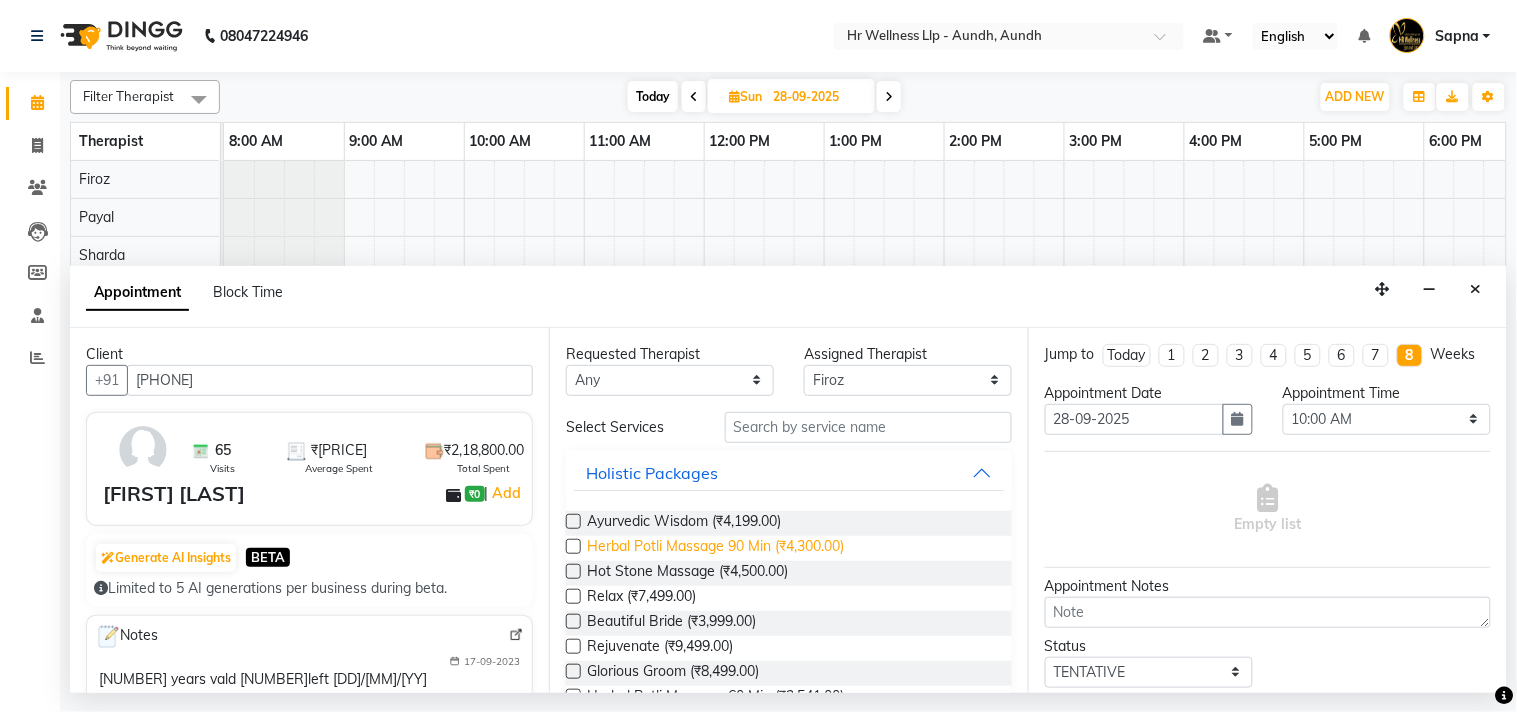 click on "Herbal Potli Massage 90 Min (₹4,300.00)" at bounding box center (715, 548) 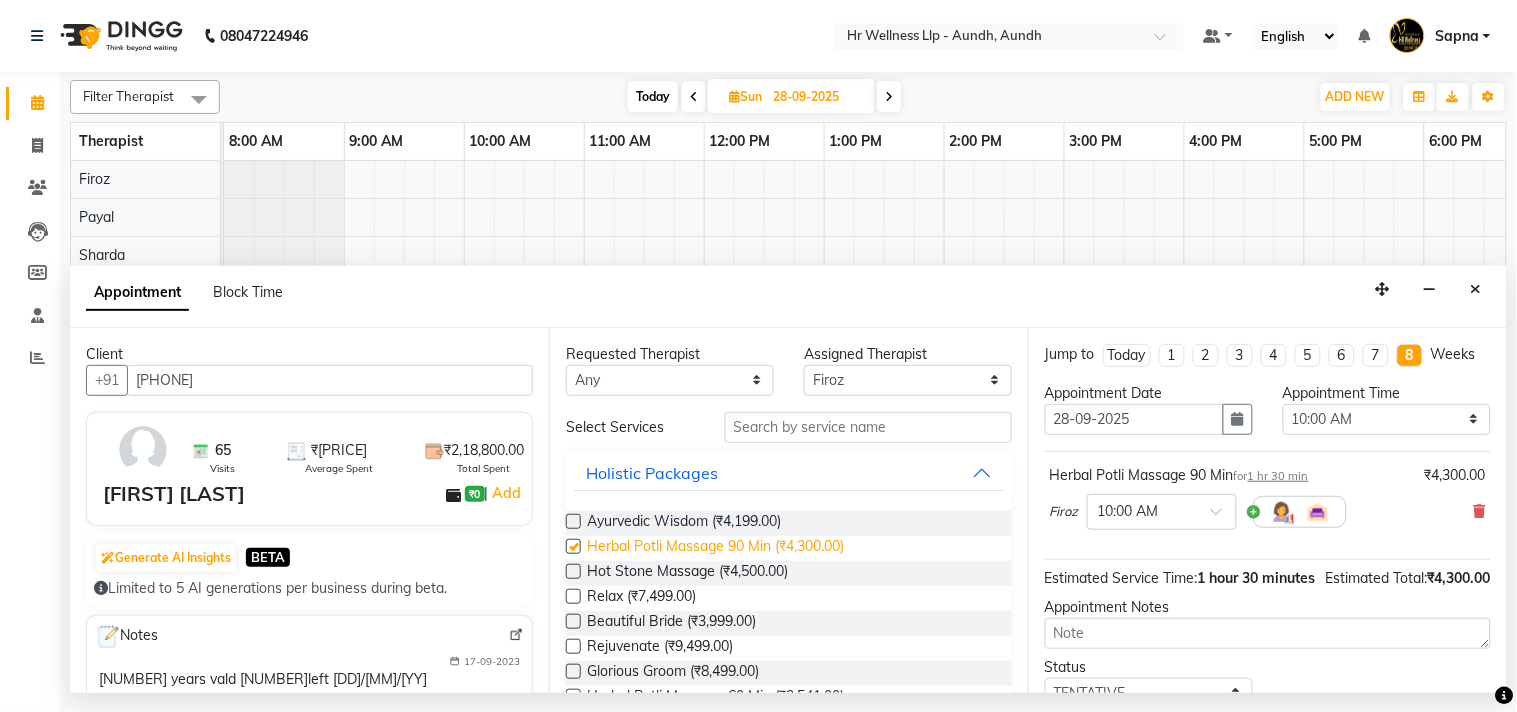 checkbox on "false" 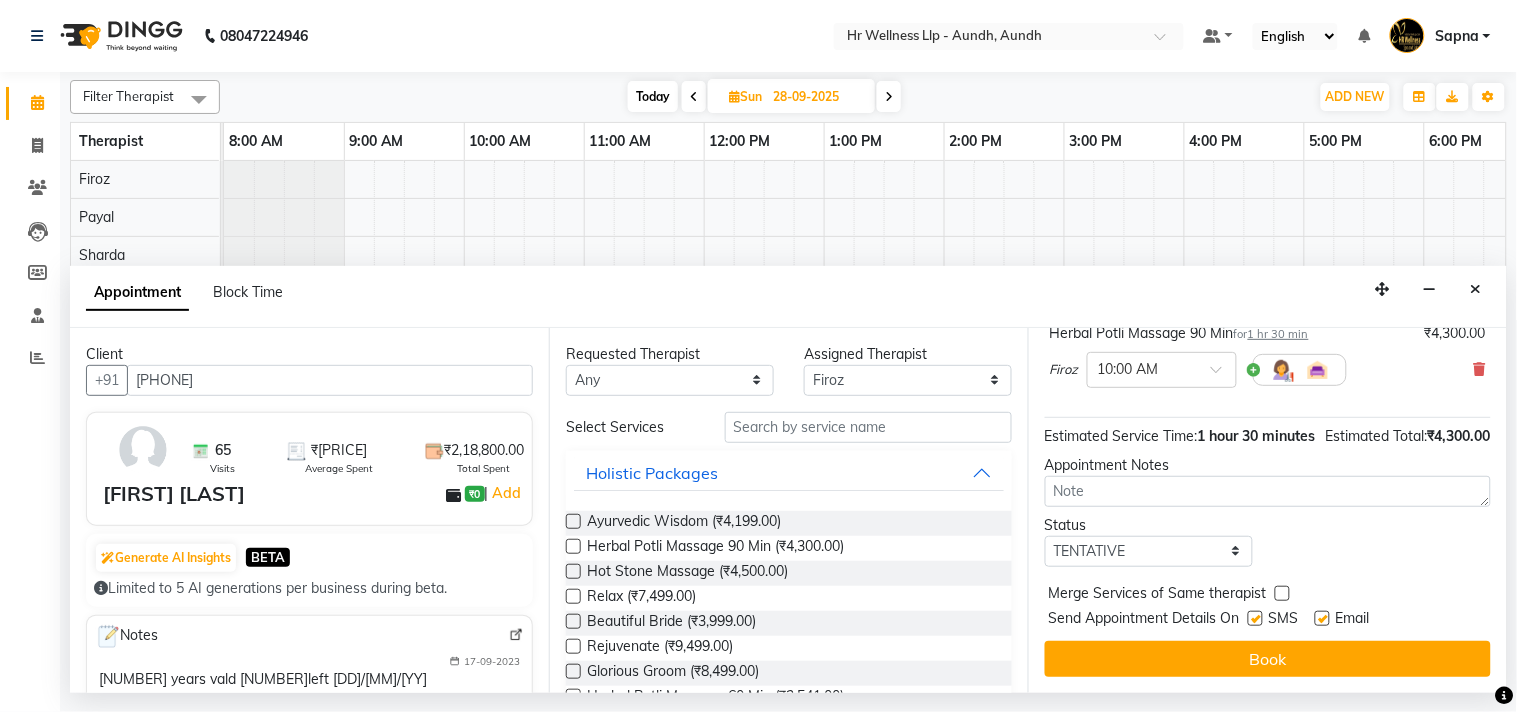 scroll, scrollTop: 181, scrollLeft: 0, axis: vertical 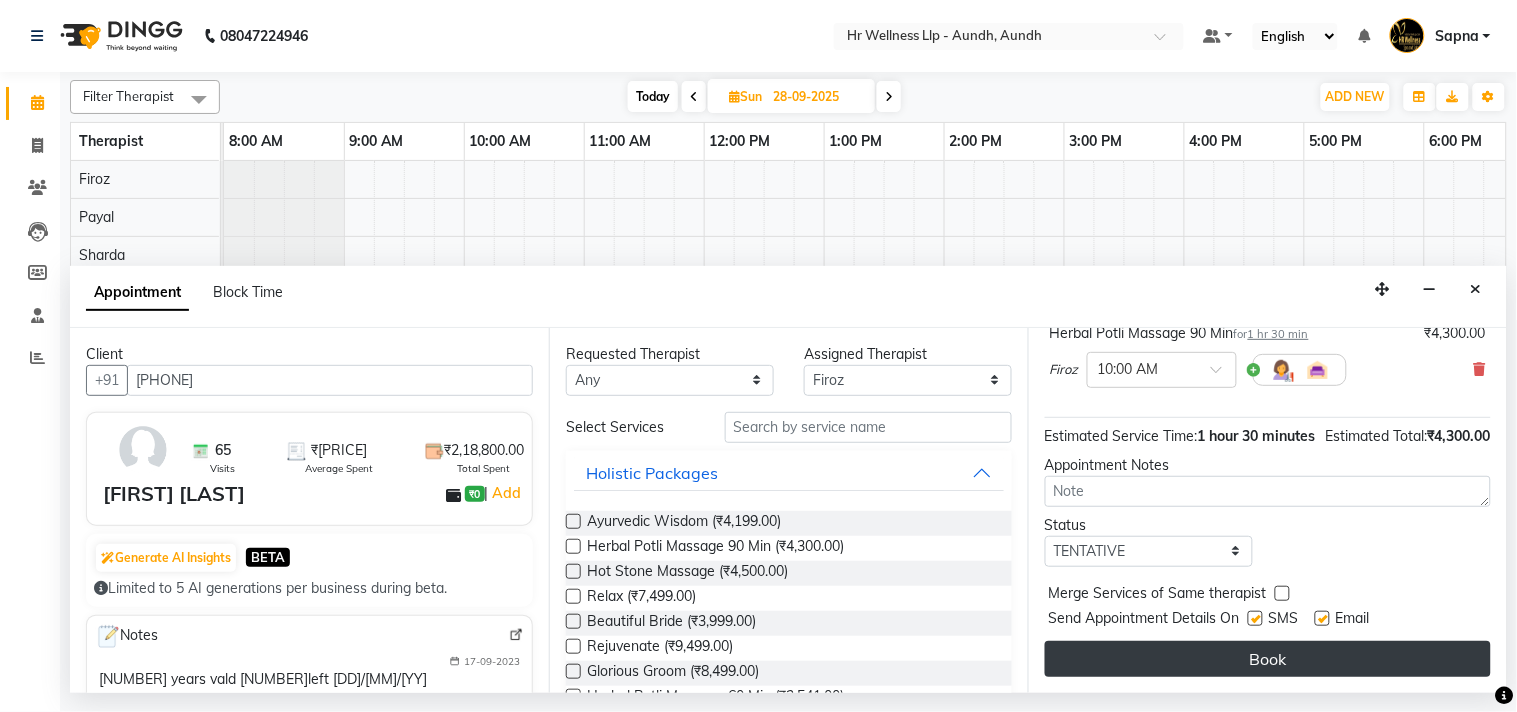 click on "Book" at bounding box center (1268, 659) 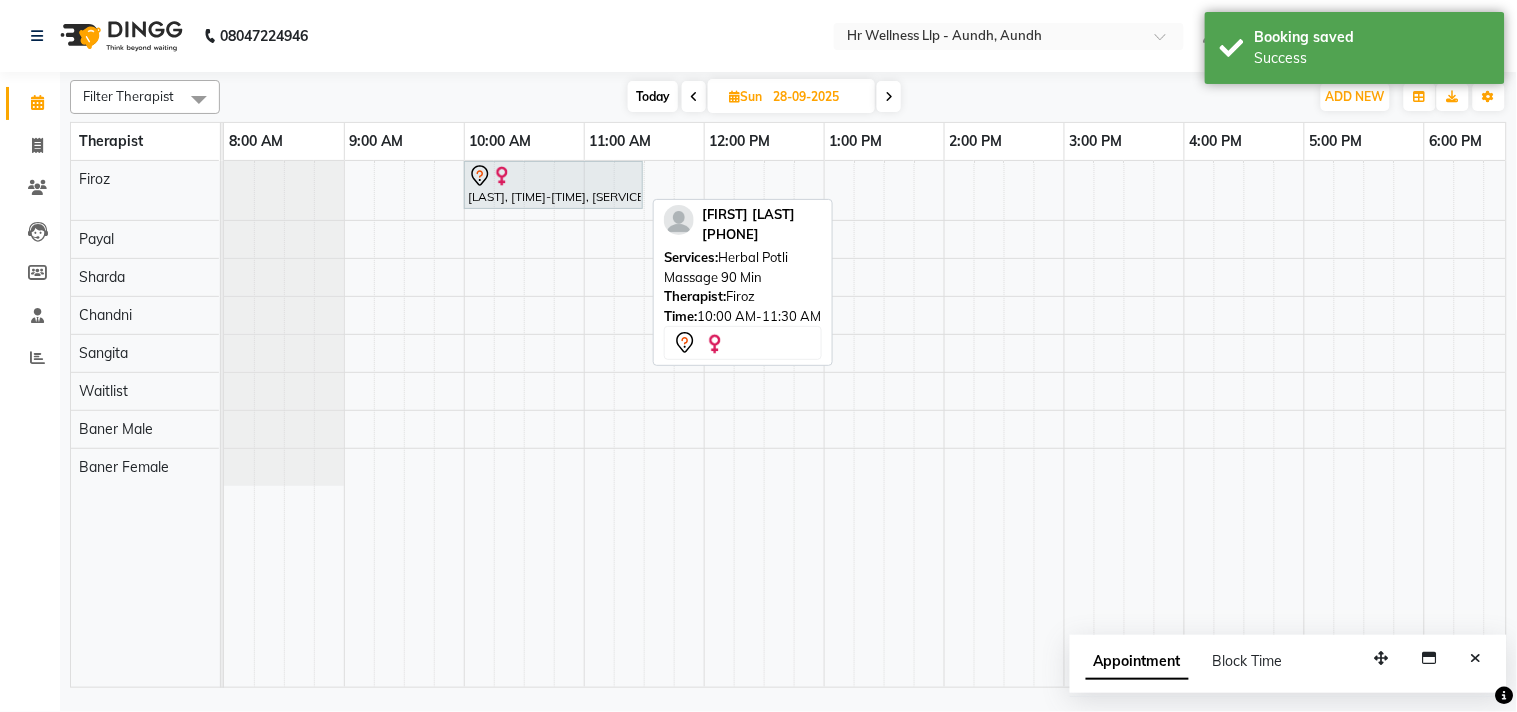 click on "Sapna Jairam, 10:00 AM-11:30 AM, Herbal Potli Massage 90 Min" at bounding box center (553, 185) 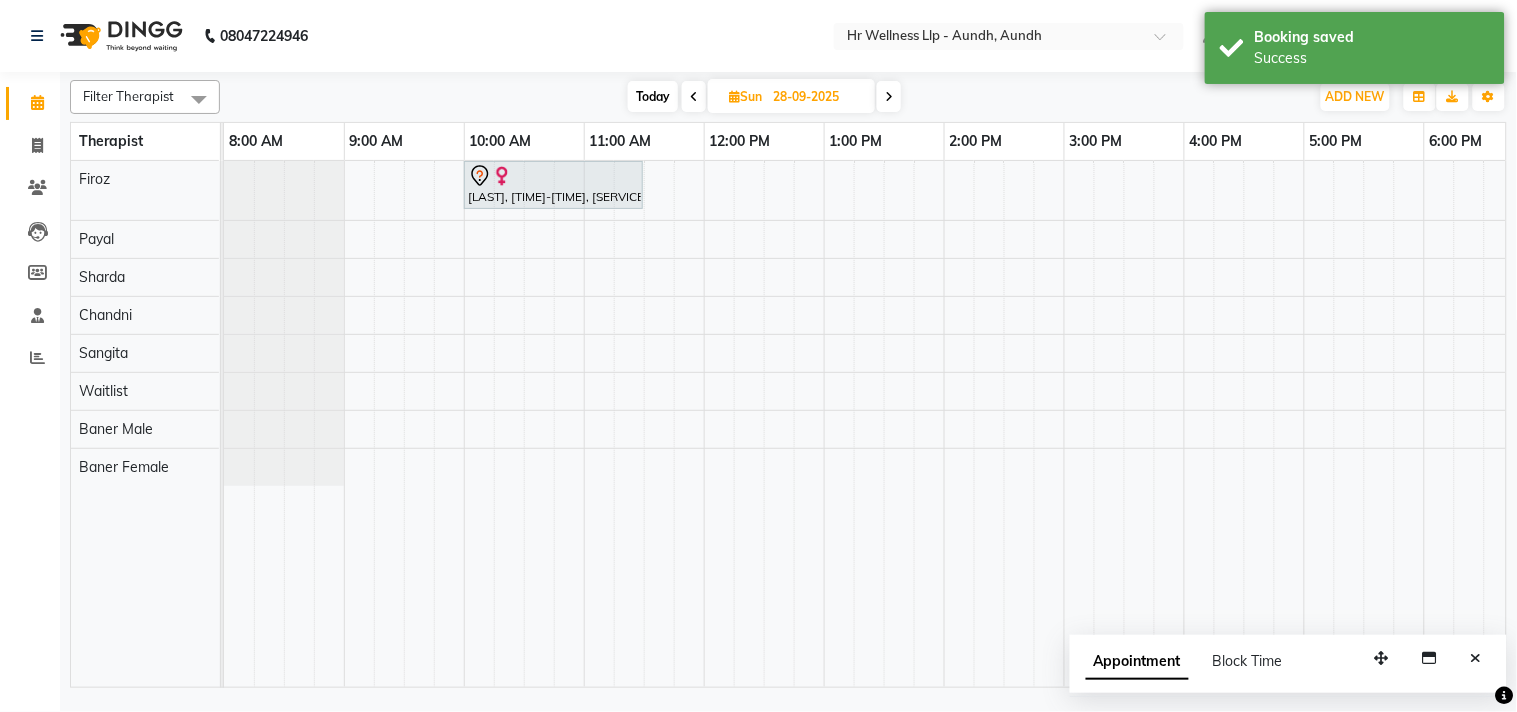 click on "Sapna Jairam, 10:00 AM-11:30 AM, Herbal Potli Massage 90 Min" at bounding box center (1004, 424) 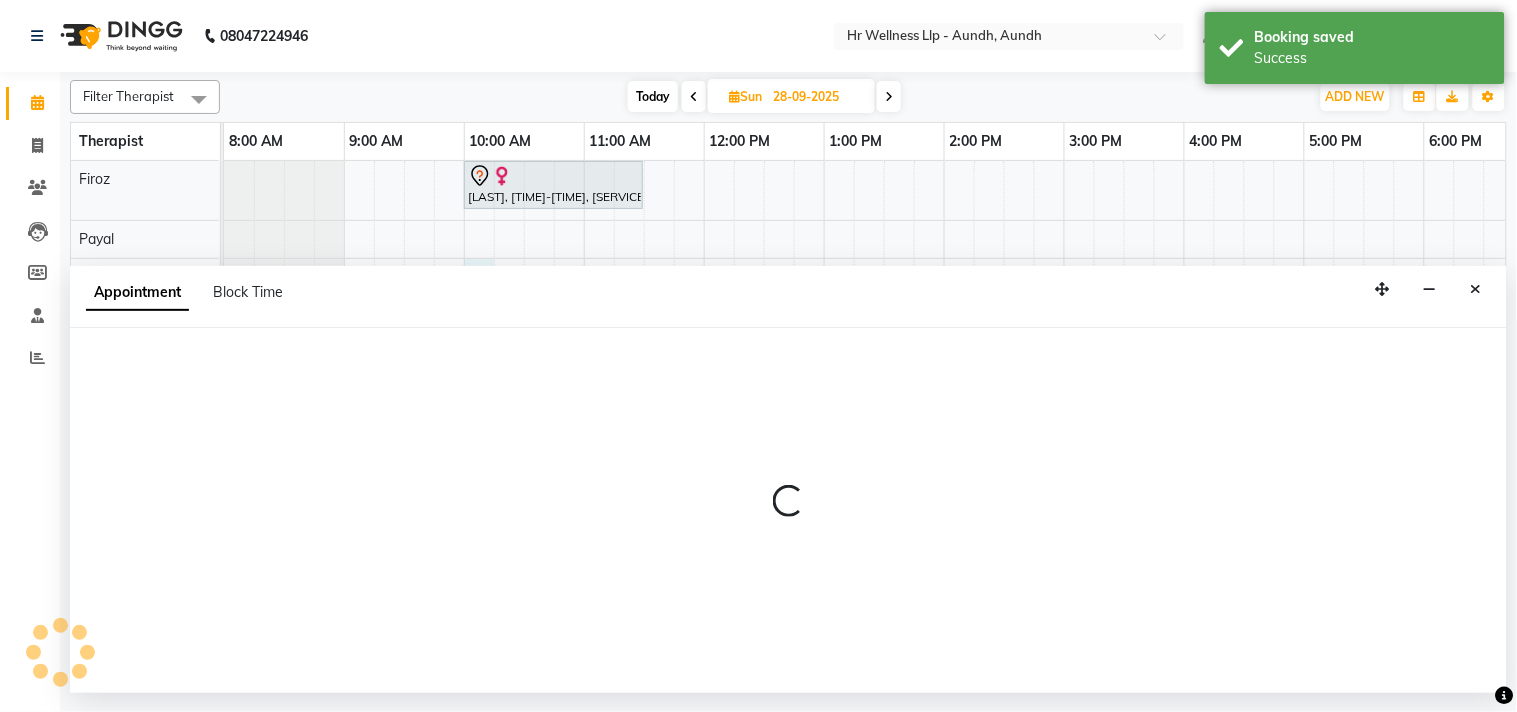 select on "77661" 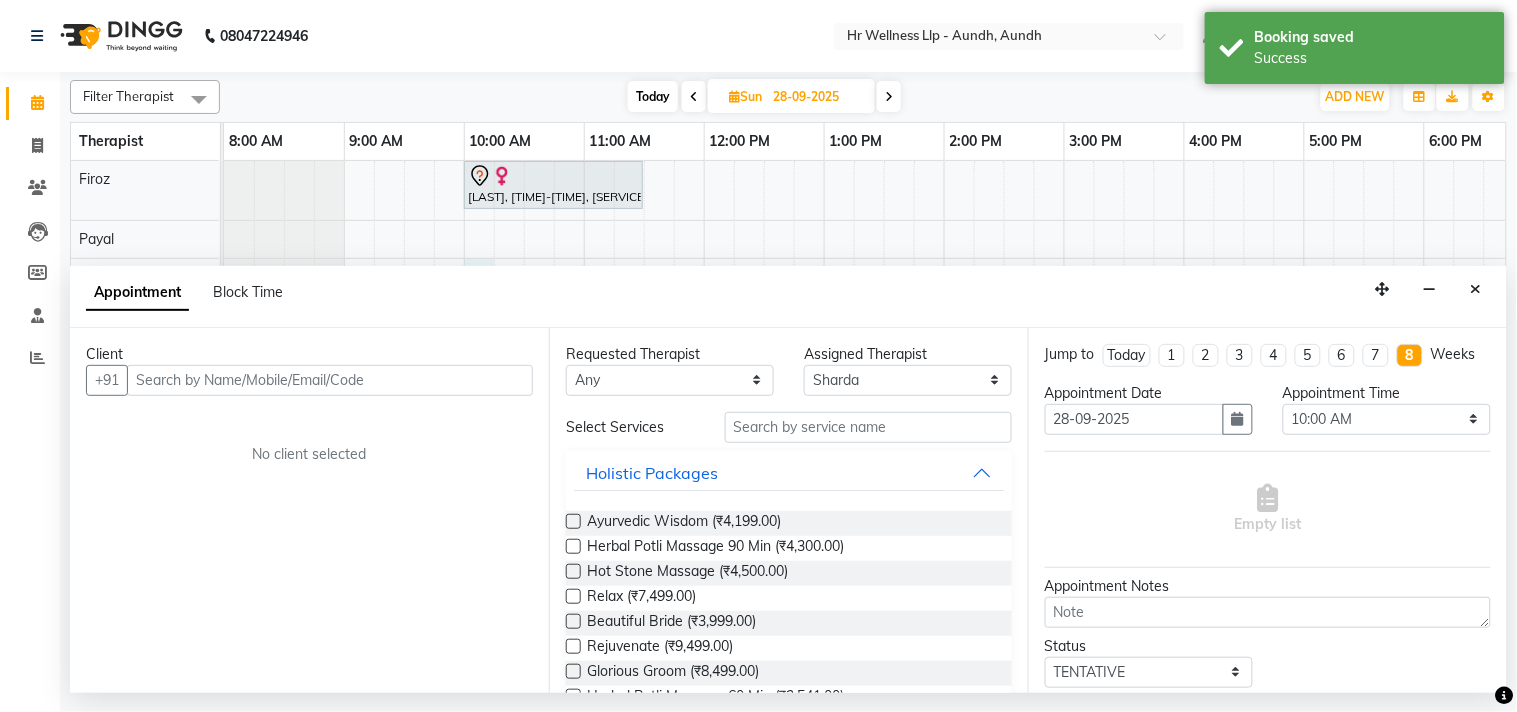 click at bounding box center (330, 380) 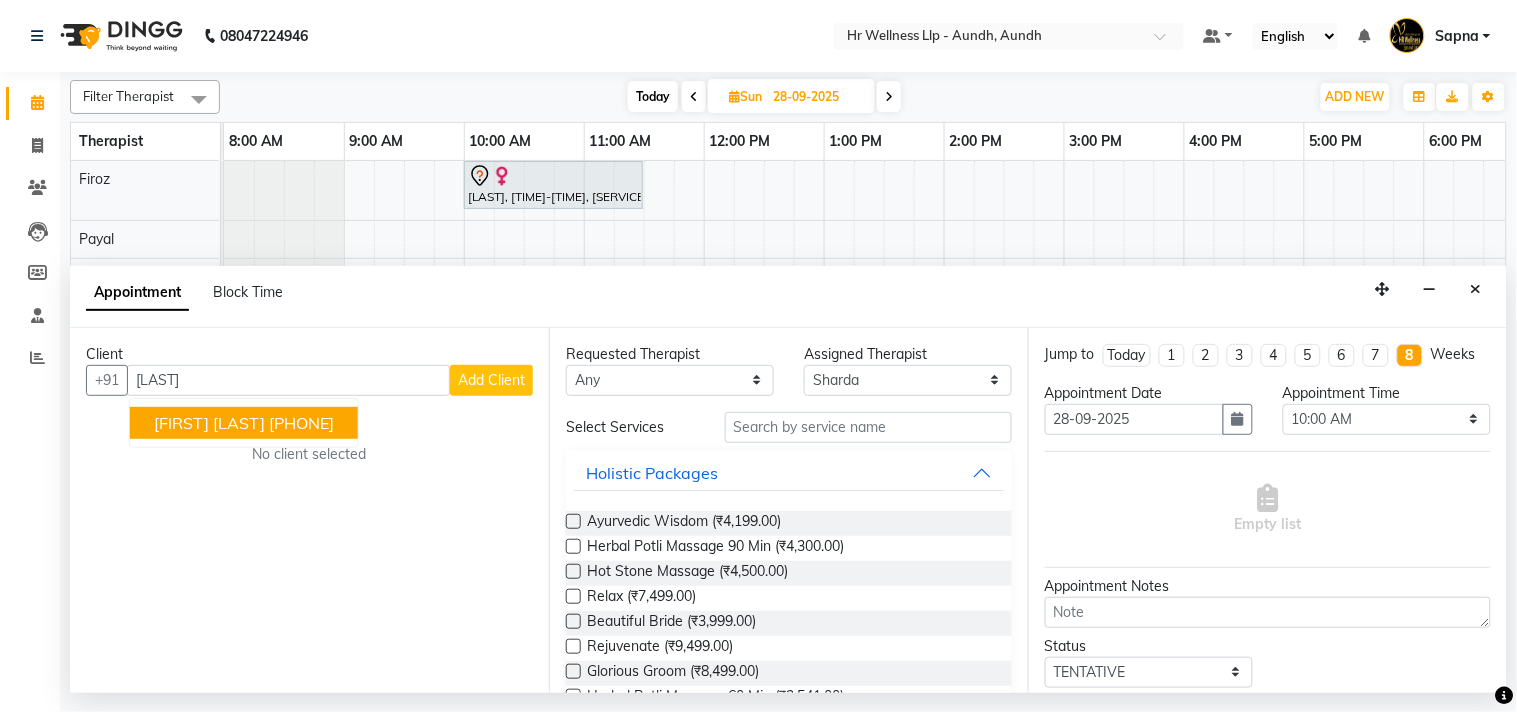 click on "[PHONE]" at bounding box center (301, 423) 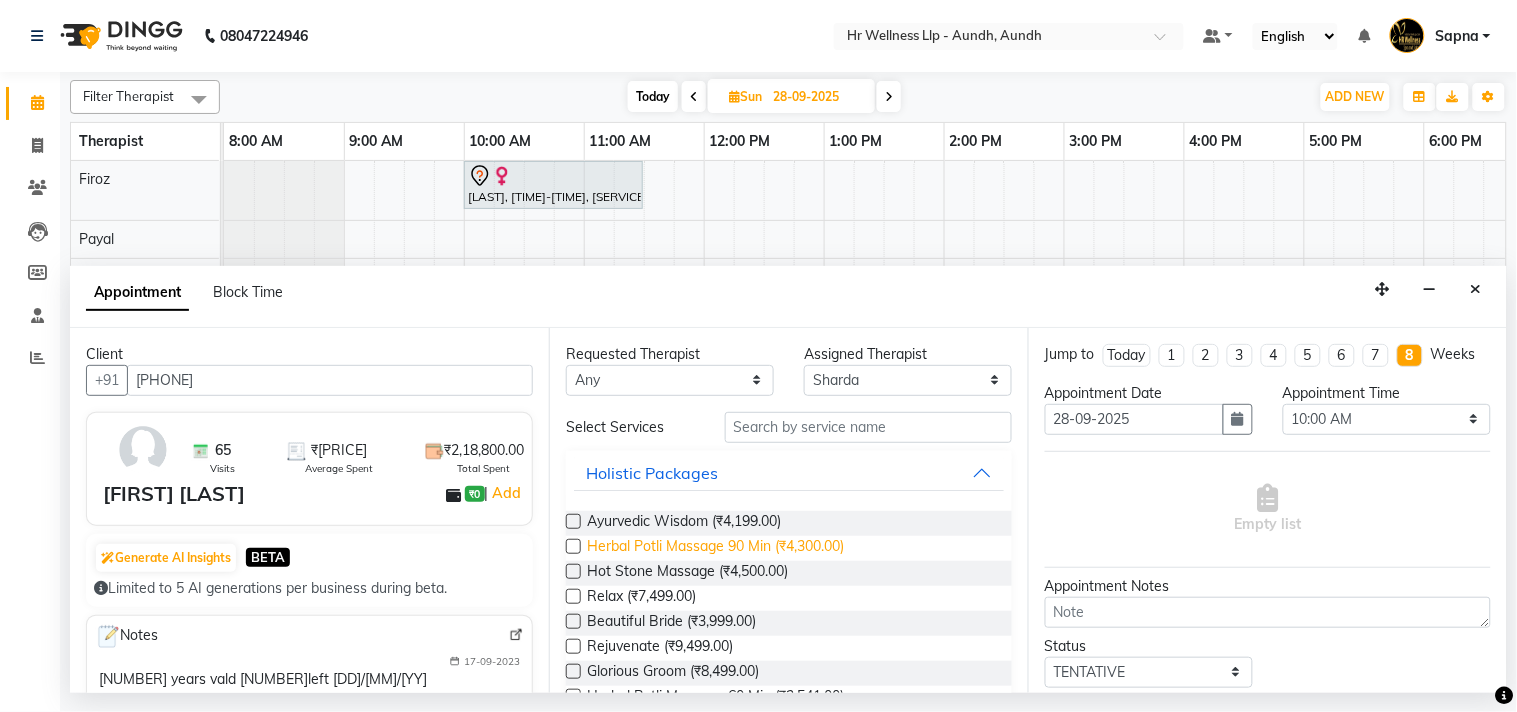 type on "[PHONE]" 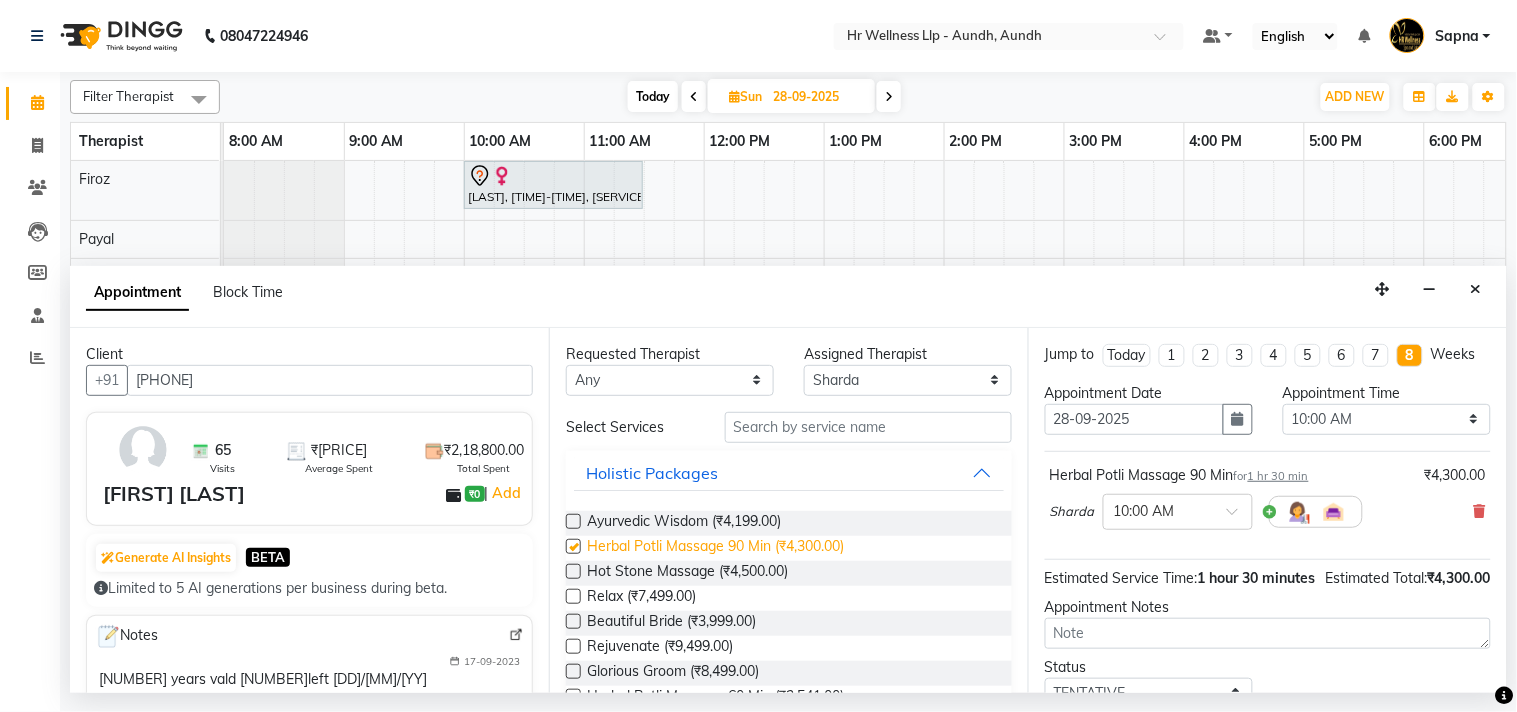 checkbox on "false" 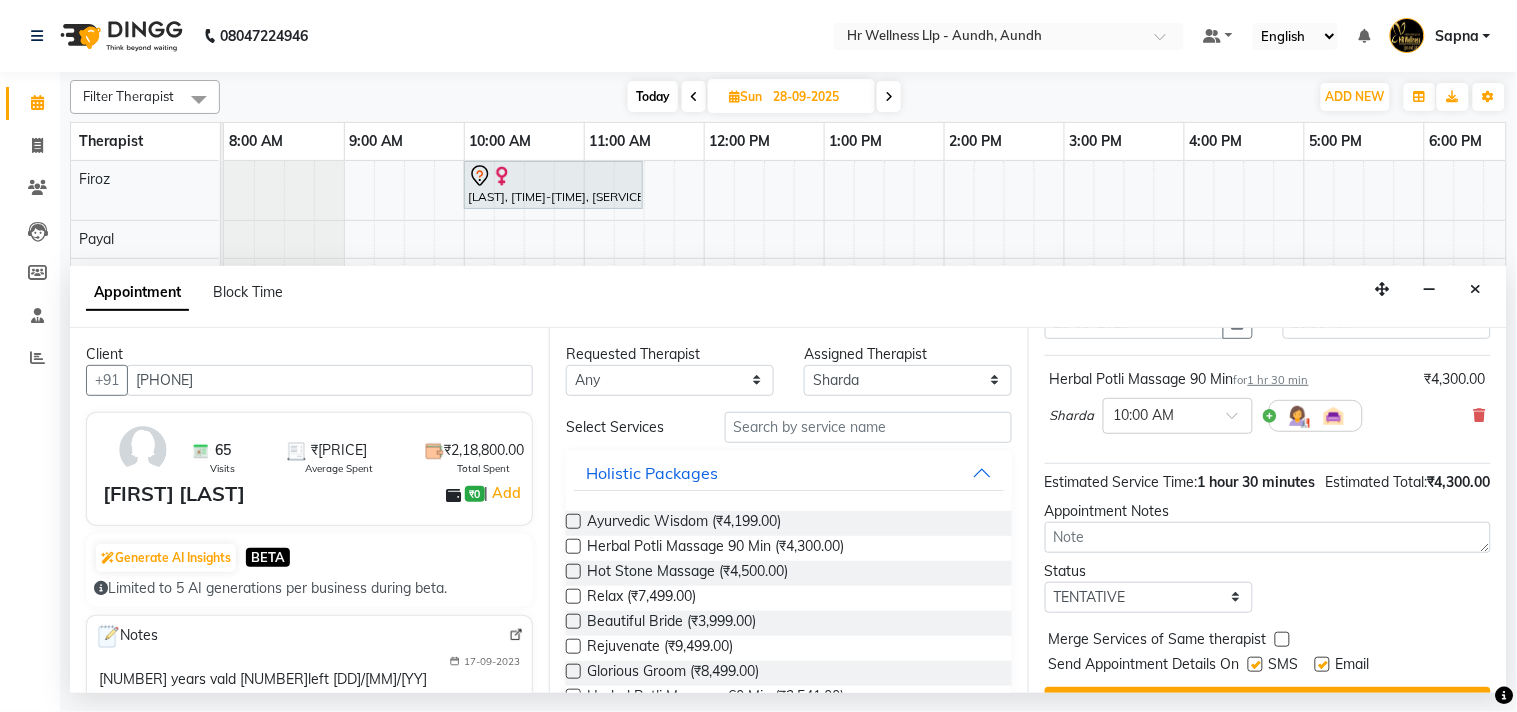 scroll, scrollTop: 181, scrollLeft: 0, axis: vertical 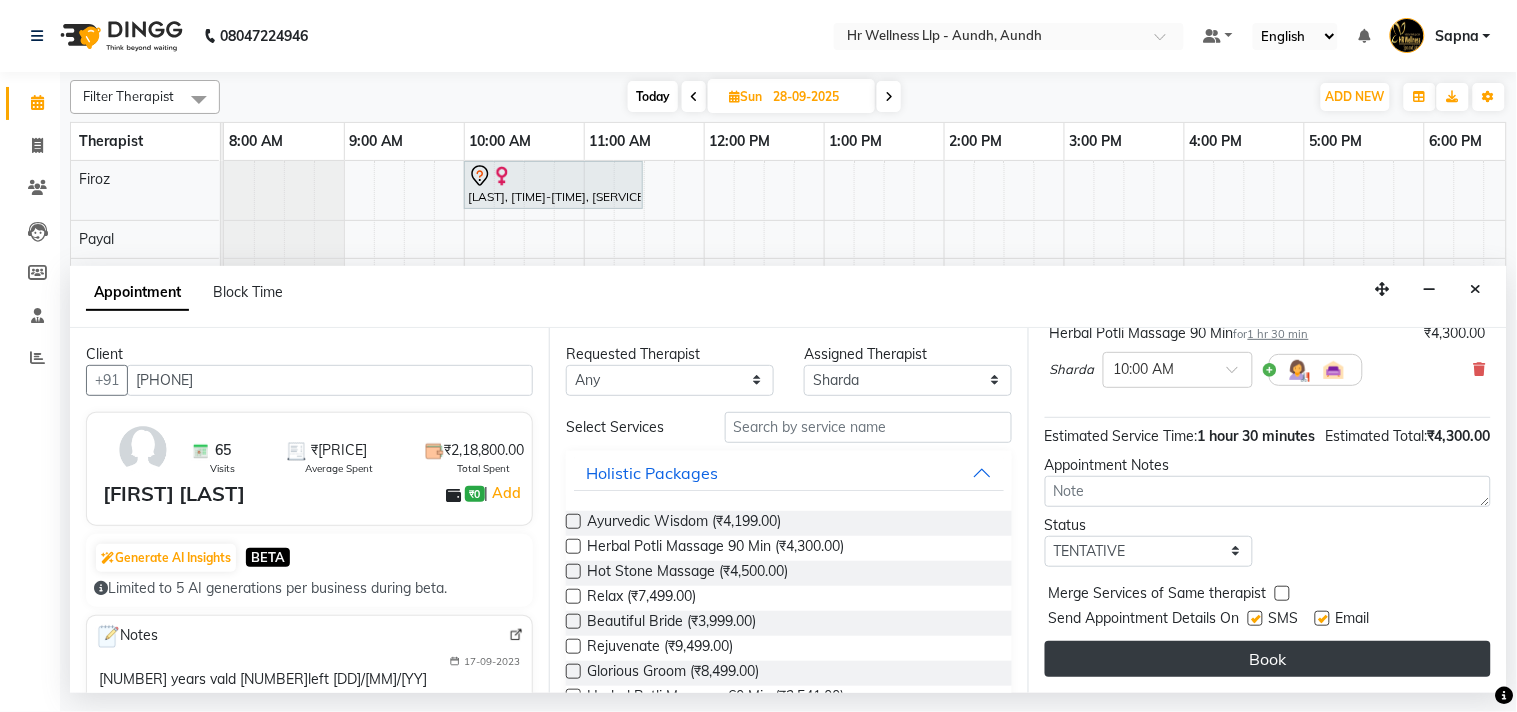 click on "Book" at bounding box center (1268, 659) 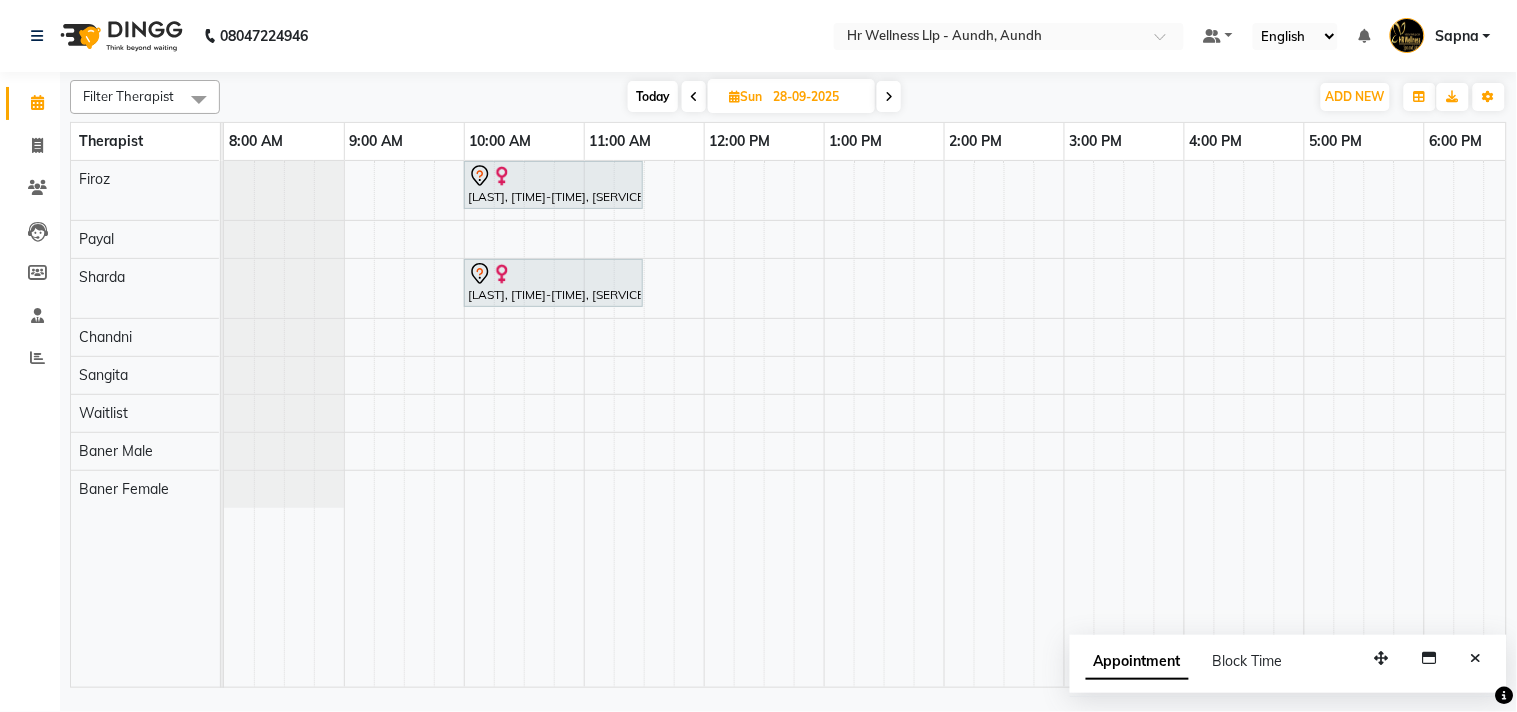 click on "Today" at bounding box center [653, 96] 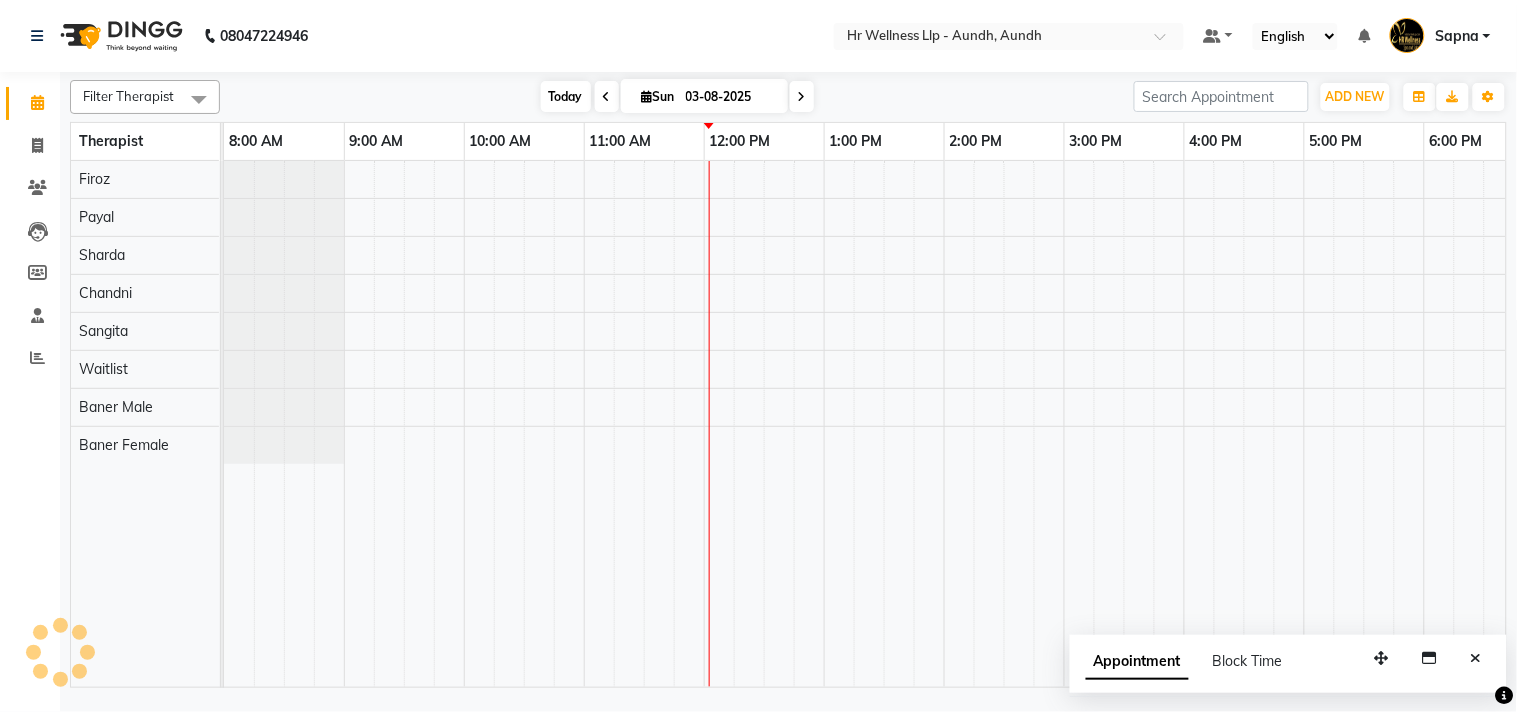 scroll, scrollTop: 0, scrollLeft: 277, axis: horizontal 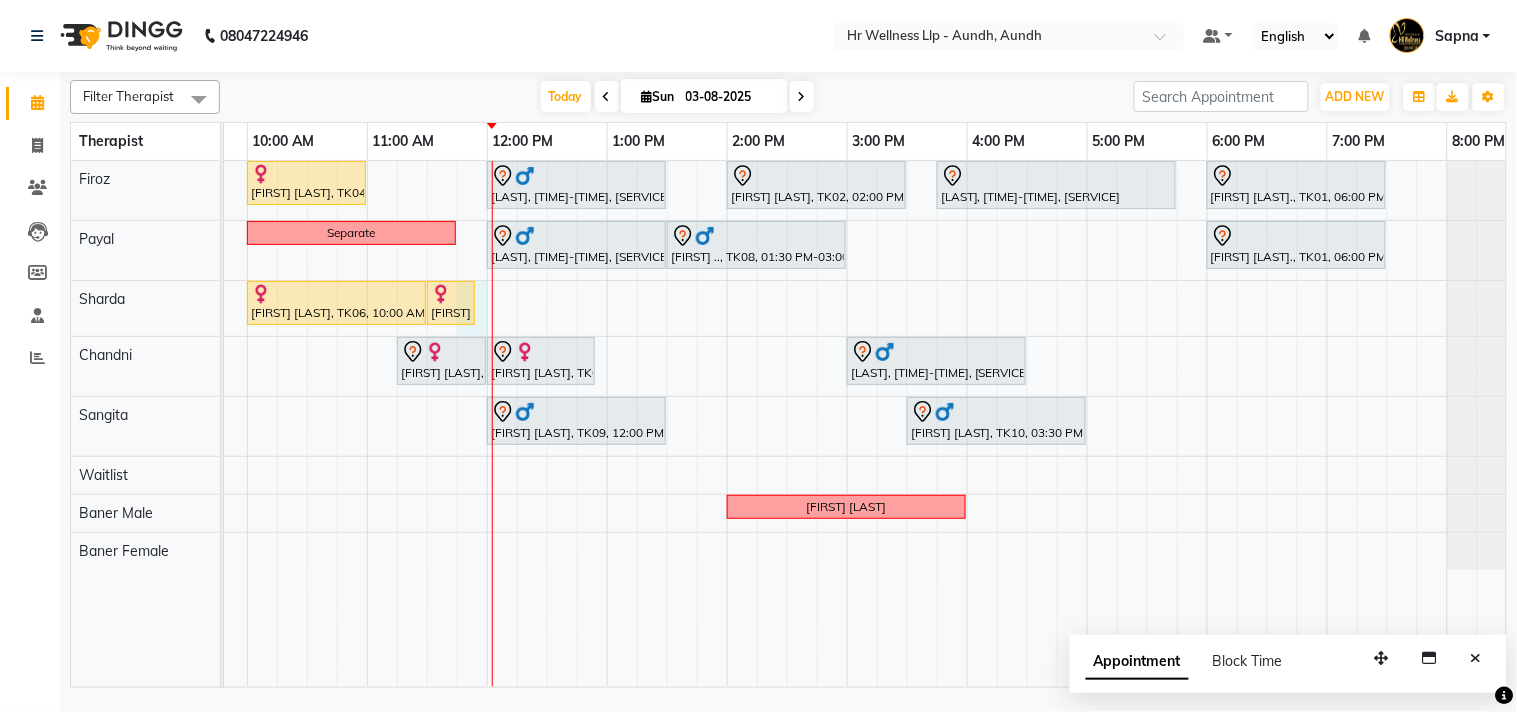 click on "Ashwini Udasin, TK04, 10:00 AM-11:00 AM, Massage 60 Min             Seema Chavan, TK03, 12:00 PM-01:30 PM, Massage 60 Min             PI Sambhaji Shirke, TK02, 02:00 PM-03:30 PM, Massage 60 Min             Amol Rege, TK07, 03:45 PM-05:45 PM, Massage 90 Min             Zelam Chaubal., TK01, 06:00 PM-07:30 PM, Massage 60 Min  Separate              Seema Chavan, TK03, 12:00 PM-01:30 PM, Massage 60 Min             Bharat .., TK08, 01:30 PM-03:00 PM, Massage 60 Min             Zelam Chaubal., TK01, 06:00 PM-07:30 PM, Massage 60 Min     Sapna Jairam, TK06, 10:00 AM-11:30 AM, Massage 90 Min     Sapna Jairam, TK06, 11:30 AM-11:55 AM, 10 mins complimentary Service             Ashwini Udasin, TK04, 11:15 AM-12:00 PM, Massage 60 Min             Ashwini Udasin, TK04, 12:00 PM-12:55 PM, 10 mins complimentary Service             Adrian D'souza, TK05, 03:00 PM-04:30 PM, Massage 60 Min             Satish Bakre, TK09, 12:00 PM-01:30 PM, Massage 60 Min             Bharath Jagannath, TK10, 03:30 PM-05:00 PM, Massage 60 Min" at bounding box center [787, 424] 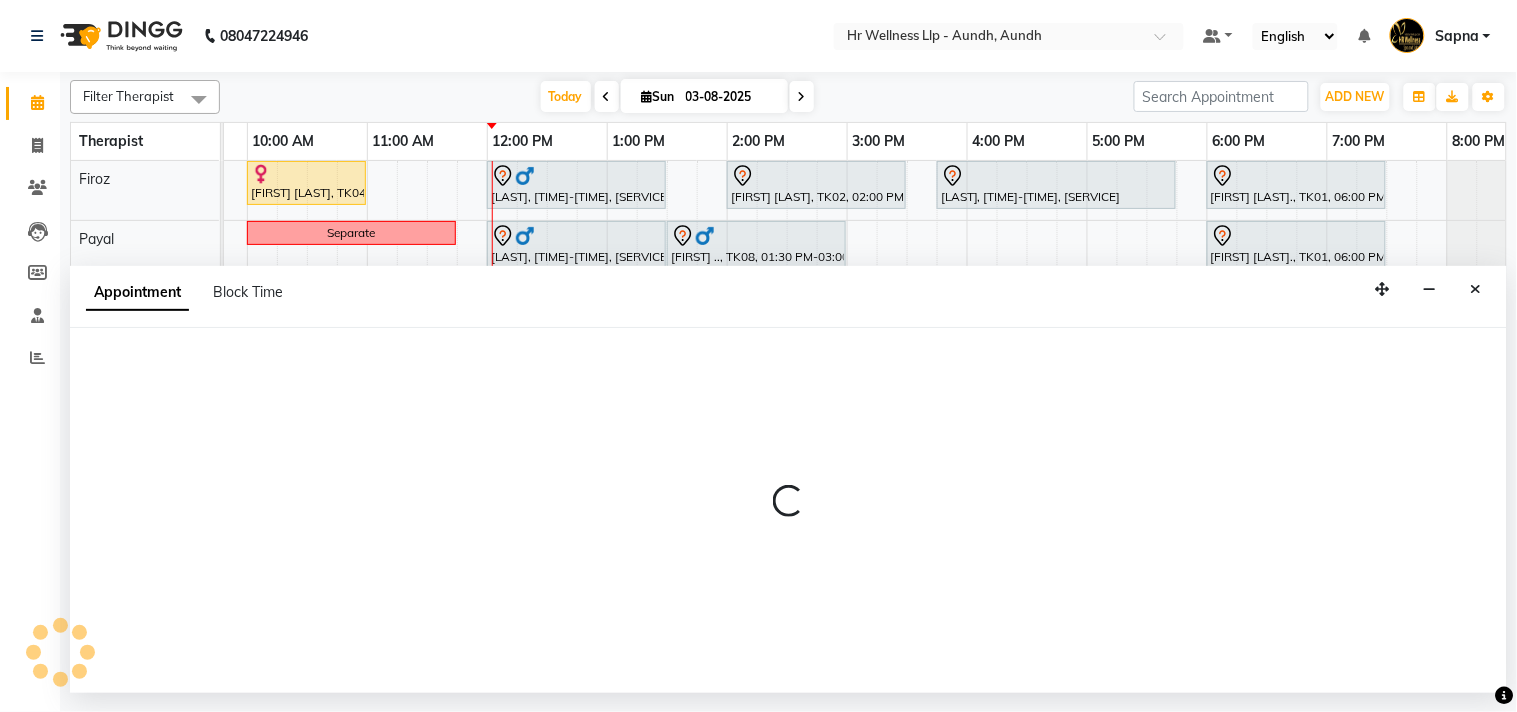 select on "77661" 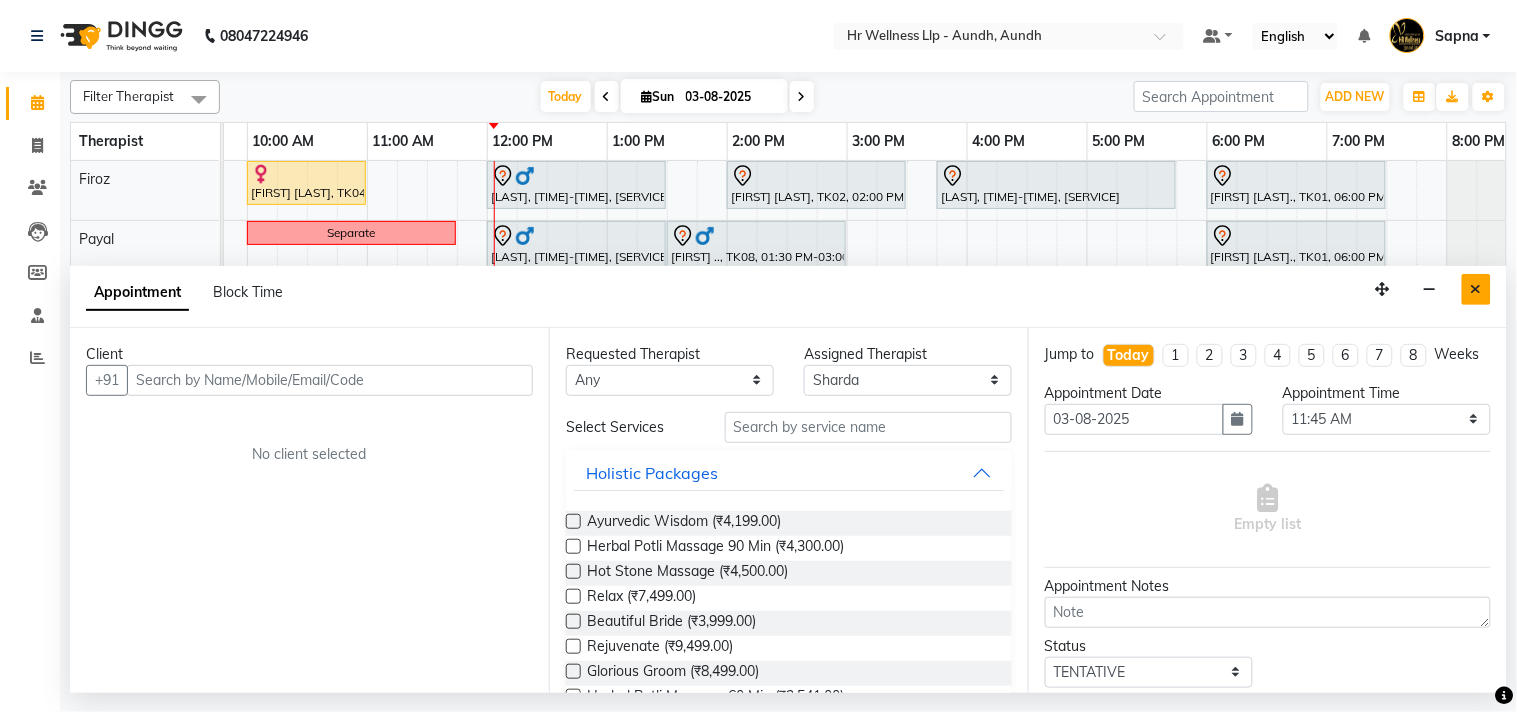 click at bounding box center (1476, 289) 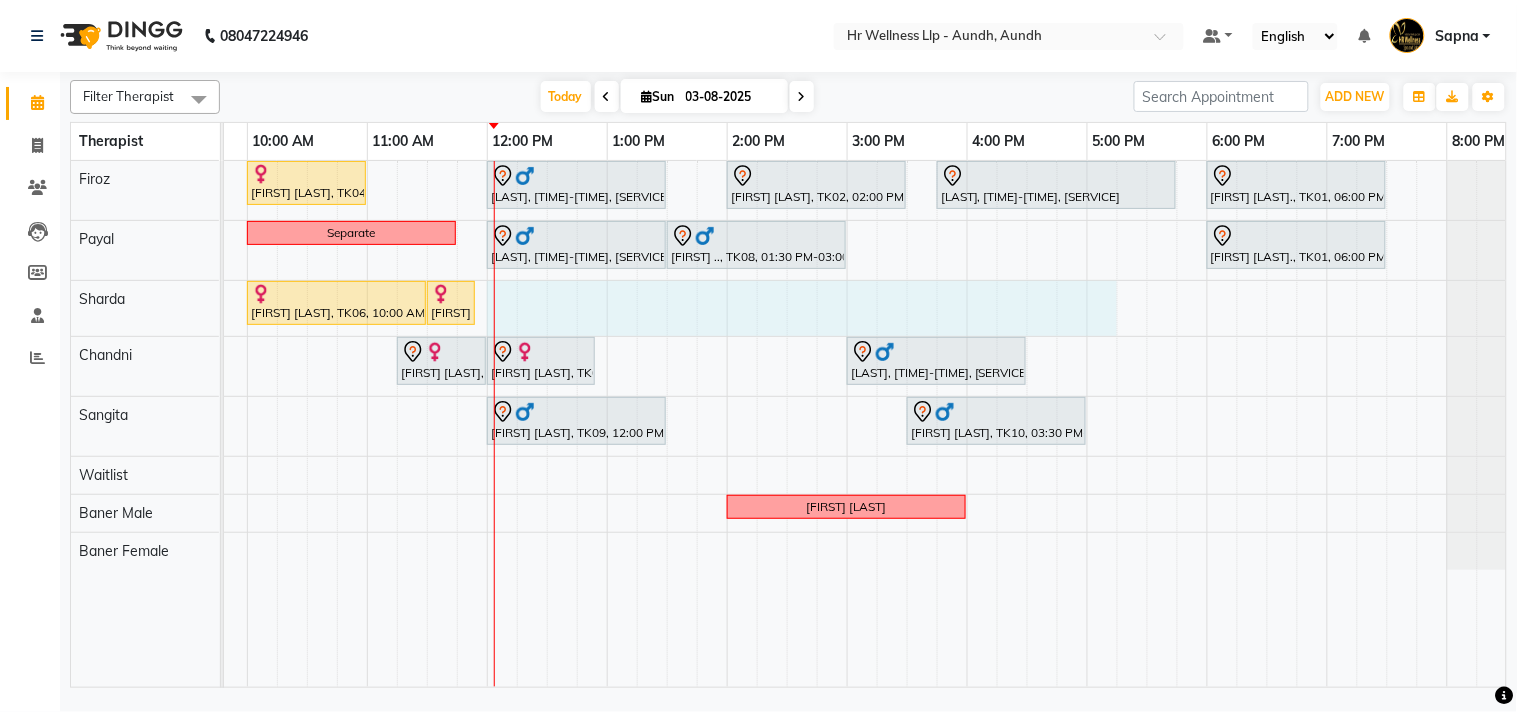 drag, startPoint x: 506, startPoint y: 305, endPoint x: 1115, endPoint y: 307, distance: 609.0033 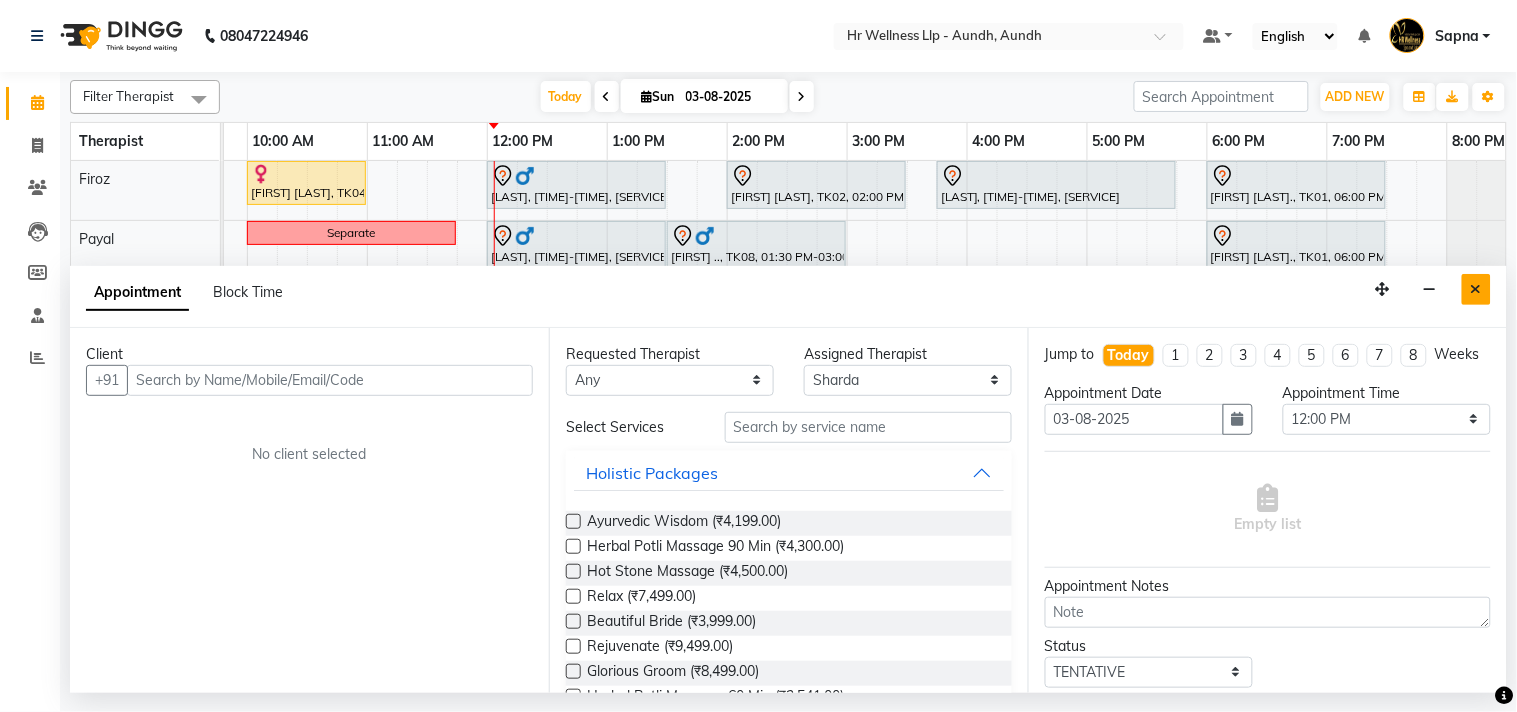 click at bounding box center [1476, 289] 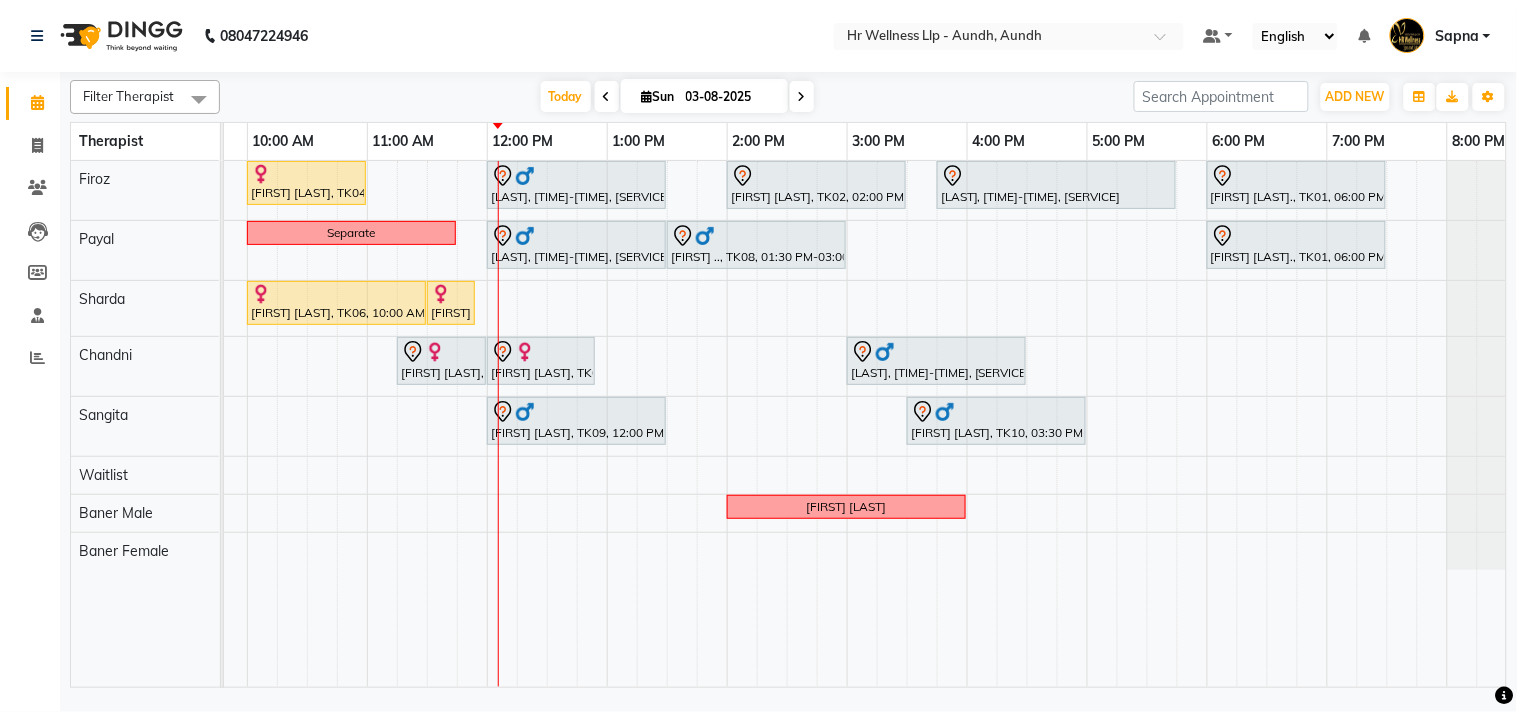 scroll, scrollTop: 0, scrollLeft: 178, axis: horizontal 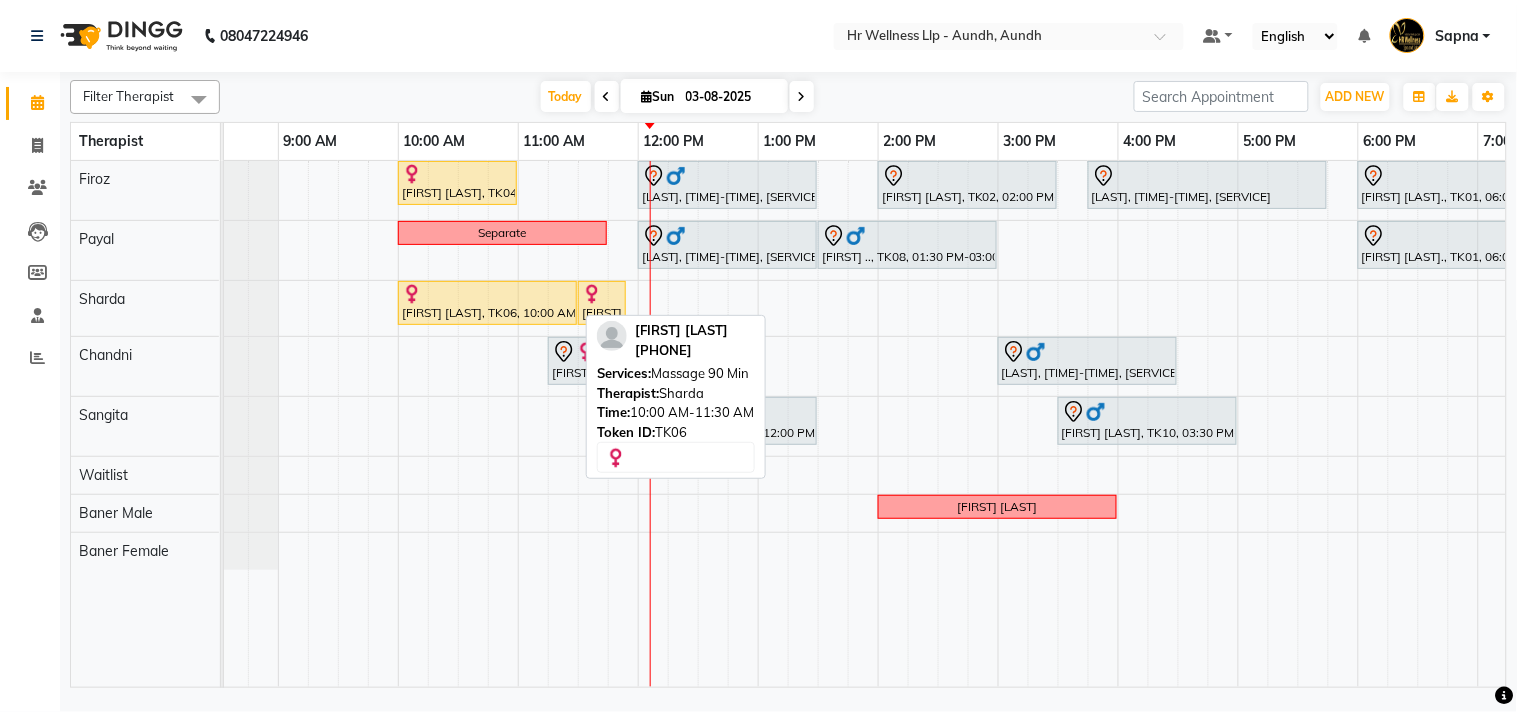 click on "[FIRST] [LAST], TK06, 10:00 AM-11:30 AM, Massage 90 Min" at bounding box center (487, 303) 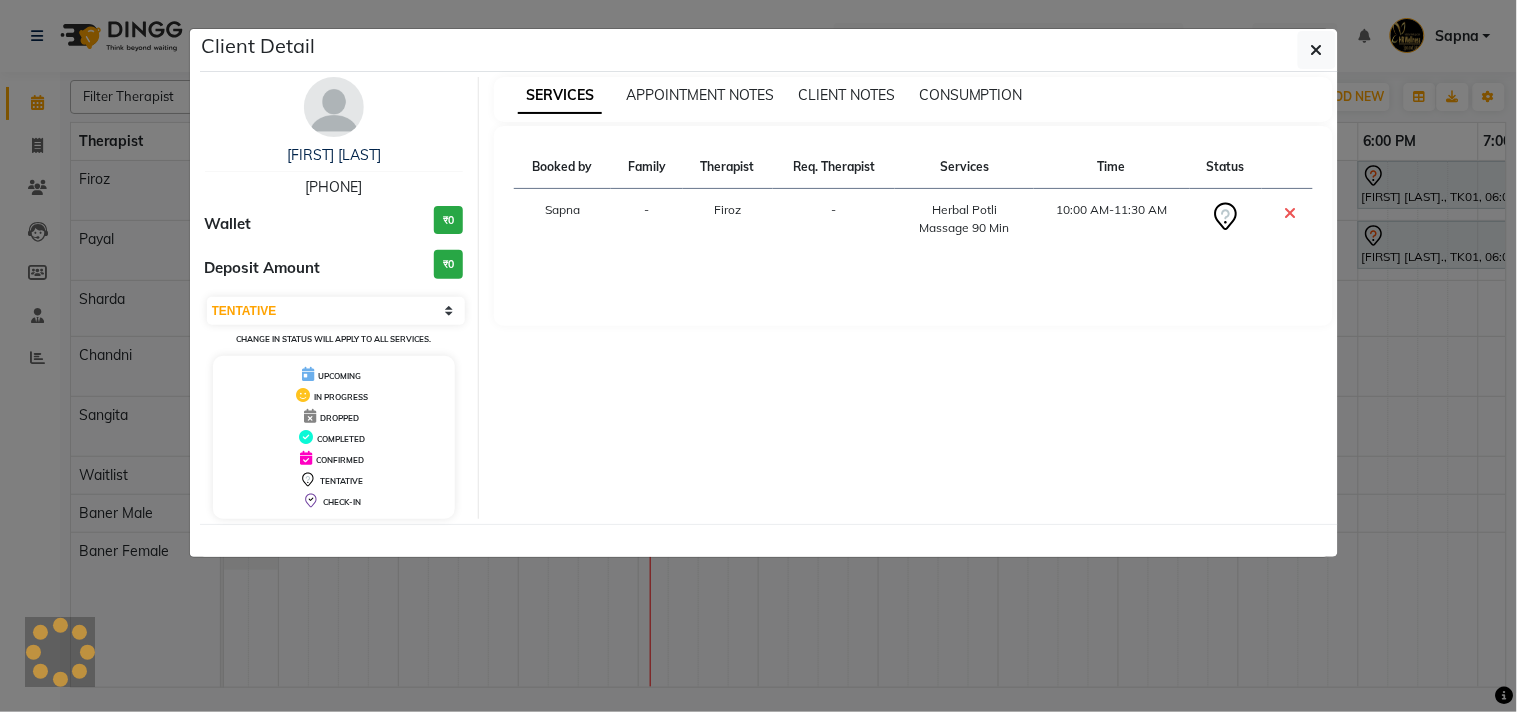 select on "1" 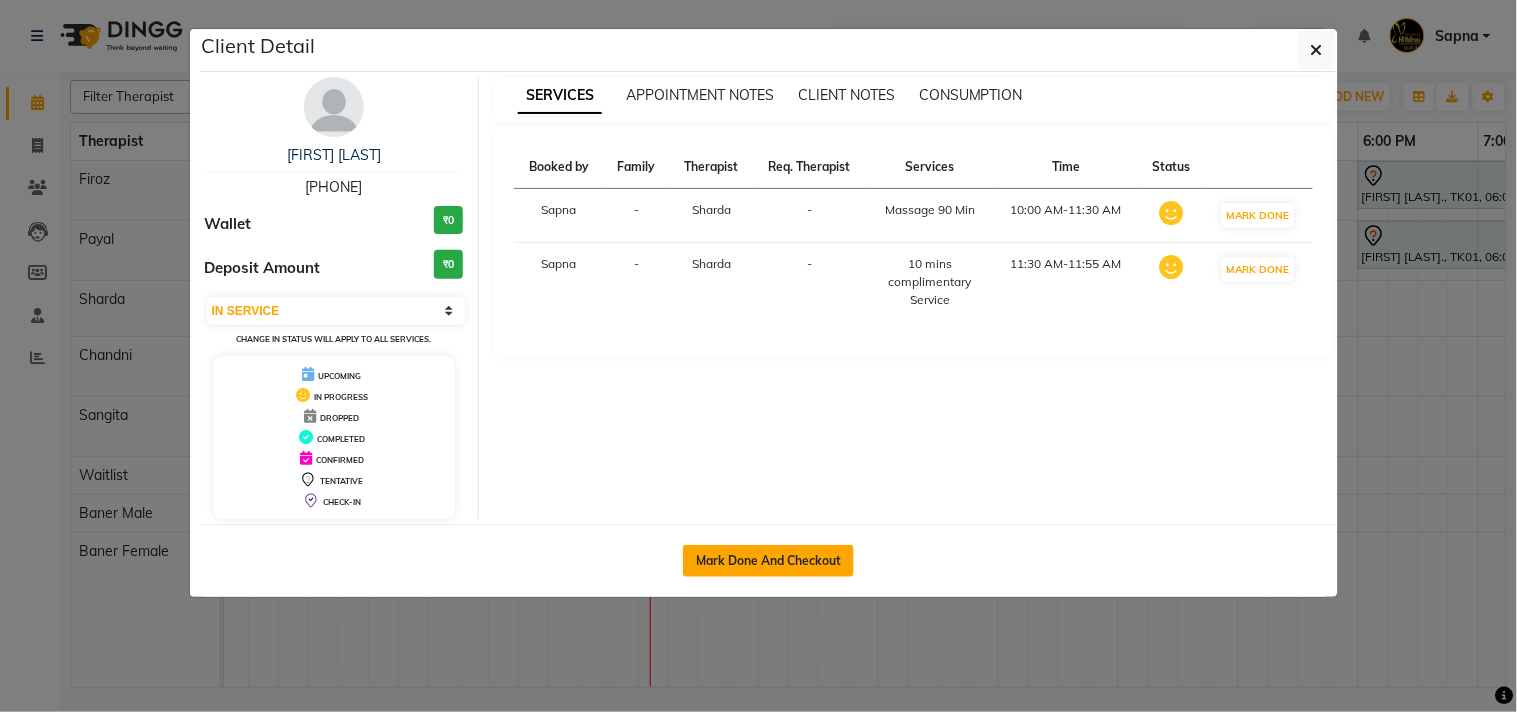 click on "Mark Done And Checkout" 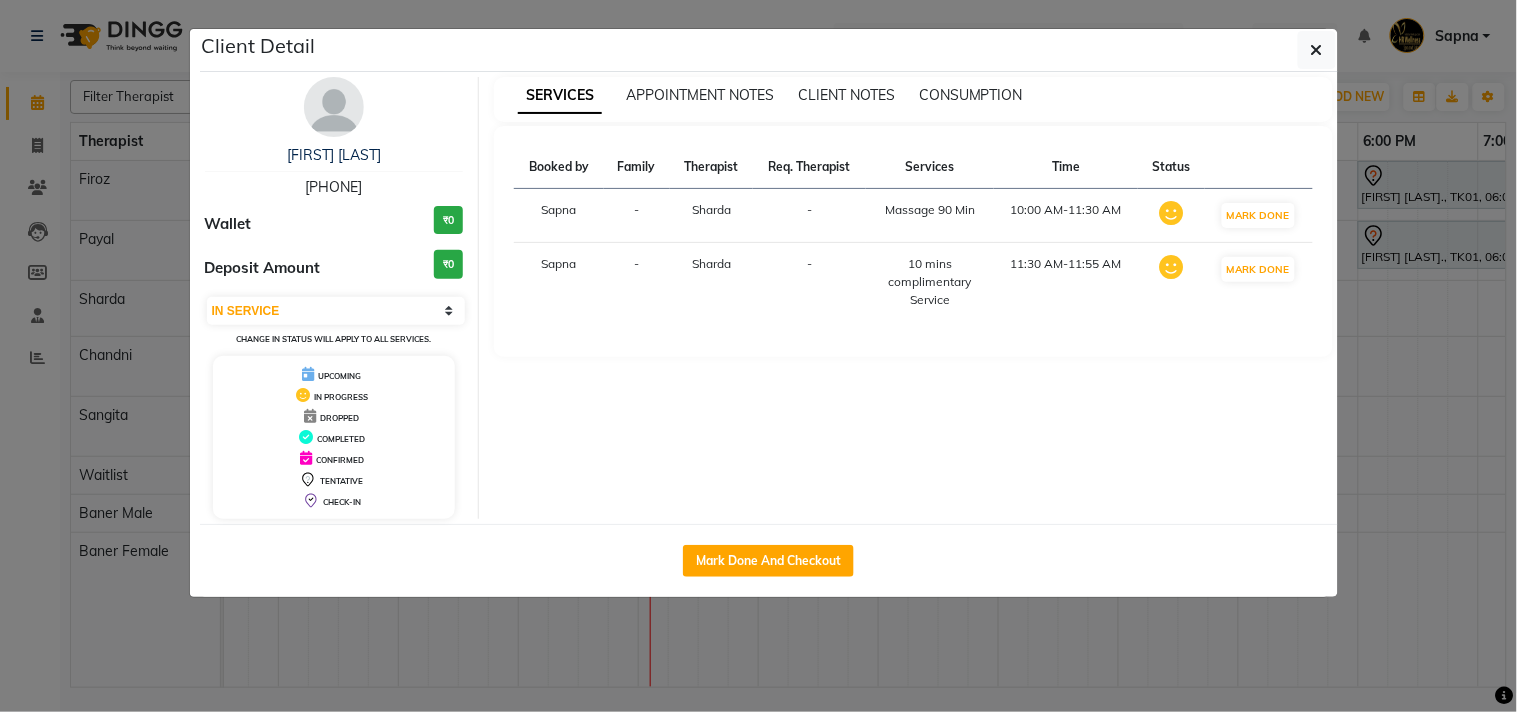 select on "service" 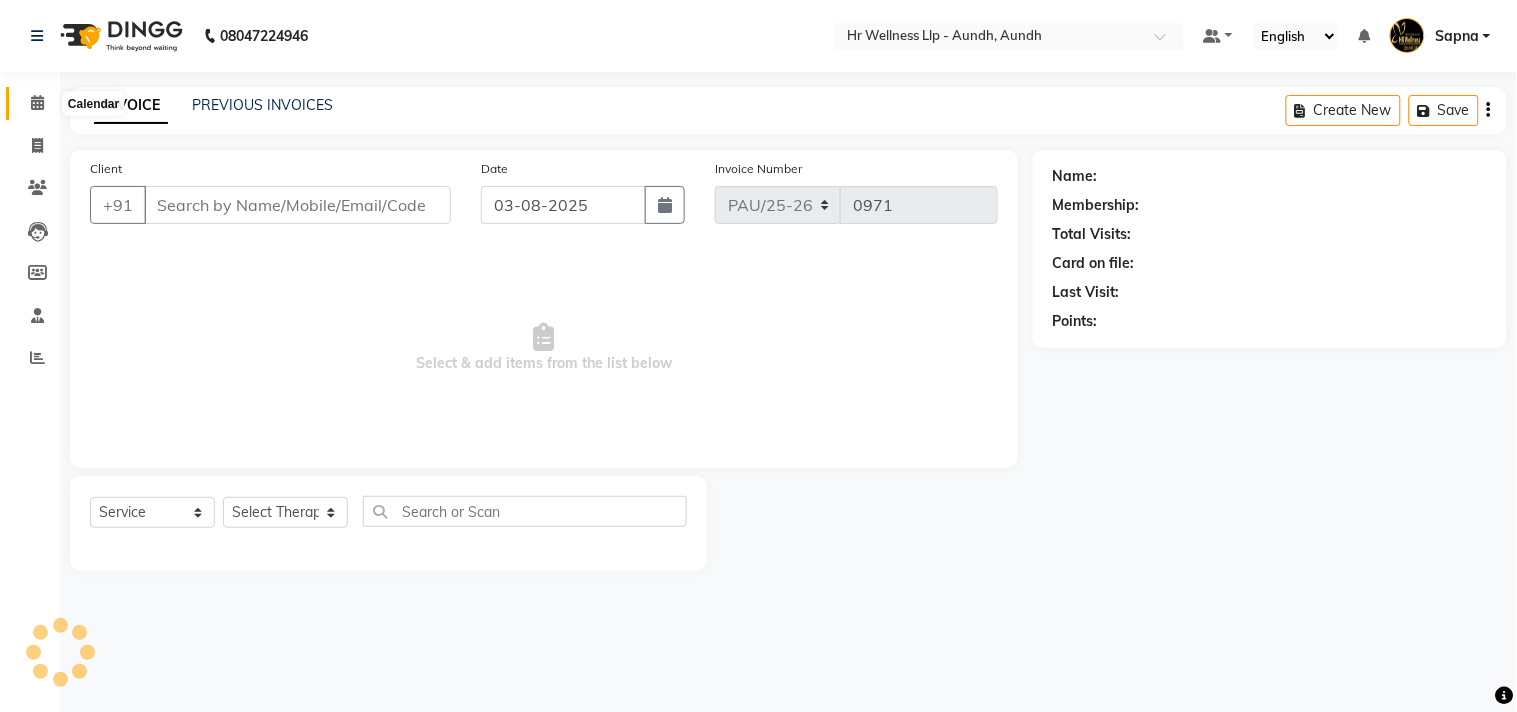 click 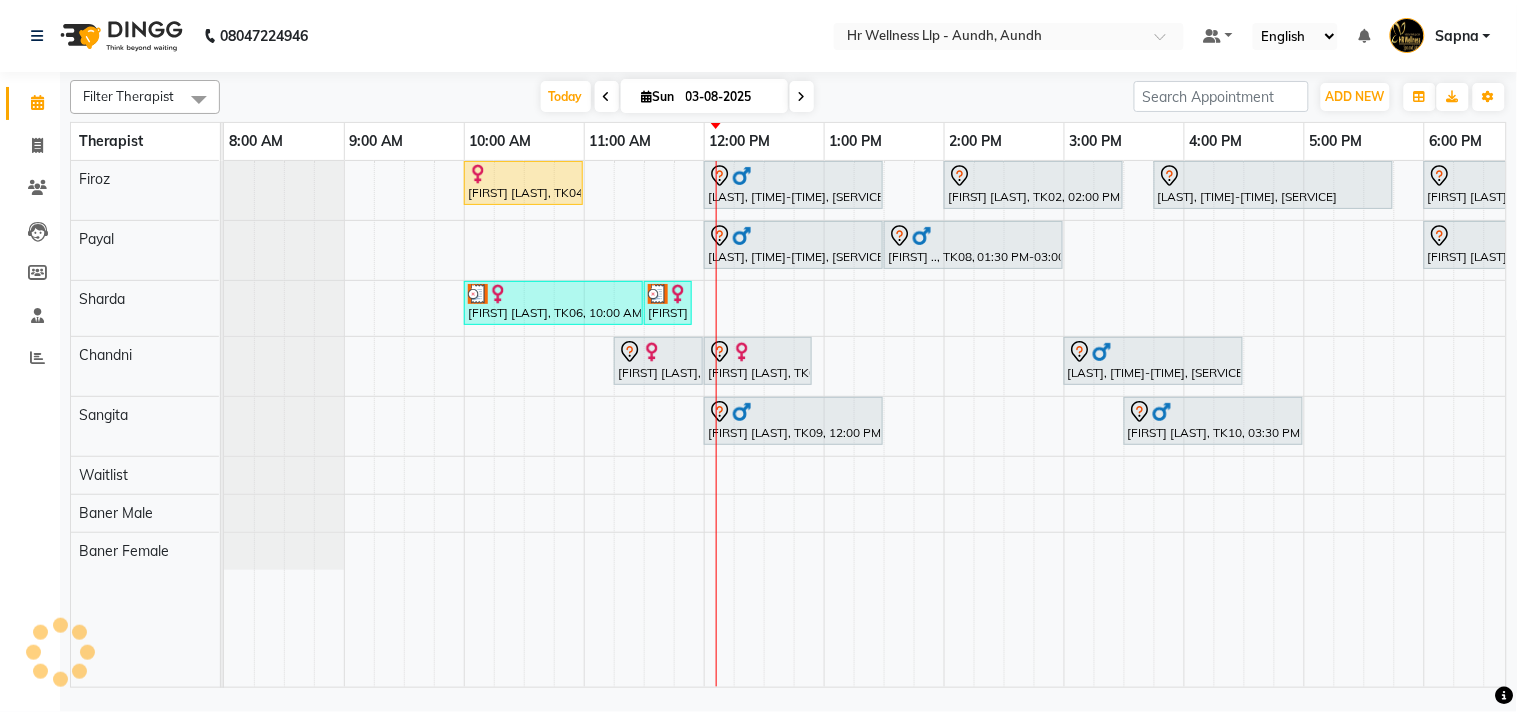 scroll, scrollTop: 0, scrollLeft: 0, axis: both 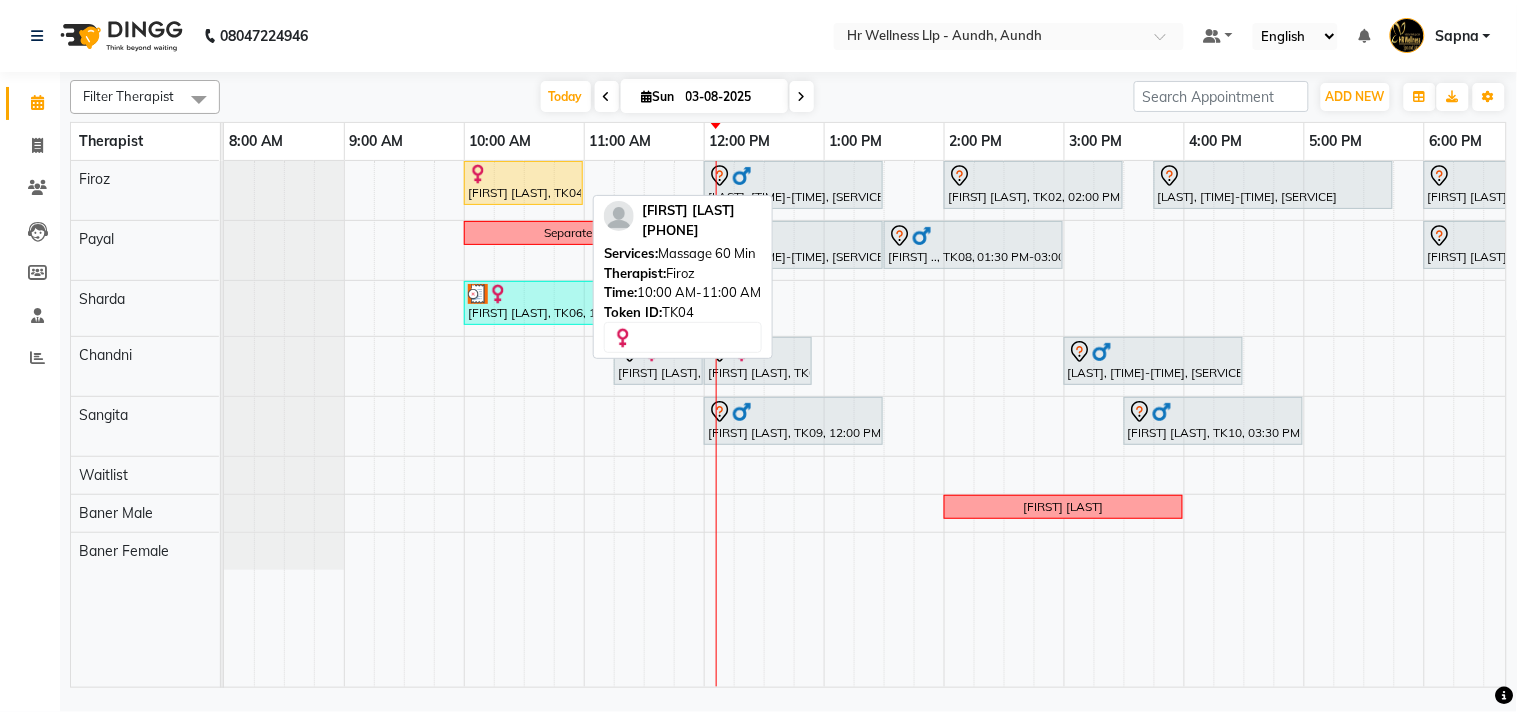 click at bounding box center [523, 174] 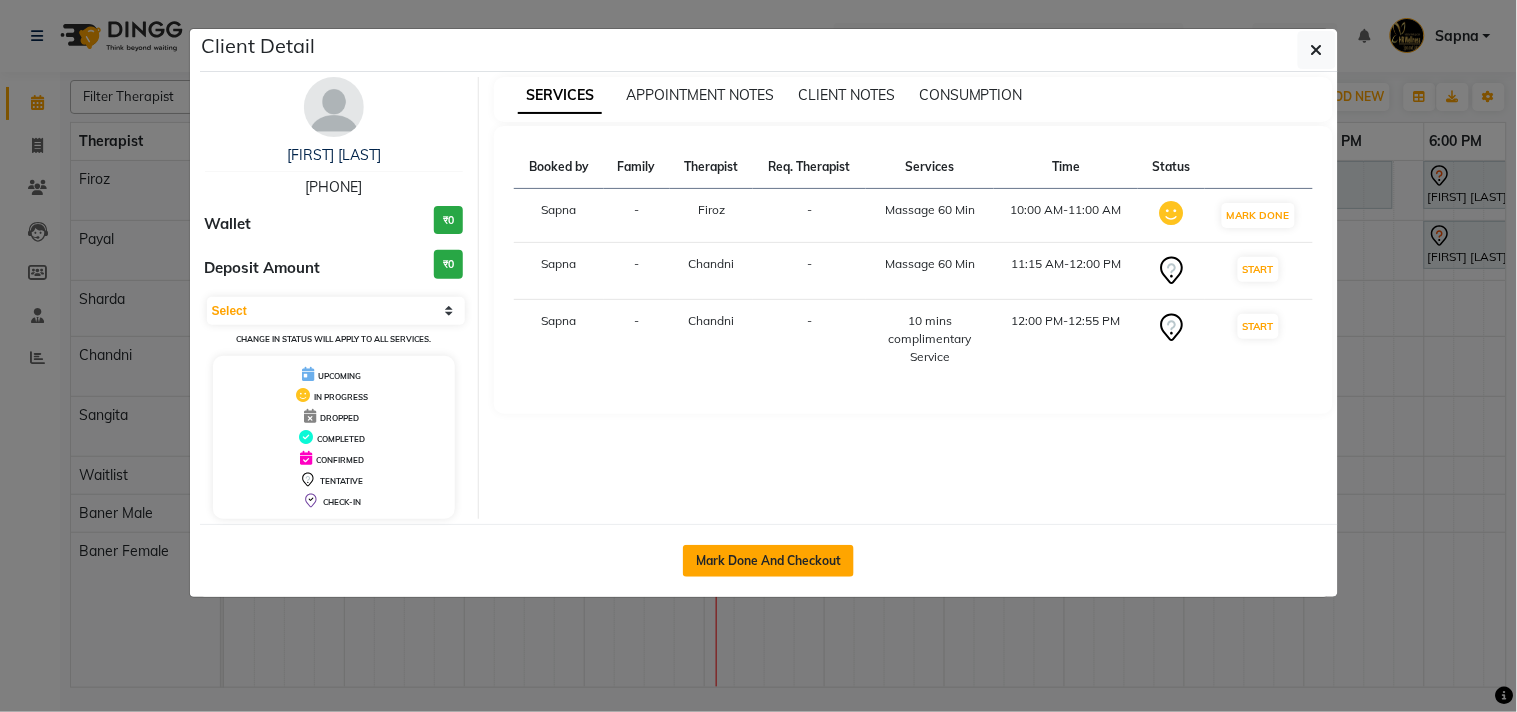 click on "Mark Done And Checkout" 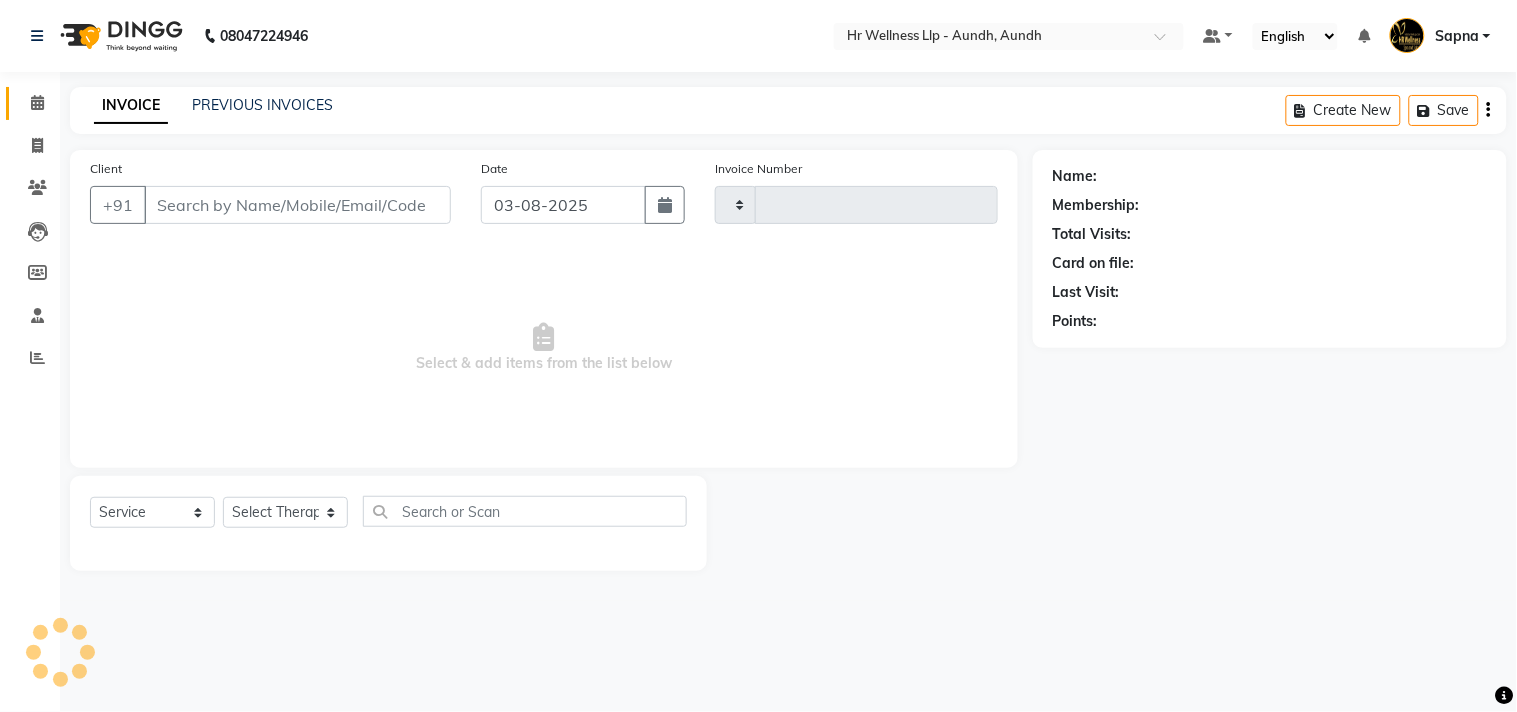 type on "0971" 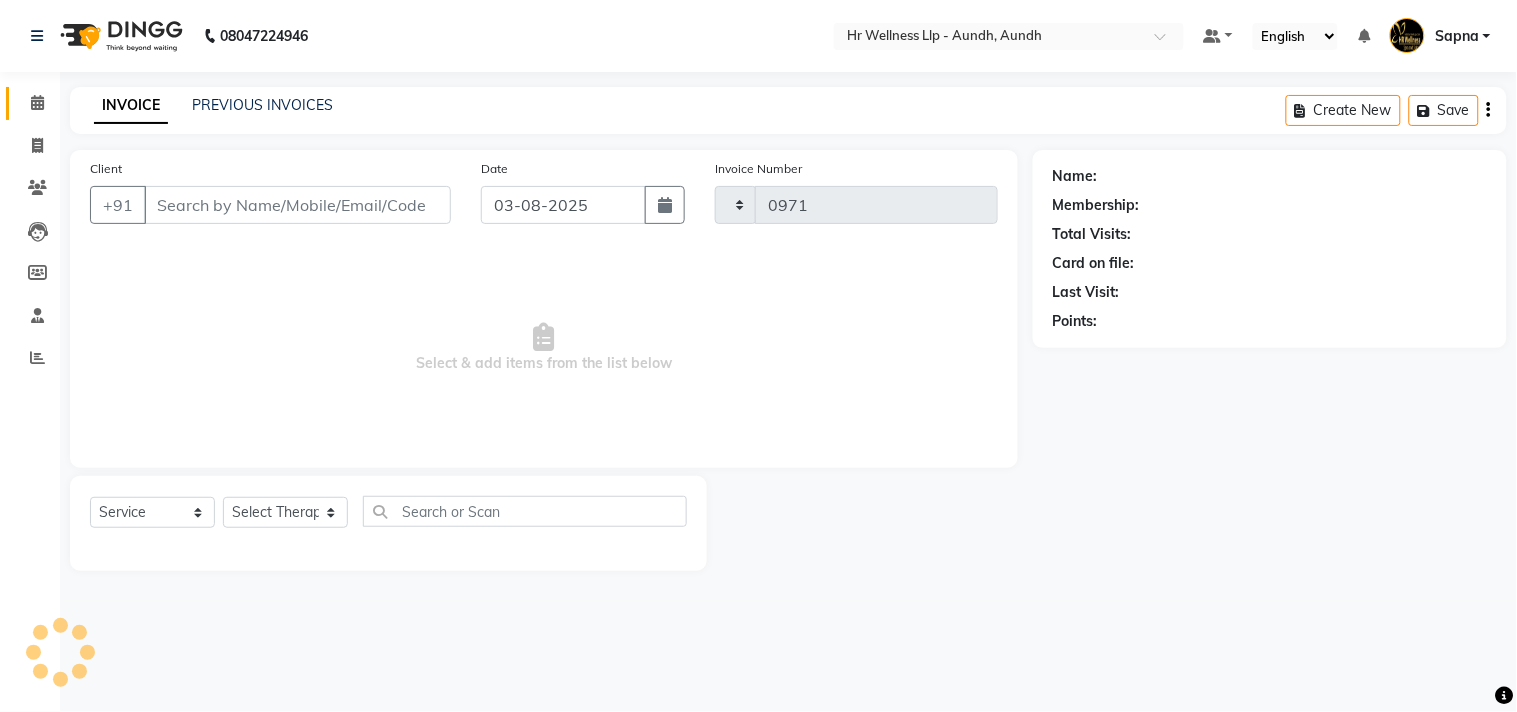 select on "4288" 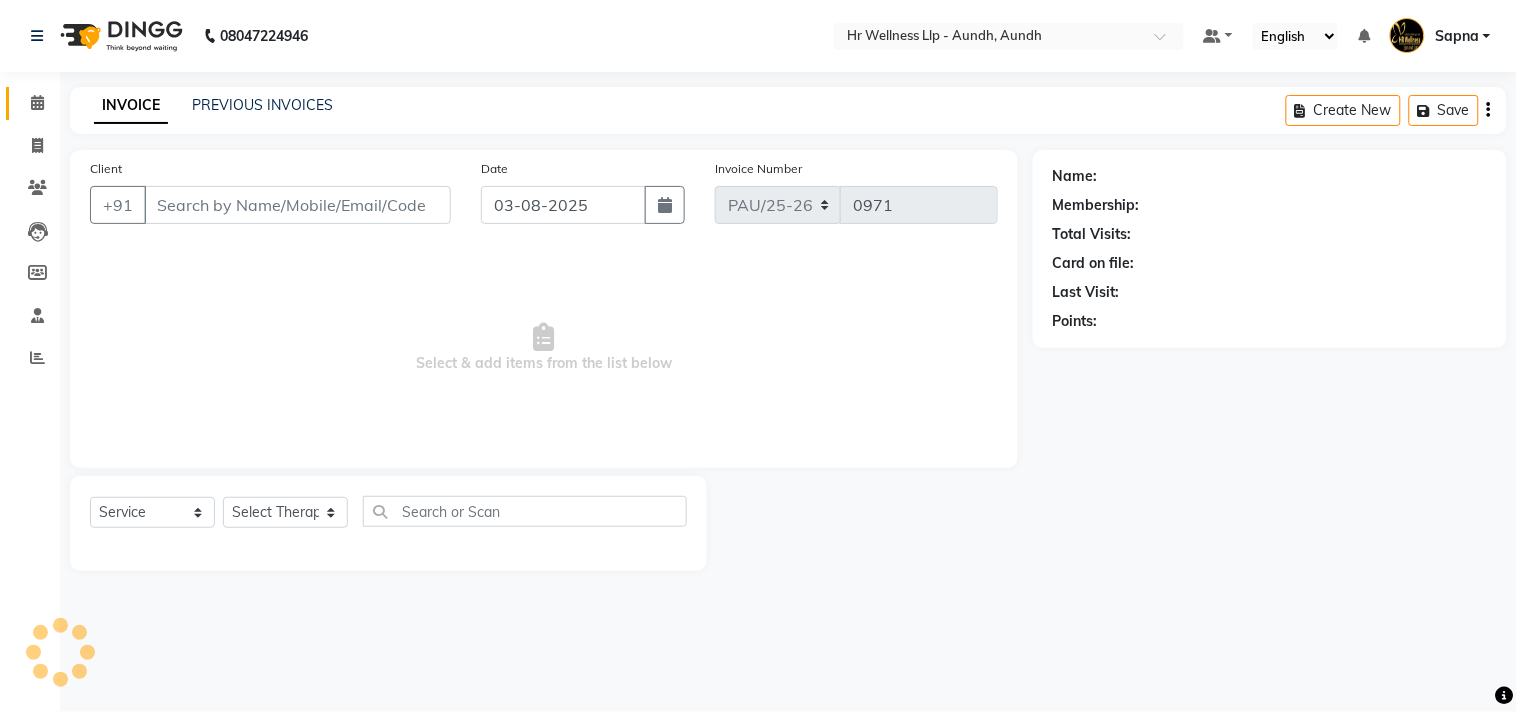 type on "[PHONE]" 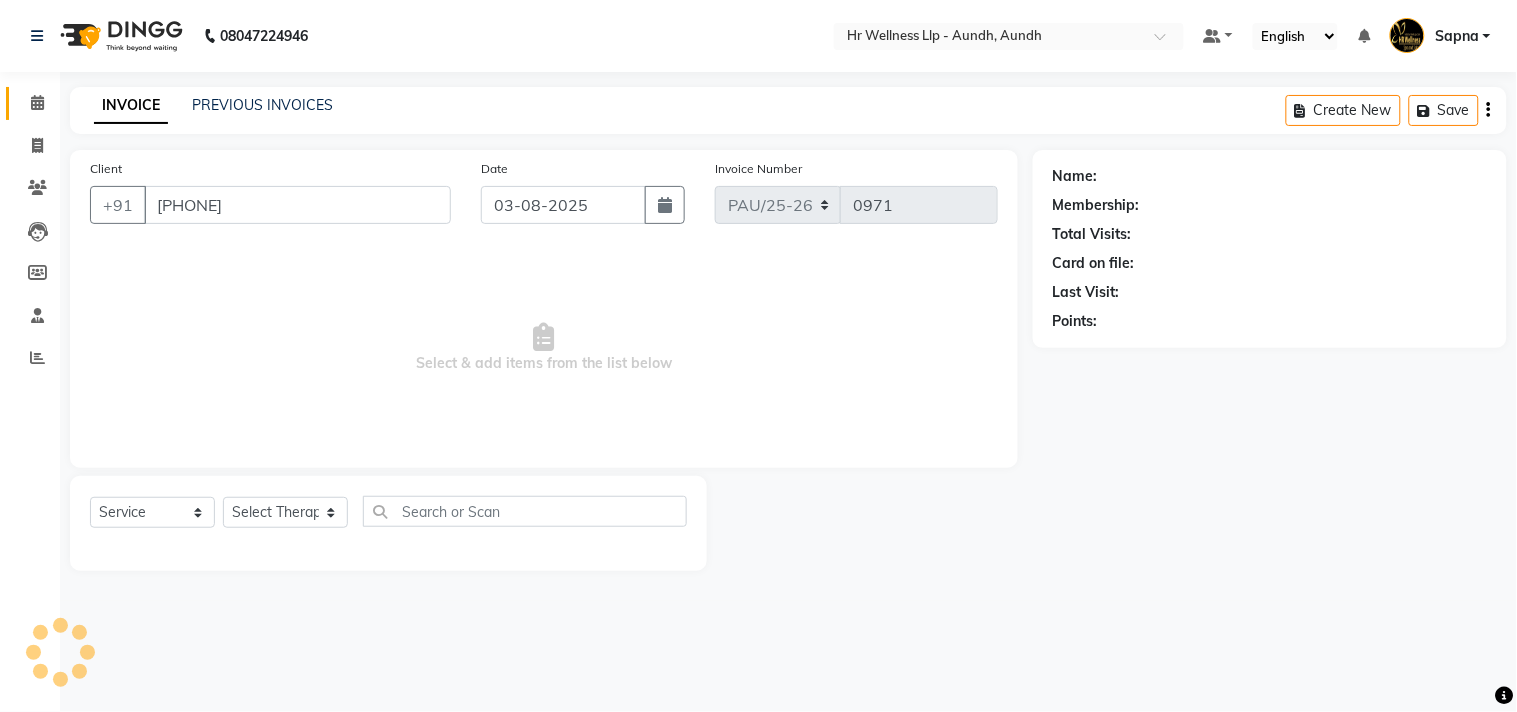 select on "77660" 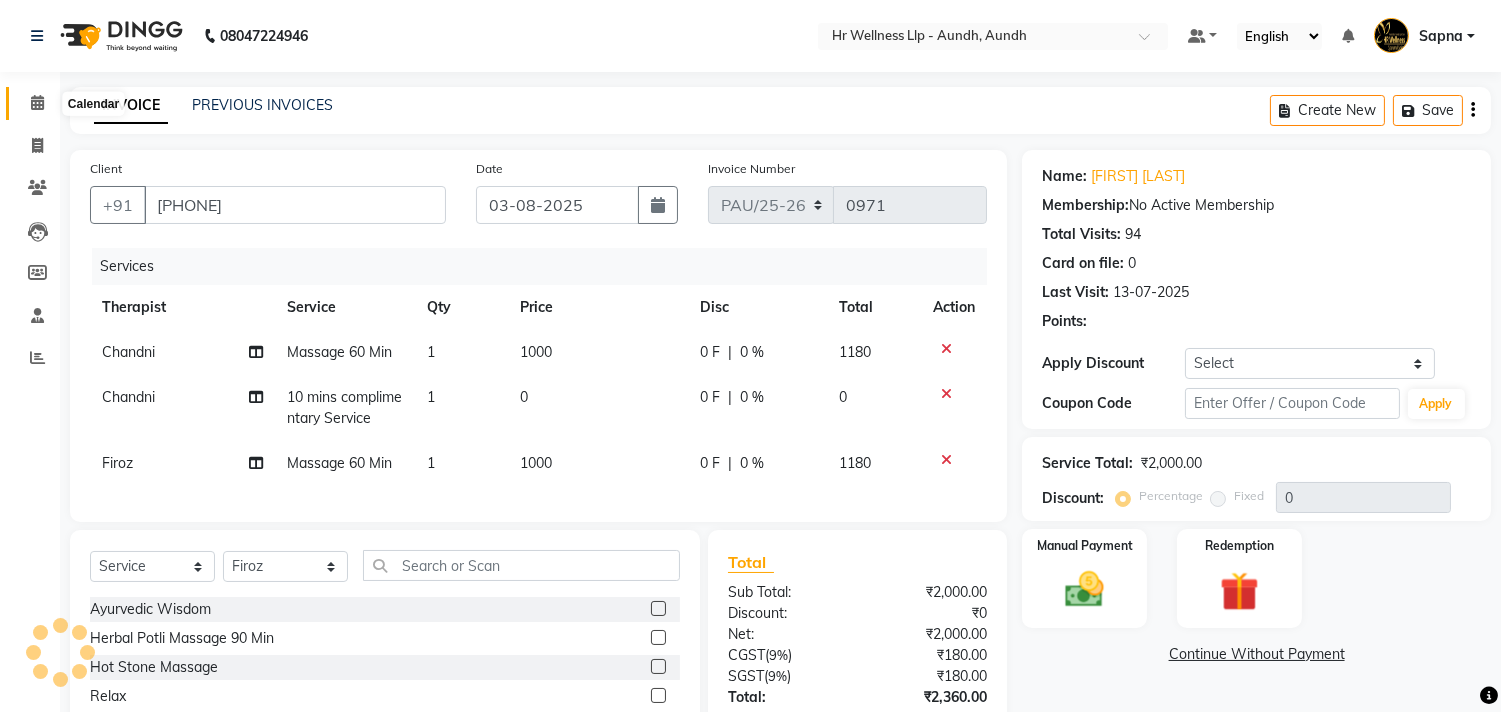 click 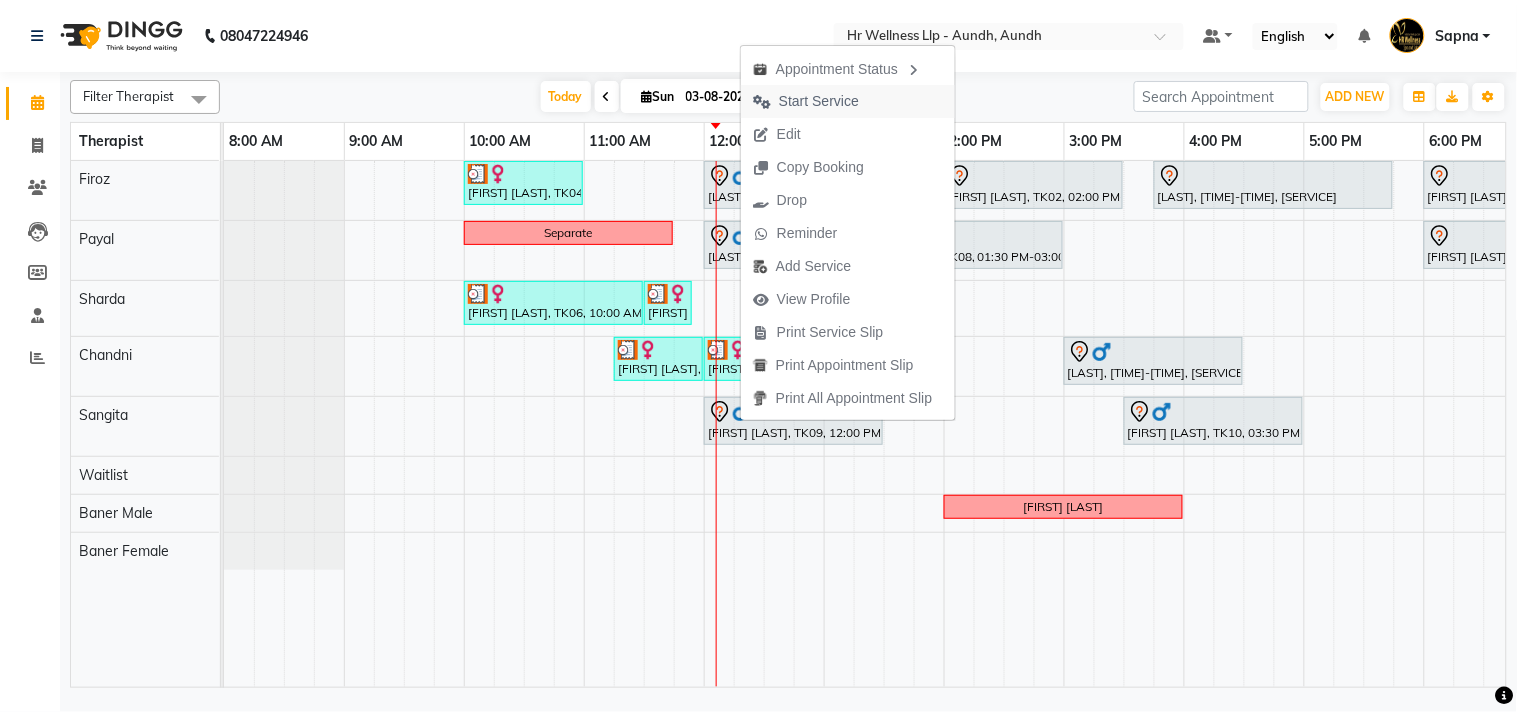 click on "Start Service" at bounding box center [819, 101] 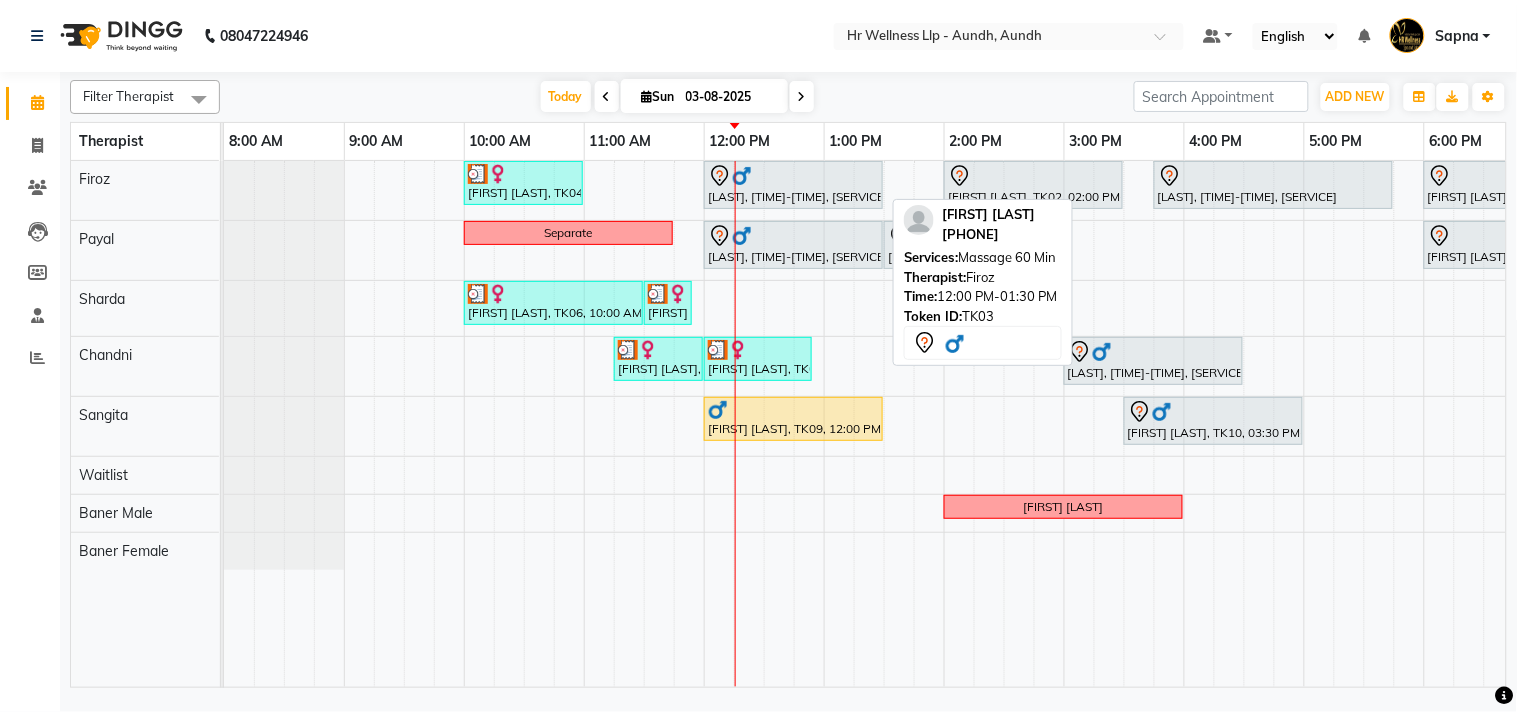 click at bounding box center (882, 185) 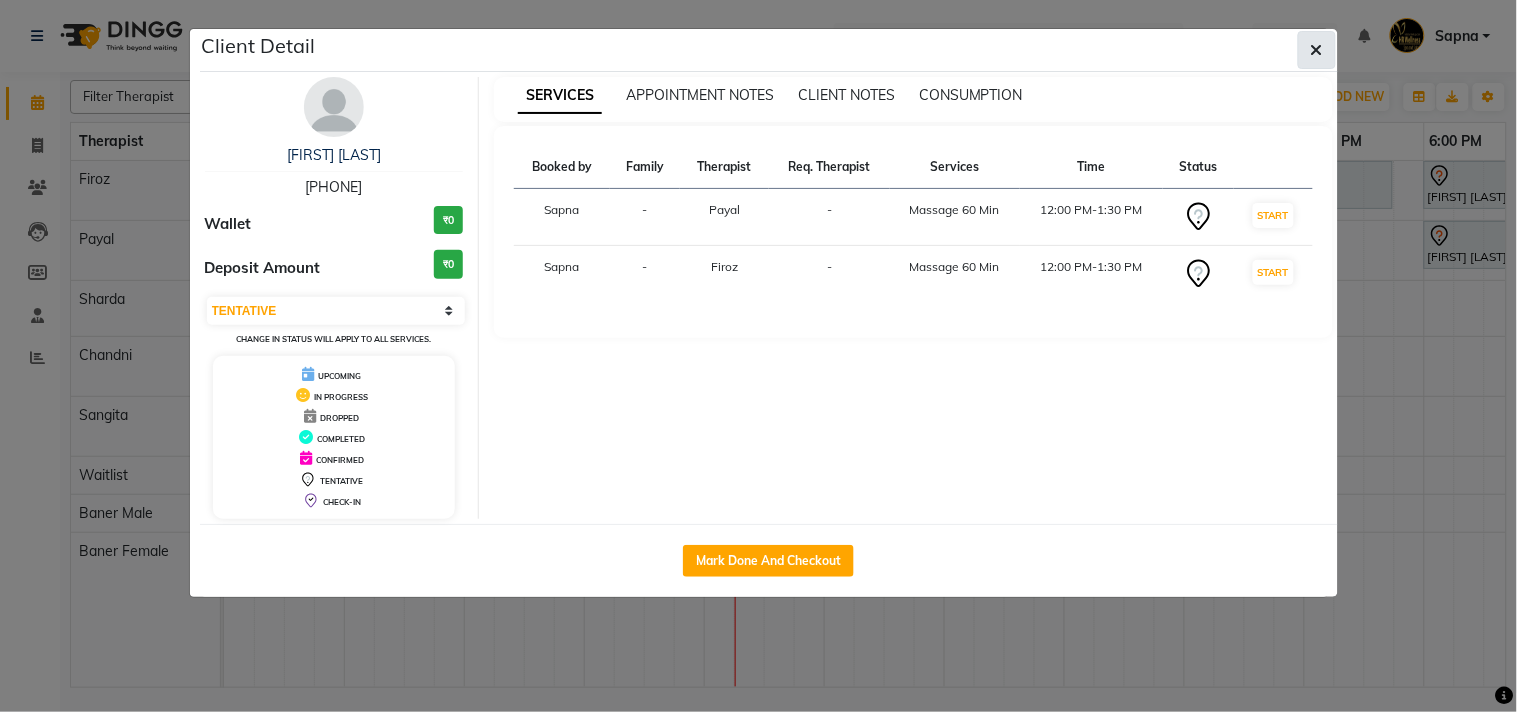 click 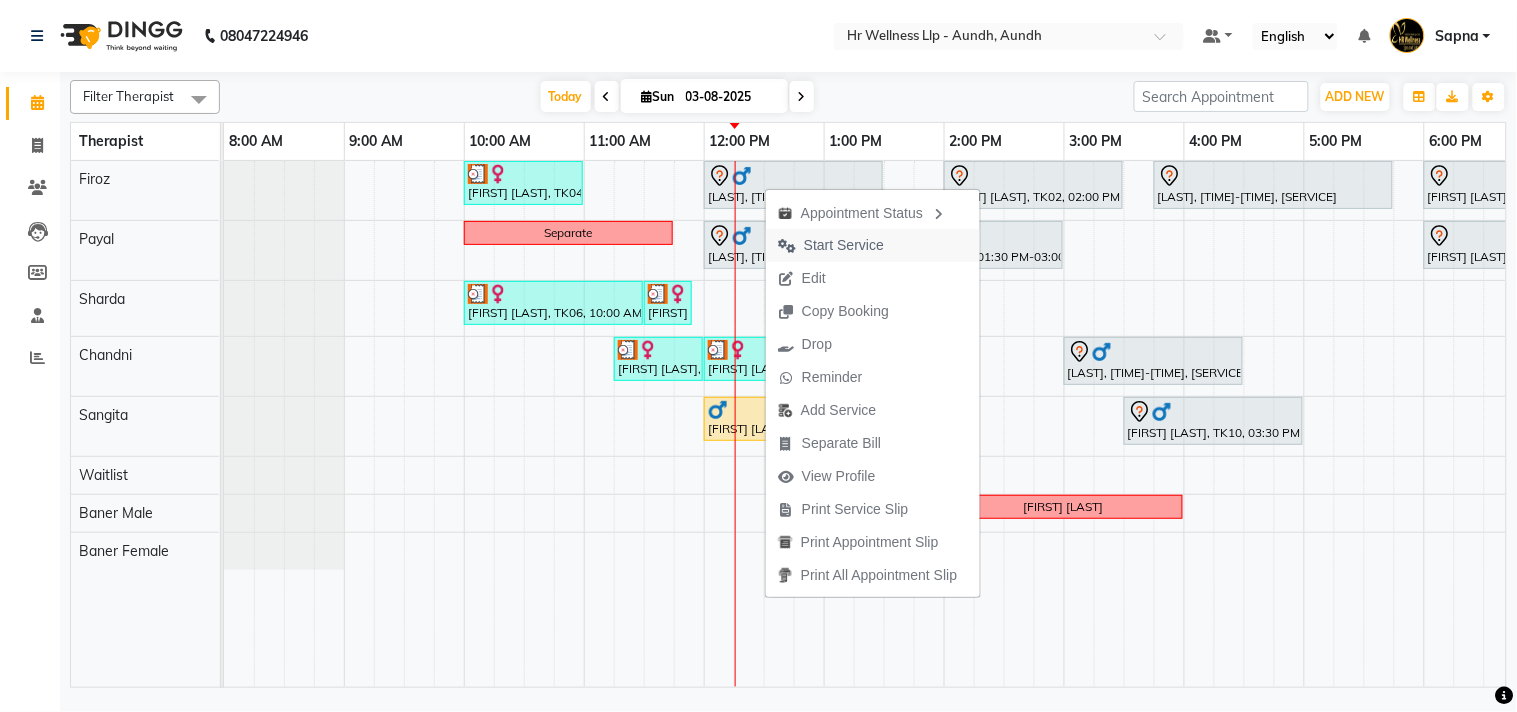 click on "Start Service" at bounding box center (844, 245) 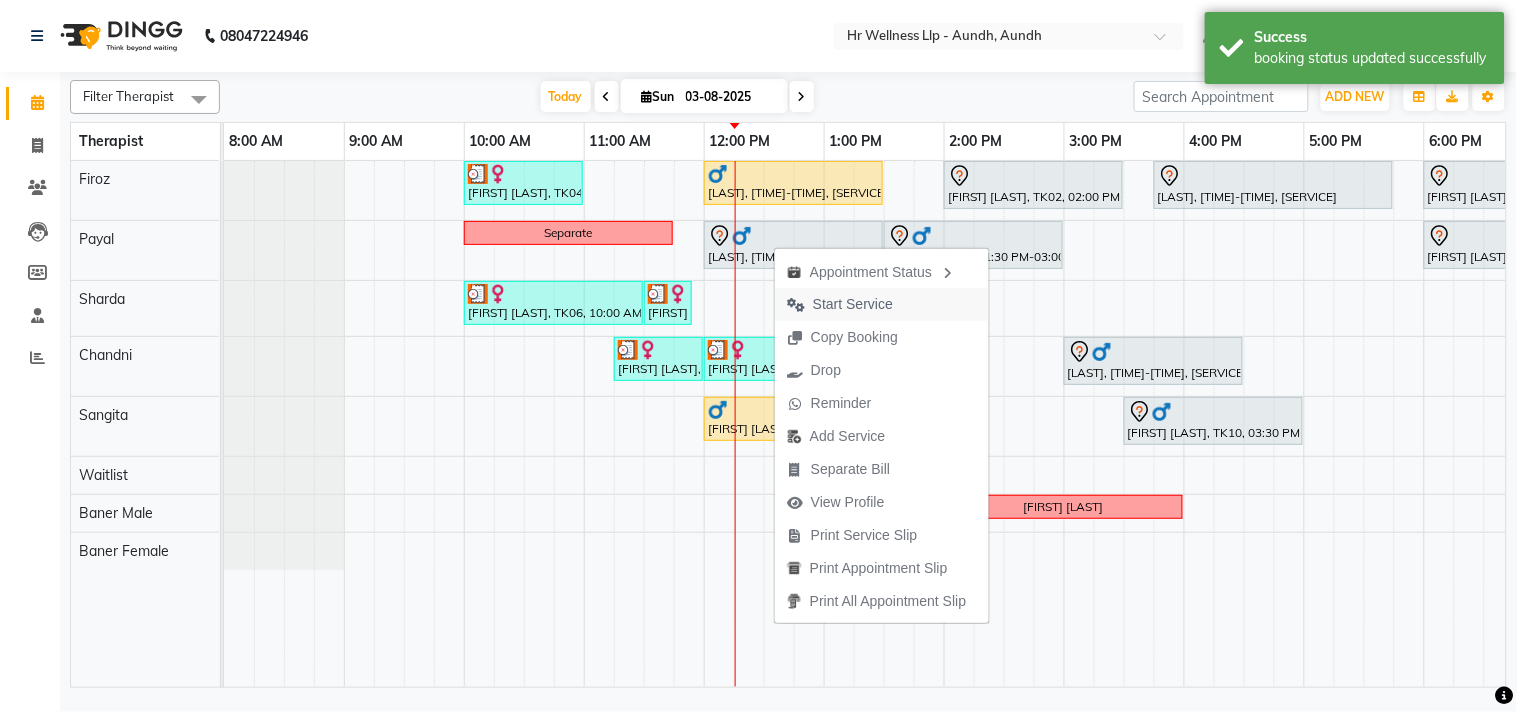 click on "Start Service" at bounding box center [853, 304] 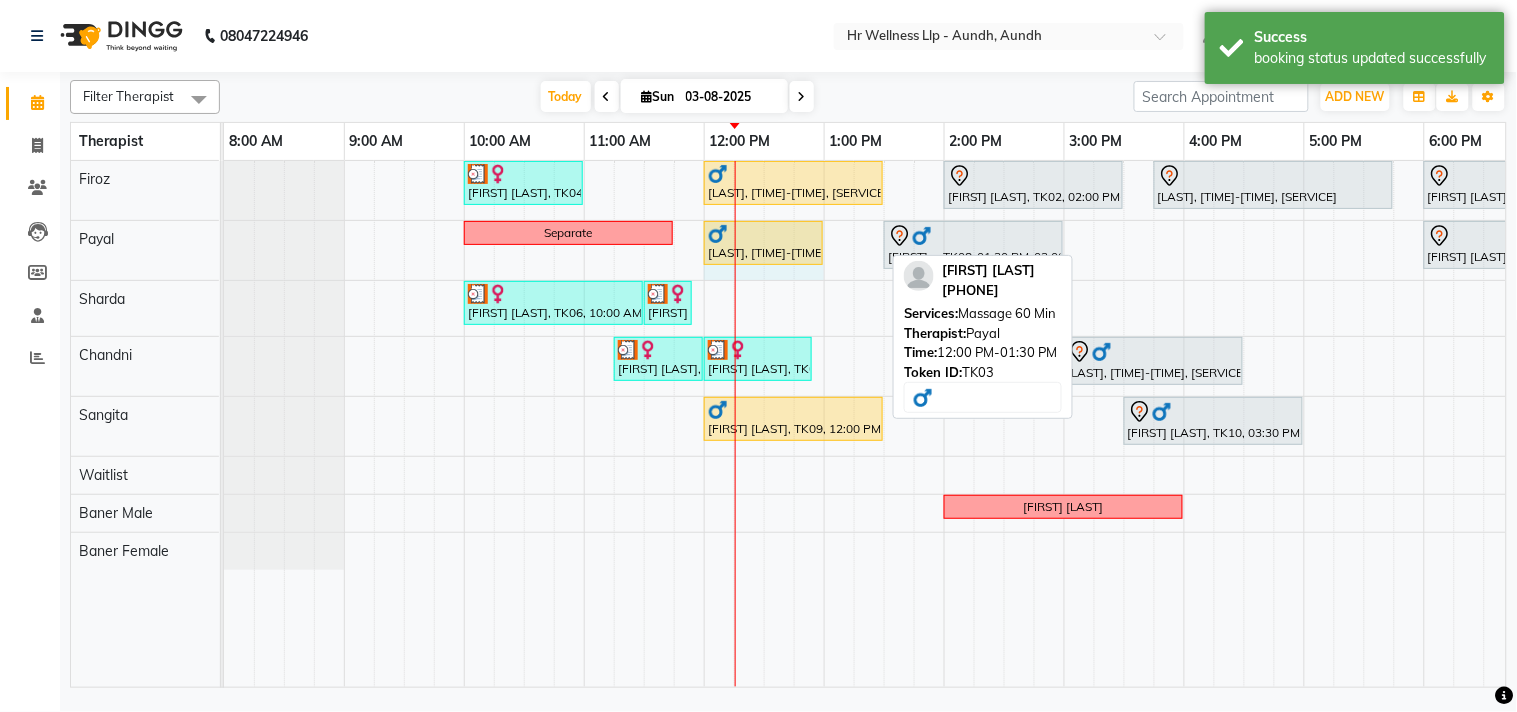 drag, startPoint x: 880, startPoint y: 234, endPoint x: 817, endPoint y: 245, distance: 63.953106 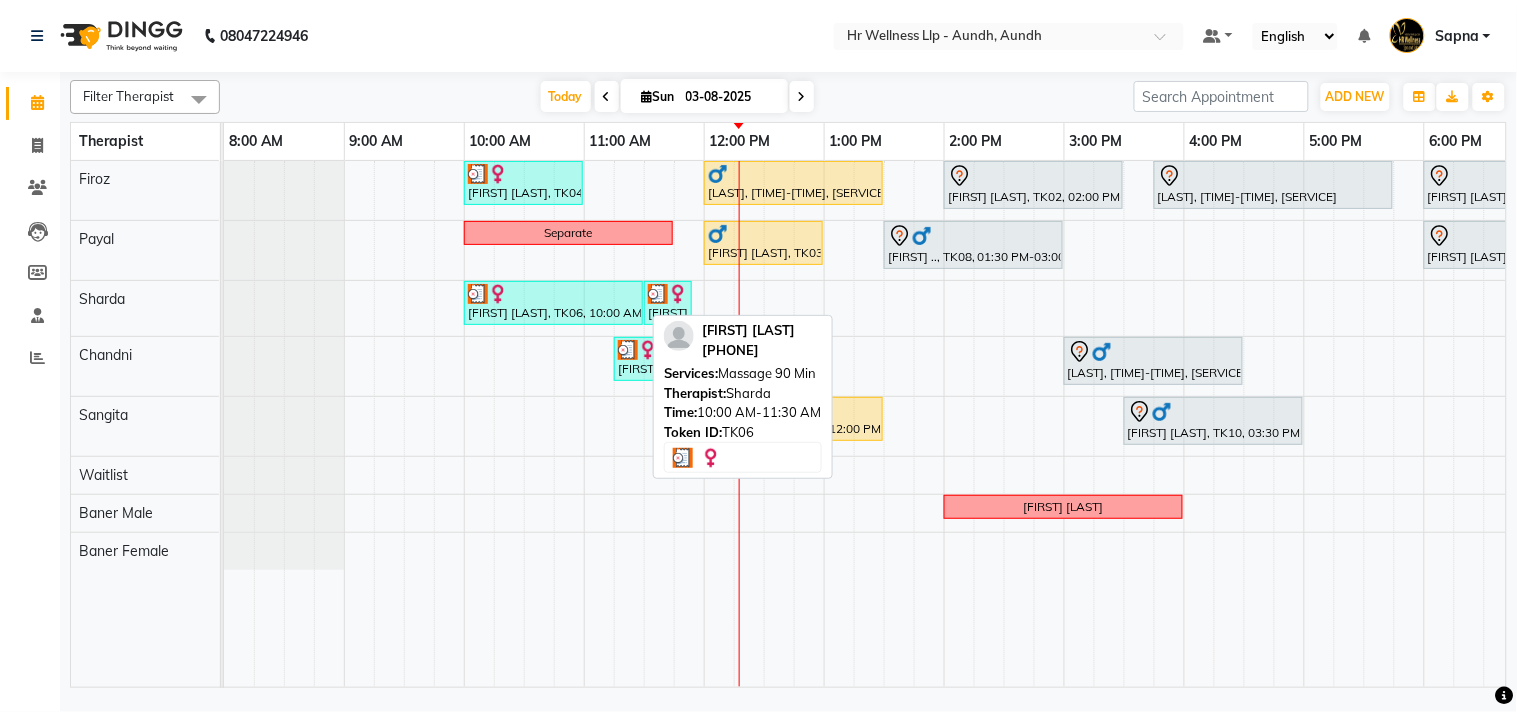 click at bounding box center (553, 294) 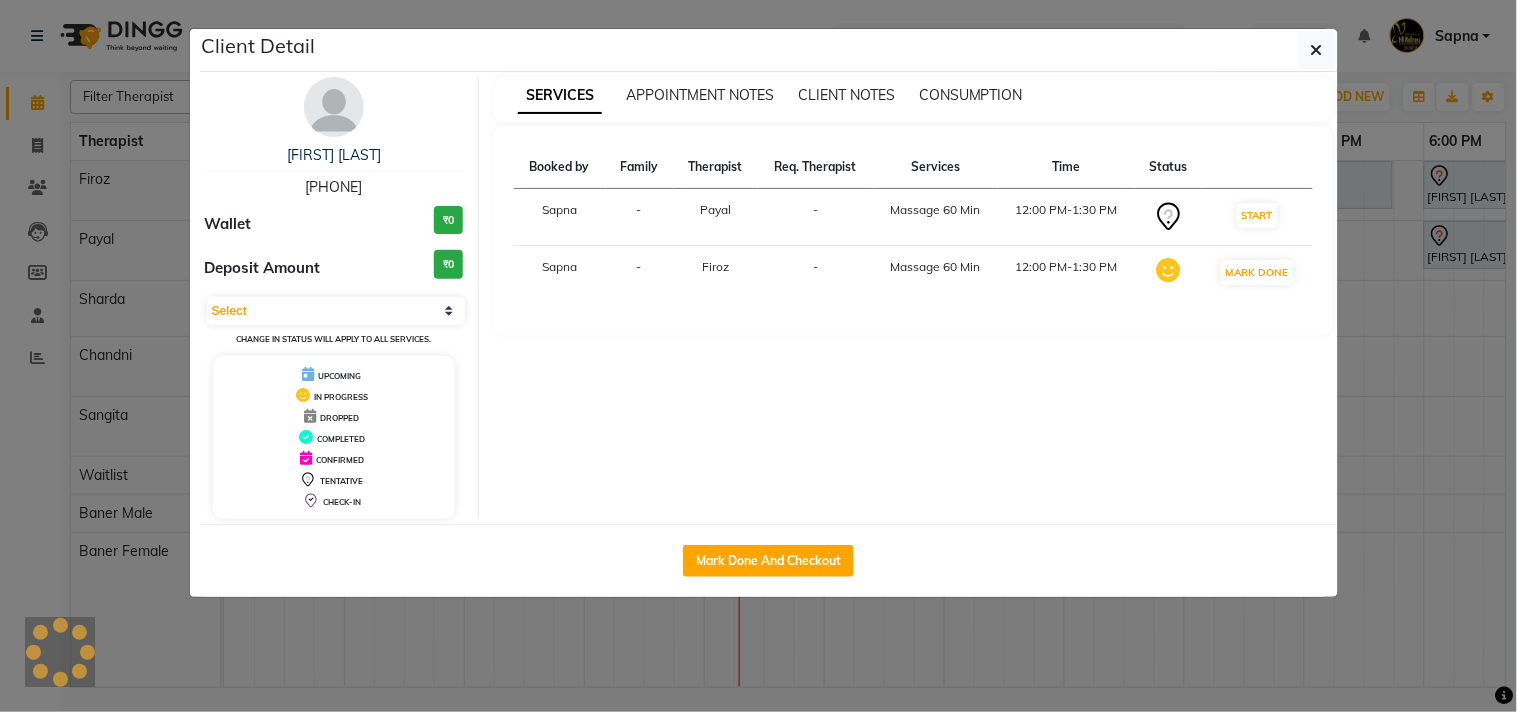 select on "3" 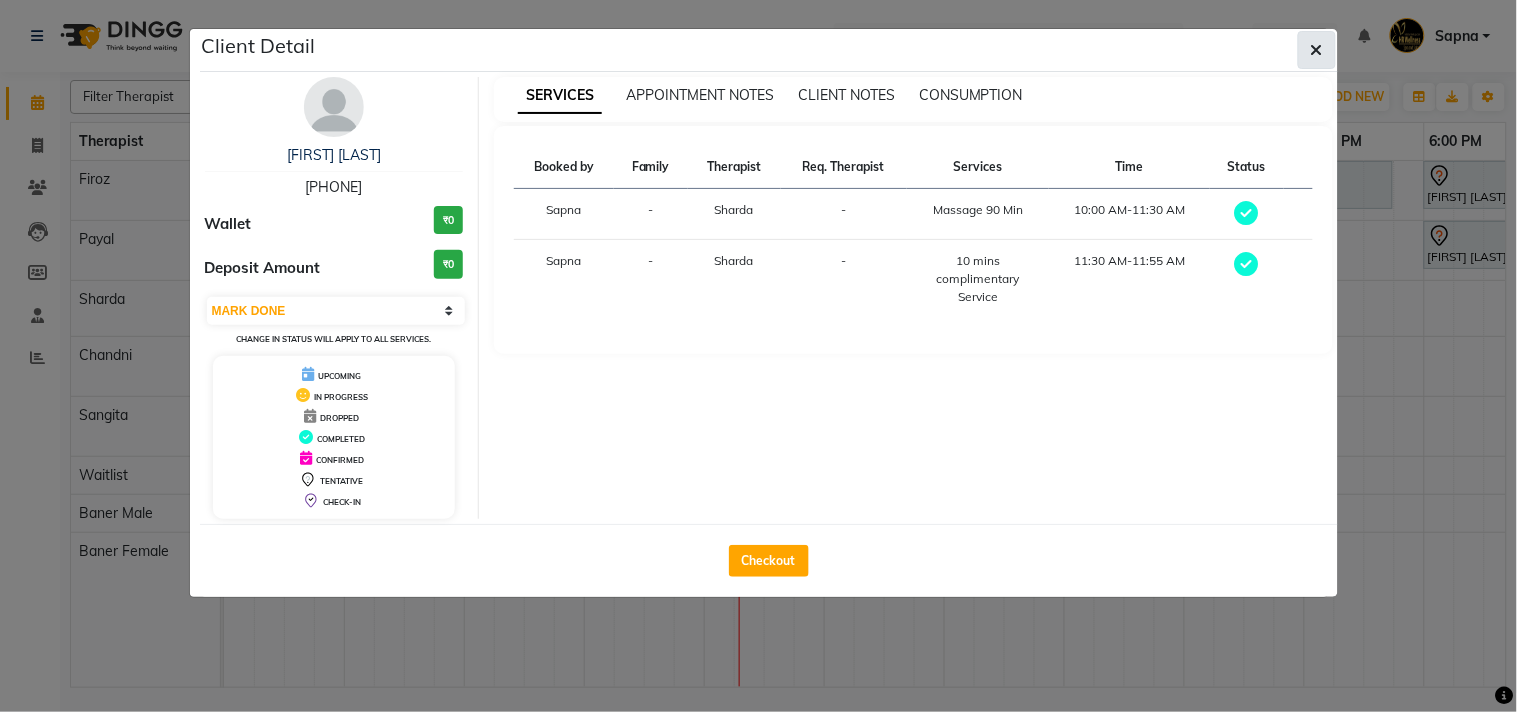 click 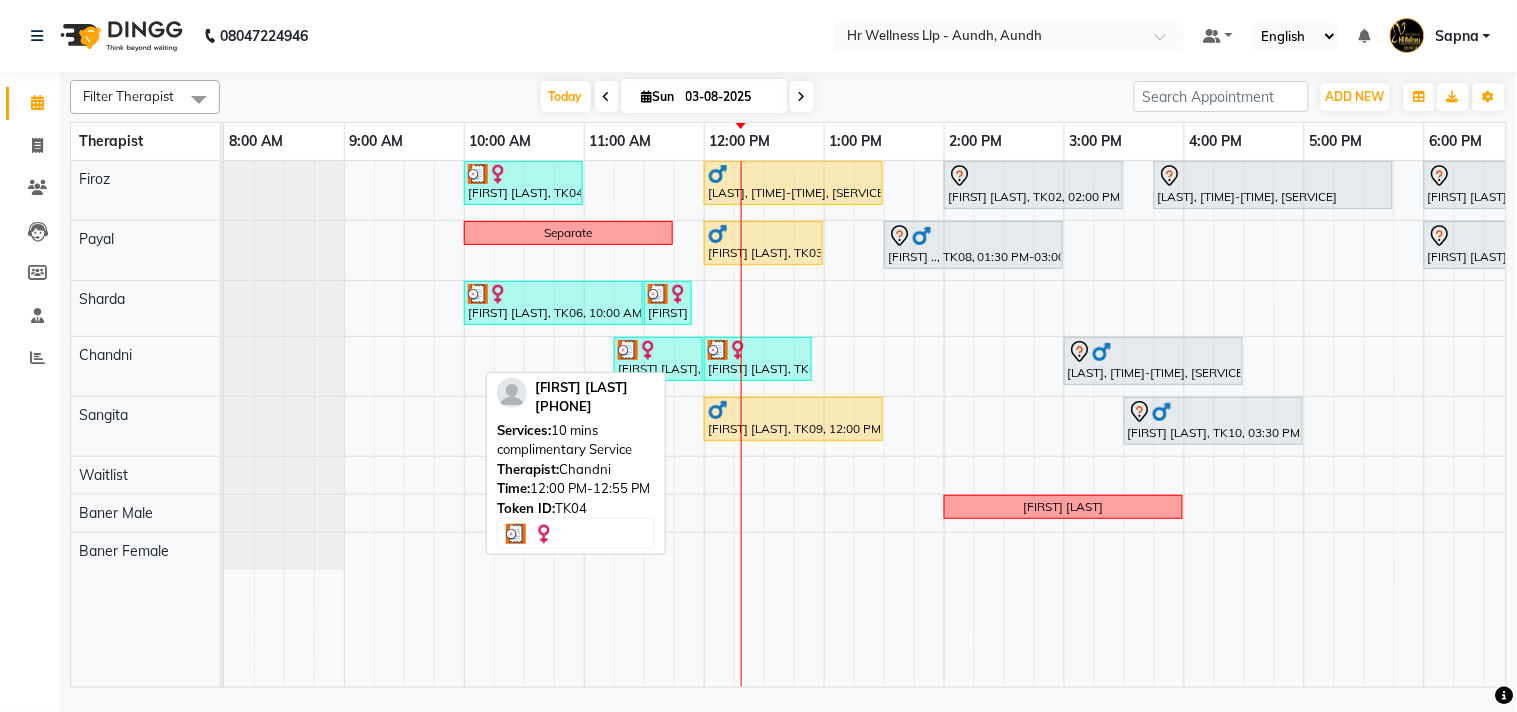 scroll, scrollTop: 0, scrollLeft: 267, axis: horizontal 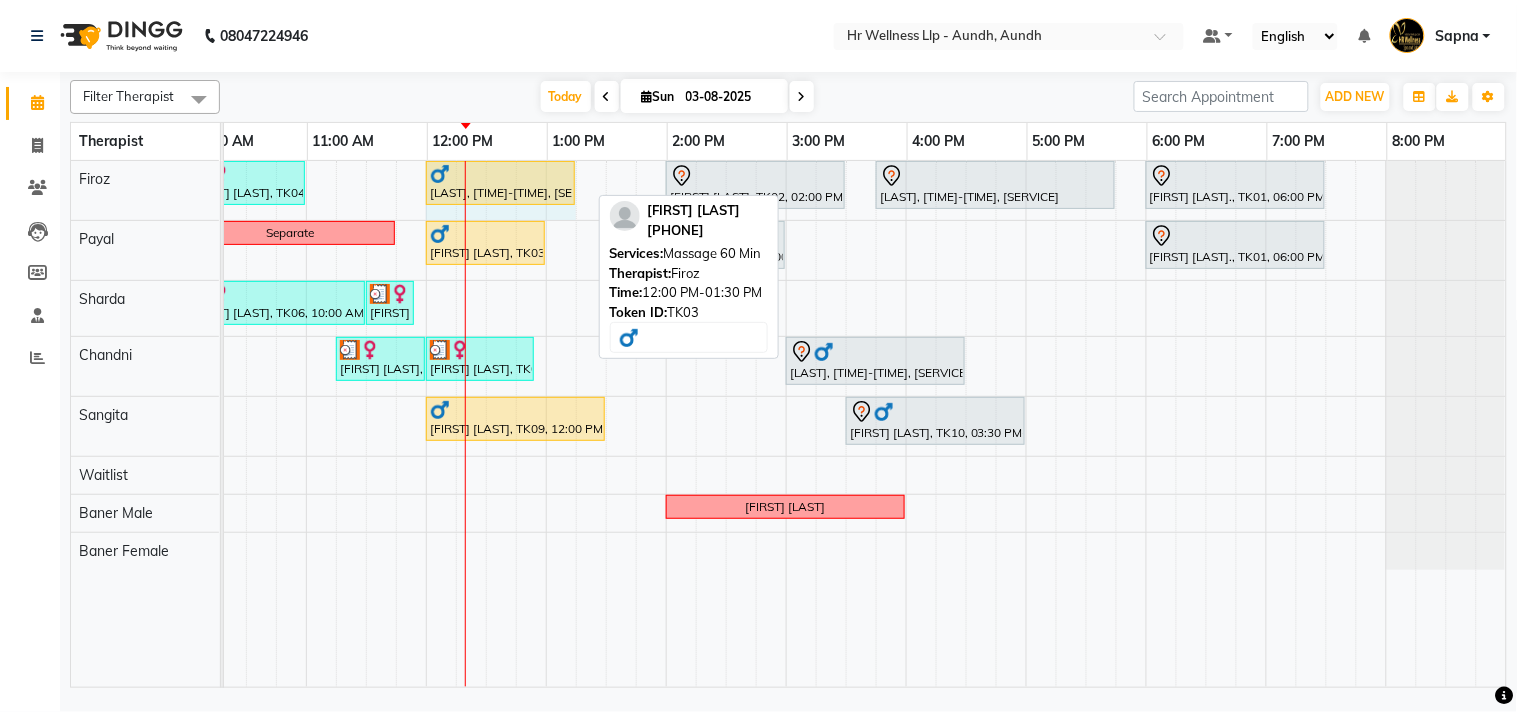 drag, startPoint x: 585, startPoint y: 180, endPoint x: 542, endPoint y: 191, distance: 44.38468 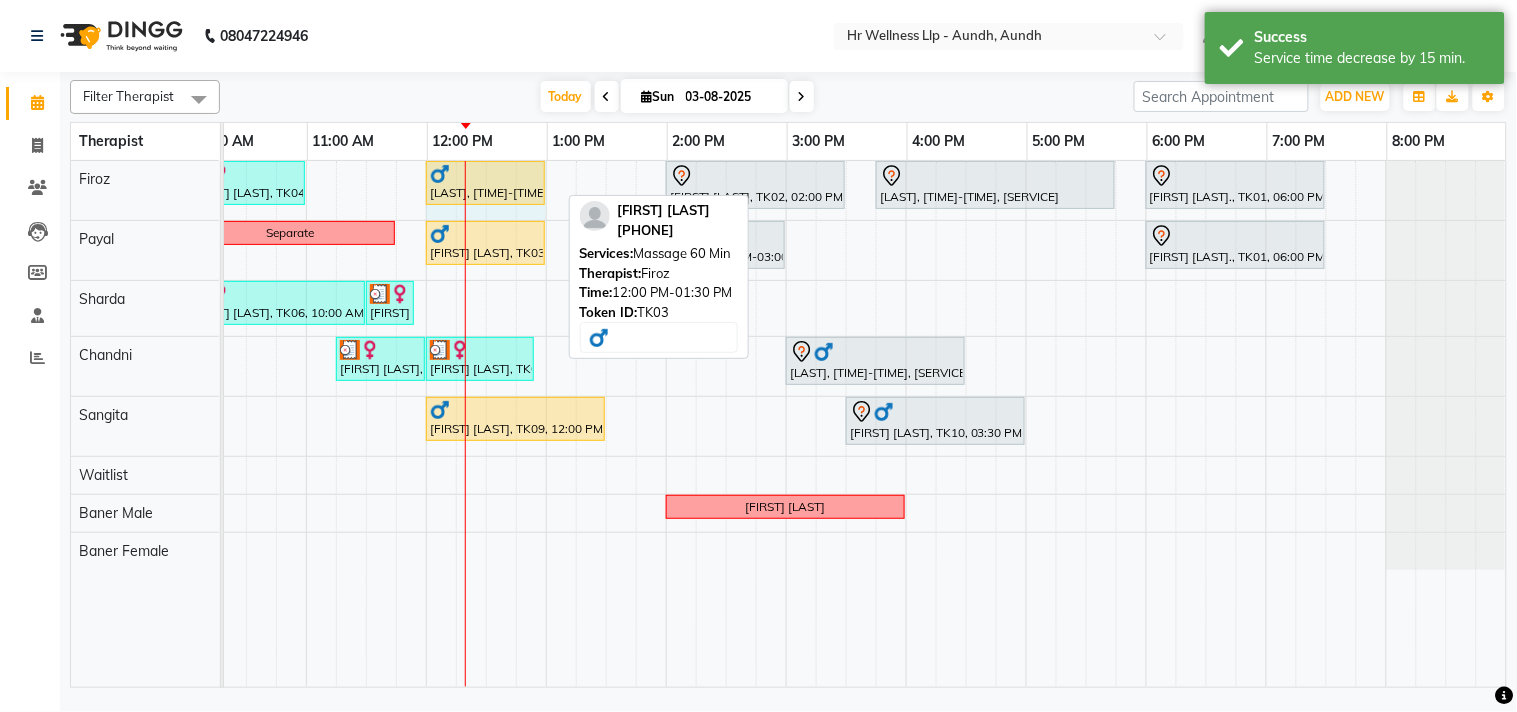 drag, startPoint x: 555, startPoint y: 177, endPoint x: 500, endPoint y: 185, distance: 55.578773 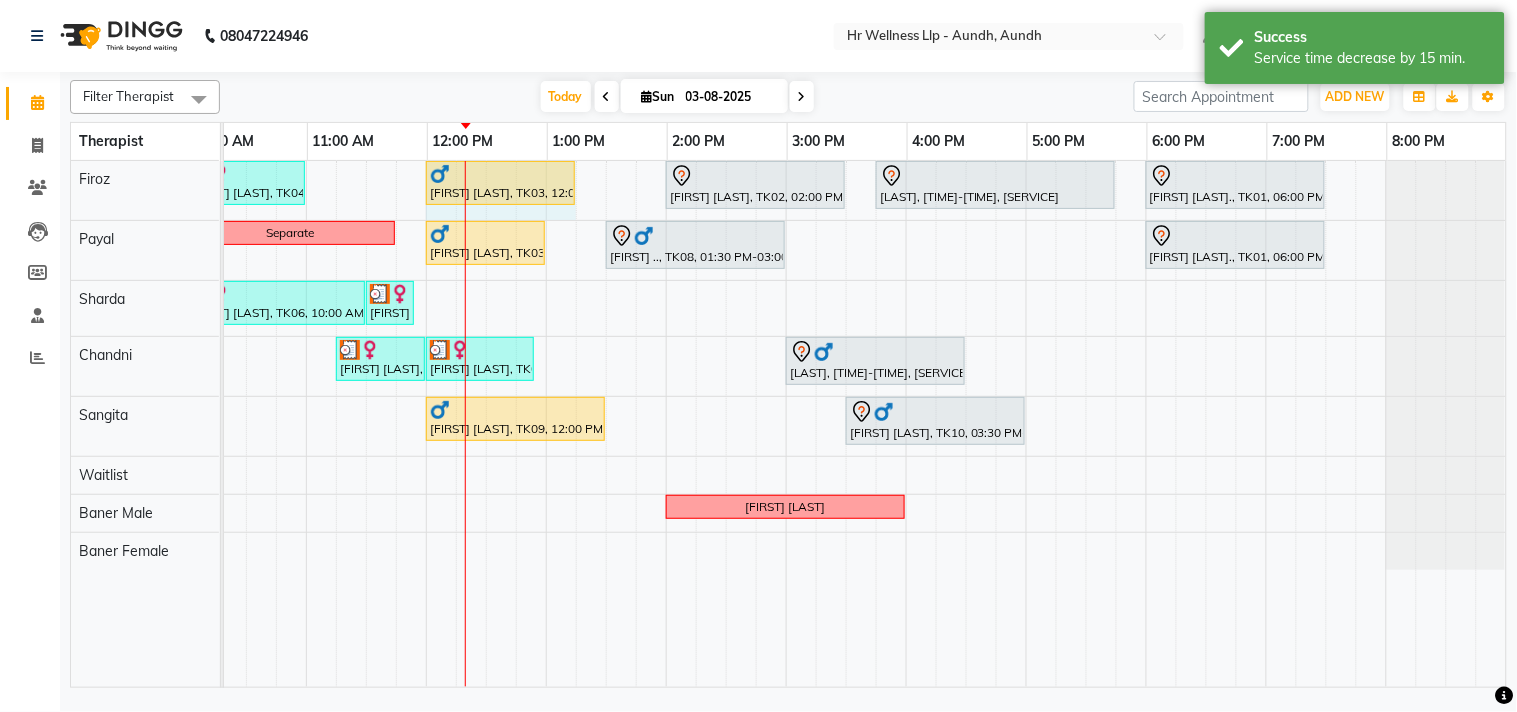 click on "Ashwini Udasin, TK04, 10:00 AM-11:00 AM, Massage 60 Min     Seema Chavan, TK03, 12:00 PM-01:00 PM, Massage 60 Min             PI Sambhaji Shirke, TK02, 02:00 PM-03:30 PM, Massage 60 Min             Amol Rege, TK07, 03:45 PM-05:45 PM, Massage 90 Min             Zelam Chaubal., TK01, 06:00 PM-07:30 PM, Massage 60 Min     Seema Chavan, TK03, 12:00 PM-01:00 PM, Massage 60 Min" at bounding box center (-54, 190) 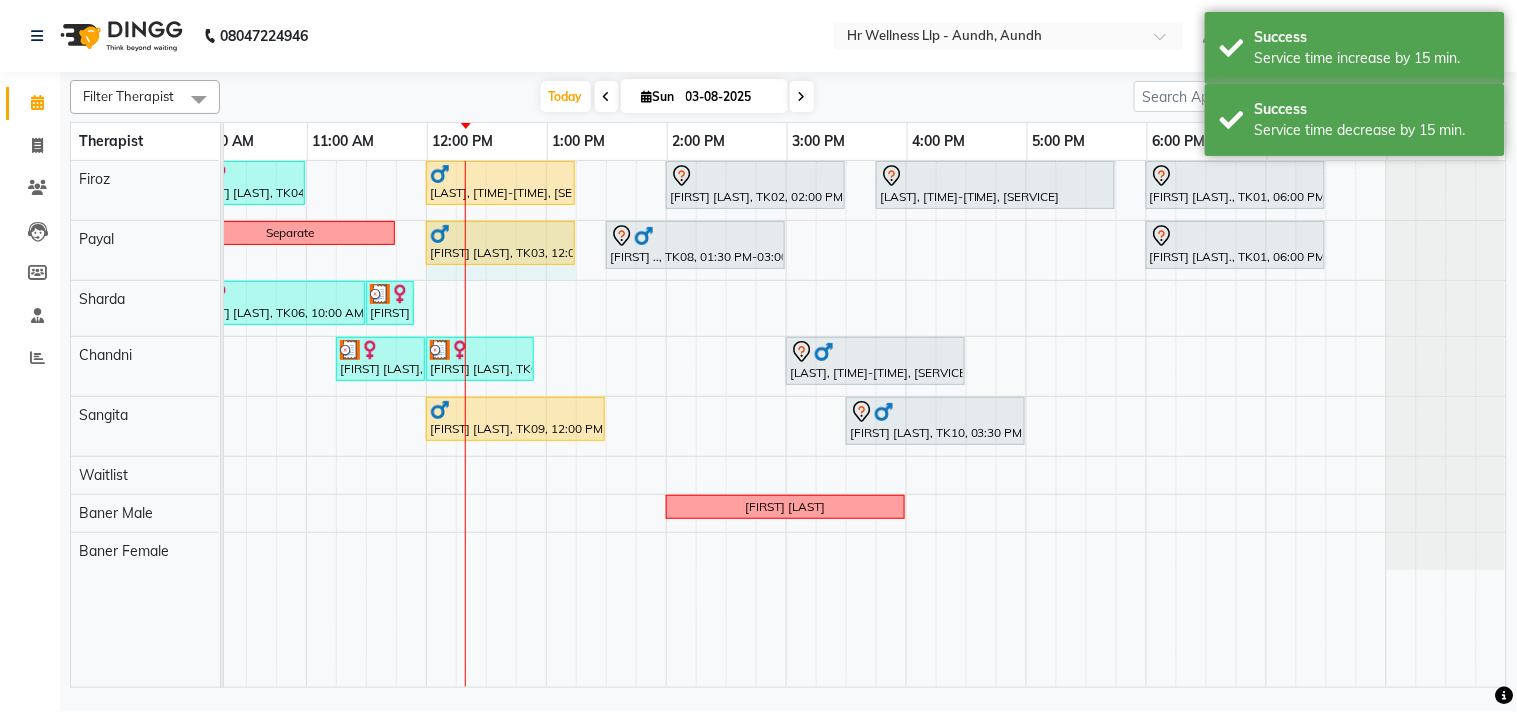 drag, startPoint x: 525, startPoint y: 243, endPoint x: 535, endPoint y: 238, distance: 11.18034 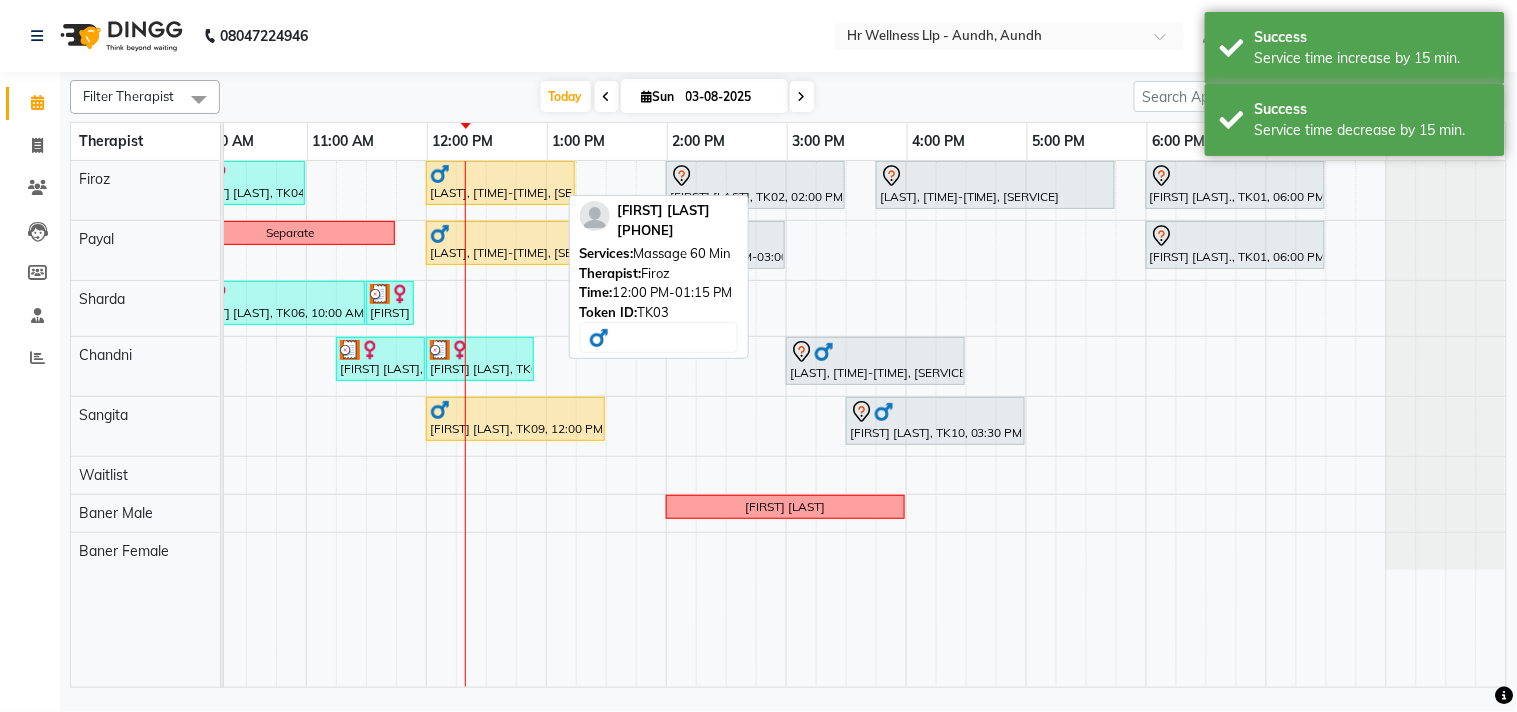 click on "[FIRST] [LAST], TK03, 12:00 PM-01:15 PM, Massage 60 Min" at bounding box center [500, 183] 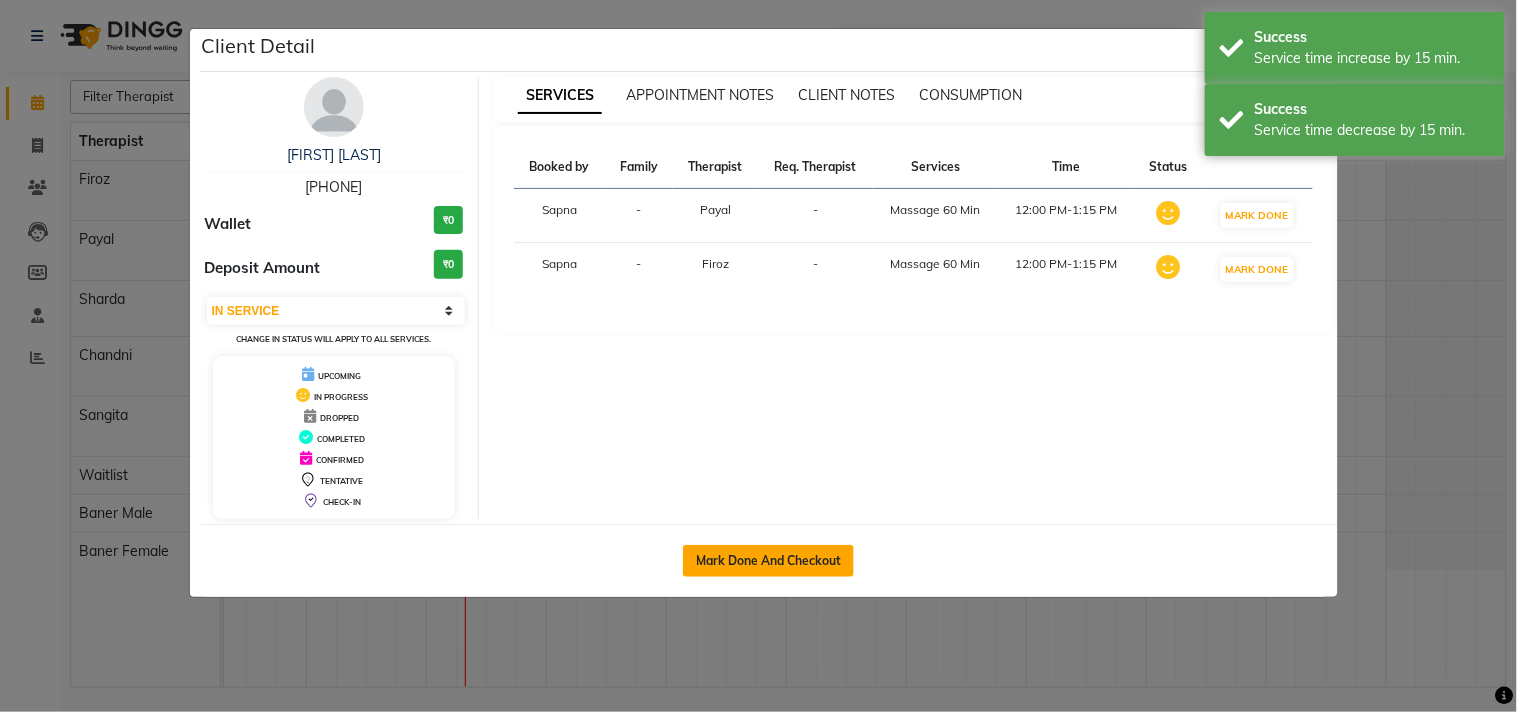 click on "Mark Done And Checkout" 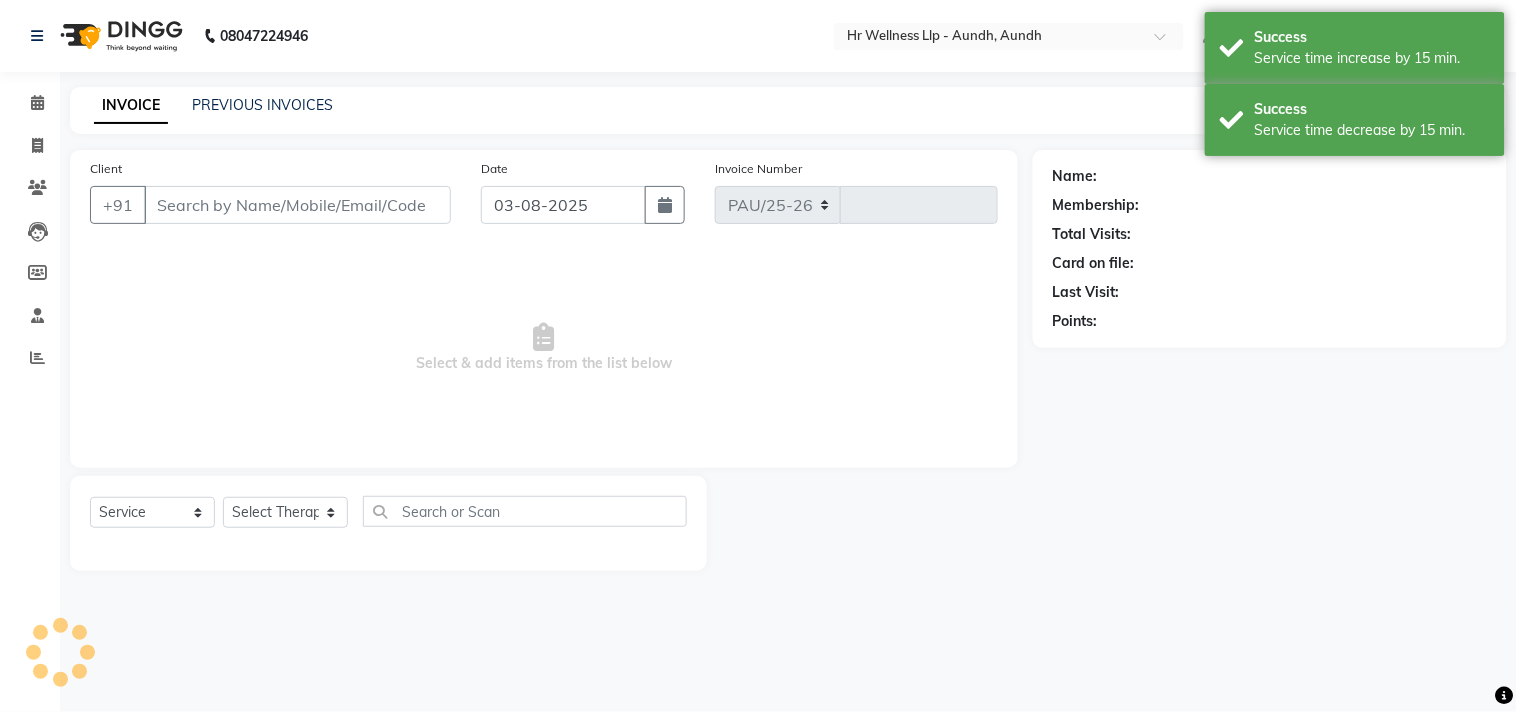 select on "4288" 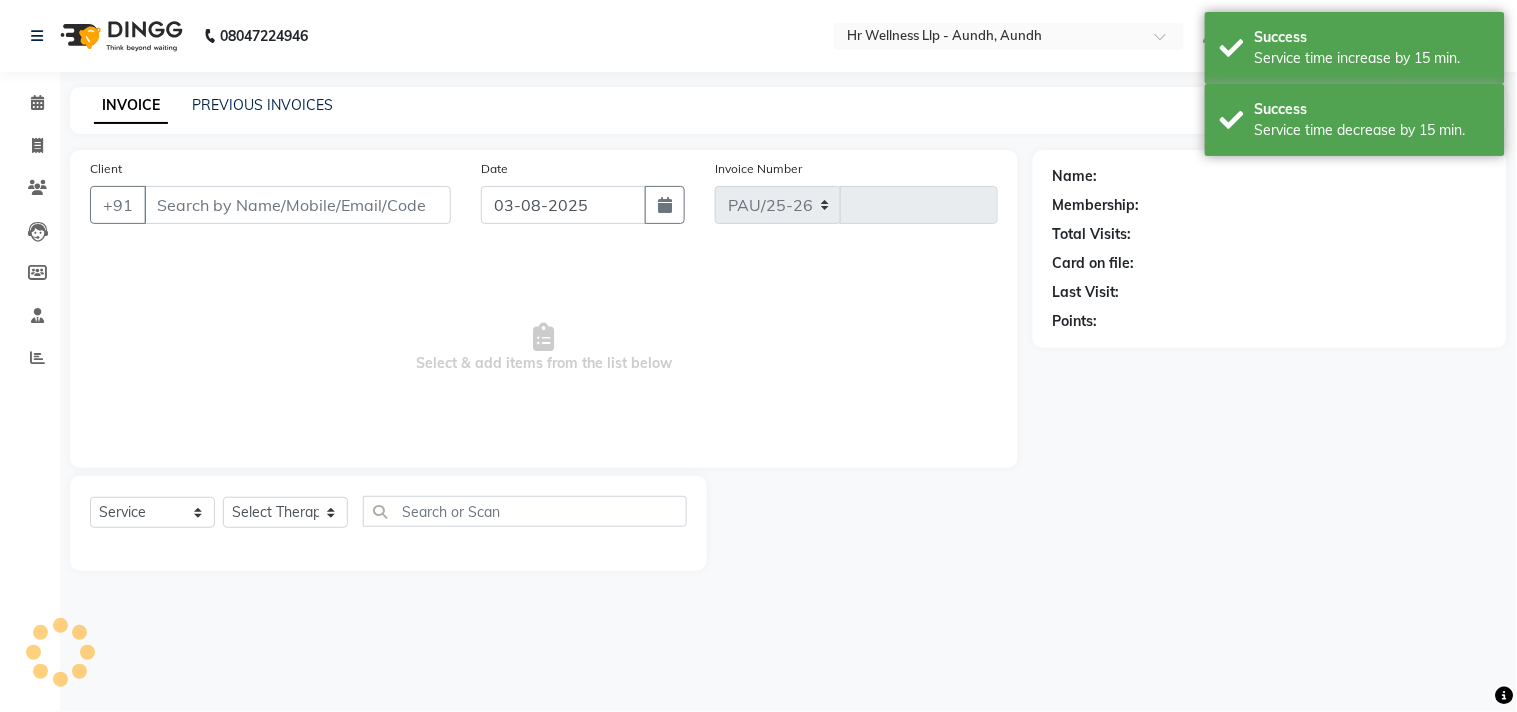 type on "0971" 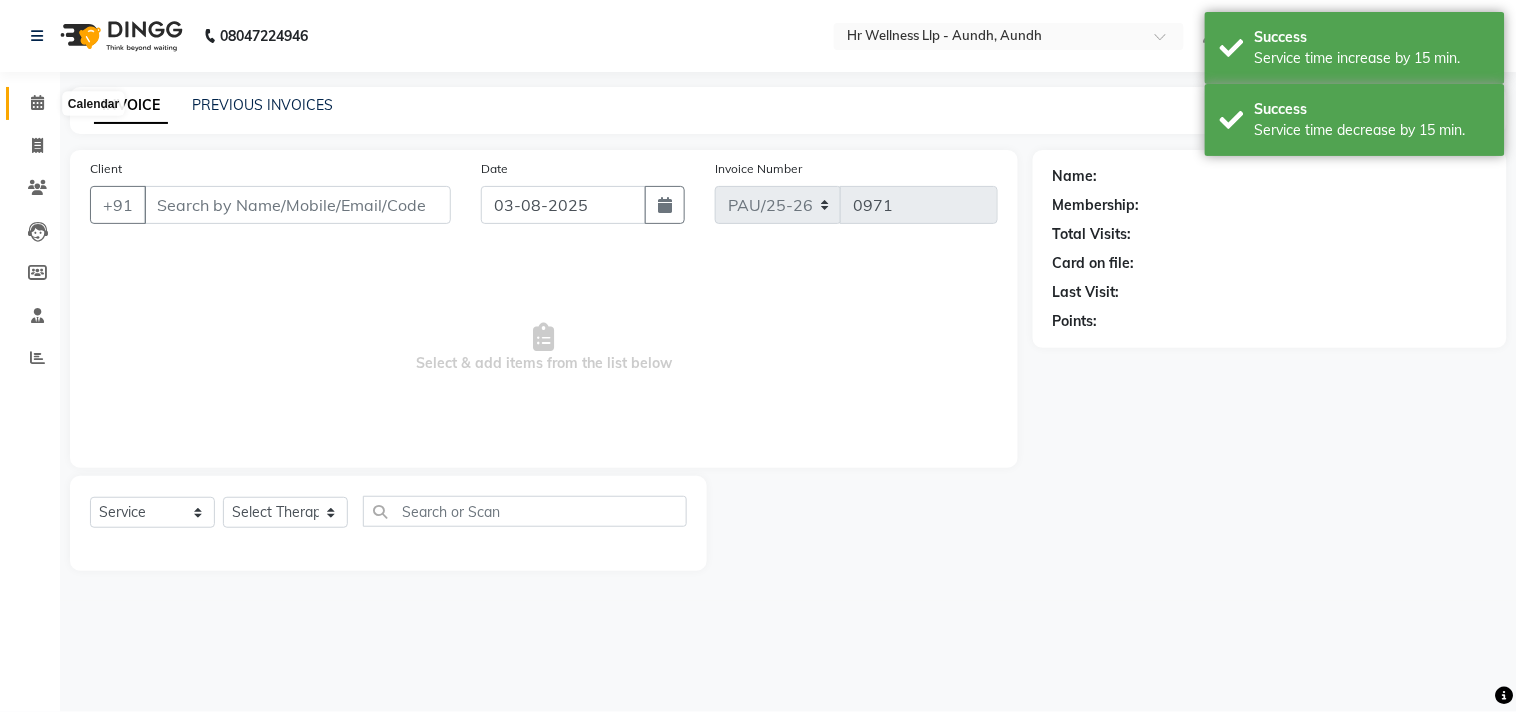 click 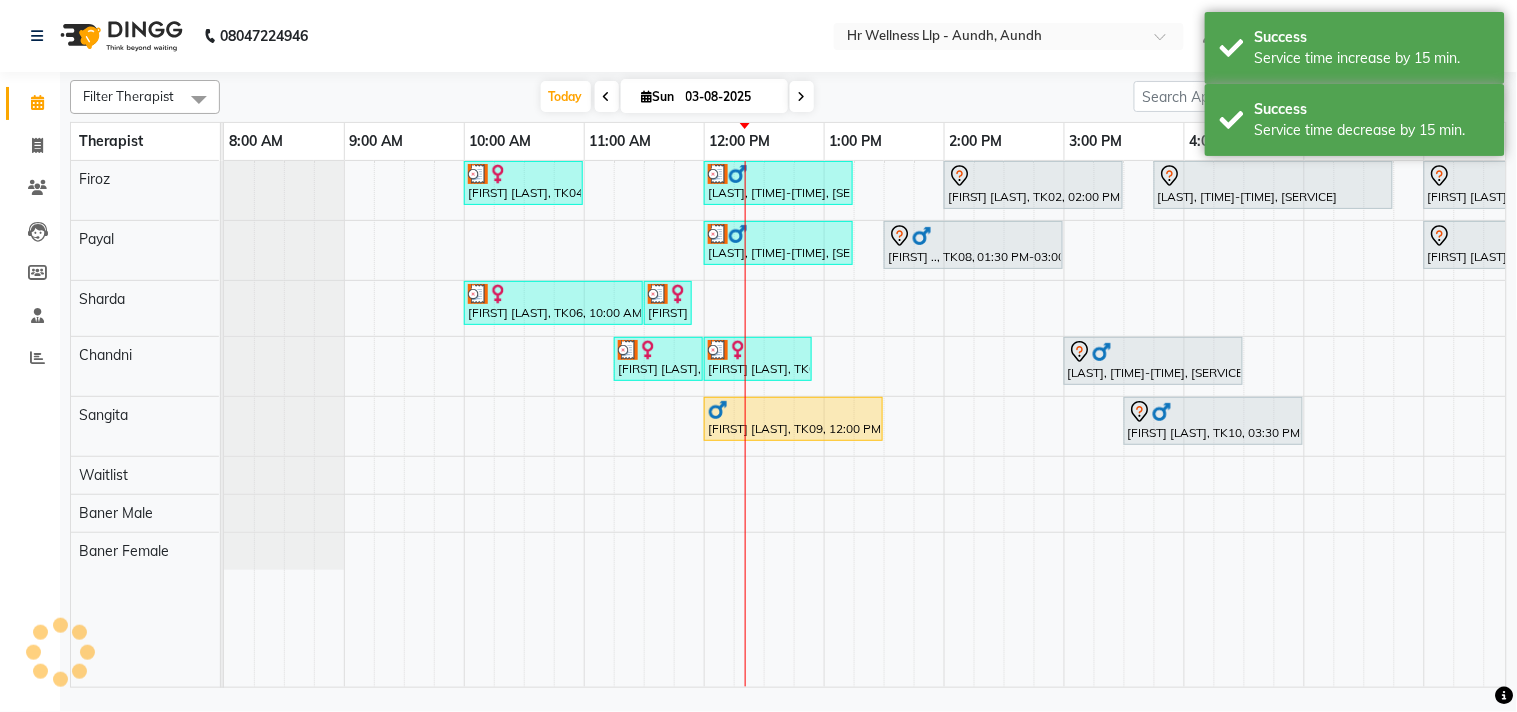 scroll, scrollTop: 0, scrollLeft: 277, axis: horizontal 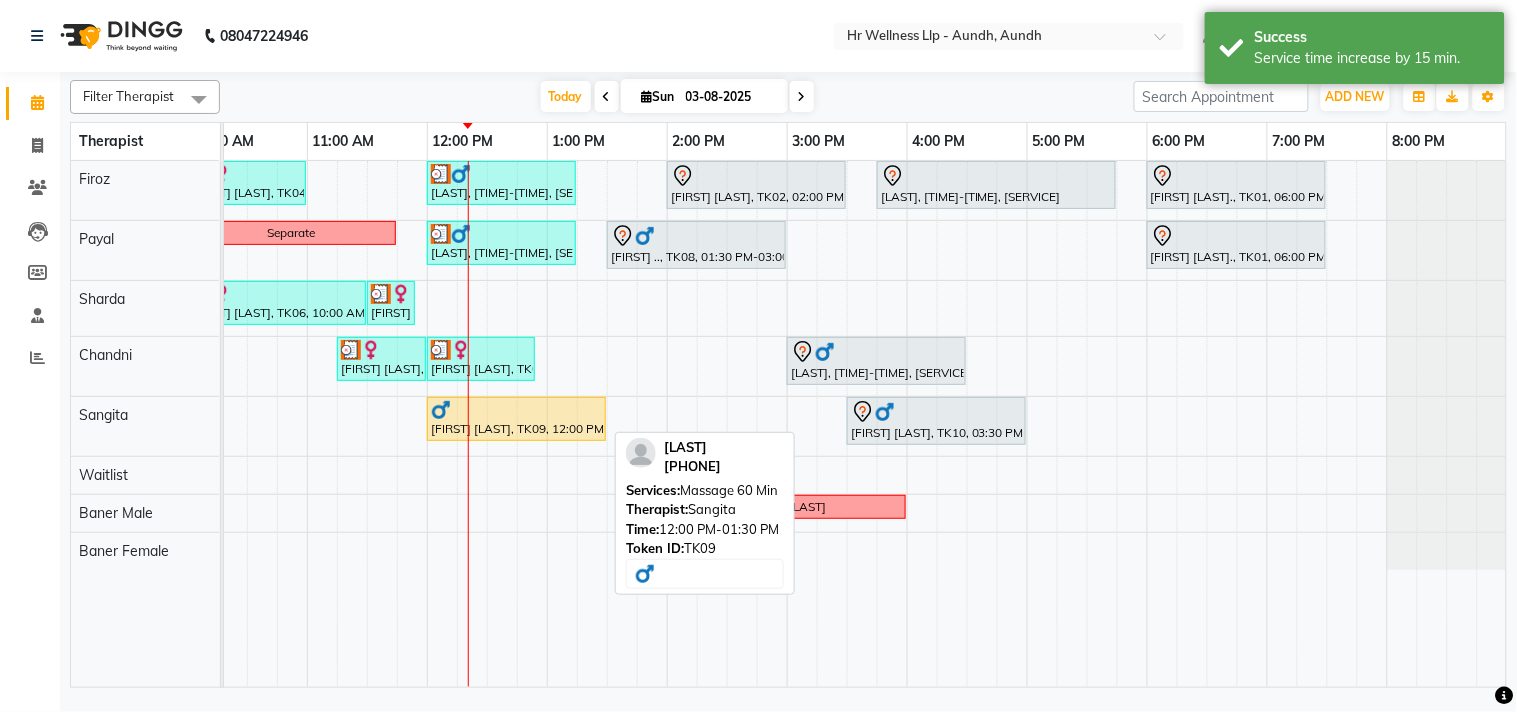 click on "Satish Bakre, TK09, 12:00 PM-01:30 PM, Massage 60 Min" at bounding box center (516, 419) 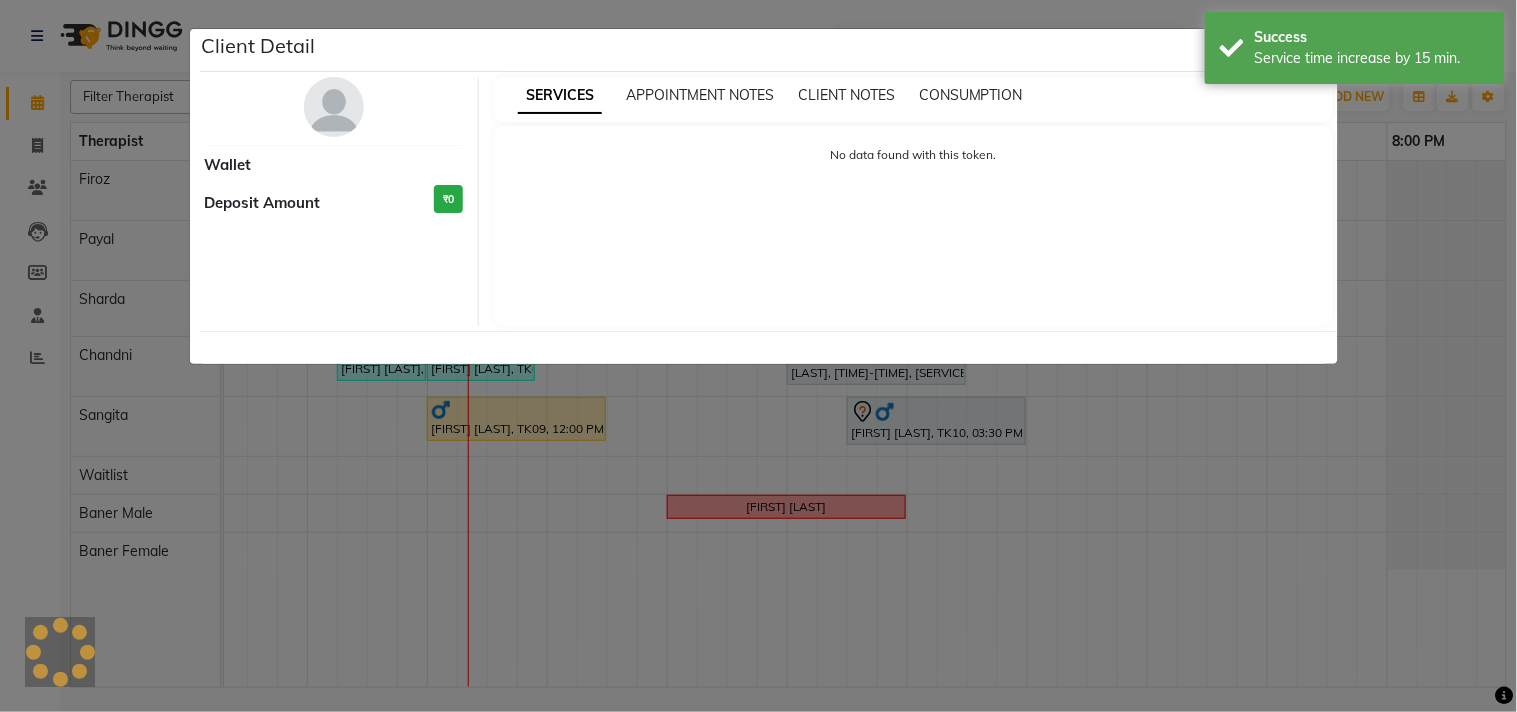 select on "1" 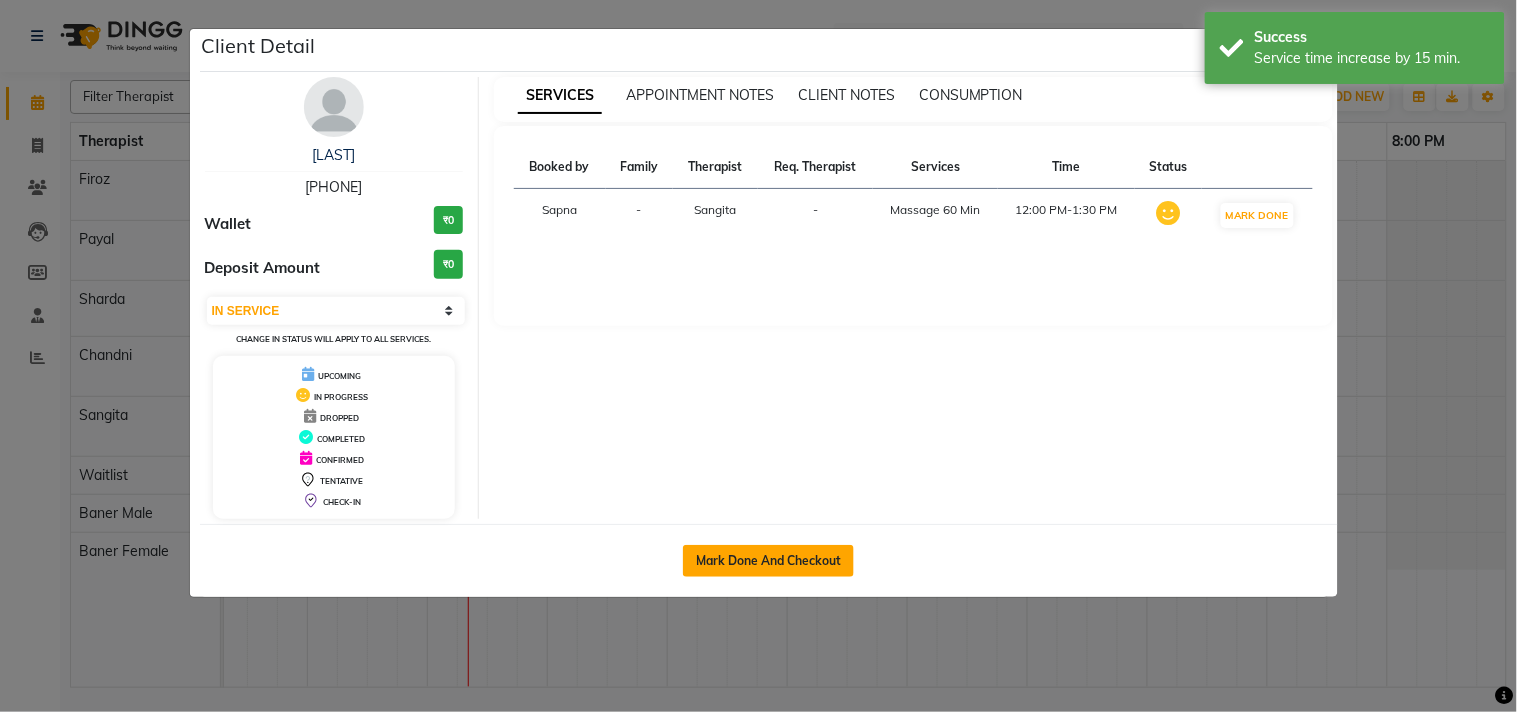 click on "Mark Done And Checkout" 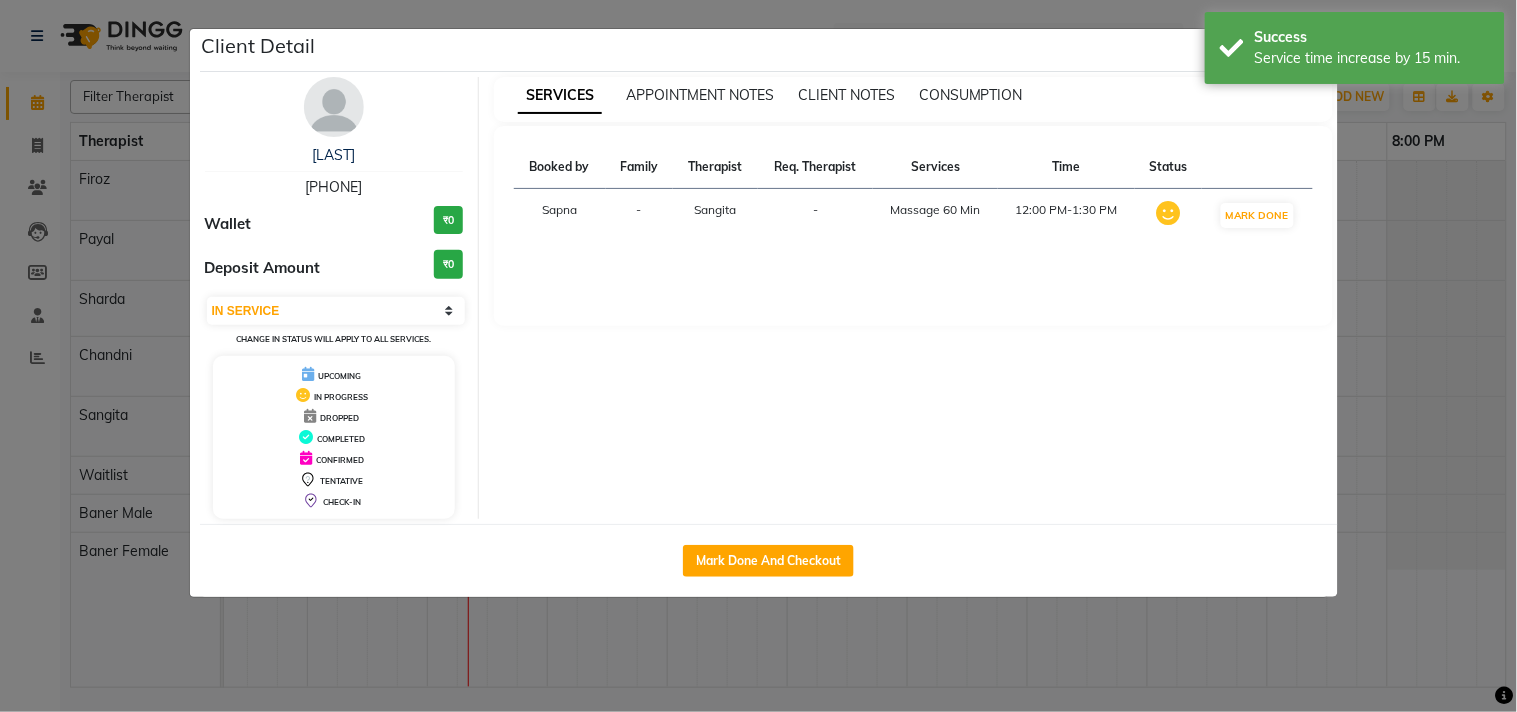 select on "service" 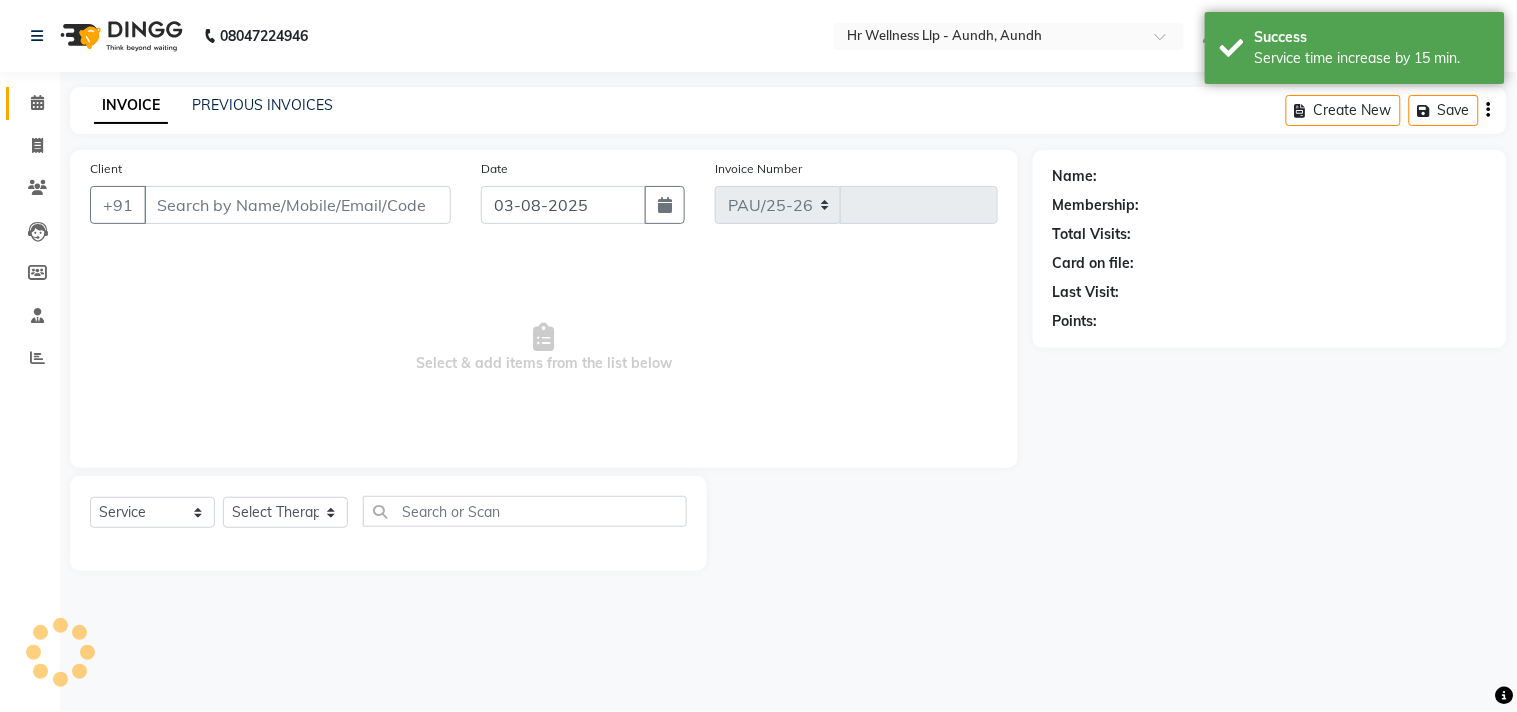 select on "4288" 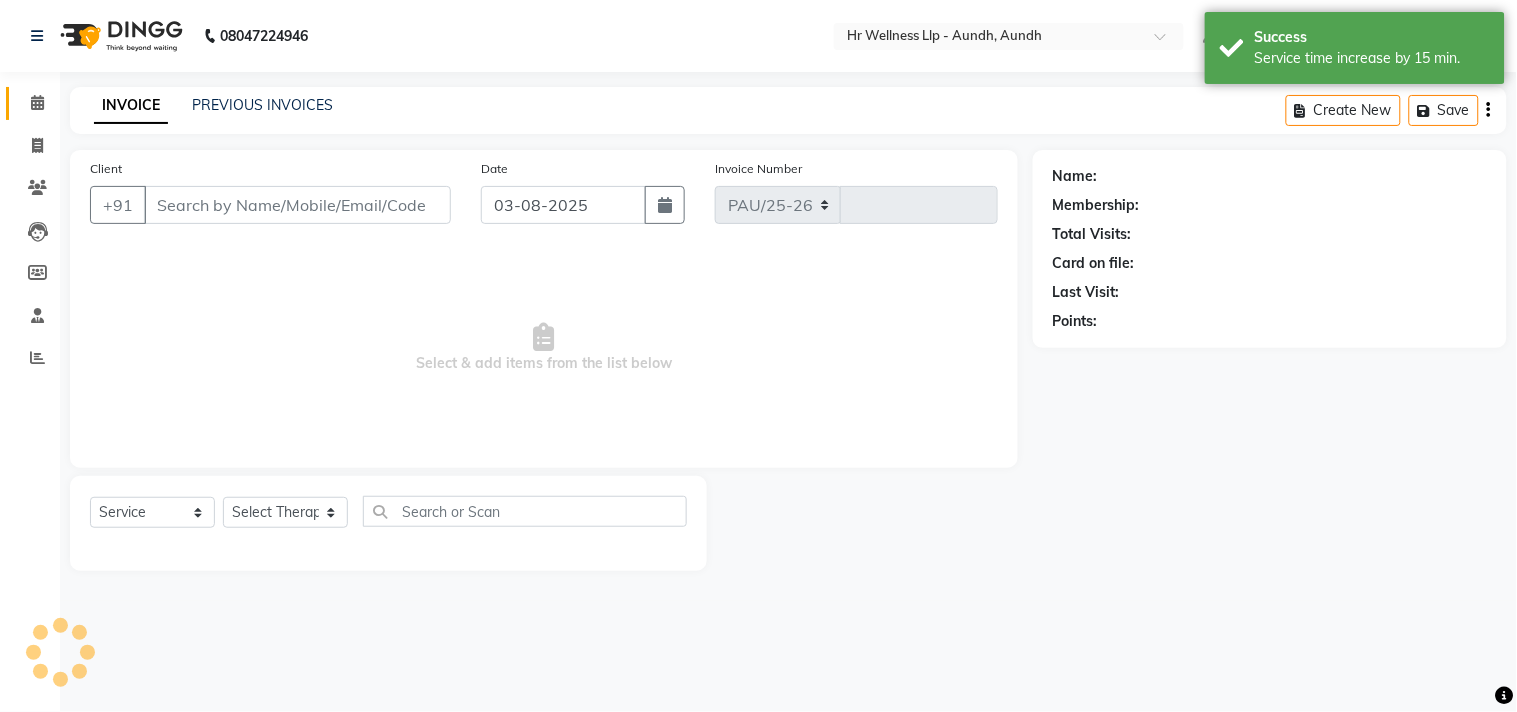 type on "0971" 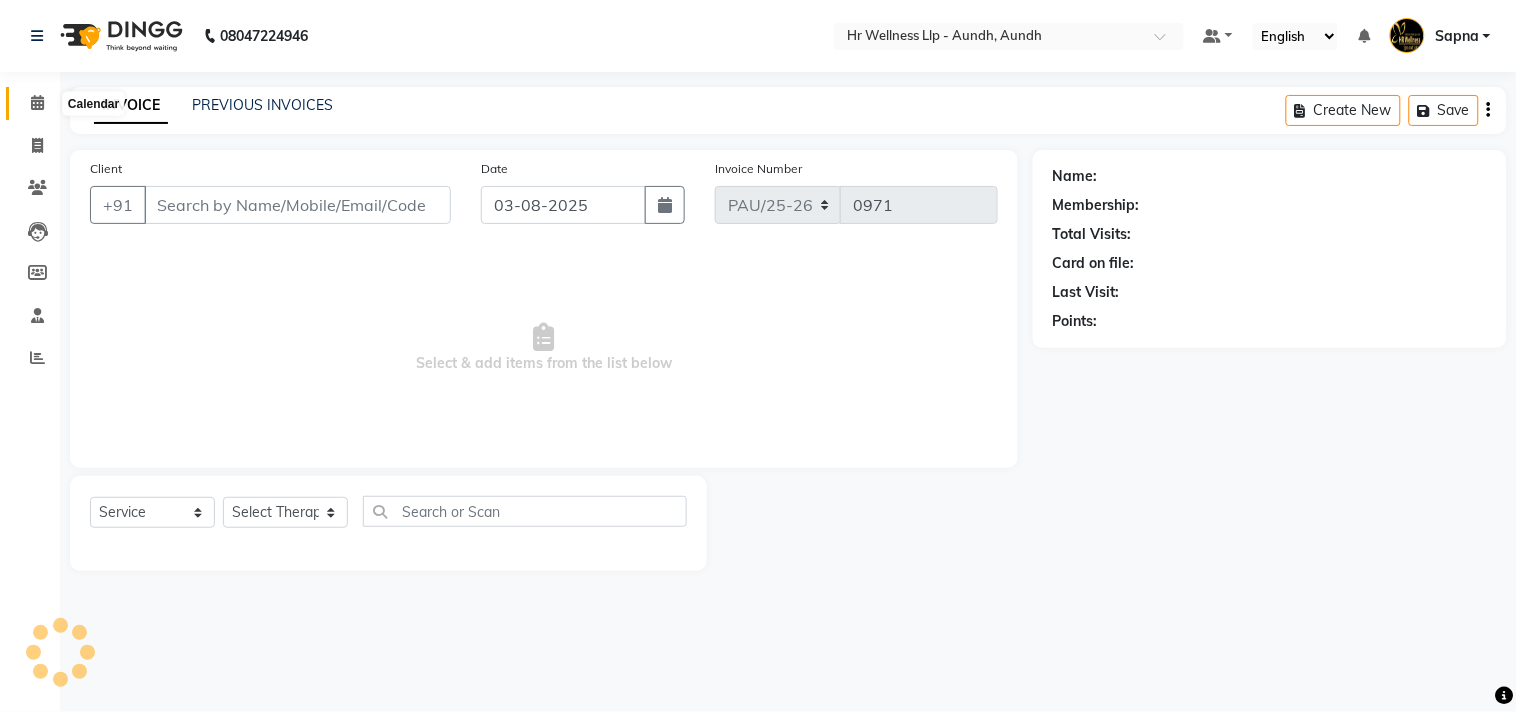 click 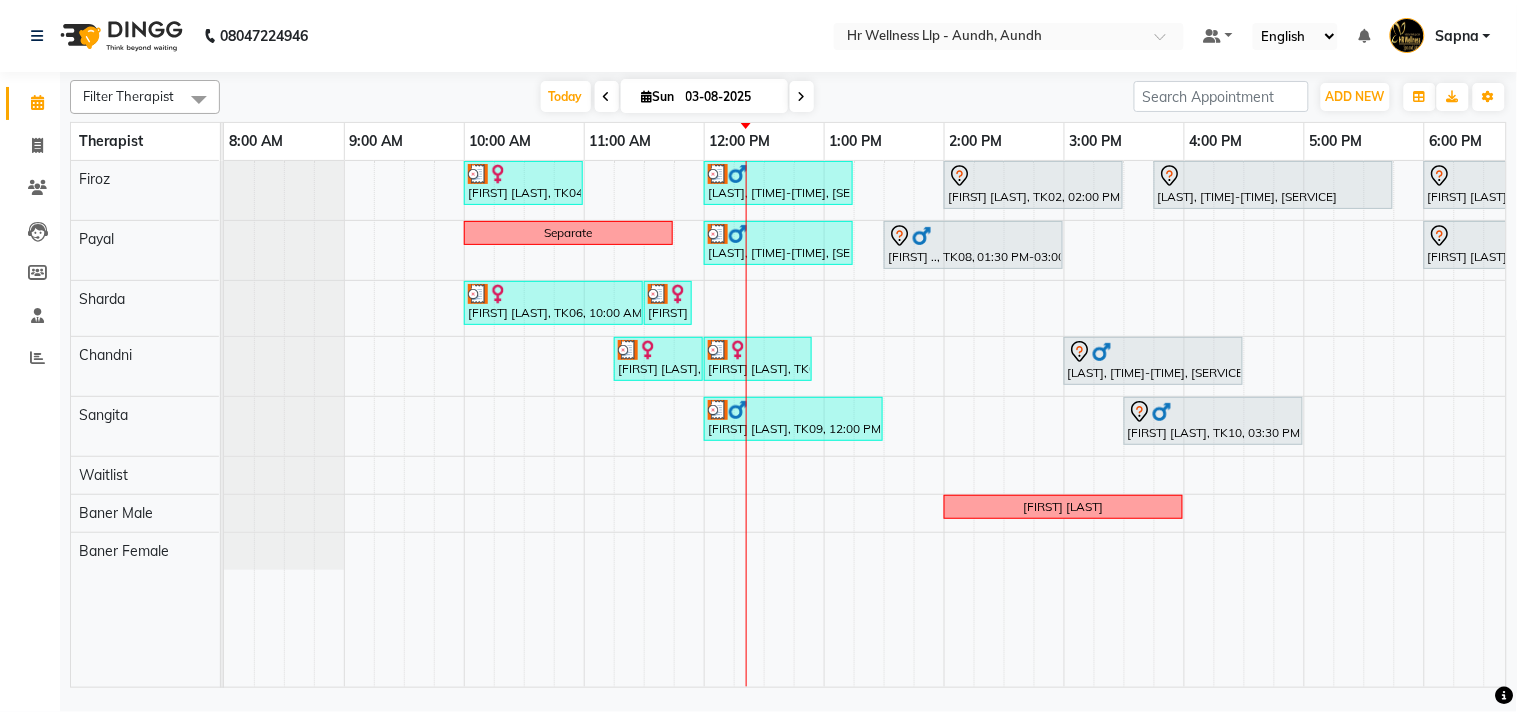 scroll, scrollTop: 0, scrollLeft: 255, axis: horizontal 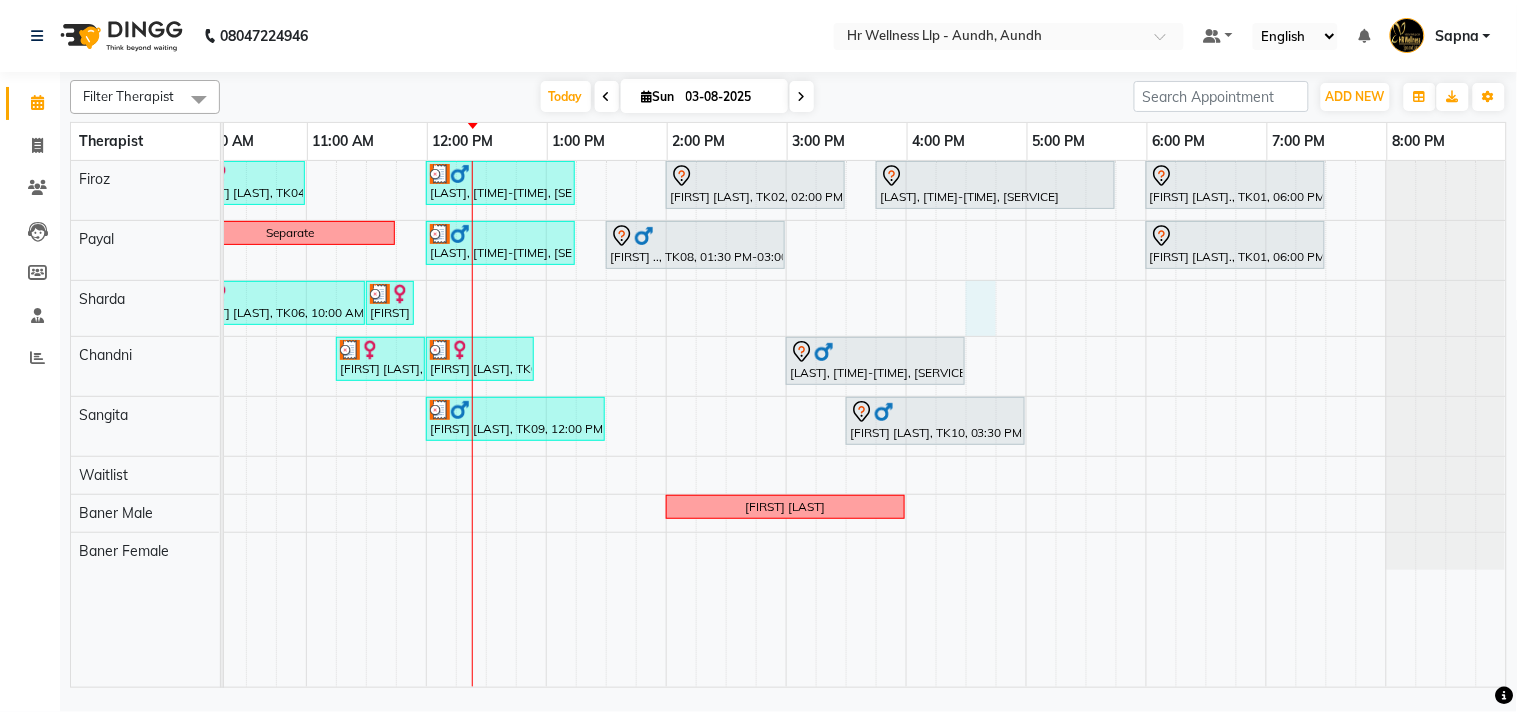 click on "Ashwini Udasin, TK04, 10:00 AM-11:00 AM, Massage 60 Min     Seema Chavan, TK03, 12:00 PM-01:15 PM, Massage 60 Min             PI Sambhaji Shirke, TK02, 02:00 PM-03:30 PM, Massage 60 Min             Amol Rege, TK07, 03:45 PM-05:45 PM, Massage 90 Min             Zelam Chaubal., TK01, 06:00 PM-07:30 PM, Massage 60 Min  Separate      Seema Chavan, TK03, 12:00 PM-01:15 PM, Massage 60 Min             Bharat .., TK08, 01:30 PM-03:00 PM, Massage 60 Min             Zelam Chaubal., TK01, 06:00 PM-07:30 PM, Massage 60 Min     Sapna Jairam, TK06, 10:00 AM-11:30 AM, Massage 90 Min     Sapna Jairam, TK06, 11:30 AM-11:55 AM, 10 mins complimentary Service     Ashwini Udasin, TK04, 11:15 AM-12:00 PM, Massage 60 Min     Ashwini Udasin, TK04, 12:00 PM-12:55 PM, 10 mins complimentary Service             Adrian D'souza, TK05, 03:00 PM-04:30 PM, Massage 60 Min     Satish Bakre, TK09, 12:00 PM-01:30 PM, Massage 60 Min             Bharath Jagannath, TK10, 03:30 PM-05:00 PM, Massage 60 Min  Raeha sandalwala" at bounding box center [726, 424] 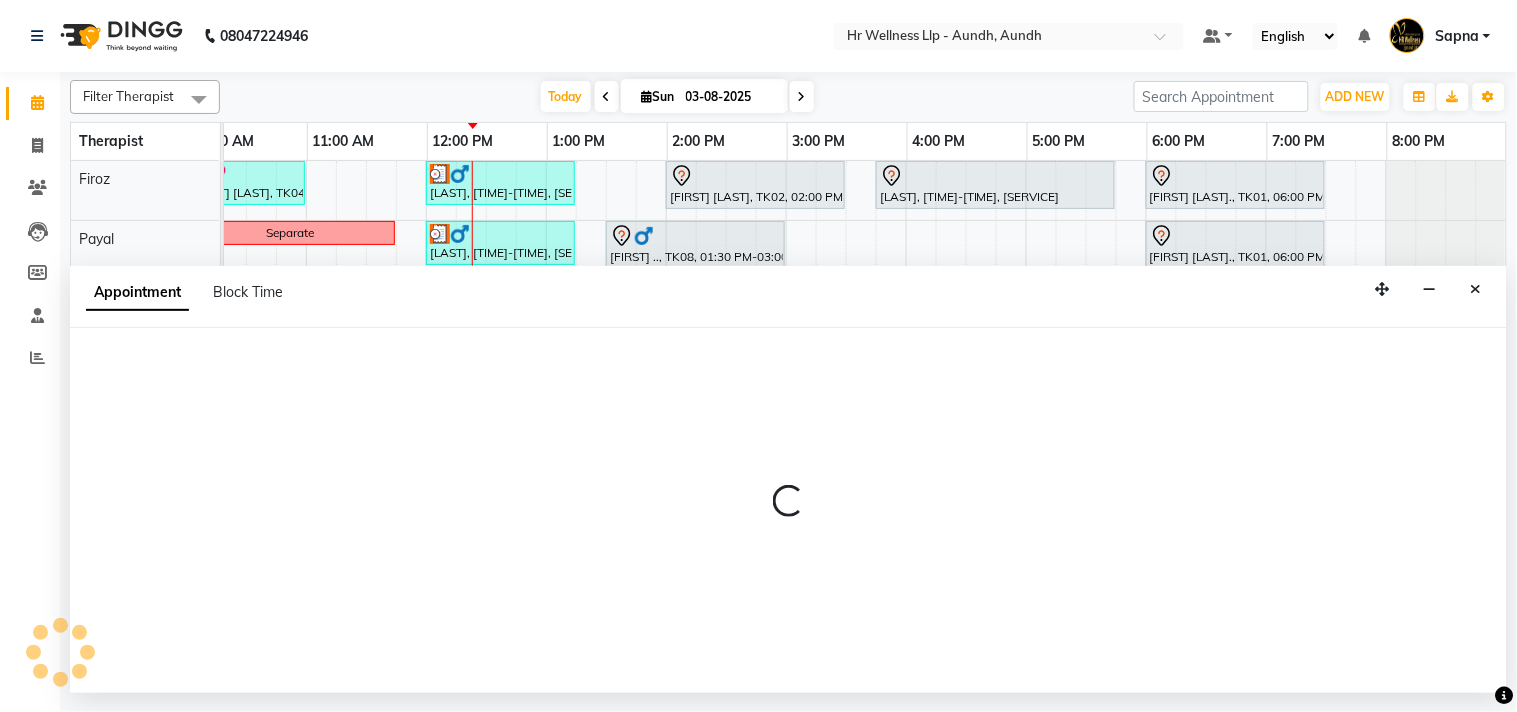 select on "77661" 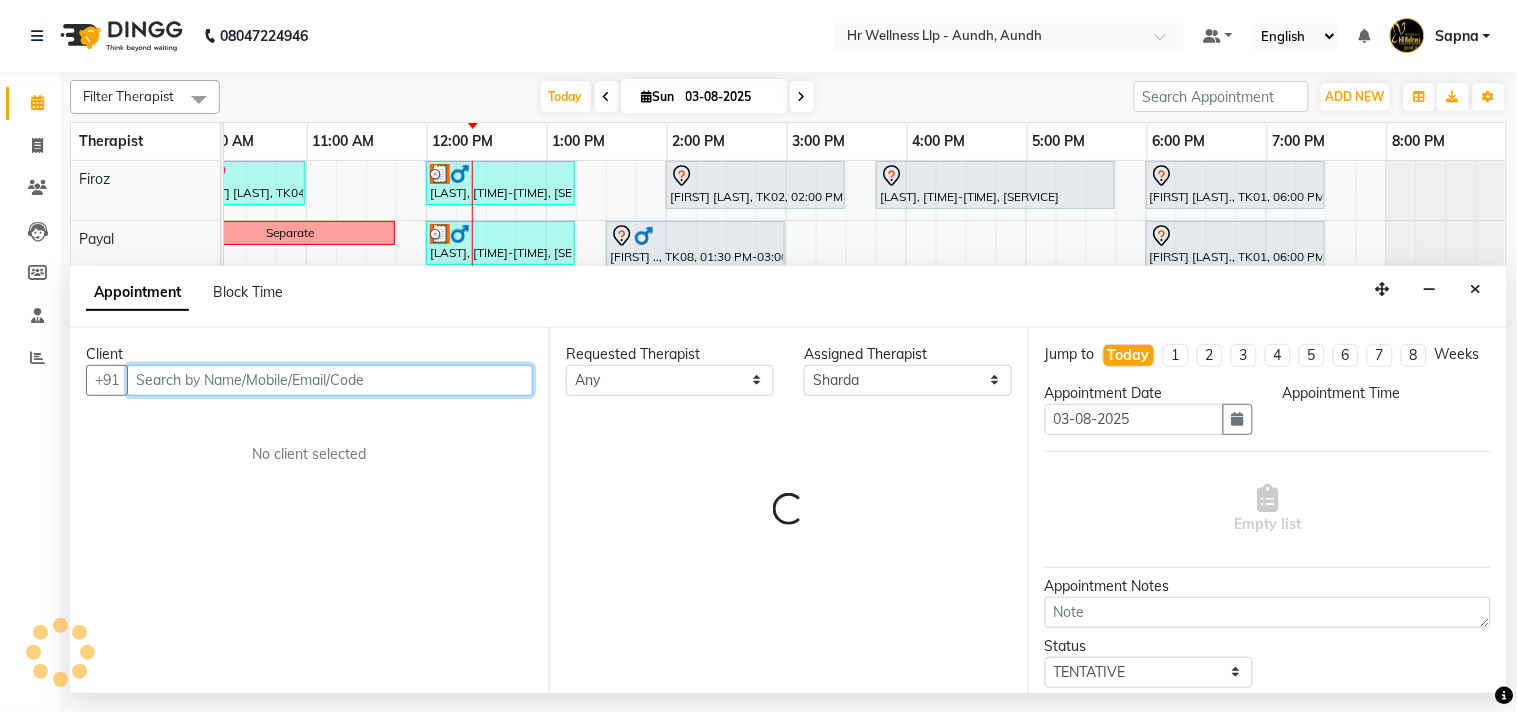 select on "990" 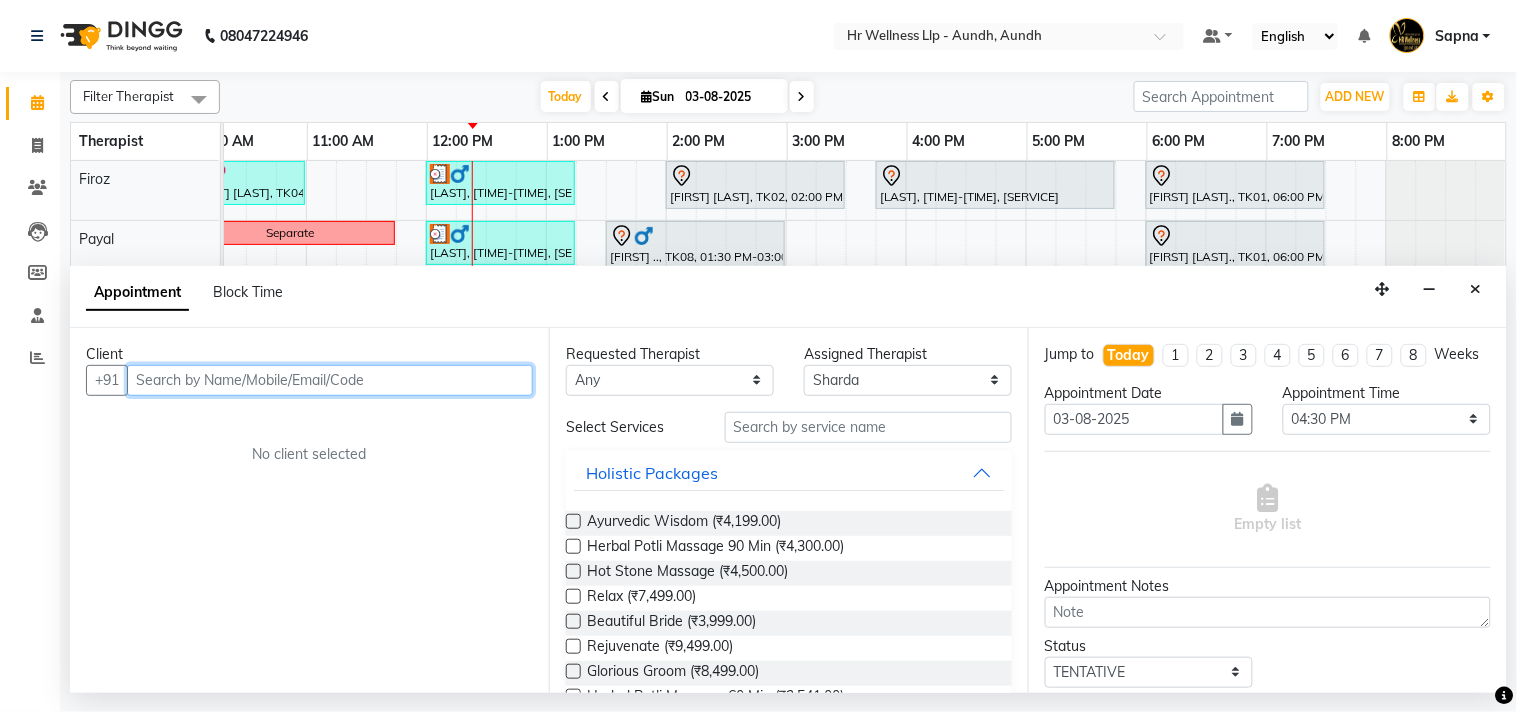click at bounding box center (330, 380) 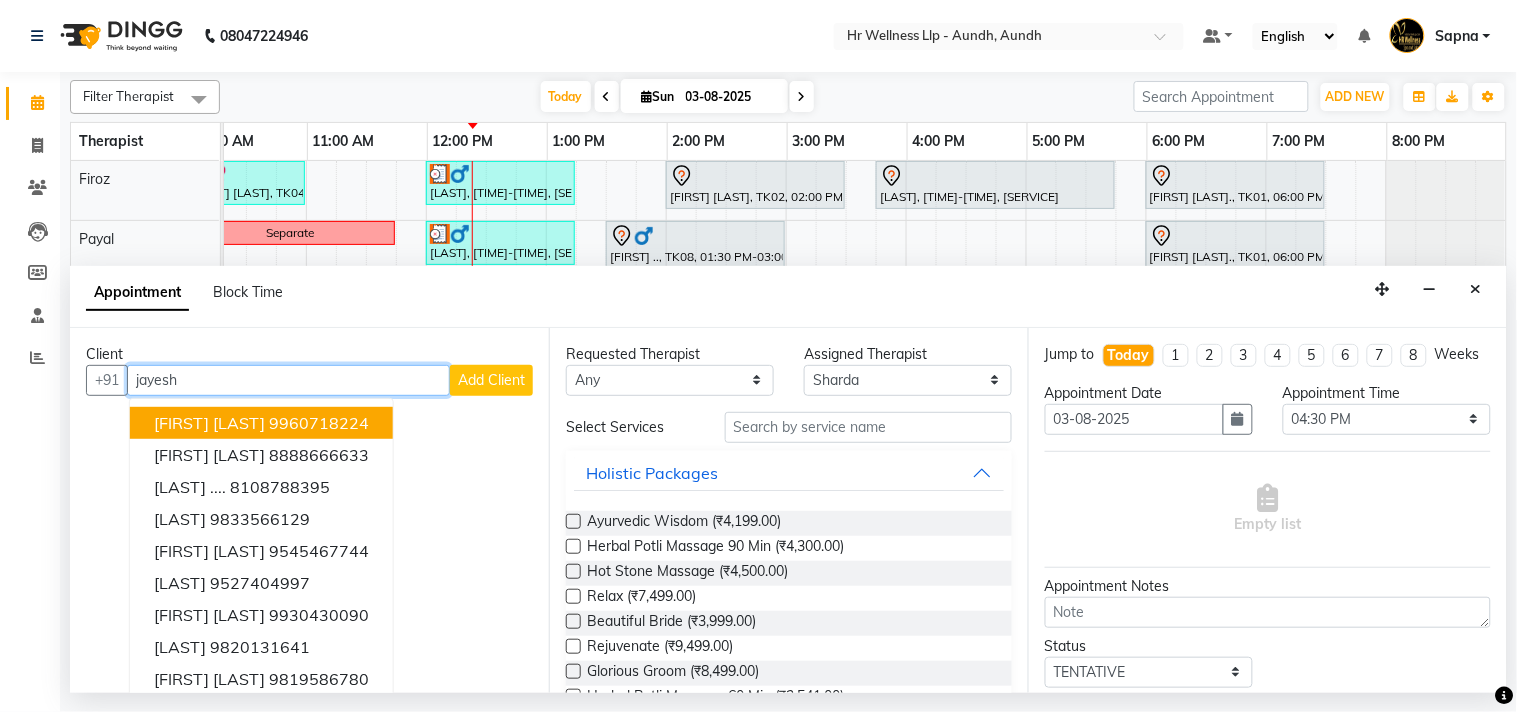 click on "jayesh" at bounding box center (288, 380) 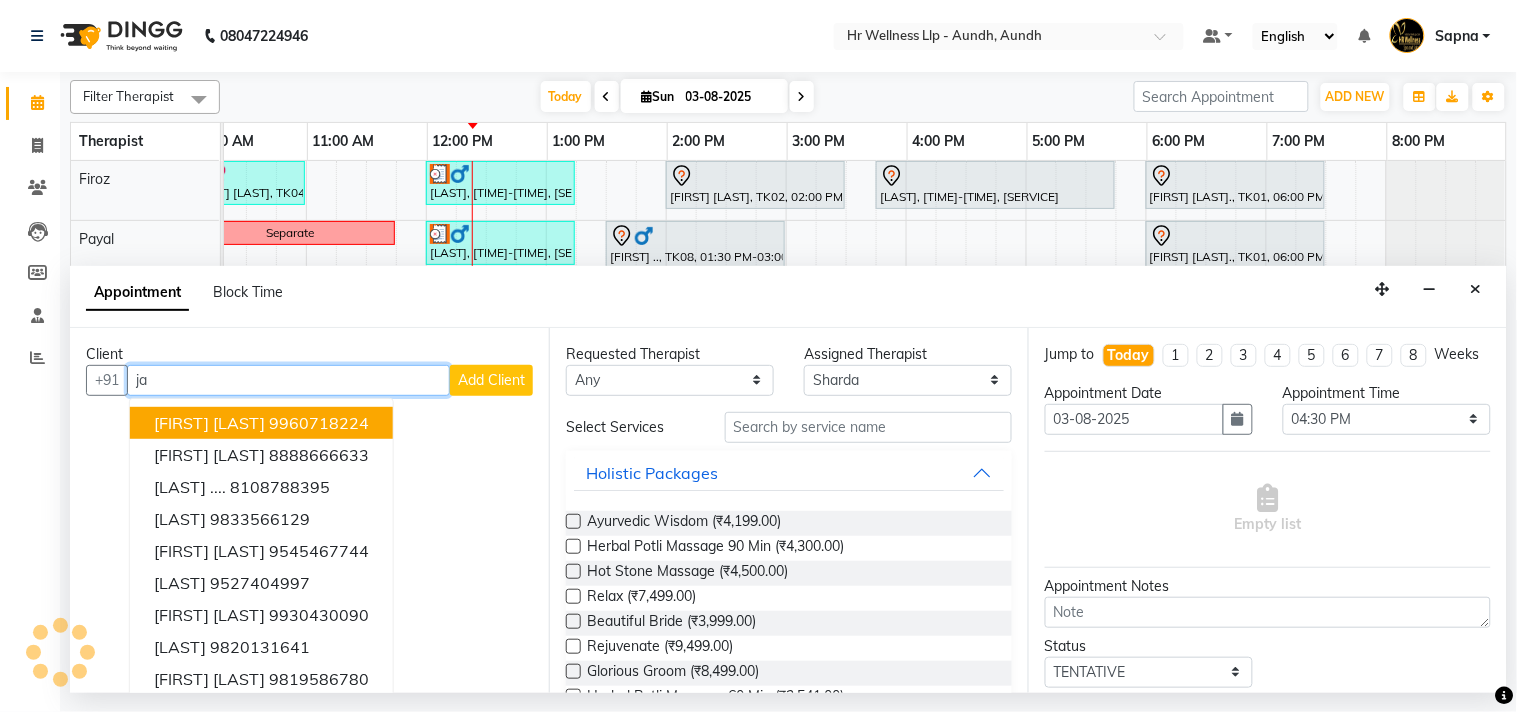 type on "j" 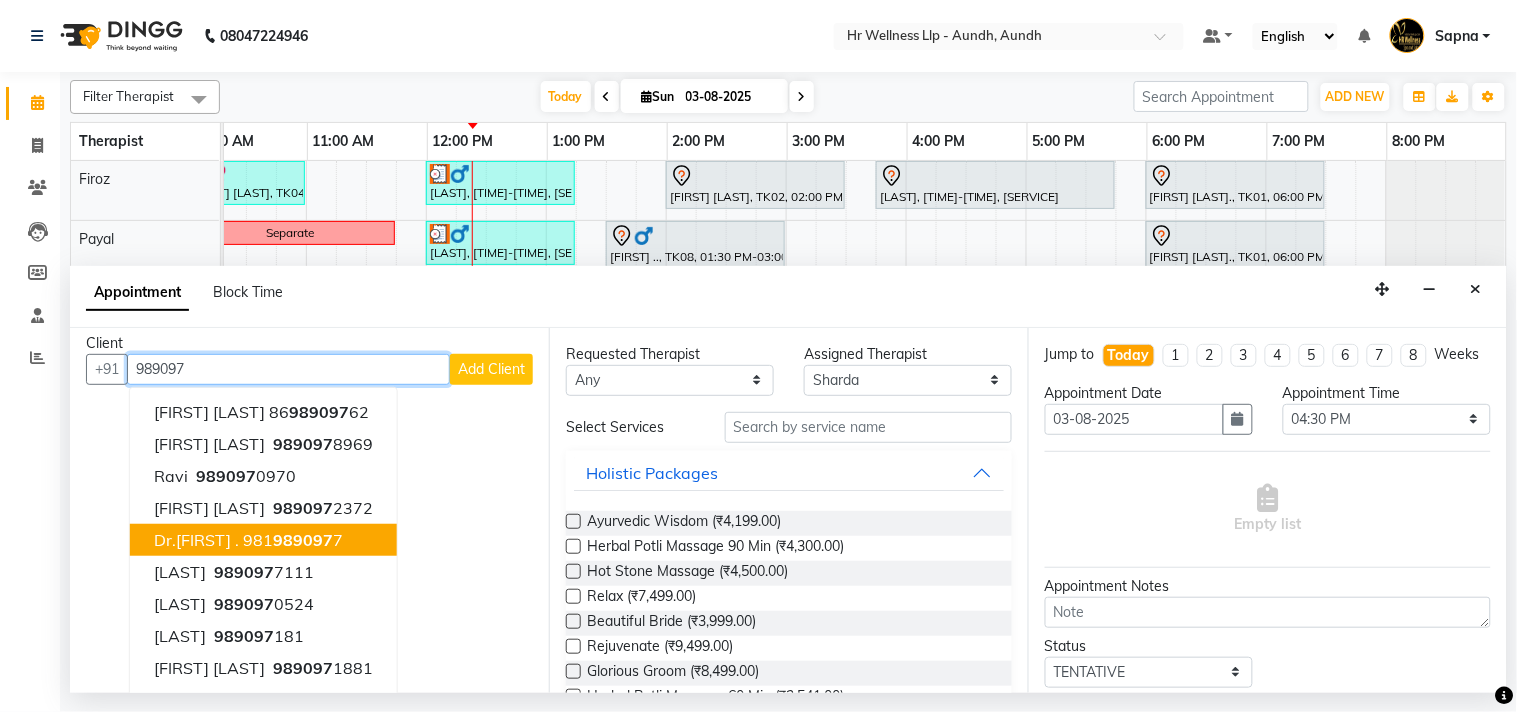 scroll, scrollTop: 0, scrollLeft: 0, axis: both 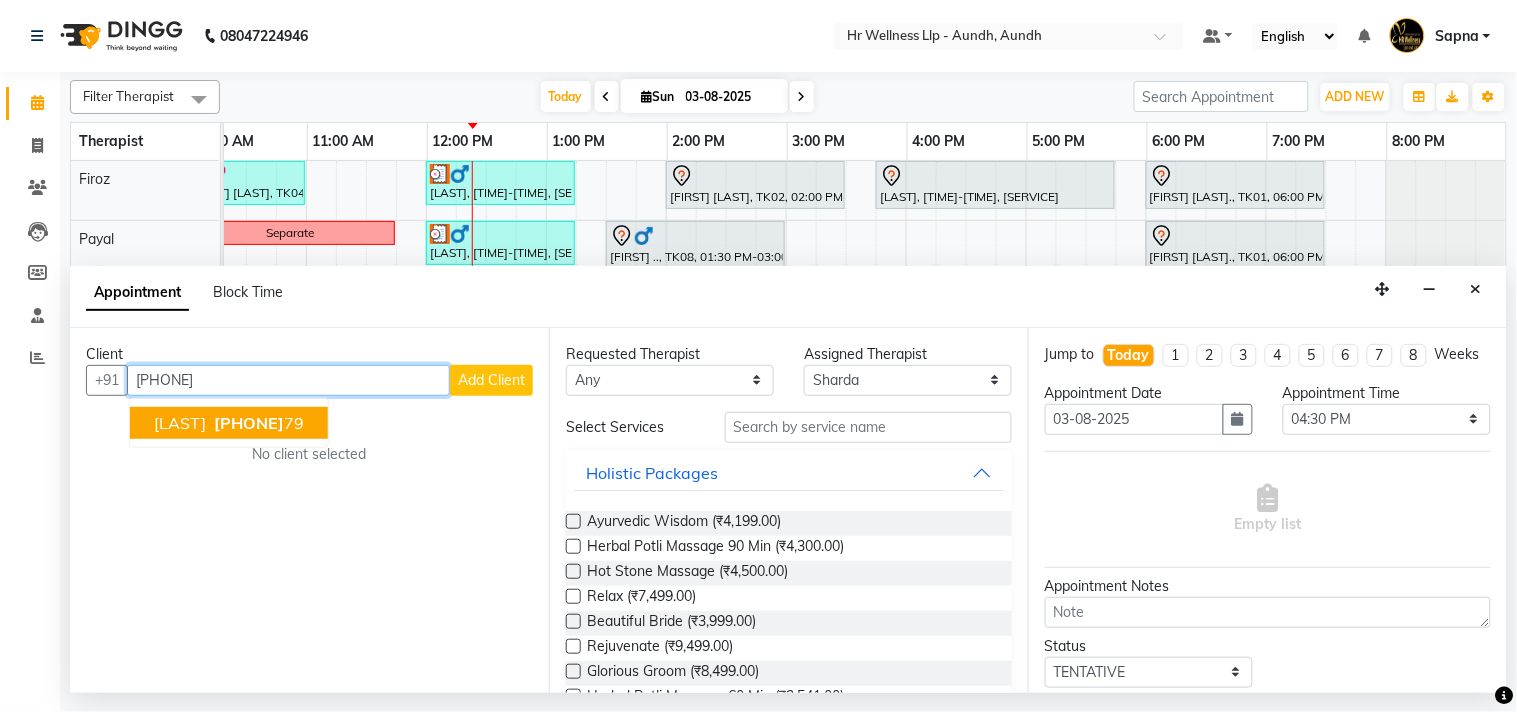 click on "98909735" at bounding box center [249, 423] 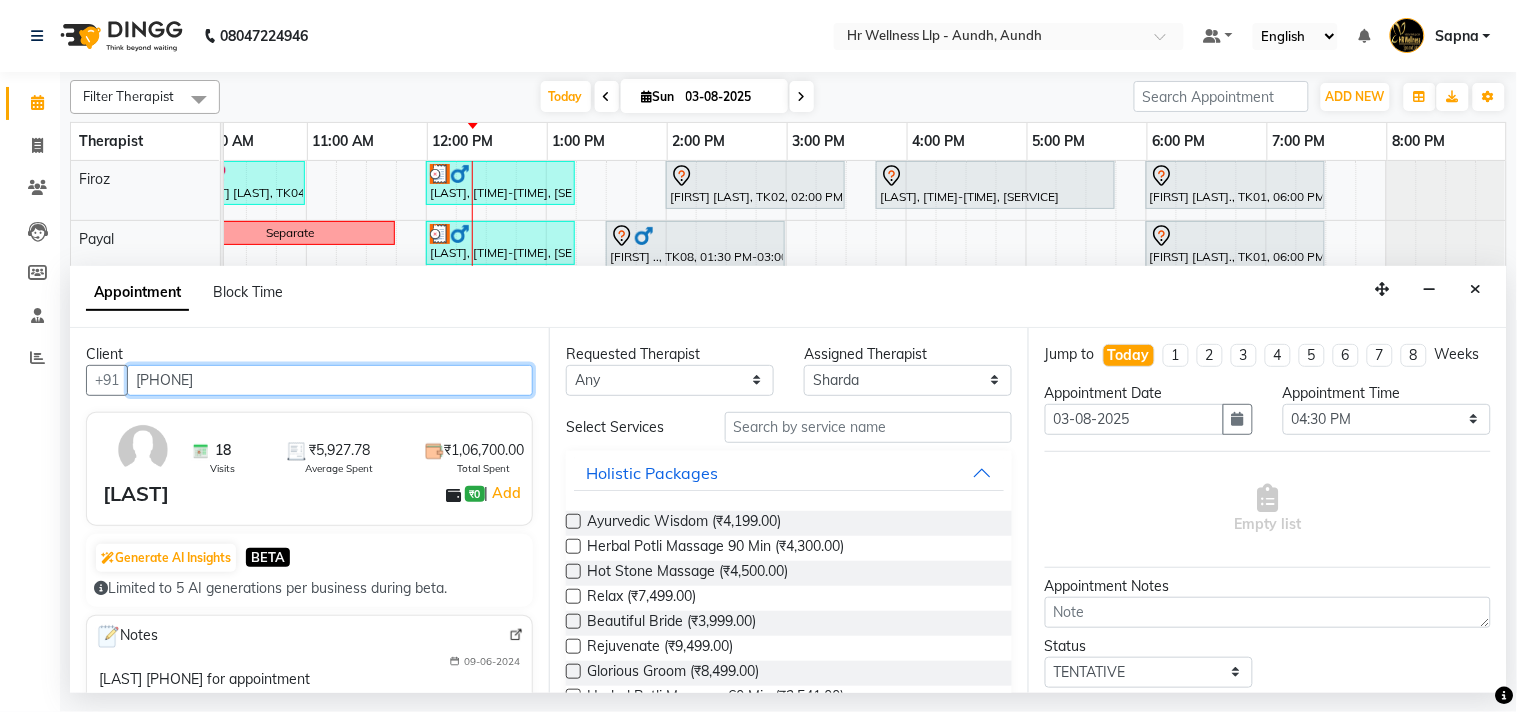 type on "[PHONE]" 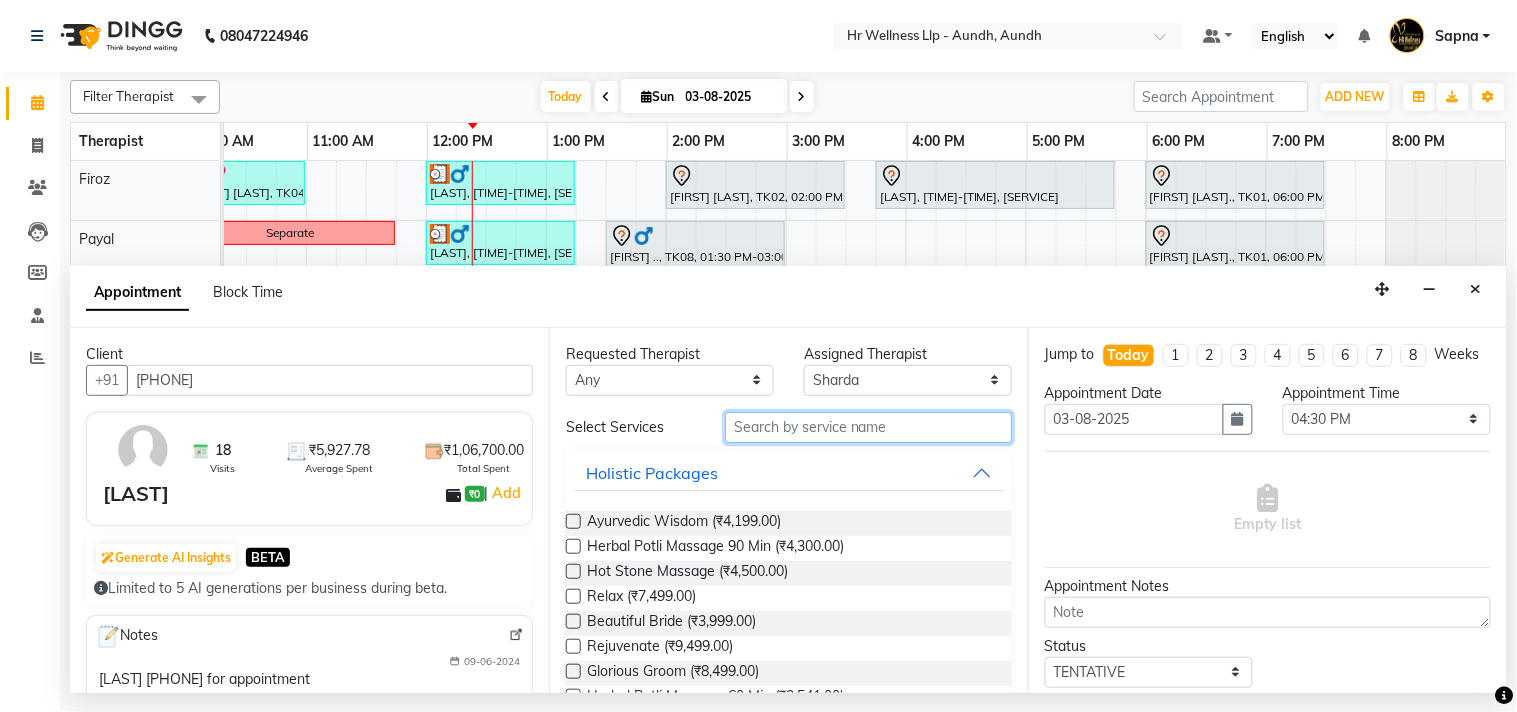 click at bounding box center (868, 427) 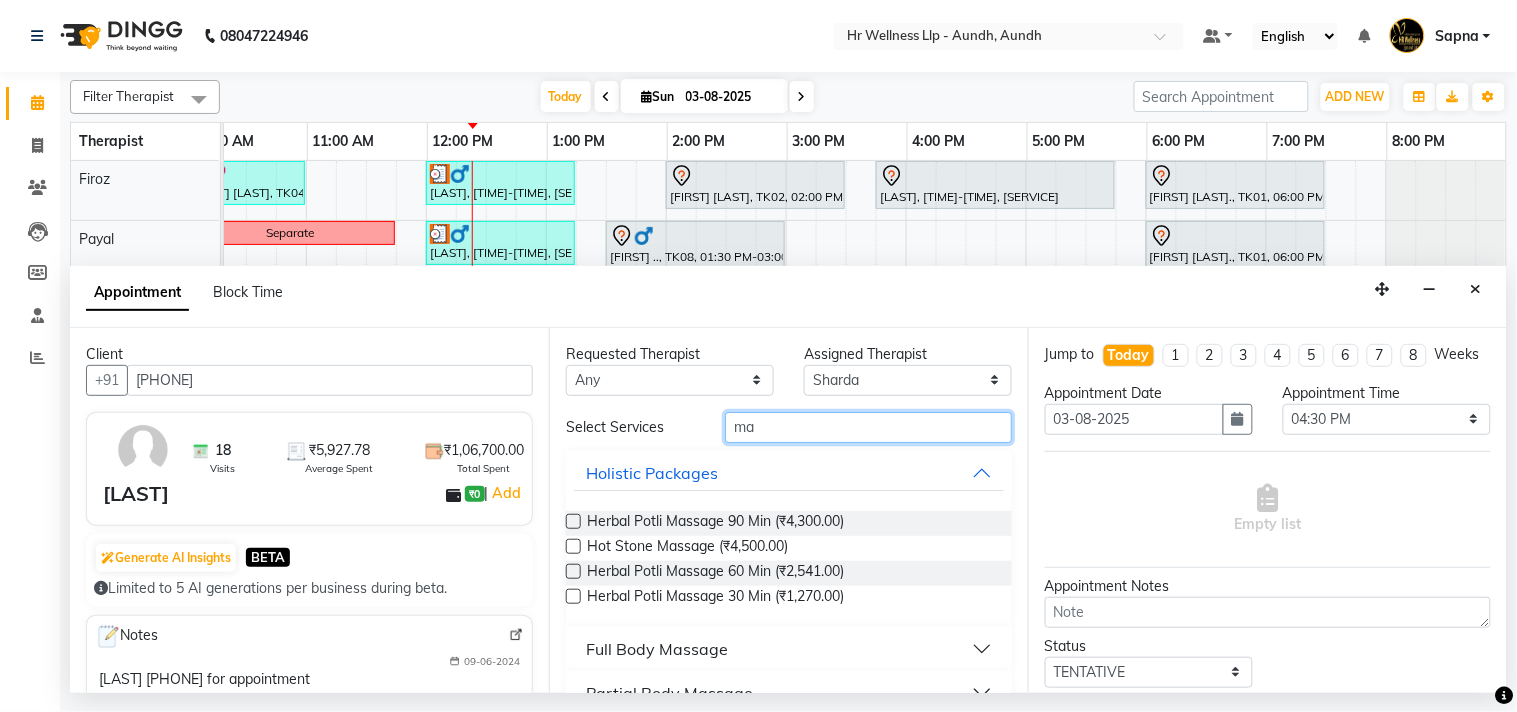 type on "ma" 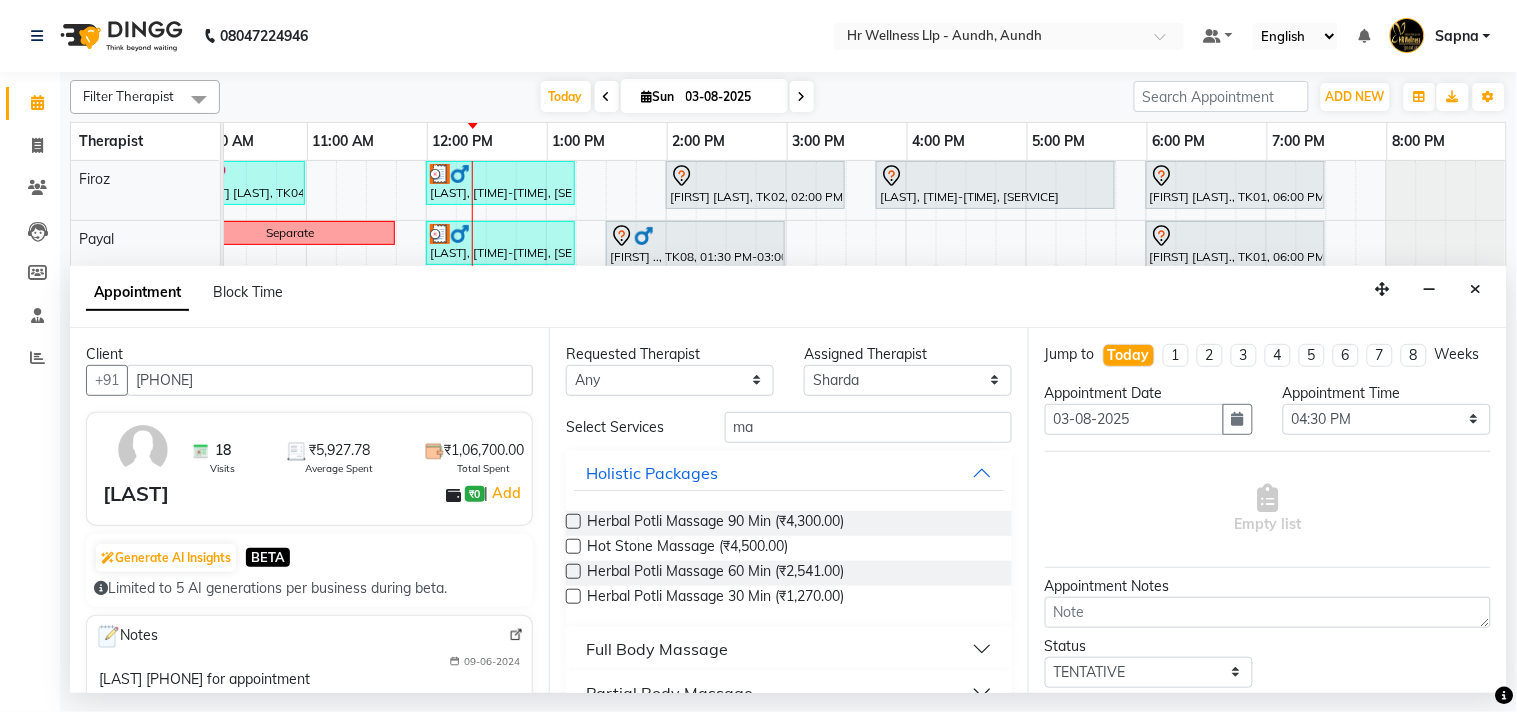 click on "Full Body Massage" at bounding box center (657, 649) 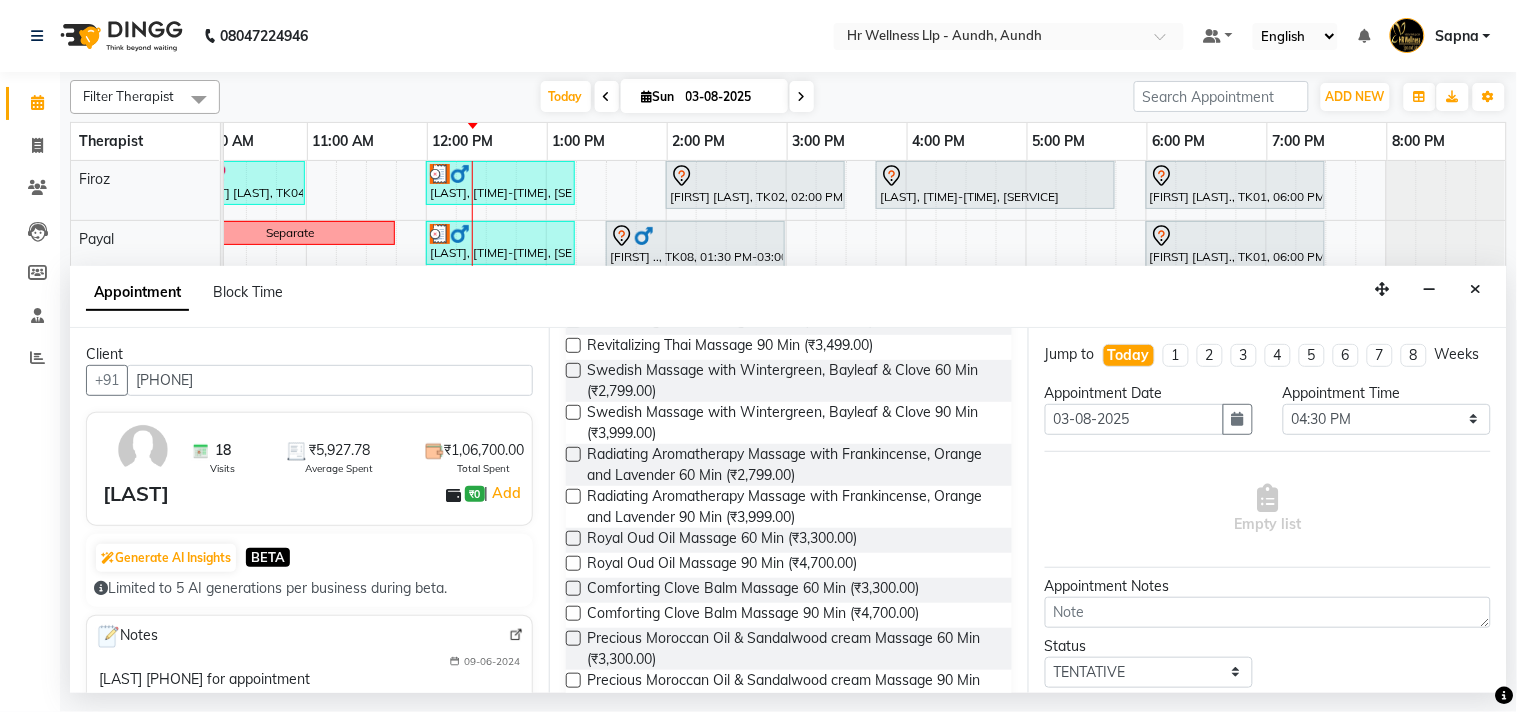 scroll, scrollTop: 1000, scrollLeft: 0, axis: vertical 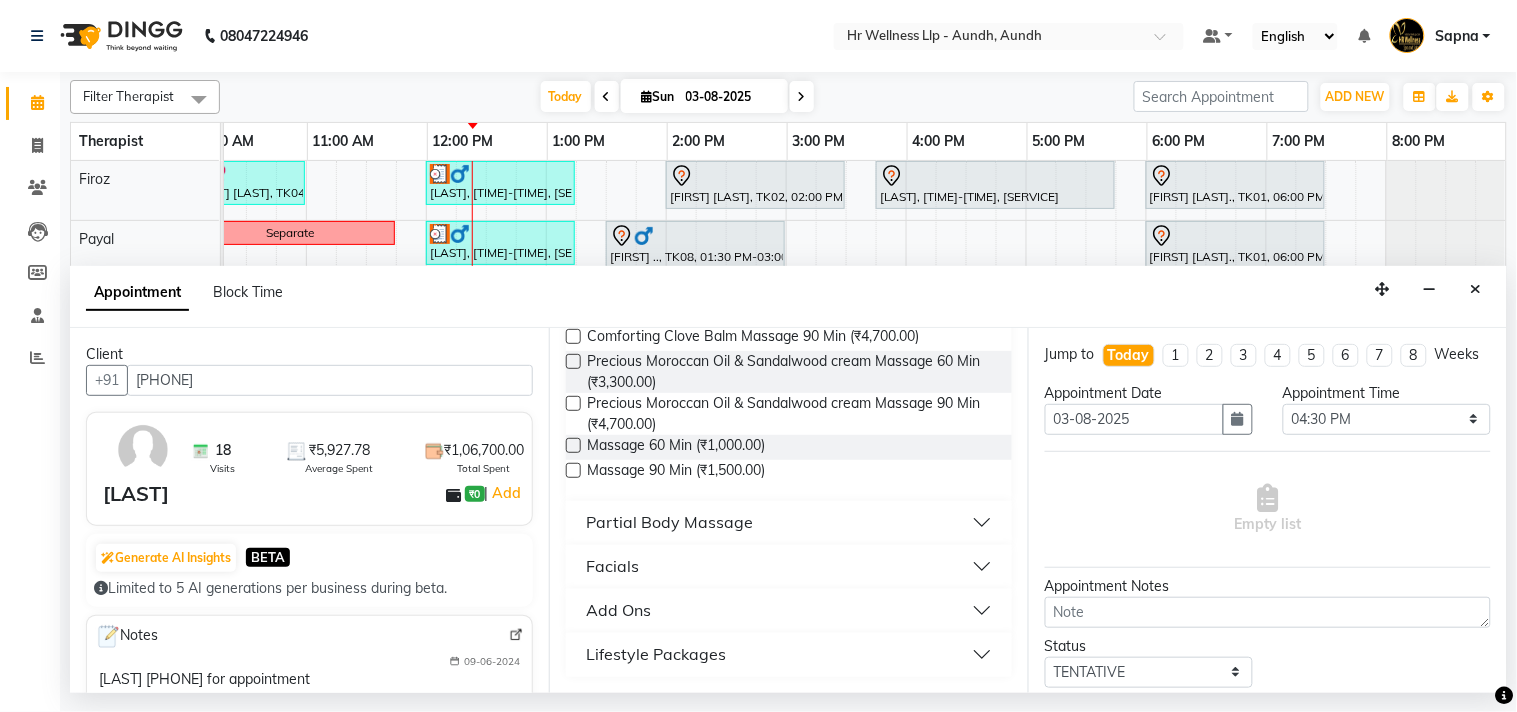 click at bounding box center (573, 470) 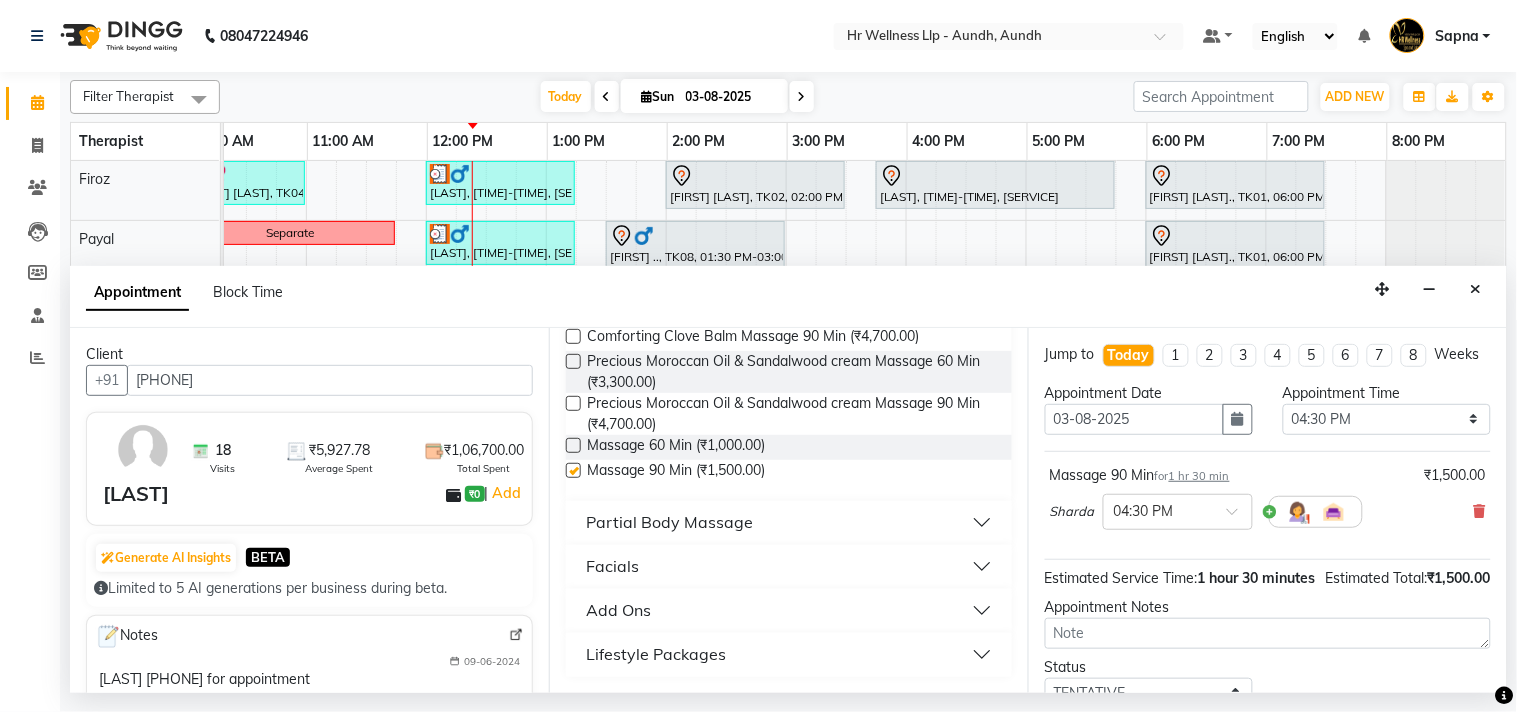 checkbox on "false" 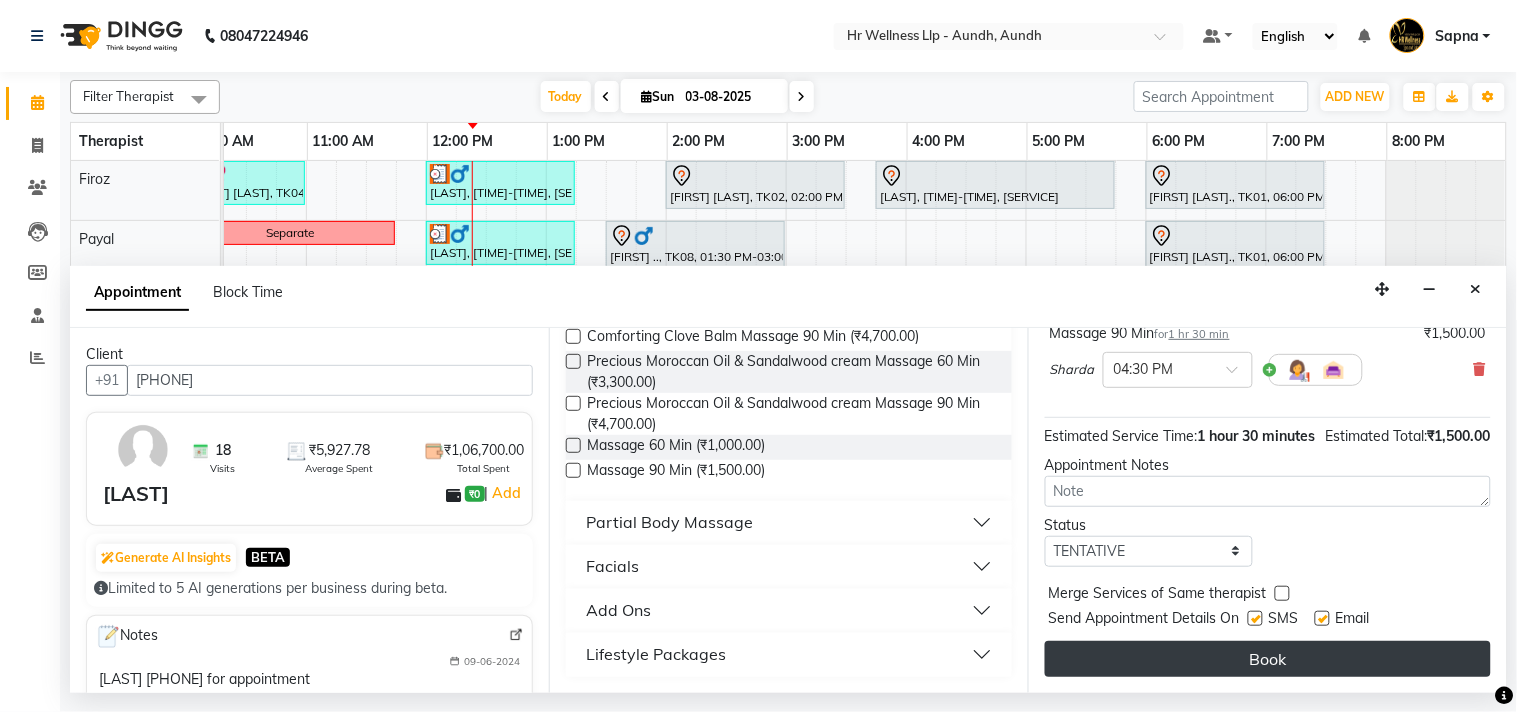 scroll, scrollTop: 181, scrollLeft: 0, axis: vertical 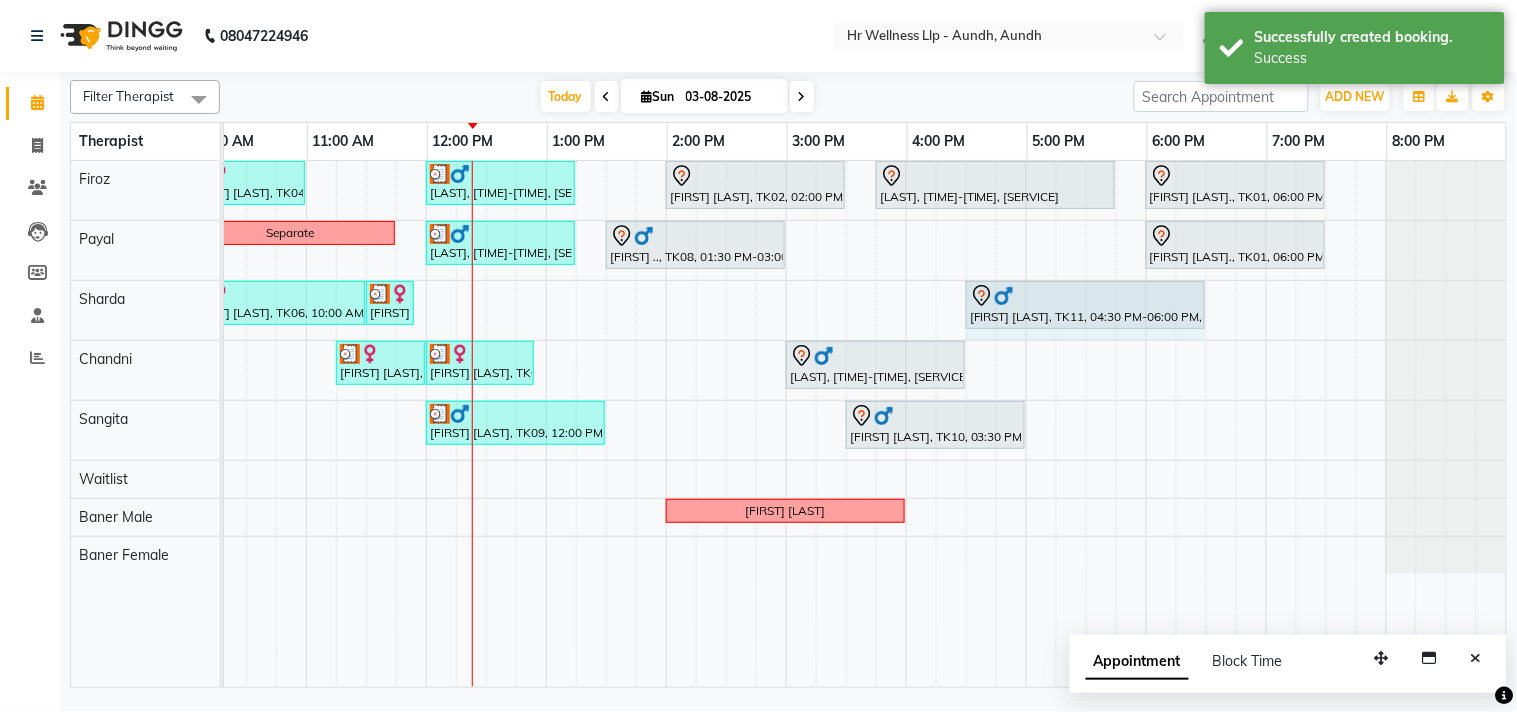 drag, startPoint x: 1124, startPoint y: 296, endPoint x: 1186, endPoint y: 296, distance: 62 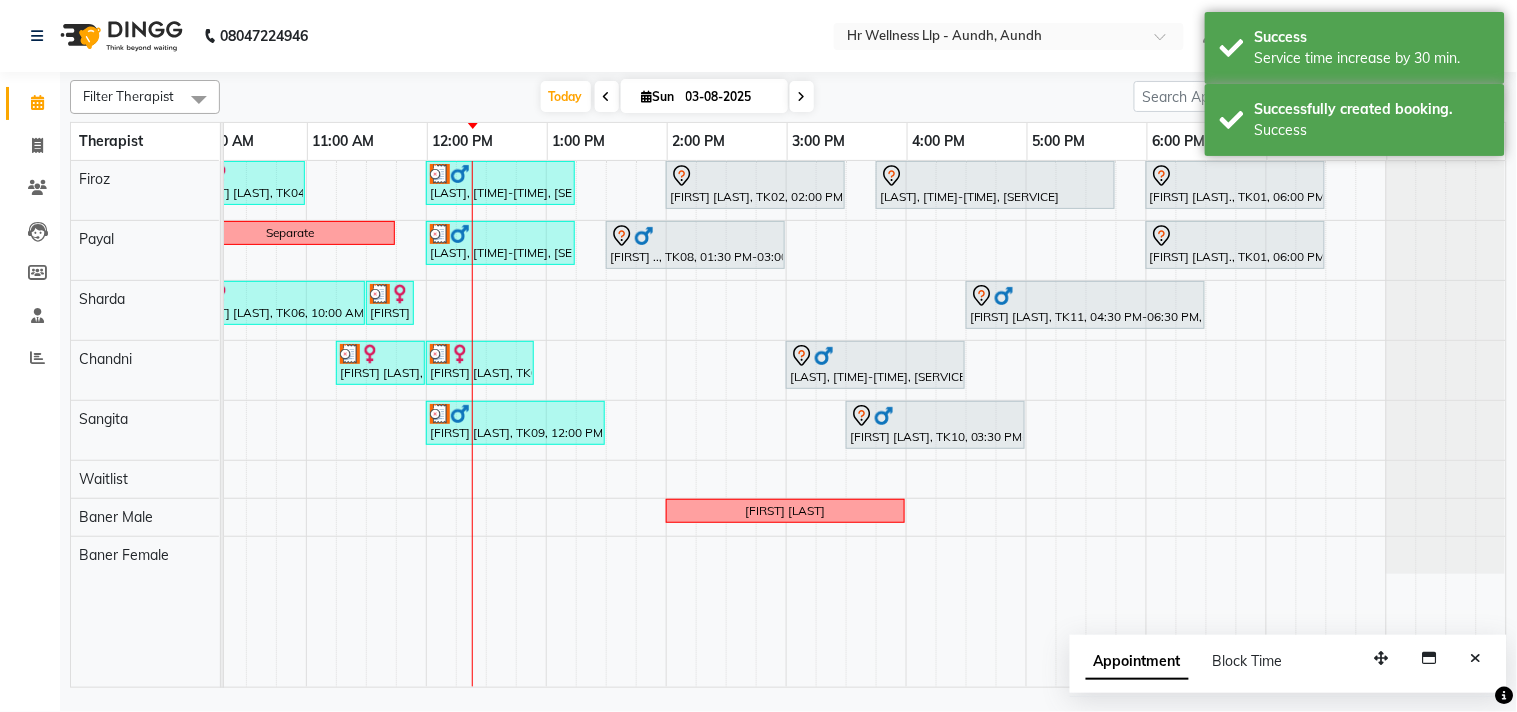 click at bounding box center [647, 96] 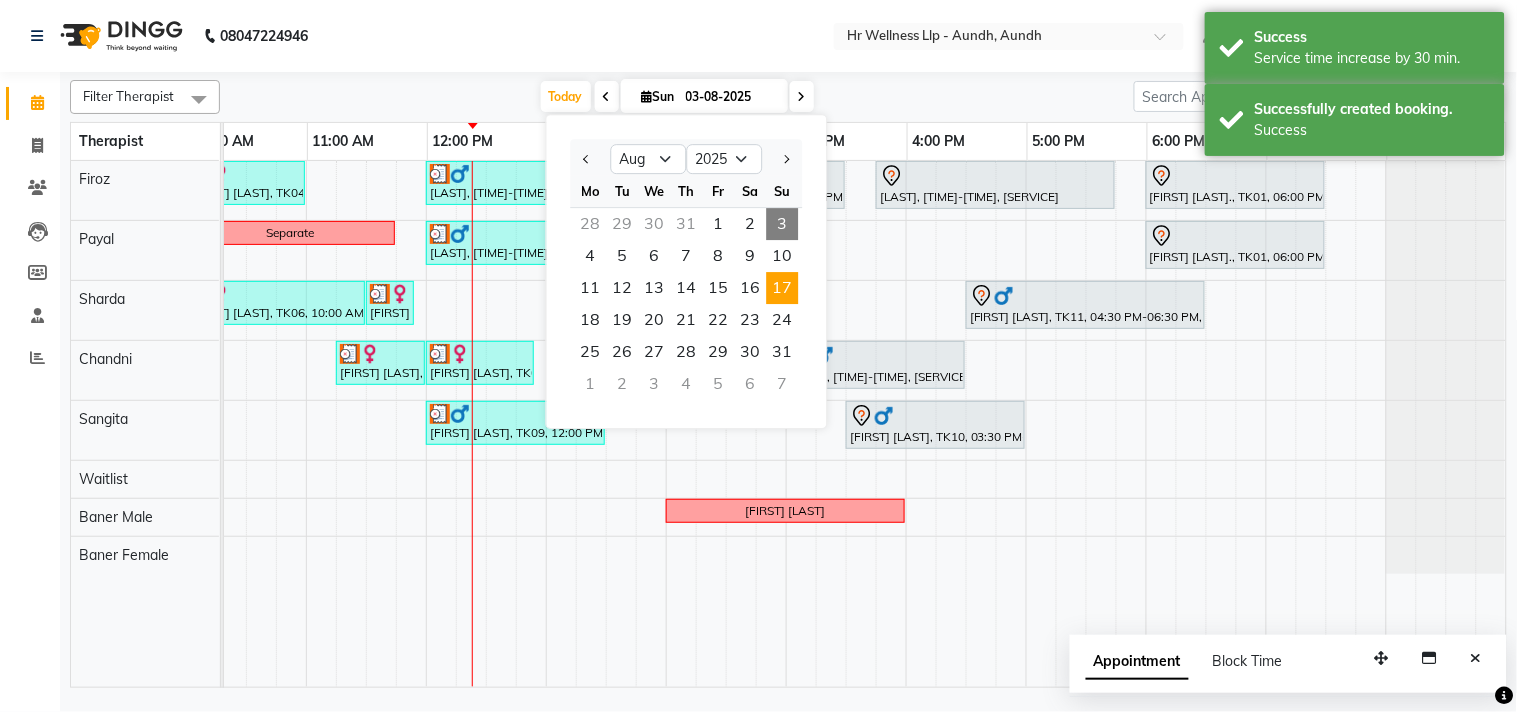 click on "17" at bounding box center (783, 288) 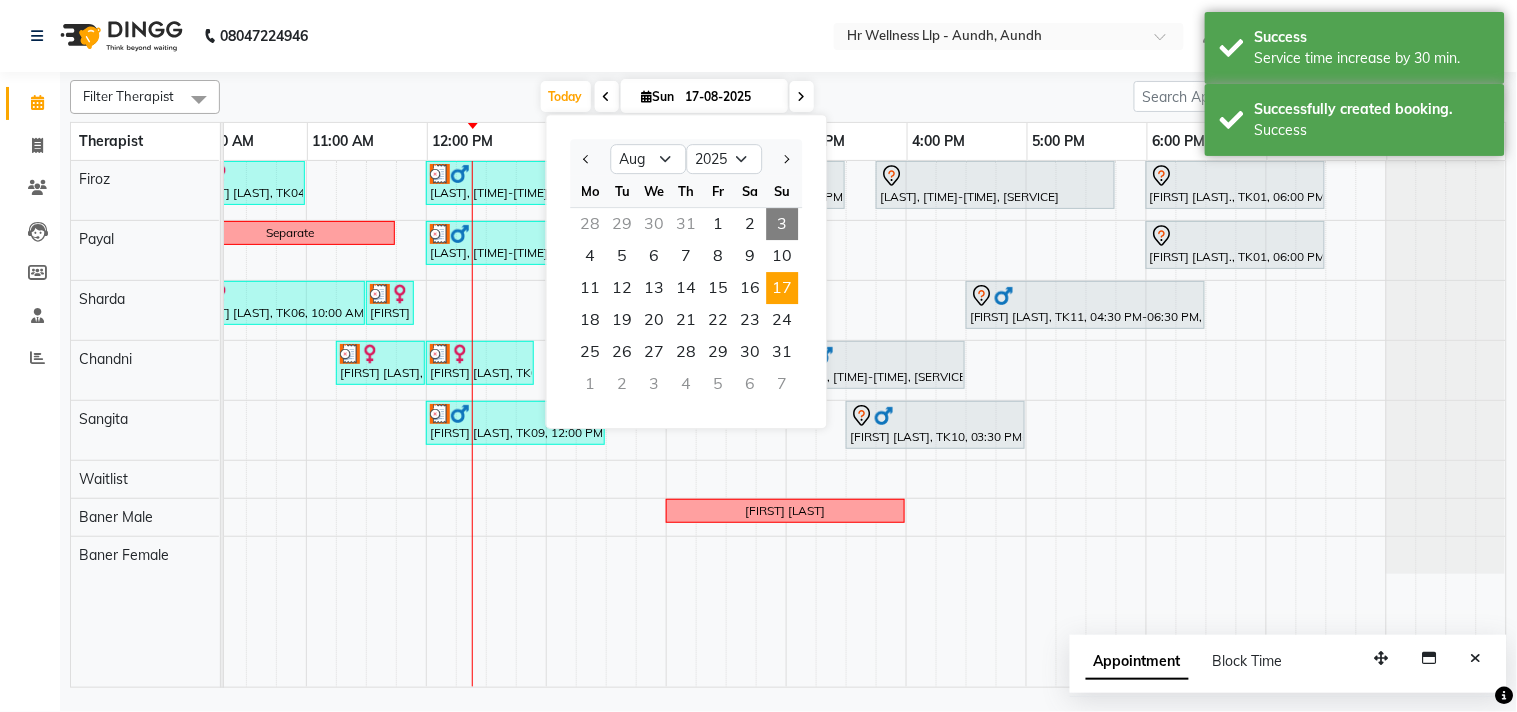 scroll, scrollTop: 0, scrollLeft: 0, axis: both 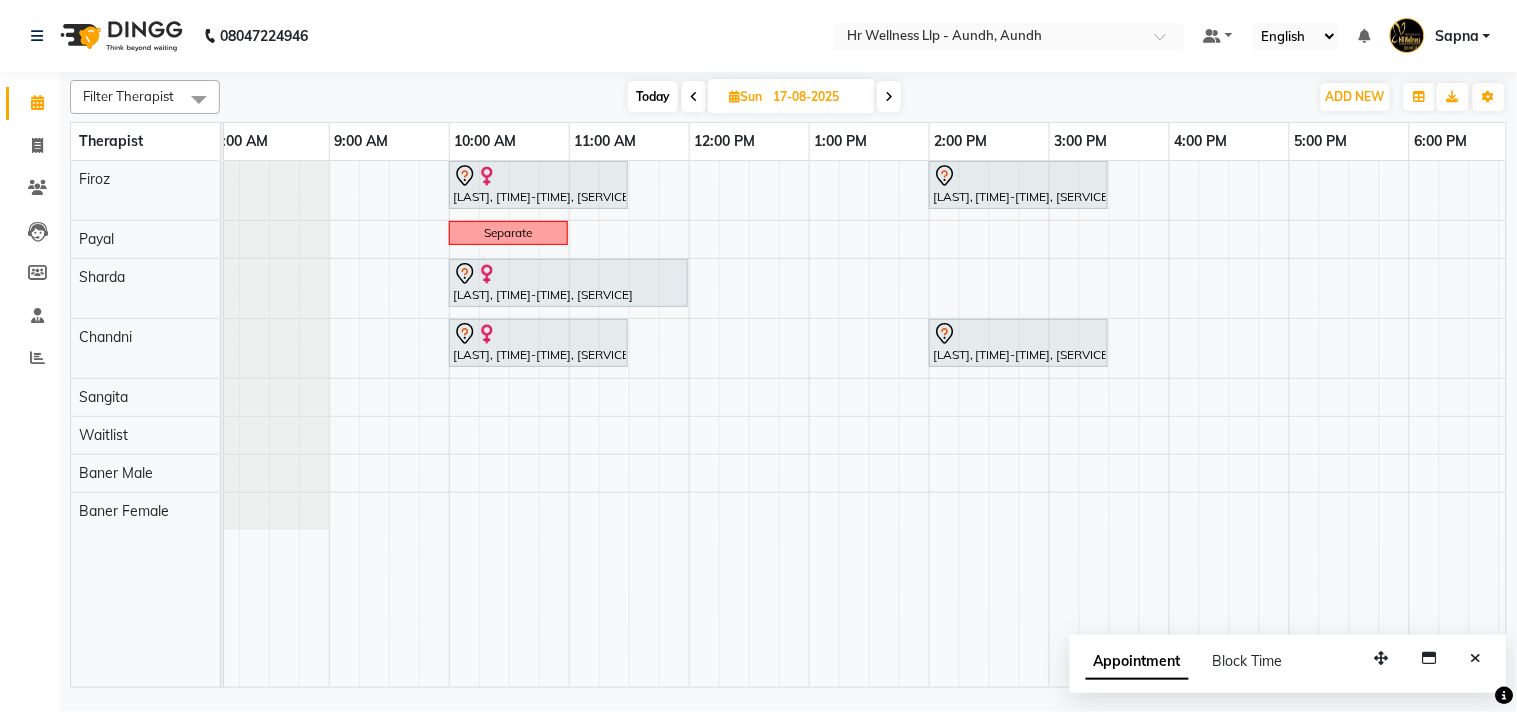 click at bounding box center (734, 96) 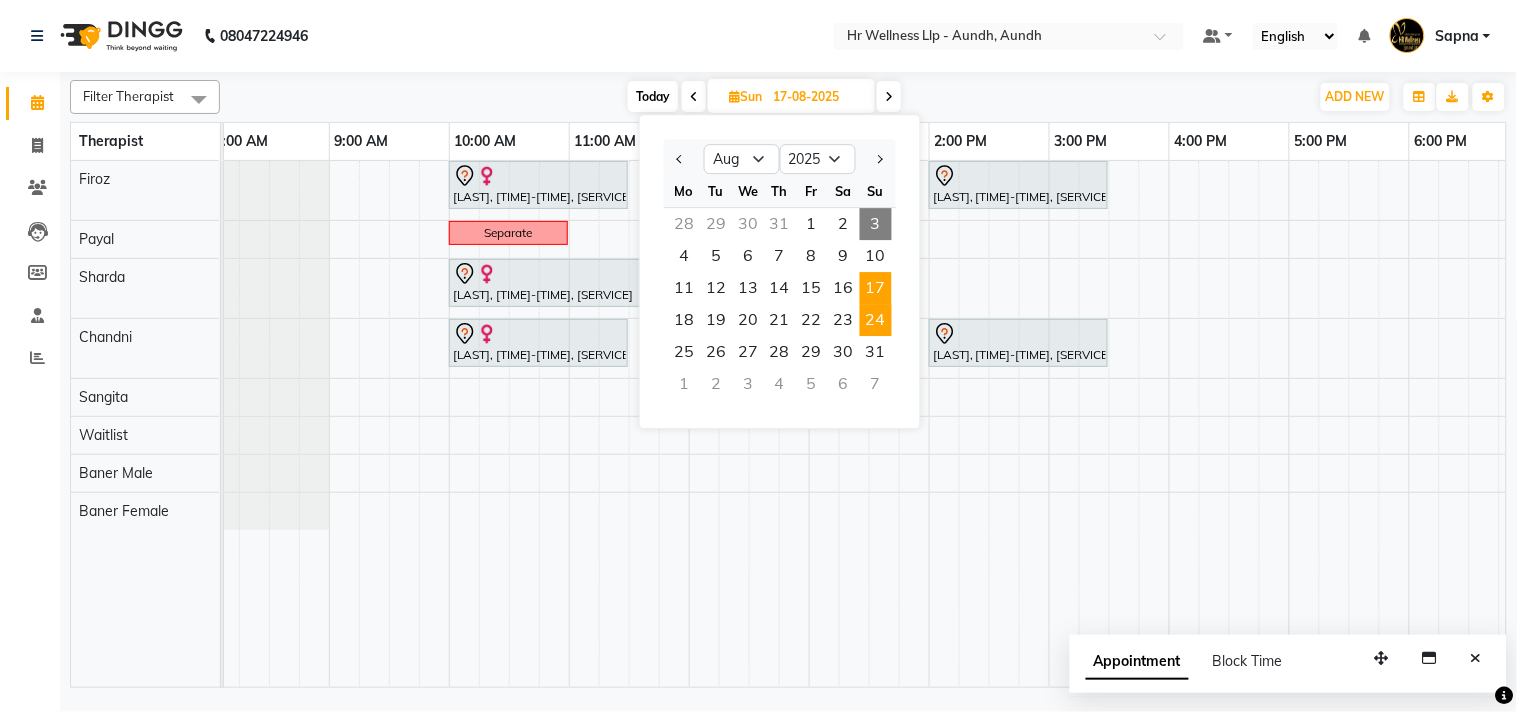 click on "24" at bounding box center (876, 320) 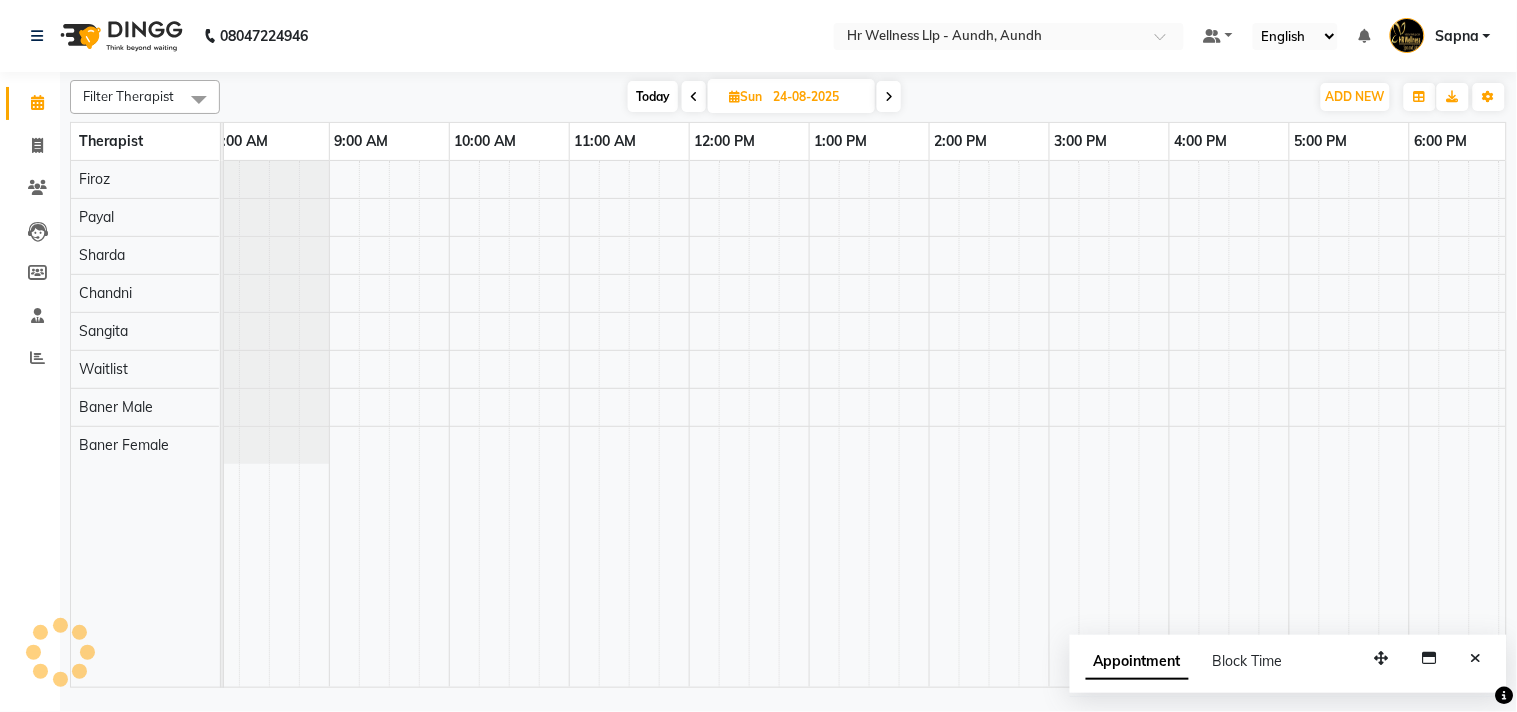 scroll, scrollTop: 0, scrollLeft: 0, axis: both 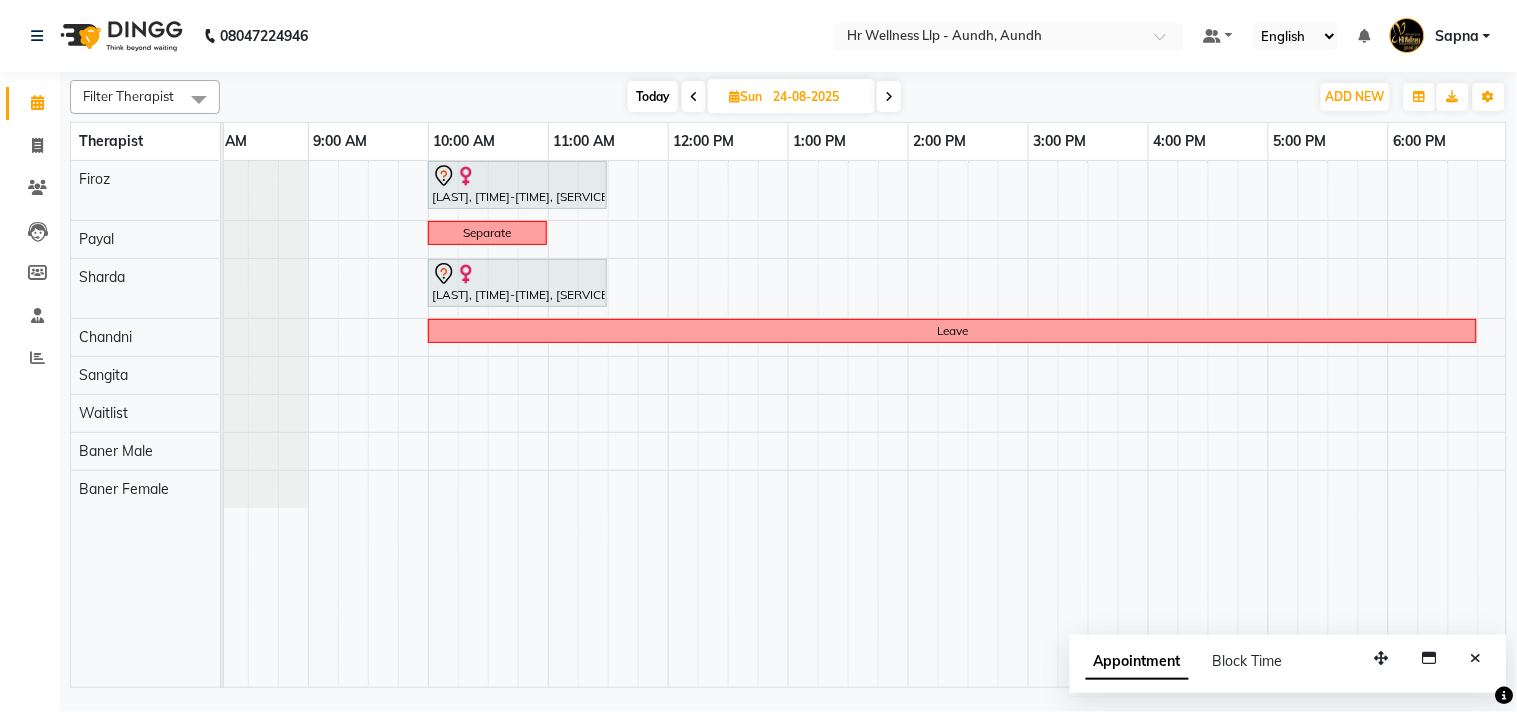 click at bounding box center (734, 96) 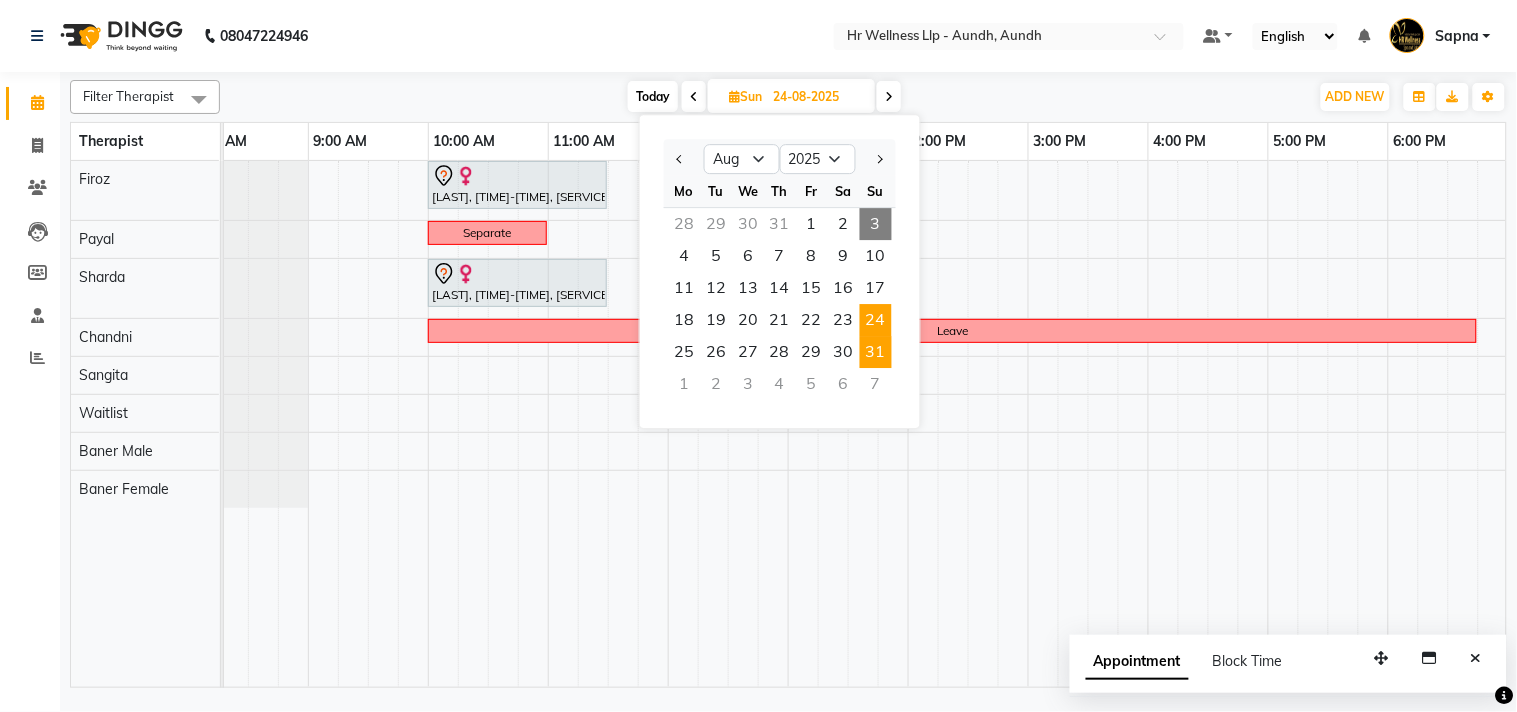 click on "31" at bounding box center [876, 352] 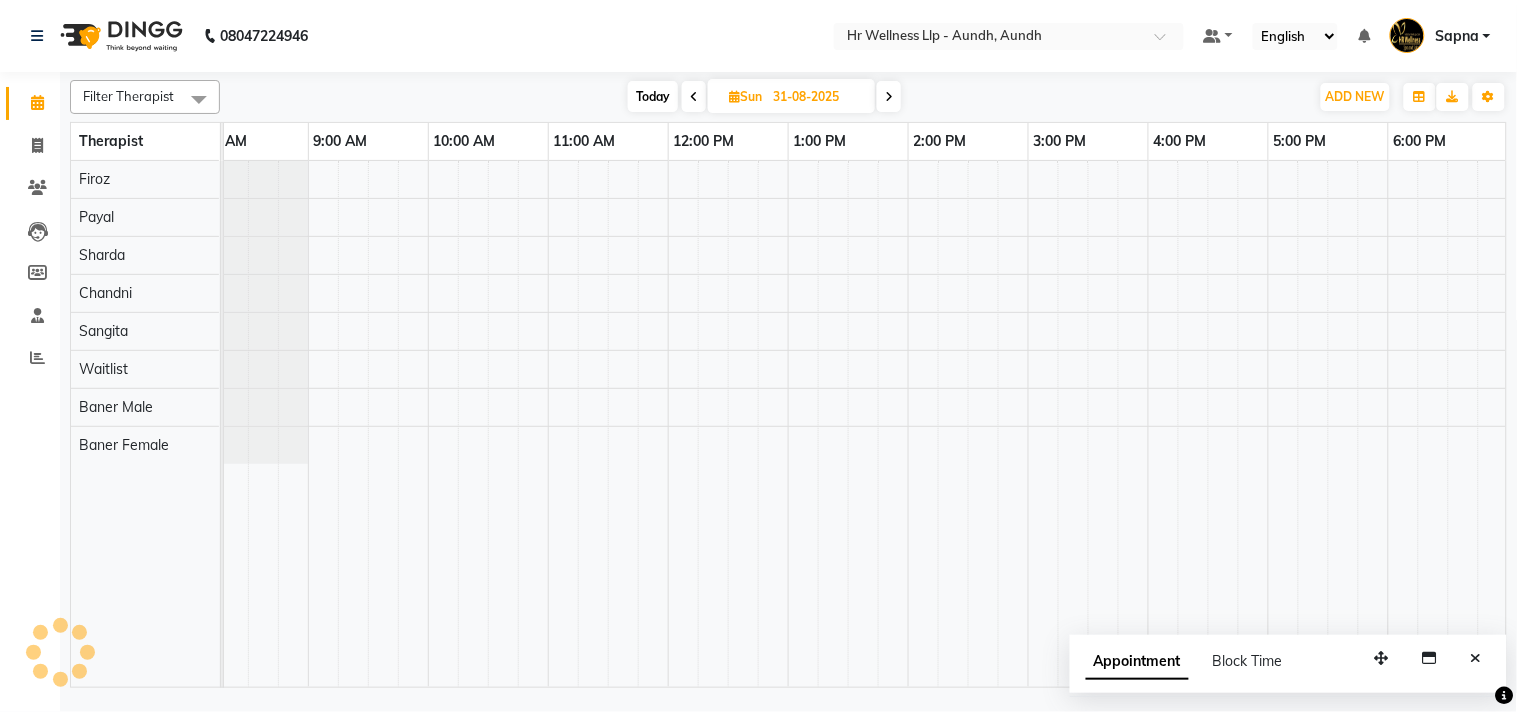 scroll, scrollTop: 0, scrollLeft: 0, axis: both 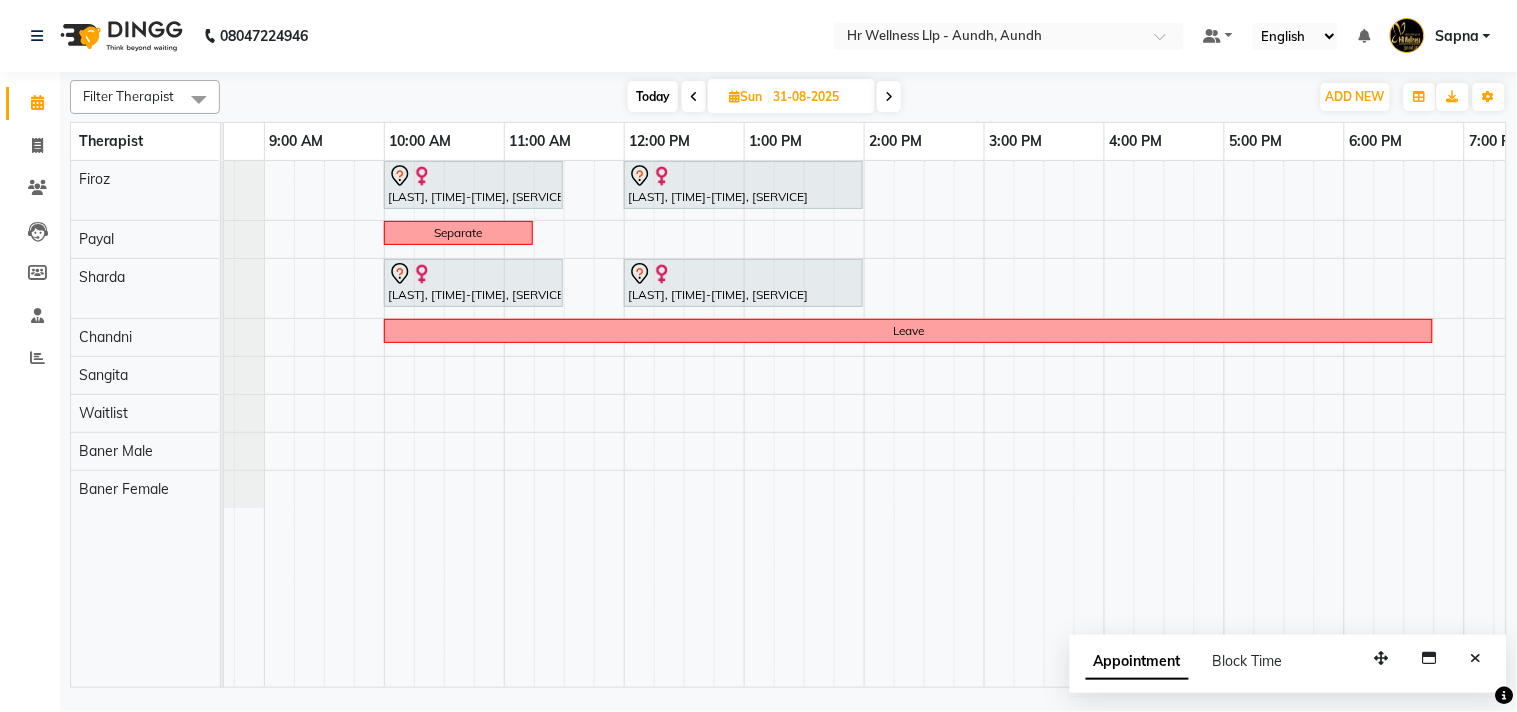 click at bounding box center [734, 96] 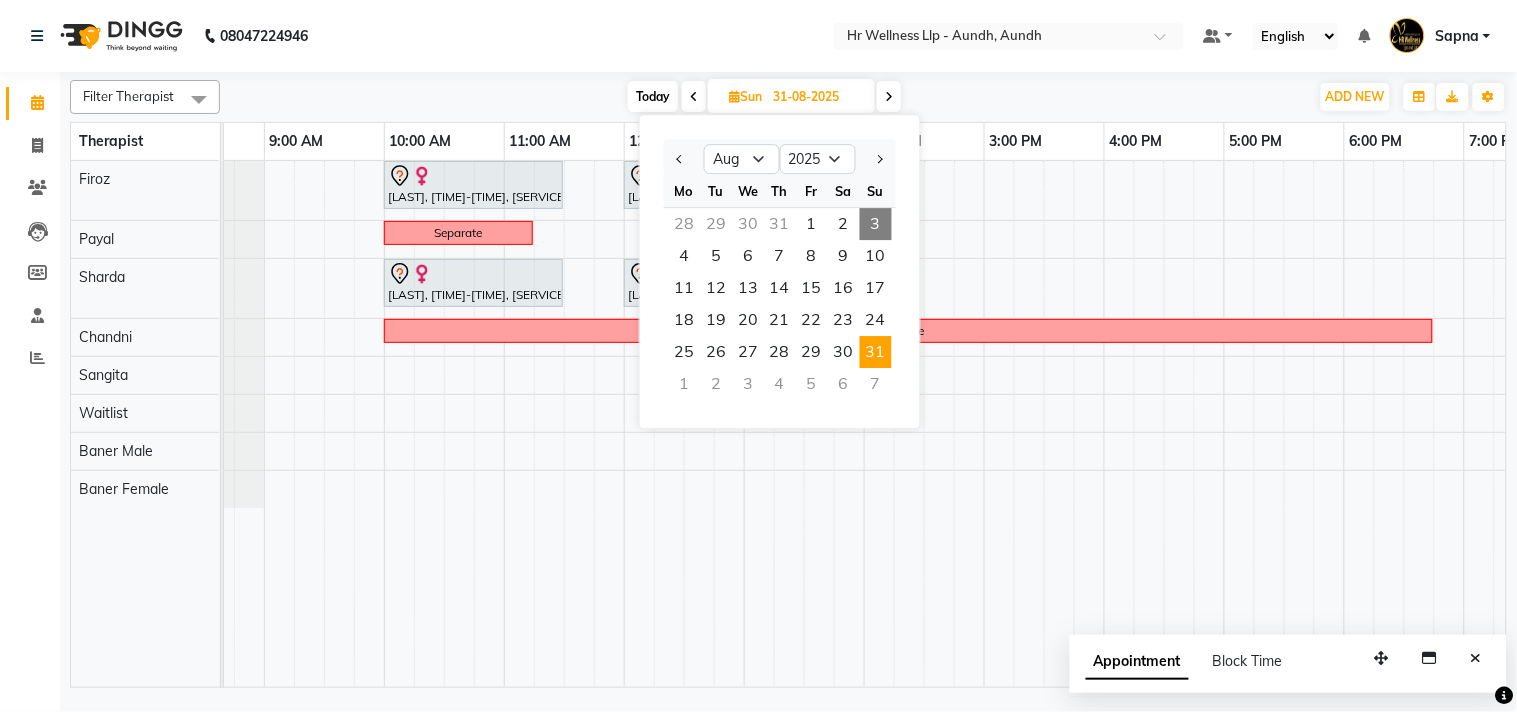 click on "7" at bounding box center (876, 384) 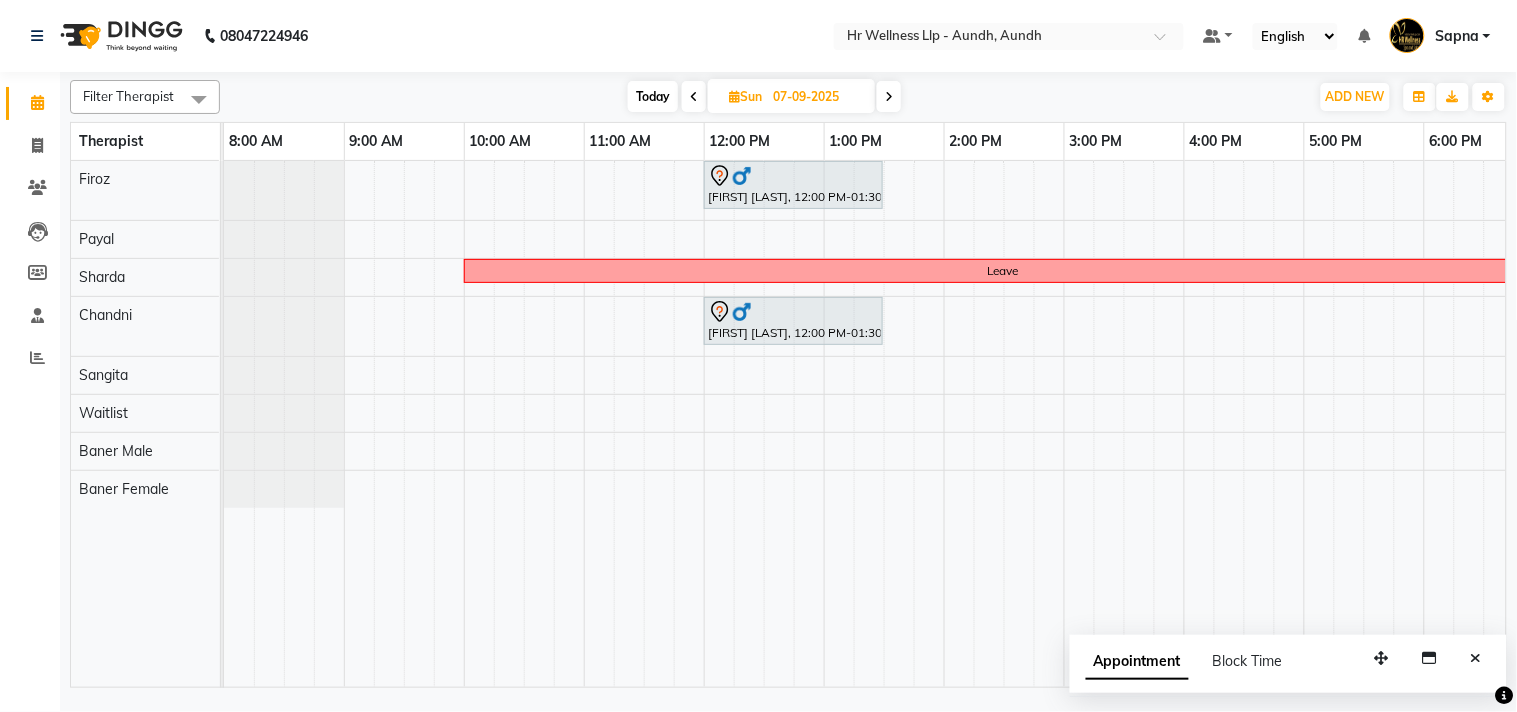 click at bounding box center [734, 96] 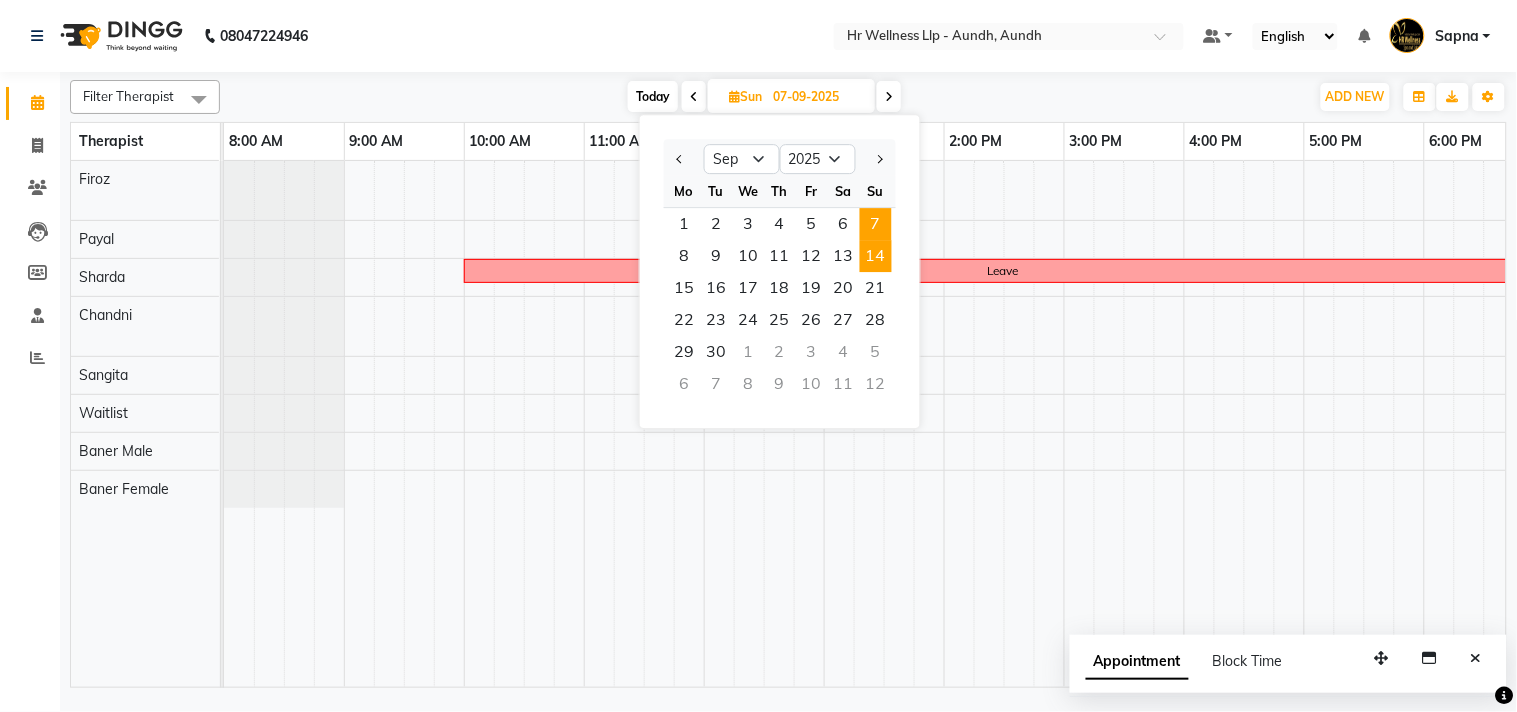 click on "14" at bounding box center [876, 256] 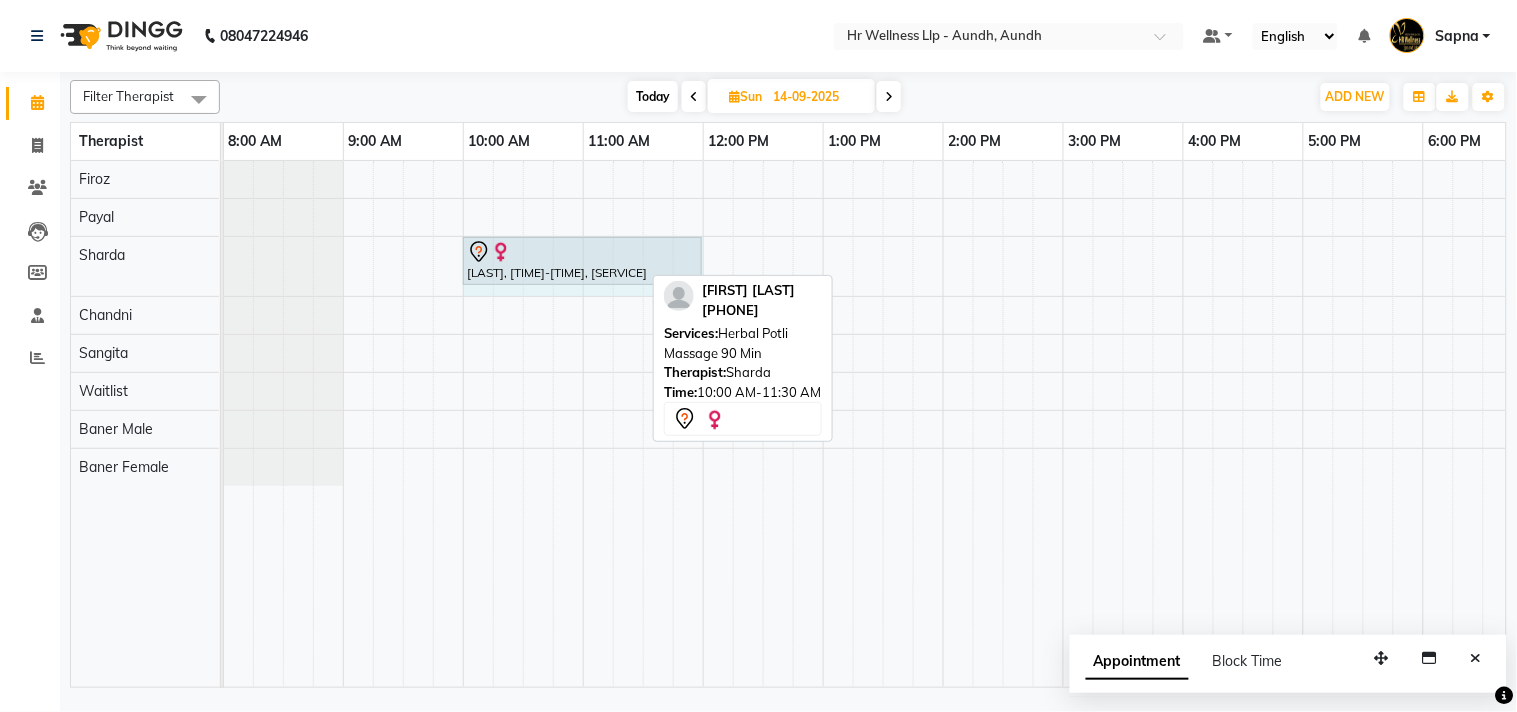 drag, startPoint x: 640, startPoint y: 252, endPoint x: 685, endPoint y: 266, distance: 47.127487 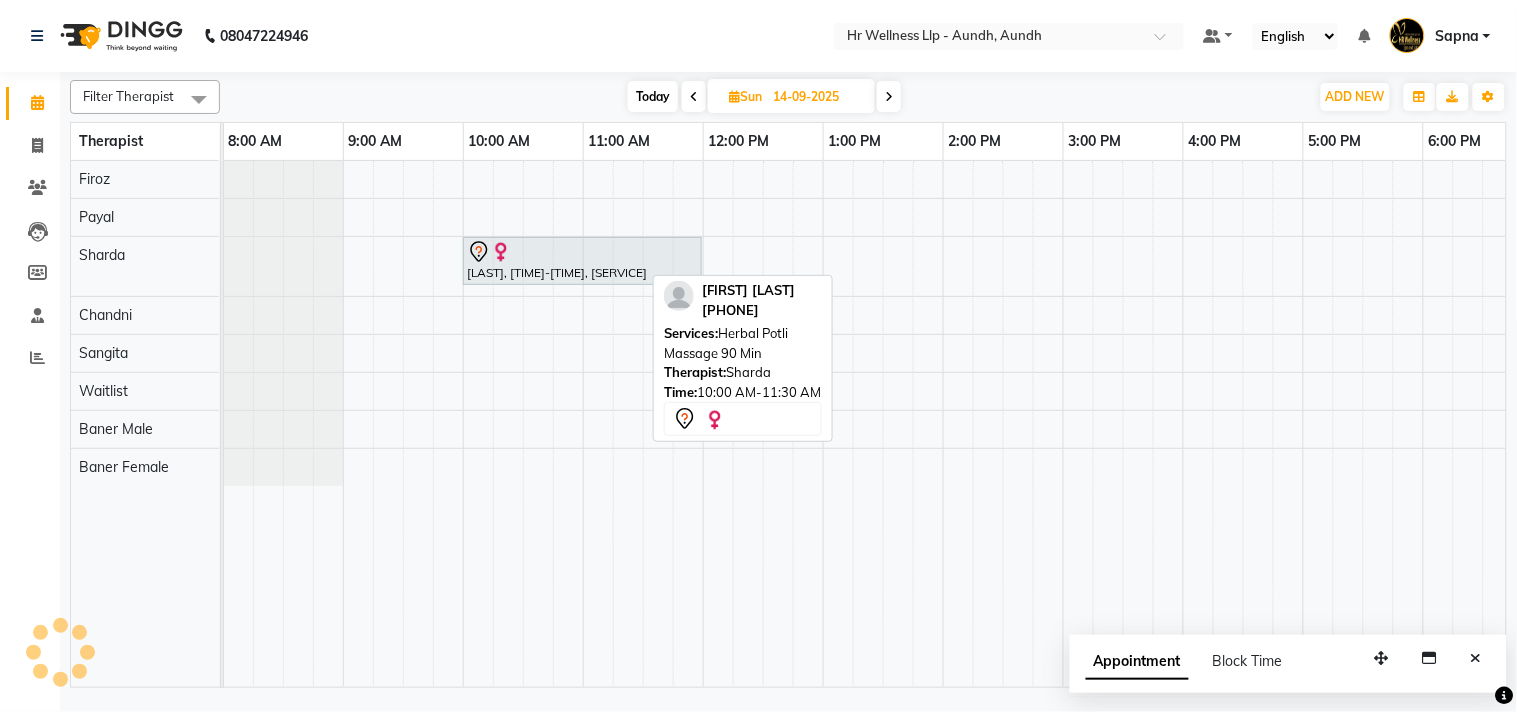 click on "Sapna Jairam, 10:00 AM-11:30 AM, Herbal Potli Massage 90 Min" at bounding box center [582, 261] 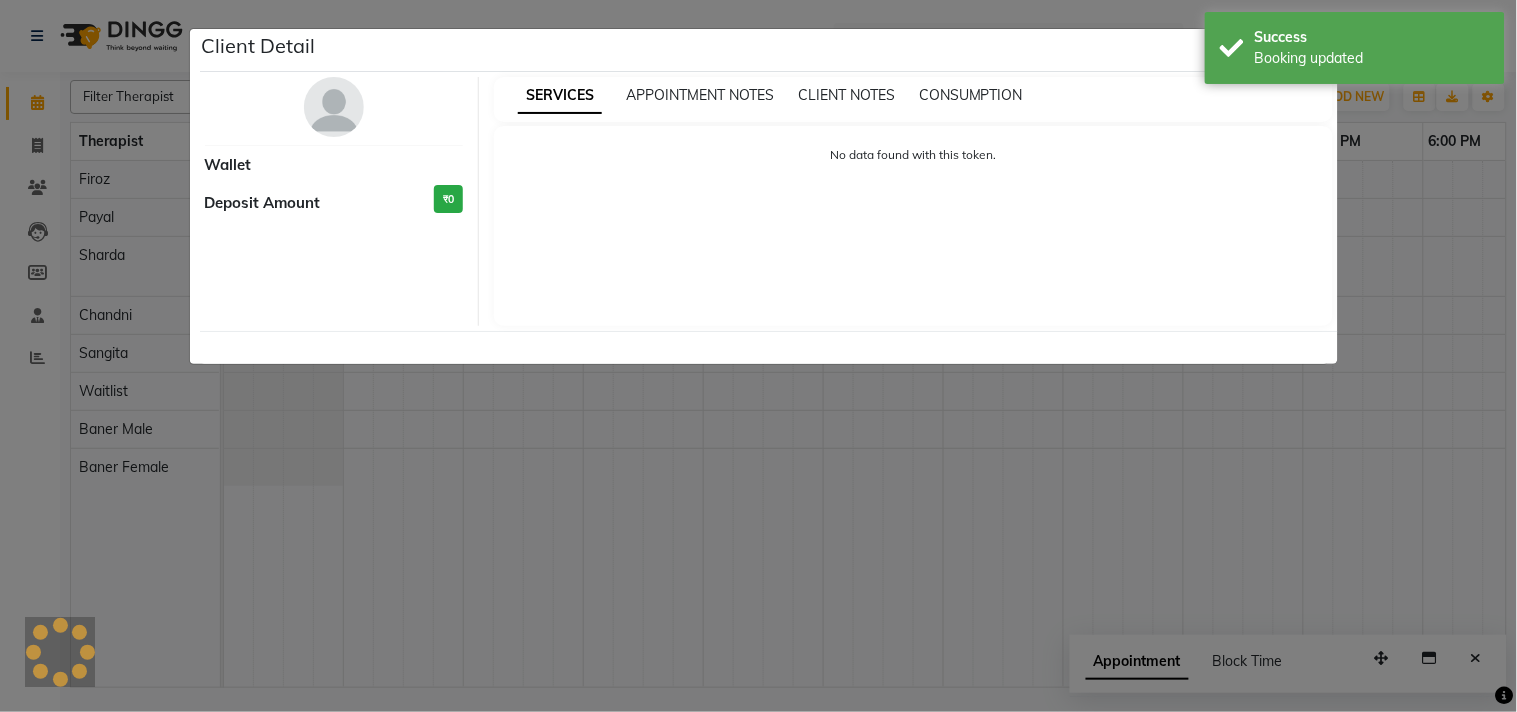 select on "7" 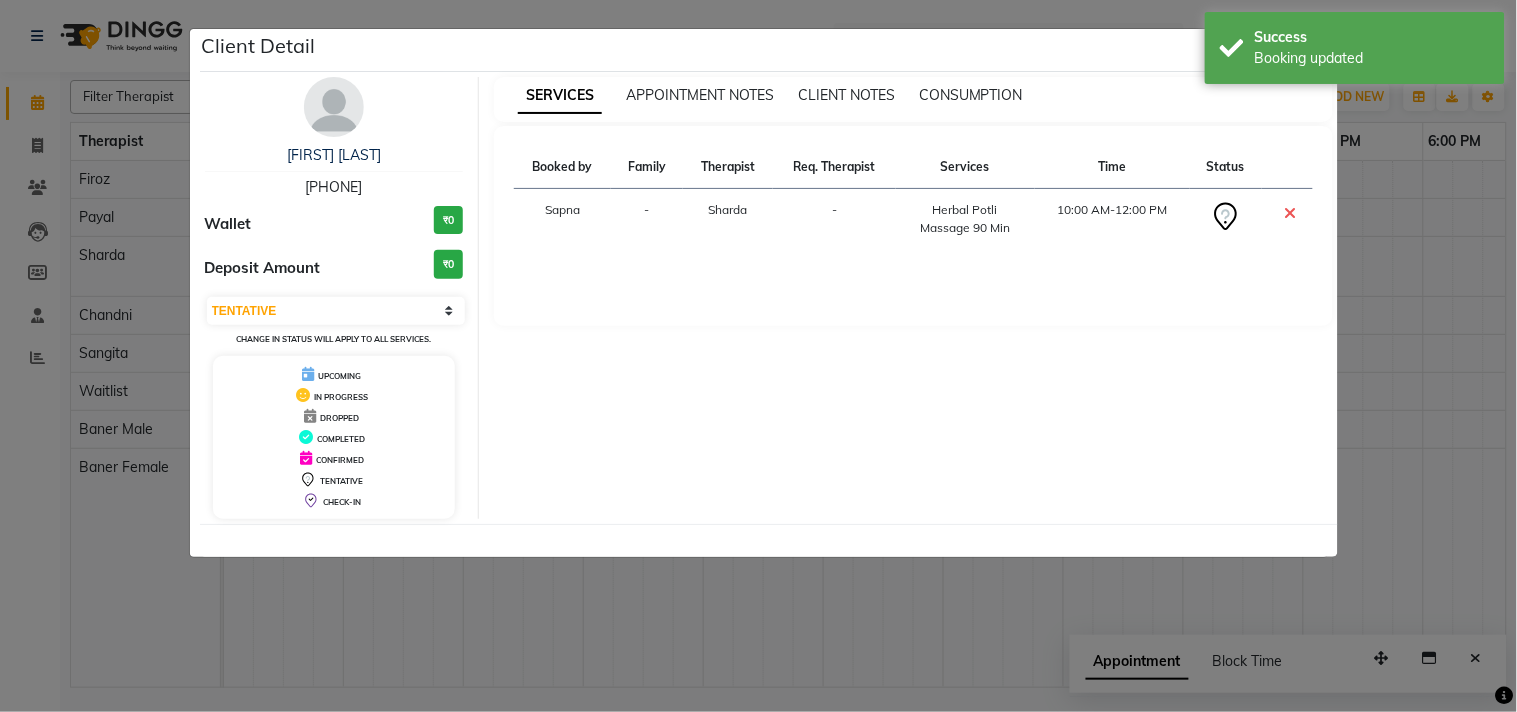 click on "Client Detail  Sapna Jairam   9975064284 Wallet ₹0 Deposit Amount  ₹0  Select CONFIRMED TENTATIVE Change in status will apply to all services. UPCOMING IN PROGRESS DROPPED COMPLETED CONFIRMED TENTATIVE CHECK-IN SERVICES APPOINTMENT NOTES CLIENT NOTES CONSUMPTION Booked by Family Therapist Req. Therapist Services Time Status  Sapna  - Sharda -  Herbal Potli Massage 90 Min   10:00 AM-12:00 PM" 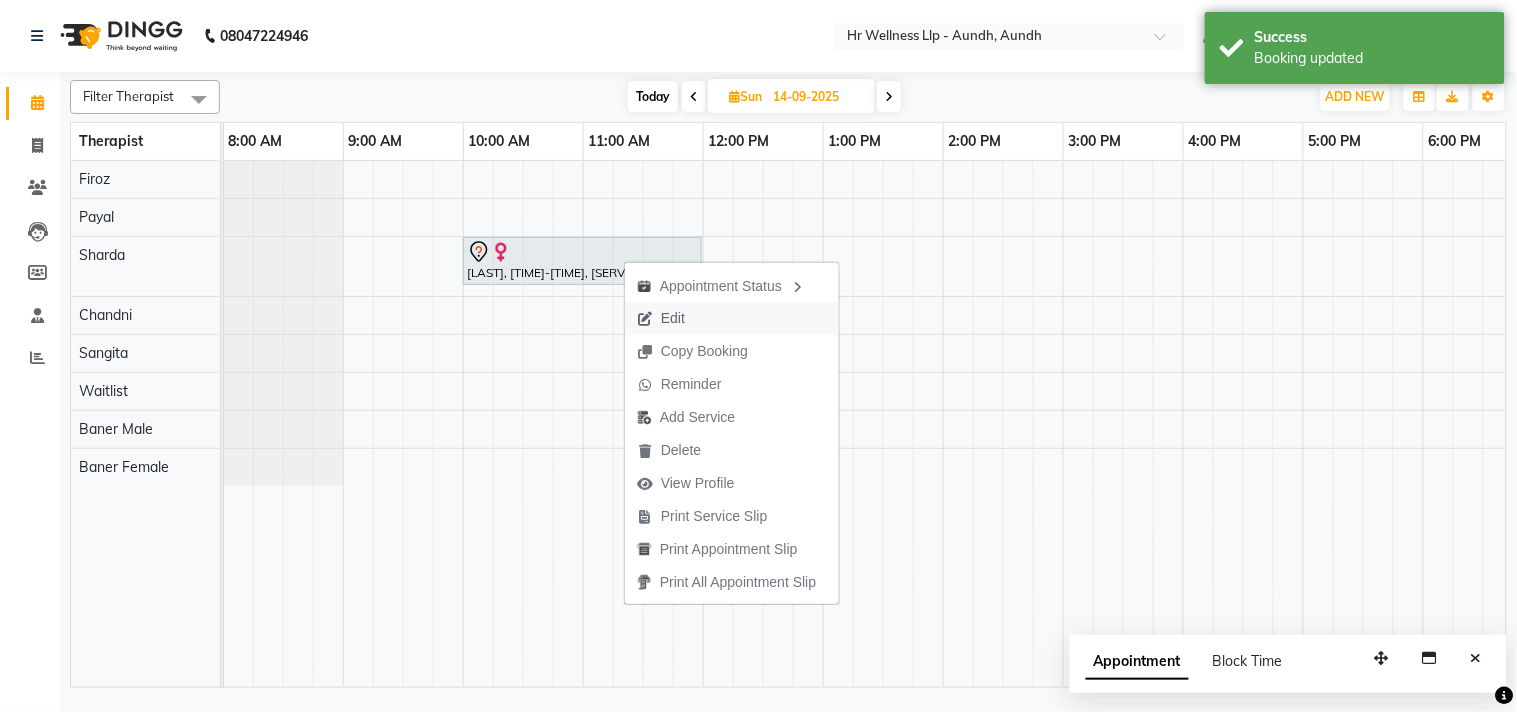 click on "Edit" at bounding box center (673, 318) 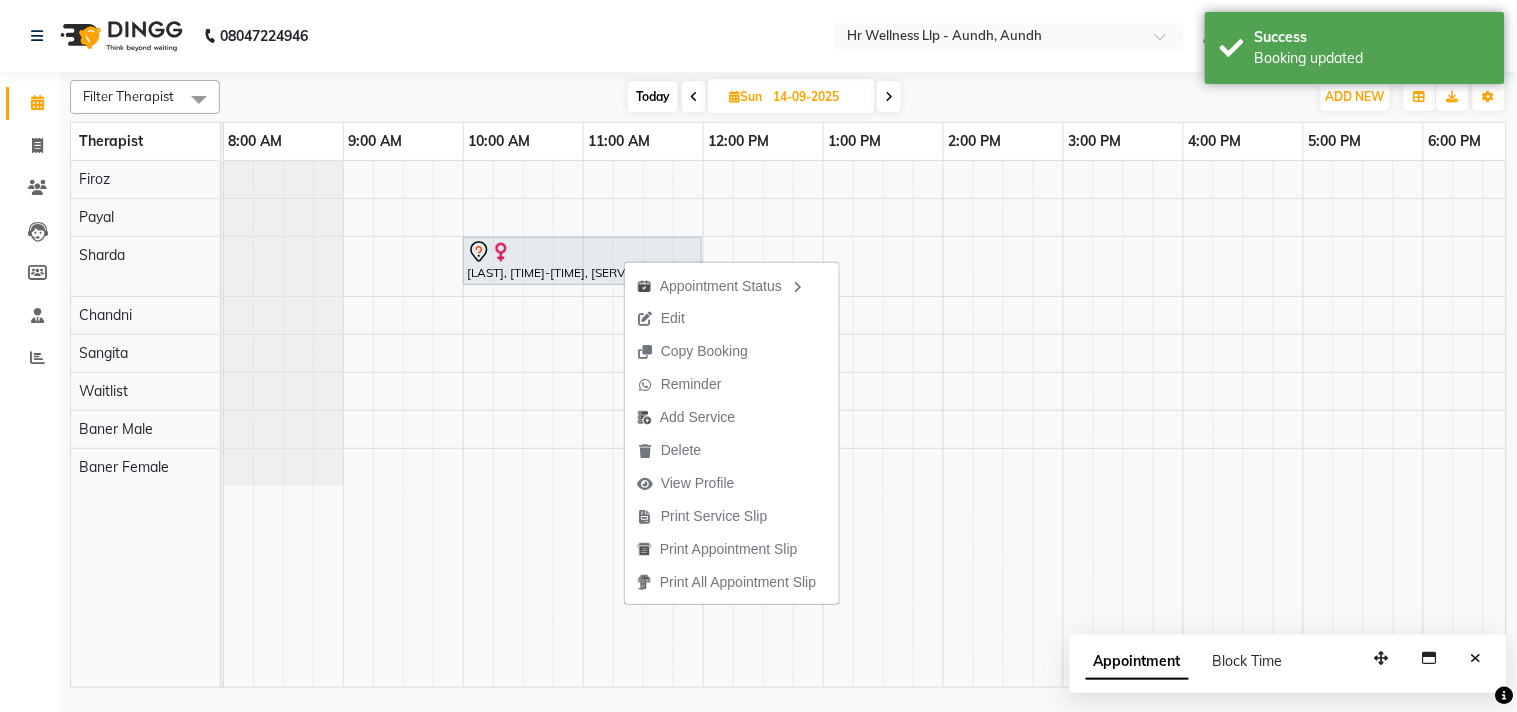 select on "tentative" 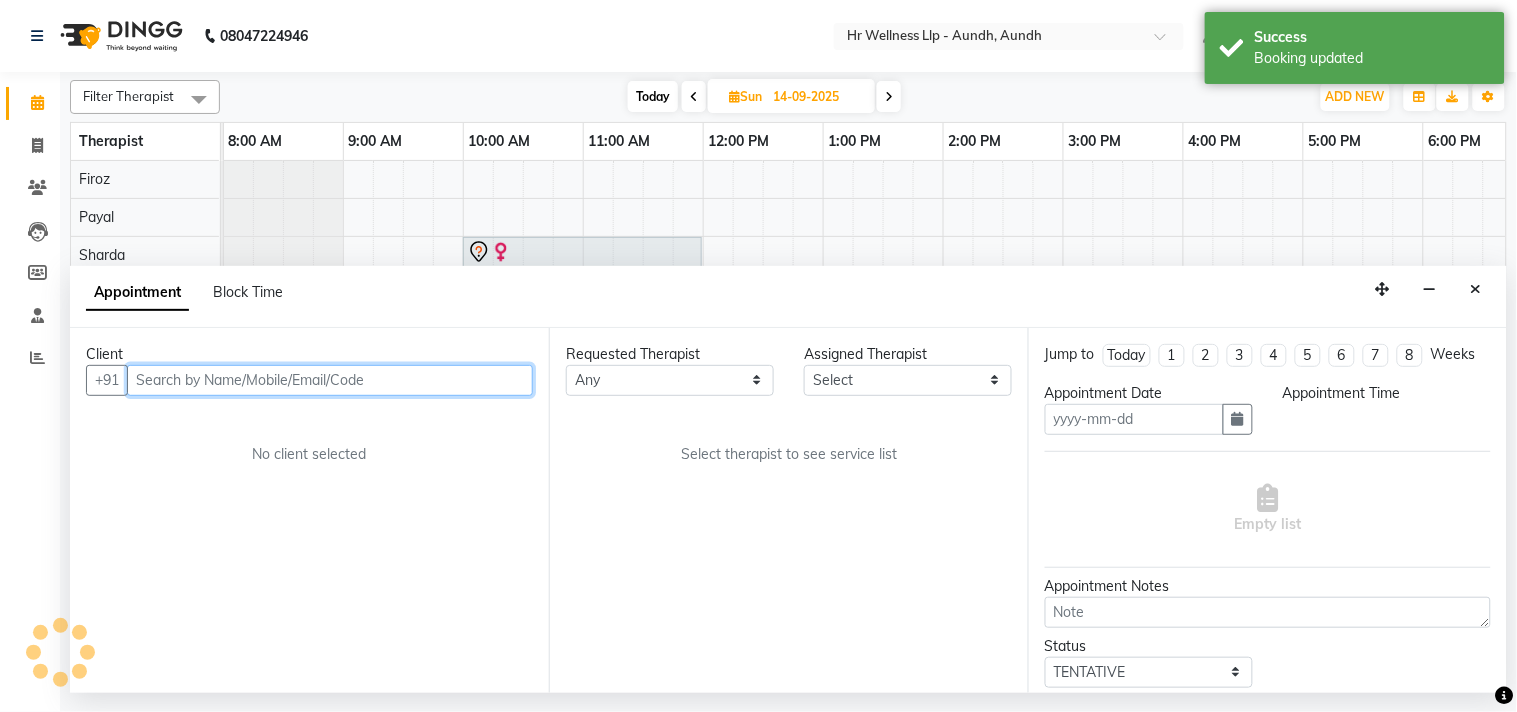 type on "14-09-2025" 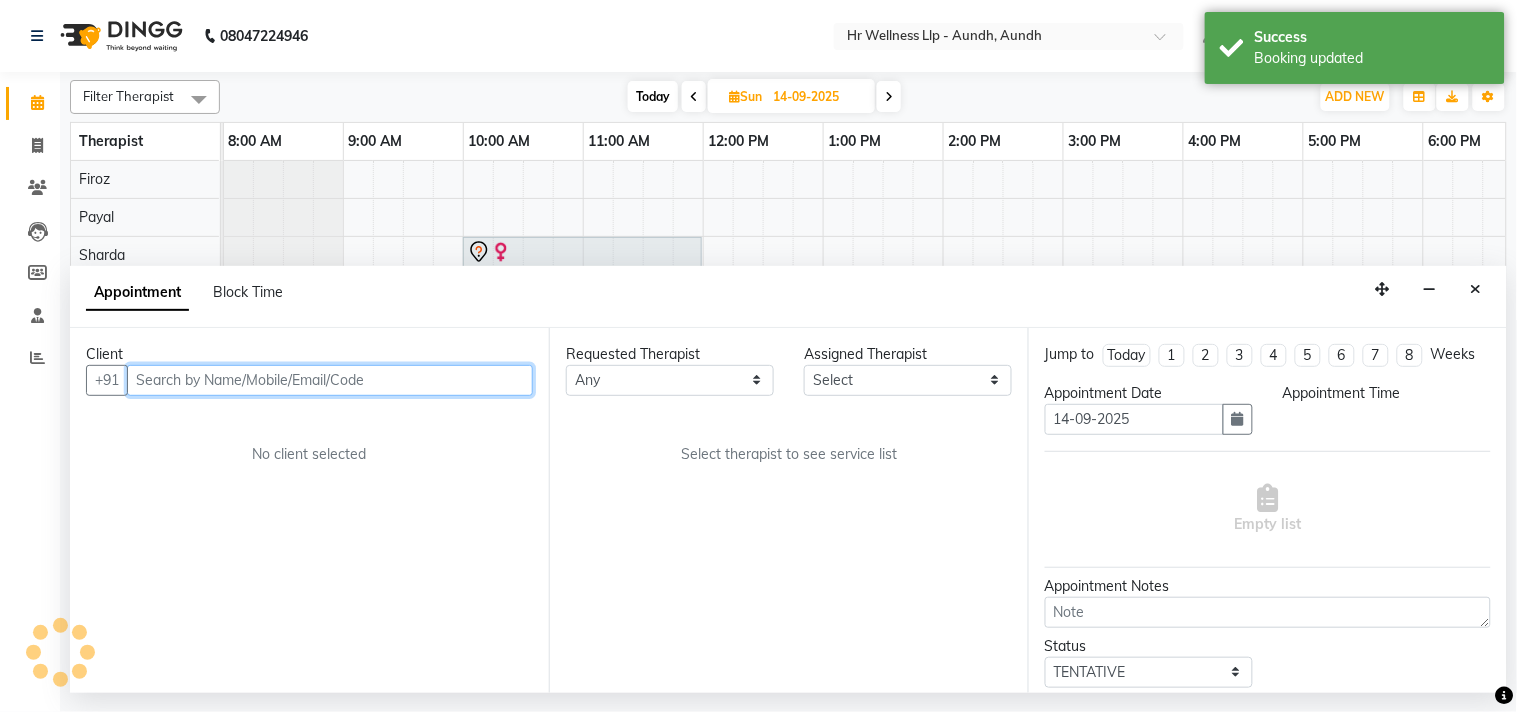 select on "600" 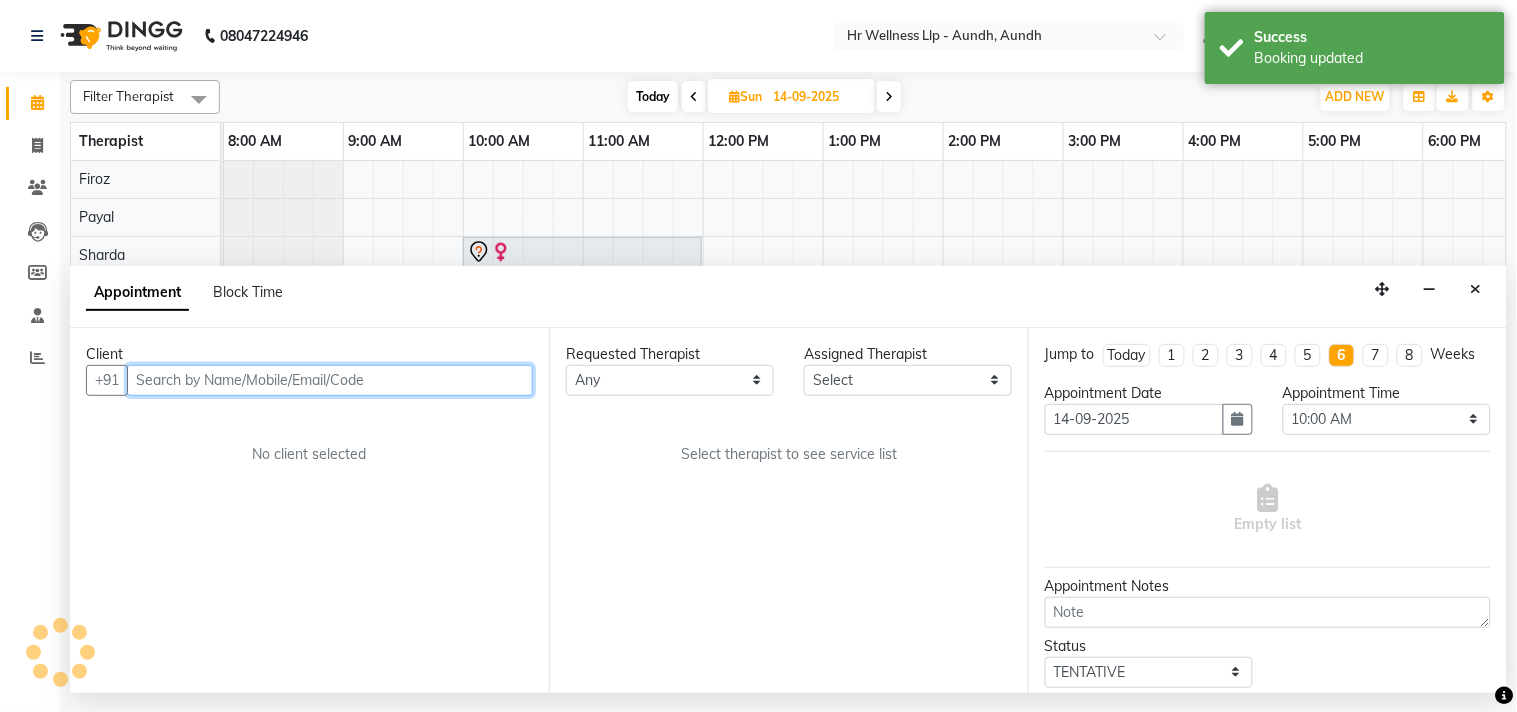 select on "77661" 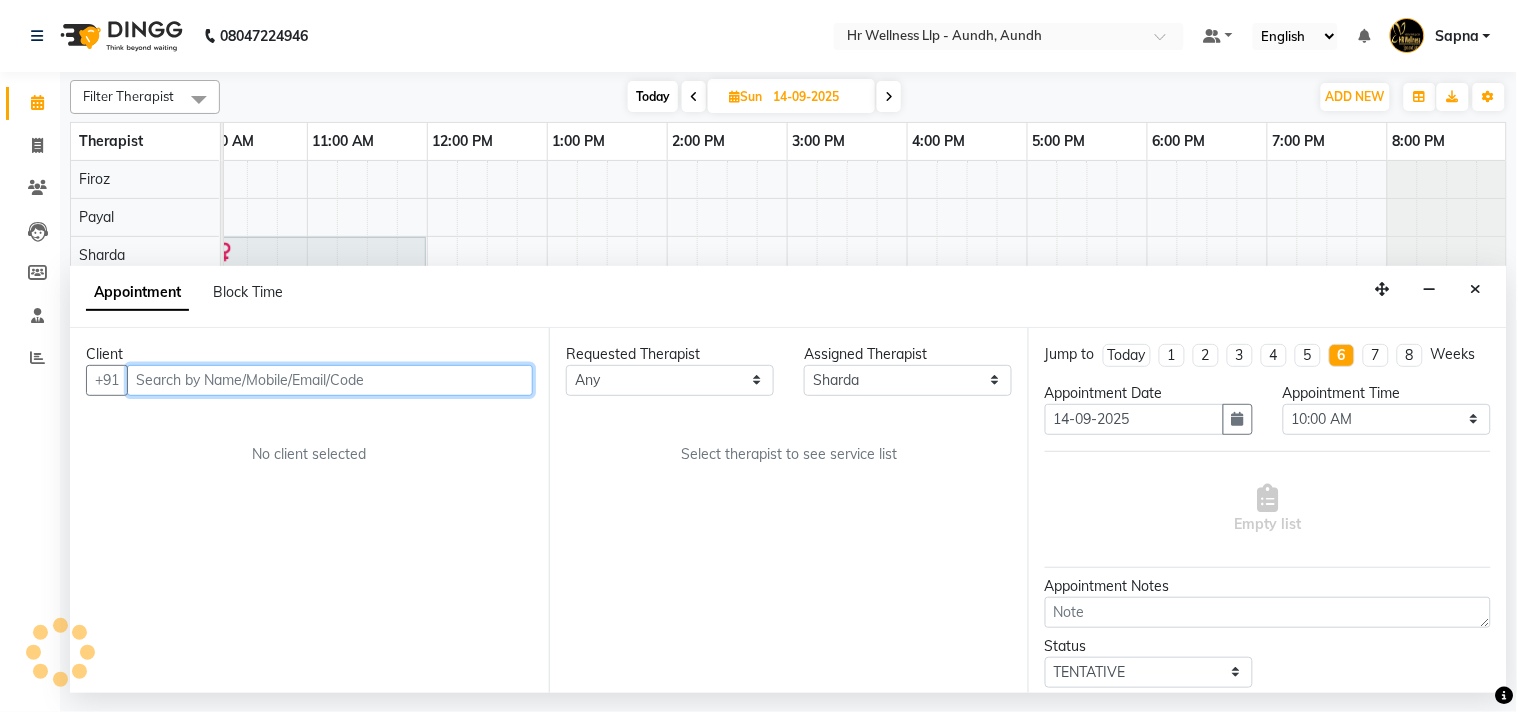 select on "1340" 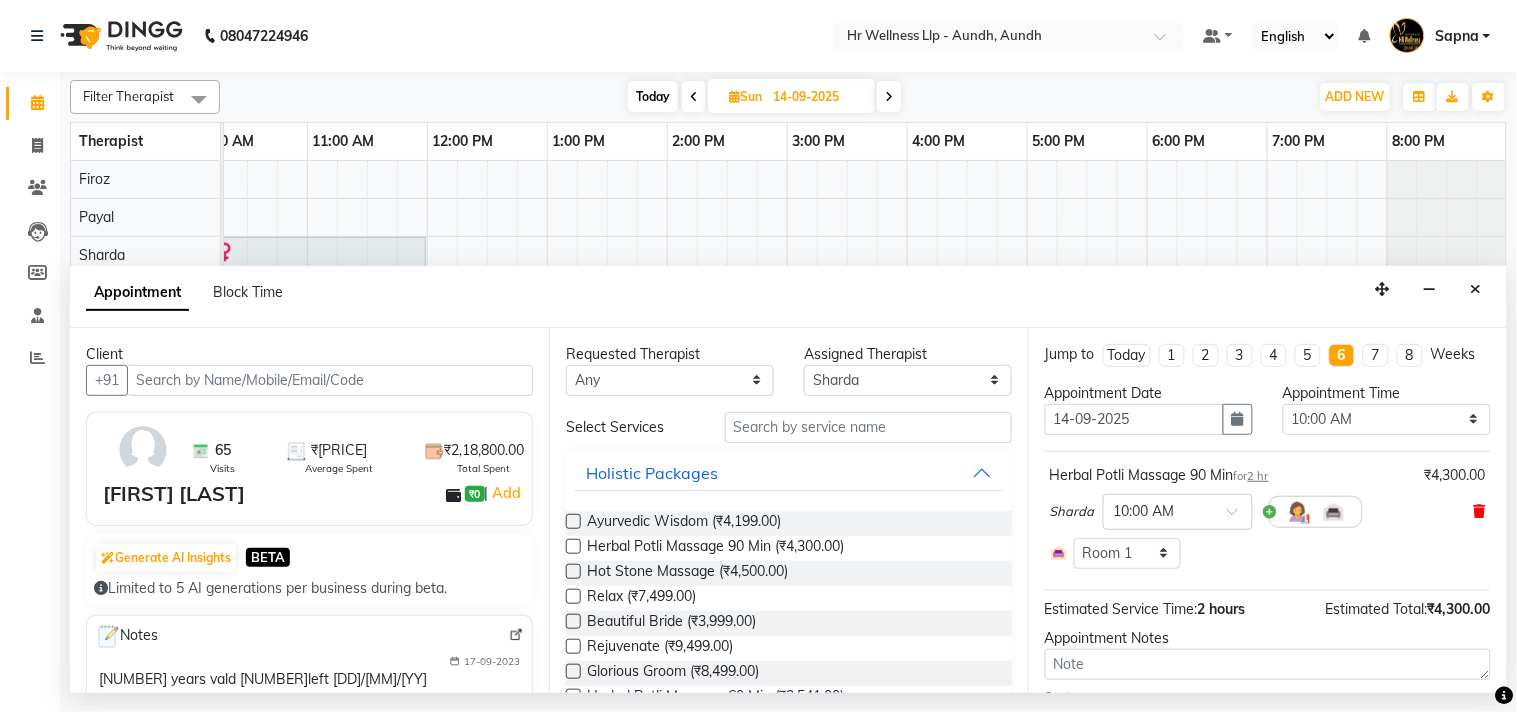 click at bounding box center (1480, 511) 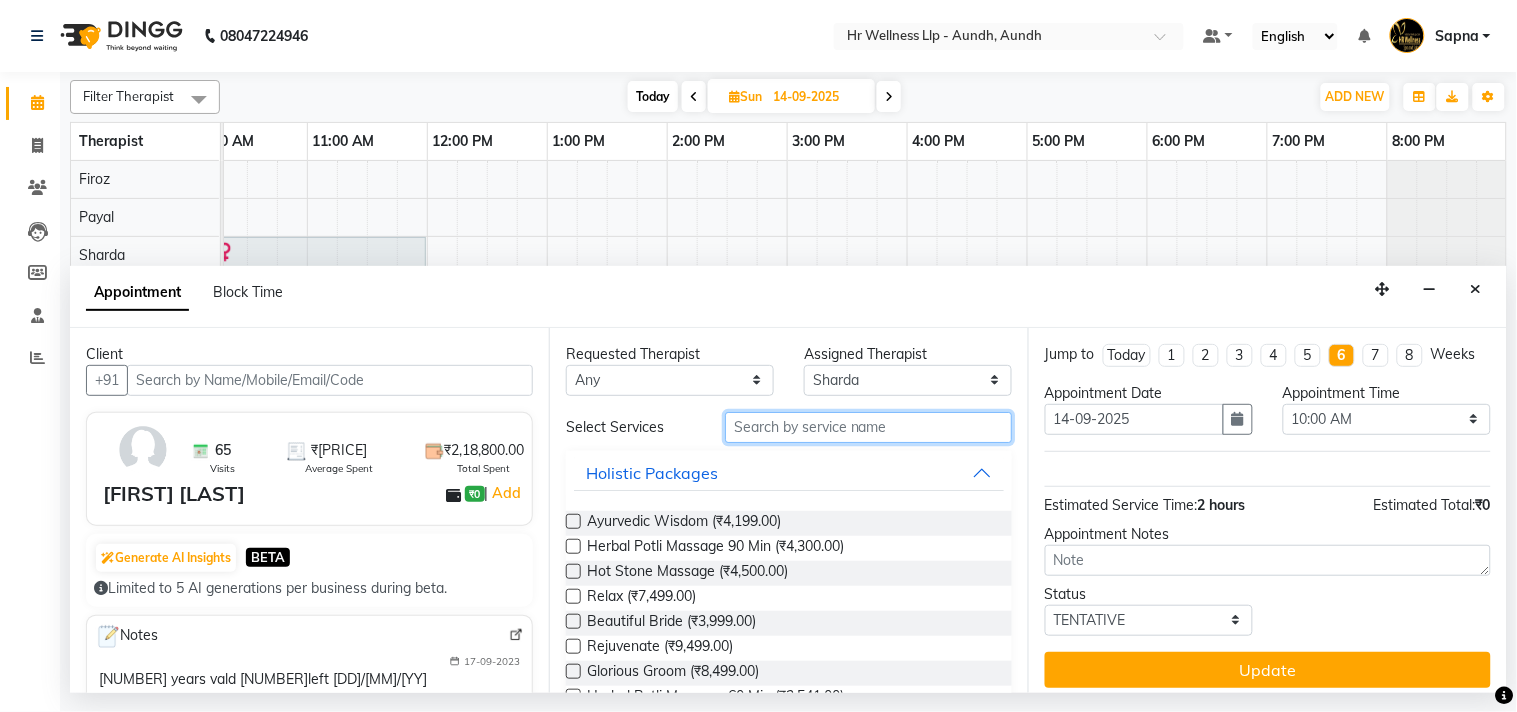 click at bounding box center (868, 427) 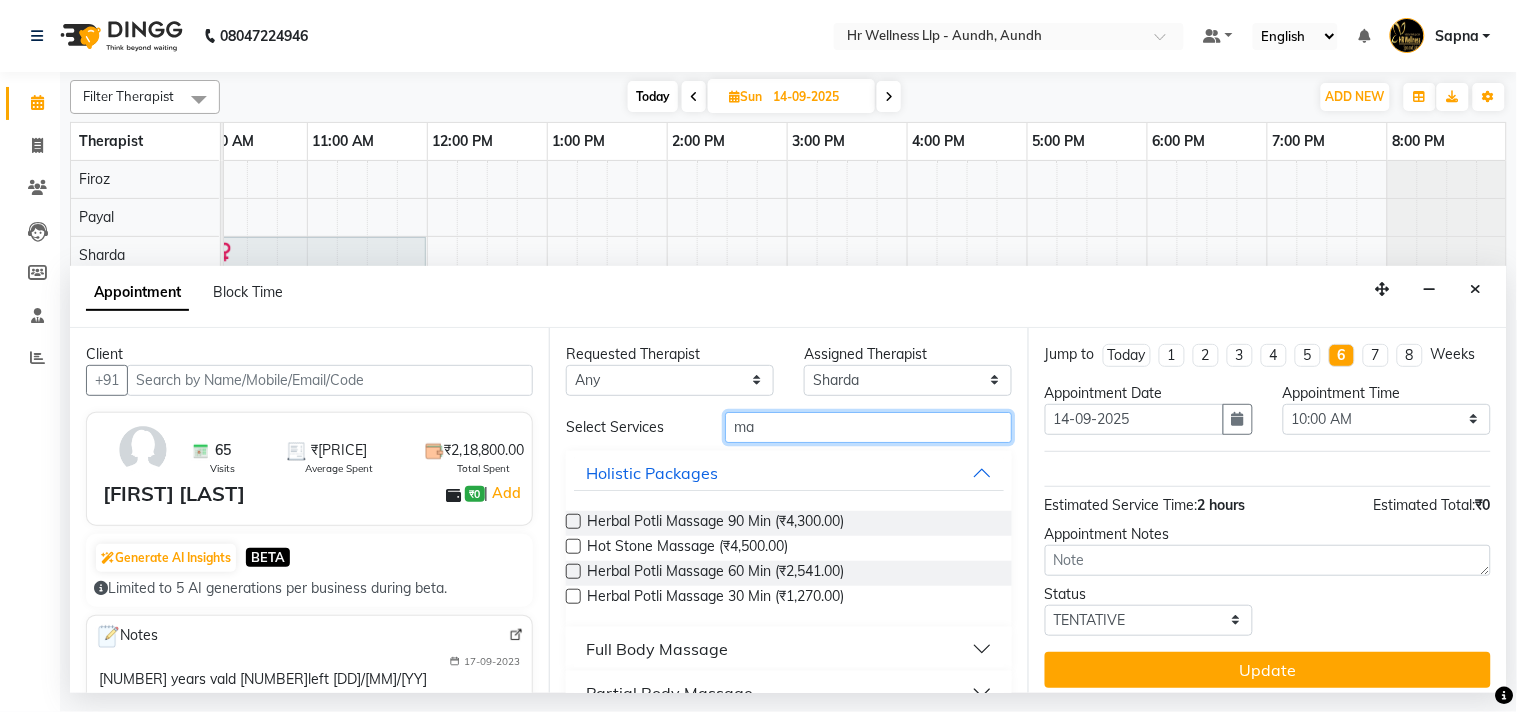 type on "ma" 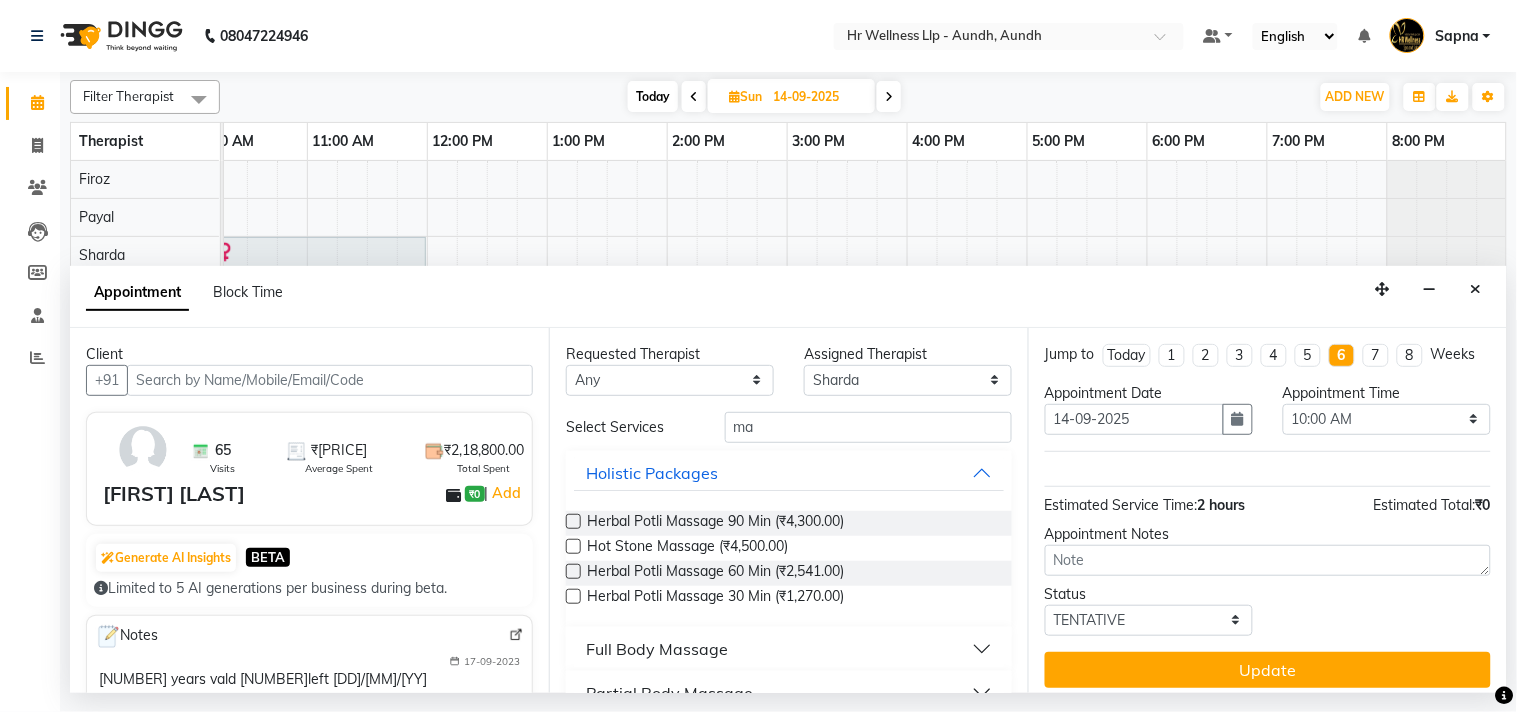 click on "Full Body Massage" at bounding box center (657, 649) 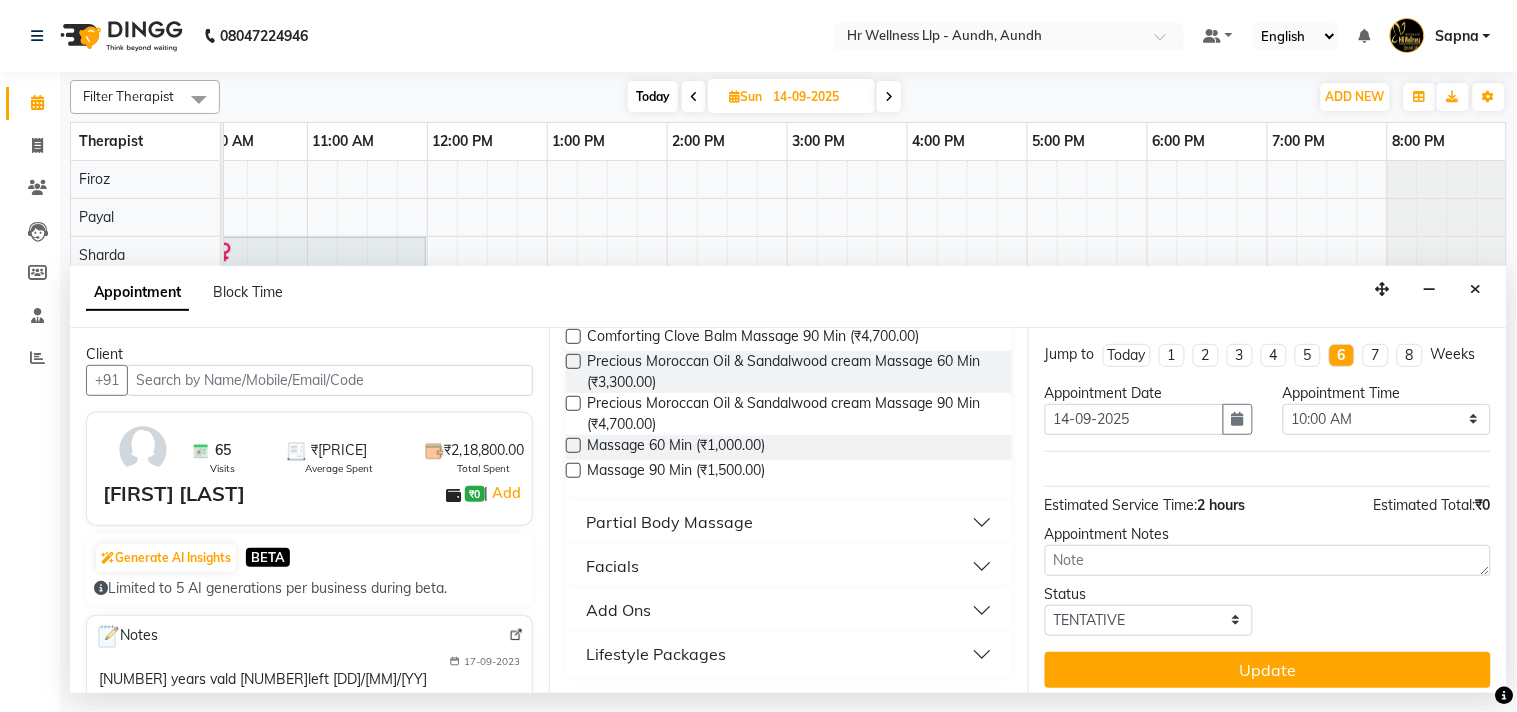 click at bounding box center [573, 470] 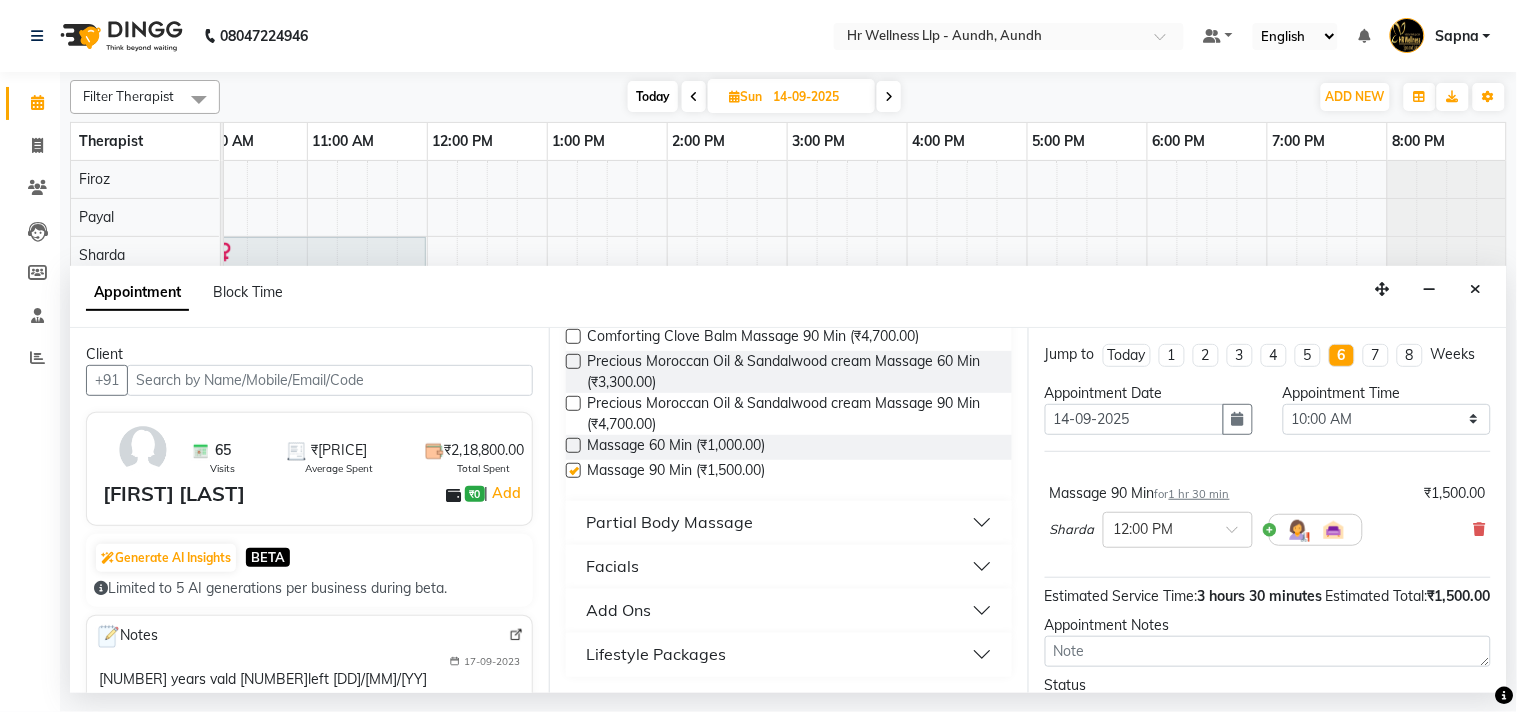 checkbox on "false" 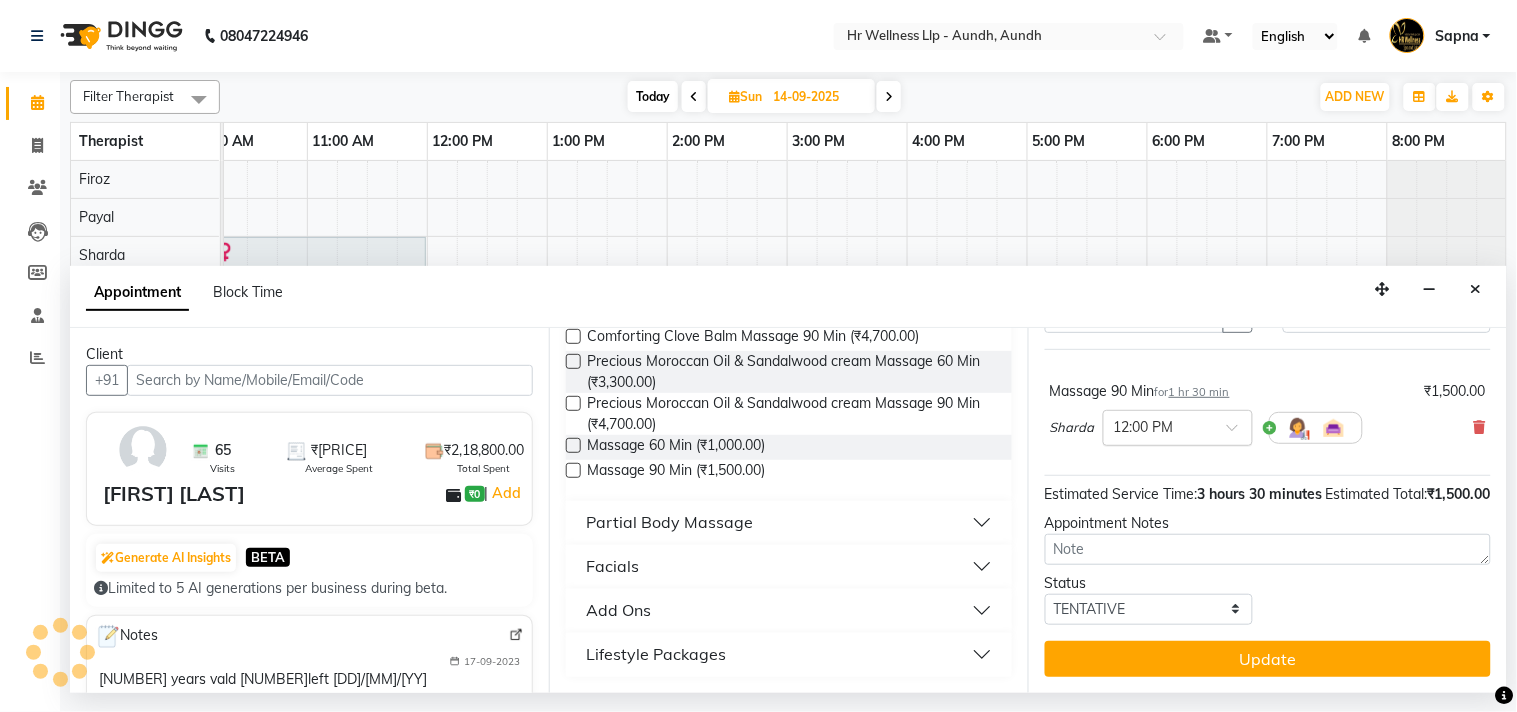 click at bounding box center [1239, 433] 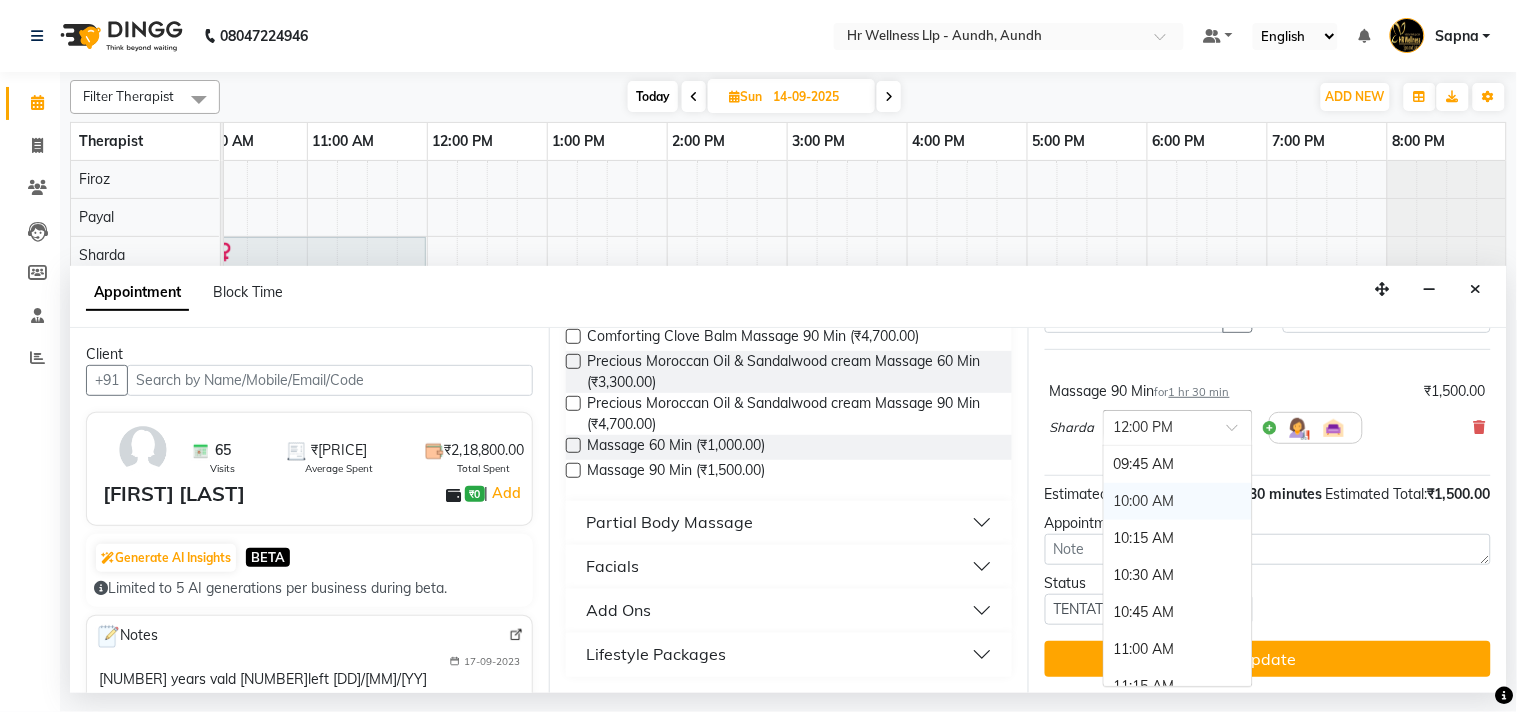 click on "10:00 AM" at bounding box center (1178, 501) 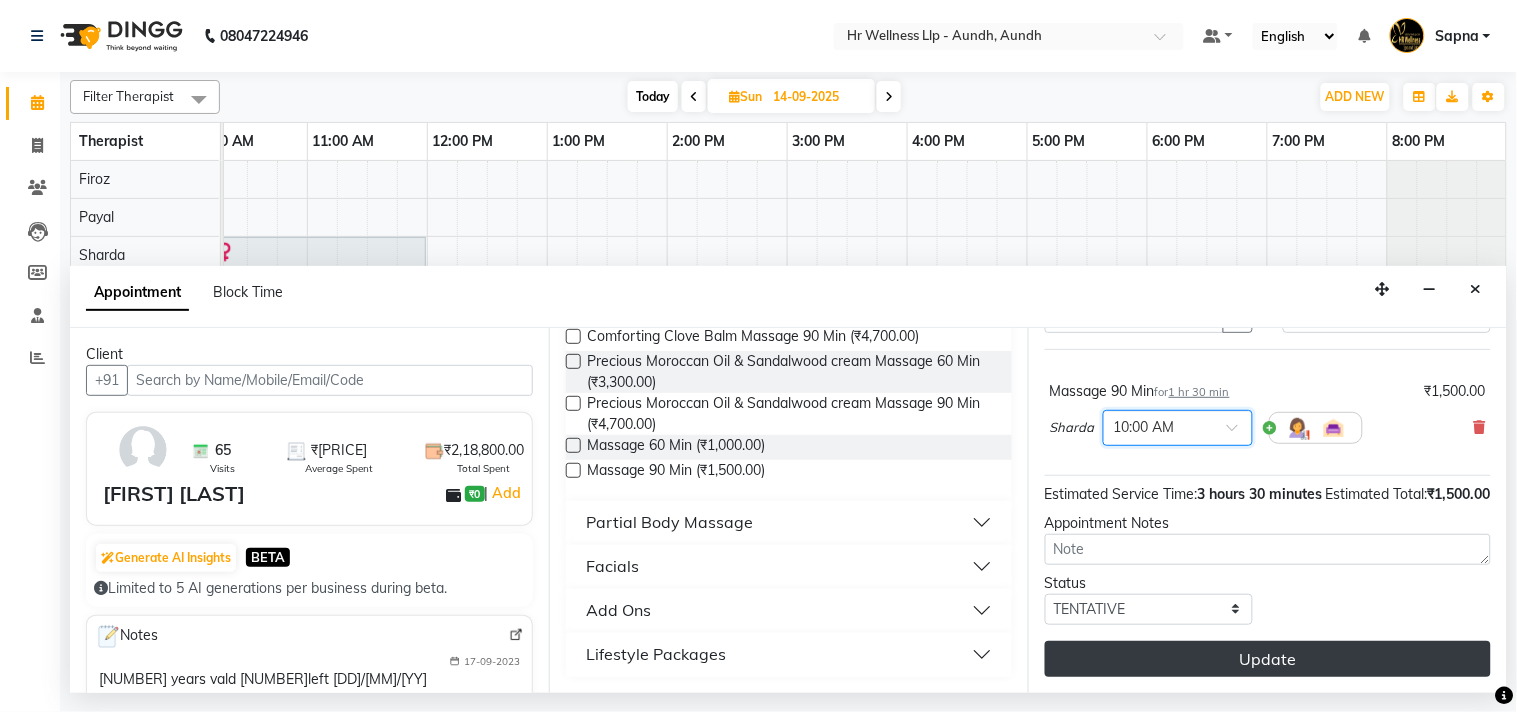 click on "Update" at bounding box center (1268, 659) 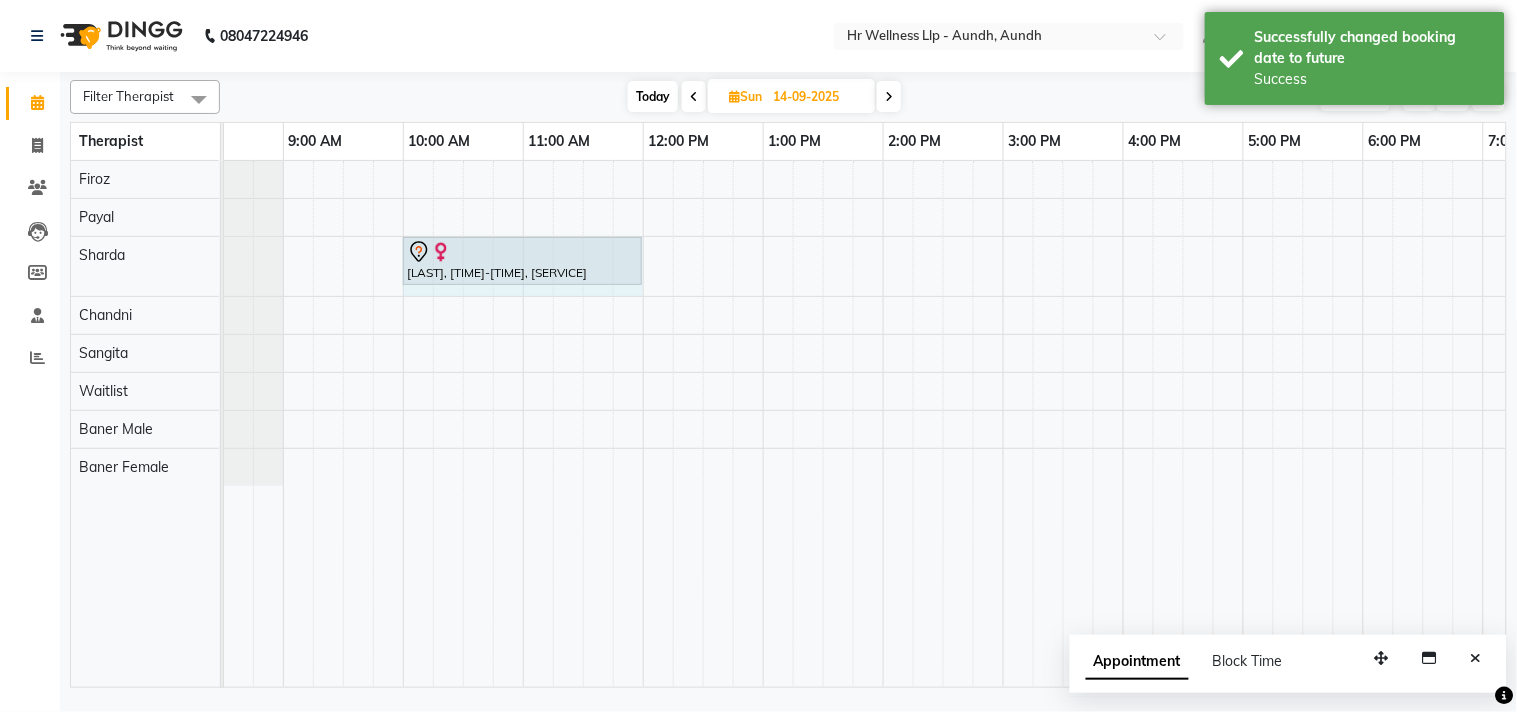 drag, startPoint x: 581, startPoint y: 248, endPoint x: 623, endPoint y: 256, distance: 42.755116 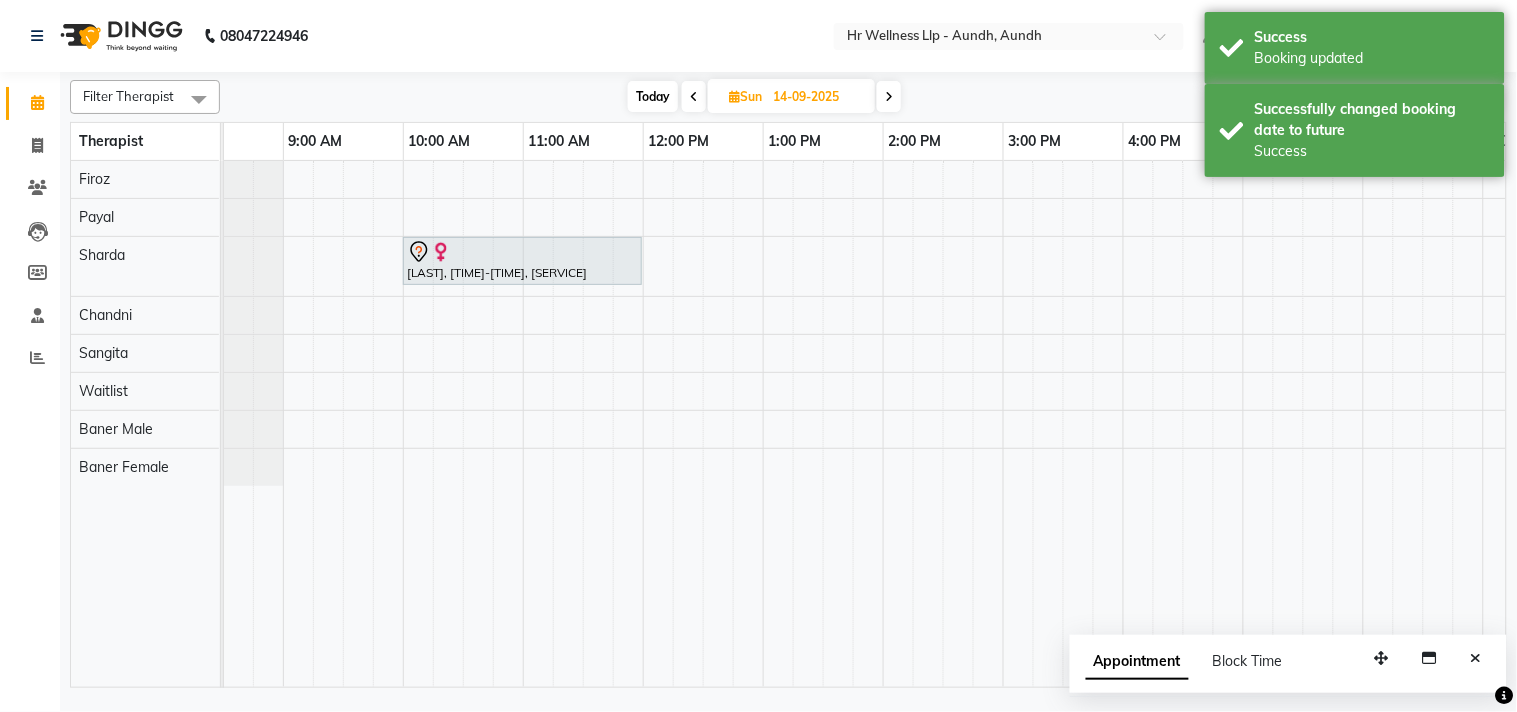 click on "Sun" at bounding box center [745, 96] 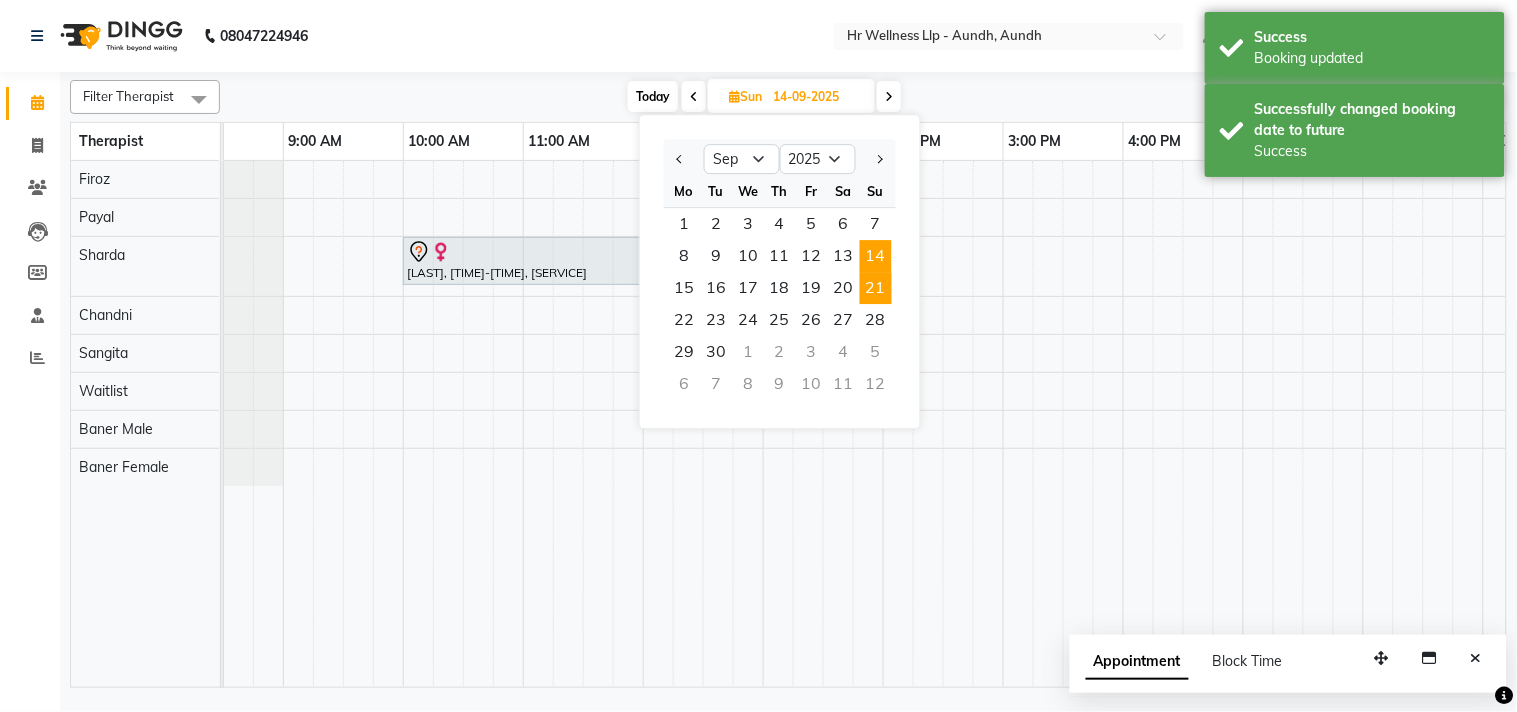 click on "21" at bounding box center (876, 288) 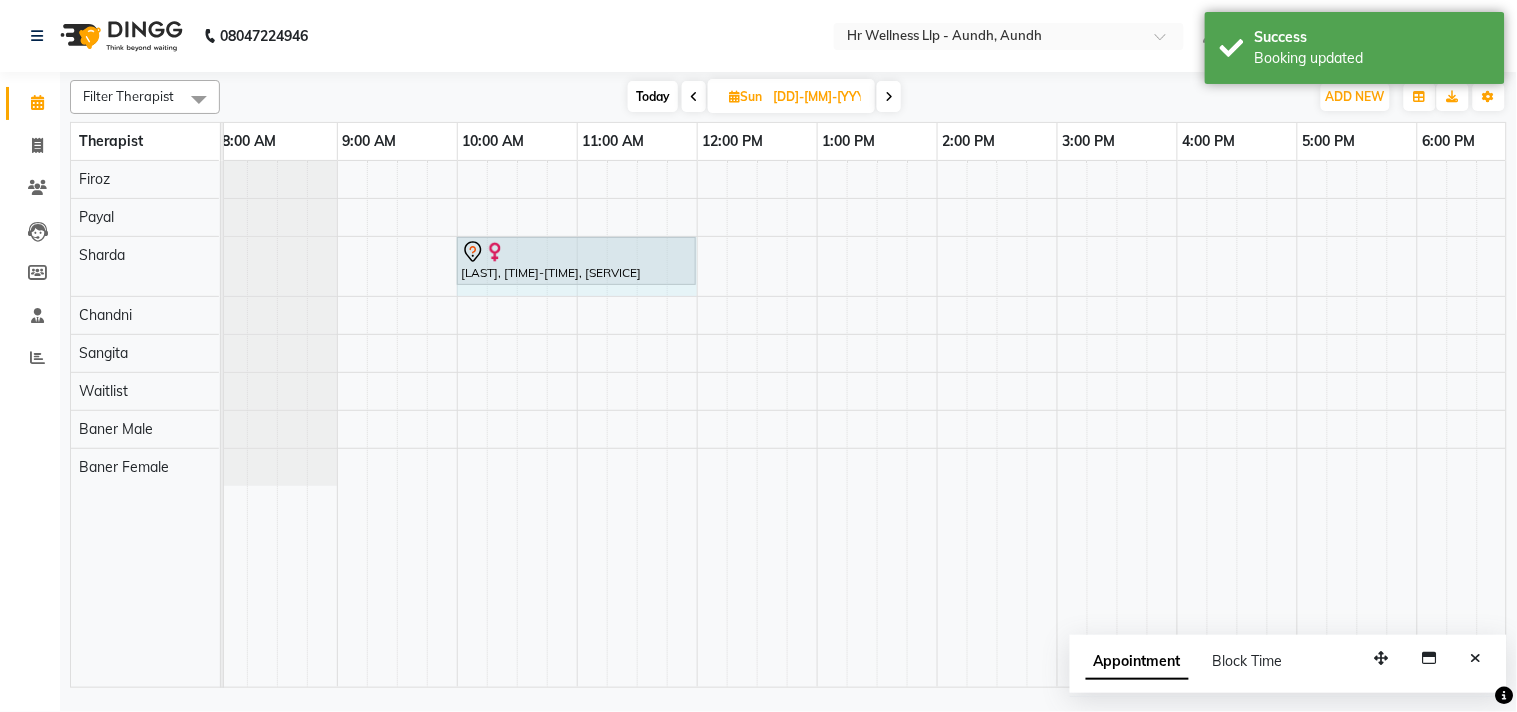 drag, startPoint x: 633, startPoint y: 253, endPoint x: 687, endPoint y: 266, distance: 55.542778 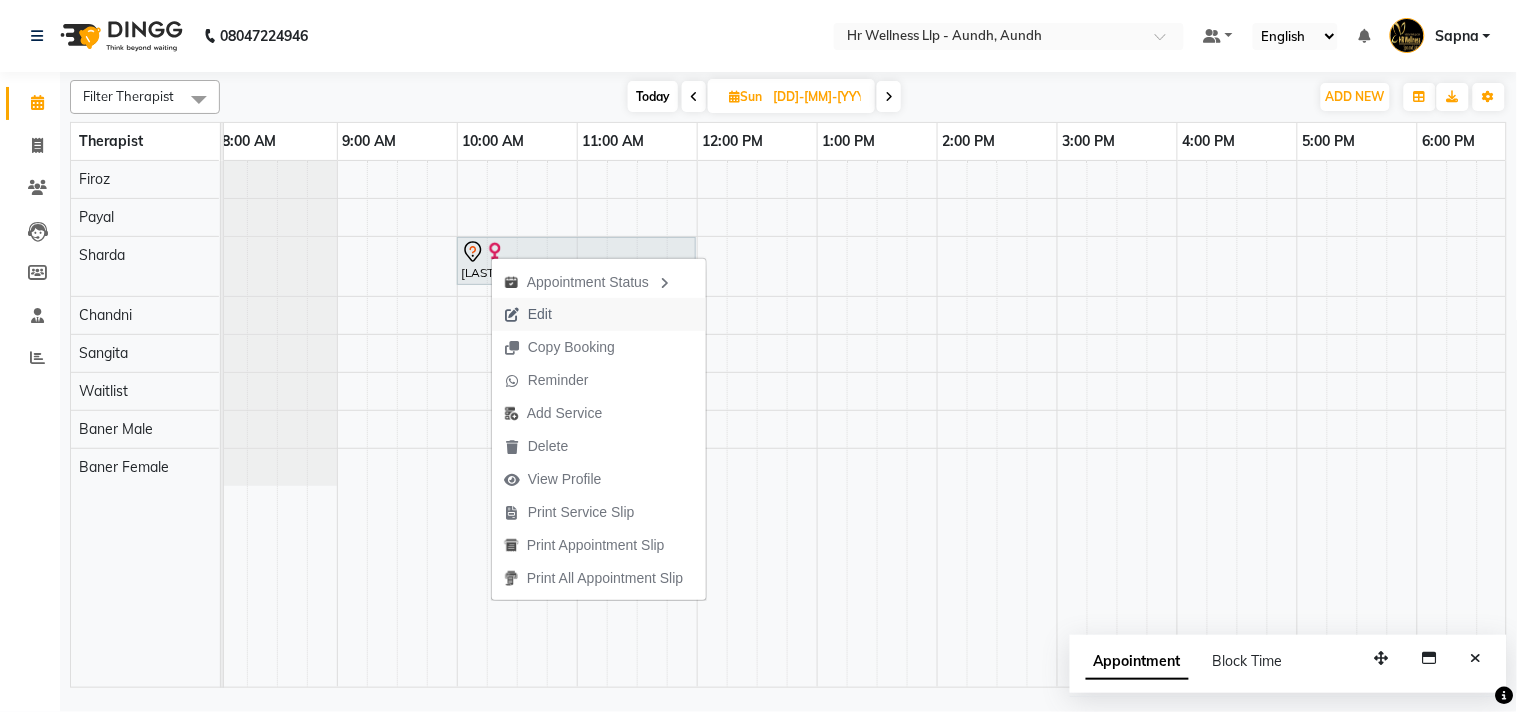 click on "Edit" at bounding box center (540, 314) 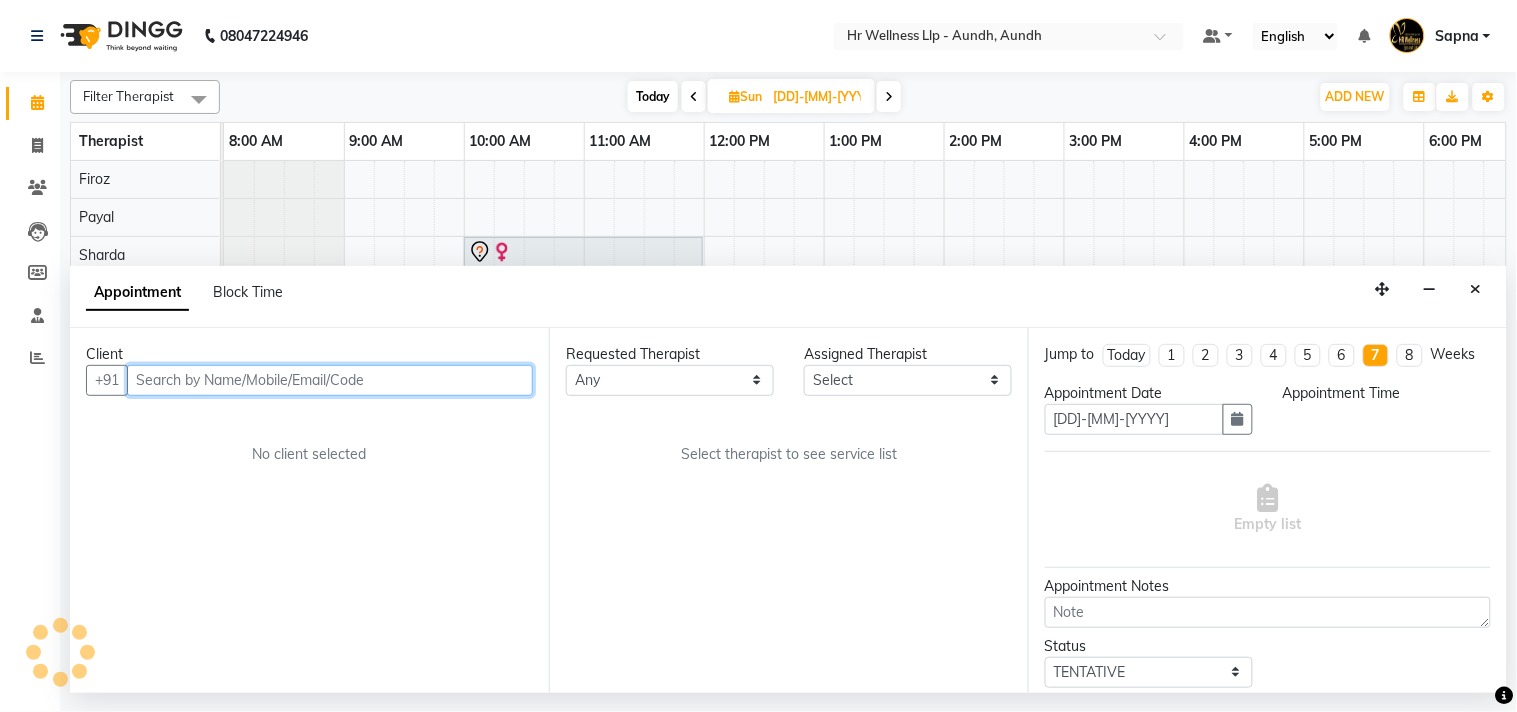 select on "600" 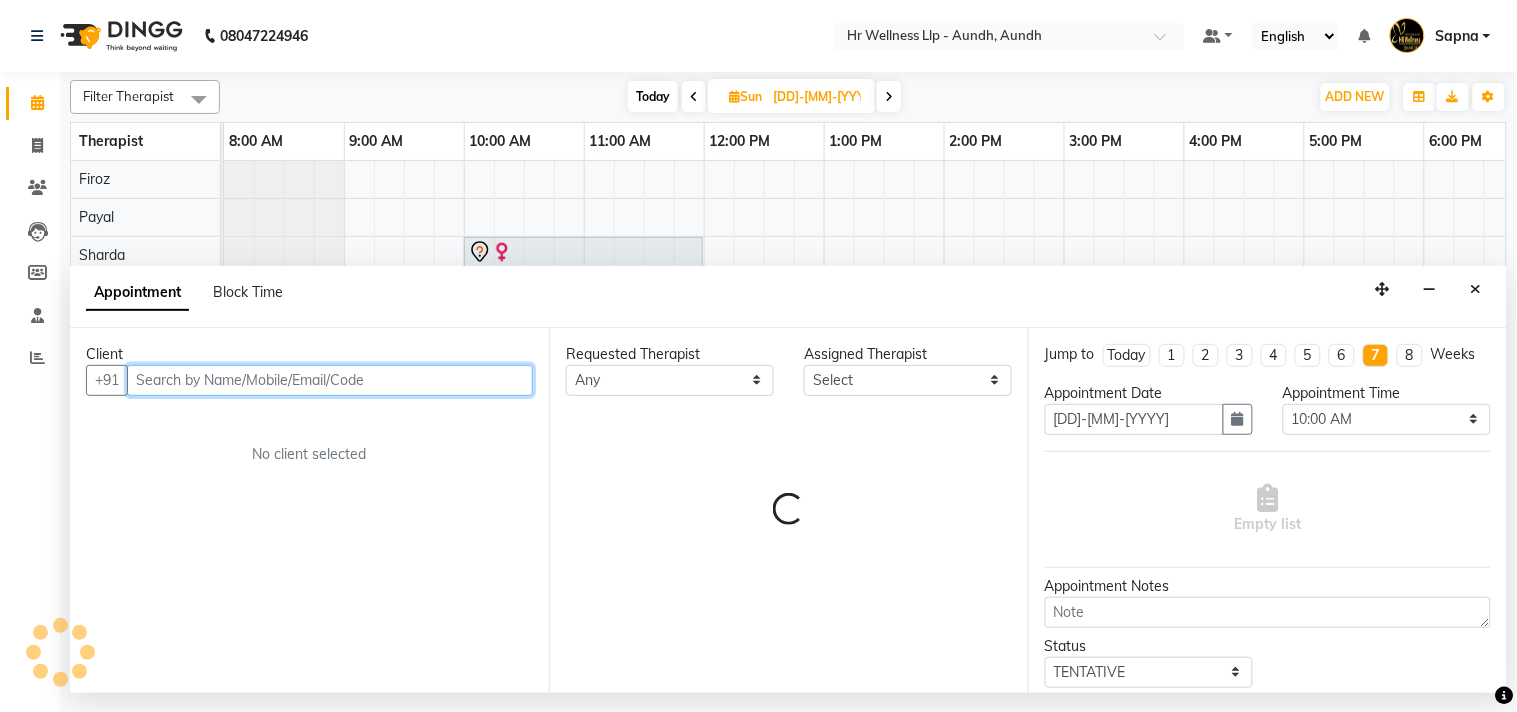 select on "77661" 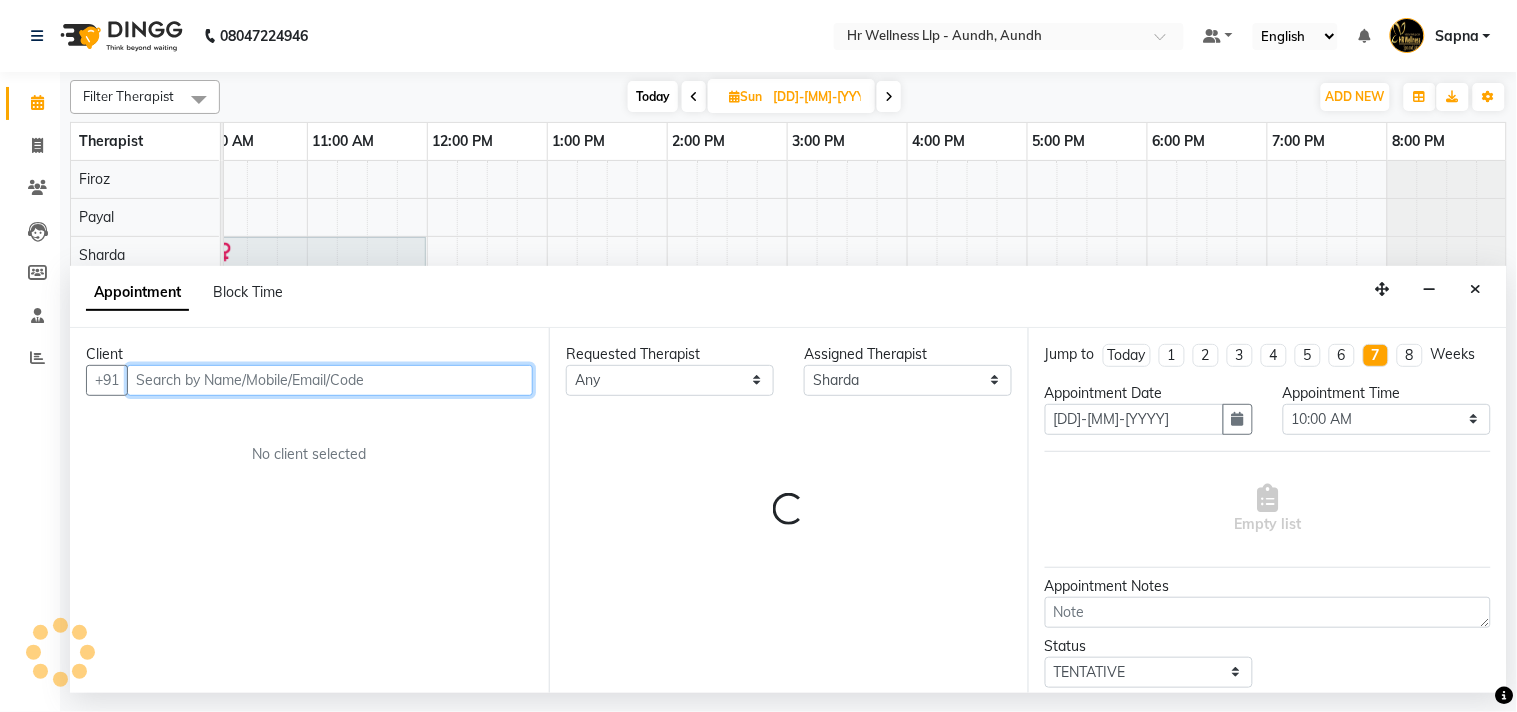 select on "1893" 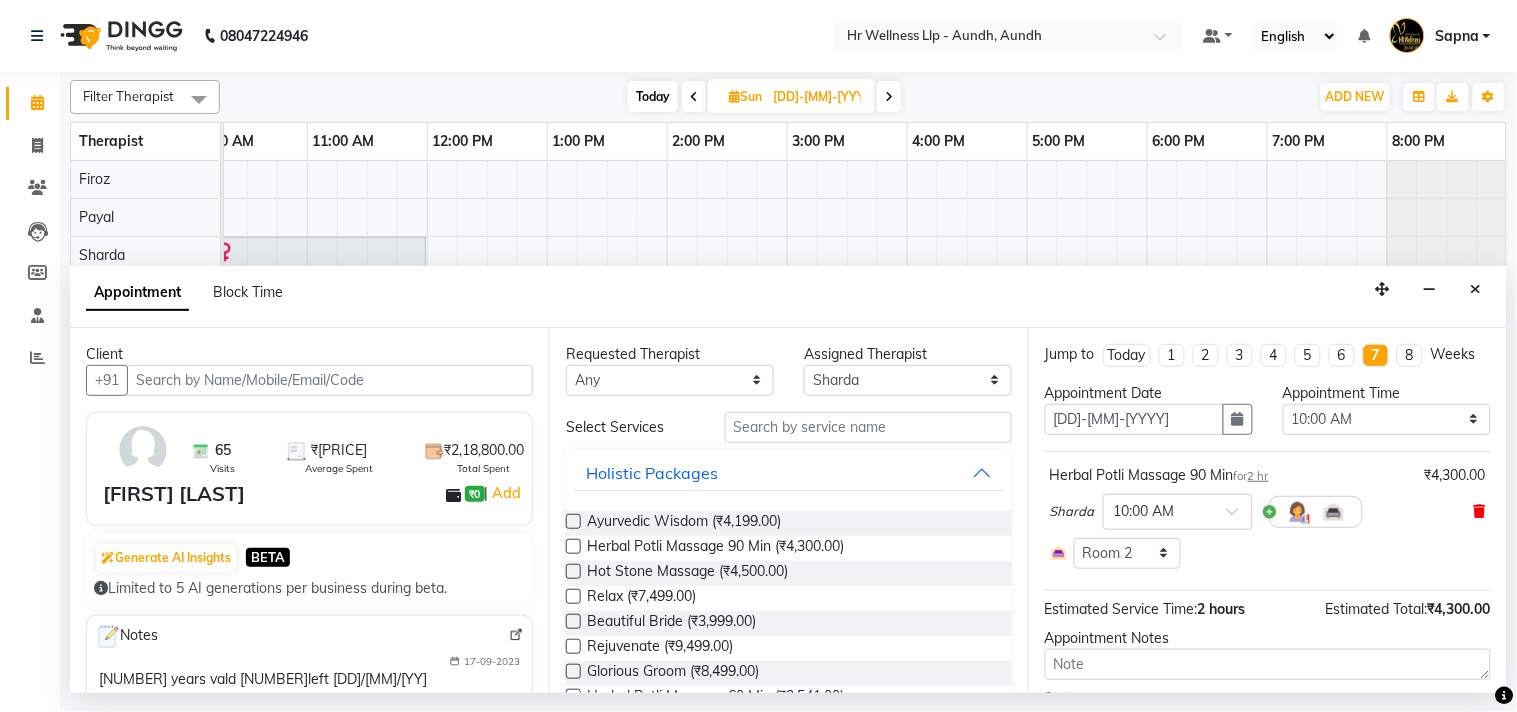 click at bounding box center (1480, 511) 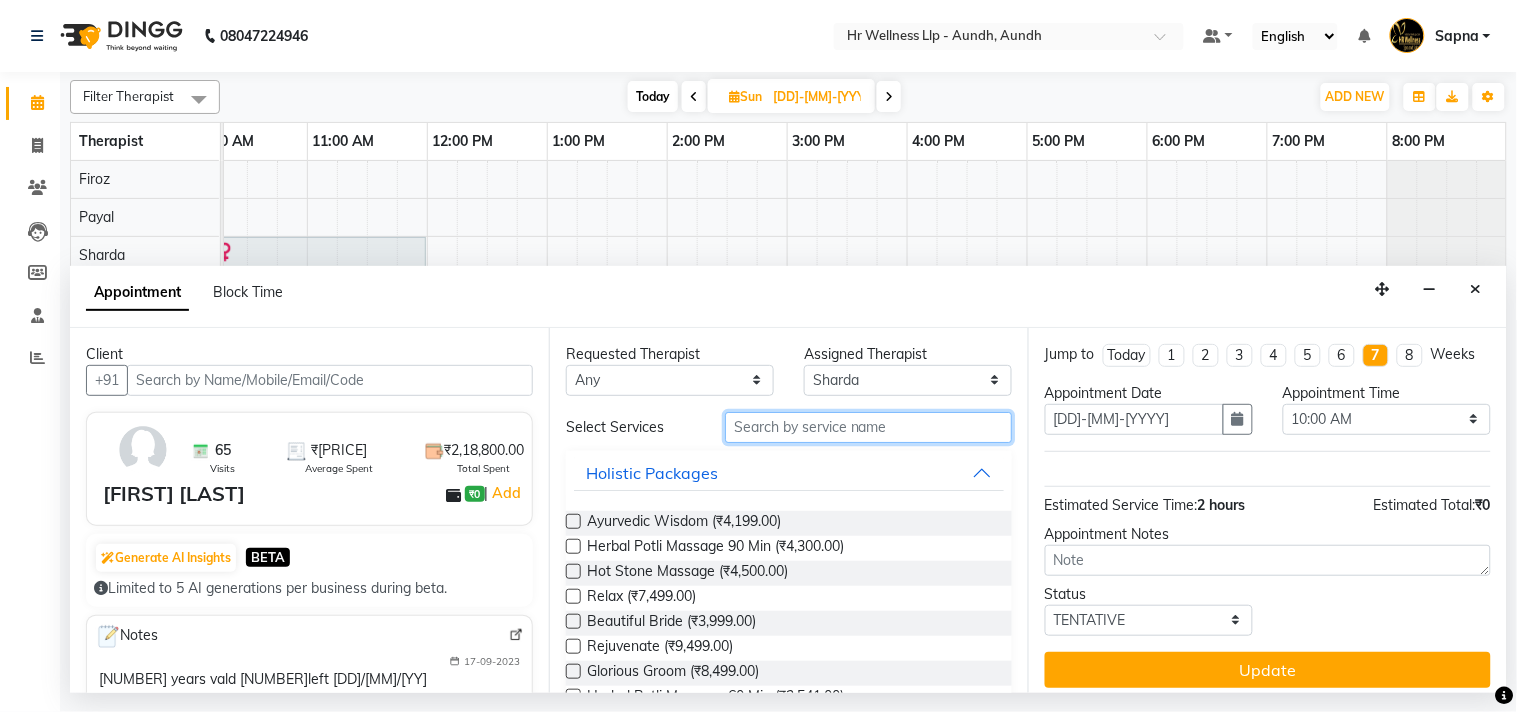 click at bounding box center [868, 427] 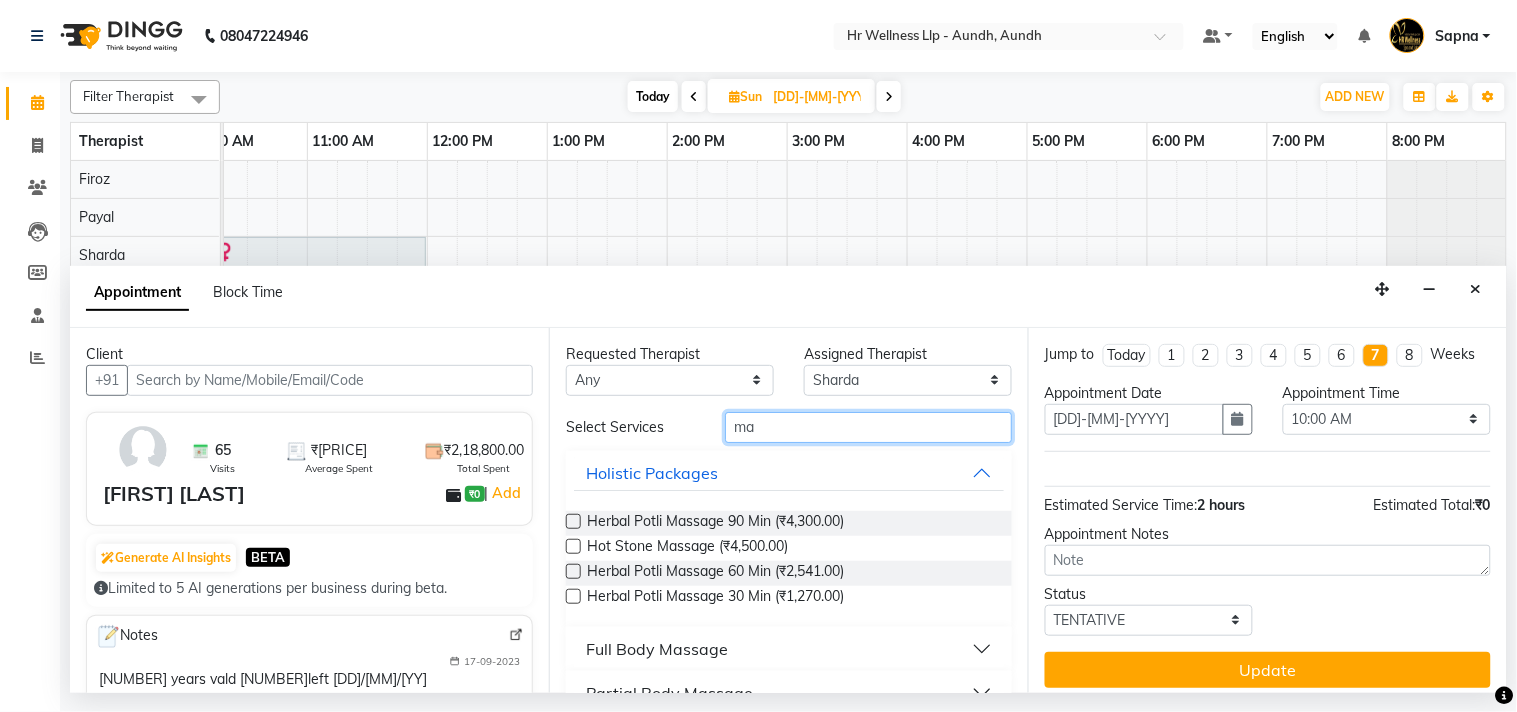 type on "ma" 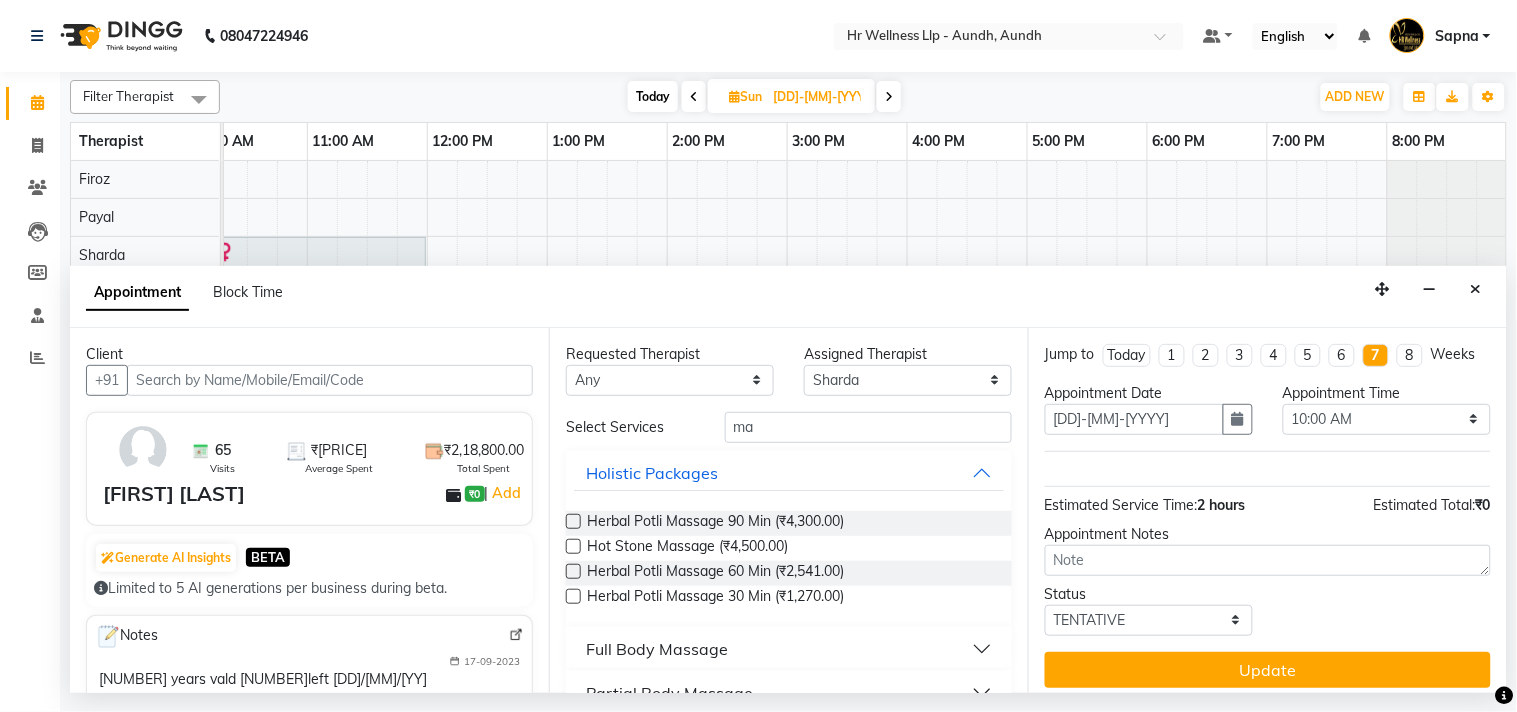 click on "Full Body Massage" at bounding box center (657, 649) 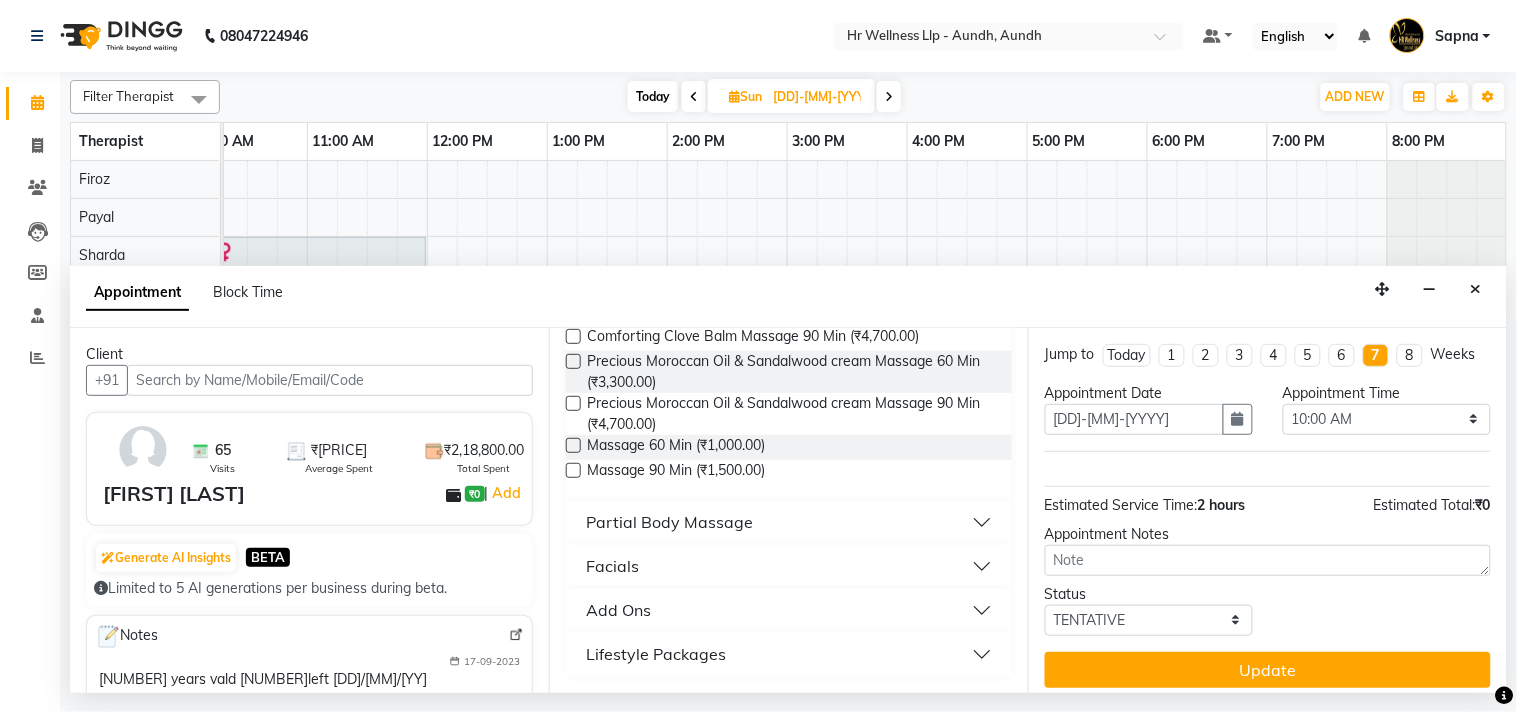 click at bounding box center (573, 470) 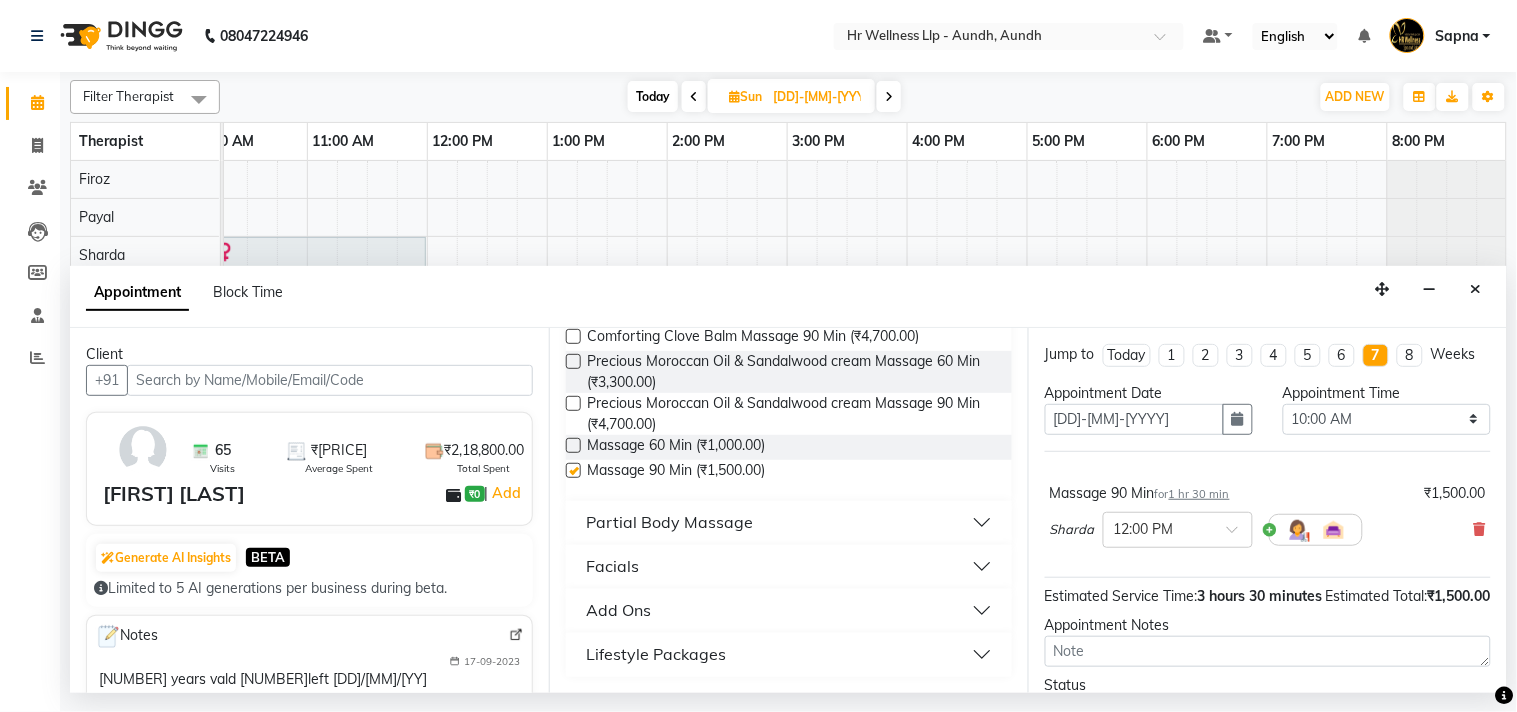 checkbox on "false" 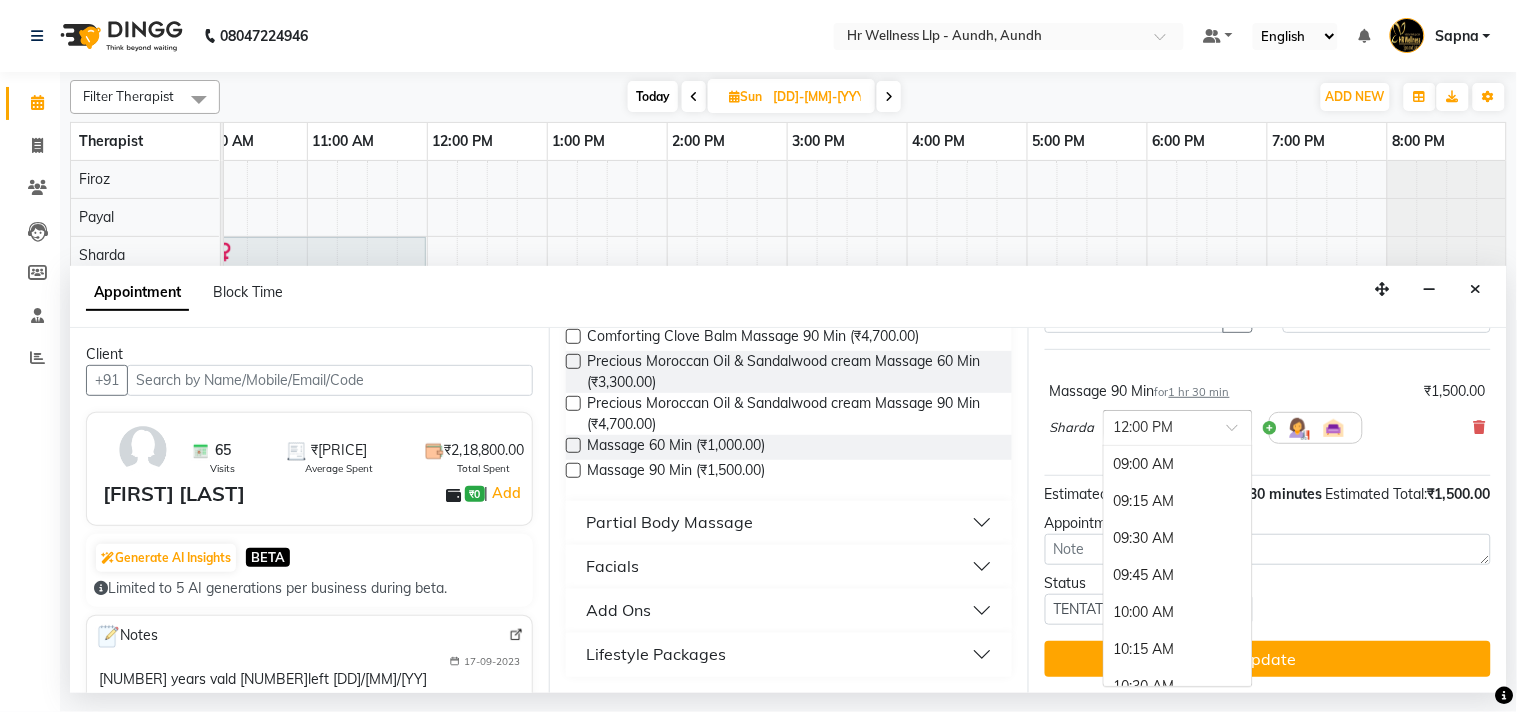 click at bounding box center [1239, 433] 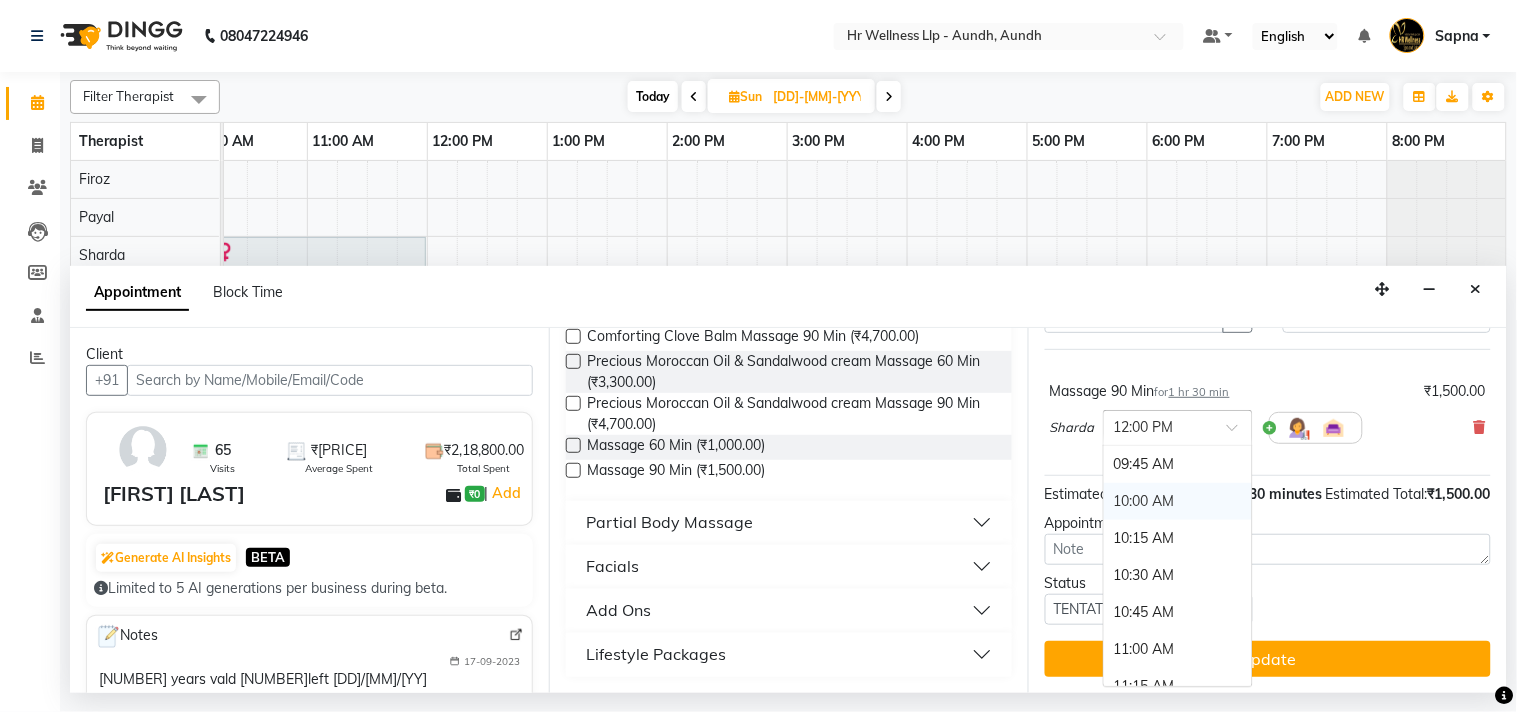 click on "10:00 AM" at bounding box center (1178, 501) 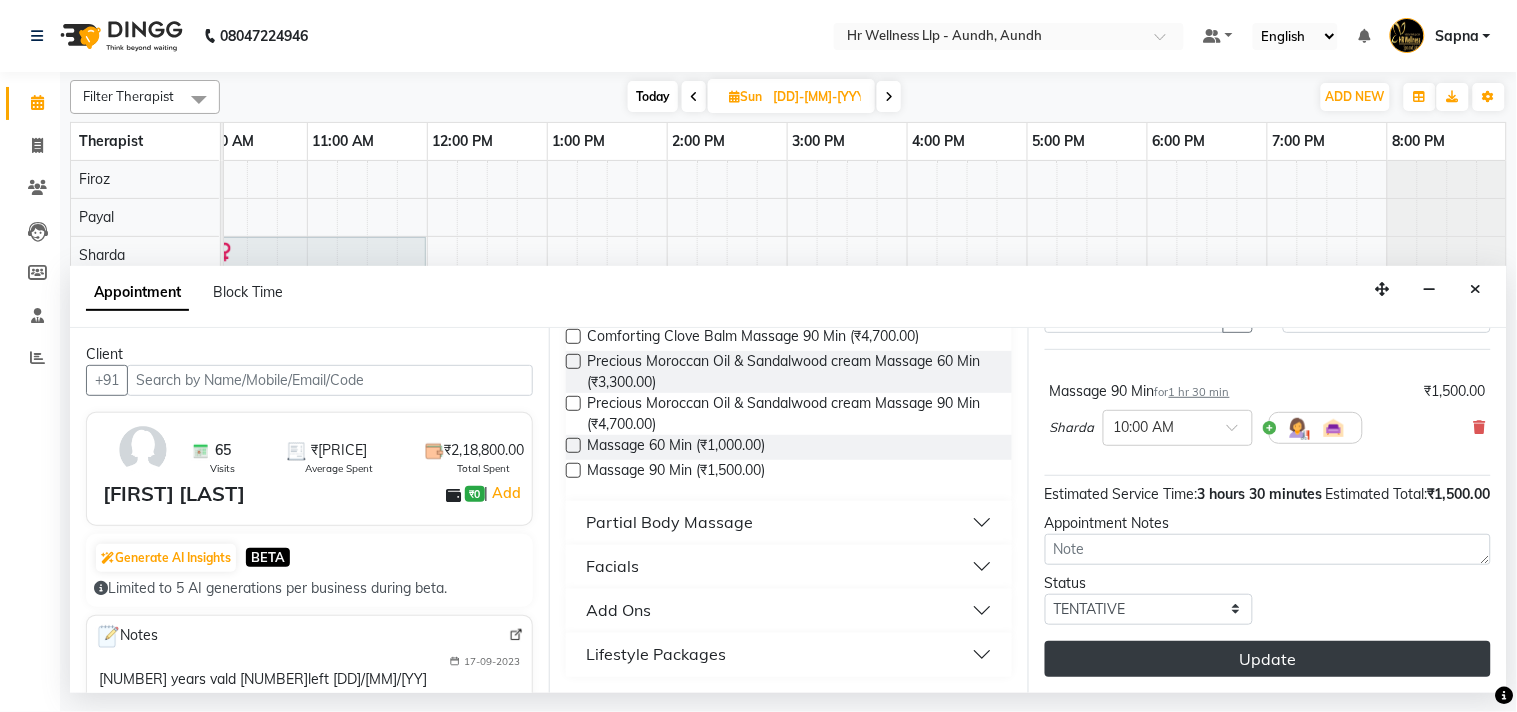 click on "Update" at bounding box center [1268, 659] 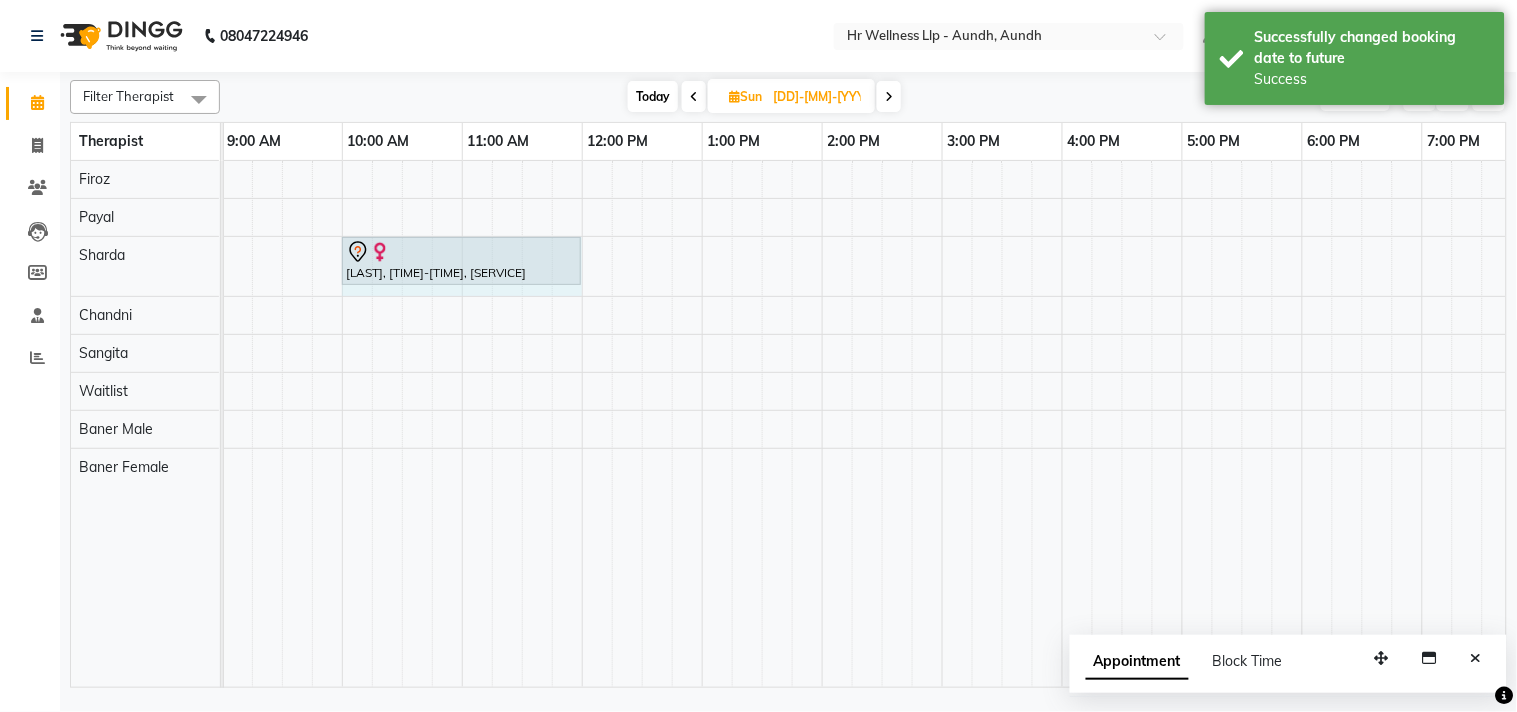 drag, startPoint x: 516, startPoint y: 244, endPoint x: 571, endPoint y: 268, distance: 60.00833 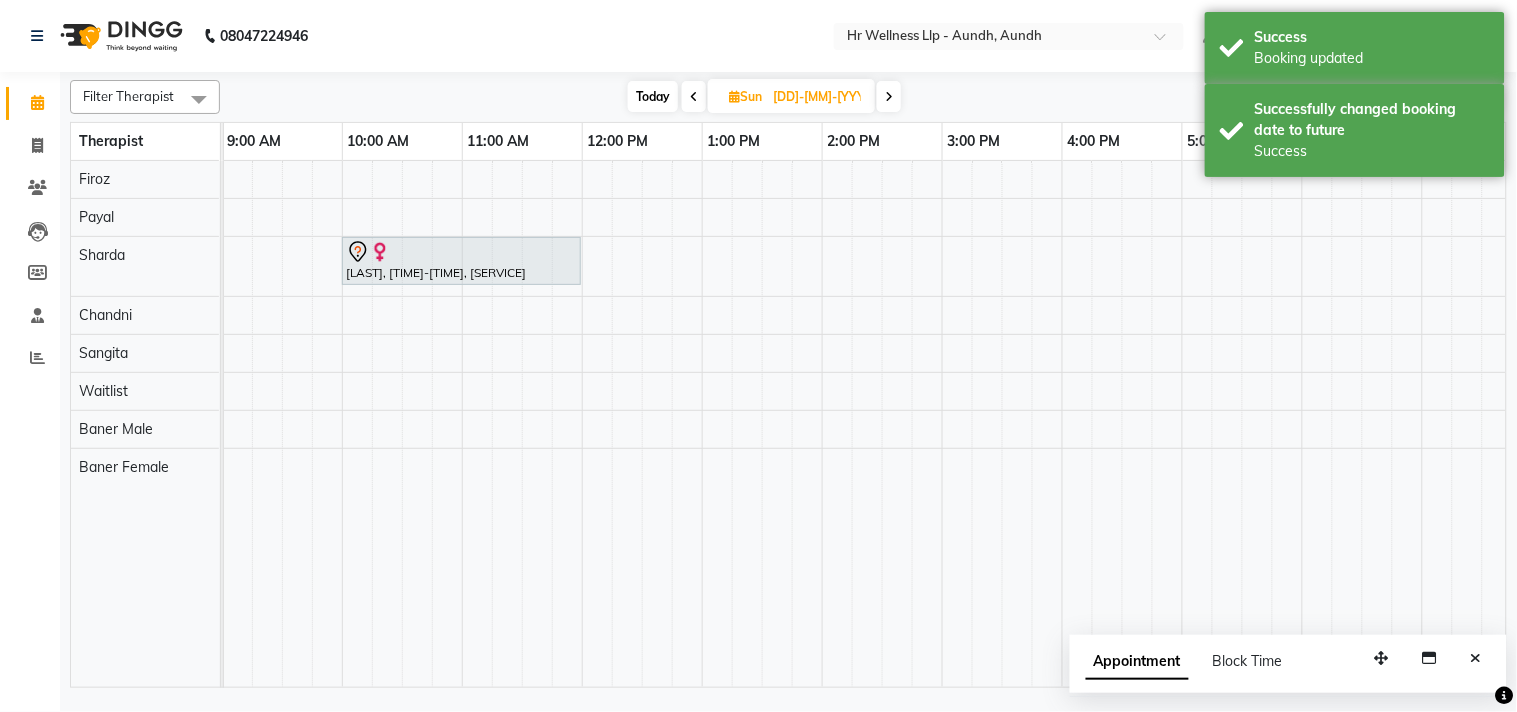 click on "Sun" at bounding box center (745, 96) 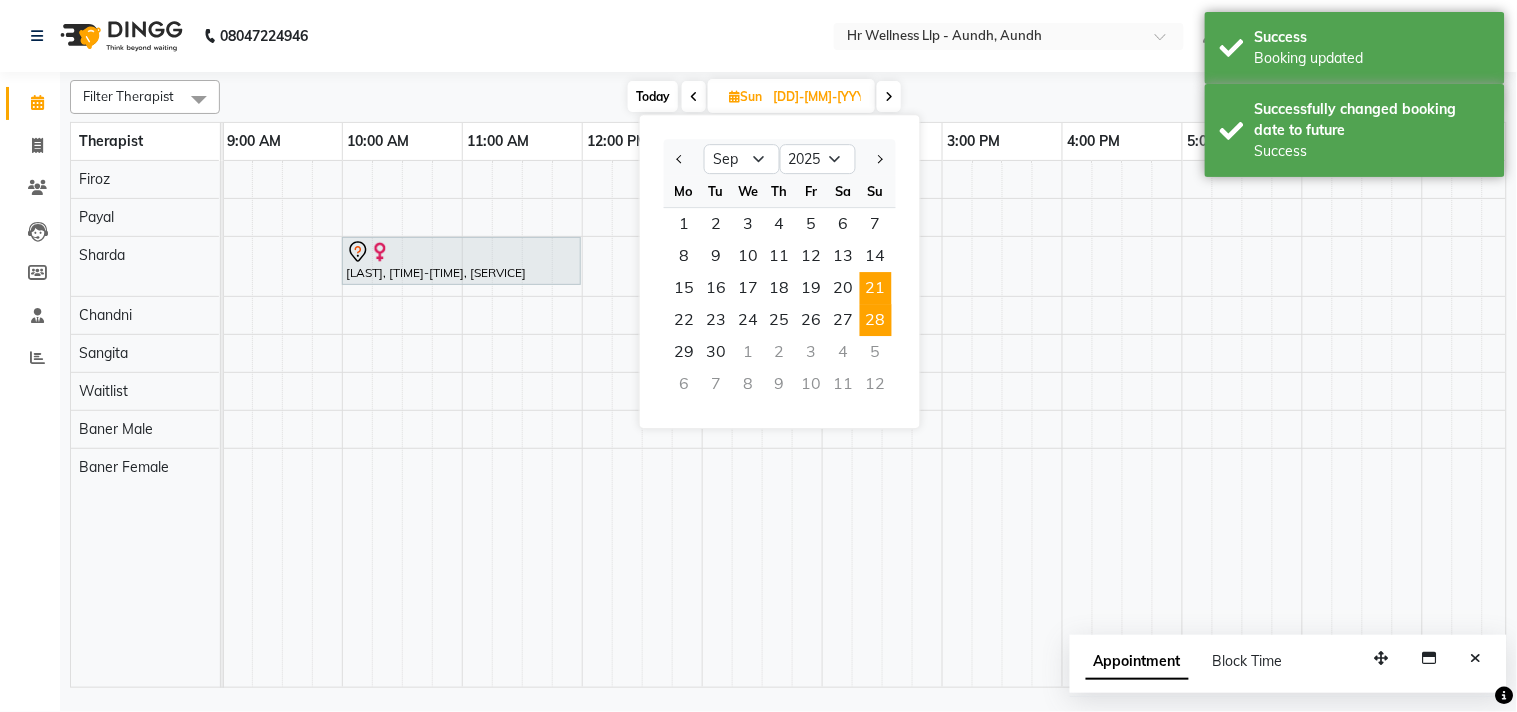 click on "28" at bounding box center (876, 320) 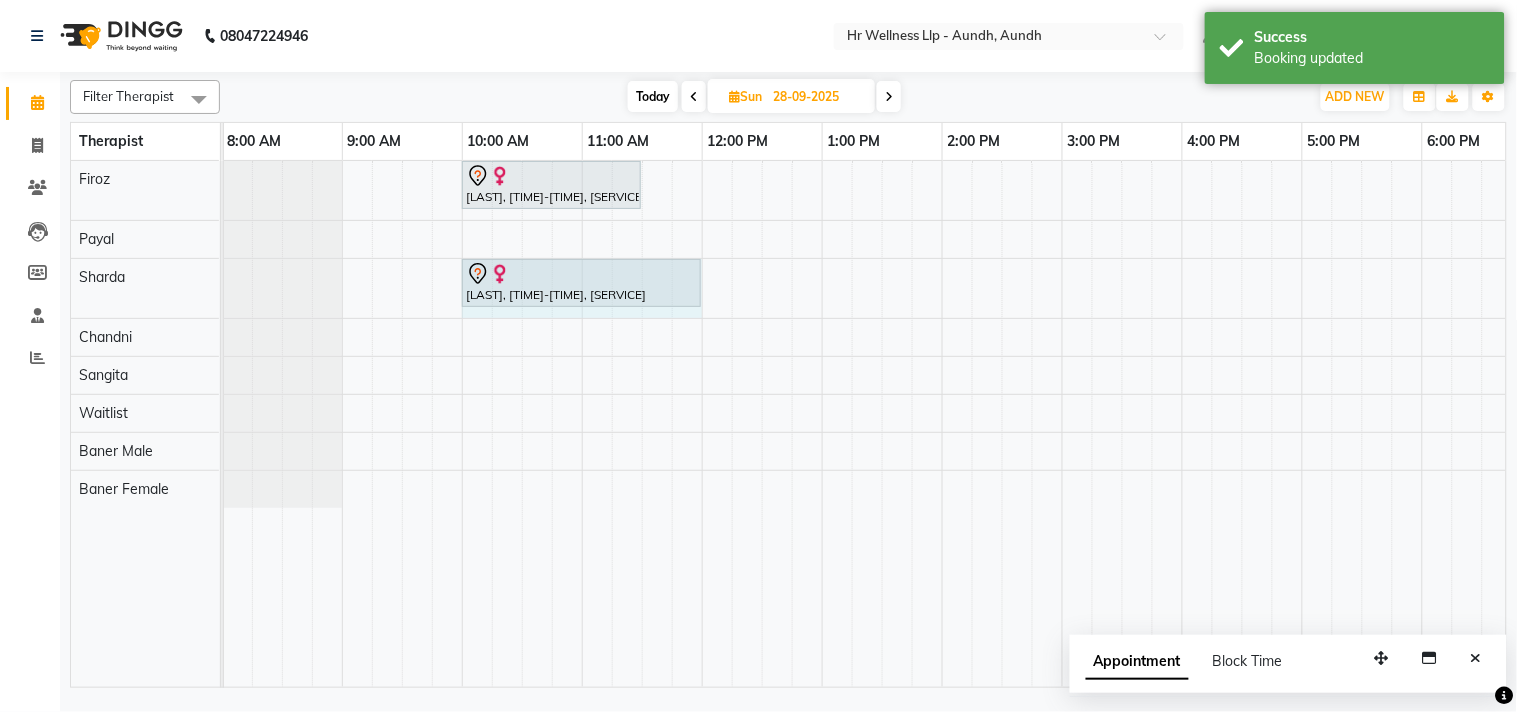 drag, startPoint x: 637, startPoint y: 284, endPoint x: 692, endPoint y: 296, distance: 56.293873 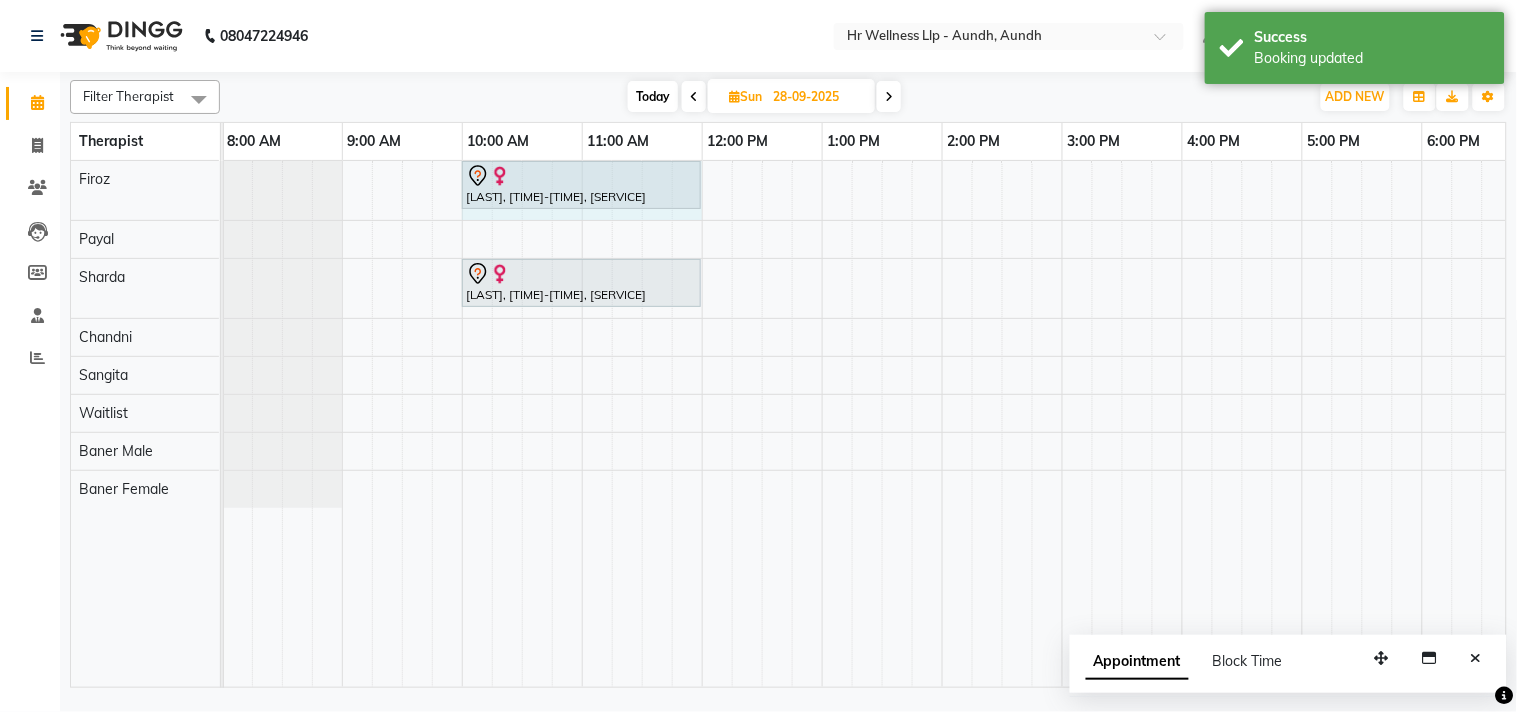 drag, startPoint x: 641, startPoint y: 170, endPoint x: 692, endPoint y: 181, distance: 52.17279 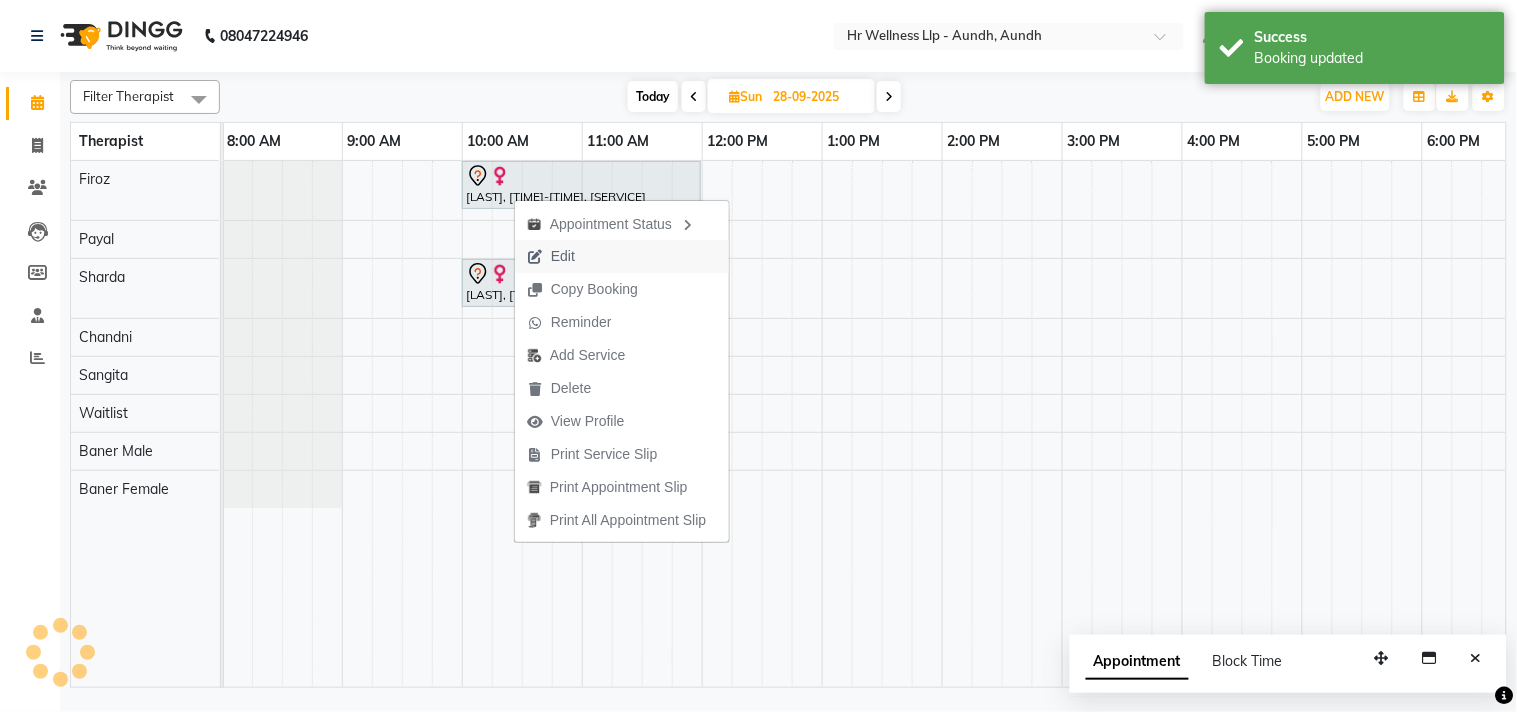 click on "Edit" at bounding box center (563, 256) 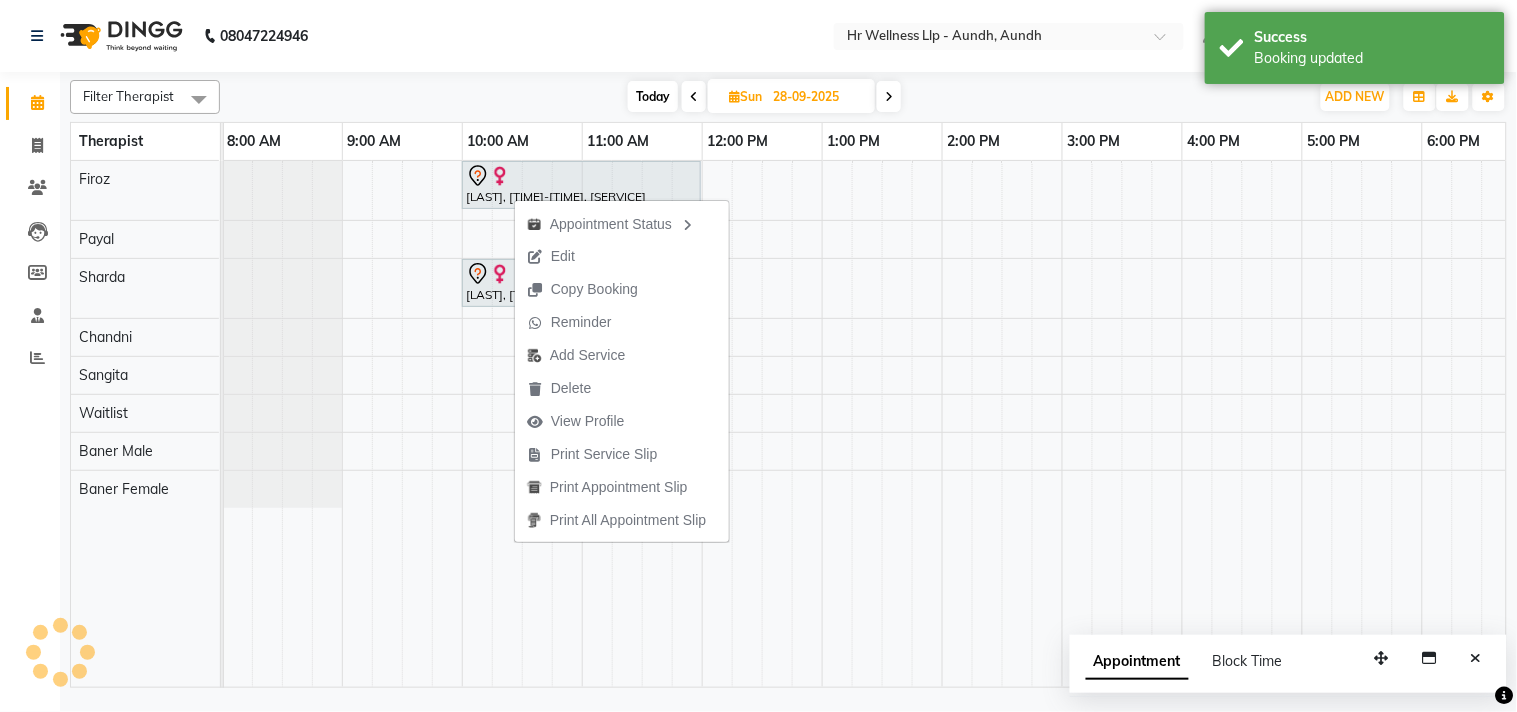 select on "tentative" 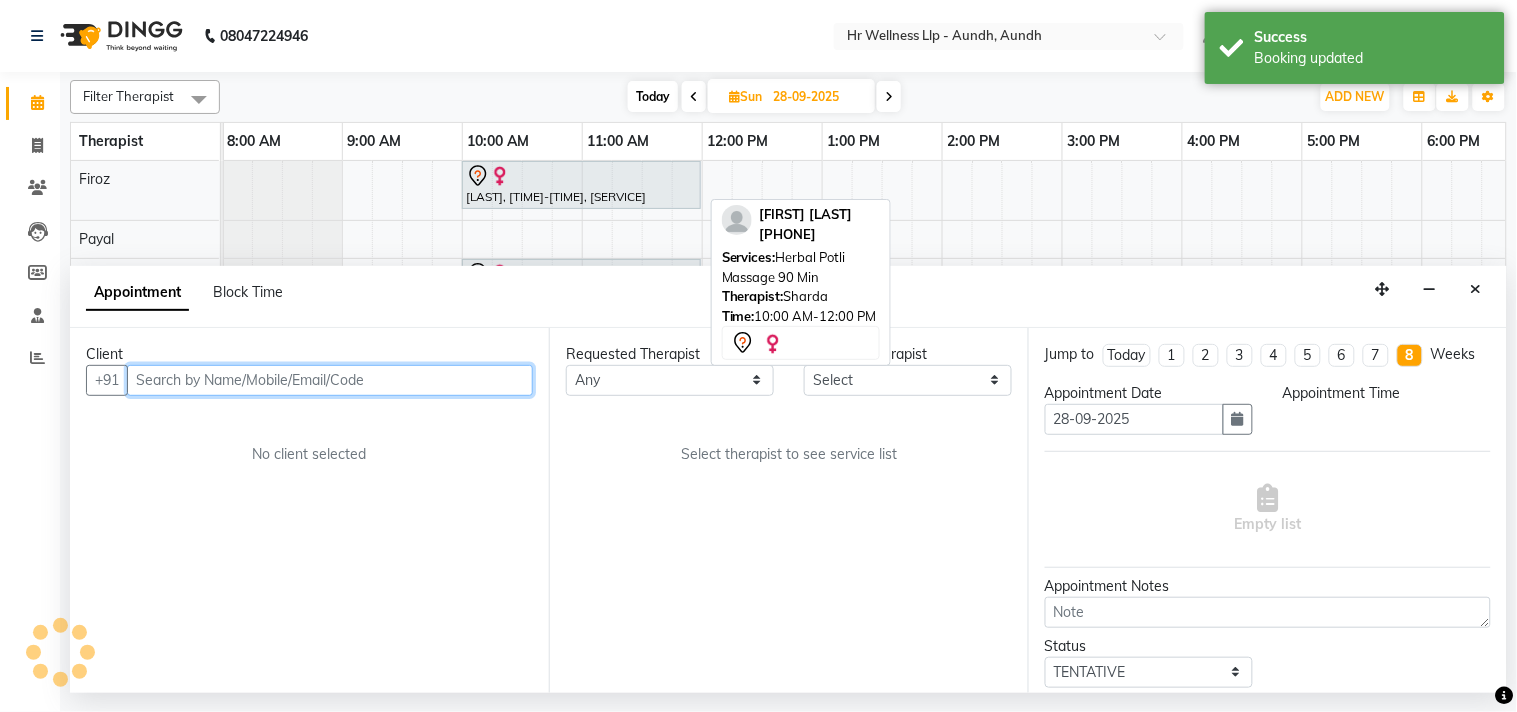 select on "77660" 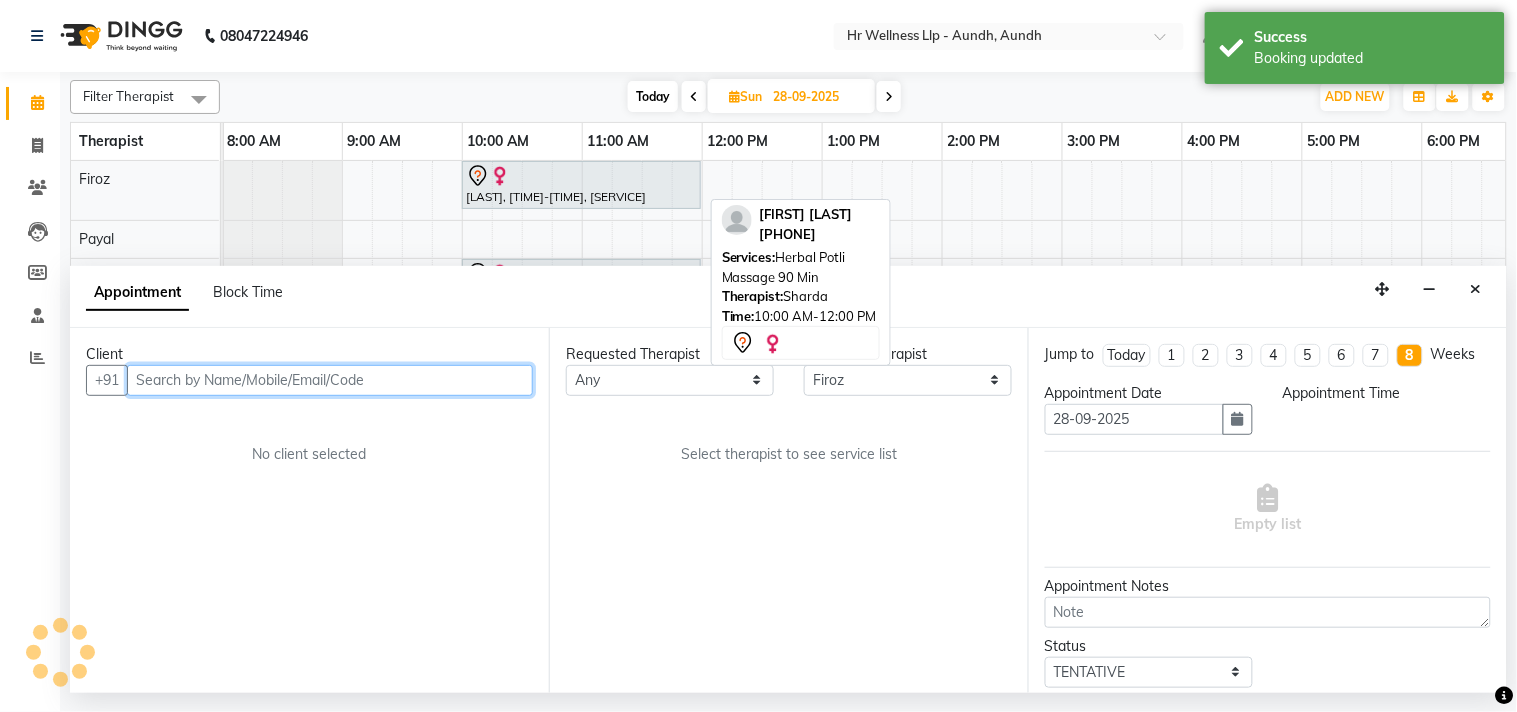 select on "600" 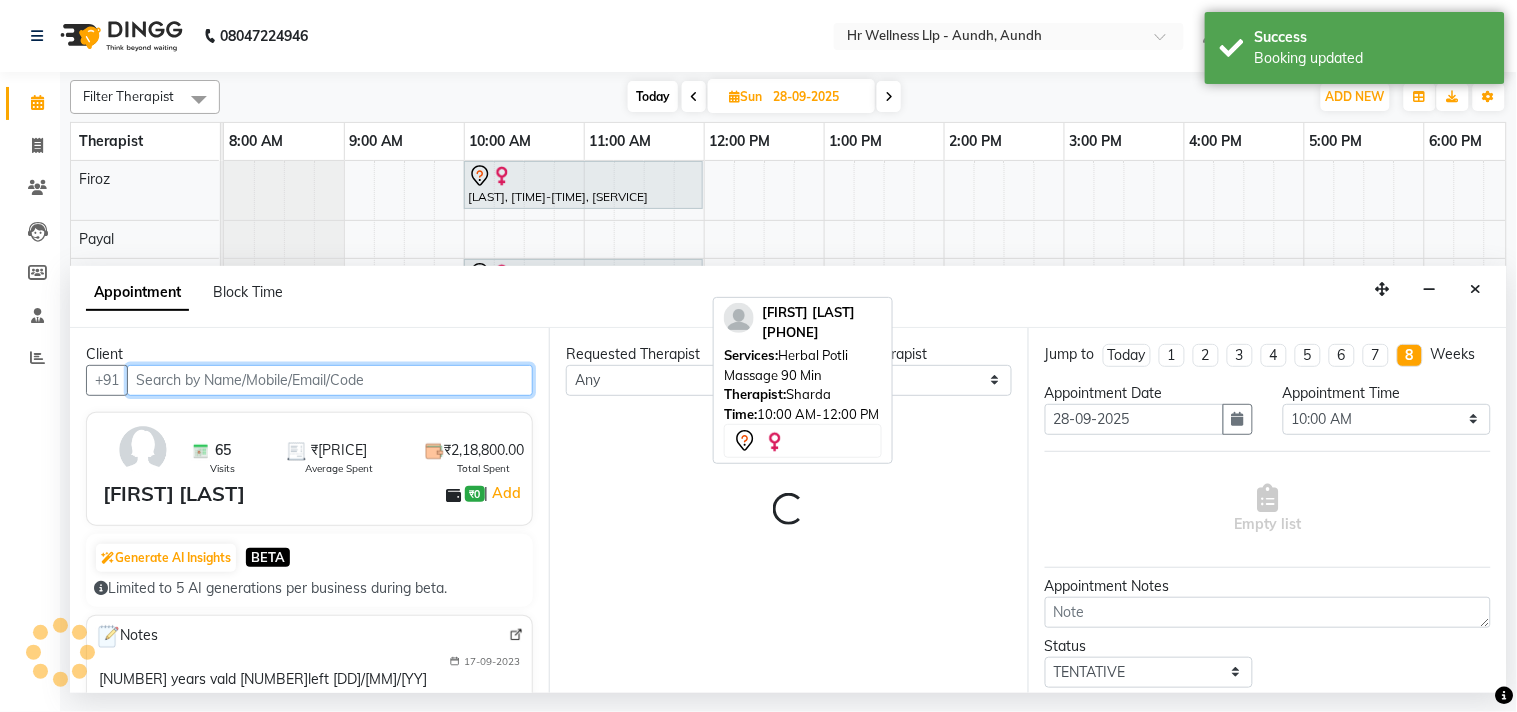 select on "1340" 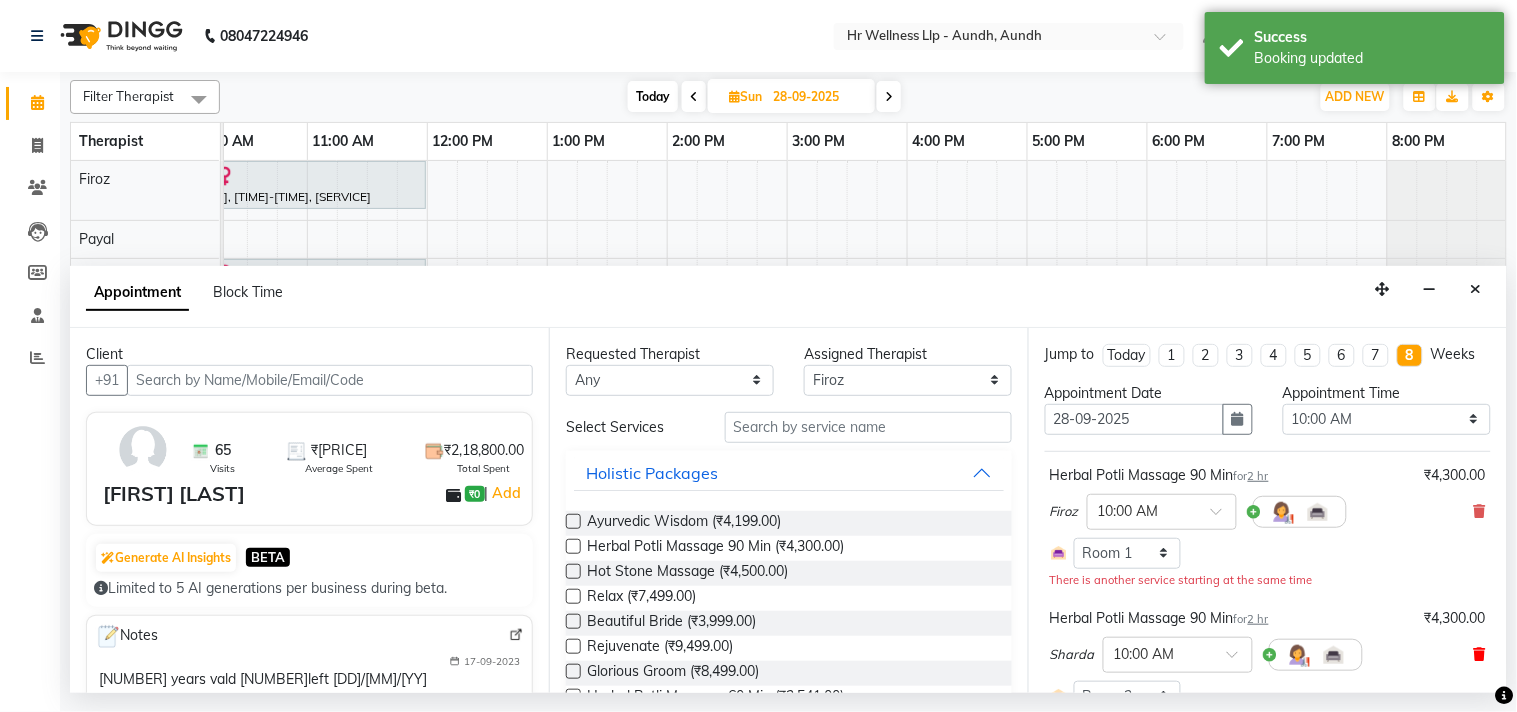 click at bounding box center (1480, 654) 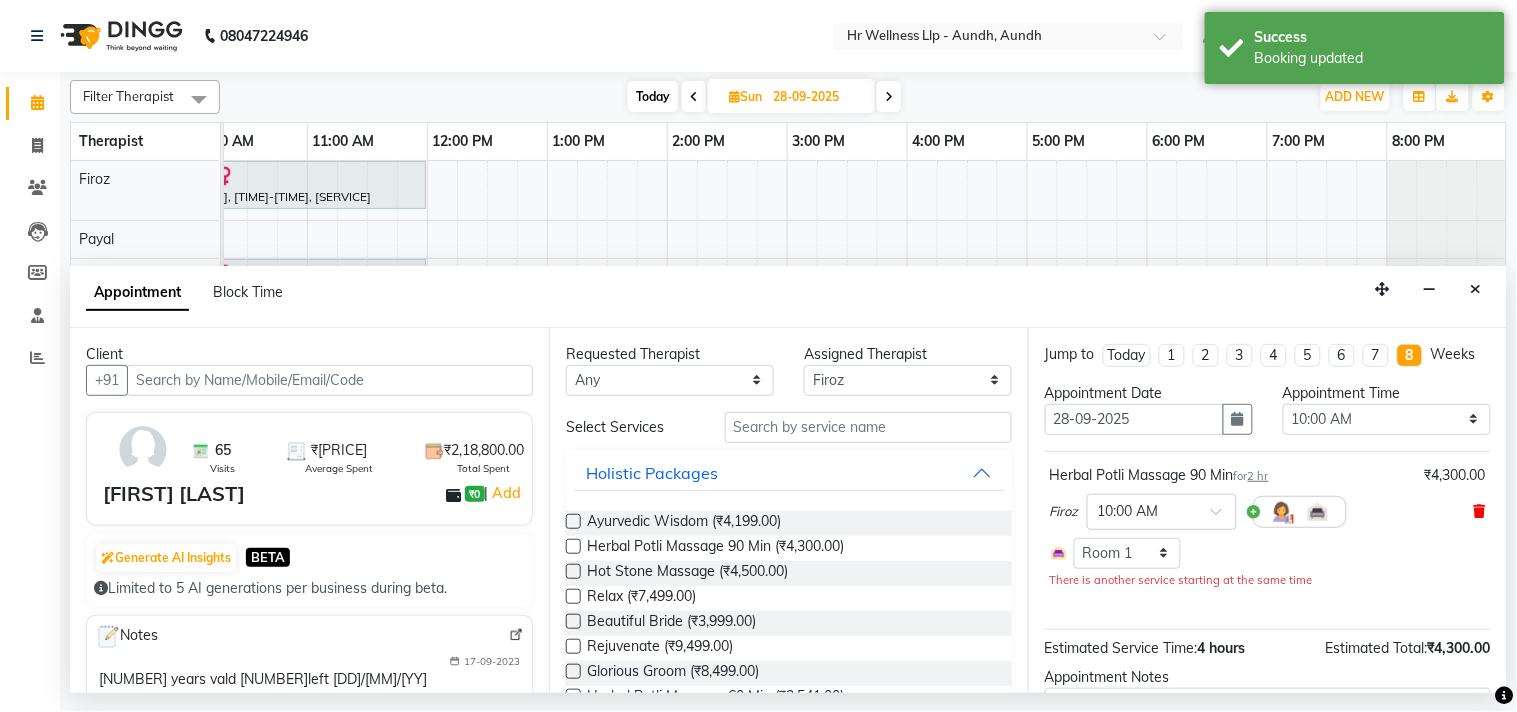 click at bounding box center (1480, 511) 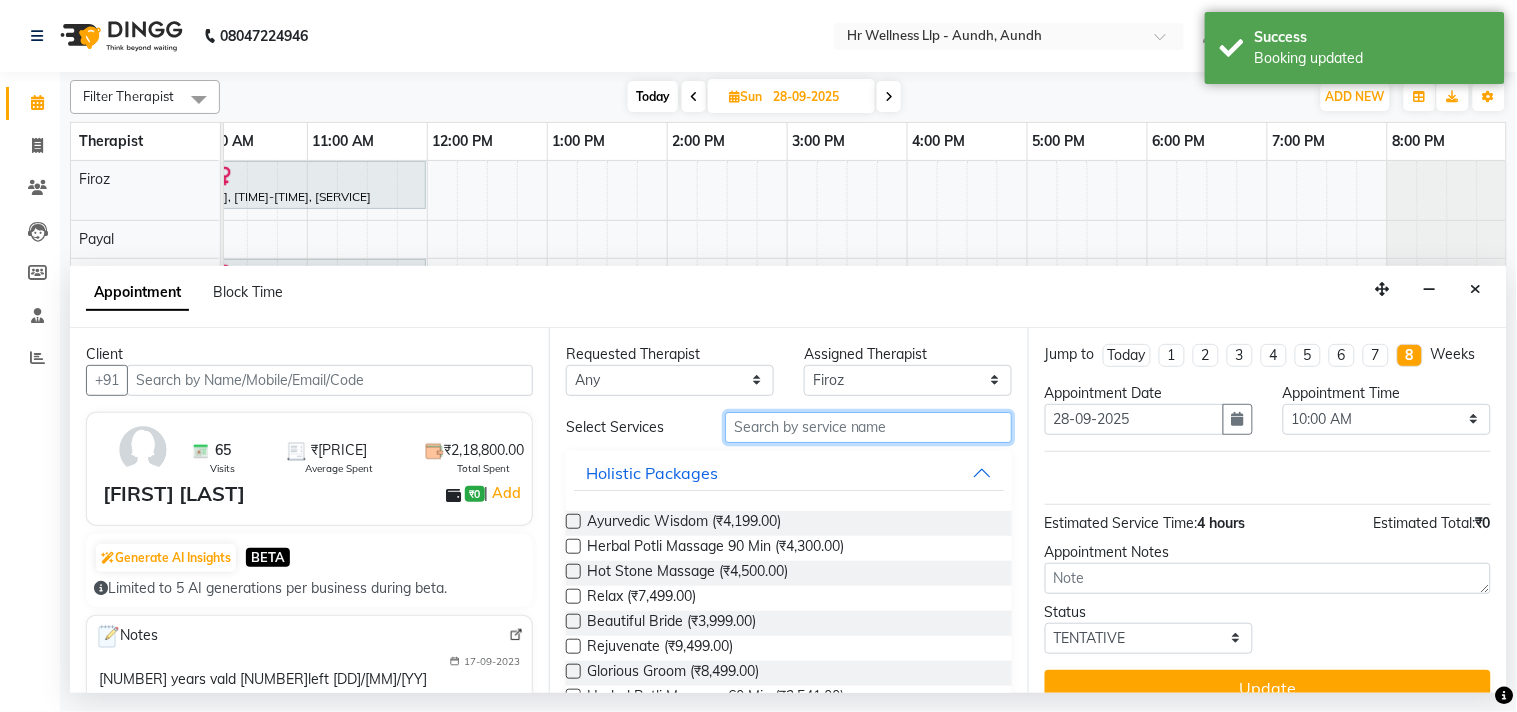 click at bounding box center [868, 427] 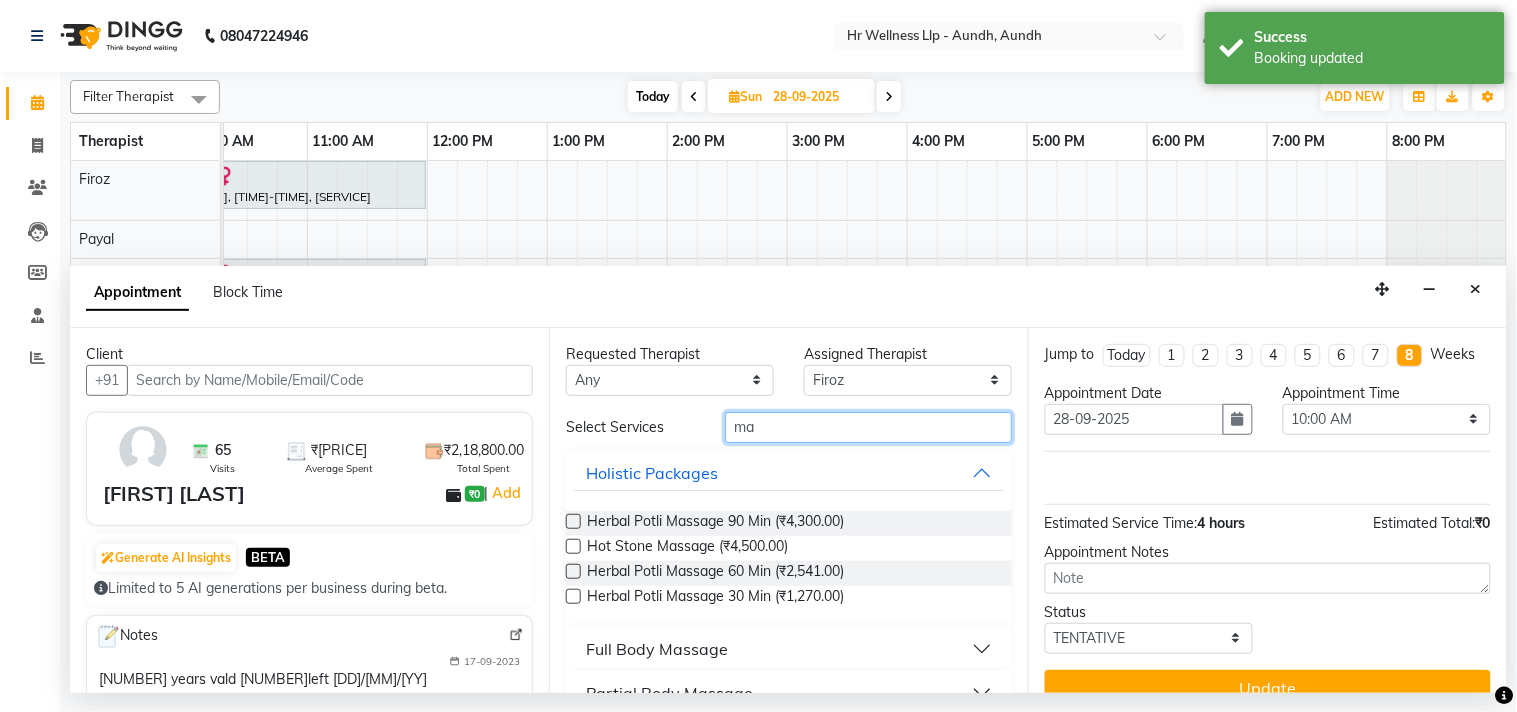 type on "ma" 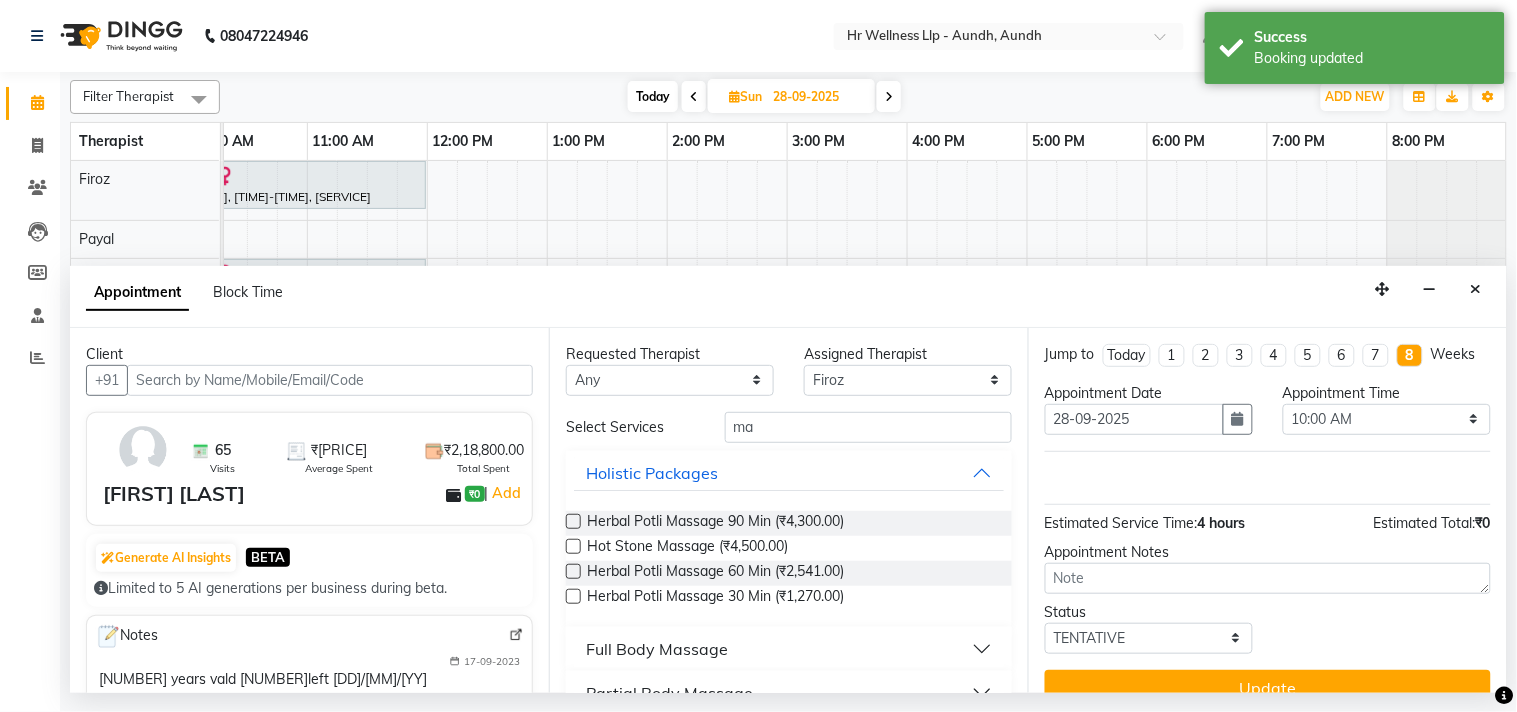 click on "Full Body Massage" at bounding box center (657, 649) 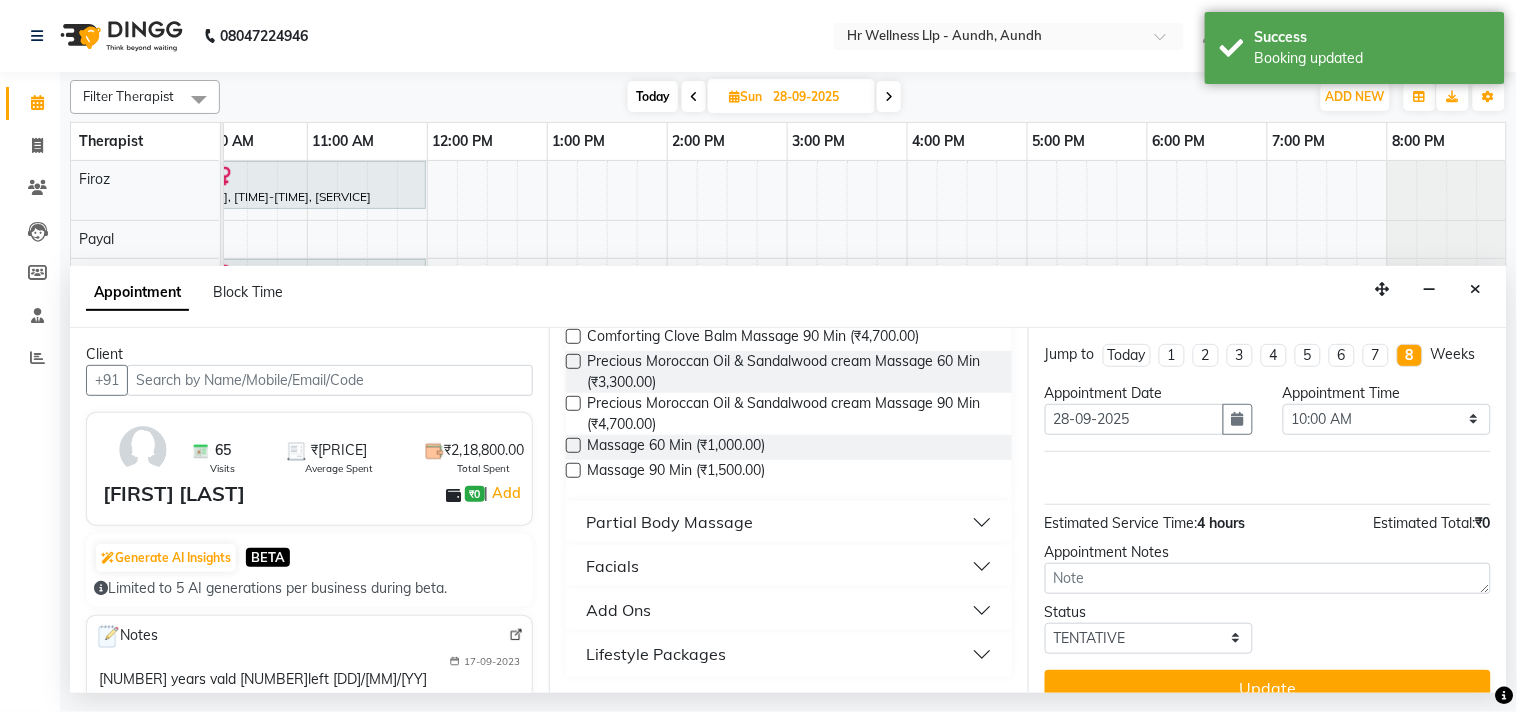 click at bounding box center (573, 470) 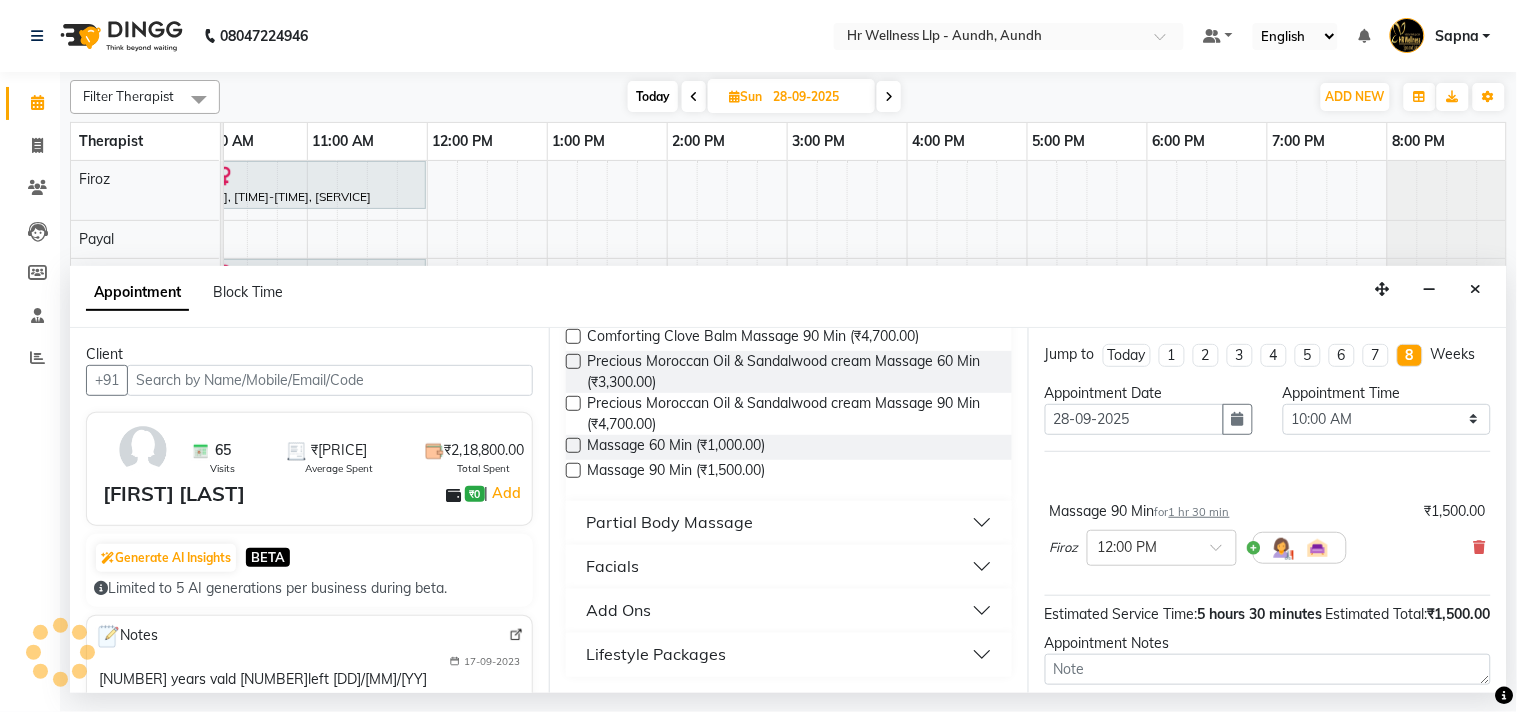 click at bounding box center [573, 470] 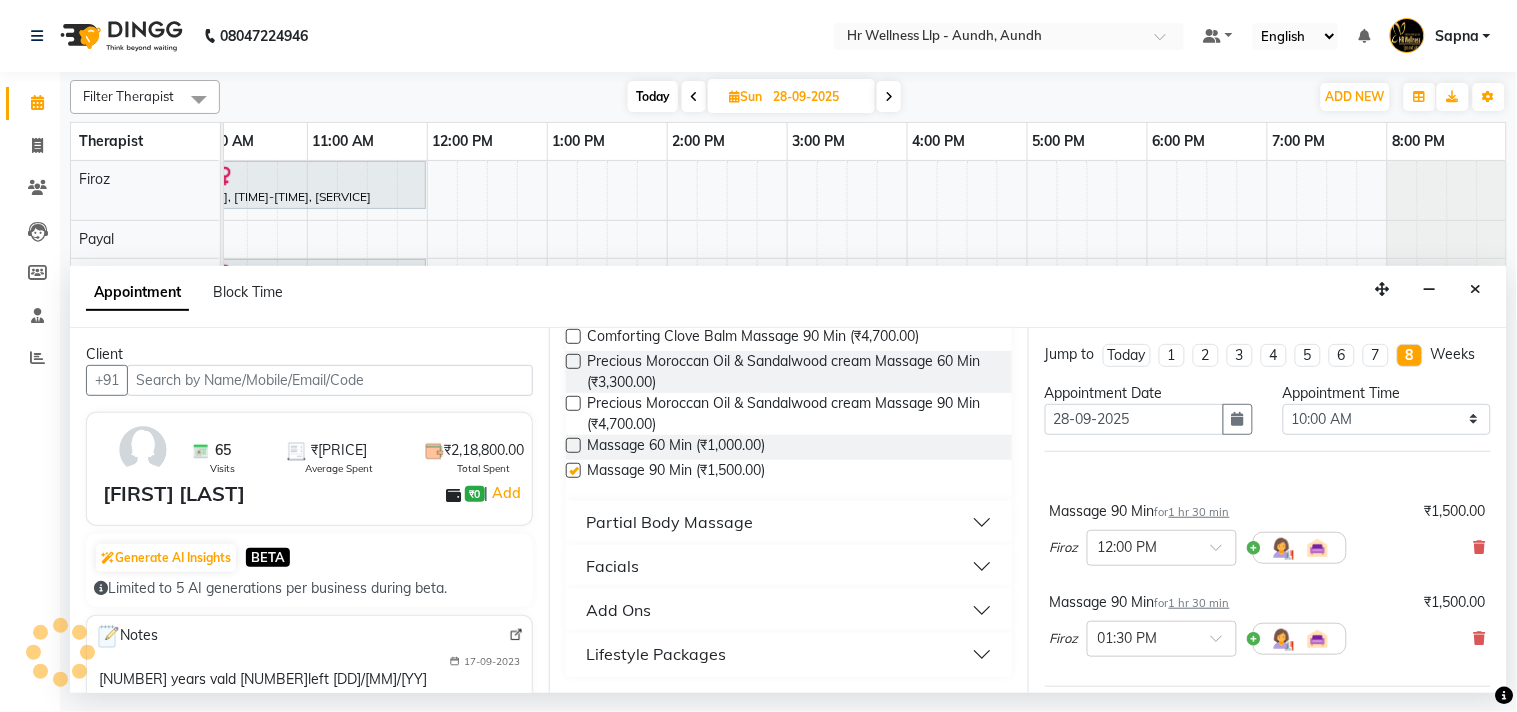 checkbox on "false" 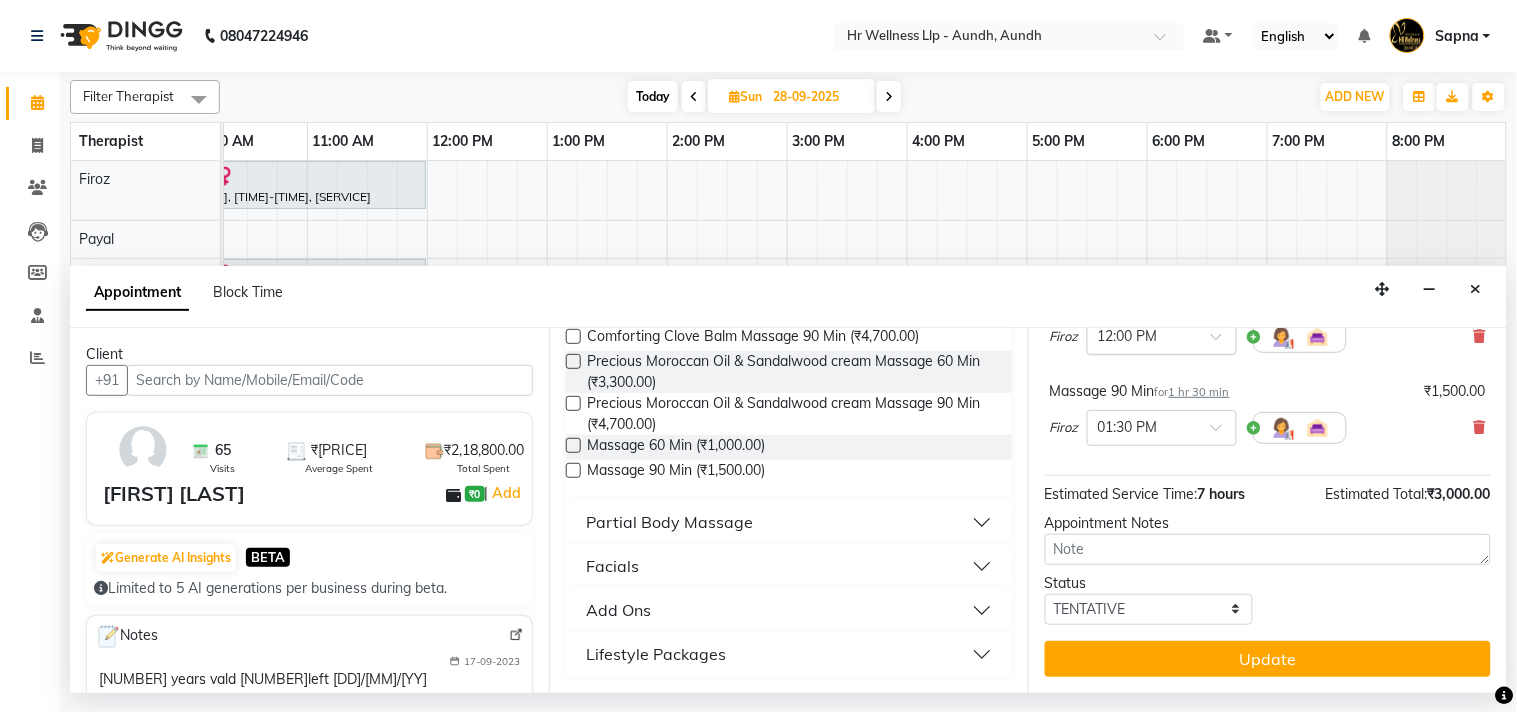 click at bounding box center [1162, 335] 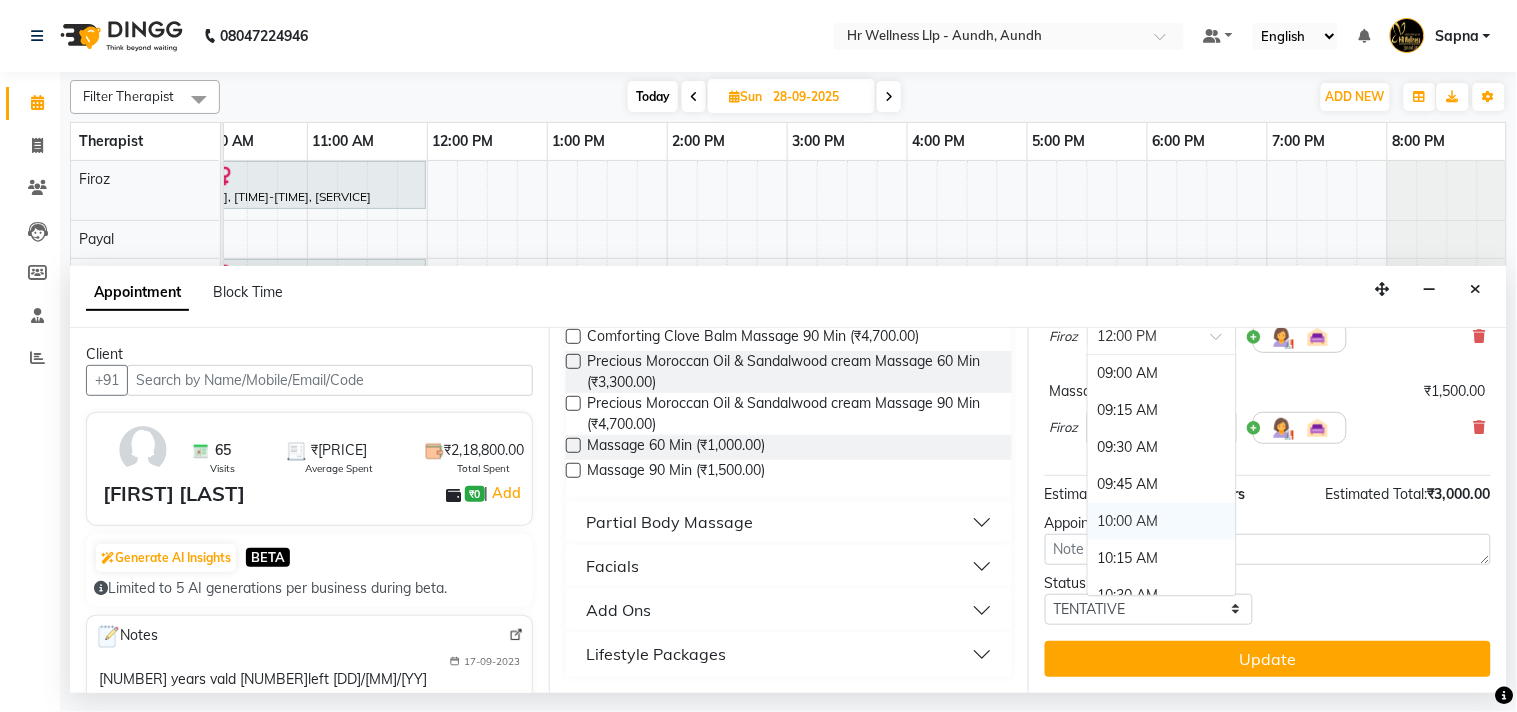 click on "10:00 AM" at bounding box center [1162, 521] 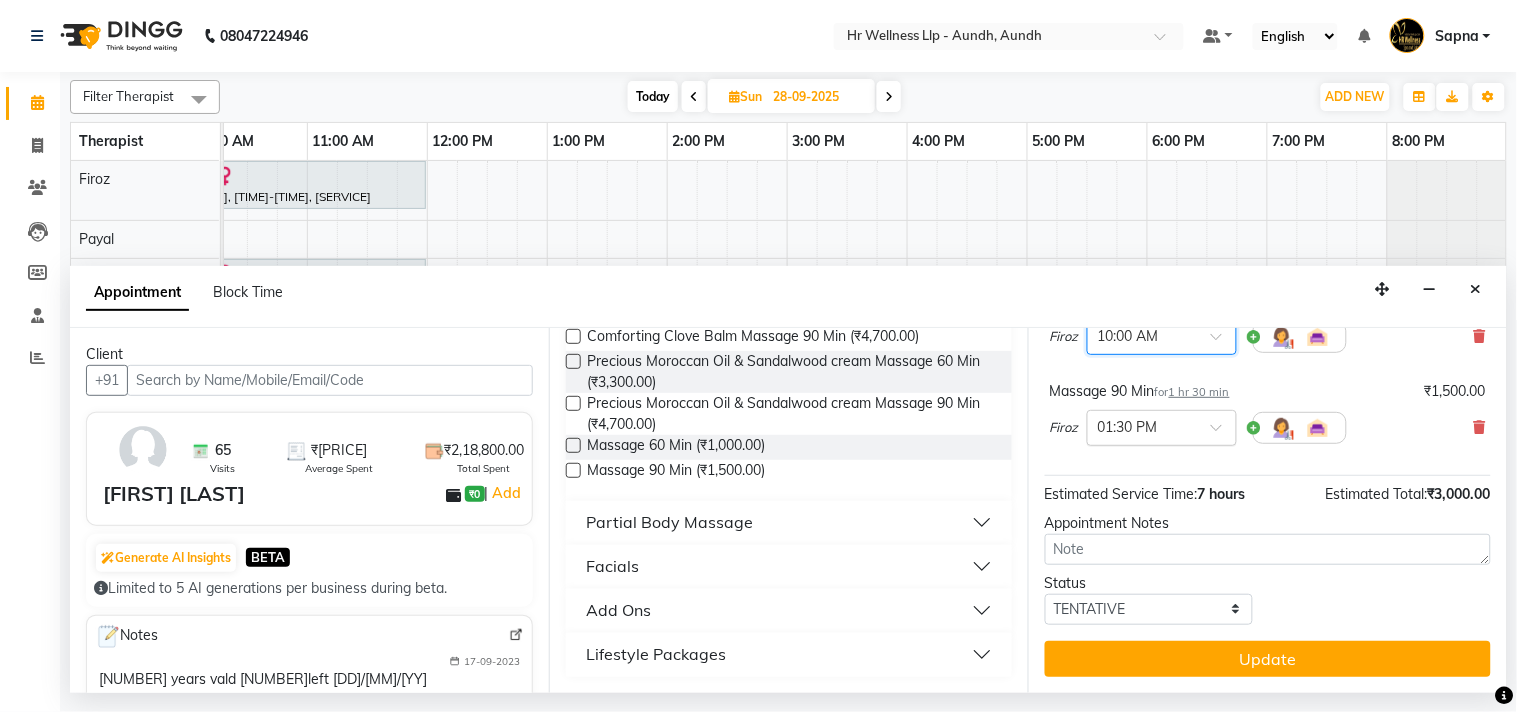 click at bounding box center [1142, 426] 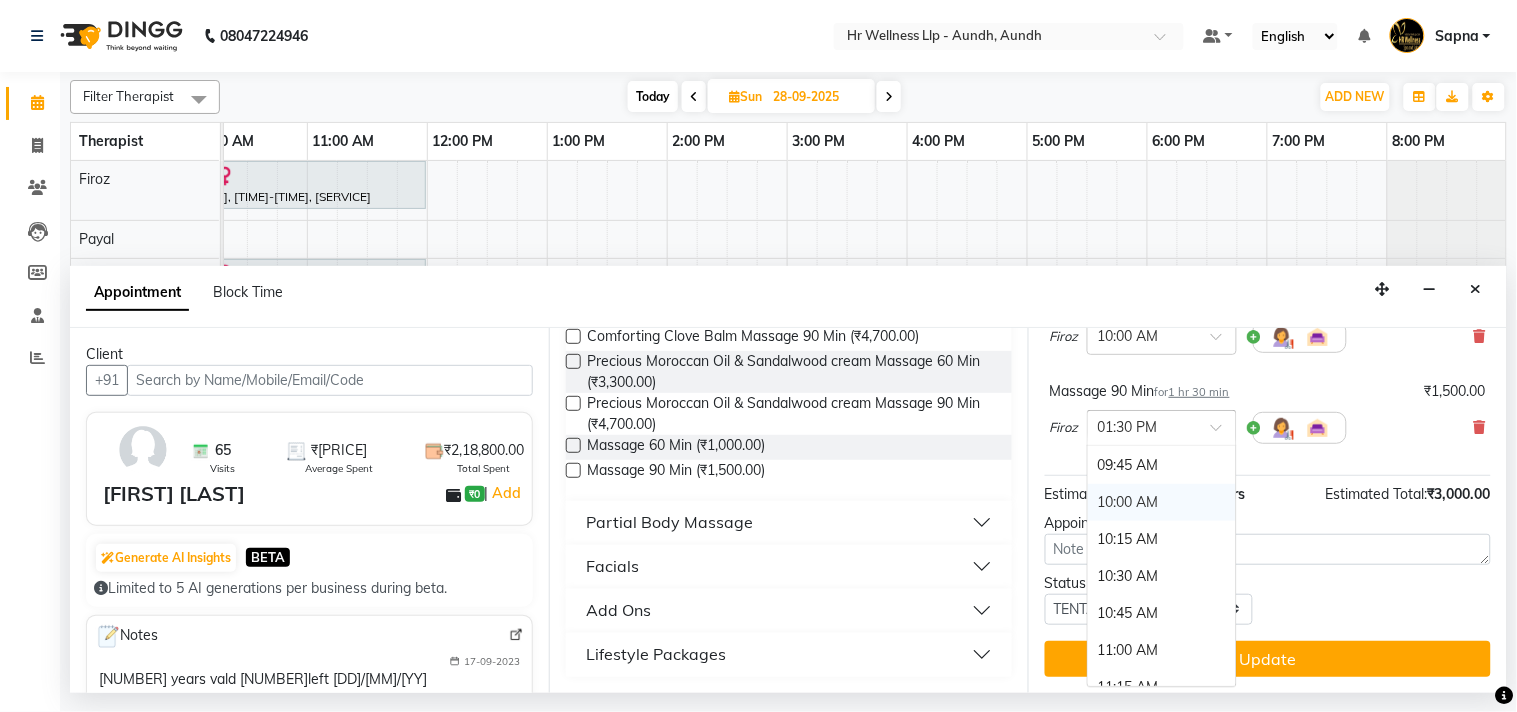 click on "10:00 AM" at bounding box center [1162, 502] 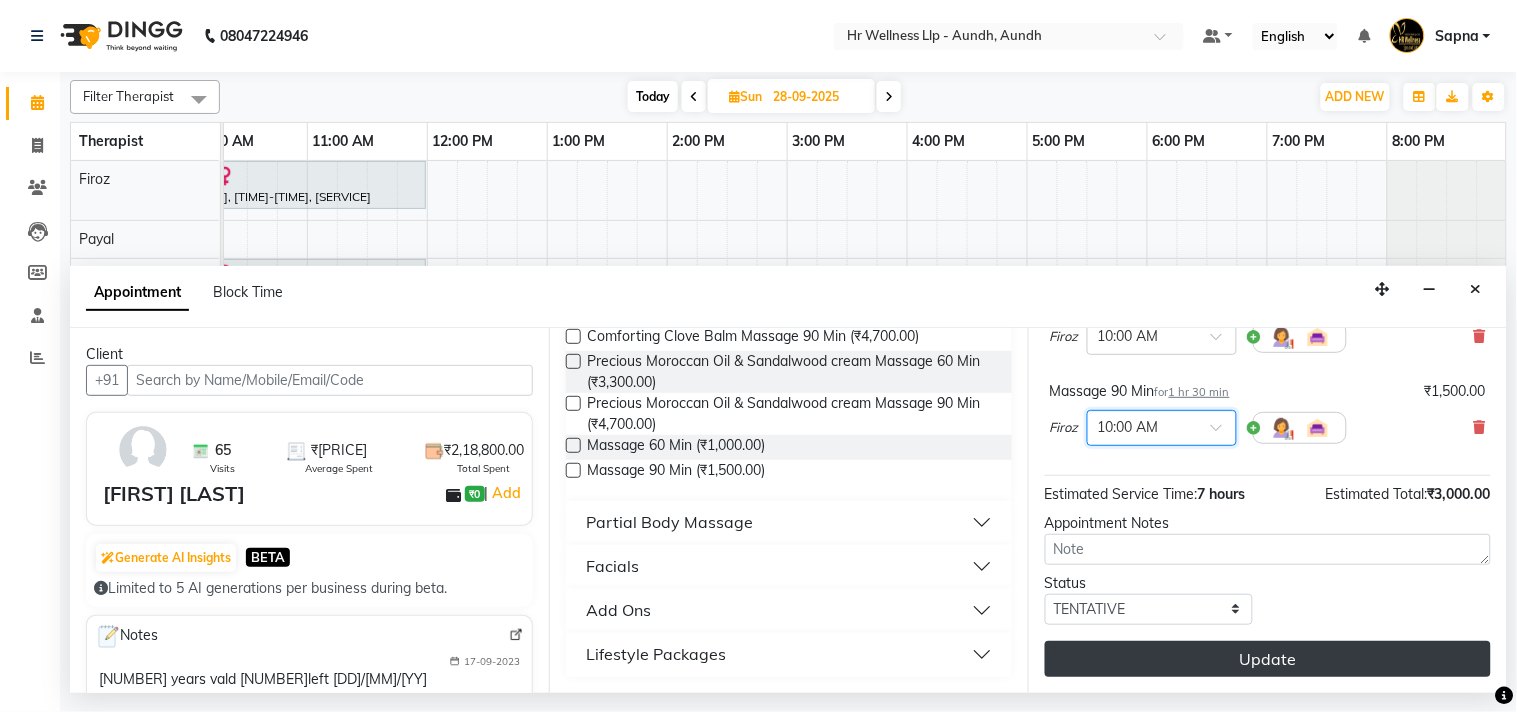 click on "Update" at bounding box center [1268, 659] 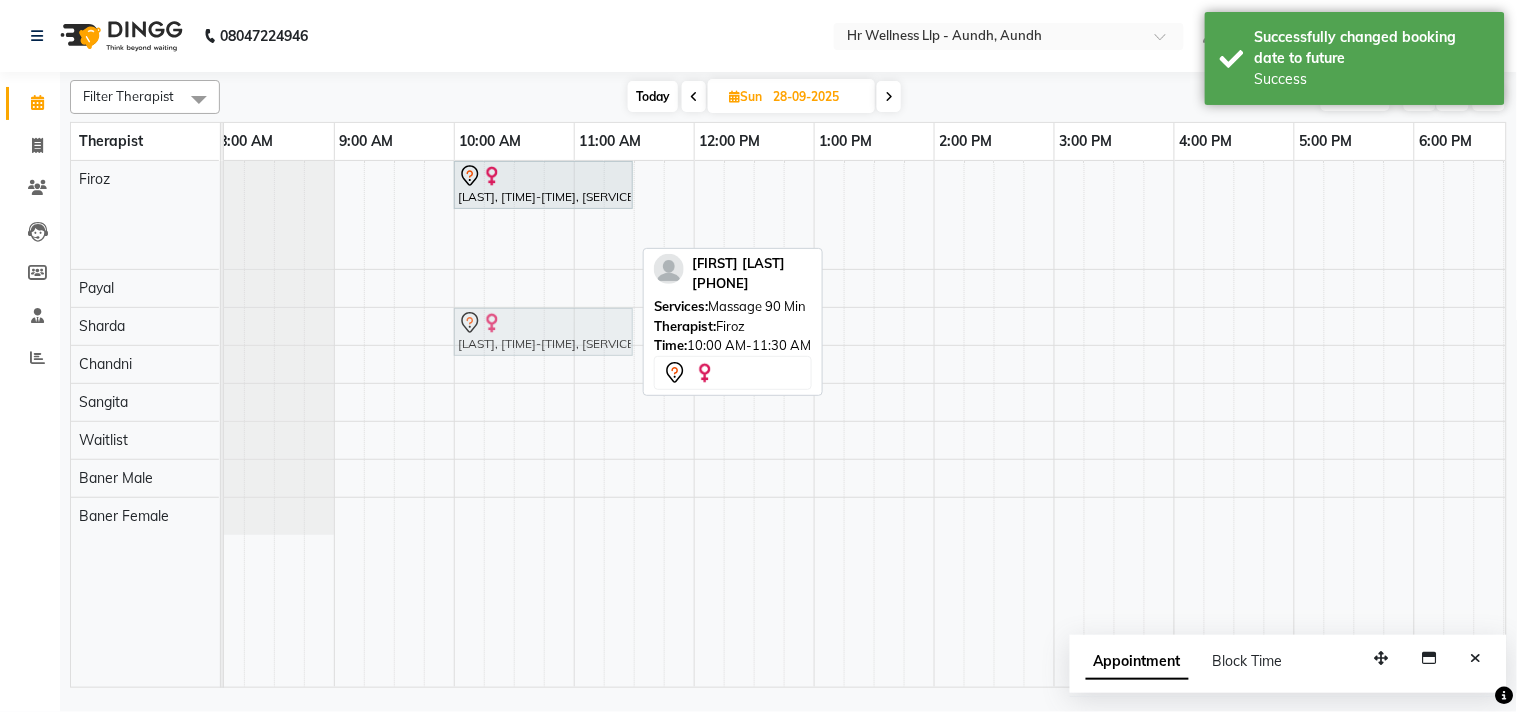 drag, startPoint x: 493, startPoint y: 246, endPoint x: 498, endPoint y: 328, distance: 82.1523 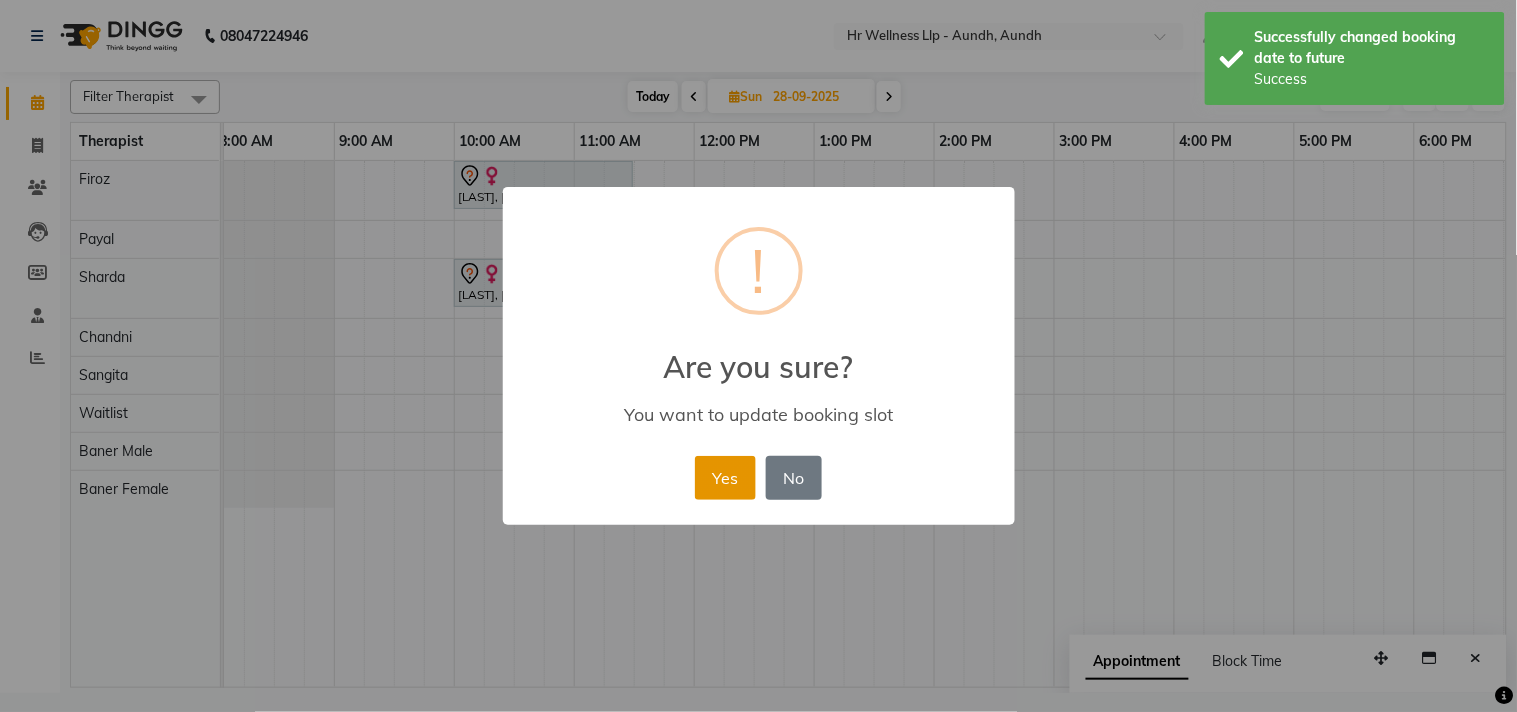 click on "Yes" at bounding box center [725, 478] 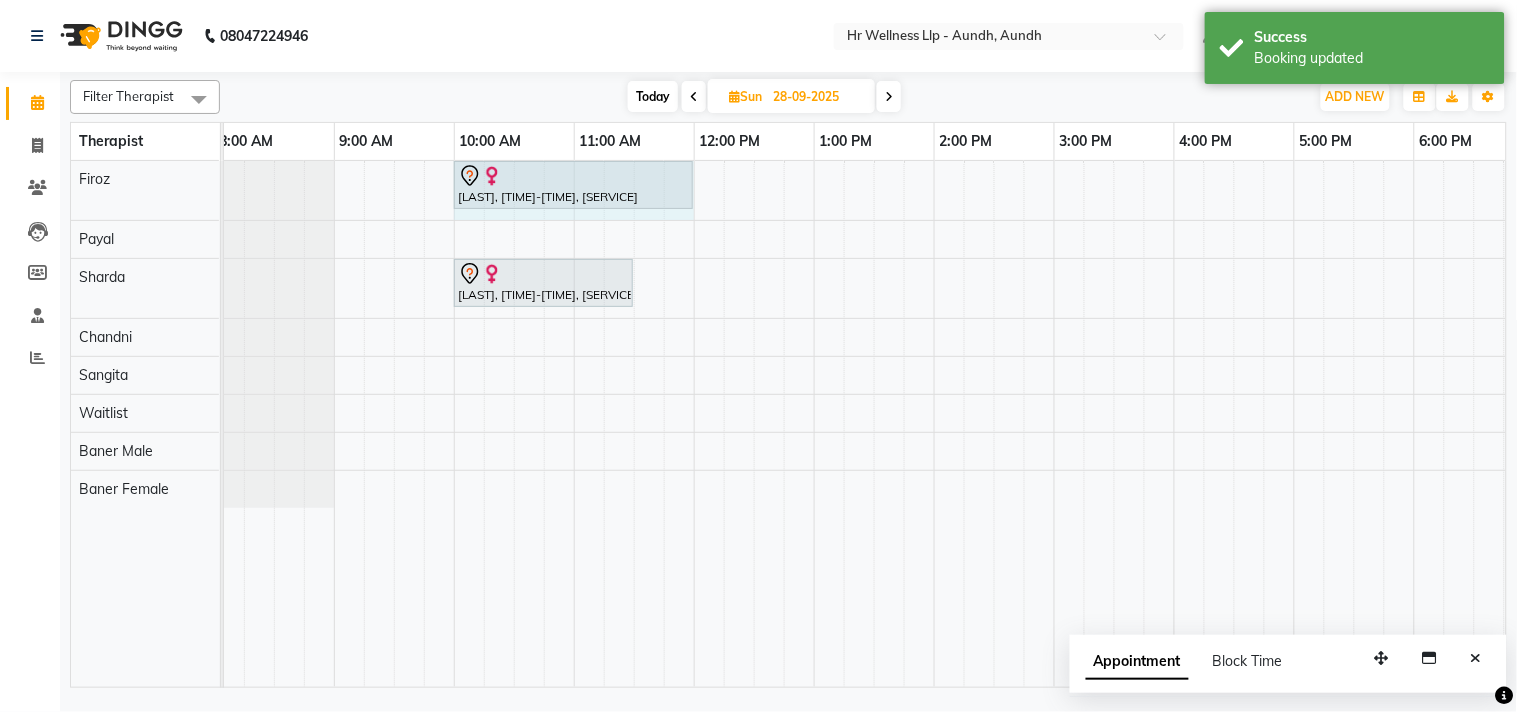 drag, startPoint x: 630, startPoint y: 178, endPoint x: 670, endPoint y: 186, distance: 40.792156 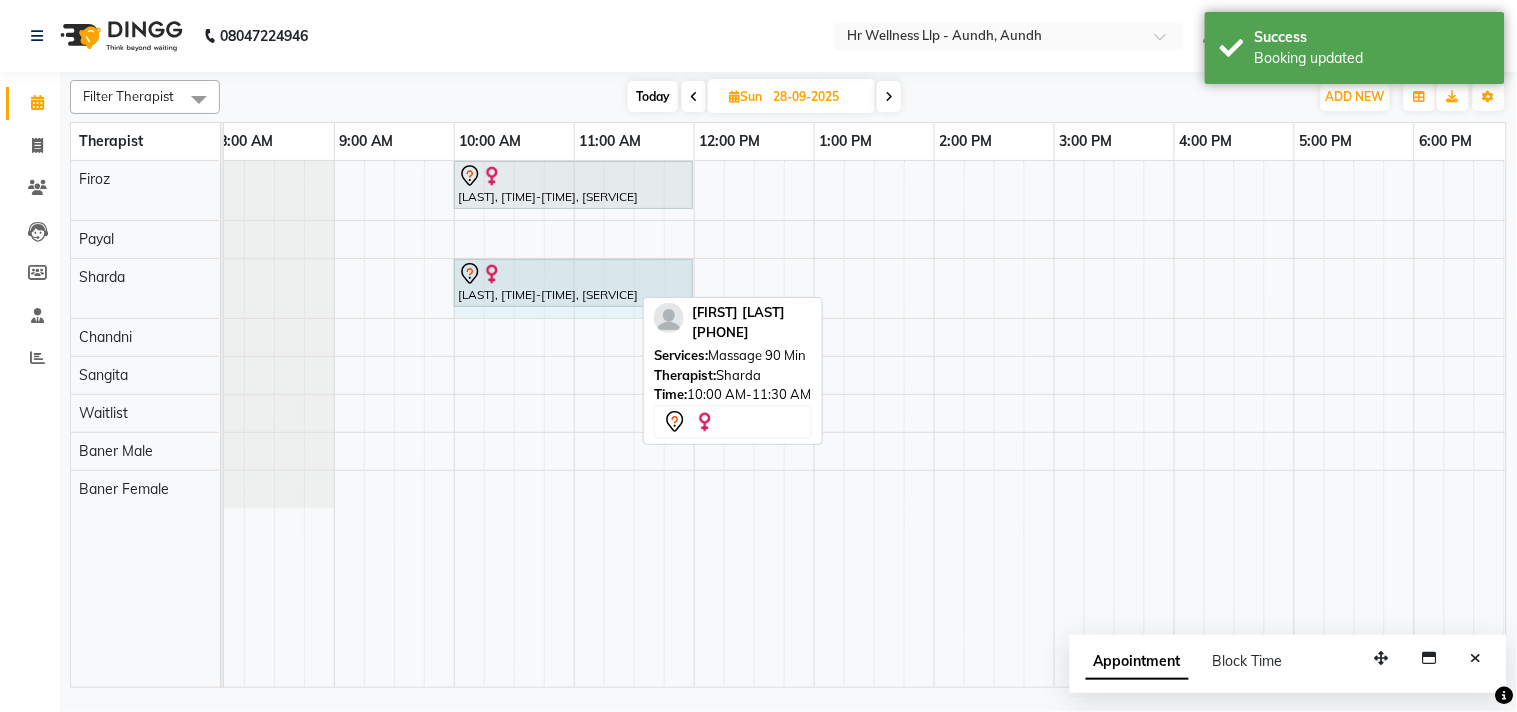 drag, startPoint x: 627, startPoint y: 273, endPoint x: 671, endPoint y: 282, distance: 44.911022 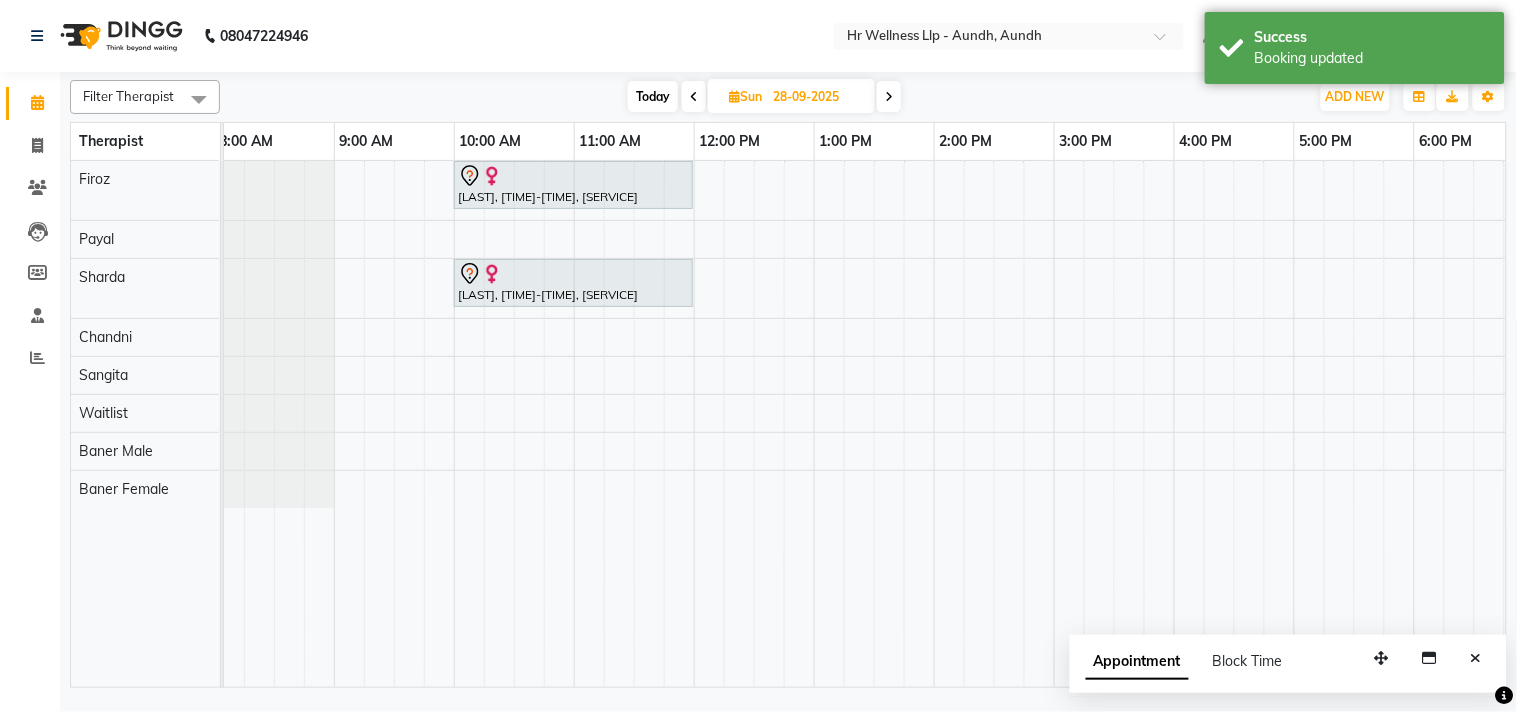 click on "Today" at bounding box center (653, 96) 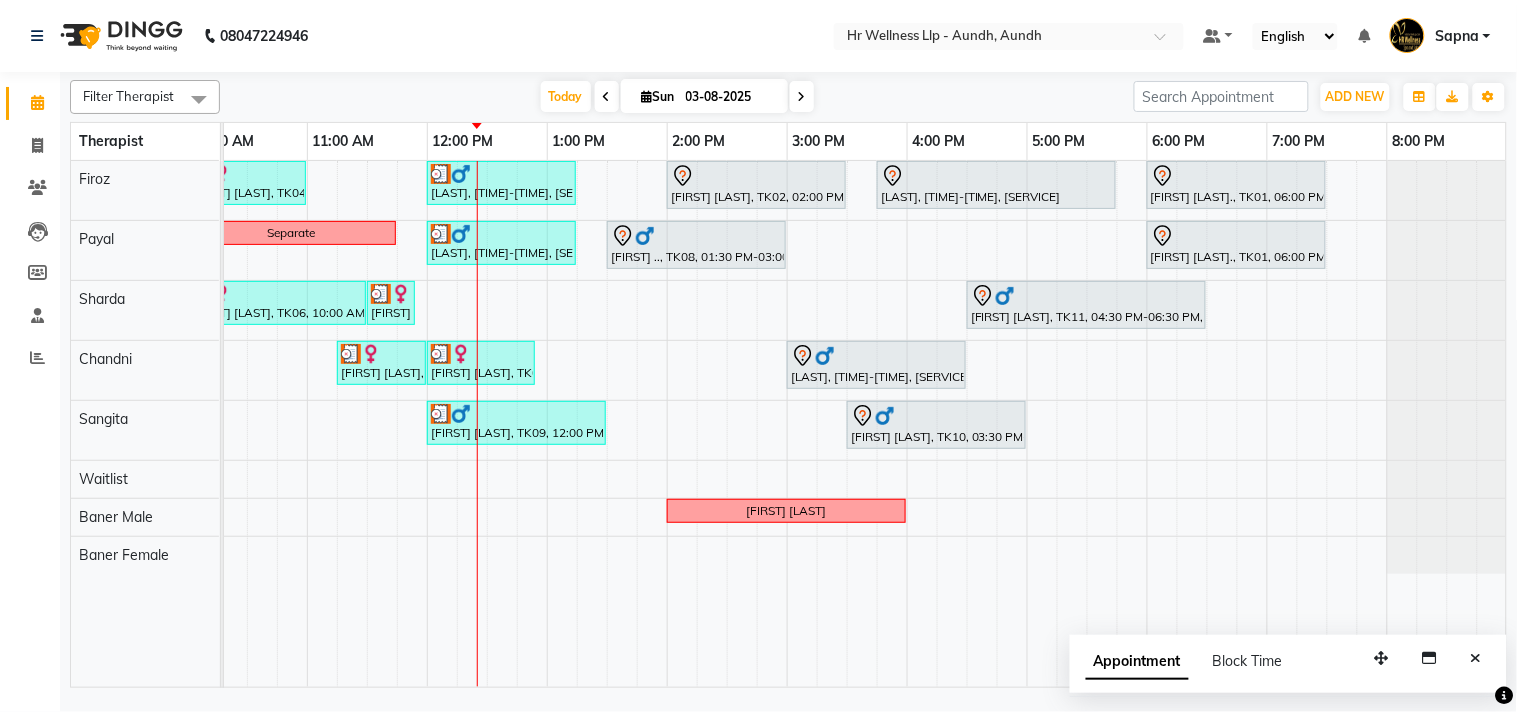click at bounding box center [647, 96] 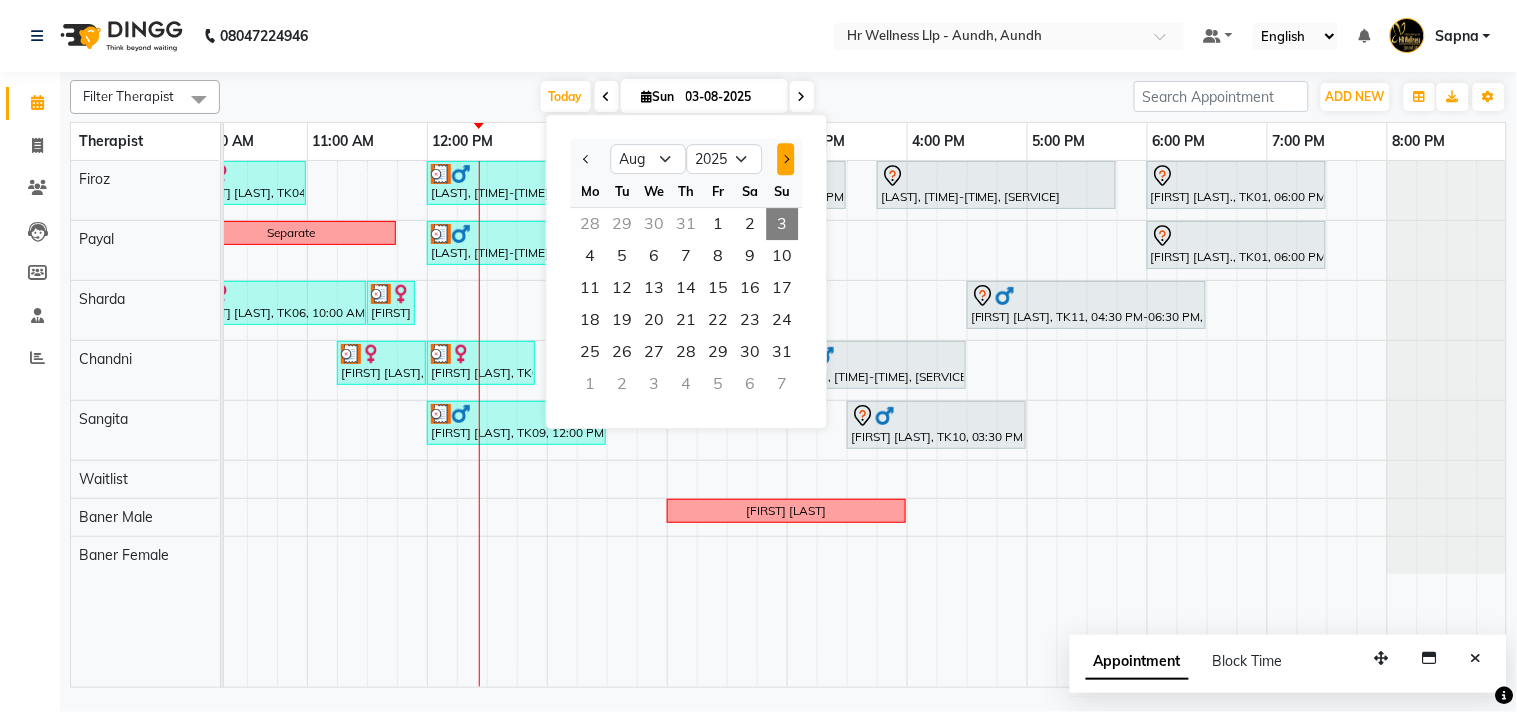 click at bounding box center (785, 159) 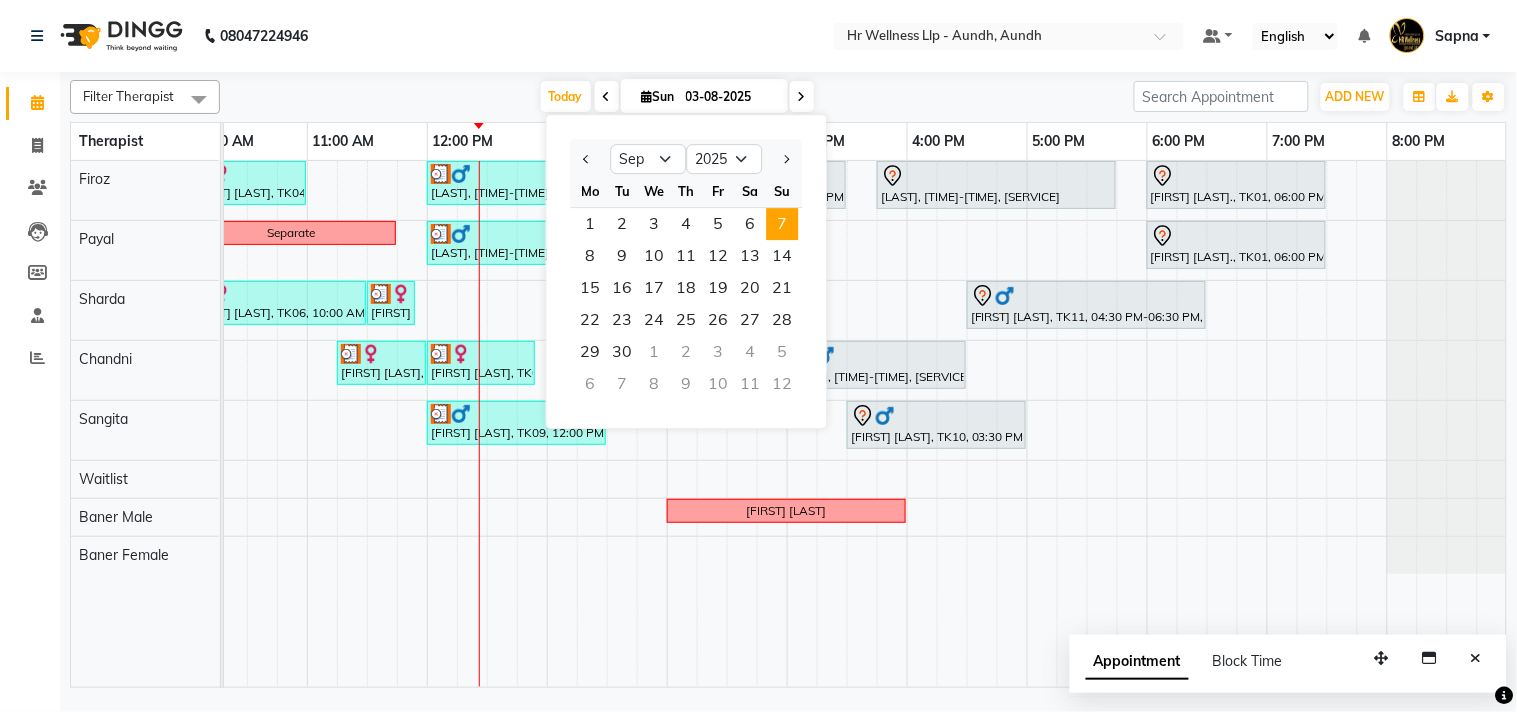 click on "7" at bounding box center [783, 224] 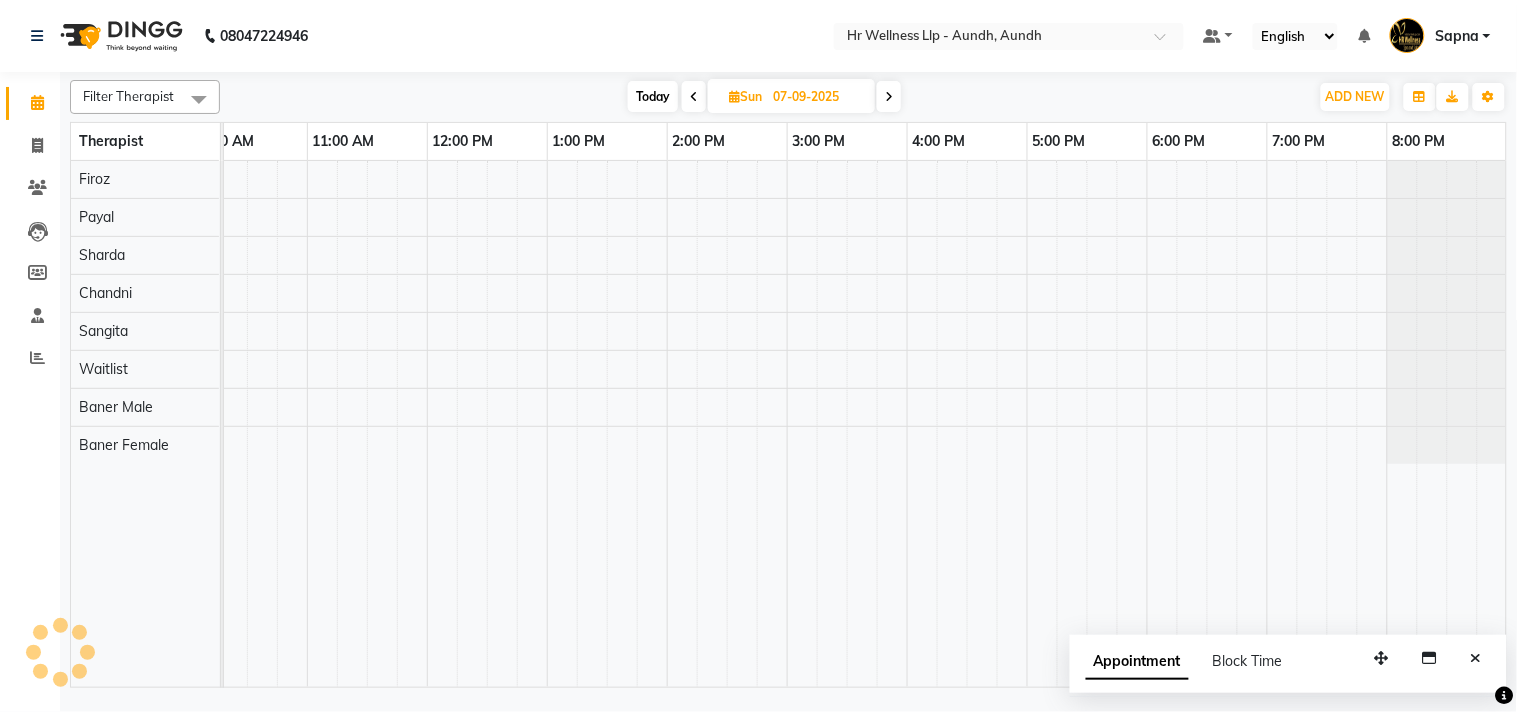 scroll, scrollTop: 0, scrollLeft: 277, axis: horizontal 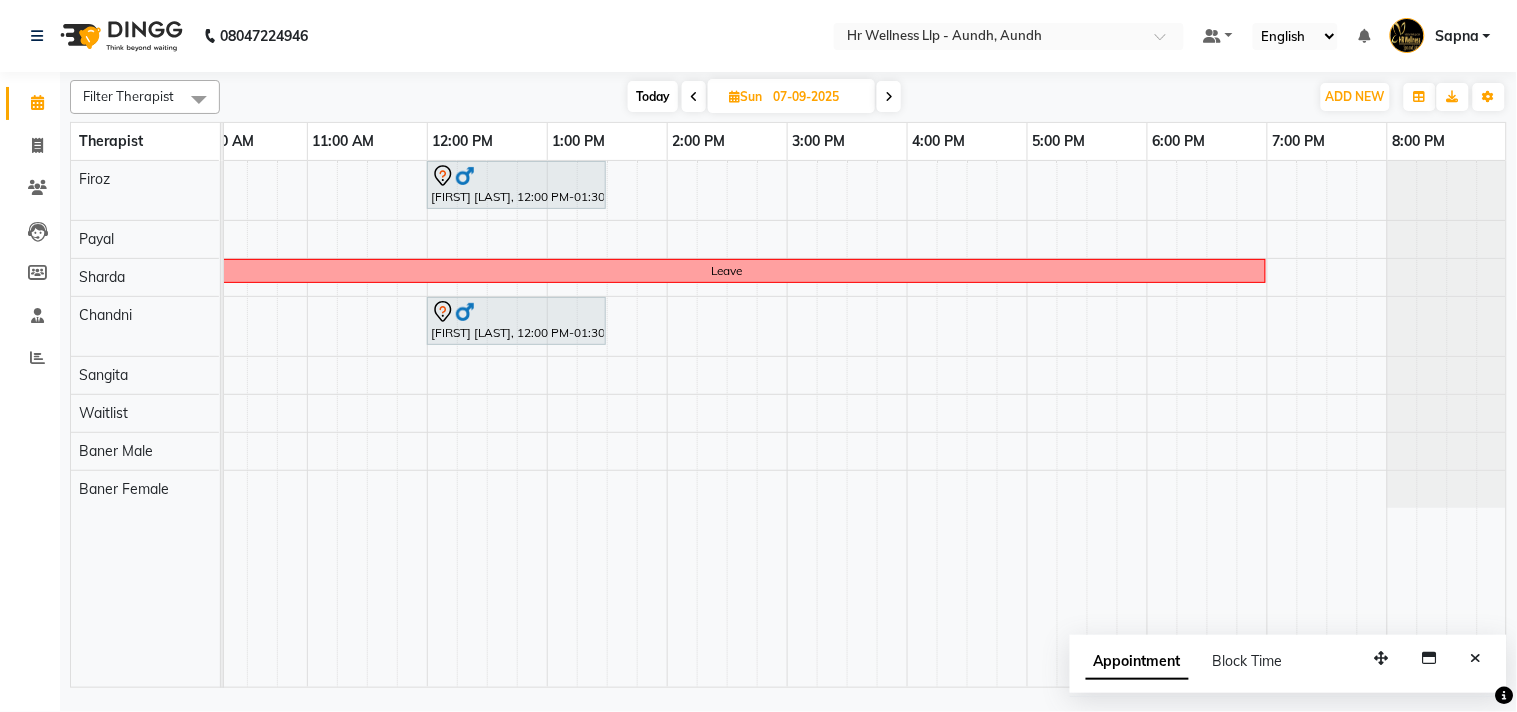 click on "Sun 07-09-2025" at bounding box center [791, 96] 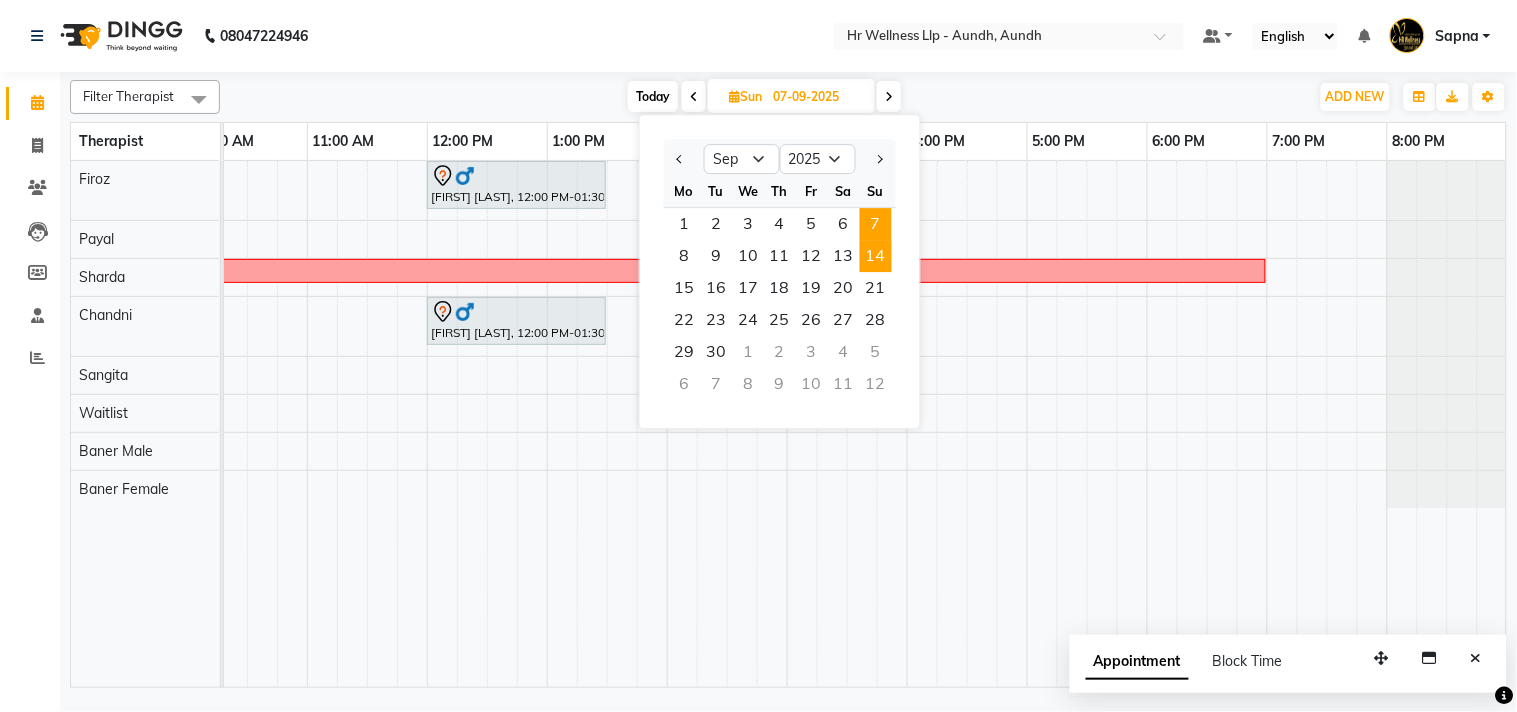 click on "14" at bounding box center [876, 256] 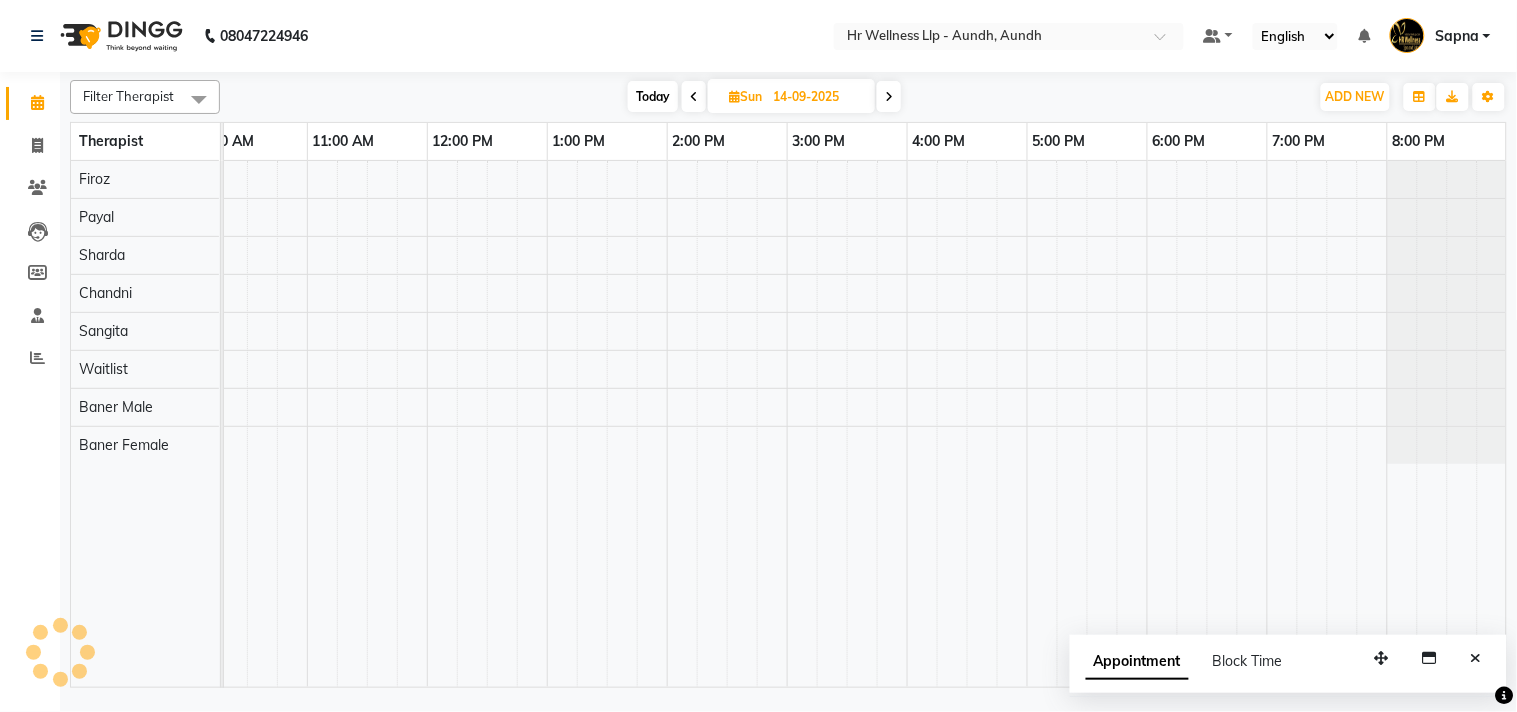 scroll, scrollTop: 0, scrollLeft: 0, axis: both 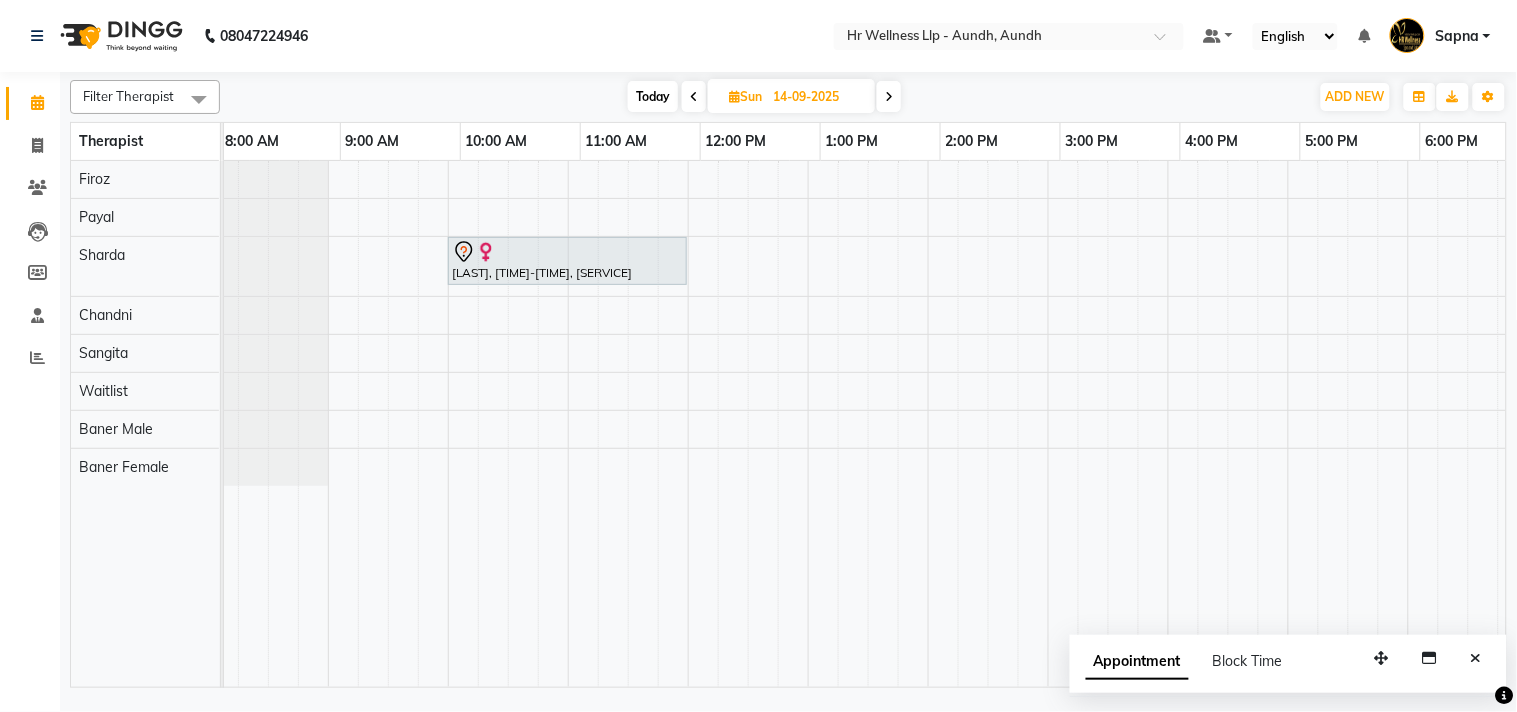 click at bounding box center [734, 96] 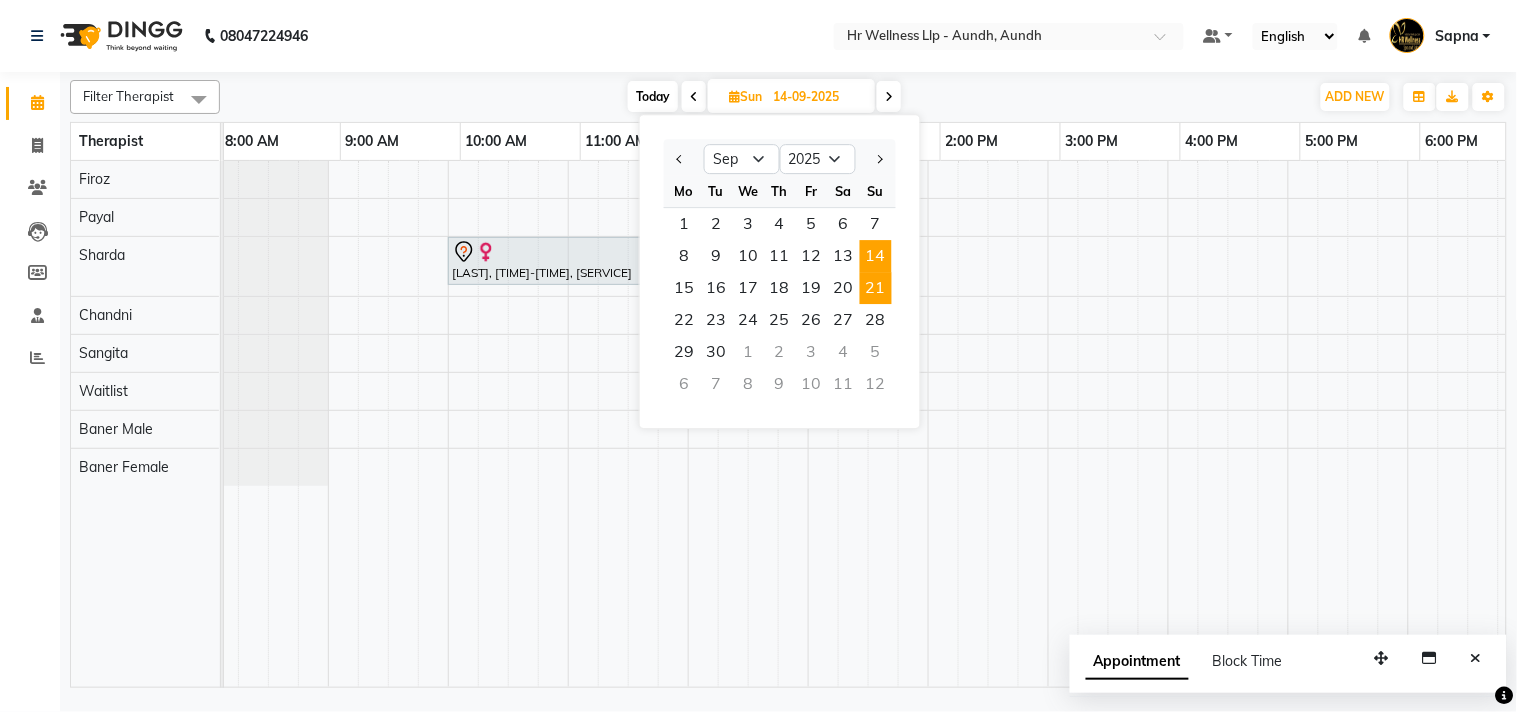 click on "21" at bounding box center [876, 288] 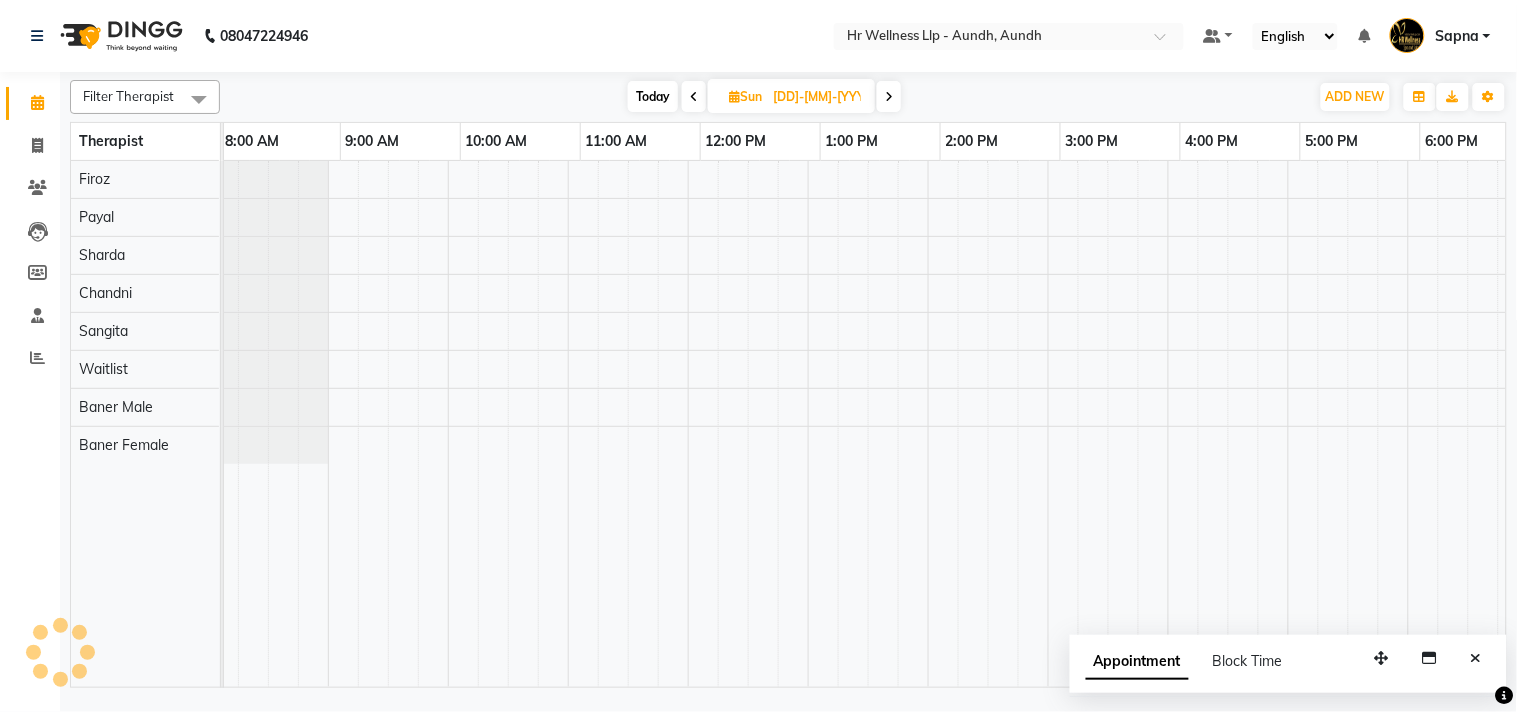 scroll, scrollTop: 0, scrollLeft: 277, axis: horizontal 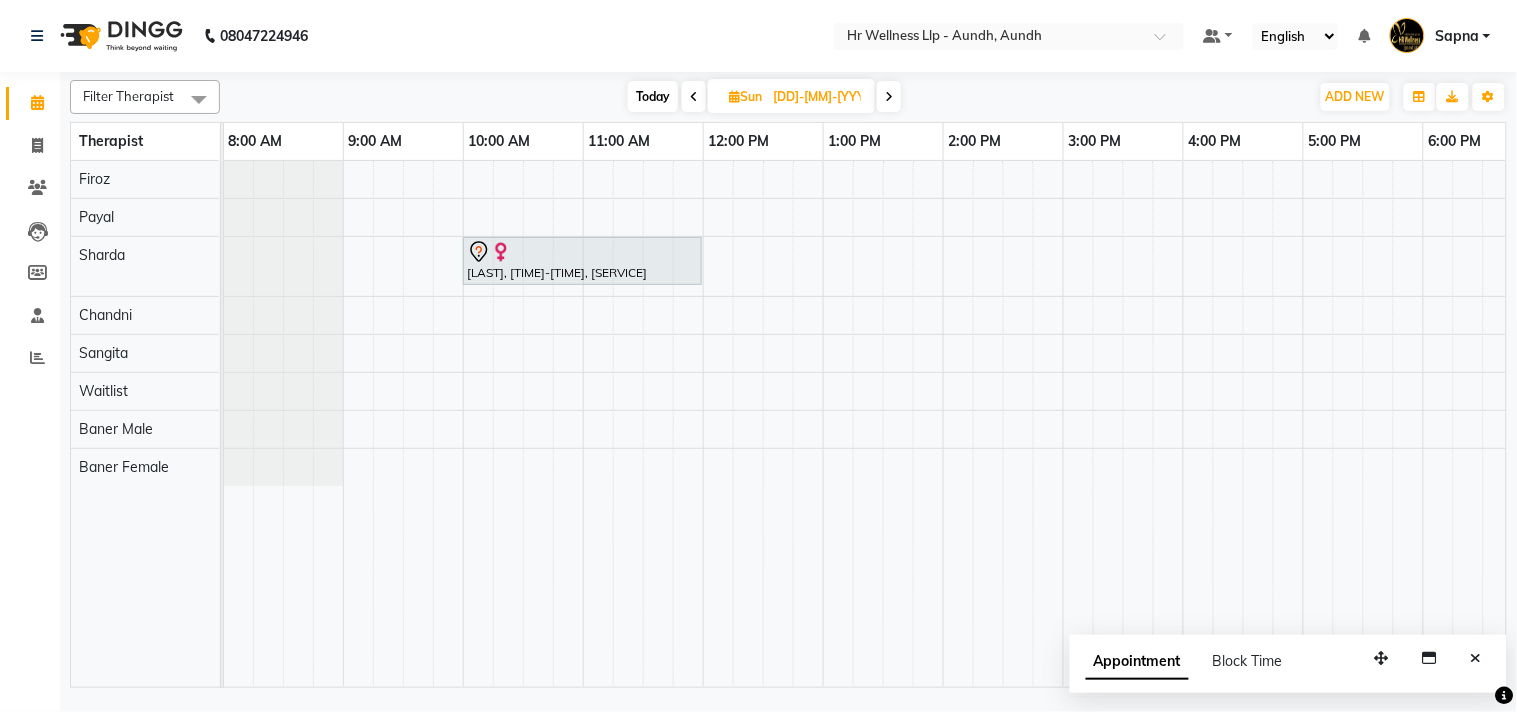click at bounding box center [734, 96] 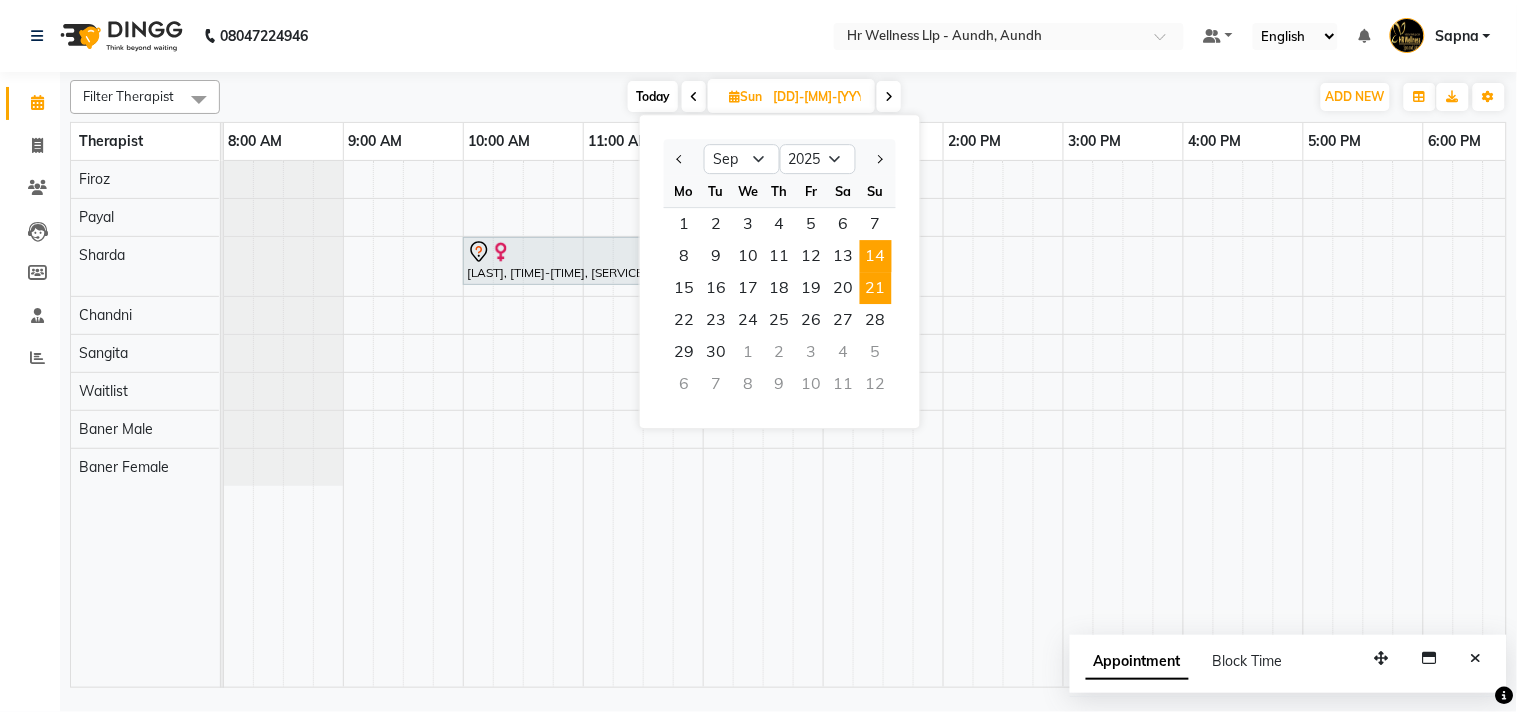 click on "14" at bounding box center (876, 256) 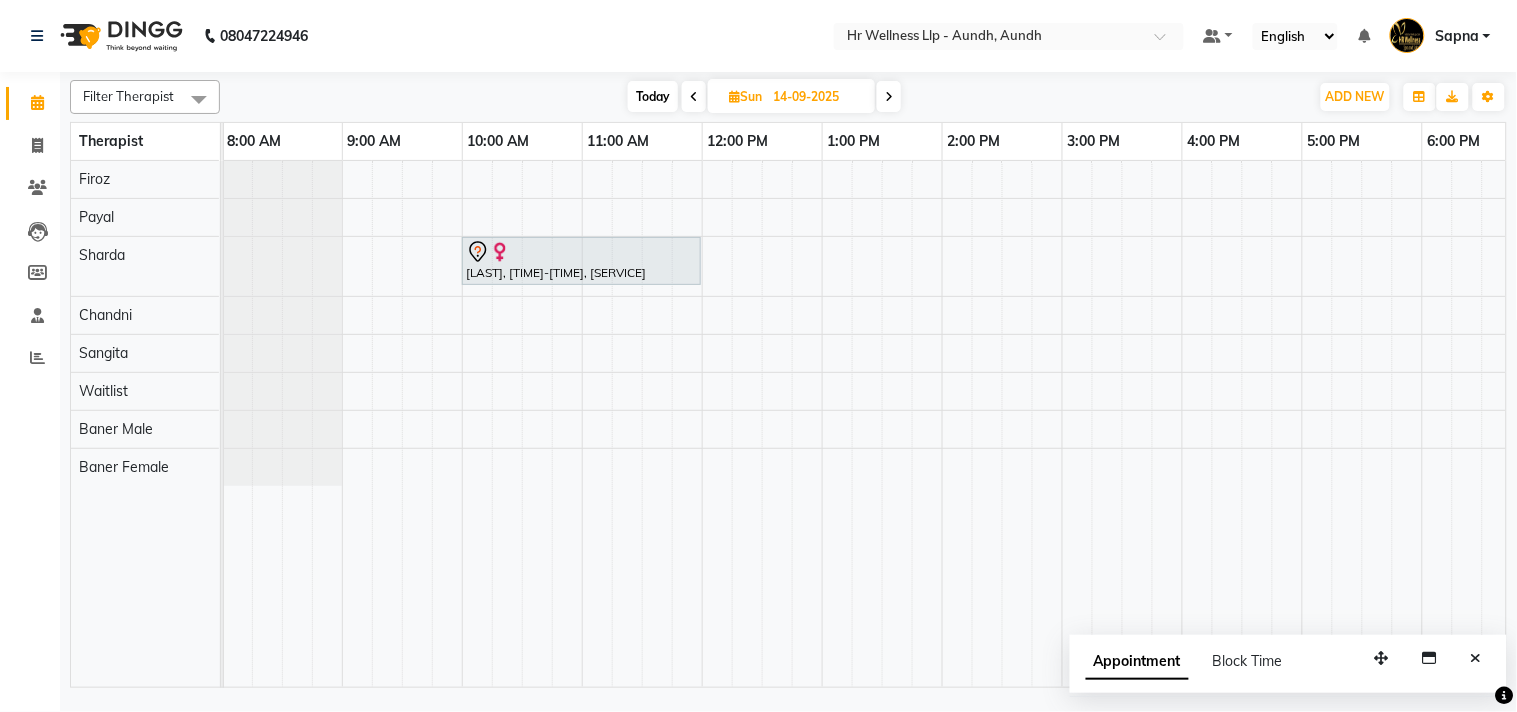 click at bounding box center (734, 96) 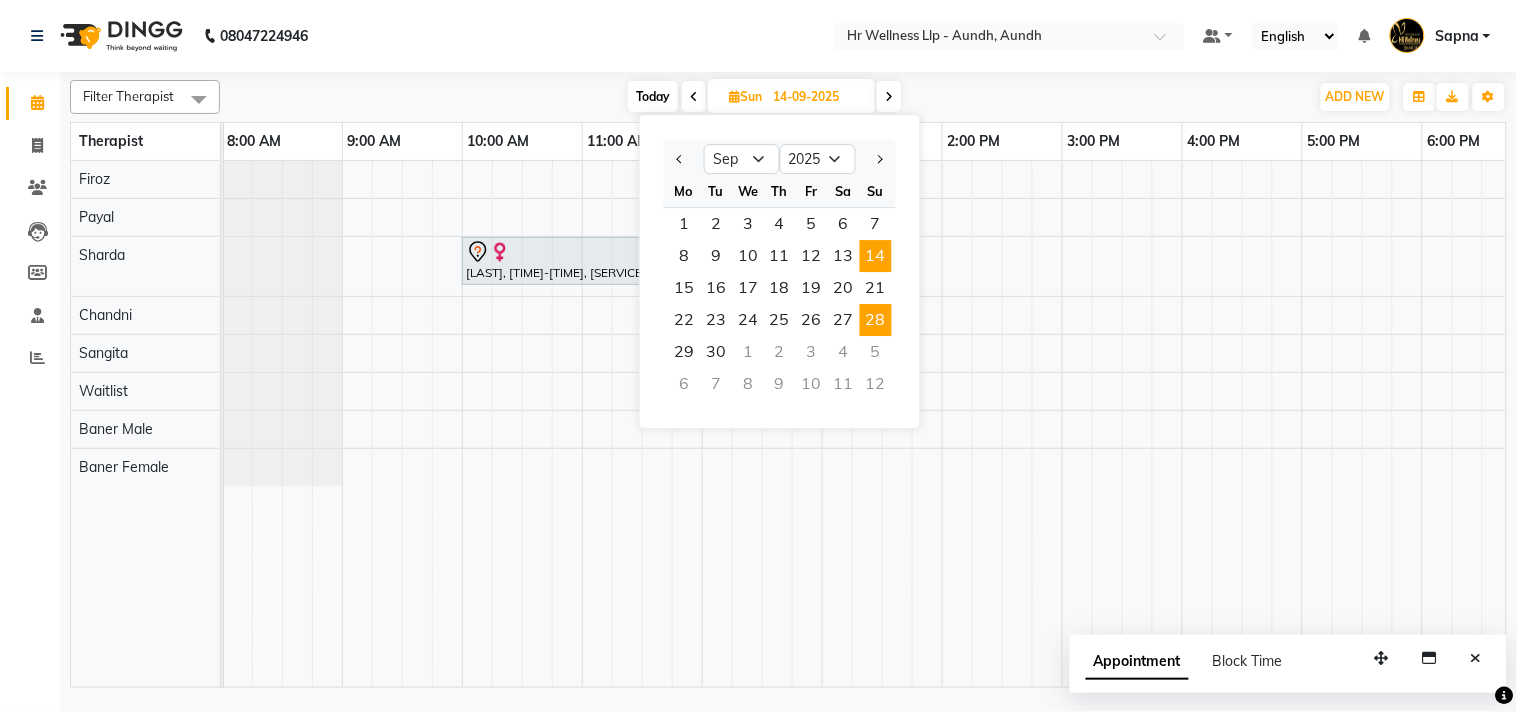 click on "28" at bounding box center [876, 320] 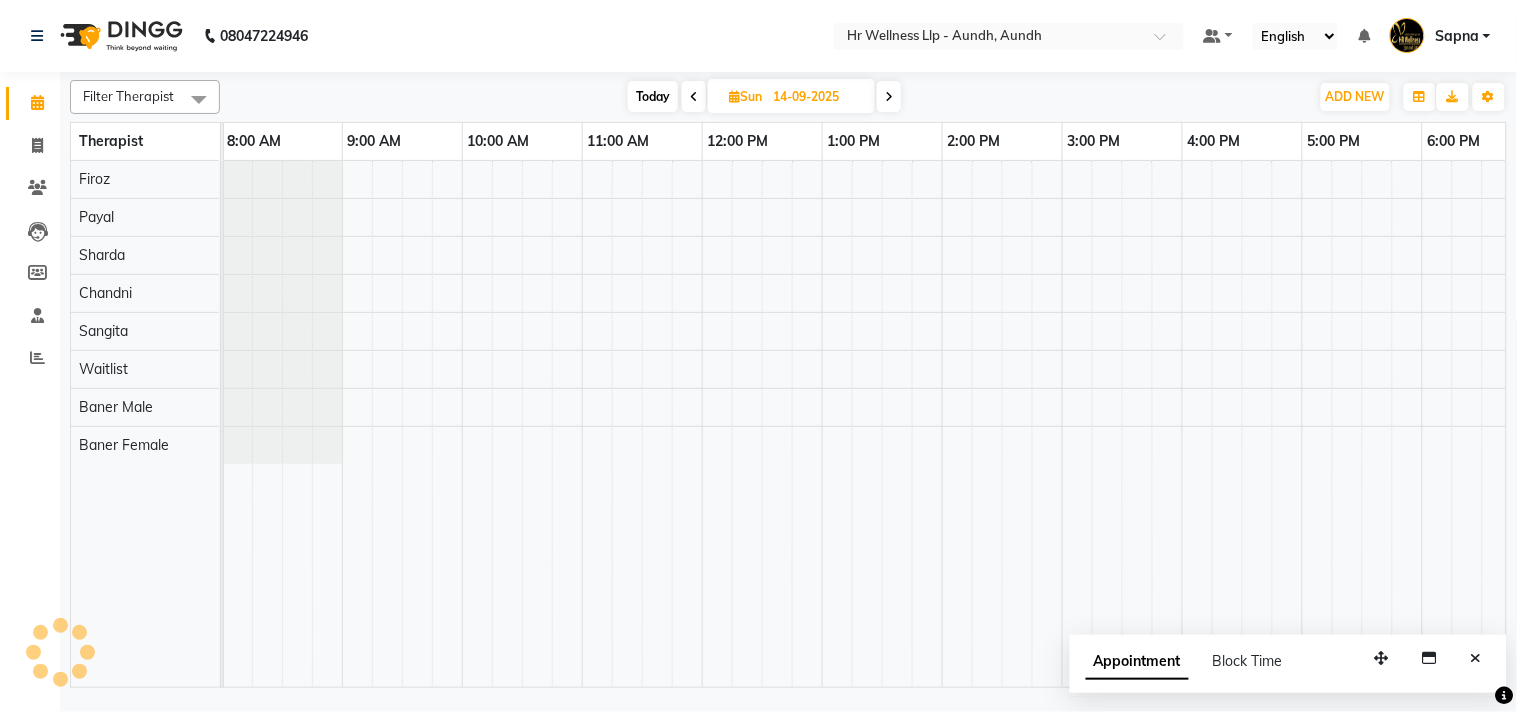 type on "28-09-2025" 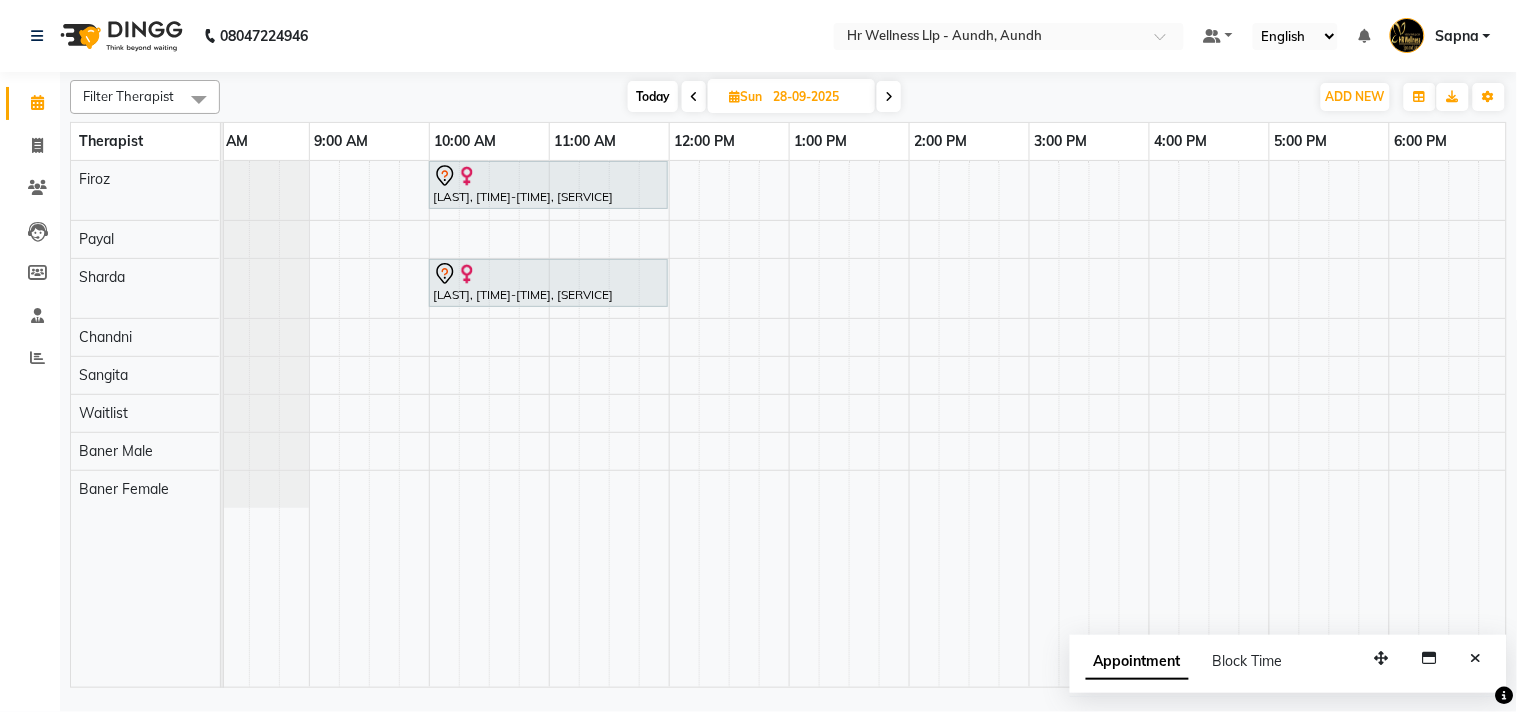 click on "Sun 28-09-2025" at bounding box center (791, 96) 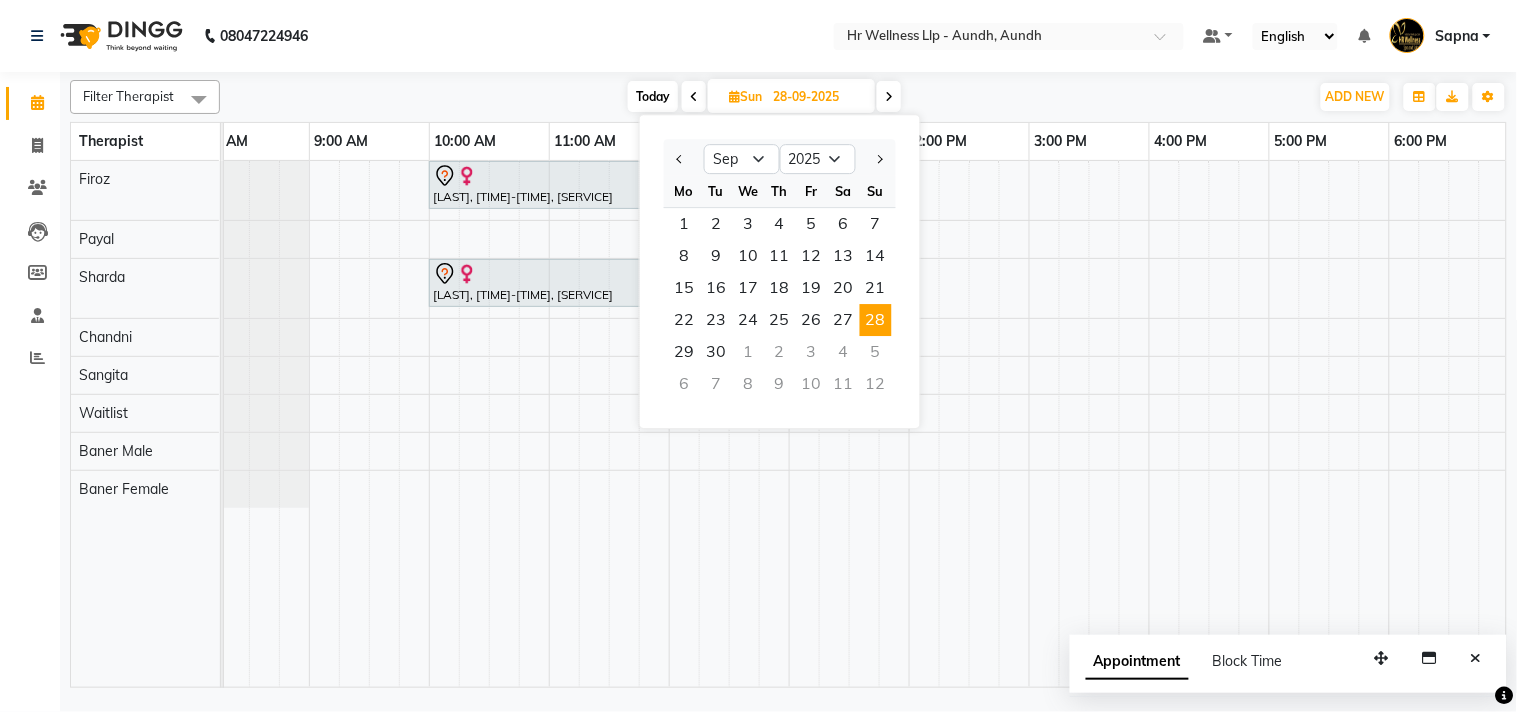click on "5" at bounding box center [876, 352] 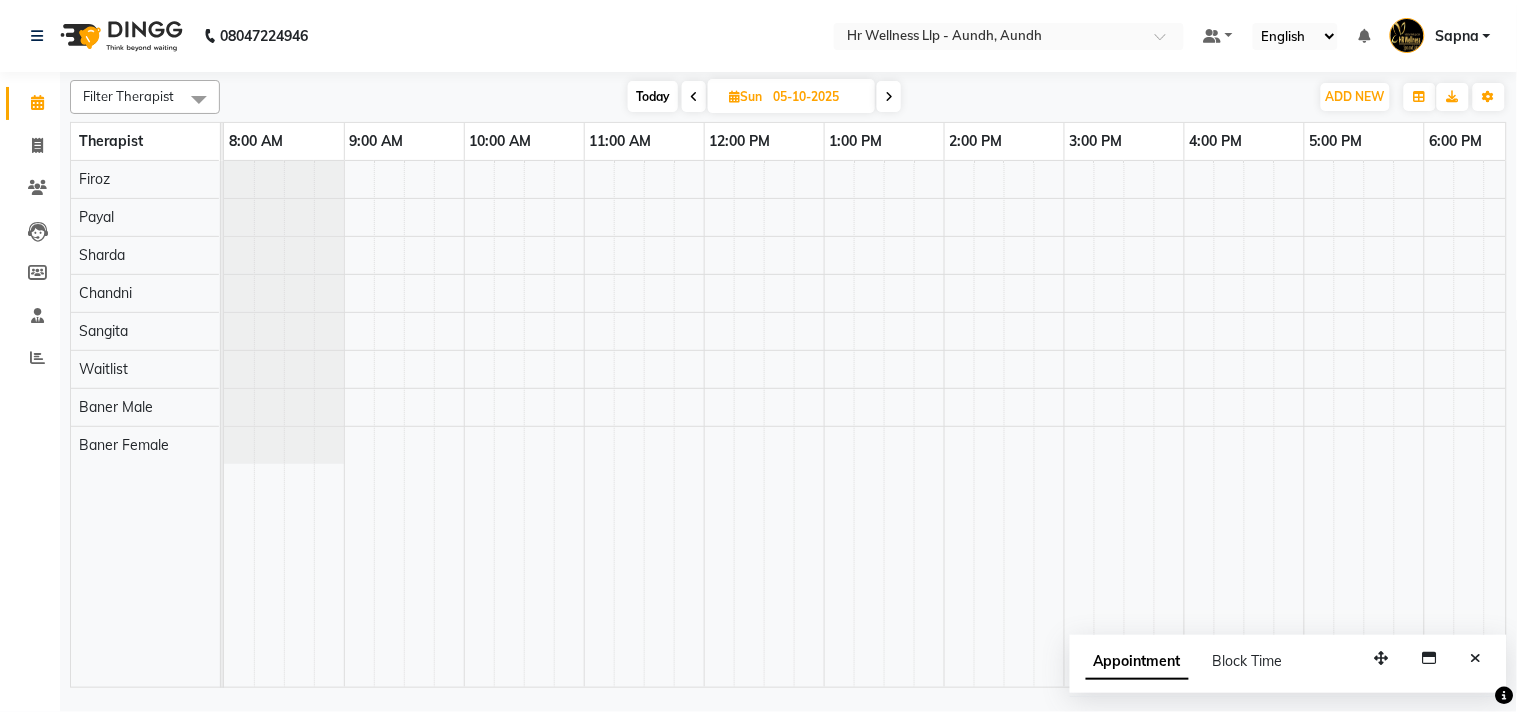 click on "Today" at bounding box center (653, 96) 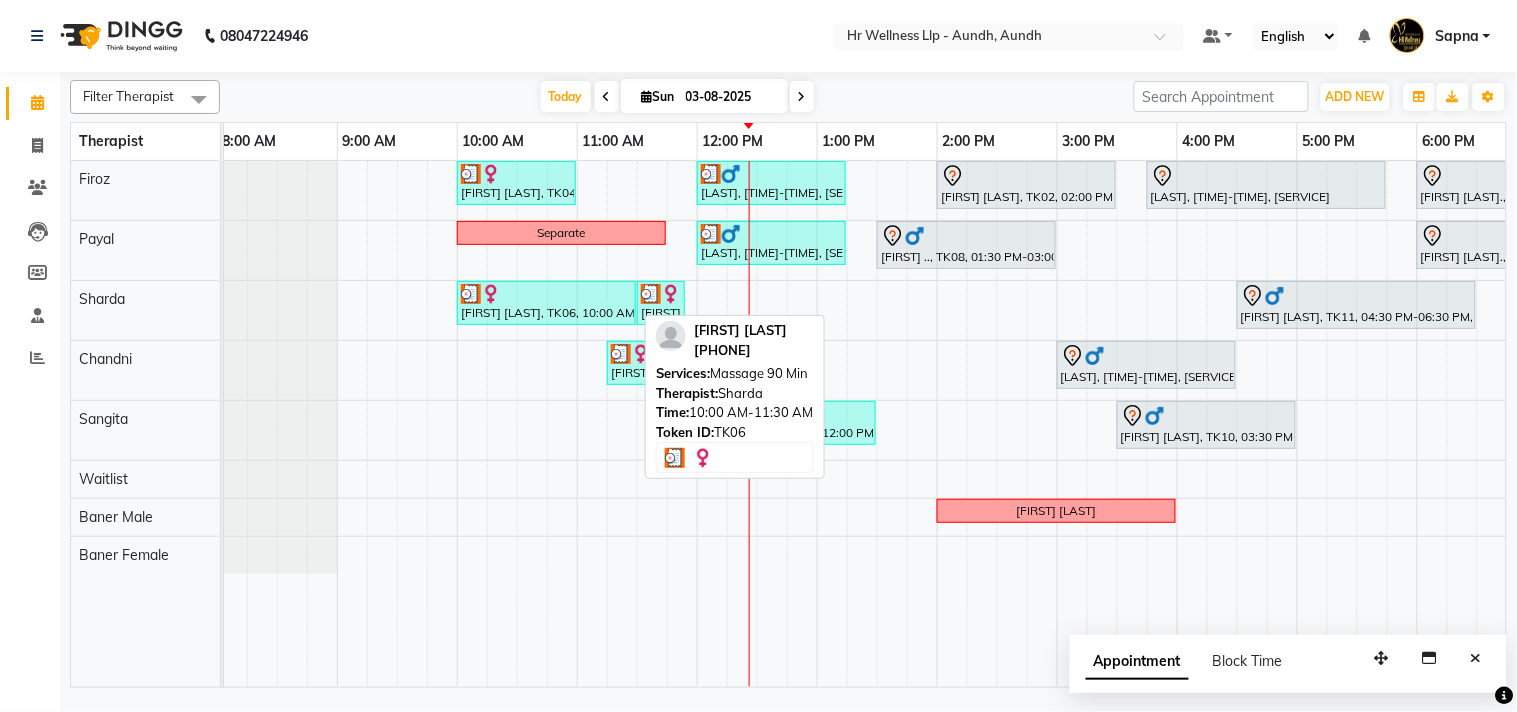 click on "[FIRST] [LAST], TK06, 10:00 AM-11:30 AM, Massage 90 Min" at bounding box center [546, 303] 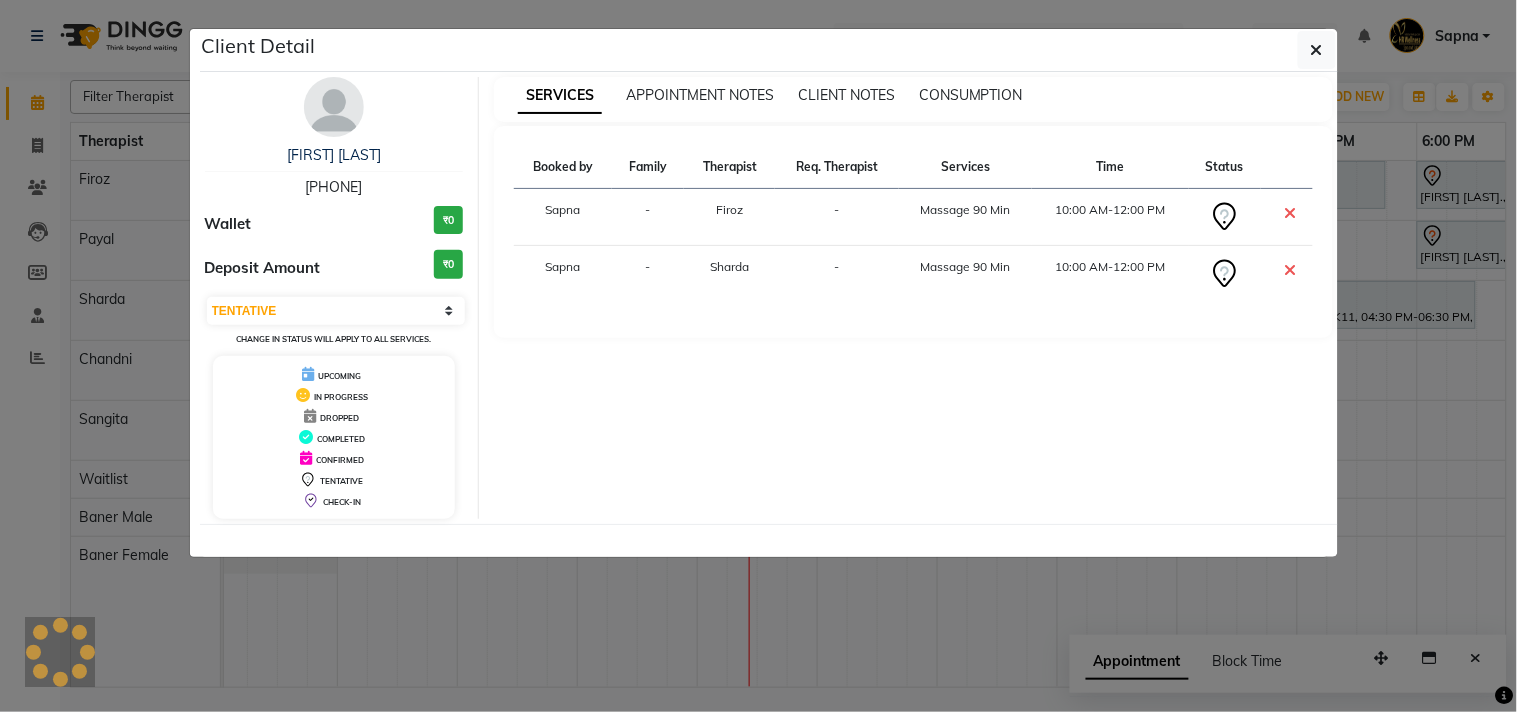 select on "3" 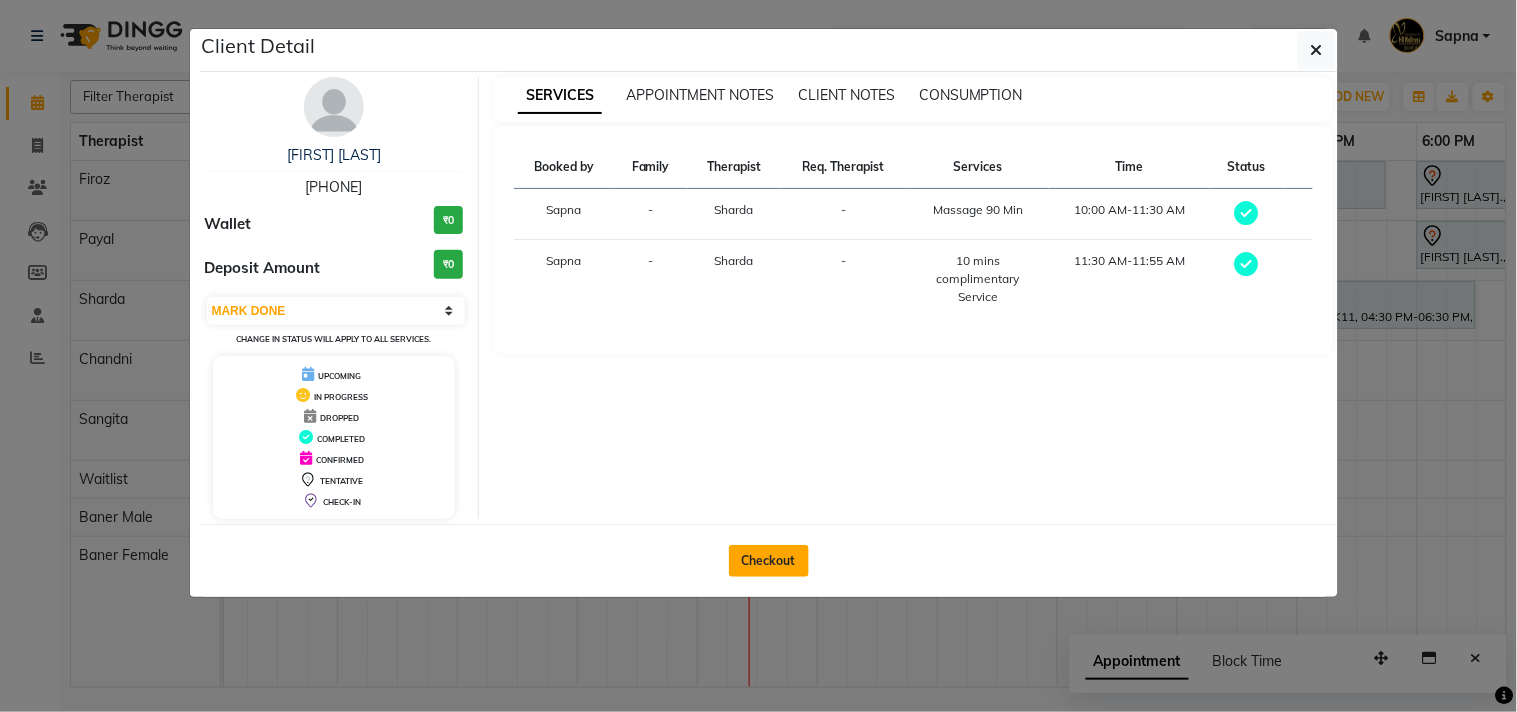 click on "Checkout" 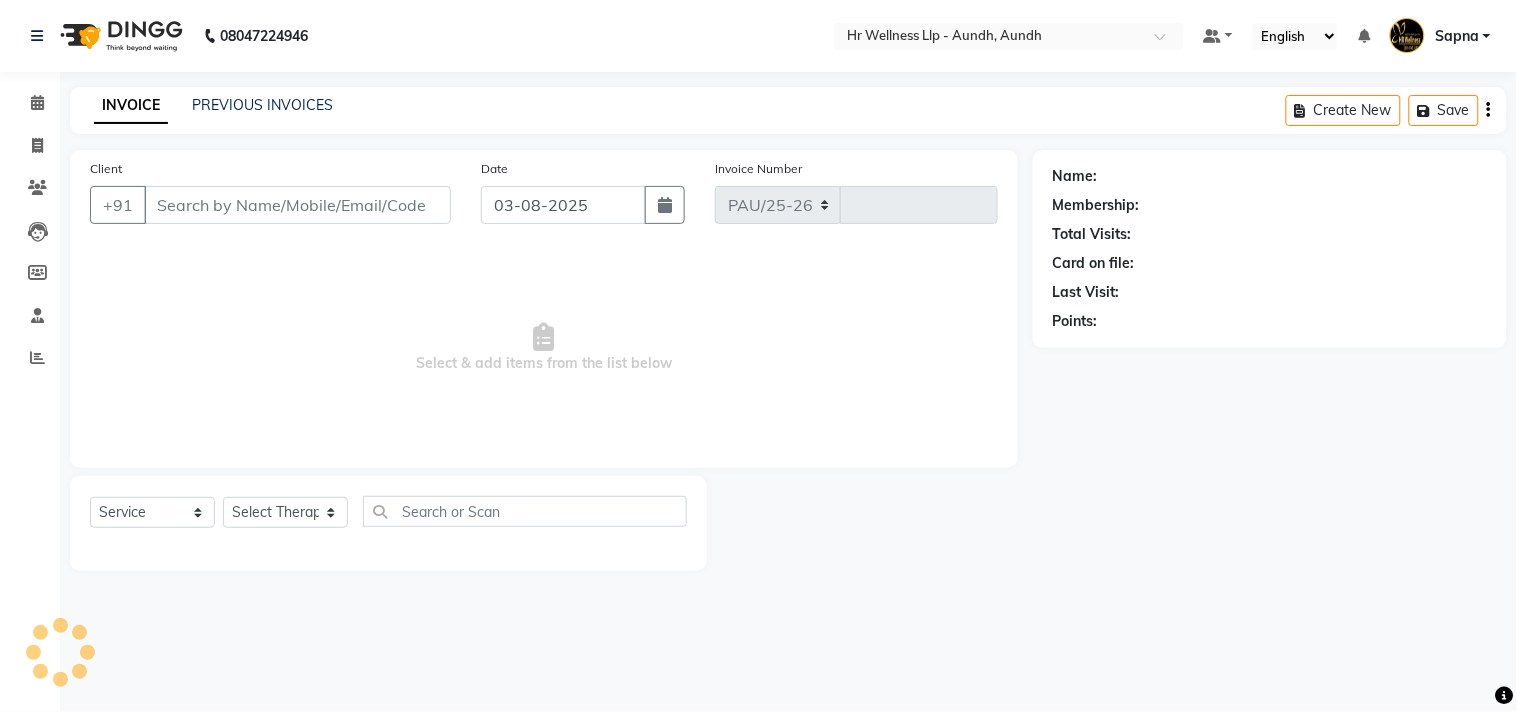 select on "4288" 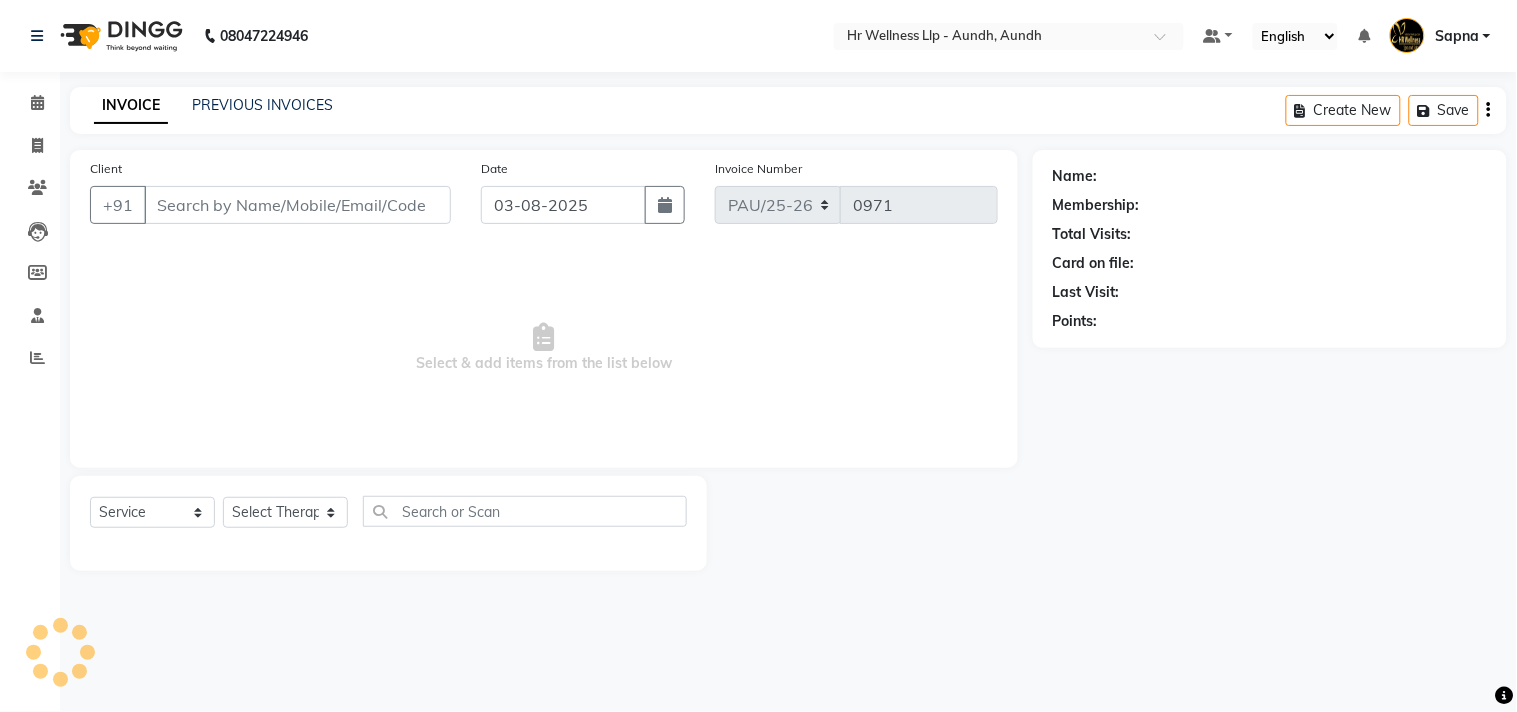 type on "[PHONE]" 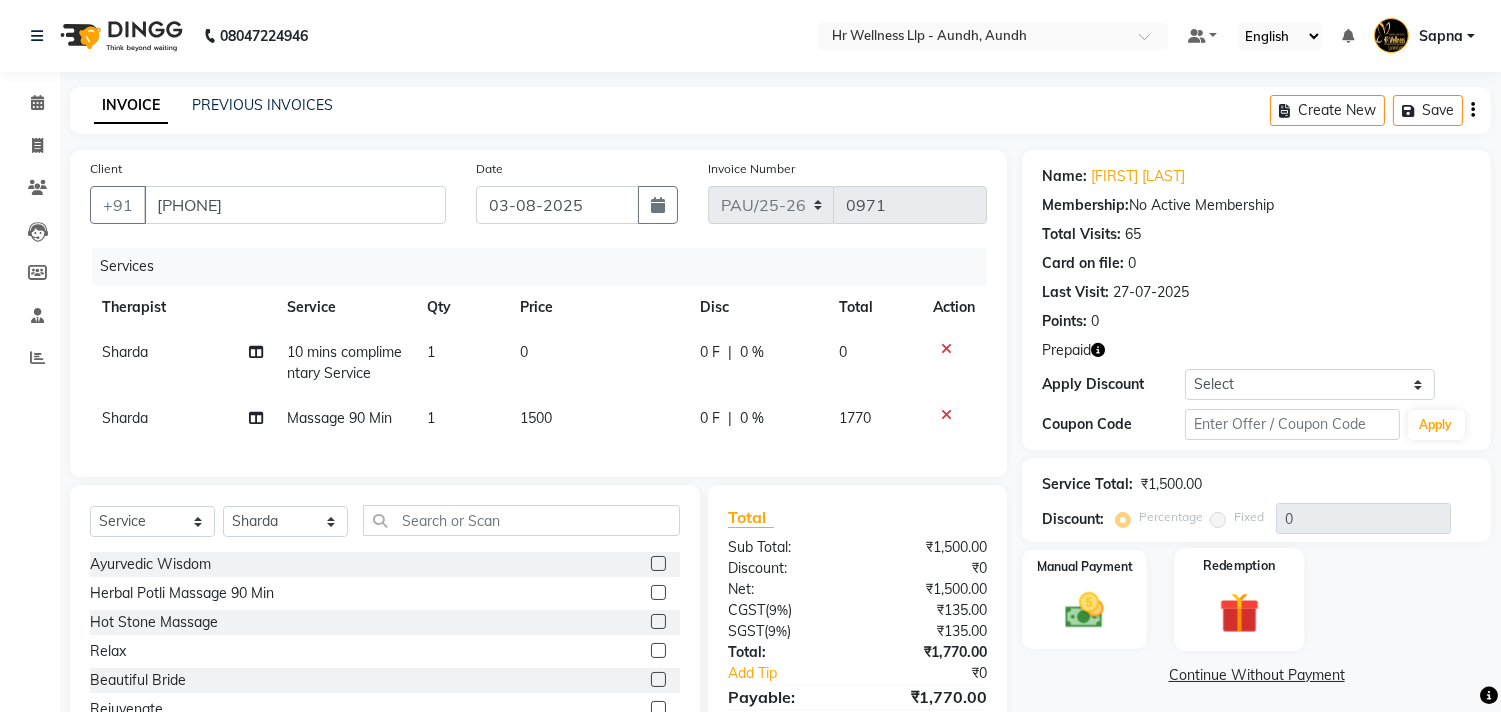 click 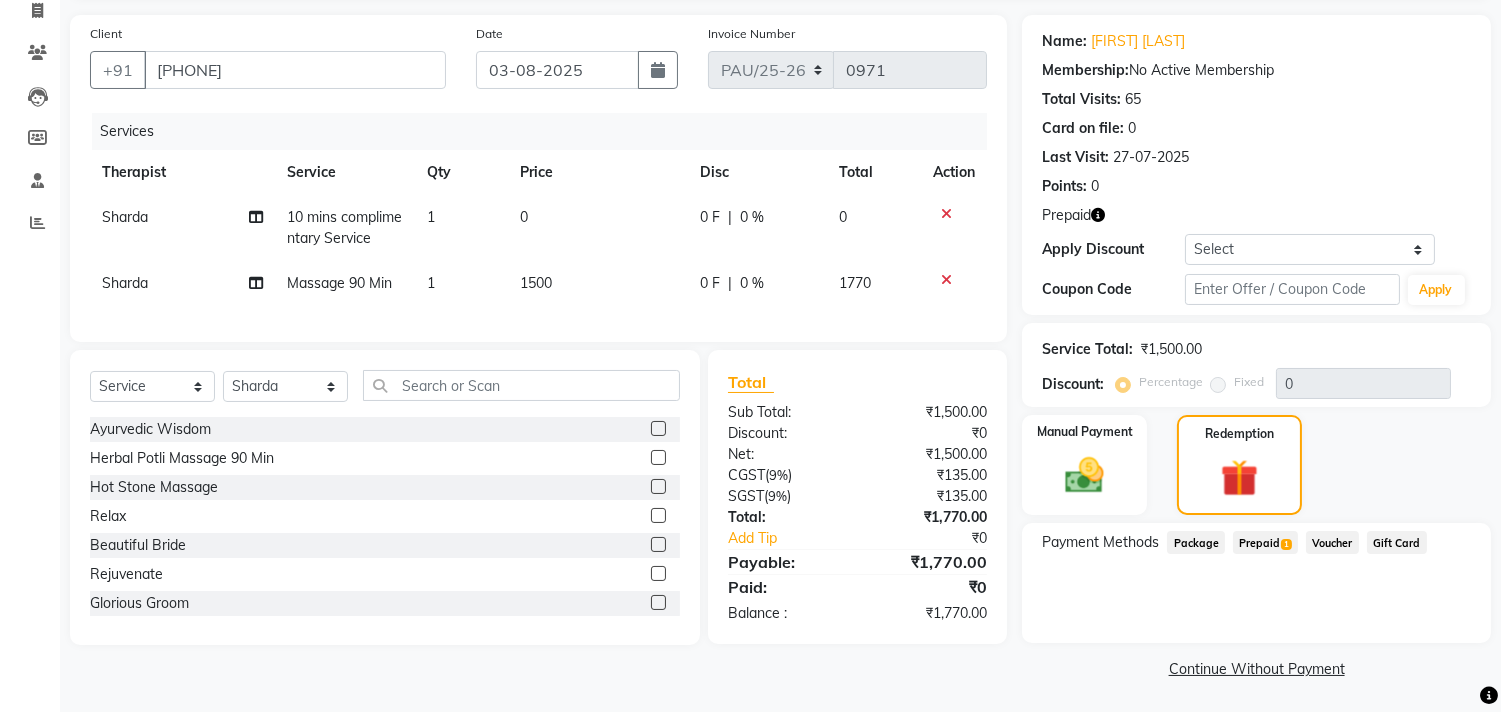 click on "Prepaid  1" 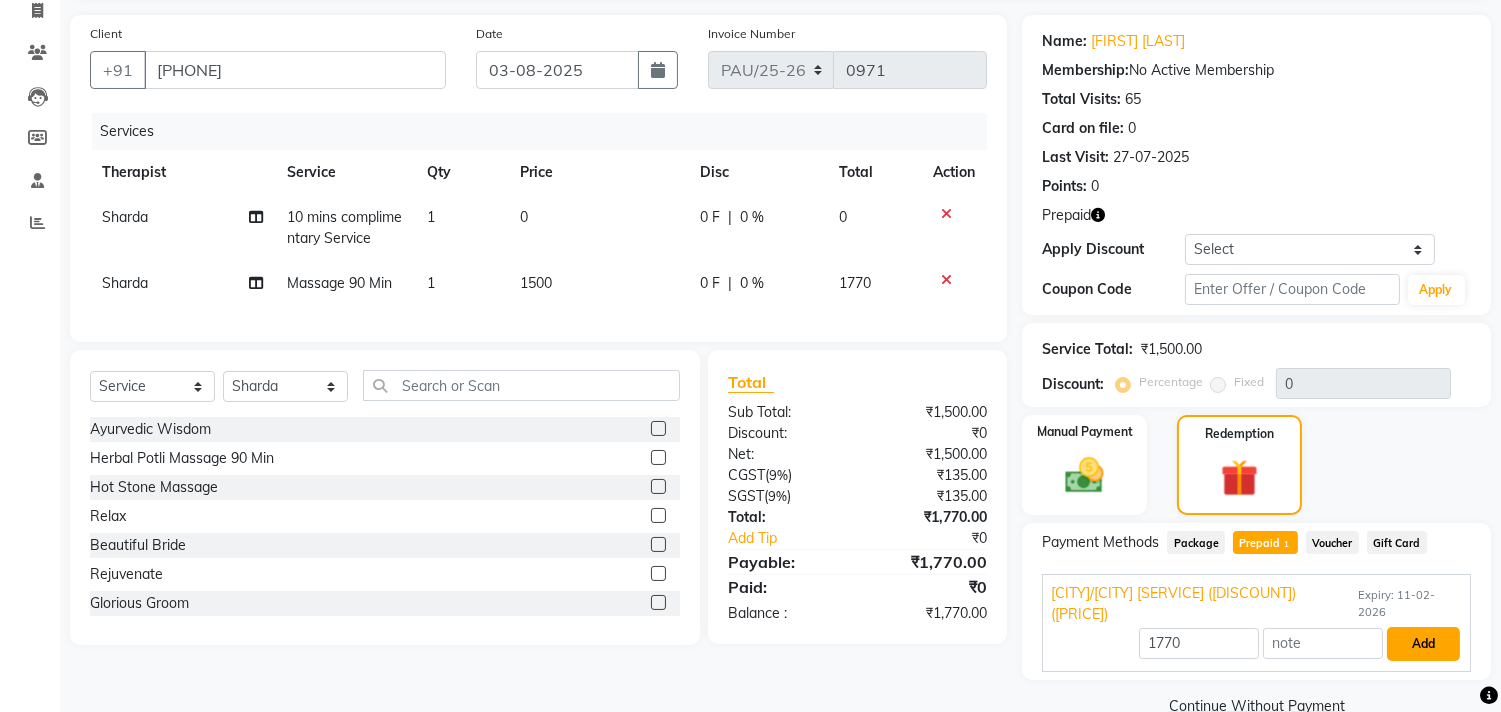 click on "Add" at bounding box center [1423, 644] 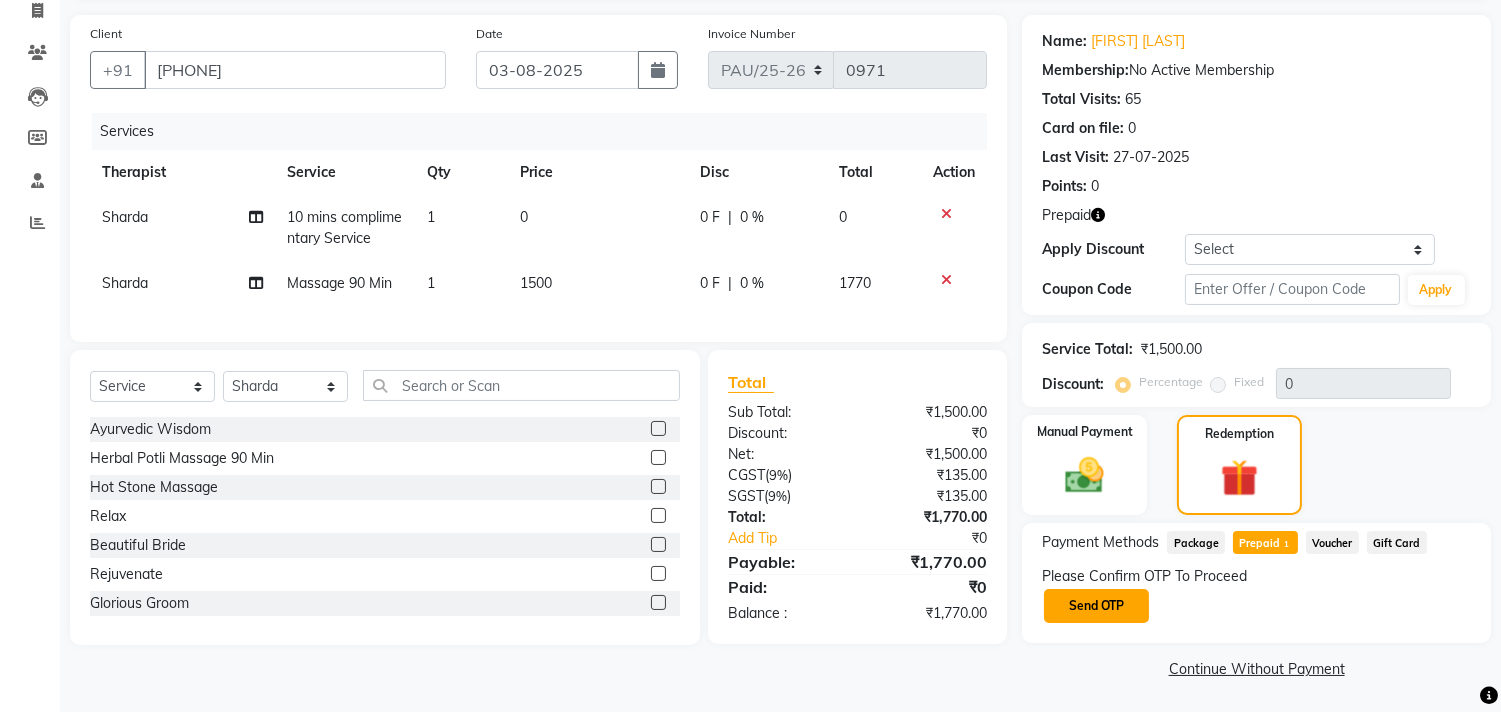 click on "Send OTP" 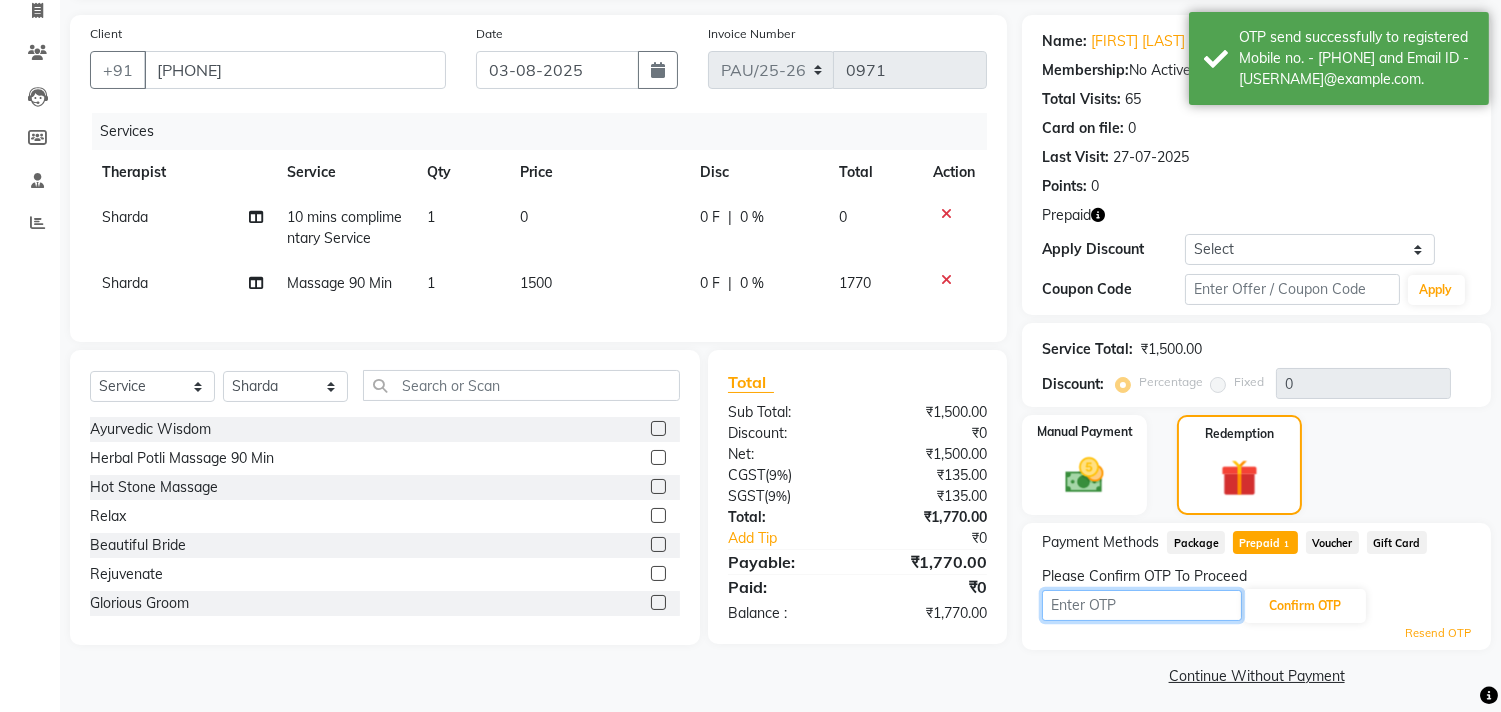 click at bounding box center (1142, 605) 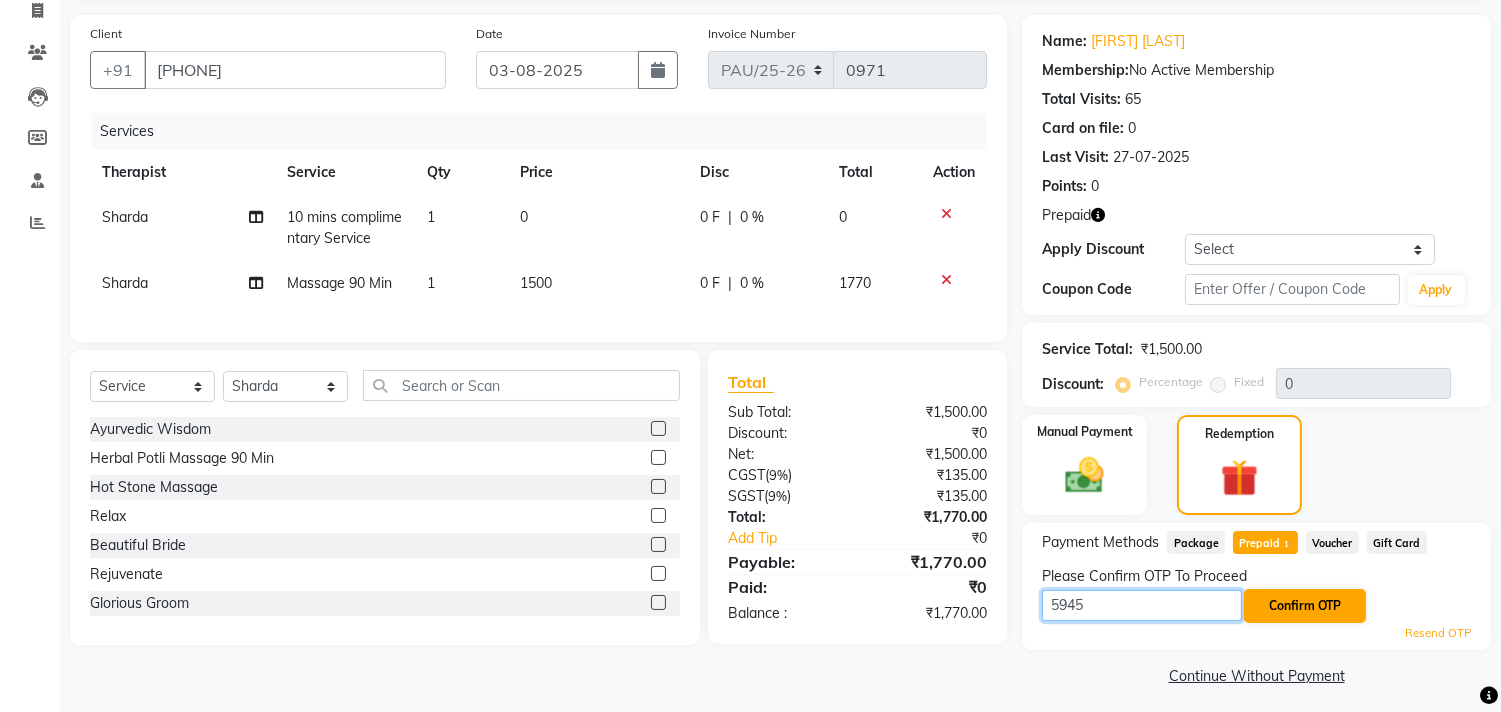 type on "5945" 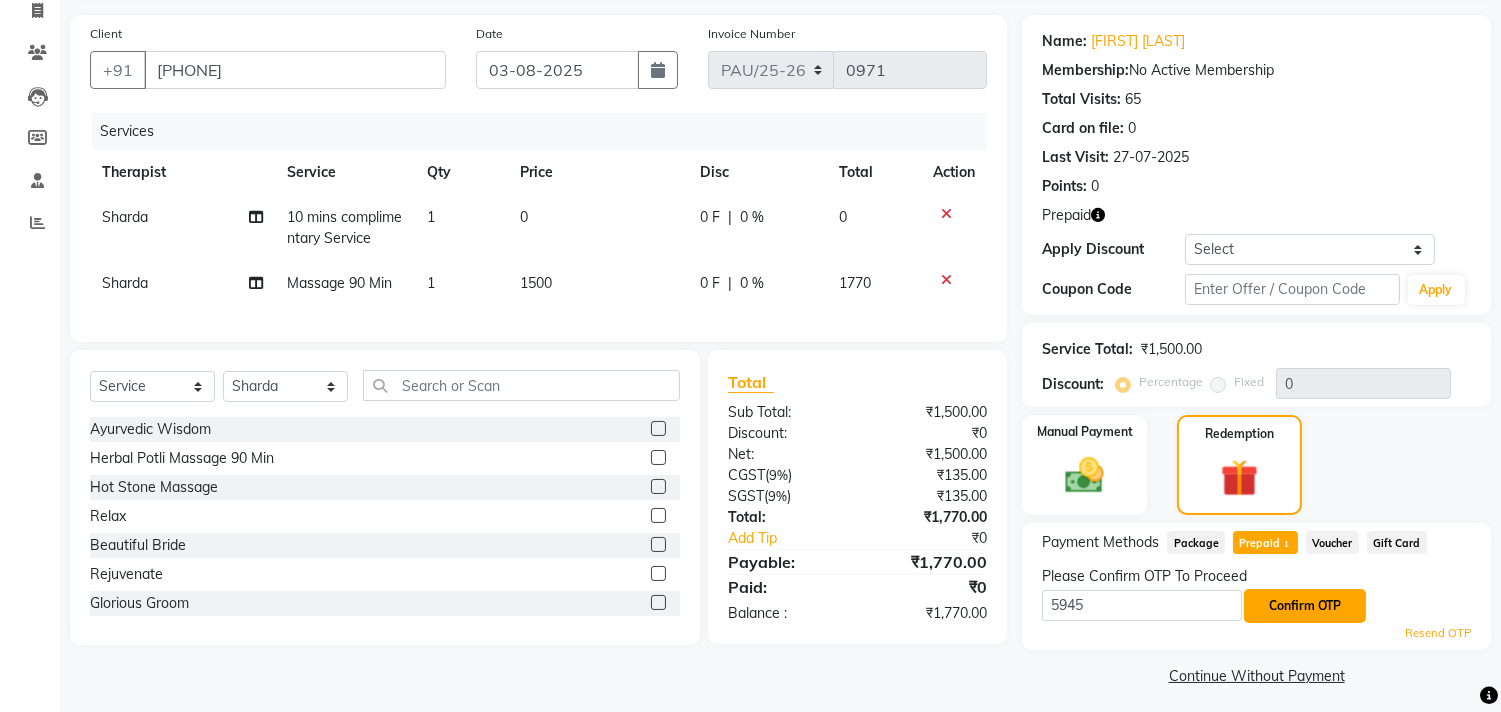 click on "Confirm OTP" 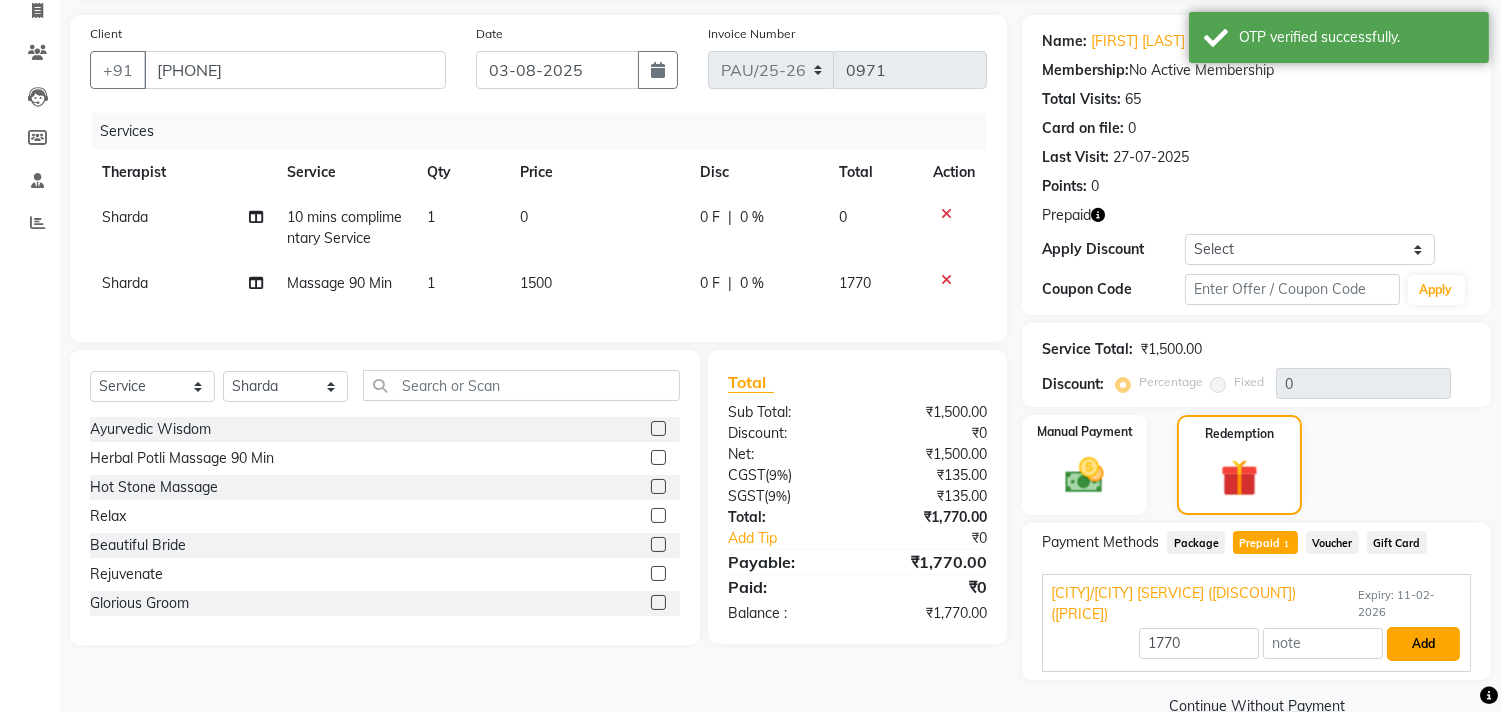 click on "Add" at bounding box center (1423, 644) 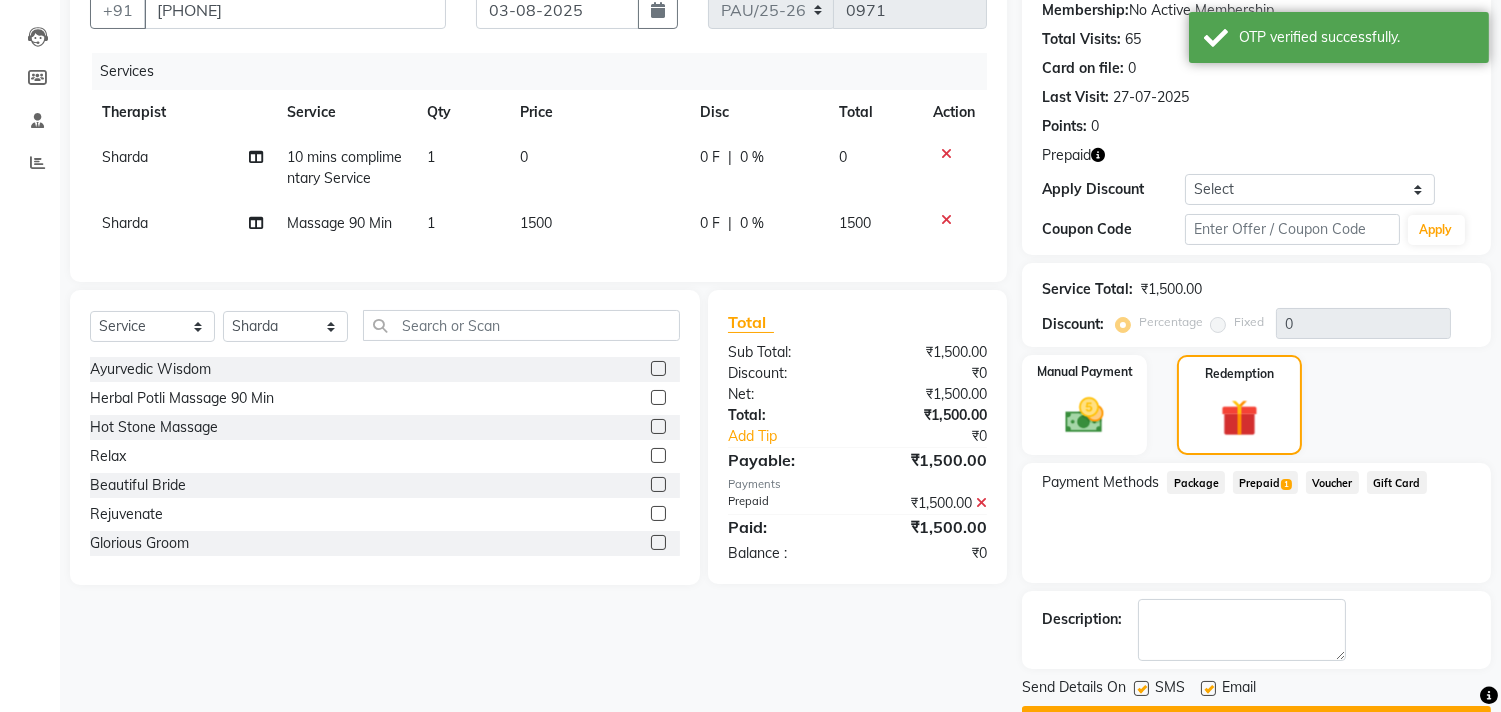 scroll, scrollTop: 248, scrollLeft: 0, axis: vertical 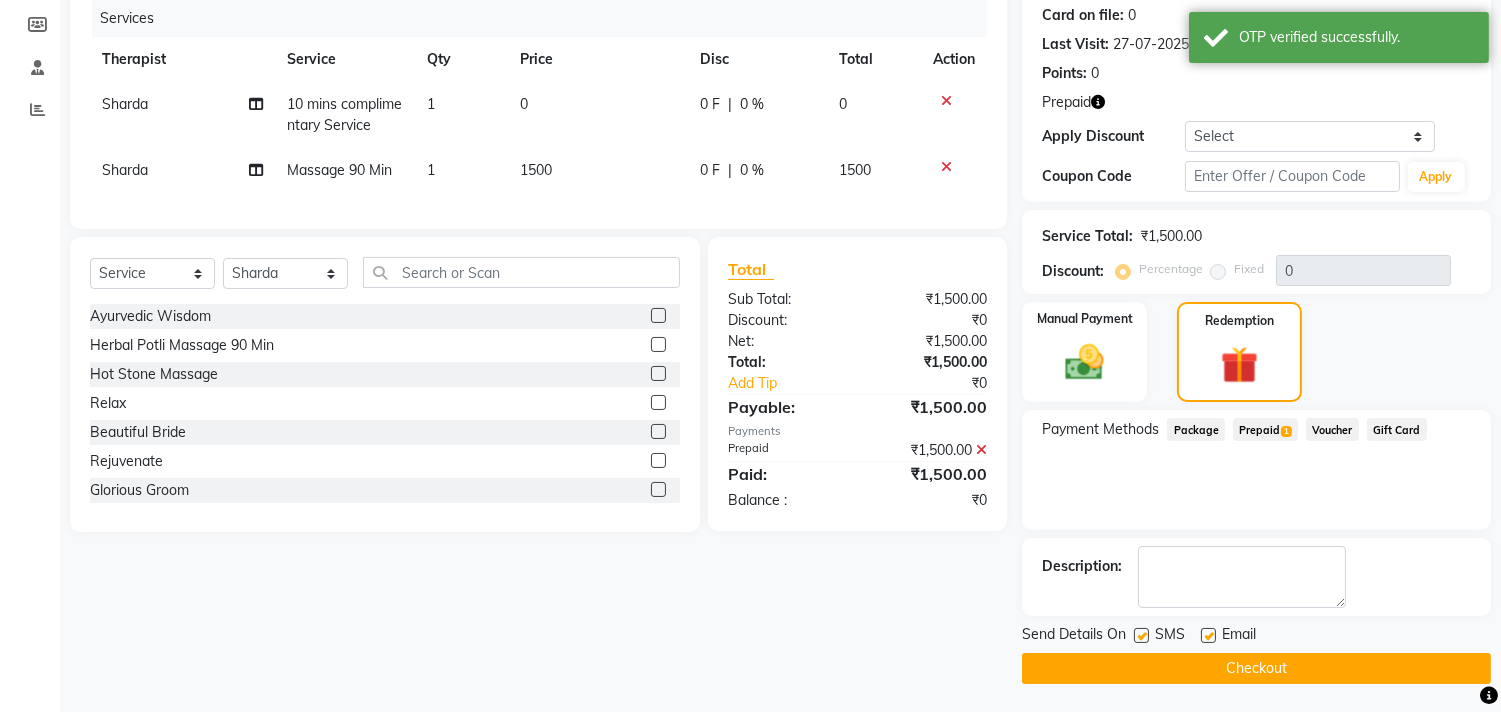 click on "Checkout" 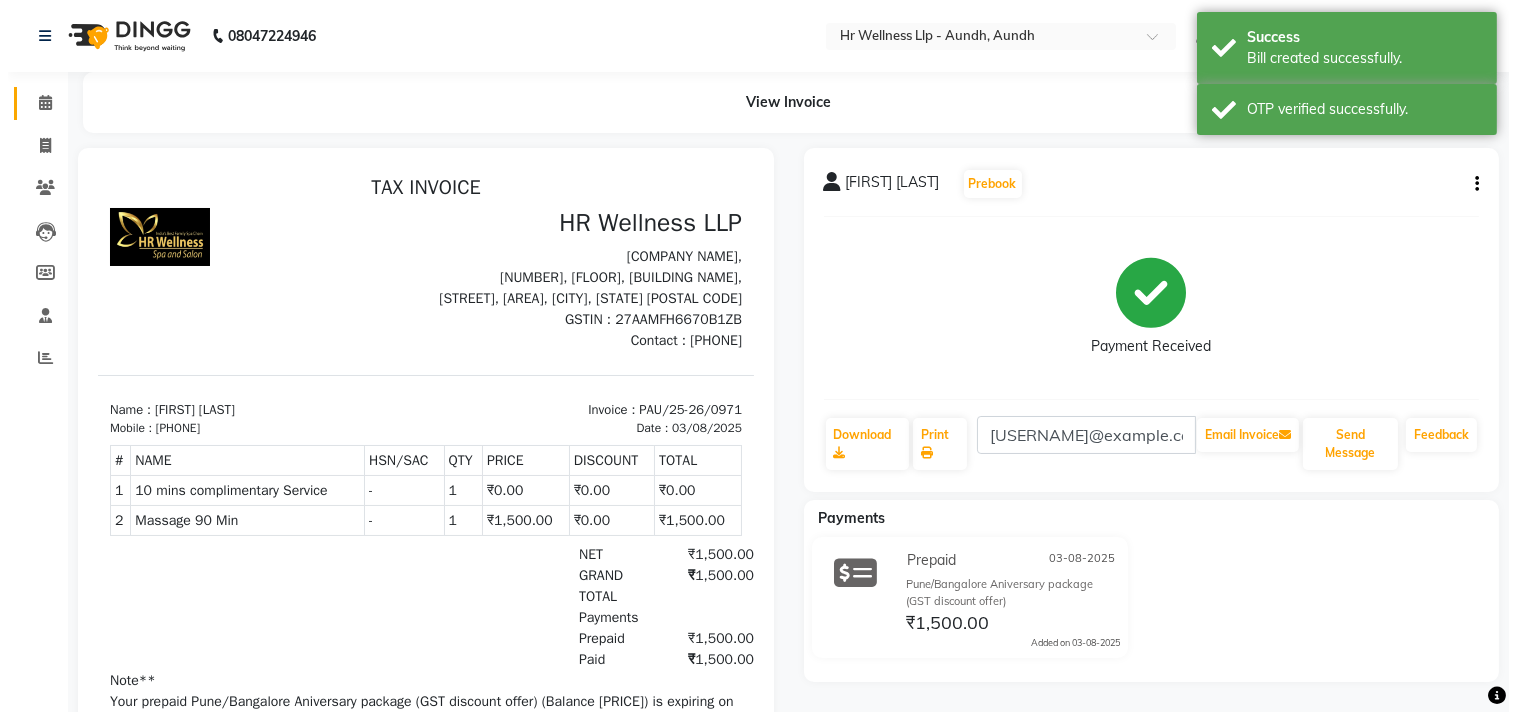 scroll, scrollTop: 0, scrollLeft: 0, axis: both 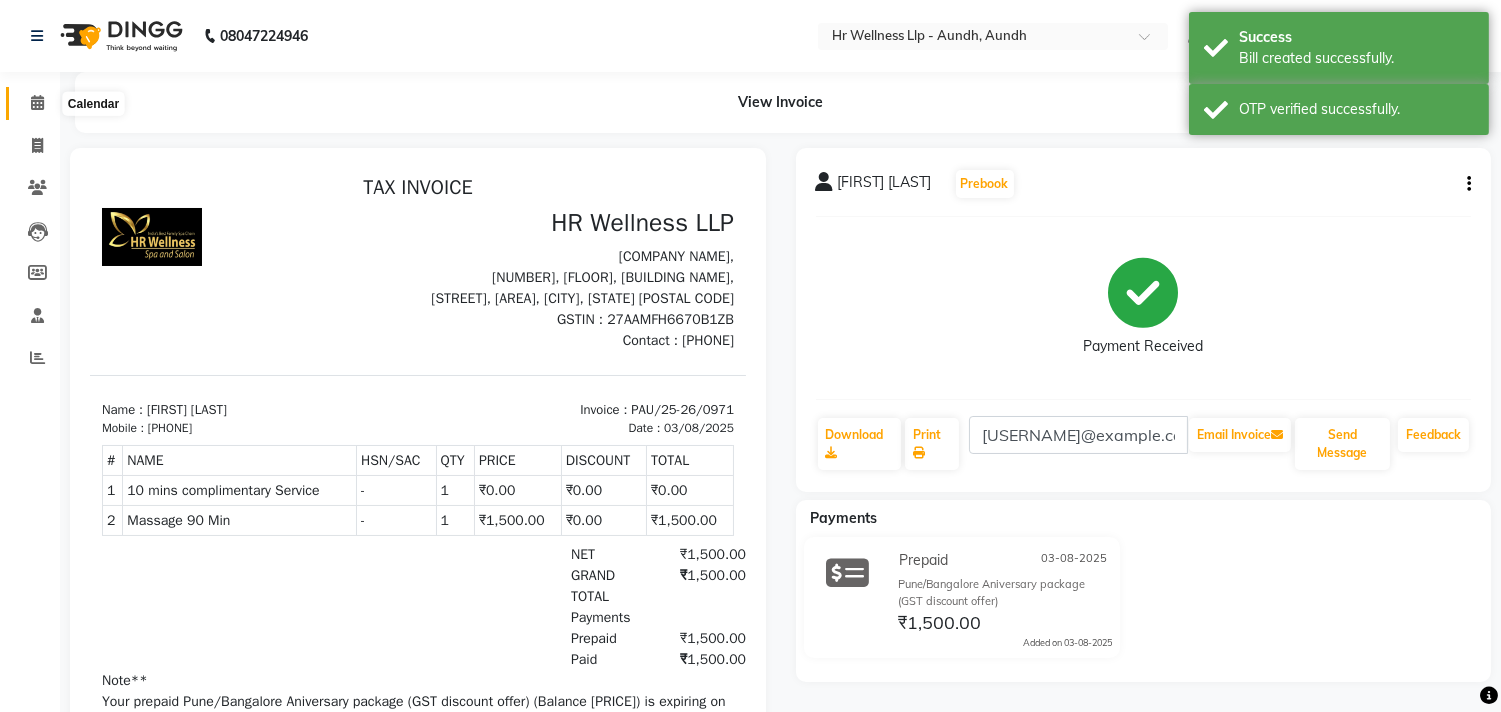 click 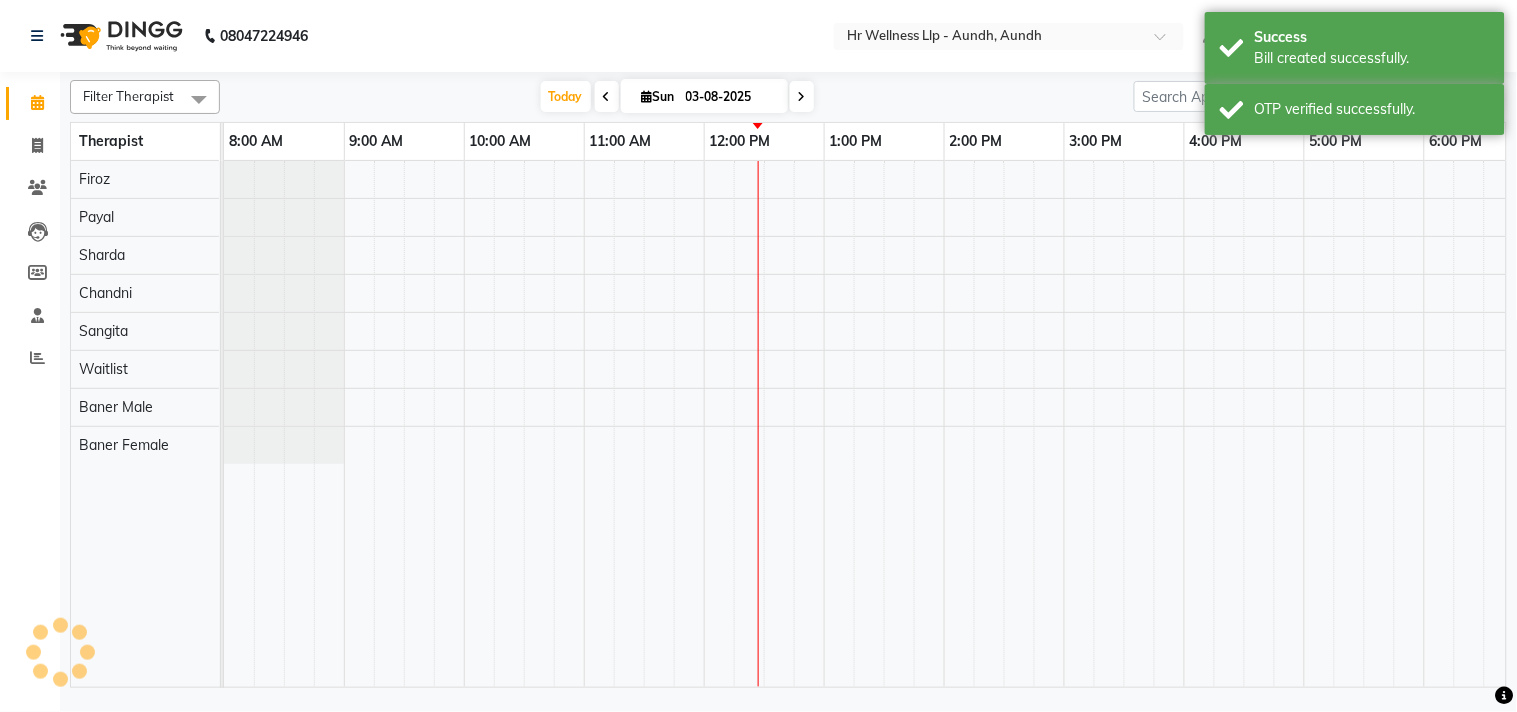 scroll, scrollTop: 0, scrollLeft: 0, axis: both 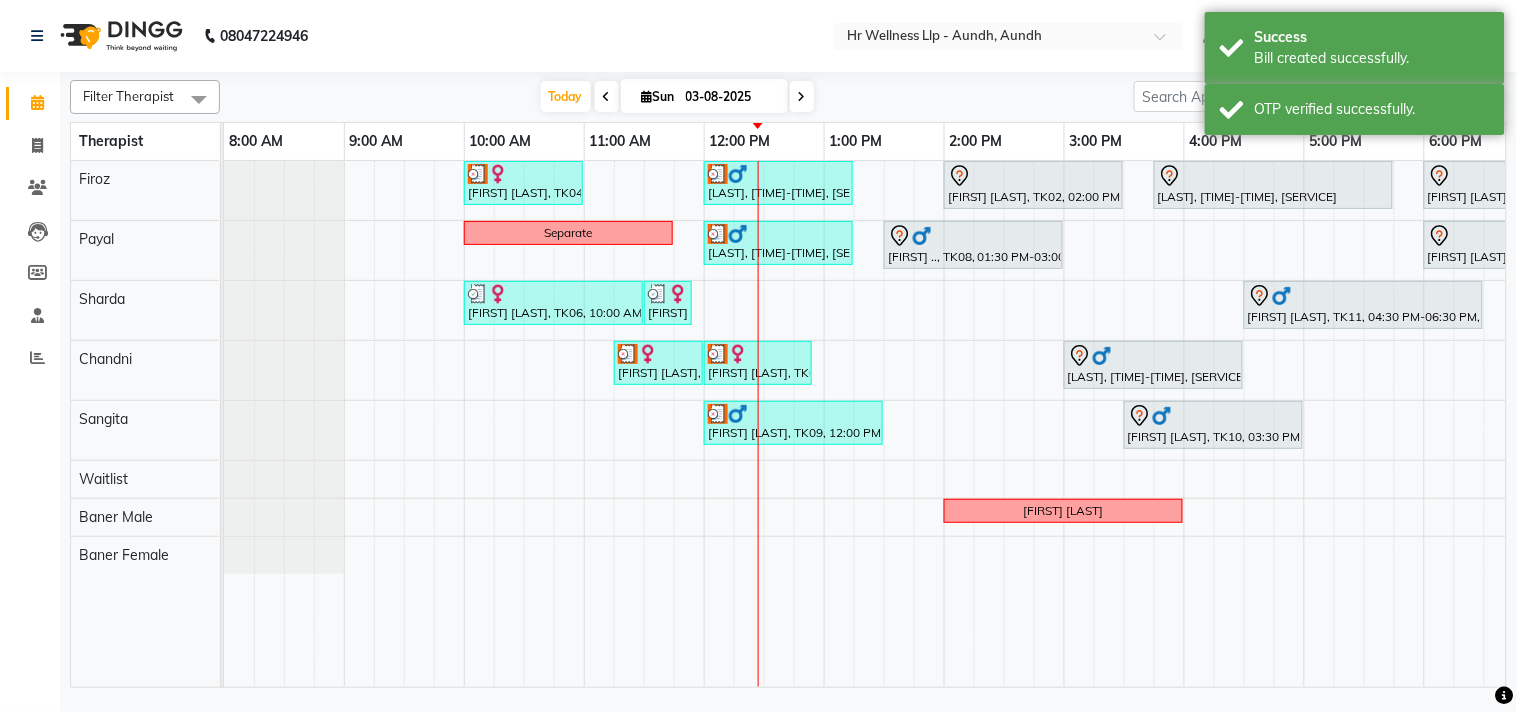 click at bounding box center (647, 96) 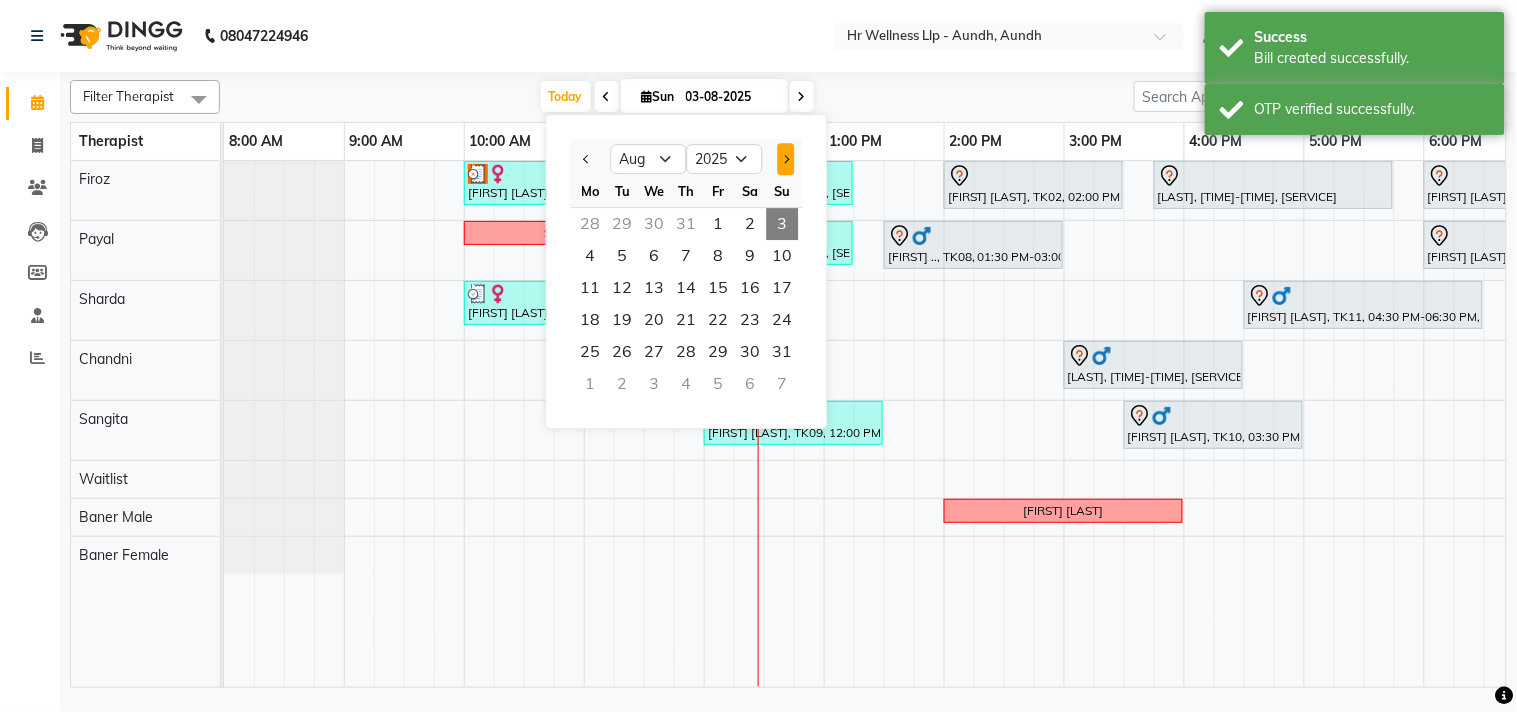 click at bounding box center (785, 159) 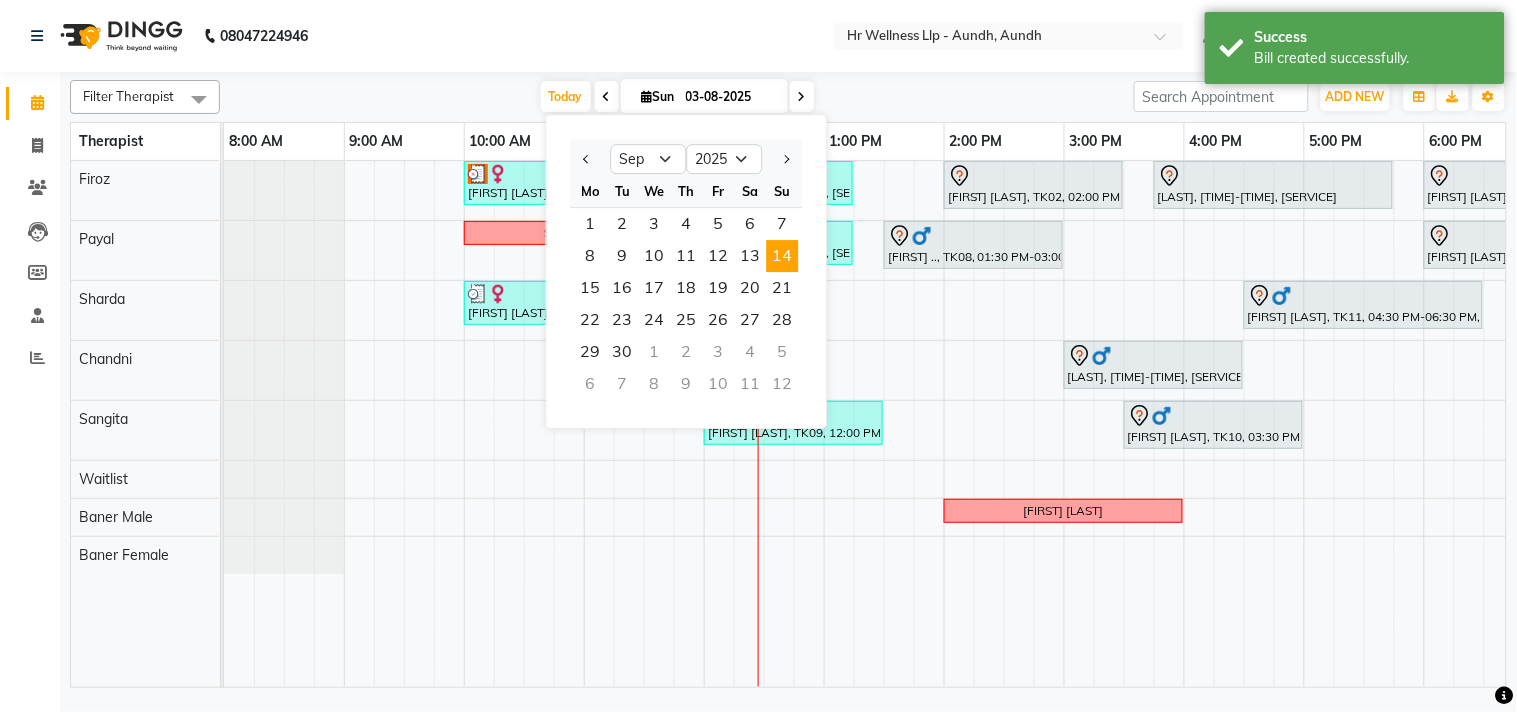 click on "14" at bounding box center (783, 256) 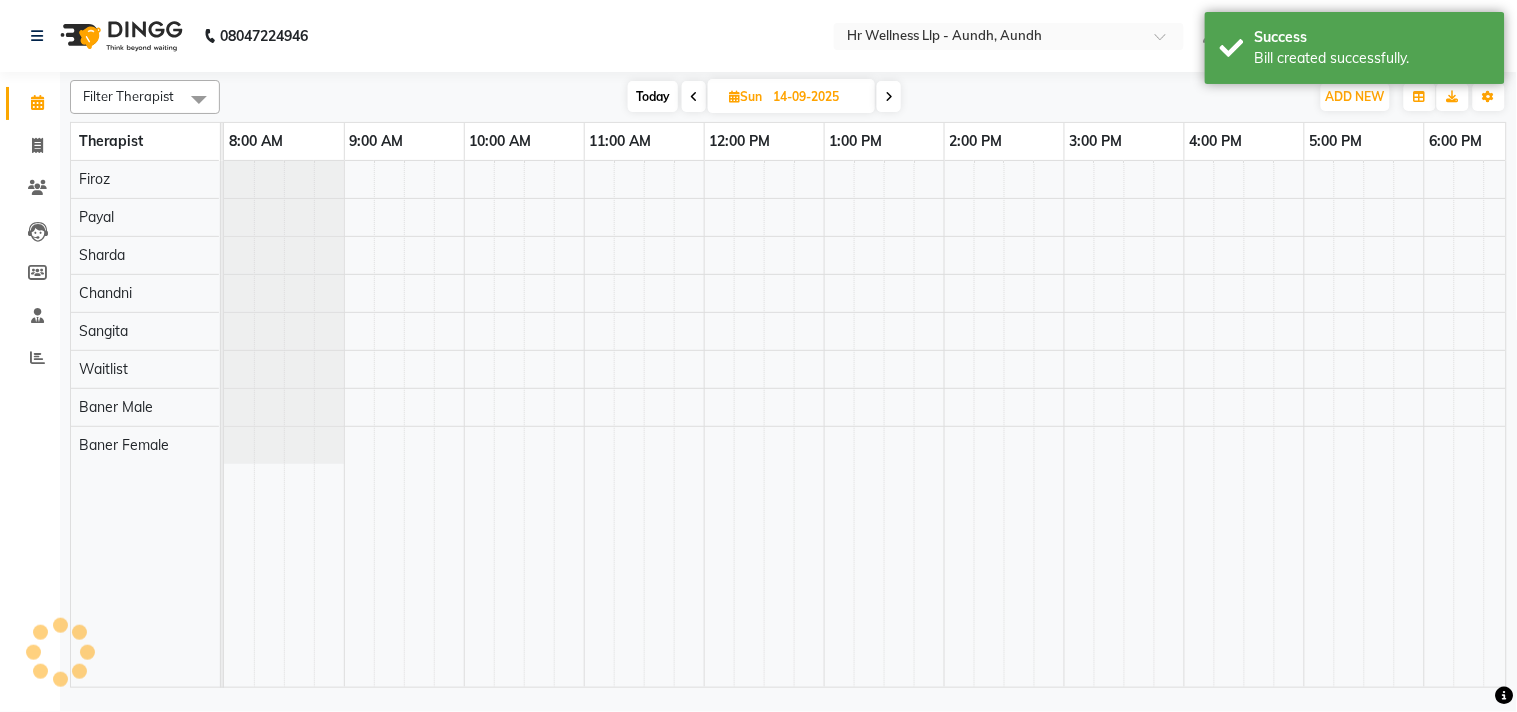 scroll, scrollTop: 0, scrollLeft: 277, axis: horizontal 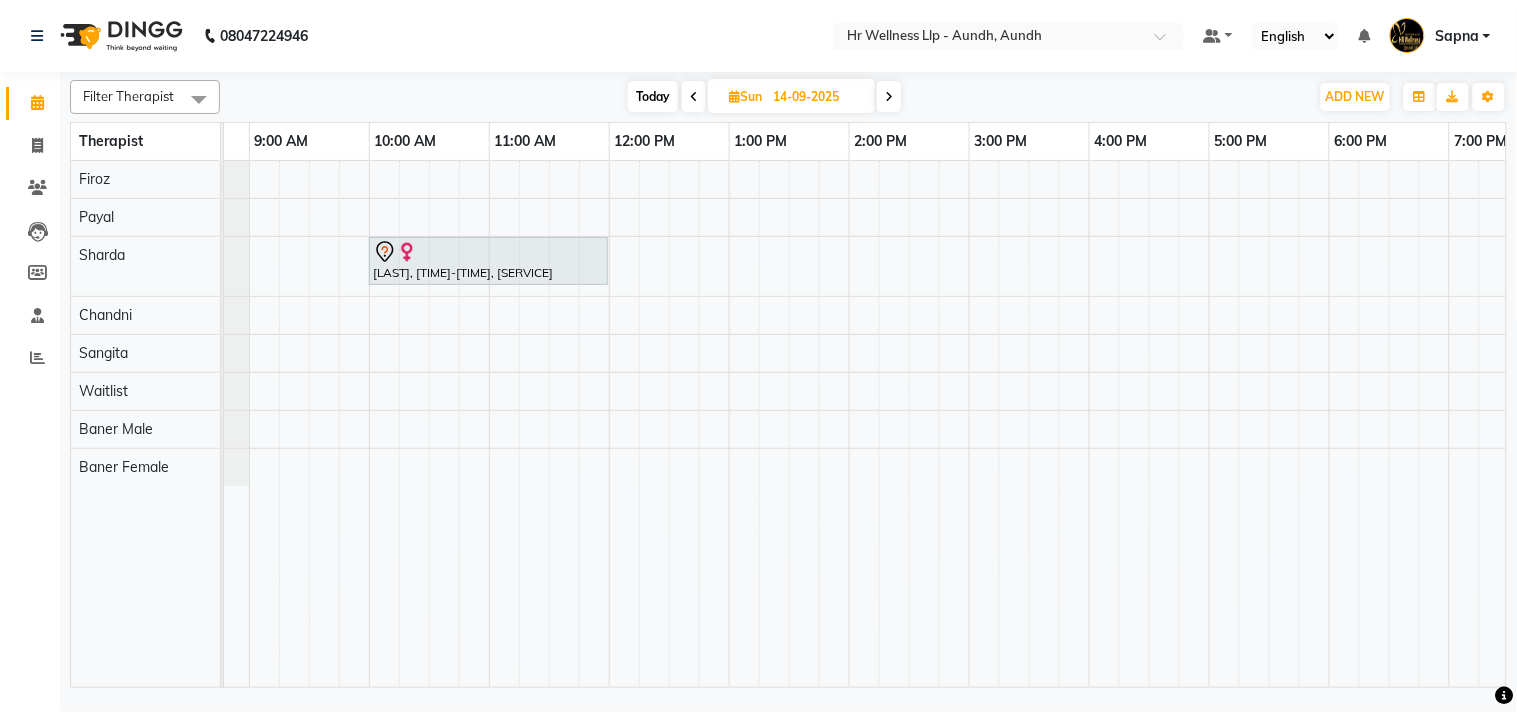 click on "Sun" at bounding box center (745, 96) 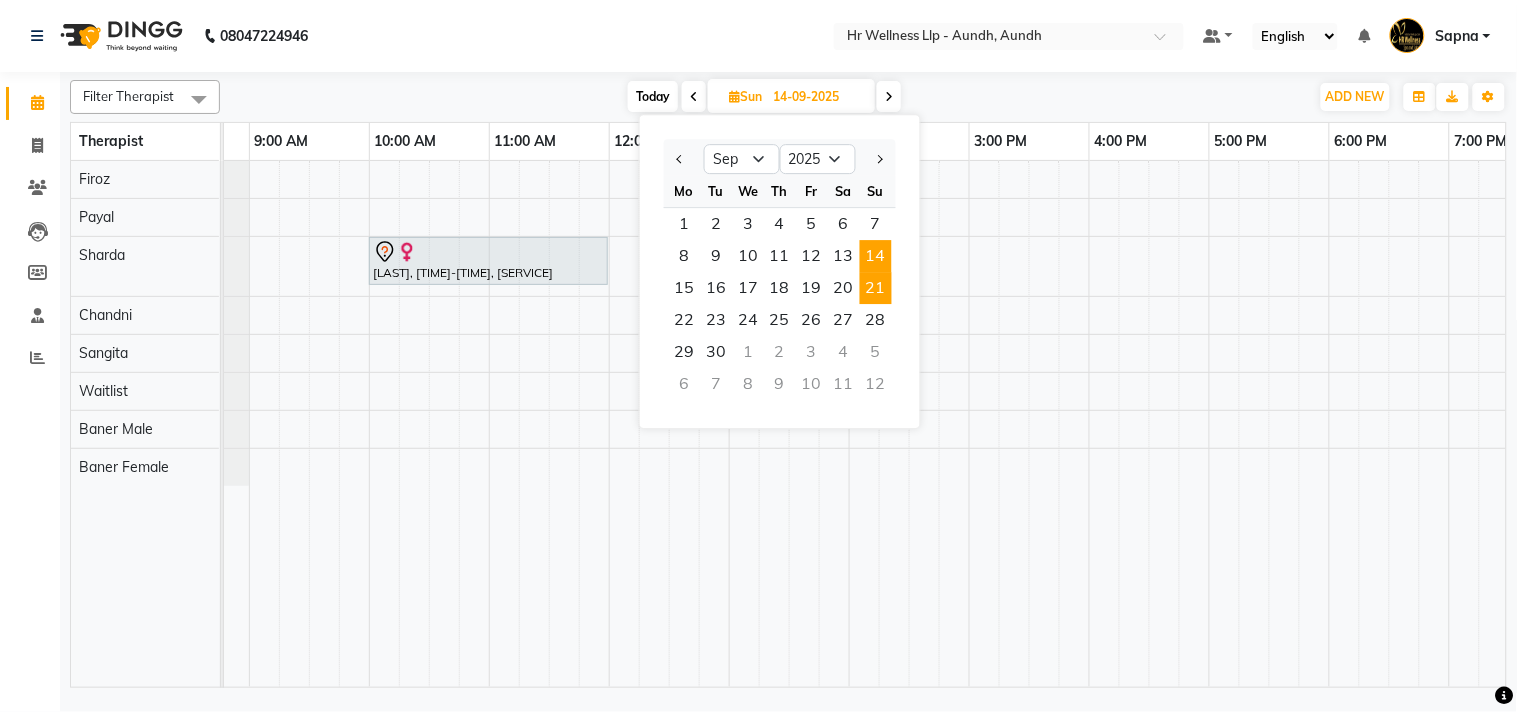 click on "21" at bounding box center (876, 288) 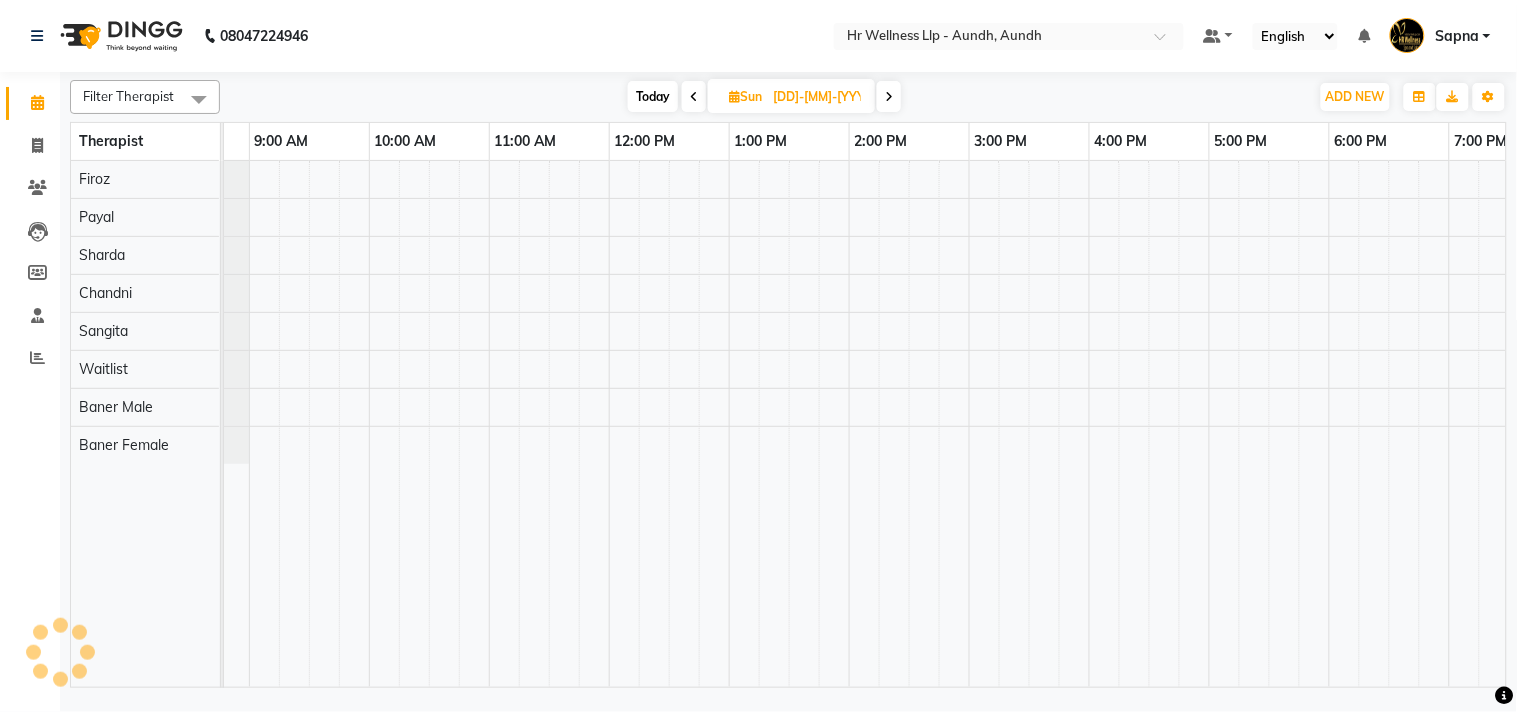 scroll, scrollTop: 0, scrollLeft: 277, axis: horizontal 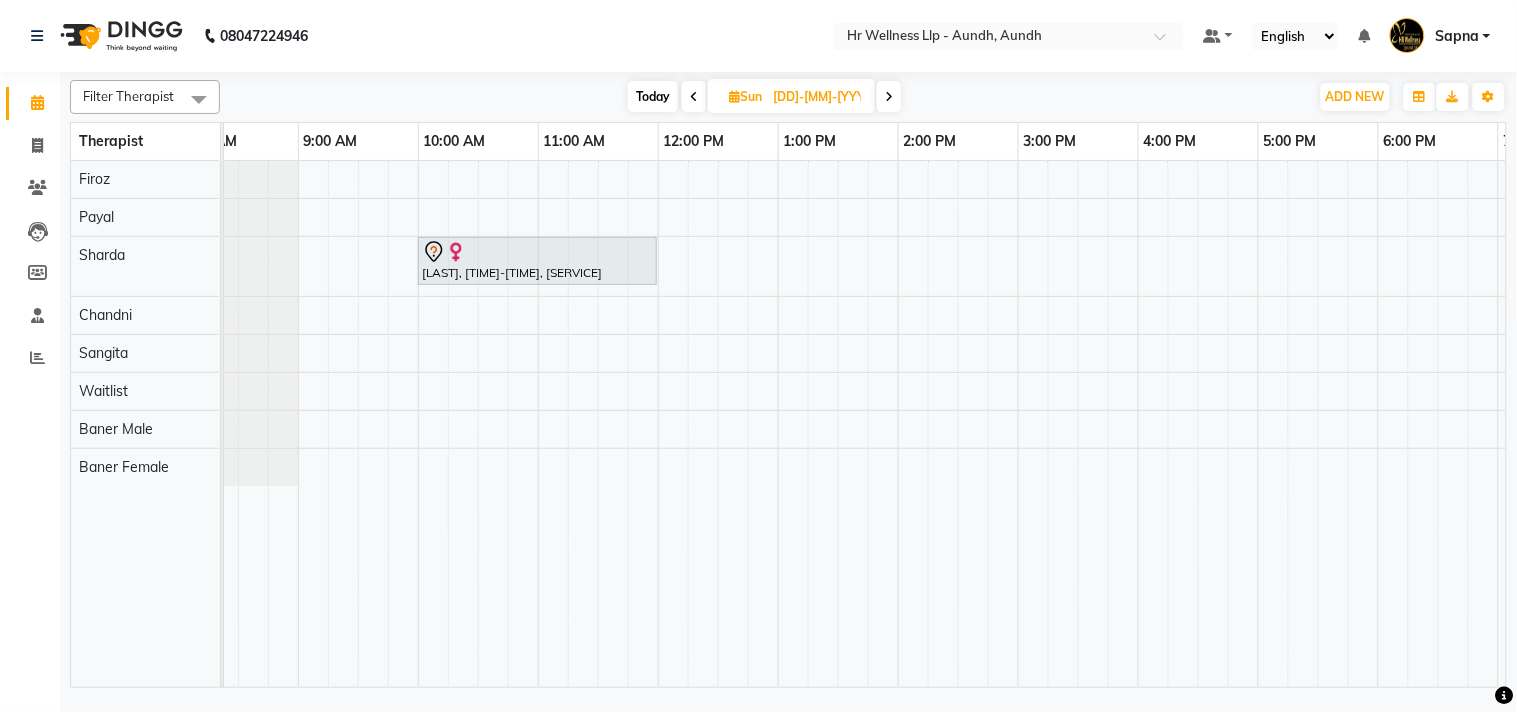 click at bounding box center [734, 96] 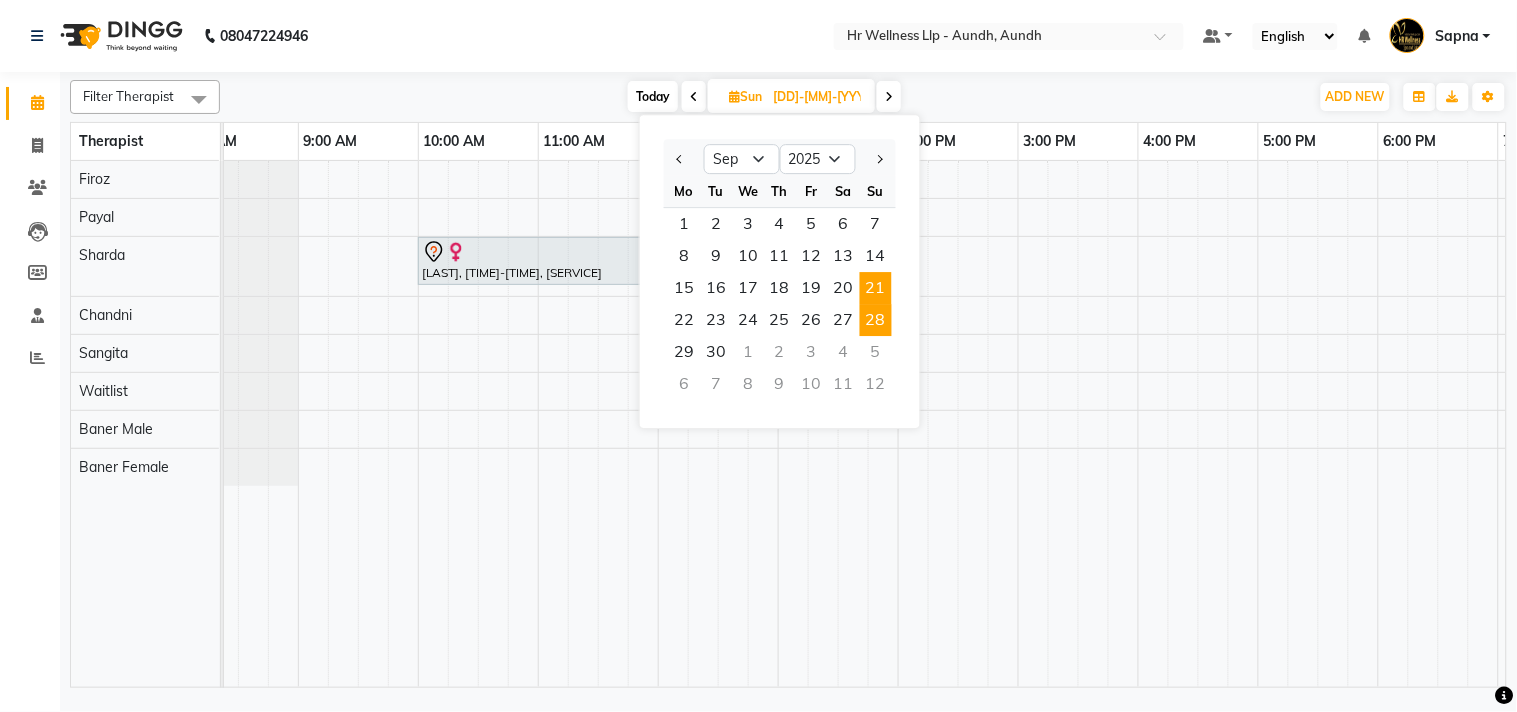 click on "28" at bounding box center [876, 320] 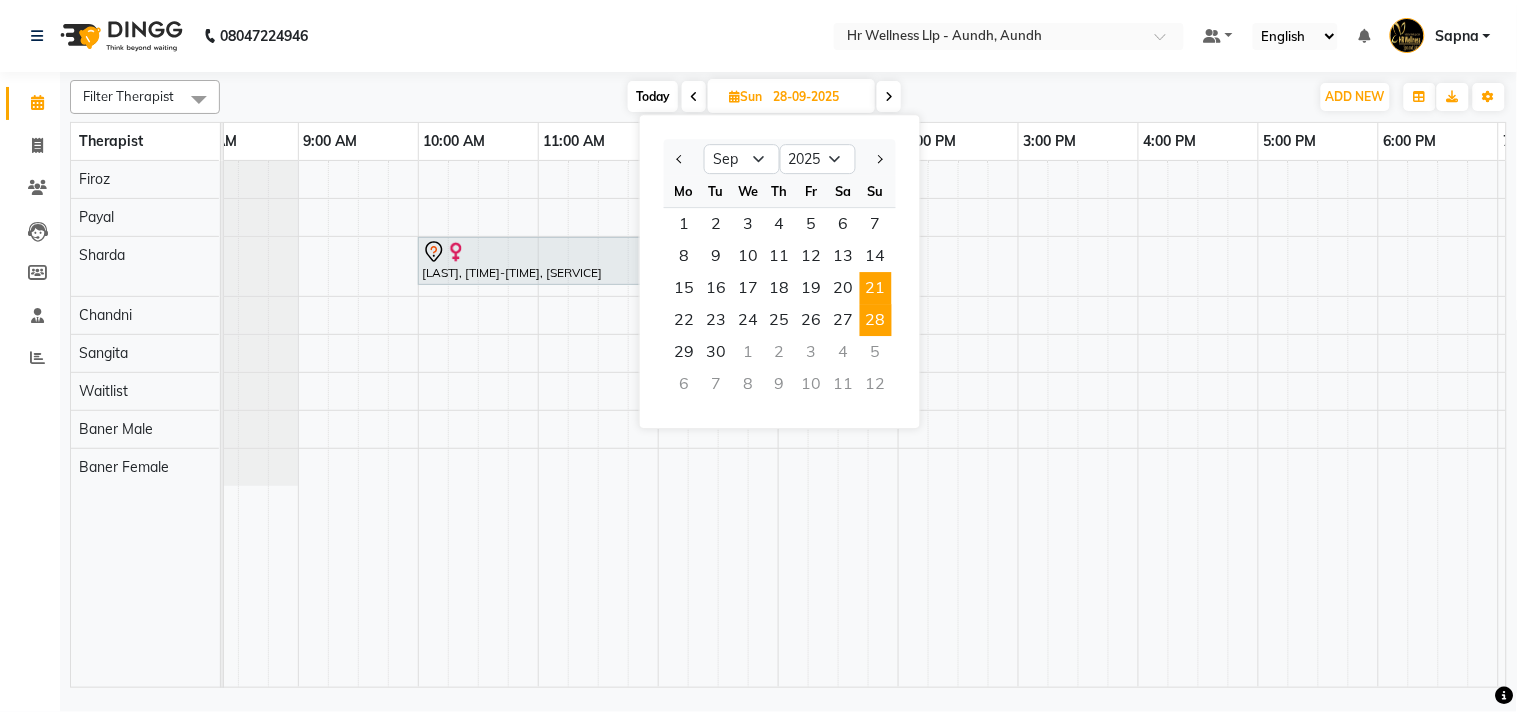 scroll, scrollTop: 0, scrollLeft: 0, axis: both 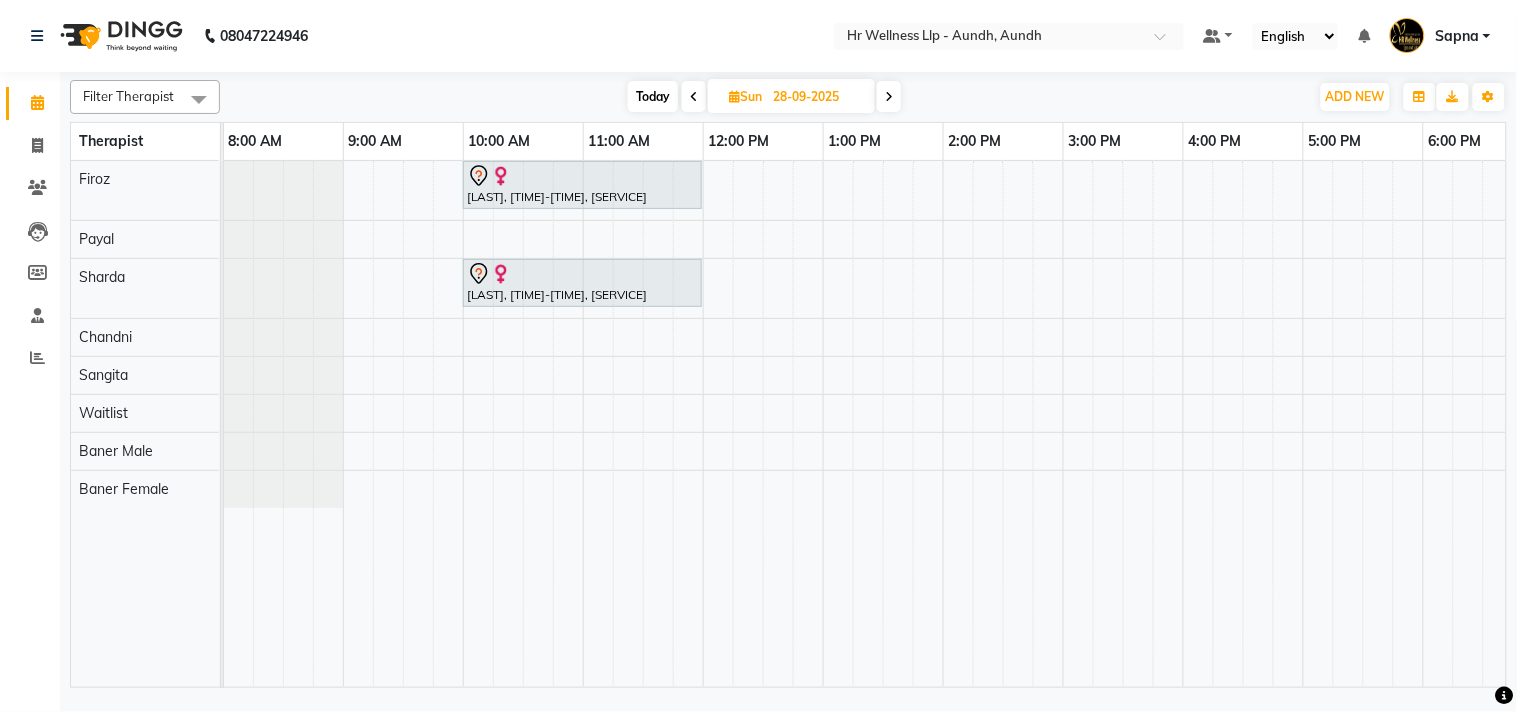 click on "Today" at bounding box center [653, 96] 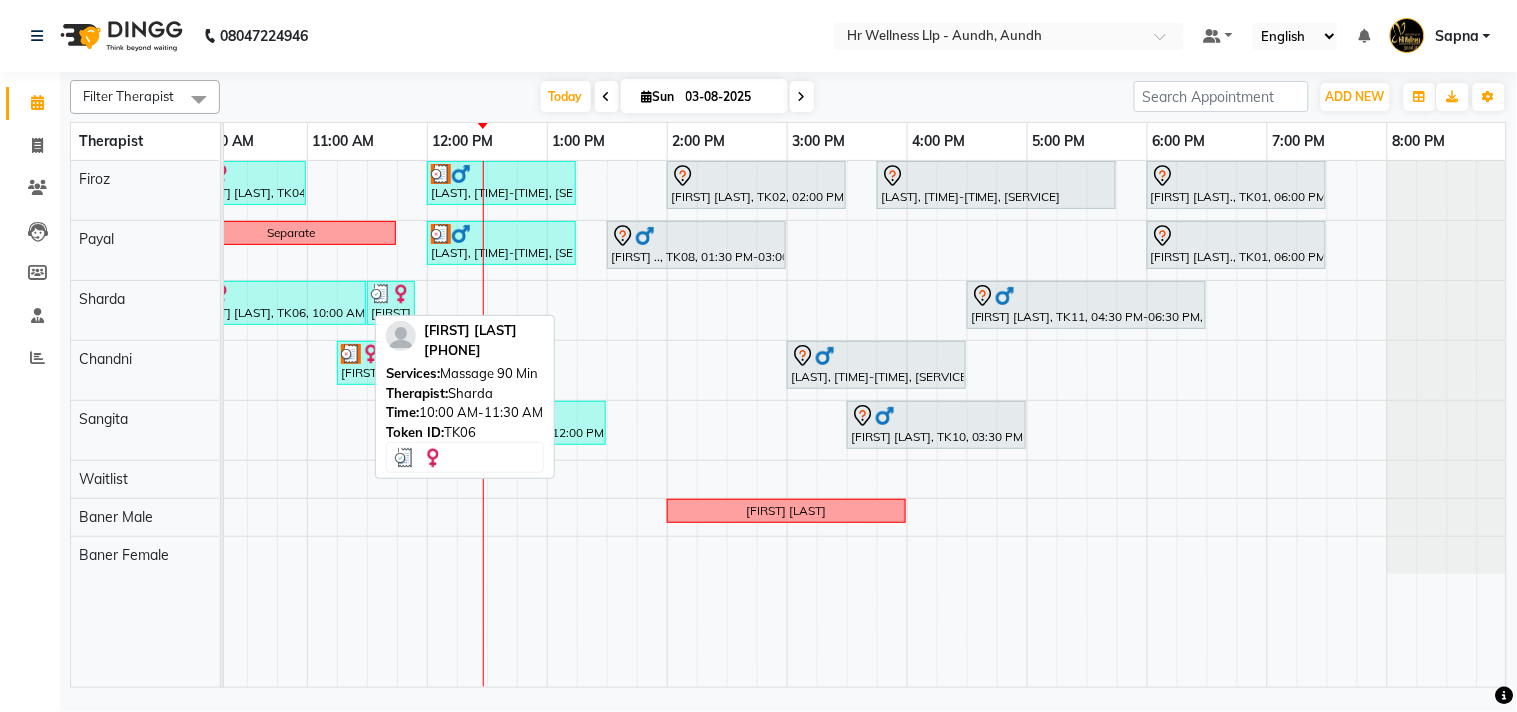 click on "[FIRST] [LAST], TK06, 10:00 AM-11:30 AM, Massage 90 Min" at bounding box center [276, 303] 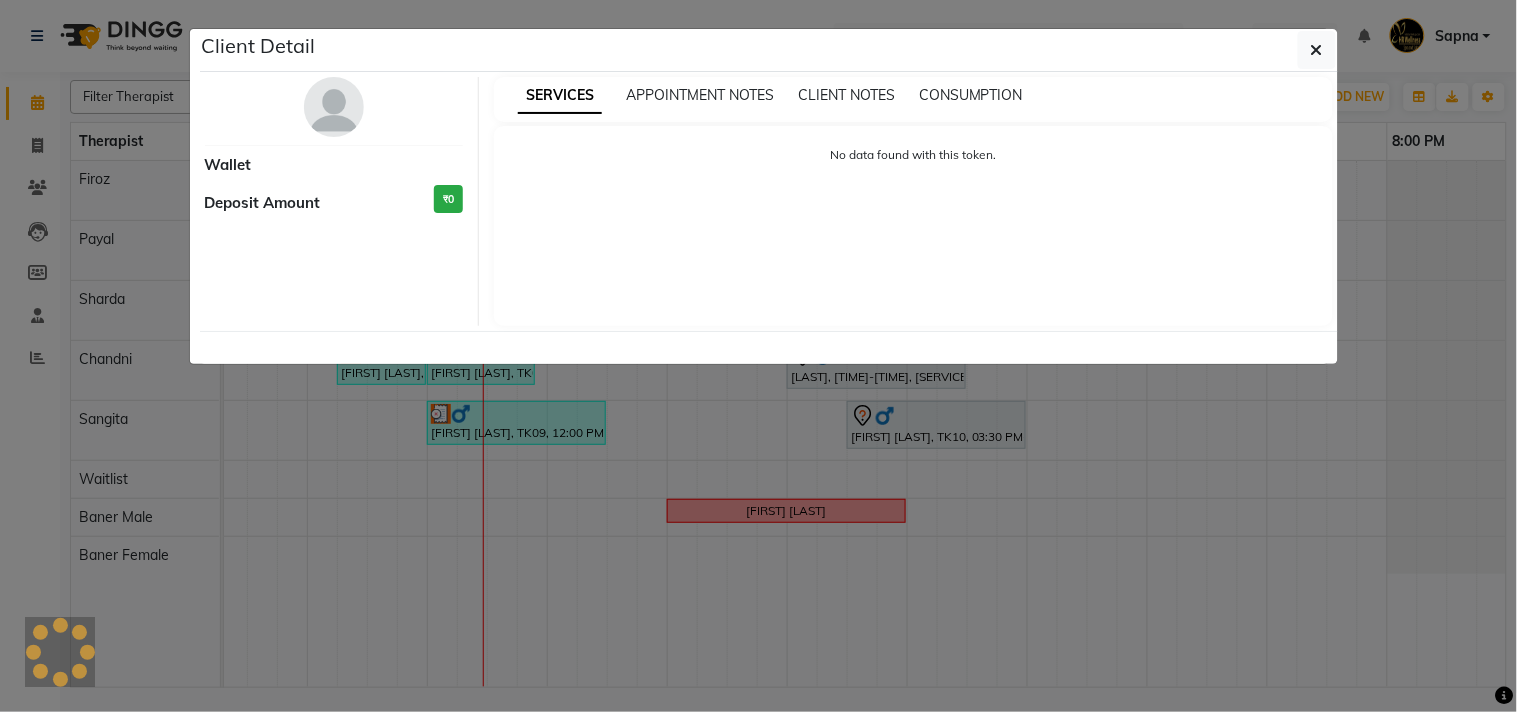 select on "3" 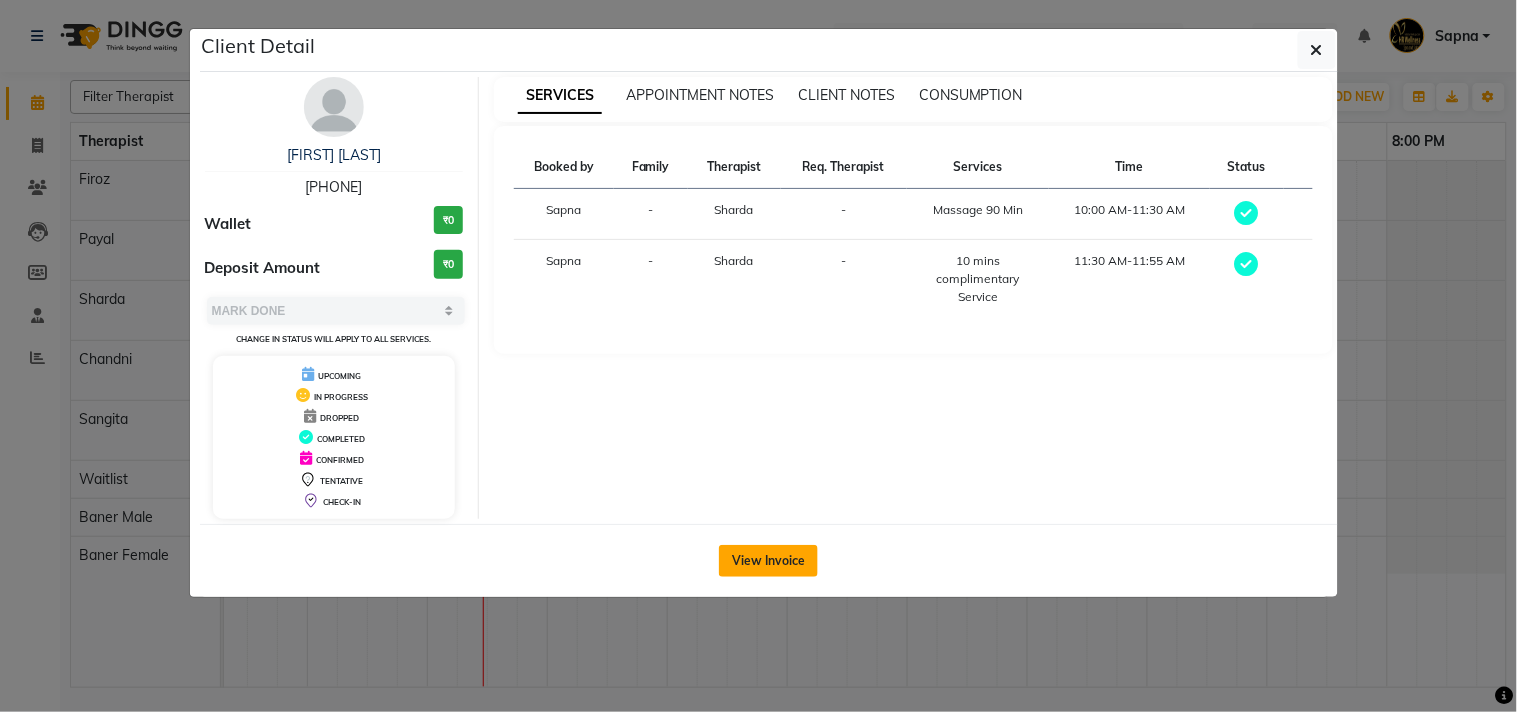 click on "View Invoice" 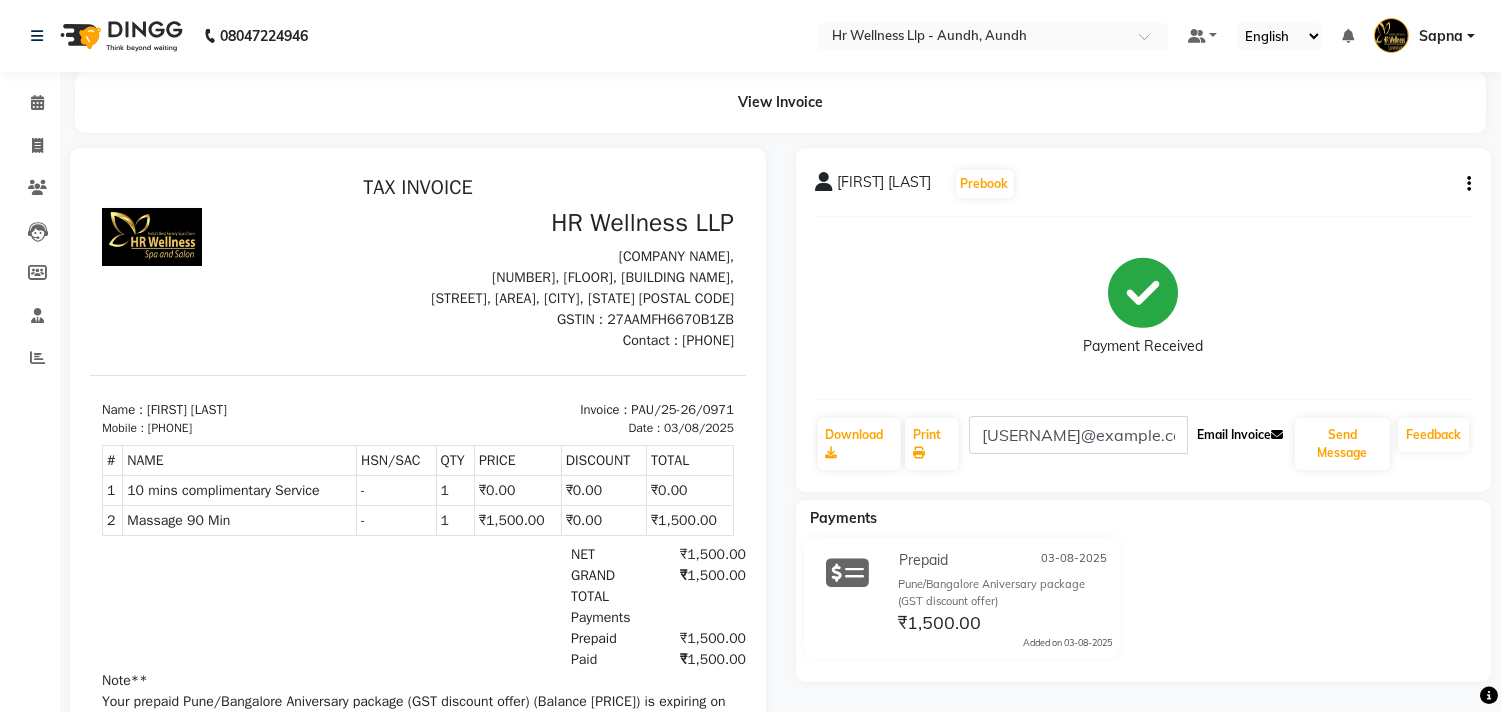 click on "Email Invoice" 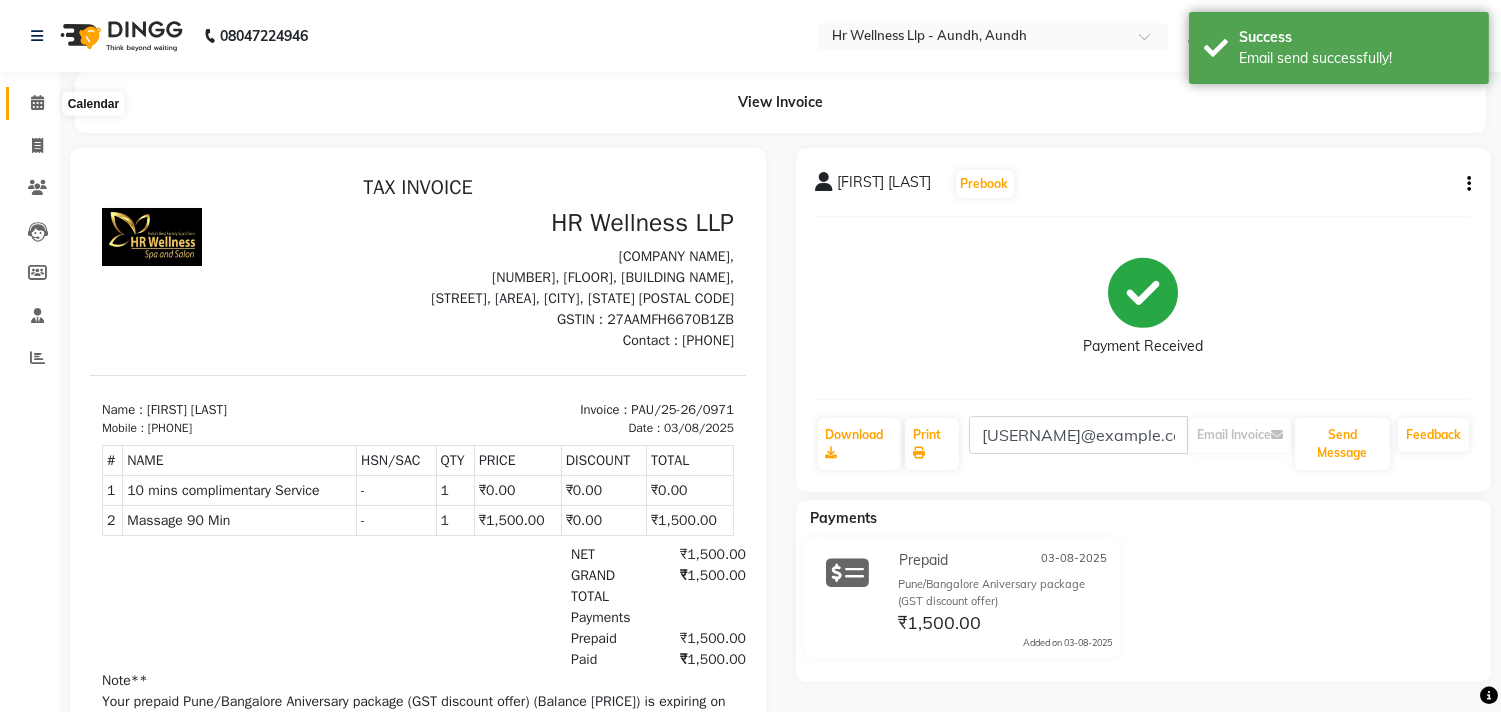 click 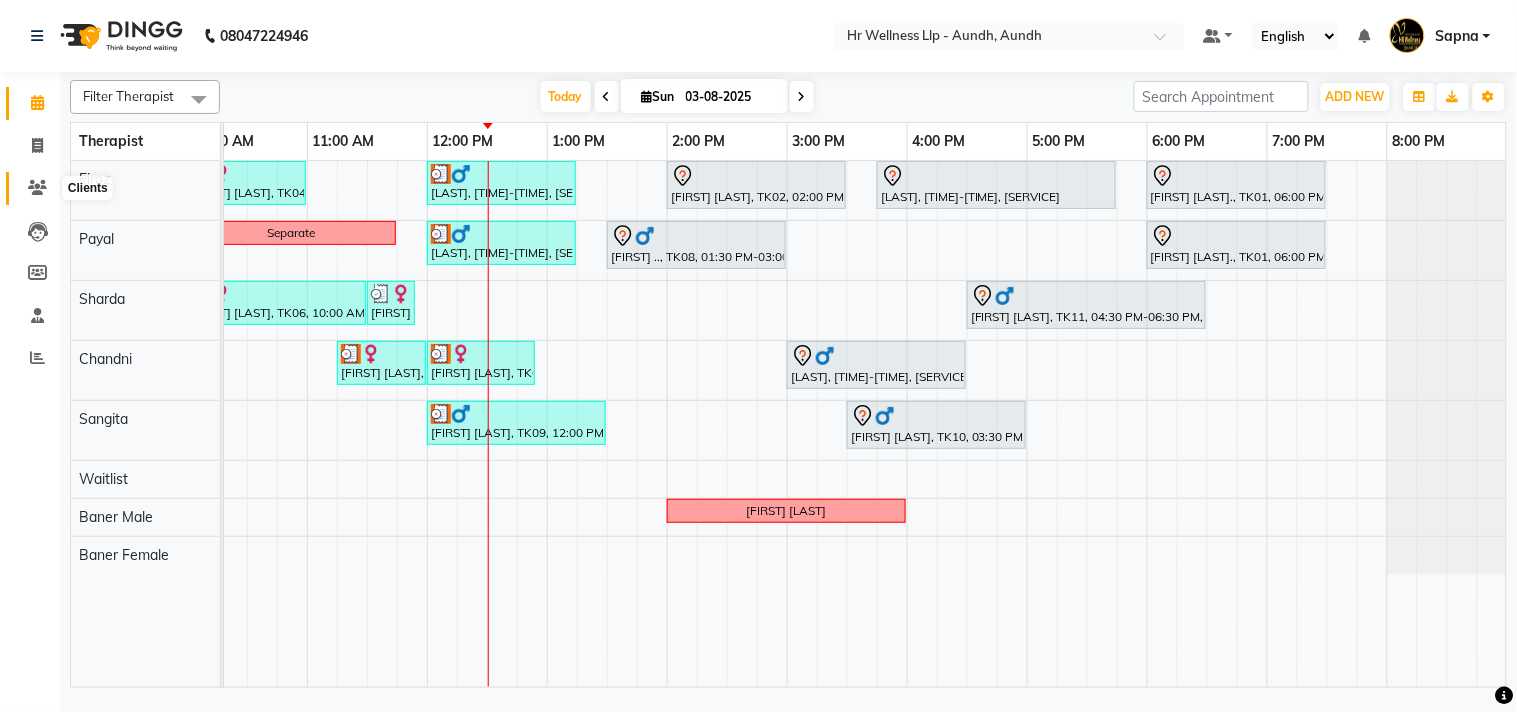 click 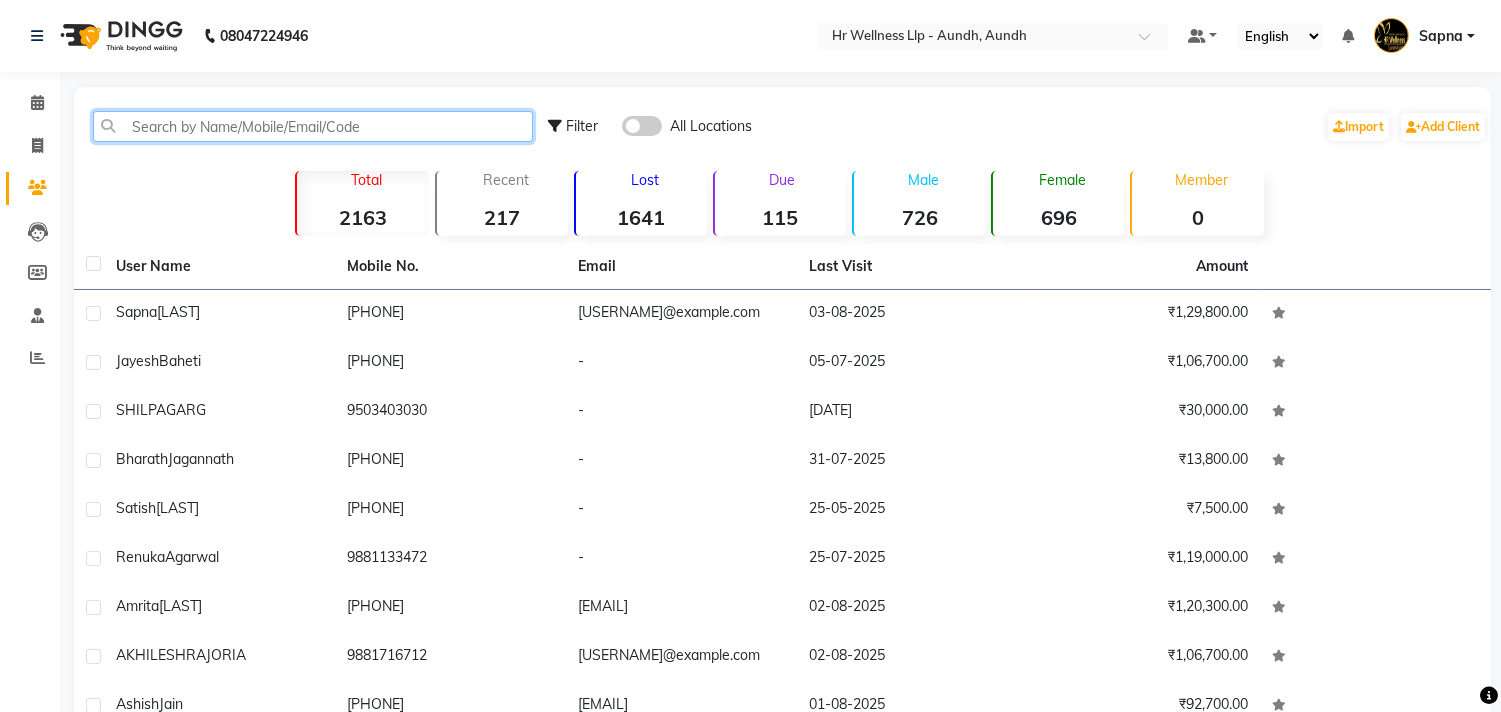 click 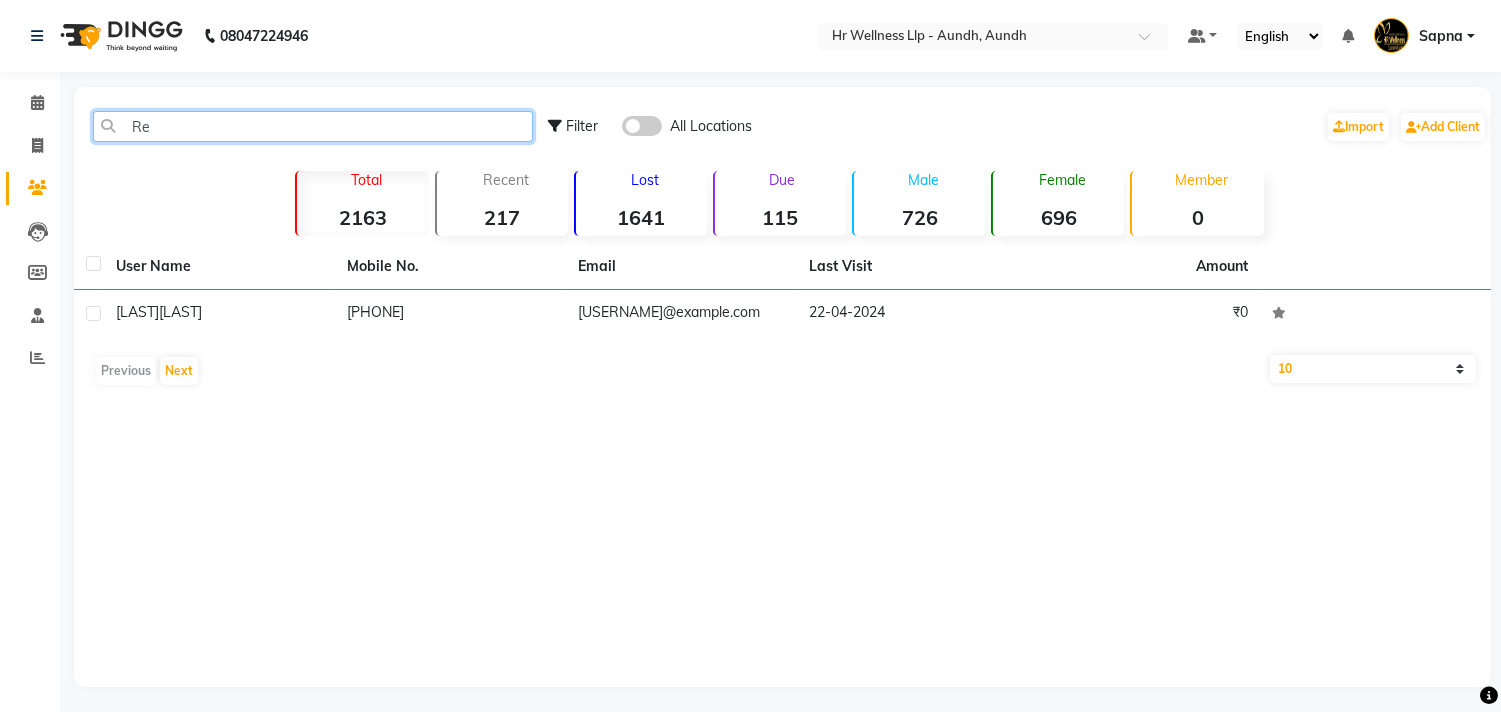 type on "R" 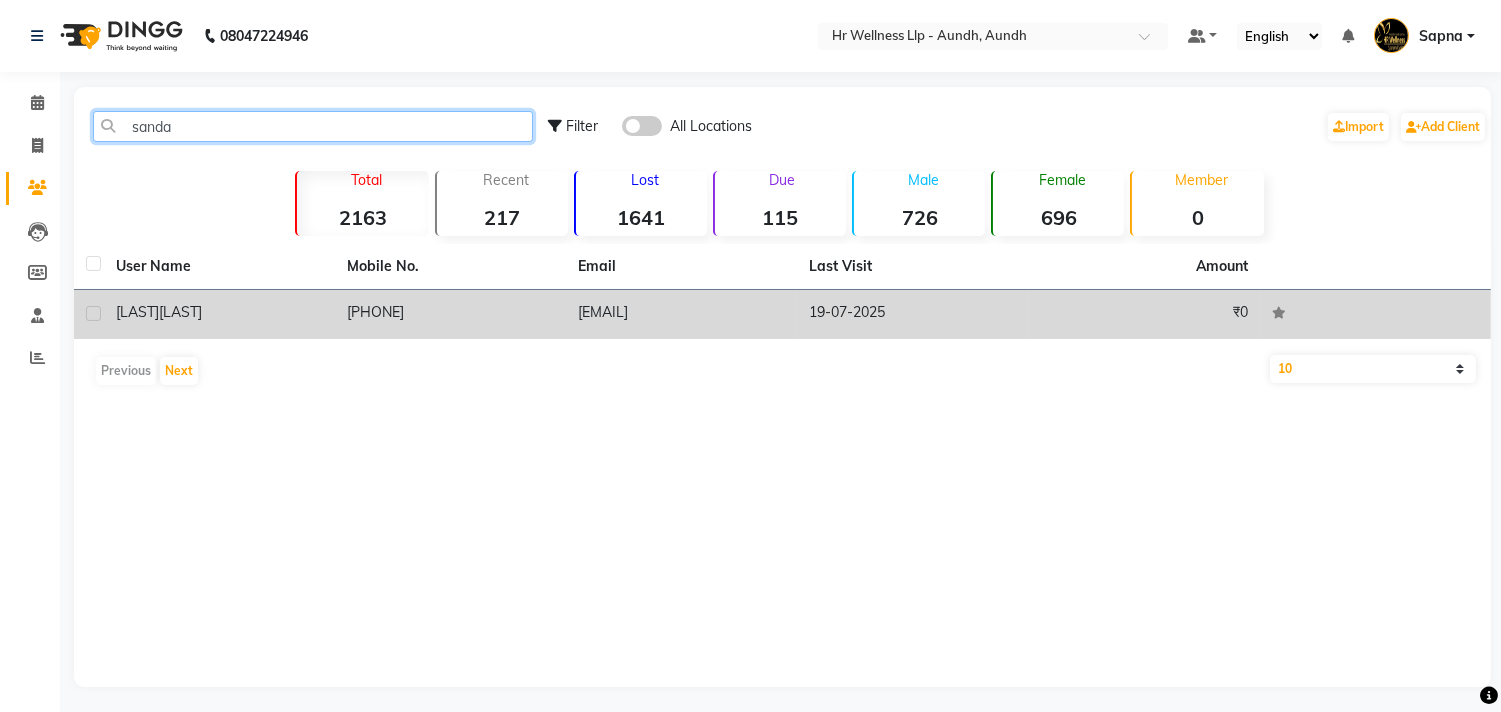 type on "sanda" 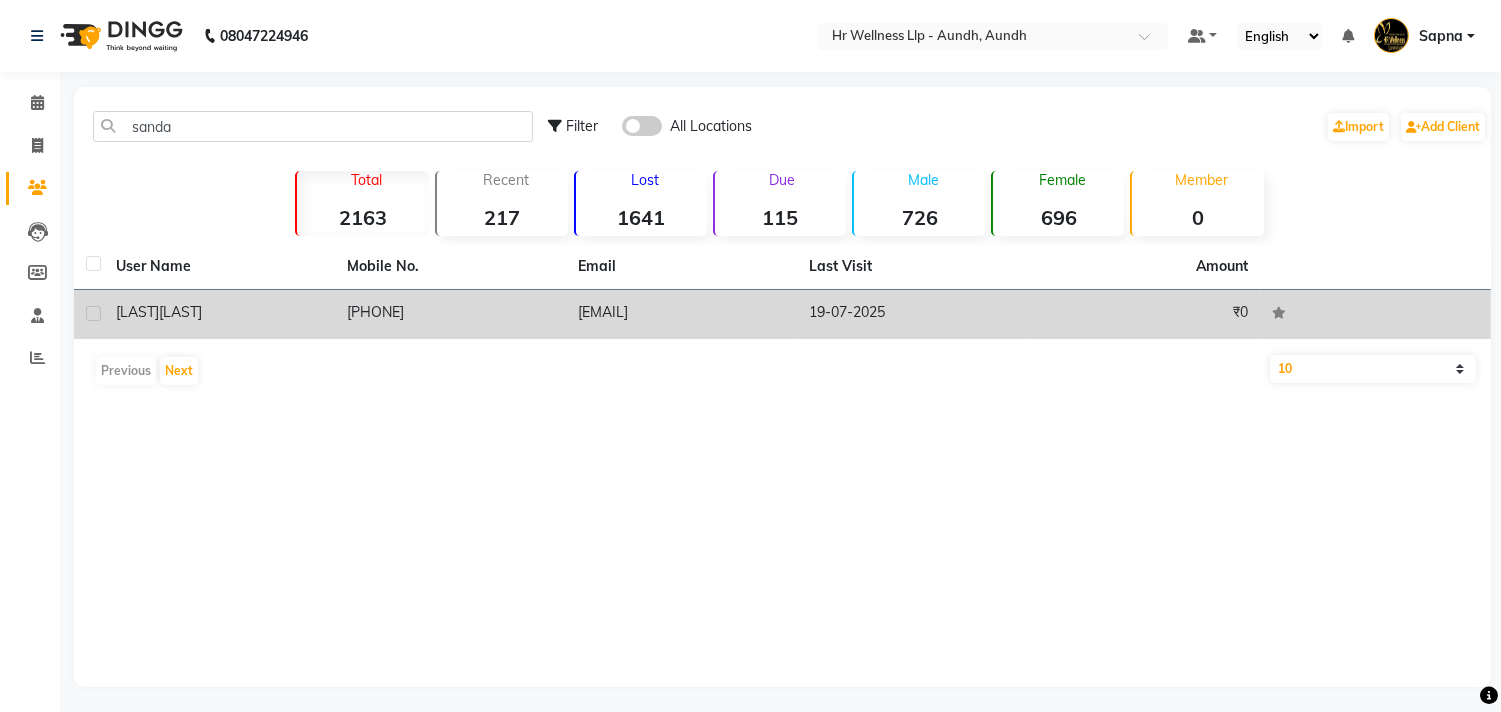 click on "8452828341" 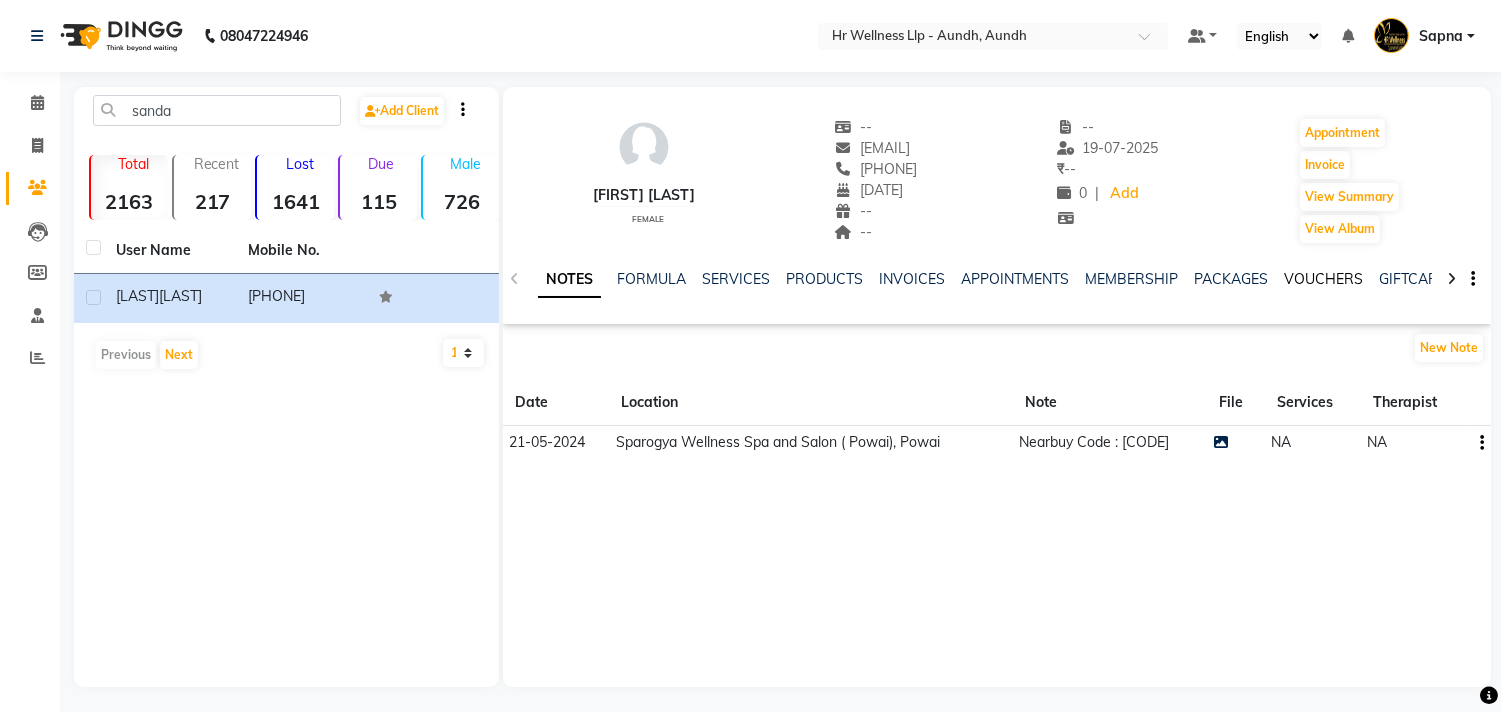 click on "VOUCHERS" 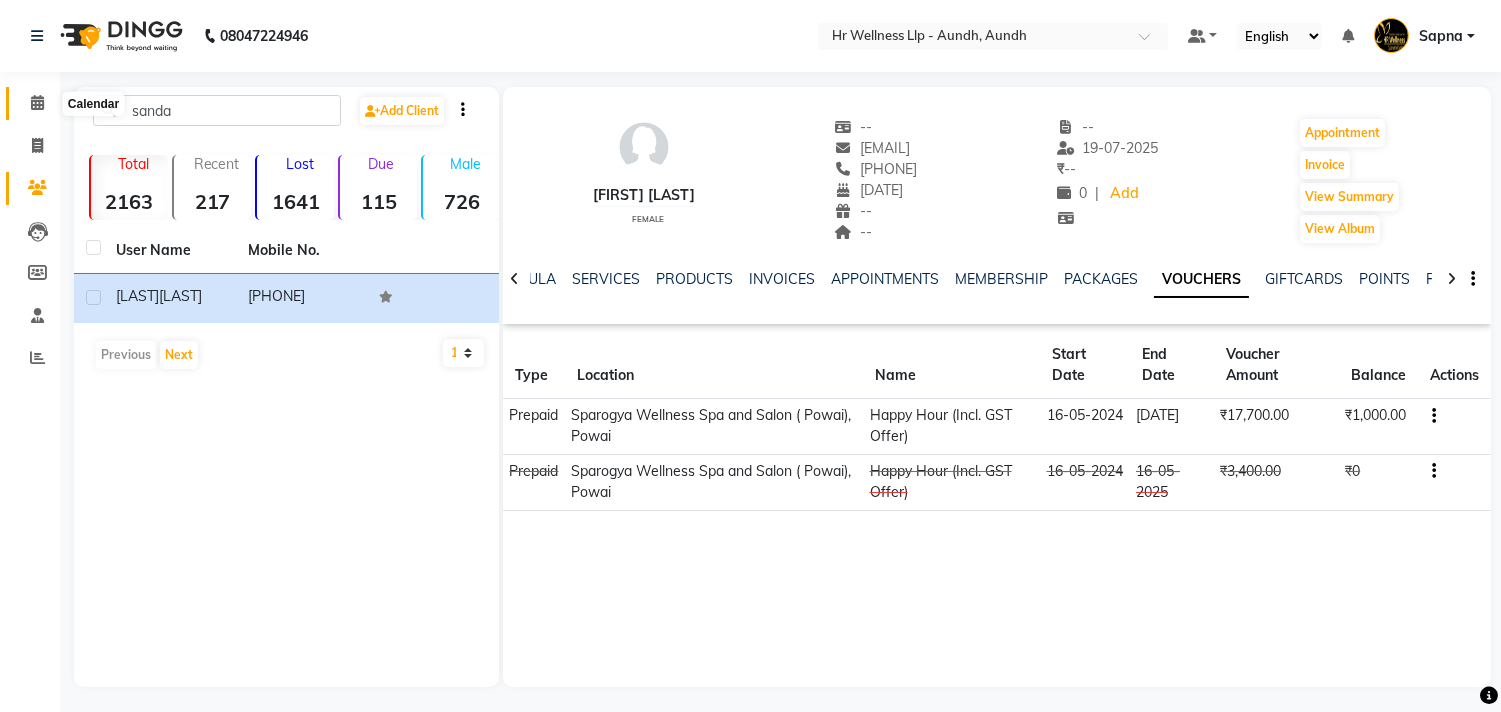 click 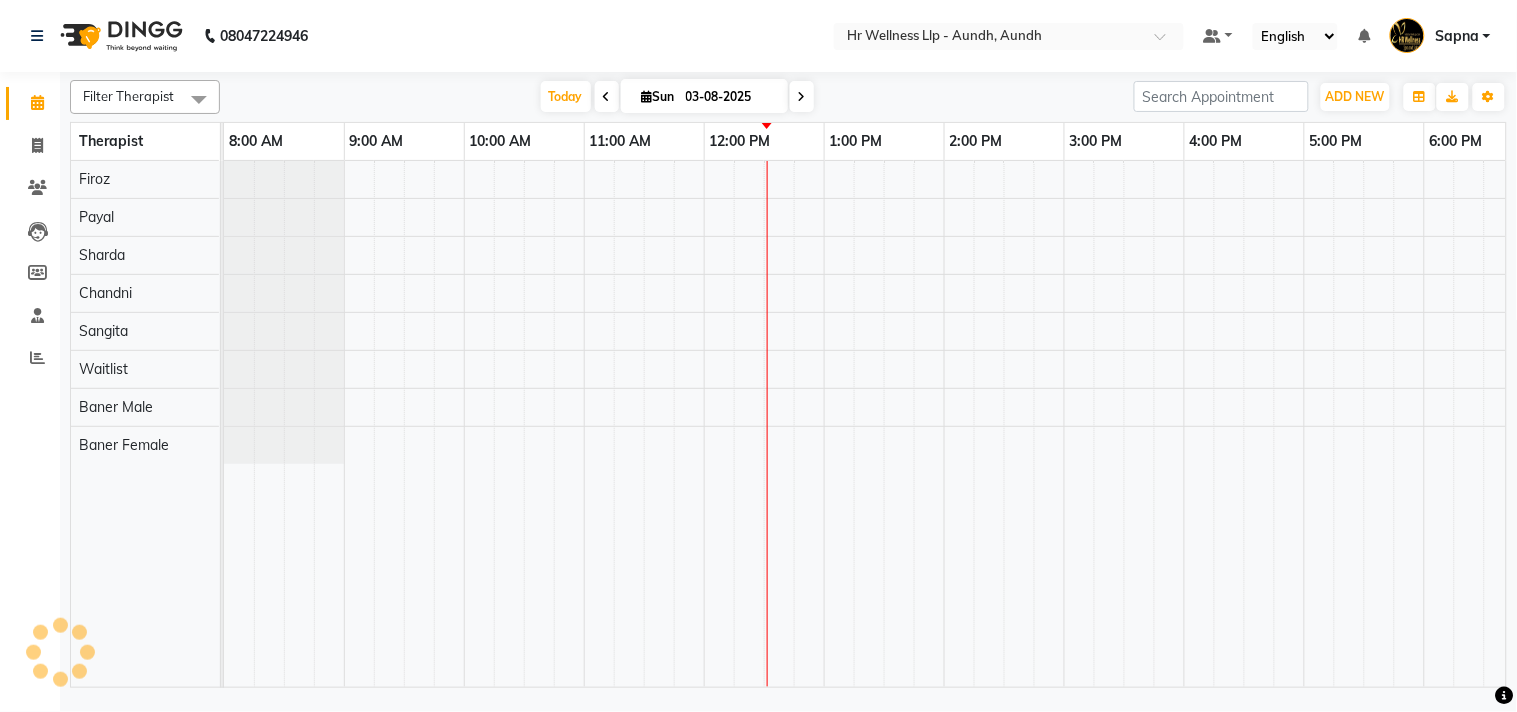 scroll, scrollTop: 0, scrollLeft: 0, axis: both 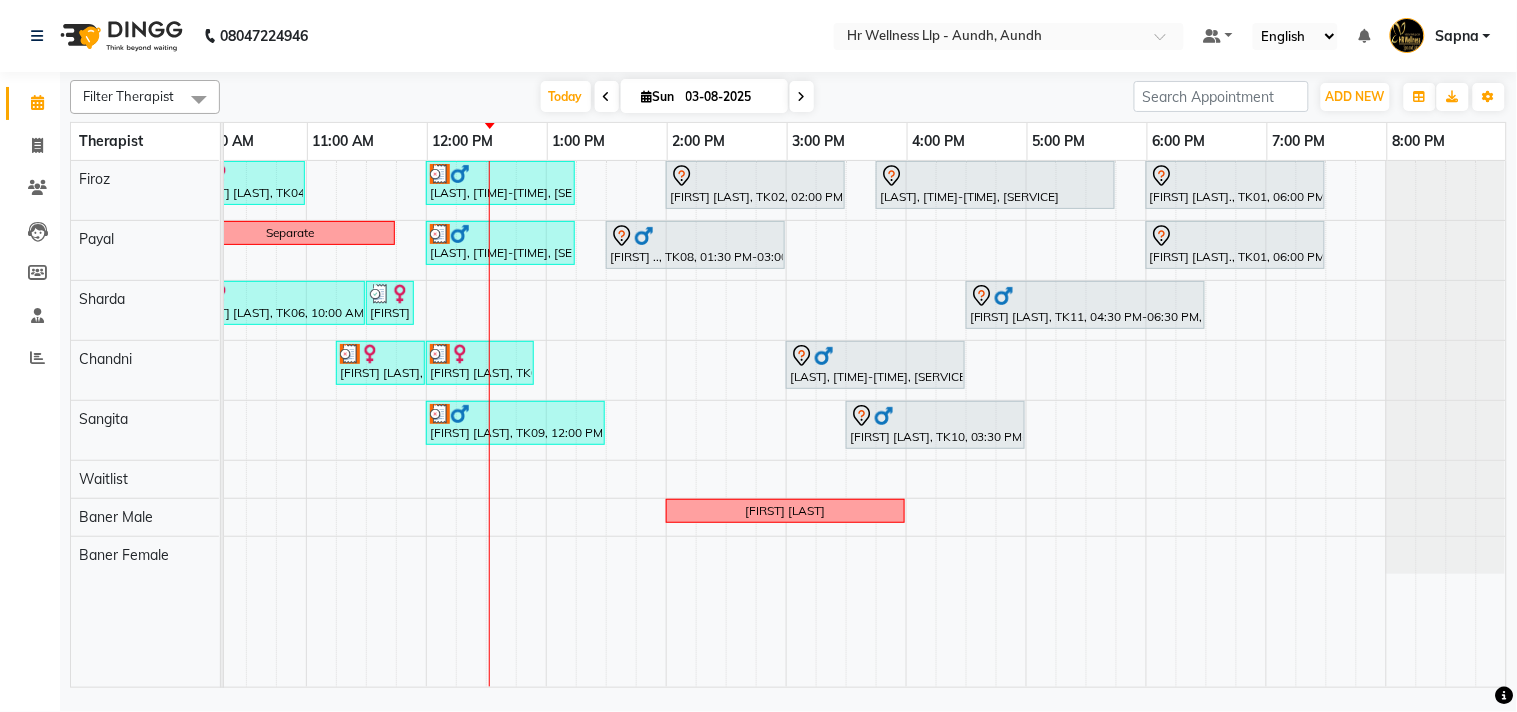 click at bounding box center [802, 97] 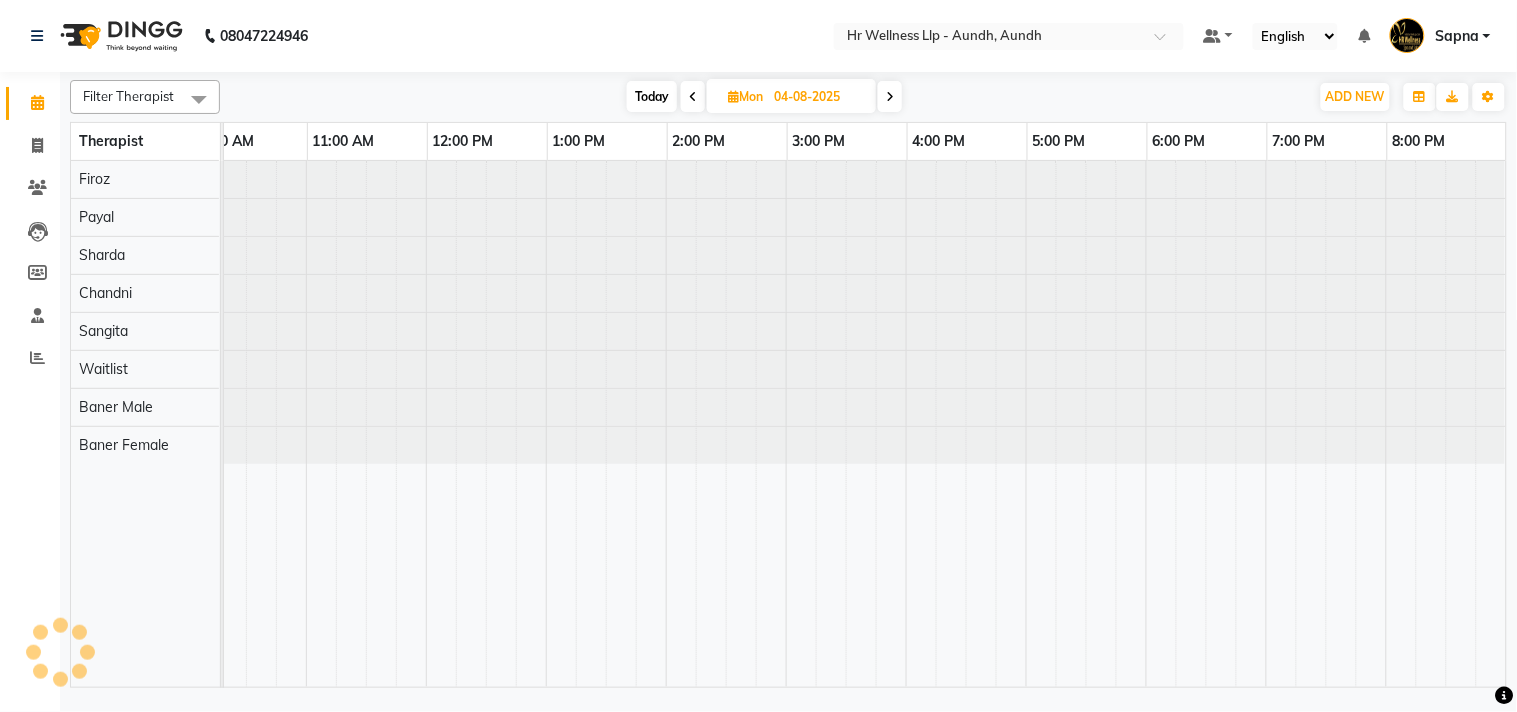 scroll, scrollTop: 0, scrollLeft: 0, axis: both 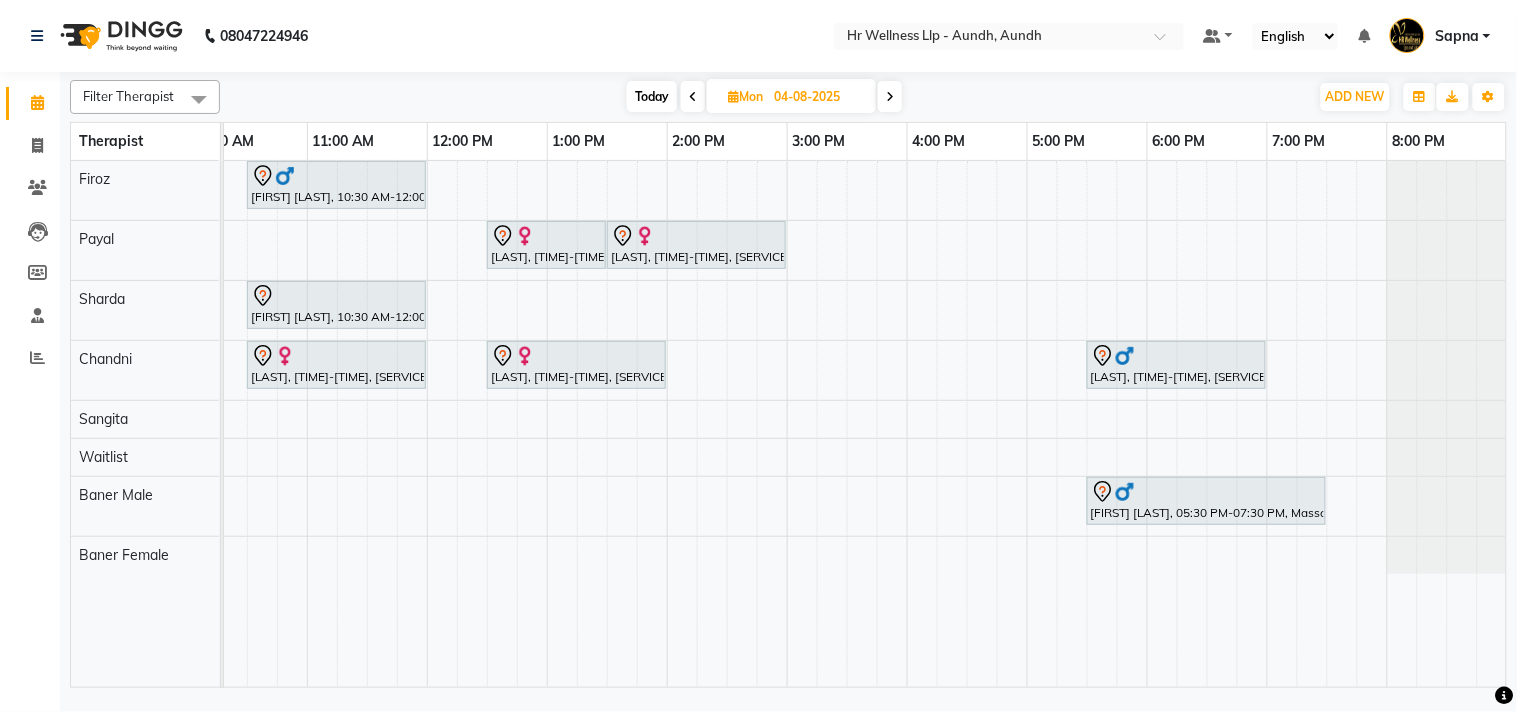 click on "Today" at bounding box center [652, 96] 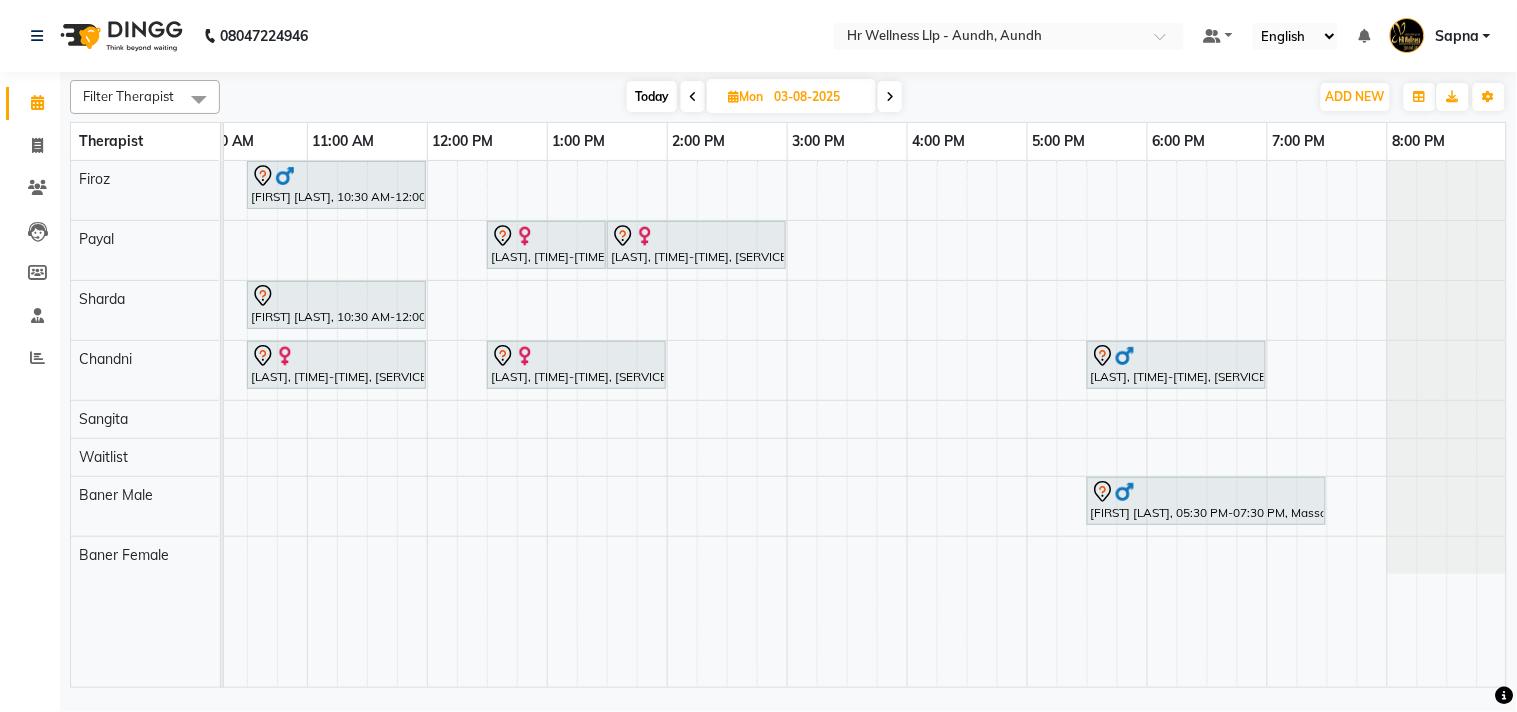 scroll, scrollTop: 0, scrollLeft: 0, axis: both 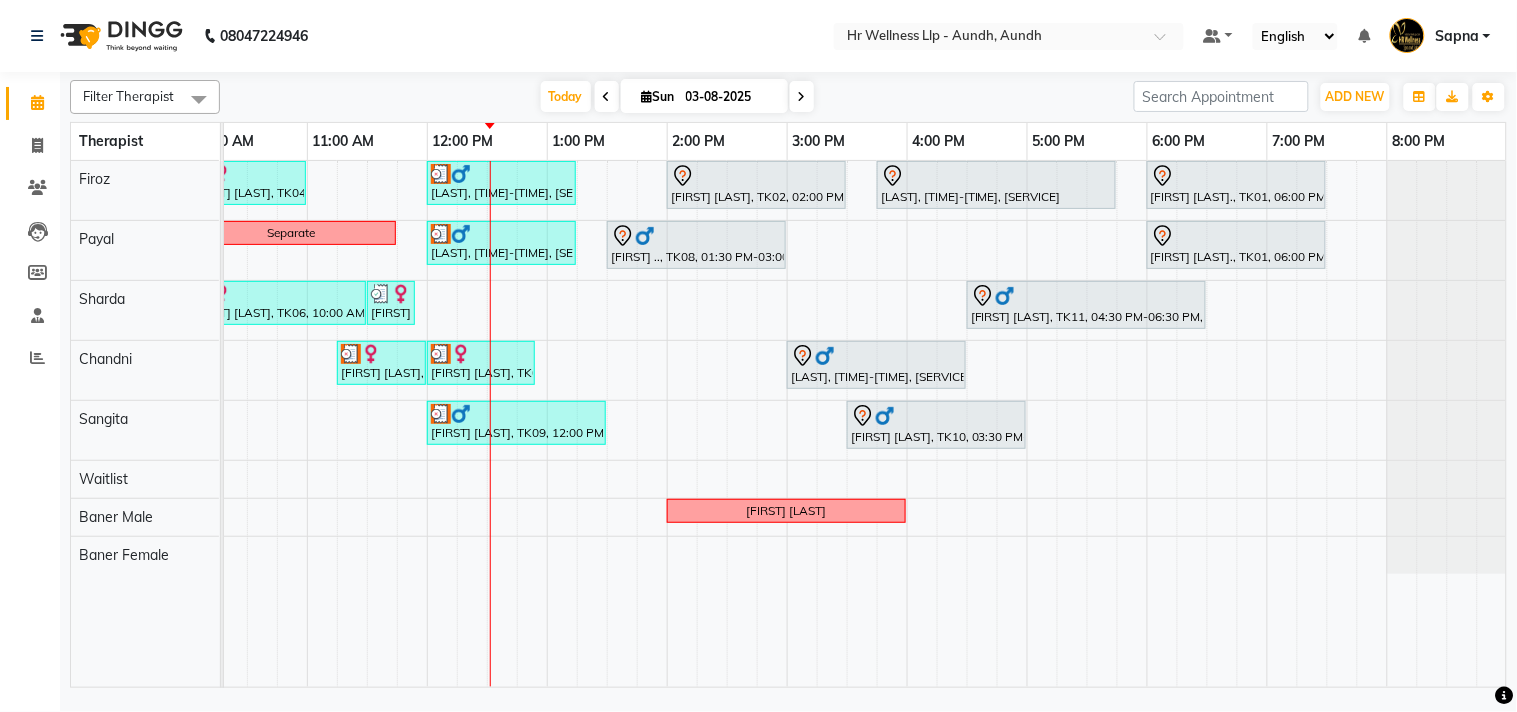 click at bounding box center [647, 96] 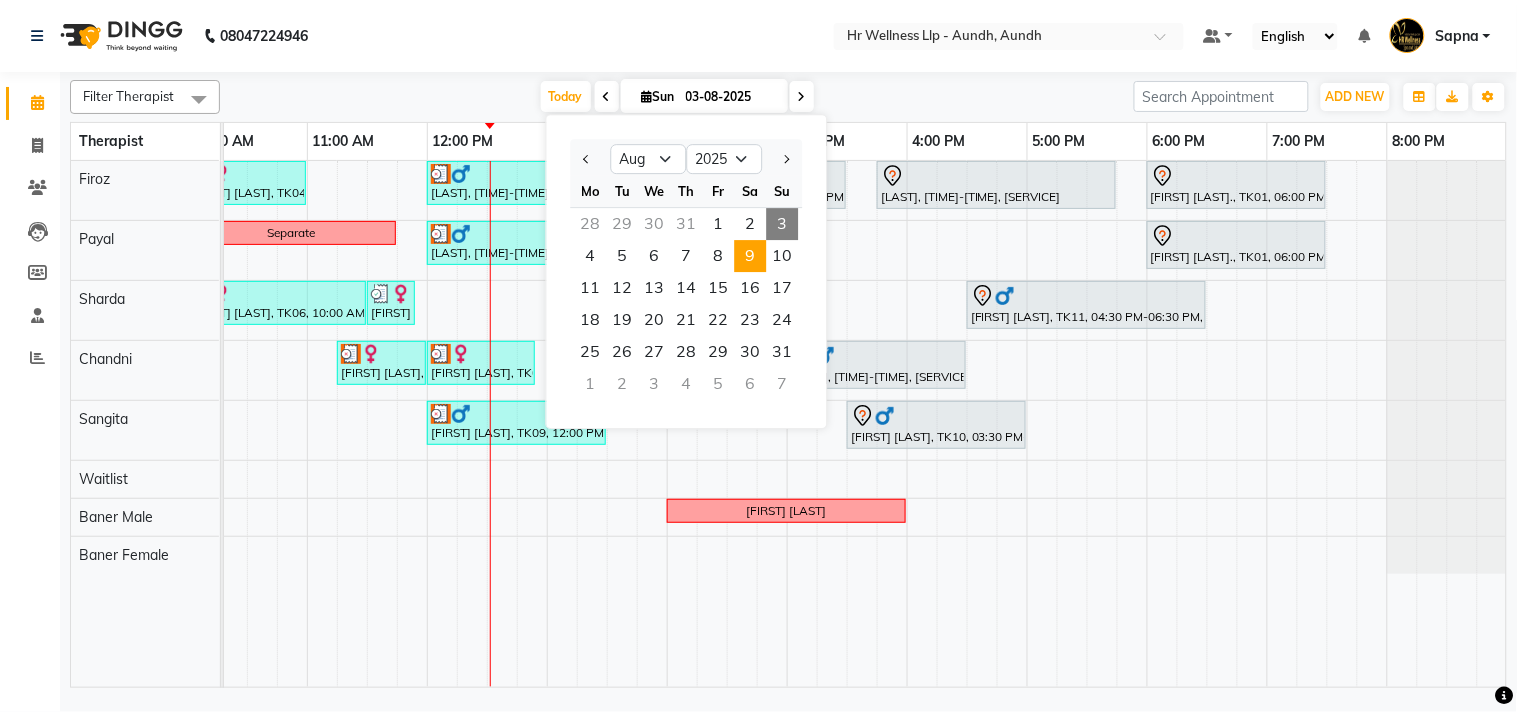 click on "9" at bounding box center [751, 256] 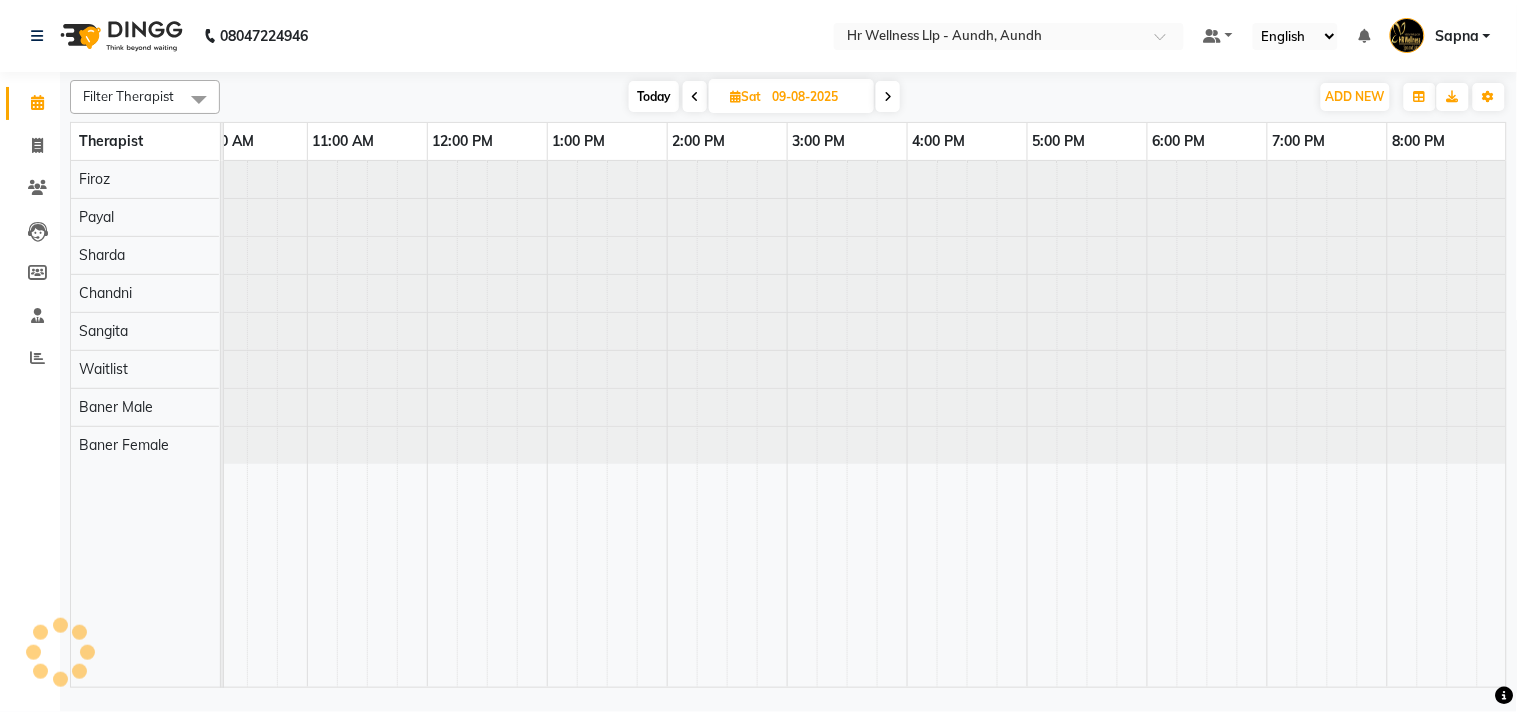 scroll, scrollTop: 0, scrollLeft: 0, axis: both 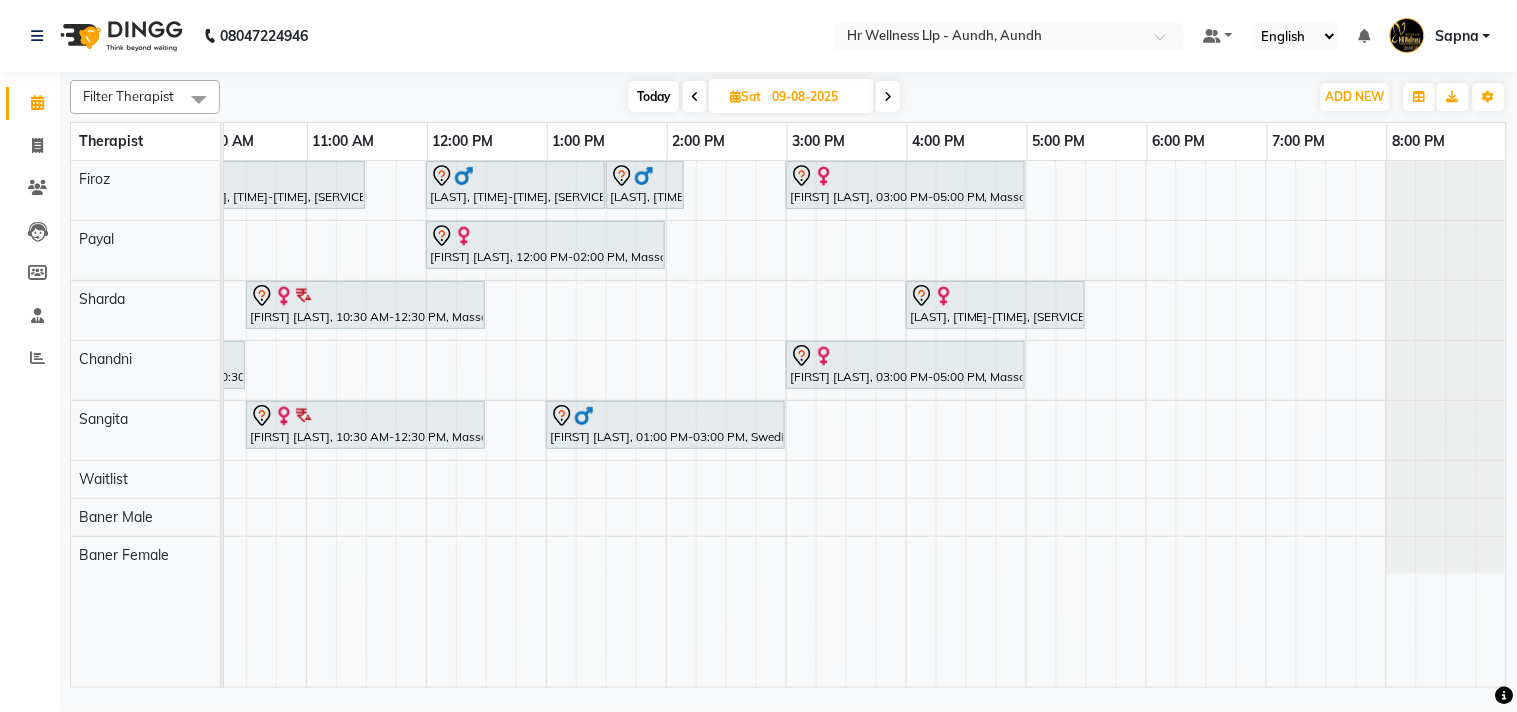 click on "Today" at bounding box center [654, 96] 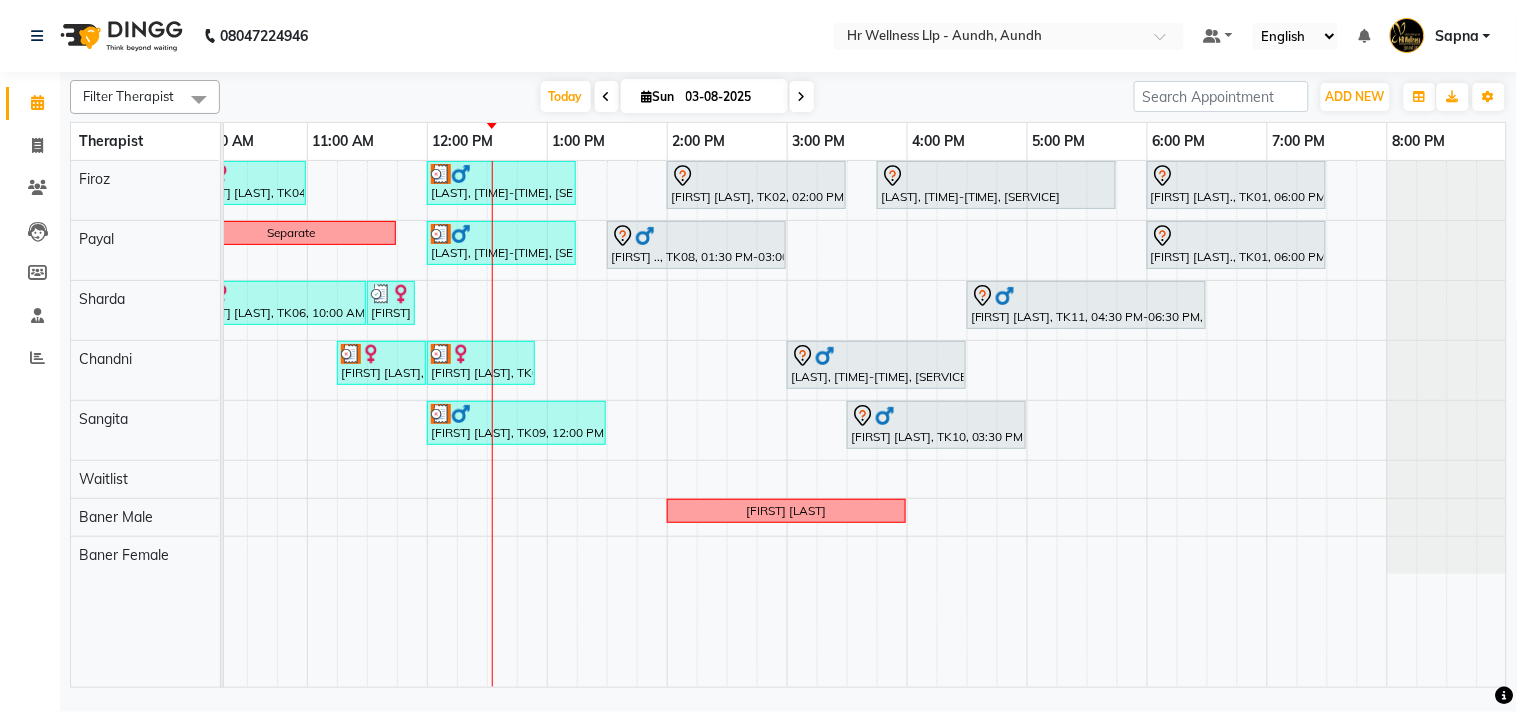 click at bounding box center [607, 97] 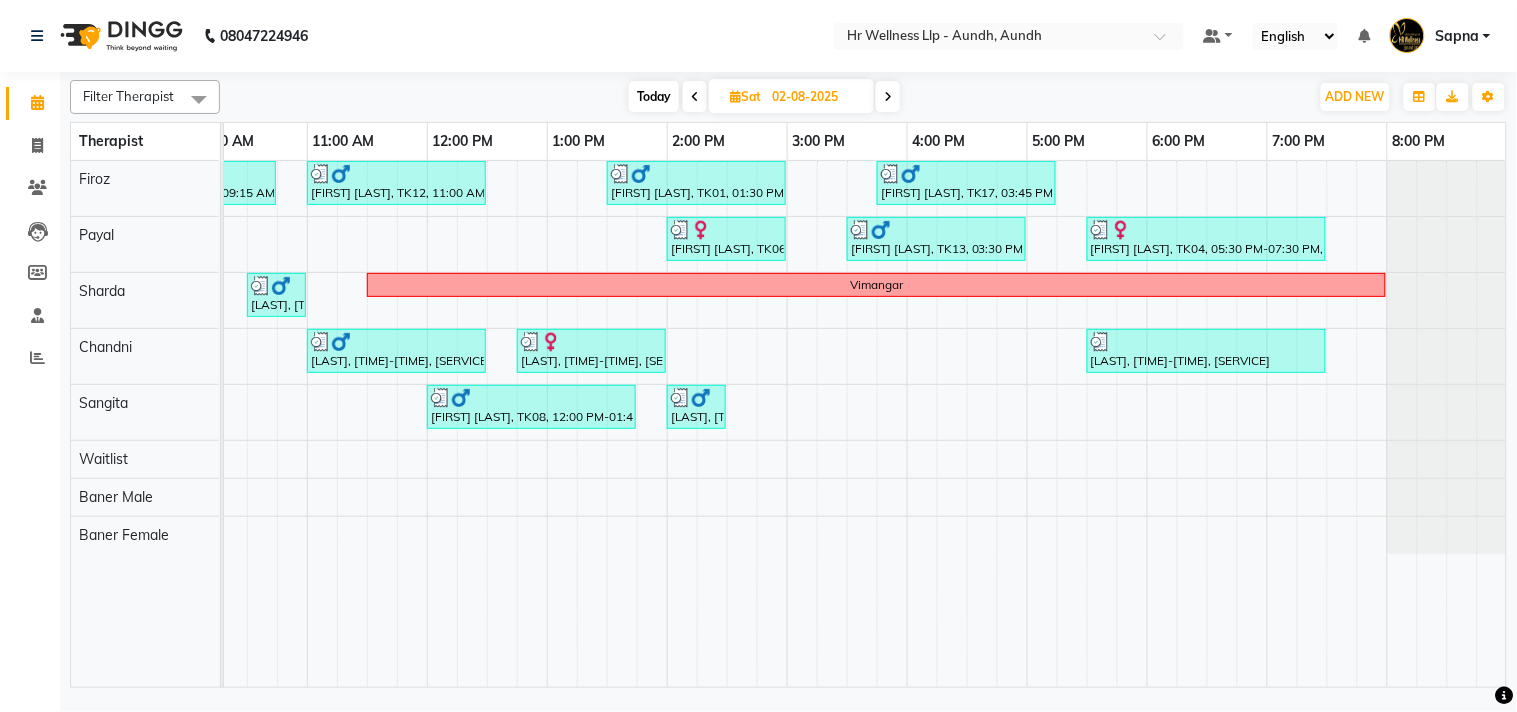 click on "Today" at bounding box center [654, 96] 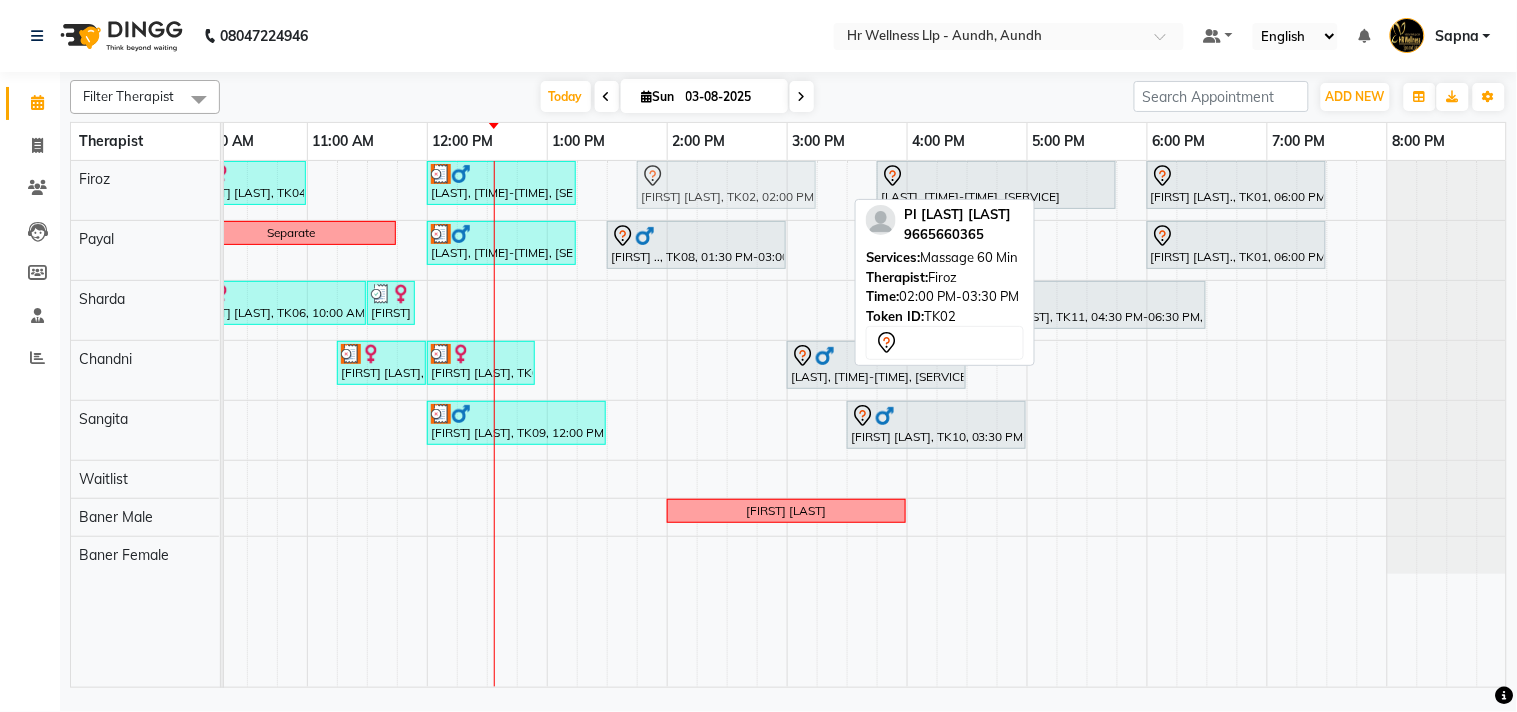 drag, startPoint x: 681, startPoint y: 172, endPoint x: 662, endPoint y: 166, distance: 19.924858 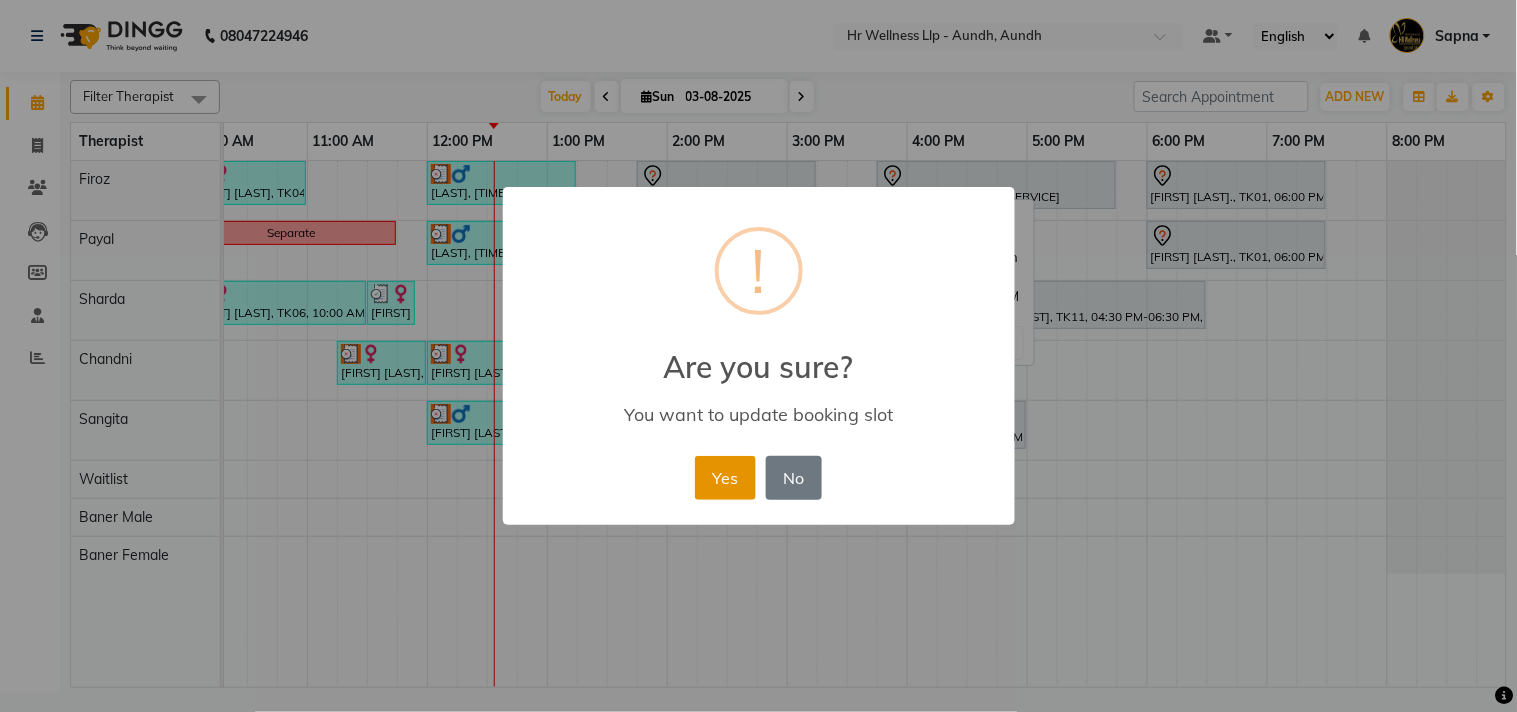 click on "Yes" at bounding box center (725, 478) 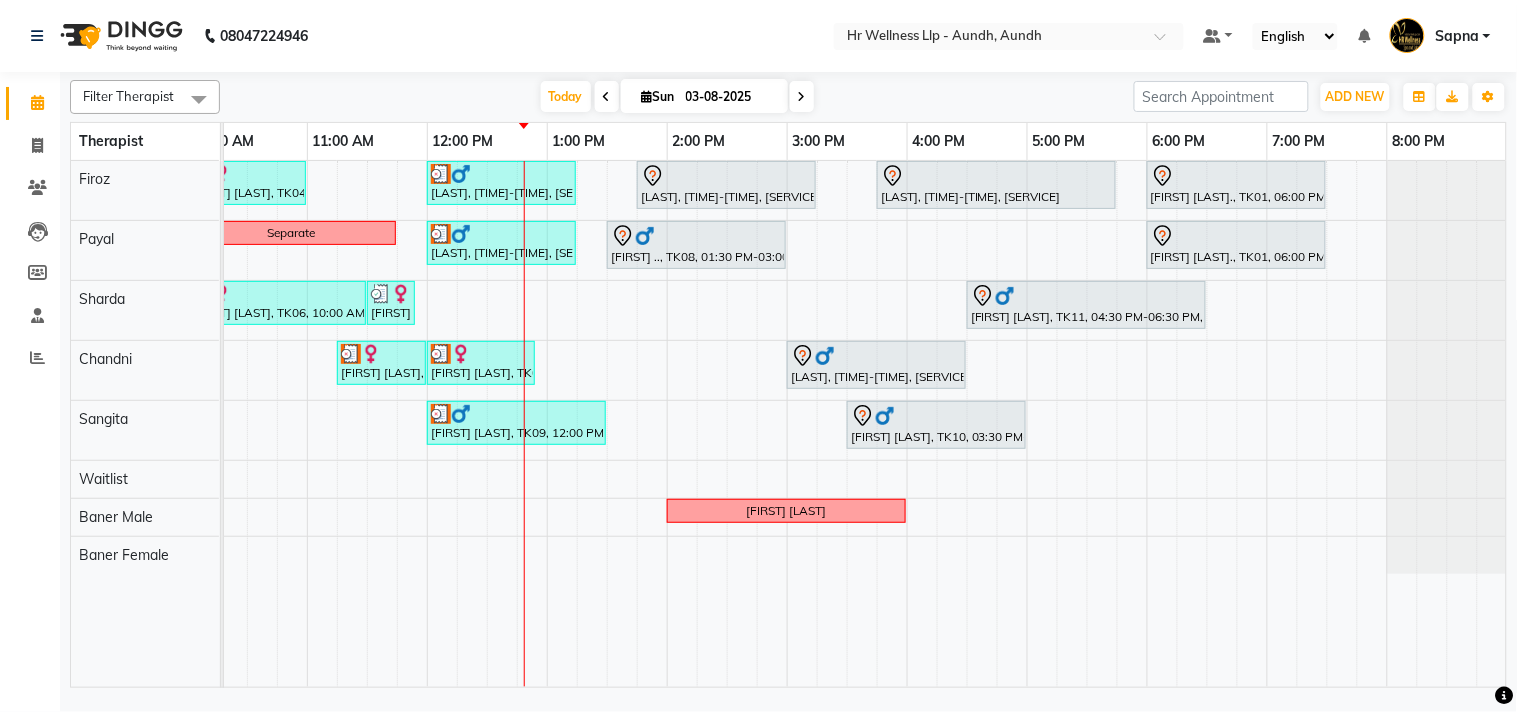click on "Ashwini Udasin, TK04, 10:00 AM-11:00 AM, Massage 60 Min     Seema Chavan, TK03, 12:00 PM-01:15 PM, Massage 60 Min             PI Sambhaji Shirke, TK02, 01:45 PM-03:15 PM, Massage 60 Min             Amol Rege, TK07, 03:45 PM-05:45 PM, Massage 90 Min             Zelam Chaubal., TK01, 06:00 PM-07:30 PM, Massage 60 Min  Separate      Seema Chavan, TK03, 12:00 PM-01:15 PM, Massage 60 Min             Bharat .., TK08, 01:30 PM-03:00 PM, Massage 60 Min             Zelam Chaubal., TK01, 06:00 PM-07:30 PM, Massage 60 Min     Sapna Jairam, TK06, 10:00 AM-11:30 AM, Massage 90 Min     Sapna Jairam, TK06, 11:30 AM-11:55 AM, 10 mins complimentary Service             Jayesh Baheti, TK11, 04:30 PM-06:30 PM, Massage 90 Min     Ashwini Udasin, TK04, 11:15 AM-12:00 PM, Massage 60 Min     Ashwini Udasin, TK04, 12:00 PM-12:55 PM, 10 mins complimentary Service             Adrian D'souza, TK05, 03:00 PM-04:30 PM, Massage 60 Min     Satish Bakre, TK09, 12:00 PM-01:30 PM, Massage 60 Min              Raeha sandalwala" at bounding box center (727, 424) 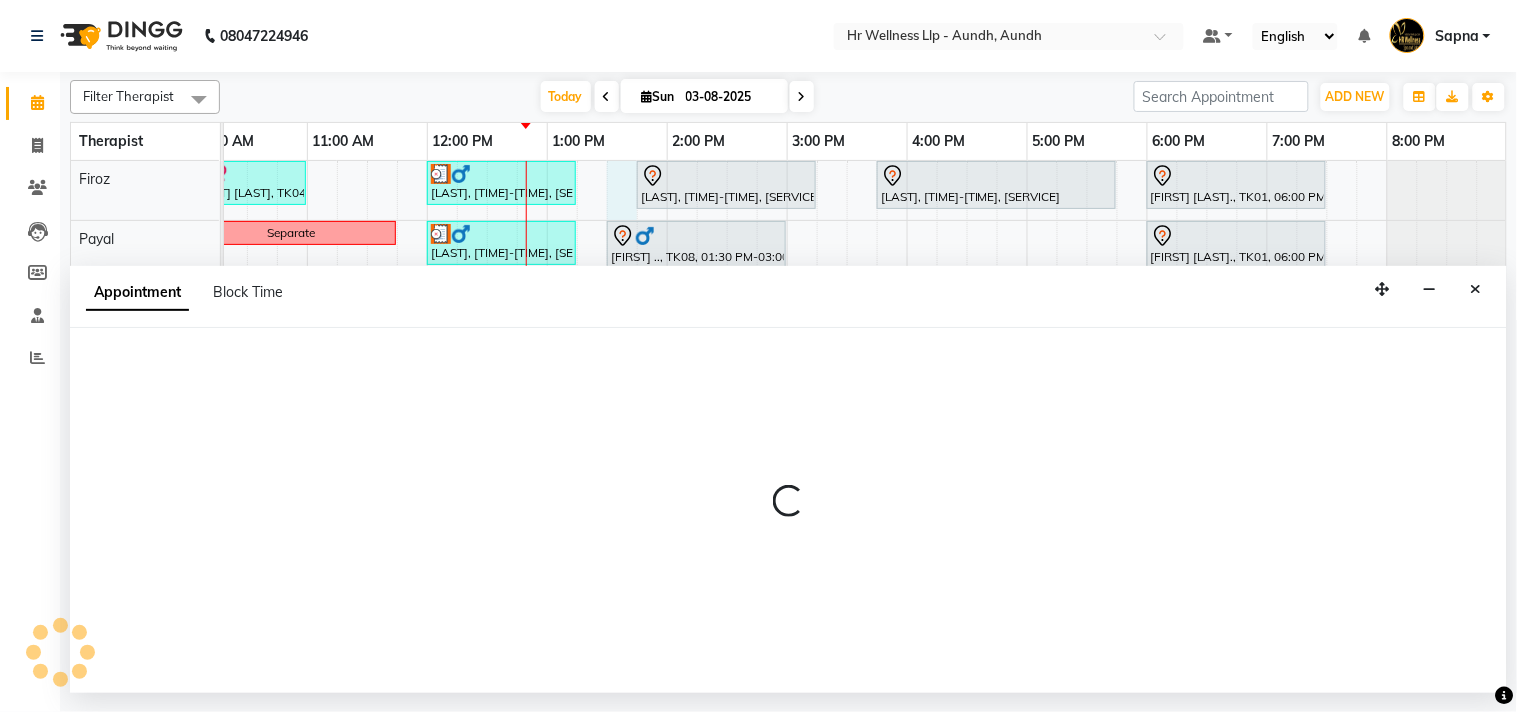 select on "77660" 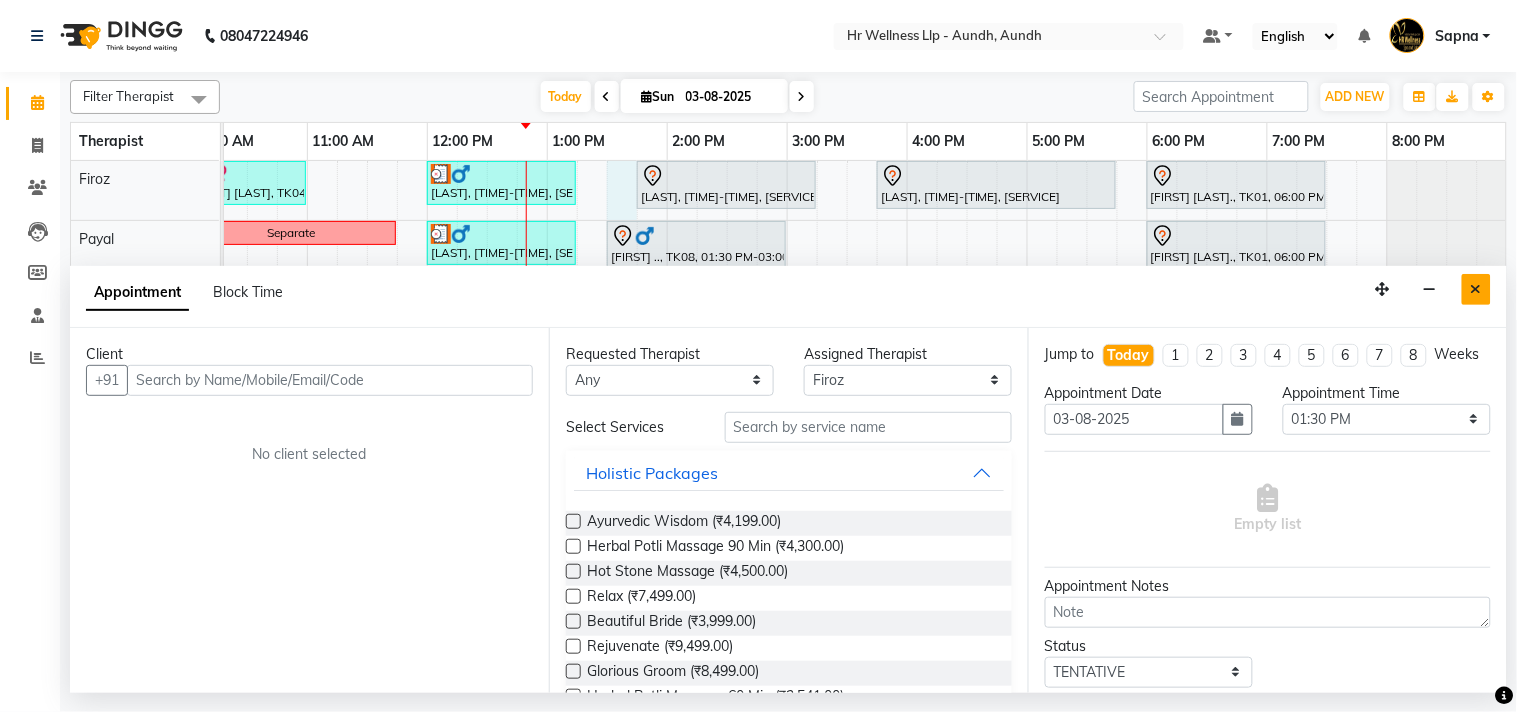 click at bounding box center (1476, 289) 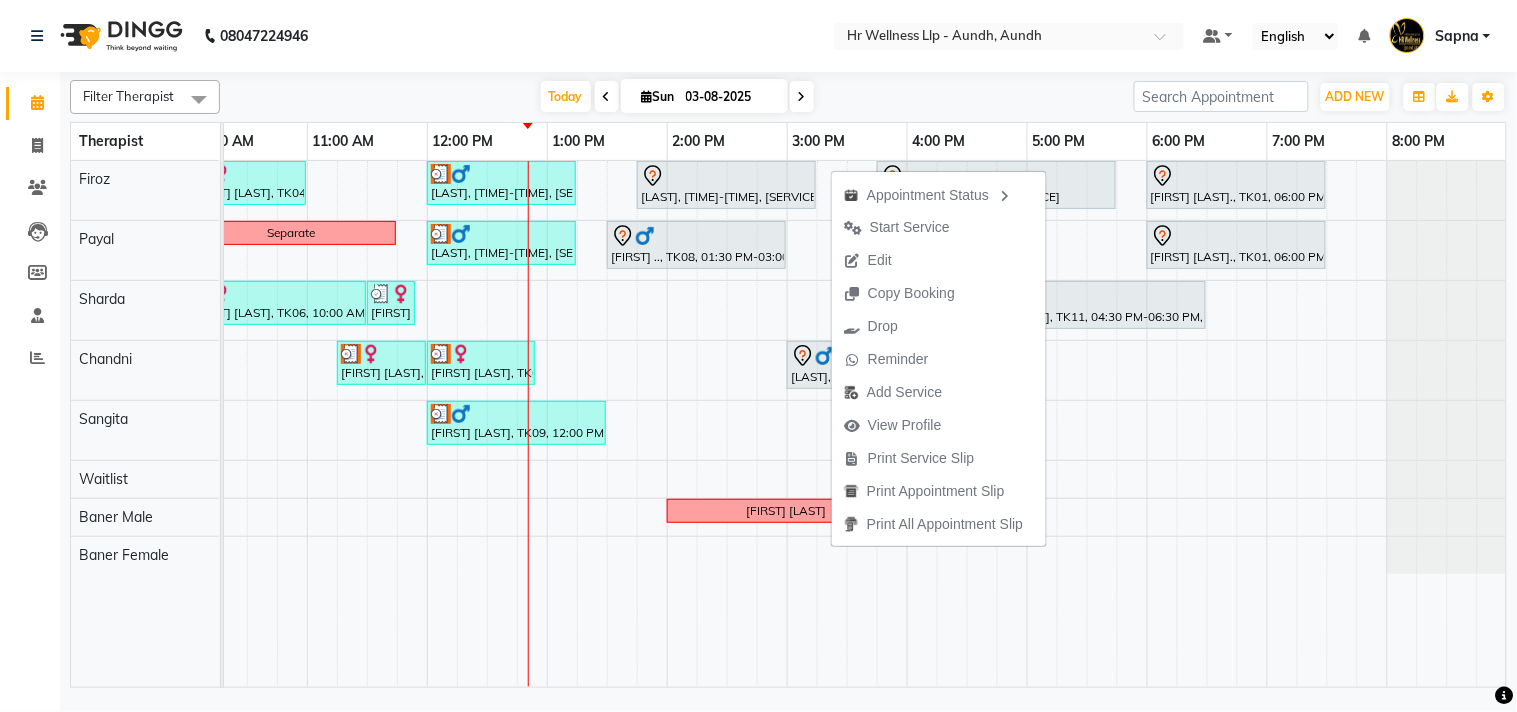 click at bounding box center [647, 96] 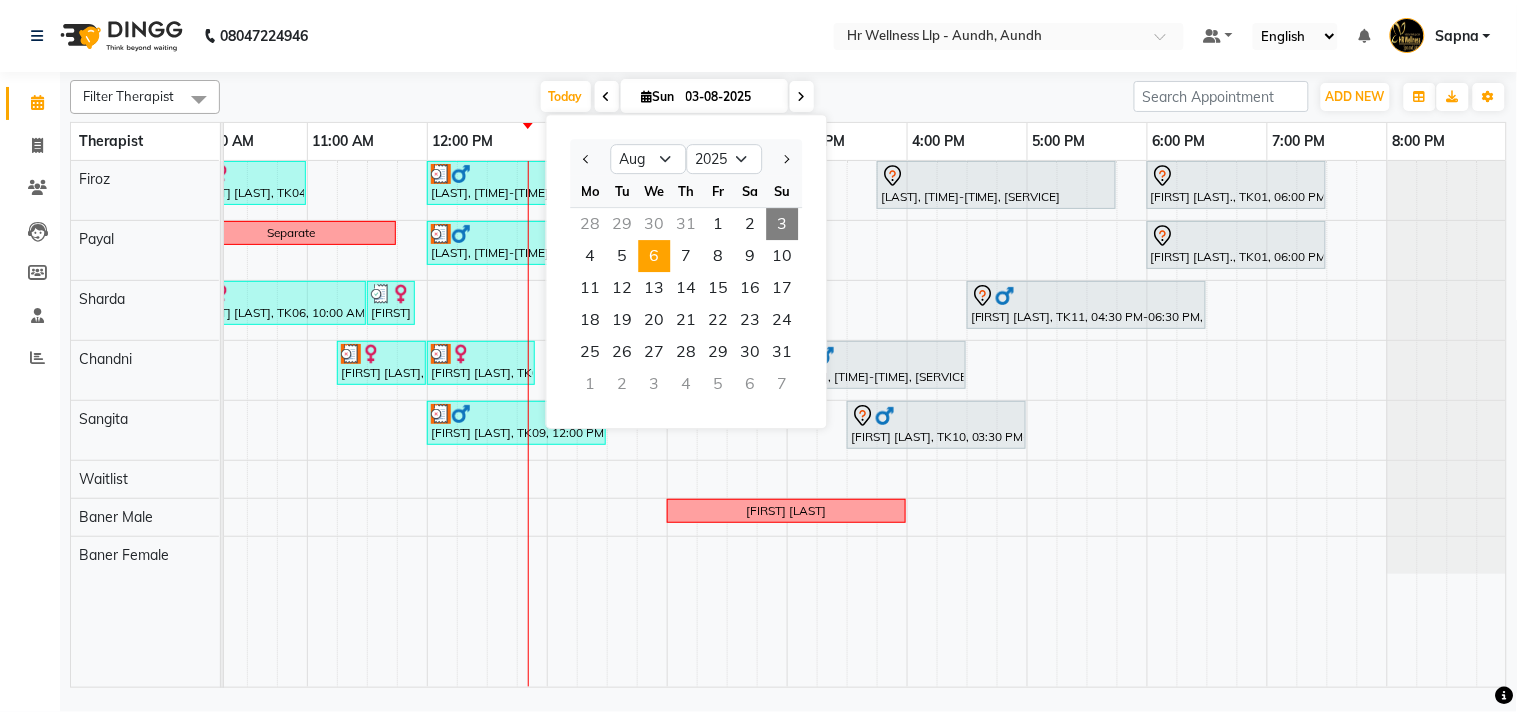 click on "6" at bounding box center (655, 256) 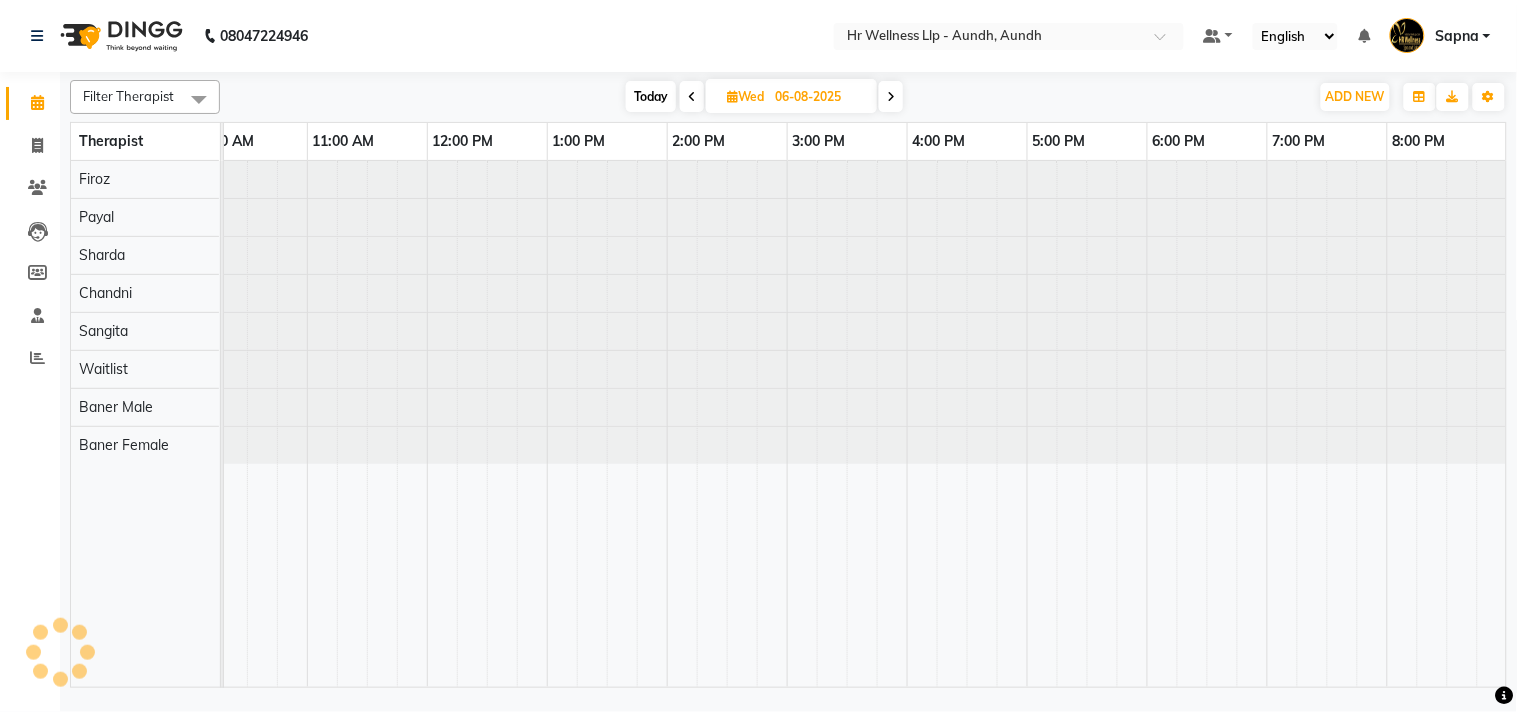 scroll, scrollTop: 0, scrollLeft: 0, axis: both 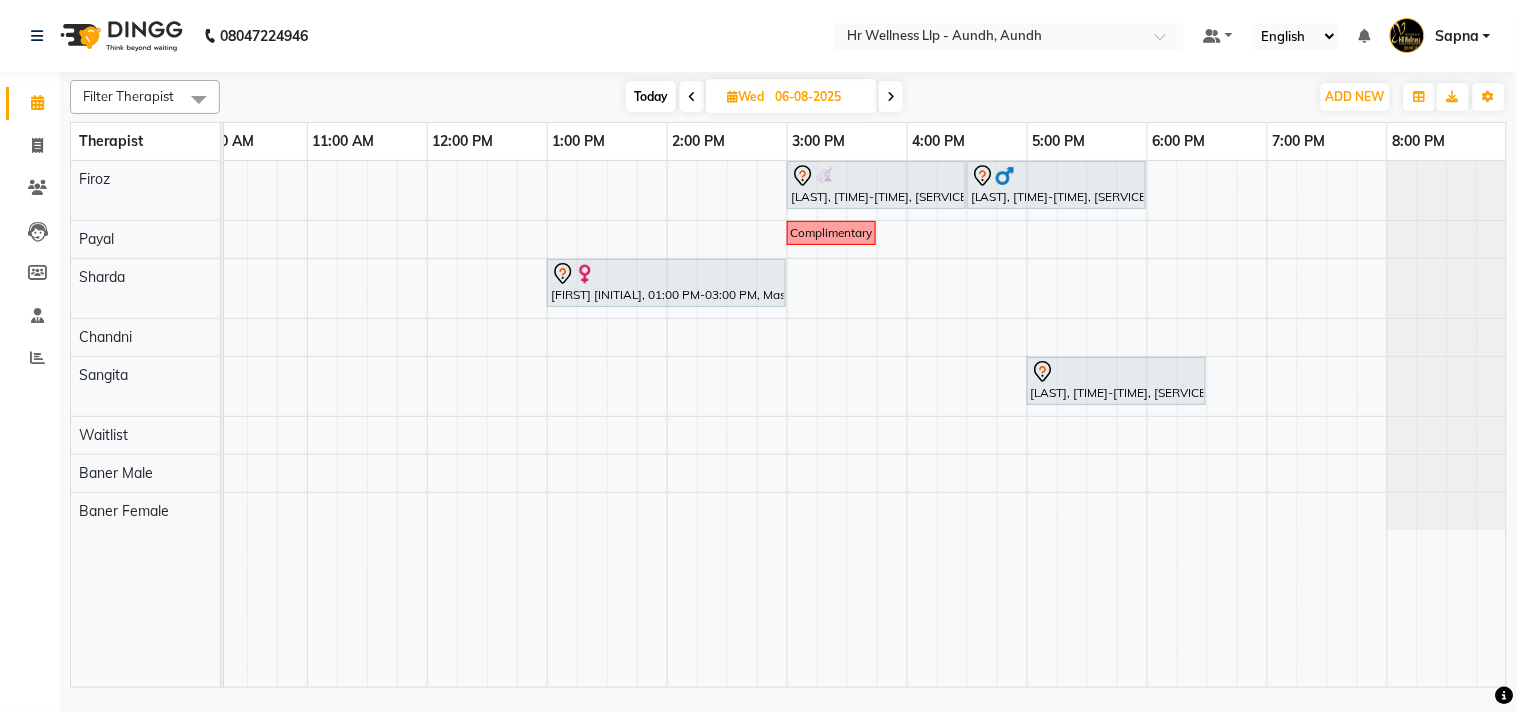 click at bounding box center [891, 96] 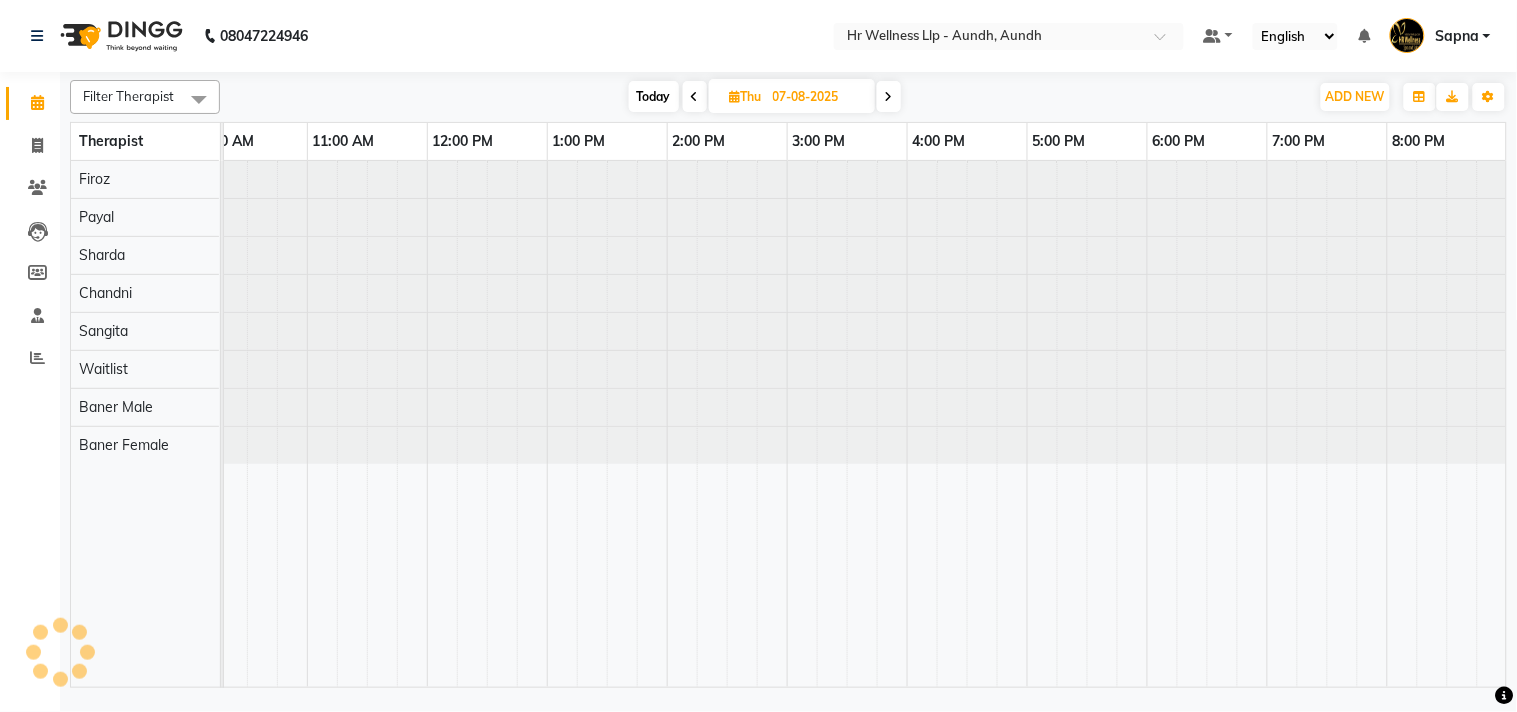scroll, scrollTop: 0, scrollLeft: 0, axis: both 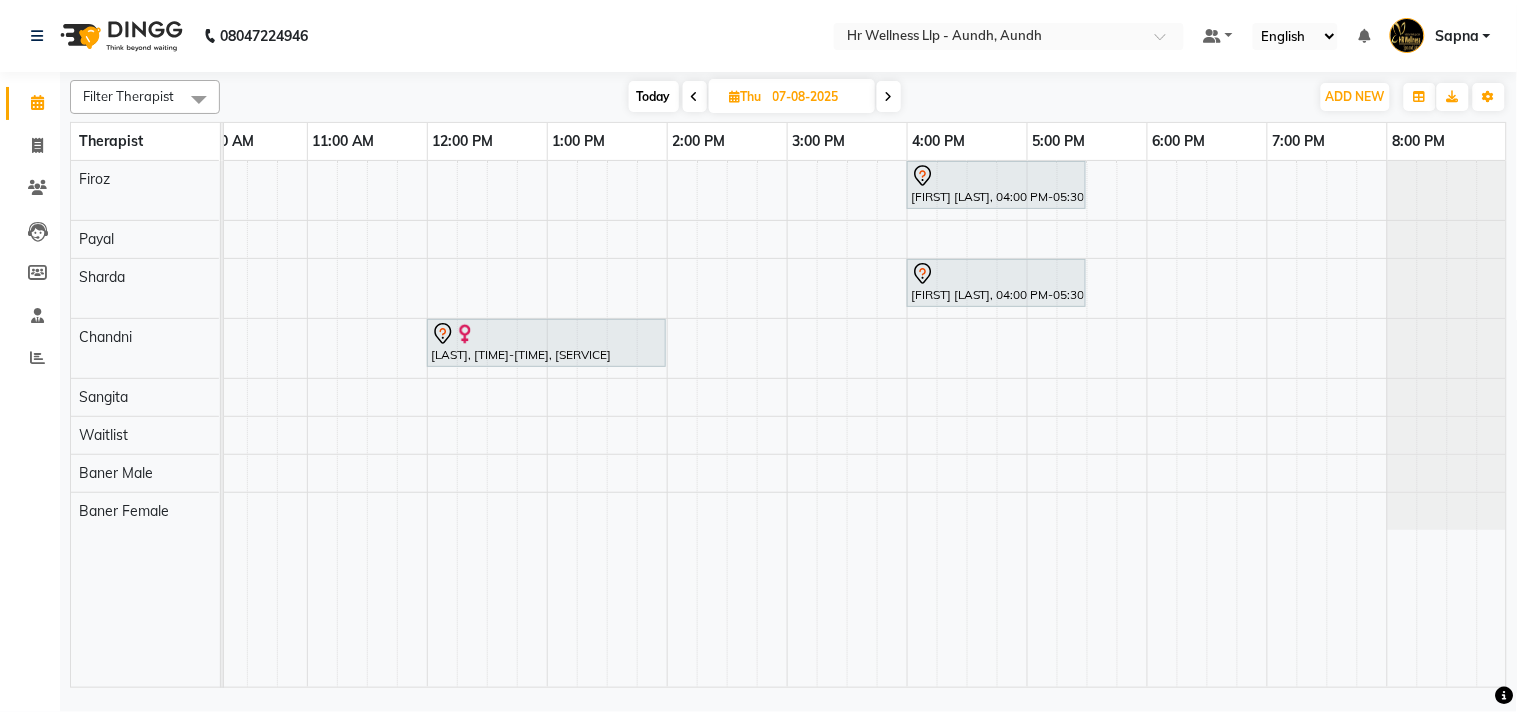 click at bounding box center (889, 96) 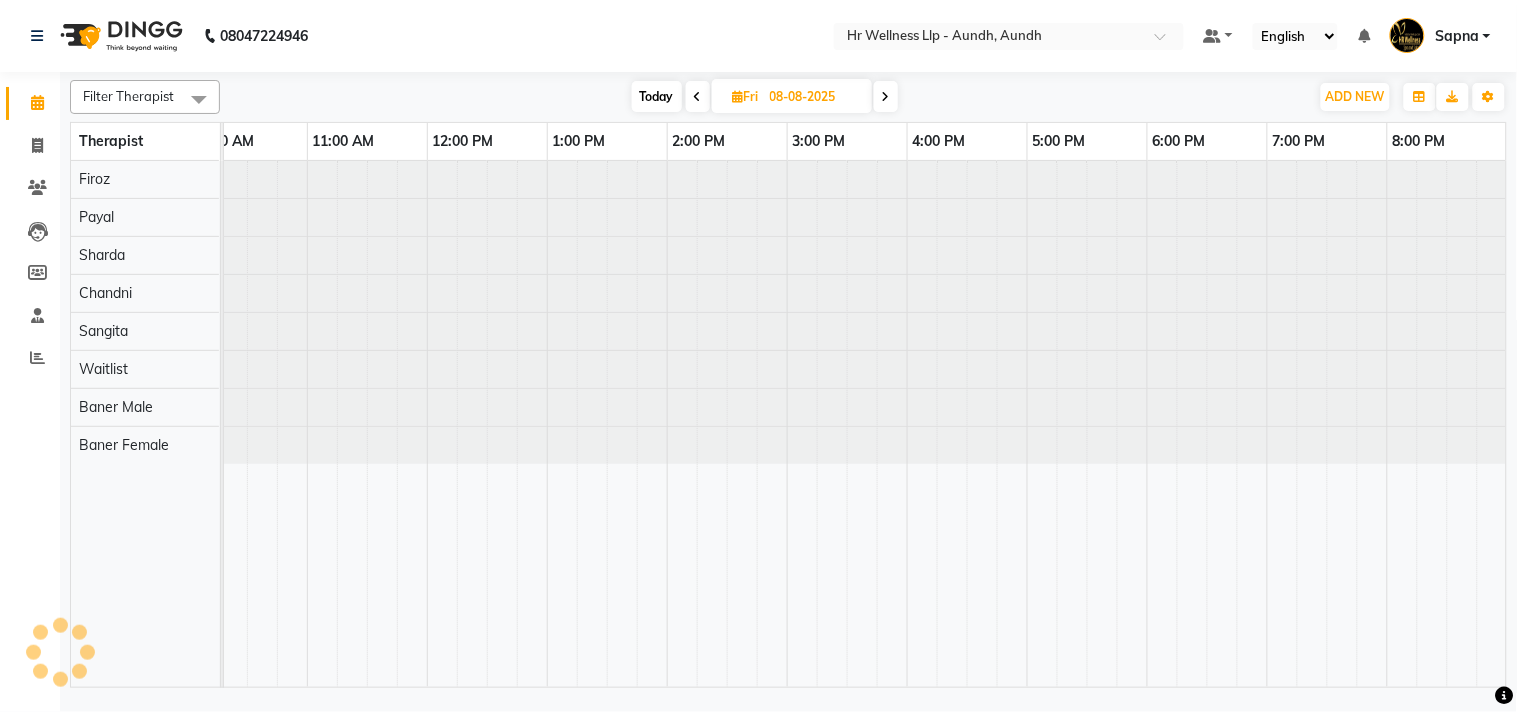 scroll, scrollTop: 0, scrollLeft: 0, axis: both 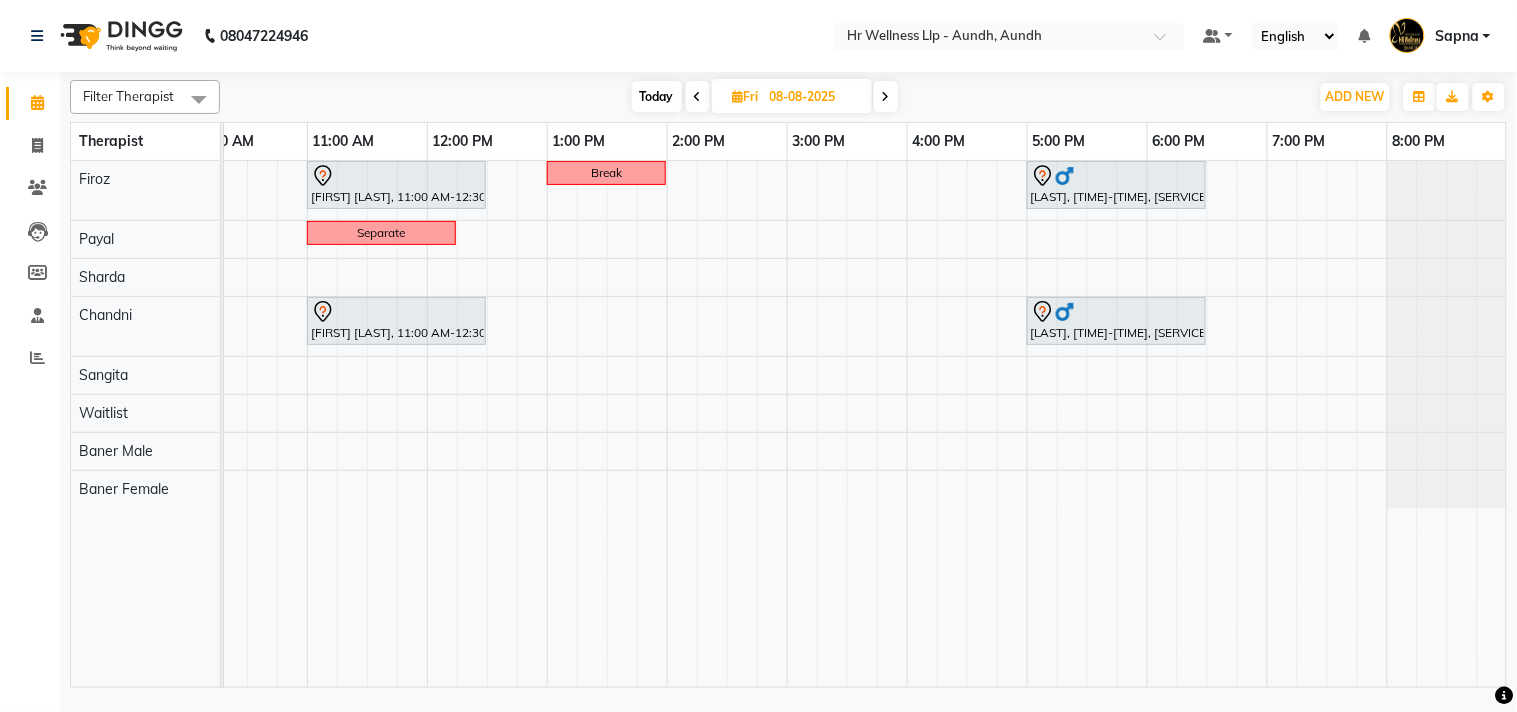 click at bounding box center (738, 96) 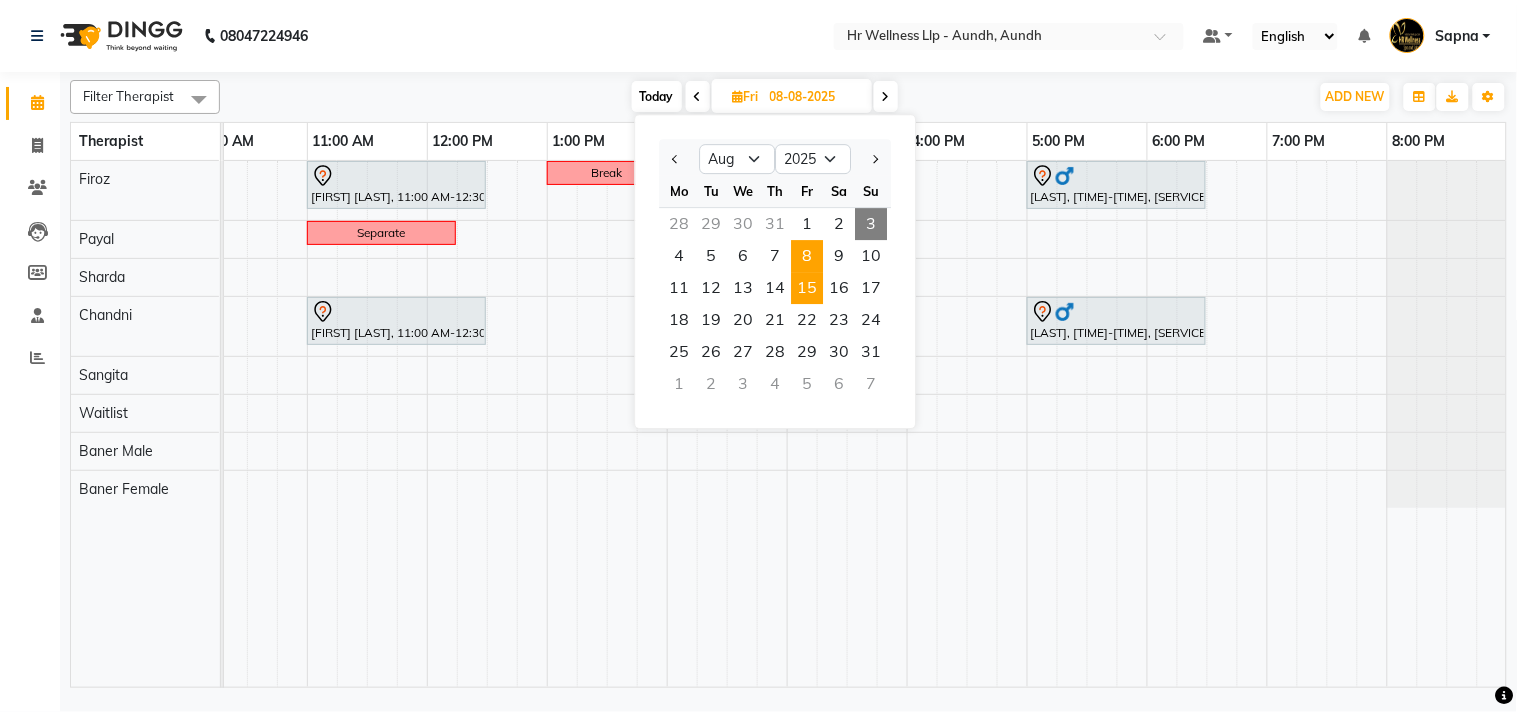 click on "15" at bounding box center [807, 288] 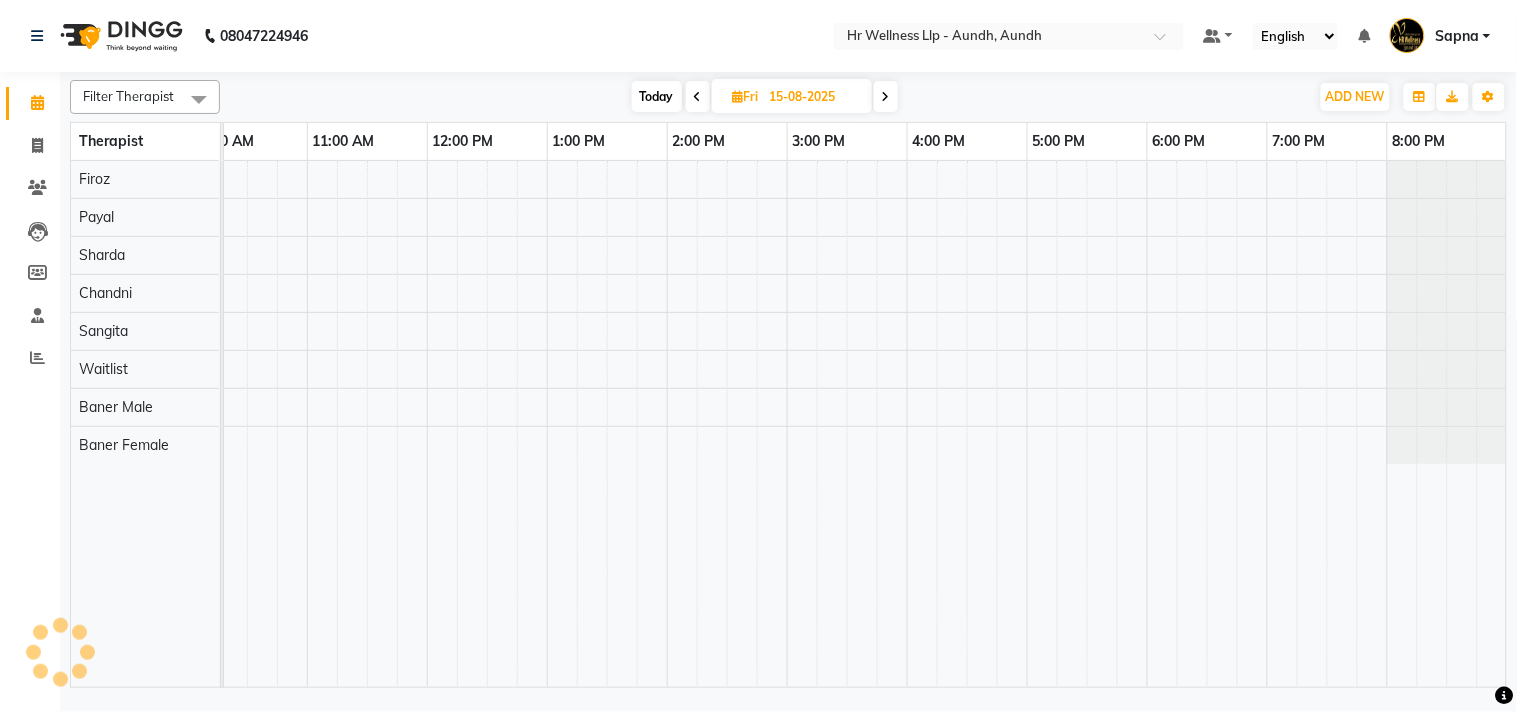 scroll, scrollTop: 0, scrollLeft: 0, axis: both 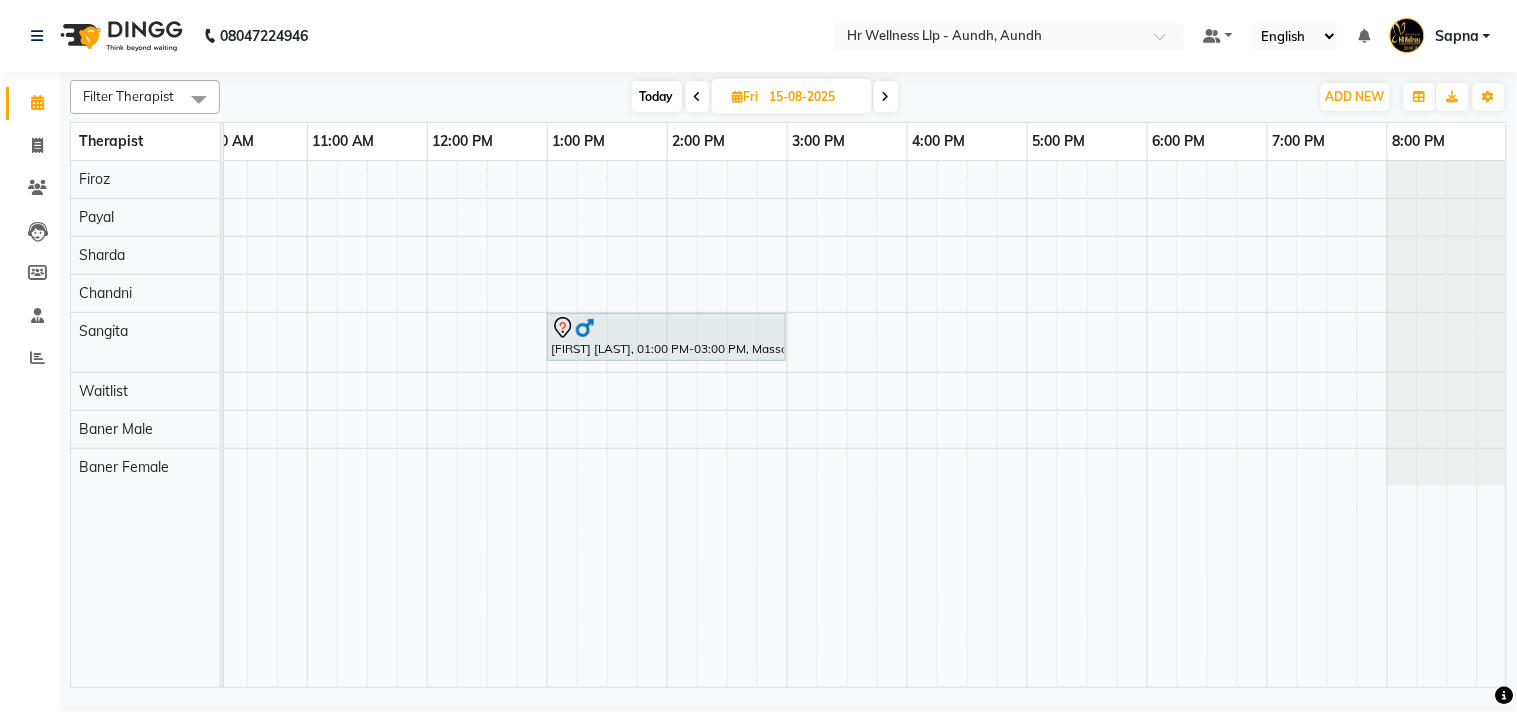 click on "Today  Fri 15-08-2025" at bounding box center [765, 97] 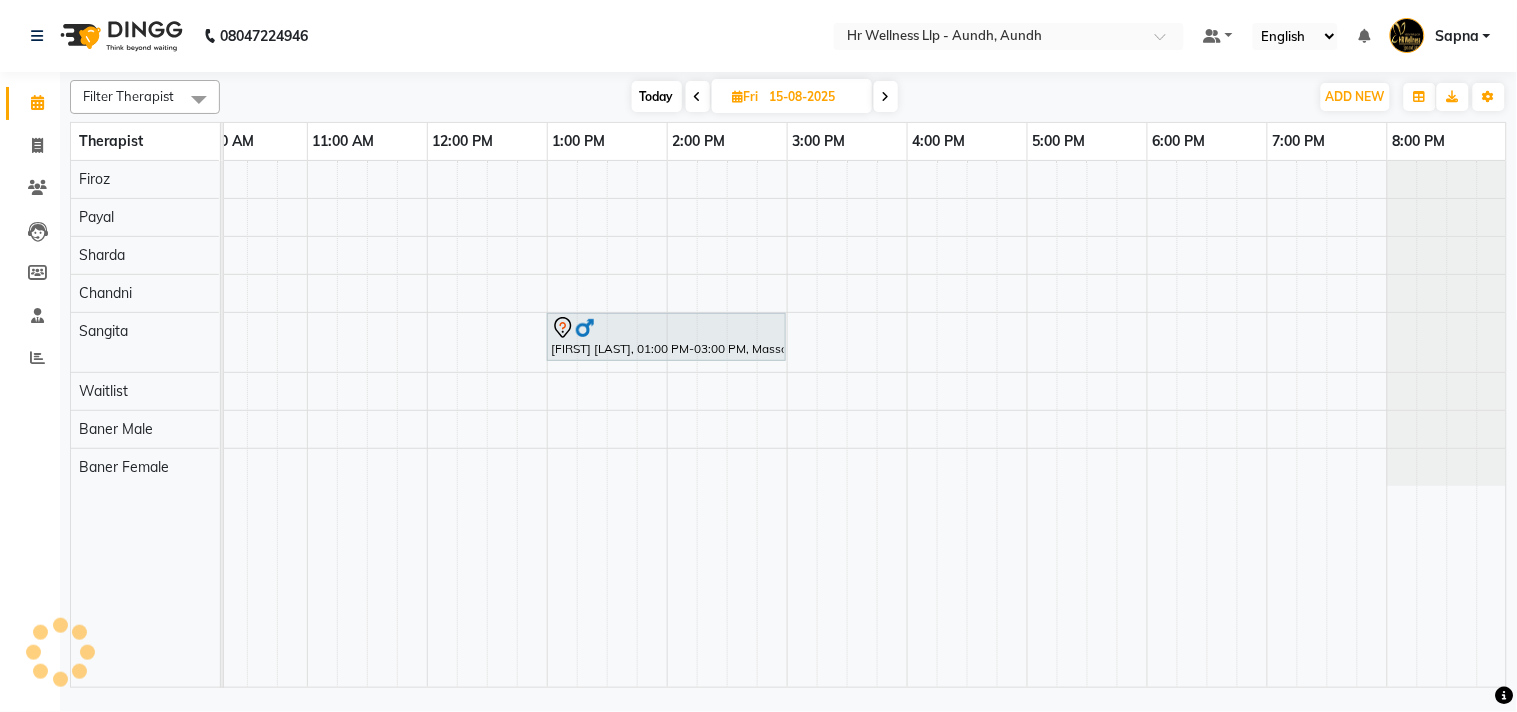 click at bounding box center [698, 97] 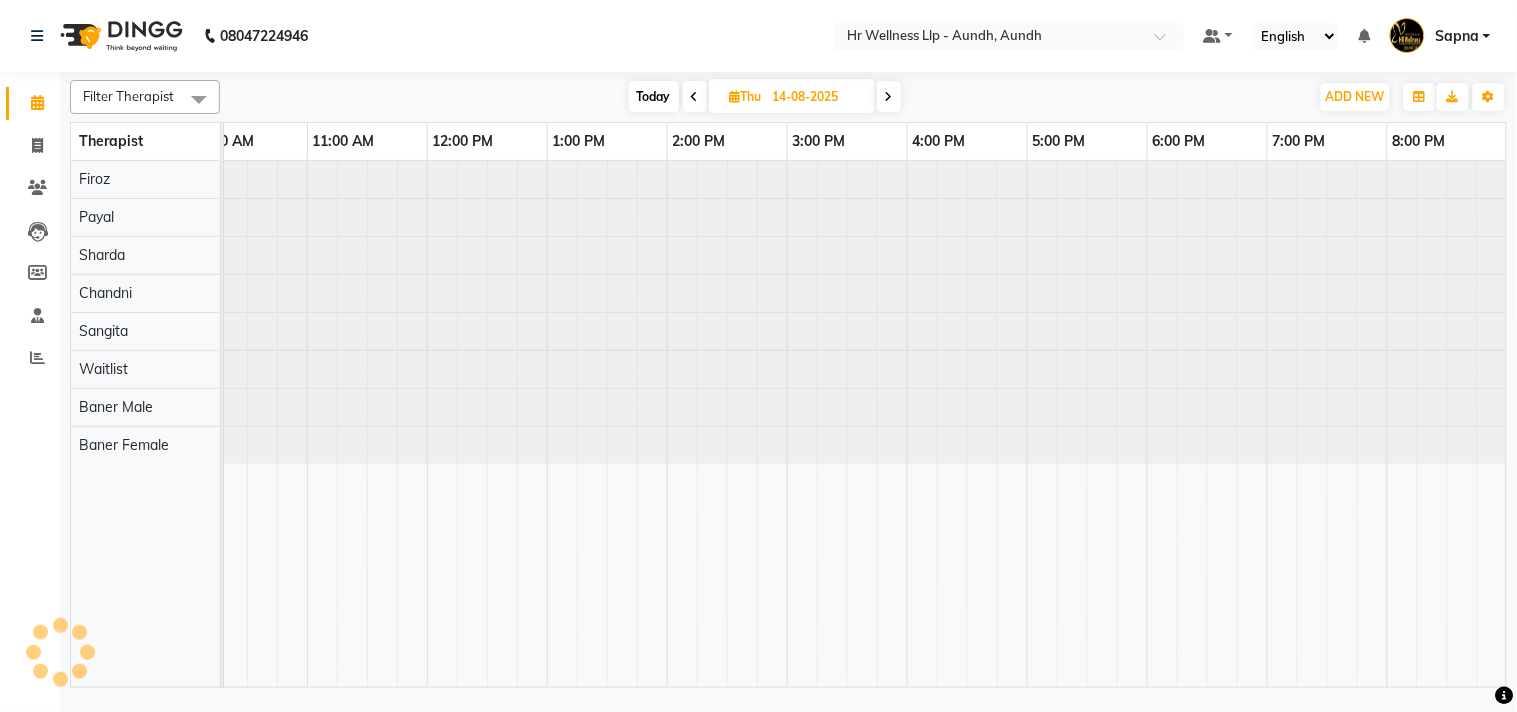scroll, scrollTop: 0, scrollLeft: 0, axis: both 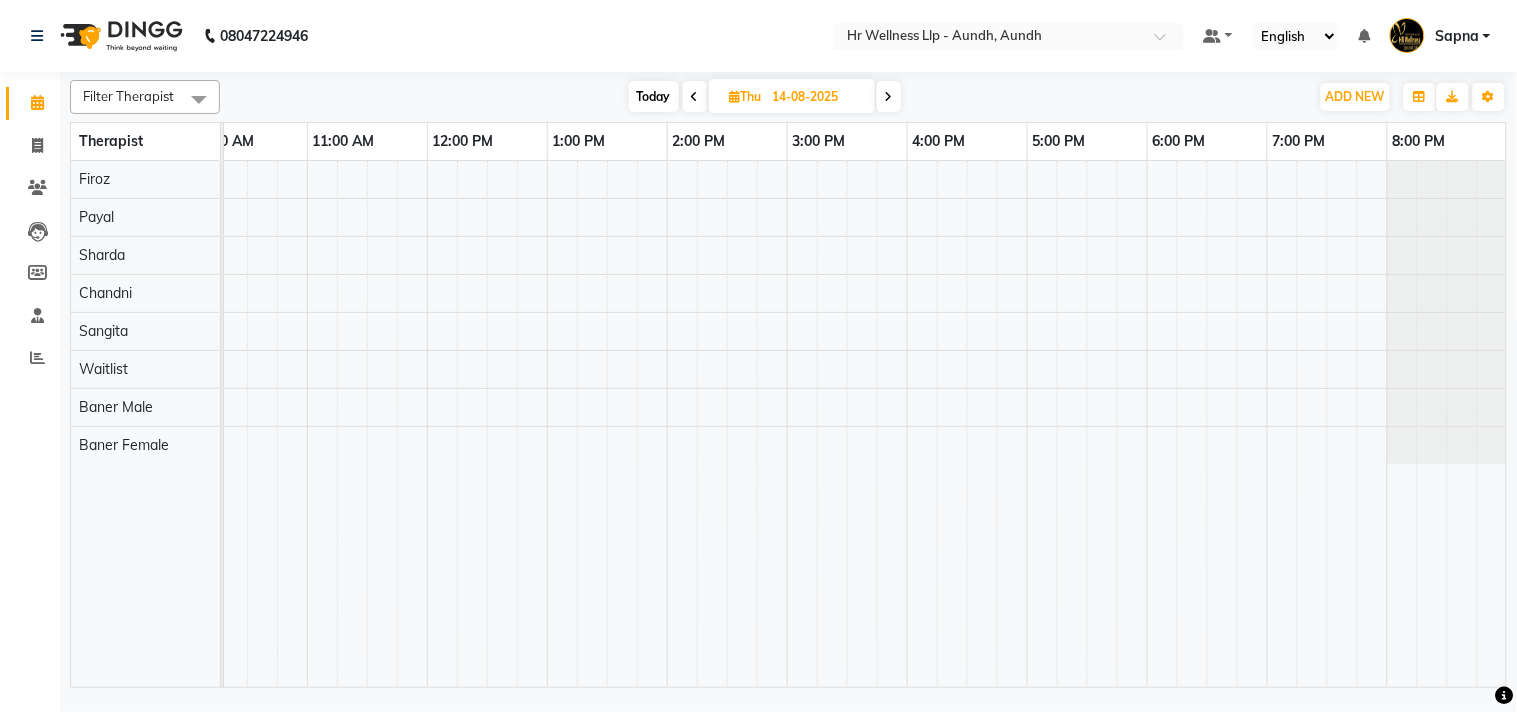 click on "Today  Thu 14-08-2025" at bounding box center [765, 97] 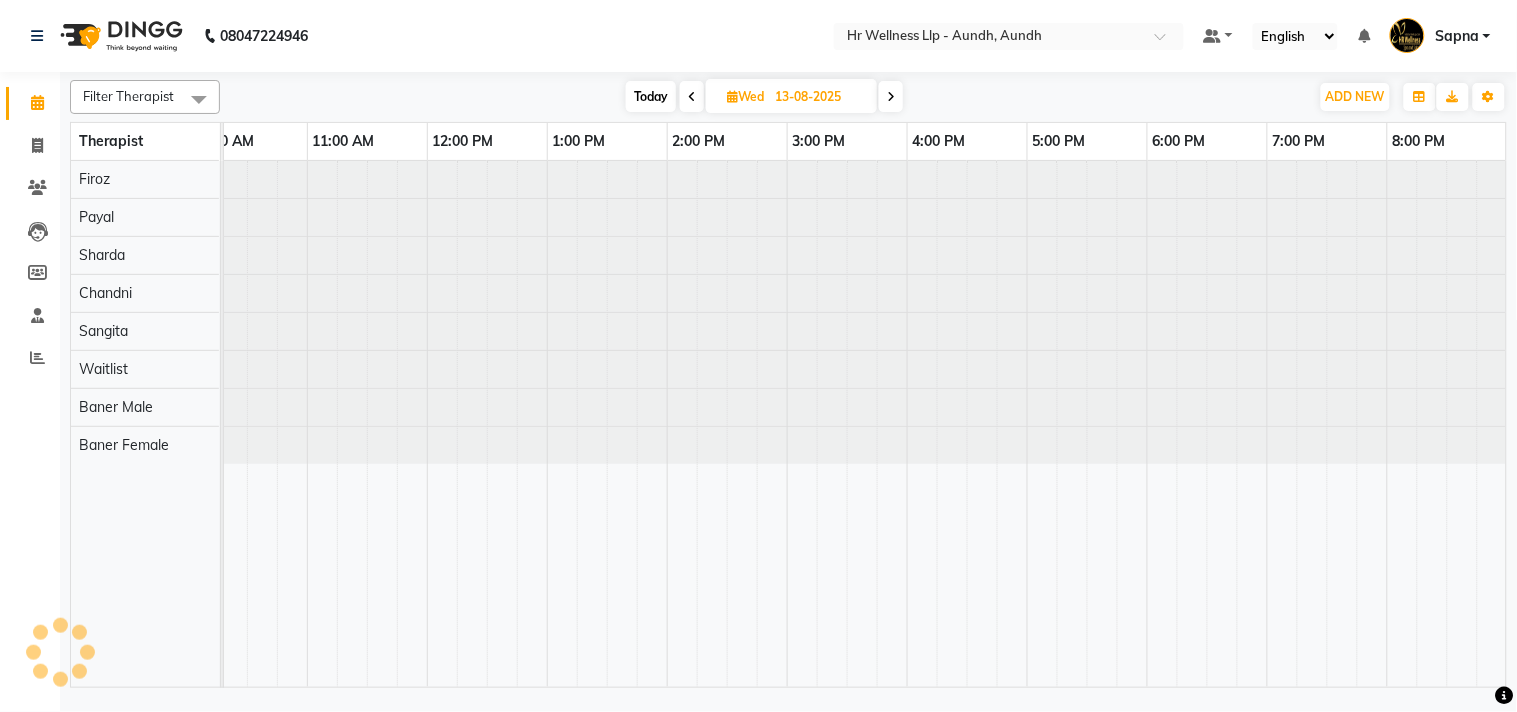 scroll, scrollTop: 0, scrollLeft: 0, axis: both 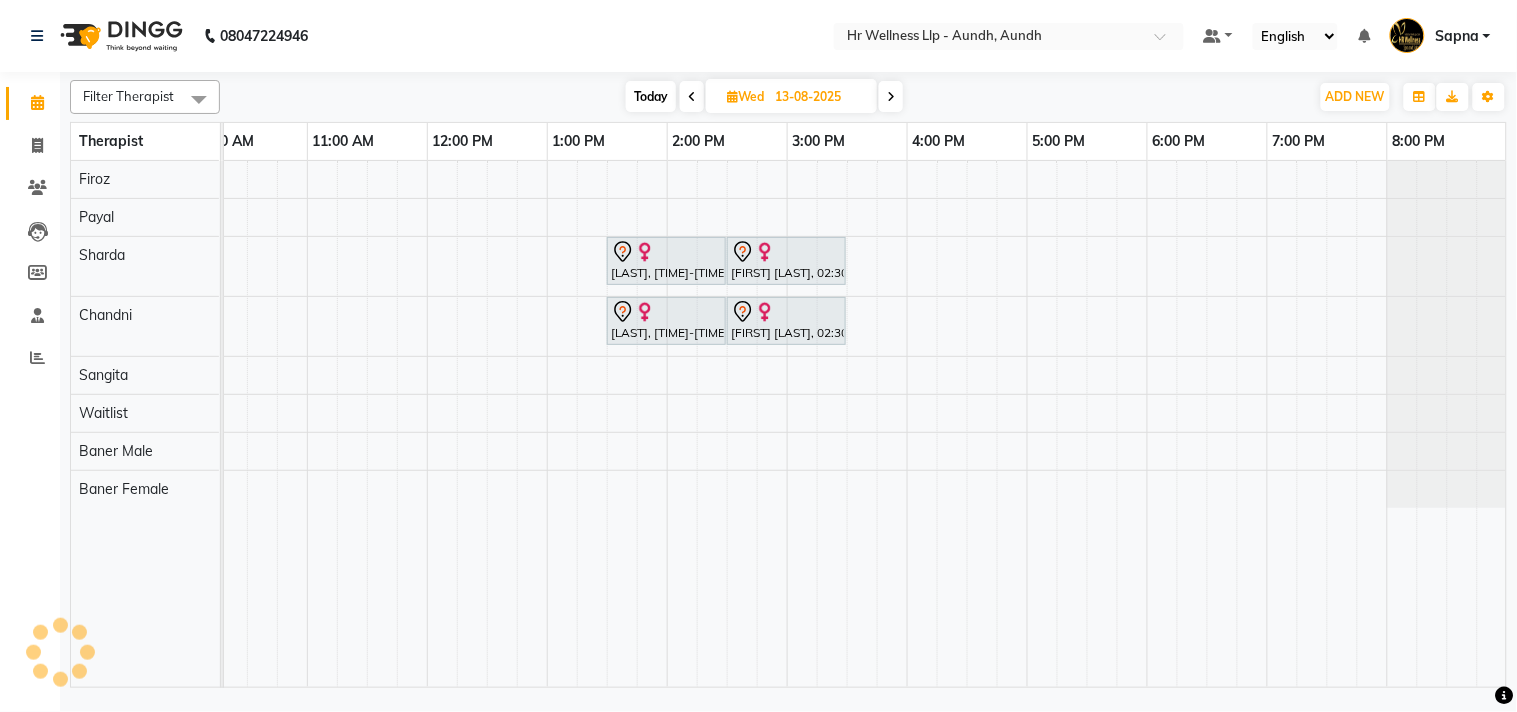 click at bounding box center (692, 96) 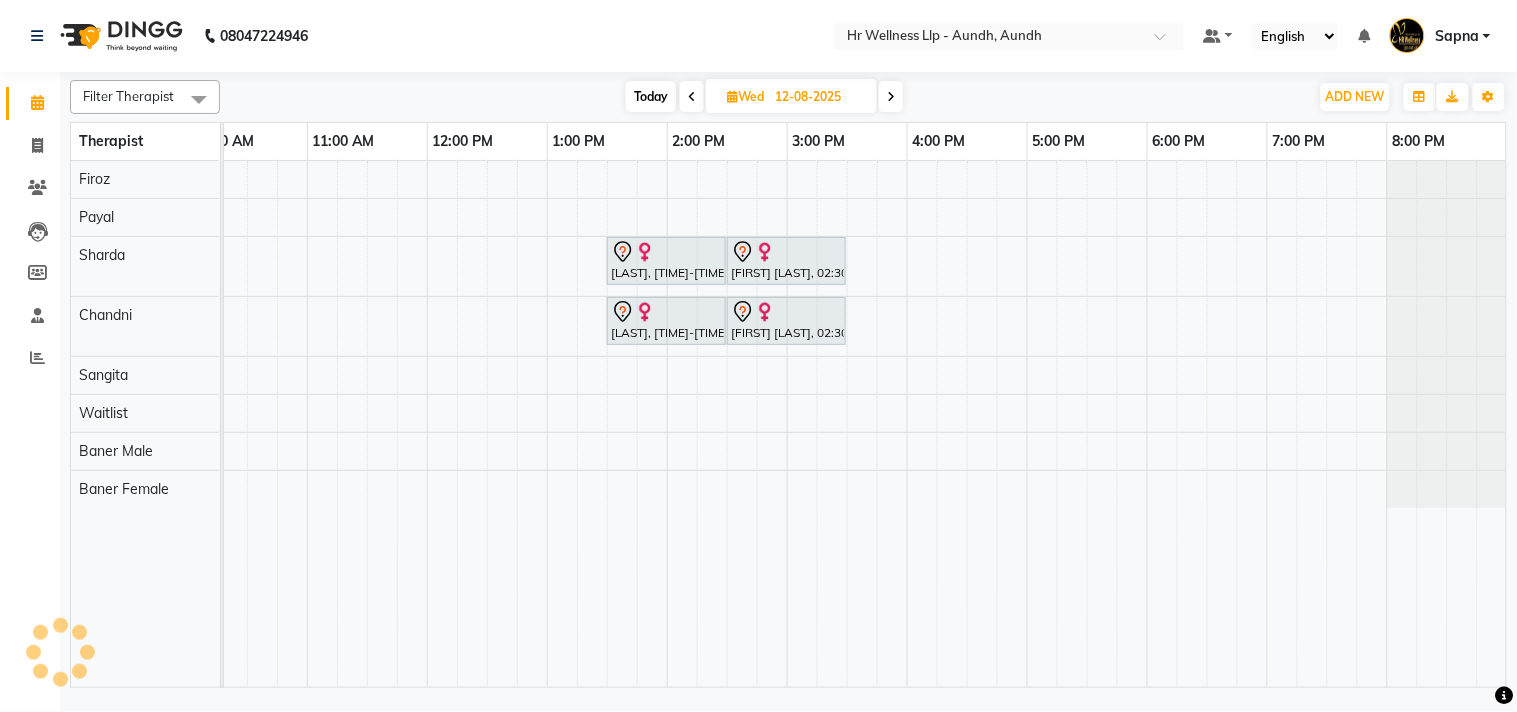 scroll, scrollTop: 0, scrollLeft: 0, axis: both 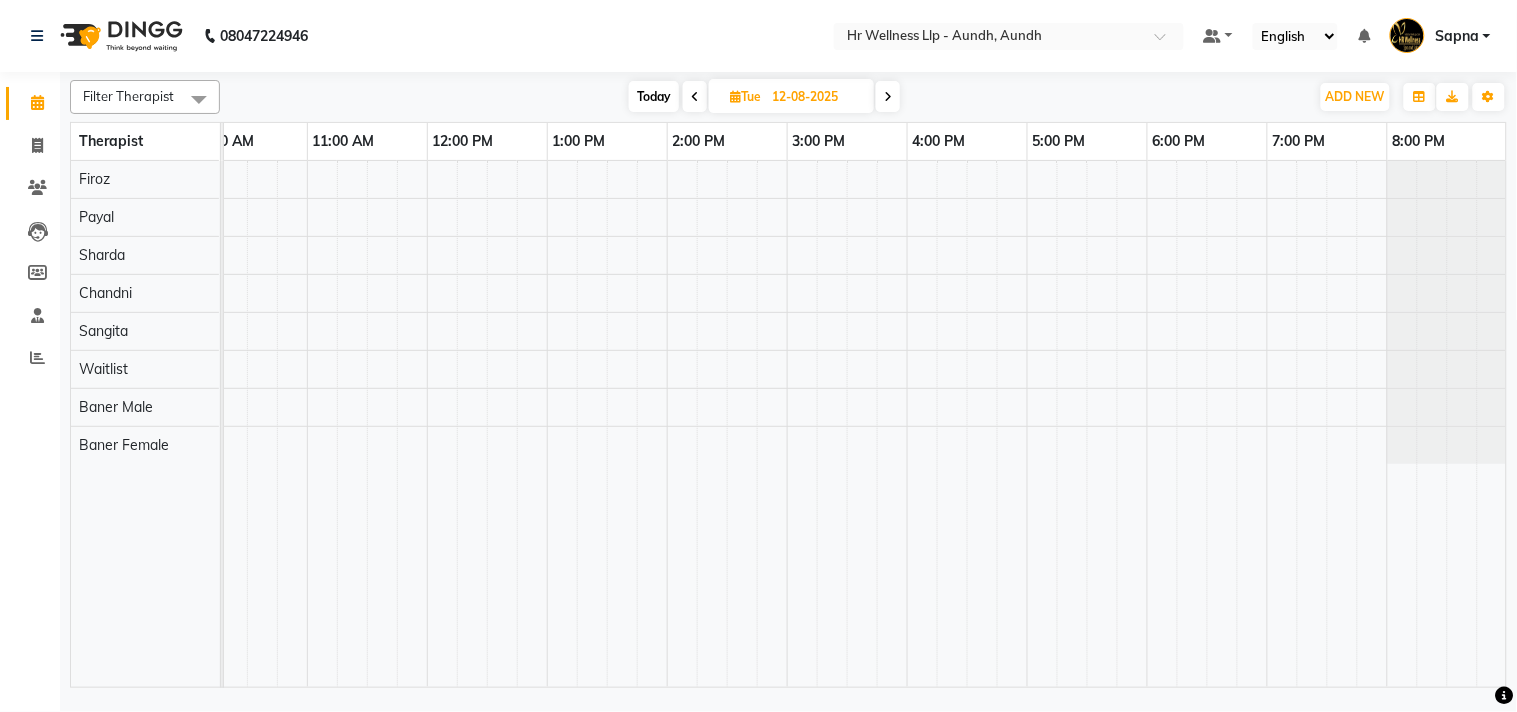 click on "Today" at bounding box center [654, 96] 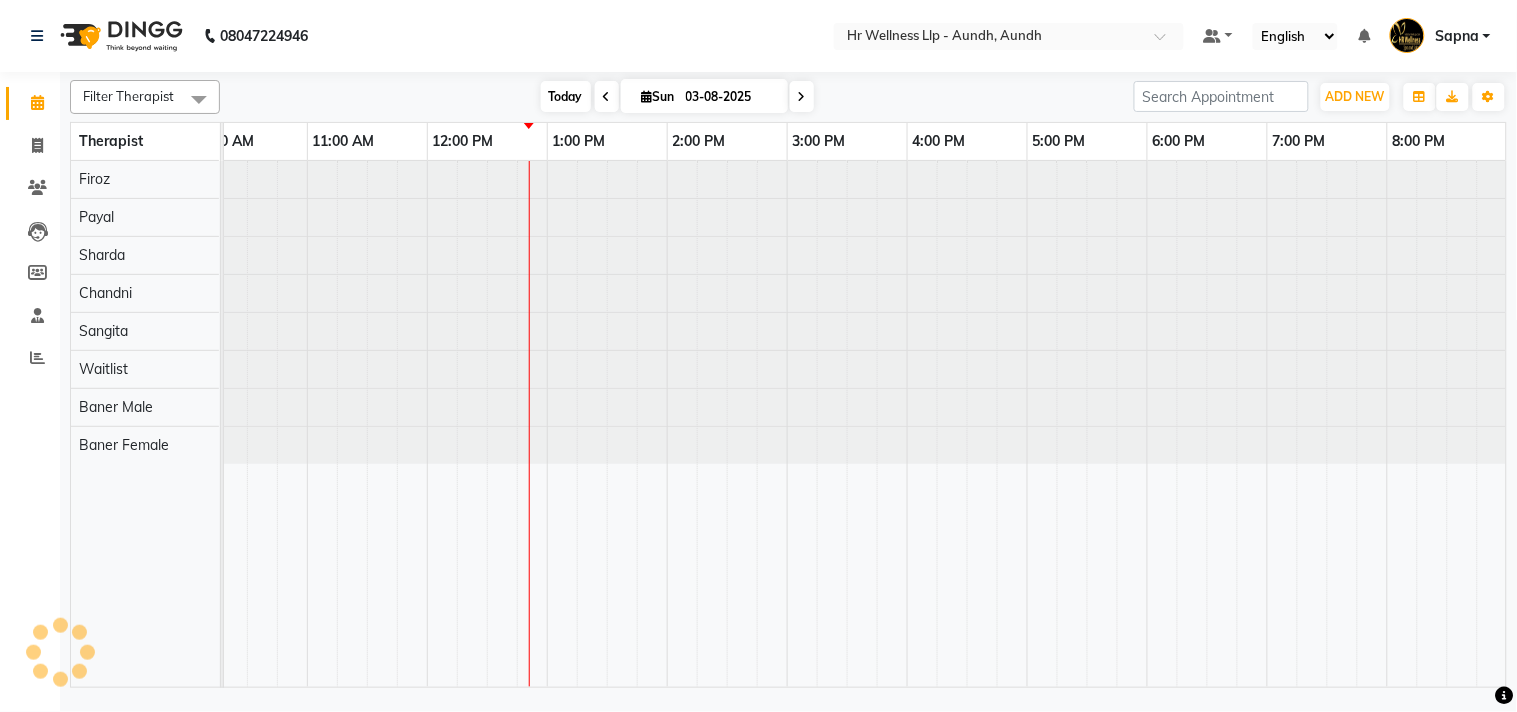 scroll, scrollTop: 0, scrollLeft: 0, axis: both 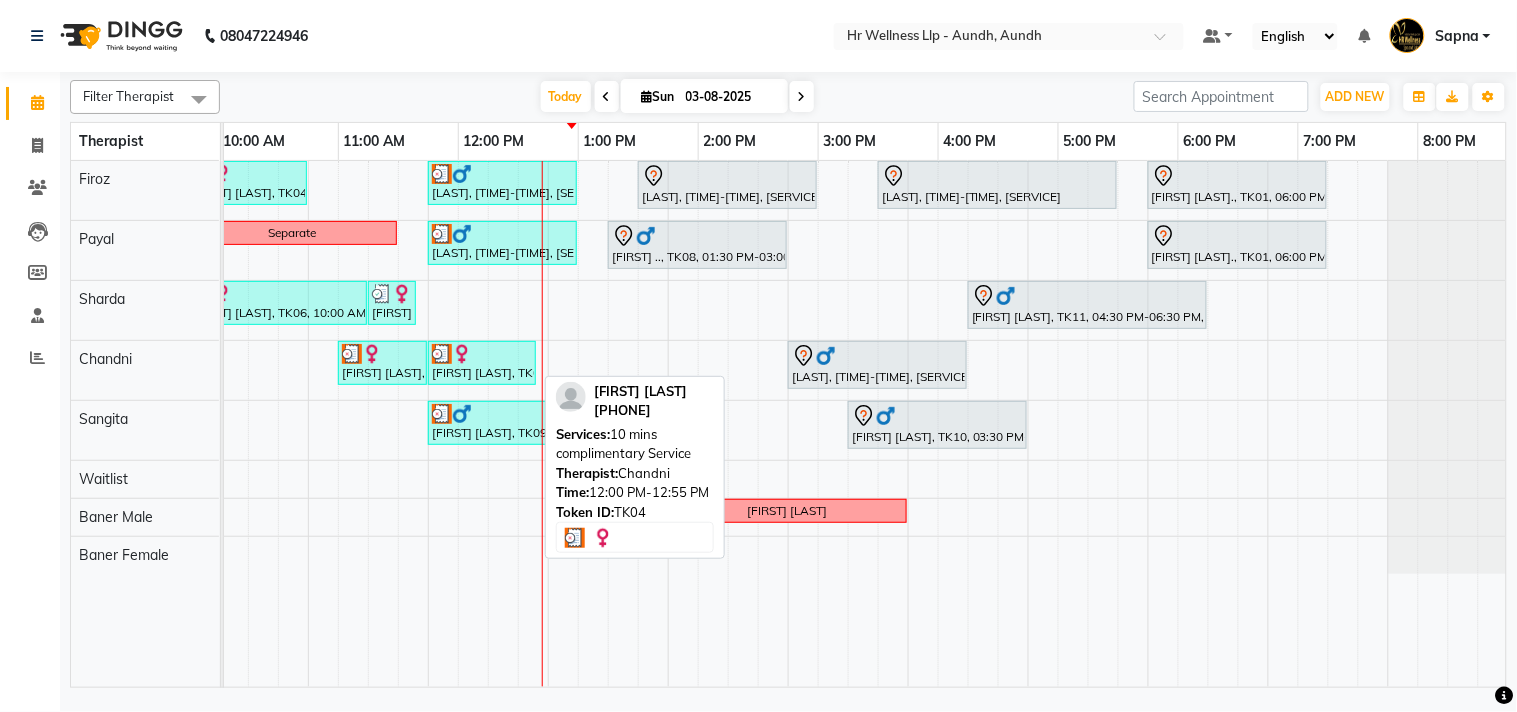 click at bounding box center (442, 354) 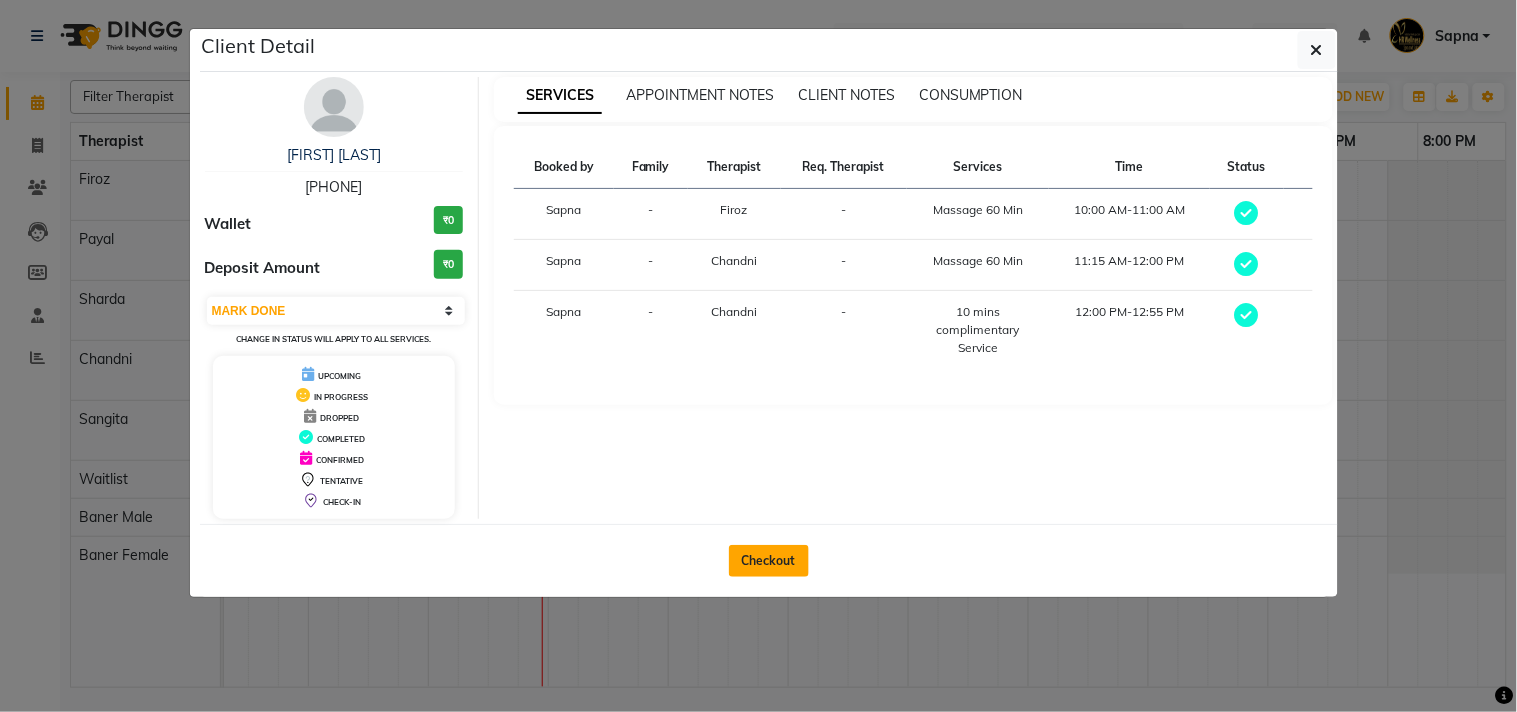 click on "Checkout" 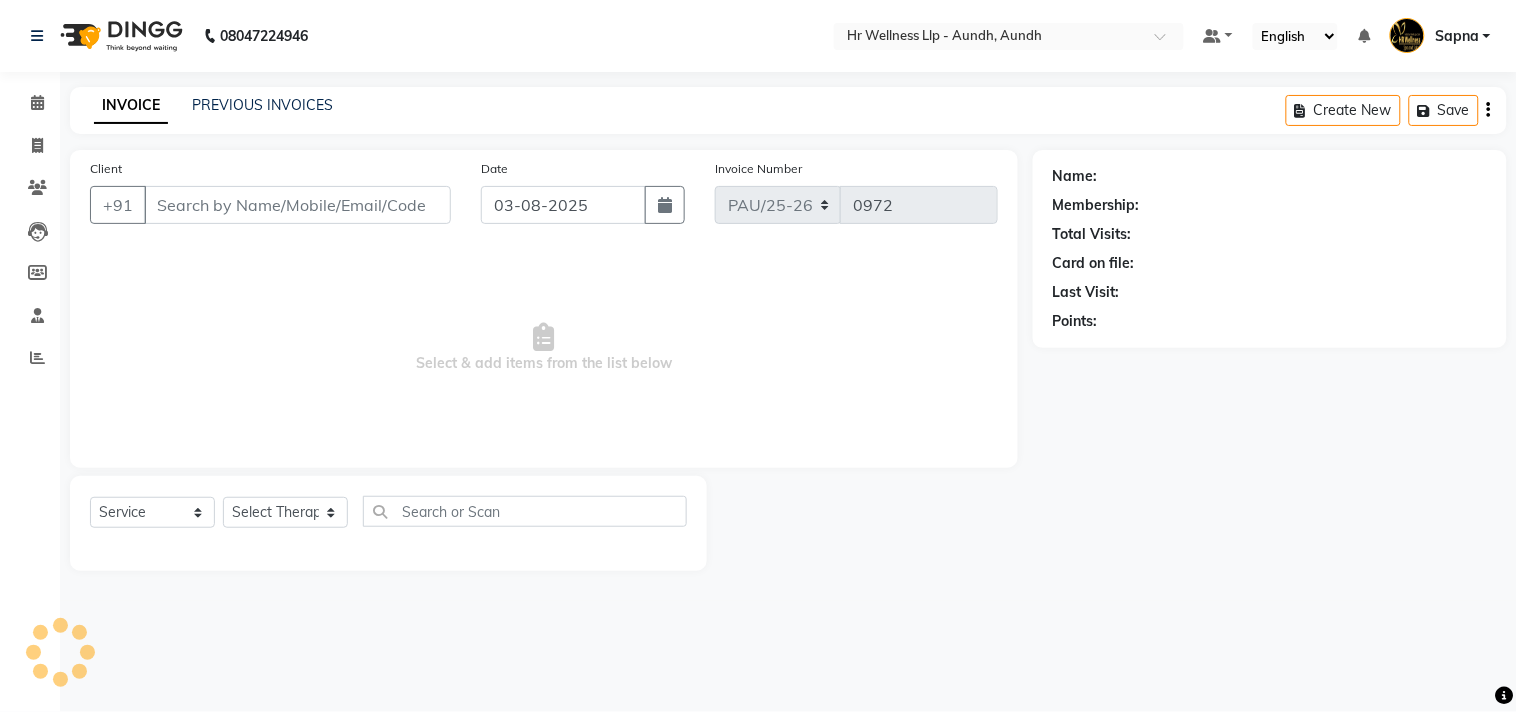 type on "[PHONE]" 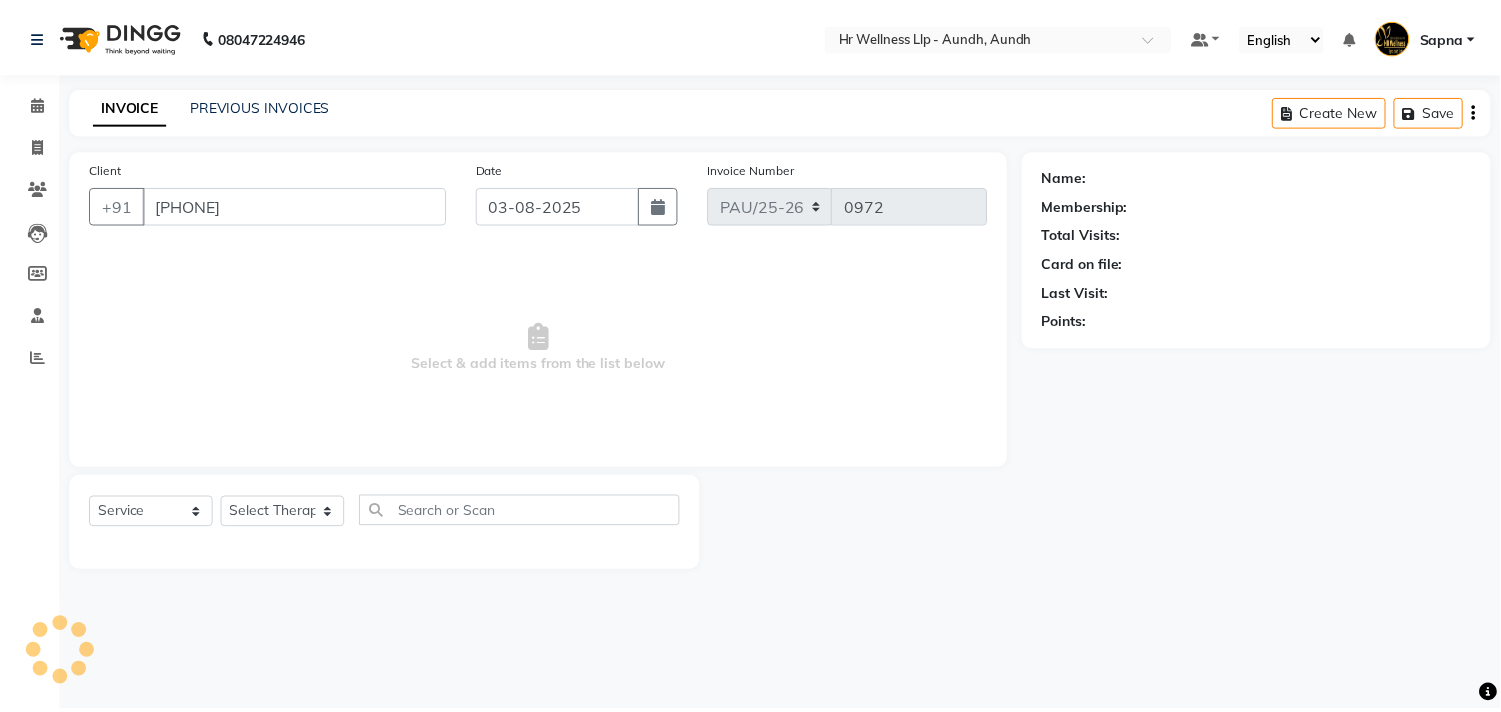 type 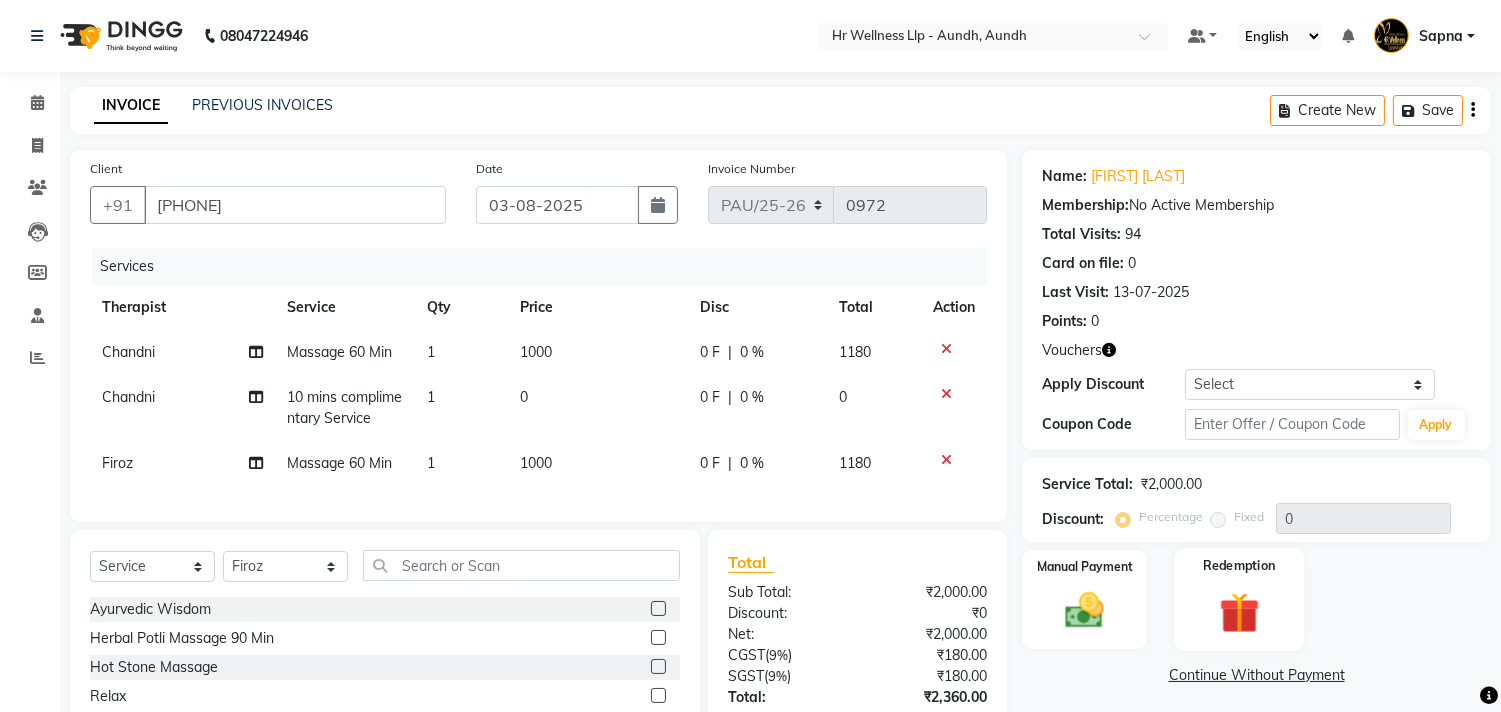 click 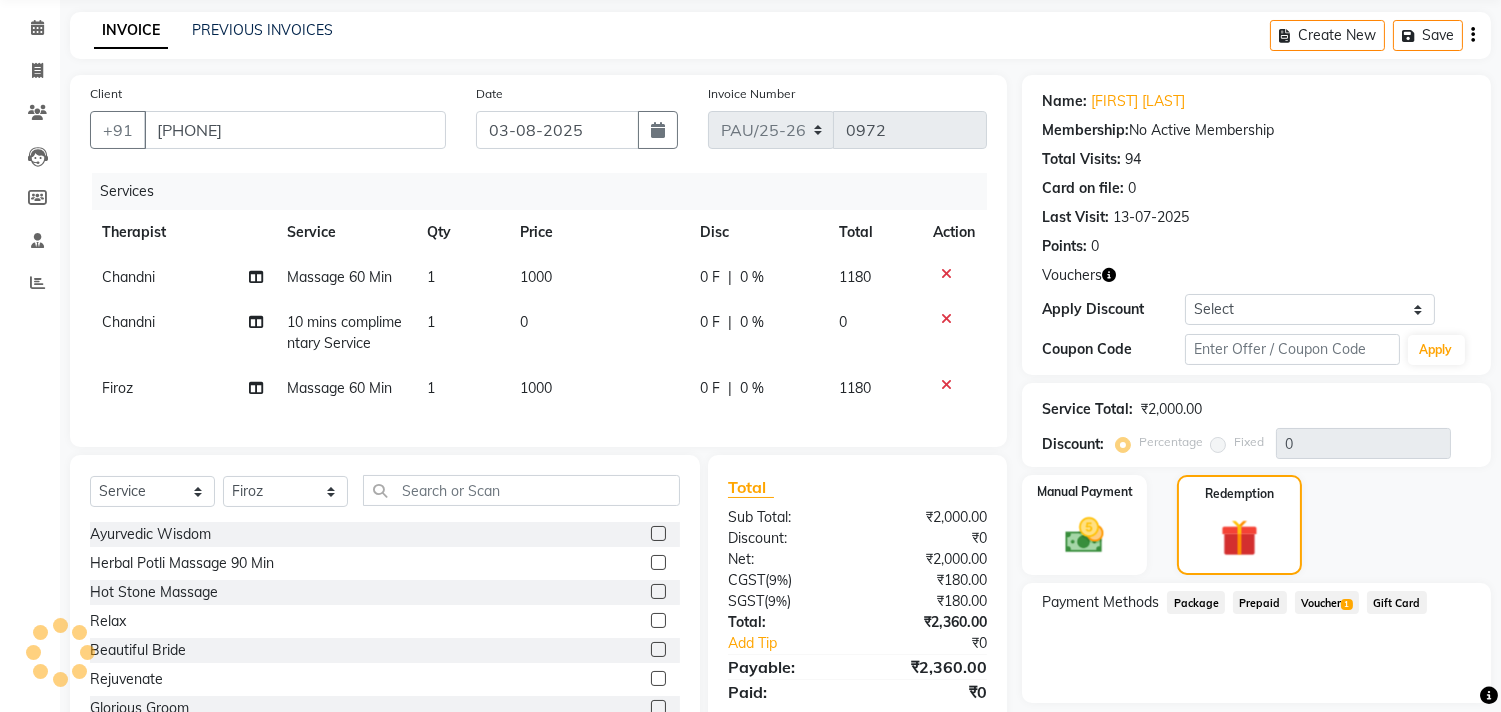 scroll, scrollTop: 160, scrollLeft: 0, axis: vertical 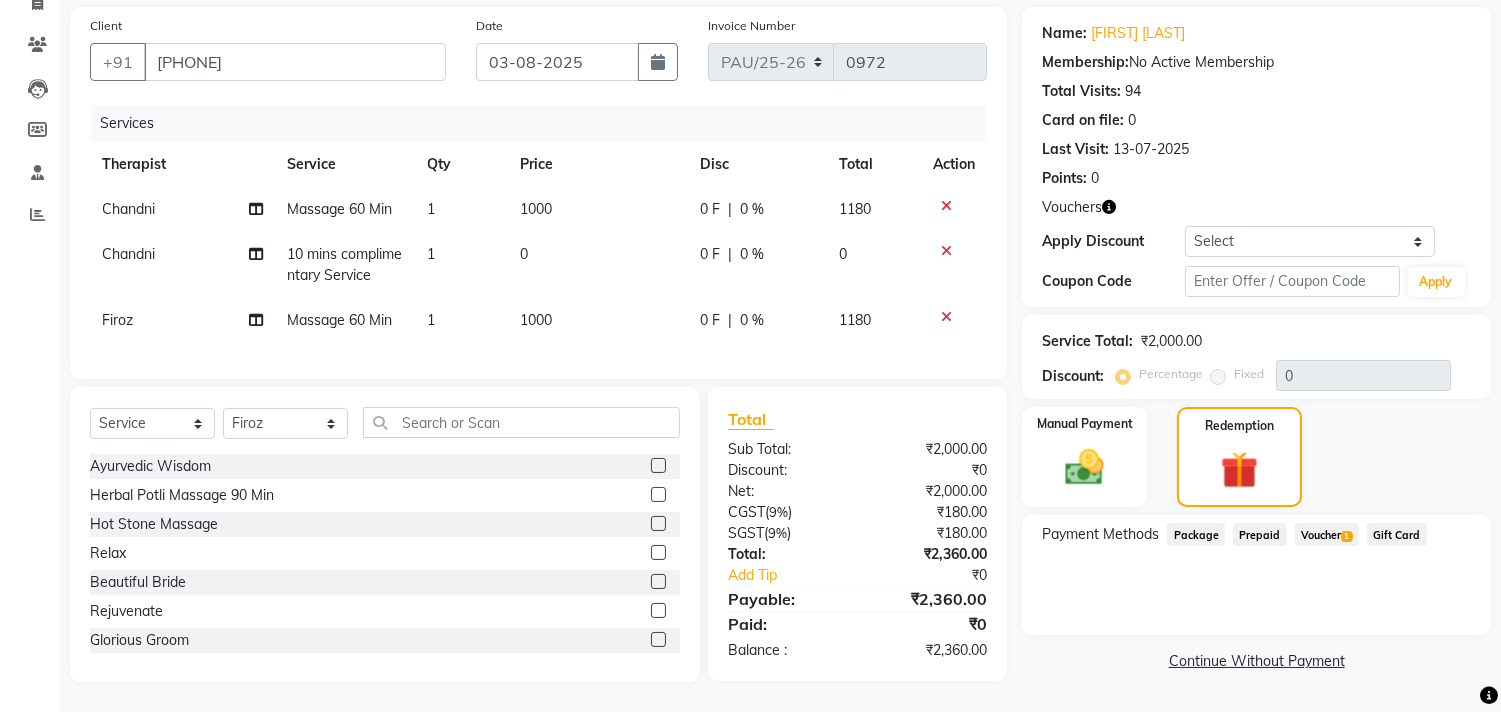 click on "Voucher  1" 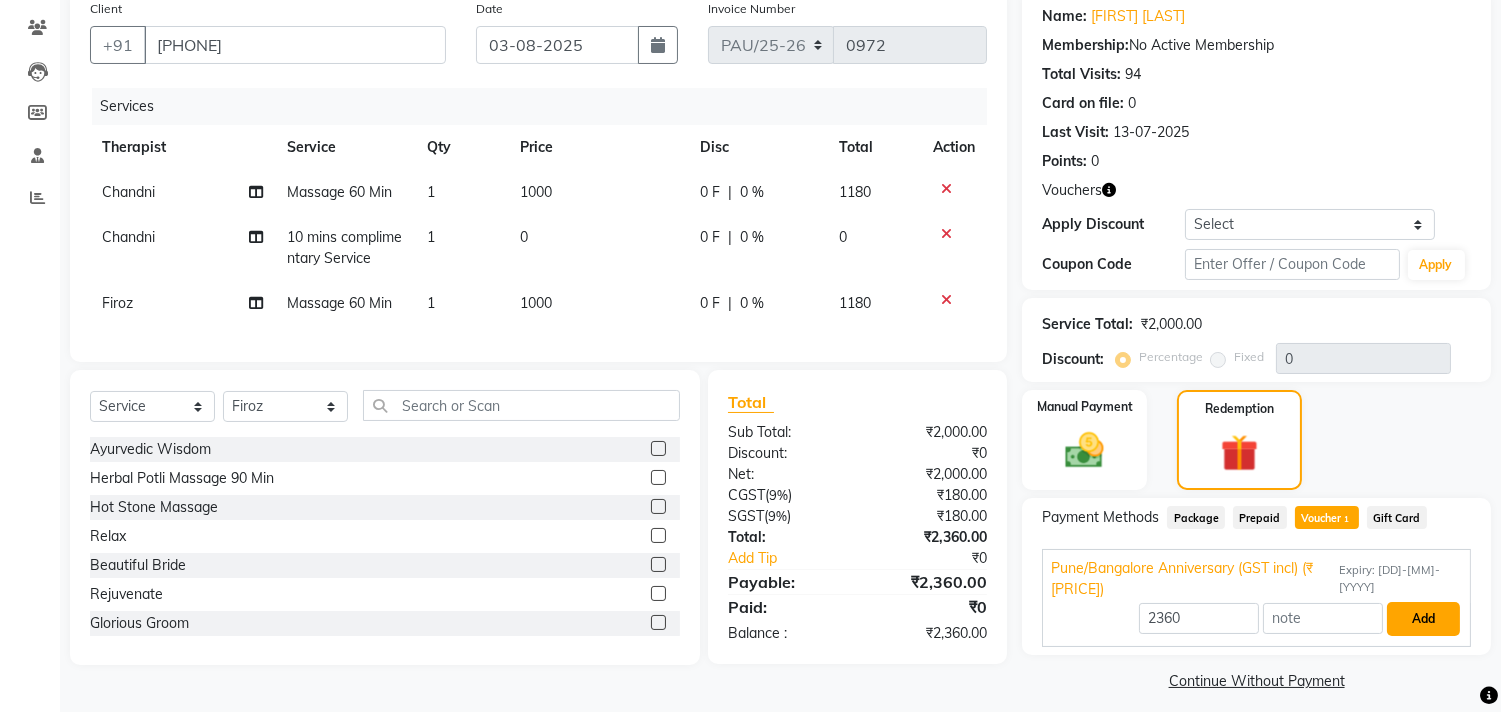 click on "Add" at bounding box center (1423, 619) 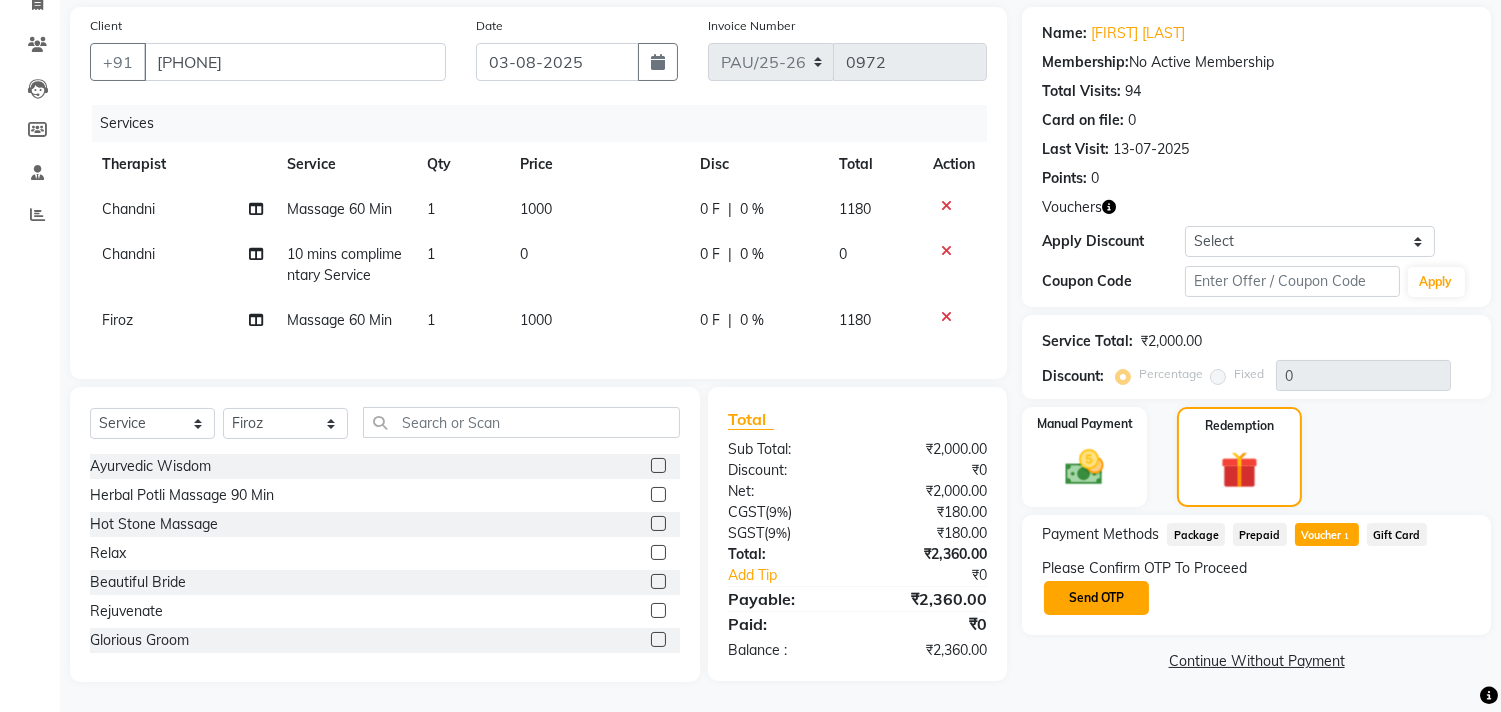 click on "Send OTP" 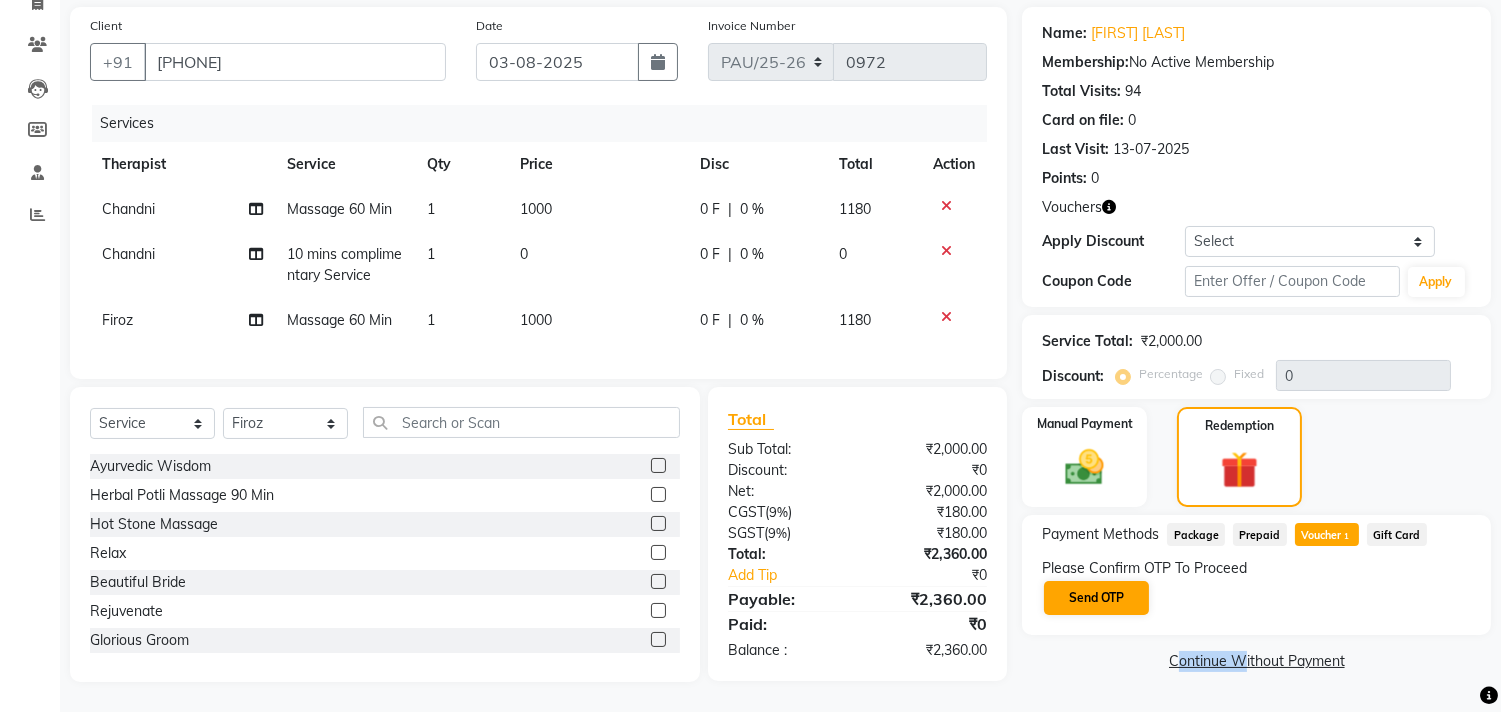 click on "Please Confirm OTP To Proceed Send OTP" 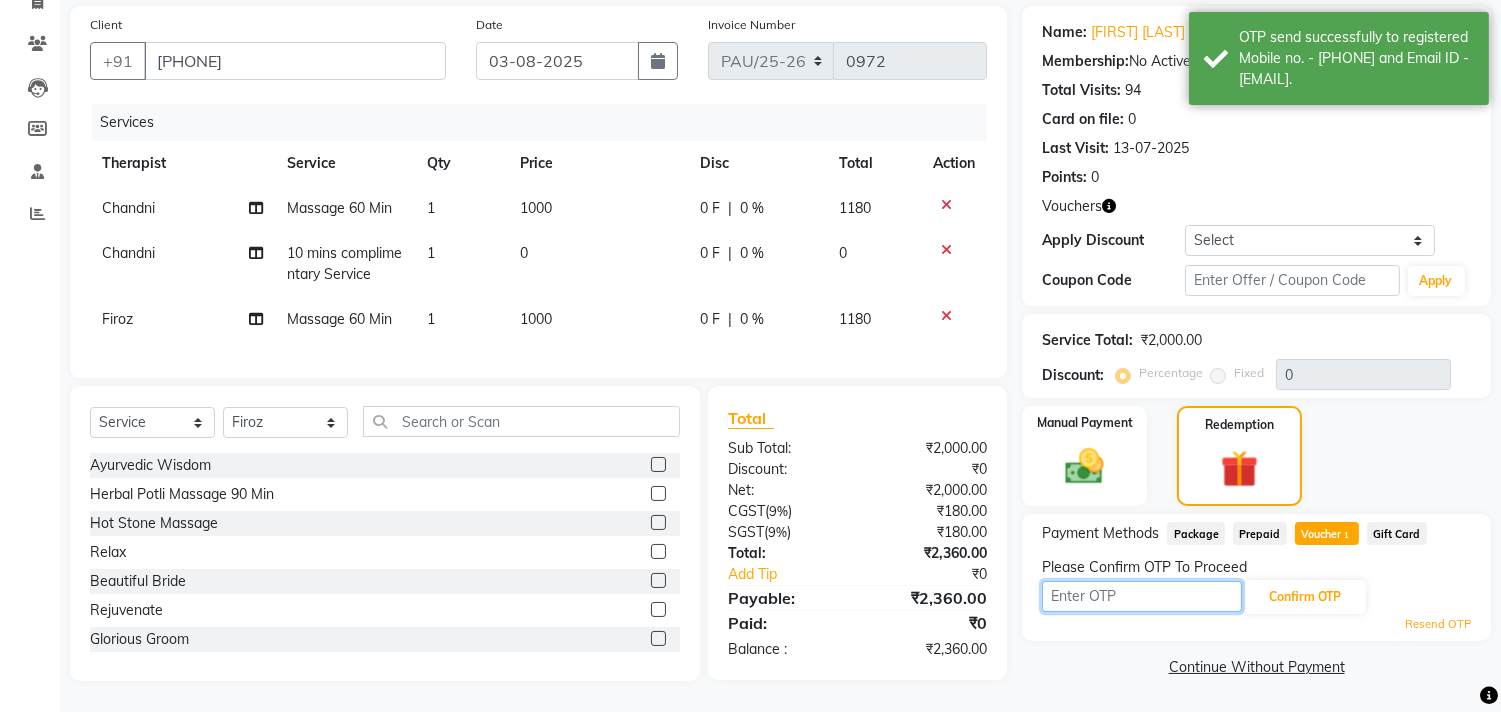click at bounding box center [1142, 596] 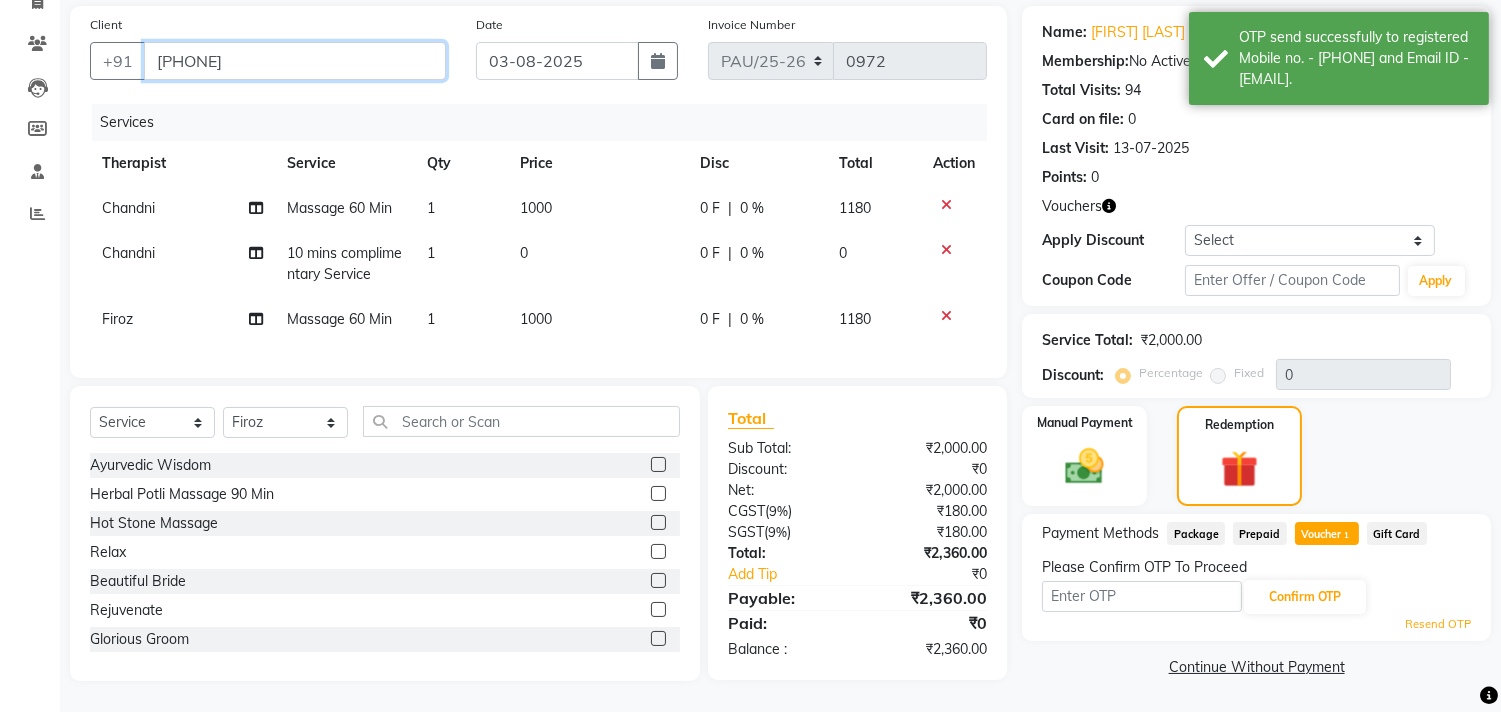 drag, startPoint x: 156, startPoint y: 40, endPoint x: 274, endPoint y: 45, distance: 118.10589 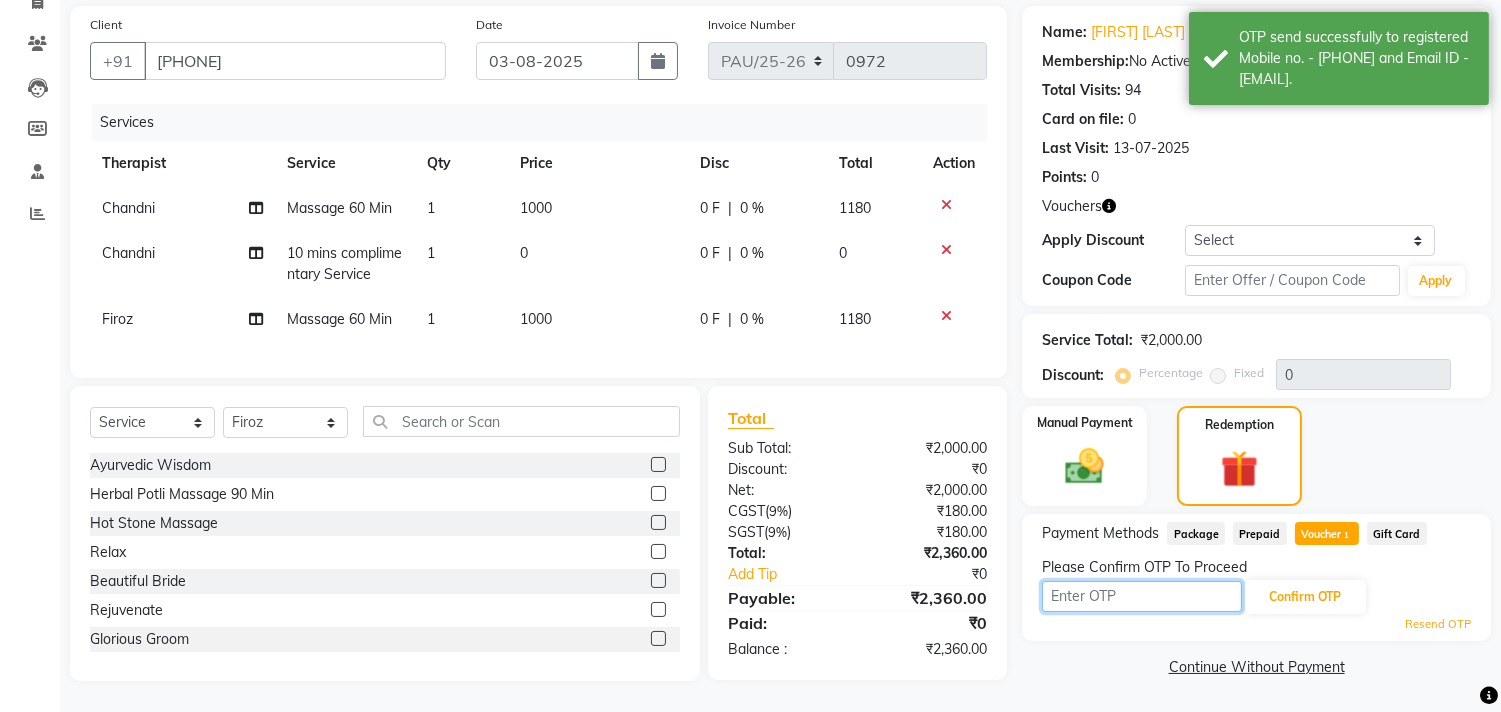 click at bounding box center [1142, 596] 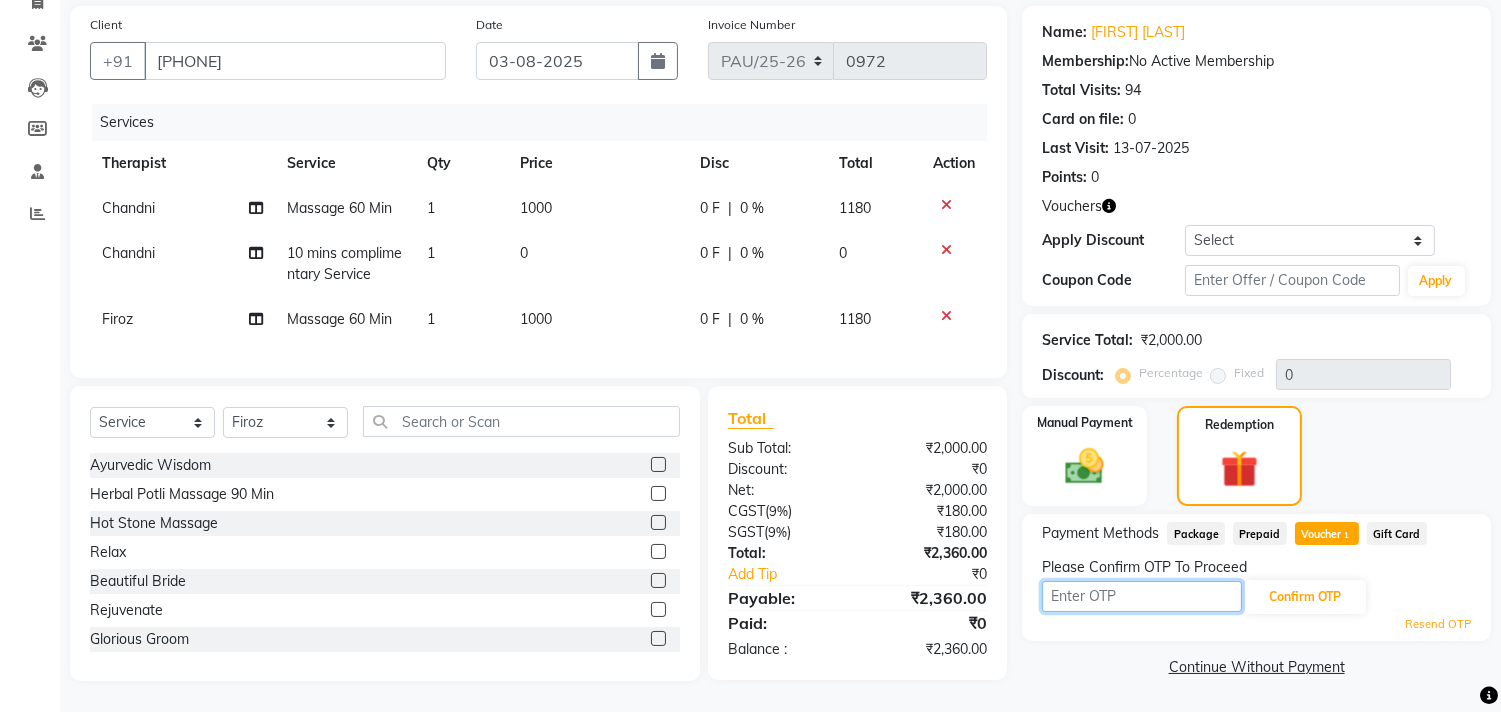 click at bounding box center [1142, 596] 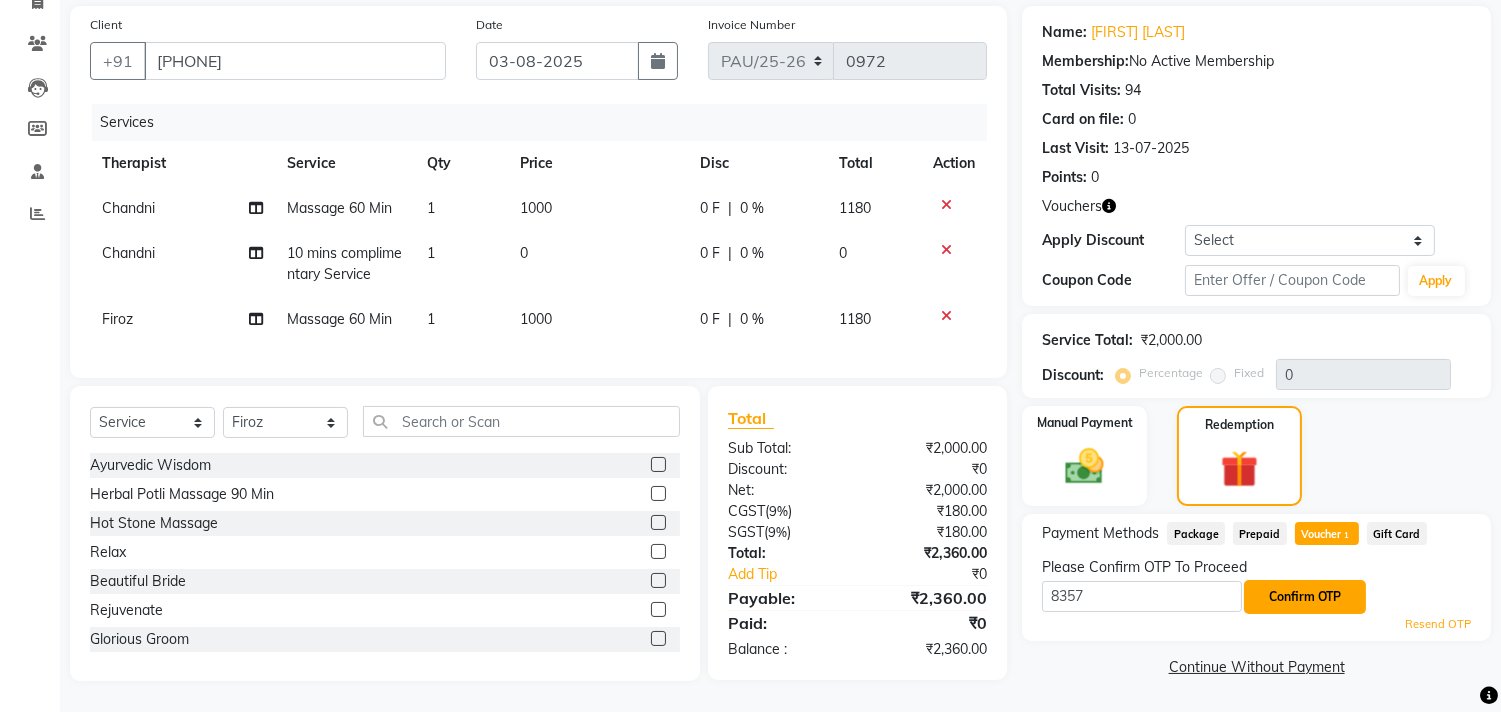 click on "Confirm OTP" 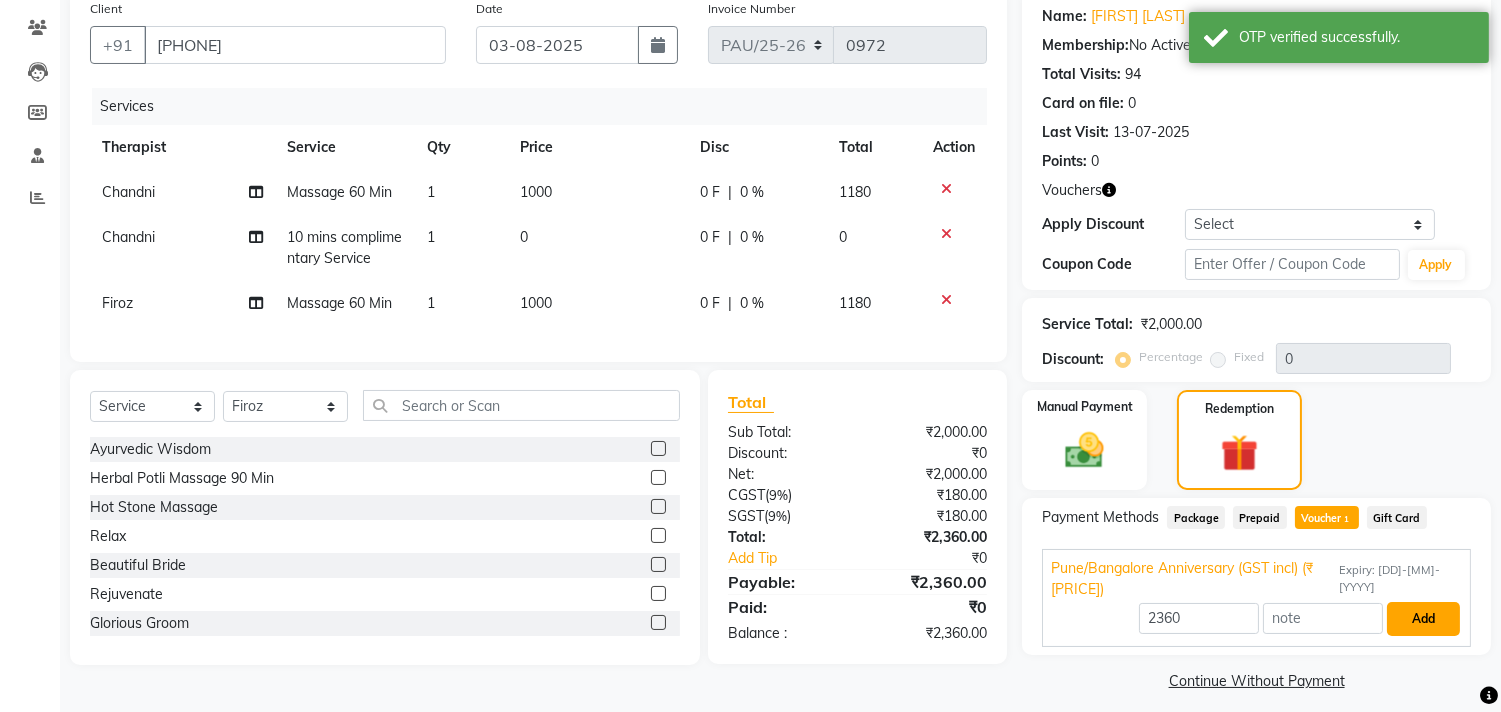 click on "Add" at bounding box center [1423, 619] 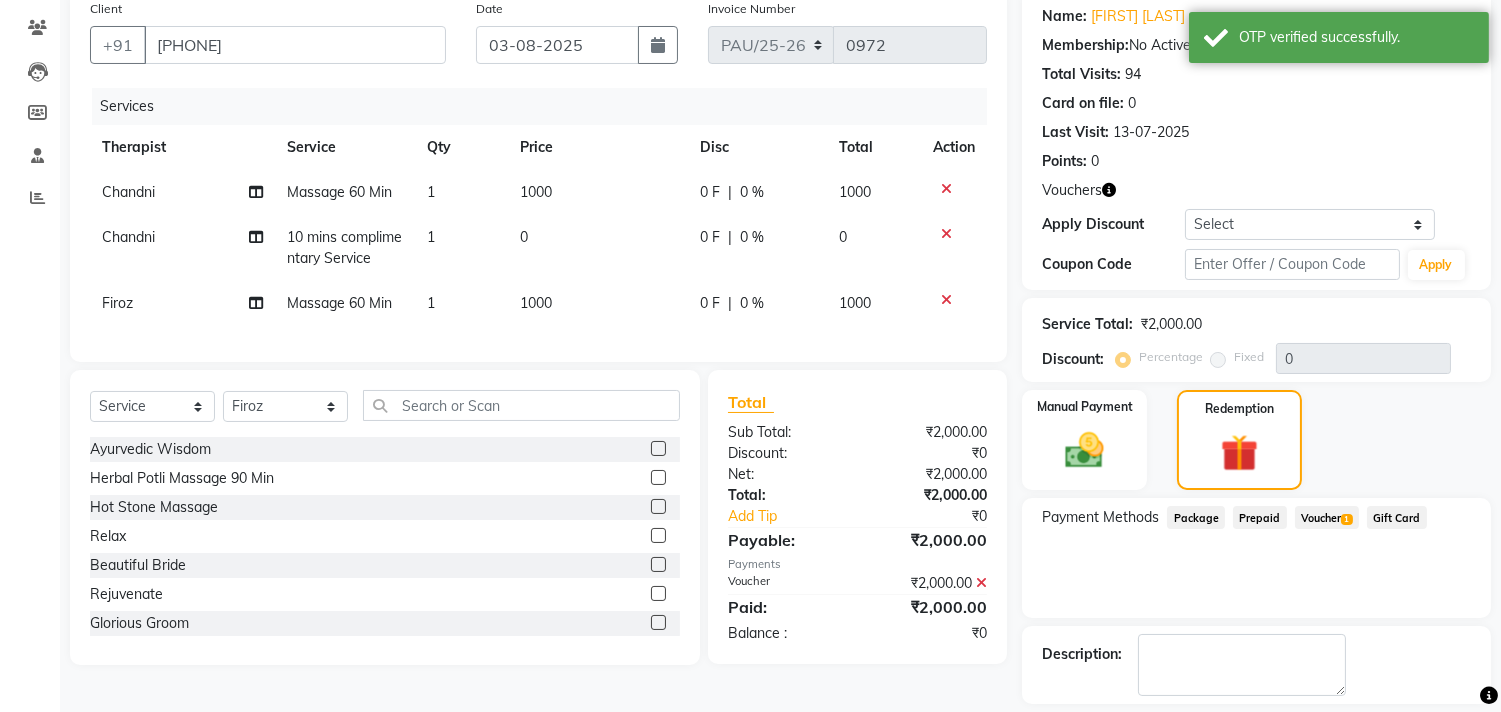 scroll, scrollTop: 248, scrollLeft: 0, axis: vertical 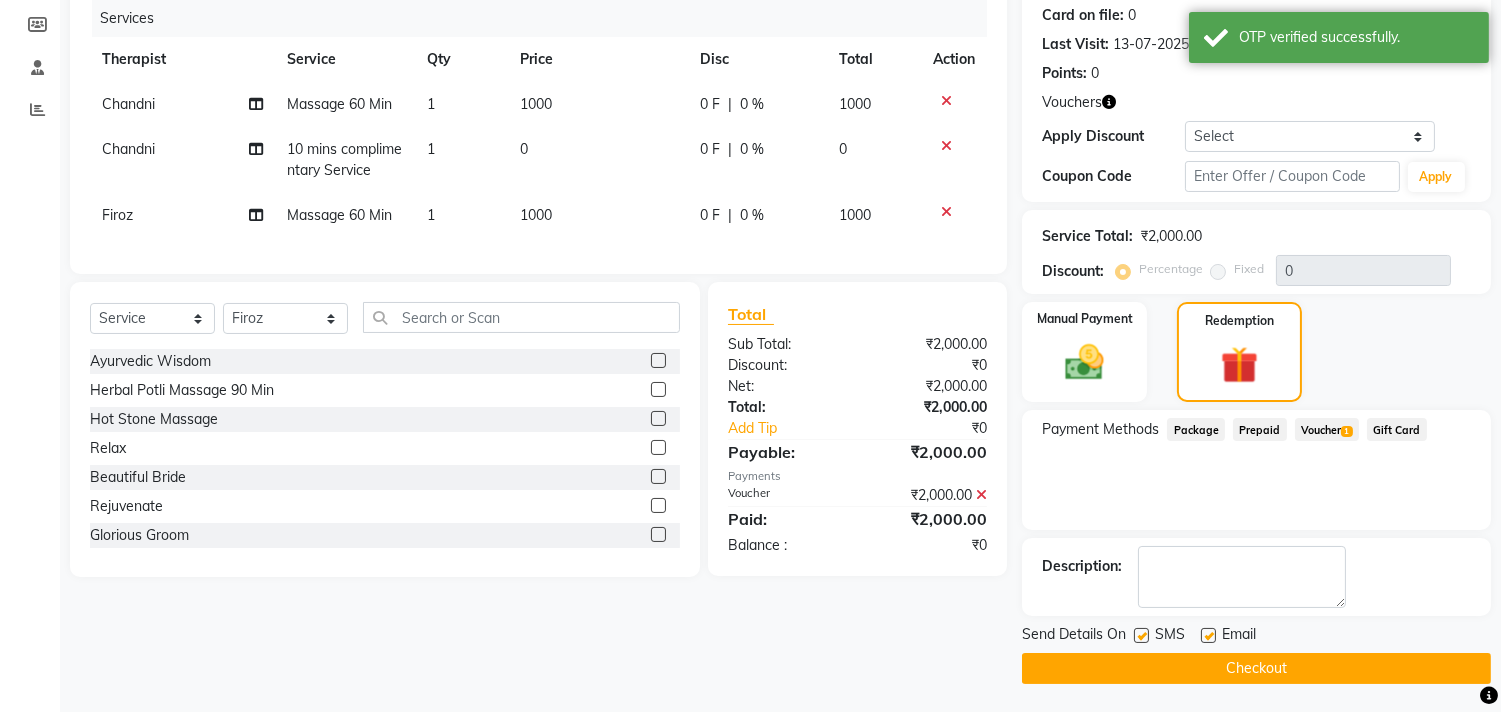 click on "Checkout" 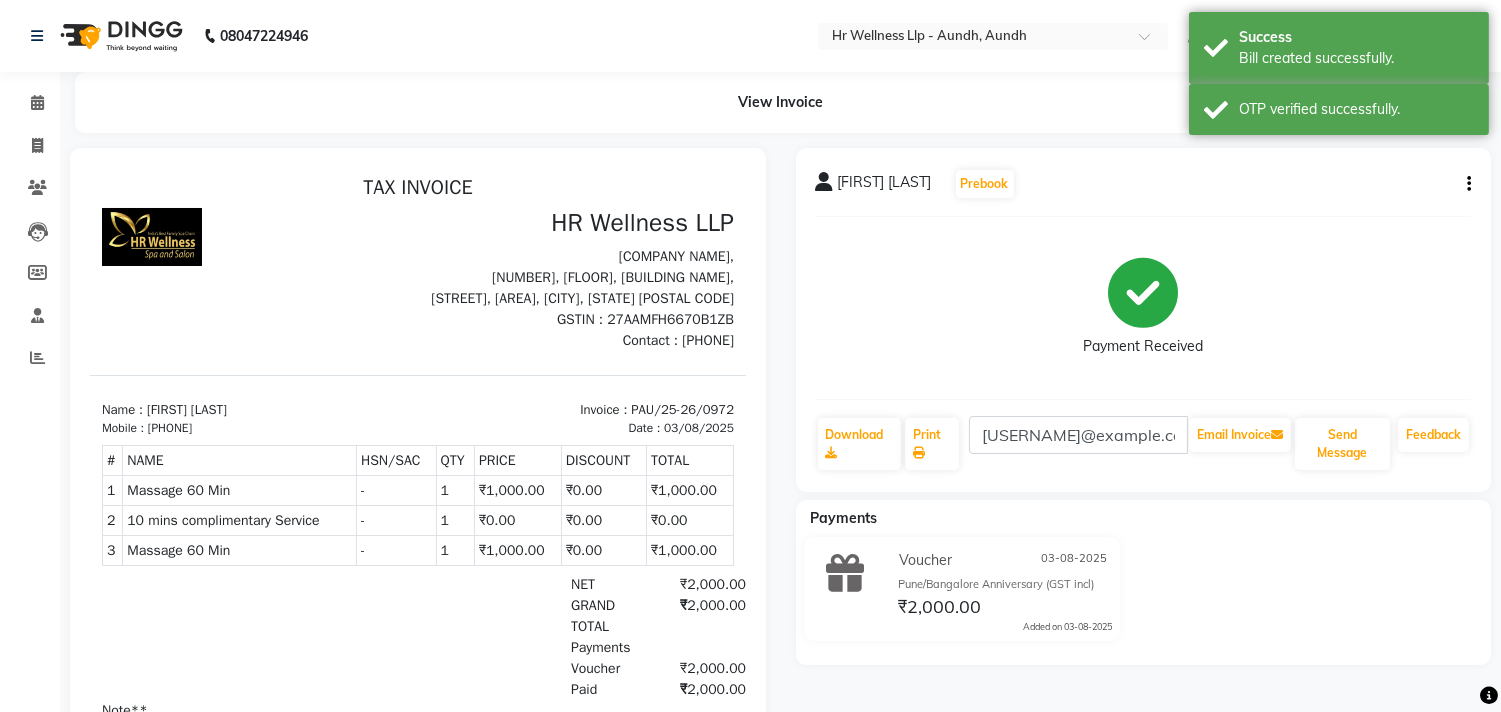 scroll, scrollTop: 0, scrollLeft: 0, axis: both 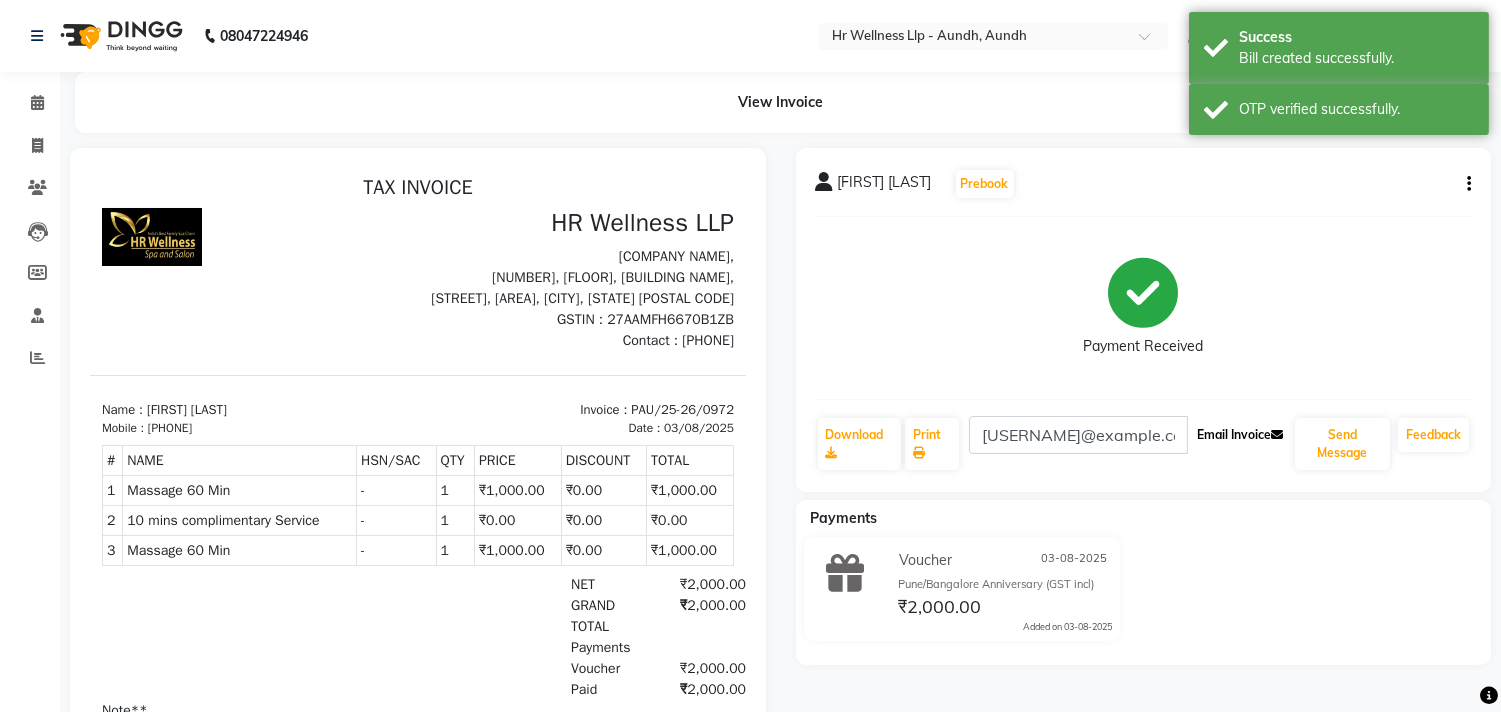 click on "Email Invoice" 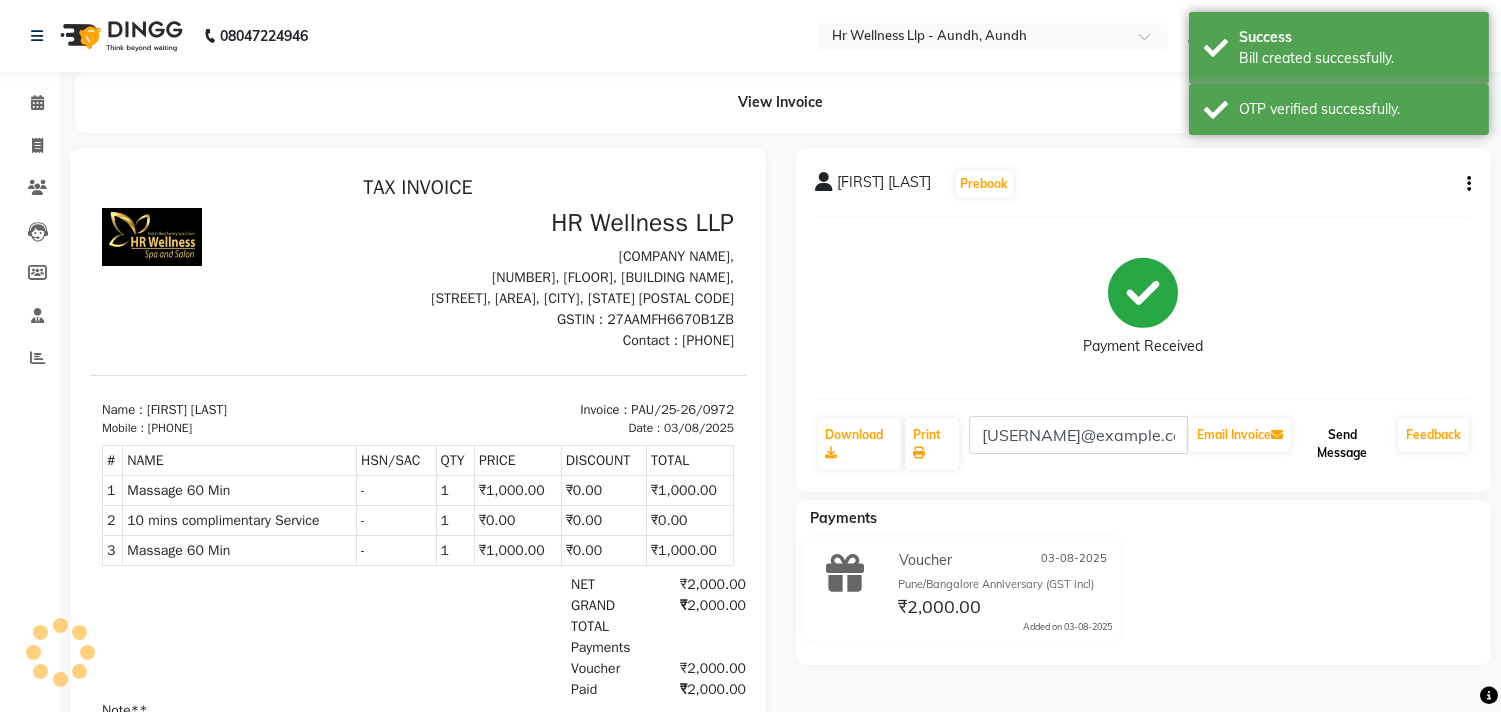 click on "Send Message" 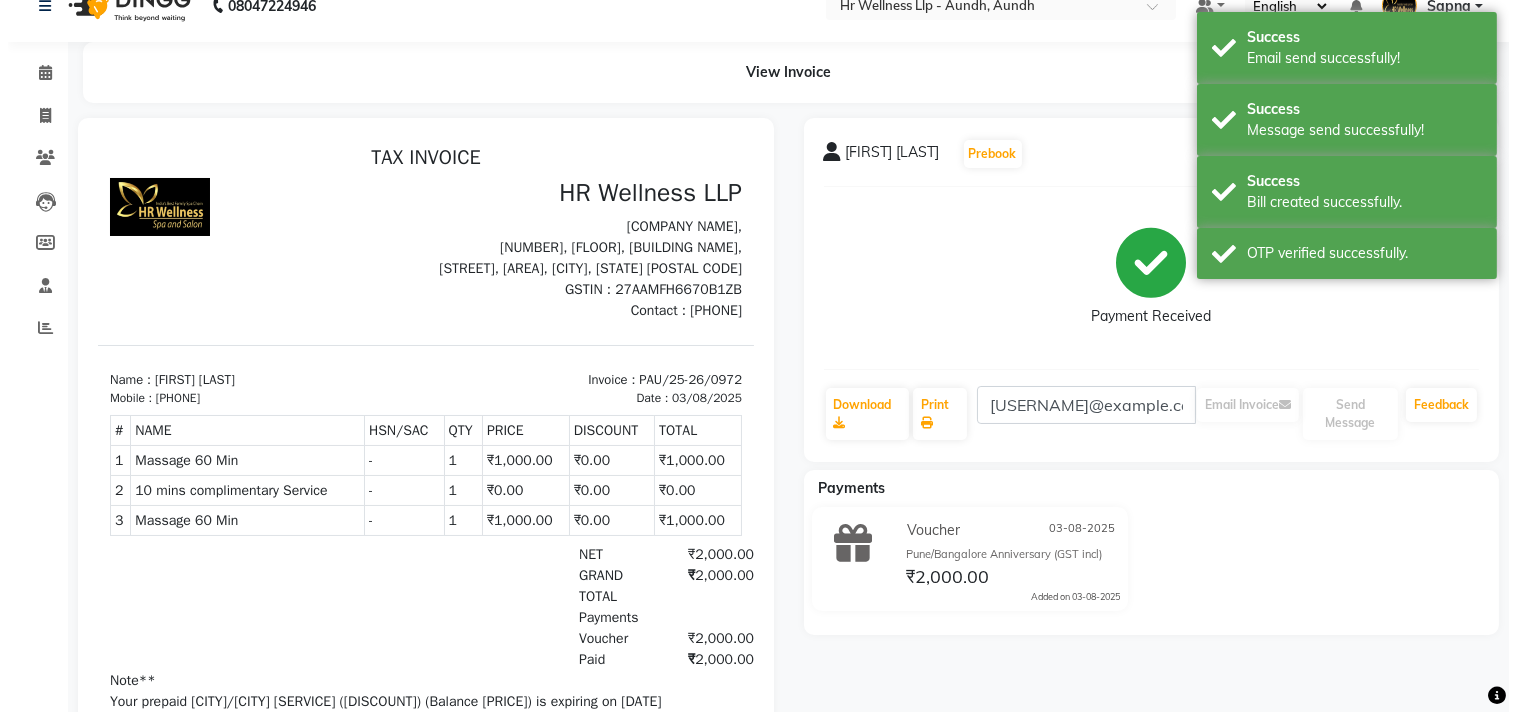scroll, scrollTop: 0, scrollLeft: 0, axis: both 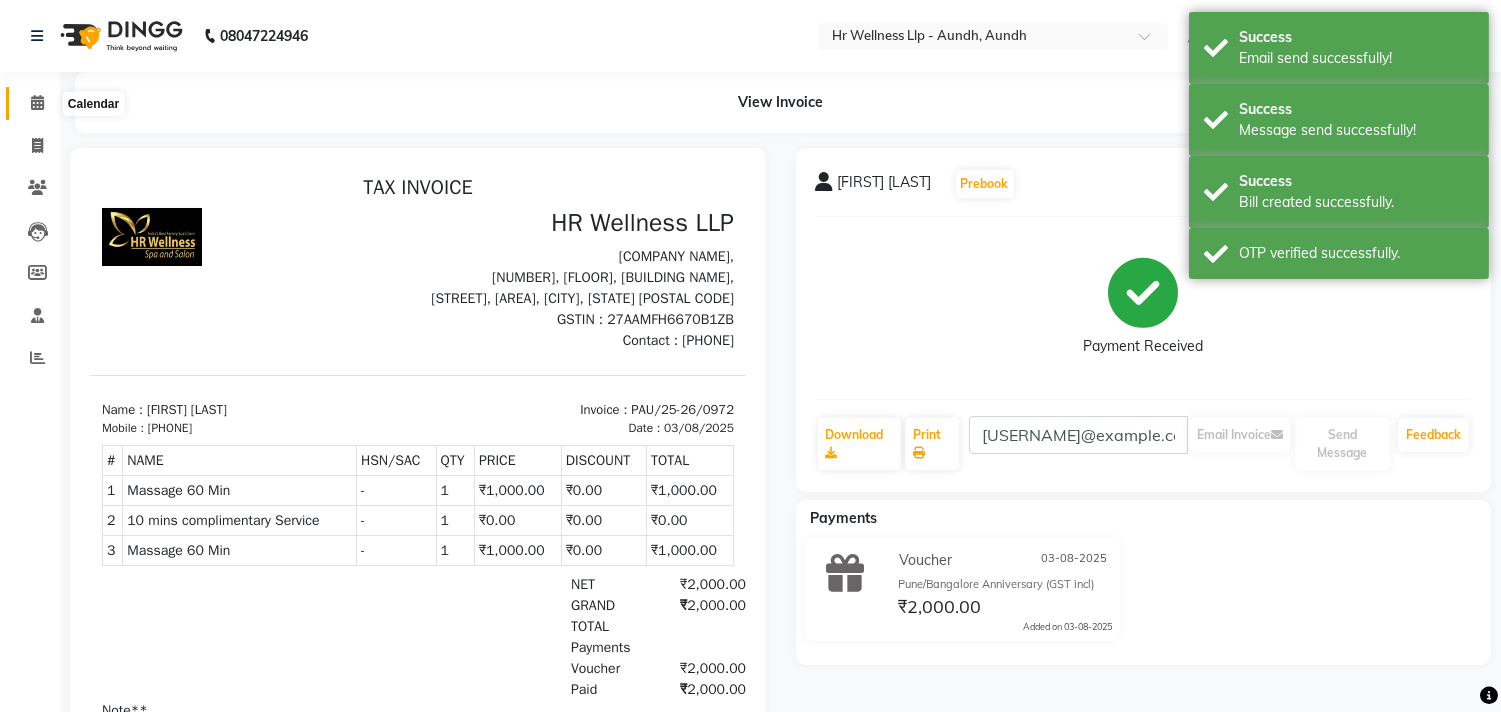click 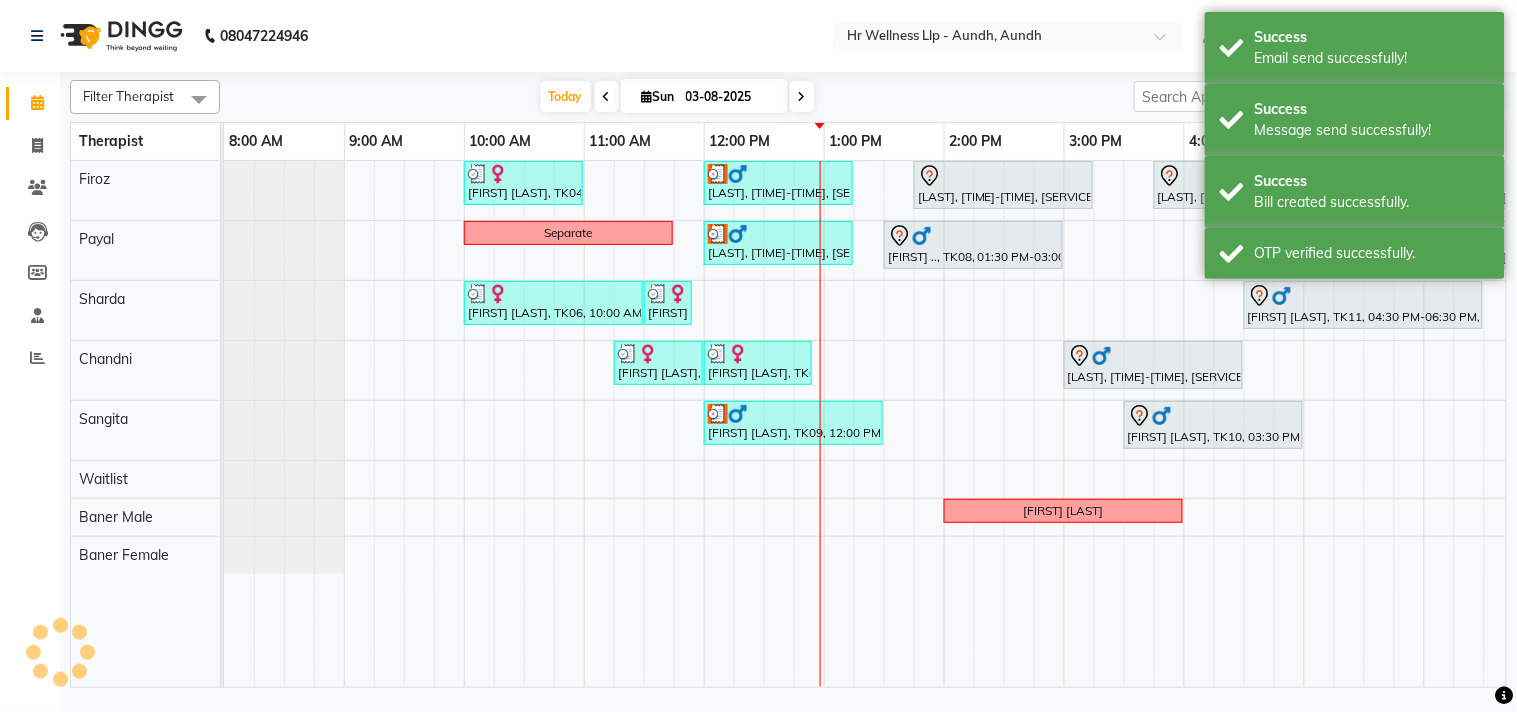 scroll, scrollTop: 0, scrollLeft: 277, axis: horizontal 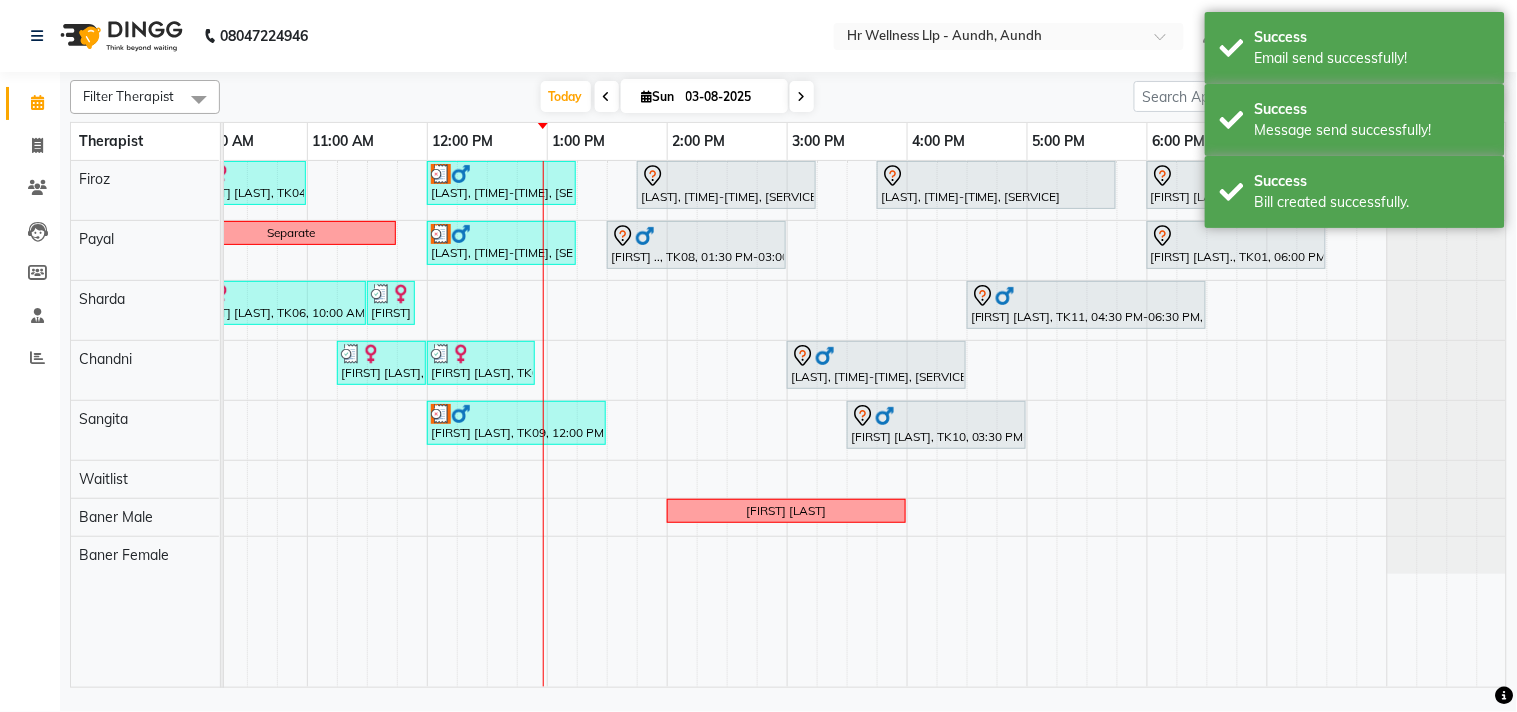 click at bounding box center [647, 96] 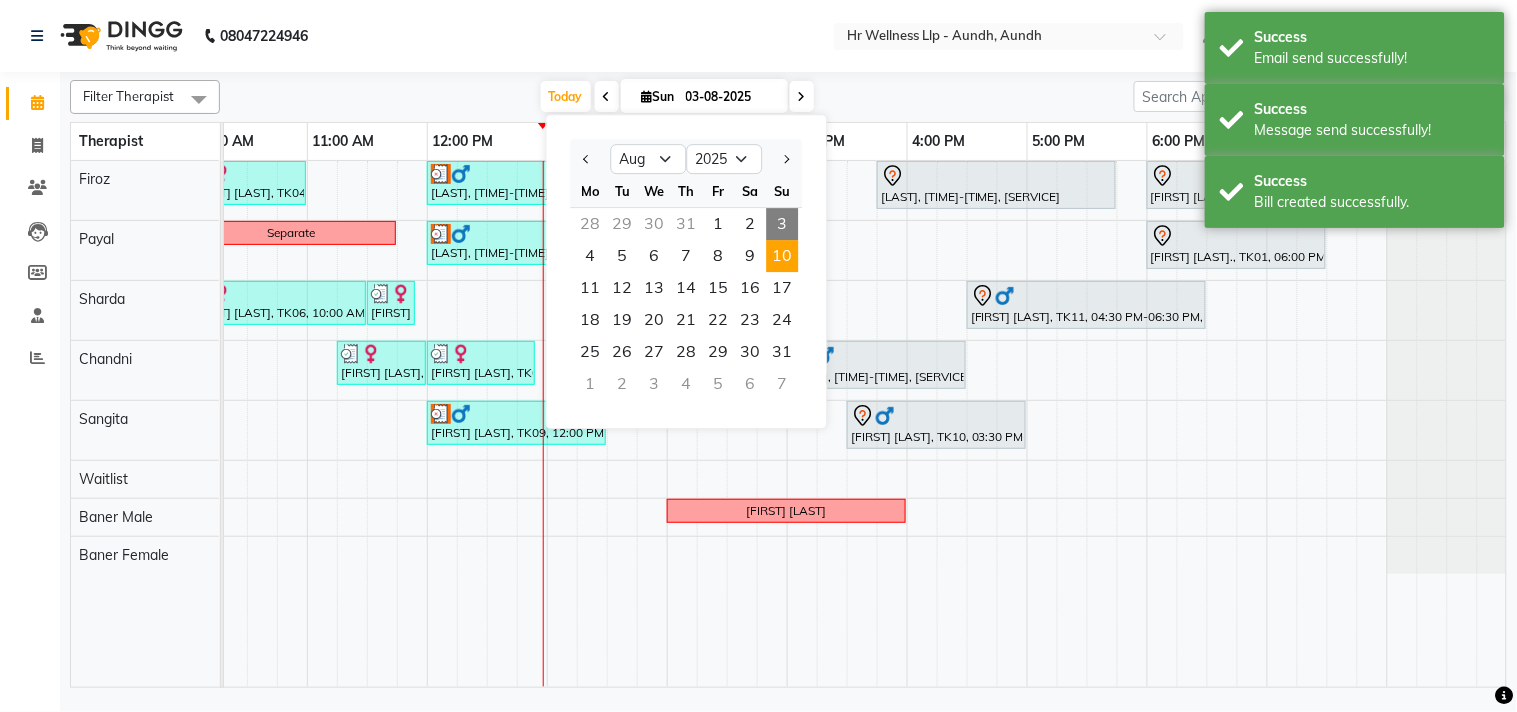 click on "10" at bounding box center (783, 256) 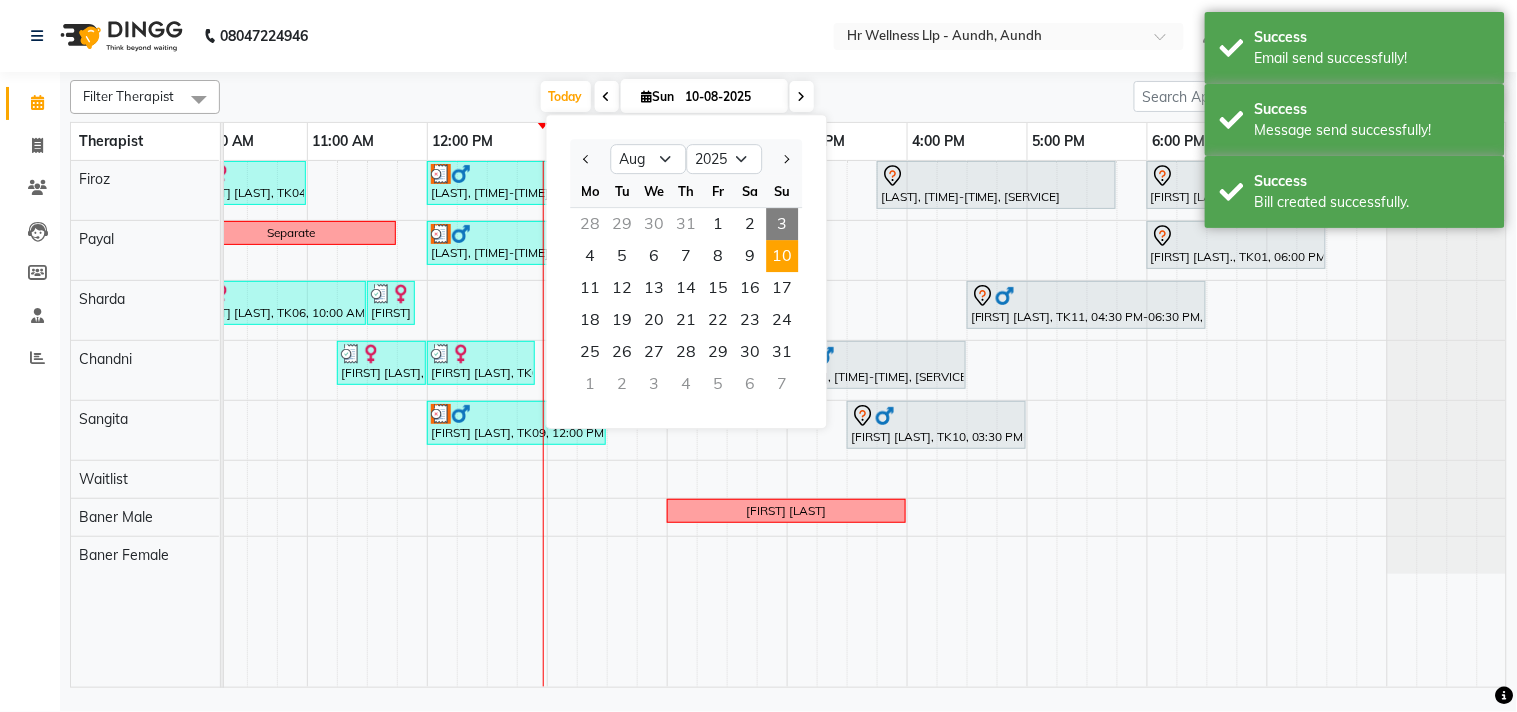 scroll, scrollTop: 0, scrollLeft: 0, axis: both 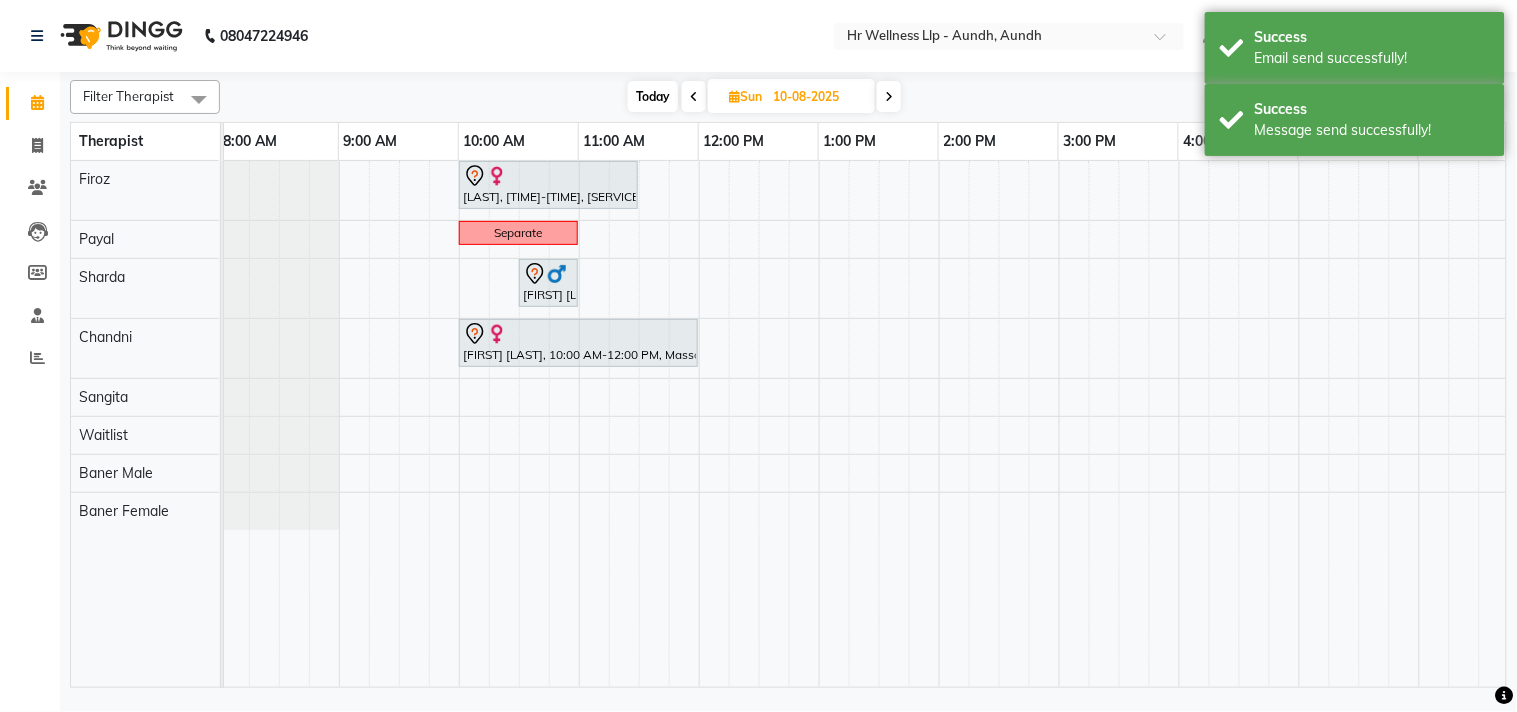 click at bounding box center [734, 96] 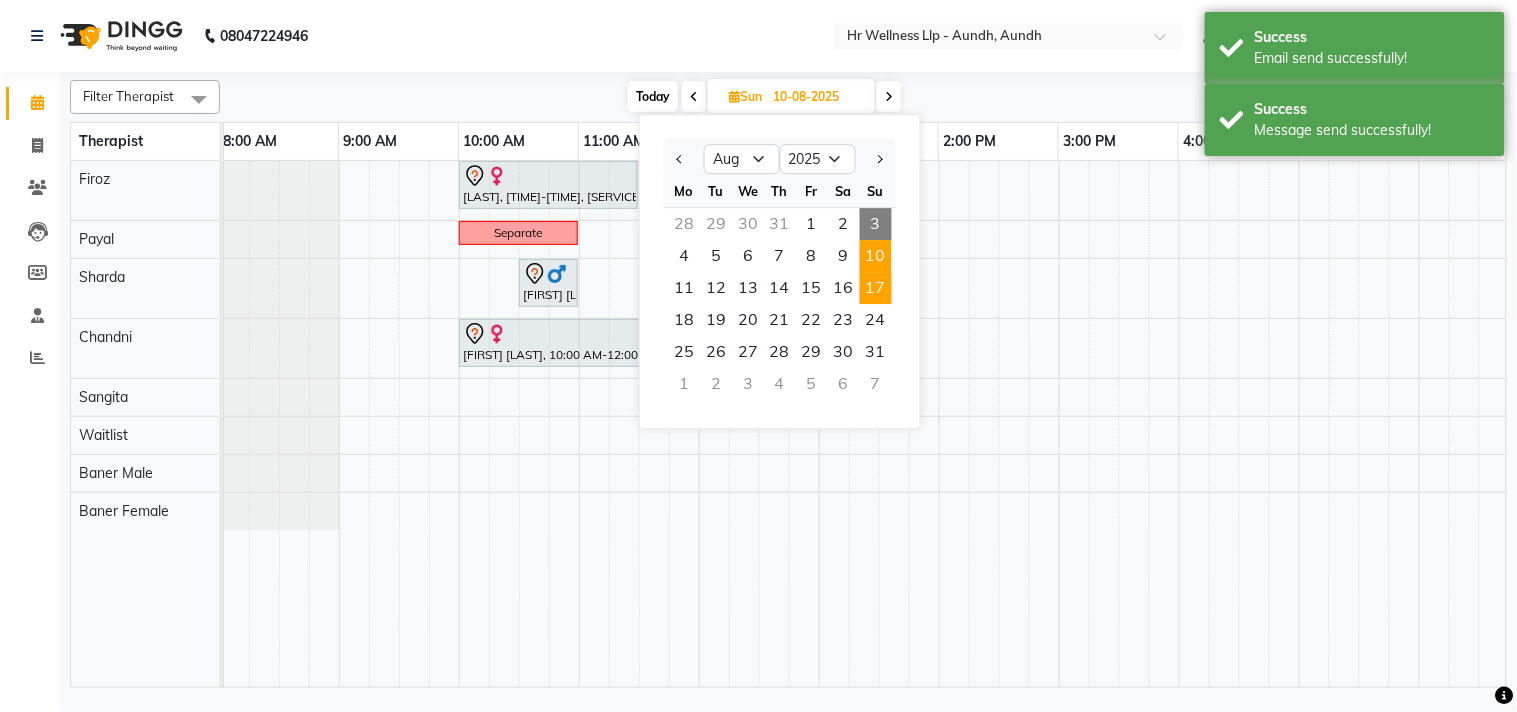 scroll, scrollTop: 0, scrollLeft: 3, axis: horizontal 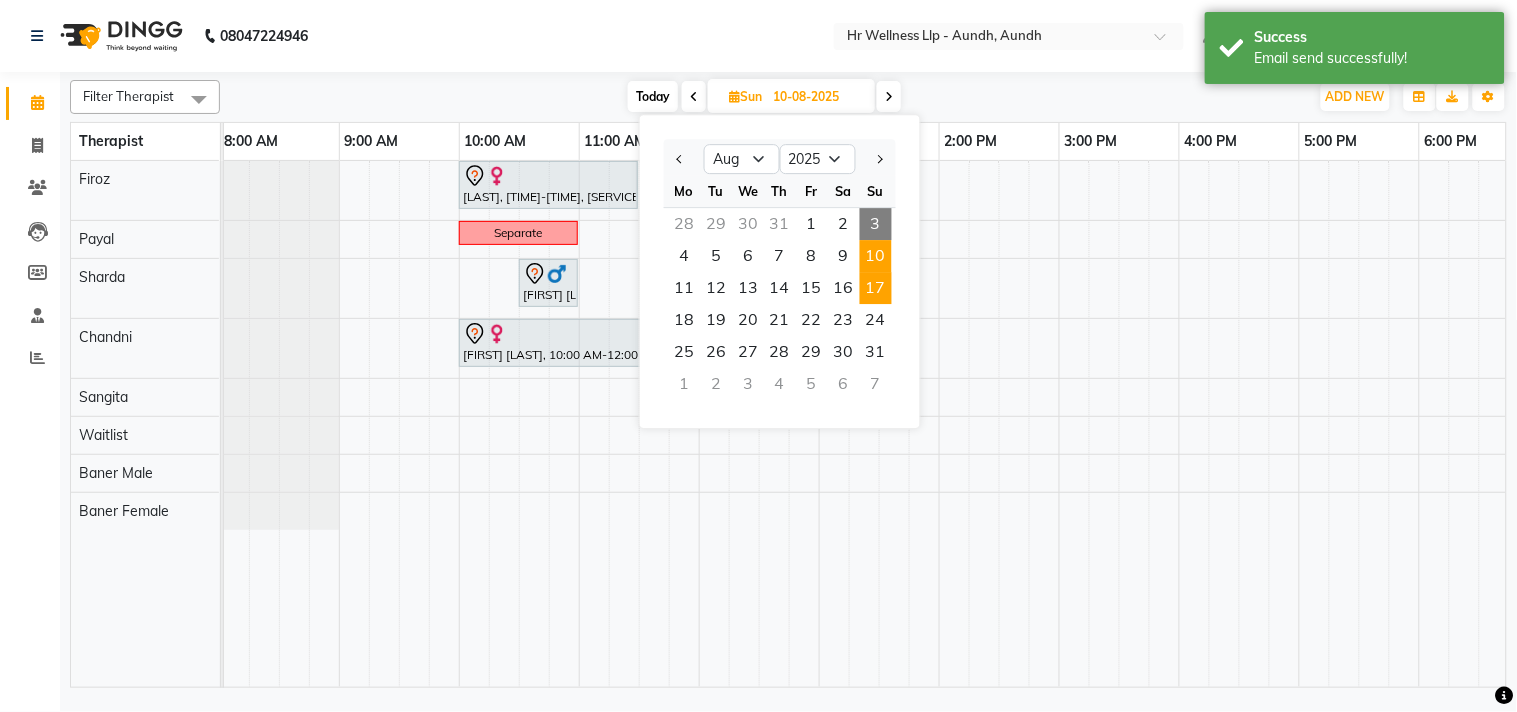 click on "17" at bounding box center [876, 288] 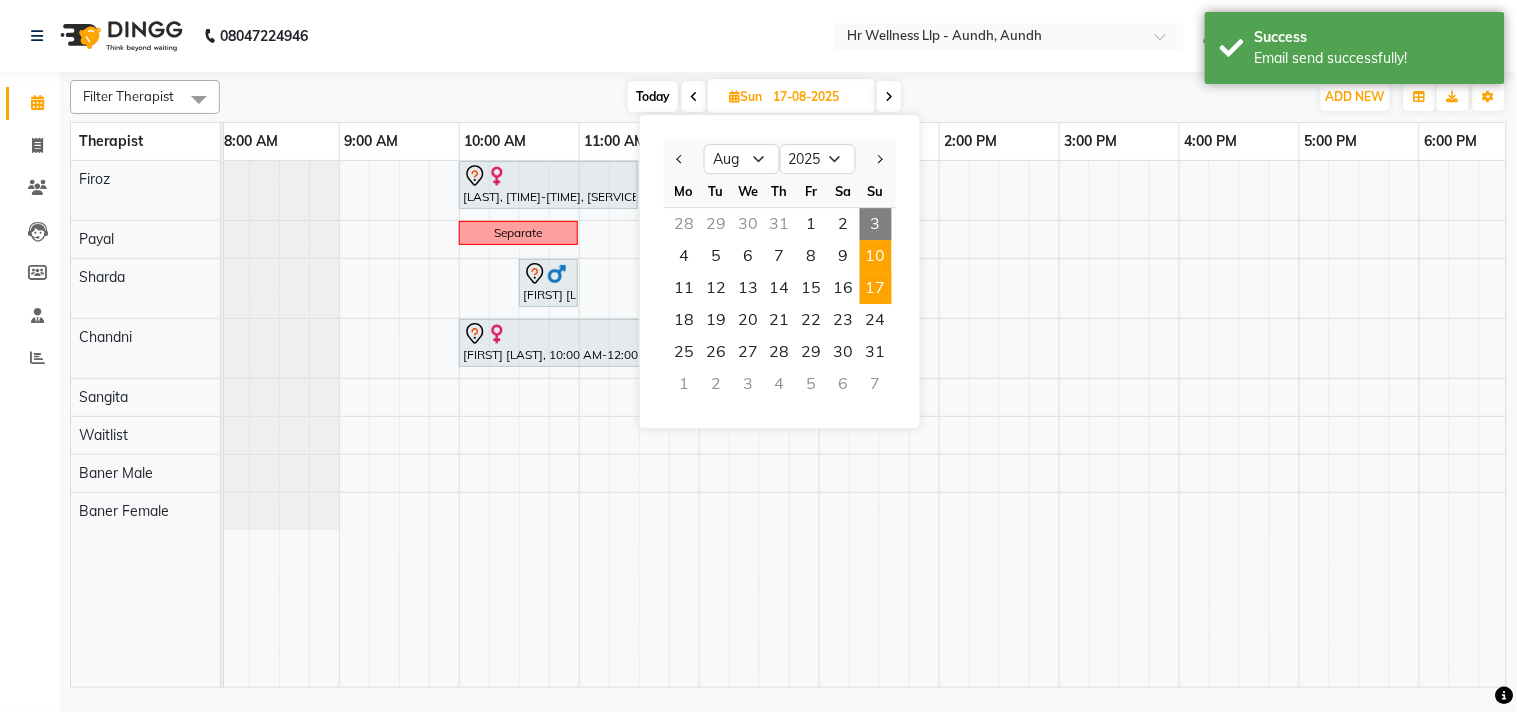 scroll, scrollTop: 0, scrollLeft: 0, axis: both 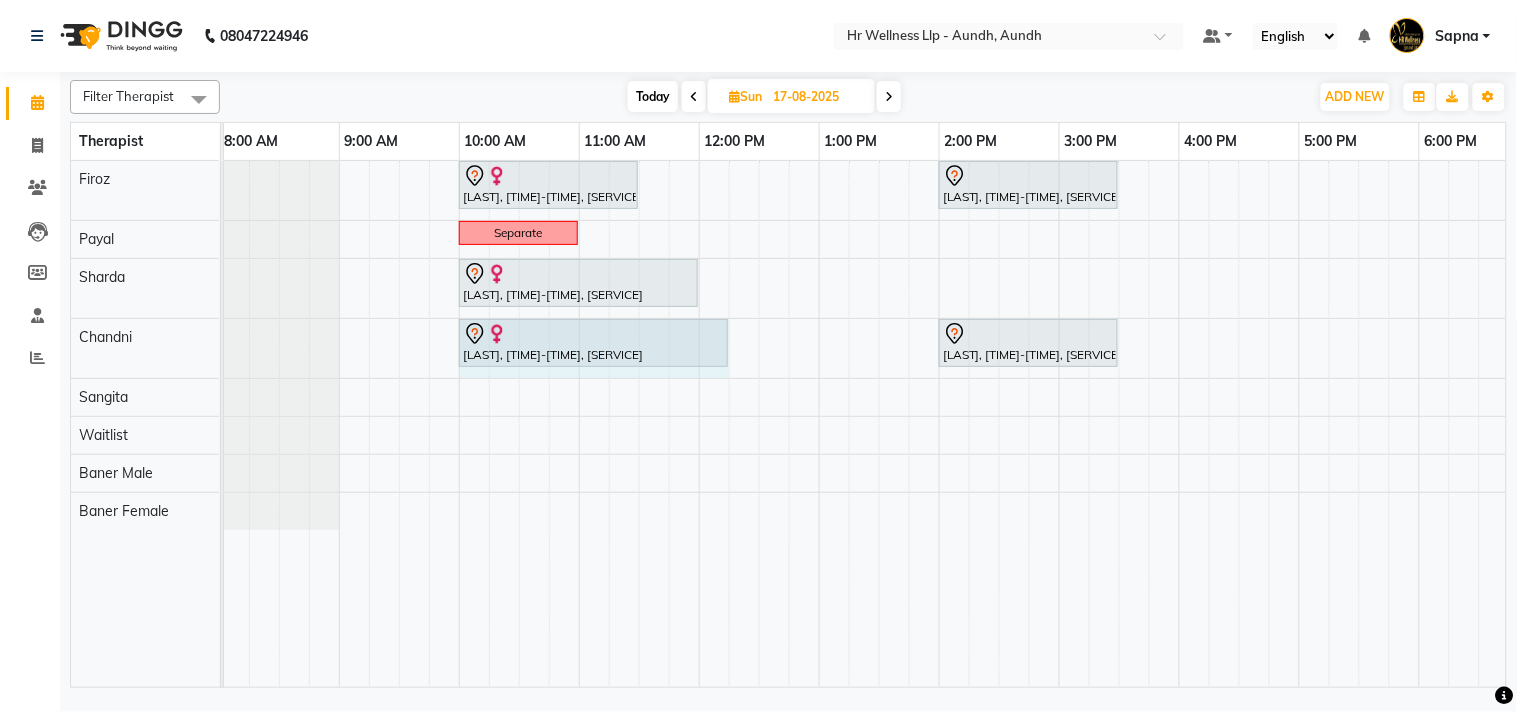 drag, startPoint x: 636, startPoint y: 335, endPoint x: 702, endPoint y: 348, distance: 67.26812 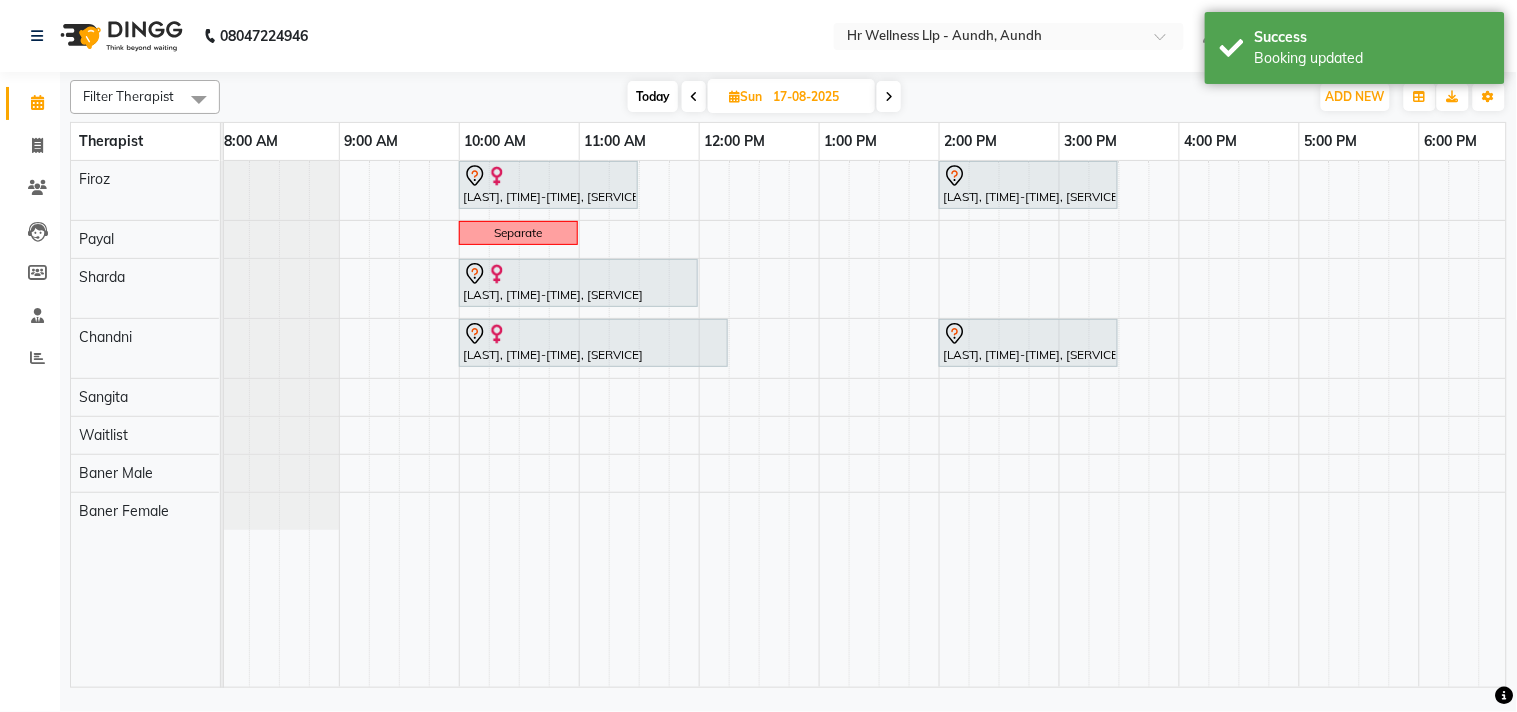 click at bounding box center (734, 96) 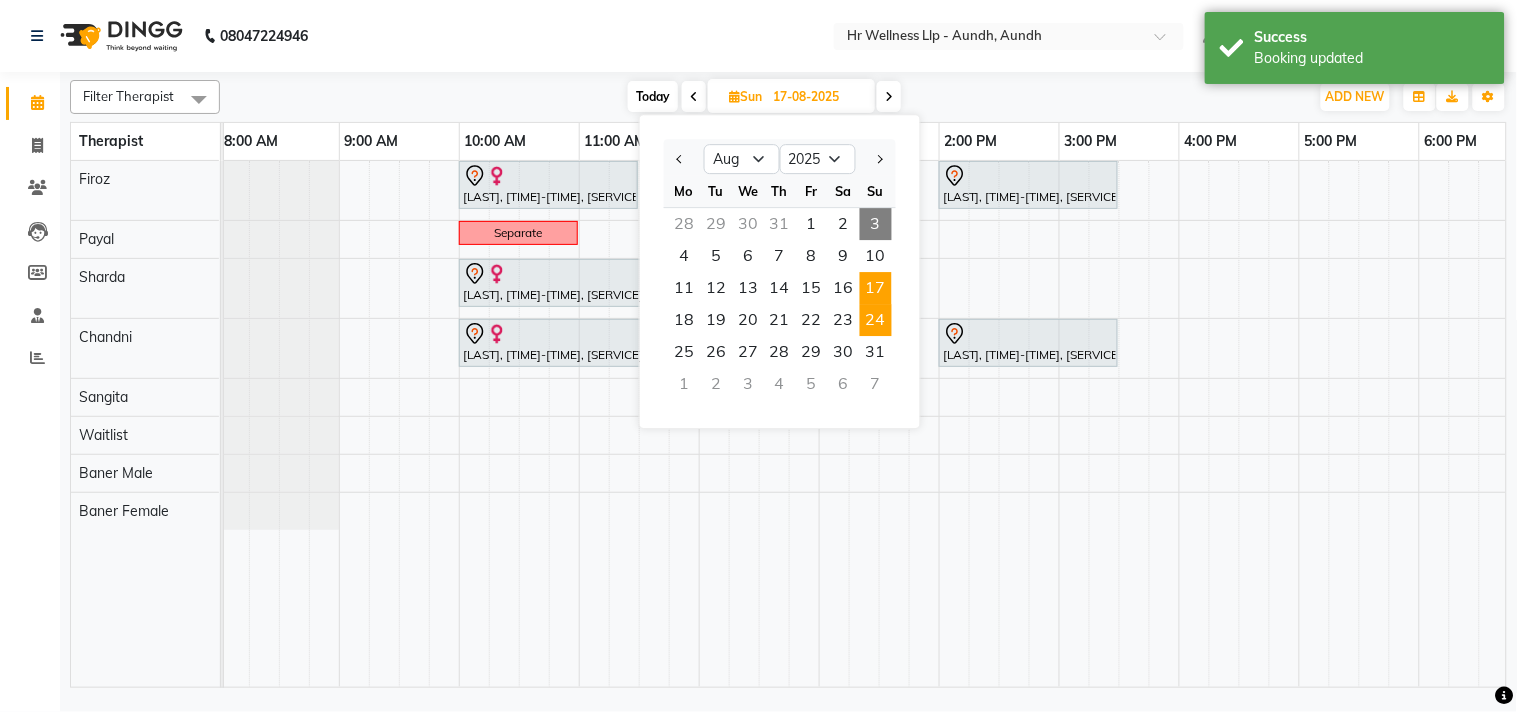 click on "24" at bounding box center (876, 320) 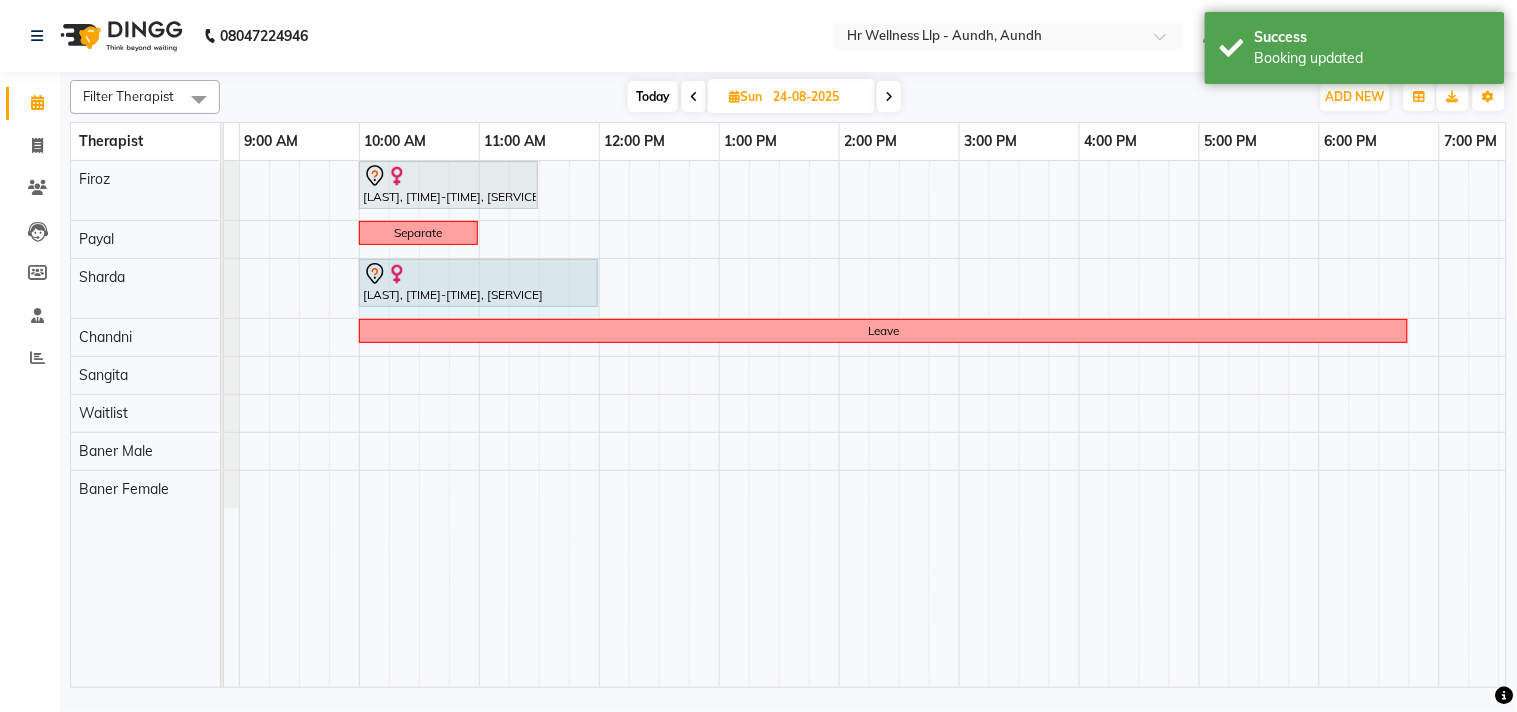 drag, startPoint x: 536, startPoint y: 276, endPoint x: 573, endPoint y: 276, distance: 37 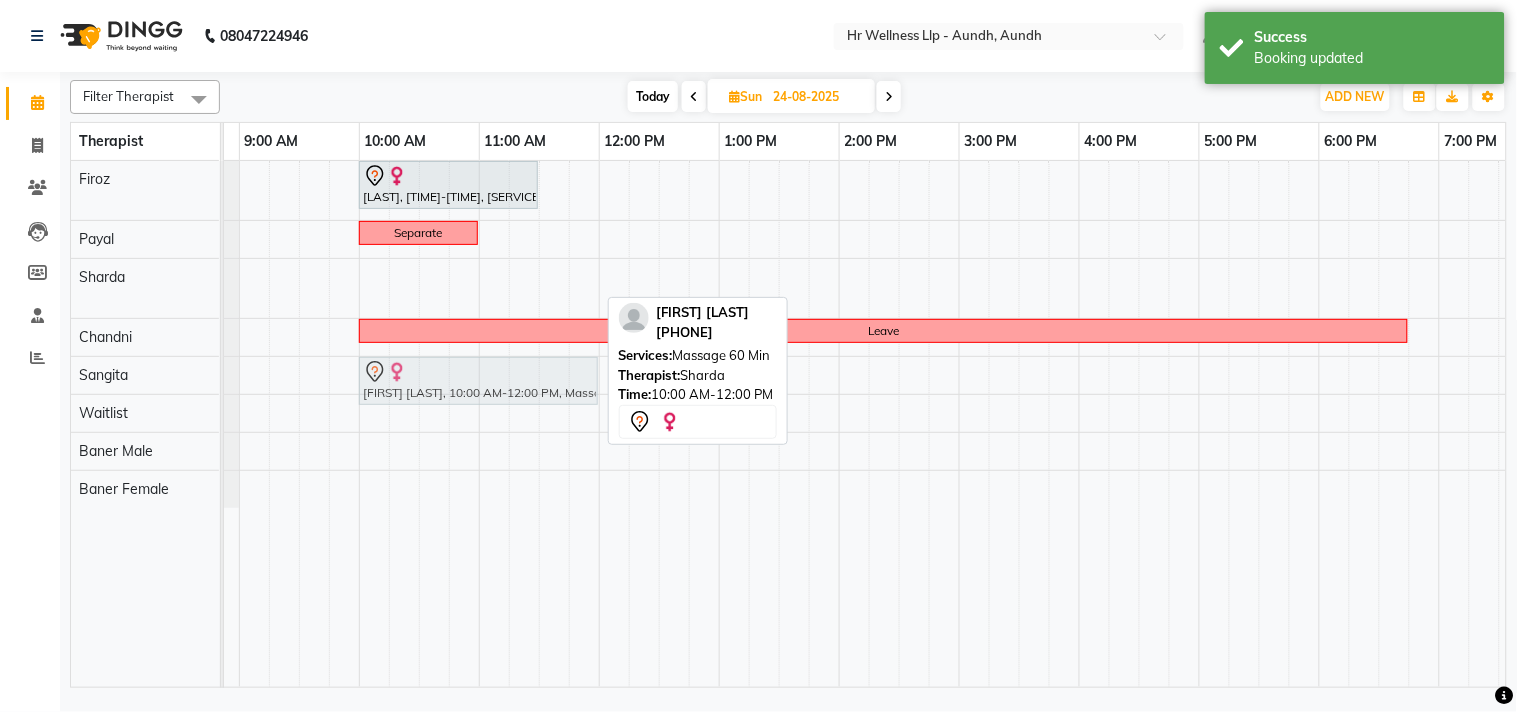 drag, startPoint x: 413, startPoint y: 287, endPoint x: 420, endPoint y: 370, distance: 83.294655 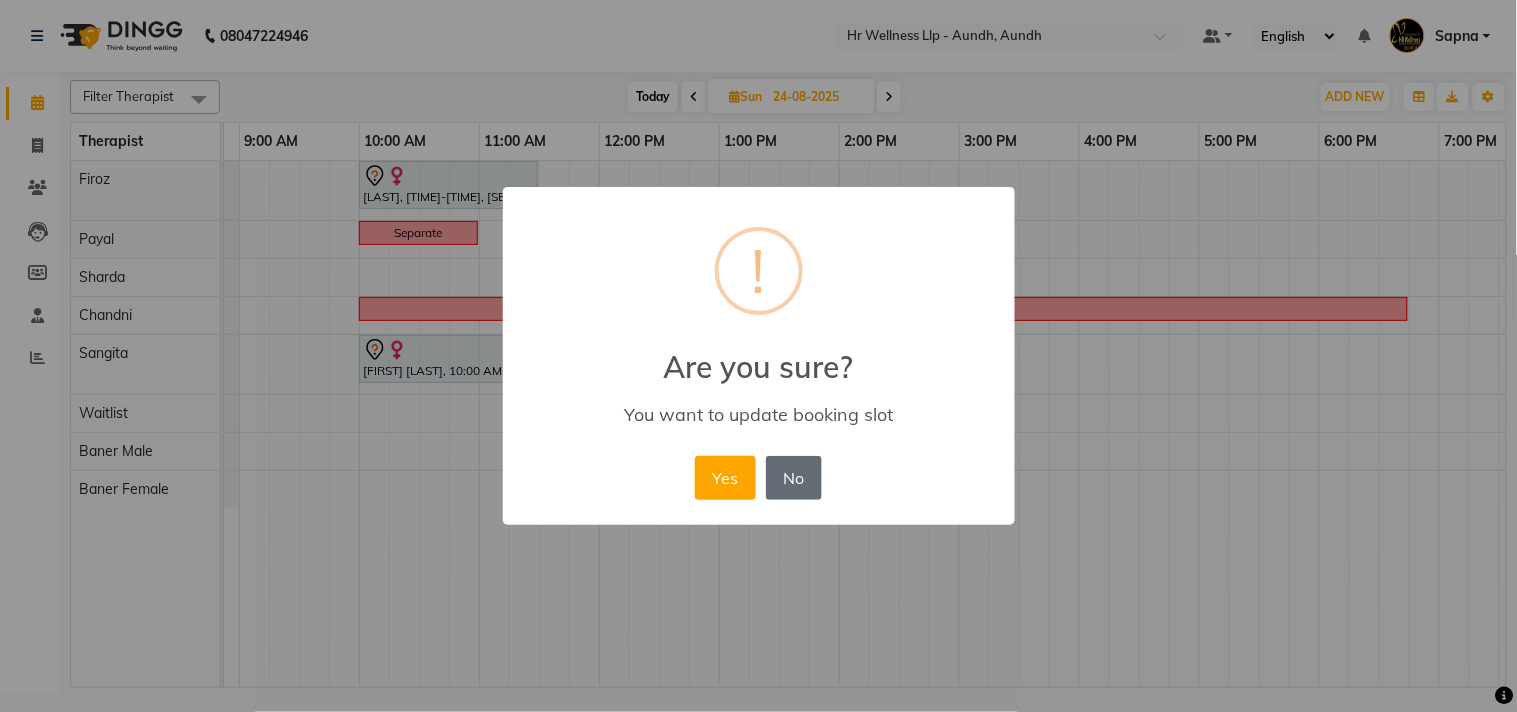 click on "No" at bounding box center (794, 478) 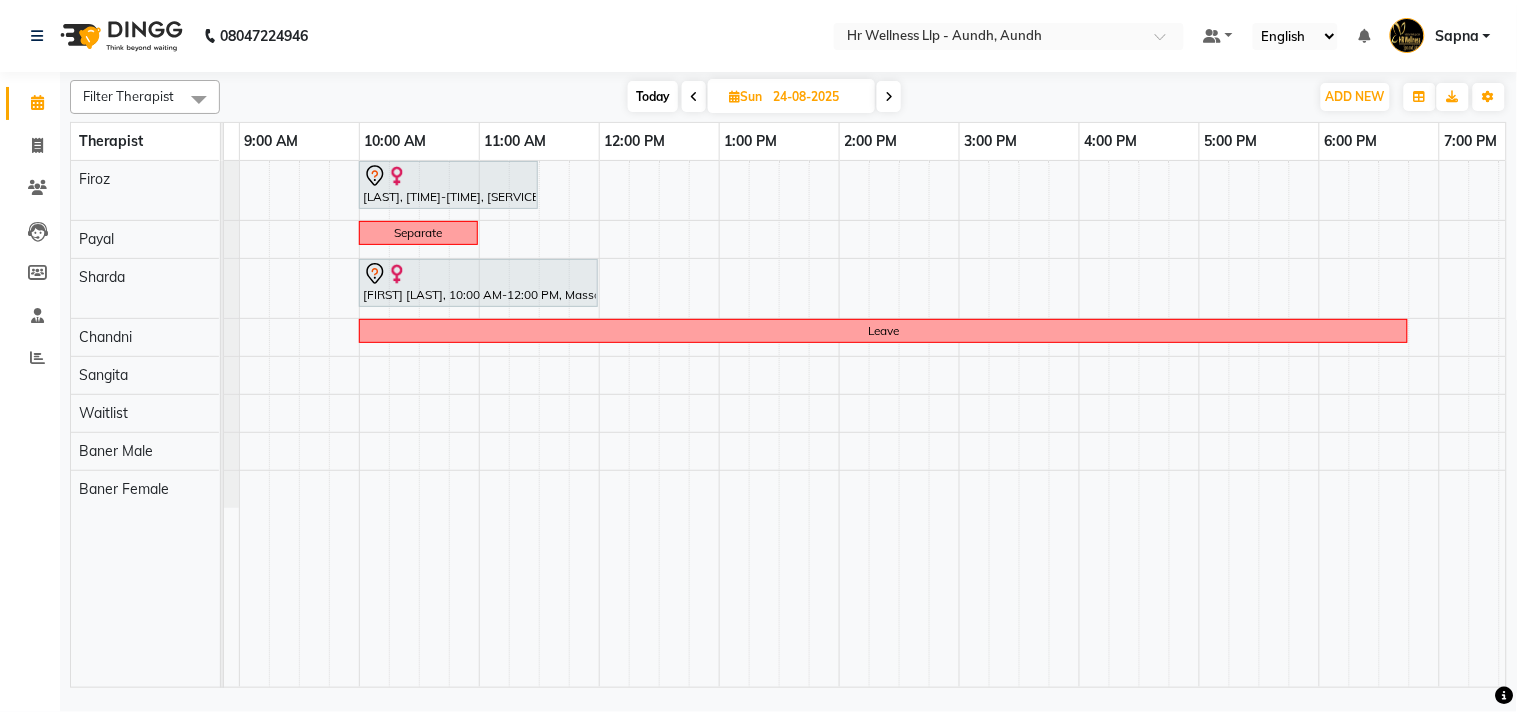 click at bounding box center (734, 96) 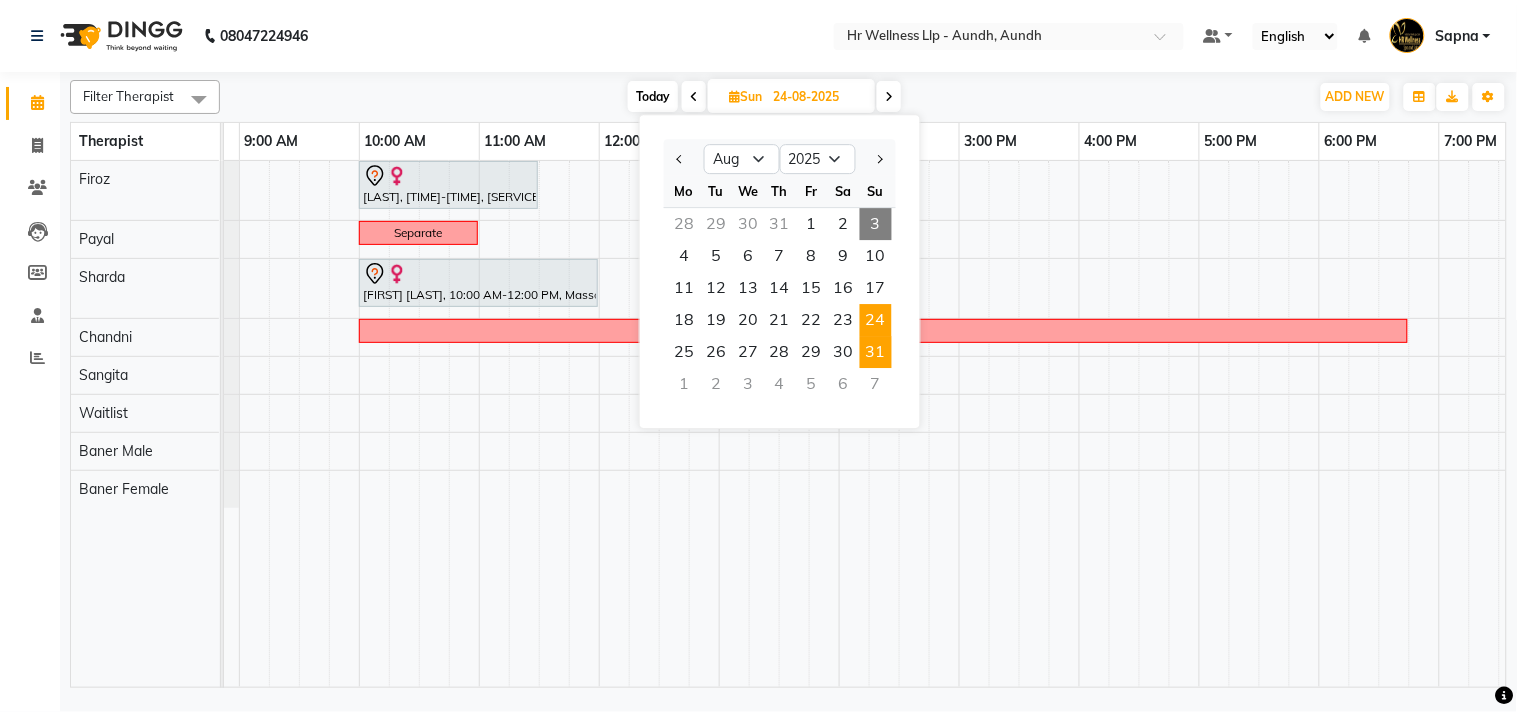click on "31" at bounding box center (876, 352) 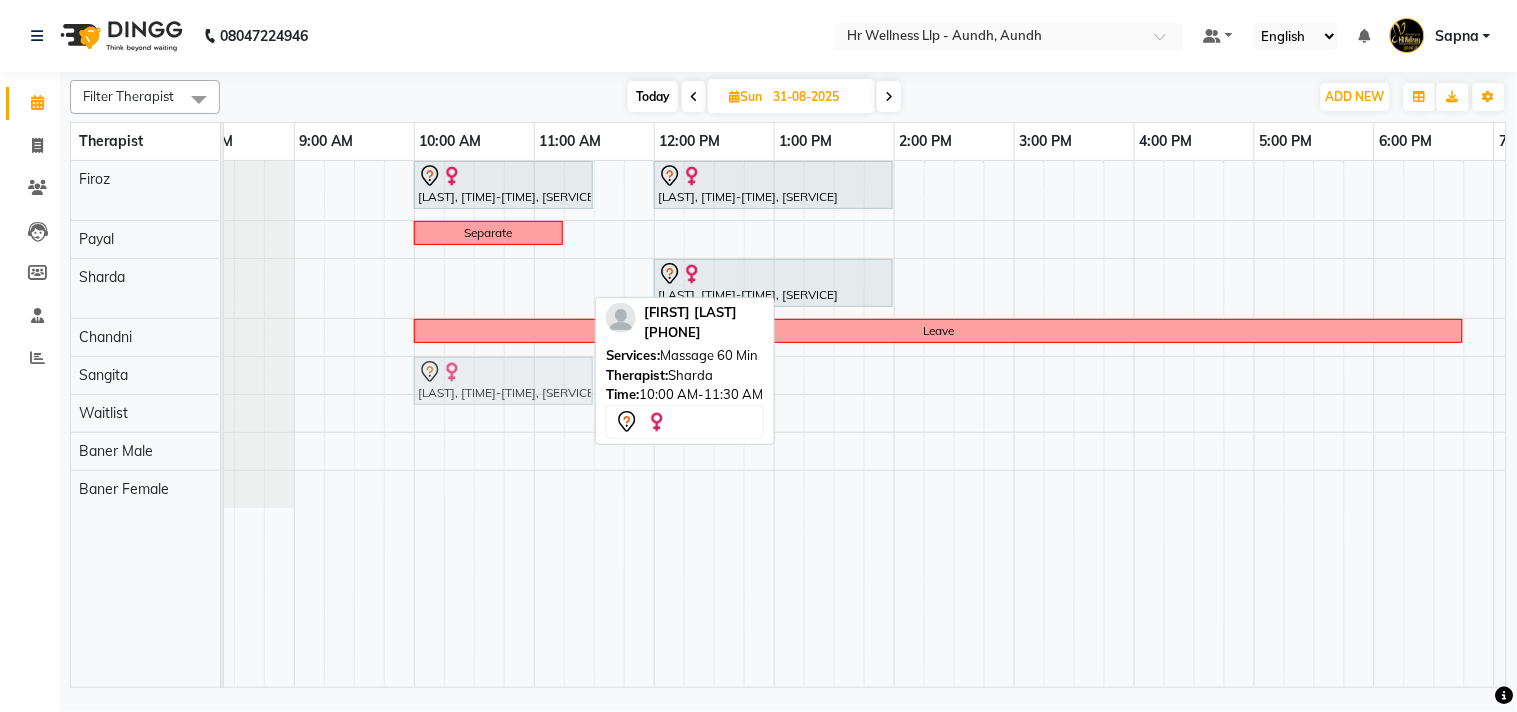 drag, startPoint x: 483, startPoint y: 282, endPoint x: 484, endPoint y: 352, distance: 70.00714 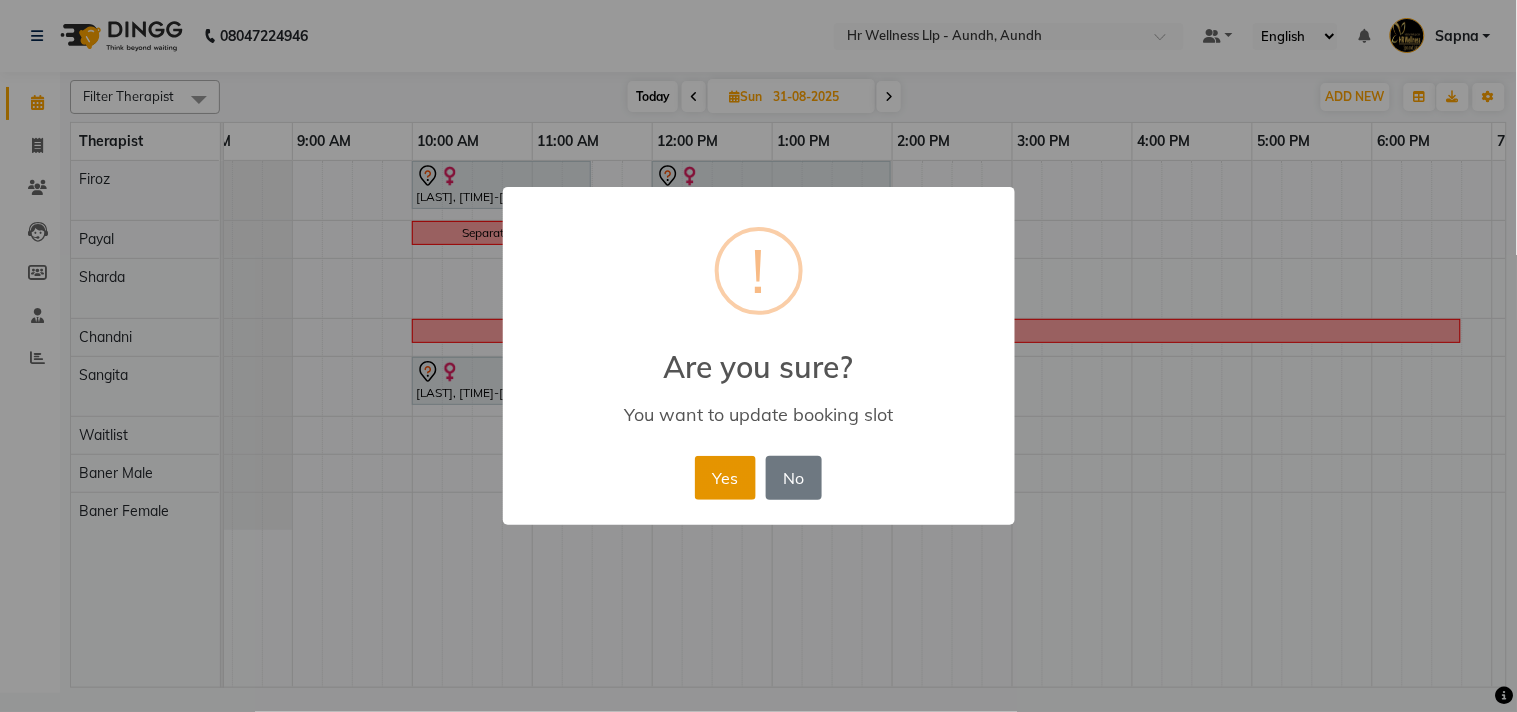 click on "Yes" at bounding box center (725, 478) 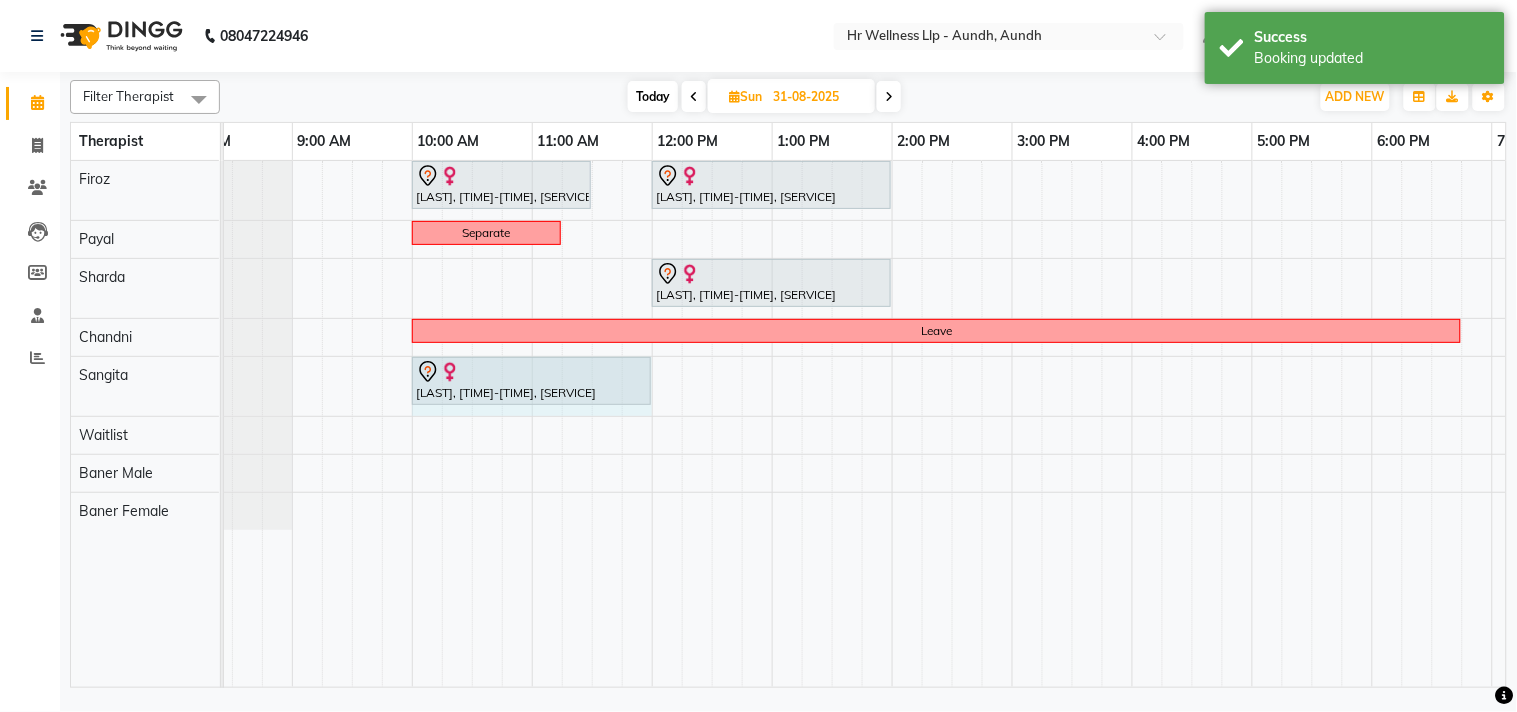 drag, startPoint x: 590, startPoint y: 380, endPoint x: 634, endPoint y: 382, distance: 44.04543 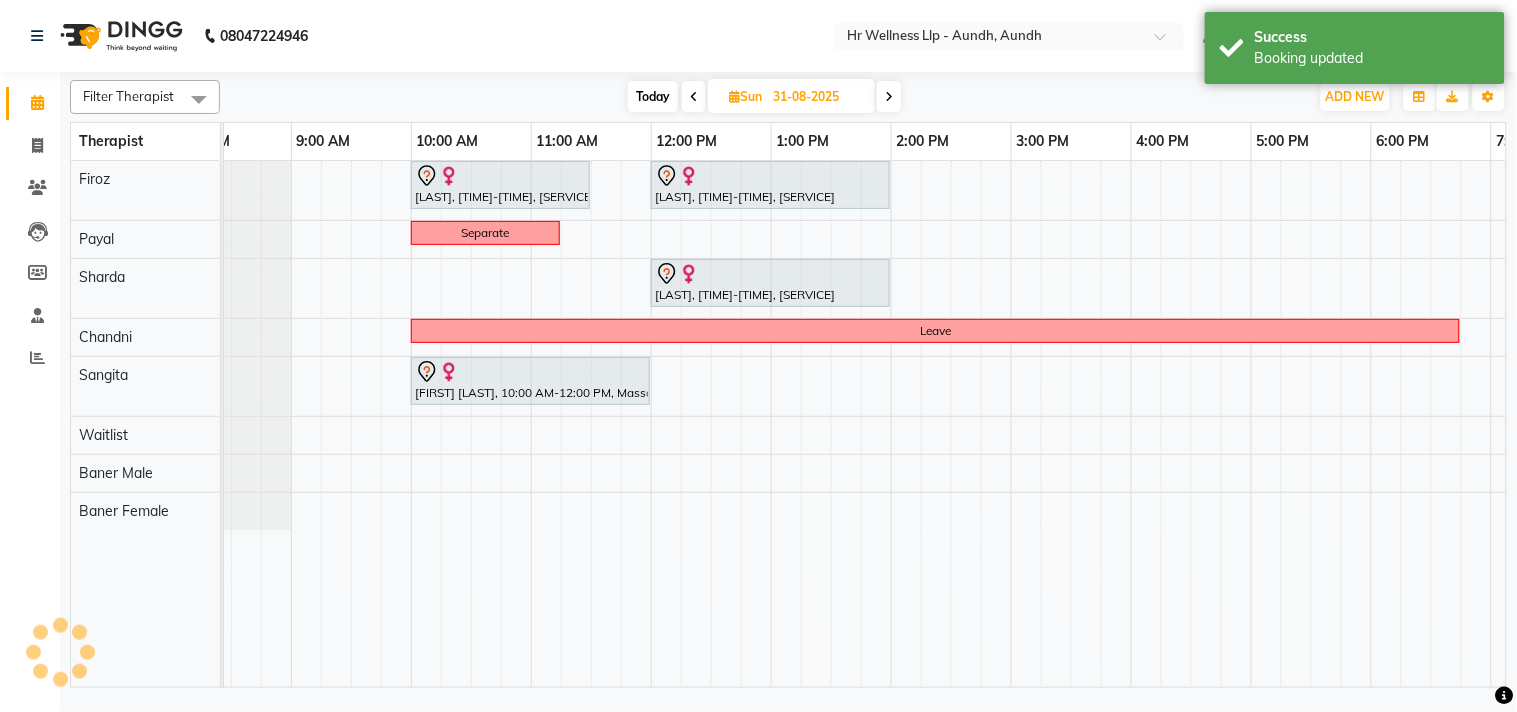 click at bounding box center (734, 96) 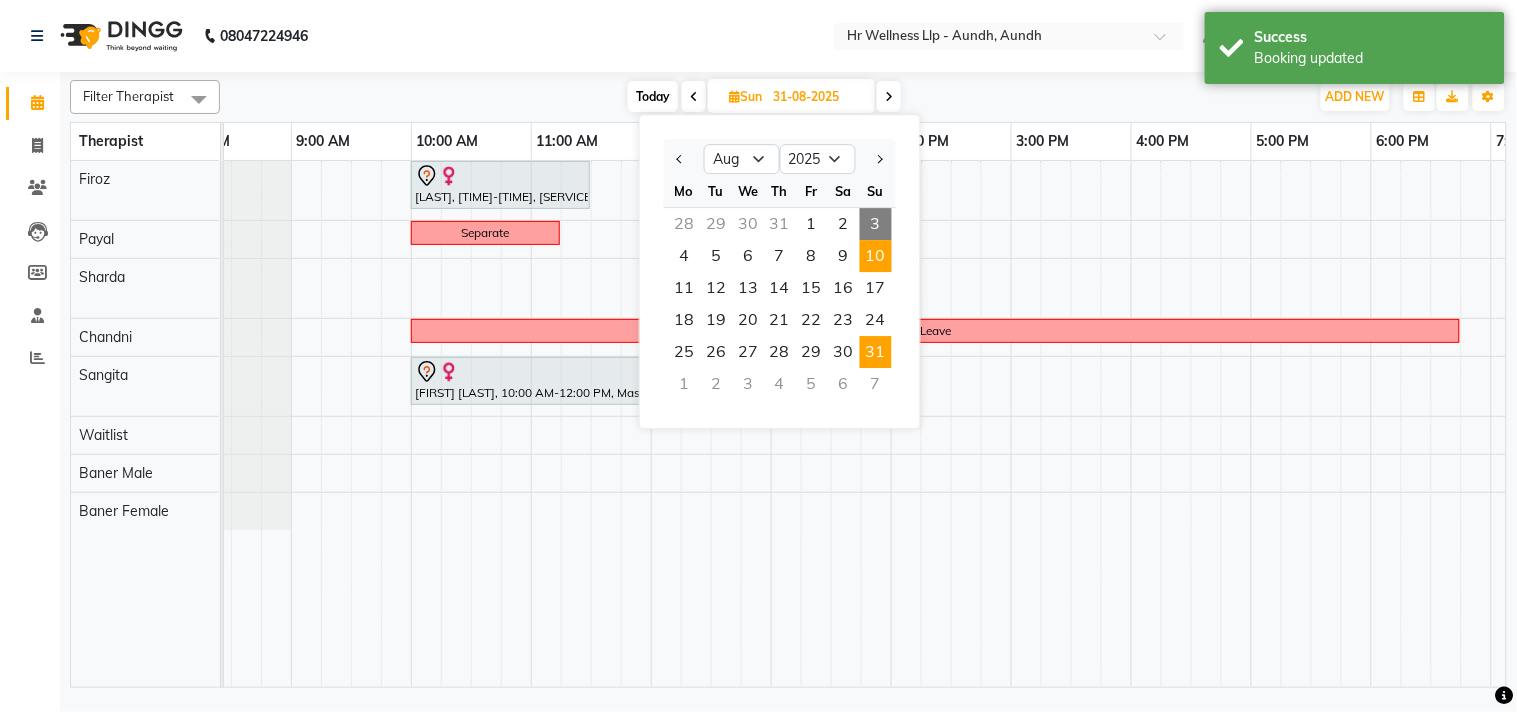 click on "10" at bounding box center [876, 256] 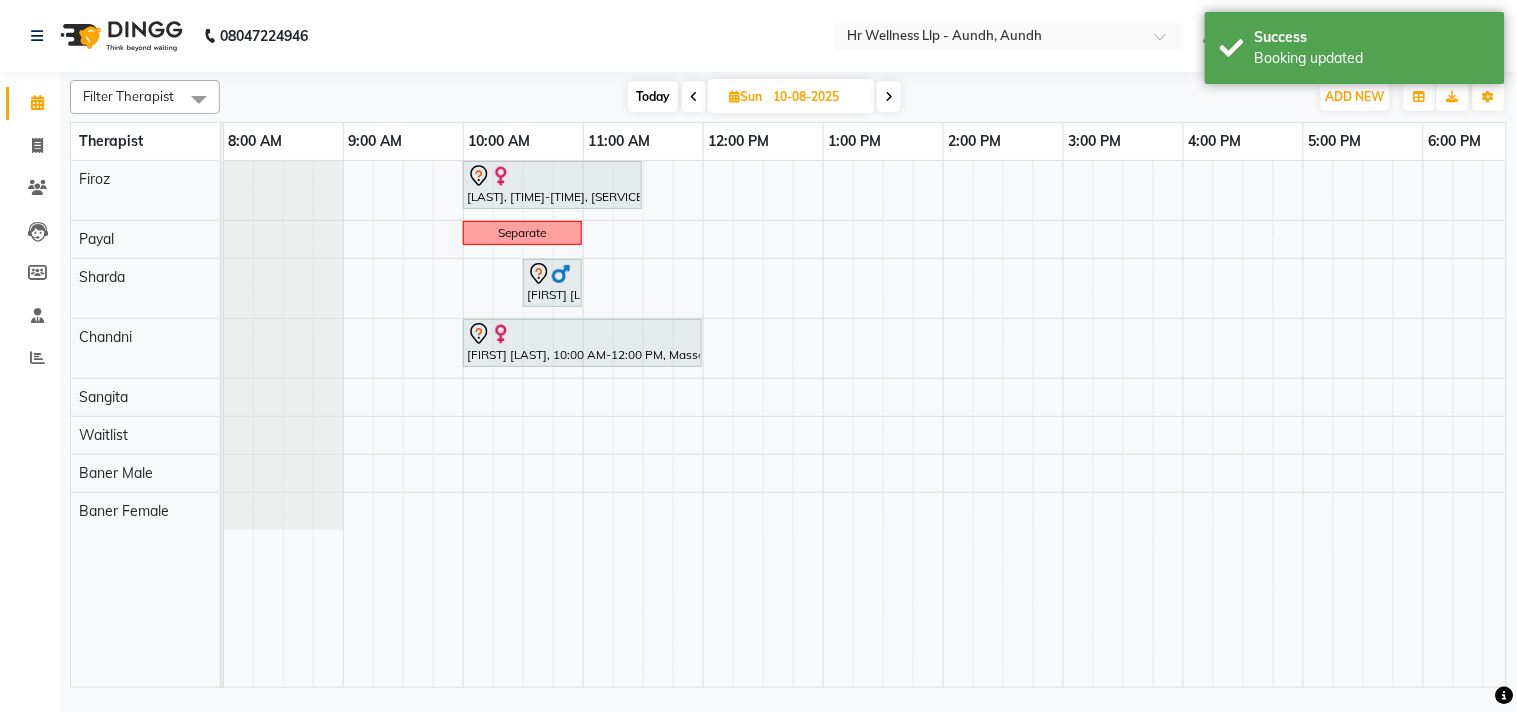 click at bounding box center [734, 96] 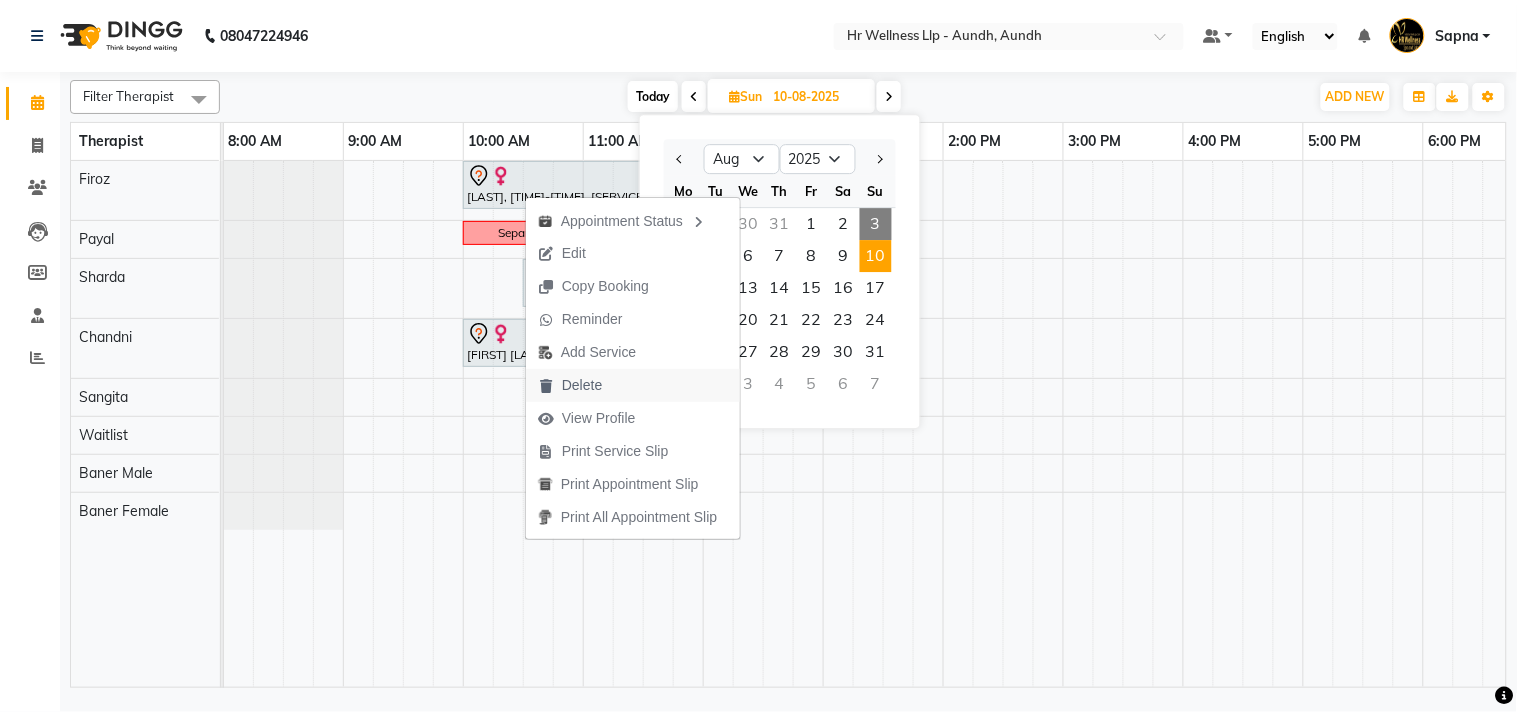 click on "Delete" at bounding box center (582, 385) 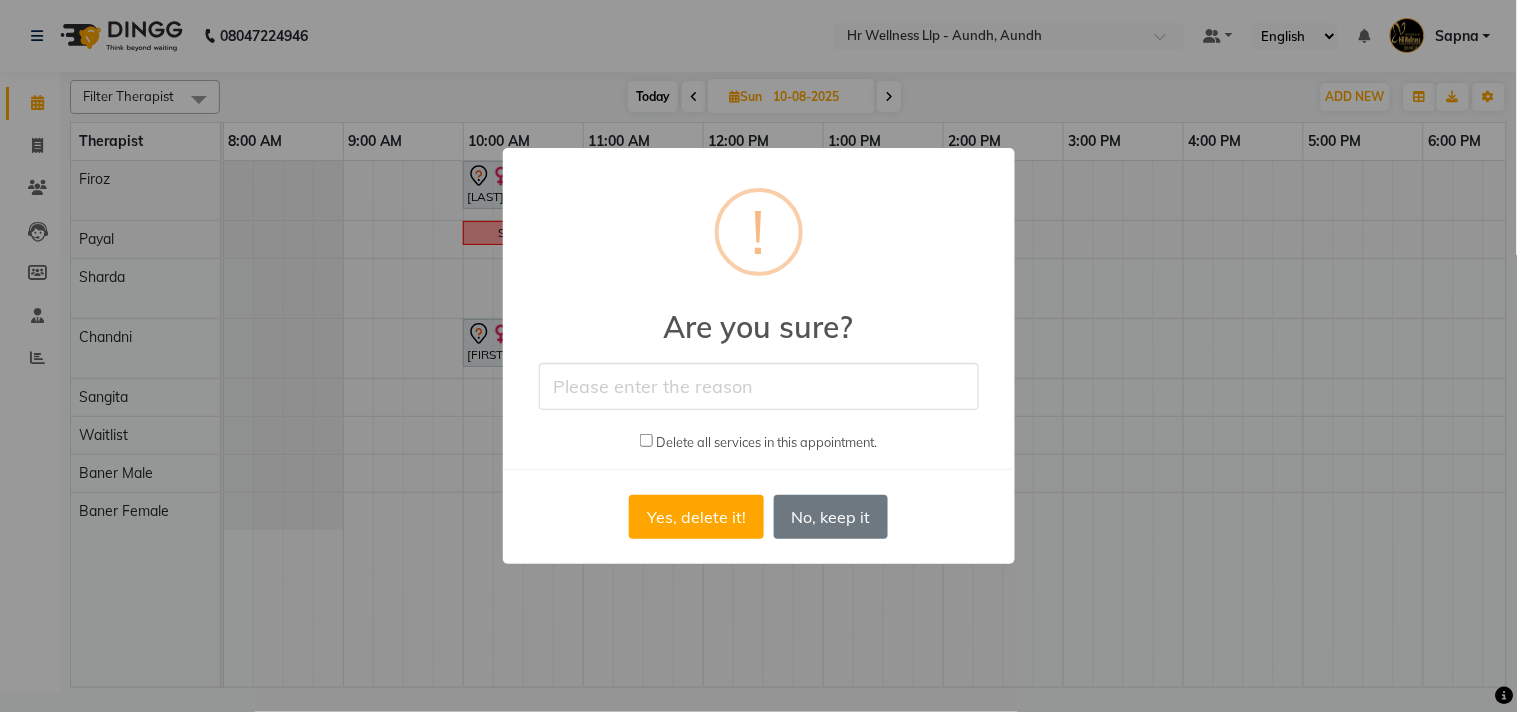 click at bounding box center (759, 386) 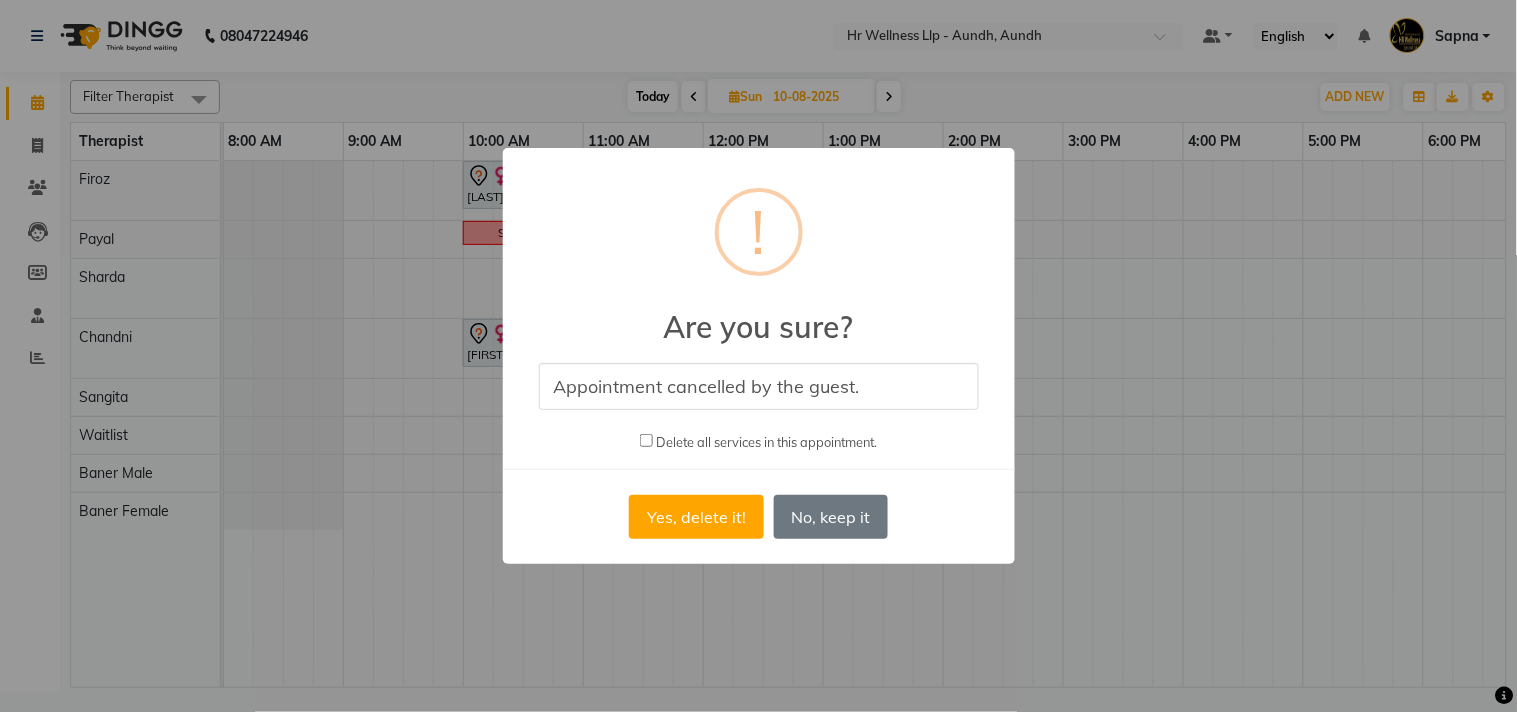 click at bounding box center [646, 440] 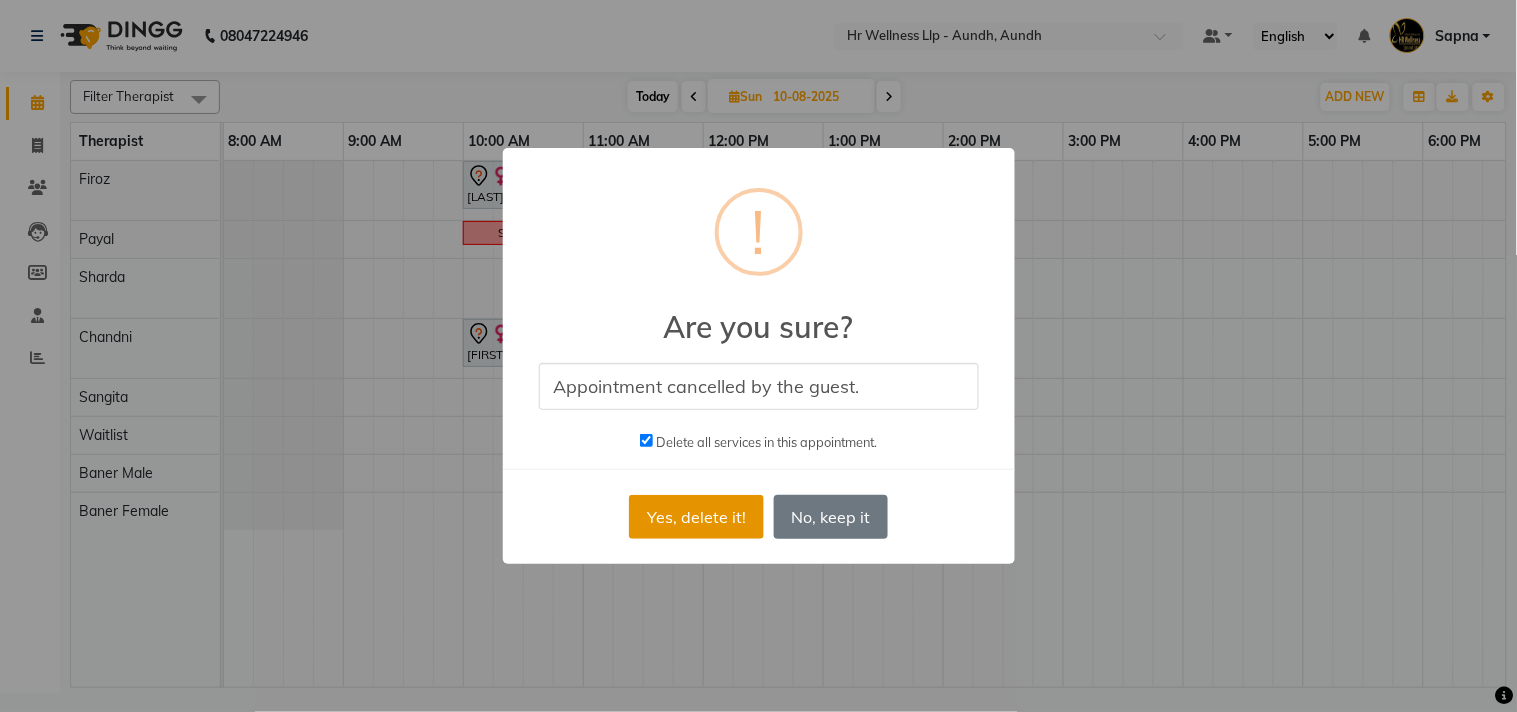 click on "Yes, delete it!" at bounding box center (696, 517) 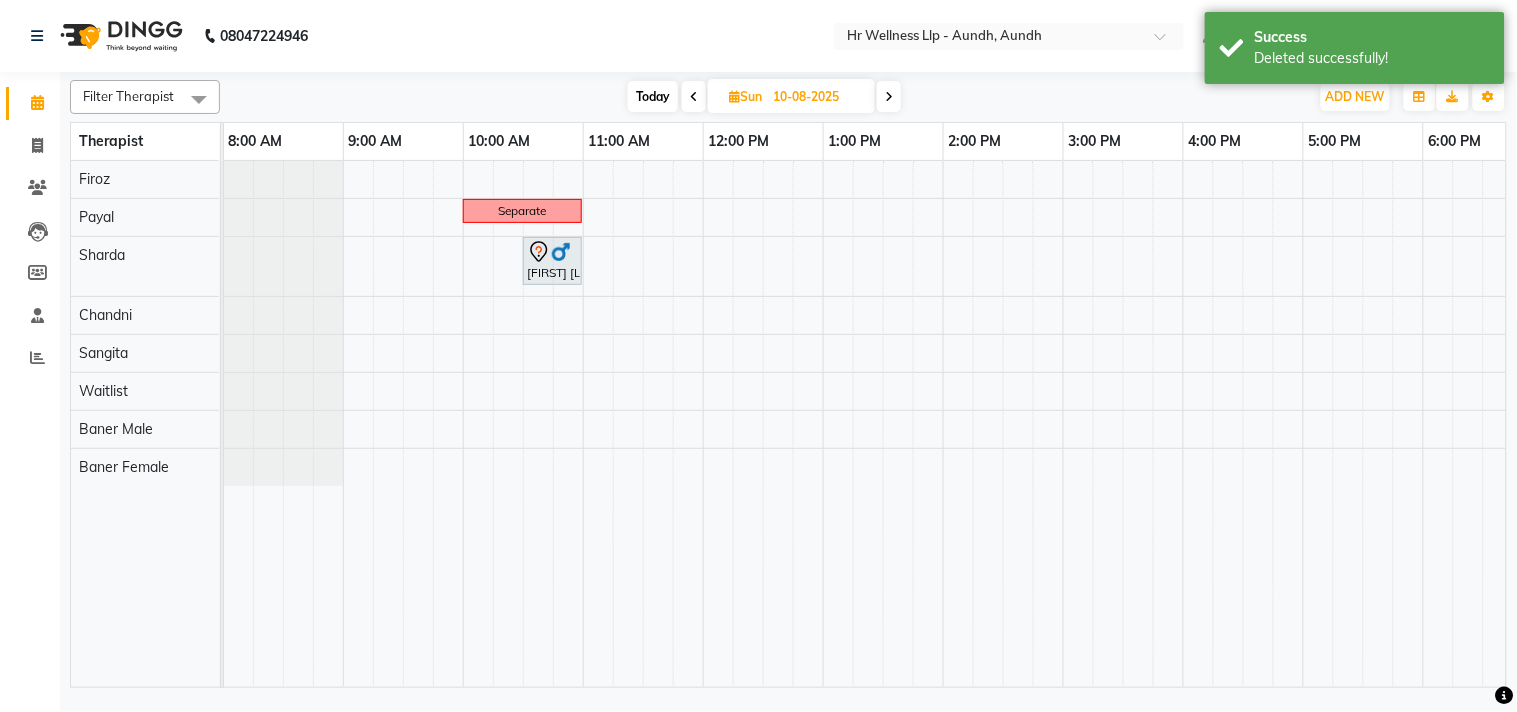 click at bounding box center [734, 96] 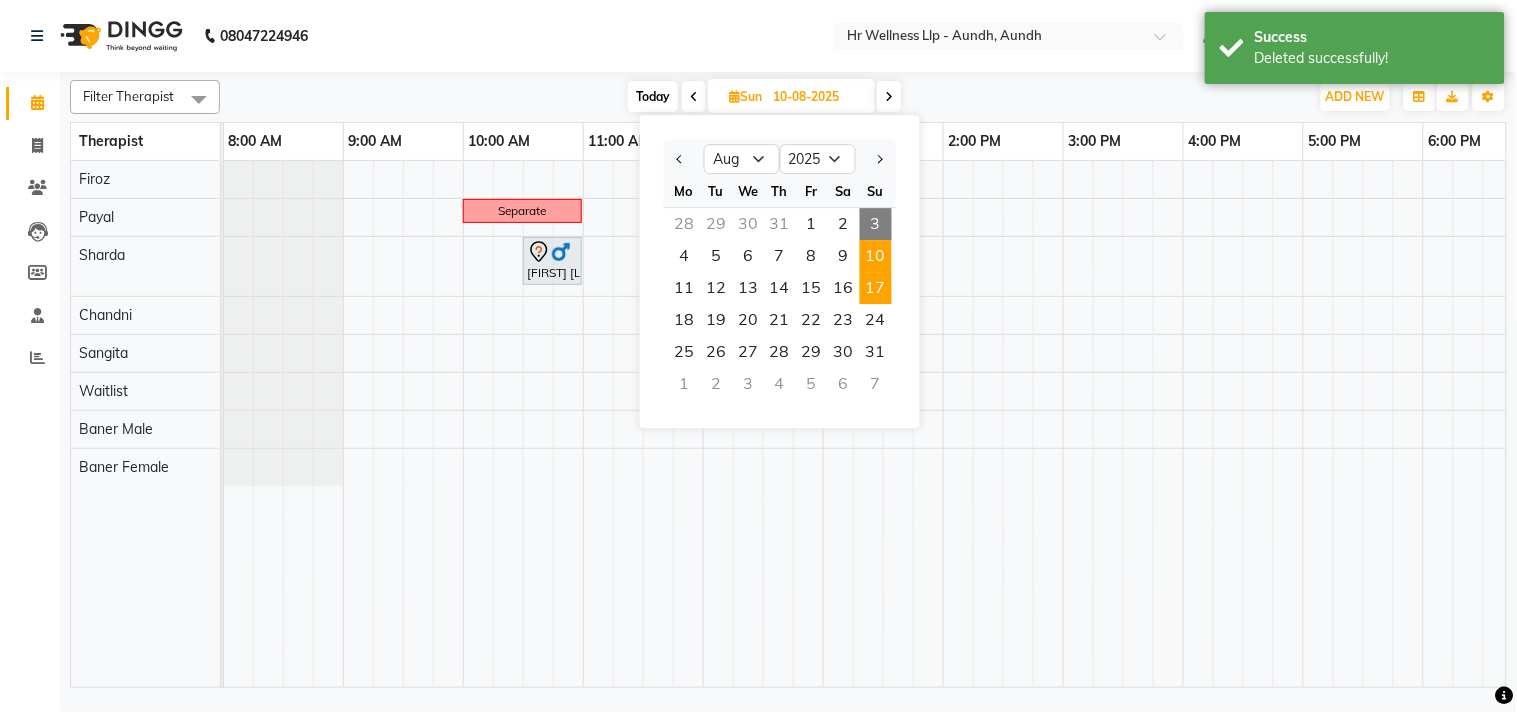 click on "17" at bounding box center (876, 288) 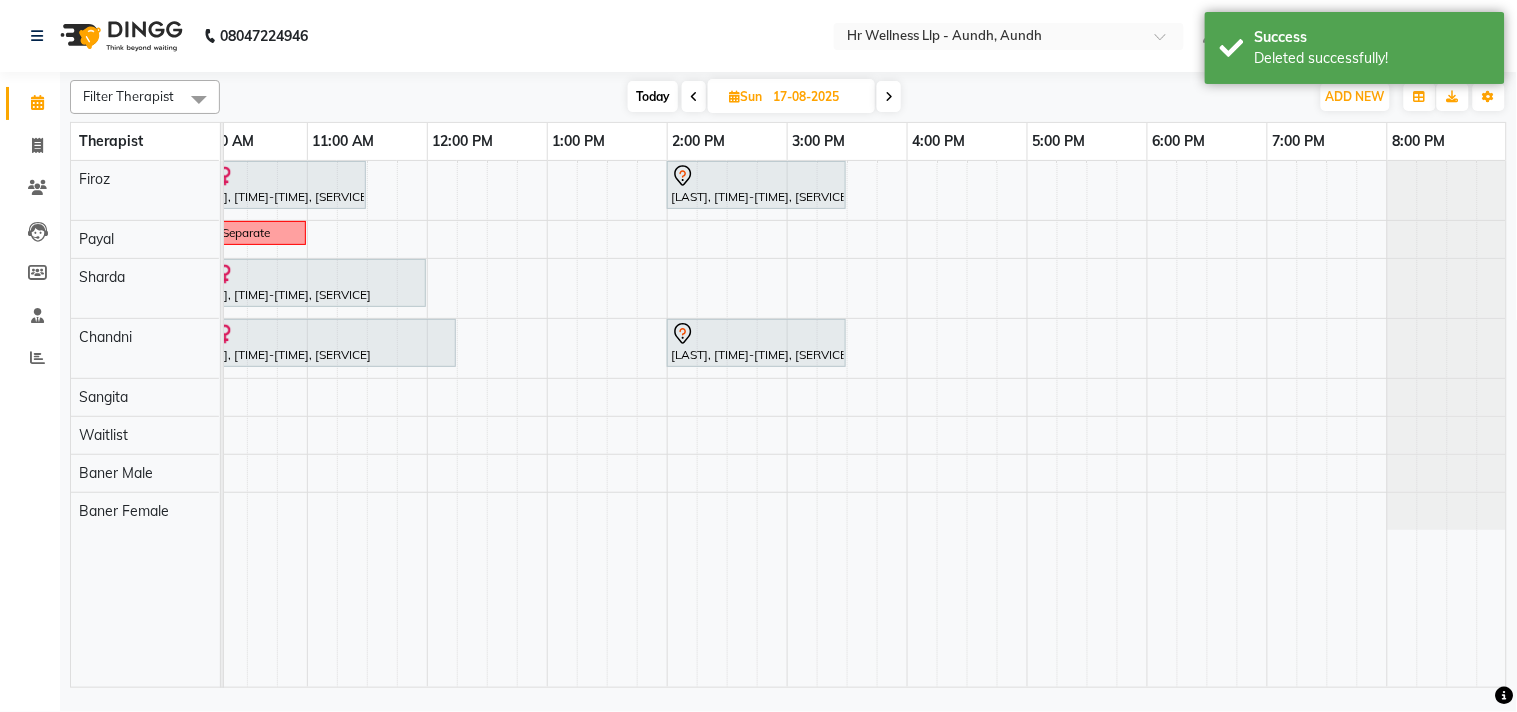click at bounding box center [734, 96] 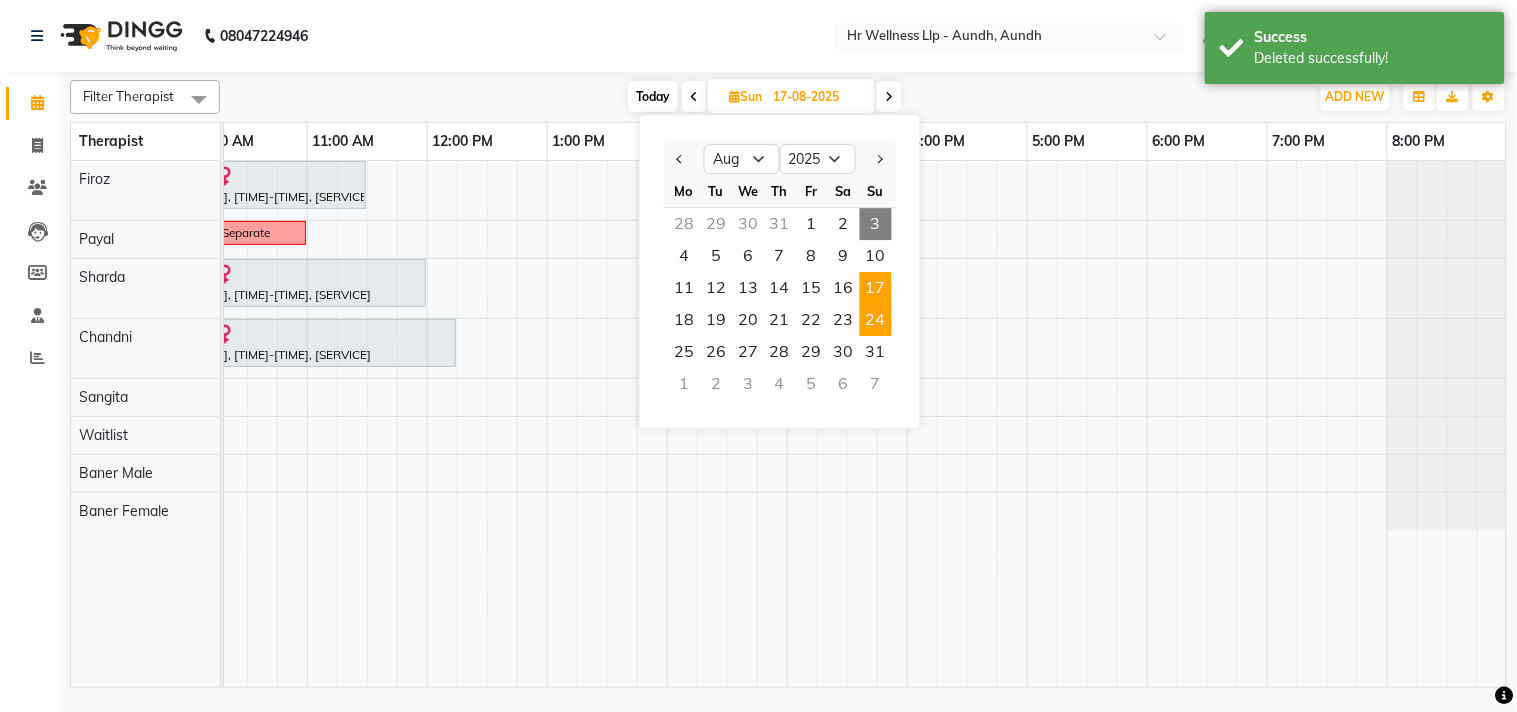 click on "24" at bounding box center (876, 320) 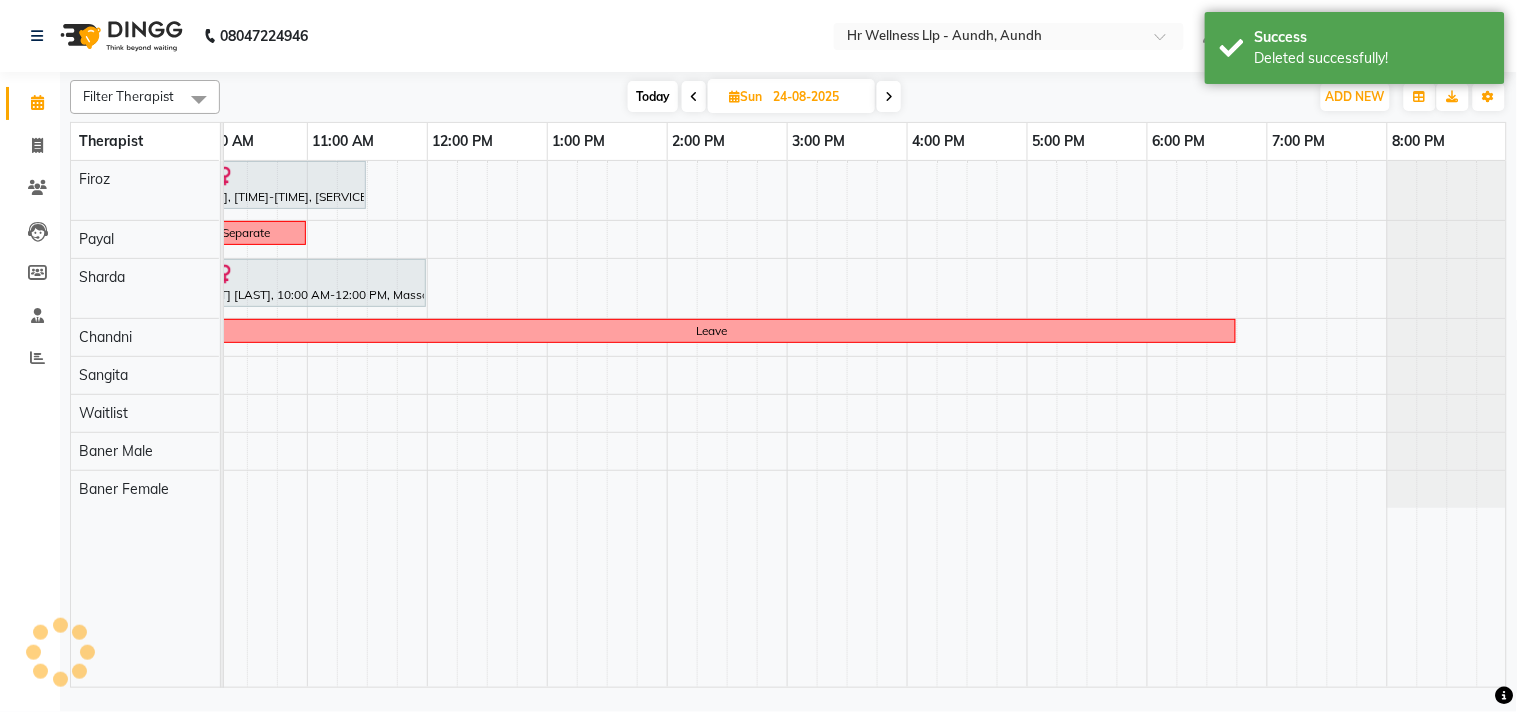 click at bounding box center [734, 96] 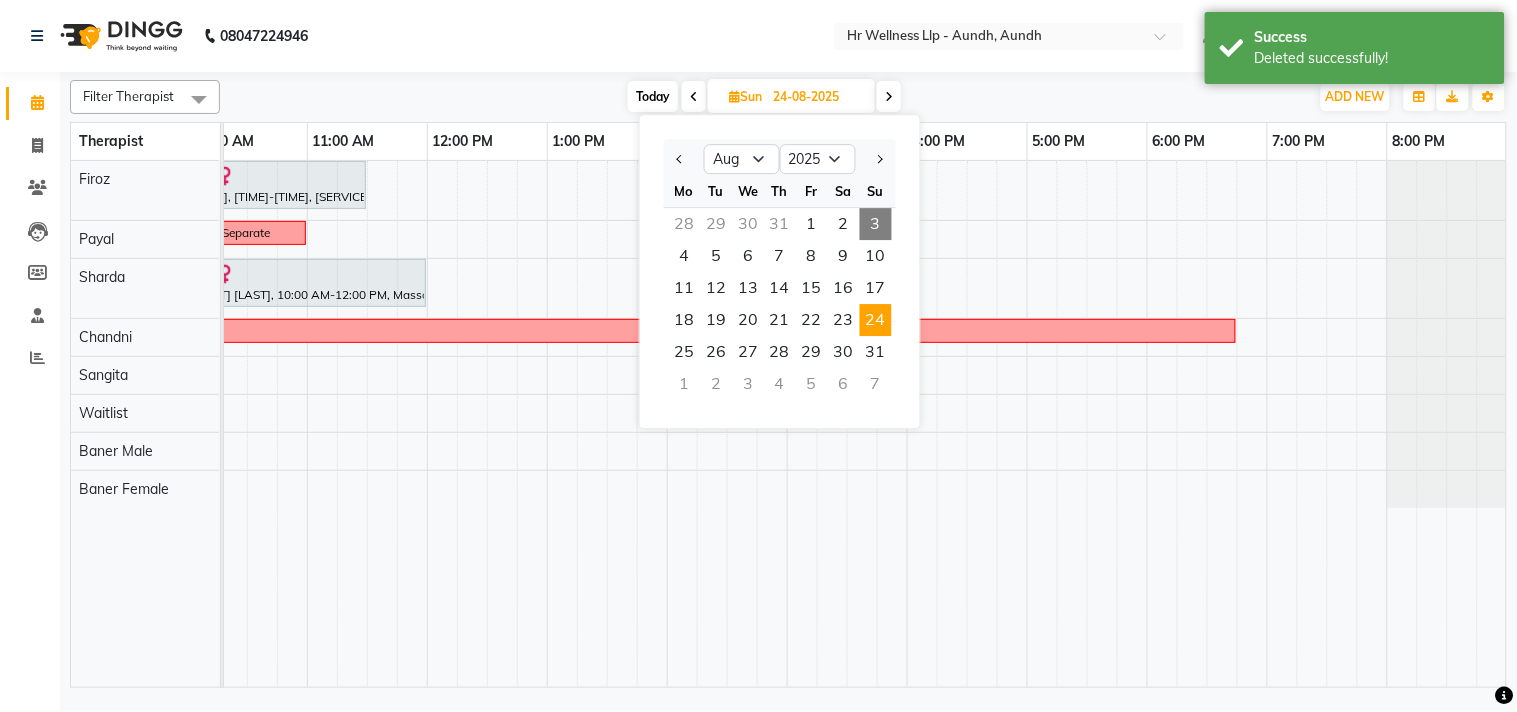 click on "7" at bounding box center [876, 384] 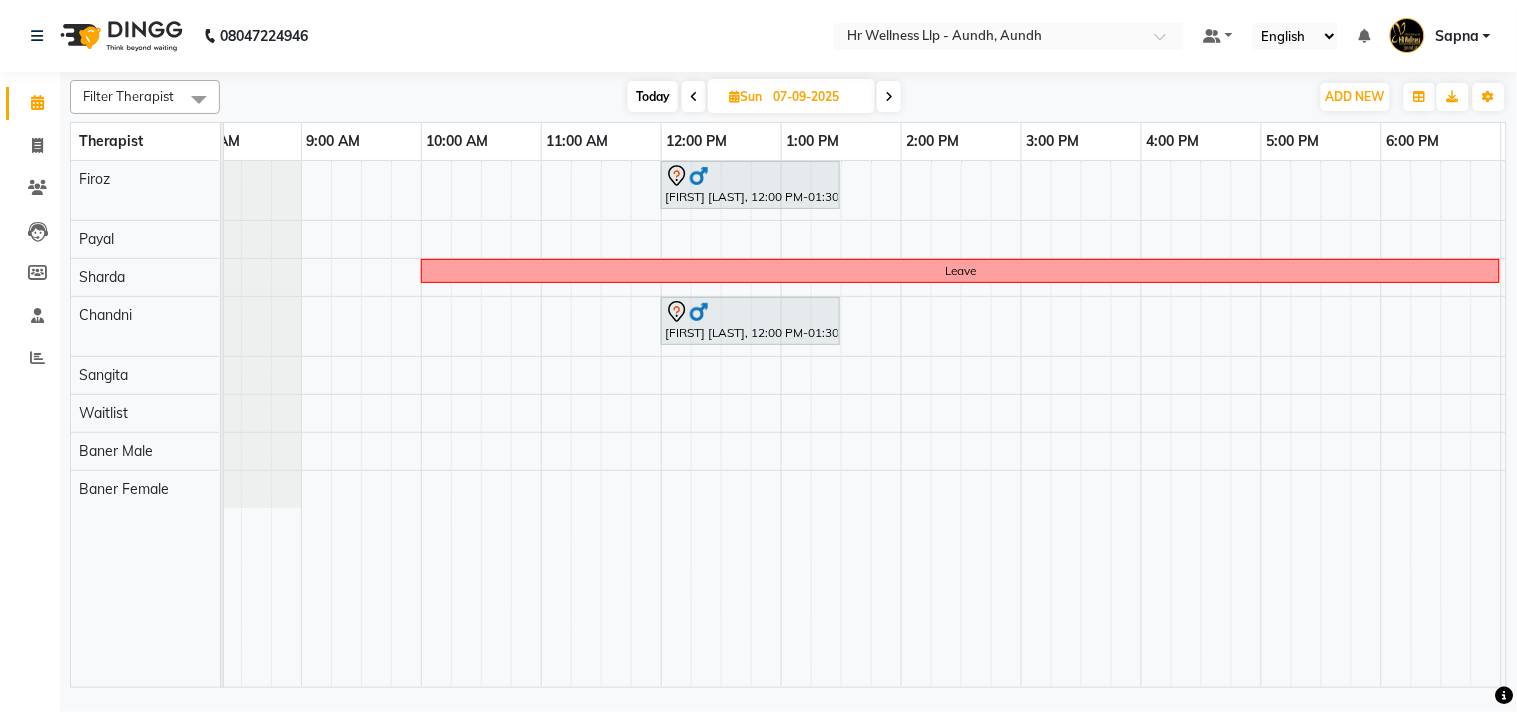 click at bounding box center [734, 96] 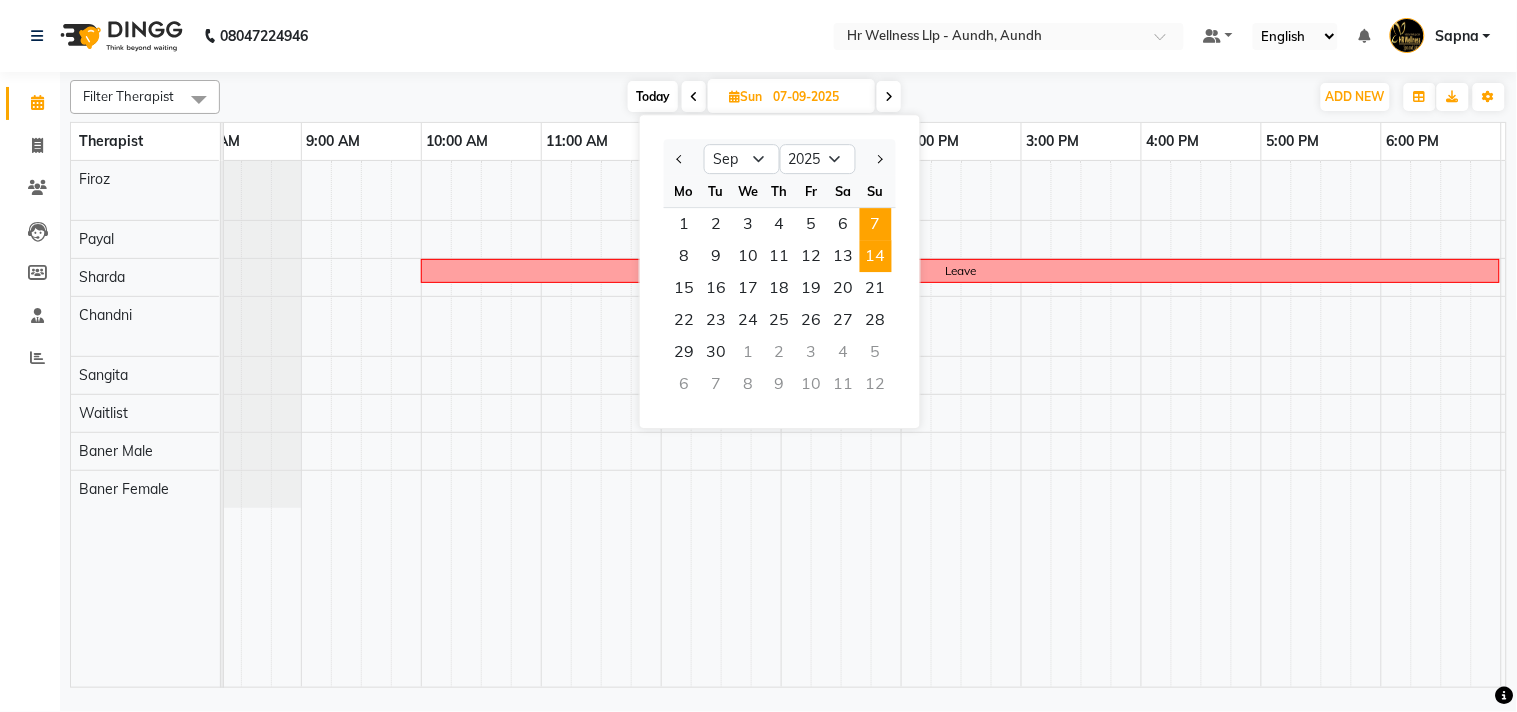 click on "14" at bounding box center (876, 256) 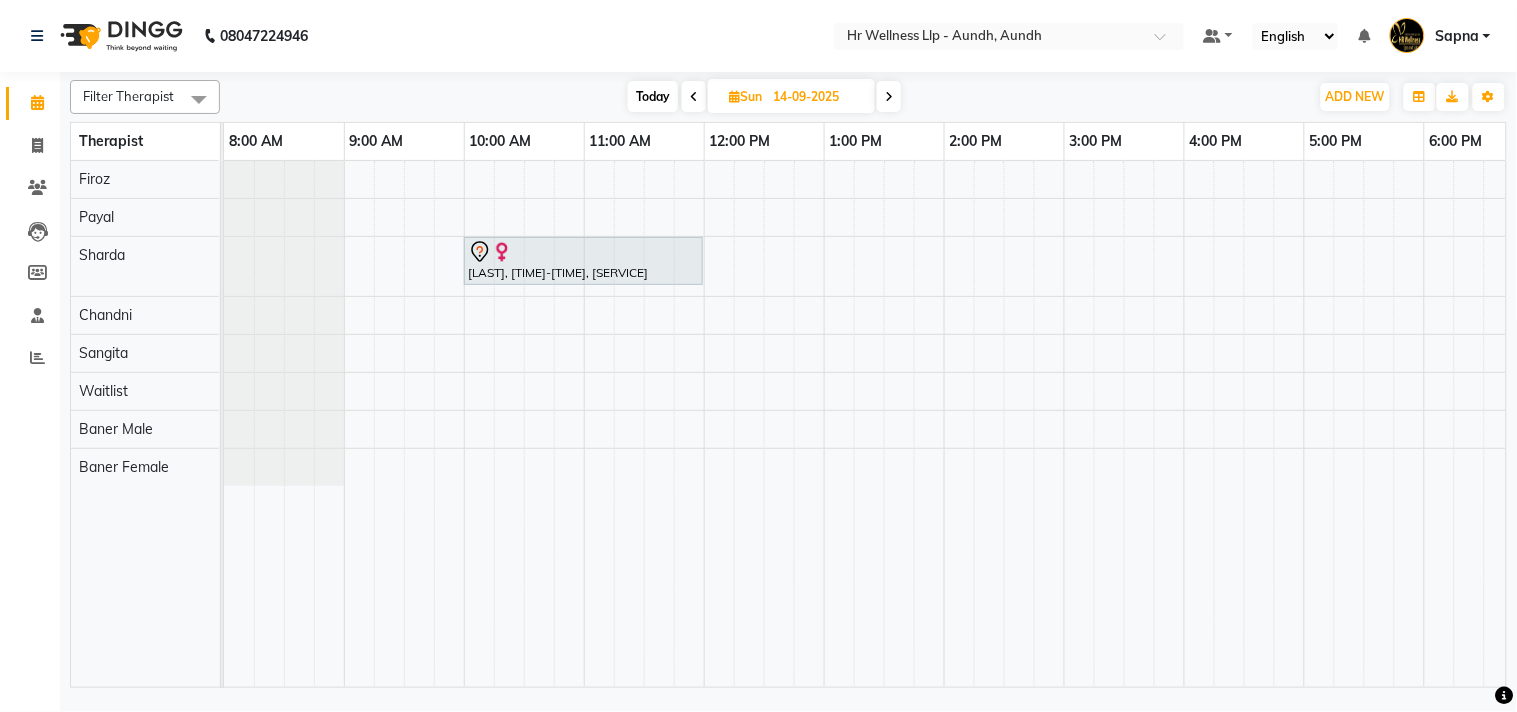 click at bounding box center (734, 96) 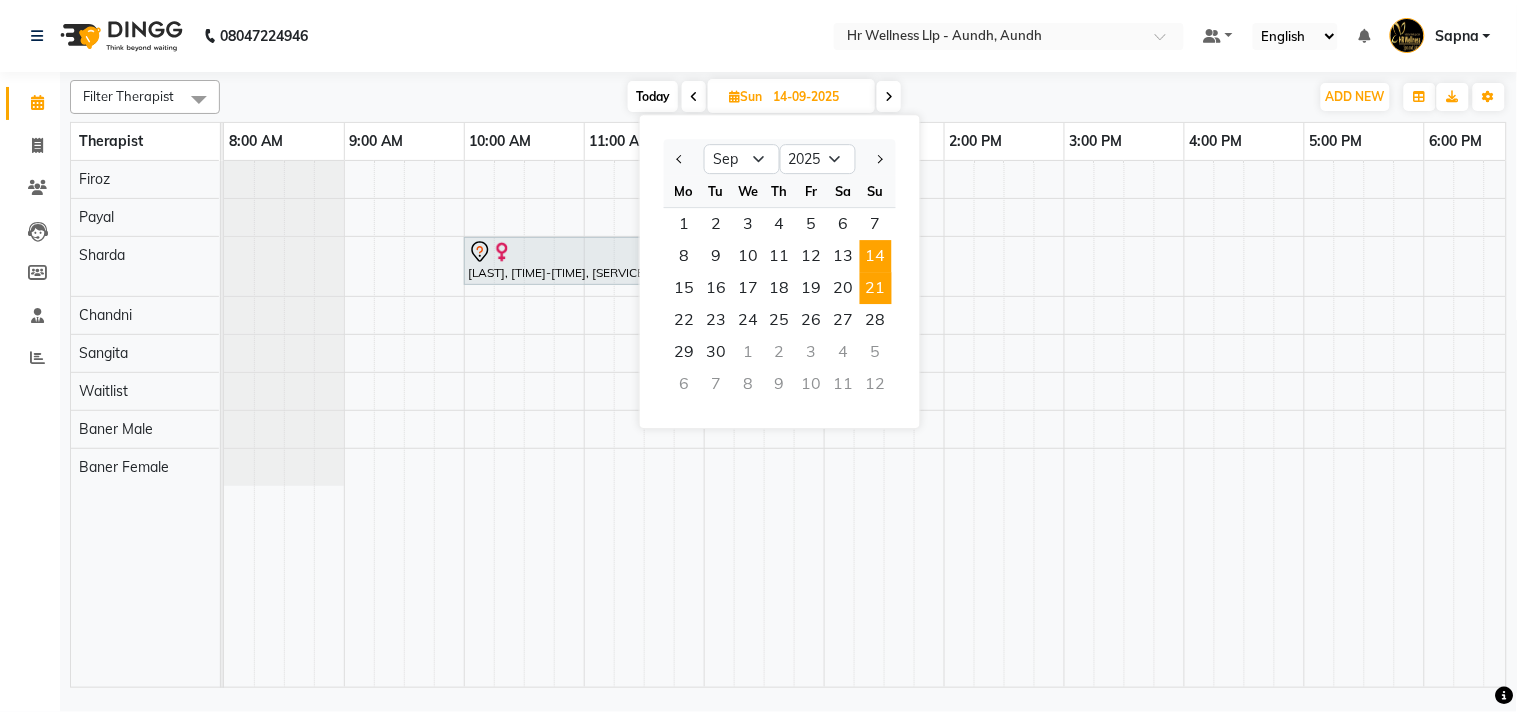 click on "21" at bounding box center (876, 288) 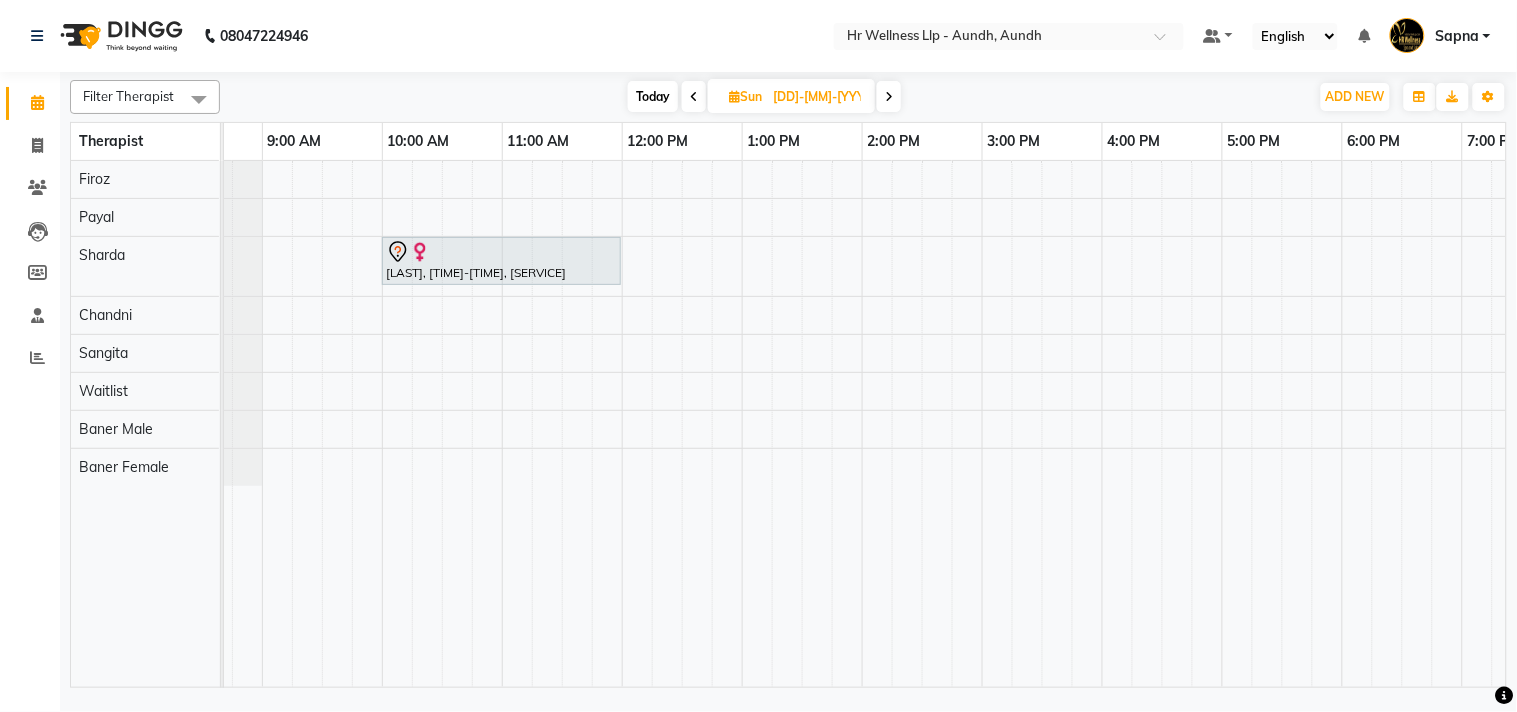 click at bounding box center [734, 96] 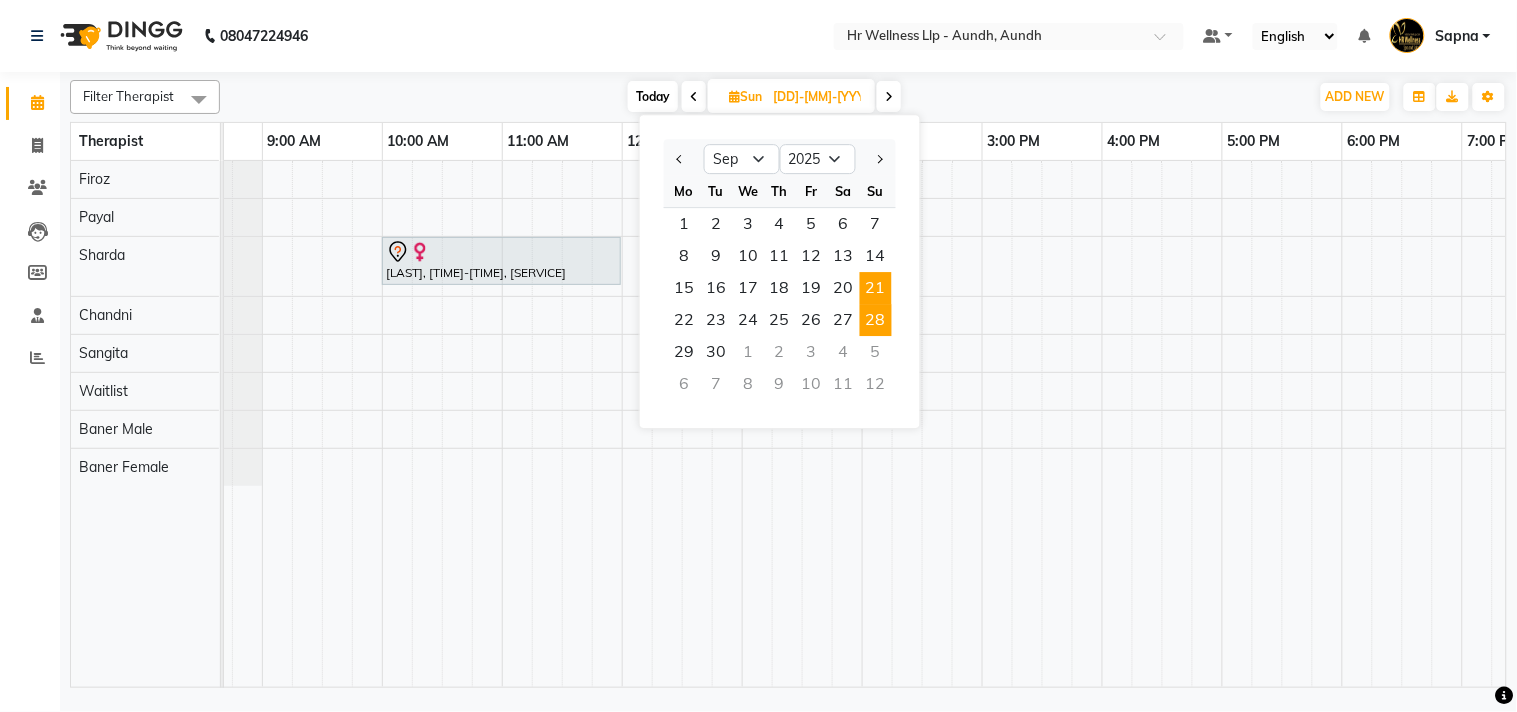 click on "28" at bounding box center [876, 320] 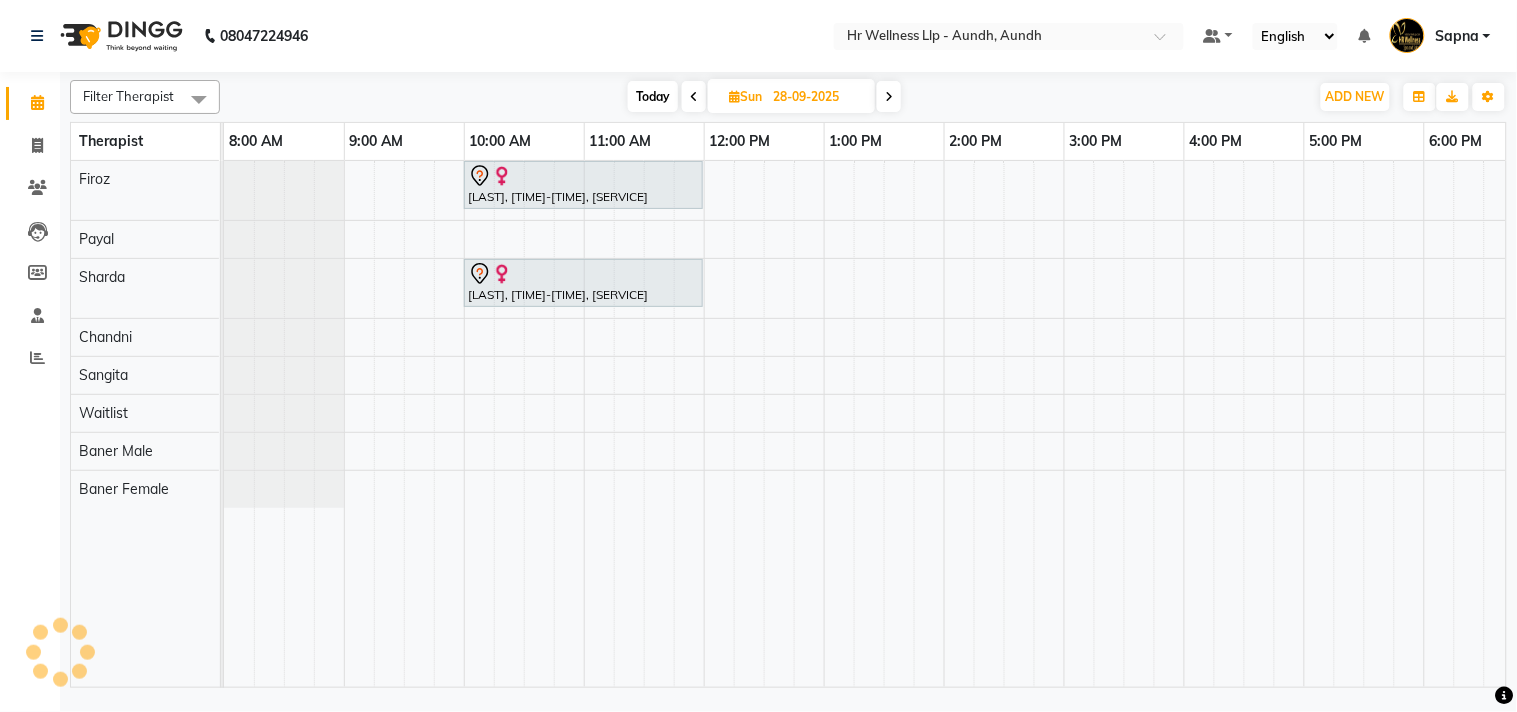 click on "Sun" at bounding box center (745, 96) 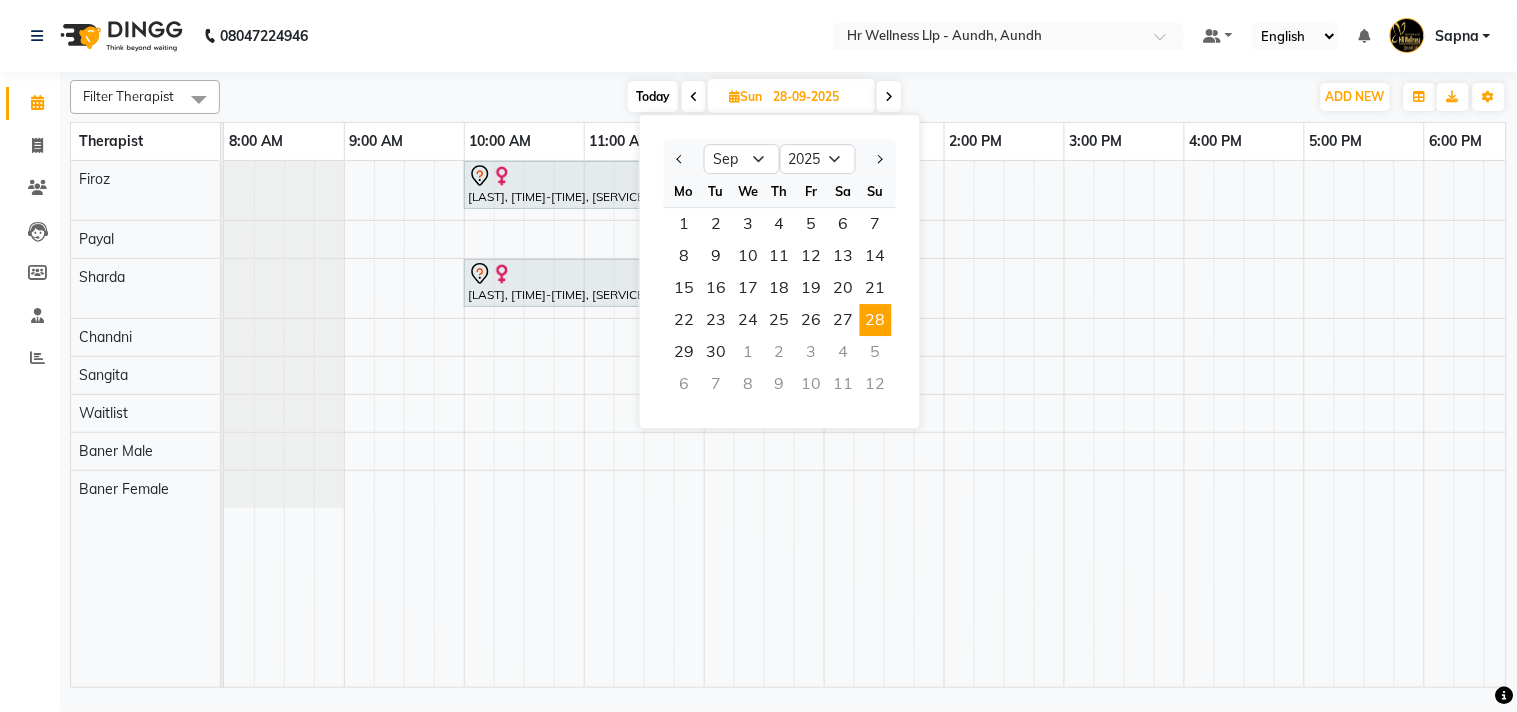 click on "Jan Feb Mar Apr May Jun Jul Aug Sep Oct Nov Dec 2015 2016 2017 2018 2019 2020 2021 2022 2023 2024 2025 2026 2027 2028 2029 2030 2031 2032 2033 2034 2035 Mo Tu We Th Fr Sa Su  1   2   3   4   5   6   7   8   9   10   11   12   13   14   15   16   17   18   19   20   21   22   23   24   25   26   27   28   29   30   1   2   3   4   5   6   7   8   9   10   11   12" at bounding box center [780, 271] 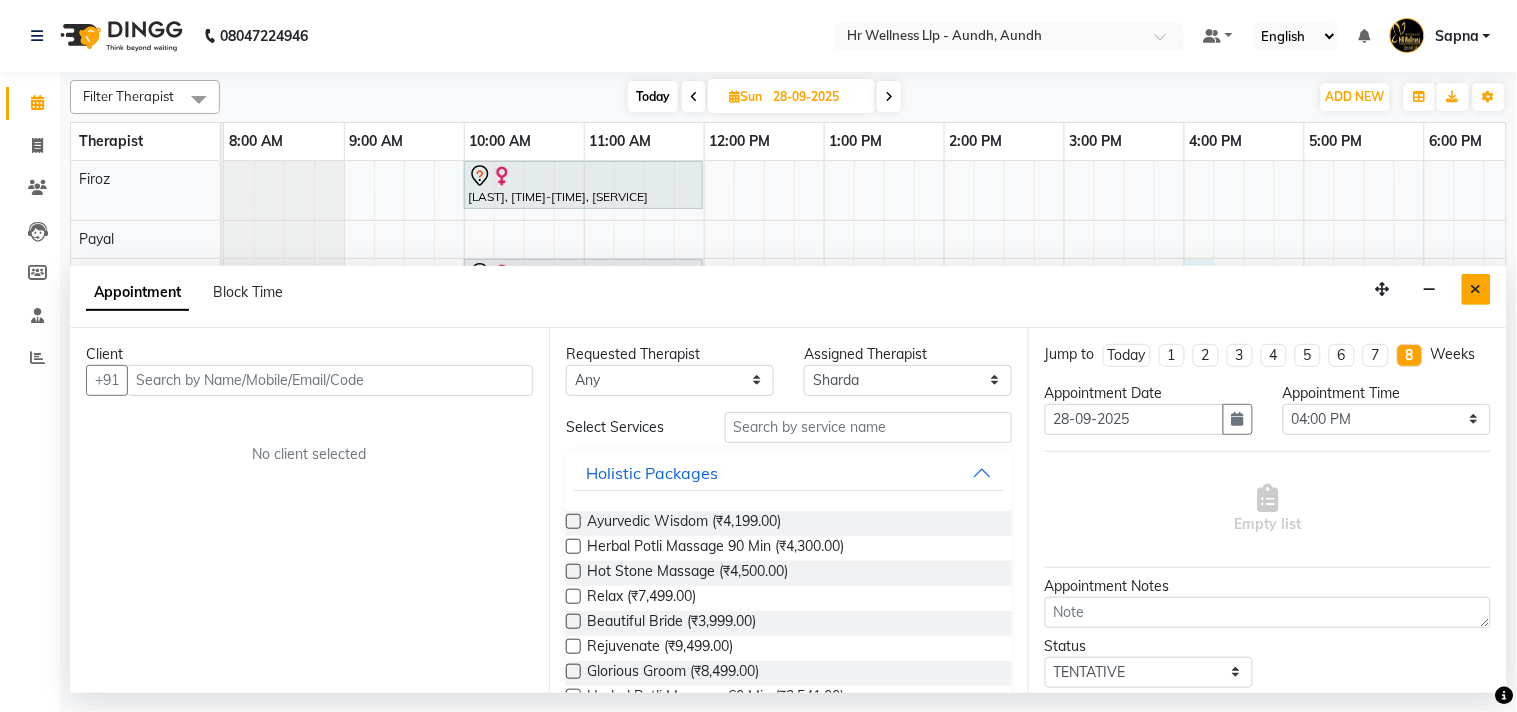 click at bounding box center [1476, 289] 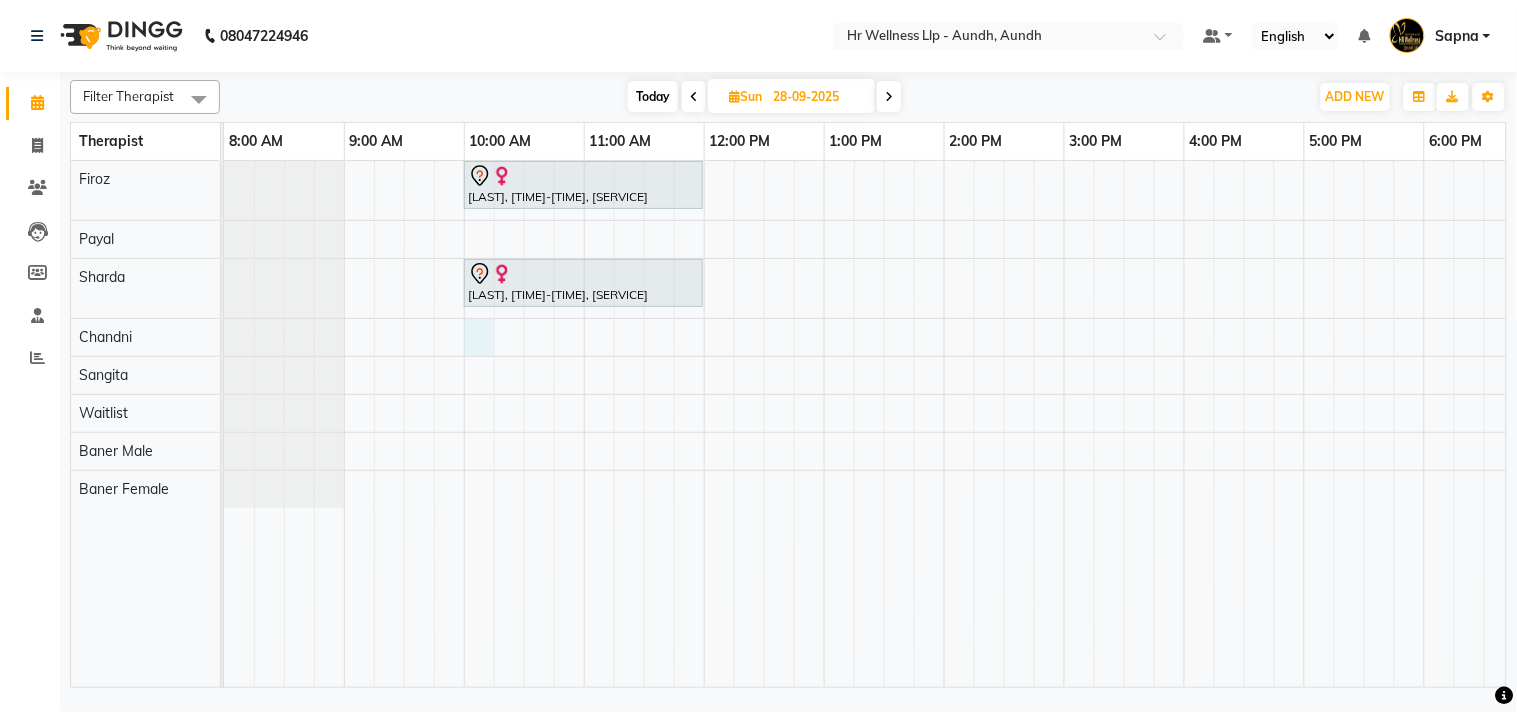 click on "Sapna Jairam, 10:00 AM-12:00 PM, Massage 90 Min             Sapna Jairam, 10:00 AM-12:00 PM, Massage 90 Min" at bounding box center (1004, 424) 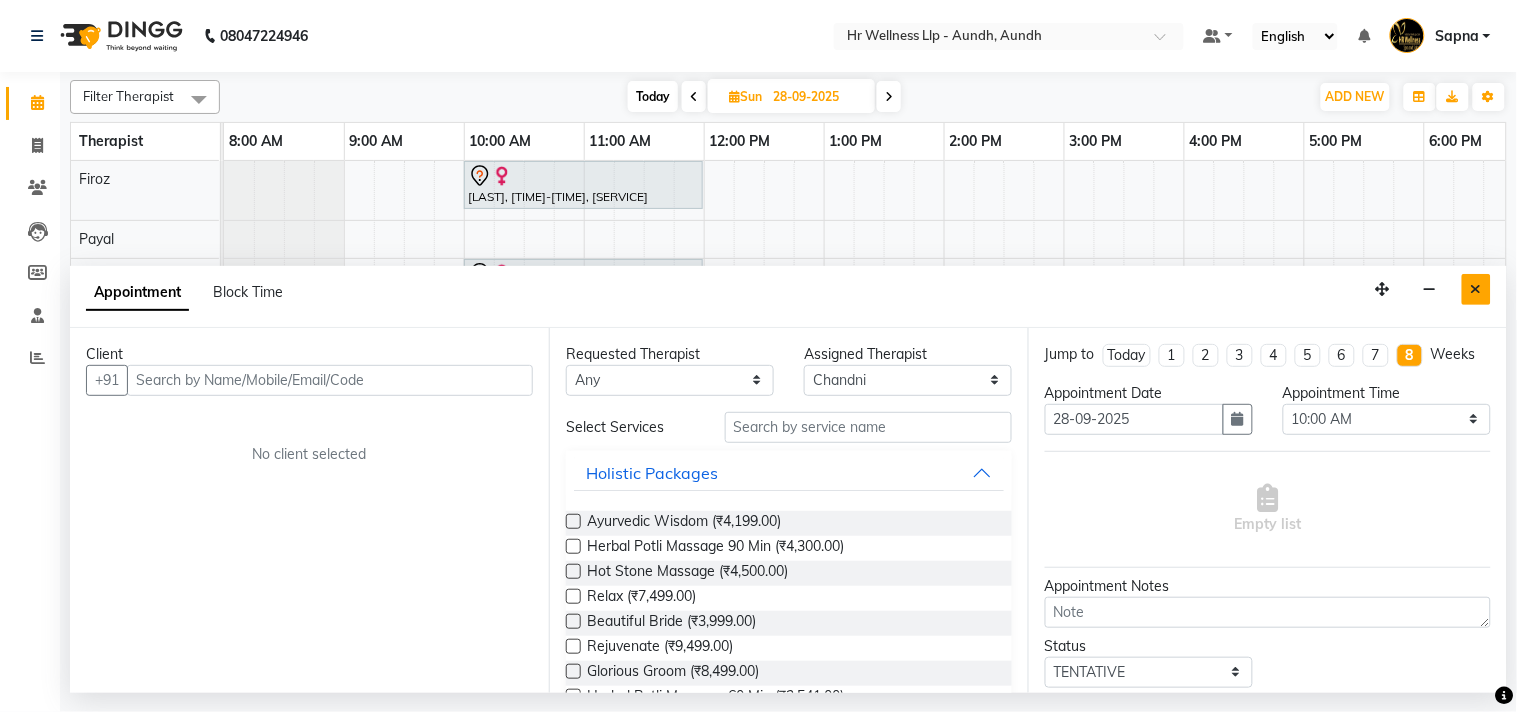click at bounding box center [1476, 289] 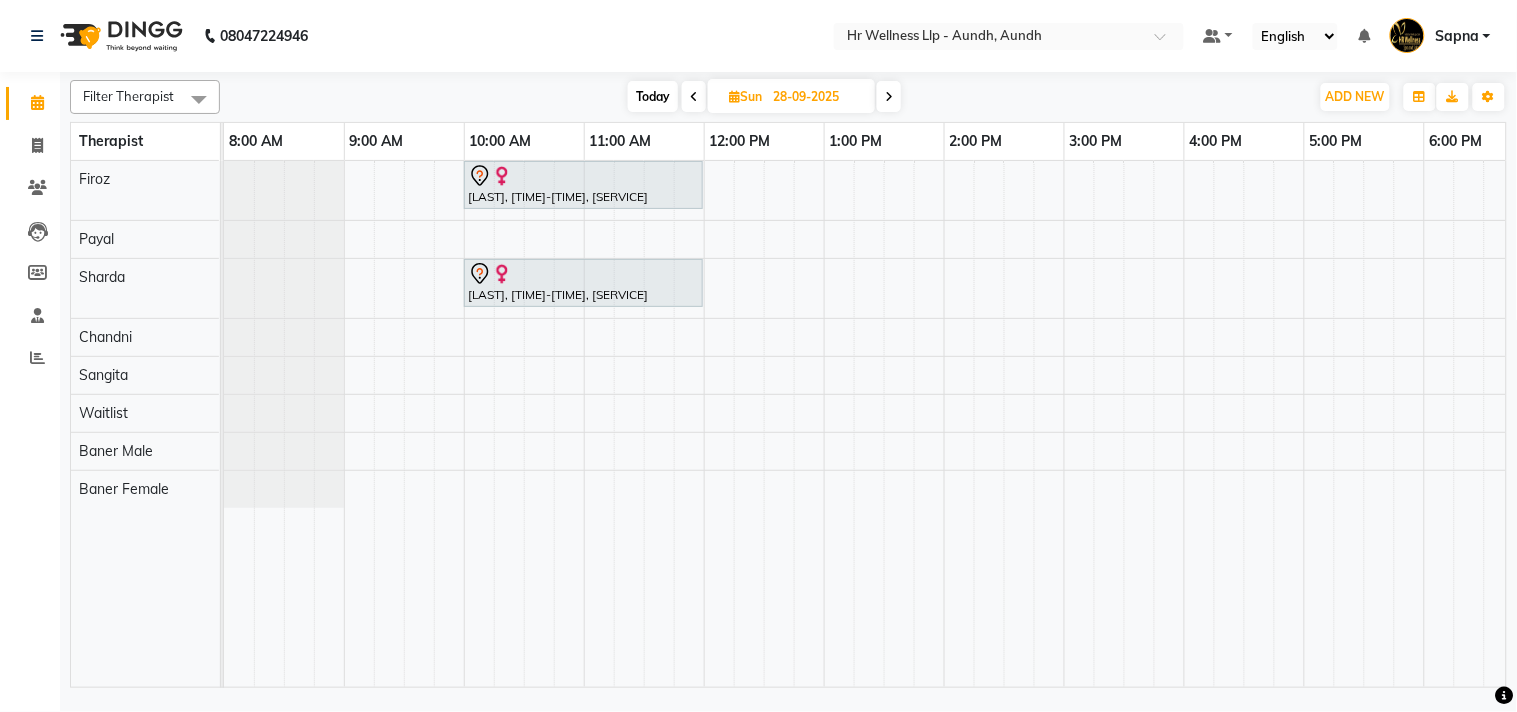 click on "Sun" at bounding box center (745, 96) 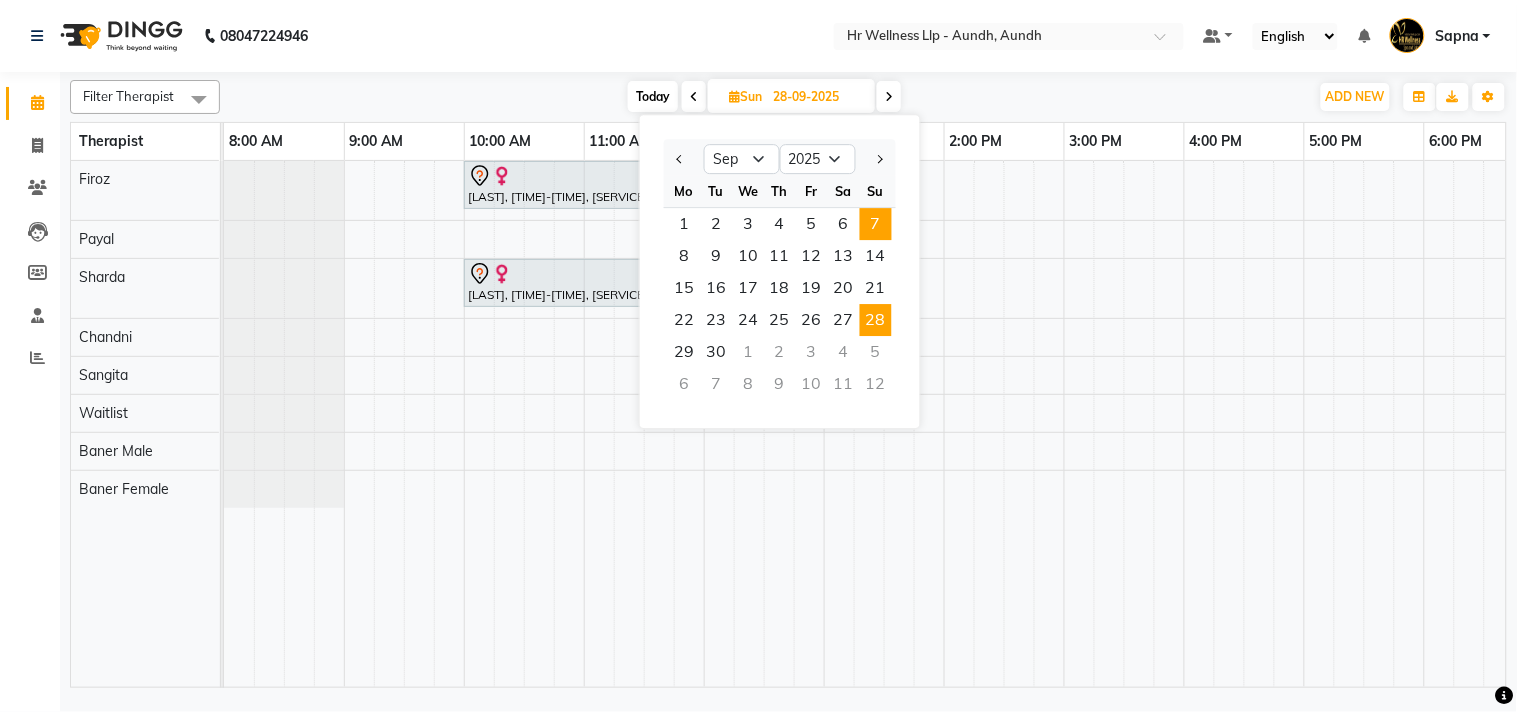 click on "7" at bounding box center (876, 224) 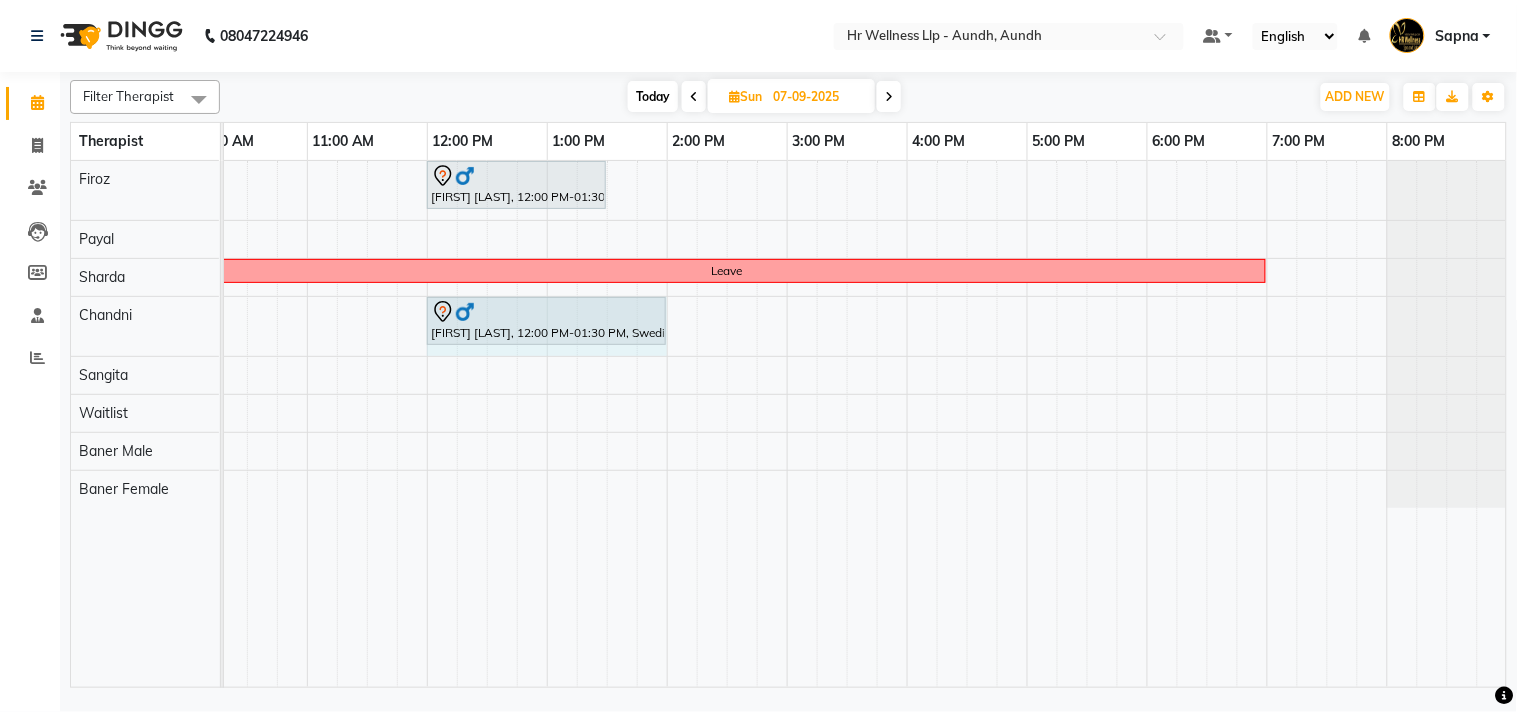 drag, startPoint x: 603, startPoint y: 315, endPoint x: 654, endPoint y: 315, distance: 51 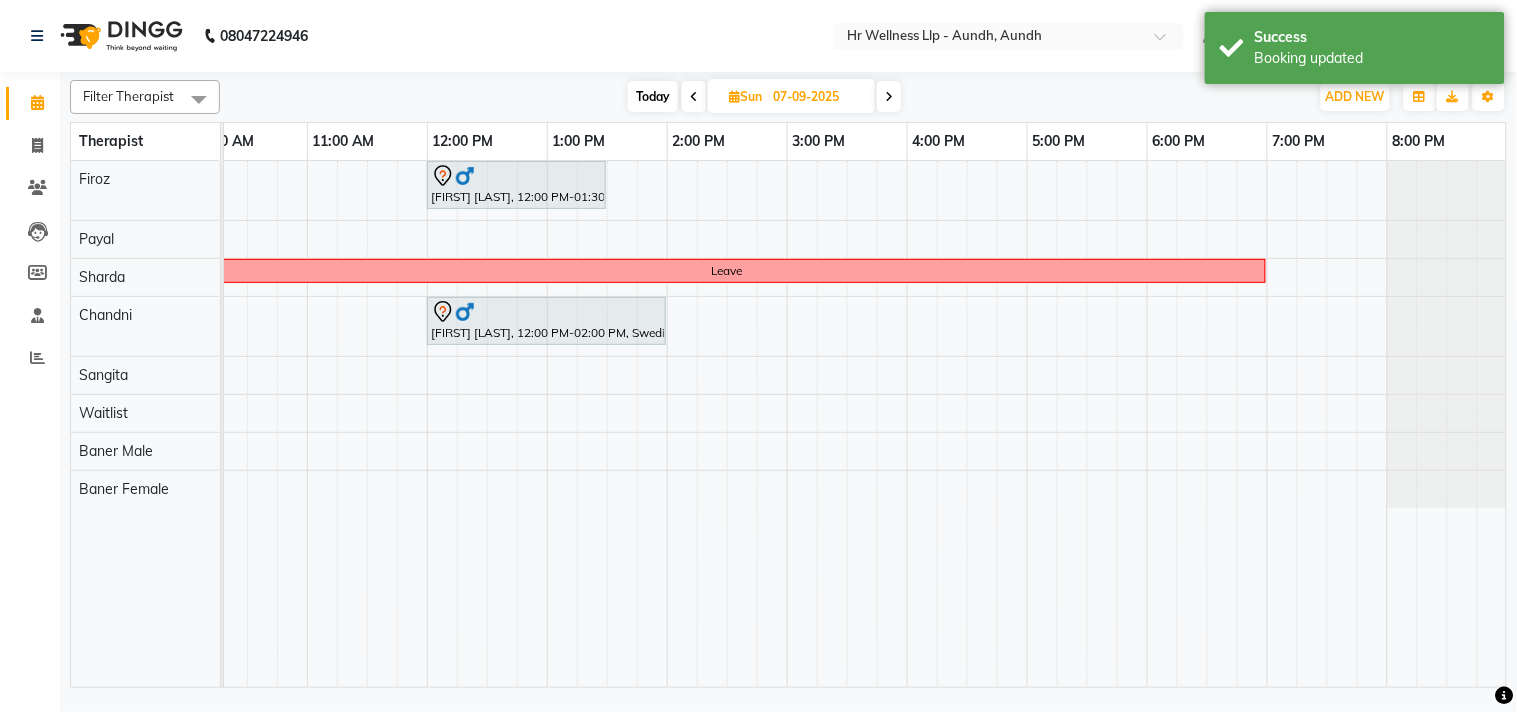 click at bounding box center (734, 96) 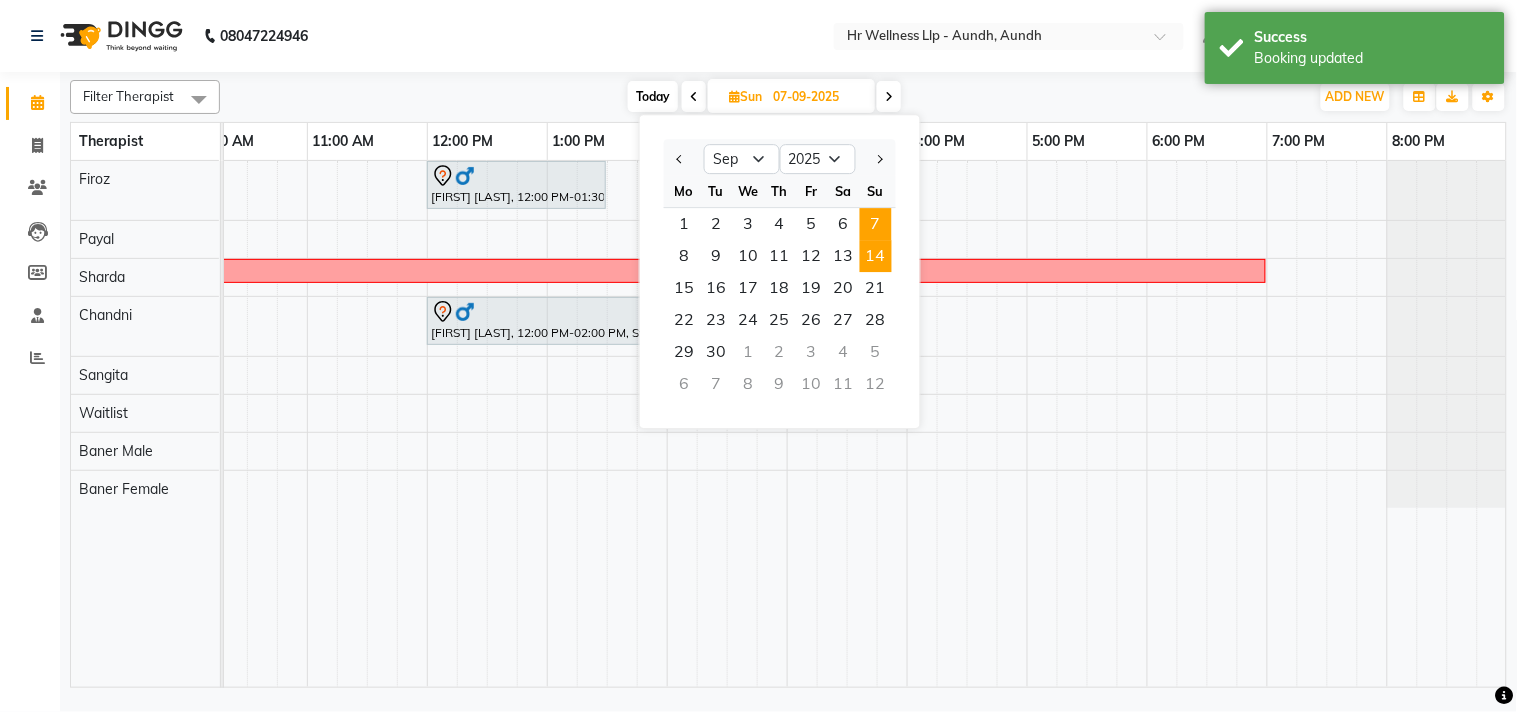 click on "14" at bounding box center (876, 256) 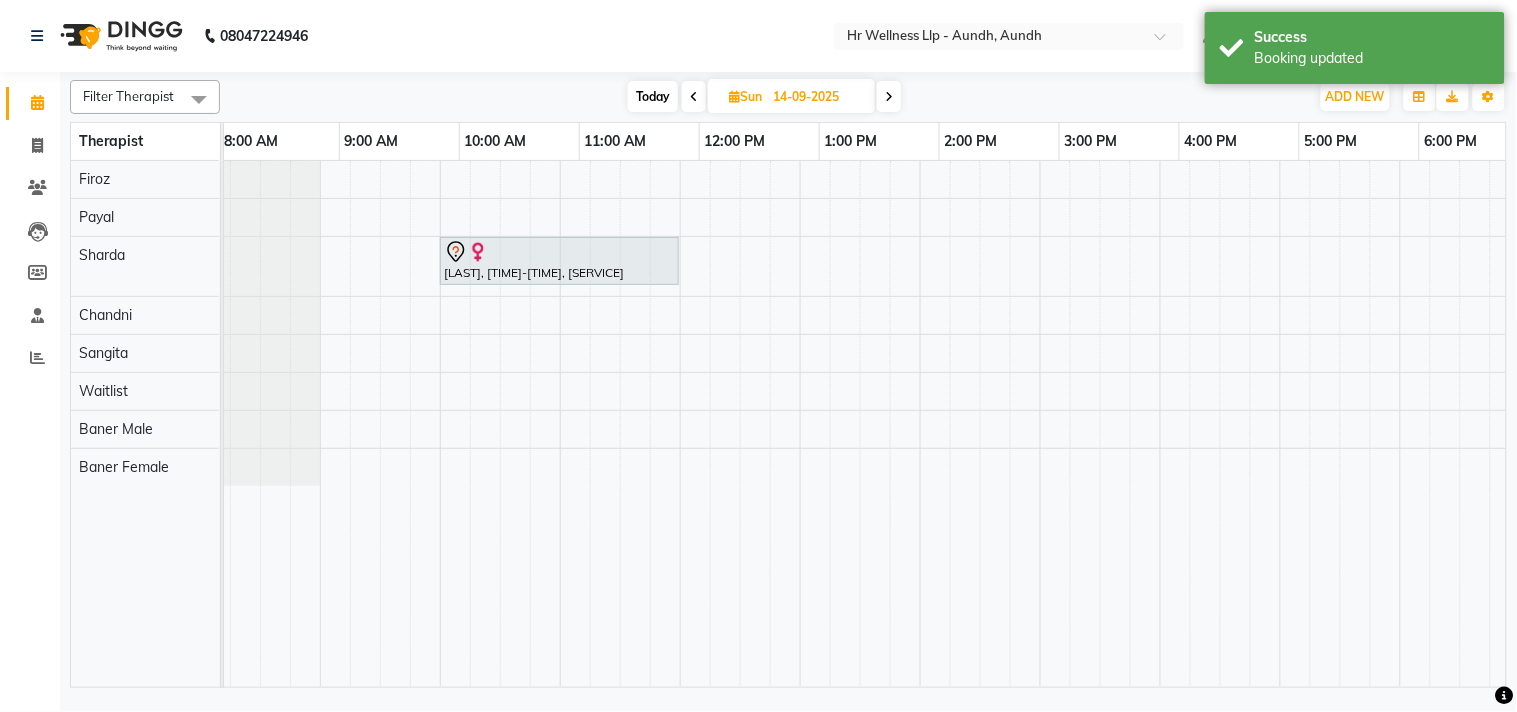 click on "Sapna Jairam, 10:00 AM-12:00 PM, Massage 90 Min" at bounding box center (980, 424) 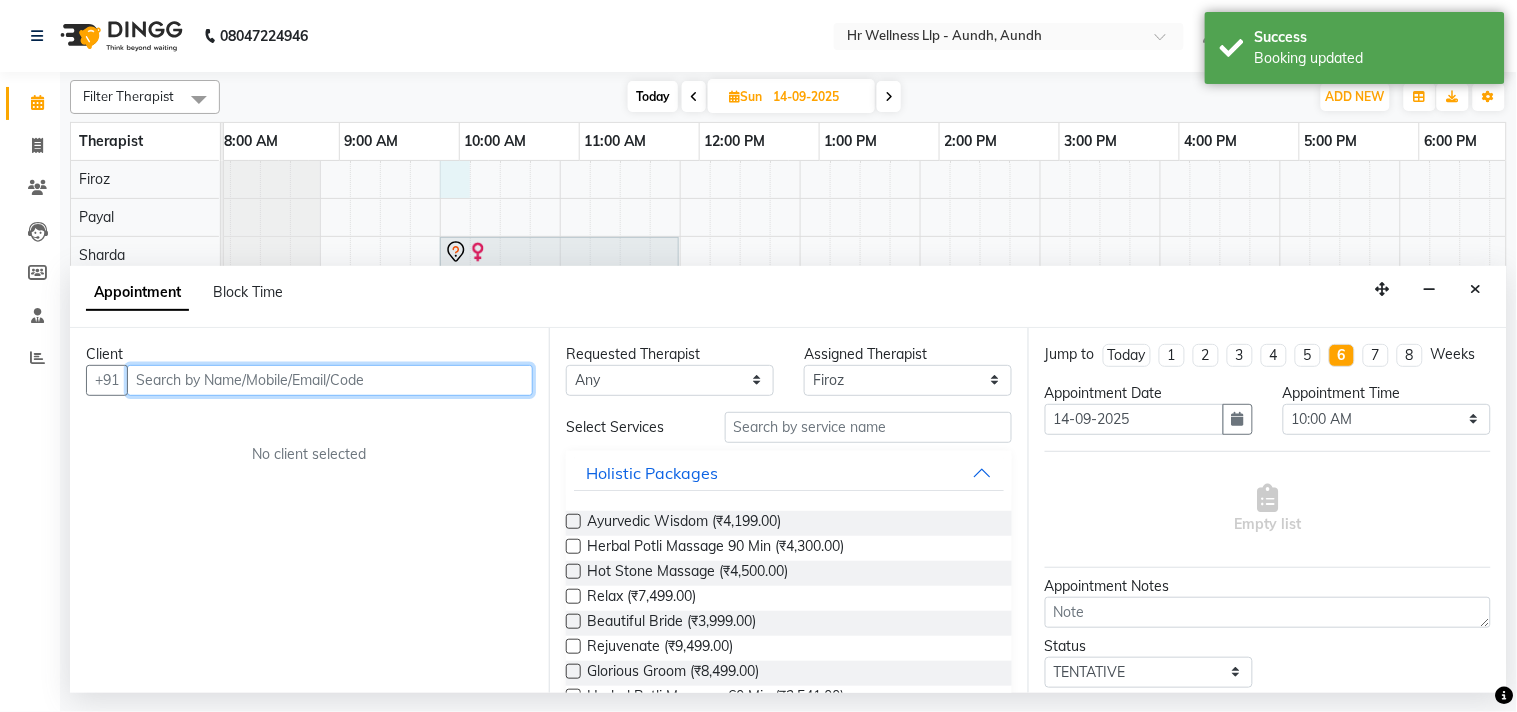click at bounding box center (330, 380) 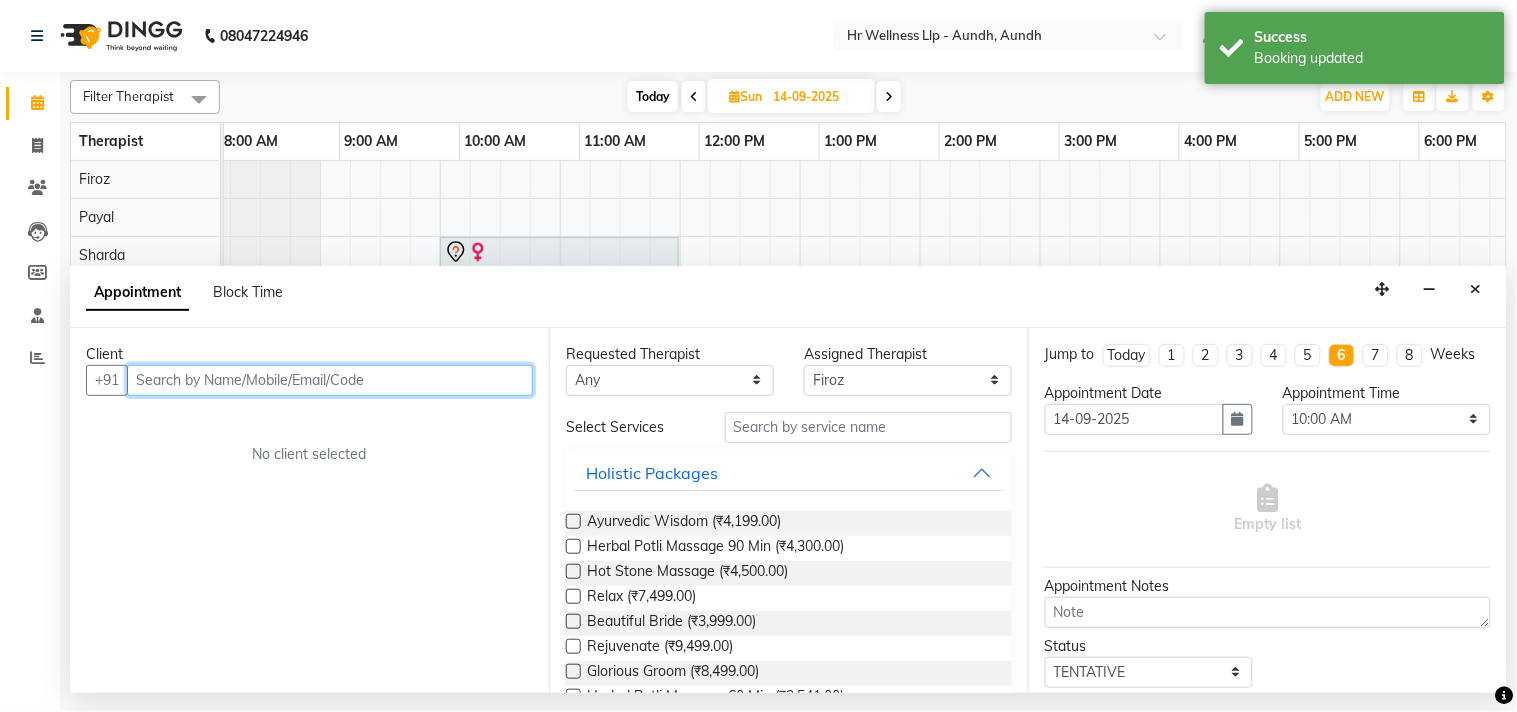 paste on "[PHONE]" 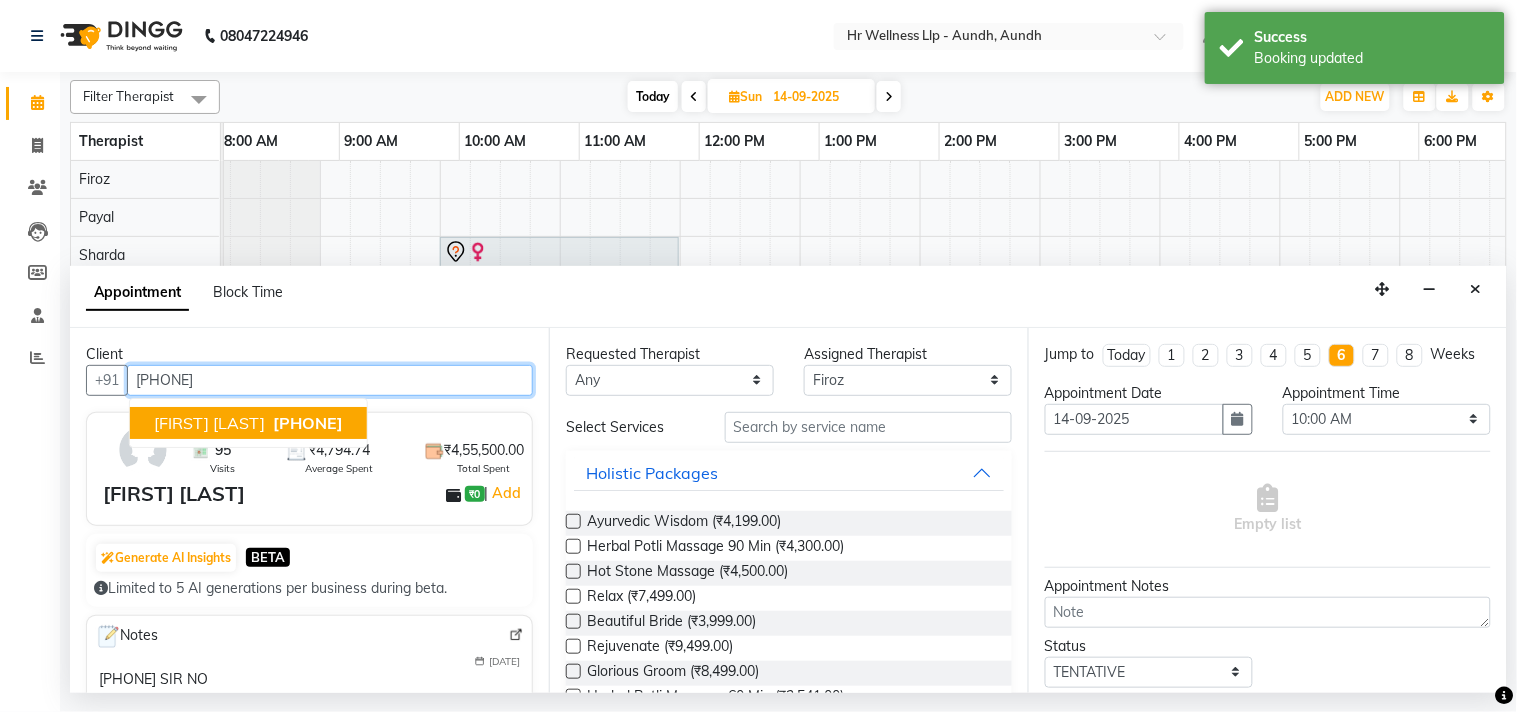drag, startPoint x: 220, startPoint y: 420, endPoint x: 380, endPoint y: 406, distance: 160.61133 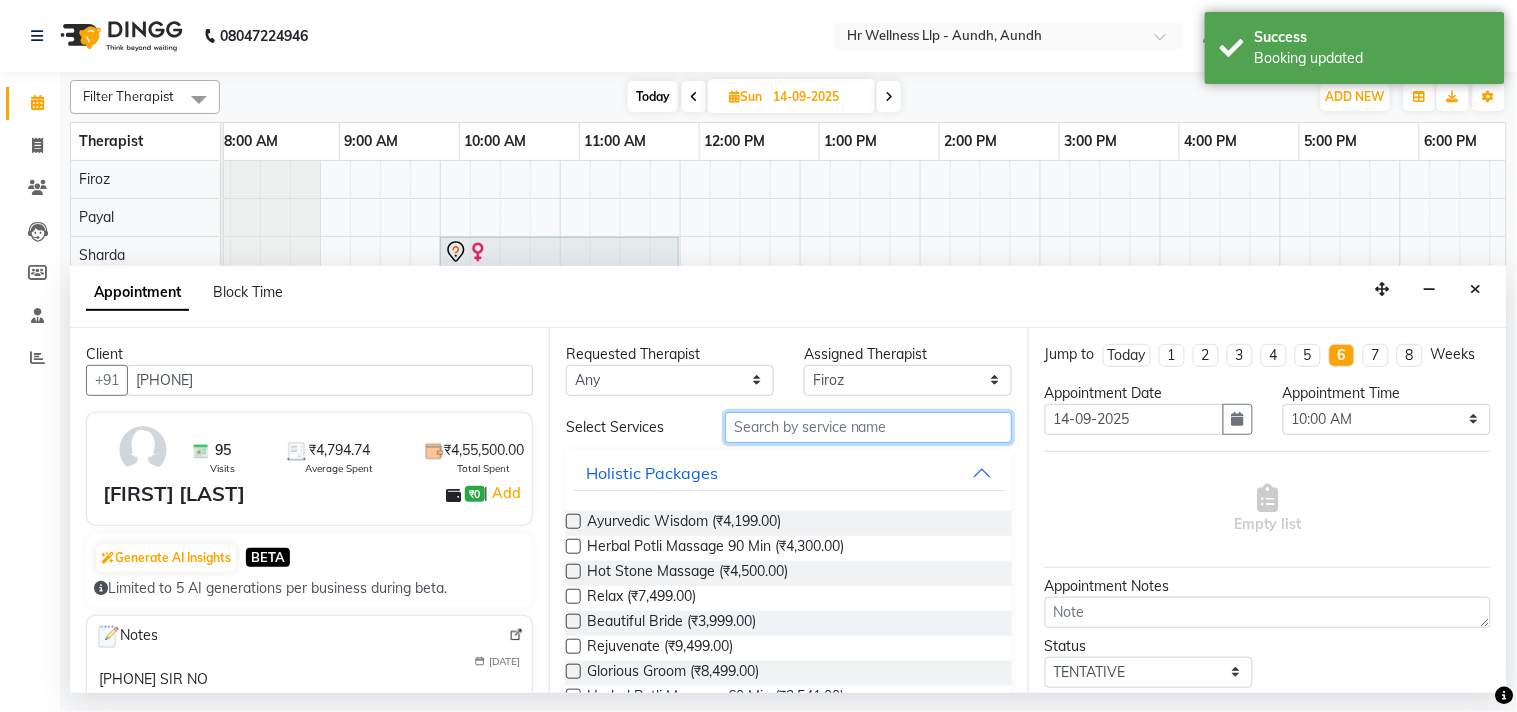 click at bounding box center (868, 427) 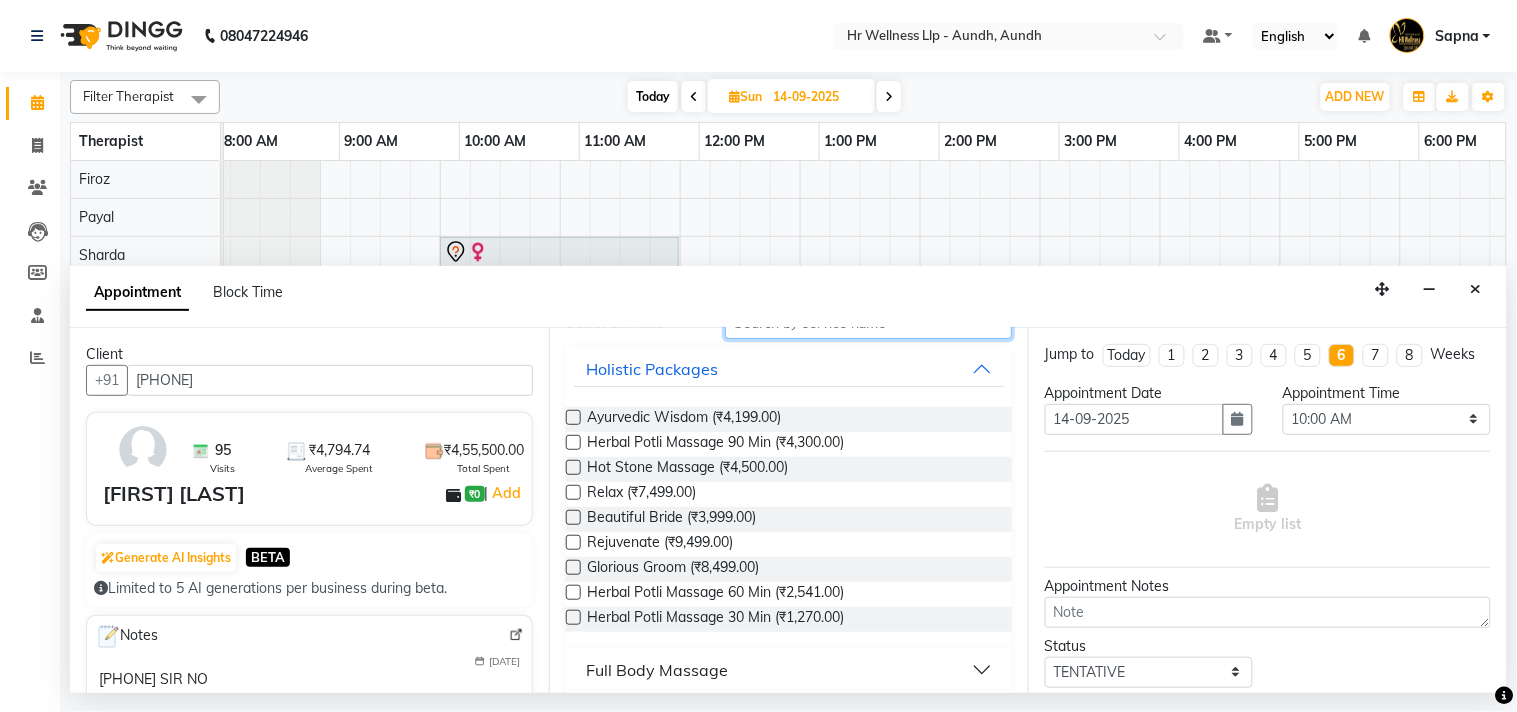 scroll, scrollTop: 222, scrollLeft: 0, axis: vertical 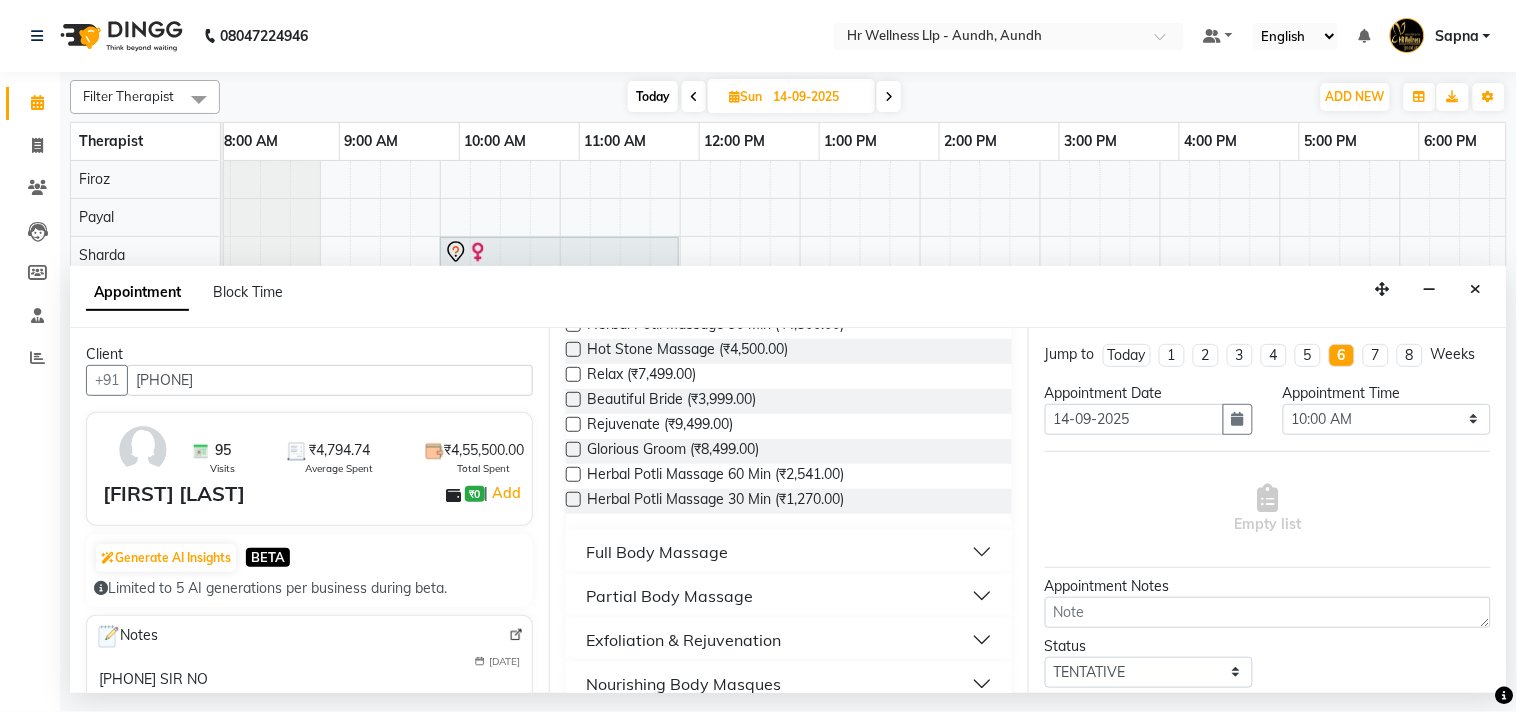 click on "Full Body Massage" at bounding box center [657, 552] 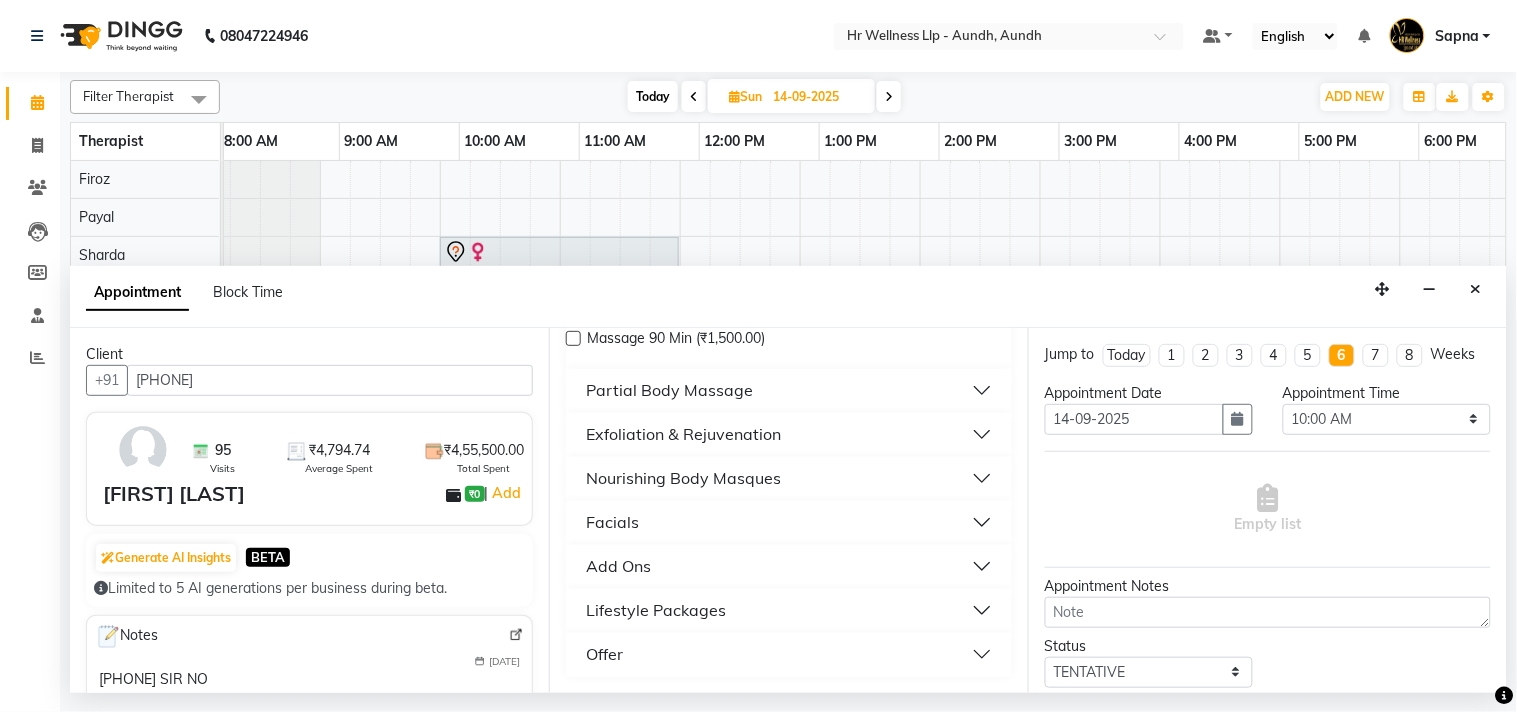 scroll, scrollTop: 1200, scrollLeft: 0, axis: vertical 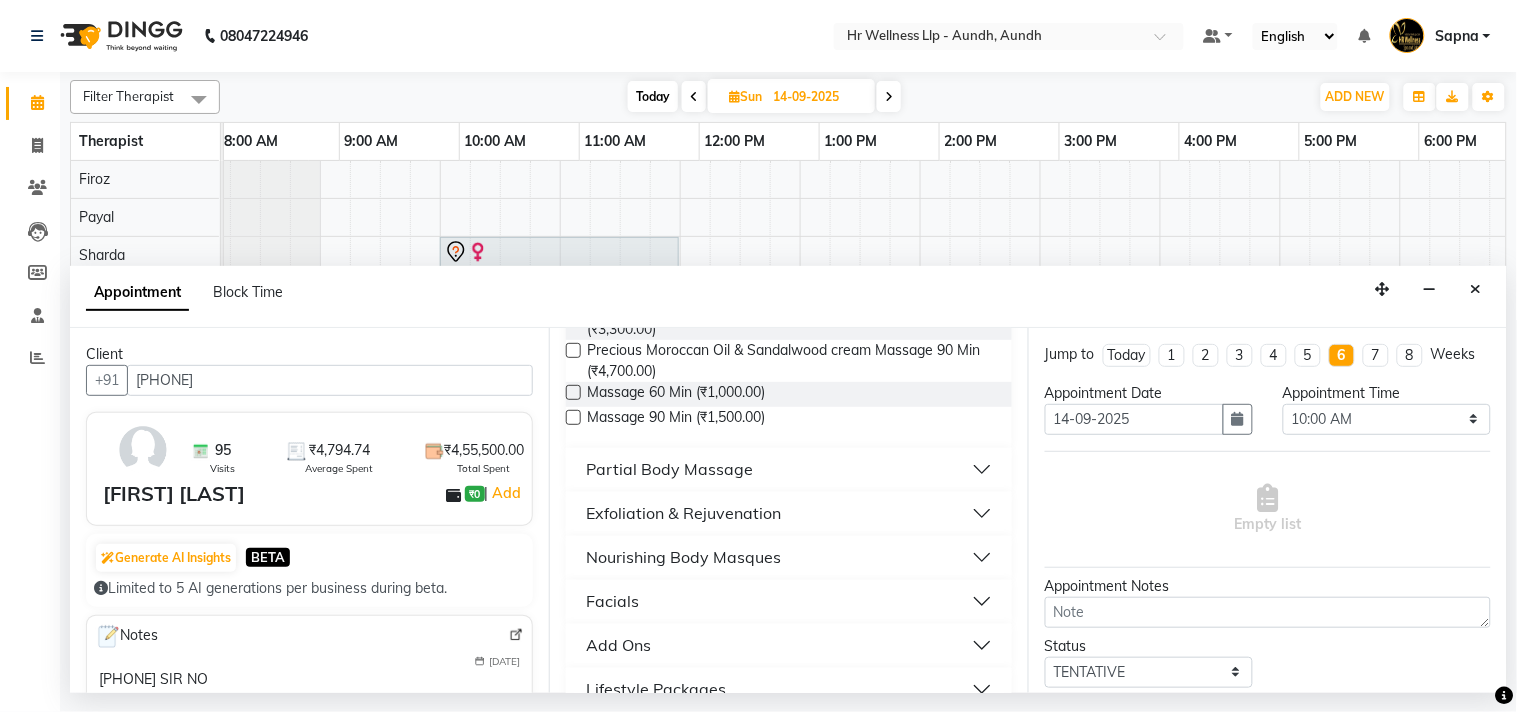 click at bounding box center [573, 392] 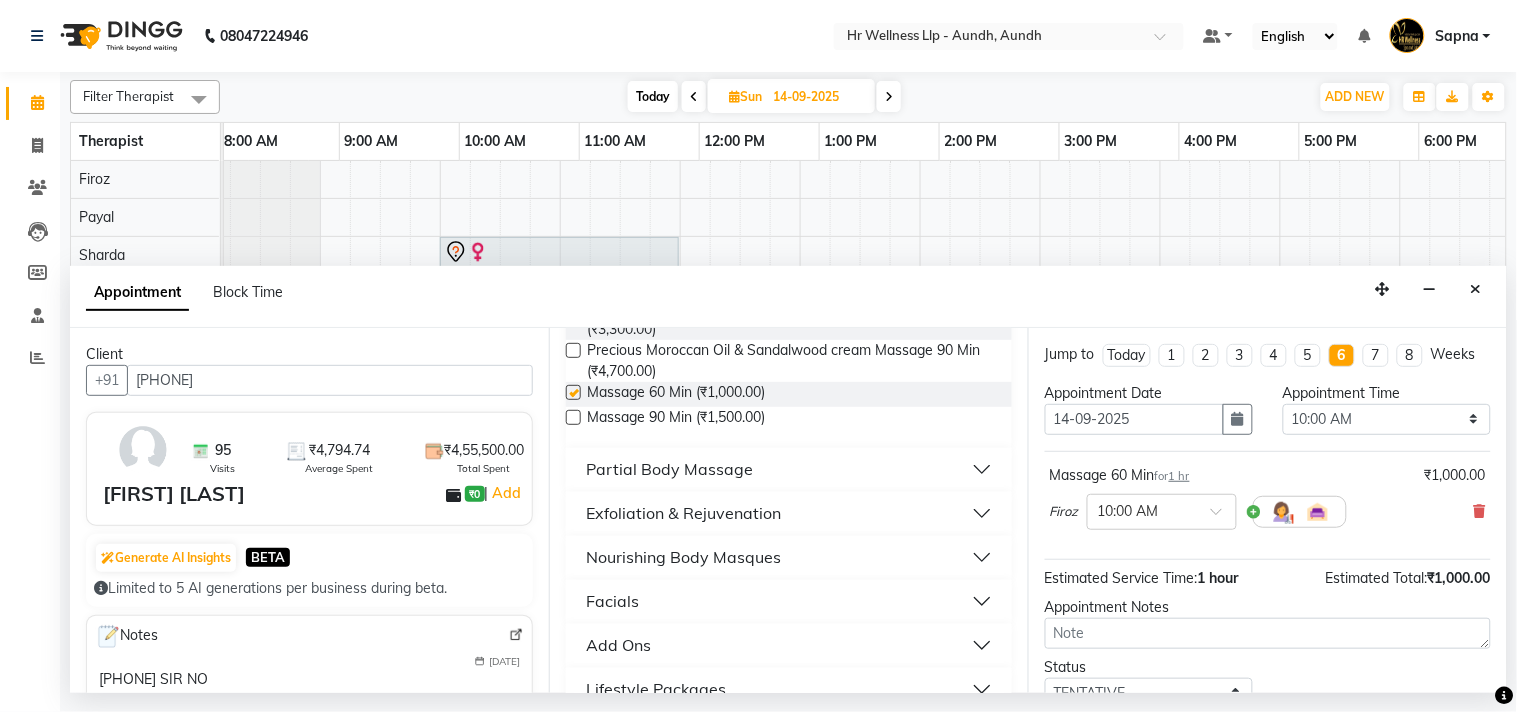 click at bounding box center [573, 392] 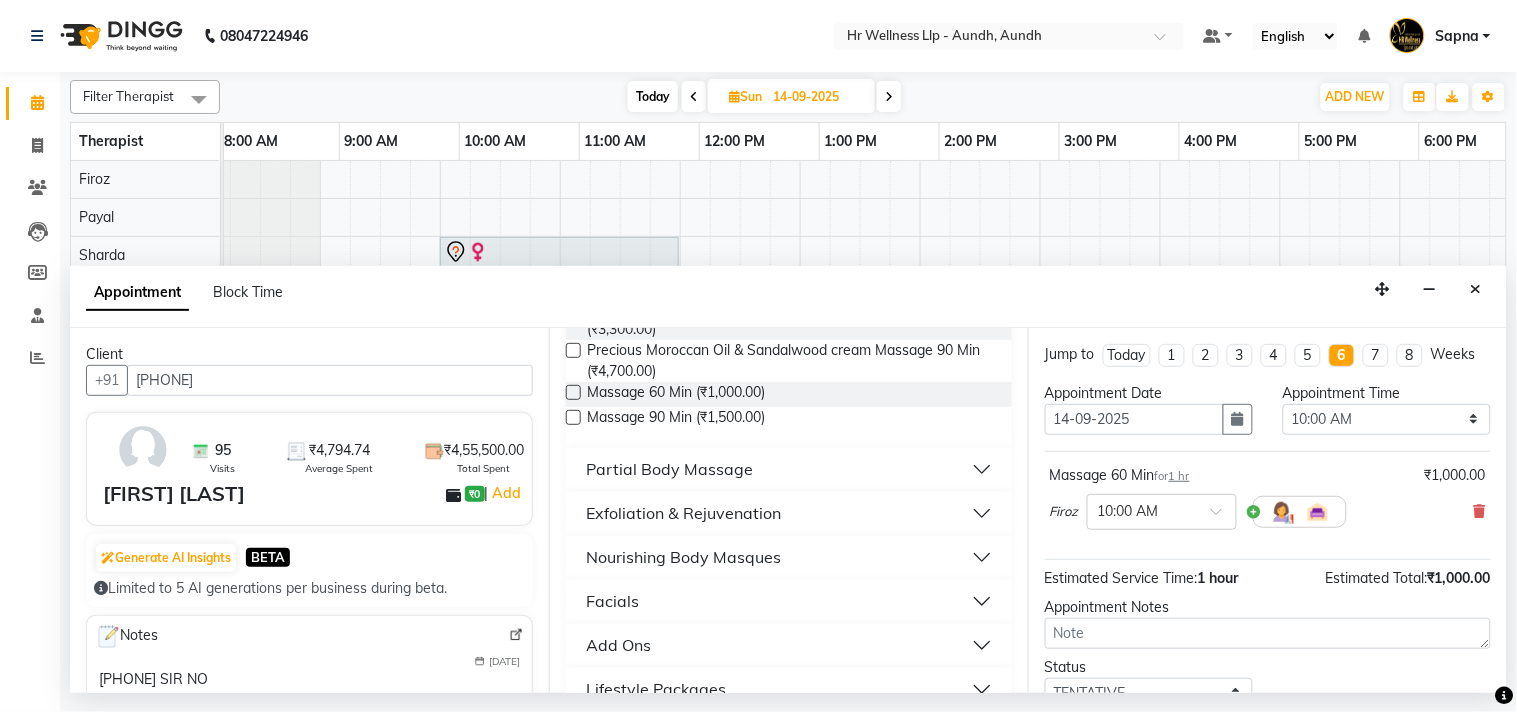 click at bounding box center (573, 392) 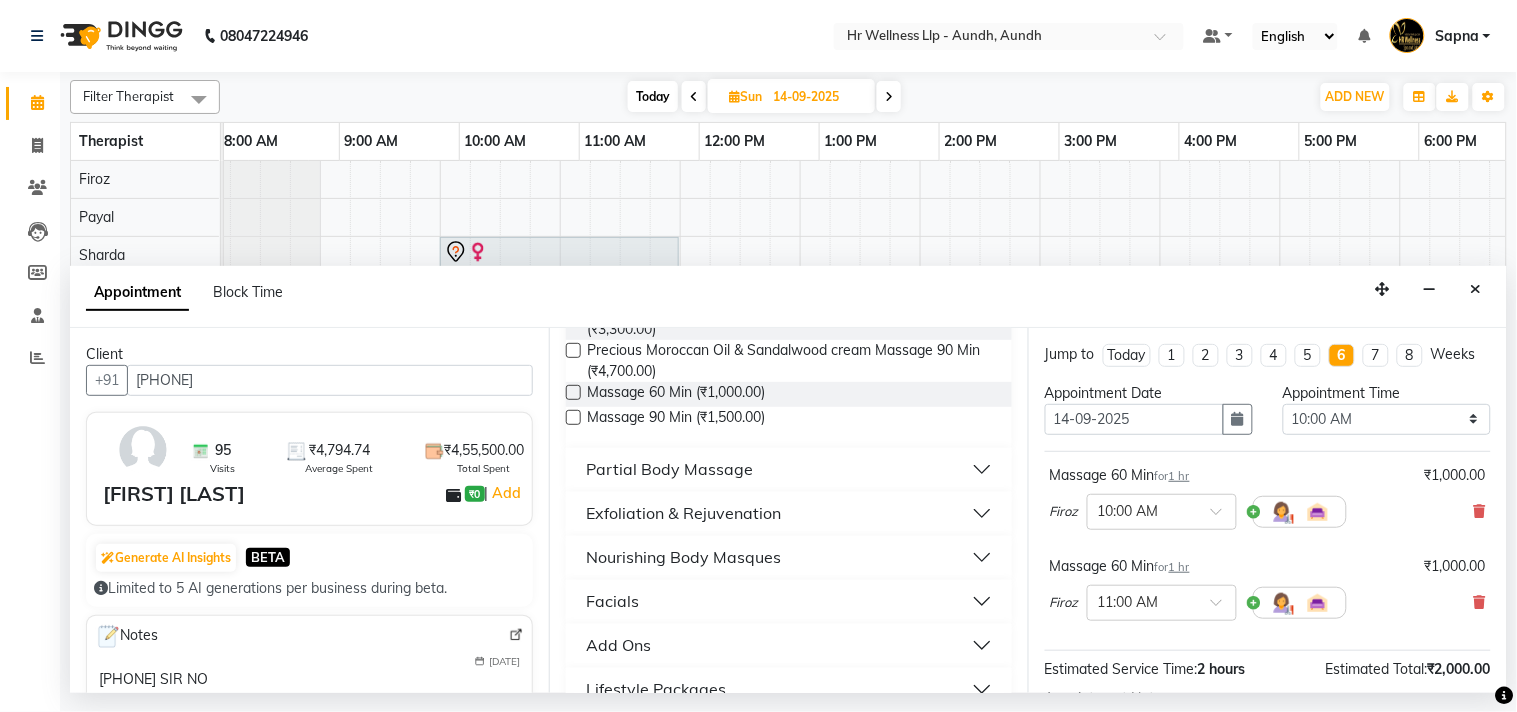 scroll, scrollTop: 111, scrollLeft: 0, axis: vertical 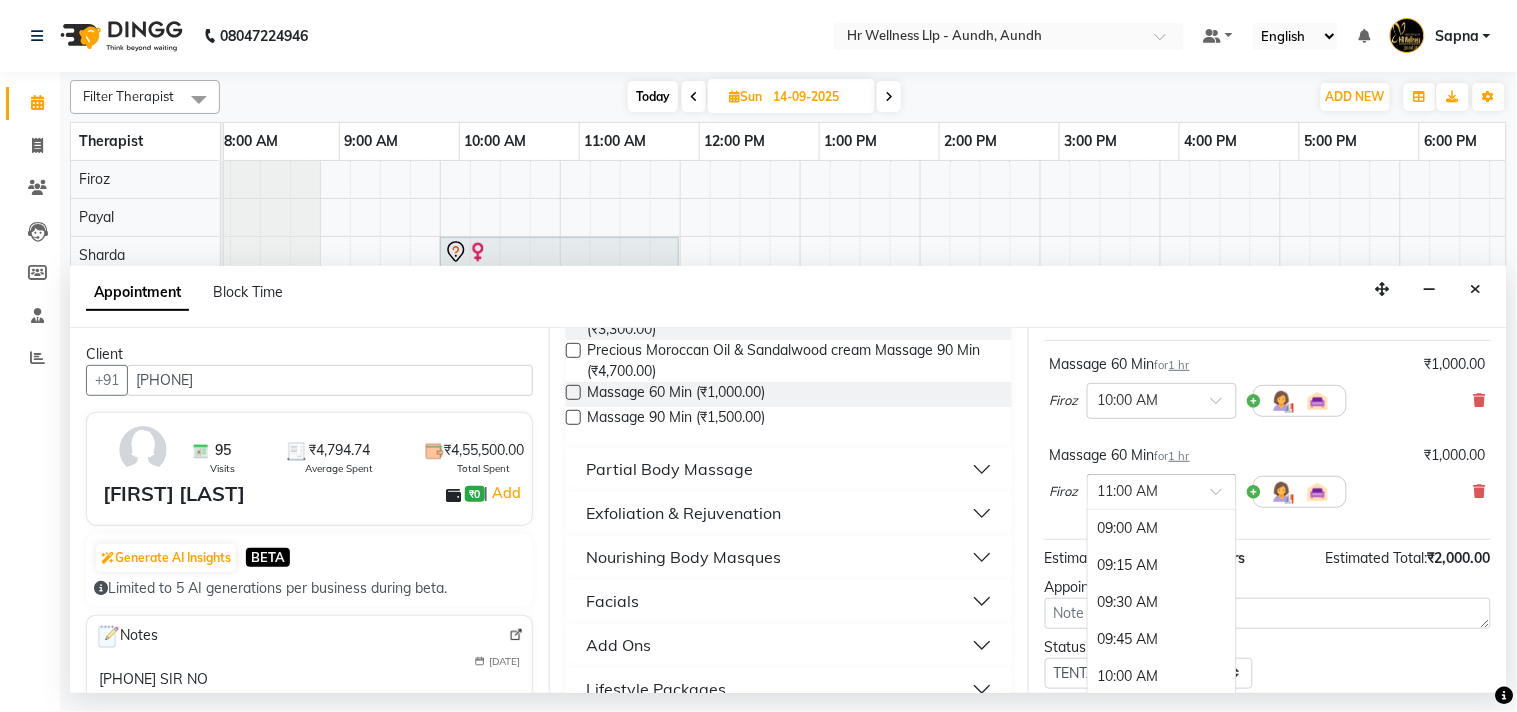 click at bounding box center [1223, 497] 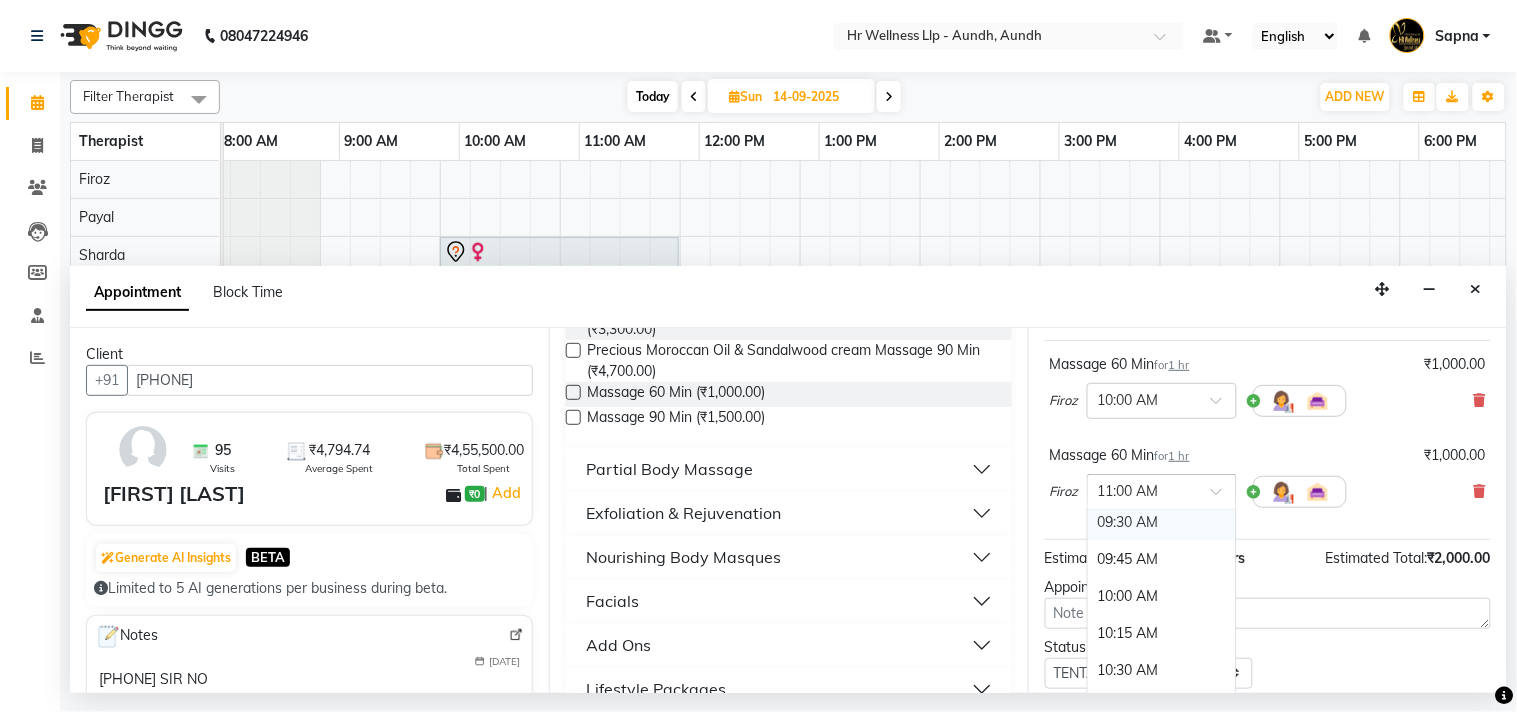 scroll, scrollTop: 111, scrollLeft: 0, axis: vertical 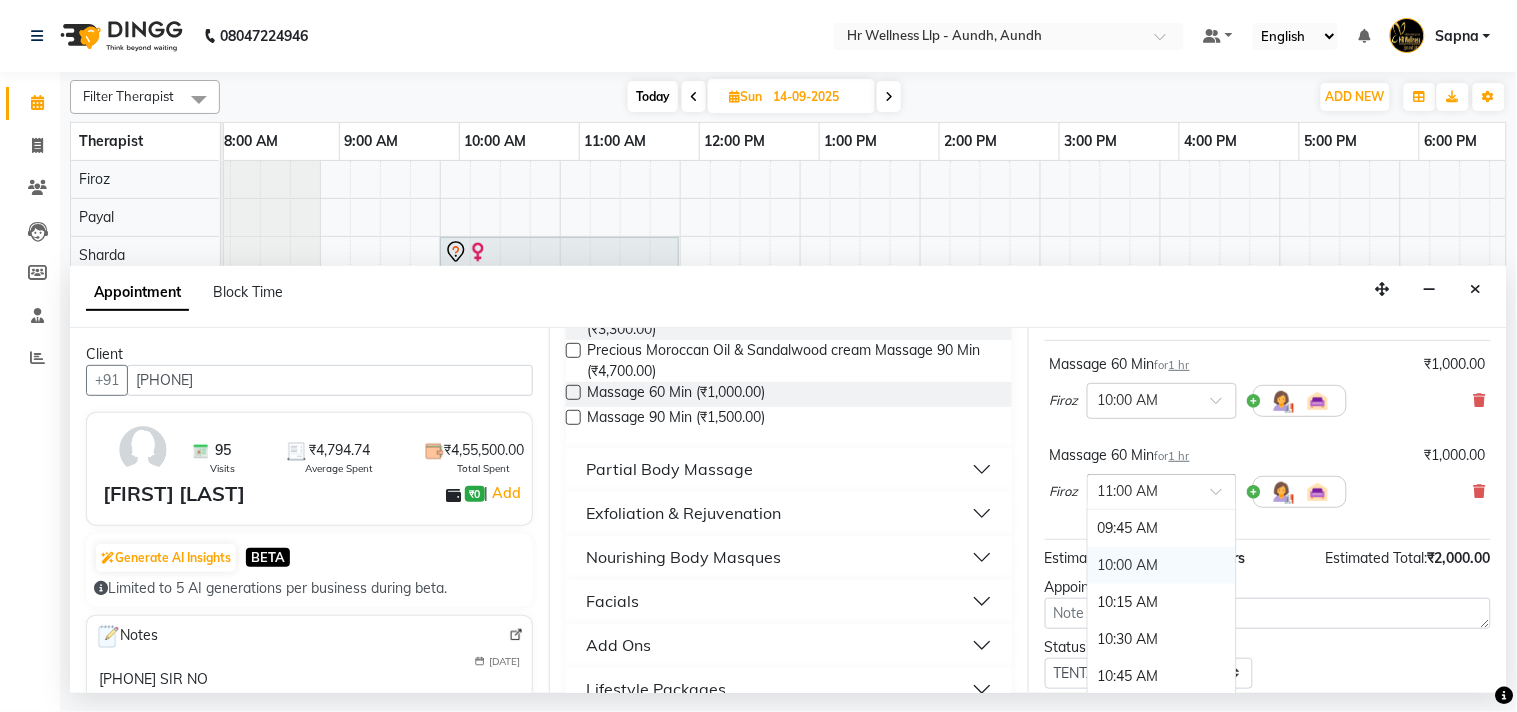click on "10:00 AM" at bounding box center (1162, 565) 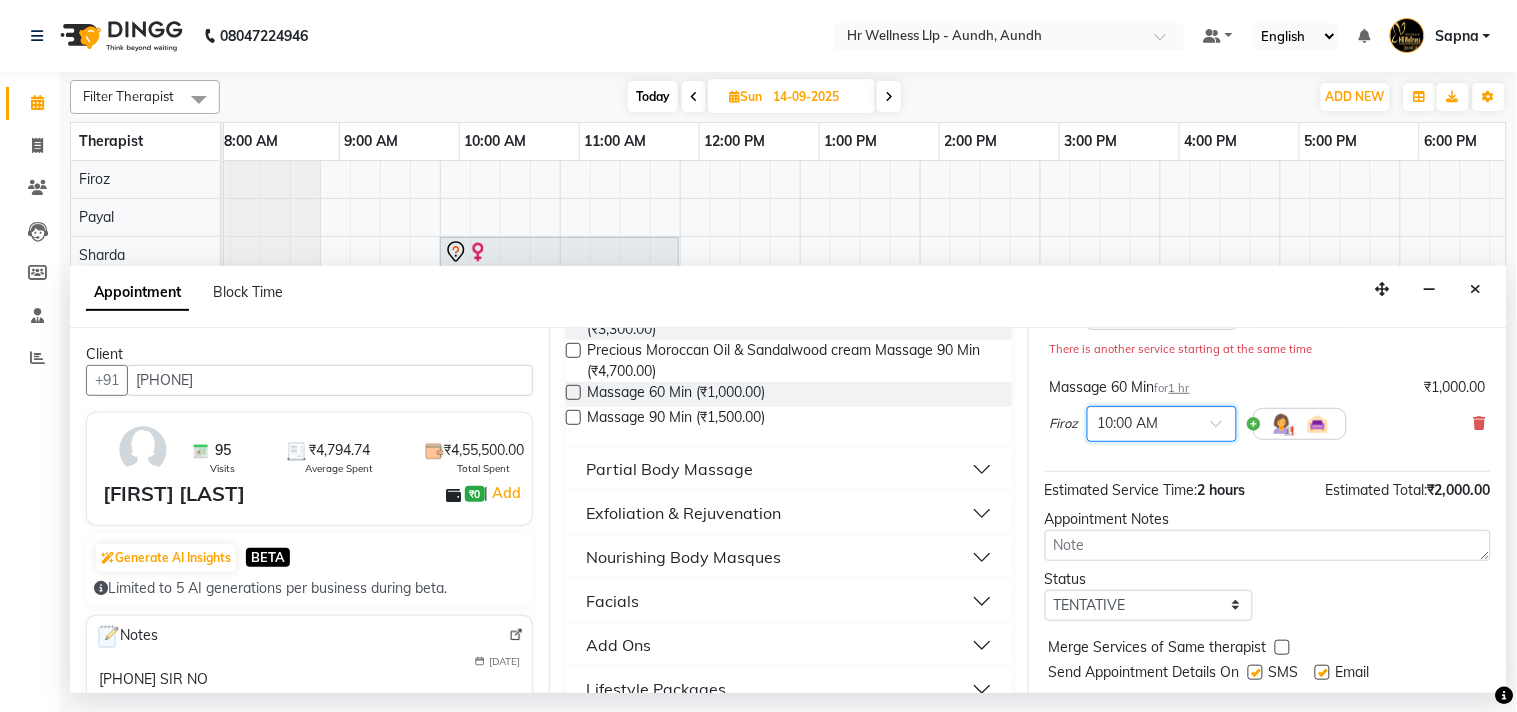 scroll, scrollTop: 272, scrollLeft: 0, axis: vertical 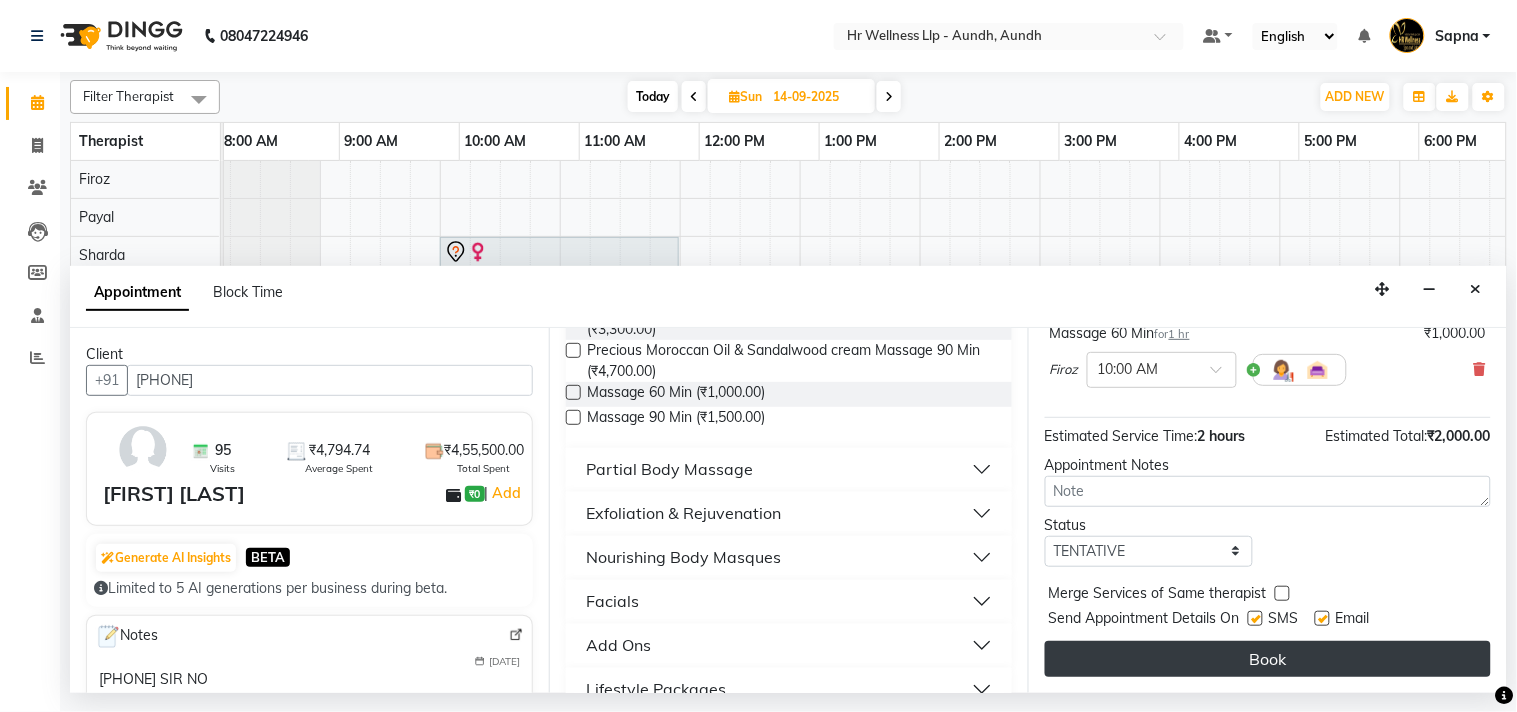 click on "Book" at bounding box center (1268, 659) 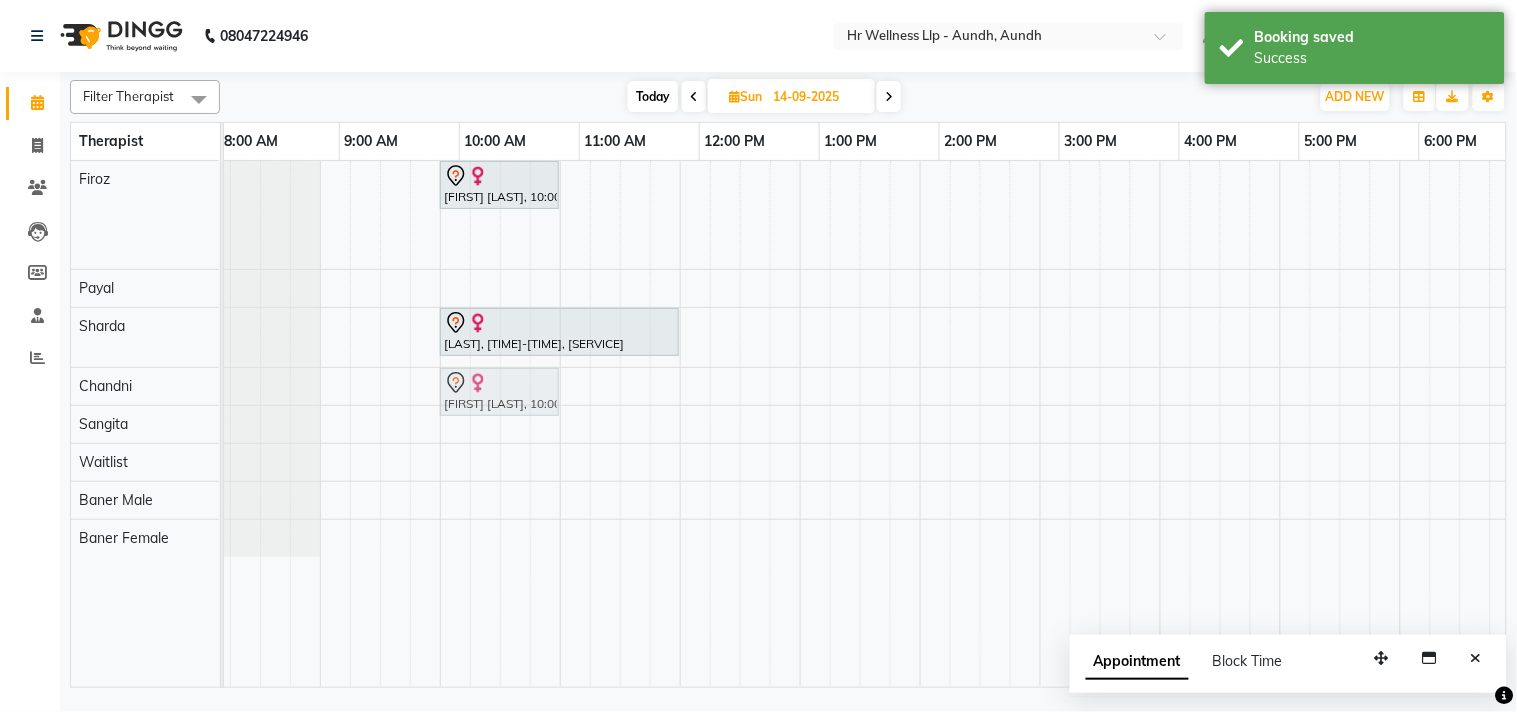 drag, startPoint x: 466, startPoint y: 247, endPoint x: 473, endPoint y: 386, distance: 139.17615 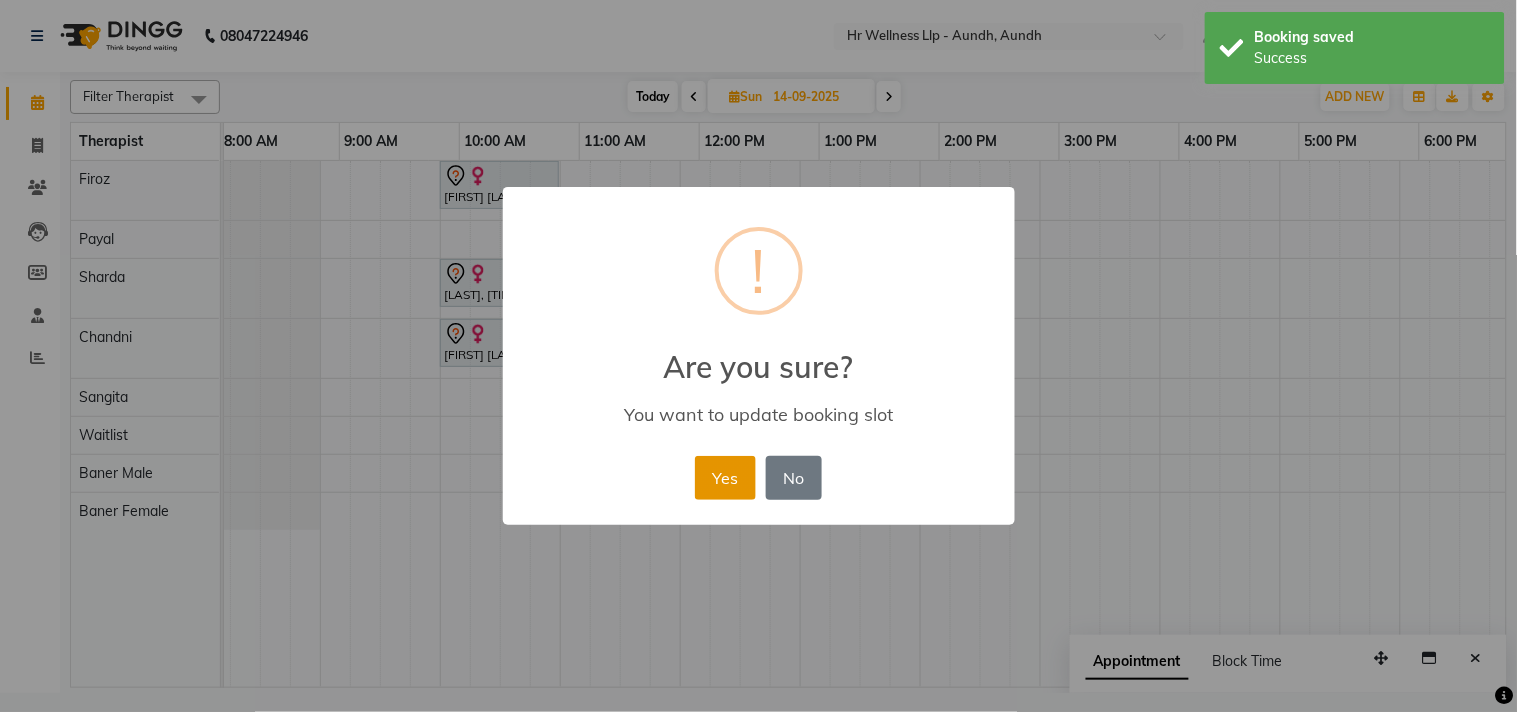 click on "Yes" at bounding box center (725, 478) 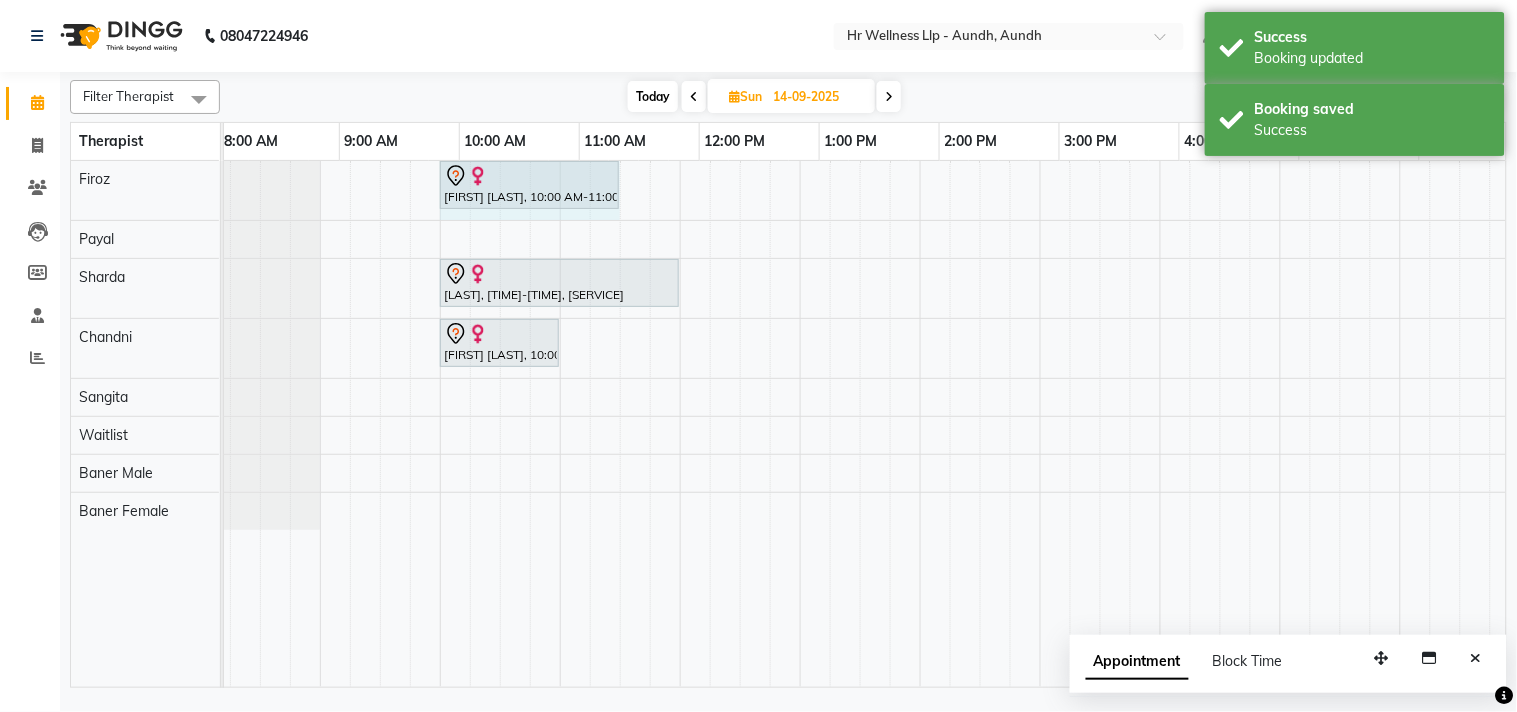 drag, startPoint x: 556, startPoint y: 181, endPoint x: 567, endPoint y: 186, distance: 12.083046 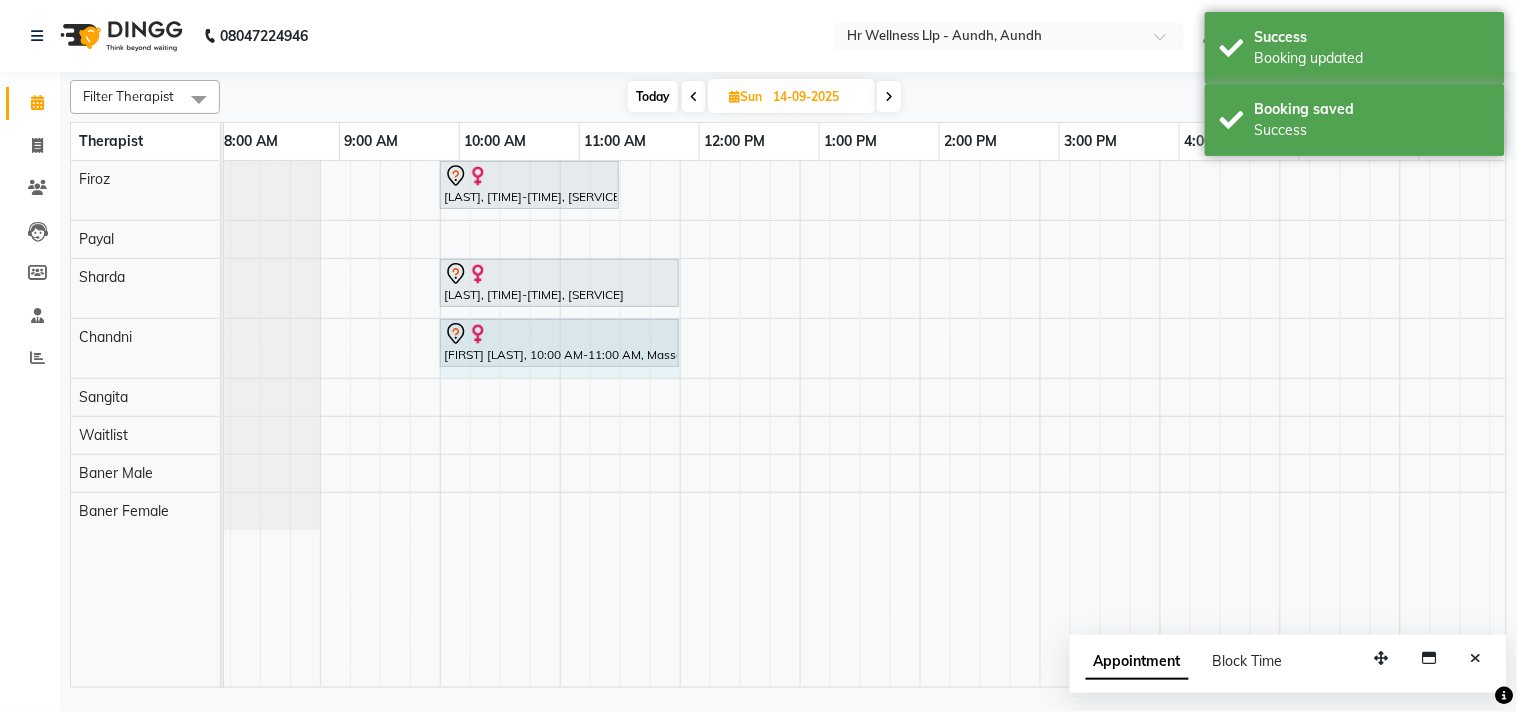 drag, startPoint x: 557, startPoint y: 337, endPoint x: 654, endPoint y: 360, distance: 99.68952 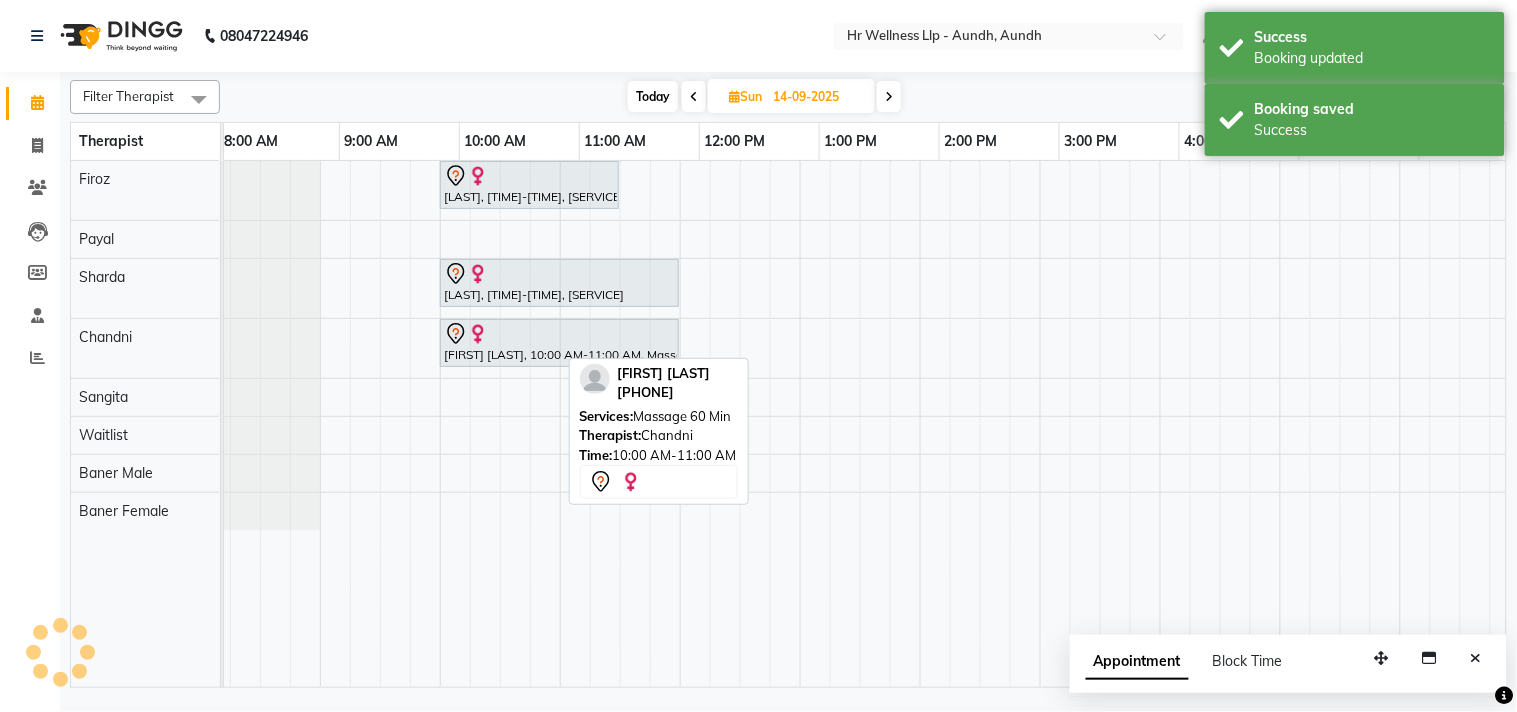 click on "Ashwini Udasin, 10:00 AM-11:00 AM, Massage 60 Min" at bounding box center (559, 343) 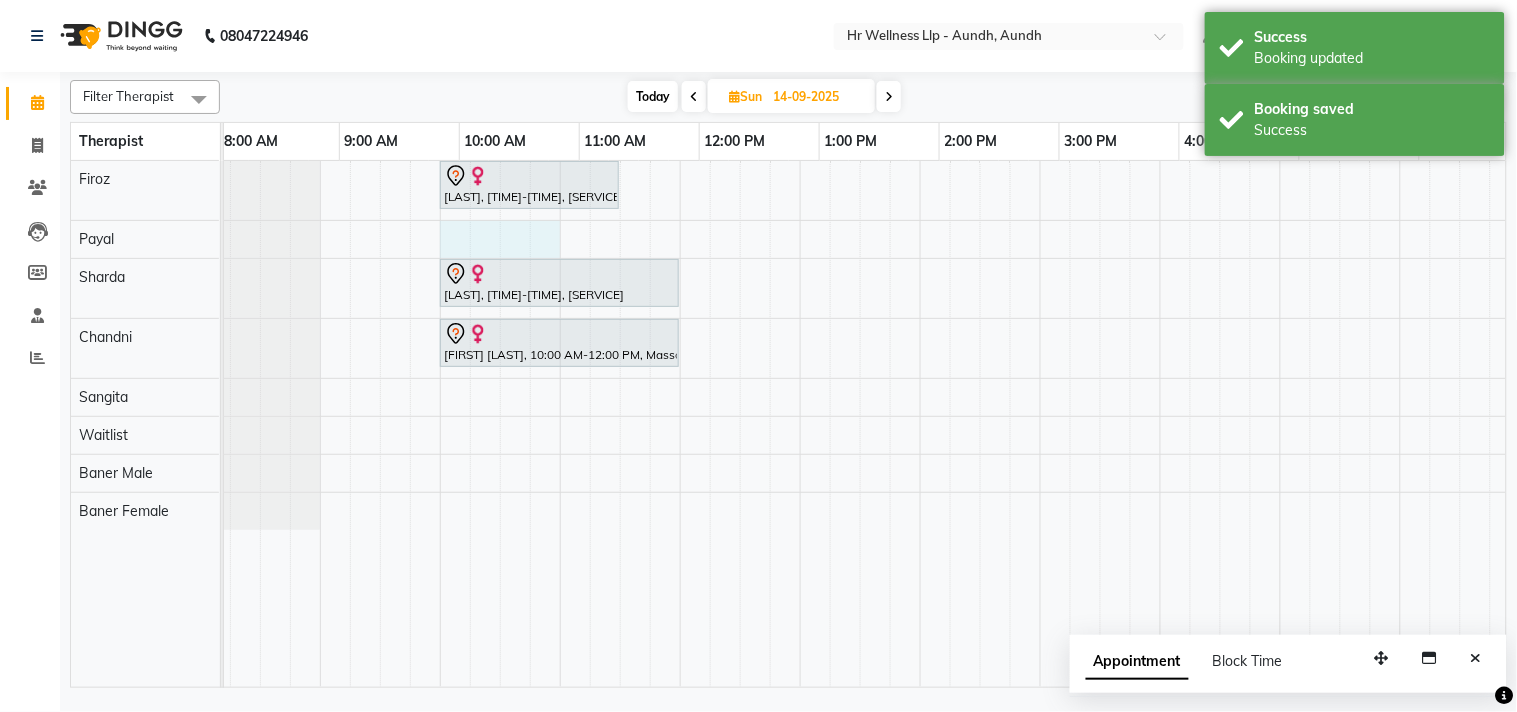 drag, startPoint x: 451, startPoint y: 225, endPoint x: 534, endPoint y: 237, distance: 83.86298 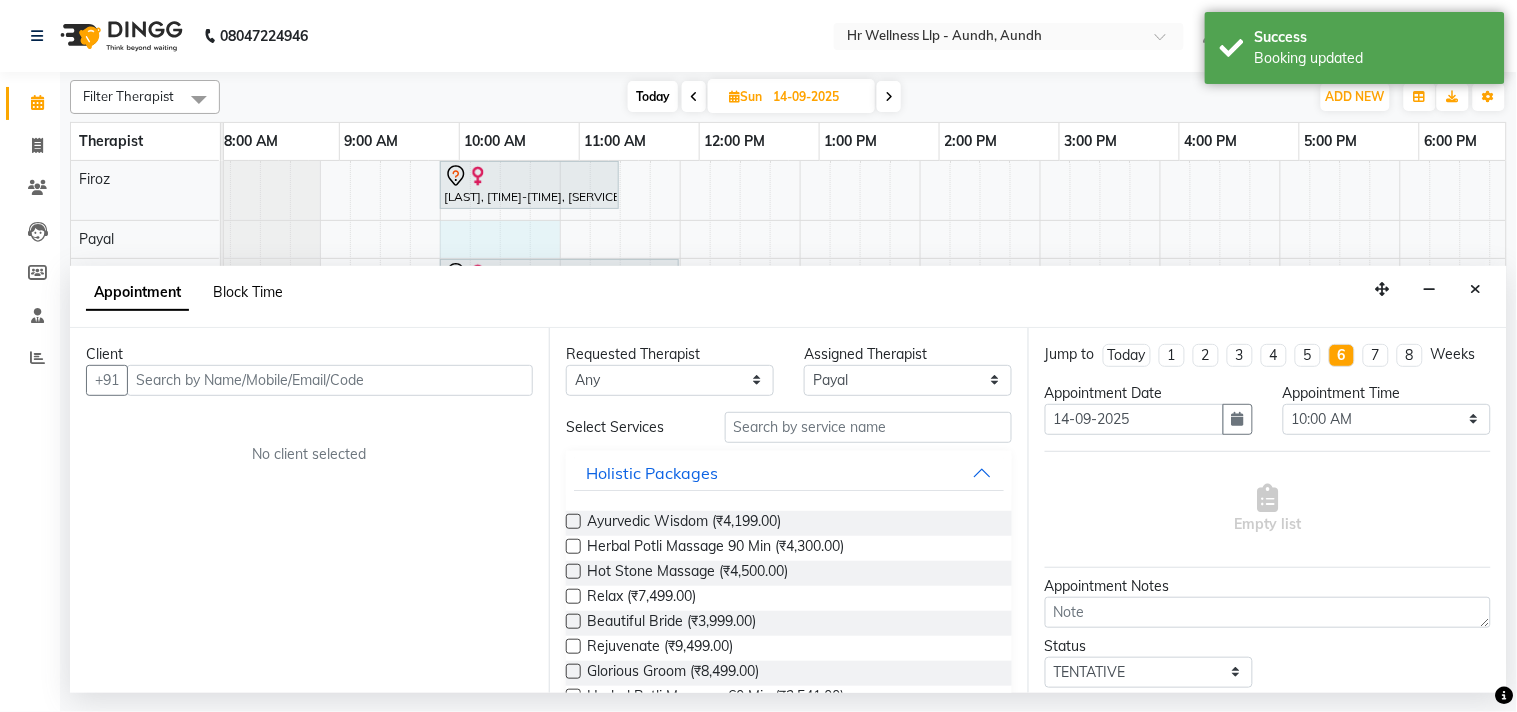 click on "Block Time" at bounding box center [248, 292] 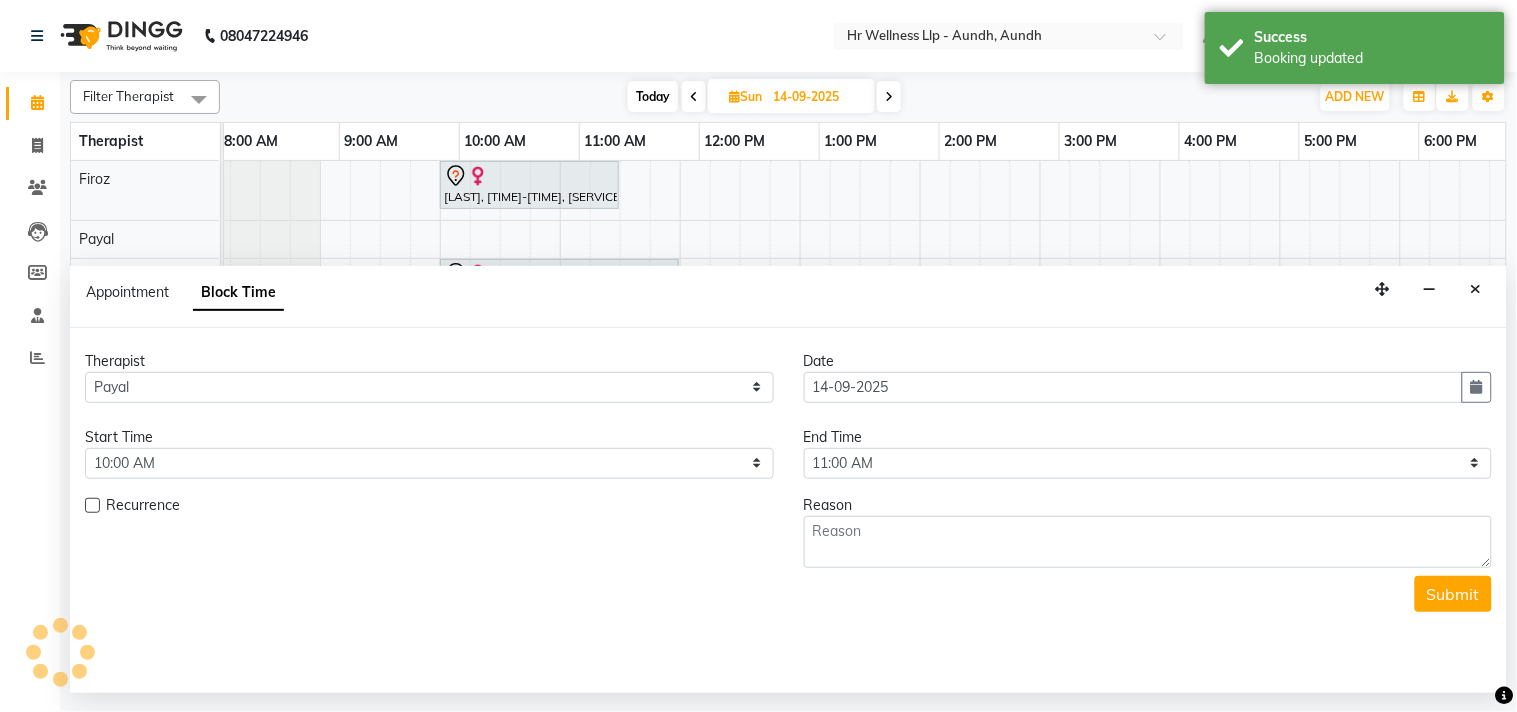 scroll, scrollTop: 0, scrollLeft: 277, axis: horizontal 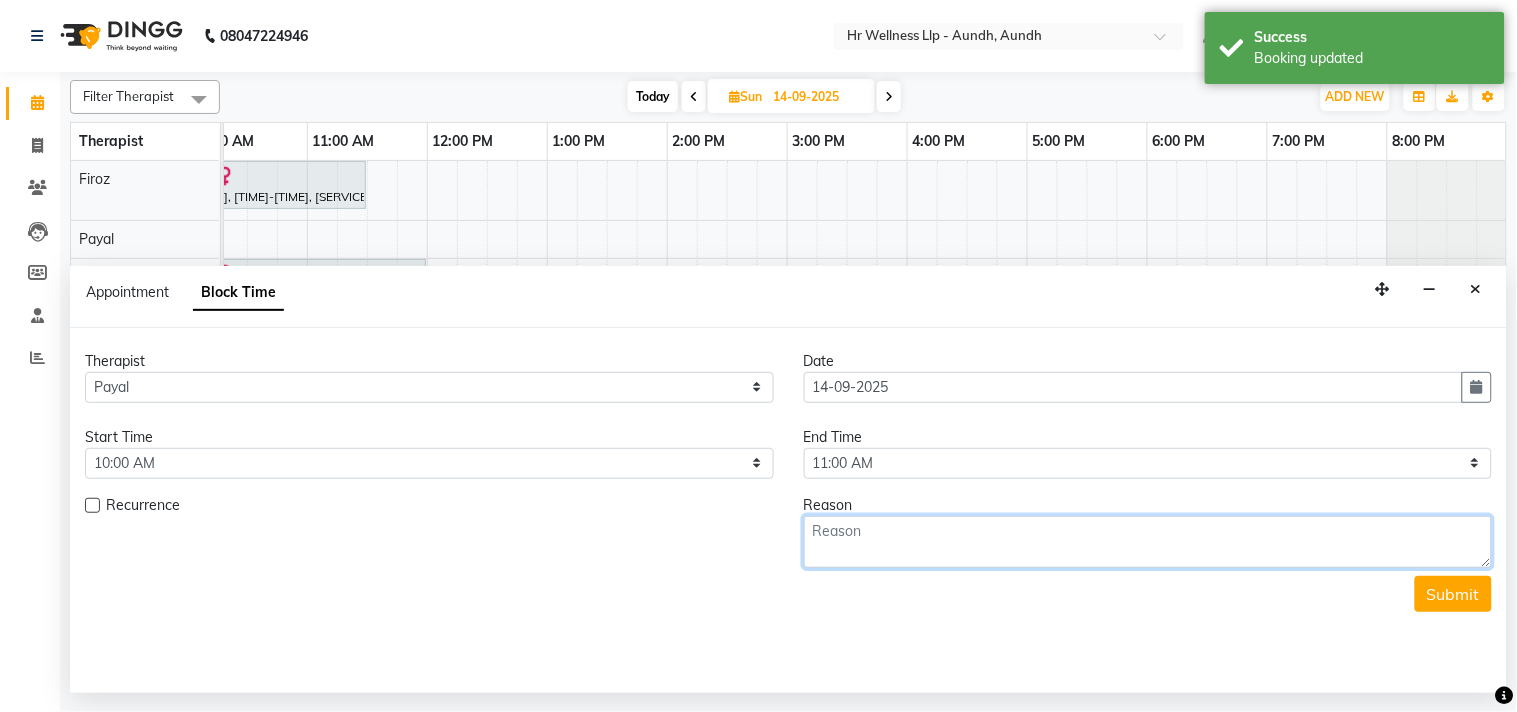 click at bounding box center (1148, 542) 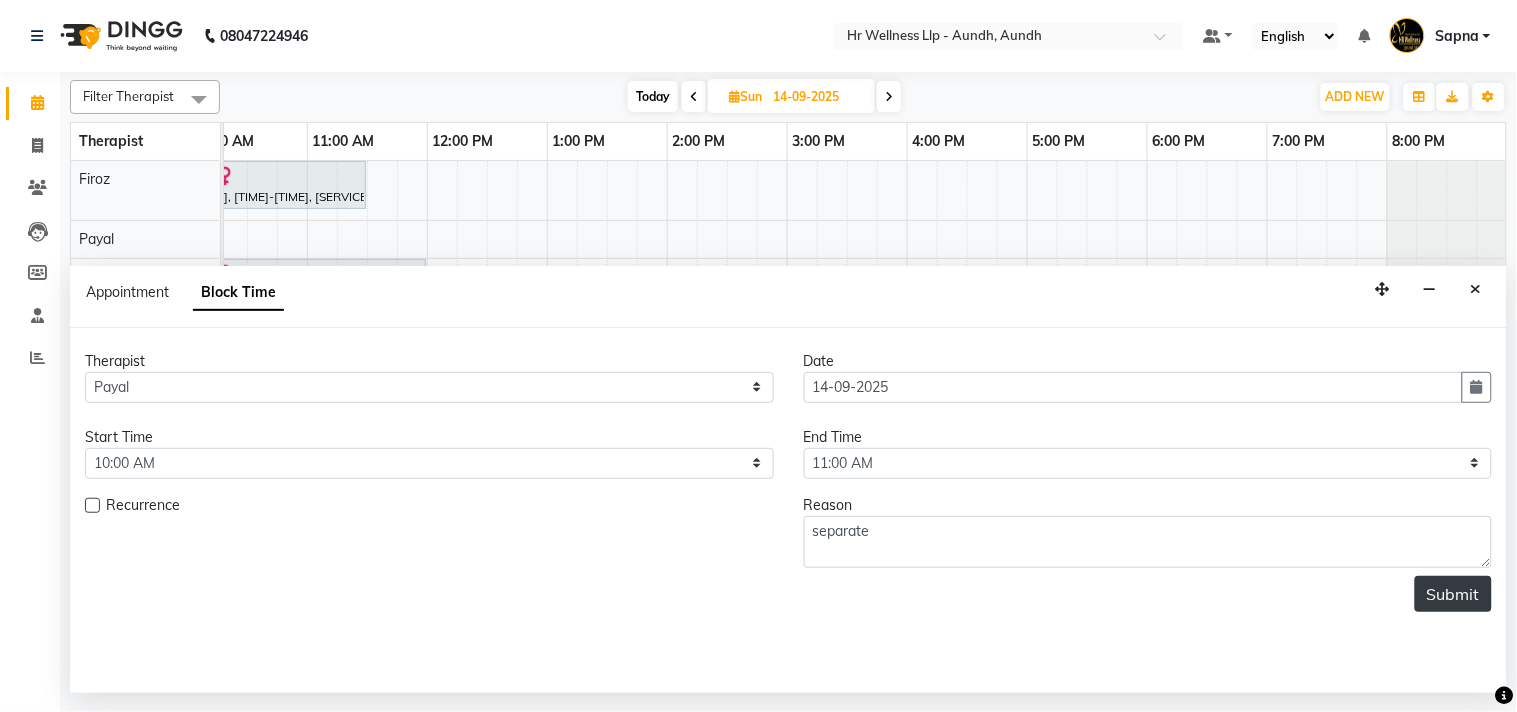 click on "Submit" at bounding box center (1453, 594) 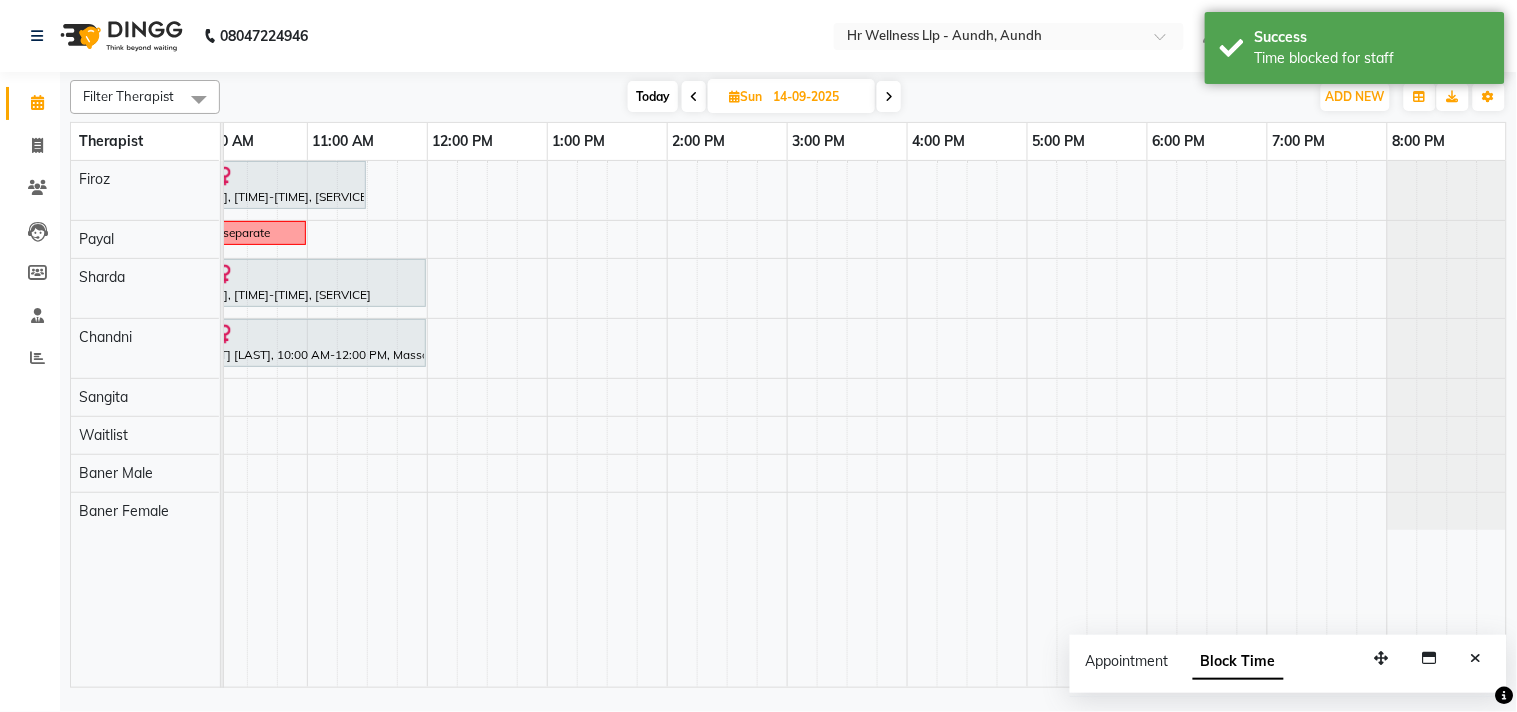 click at bounding box center (734, 96) 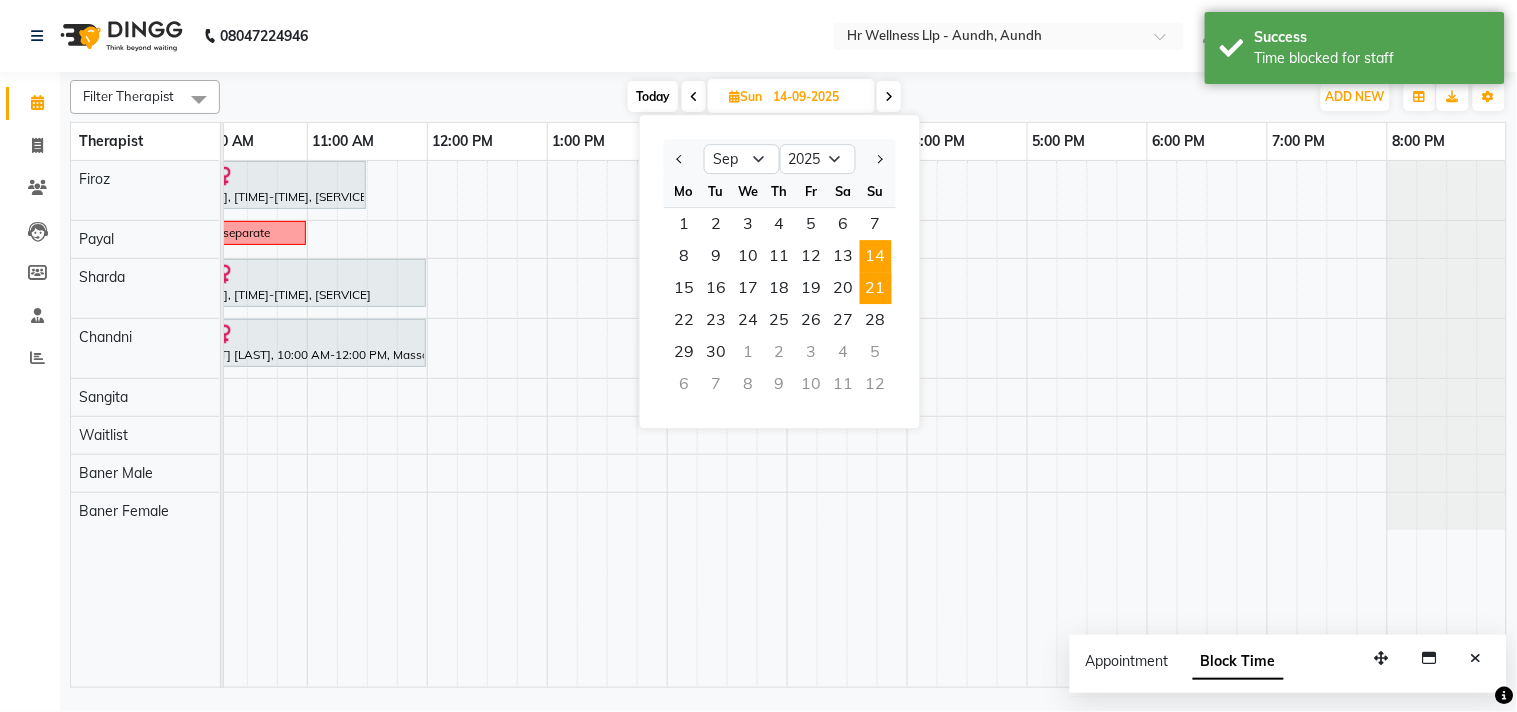 click on "21" at bounding box center [876, 288] 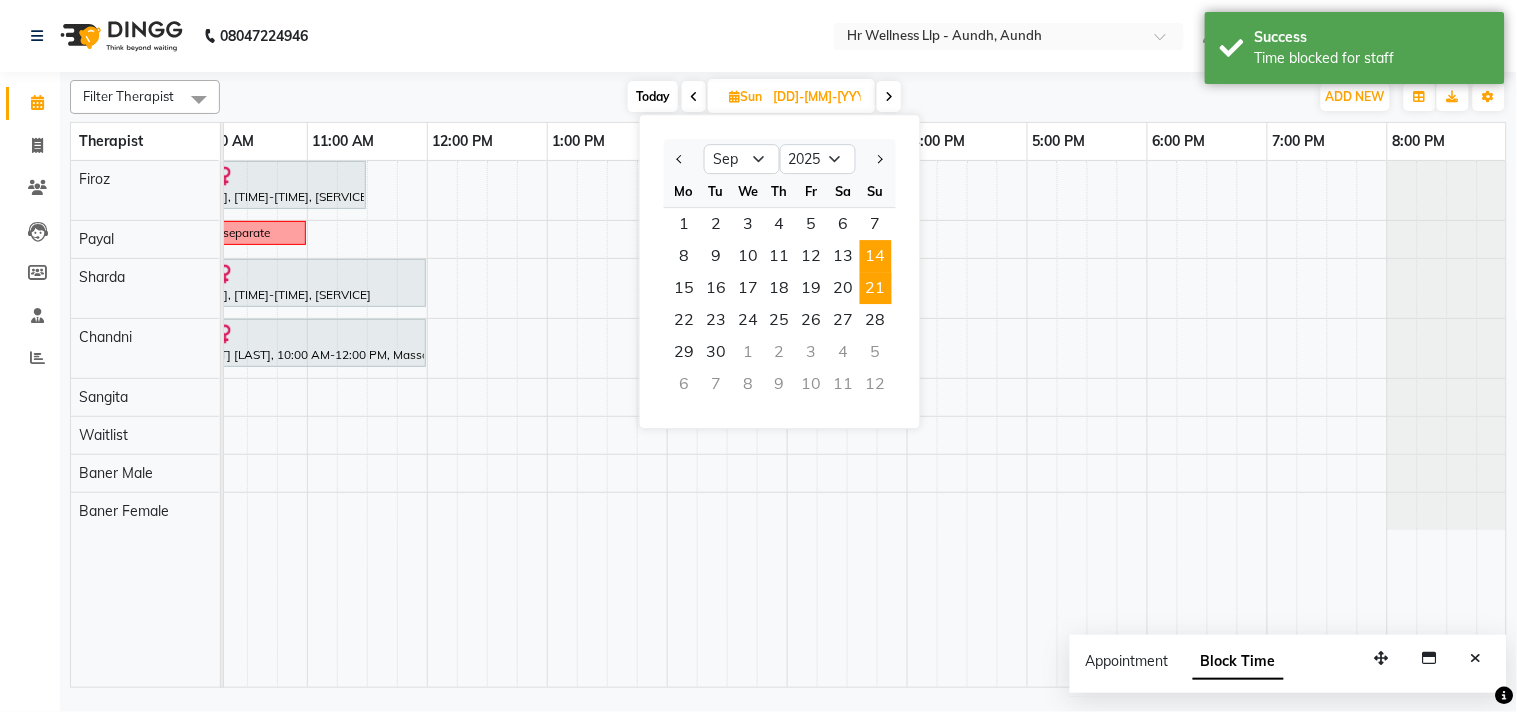 scroll, scrollTop: 0, scrollLeft: 0, axis: both 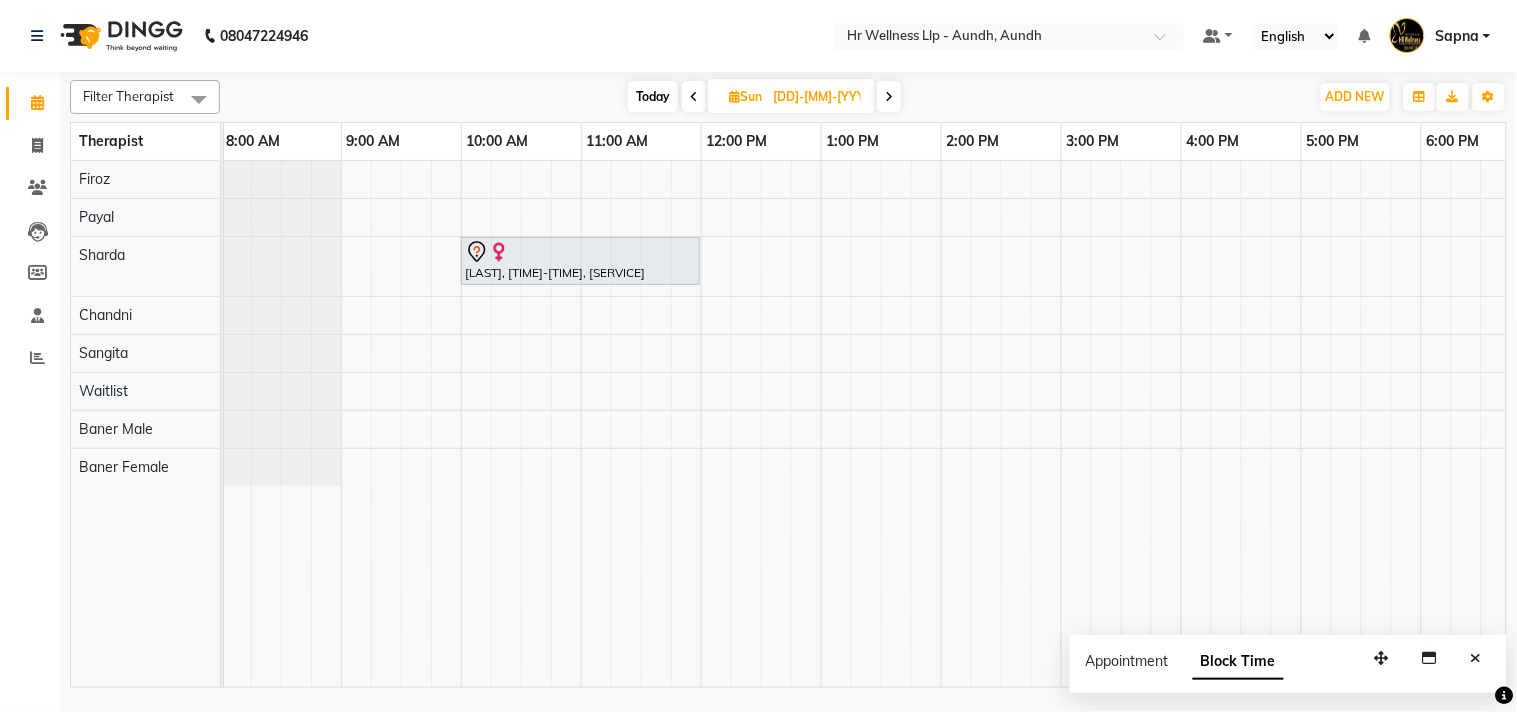 click on "Sapna Jairam, 10:00 AM-12:00 PM, Massage 90 Min" at bounding box center (1001, 424) 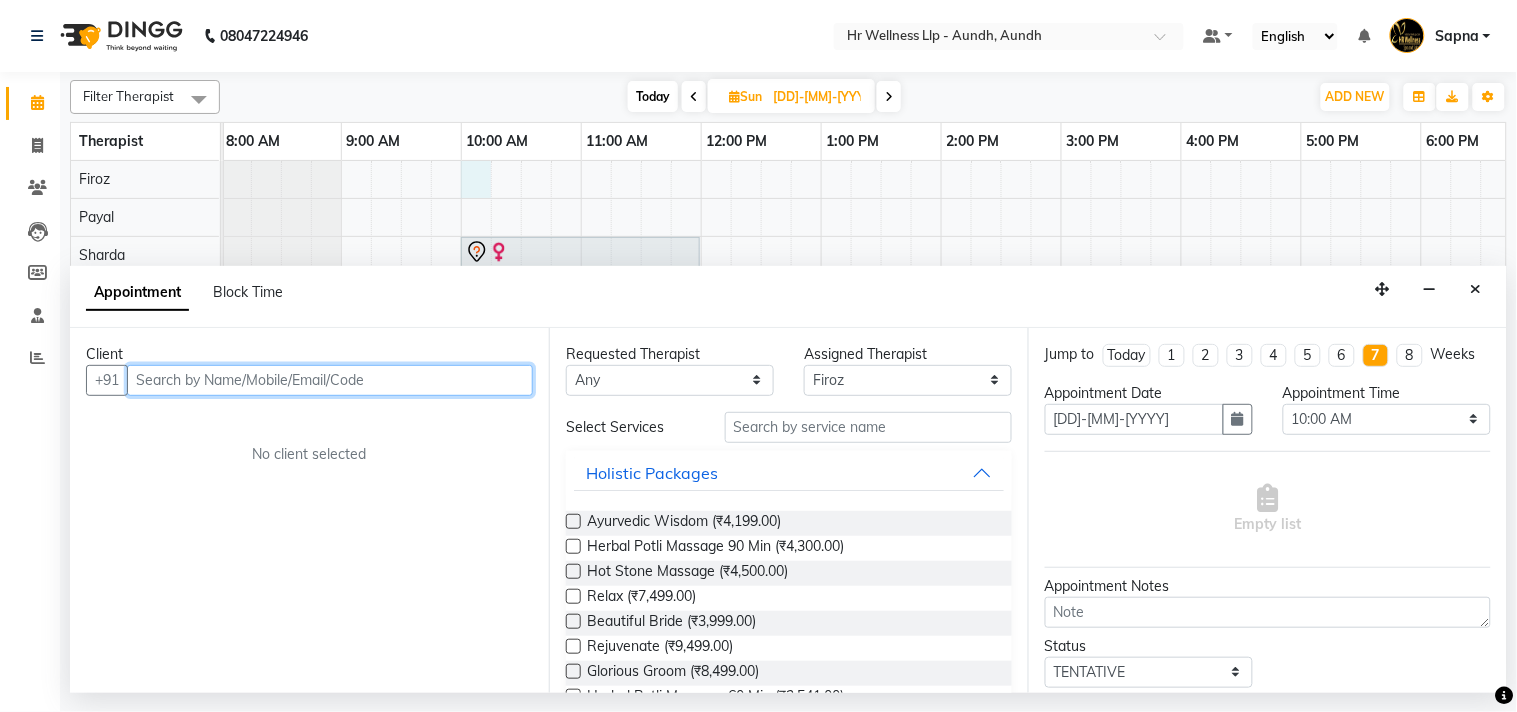 click at bounding box center (330, 380) 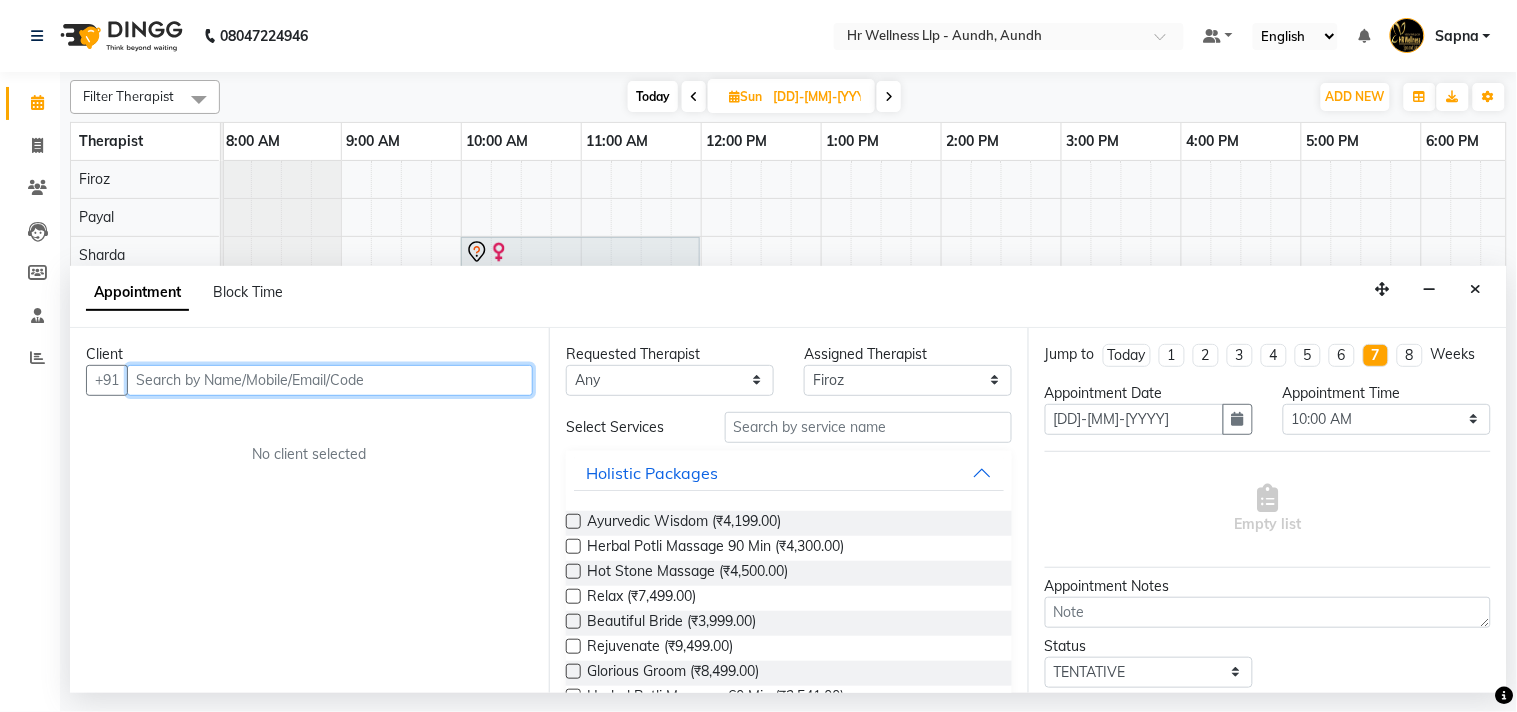 paste on "[PHONE]" 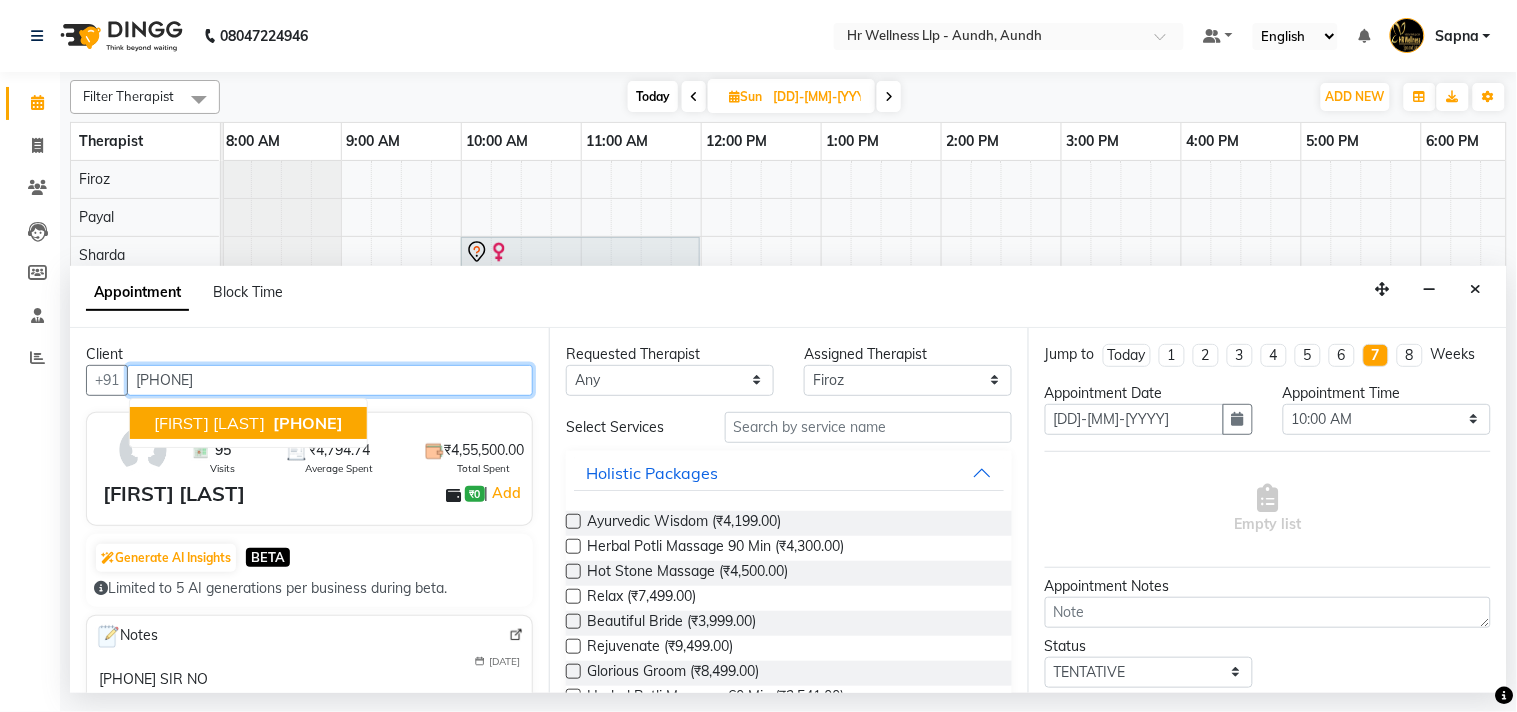 click on "[FIRST] [LAST]" at bounding box center [209, 423] 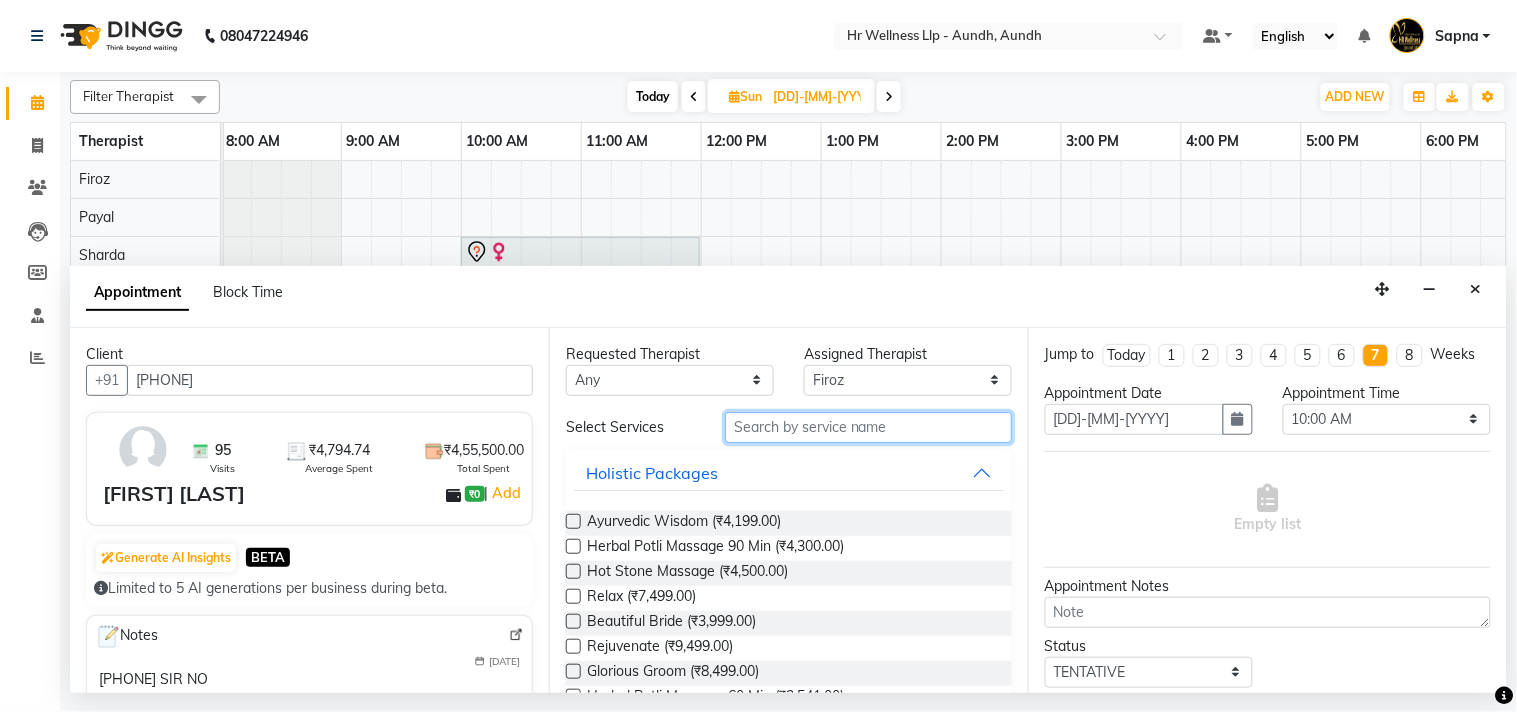 click at bounding box center [868, 427] 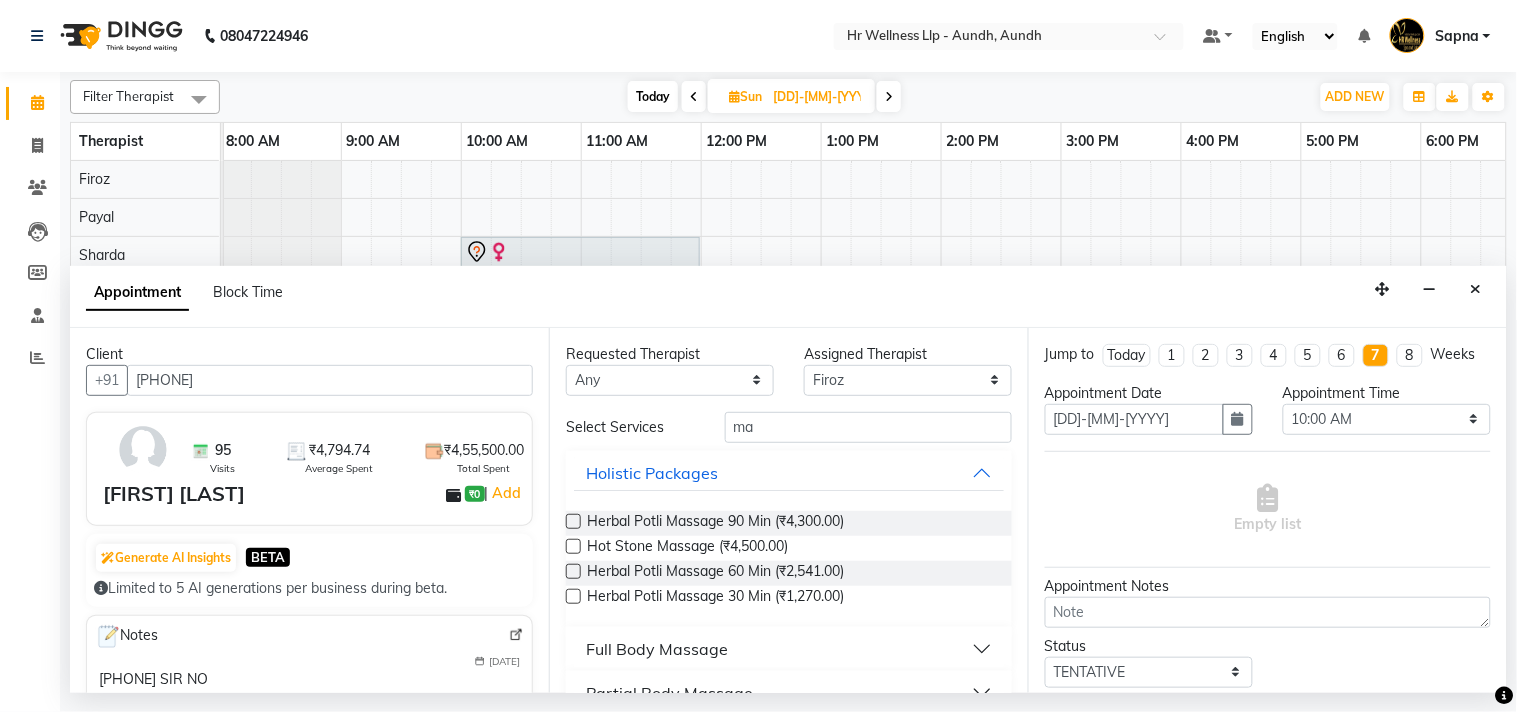 click on "Full Body Massage" at bounding box center (657, 649) 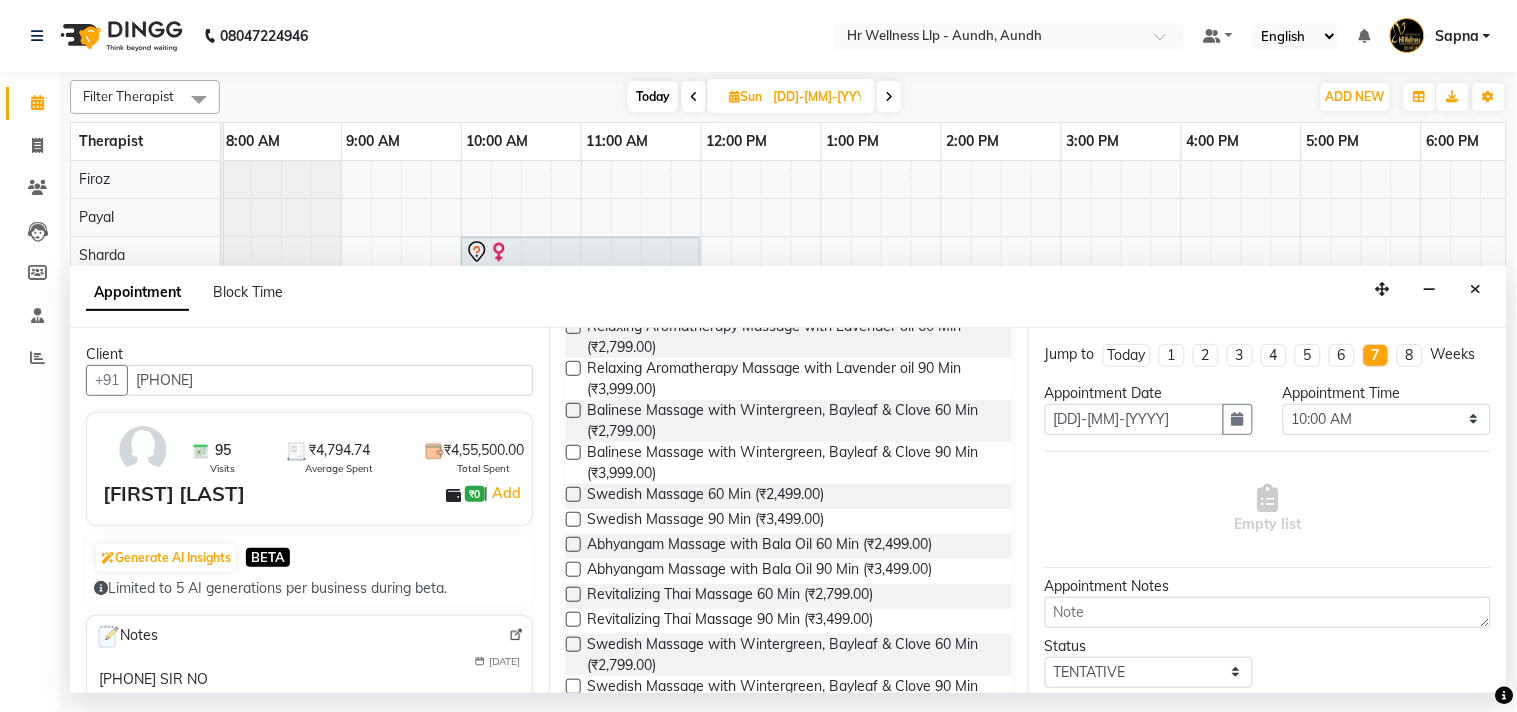 scroll, scrollTop: 888, scrollLeft: 0, axis: vertical 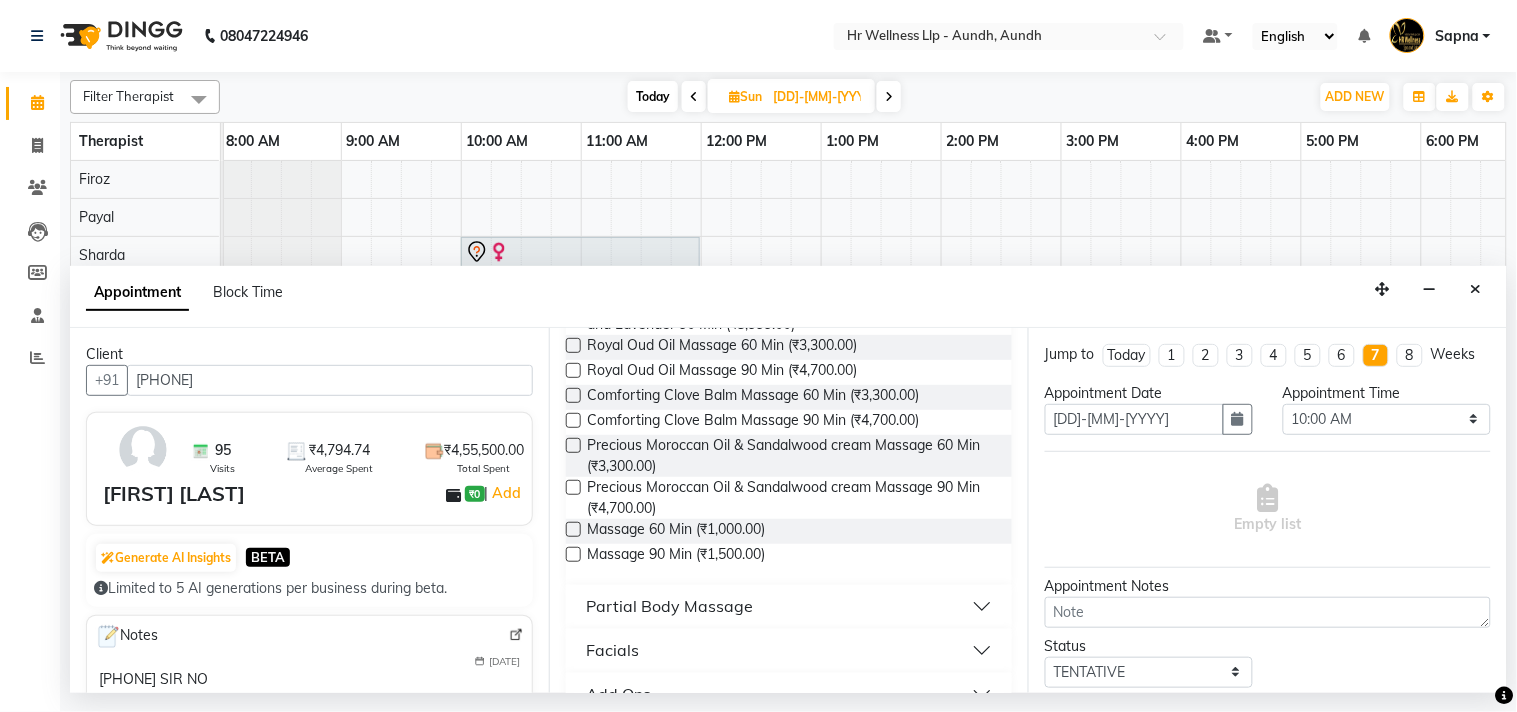 click at bounding box center [573, 529] 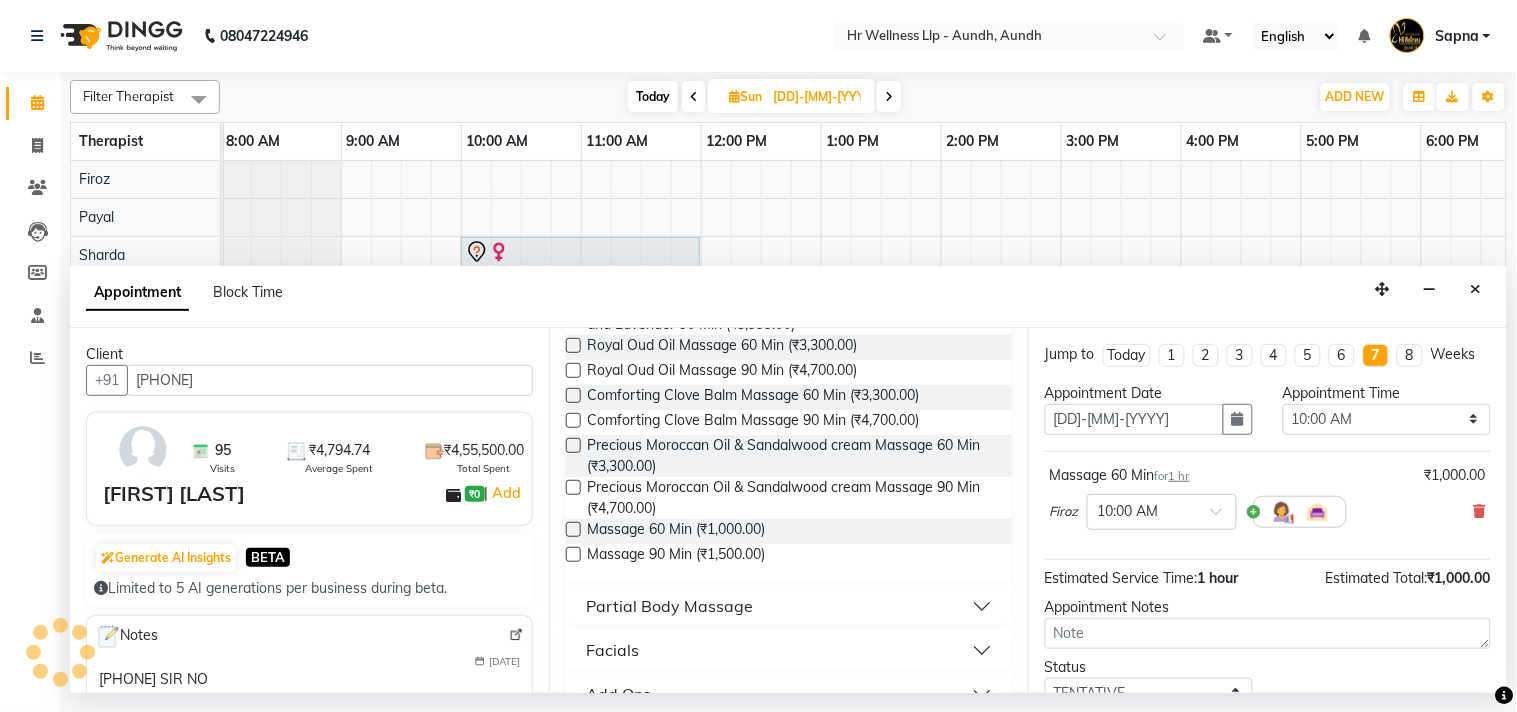 click at bounding box center [573, 529] 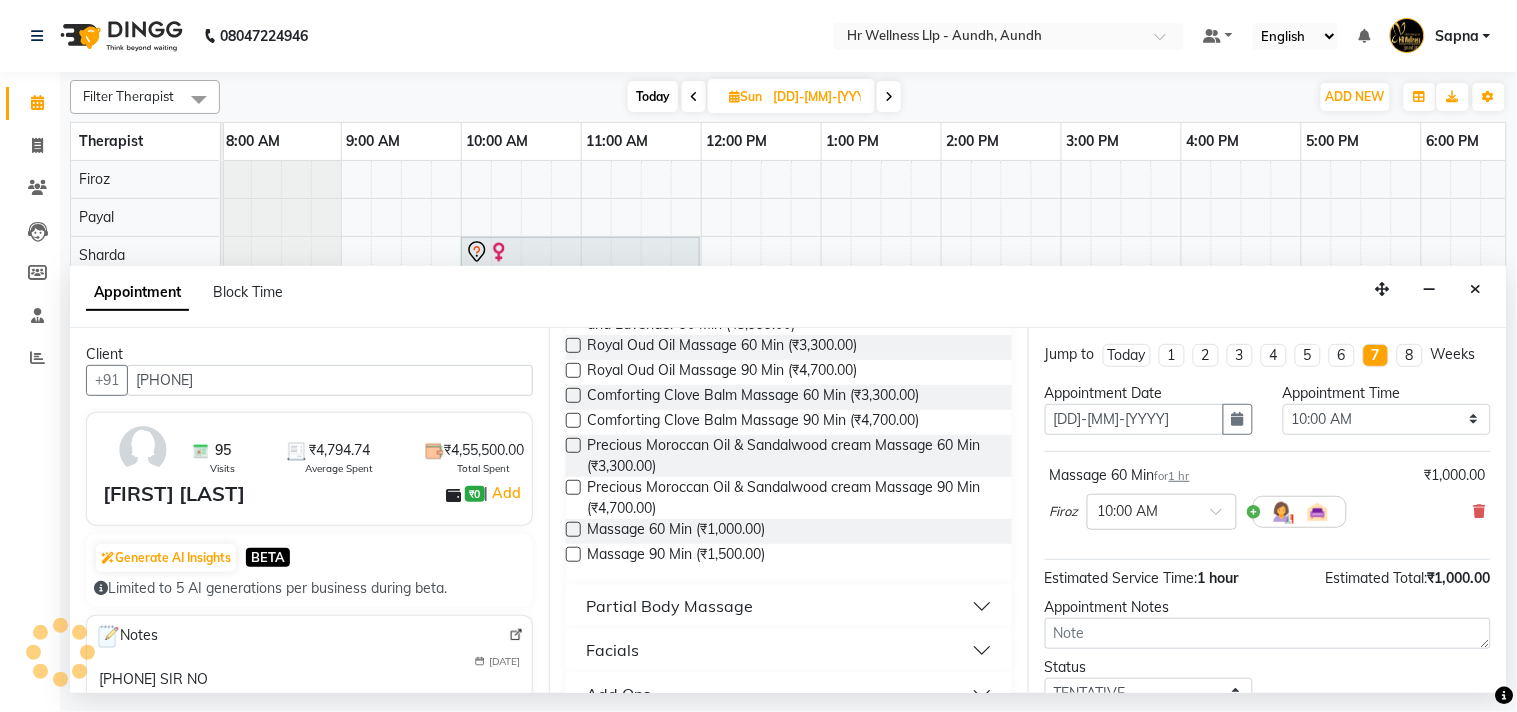 click at bounding box center (572, 531) 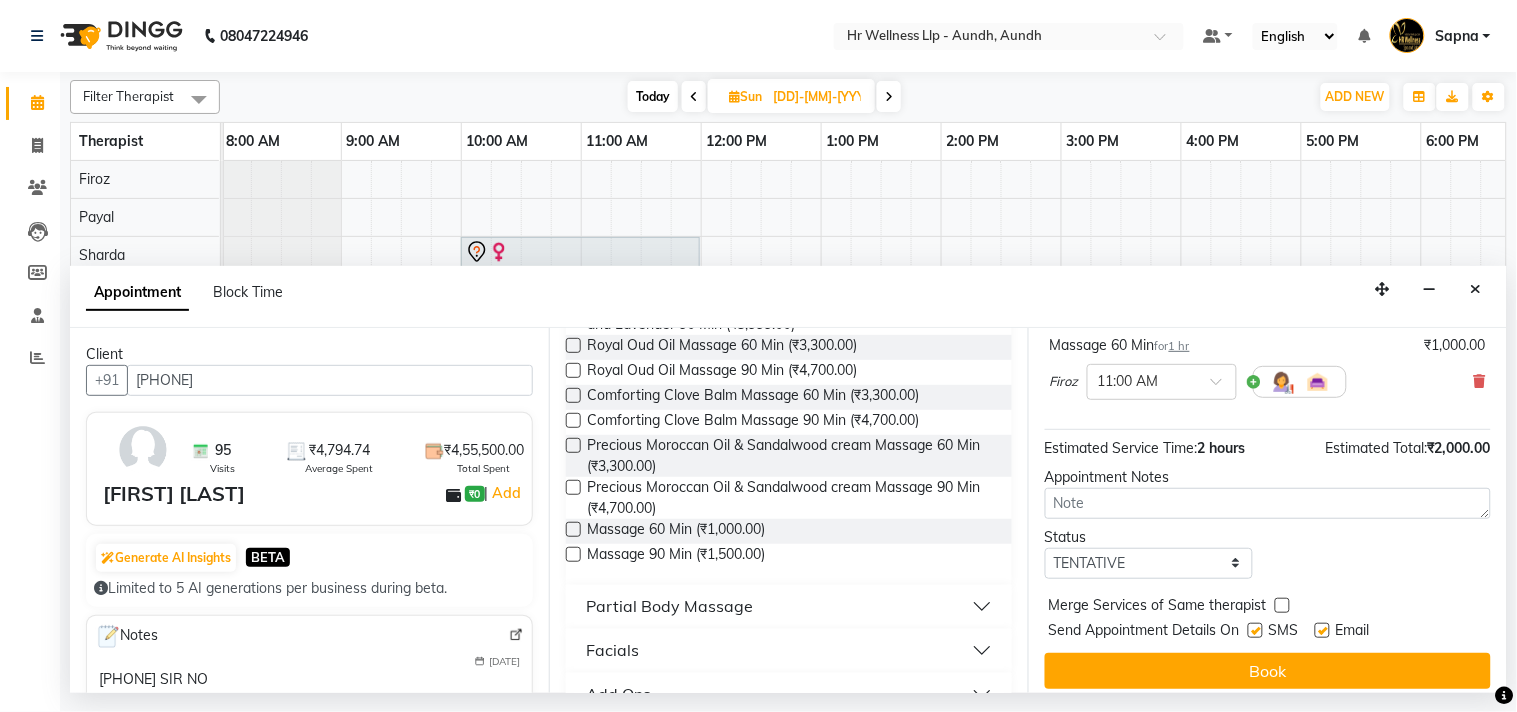 scroll, scrollTop: 222, scrollLeft: 0, axis: vertical 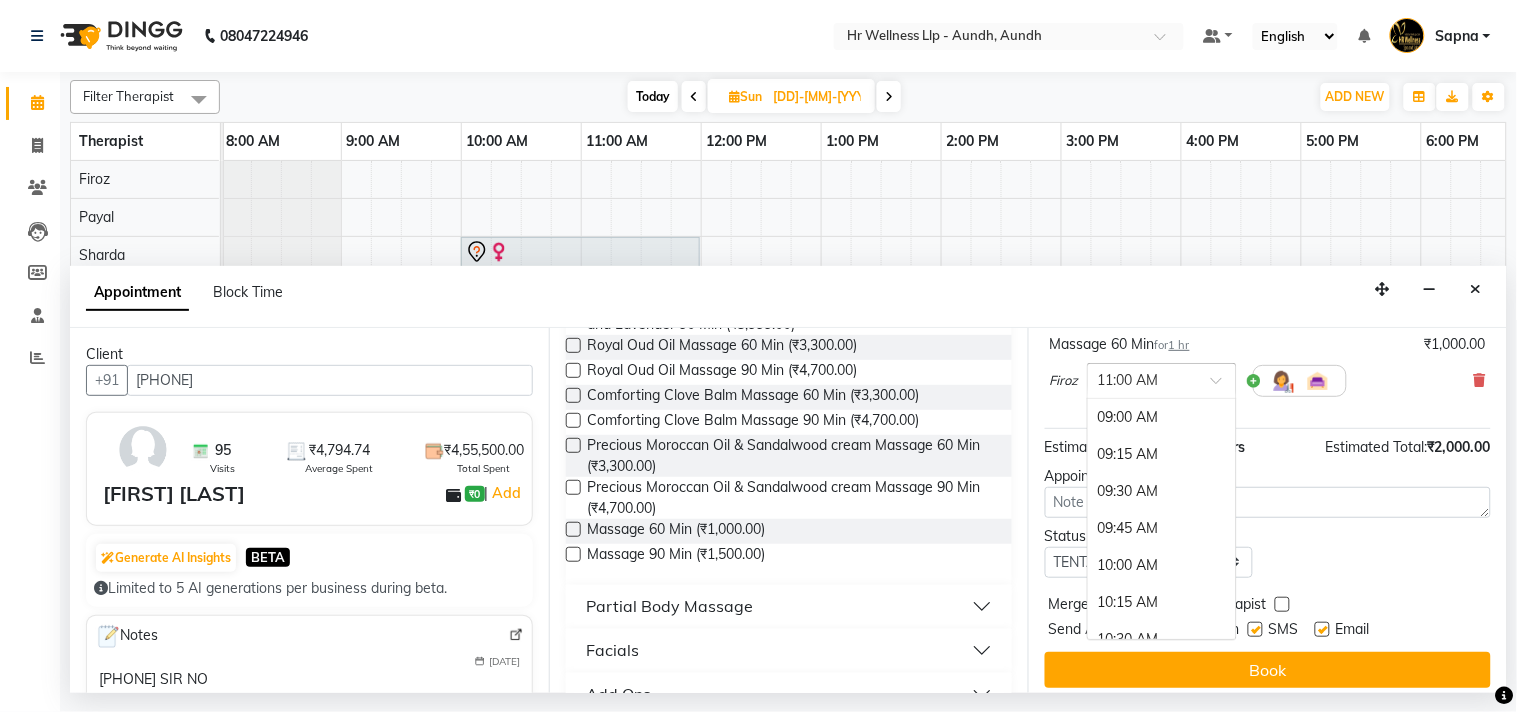 click at bounding box center (1223, 386) 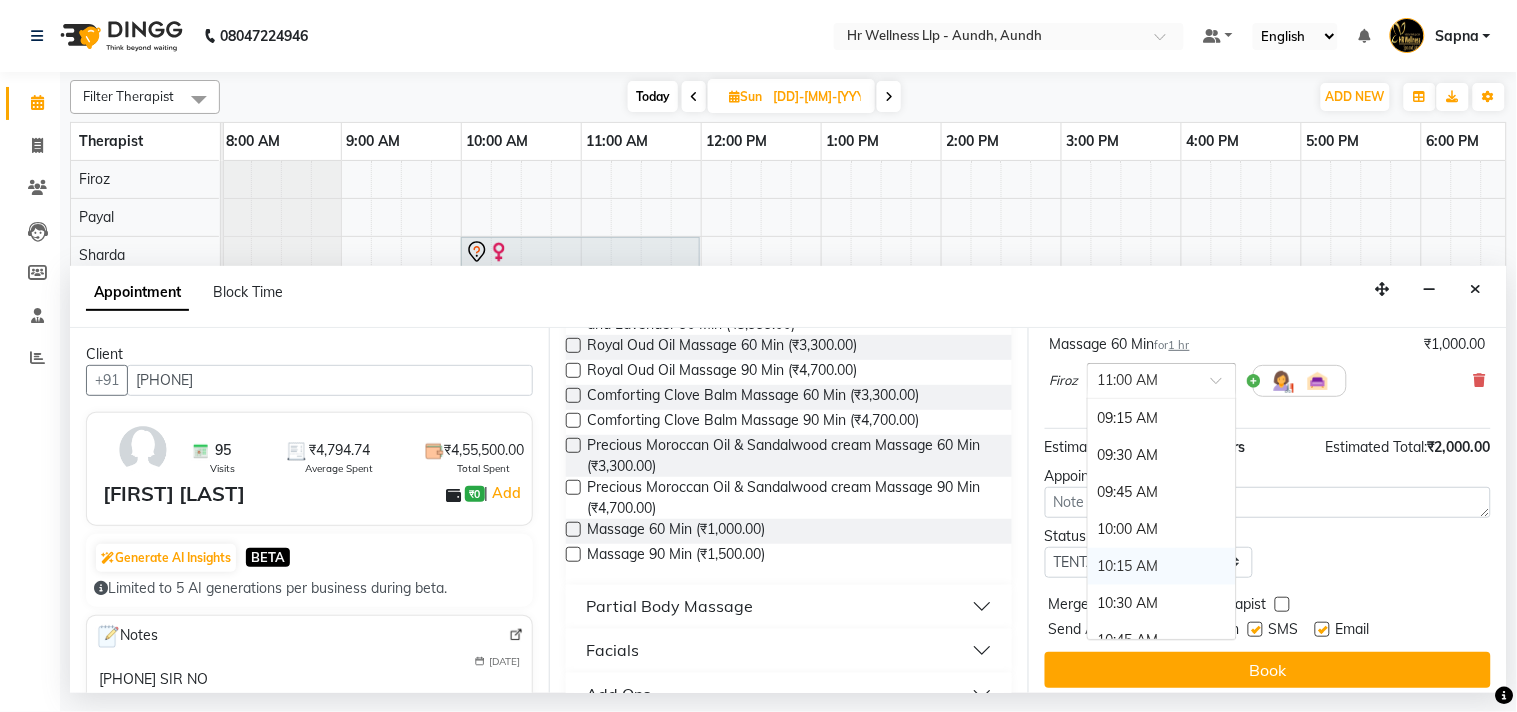 scroll, scrollTop: 0, scrollLeft: 0, axis: both 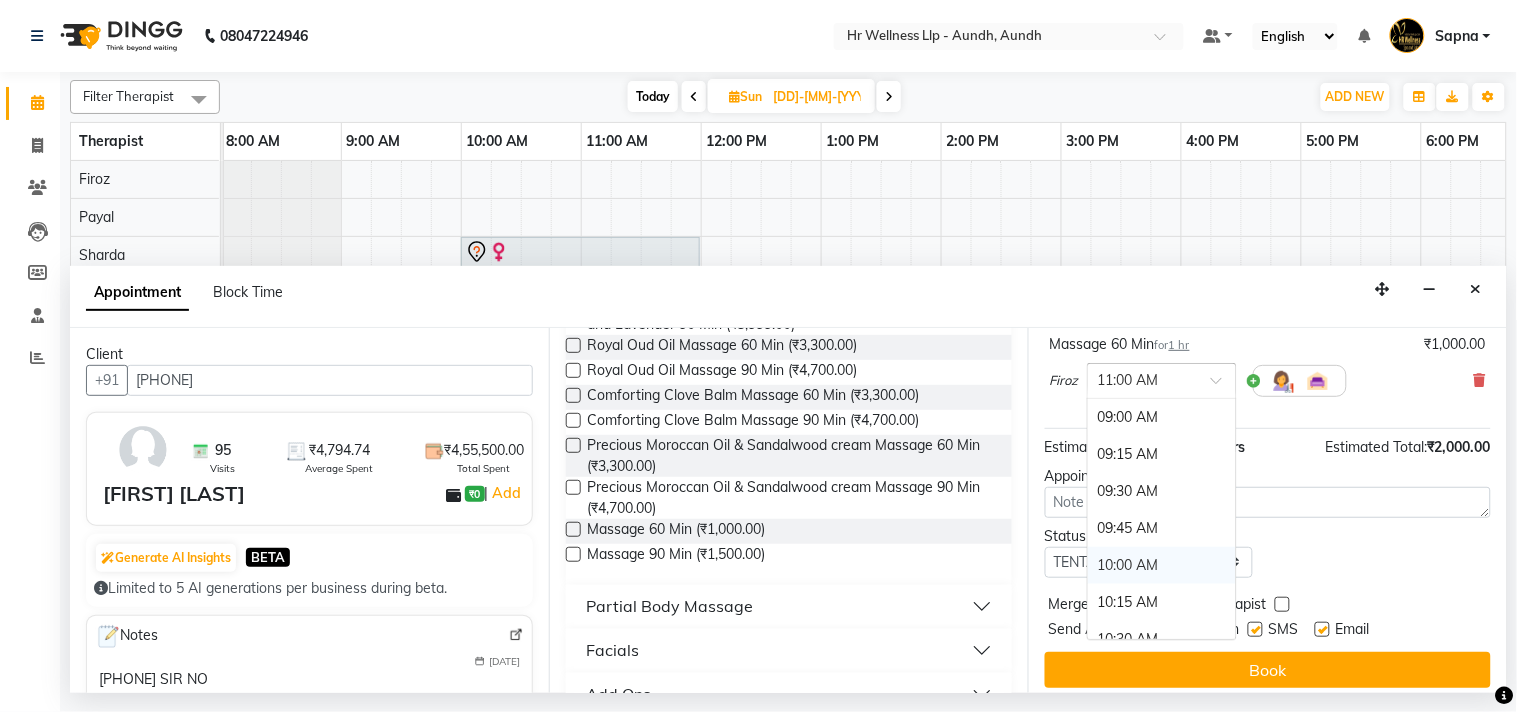 click on "10:00 AM" at bounding box center [1162, 565] 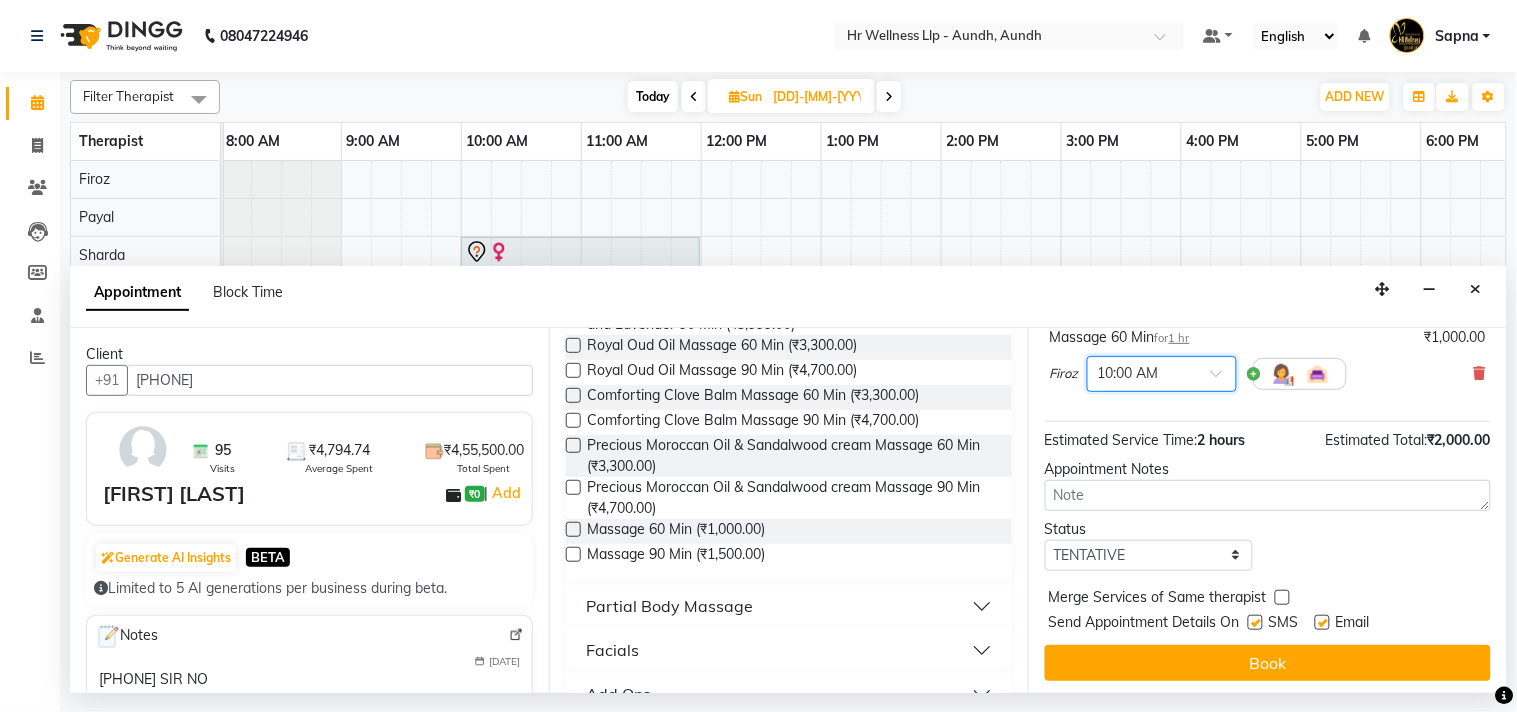 scroll, scrollTop: 272, scrollLeft: 0, axis: vertical 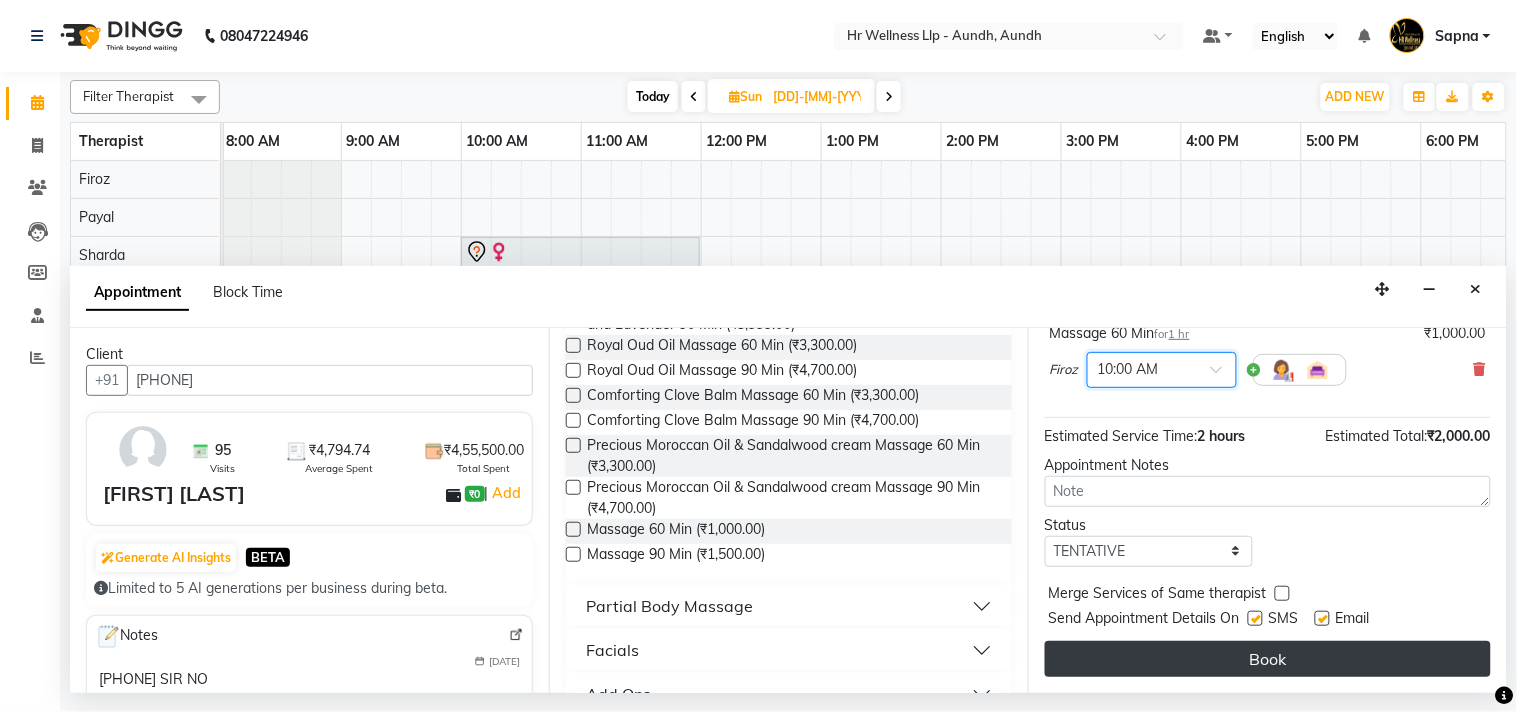 click on "Book" at bounding box center [1268, 659] 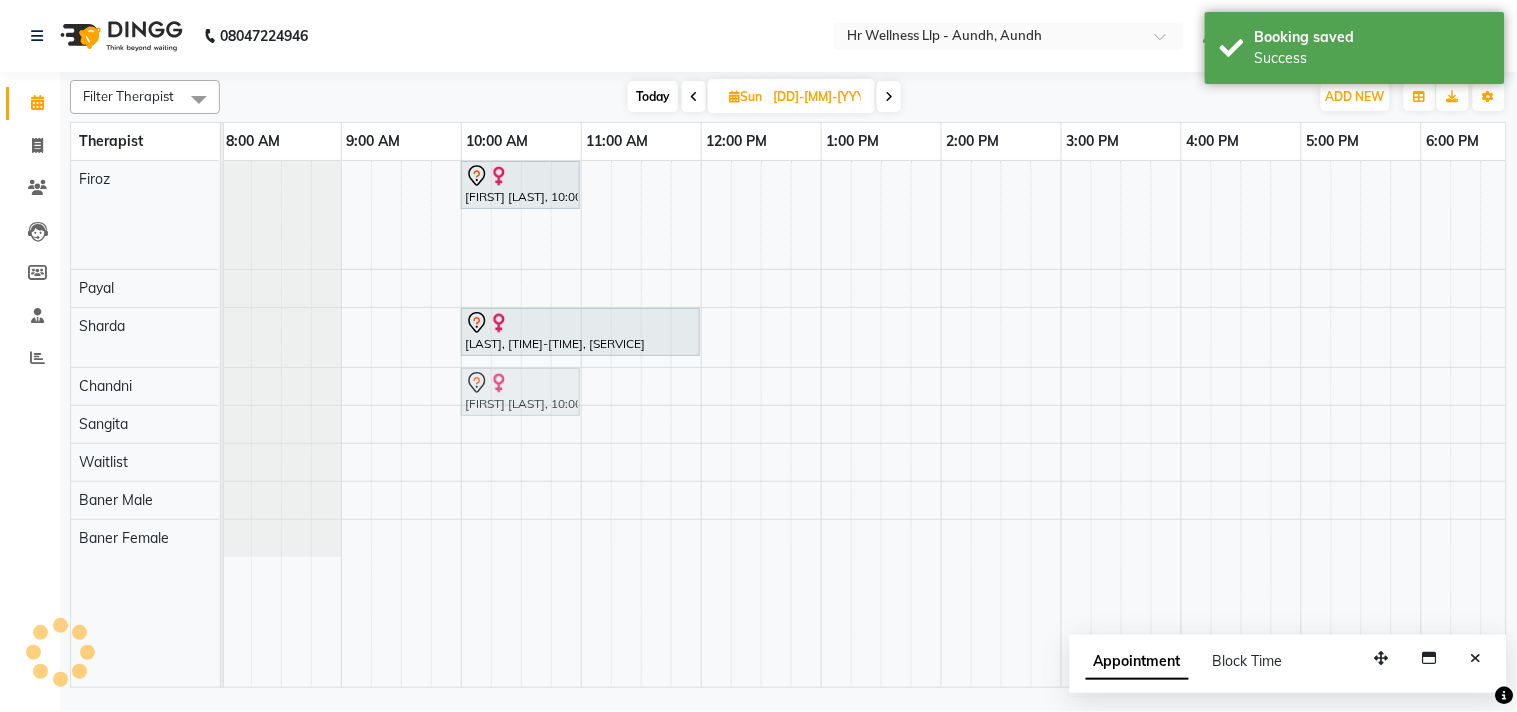 drag, startPoint x: 507, startPoint y: 245, endPoint x: 514, endPoint y: 380, distance: 135.18137 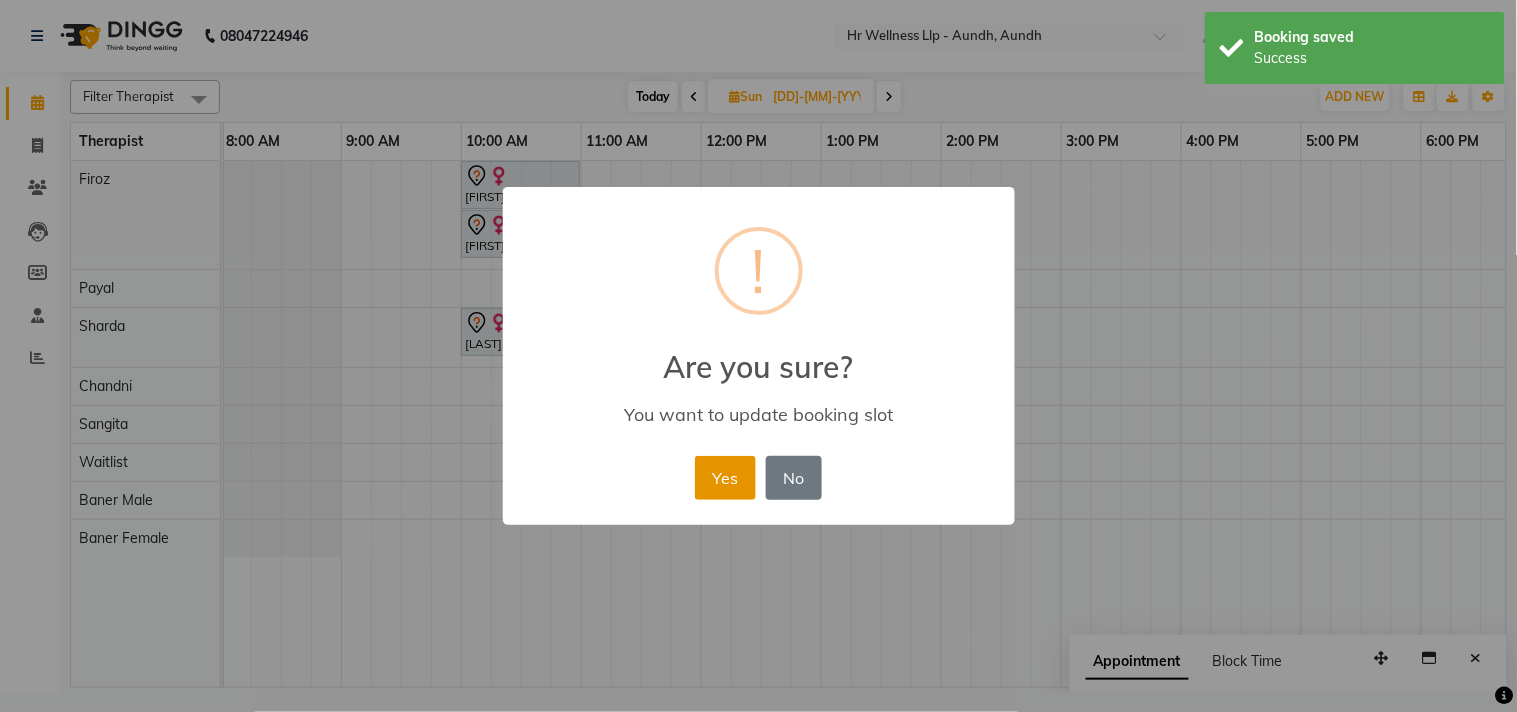 click on "Yes" at bounding box center [725, 478] 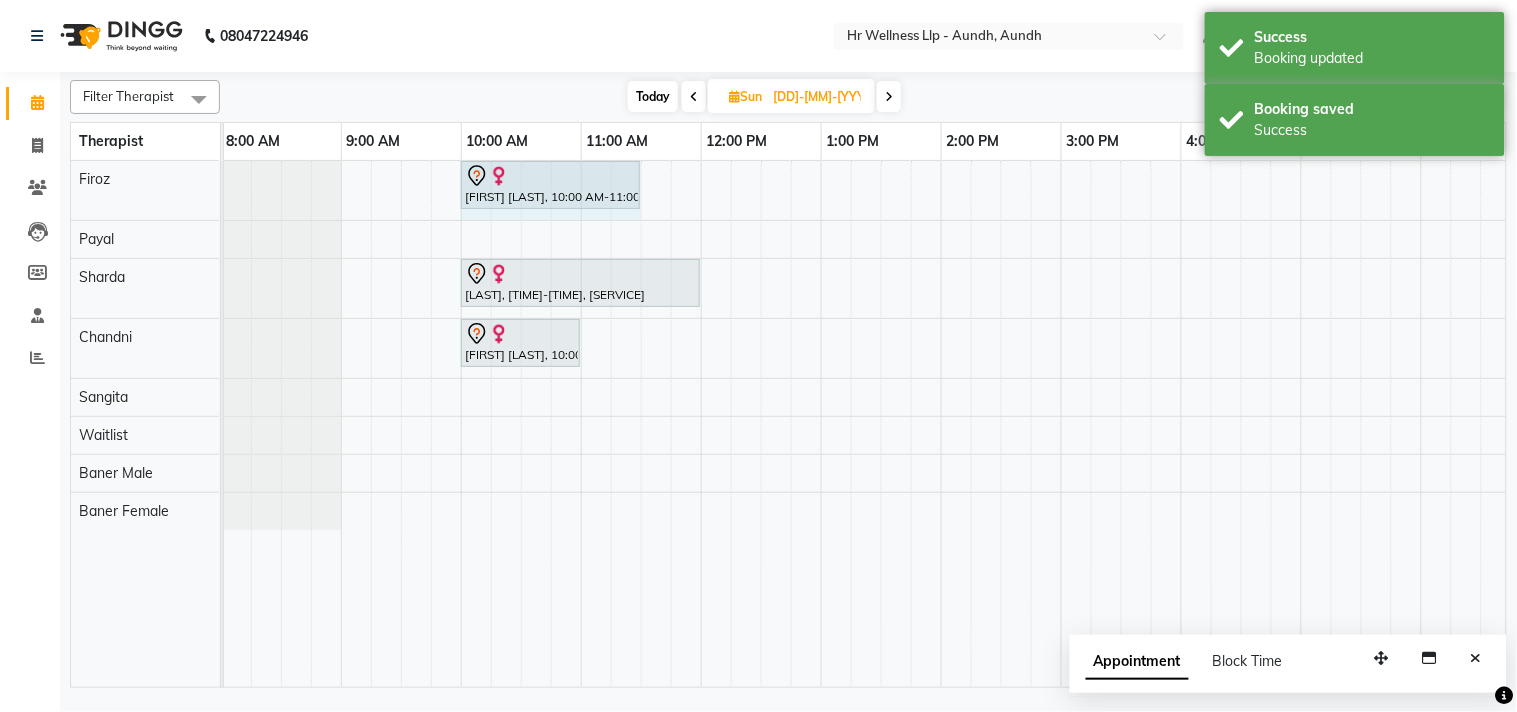 drag, startPoint x: 577, startPoint y: 176, endPoint x: 631, endPoint y: 188, distance: 55.31727 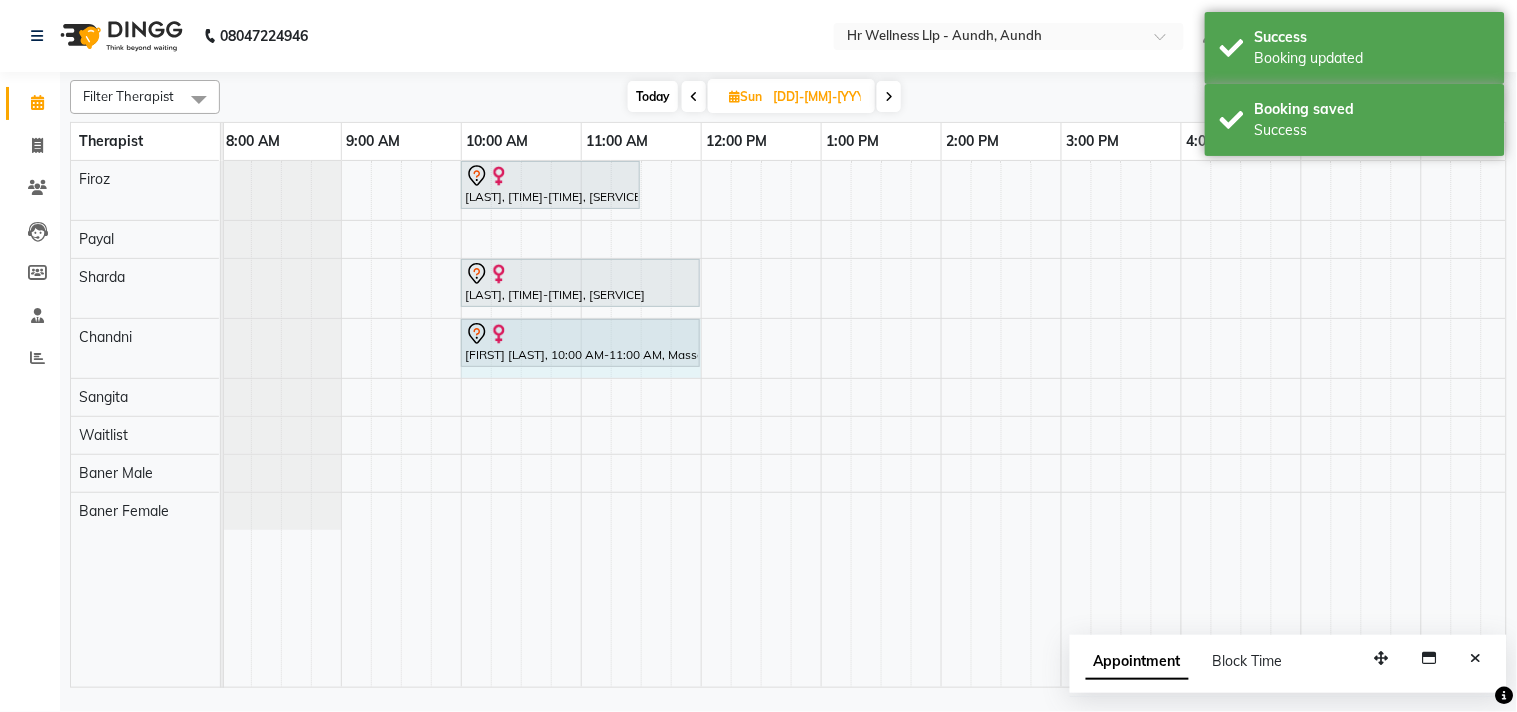 drag, startPoint x: 576, startPoint y: 328, endPoint x: 614, endPoint y: 342, distance: 40.496914 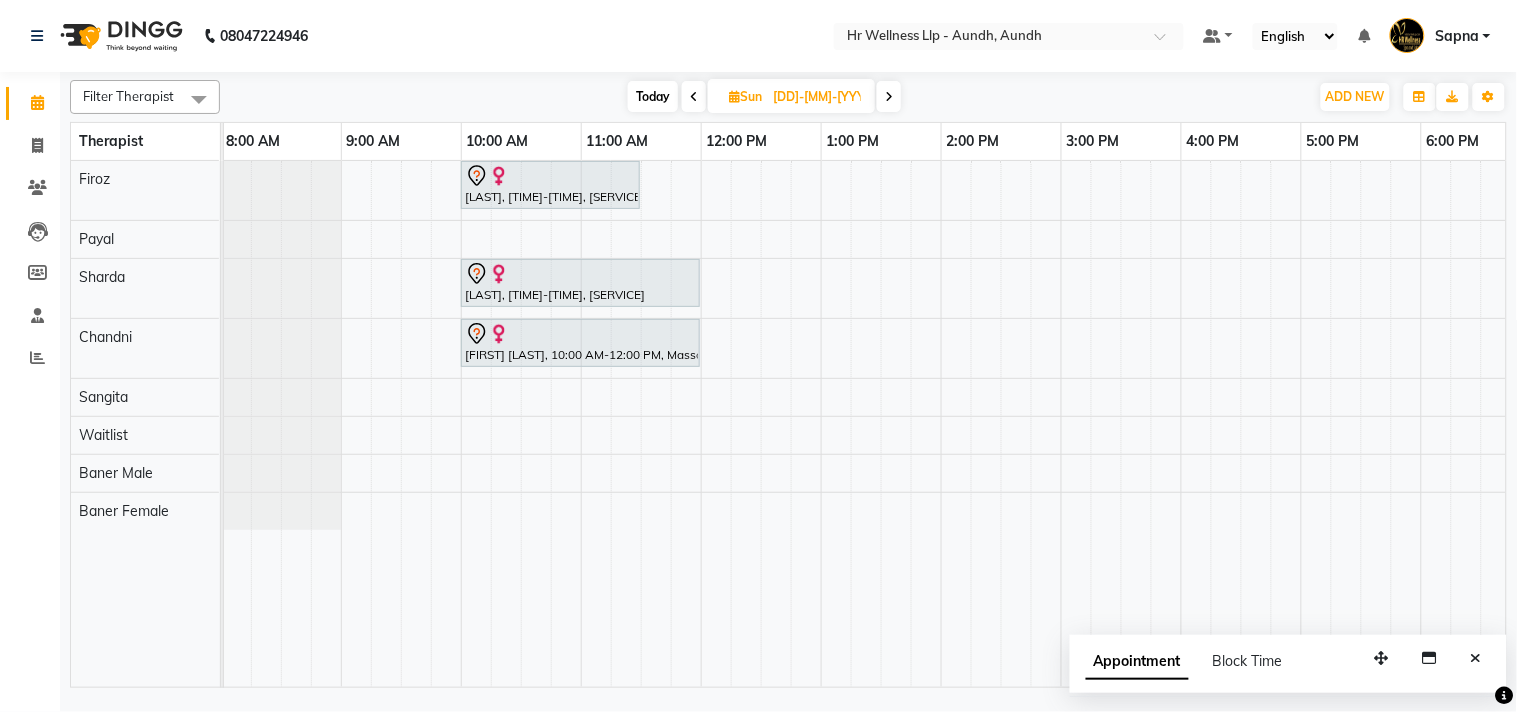 click at bounding box center [734, 96] 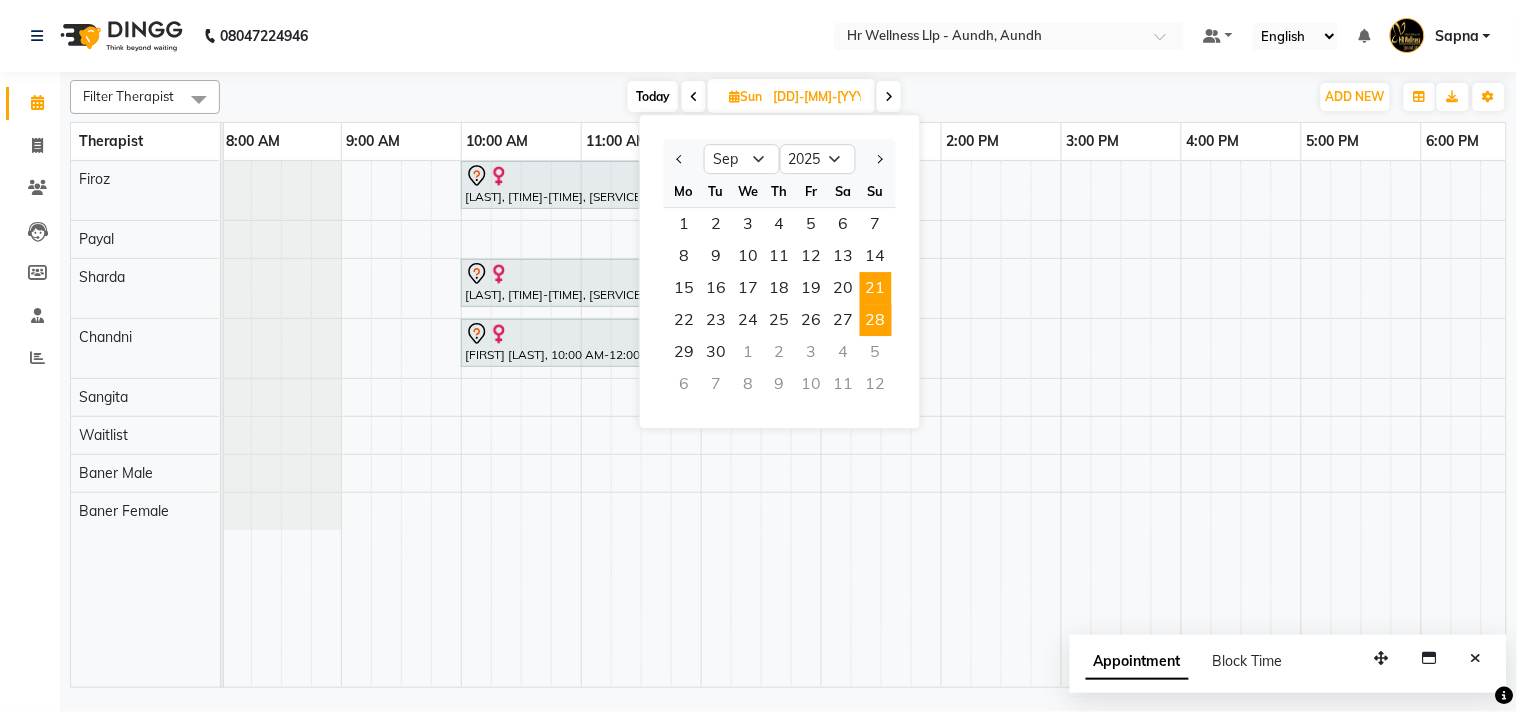click on "28" at bounding box center (876, 320) 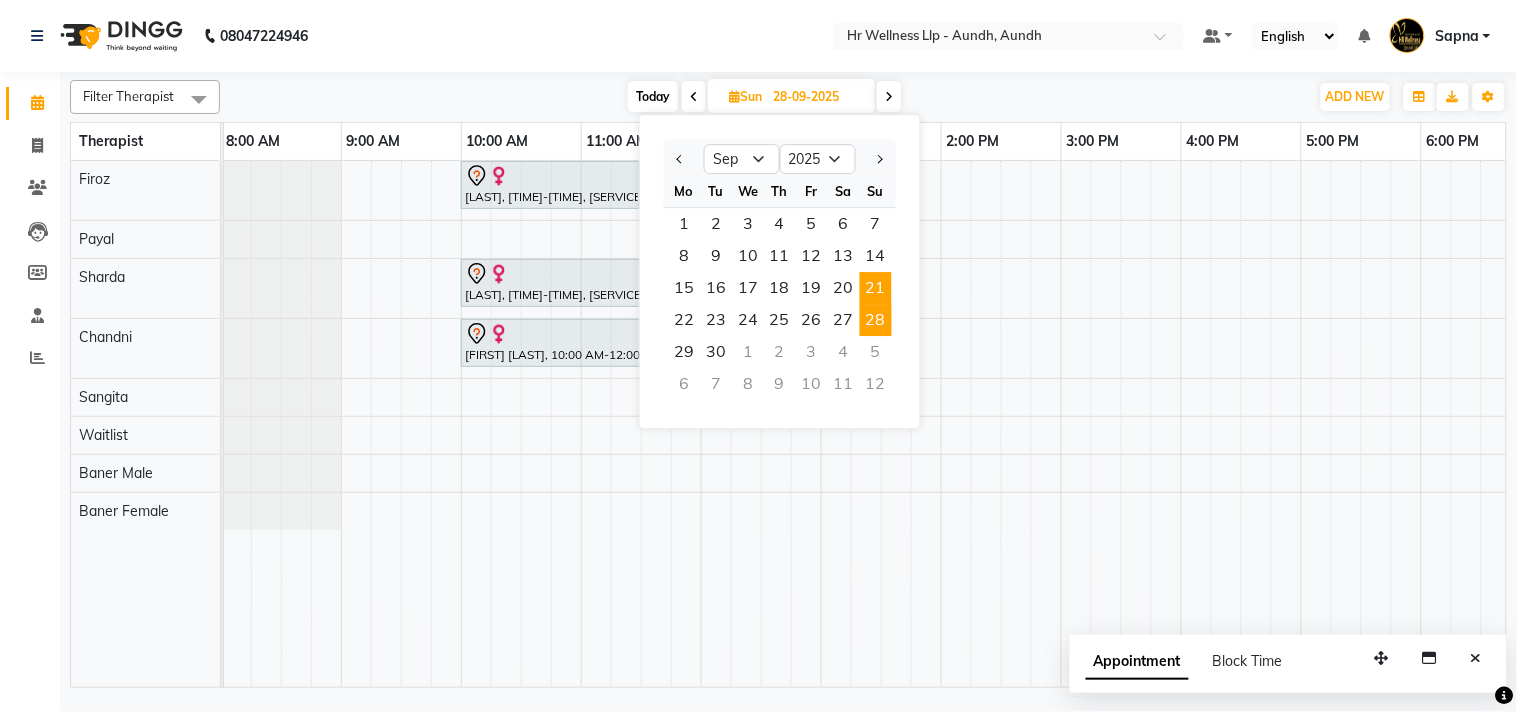 scroll, scrollTop: 0, scrollLeft: 277, axis: horizontal 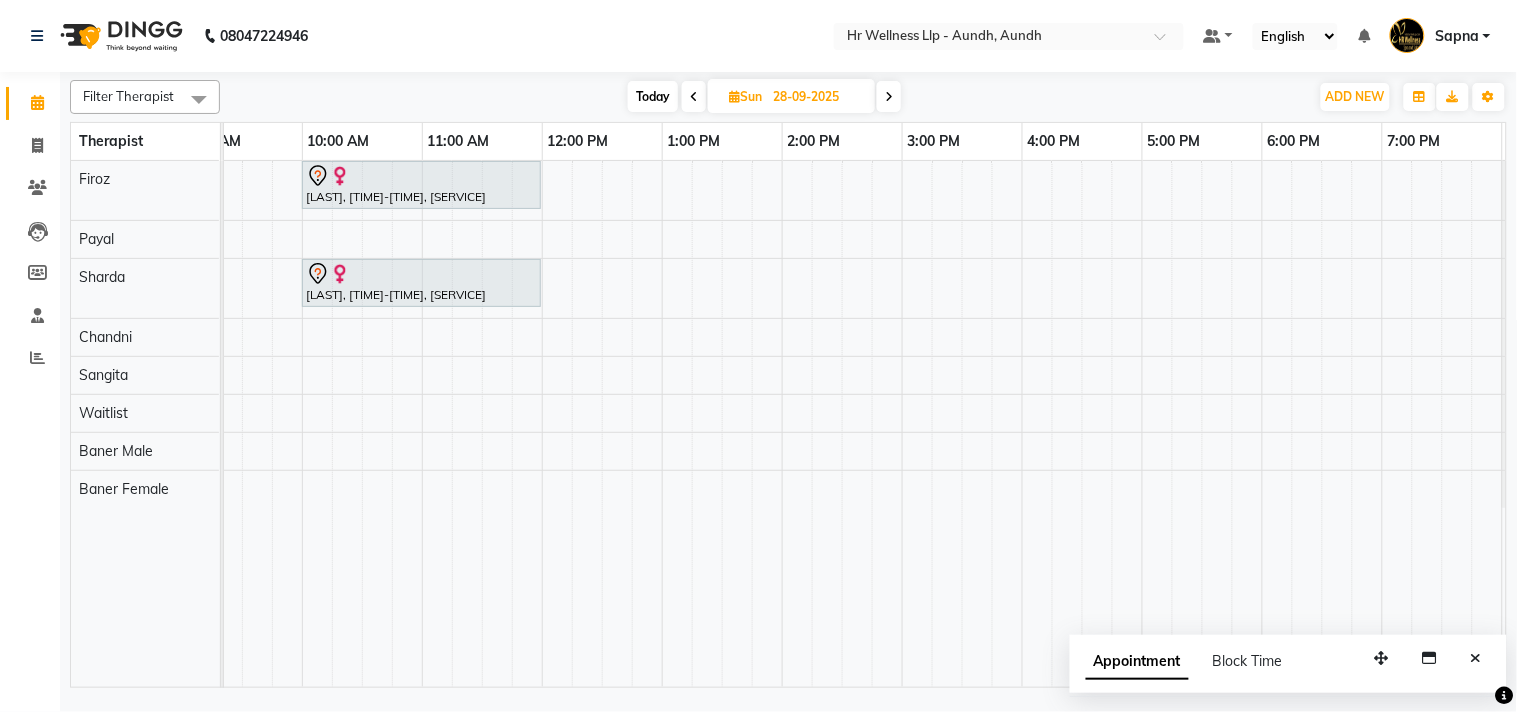 click on "Sapna Jairam, 10:00 AM-12:00 PM, Massage 90 Min             Sapna Jairam, 10:00 AM-12:00 PM, Massage 90 Min" at bounding box center [842, 424] 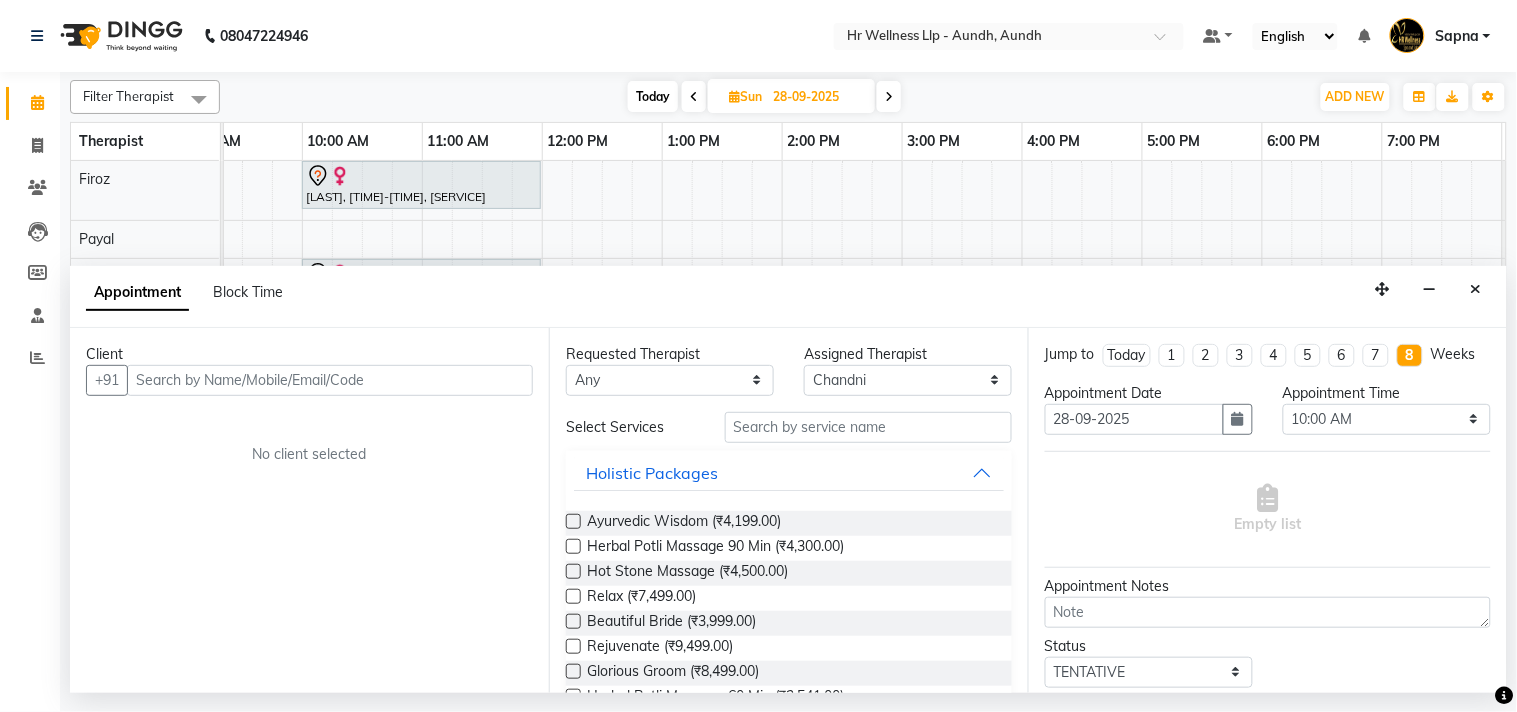 click at bounding box center (330, 380) 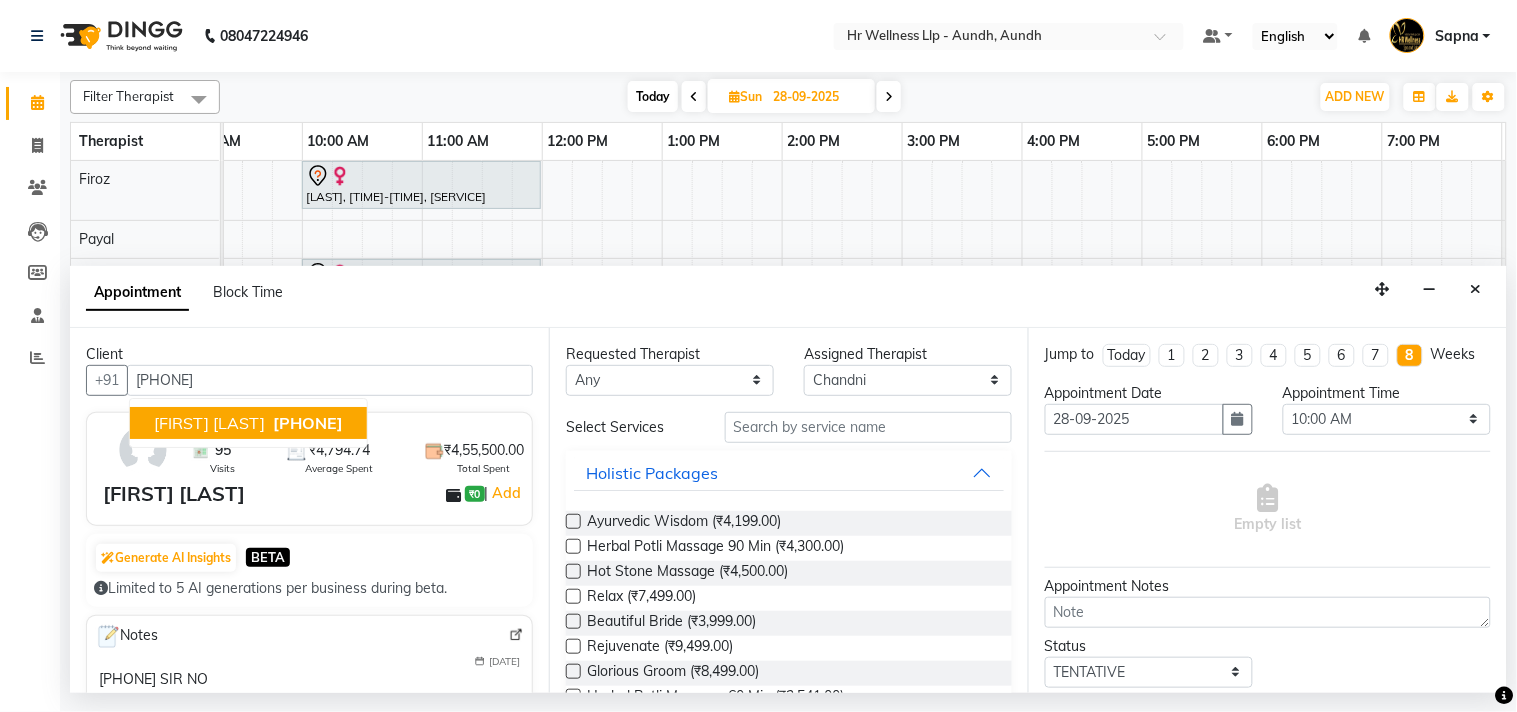 click on "[FIRST] [LAST]" at bounding box center [209, 423] 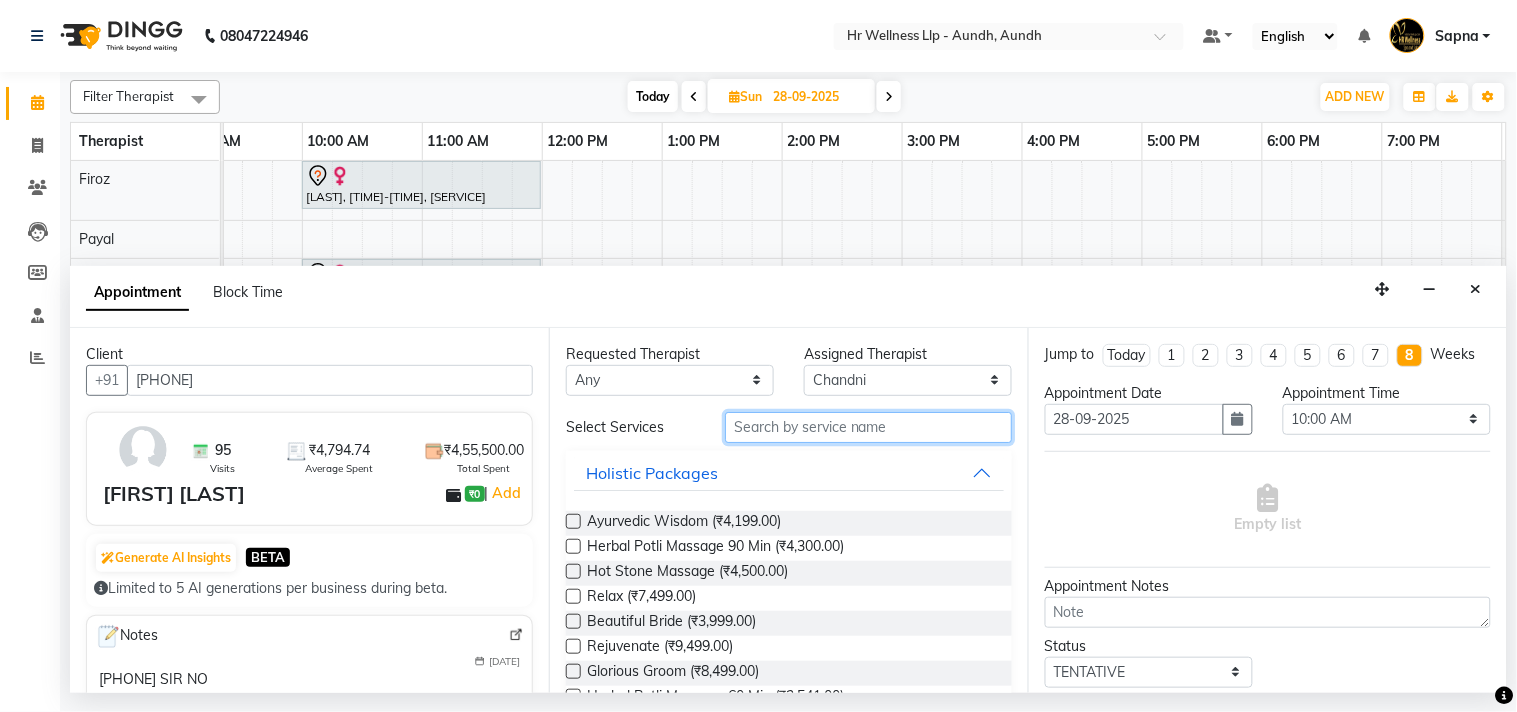 click at bounding box center [868, 427] 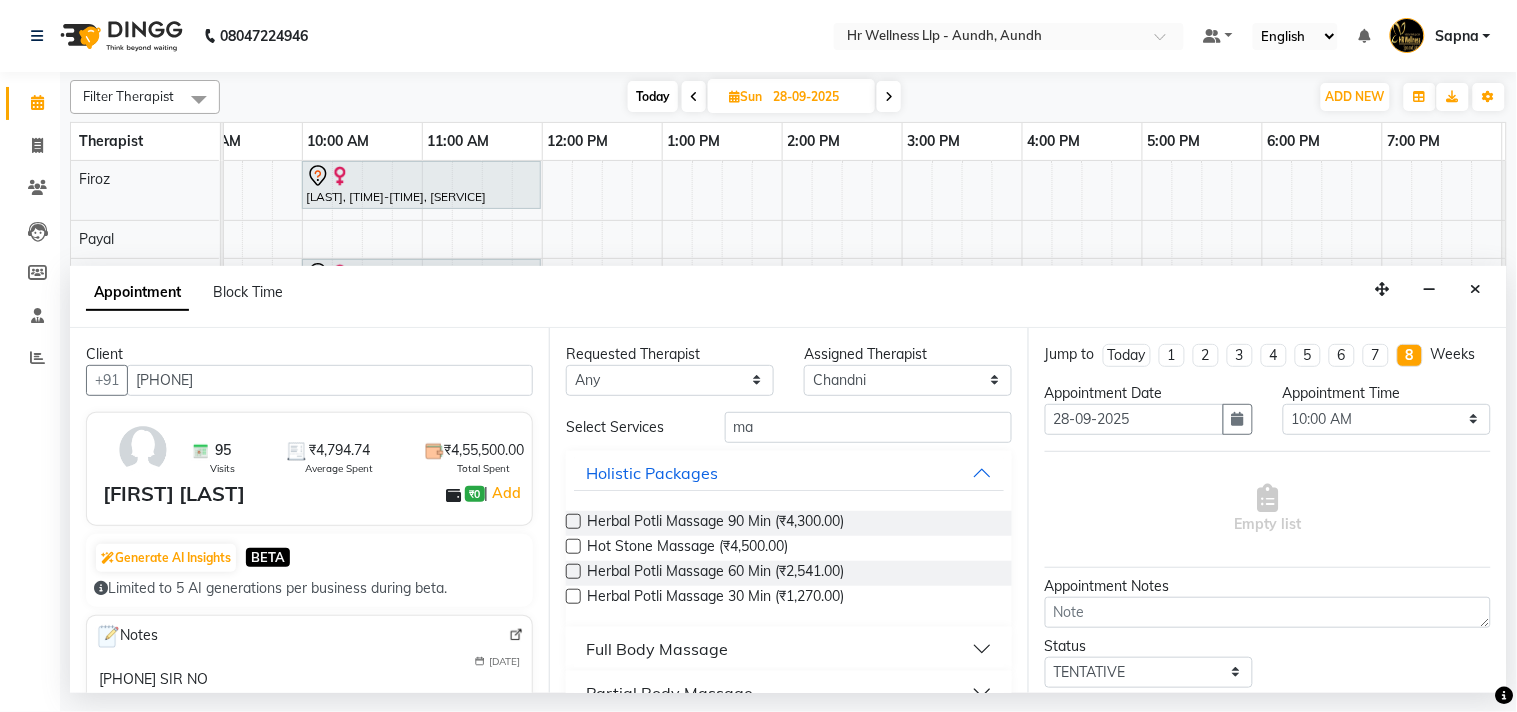 click on "Full Body Massage" at bounding box center [657, 649] 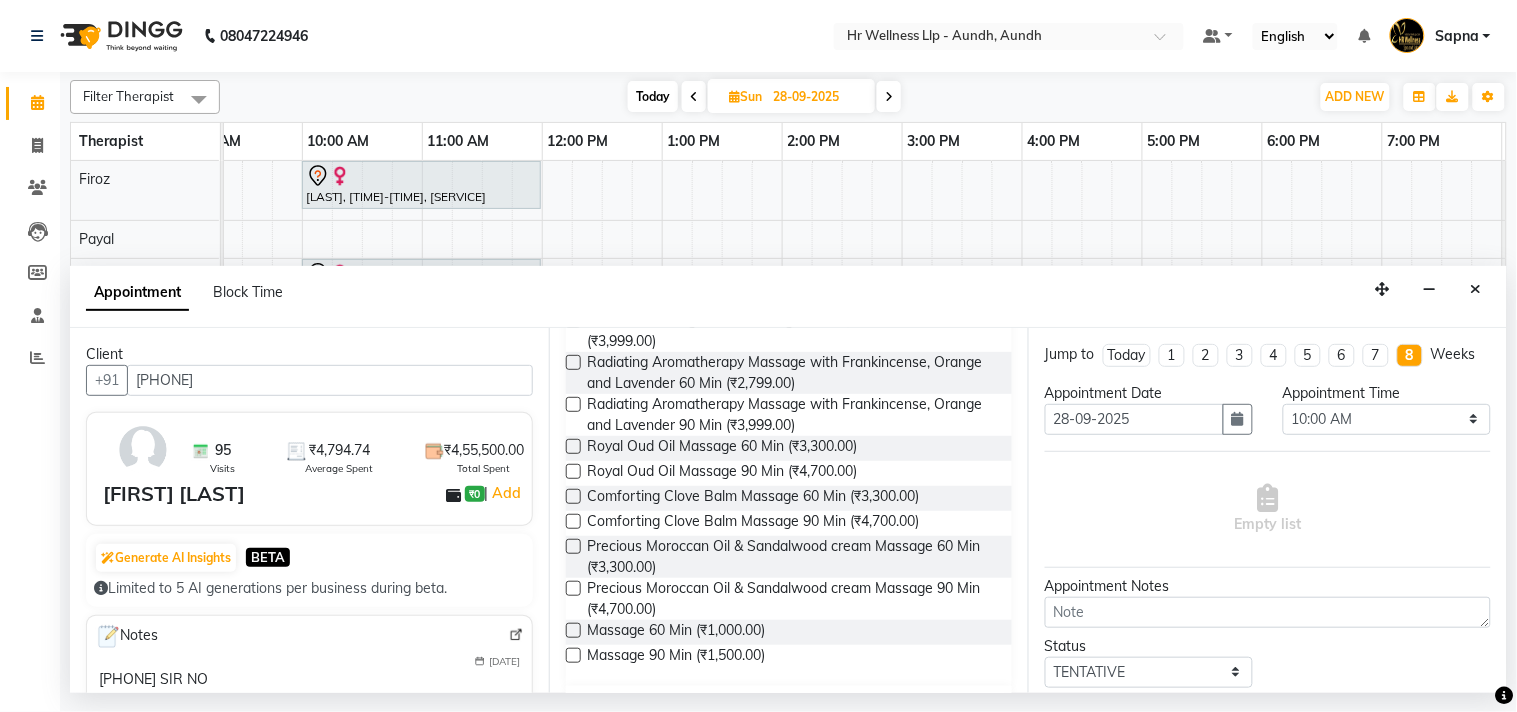 scroll, scrollTop: 1004, scrollLeft: 0, axis: vertical 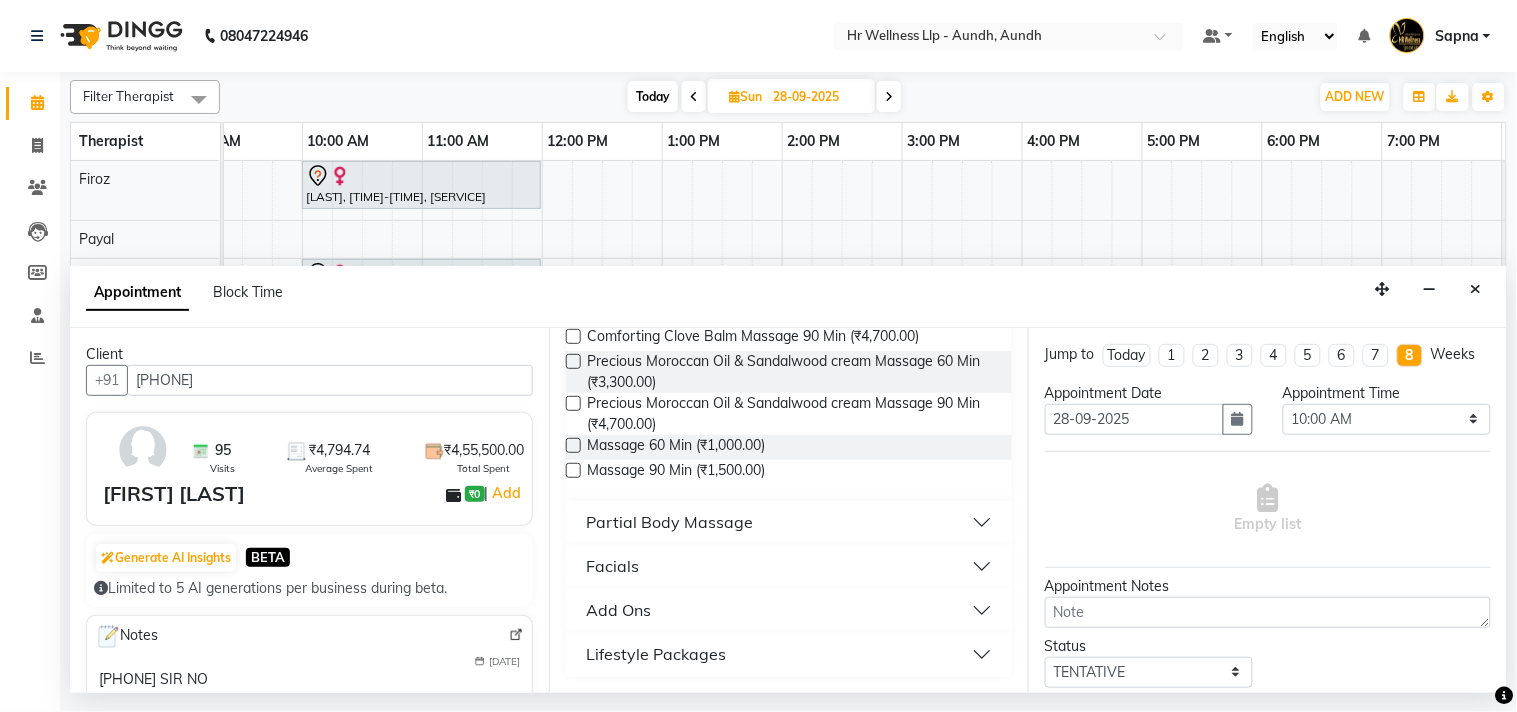 click at bounding box center (573, 445) 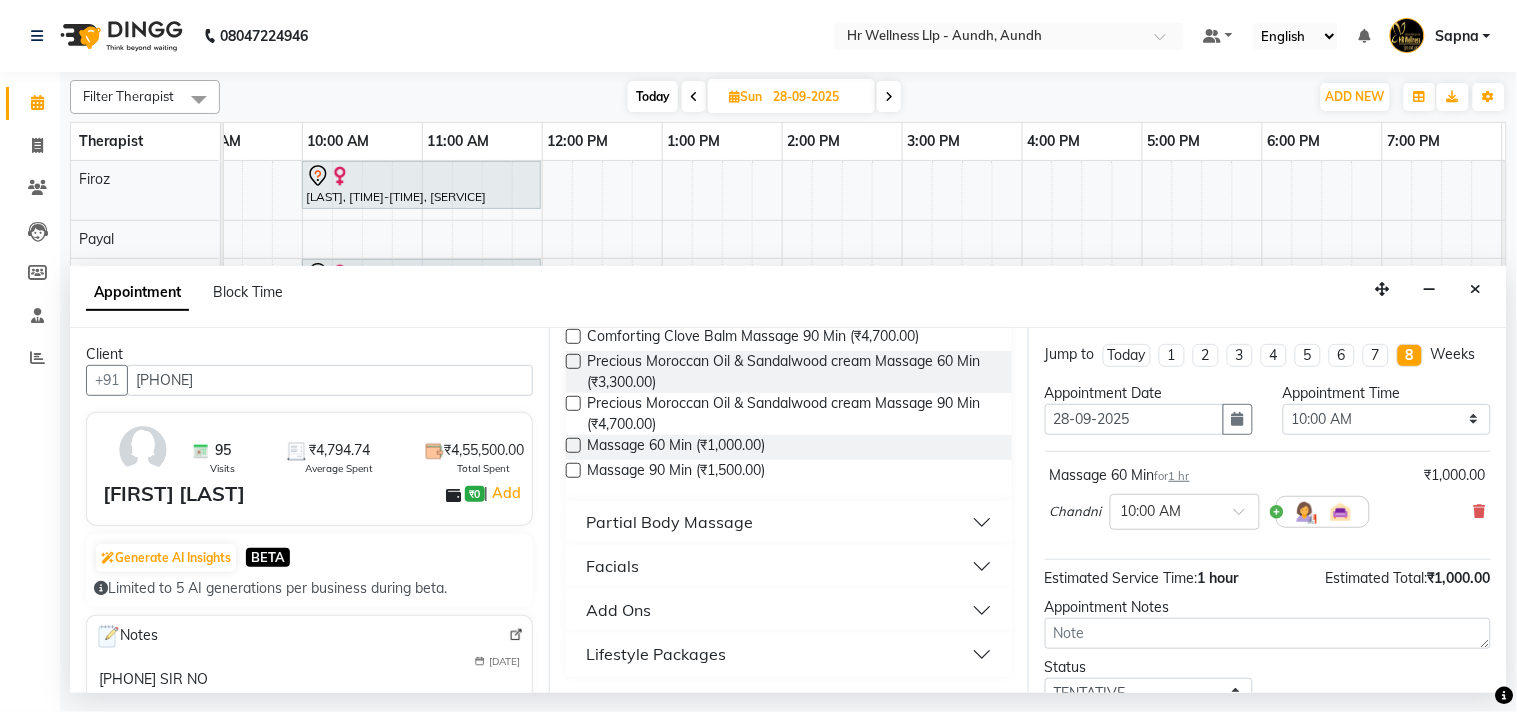 click at bounding box center (573, 445) 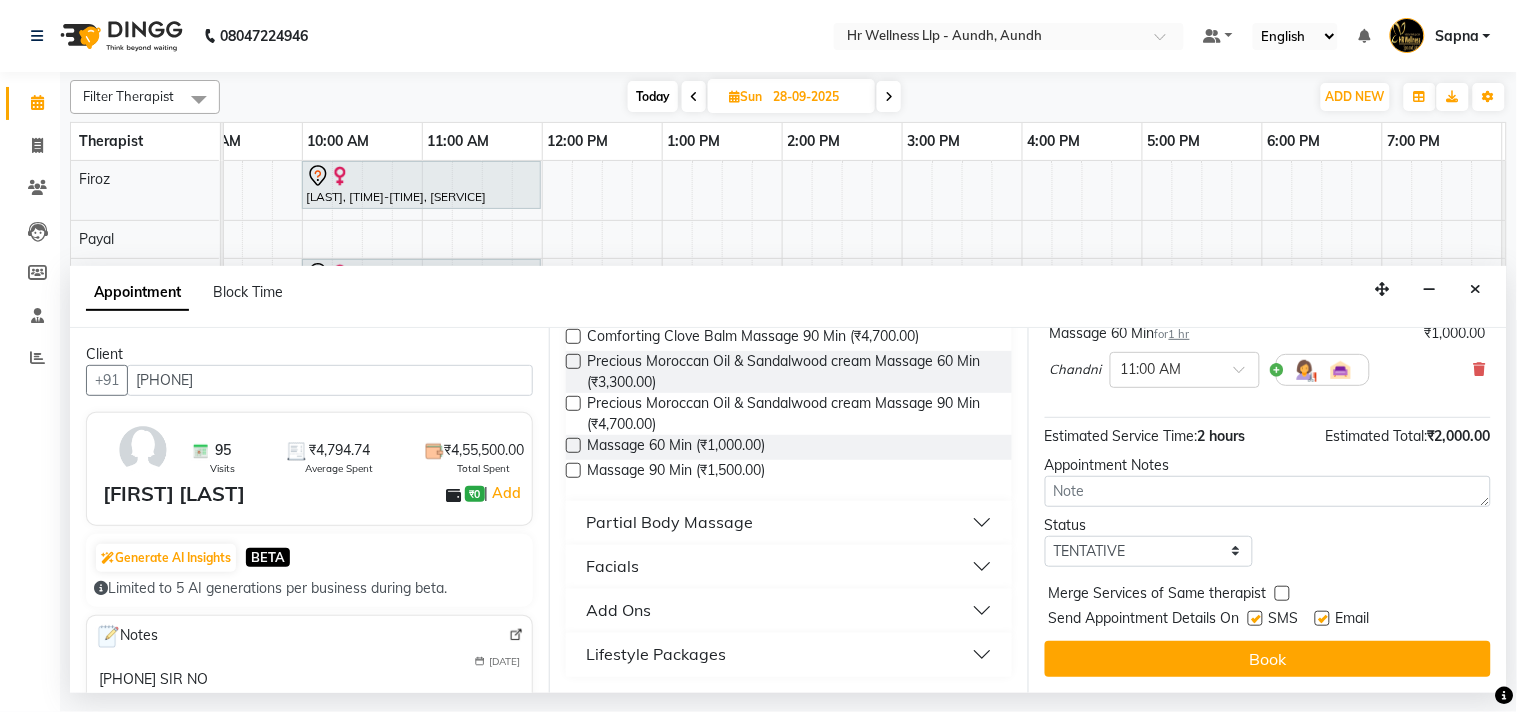 scroll, scrollTop: 251, scrollLeft: 0, axis: vertical 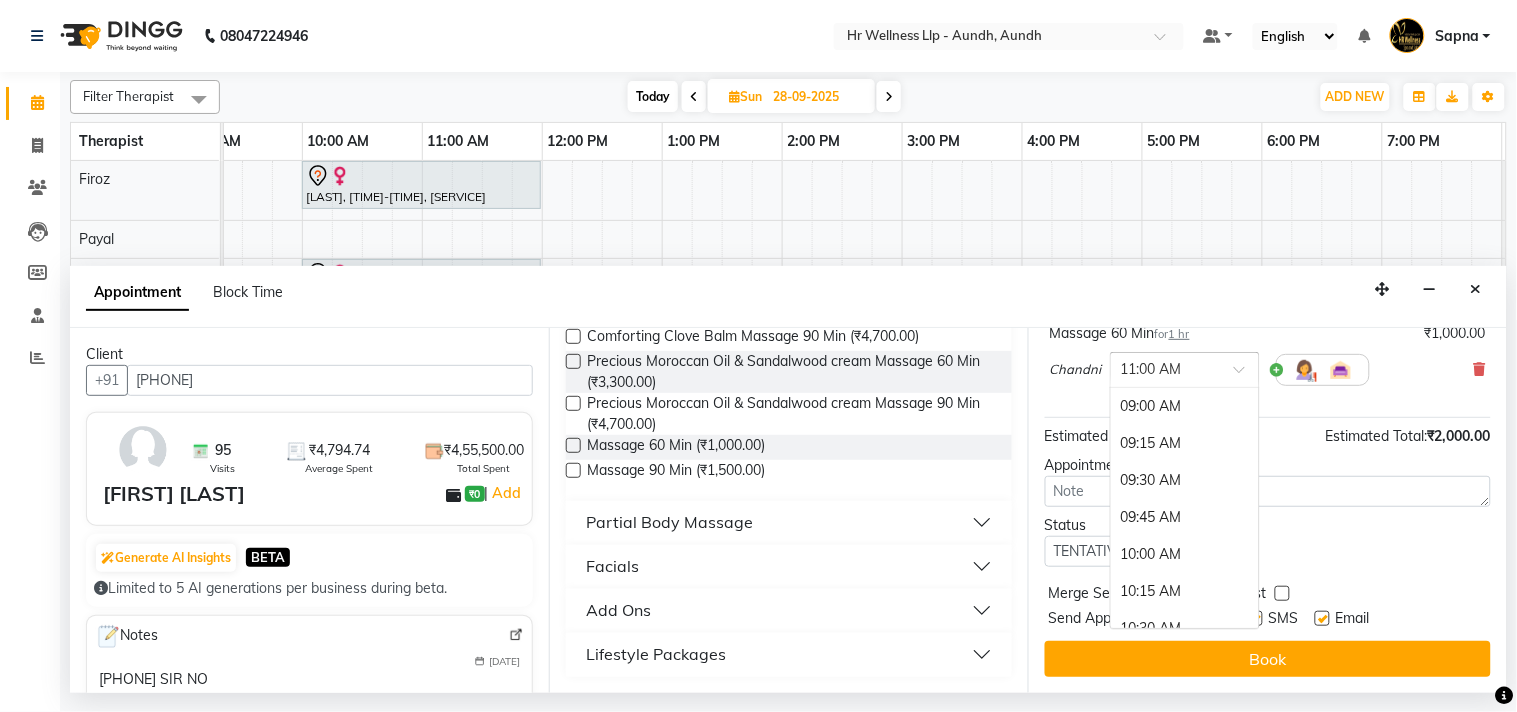 click at bounding box center (1246, 375) 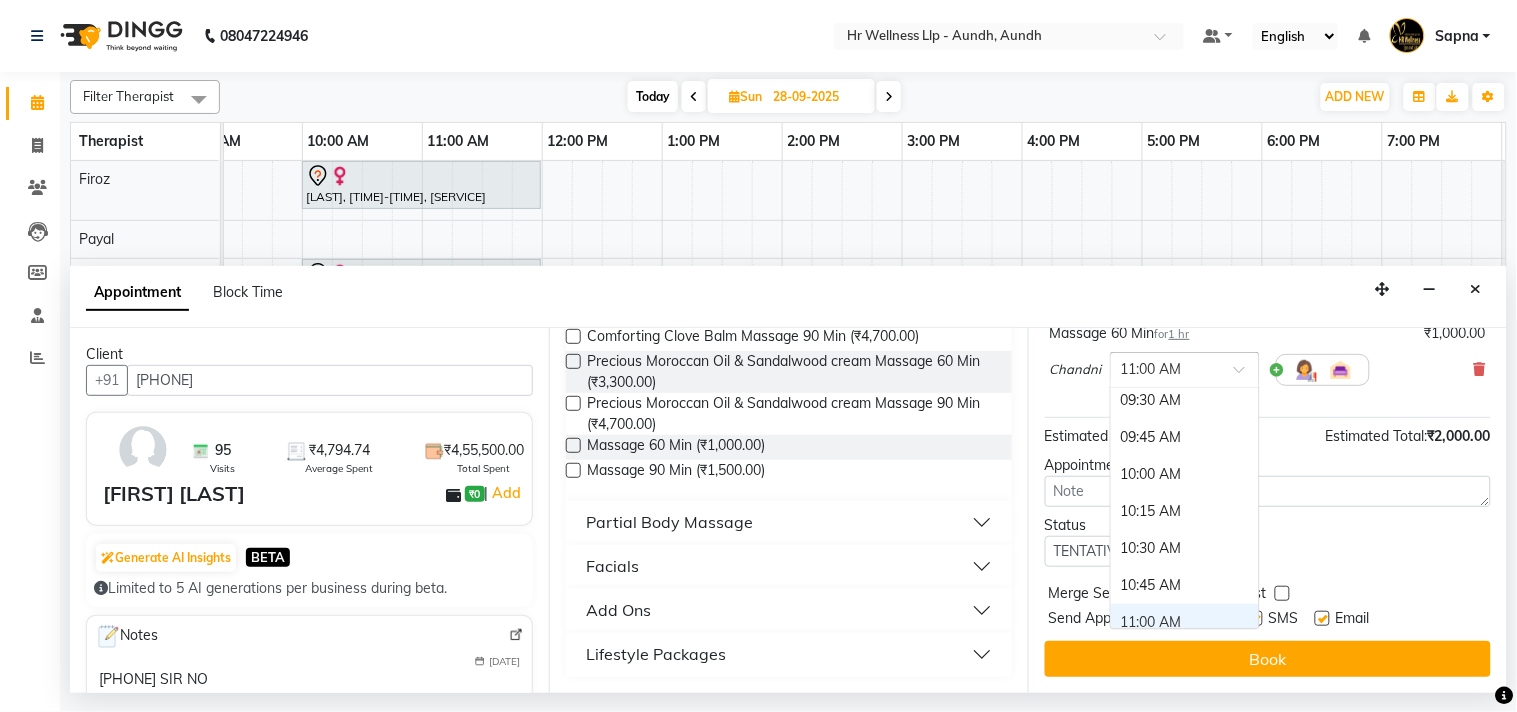 scroll, scrollTop: 73, scrollLeft: 0, axis: vertical 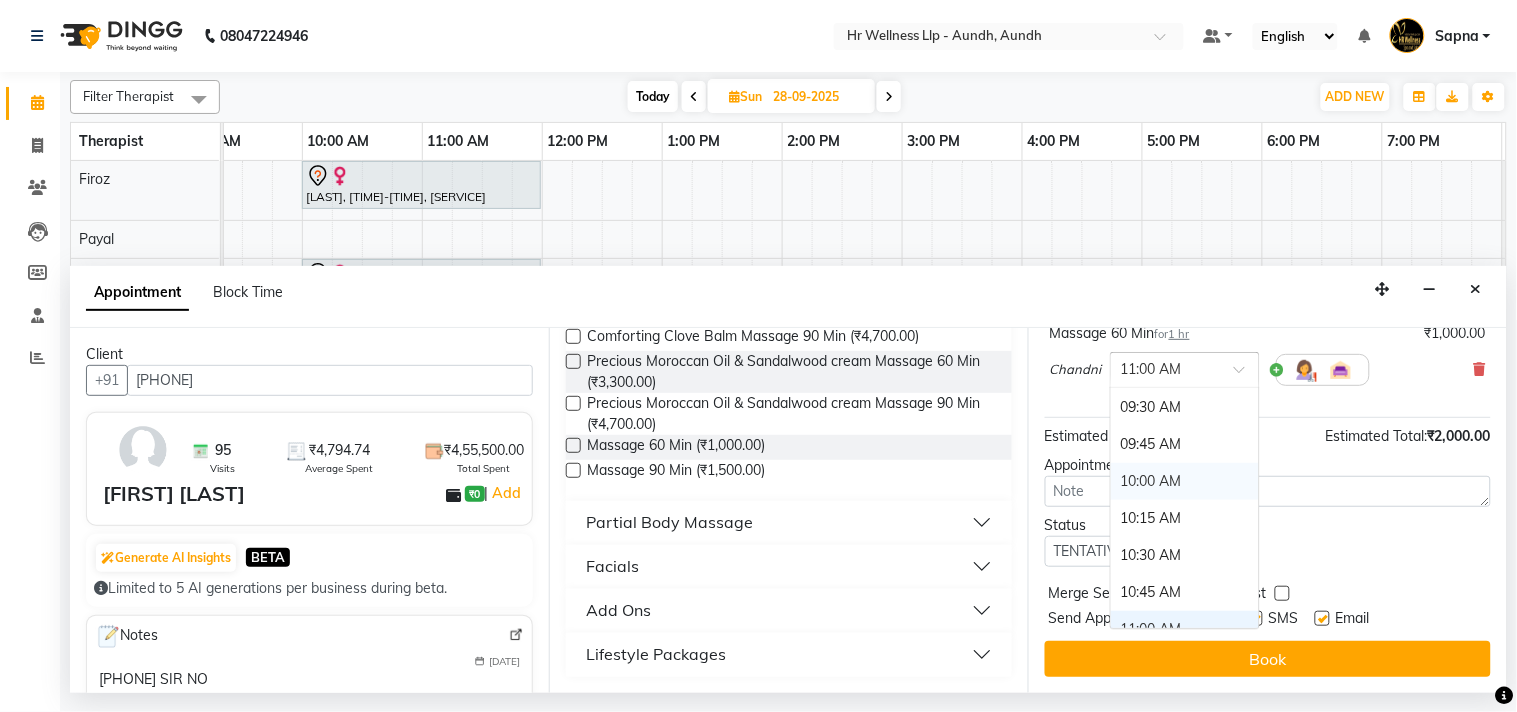 click on "10:00 AM" at bounding box center (1185, 481) 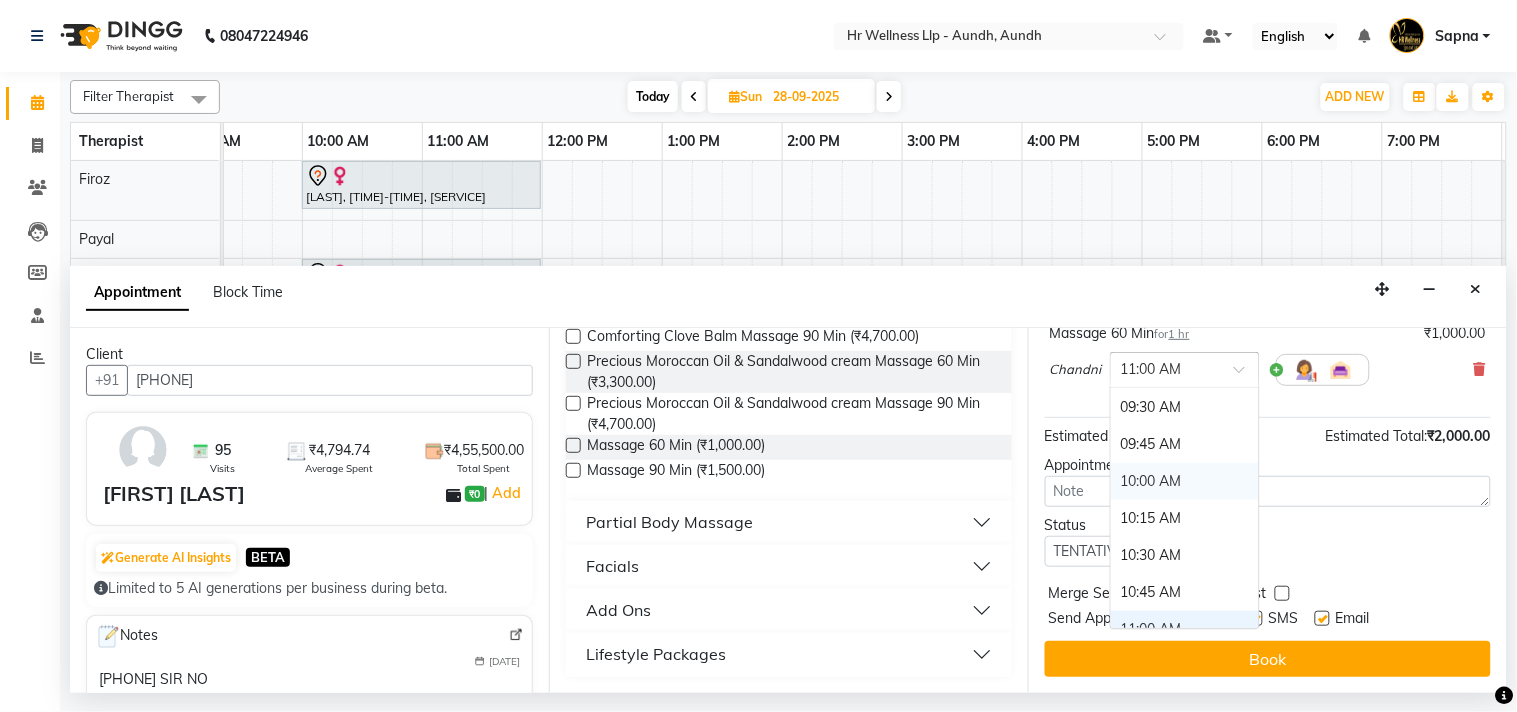 scroll, scrollTop: 272, scrollLeft: 0, axis: vertical 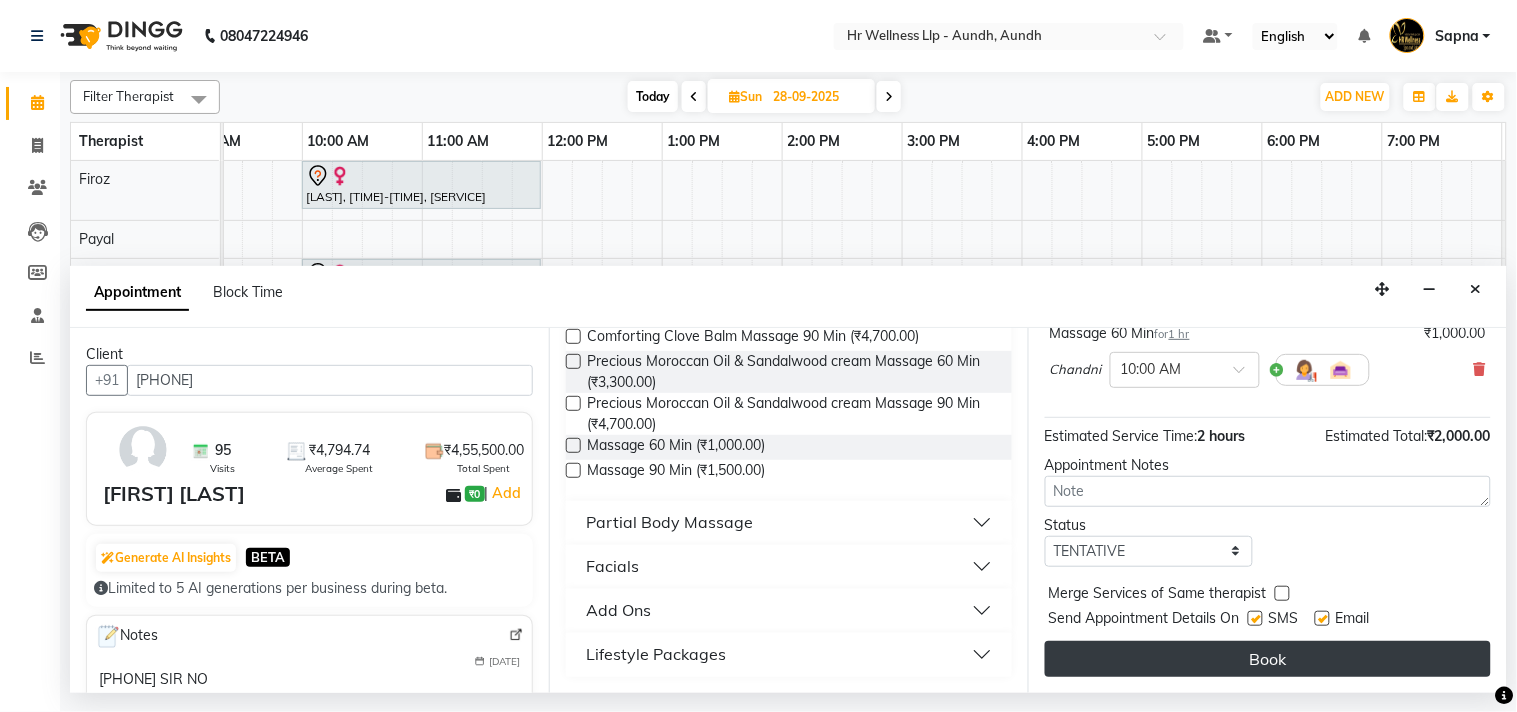 click on "Book" at bounding box center (1268, 659) 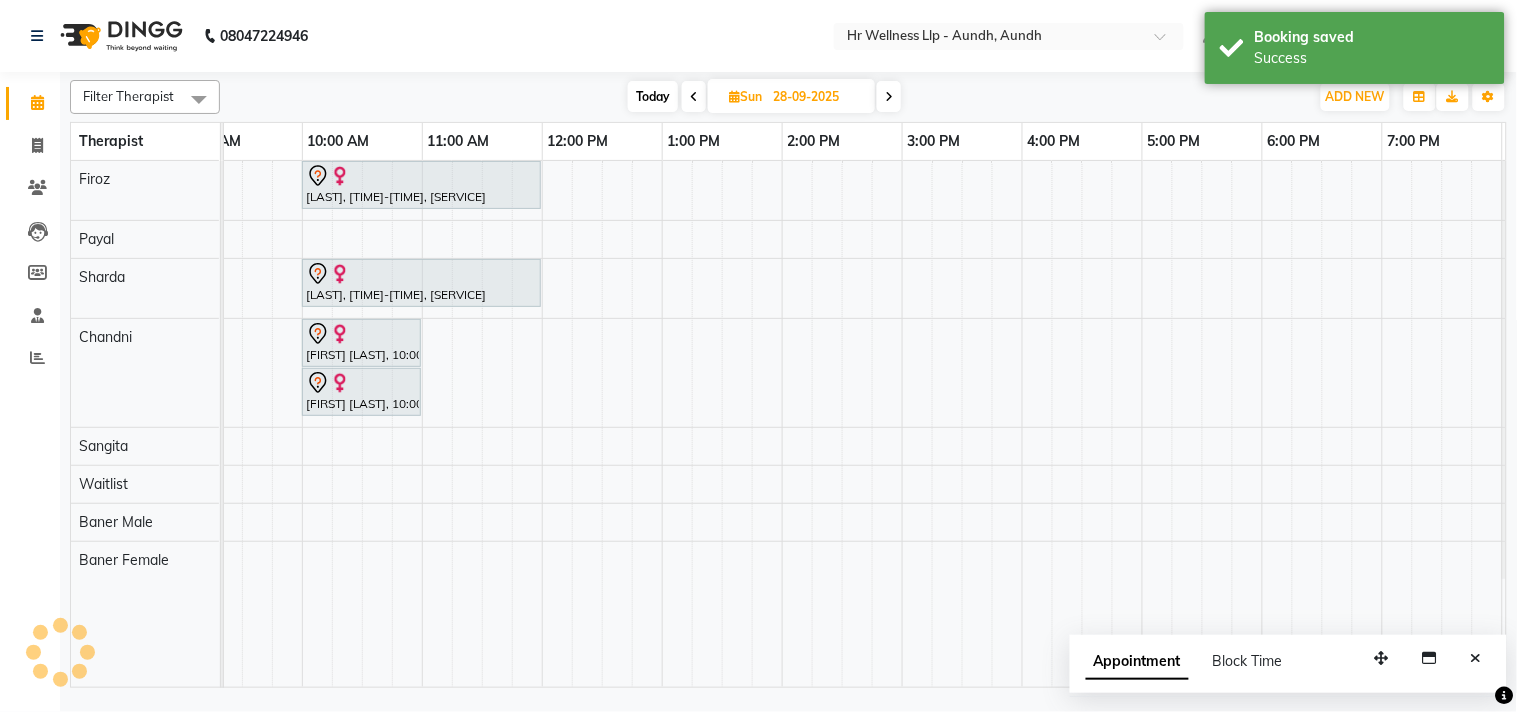 scroll, scrollTop: 0, scrollLeft: 71, axis: horizontal 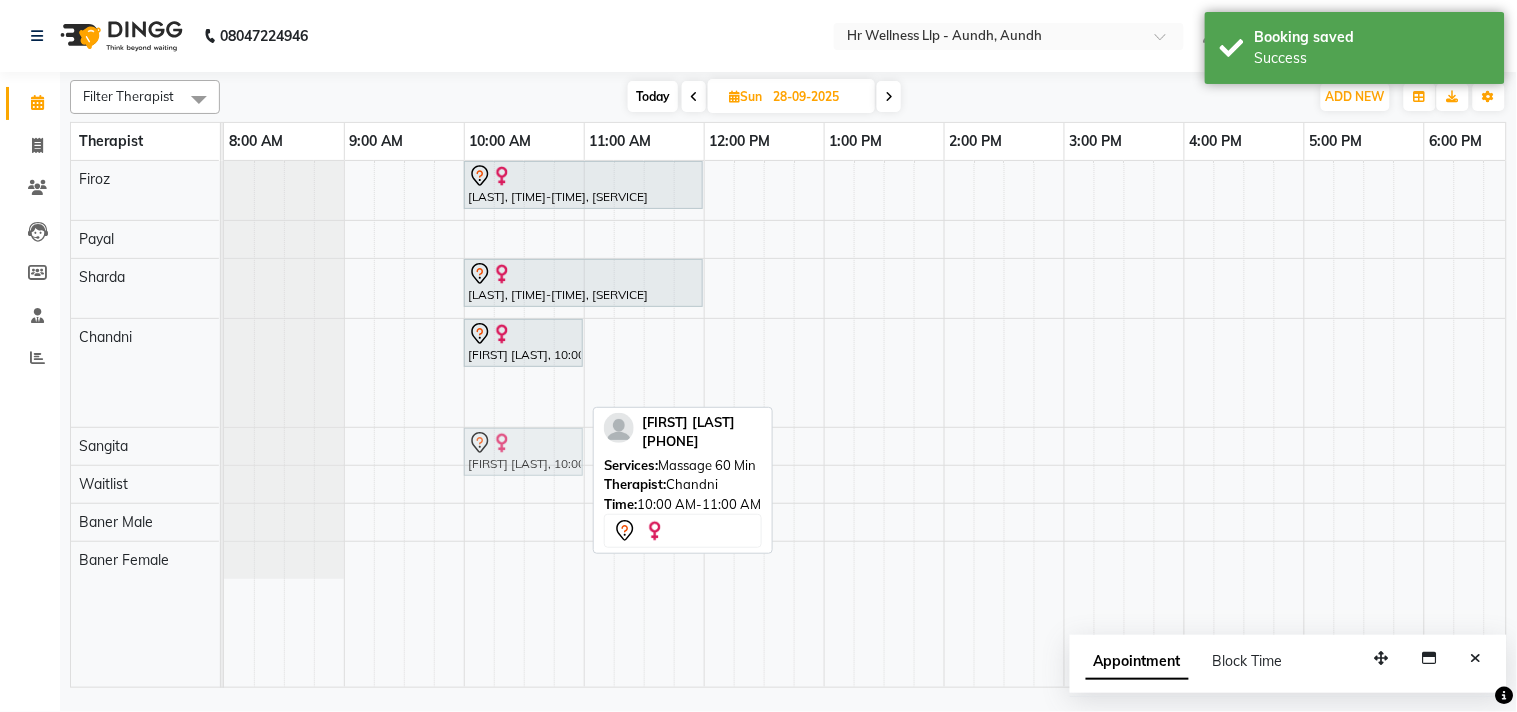 drag, startPoint x: 508, startPoint y: 397, endPoint x: 513, endPoint y: 433, distance: 36.345562 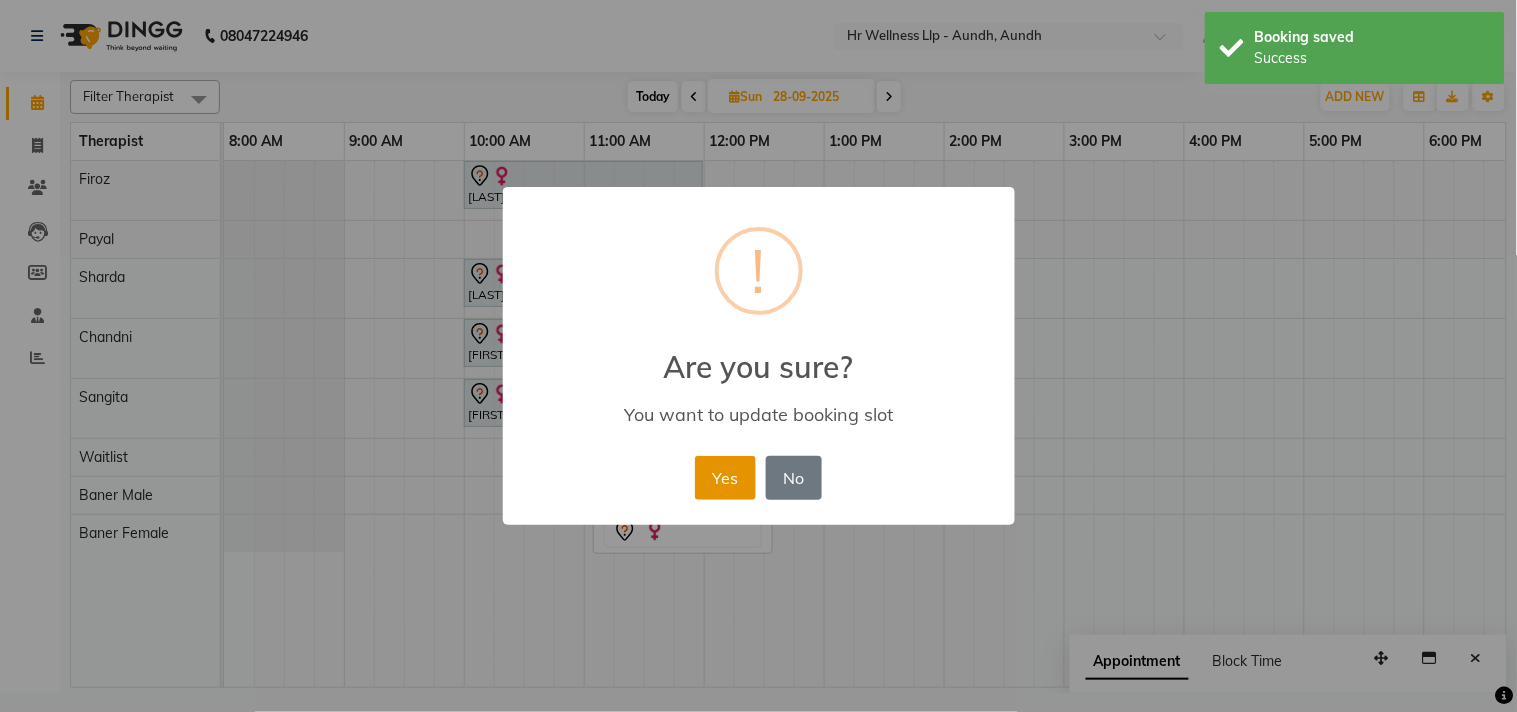 click on "Yes" at bounding box center [725, 478] 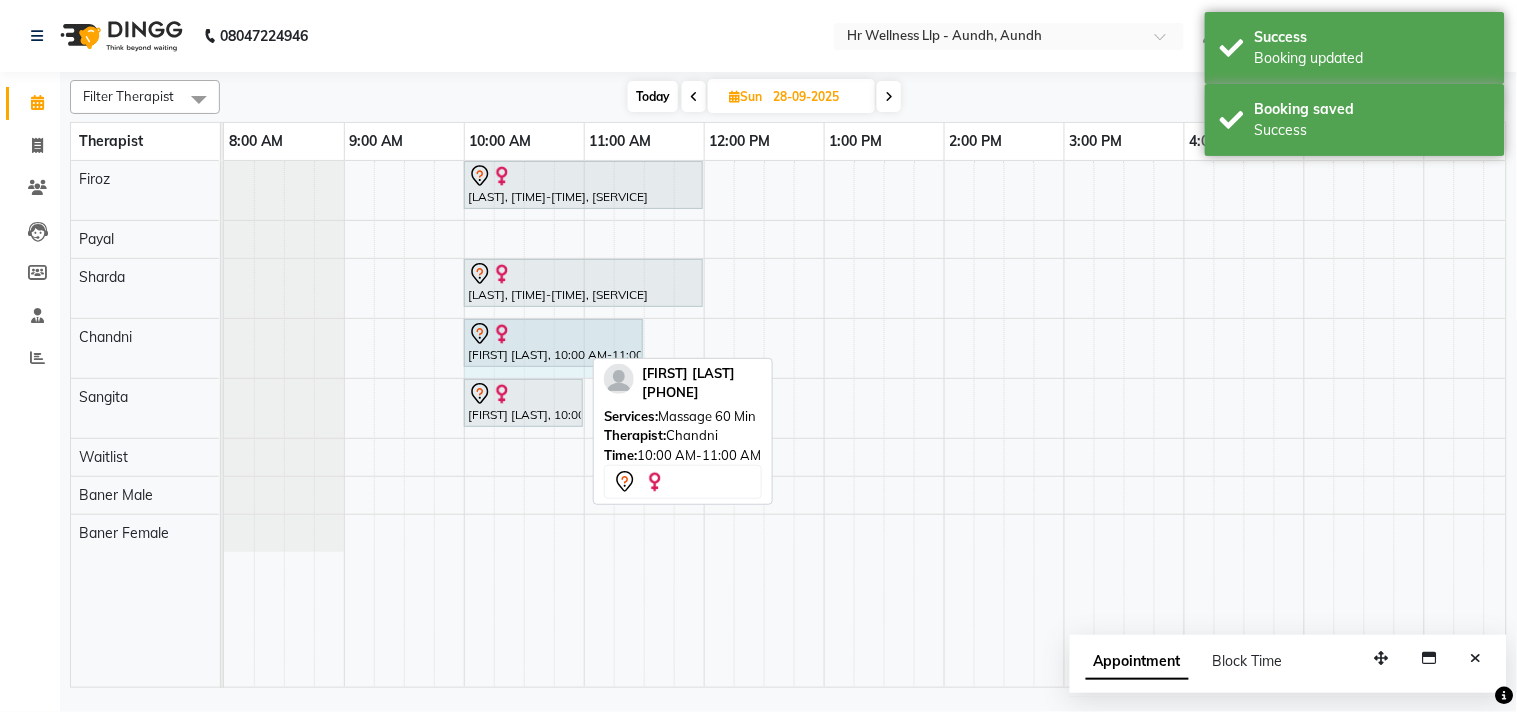 drag, startPoint x: 577, startPoint y: 345, endPoint x: 620, endPoint y: 343, distance: 43.046486 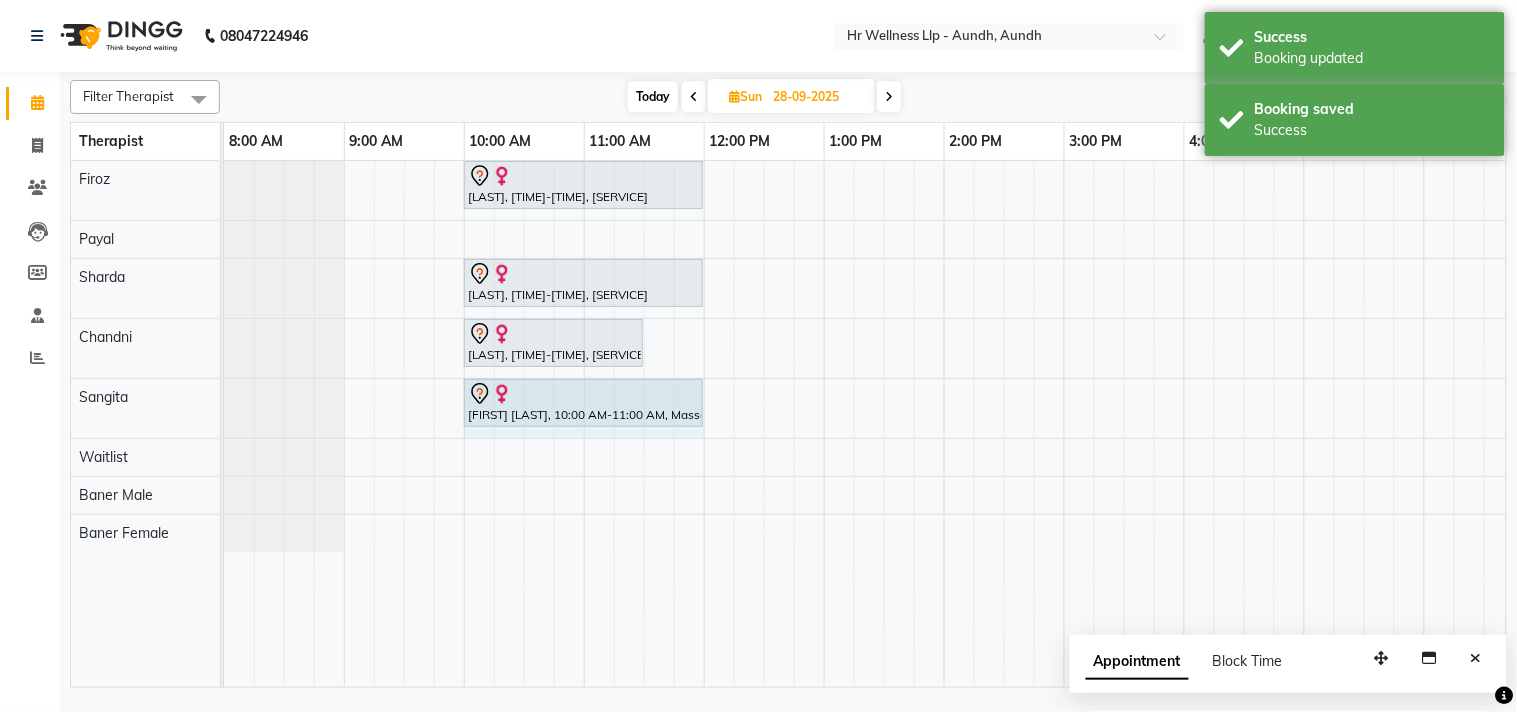 drag, startPoint x: 580, startPoint y: 394, endPoint x: 646, endPoint y: 408, distance: 67.46851 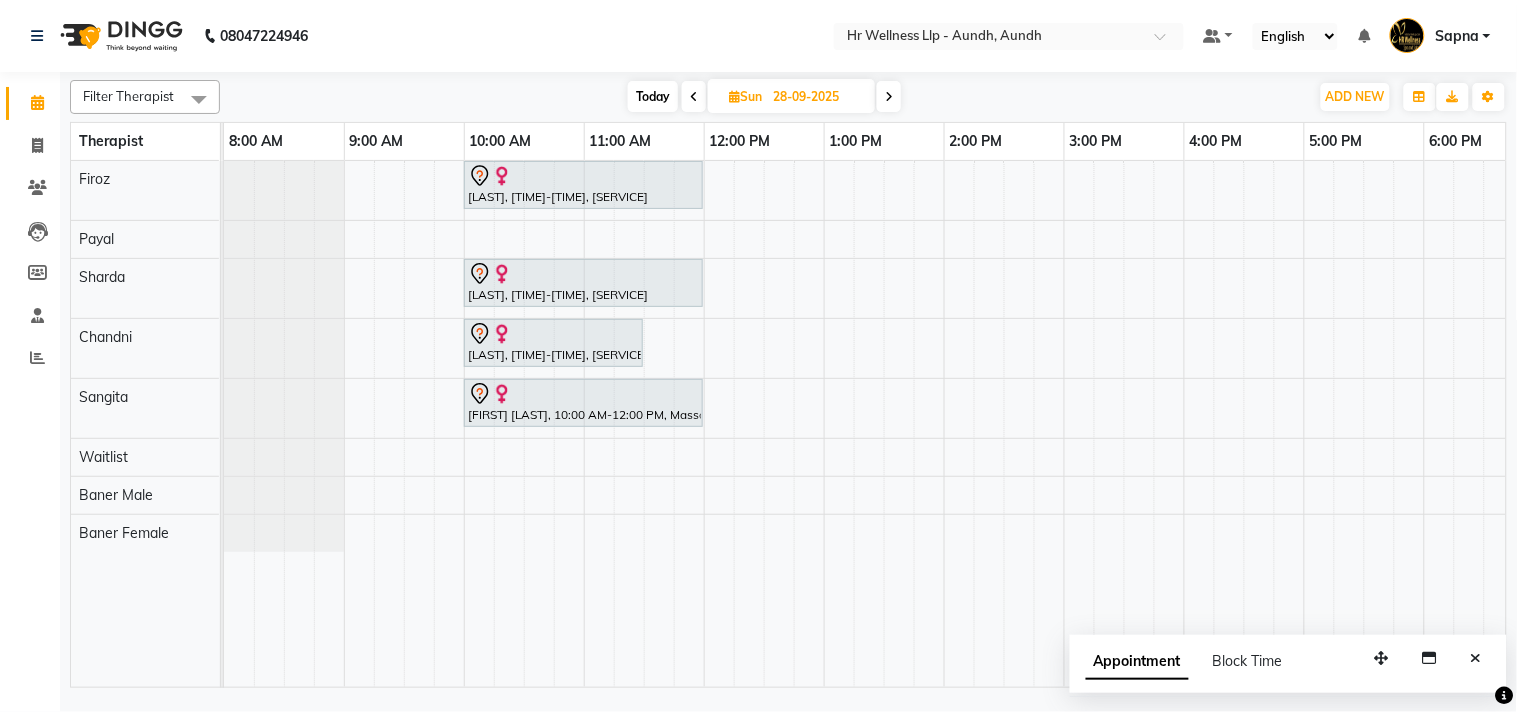 click at bounding box center [734, 96] 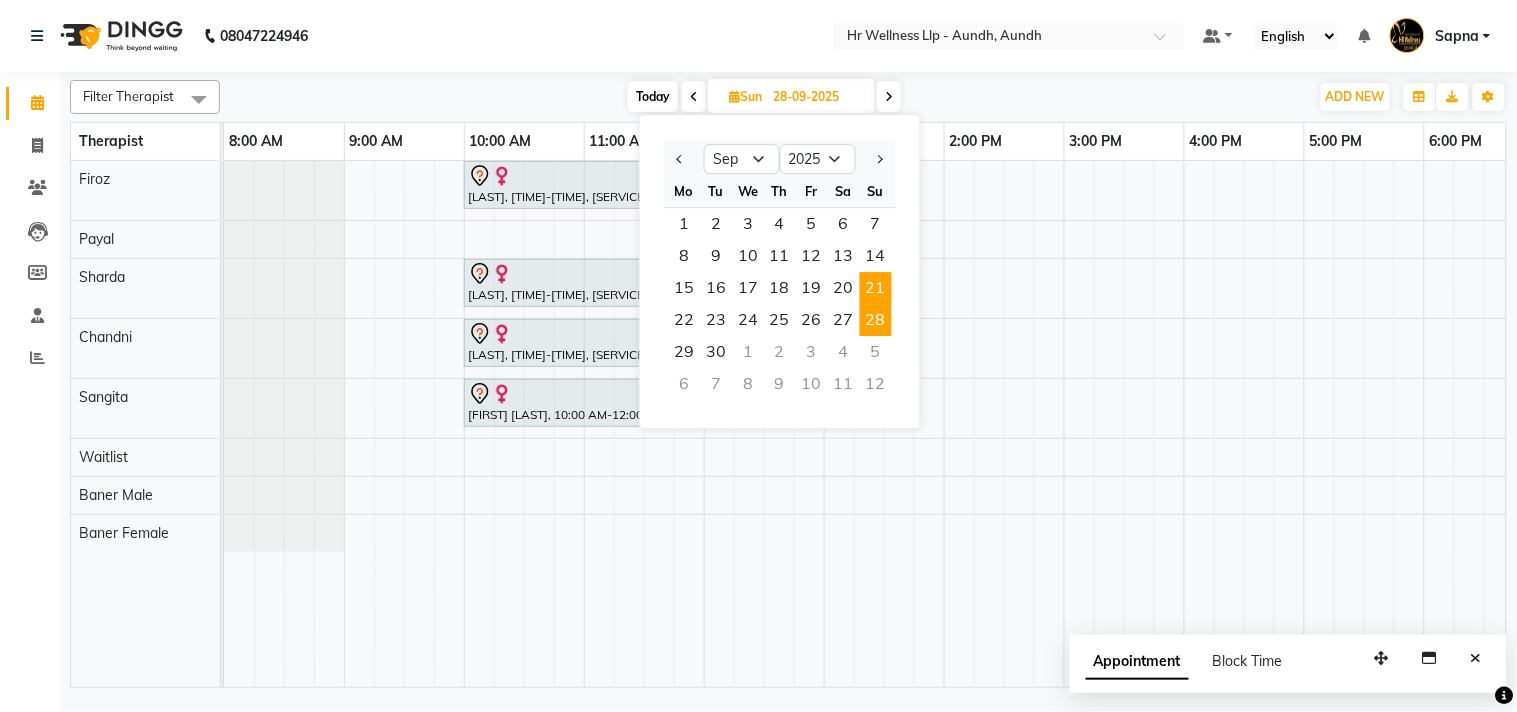 click on "21" at bounding box center [876, 288] 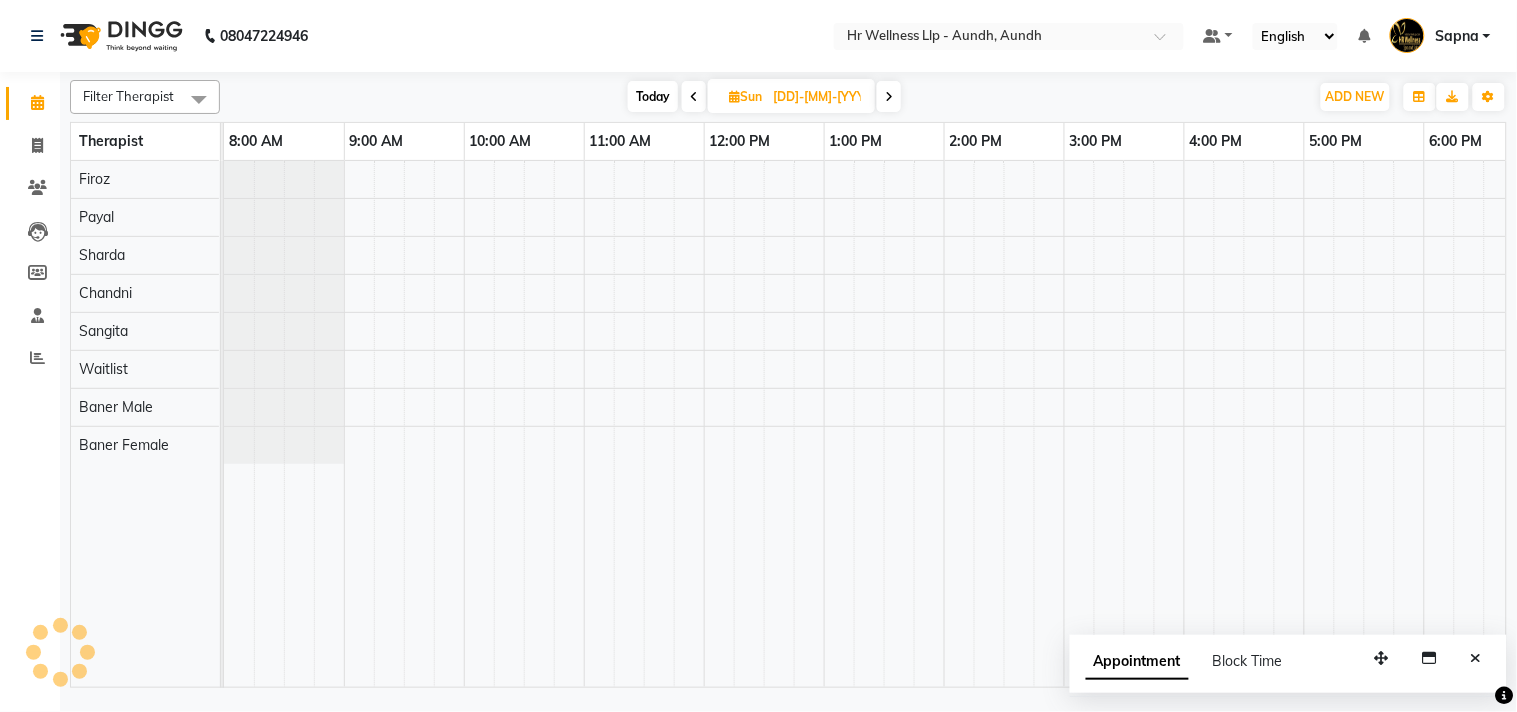 scroll, scrollTop: 0, scrollLeft: 277, axis: horizontal 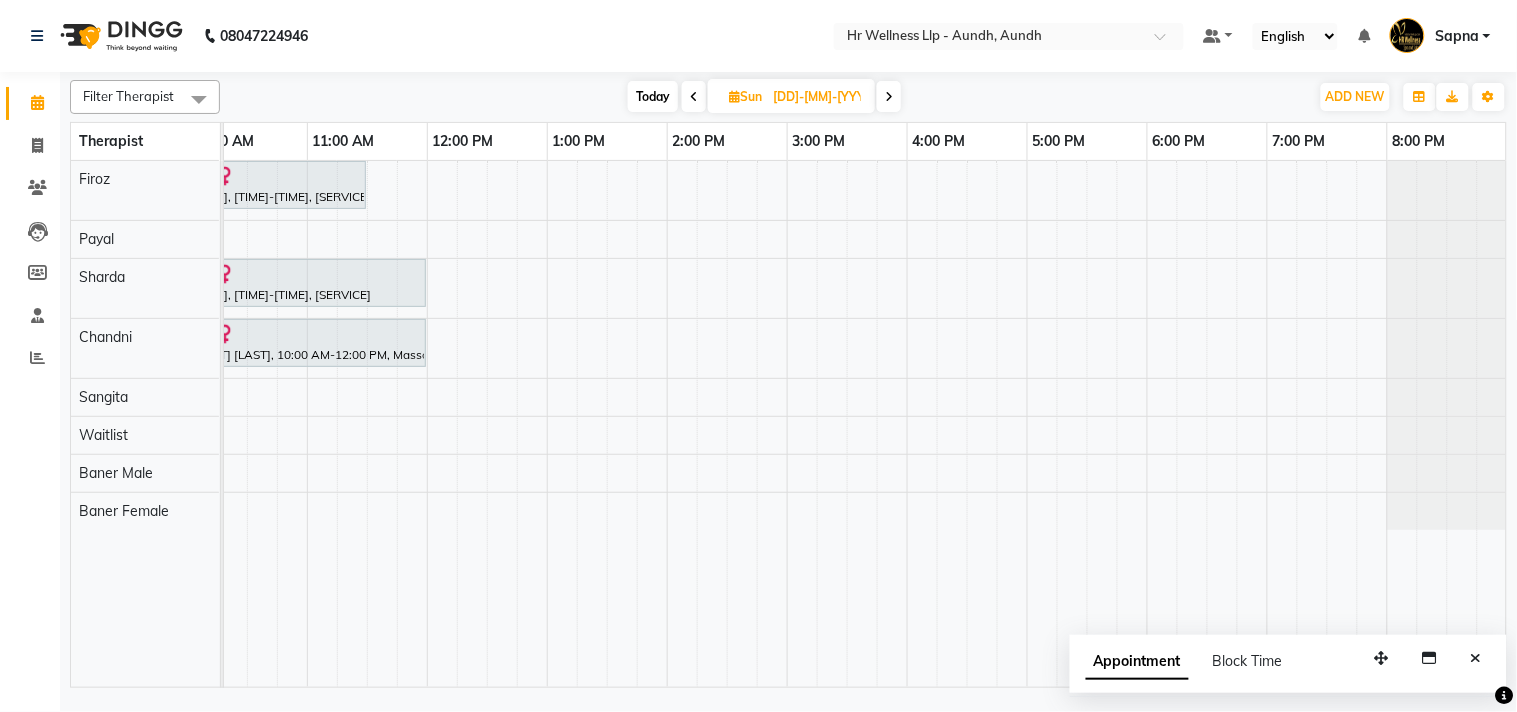 click at bounding box center [734, 96] 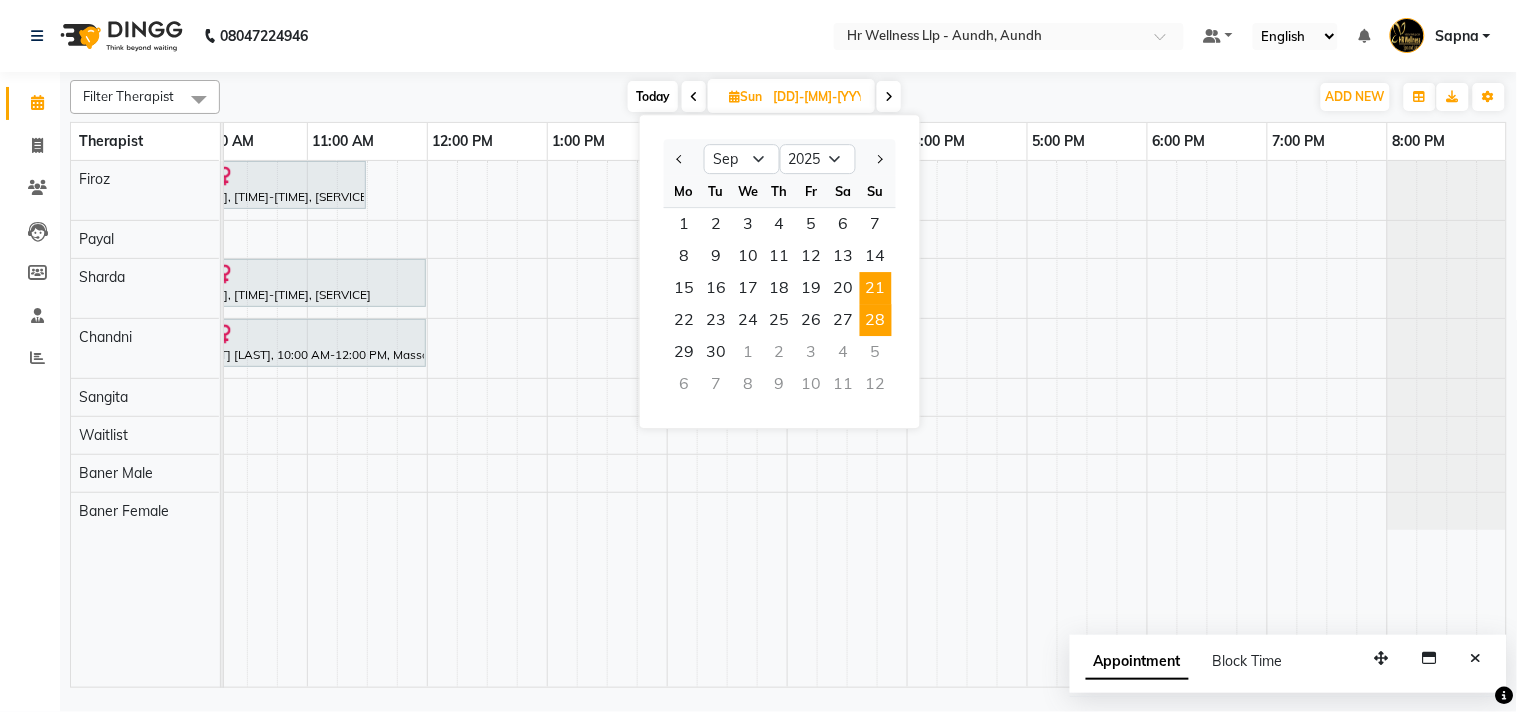 click on "28" at bounding box center (876, 320) 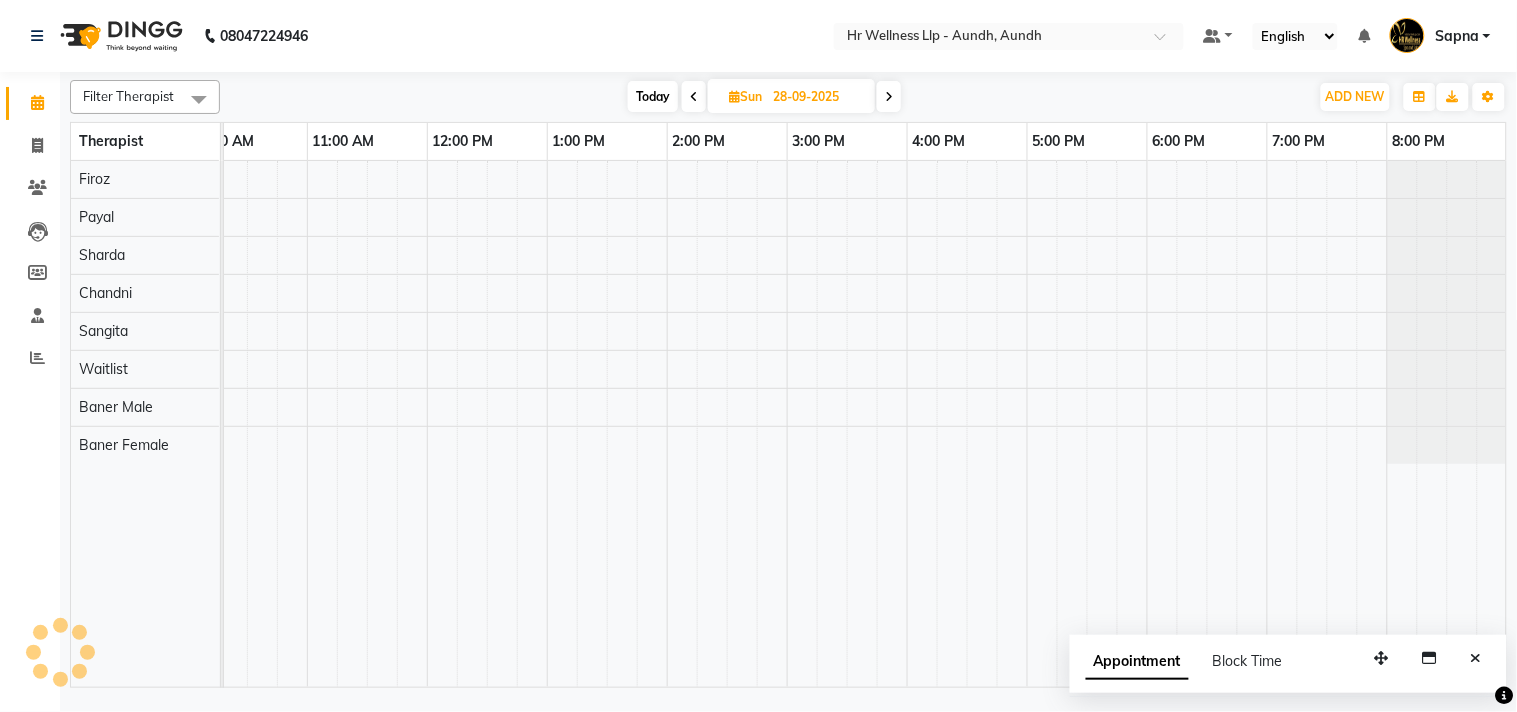 scroll, scrollTop: 0, scrollLeft: 0, axis: both 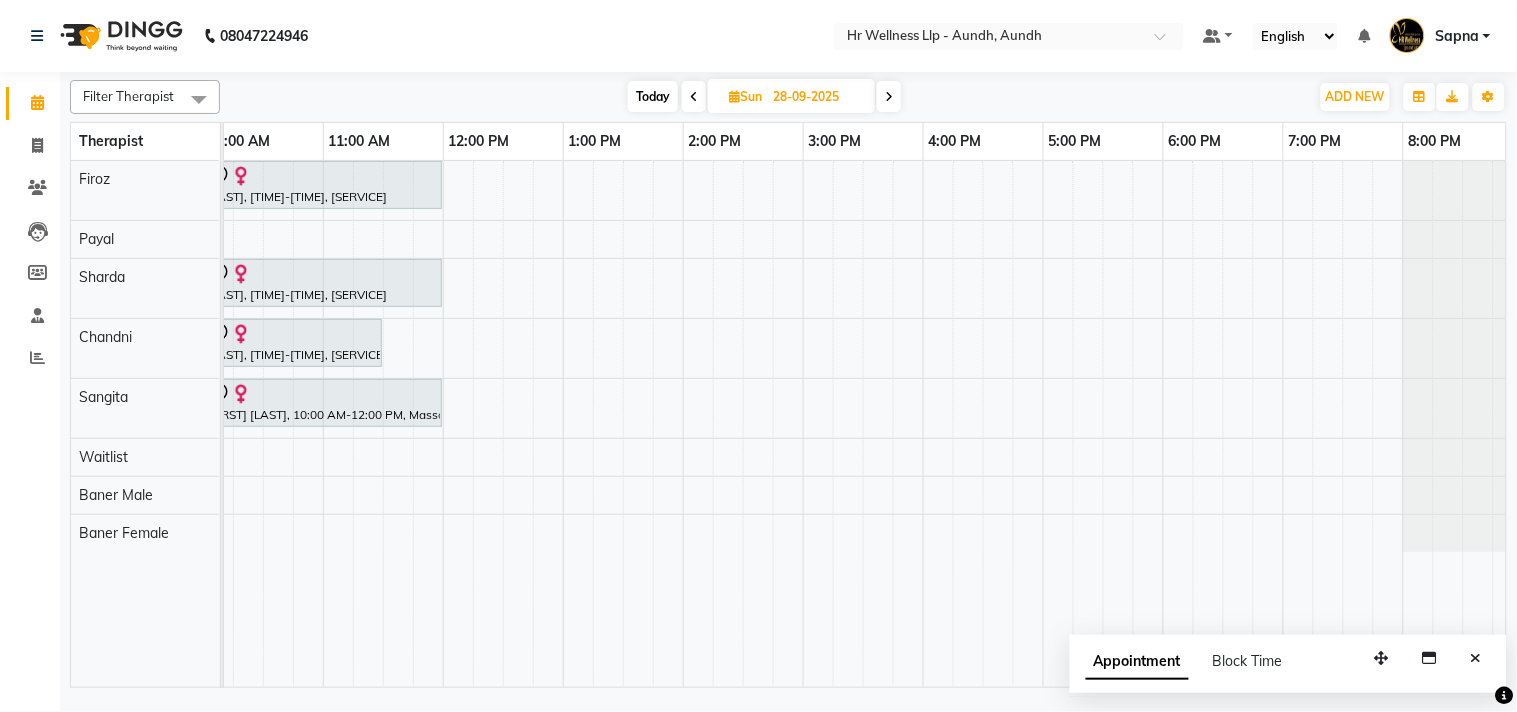 click at bounding box center (734, 96) 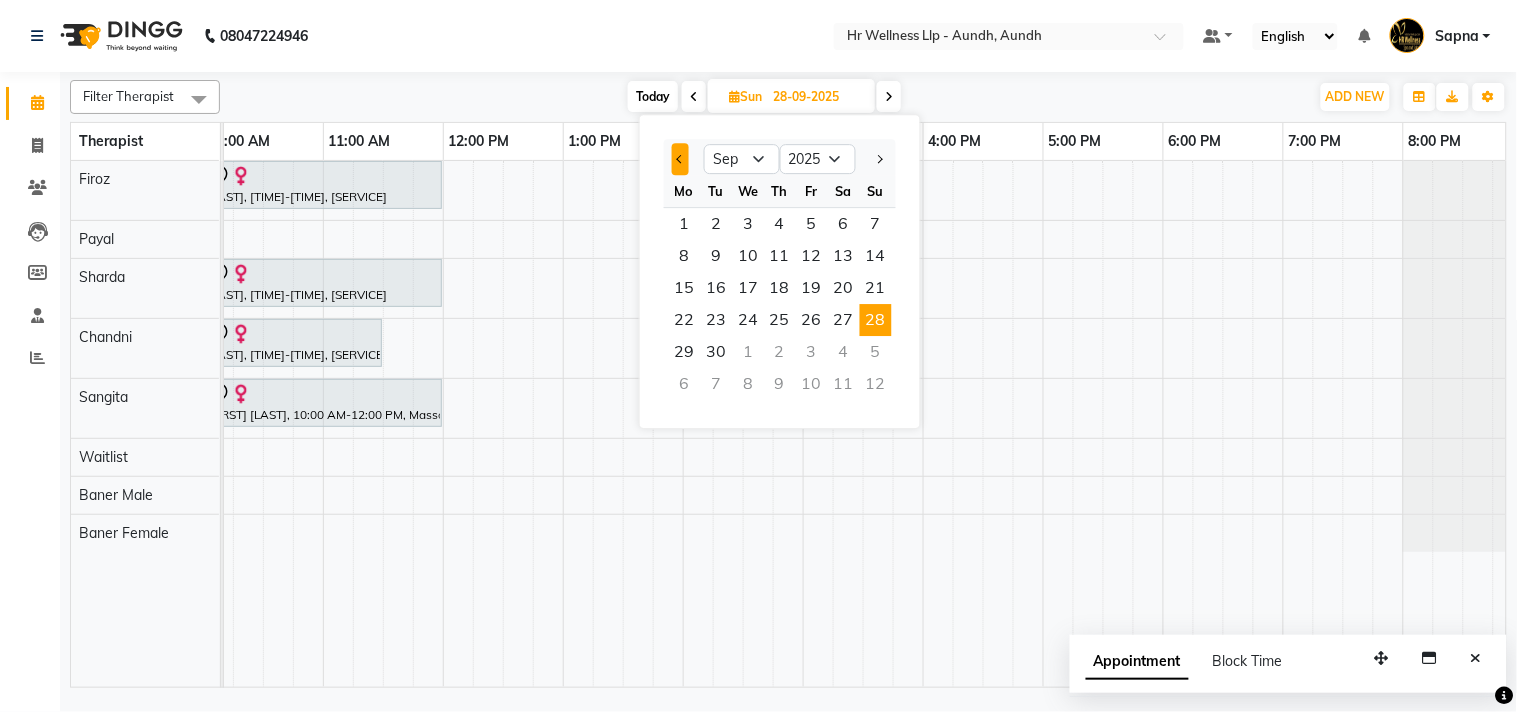 click at bounding box center (681, 159) 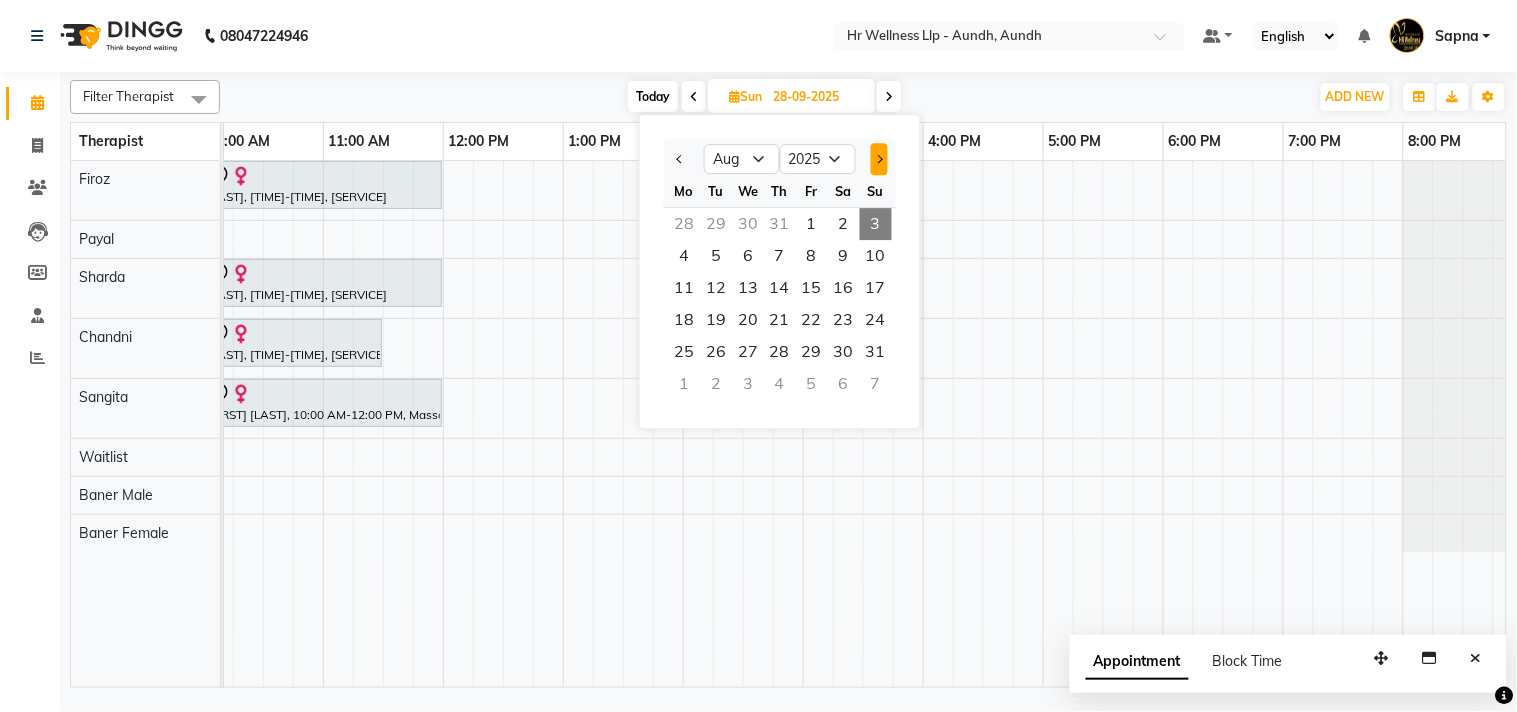 click at bounding box center [879, 159] 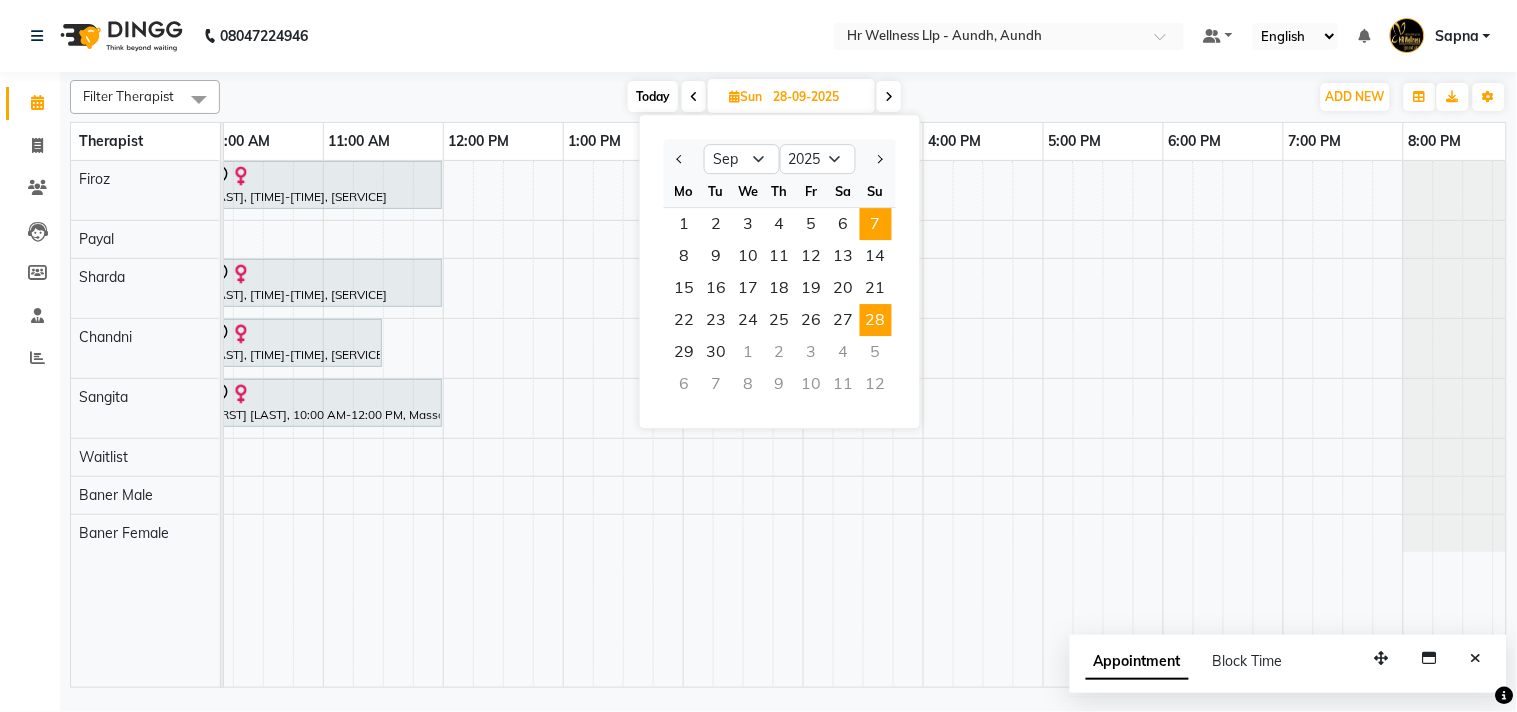 click on "7" at bounding box center (876, 224) 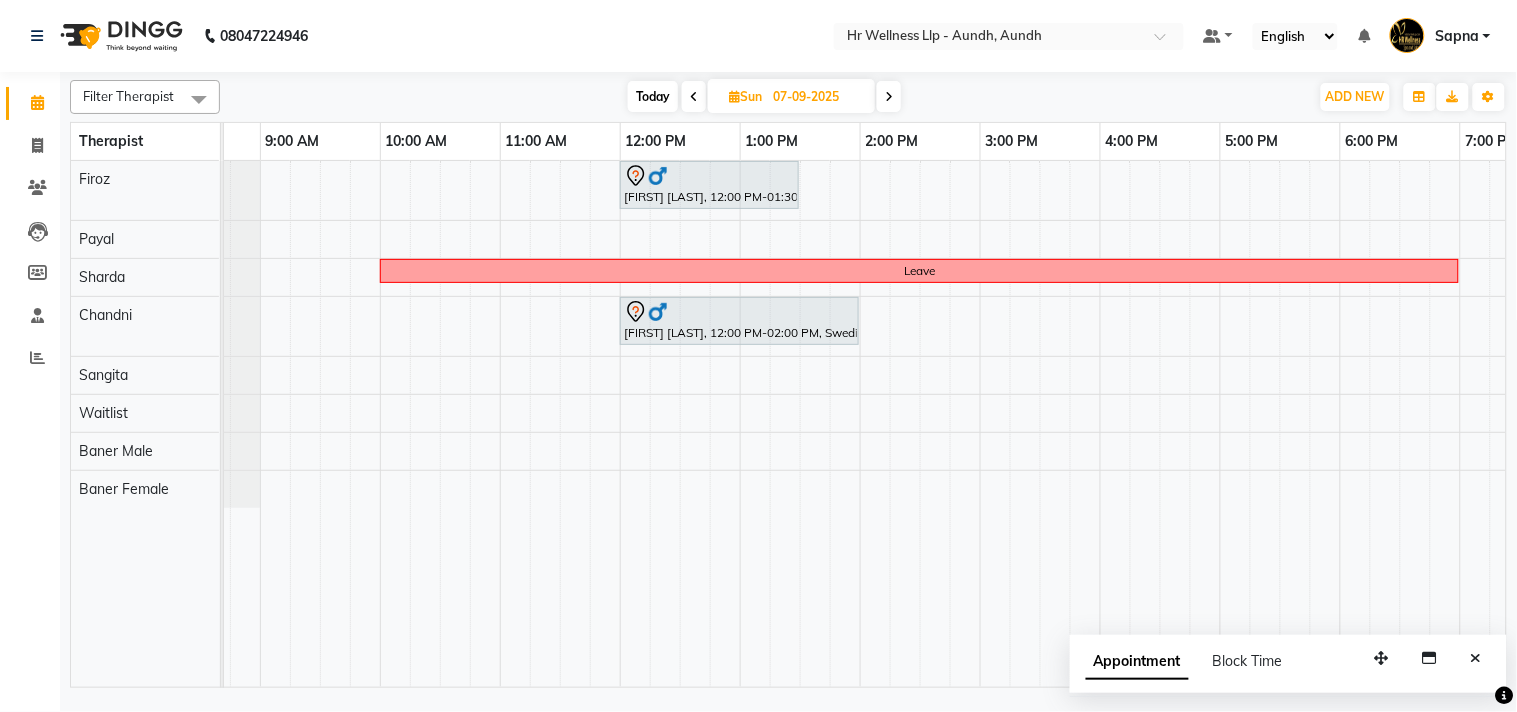 click at bounding box center [734, 96] 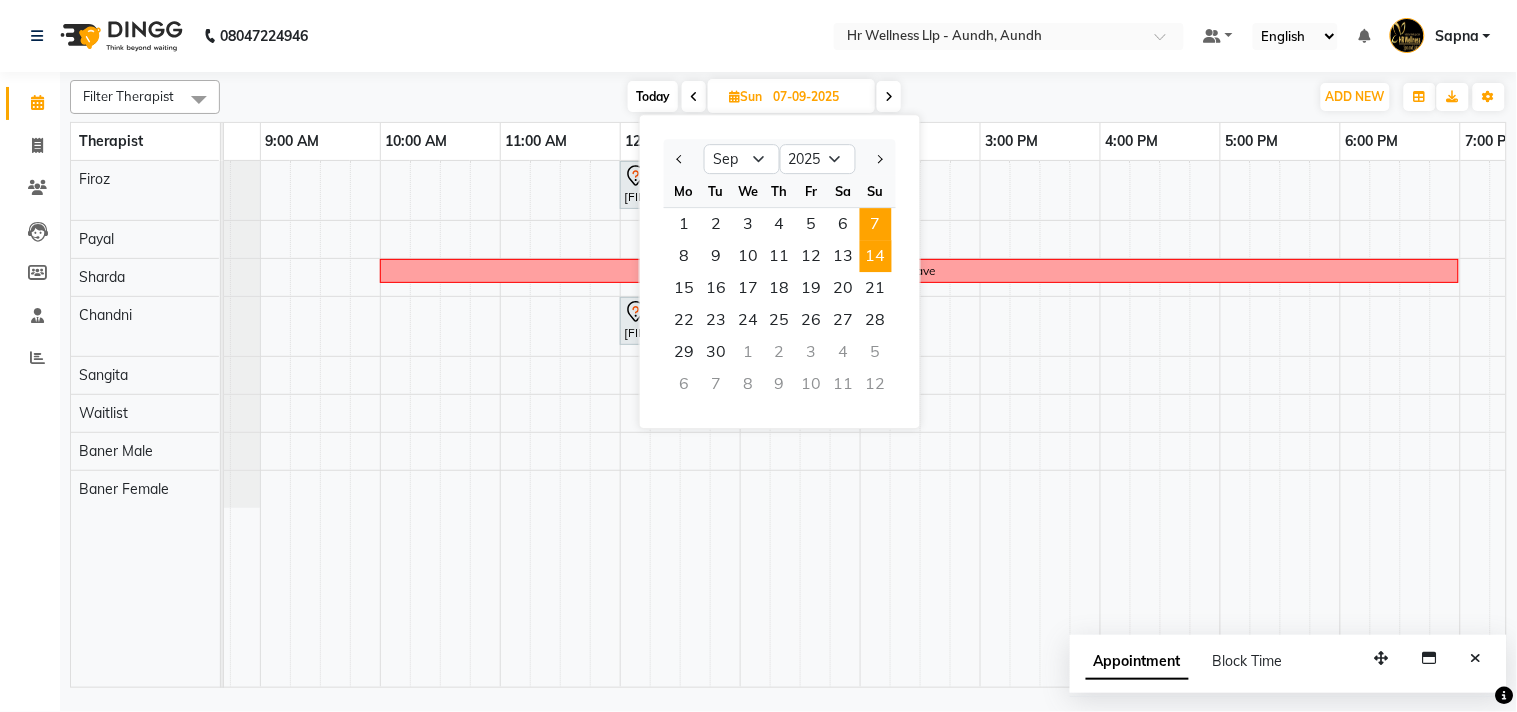 click on "14" at bounding box center [876, 256] 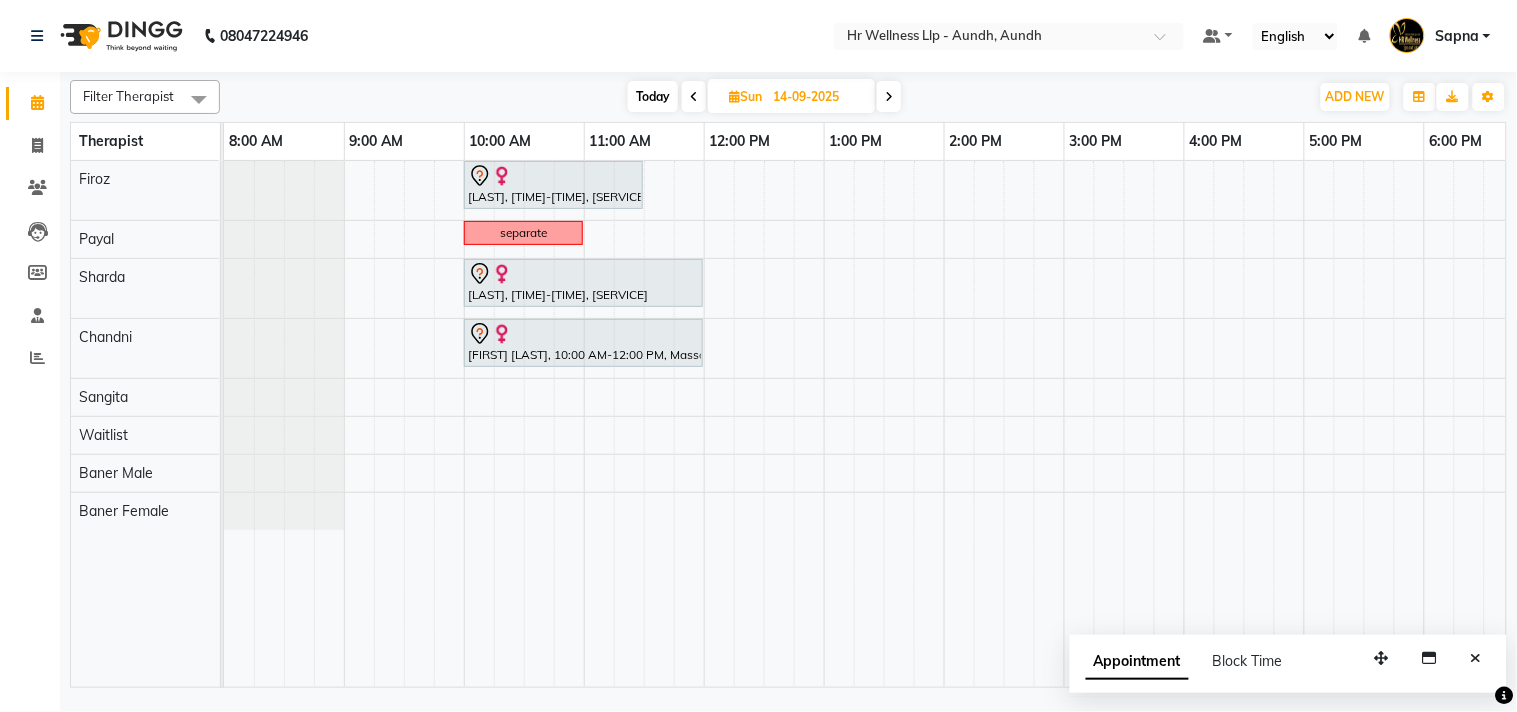 click on "Sun 14-09-2025" at bounding box center (791, 96) 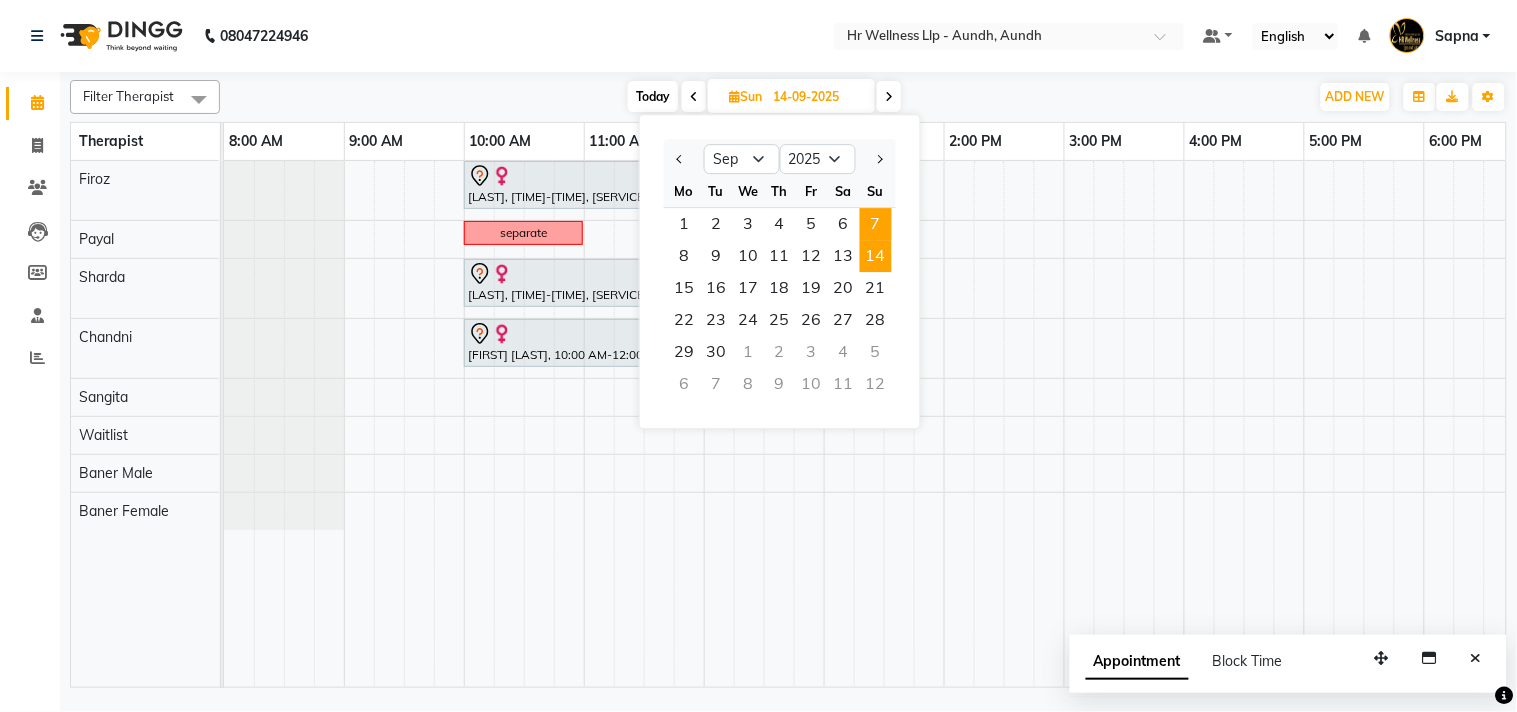 click on "7" at bounding box center (876, 224) 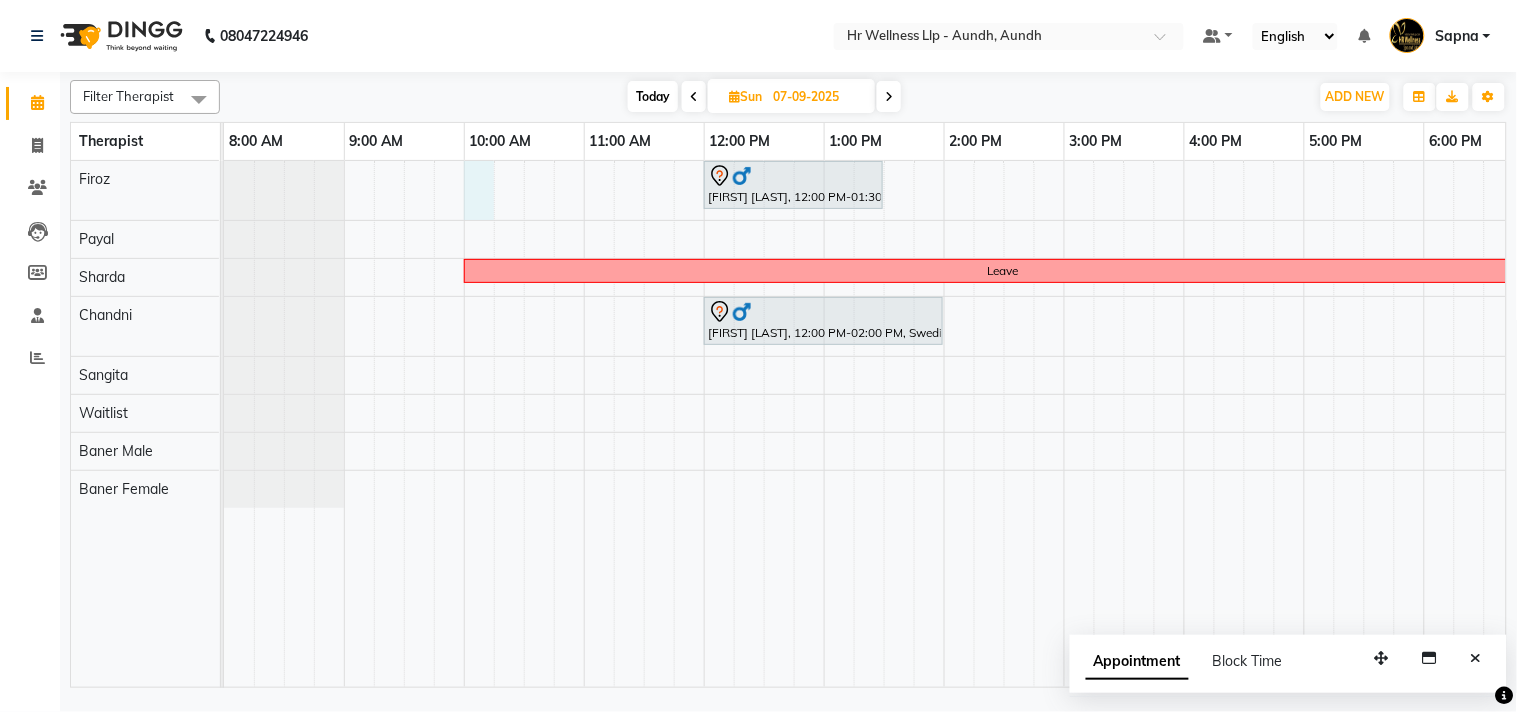 click on "ABHILASH PILLAI, 12:00 PM-01:30 PM, Swedish Massage with Wintergreen, Bayleaf & Clove 60 Min  Leave              ABHILASH PILLAI, 12:00 PM-02:00 PM, Swedish Massage with Wintergreen, Bayleaf & Clove 60 Min" at bounding box center [1004, 424] 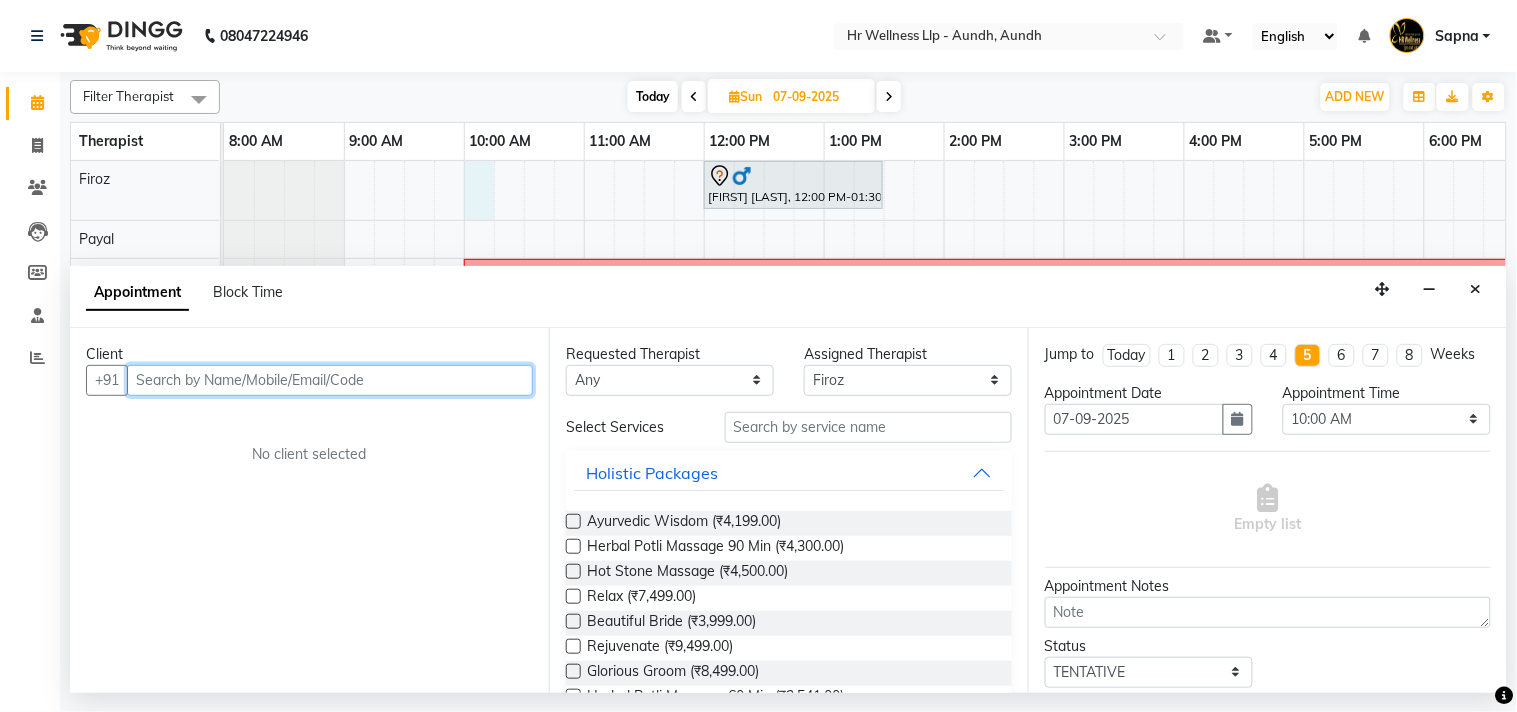 click at bounding box center (330, 380) 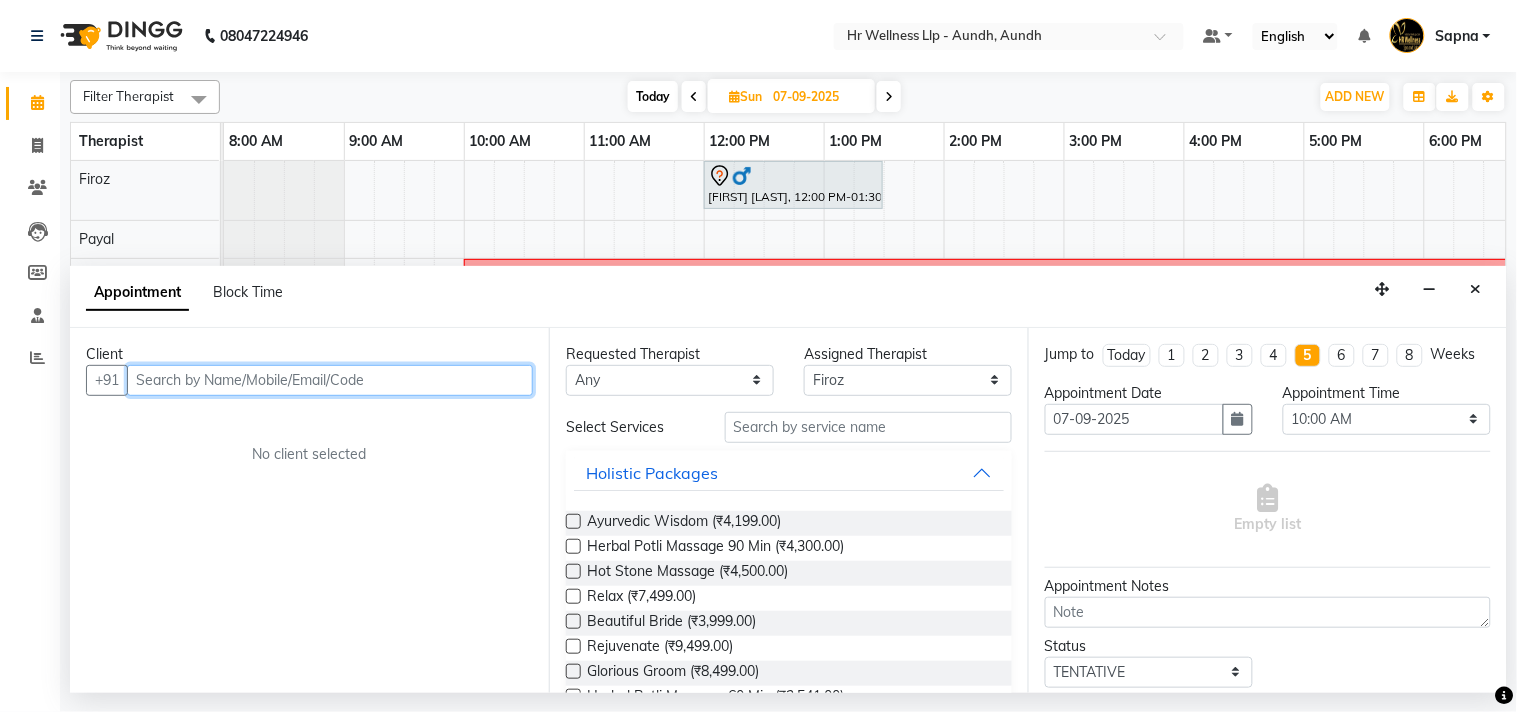 paste on "[PHONE]" 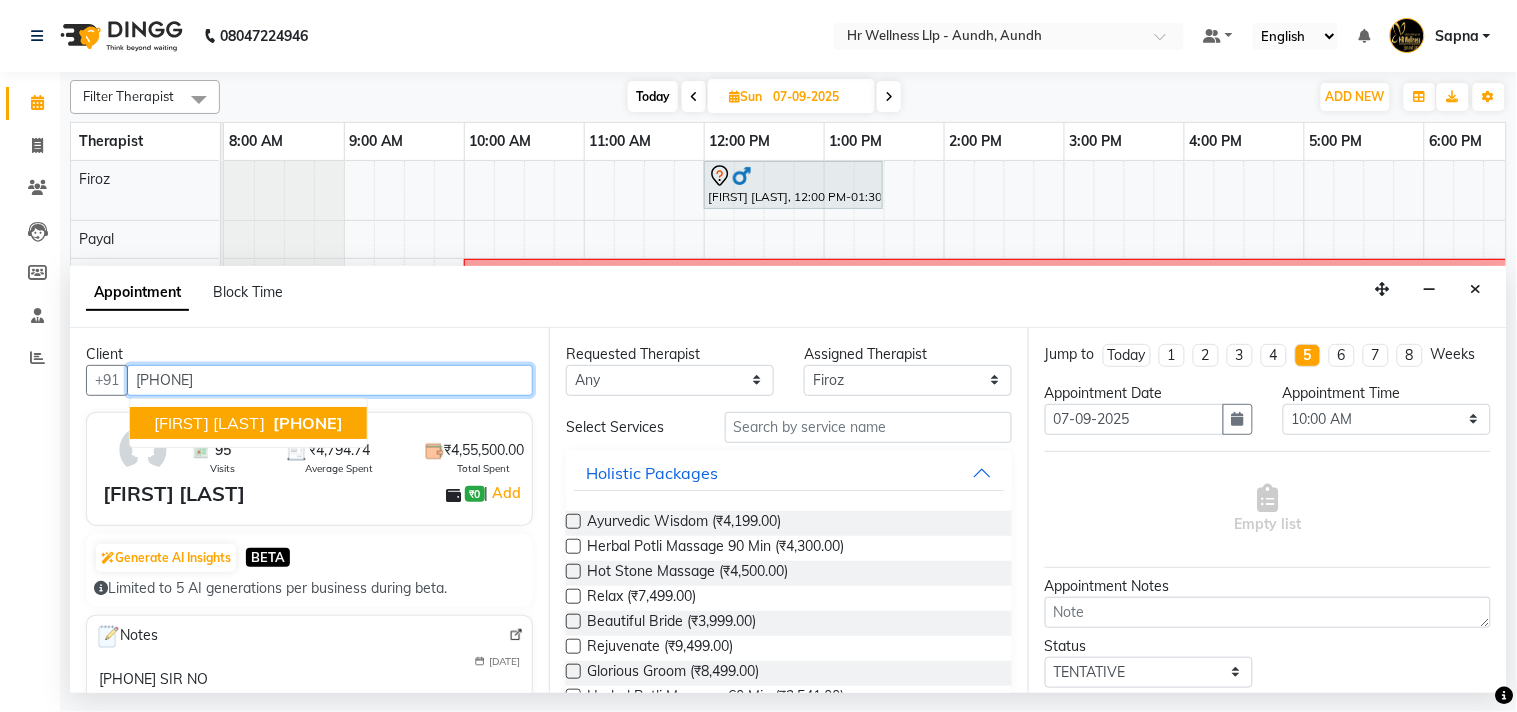 click on "[FIRST] [LAST]" at bounding box center [209, 423] 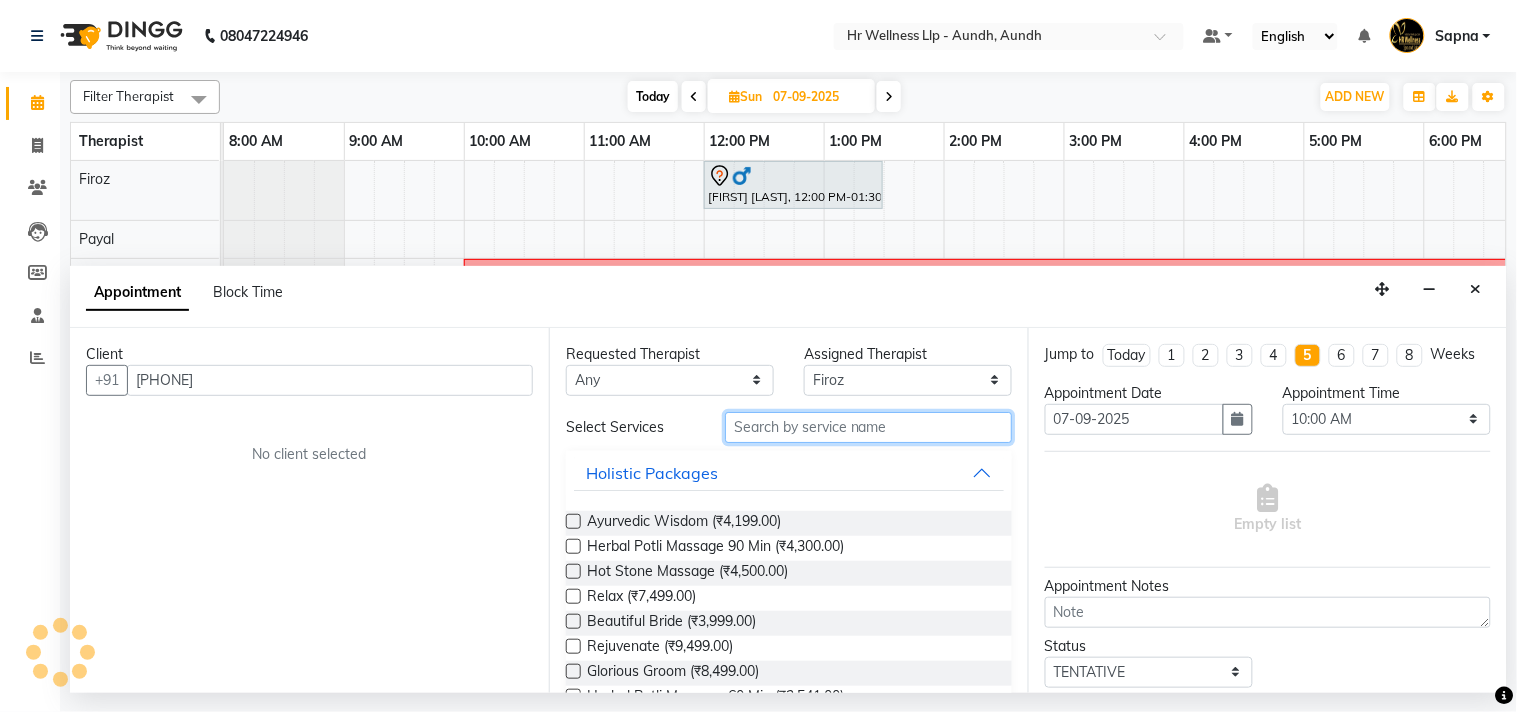 click at bounding box center [868, 427] 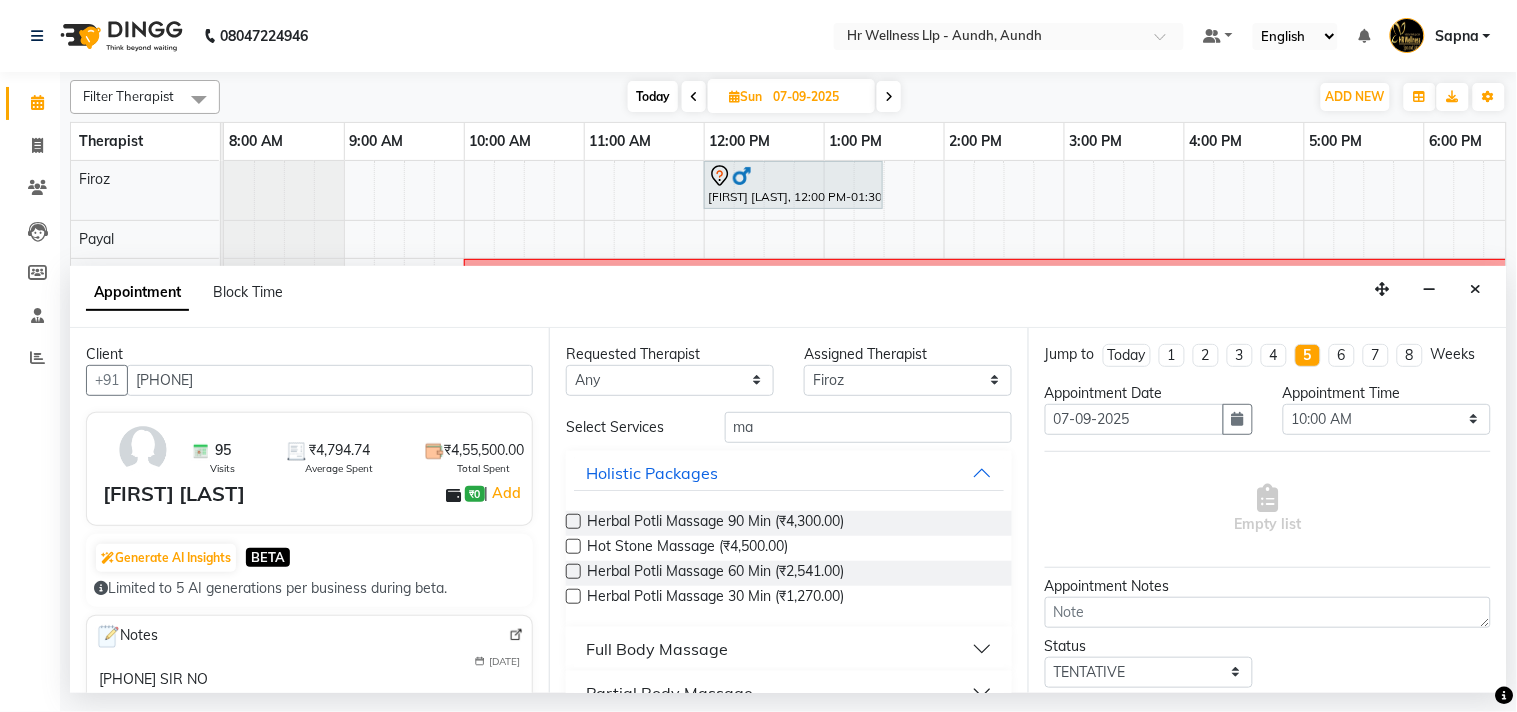 click on "Full Body Massage" at bounding box center [657, 649] 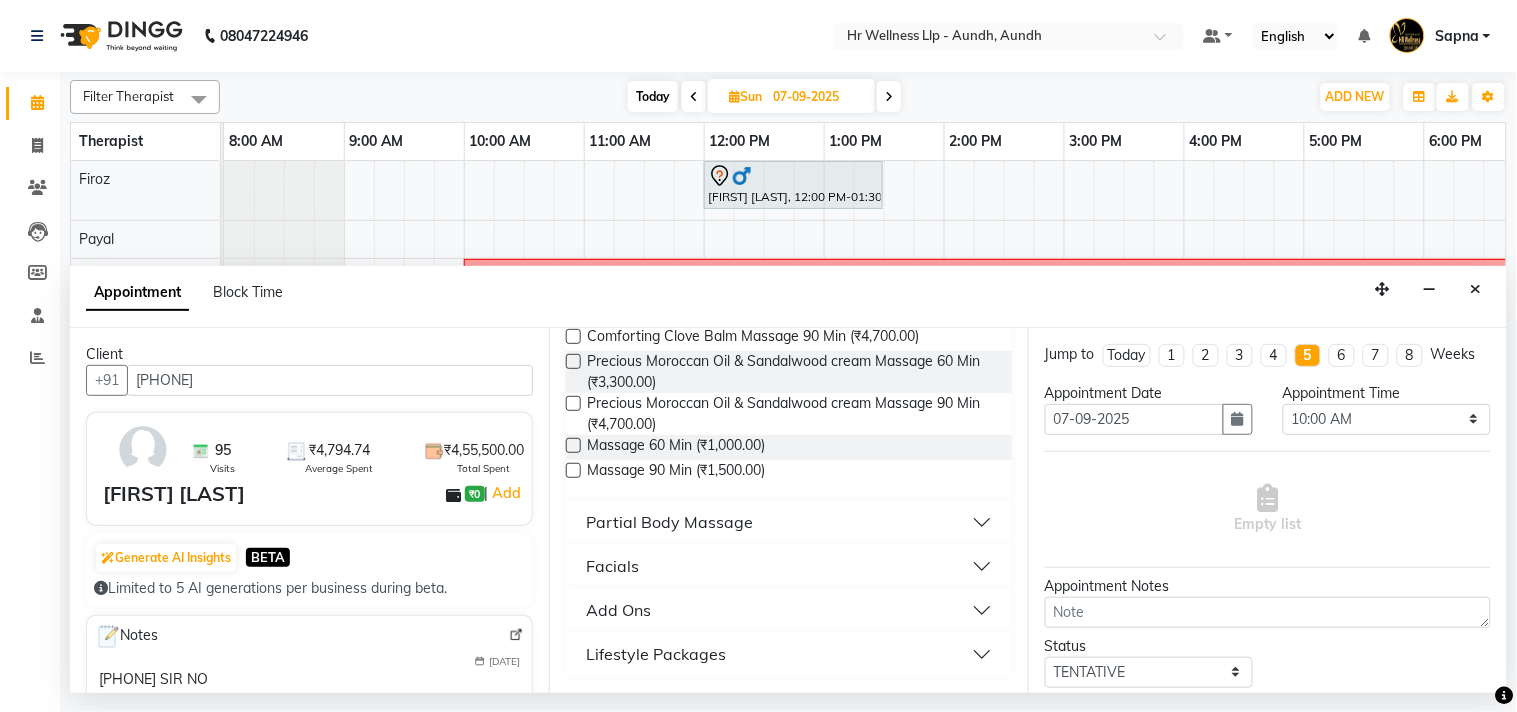 click at bounding box center [573, 445] 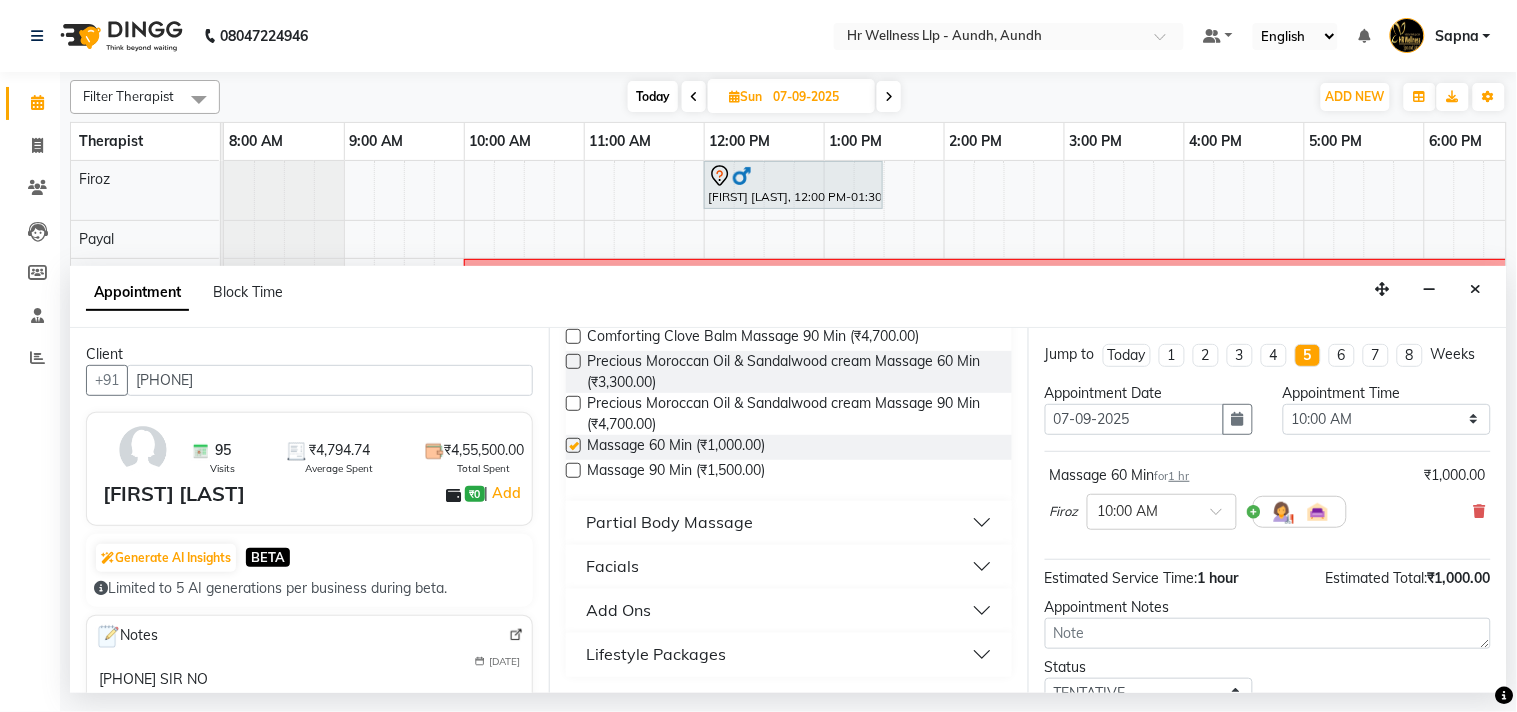 click at bounding box center (573, 445) 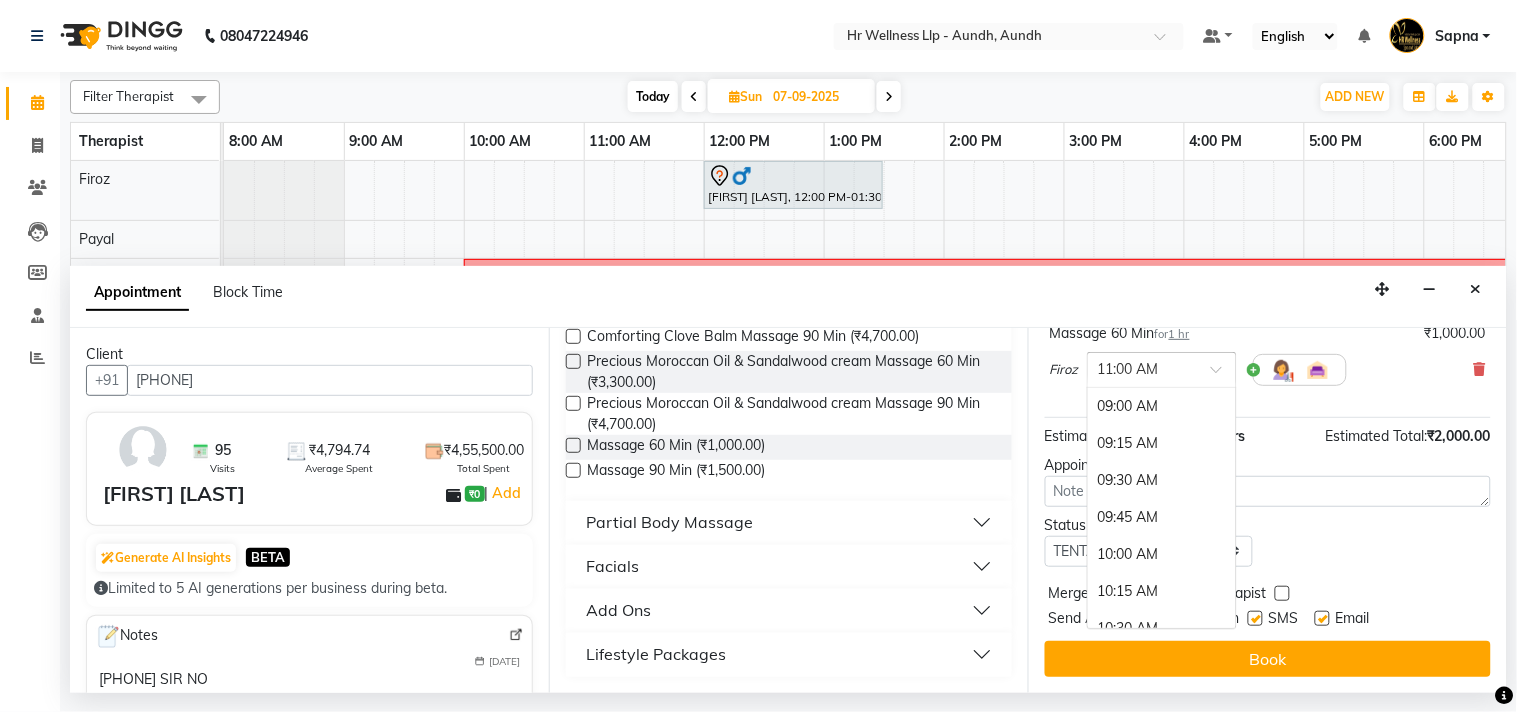 click at bounding box center [1223, 375] 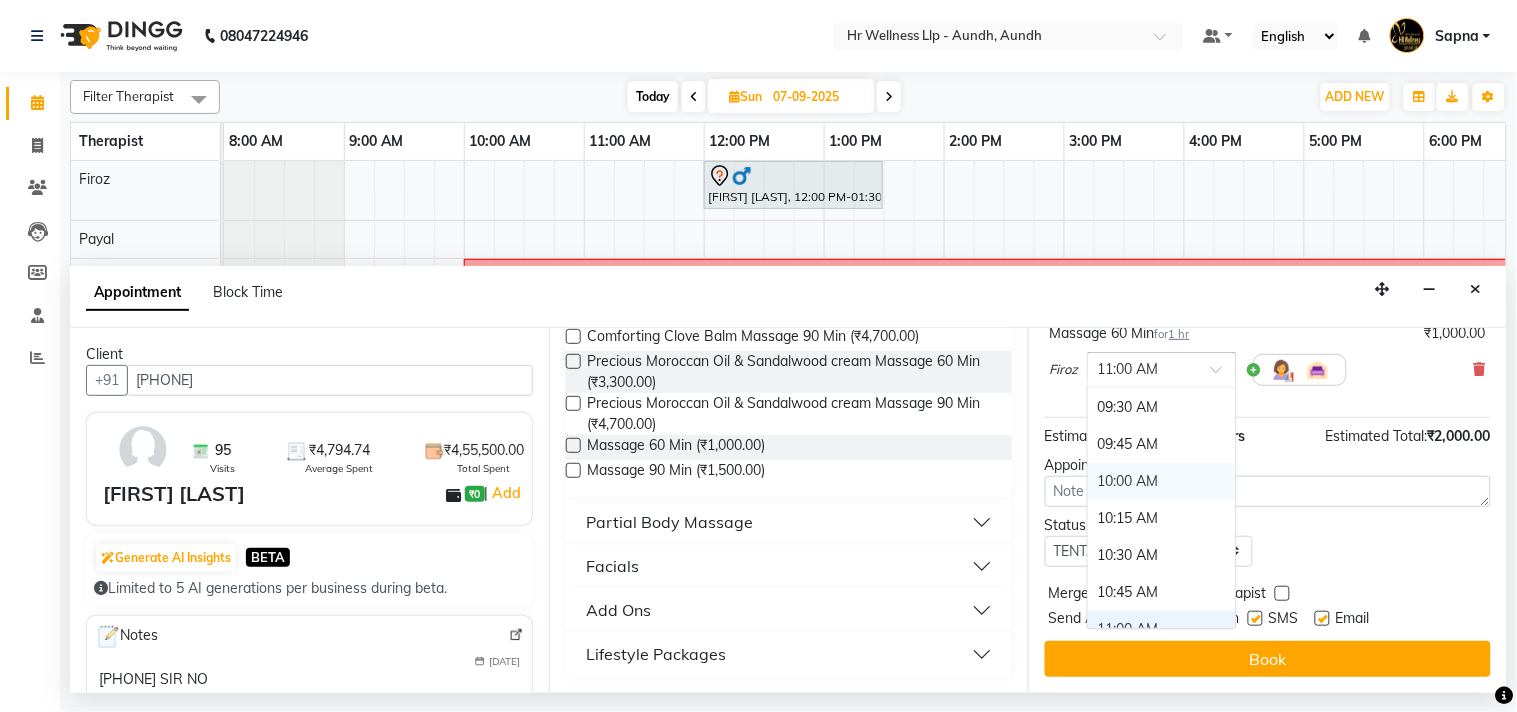 click on "10:00 AM" at bounding box center [1162, 481] 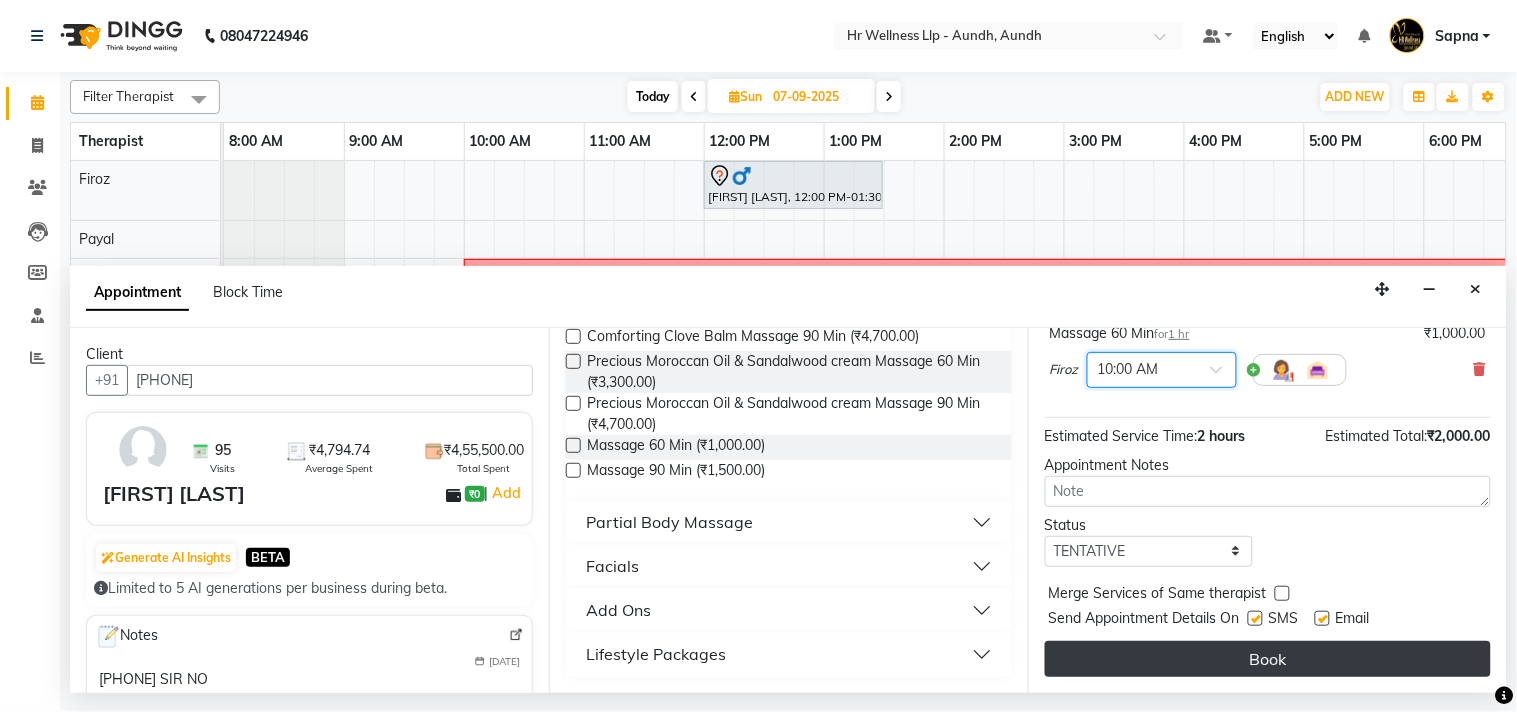 click on "Book" at bounding box center [1268, 659] 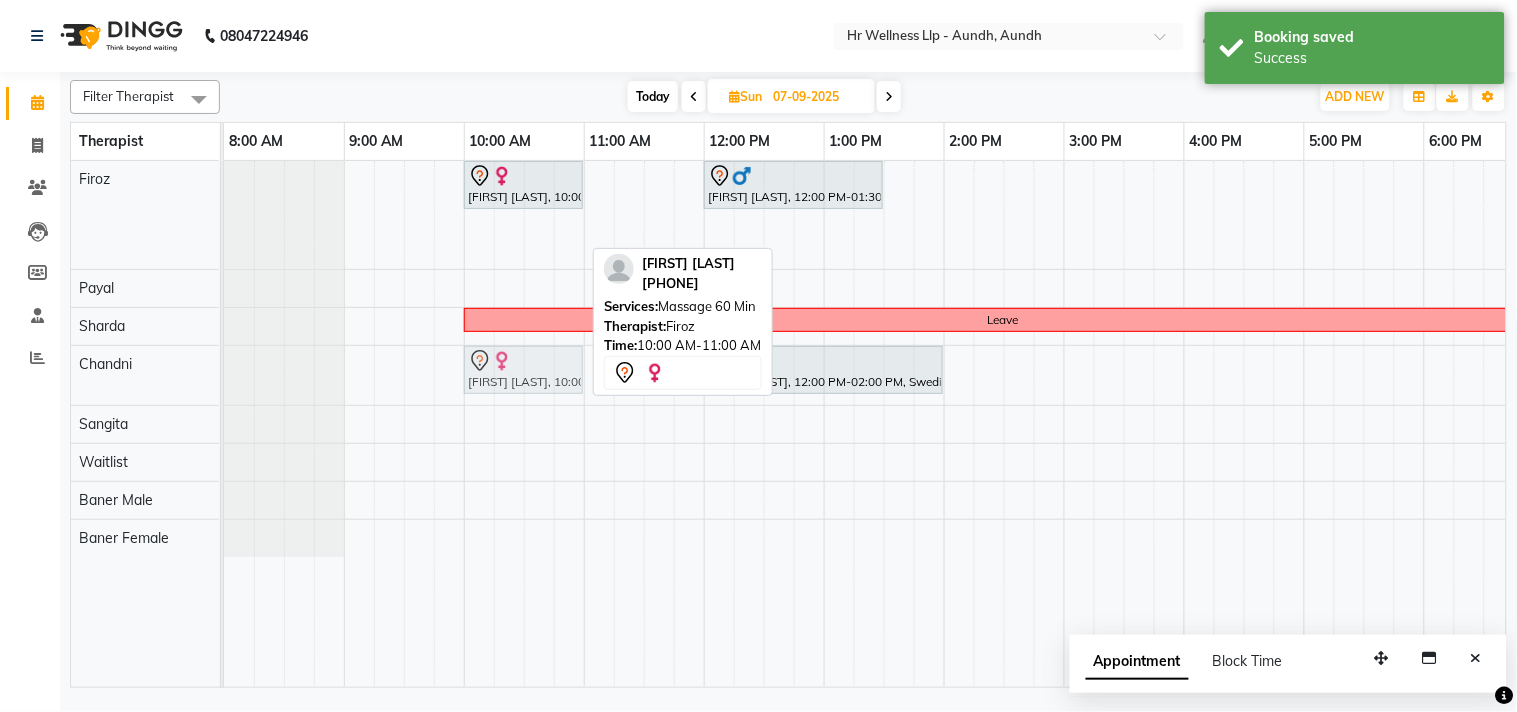 drag, startPoint x: 485, startPoint y: 228, endPoint x: 493, endPoint y: 395, distance: 167.19151 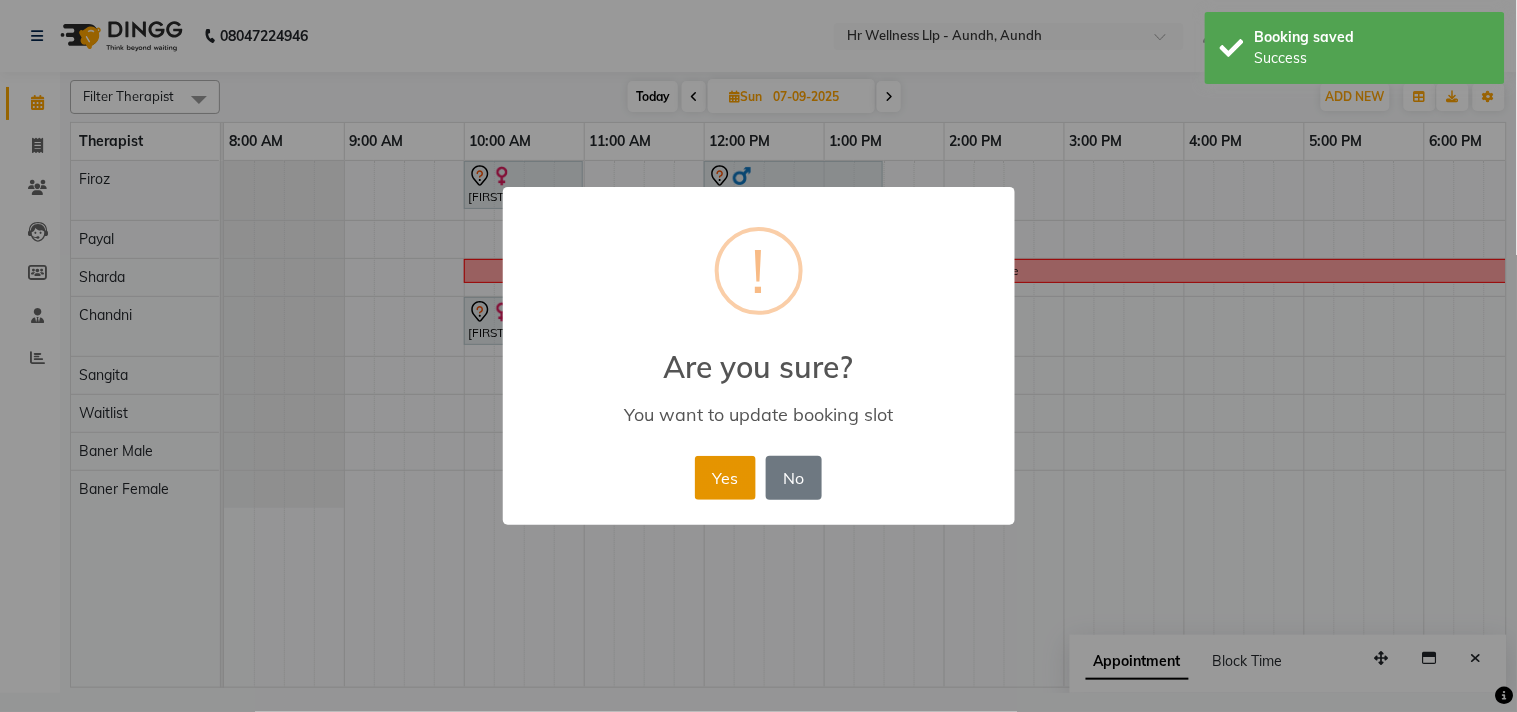 click on "Yes" at bounding box center (725, 478) 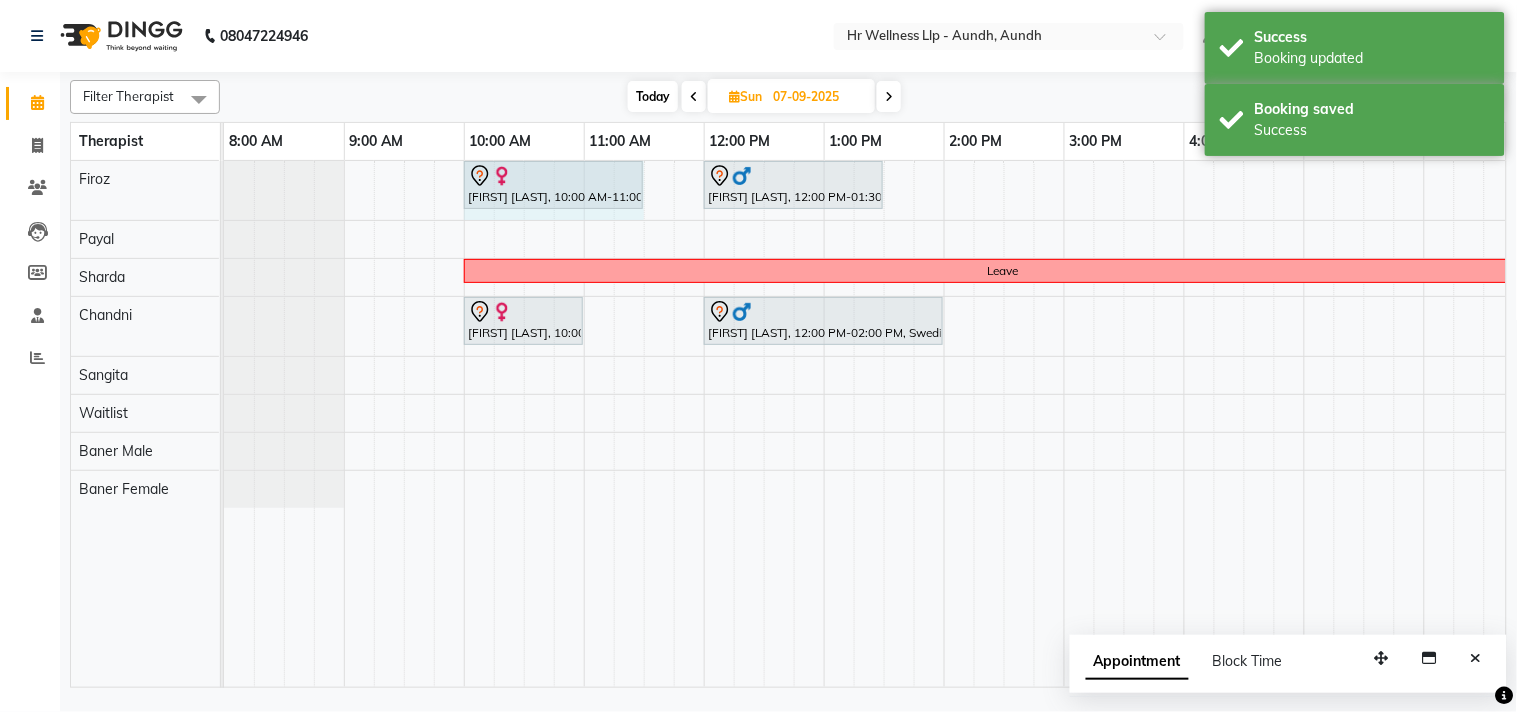 drag, startPoint x: 582, startPoint y: 177, endPoint x: 632, endPoint y: 190, distance: 51.662365 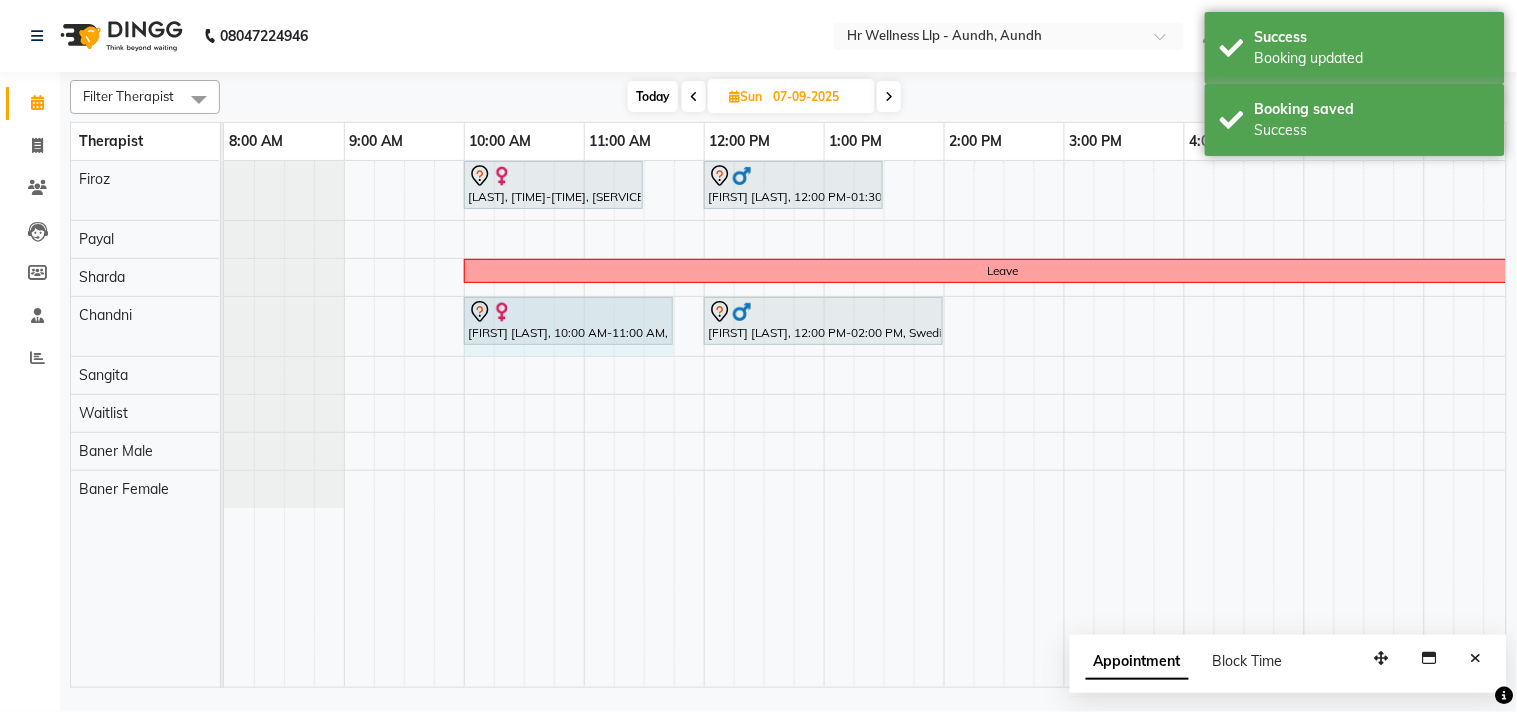 drag, startPoint x: 580, startPoint y: 318, endPoint x: 646, endPoint y: 320, distance: 66.0303 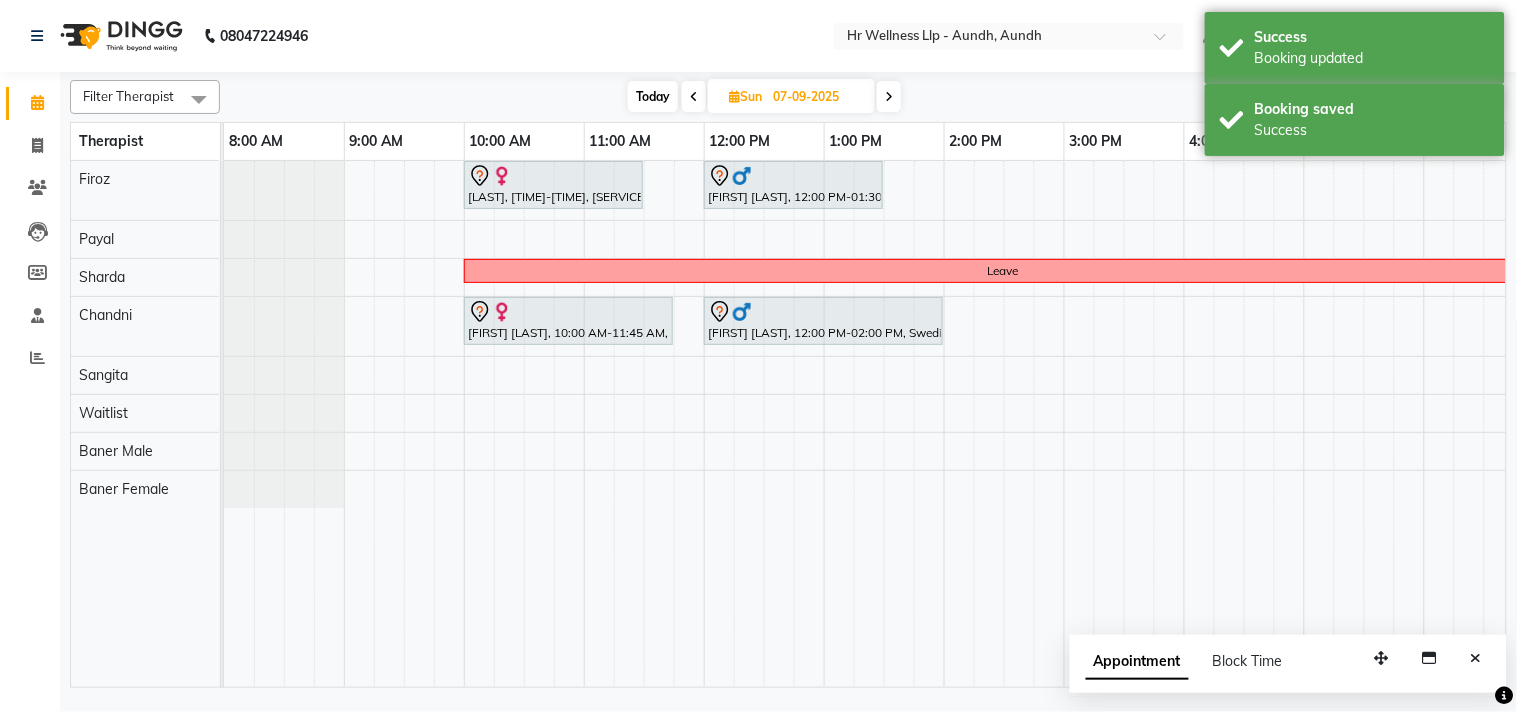 click at bounding box center (694, 97) 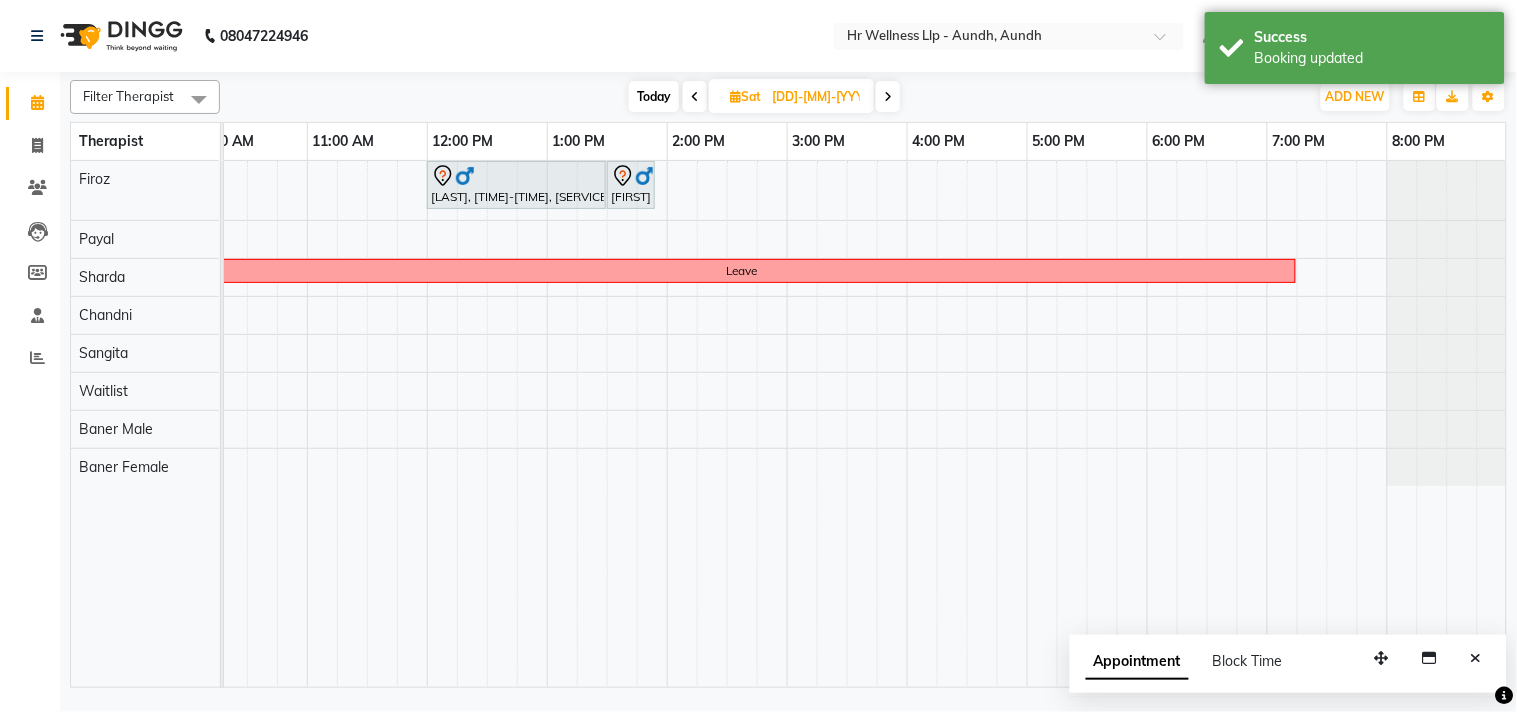 click at bounding box center [735, 96] 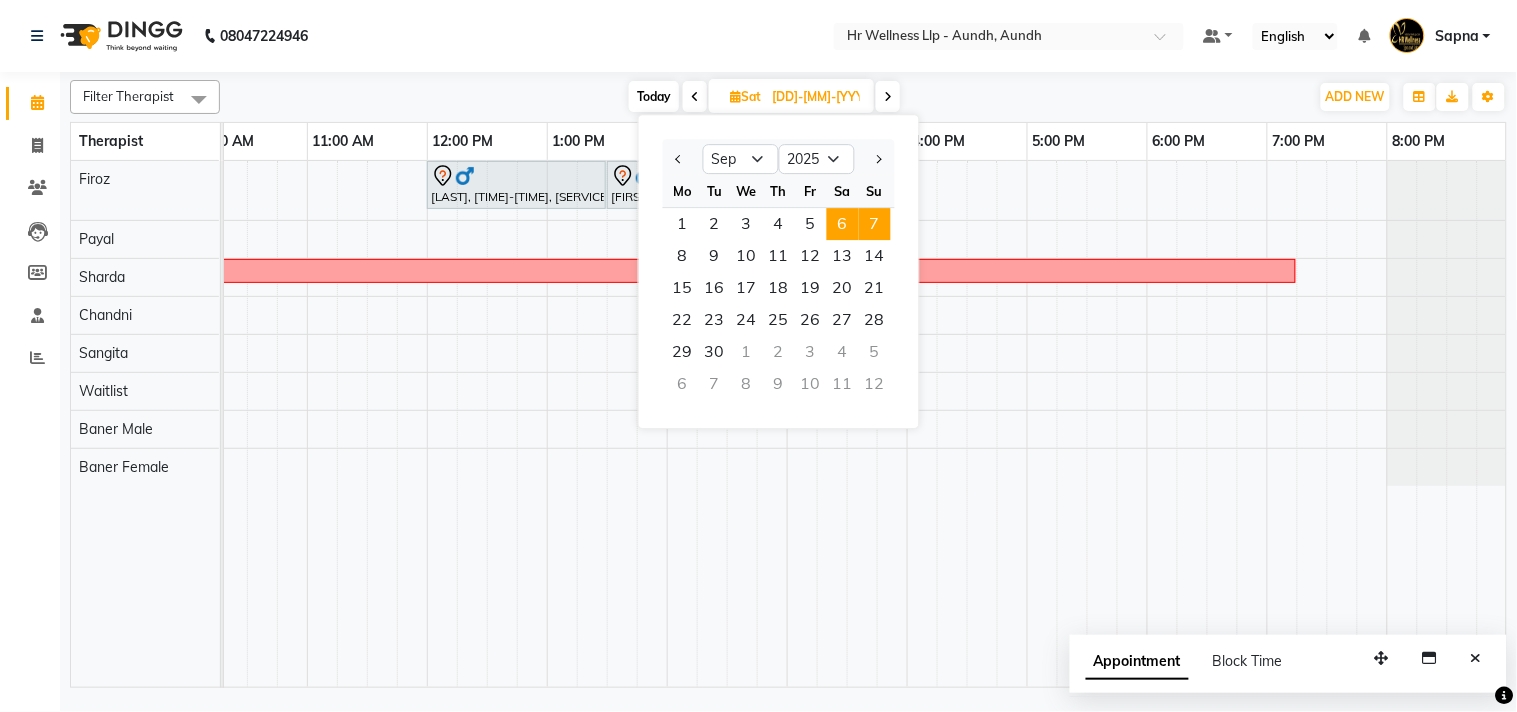 click on "7" at bounding box center (875, 224) 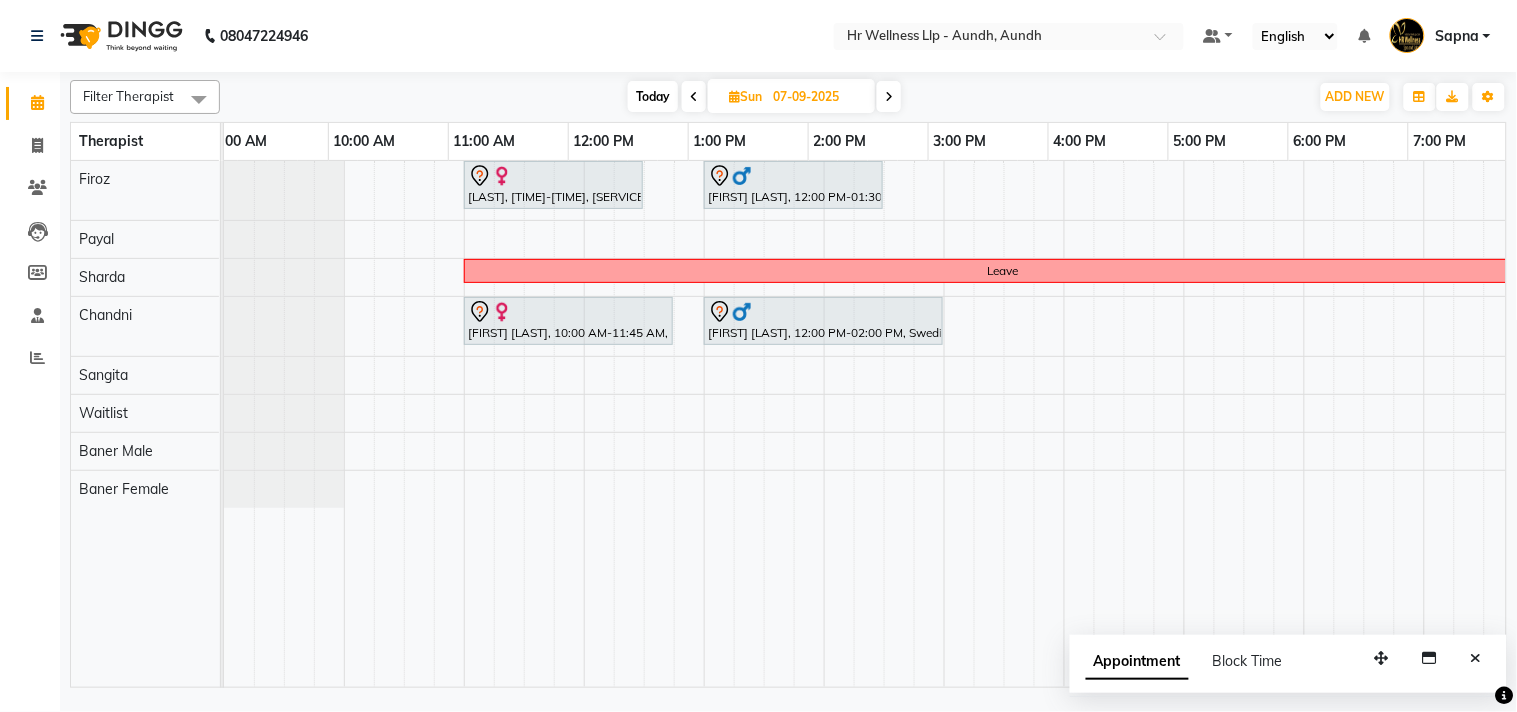 click on "Today" at bounding box center [653, 96] 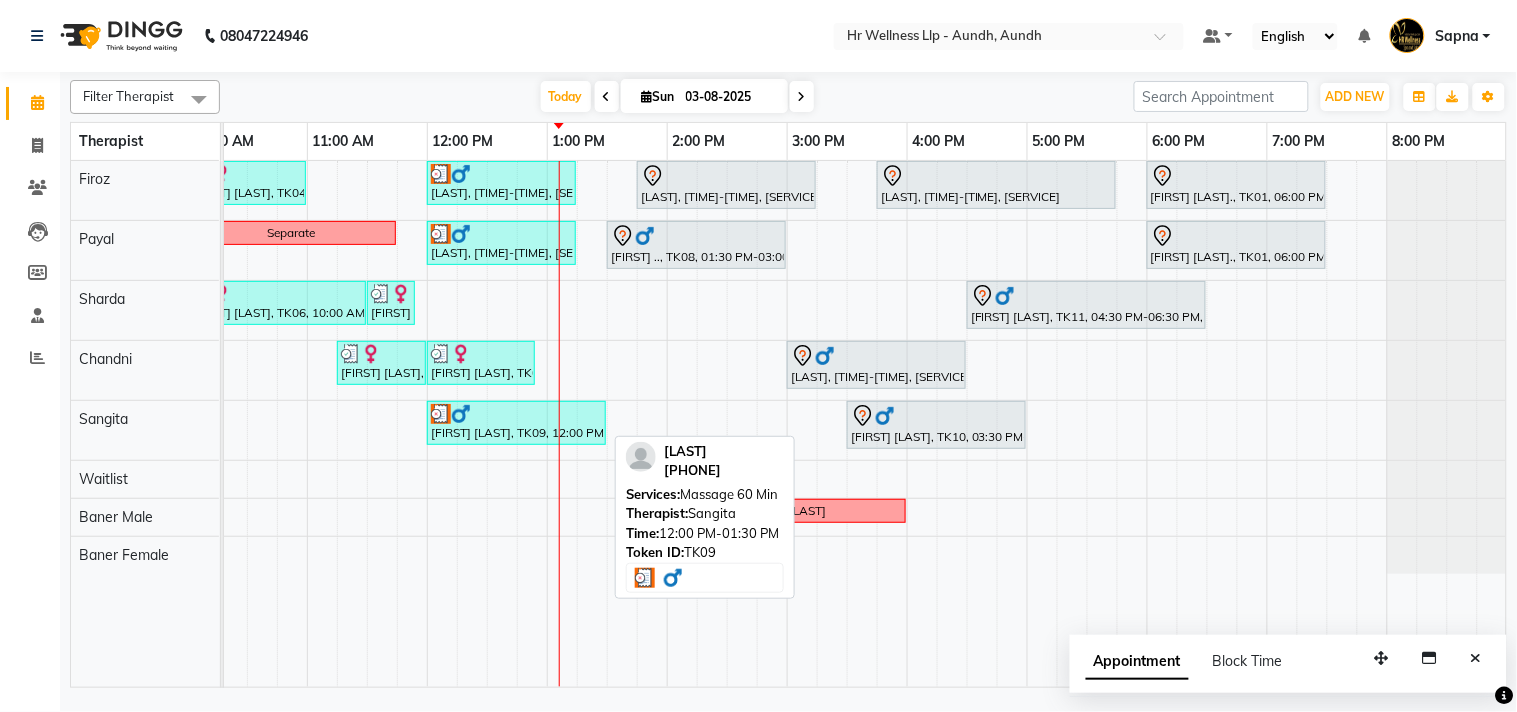 click on "Satish Bakre, TK09, 12:00 PM-01:30 PM, Massage 60 Min" at bounding box center (516, 423) 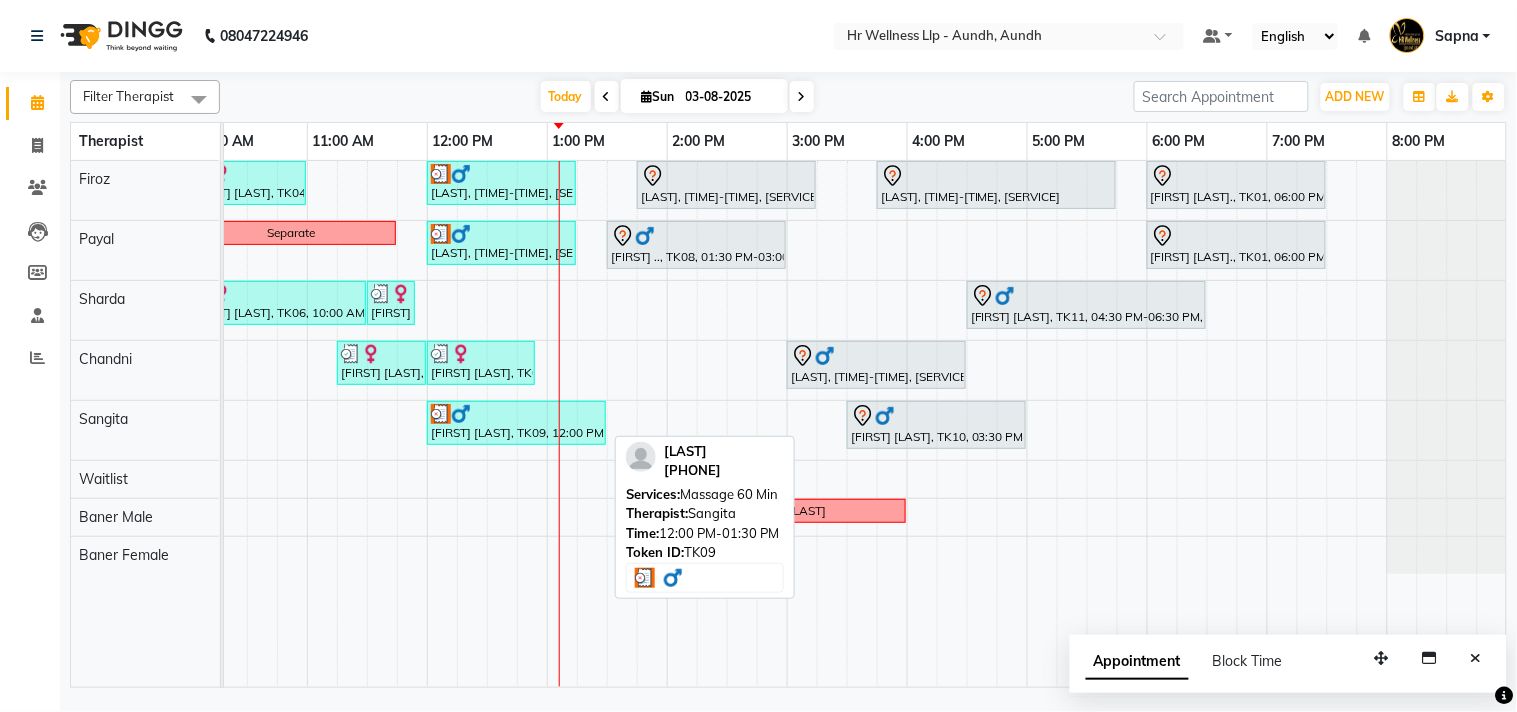 click on "Satish Bakre, TK09, 12:00 PM-01:30 PM, Massage 60 Min" at bounding box center (516, 423) 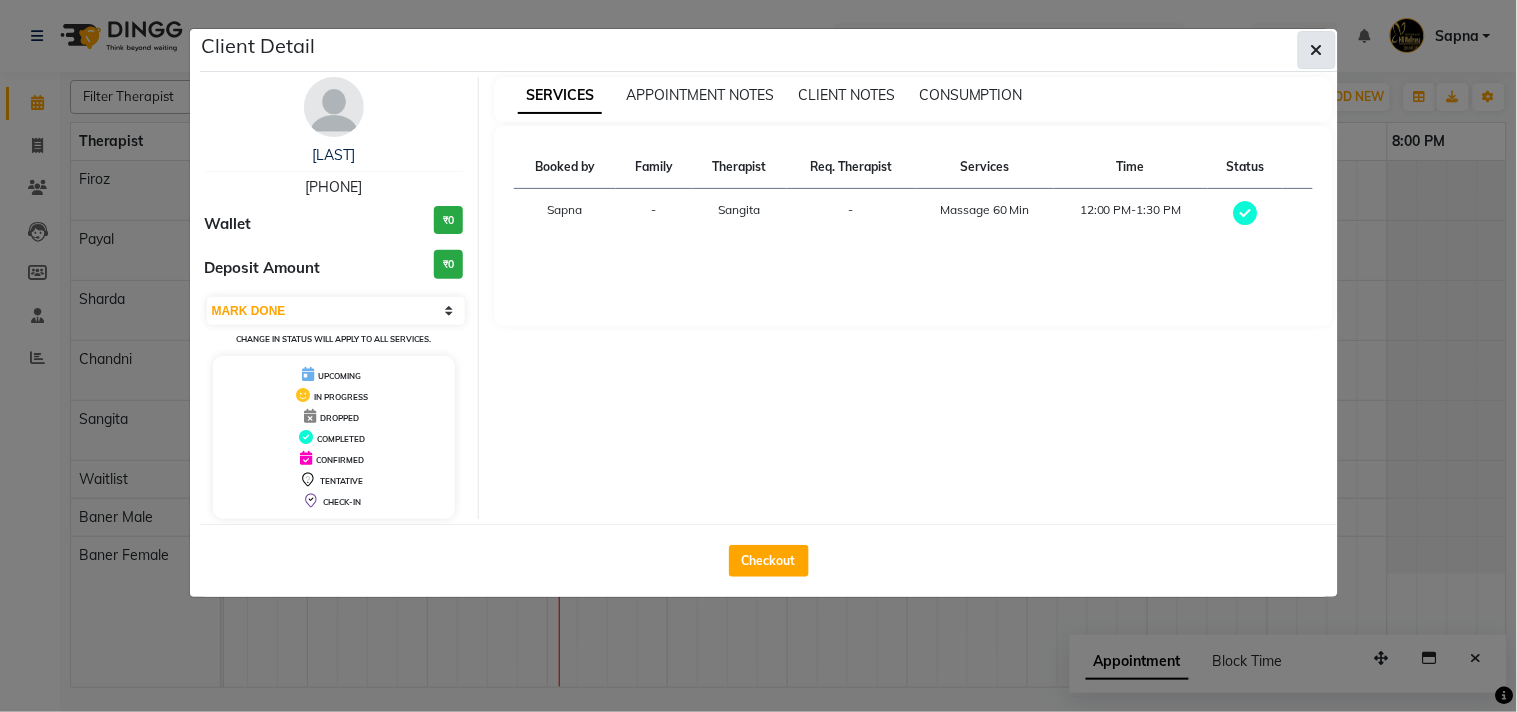 click 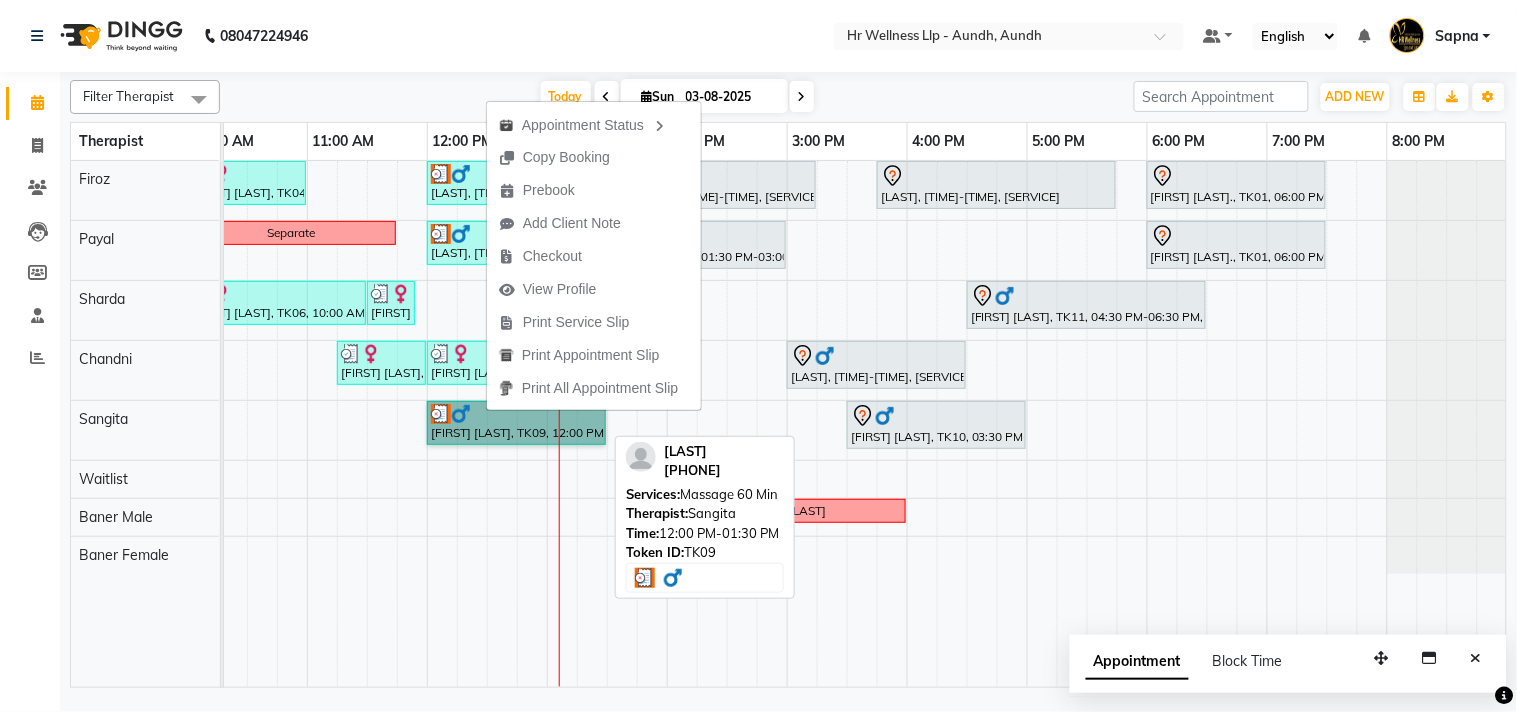 click on "Satish Bakre, TK09, 12:00 PM-01:30 PM, Massage 60 Min" at bounding box center (516, 423) 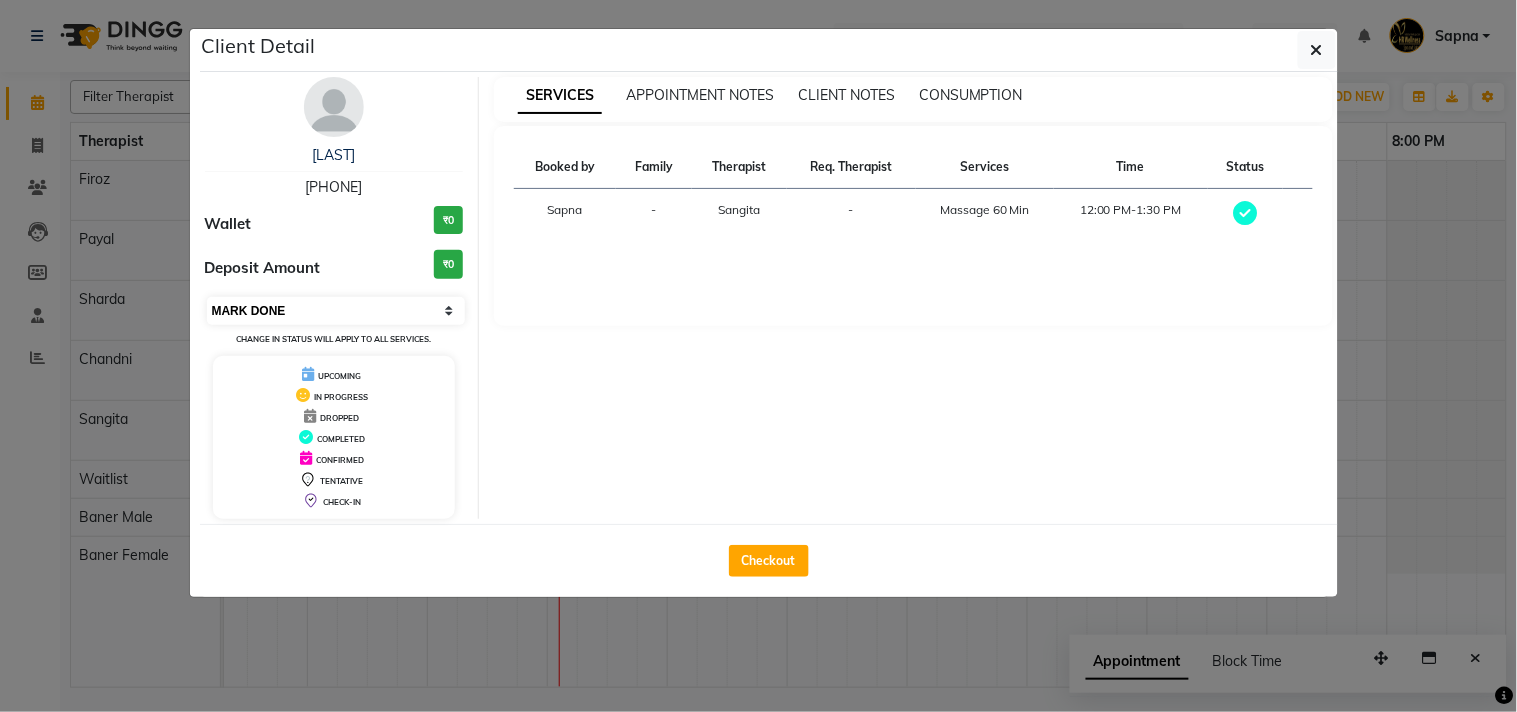 click on "Select MARK DONE UPCOMING" at bounding box center [336, 311] 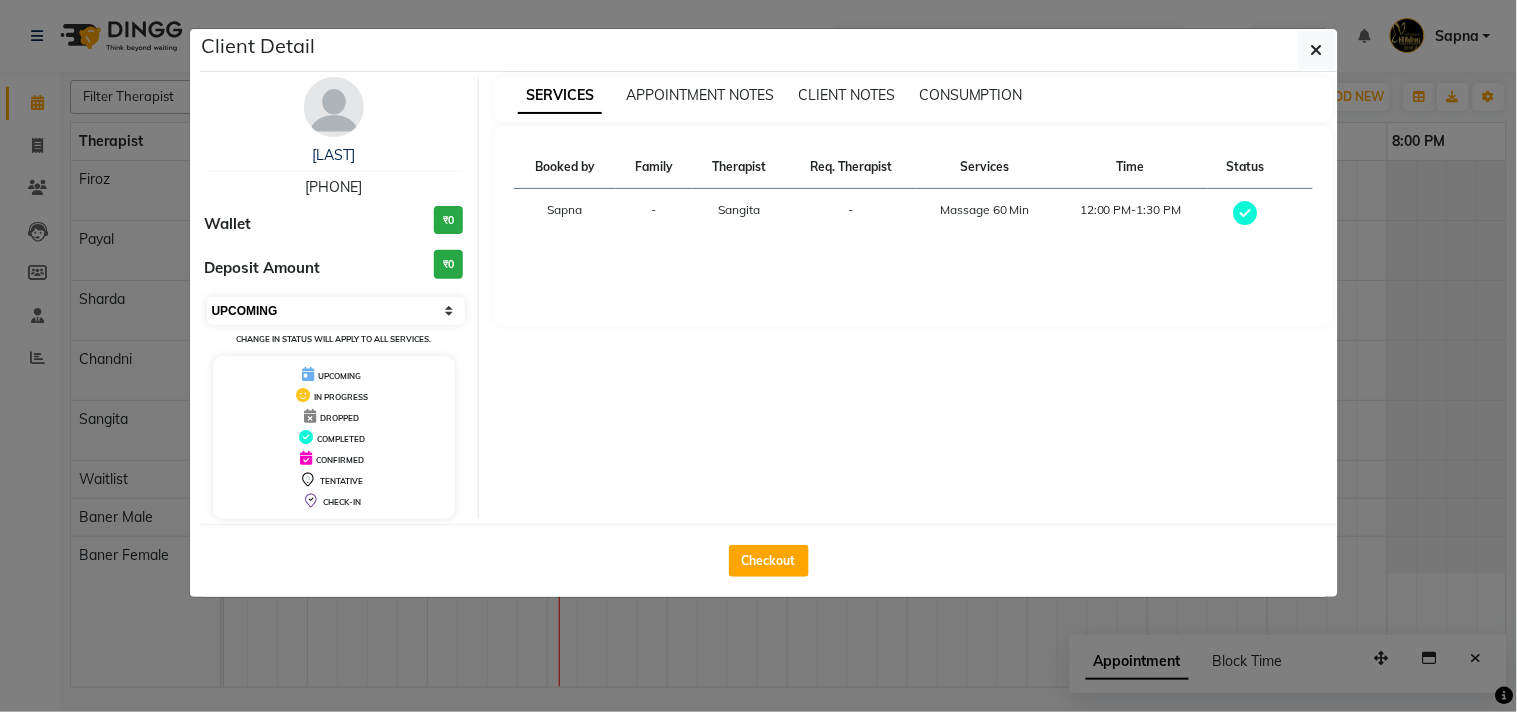 click on "Select MARK DONE UPCOMING" at bounding box center (336, 311) 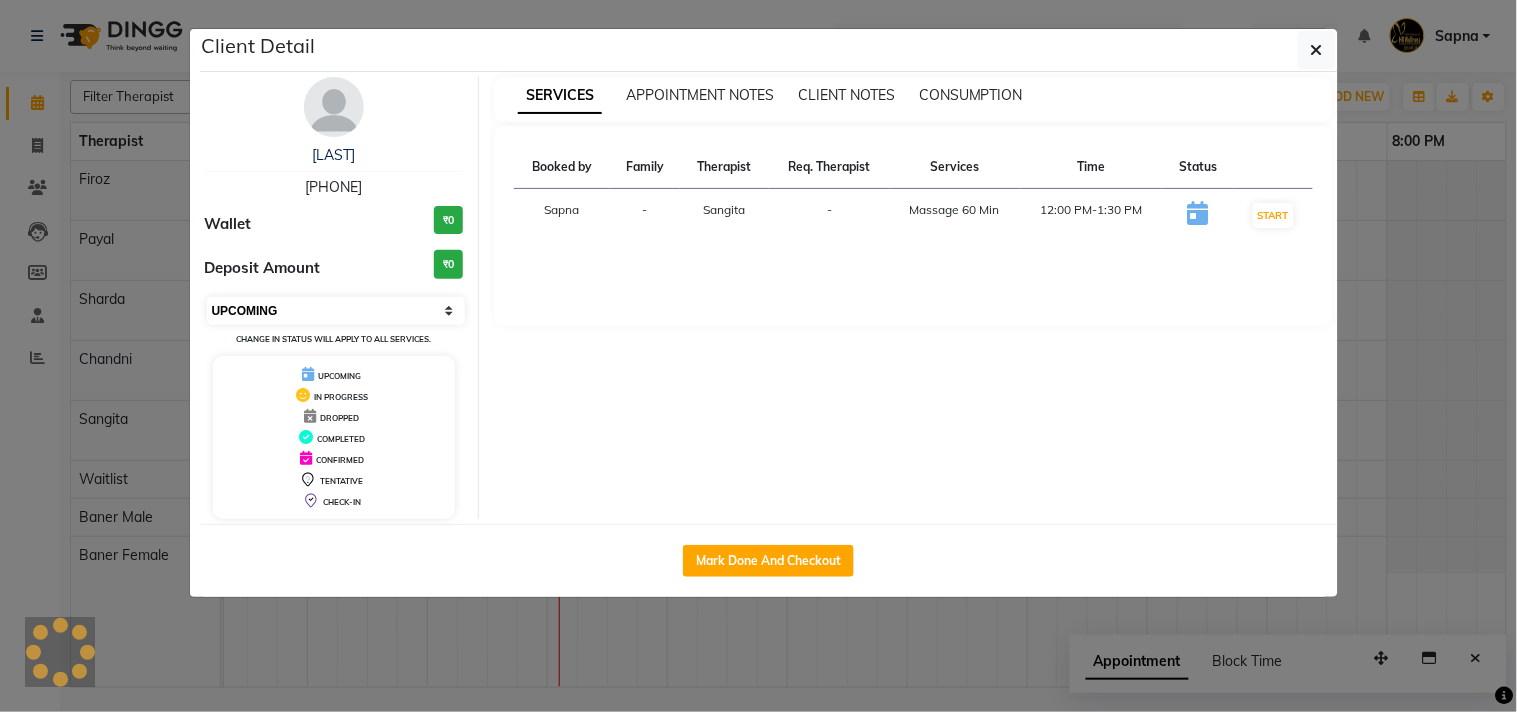 click on "Select IN SERVICE CONFIRMED TENTATIVE CHECK IN MARK DONE DROPPED UPCOMING" at bounding box center (336, 311) 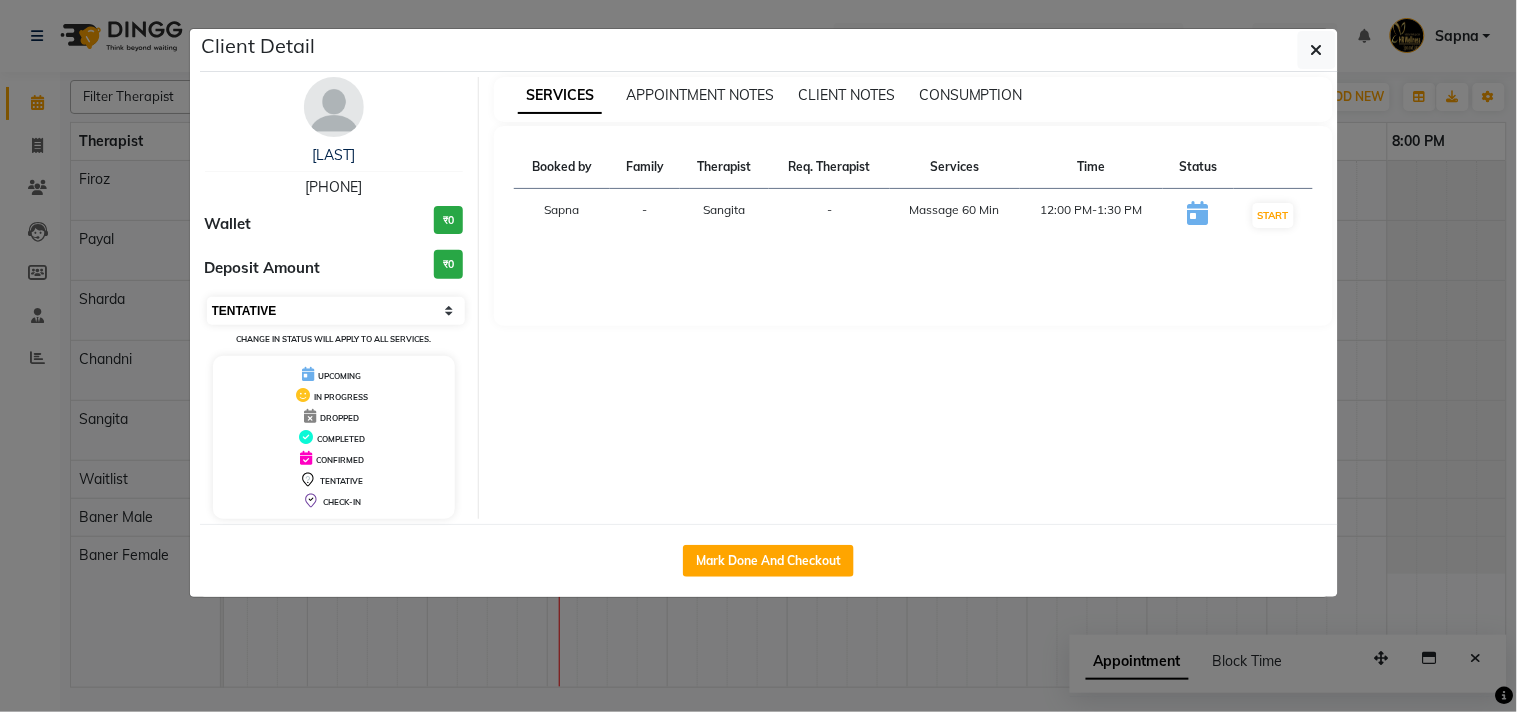 click on "Select IN SERVICE CONFIRMED TENTATIVE CHECK IN MARK DONE DROPPED UPCOMING" at bounding box center (336, 311) 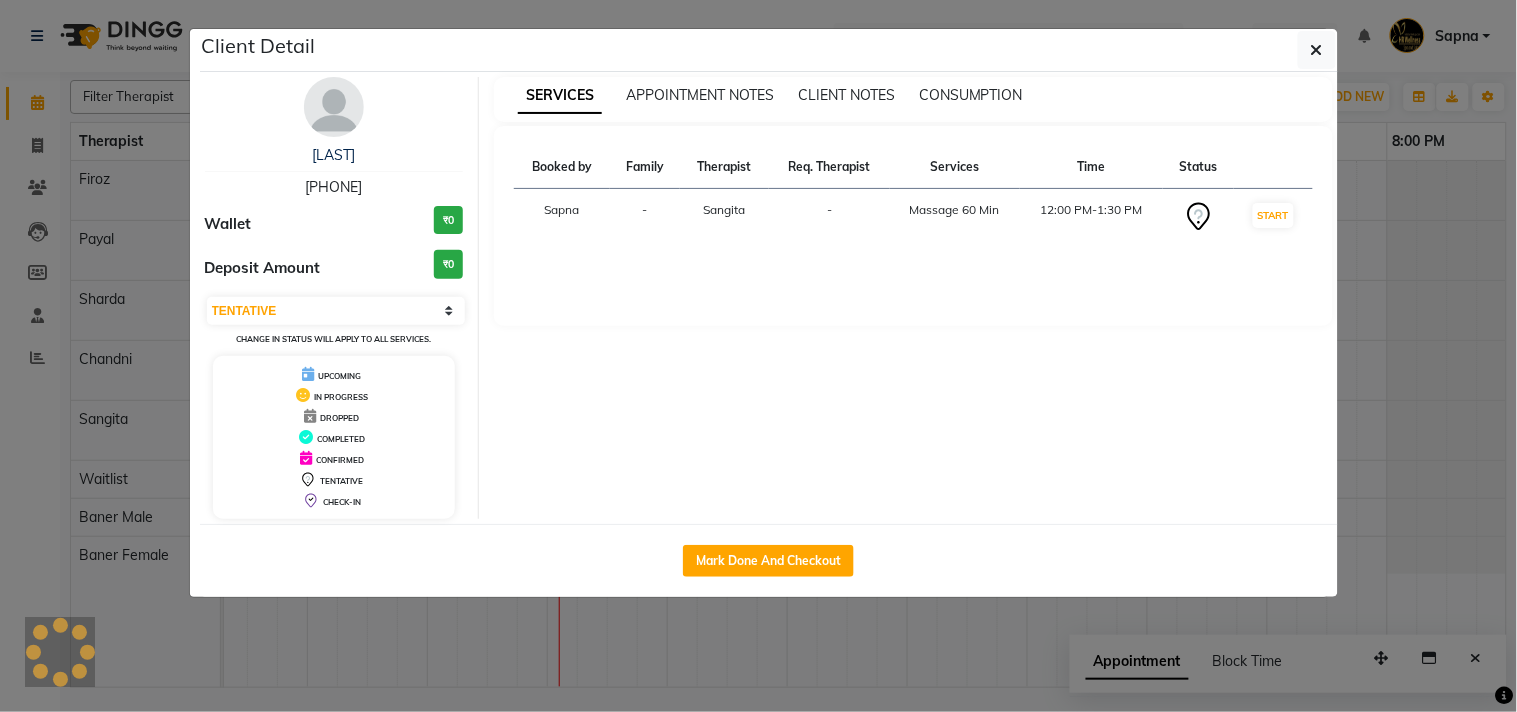 click on "Client Detail  Satish Bakre   9890911555 Wallet ₹0 Deposit Amount  ₹0  Select IN SERVICE CONFIRMED TENTATIVE CHECK IN MARK DONE DROPPED UPCOMING Change in status will apply to all services. UPCOMING IN PROGRESS DROPPED COMPLETED CONFIRMED TENTATIVE CHECK-IN SERVICES APPOINTMENT NOTES CLIENT NOTES CONSUMPTION Booked by Family Therapist Req. Therapist Services Time Status  Sapna  - Sangita -  Massage 60 Min   12:00 PM-1:30 PM   START   Mark Done And Checkout" 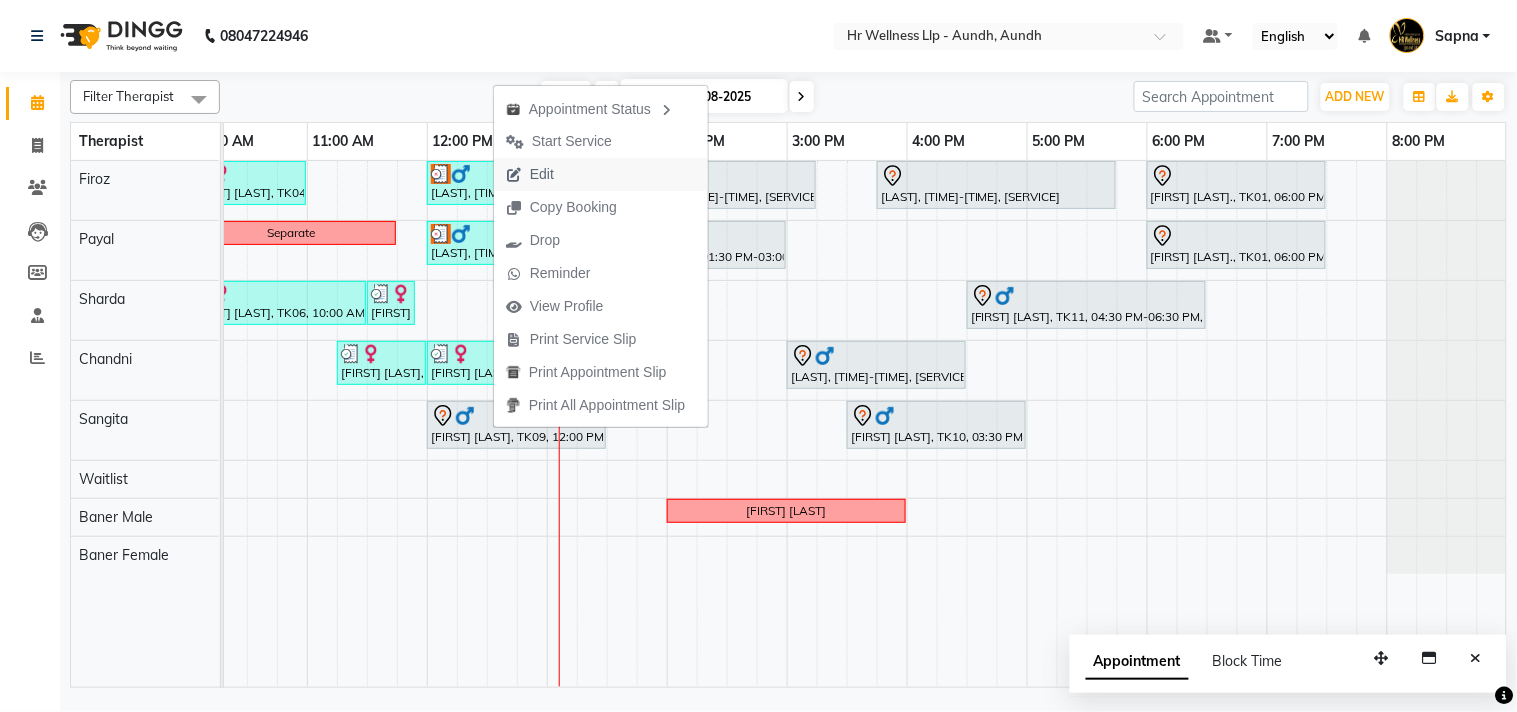 click on "Edit" at bounding box center (542, 174) 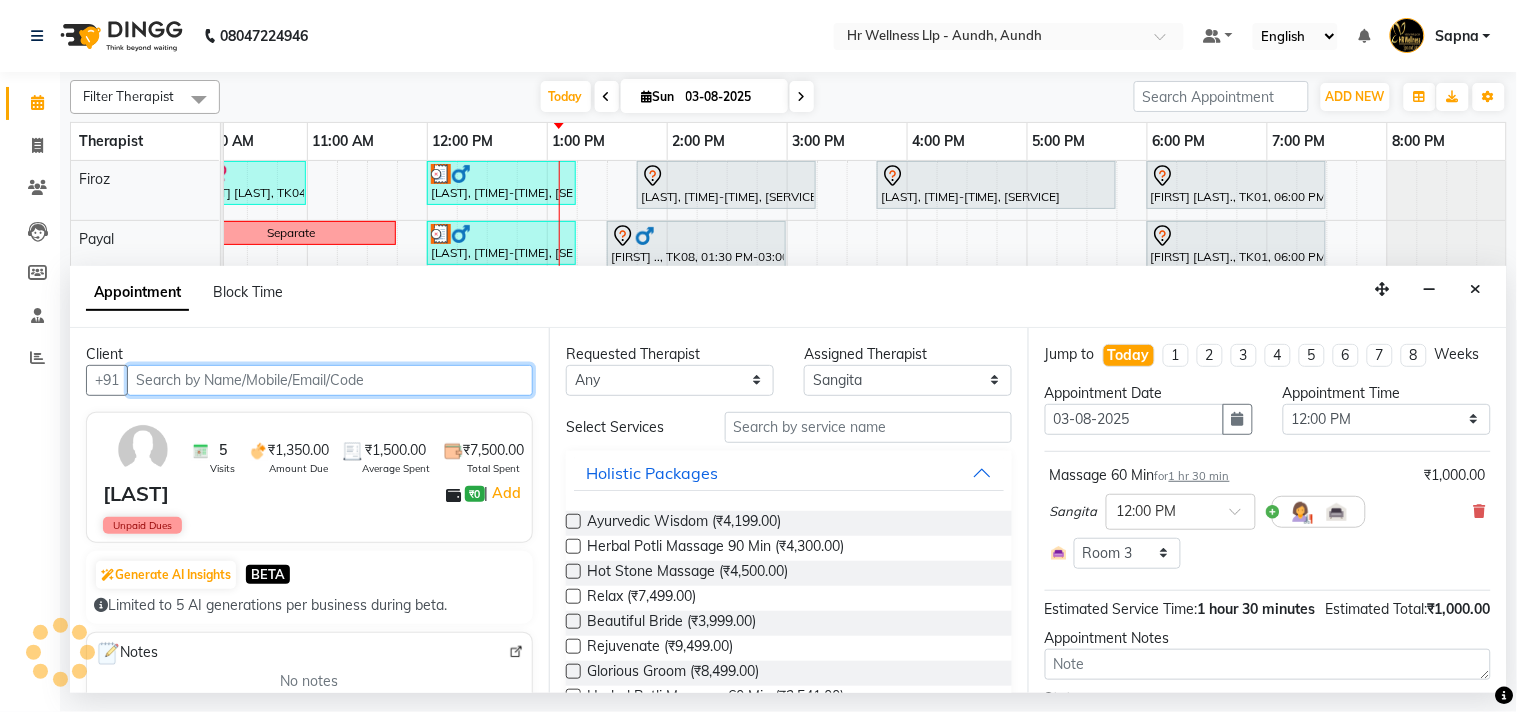 scroll, scrollTop: 0, scrollLeft: 277, axis: horizontal 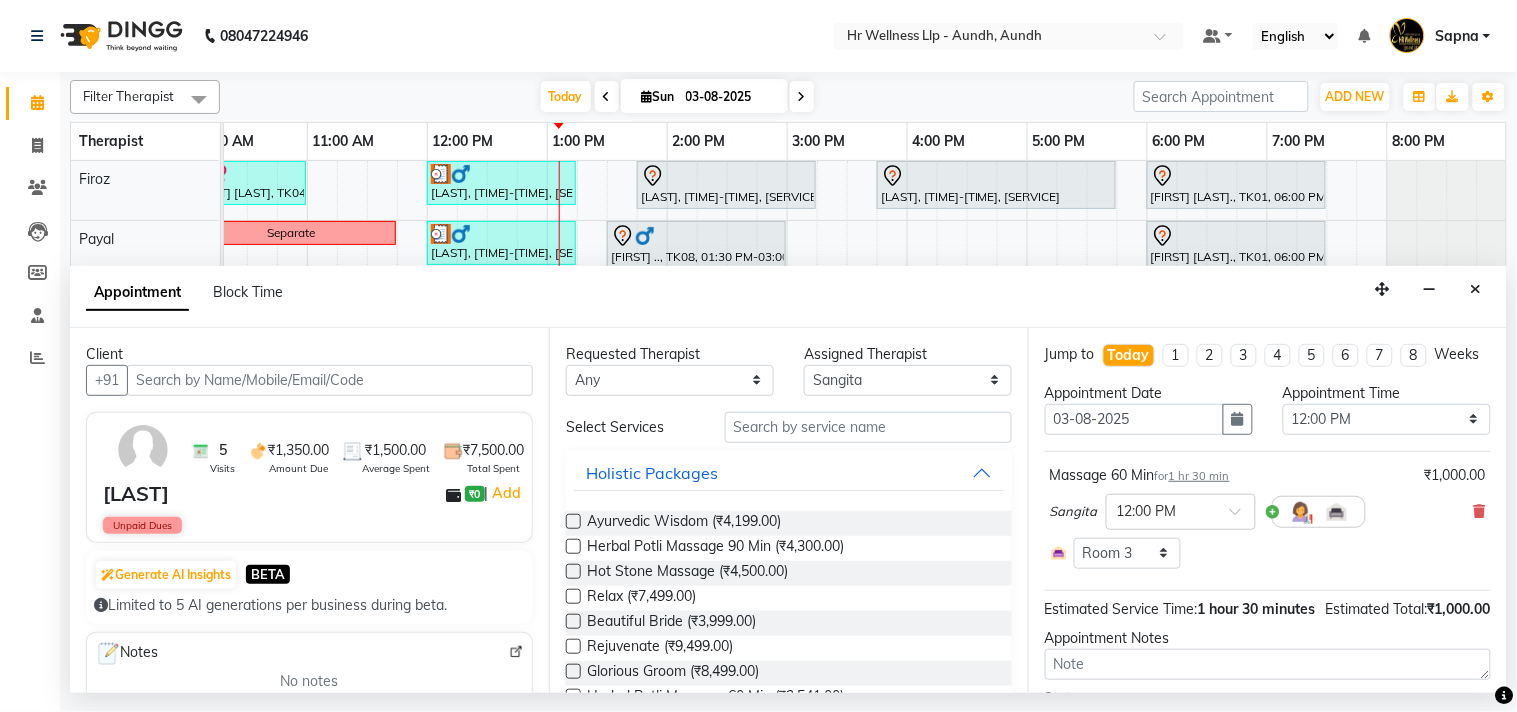 click at bounding box center [1480, 511] 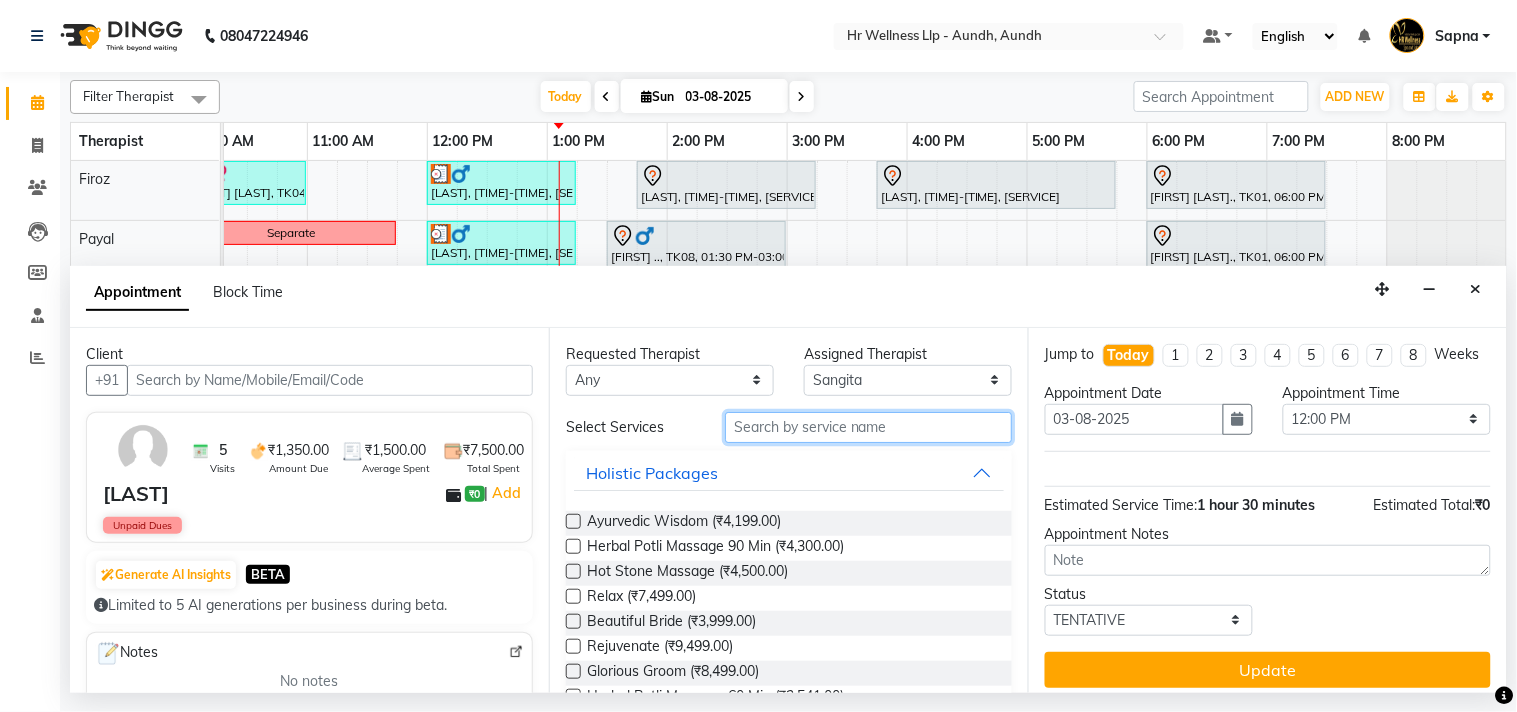 click at bounding box center (868, 427) 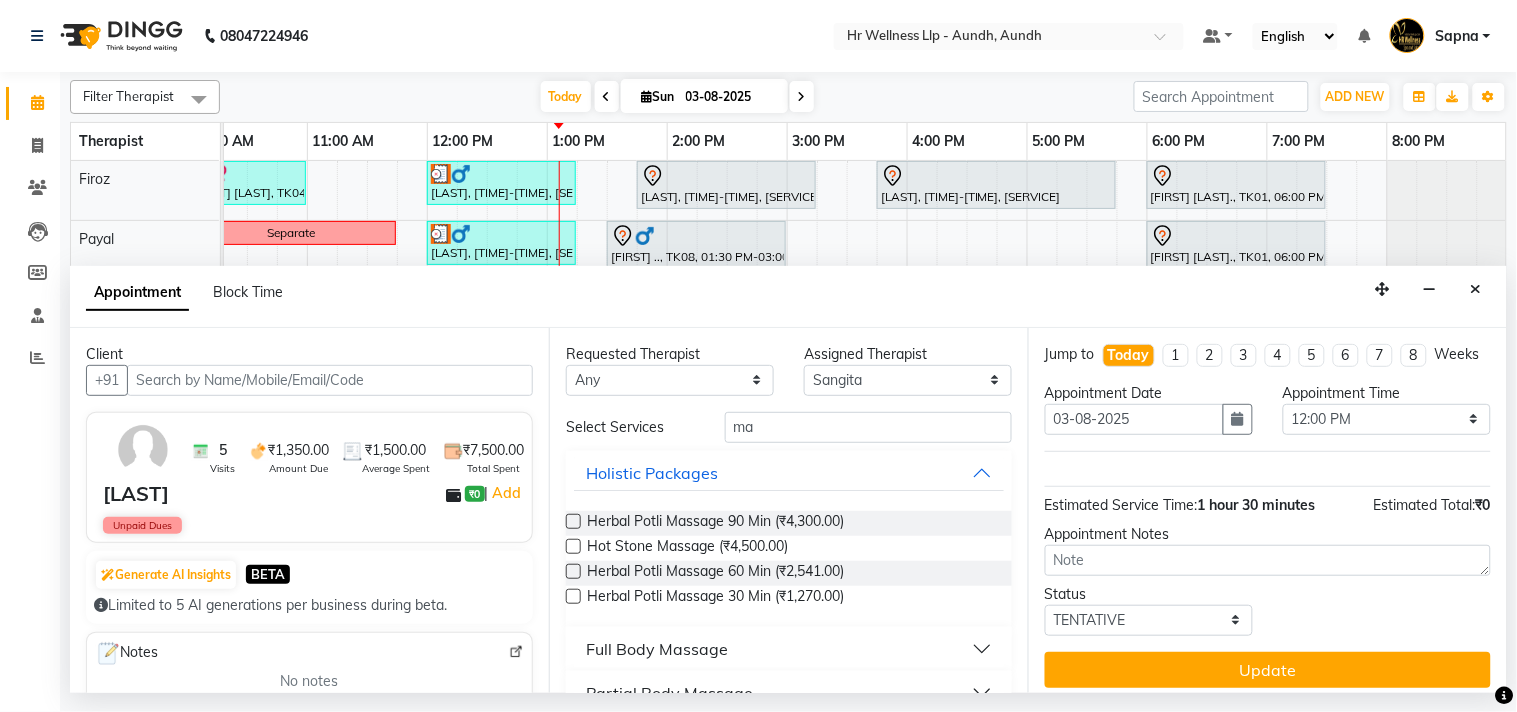 click on "Full Body Massage" at bounding box center (657, 649) 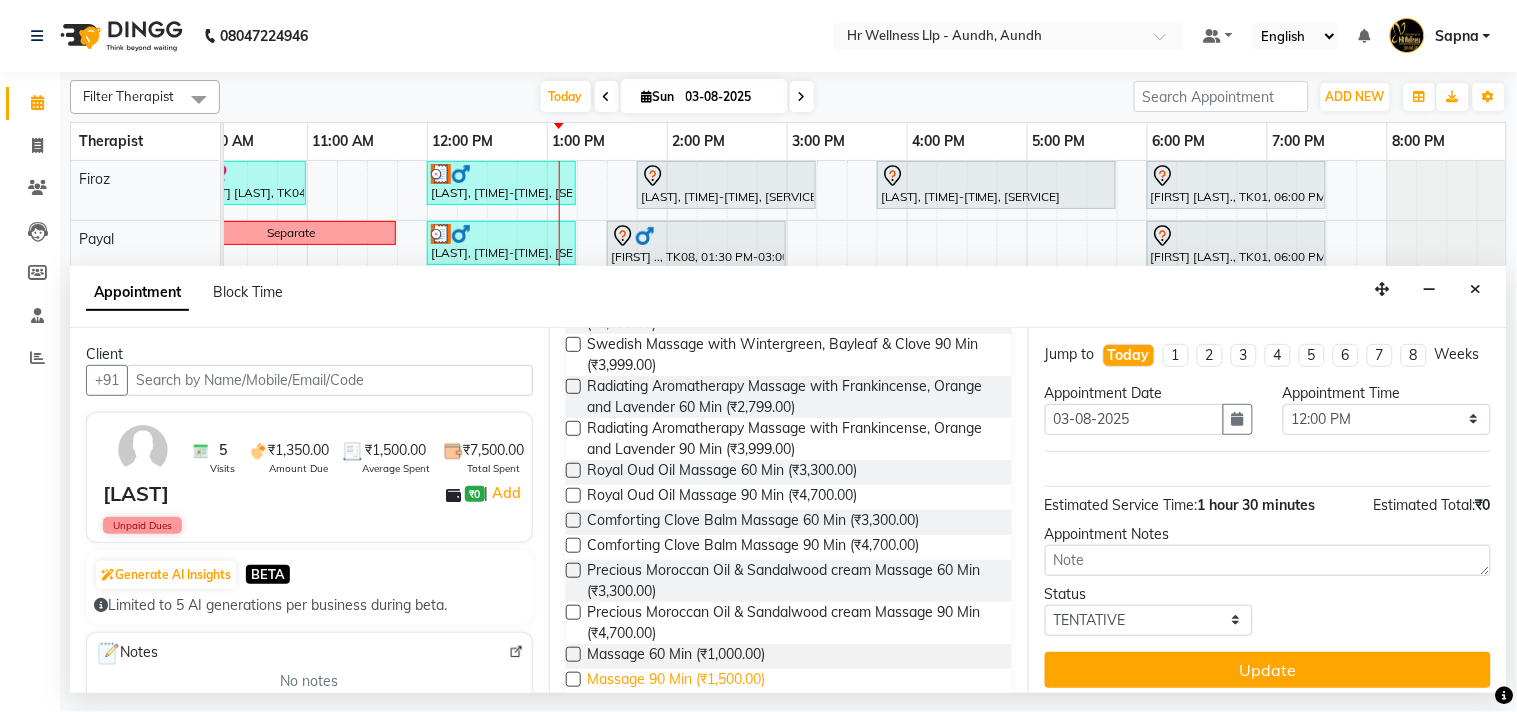 scroll, scrollTop: 888, scrollLeft: 0, axis: vertical 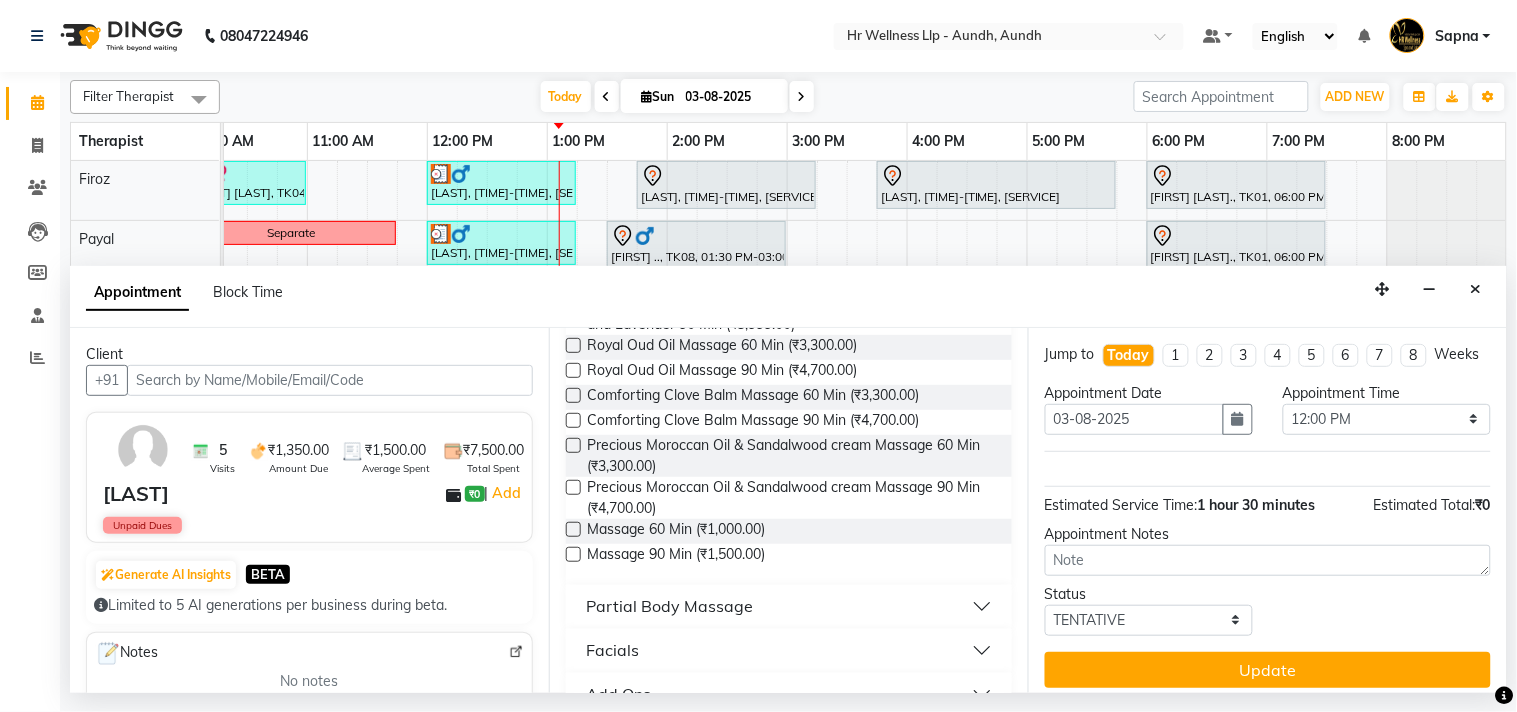 click at bounding box center [573, 554] 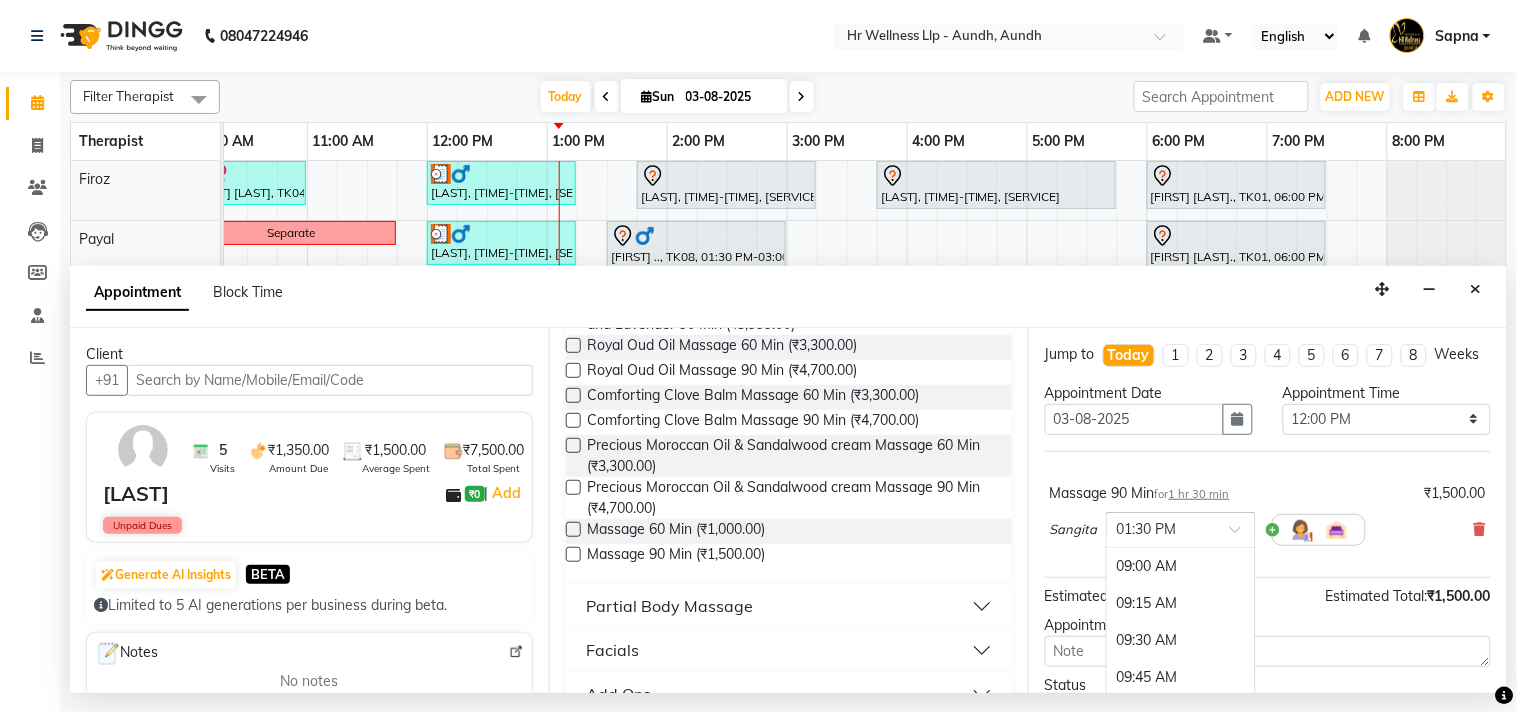 click at bounding box center (1242, 535) 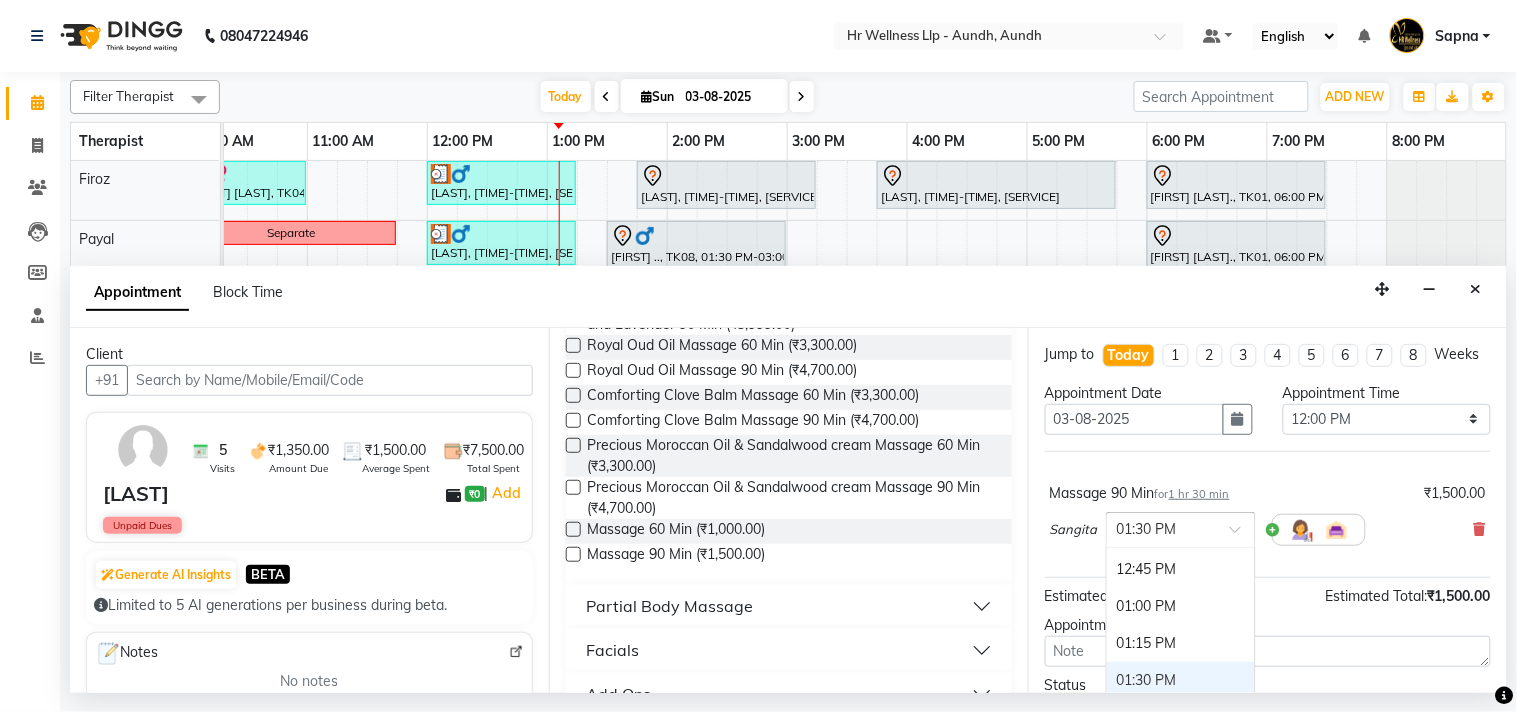 scroll, scrollTop: 443, scrollLeft: 0, axis: vertical 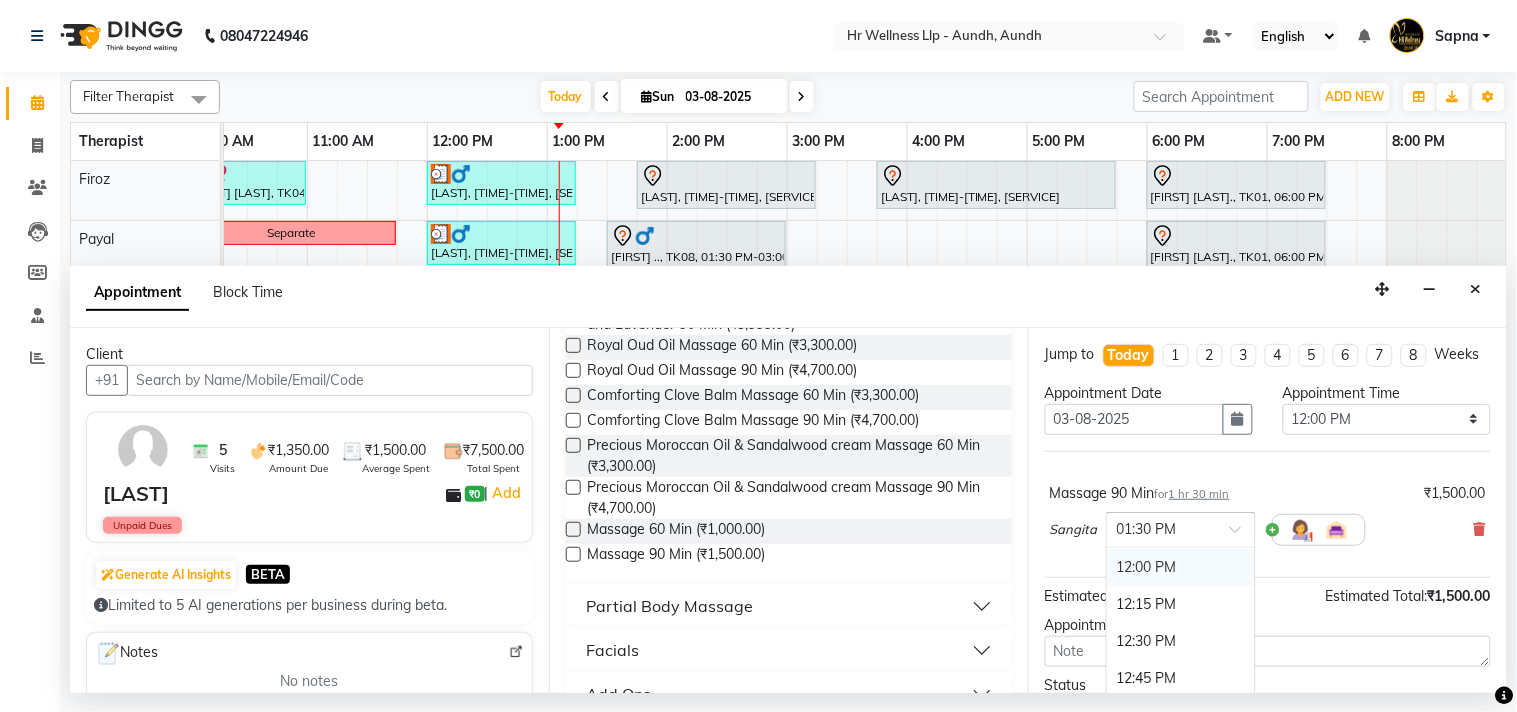 click on "12:00 PM" at bounding box center (1181, 567) 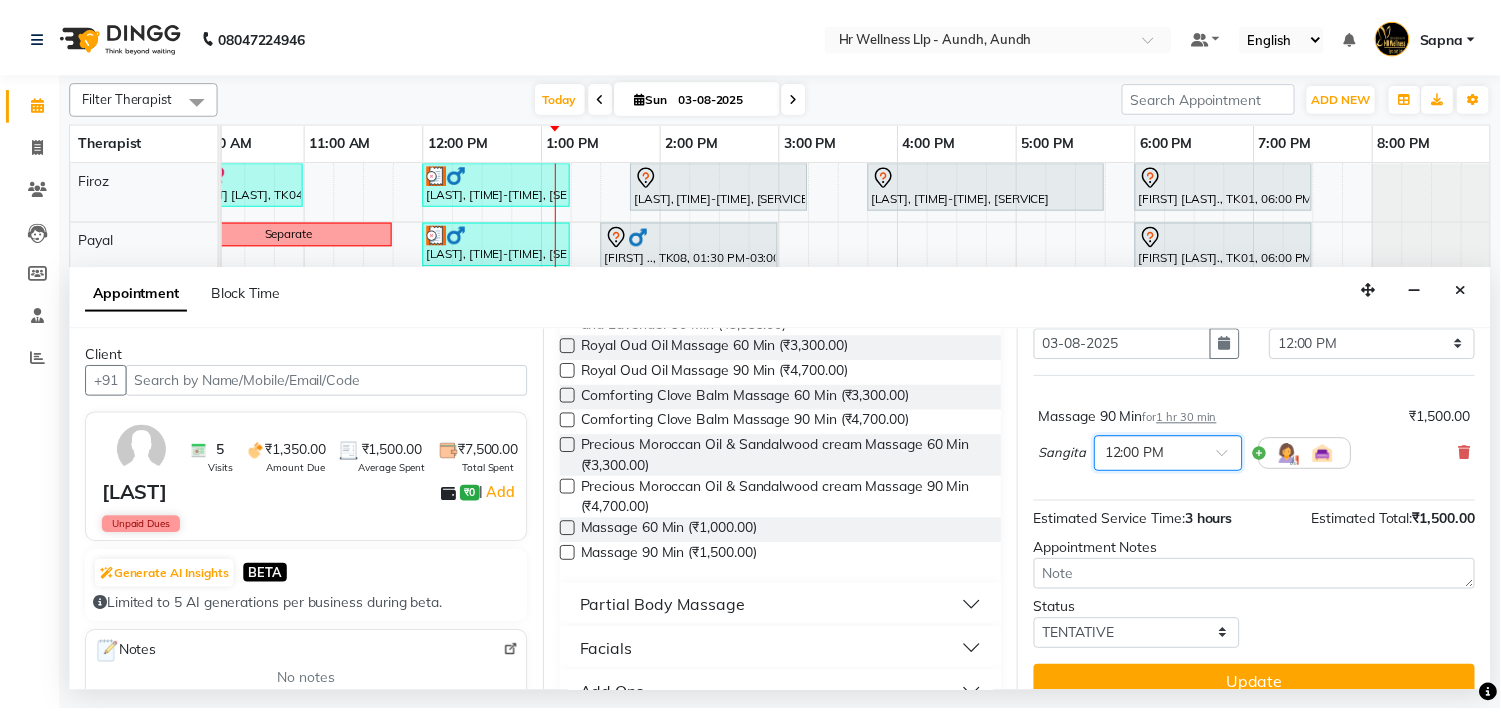 scroll, scrollTop: 121, scrollLeft: 0, axis: vertical 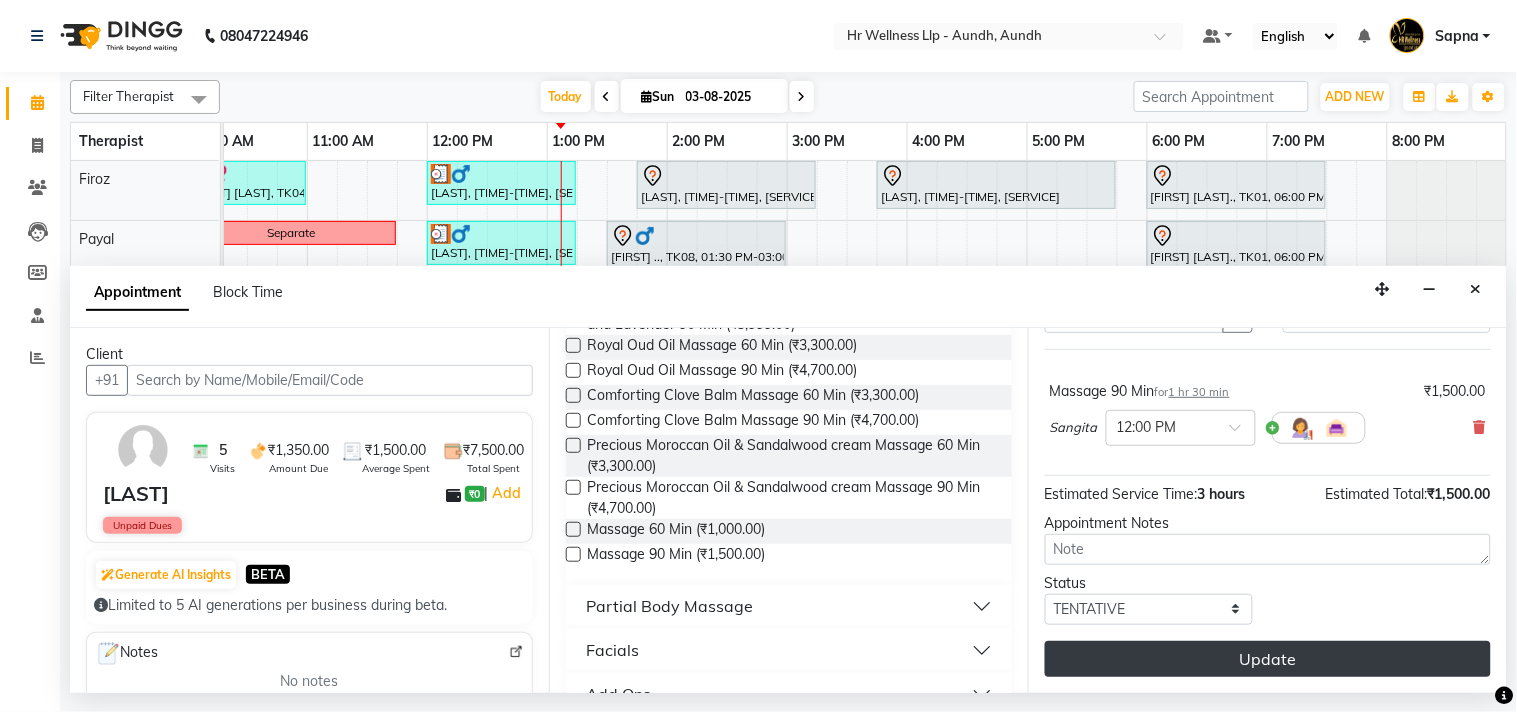 click on "Update" at bounding box center (1268, 659) 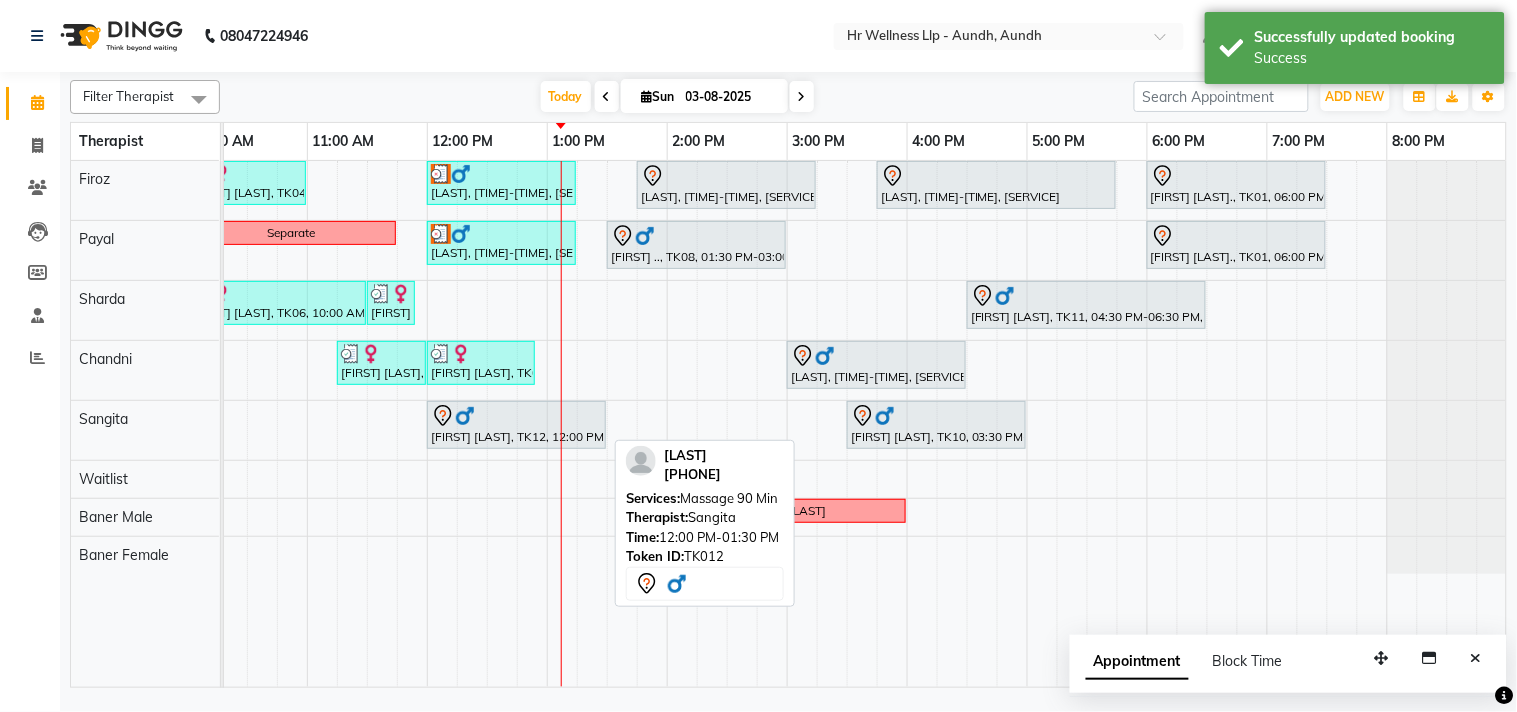 click at bounding box center [516, 416] 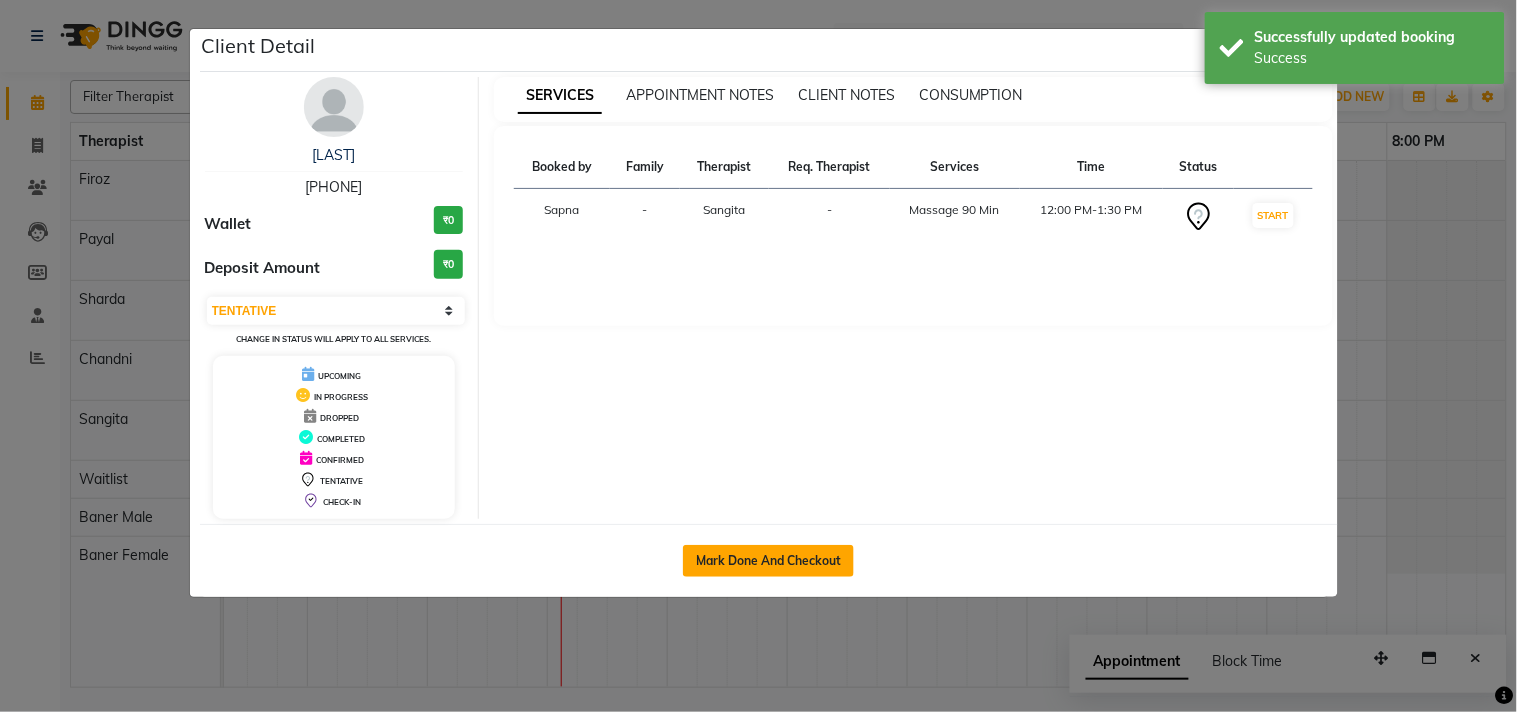 click on "Mark Done And Checkout" 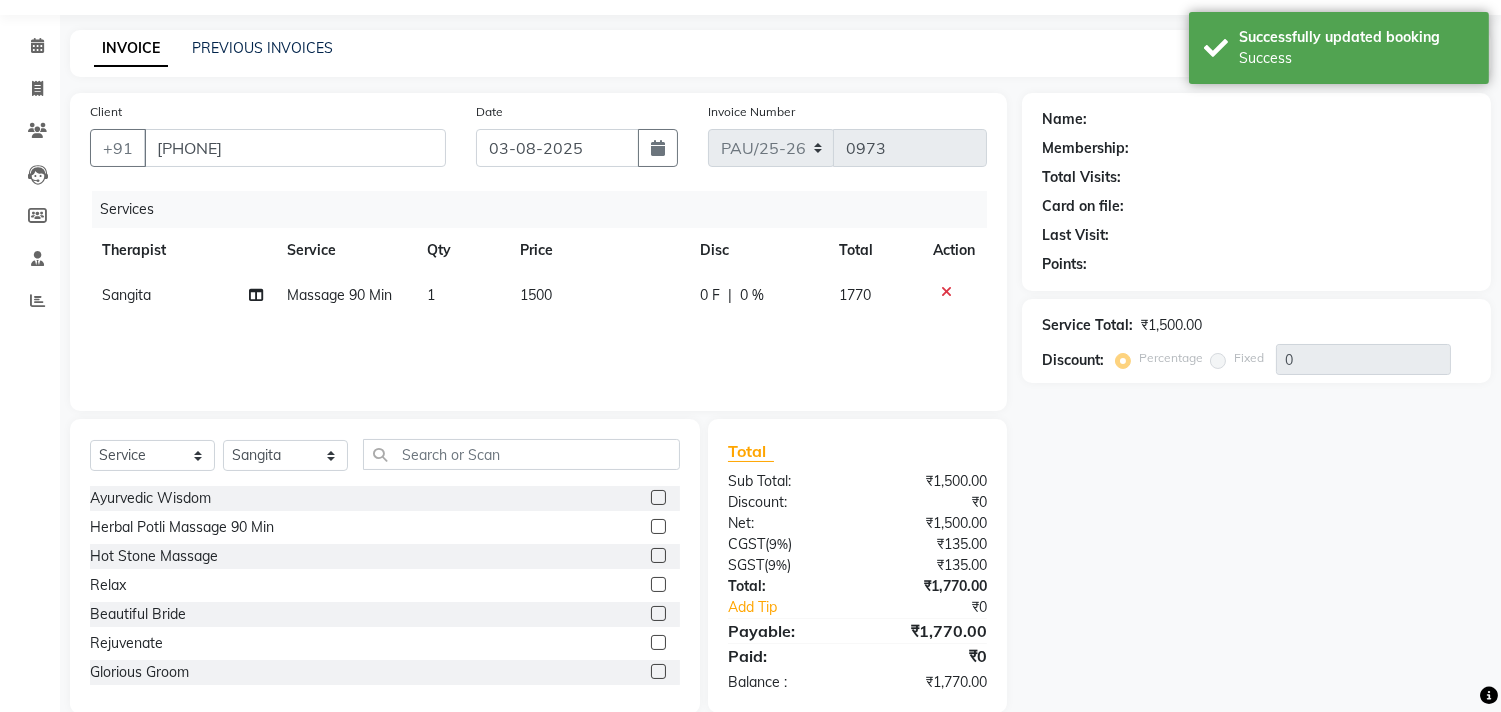 scroll, scrollTop: 88, scrollLeft: 0, axis: vertical 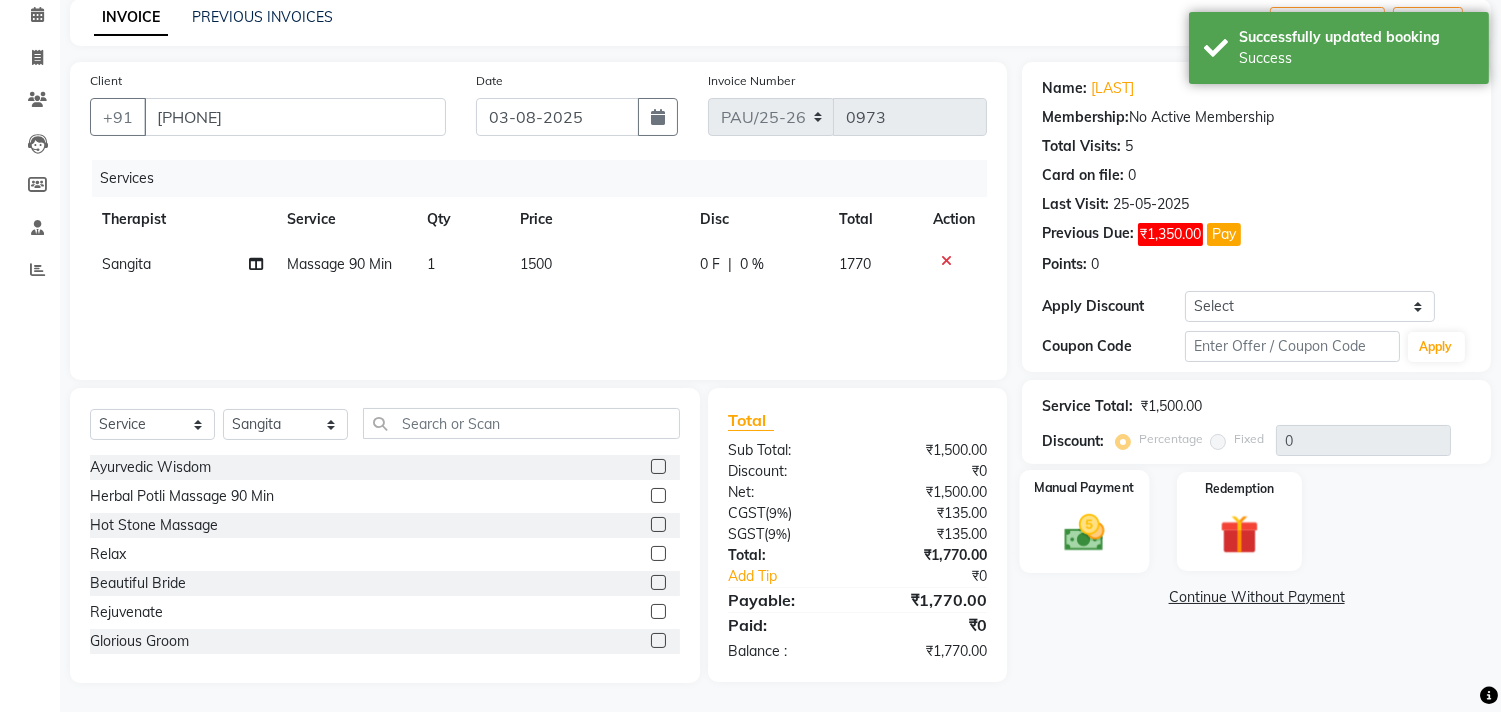 click 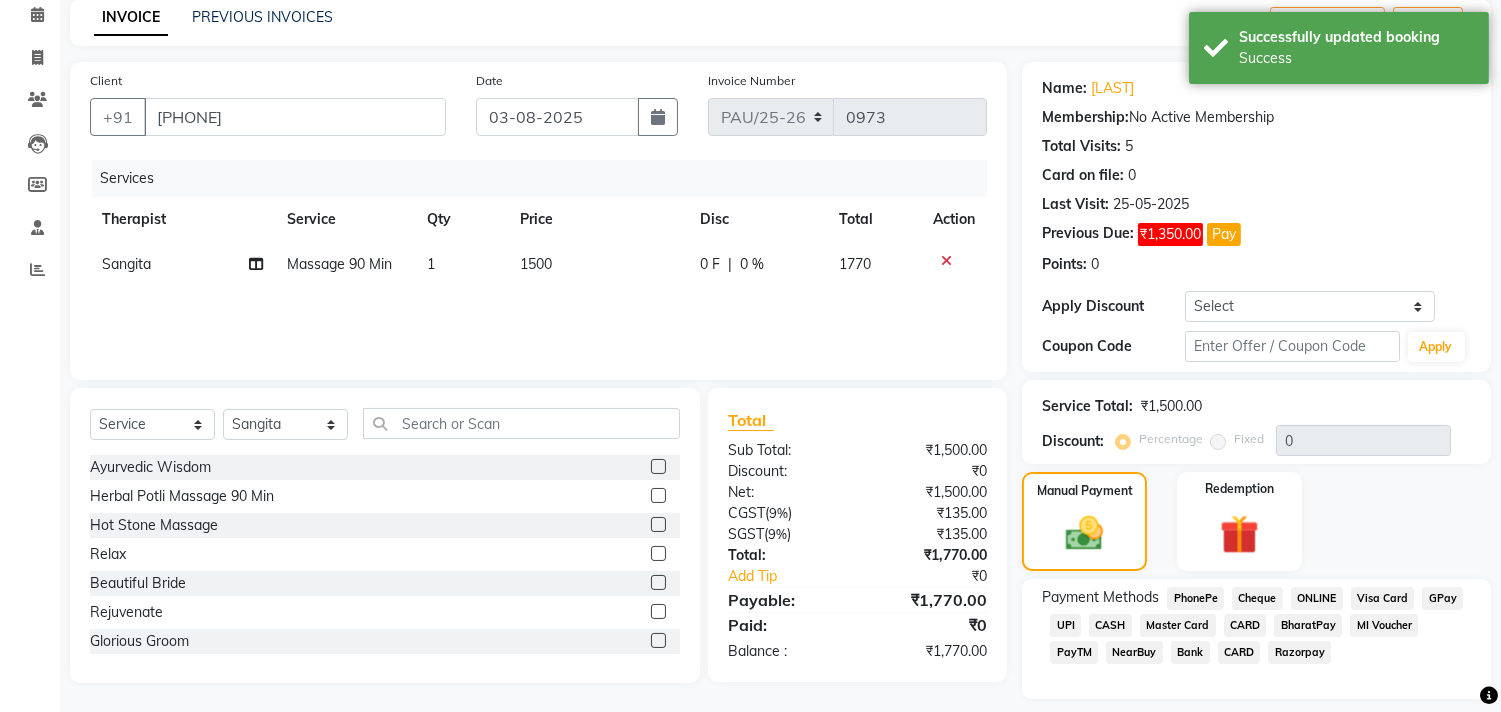 click on "CASH" 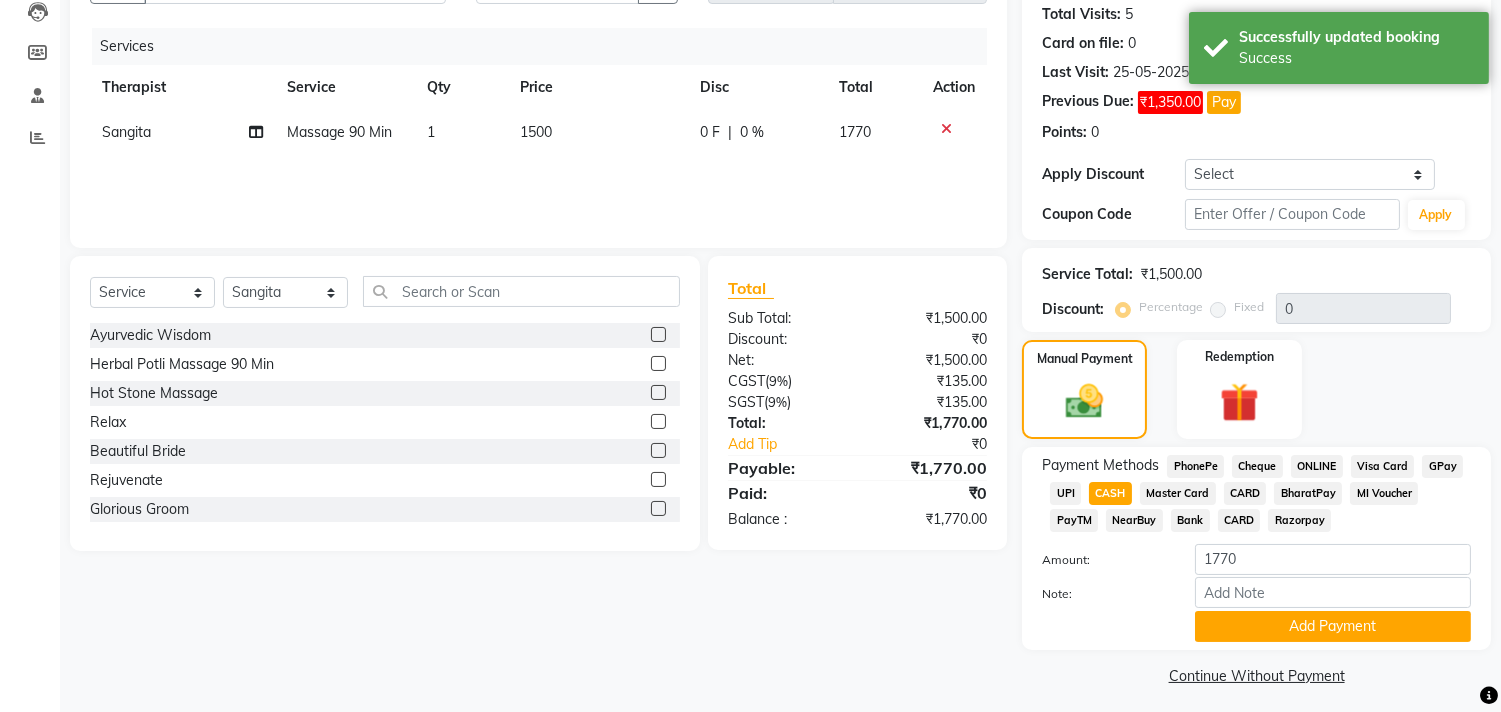 scroll, scrollTop: 230, scrollLeft: 0, axis: vertical 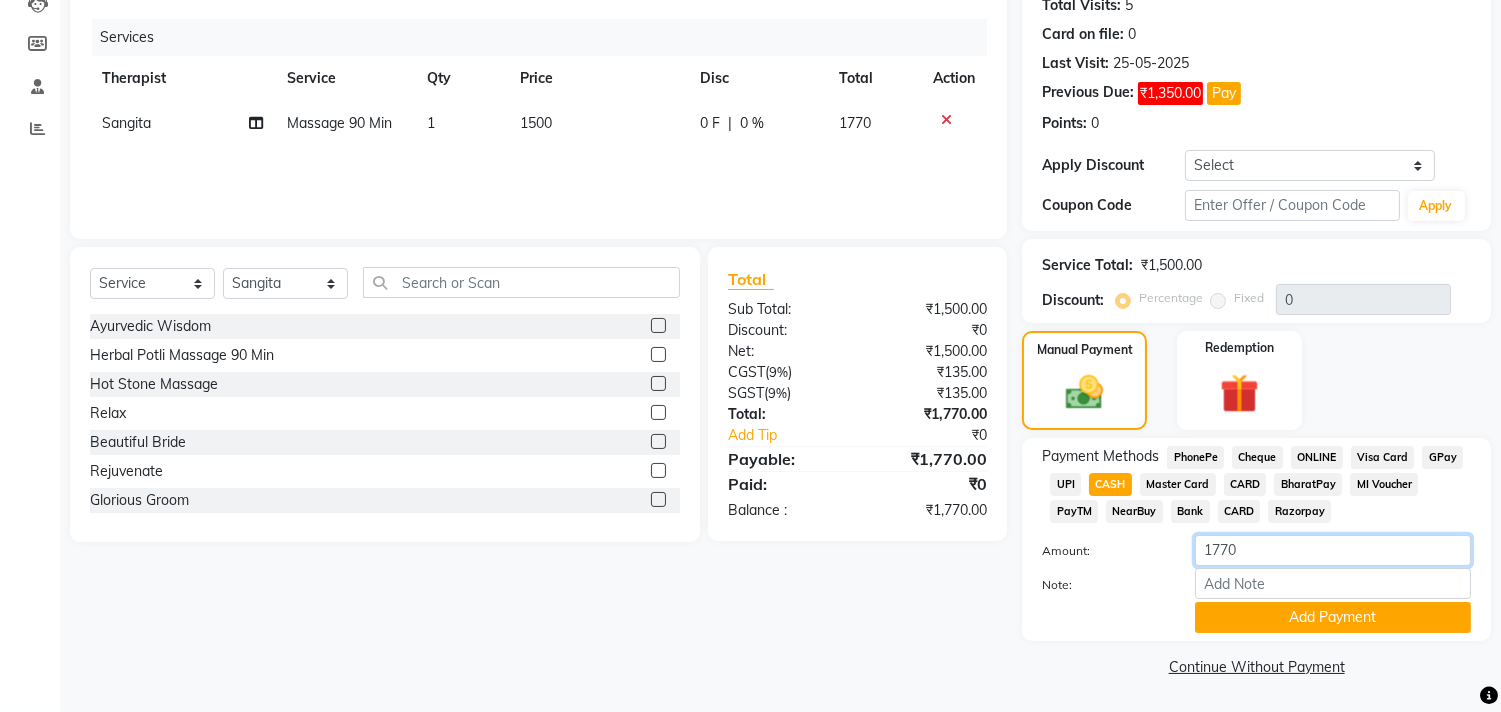 click on "1770" 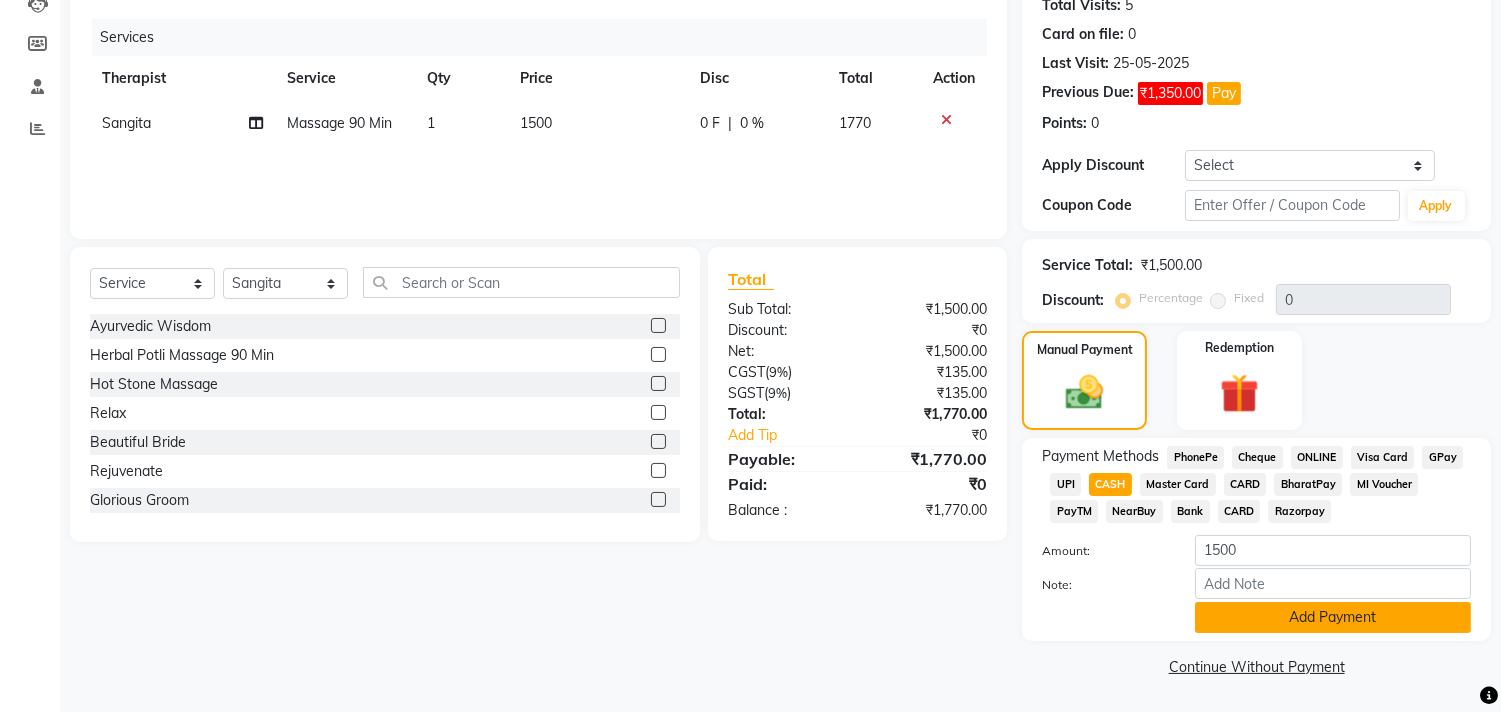 click on "Add Payment" 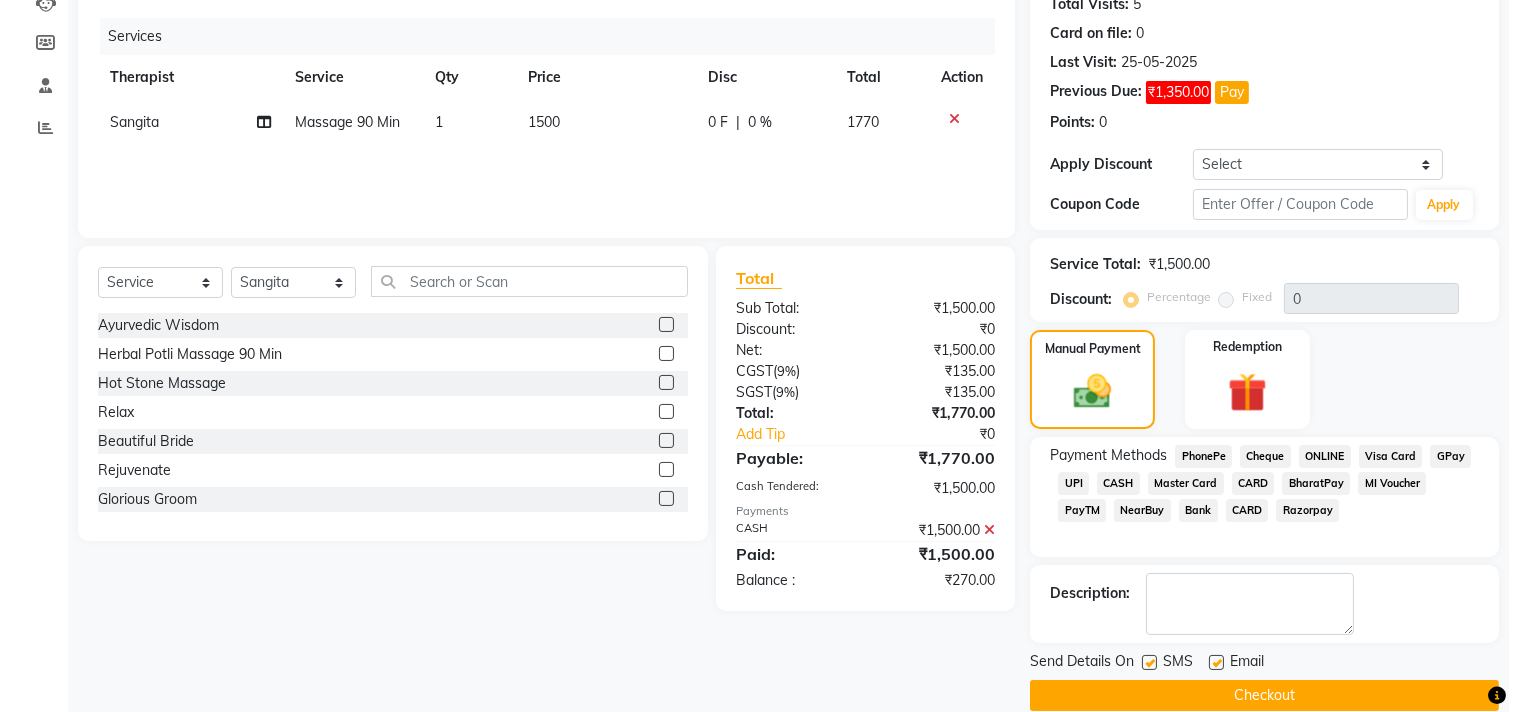 scroll, scrollTop: 258, scrollLeft: 0, axis: vertical 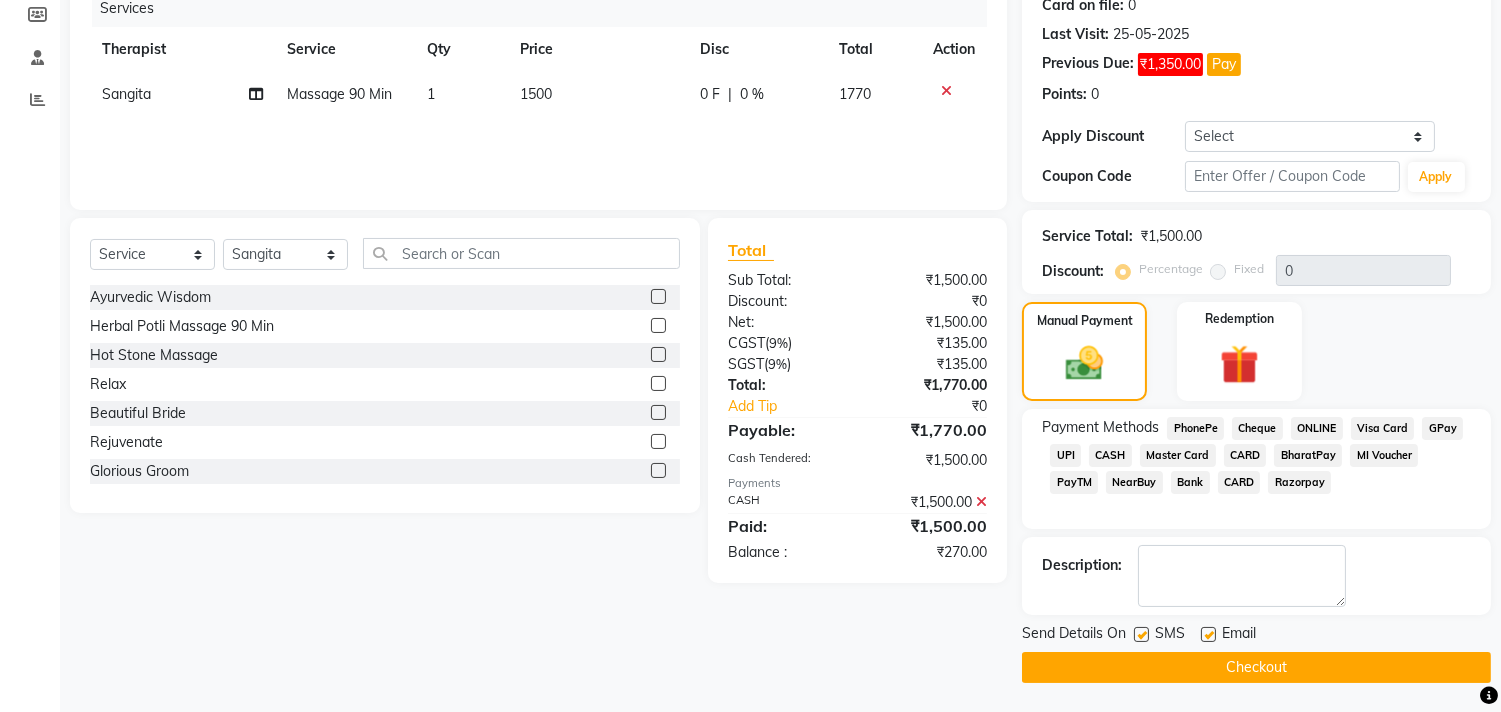 click 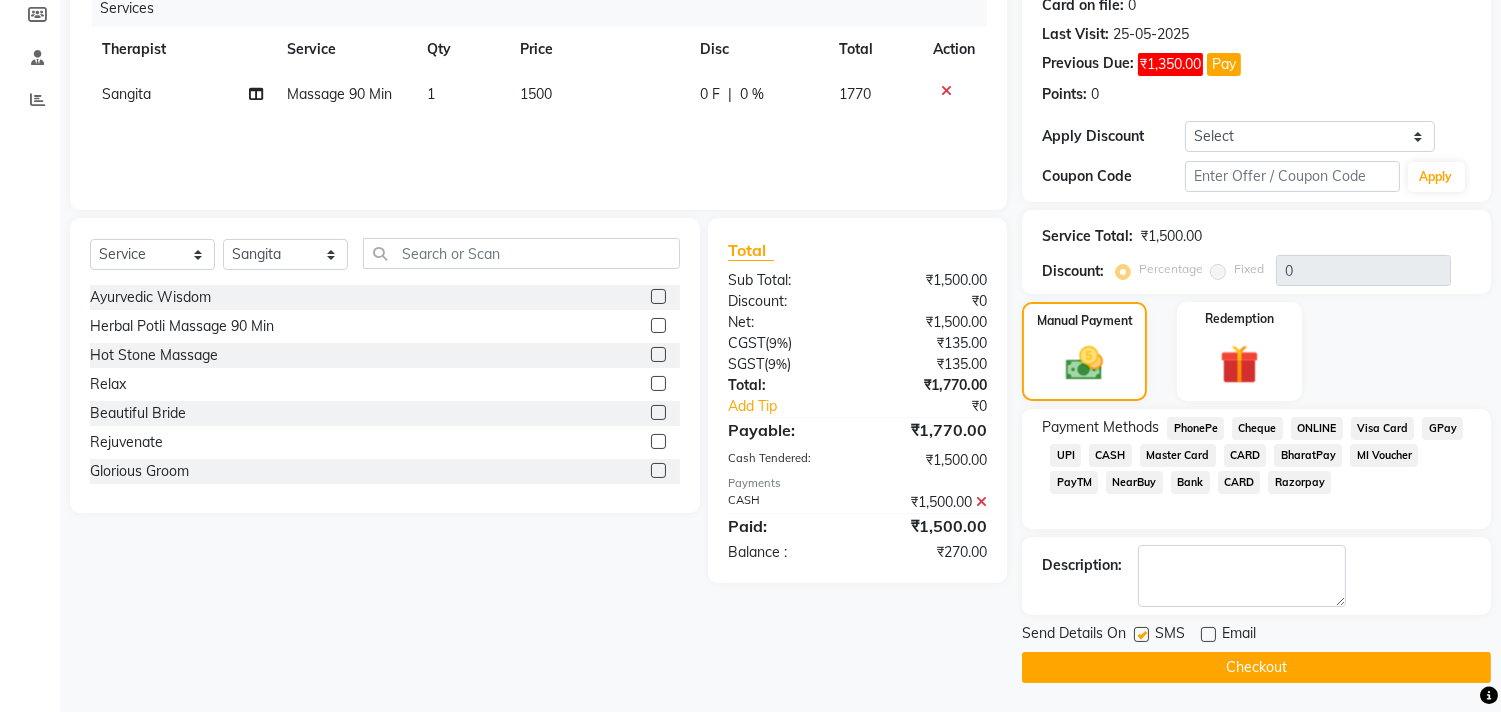 click 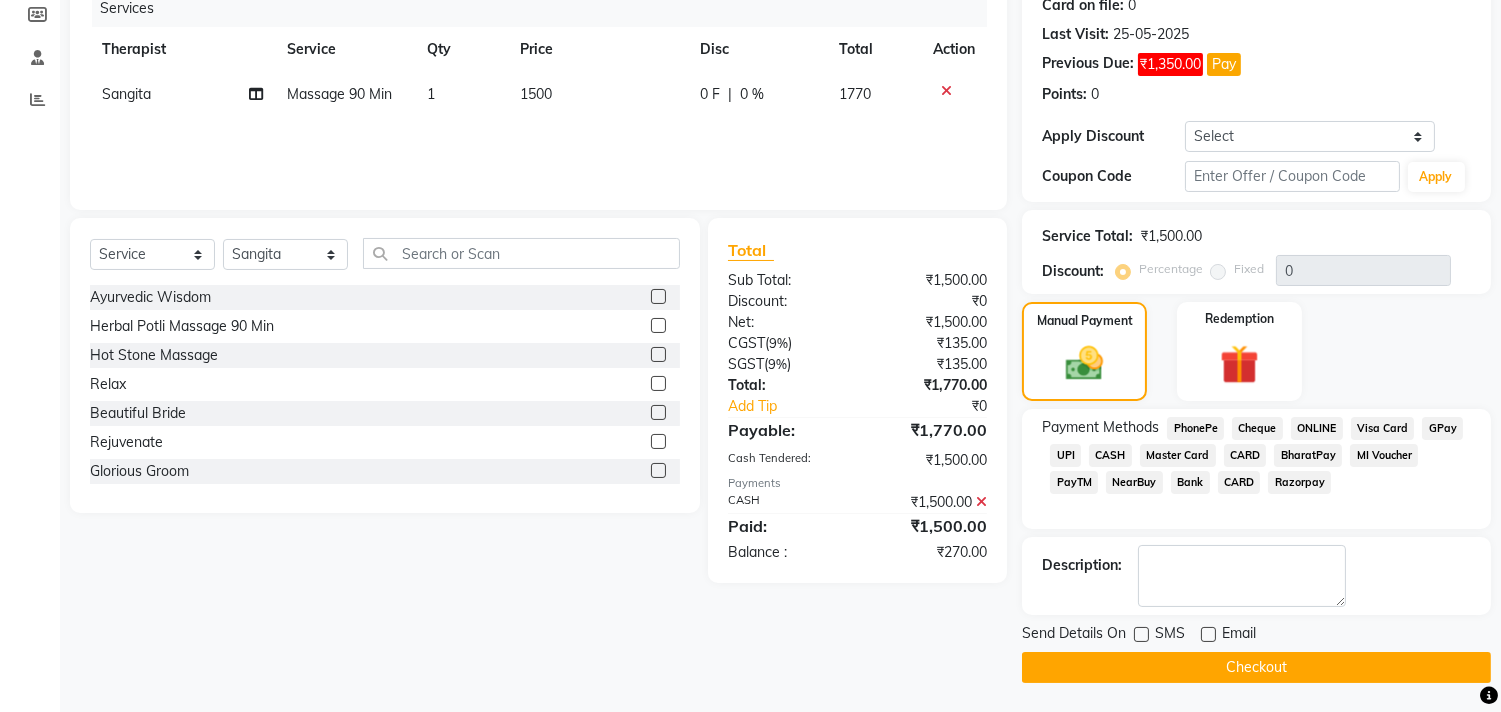 click on "Checkout" 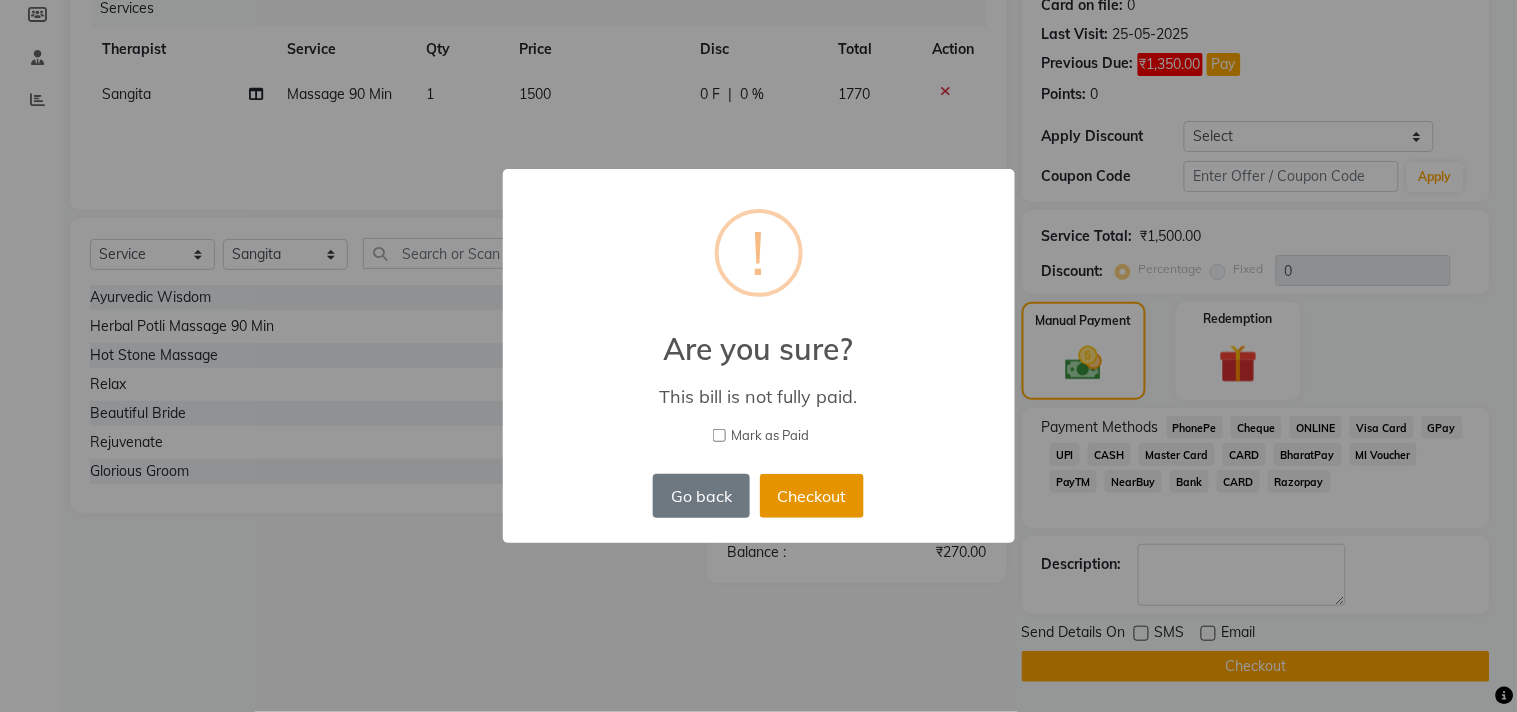 click on "Checkout" at bounding box center (812, 496) 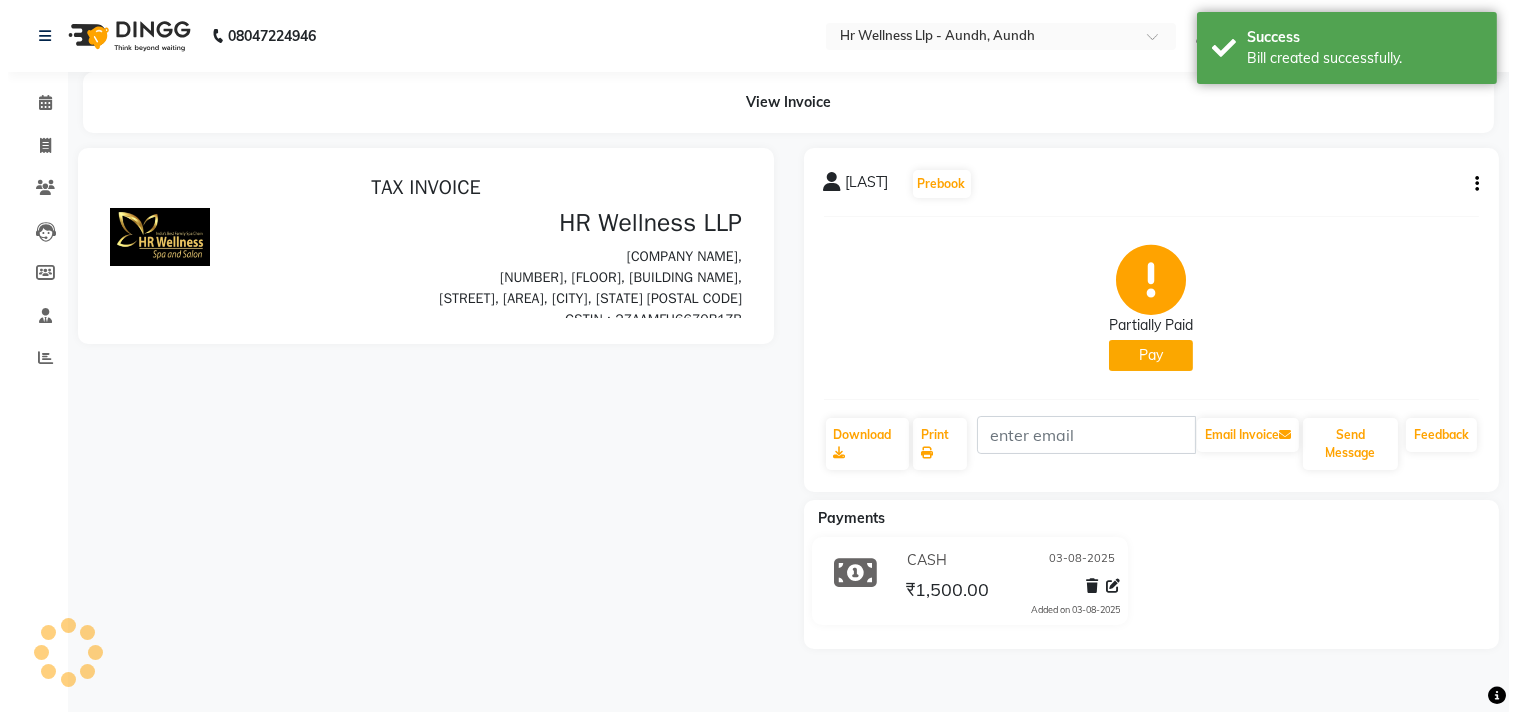 scroll, scrollTop: 0, scrollLeft: 0, axis: both 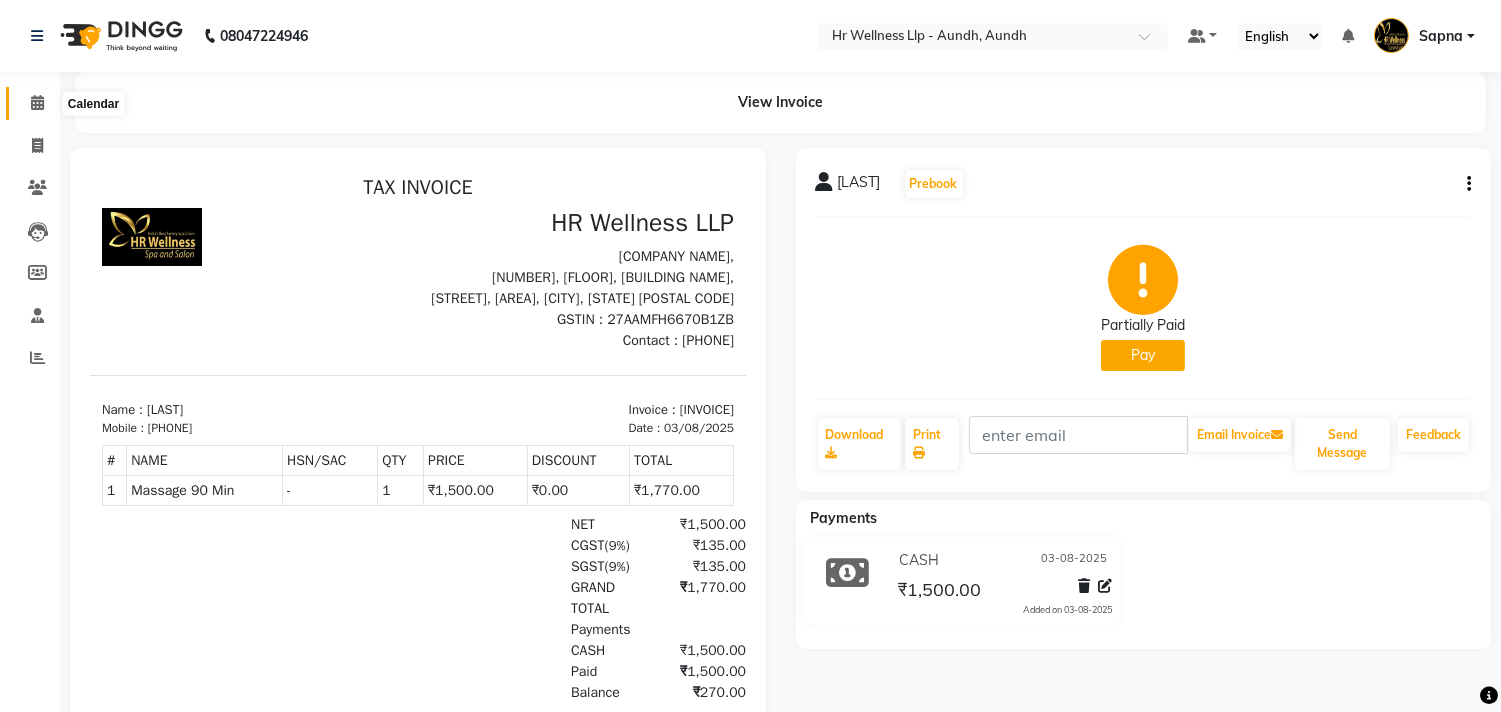 click 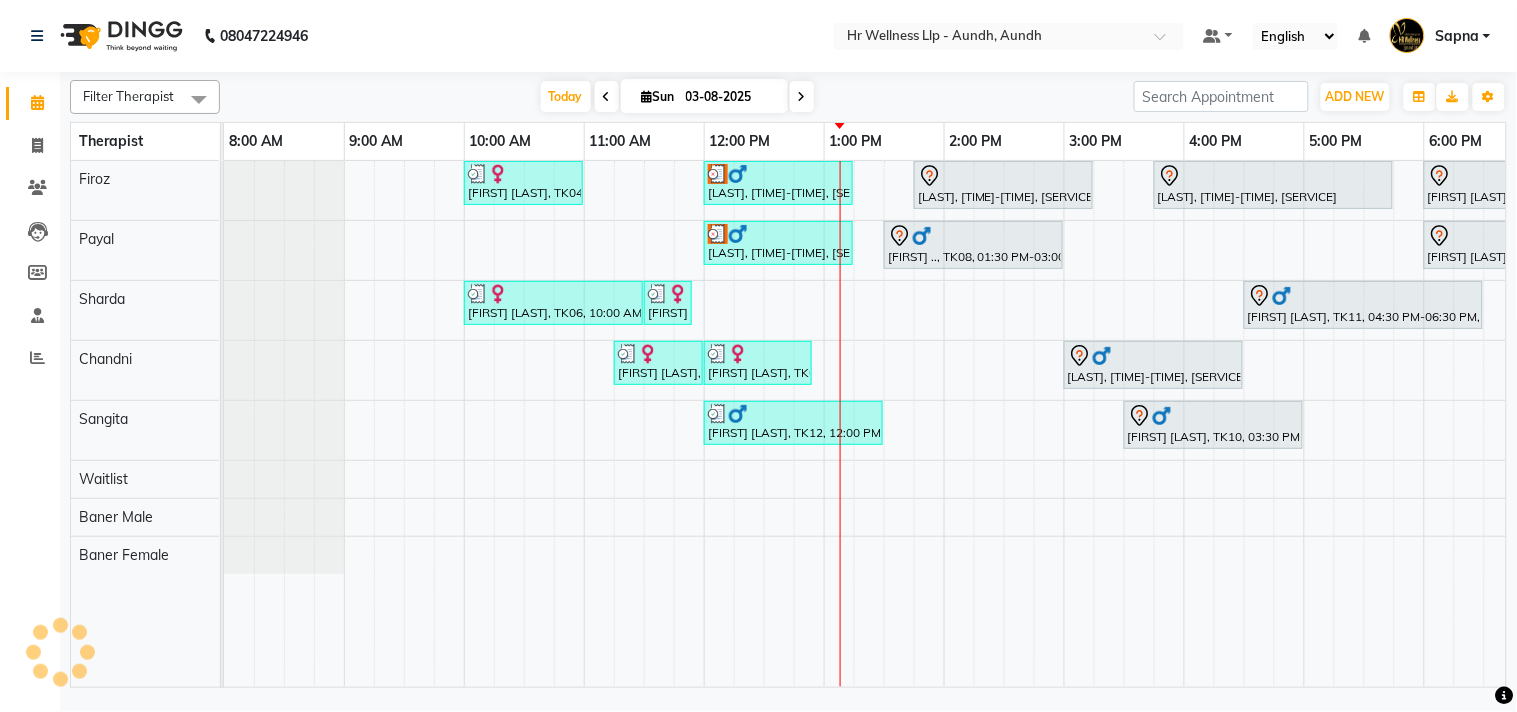 scroll, scrollTop: 0, scrollLeft: 0, axis: both 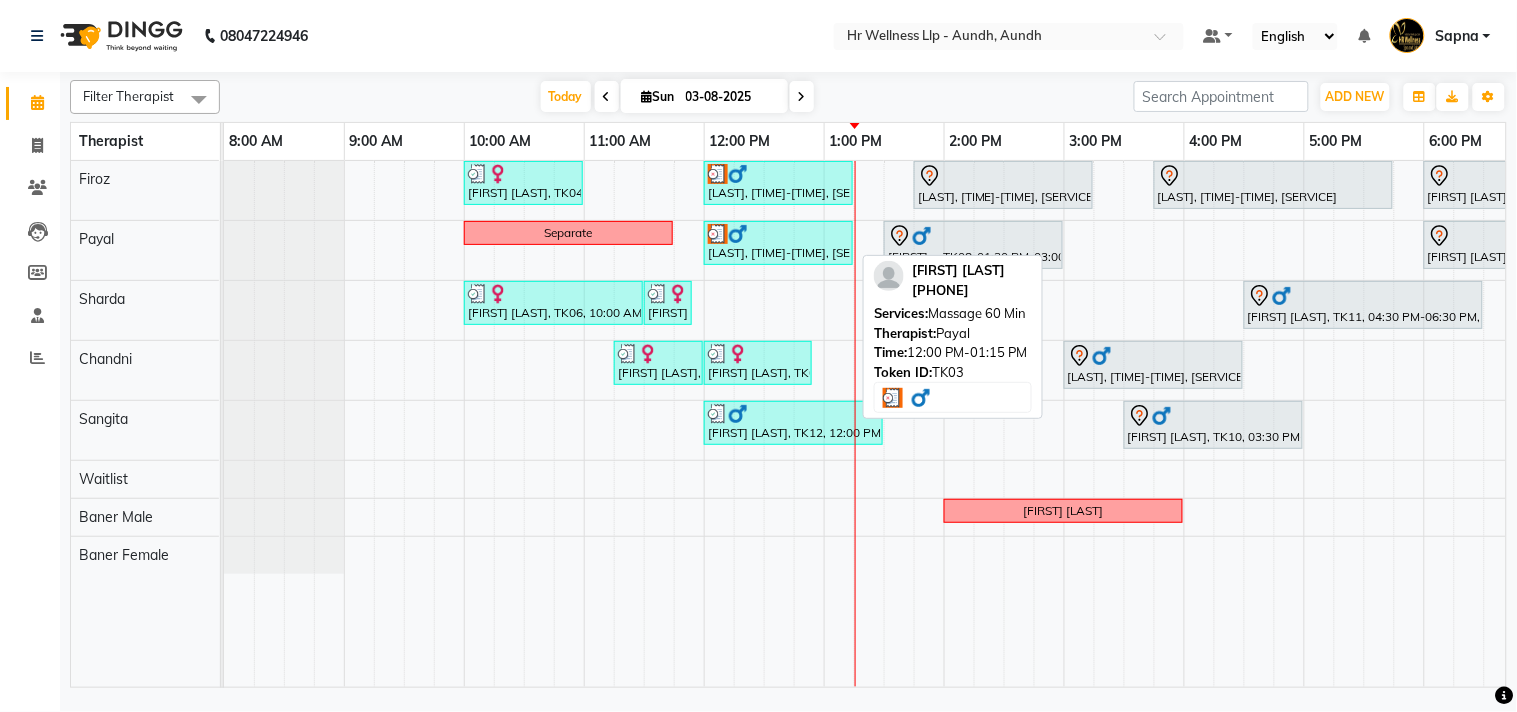 click on "[FIRST] [LAST], TK03, 12:00 PM-01:15 PM, Massage 60 Min" at bounding box center (778, 243) 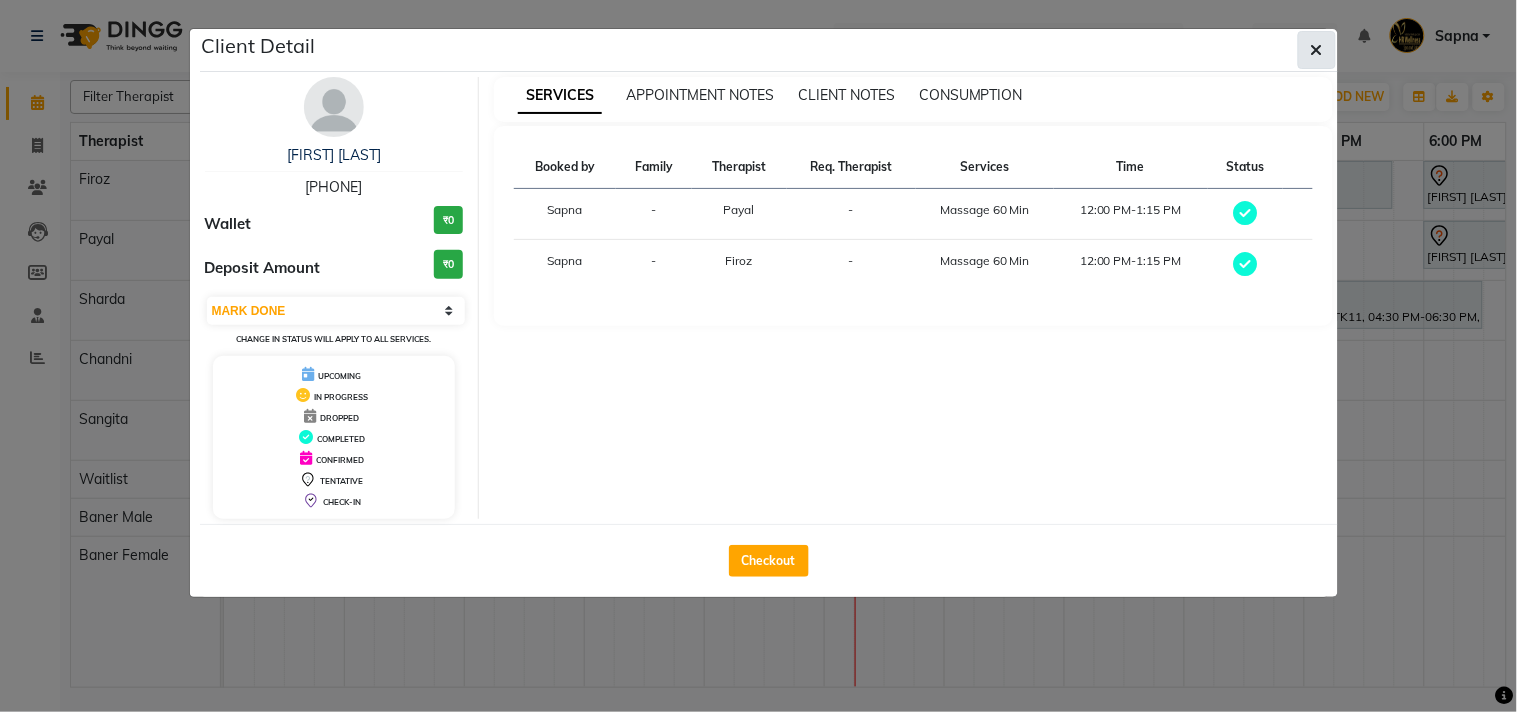 click 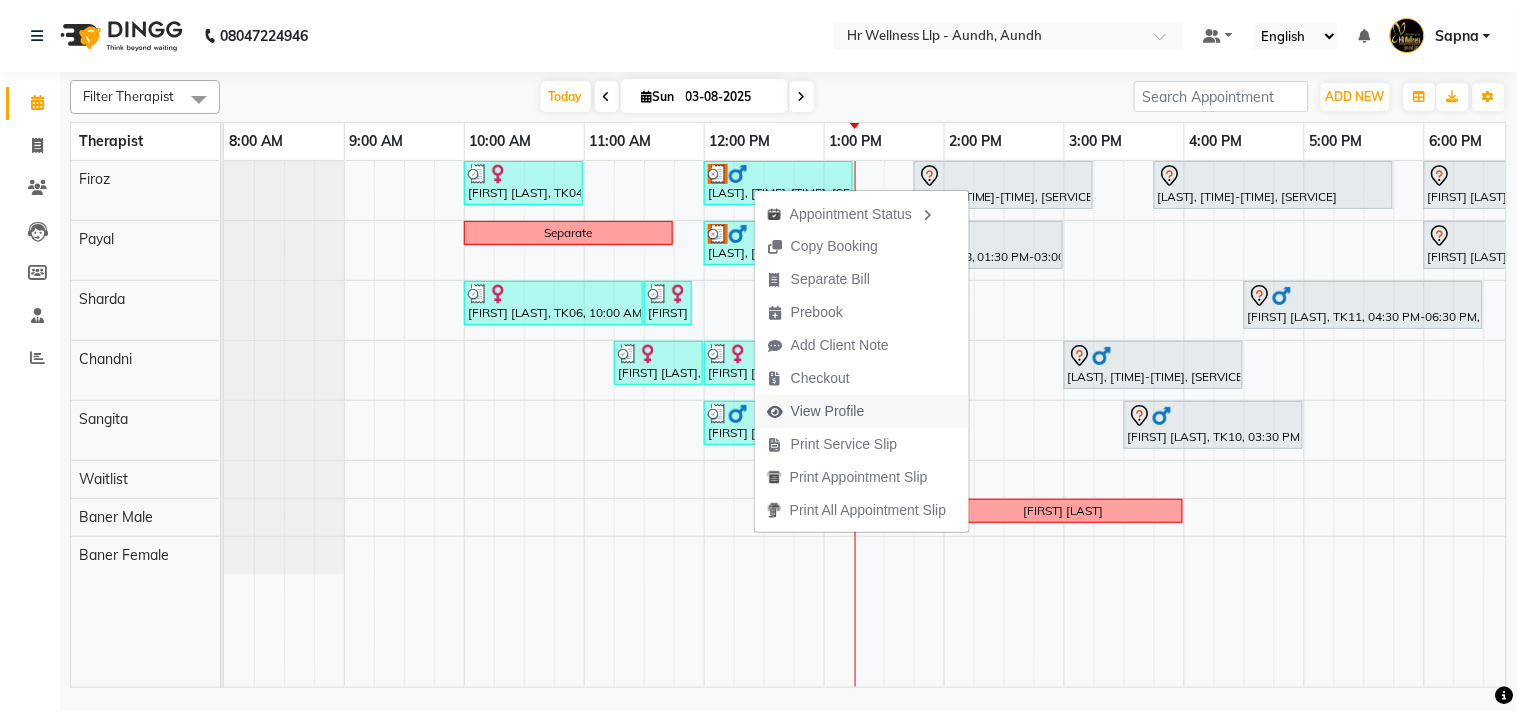 click on "View Profile" at bounding box center (828, 411) 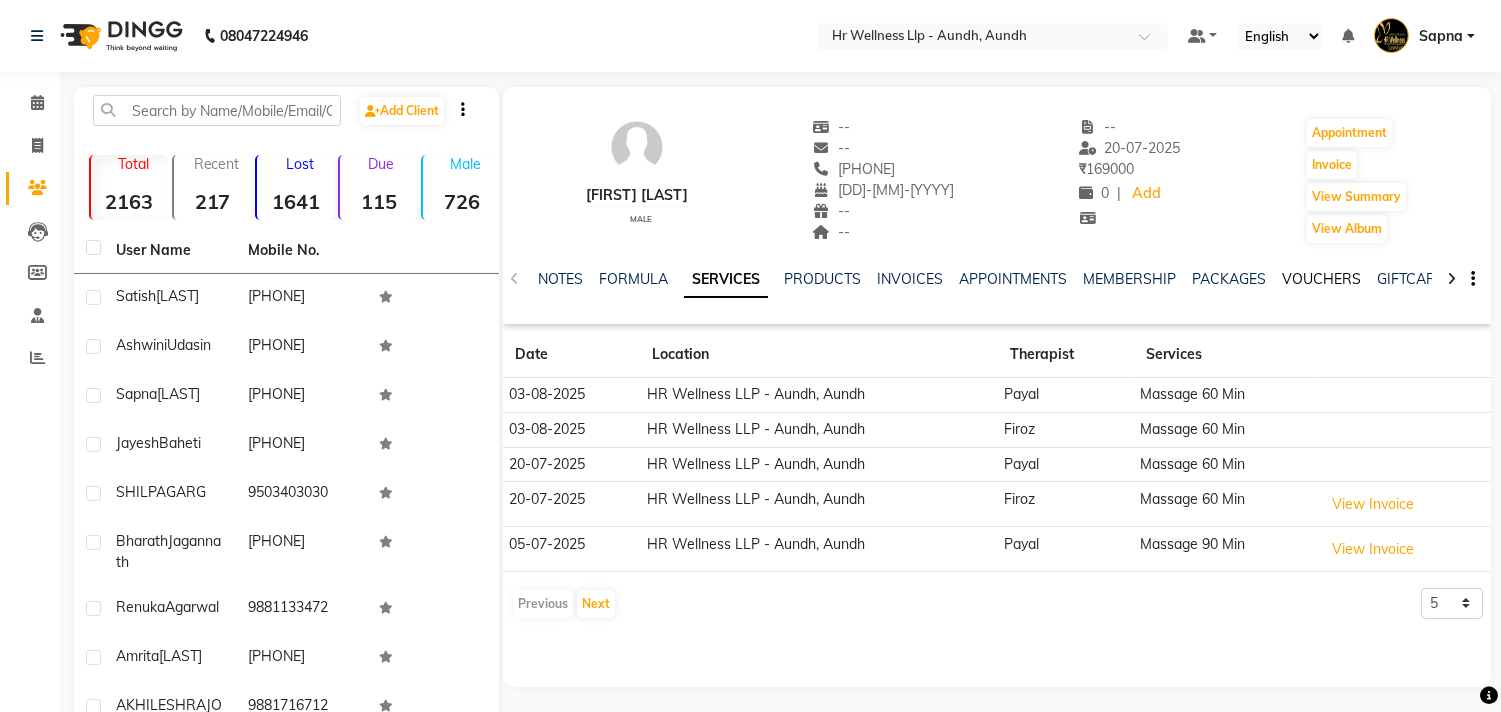 click on "VOUCHERS" 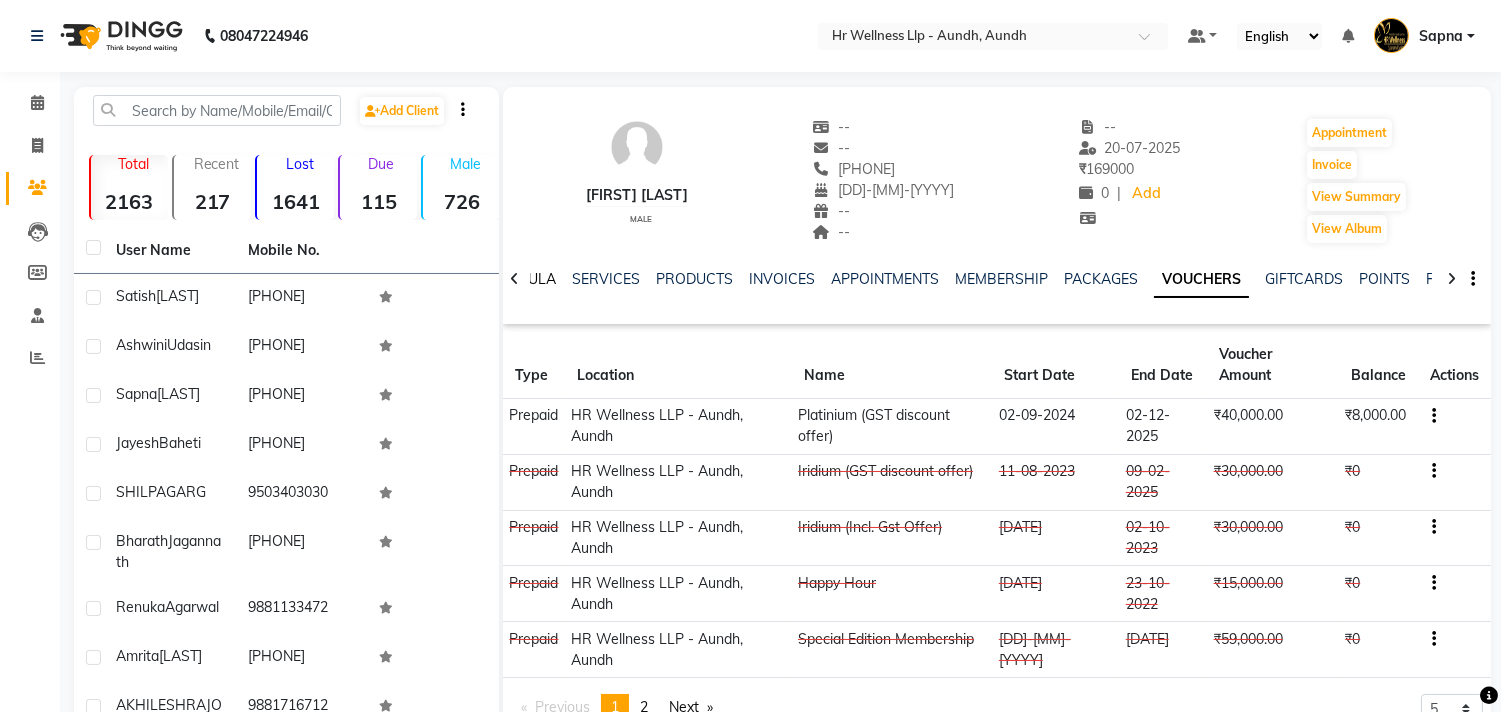 click on "FORMULA" 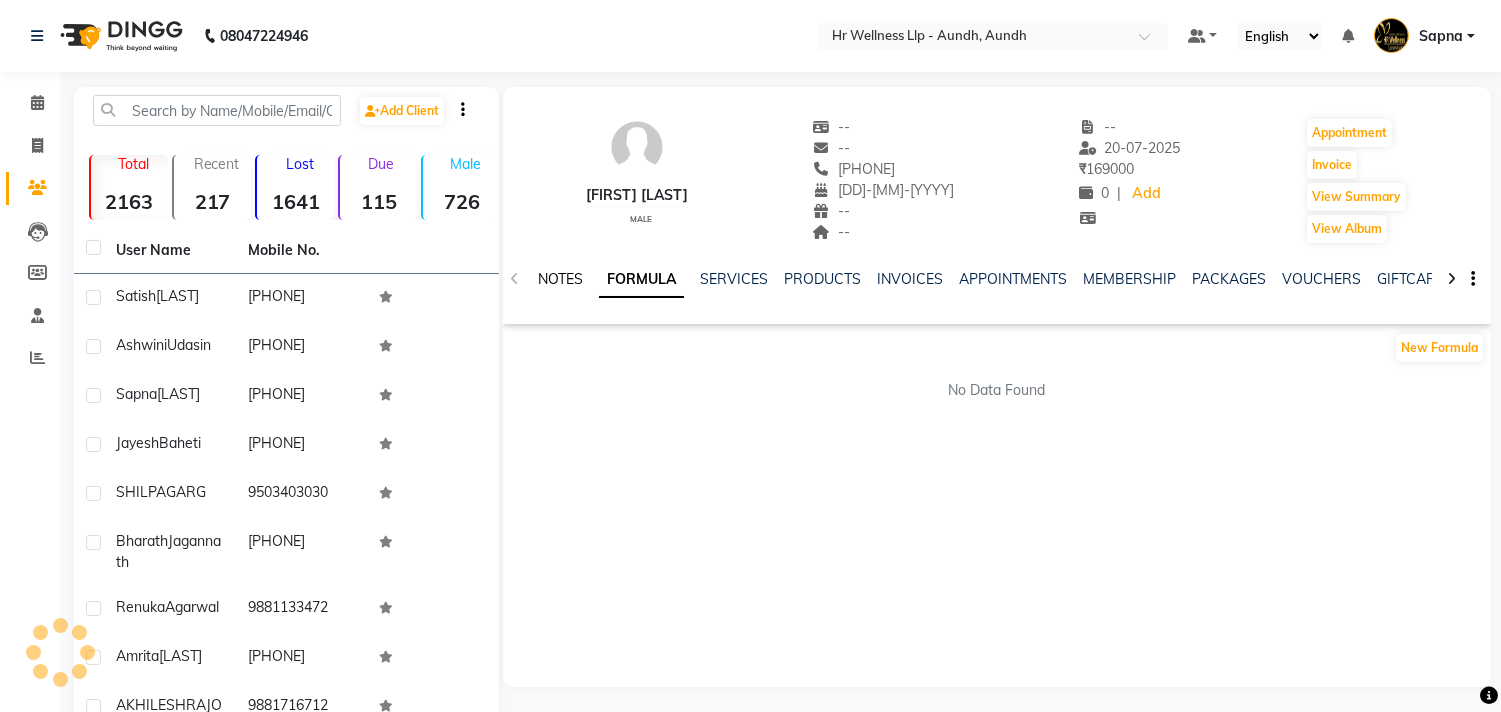 click on "NOTES" 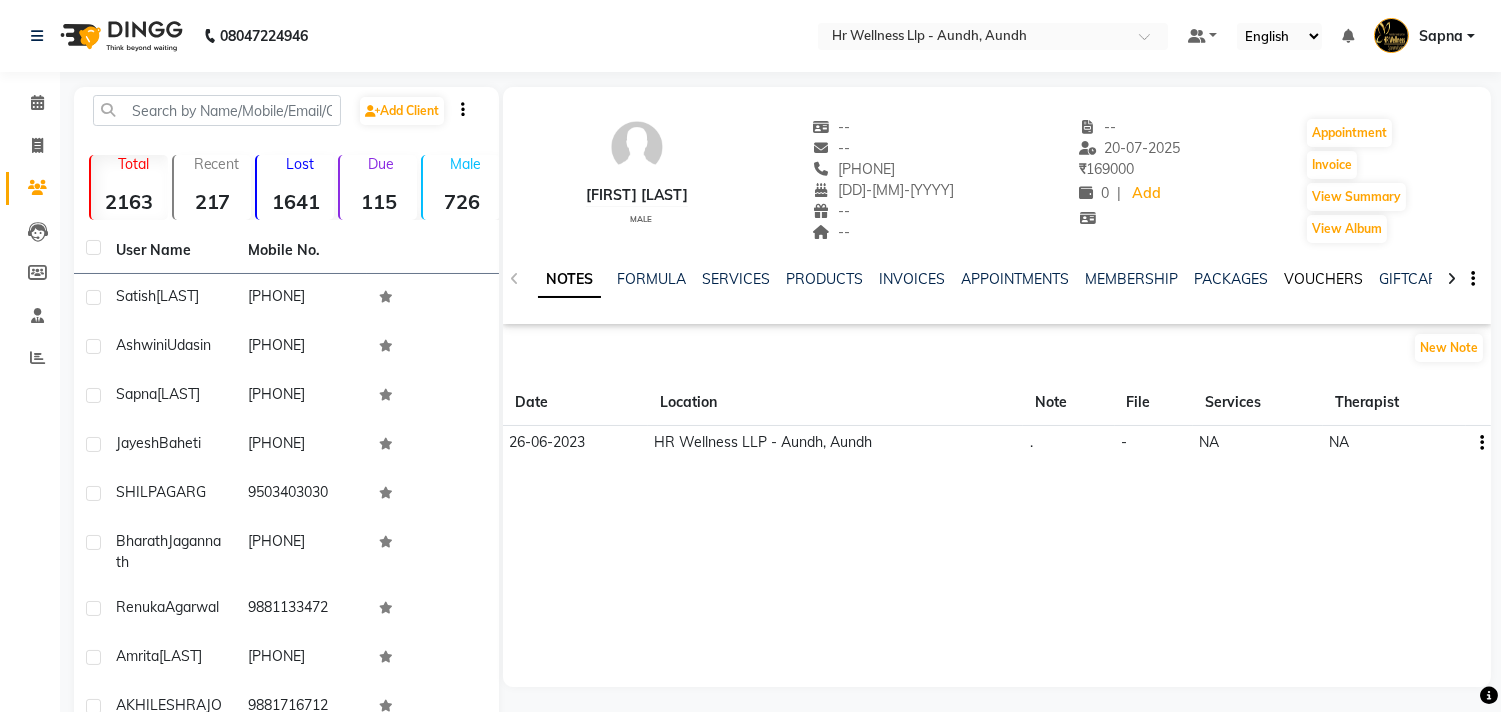 click on "VOUCHERS" 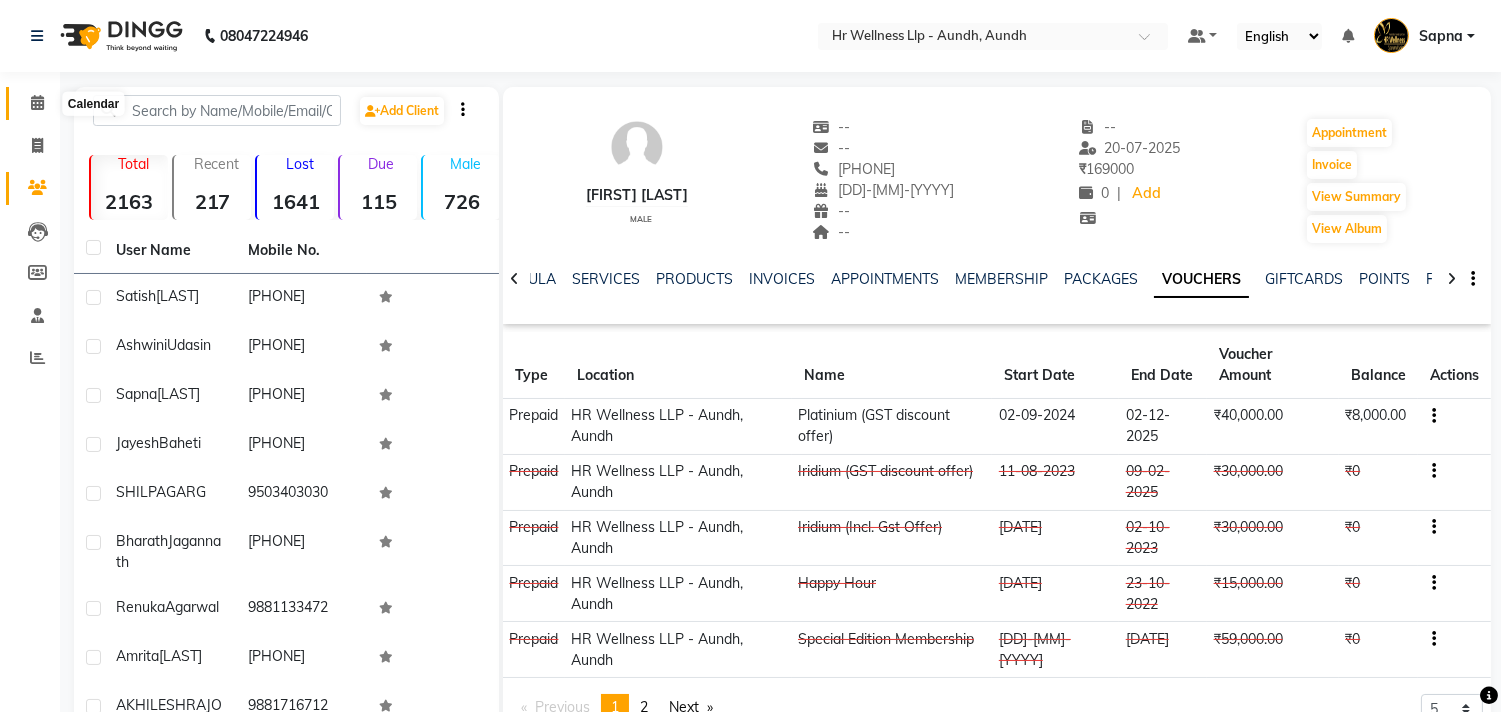 click 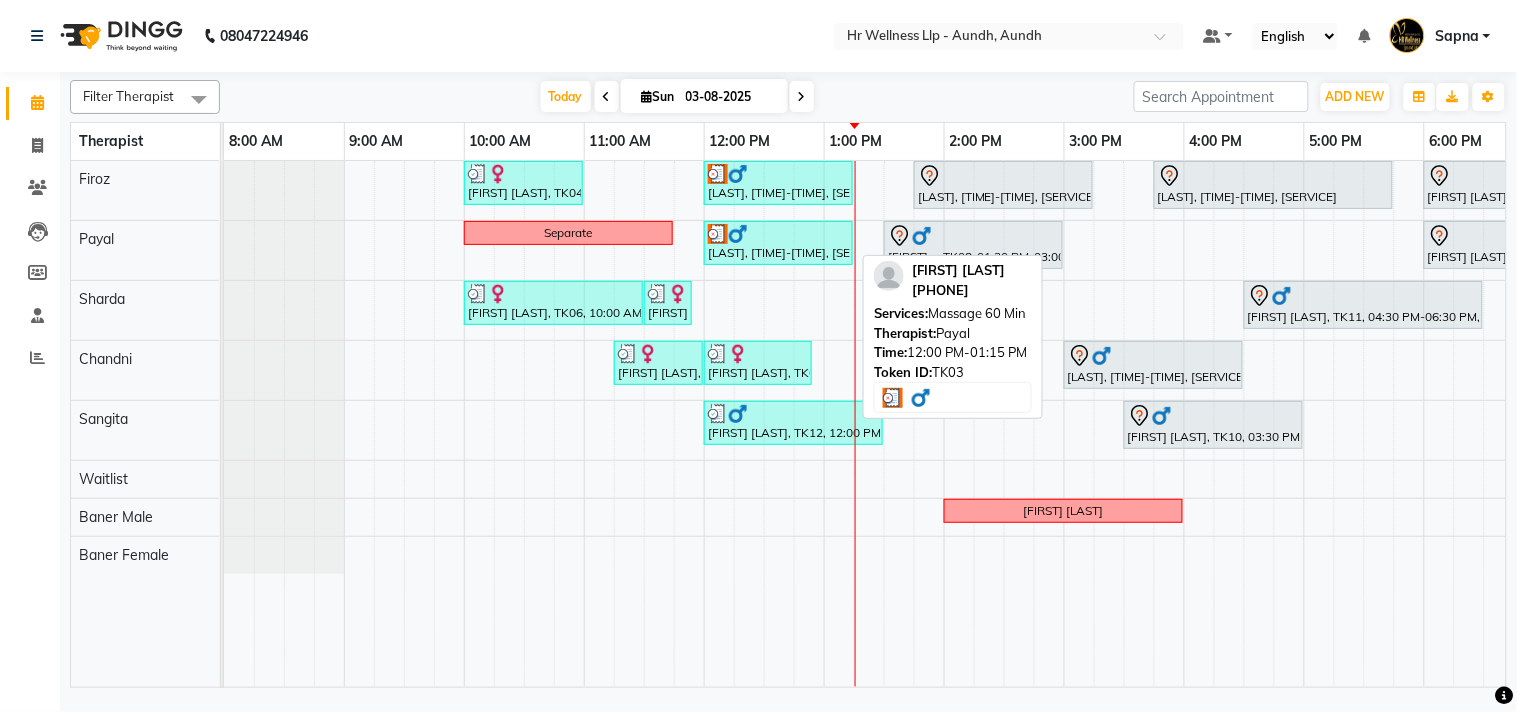 click on "[FIRST] [LAST], TK03, 12:00 PM-01:15 PM, Massage 60 Min" at bounding box center (778, 243) 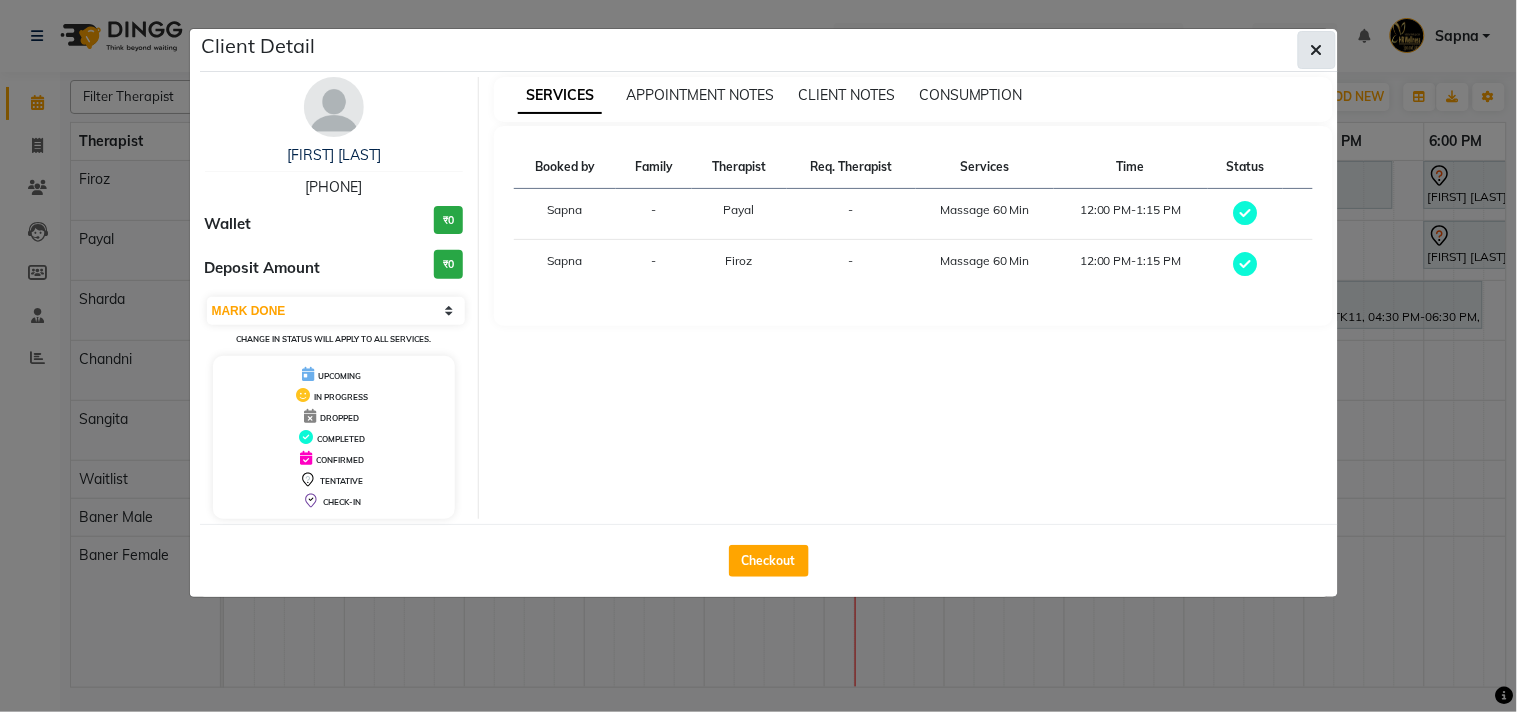 click 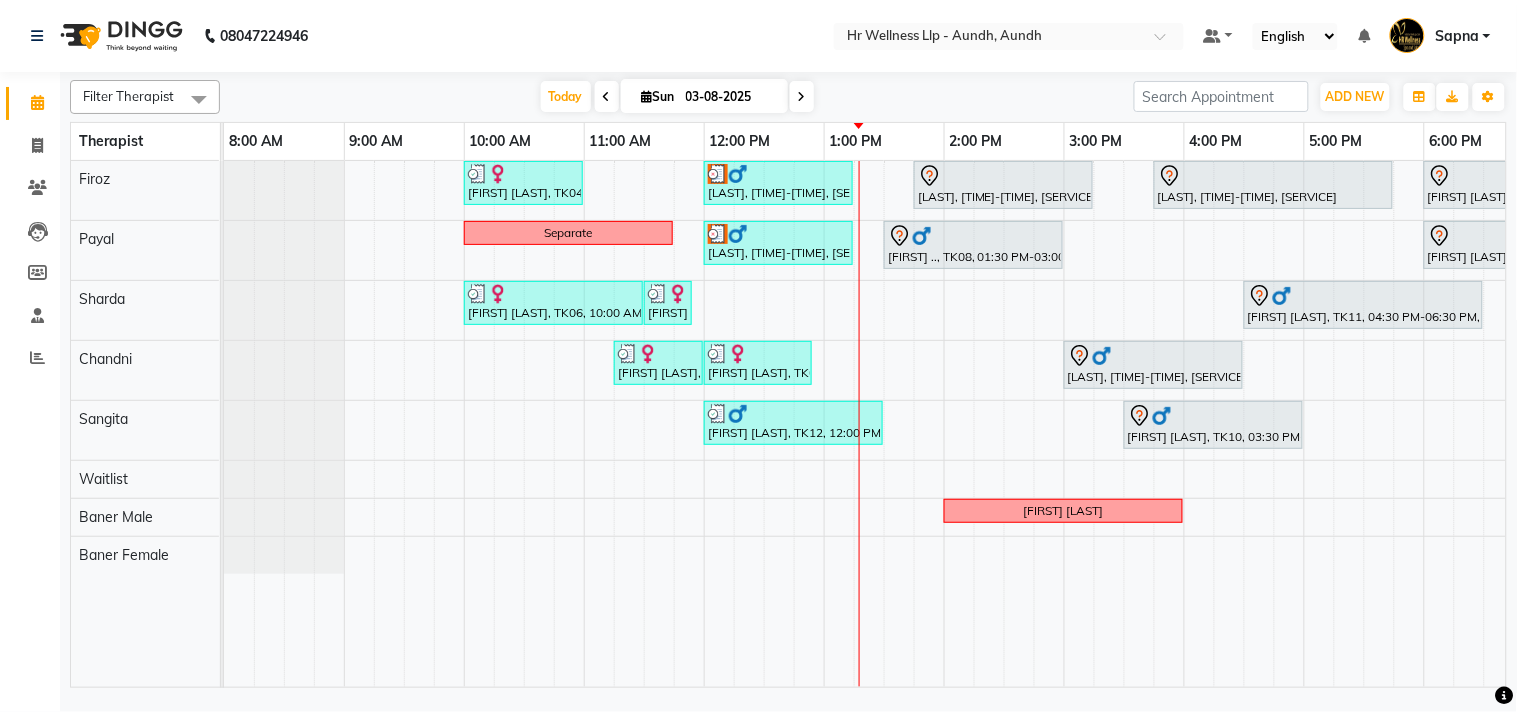 scroll, scrollTop: 0, scrollLeft: 194, axis: horizontal 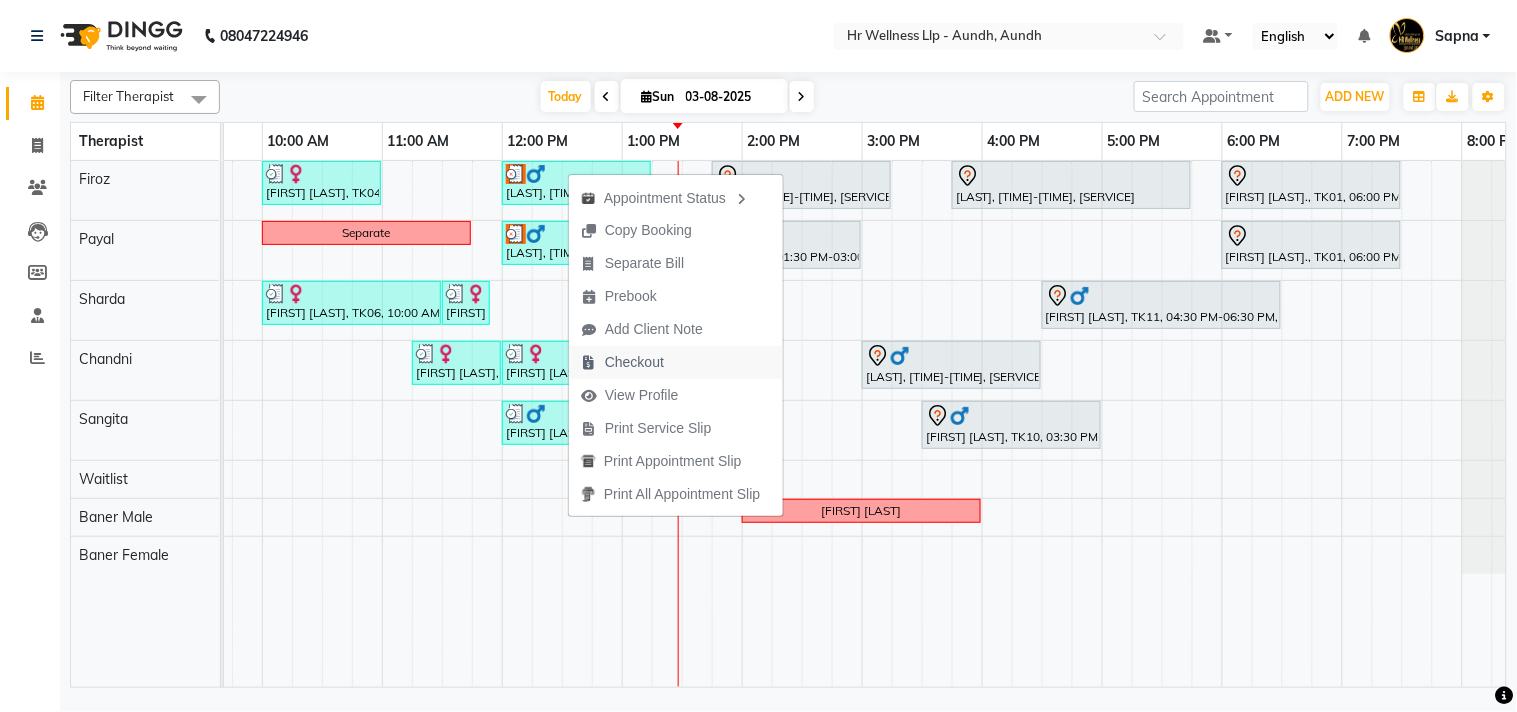 click on "Checkout" at bounding box center (676, 362) 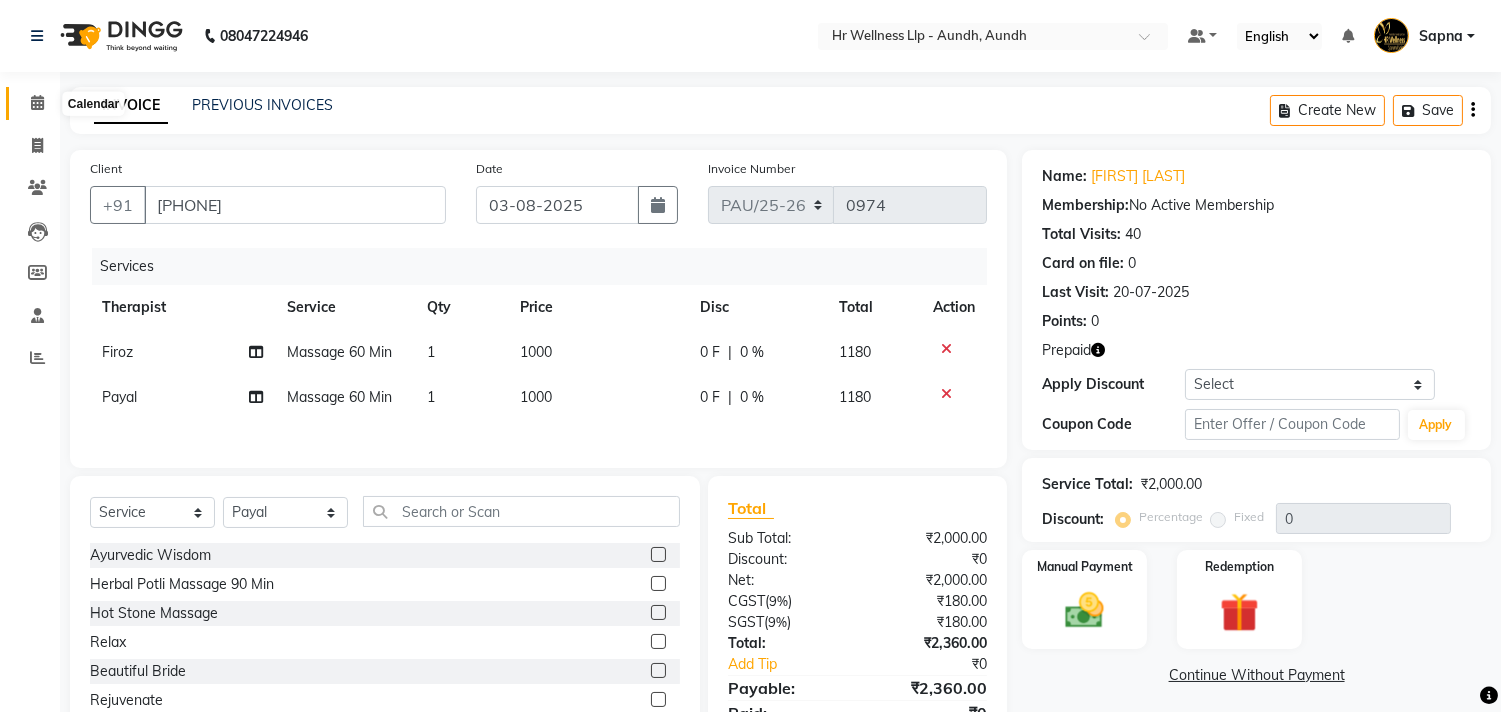 click 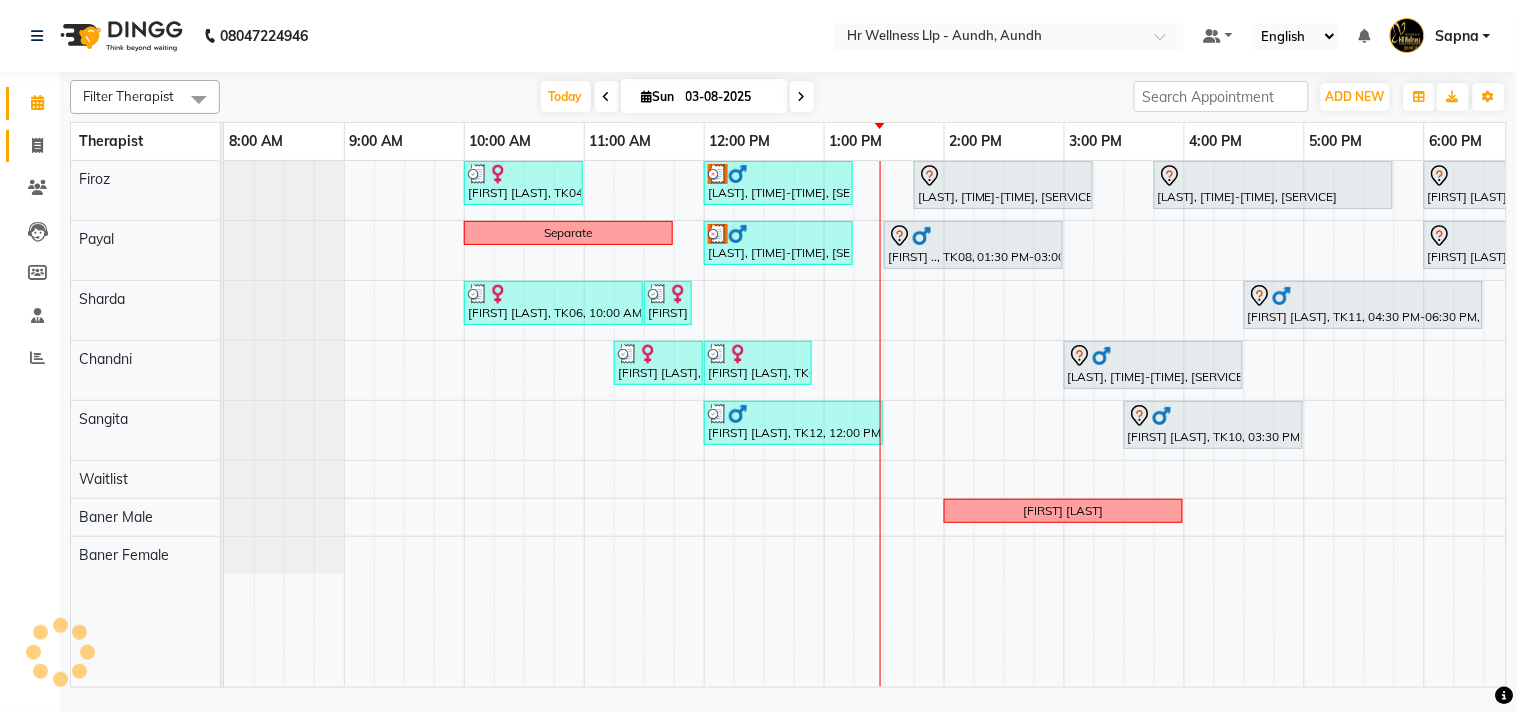 scroll, scrollTop: 0, scrollLeft: 0, axis: both 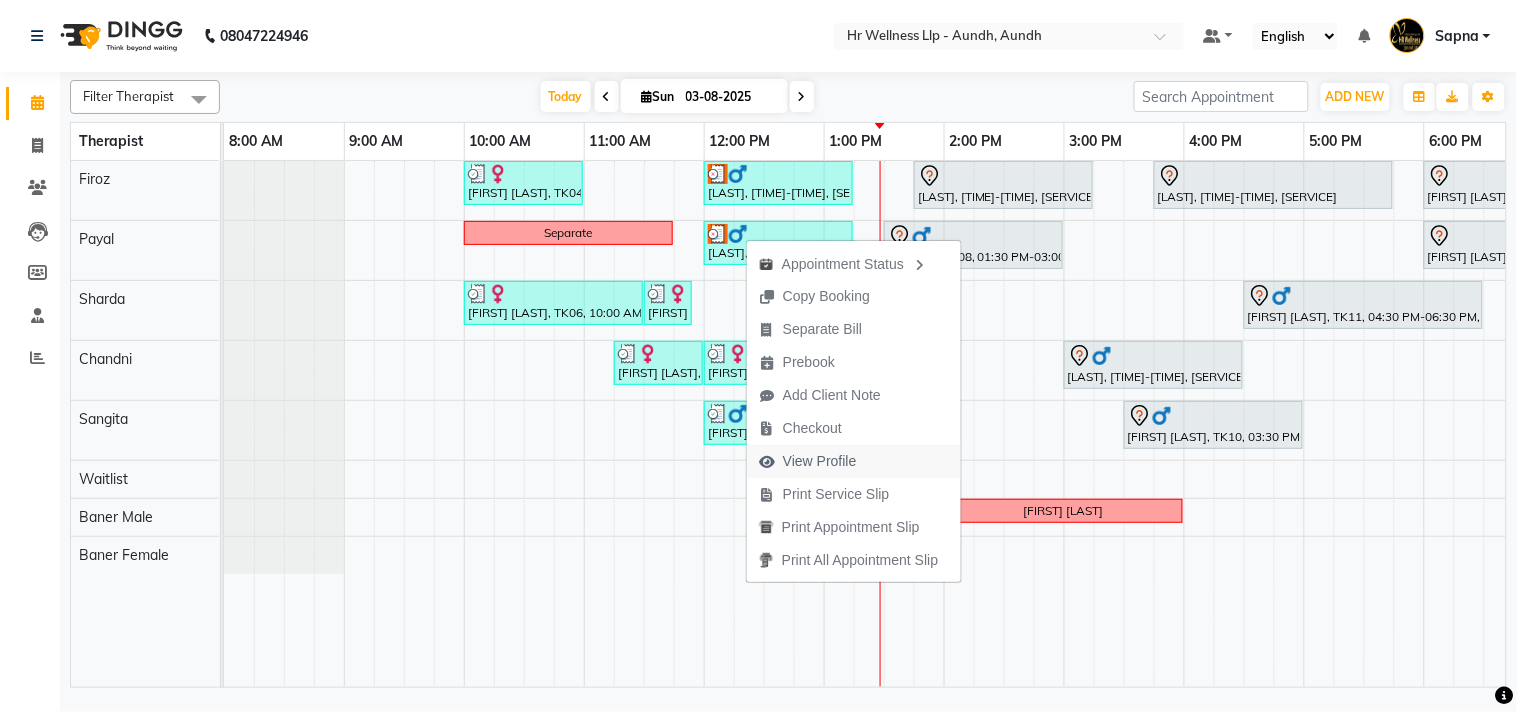 click on "View Profile" at bounding box center [854, 461] 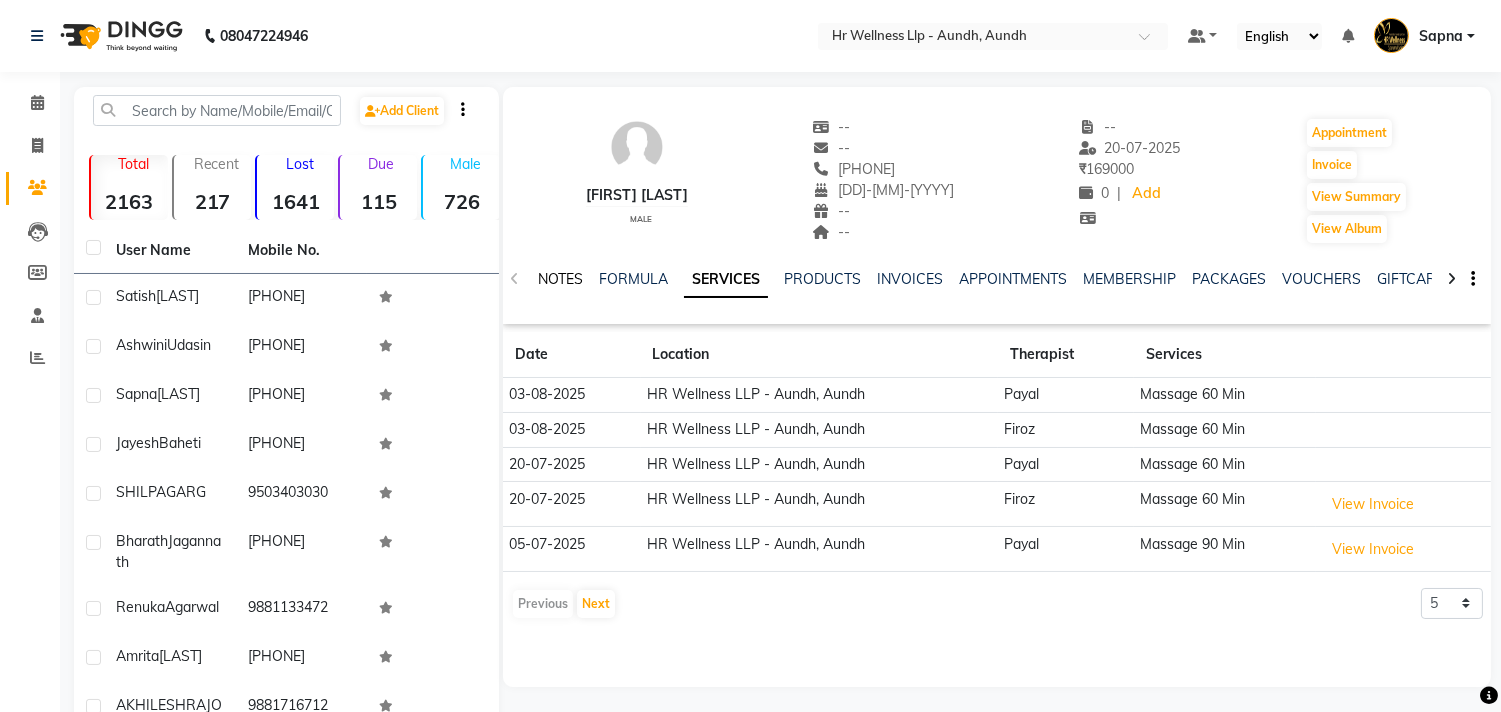 click on "NOTES" 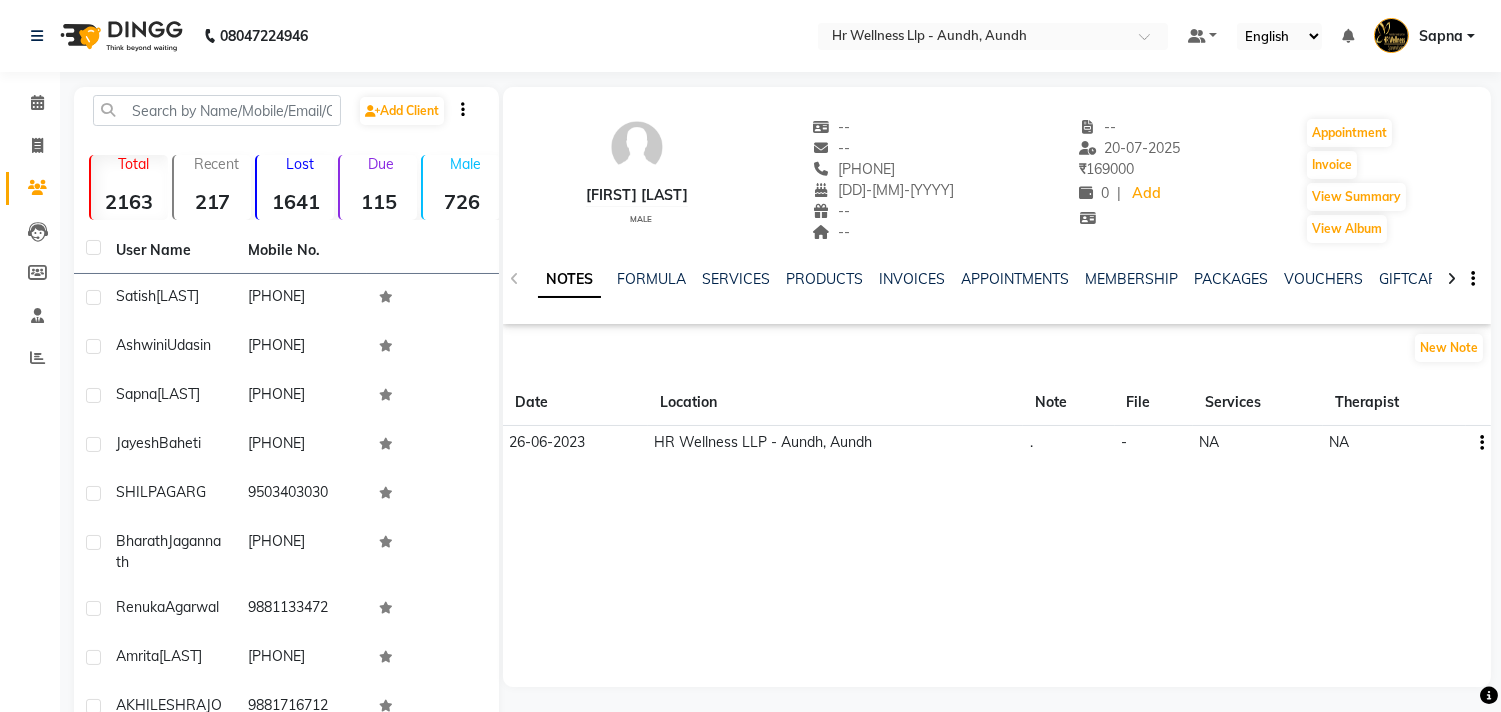 click 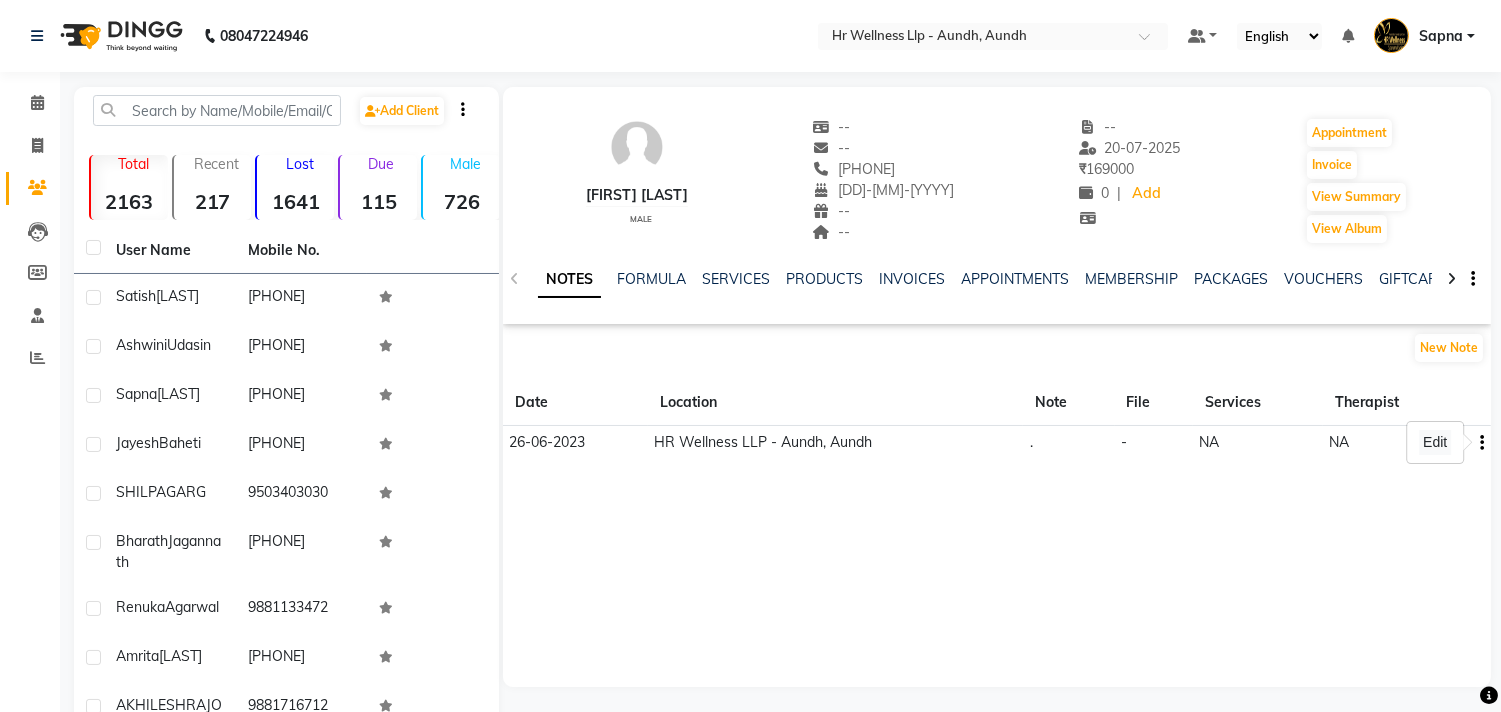 click on "Edit" at bounding box center [1435, 442] 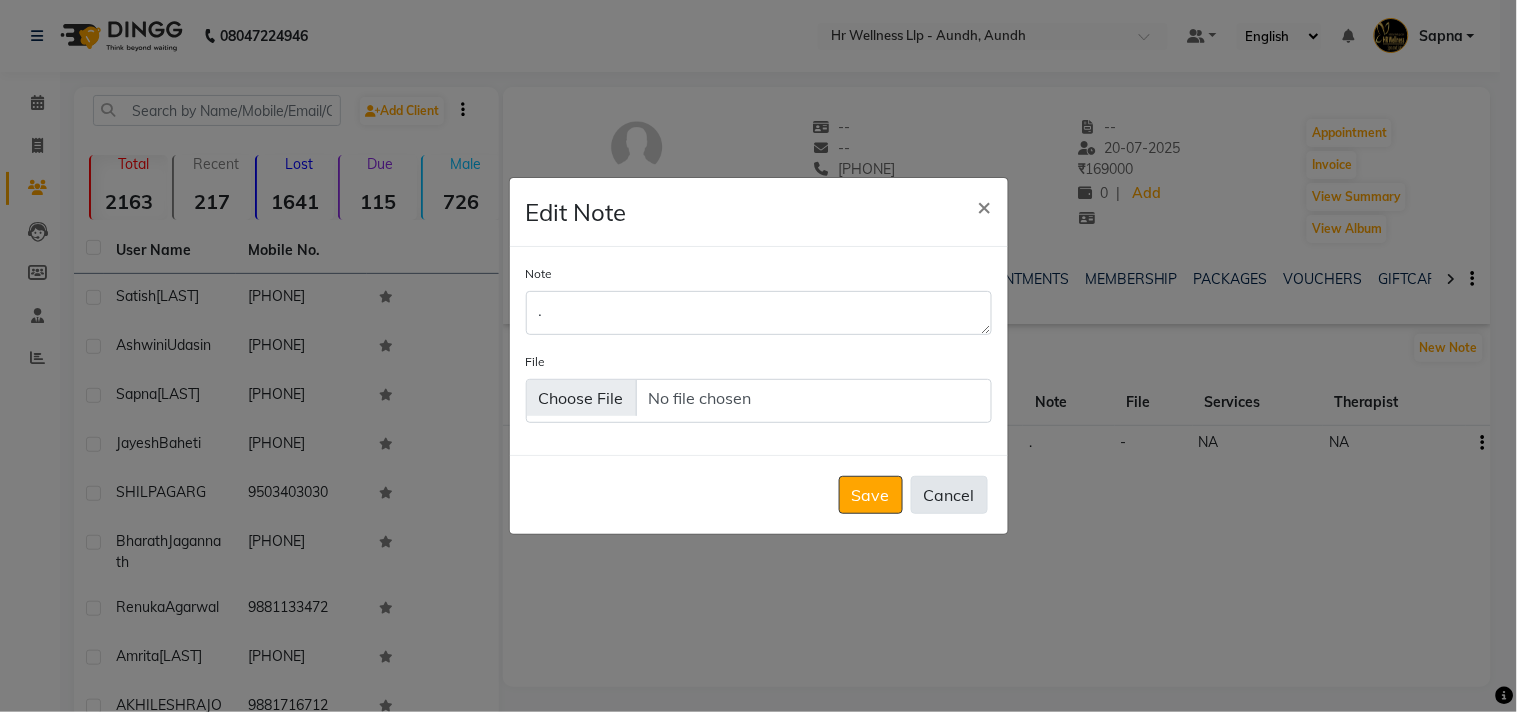 click on "Cancel" 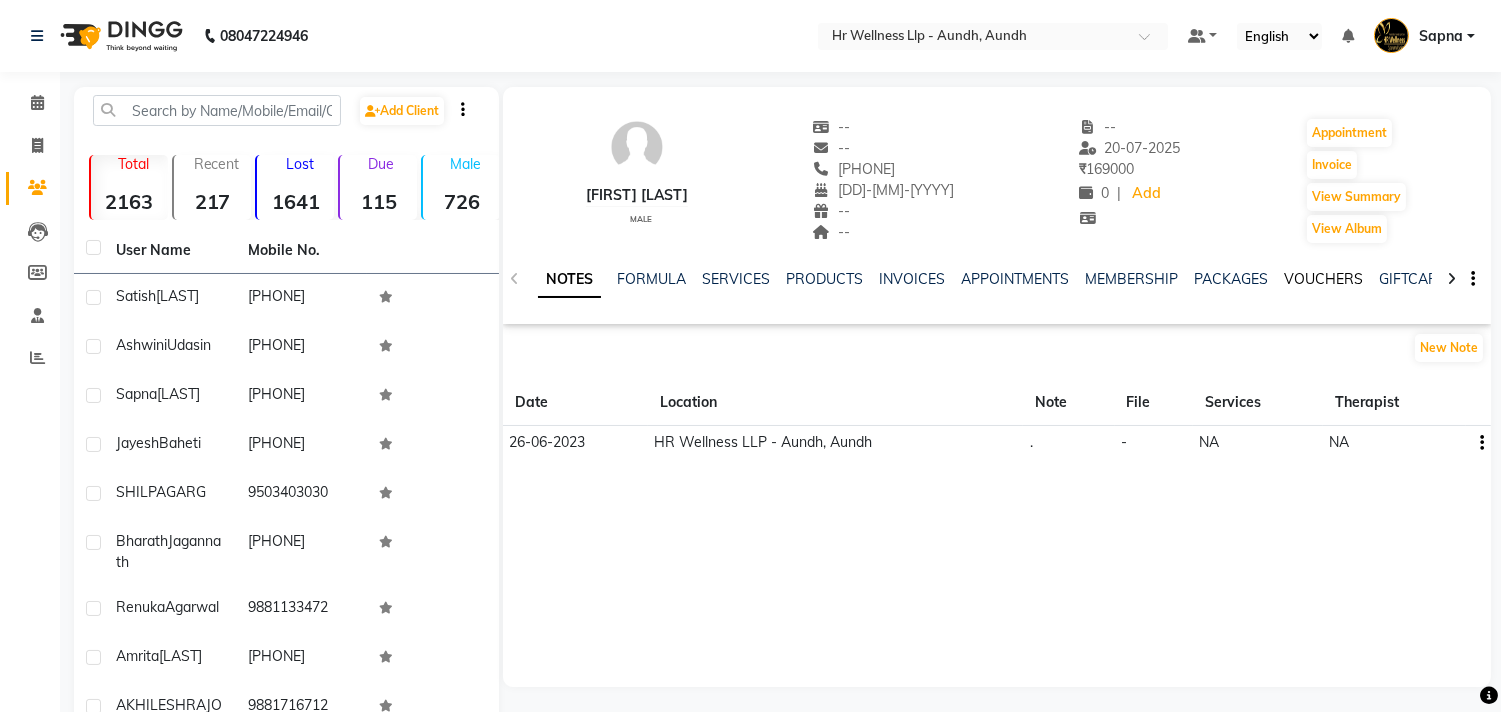 click on "VOUCHERS" 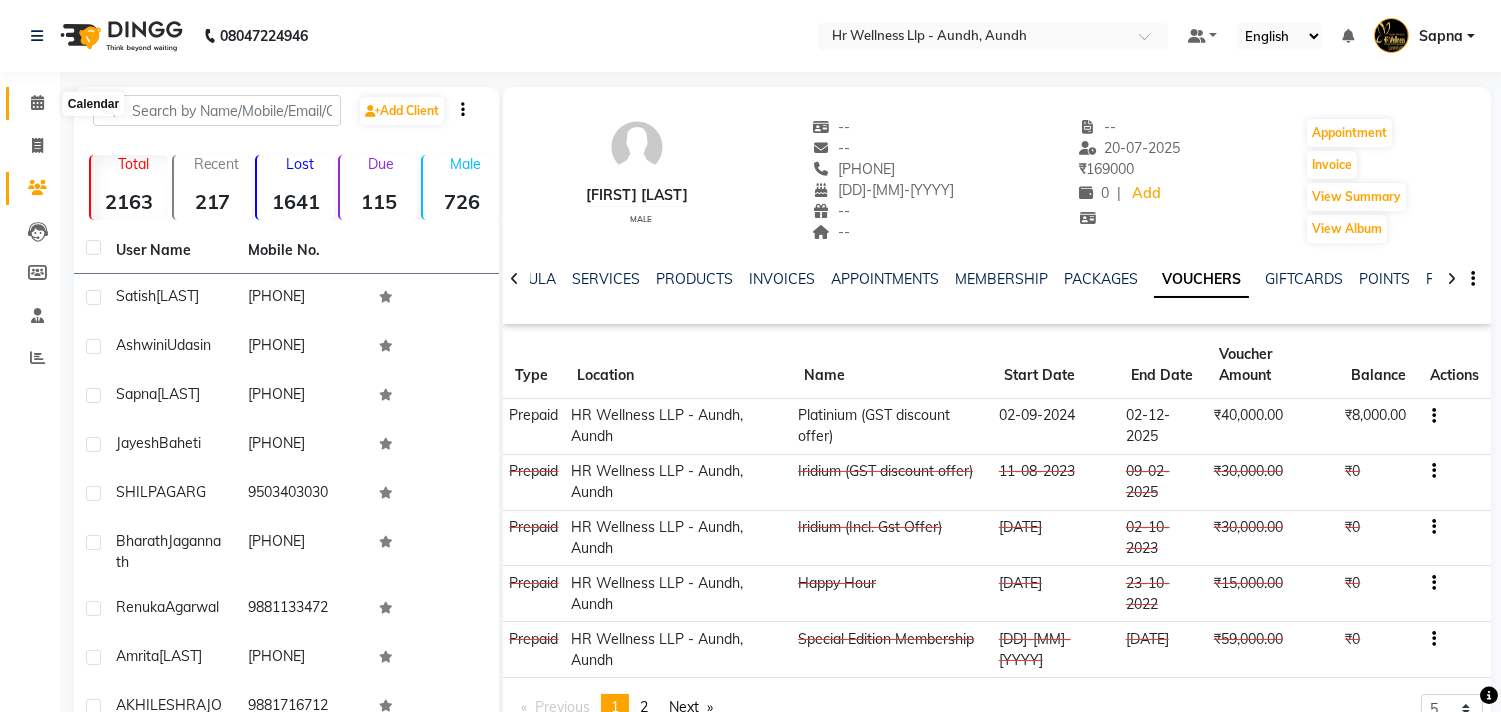 click 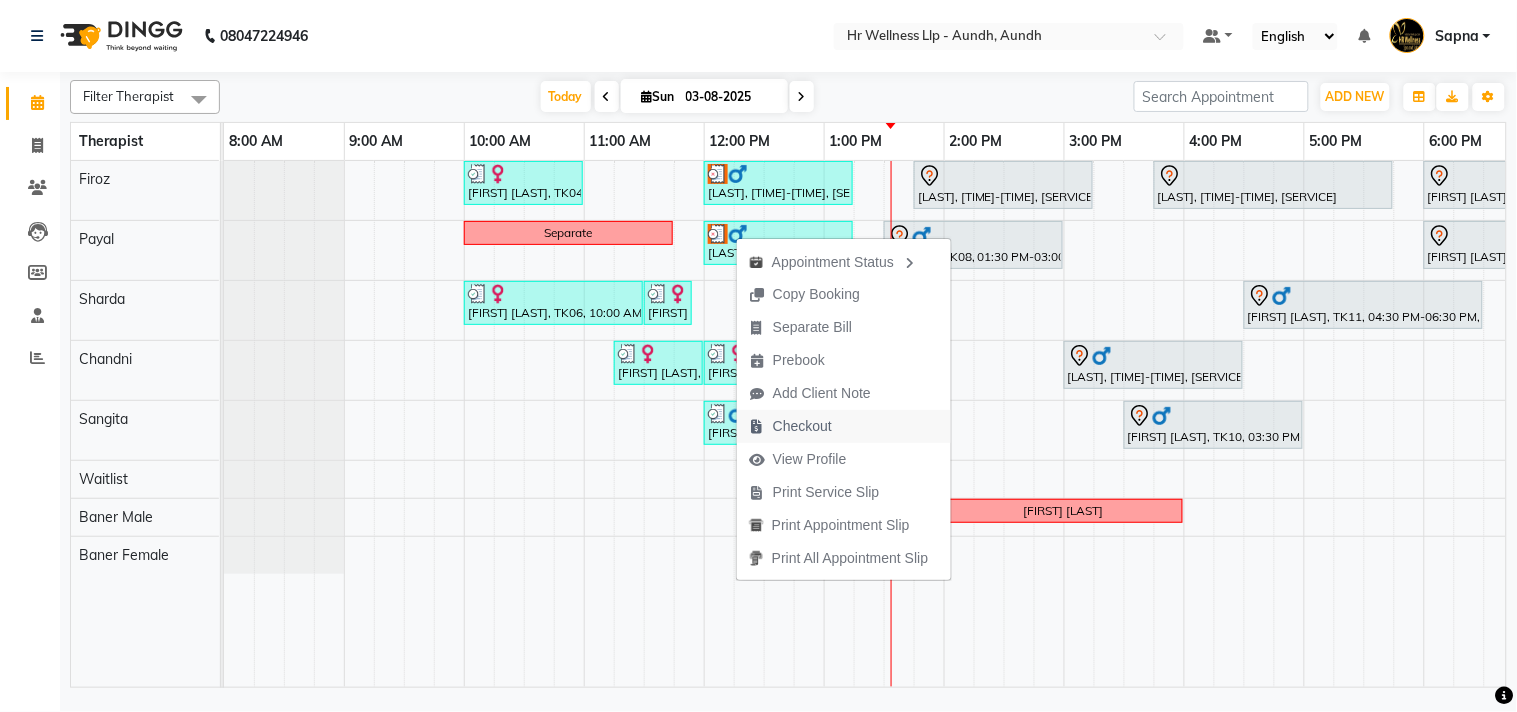 click on "Checkout" at bounding box center [844, 426] 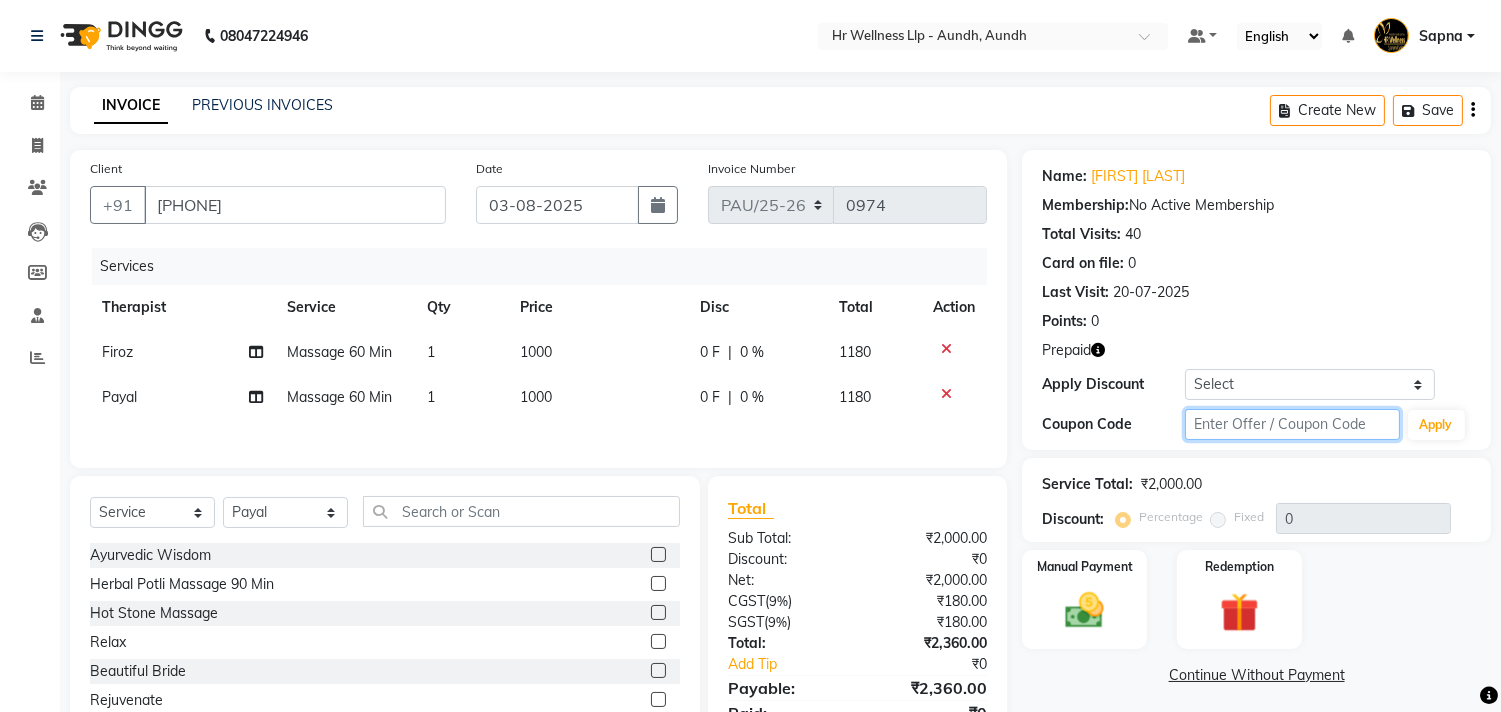 click 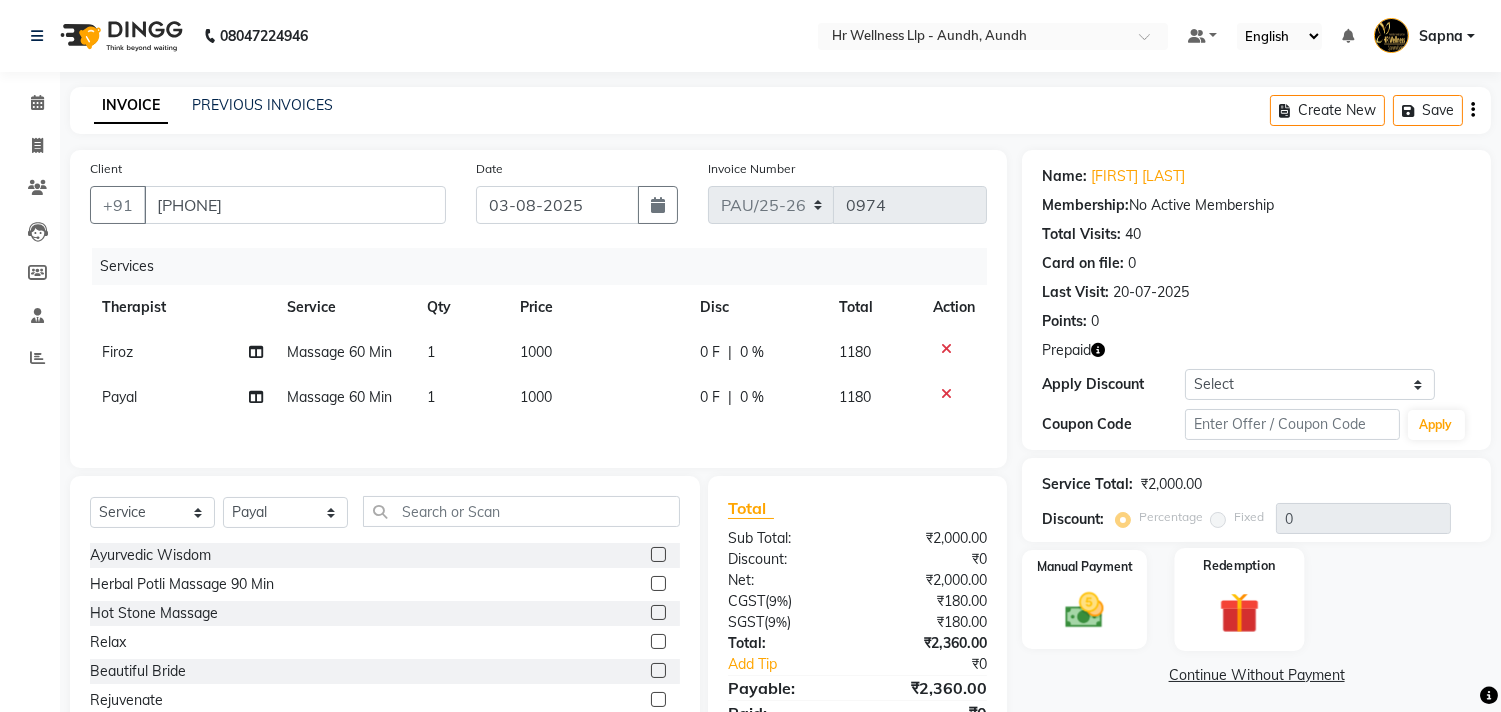 click 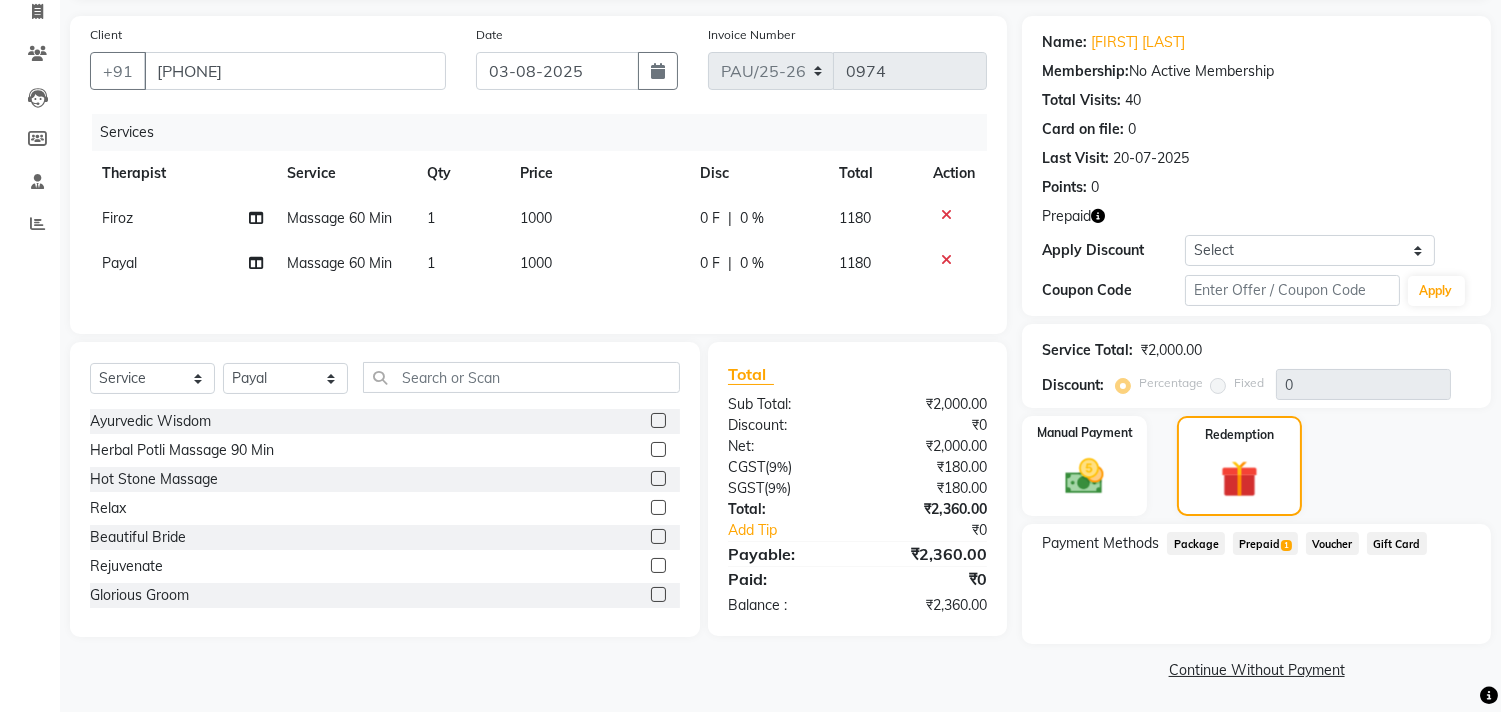 scroll, scrollTop: 135, scrollLeft: 0, axis: vertical 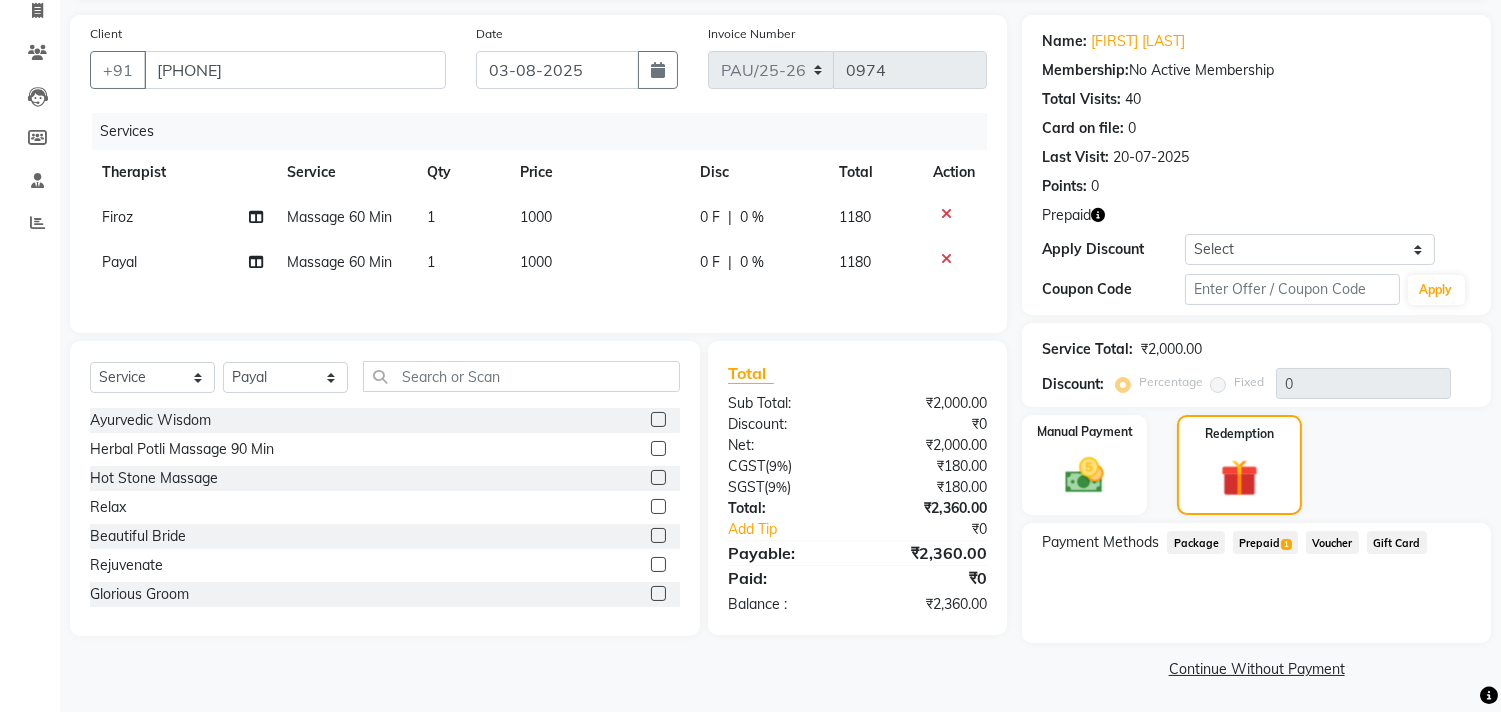 click on "Prepaid  1" 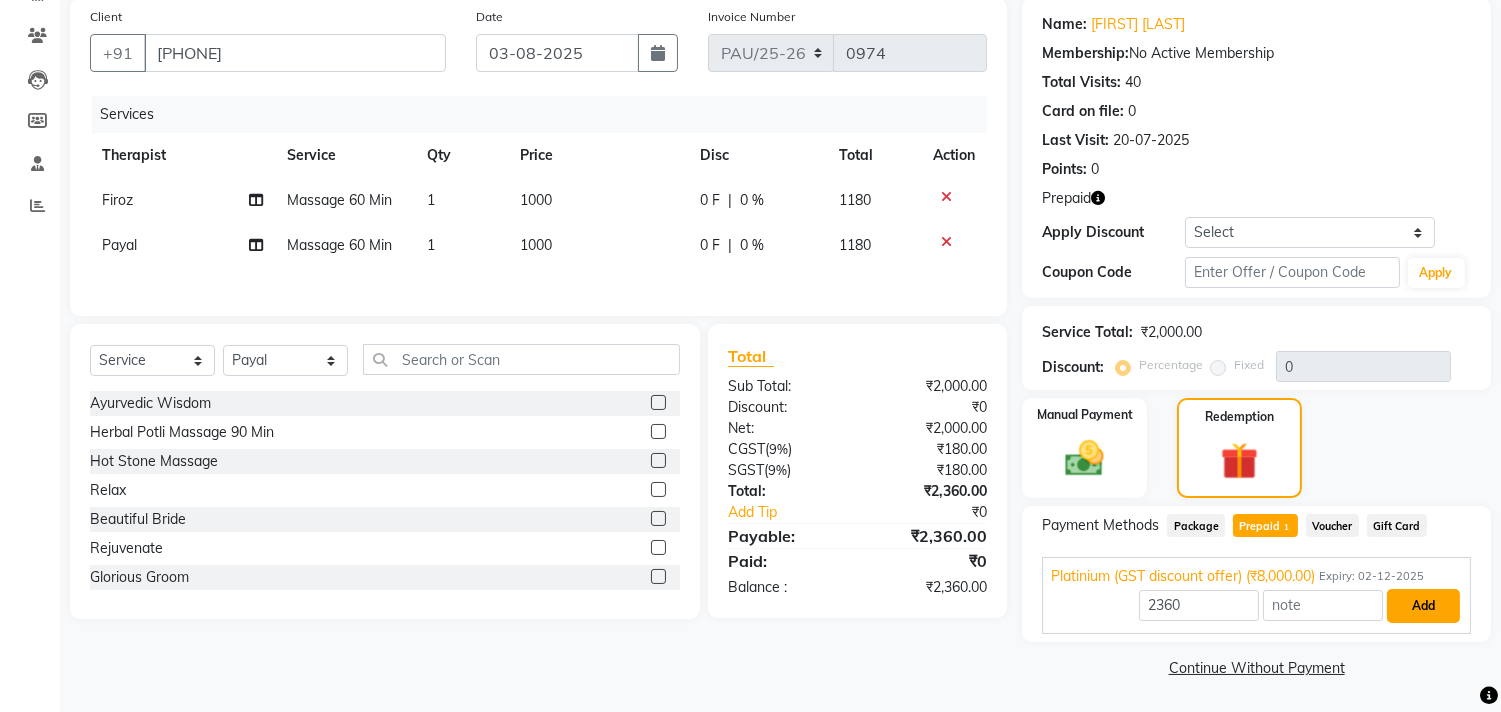 click on "Add" at bounding box center [1423, 606] 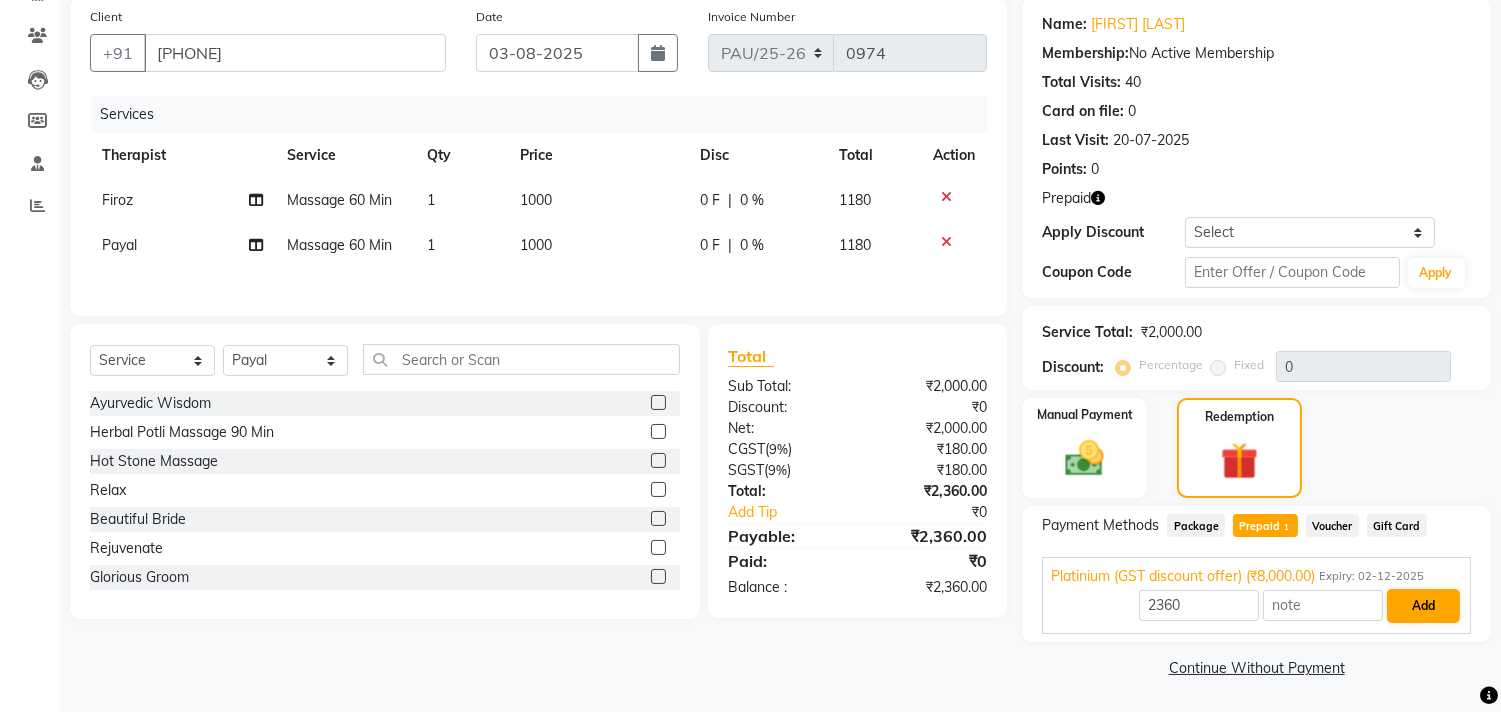 scroll, scrollTop: 135, scrollLeft: 0, axis: vertical 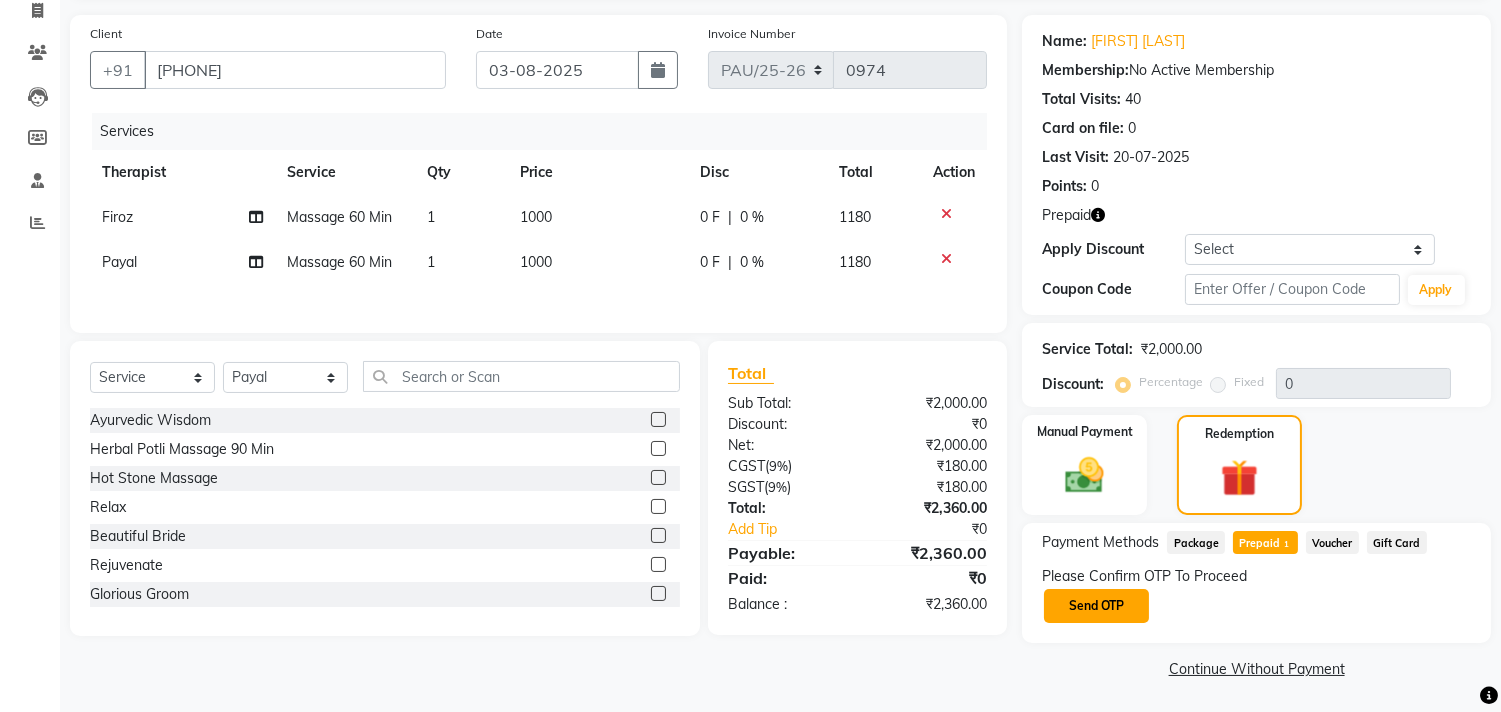 click on "Send OTP" 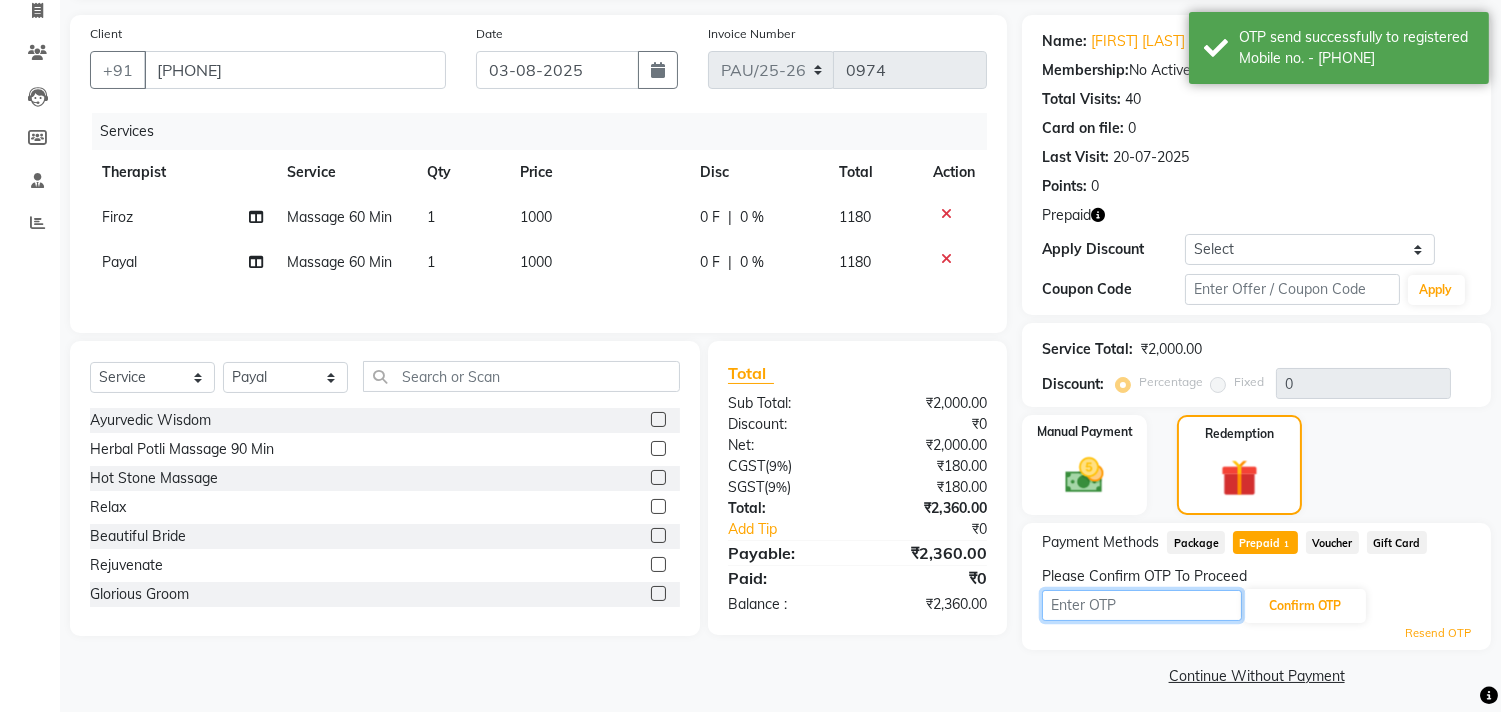 click at bounding box center [1142, 605] 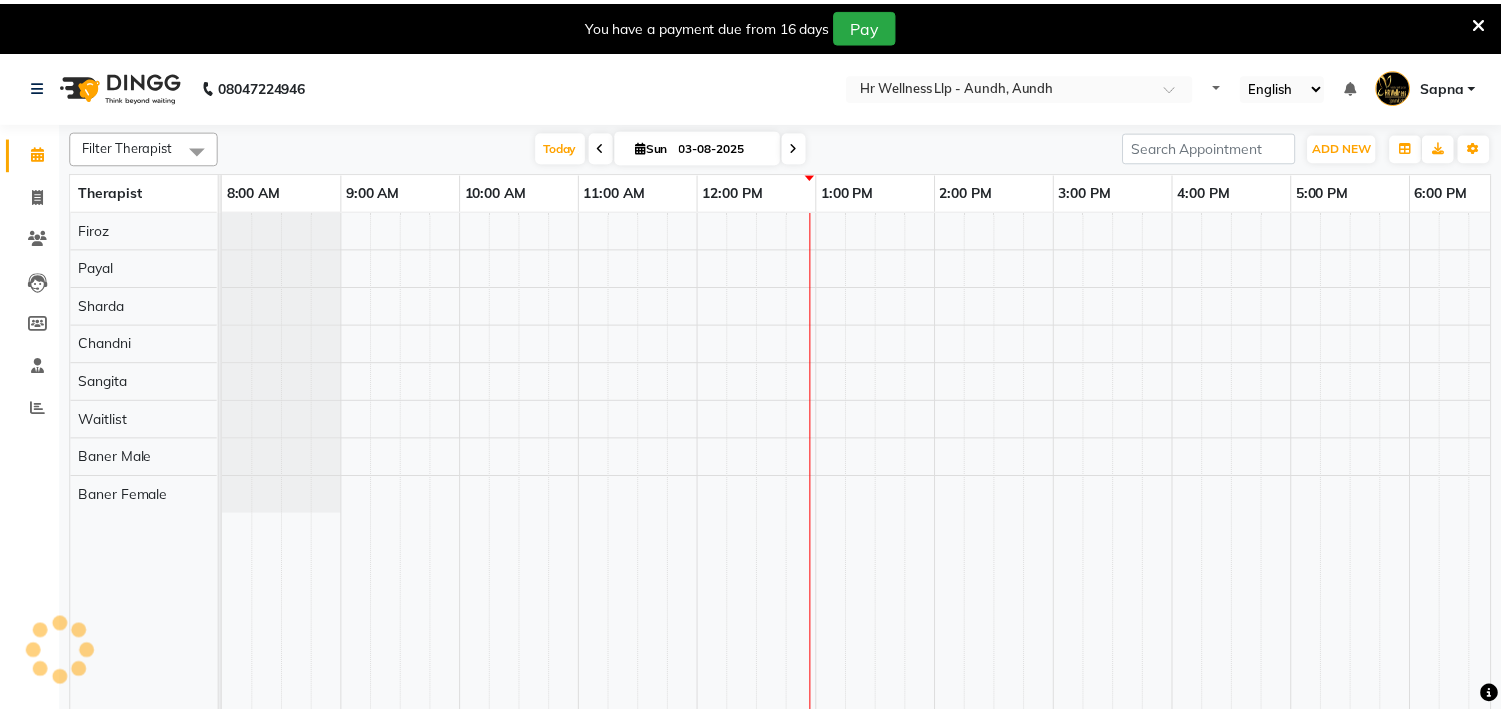 scroll, scrollTop: 0, scrollLeft: 0, axis: both 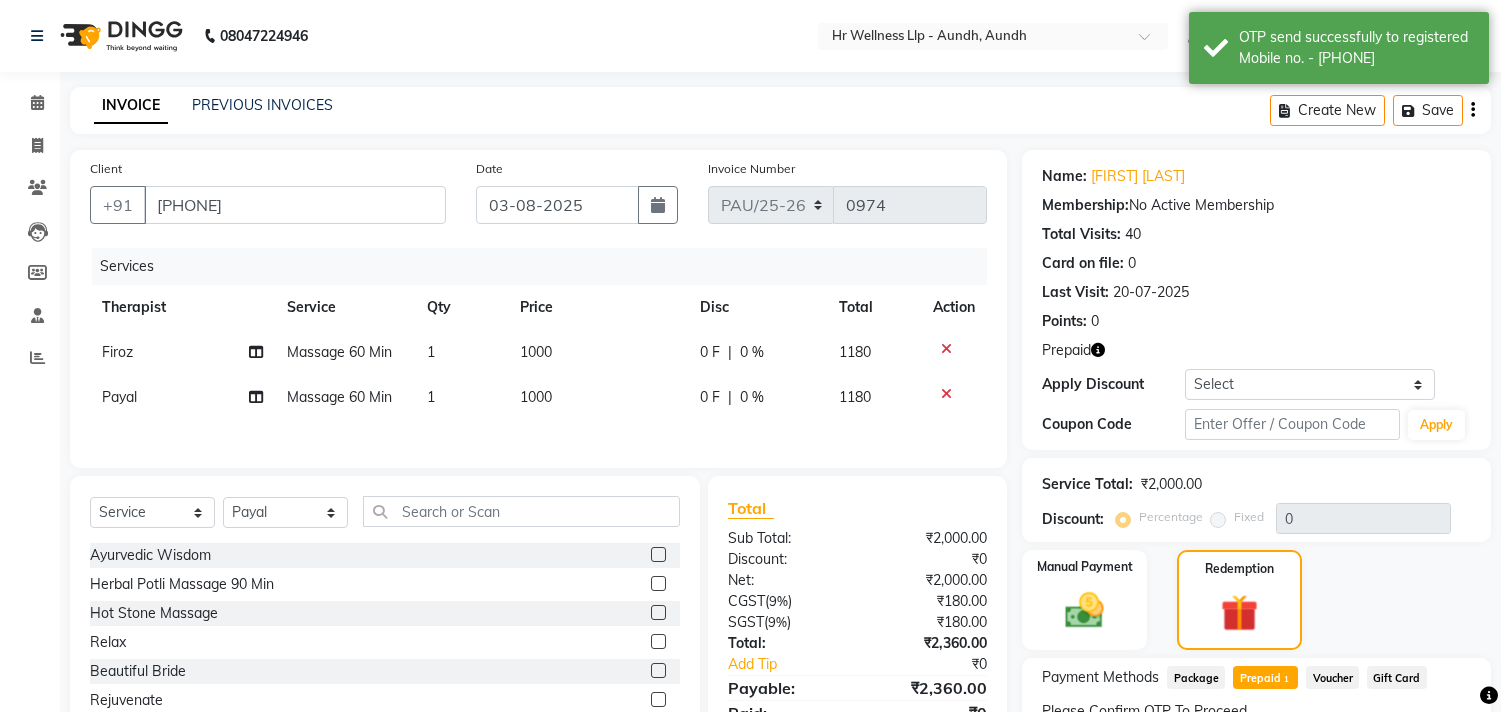 select on "service" 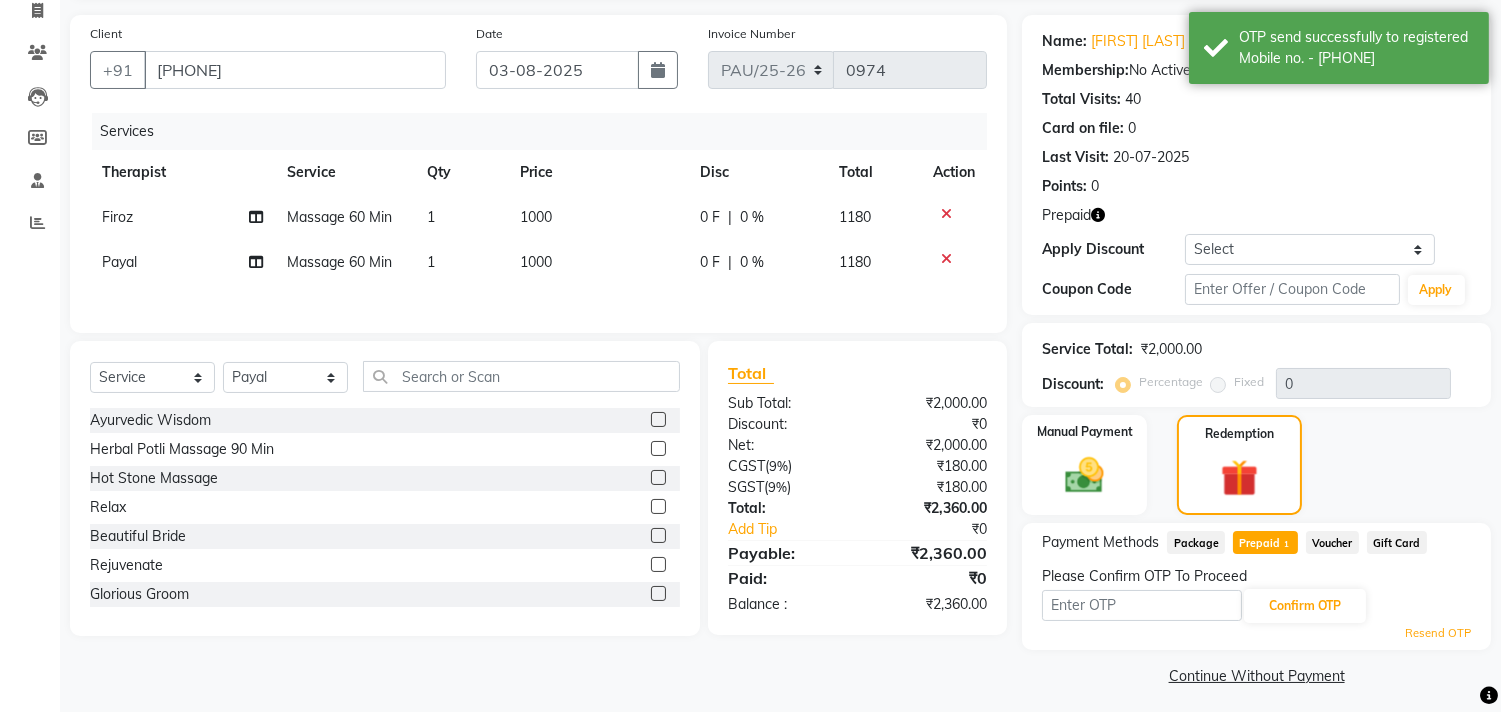 scroll, scrollTop: 0, scrollLeft: 0, axis: both 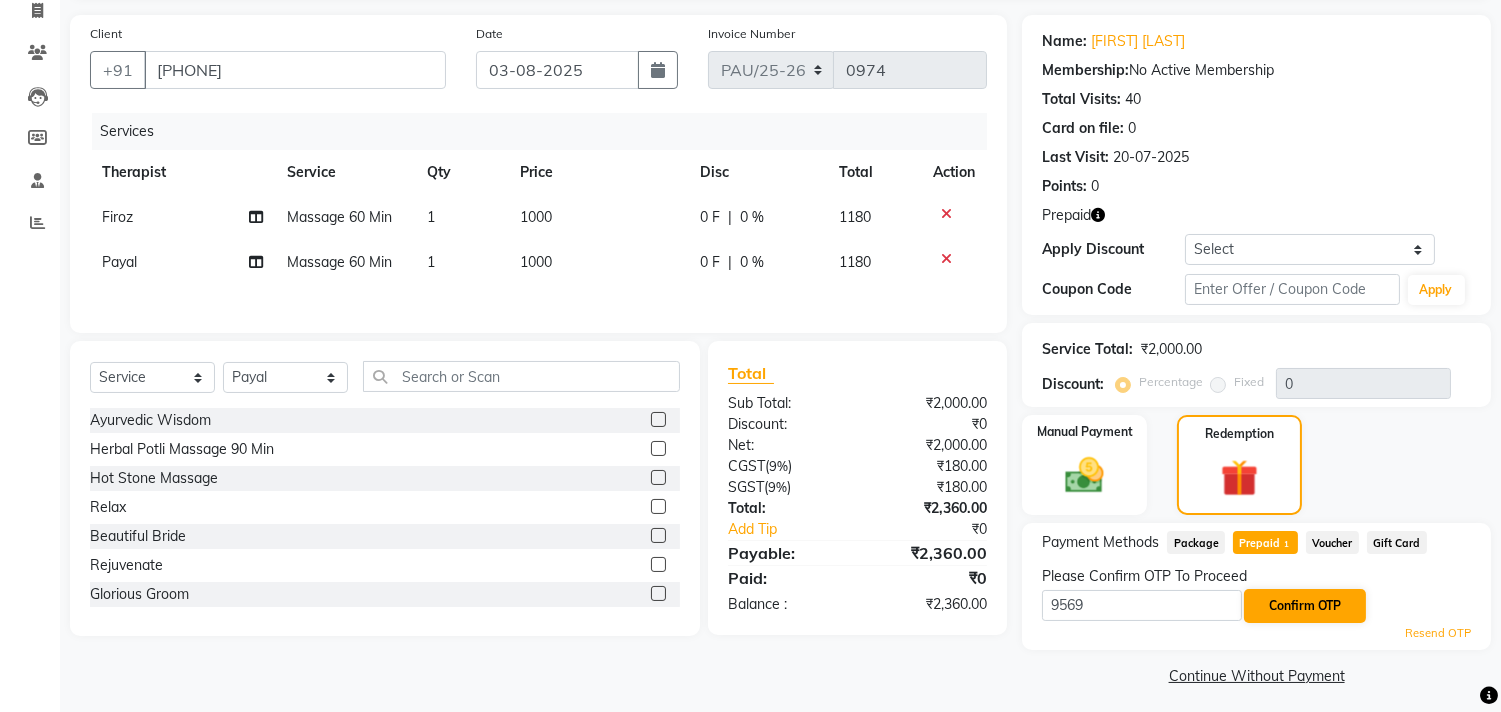 type on "9569" 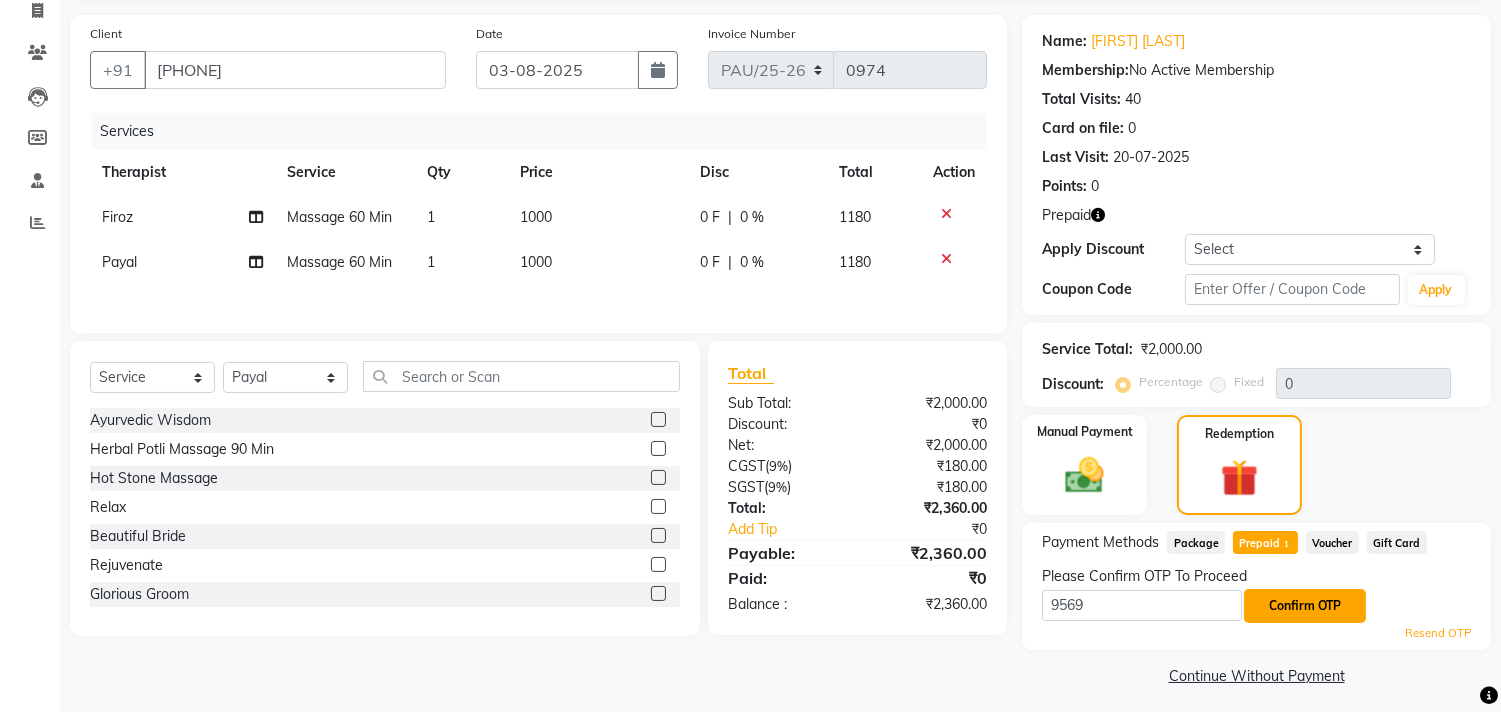 click on "Confirm OTP" 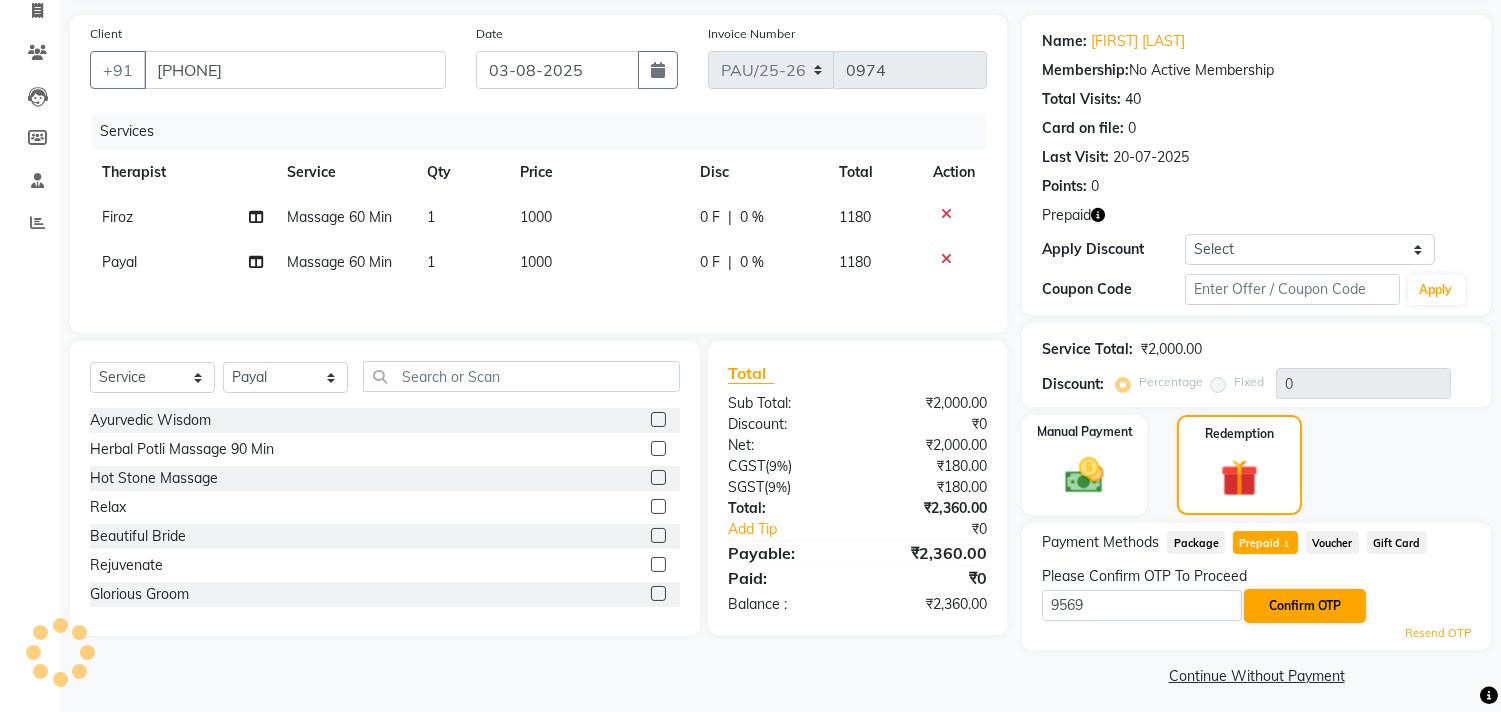 scroll, scrollTop: 143, scrollLeft: 0, axis: vertical 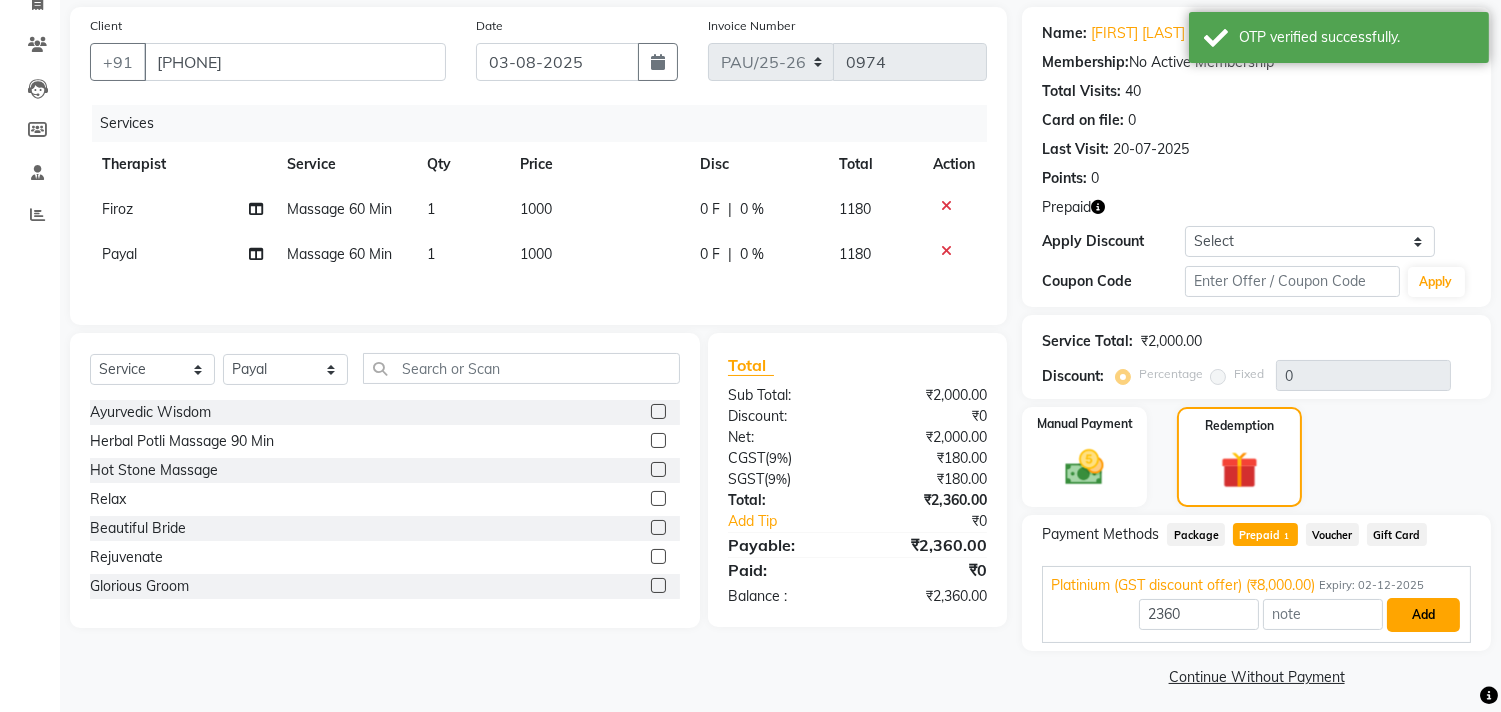 click on "Add" at bounding box center (1423, 615) 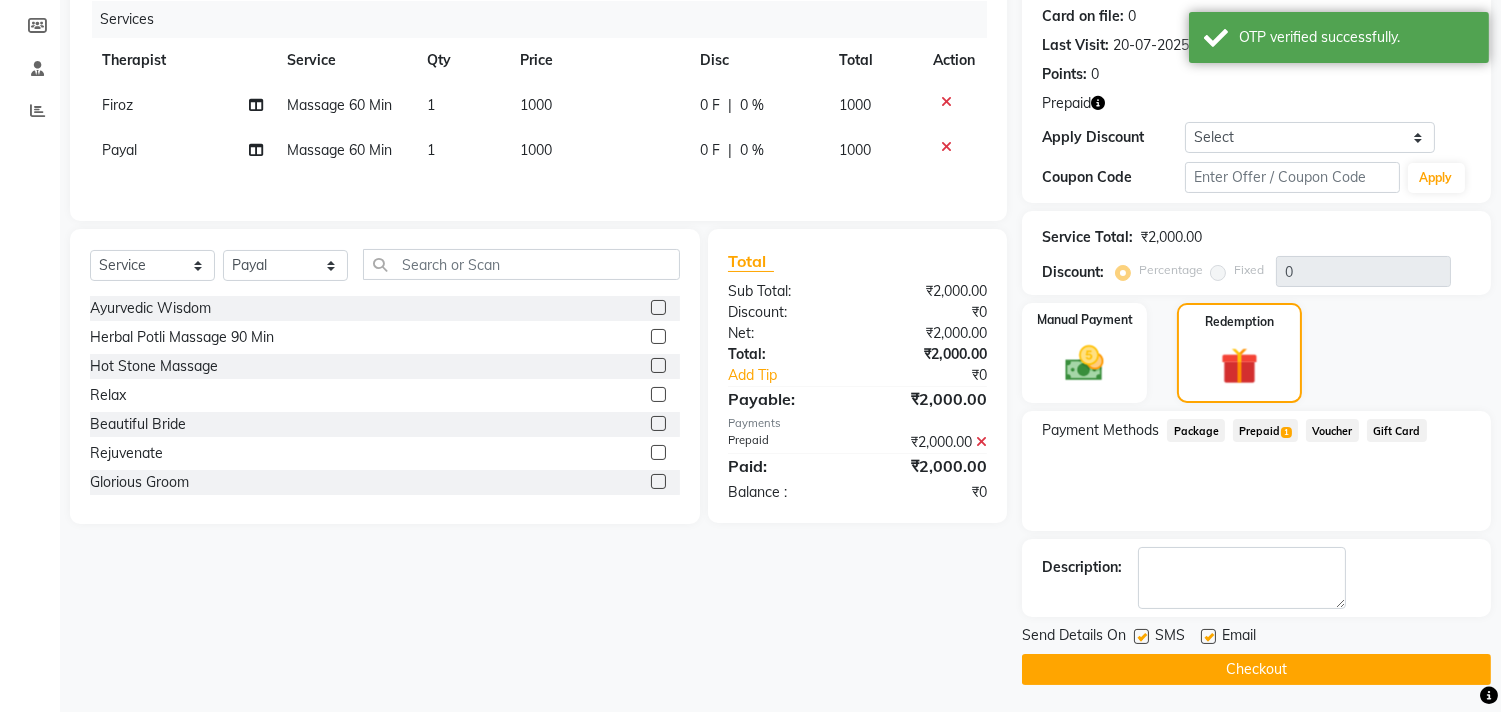 scroll, scrollTop: 248, scrollLeft: 0, axis: vertical 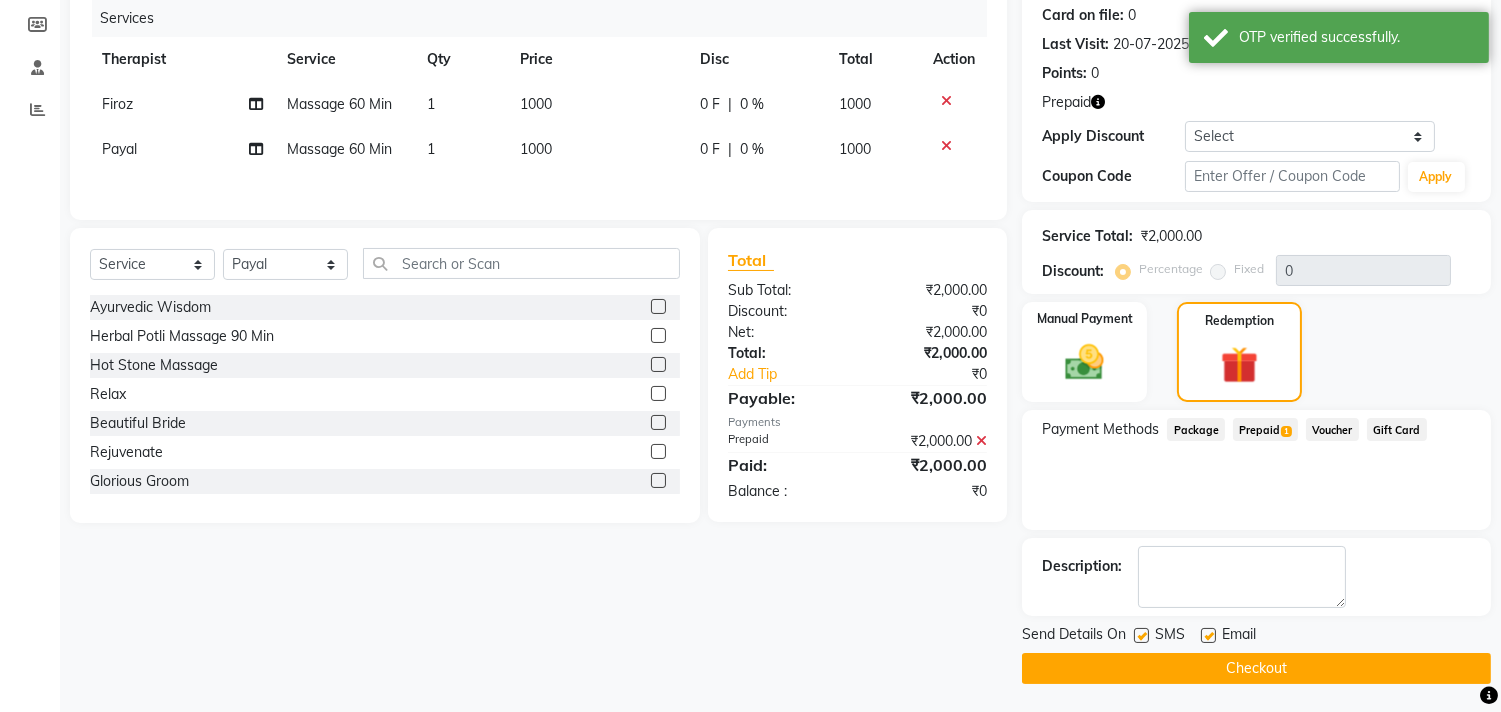 click 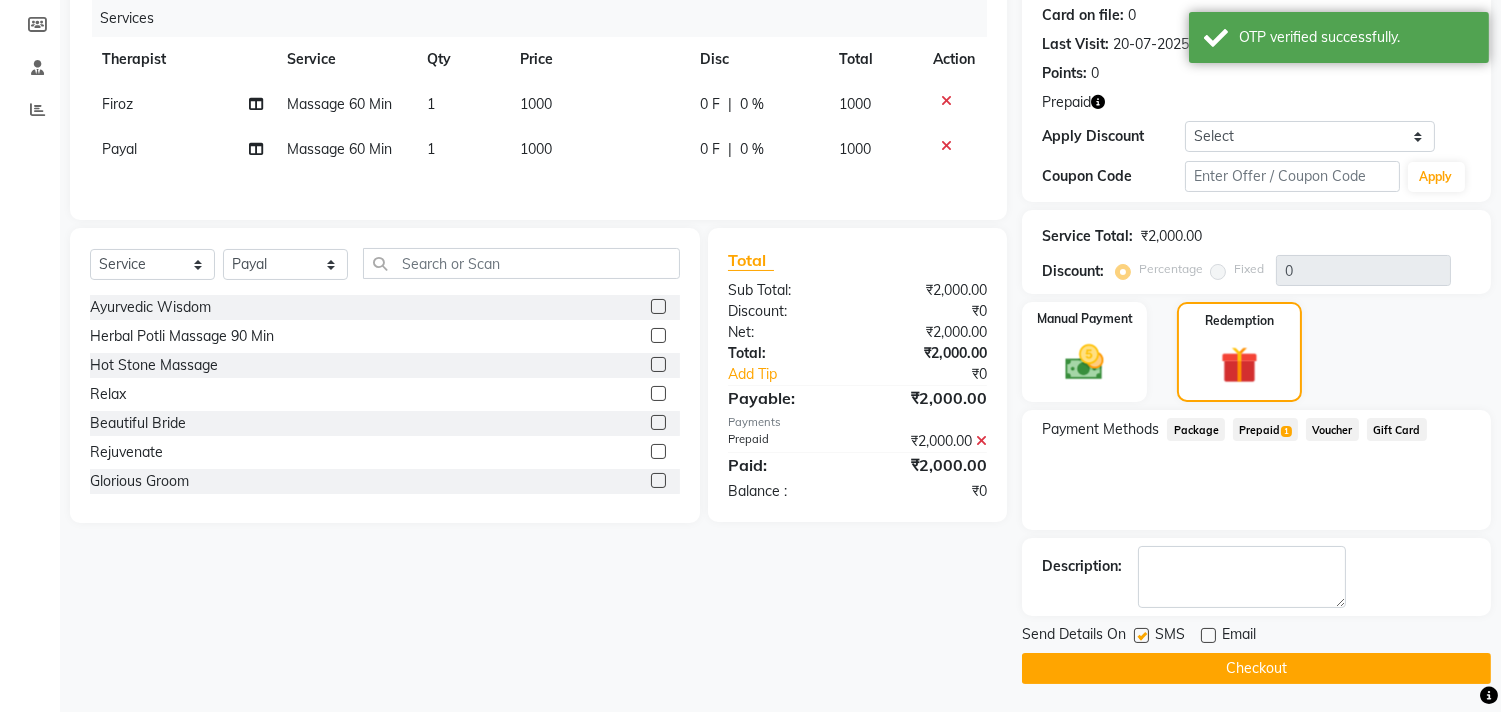 click 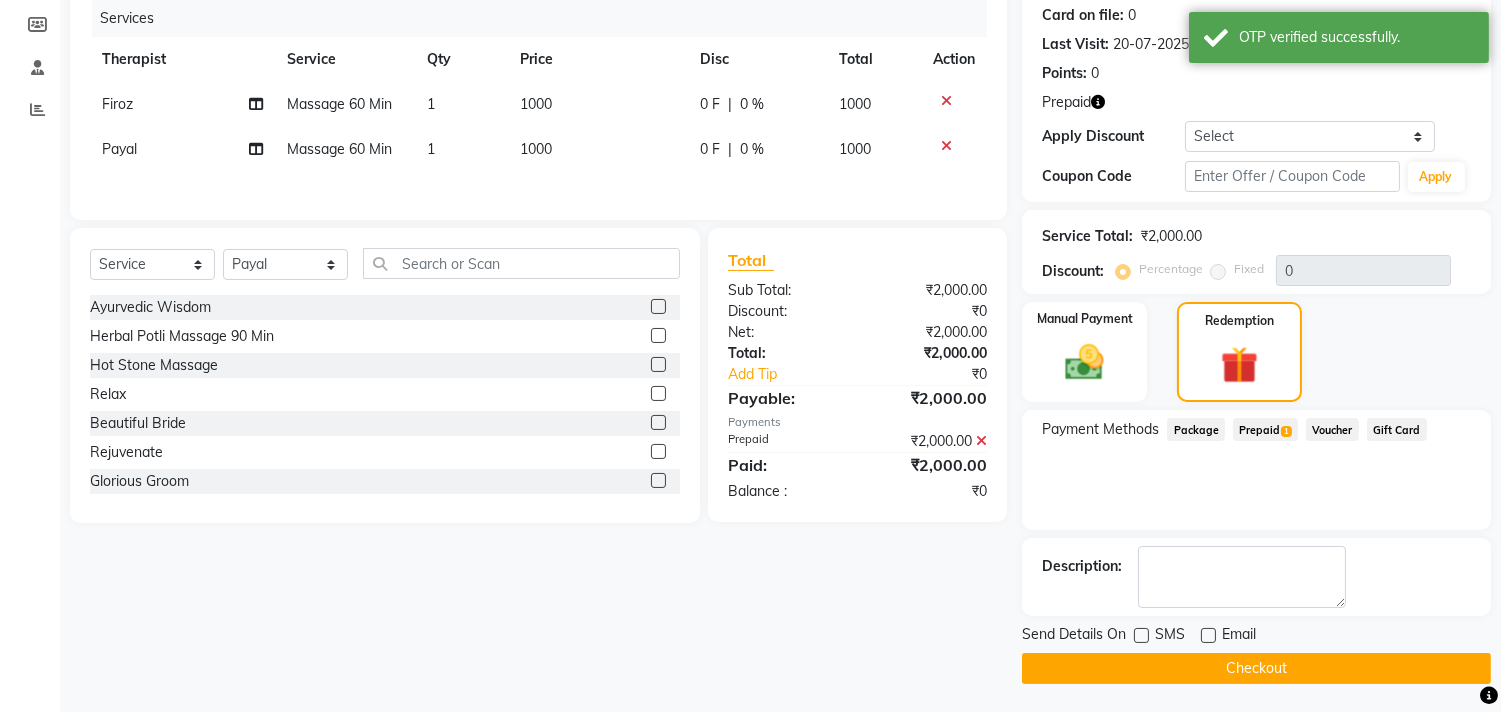 click on "Checkout" 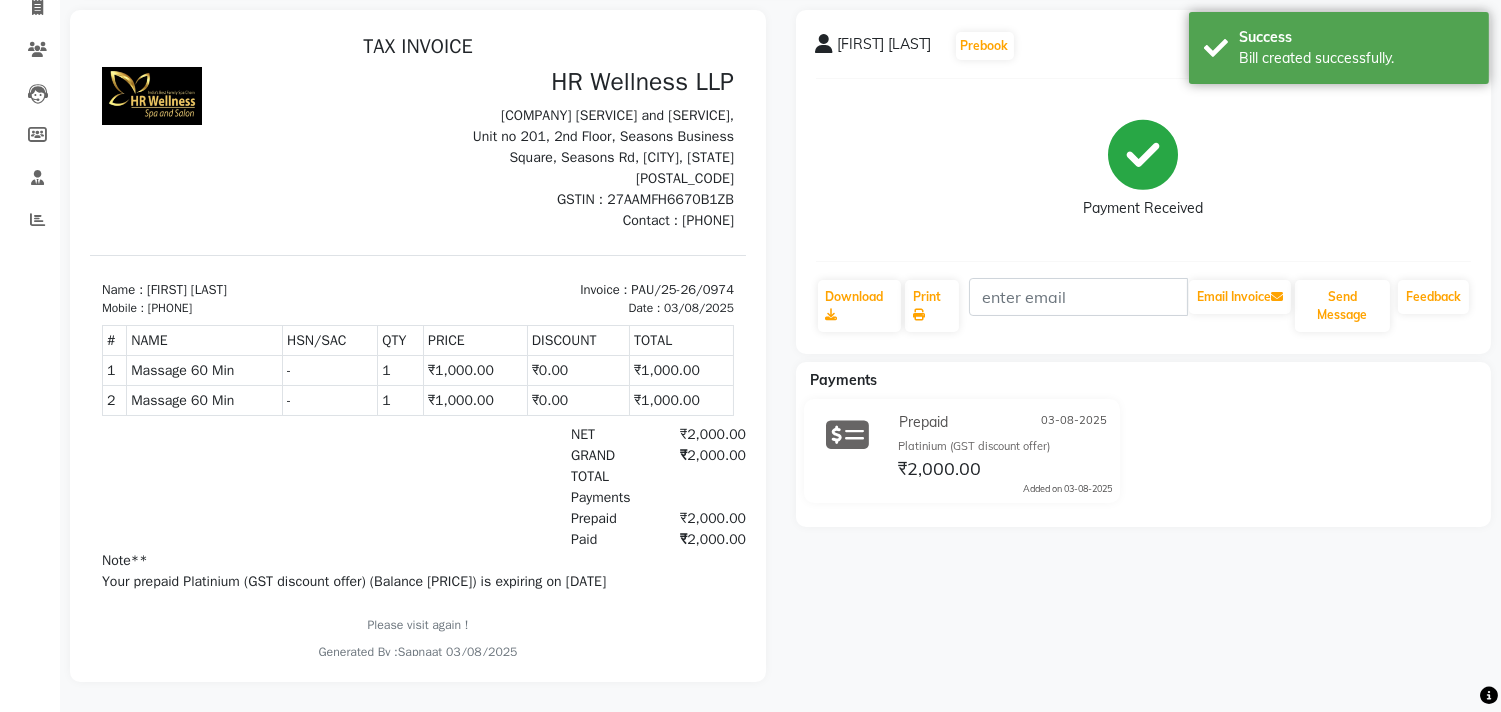 scroll, scrollTop: 0, scrollLeft: 0, axis: both 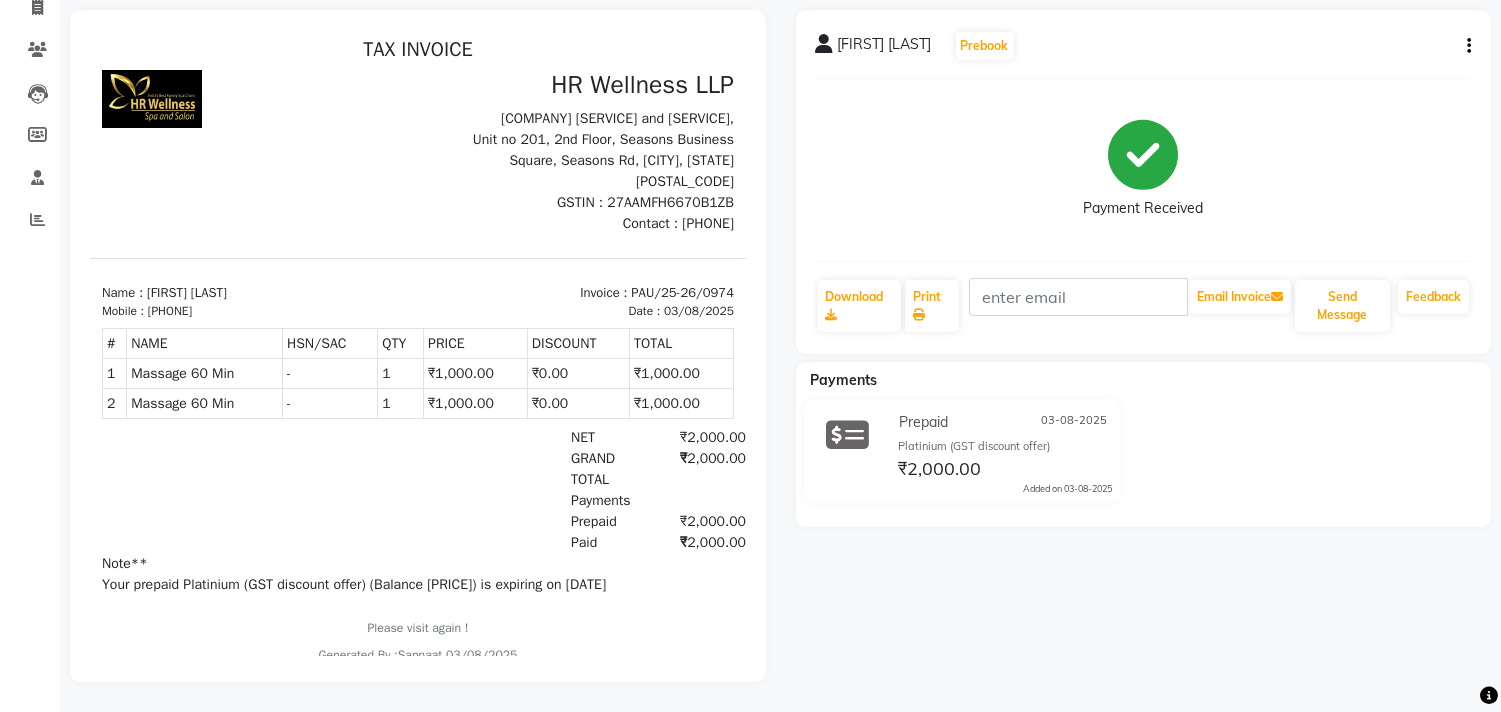drag, startPoint x: 165, startPoint y: 307, endPoint x: 264, endPoint y: 318, distance: 99.60924 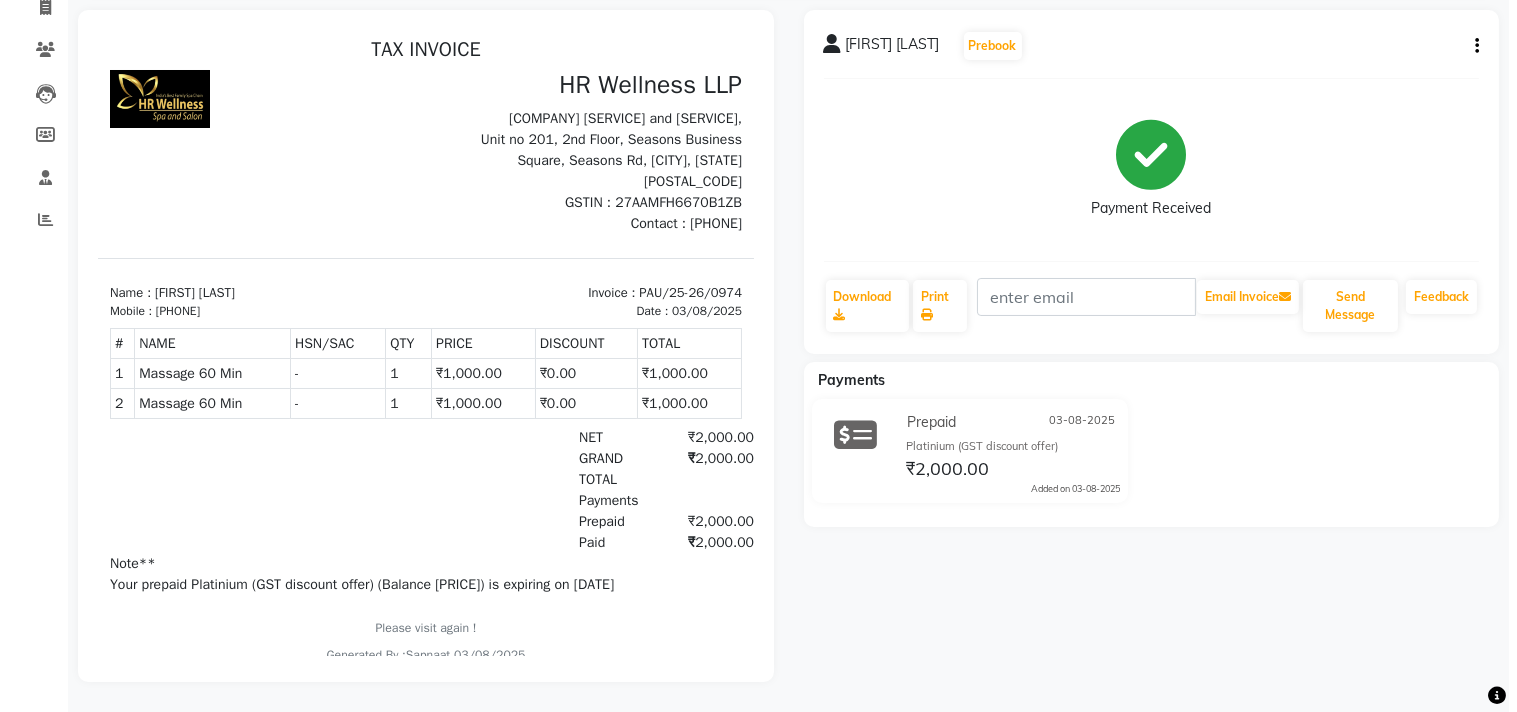 scroll, scrollTop: 0, scrollLeft: 0, axis: both 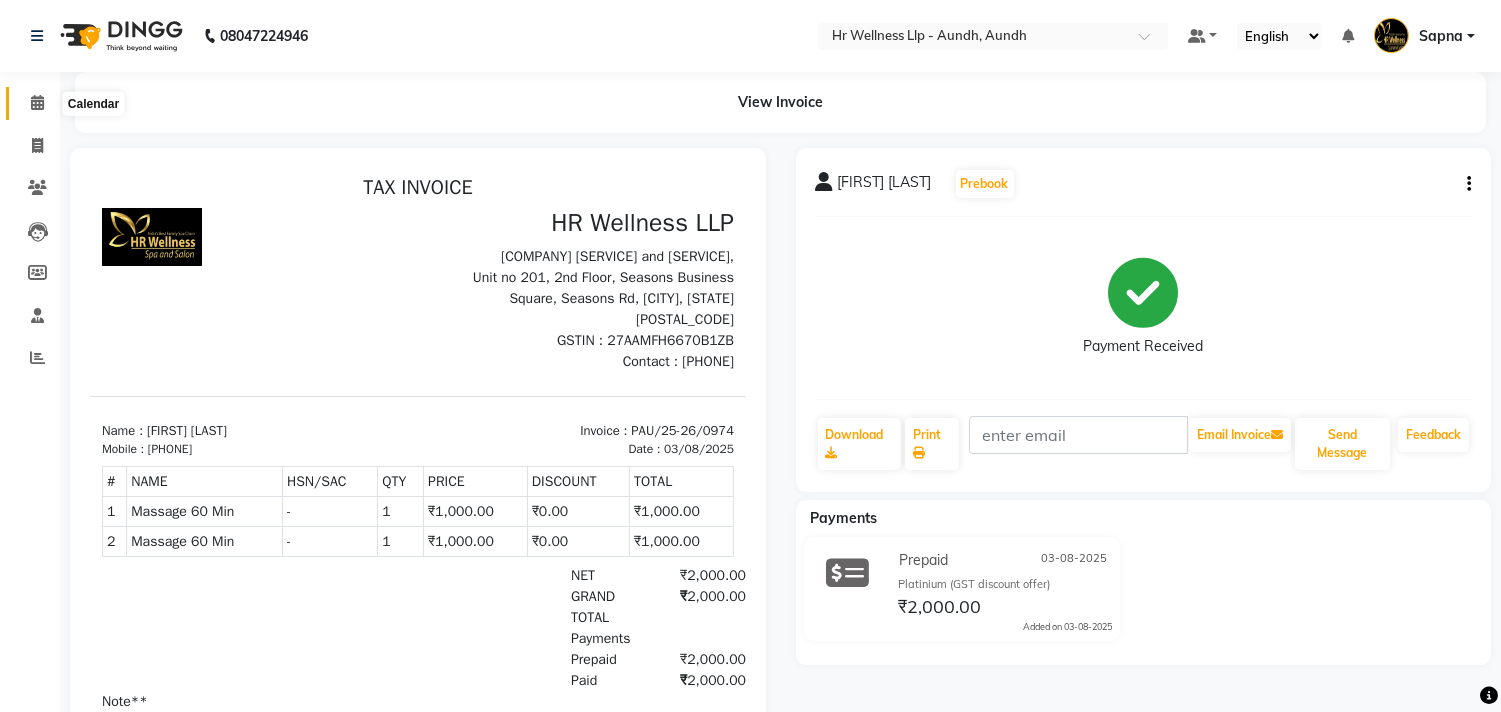 click 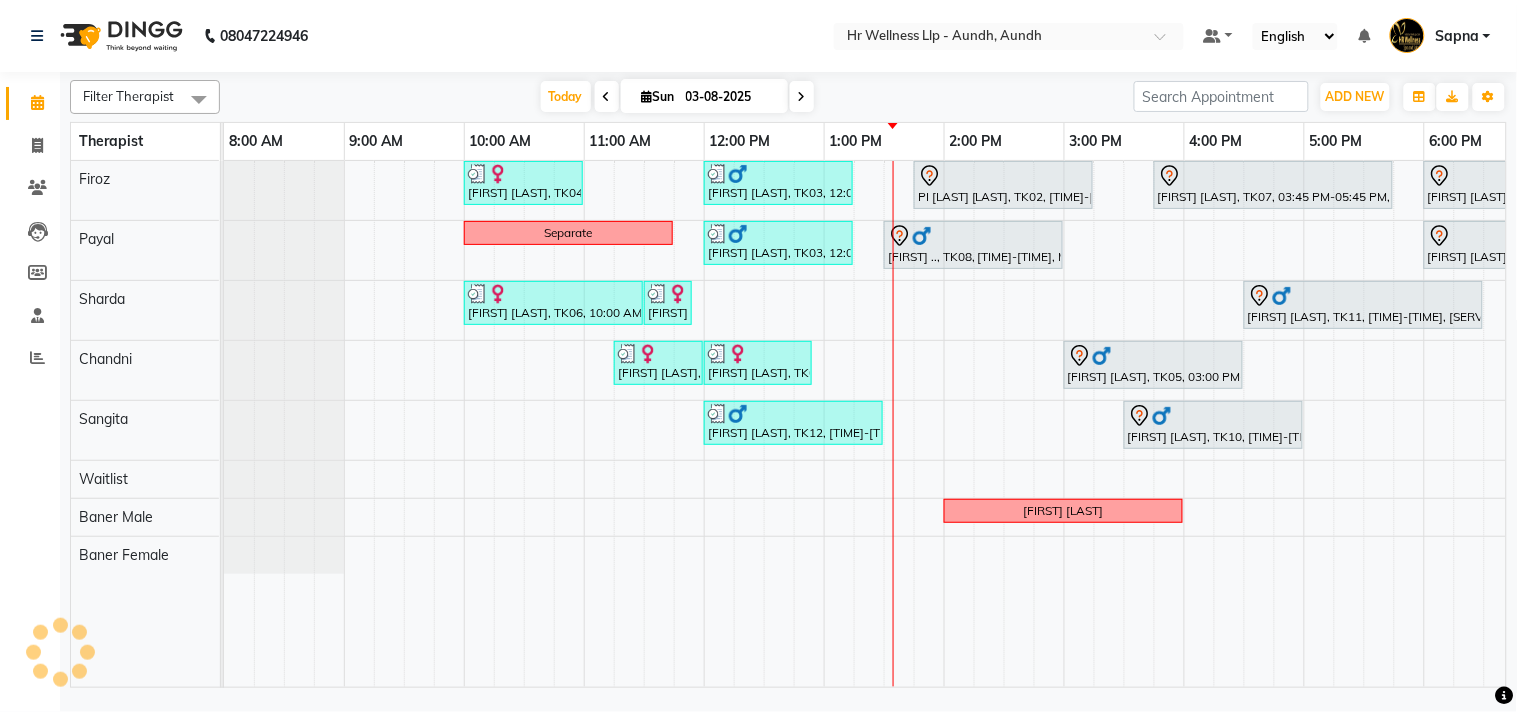 scroll, scrollTop: 0, scrollLeft: 0, axis: both 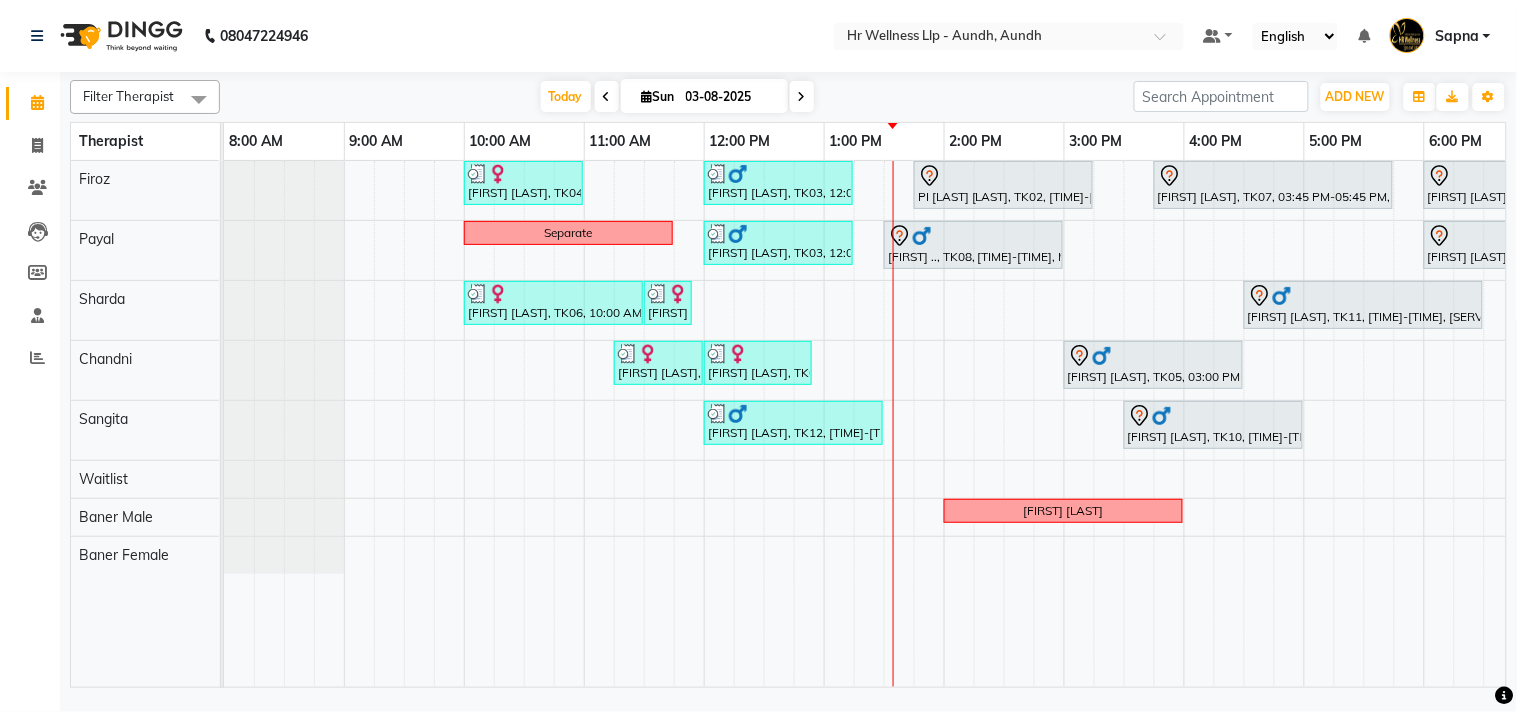 click at bounding box center (647, 96) 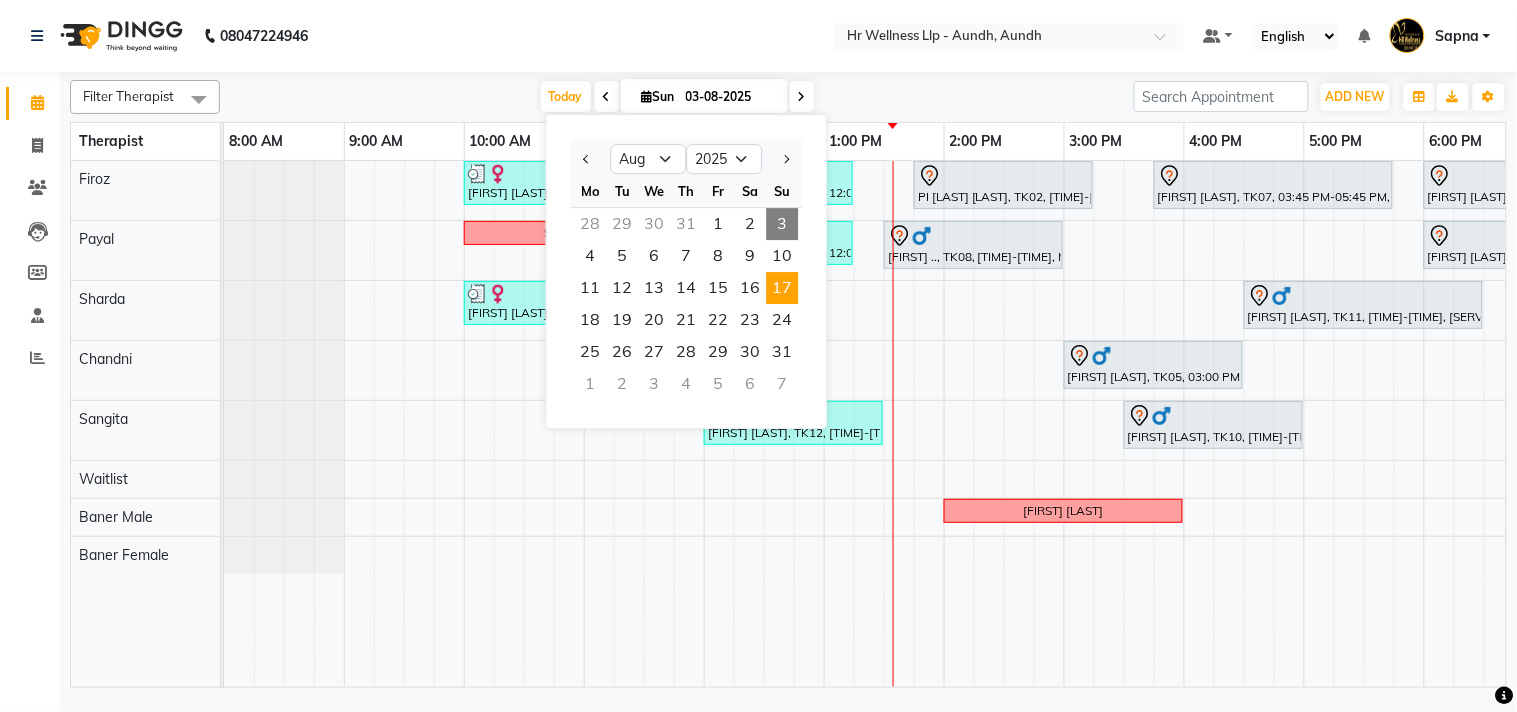 click on "17" at bounding box center [783, 288] 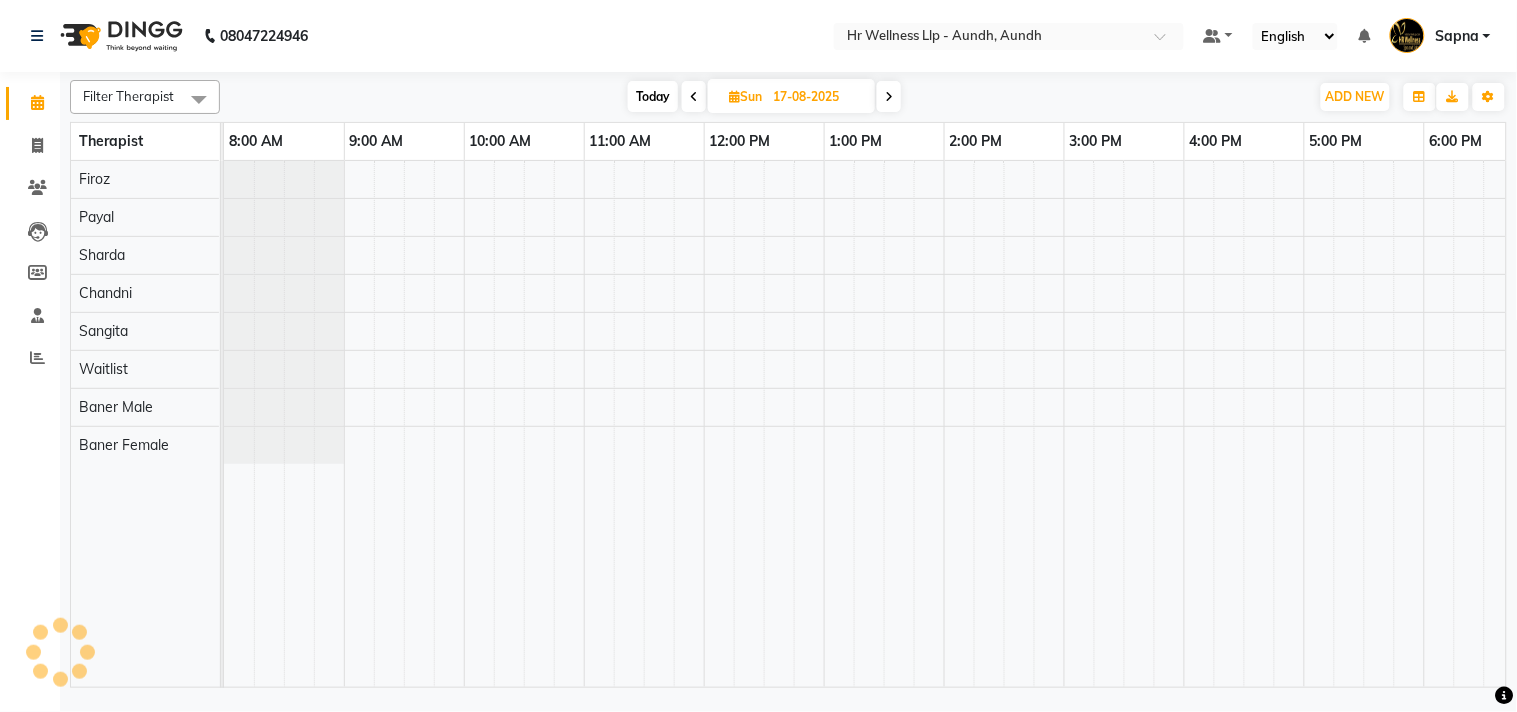 scroll, scrollTop: 0, scrollLeft: 277, axis: horizontal 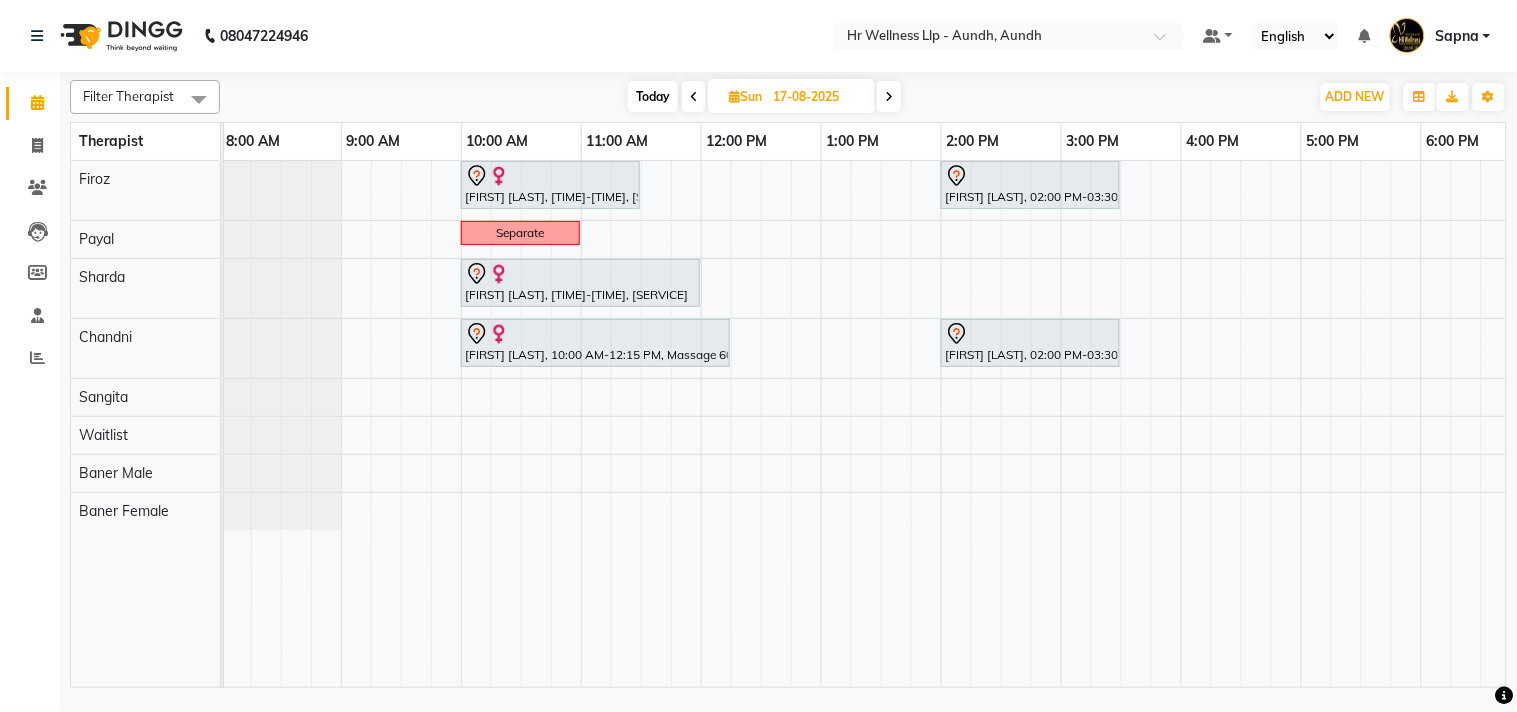 click on "Ashwini Udasin, 10:00 AM-11:30 AM, Massage 60 Min             PRAKASH BONDE, 02:00 PM-03:30 PM, Massage 60 Min  Separate              Sapna Jairam, 10:00 AM-12:00 PM, Massage 90 Min             Ashwini Udasin, 10:00 AM-12:15 PM, Massage 60 Min             PRAKASH BONDE, 02:00 PM-03:30 PM, Massage 60 Min" at bounding box center (1001, 424) 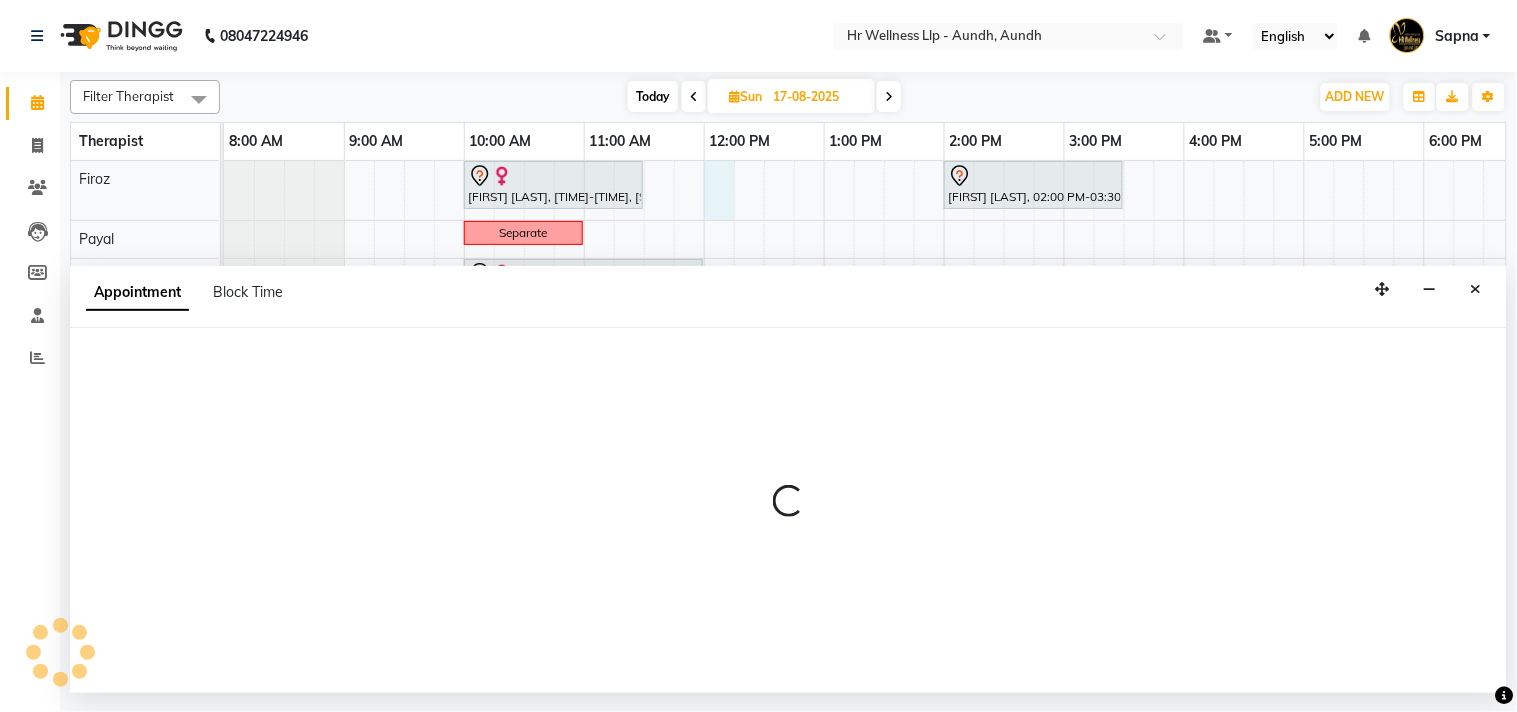 select on "77660" 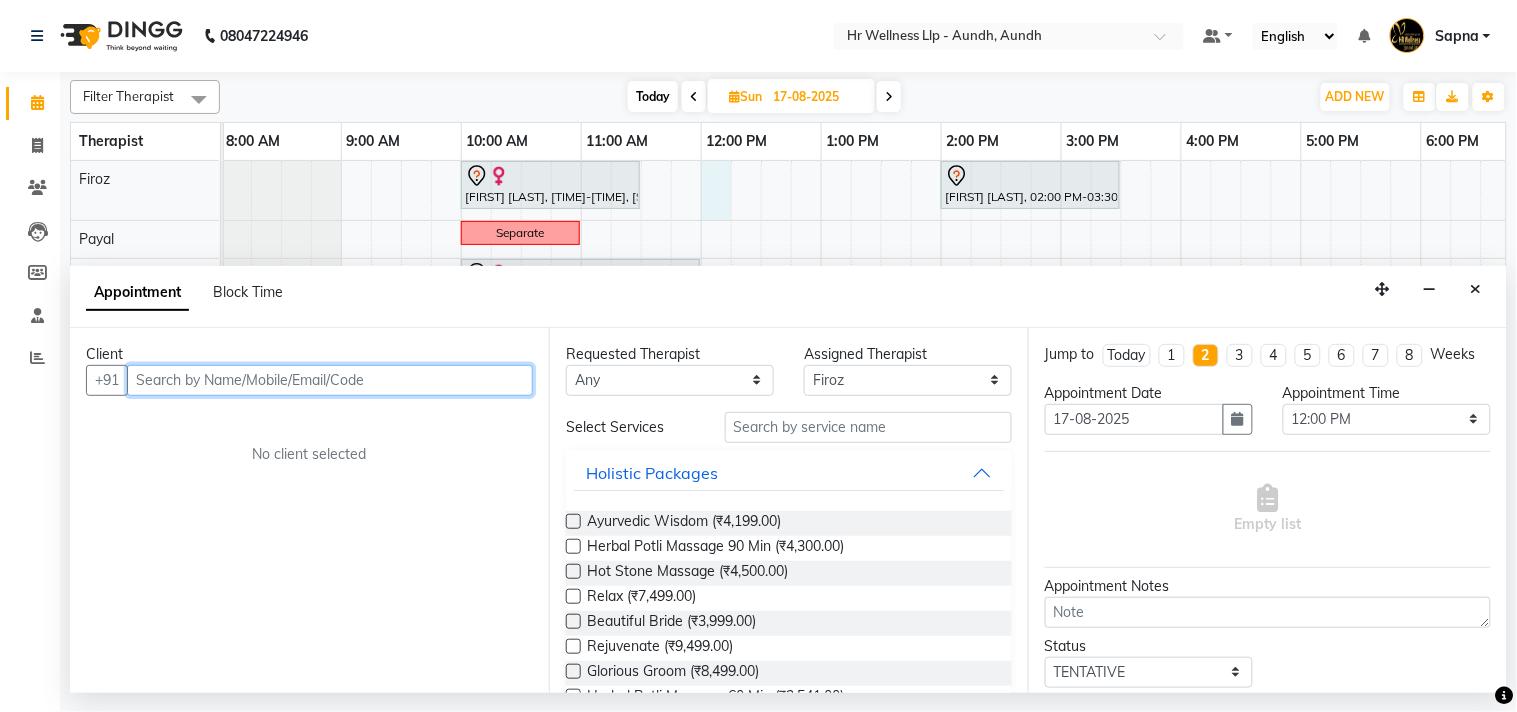click at bounding box center [330, 380] 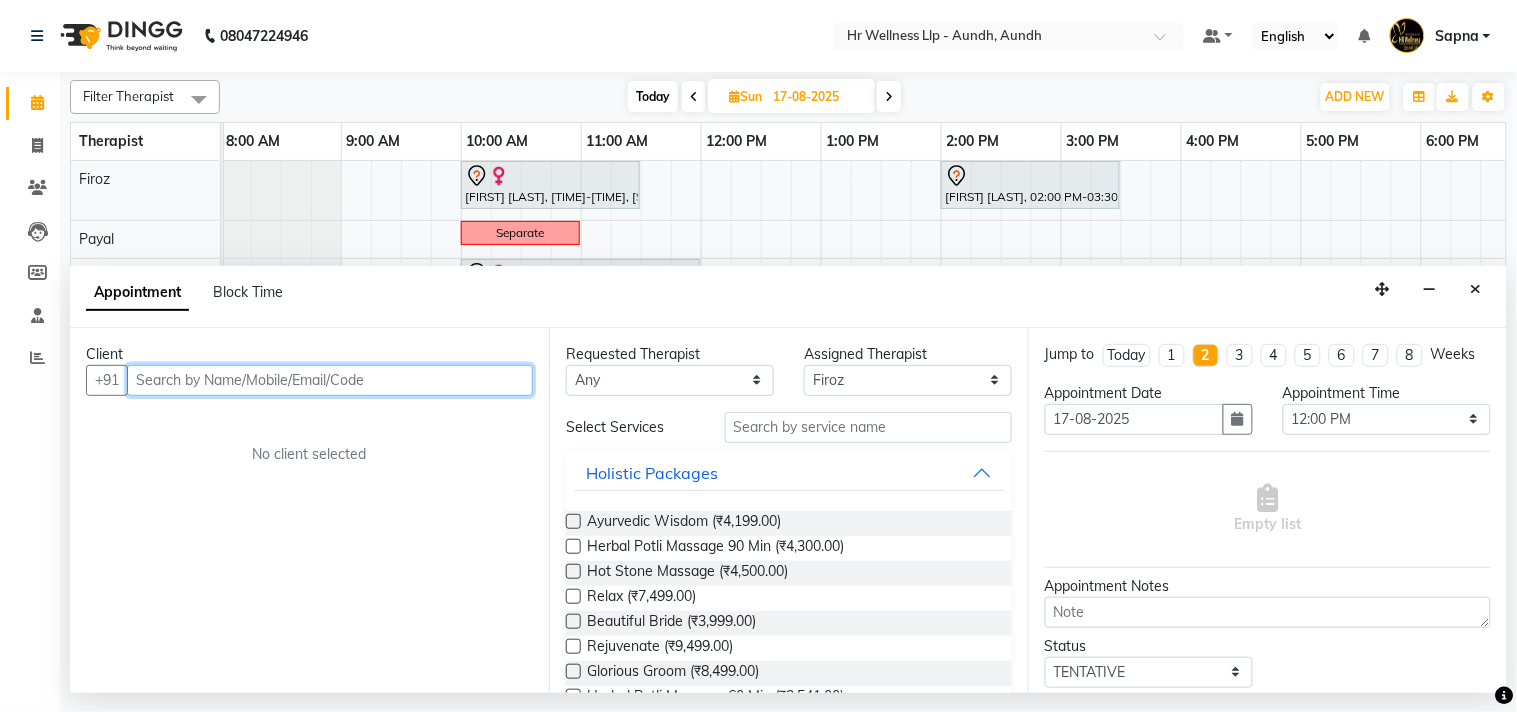 paste on "[PHONE]" 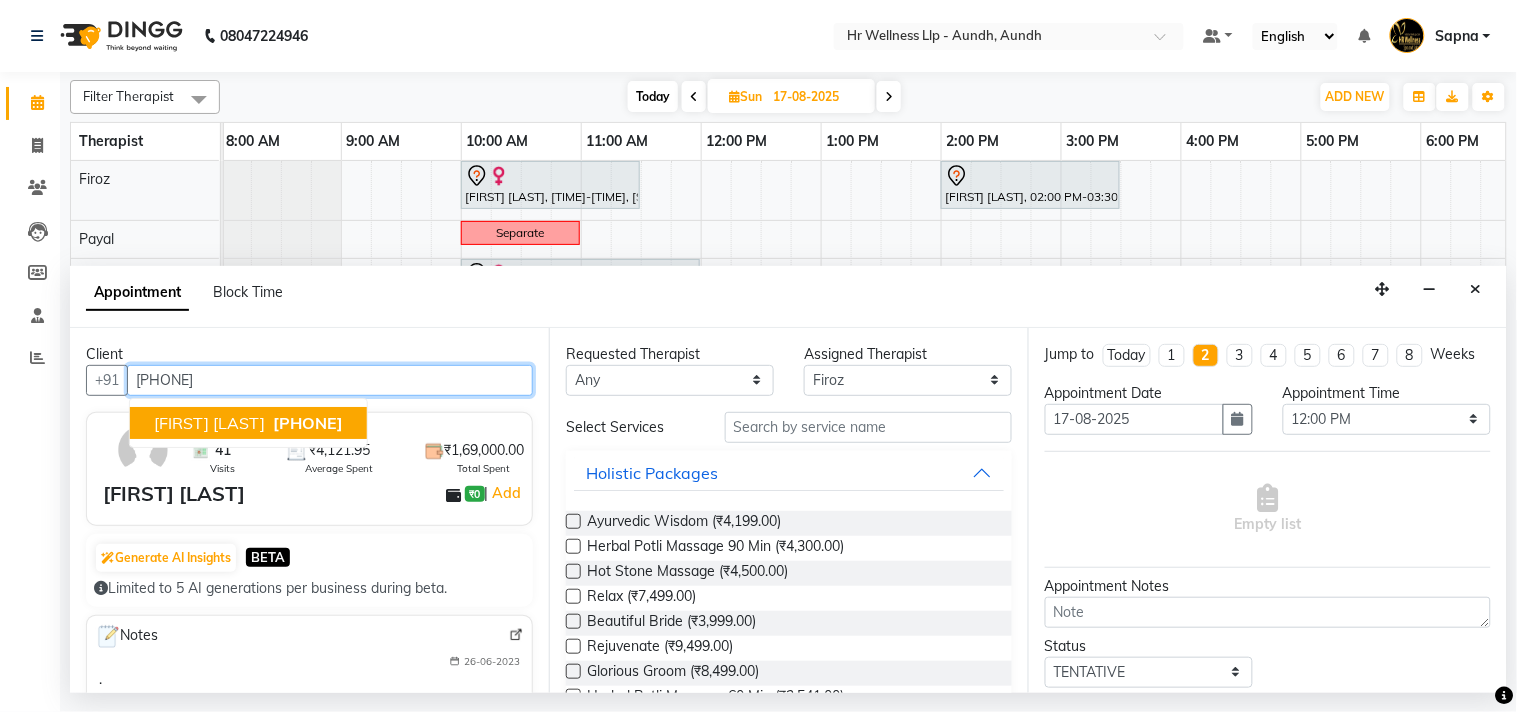 click on "[FIRST] [LAST]" at bounding box center [209, 423] 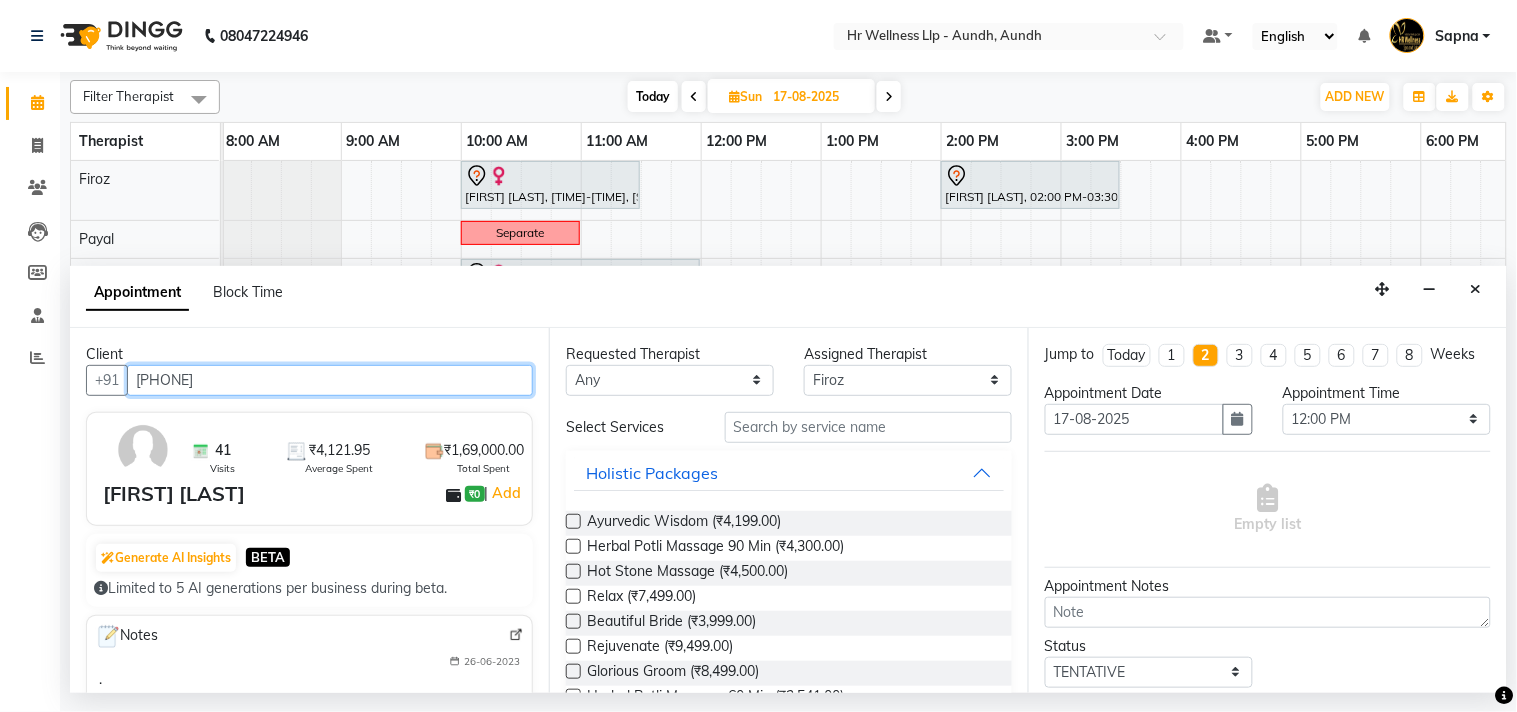 type on "[PHONE]" 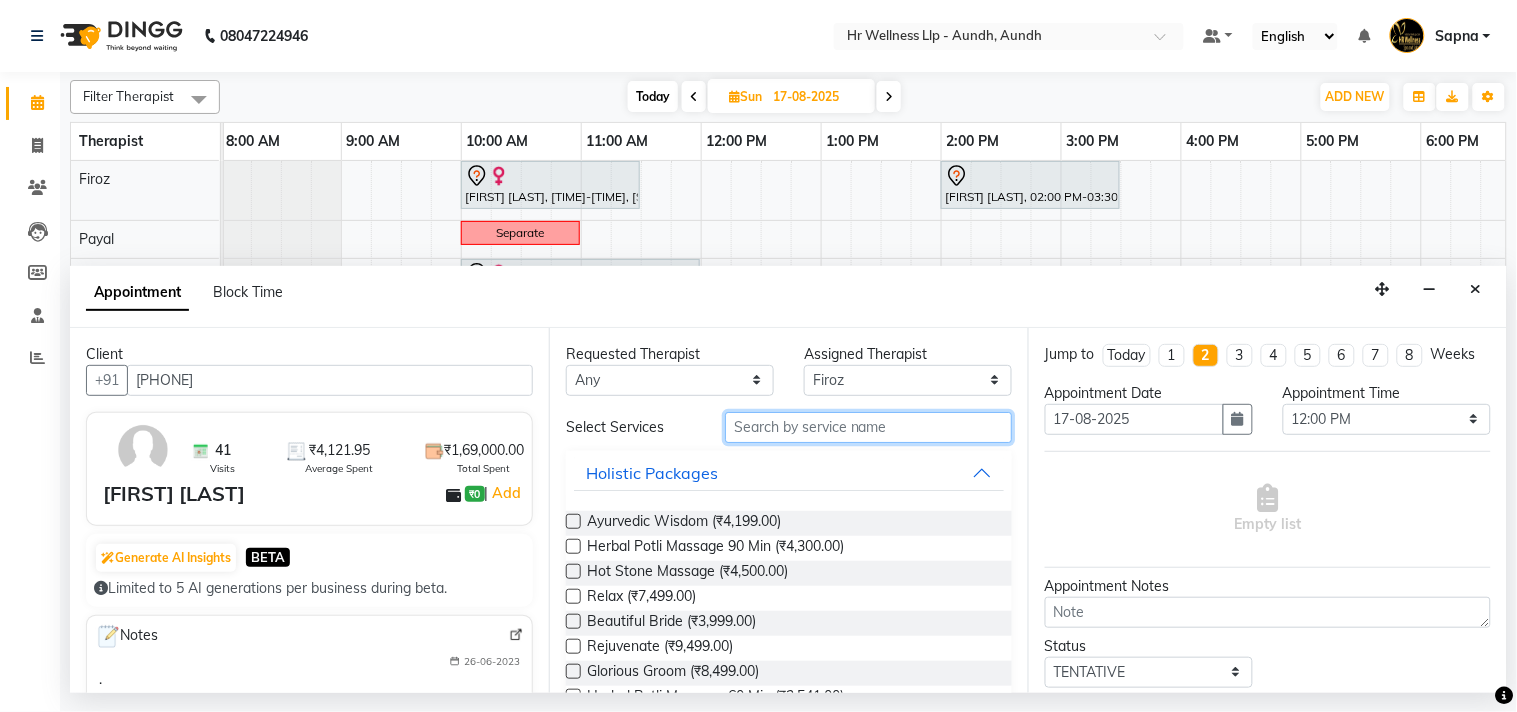 click at bounding box center (868, 427) 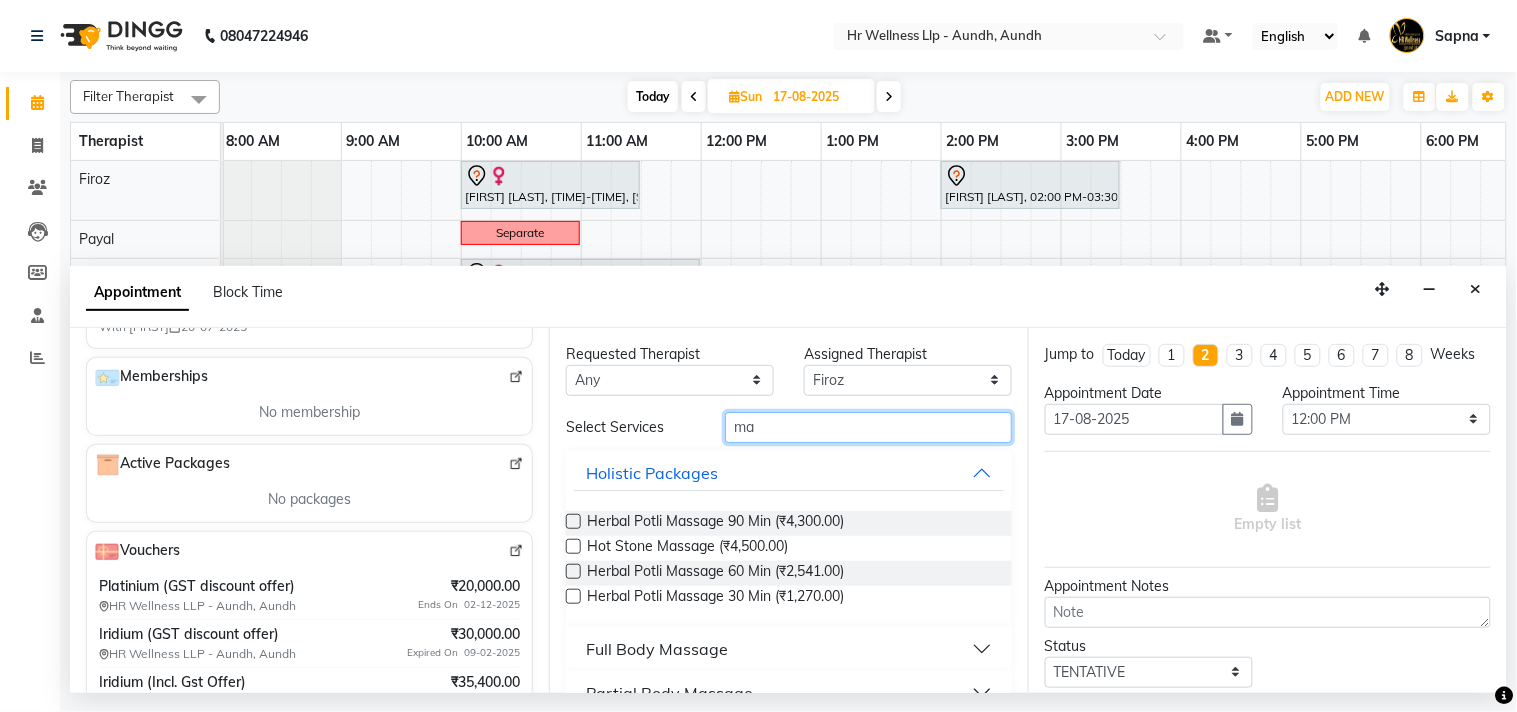 type on "ma" 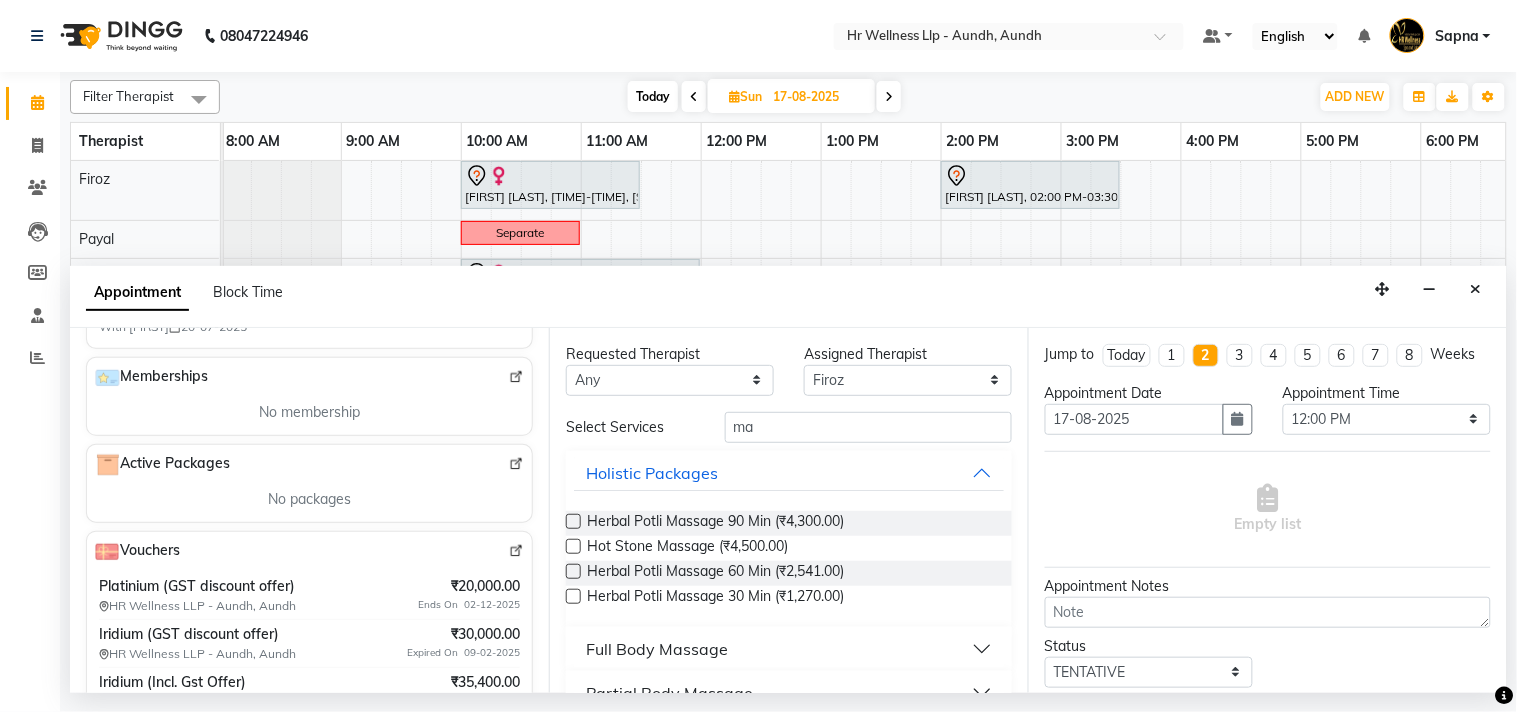 click on "Full Body Massage" at bounding box center (789, 649) 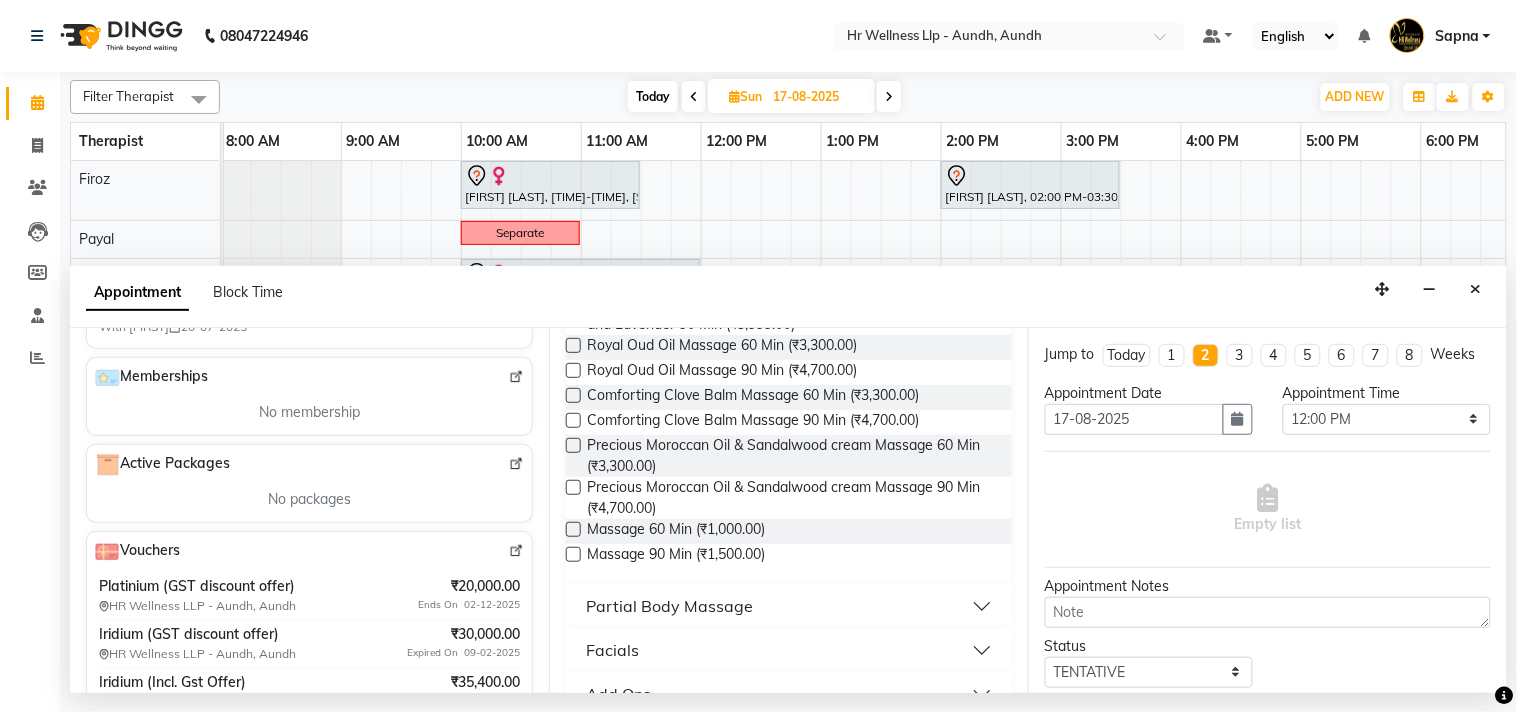 click at bounding box center [573, 529] 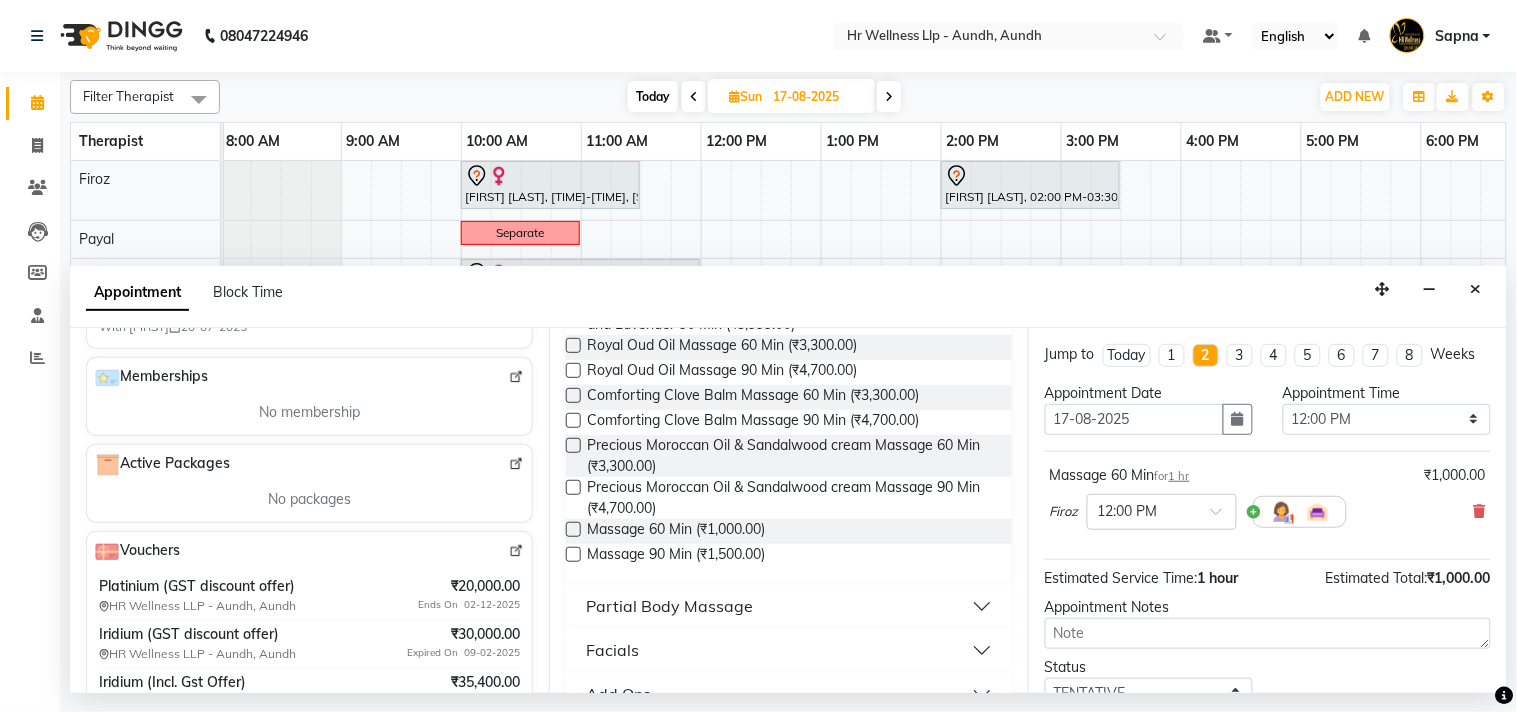 click at bounding box center (573, 529) 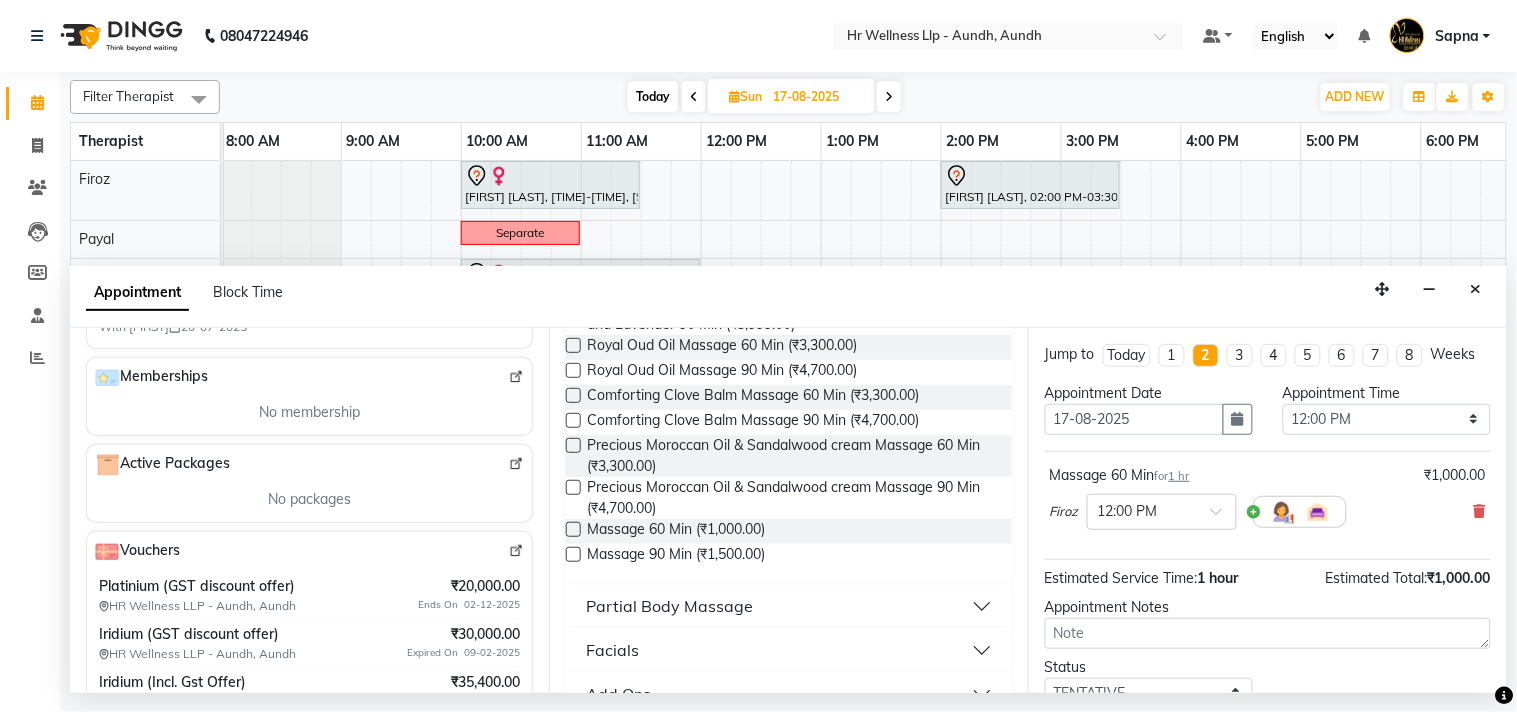 click at bounding box center (572, 531) 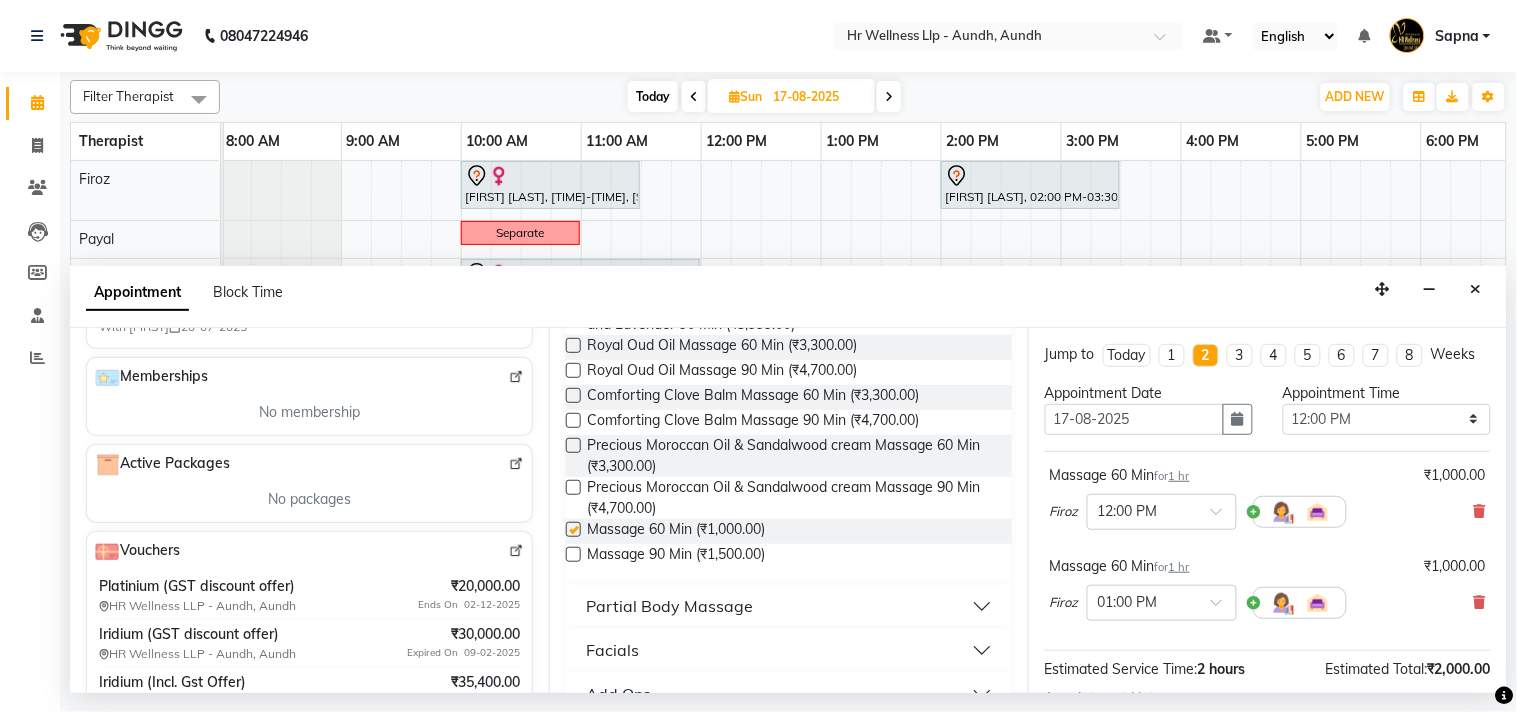 checkbox on "false" 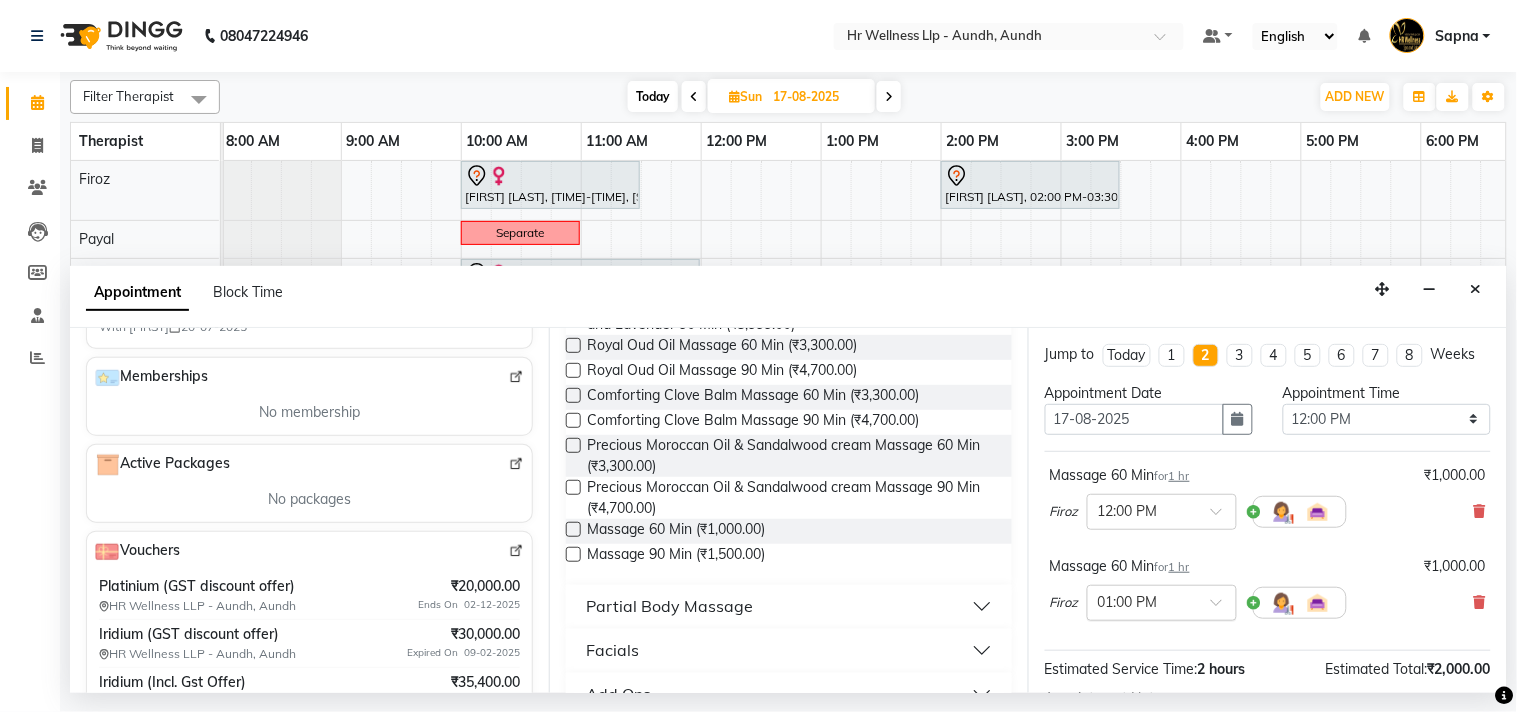 click at bounding box center [1223, 608] 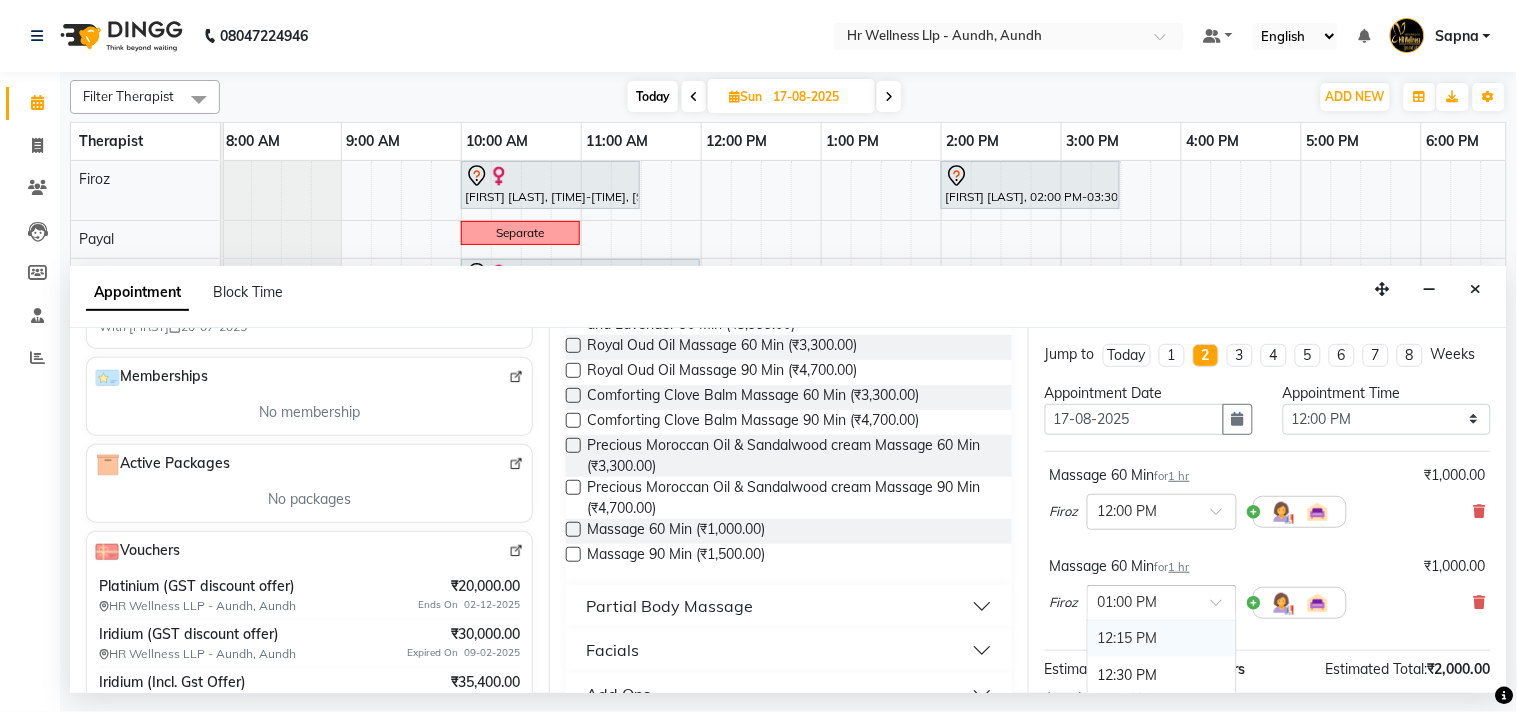 click at bounding box center (1162, 601) 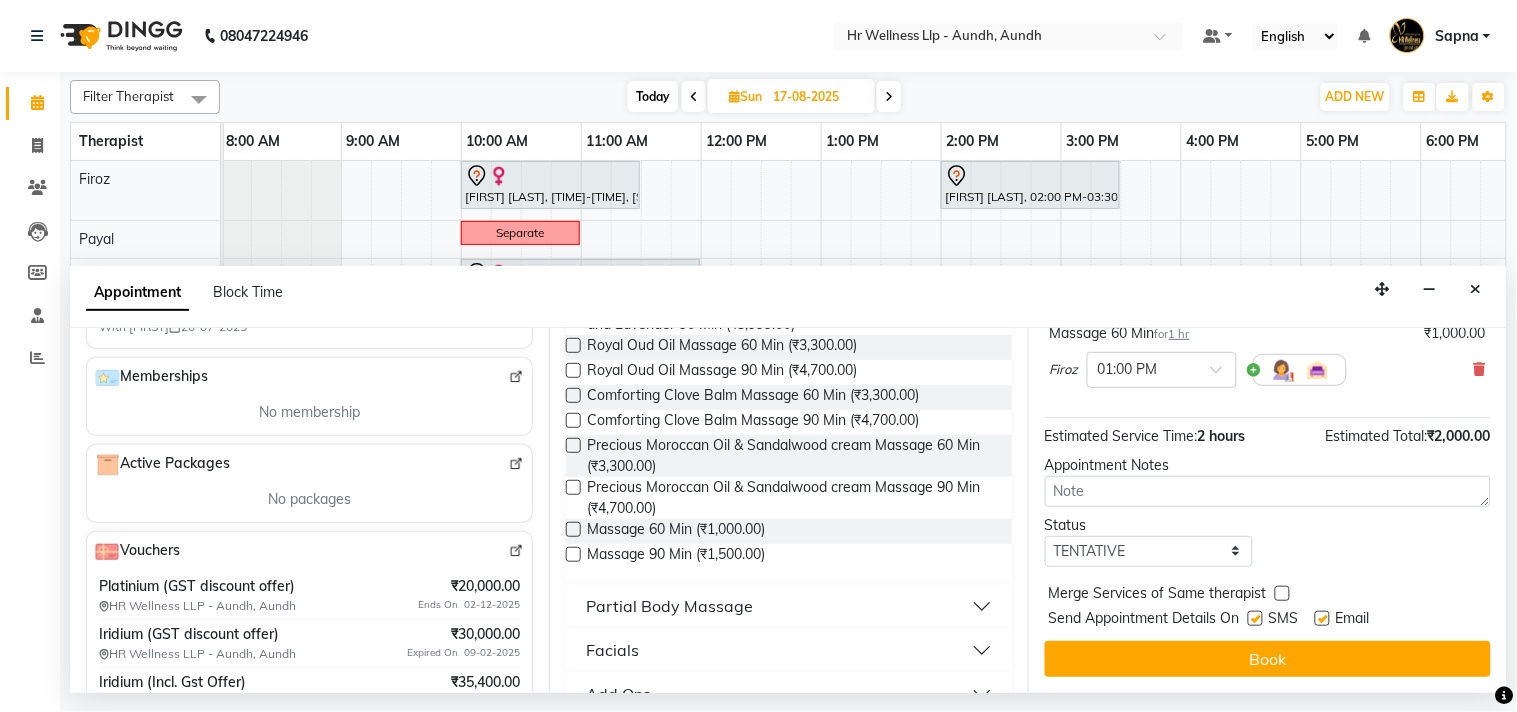 click on "Book" at bounding box center (1268, 659) 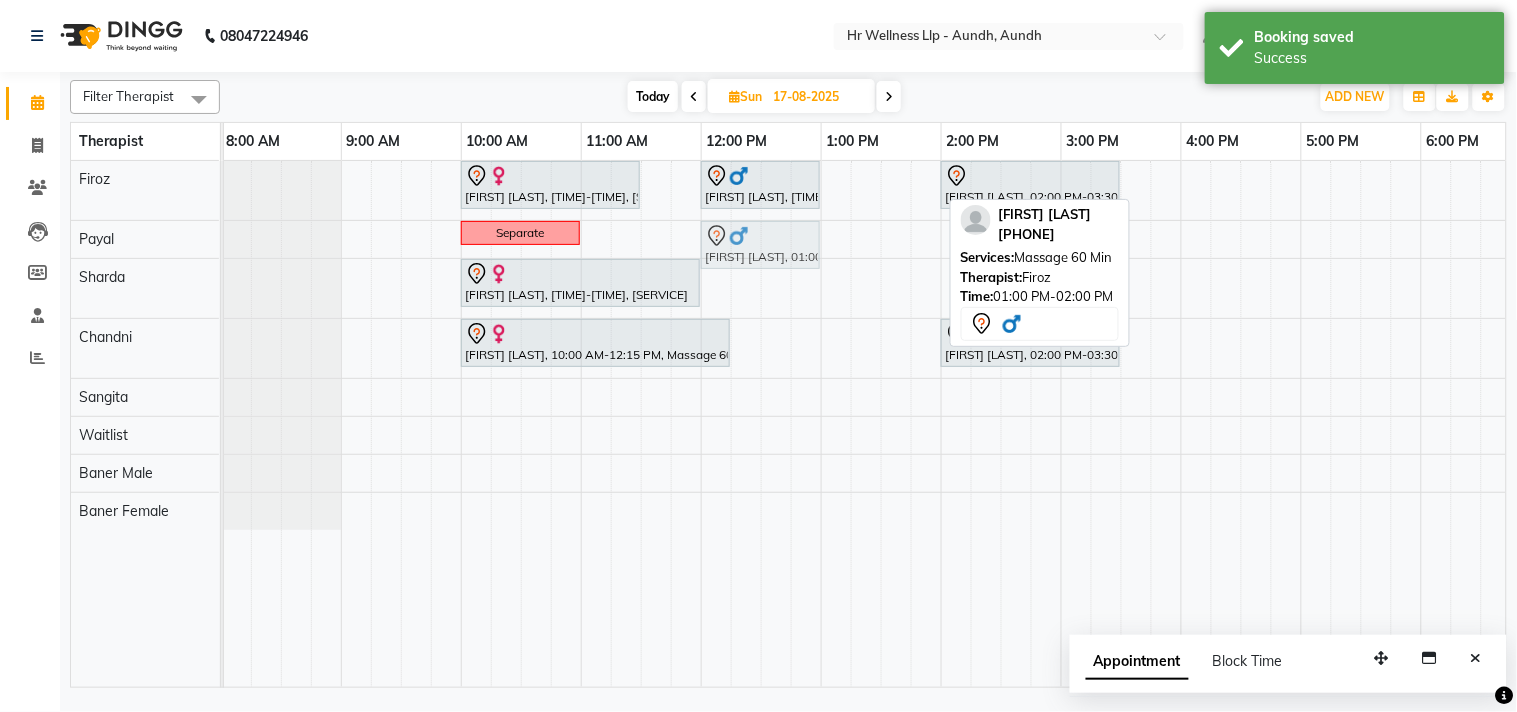 drag, startPoint x: 858, startPoint y: 180, endPoint x: 750, endPoint y: 230, distance: 119.0126 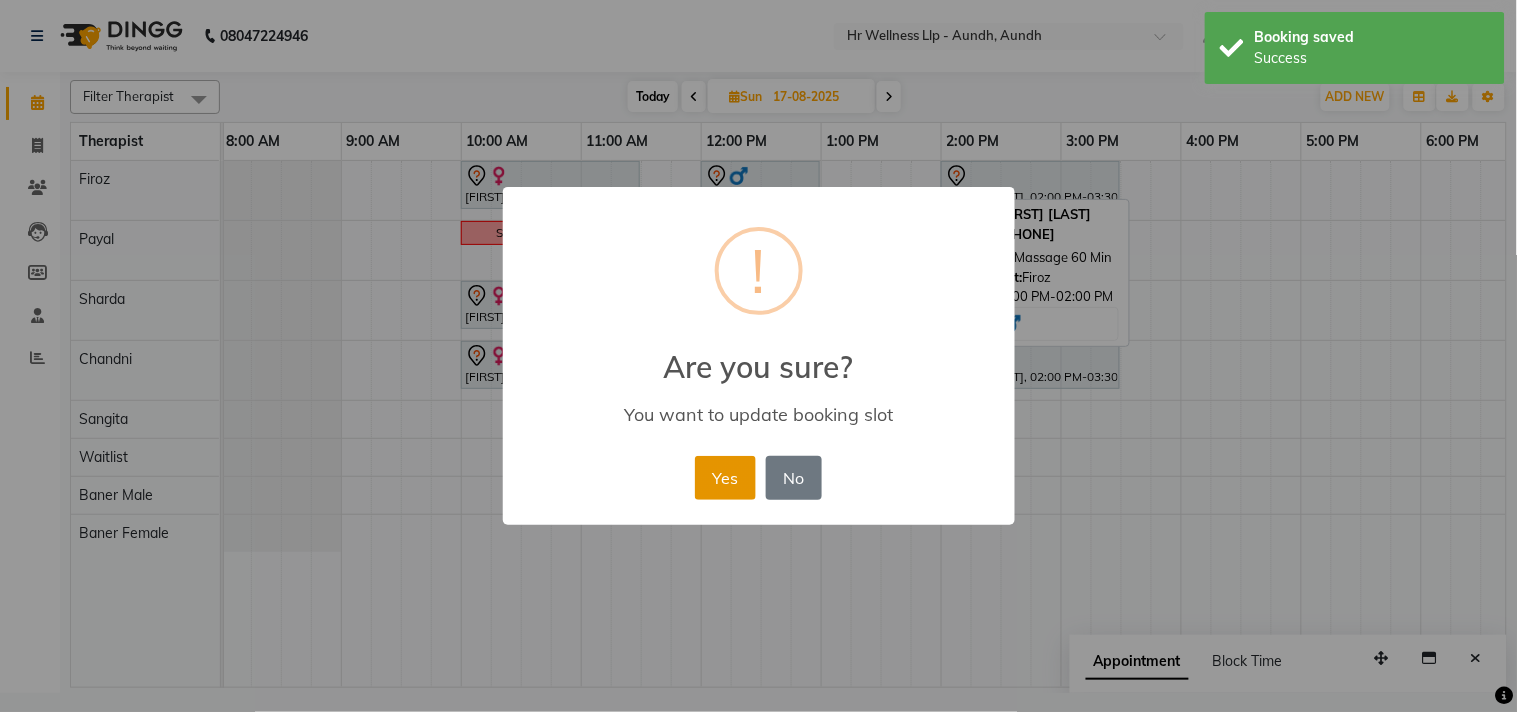 click on "Yes" at bounding box center [725, 478] 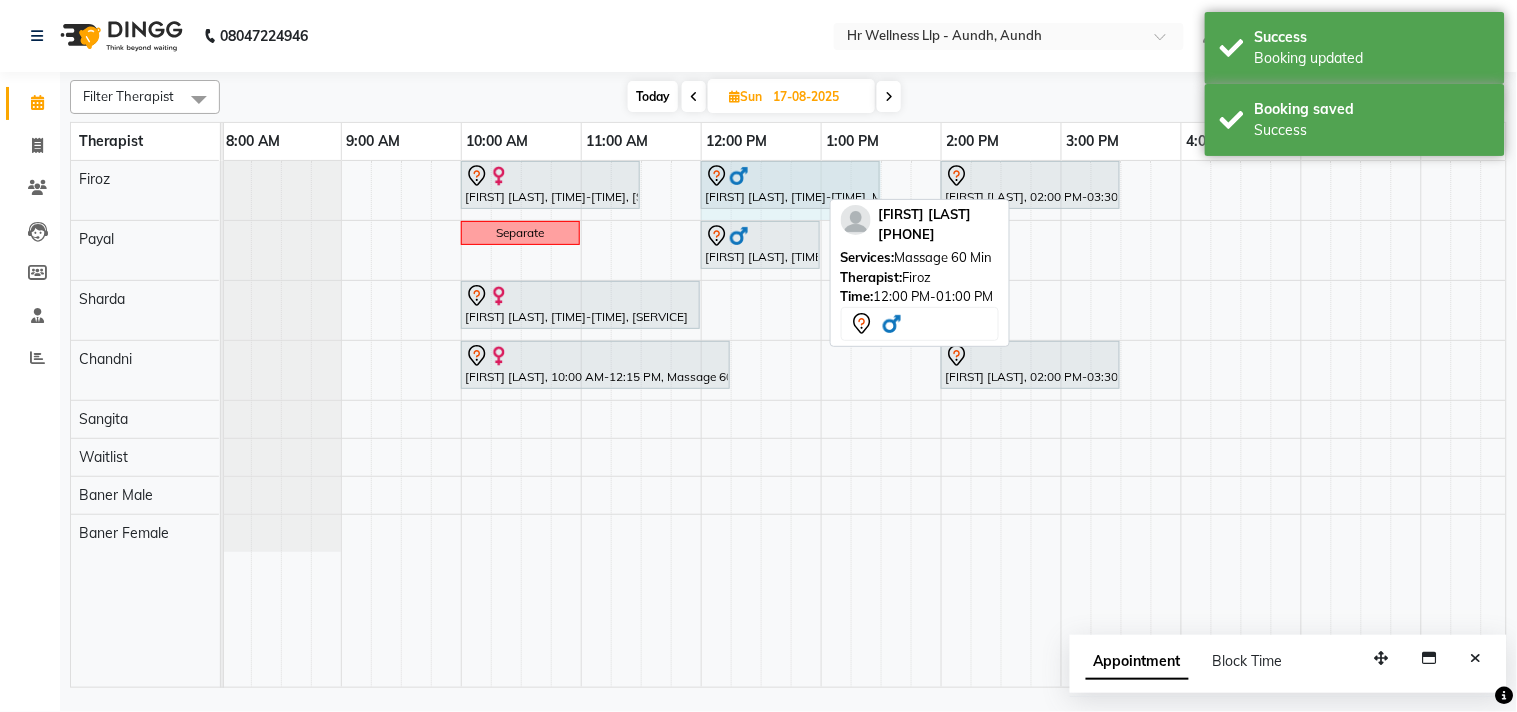 drag, startPoint x: 814, startPoint y: 185, endPoint x: 861, endPoint y: 183, distance: 47.042534 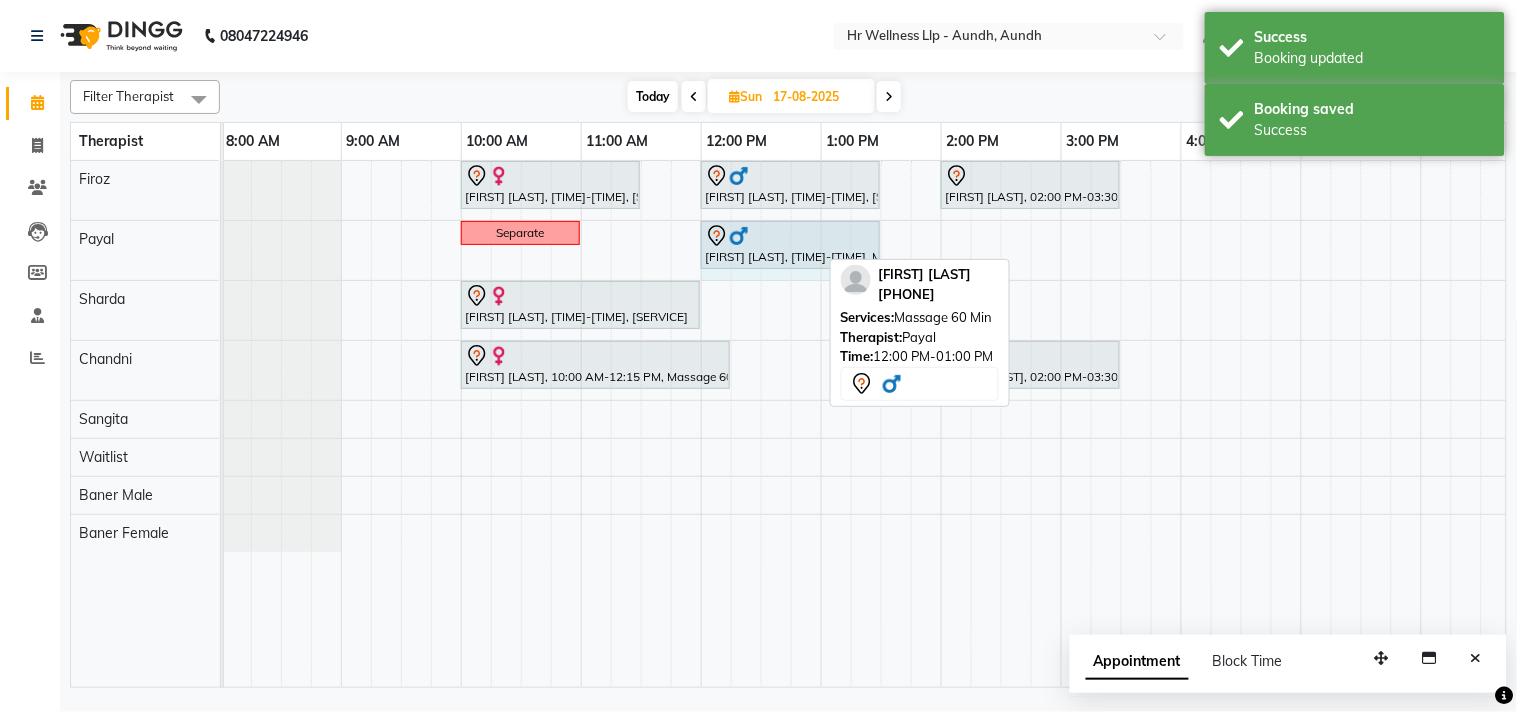drag, startPoint x: 814, startPoint y: 244, endPoint x: 863, endPoint y: 237, distance: 49.497475 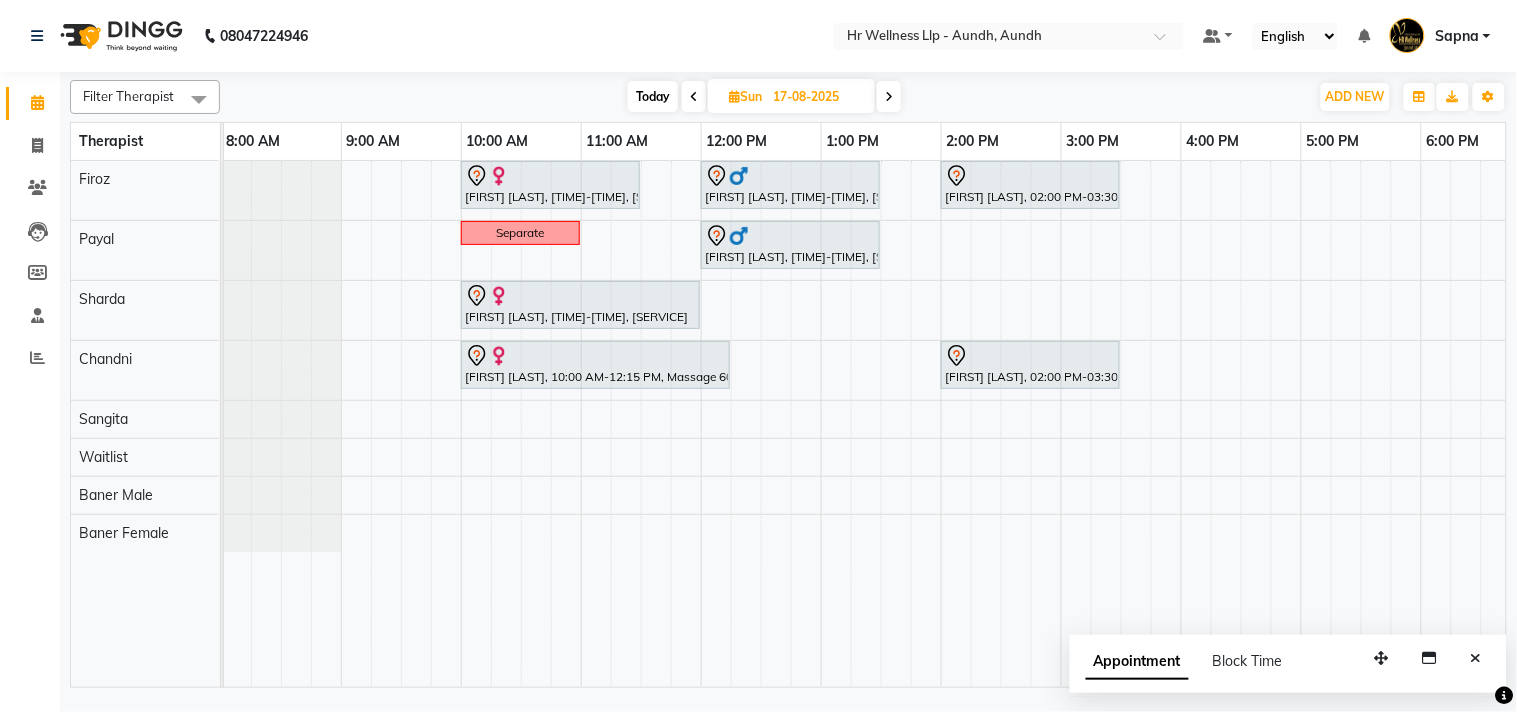 click on "Today" at bounding box center [653, 96] 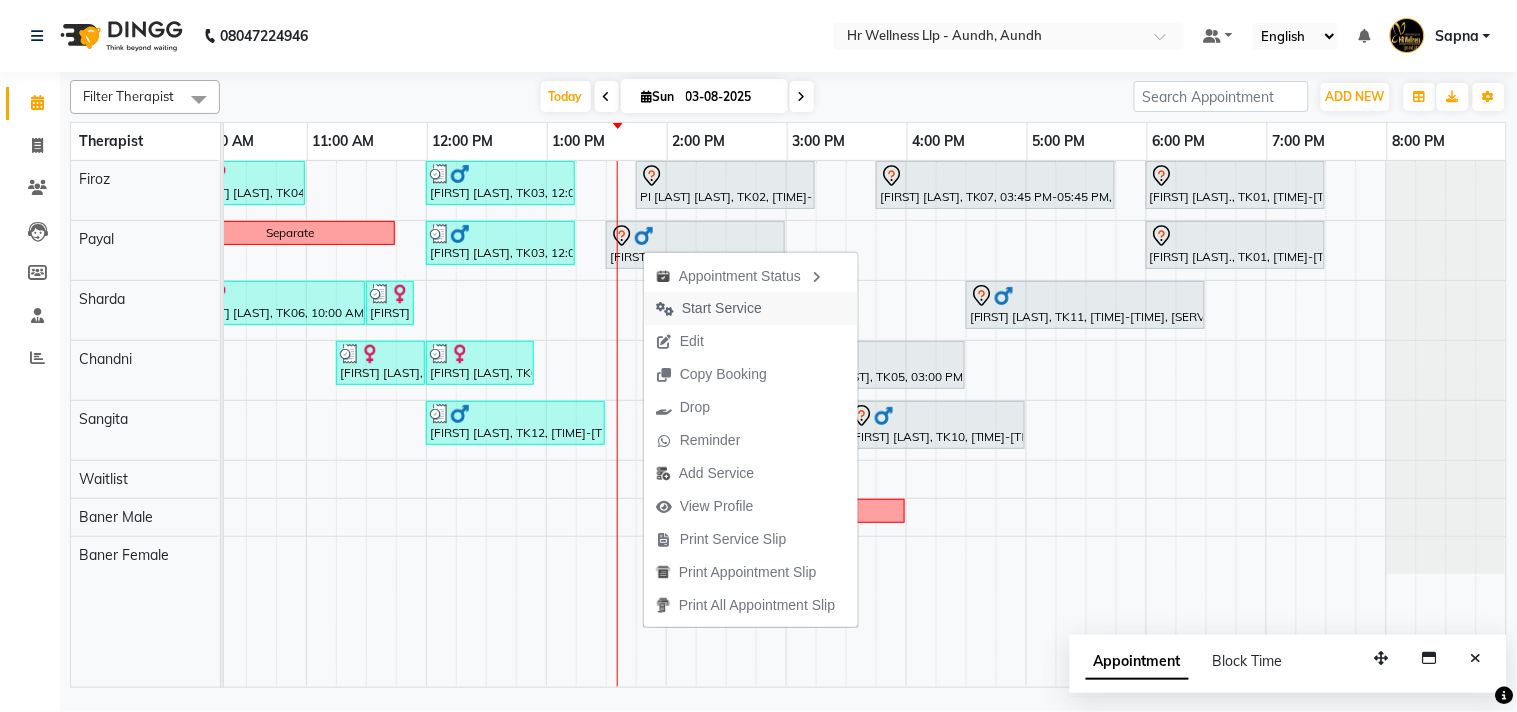 click on "Start Service" at bounding box center [722, 308] 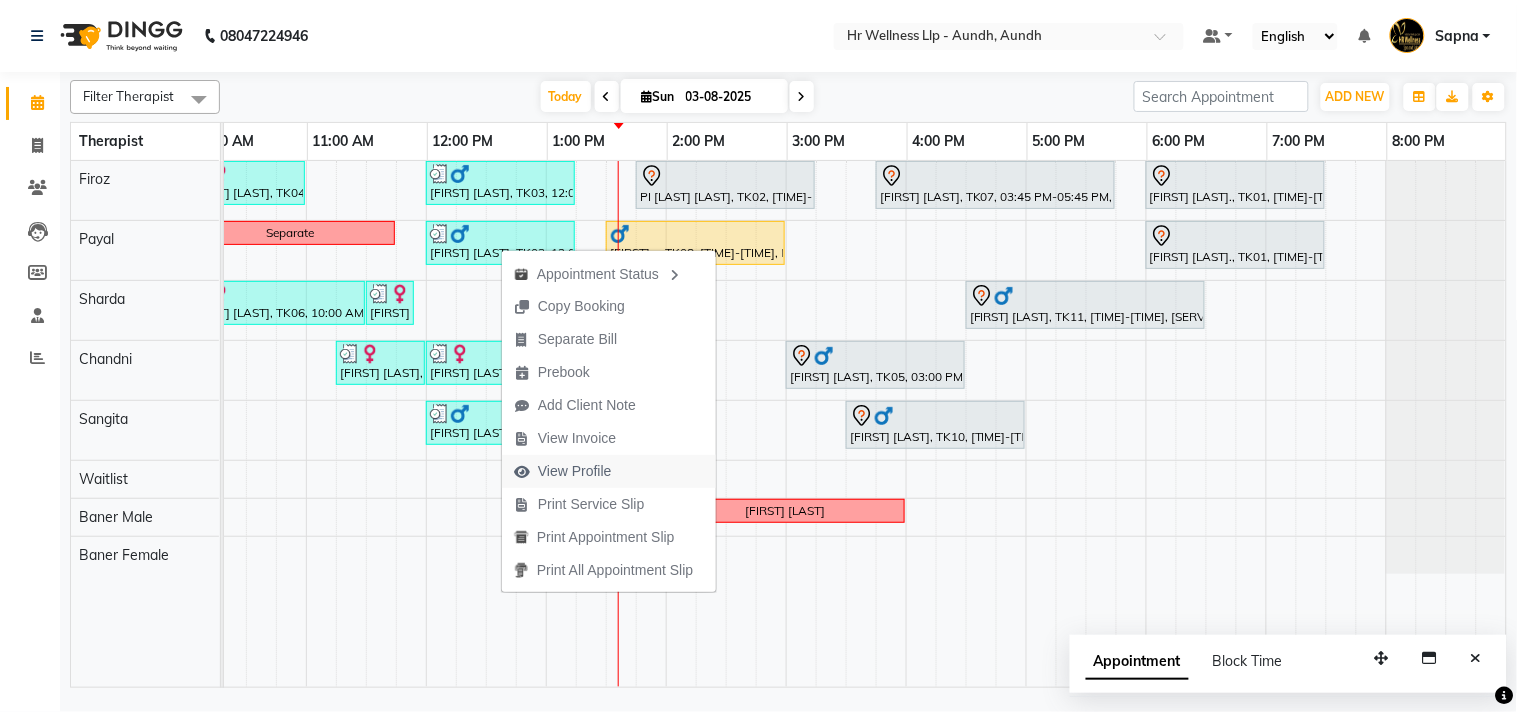 click on "View Profile" at bounding box center [575, 471] 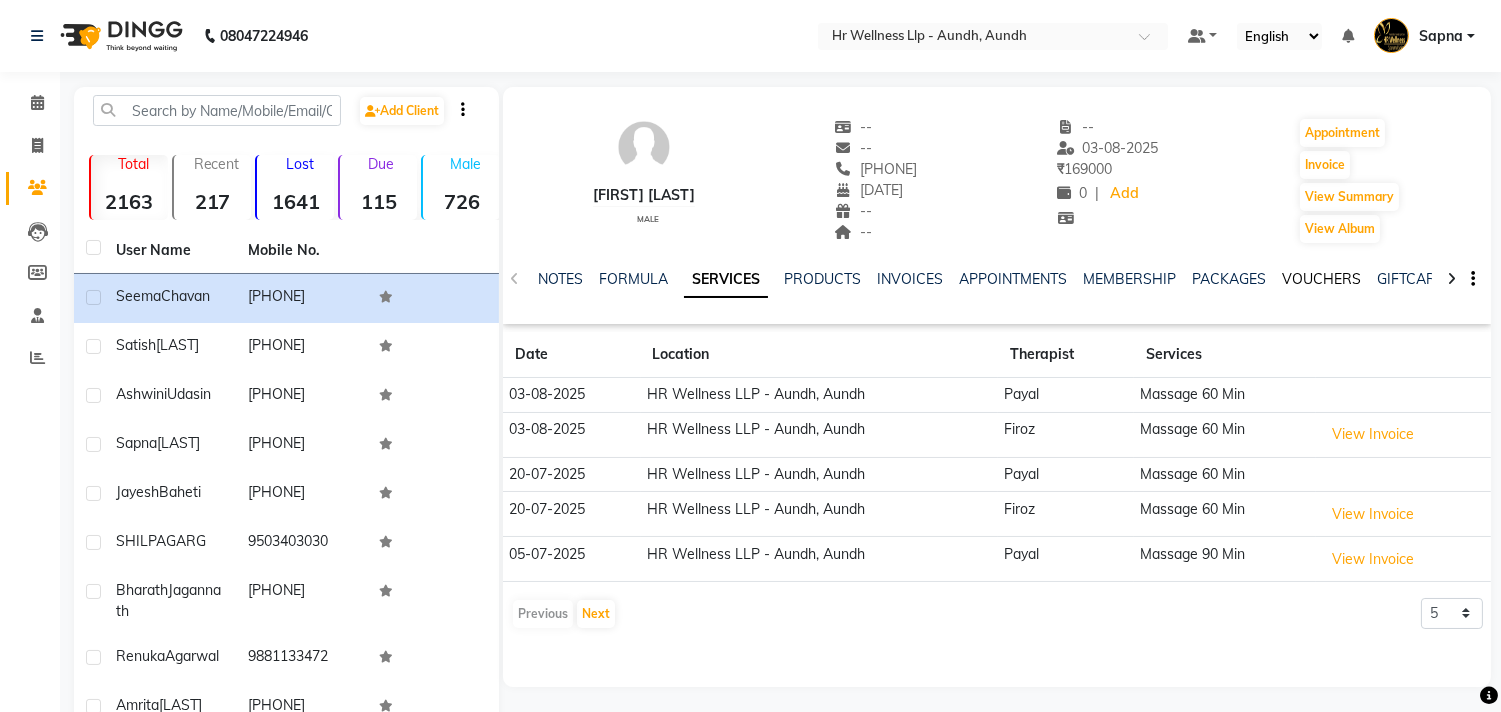 click on "VOUCHERS" 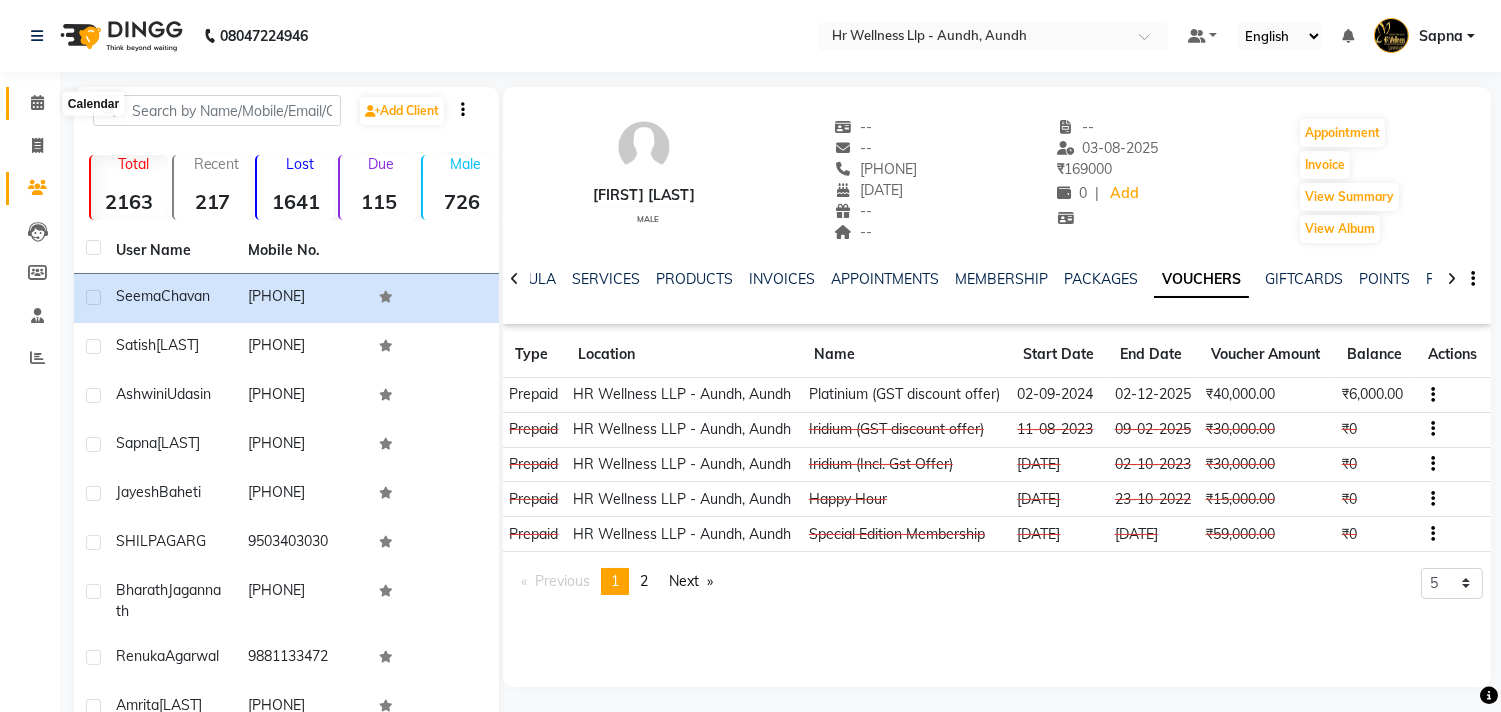 click 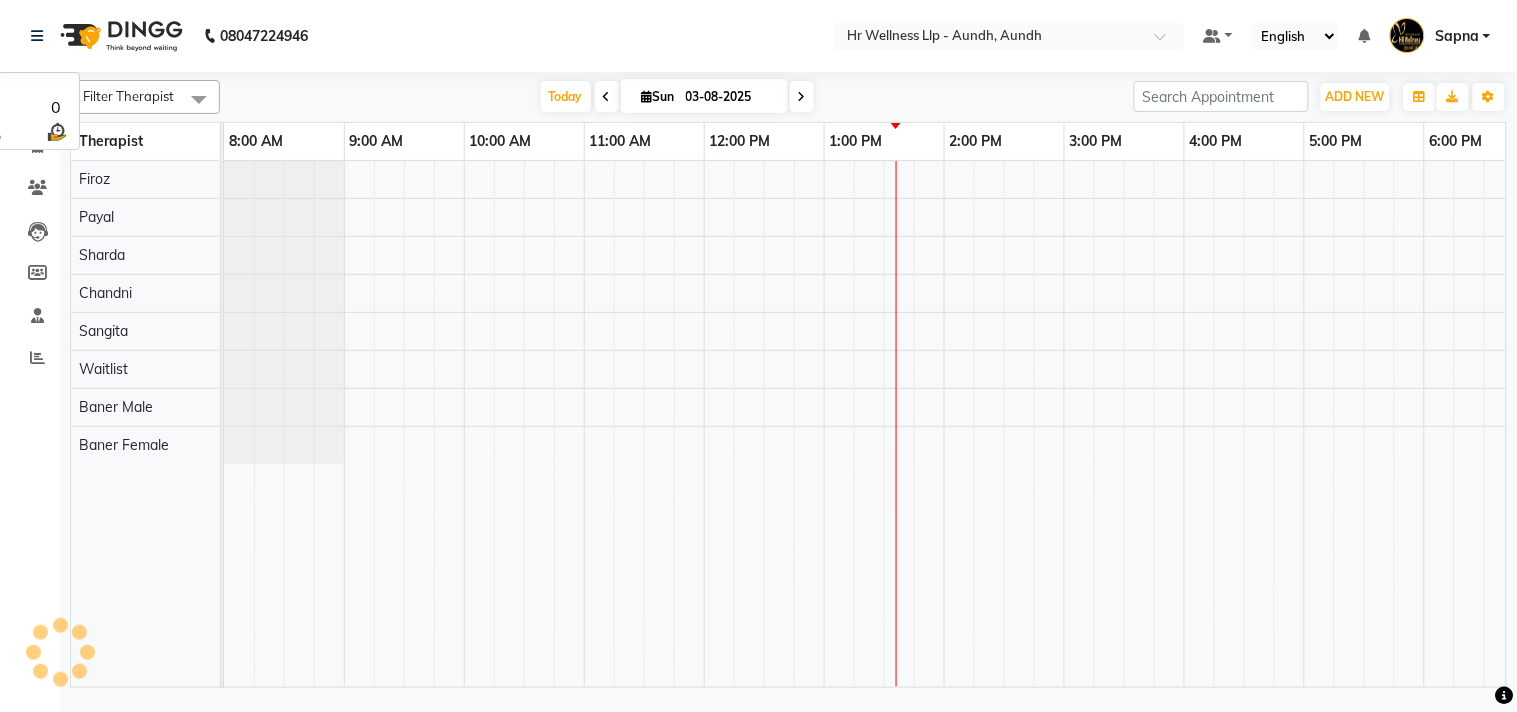 scroll, scrollTop: 0, scrollLeft: 0, axis: both 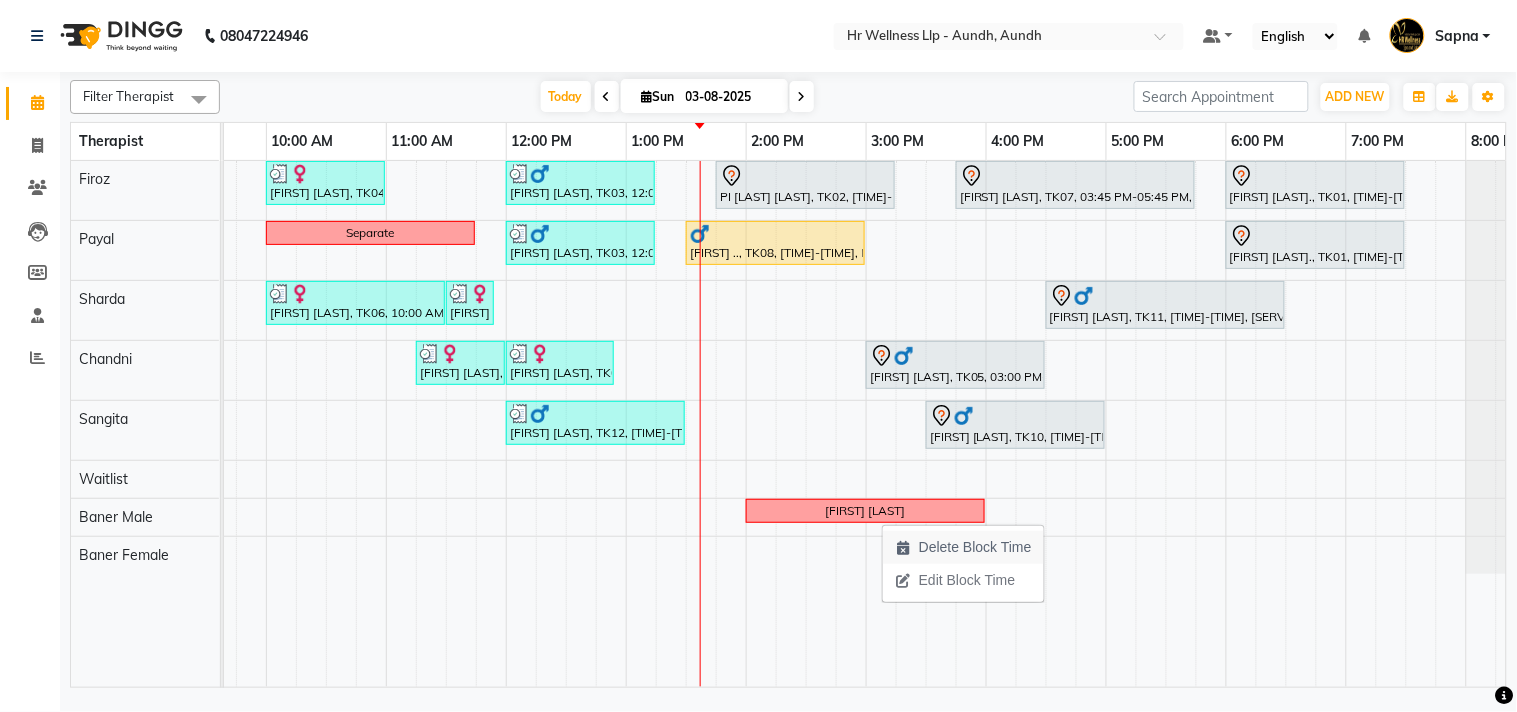 click on "Delete Block Time" at bounding box center [975, 547] 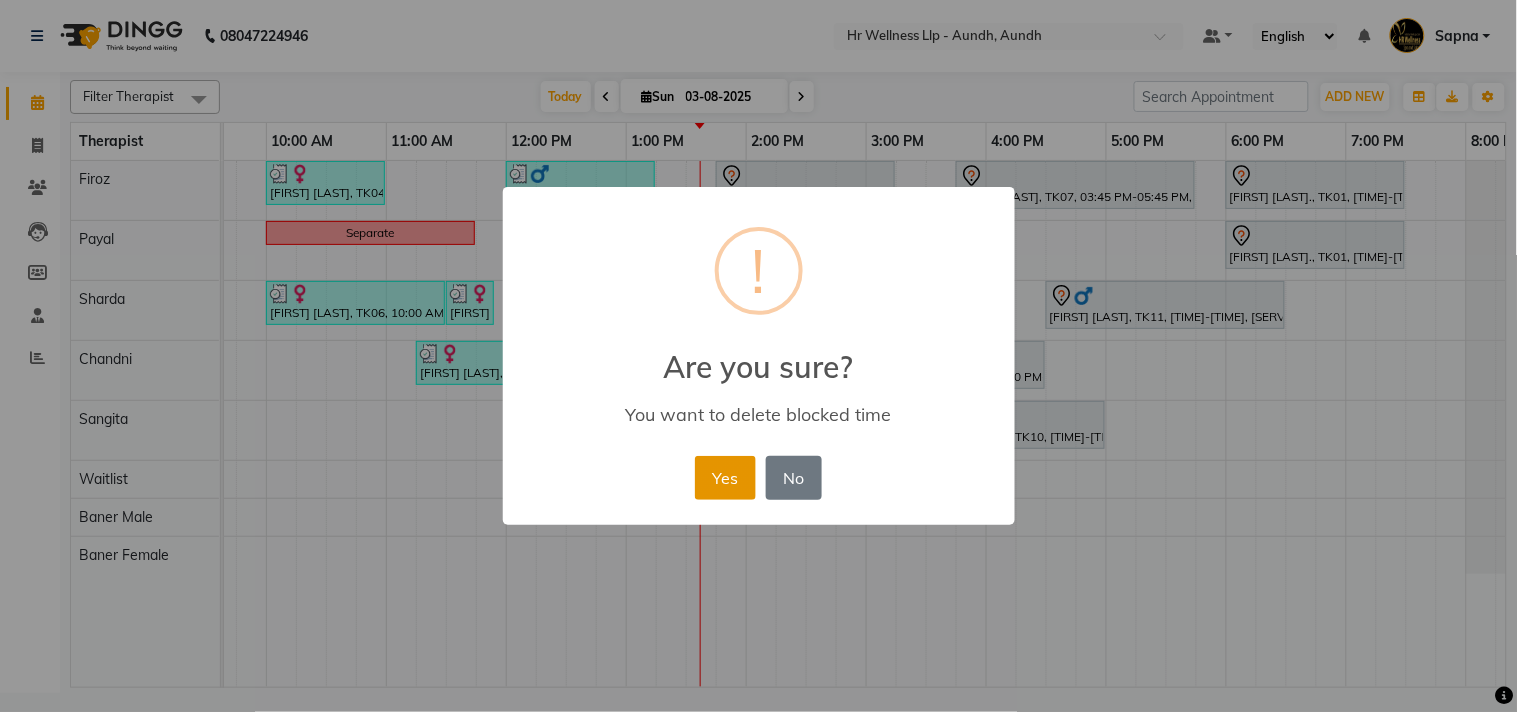 click on "Yes" at bounding box center (725, 478) 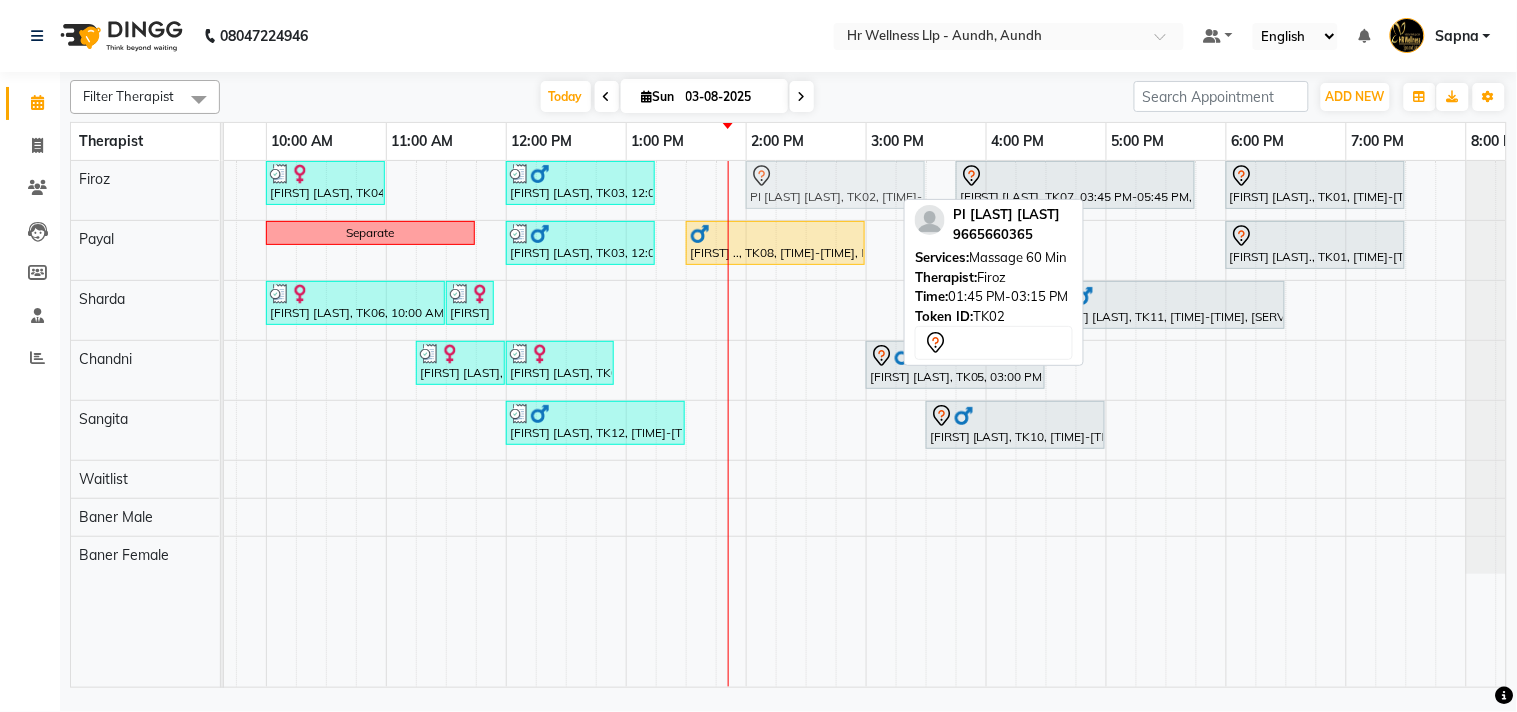 drag, startPoint x: 754, startPoint y: 184, endPoint x: 765, endPoint y: 187, distance: 11.401754 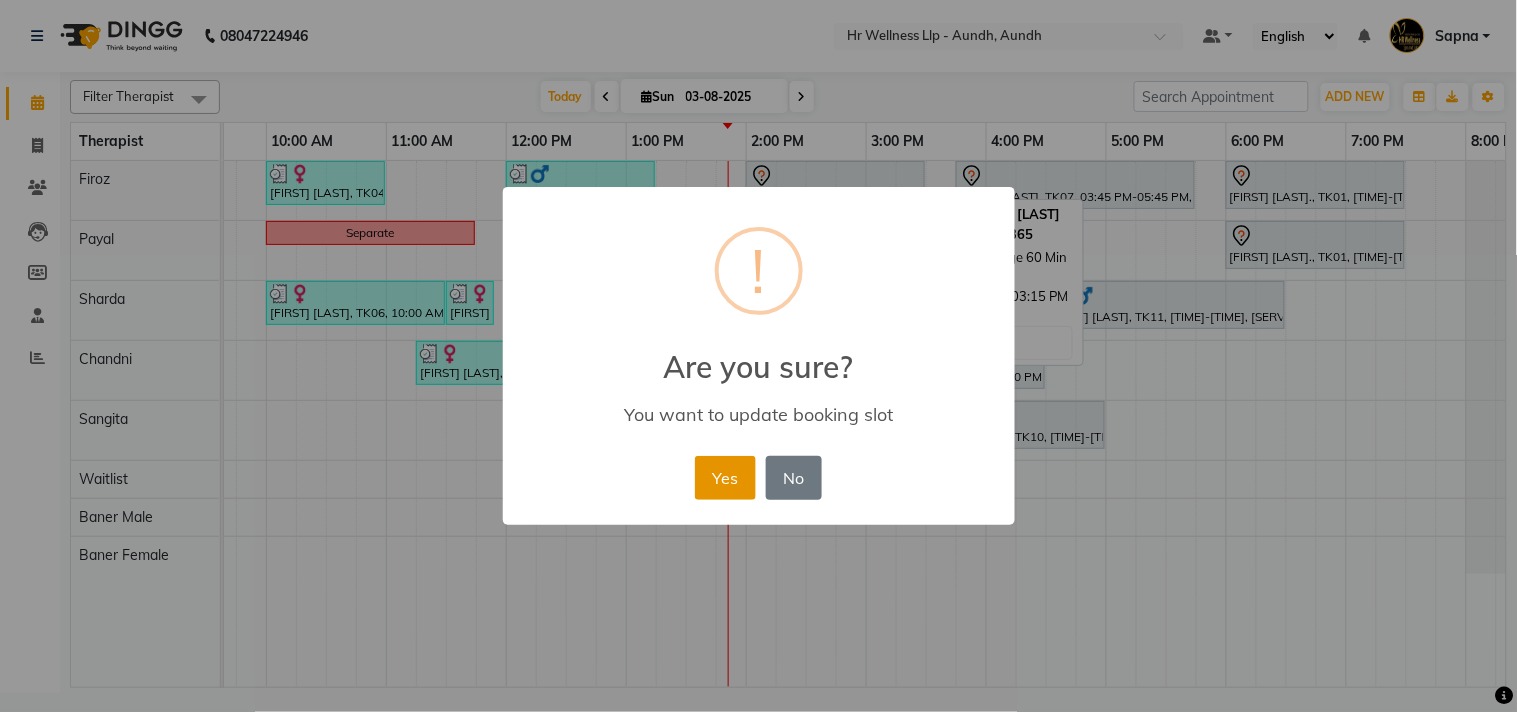 click on "Yes" at bounding box center [725, 478] 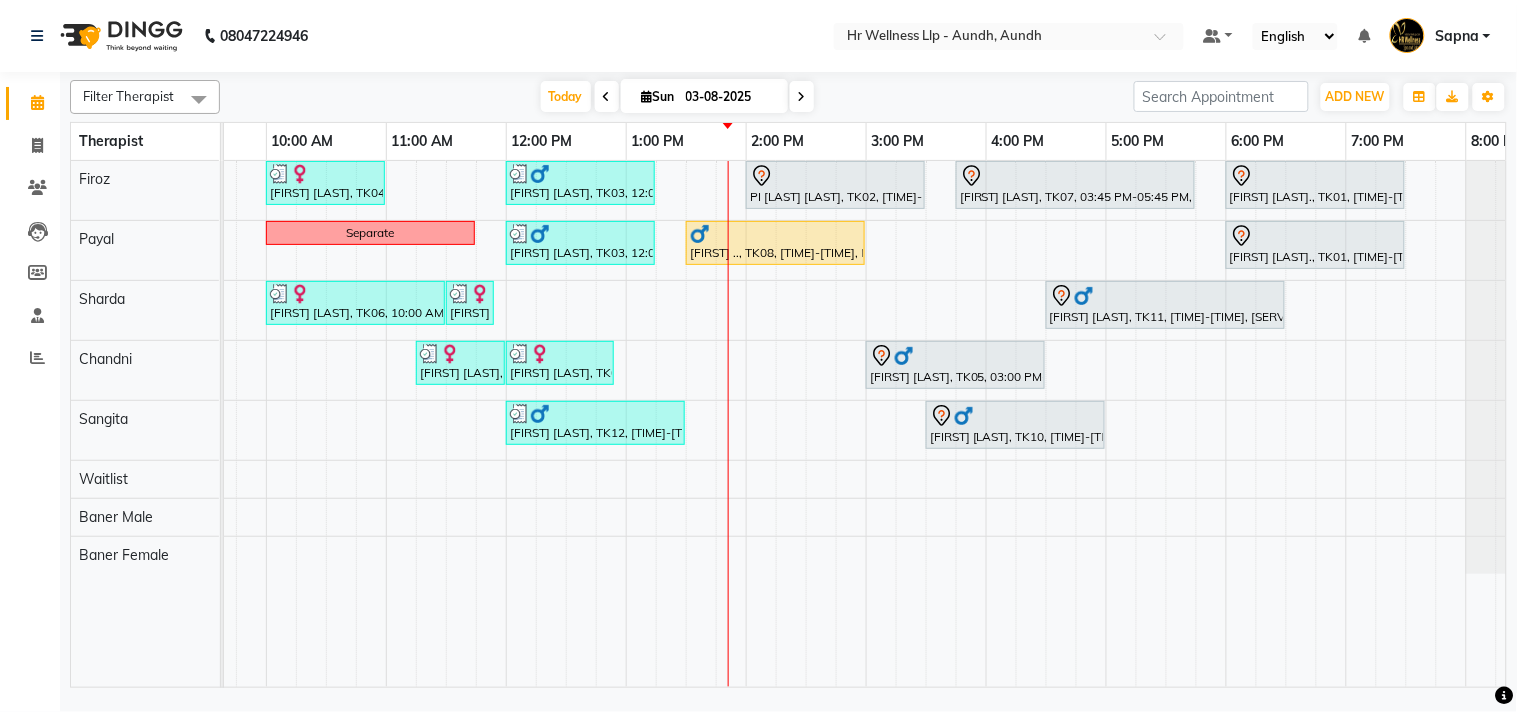 click at bounding box center (802, 96) 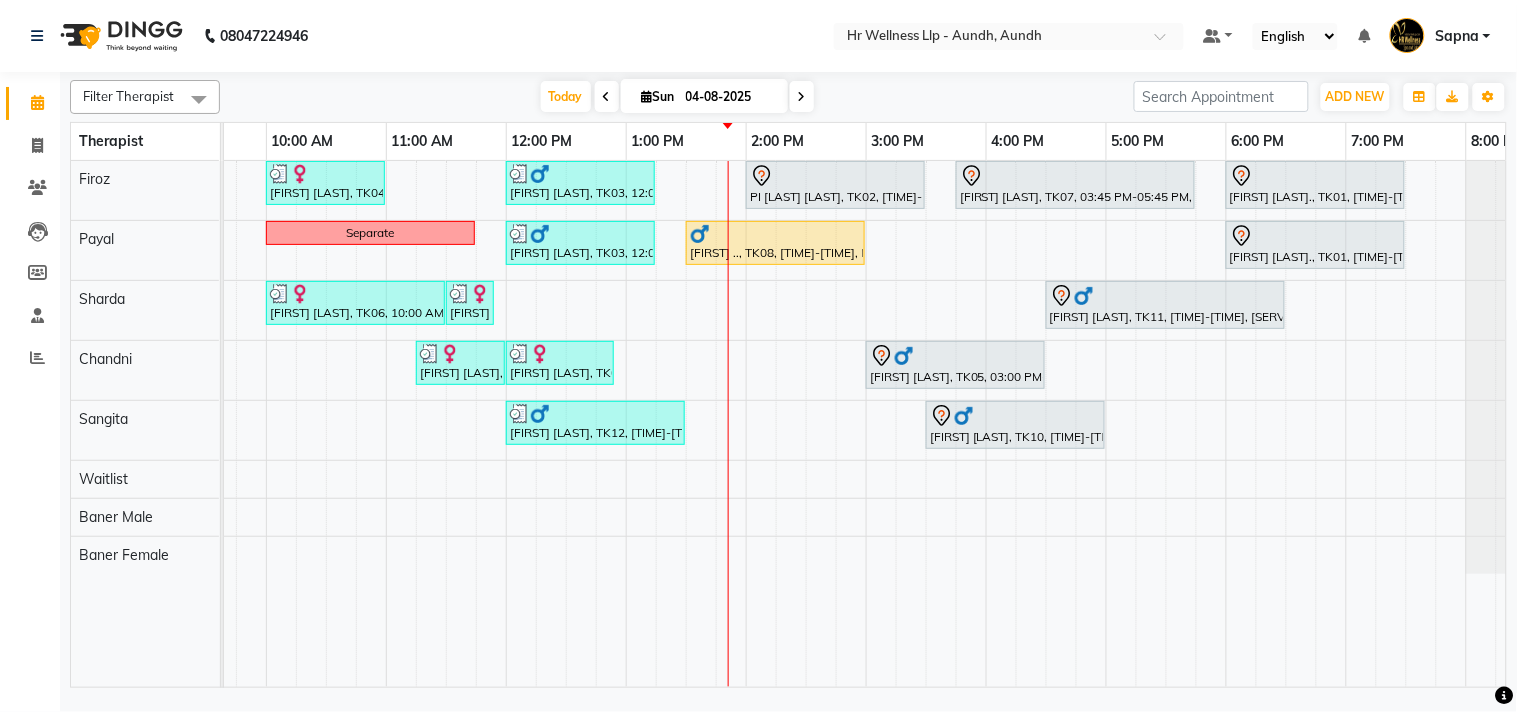 scroll, scrollTop: 0, scrollLeft: 0, axis: both 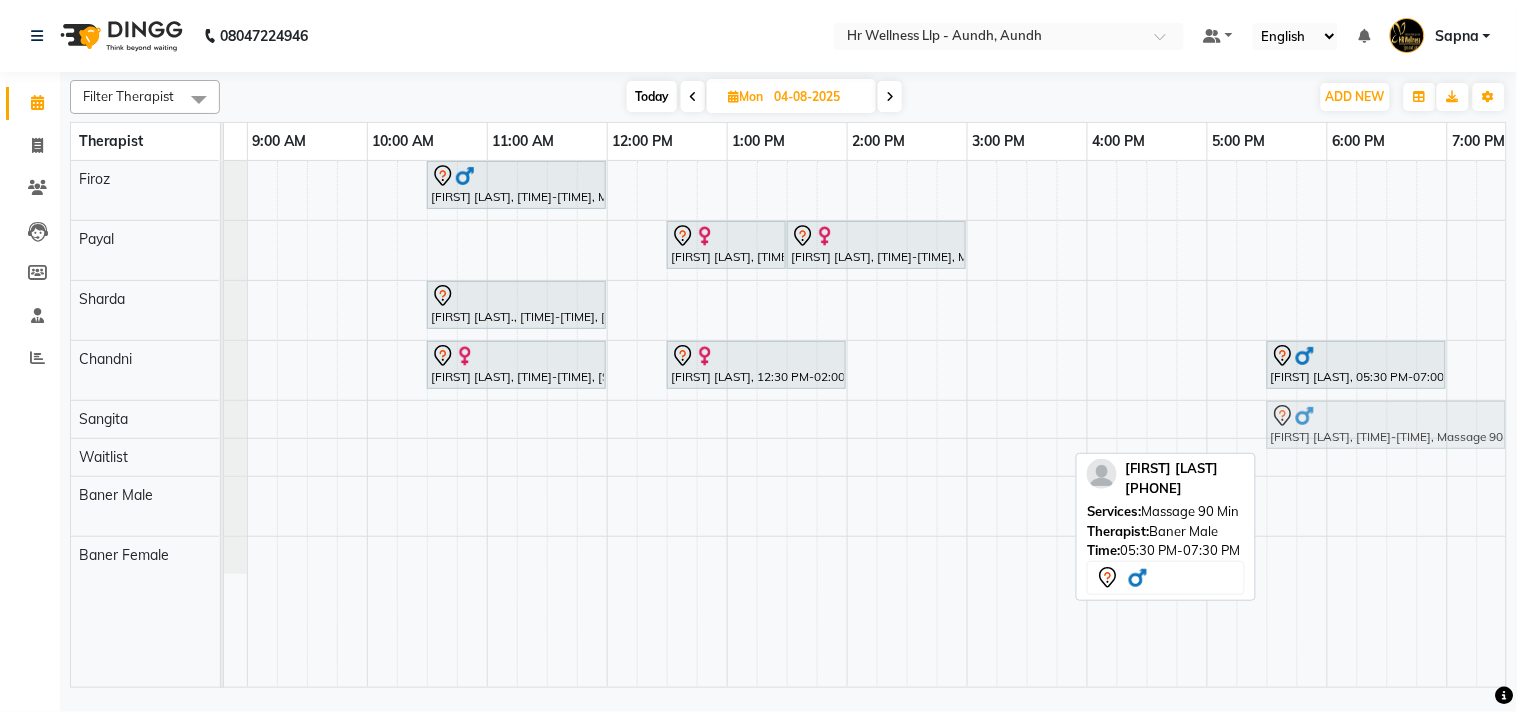 drag, startPoint x: 1308, startPoint y: 515, endPoint x: 1314, endPoint y: 452, distance: 63.28507 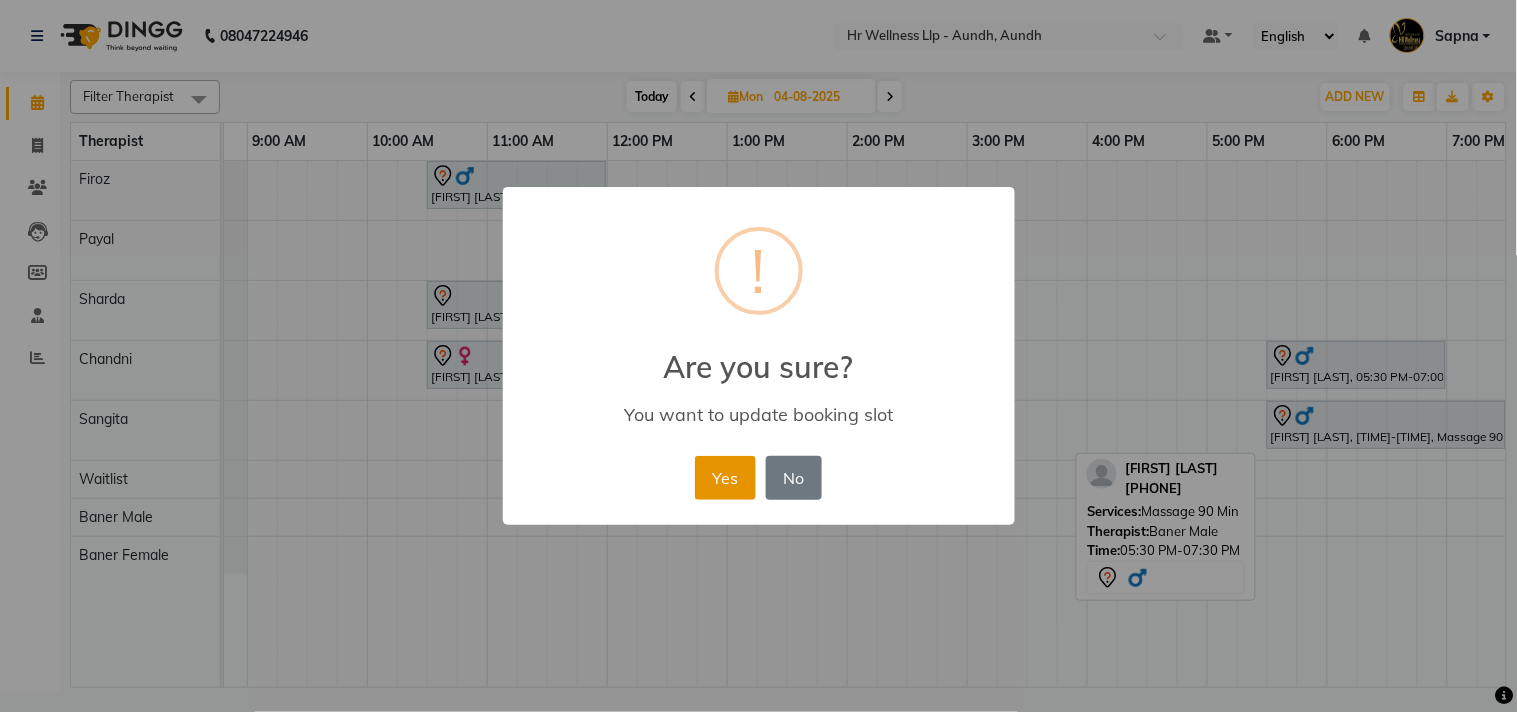 click on "Yes" at bounding box center [725, 478] 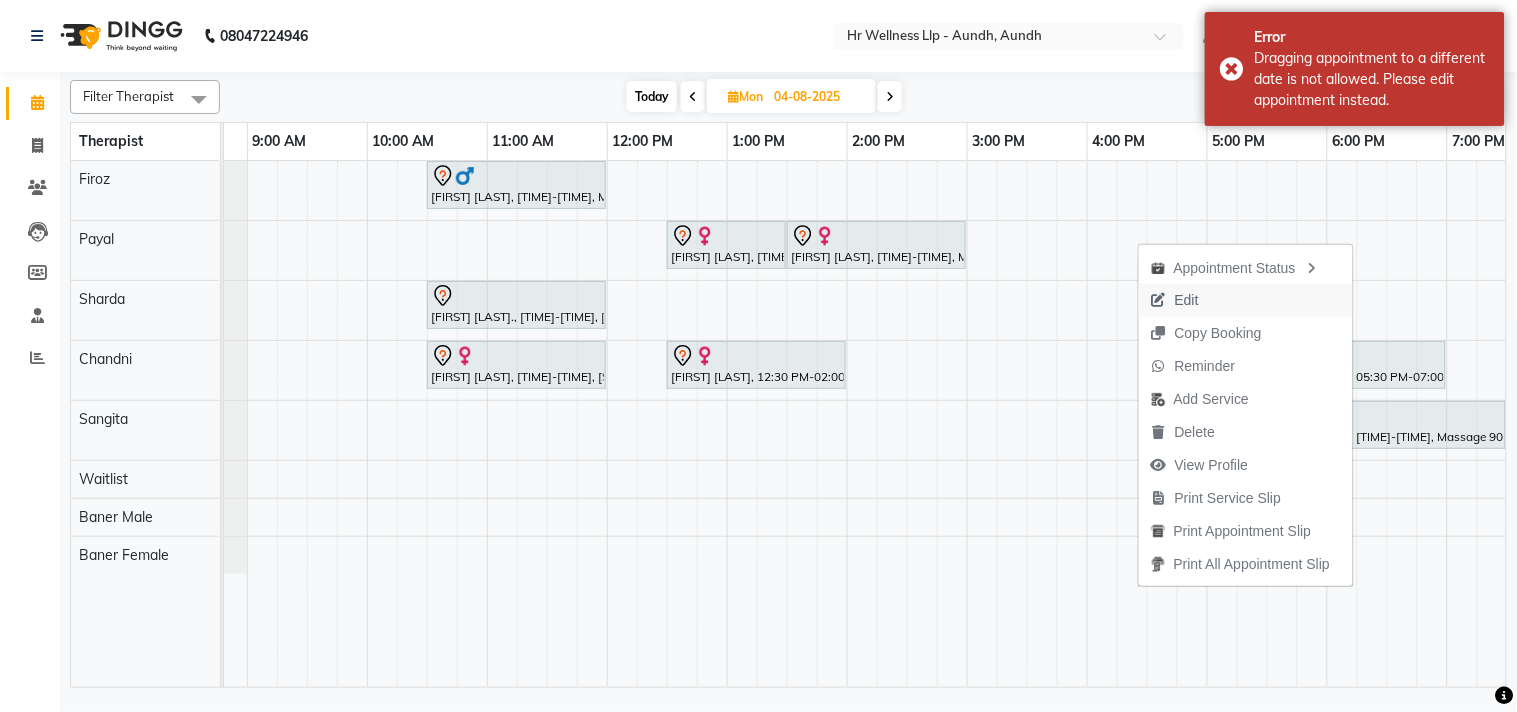 click on "Edit" at bounding box center [1187, 300] 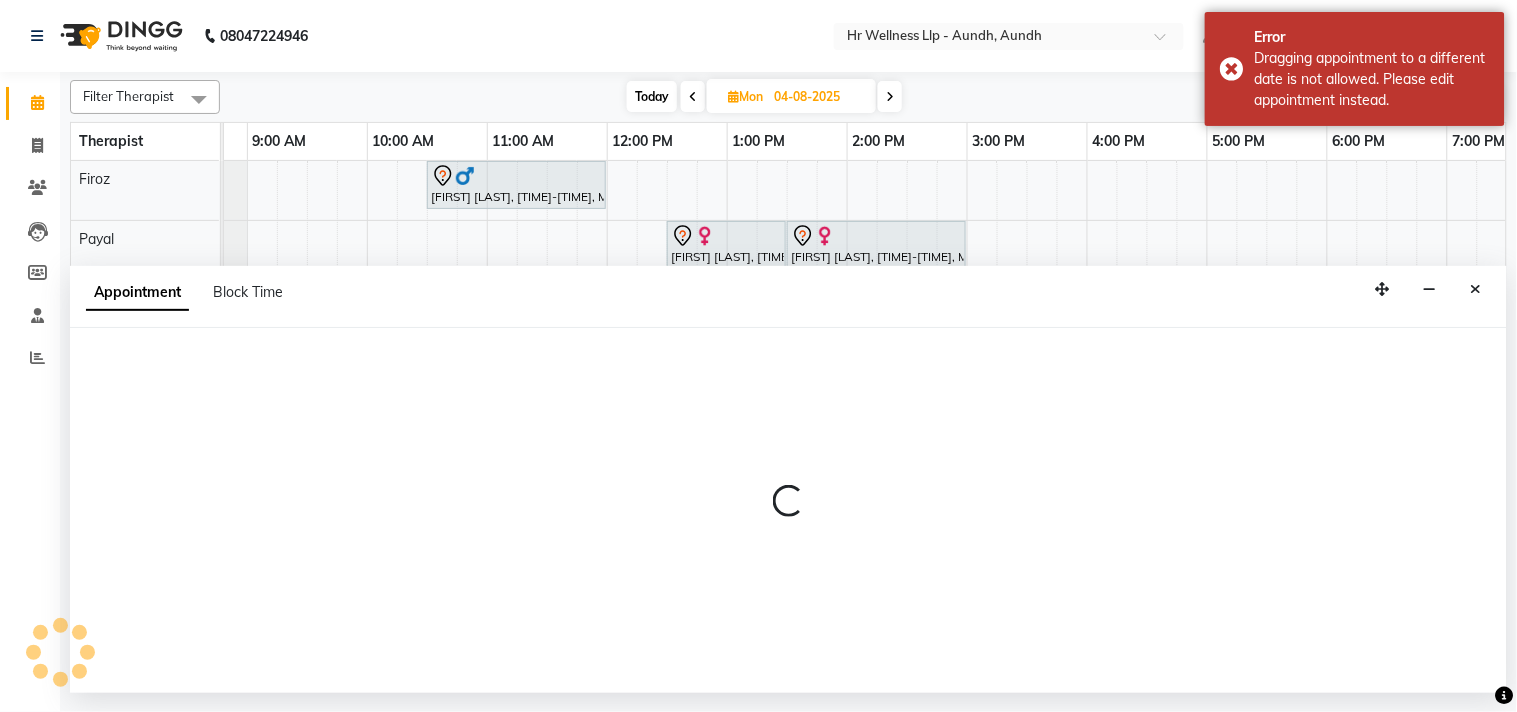 select on "tentative" 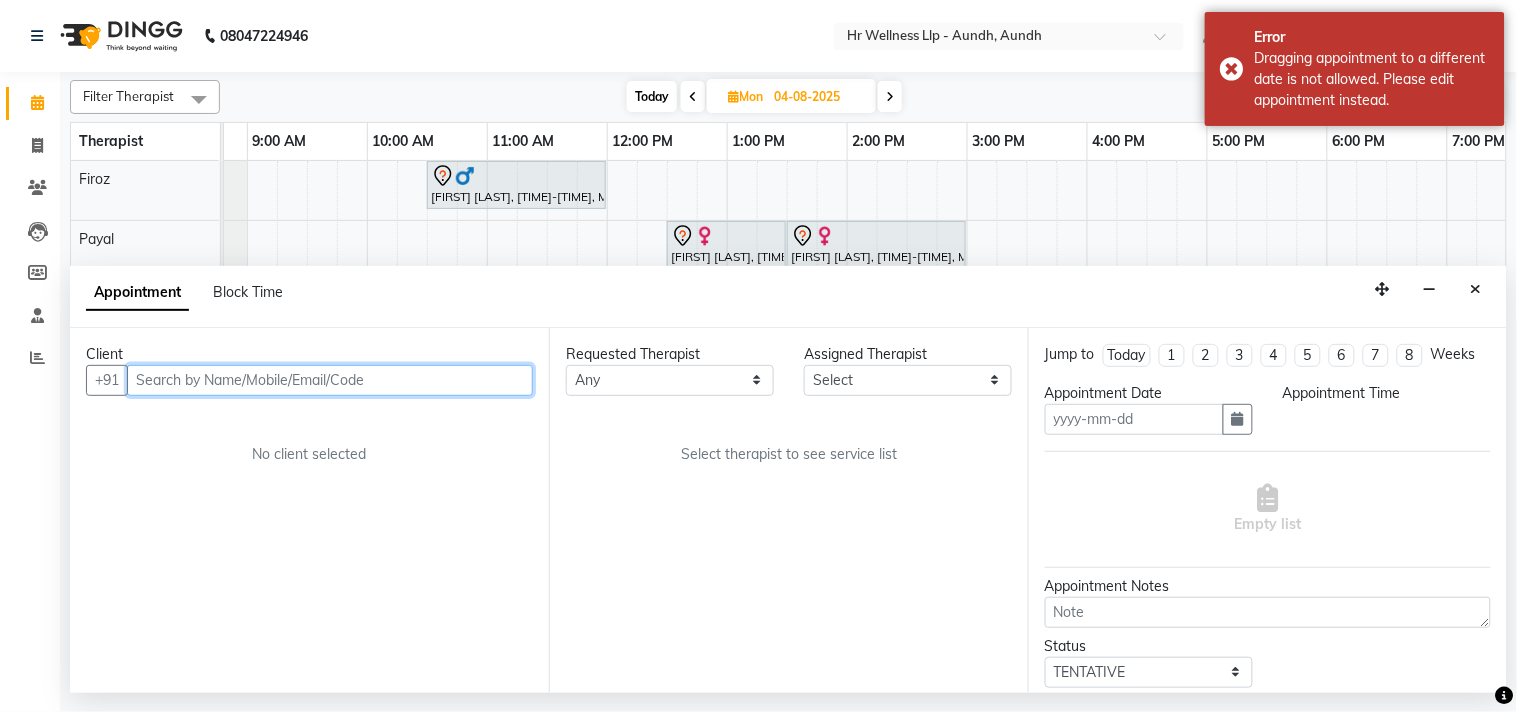 type on "04-08-2025" 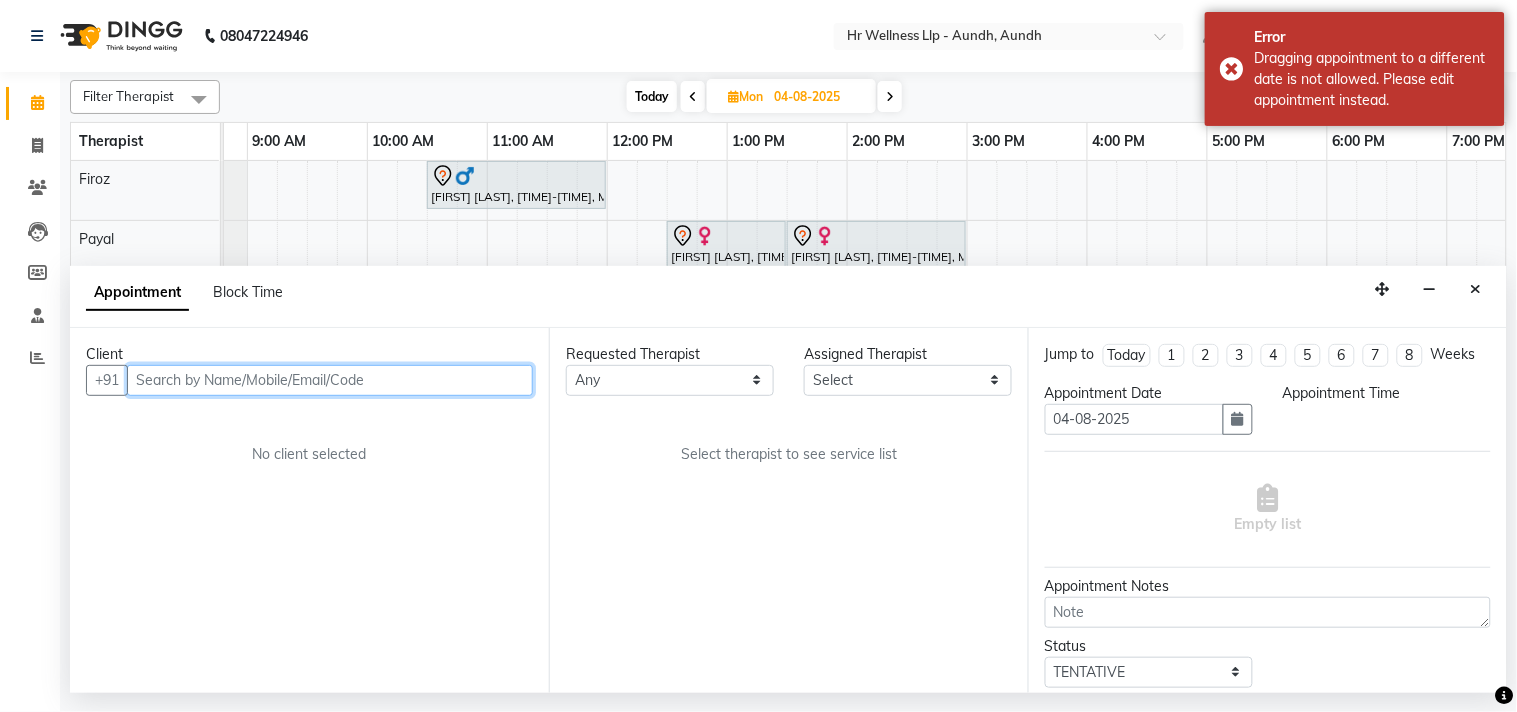 scroll, scrollTop: 0, scrollLeft: 277, axis: horizontal 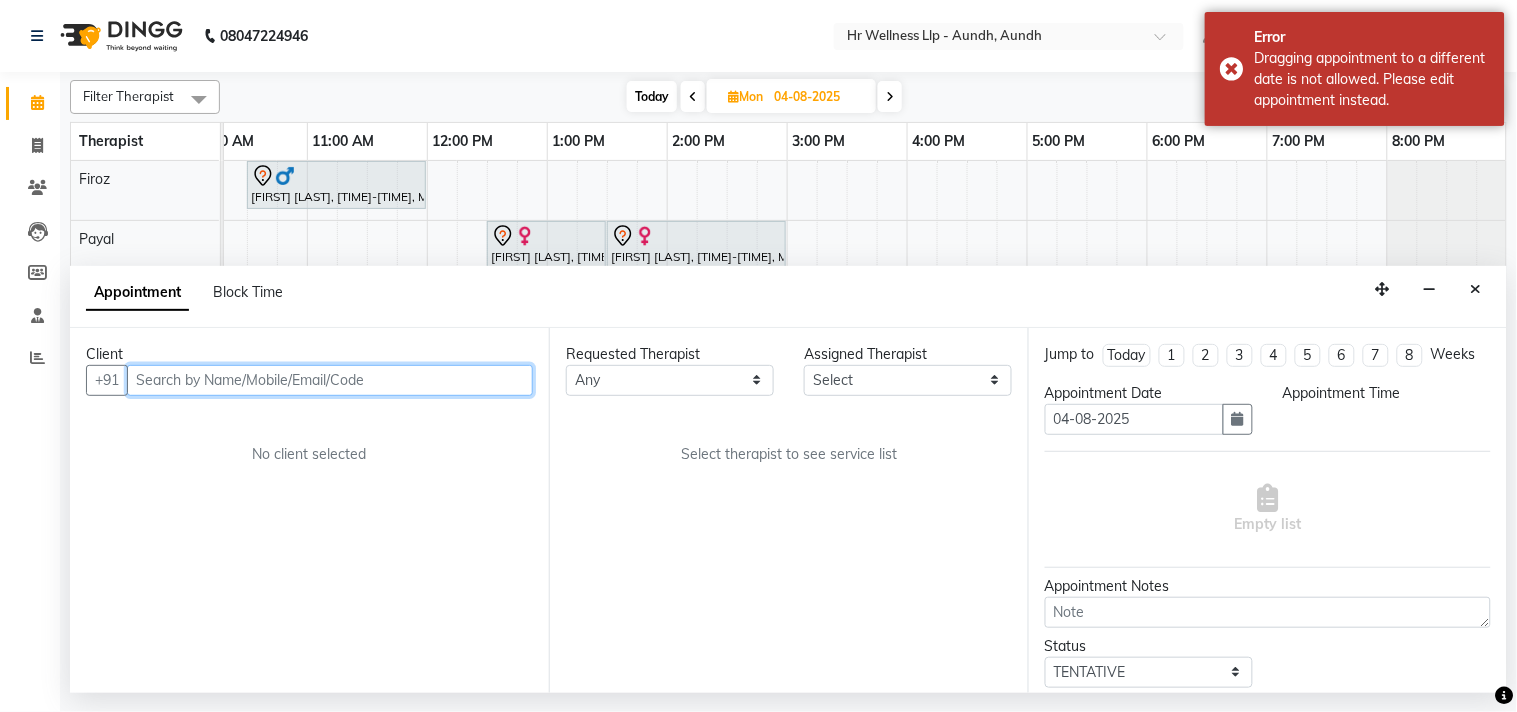 select on "54765" 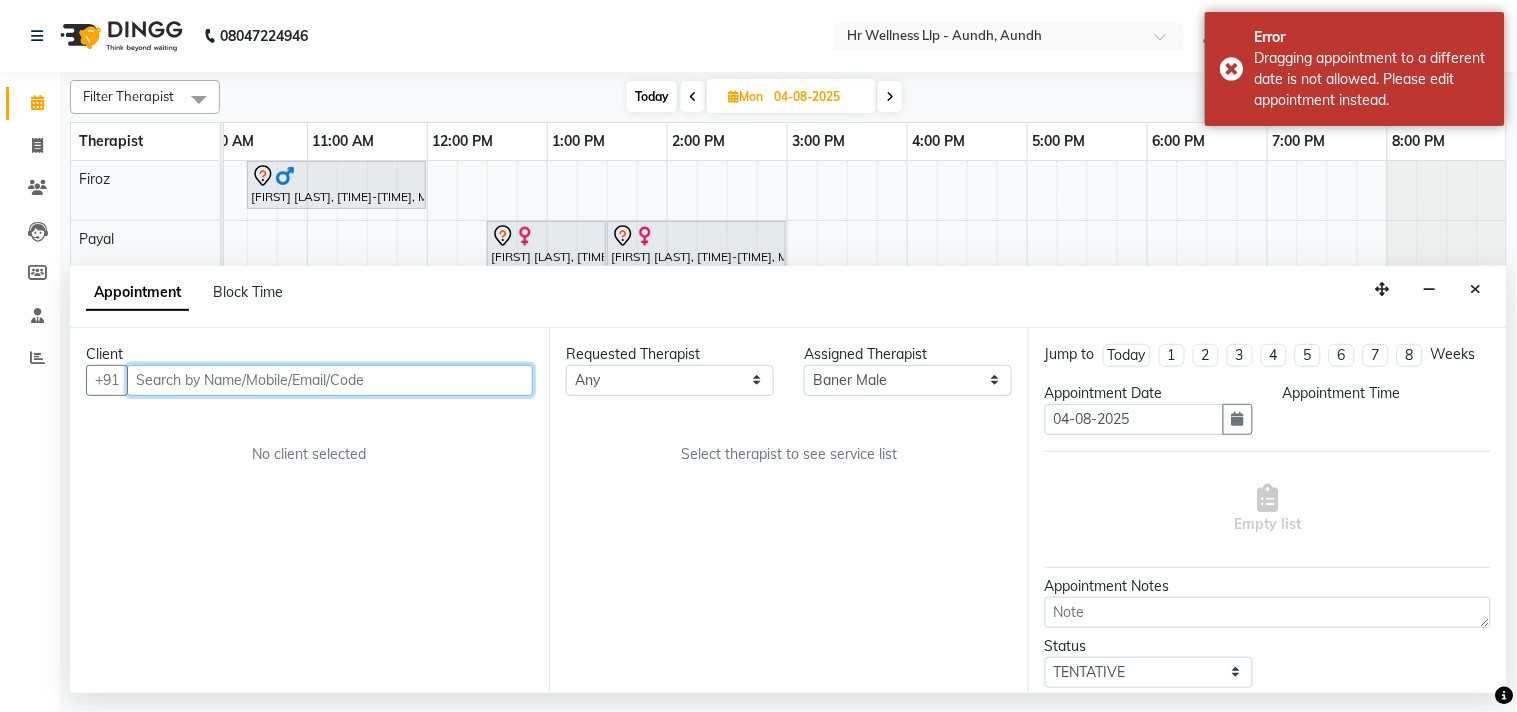 select on "1050" 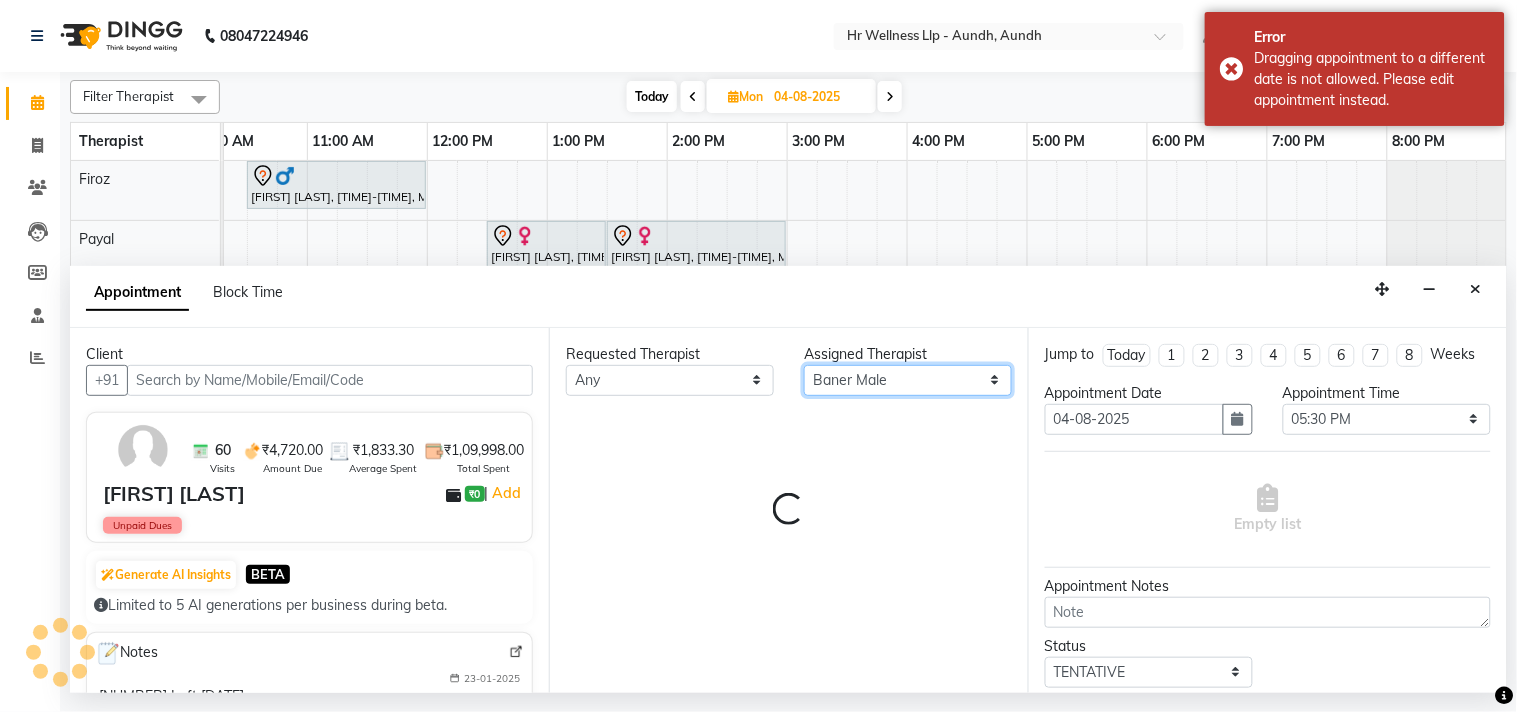 click on "Select Baner Female Baner Male Chandni Firoz  Payal Sangita Sharda Waitlist" at bounding box center [908, 380] 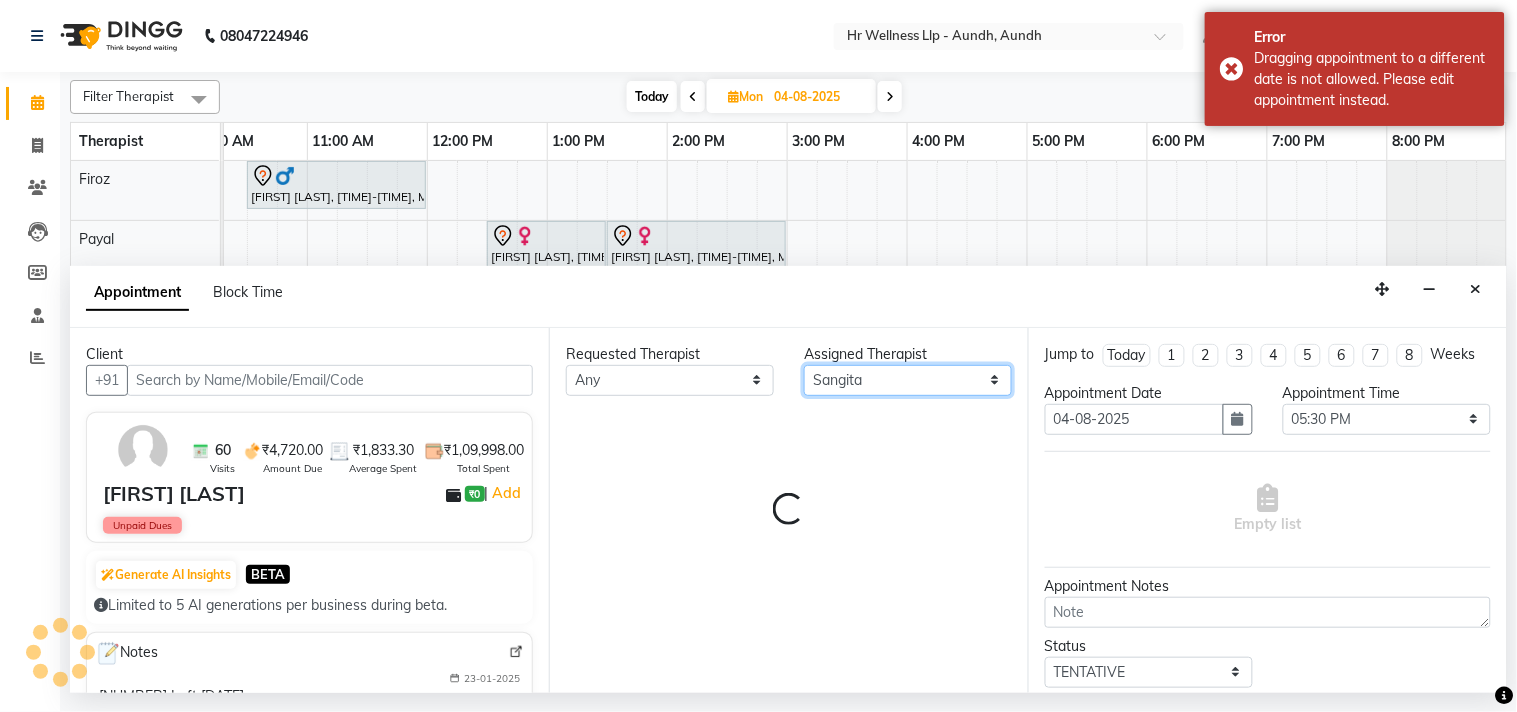 click on "Select Baner Female Baner Male Chandni Firoz  Payal Sangita Sharda Waitlist" at bounding box center [908, 380] 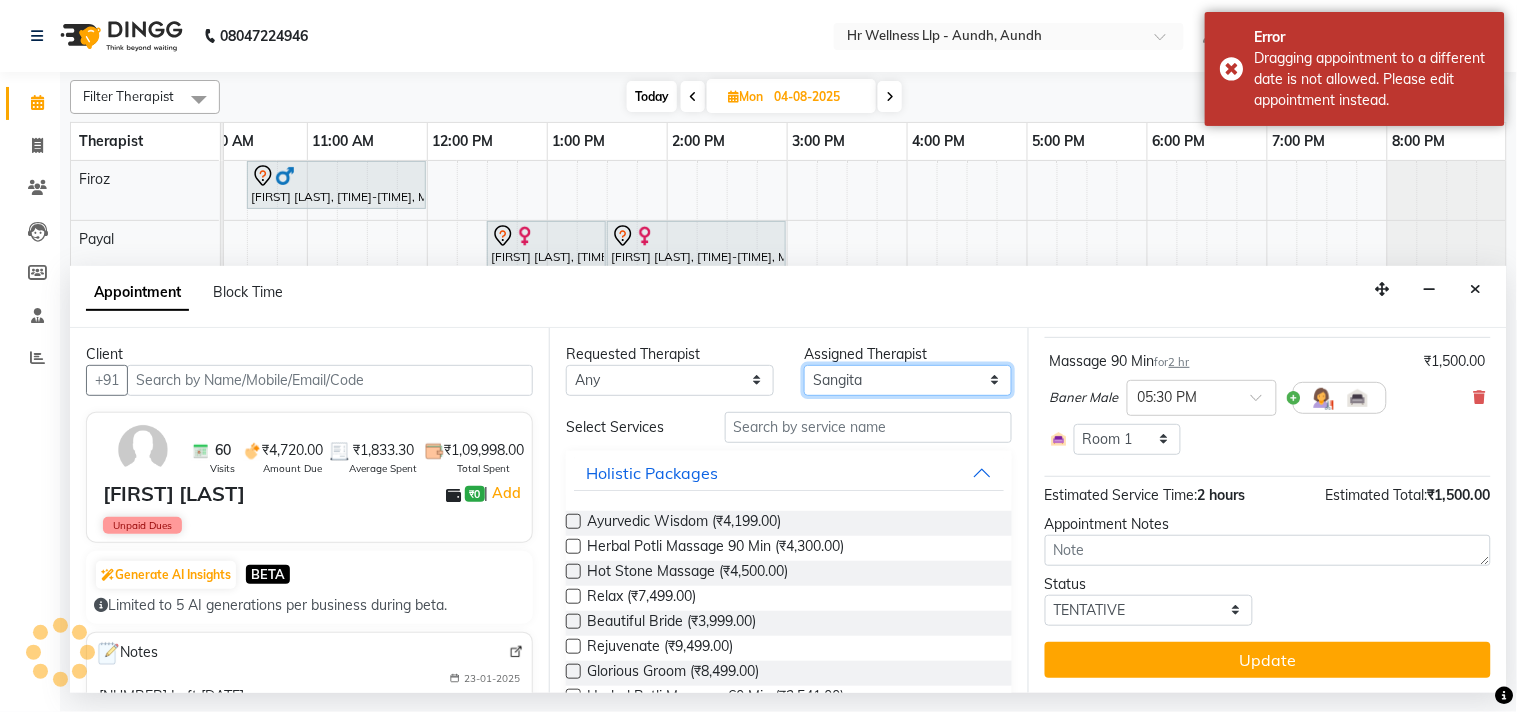 scroll, scrollTop: 133, scrollLeft: 0, axis: vertical 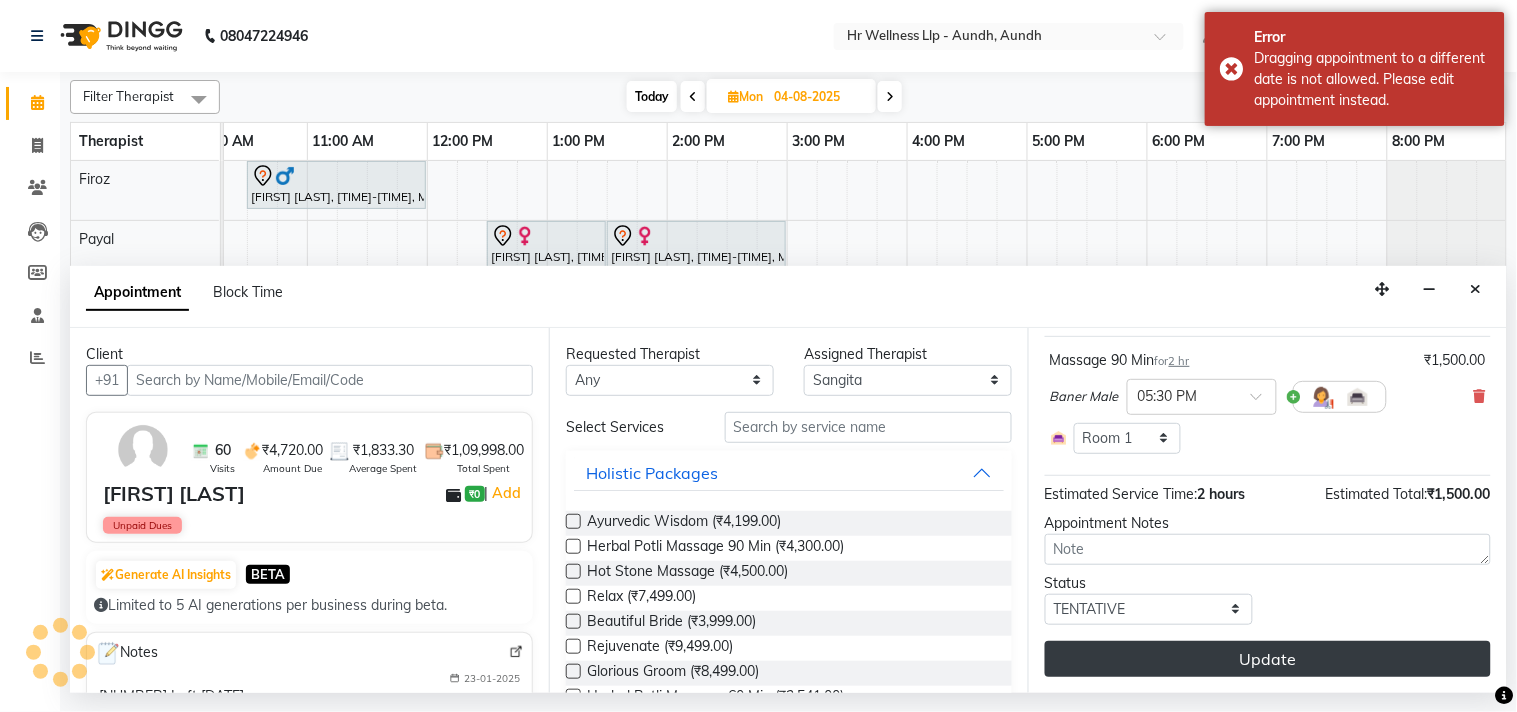 click on "Update" at bounding box center (1268, 659) 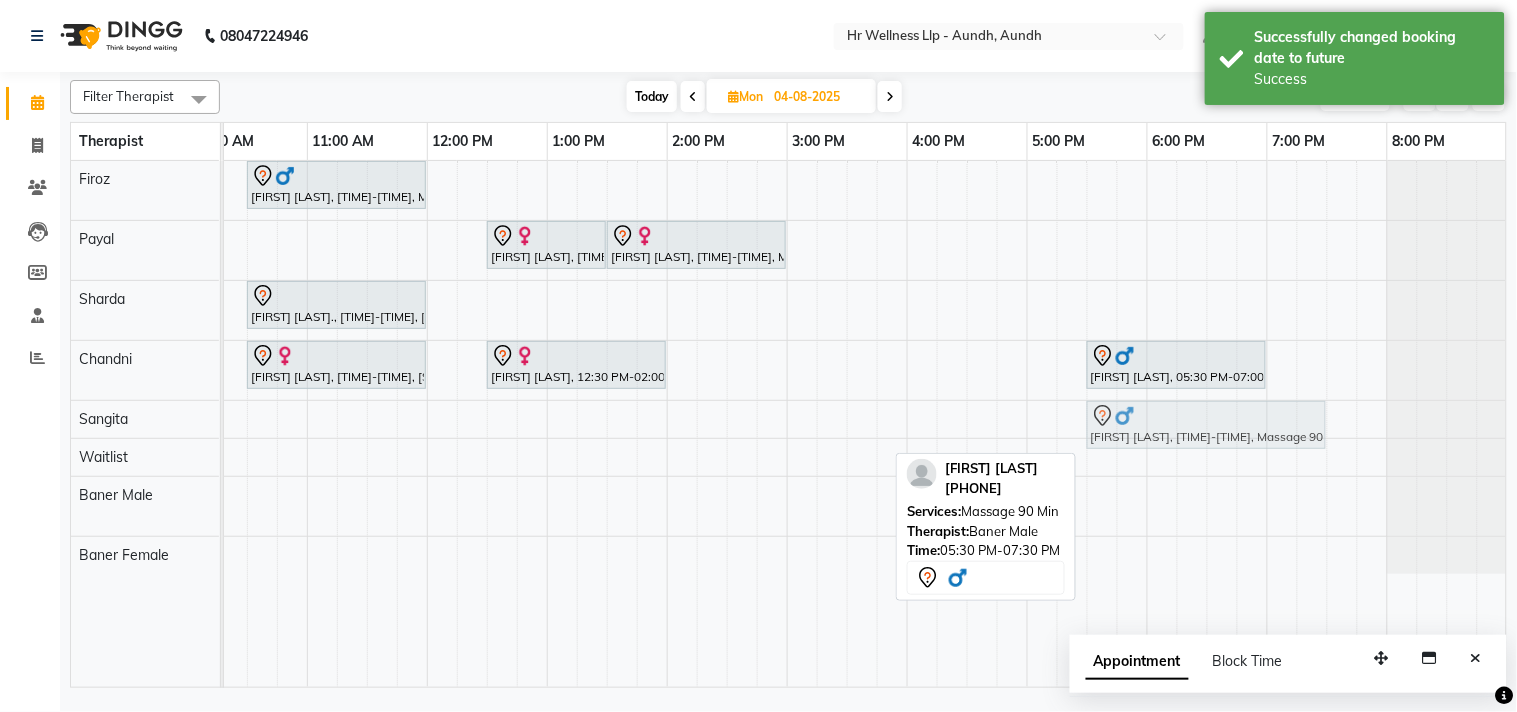 drag, startPoint x: 1117, startPoint y: 514, endPoint x: 1128, endPoint y: 430, distance: 84.71718 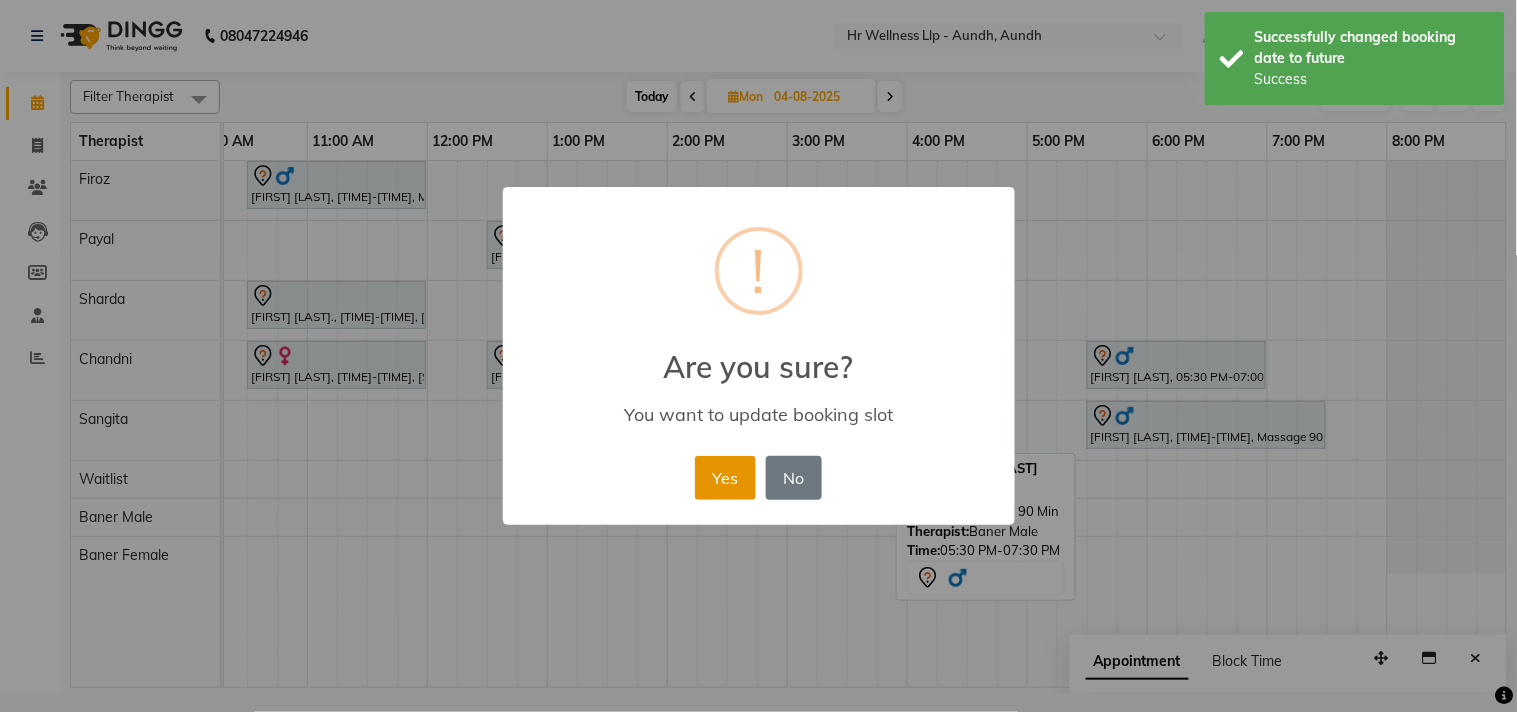 click on "Yes" at bounding box center [725, 478] 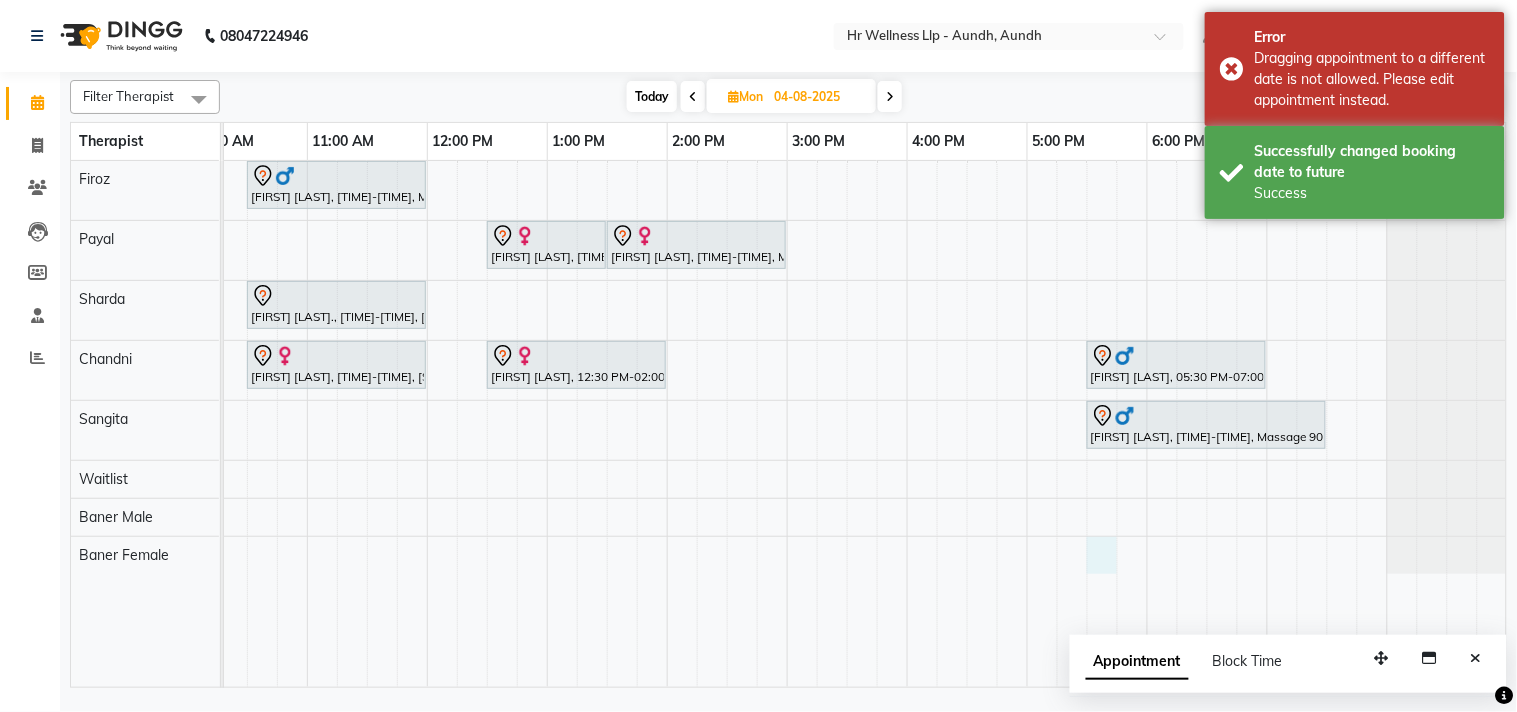click on "Anil Agarwal, 10:30 AM-12:00 PM, Massage 60 Min             Renuka Agarwal, 12:30 PM-01:30 PM, Massage 60 Min             Renuka Agarwal, 01:30 PM-03:00 PM, Massage 60 Min             Asha Chordiya., 10:30 AM-12:00 PM, Massage 60 Min             Mathangi Shankar, 10:30 AM-12:00 PM, Massage 60 Min             Renuka Agarwal, 12:30 PM-02:00 PM, Massage 60 Min             Hemant Jagtap, 05:30 PM-07:00 PM, Massage 60 Min             Hemant kapse, 05:30 PM-07:30 PM, Massage 90 Min" at bounding box center (727, 424) 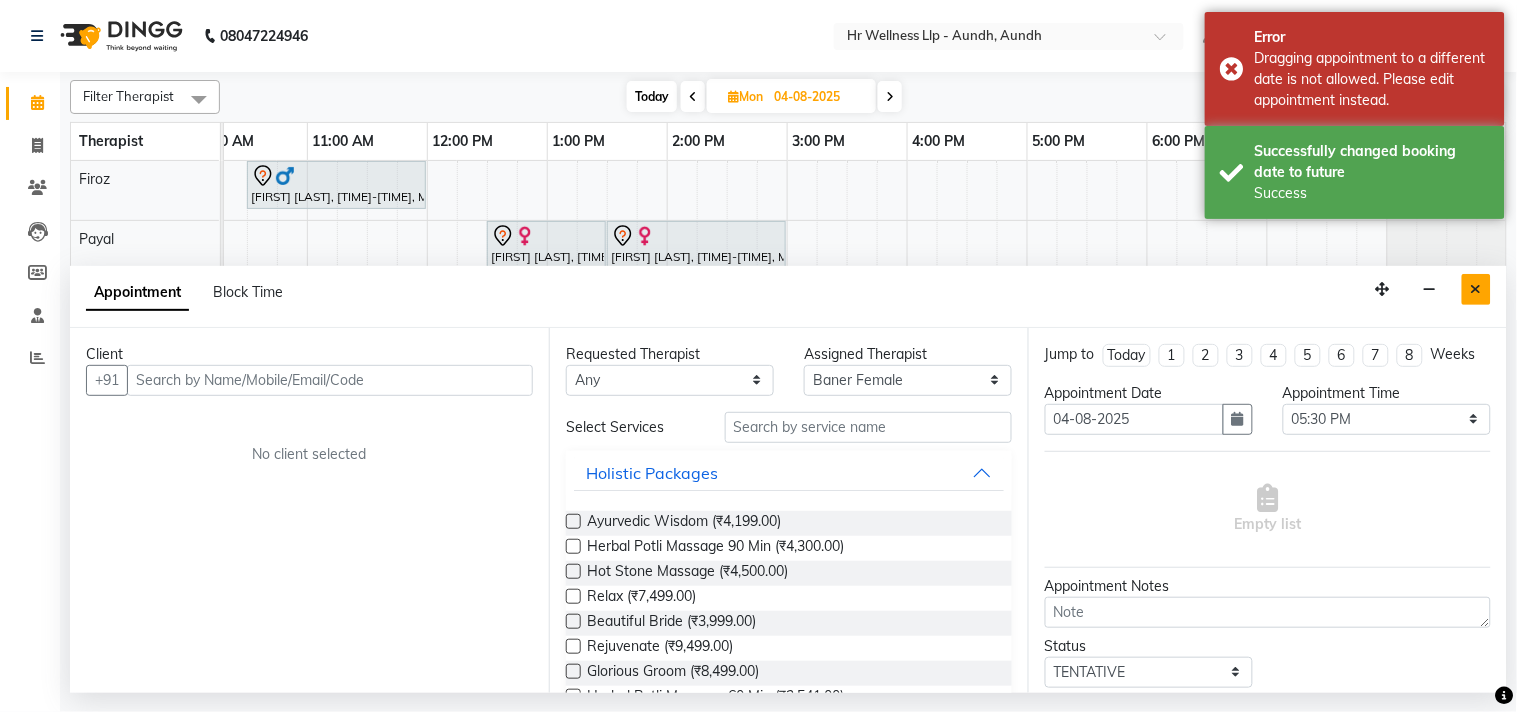 click at bounding box center (1476, 289) 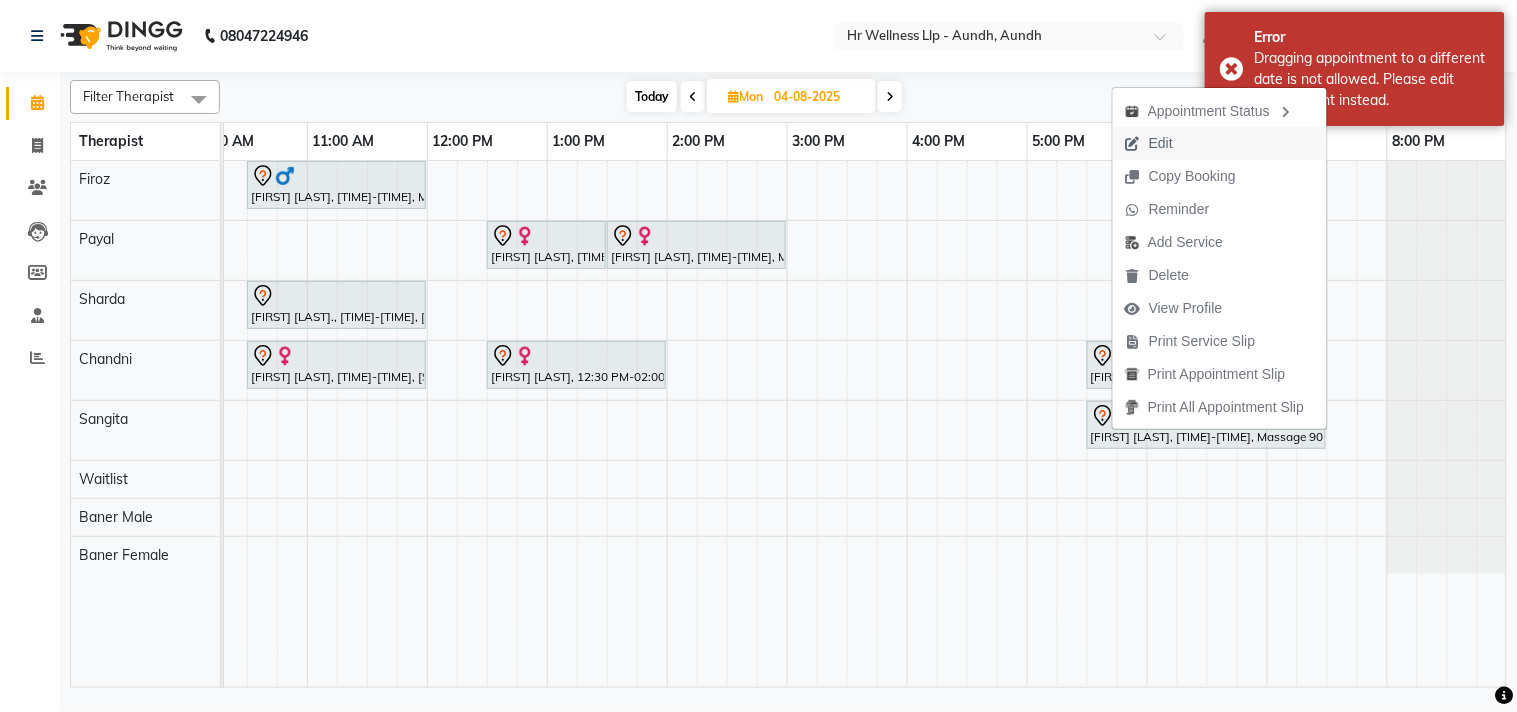 click on "Edit" at bounding box center [1161, 143] 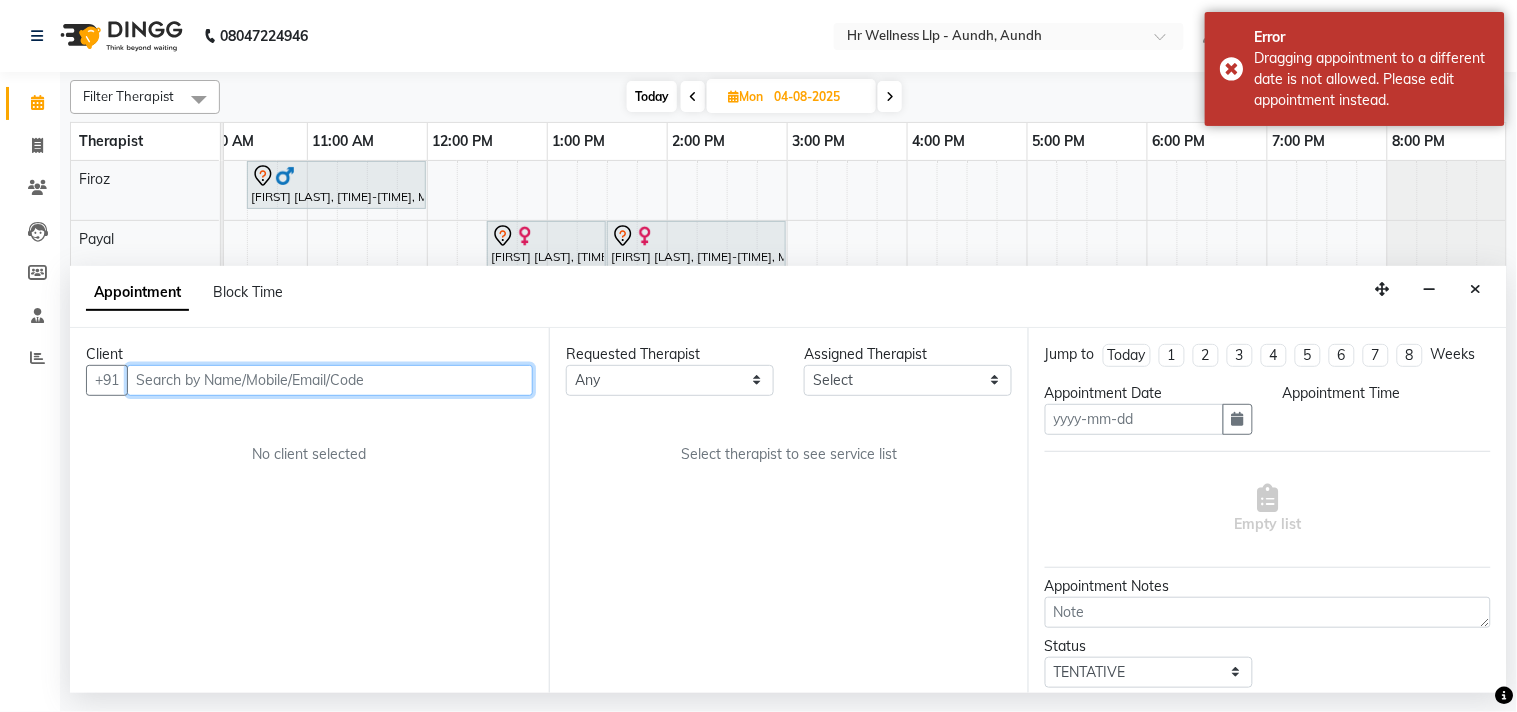 type on "04-08-2025" 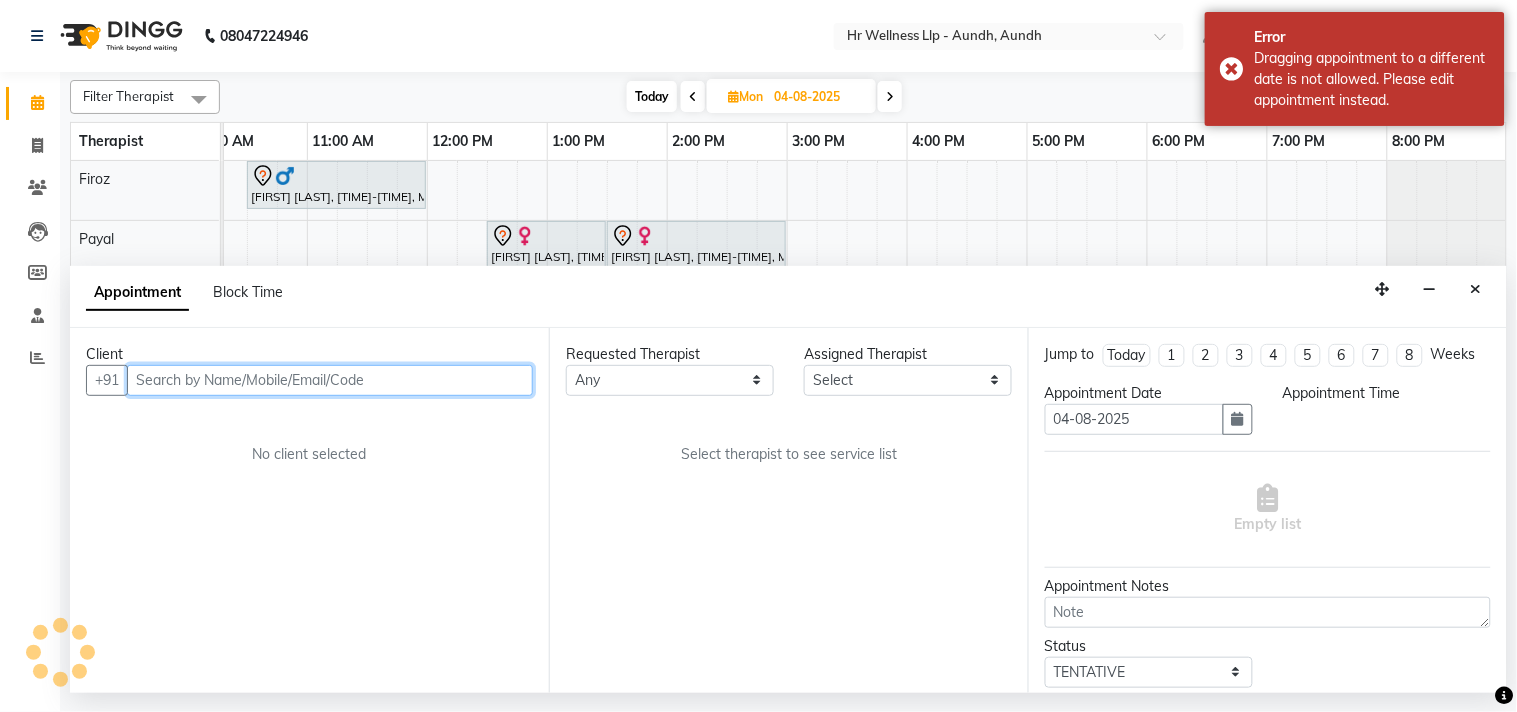 scroll, scrollTop: 0, scrollLeft: 0, axis: both 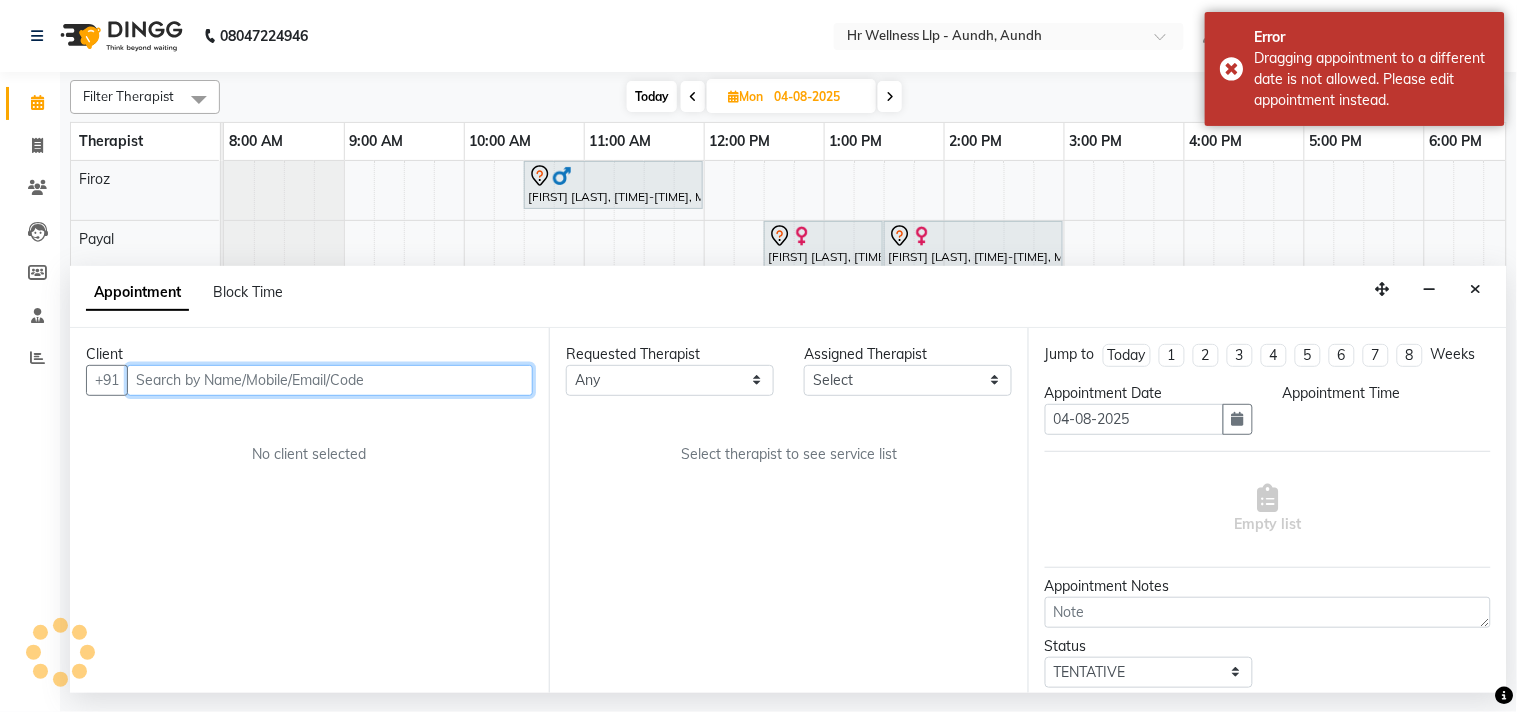 select on "1050" 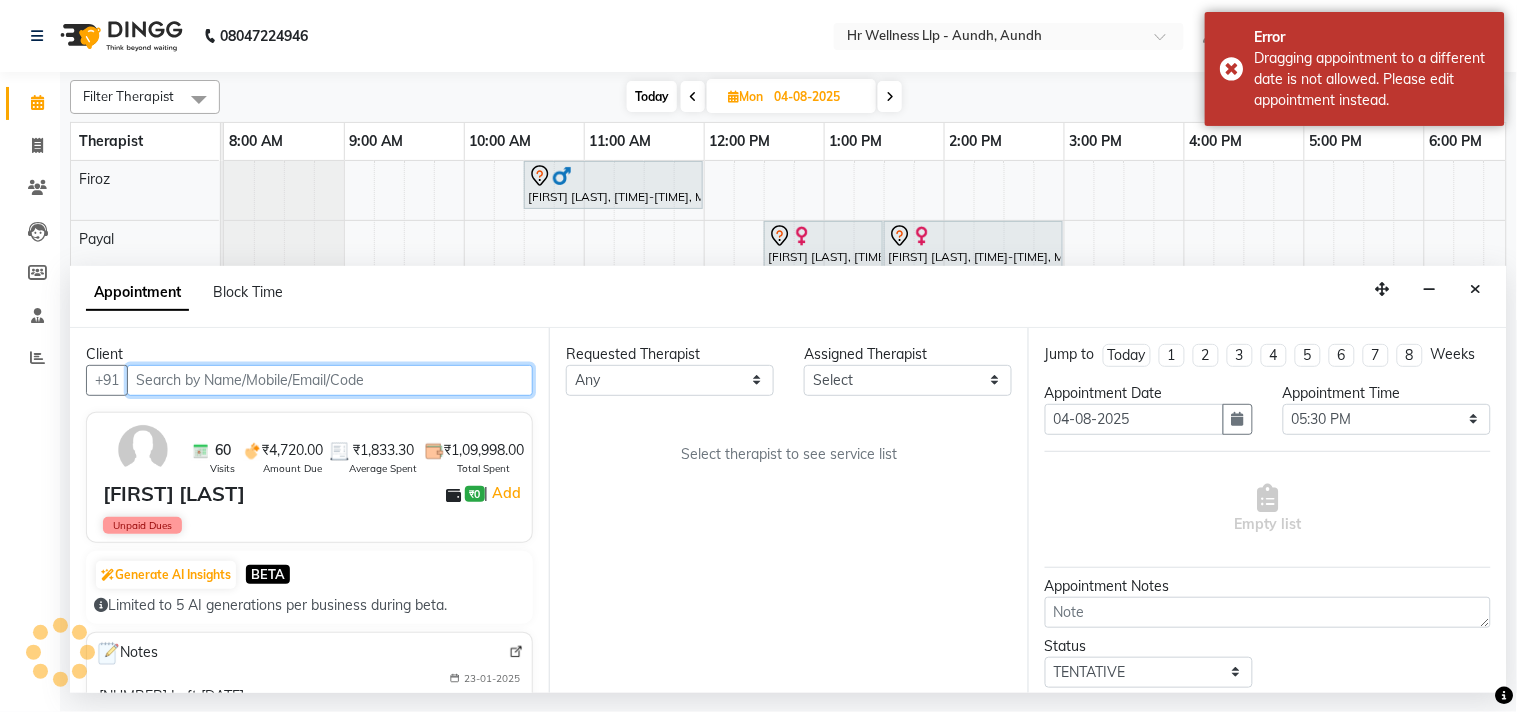 scroll, scrollTop: 0, scrollLeft: 277, axis: horizontal 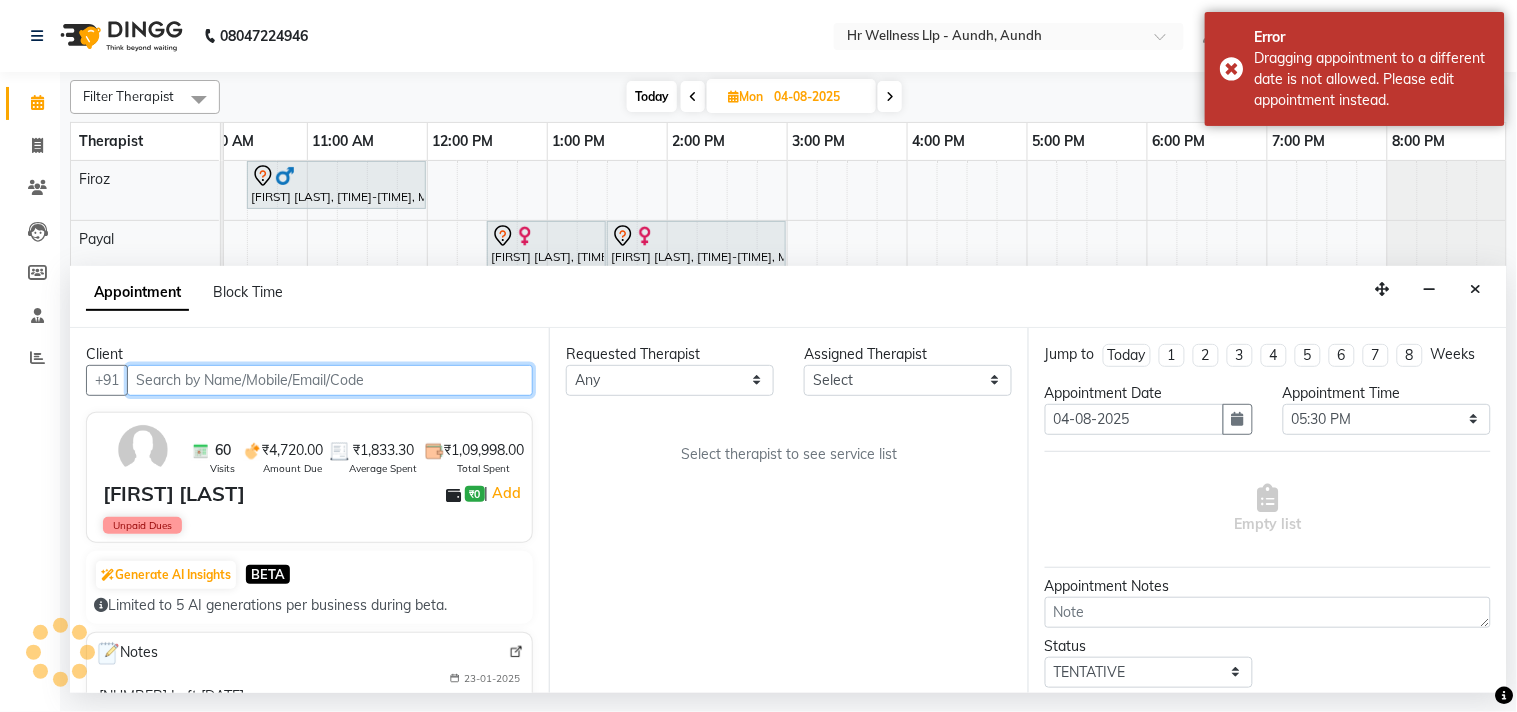select on "54765" 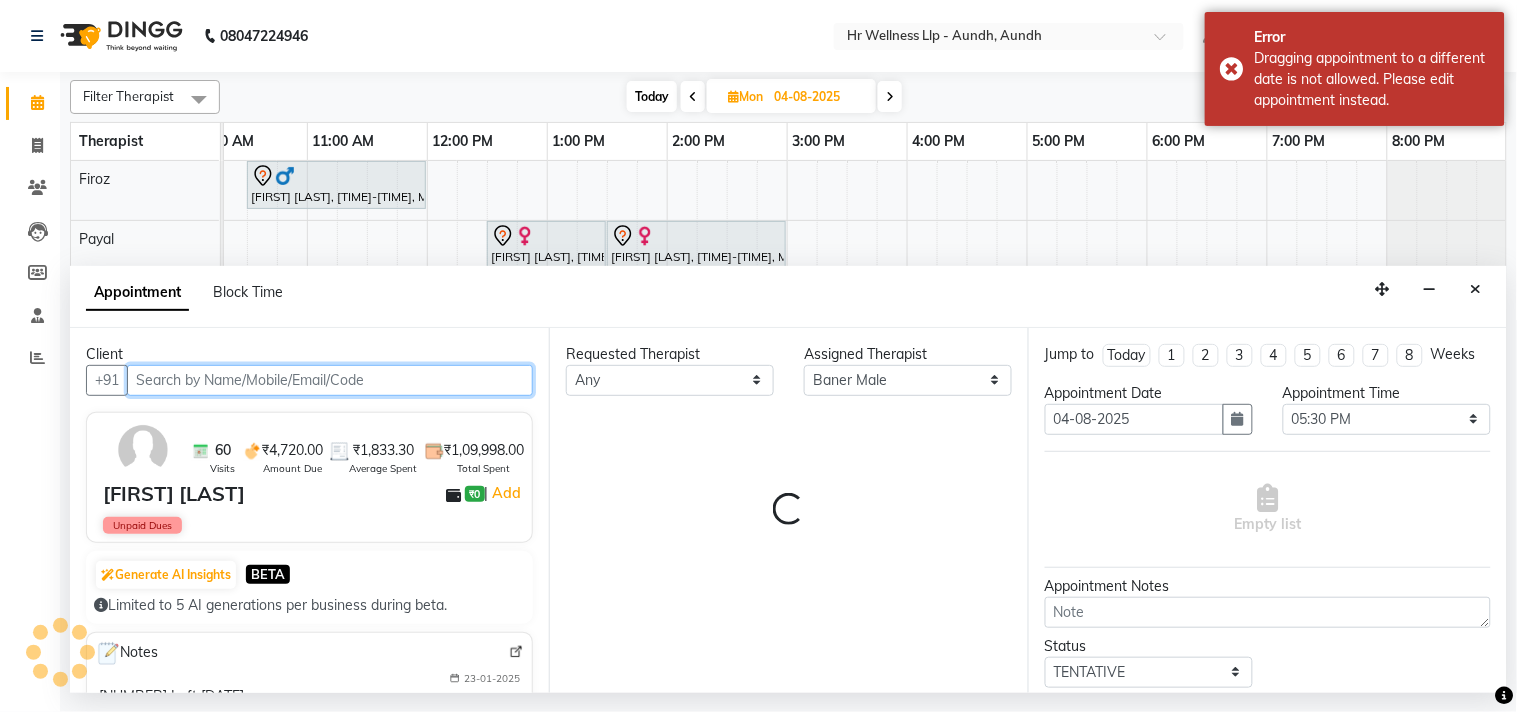 select on "1340" 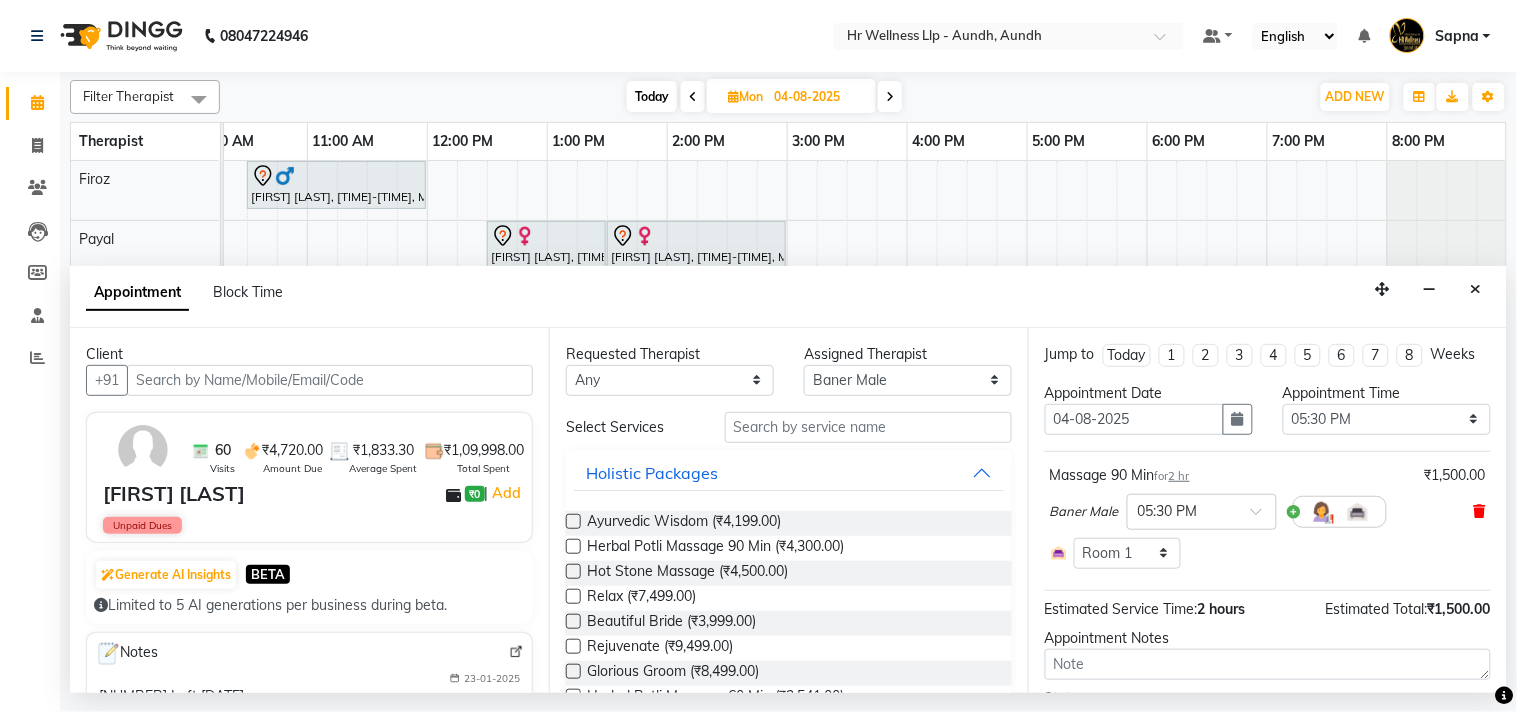 click at bounding box center [1480, 511] 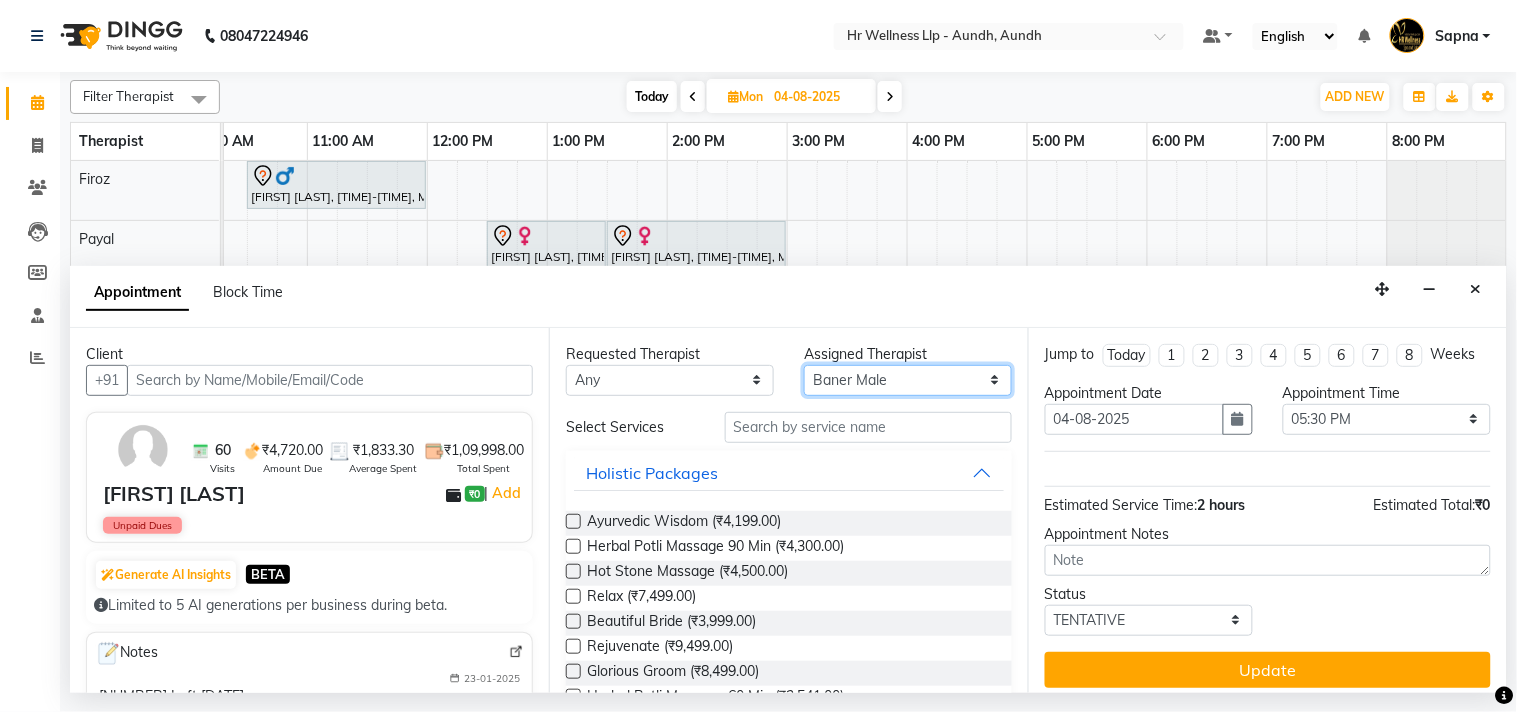 click on "Select Baner Female Baner Male Chandni Firoz  Payal Sangita Sharda Waitlist" at bounding box center [908, 380] 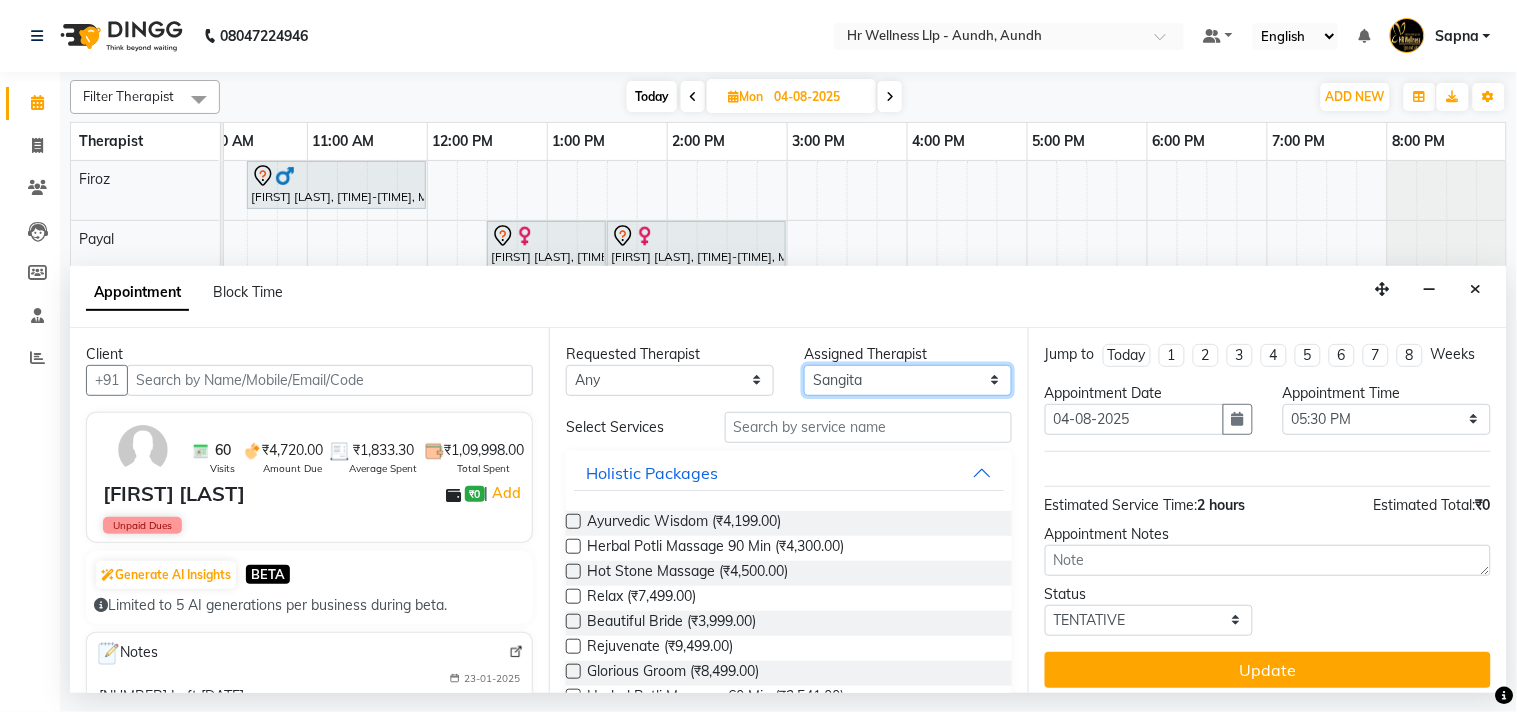click on "Select Baner Female Baner Male Chandni Firoz  Payal Sangita Sharda Waitlist" at bounding box center [908, 380] 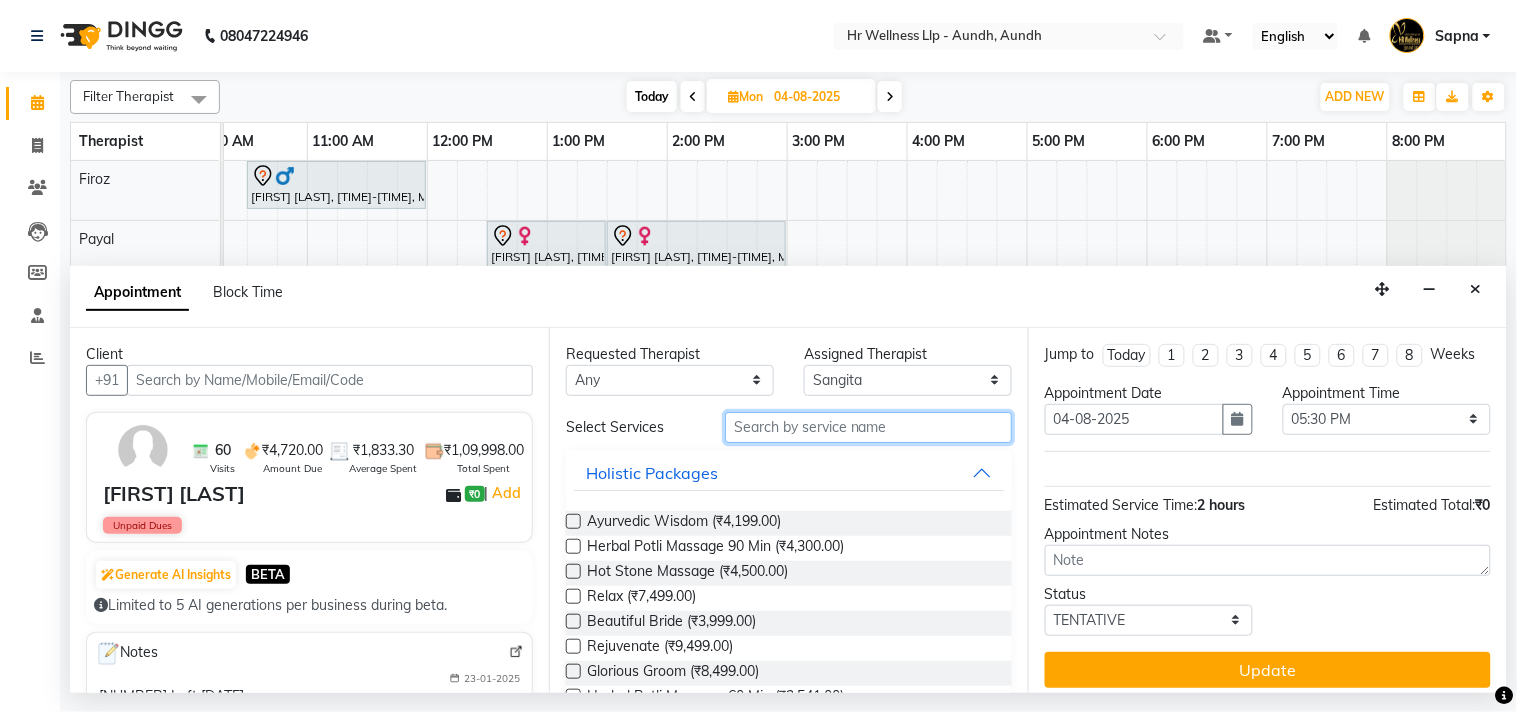 click at bounding box center [868, 427] 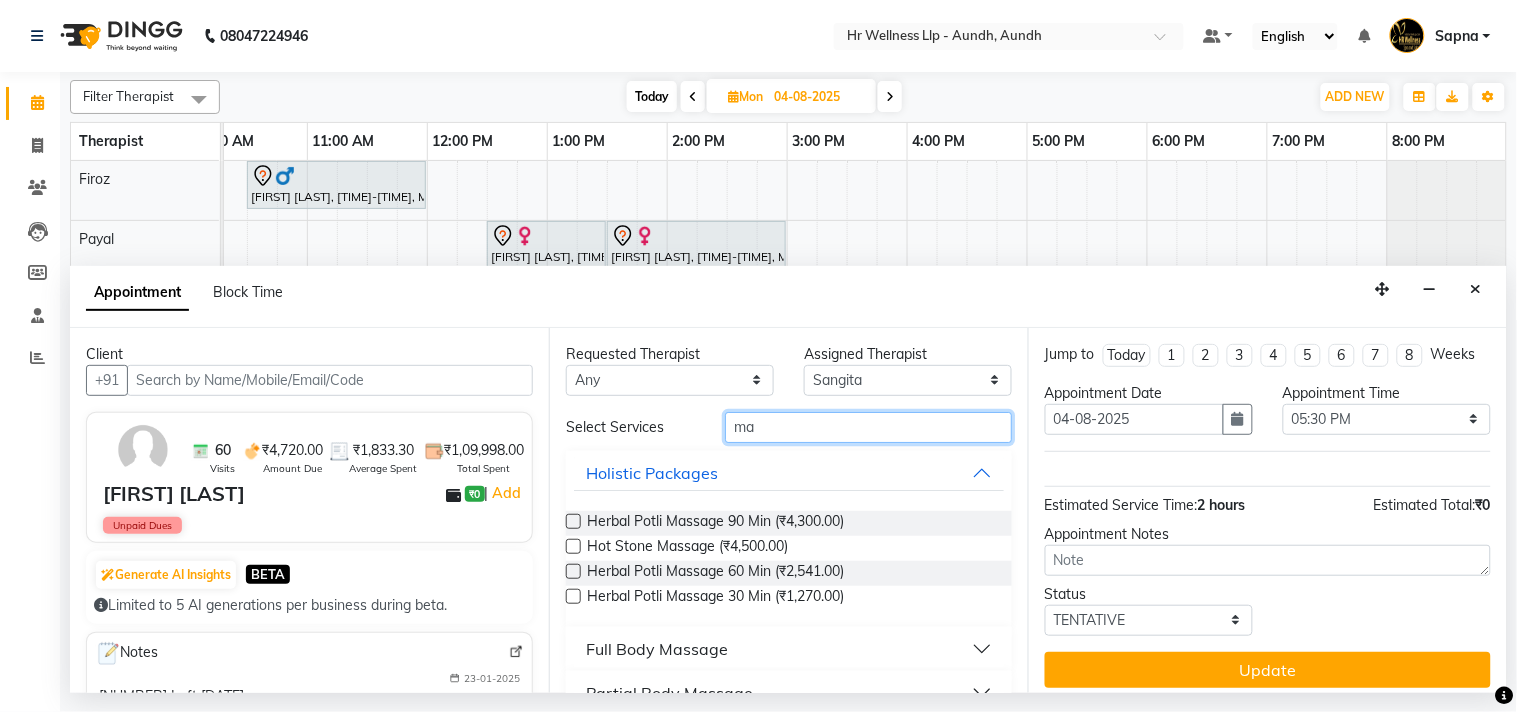type on "ma" 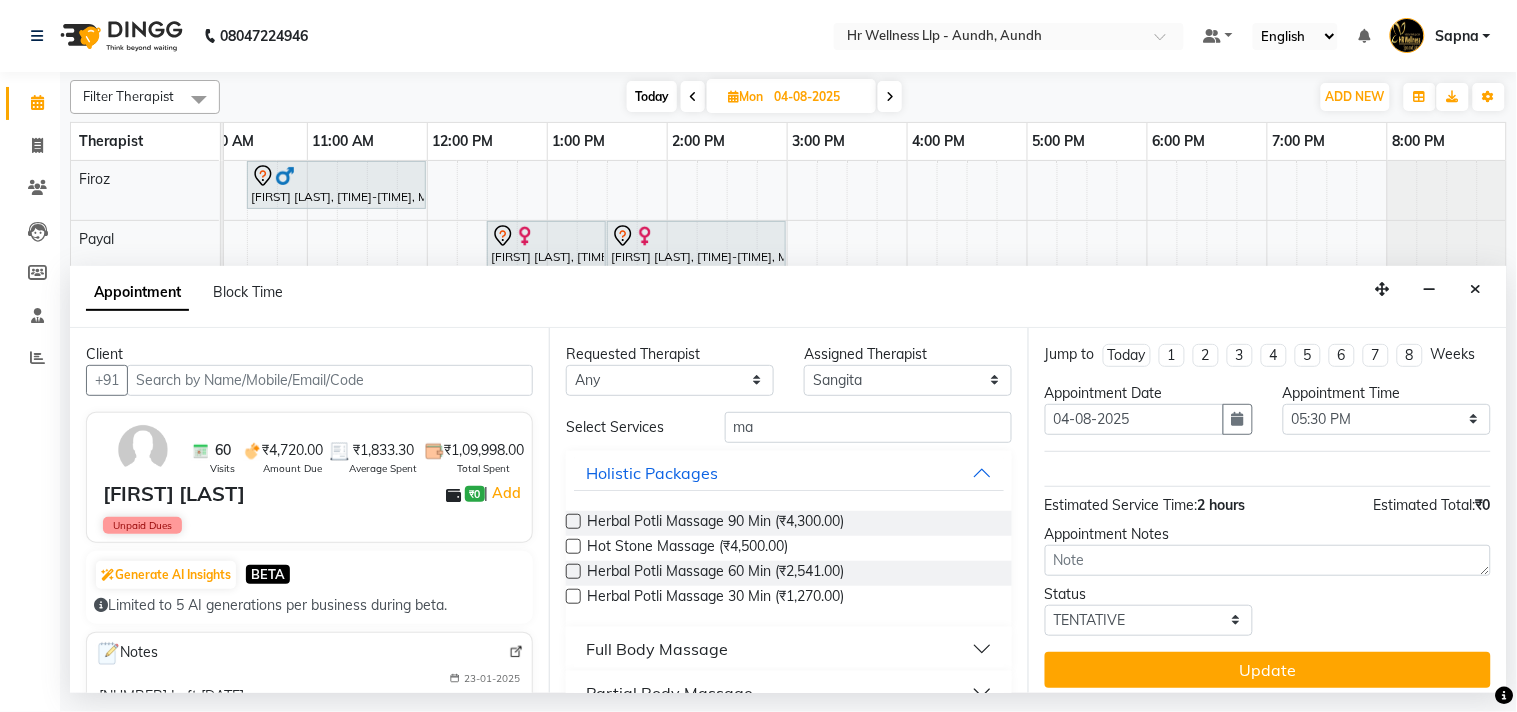 click on "Full Body Massage" at bounding box center (789, 649) 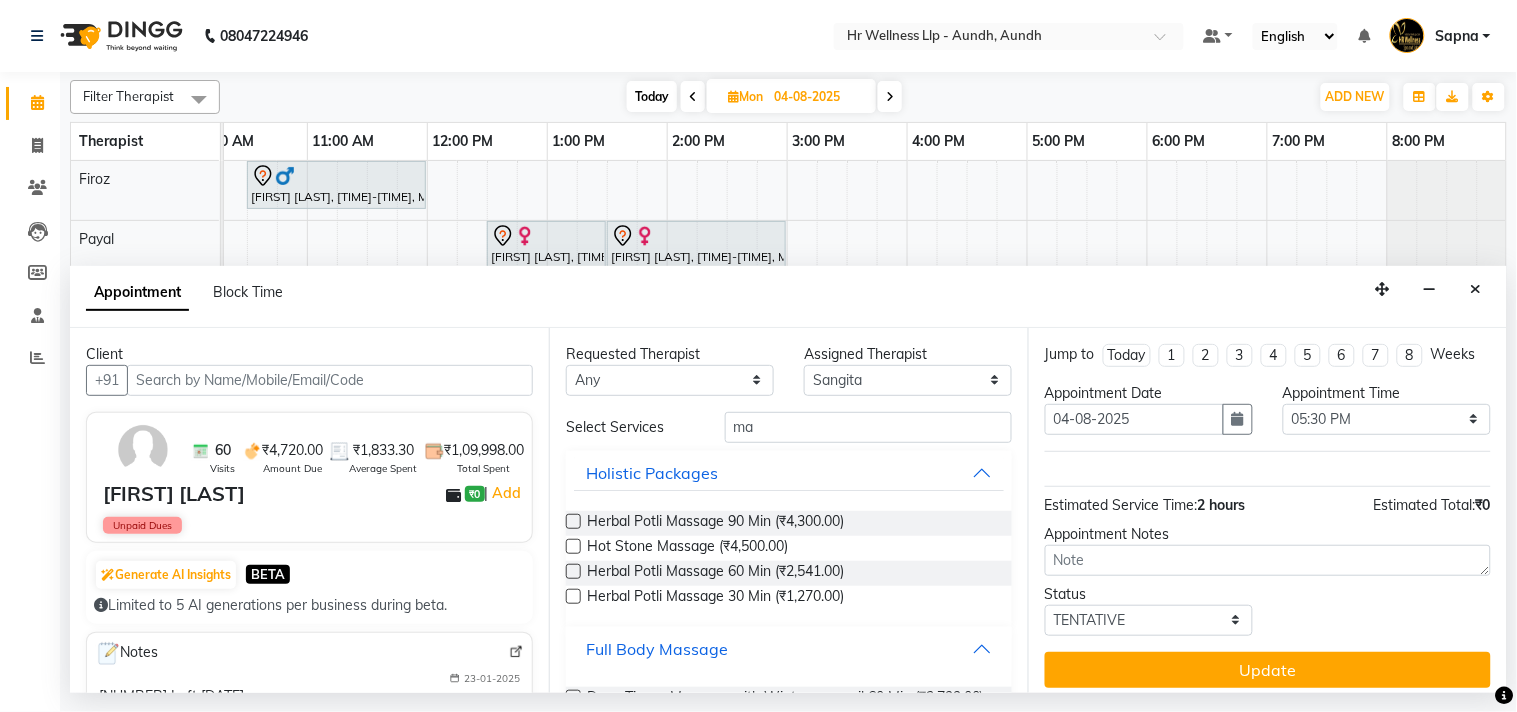 click on "Full Body Massage" at bounding box center (789, 649) 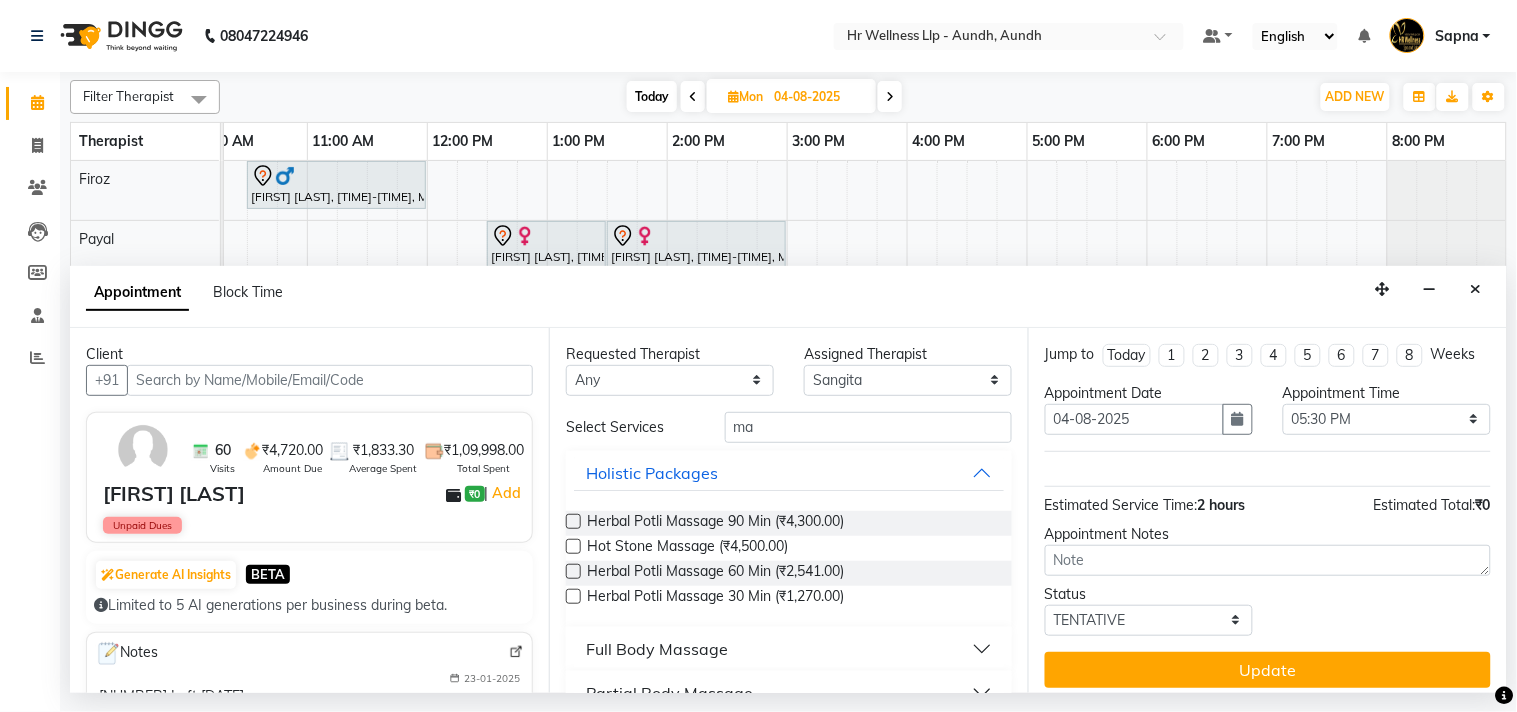 click on "Full Body Massage" at bounding box center [789, 649] 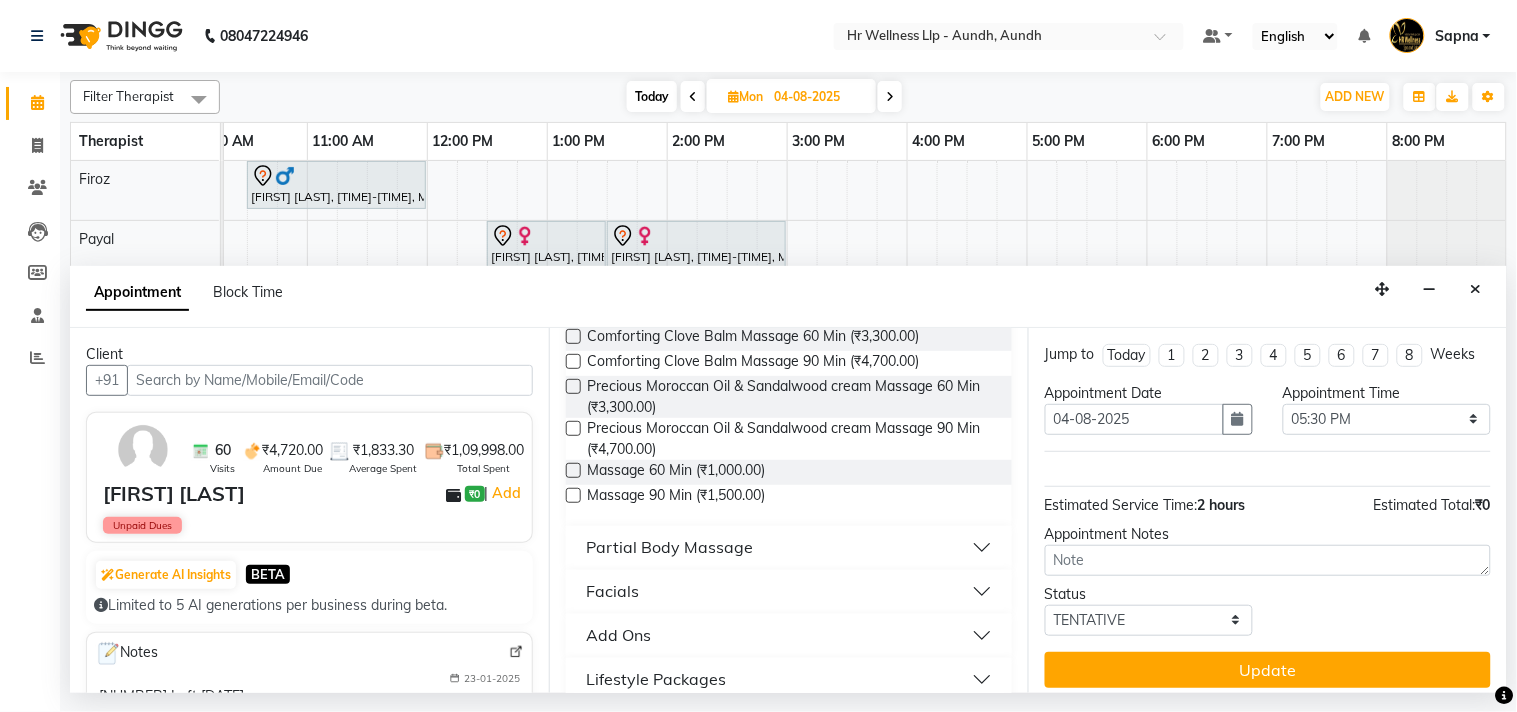 scroll, scrollTop: 1004, scrollLeft: 0, axis: vertical 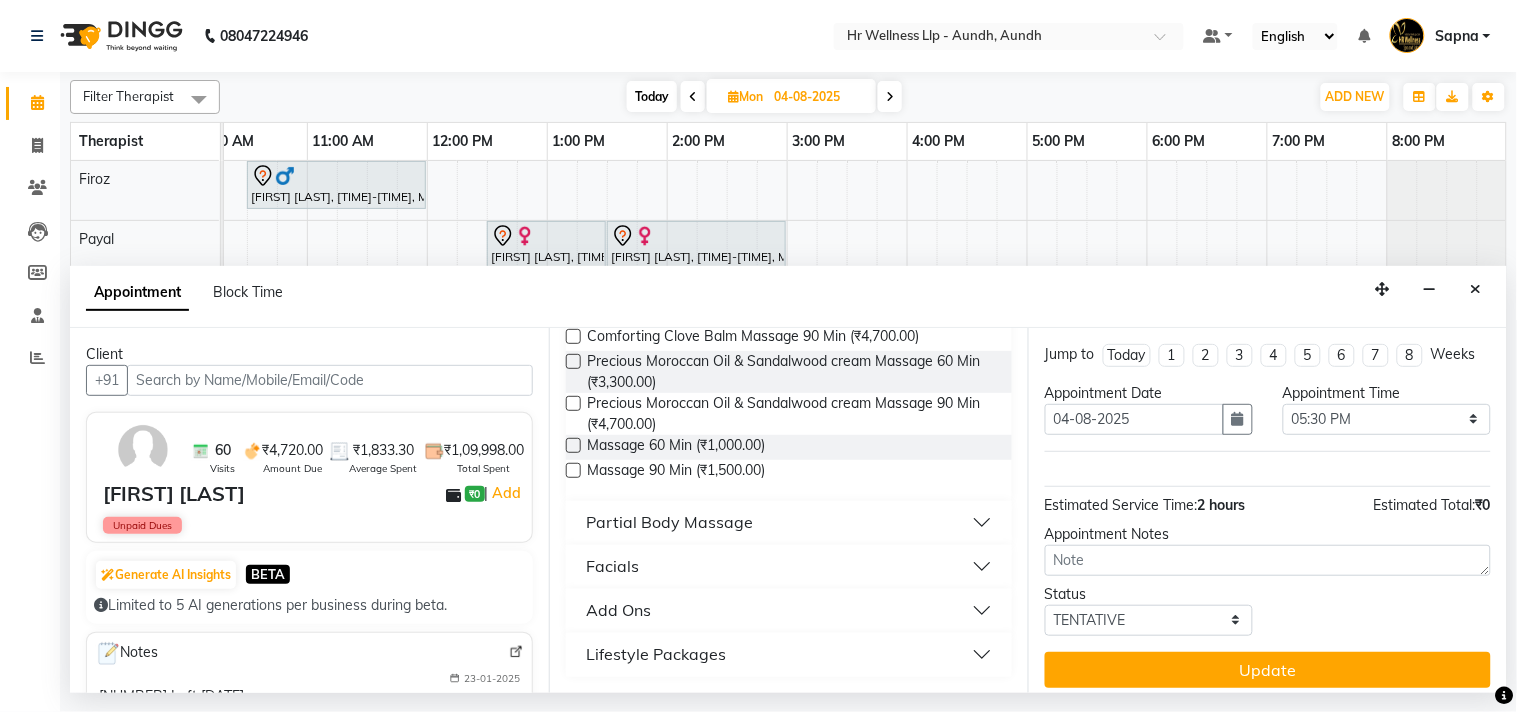 click at bounding box center [573, 470] 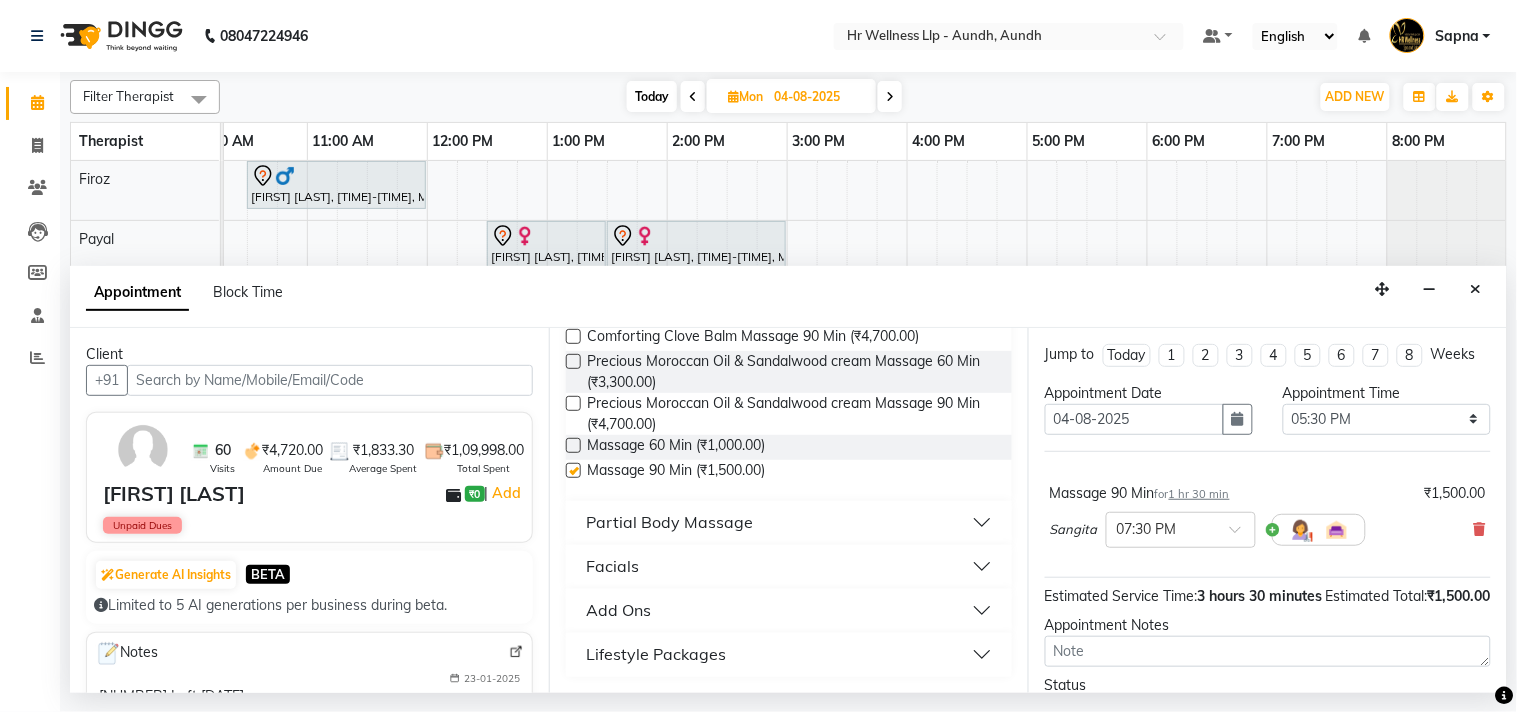 checkbox on "false" 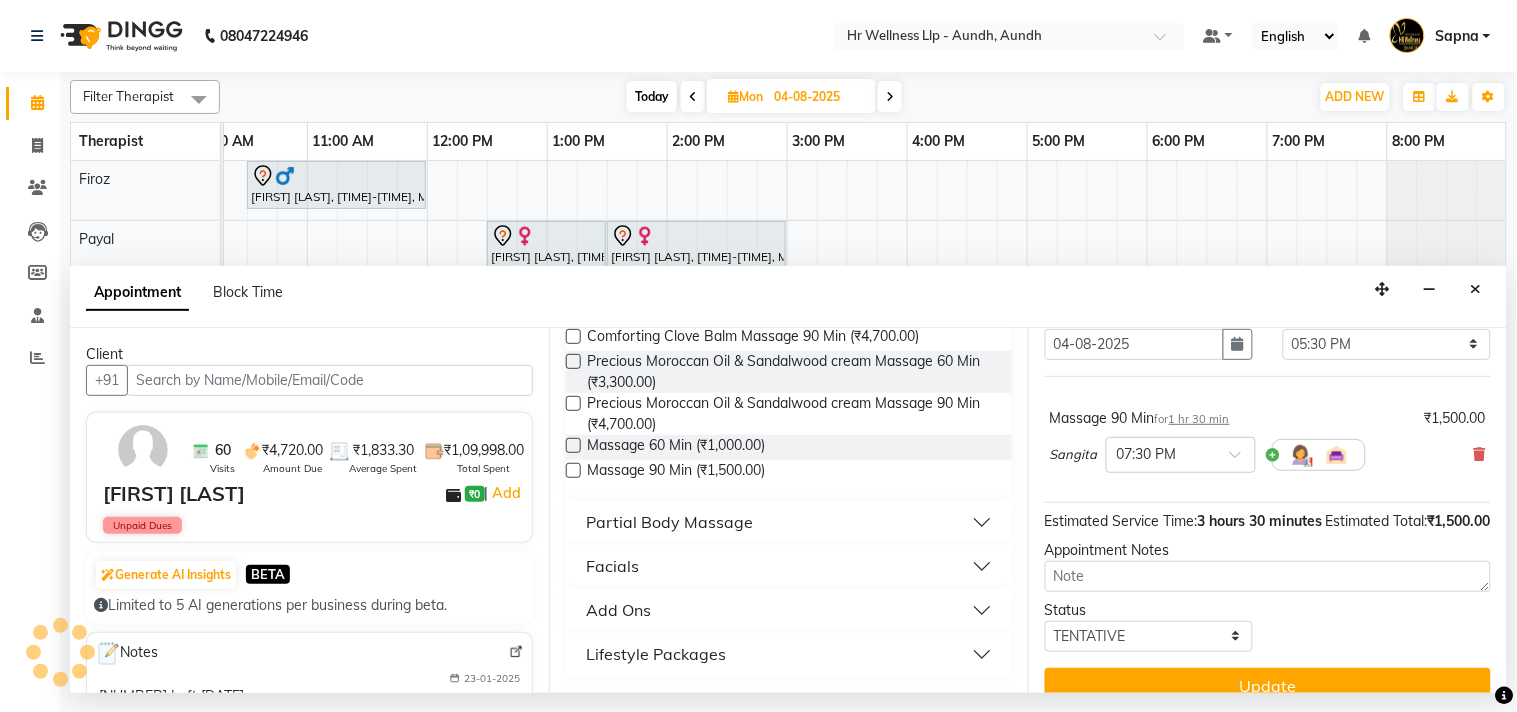 scroll, scrollTop: 142, scrollLeft: 0, axis: vertical 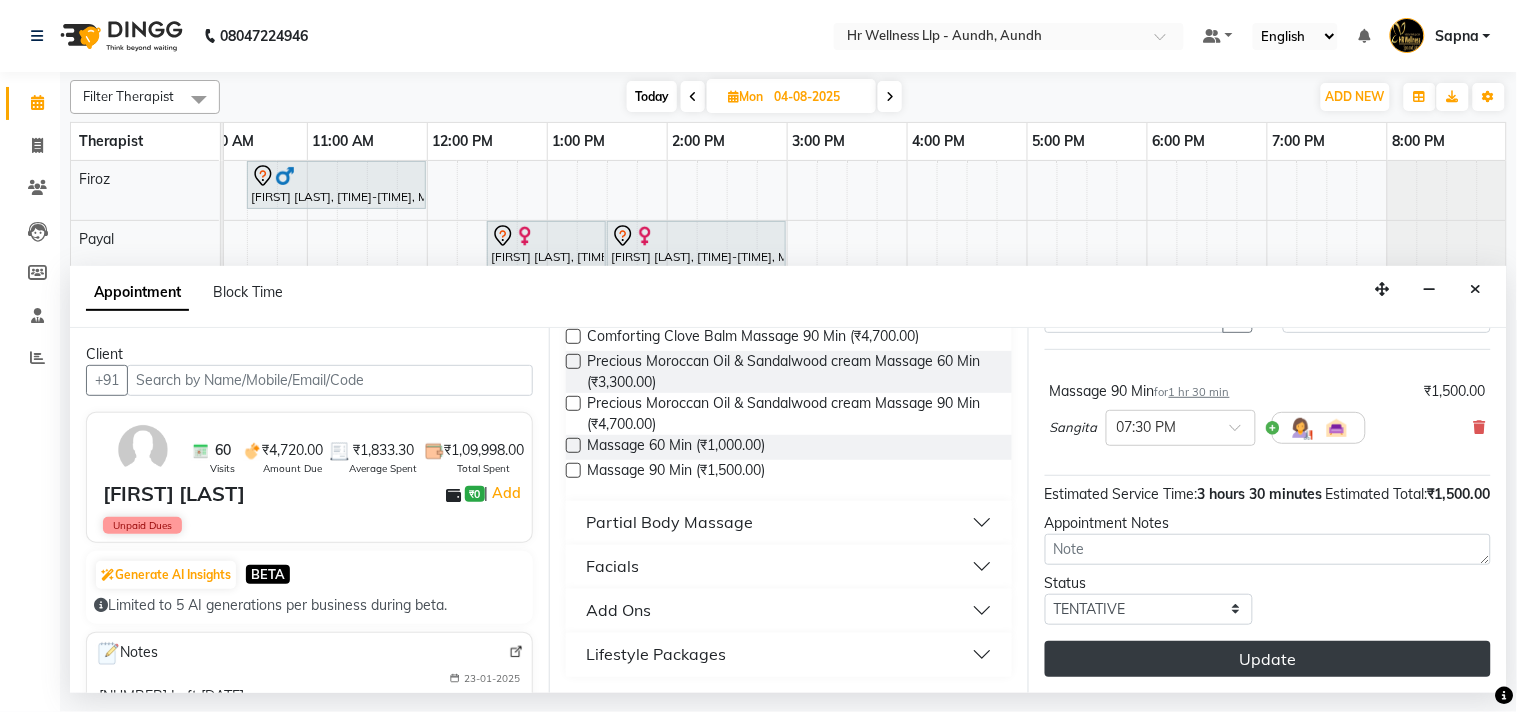 click on "Update" at bounding box center [1268, 659] 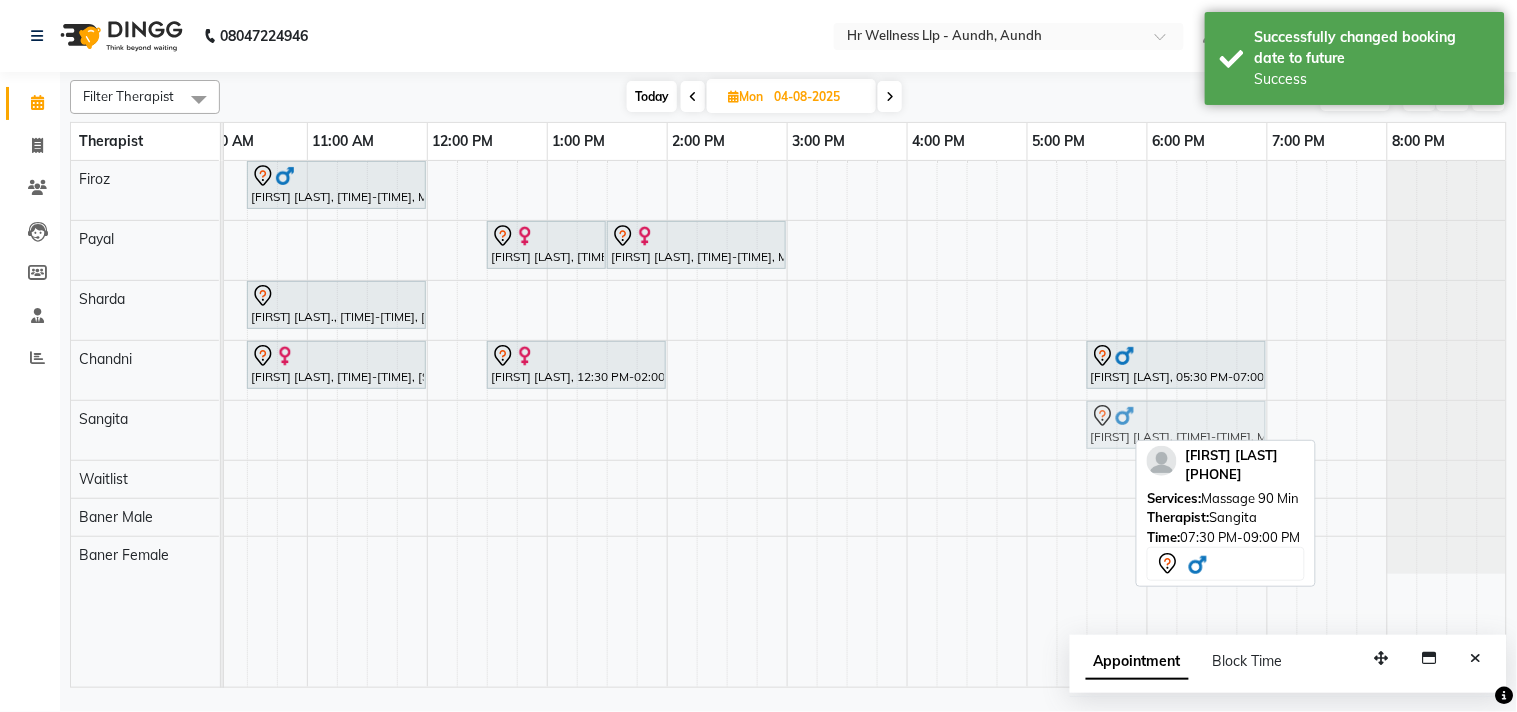 drag, startPoint x: 1414, startPoint y: 420, endPoint x: 1168, endPoint y: 431, distance: 246.24582 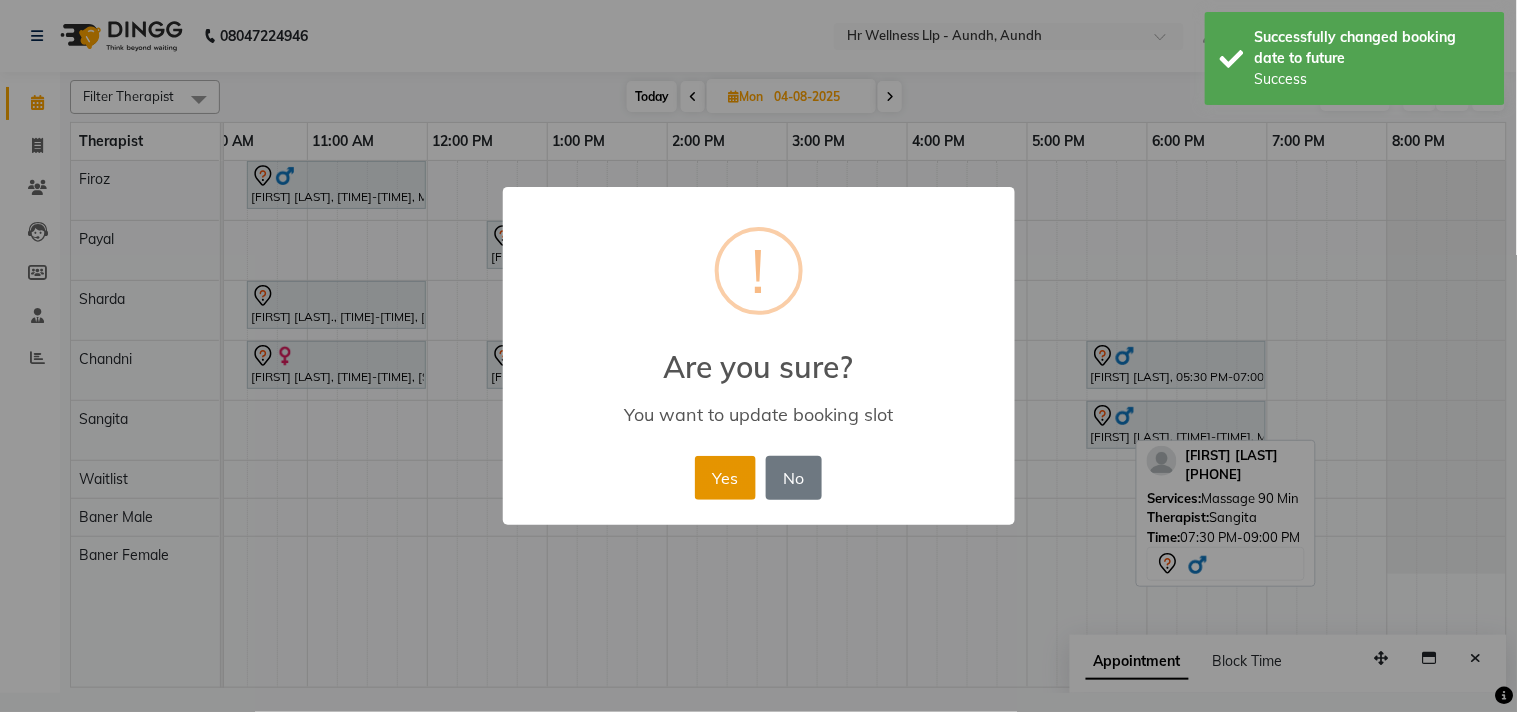 click on "Yes" at bounding box center [725, 478] 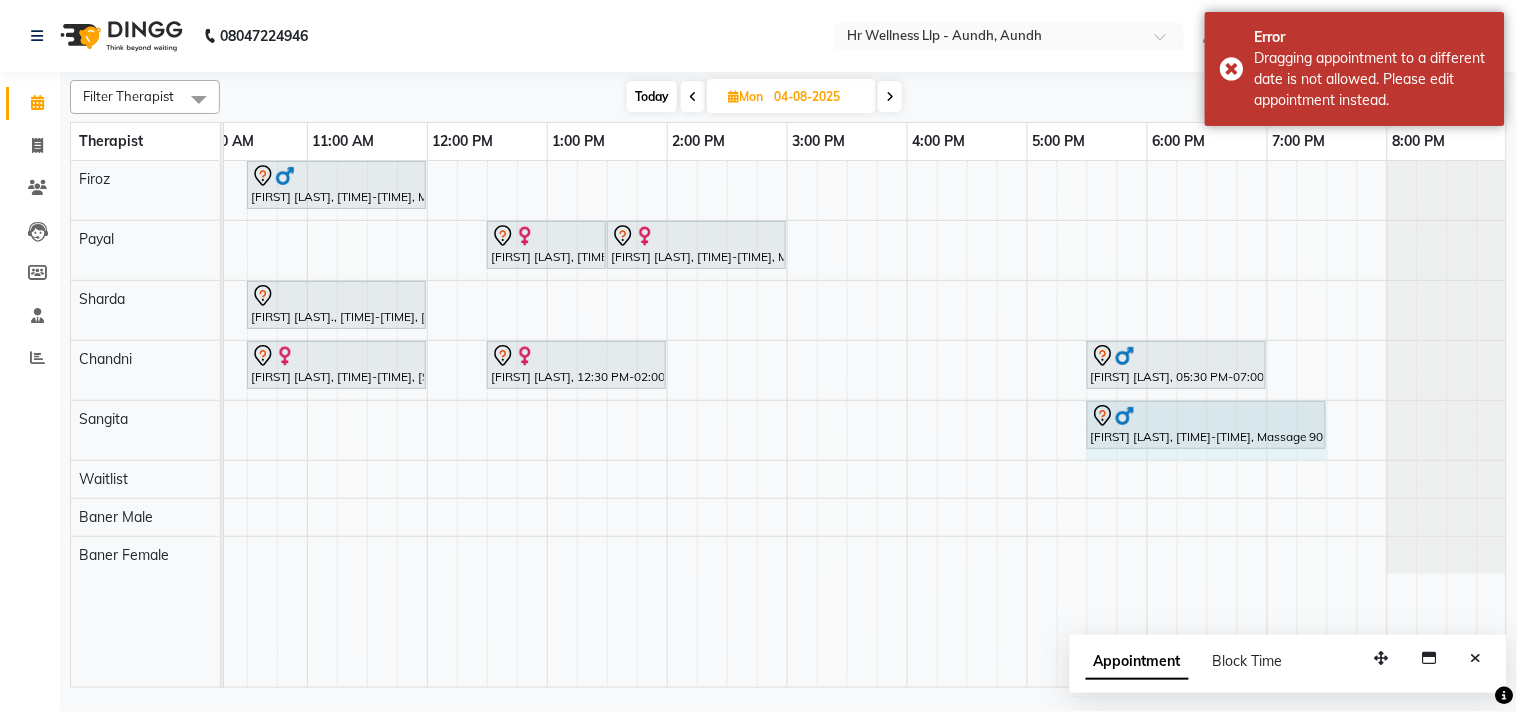 drag, startPoint x: 1263, startPoint y: 421, endPoint x: 1301, endPoint y: 412, distance: 39.051247 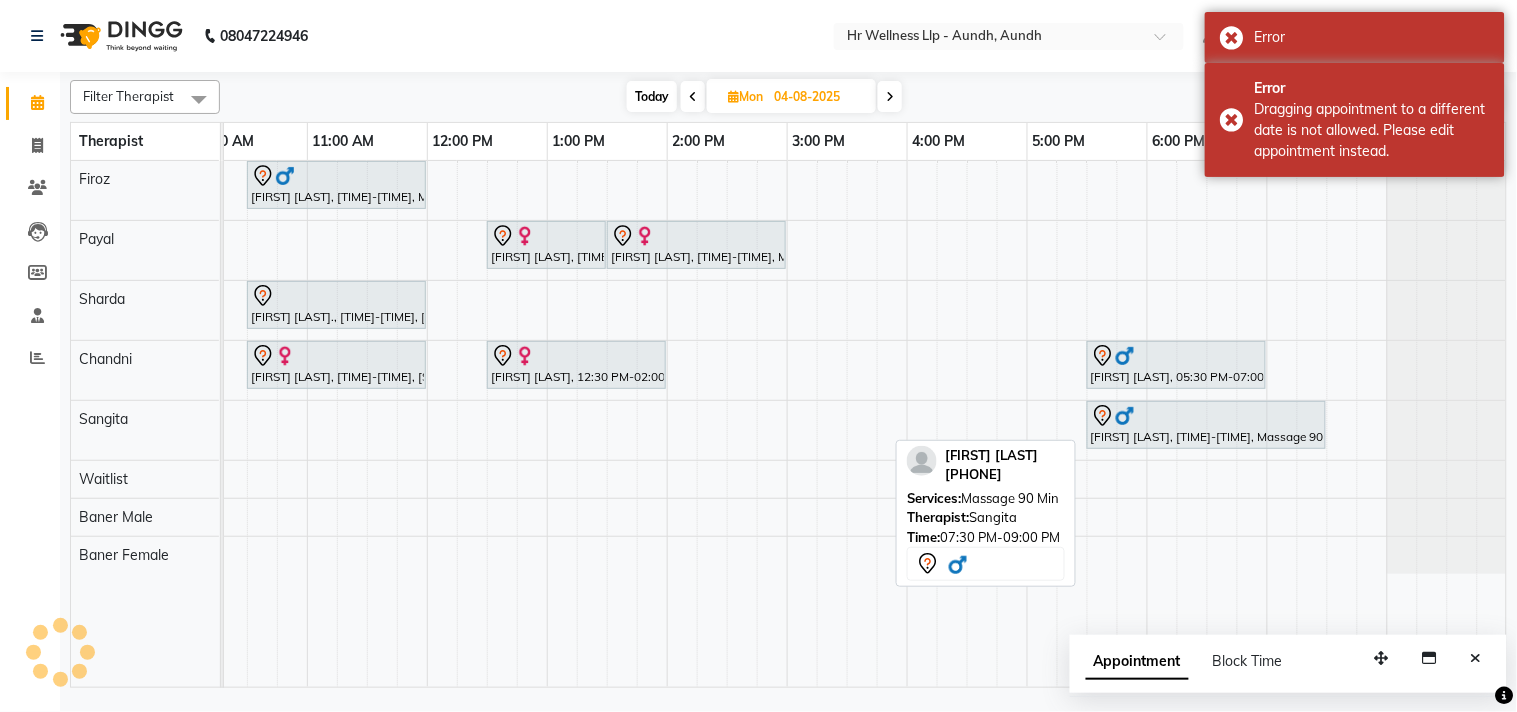 click at bounding box center (1206, 416) 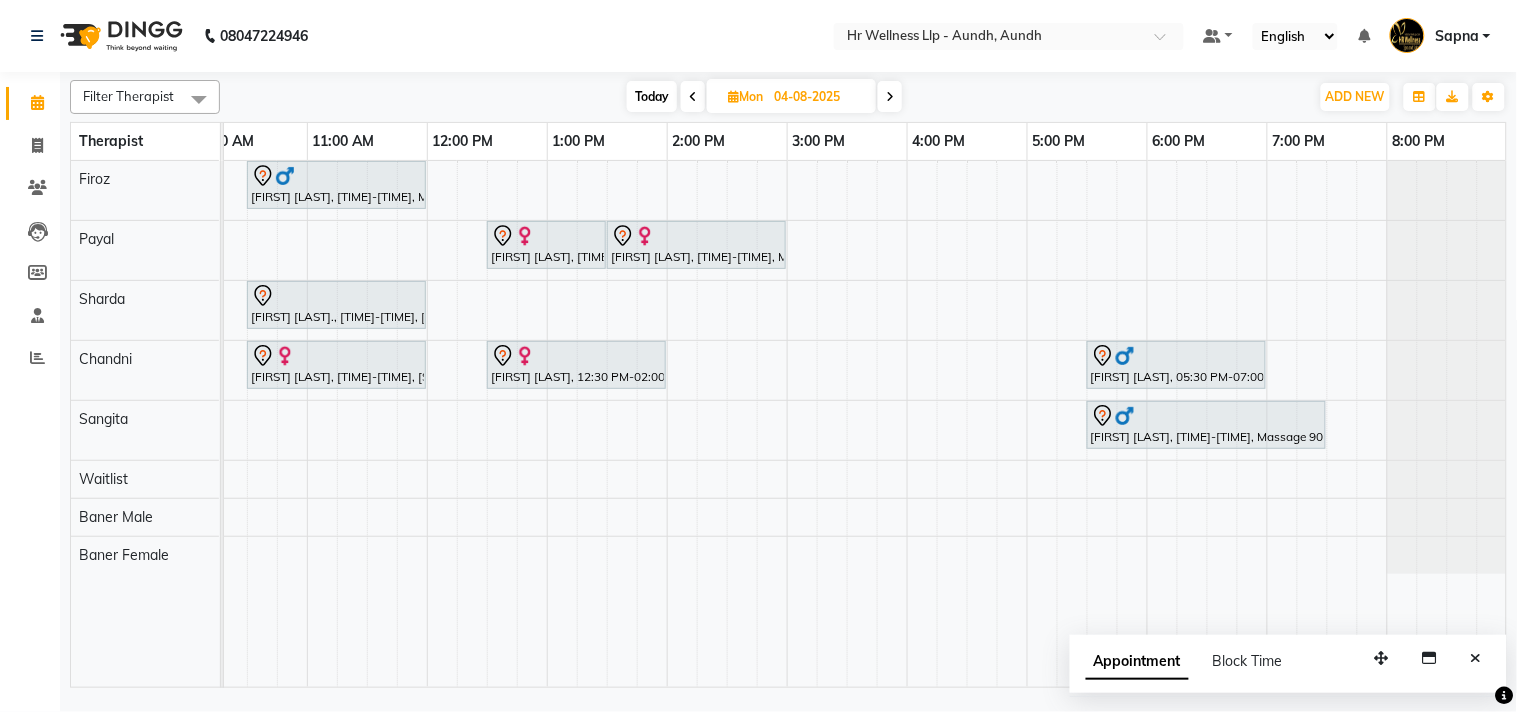 click on "Today" at bounding box center (652, 96) 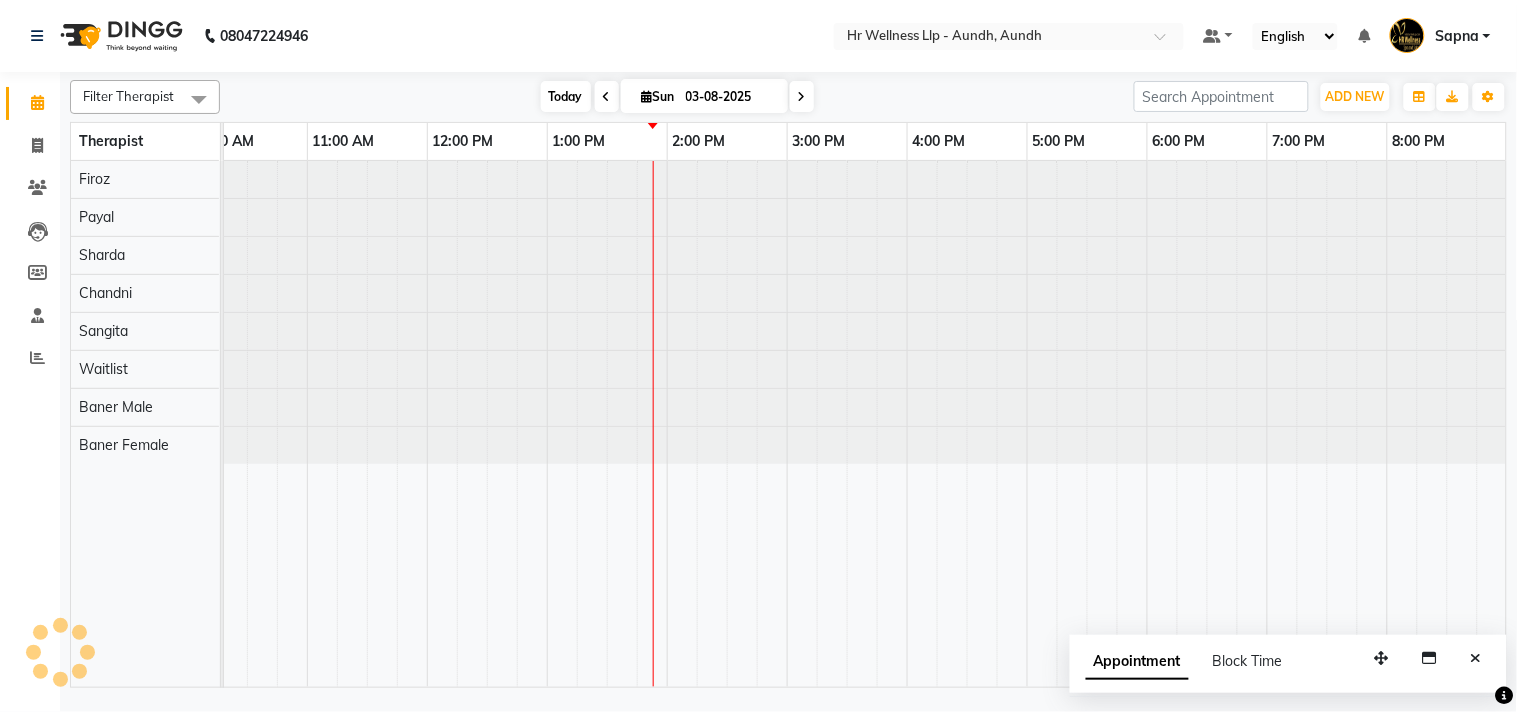 scroll, scrollTop: 0, scrollLeft: 0, axis: both 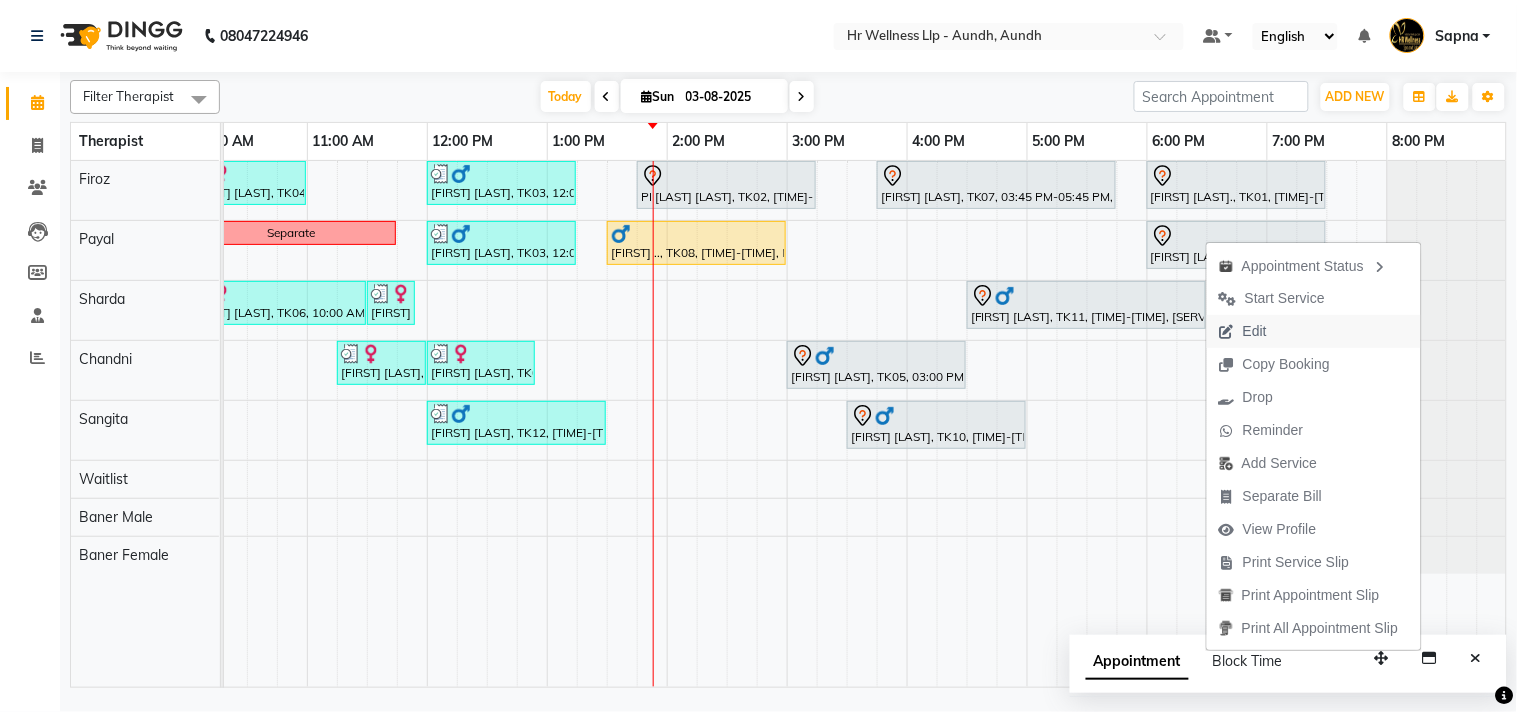 click on "Edit" at bounding box center [1255, 331] 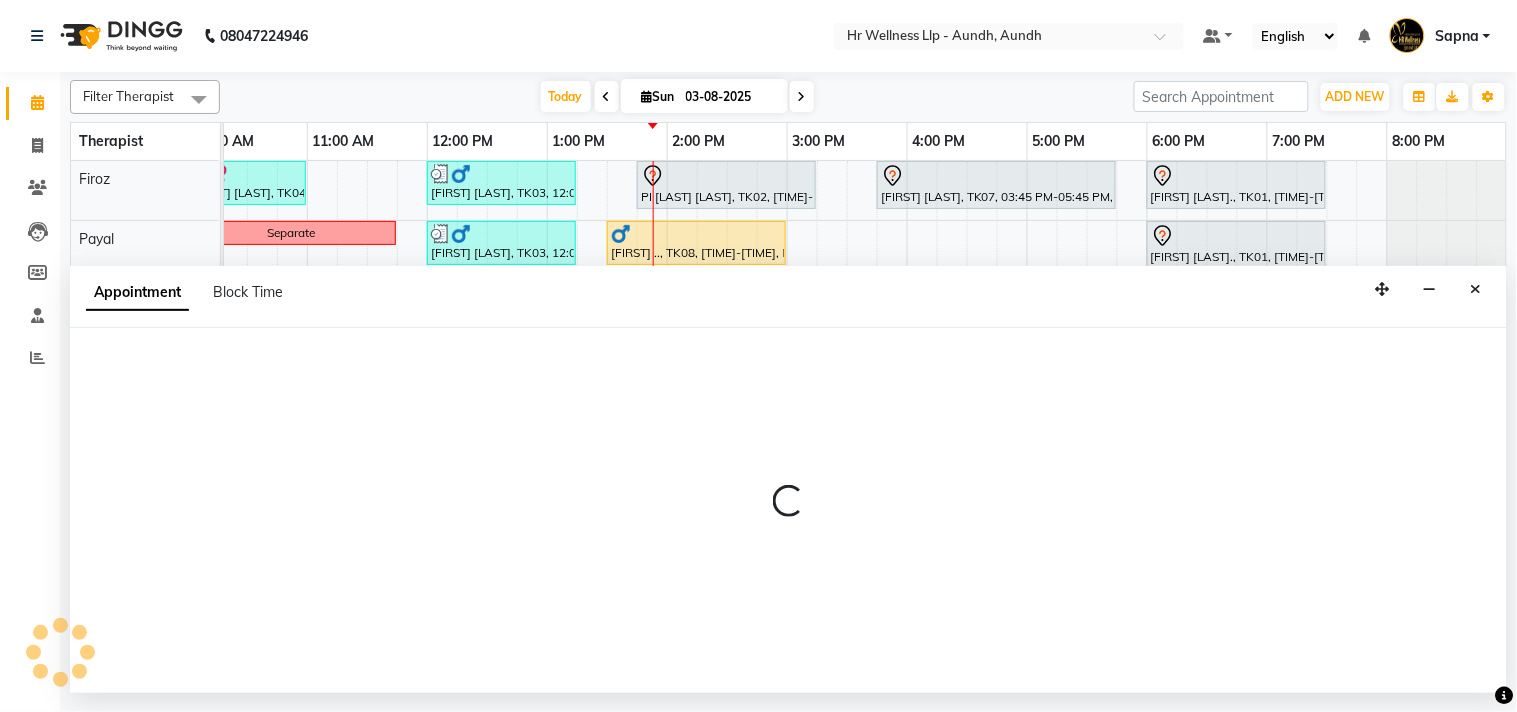 select on "tentative" 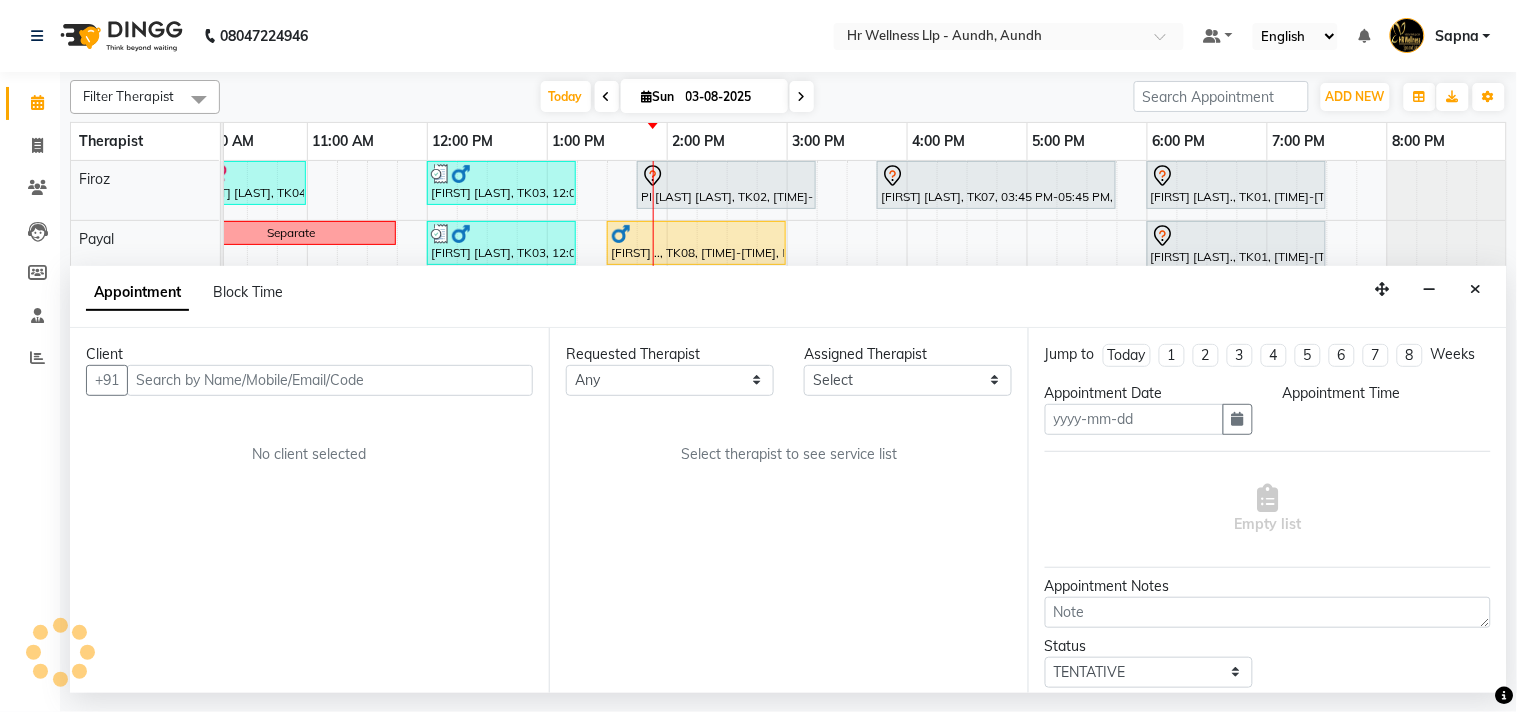 scroll, scrollTop: 83, scrollLeft: 0, axis: vertical 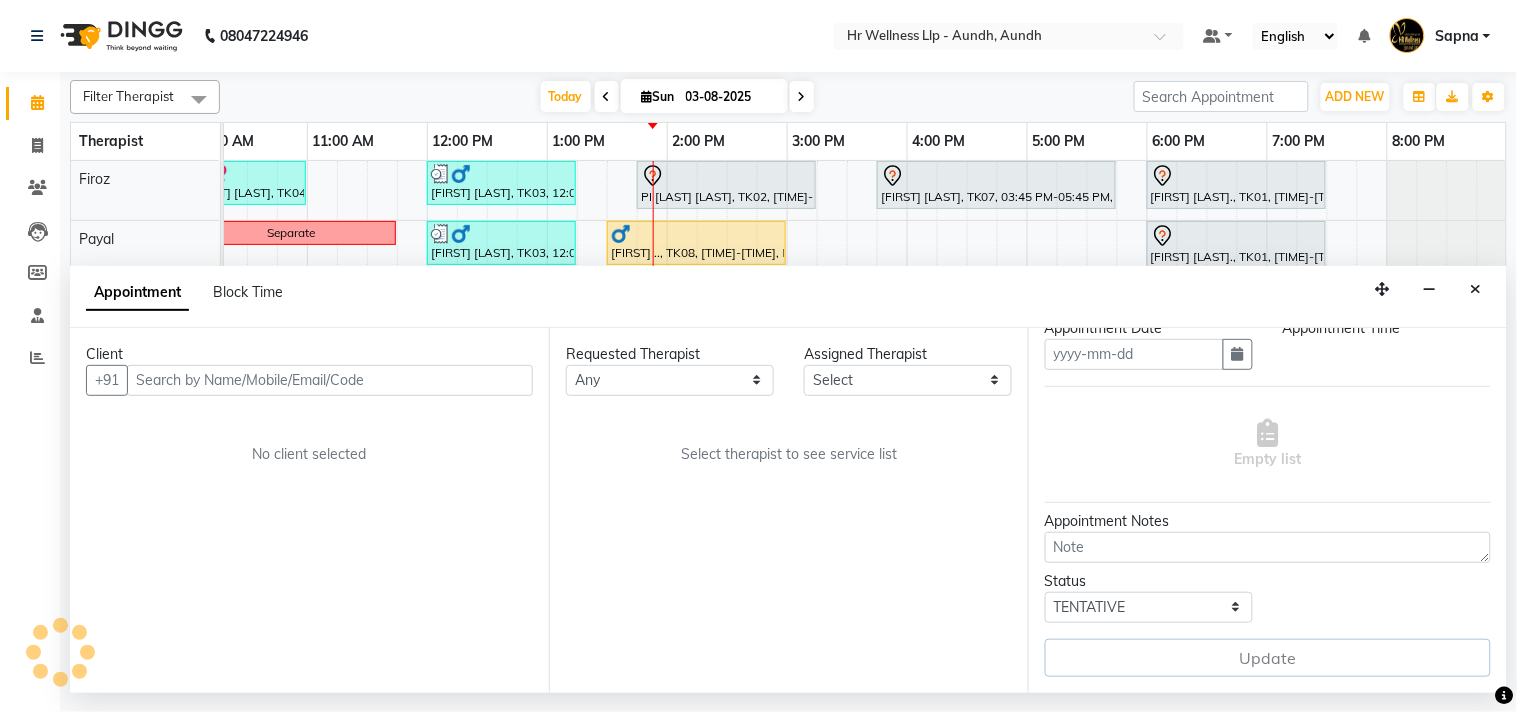 type on "03-08-2025" 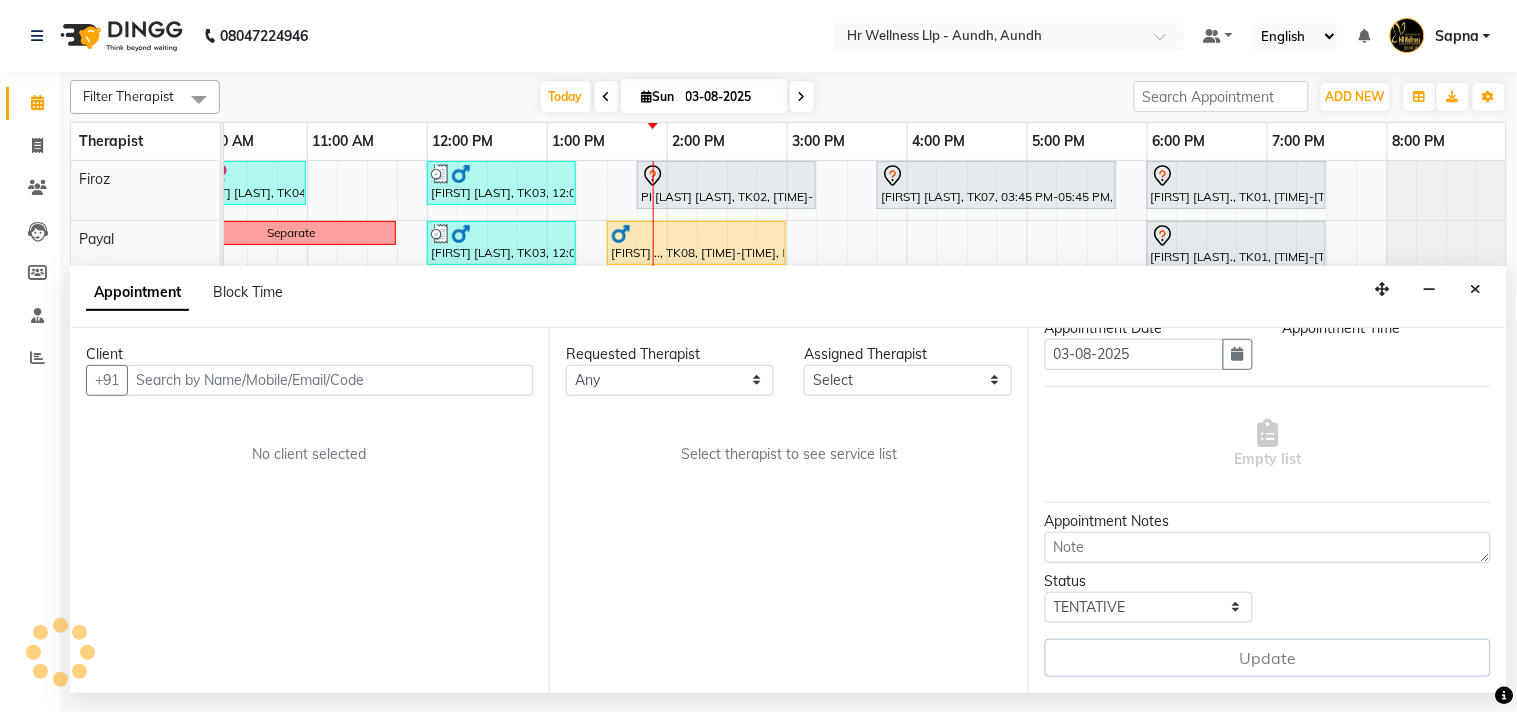 scroll, scrollTop: 0, scrollLeft: 277, axis: horizontal 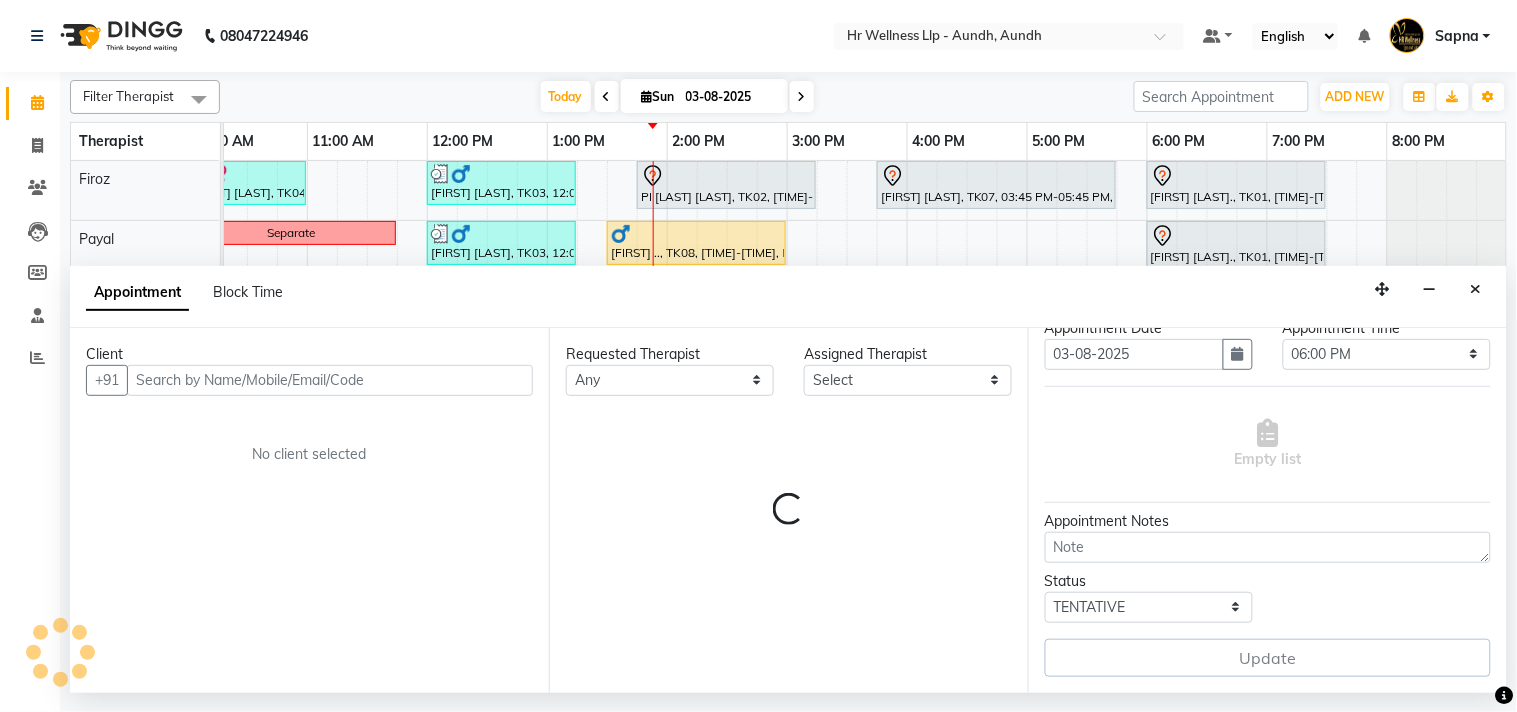 select on "77660" 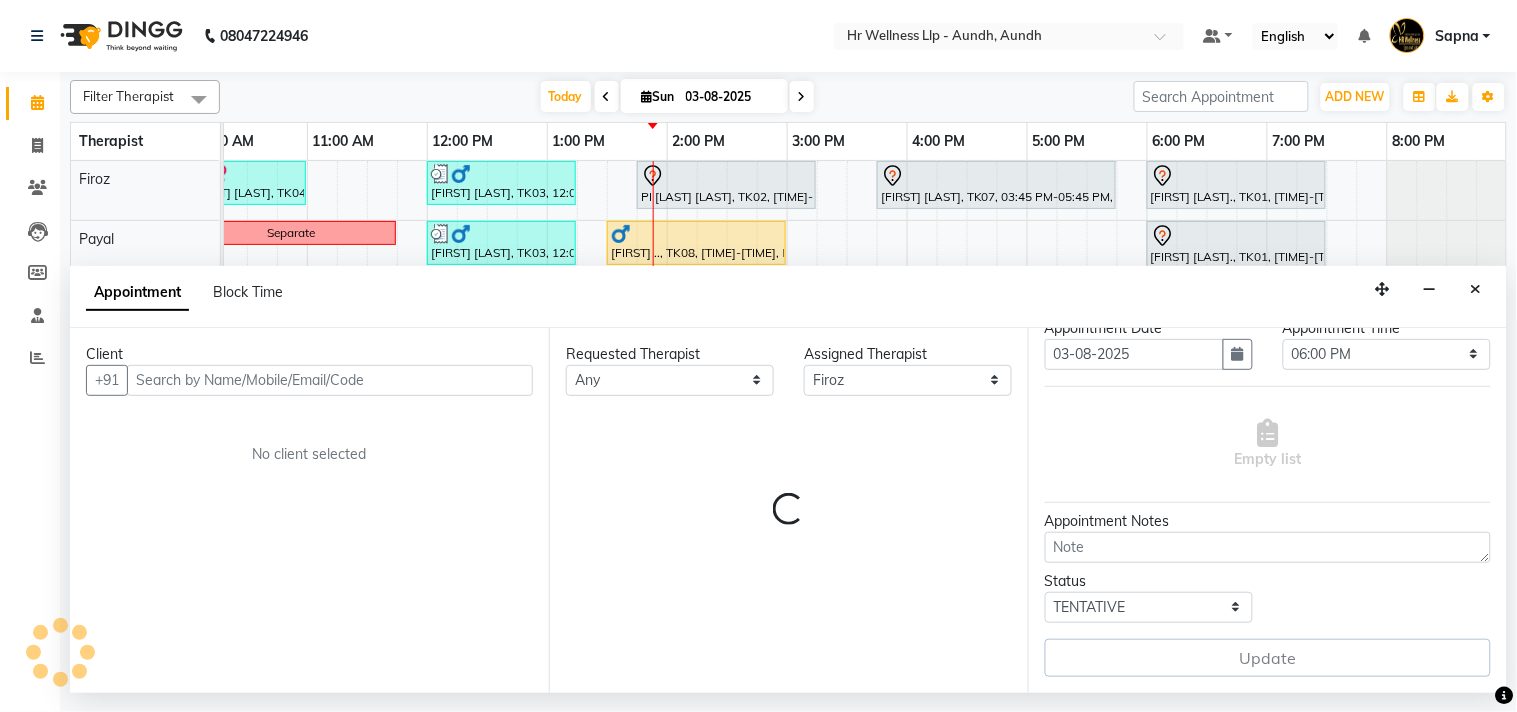select on "1893" 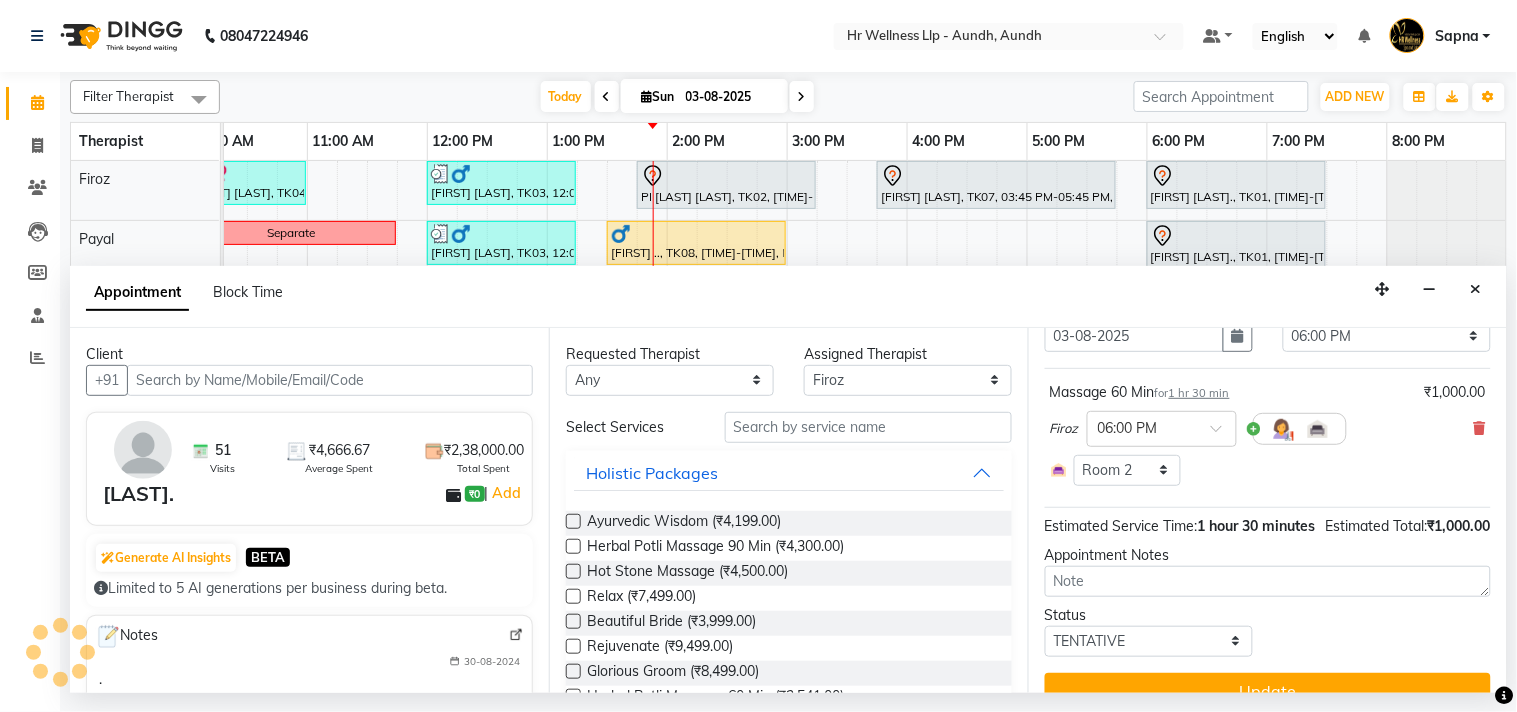 select on "1340" 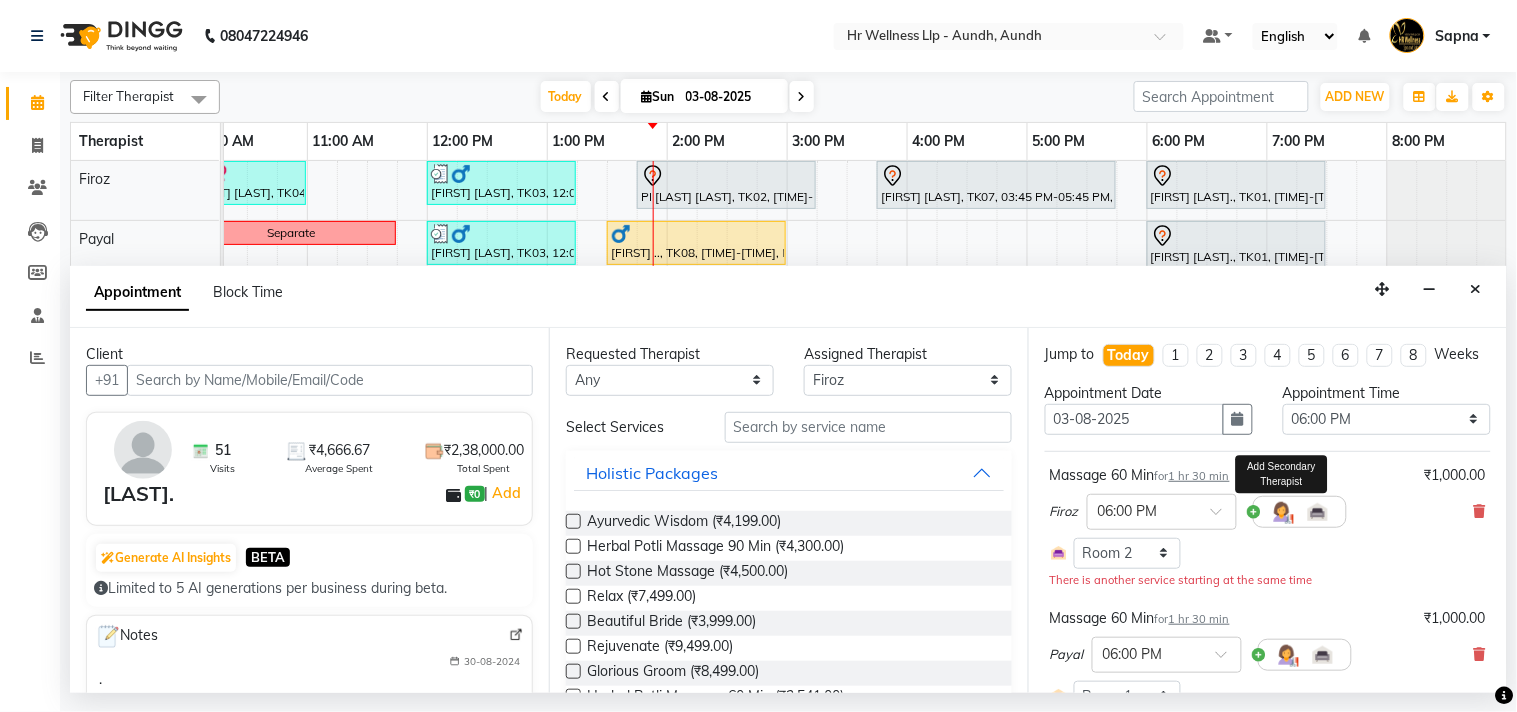 scroll, scrollTop: 222, scrollLeft: 0, axis: vertical 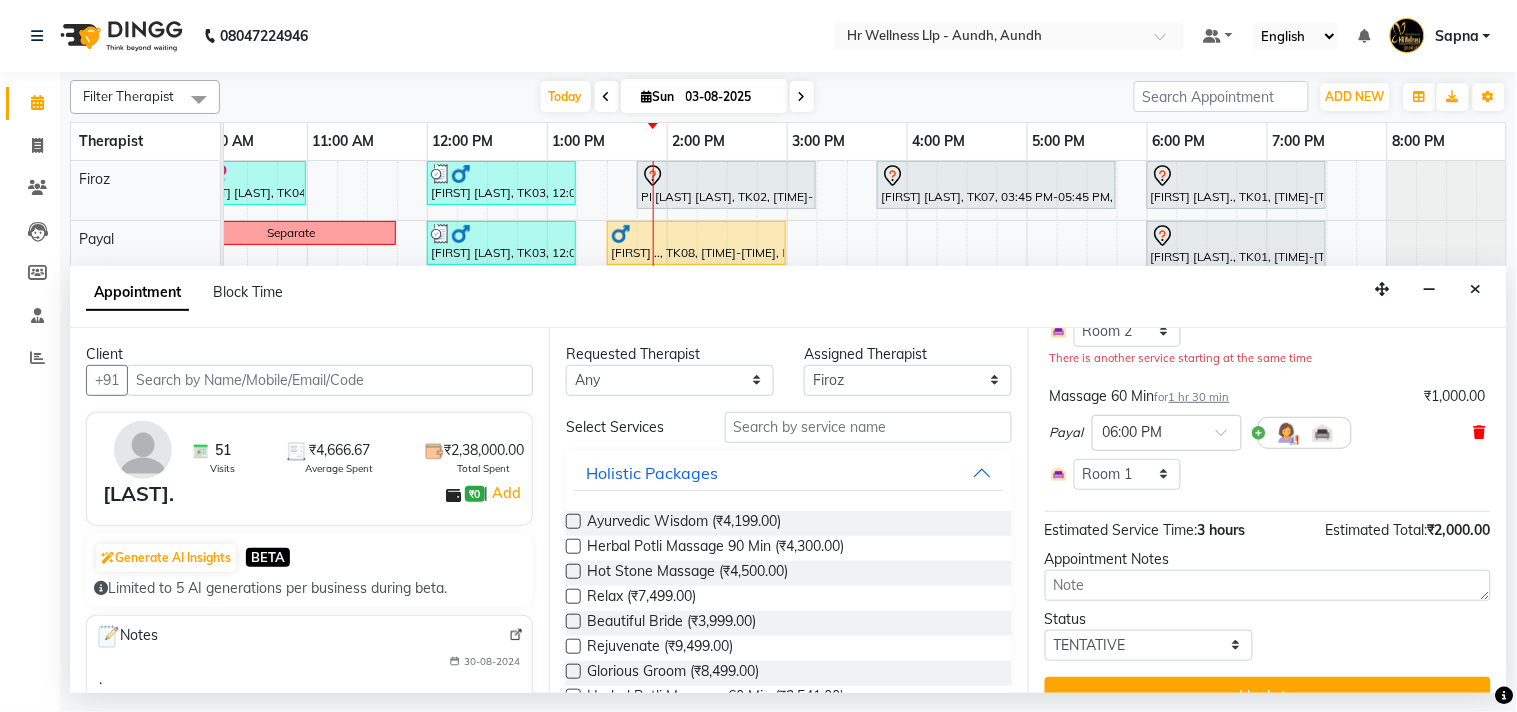 click at bounding box center [1480, 432] 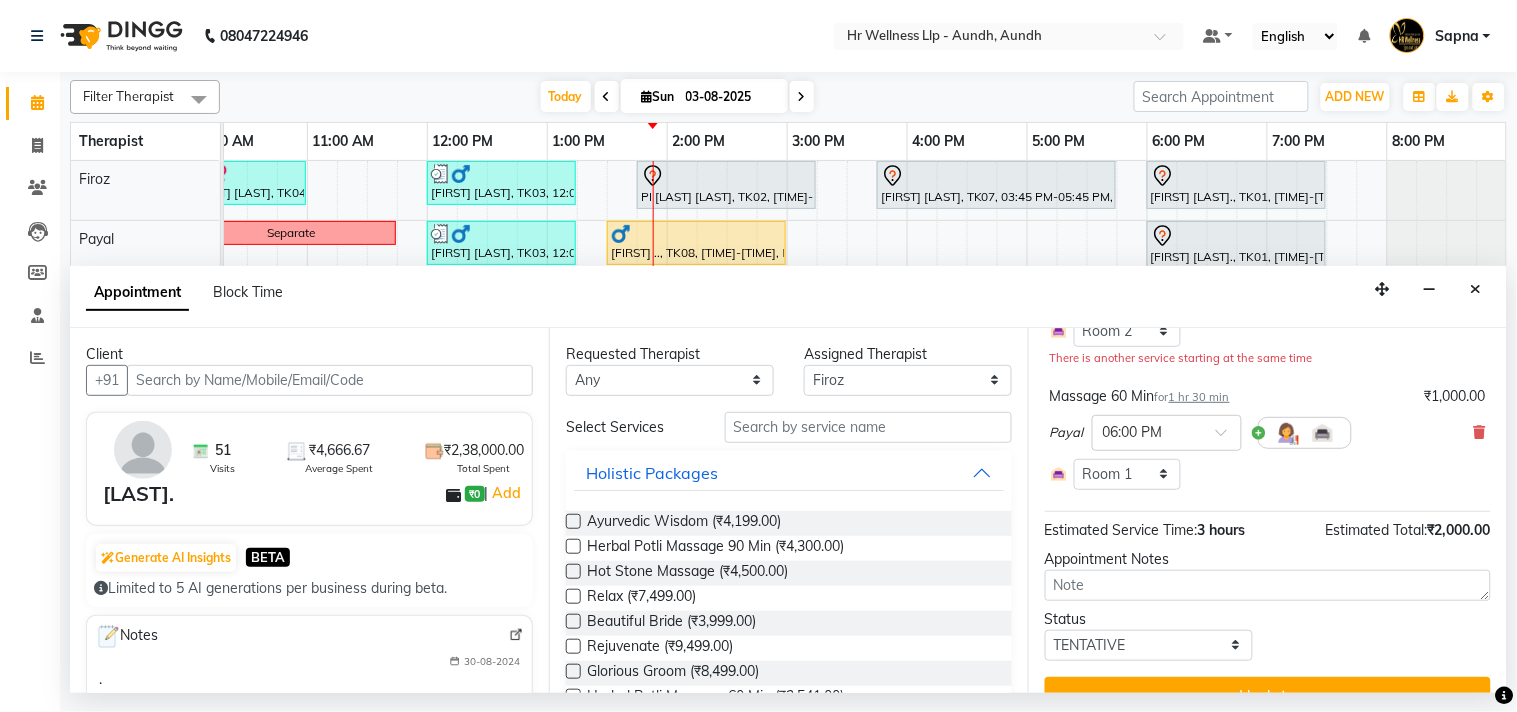 scroll, scrollTop: 172, scrollLeft: 0, axis: vertical 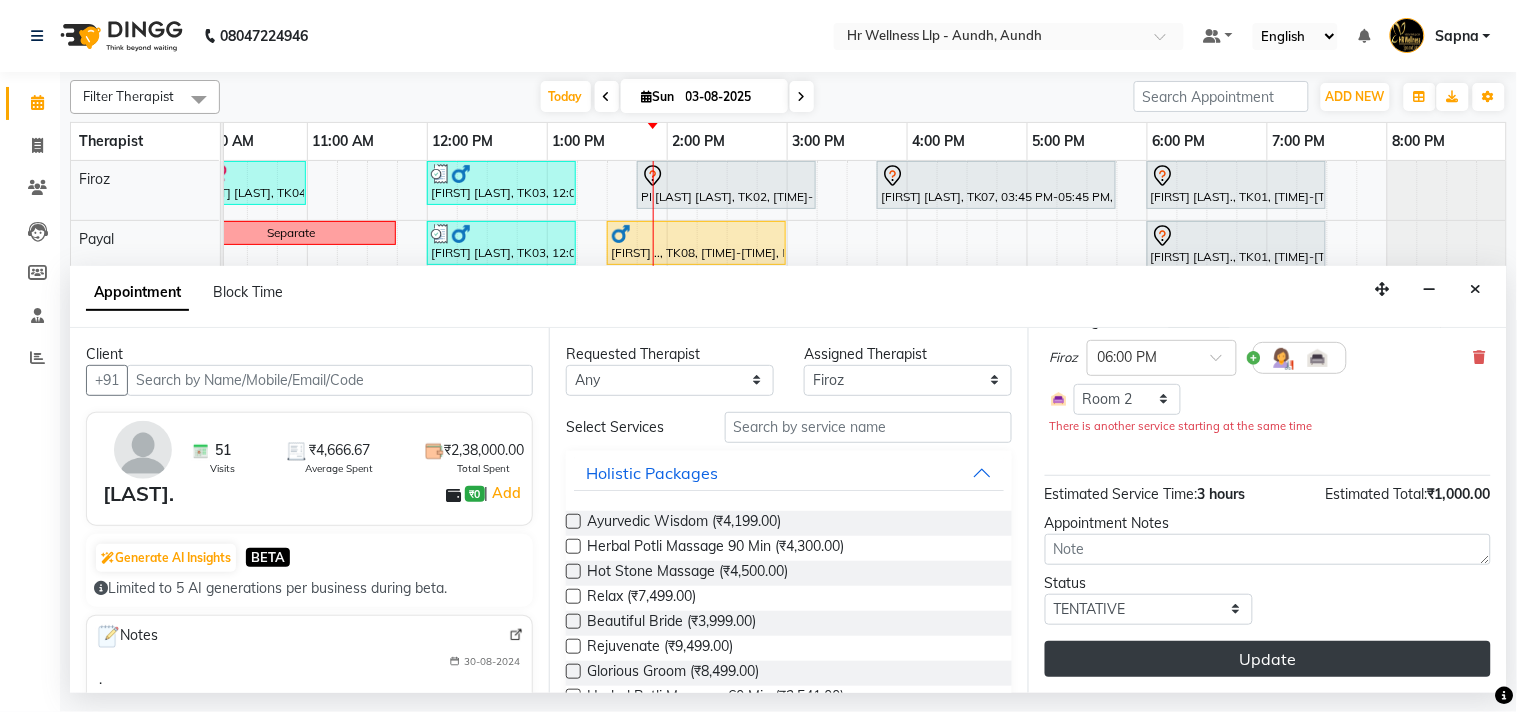 click on "Update" at bounding box center (1268, 659) 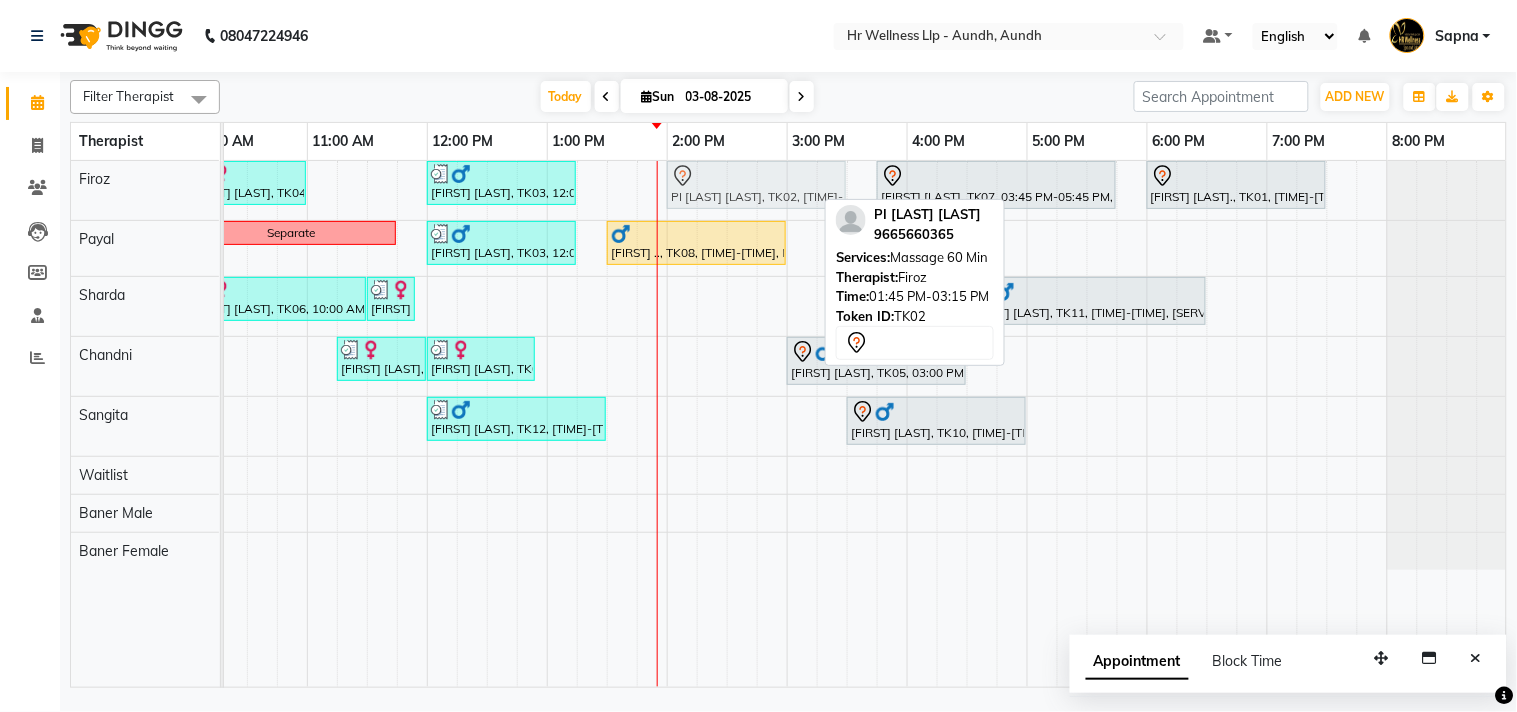 click on "Ashwini Udasin, TK04, 10:00 AM-11:00 AM, Massage 60 Min     Seema Chavan, TK03, 12:00 PM-01:15 PM, Massage 60 Min             PI Sambhaji Shirke, TK02, 01:45 PM-03:15 PM, Massage 60 Min             Amol Rege, TK07, 03:45 PM-05:45 PM, Massage 90 Min             Zelam Chaubal., TK01, 06:00 PM-07:30 PM, Massage 60 Min             PI Sambhaji Shirke, TK02, 01:45 PM-03:15 PM, Massage 60 Min" at bounding box center (-53, 190) 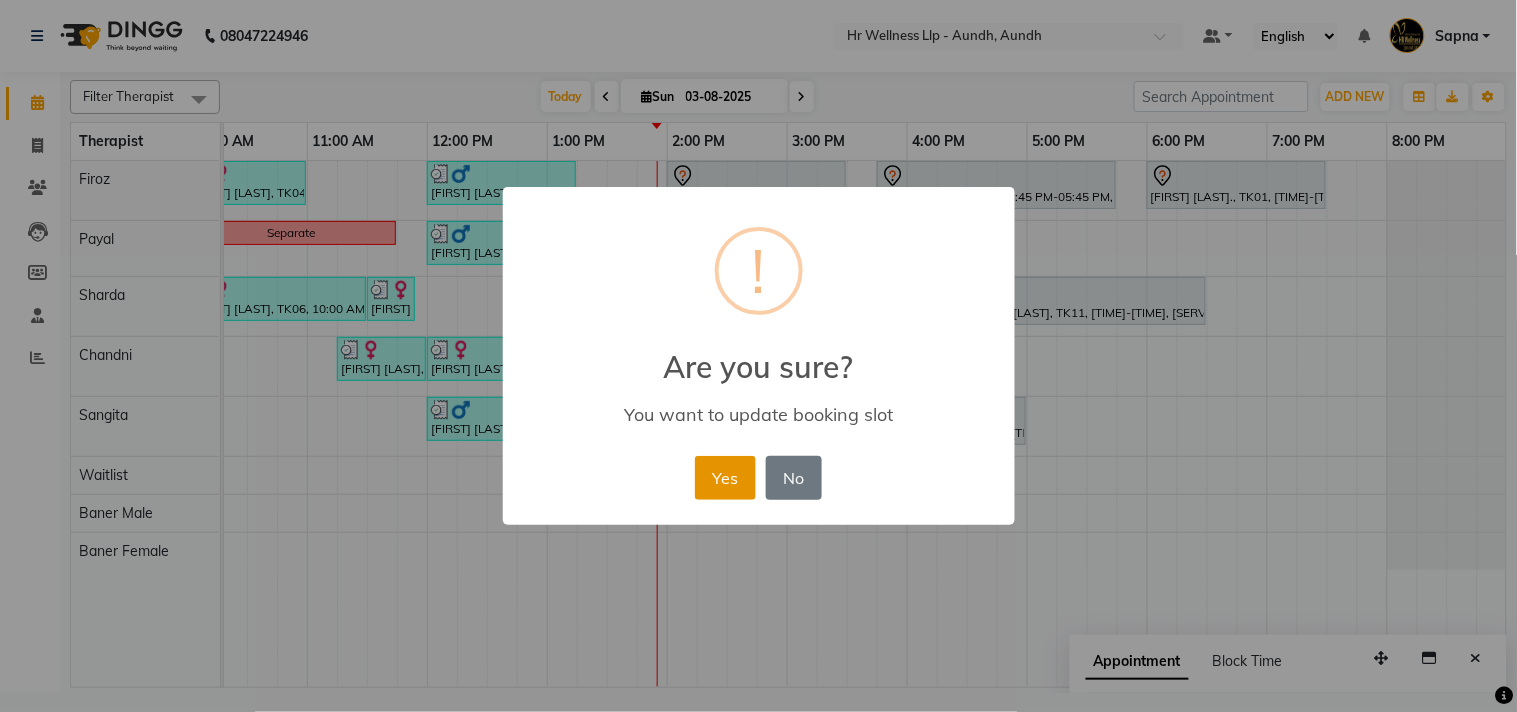 click on "Yes" at bounding box center [725, 478] 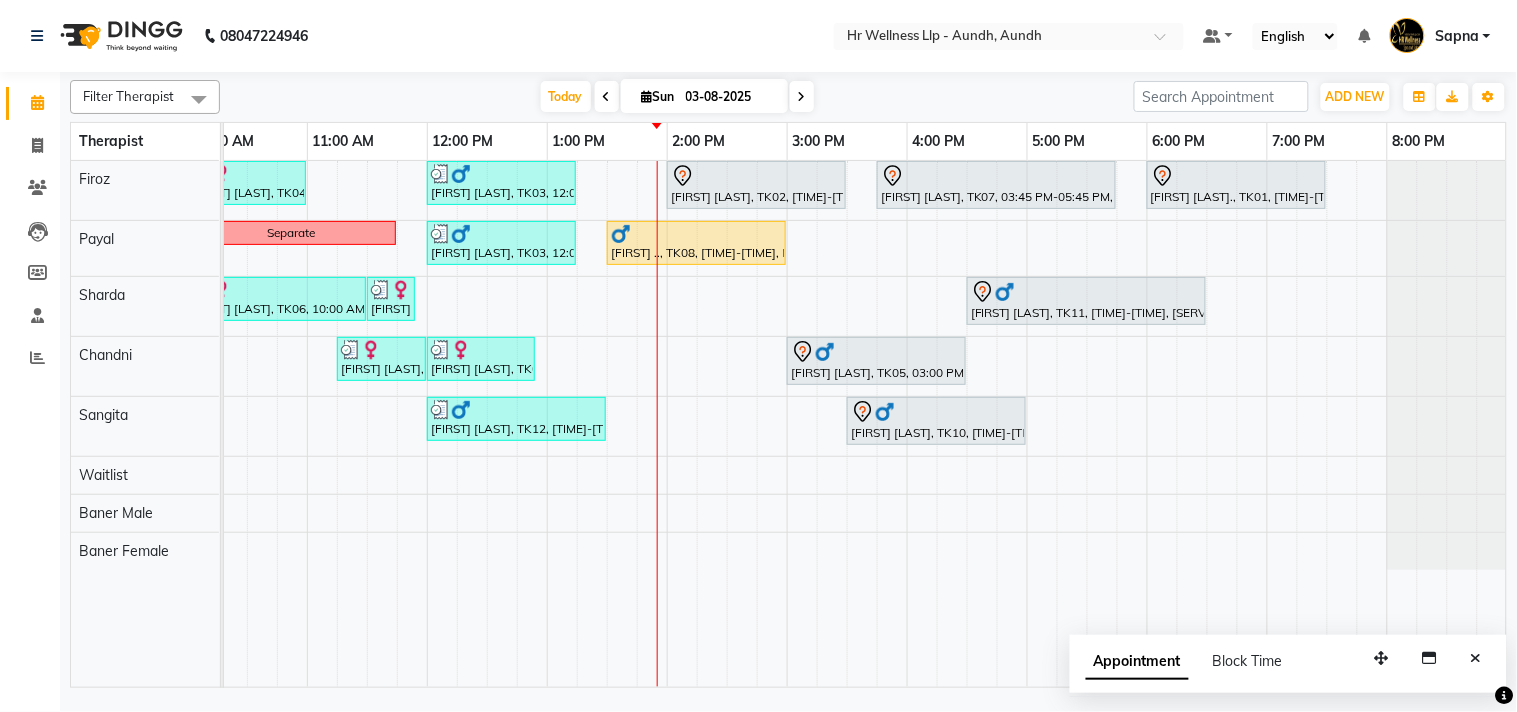 click at bounding box center [802, 96] 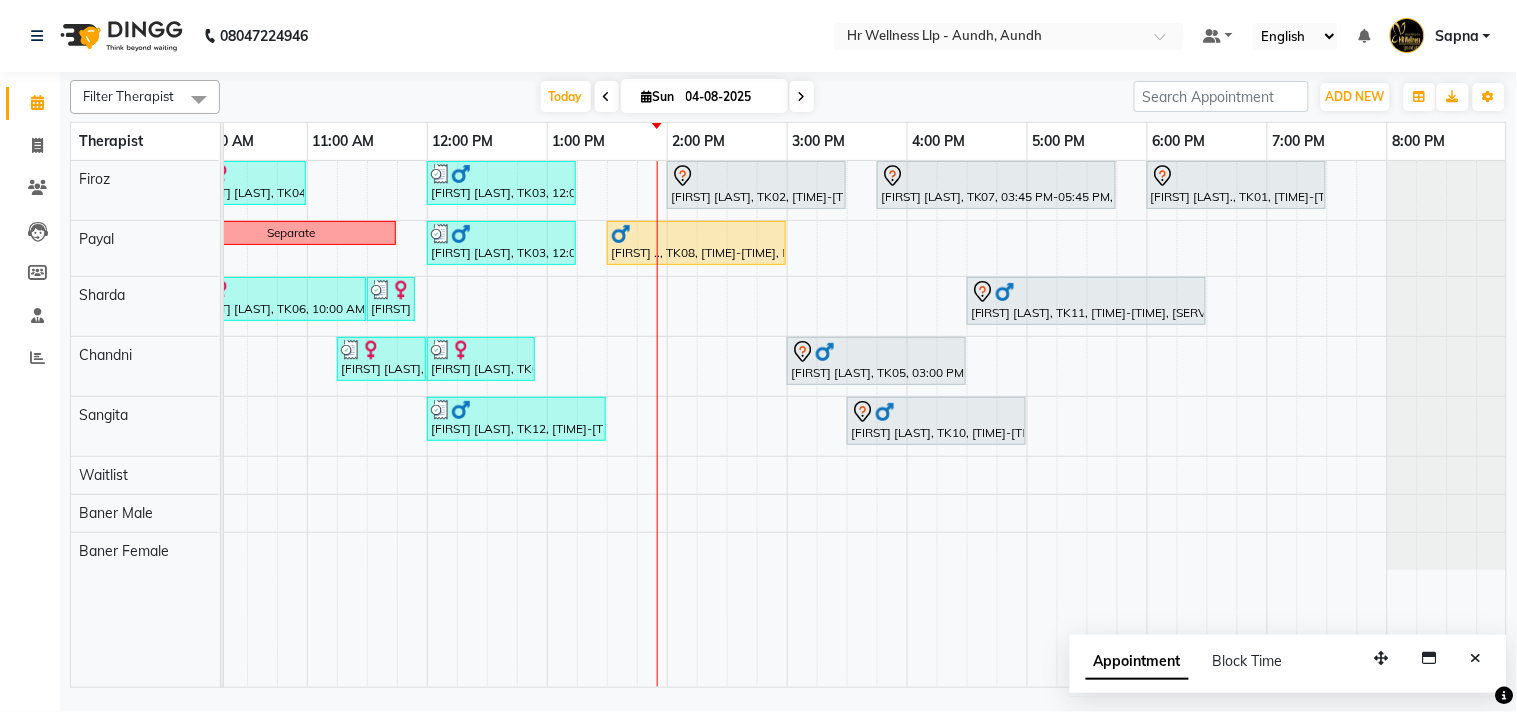 scroll, scrollTop: 0, scrollLeft: 0, axis: both 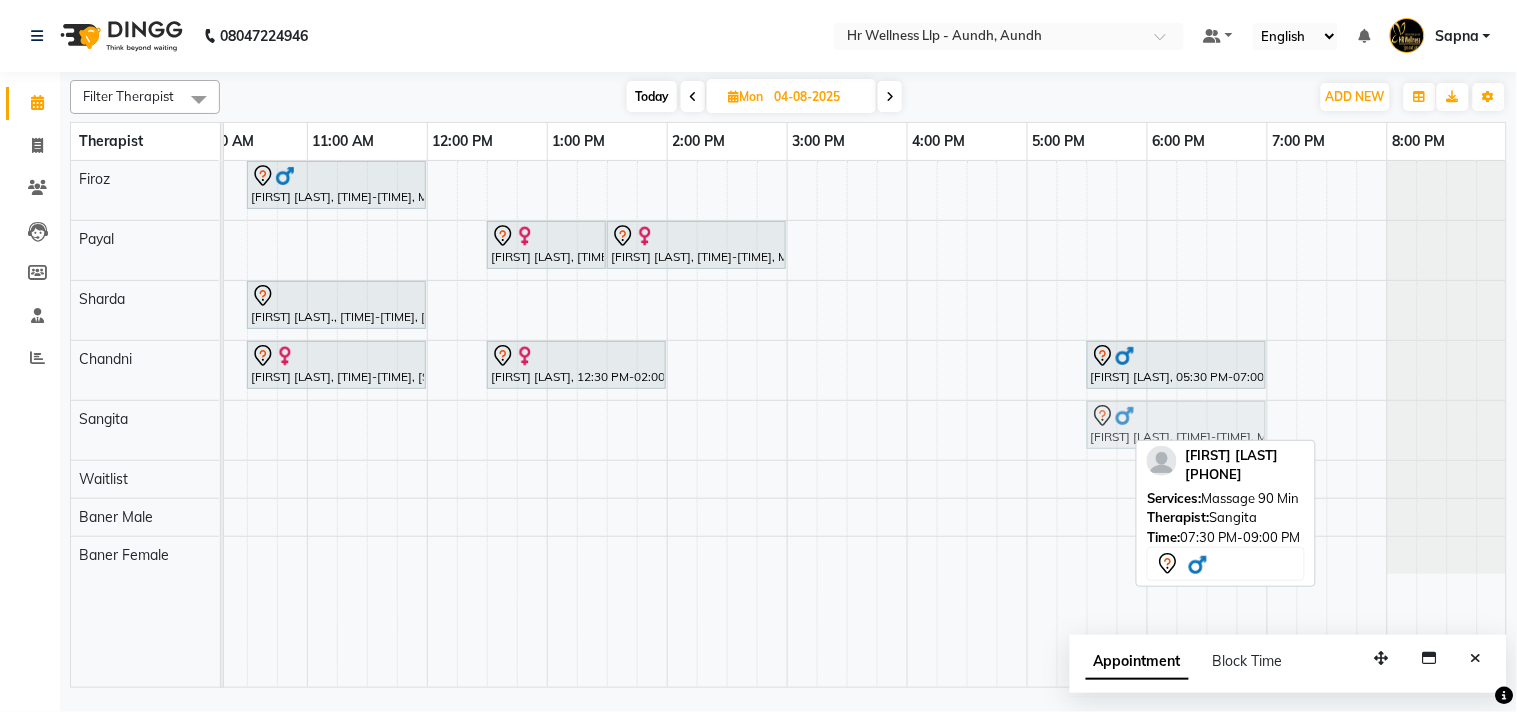 drag, startPoint x: 1372, startPoint y: 425, endPoint x: 1124, endPoint y: 407, distance: 248.65237 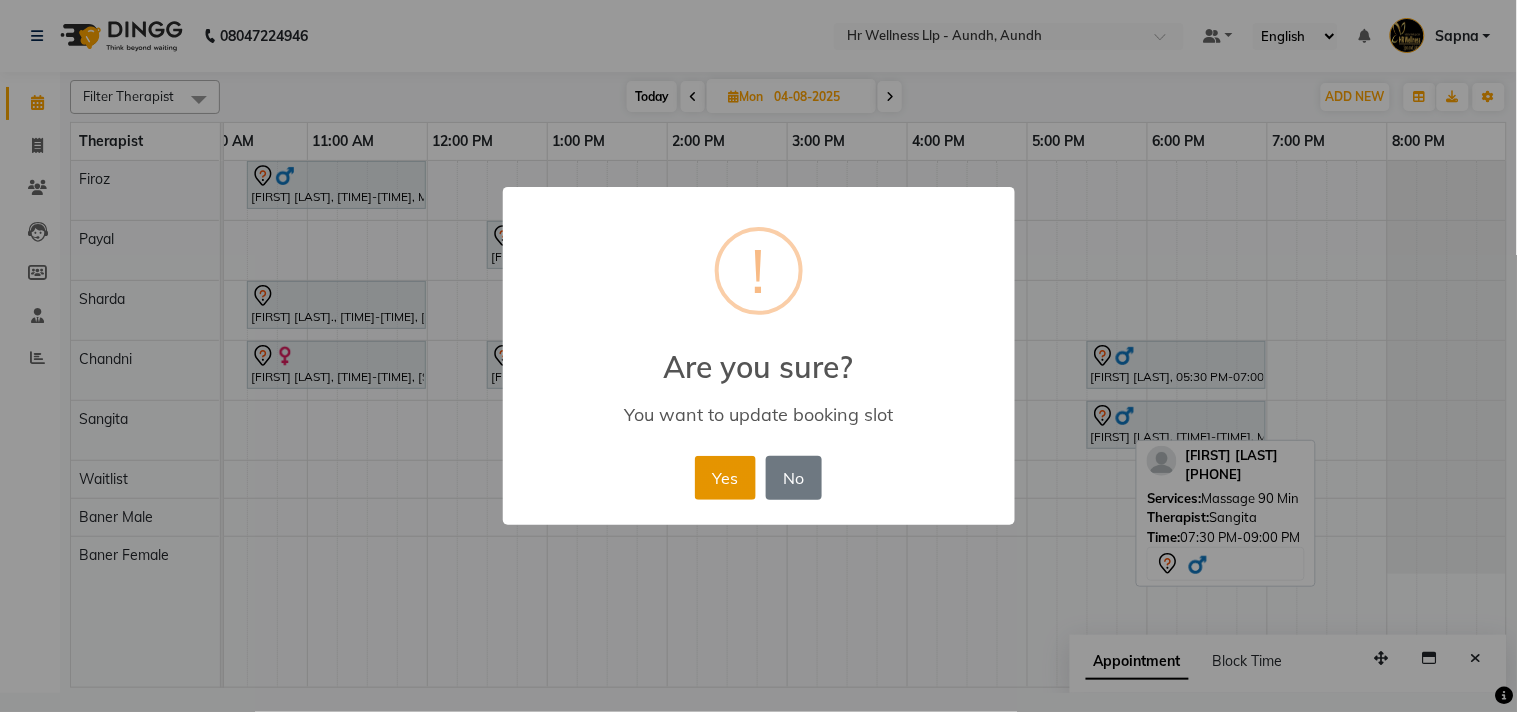 click on "Yes" at bounding box center [725, 478] 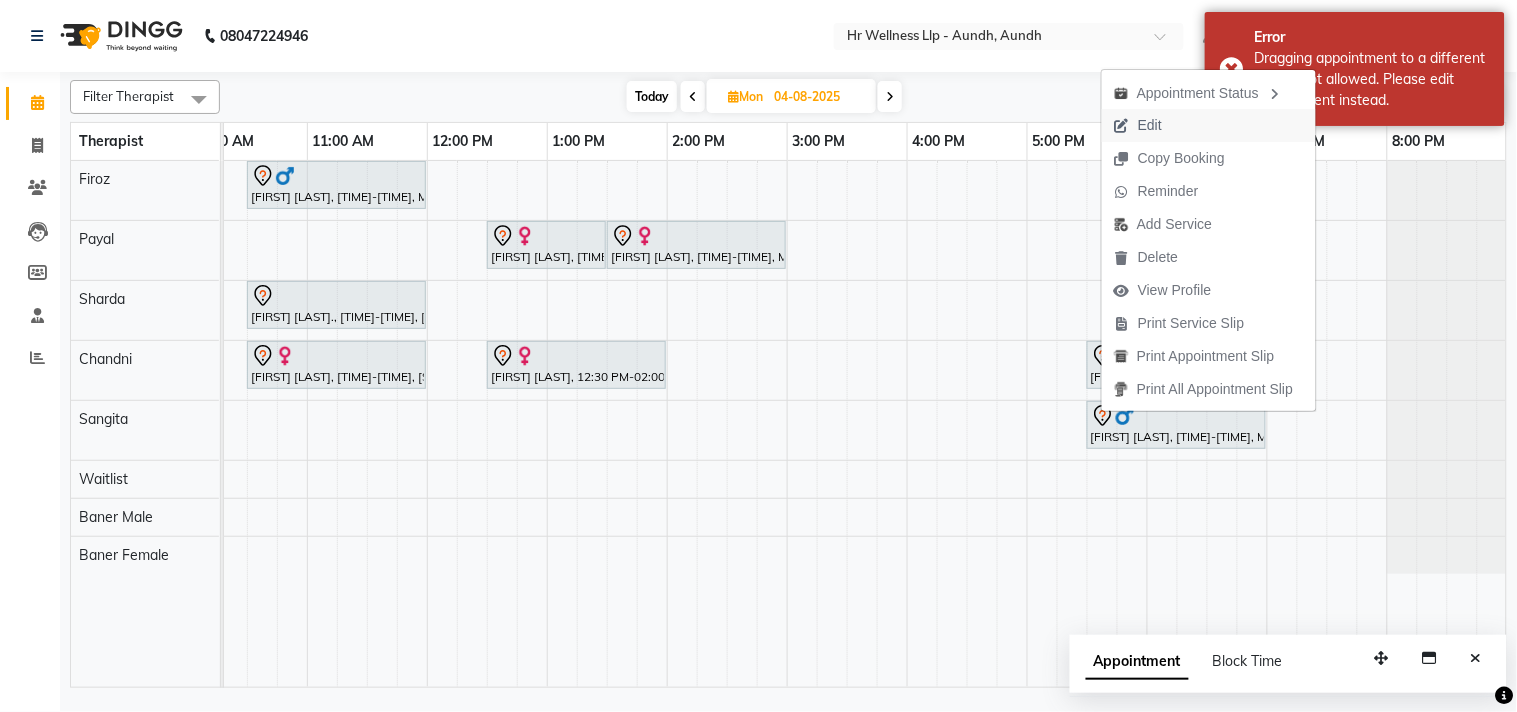 click on "Edit" at bounding box center [1150, 125] 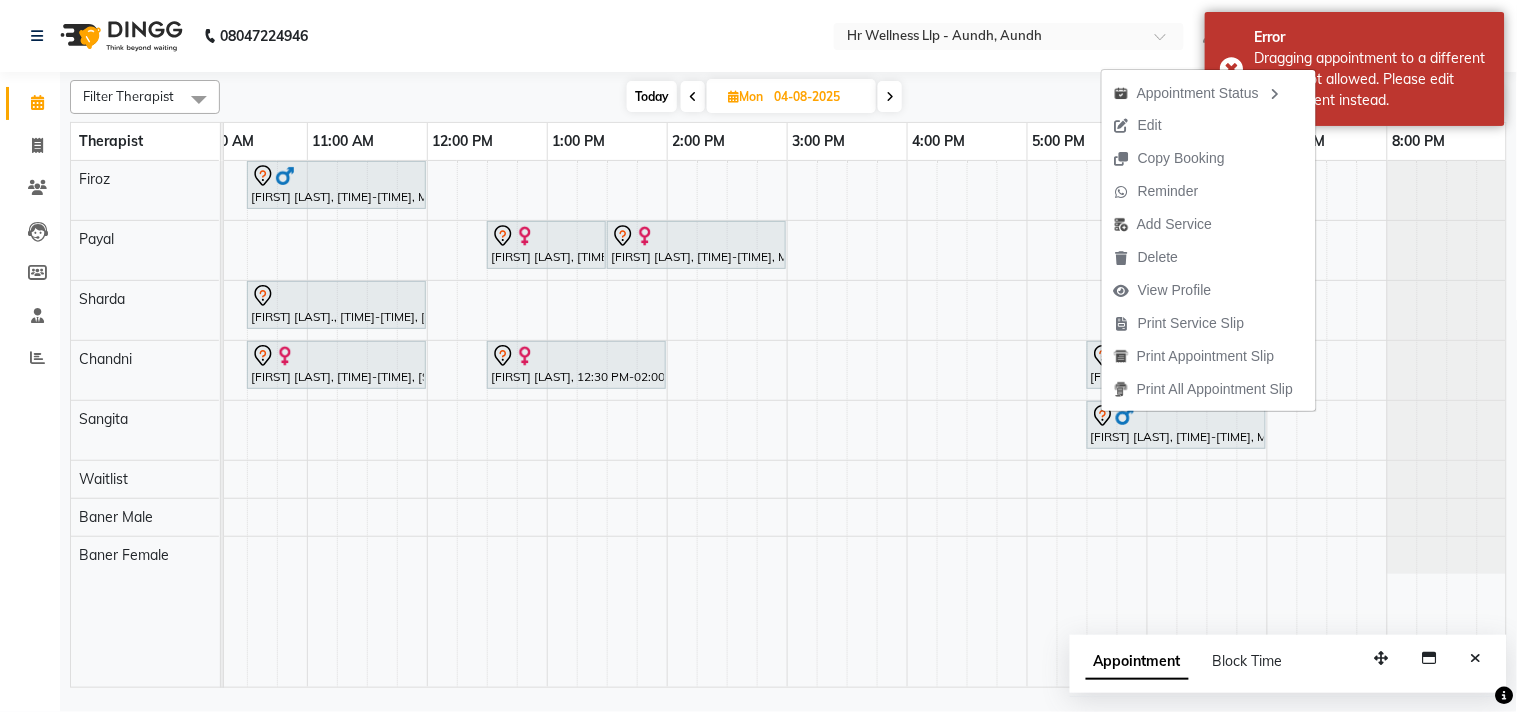 select on "tentative" 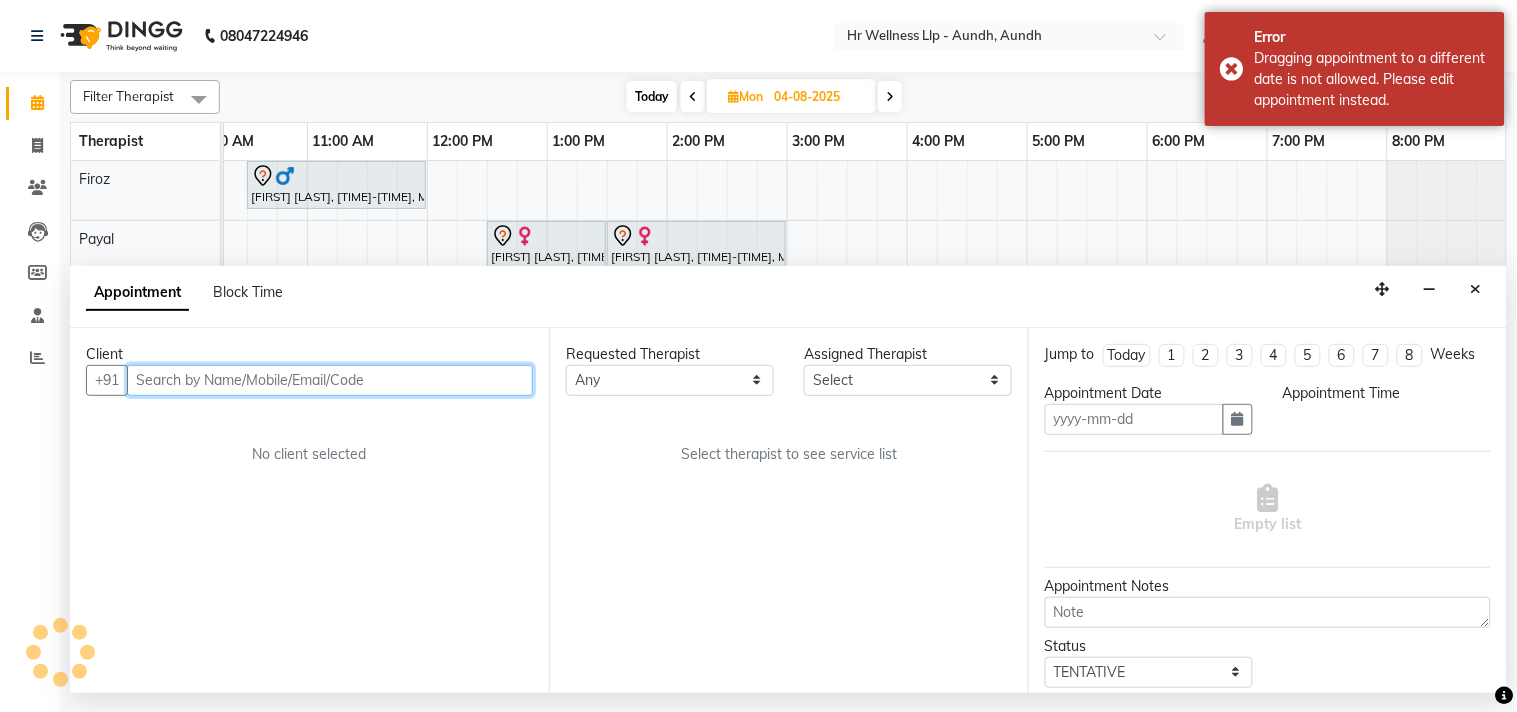 type on "04-08-2025" 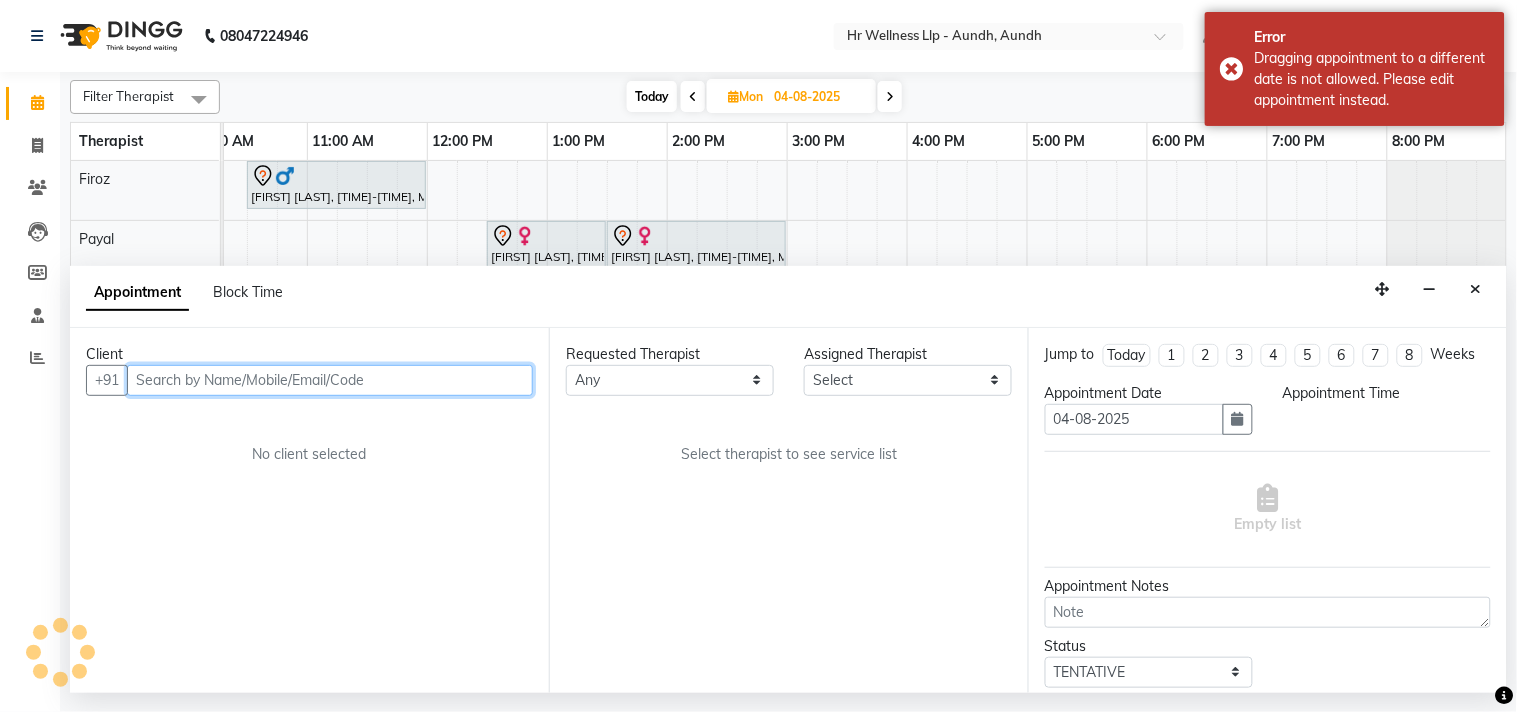 select on "1170" 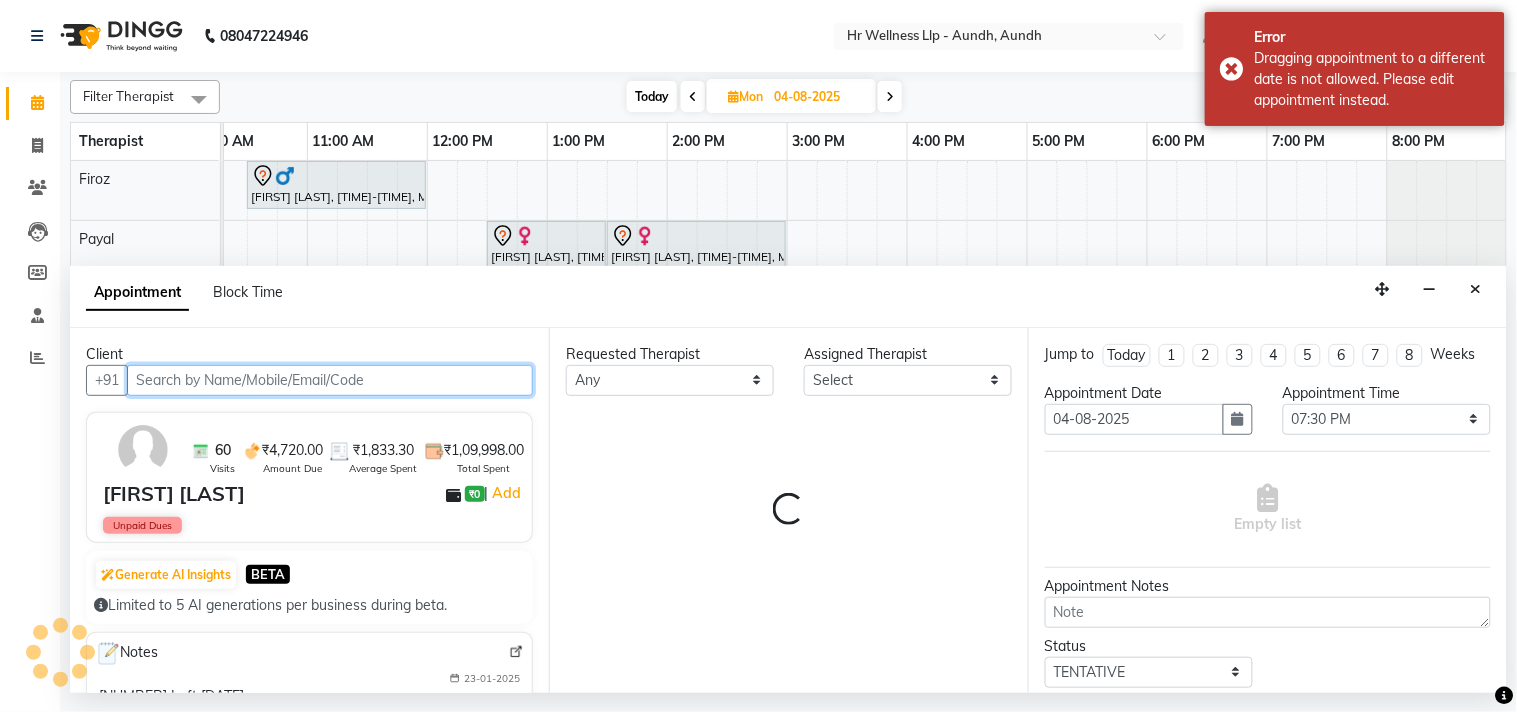 scroll, scrollTop: 0, scrollLeft: 277, axis: horizontal 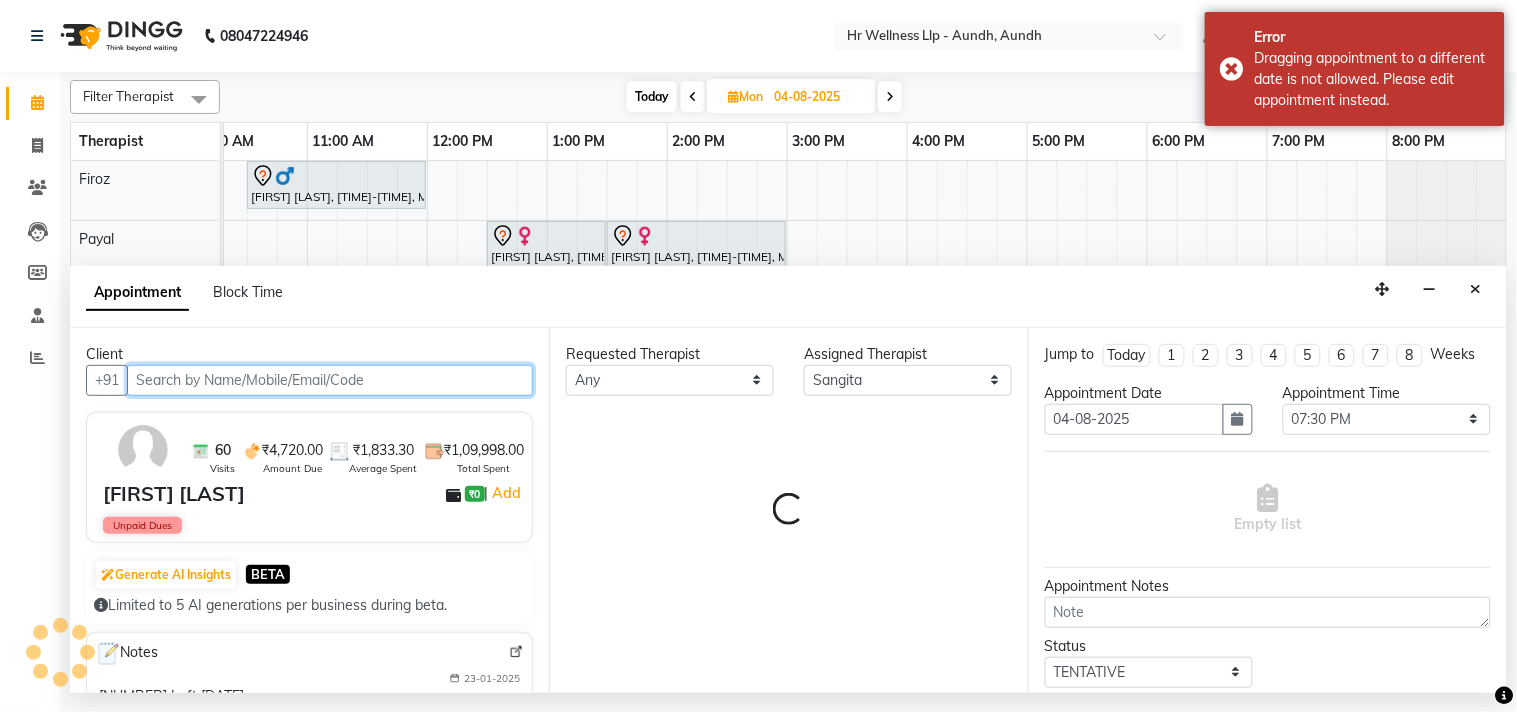 select on "1340" 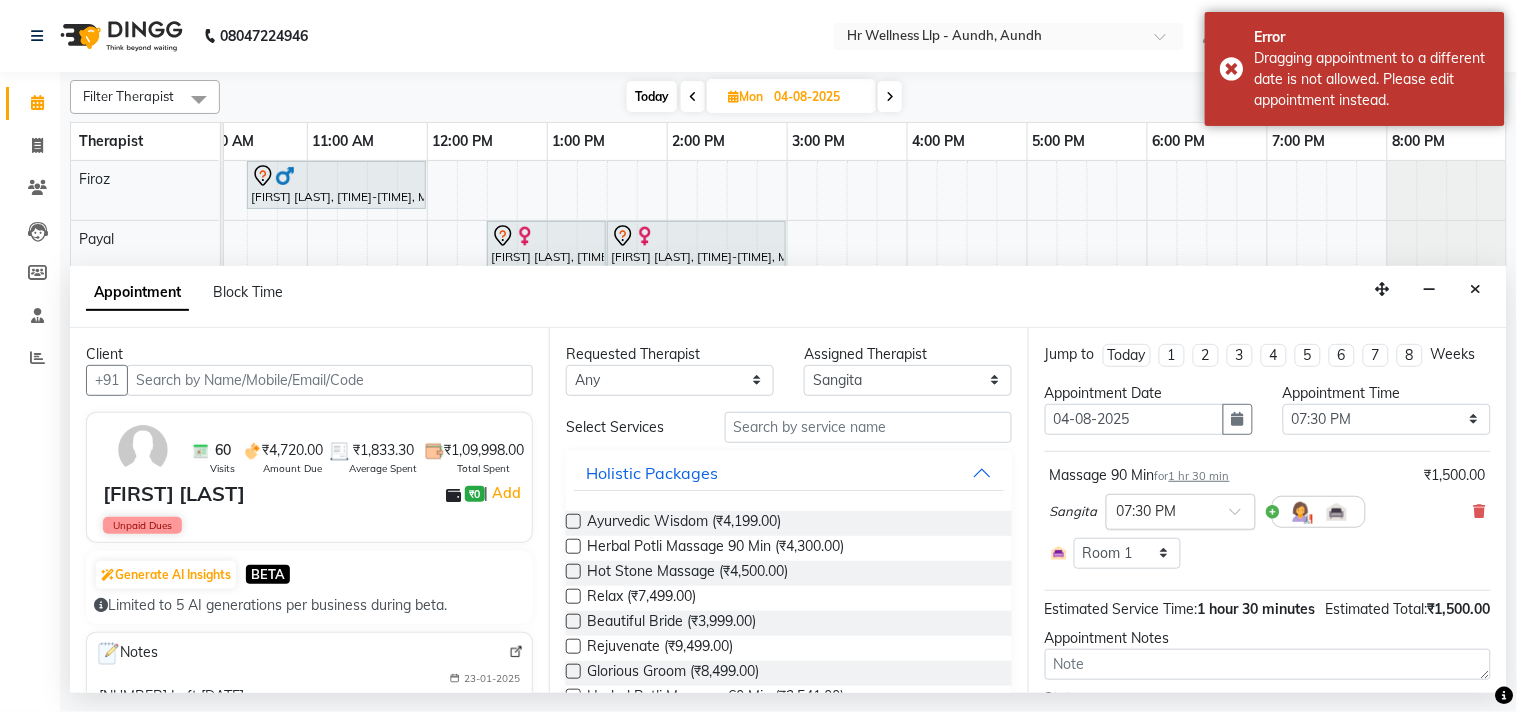 click at bounding box center [1242, 517] 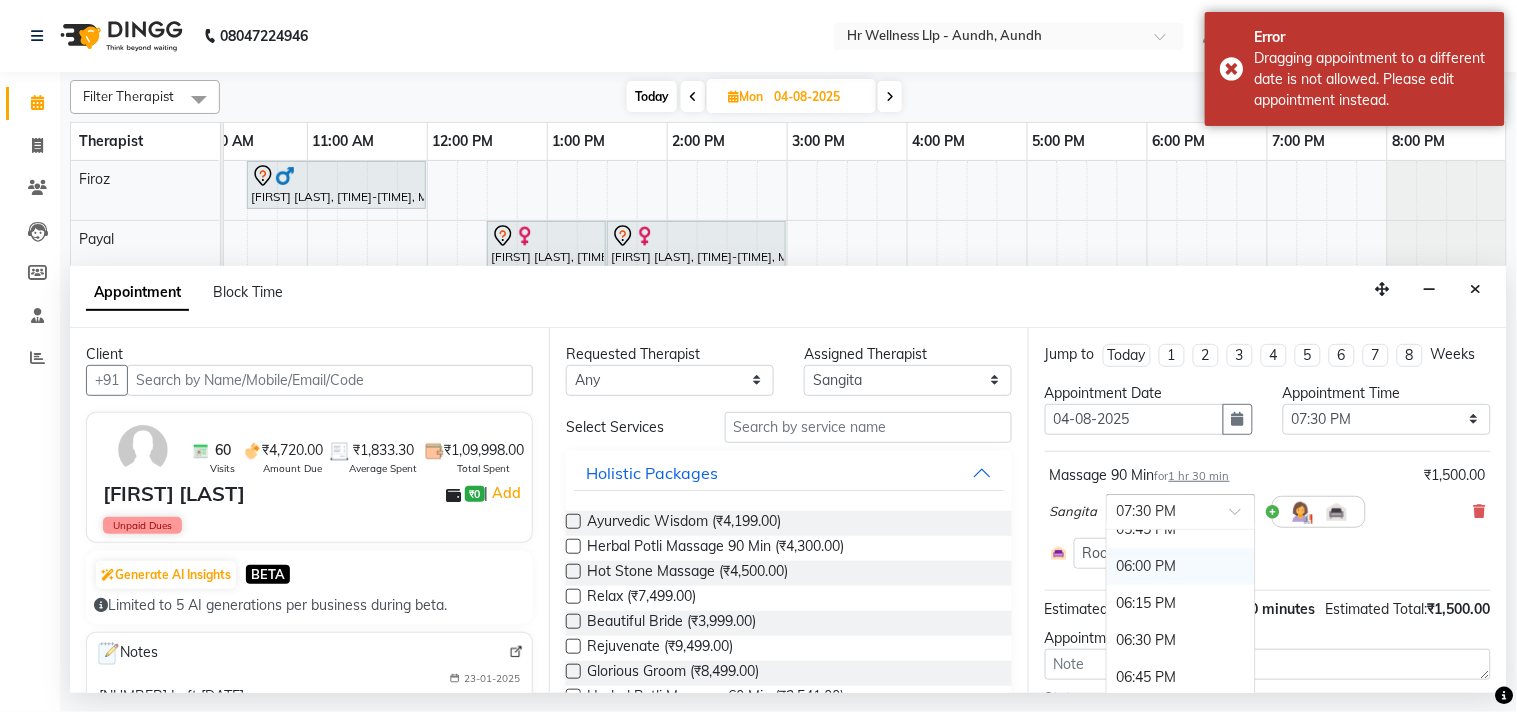 scroll, scrollTop: 1203, scrollLeft: 0, axis: vertical 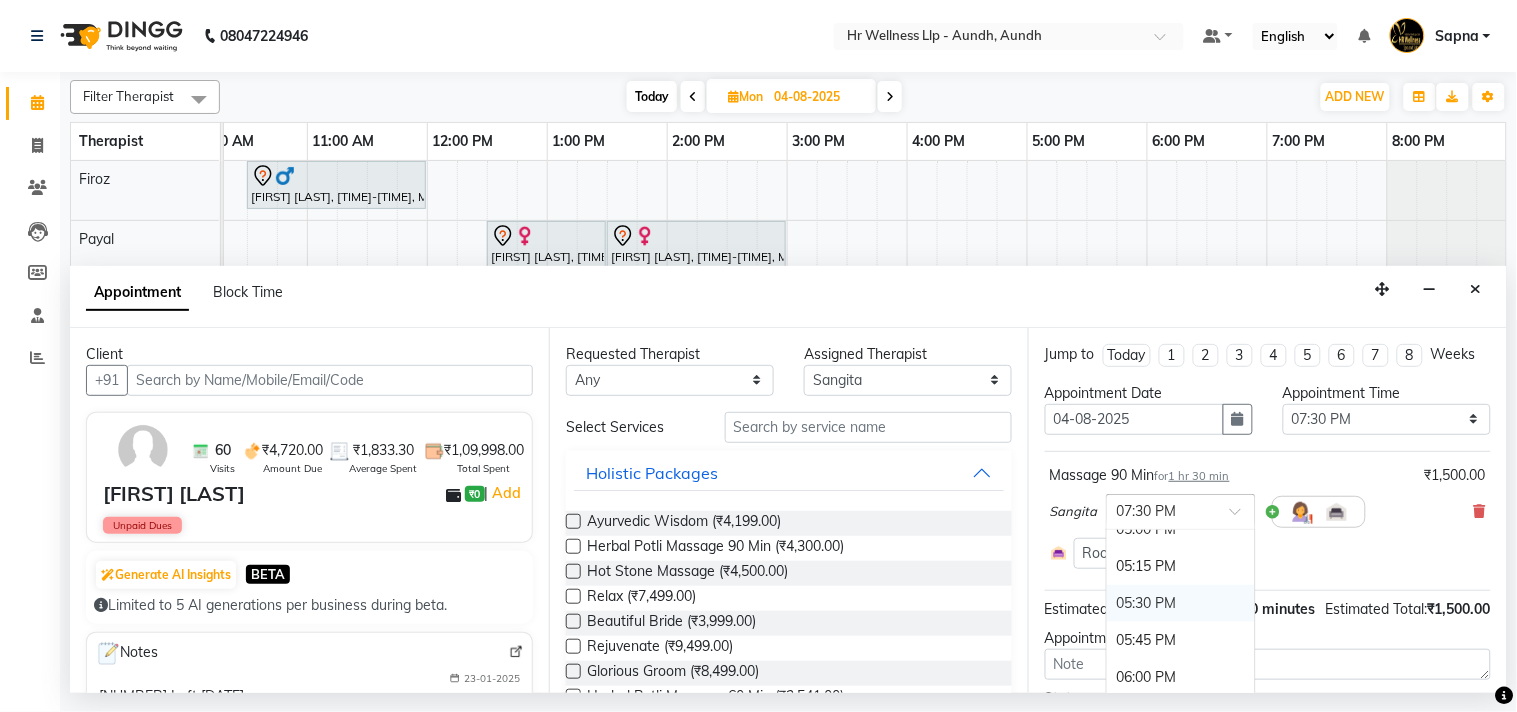 click on "05:30 PM" at bounding box center [1181, 603] 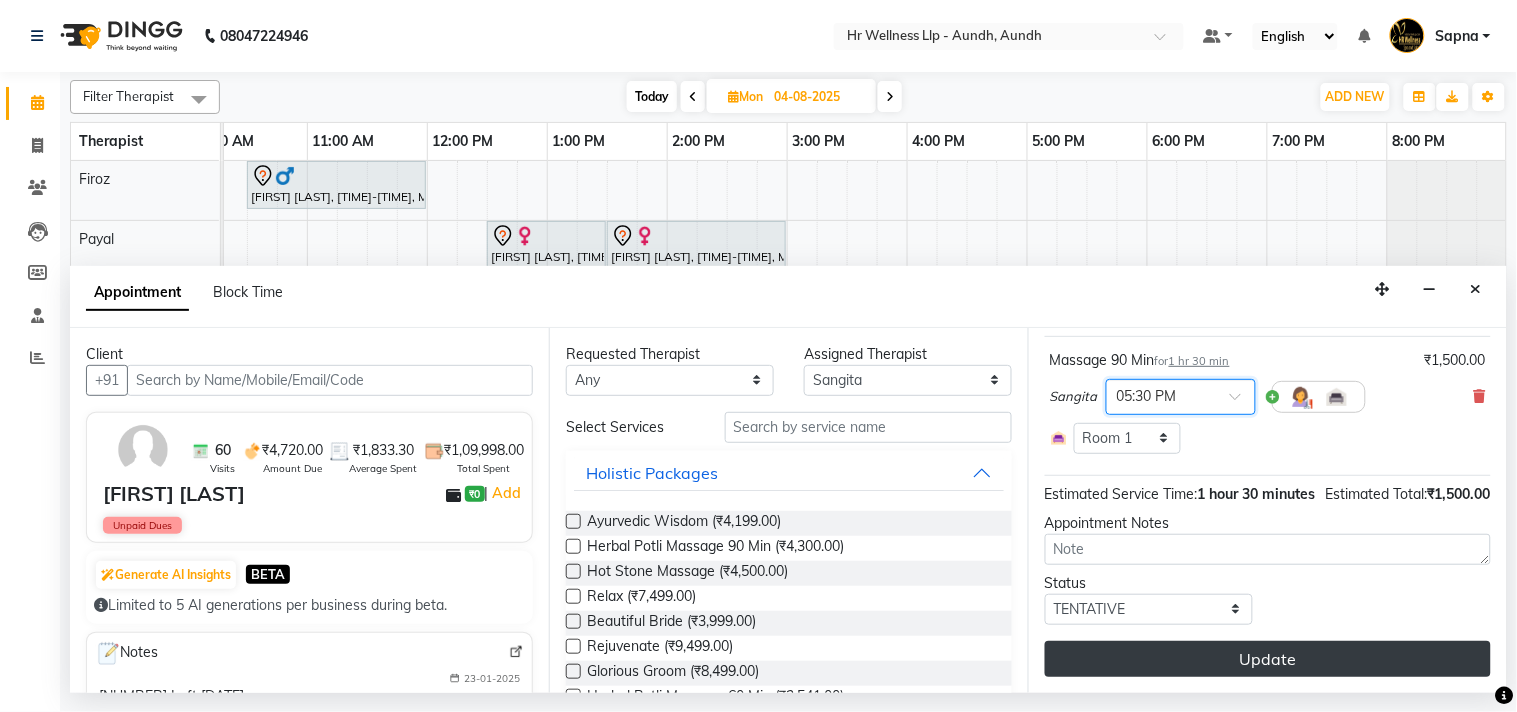 scroll, scrollTop: 154, scrollLeft: 0, axis: vertical 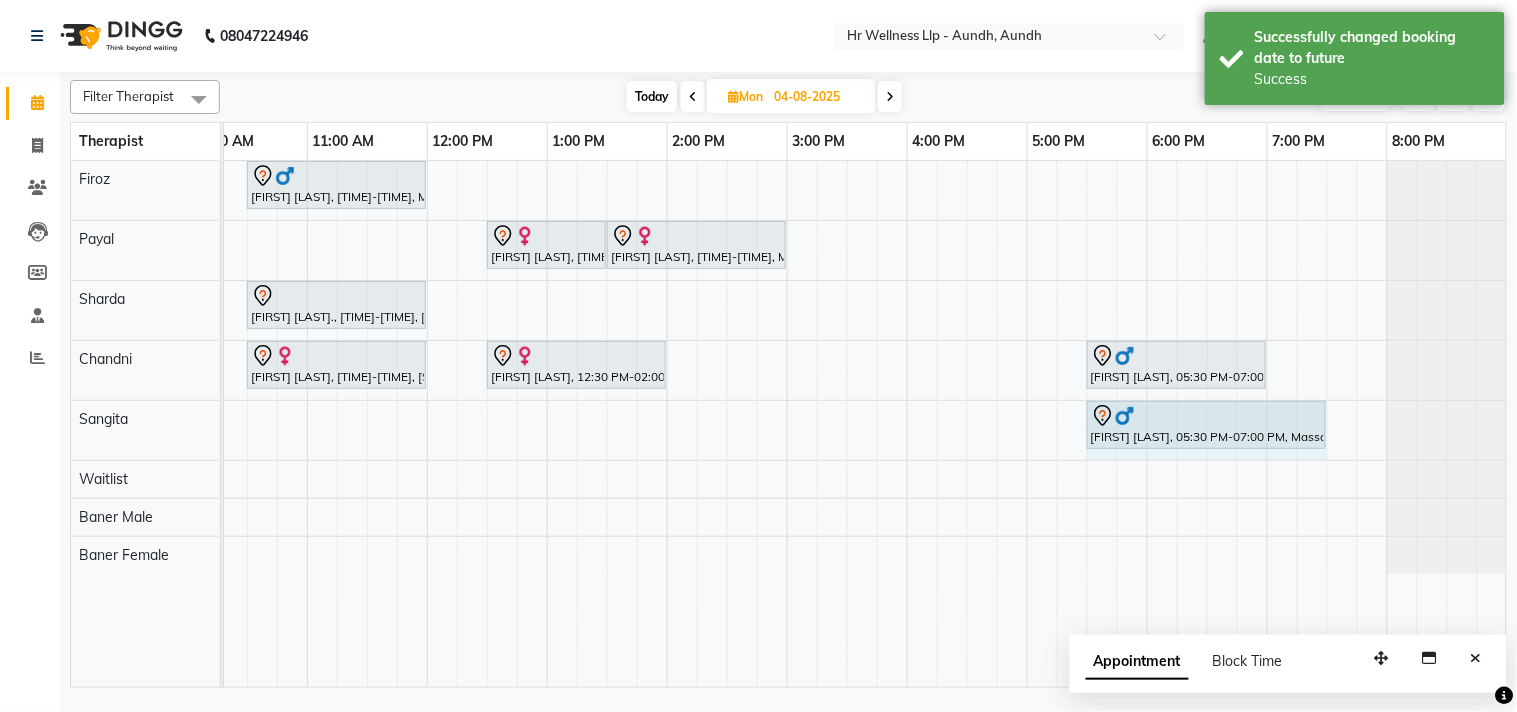 drag, startPoint x: 1265, startPoint y: 417, endPoint x: 1317, endPoint y: 450, distance: 61.587337 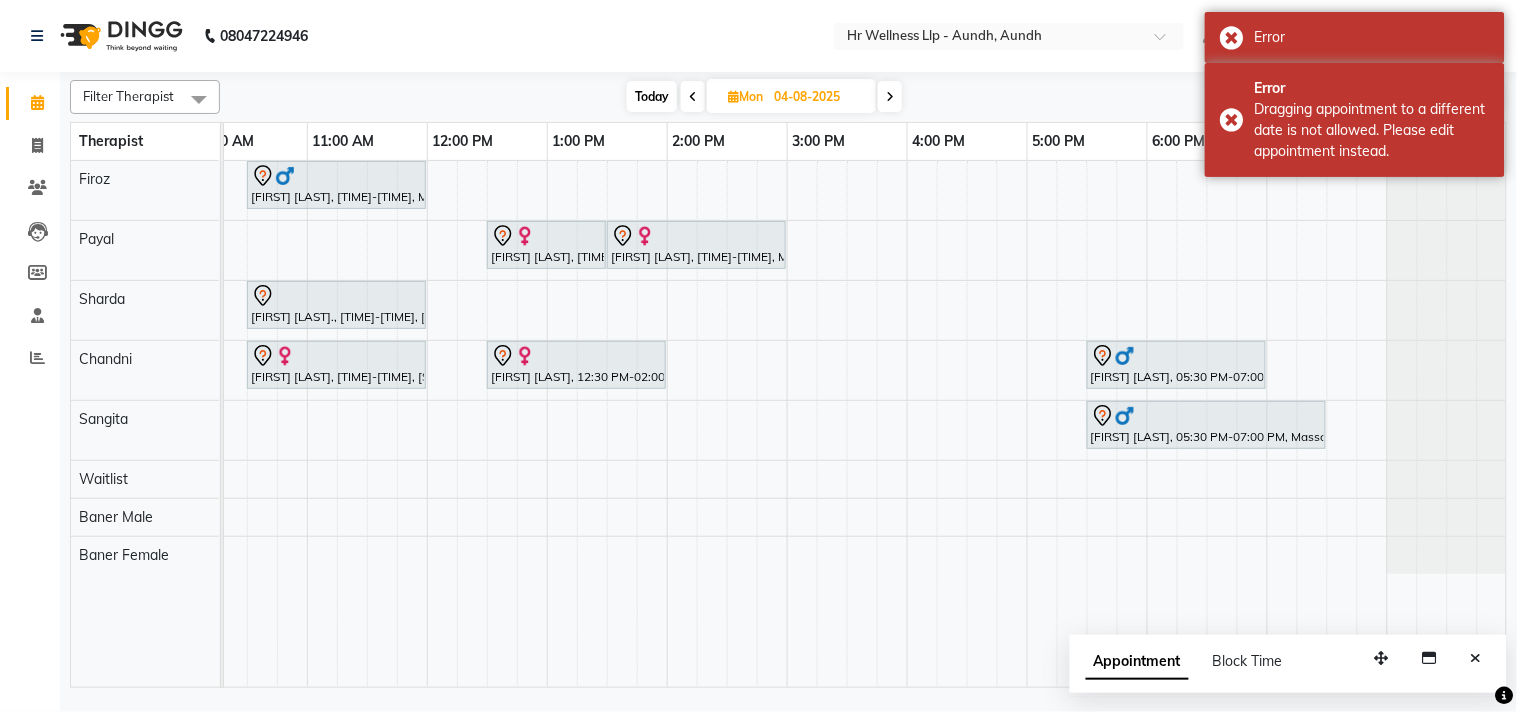 click on "Today" at bounding box center (652, 96) 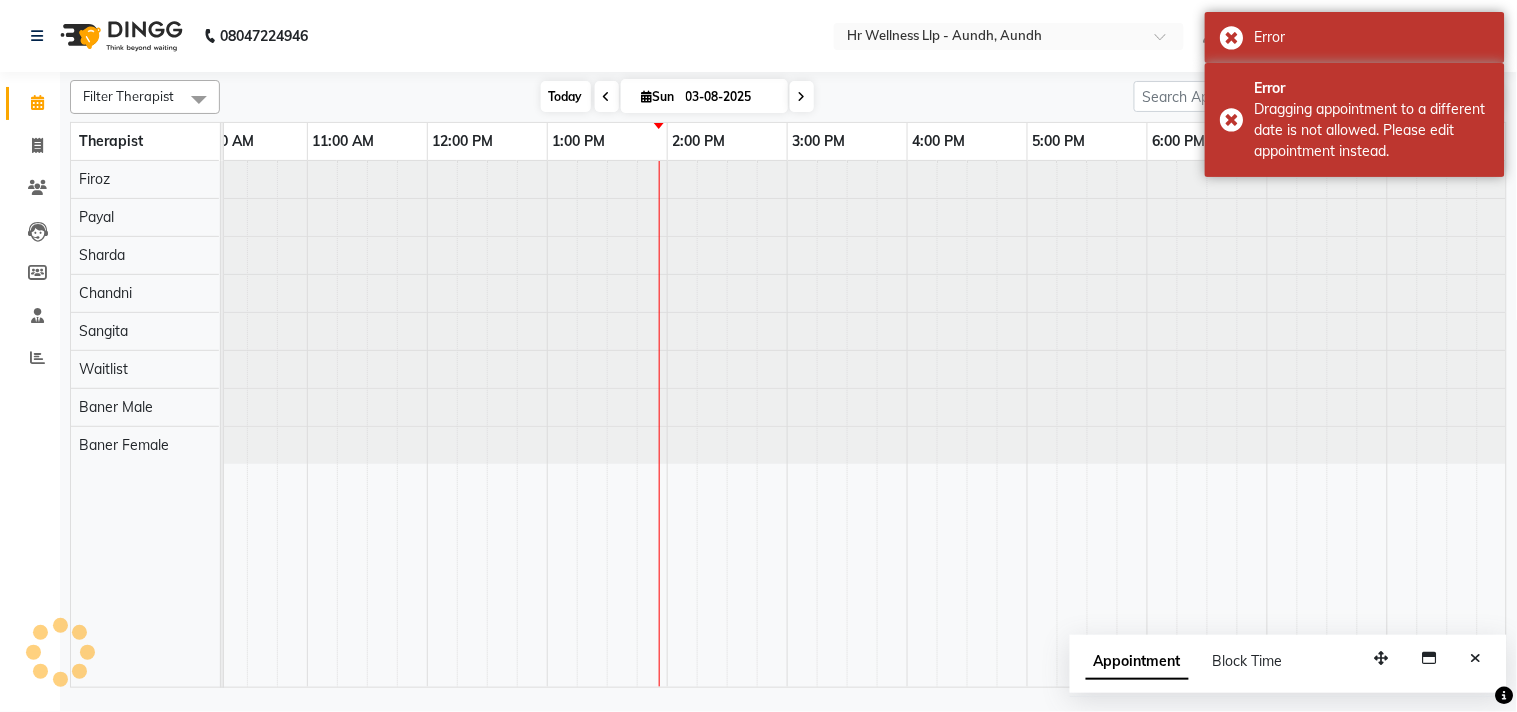 scroll, scrollTop: 0, scrollLeft: 0, axis: both 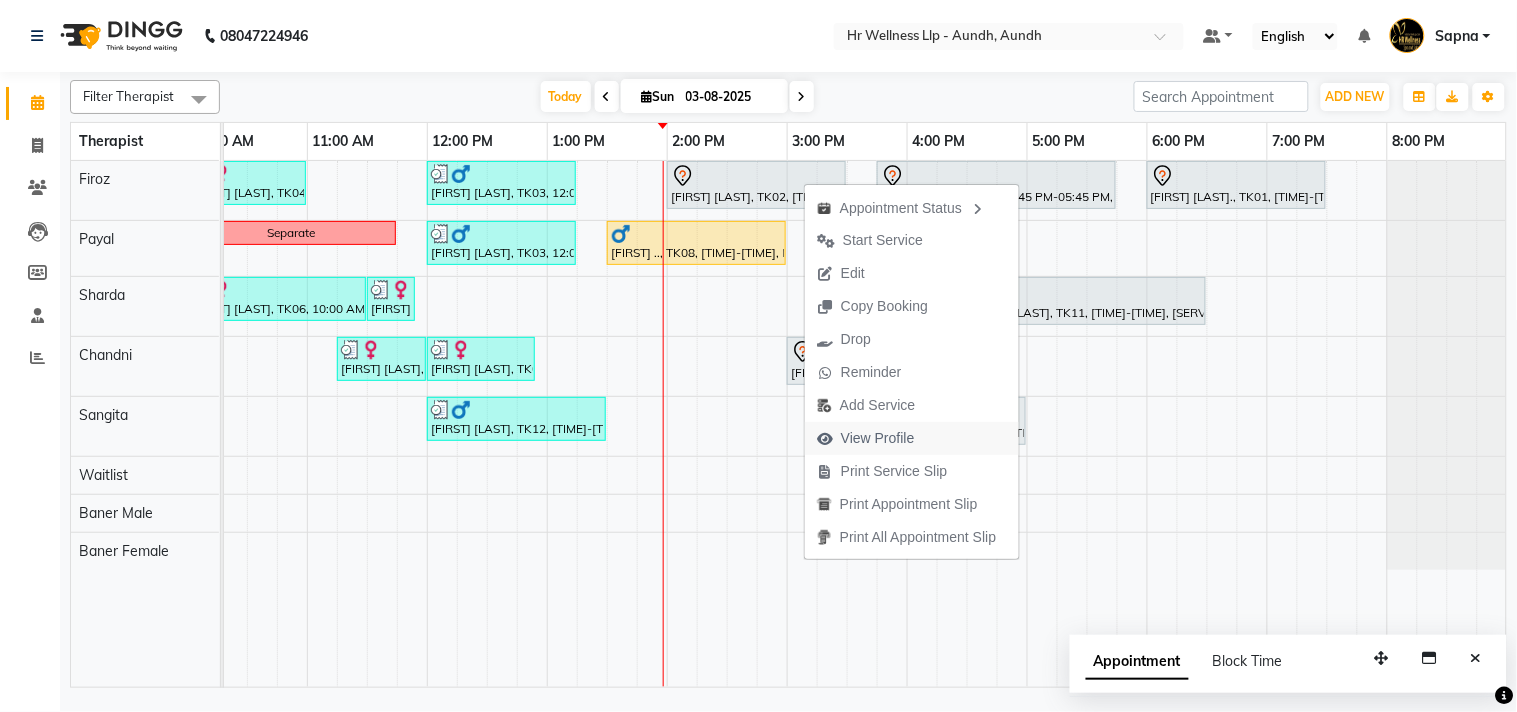 click on "View Profile" at bounding box center (878, 438) 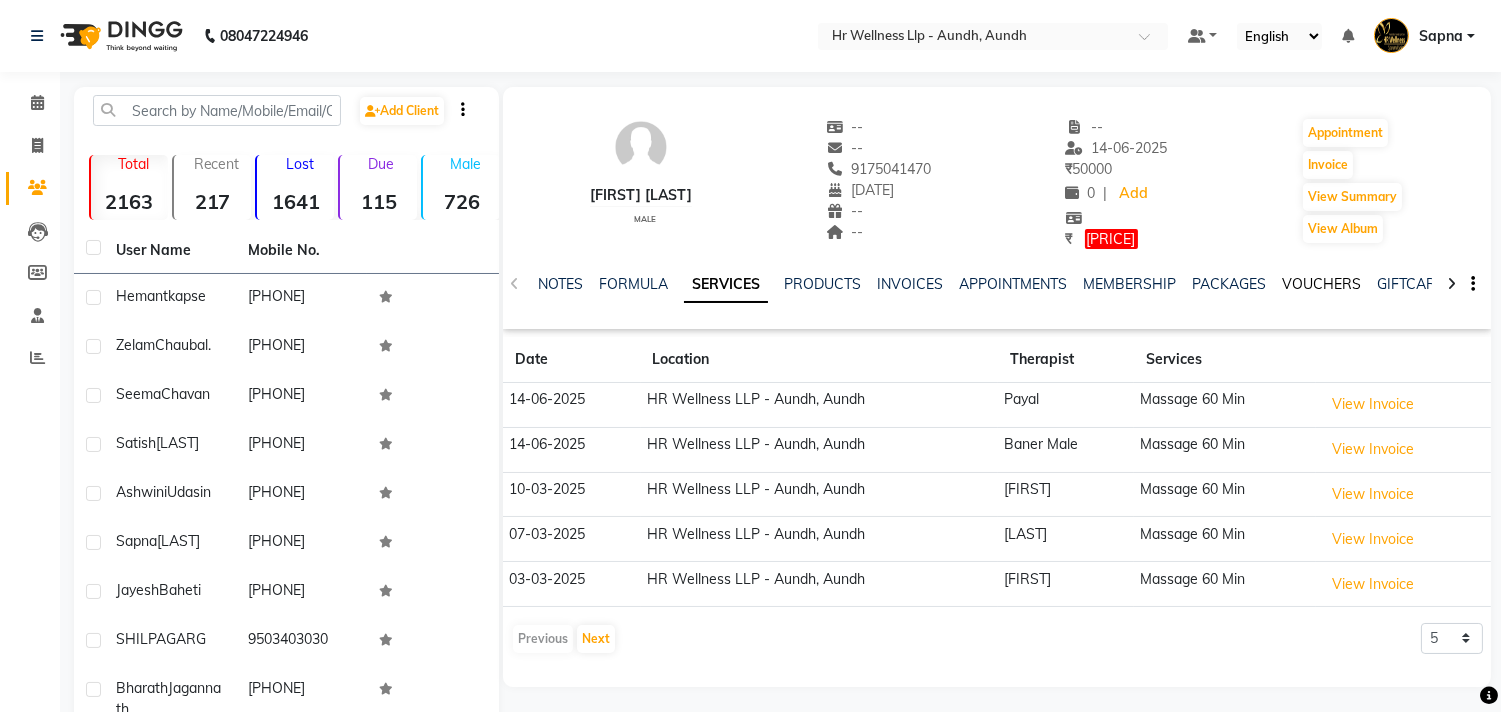 click on "VOUCHERS" 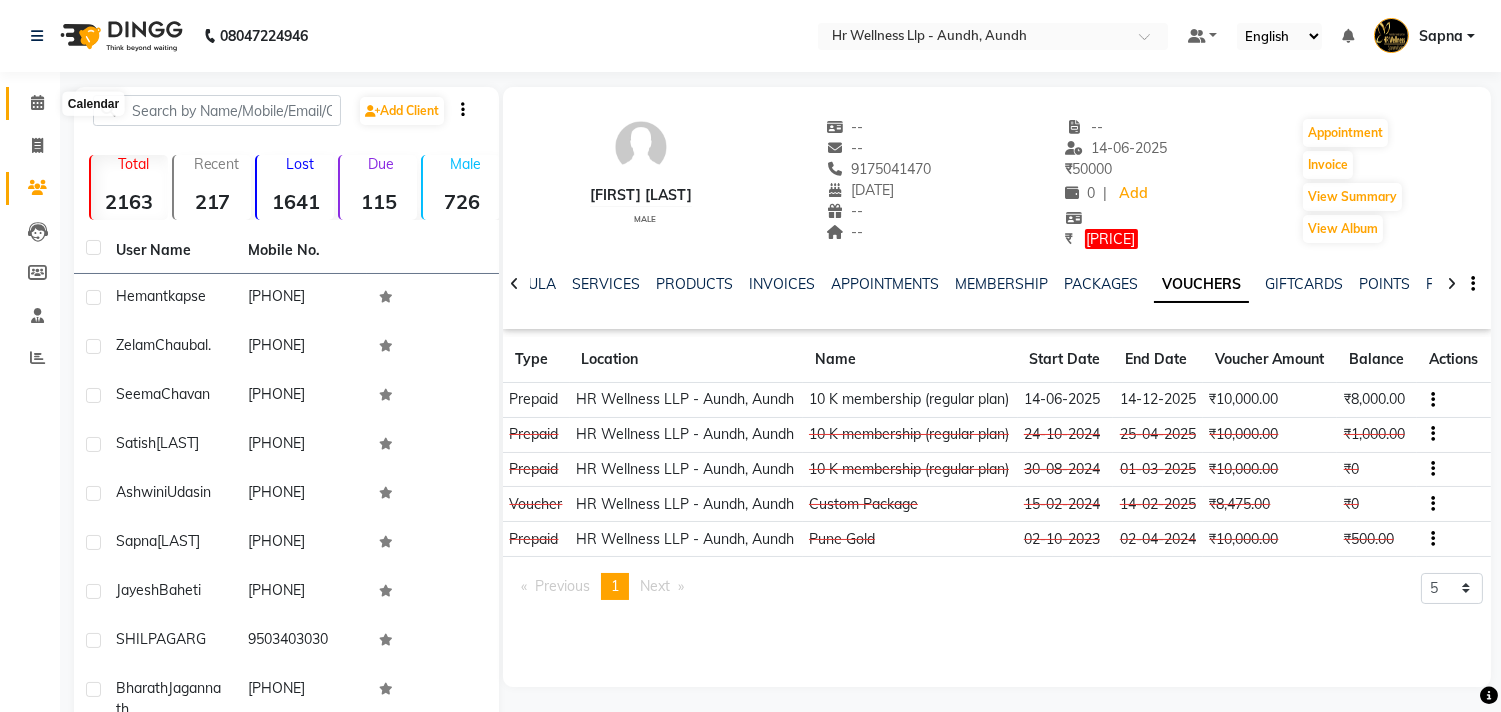 click 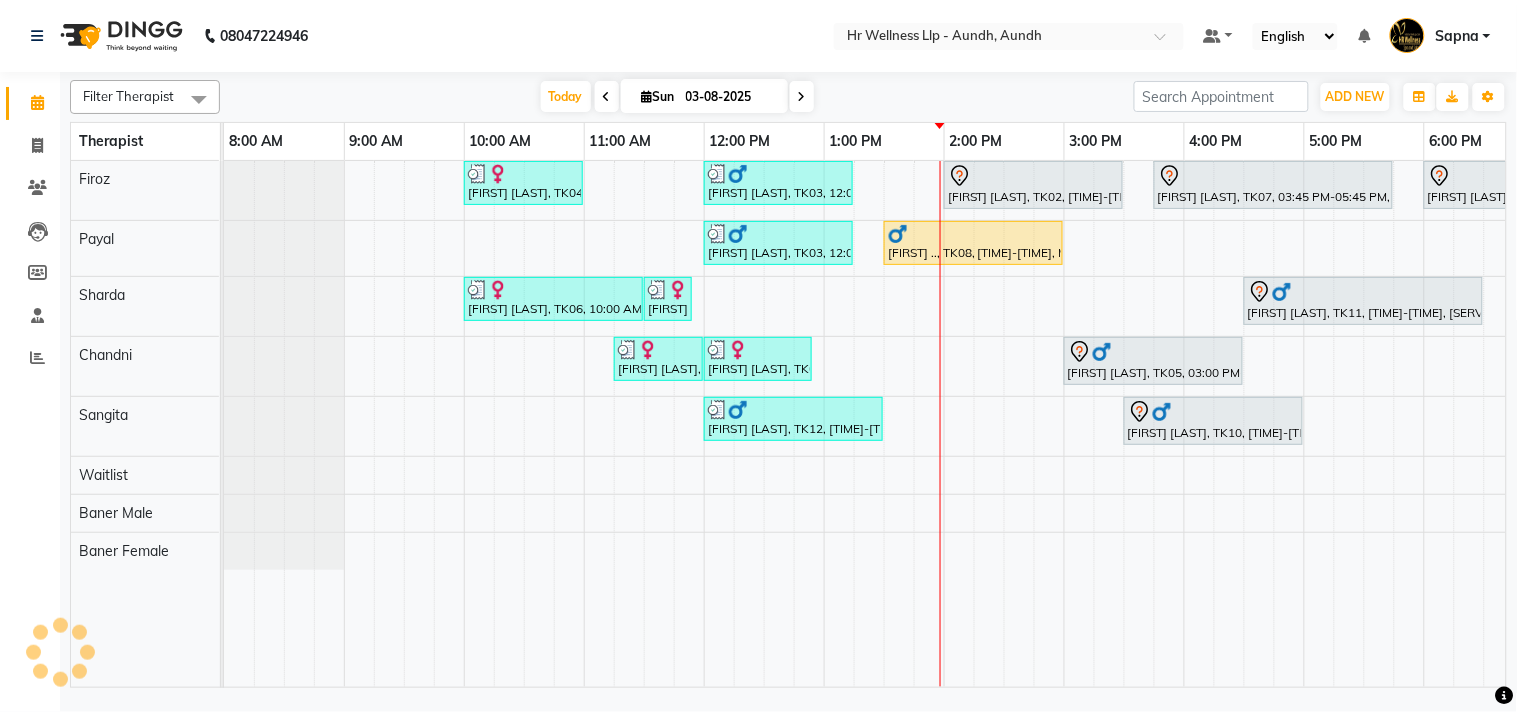 scroll, scrollTop: 0, scrollLeft: 0, axis: both 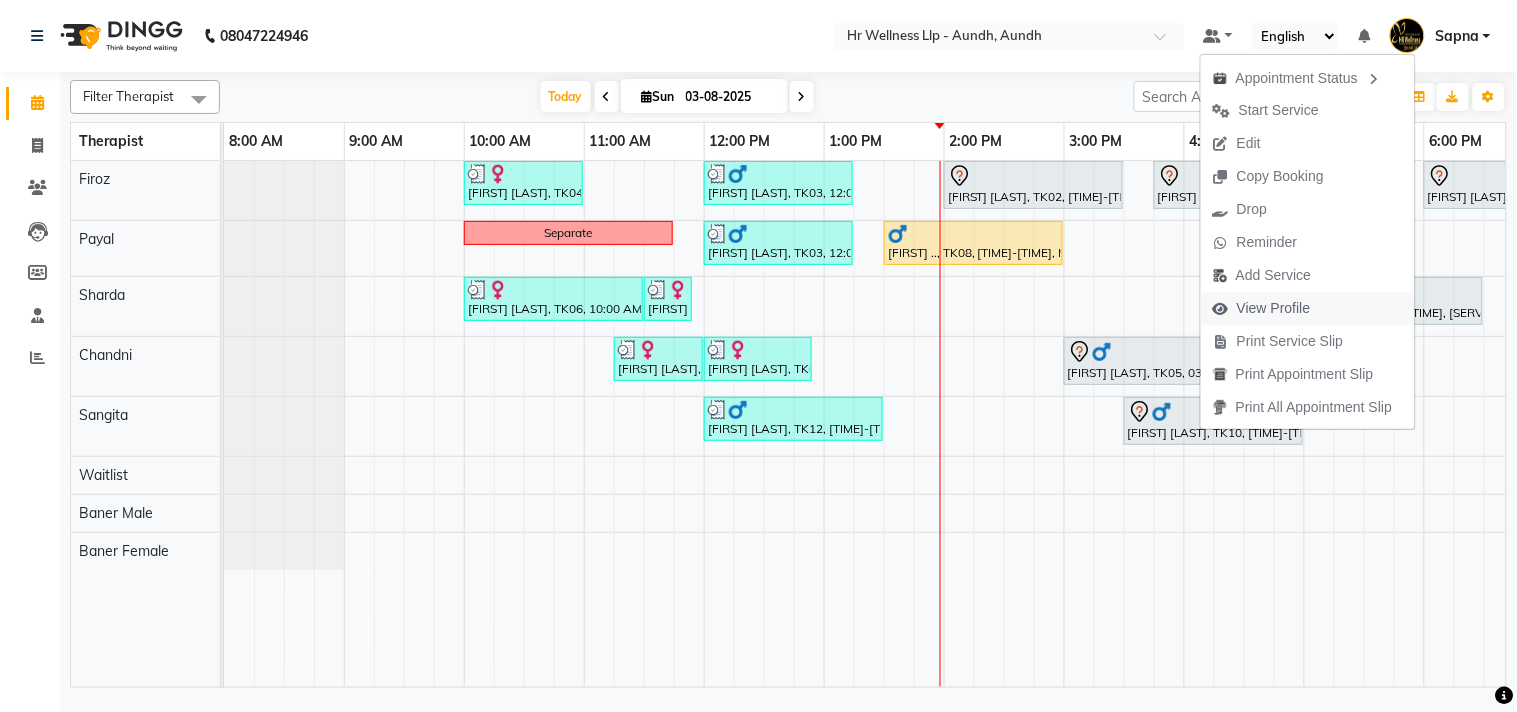 click on "View Profile" at bounding box center [1274, 308] 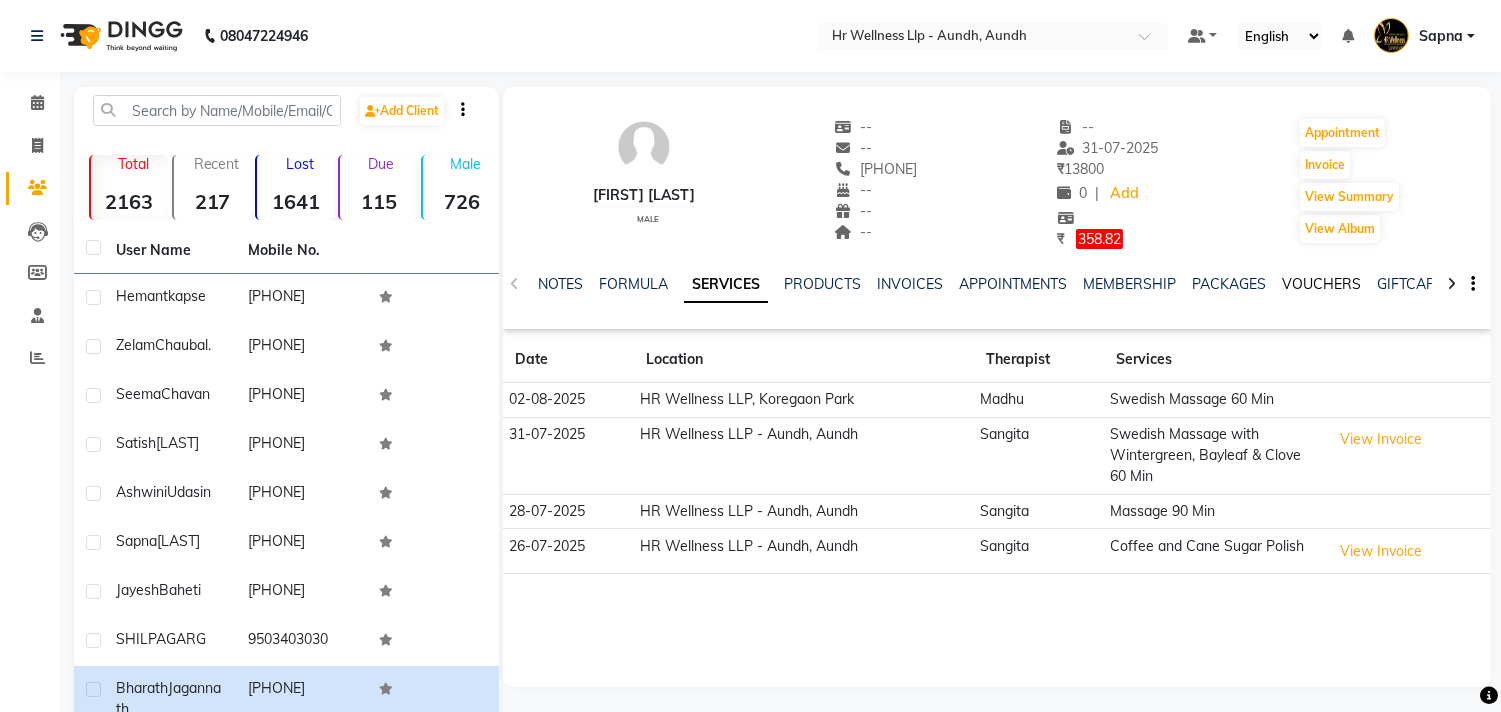 click on "VOUCHERS" 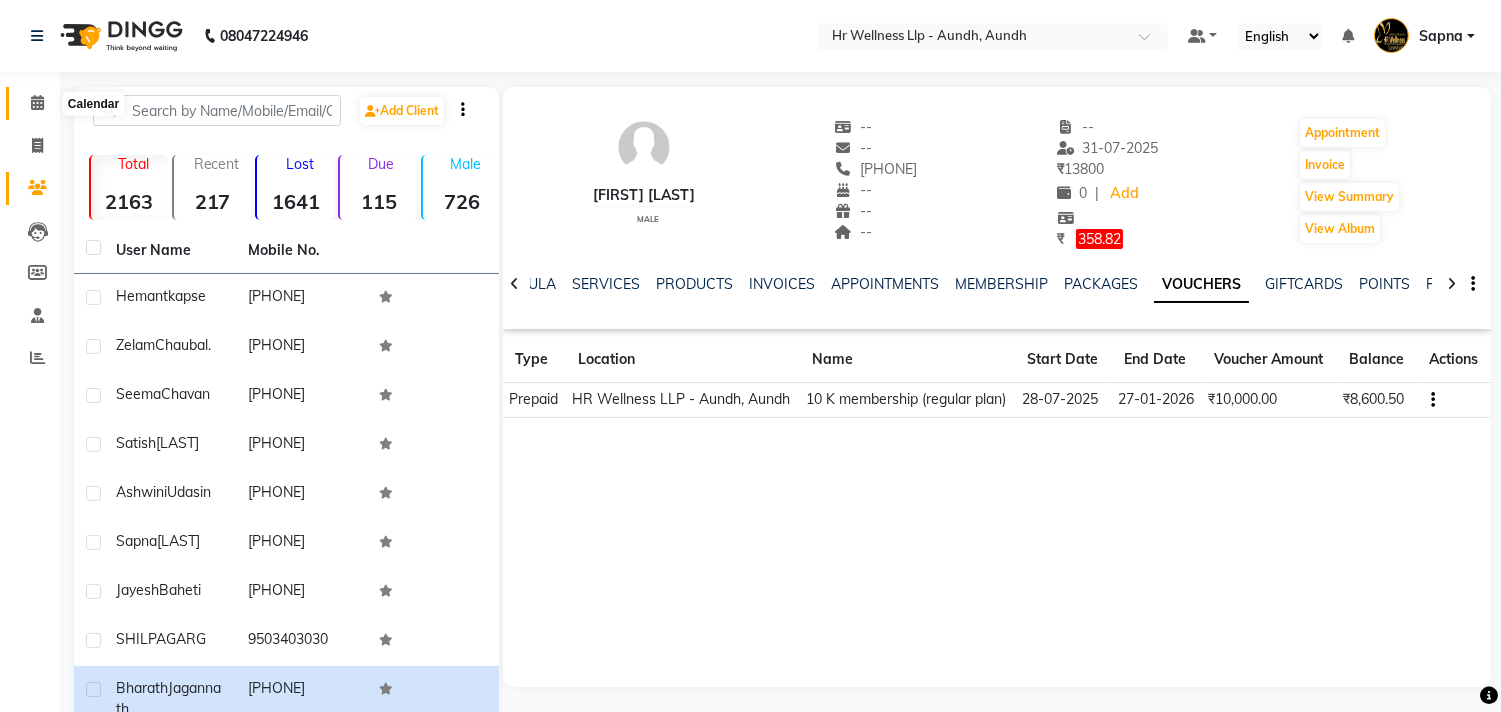 click 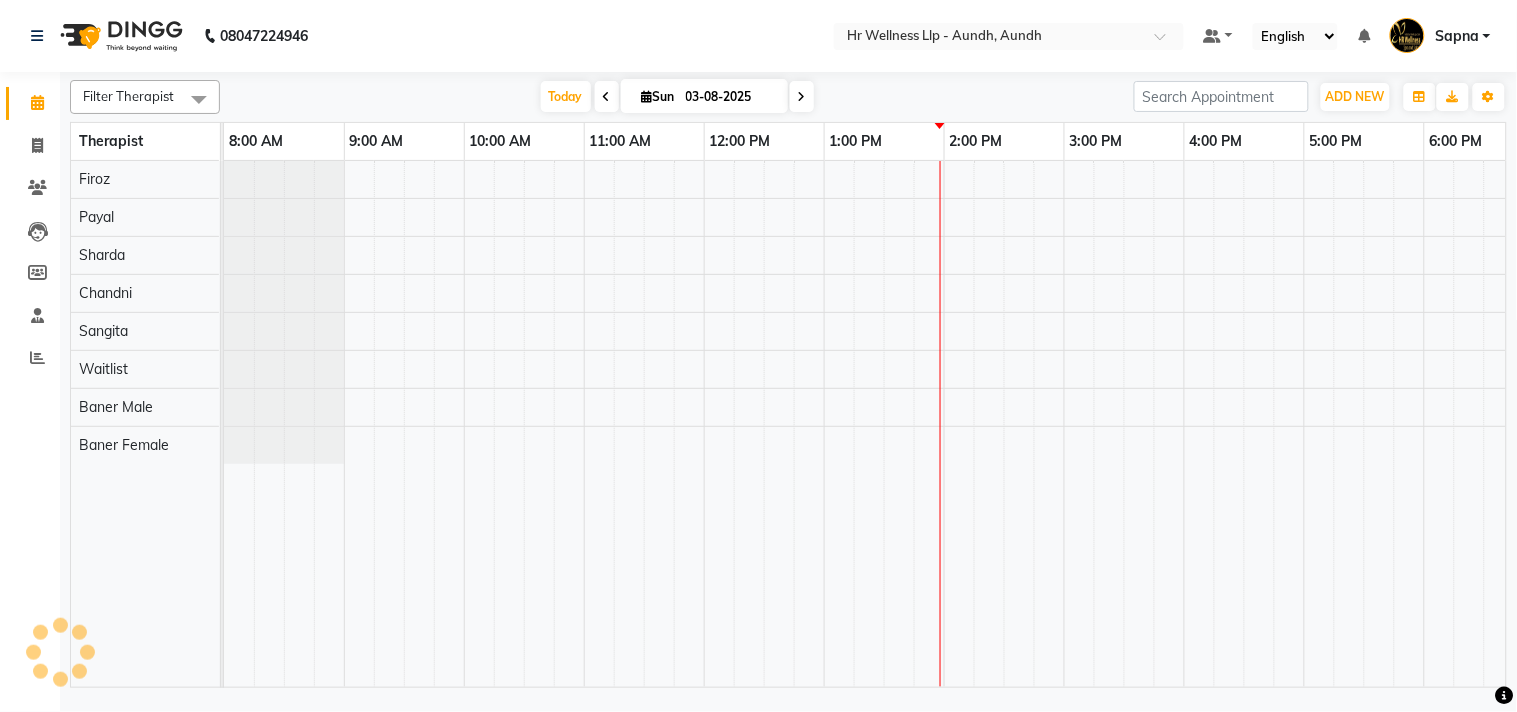 scroll, scrollTop: 0, scrollLeft: 0, axis: both 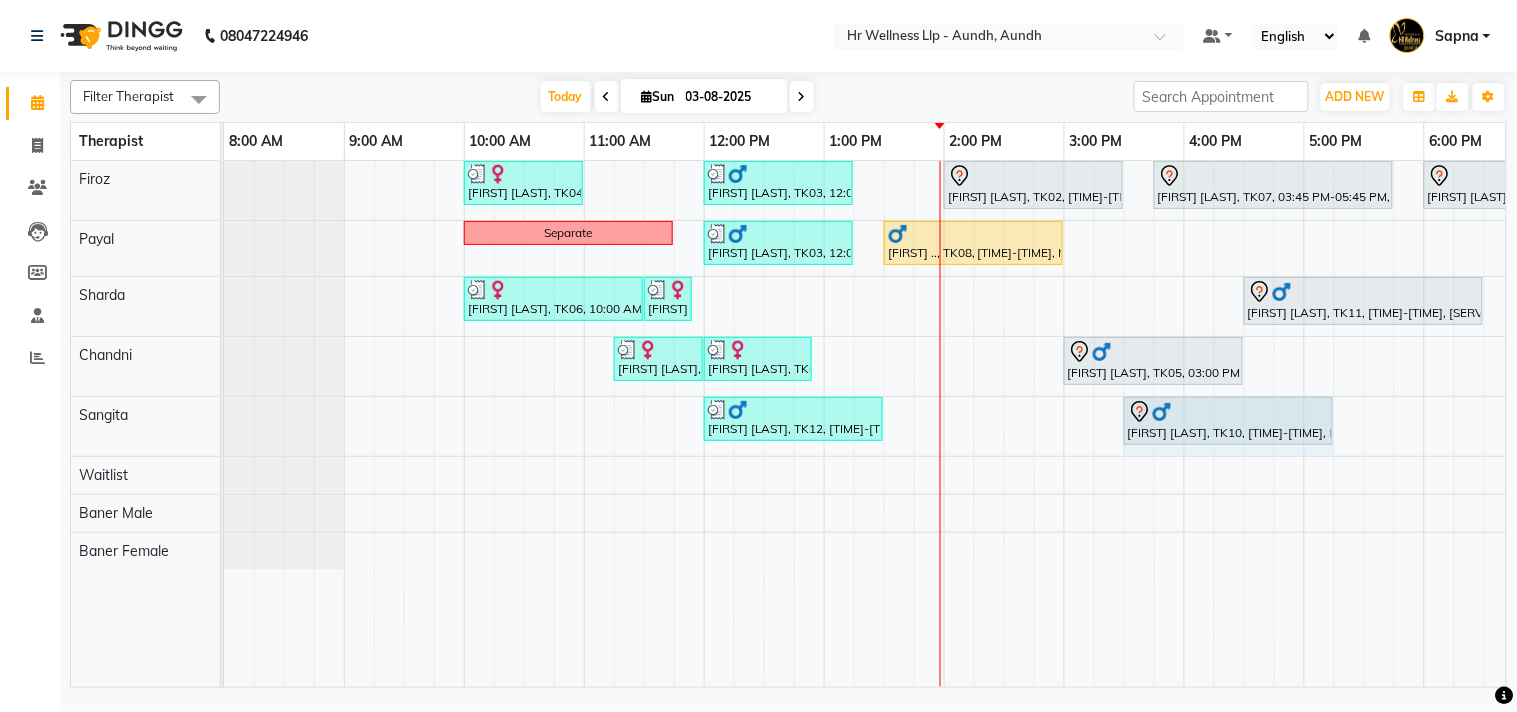 drag, startPoint x: 1303, startPoint y: 415, endPoint x: 1333, endPoint y: 430, distance: 33.54102 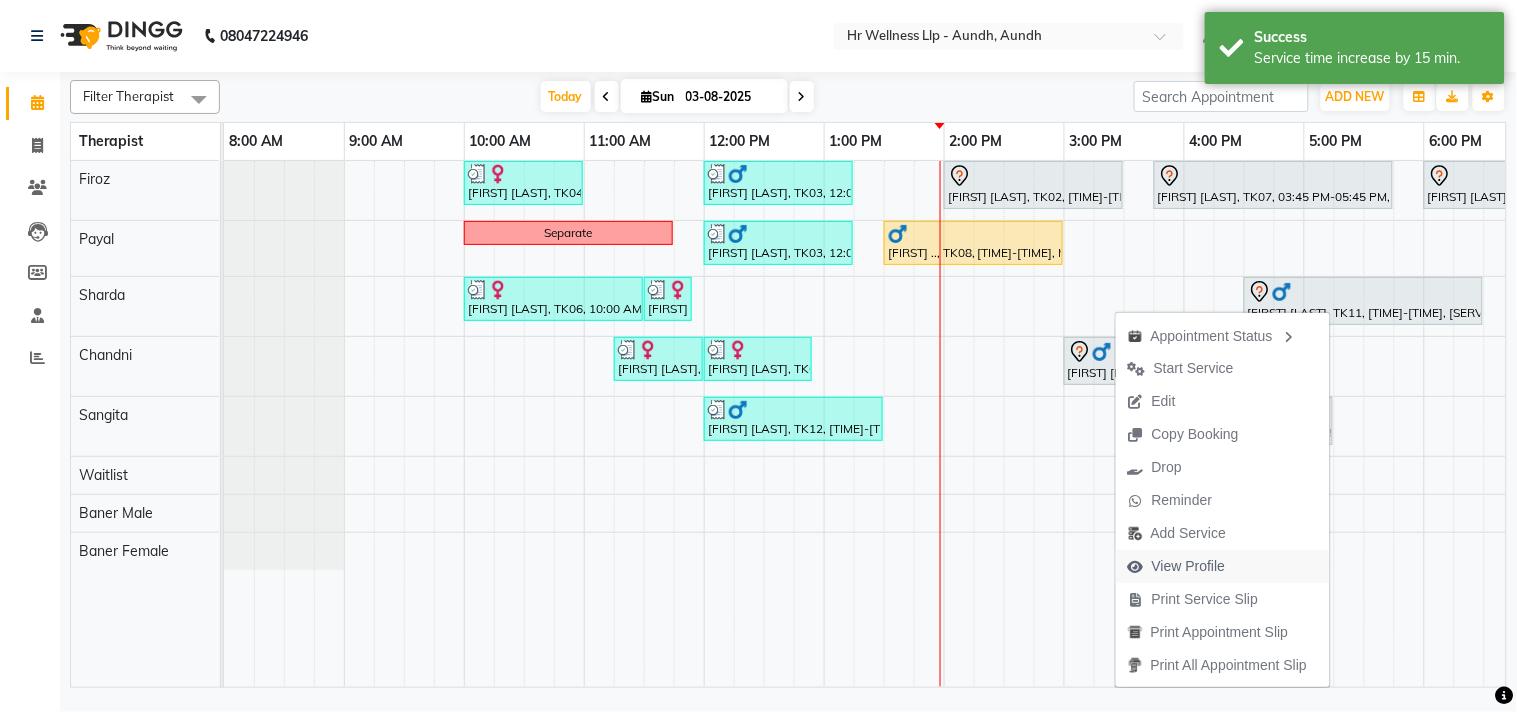 click on "View Profile" at bounding box center [1189, 566] 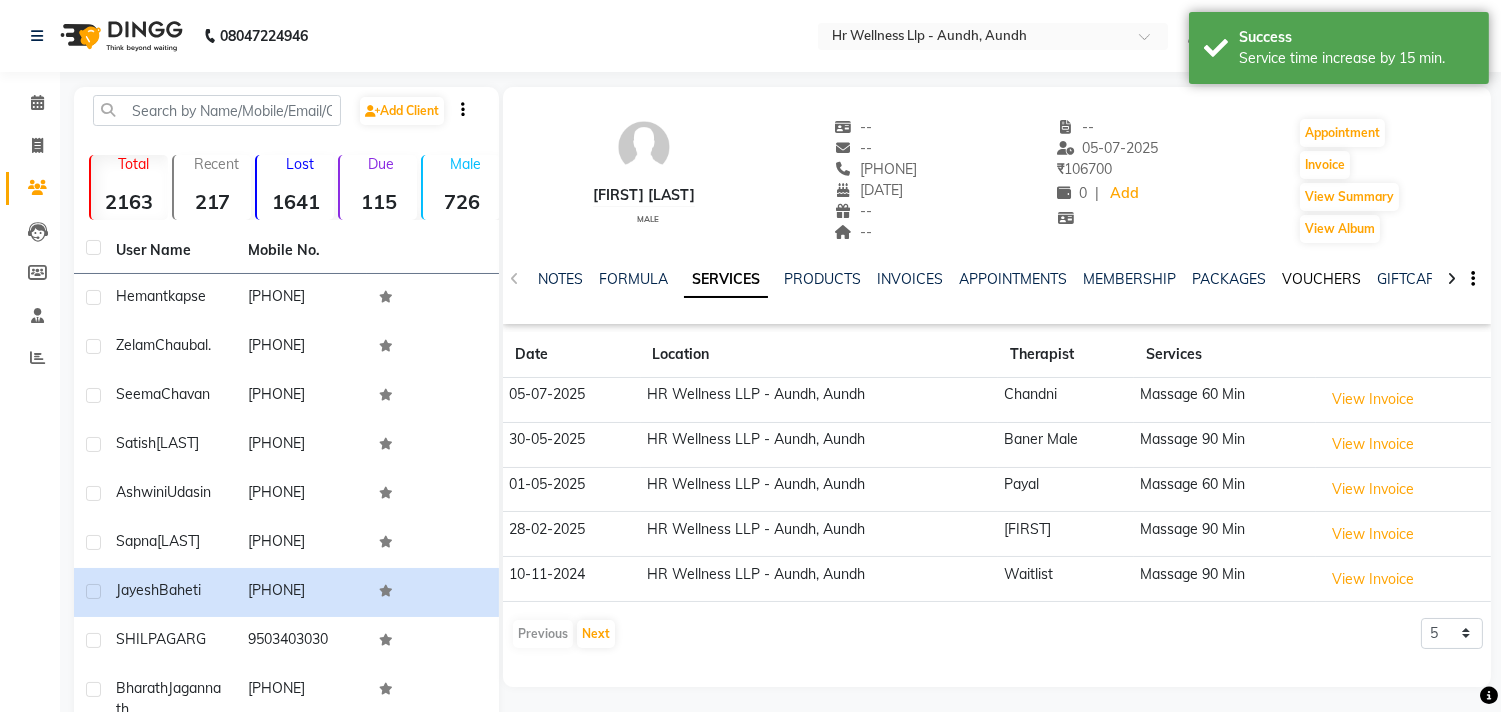 click on "VOUCHERS" 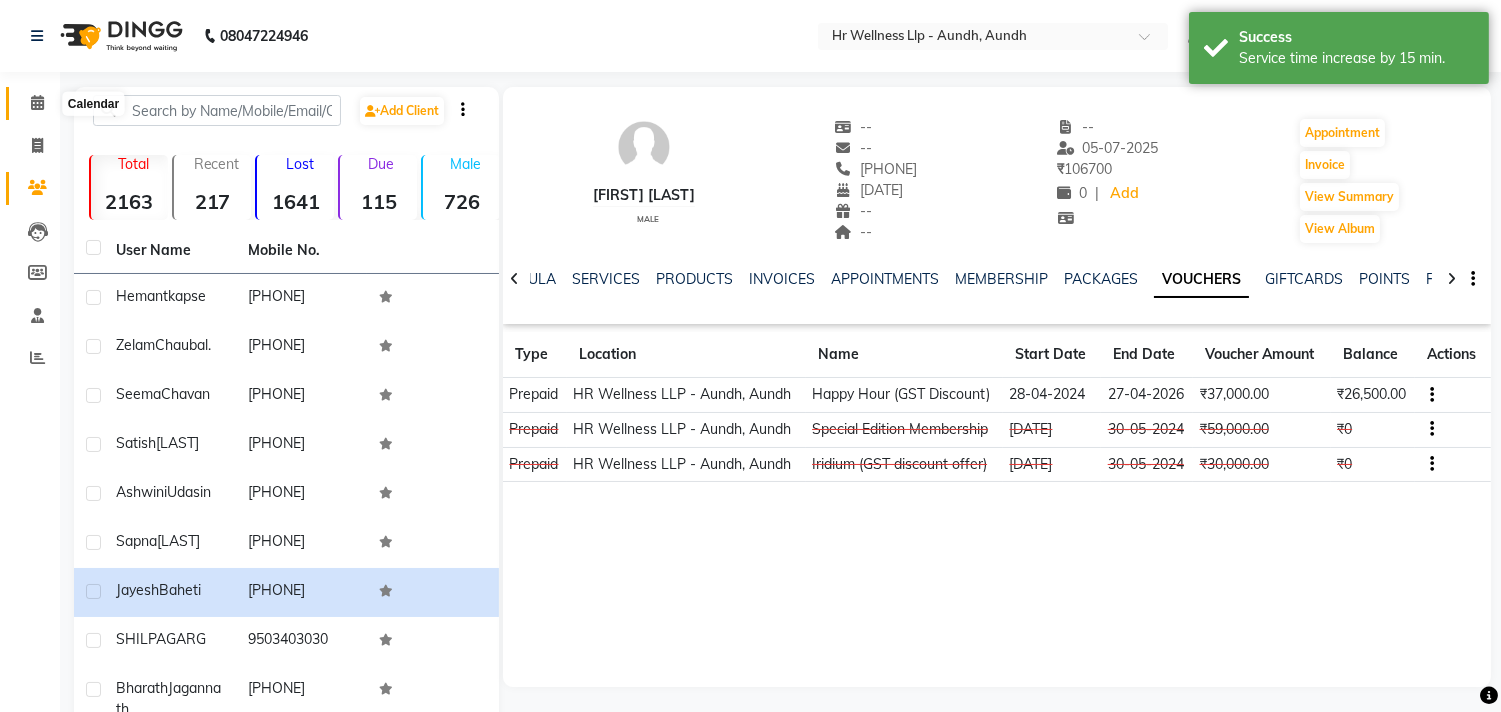 click 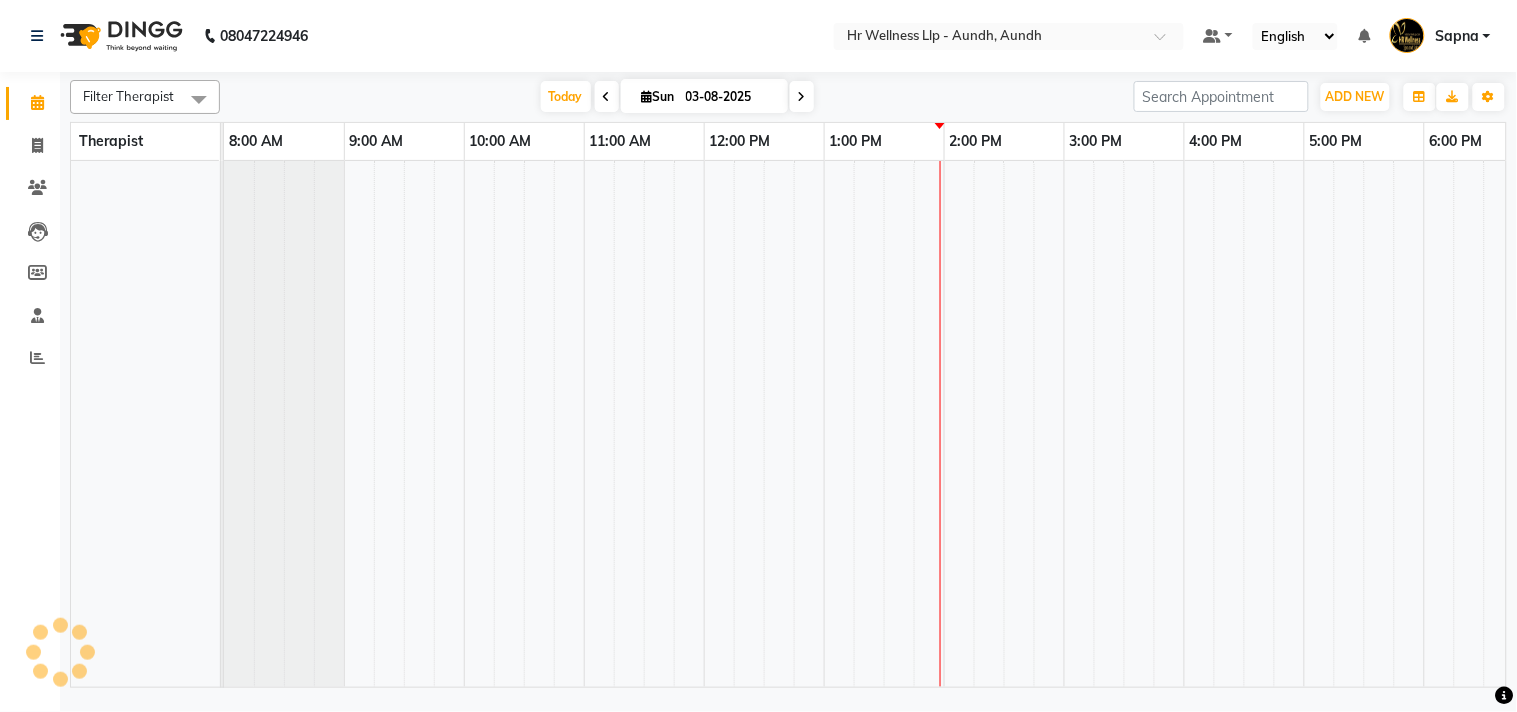 scroll, scrollTop: 0, scrollLeft: 277, axis: horizontal 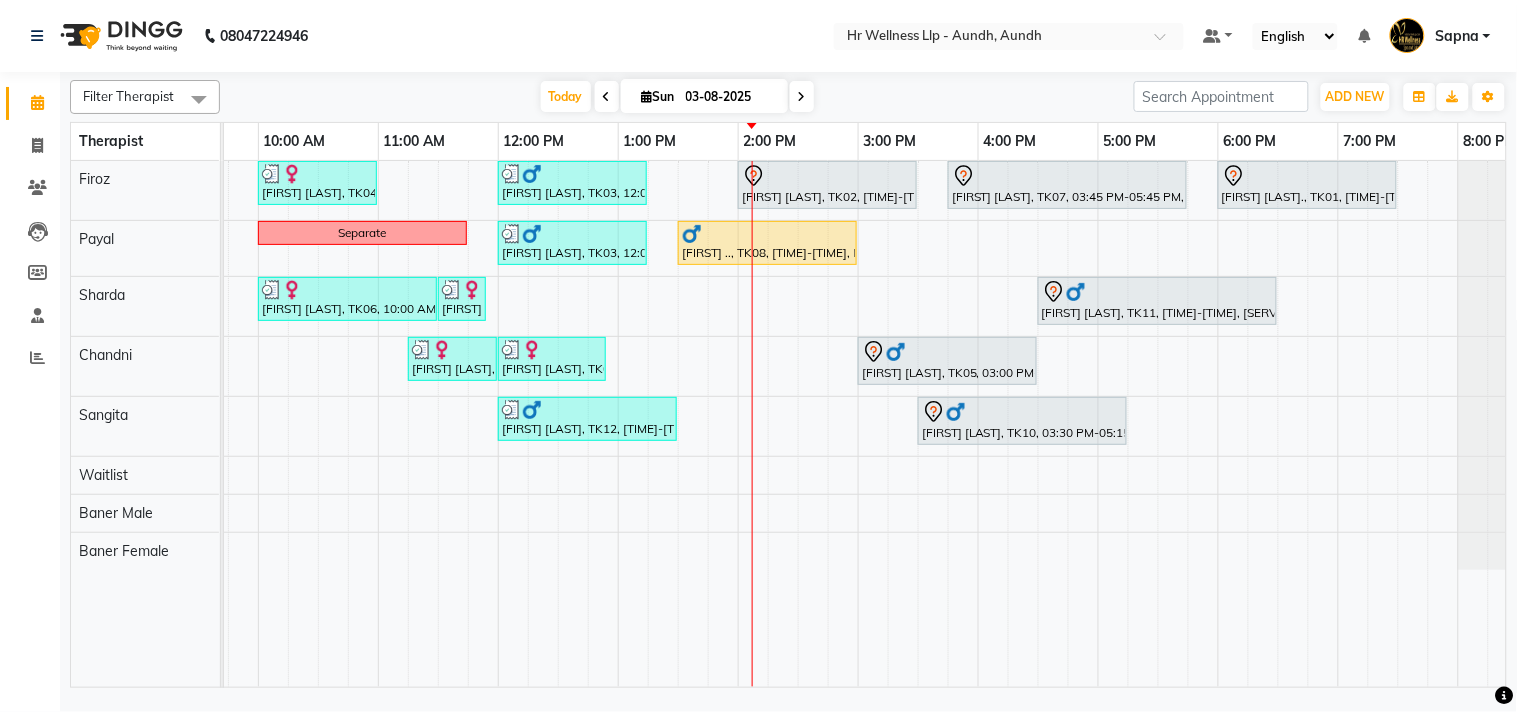 click at bounding box center [802, 96] 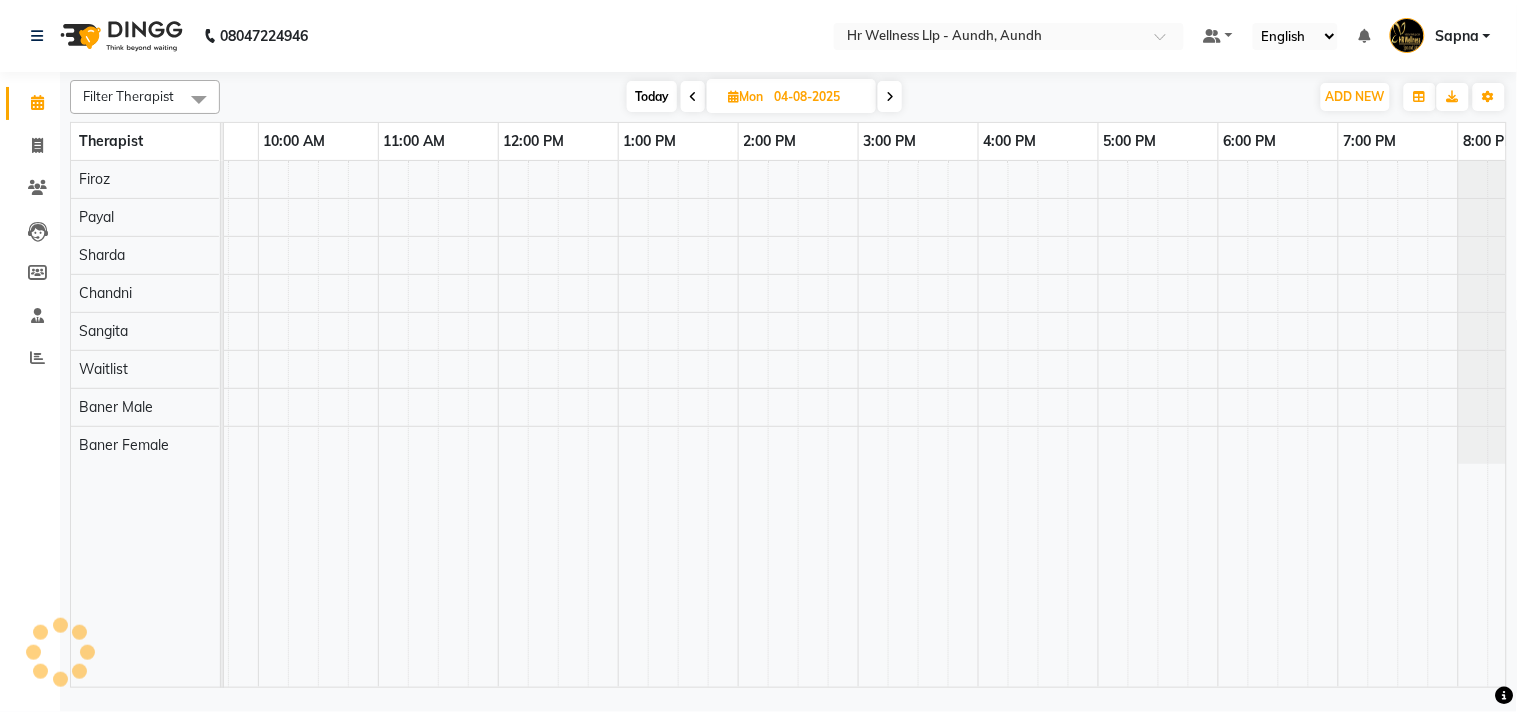 scroll, scrollTop: 0, scrollLeft: 277, axis: horizontal 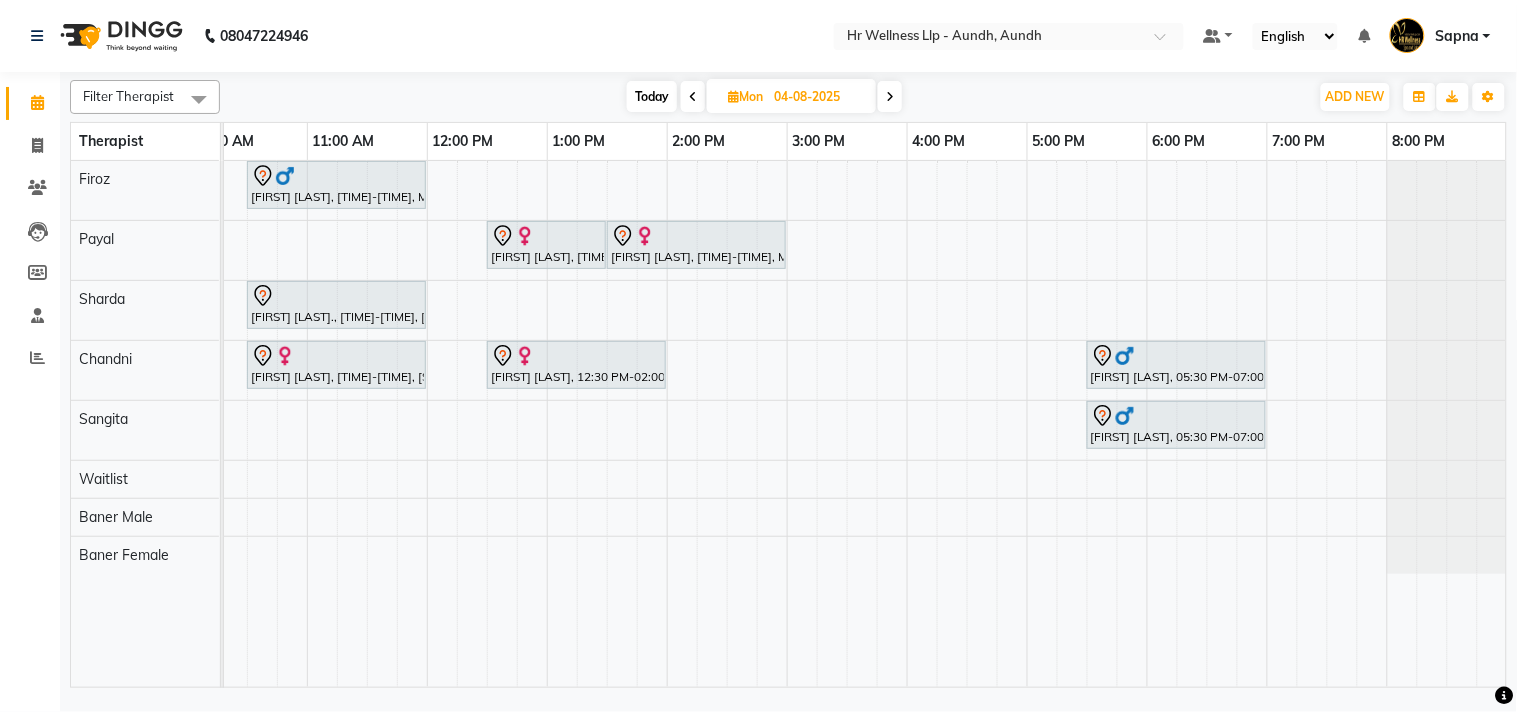 click at bounding box center (693, 97) 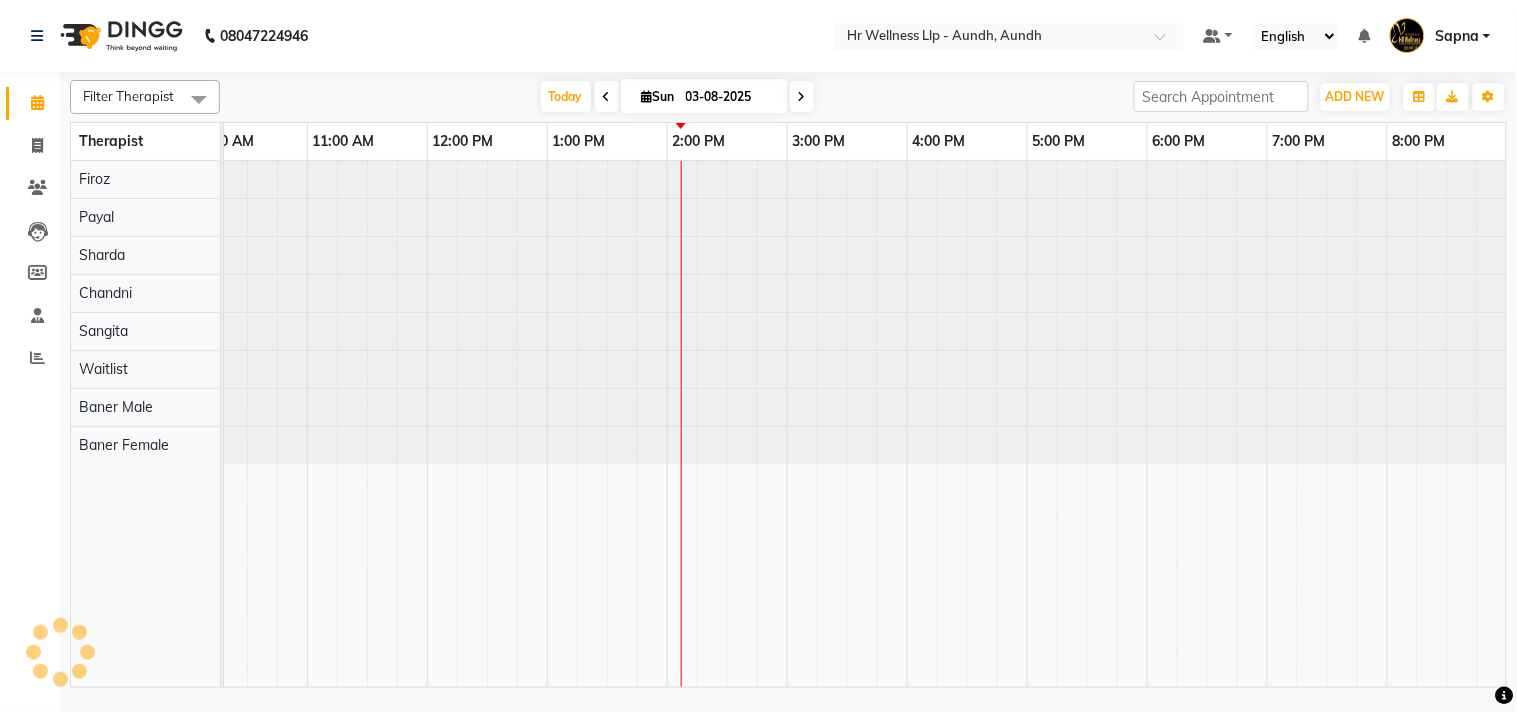 scroll, scrollTop: 0, scrollLeft: 0, axis: both 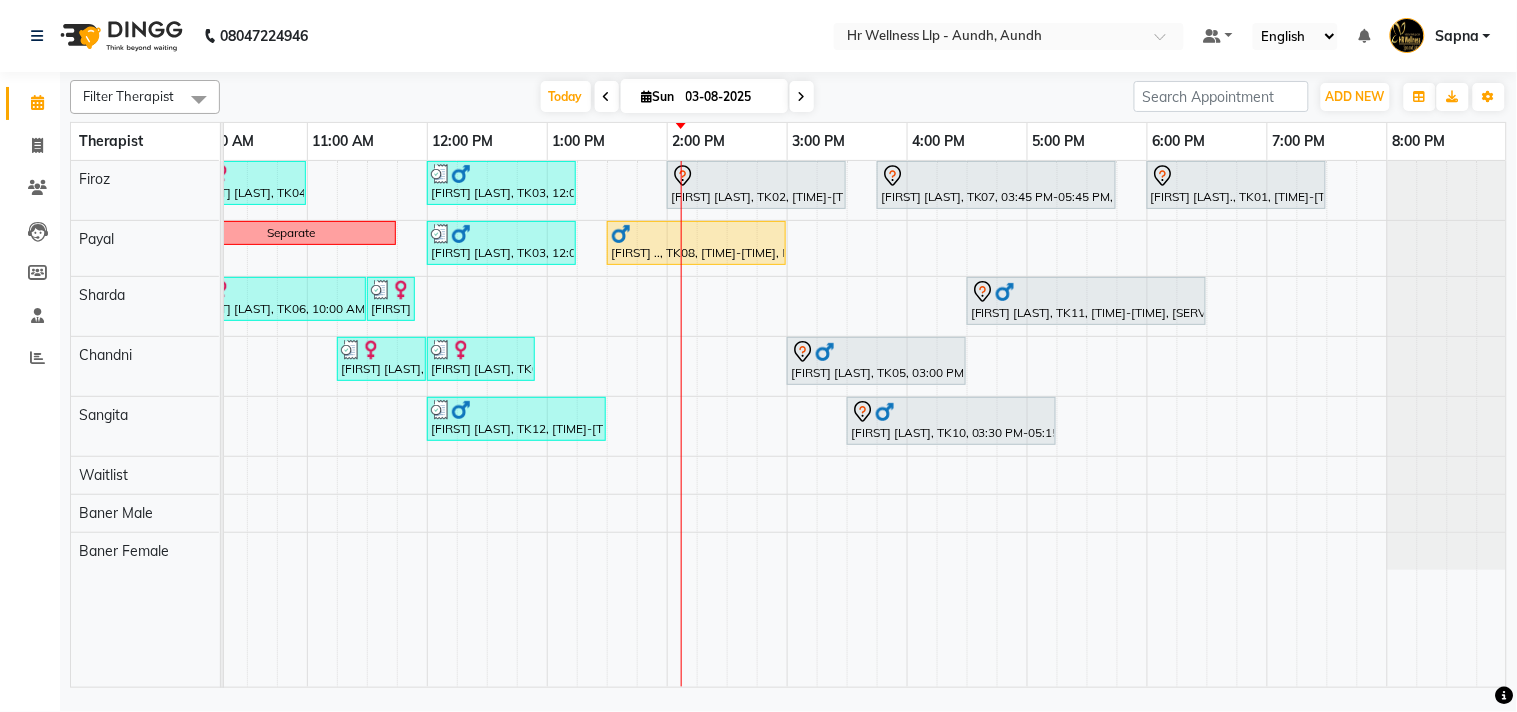 click at bounding box center (802, 96) 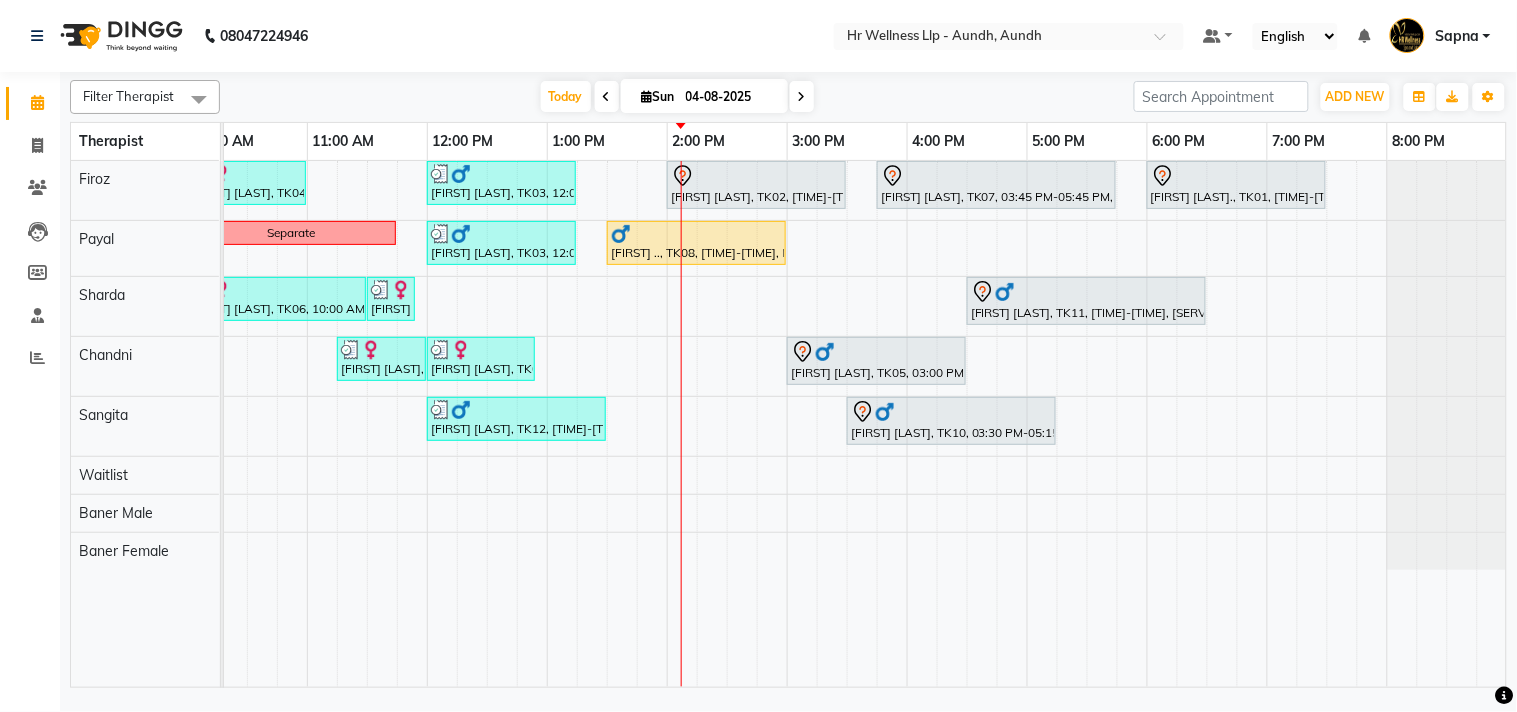 scroll, scrollTop: 0, scrollLeft: 277, axis: horizontal 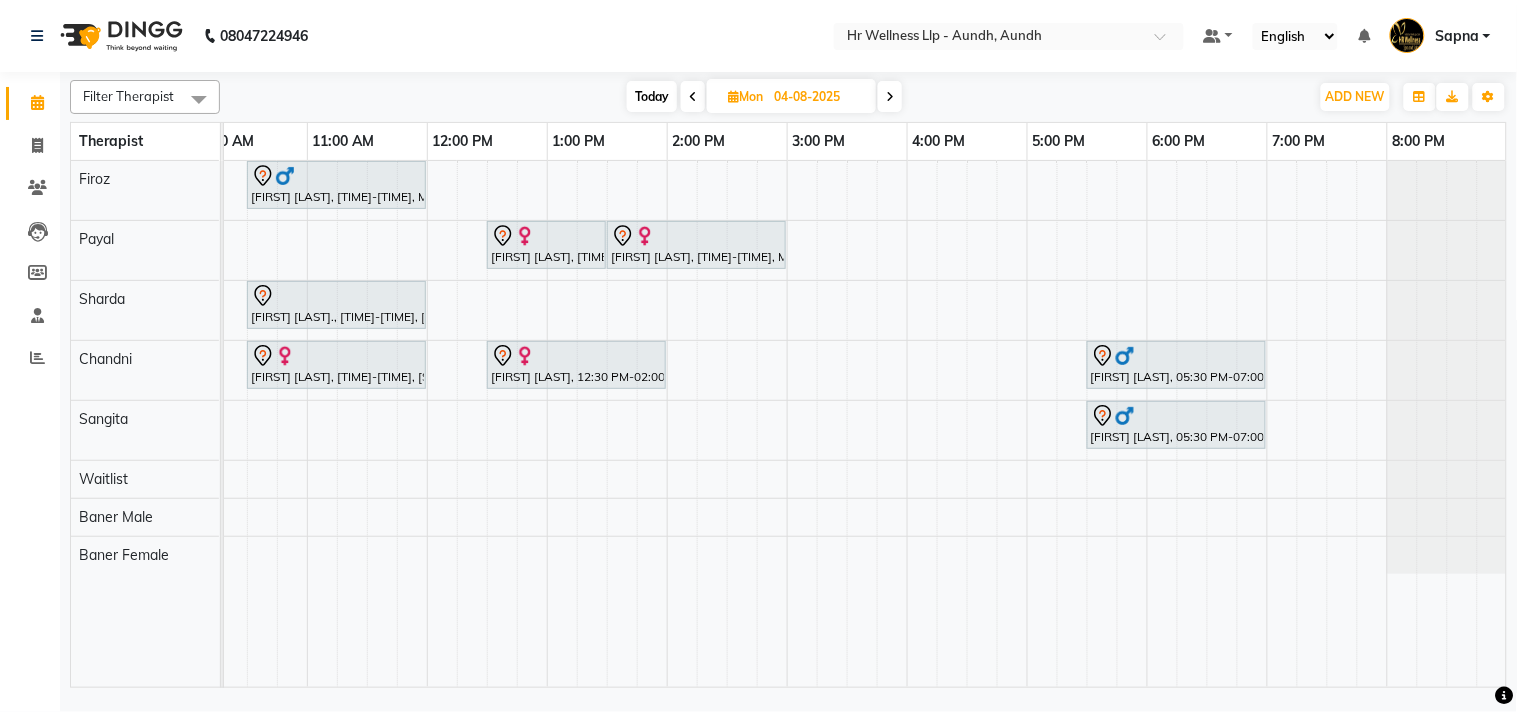 click at bounding box center (693, 96) 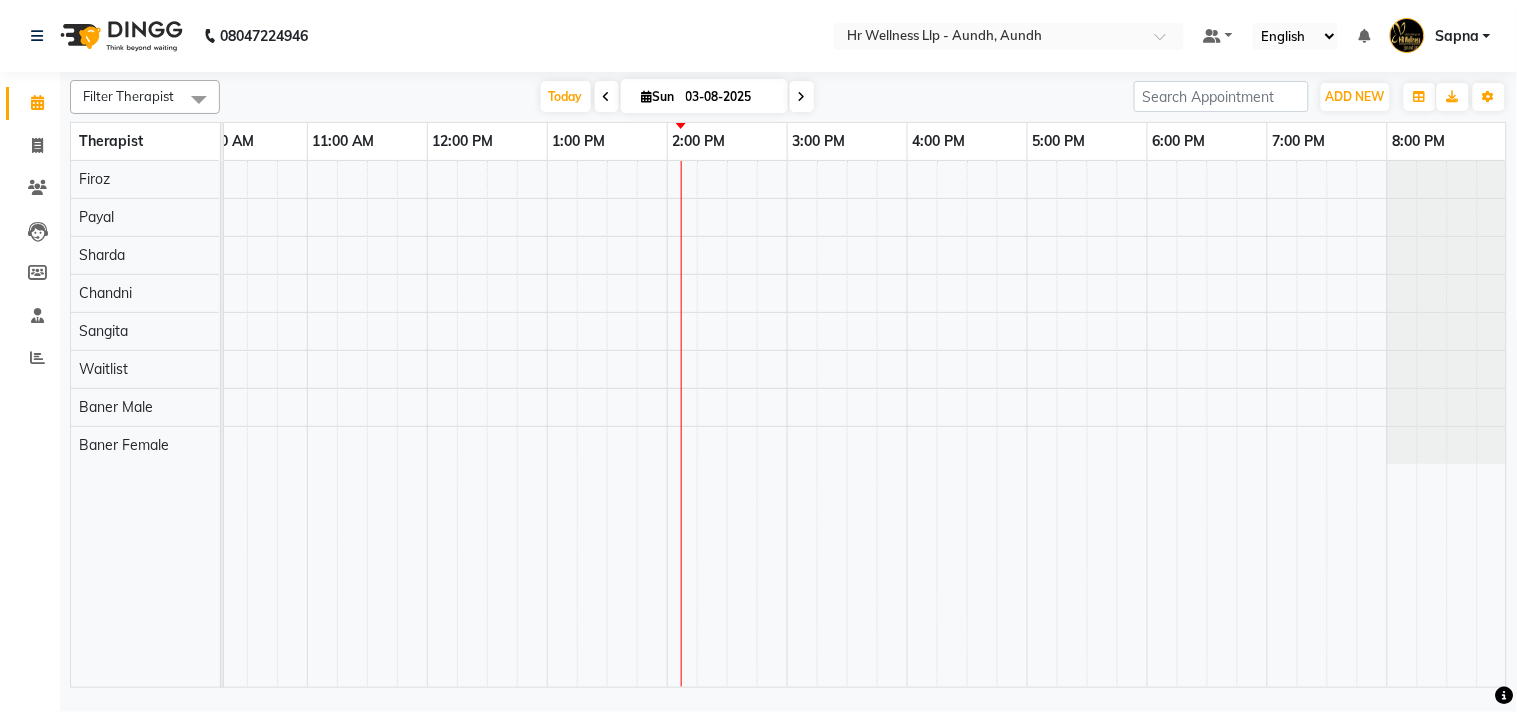 scroll, scrollTop: 0, scrollLeft: 277, axis: horizontal 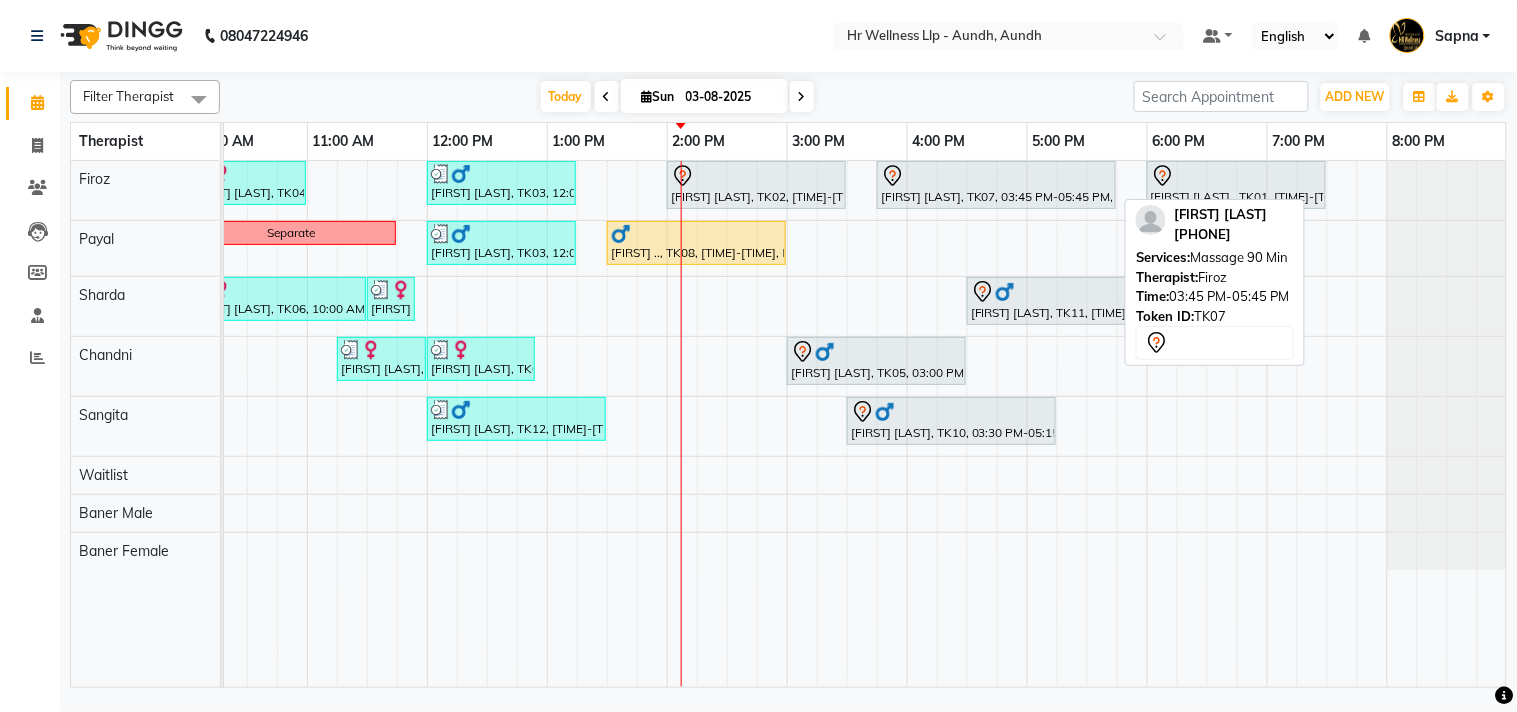 click at bounding box center (996, 176) 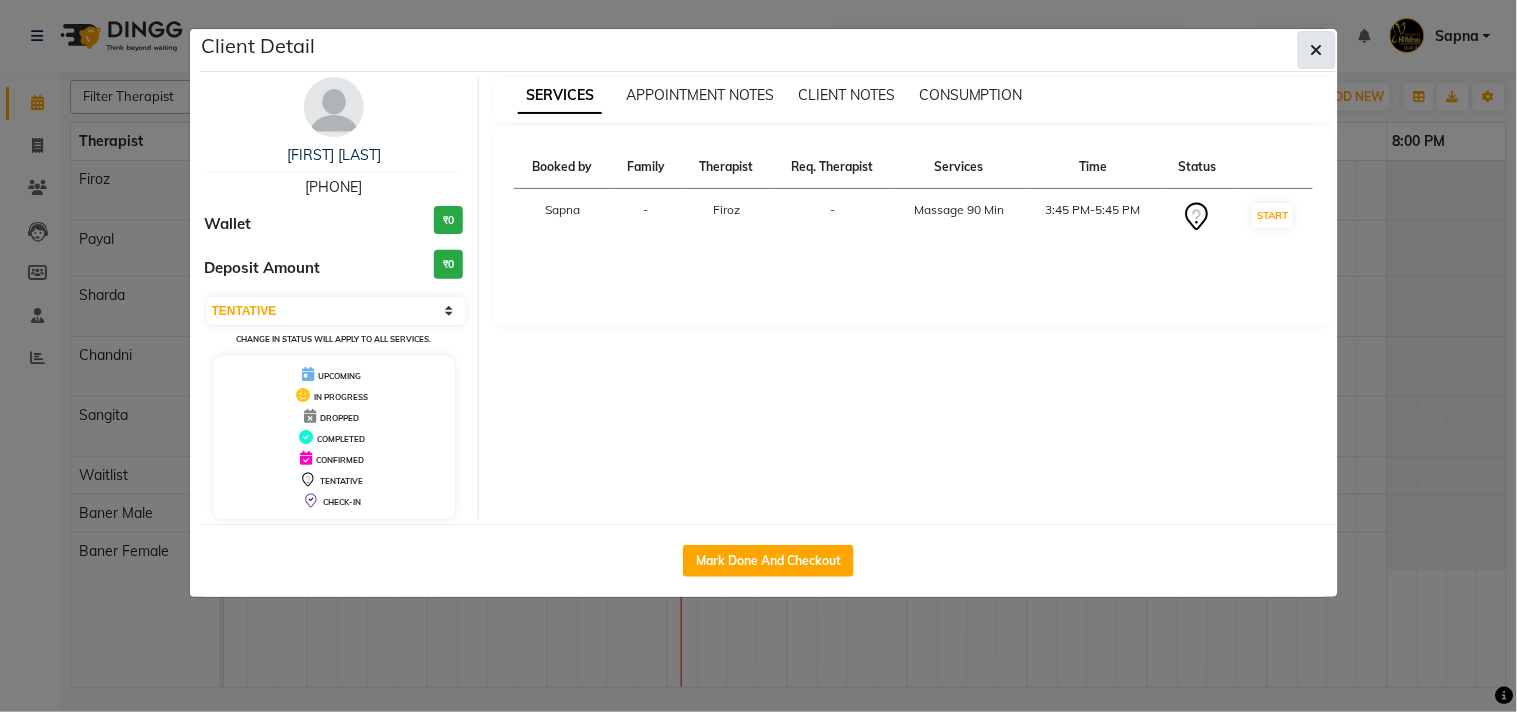 click 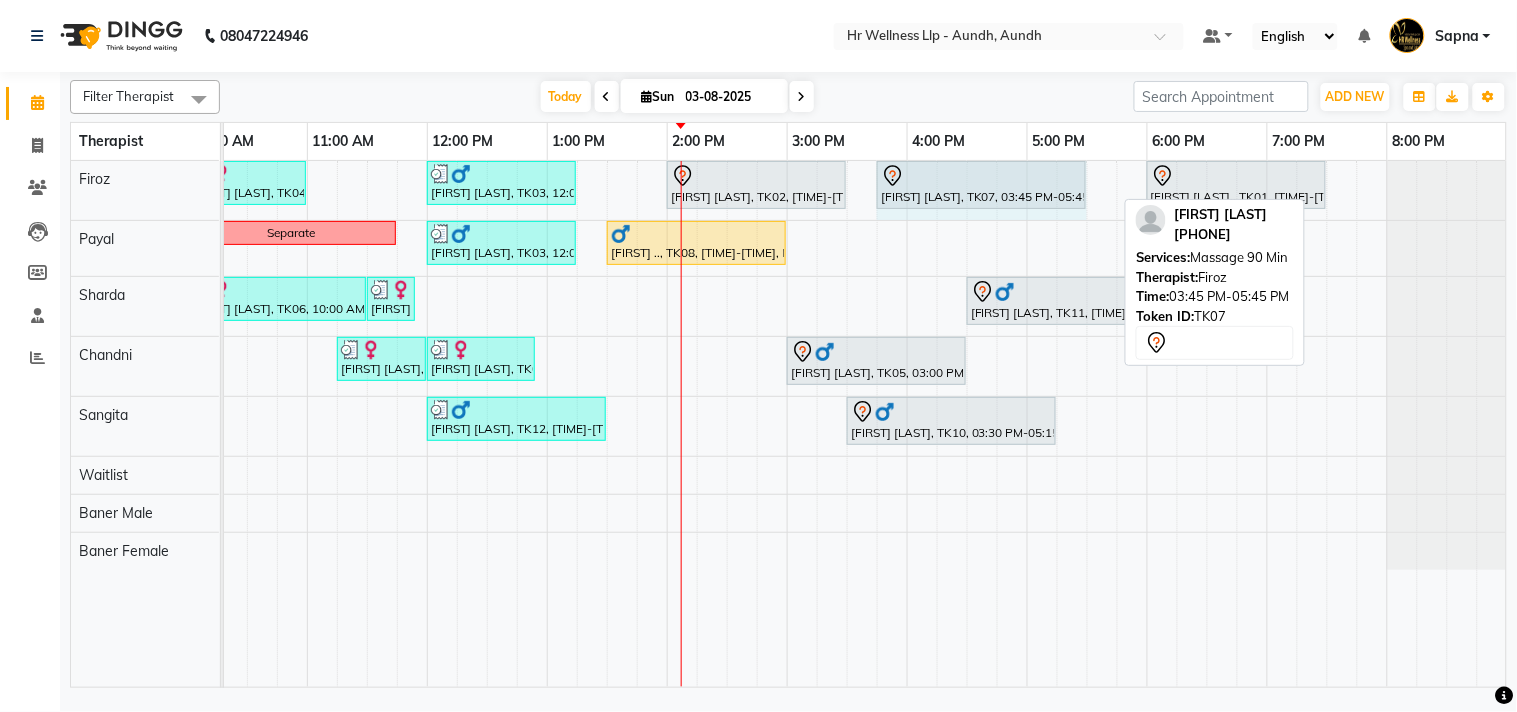 drag, startPoint x: 1115, startPoint y: 181, endPoint x: 1103, endPoint y: 186, distance: 13 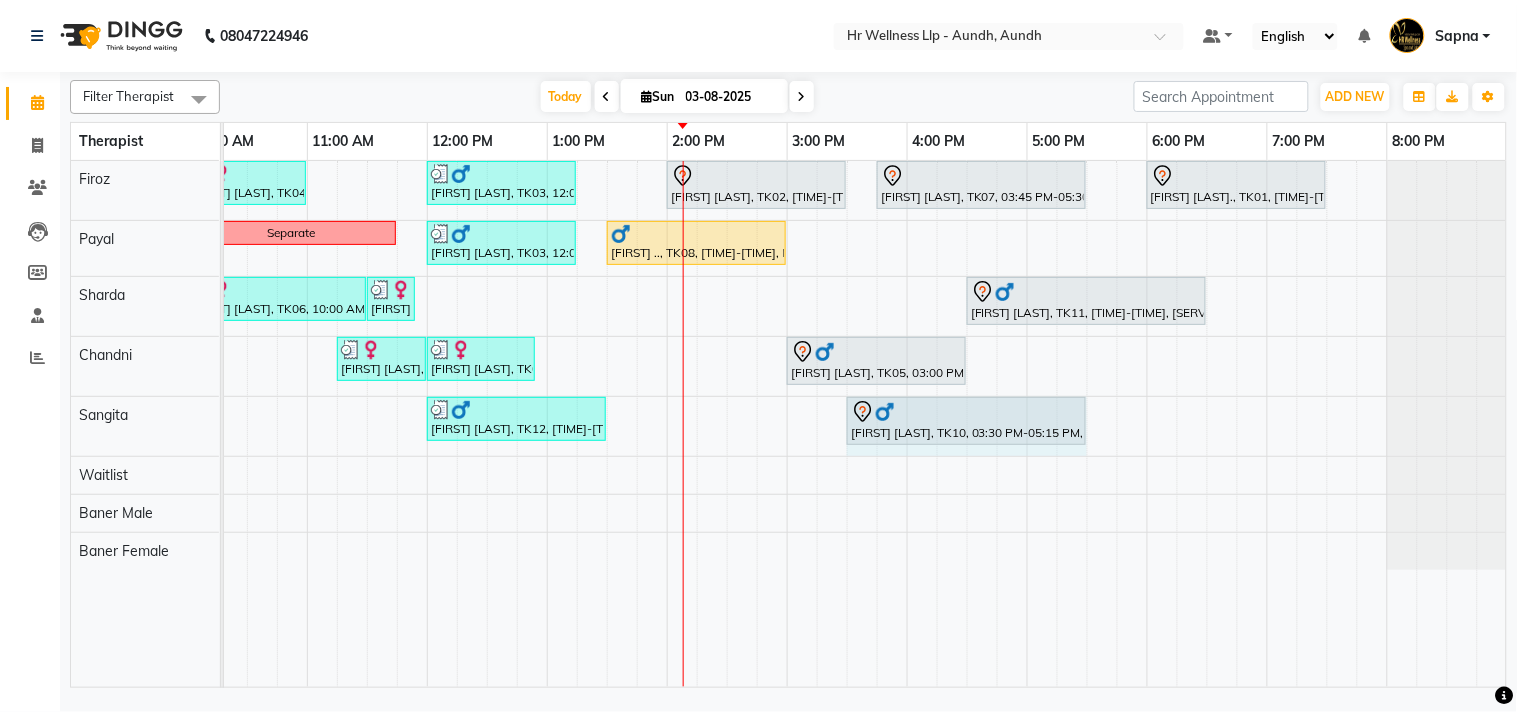 drag, startPoint x: 1051, startPoint y: 416, endPoint x: 1072, endPoint y: 423, distance: 22.135944 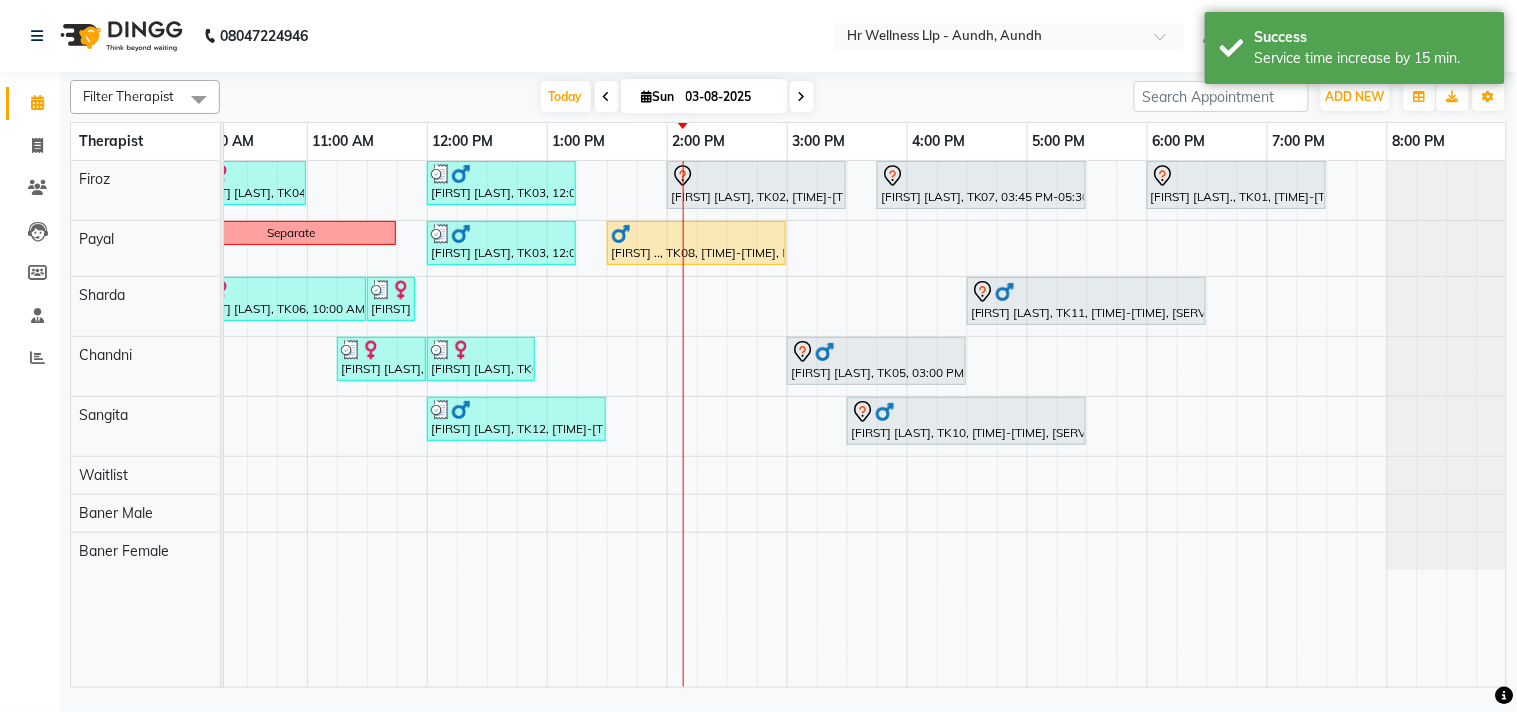 click at bounding box center [802, 96] 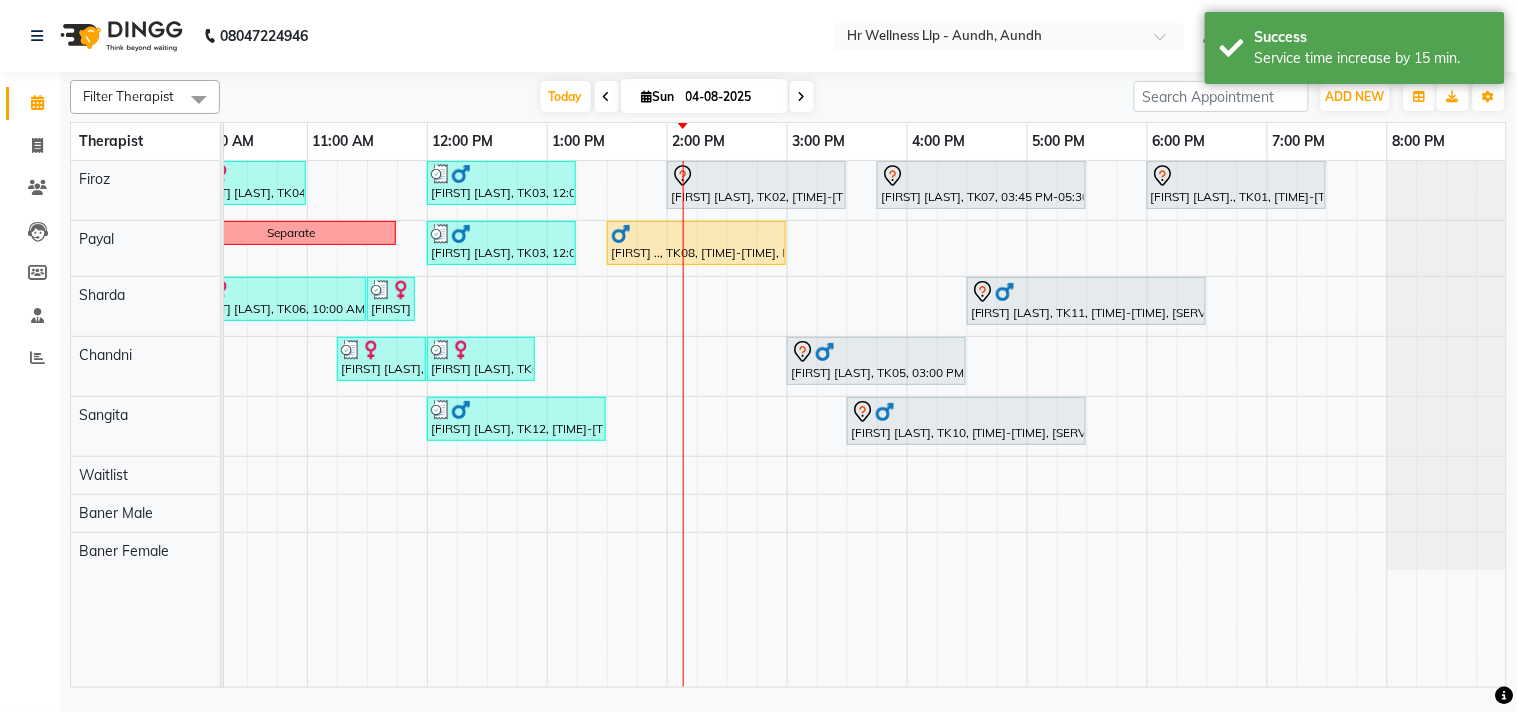 scroll, scrollTop: 0, scrollLeft: 0, axis: both 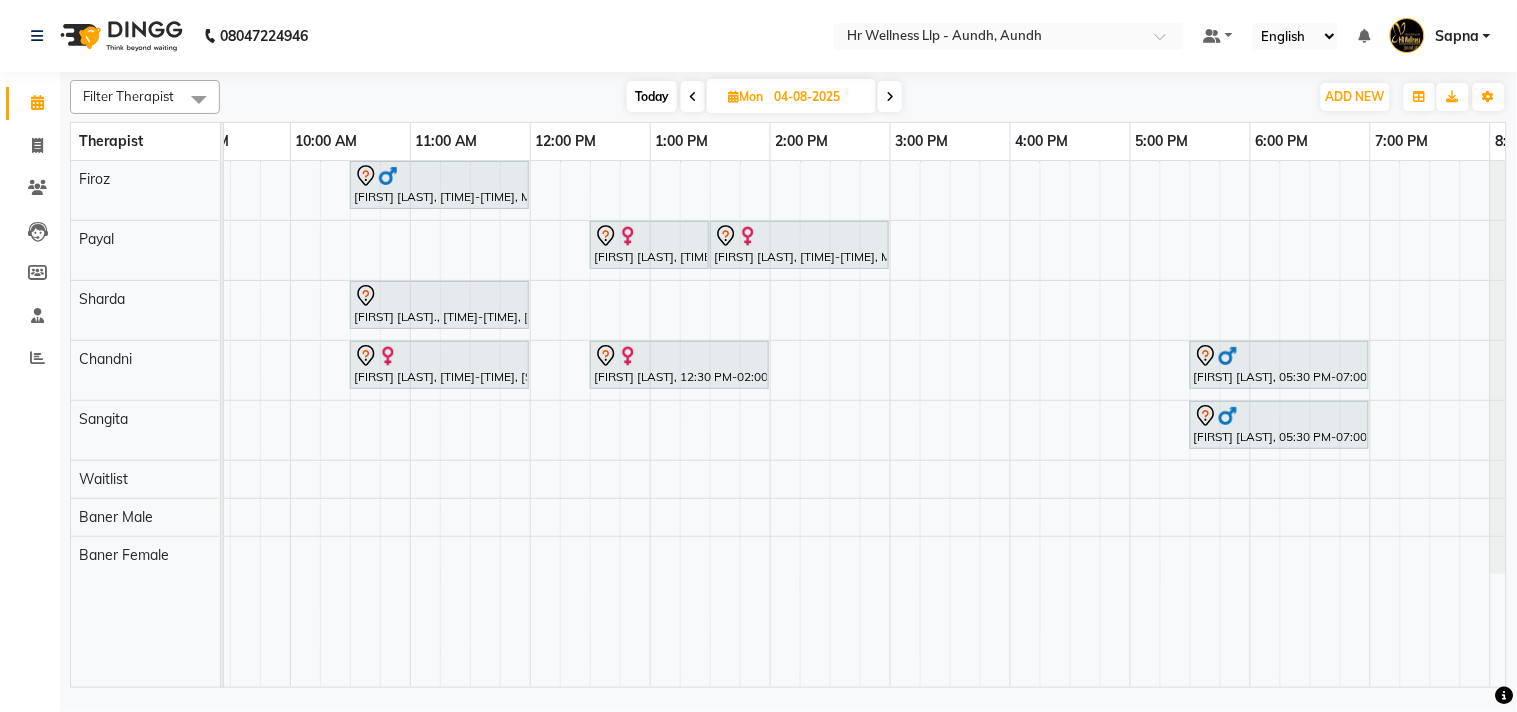 click on "Anil Agarwal, 10:30 AM-12:00 PM, Massage 60 Min             Renuka Agarwal, 12:30 PM-01:30 PM, Massage 60 Min             Renuka Agarwal, 01:30 PM-03:00 PM, Massage 60 Min             Asha Chordiya., 10:30 AM-12:00 PM, Massage 60 Min             Mathangi Shankar, 10:30 AM-12:00 PM, Massage 60 Min             Renuka Agarwal, 12:30 PM-02:00 PM, Massage 60 Min             Hemant Jagtap, 05:30 PM-07:00 PM, Massage 60 Min             Hemant kapse, 05:30 PM-07:00 PM, Massage 90 Min" at bounding box center (830, 424) 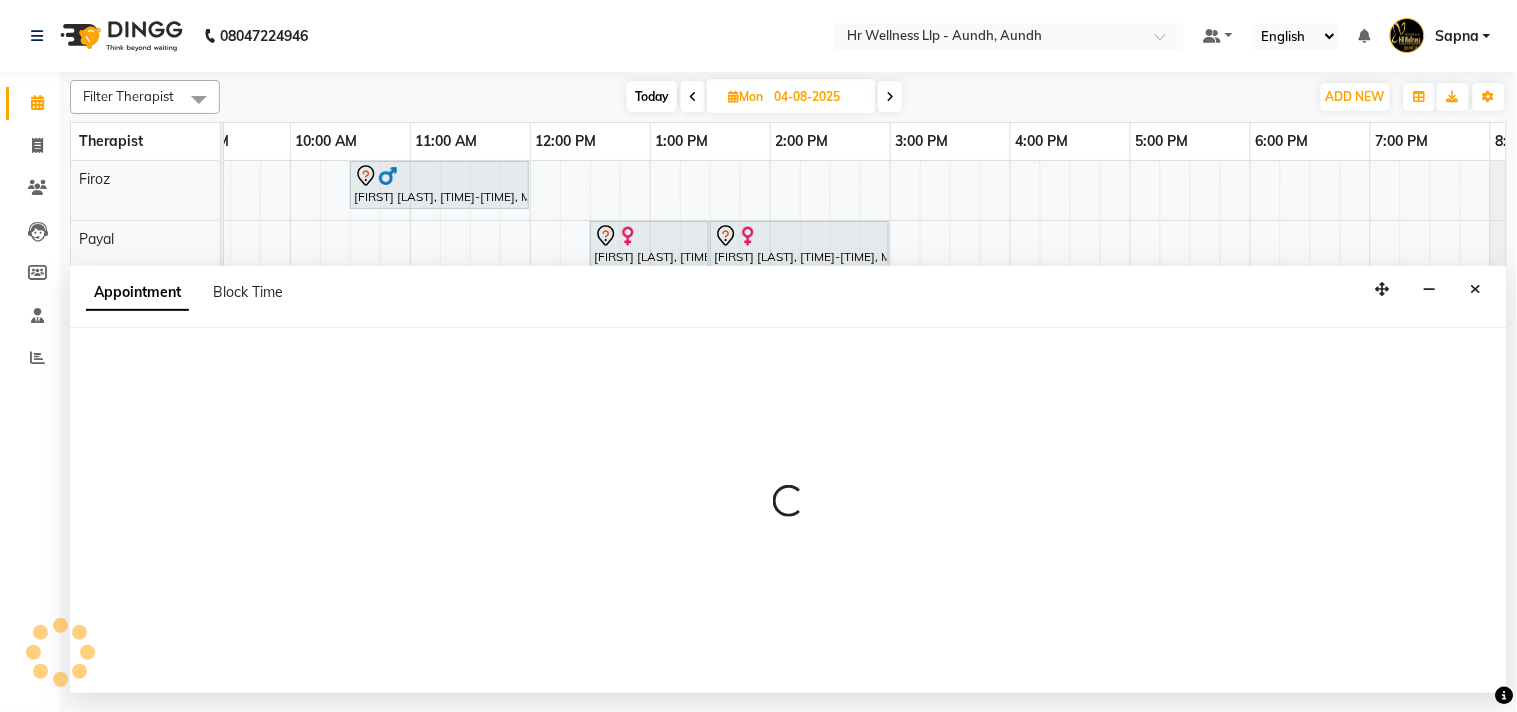 select on "77663" 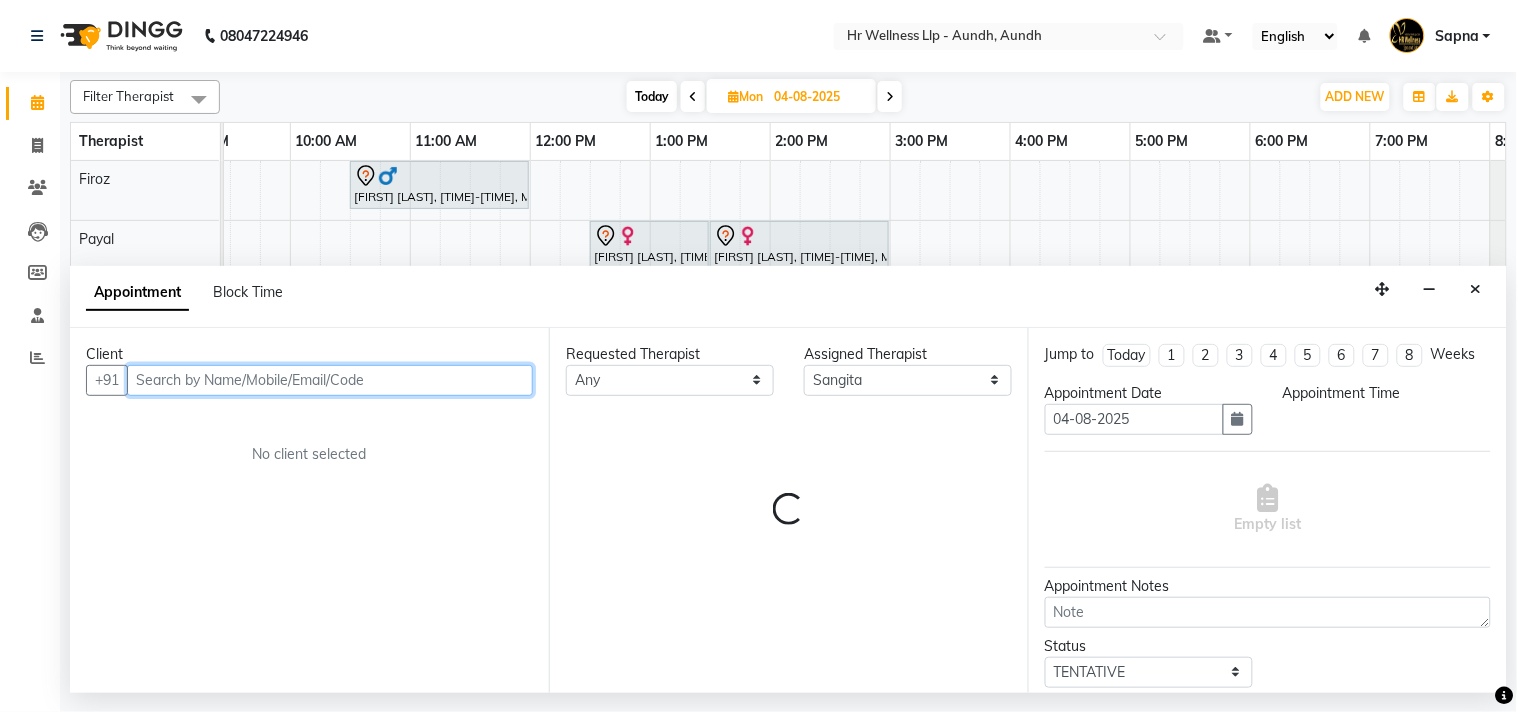 select on "900" 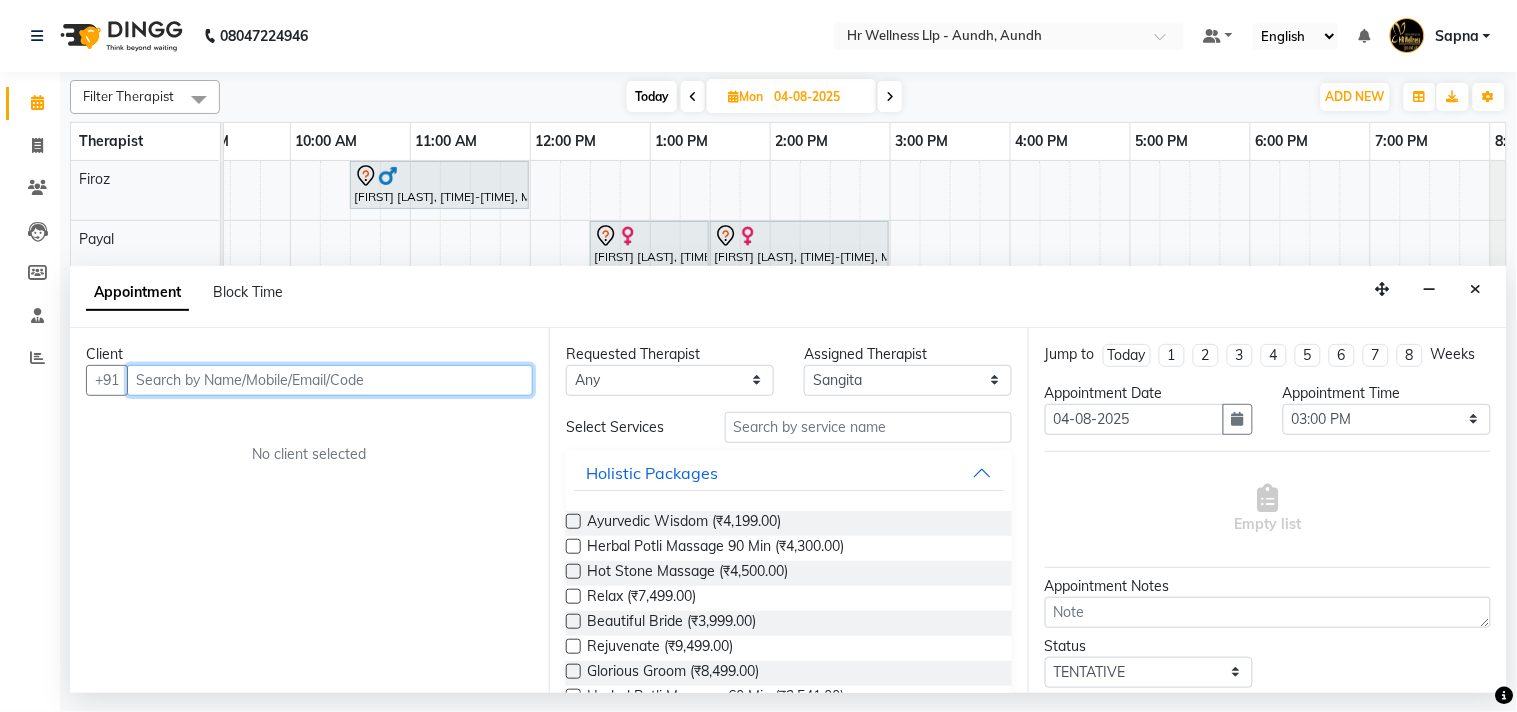 click at bounding box center (330, 380) 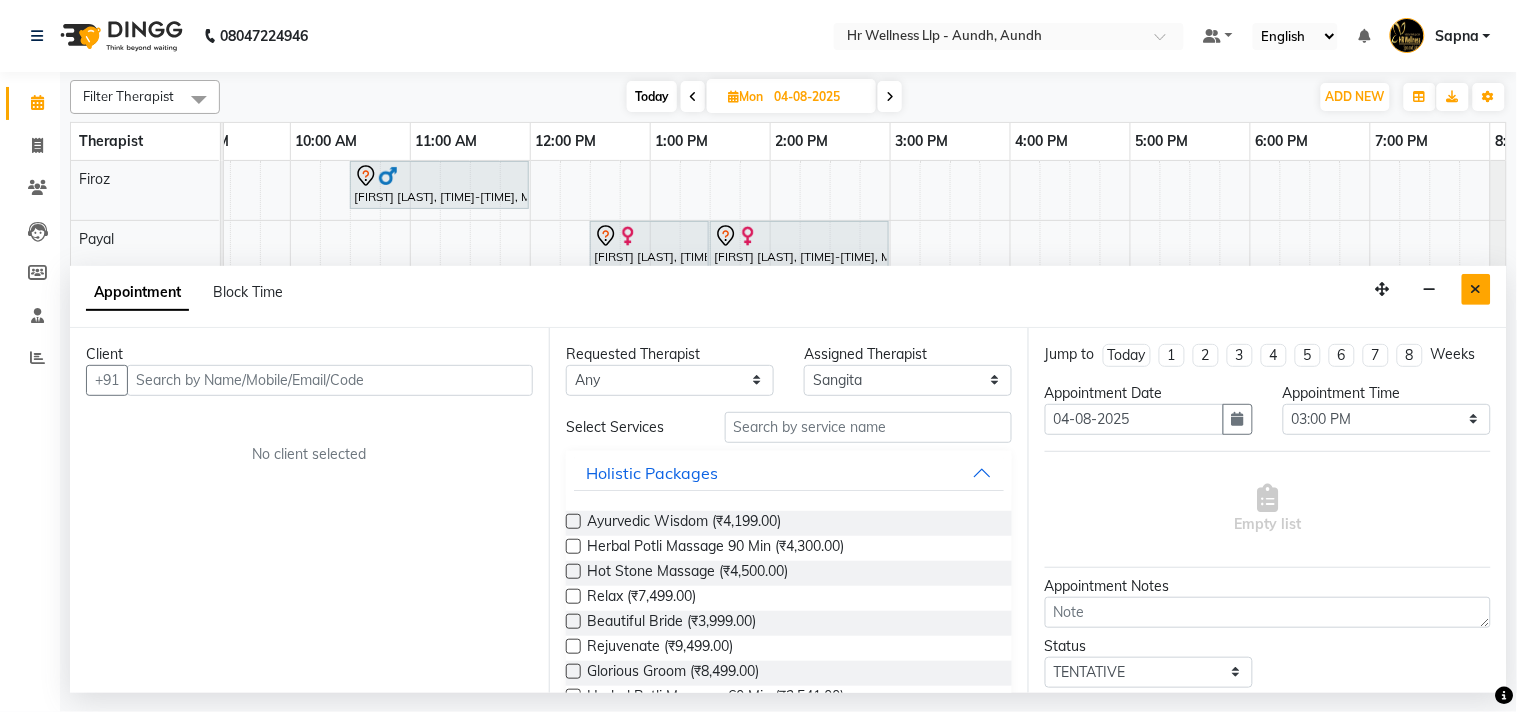 click at bounding box center [1476, 289] 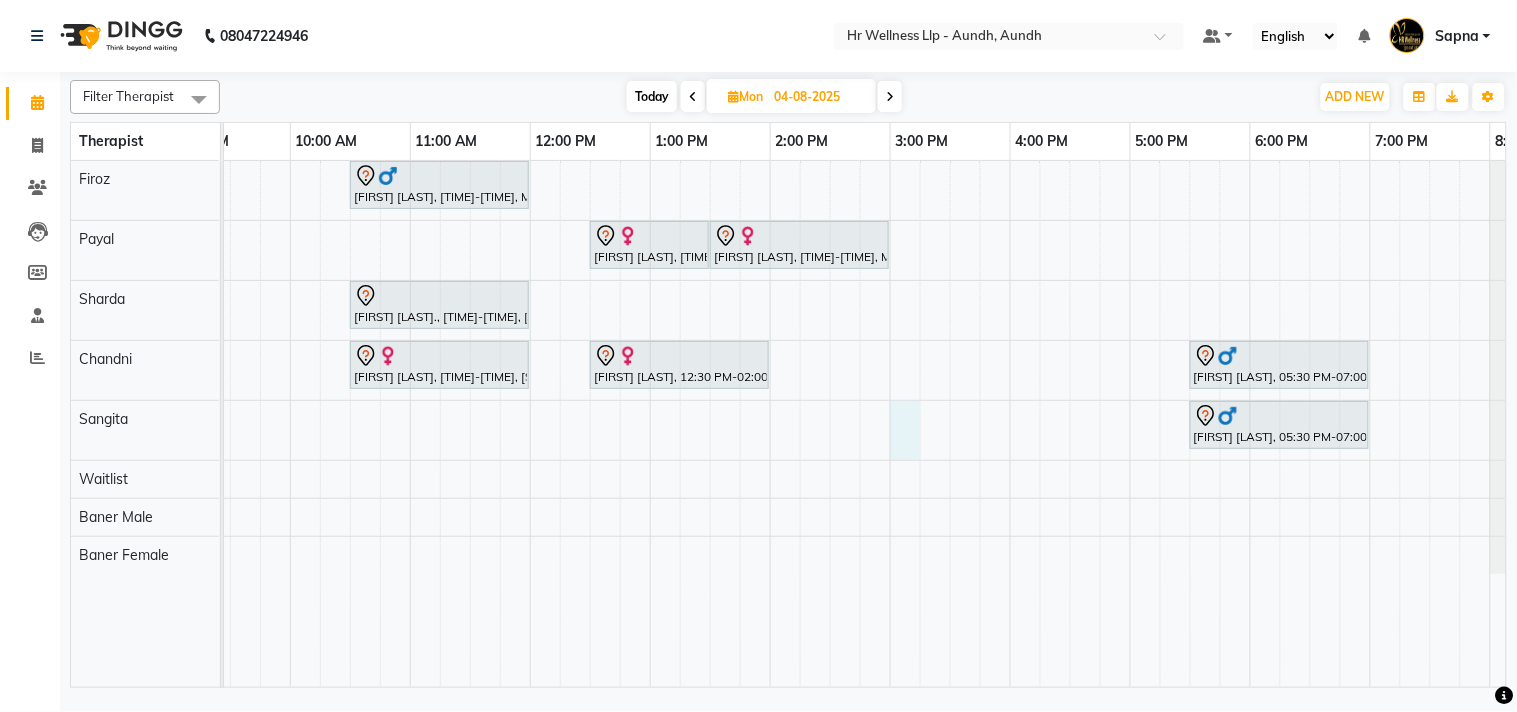 click on "Anil Agarwal, 10:30 AM-12:00 PM, Massage 60 Min             Renuka Agarwal, 12:30 PM-01:30 PM, Massage 60 Min             Renuka Agarwal, 01:30 PM-03:00 PM, Massage 60 Min             Asha Chordiya., 10:30 AM-12:00 PM, Massage 60 Min             Mathangi Shankar, 10:30 AM-12:00 PM, Massage 60 Min             Renuka Agarwal, 12:30 PM-02:00 PM, Massage 60 Min             Hemant Jagtap, 05:30 PM-07:00 PM, Massage 60 Min             Hemant kapse, 05:30 PM-07:00 PM, Massage 90 Min" at bounding box center (830, 424) 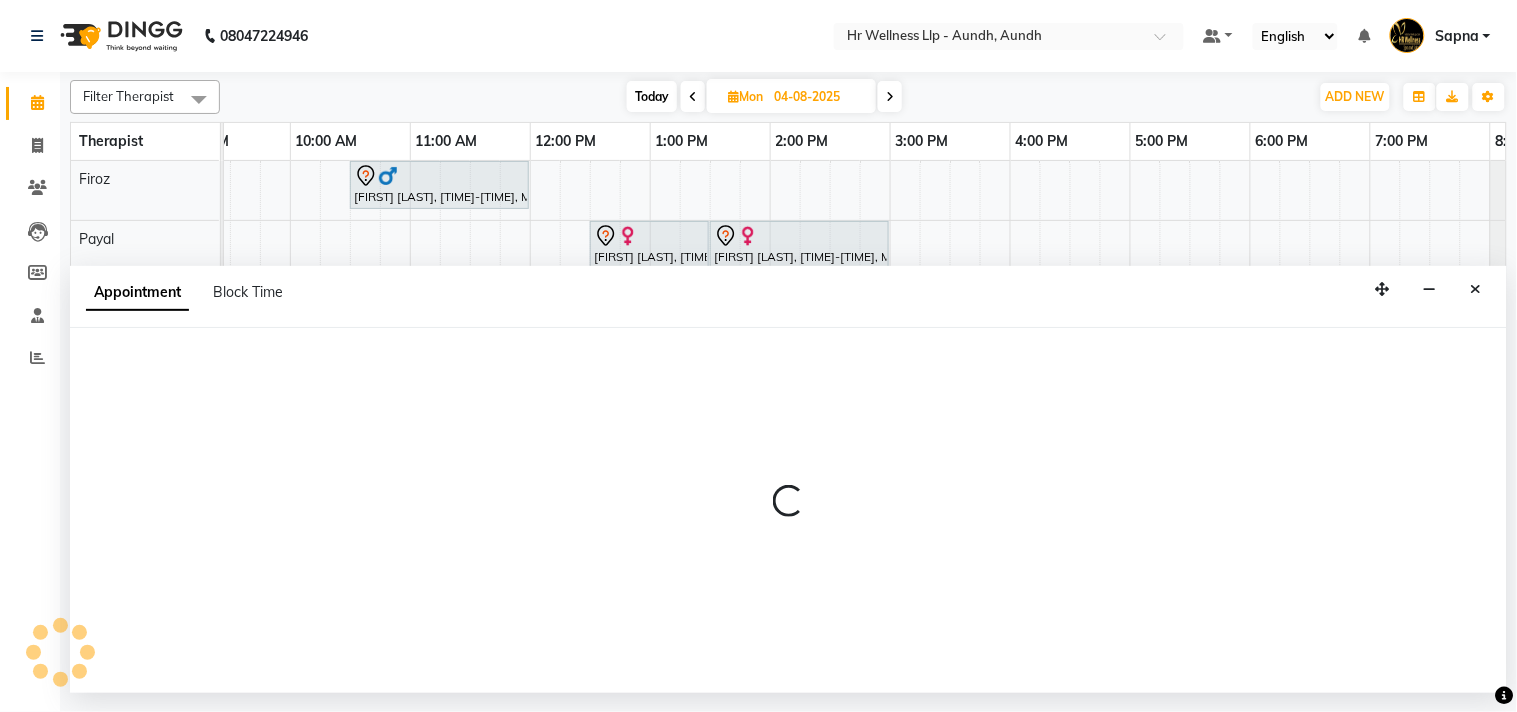 select on "77663" 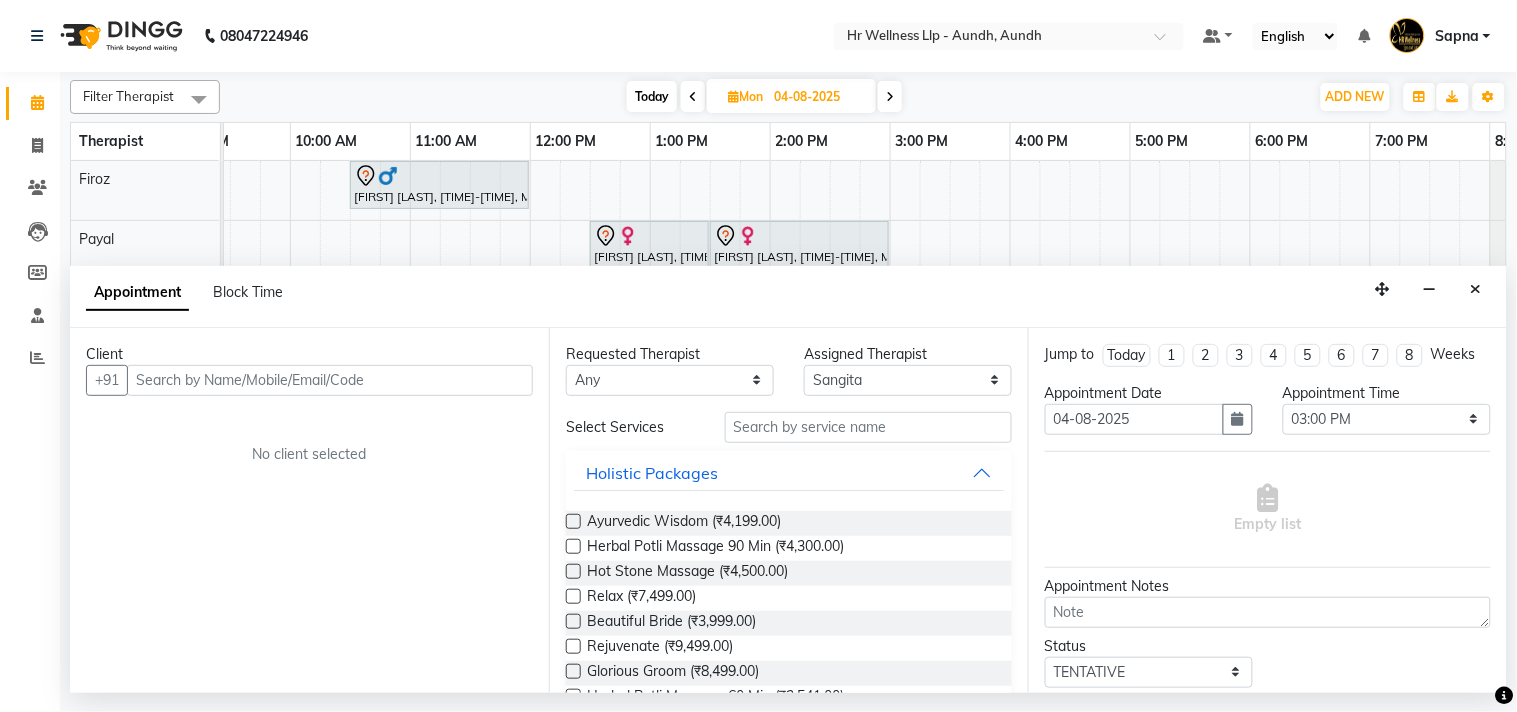 click at bounding box center [330, 380] 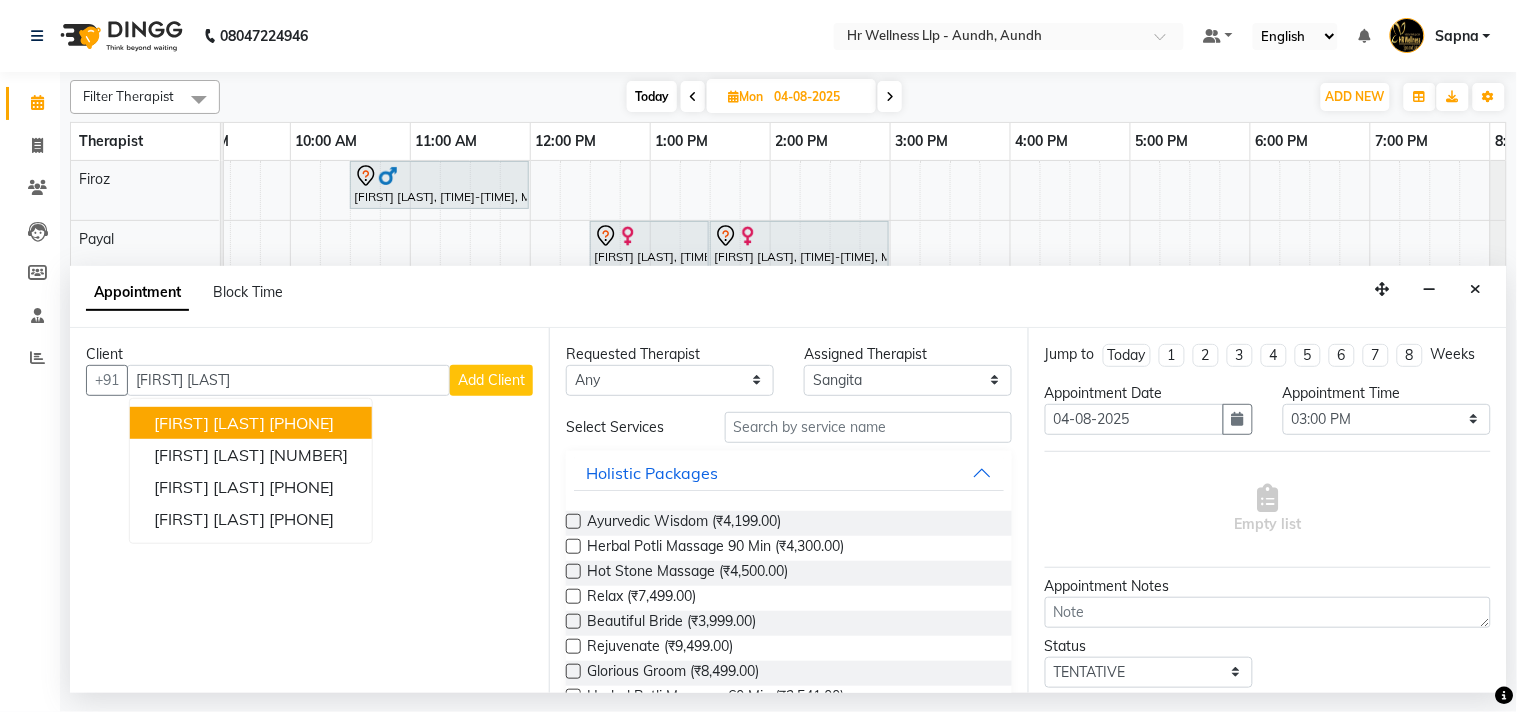 click on "[PHONE]" at bounding box center [301, 423] 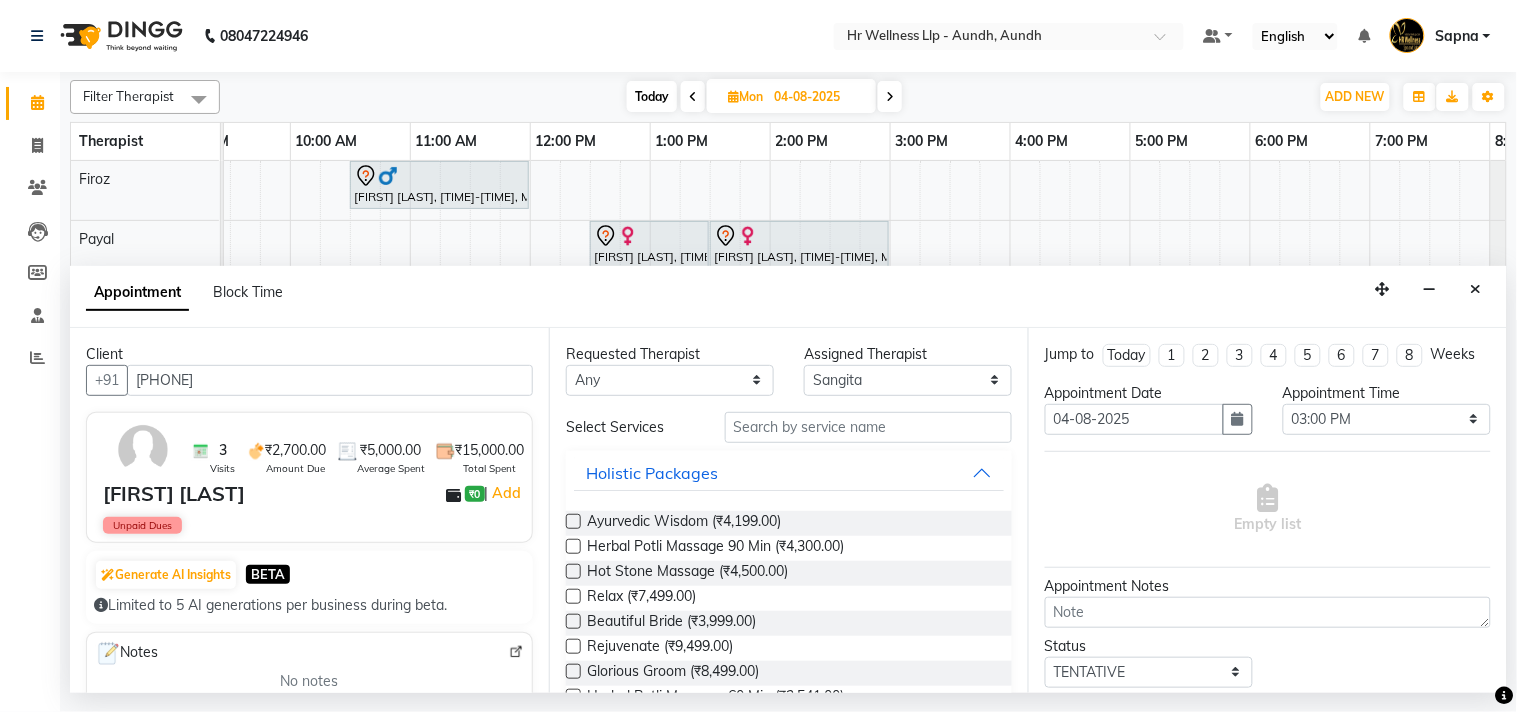 type on "[PHONE]" 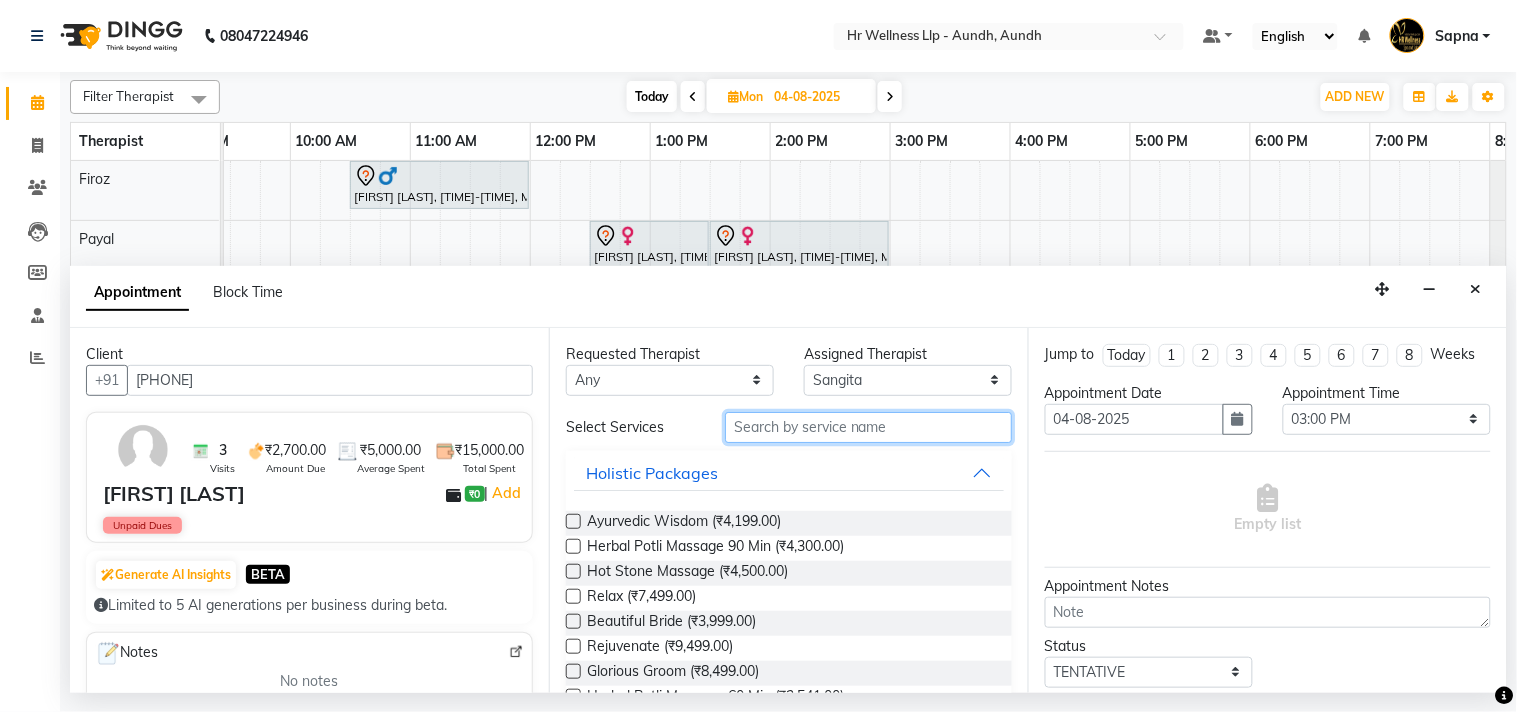 click at bounding box center (868, 427) 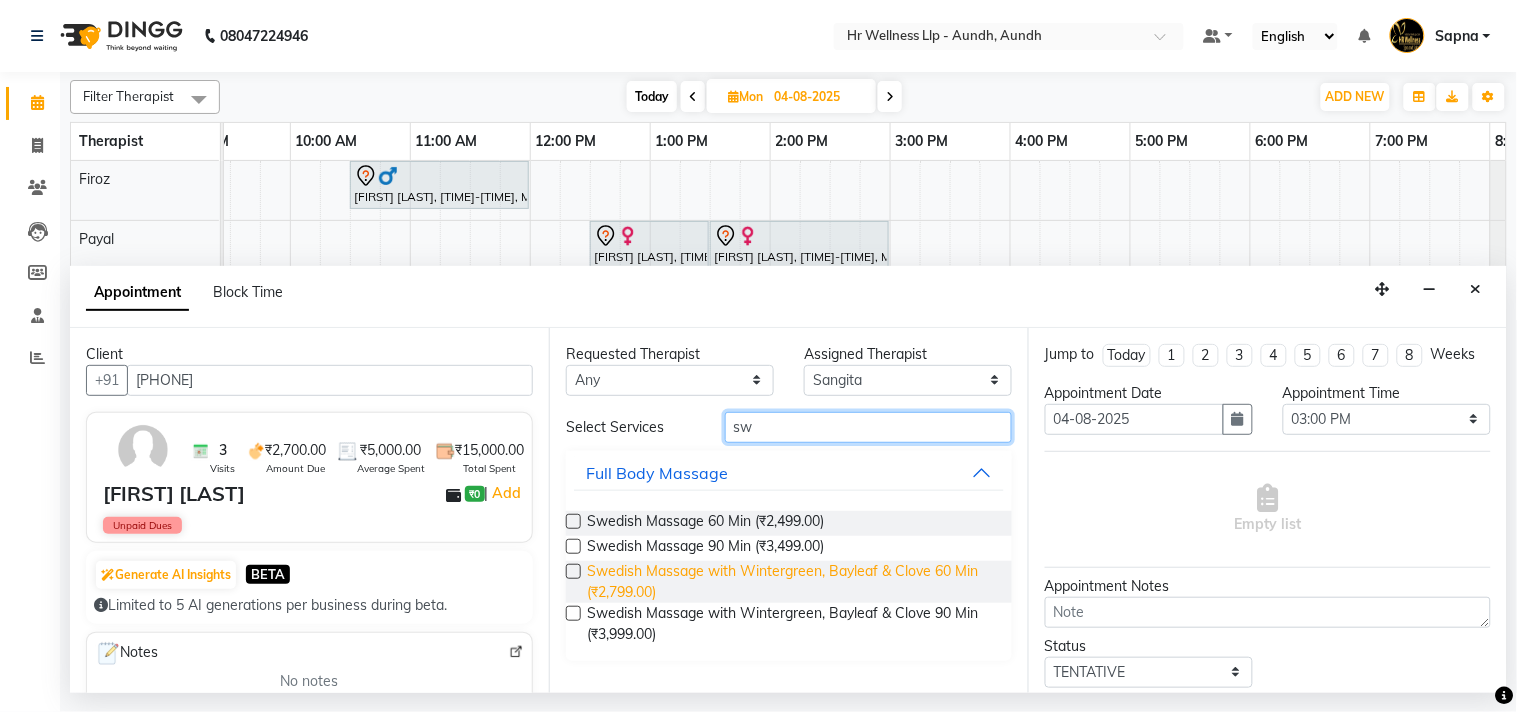 type on "sw" 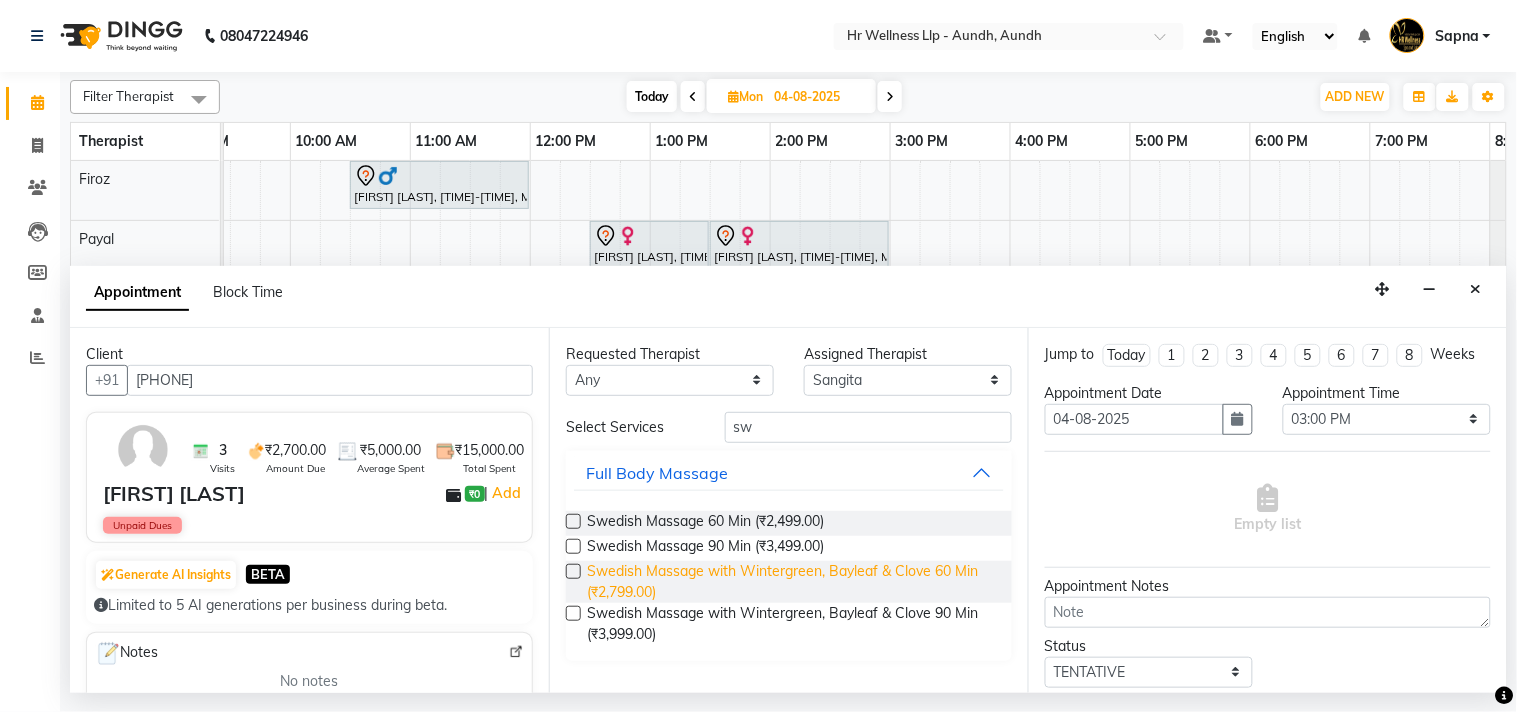 click on "Swedish Massage with Wintergreen, Bayleaf & Clove 60 Min (₹2,799.00)" at bounding box center [791, 582] 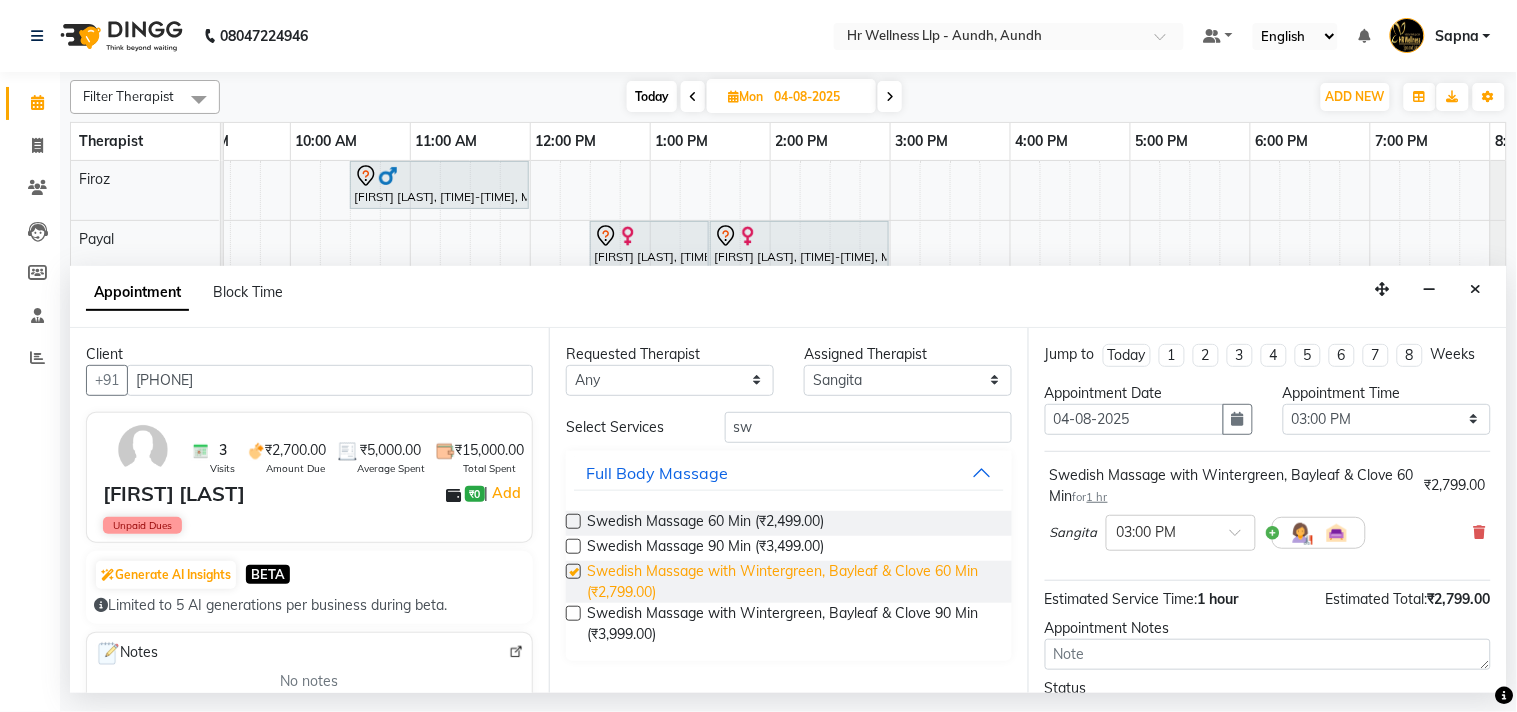 checkbox on "false" 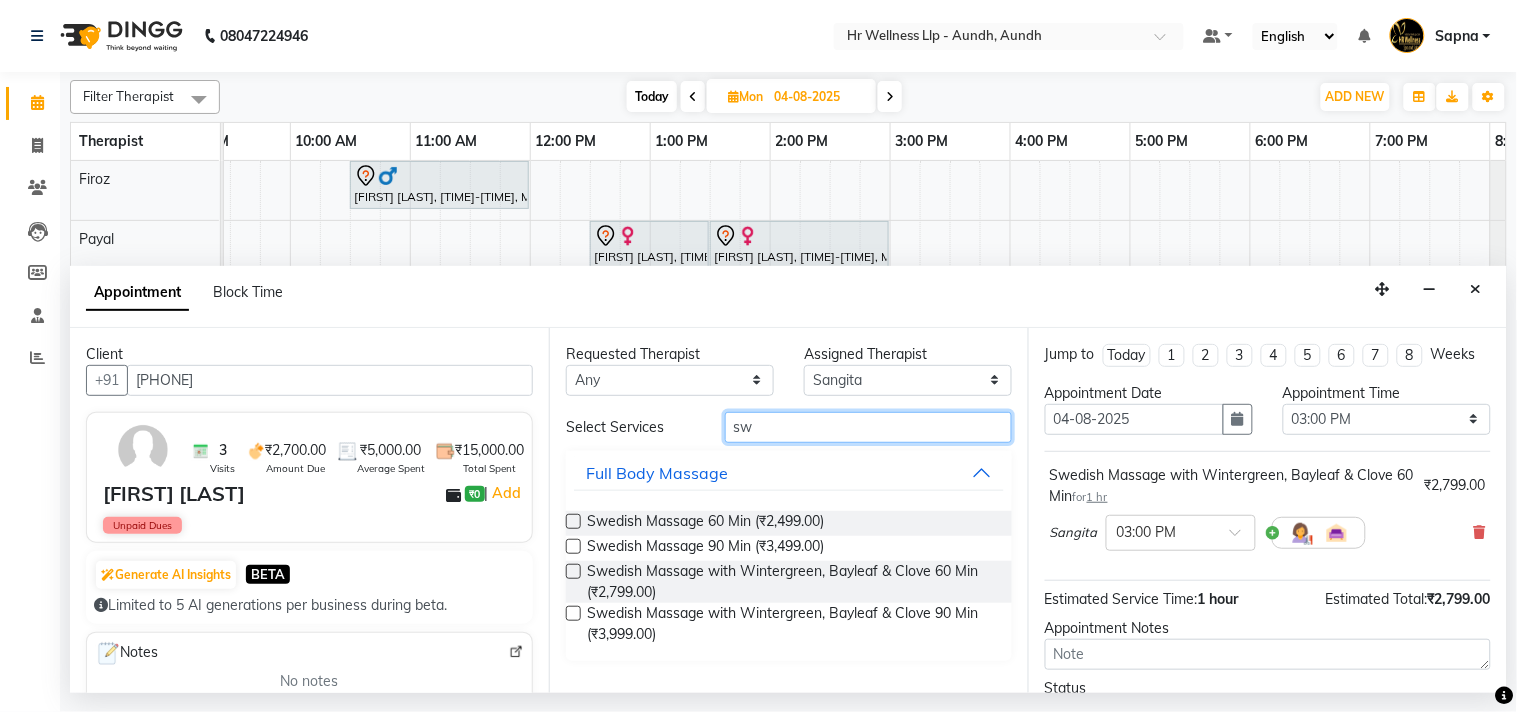 click on "sw" at bounding box center (868, 427) 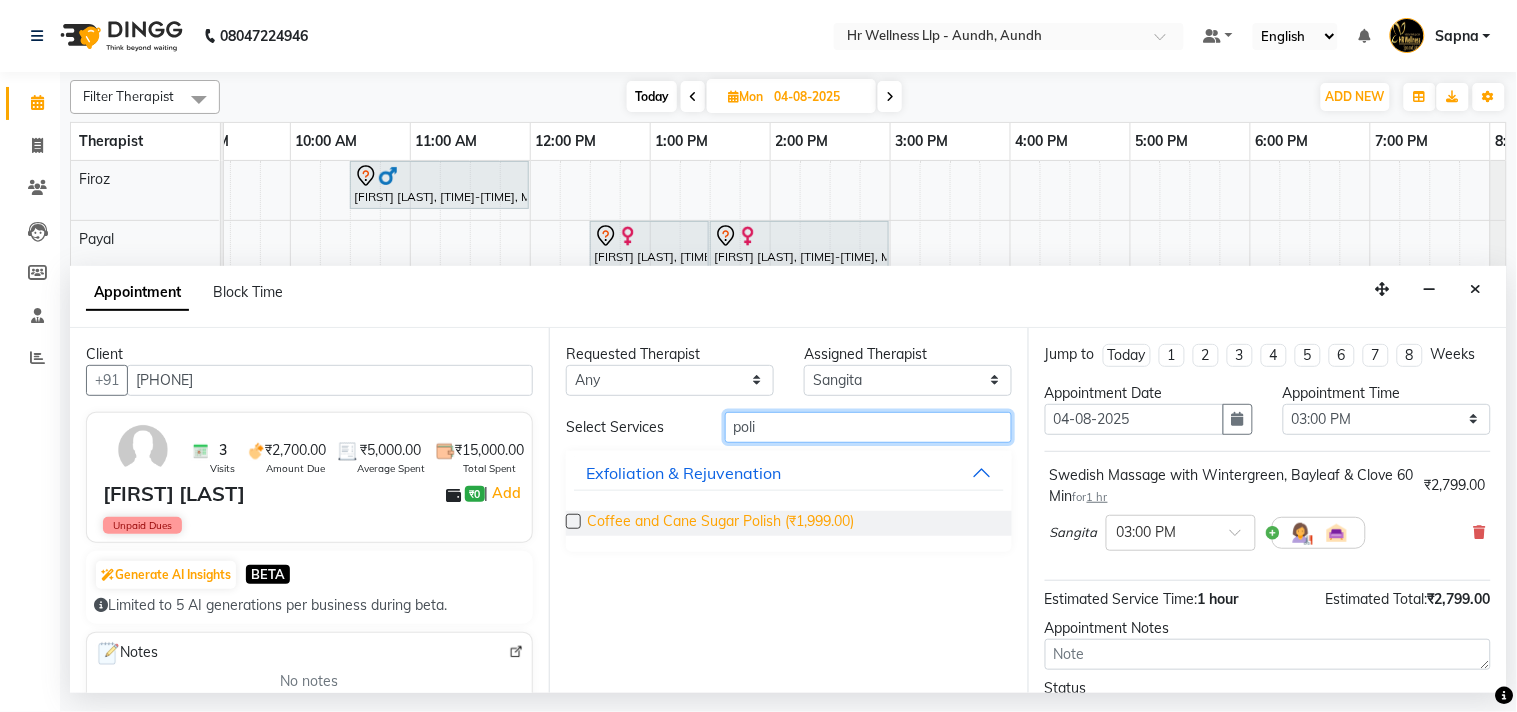 type on "poli" 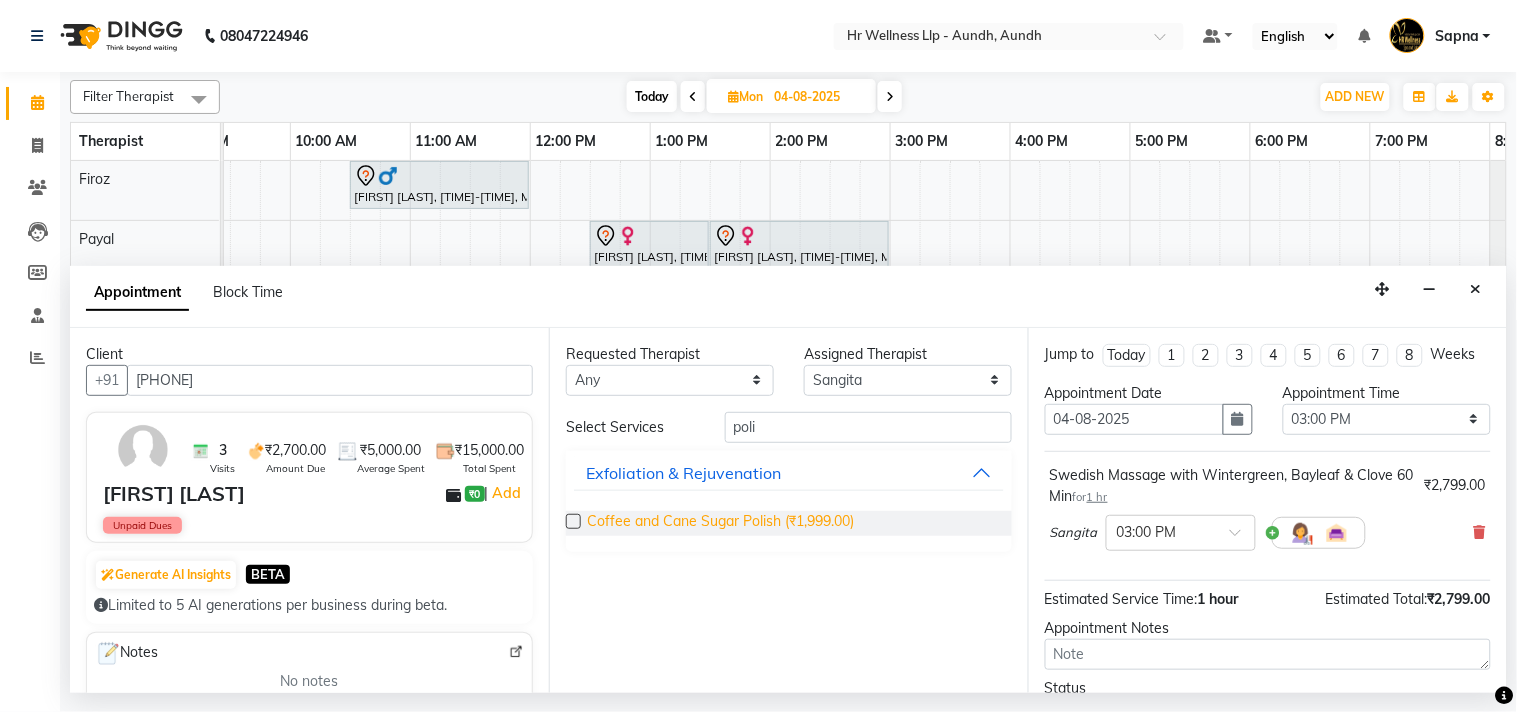 click on "Coffee and Cane Sugar Polish (₹1,999.00)" at bounding box center [720, 523] 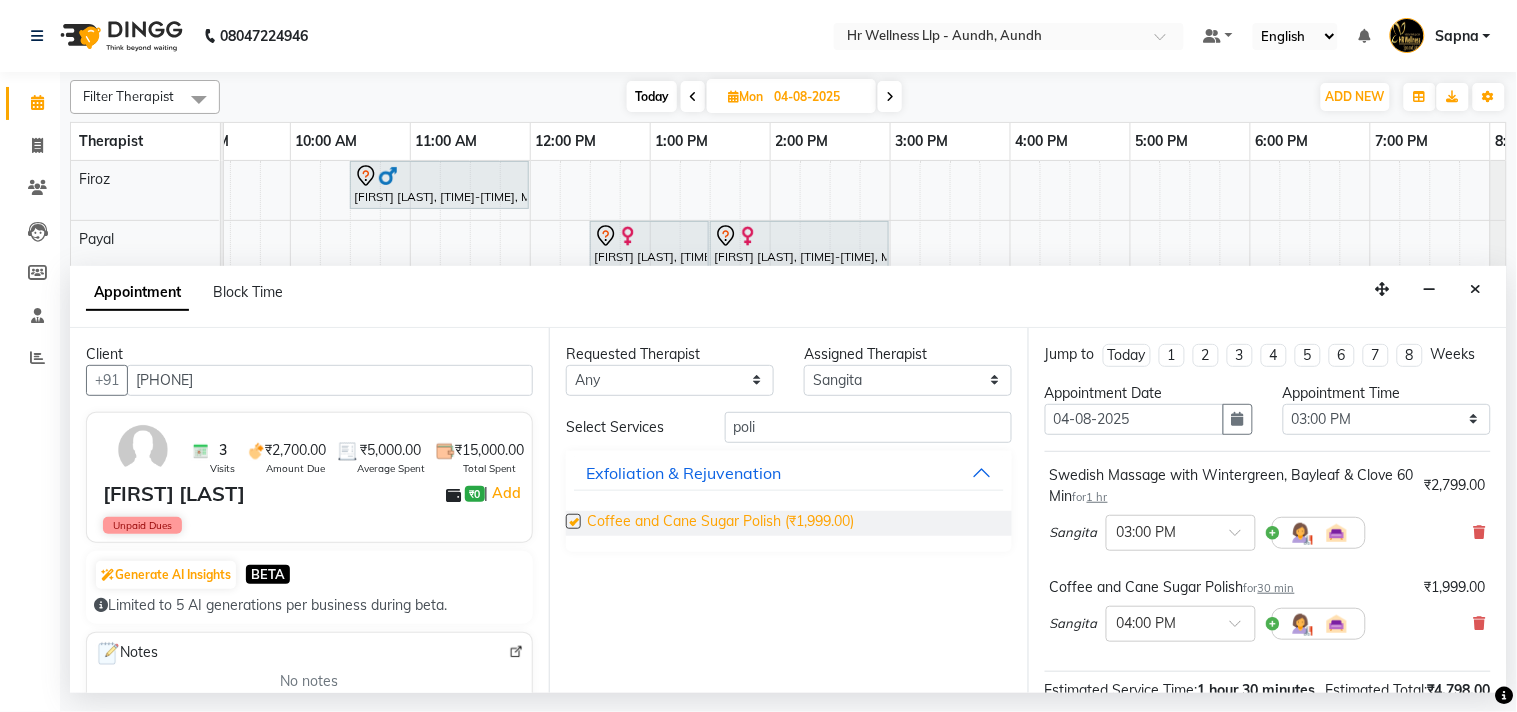 checkbox on "false" 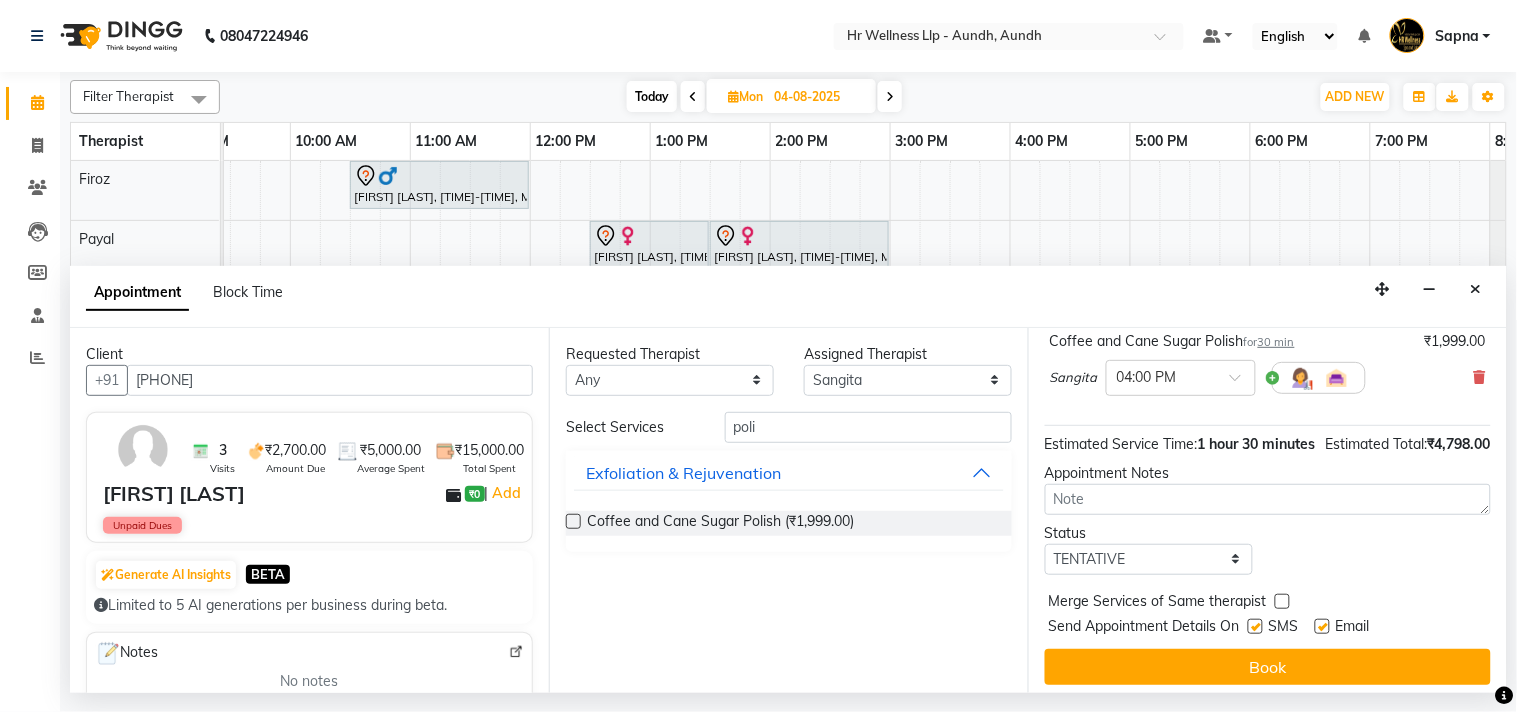 scroll, scrollTop: 293, scrollLeft: 0, axis: vertical 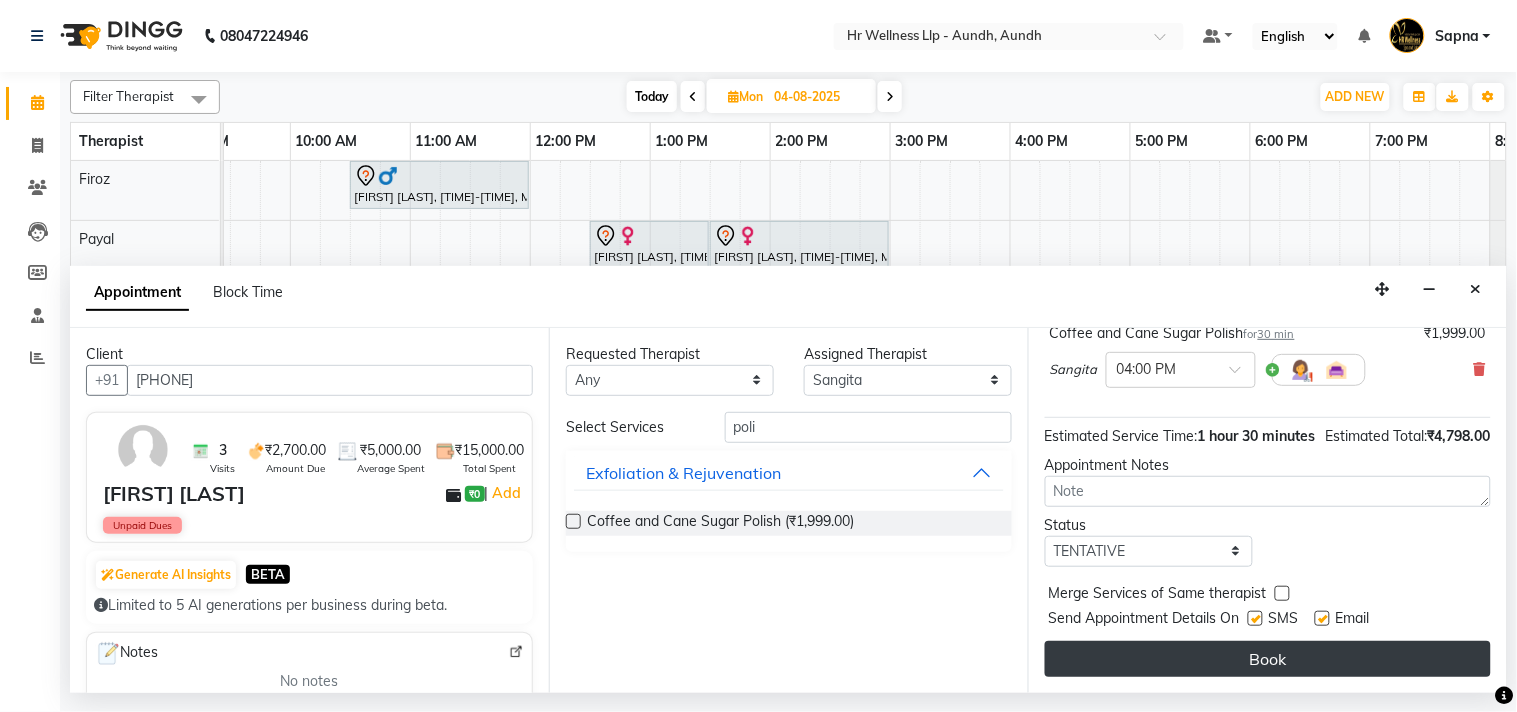 click on "Book" at bounding box center (1268, 659) 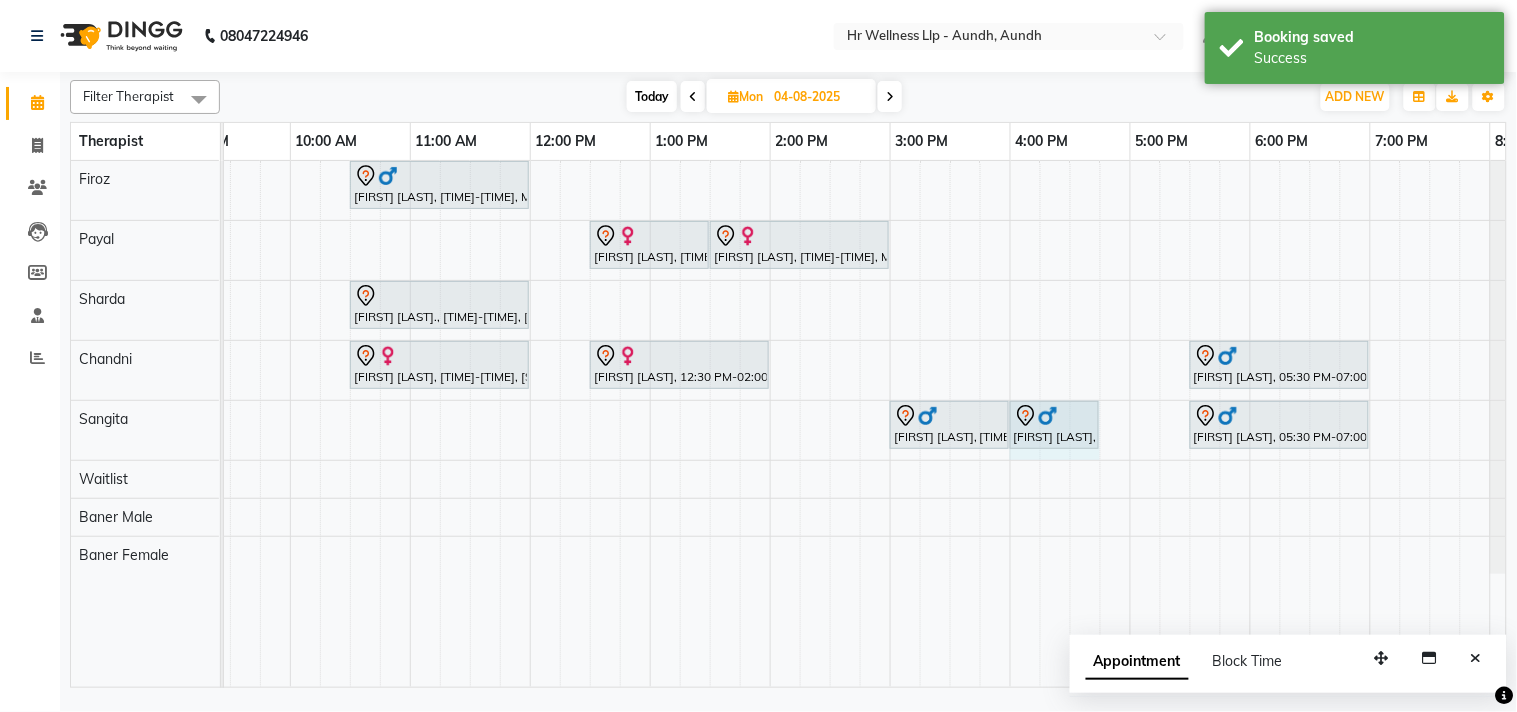 drag, startPoint x: 1067, startPoint y: 427, endPoint x: 1103, endPoint y: 420, distance: 36.67424 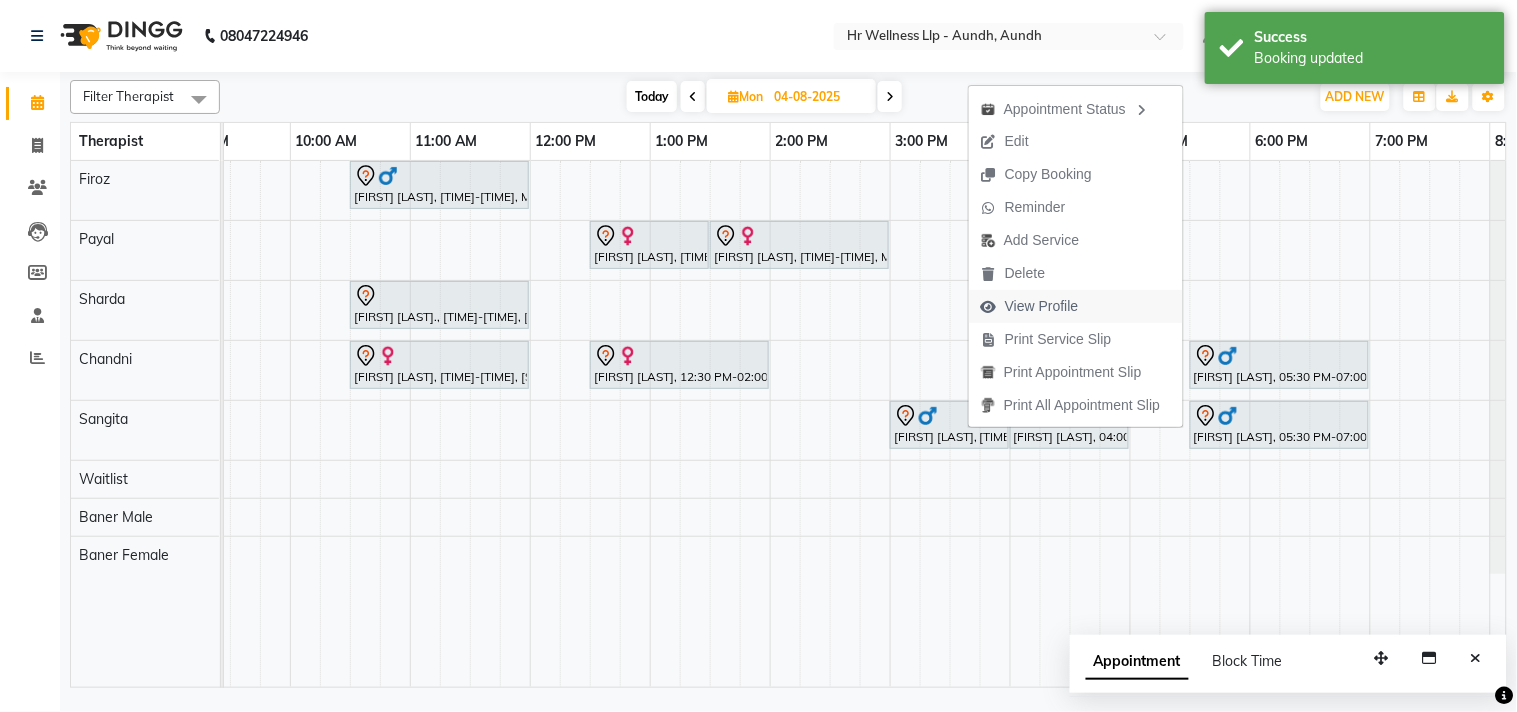 click on "View Profile" at bounding box center [1042, 306] 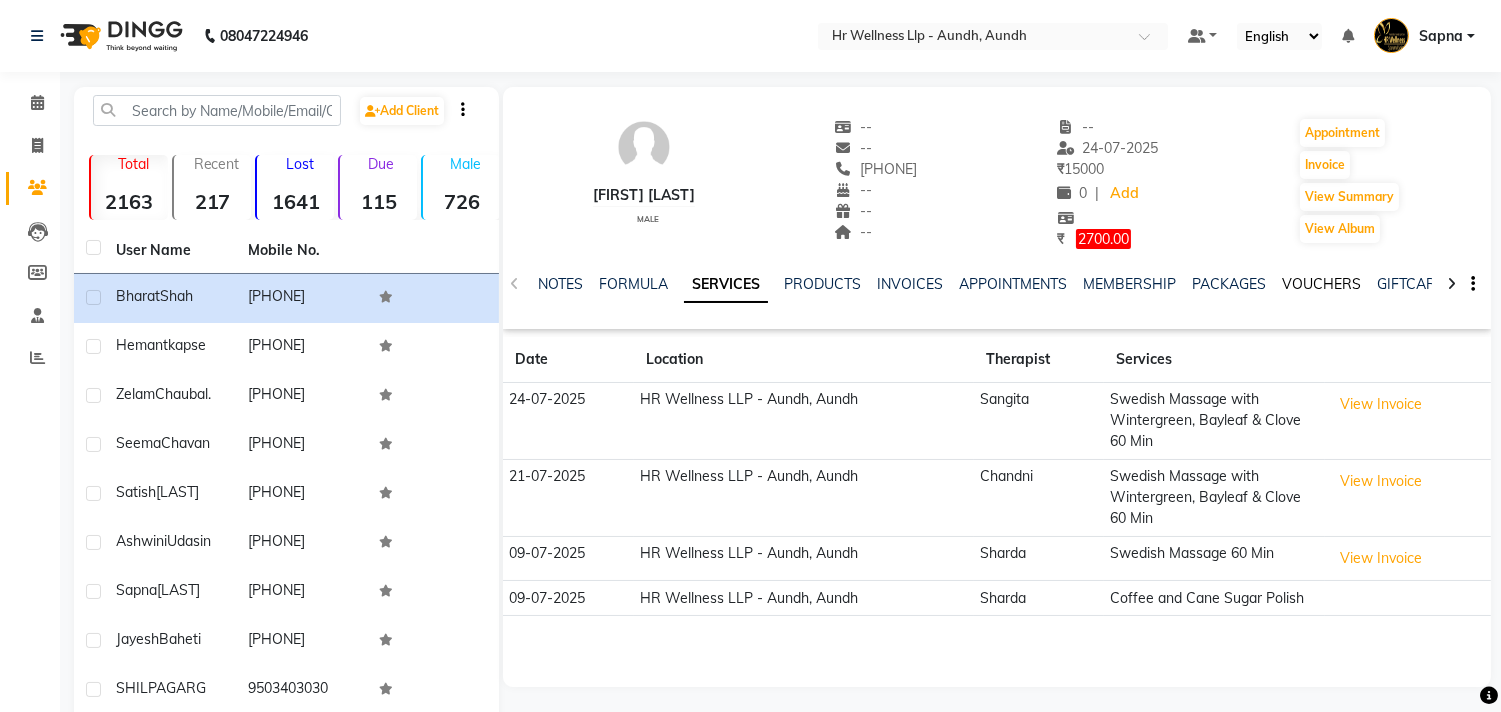 click on "VOUCHERS" 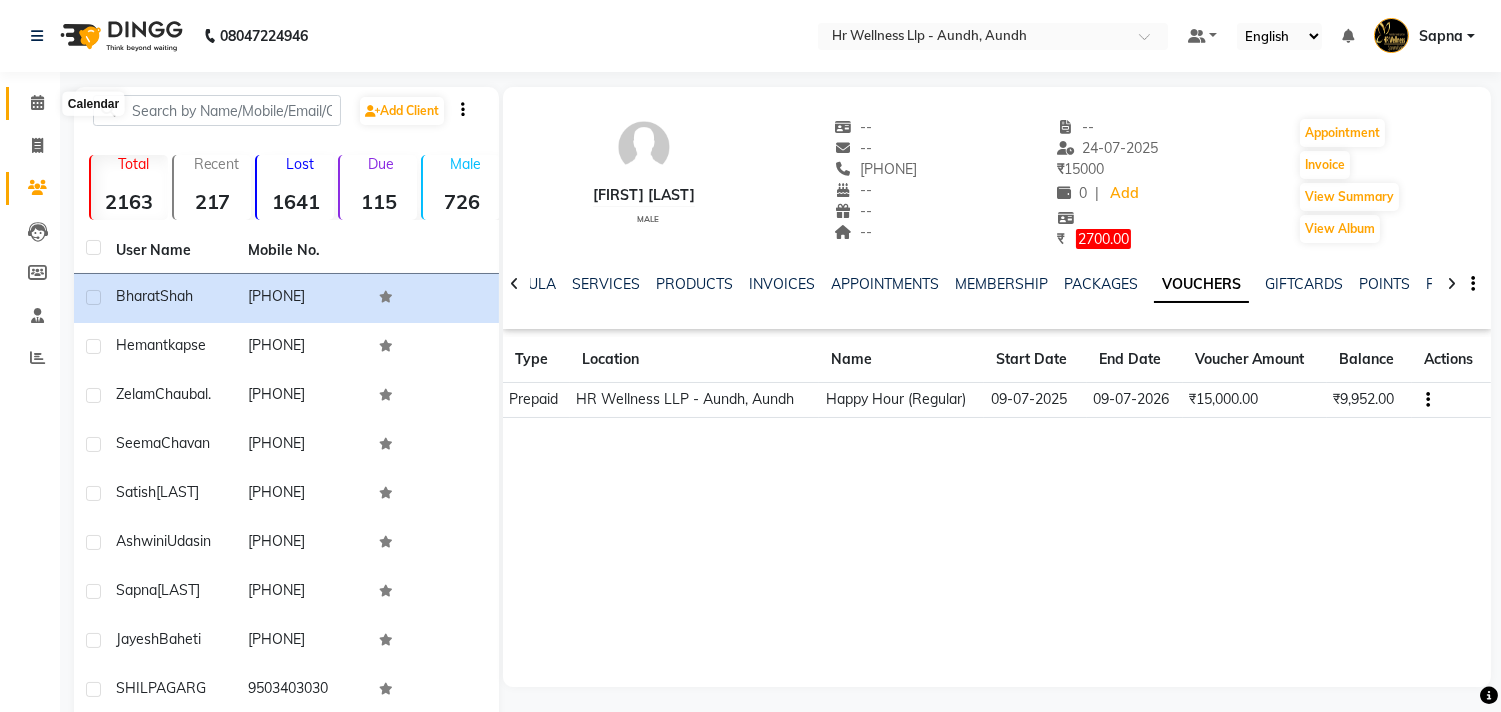 click 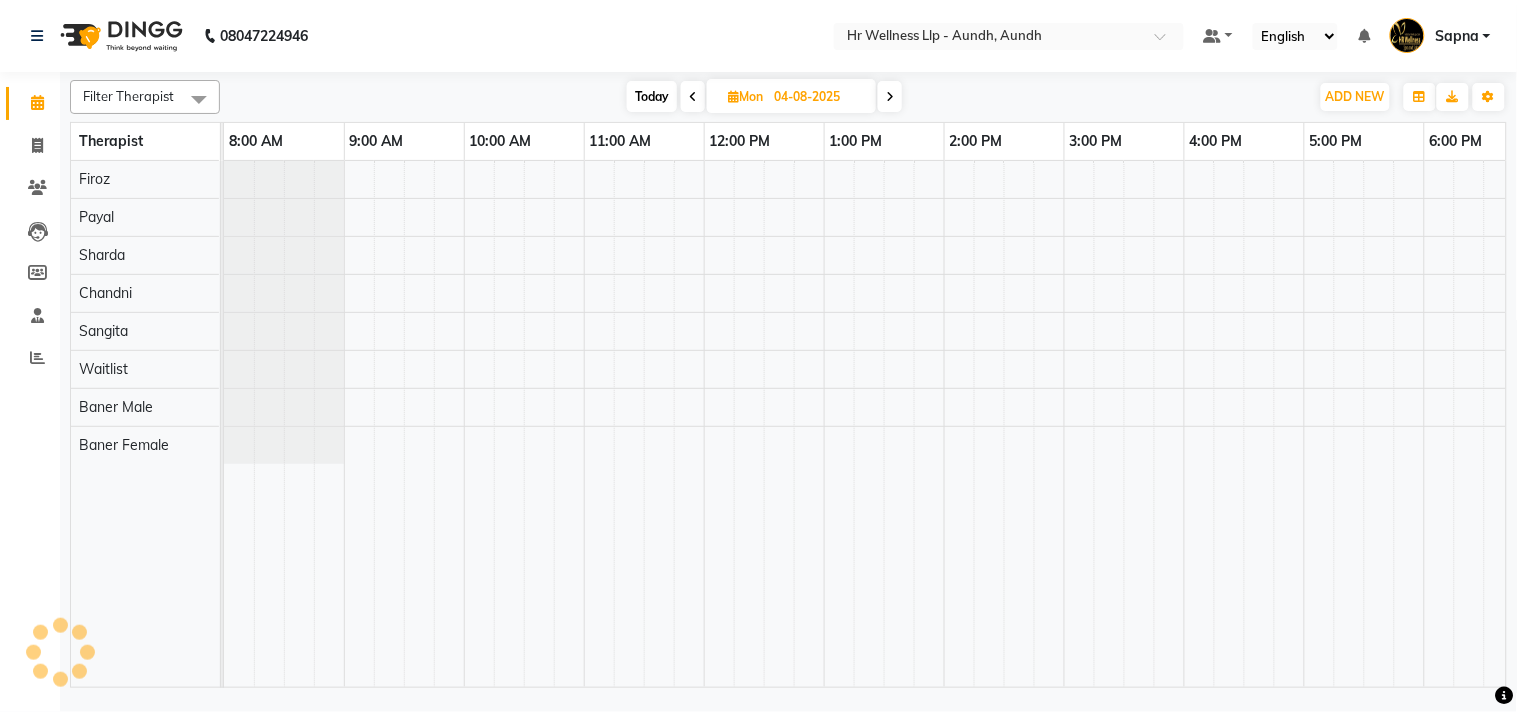 scroll, scrollTop: 0, scrollLeft: 0, axis: both 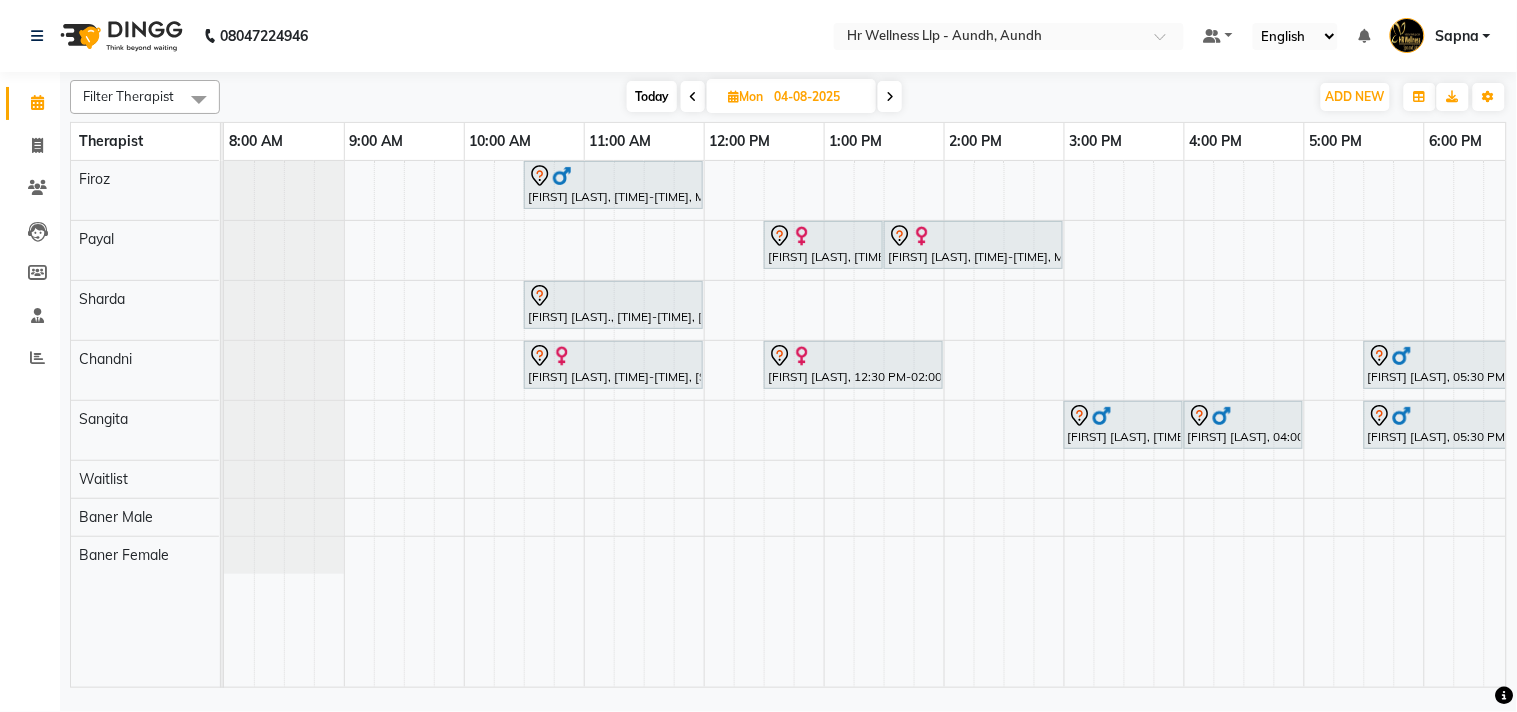 click on "Today" at bounding box center [652, 96] 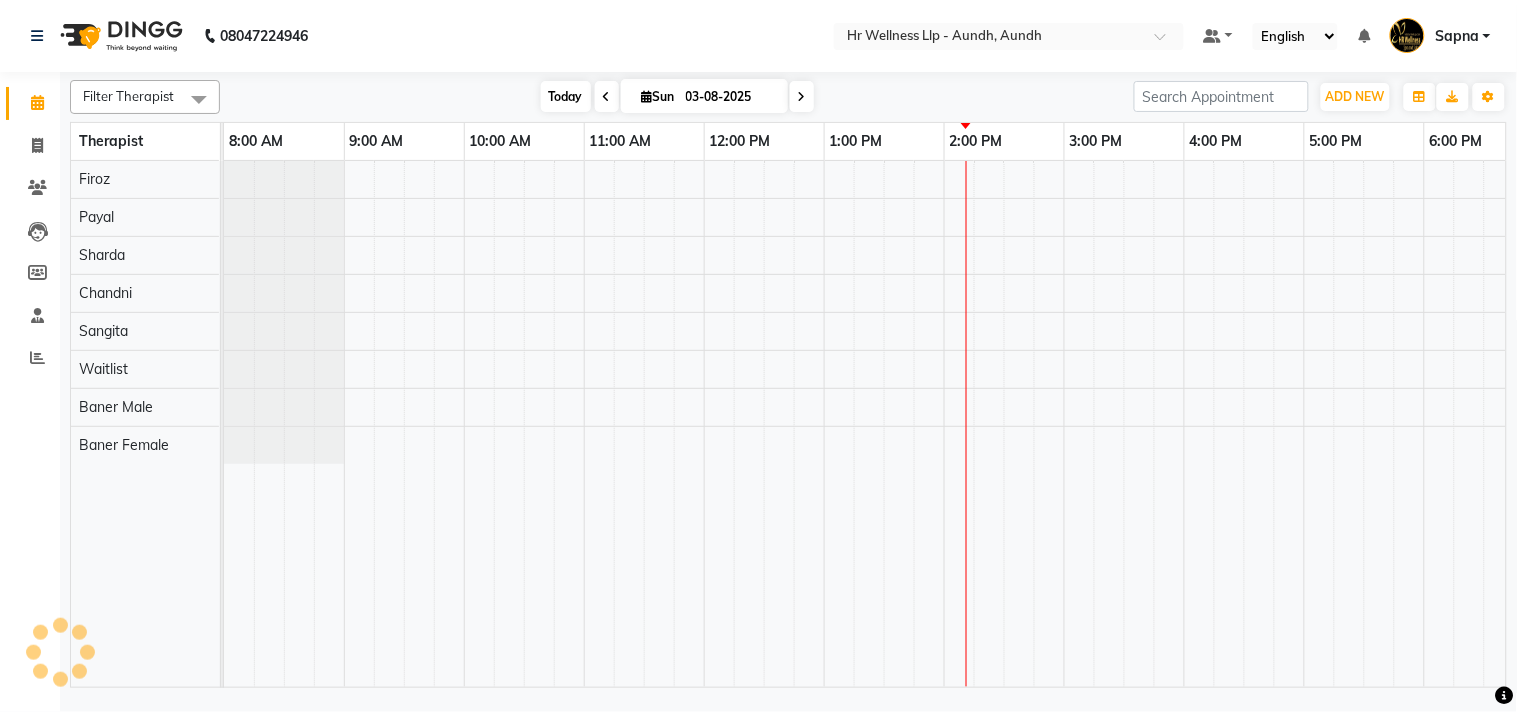 scroll, scrollTop: 0, scrollLeft: 277, axis: horizontal 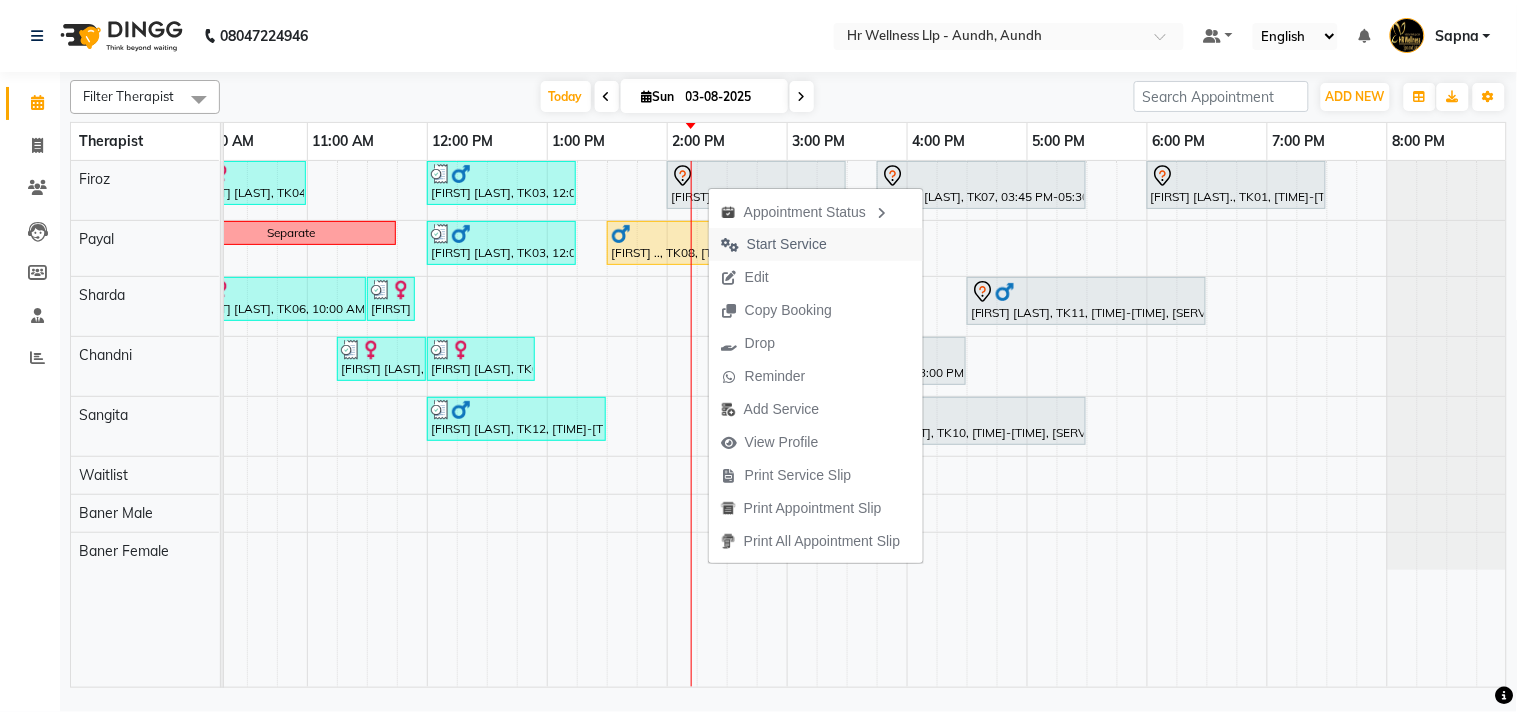 click on "Start Service" at bounding box center [787, 244] 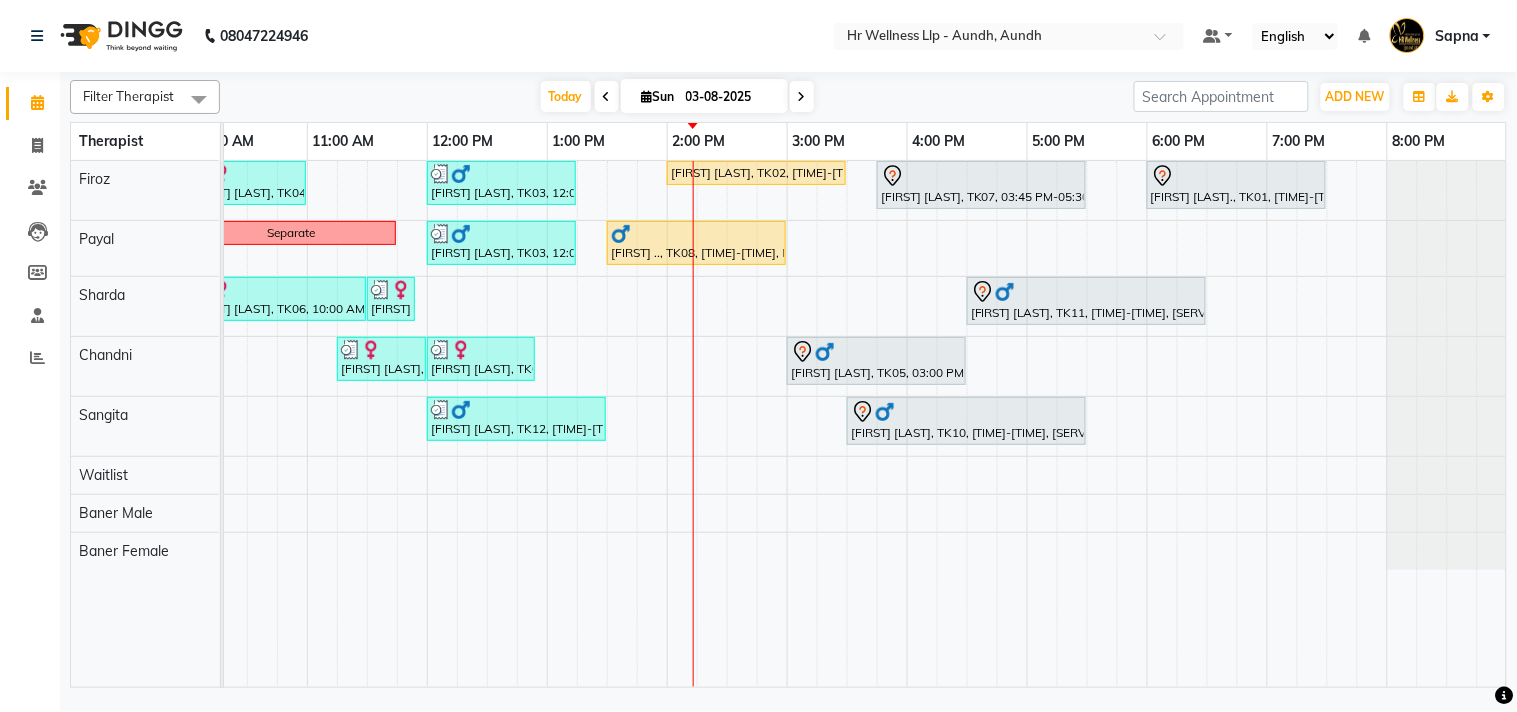 click at bounding box center (802, 96) 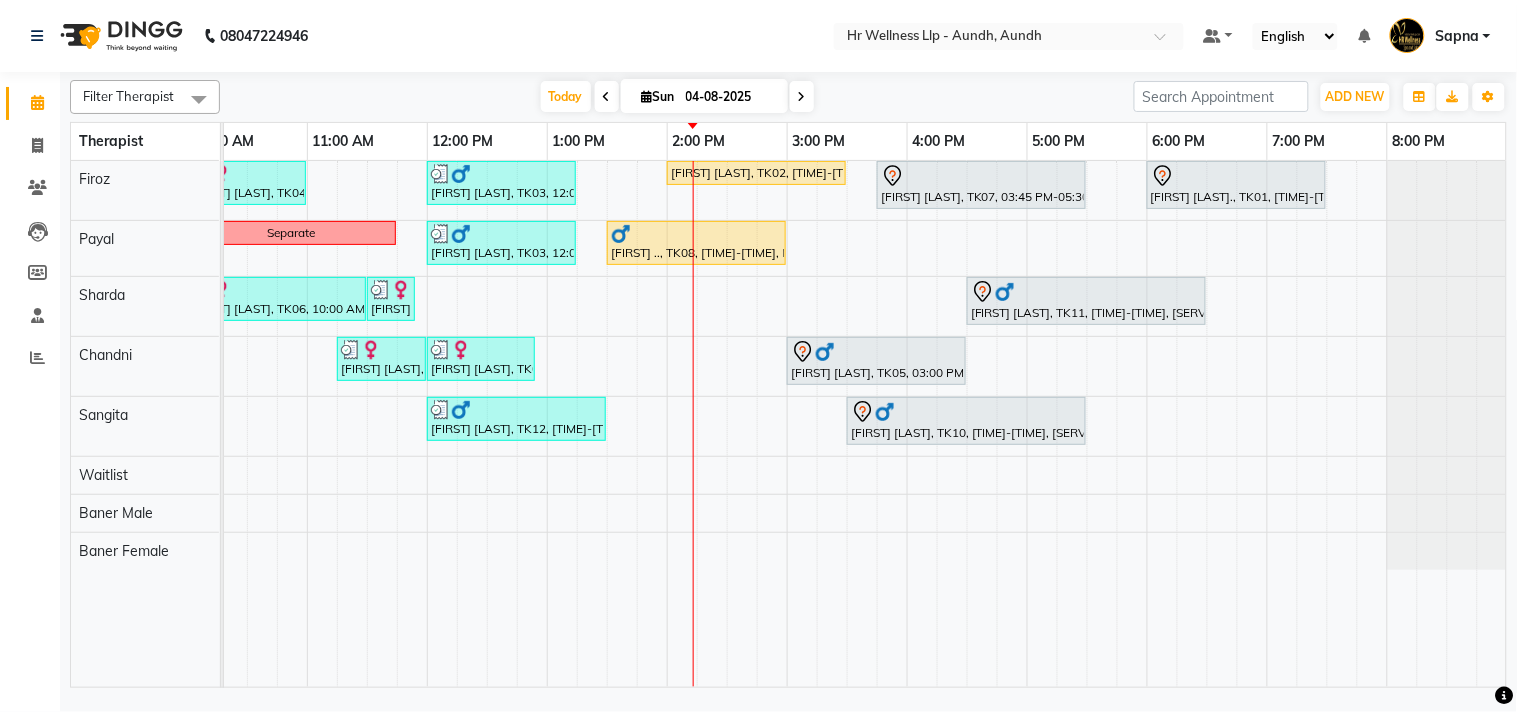 scroll, scrollTop: 0, scrollLeft: 0, axis: both 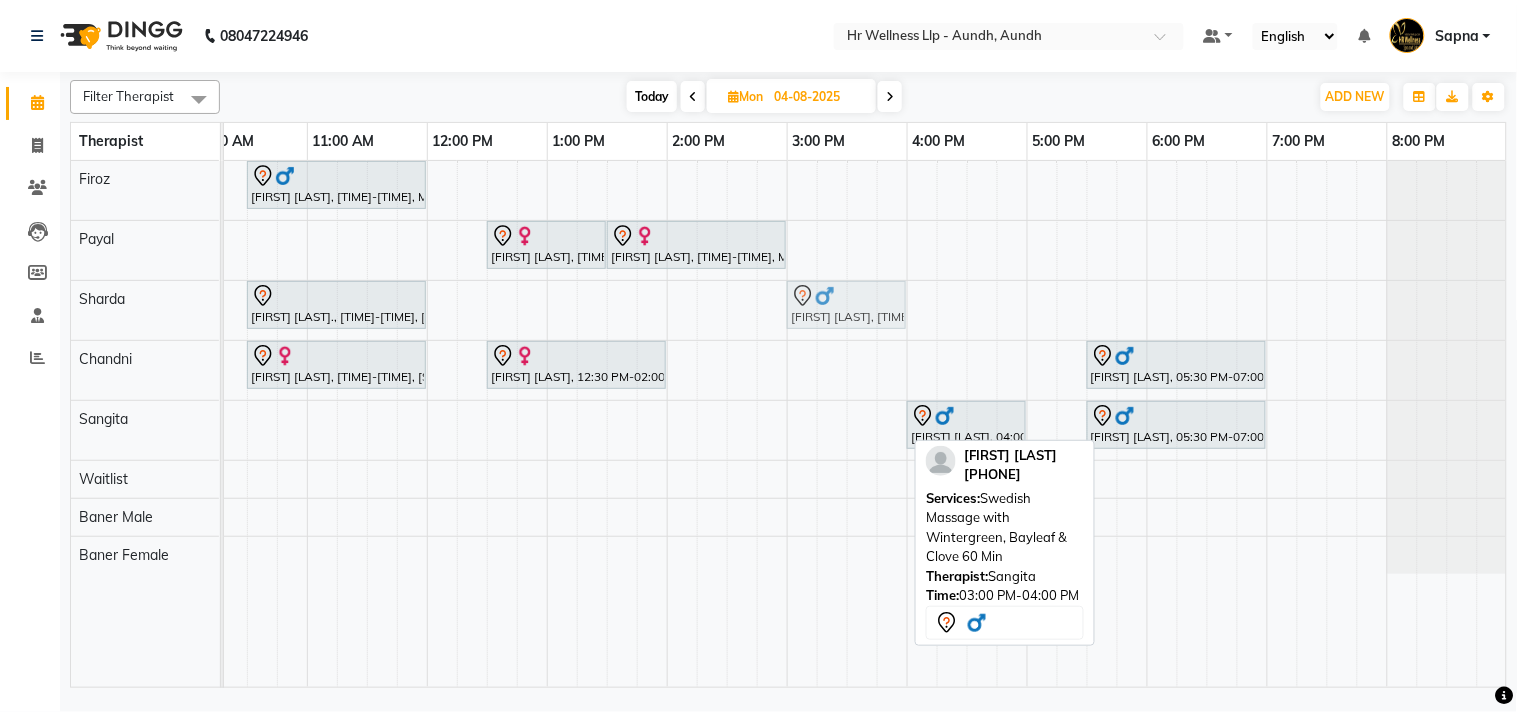 drag, startPoint x: 875, startPoint y: 420, endPoint x: 874, endPoint y: 316, distance: 104.00481 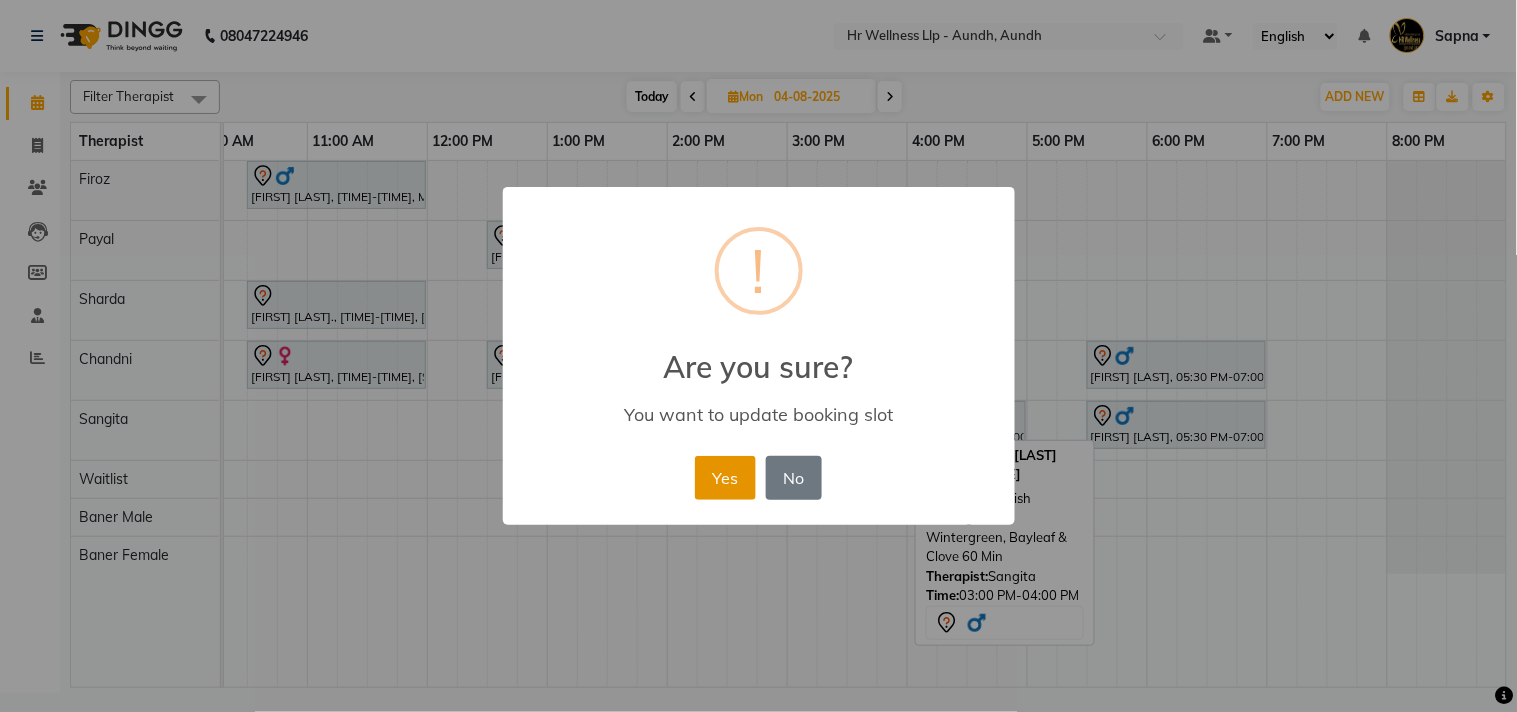 click on "Yes" at bounding box center [725, 478] 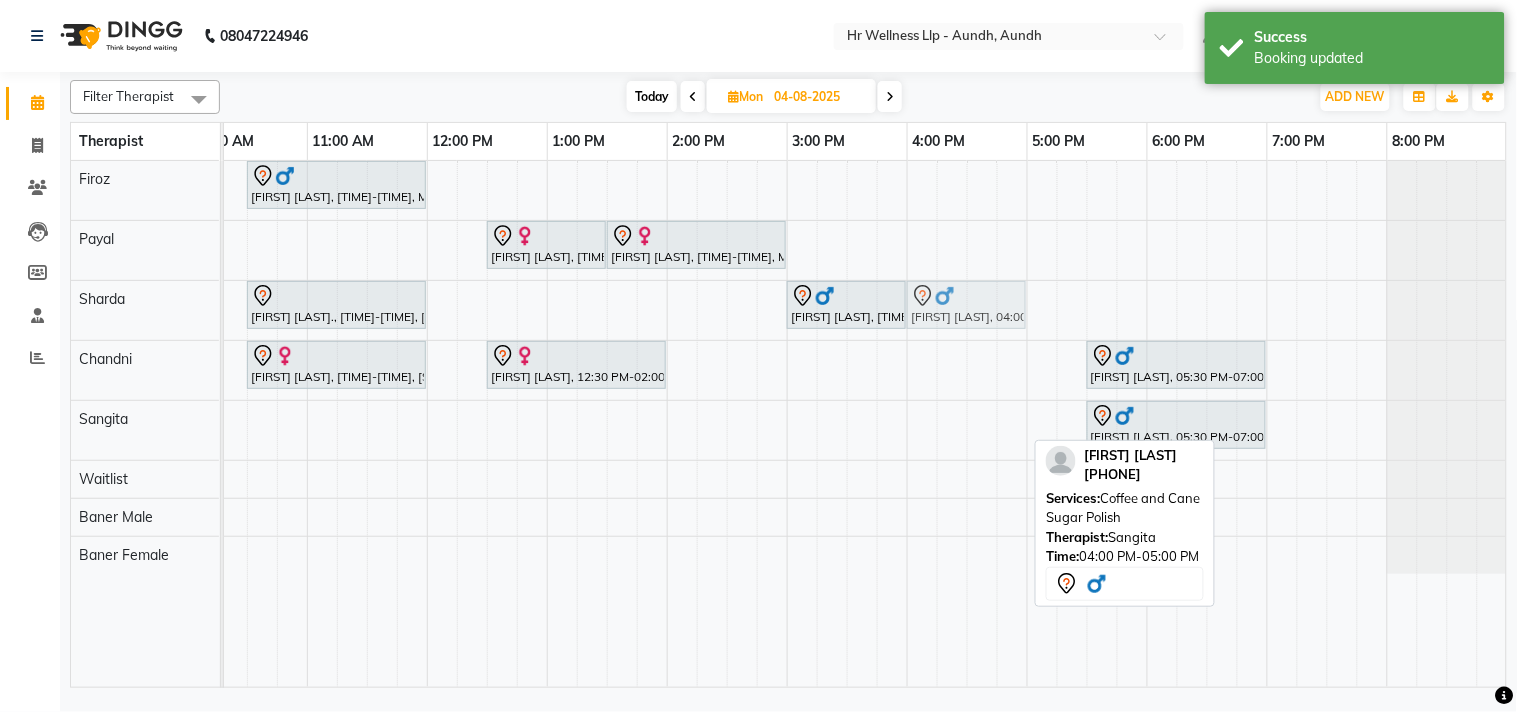 drag, startPoint x: 974, startPoint y: 418, endPoint x: 970, endPoint y: 321, distance: 97.082436 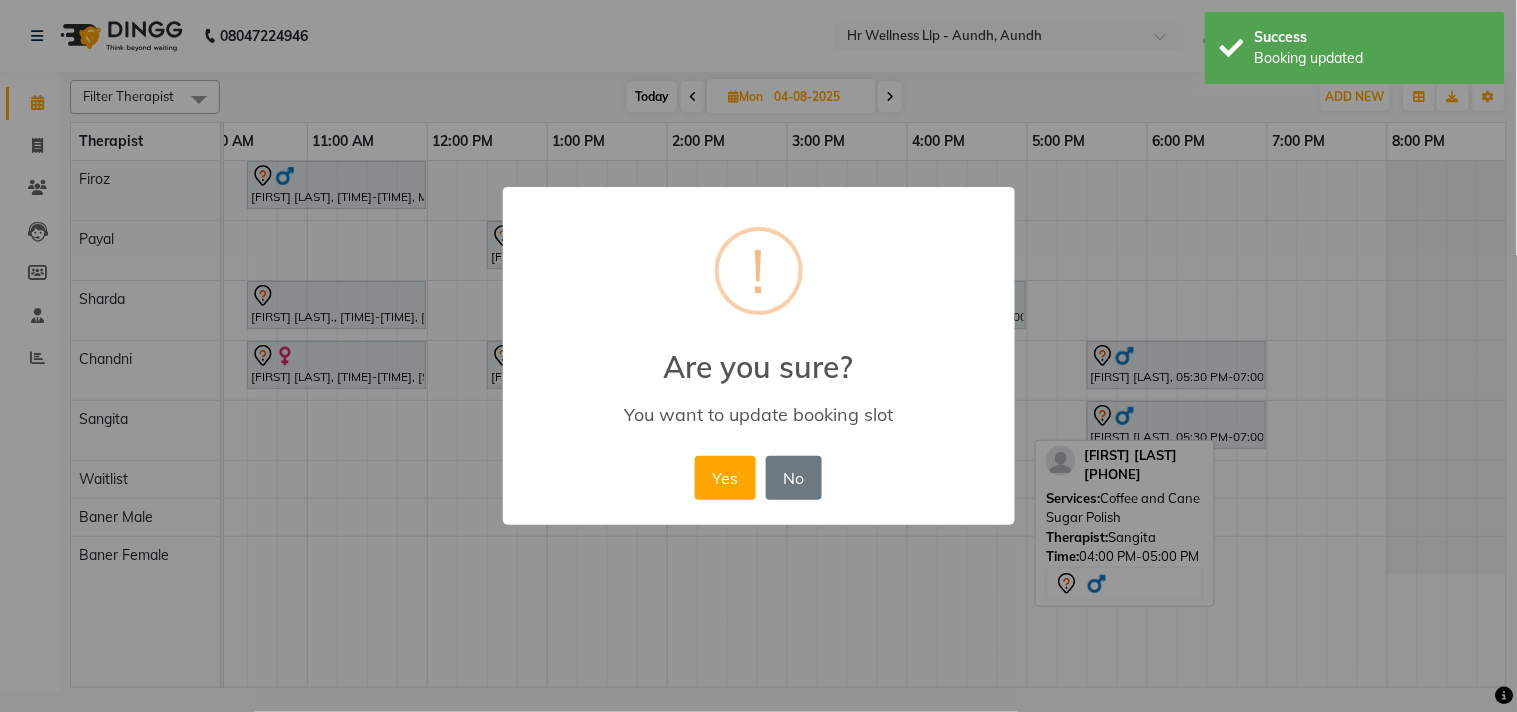 click on "× ! Are you sure? You want to update booking slot Yes No No" at bounding box center (759, 356) 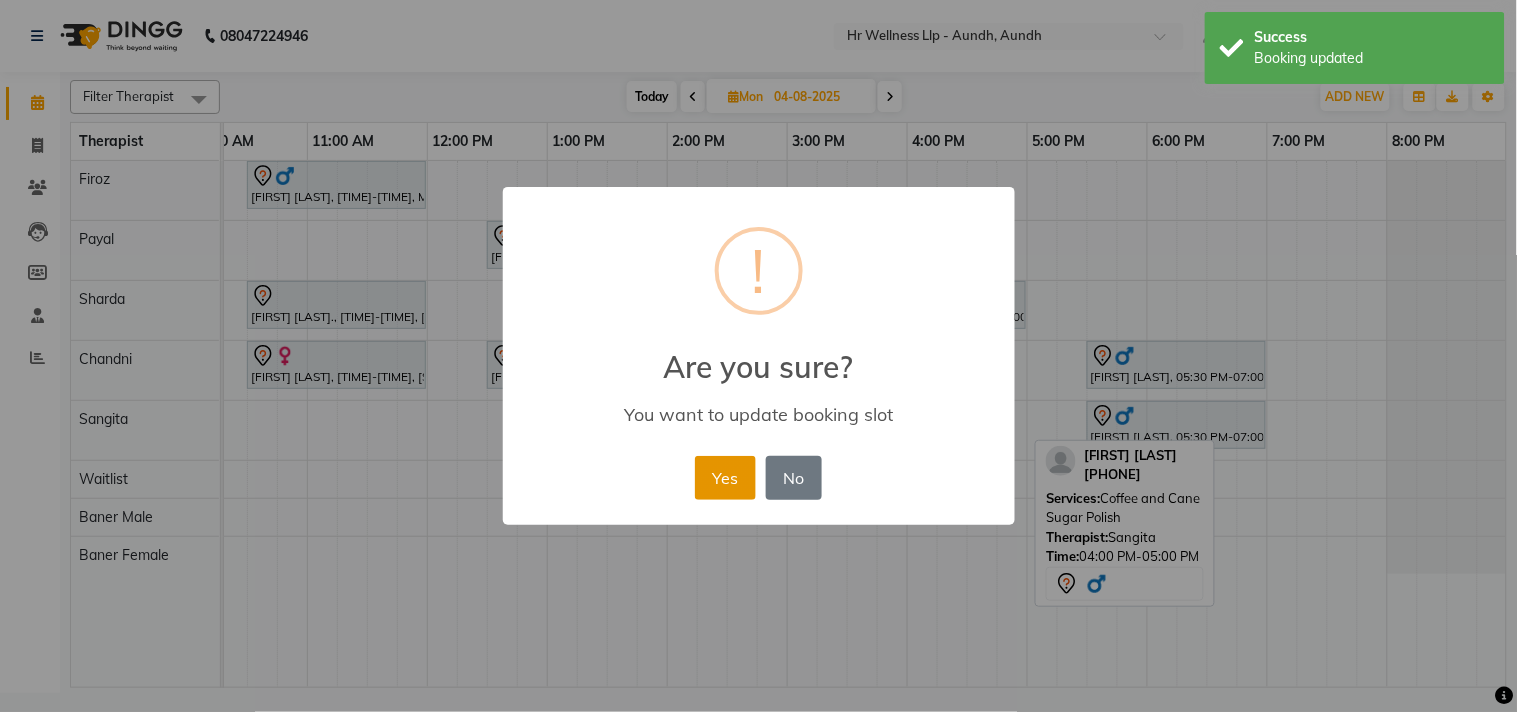 click on "Yes" at bounding box center (725, 478) 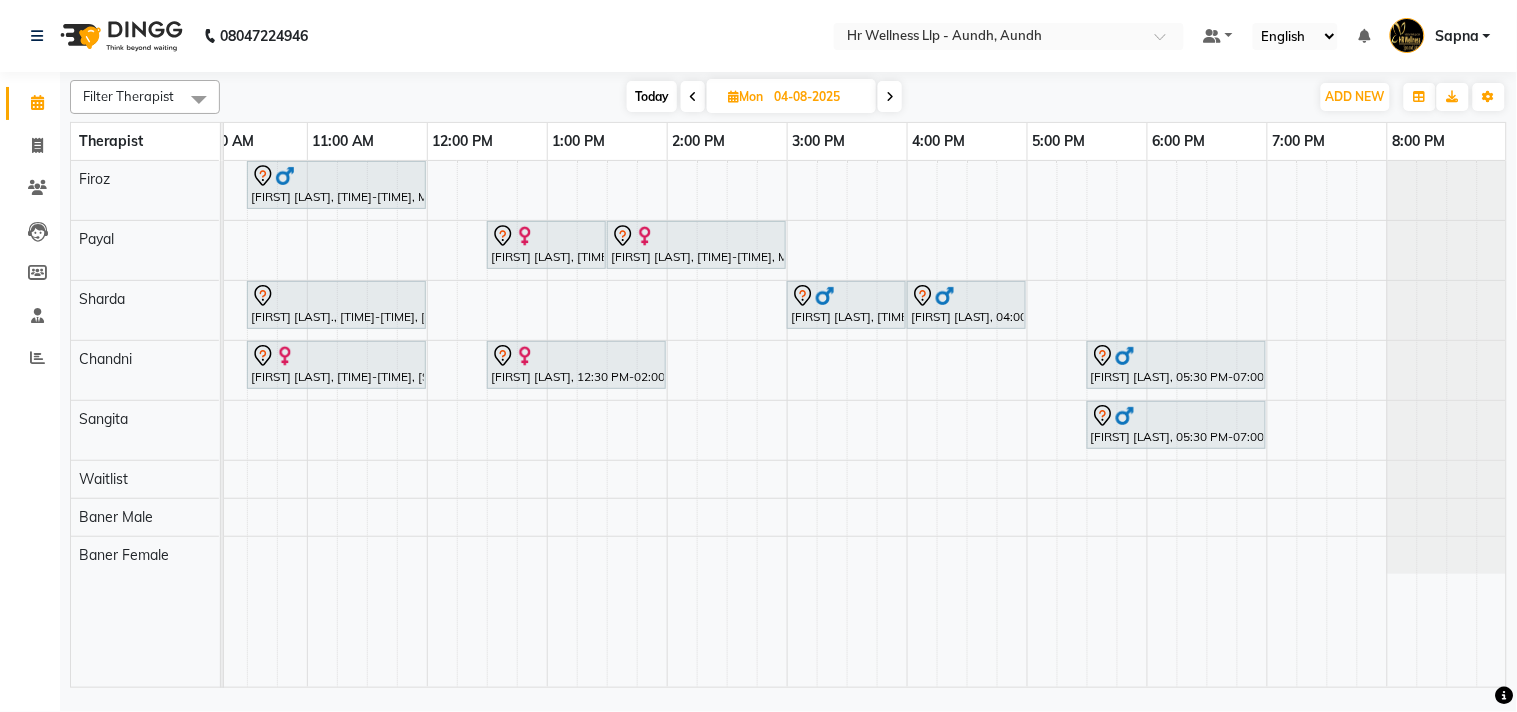 click on "Today" at bounding box center [652, 96] 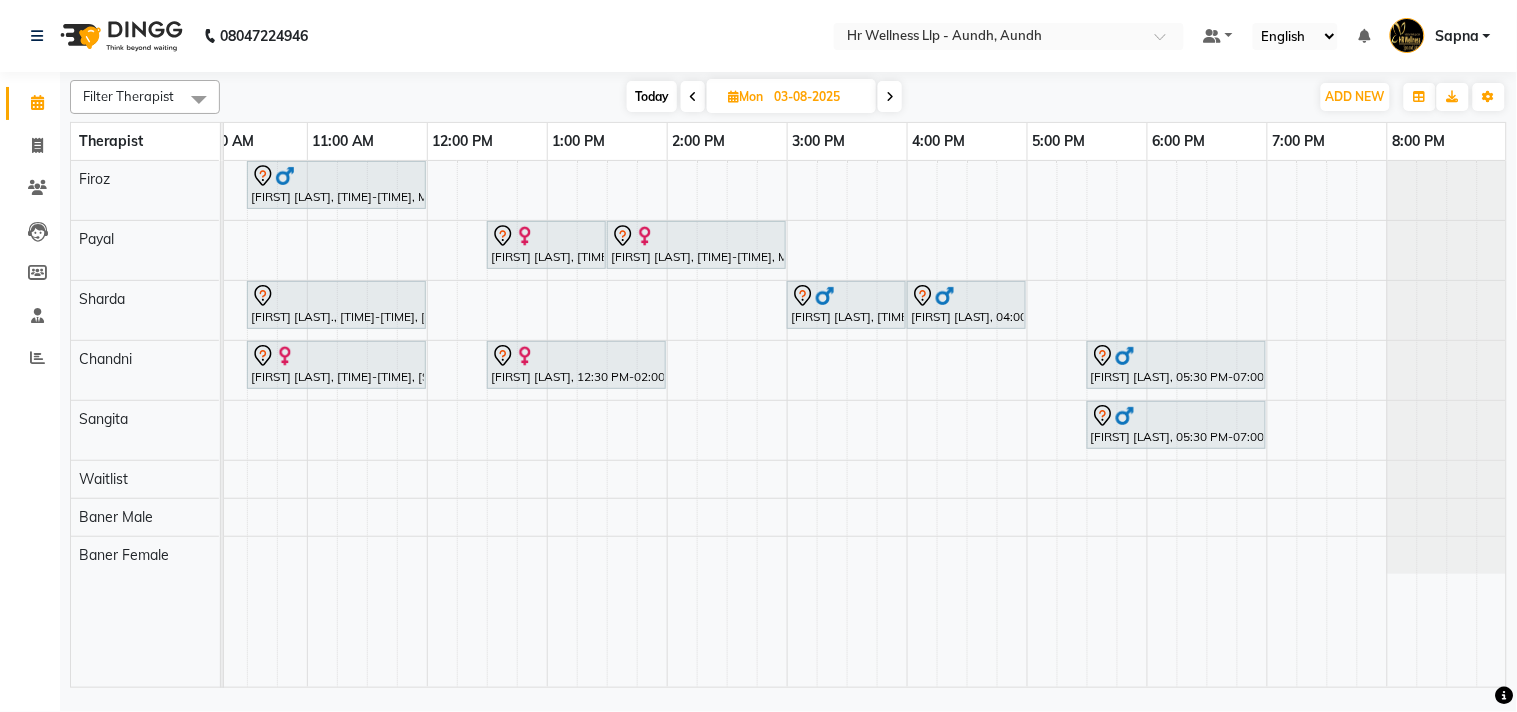 scroll, scrollTop: 0, scrollLeft: 0, axis: both 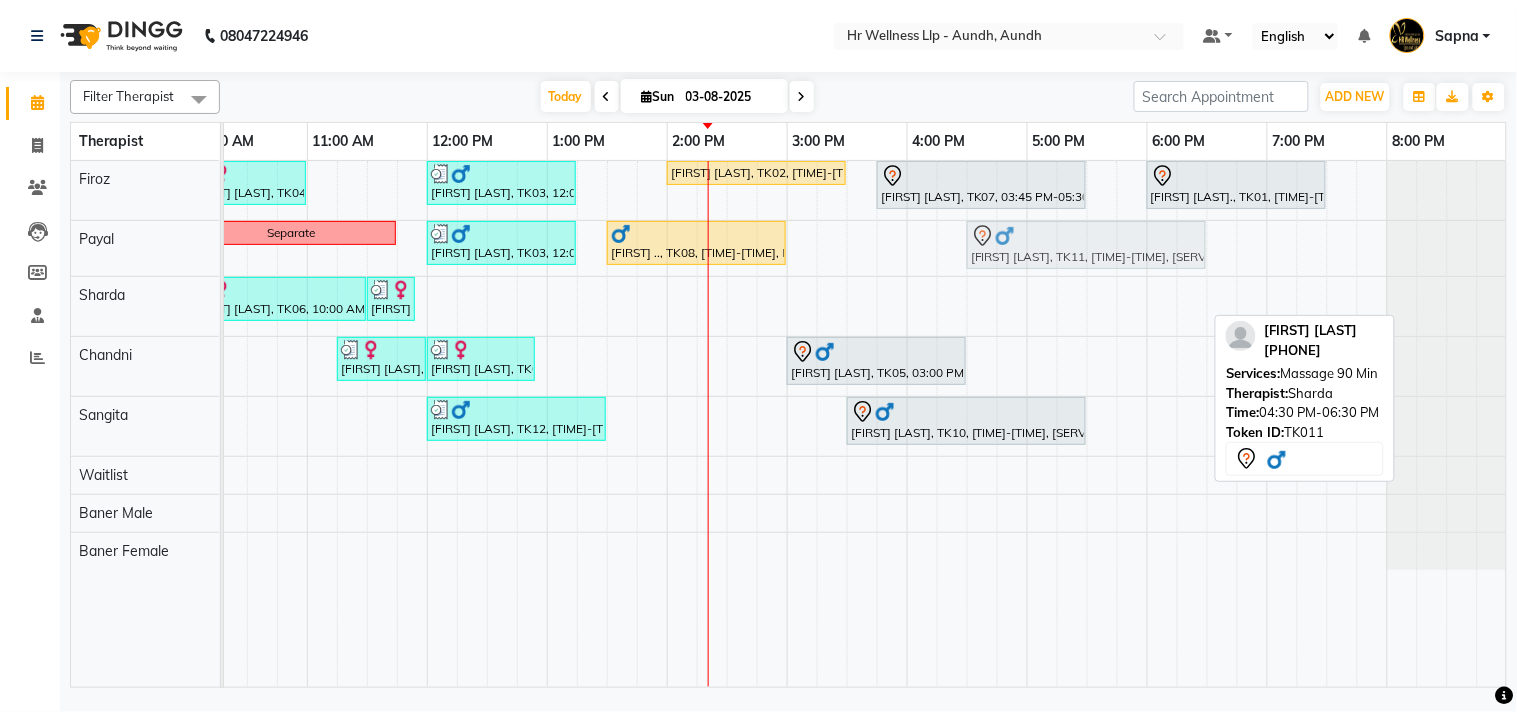 drag, startPoint x: 1025, startPoint y: 310, endPoint x: 1020, endPoint y: 272, distance: 38.327538 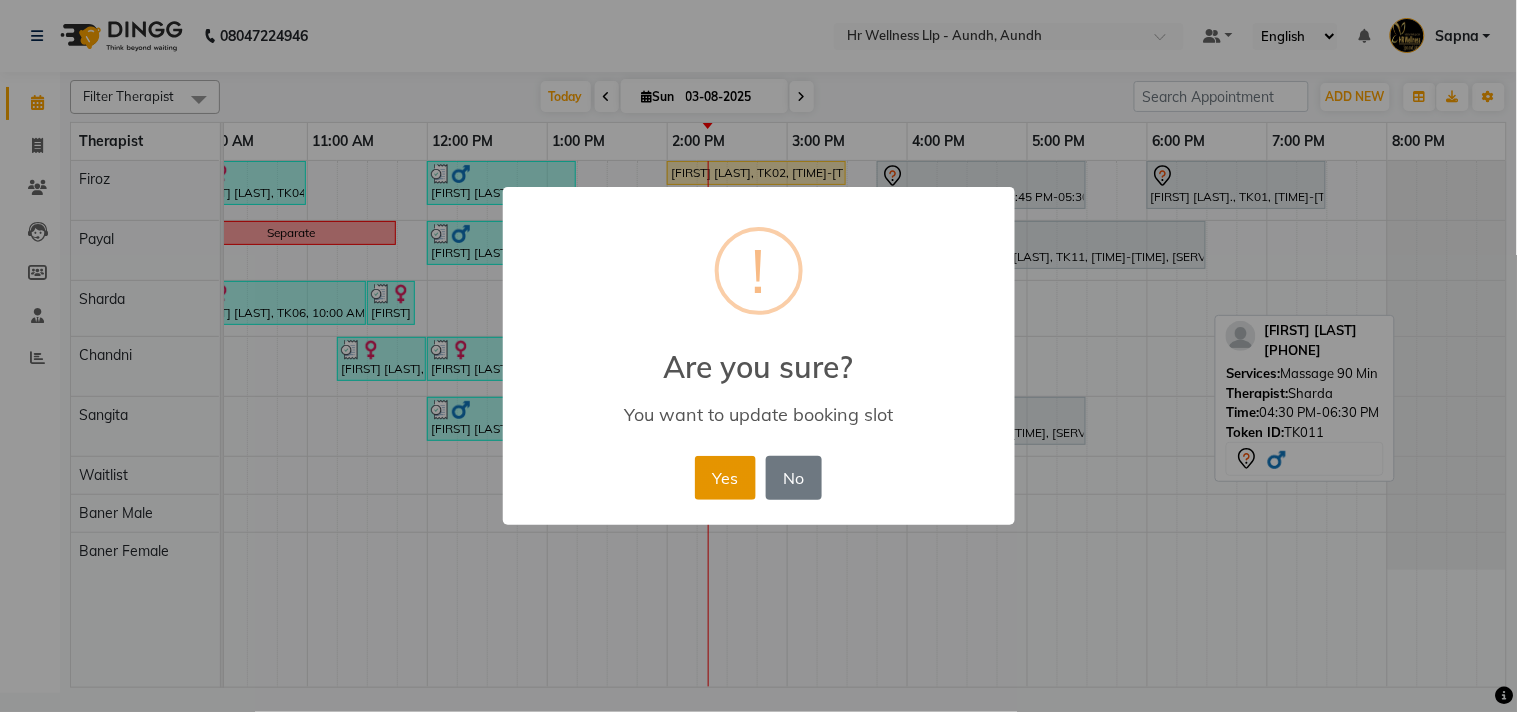 click on "Yes" at bounding box center (725, 478) 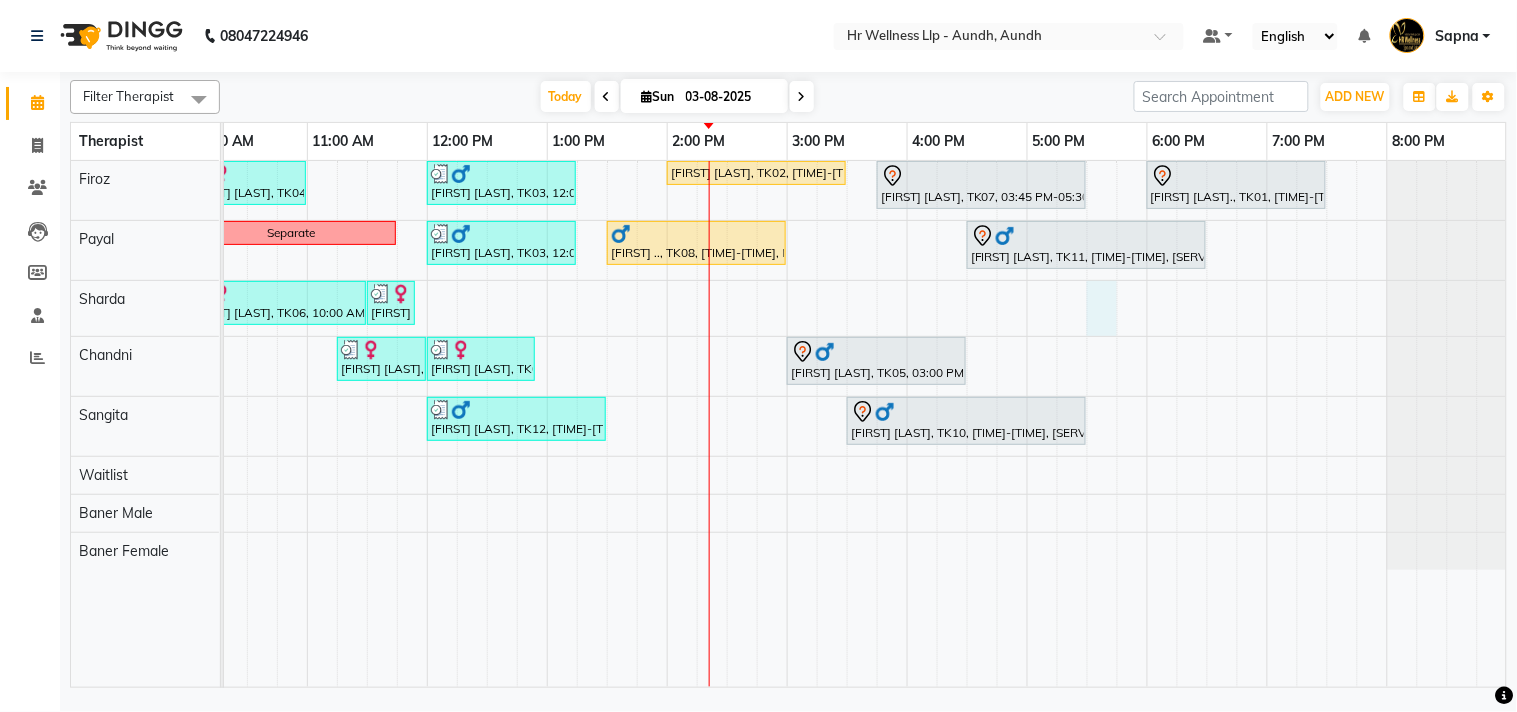 click on "Ashwini Udasin, TK04, 10:00 AM-11:00 AM, Massage 60 Min     Seema Chavan, TK03, 12:00 PM-01:15 PM, Massage 60 Min    PI Sambhaji Shirke, TK02, 02:00 PM-03:30 PM, Massage 60 Min             Amol Rege, TK07, 03:45 PM-05:30 PM, Massage 90 Min             Zelam Chaubal., TK01, 06:00 PM-07:30 PM, Massage 60 Min  Separate      Seema Chavan, TK03, 12:00 PM-01:15 PM, Massage 60 Min     Bharat .., TK08, 01:30 PM-03:00 PM, Massage 60 Min             Jayesh Baheti, TK11, 04:30 PM-06:30 PM, Massage 90 Min     Sapna Jairam, TK06, 10:00 AM-11:30 AM, Massage 90 Min     Sapna Jairam, TK06, 11:30 AM-11:55 AM, 10 mins complimentary Service     Ashwini Udasin, TK04, 11:15 AM-12:00 PM, Massage 60 Min     Ashwini Udasin, TK04, 12:00 PM-12:55 PM, 10 mins complimentary Service             Adrian D'souza, TK05, 03:00 PM-04:30 PM, Massage 60 Min     Satish Bakre, TK12, 12:00 PM-01:30 PM, Massage 90 Min             Bharath Jagannath, TK10, 03:30 PM-05:30 PM, Massage 60 Min" at bounding box center (727, 424) 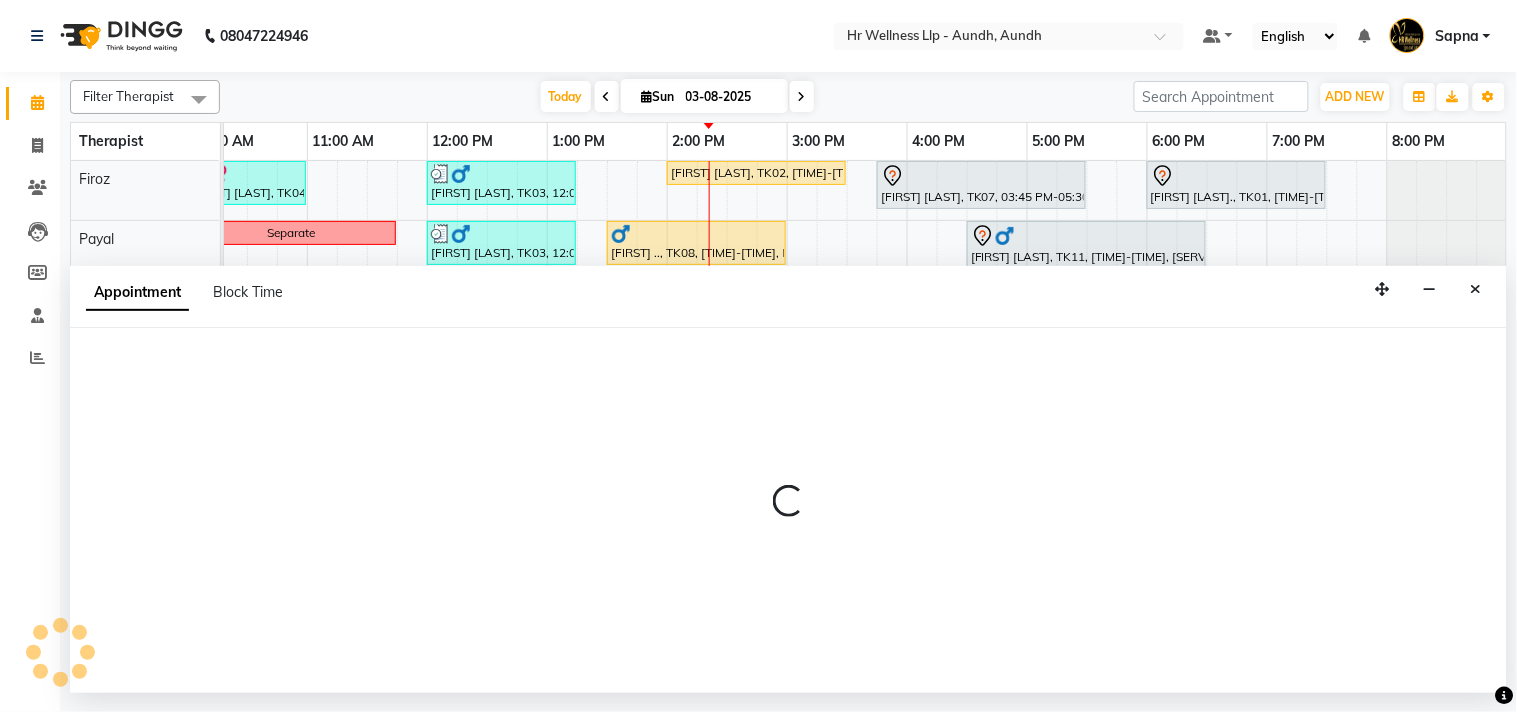 select on "77661" 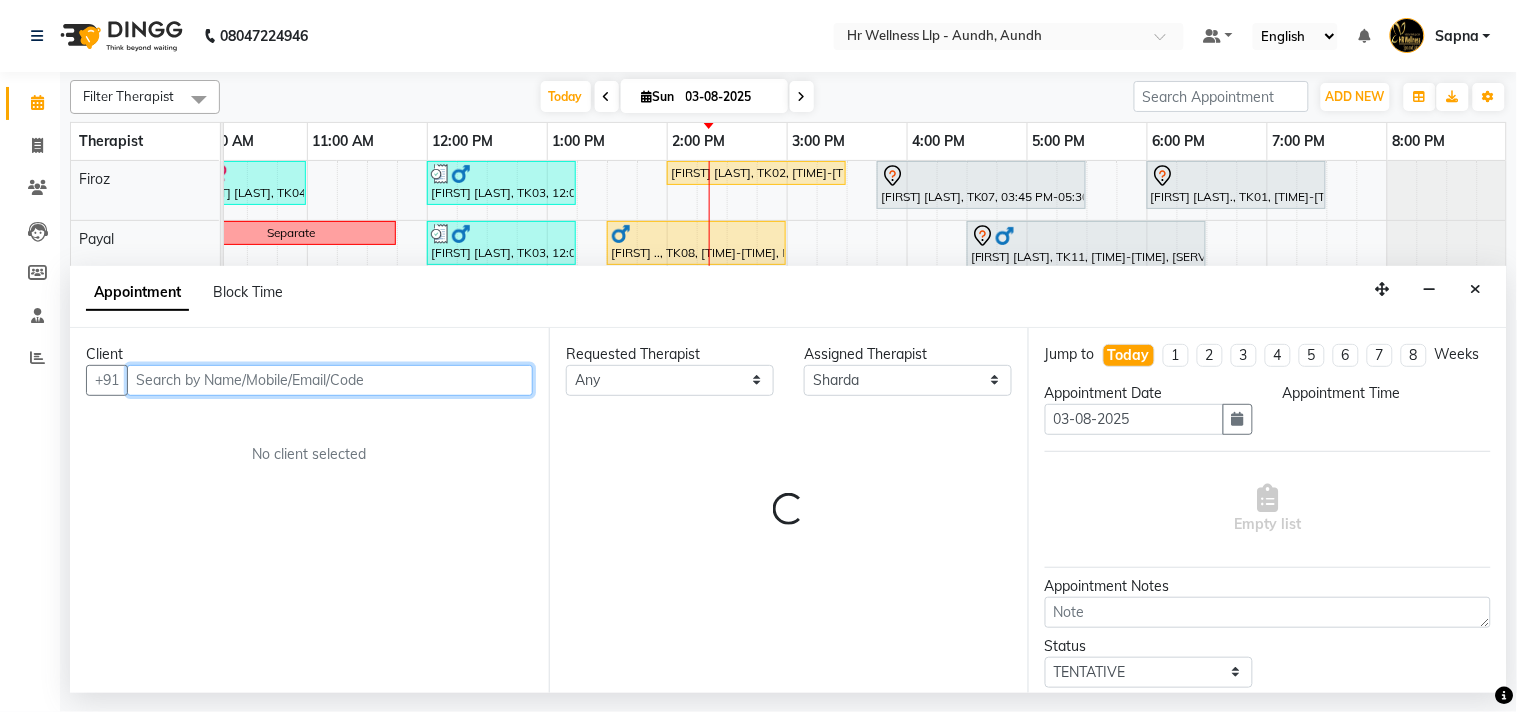 select on "1050" 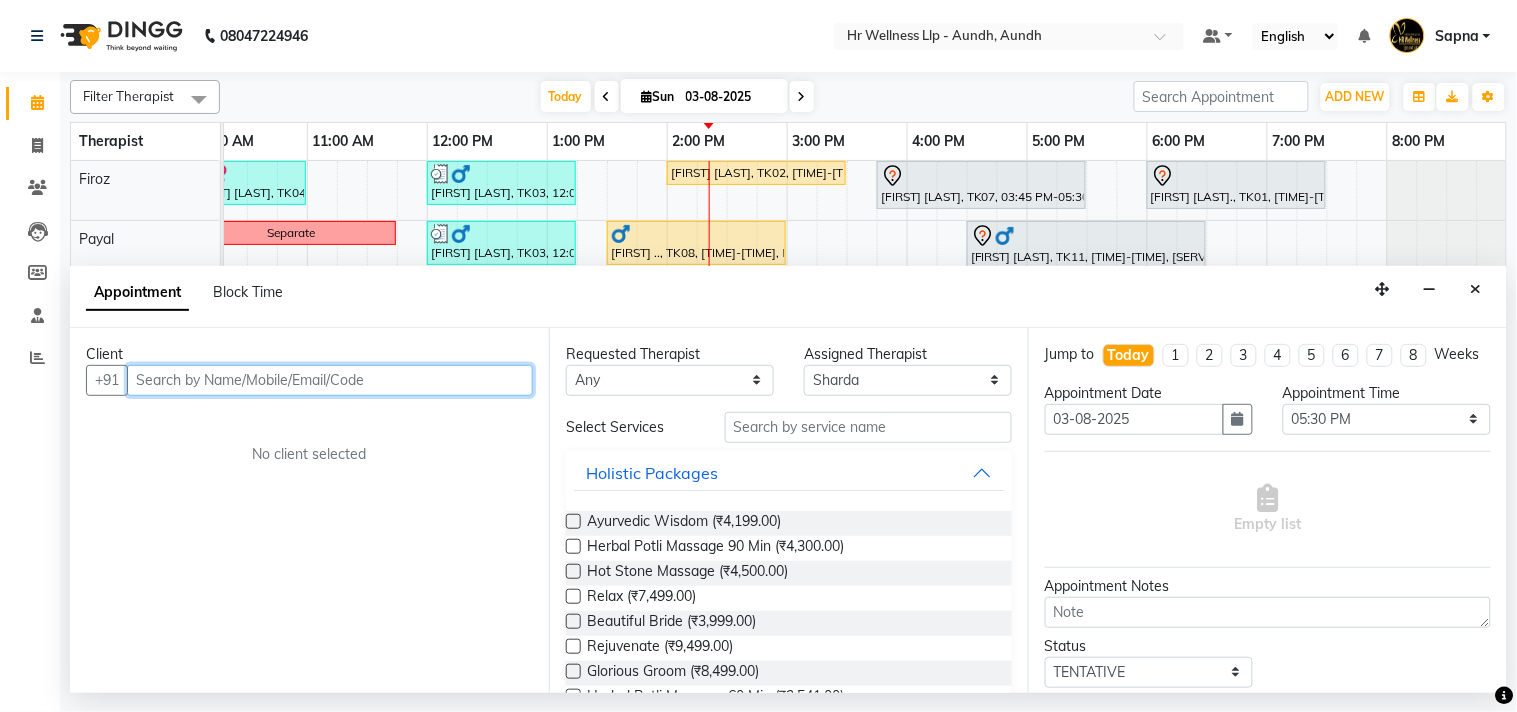 click at bounding box center [330, 380] 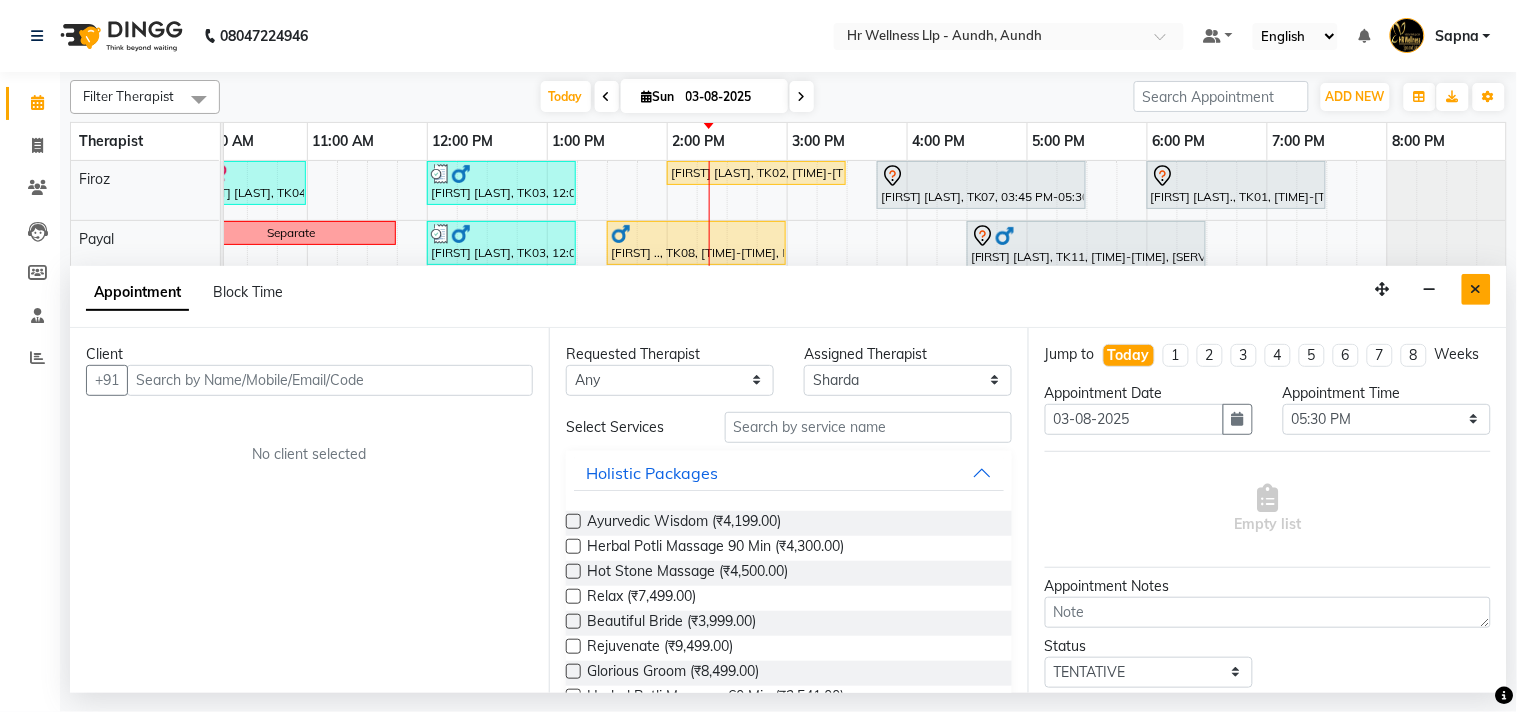 click at bounding box center [1476, 289] 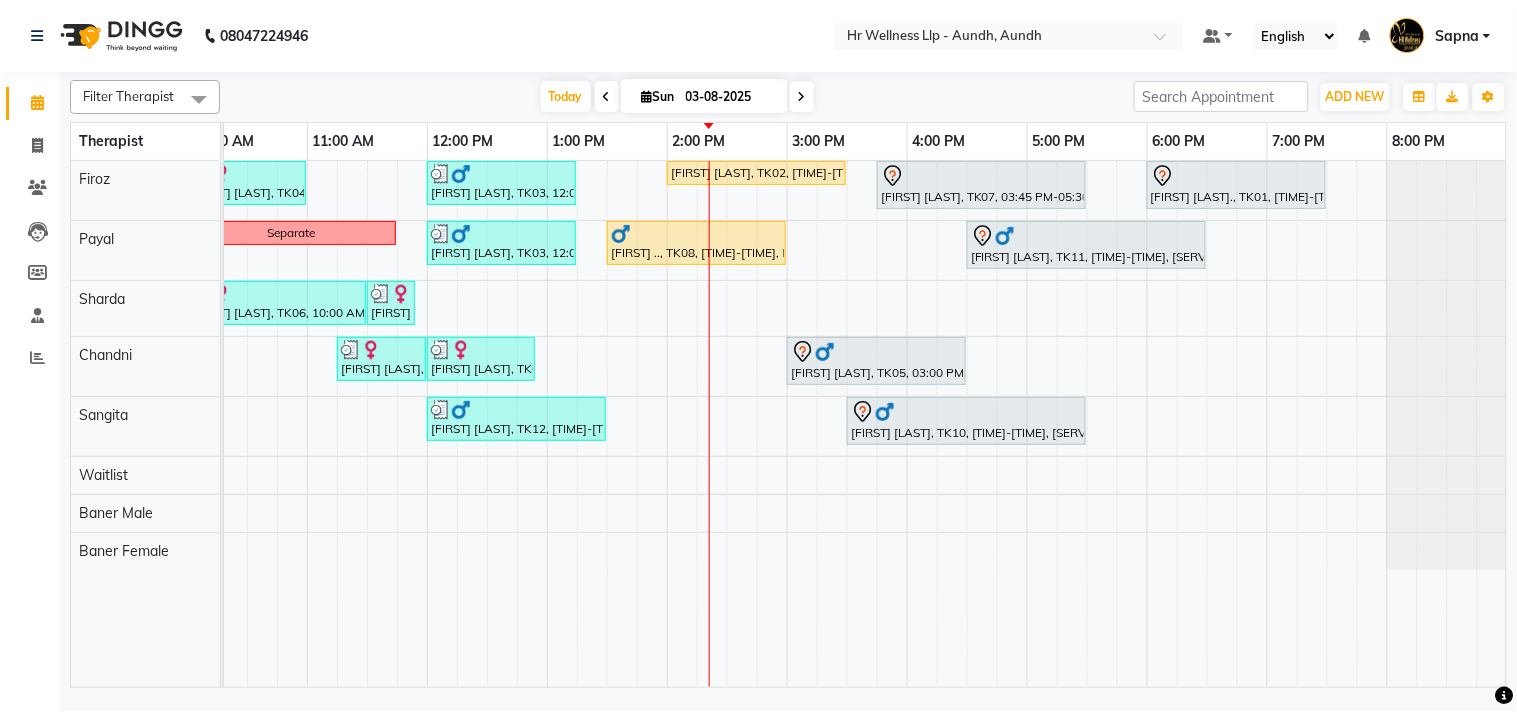 click at bounding box center (802, 97) 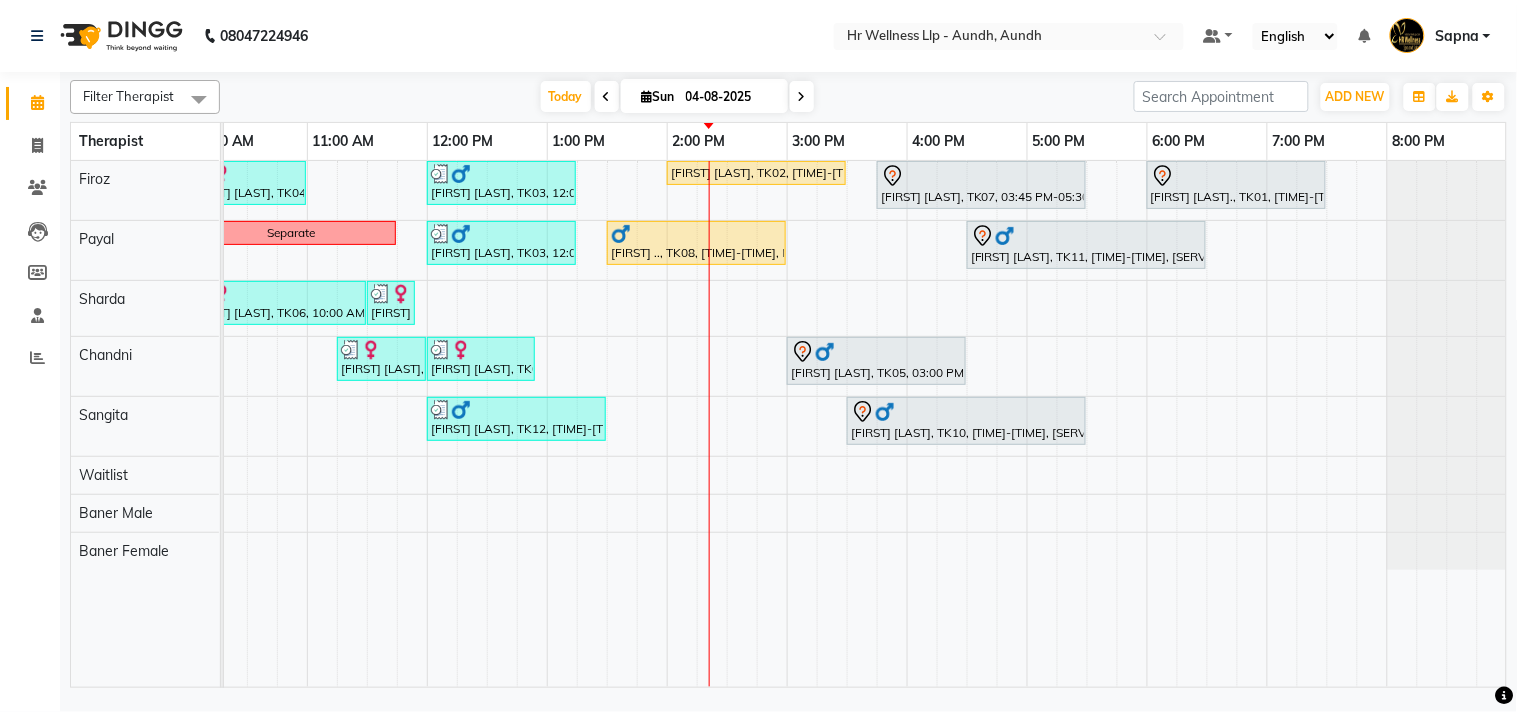scroll, scrollTop: 0, scrollLeft: 0, axis: both 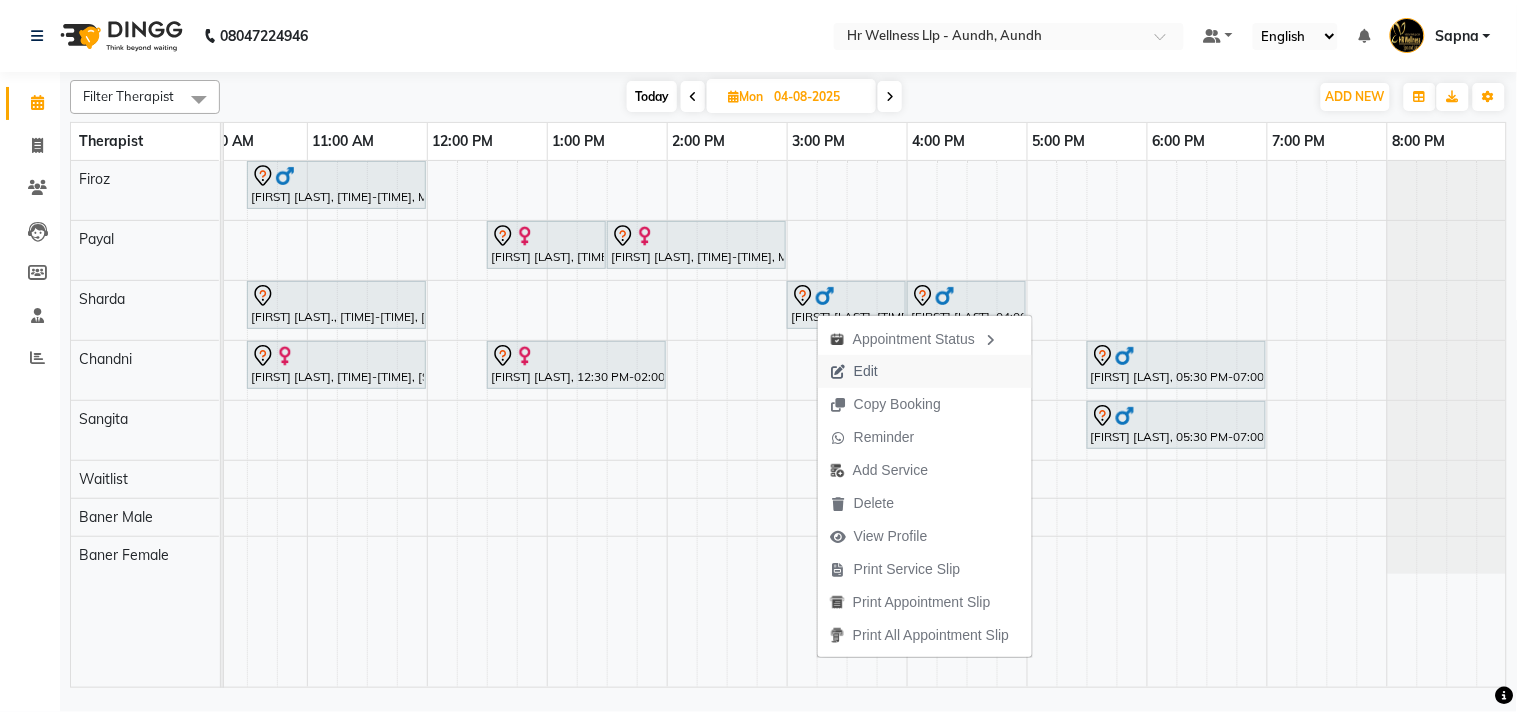 click on "Edit" at bounding box center (866, 371) 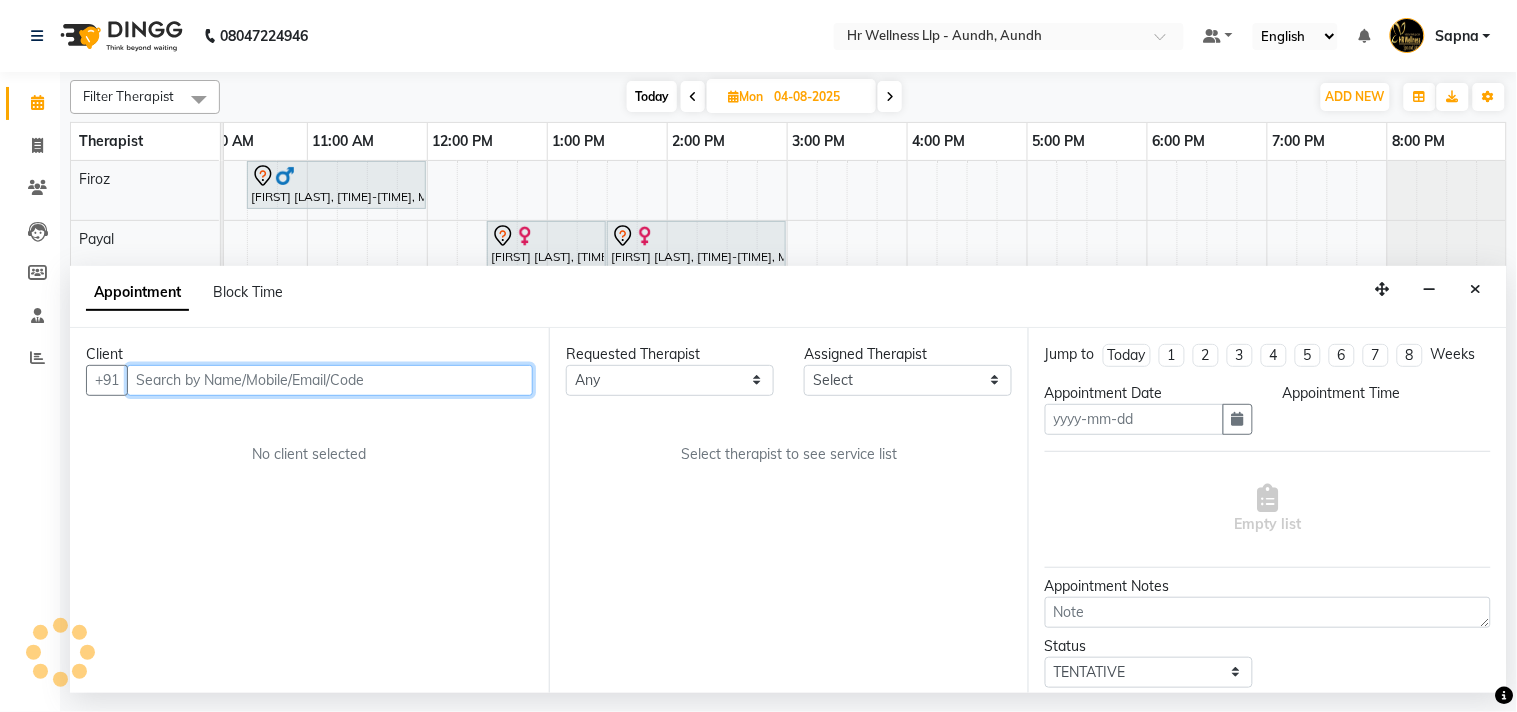 type on "04-08-2025" 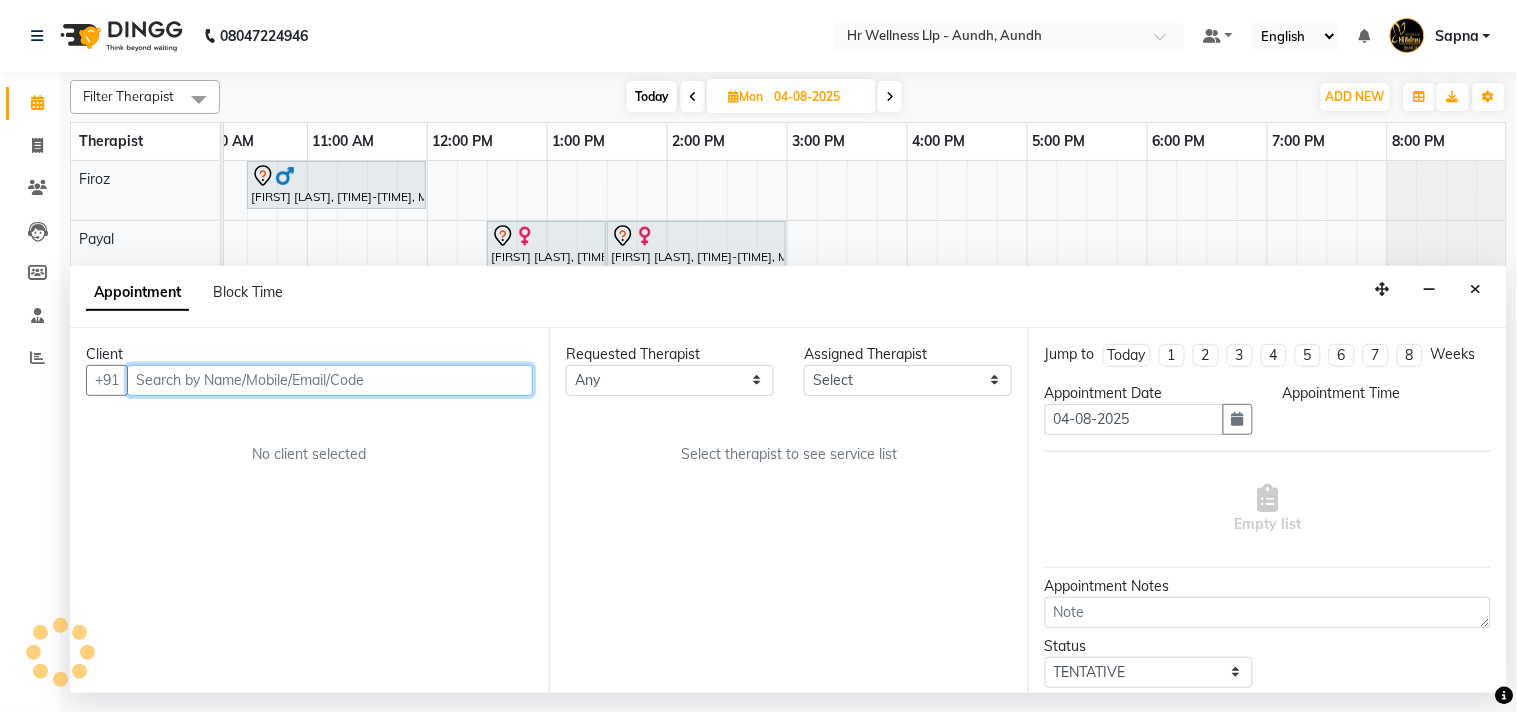 scroll, scrollTop: 0, scrollLeft: 0, axis: both 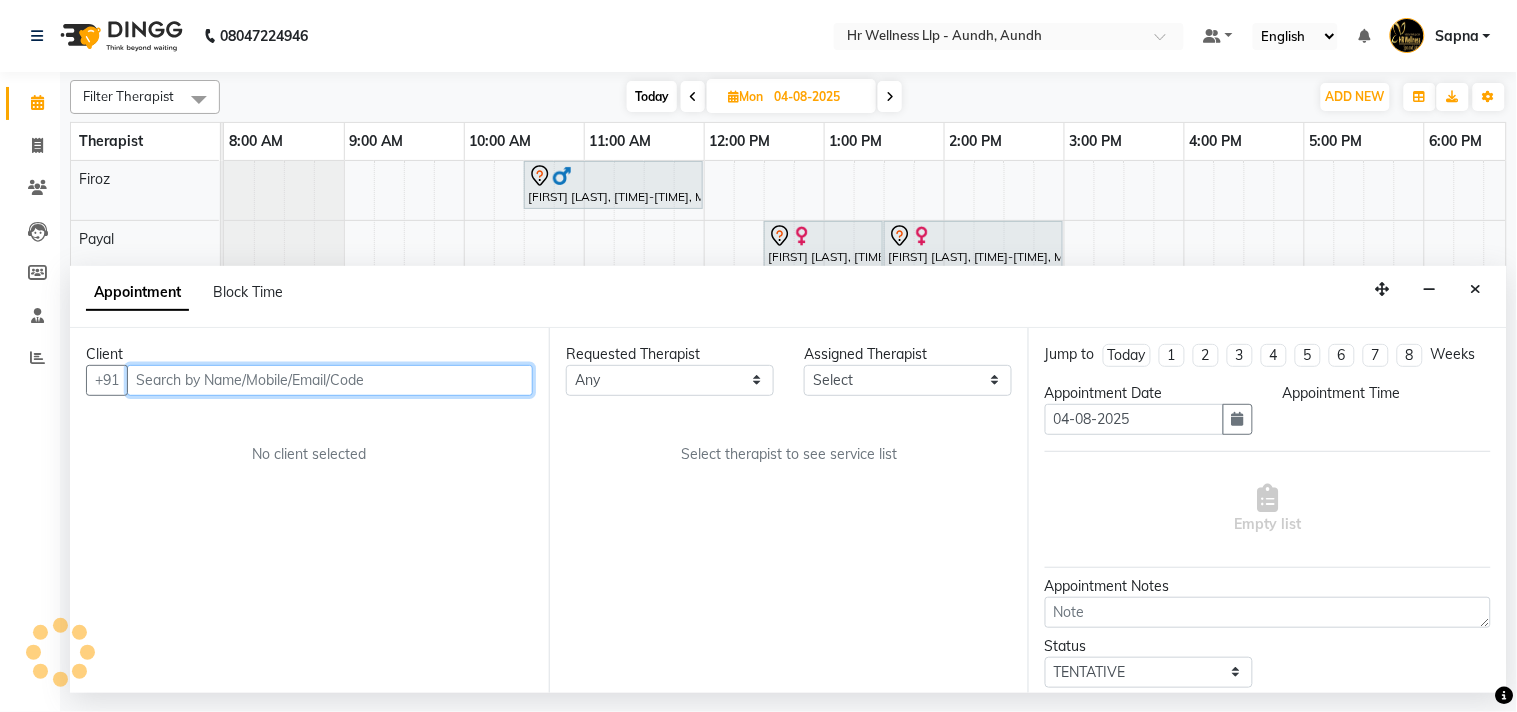 select on "900" 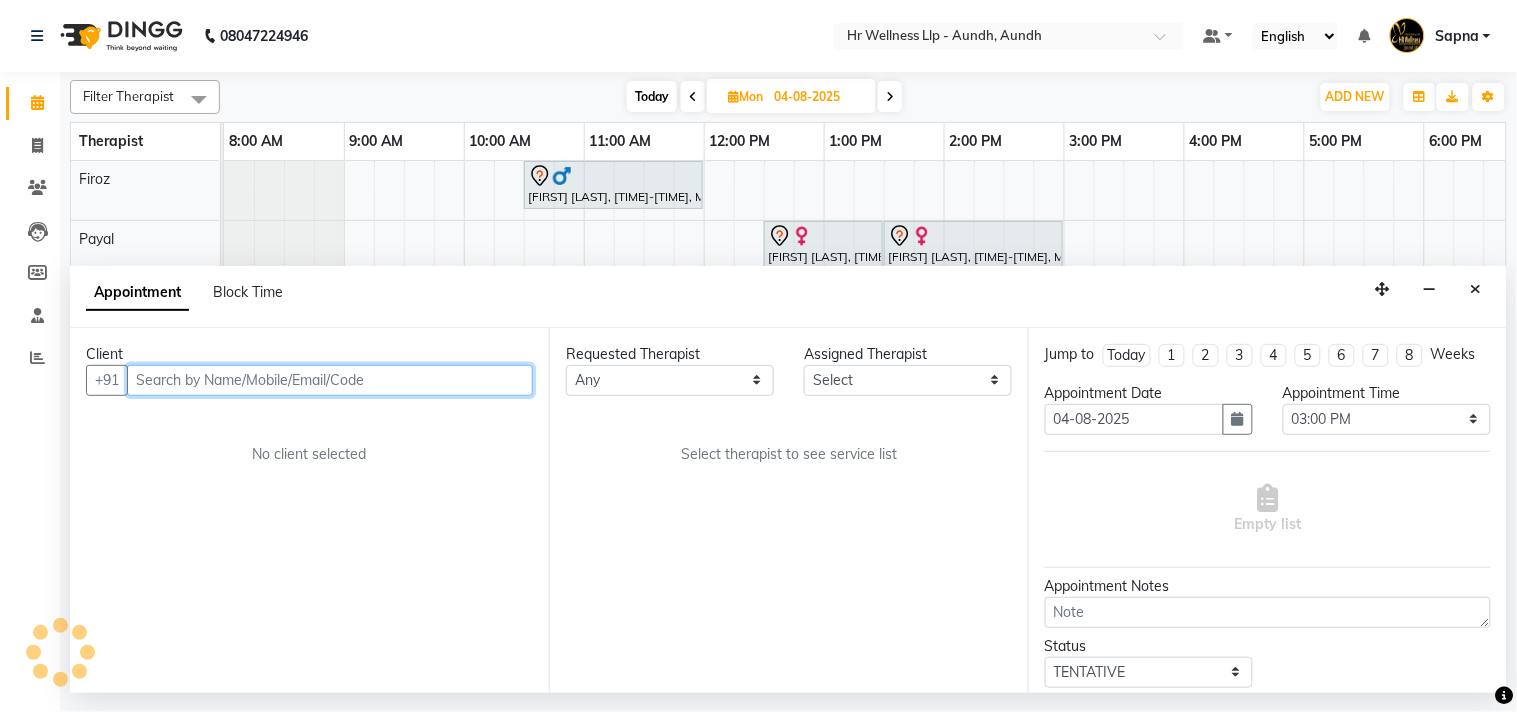 select on "77661" 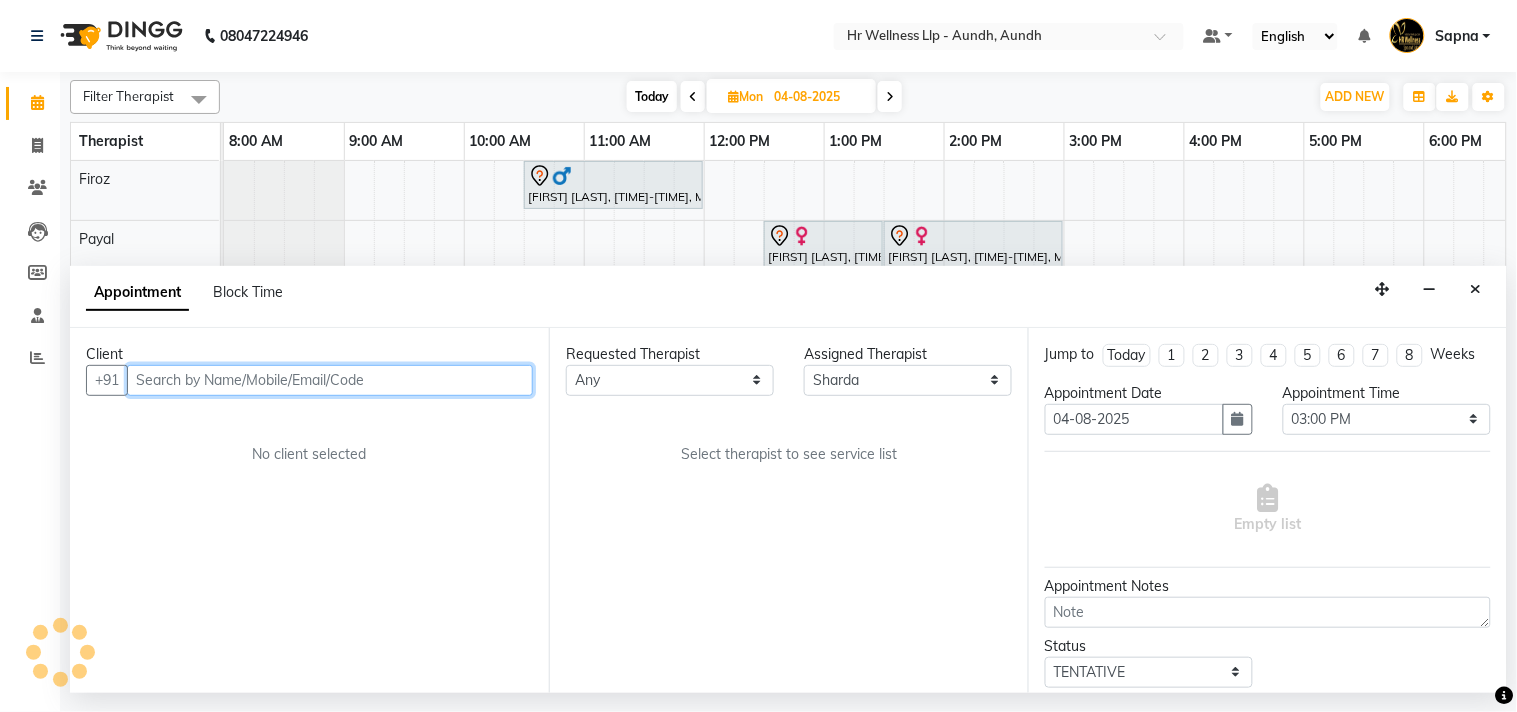 scroll, scrollTop: 0, scrollLeft: 277, axis: horizontal 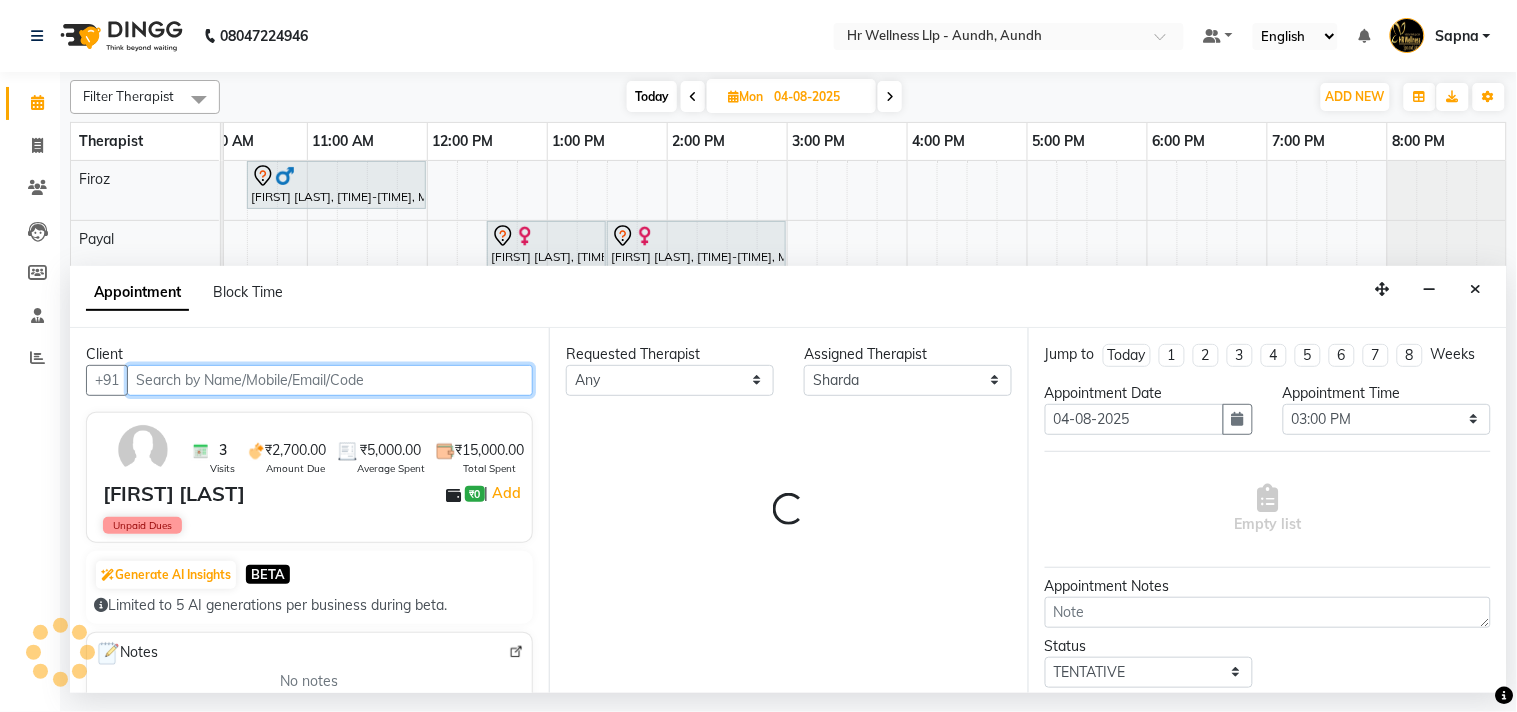 select on "1894" 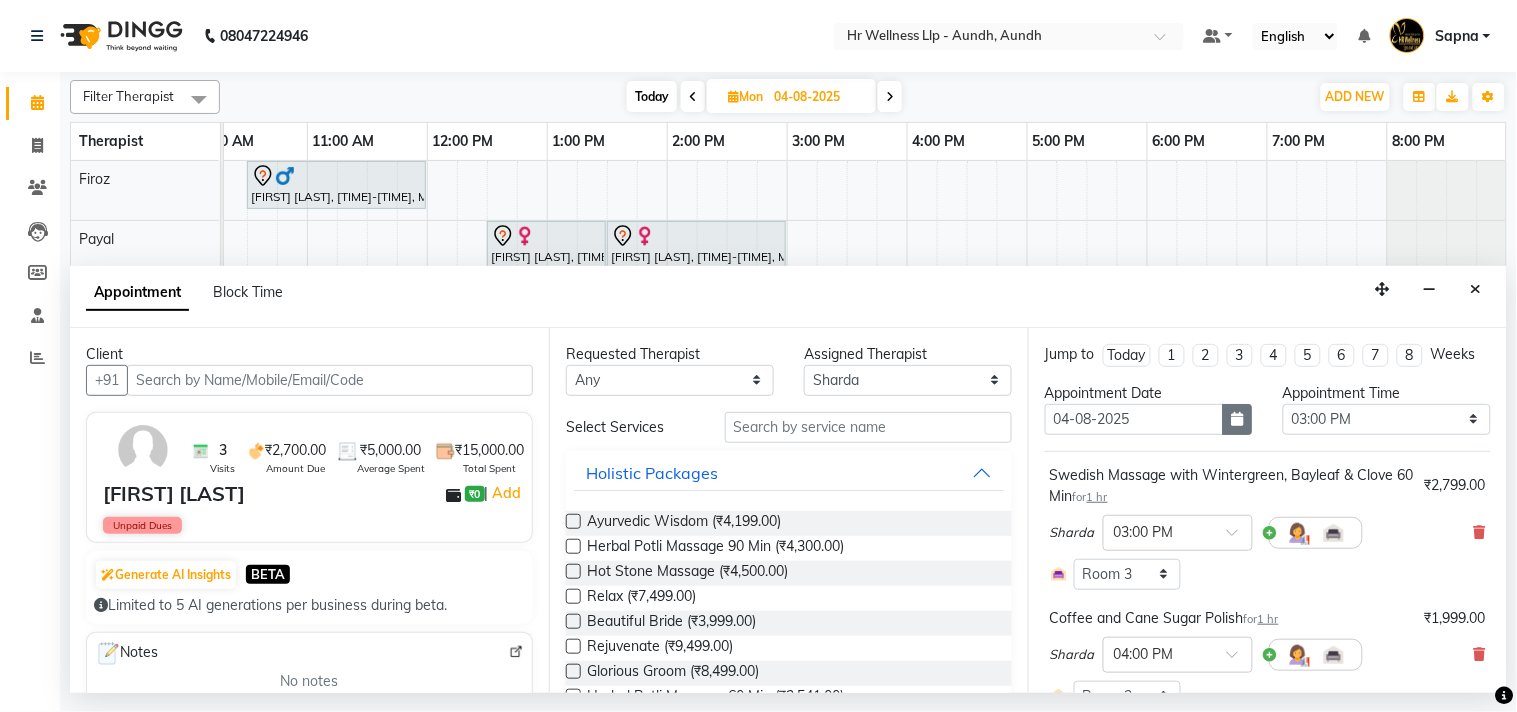 click at bounding box center (1238, 419) 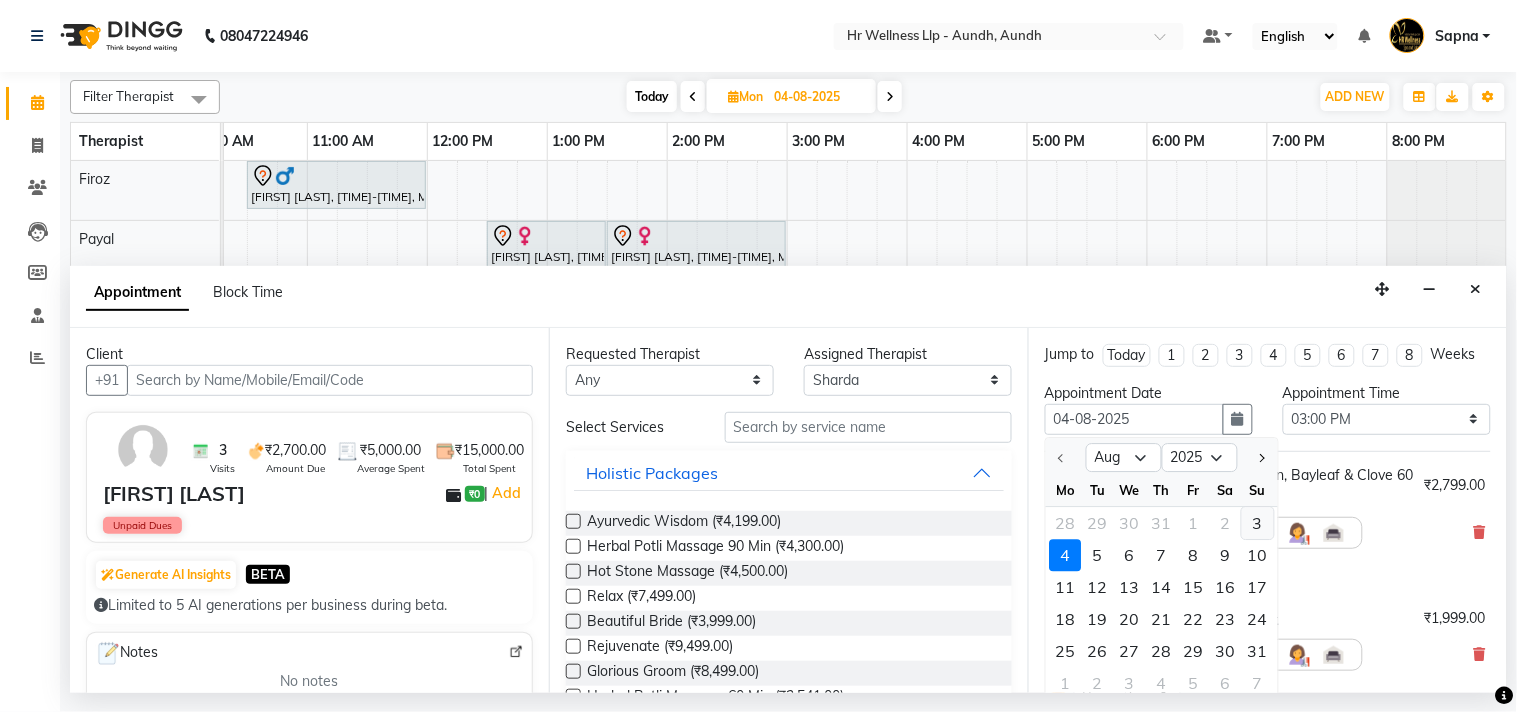 click on "3" at bounding box center (1258, 523) 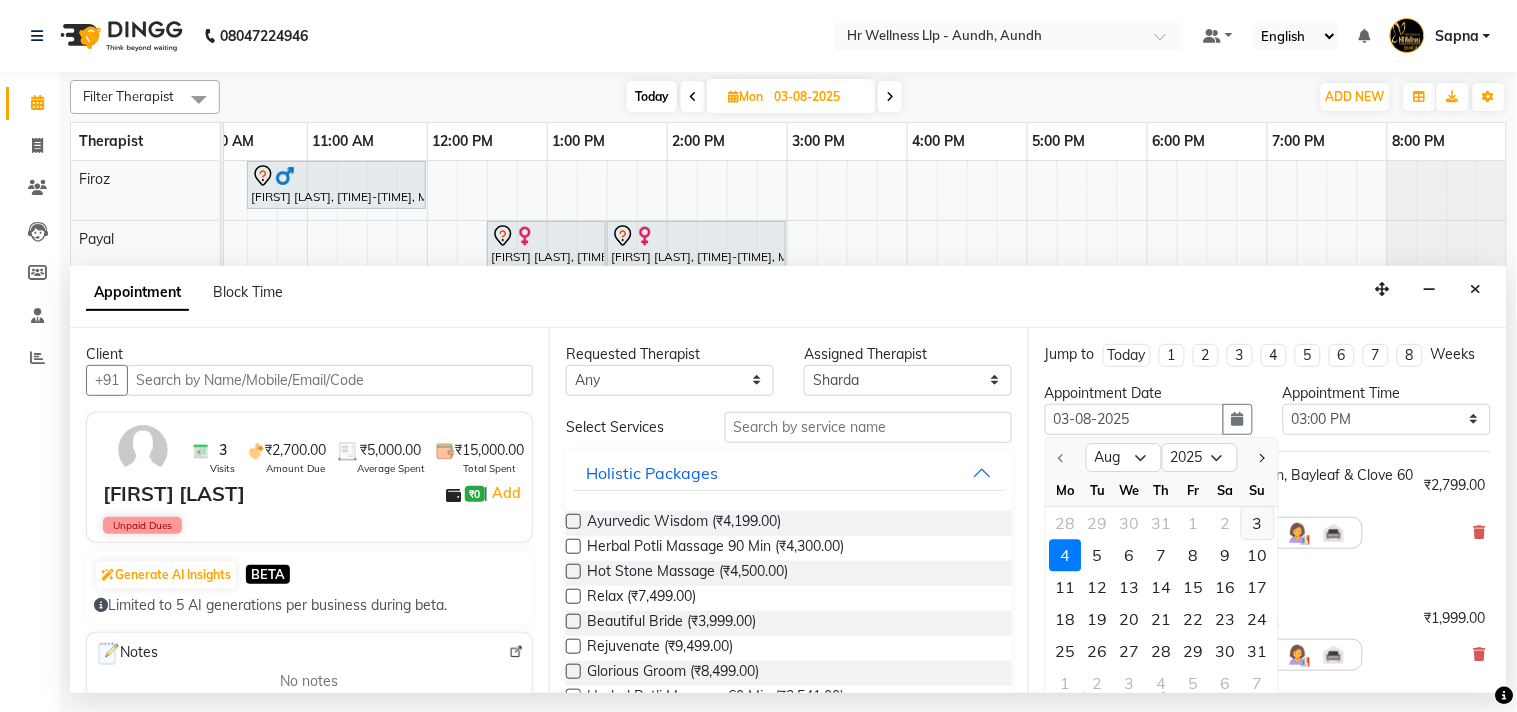 scroll, scrollTop: 0, scrollLeft: 0, axis: both 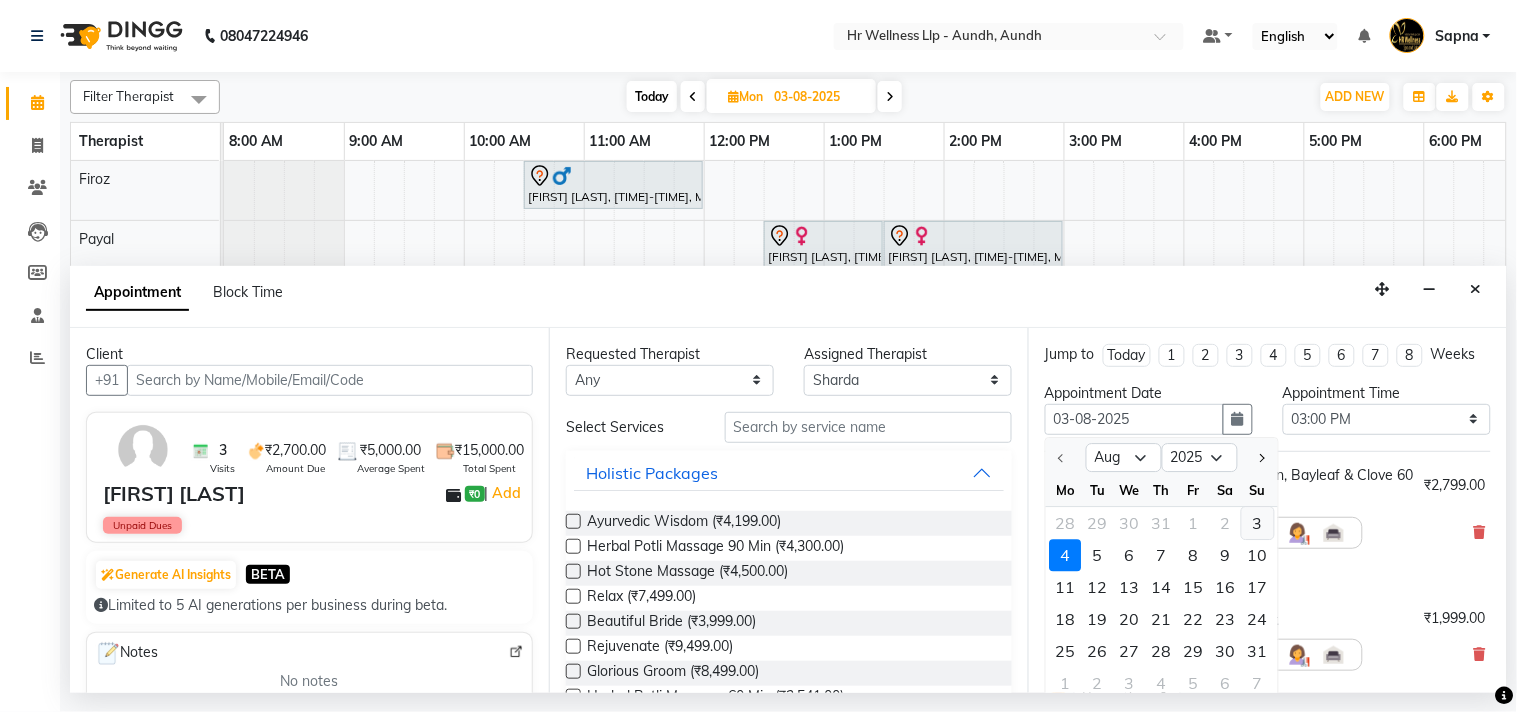select on "900" 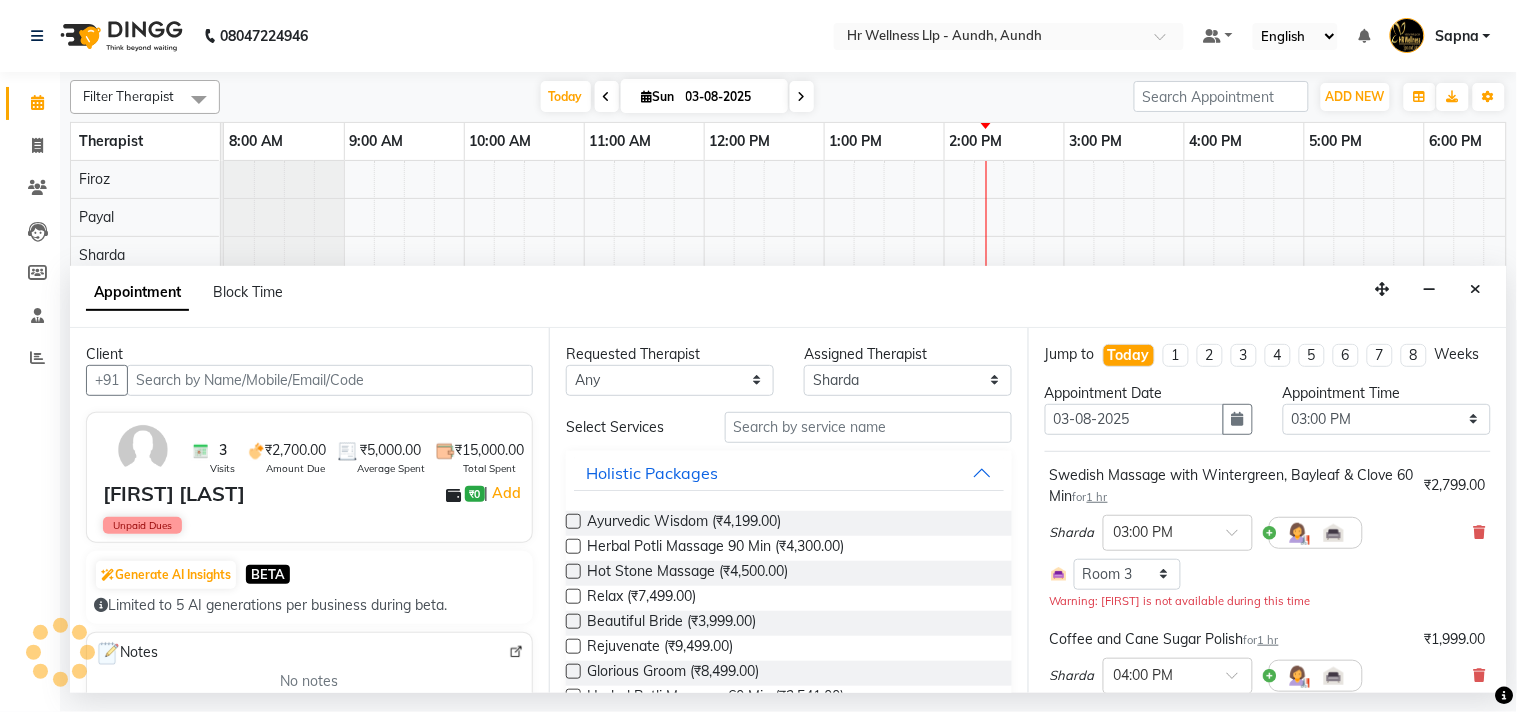 scroll, scrollTop: 0, scrollLeft: 277, axis: horizontal 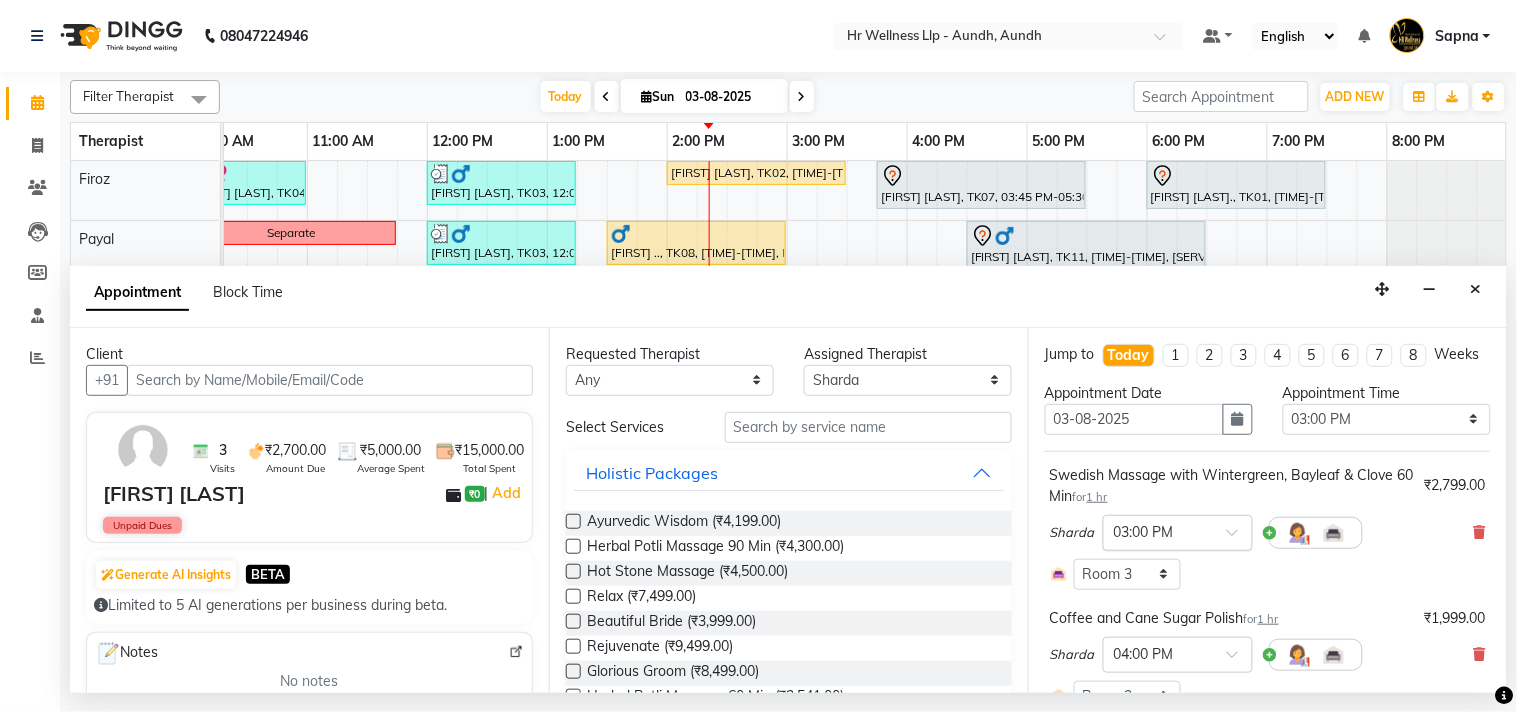 click at bounding box center [1178, 531] 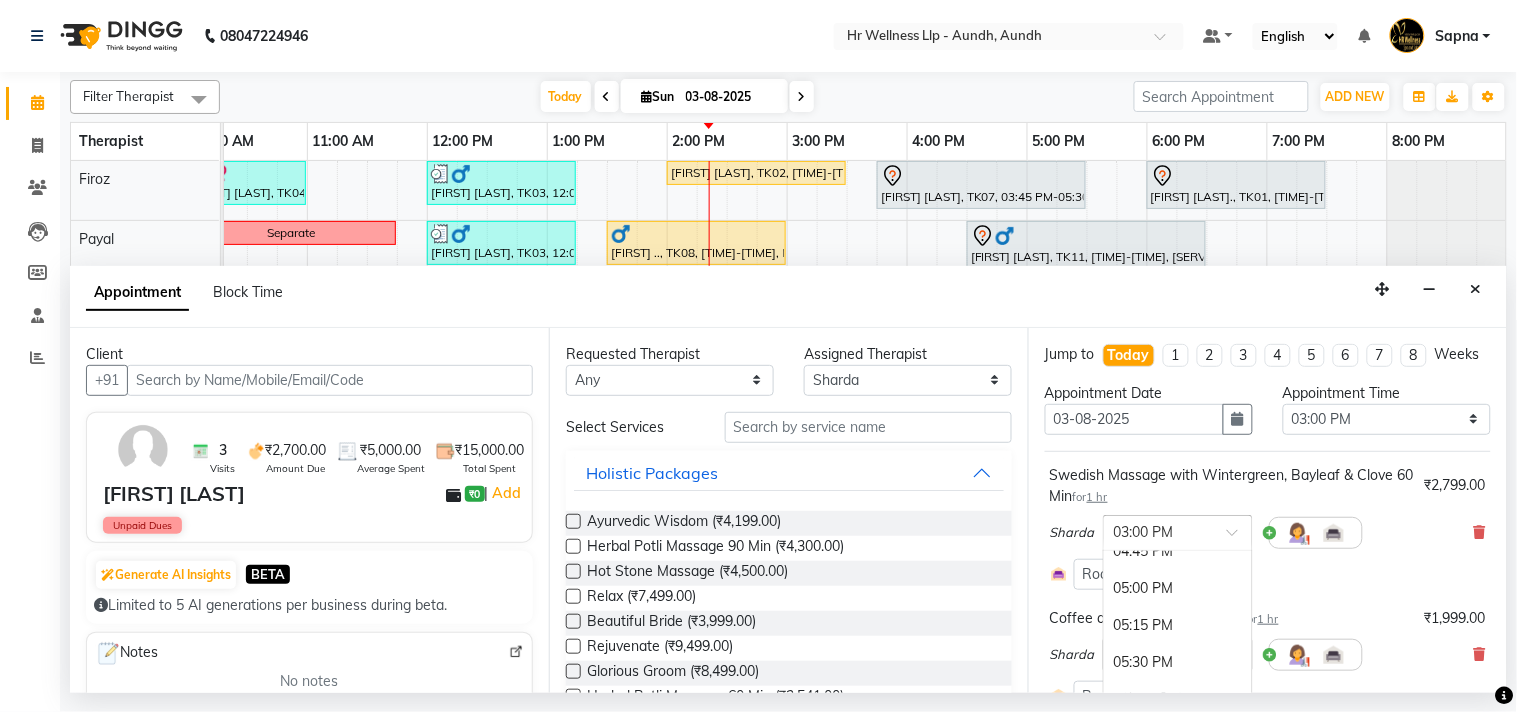 scroll, scrollTop: 1238, scrollLeft: 0, axis: vertical 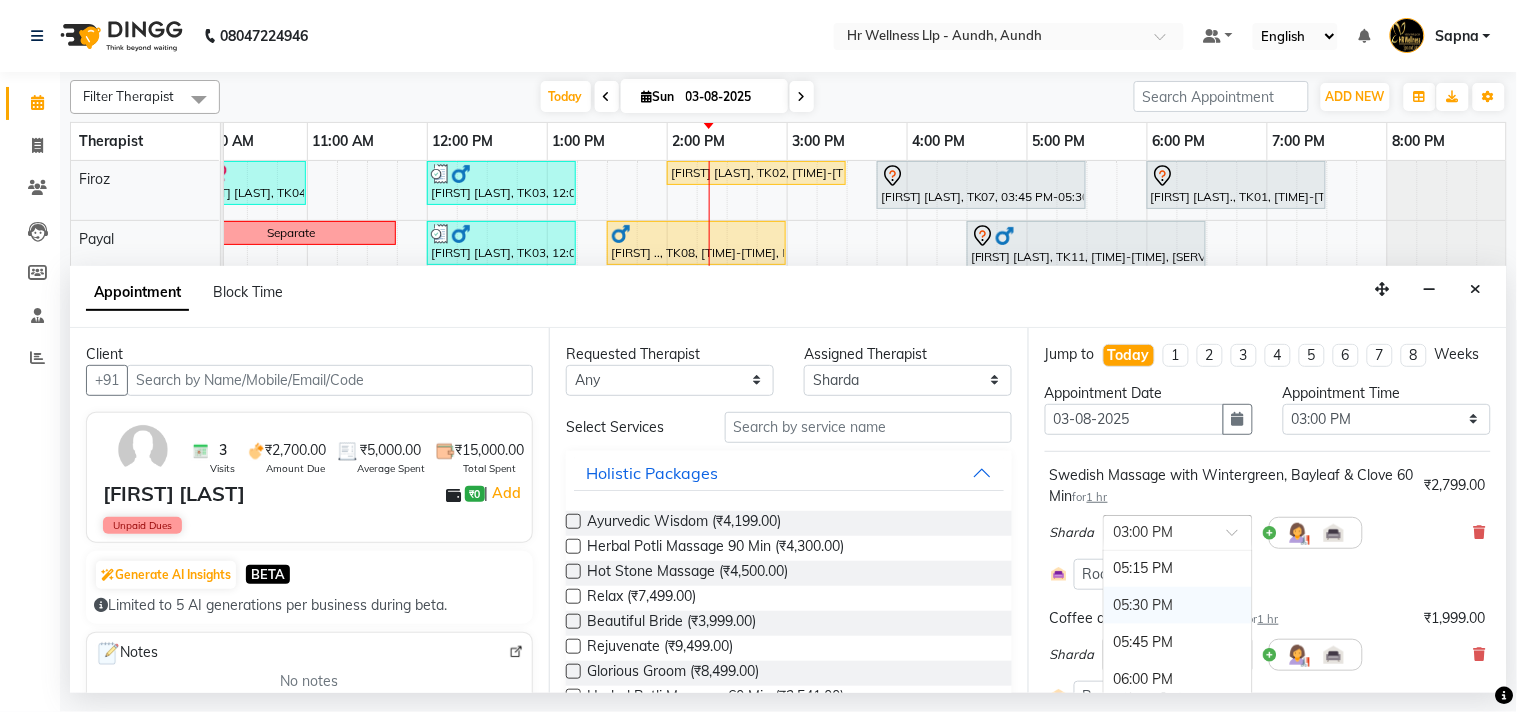 click on "05:30 PM" at bounding box center [1178, 605] 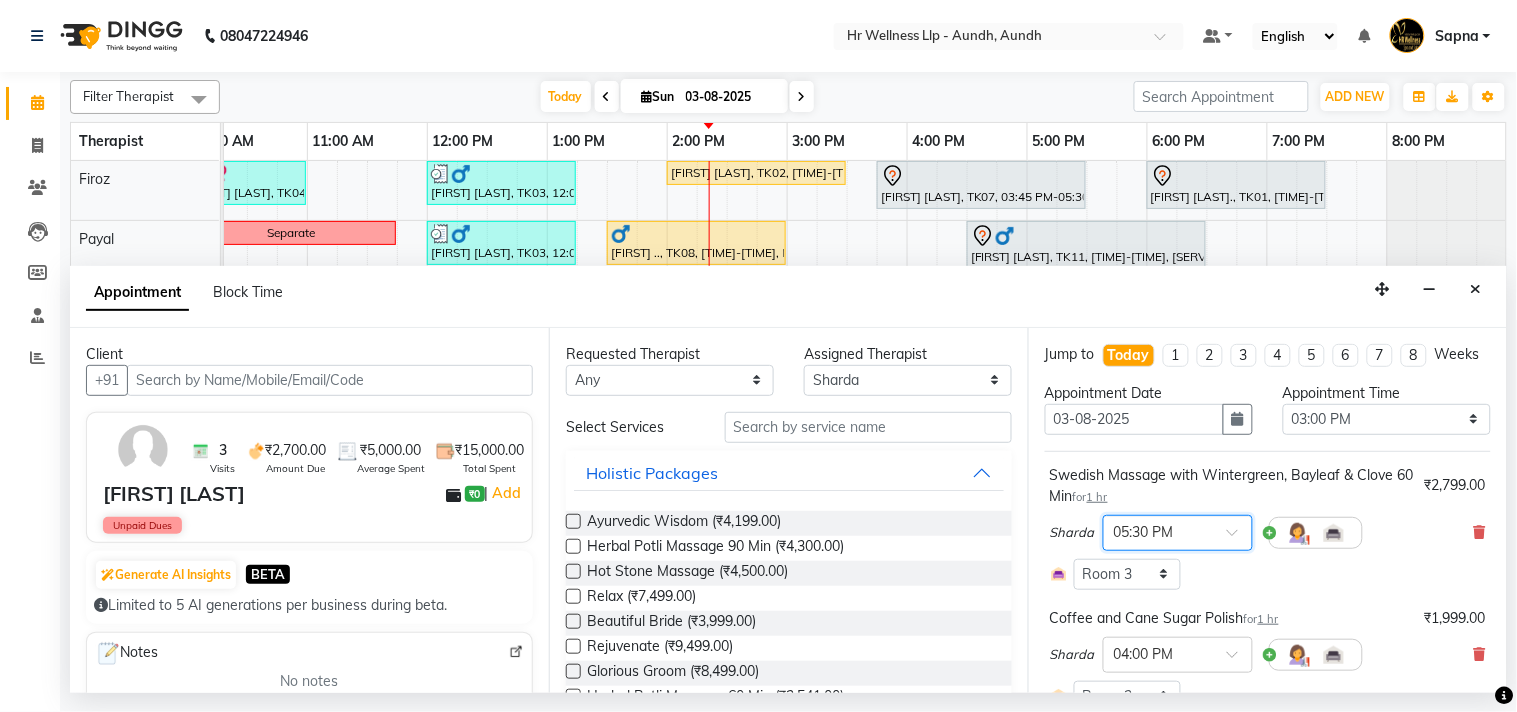 scroll, scrollTop: 111, scrollLeft: 0, axis: vertical 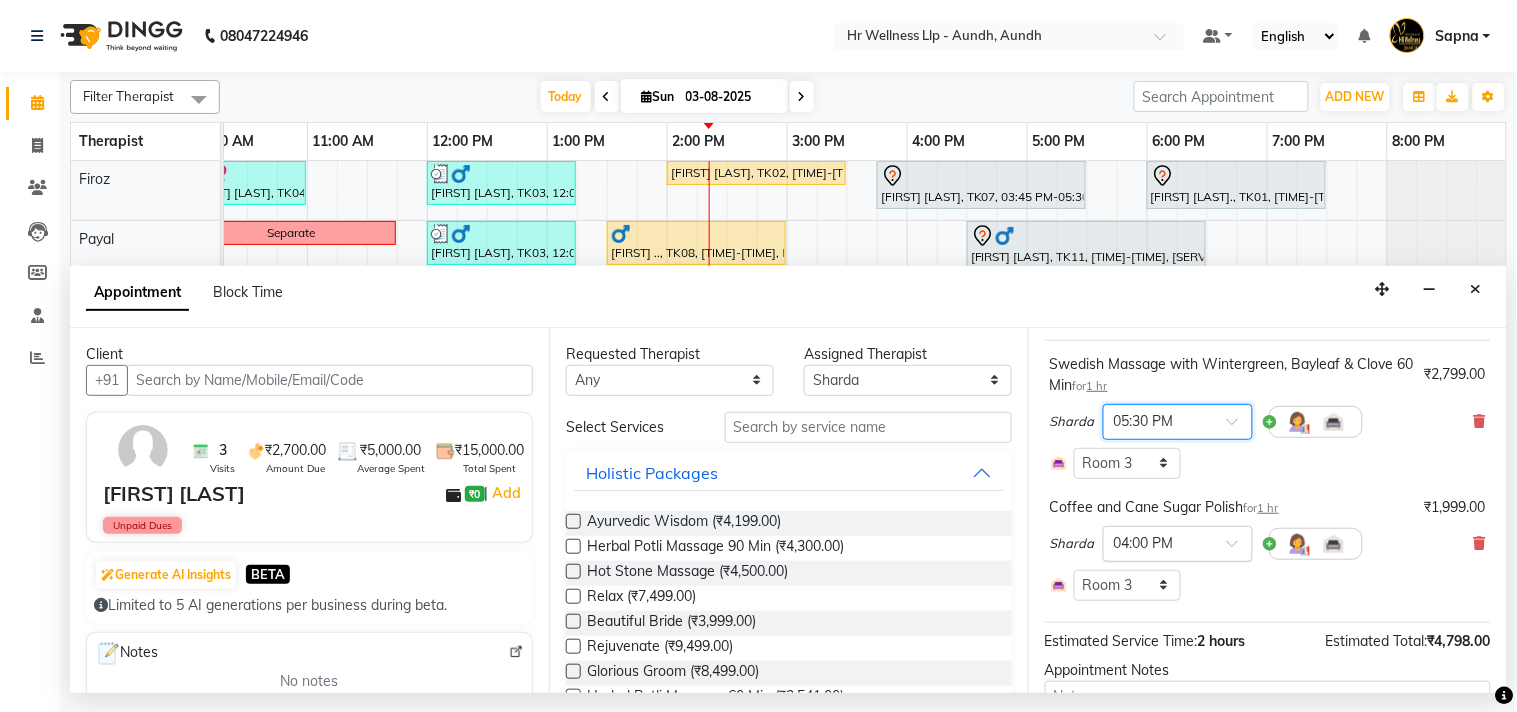 click at bounding box center [1158, 542] 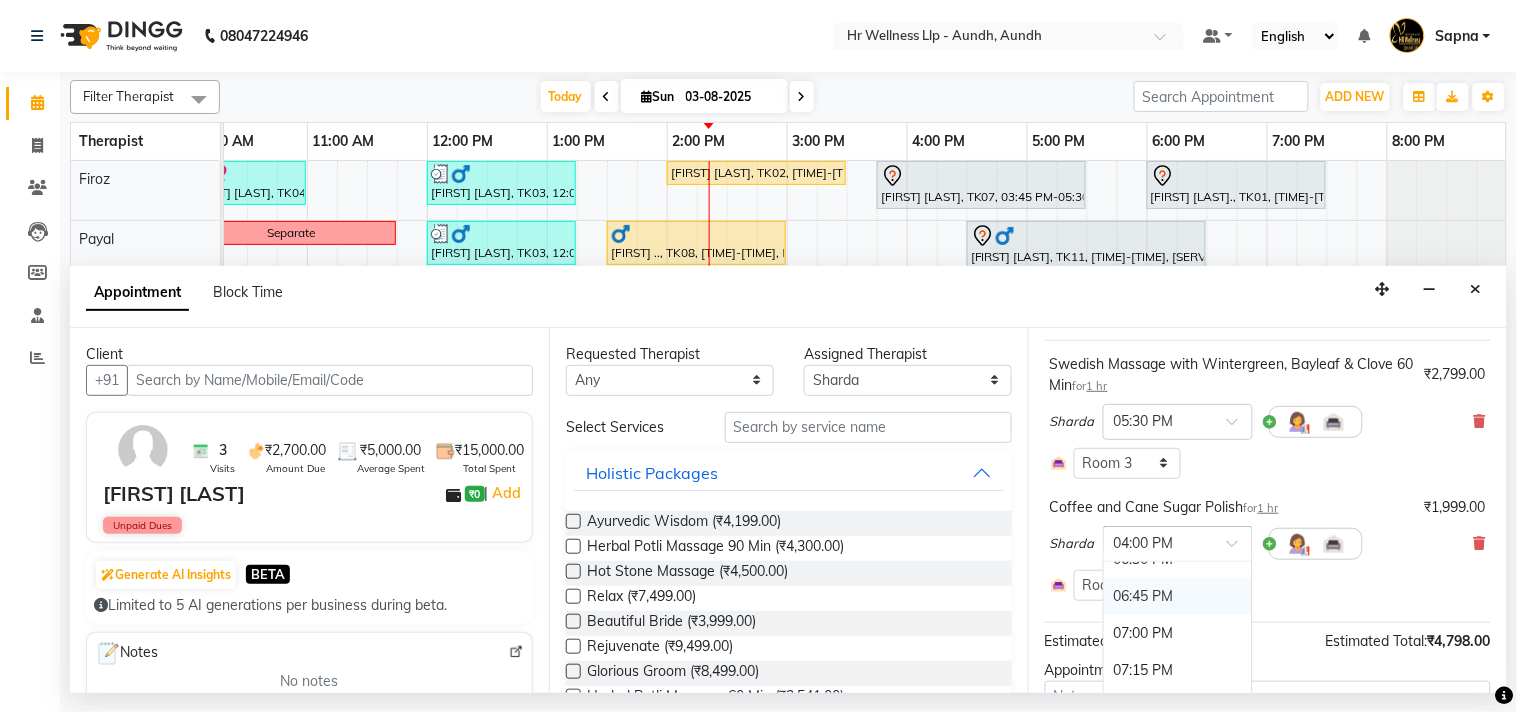 scroll, scrollTop: 1332, scrollLeft: 0, axis: vertical 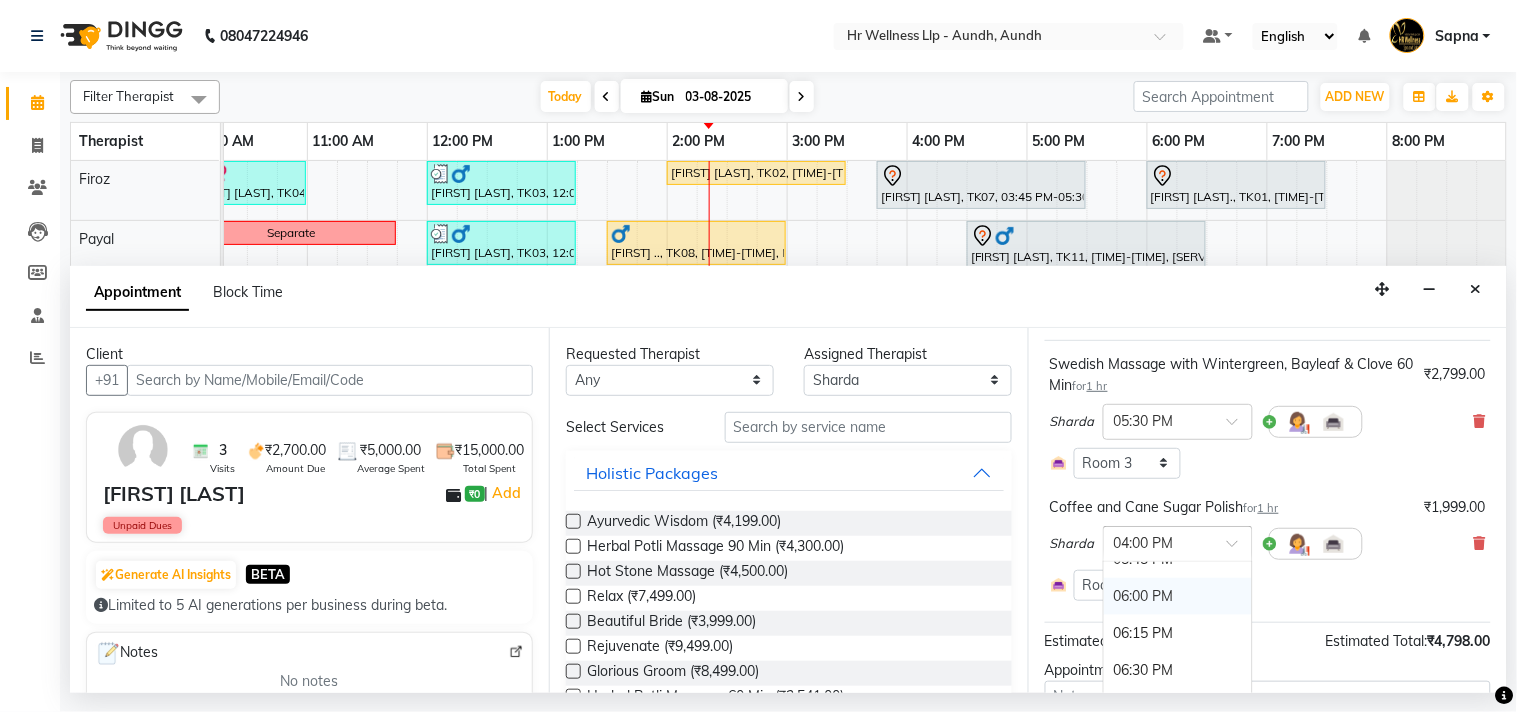 click on "06:00 PM" at bounding box center [1178, 596] 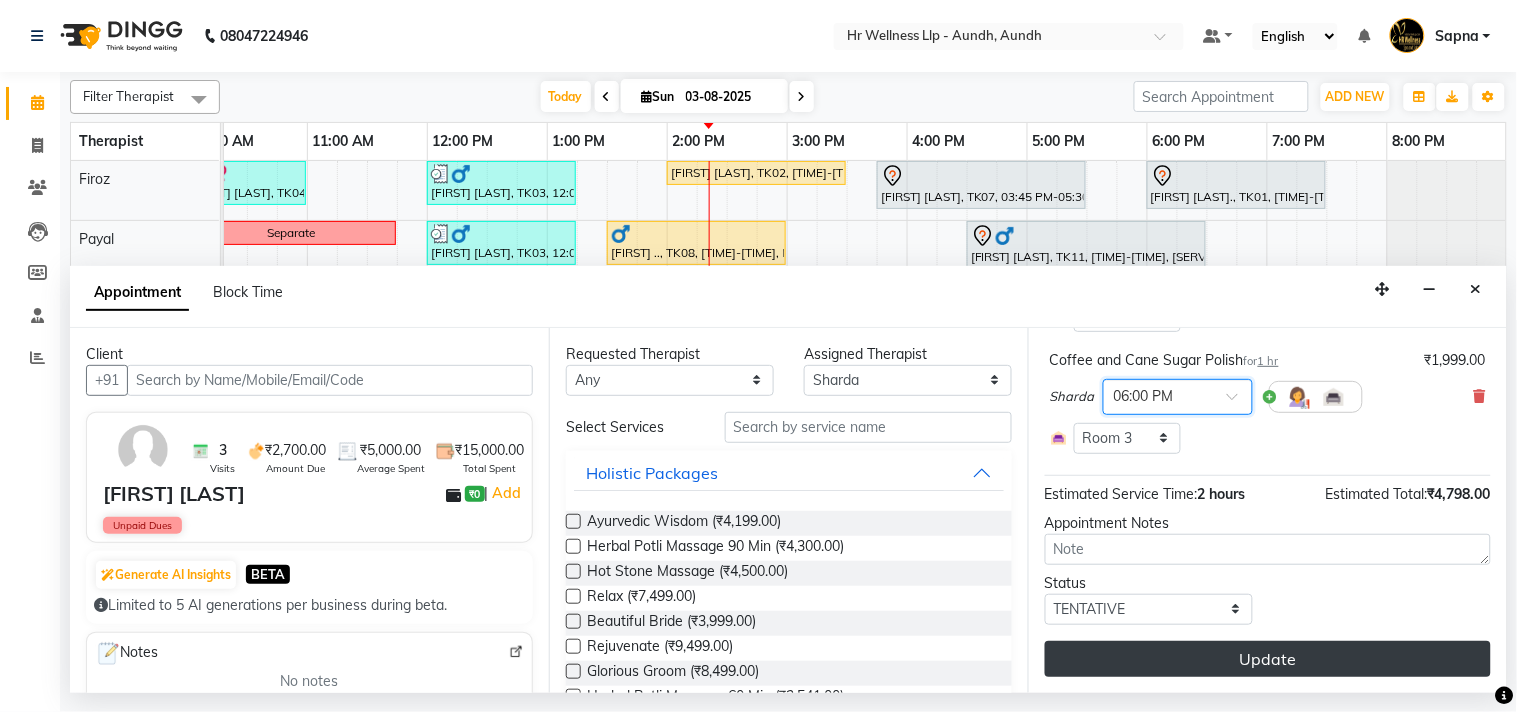 scroll, scrollTop: 276, scrollLeft: 0, axis: vertical 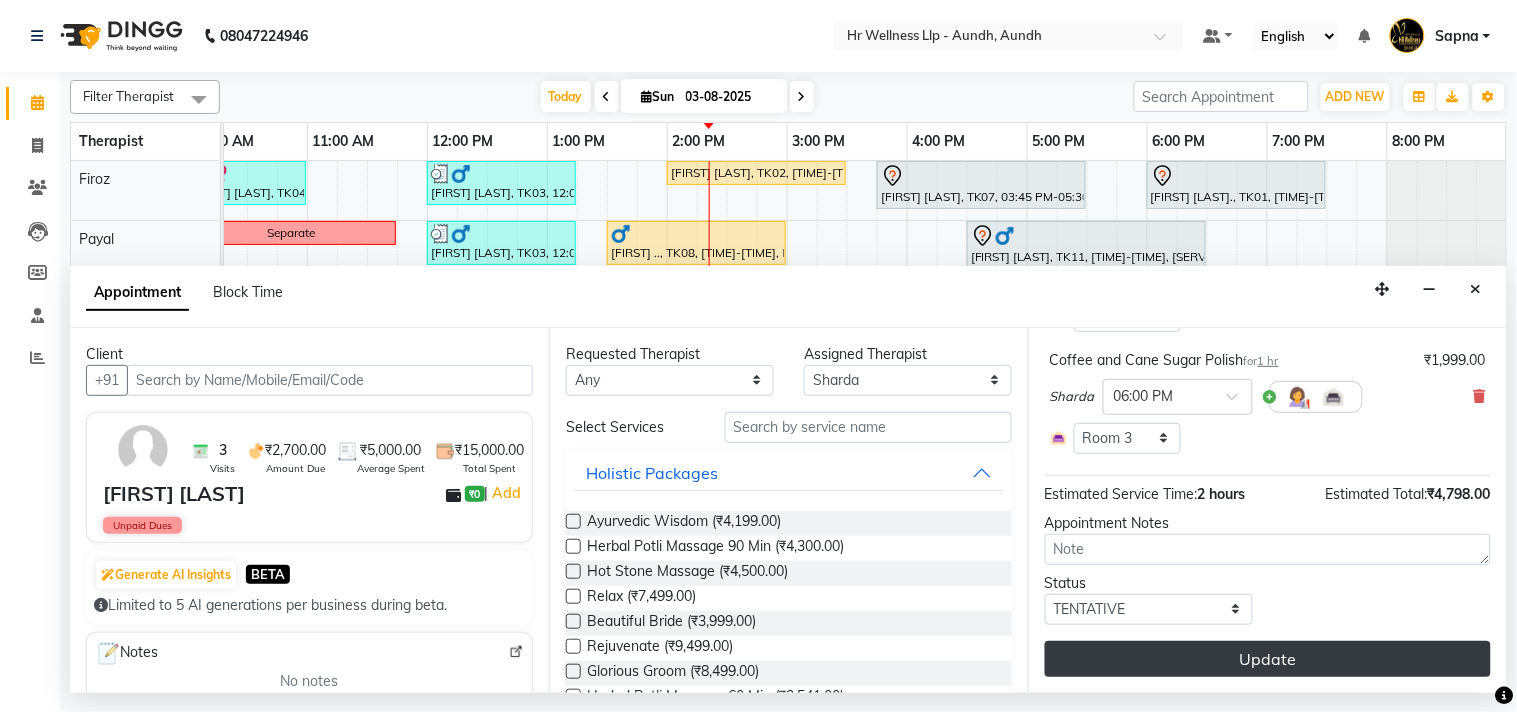 click on "Update" at bounding box center (1268, 659) 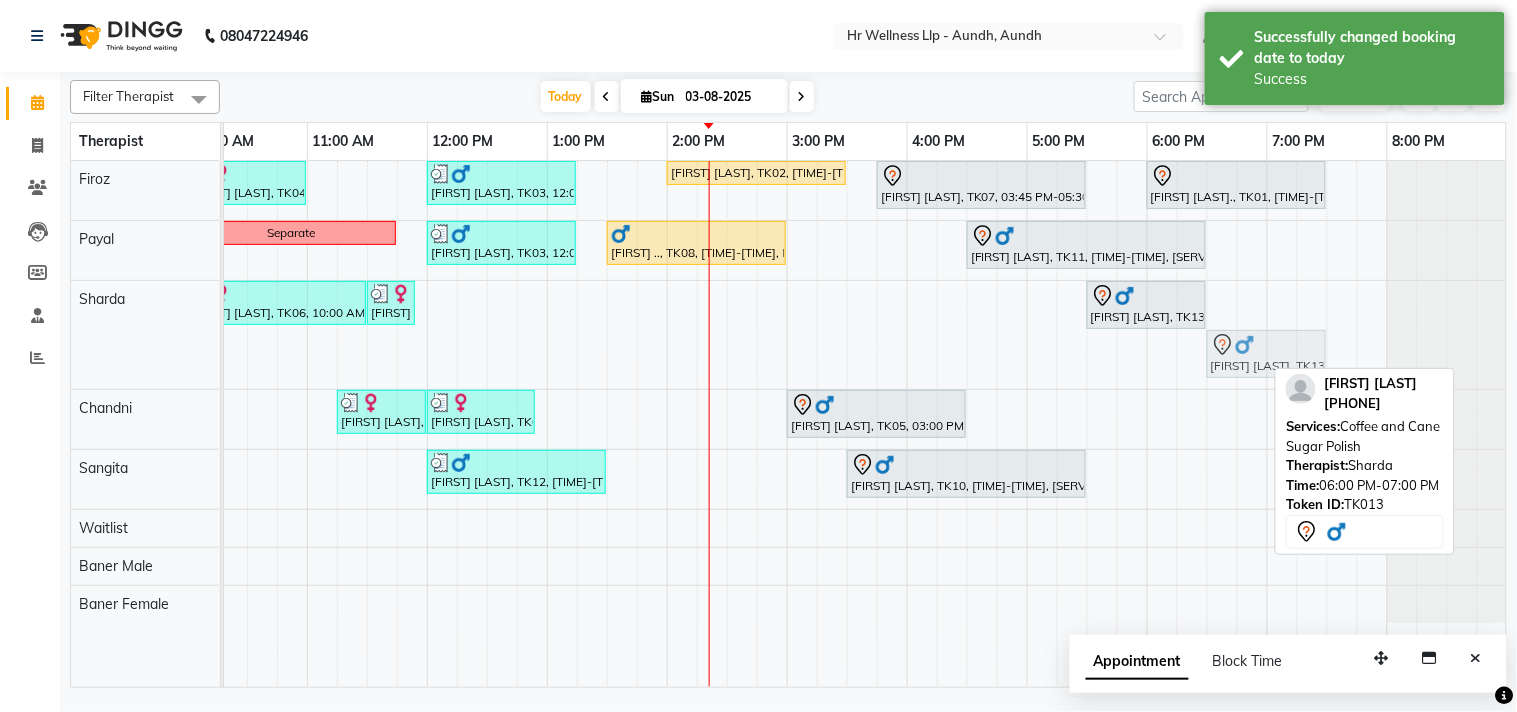 drag, startPoint x: 1172, startPoint y: 351, endPoint x: 1222, endPoint y: 318, distance: 59.908264 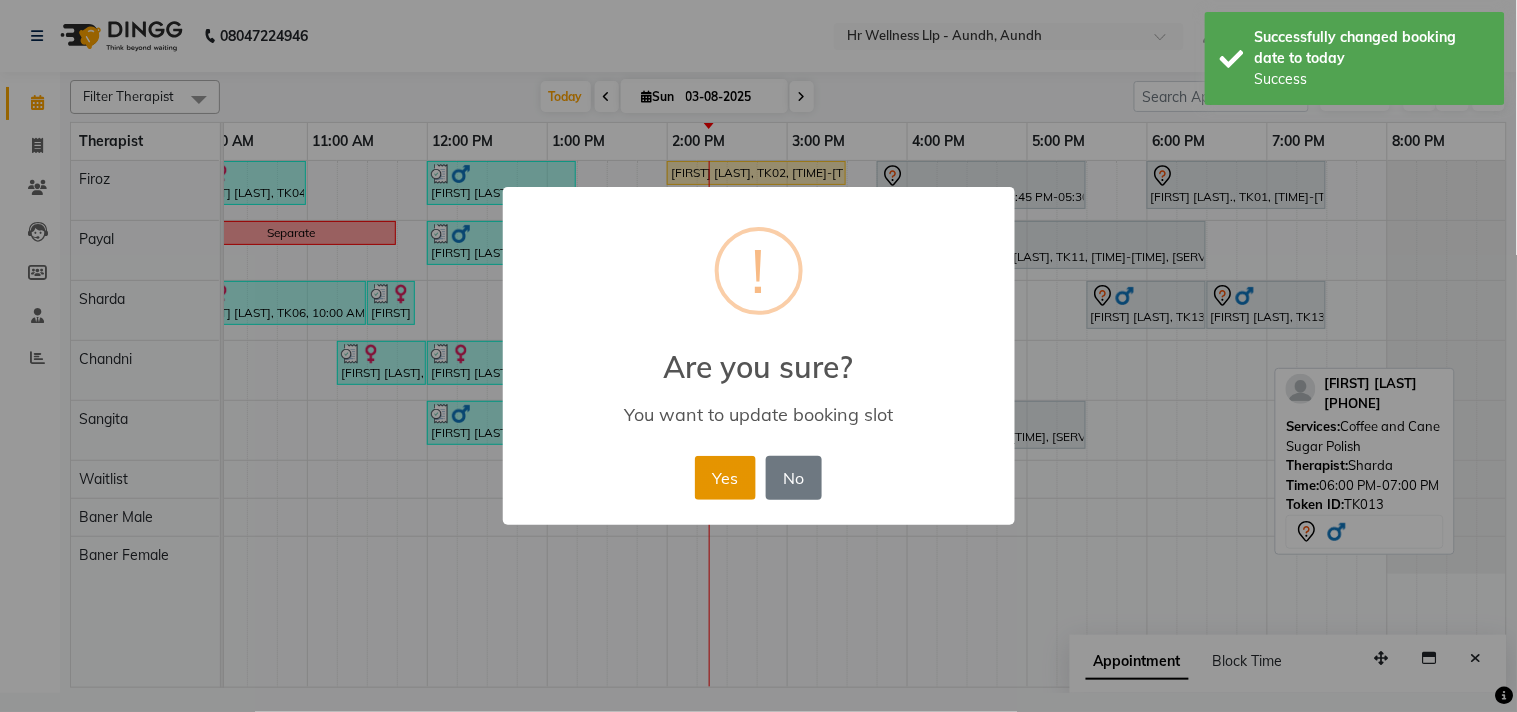 click on "Yes" at bounding box center (725, 478) 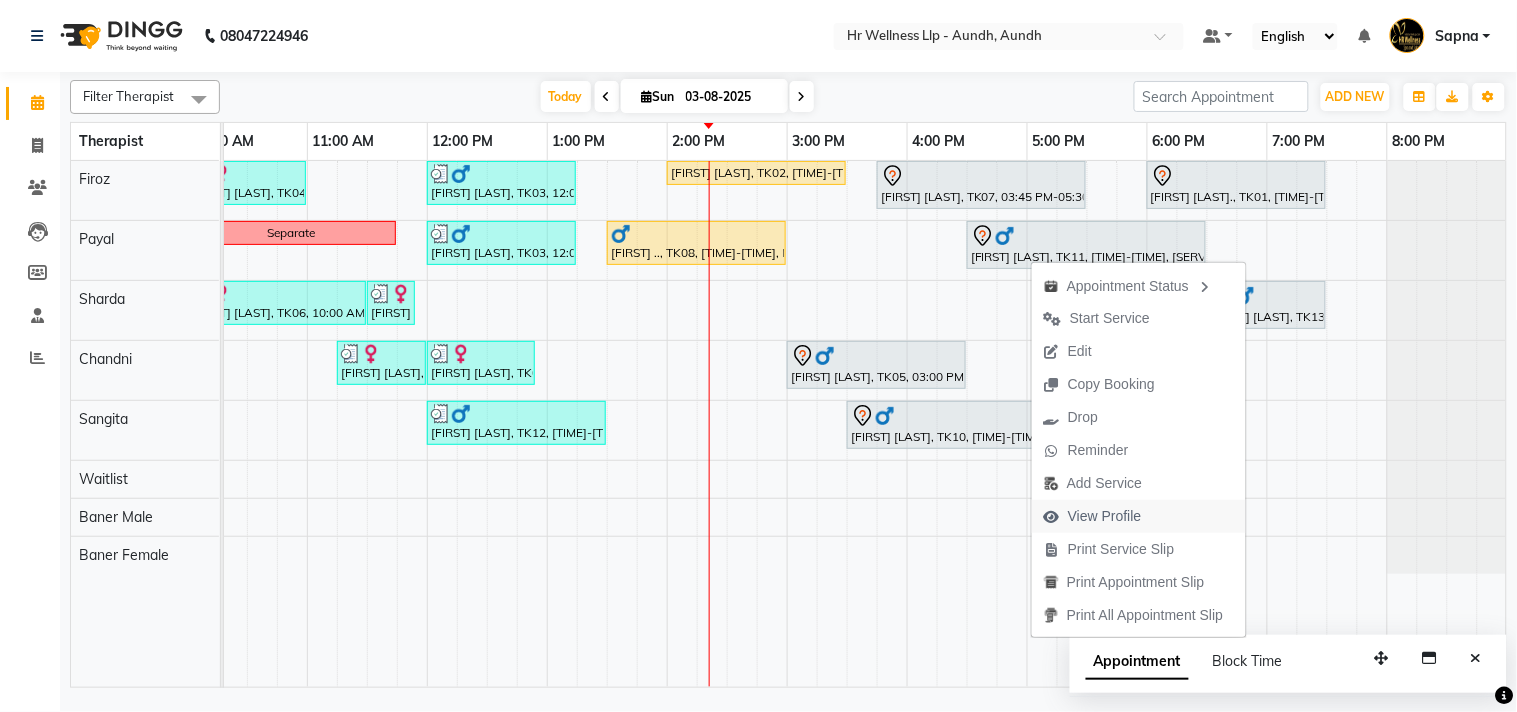click on "View Profile" at bounding box center (1105, 516) 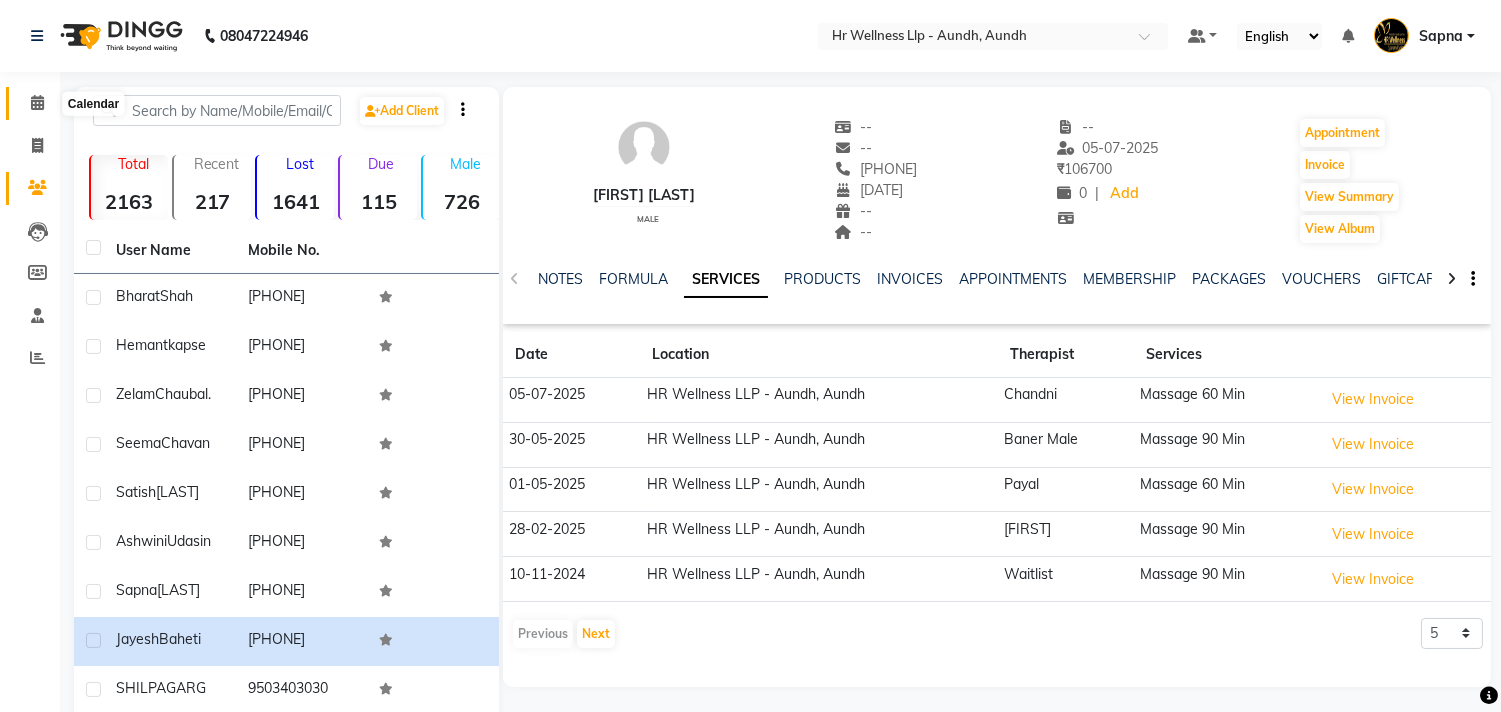 click 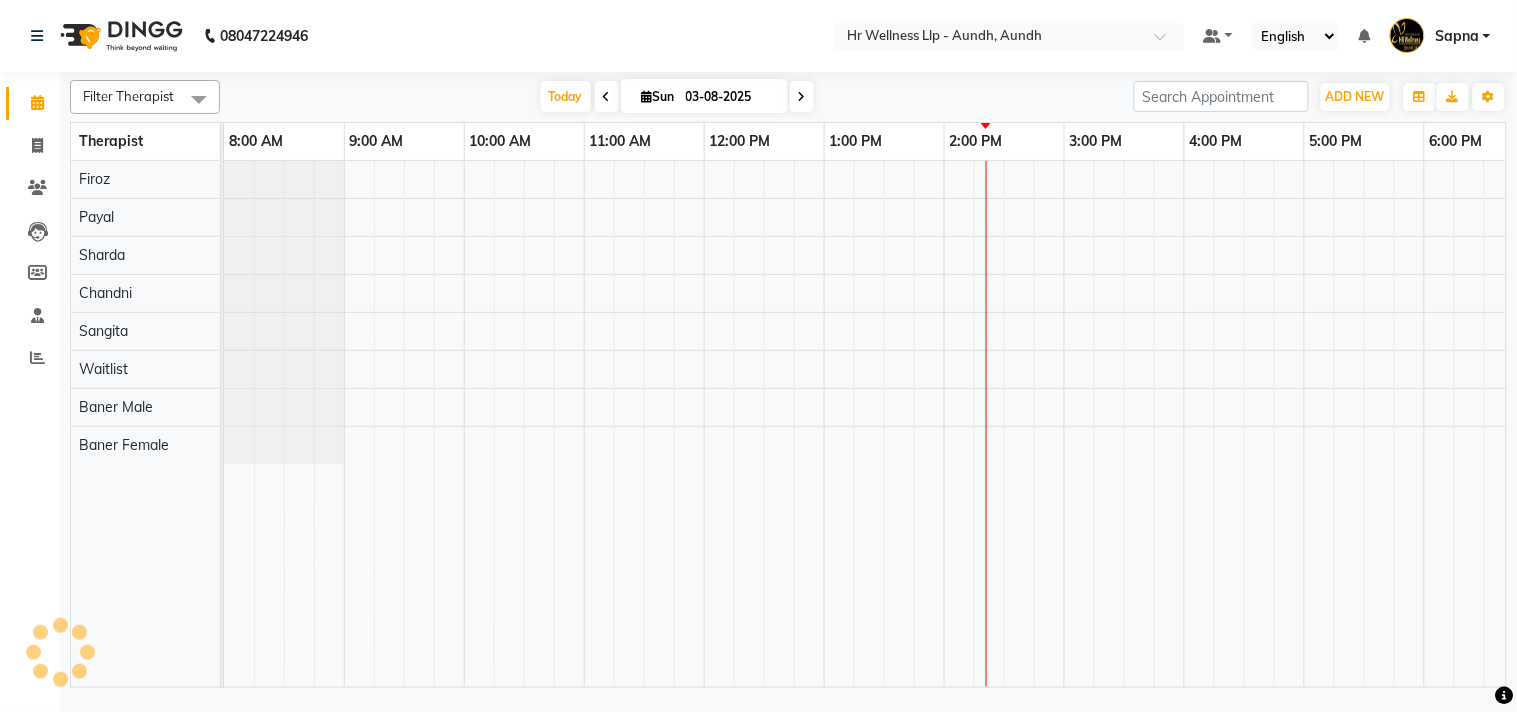 scroll, scrollTop: 0, scrollLeft: 0, axis: both 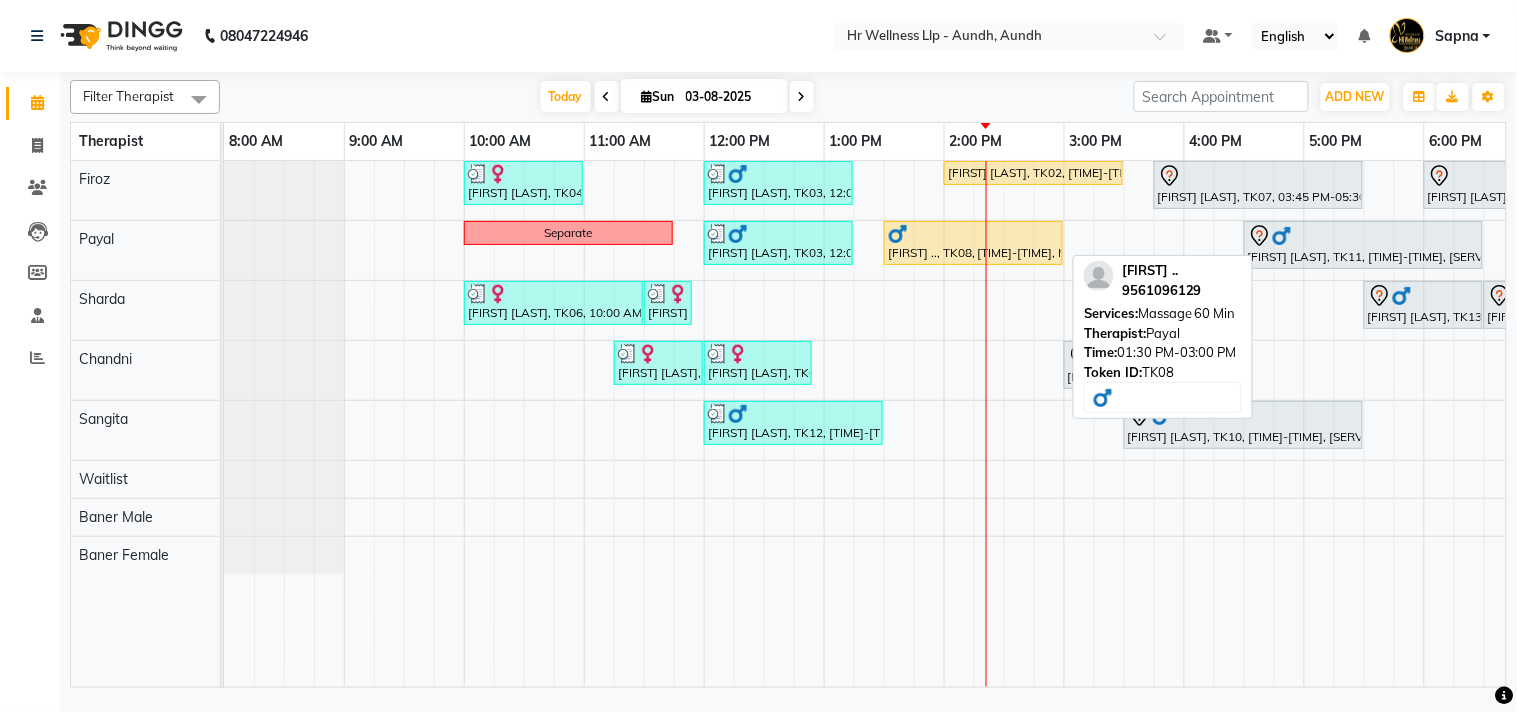 click on "[FIRST] .., TK08, 01:30 PM-03:00 PM, Massage 60 Min" at bounding box center (973, 243) 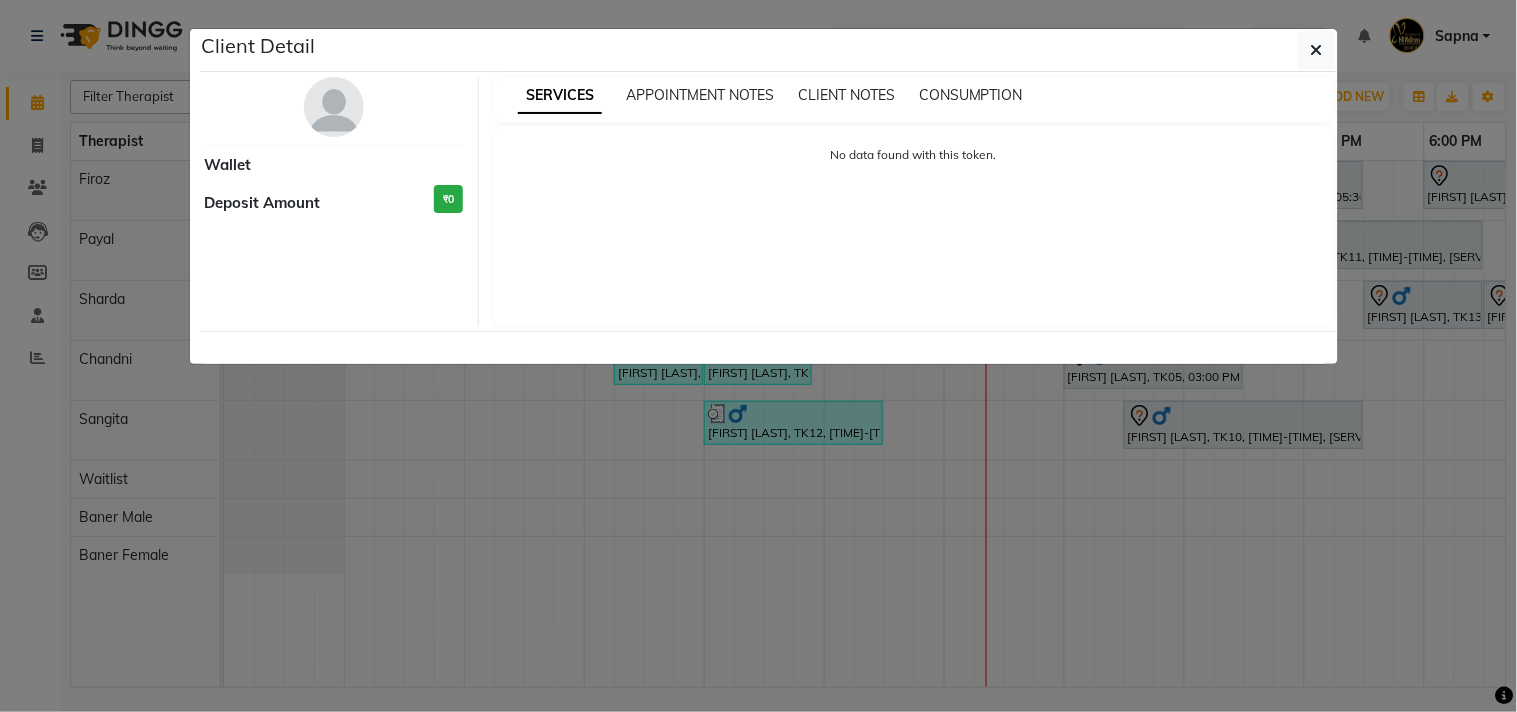 select on "1" 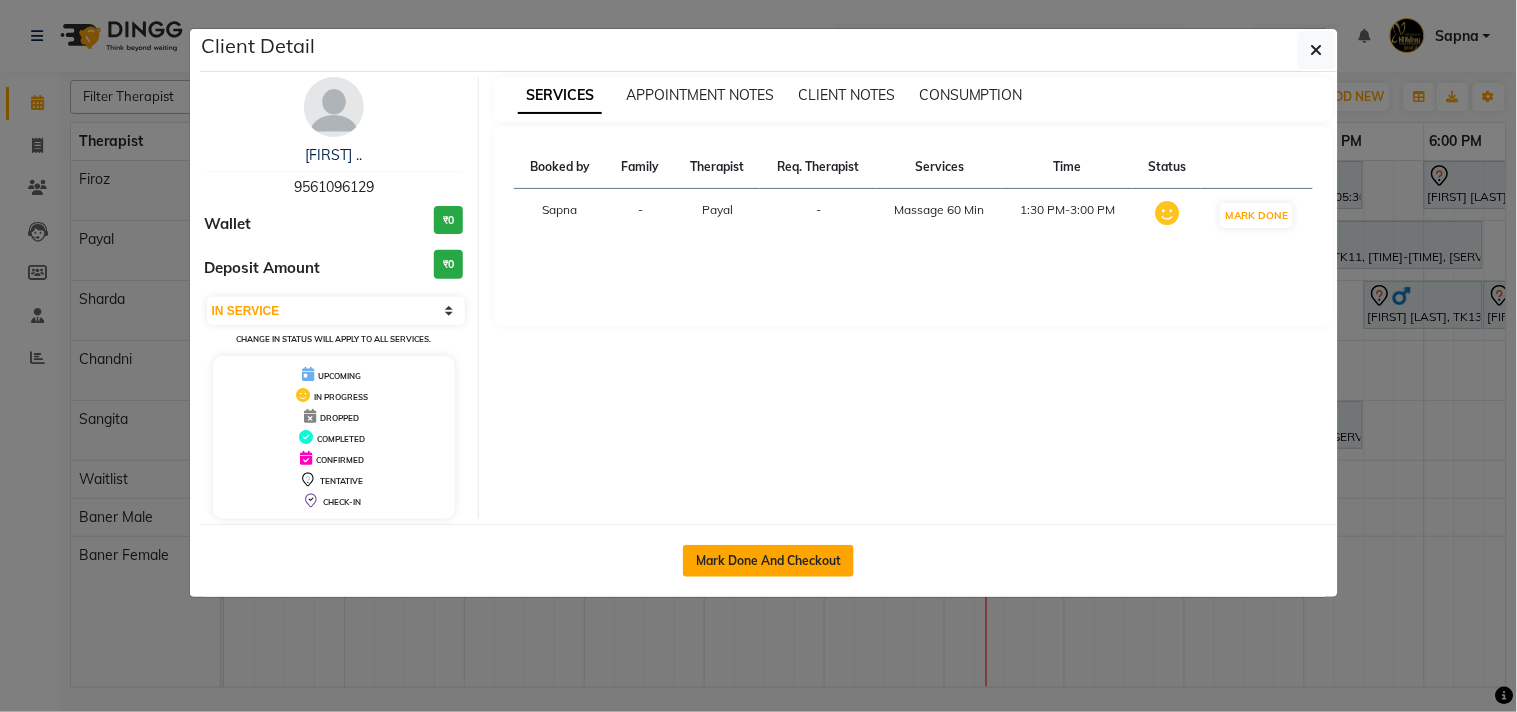 click on "Mark Done And Checkout" 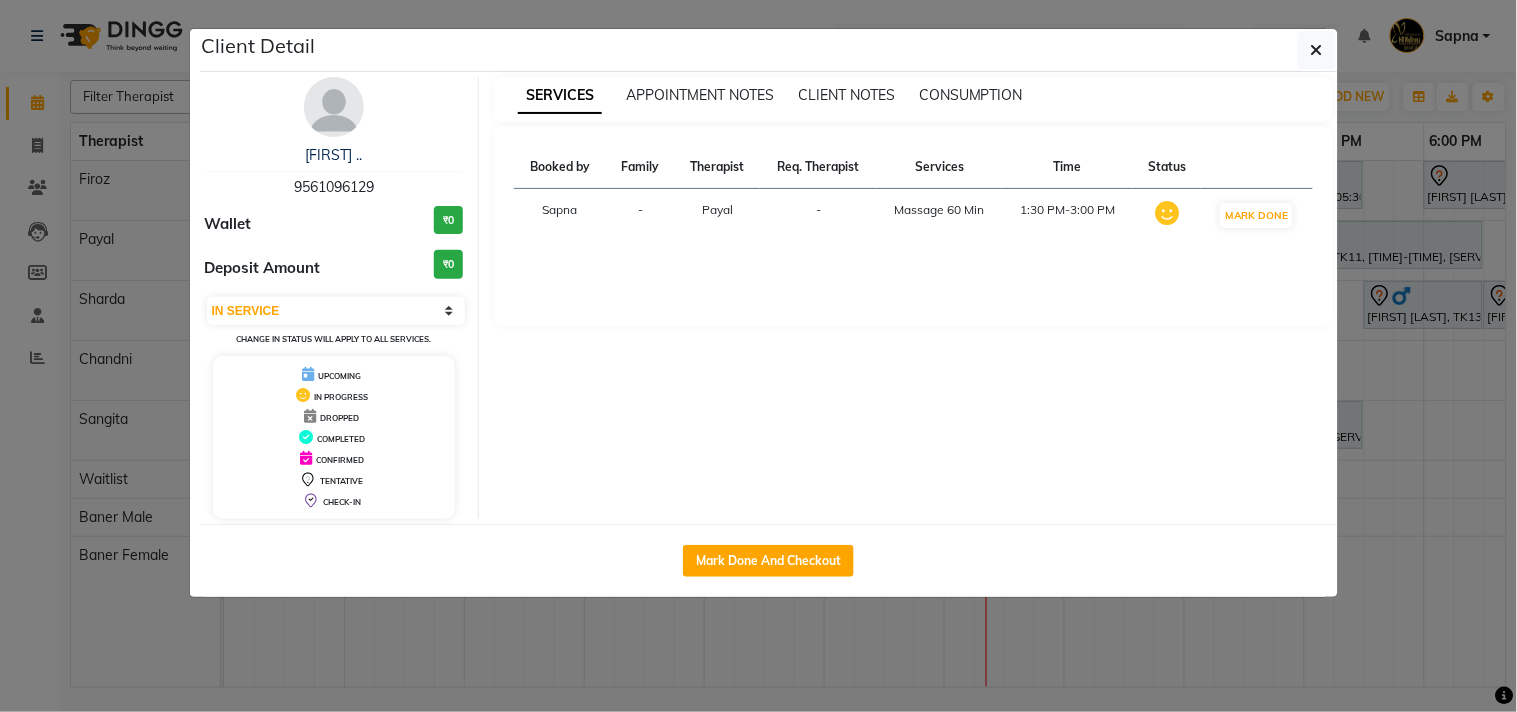 select on "service" 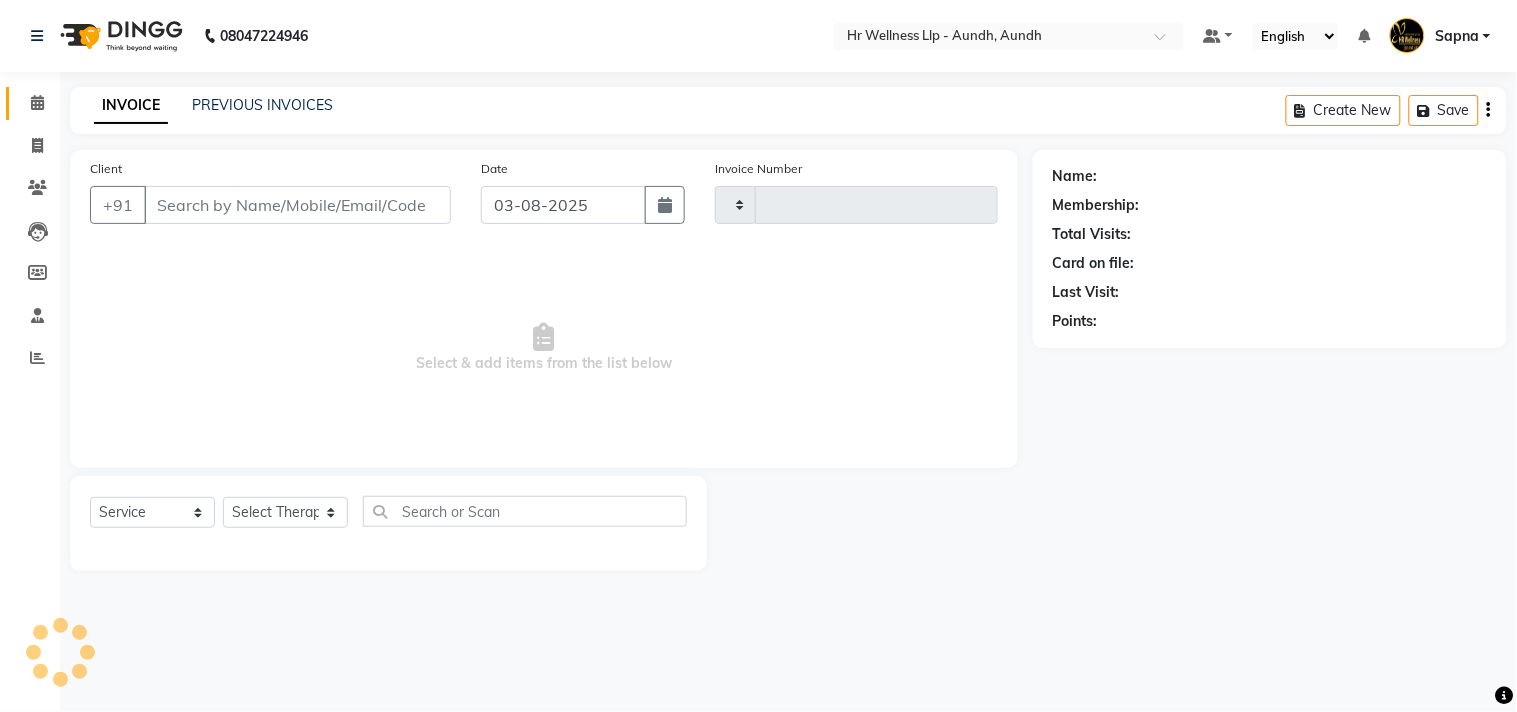 type on "0975" 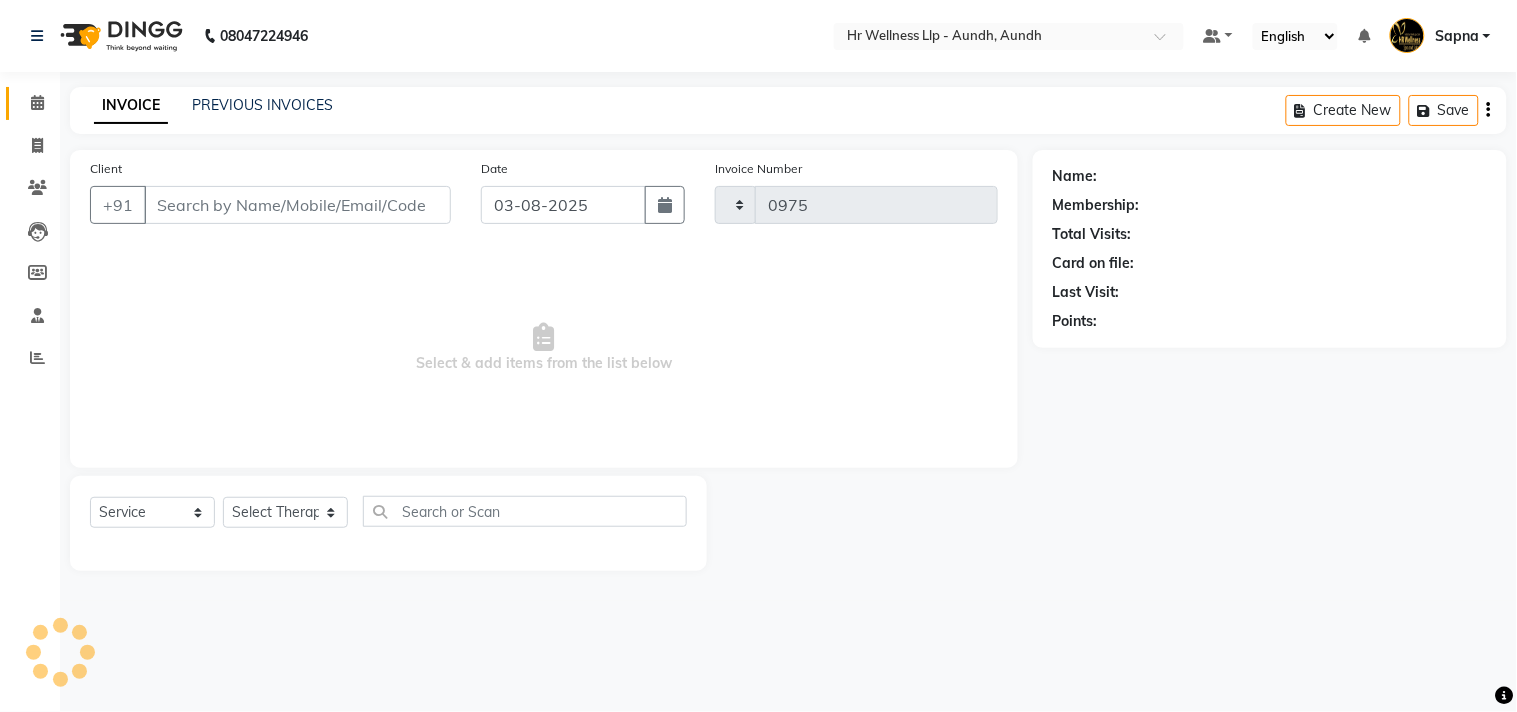 select on "4288" 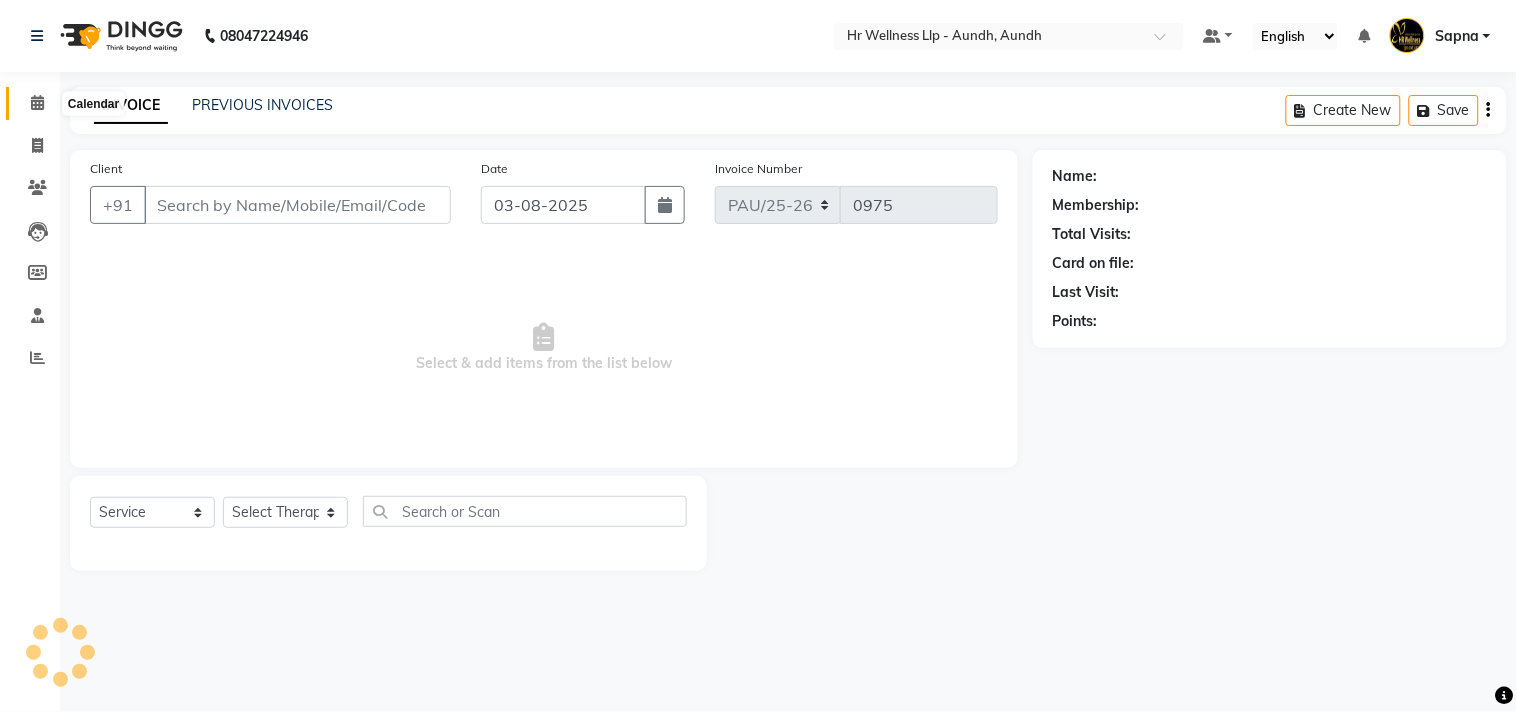 click 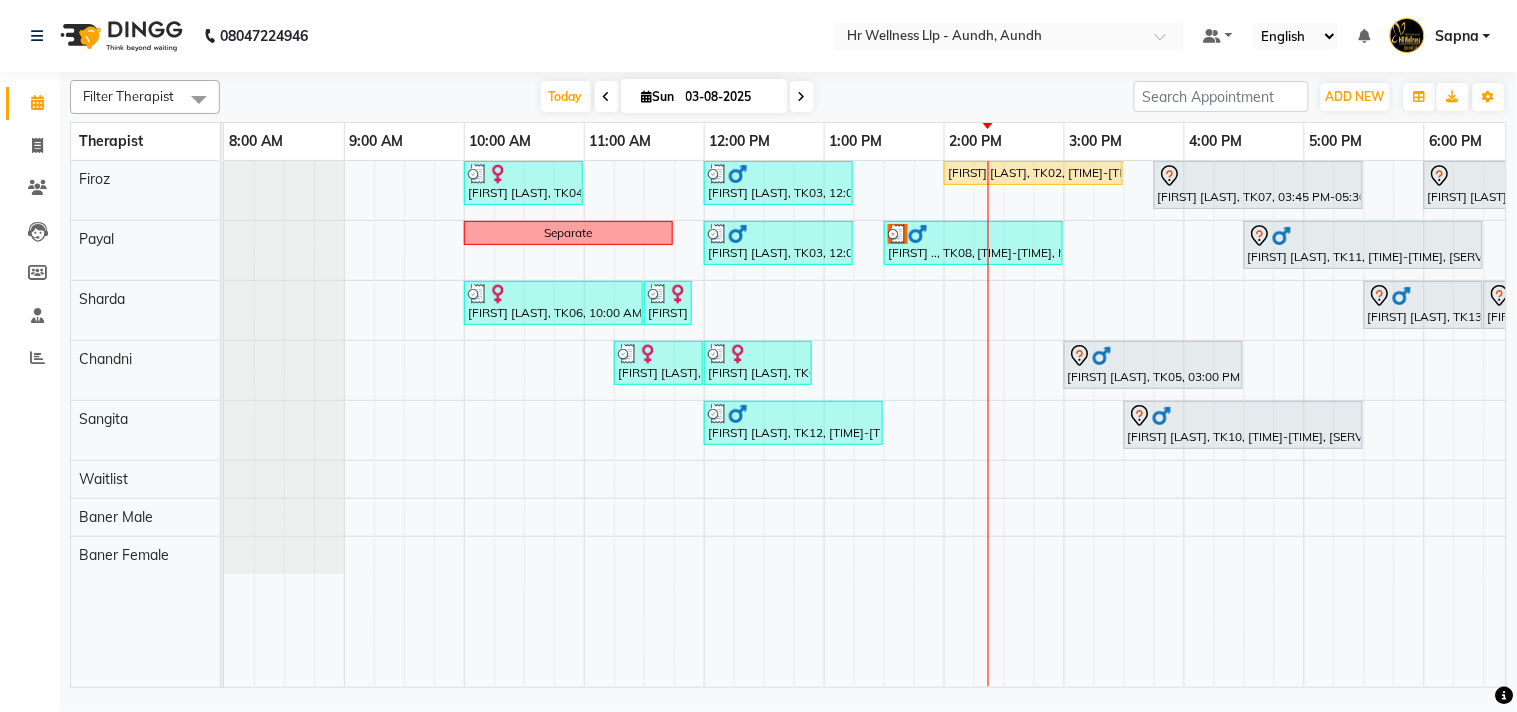 click on "Ashwini Udasin, TK04, 10:00 AM-11:00 AM, Massage 60 Min     Seema Chavan, TK03, 12:00 PM-01:15 PM, Massage 60 Min    PI Sambhaji Shirke, TK02, 02:00 PM-03:30 PM, Massage 60 Min             Amol Rege, TK07, 03:45 PM-05:30 PM, Massage 90 Min             Zelam Chaubal., TK01, 06:00 PM-07:30 PM, Massage 60 Min  Separate      Seema Chavan, TK03, 12:00 PM-01:15 PM, Massage 60 Min     Bharat .., TK08, 01:30 PM-03:00 PM, Massage 60 Min             Jayesh Baheti, TK11, 04:30 PM-06:30 PM, Massage 90 Min     Sapna Jairam, TK06, 10:00 AM-11:30 AM, Massage 90 Min     Sapna Jairam, TK06, 11:30 AM-11:55 AM, 10 mins complimentary Service             Bharat Shah, TK13, 05:30 PM-06:30 PM, Swedish Massage with Wintergreen, Bayleaf & Clove 60 Min             Bharat Shah, TK13, 06:30 PM-07:30 PM, Coffee and Cane Sugar Polish     Ashwini Udasin, TK04, 11:15 AM-12:00 PM, Massage 60 Min     Ashwini Udasin, TK04, 12:00 PM-12:55 PM, 10 mins complimentary Service             Adrian D'souza, TK05, 03:00 PM-04:30 PM, Massage 60 Min" at bounding box center (1004, 424) 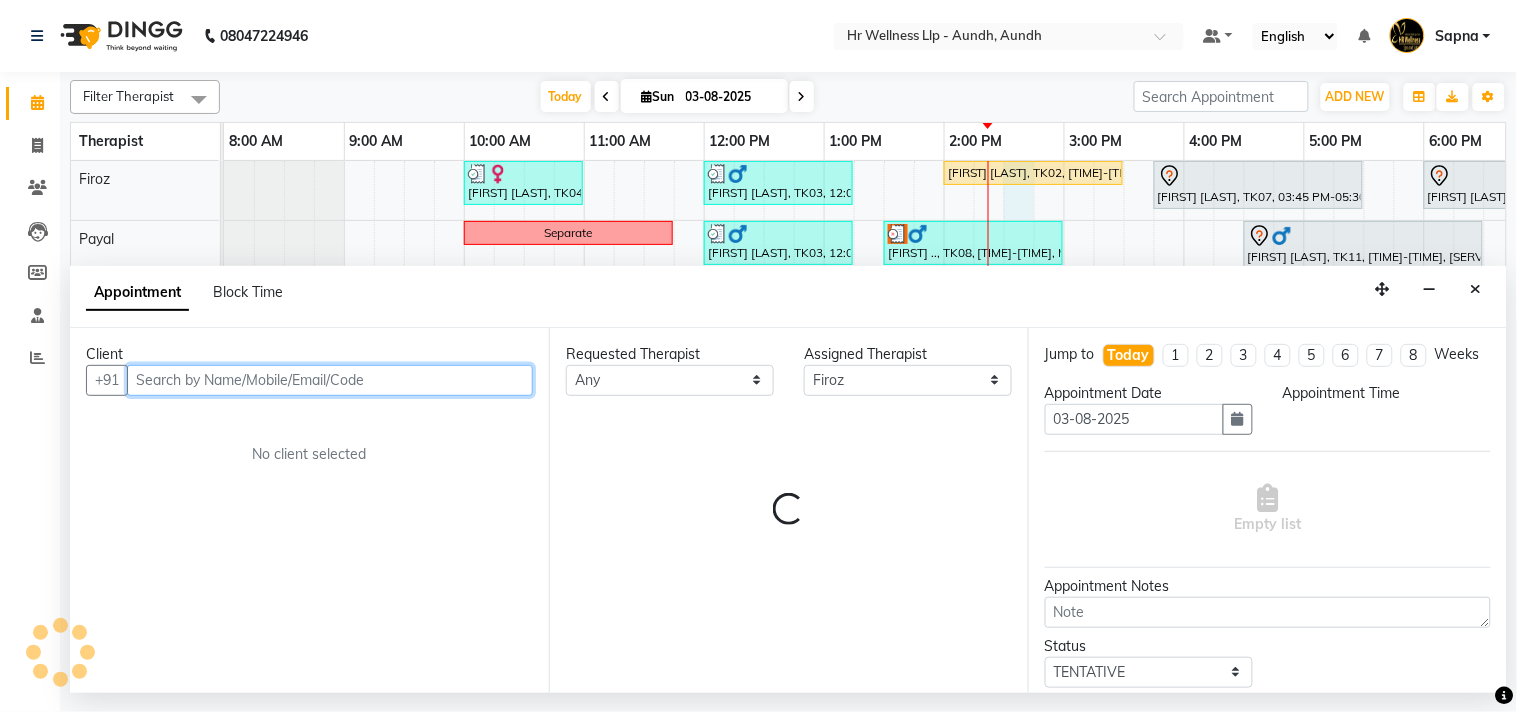 select on "870" 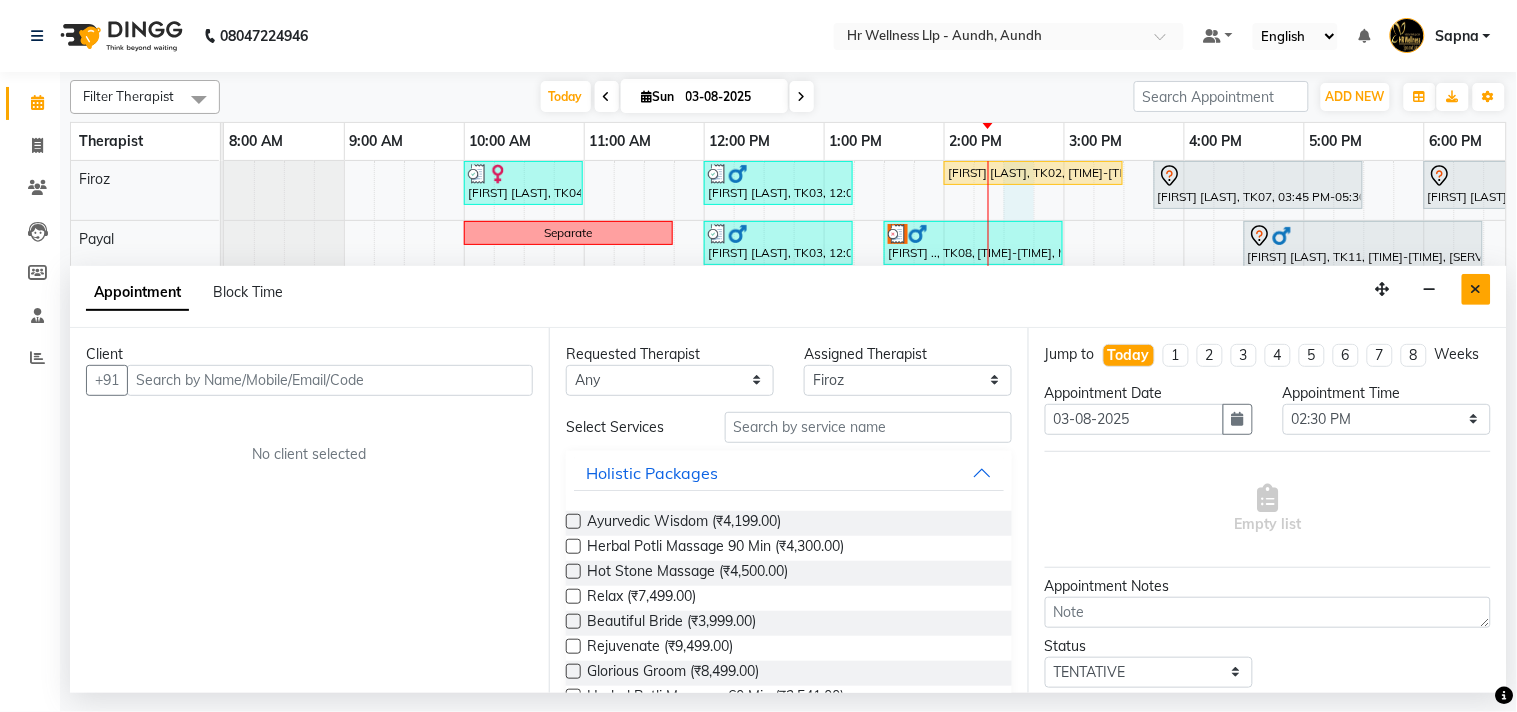 click at bounding box center [1476, 289] 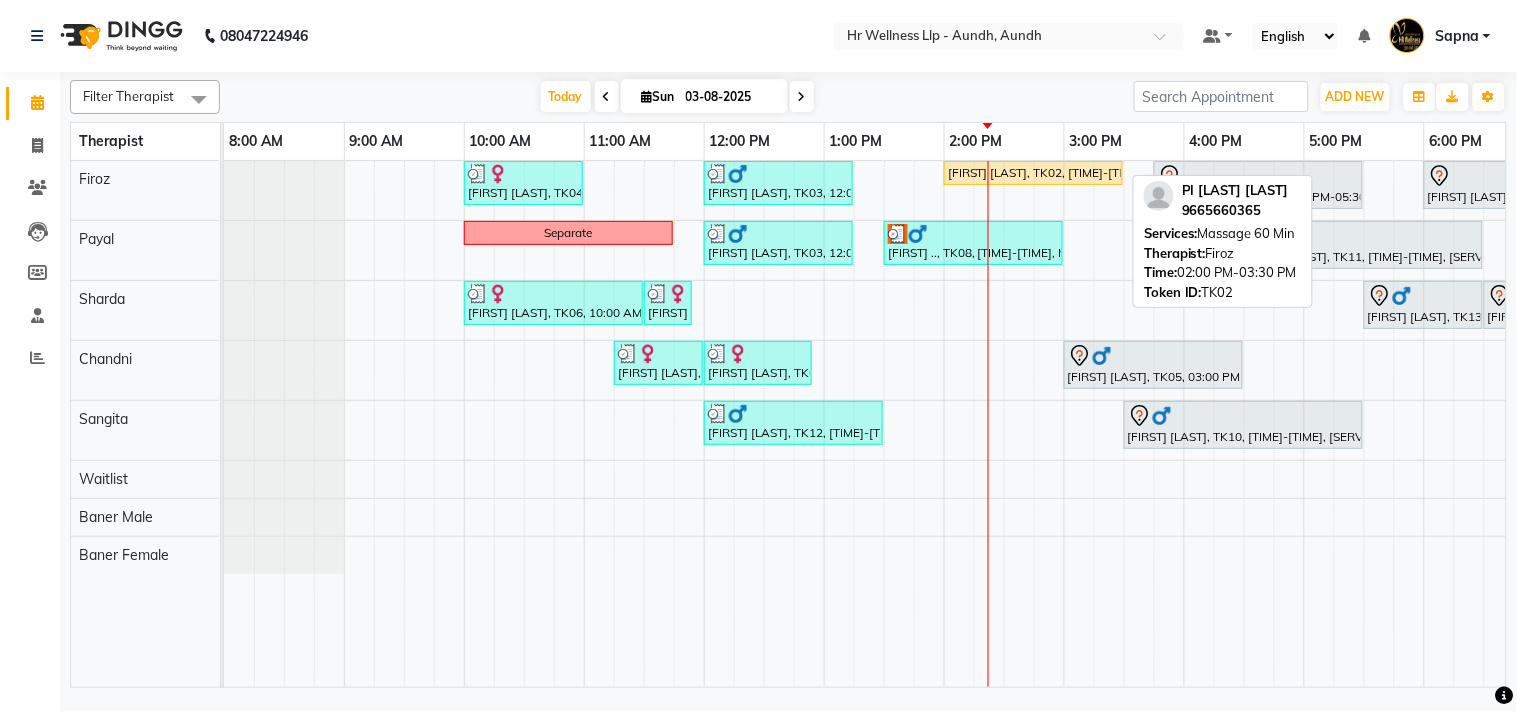 drag, startPoint x: 998, startPoint y: 177, endPoint x: 1004, endPoint y: 187, distance: 11.661903 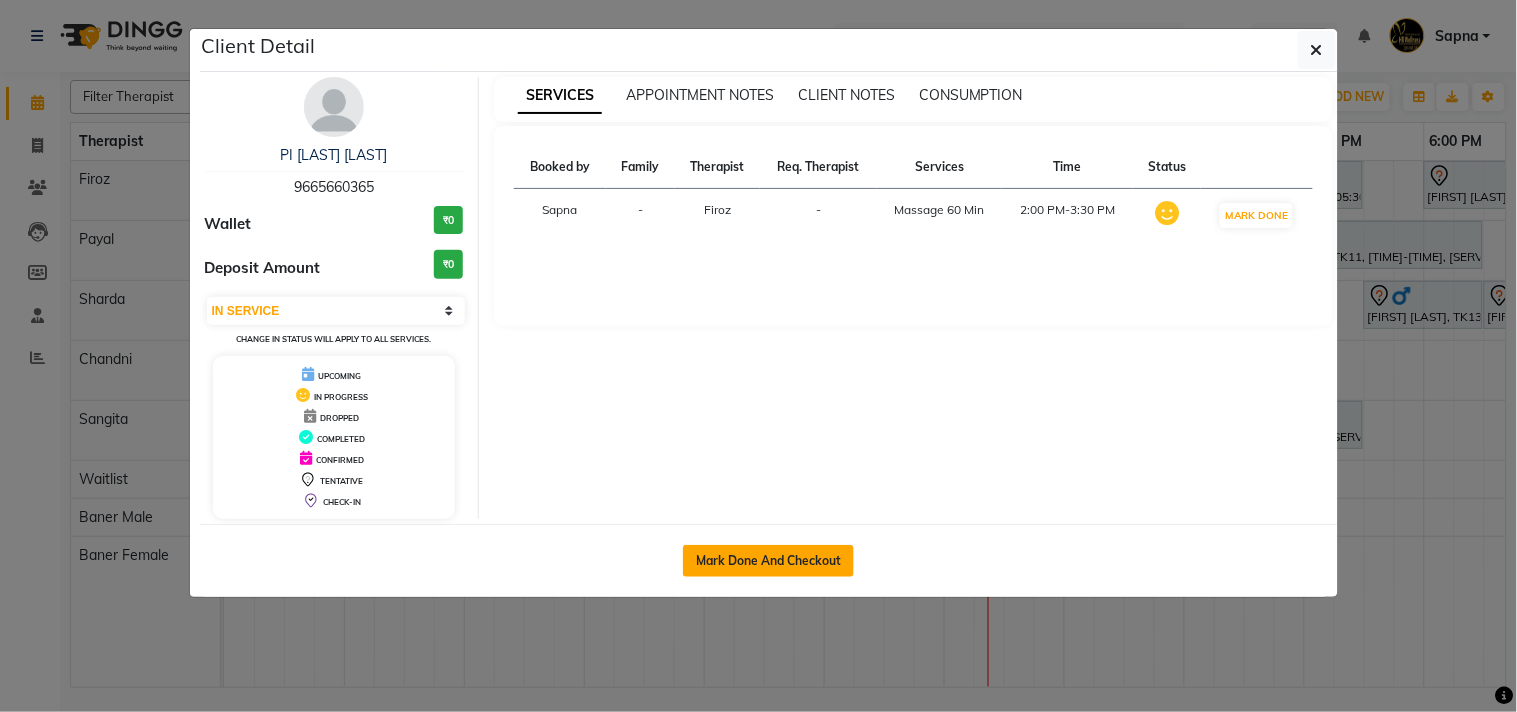 click on "Mark Done And Checkout" 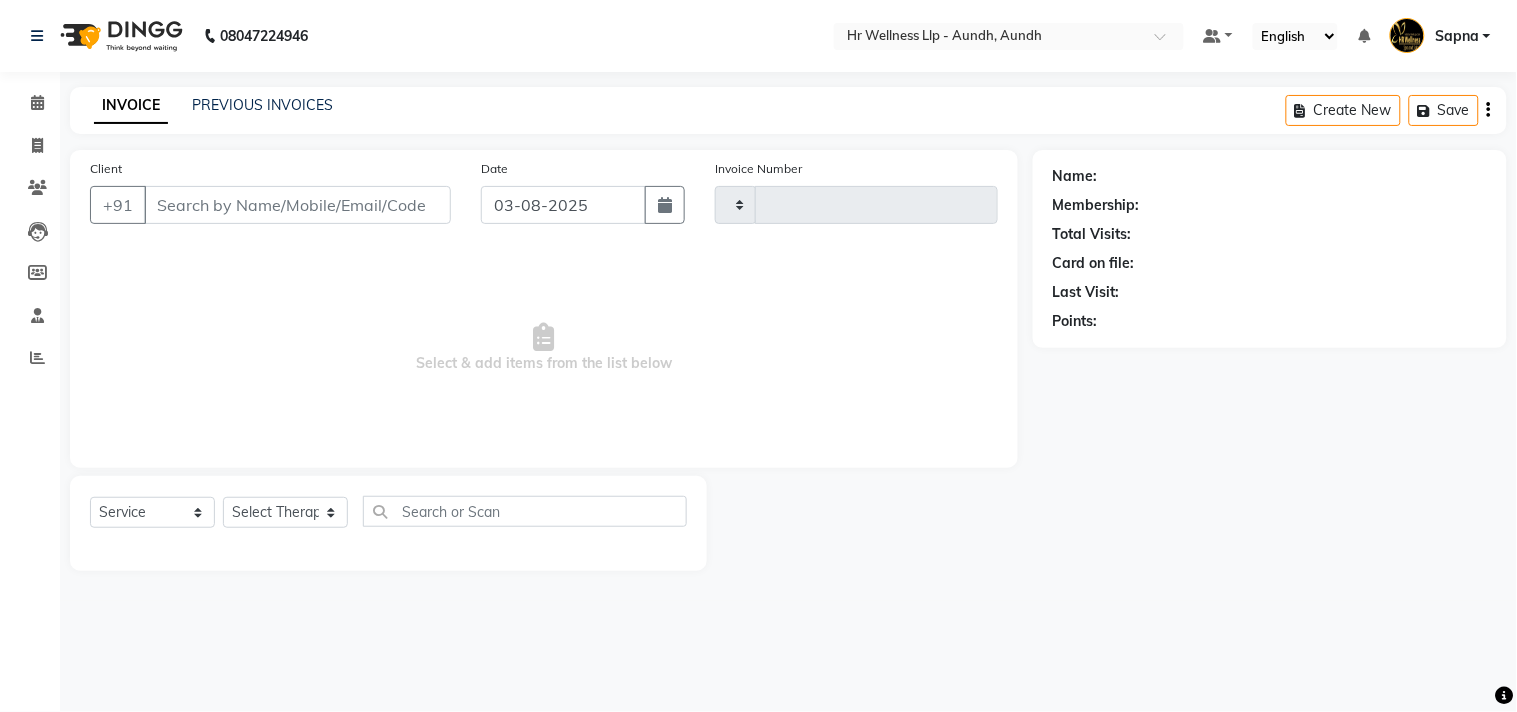 type on "0975" 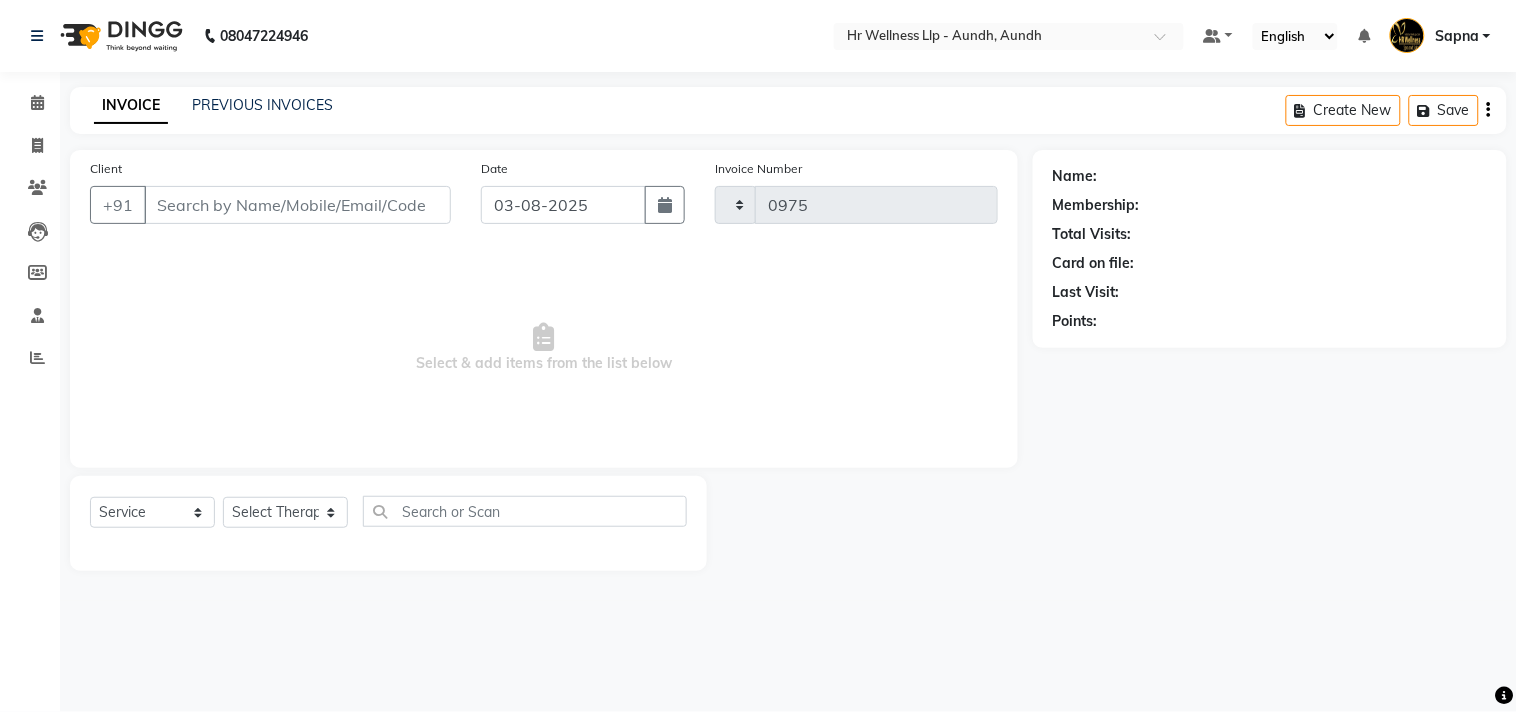 select on "4288" 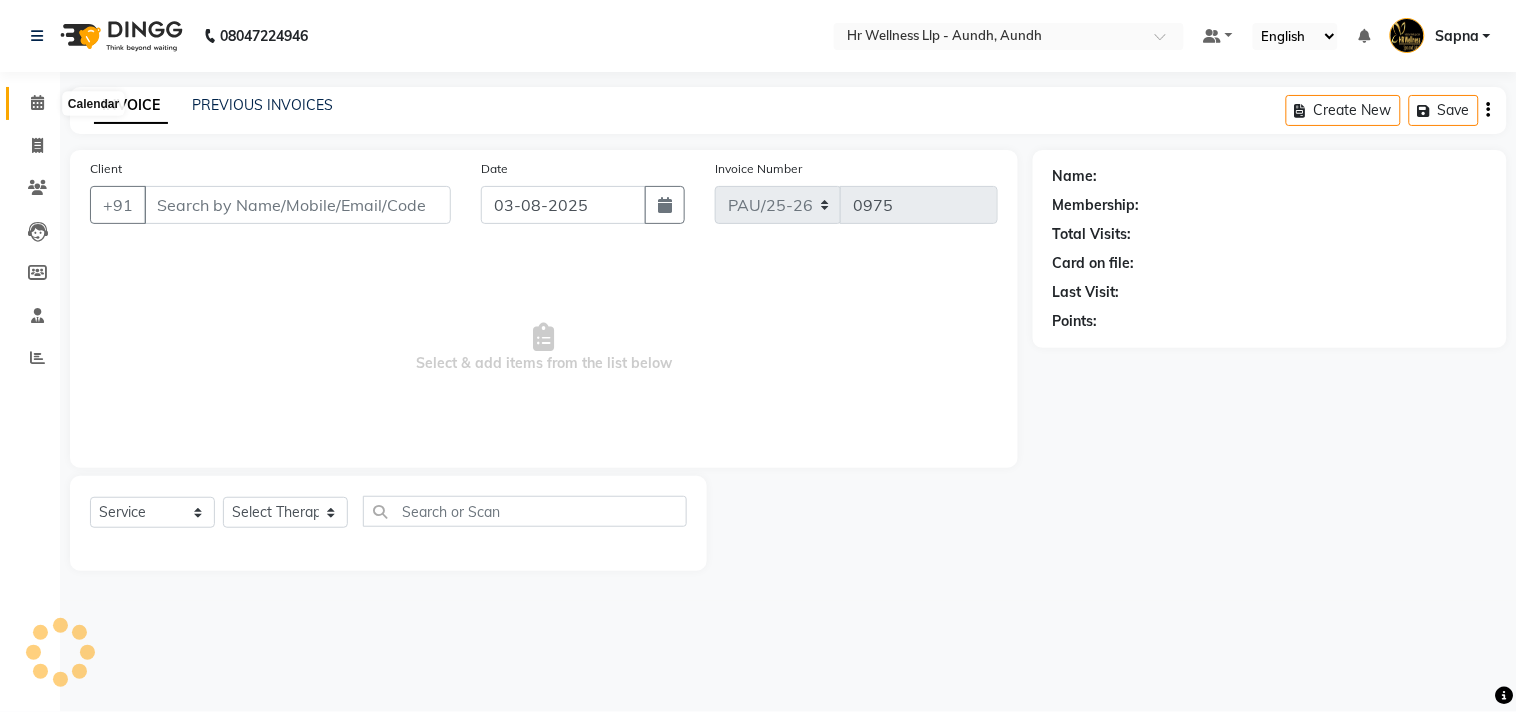 type on "9665660365" 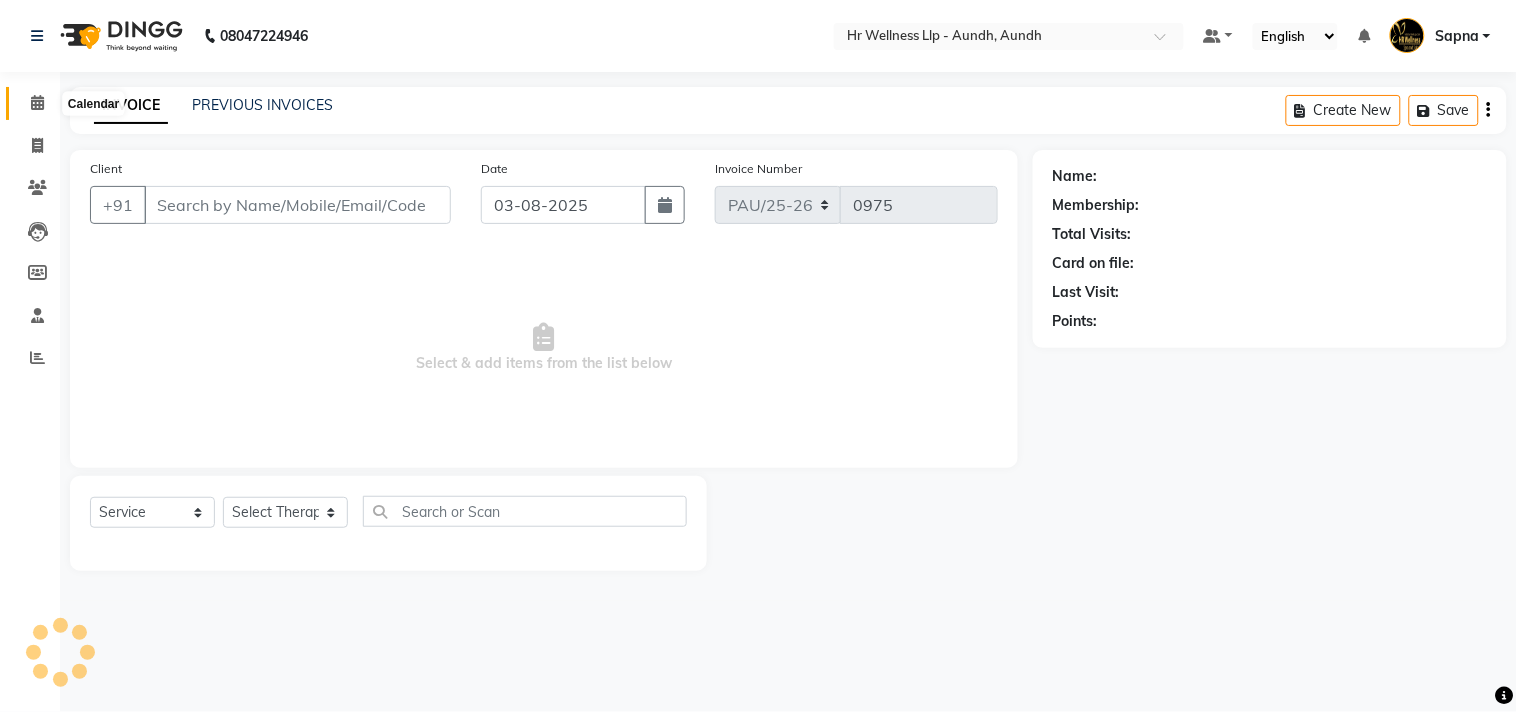 select on "77660" 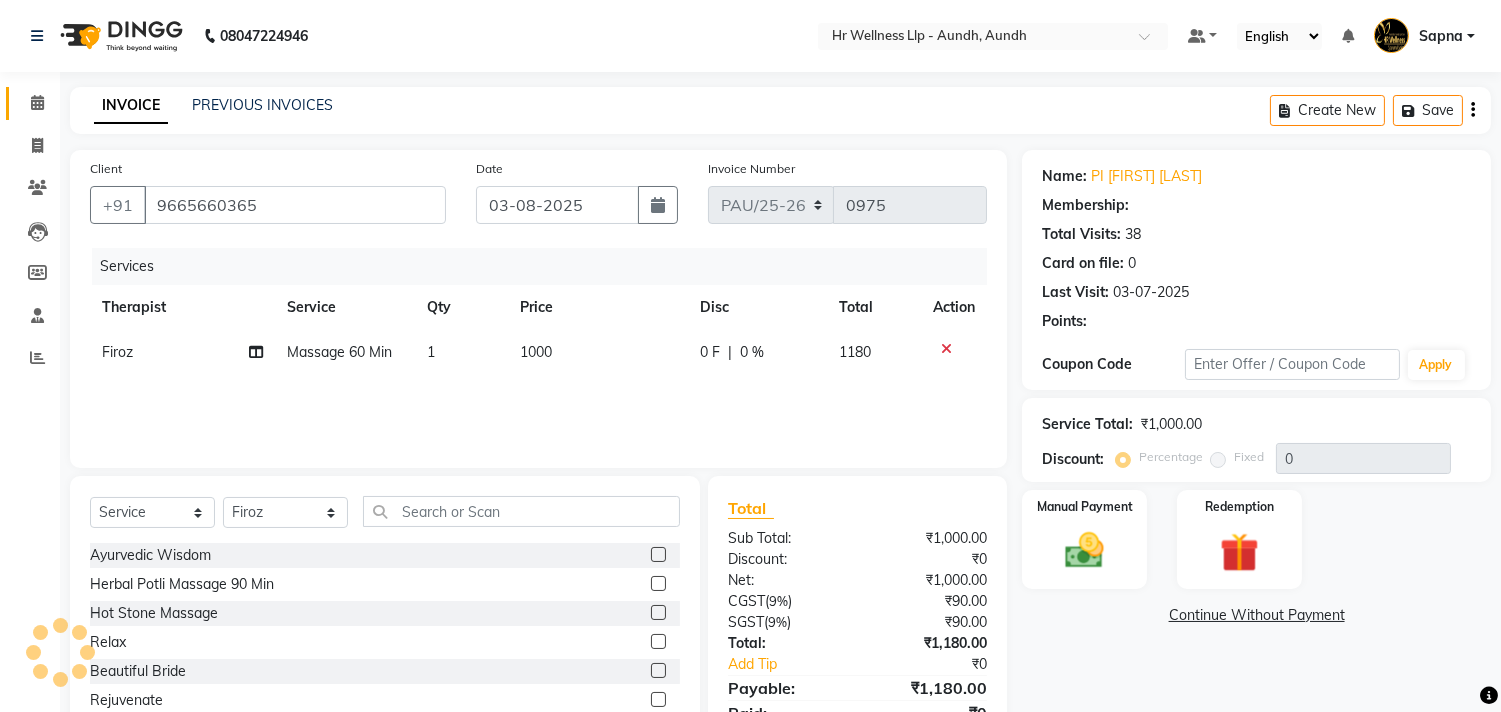 click 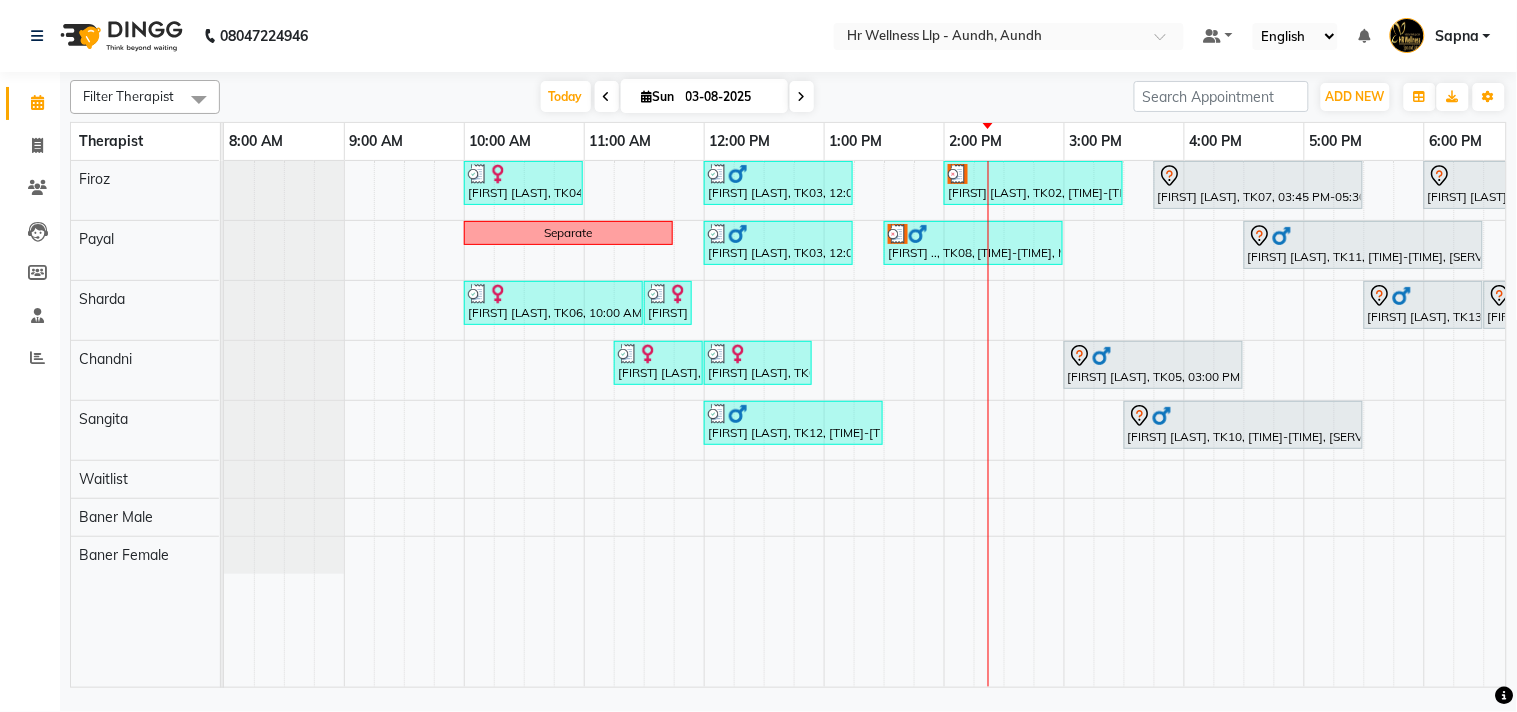 click at bounding box center (802, 96) 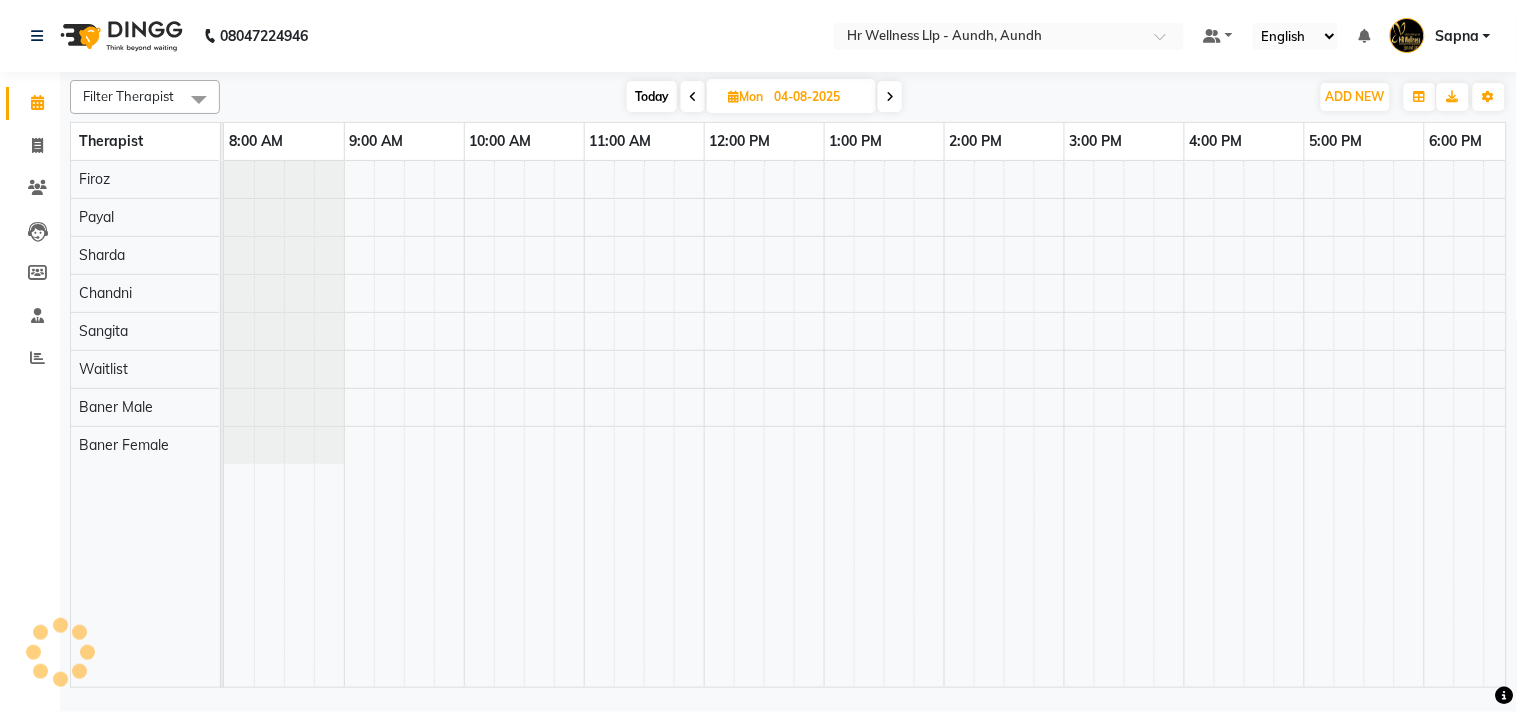 scroll, scrollTop: 0, scrollLeft: 277, axis: horizontal 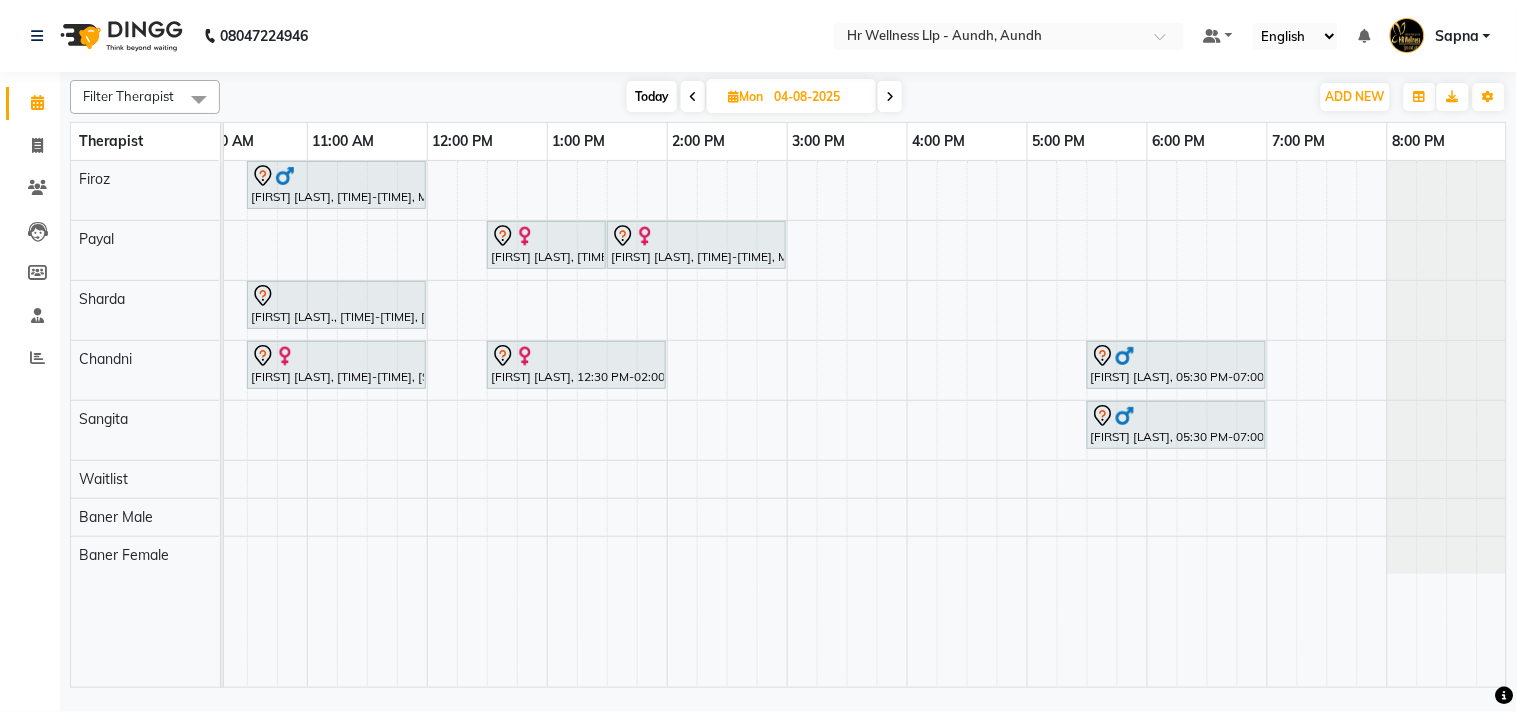 click on "Today" at bounding box center [652, 96] 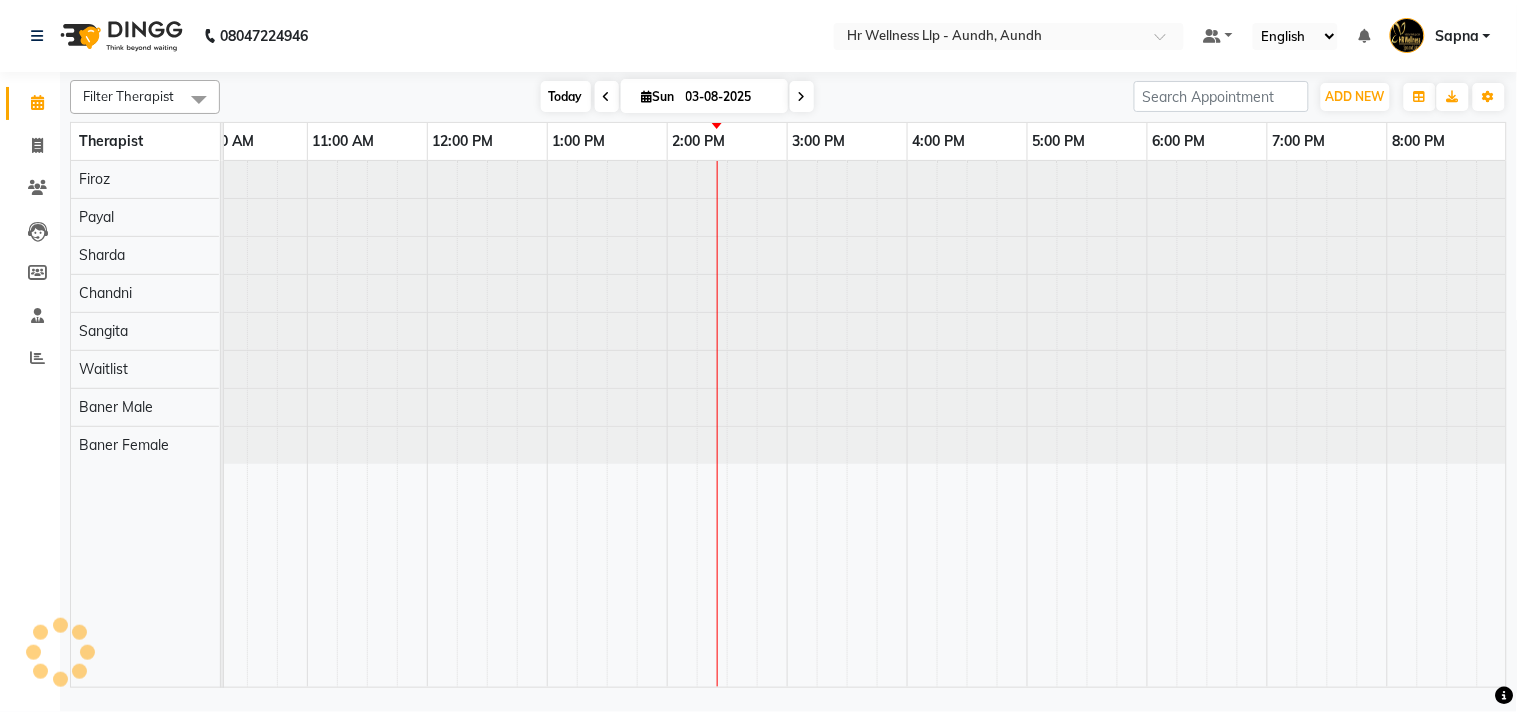 scroll, scrollTop: 0, scrollLeft: 0, axis: both 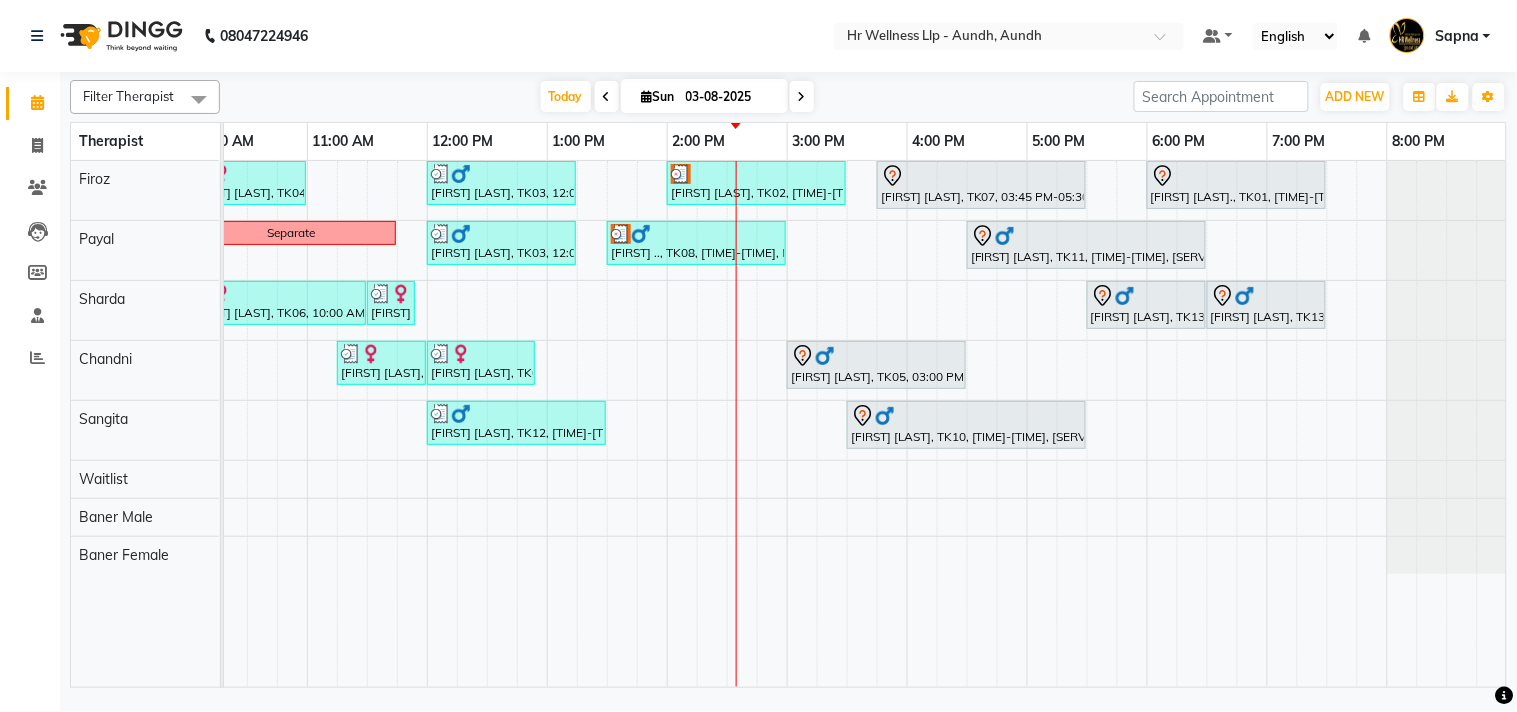 click at bounding box center (802, 97) 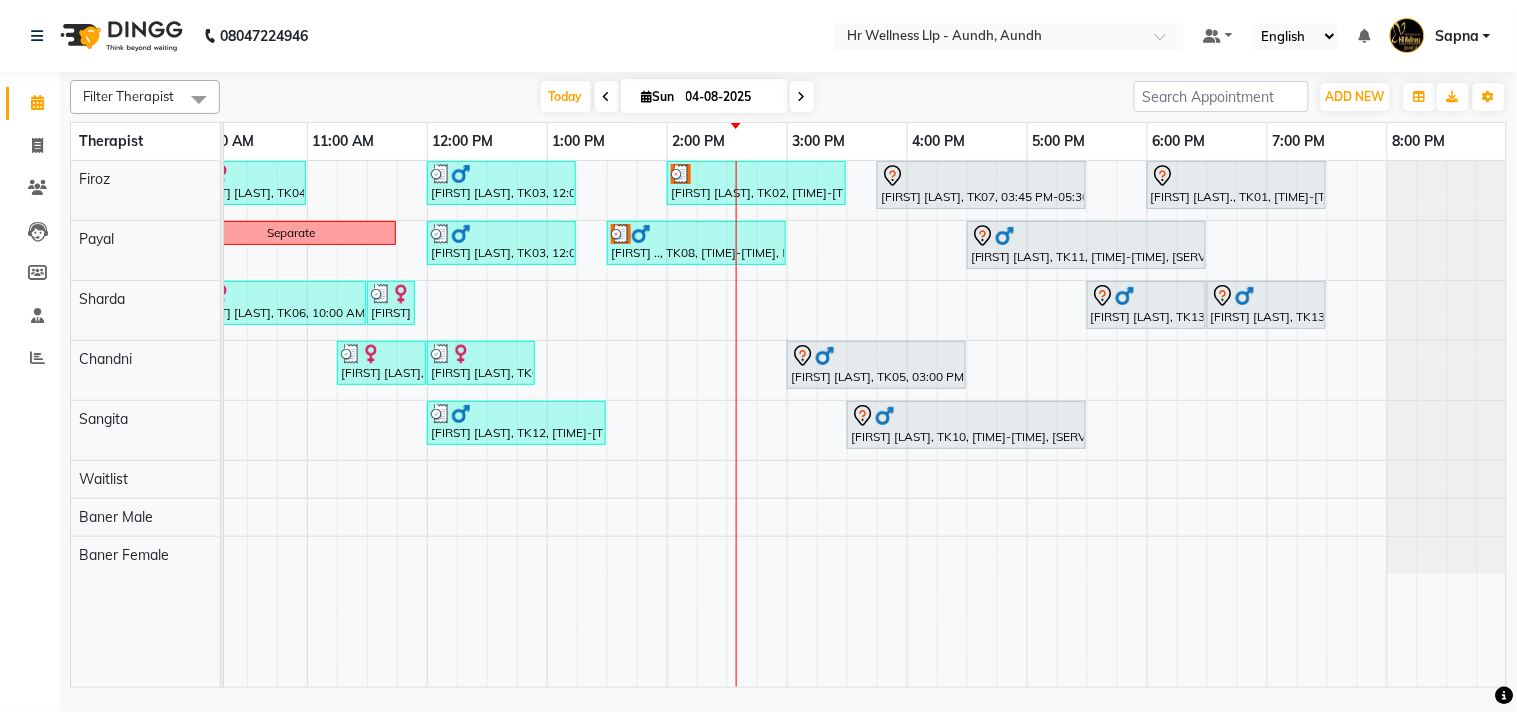 scroll, scrollTop: 0, scrollLeft: 0, axis: both 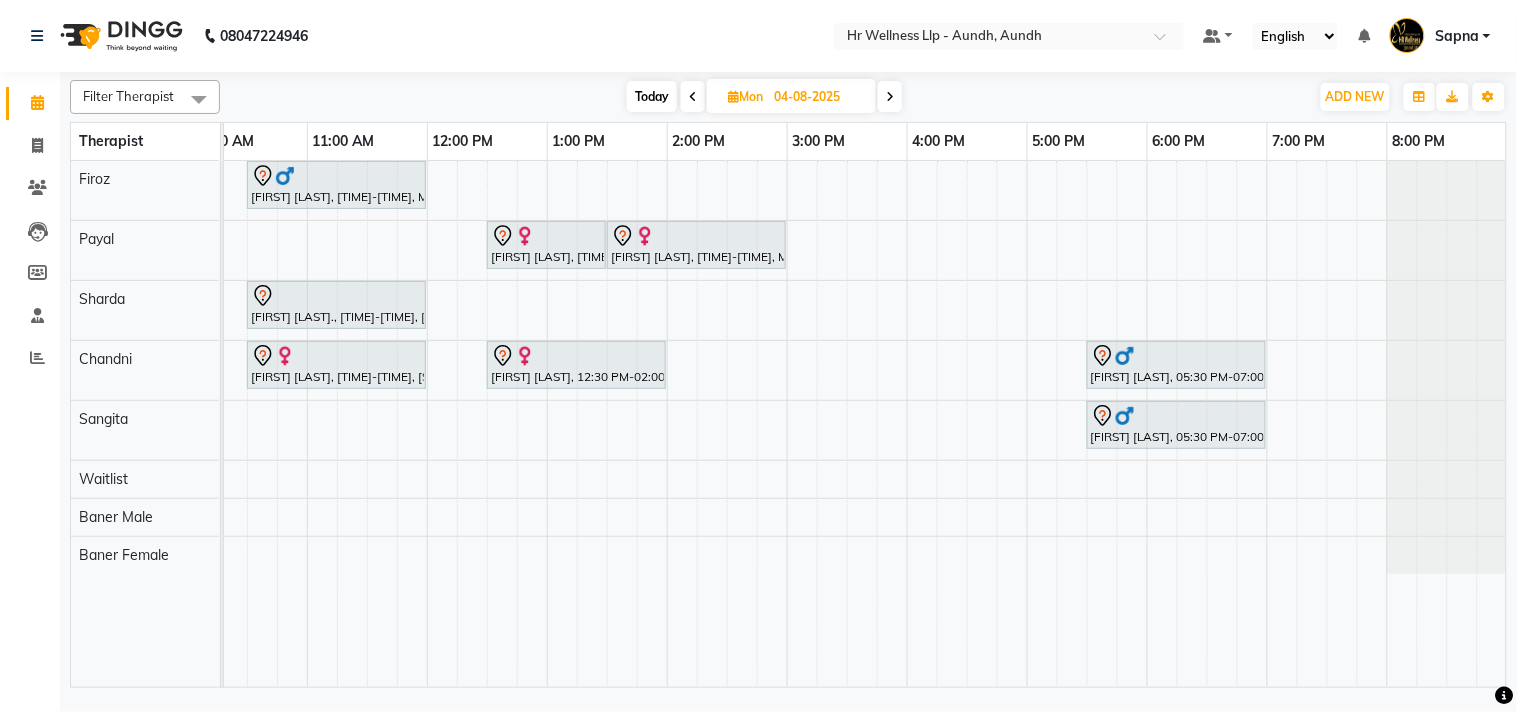 click on "Today" at bounding box center (652, 96) 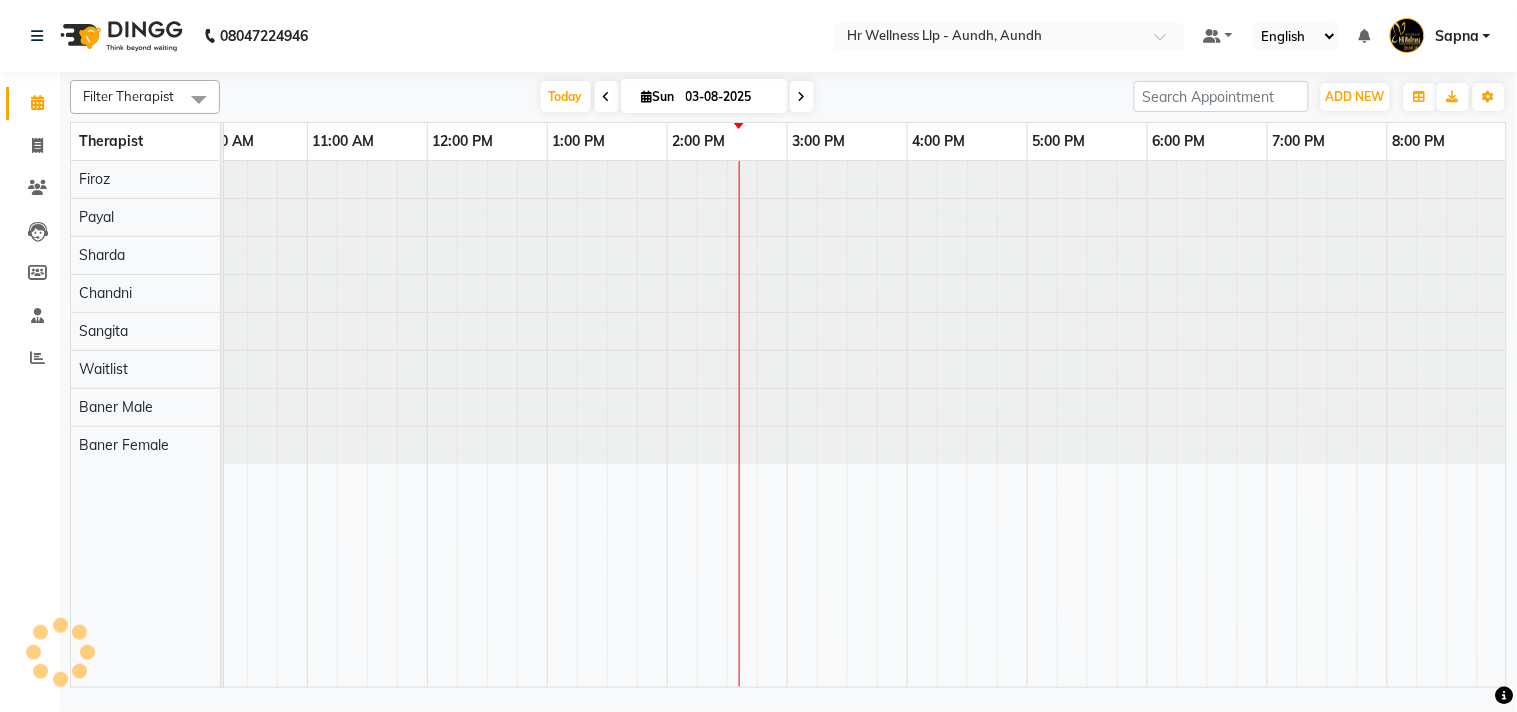 scroll, scrollTop: 0, scrollLeft: 277, axis: horizontal 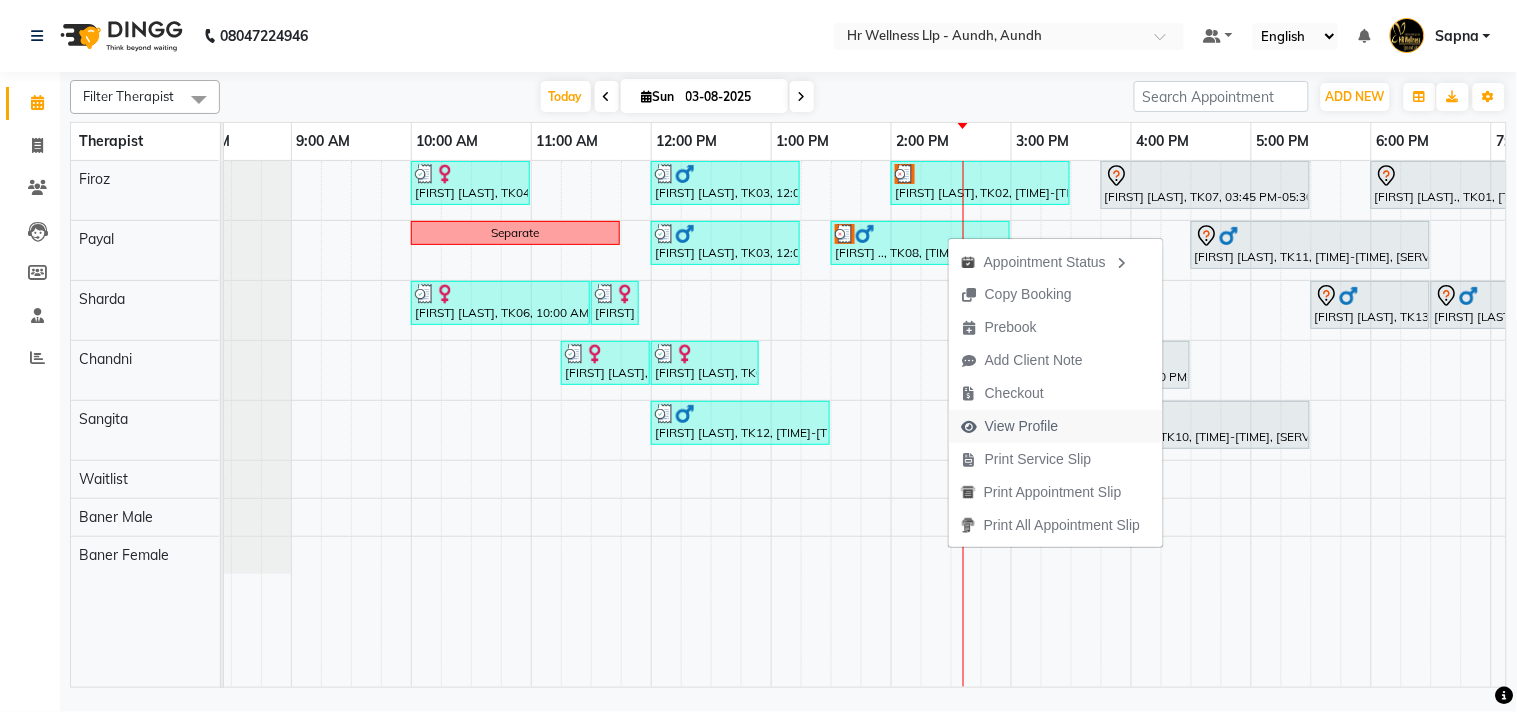 click on "View Profile" at bounding box center [1022, 426] 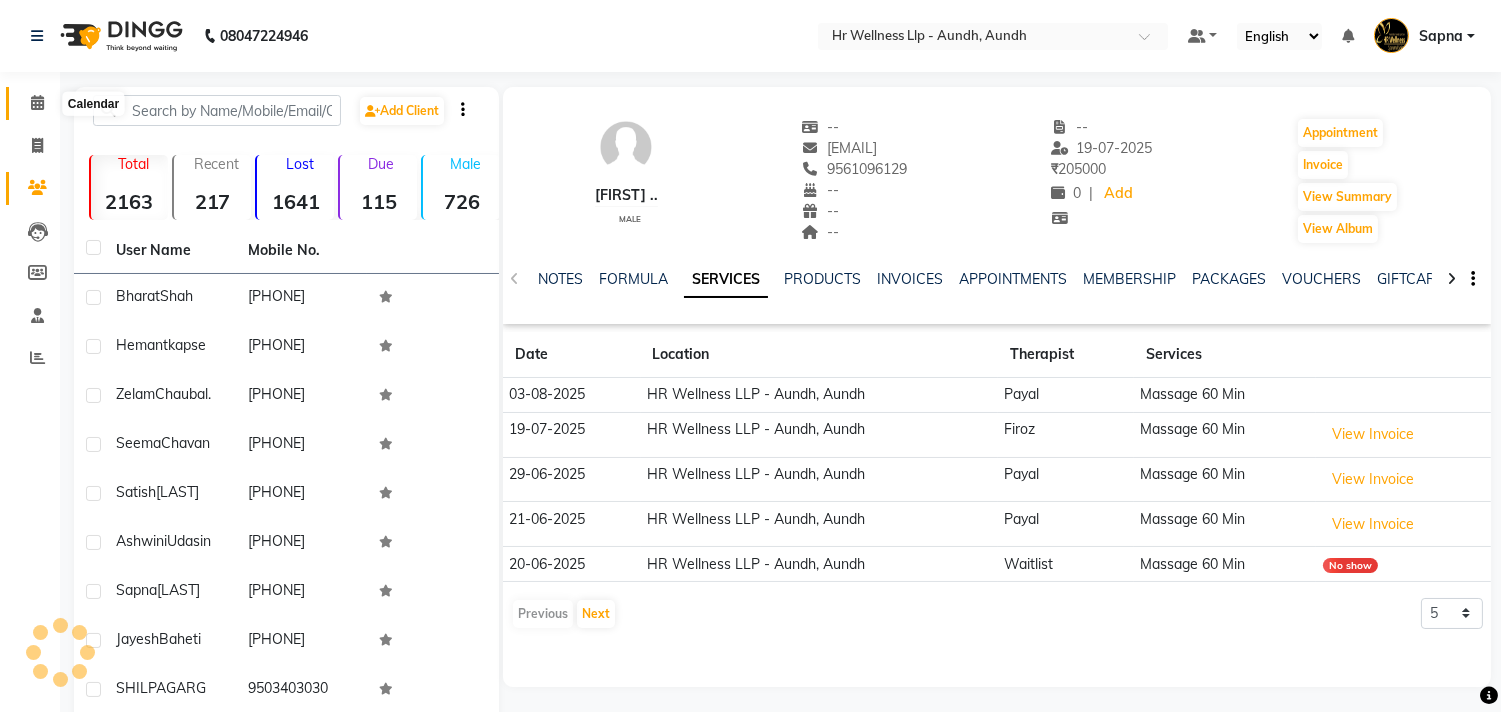 click 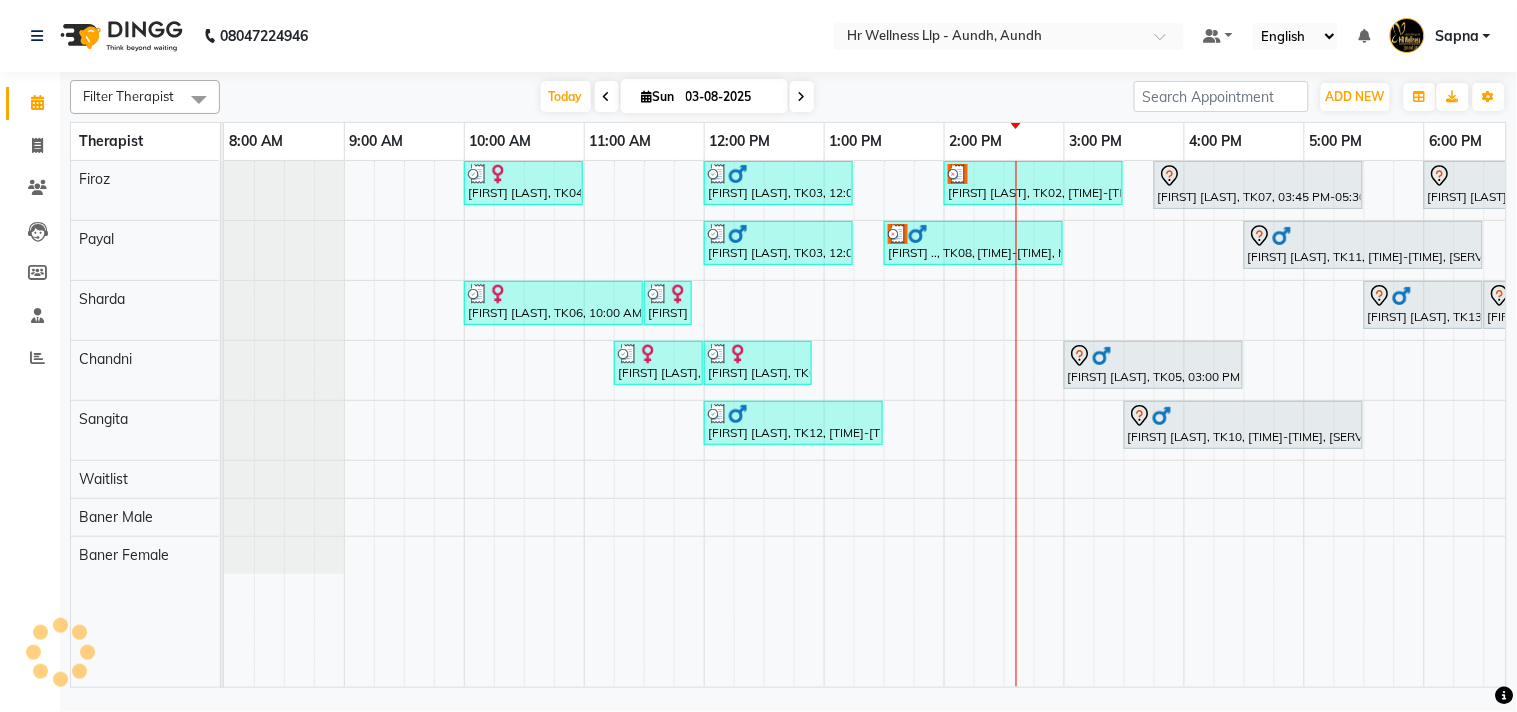 scroll, scrollTop: 0, scrollLeft: 0, axis: both 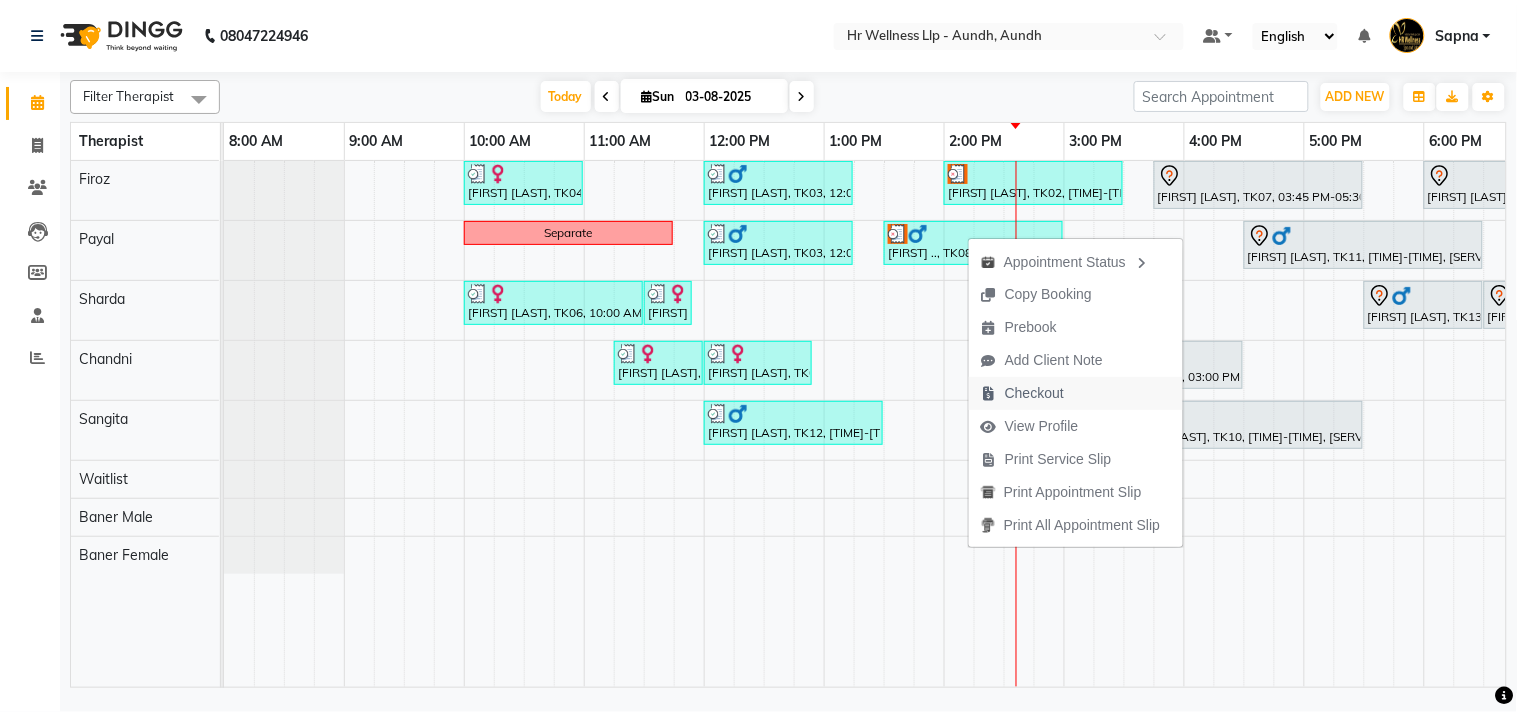 click on "Checkout" at bounding box center (1022, 393) 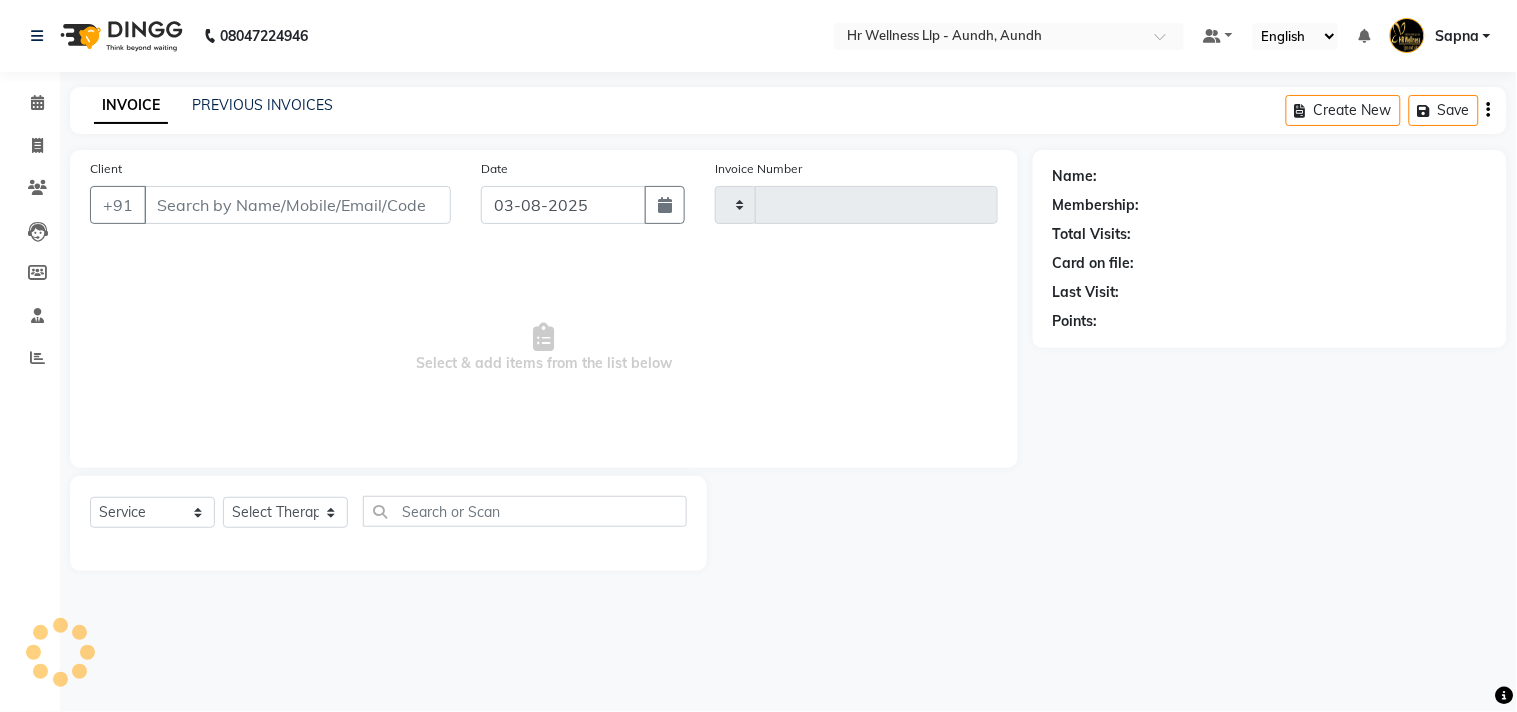 type on "0975" 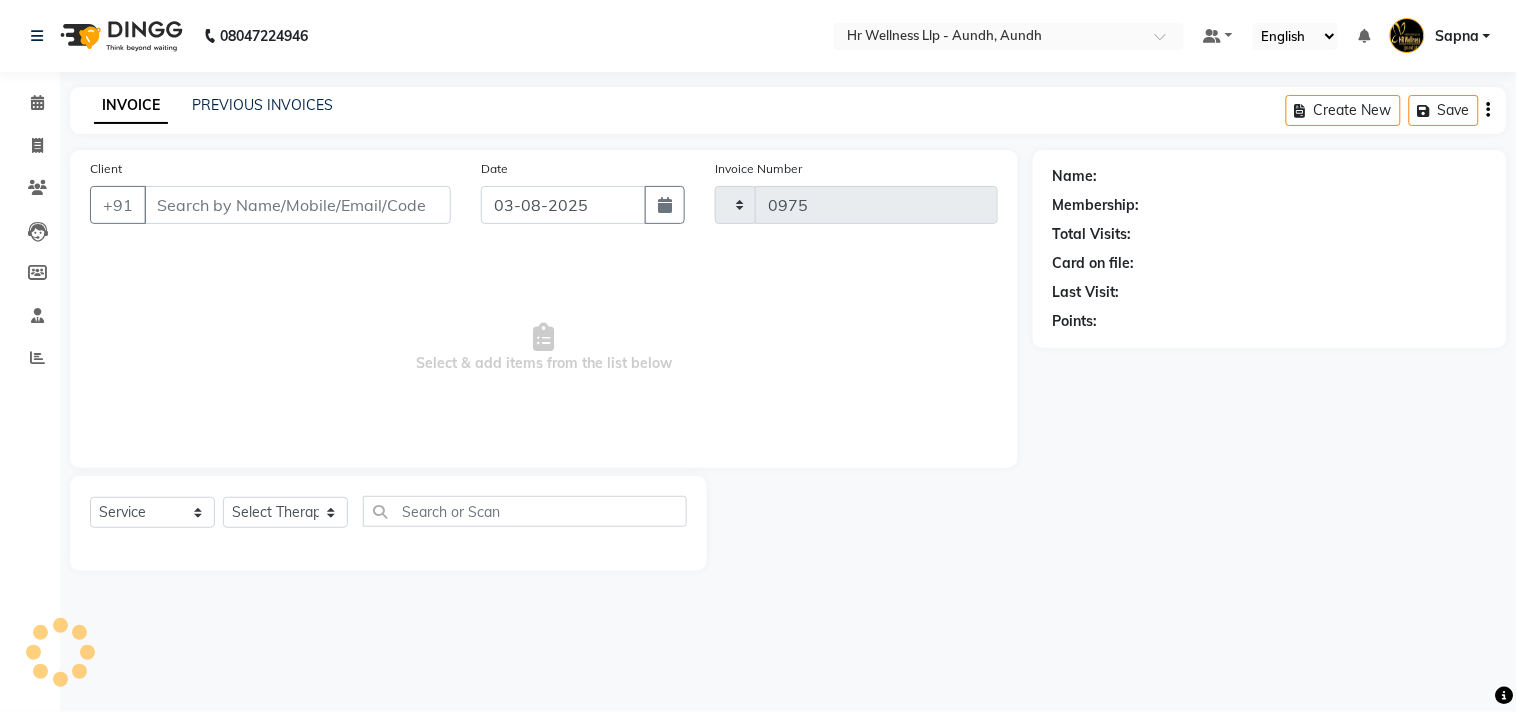 select on "4288" 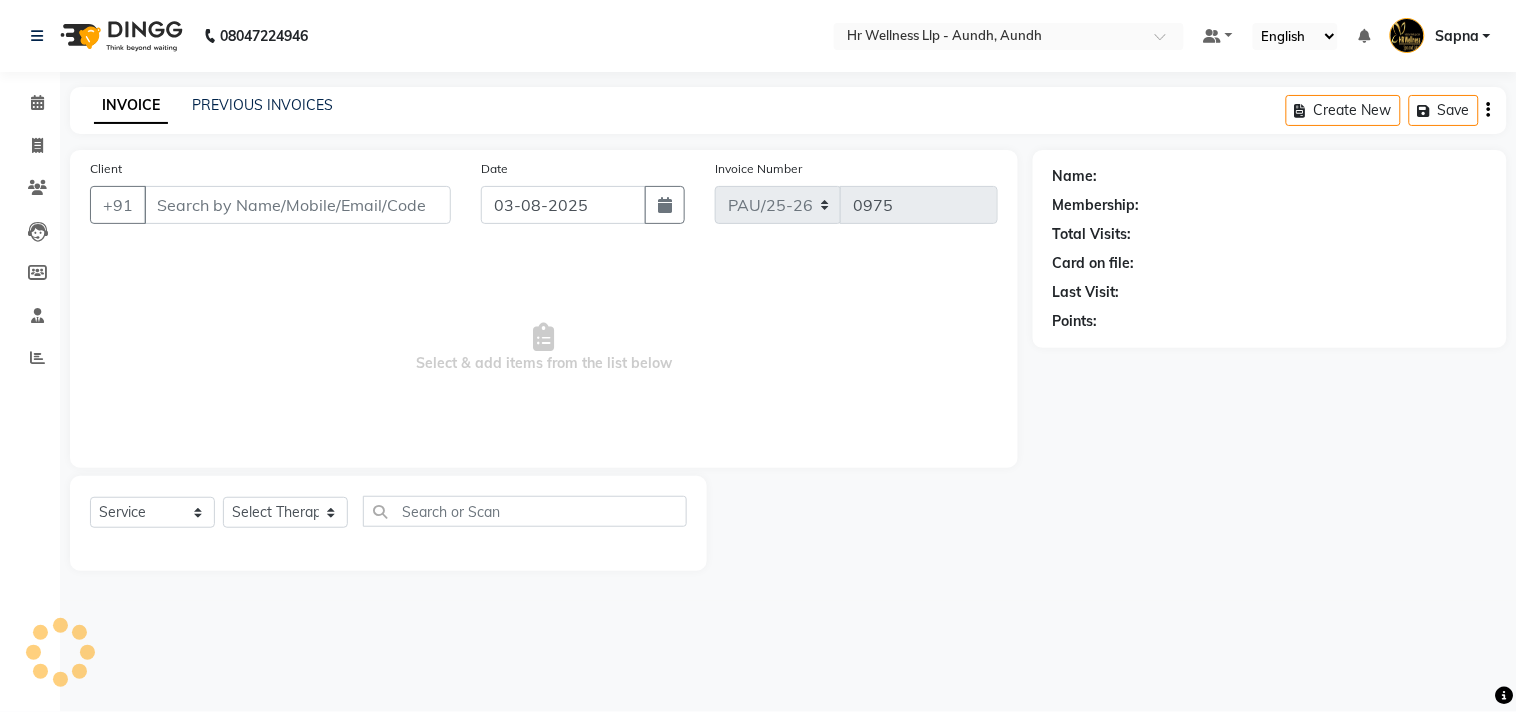 type on "9561096129" 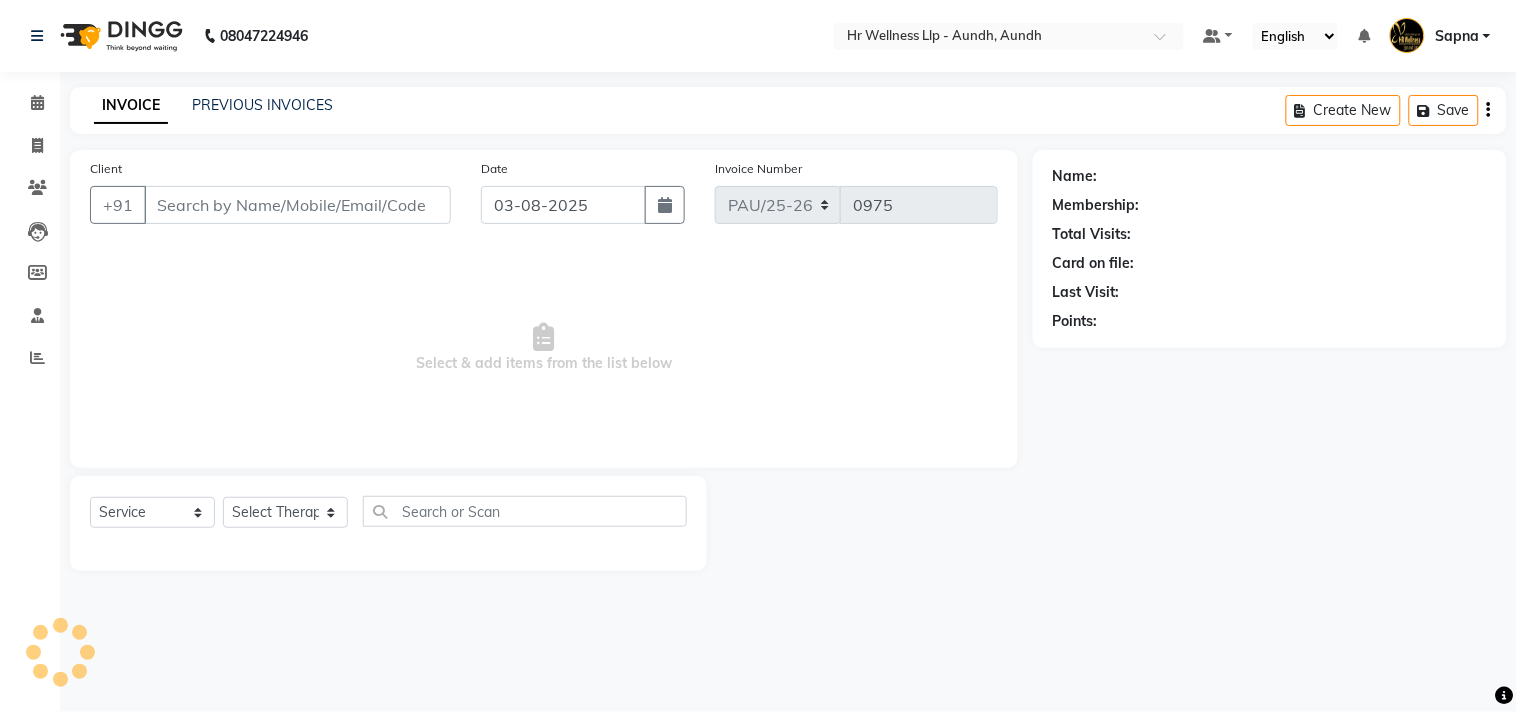 select on "51363" 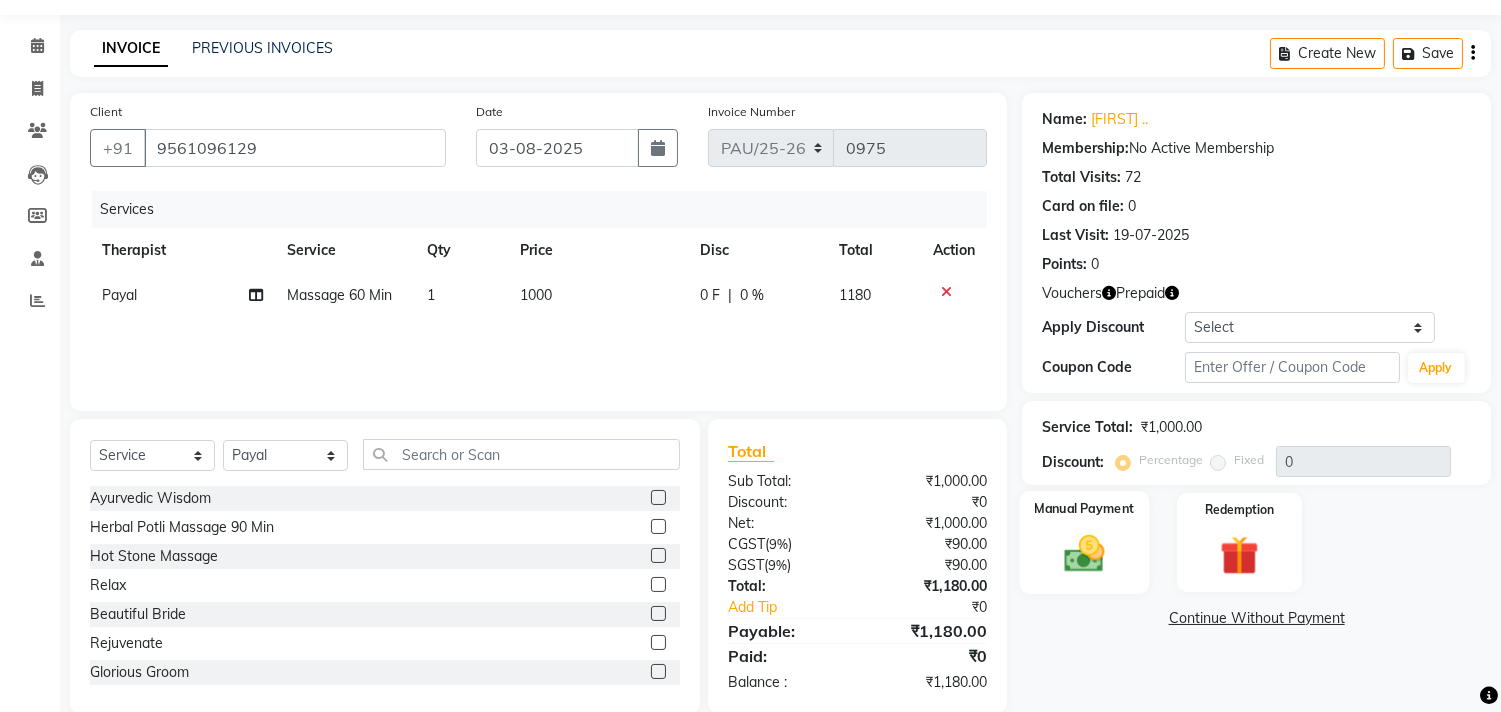 scroll, scrollTop: 88, scrollLeft: 0, axis: vertical 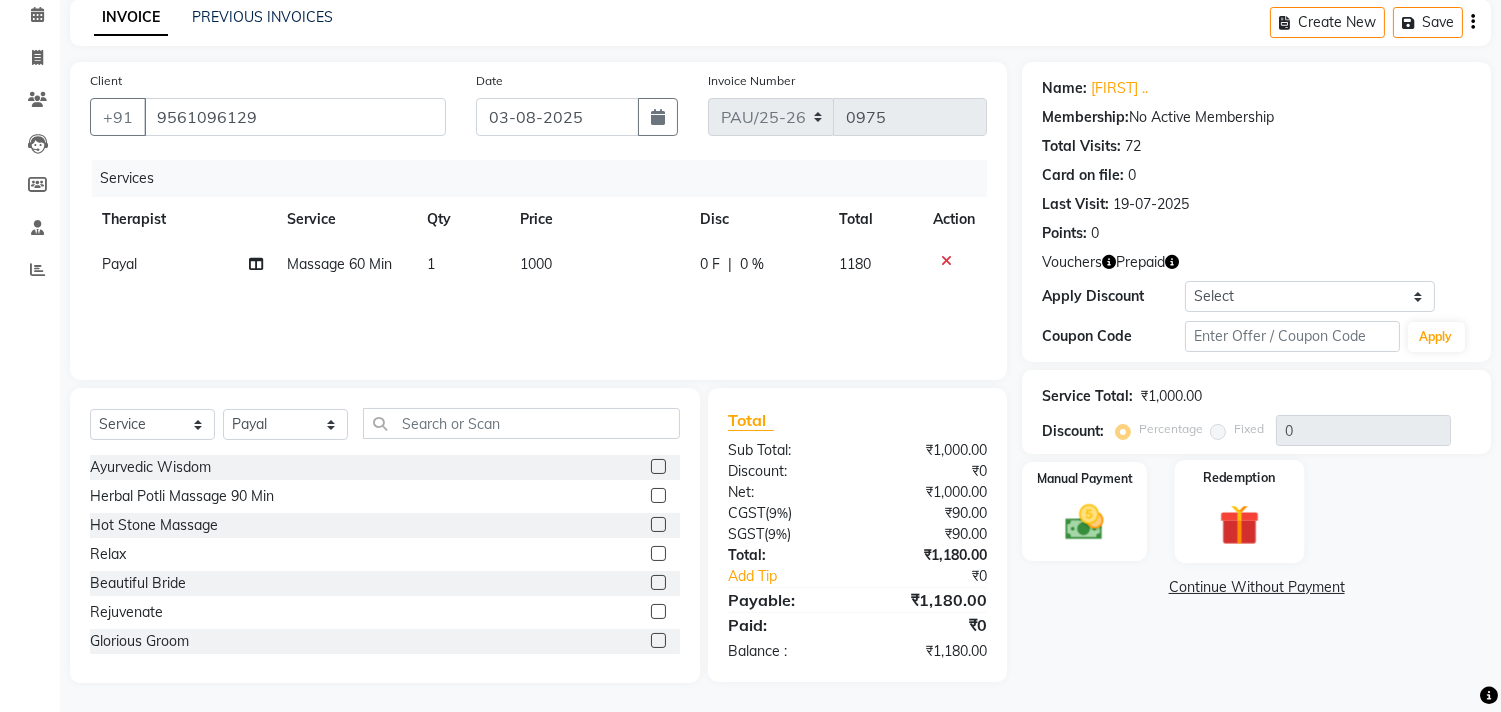 click 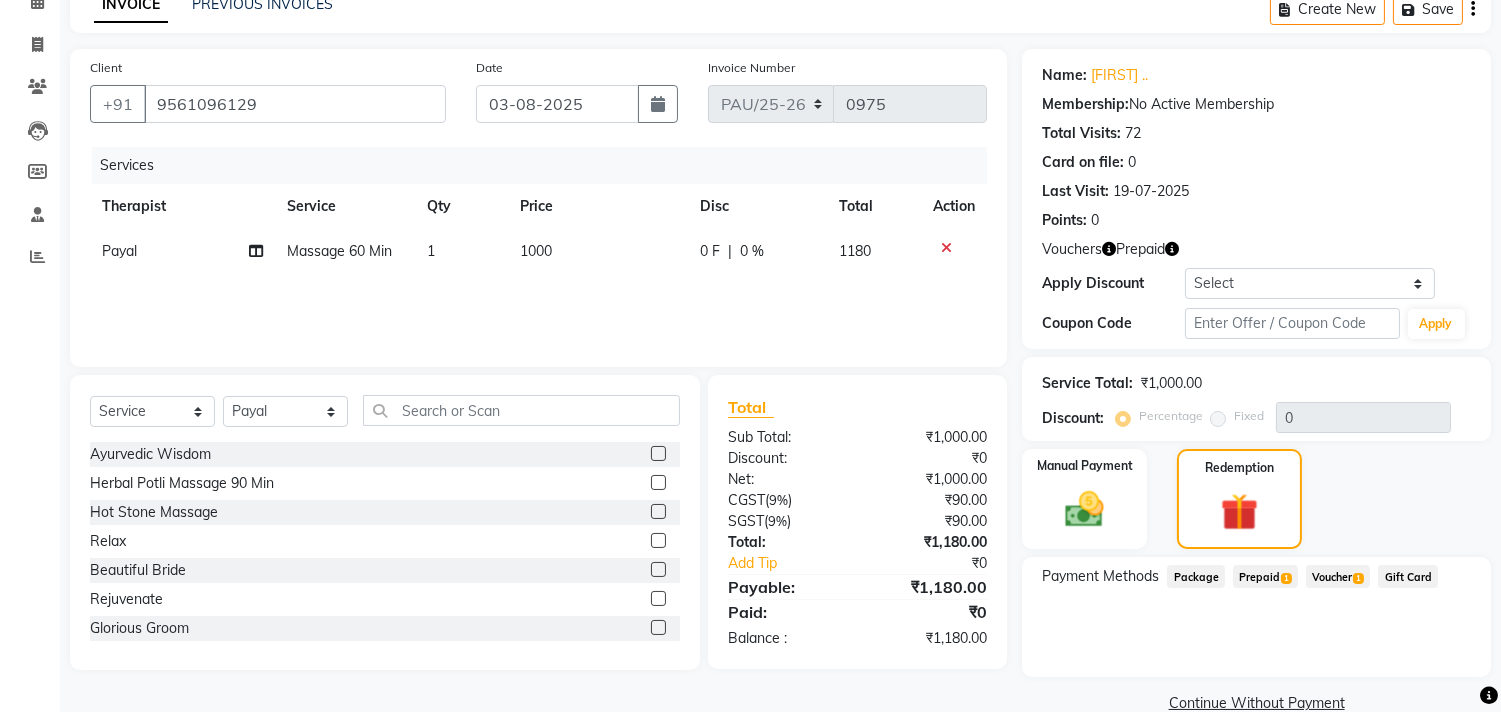 scroll, scrollTop: 135, scrollLeft: 0, axis: vertical 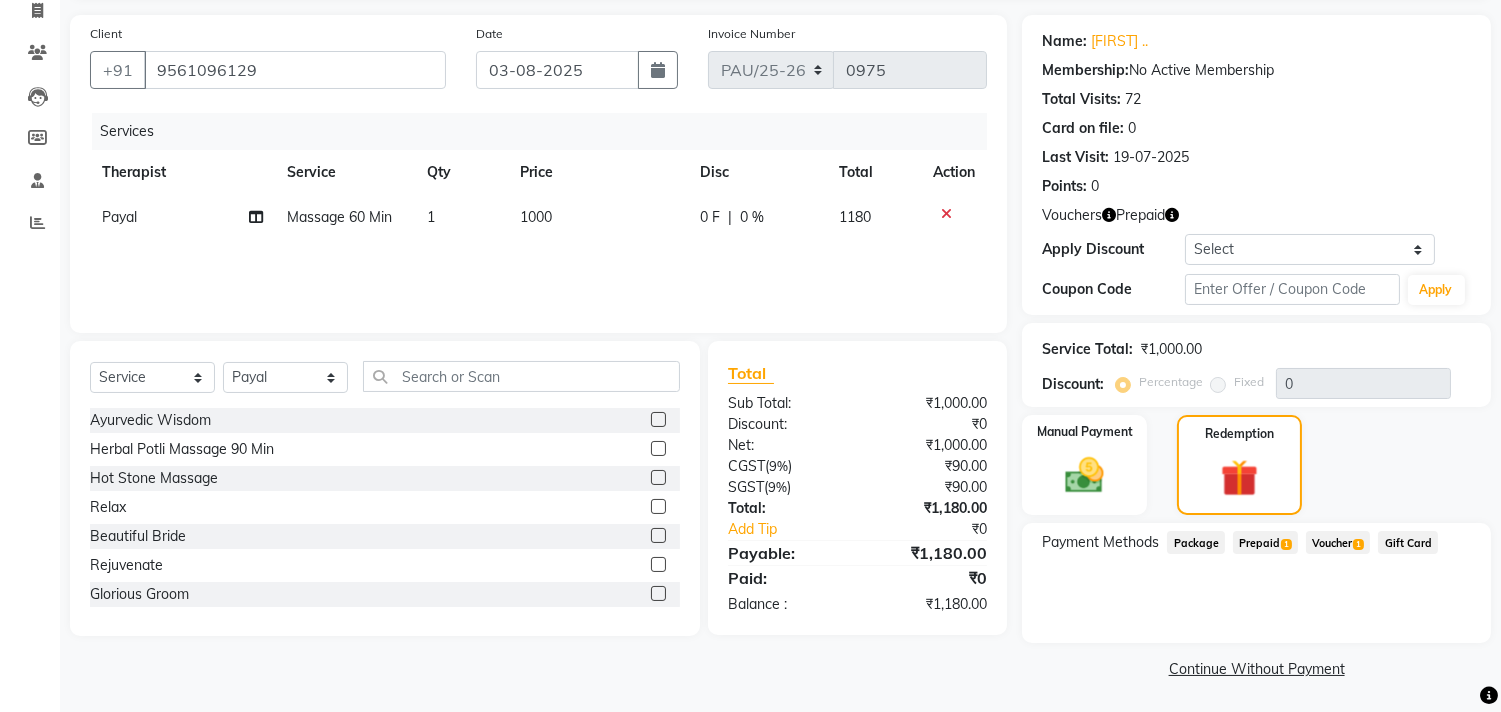 click on "1" 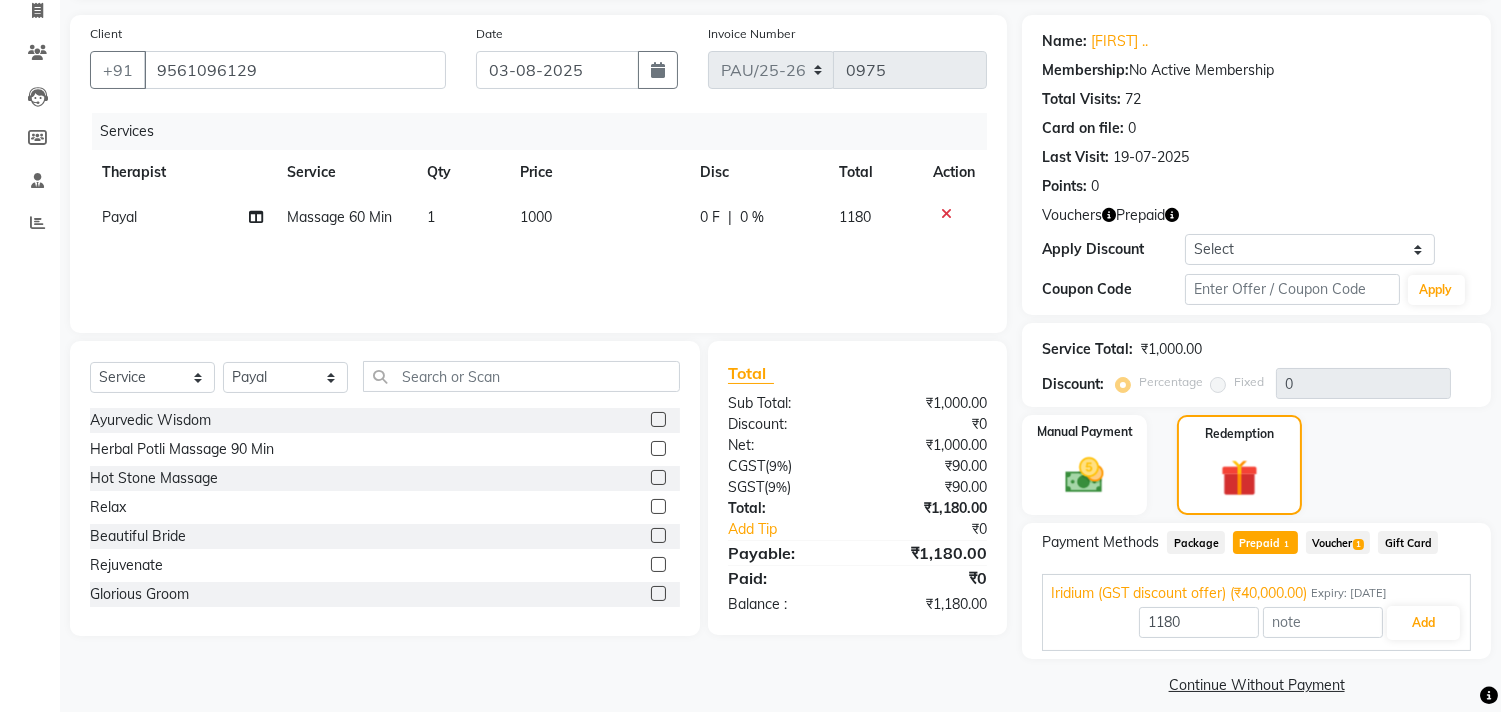 click on "Voucher  1" 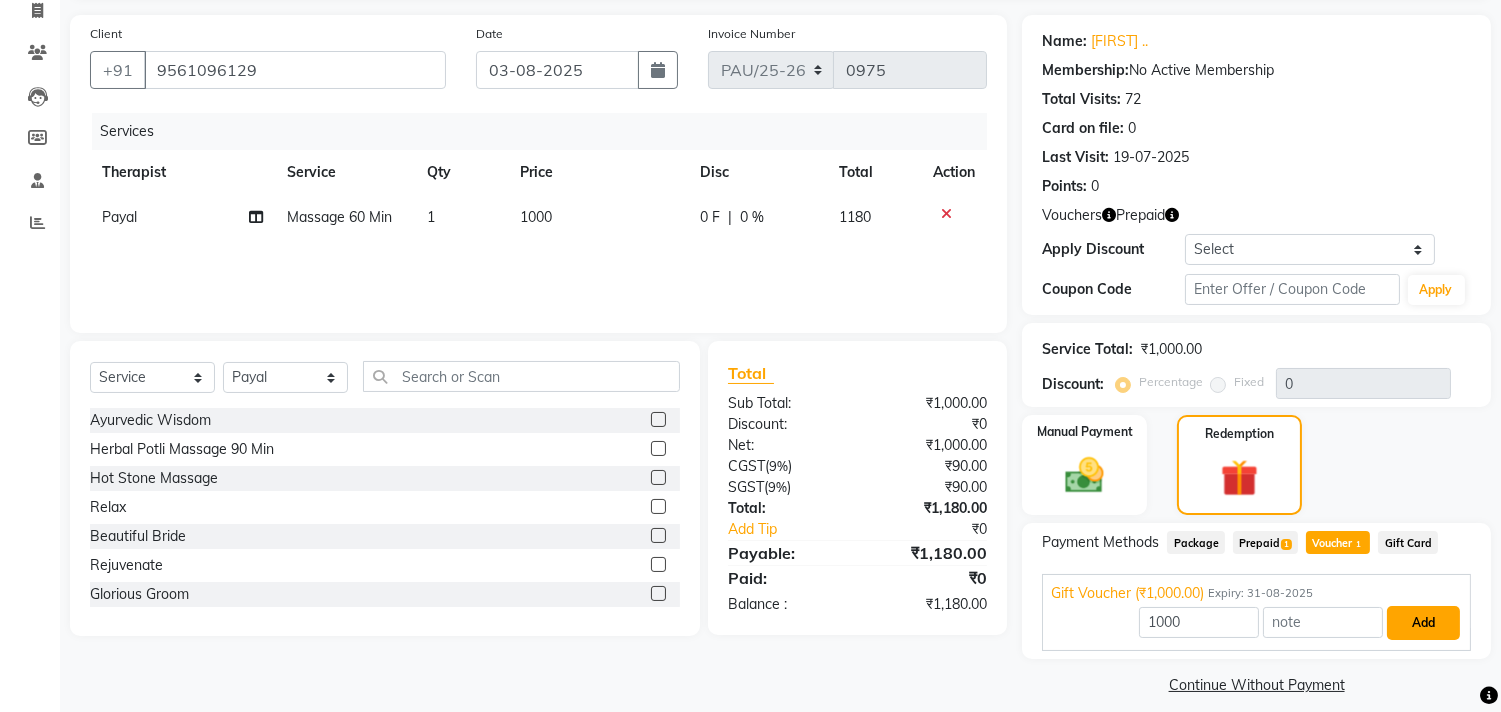 click on "Add" at bounding box center [1423, 623] 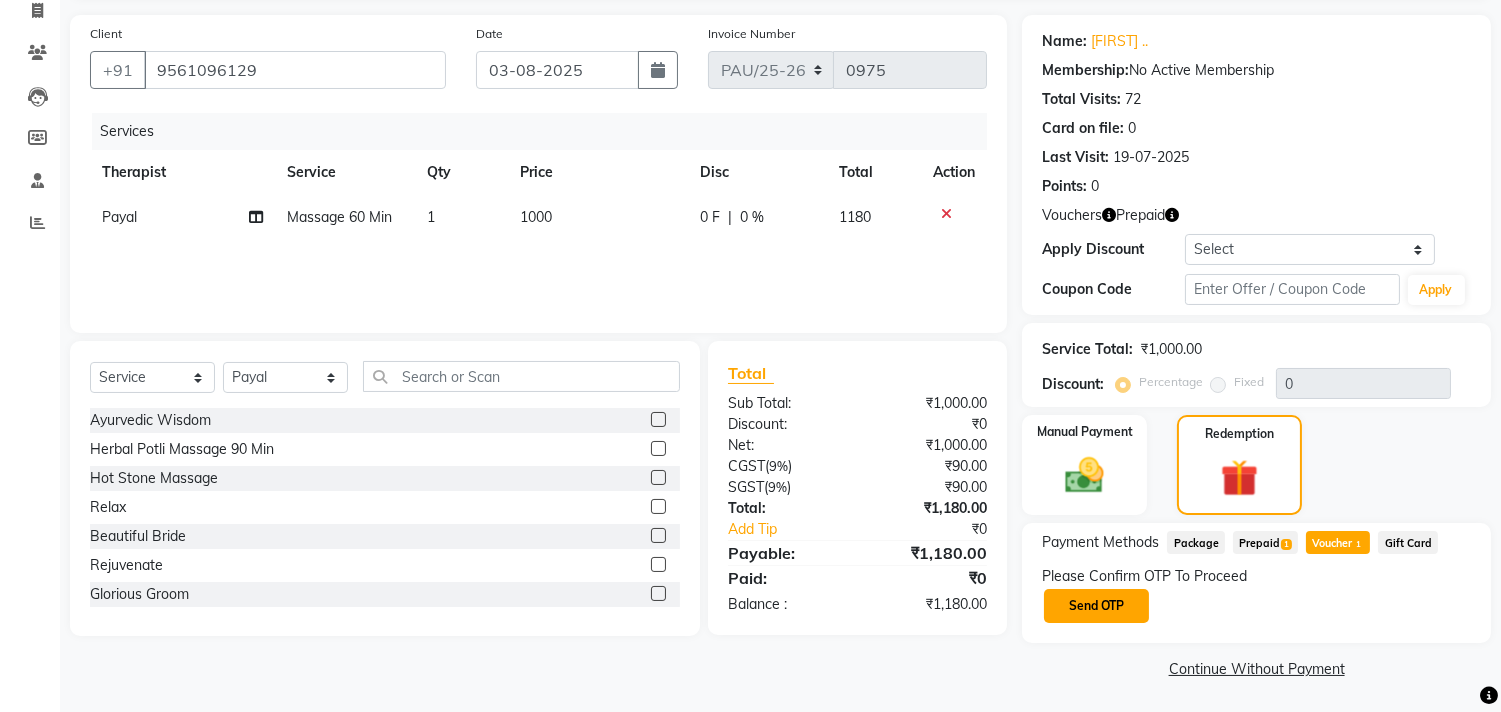 click on "Send OTP" 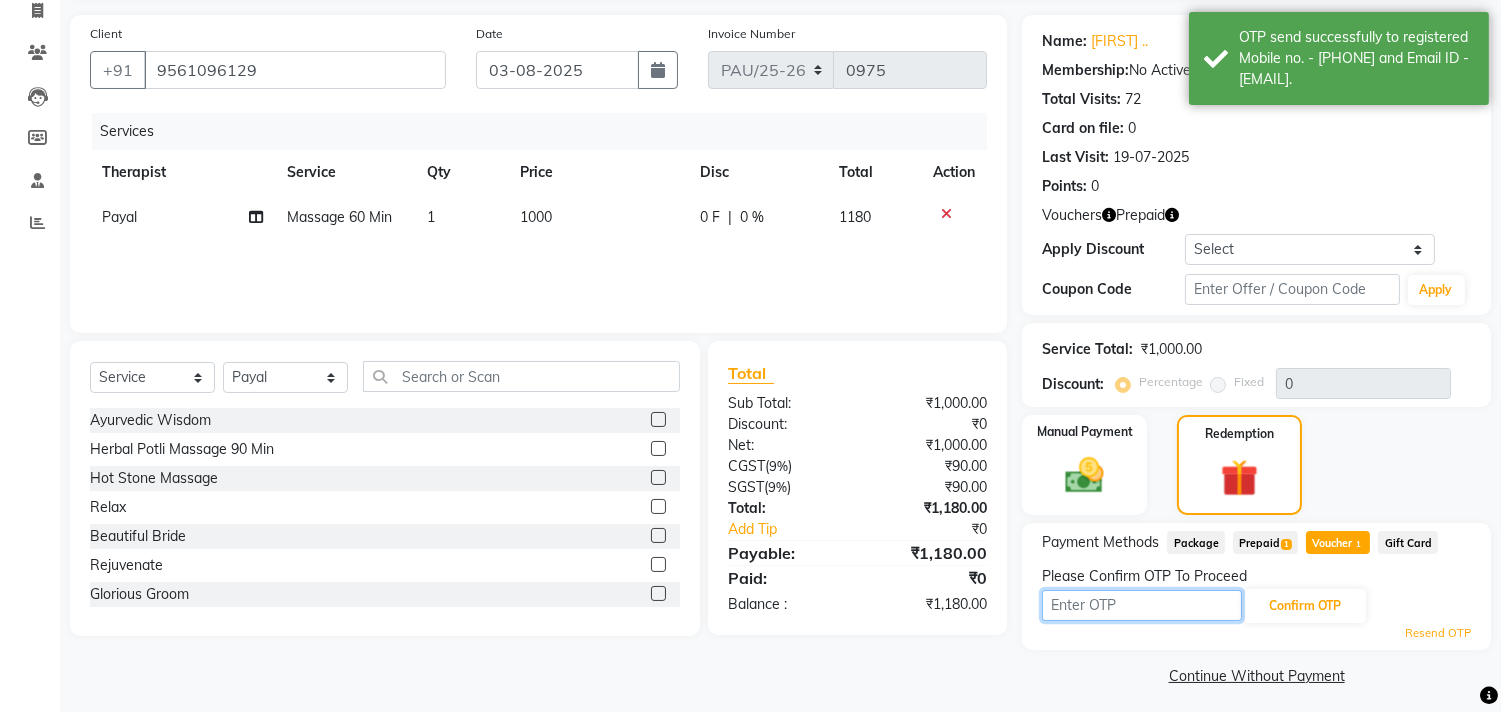 click at bounding box center [1142, 605] 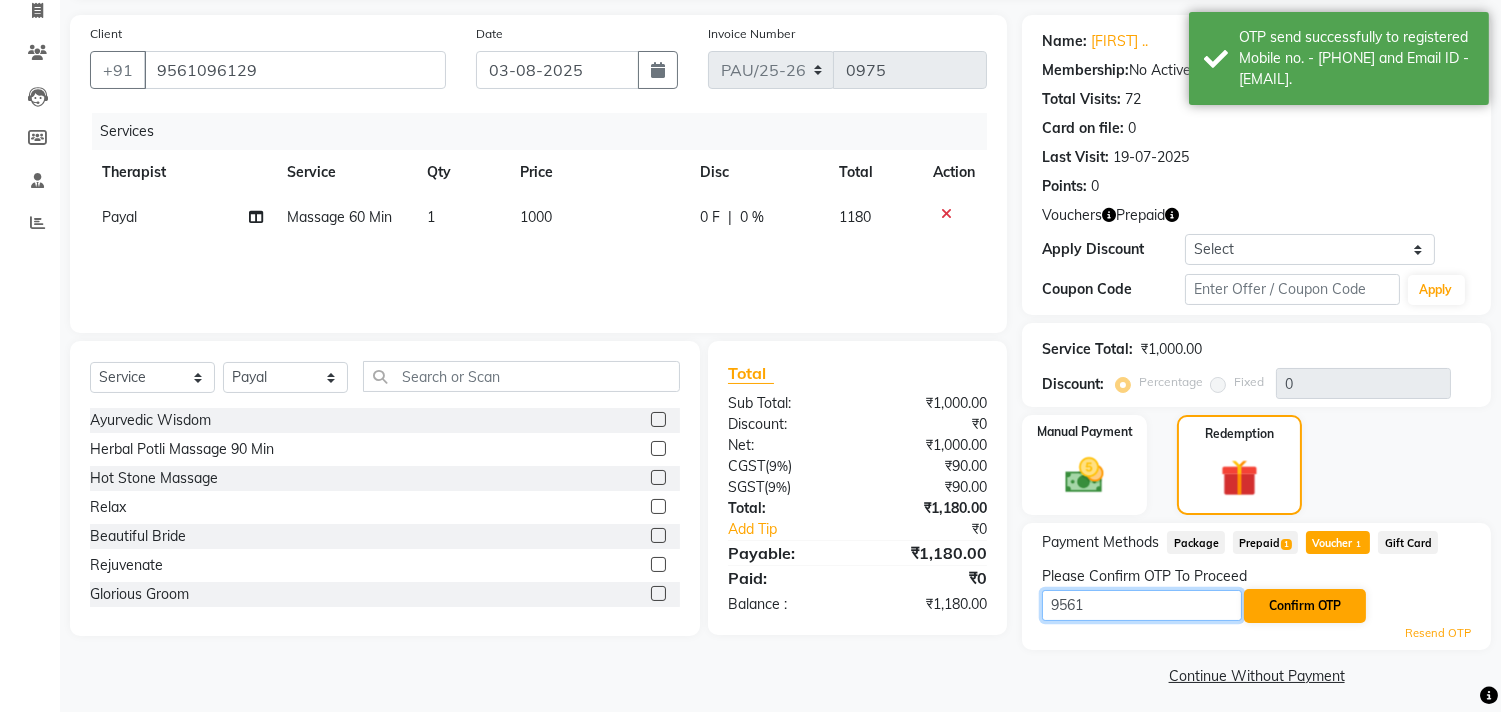 type on "9561" 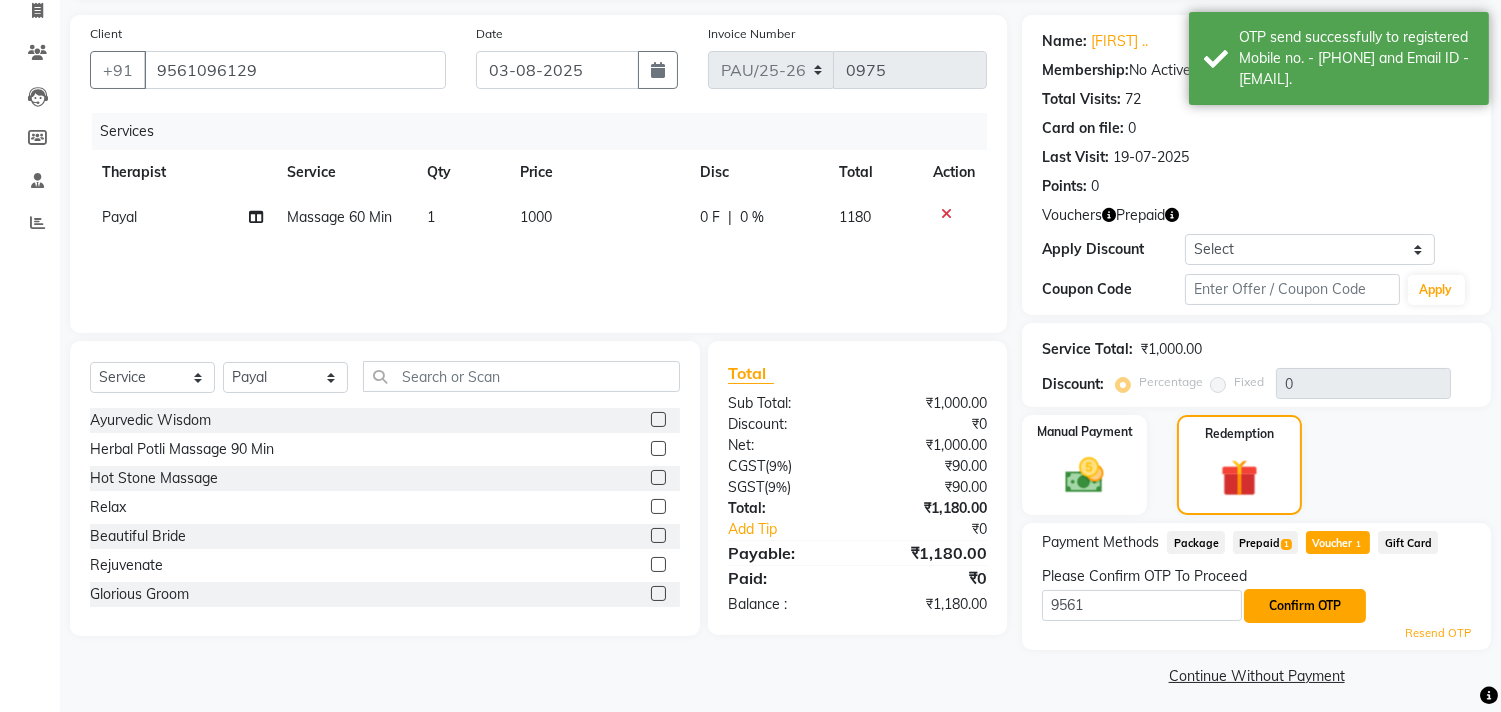 click on "Confirm OTP" 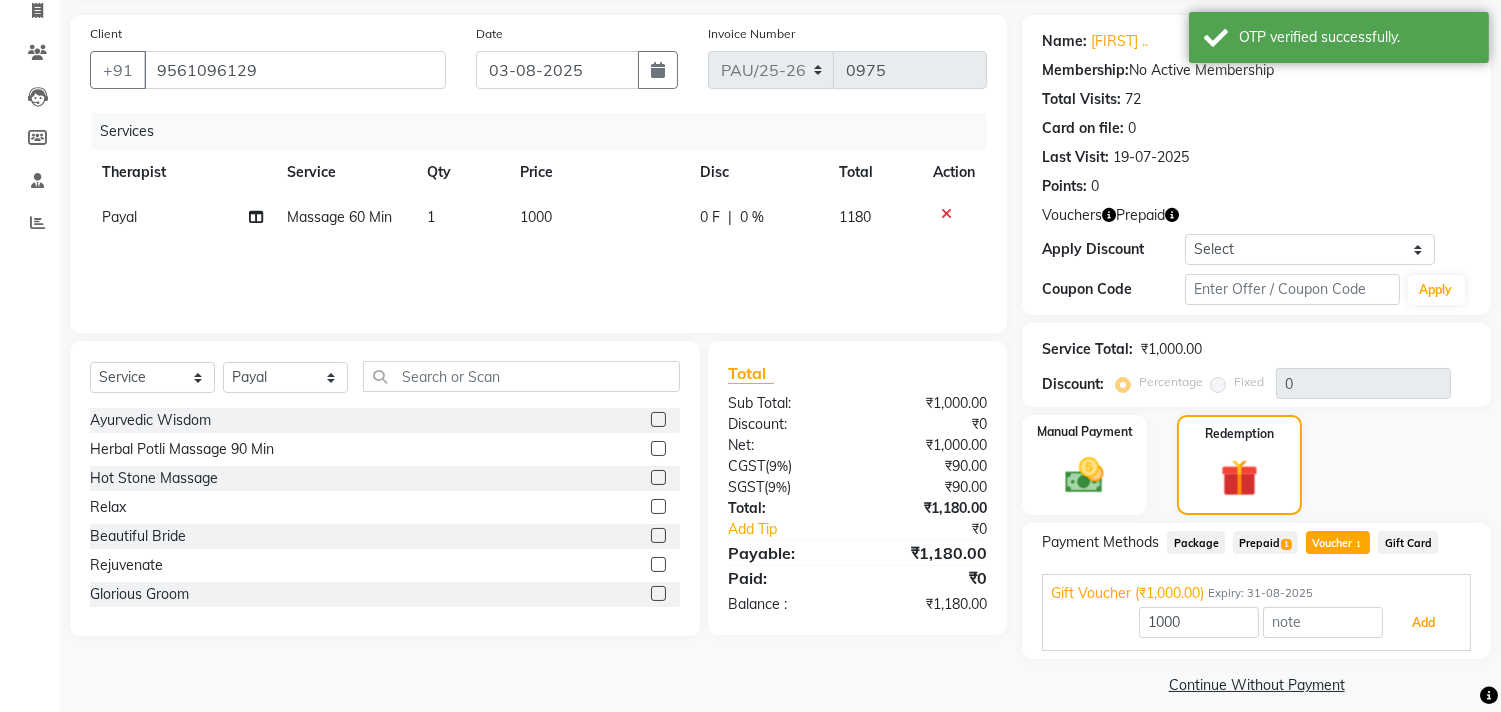 click on "Add" at bounding box center [1423, 623] 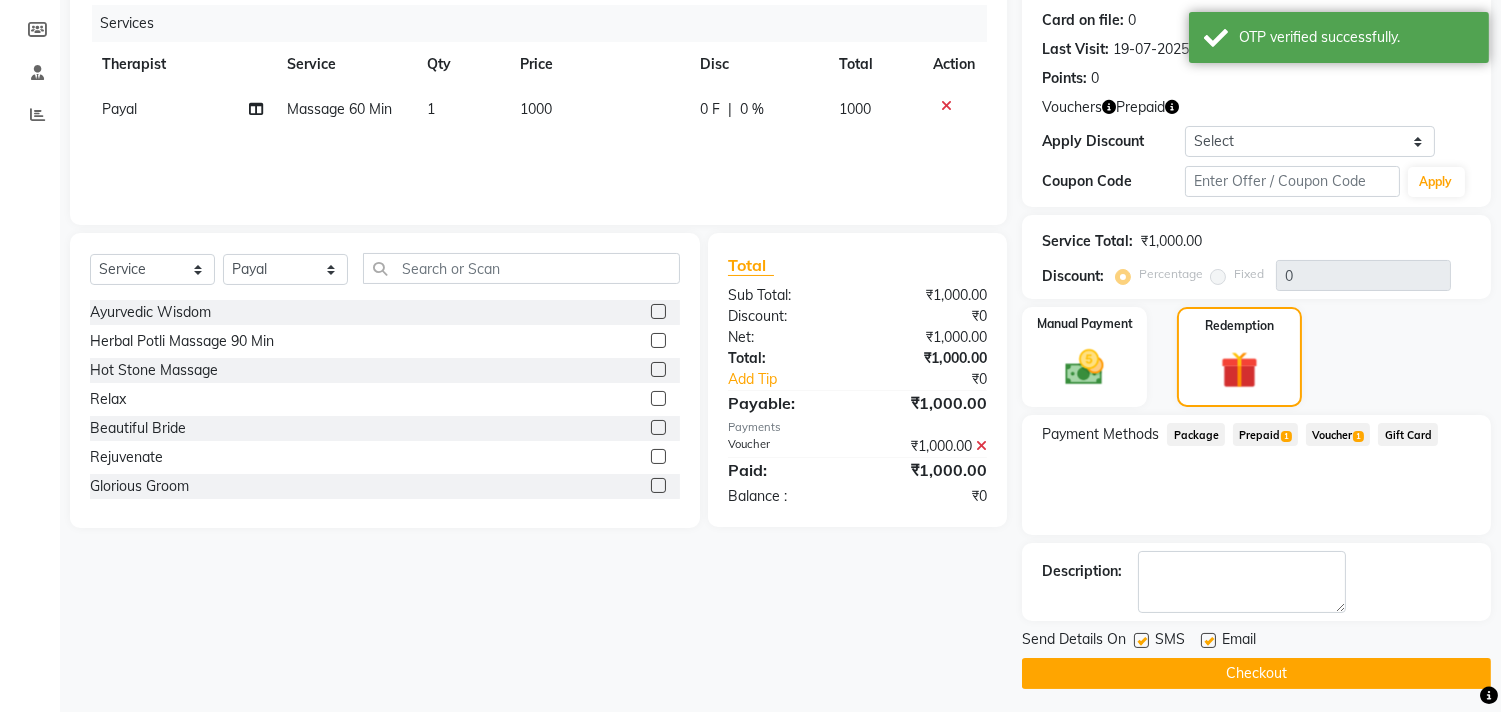 scroll, scrollTop: 248, scrollLeft: 0, axis: vertical 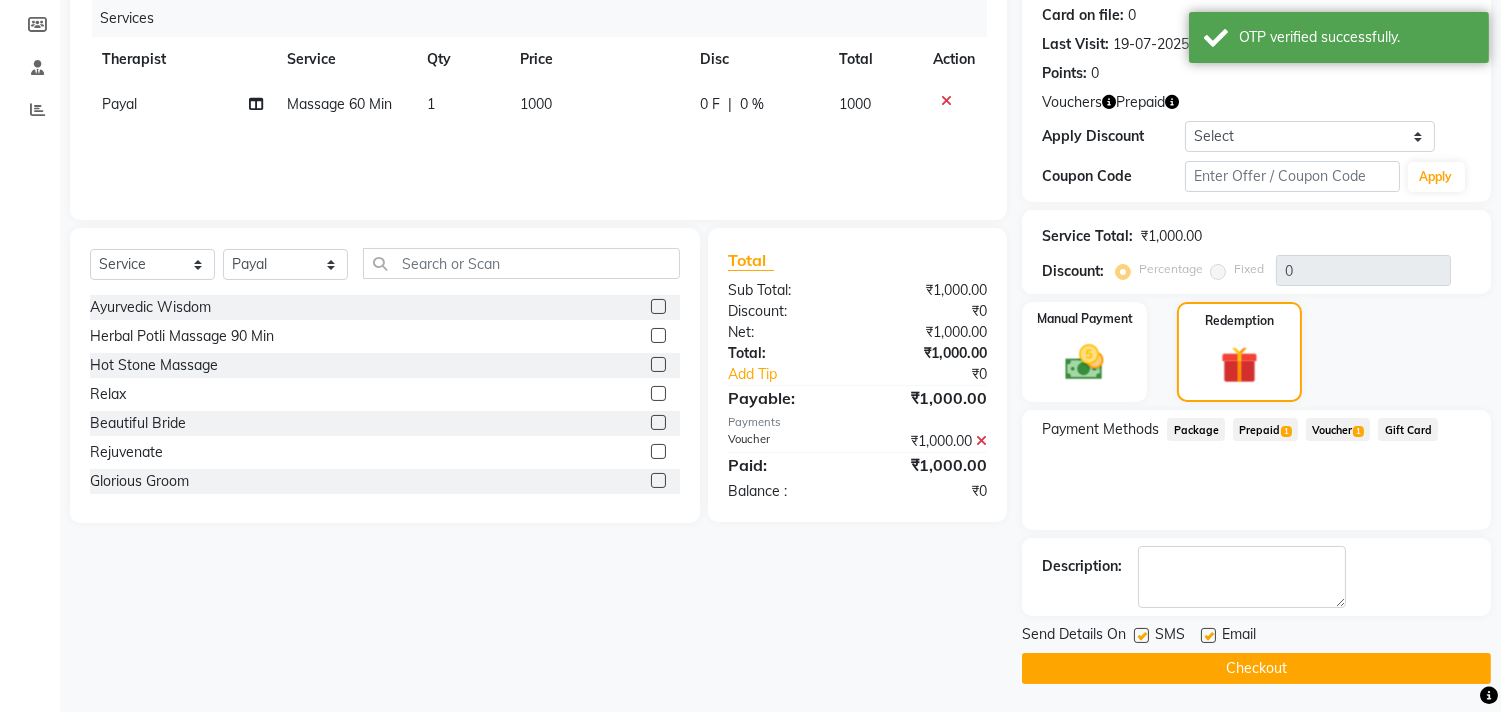 click 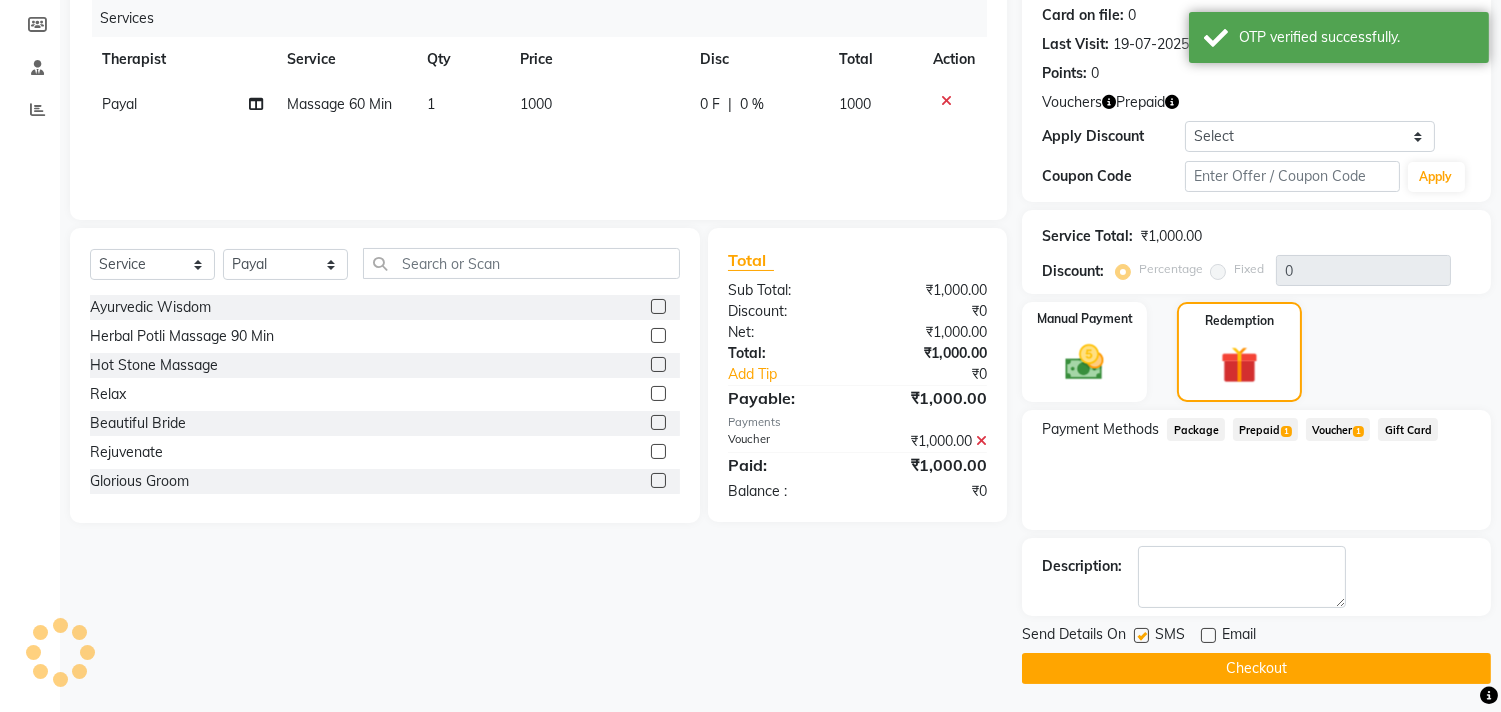 click 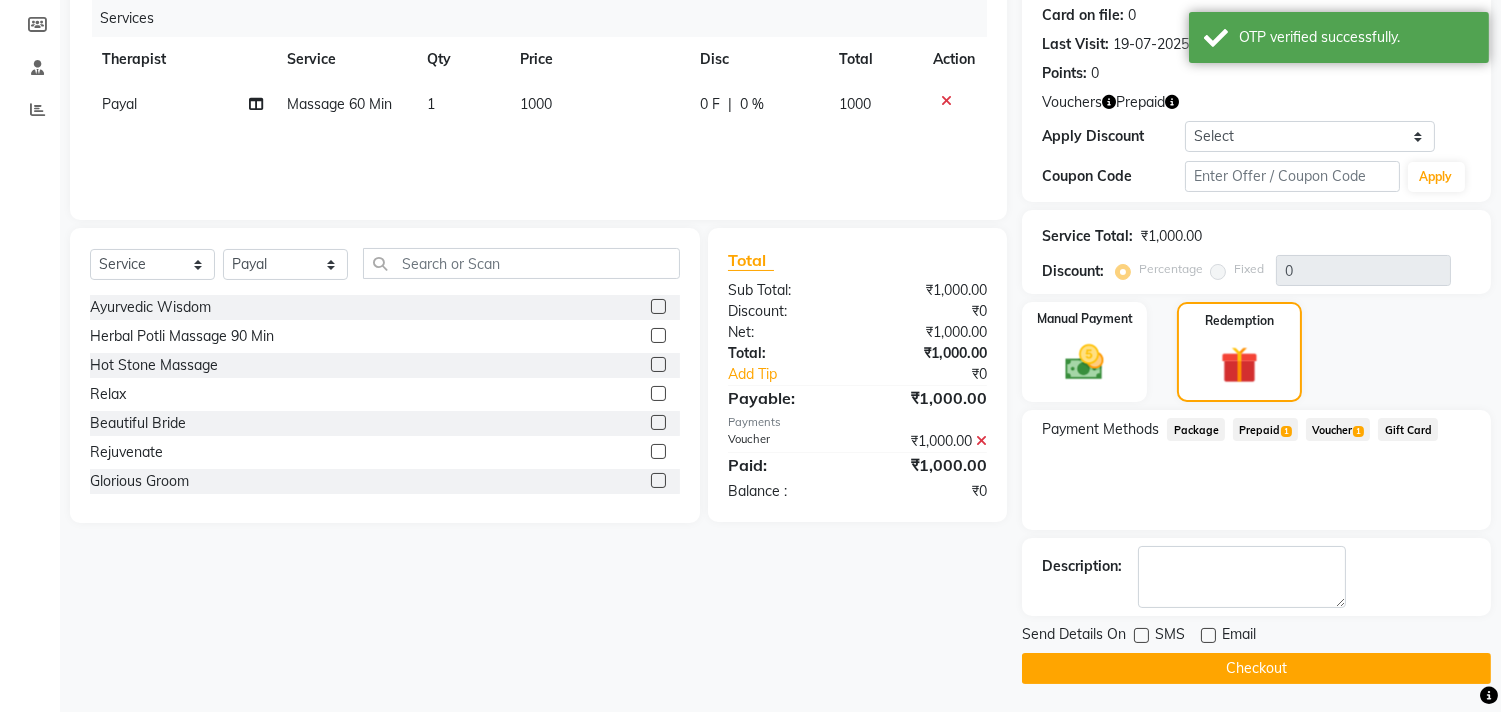 click on "Checkout" 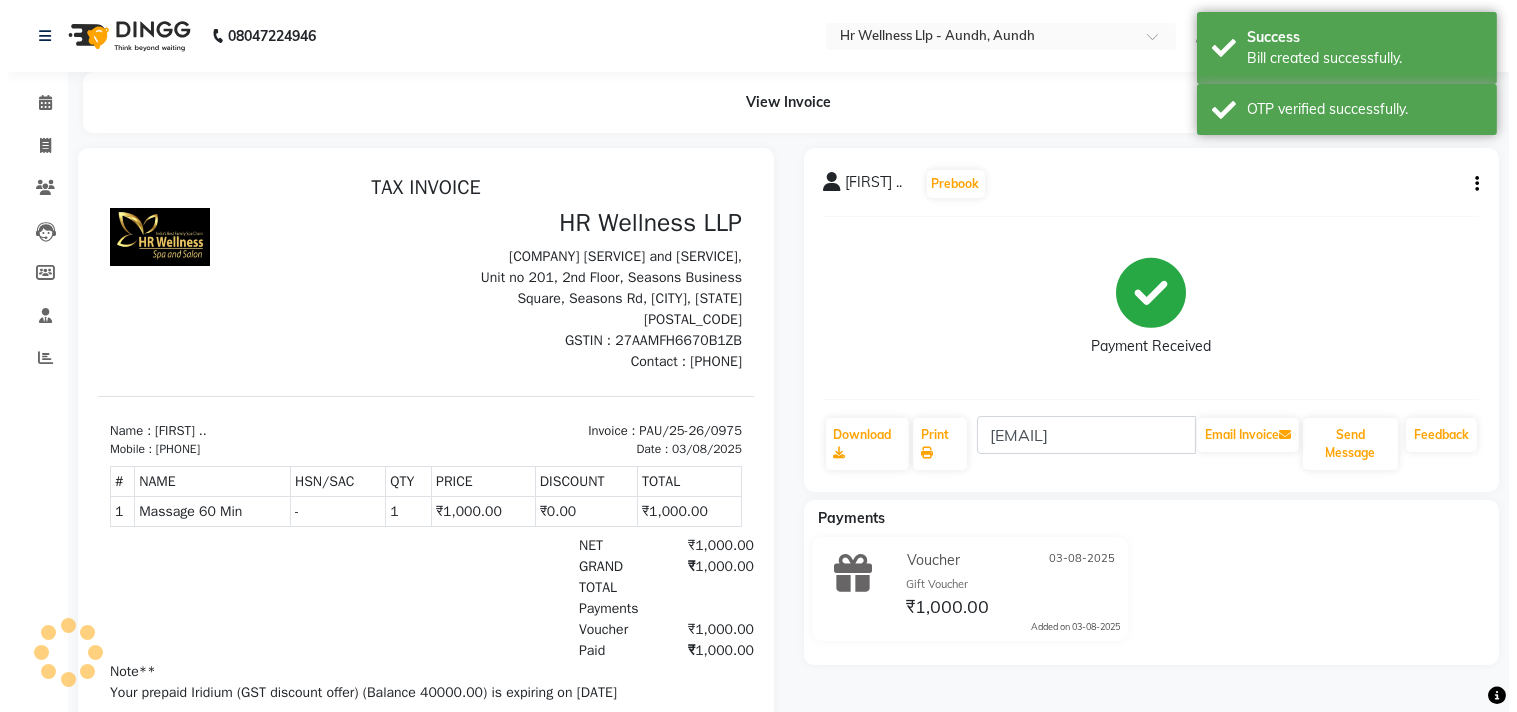 scroll, scrollTop: 0, scrollLeft: 0, axis: both 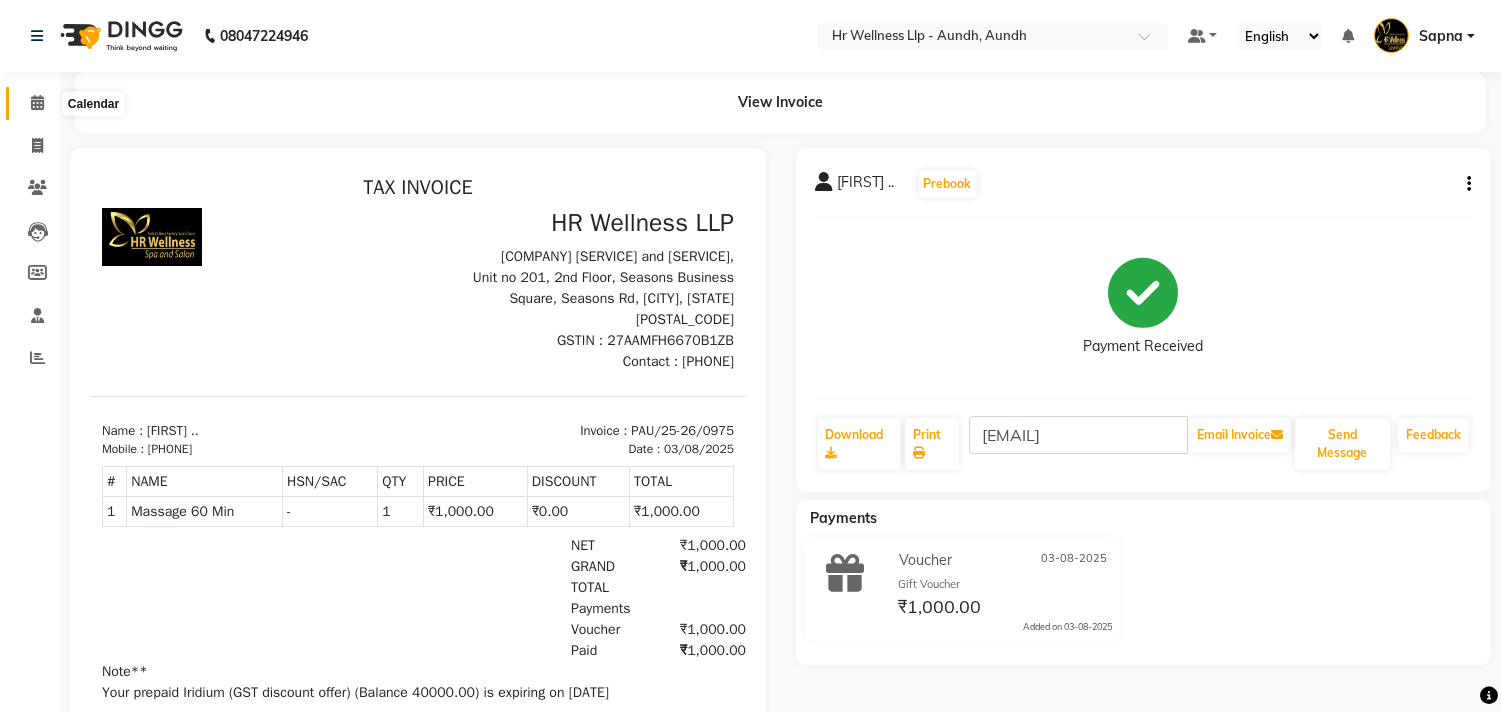 click 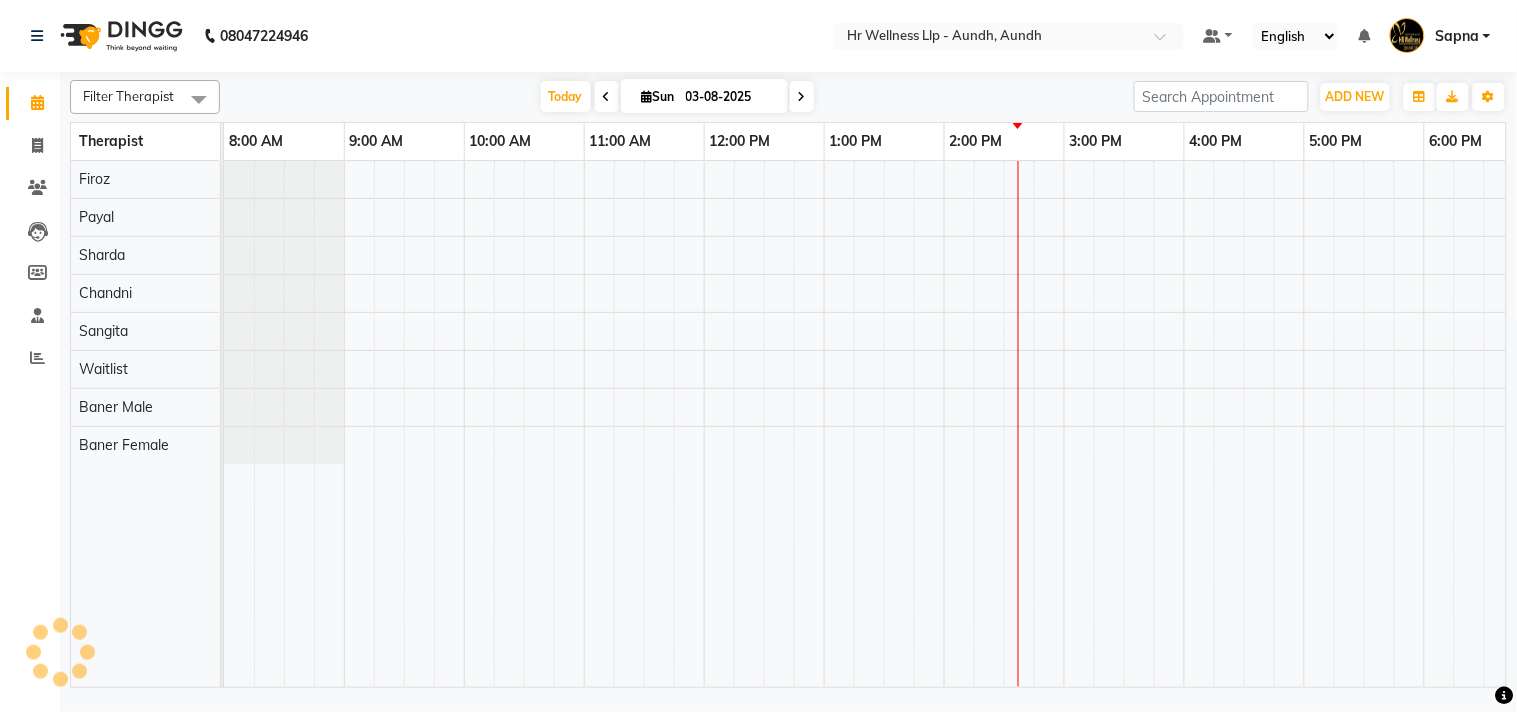 scroll, scrollTop: 0, scrollLeft: 157, axis: horizontal 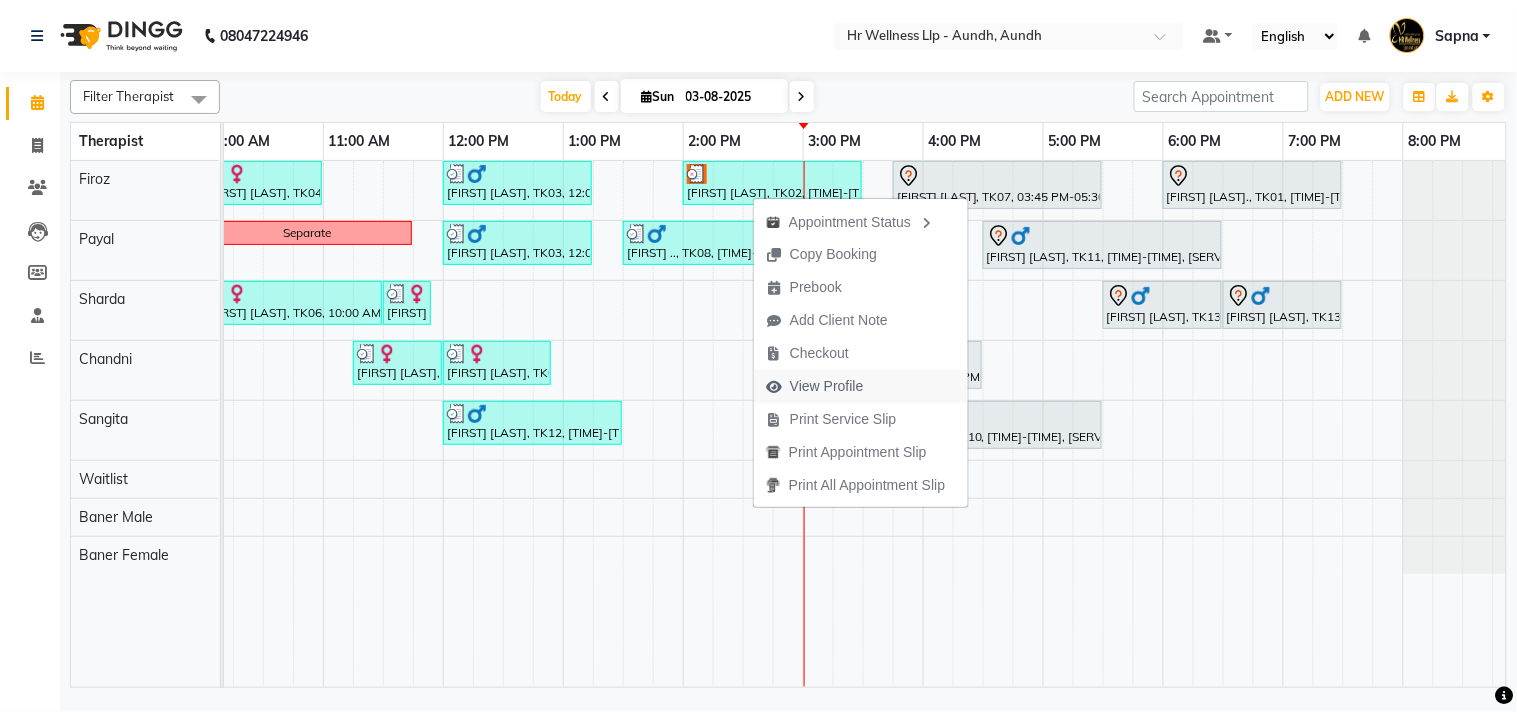 click on "View Profile" at bounding box center [827, 386] 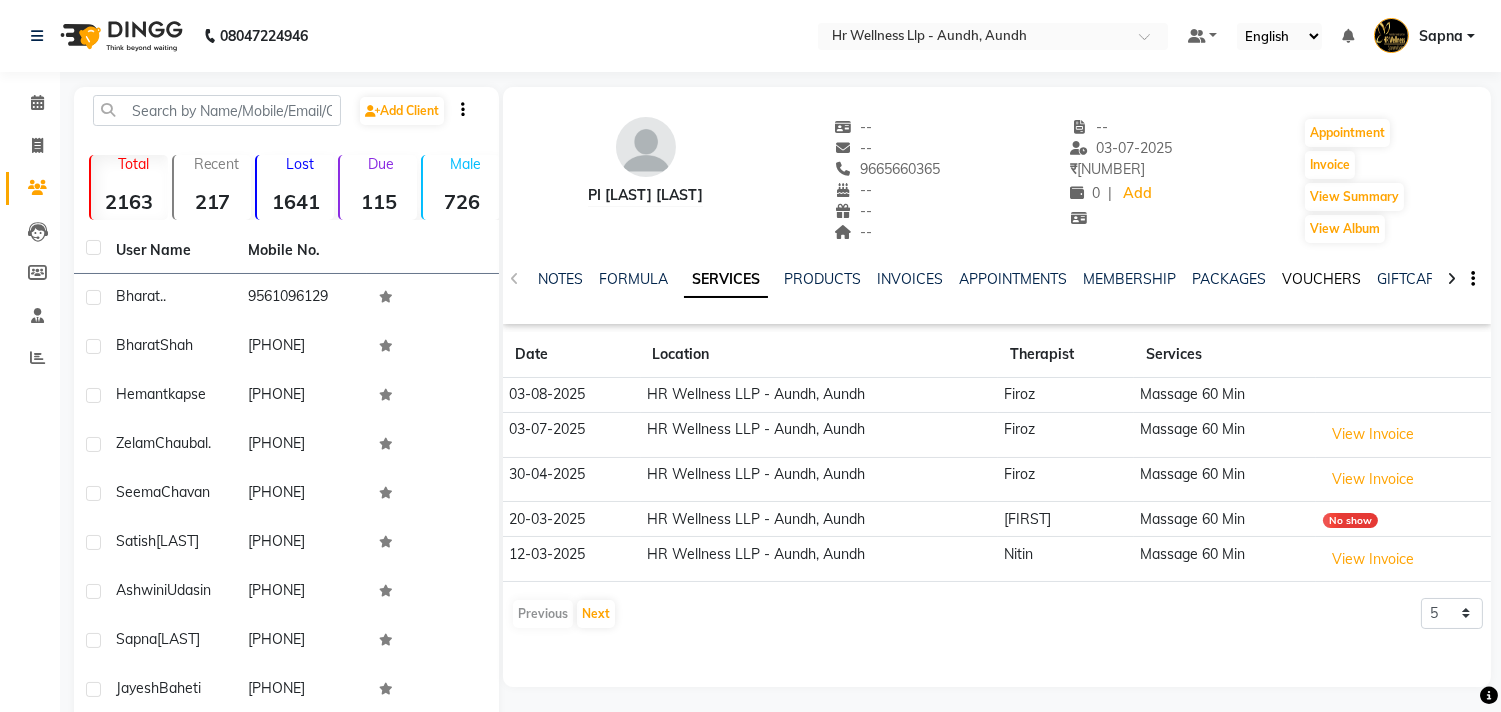 click on "VOUCHERS" 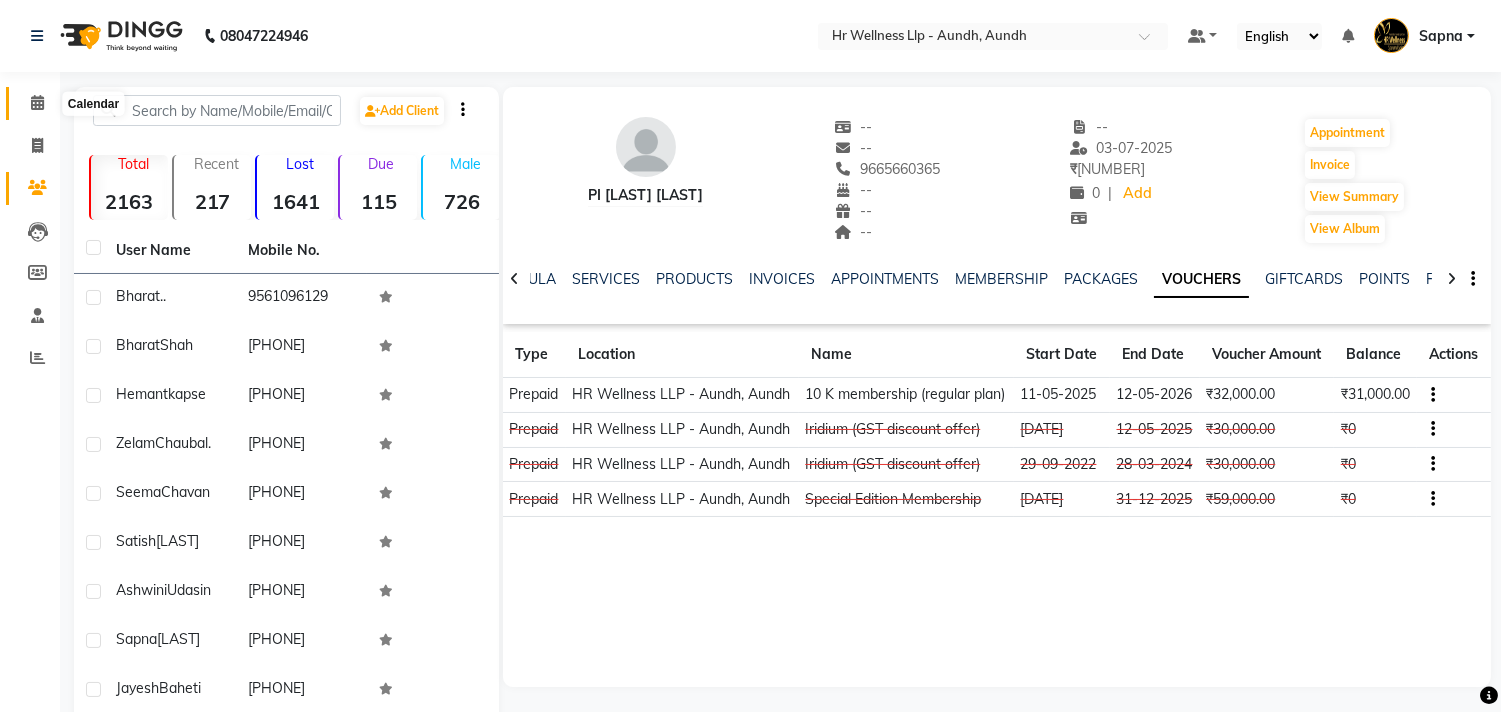 click 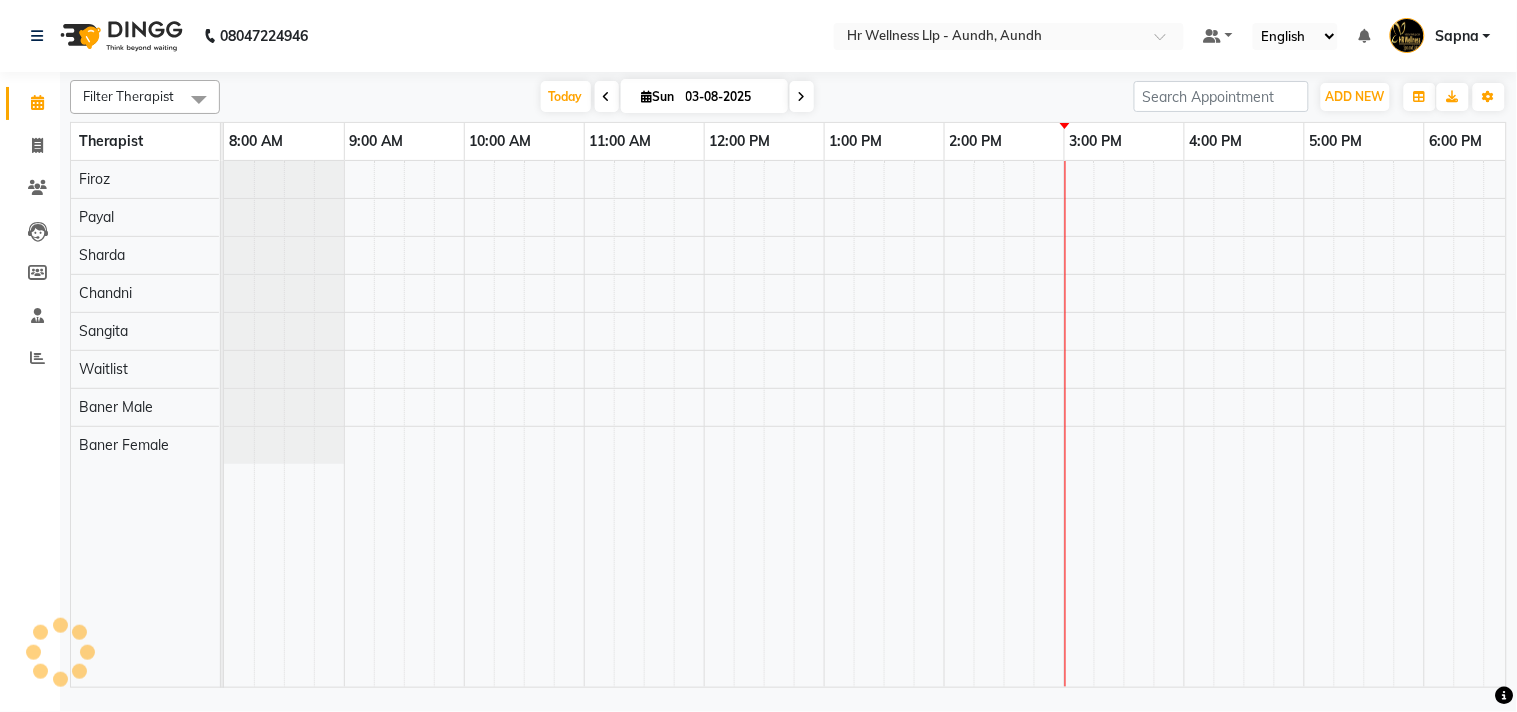 scroll, scrollTop: 0, scrollLeft: 0, axis: both 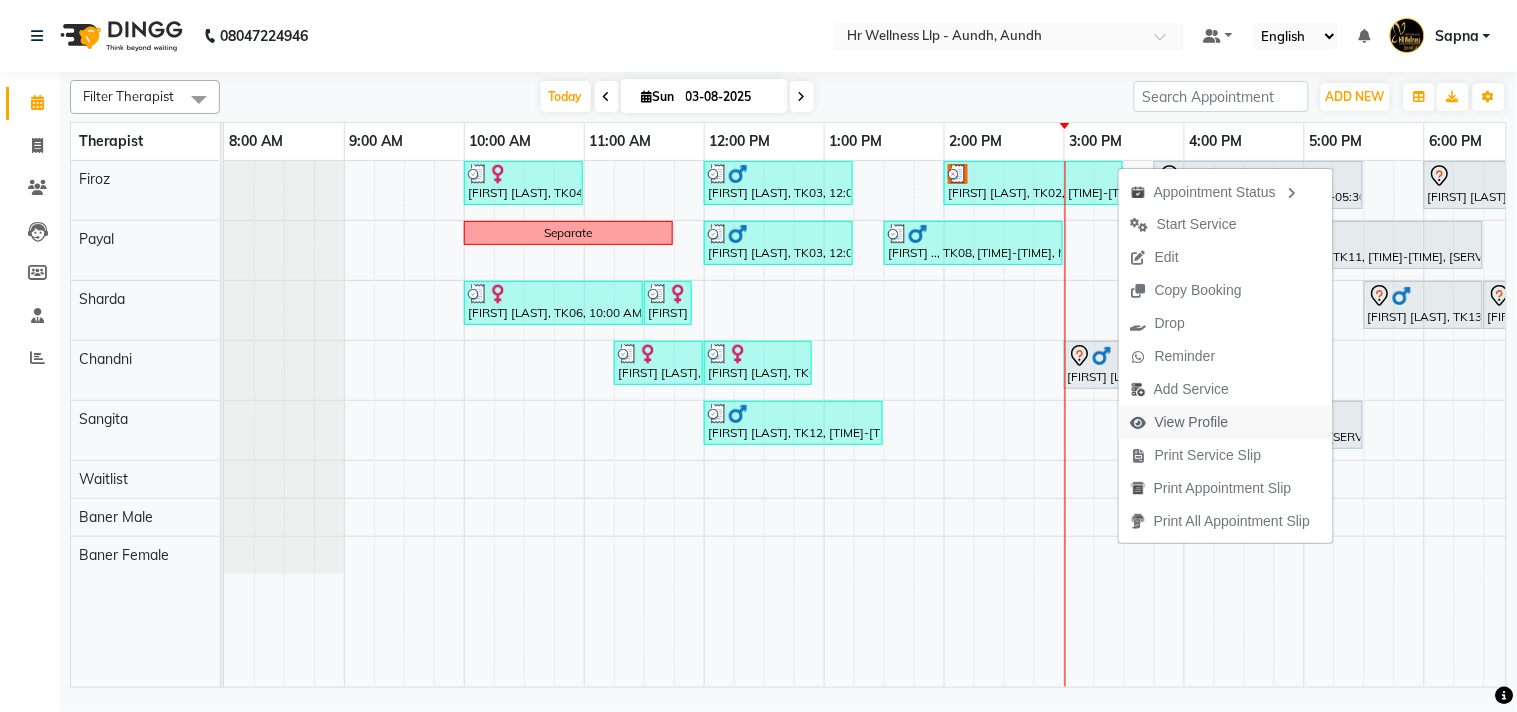 click on "View Profile" at bounding box center [1192, 422] 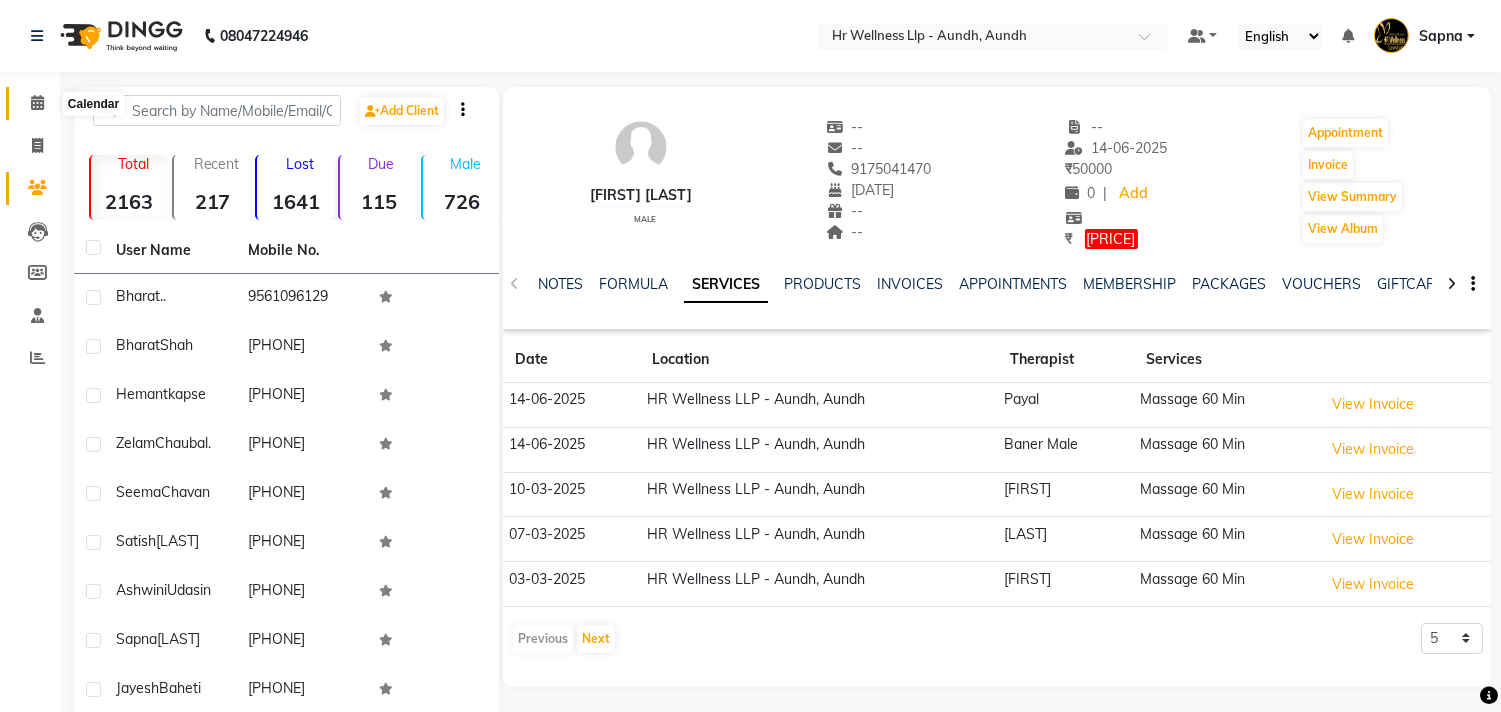 click 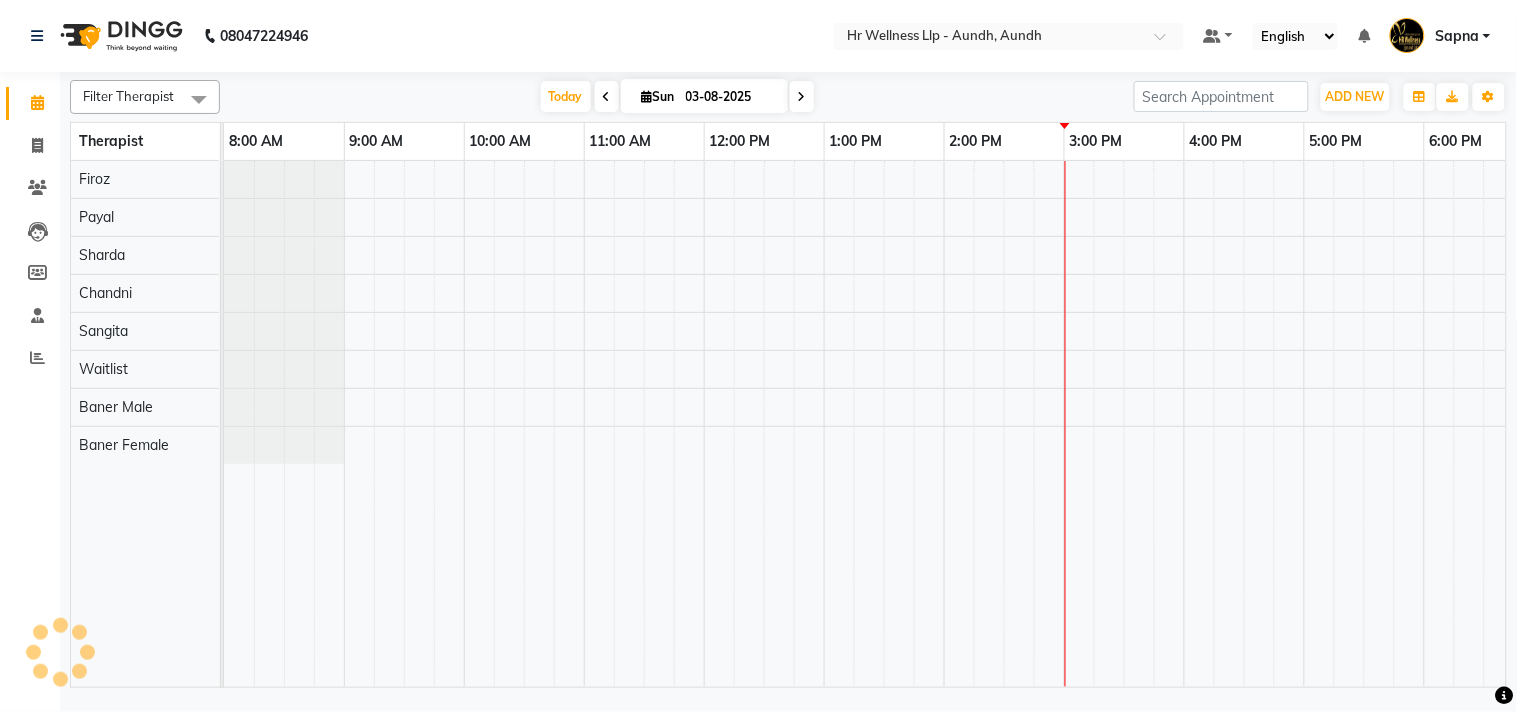 scroll, scrollTop: 0, scrollLeft: 0, axis: both 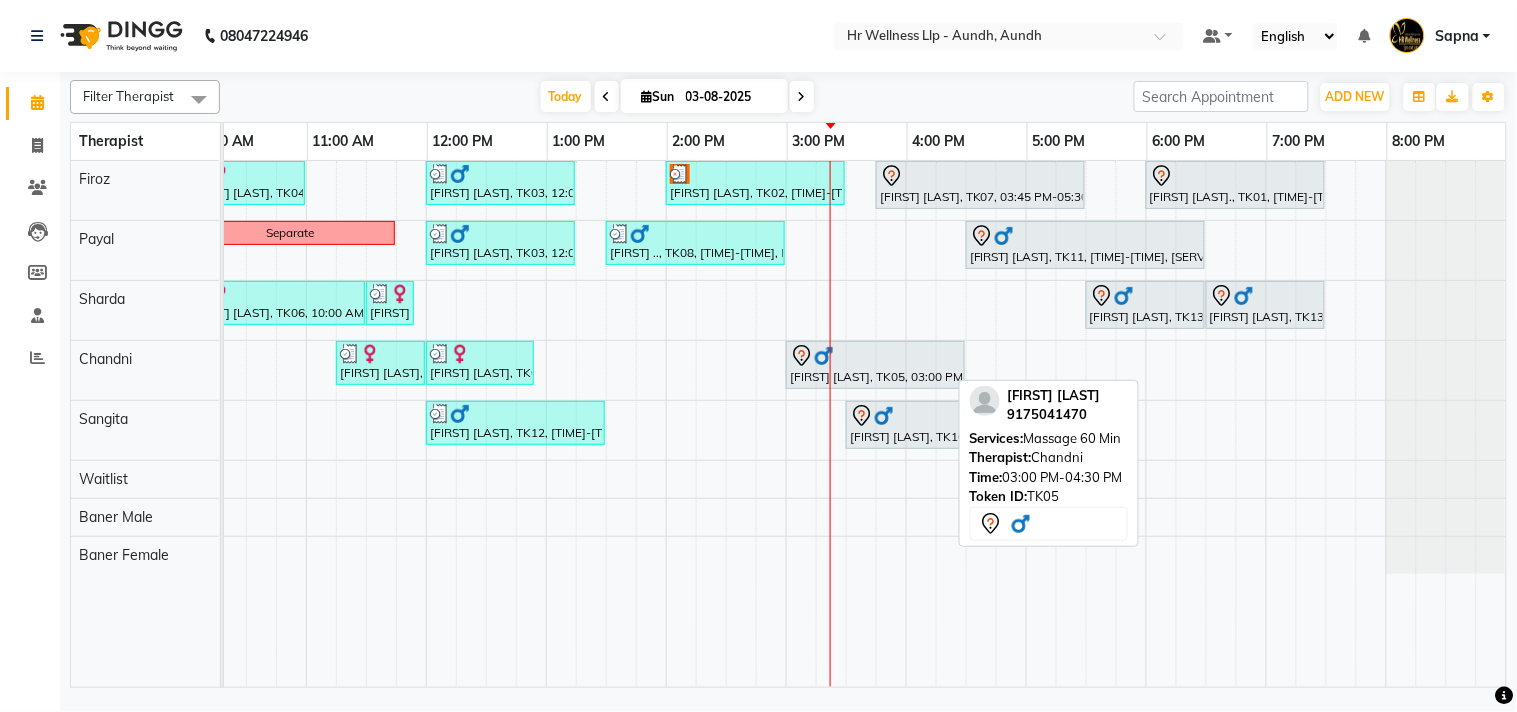 click on "[FIRST] [LAST], TK05, 03:00 PM-04:30 PM, Massage 60 Min" at bounding box center [875, 365] 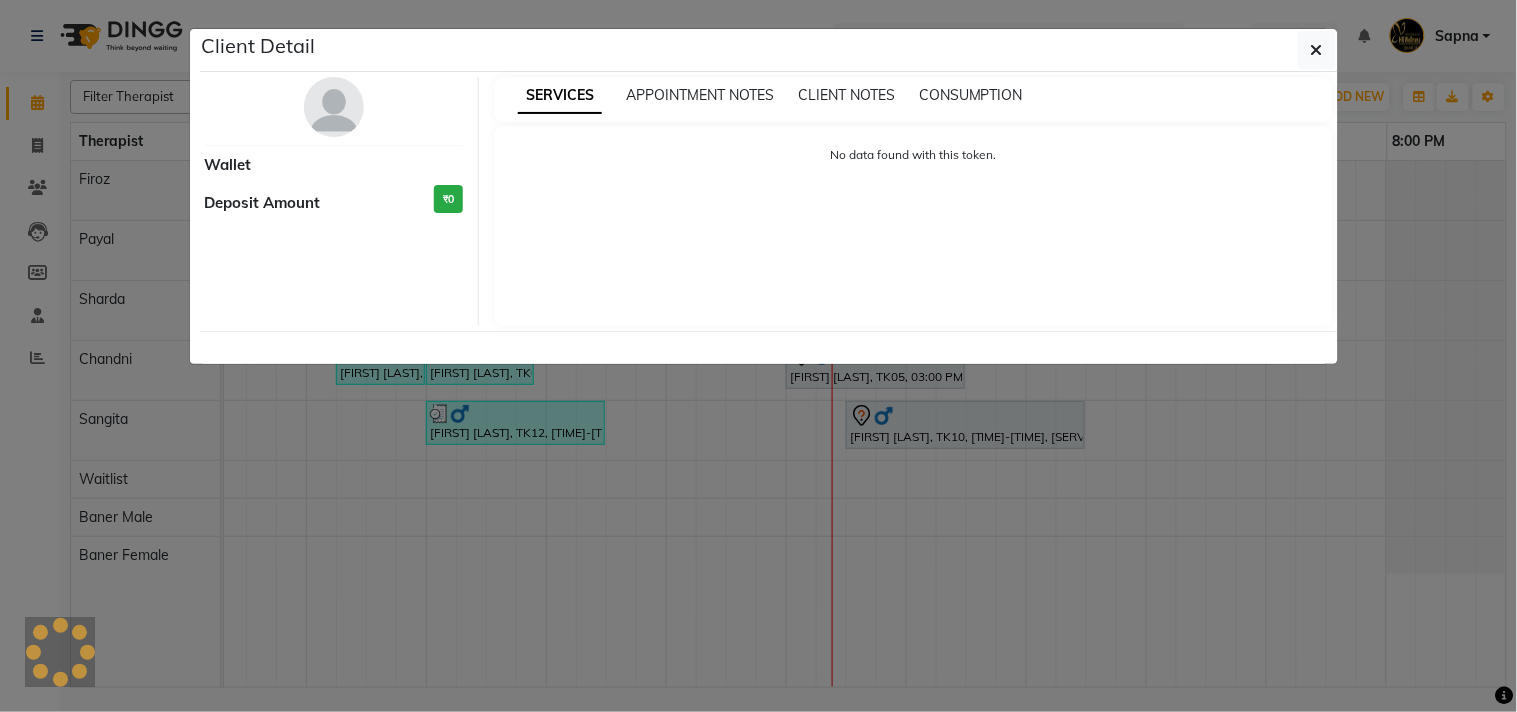 select on "7" 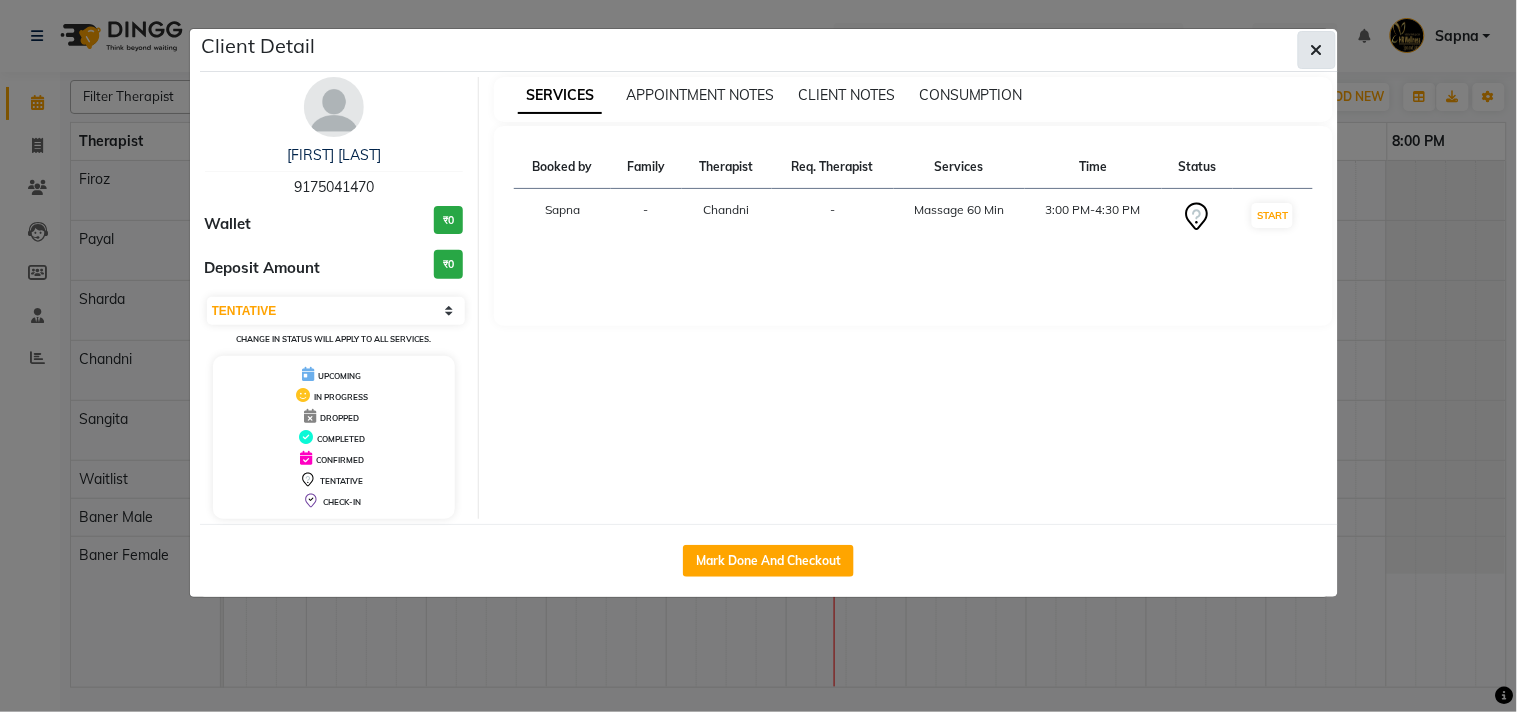 click 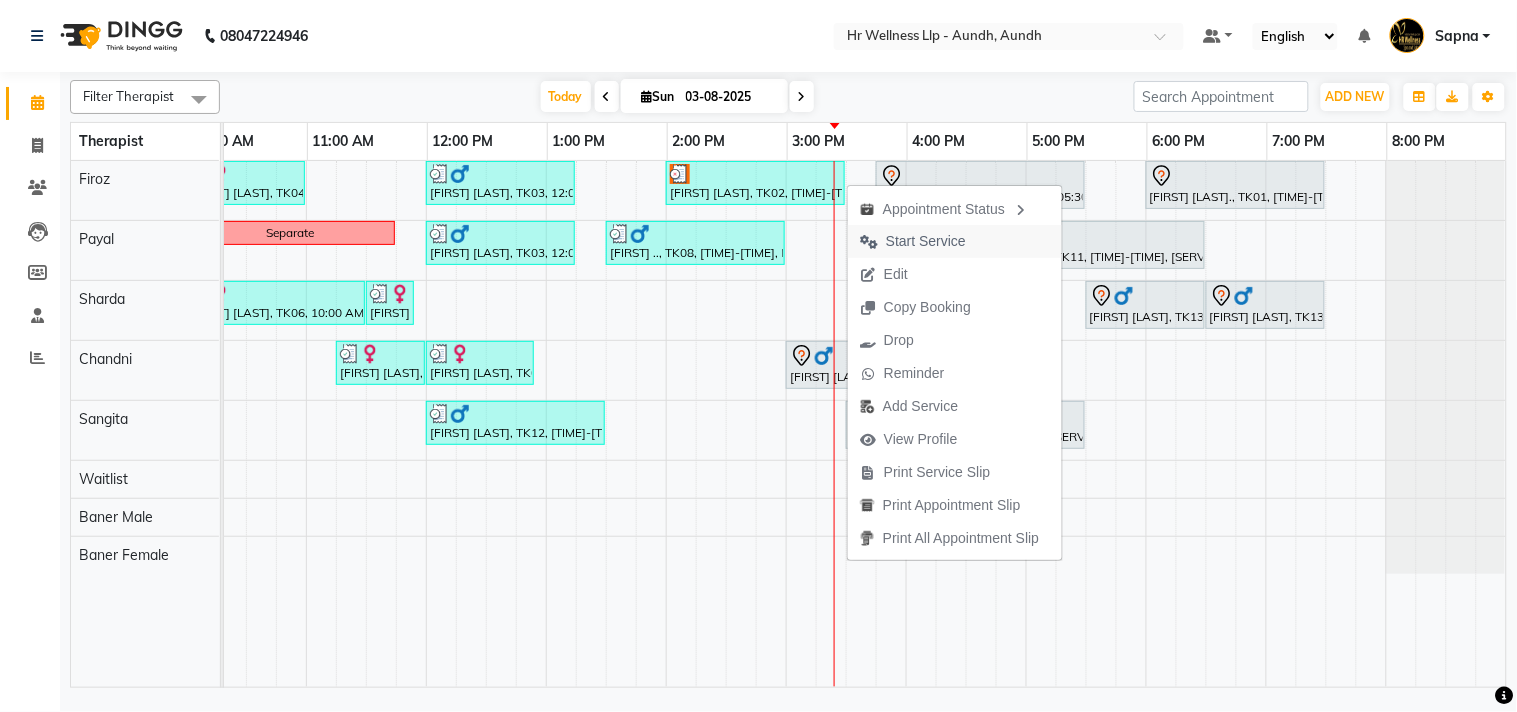 click at bounding box center [869, 242] 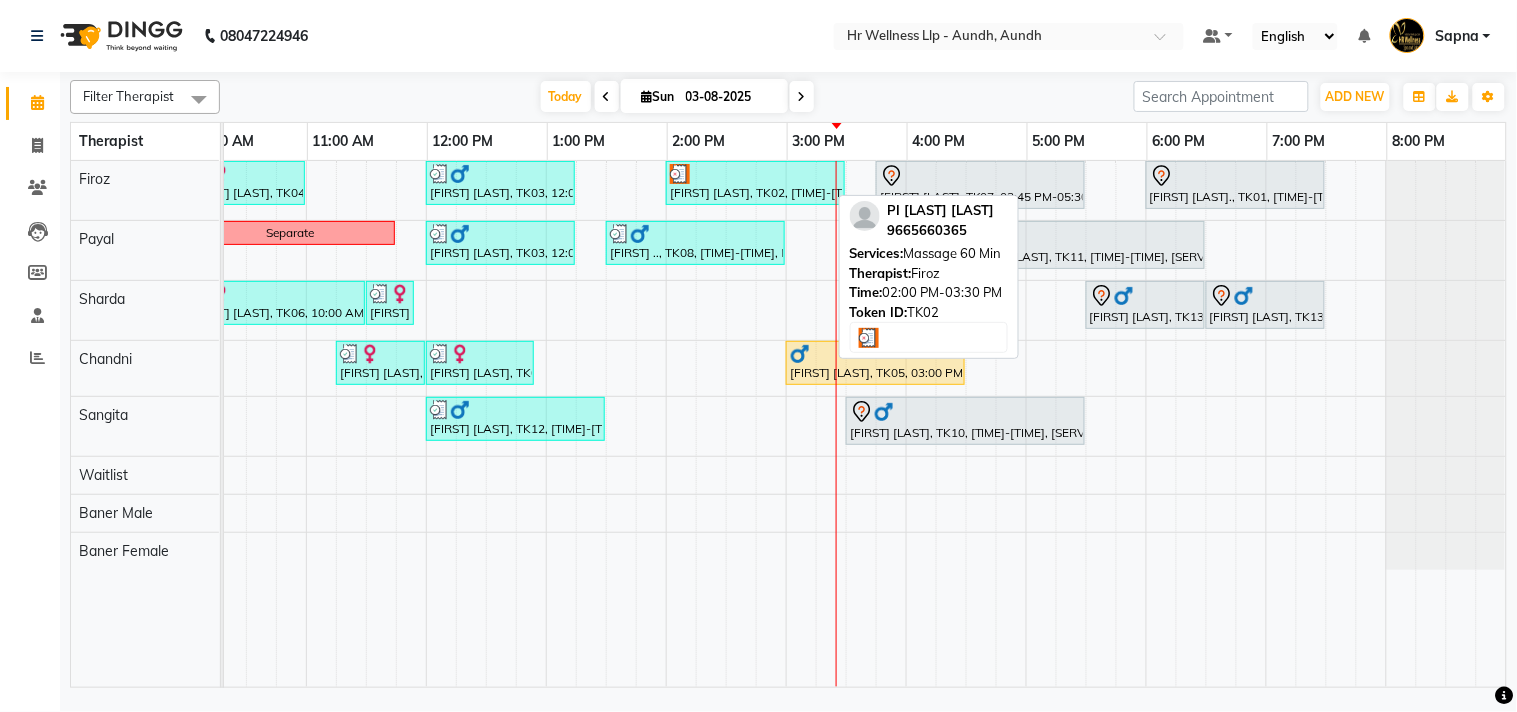 click on "PI [LAST], TK02, 02:00 PM-03:30 PM, Massage 60 Min" at bounding box center [755, 183] 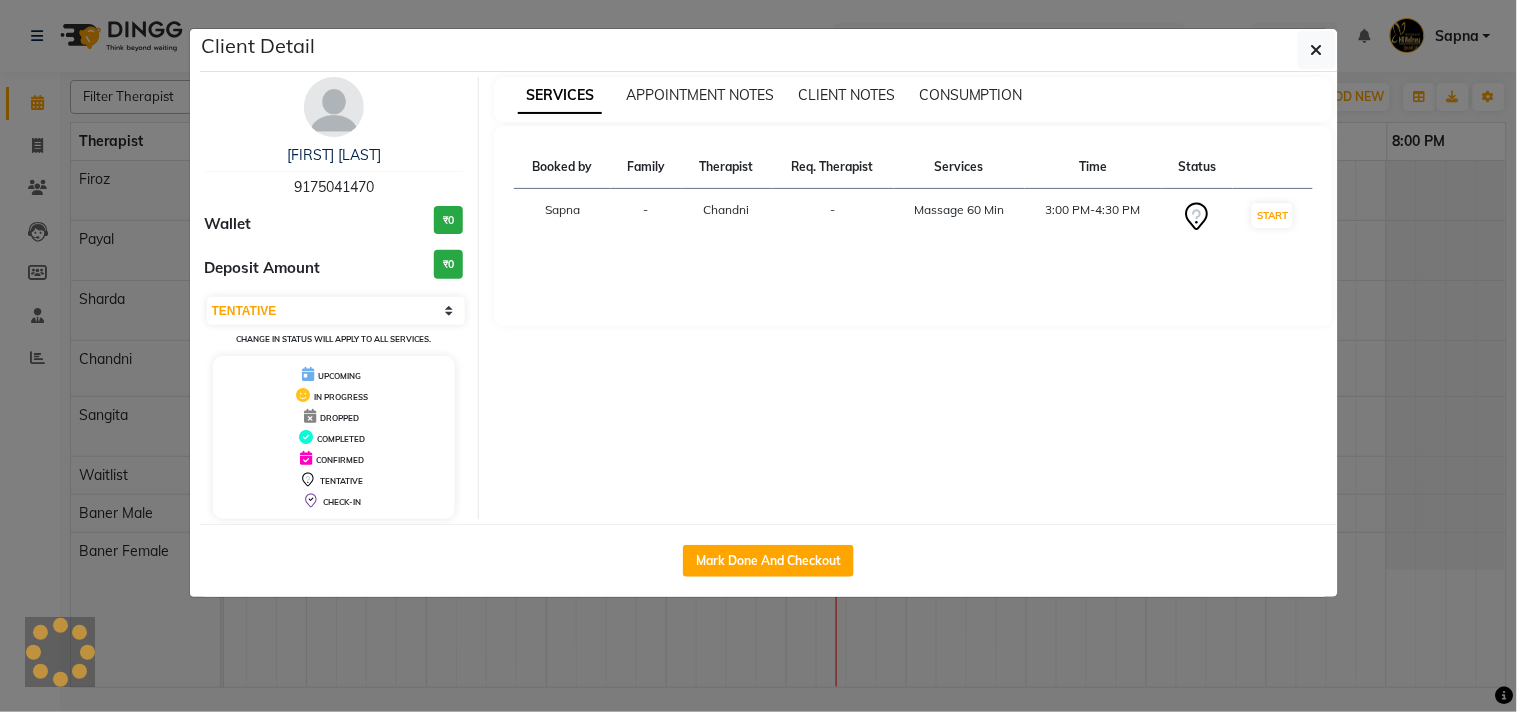 select on "3" 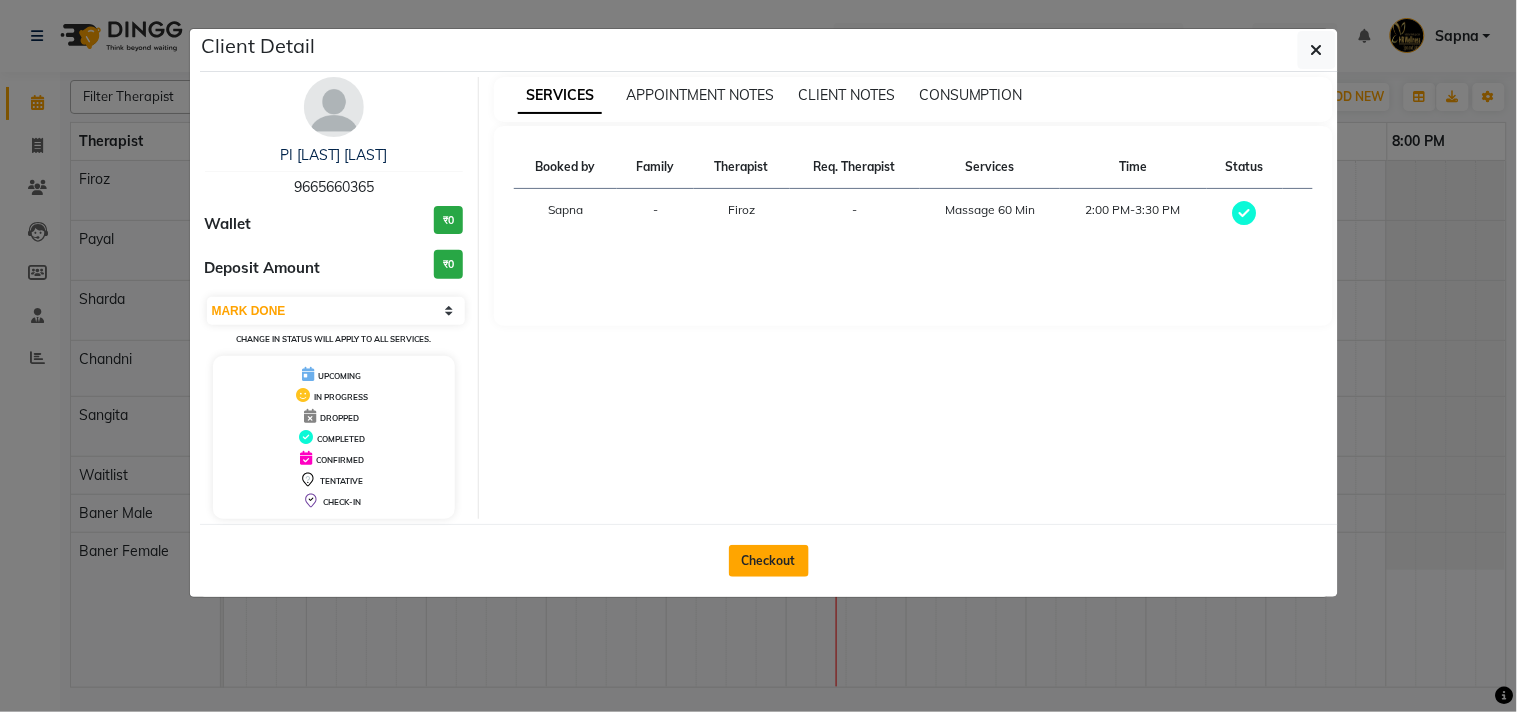 click on "Checkout" 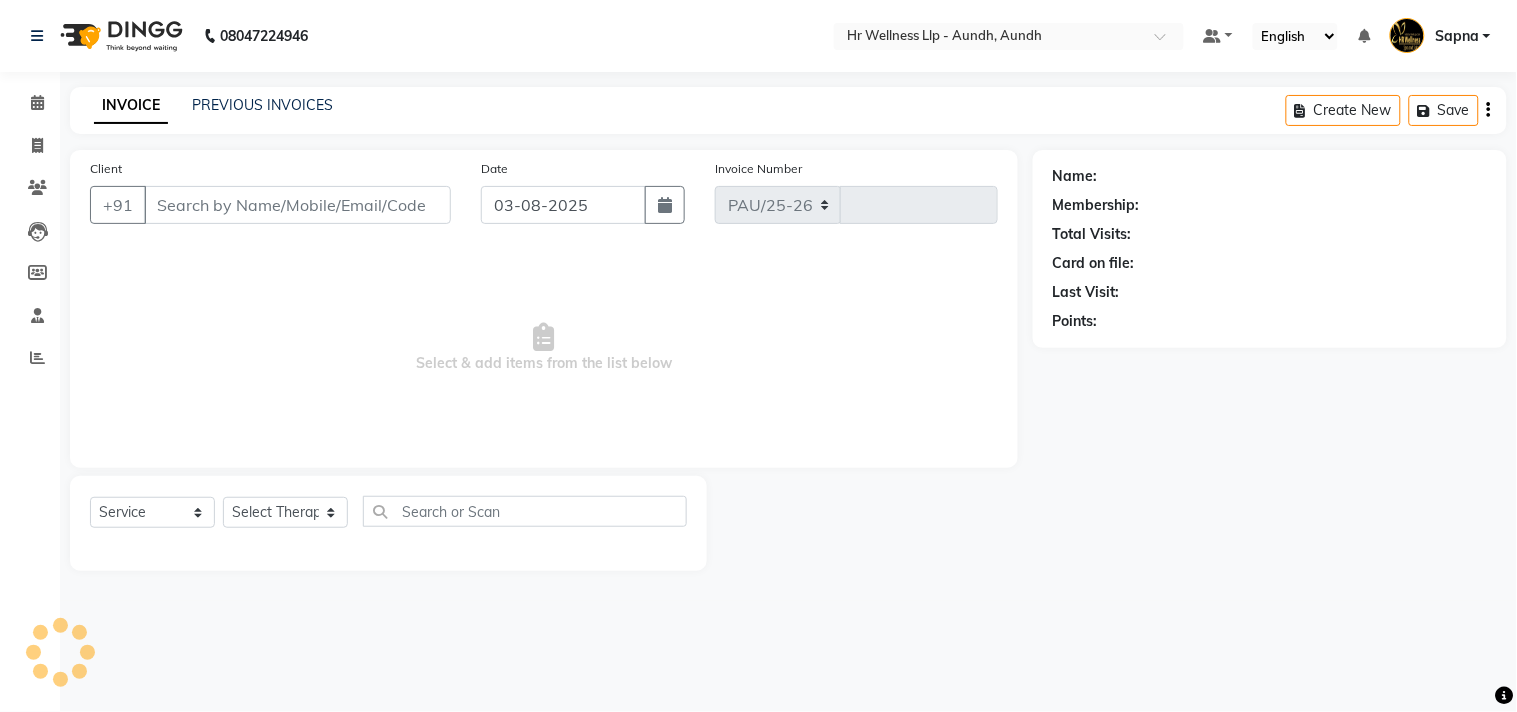 select on "4288" 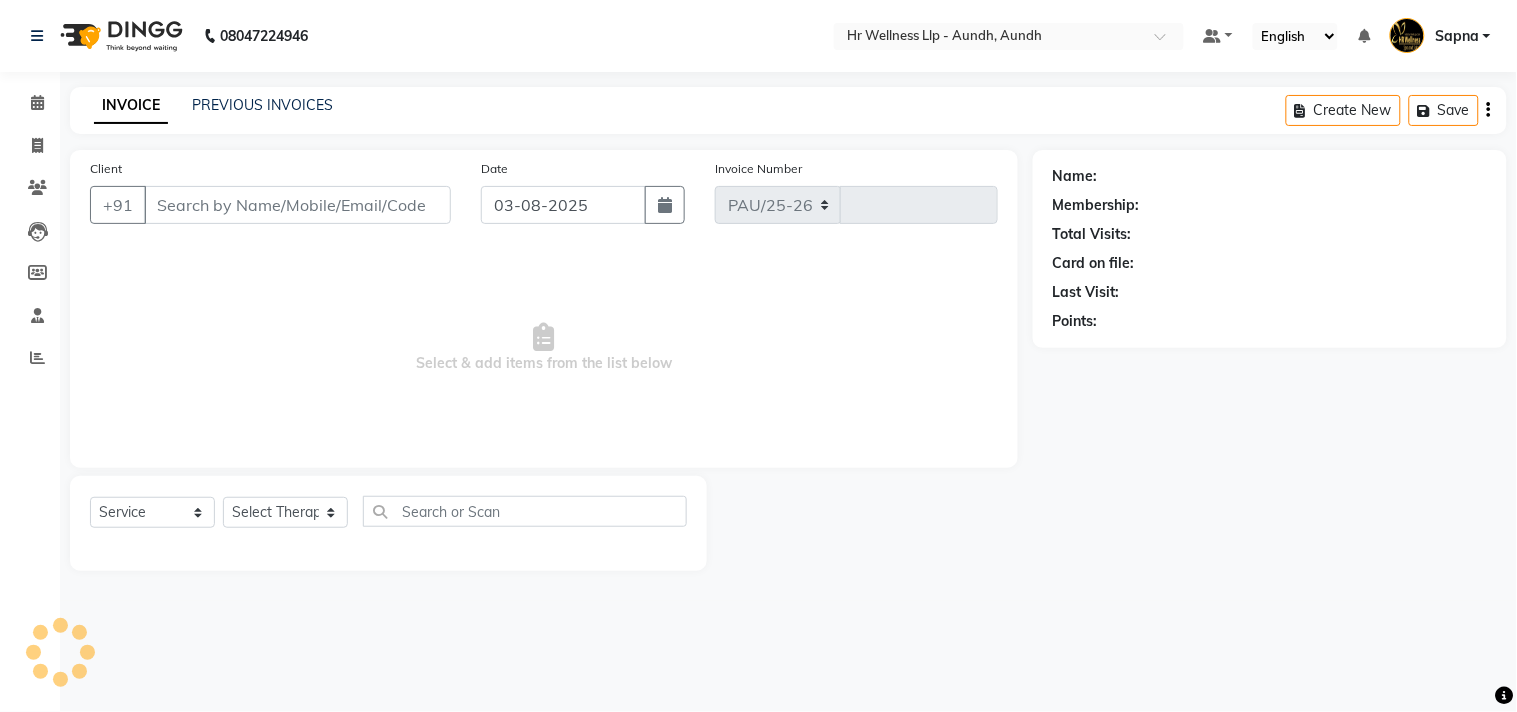 type on "0976" 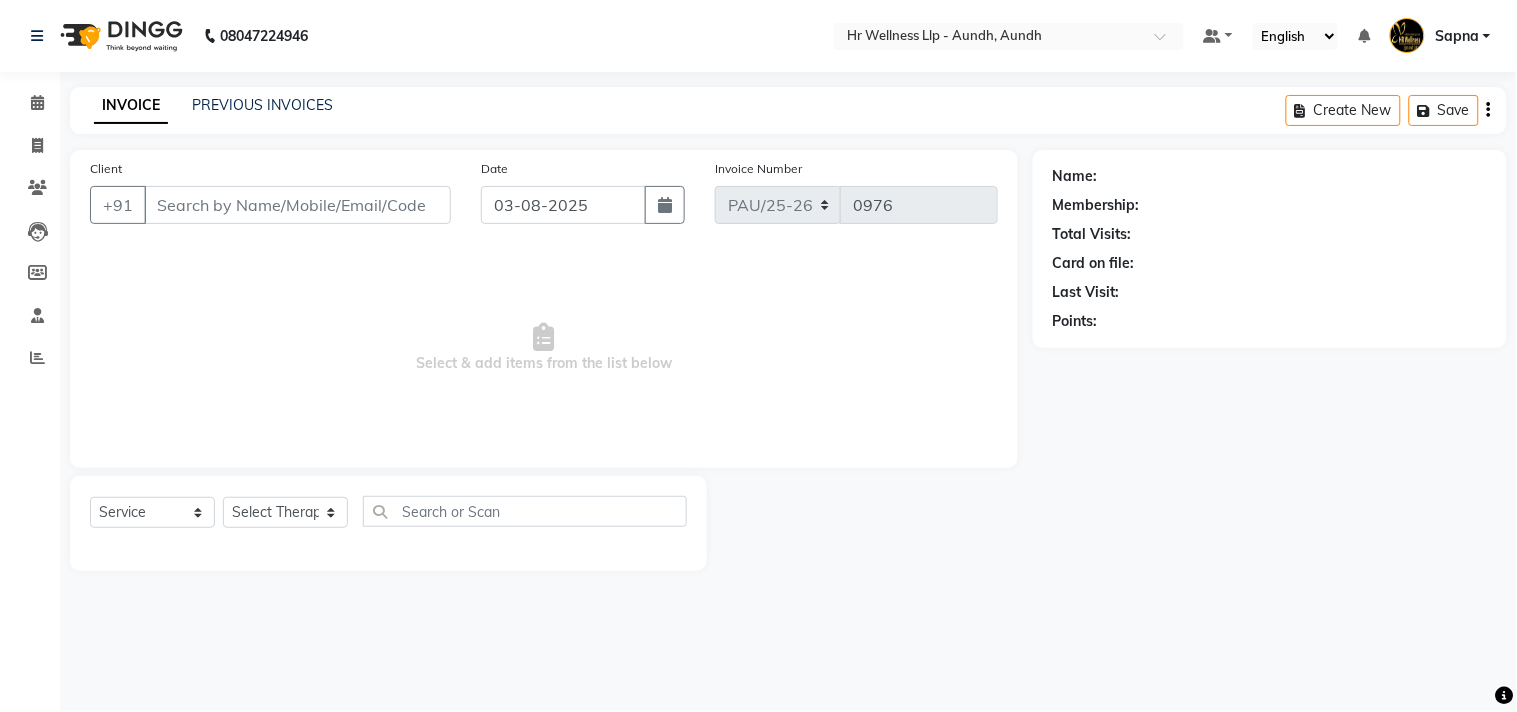 type on "9665660365" 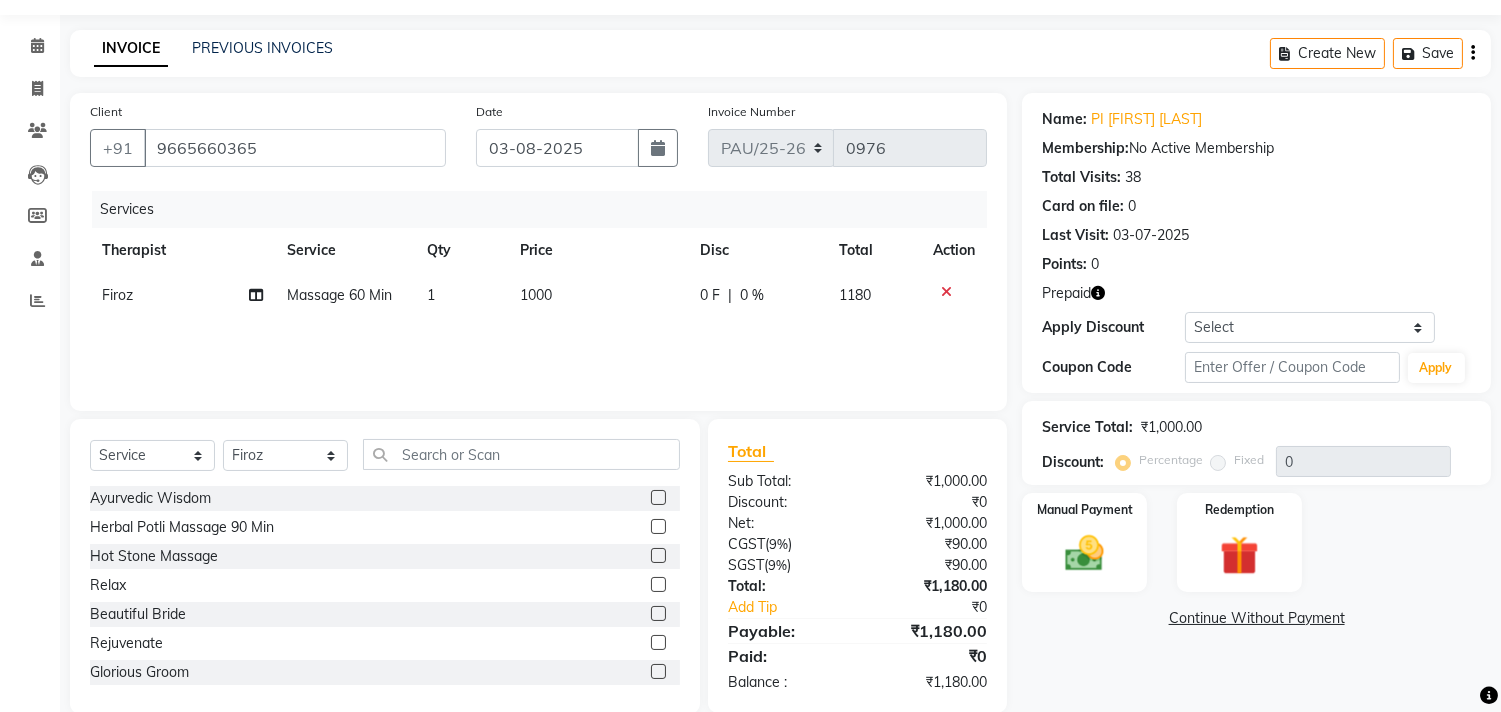 scroll, scrollTop: 88, scrollLeft: 0, axis: vertical 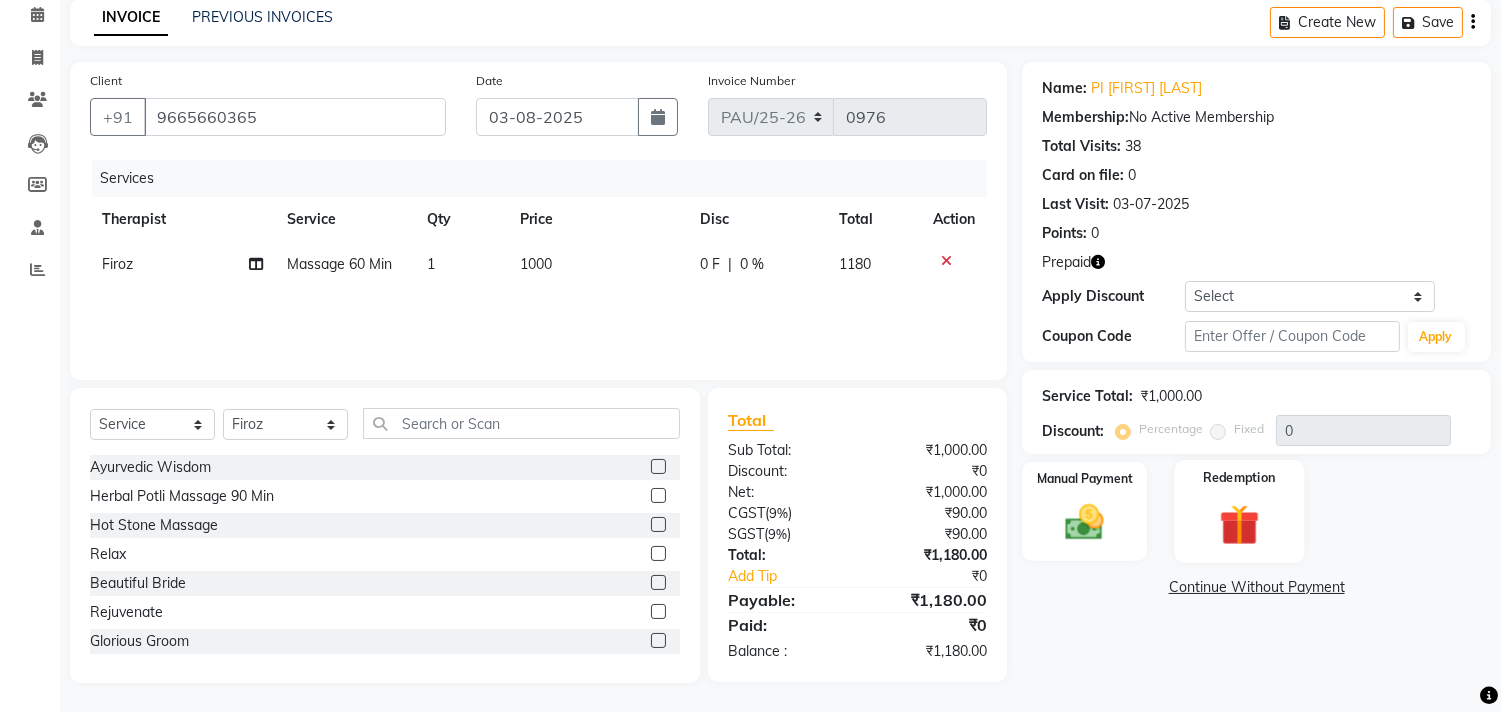 click 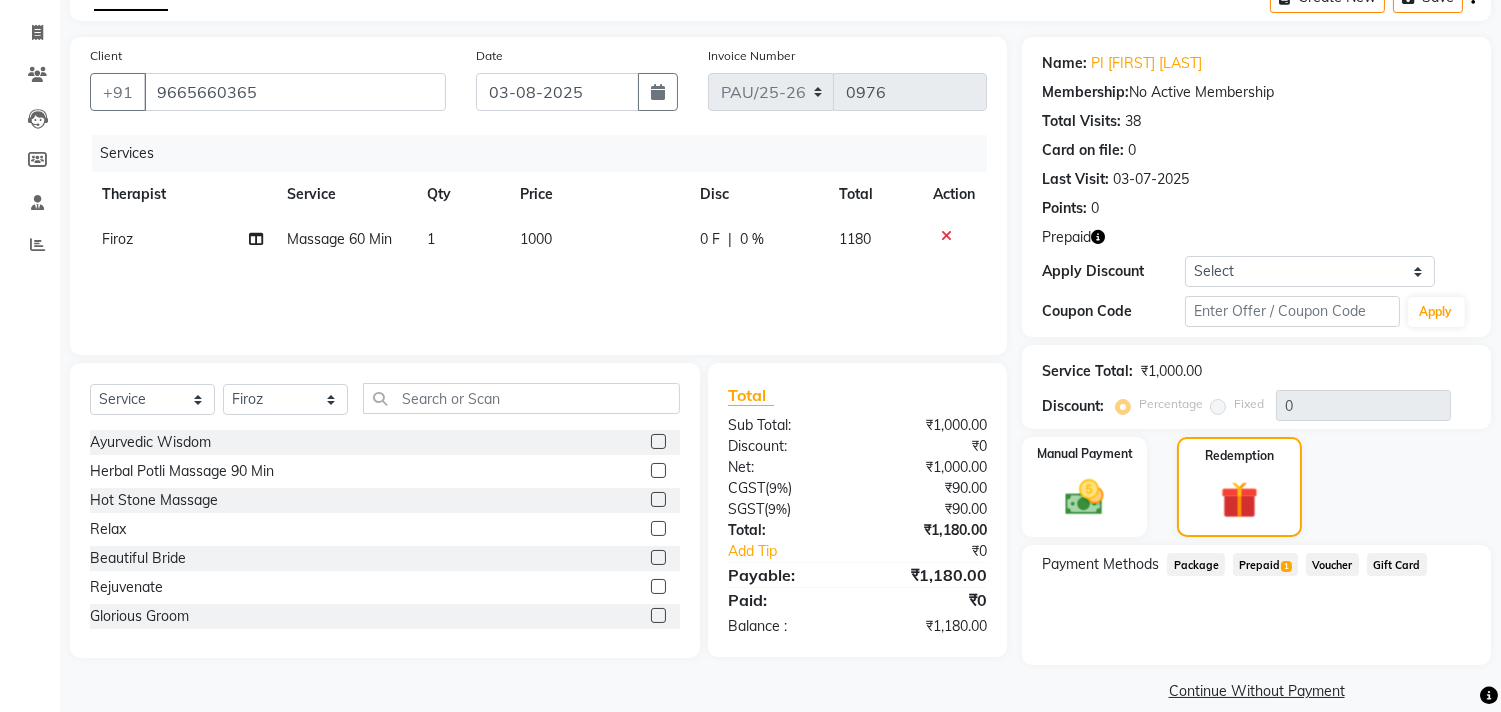scroll, scrollTop: 135, scrollLeft: 0, axis: vertical 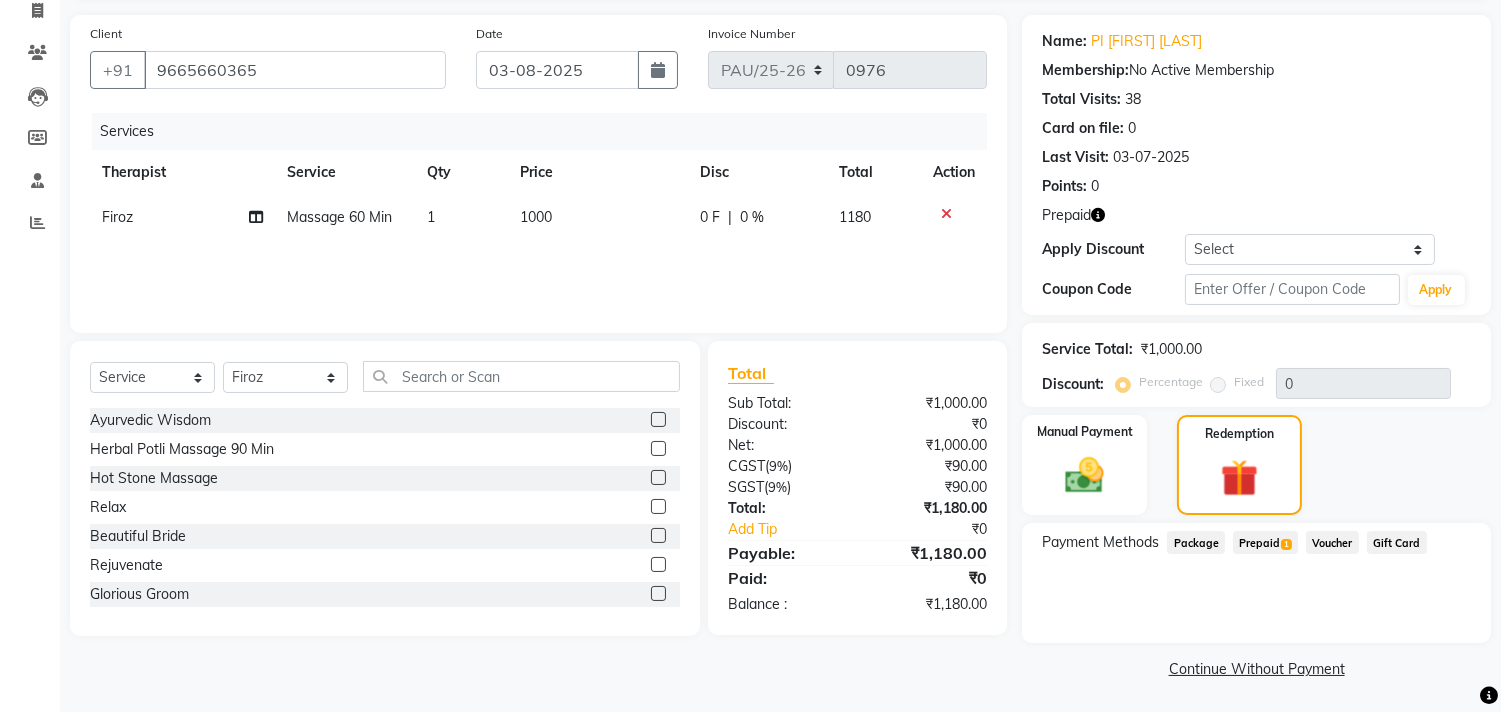 click on "Prepaid  1" 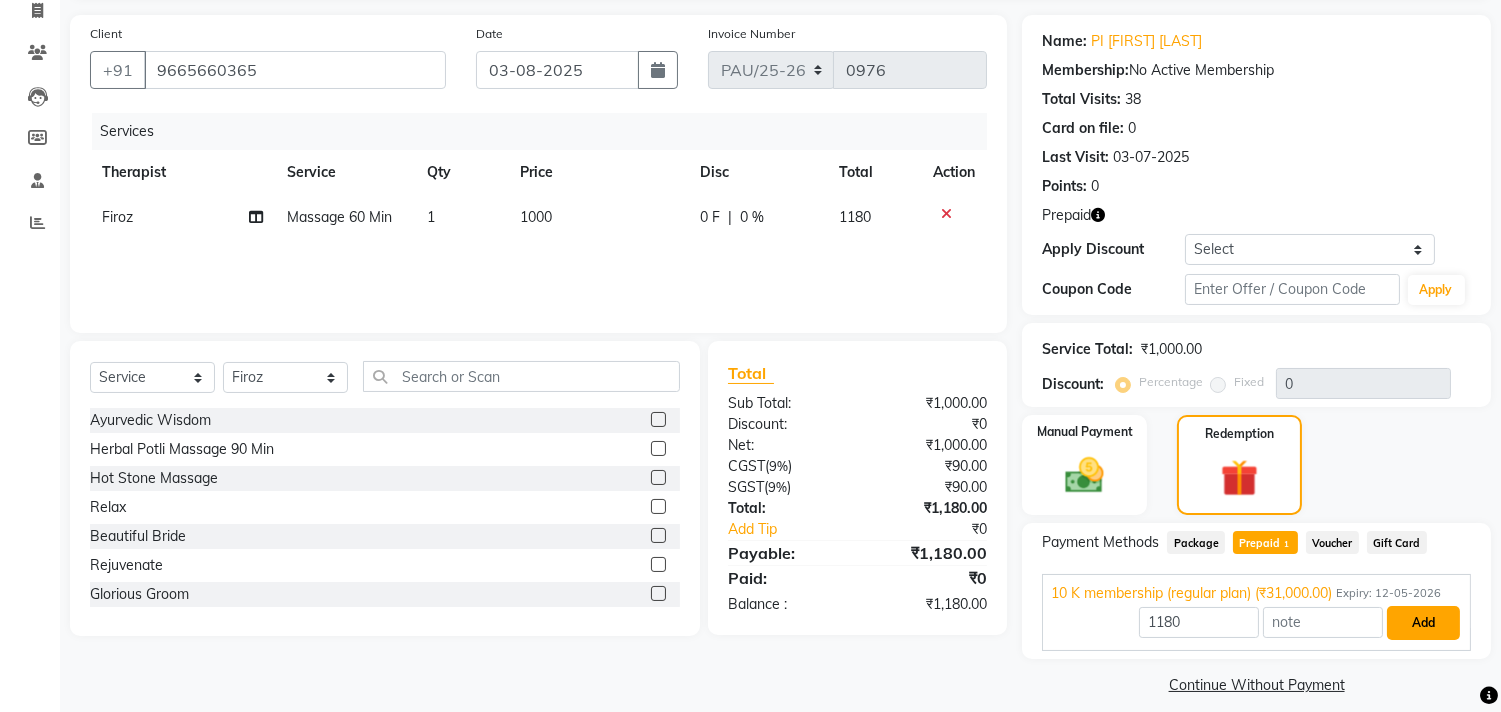 click on "Add" at bounding box center (1423, 623) 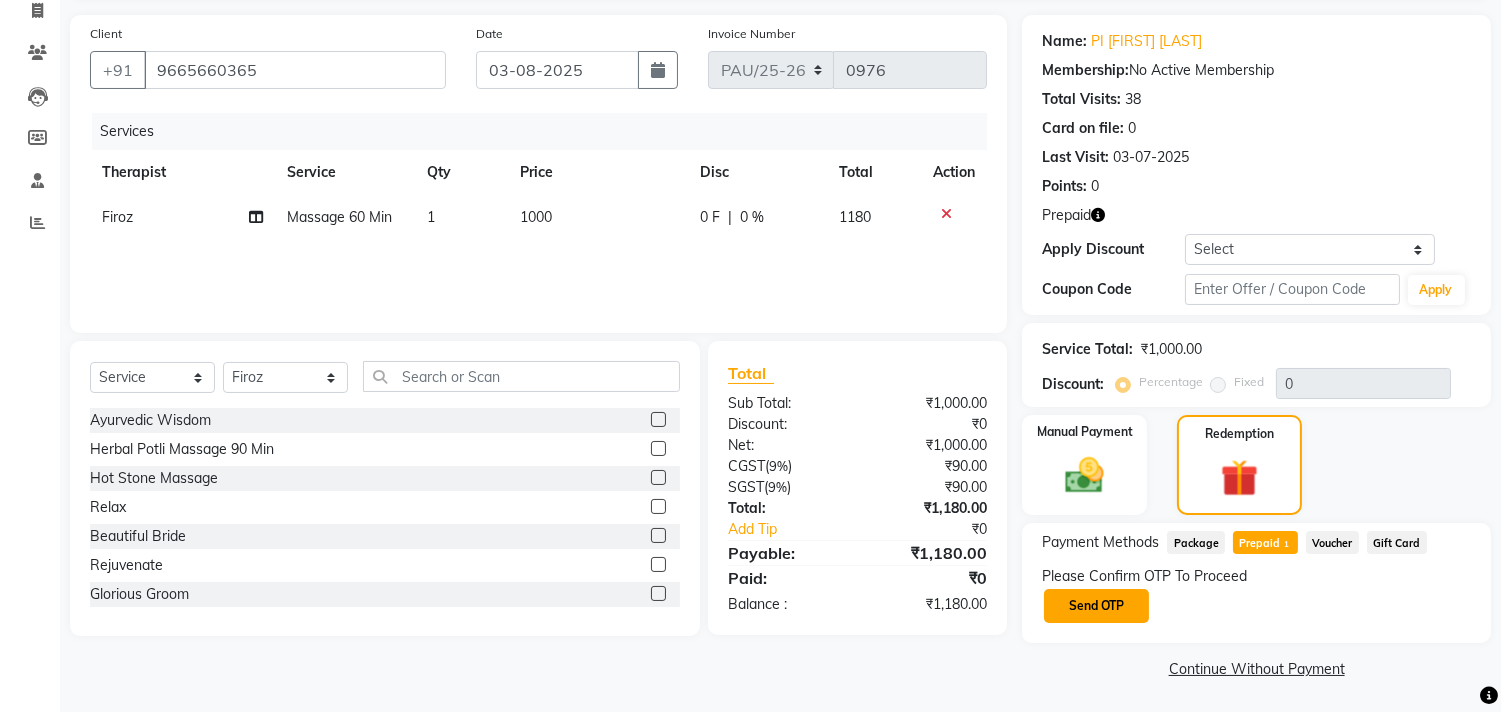 click on "Send OTP" 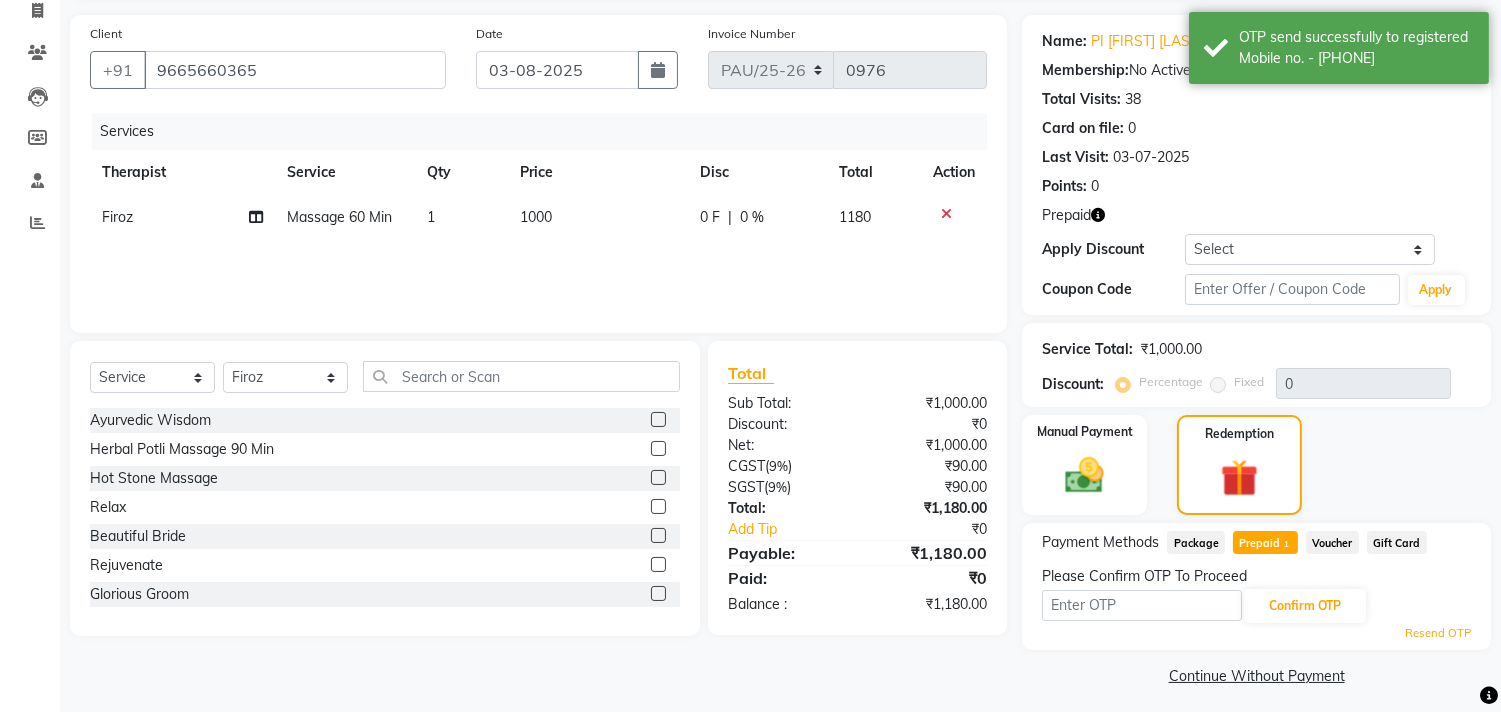 click at bounding box center [1142, 605] 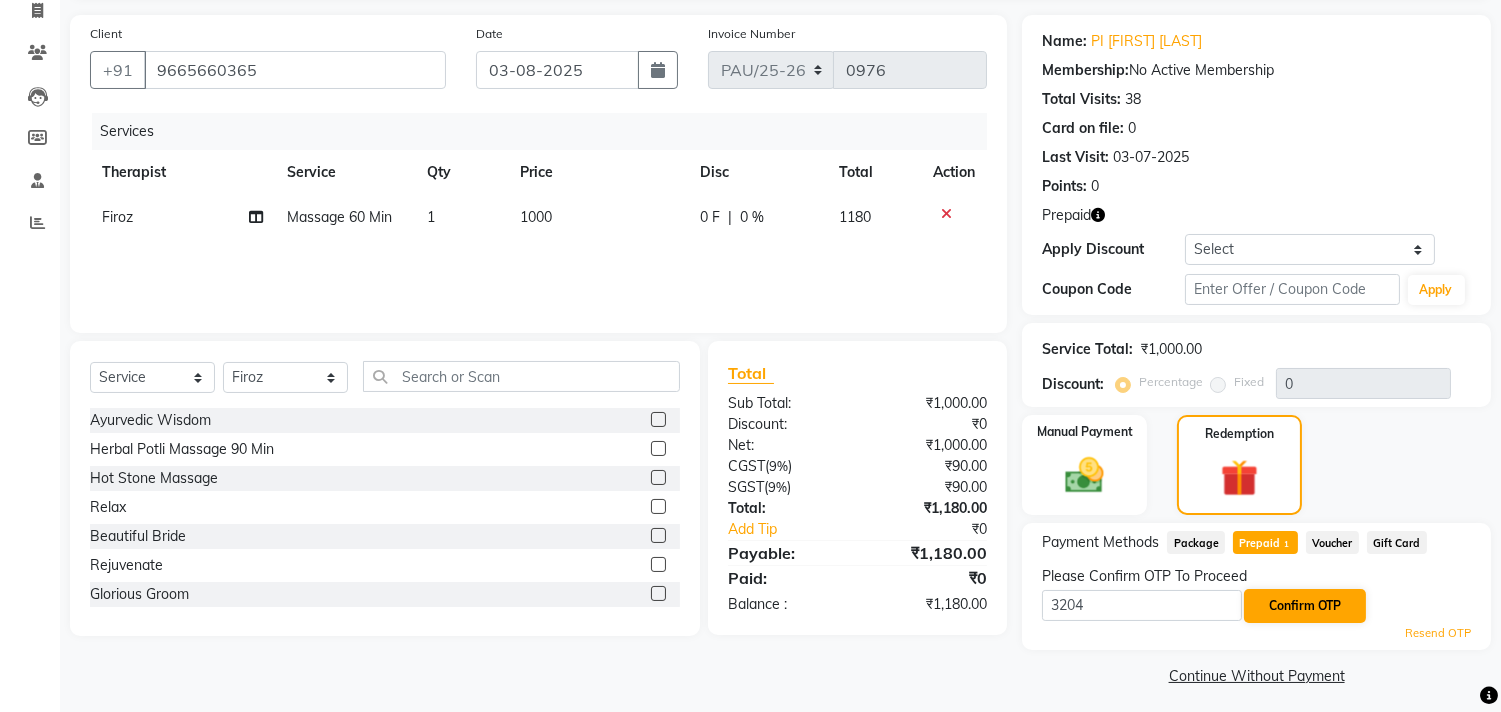 type on "3204" 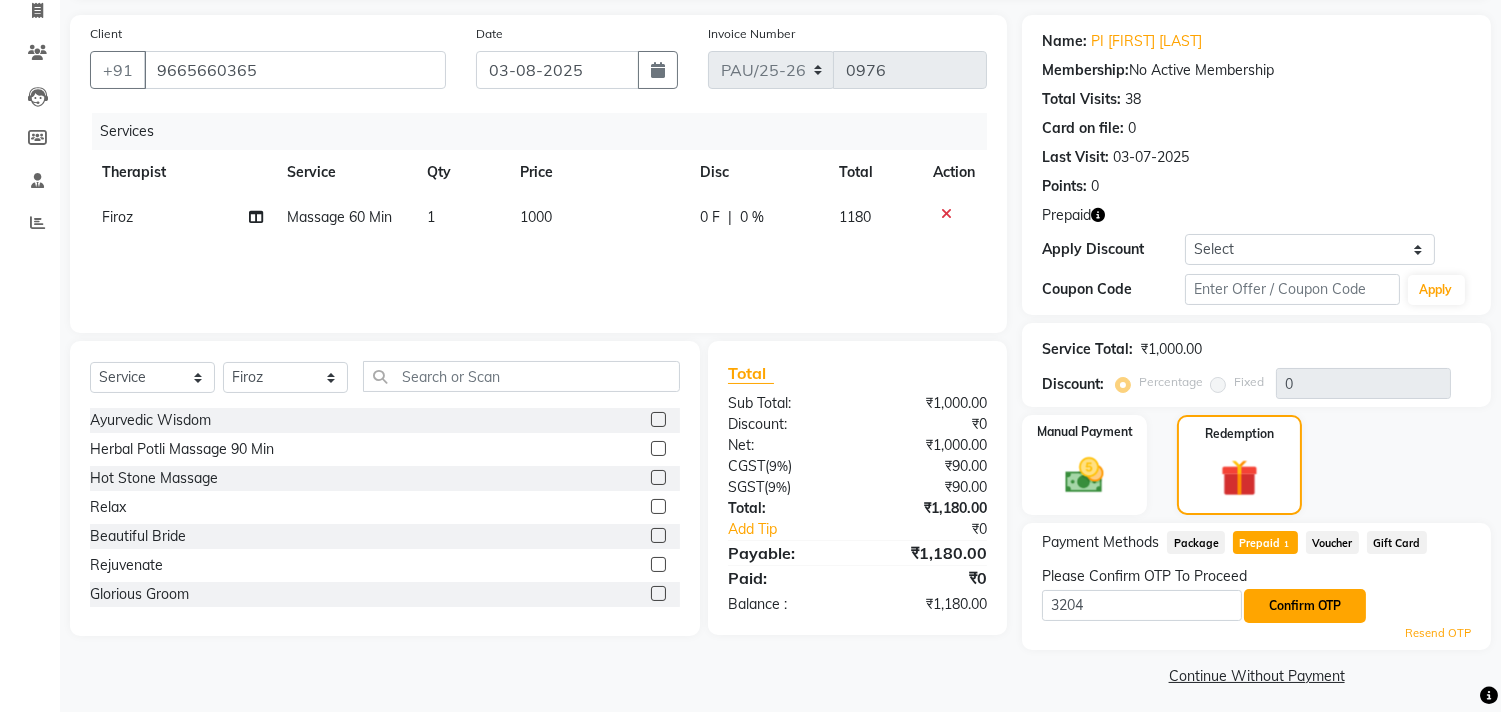 click on "Confirm OTP" 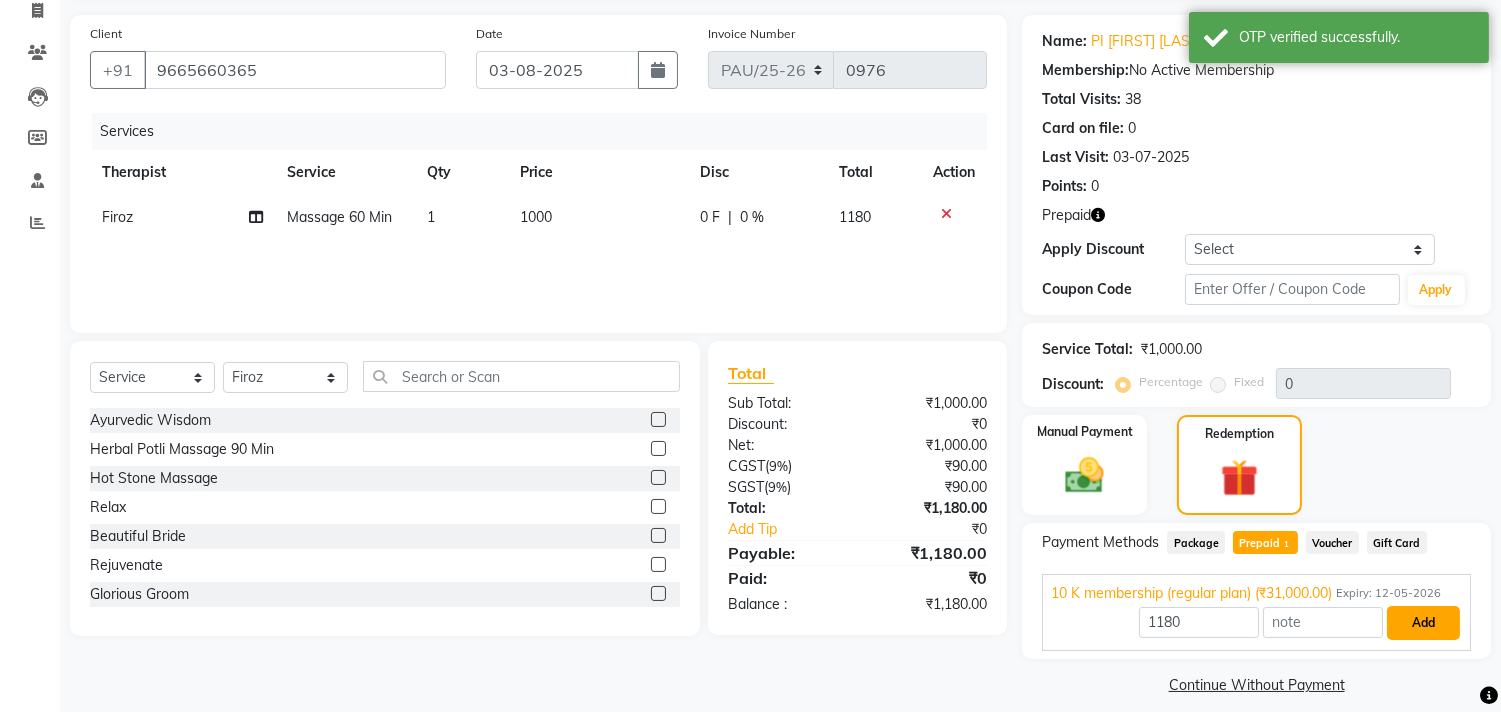 click on "Add" at bounding box center [1423, 623] 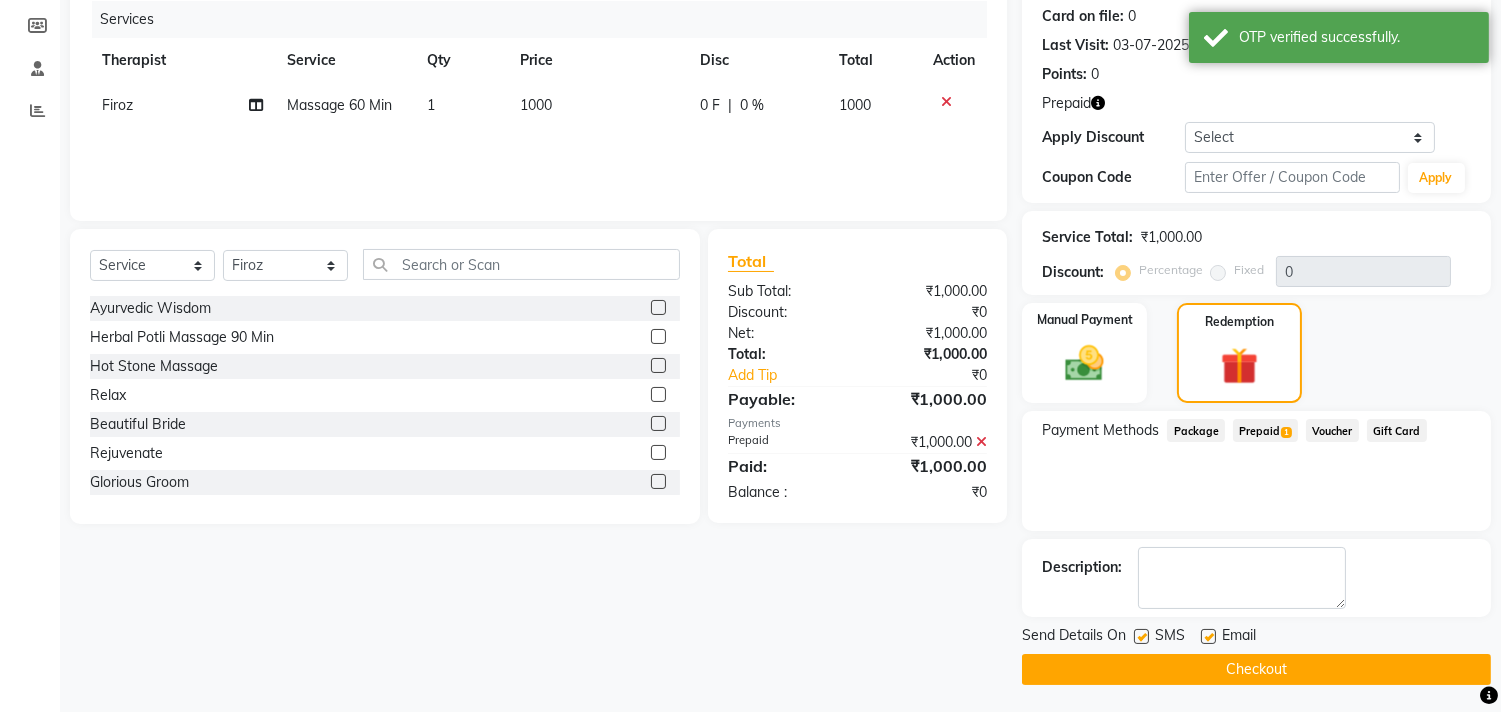 scroll, scrollTop: 248, scrollLeft: 0, axis: vertical 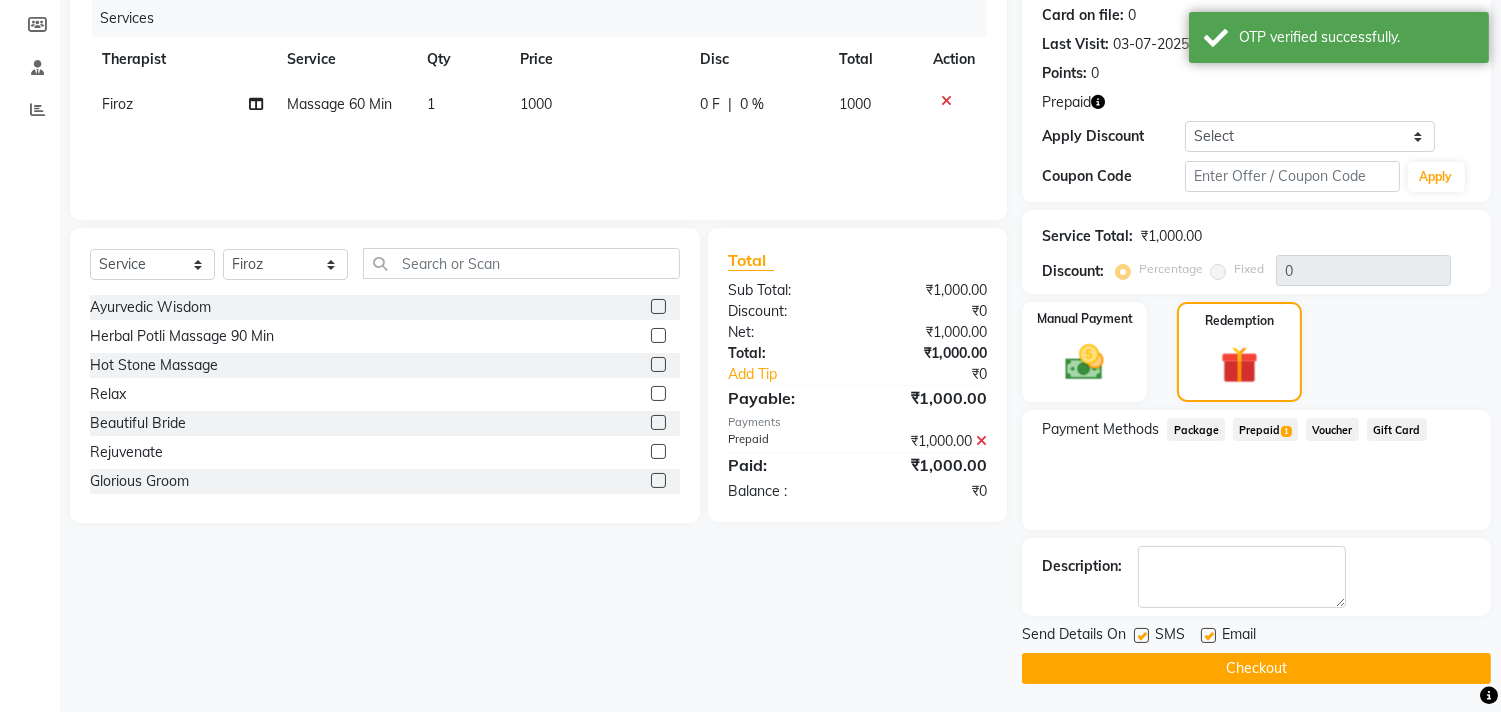 click on "Checkout" 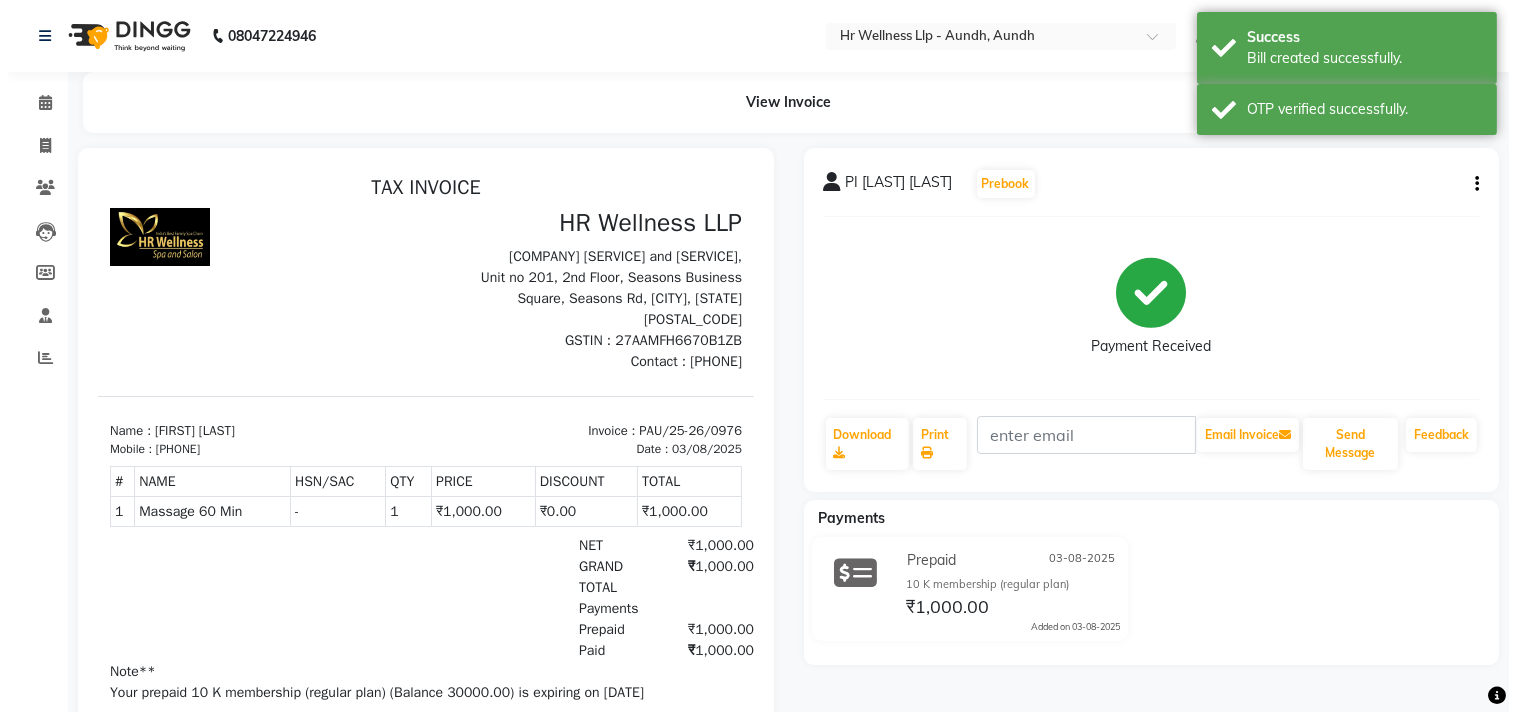 scroll, scrollTop: 0, scrollLeft: 0, axis: both 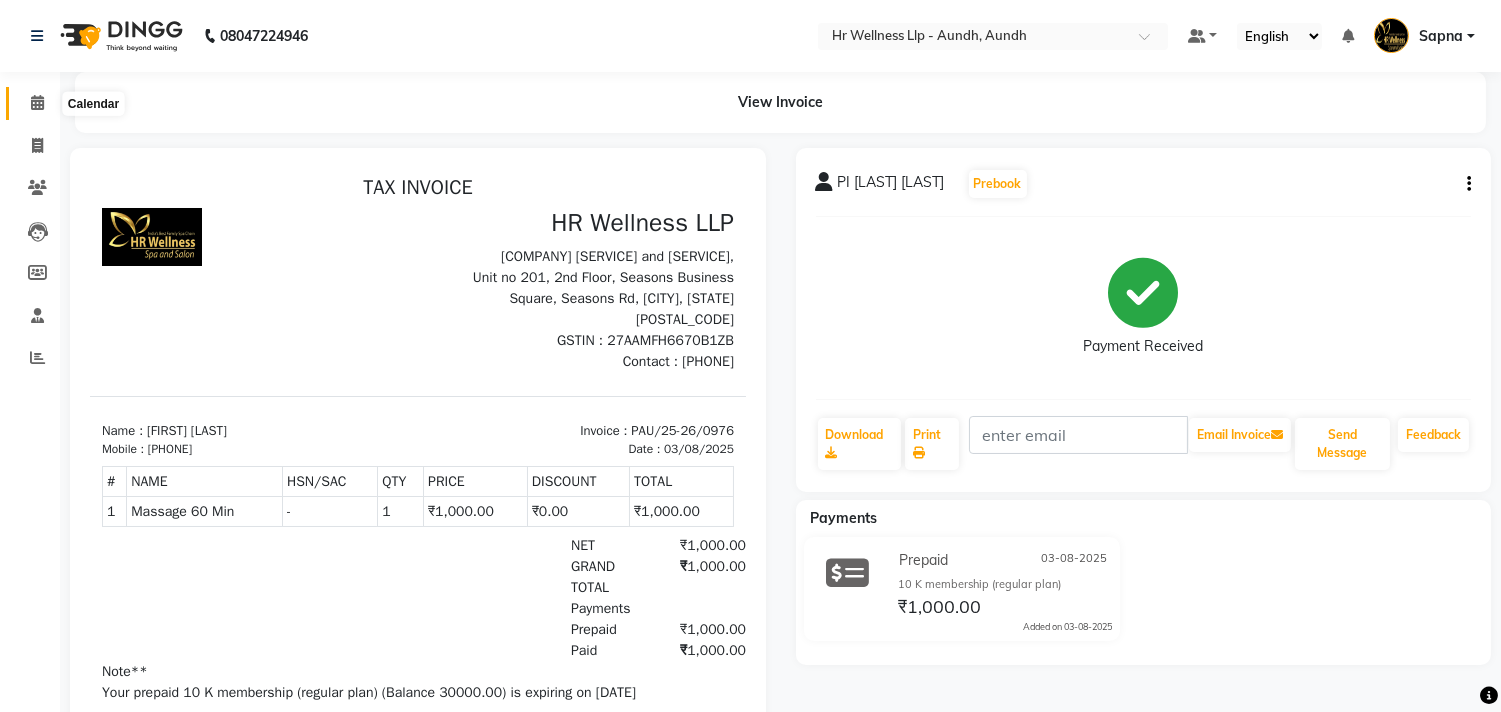 click 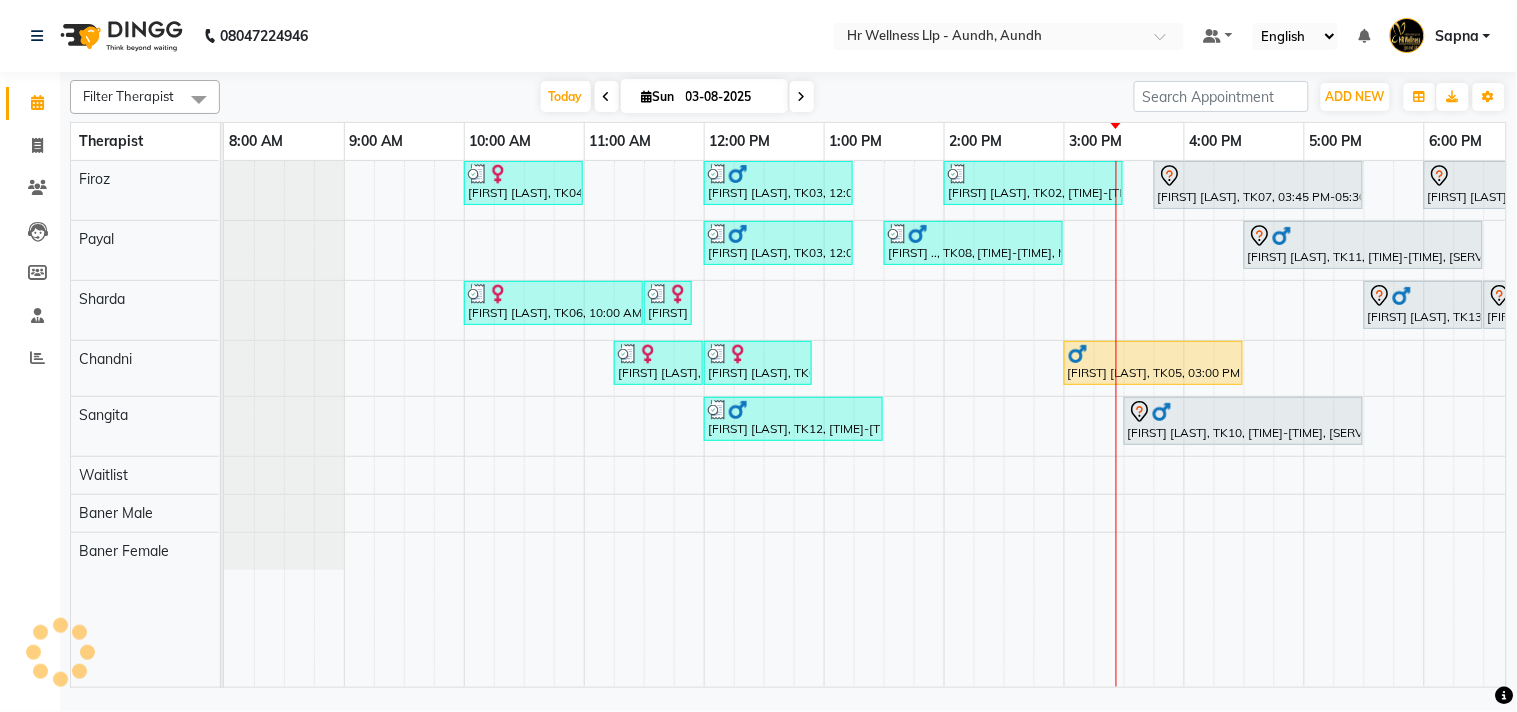 scroll, scrollTop: 0, scrollLeft: 0, axis: both 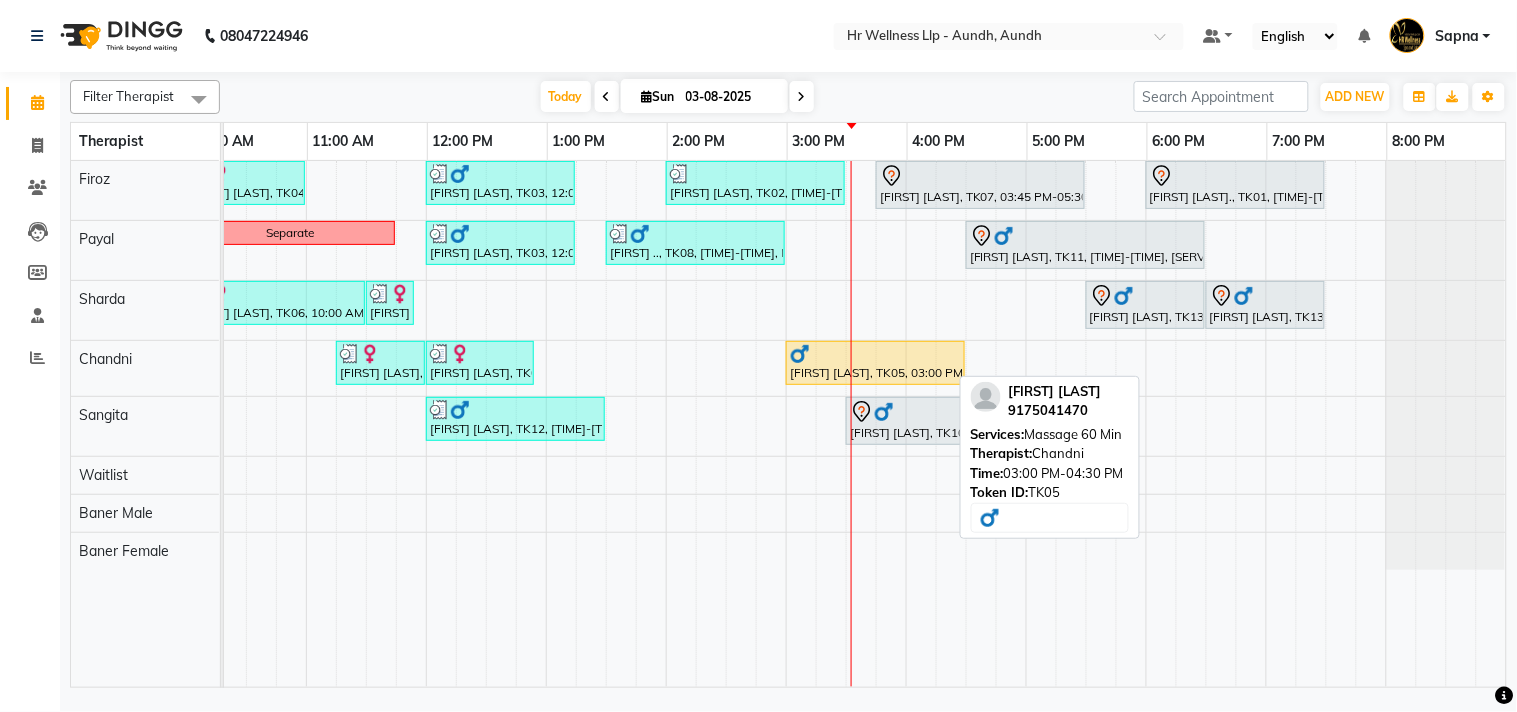 click at bounding box center (875, 354) 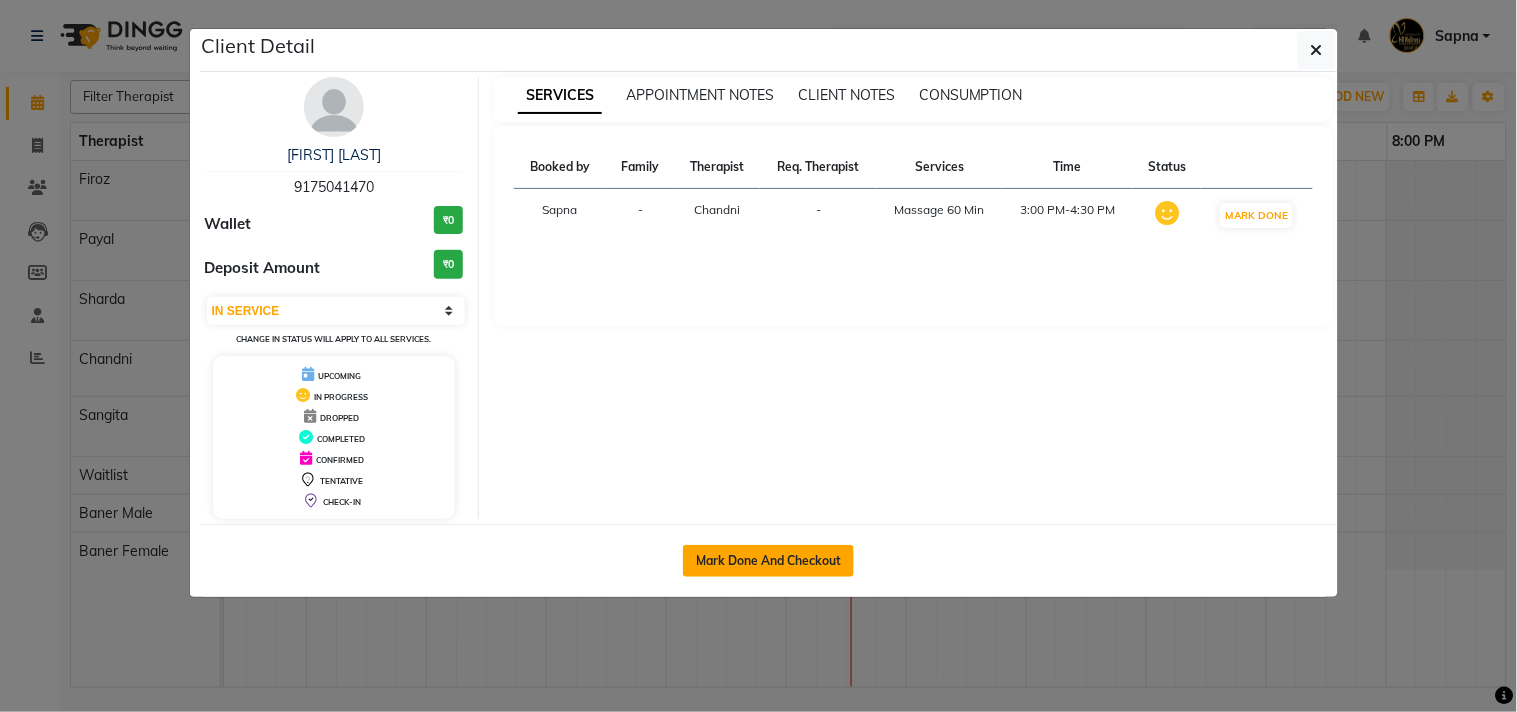 click on "Mark Done And Checkout" 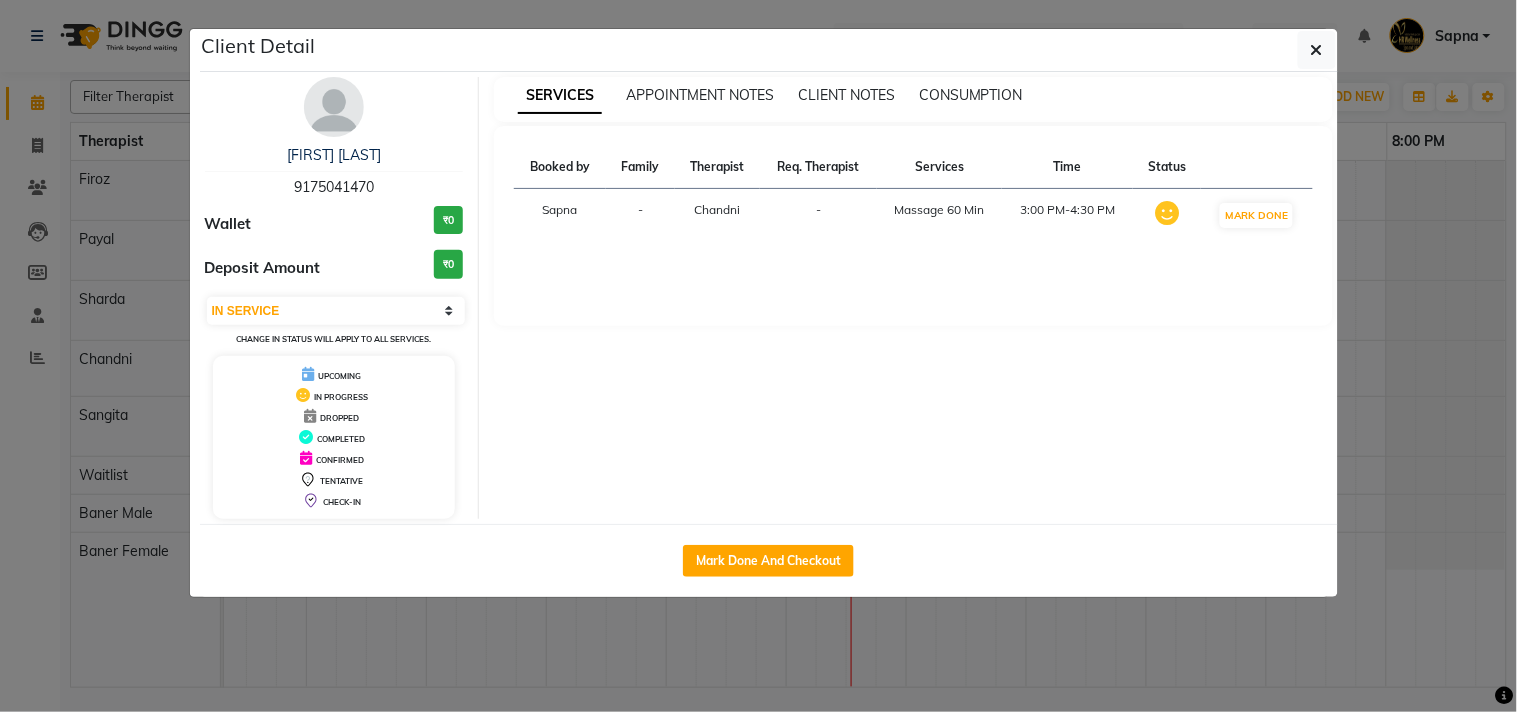 select on "service" 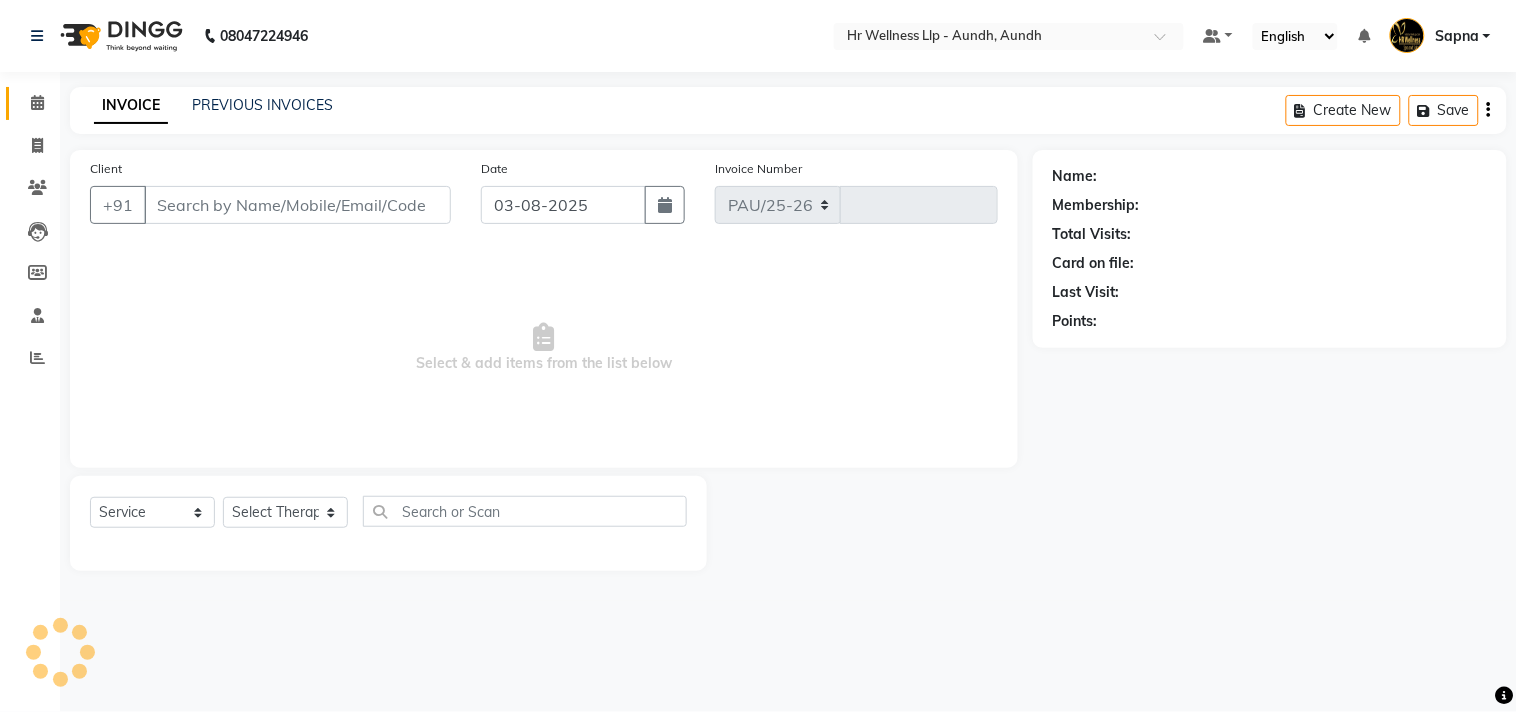 select on "4288" 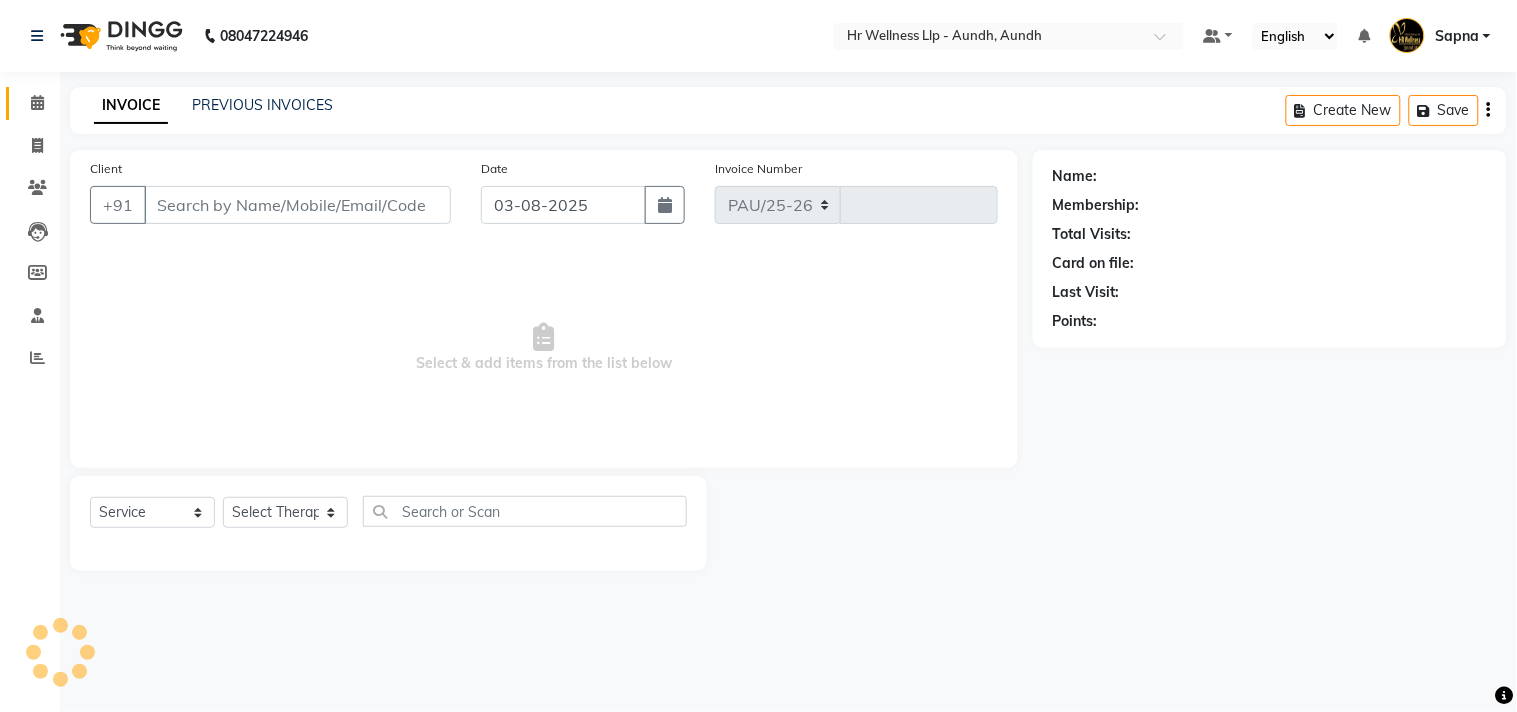 type on "0977" 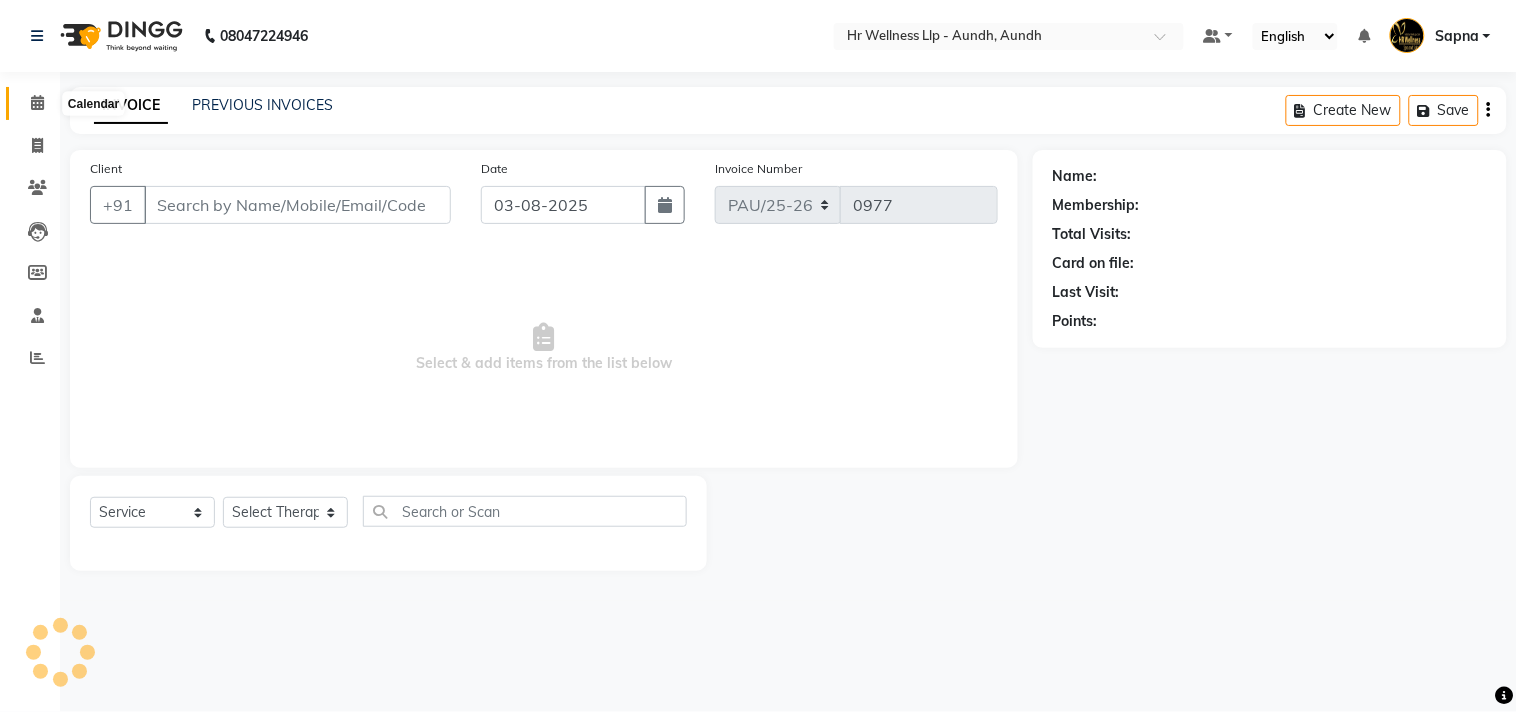 click 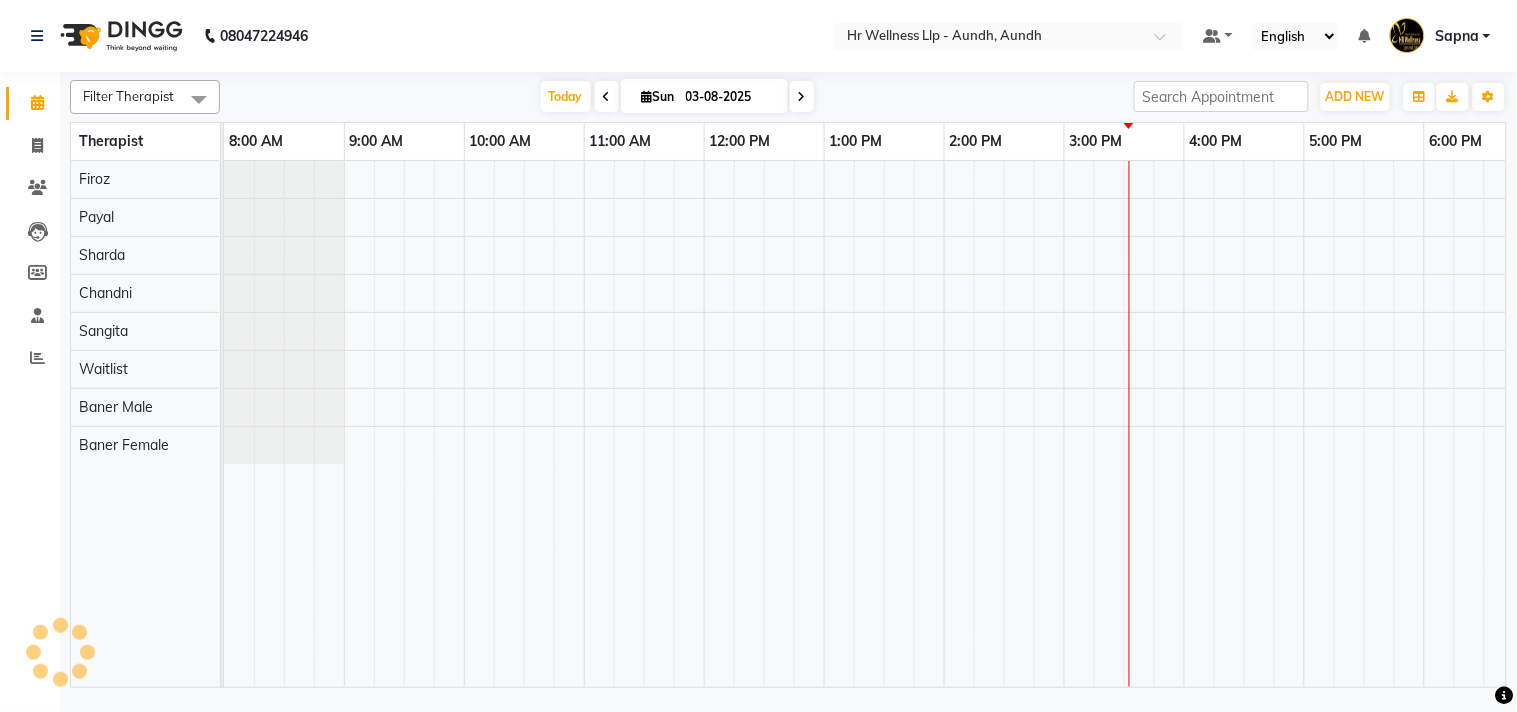 scroll, scrollTop: 0, scrollLeft: 0, axis: both 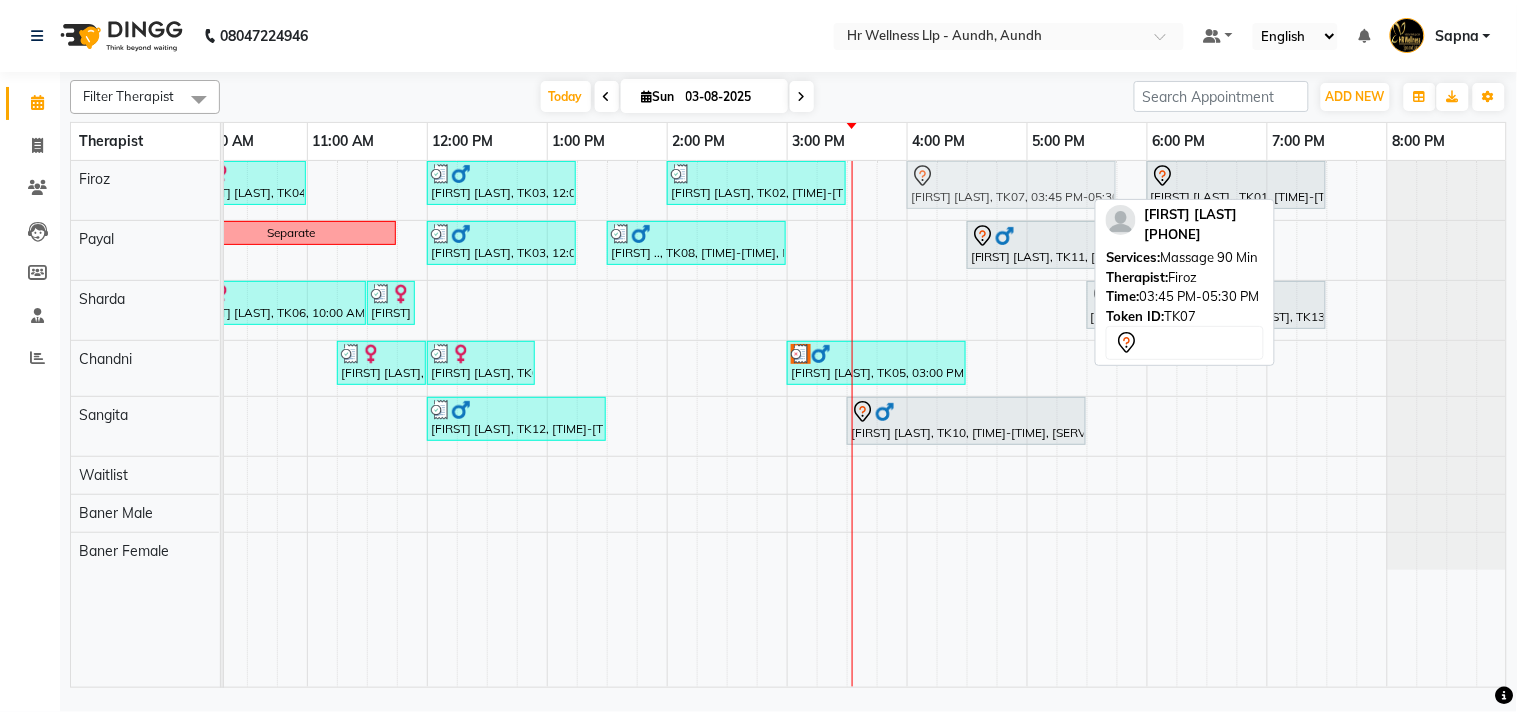 click on "Ashwini Udasin, TK04, 10:00 AM-11:00 AM, Massage 60 Min     Seema Chavan, TK03, 12:00 PM-01:15 PM, Massage 60 Min     PI Sambhaji Shirke, TK02, 02:00 PM-03:30 PM, Massage 60 Min             Amol Rege, TK07, 03:45 PM-05:30 PM, Massage 90 Min             Zelam Chaubal., TK01, 06:00 PM-07:30 PM, Massage 60 Min             Amol Rege, TK07, 03:45 PM-05:30 PM, Massage 90 Min" at bounding box center [-53, 190] 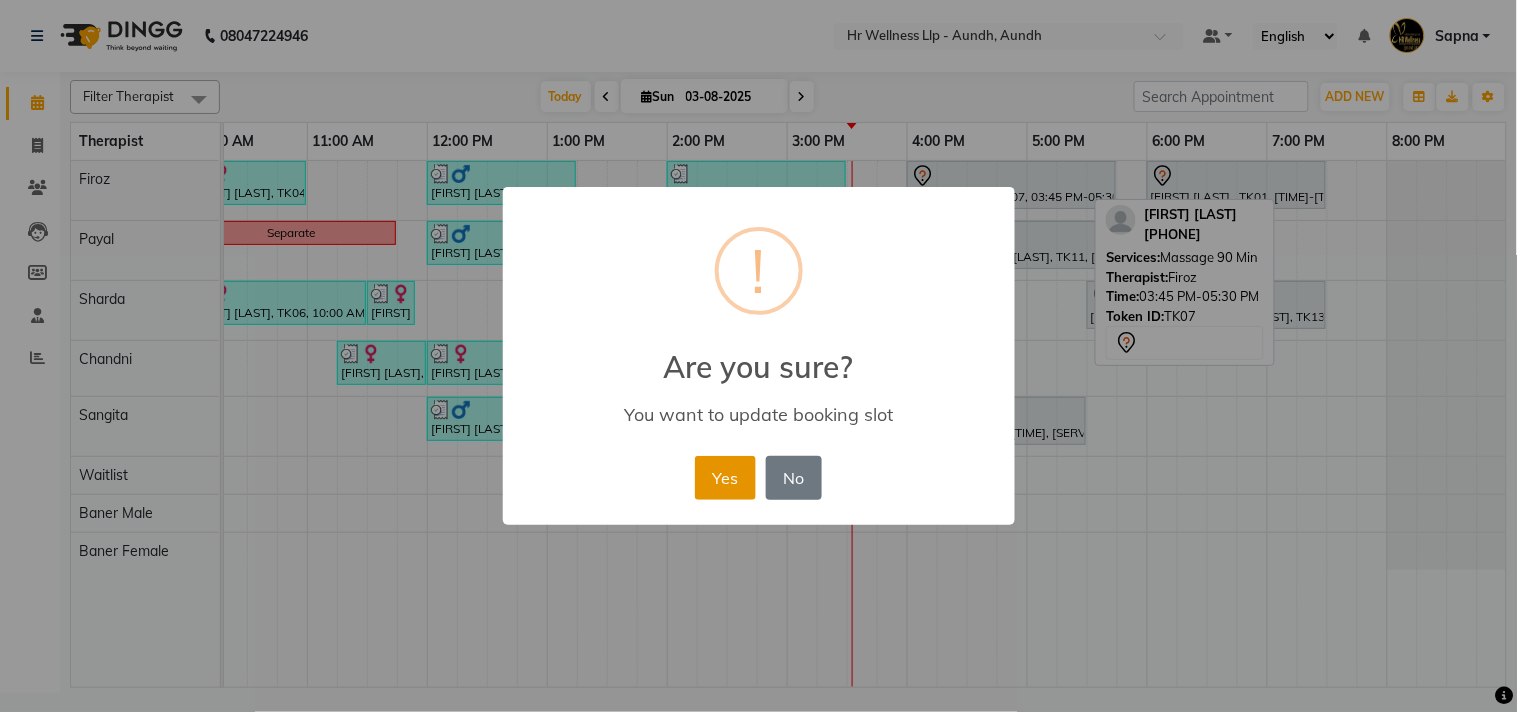 click on "Yes" at bounding box center (725, 478) 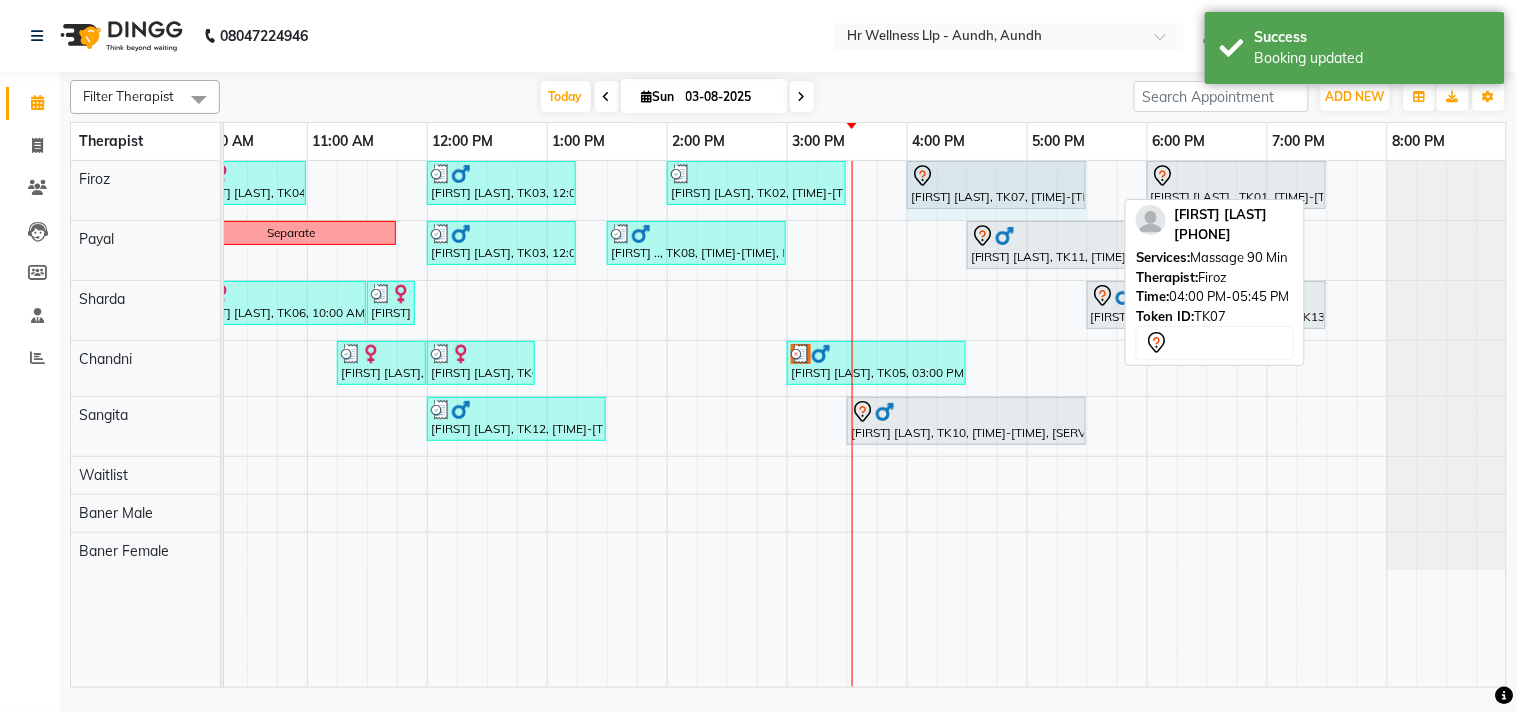 drag, startPoint x: 1111, startPoint y: 174, endPoint x: 1073, endPoint y: 193, distance: 42.48529 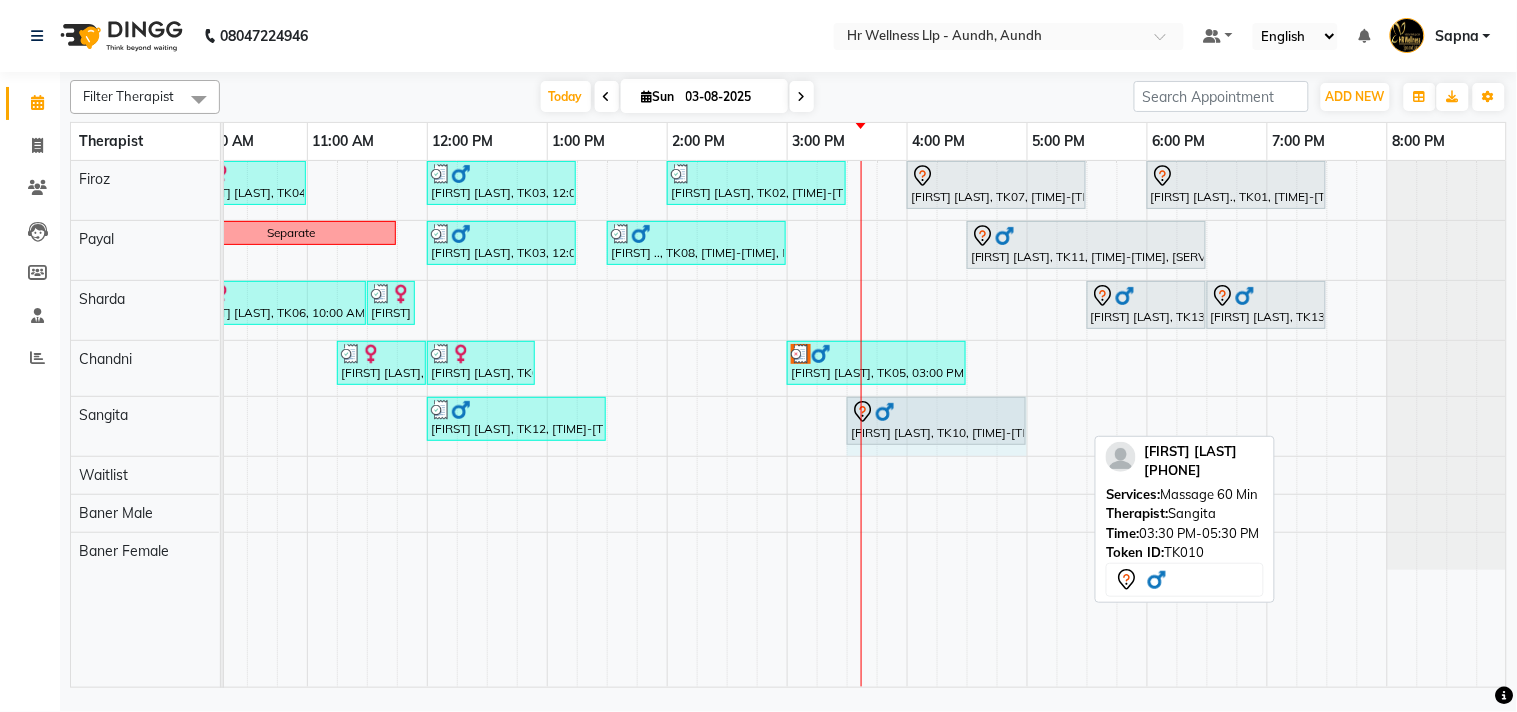 drag, startPoint x: 1081, startPoint y: 414, endPoint x: 1014, endPoint y: 426, distance: 68.06615 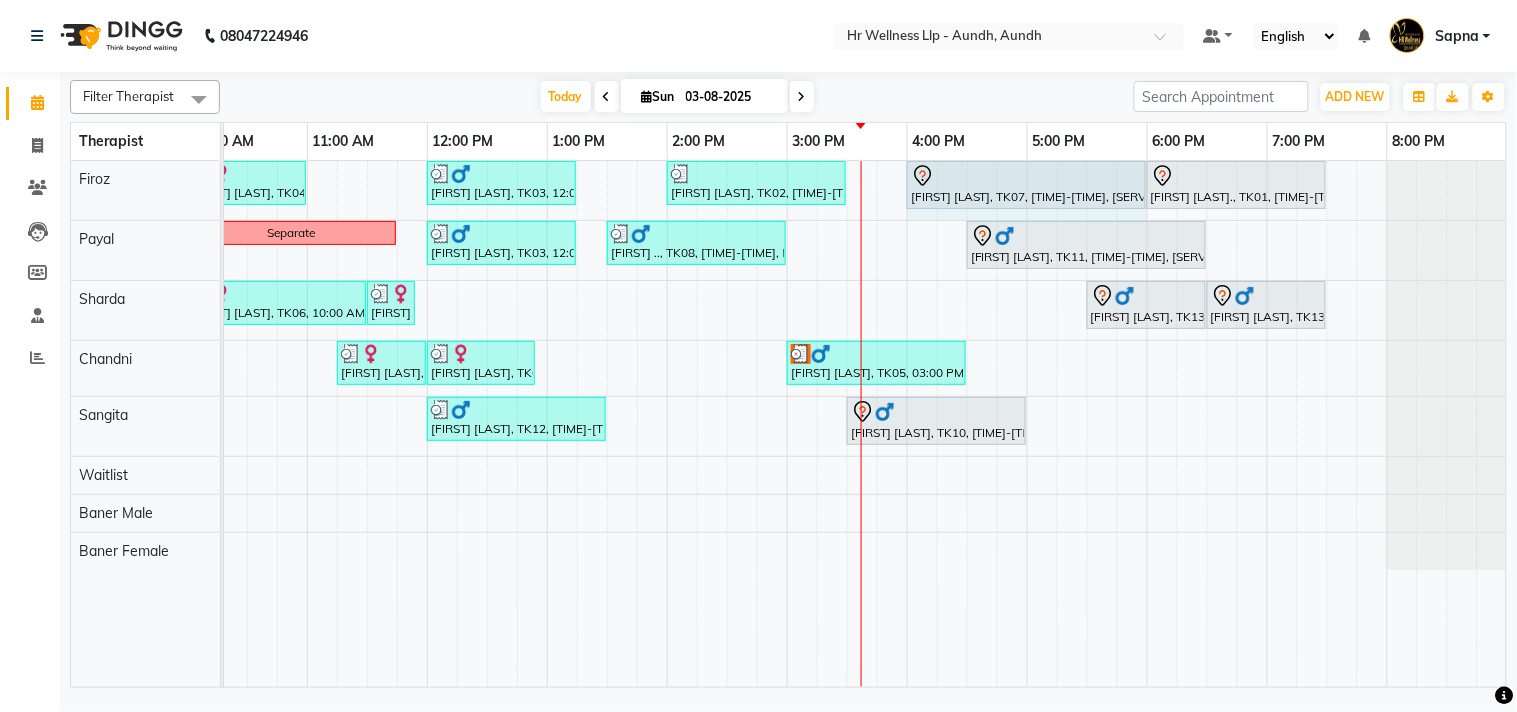 drag, startPoint x: 1084, startPoint y: 167, endPoint x: 1118, endPoint y: 170, distance: 34.132095 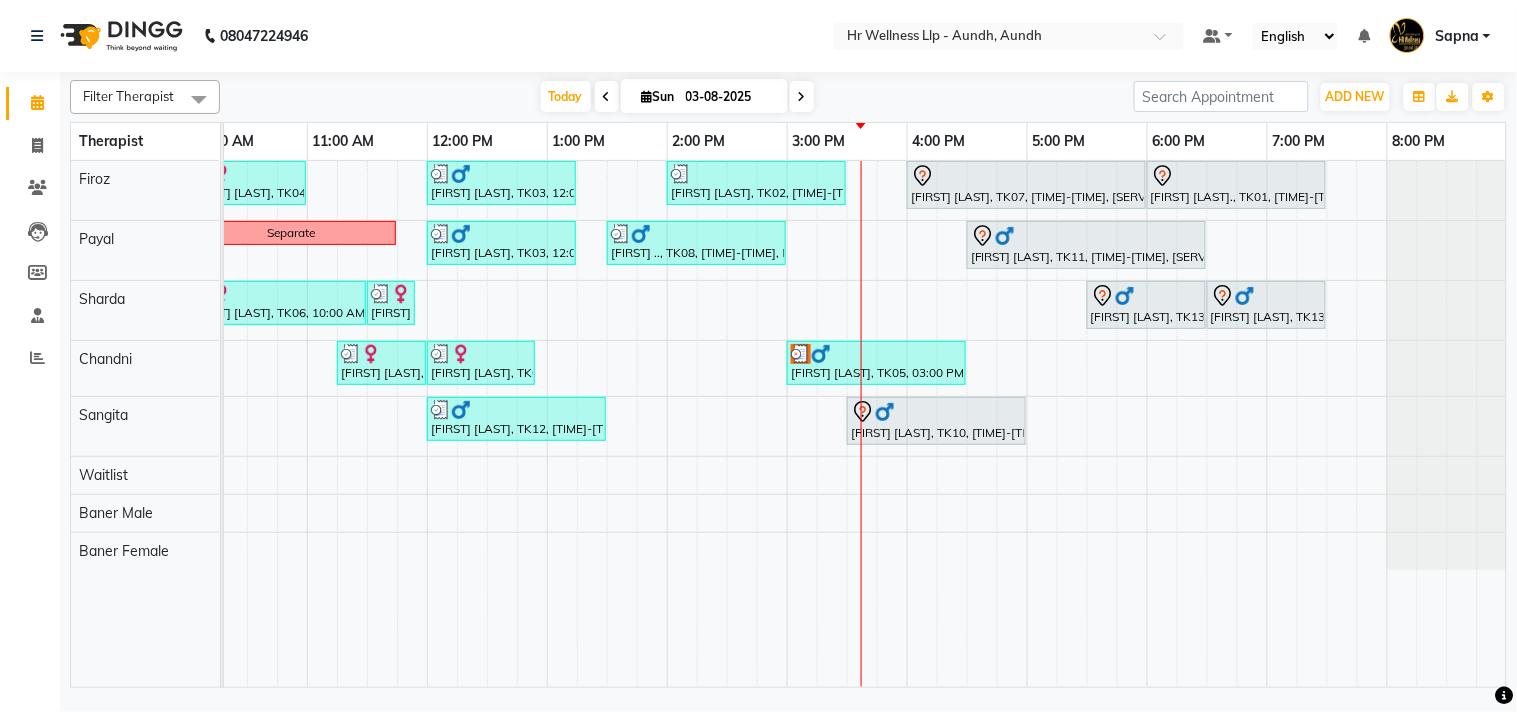 click on "Ashwini Udasin, TK04, 10:00 AM-11:00 AM, Massage 60 Min     Seema Chavan, TK03, 12:00 PM-01:15 PM, Massage 60 Min     PI Sambhaji Shirke, TK02, 02:00 PM-03:30 PM, Massage 60 Min             Amol Rege, TK07, 04:00 PM-06:00 PM, Massage 90 Min             Zelam Chaubal., TK01, 06:00 PM-07:30 PM, Massage 60 Min  Separate      Seema Chavan, TK03, 12:00 PM-01:15 PM, Massage 60 Min     Bharat .., TK08, 01:30 PM-03:00 PM, Massage 60 Min             Jayesh Baheti, TK11, 04:30 PM-06:30 PM, Massage 90 Min     Sapna Jairam, TK06, 10:00 AM-11:30 AM, Massage 90 Min     Sapna Jairam, TK06, 11:30 AM-11:55 AM, 10 mins complimentary Service             Bharat Shah, TK13, 05:30 PM-06:30 PM, Swedish Massage with Wintergreen, Bayleaf & Clove 60 Min             Bharat Shah, TK13, 06:30 PM-07:30 PM, Coffee and Cane Sugar Polish     Ashwini Udasin, TK04, 11:15 AM-12:00 PM, Massage 60 Min     Ashwini Udasin, TK04, 12:00 PM-12:55 PM, 10 mins complimentary Service     Adrian D'souza, TK05, 03:00 PM-04:30 PM, Massage 60 Min" at bounding box center [727, 424] 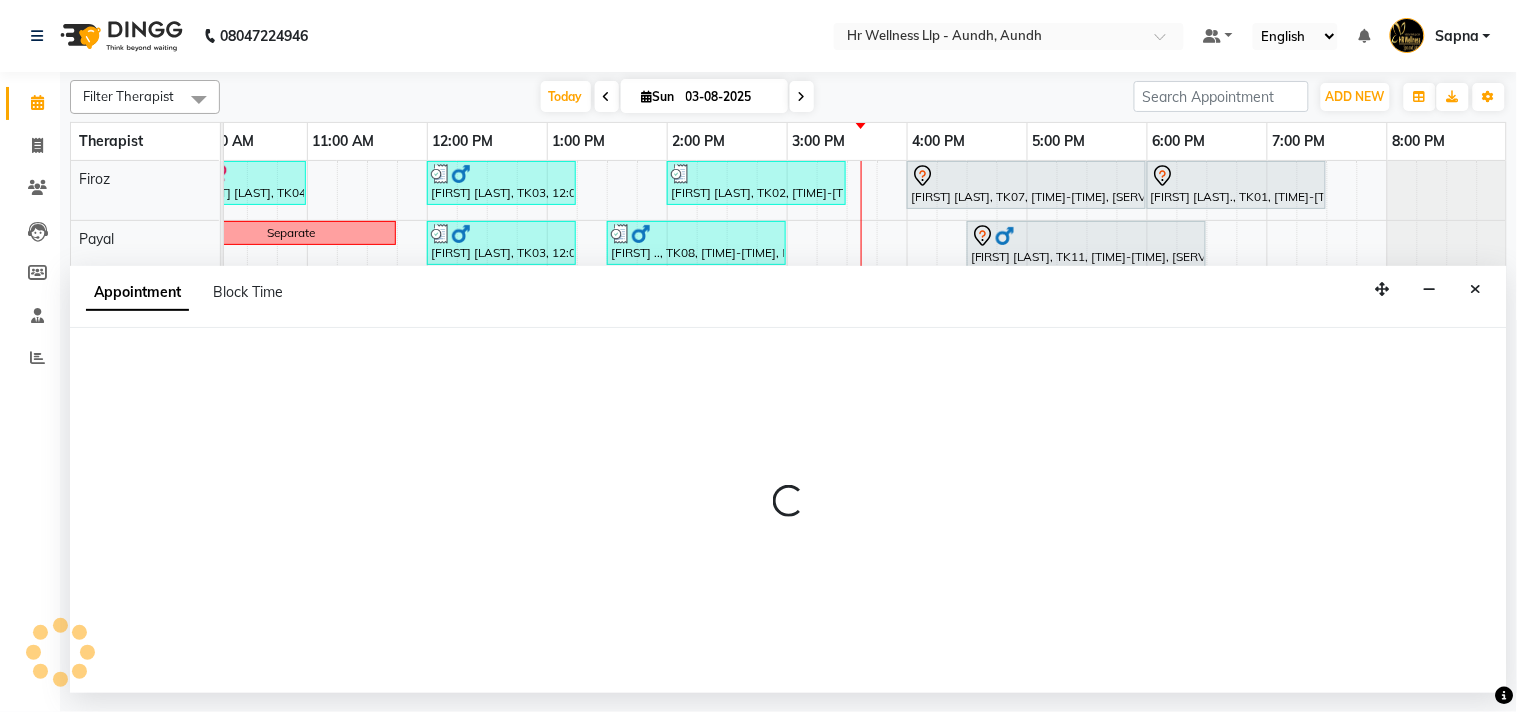 select on "77662" 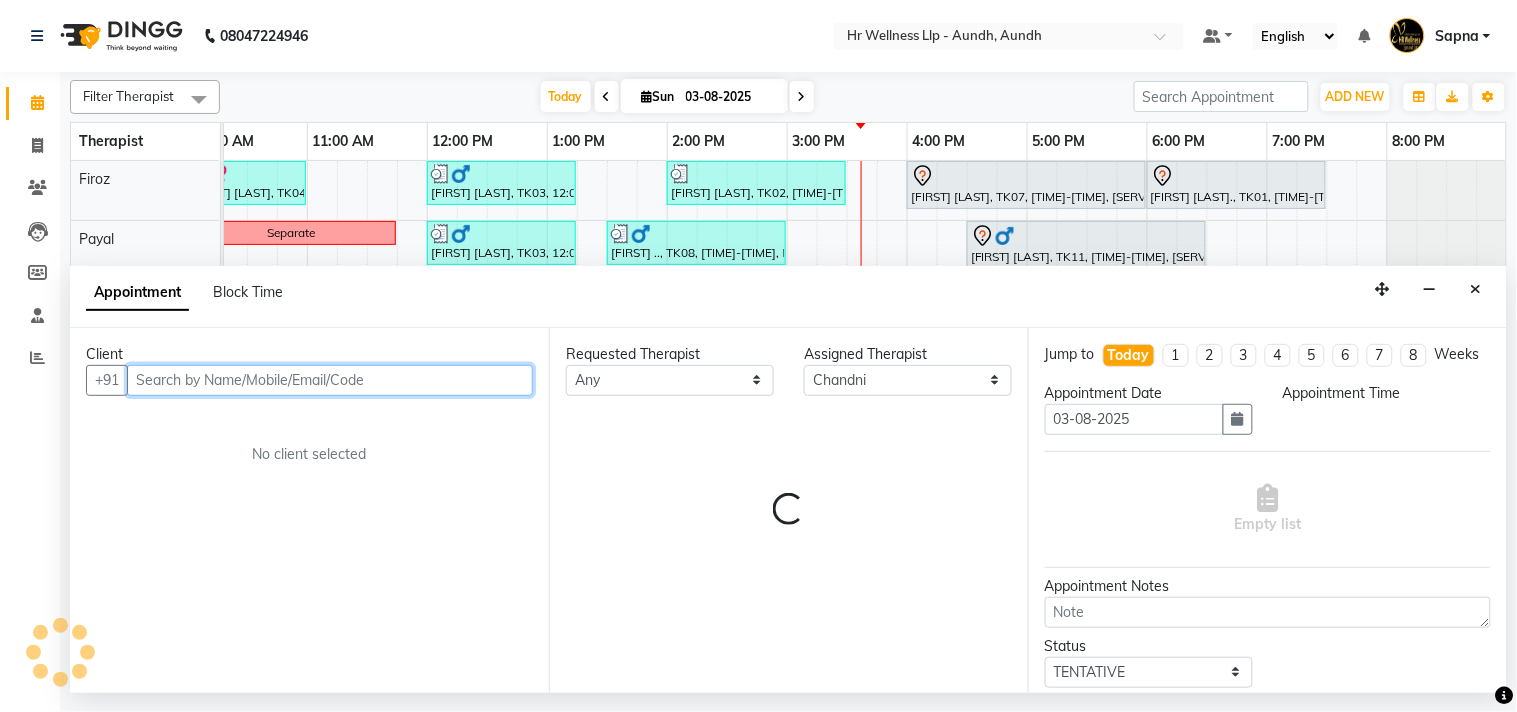 select on "1080" 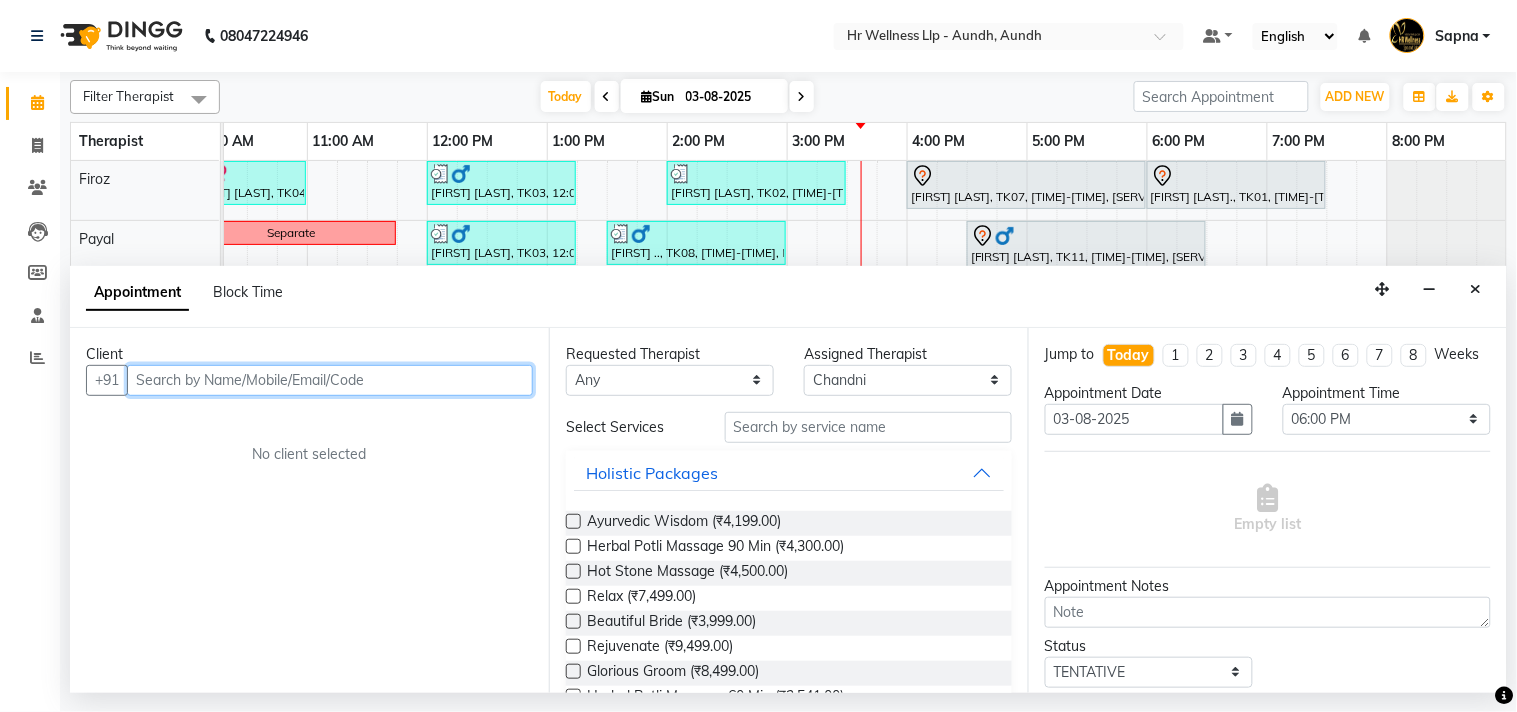 click at bounding box center (330, 380) 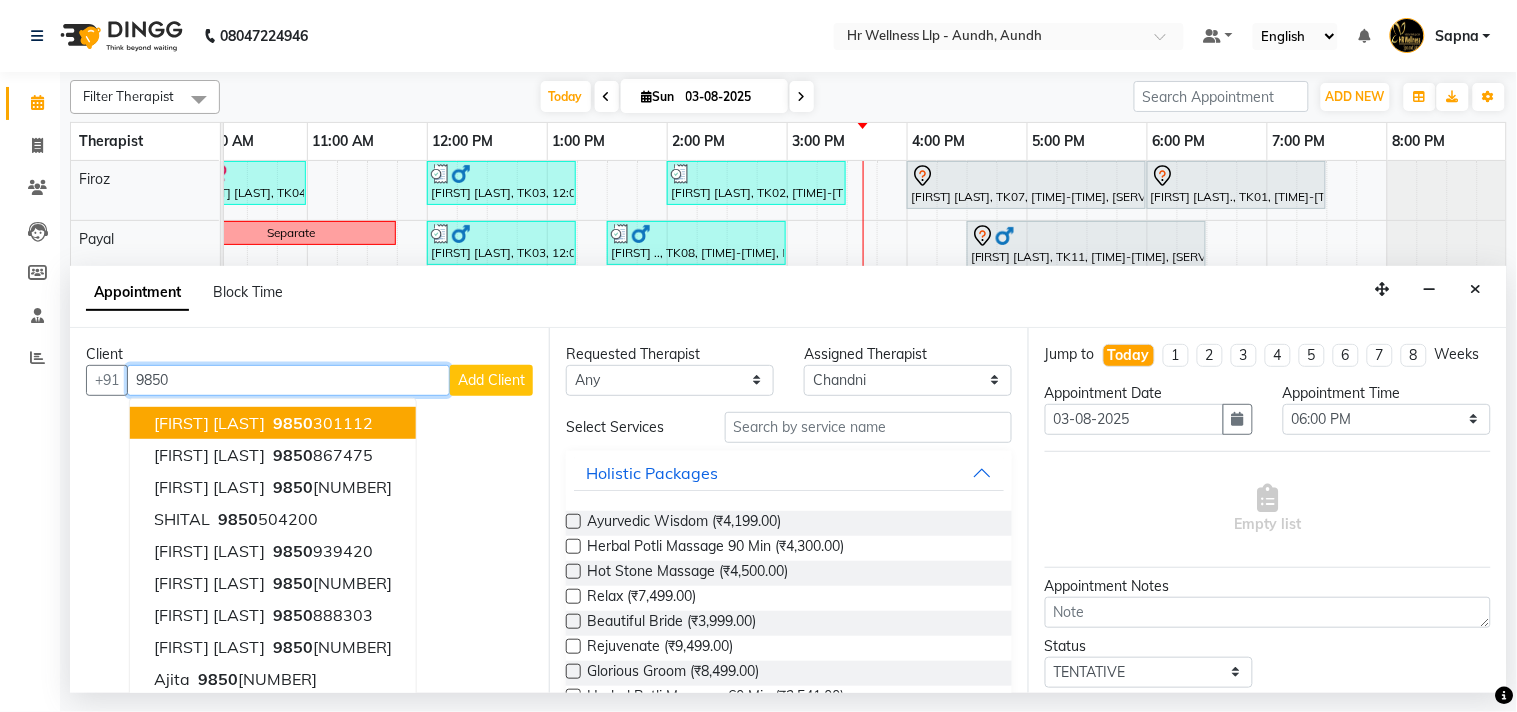 click on "9850" at bounding box center [288, 380] 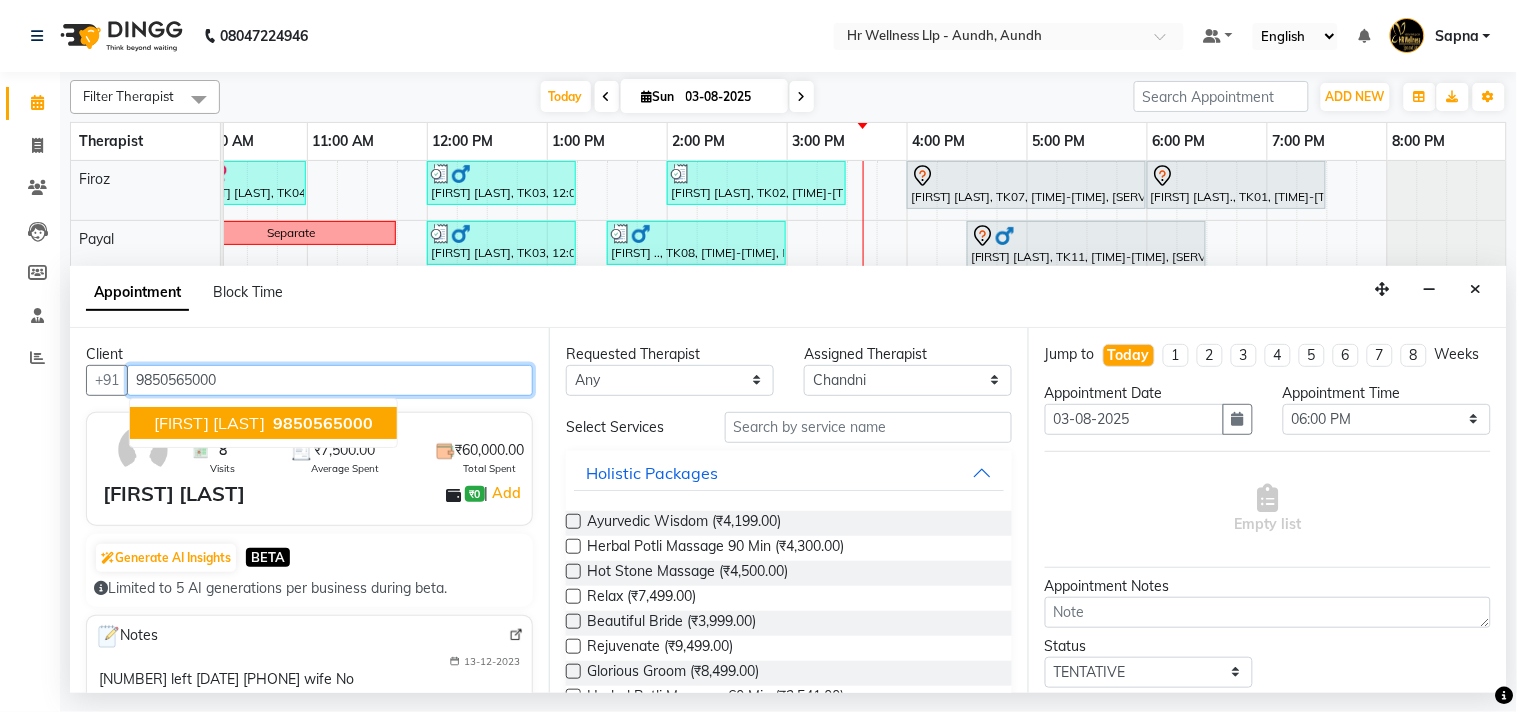 click on "[FIRST] [LAST]" at bounding box center [209, 423] 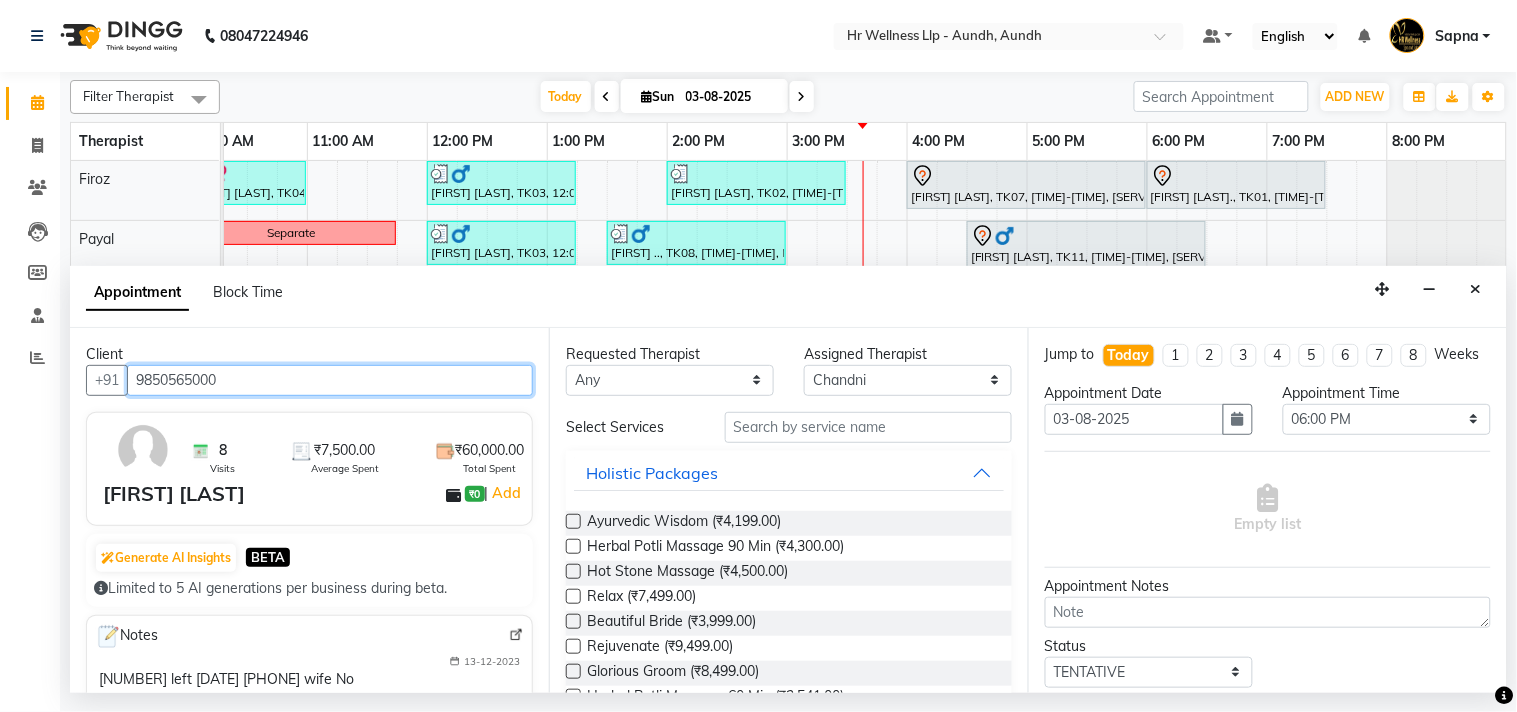 type on "9850565000" 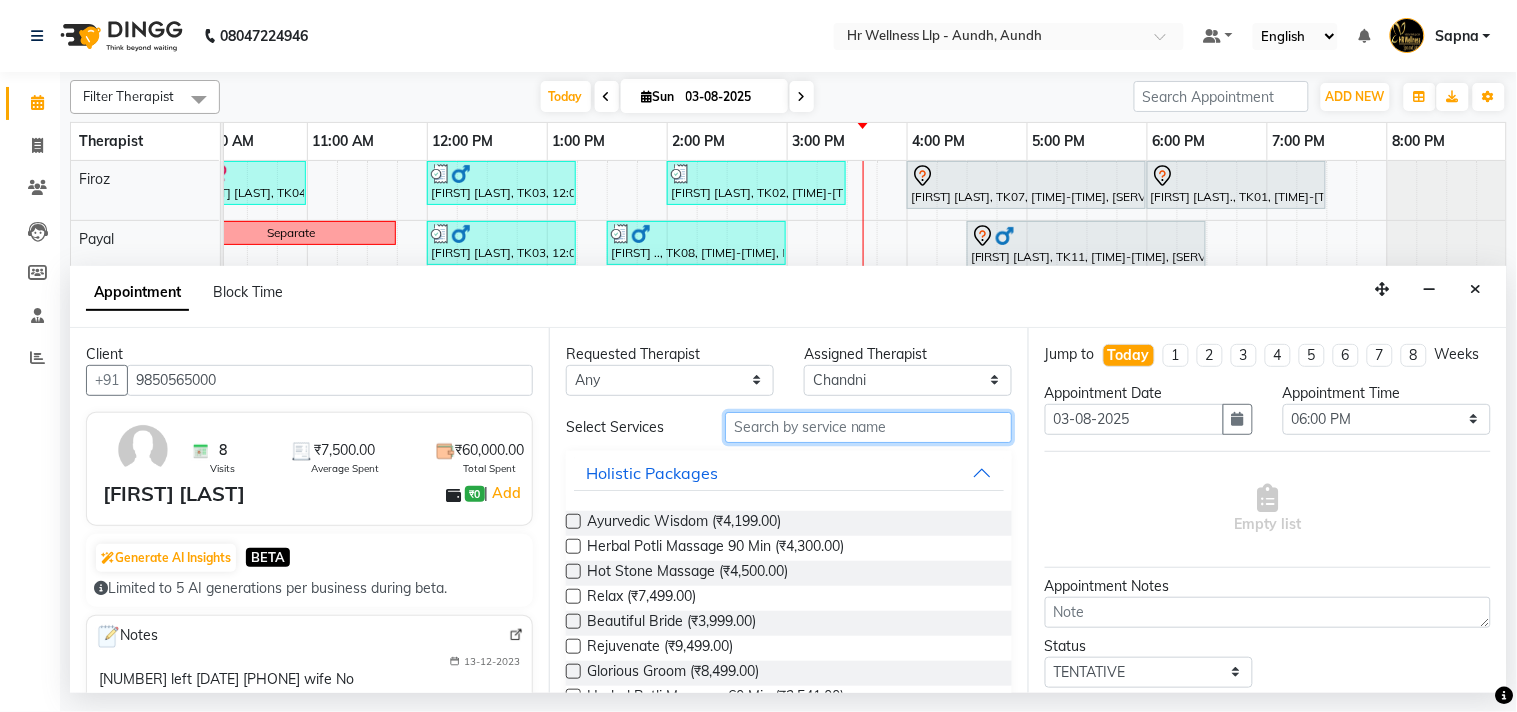 click at bounding box center (868, 427) 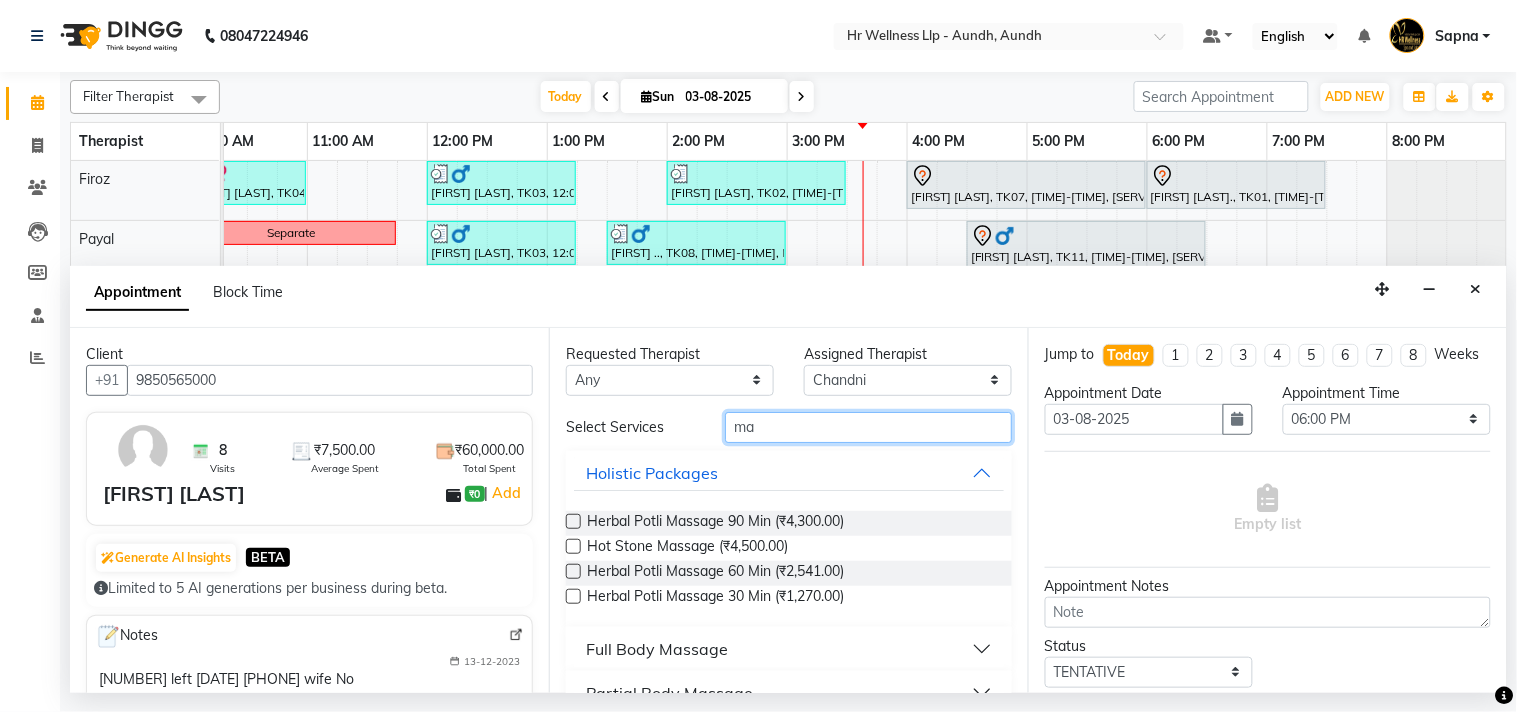 type on "m" 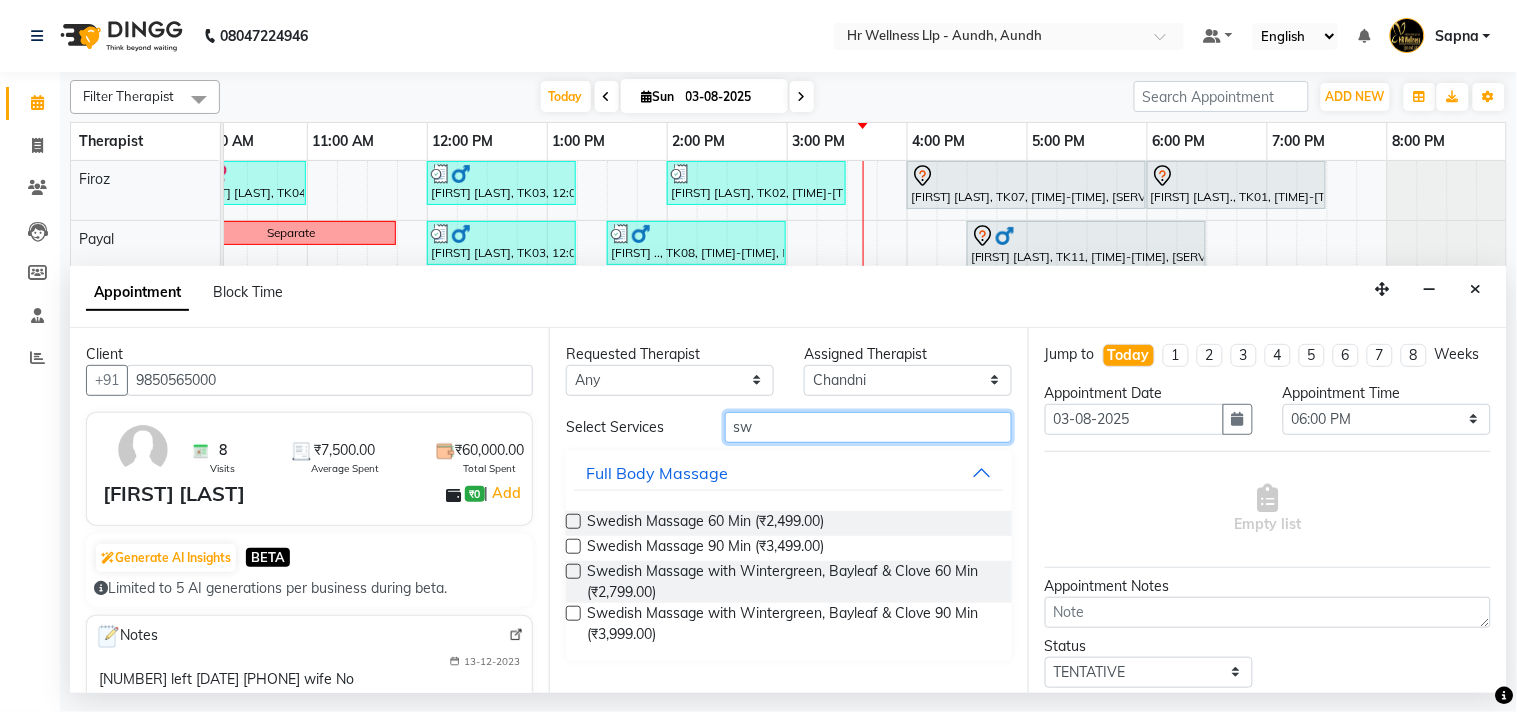 type on "sw" 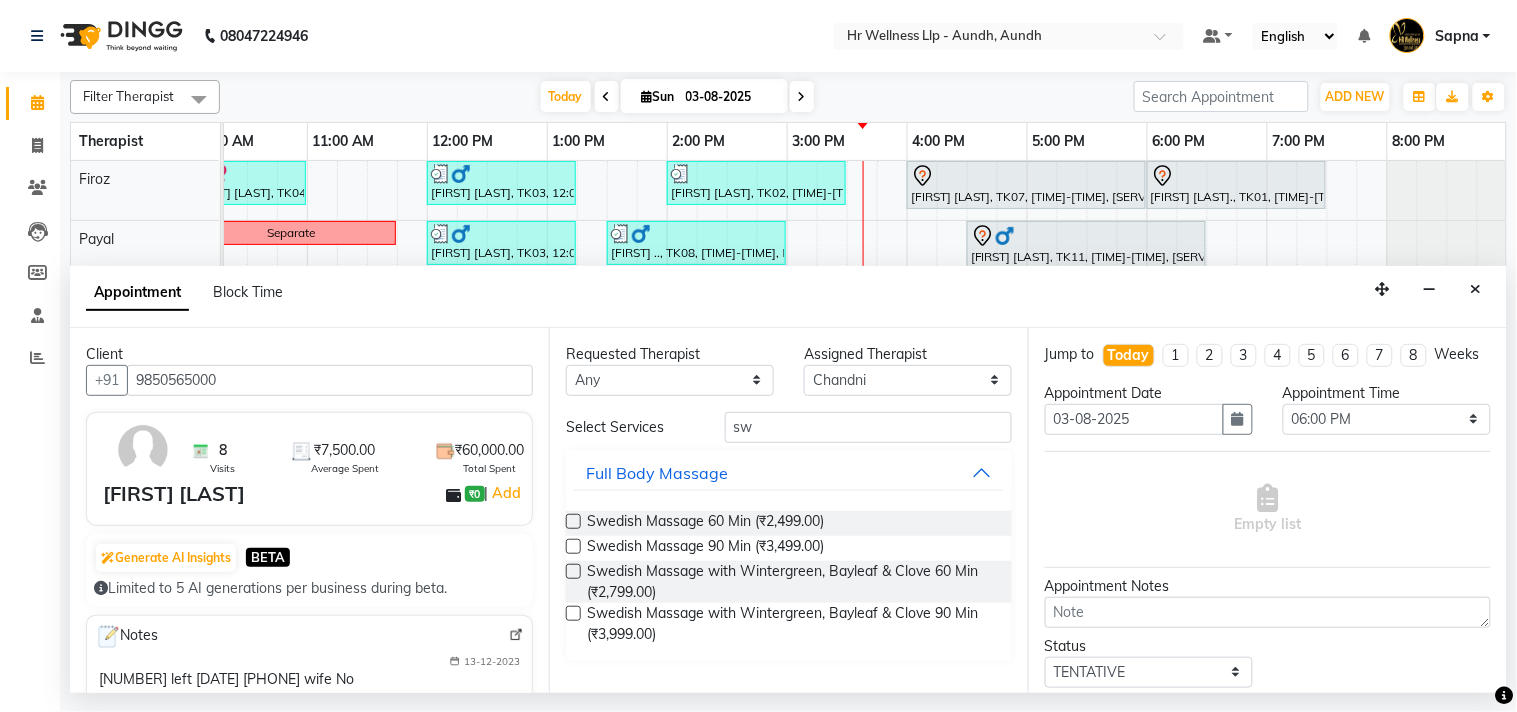 click at bounding box center (573, 571) 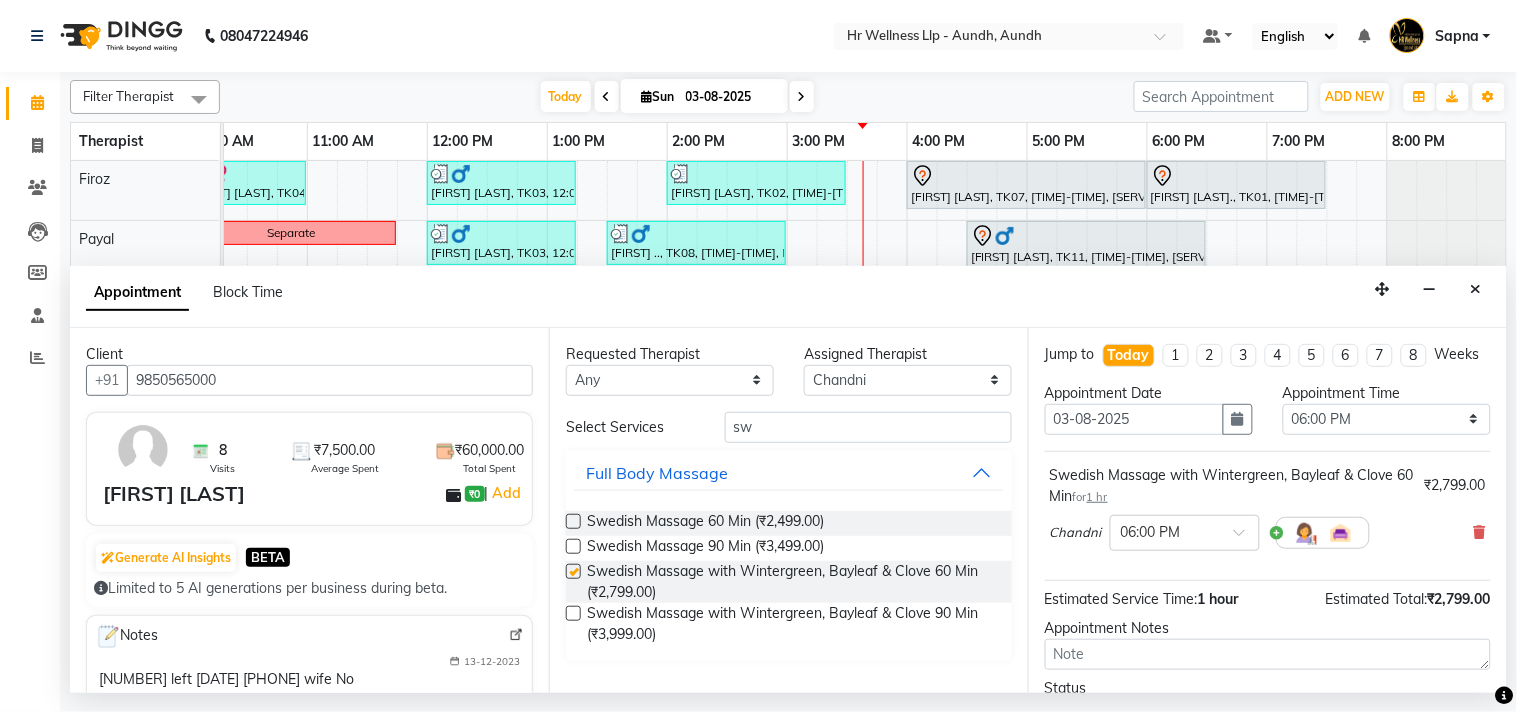 checkbox on "false" 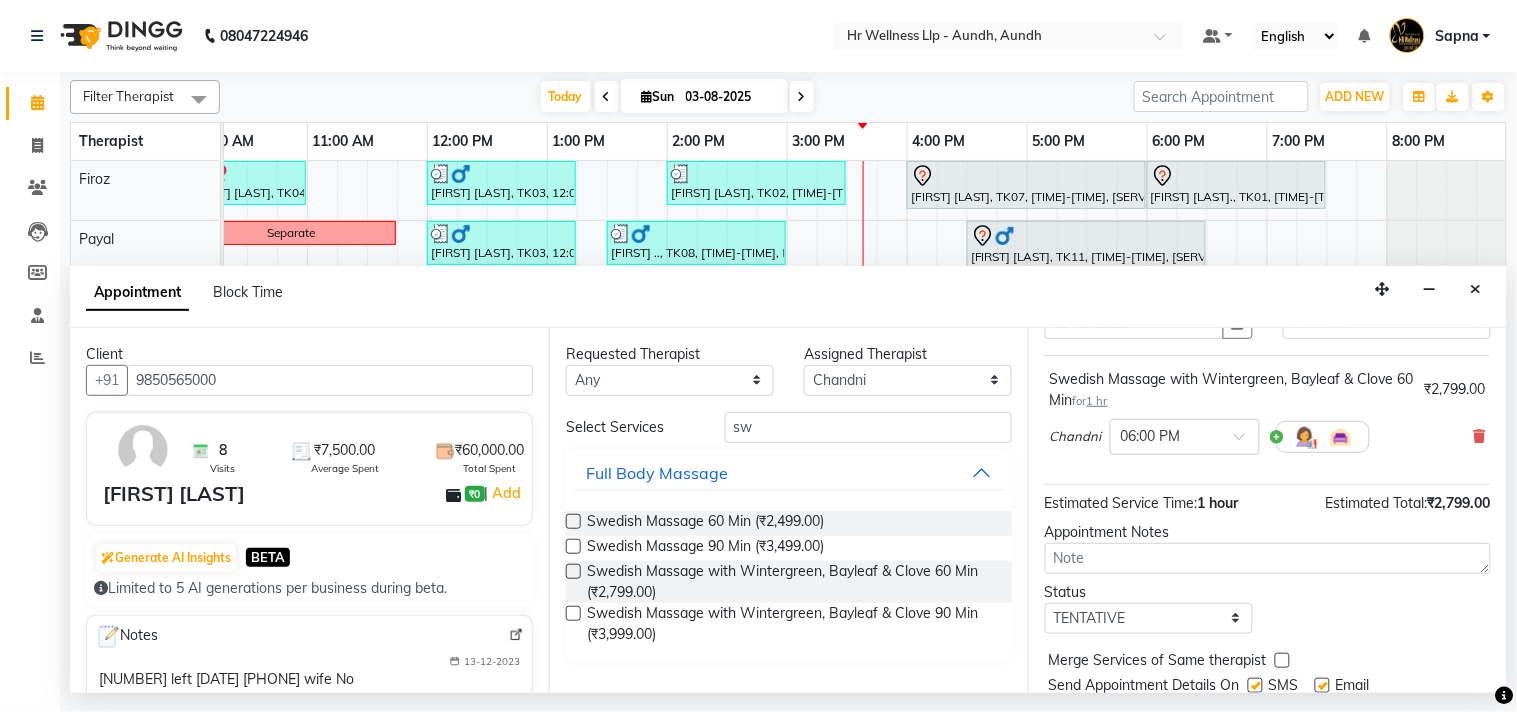 scroll, scrollTop: 181, scrollLeft: 0, axis: vertical 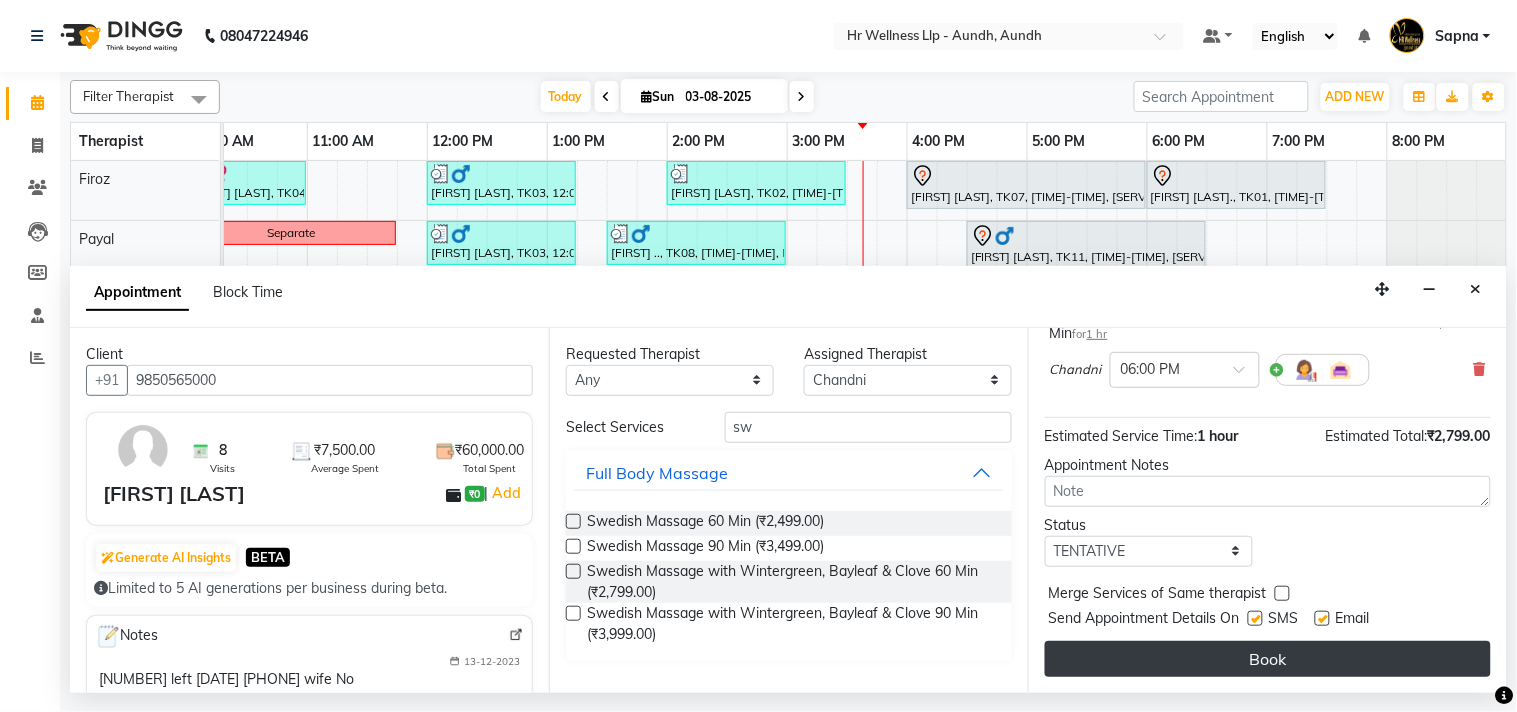 click on "Book" at bounding box center (1268, 659) 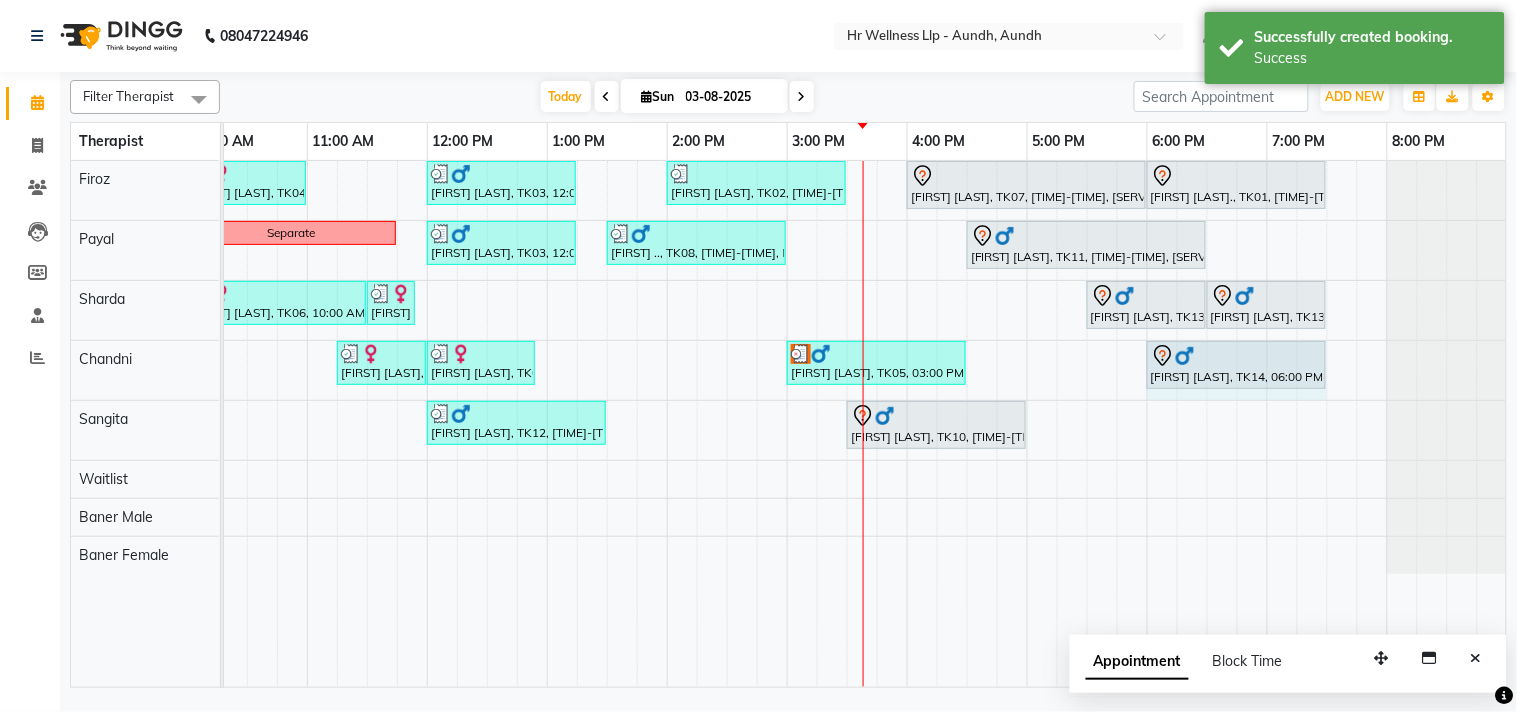 drag, startPoint x: 1266, startPoint y: 354, endPoint x: 1281, endPoint y: 362, distance: 17 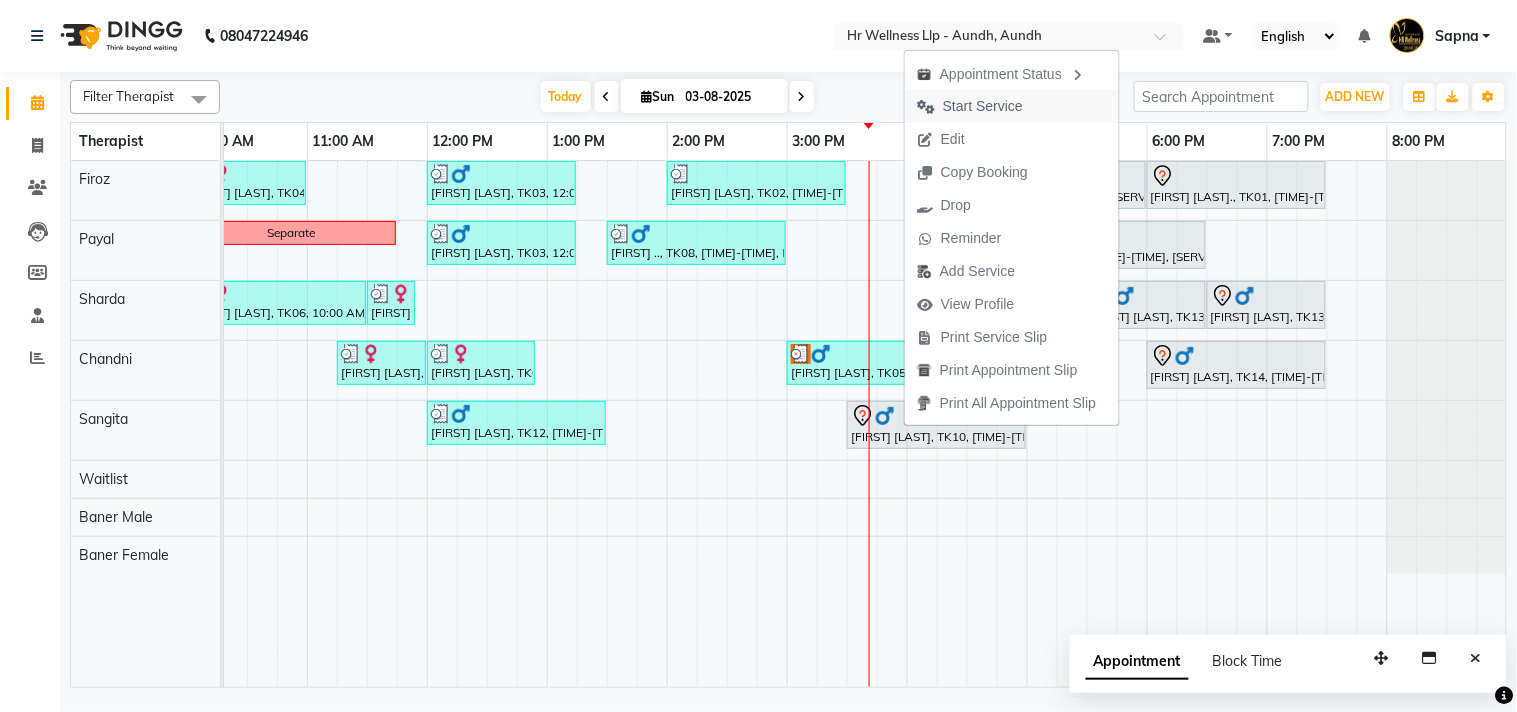 click on "Start Service" at bounding box center [983, 106] 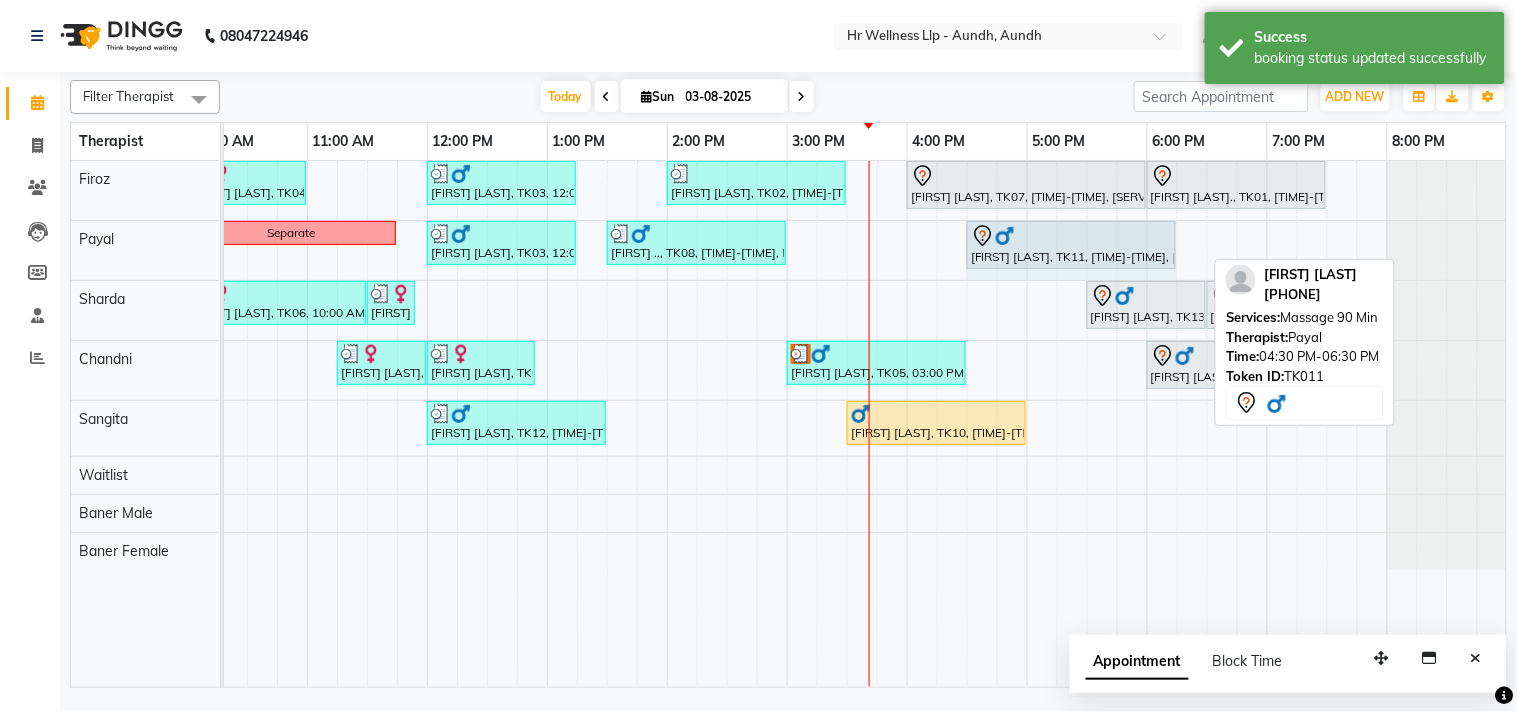 drag, startPoint x: 1203, startPoint y: 245, endPoint x: 1168, endPoint y: 248, distance: 35.128338 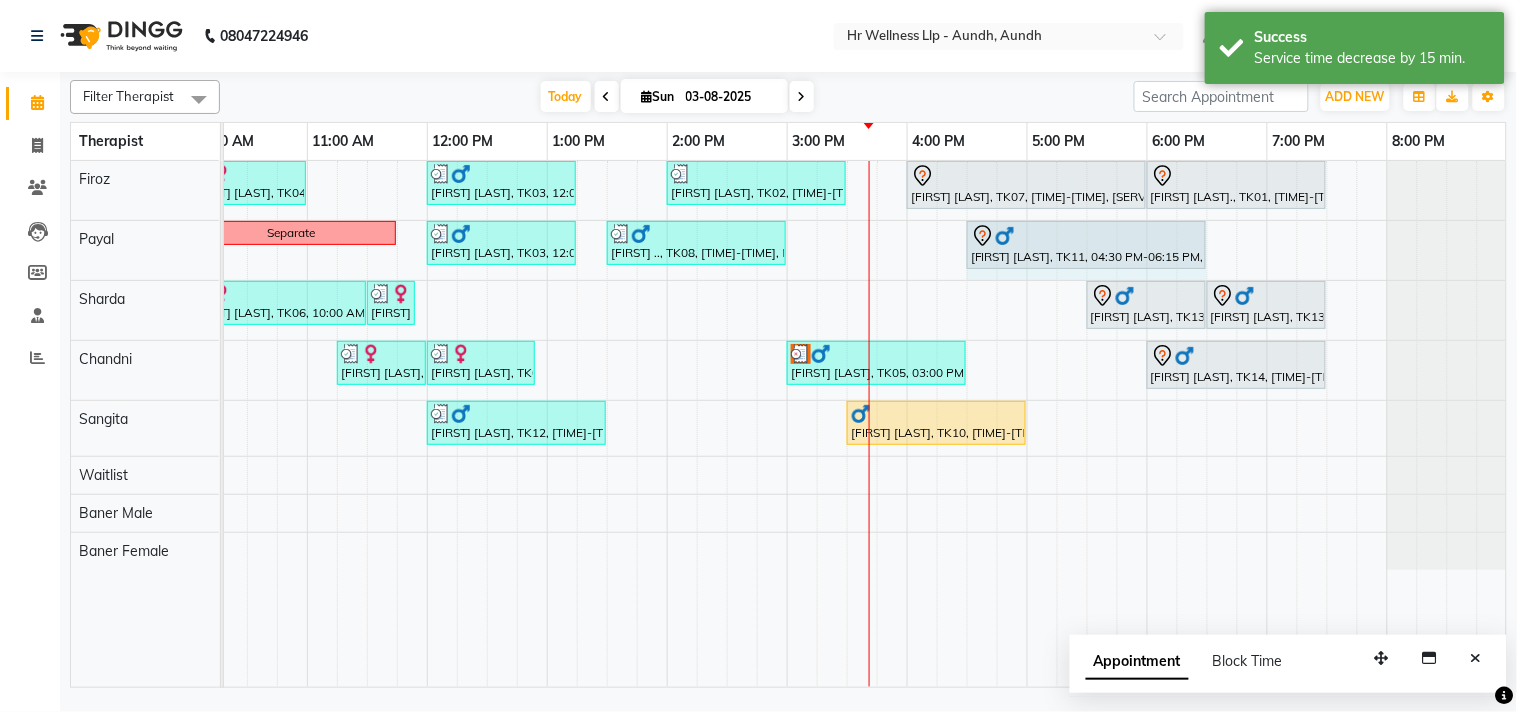 drag, startPoint x: 1171, startPoint y: 228, endPoint x: 1185, endPoint y: 235, distance: 15.652476 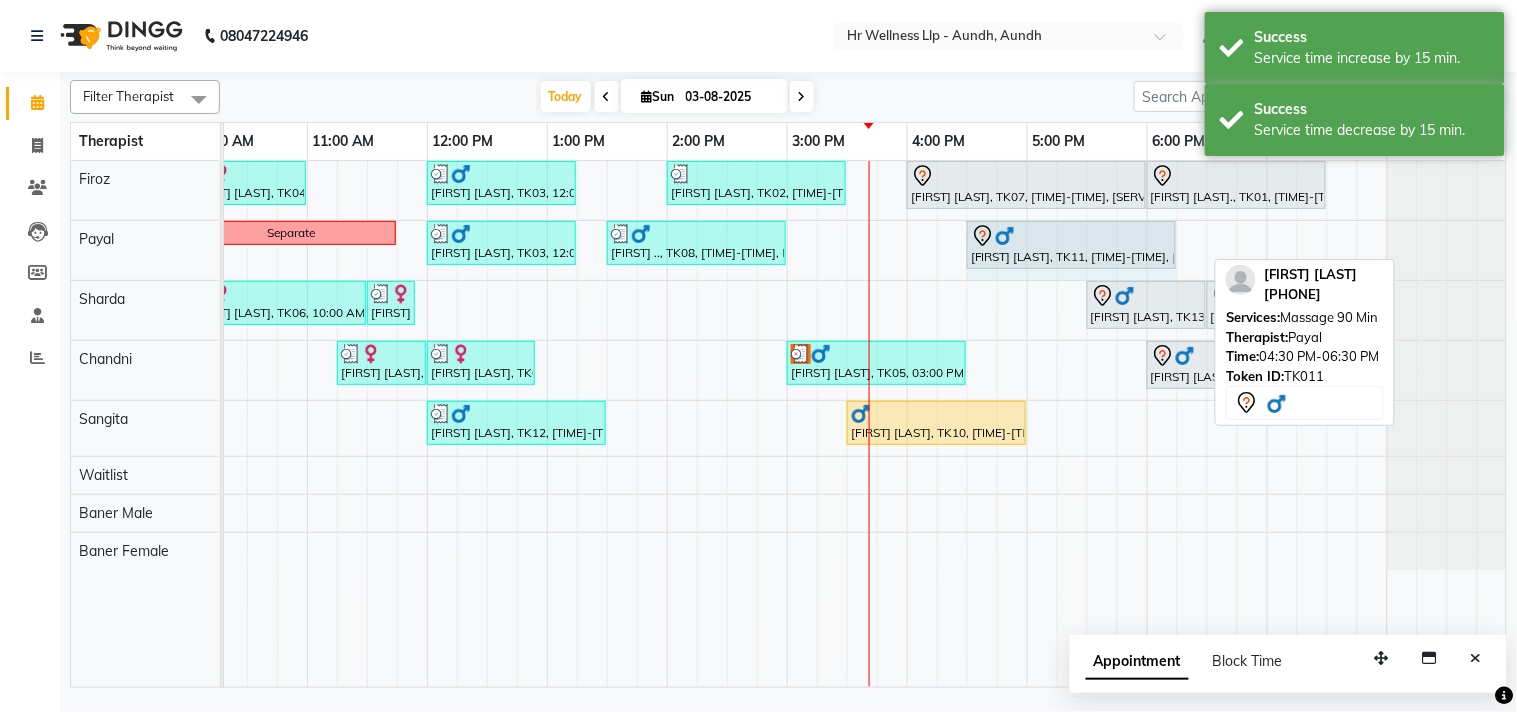 drag, startPoint x: 1207, startPoint y: 234, endPoint x: 1183, endPoint y: 248, distance: 27.784887 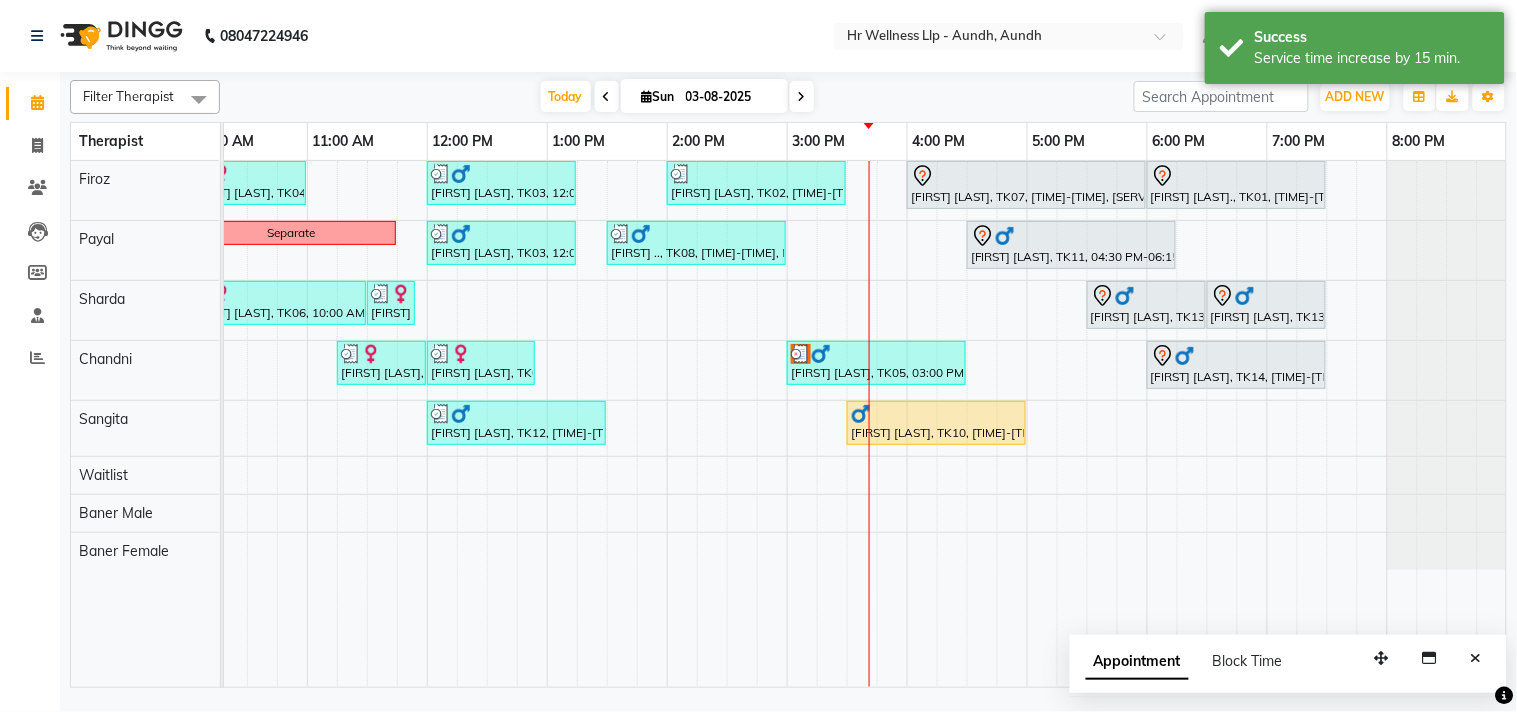 scroll, scrollTop: 0, scrollLeft: 2, axis: horizontal 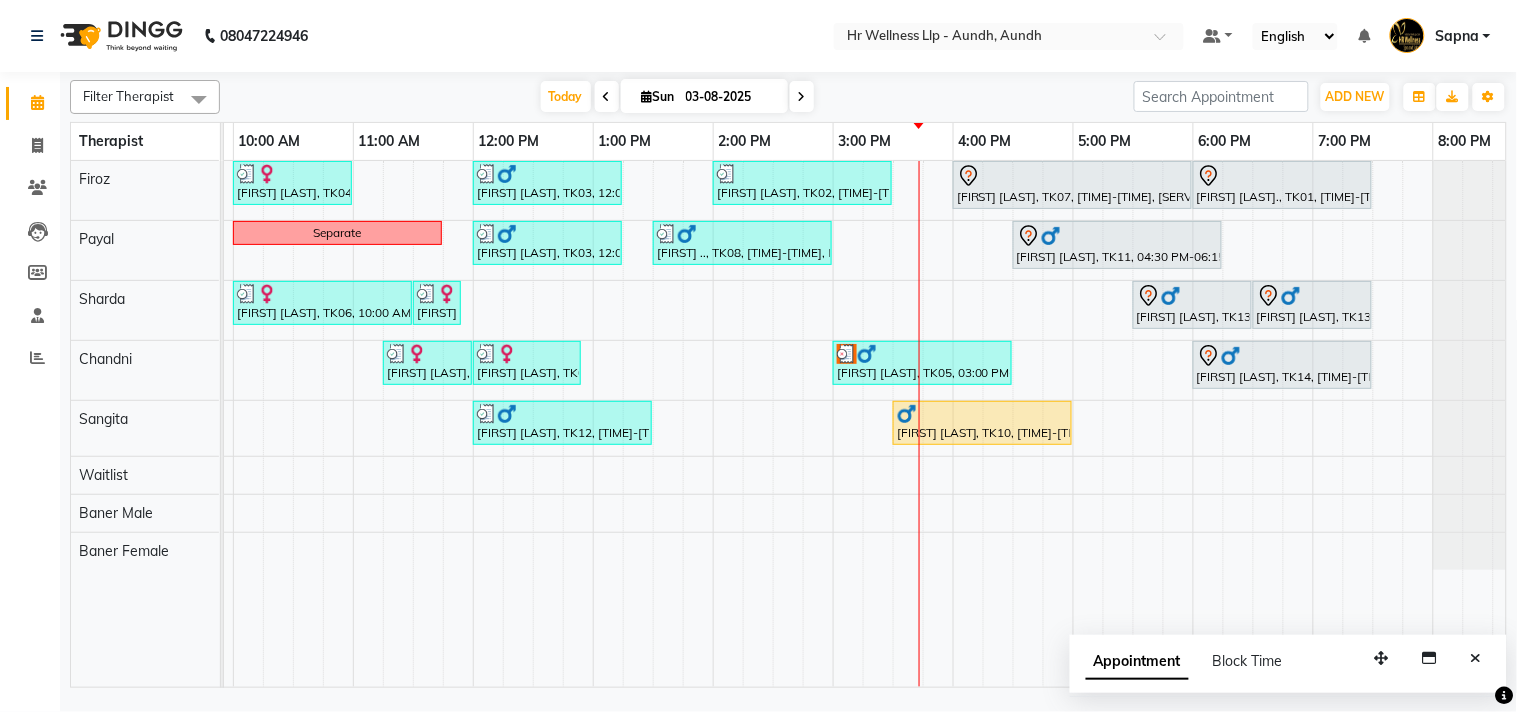 click at bounding box center (607, 97) 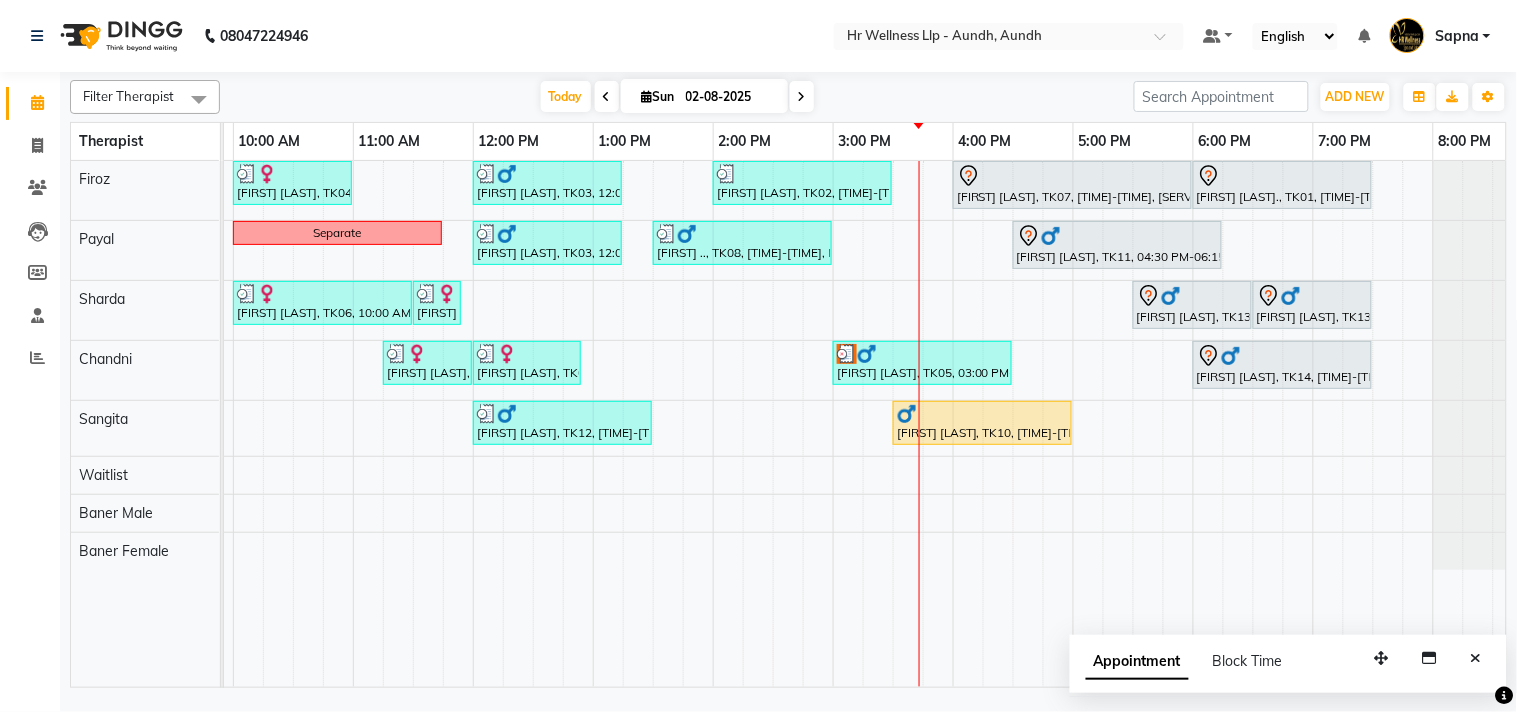 scroll, scrollTop: 0, scrollLeft: 0, axis: both 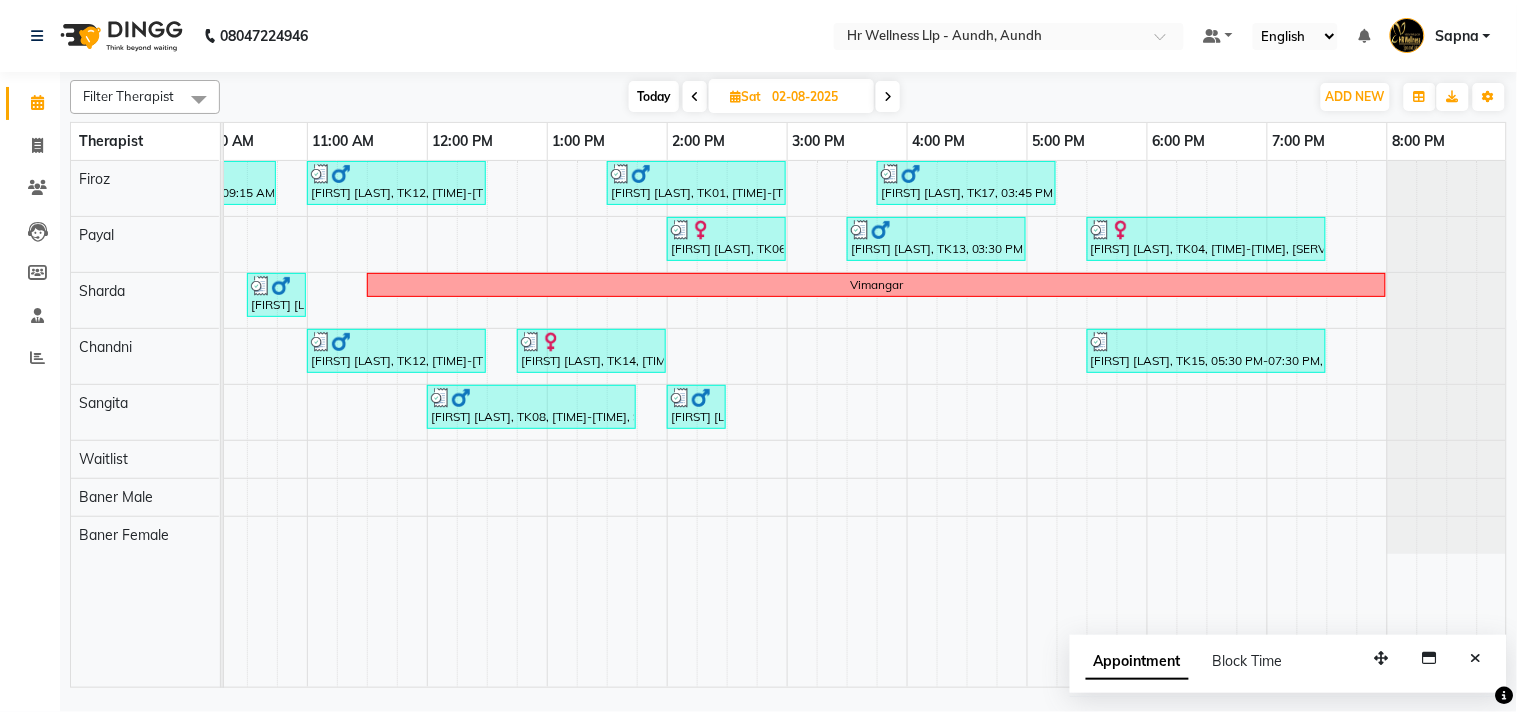 click at bounding box center (695, 97) 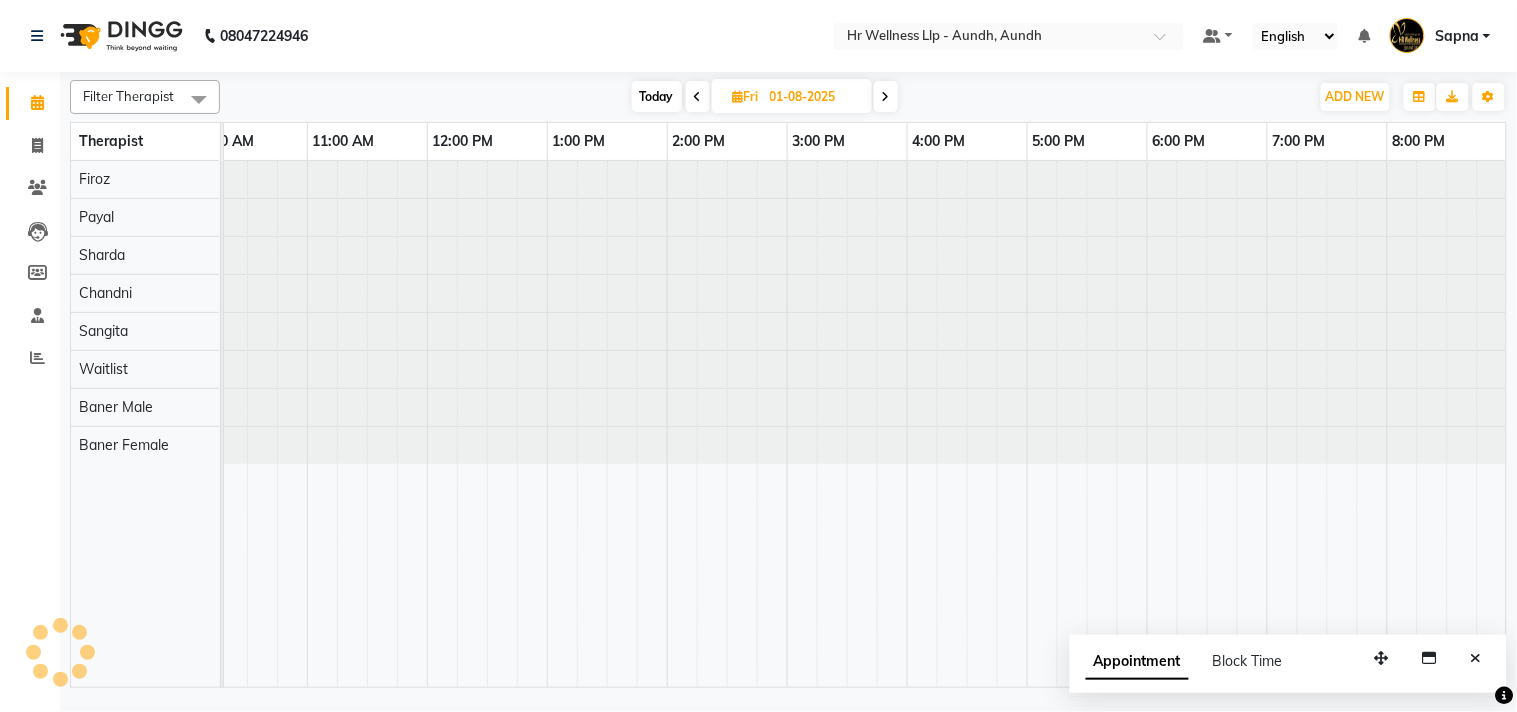 scroll, scrollTop: 0, scrollLeft: 277, axis: horizontal 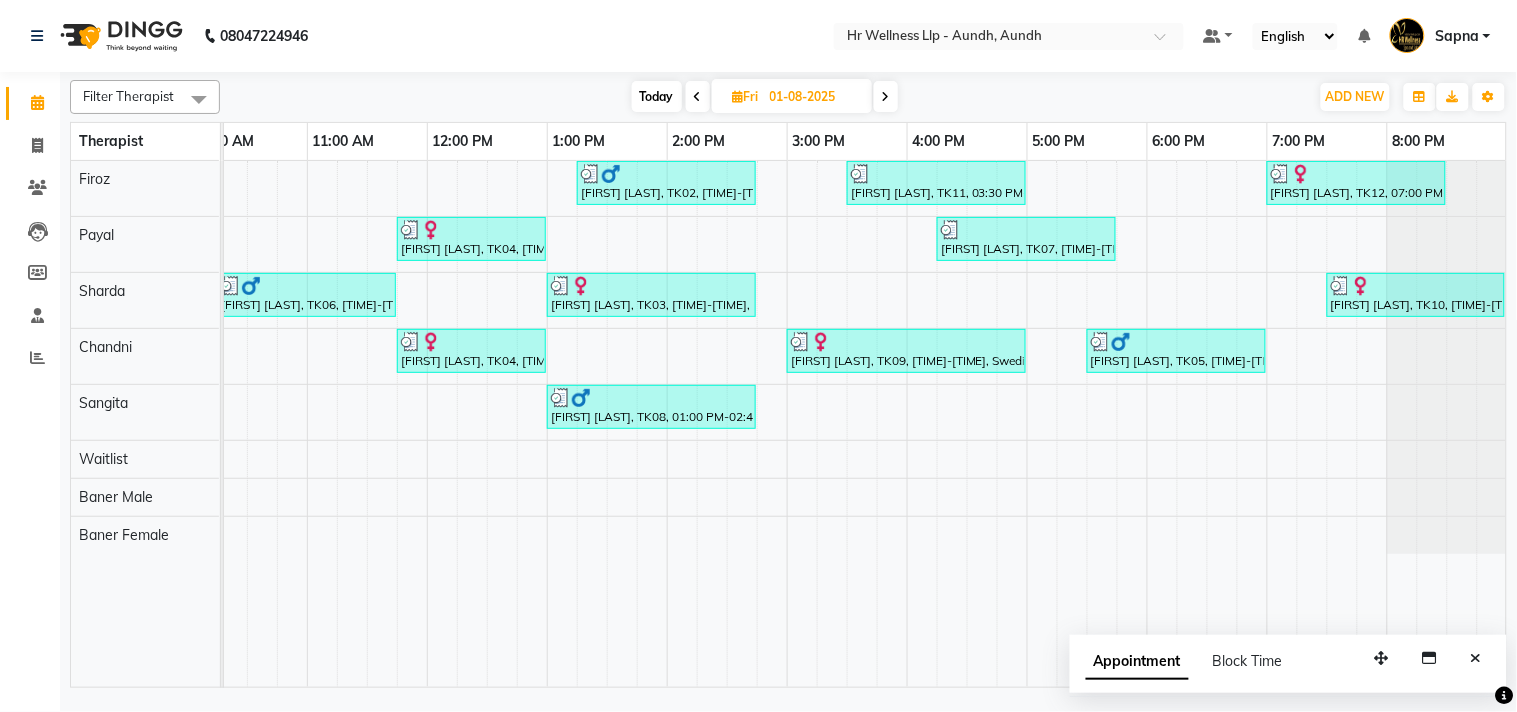 click at bounding box center [886, 96] 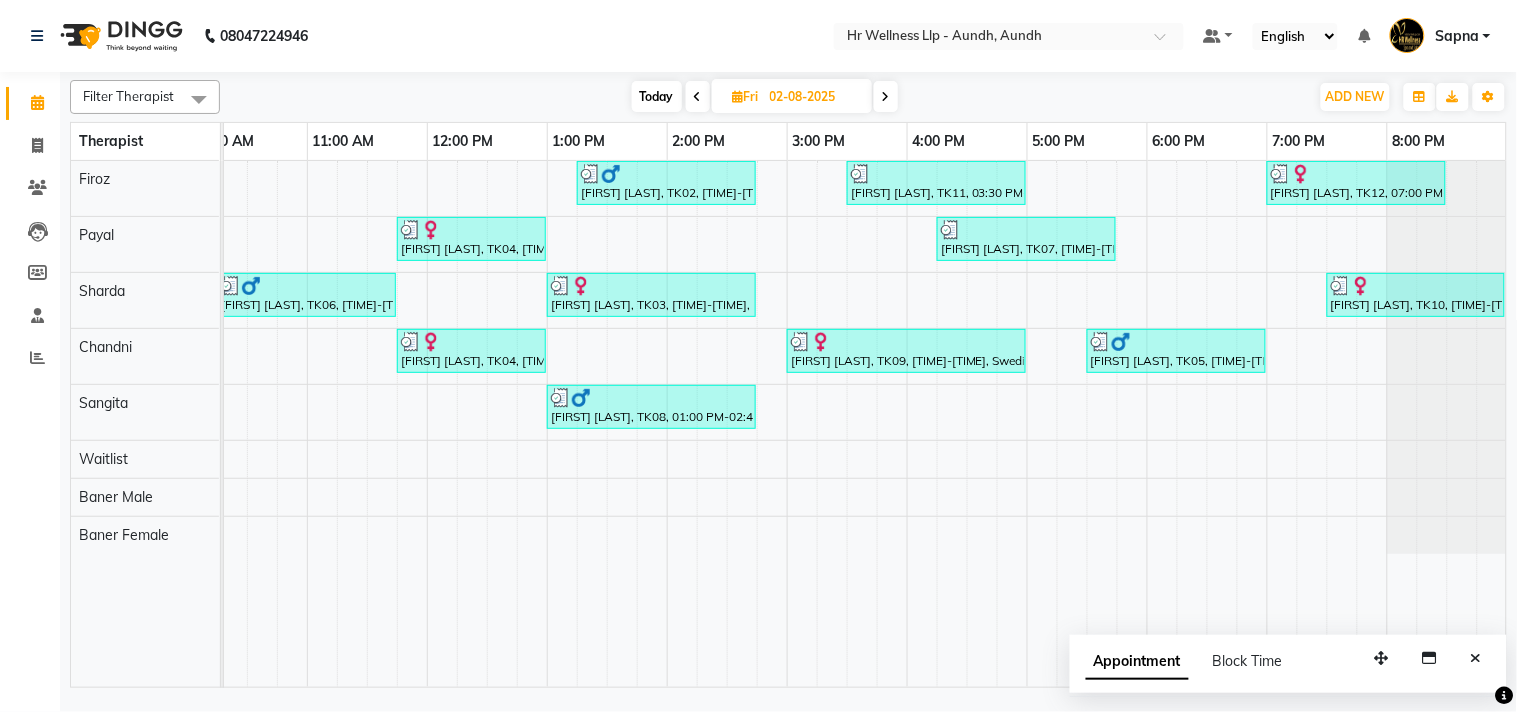 scroll, scrollTop: 0, scrollLeft: 0, axis: both 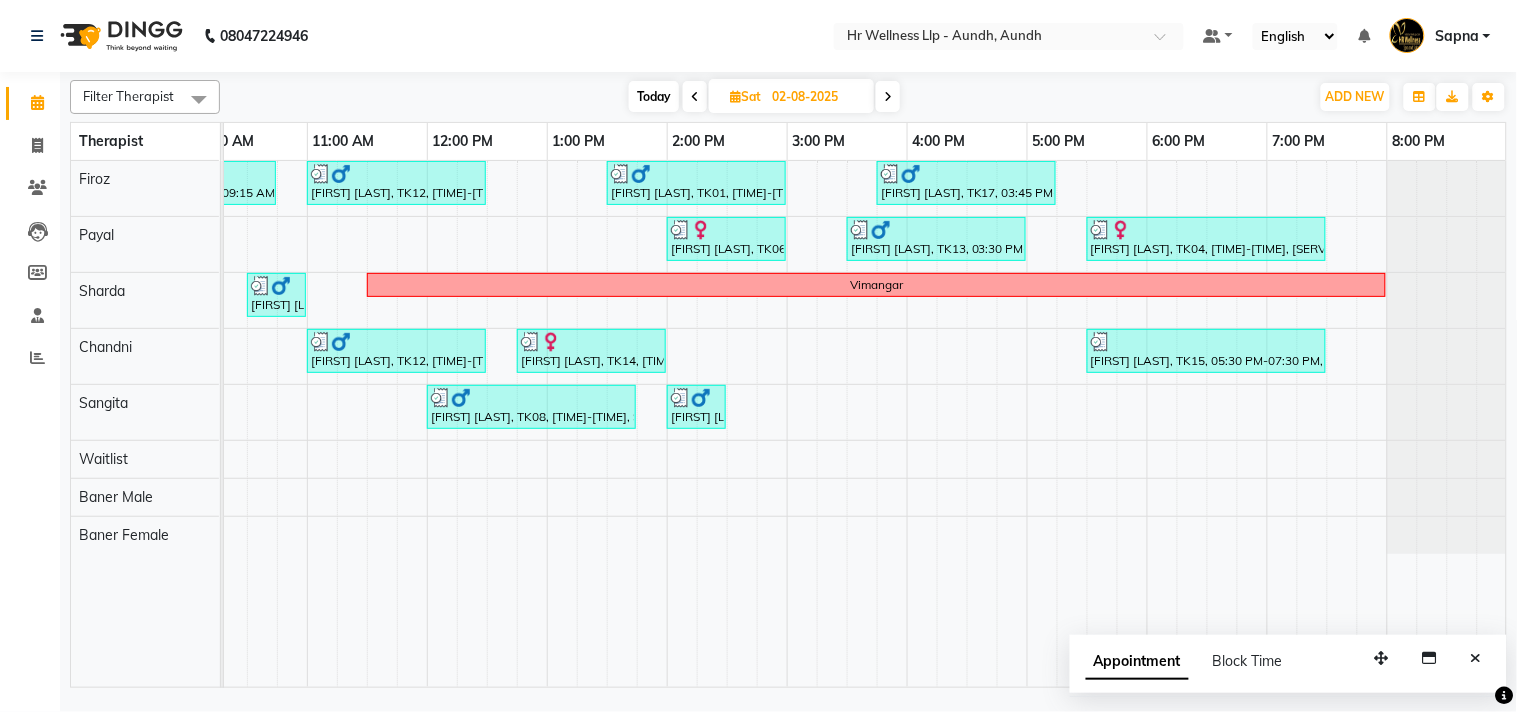 click at bounding box center (695, 97) 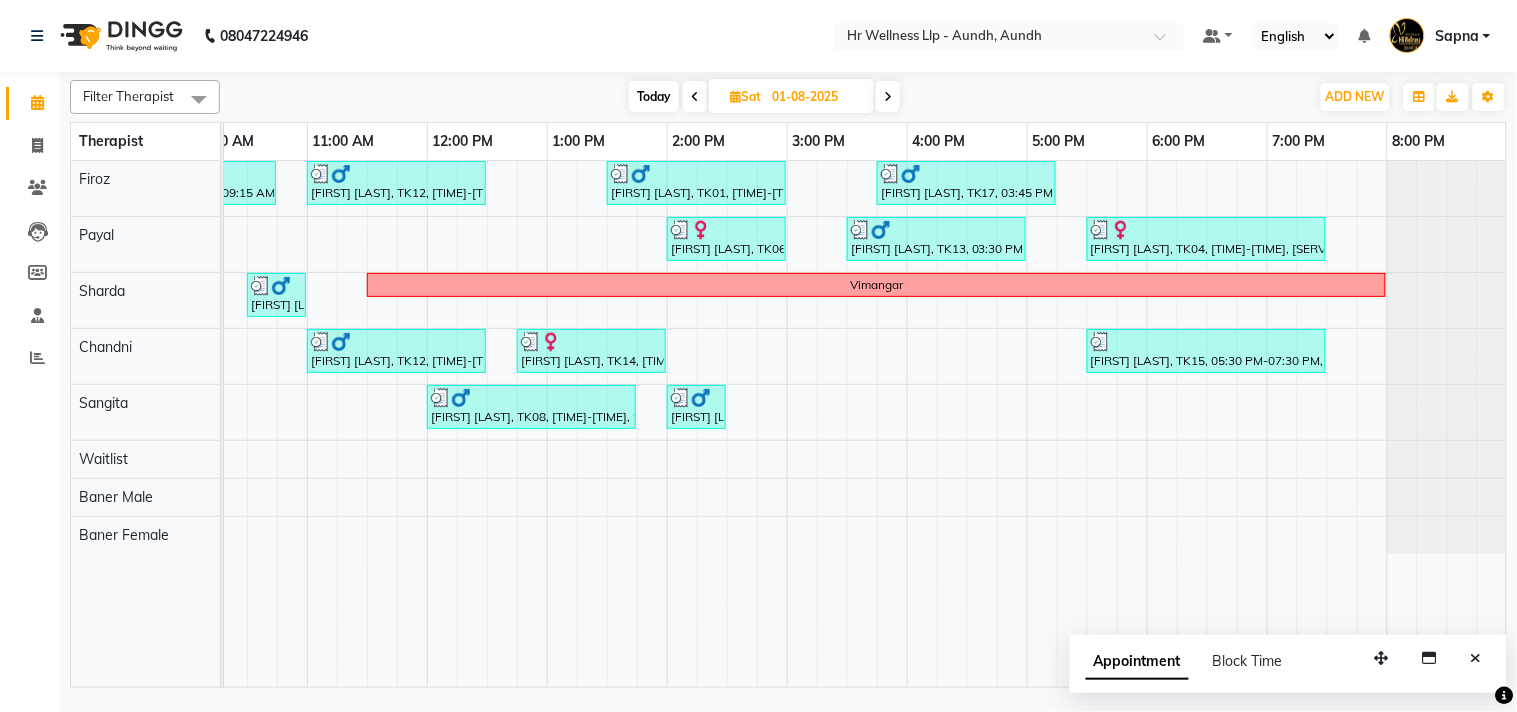 scroll, scrollTop: 0, scrollLeft: 0, axis: both 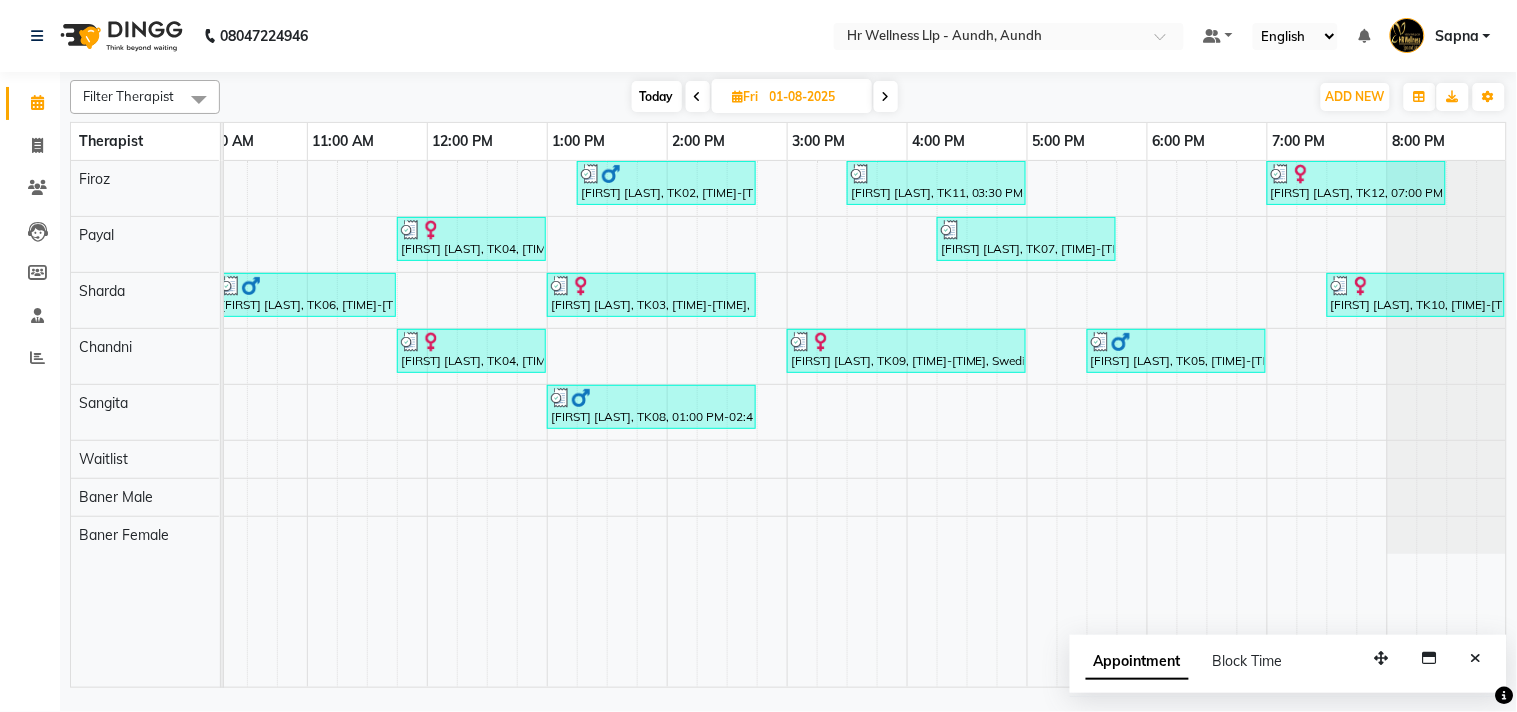 click at bounding box center [698, 97] 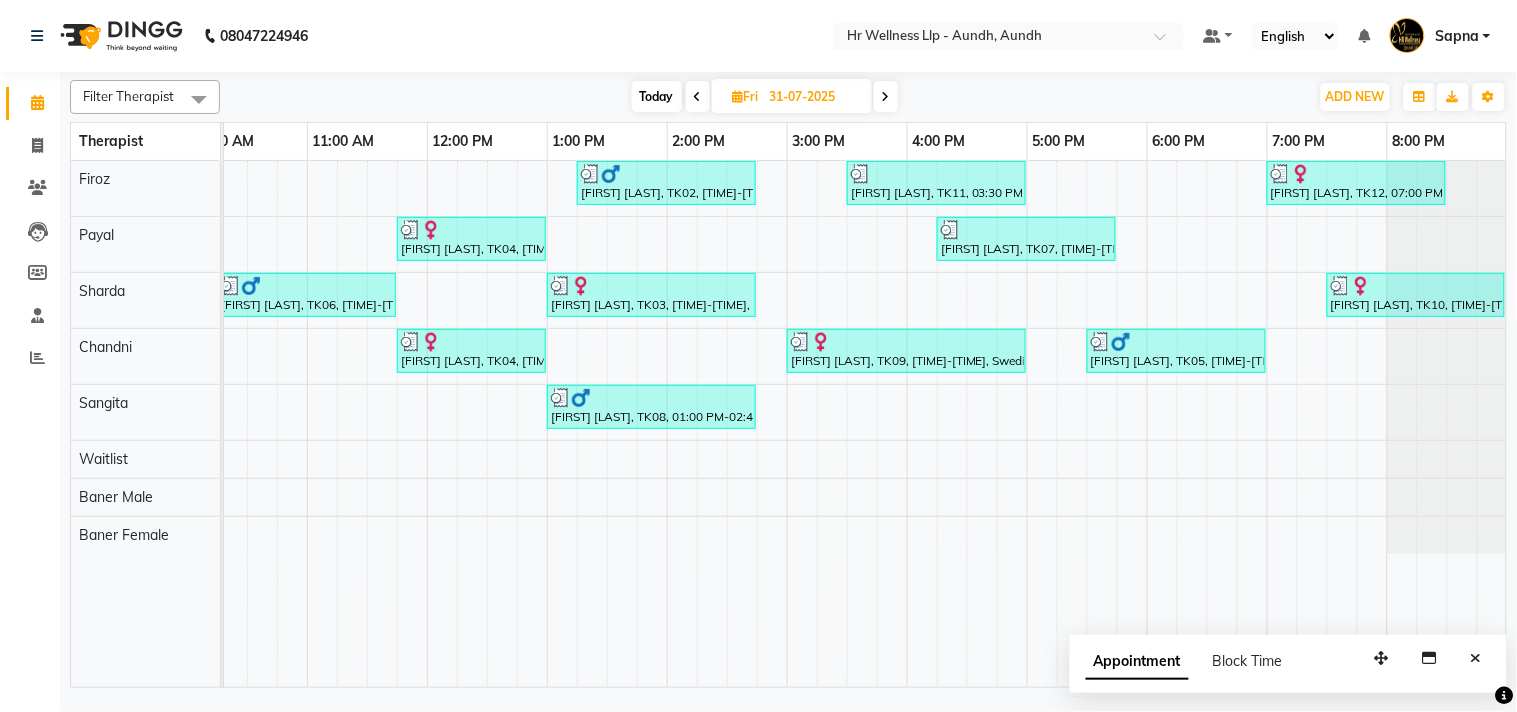 scroll, scrollTop: 0, scrollLeft: 0, axis: both 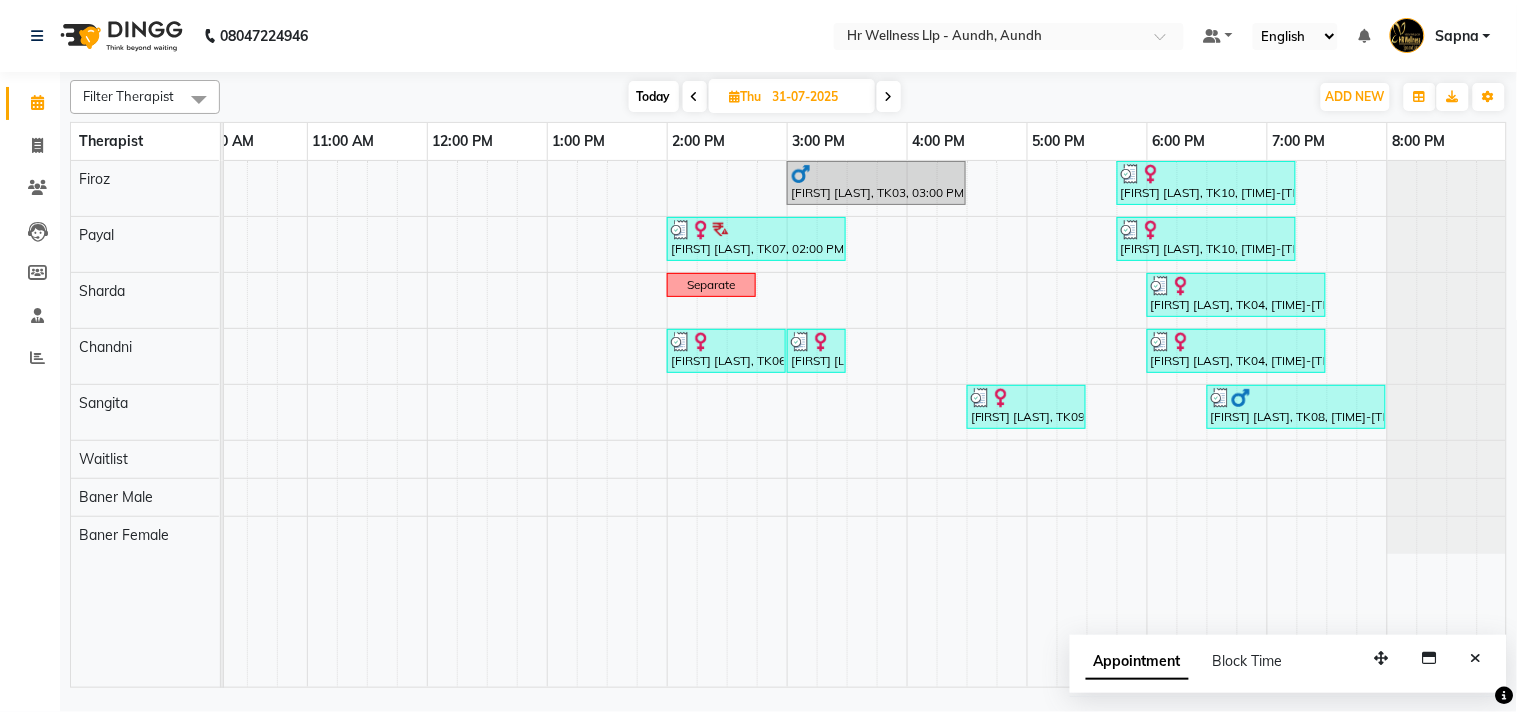 click at bounding box center [695, 97] 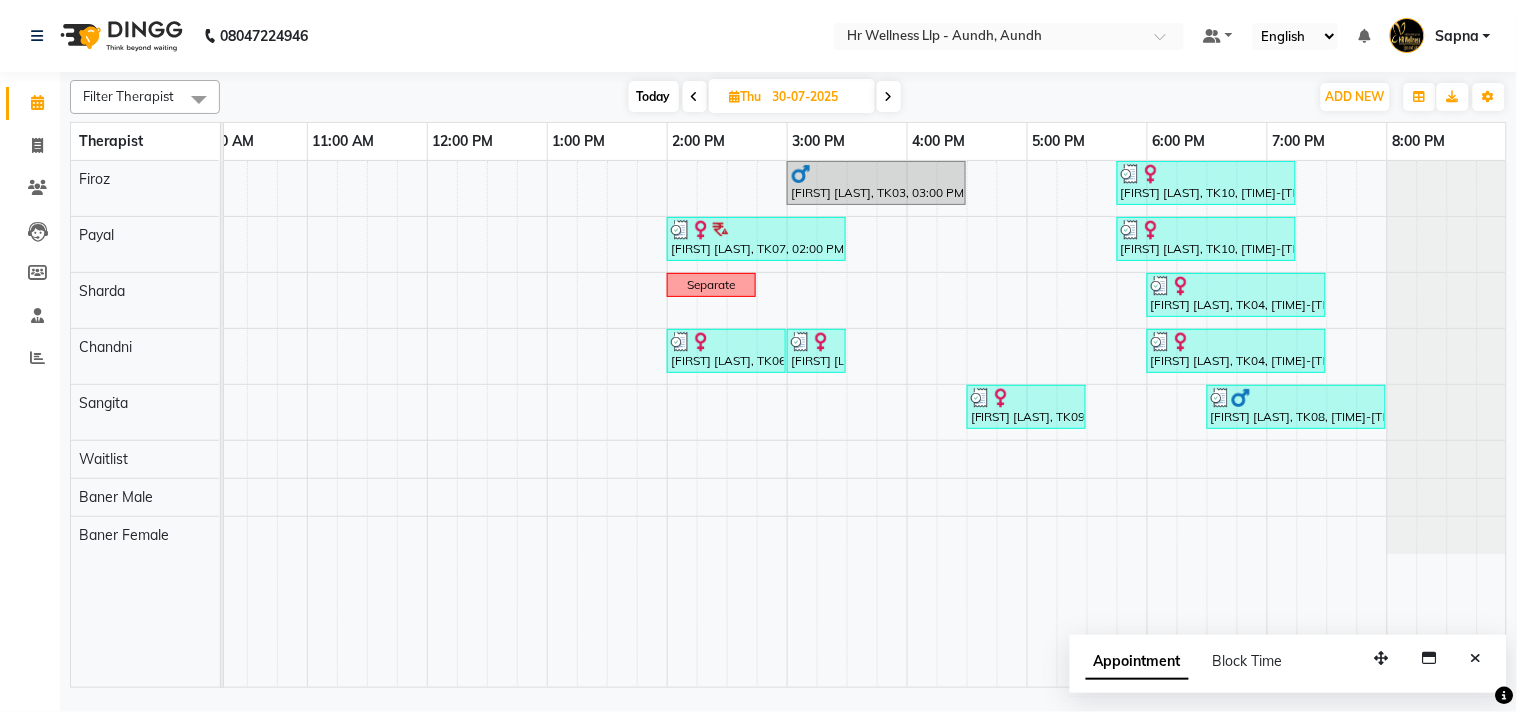 scroll, scrollTop: 0, scrollLeft: 0, axis: both 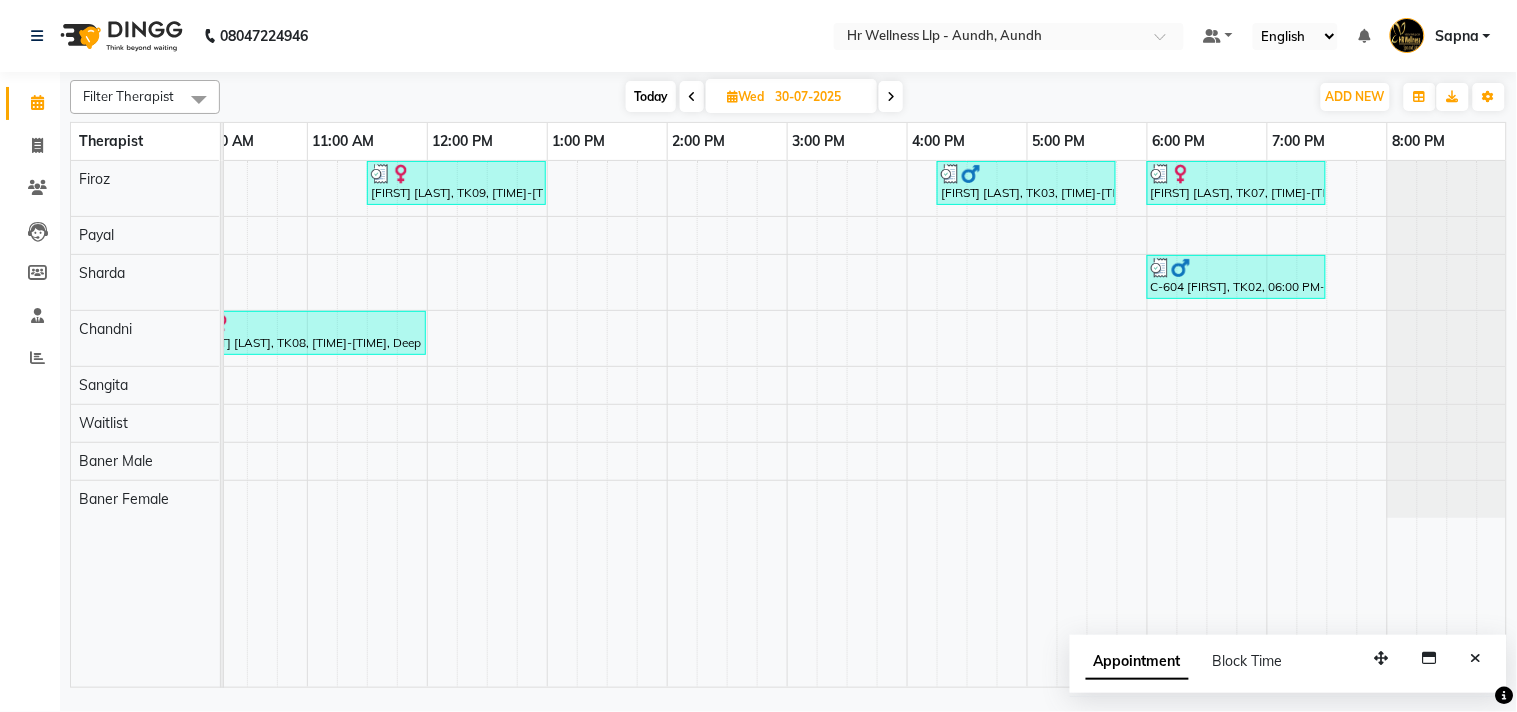 click at bounding box center [692, 97] 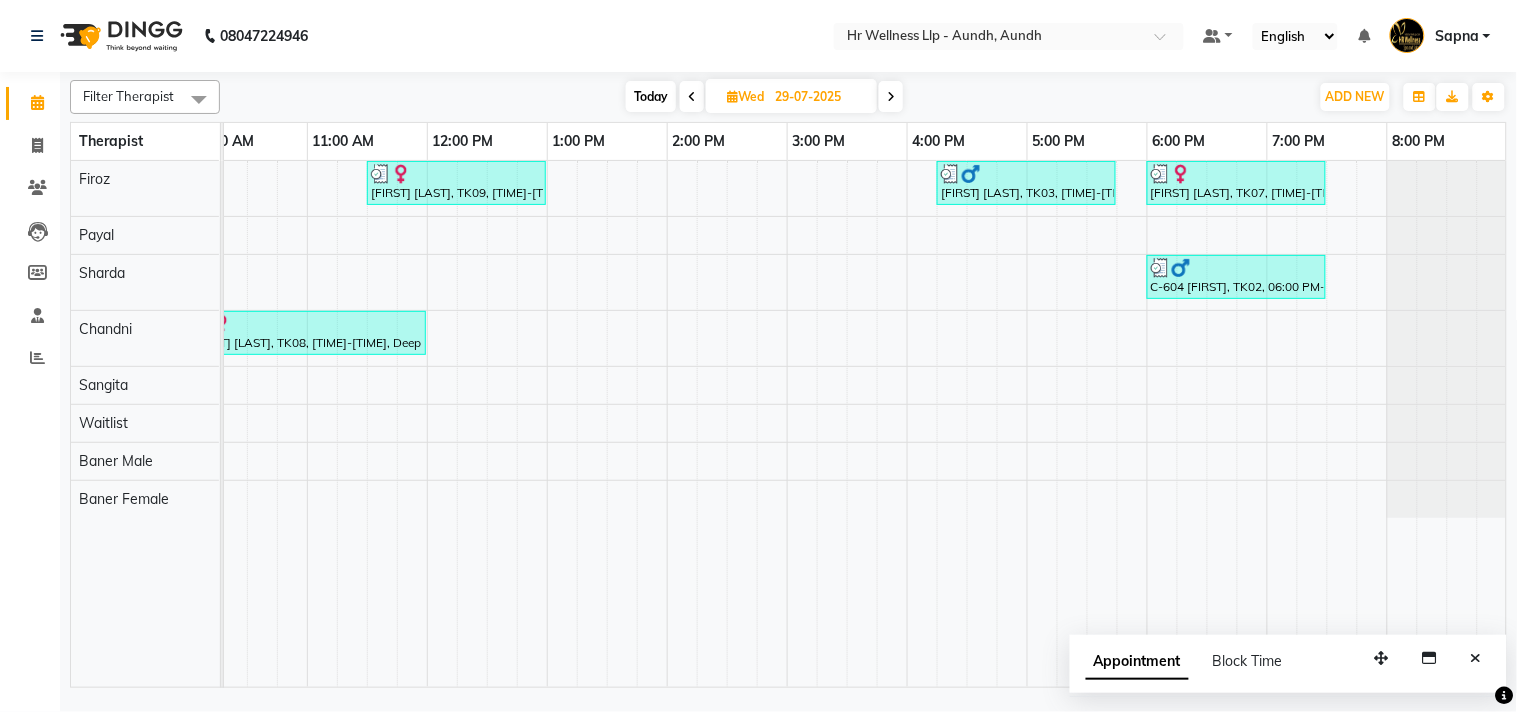 scroll, scrollTop: 0, scrollLeft: 0, axis: both 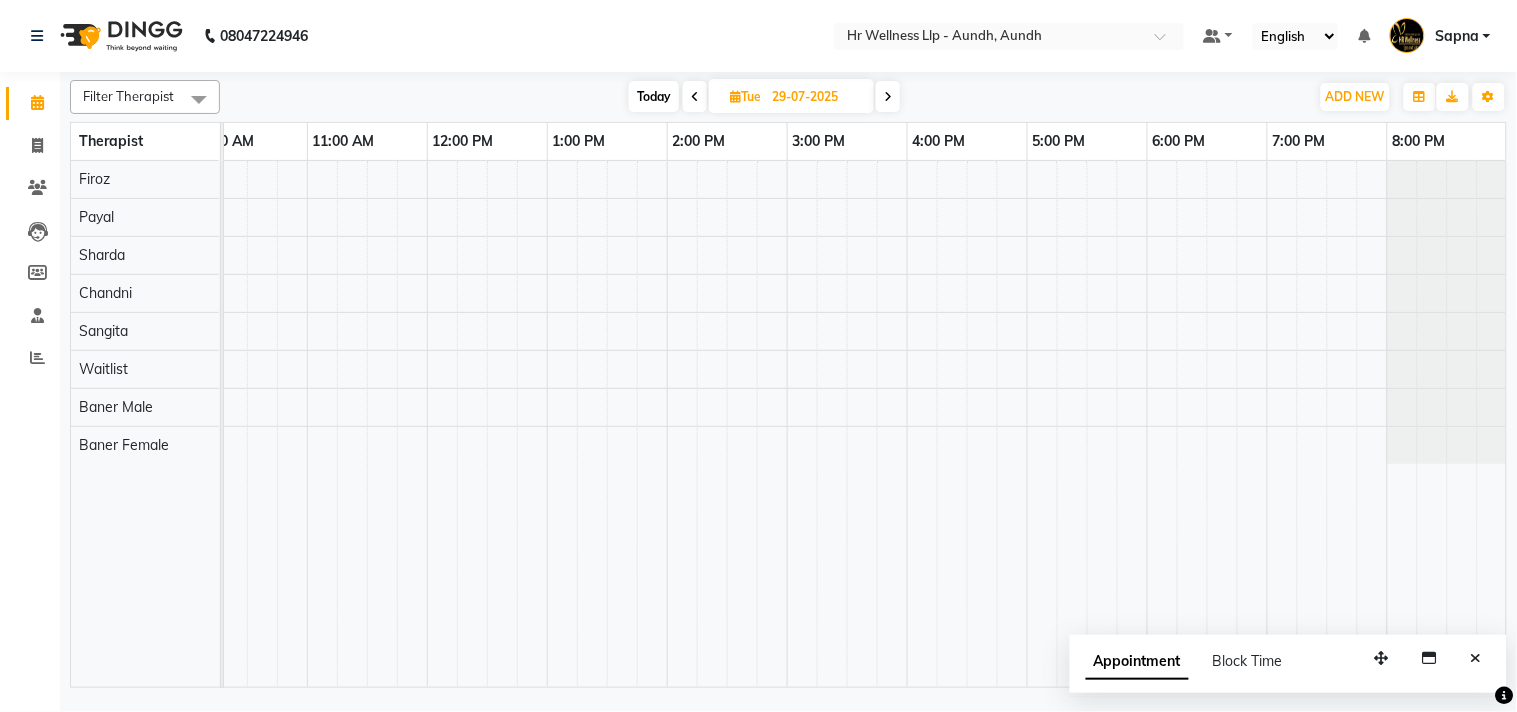 click at bounding box center [695, 97] 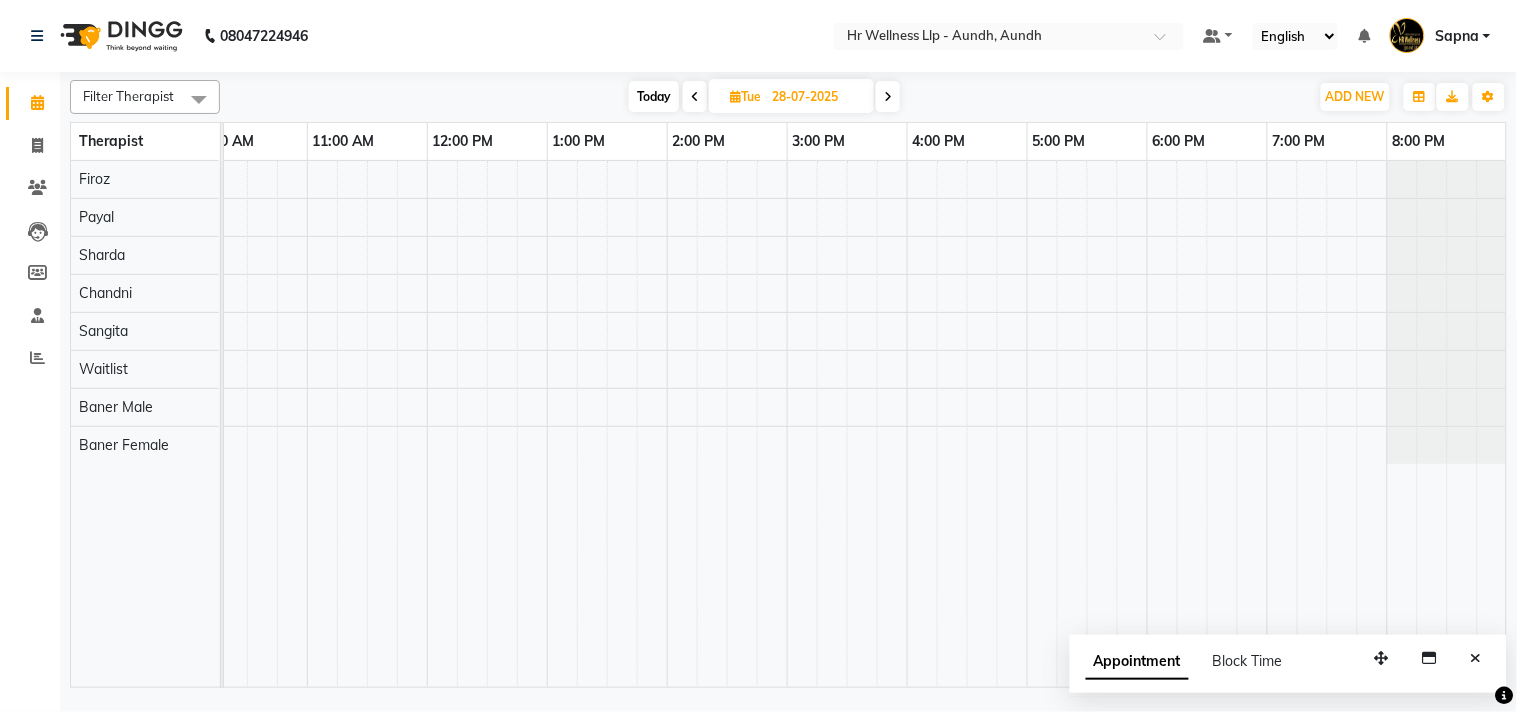 scroll, scrollTop: 0, scrollLeft: 0, axis: both 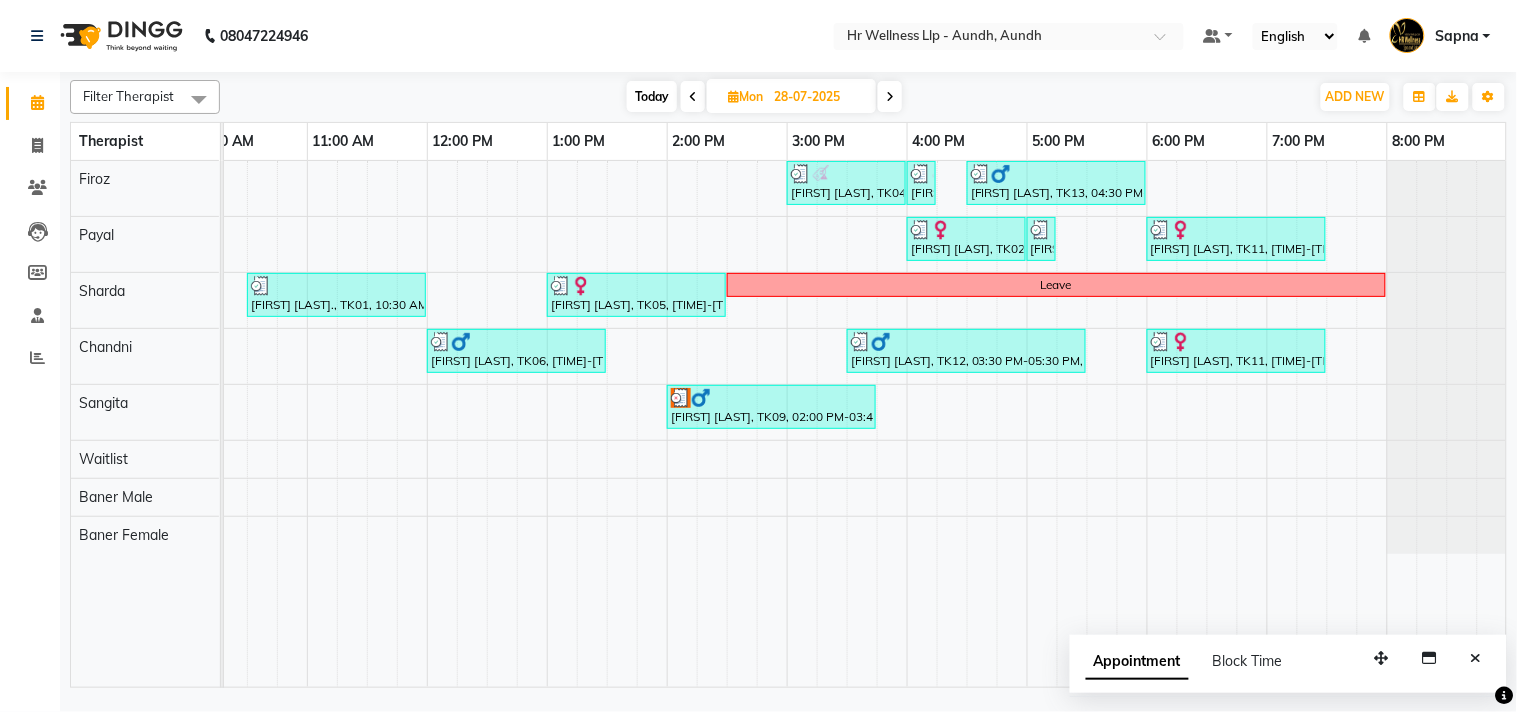 click on "Today  Mon 28-07-2025" at bounding box center (764, 97) 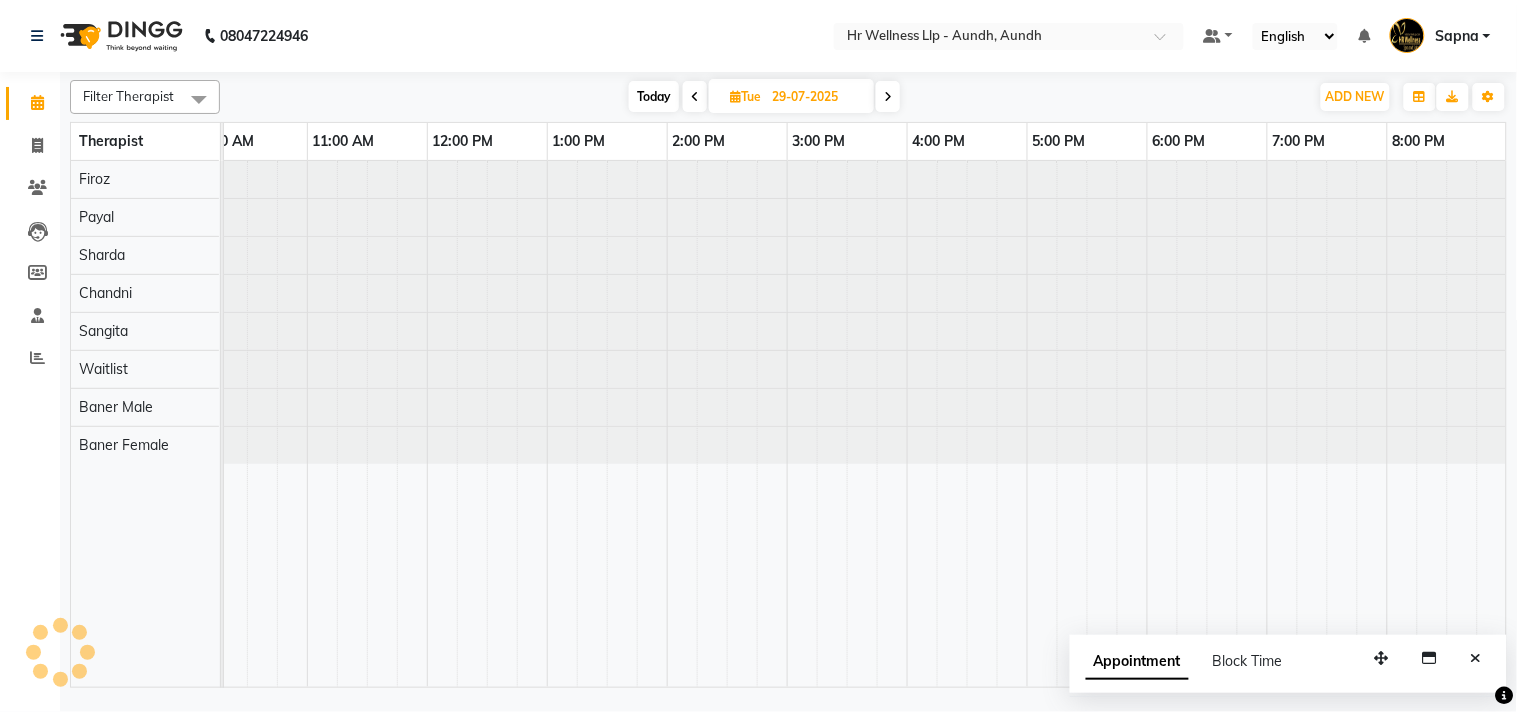scroll, scrollTop: 0, scrollLeft: 0, axis: both 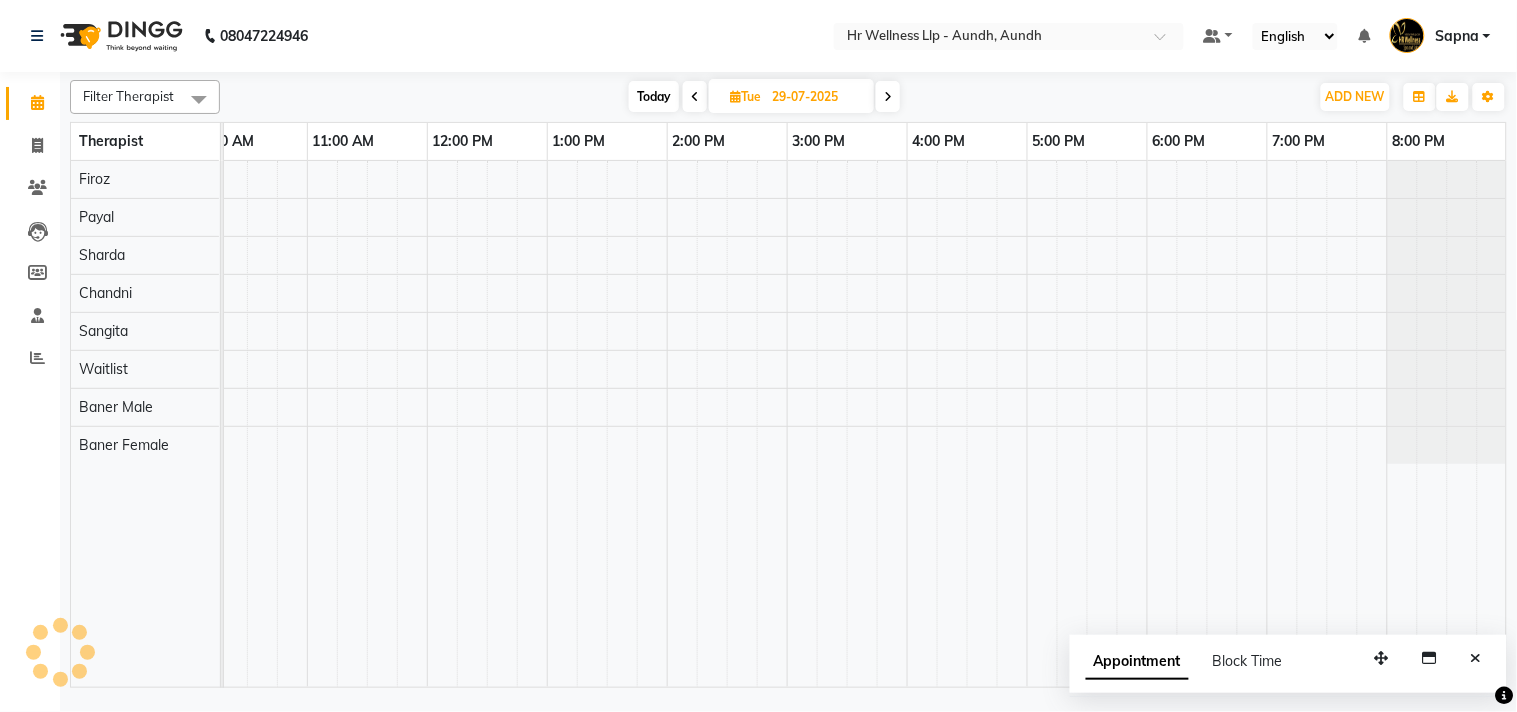 click at bounding box center (888, 96) 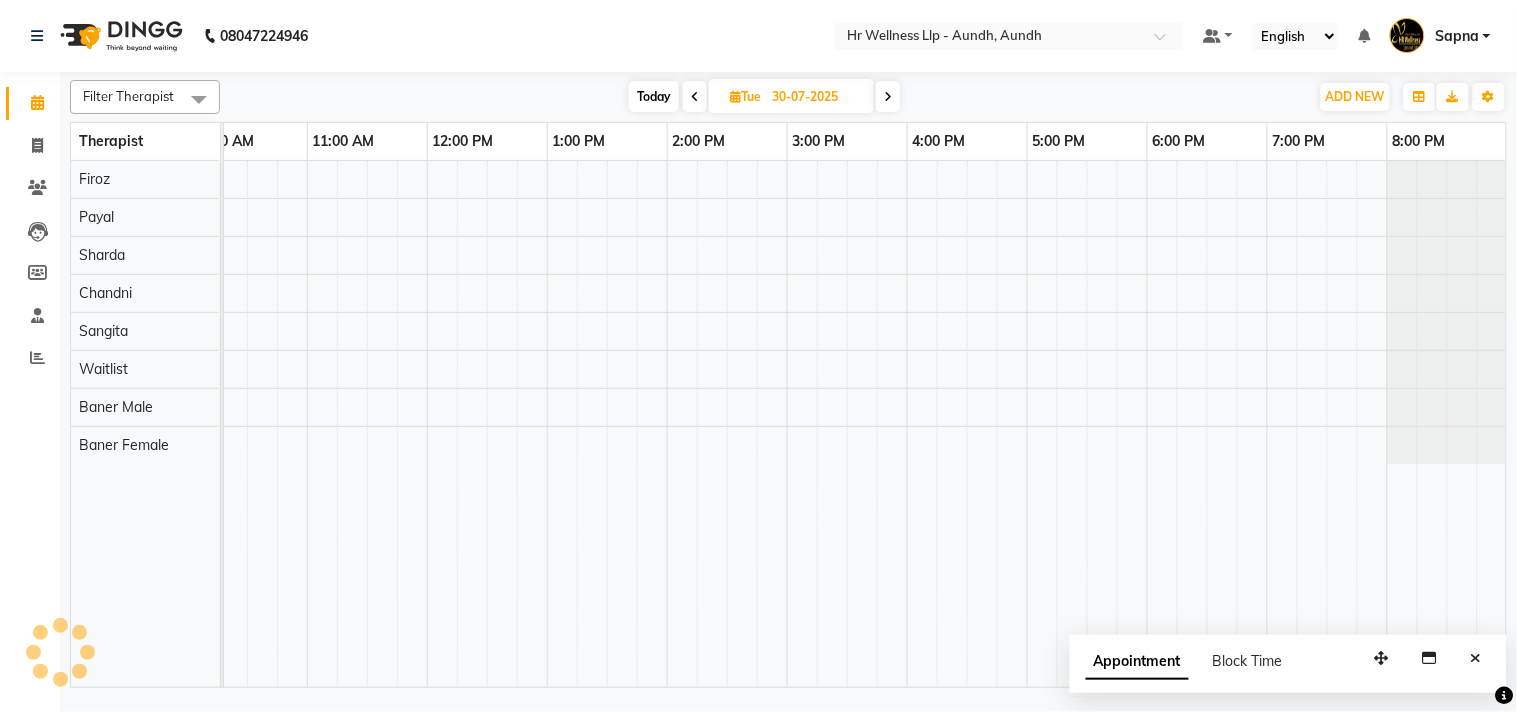 scroll, scrollTop: 0, scrollLeft: 0, axis: both 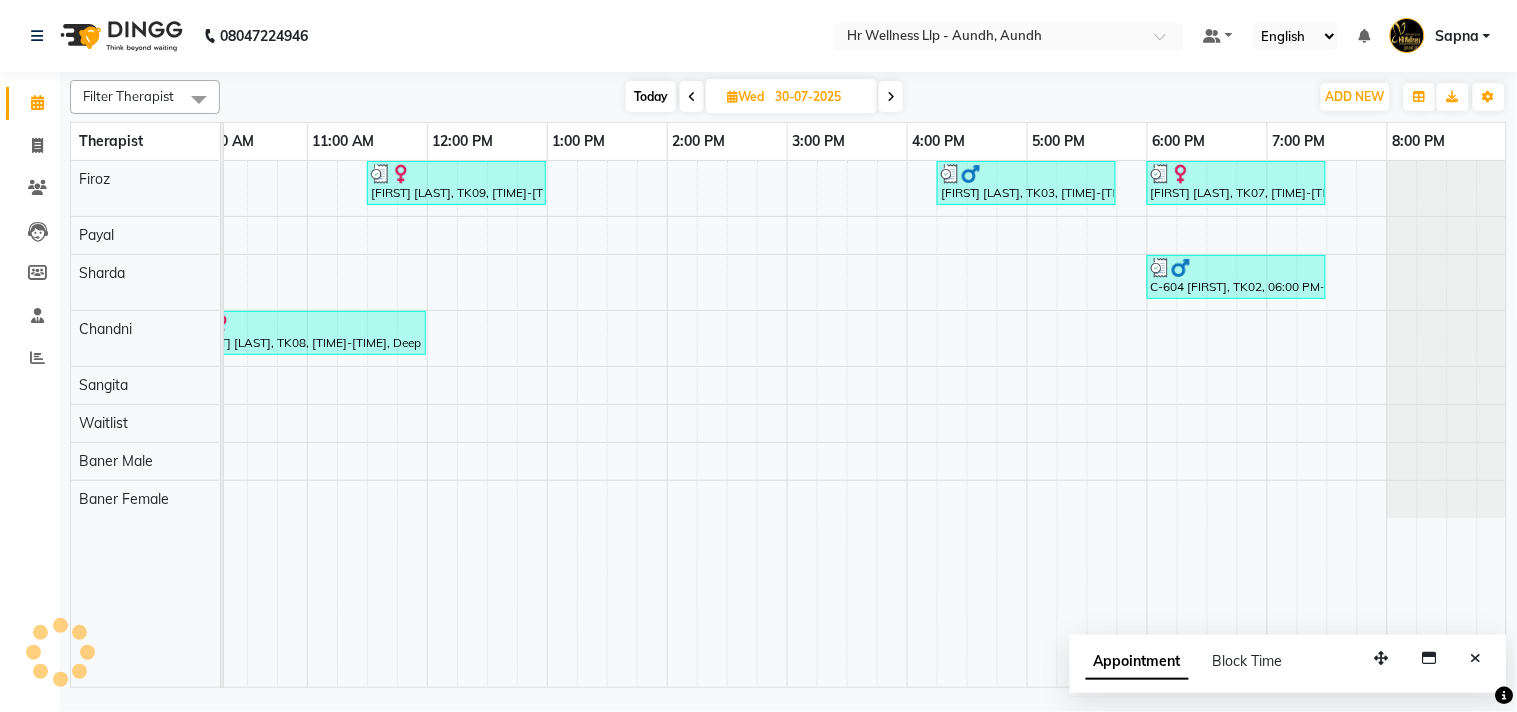 click at bounding box center [891, 97] 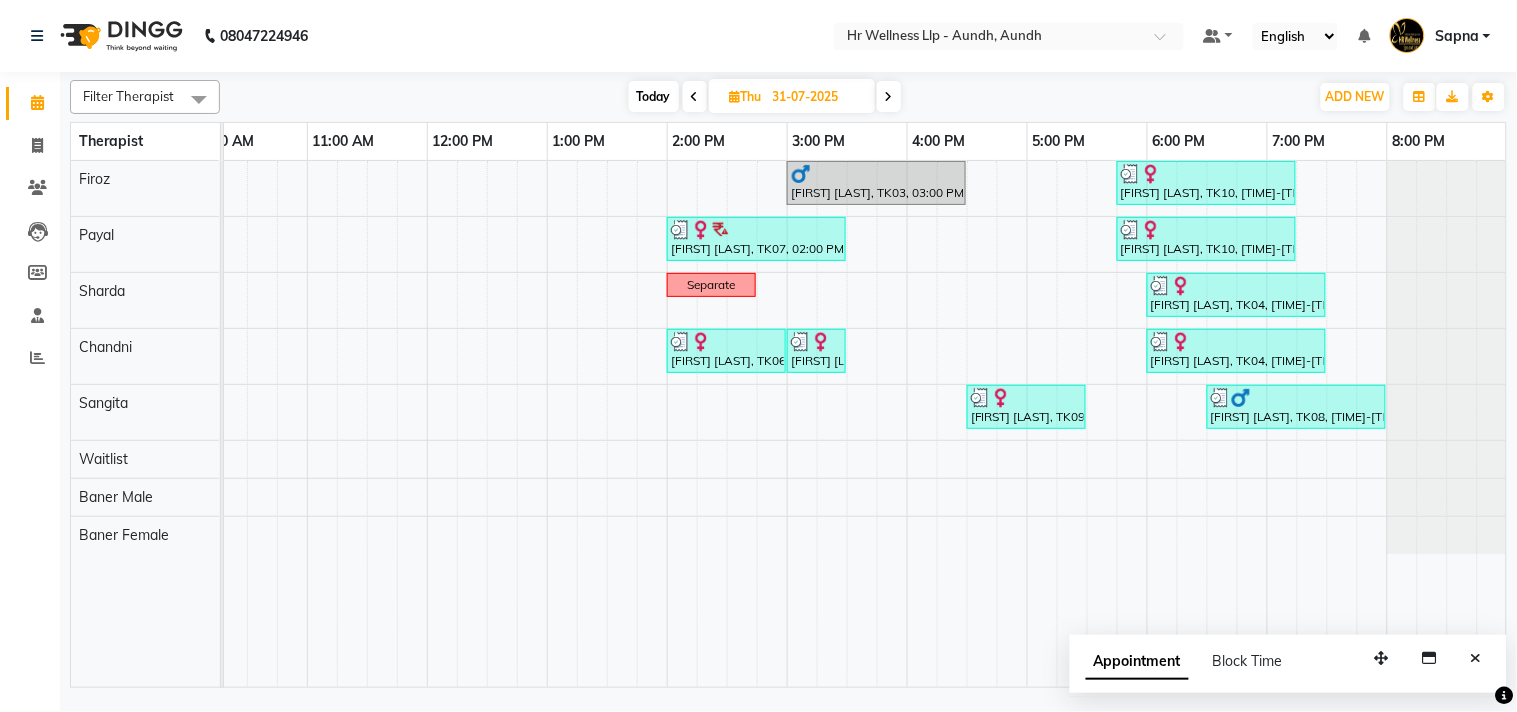 click at bounding box center [889, 96] 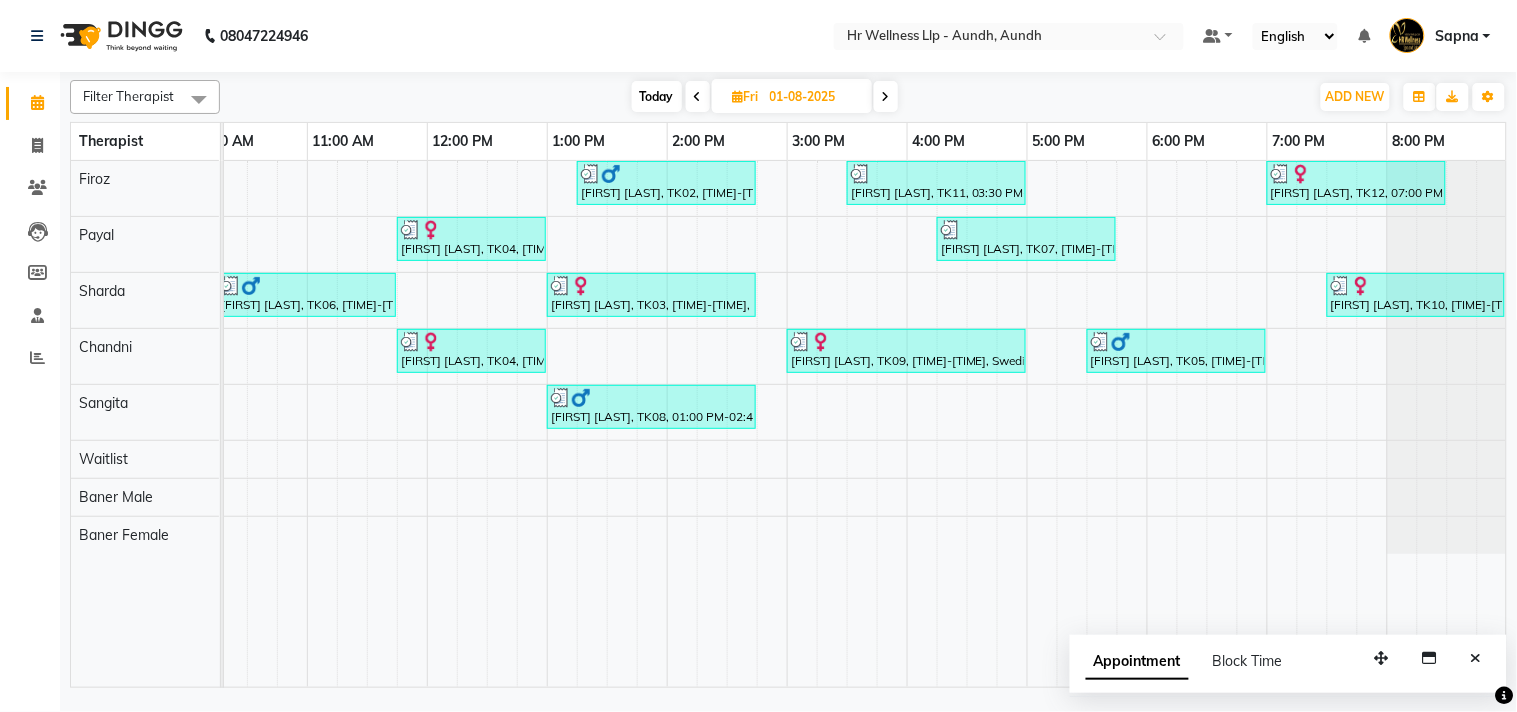 click at bounding box center [886, 96] 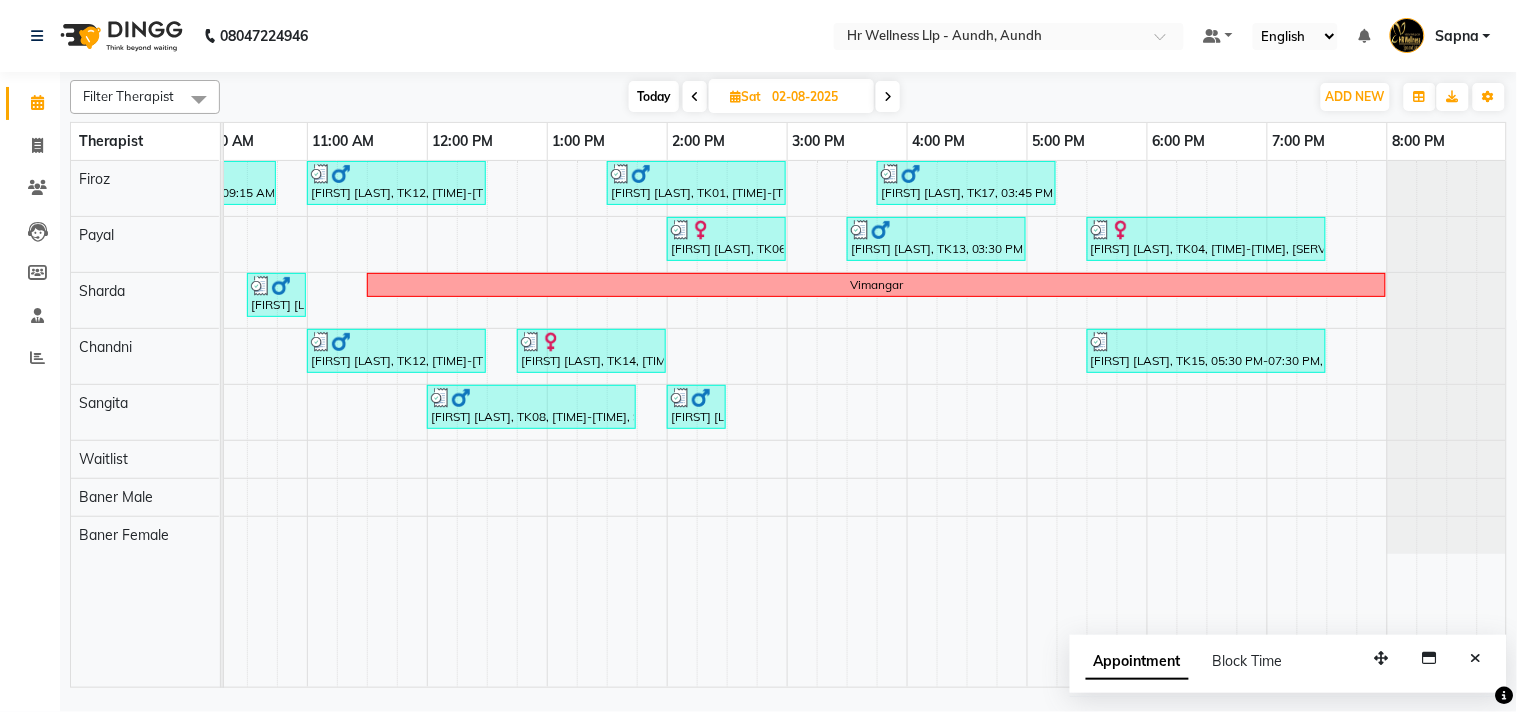 click at bounding box center [888, 96] 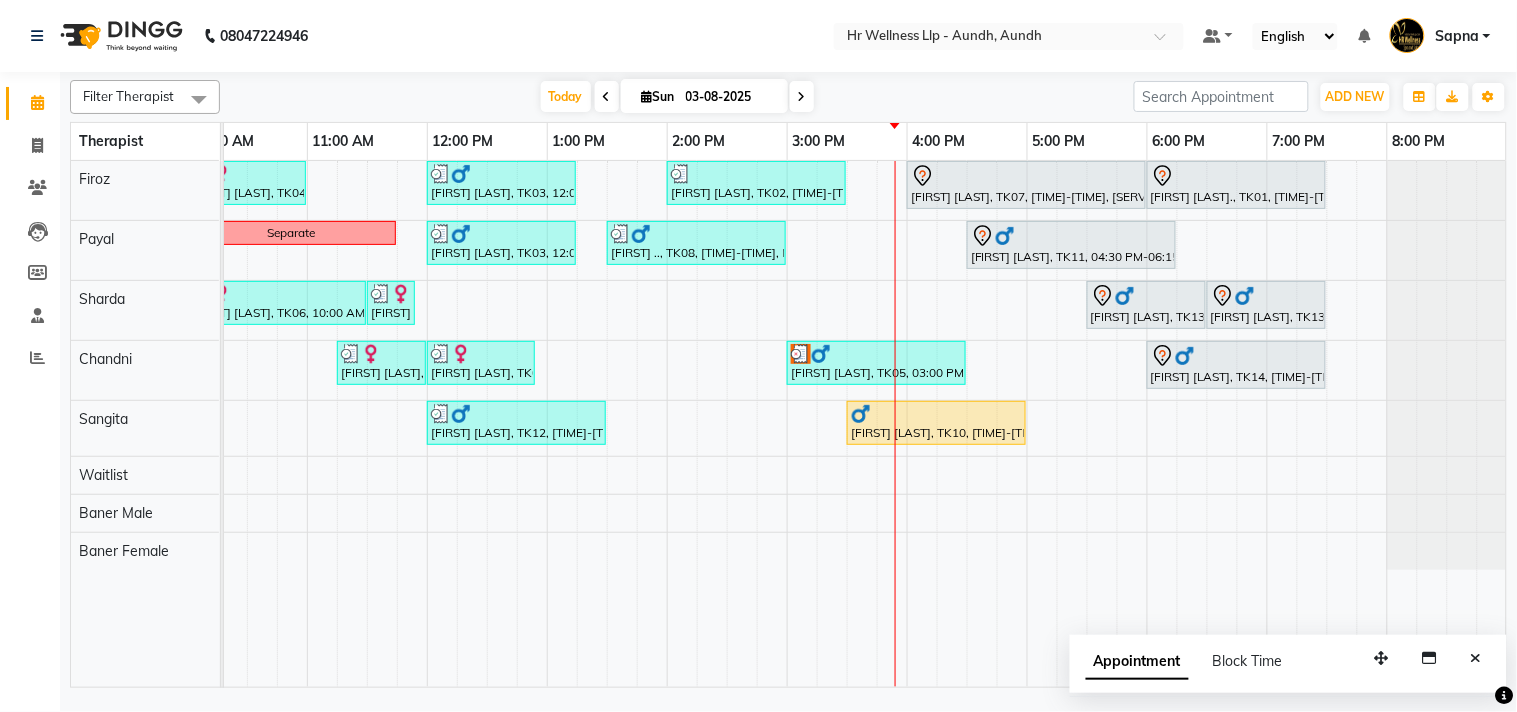 click at bounding box center [607, 96] 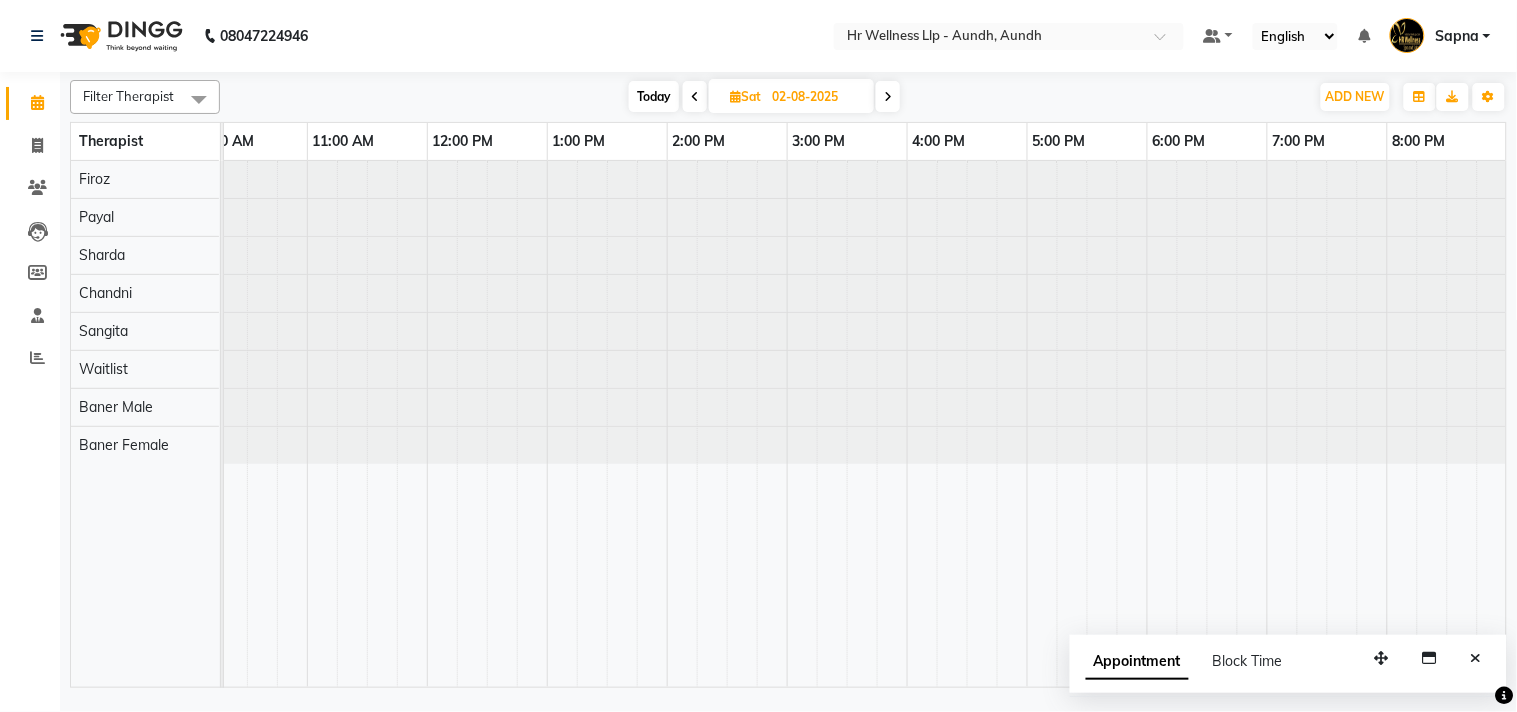 scroll, scrollTop: 0, scrollLeft: 0, axis: both 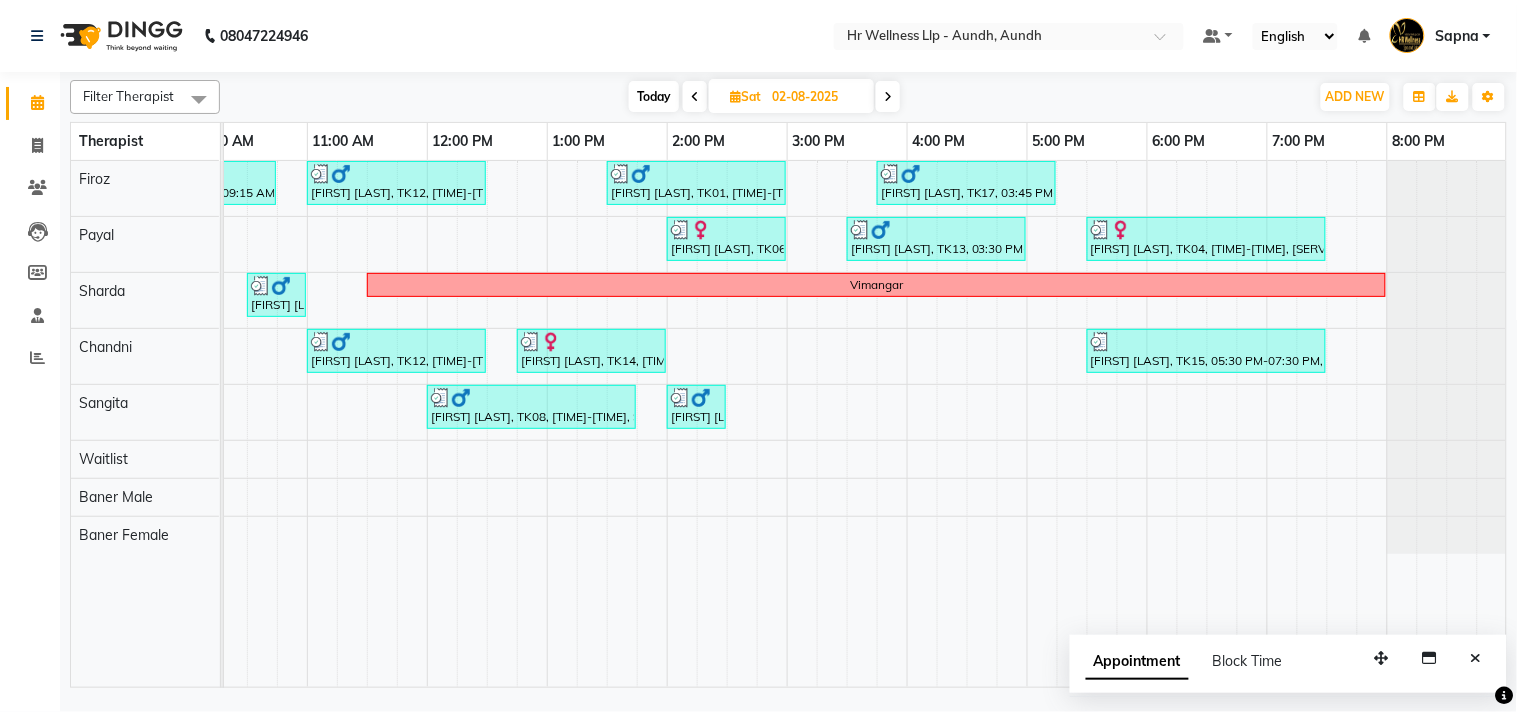 click at bounding box center (695, 97) 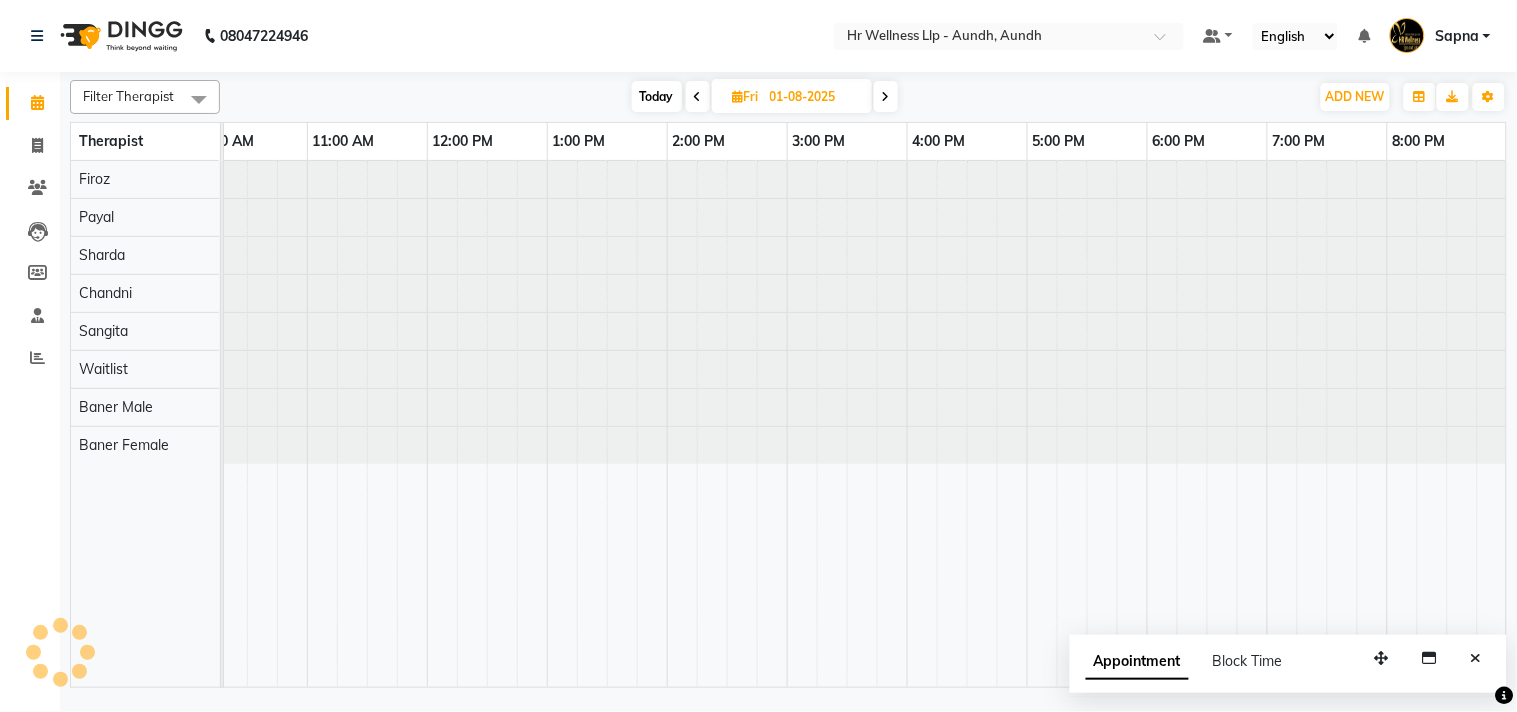 scroll, scrollTop: 0, scrollLeft: 277, axis: horizontal 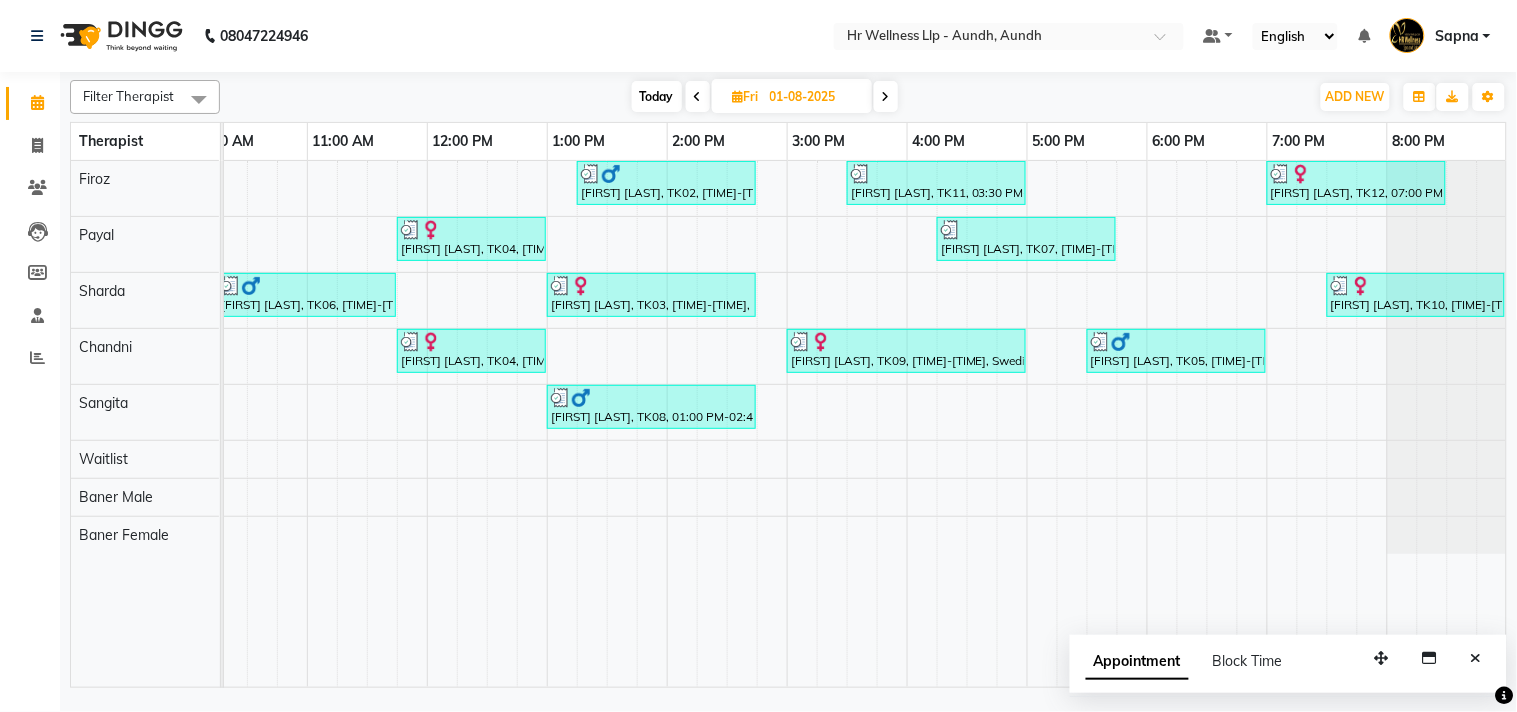 click at bounding box center [698, 97] 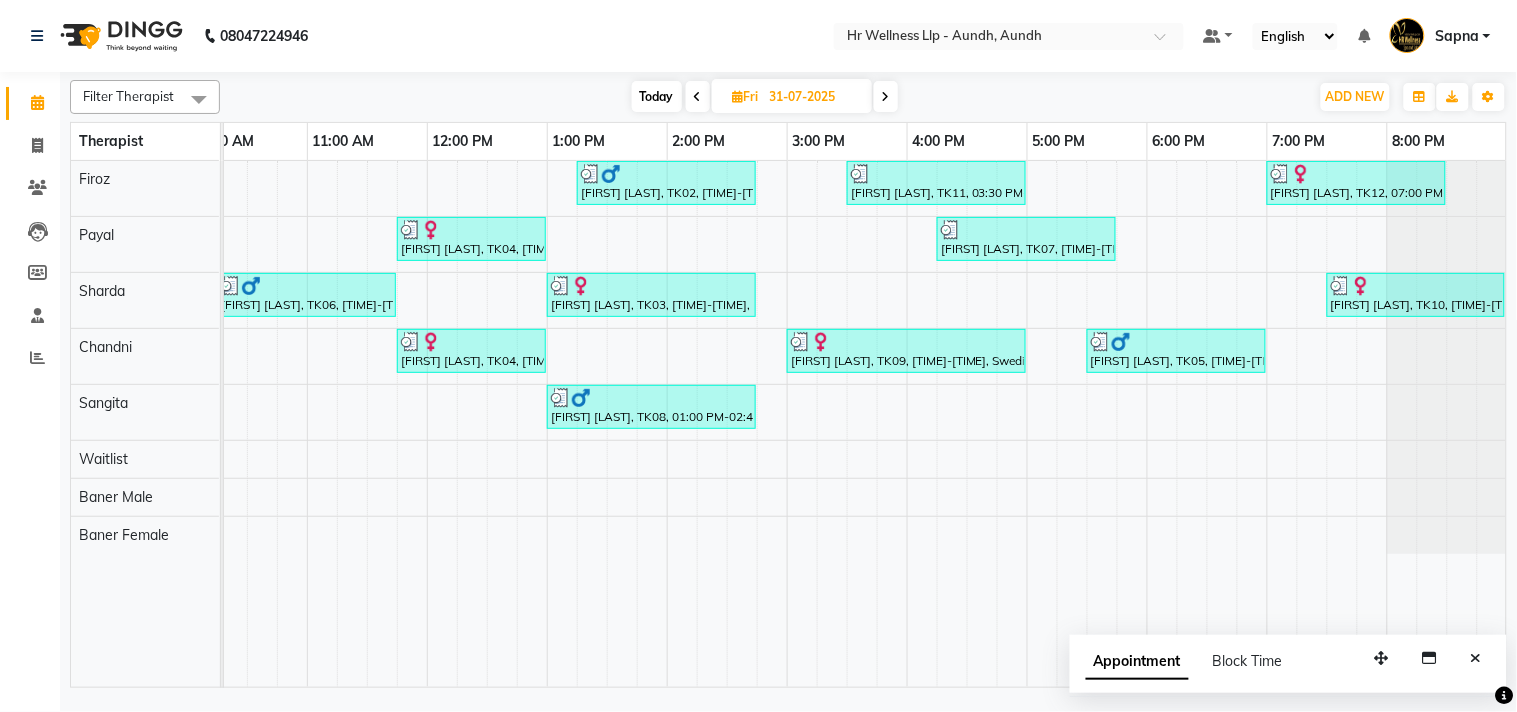 scroll, scrollTop: 0, scrollLeft: 0, axis: both 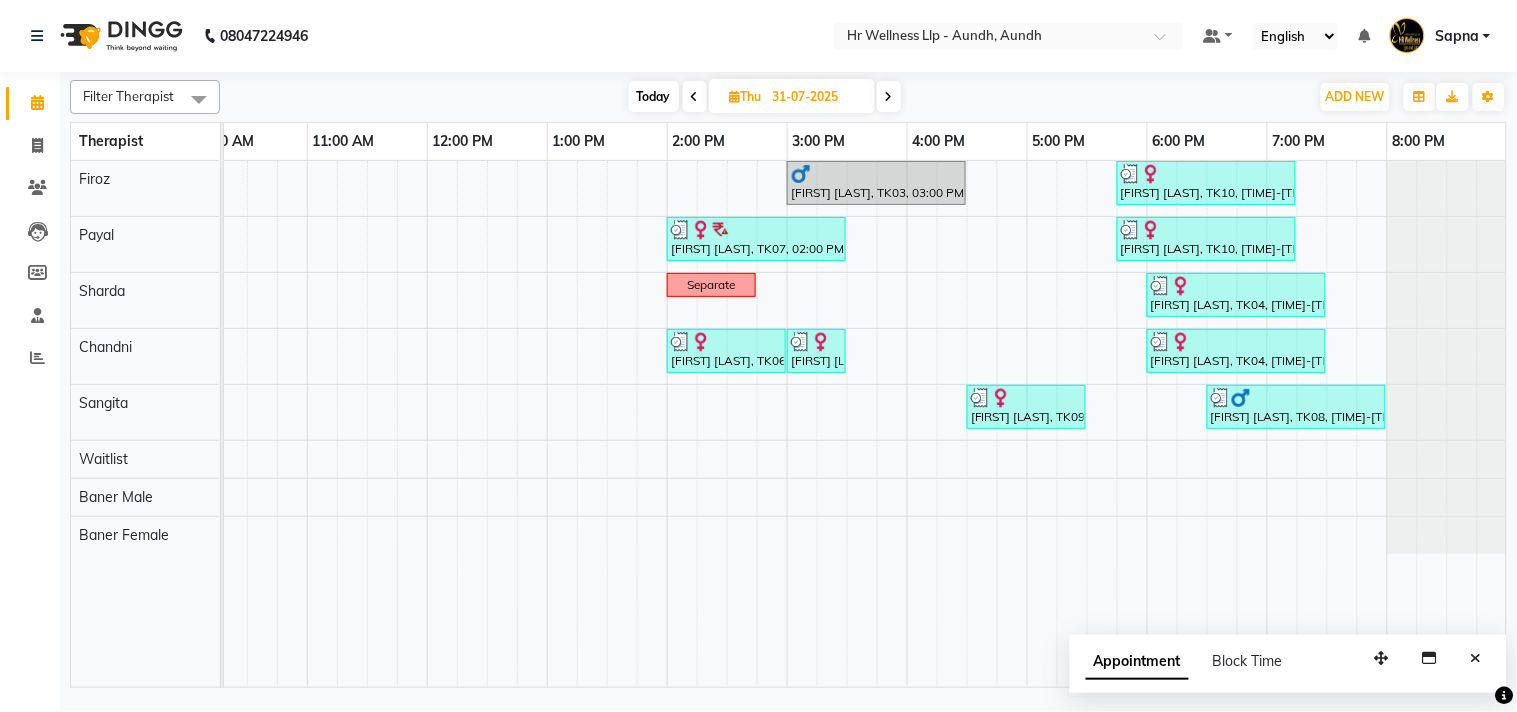 click at bounding box center [695, 96] 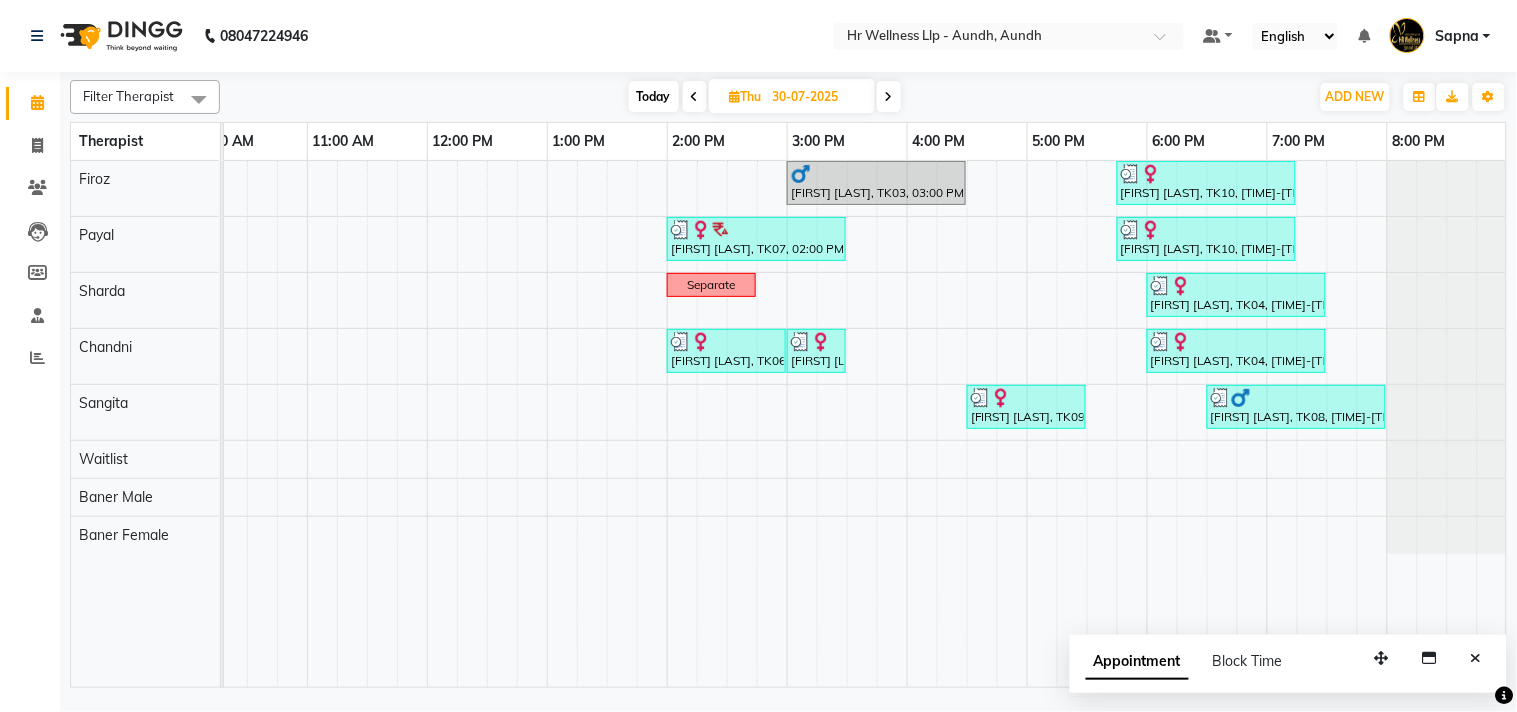 scroll, scrollTop: 0, scrollLeft: 0, axis: both 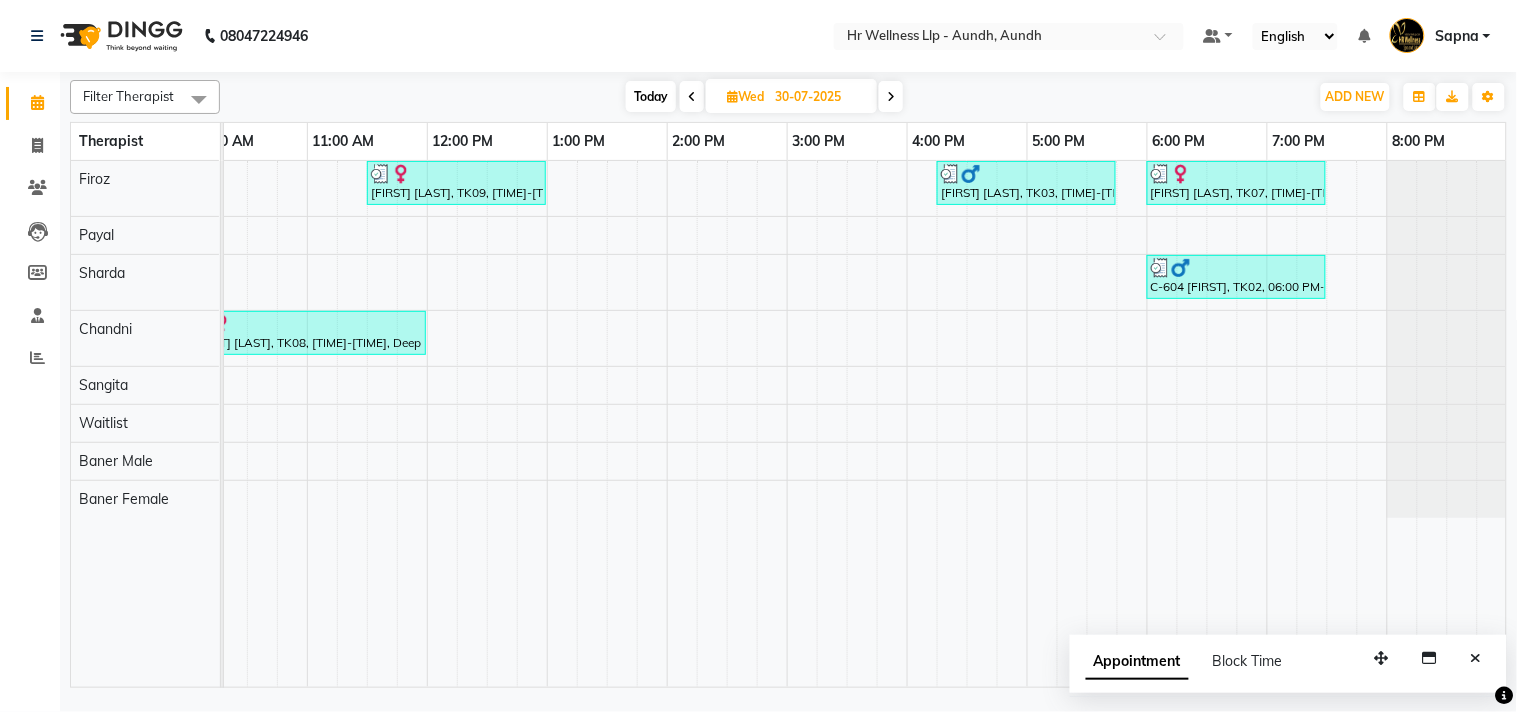 click at bounding box center (692, 97) 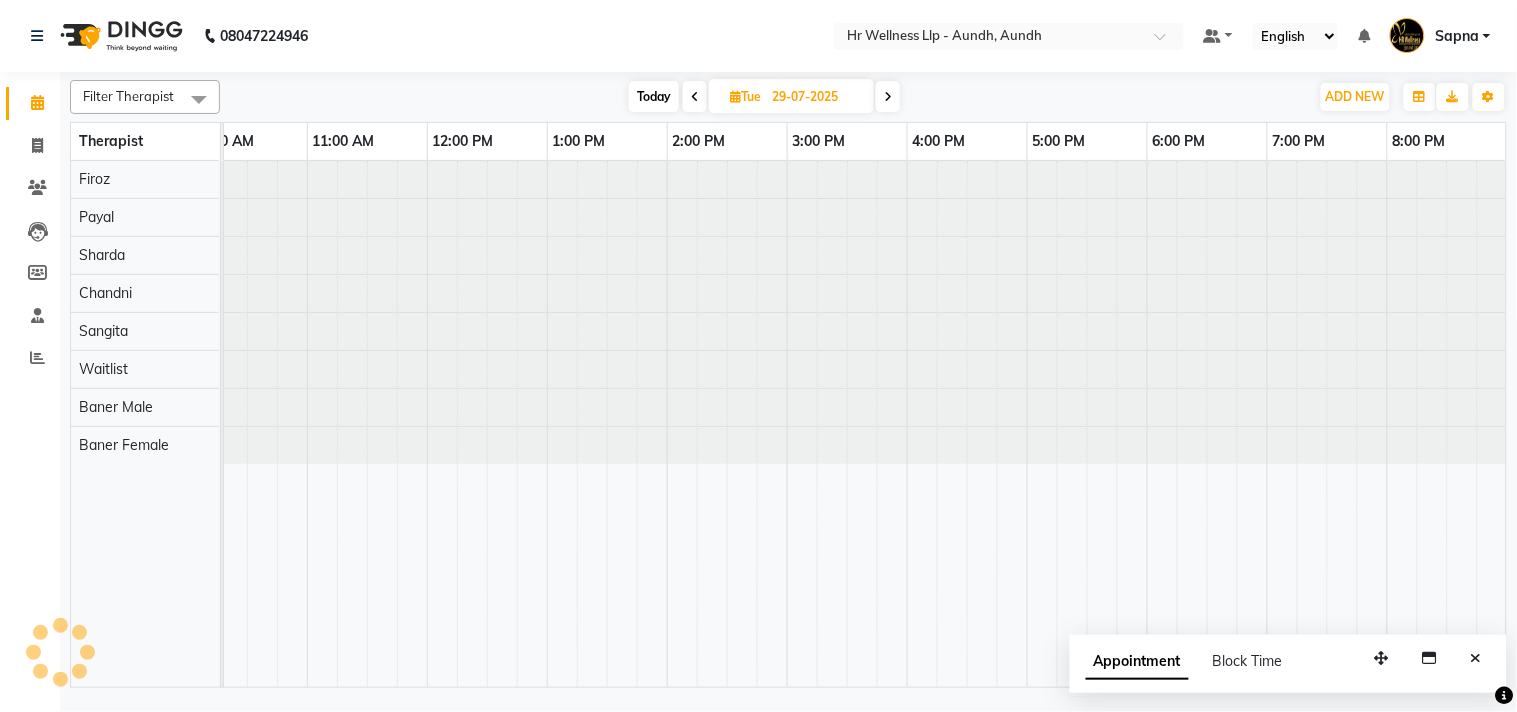 scroll, scrollTop: 0, scrollLeft: 277, axis: horizontal 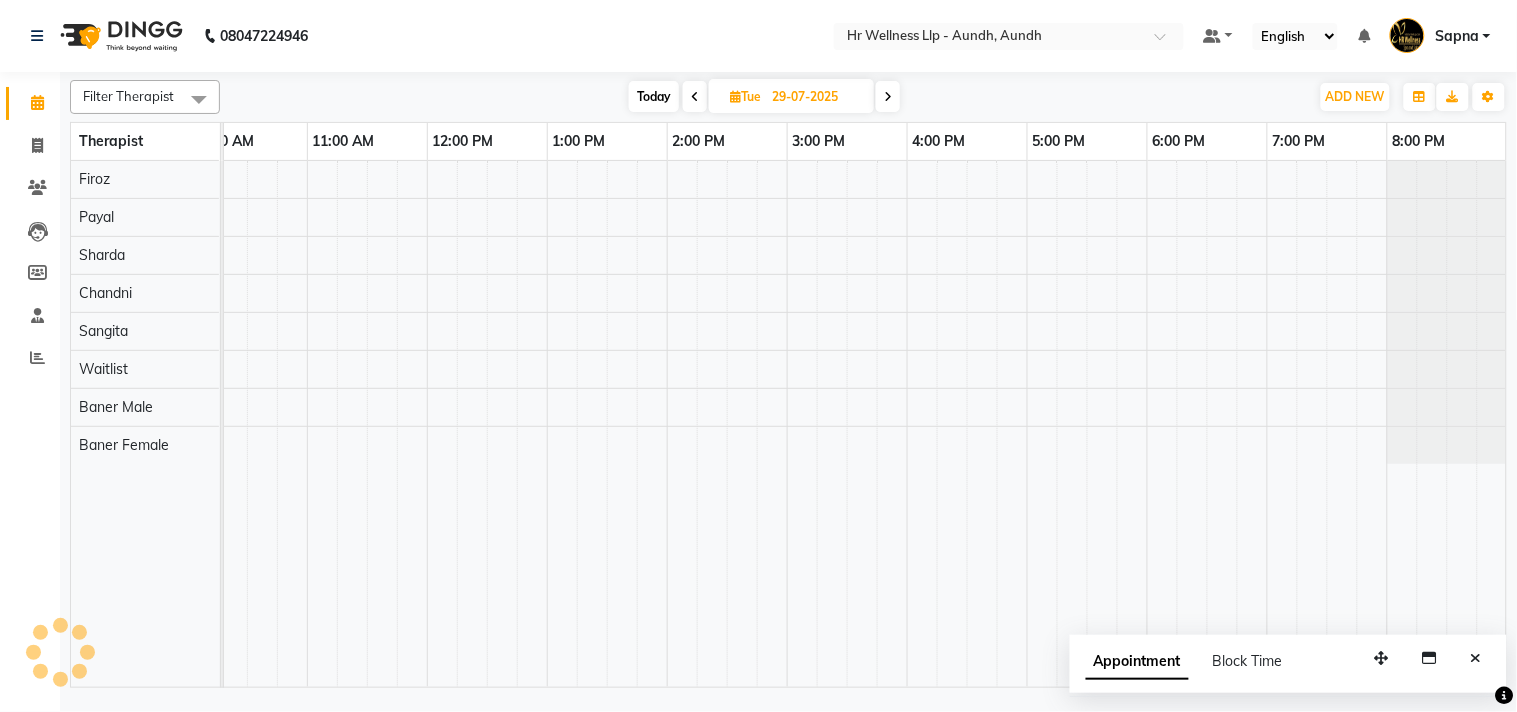 click at bounding box center (695, 96) 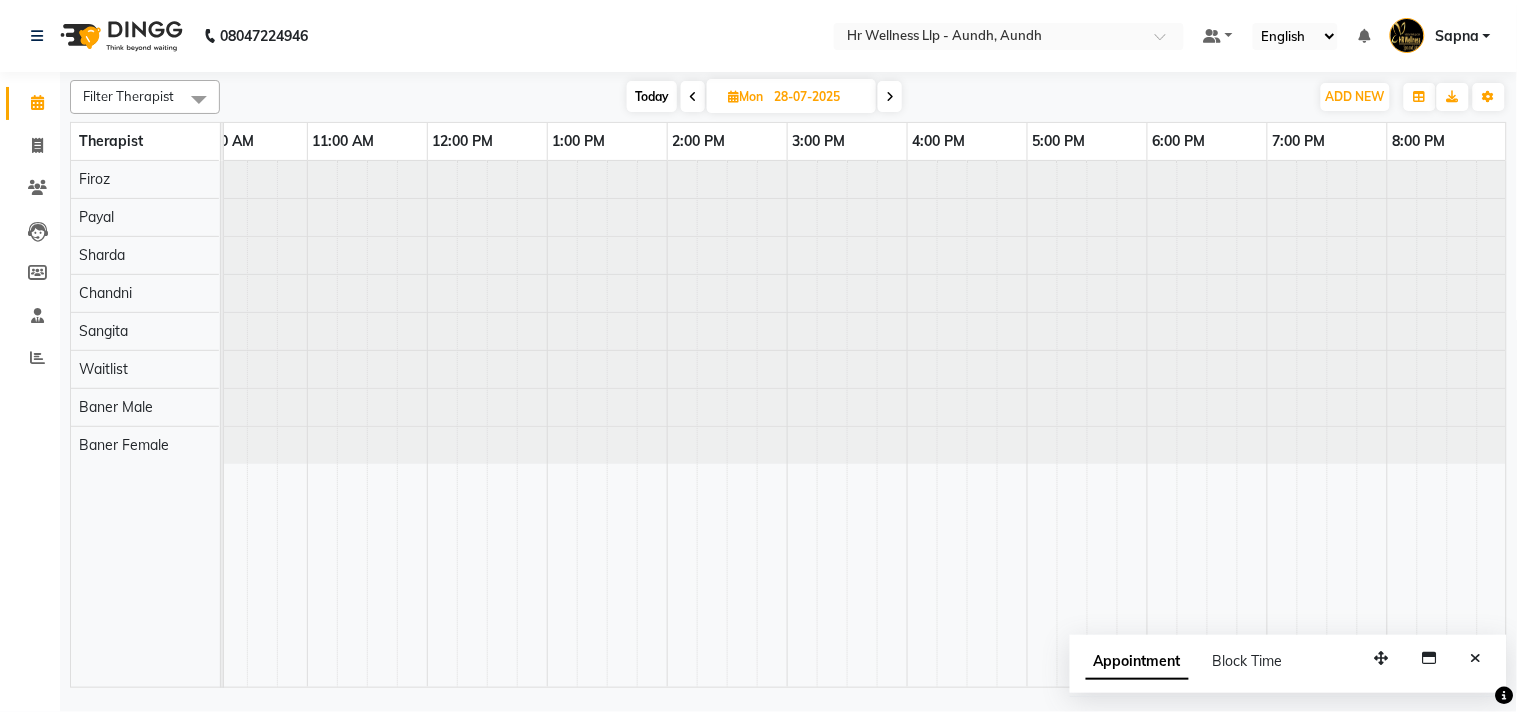 scroll, scrollTop: 0, scrollLeft: 0, axis: both 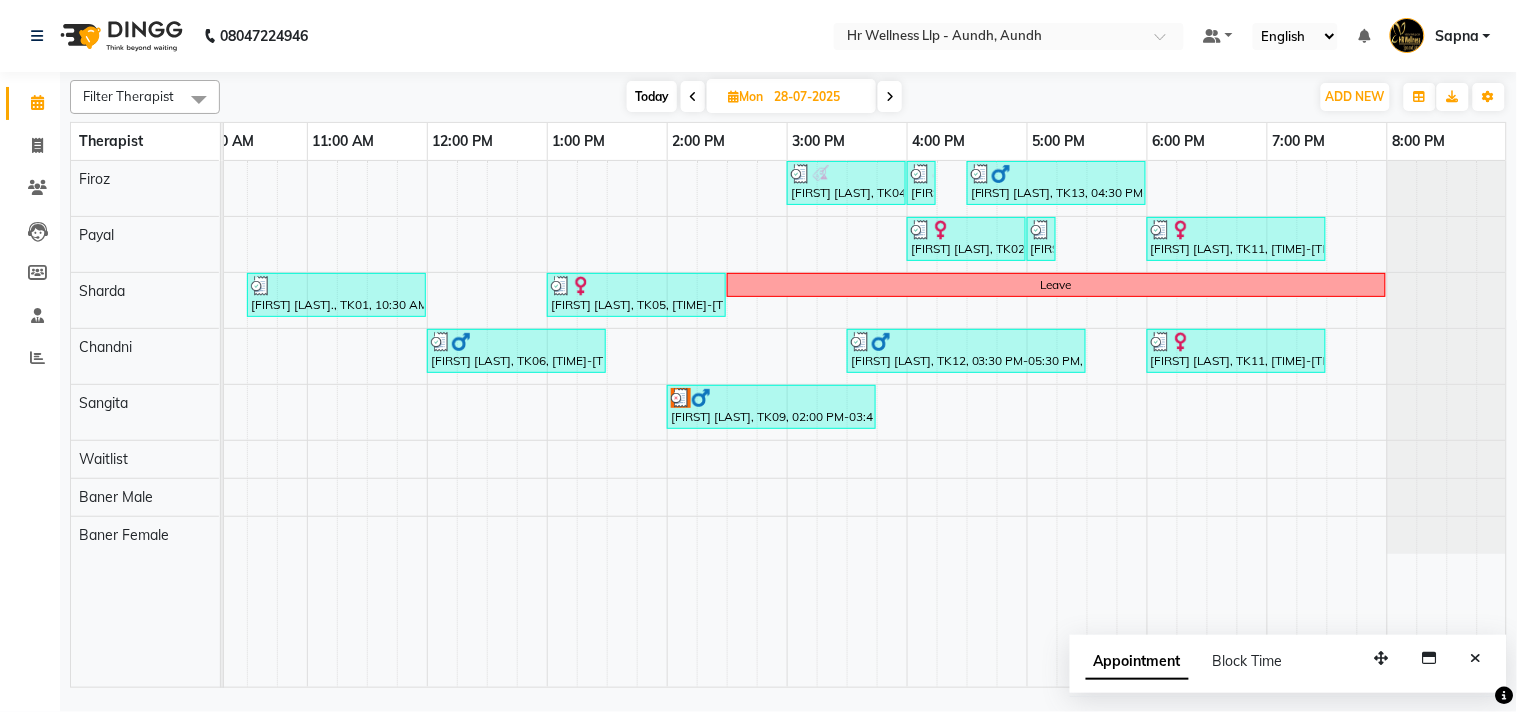 click at bounding box center [693, 97] 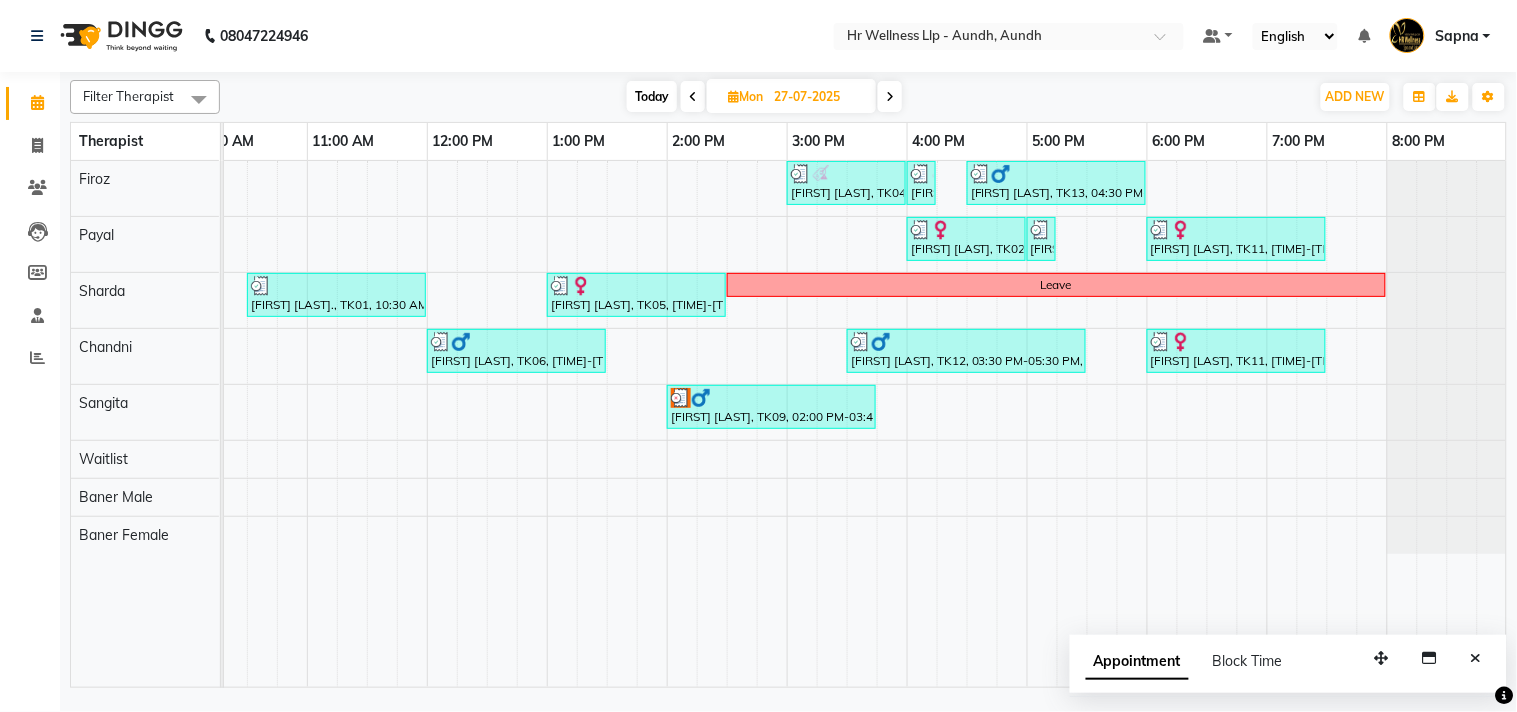 scroll, scrollTop: 0, scrollLeft: 0, axis: both 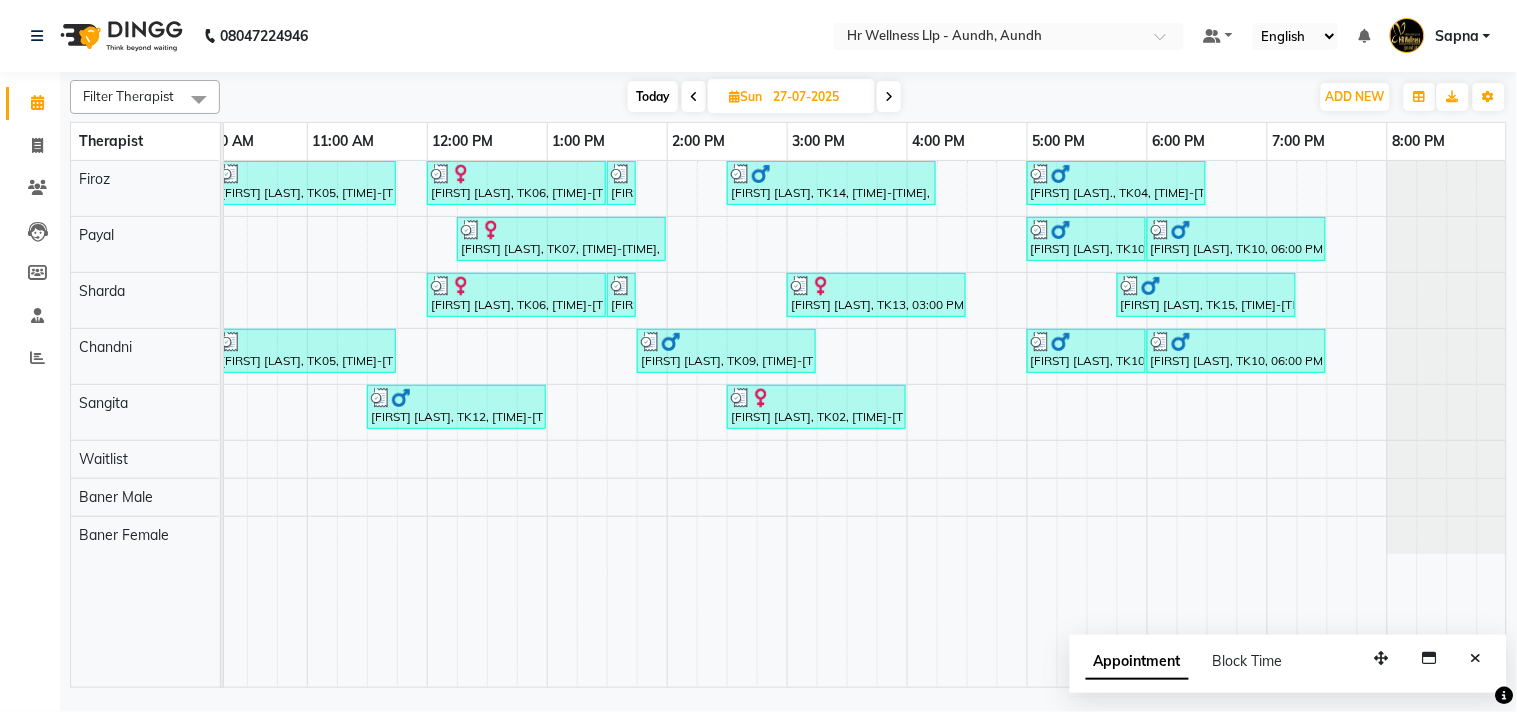 click at bounding box center (694, 96) 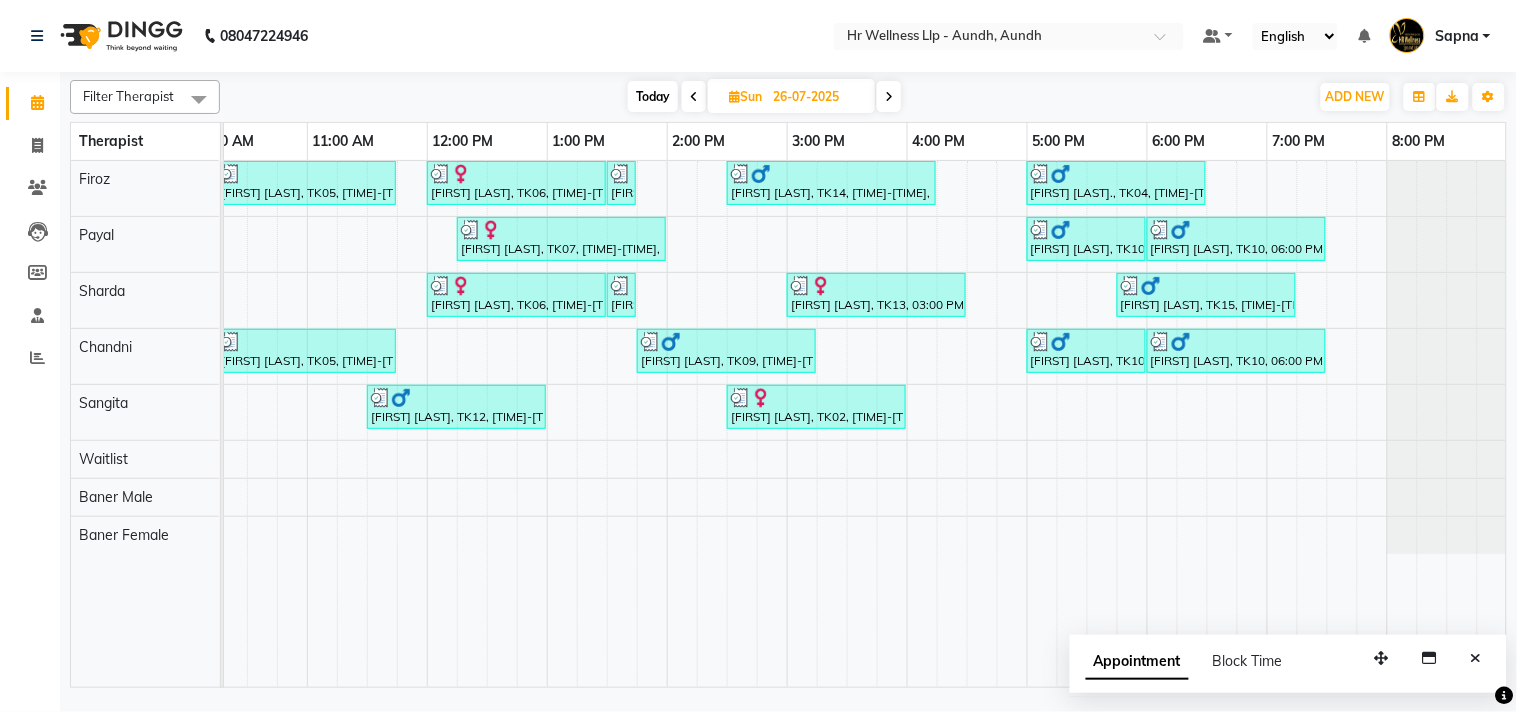 scroll, scrollTop: 0, scrollLeft: 0, axis: both 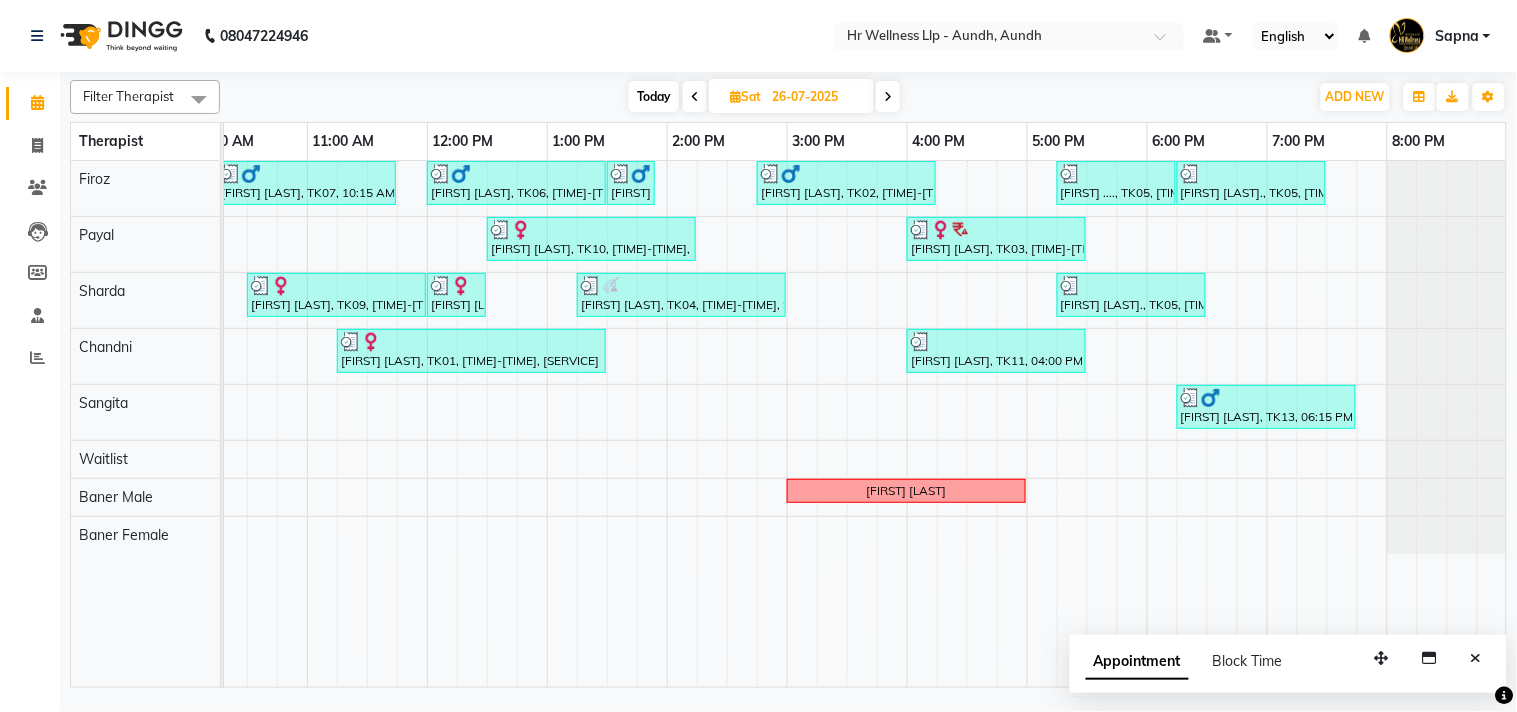click at bounding box center [695, 96] 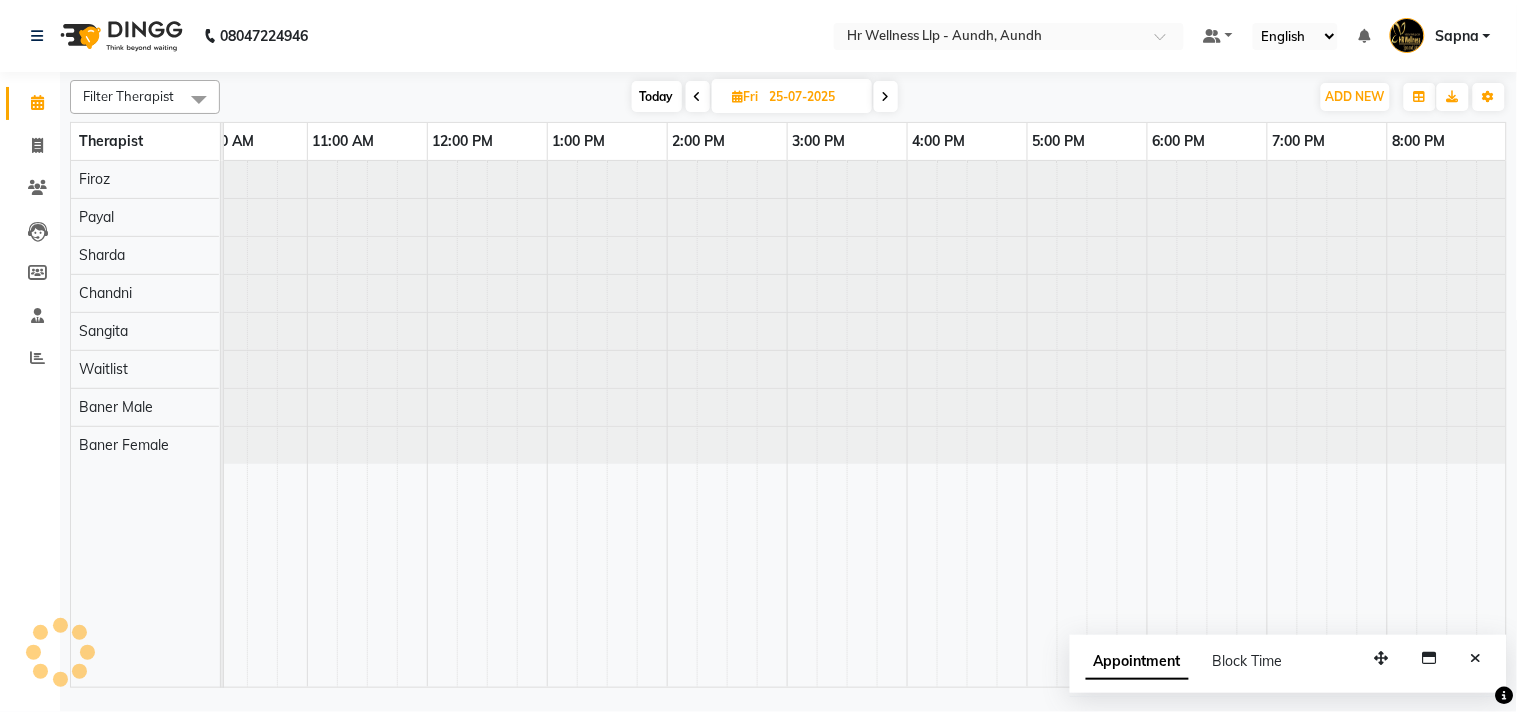scroll, scrollTop: 0, scrollLeft: 0, axis: both 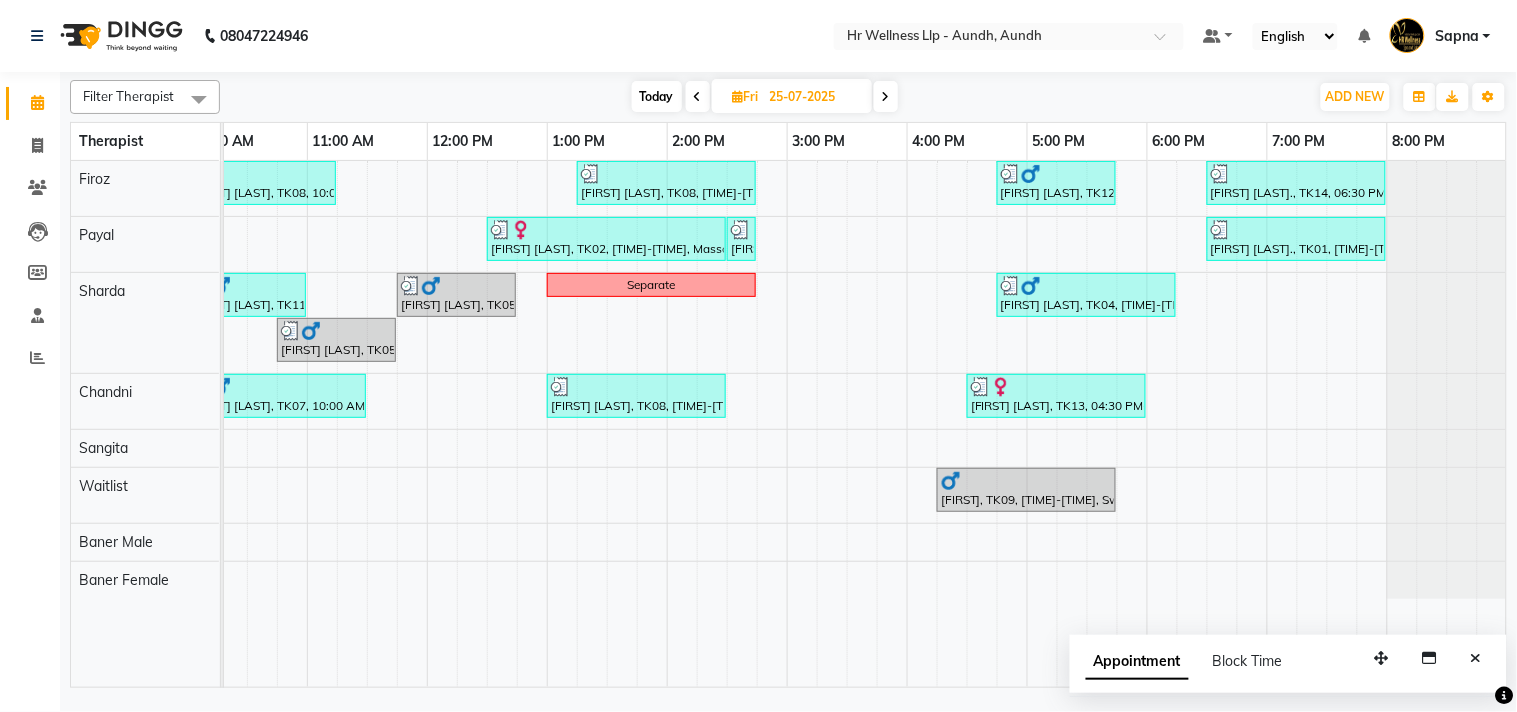 click at bounding box center (698, 96) 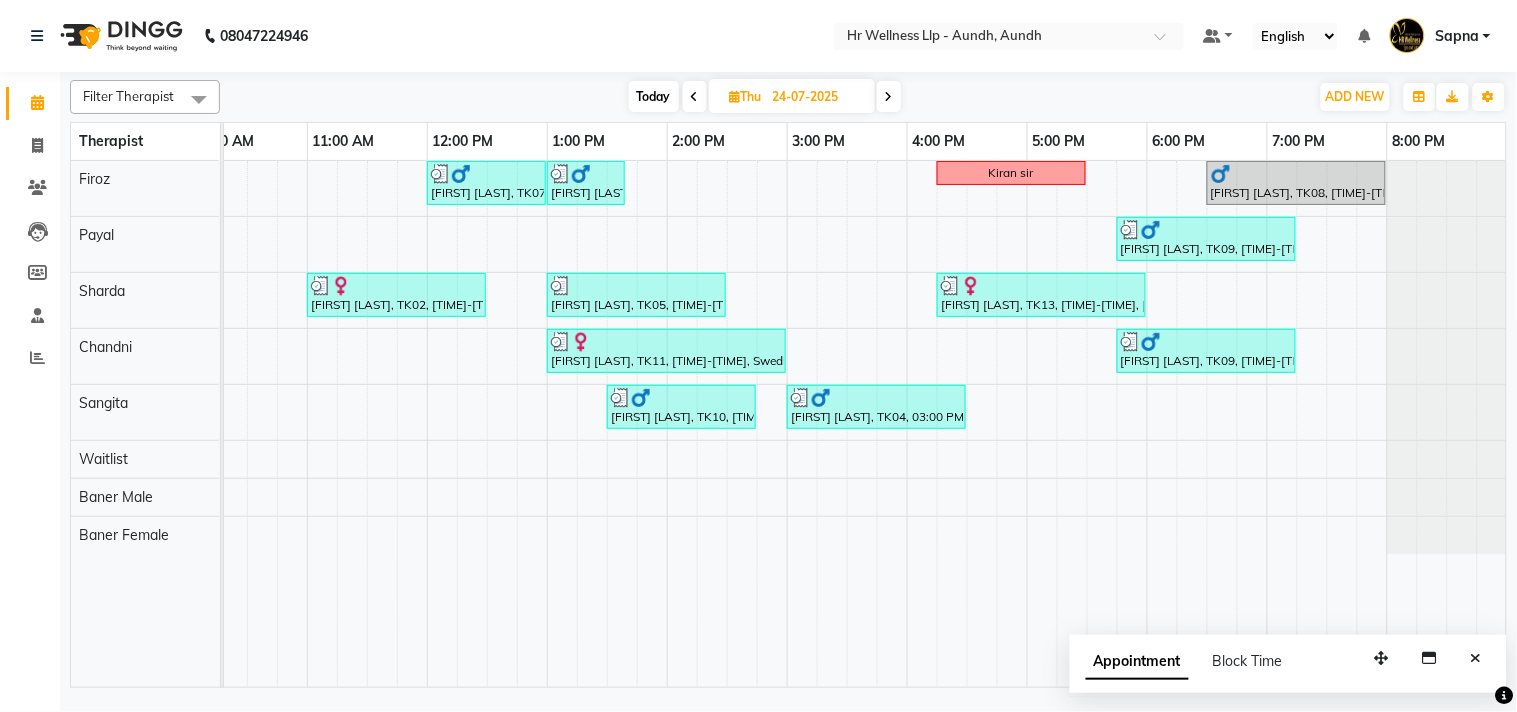 click at bounding box center (695, 96) 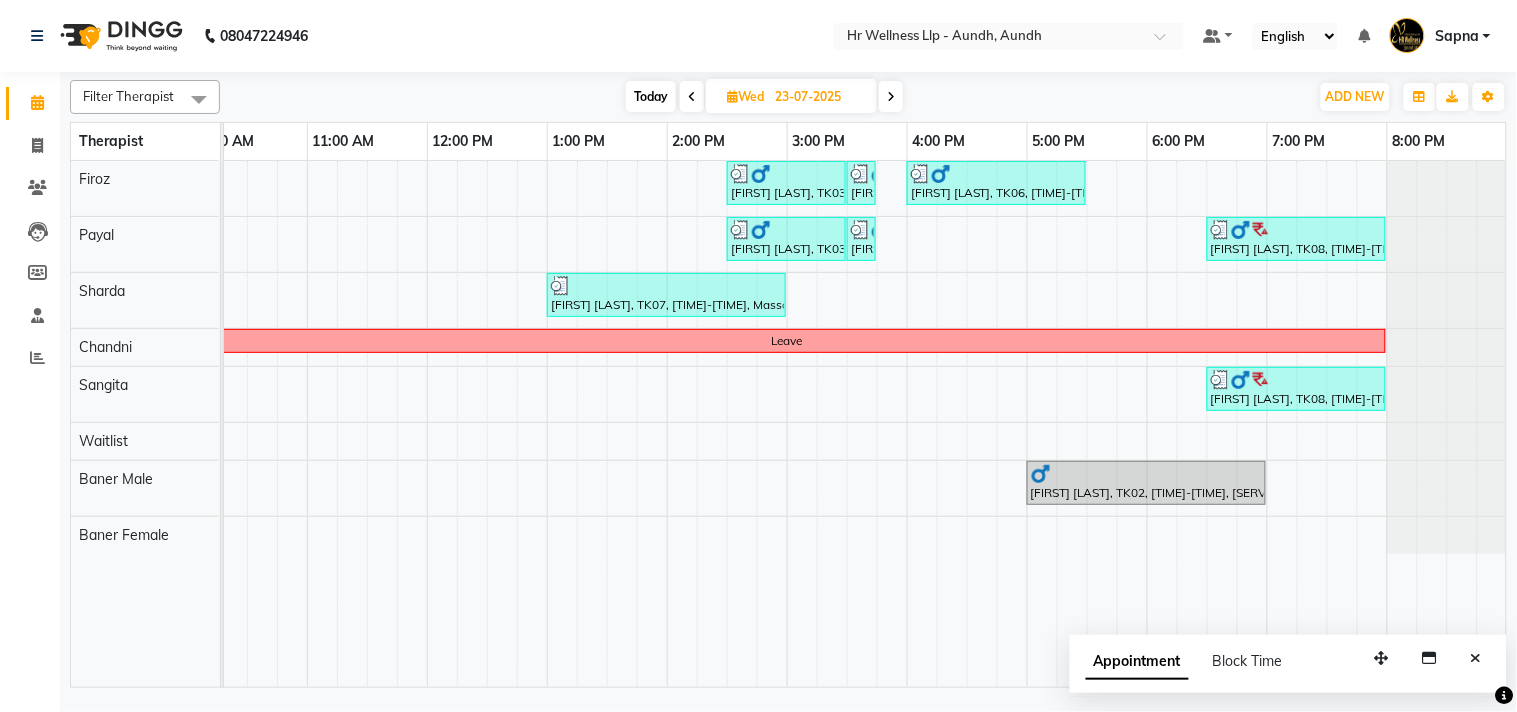 click at bounding box center [692, 97] 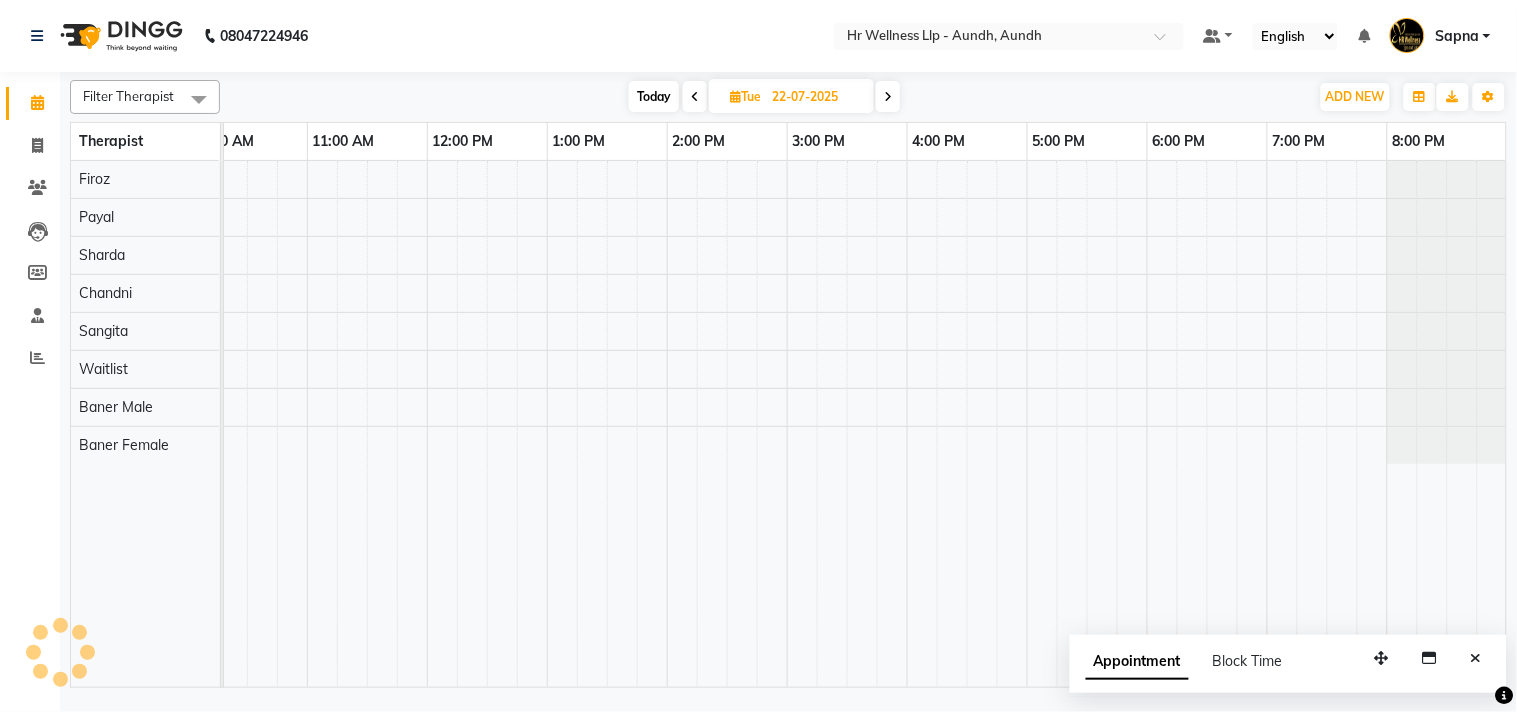 click at bounding box center (695, 96) 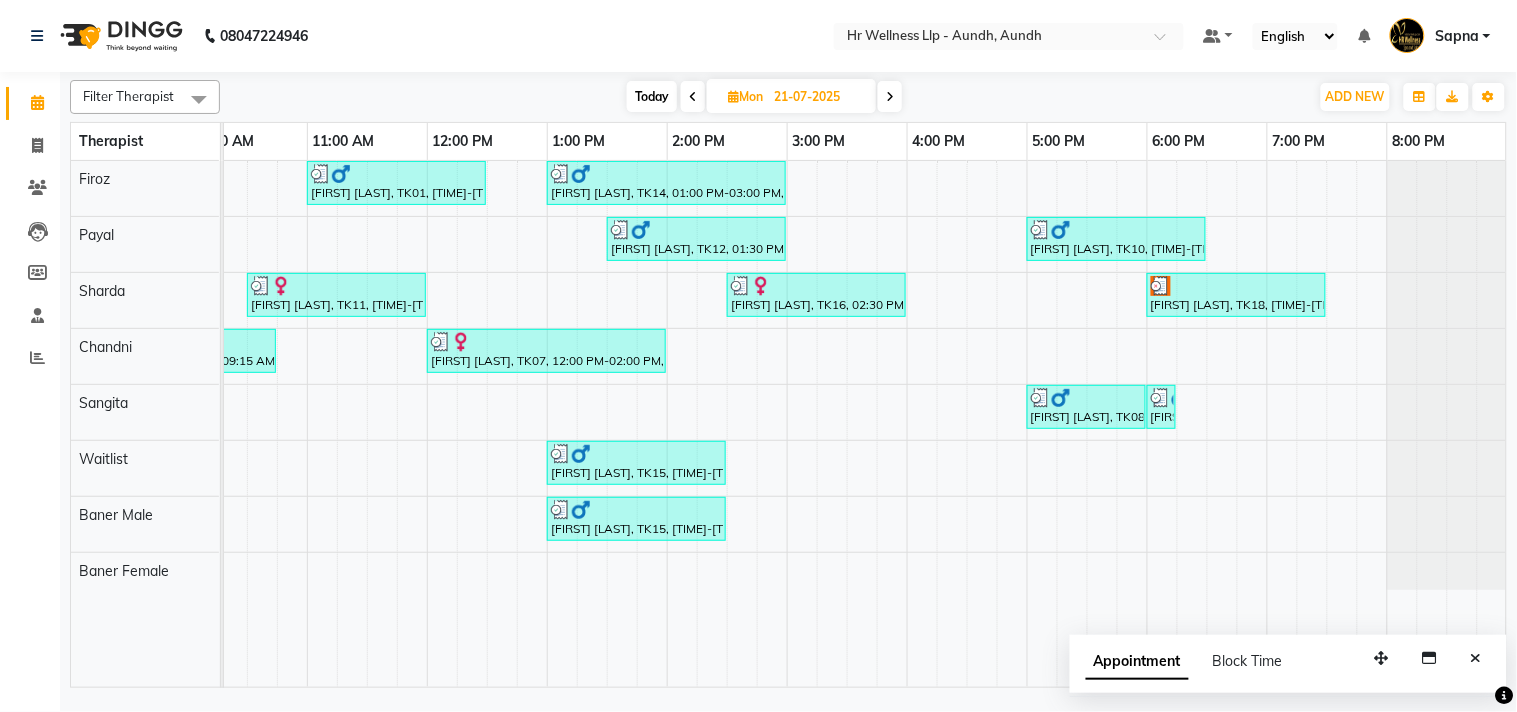 click at bounding box center (693, 97) 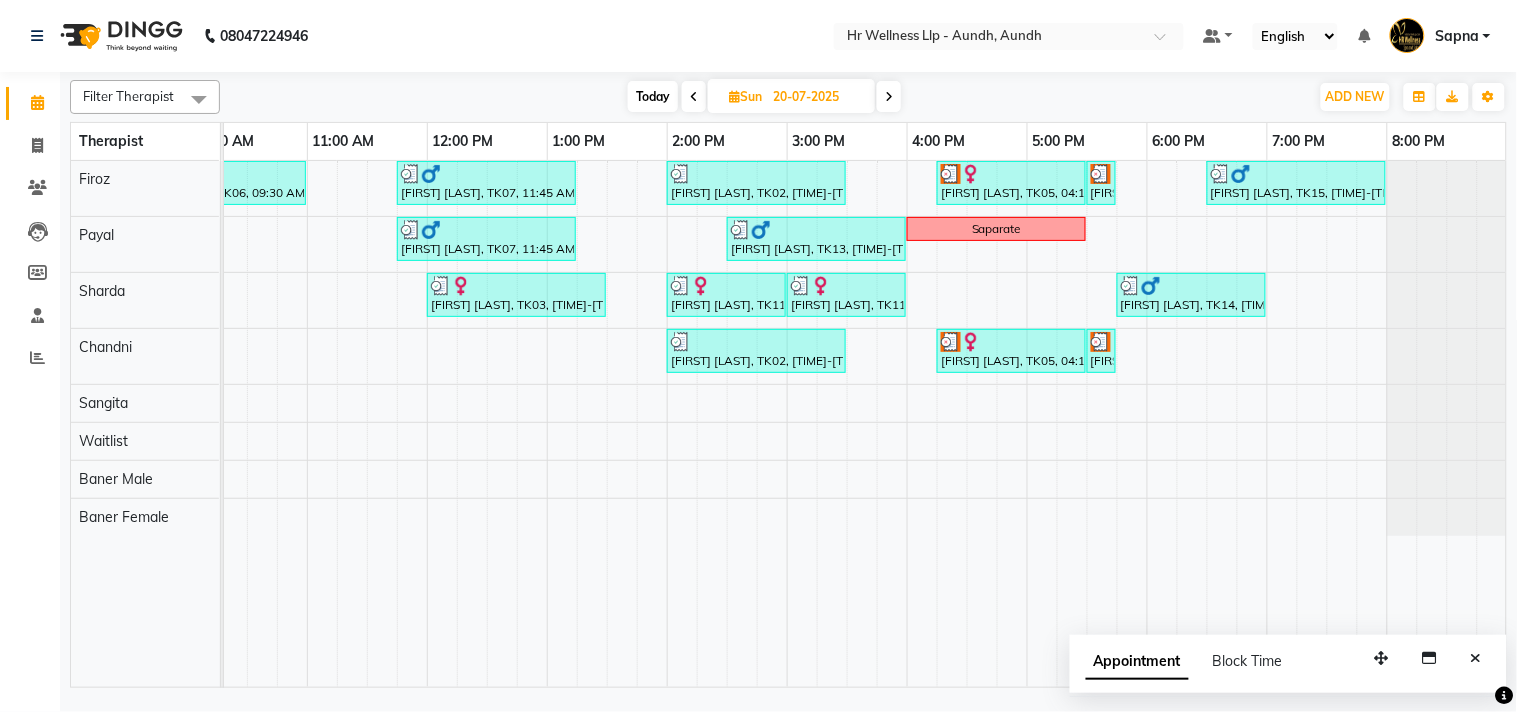 click at bounding box center (694, 96) 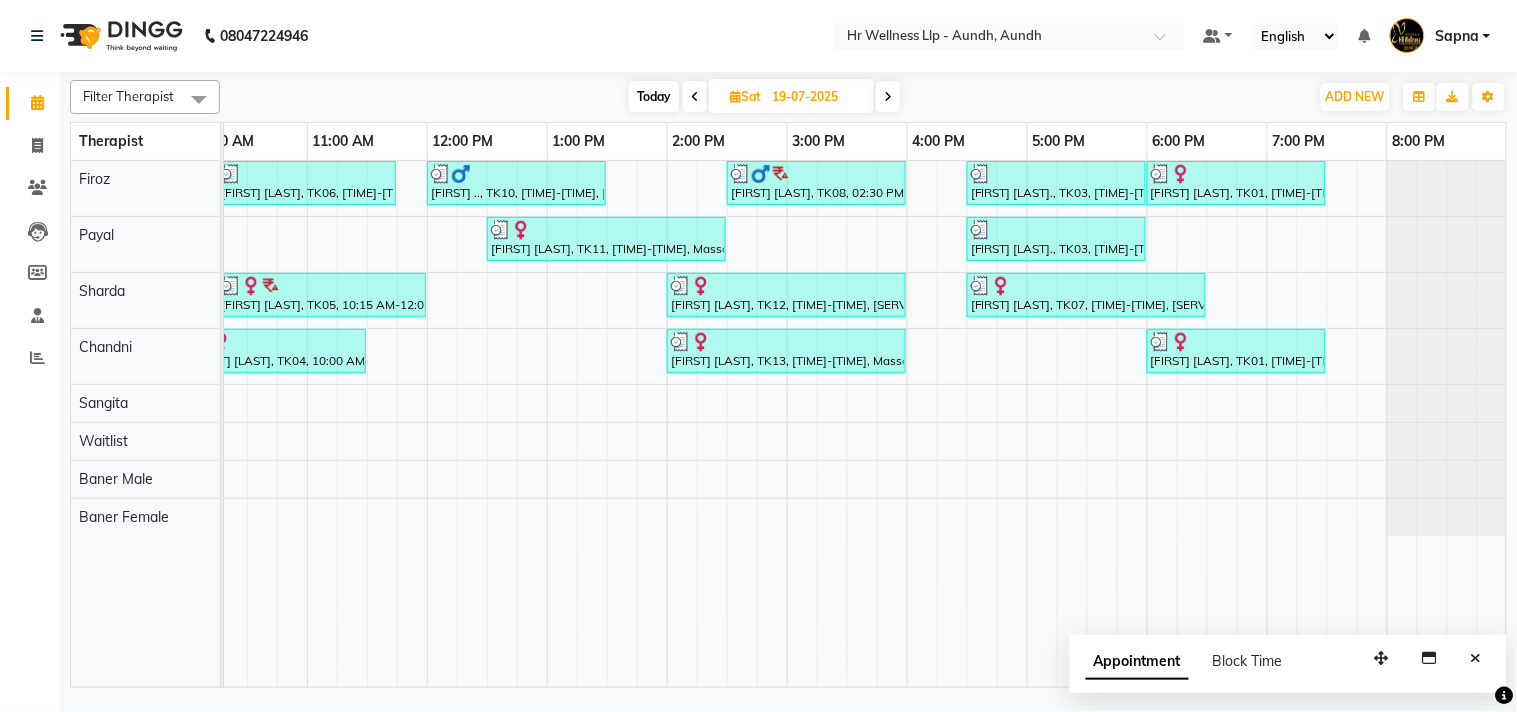 click at bounding box center [735, 96] 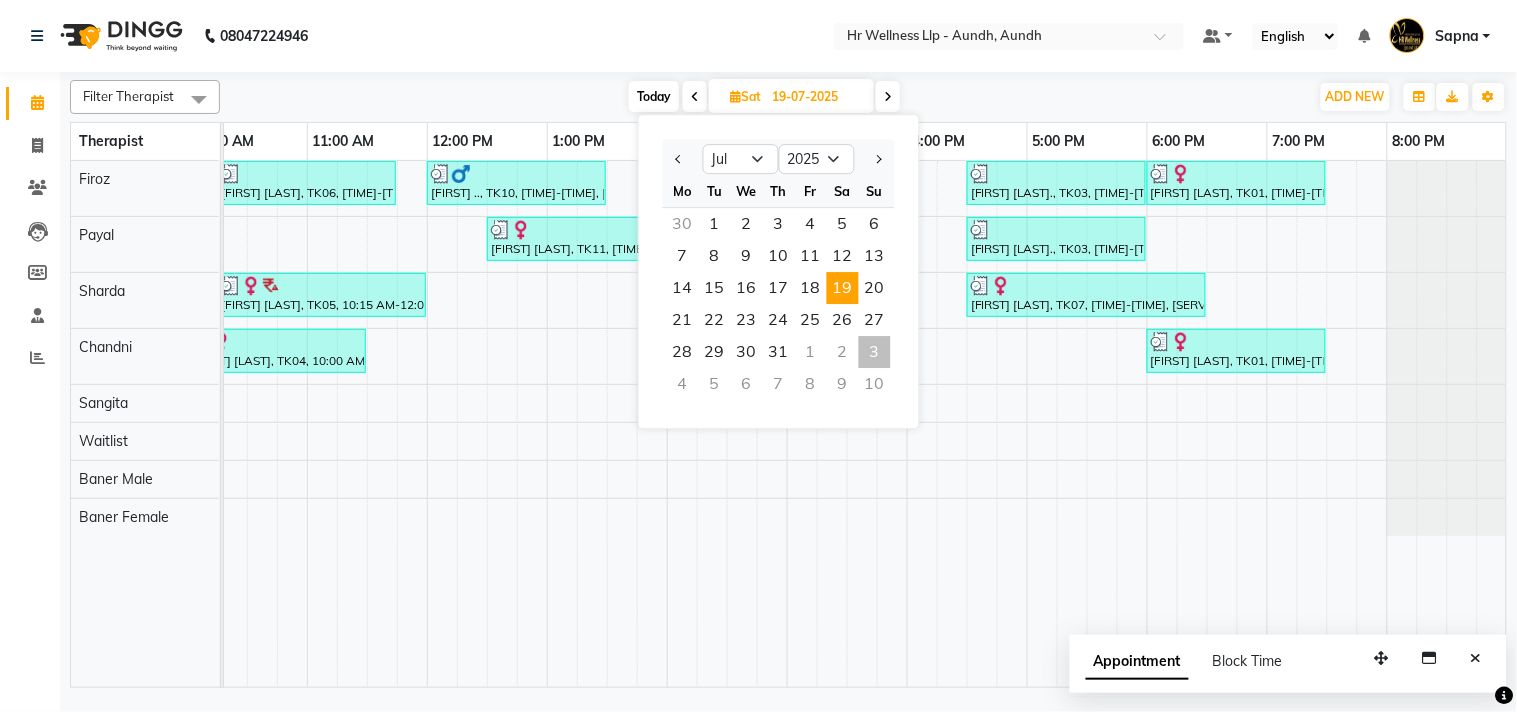 click on "3" at bounding box center (875, 352) 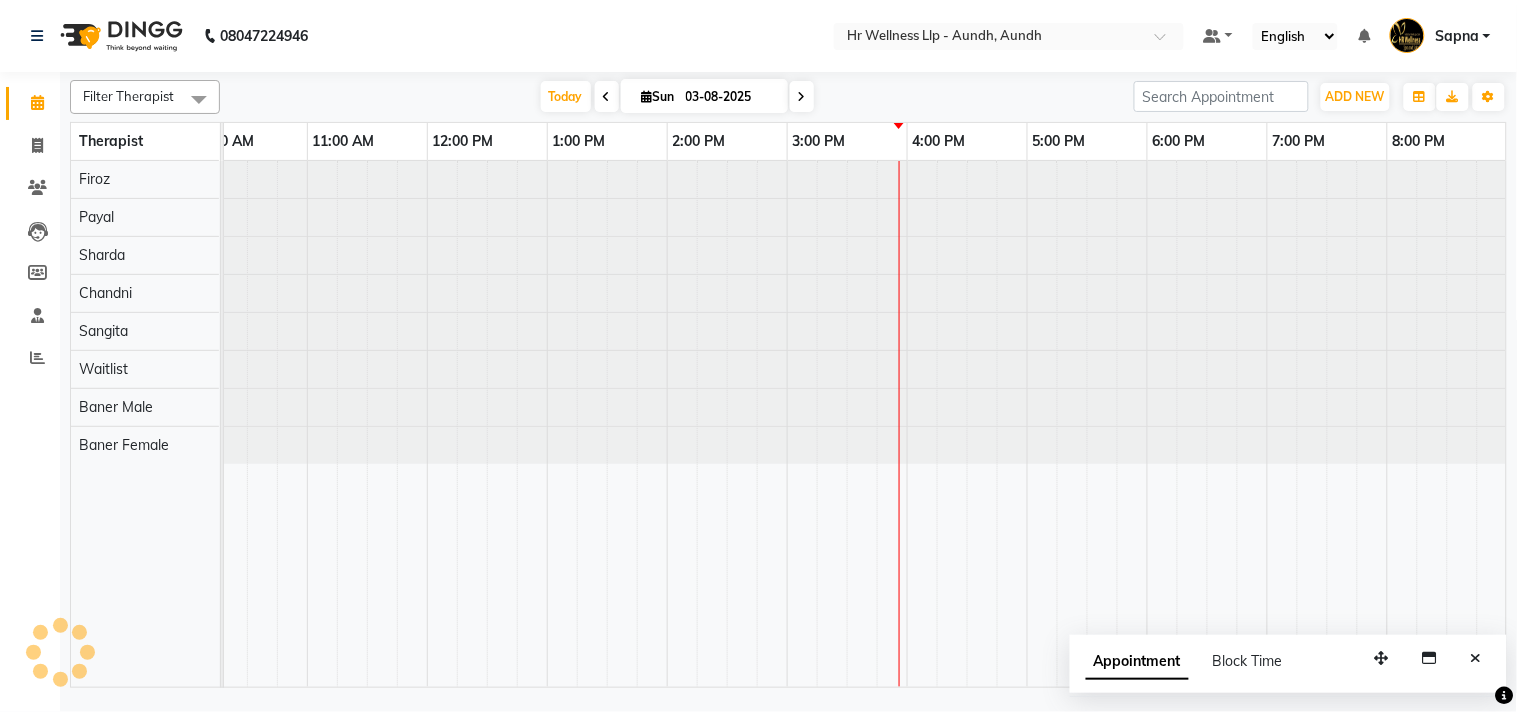 scroll, scrollTop: 0, scrollLeft: 277, axis: horizontal 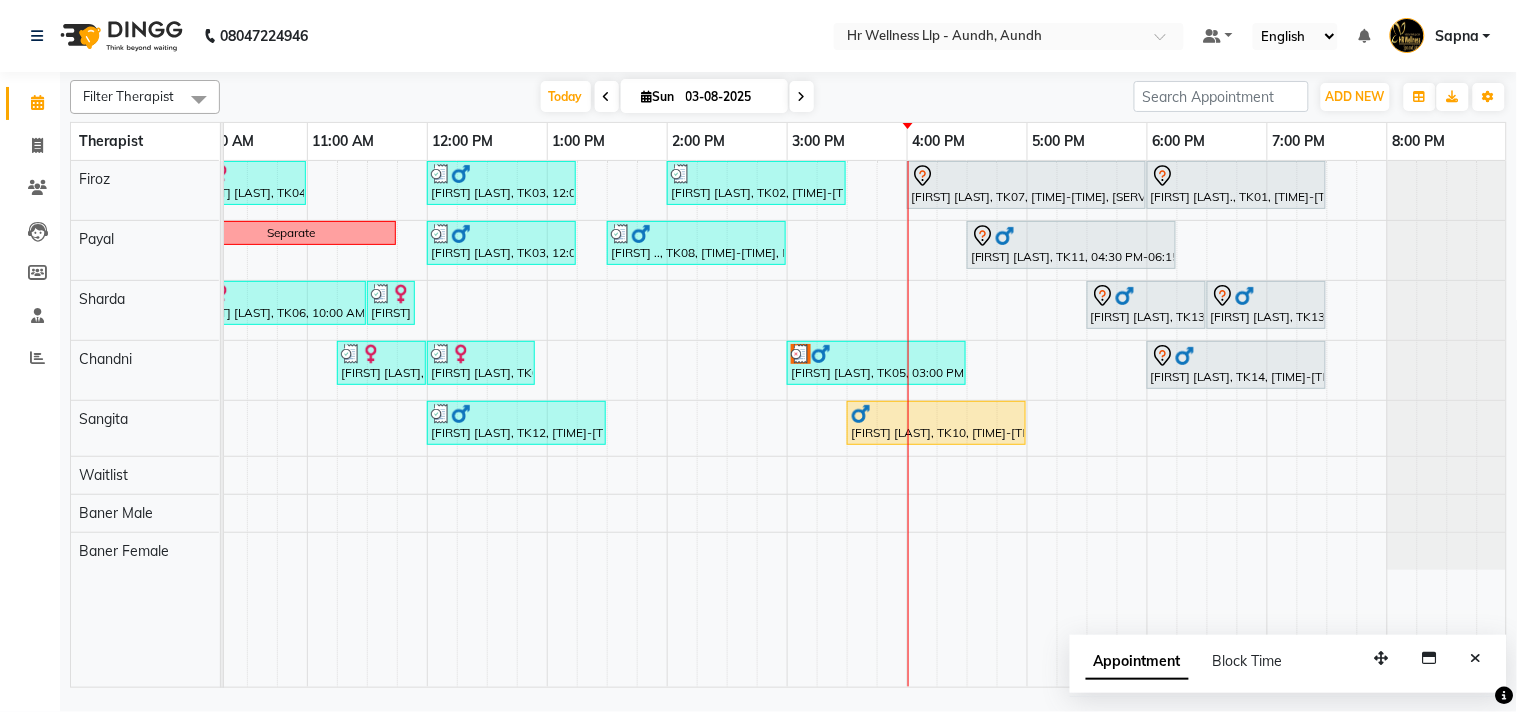click at bounding box center [607, 96] 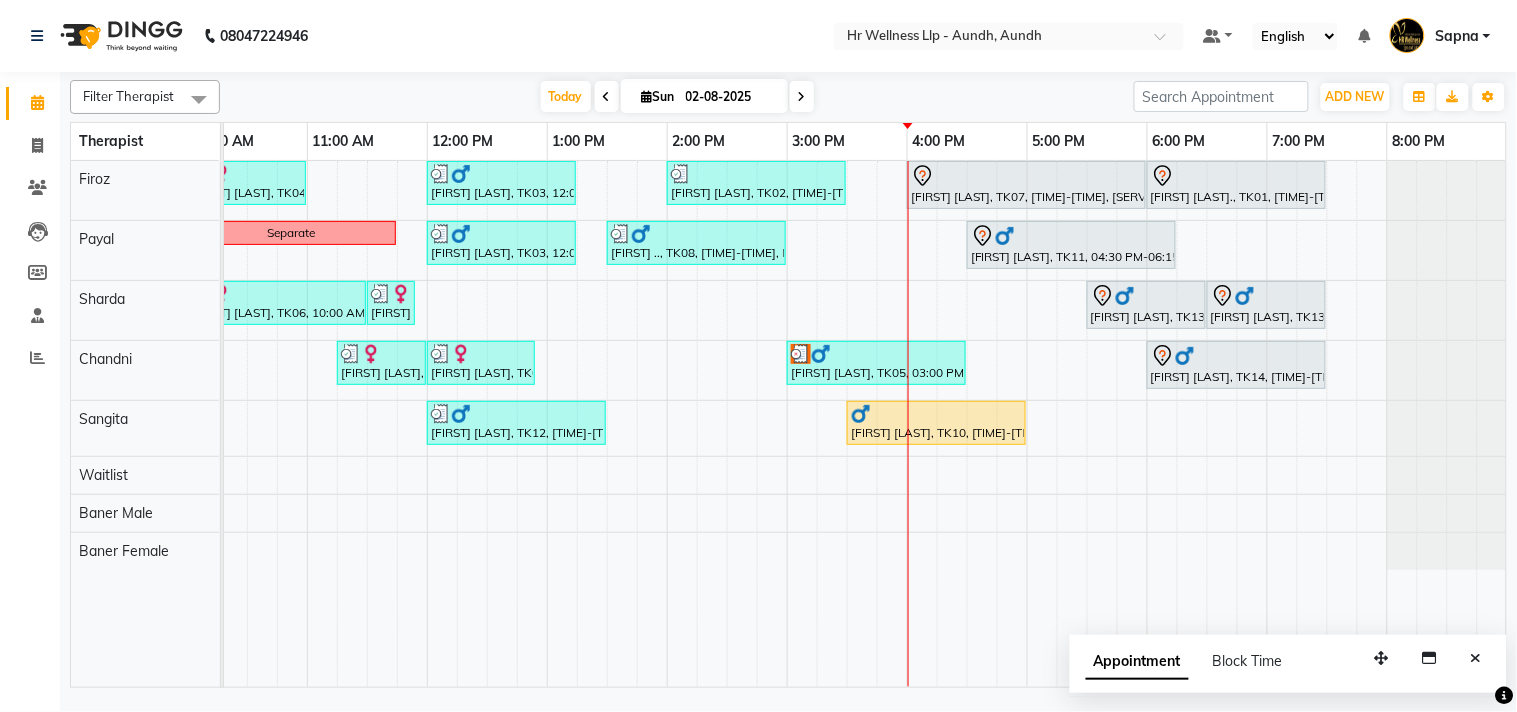 scroll, scrollTop: 0, scrollLeft: 0, axis: both 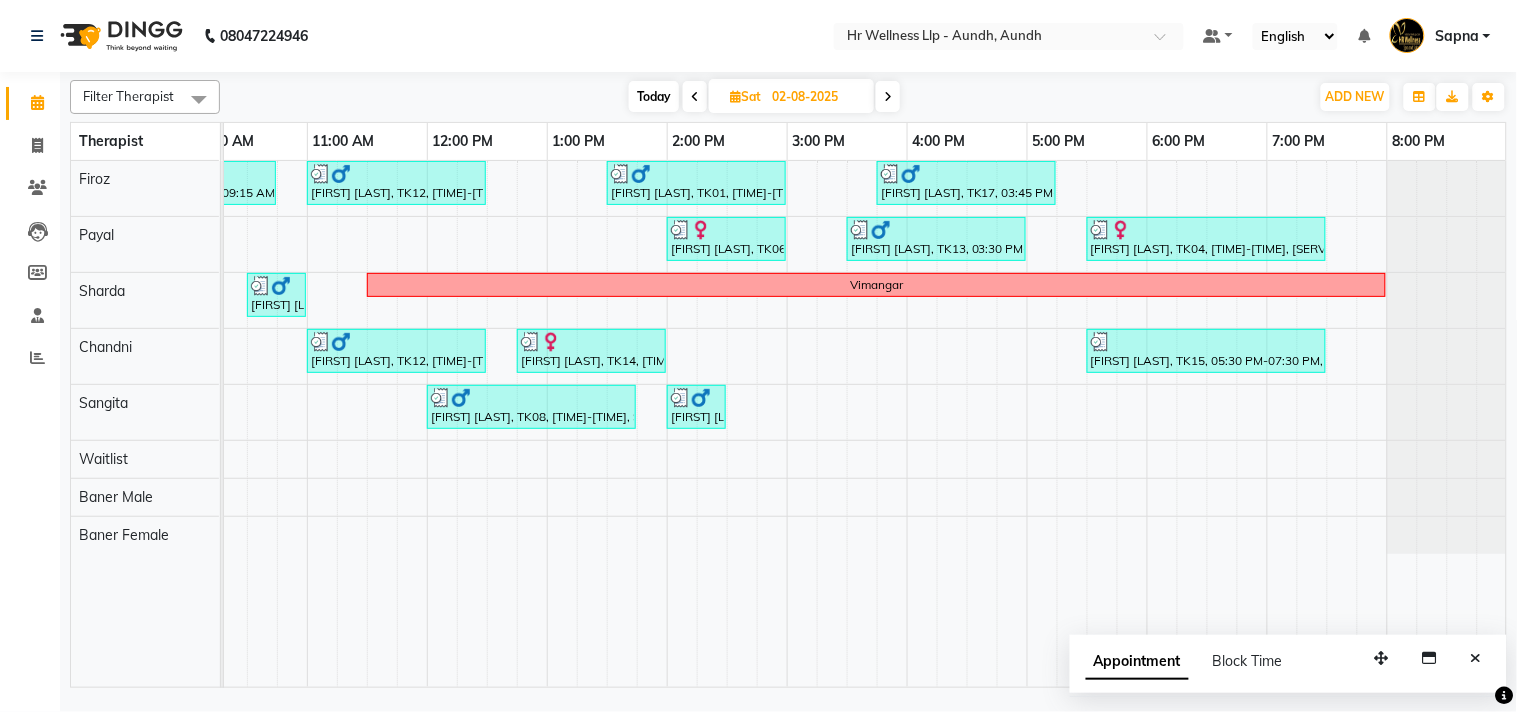 click at bounding box center (695, 96) 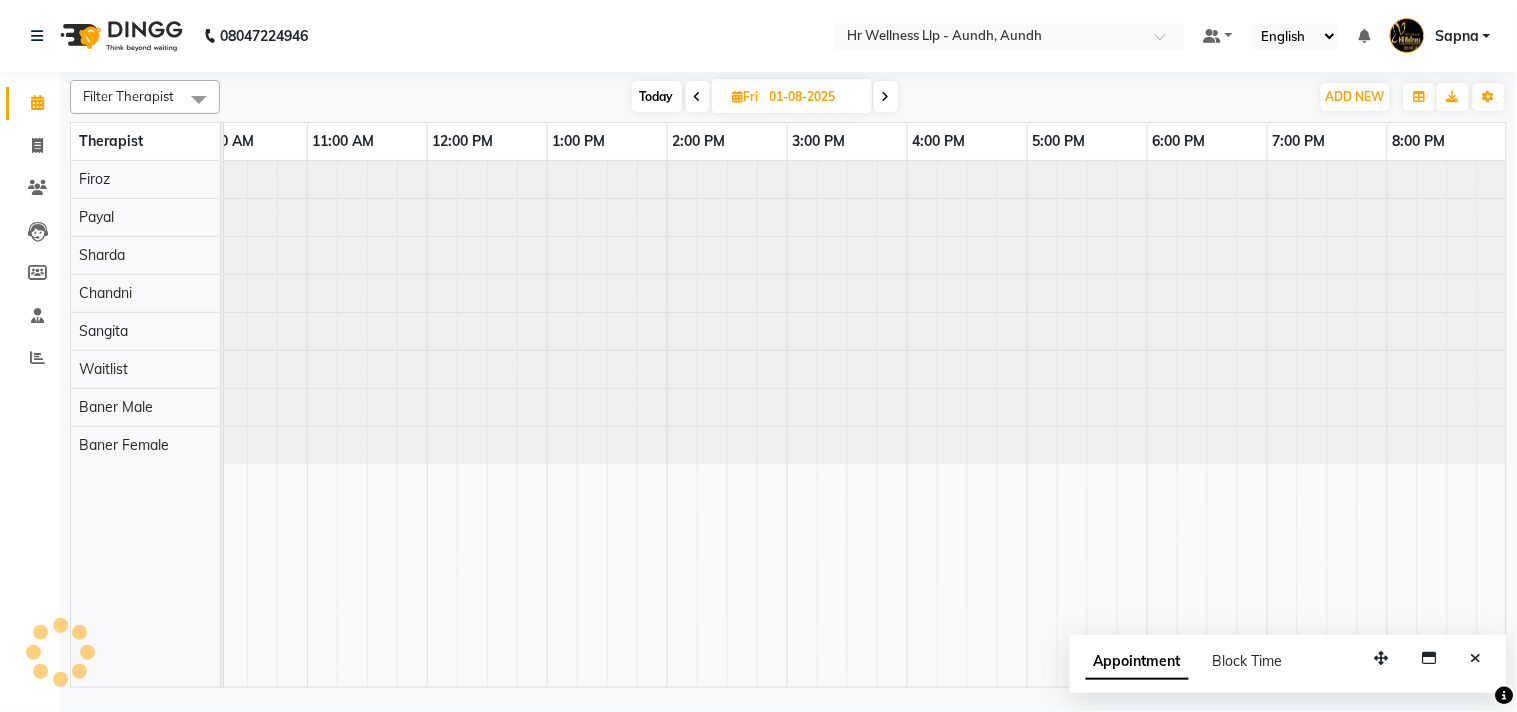 scroll, scrollTop: 0, scrollLeft: 277, axis: horizontal 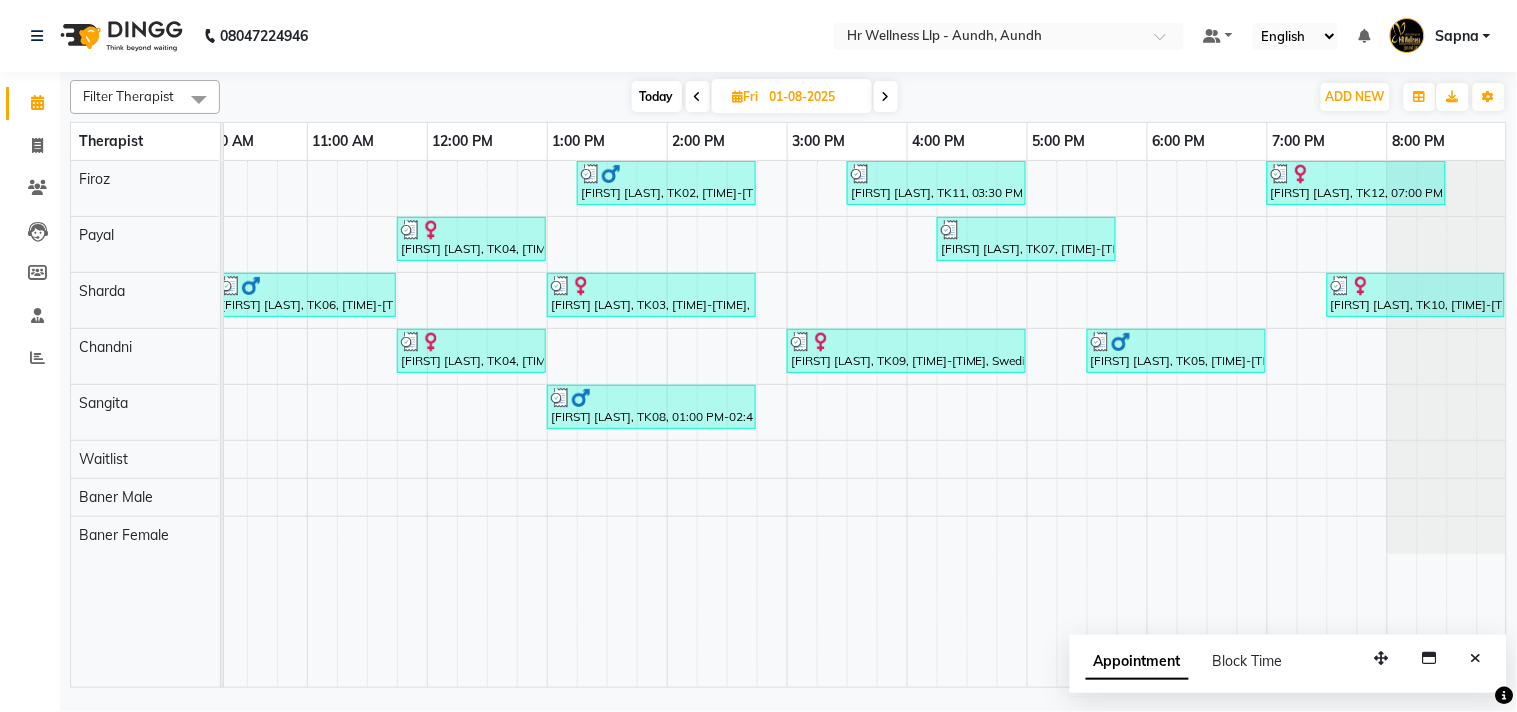 click at bounding box center [886, 96] 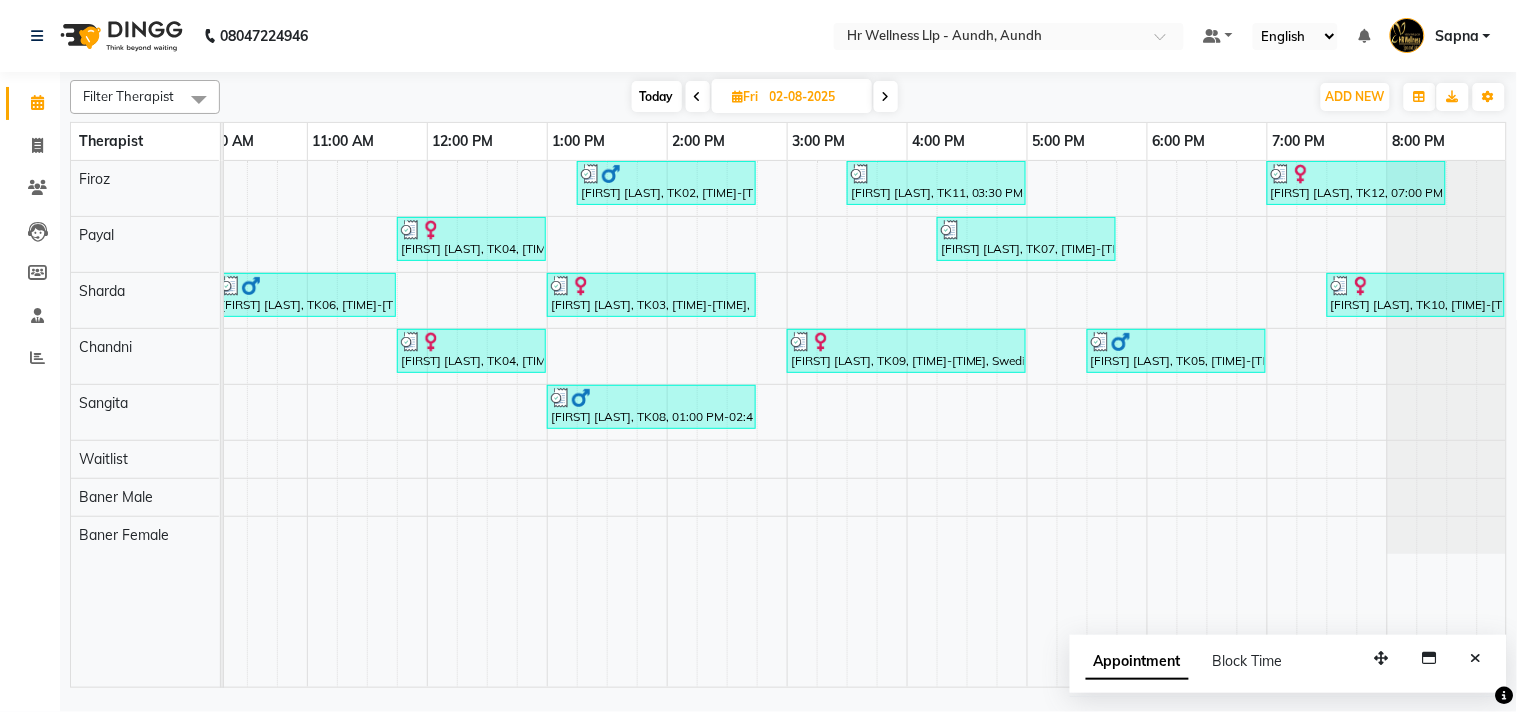 scroll, scrollTop: 0, scrollLeft: 277, axis: horizontal 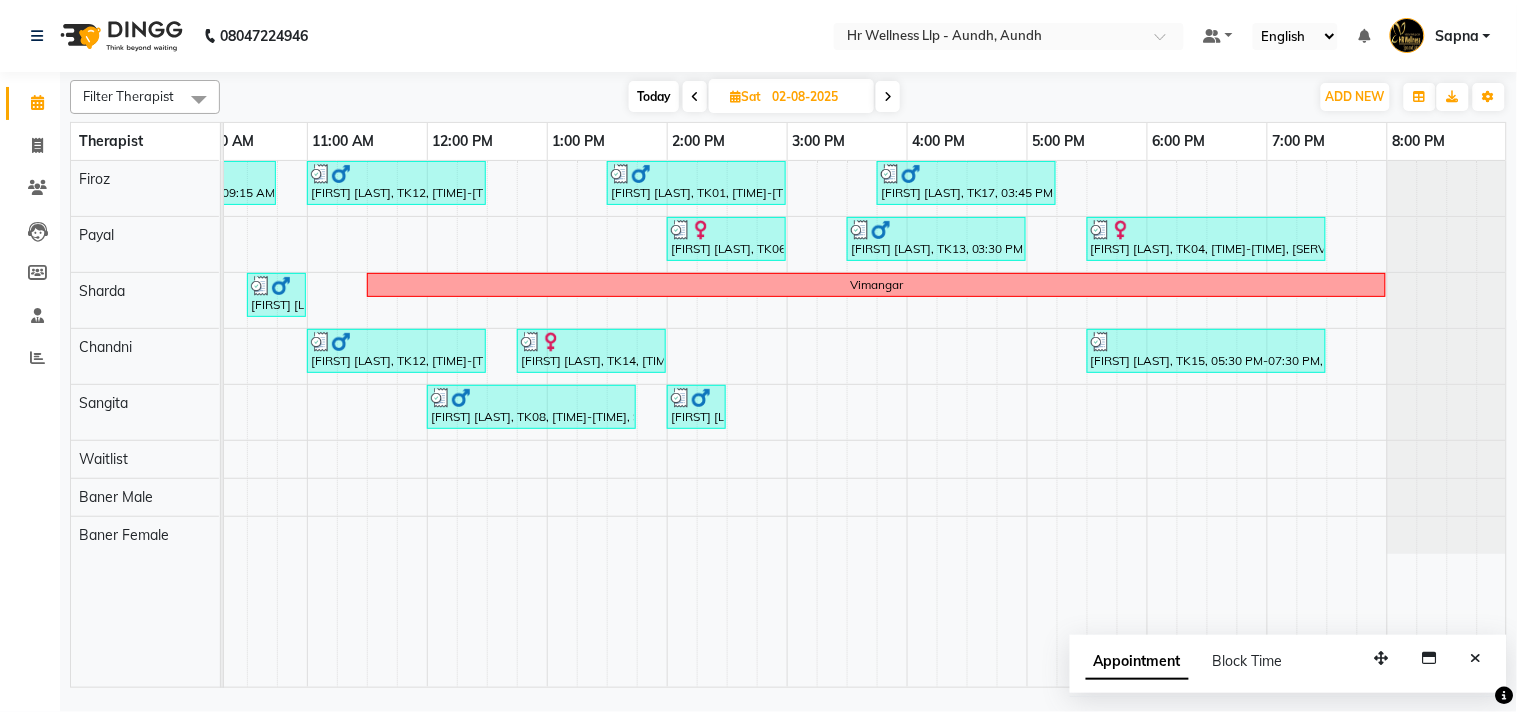 click at bounding box center (888, 97) 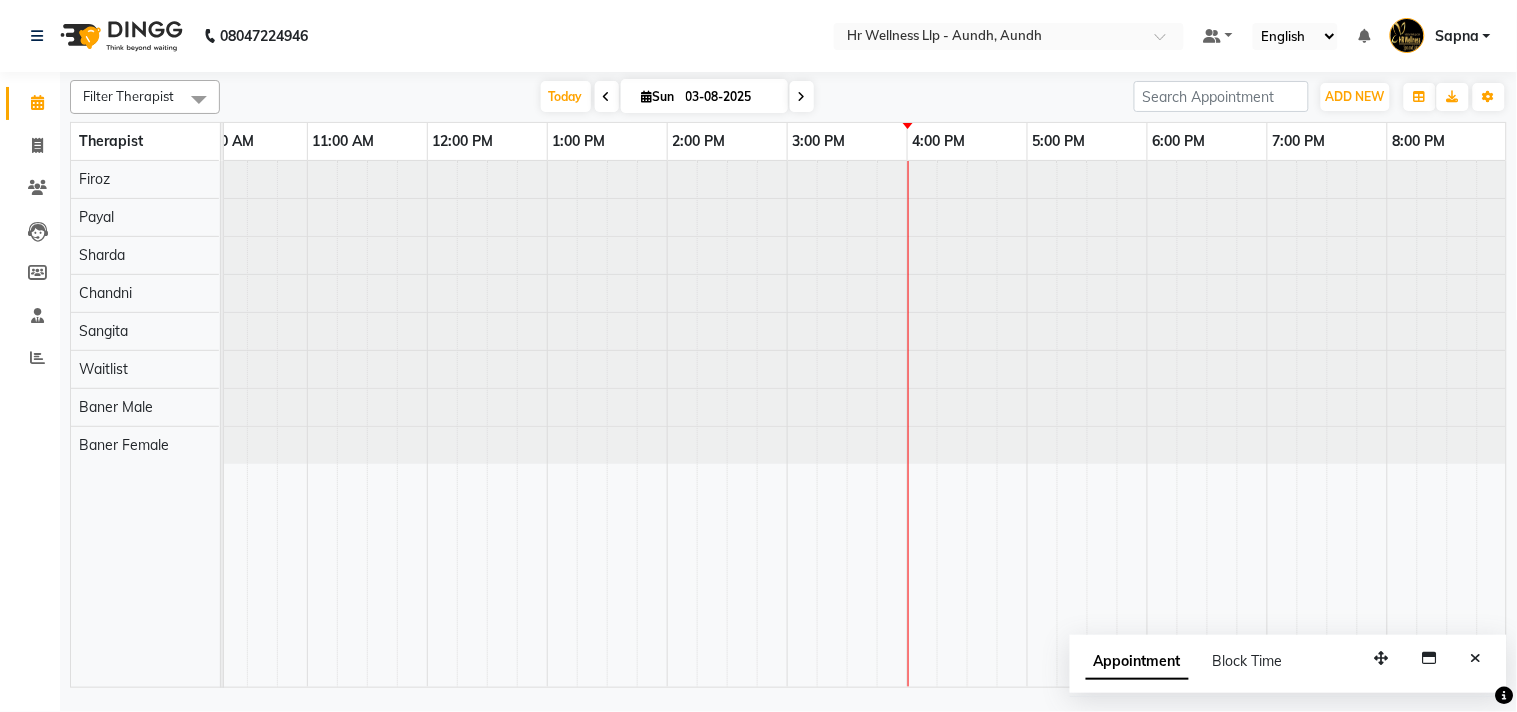 scroll, scrollTop: 0, scrollLeft: 0, axis: both 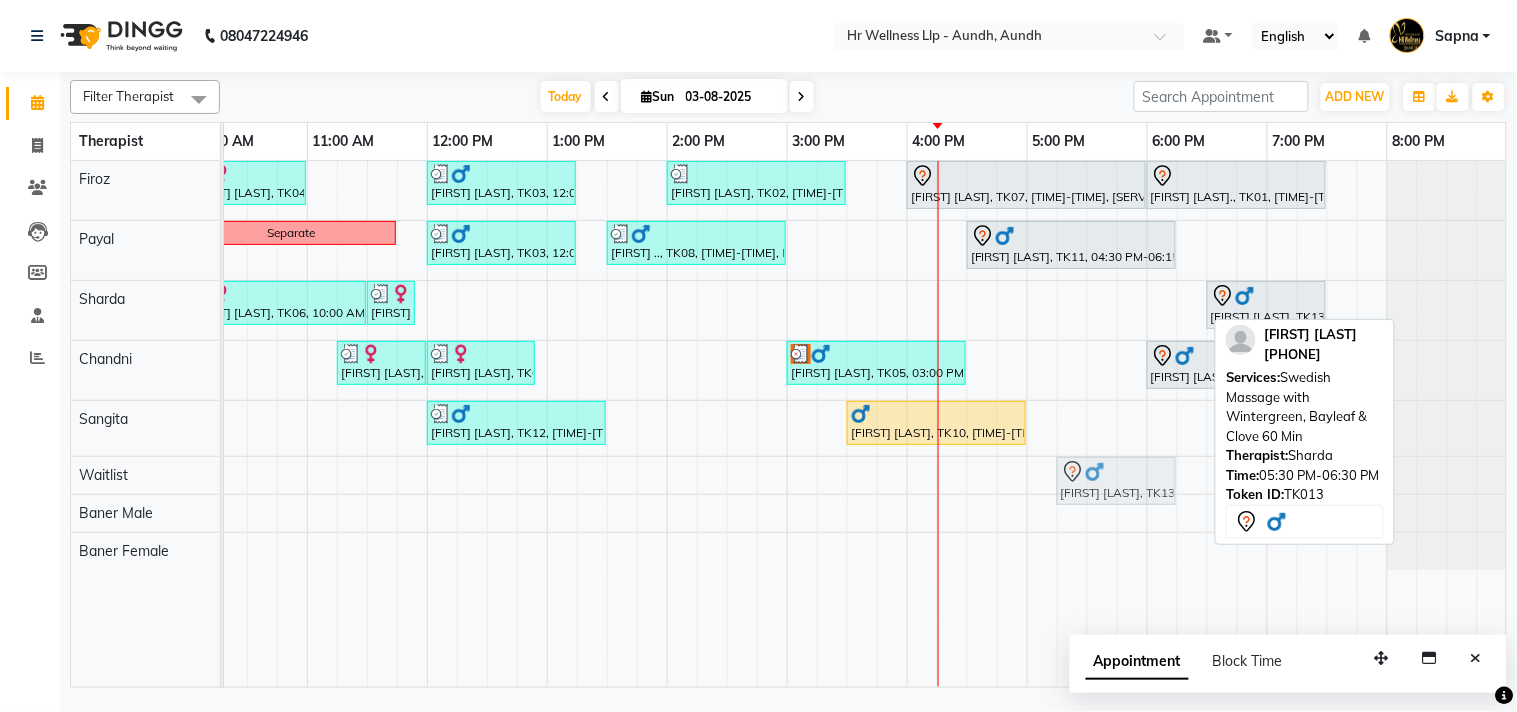 drag, startPoint x: 1160, startPoint y: 300, endPoint x: 1137, endPoint y: 458, distance: 159.66527 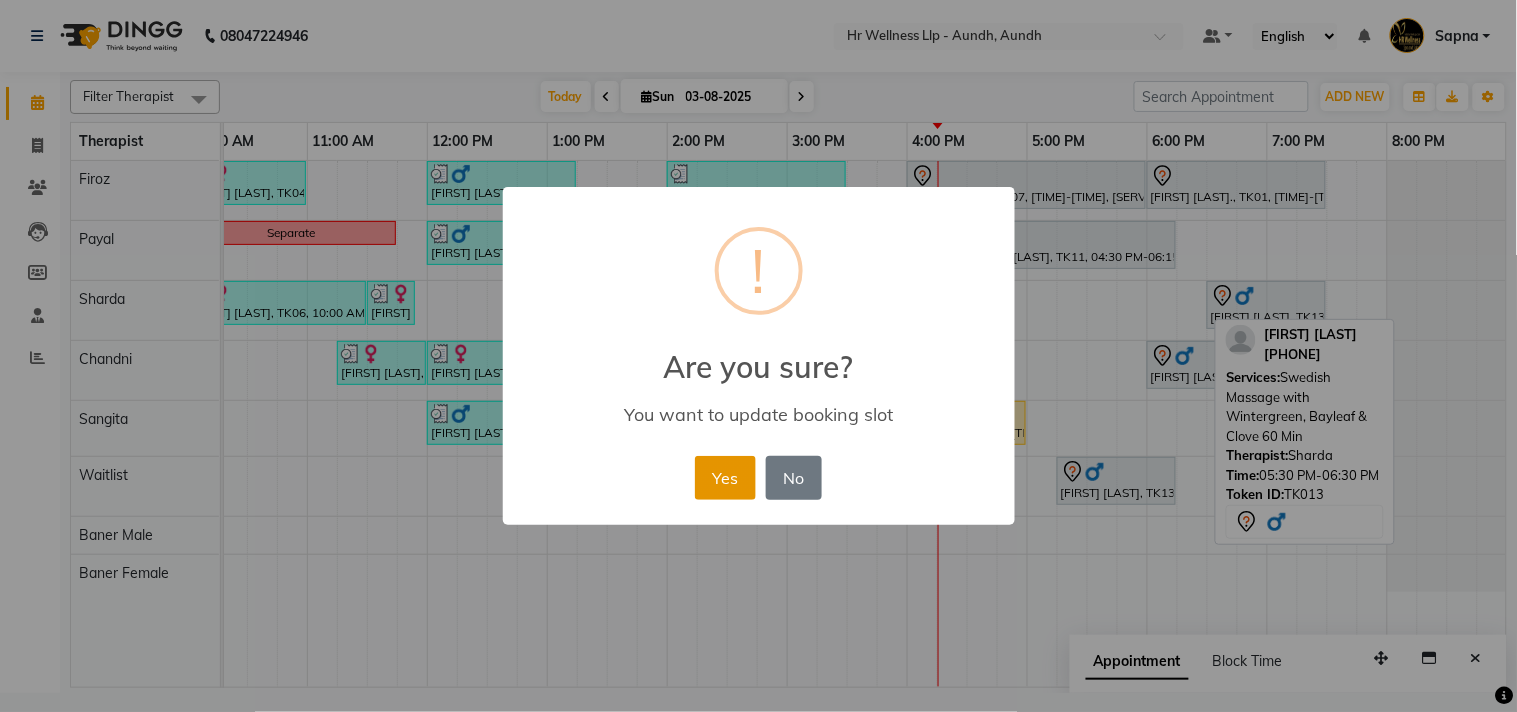 click on "Yes" at bounding box center (725, 478) 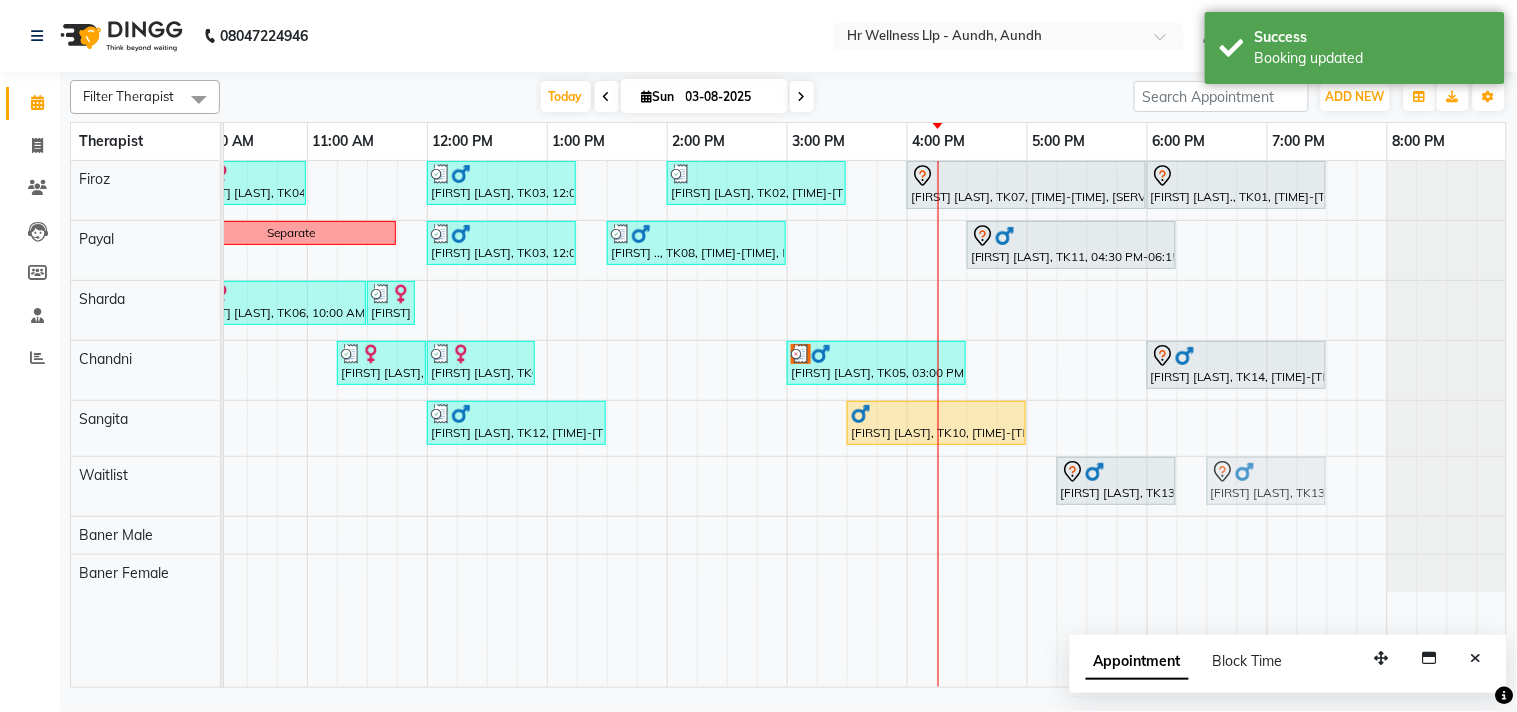 drag, startPoint x: 1227, startPoint y: 315, endPoint x: 1225, endPoint y: 471, distance: 156.01282 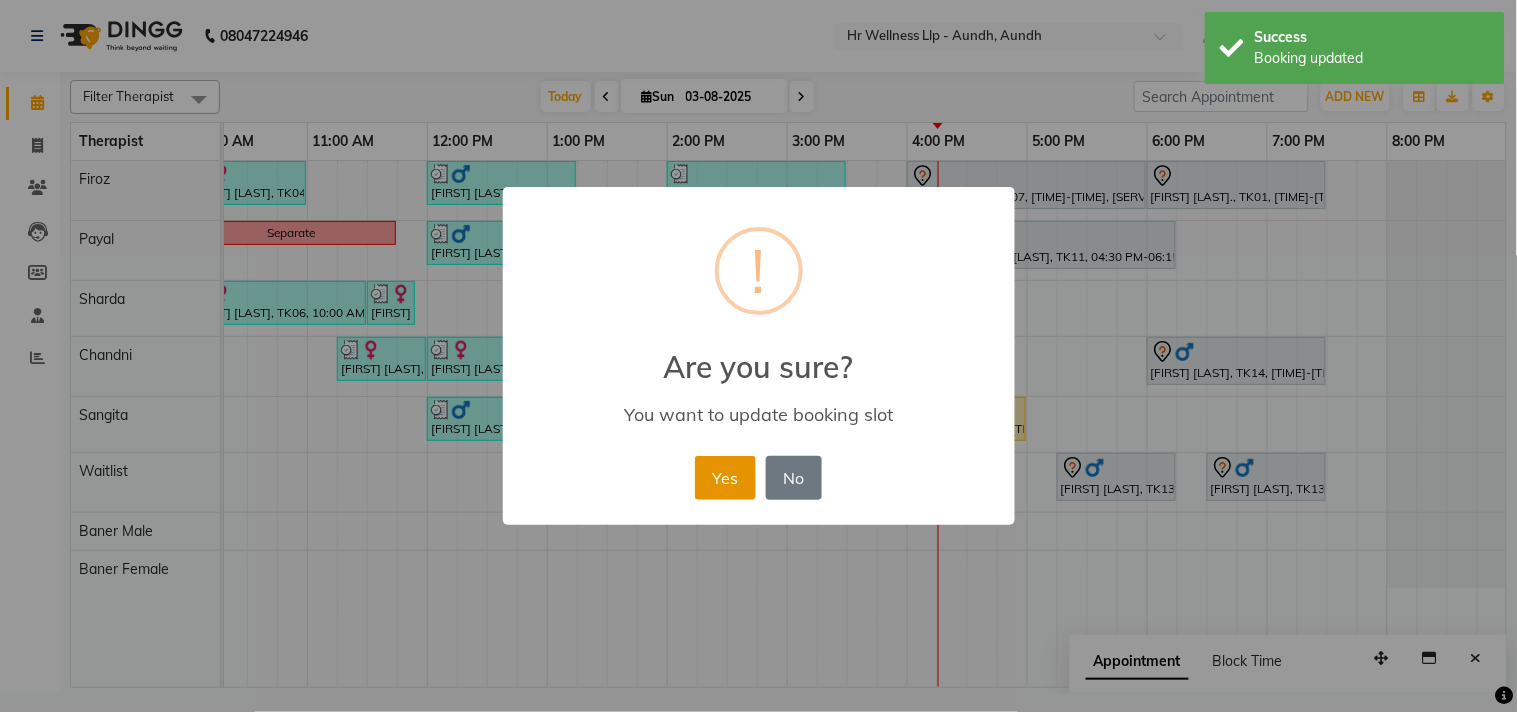 click on "Yes" at bounding box center (725, 478) 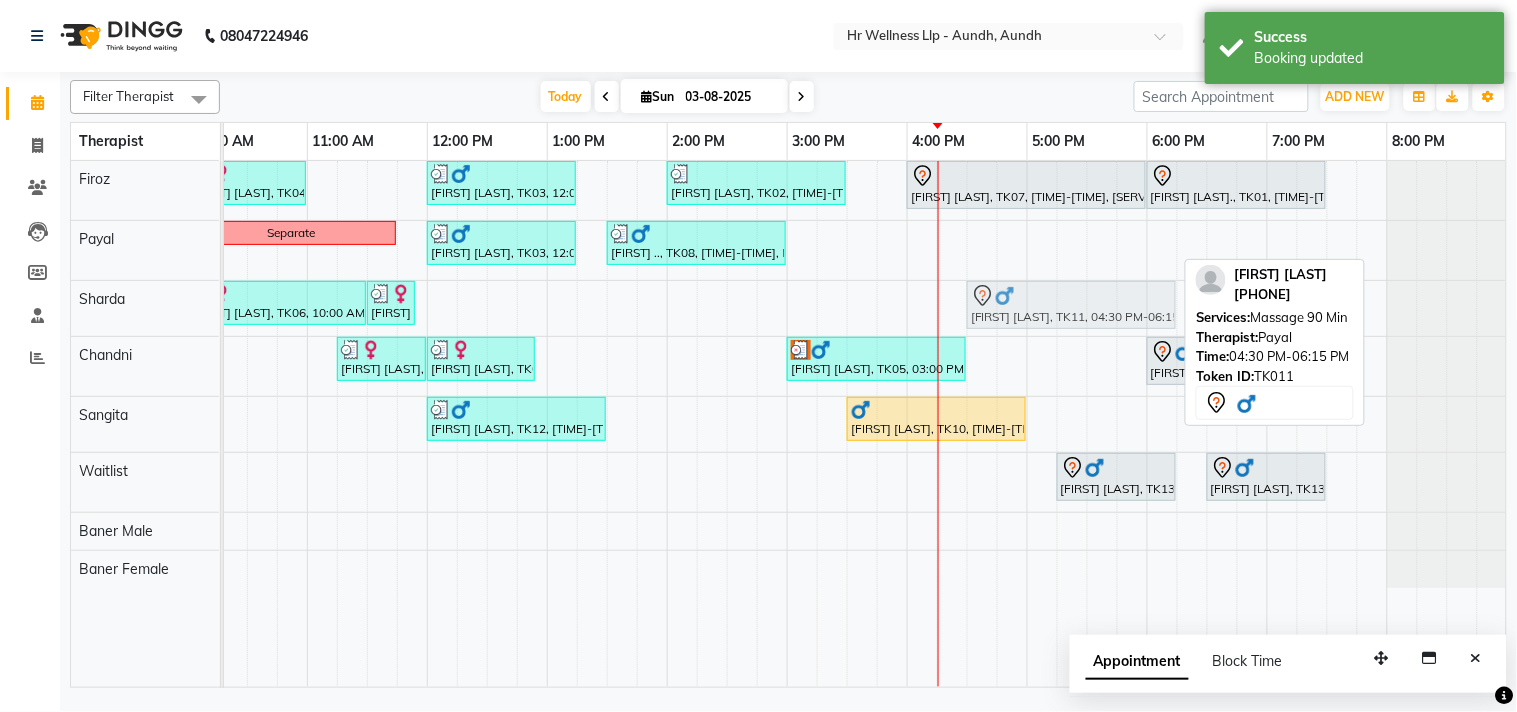 drag, startPoint x: 998, startPoint y: 251, endPoint x: 1002, endPoint y: 295, distance: 44.181442 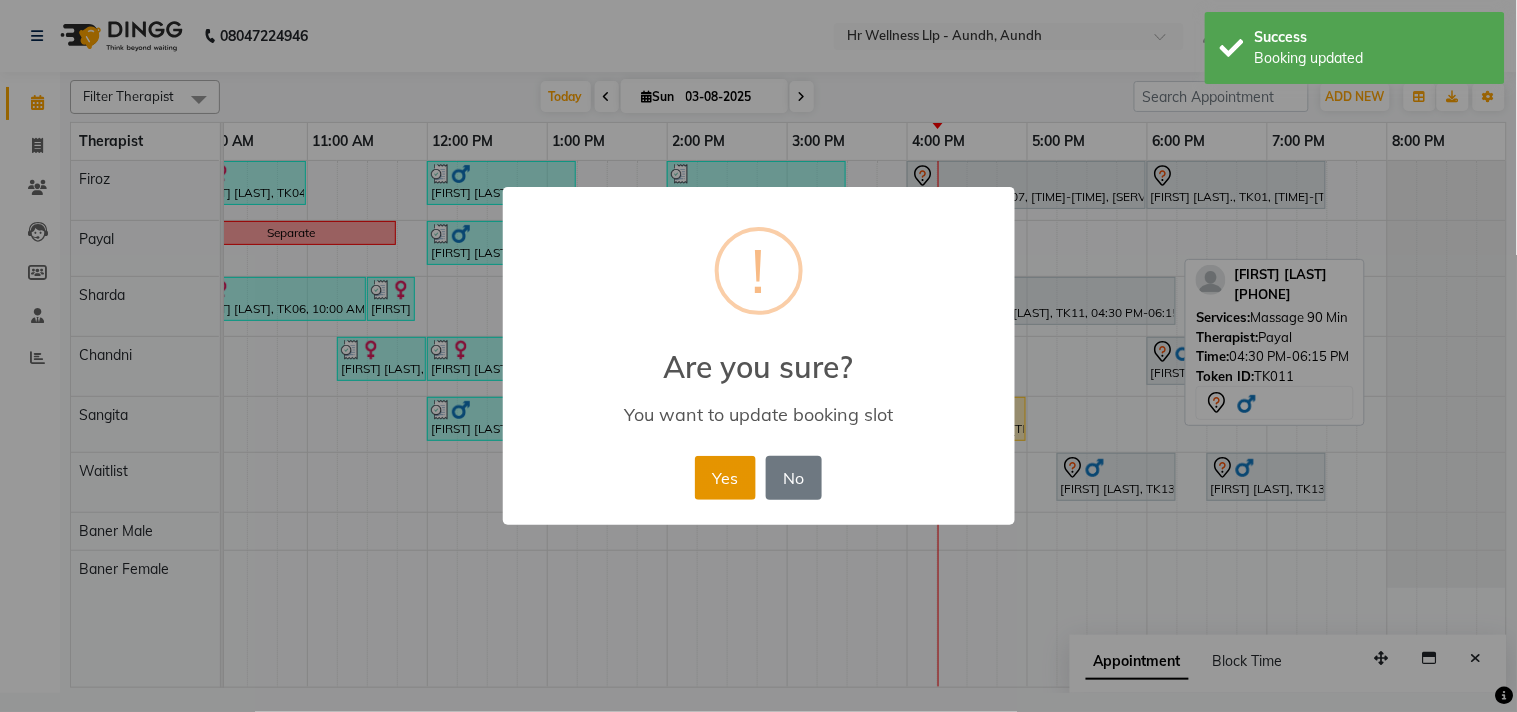 click on "Yes" at bounding box center [725, 478] 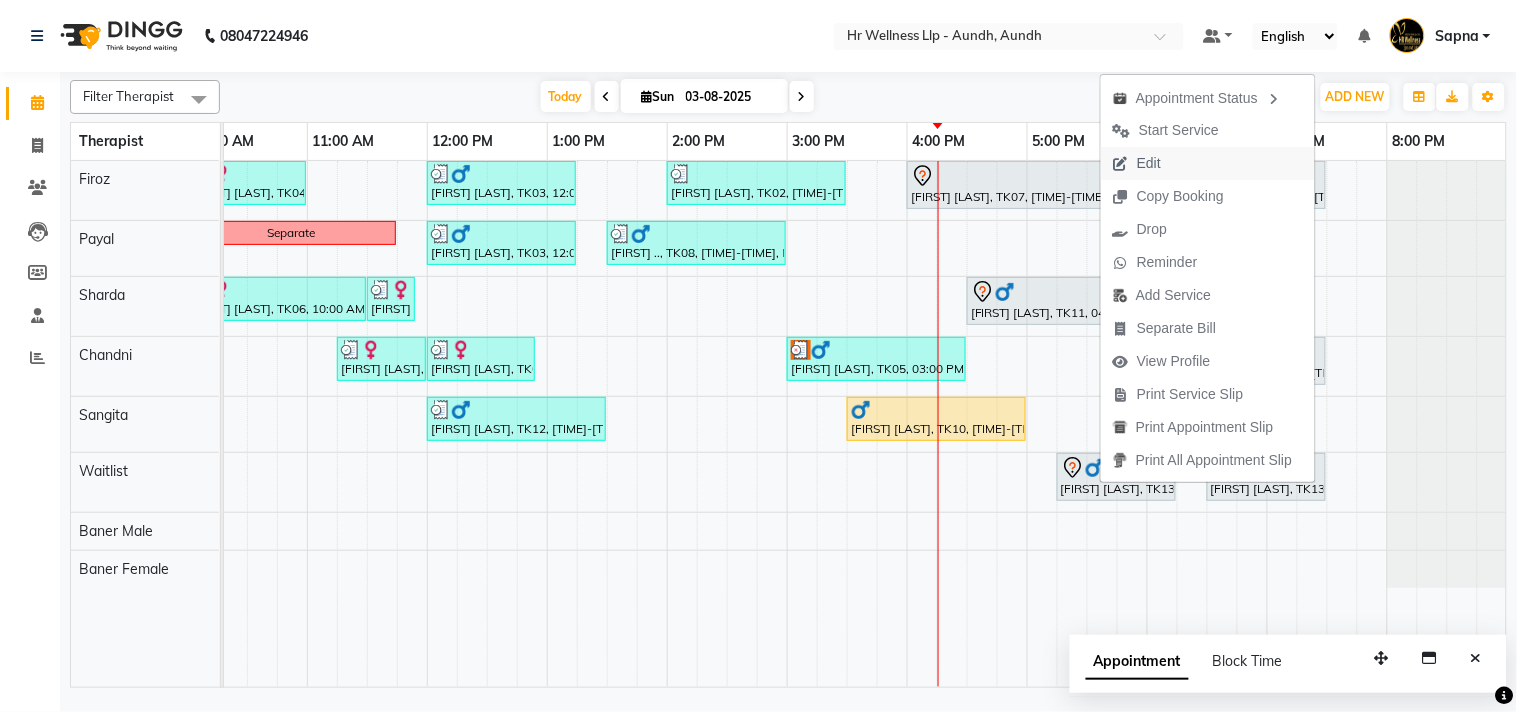 click on "Edit" at bounding box center (1137, 163) 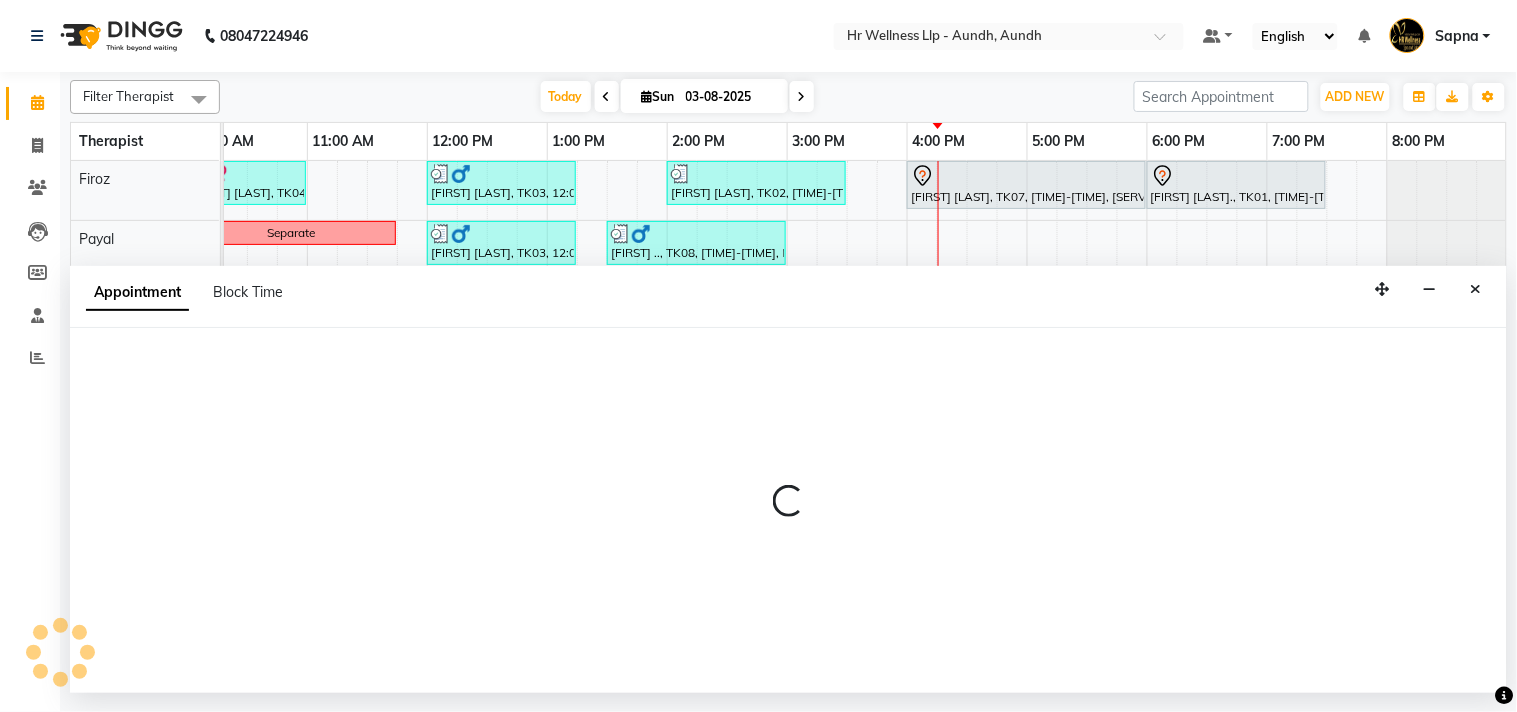select on "tentative" 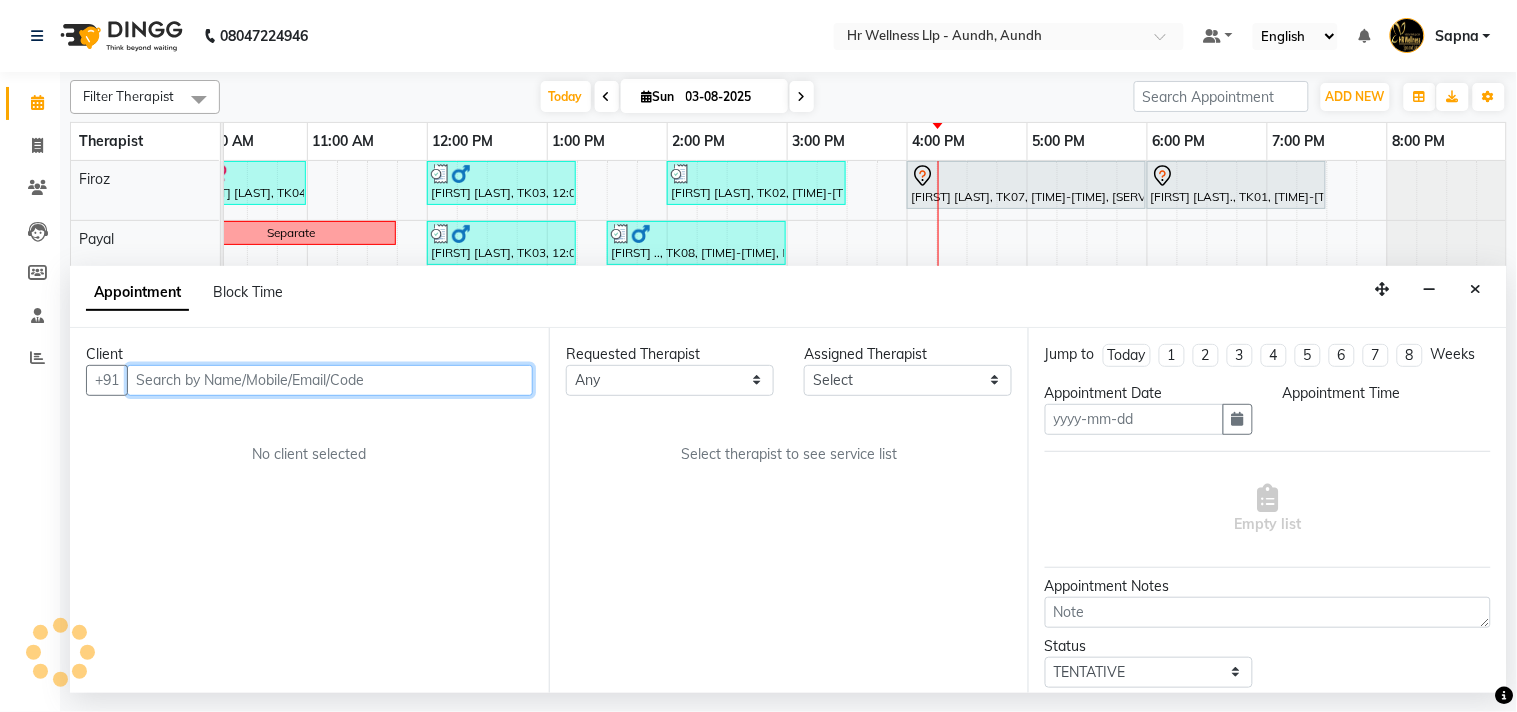 type on "03-08-2025" 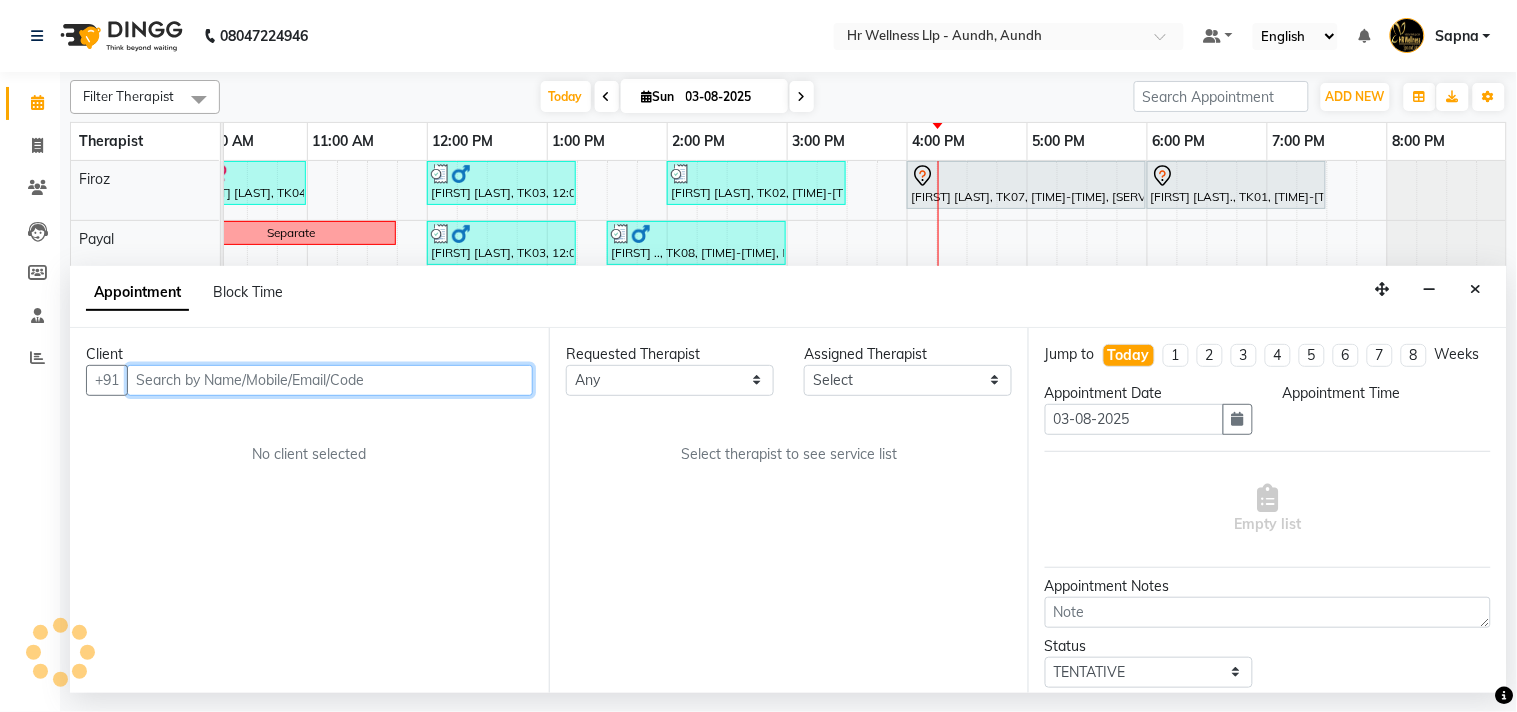 select on "1035" 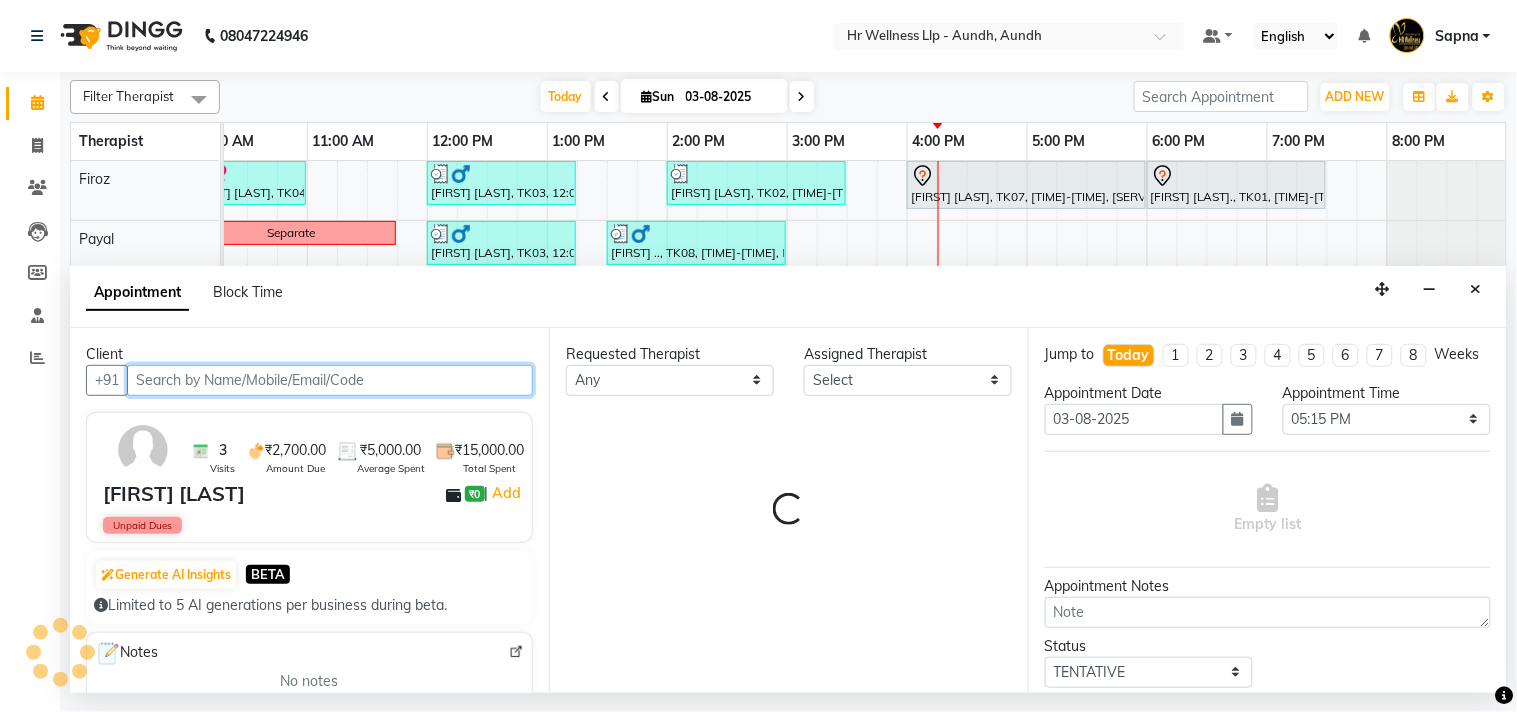 select on "45452" 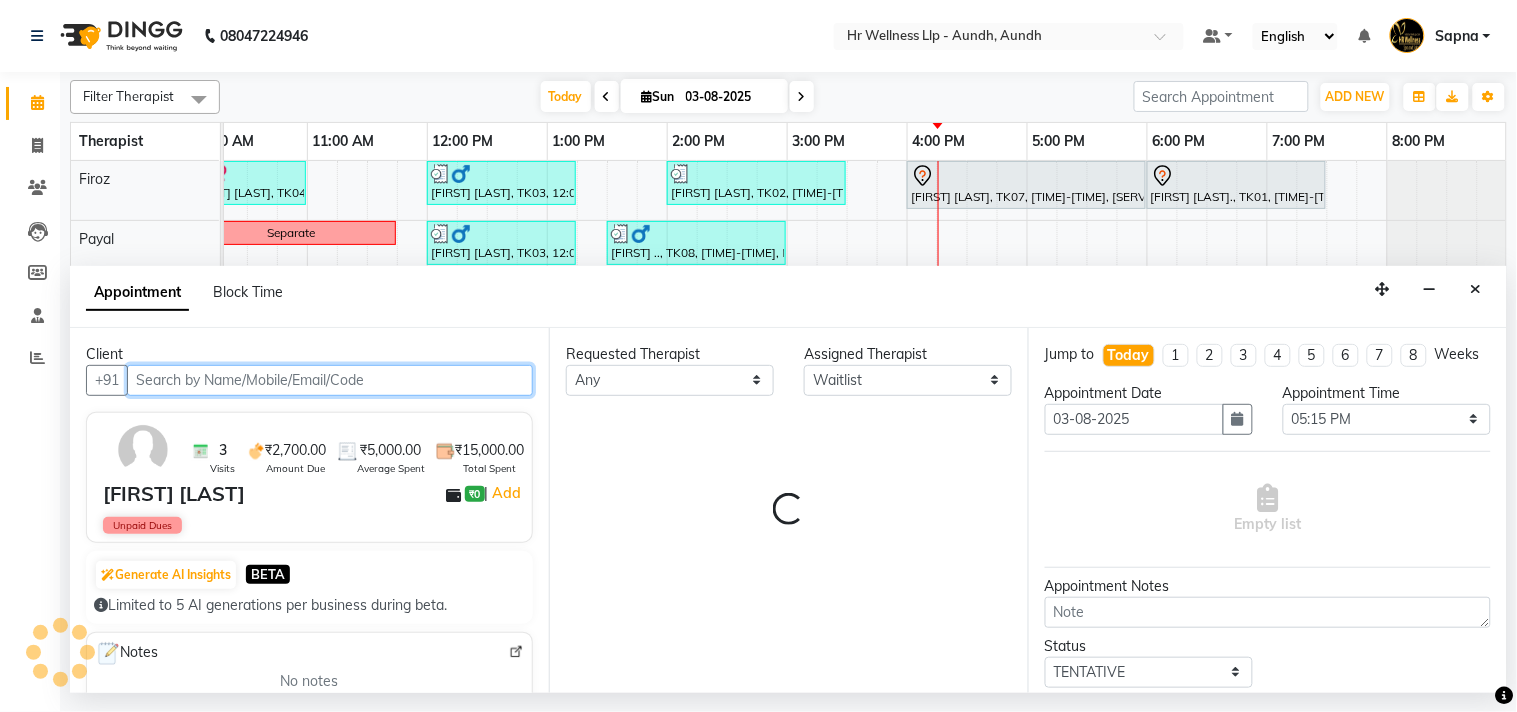 select on "1894" 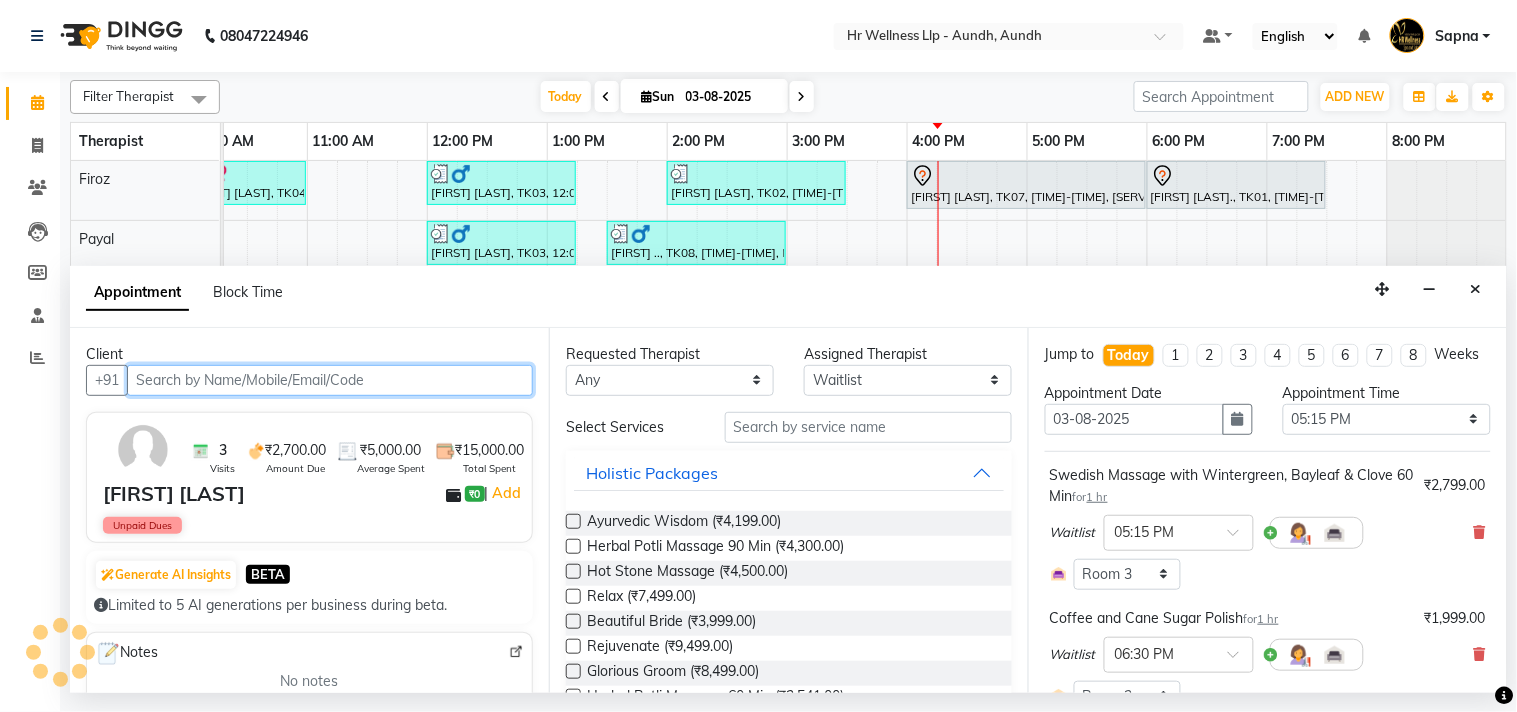 scroll, scrollTop: 0, scrollLeft: 277, axis: horizontal 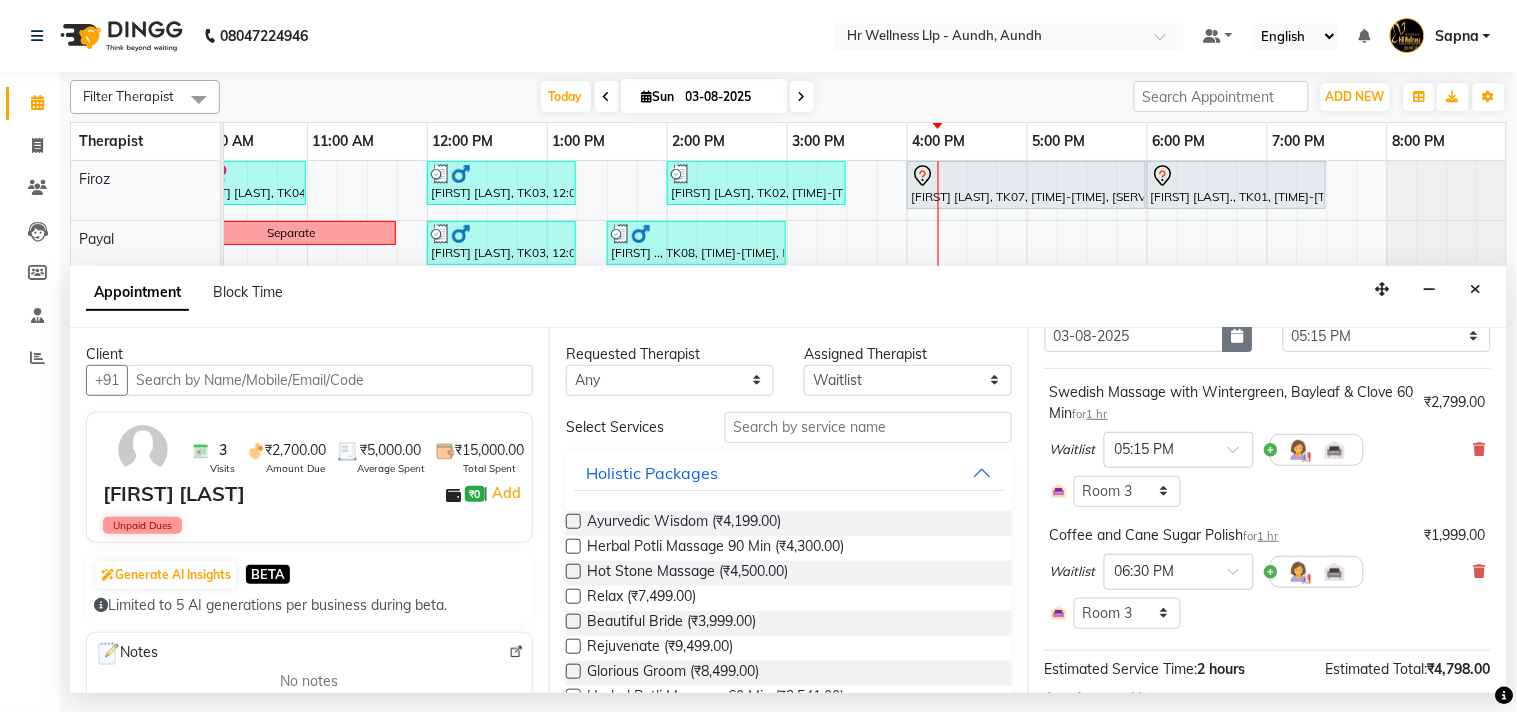 click at bounding box center (1238, 336) 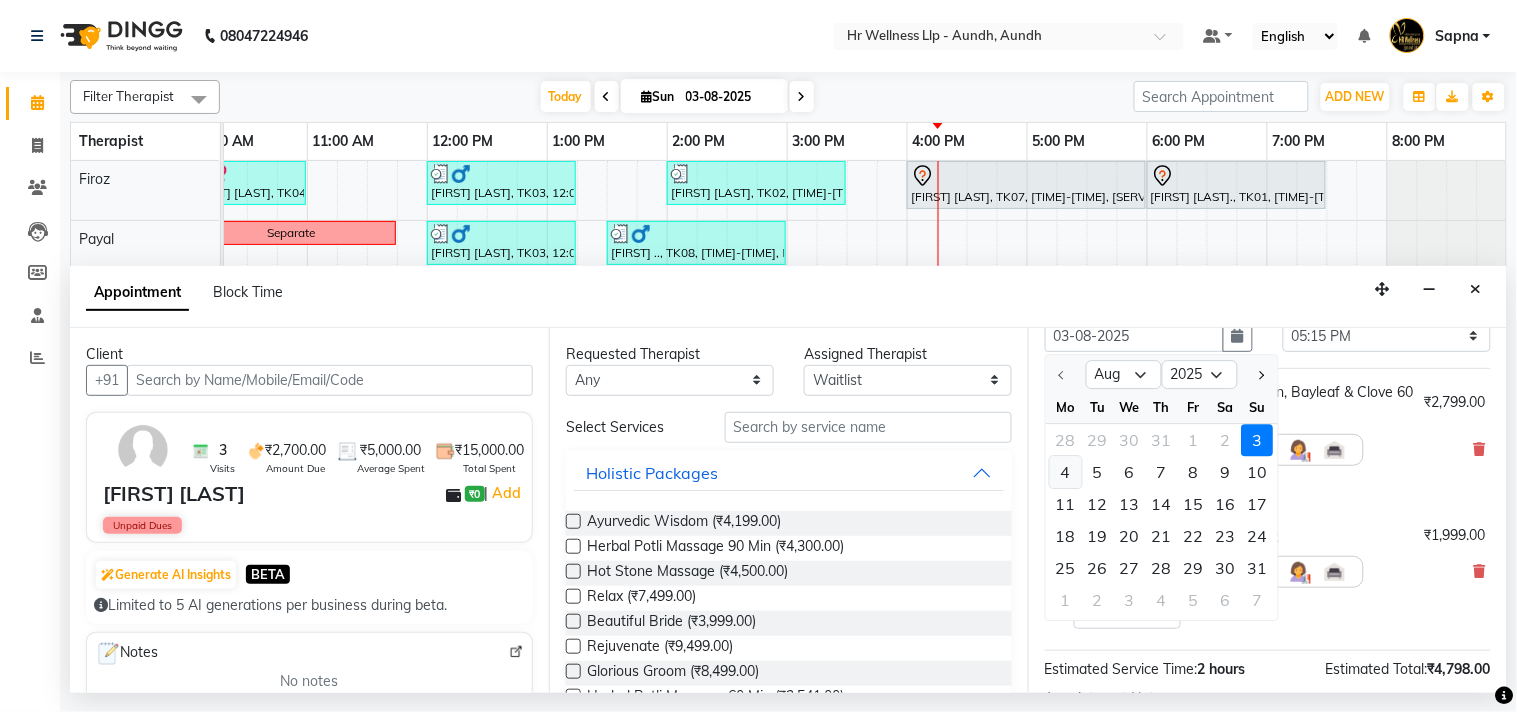 click on "4" at bounding box center [1066, 472] 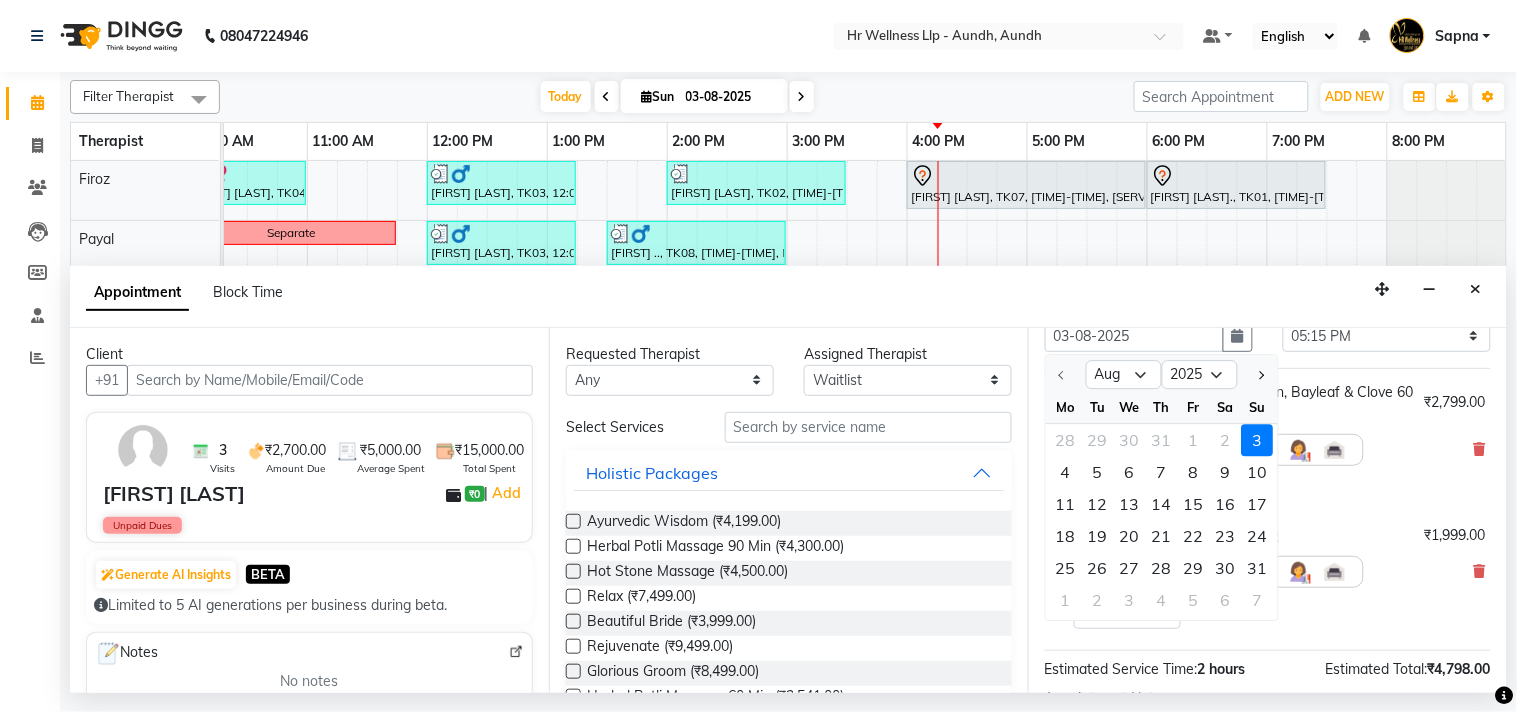 type on "04-08-2025" 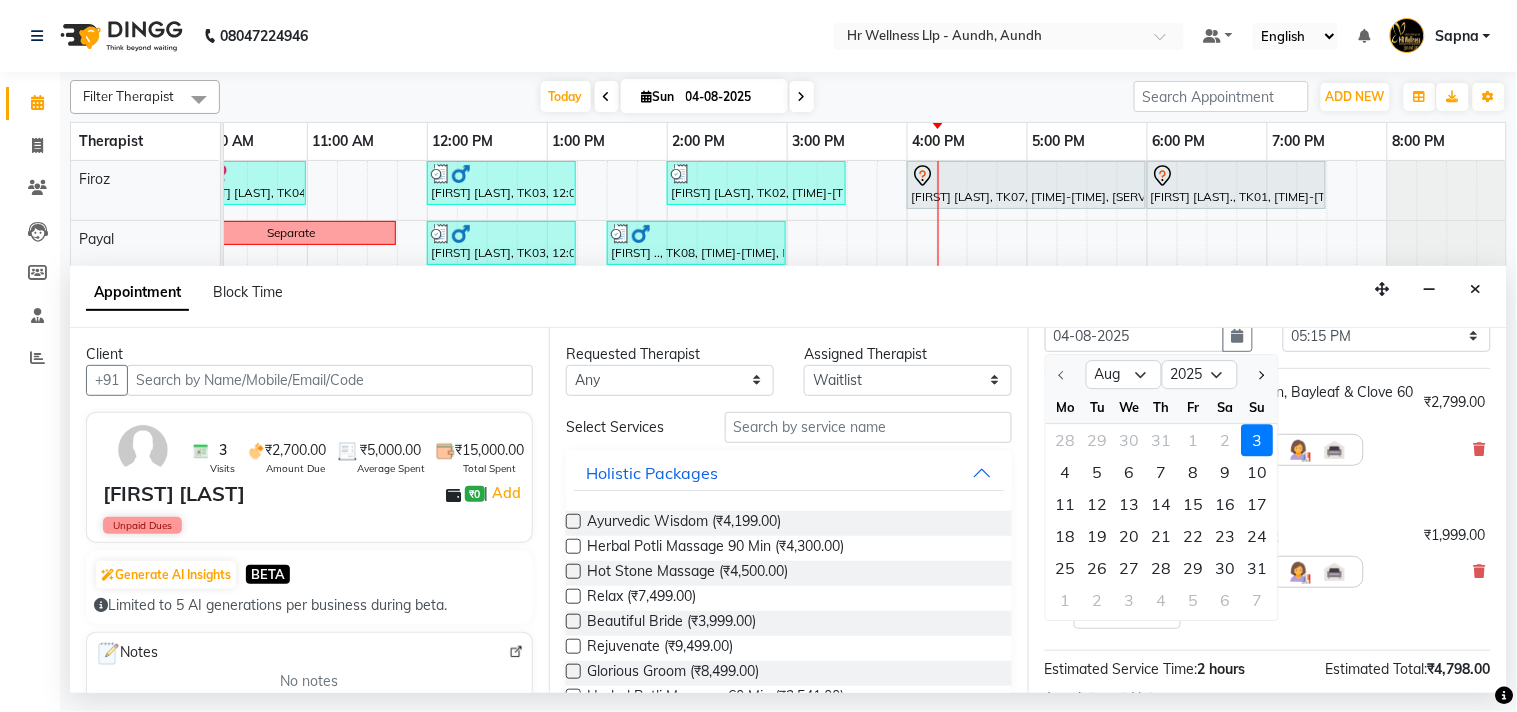 scroll, scrollTop: 0, scrollLeft: 0, axis: both 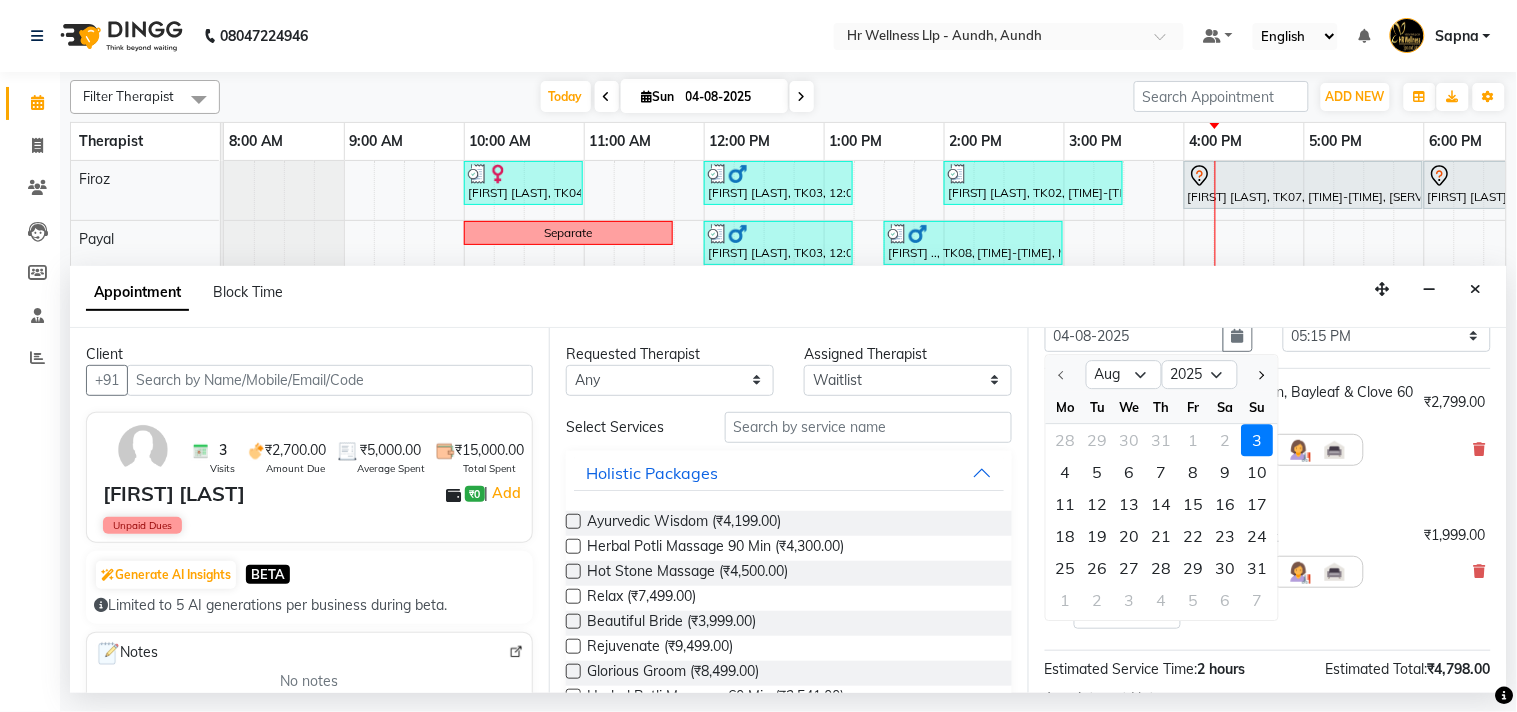 select on "1035" 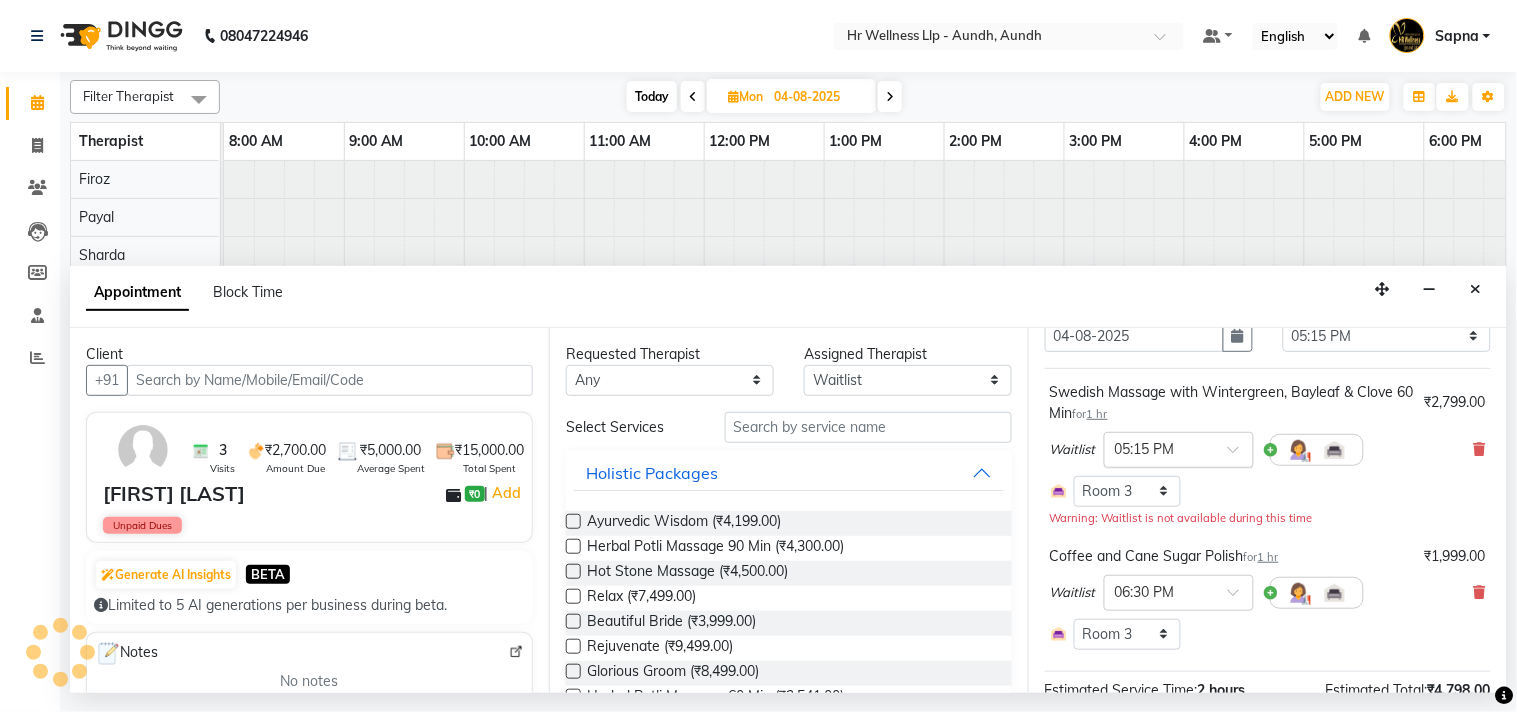 scroll, scrollTop: 0, scrollLeft: 277, axis: horizontal 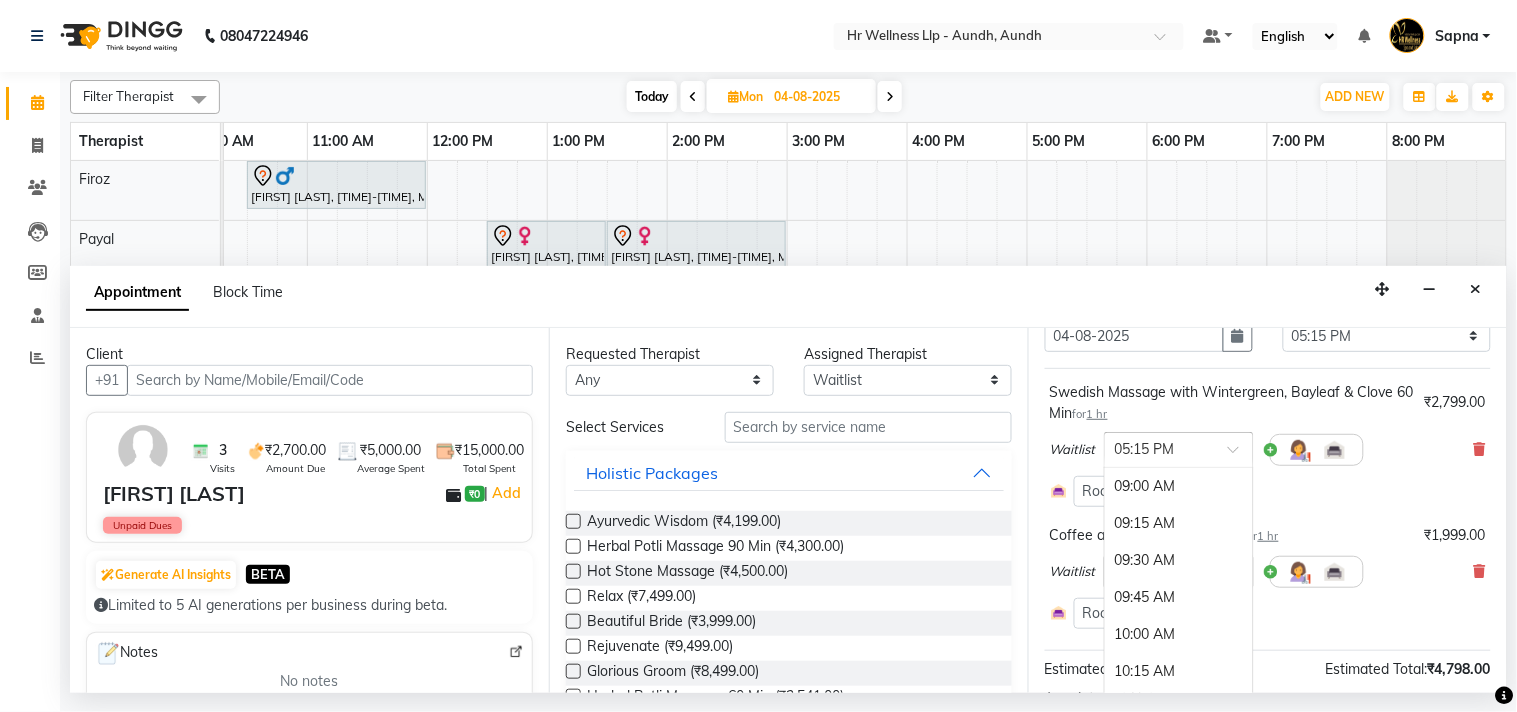 click at bounding box center [1240, 455] 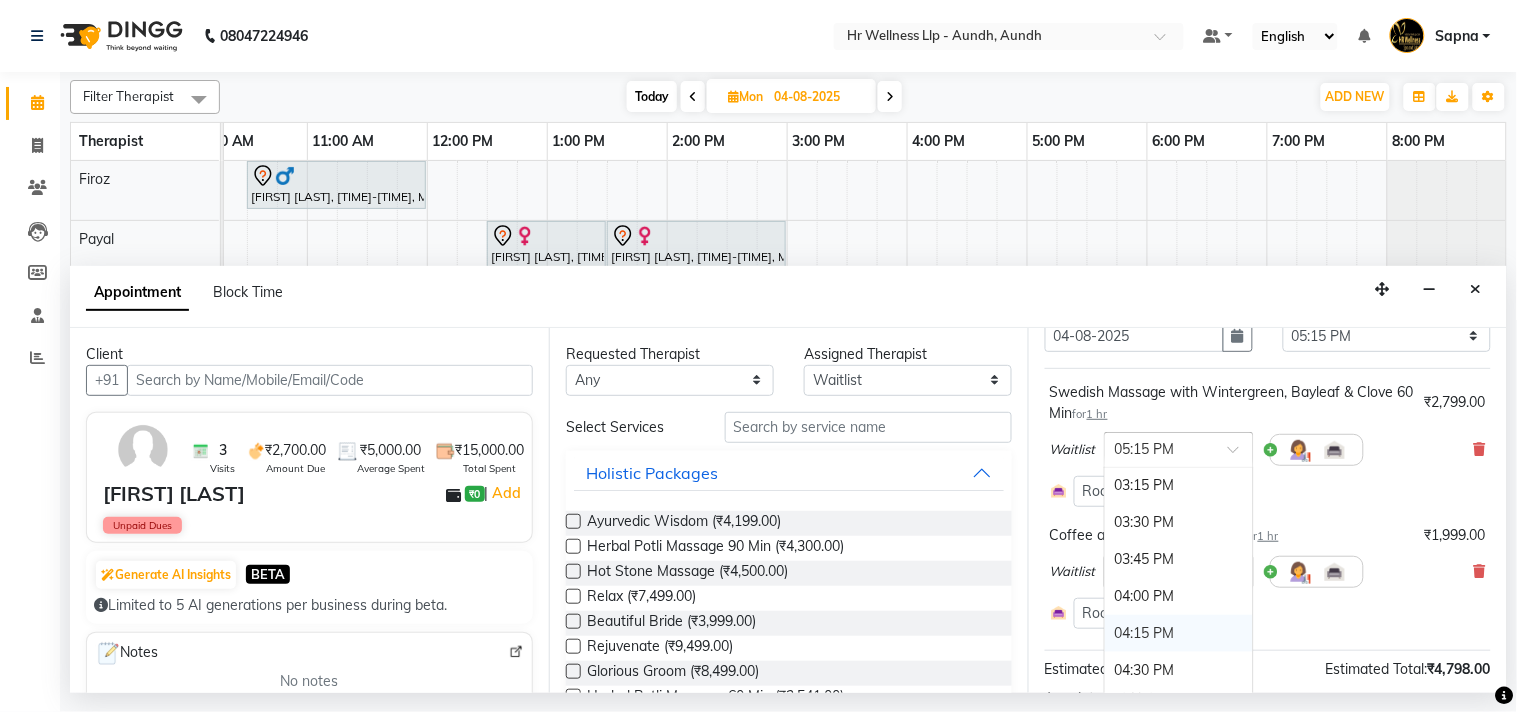 scroll, scrollTop: 886, scrollLeft: 0, axis: vertical 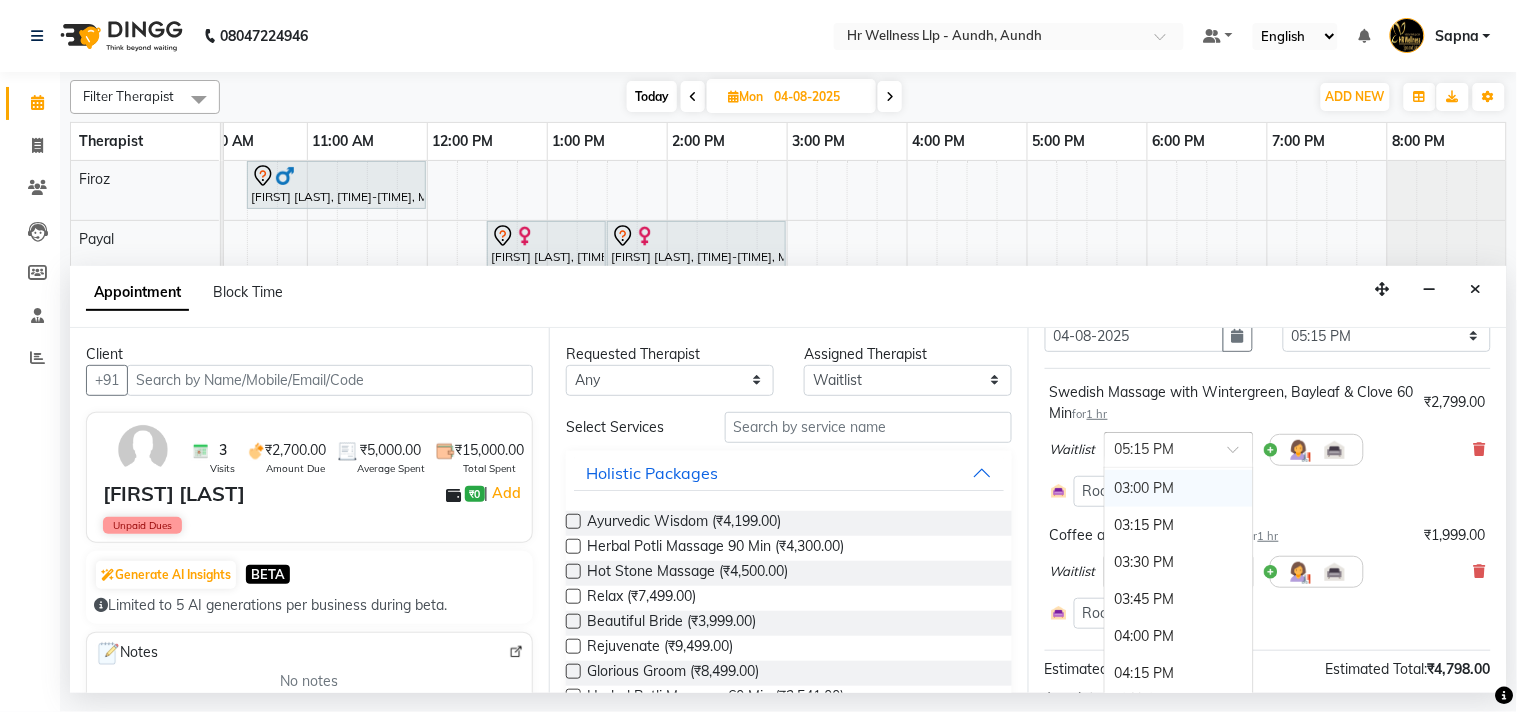 click on "03:00 PM" at bounding box center (1179, 488) 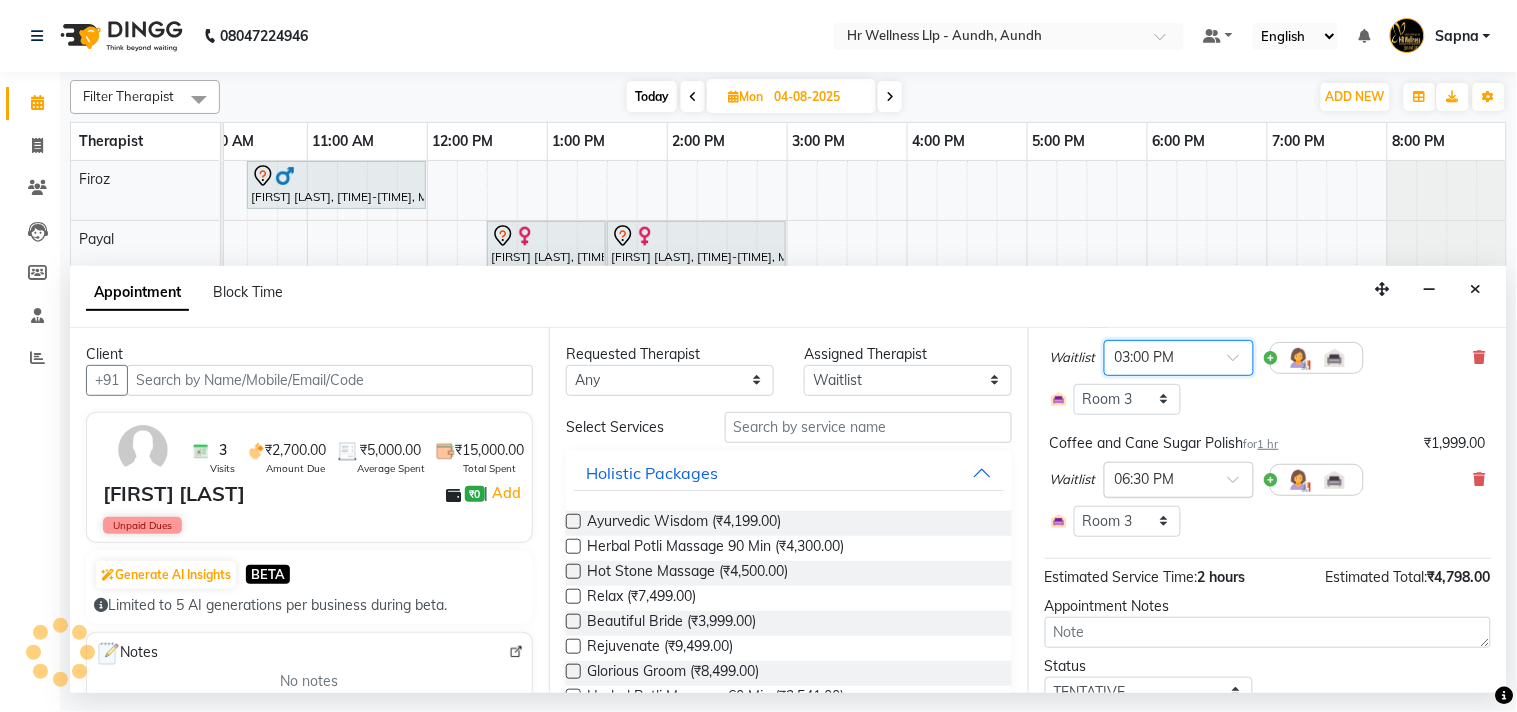 scroll, scrollTop: 194, scrollLeft: 0, axis: vertical 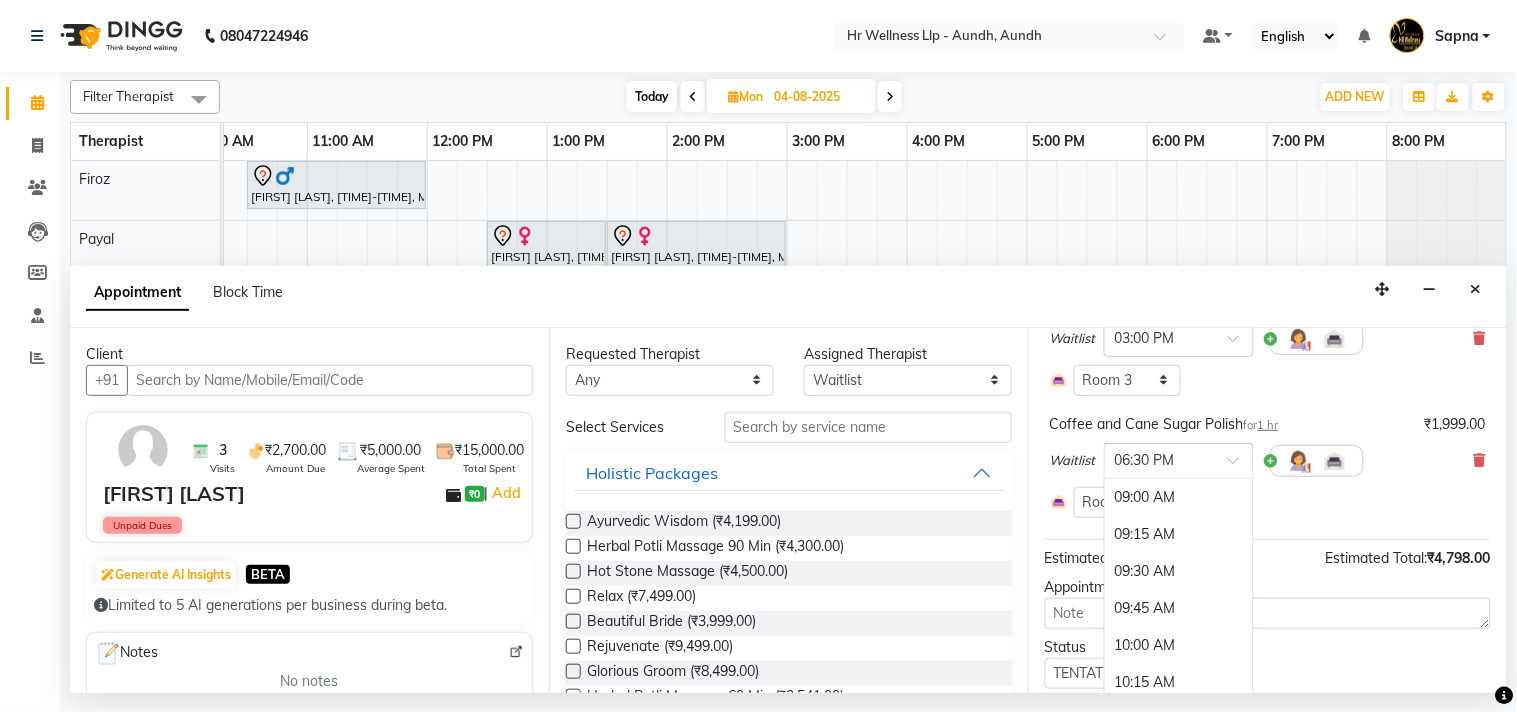 click at bounding box center [1159, 459] 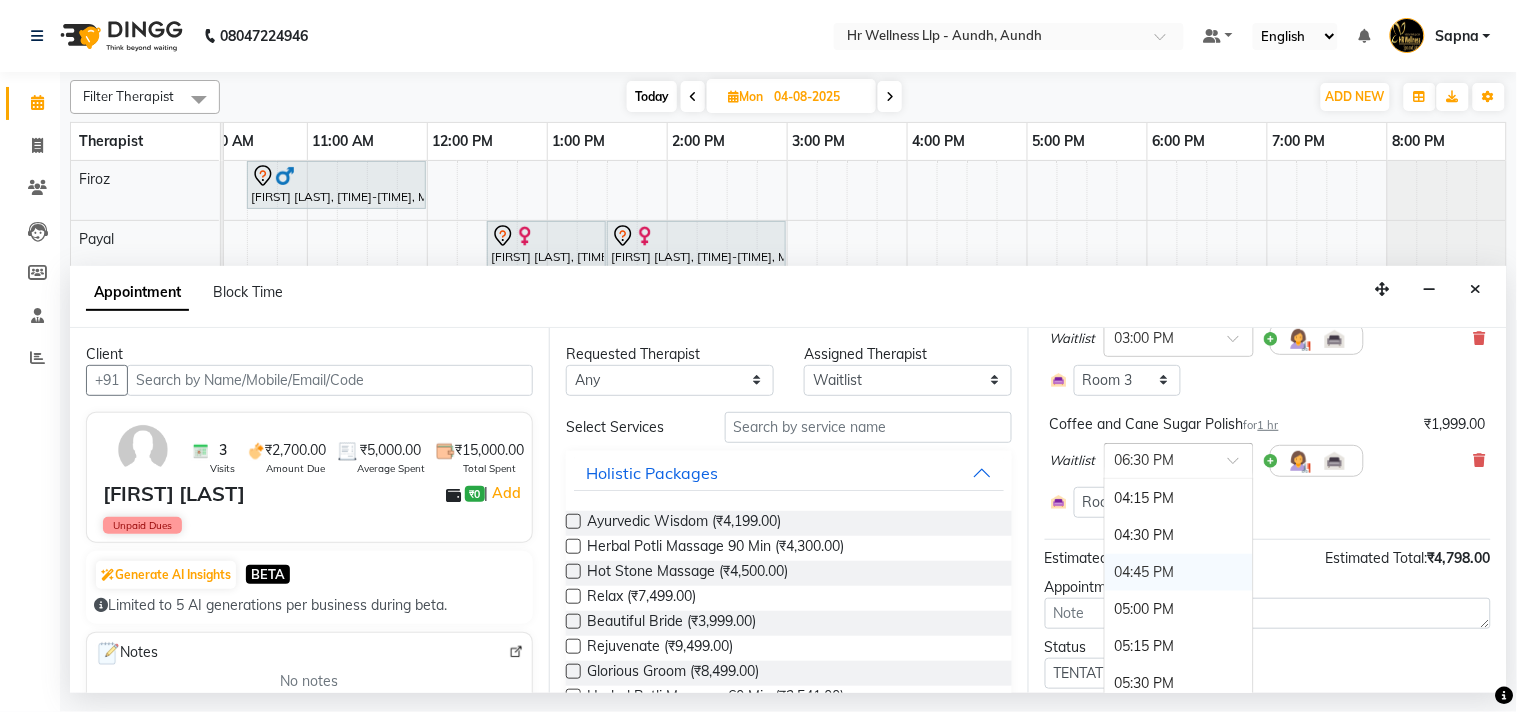 scroll, scrollTop: 850, scrollLeft: 0, axis: vertical 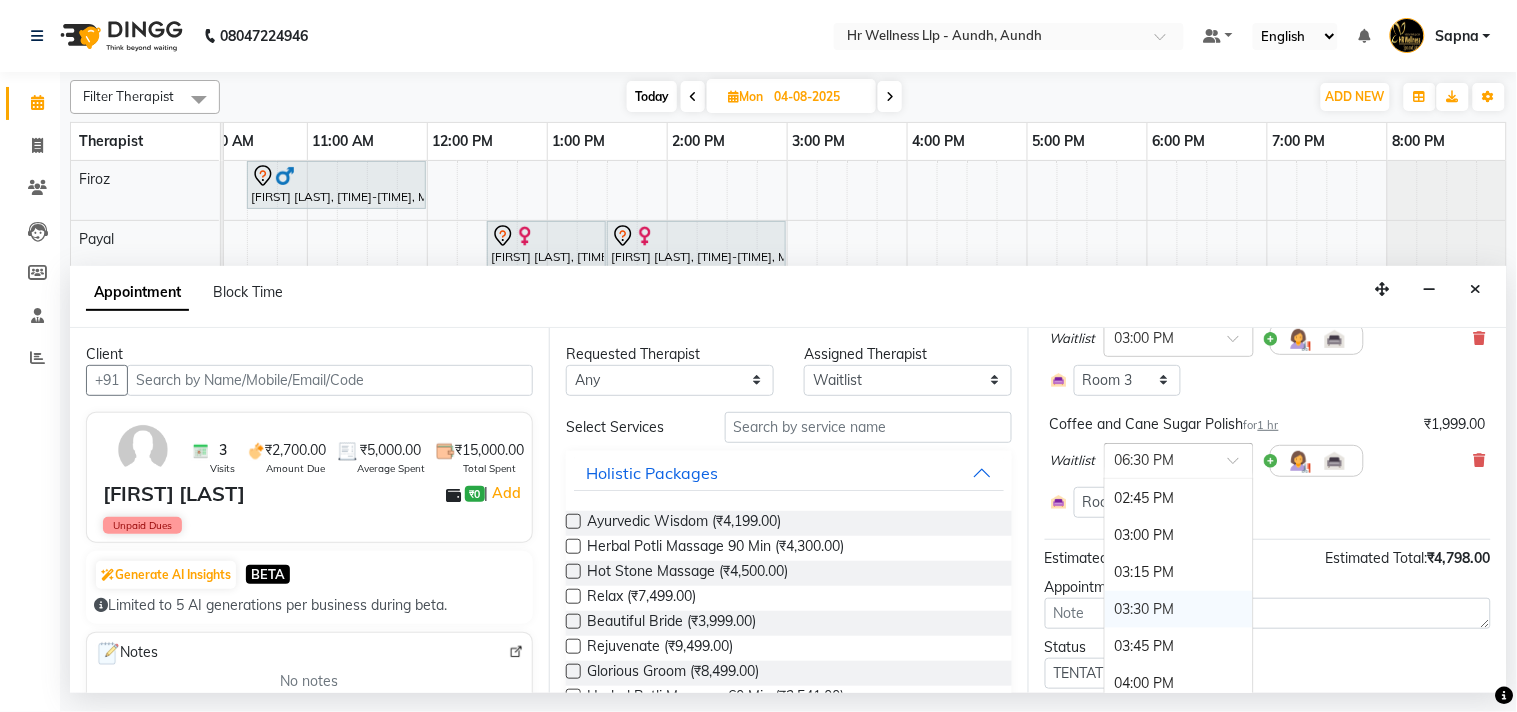 click on "03:30 PM" at bounding box center [1179, 609] 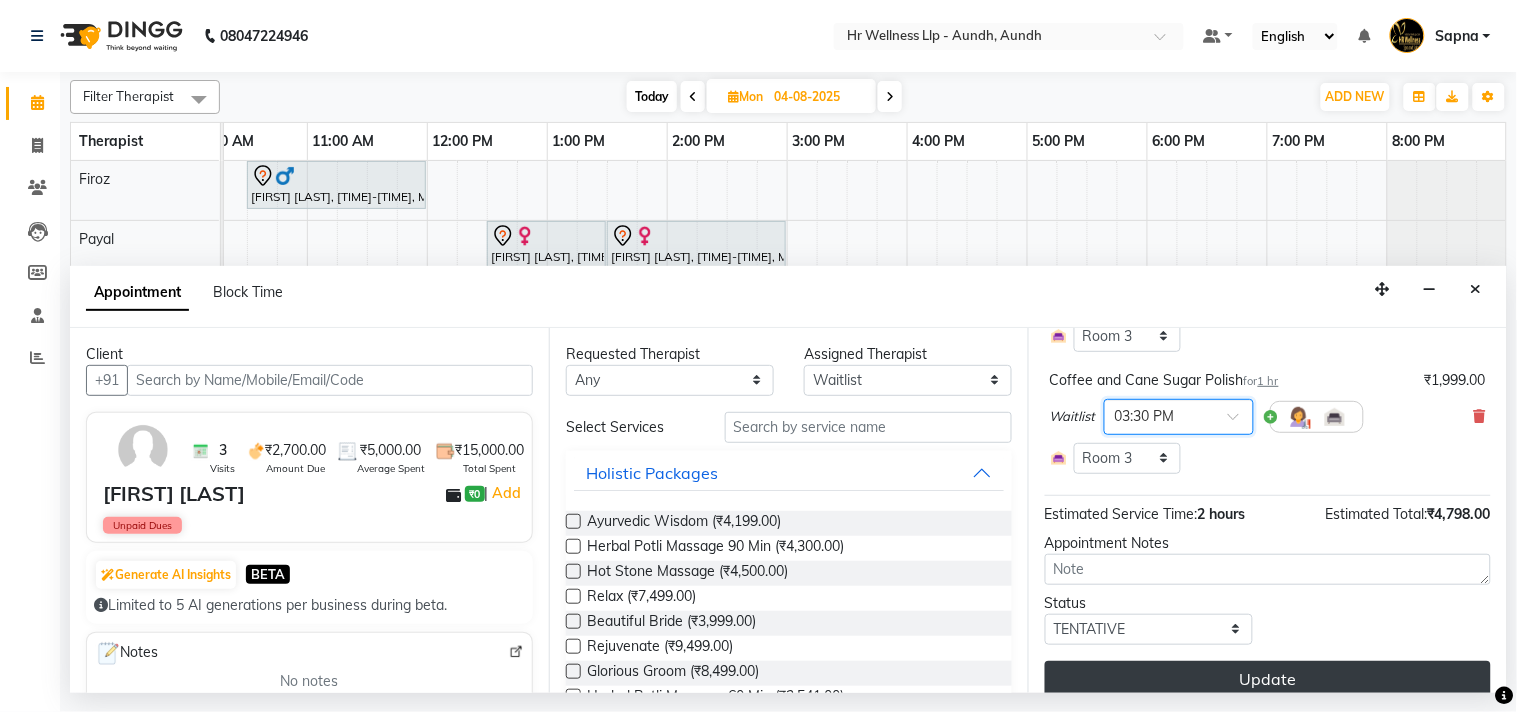 scroll, scrollTop: 276, scrollLeft: 0, axis: vertical 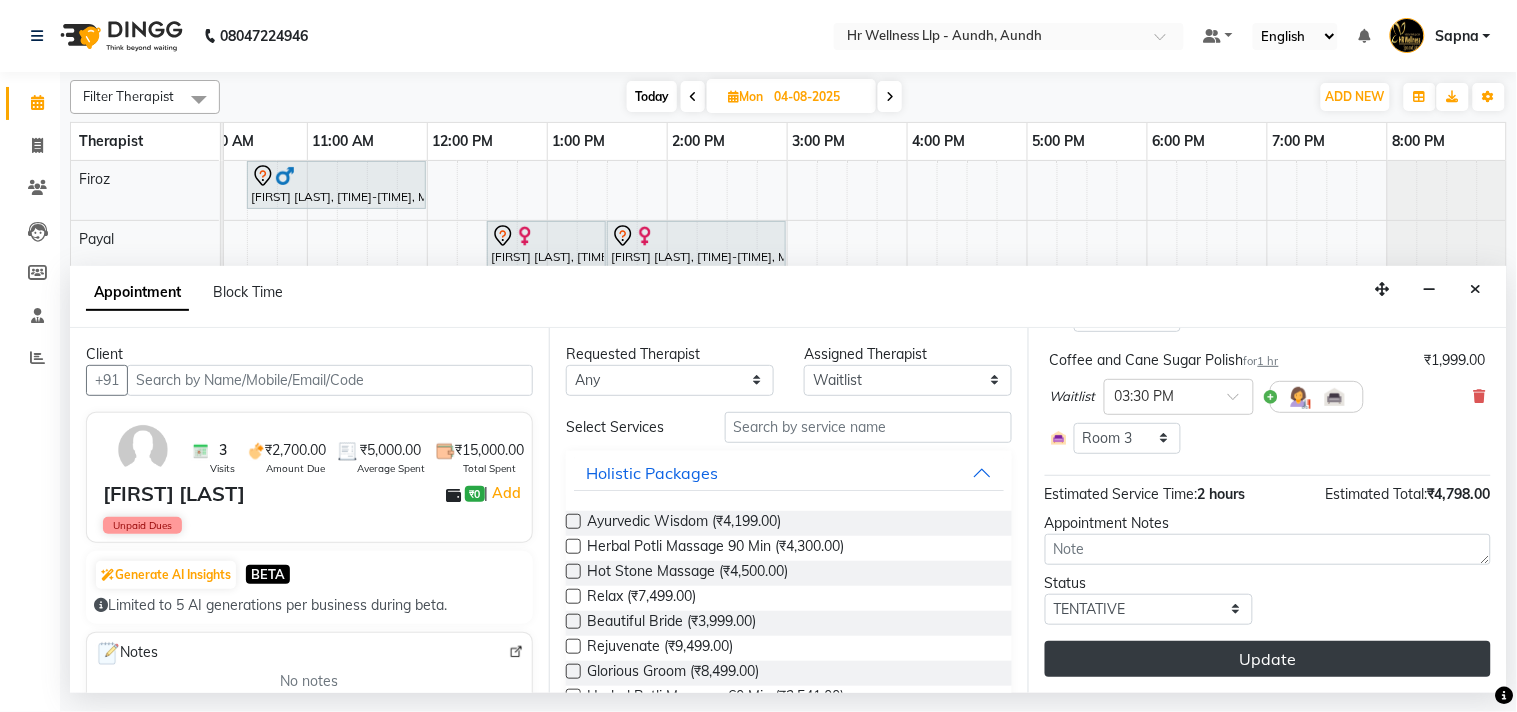 click on "Update" at bounding box center (1268, 659) 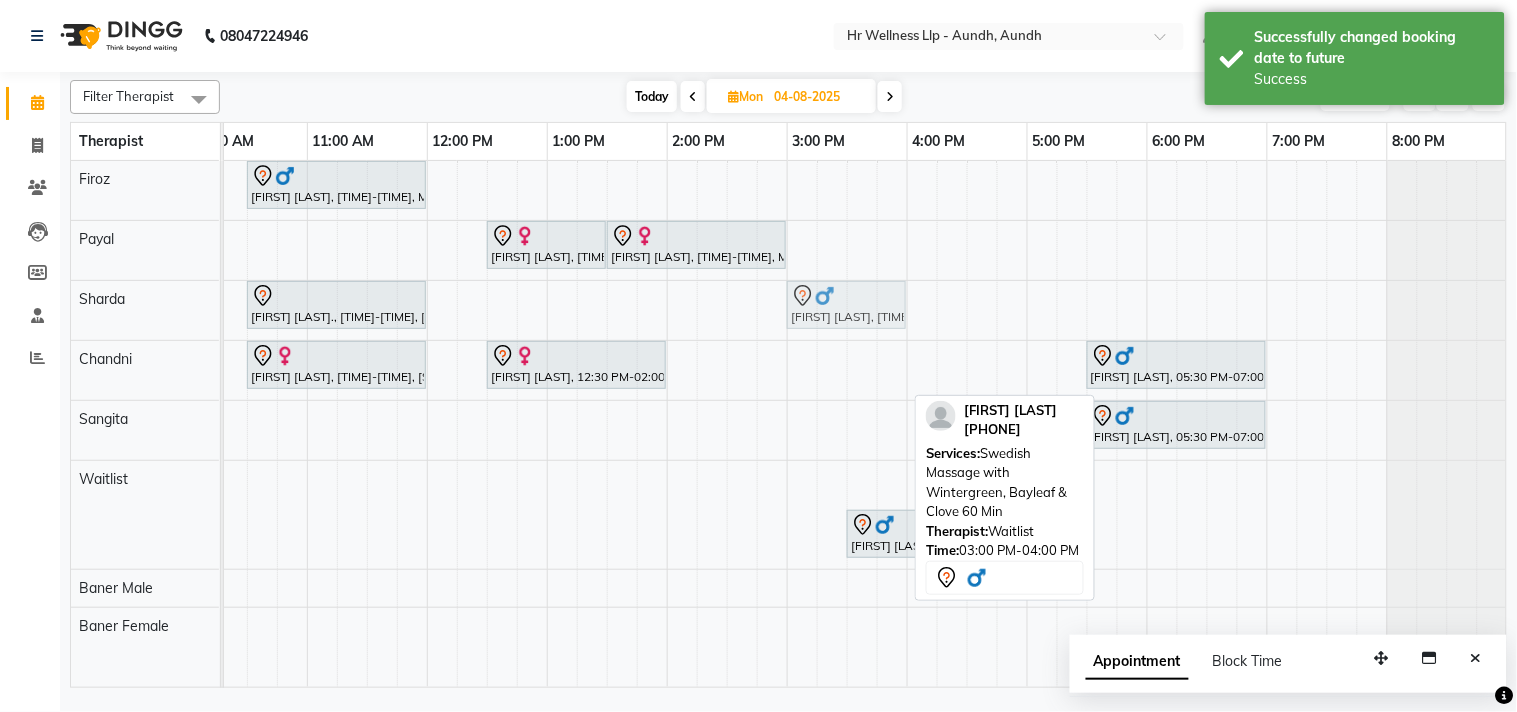 drag, startPoint x: 852, startPoint y: 488, endPoint x: 864, endPoint y: 342, distance: 146.49232 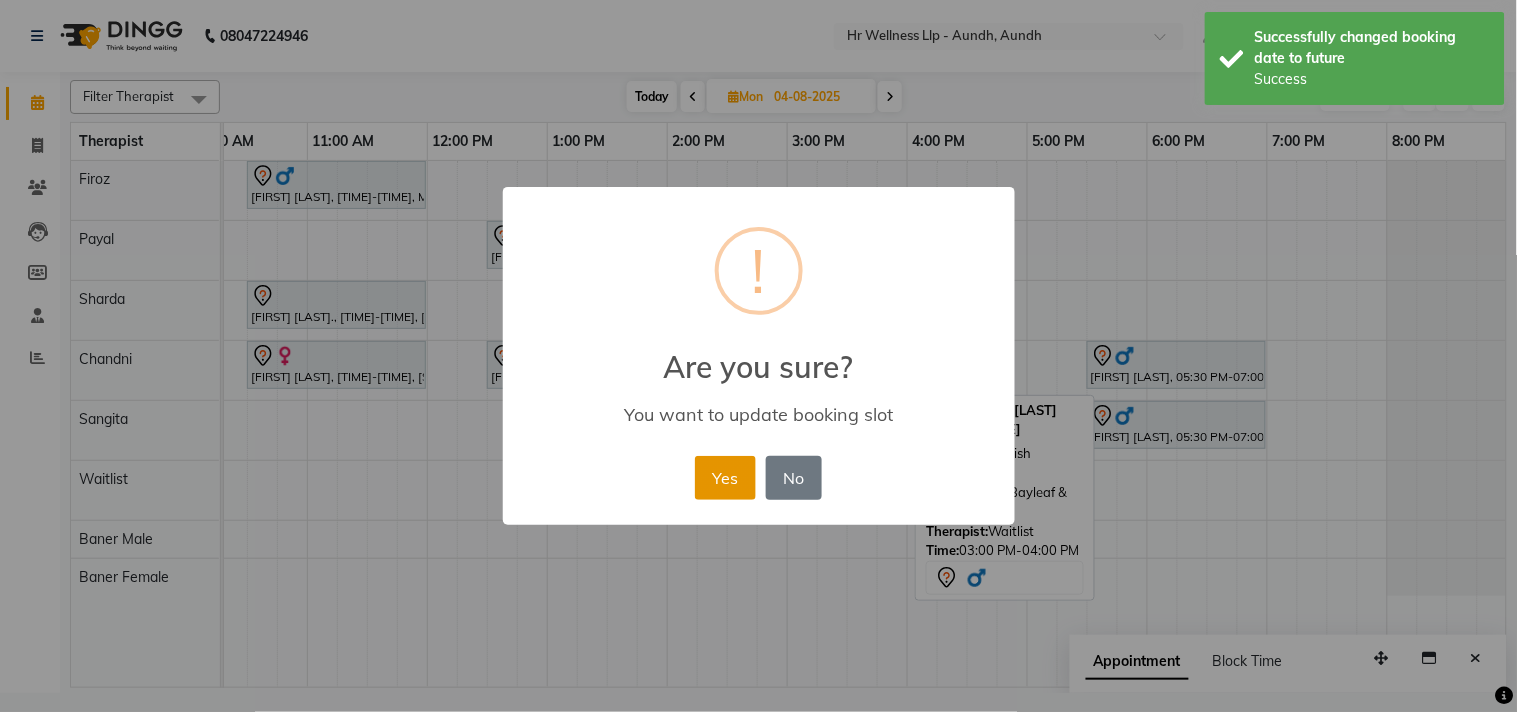 click on "Yes" at bounding box center (725, 478) 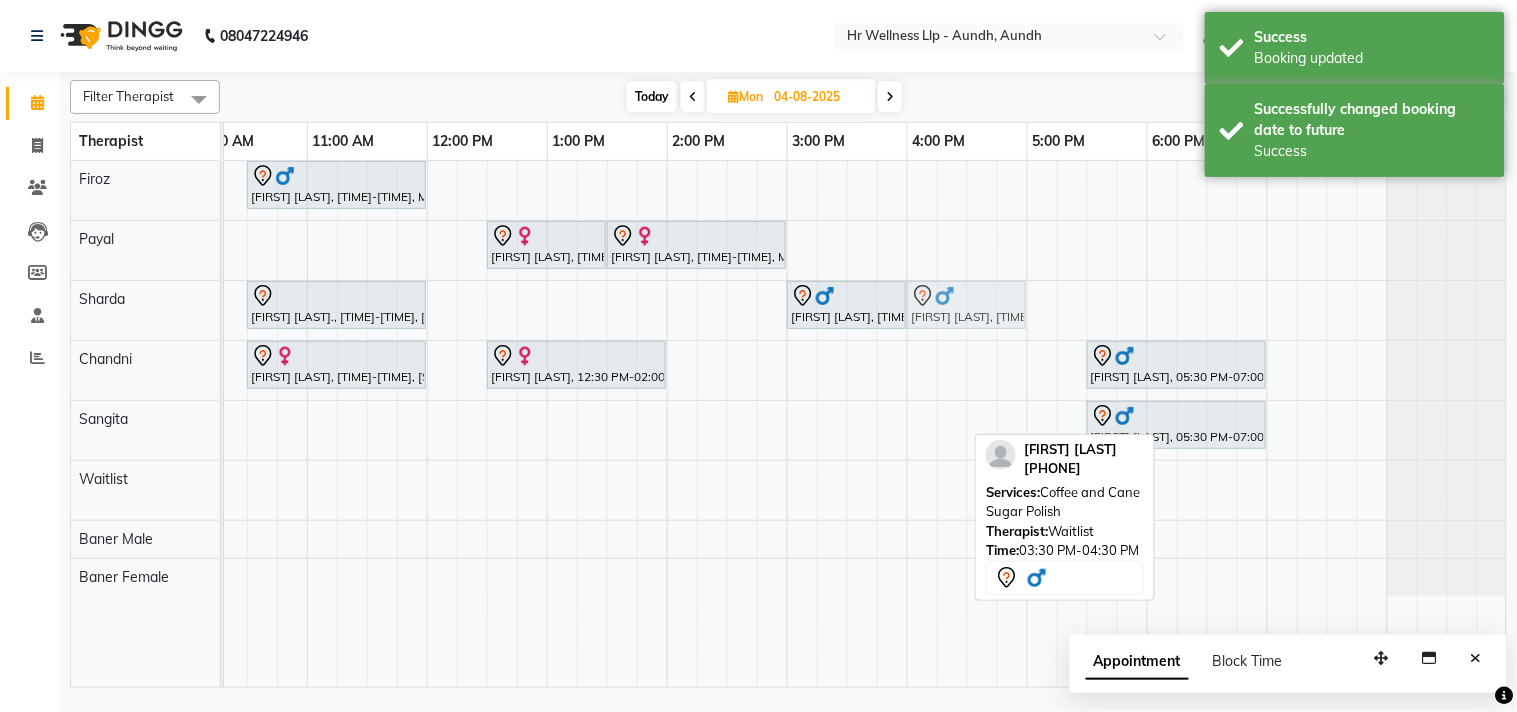 drag, startPoint x: 876, startPoint y: 490, endPoint x: 924, endPoint y: 331, distance: 166.08733 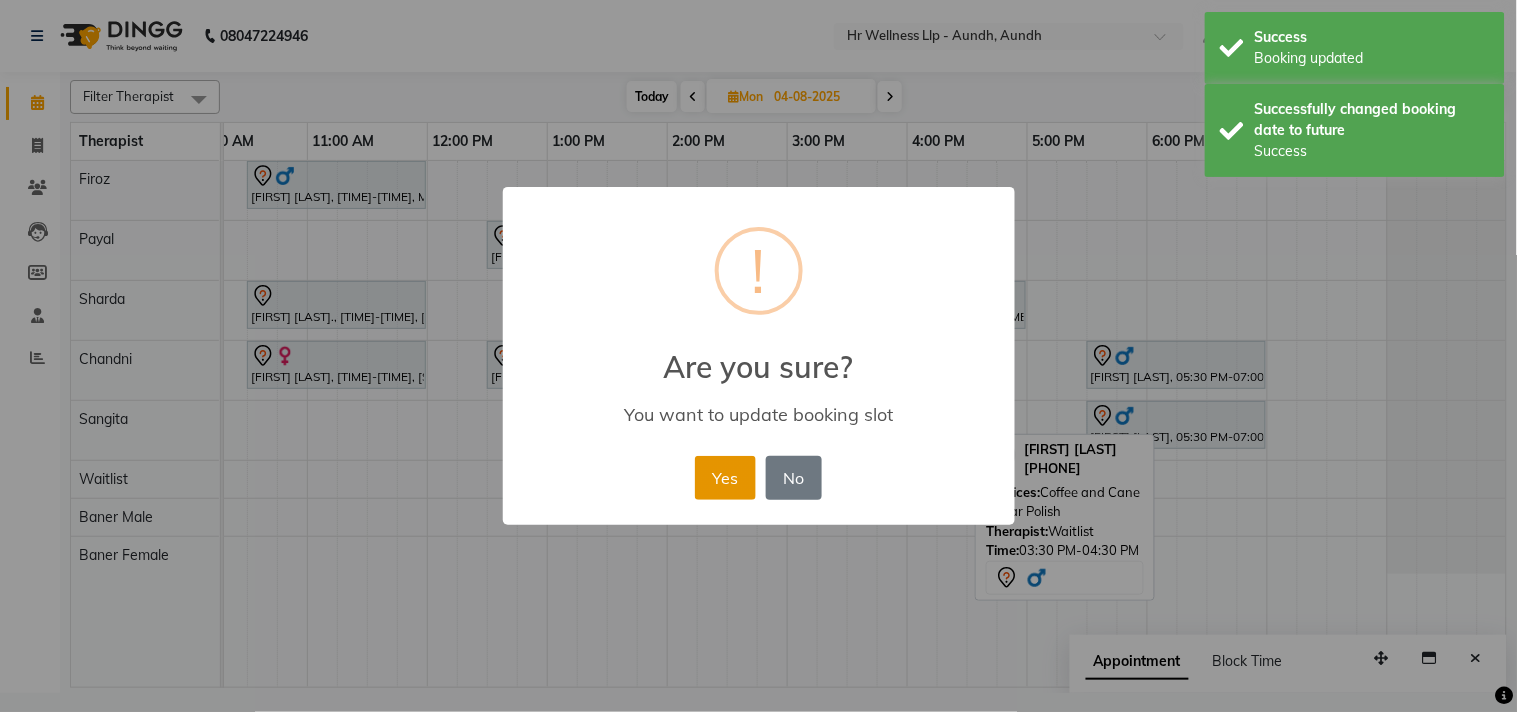 click on "Yes" at bounding box center [725, 478] 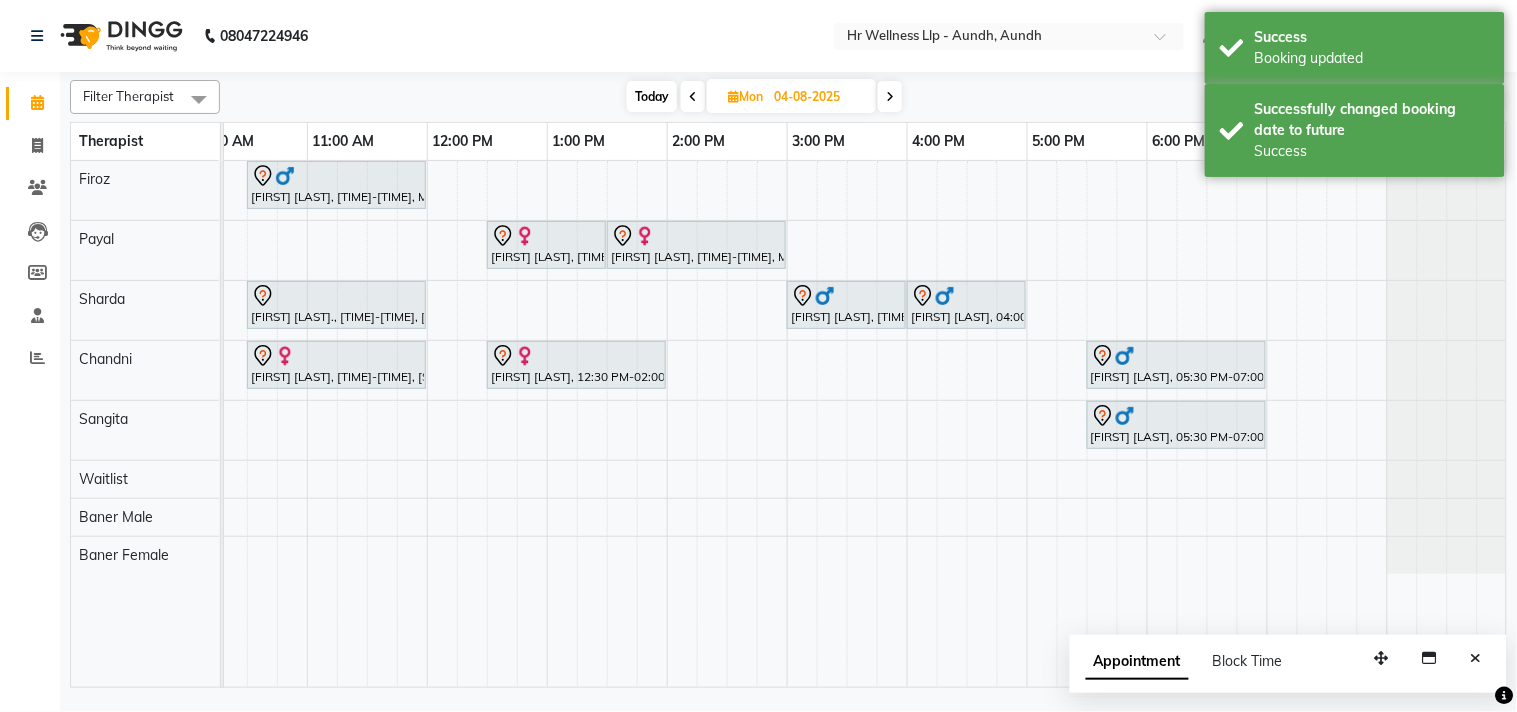 click on "Today" at bounding box center (652, 96) 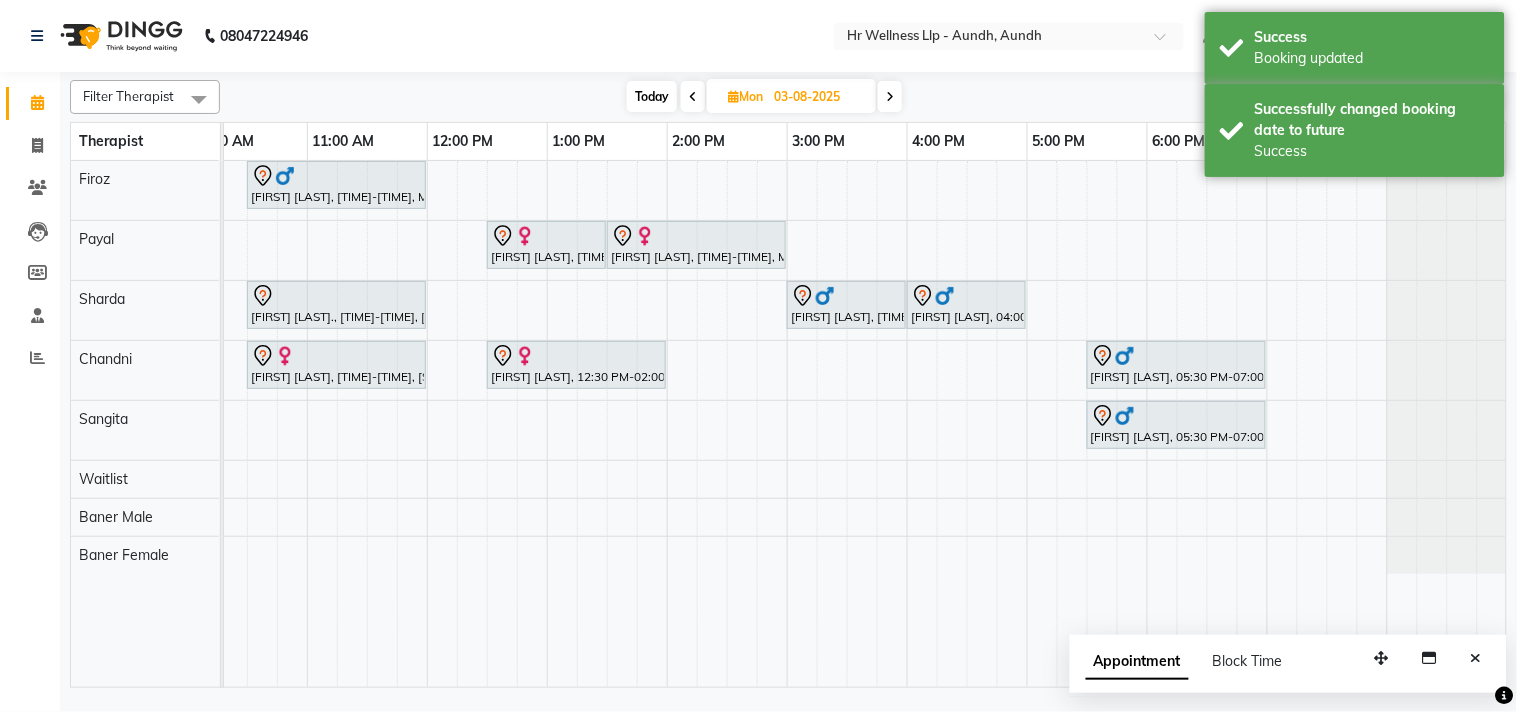 scroll, scrollTop: 0, scrollLeft: 277, axis: horizontal 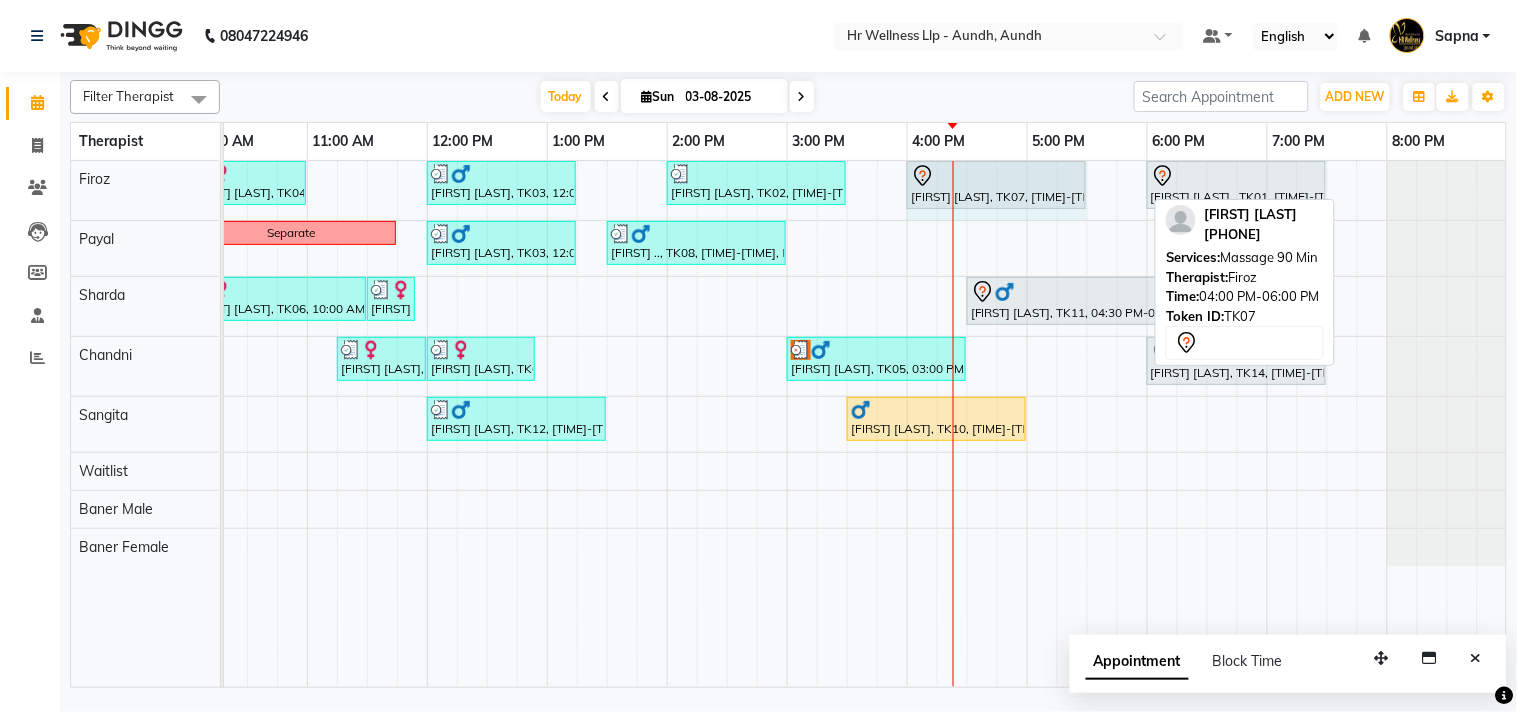 click on "Ashwini Udasin, TK04, 10:00 AM-11:00 AM, Massage 60 Min     Seema Chavan, TK03, 12:00 PM-01:15 PM, Massage 60 Min     PI Sambhaji Shirke, TK02, 02:00 PM-03:30 PM, Massage 60 Min             Amol Rege, TK07, 04:00 PM-06:00 PM, Massage 90 Min             Zelam Chaubal., TK01, 06:00 PM-07:30 PM, Massage 60 Min             Amol Rege, TK07, 04:00 PM-06:00 PM, Massage 90 Min" at bounding box center (-53, 190) 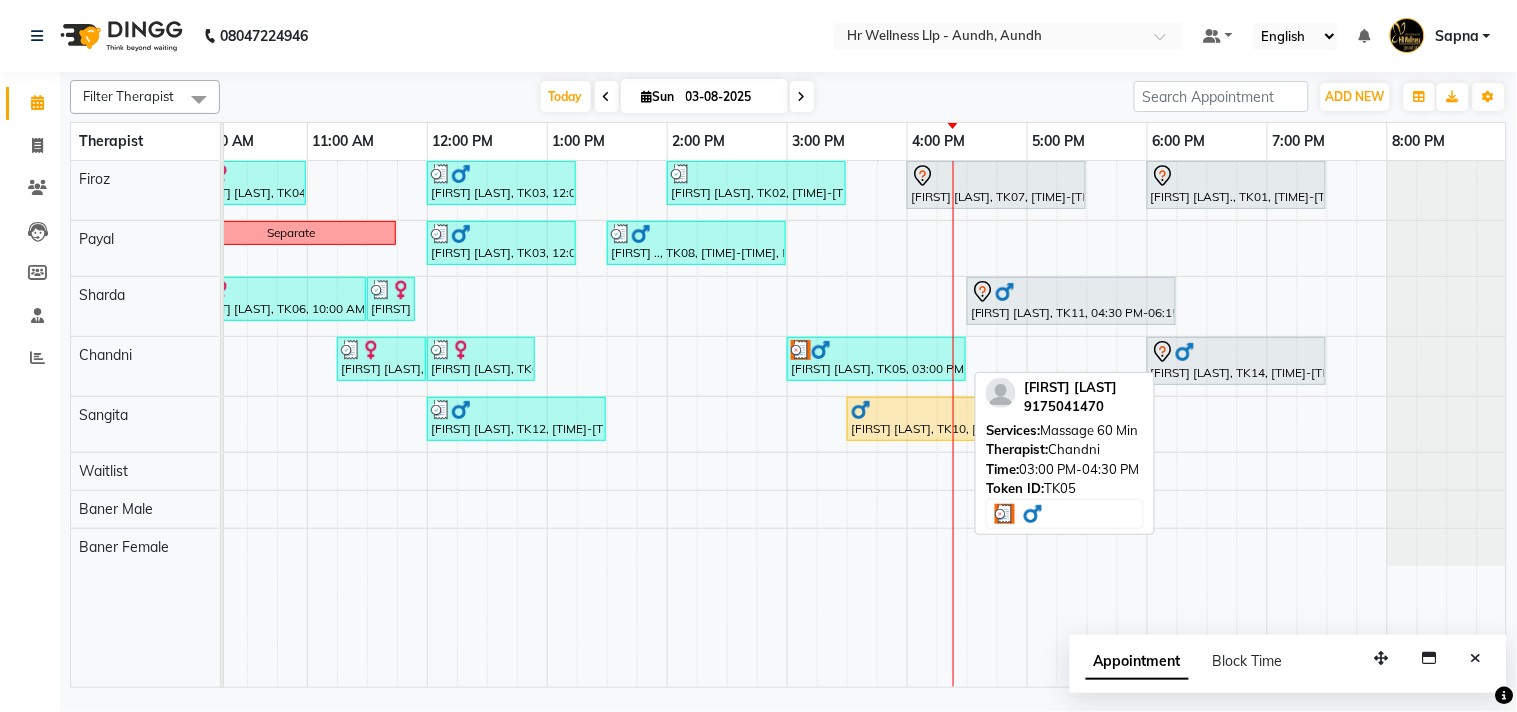 click at bounding box center [876, 350] 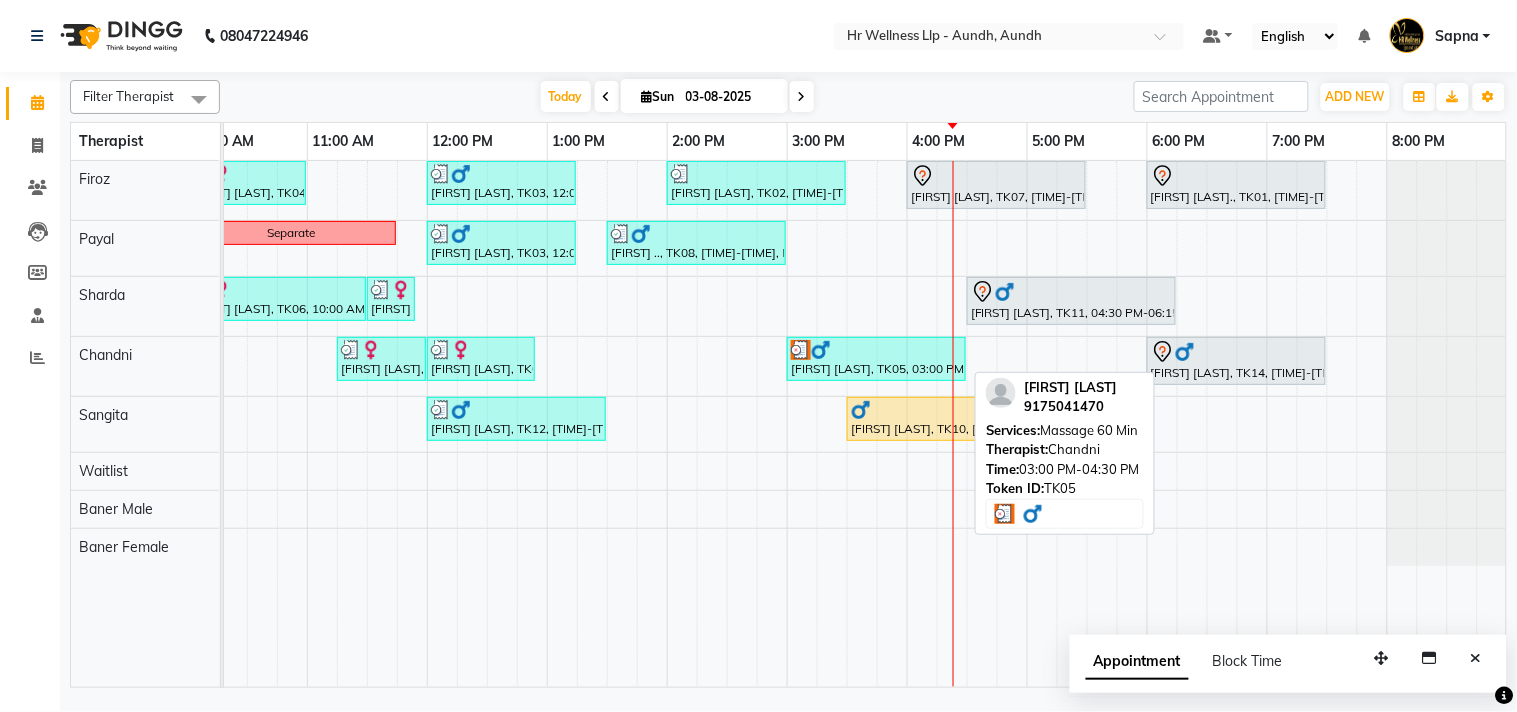 click at bounding box center [876, 350] 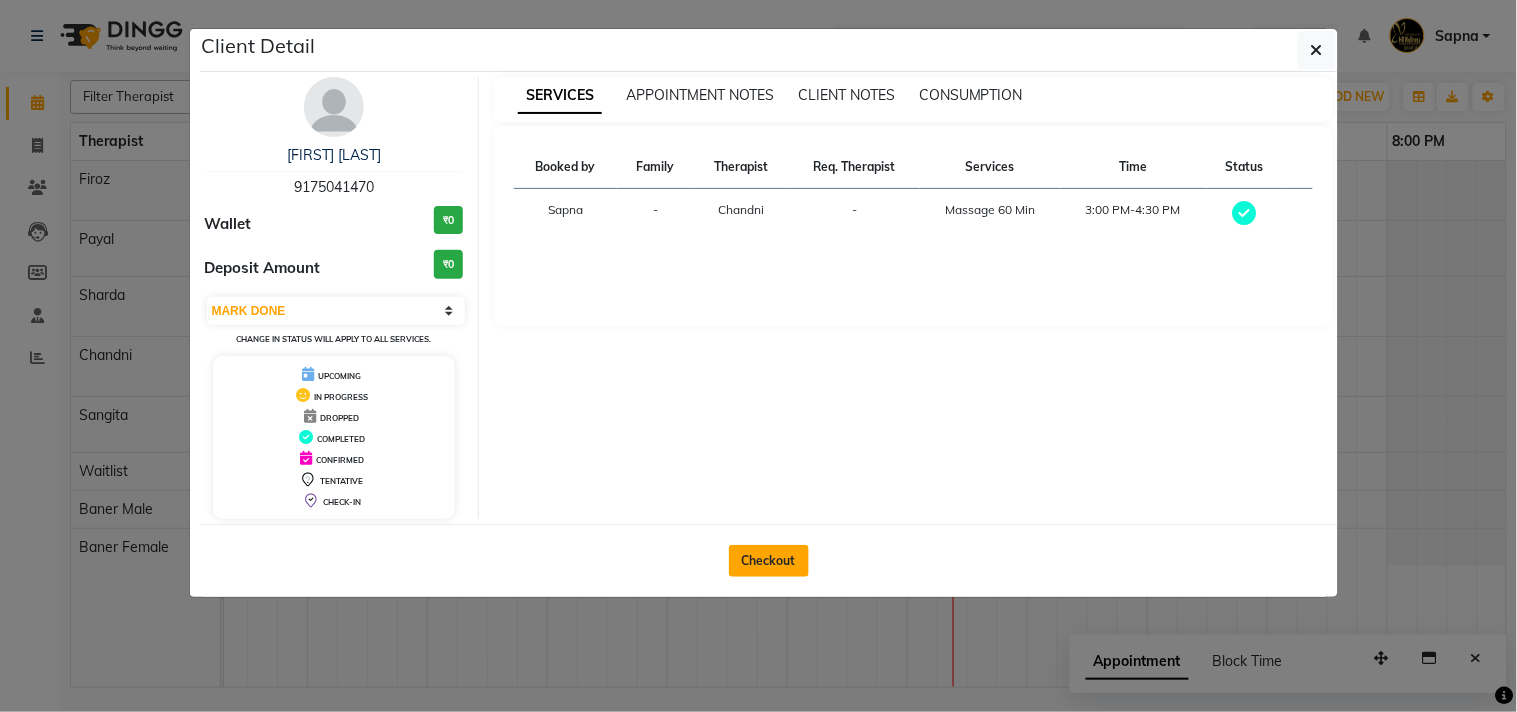 click on "Checkout" 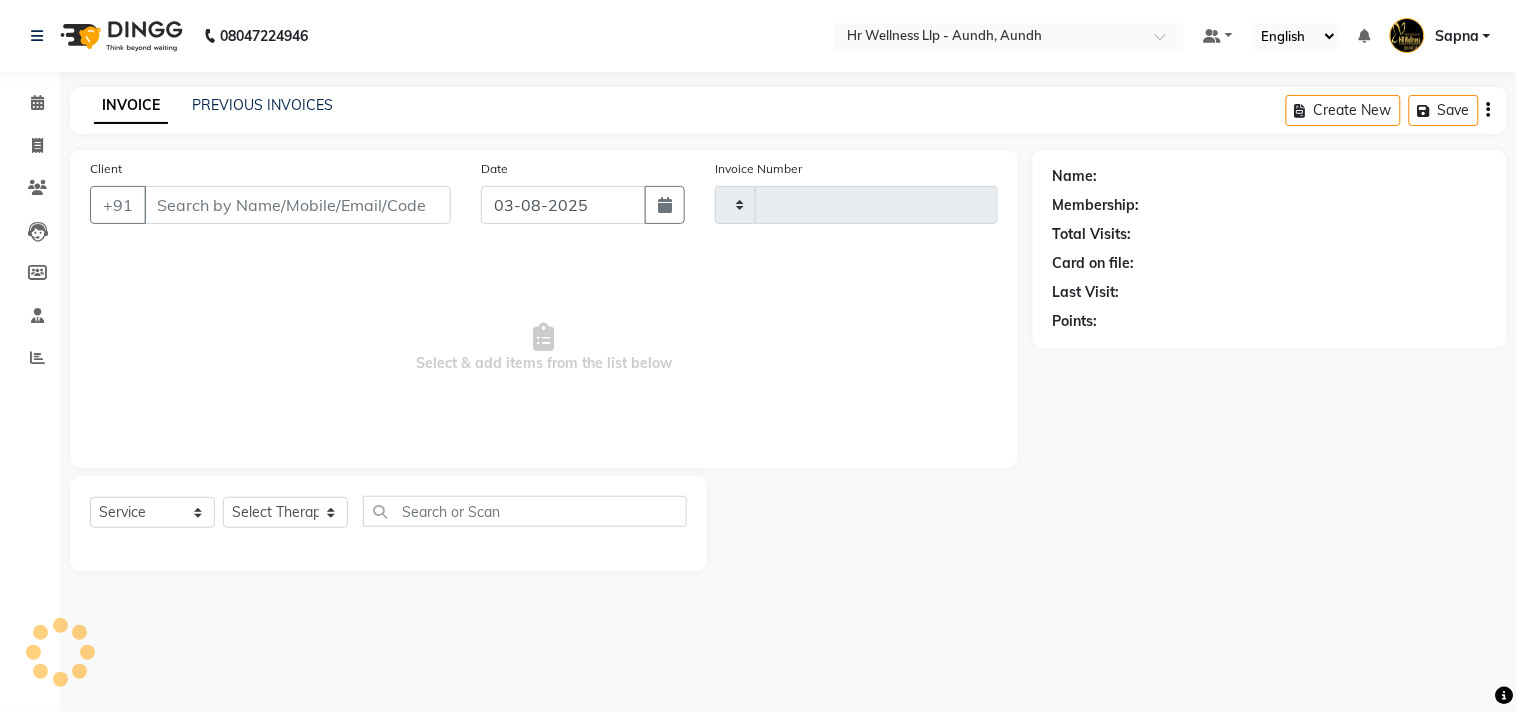 type on "0977" 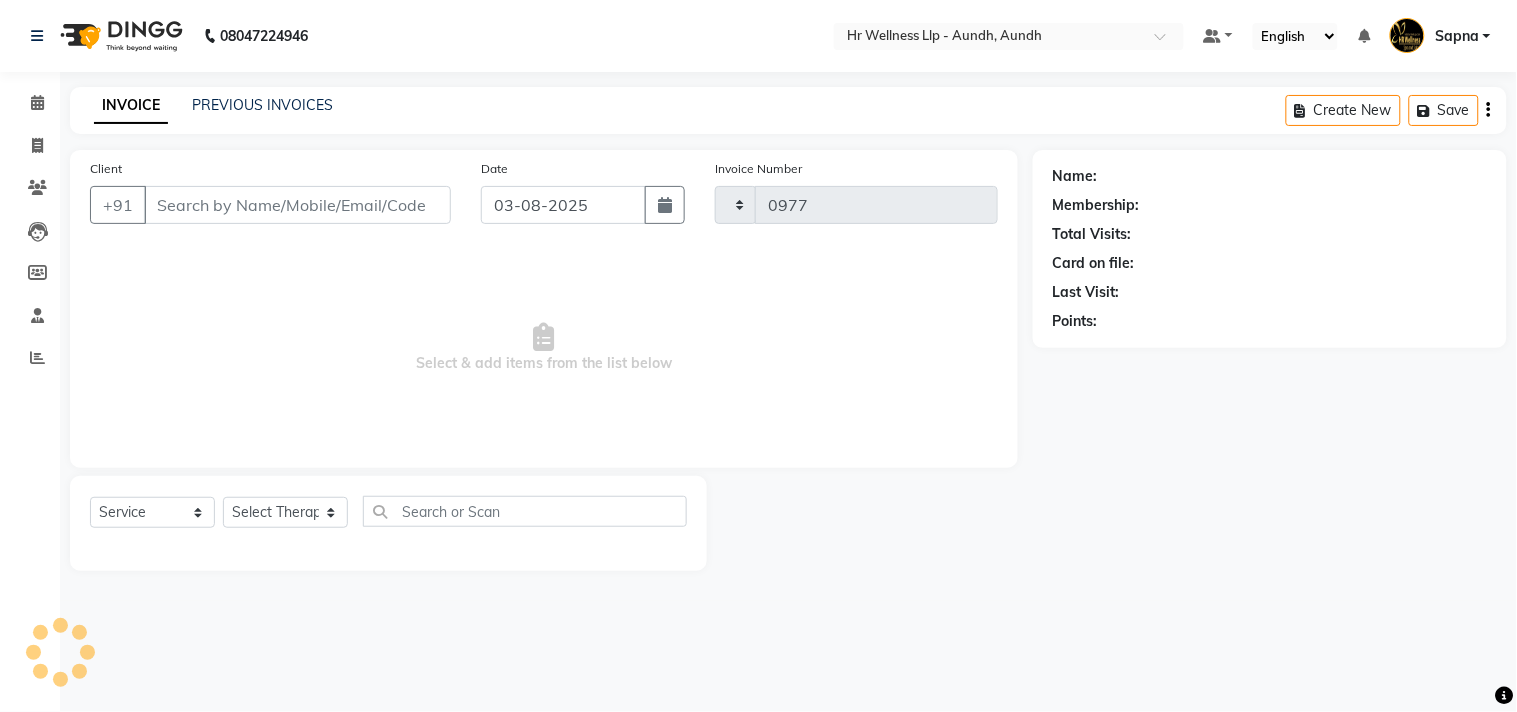select on "4288" 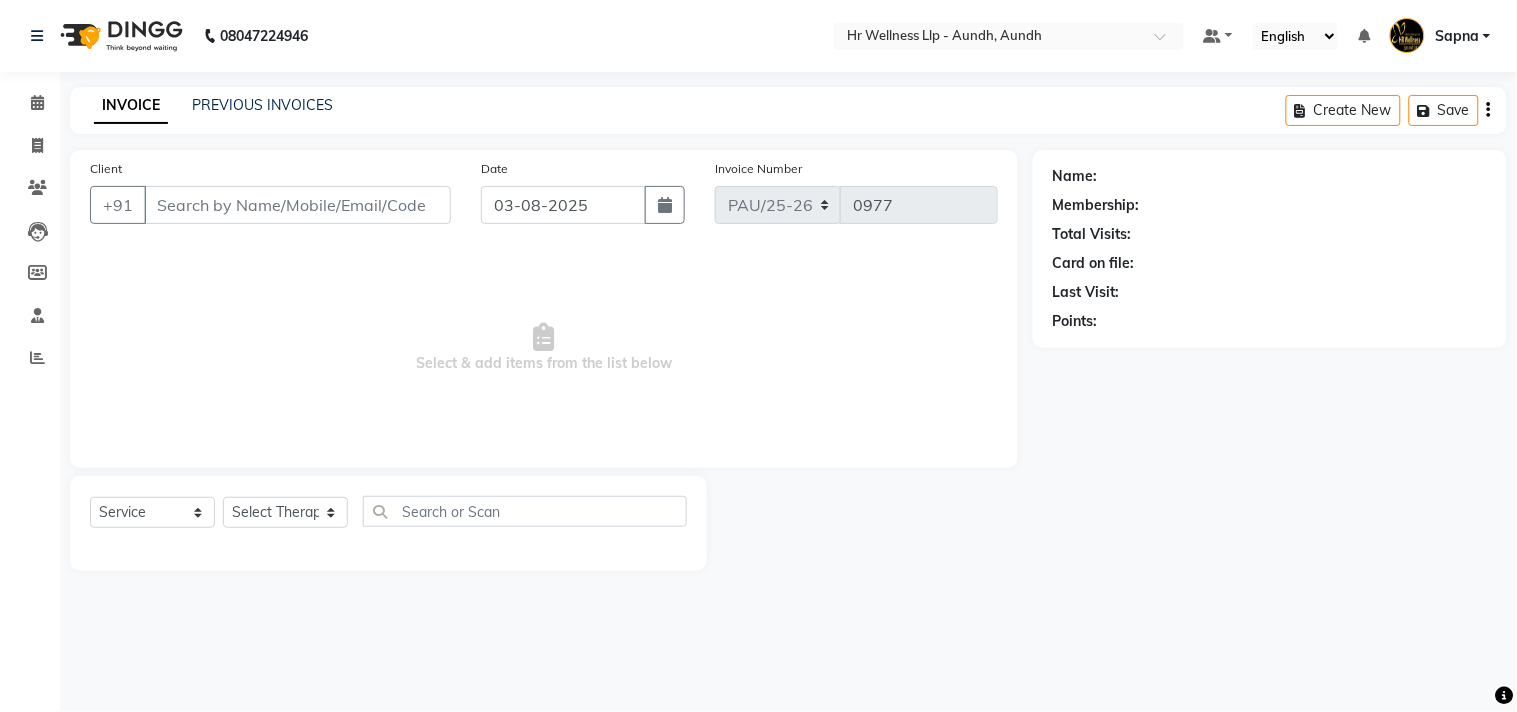 type on "9175041470" 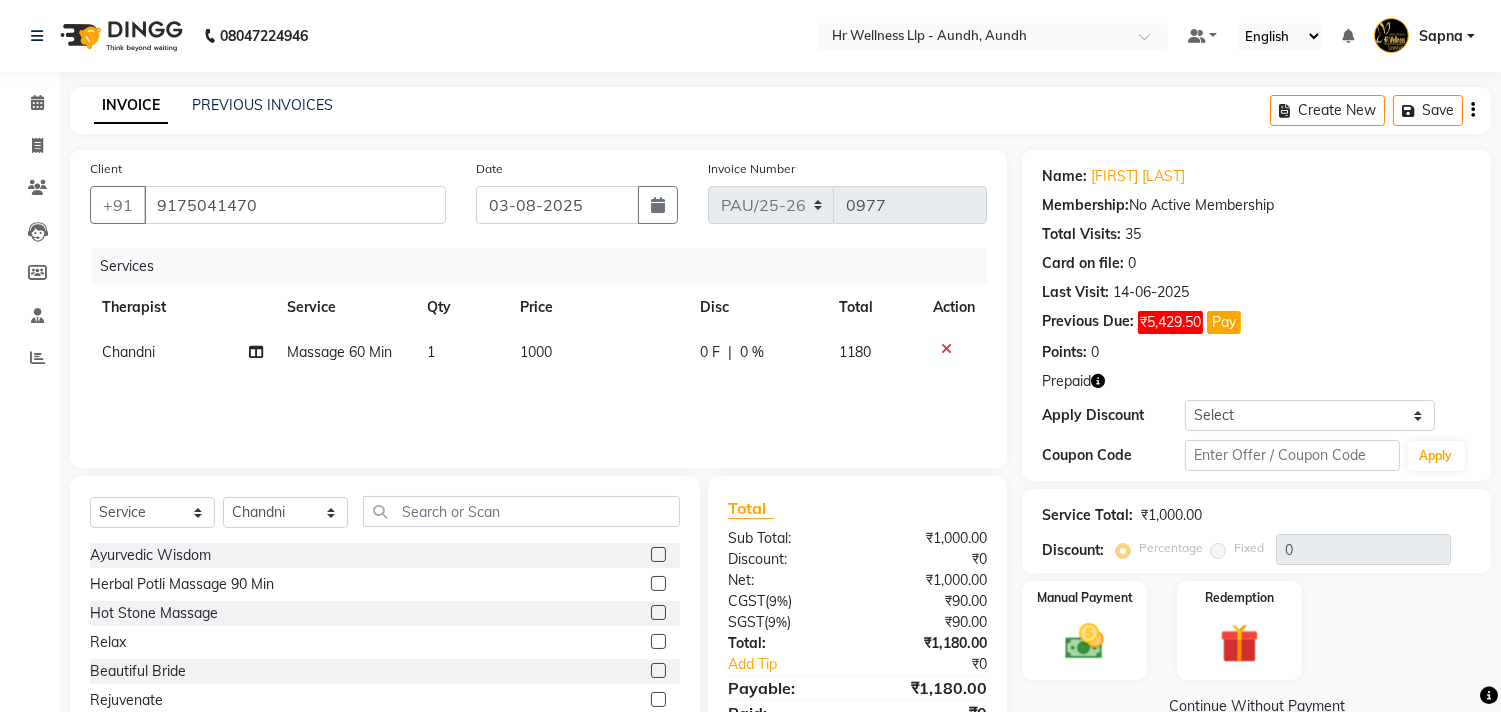 scroll, scrollTop: 88, scrollLeft: 0, axis: vertical 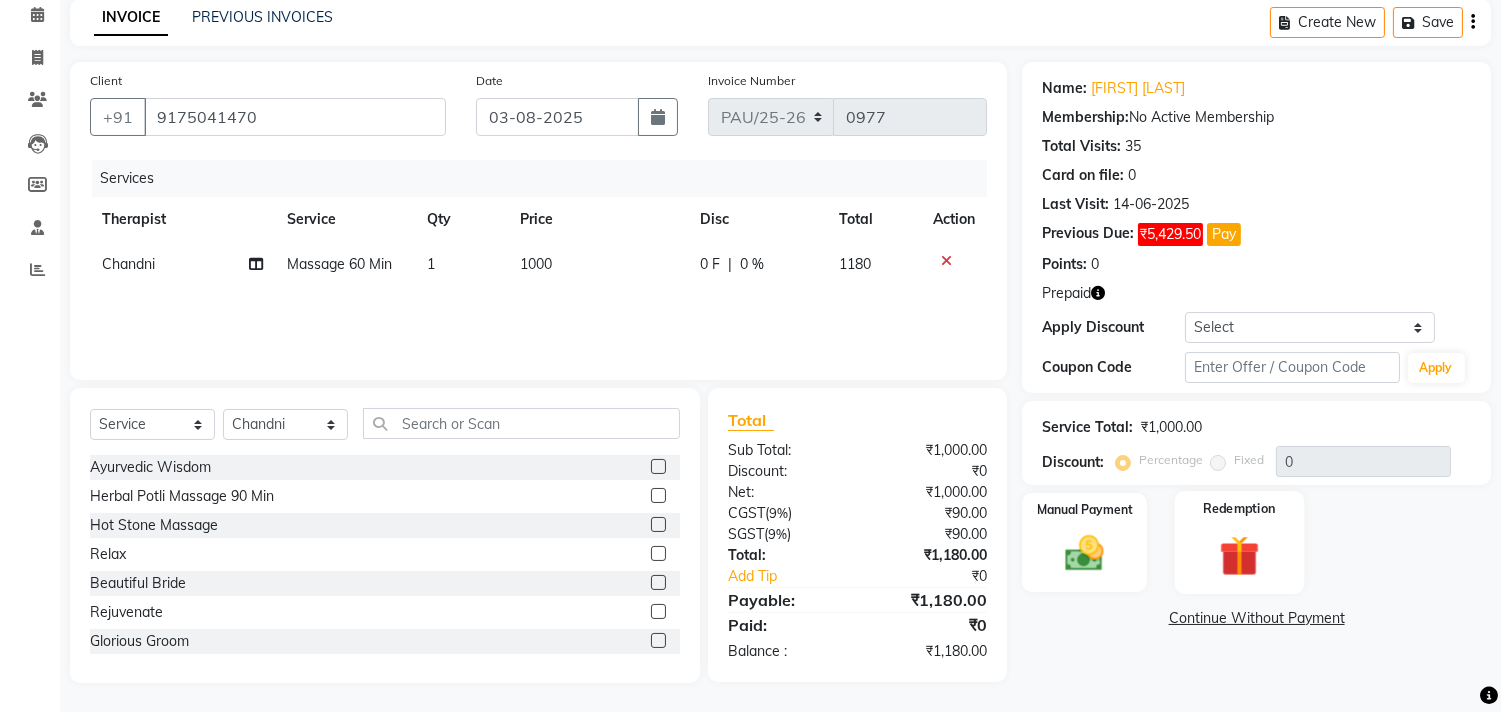 click 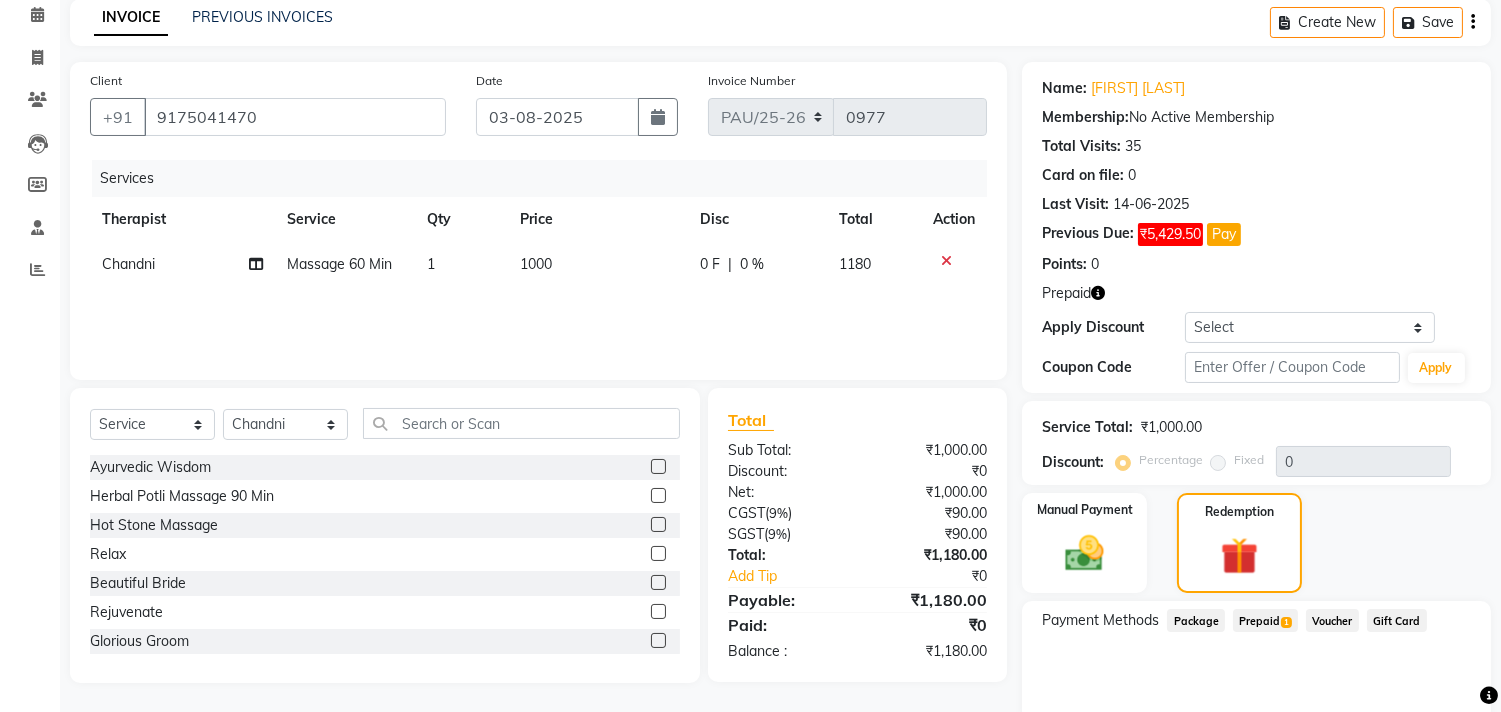 click on "Prepaid  1" 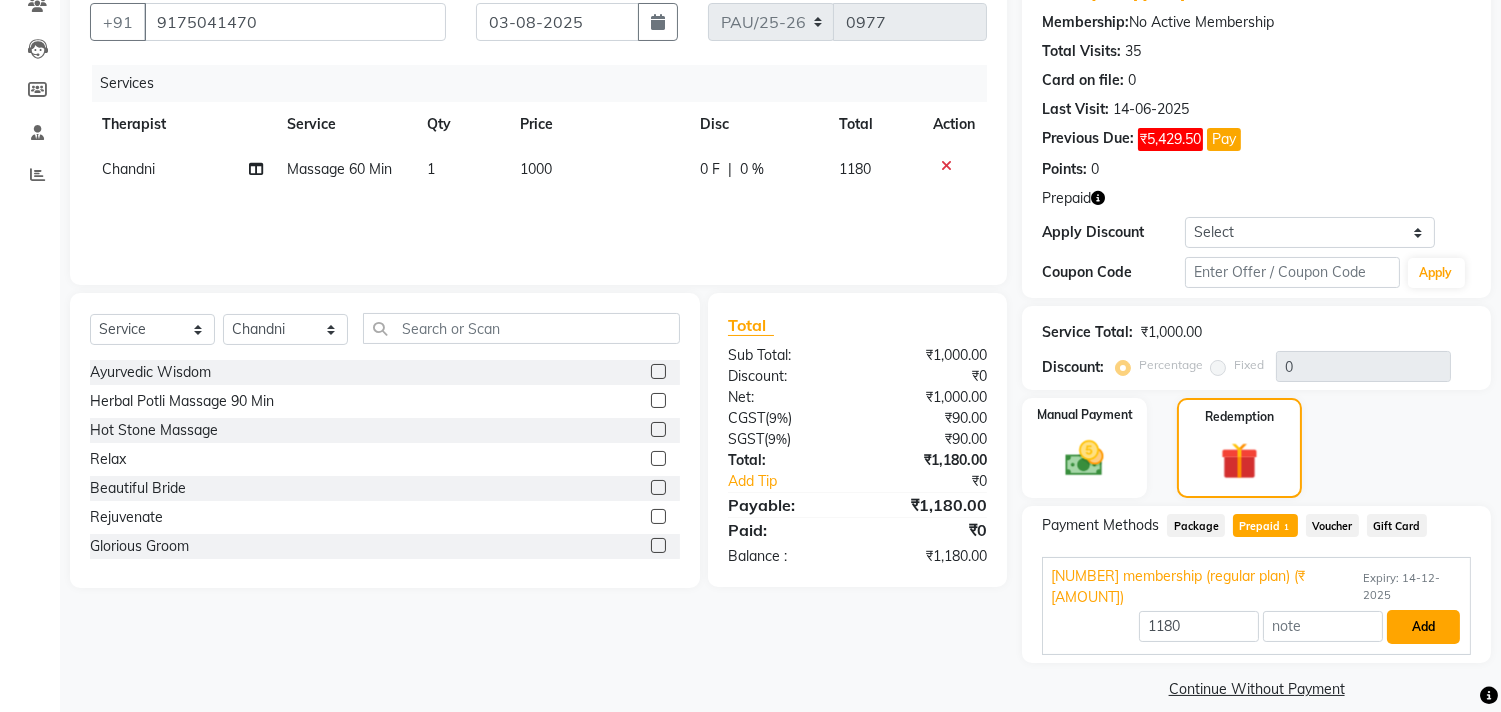 click on "Add" at bounding box center (1423, 627) 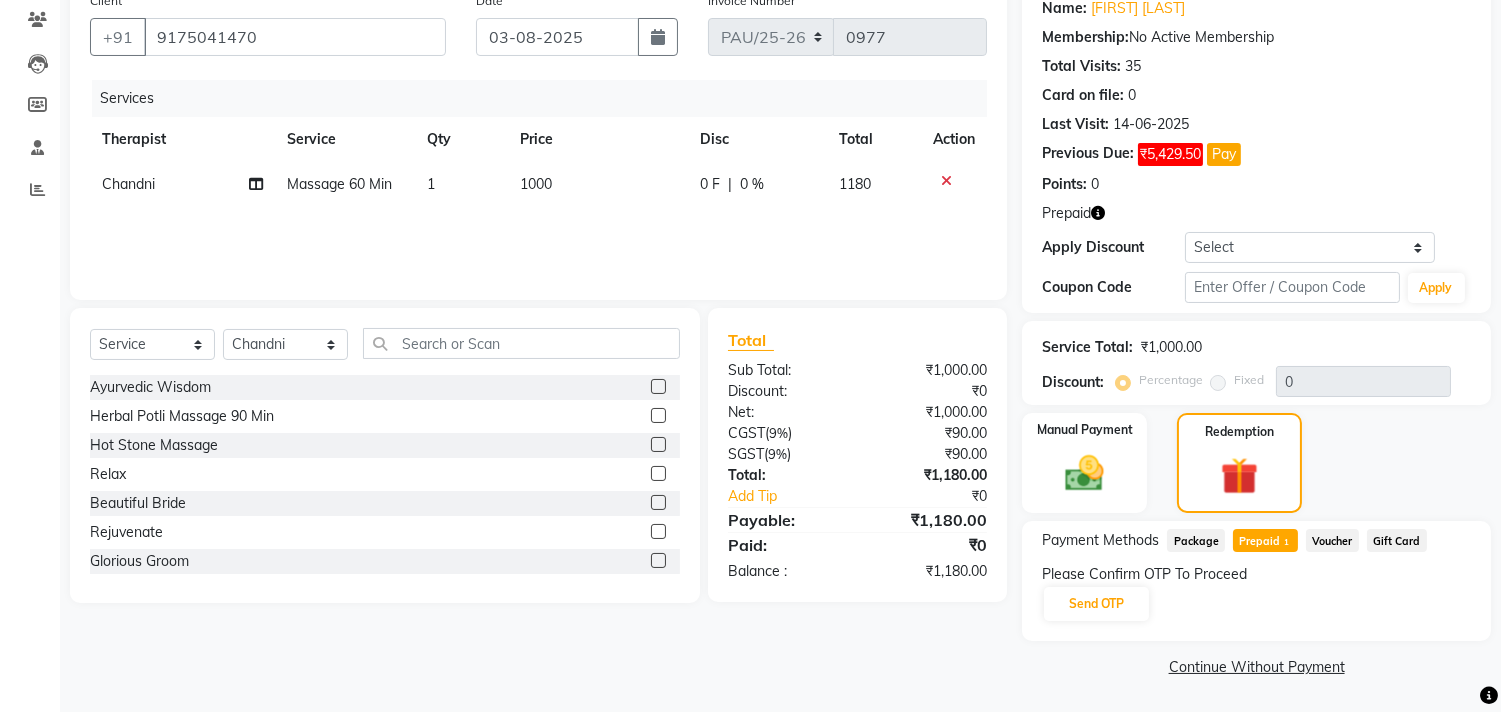 scroll, scrollTop: 166, scrollLeft: 0, axis: vertical 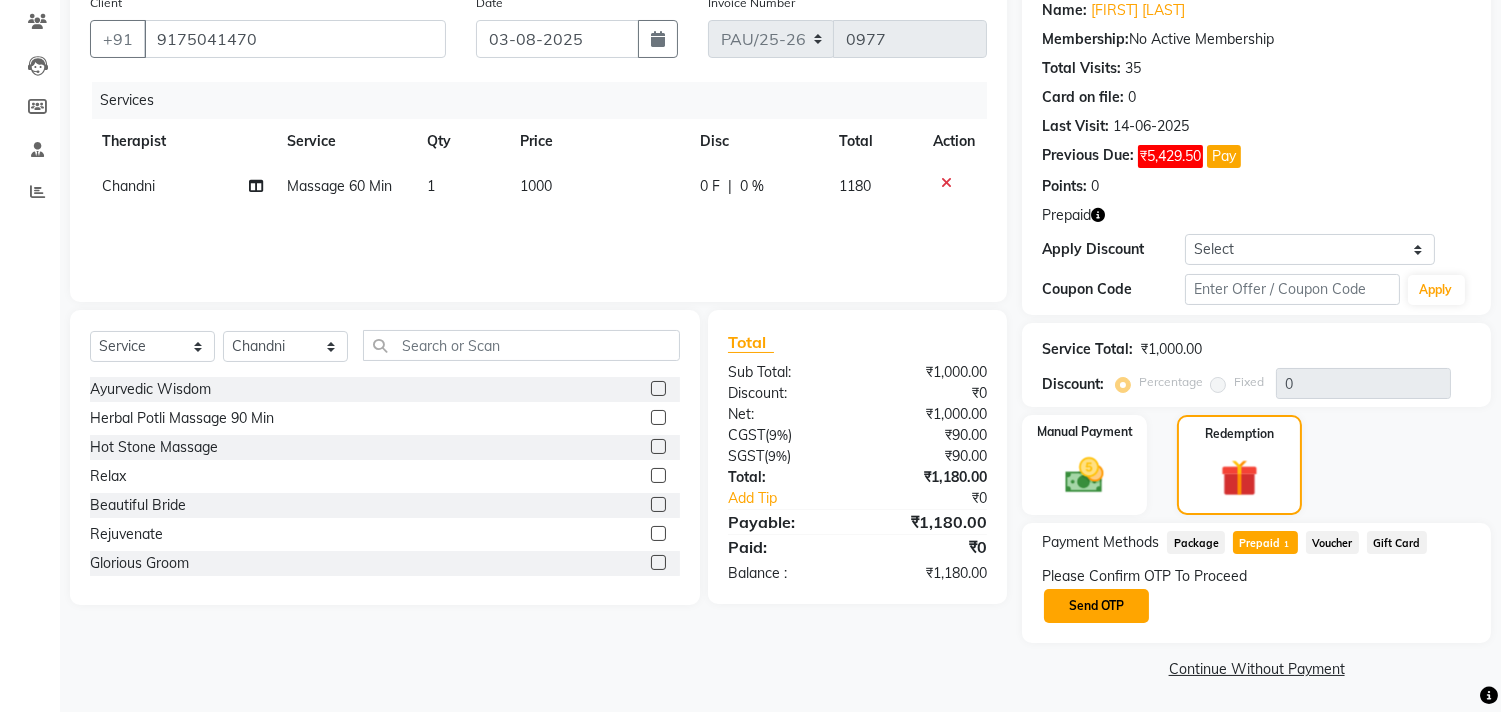 click on "Send OTP" 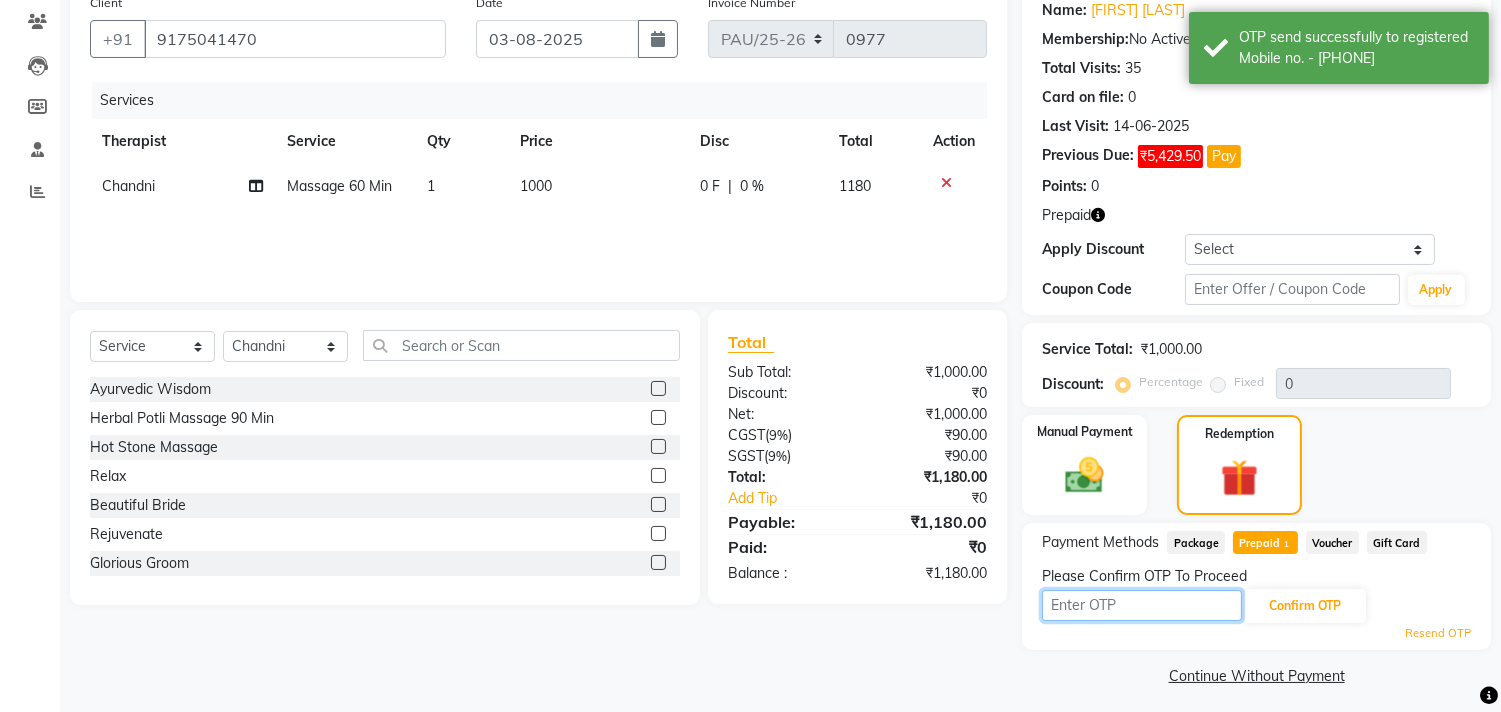 click at bounding box center [1142, 605] 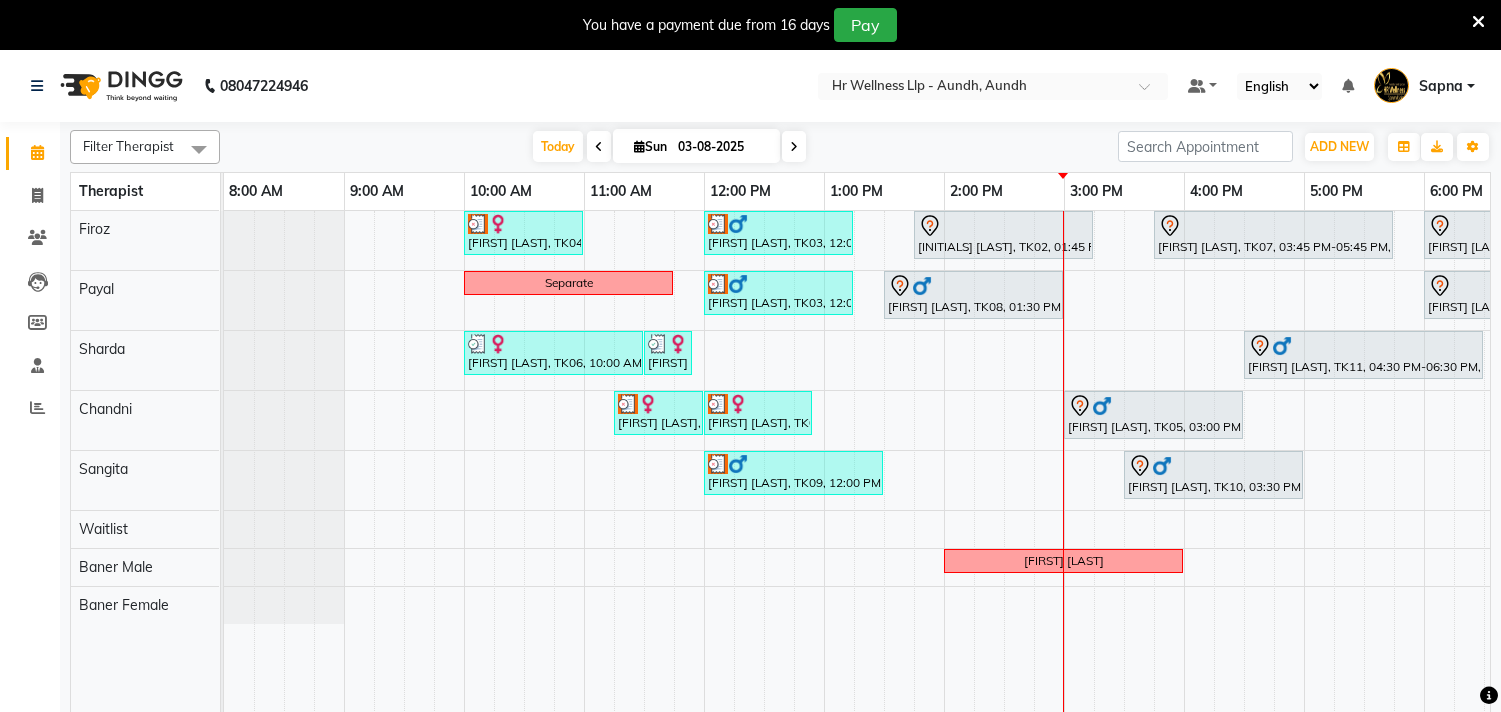 scroll, scrollTop: 0, scrollLeft: 0, axis: both 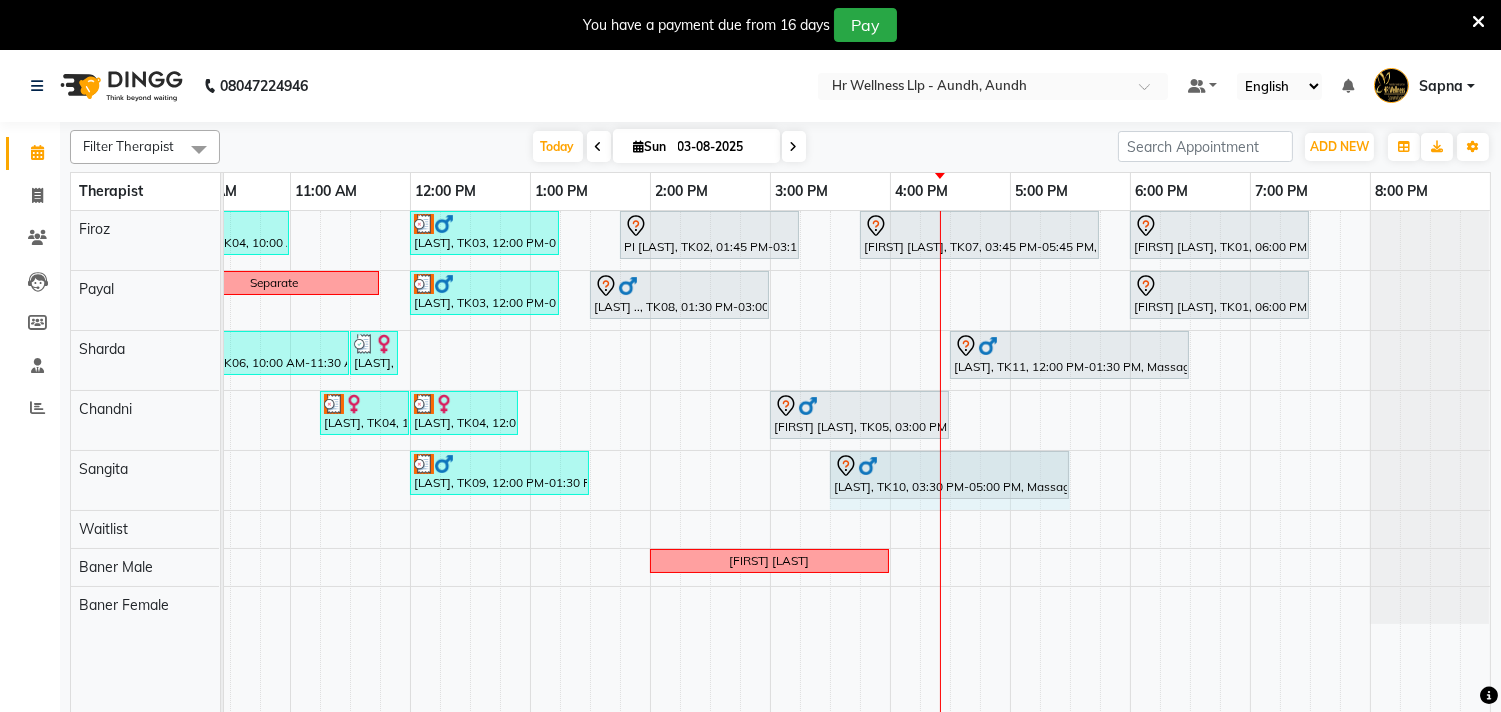 drag, startPoint x: 990, startPoint y: 468, endPoint x: 1052, endPoint y: 496, distance: 68.0294 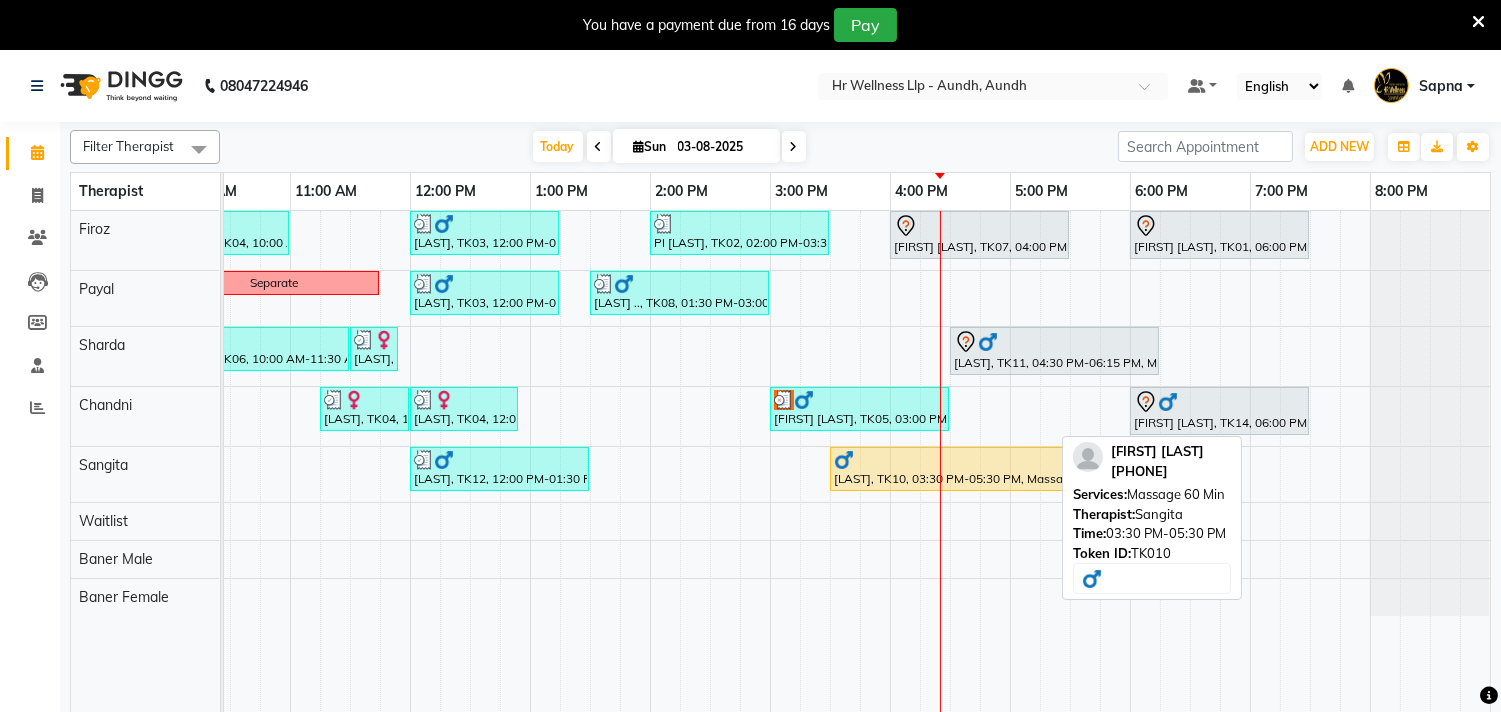 click on "Bharath Jagannath, TK10, 03:30 PM-05:30 PM, Massage 60 Min" at bounding box center (949, 469) 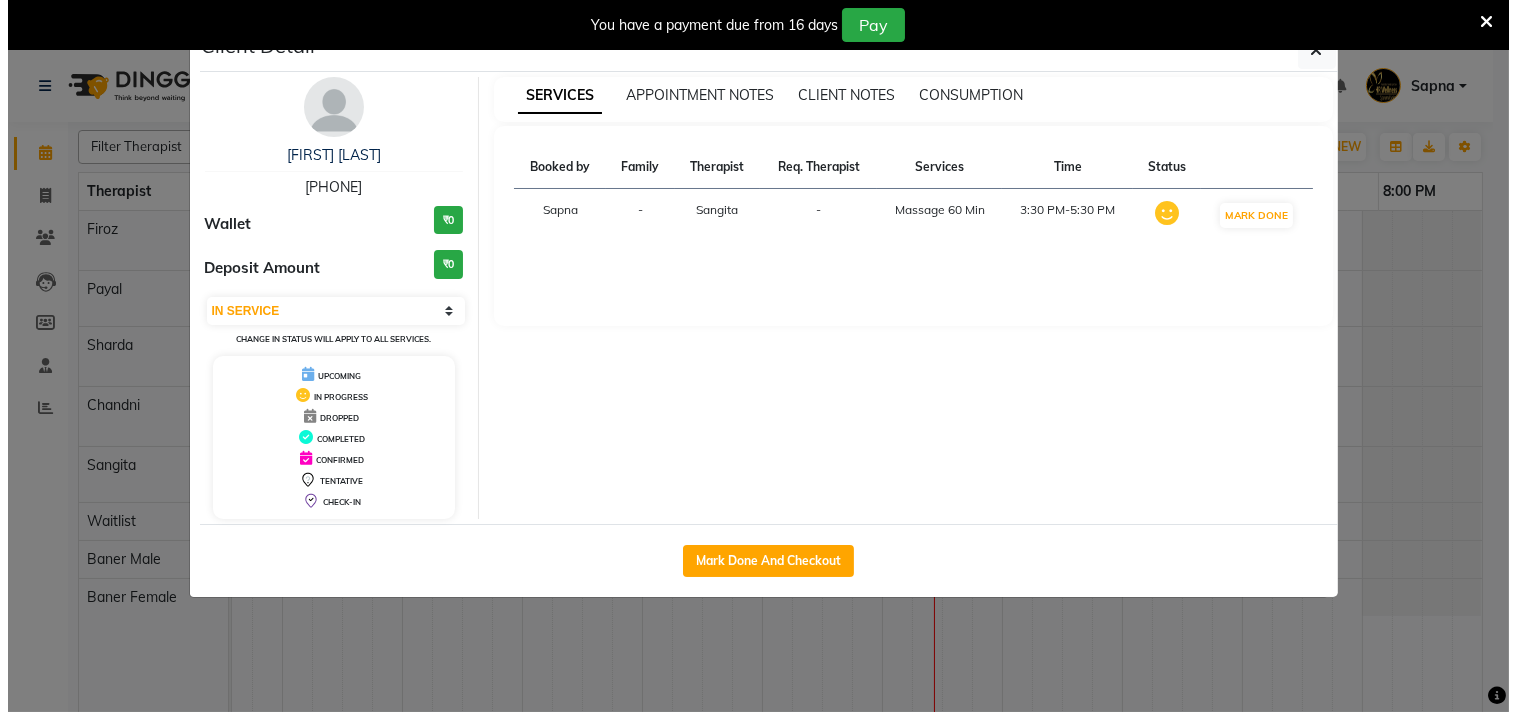 scroll, scrollTop: 0, scrollLeft: 293, axis: horizontal 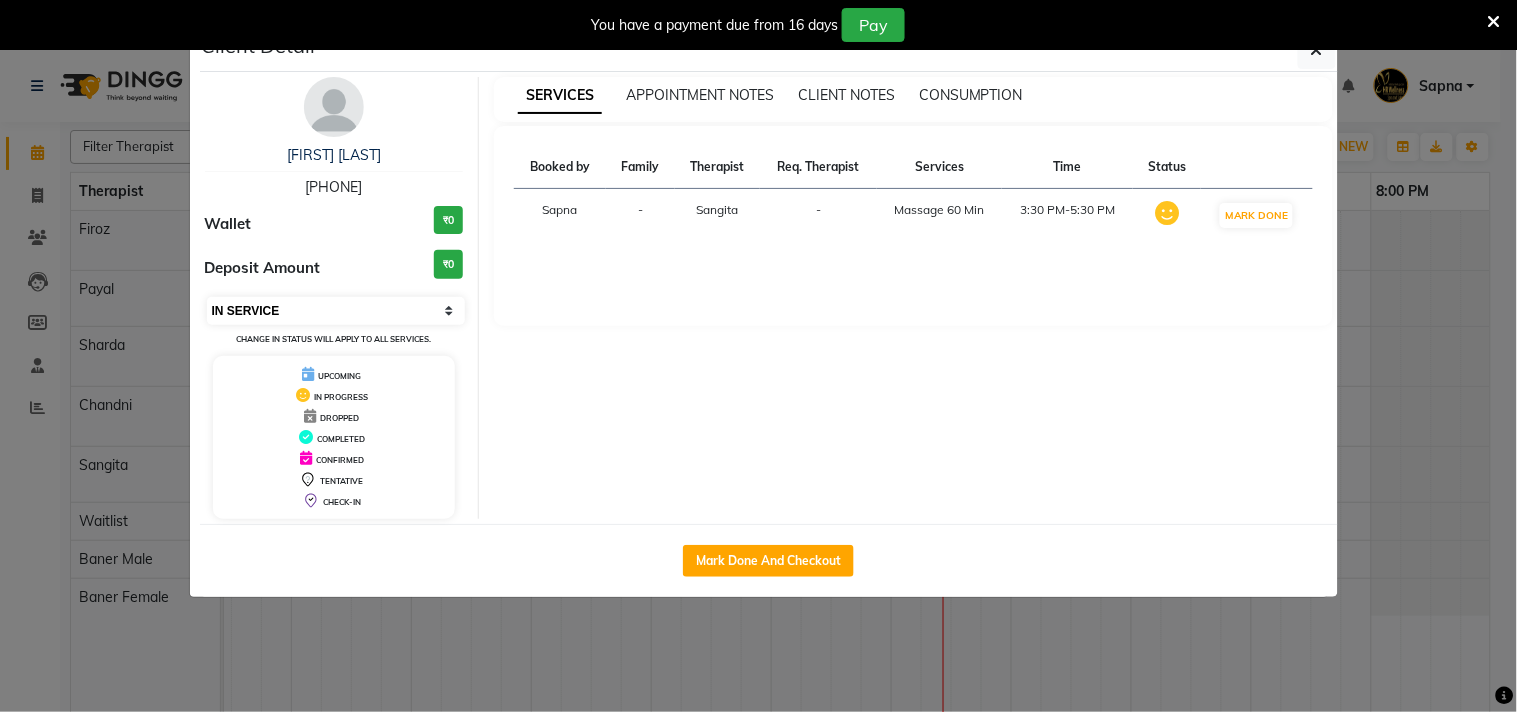 click on "Select IN SERVICE CONFIRMED TENTATIVE CHECK IN MARK DONE DROPPED UPCOMING" at bounding box center [336, 311] 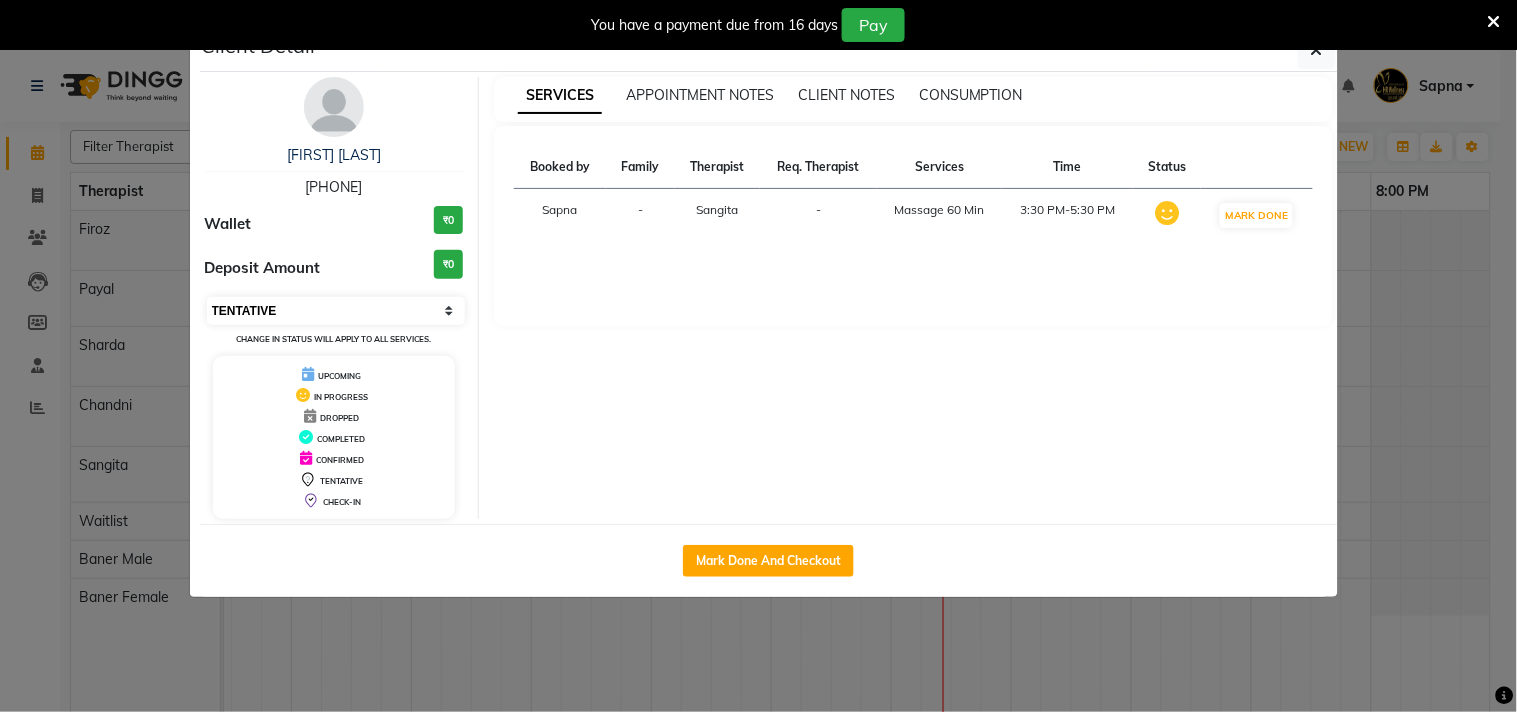 click on "Select IN SERVICE CONFIRMED TENTATIVE CHECK IN MARK DONE DROPPED UPCOMING" at bounding box center [336, 311] 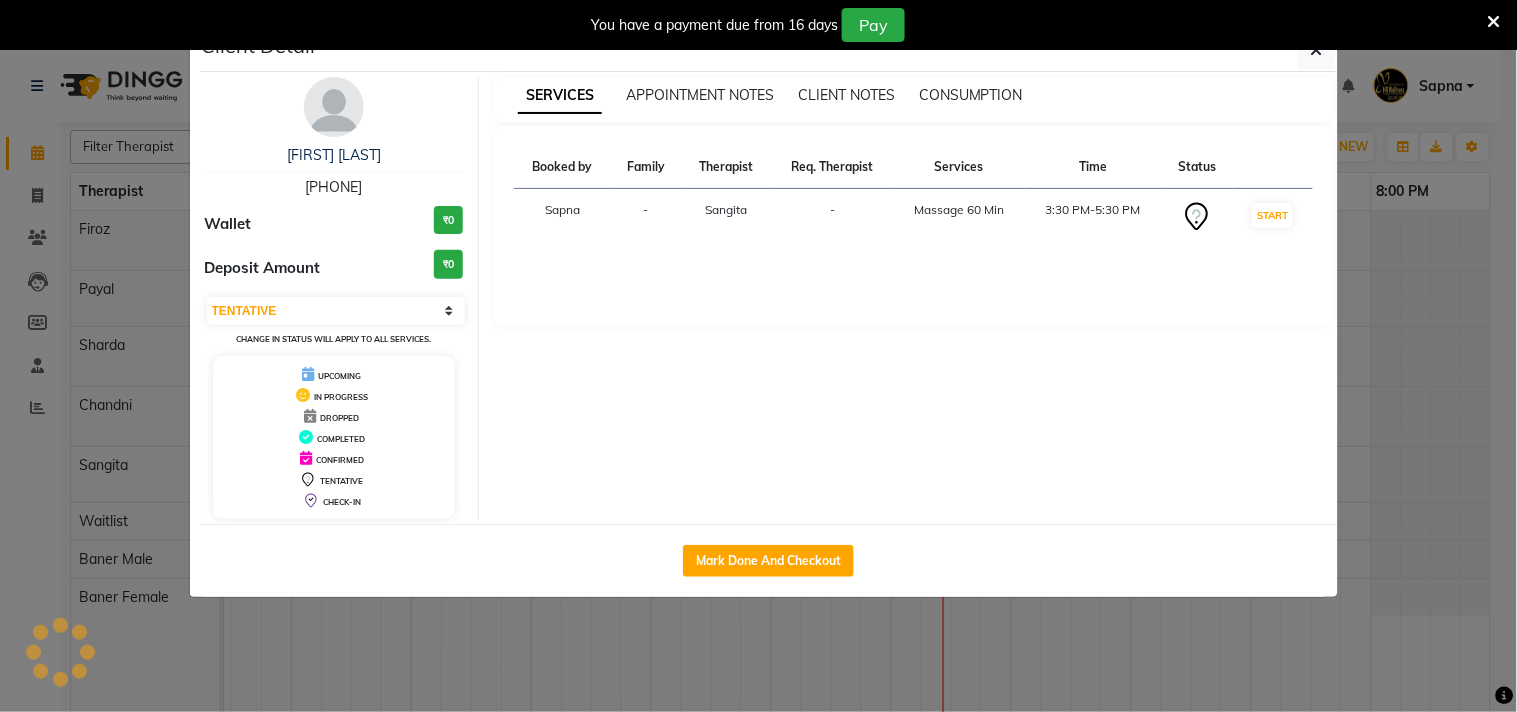 click on "Client Detail  Bharath Jagannath   8788091874 Wallet ₹0 Deposit Amount  ₹0  Select IN SERVICE CONFIRMED TENTATIVE CHECK IN MARK DONE DROPPED UPCOMING Change in status will apply to all services. UPCOMING IN PROGRESS DROPPED COMPLETED CONFIRMED TENTATIVE CHECK-IN SERVICES APPOINTMENT NOTES CLIENT NOTES CONSUMPTION Booked by Family Therapist Req. Therapist Services Time Status  Sapna  - Sangita -  Massage 60 Min   3:30 PM-5:30 PM   START   Mark Done And Checkout" 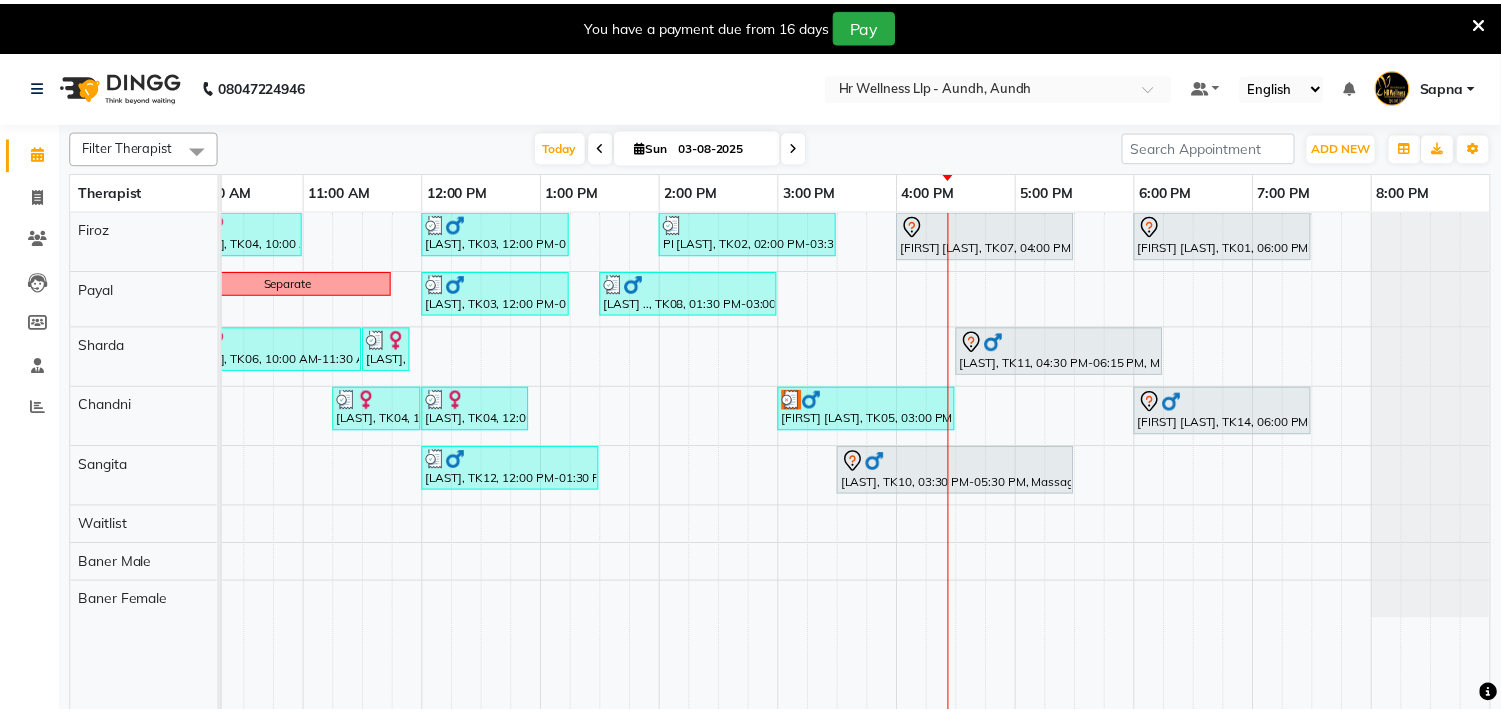 scroll, scrollTop: 0, scrollLeft: 277, axis: horizontal 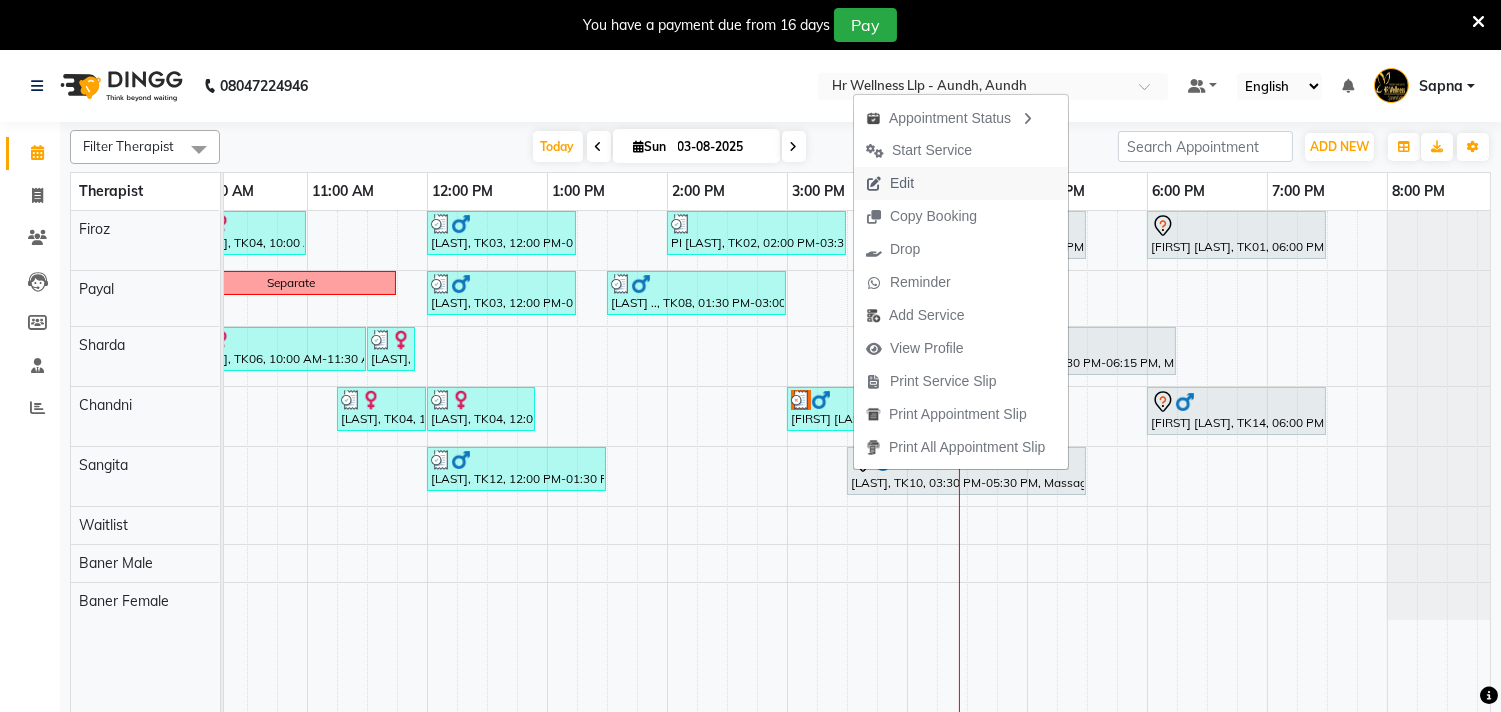 click on "Edit" at bounding box center (902, 183) 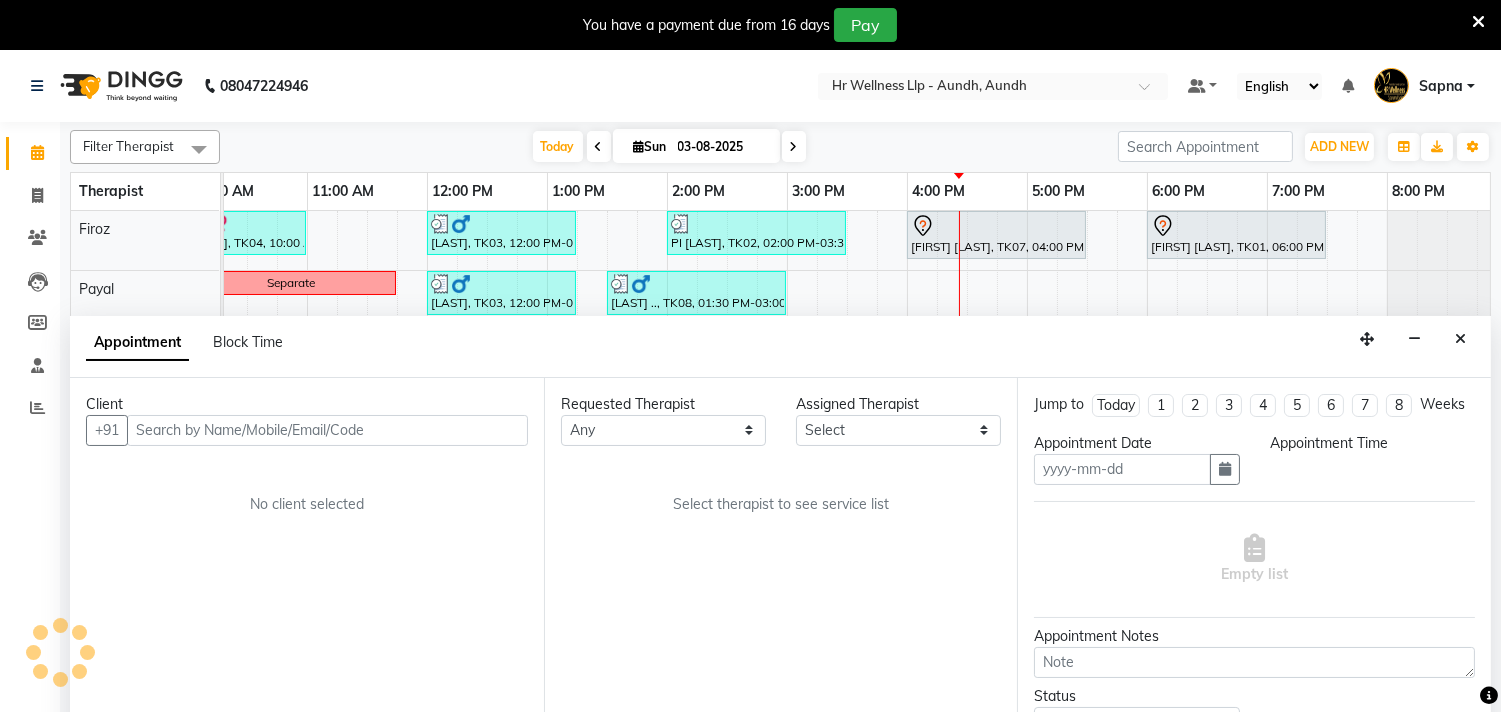 scroll, scrollTop: 50, scrollLeft: 0, axis: vertical 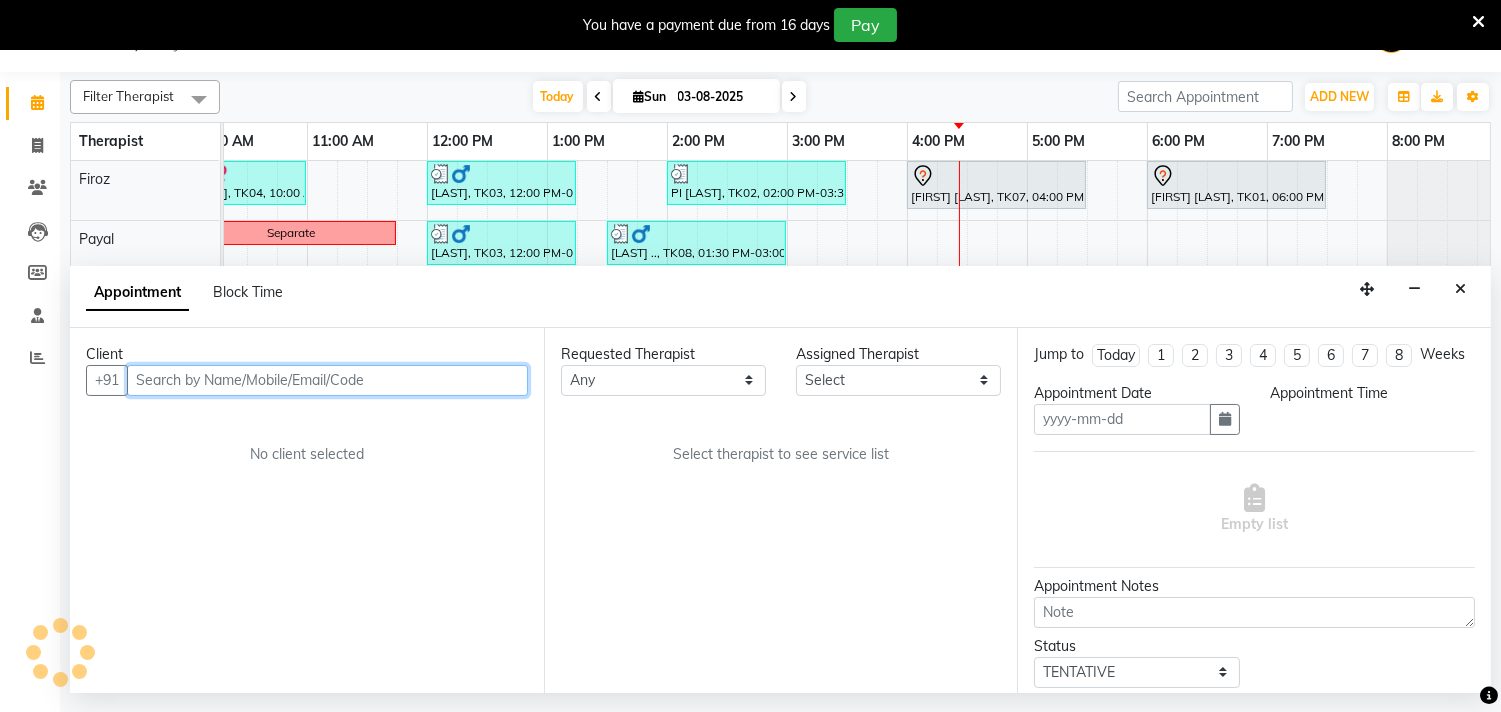 type on "03-08-2025" 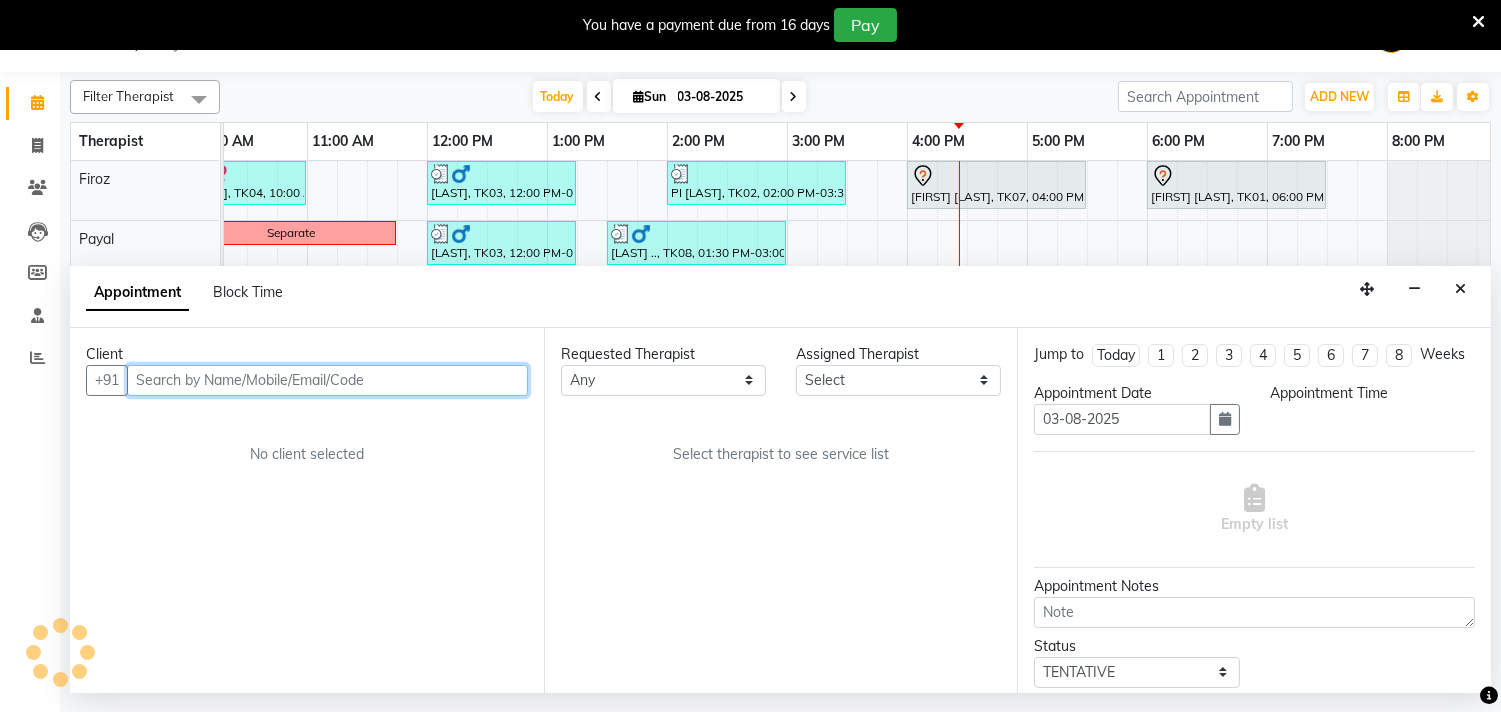 select on "930" 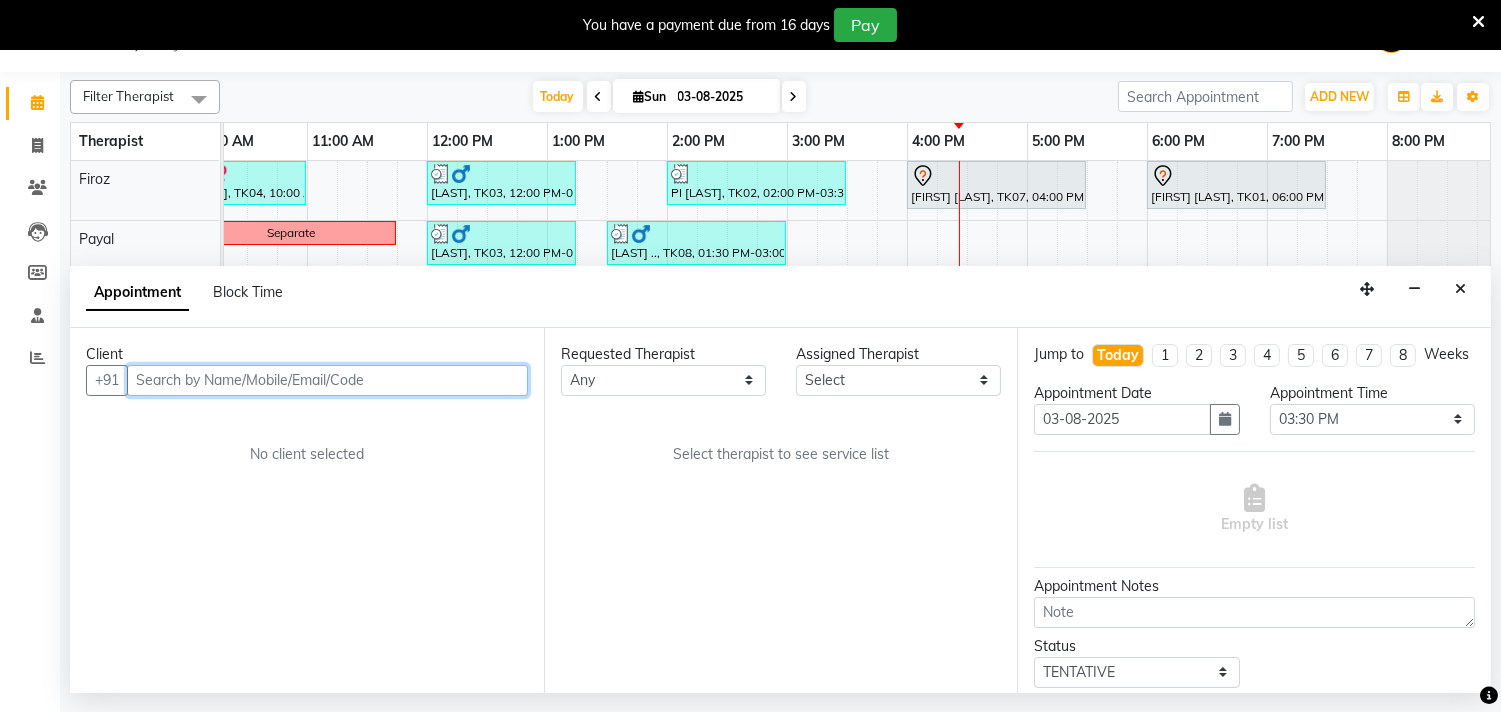 scroll, scrollTop: 0, scrollLeft: 0, axis: both 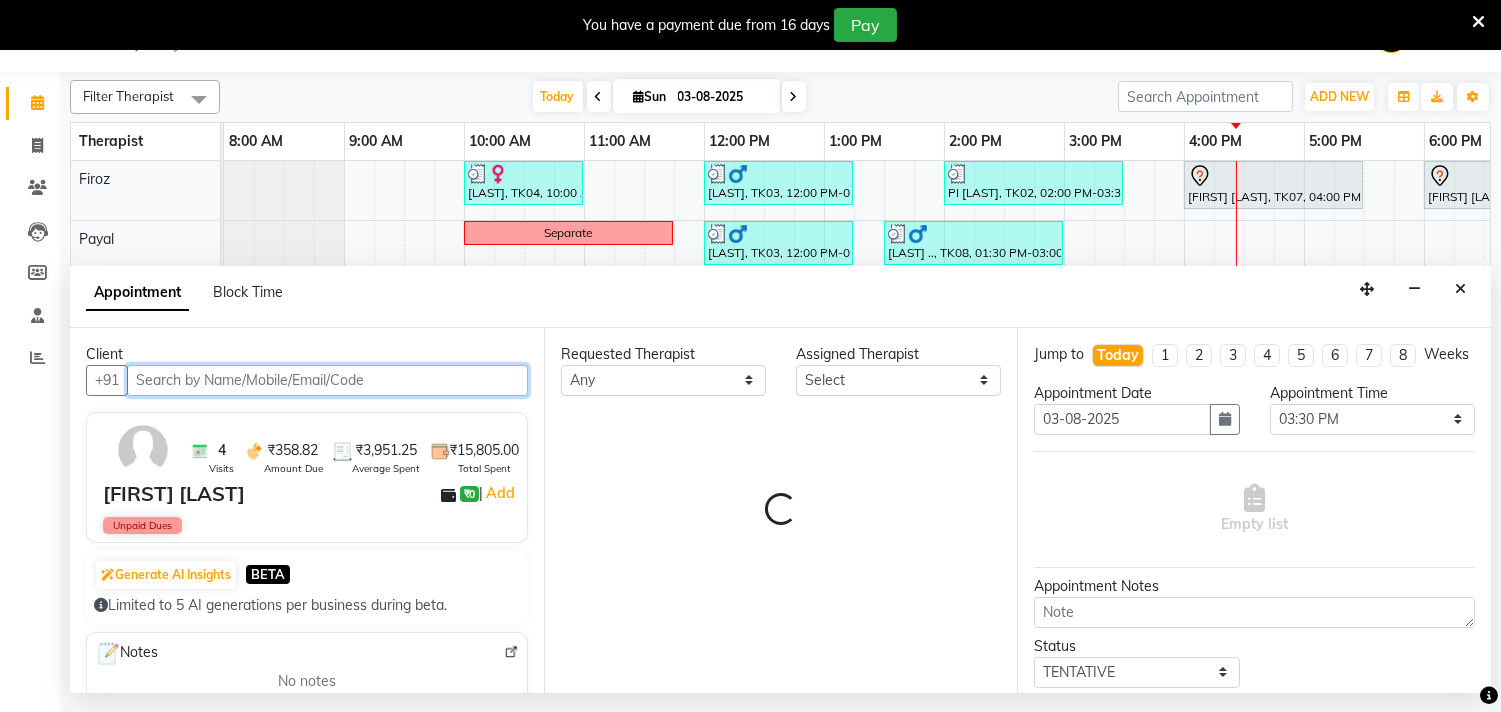 select on "77663" 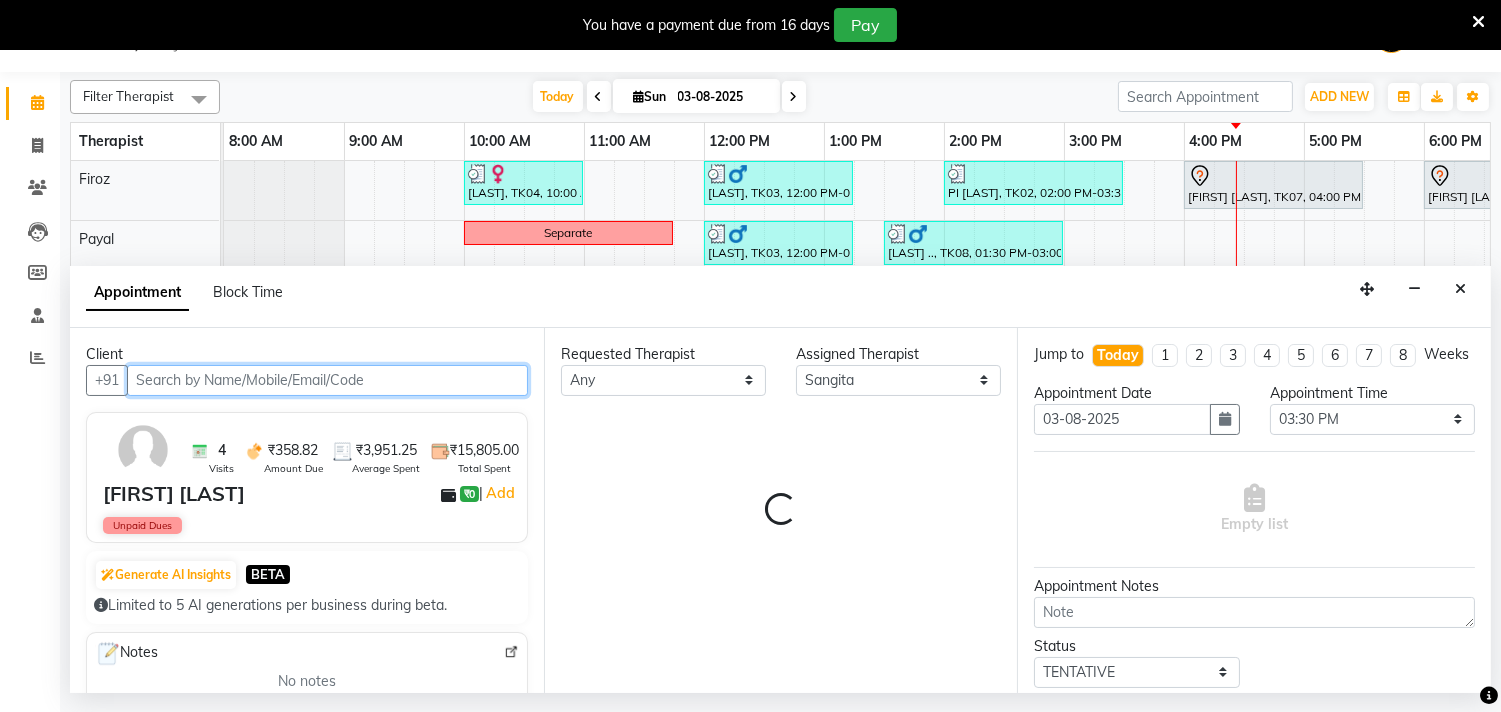 select on "1894" 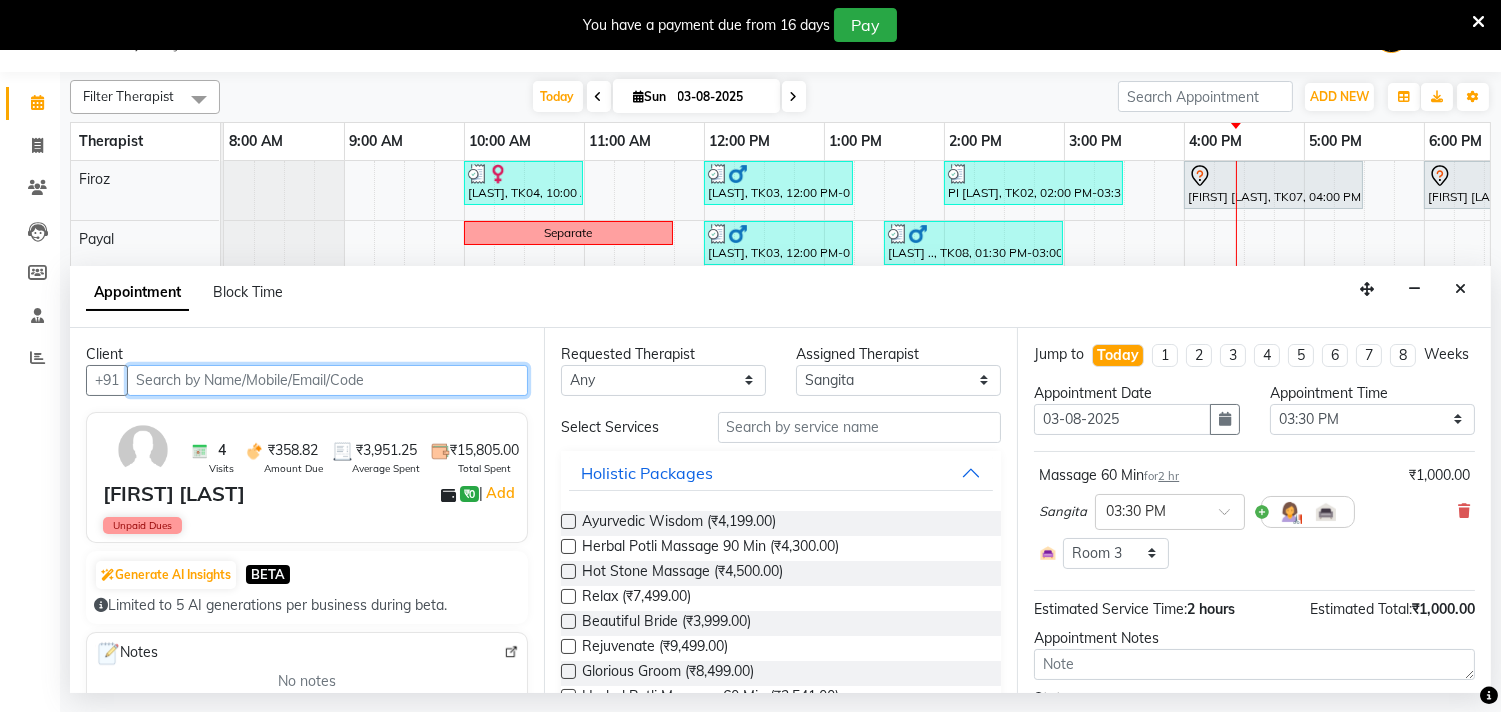 scroll, scrollTop: 0, scrollLeft: 294, axis: horizontal 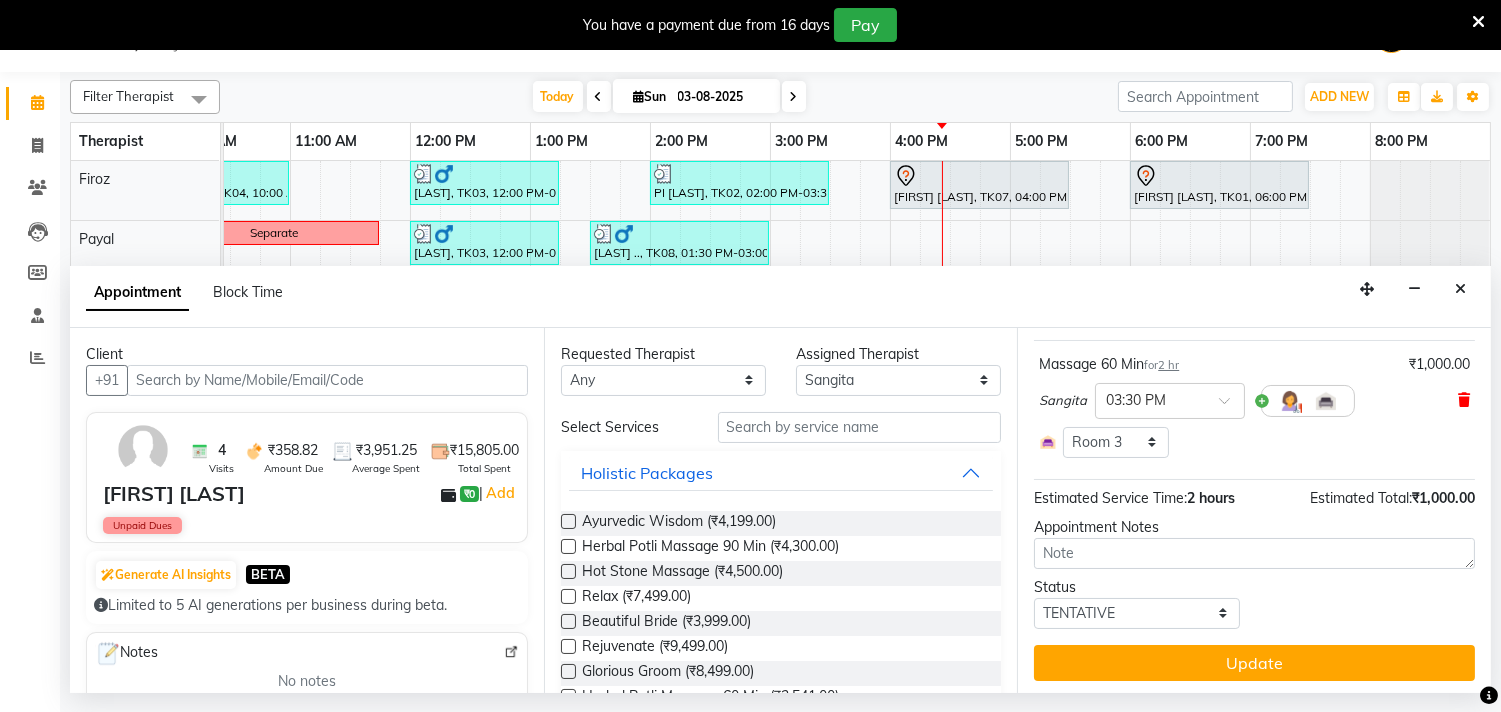 click at bounding box center [1464, 400] 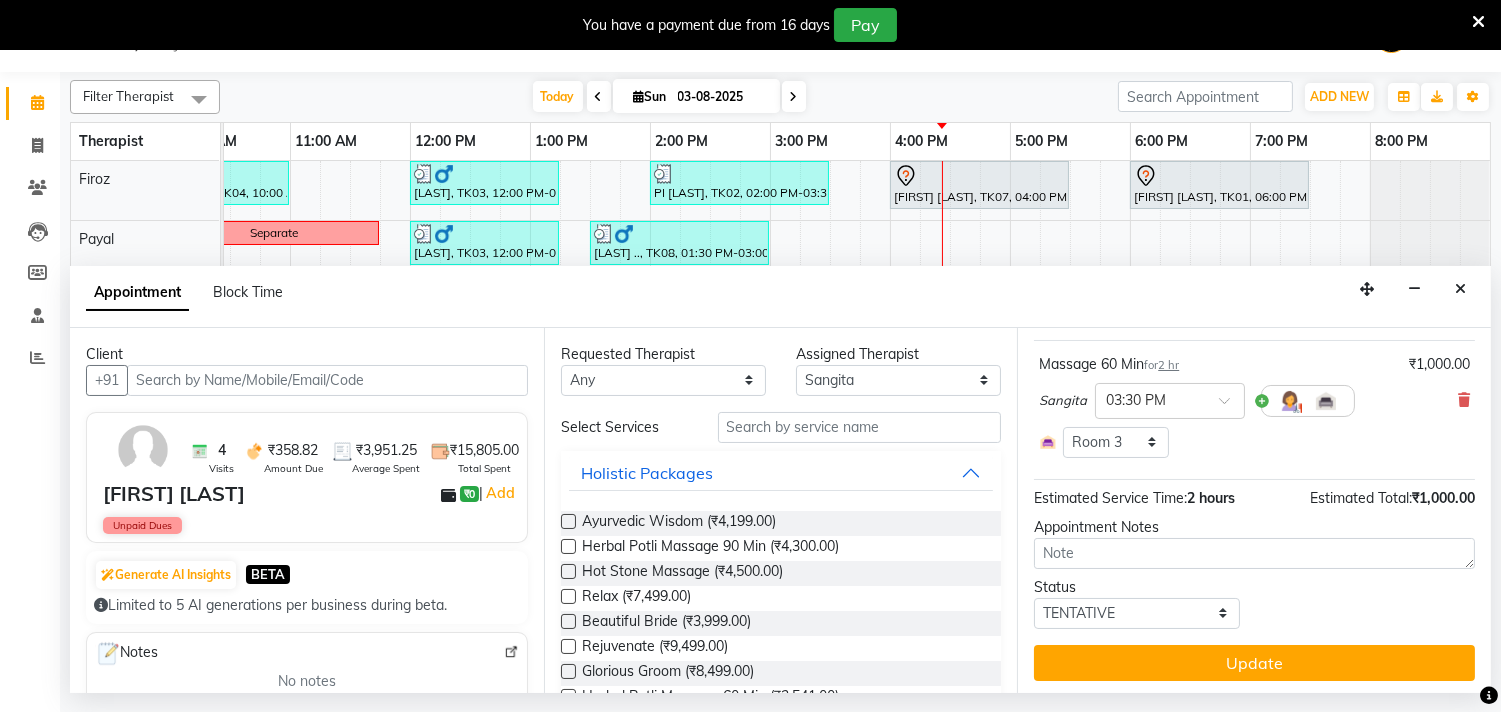 scroll, scrollTop: 30, scrollLeft: 0, axis: vertical 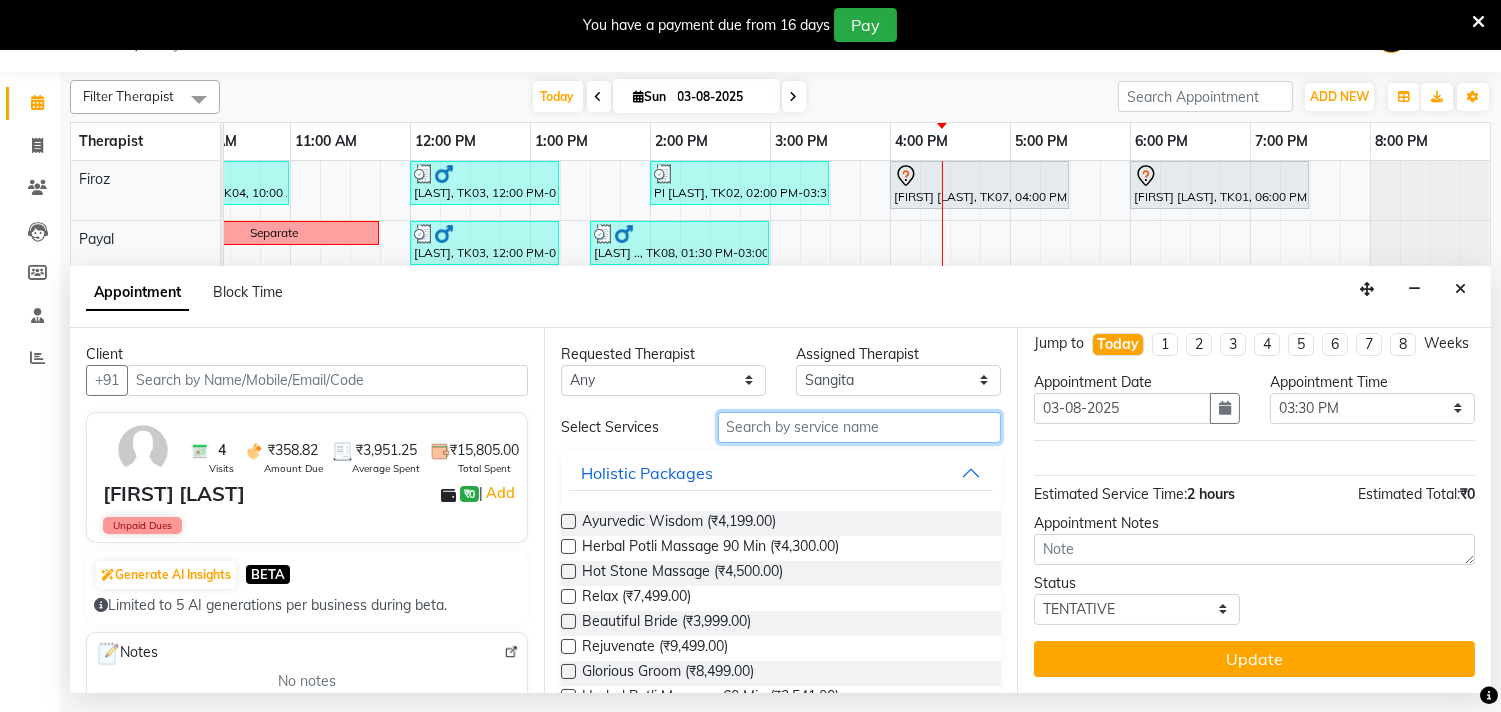 click at bounding box center [860, 427] 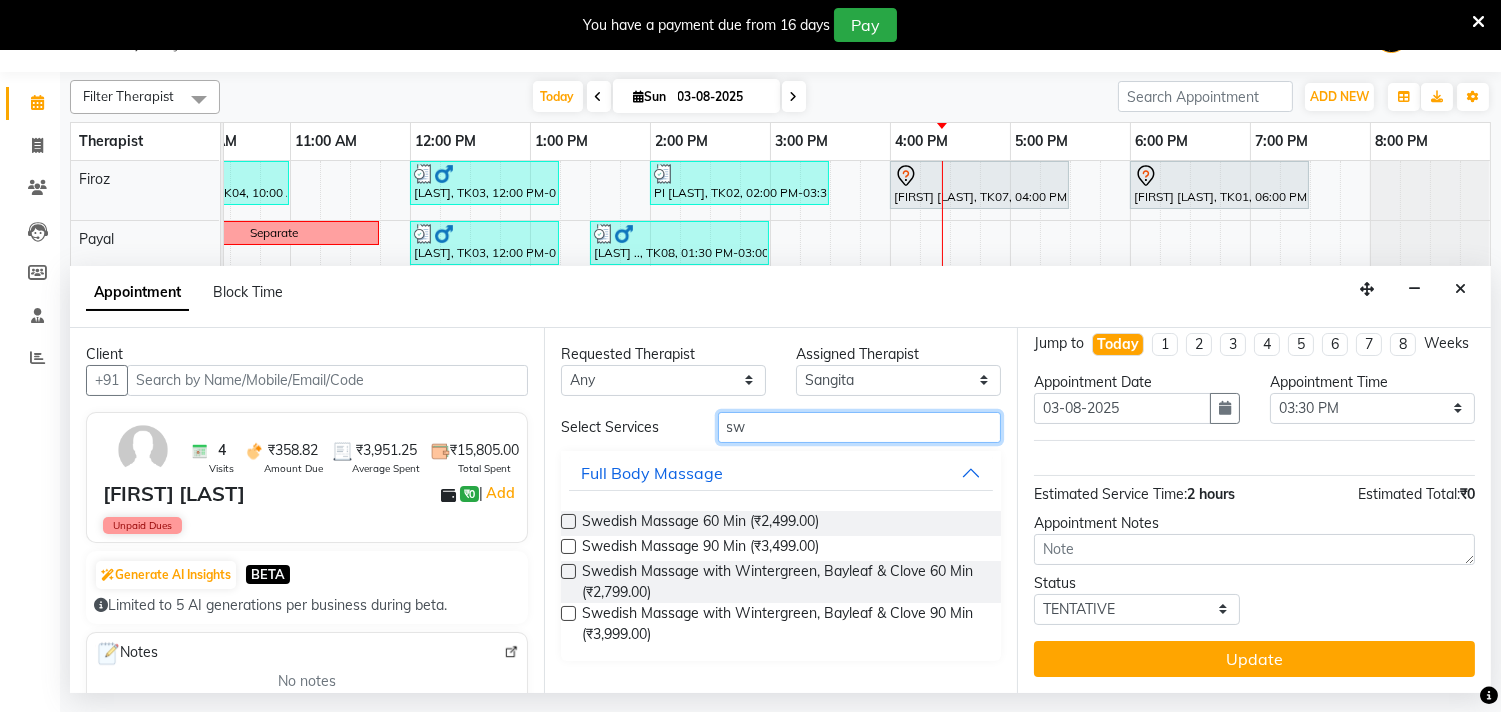 type on "sw" 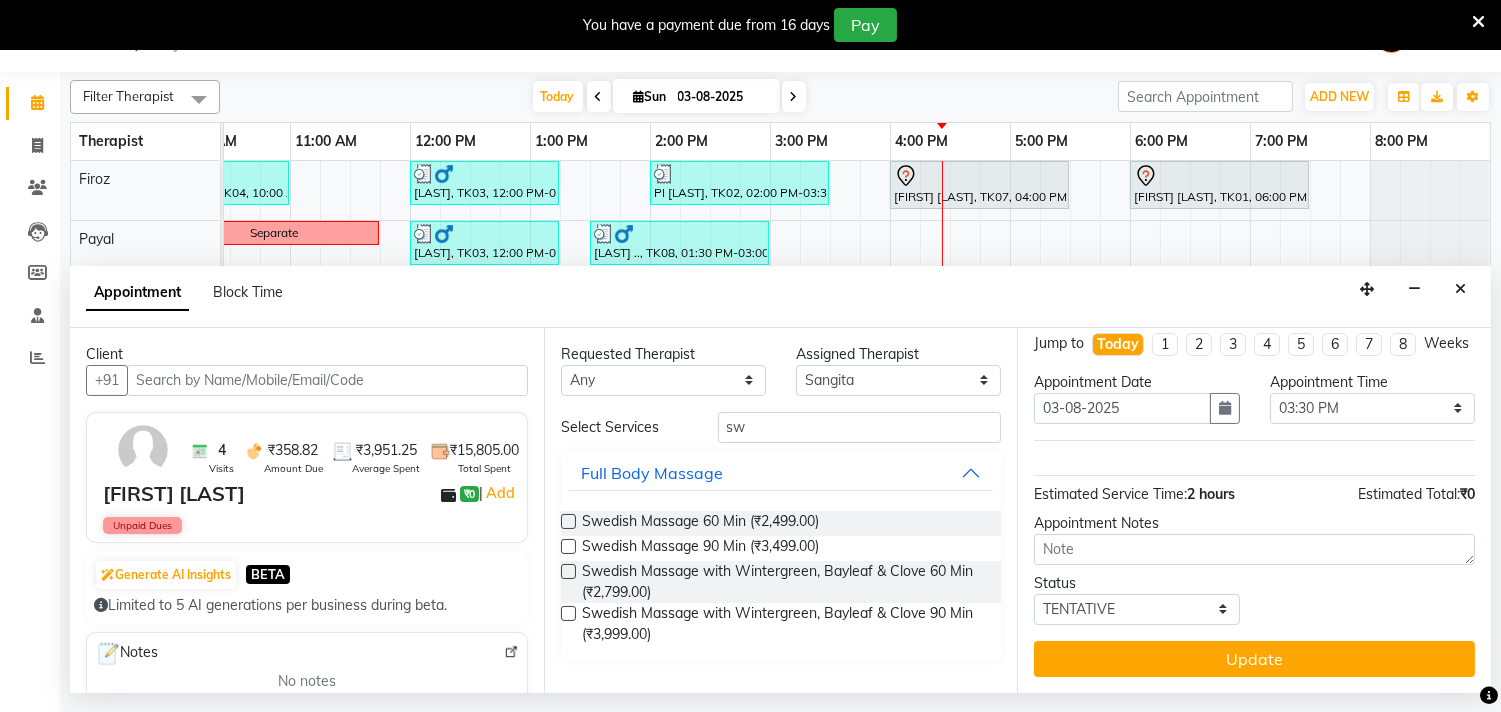 click at bounding box center [568, 613] 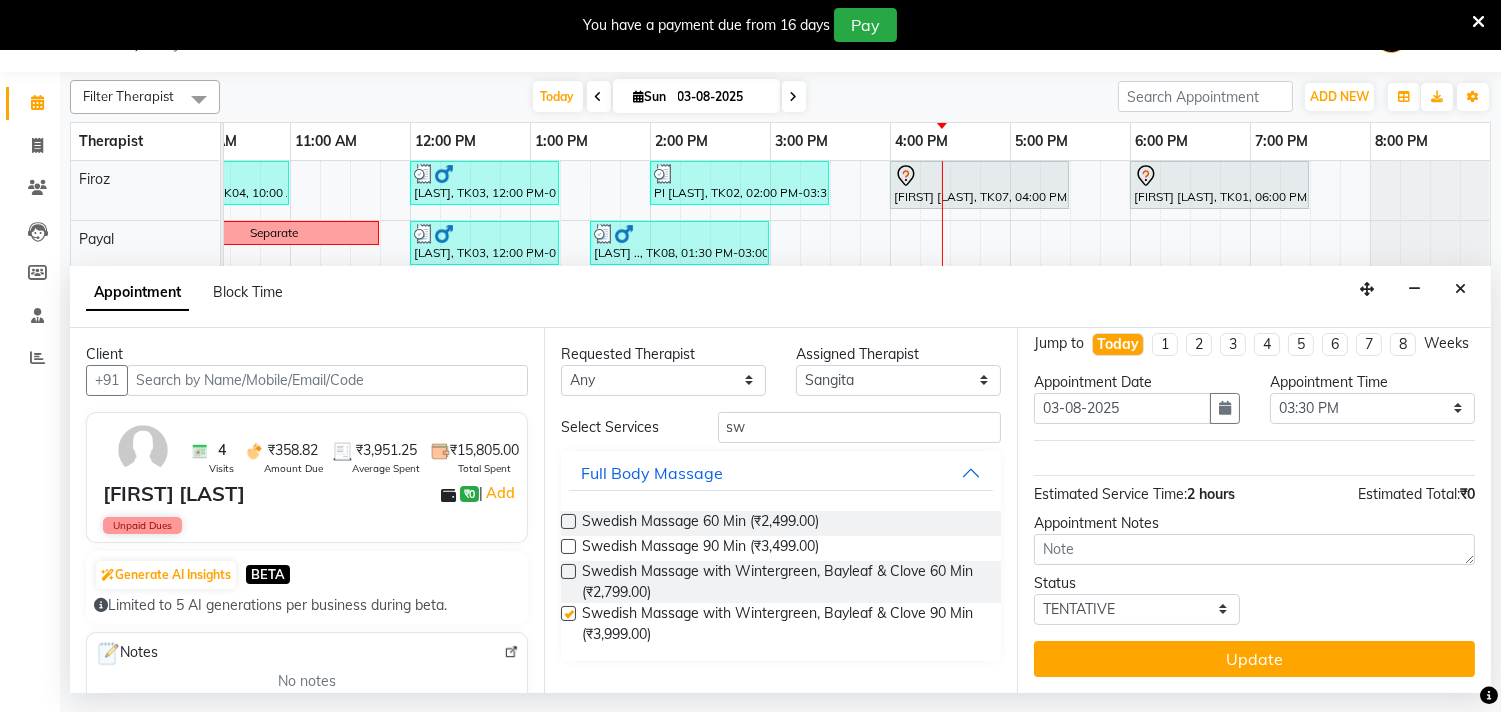 scroll, scrollTop: 111, scrollLeft: 0, axis: vertical 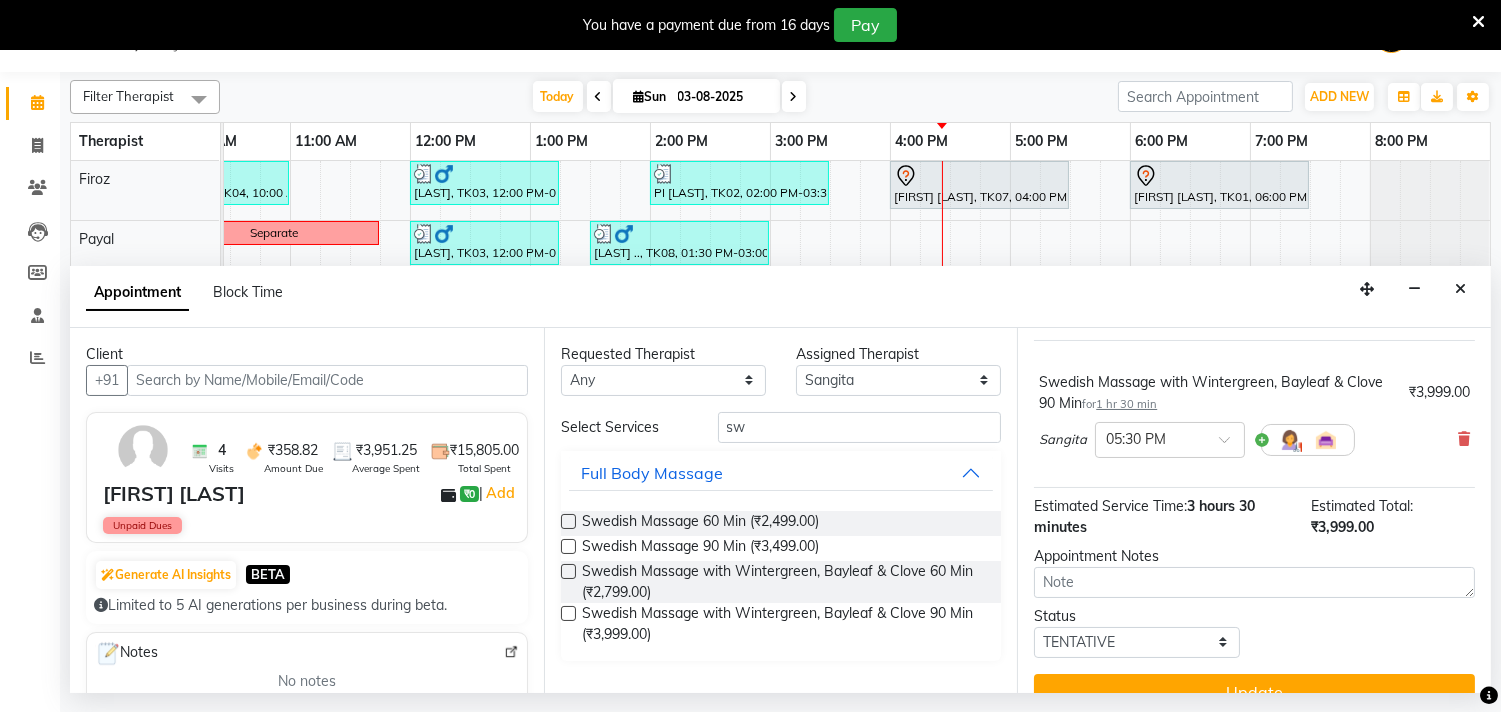 checkbox on "false" 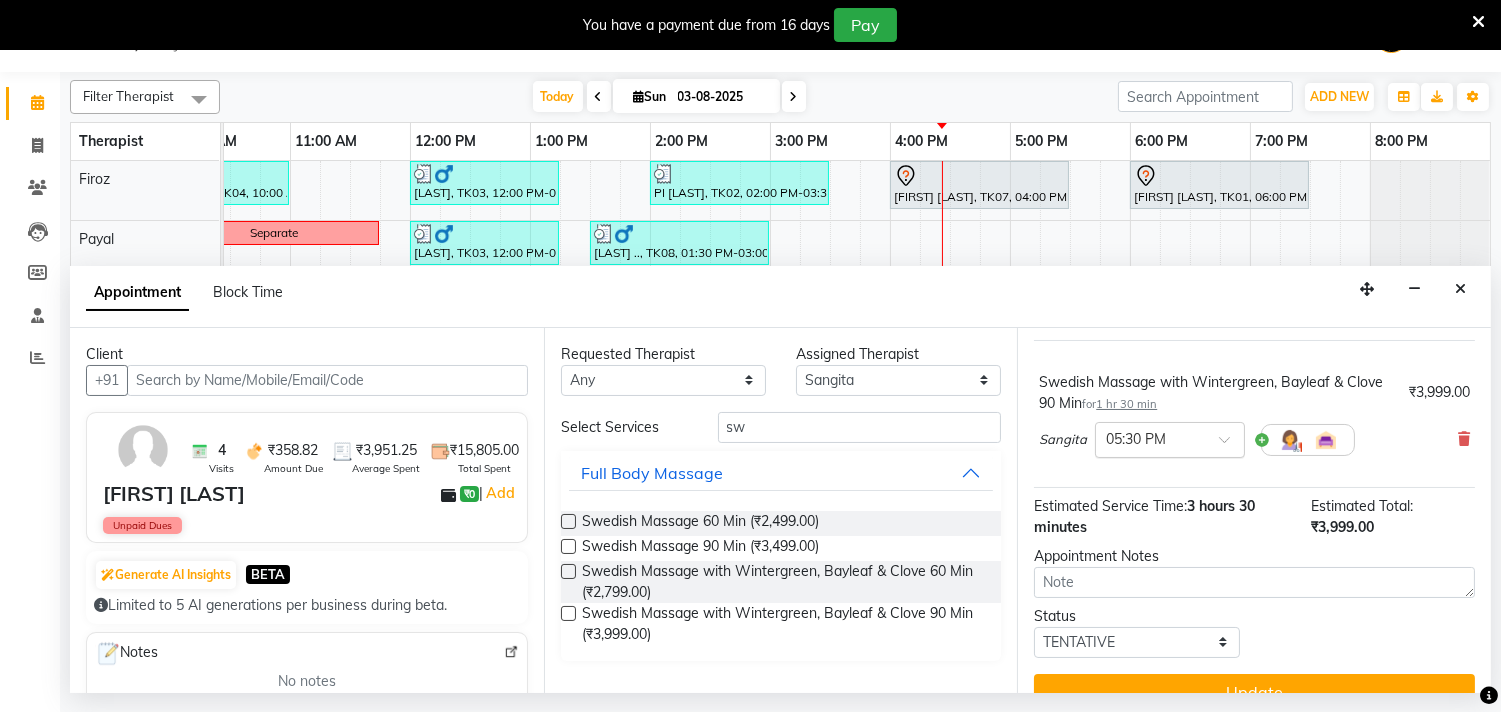 click at bounding box center [1150, 438] 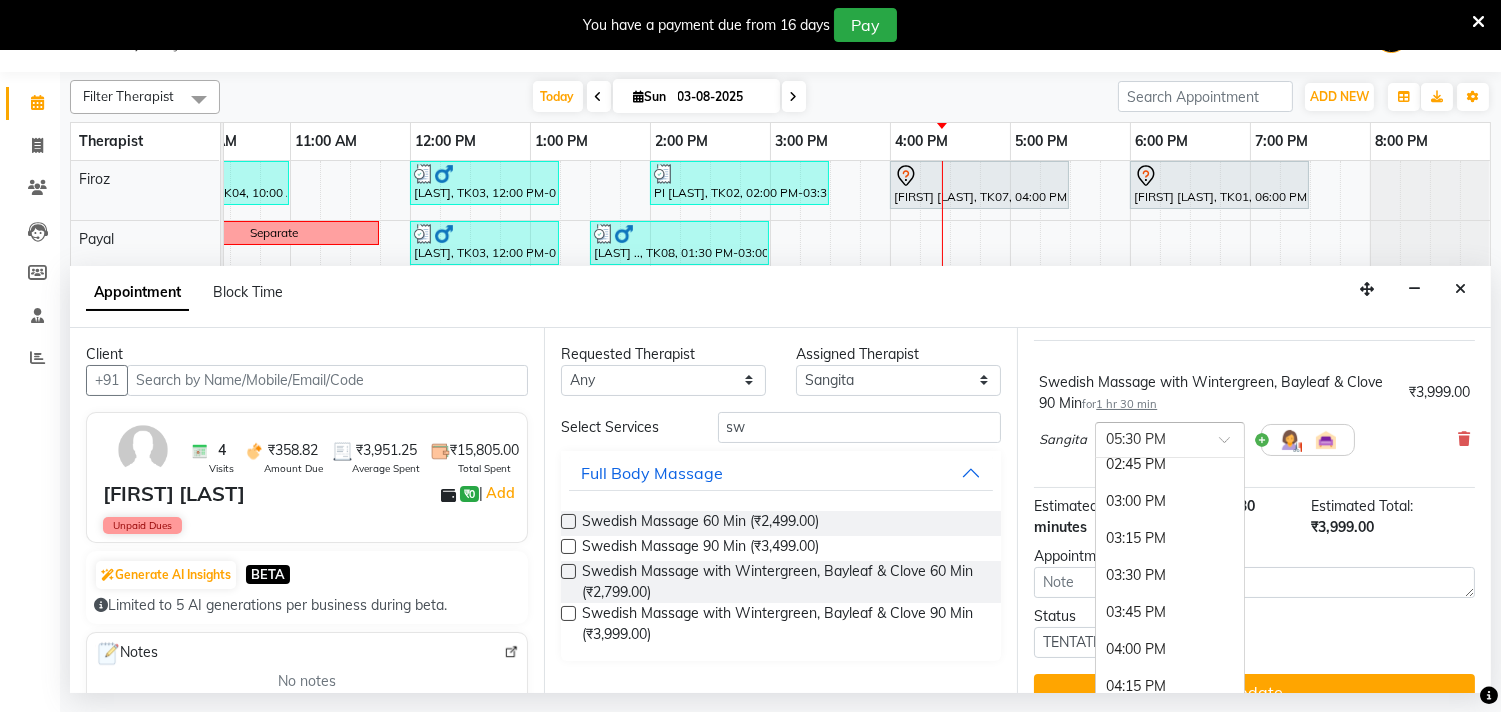 scroll, scrollTop: 825, scrollLeft: 0, axis: vertical 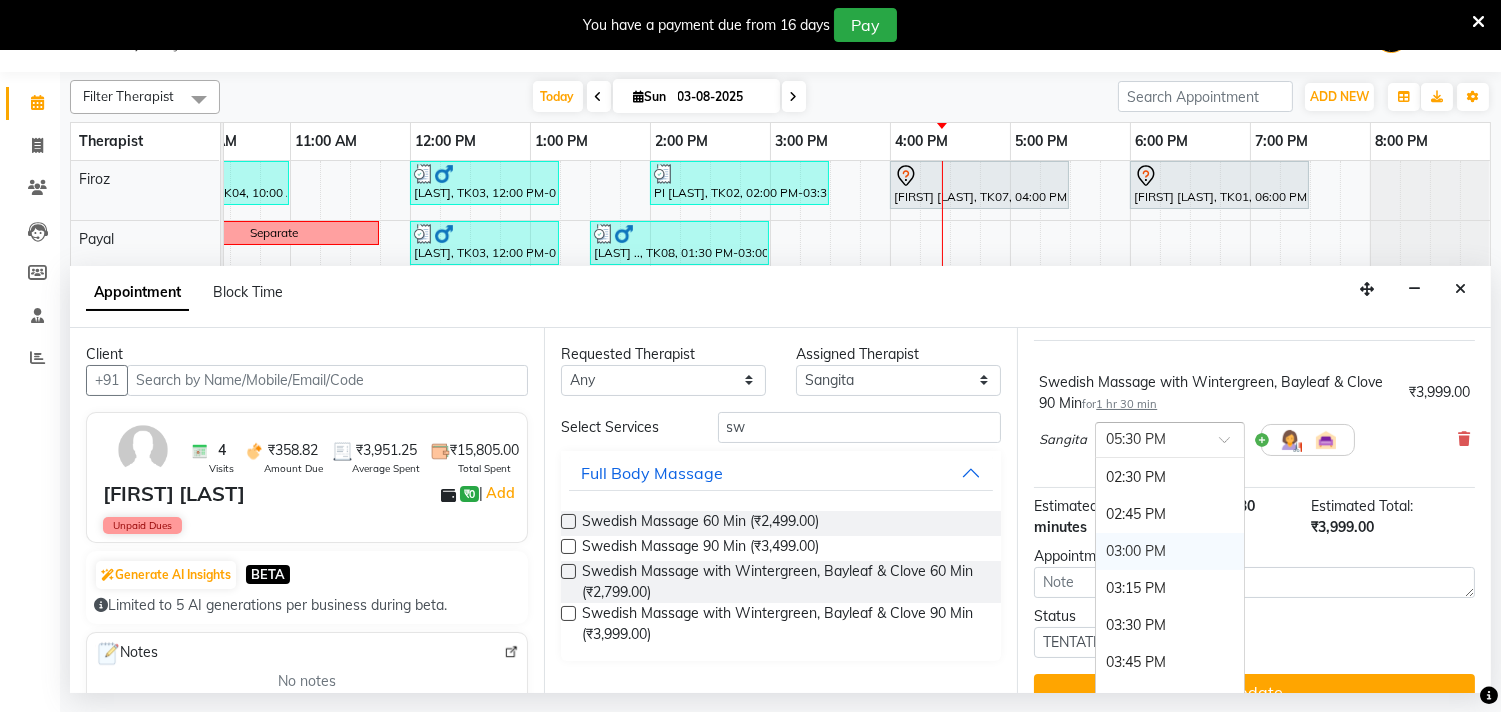 click on "03:00 PM" at bounding box center [1170, 551] 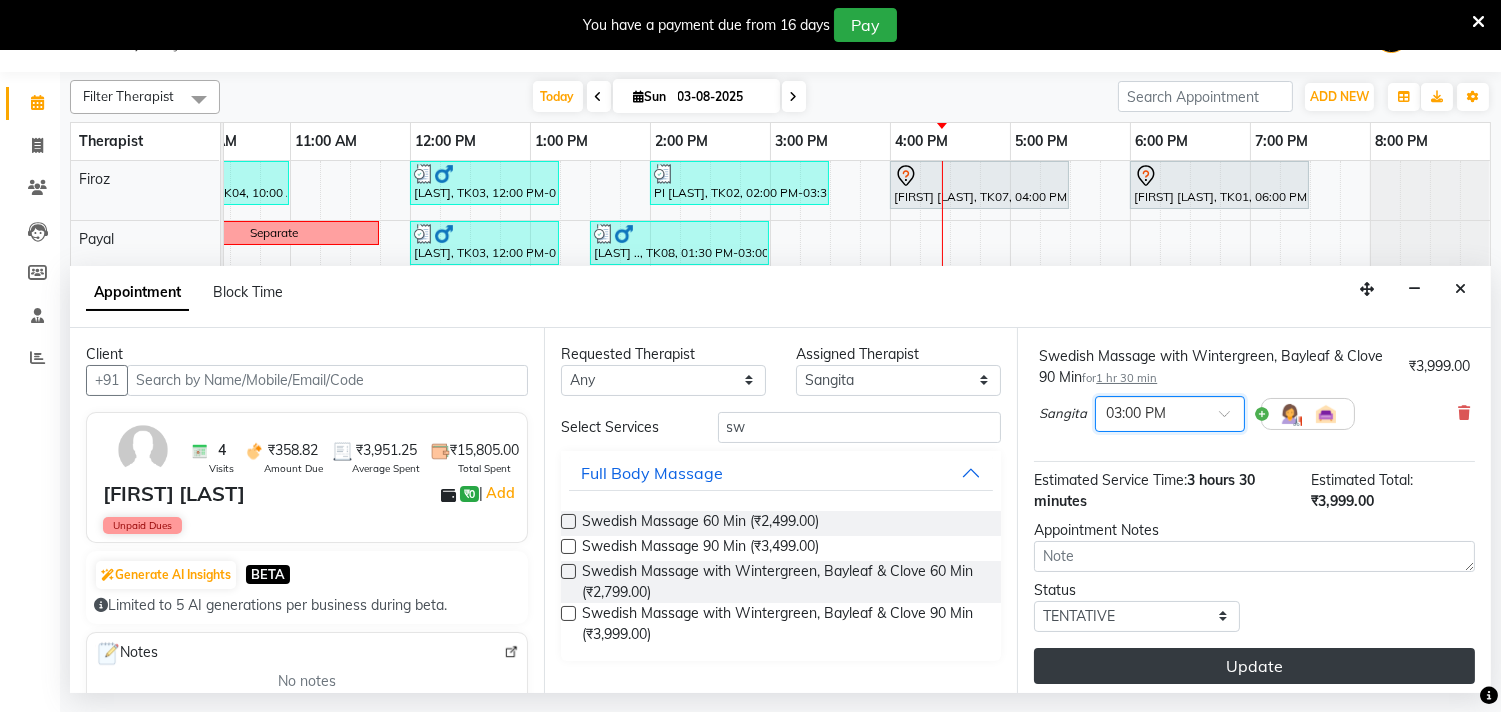 scroll, scrollTop: 162, scrollLeft: 0, axis: vertical 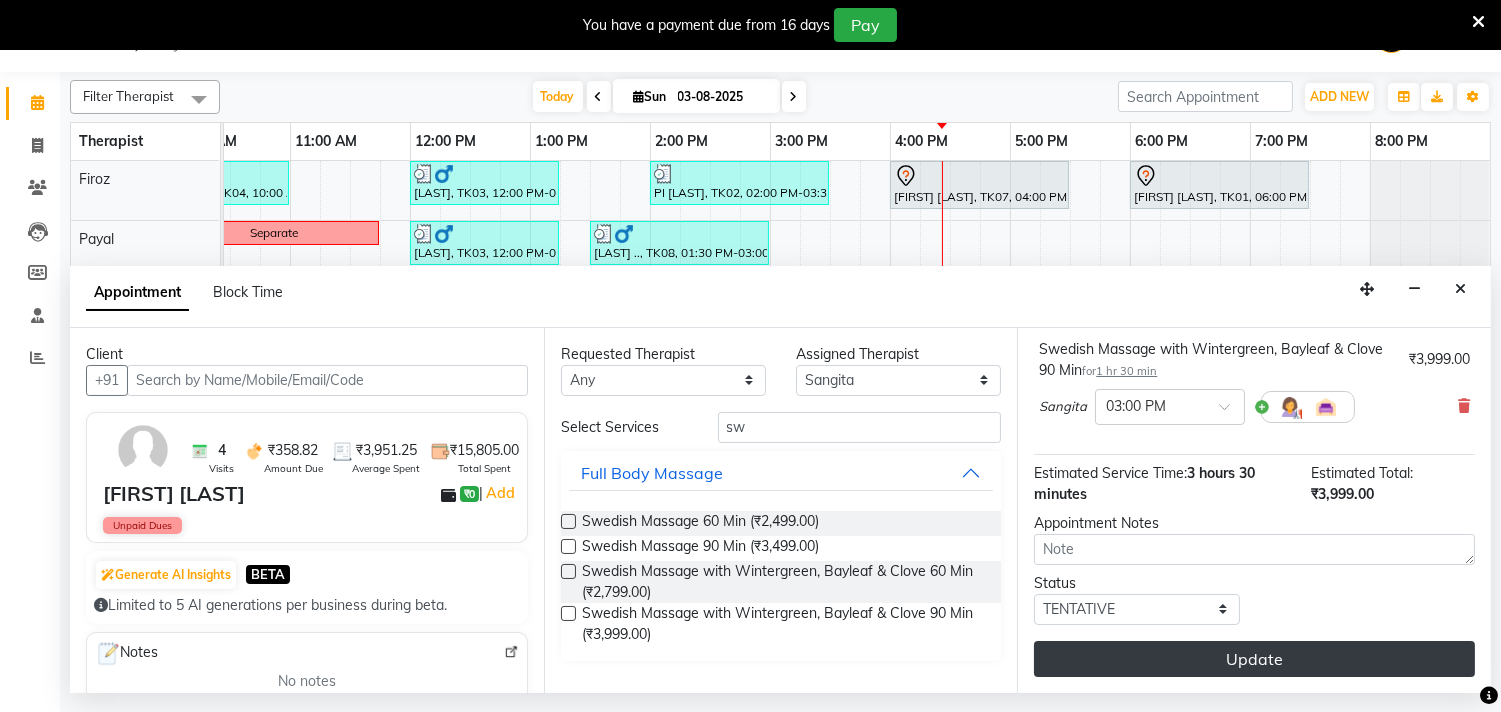 click on "Update" at bounding box center [1254, 659] 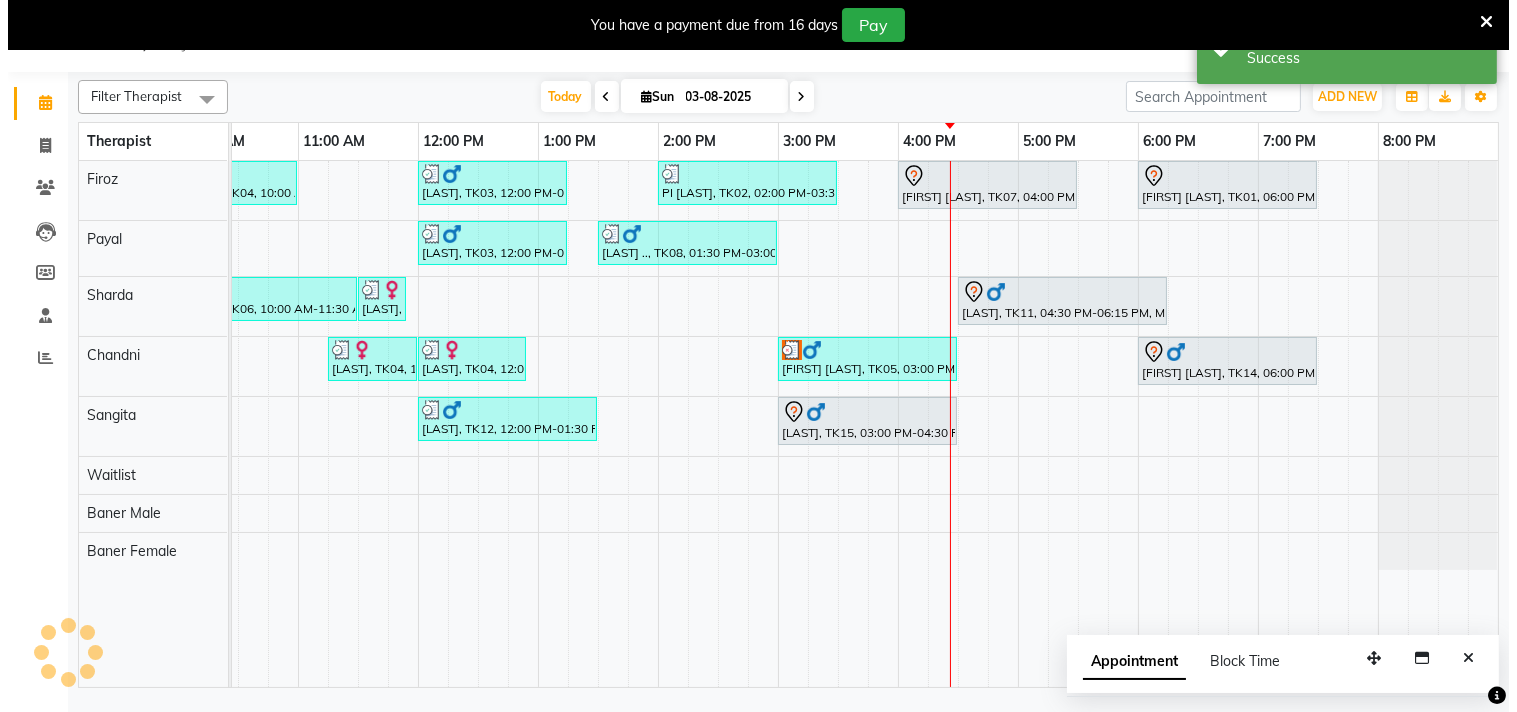 scroll, scrollTop: 0, scrollLeft: 0, axis: both 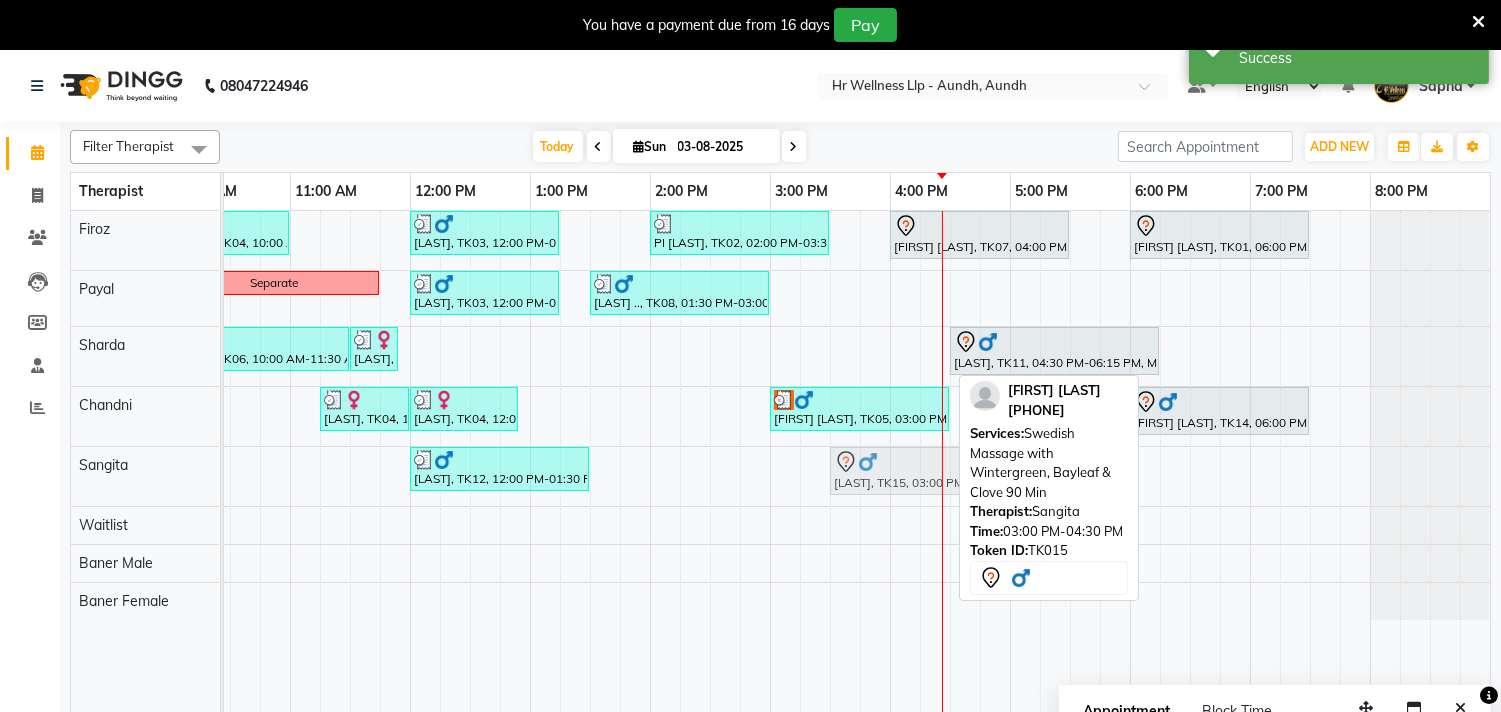 drag, startPoint x: 814, startPoint y: 485, endPoint x: 871, endPoint y: 504, distance: 60.083275 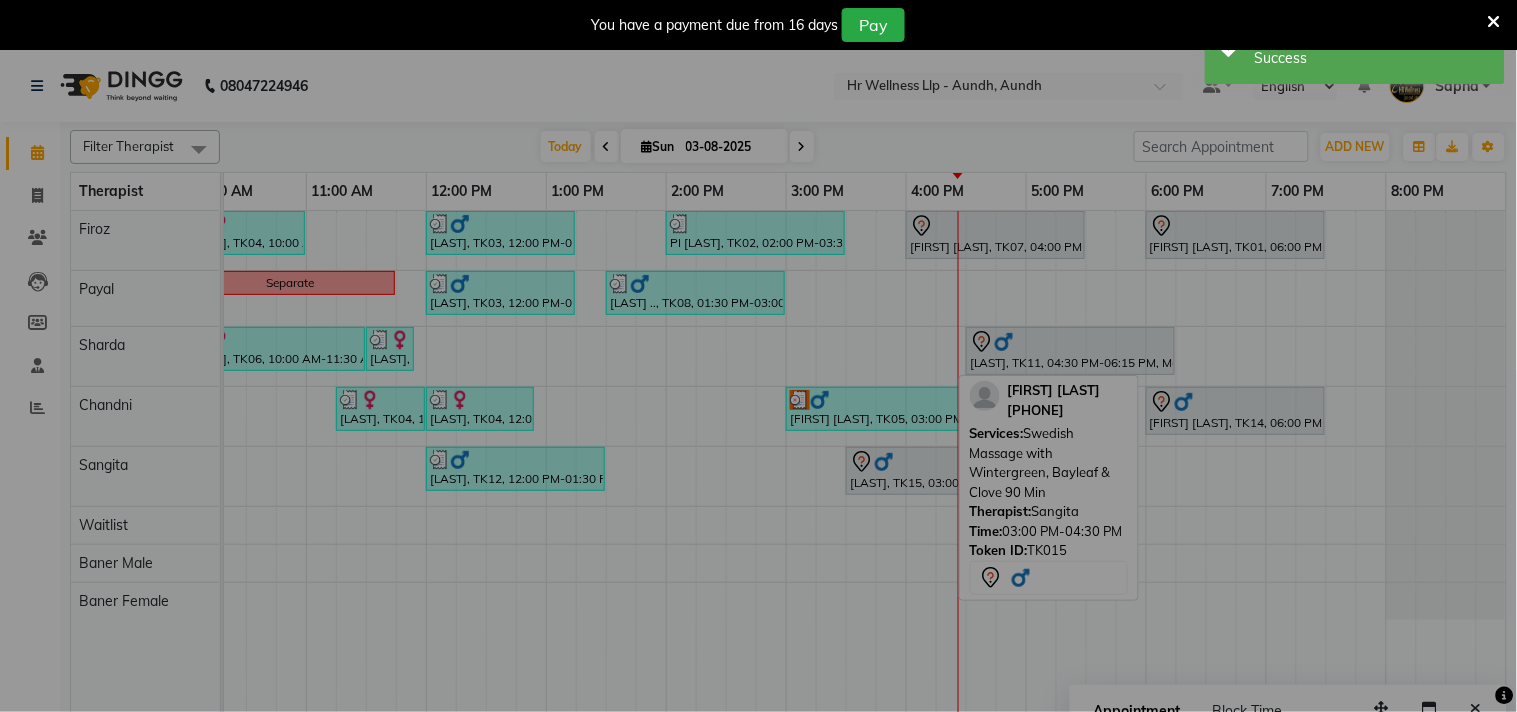 scroll, scrollTop: 0, scrollLeft: 277, axis: horizontal 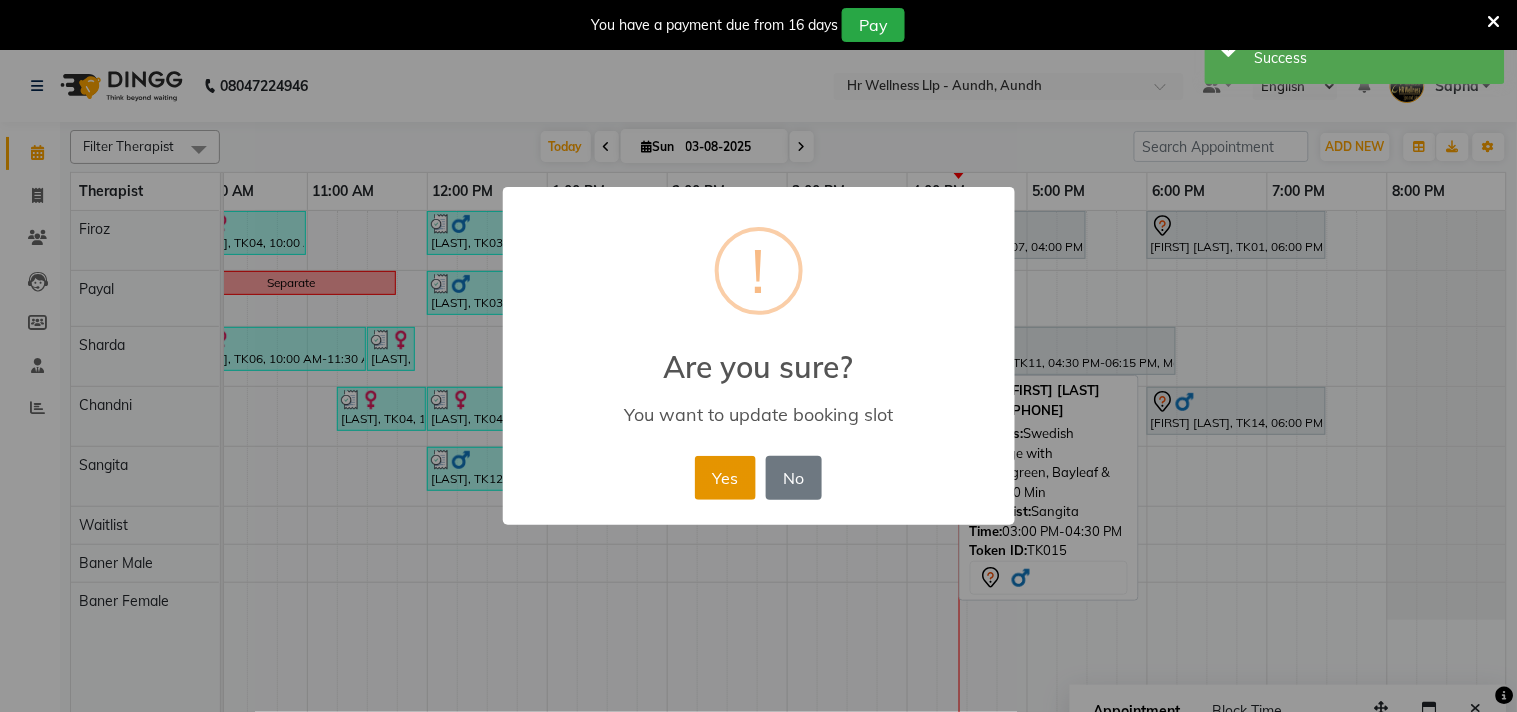 click on "Yes" at bounding box center (725, 478) 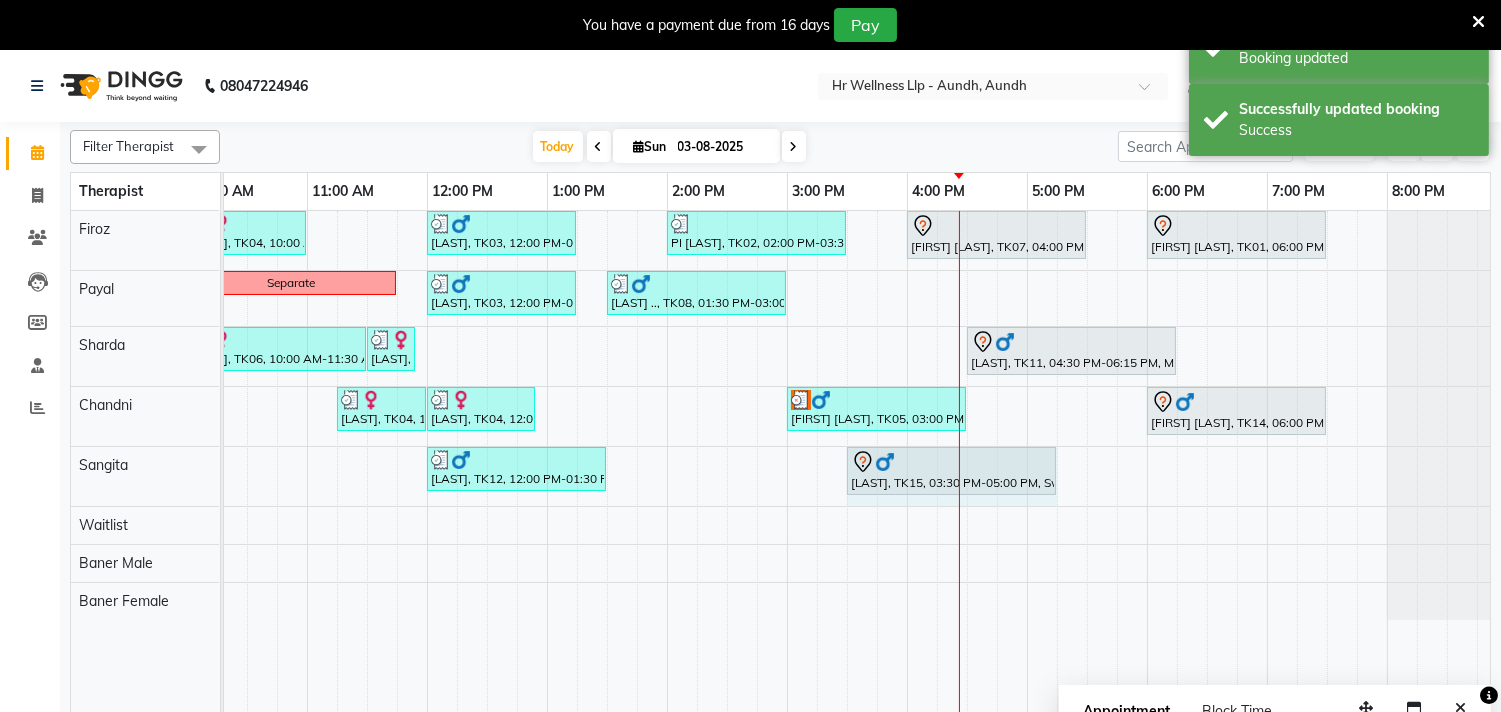 drag, startPoint x: 1025, startPoint y: 457, endPoint x: 1051, endPoint y: 458, distance: 26.019224 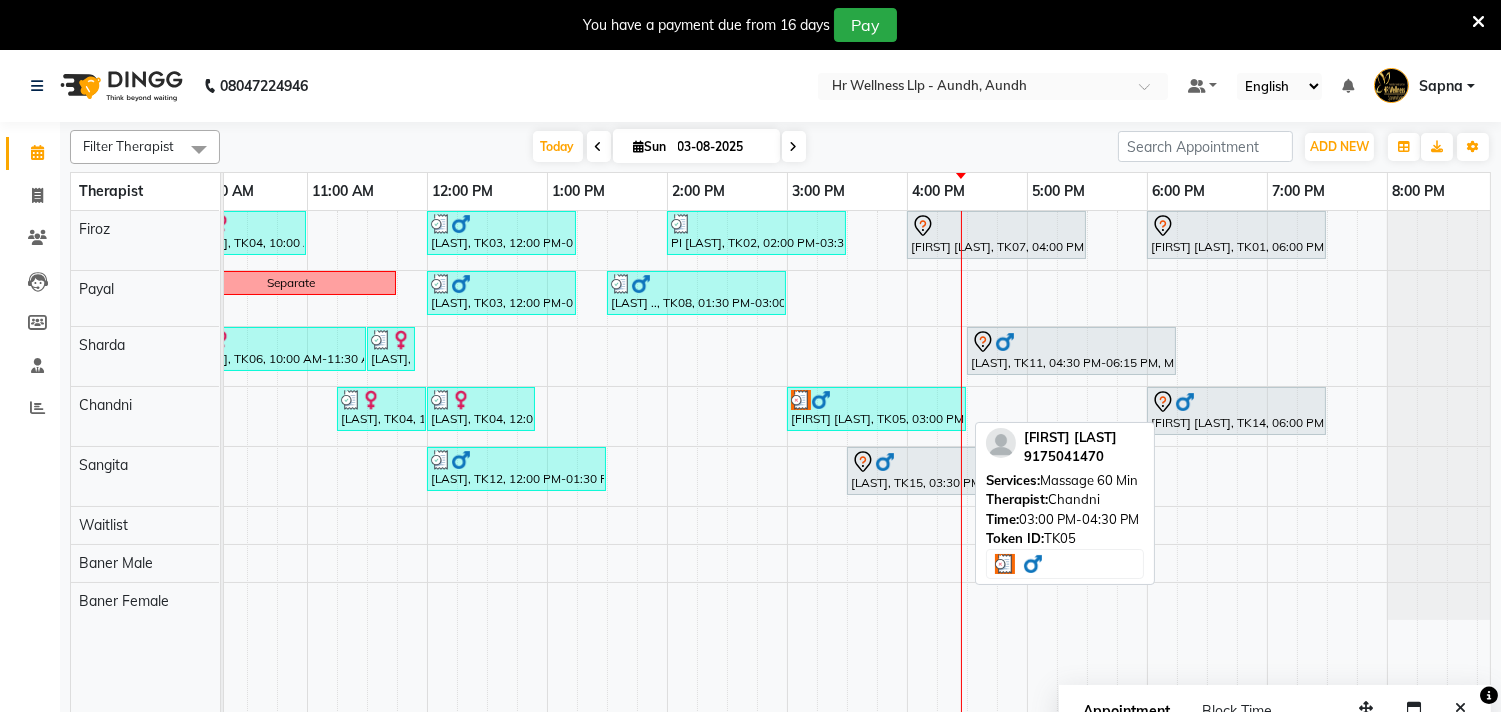 click on "[FIRST] [LAST], TK05, 03:00 PM-04:30 PM, Massage 60 Min" at bounding box center [876, 409] 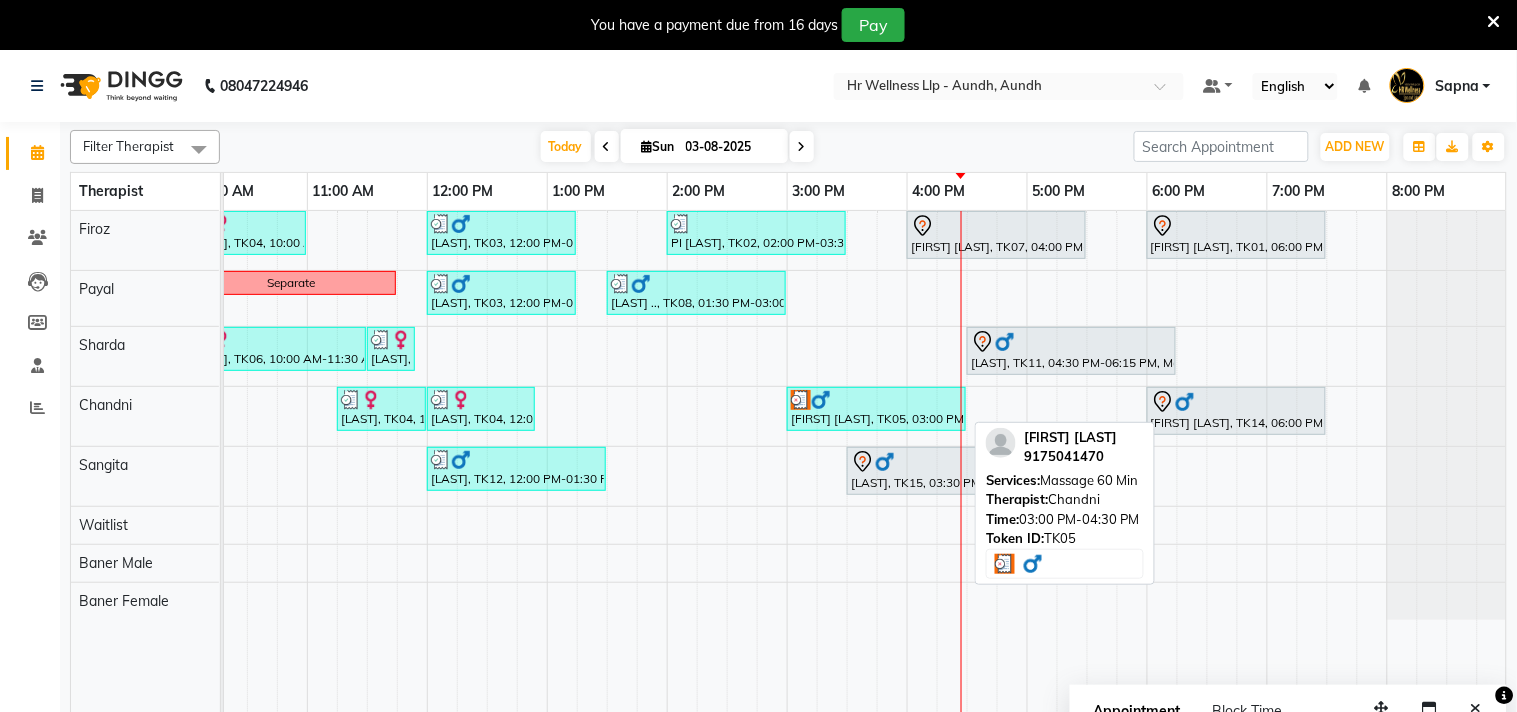 select on "3" 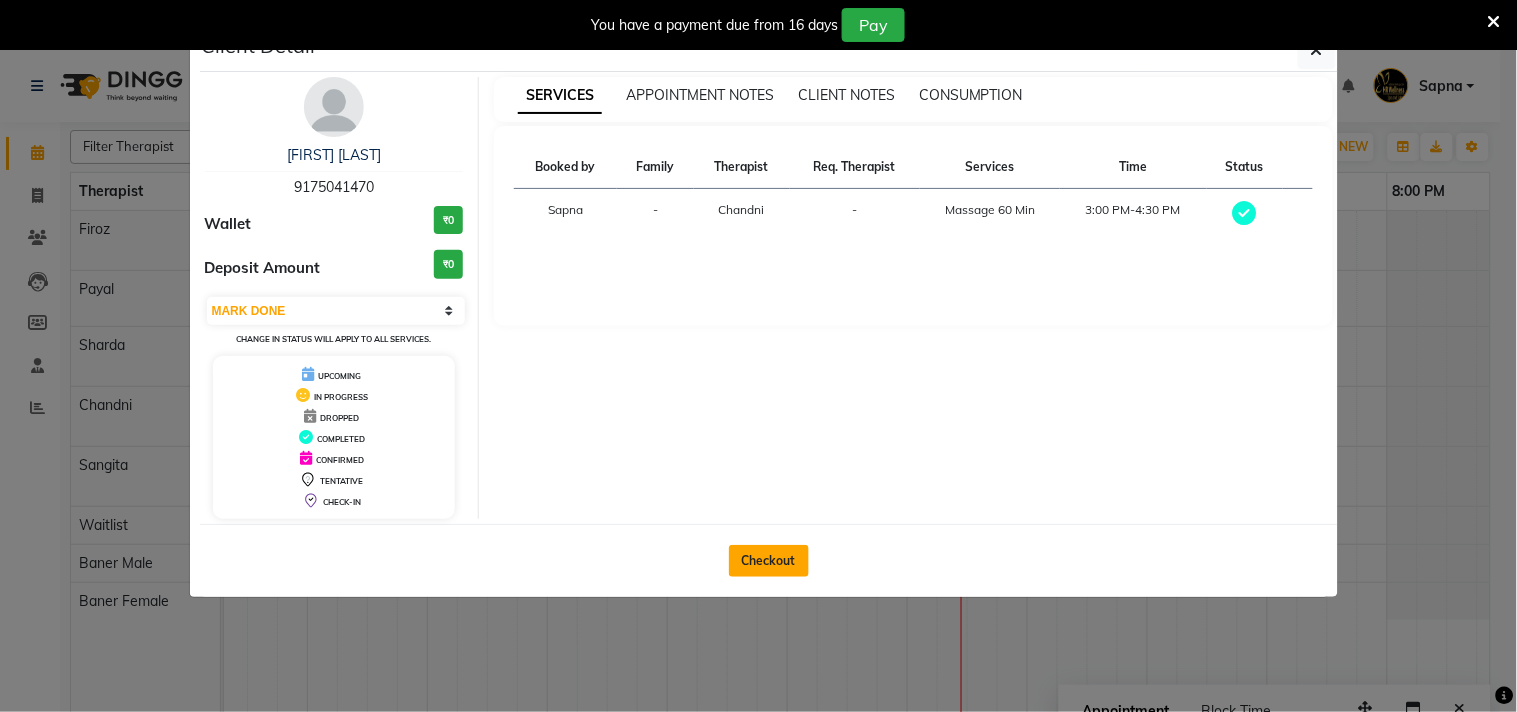 click on "Checkout" 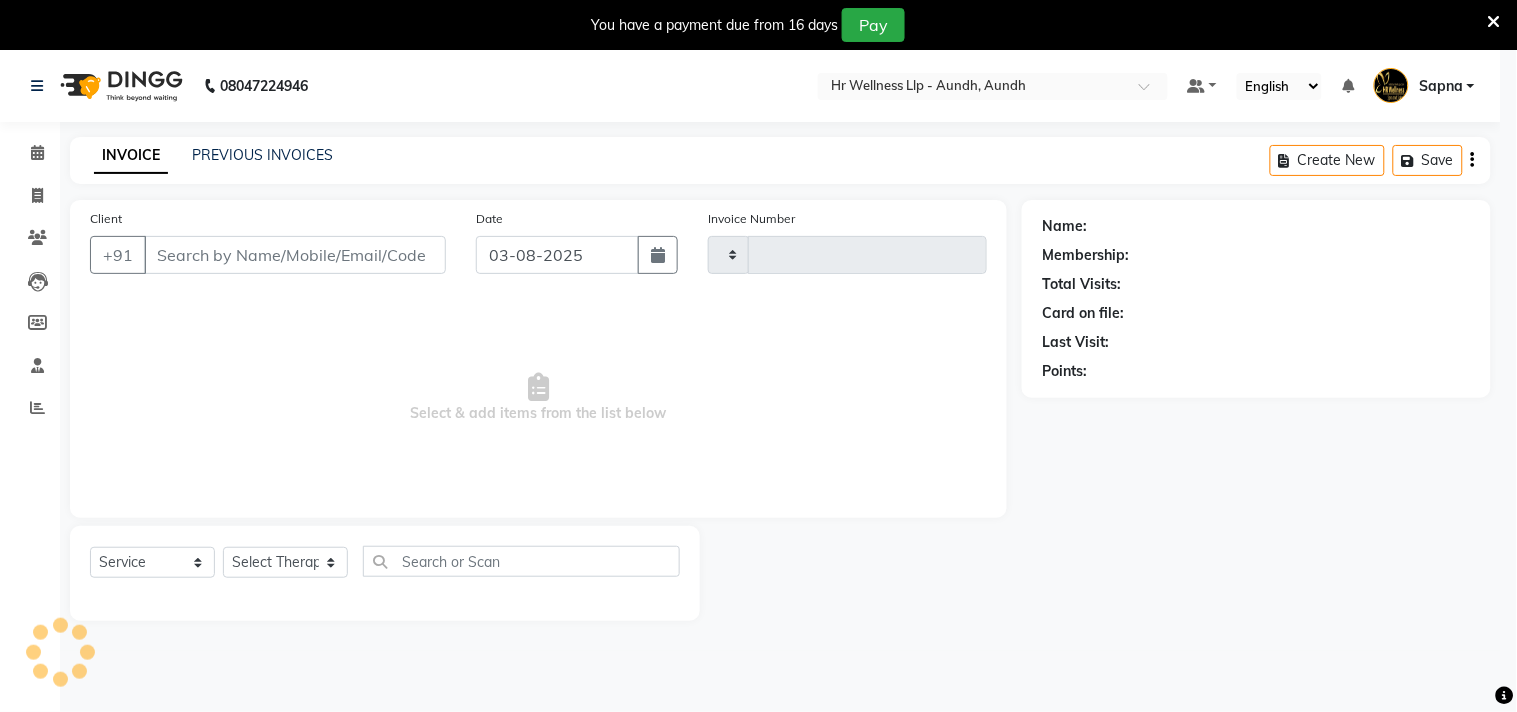 type on "0977" 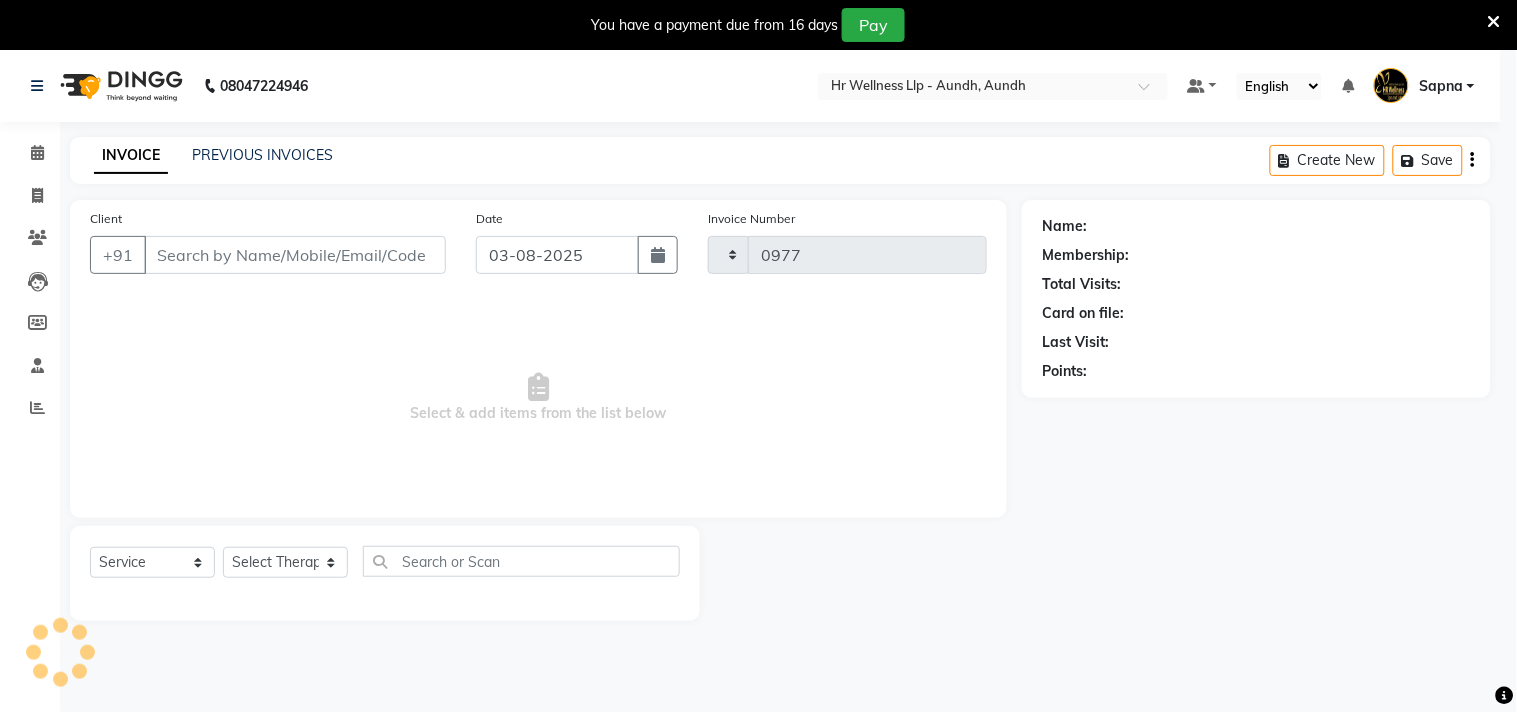 select on "4288" 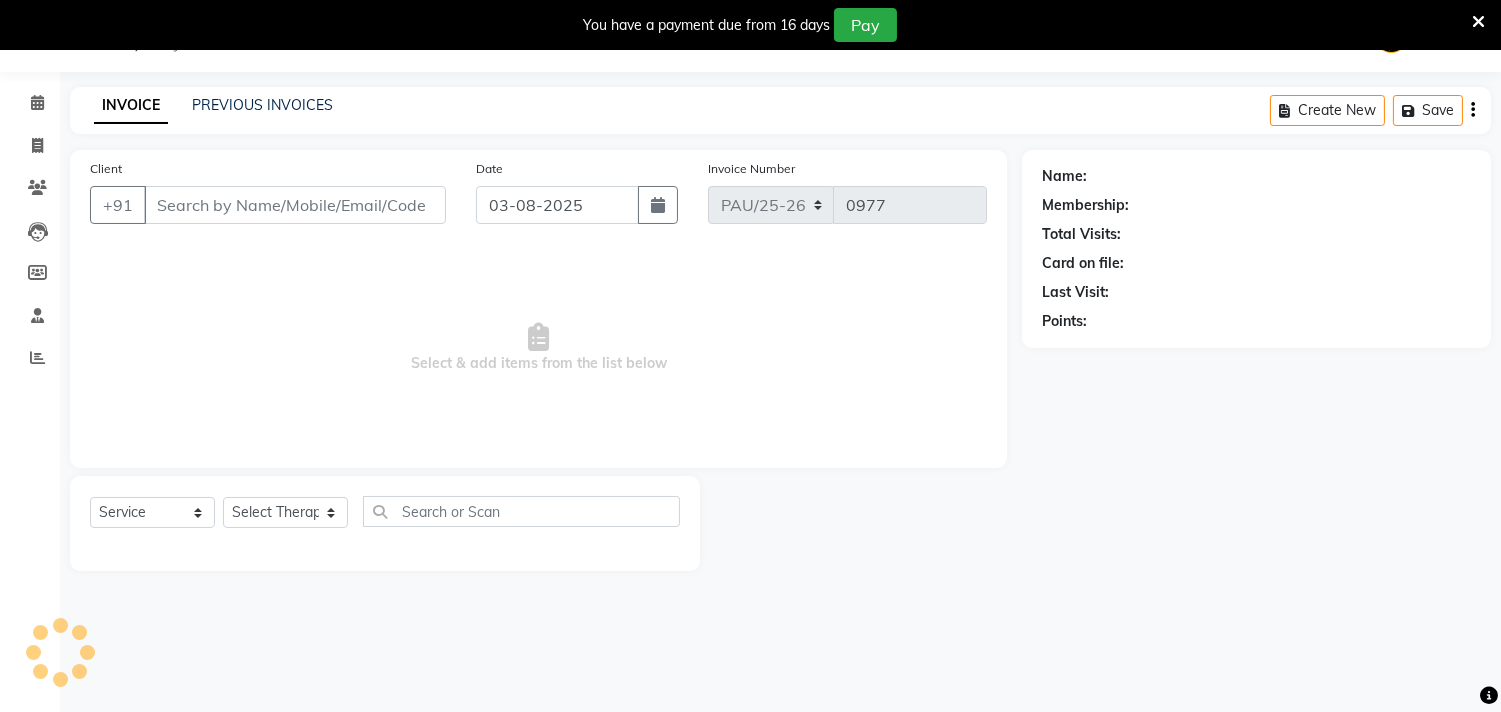 type on "9175041470" 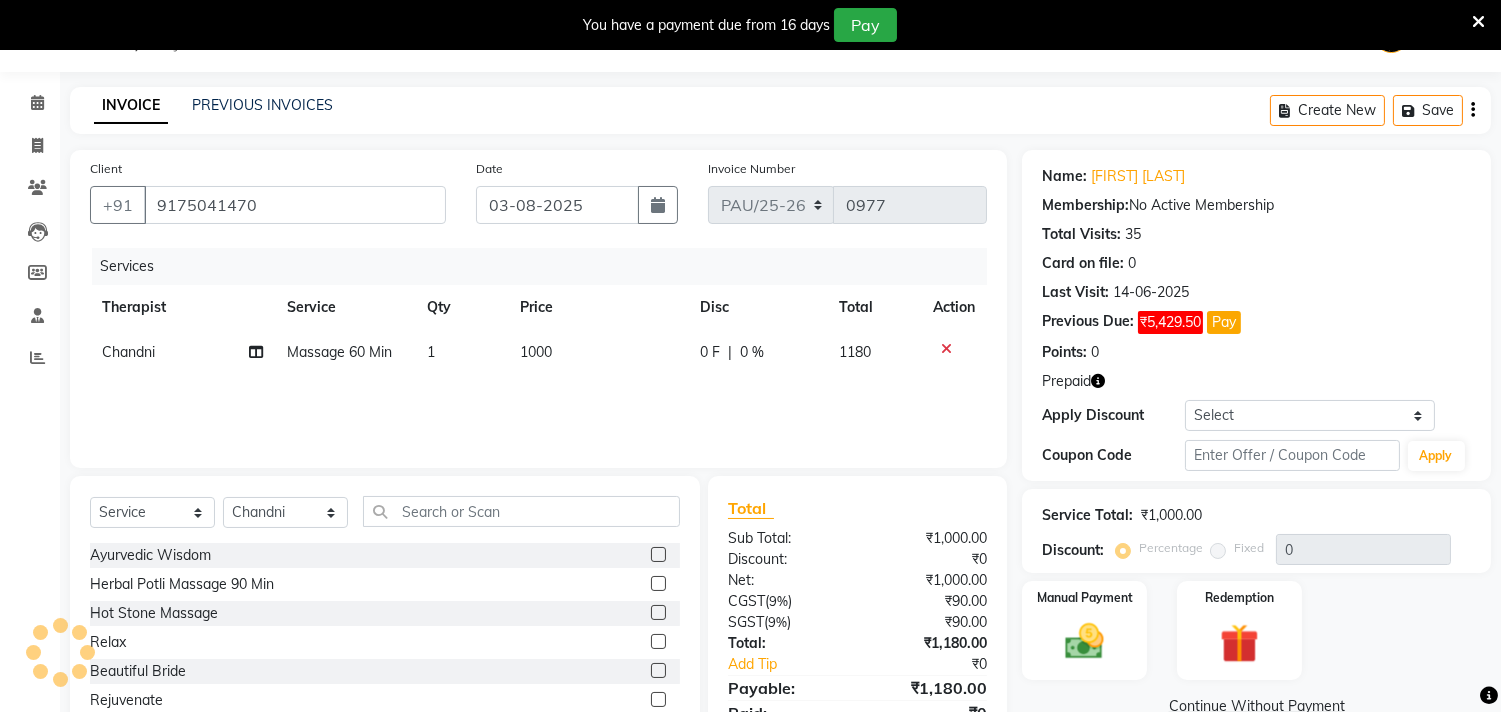 scroll, scrollTop: 138, scrollLeft: 0, axis: vertical 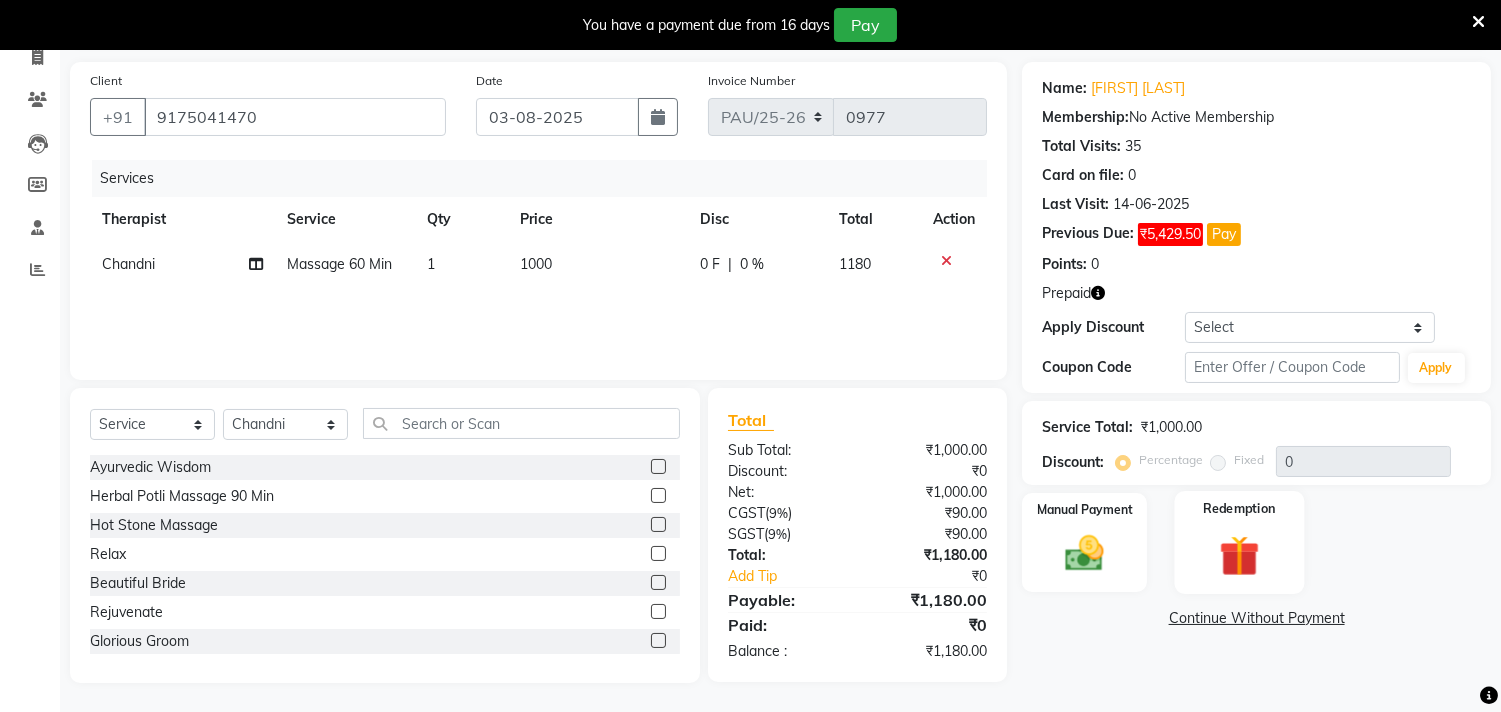 click 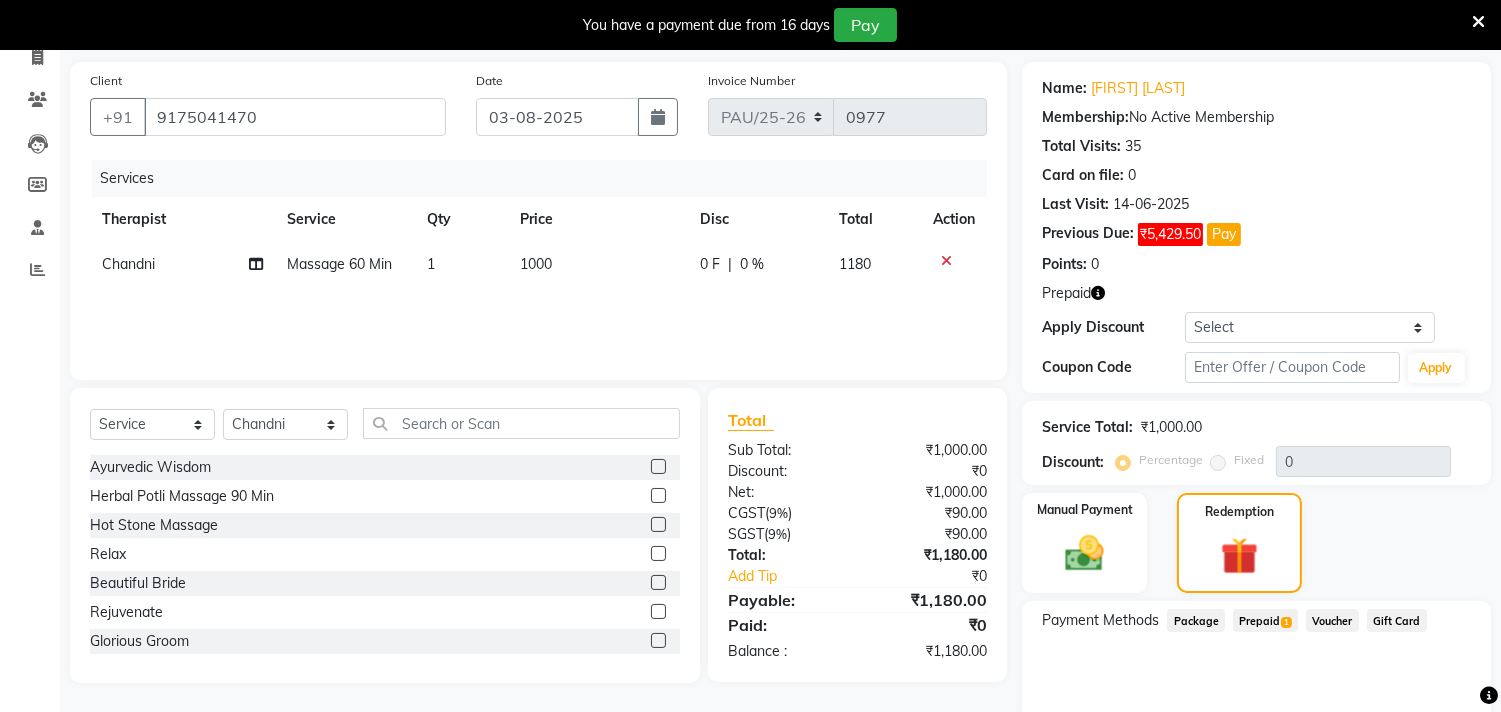 click on "Prepaid  1" 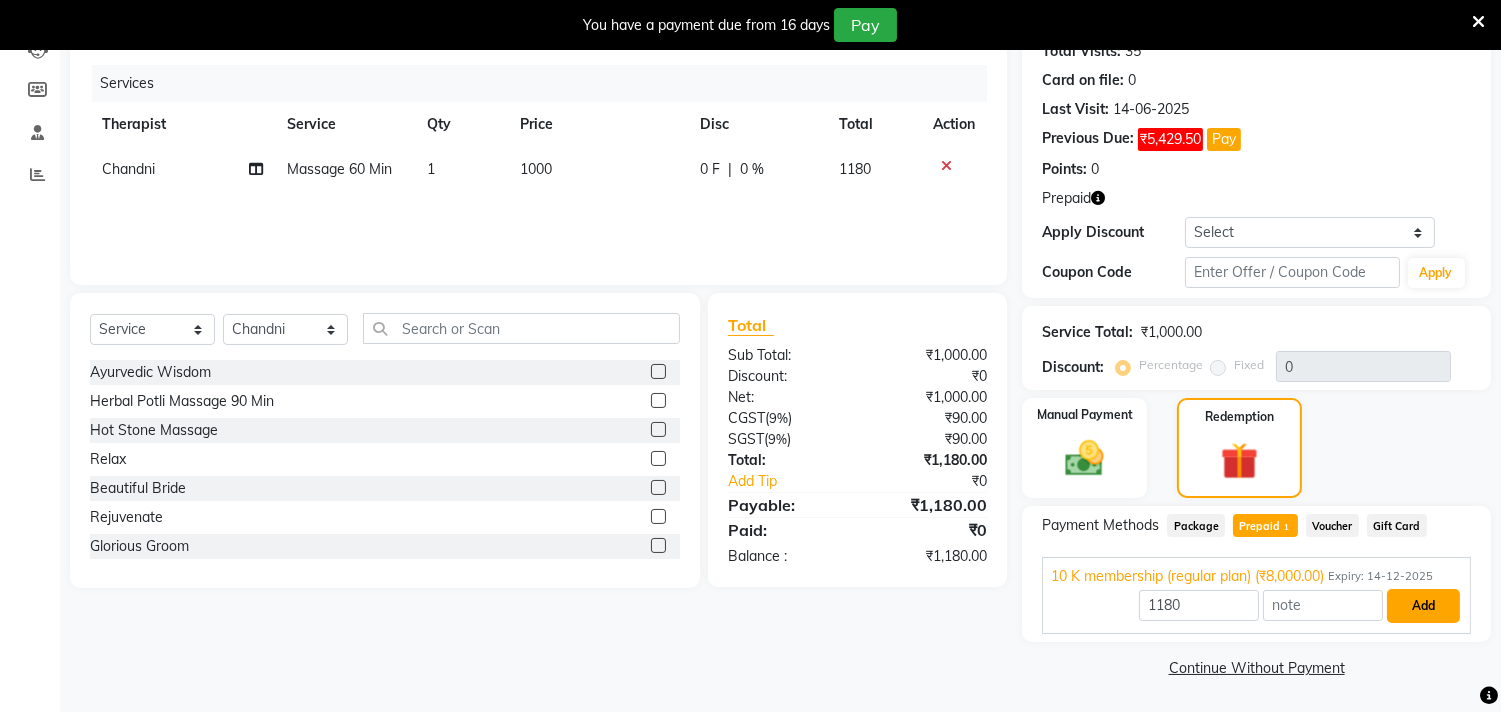 click on "Add" at bounding box center [1423, 606] 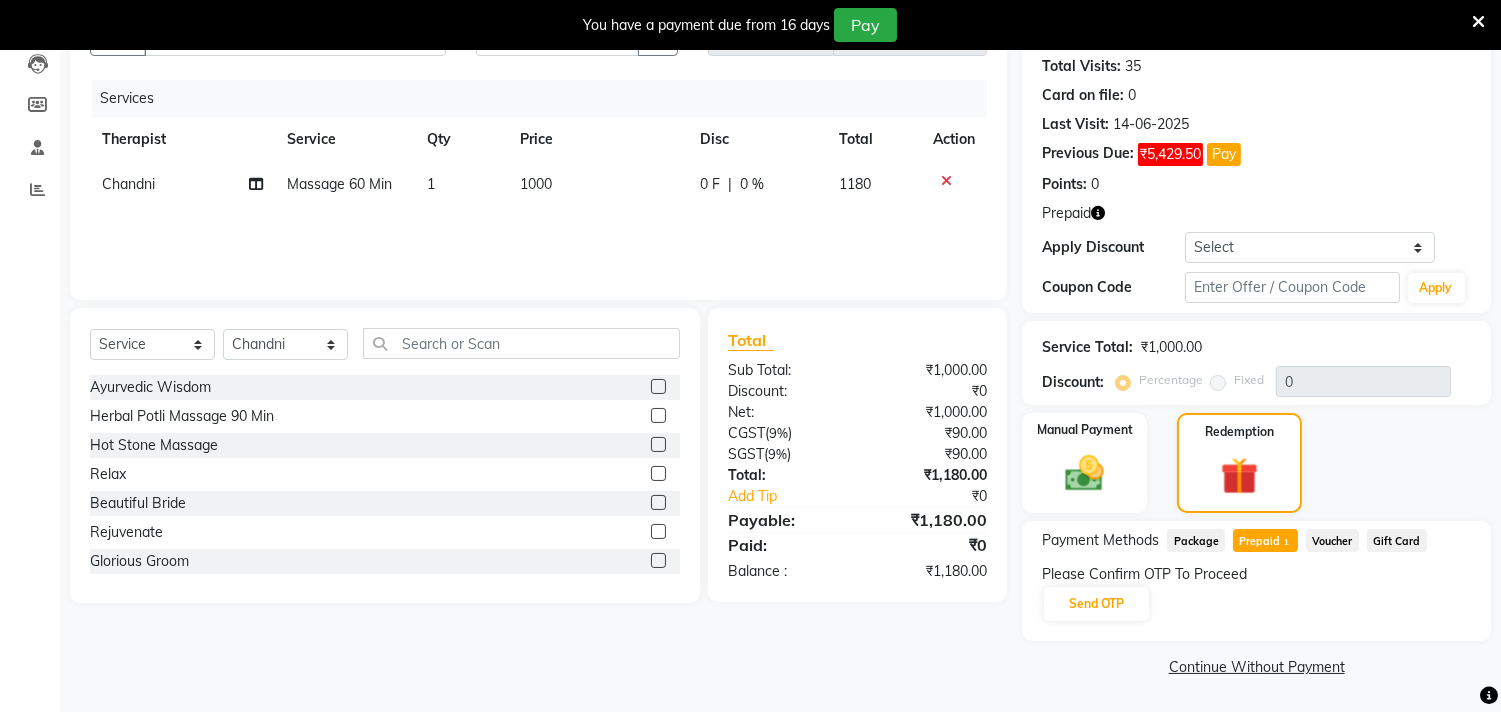 scroll, scrollTop: 216, scrollLeft: 0, axis: vertical 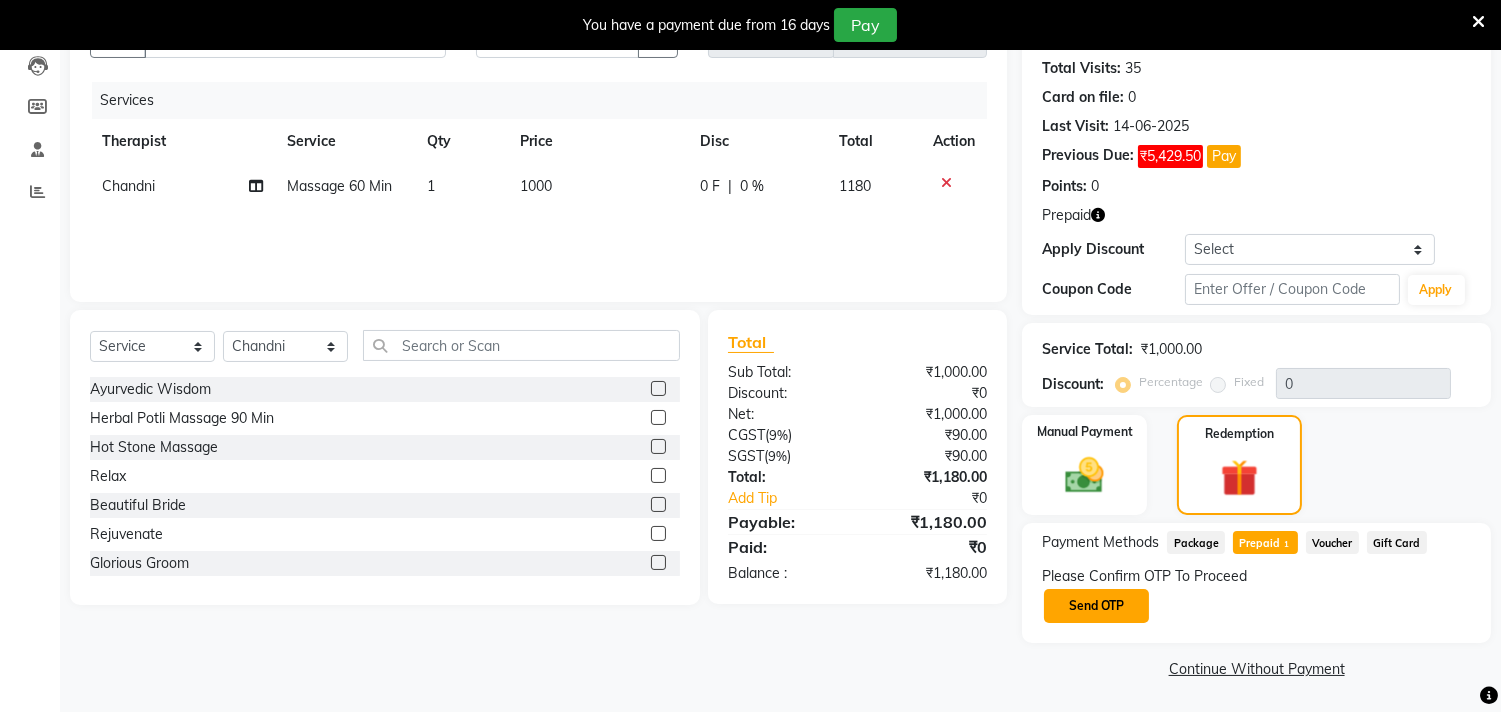 click on "Send OTP" 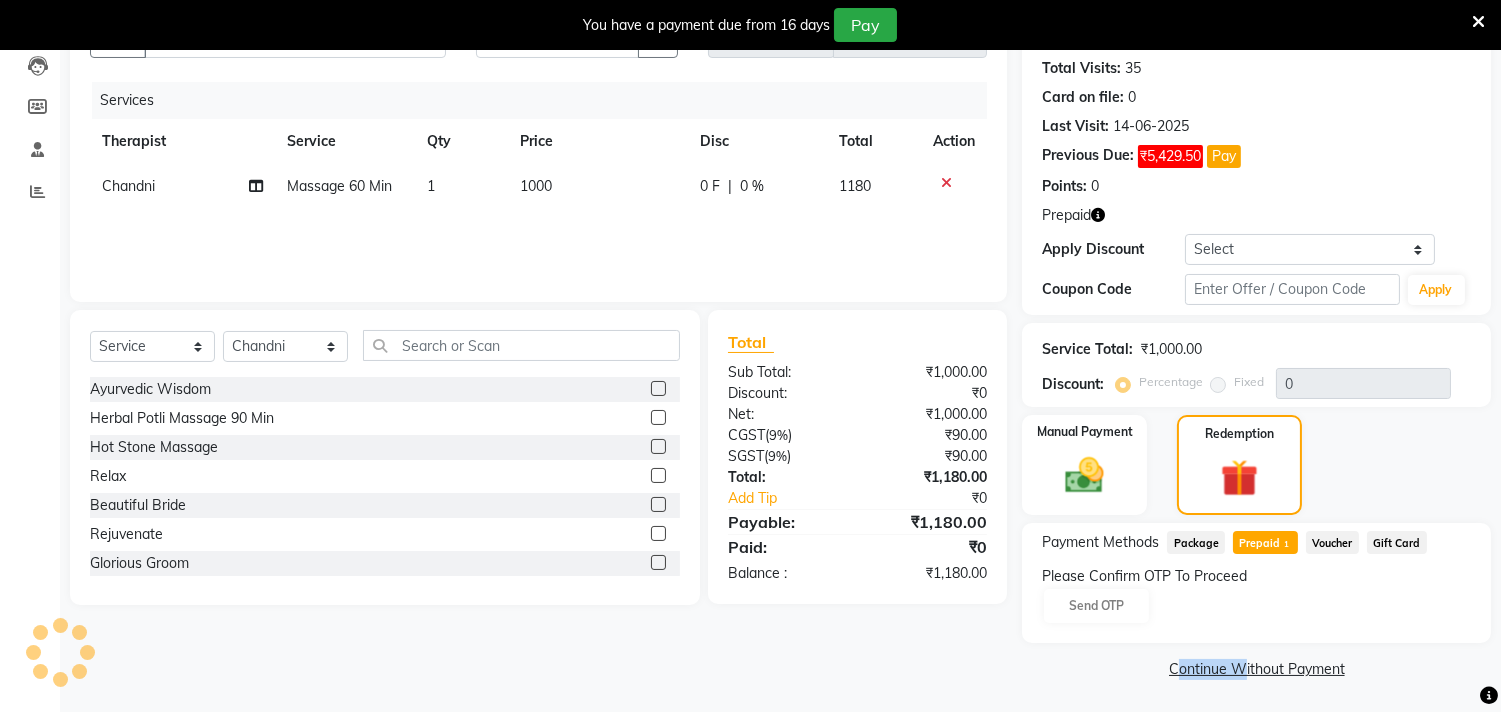 click on "Please Confirm OTP To Proceed Send OTP" 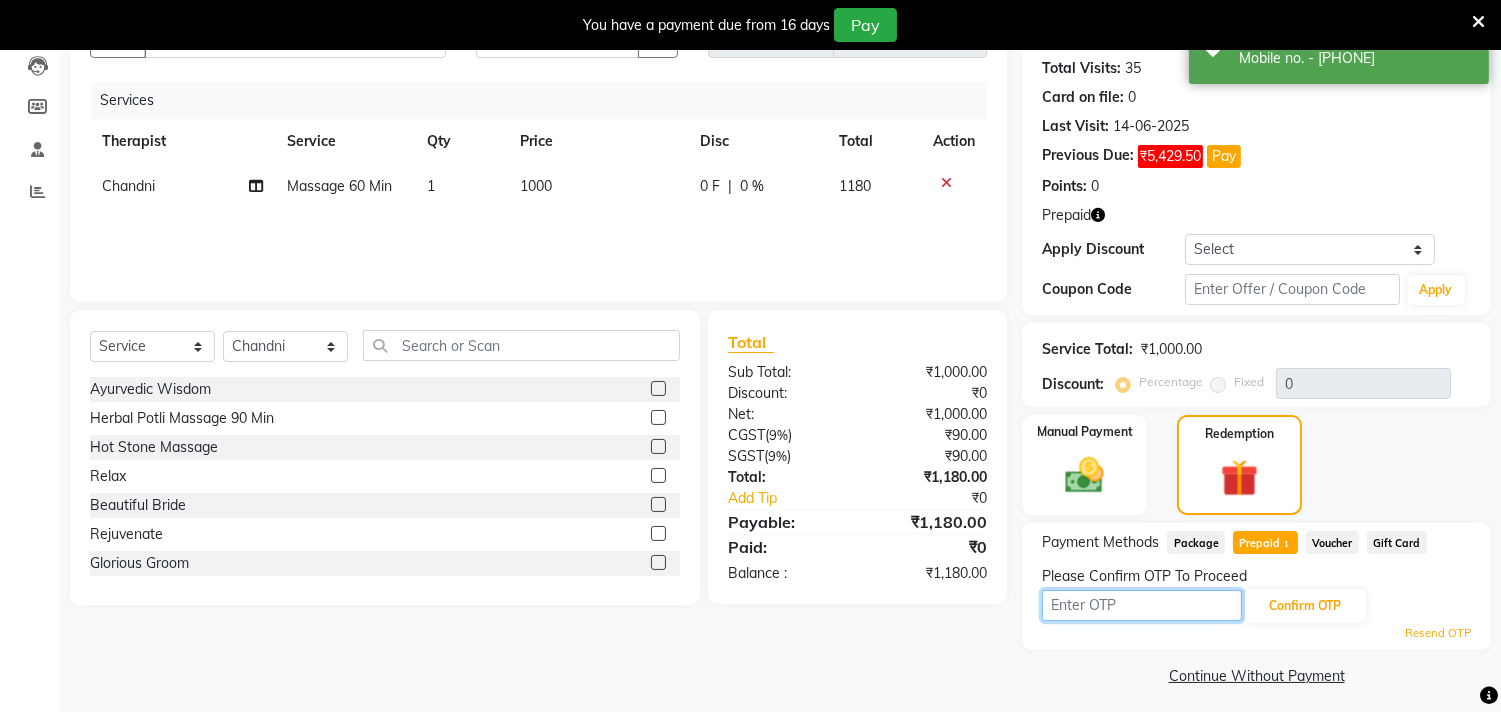 click at bounding box center (1142, 605) 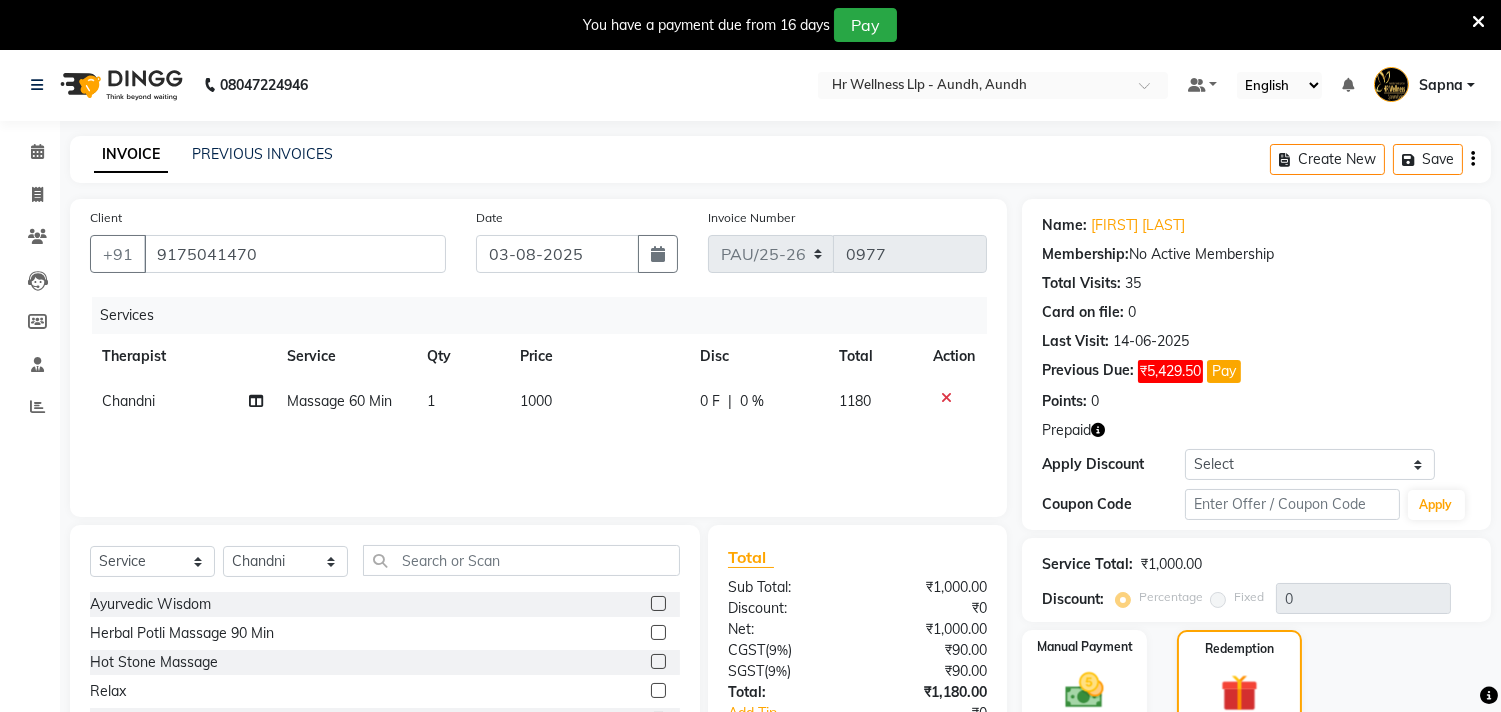 scroll, scrollTop: 0, scrollLeft: 0, axis: both 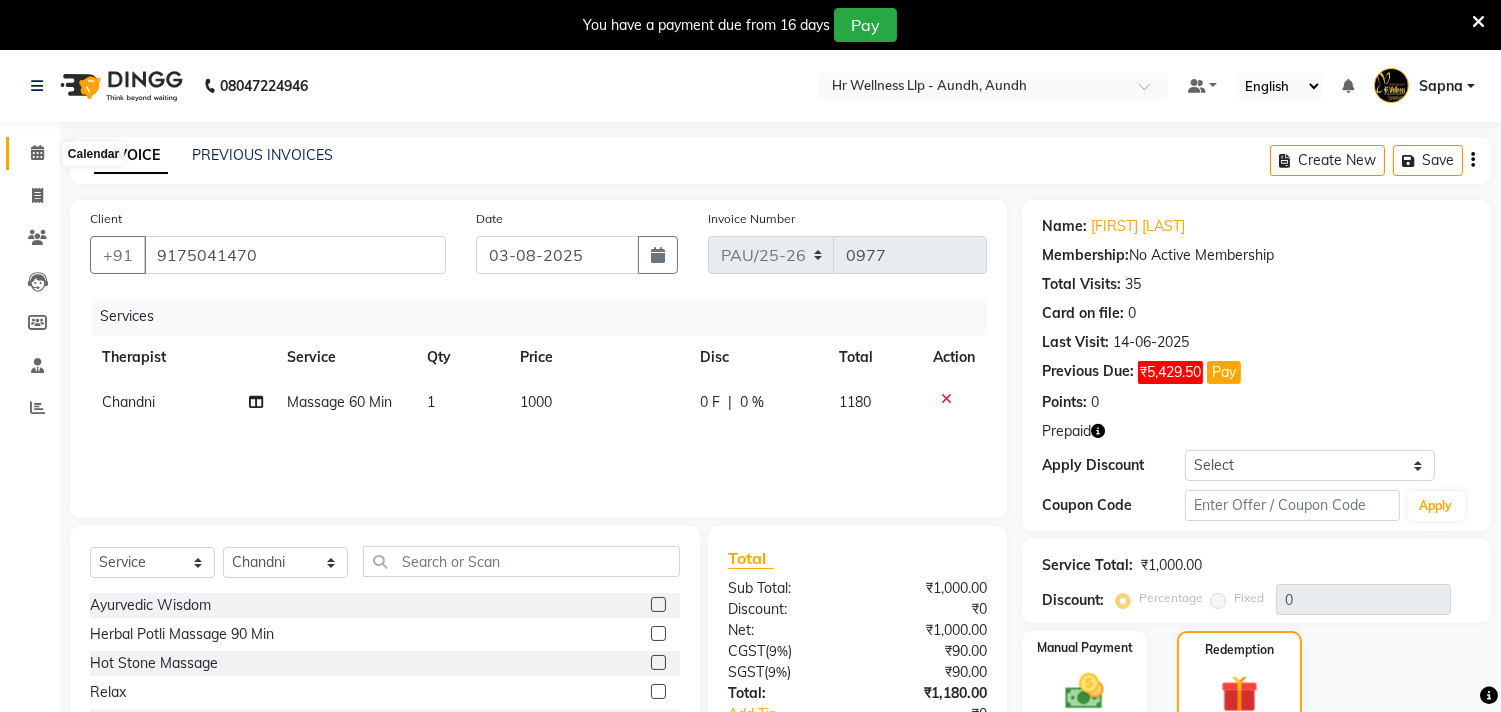 click 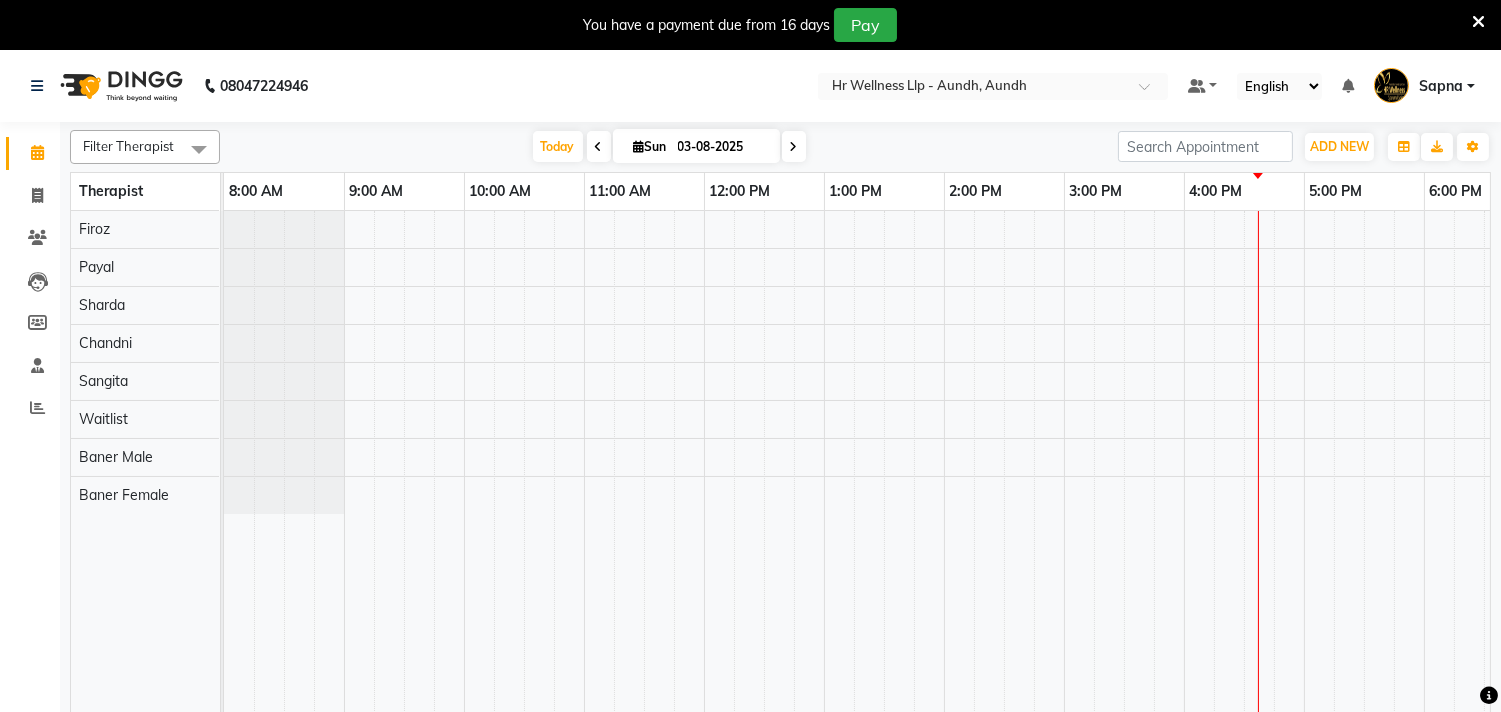 scroll, scrollTop: 0, scrollLeft: 294, axis: horizontal 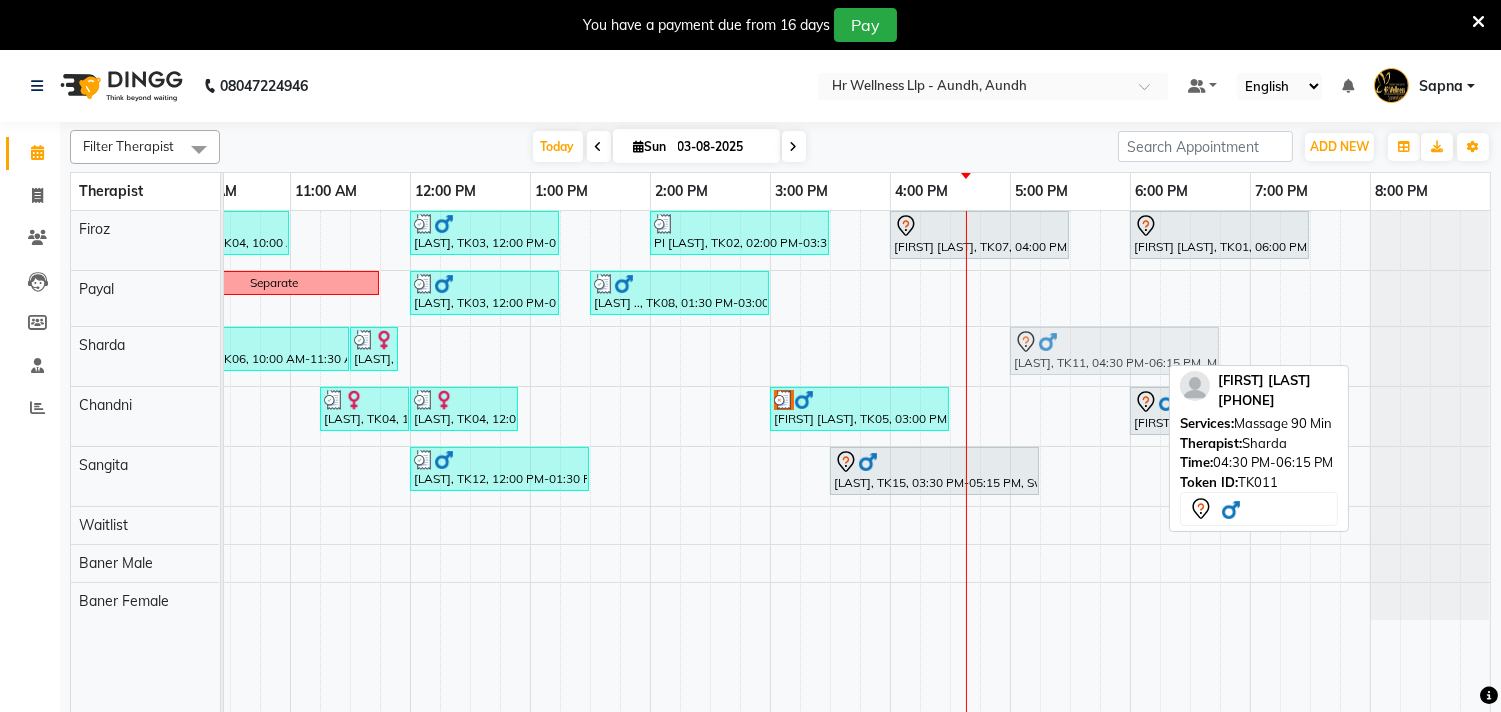 drag, startPoint x: 995, startPoint y: 347, endPoint x: 1006, endPoint y: 347, distance: 11 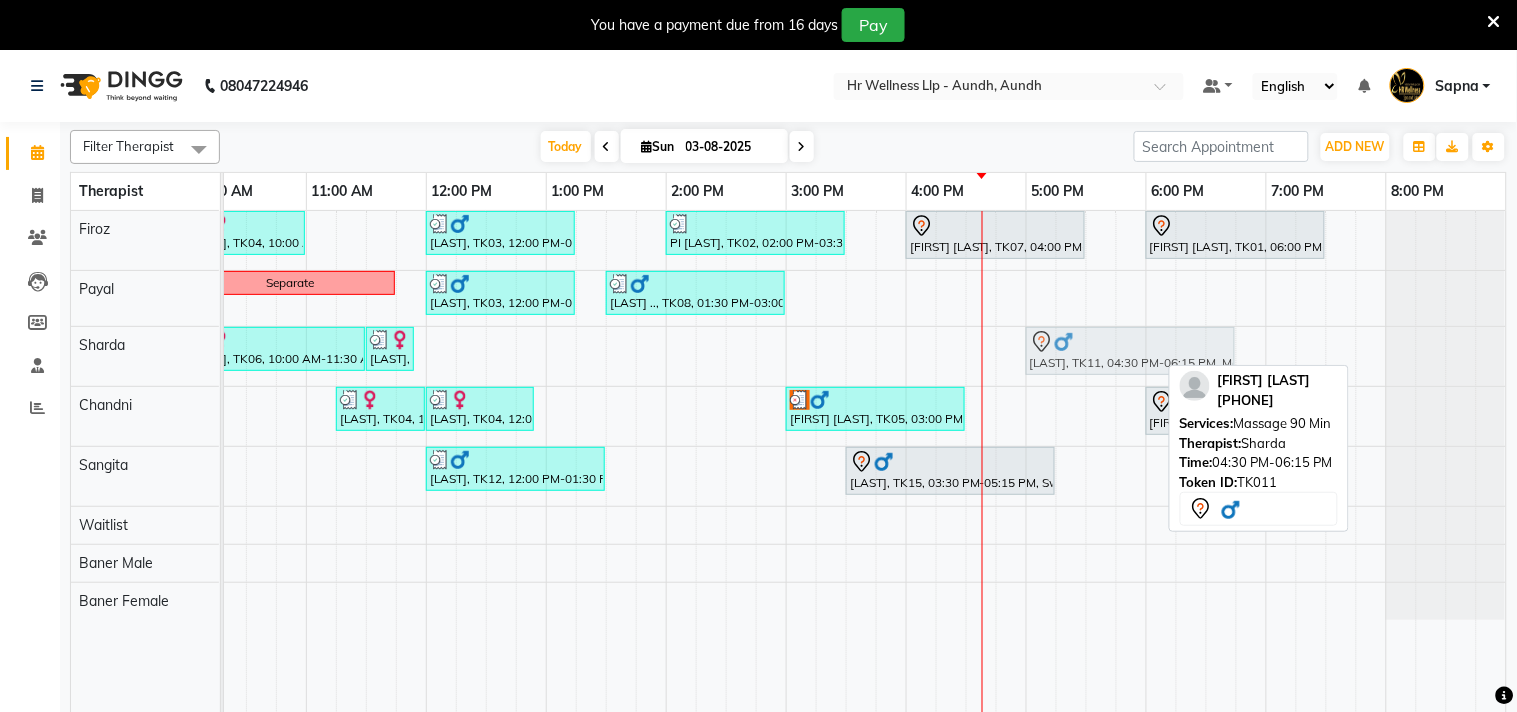 scroll, scrollTop: 0, scrollLeft: 277, axis: horizontal 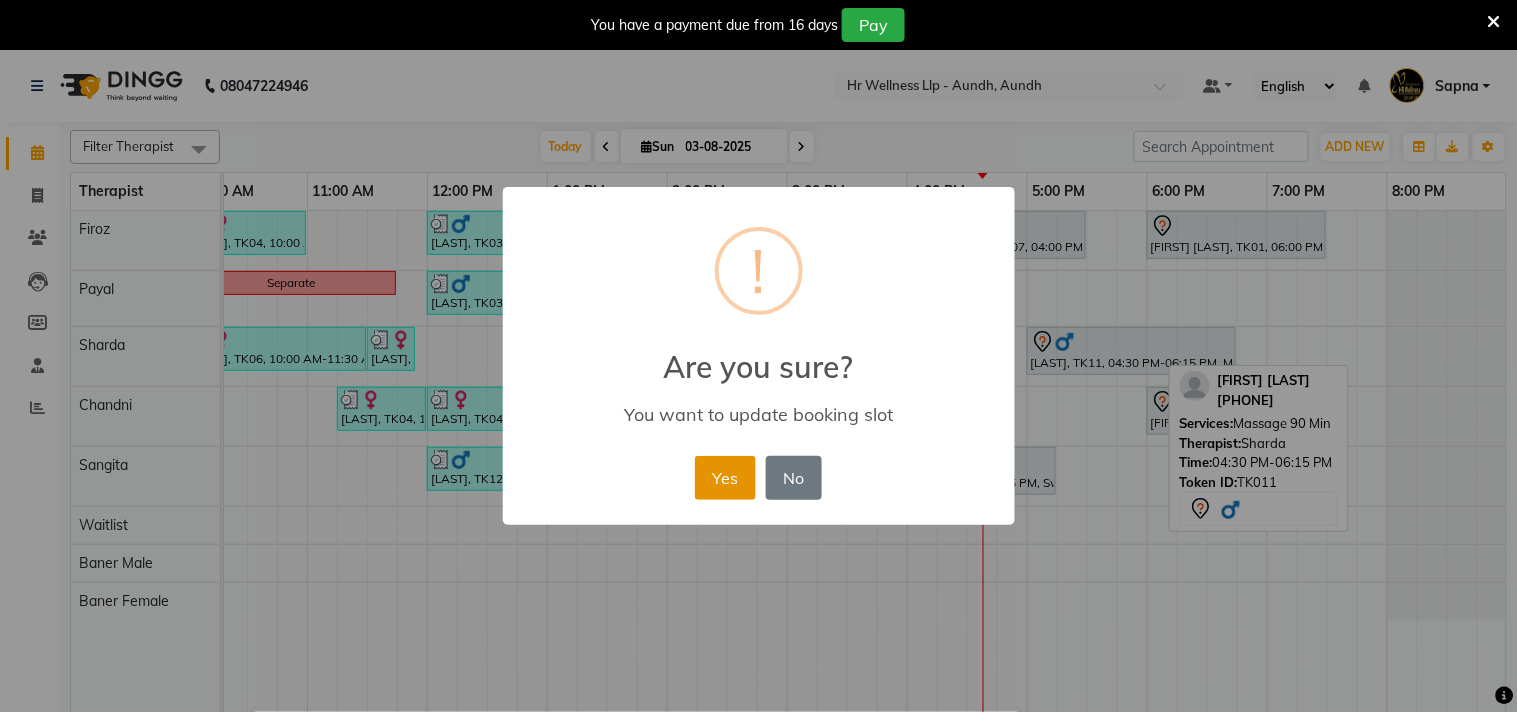 click on "Yes" at bounding box center (725, 478) 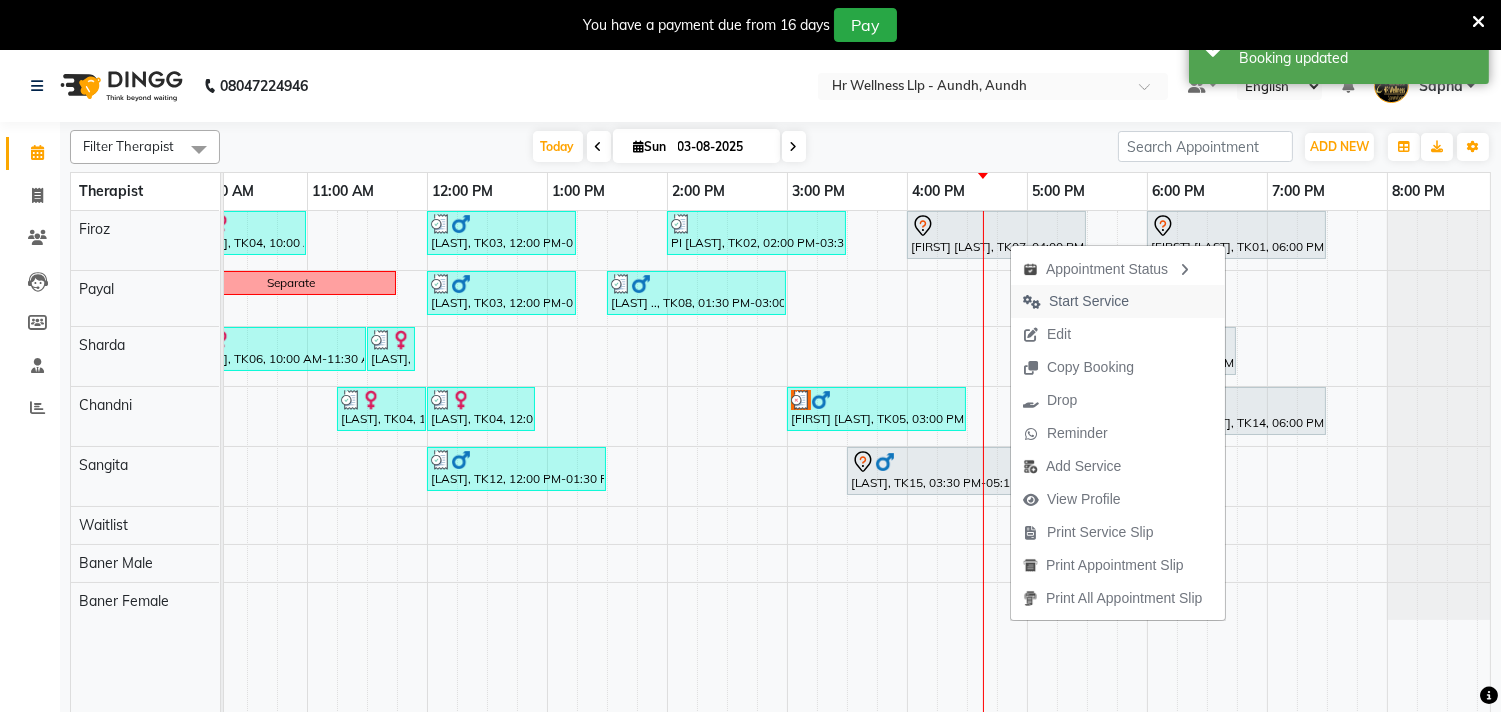 click on "Start Service" at bounding box center [1089, 301] 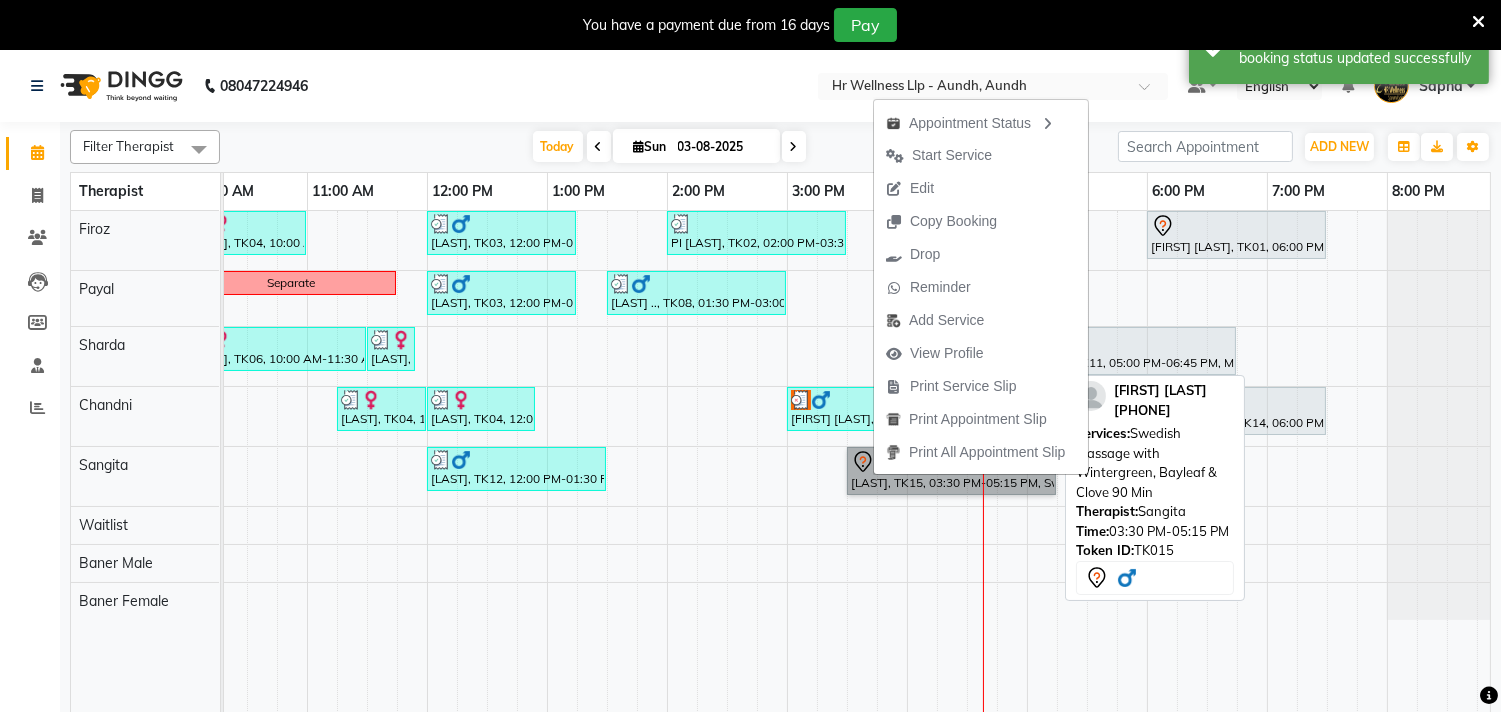click on "[FIRST] [LAST], TK15, 03:30 PM-05:15 PM, Swedish Massage with Wintergreen, Bayleaf & Clove 90 Min" at bounding box center [951, 471] 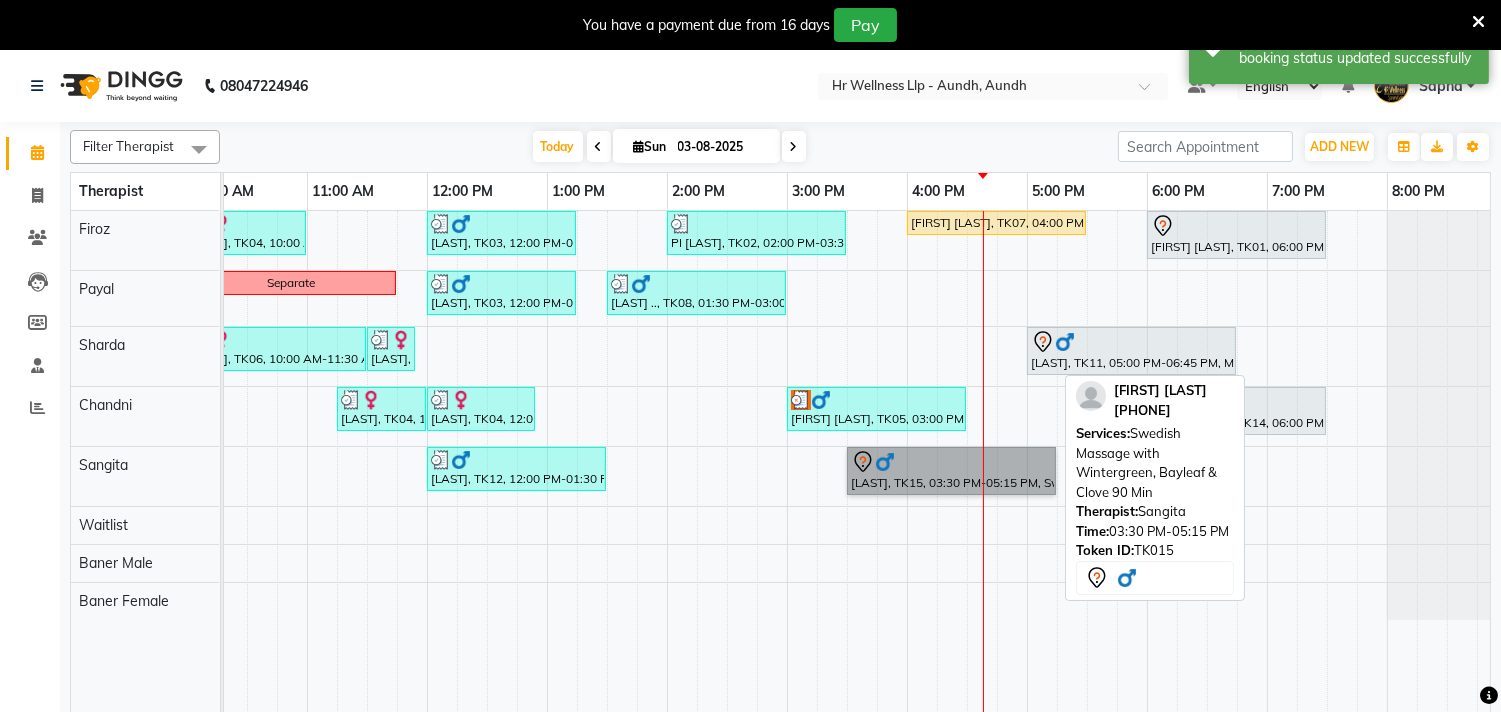 click on "[FIRST] [LAST], TK15, 03:30 PM-05:15 PM, Swedish Massage with Wintergreen, Bayleaf & Clove 90 Min" at bounding box center [951, 471] 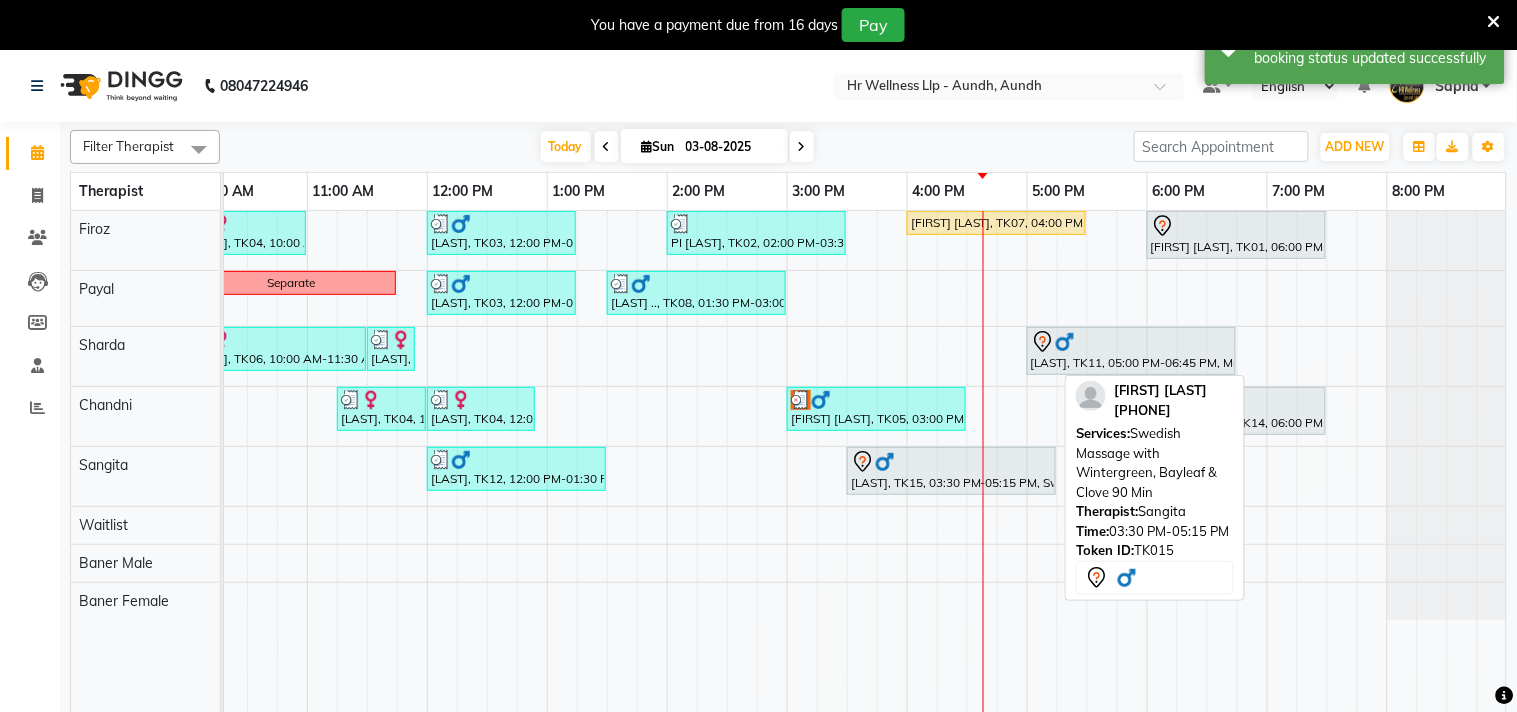 select on "7" 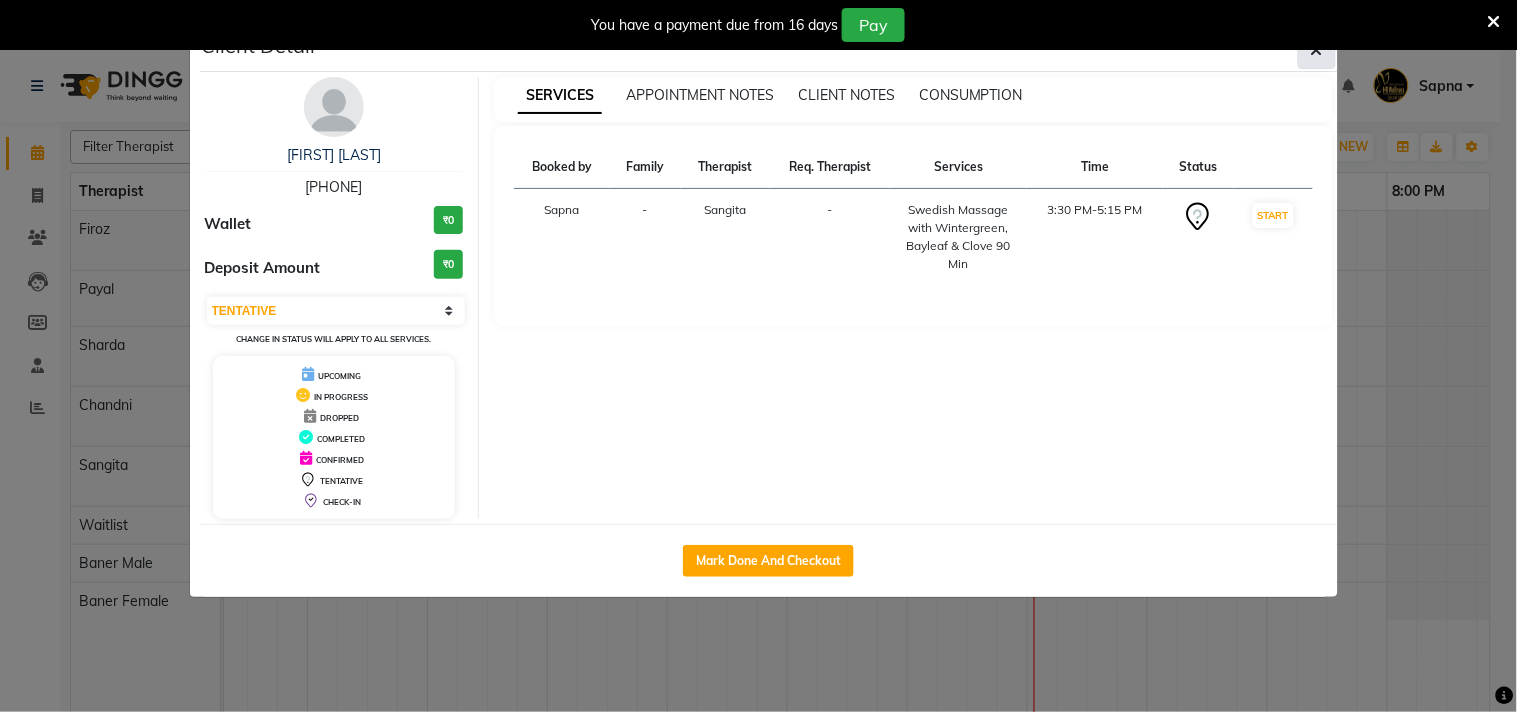 click 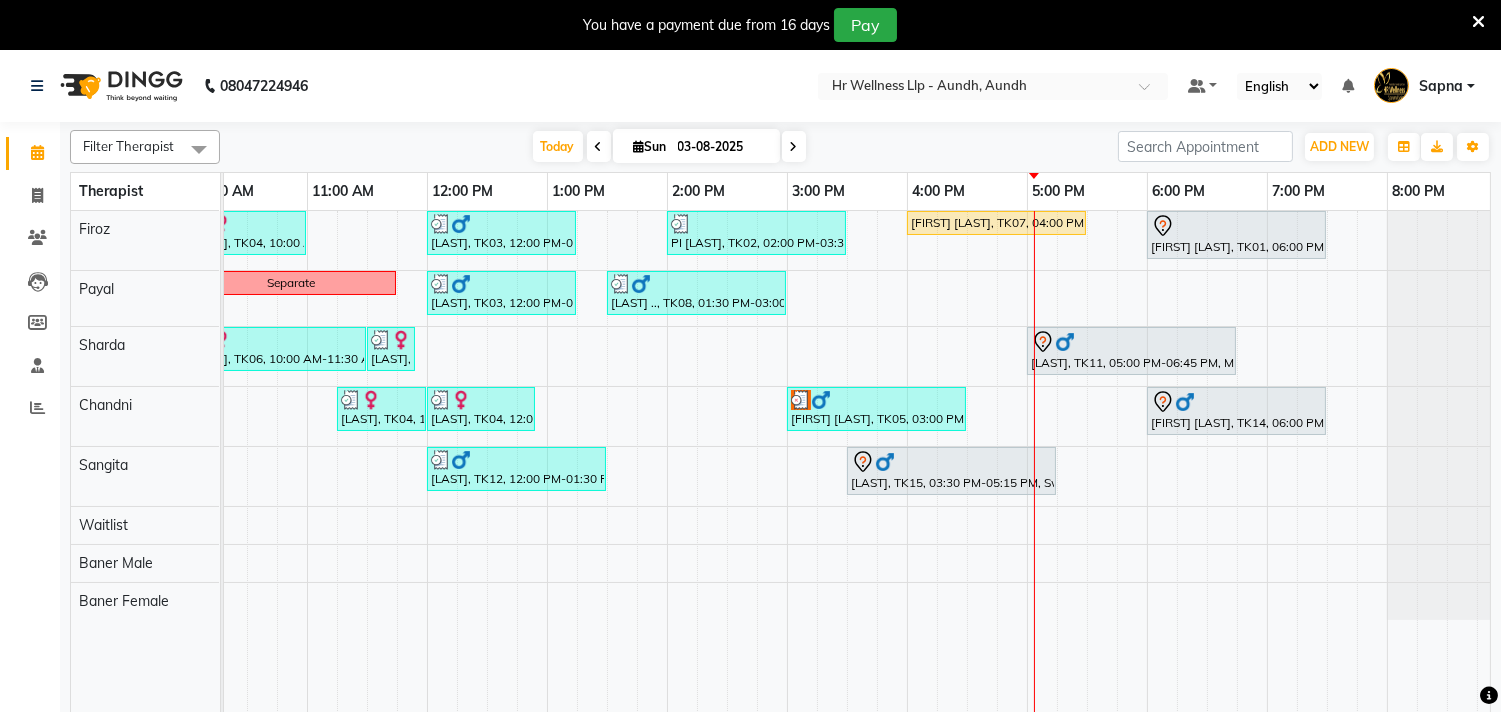 click at bounding box center (794, 147) 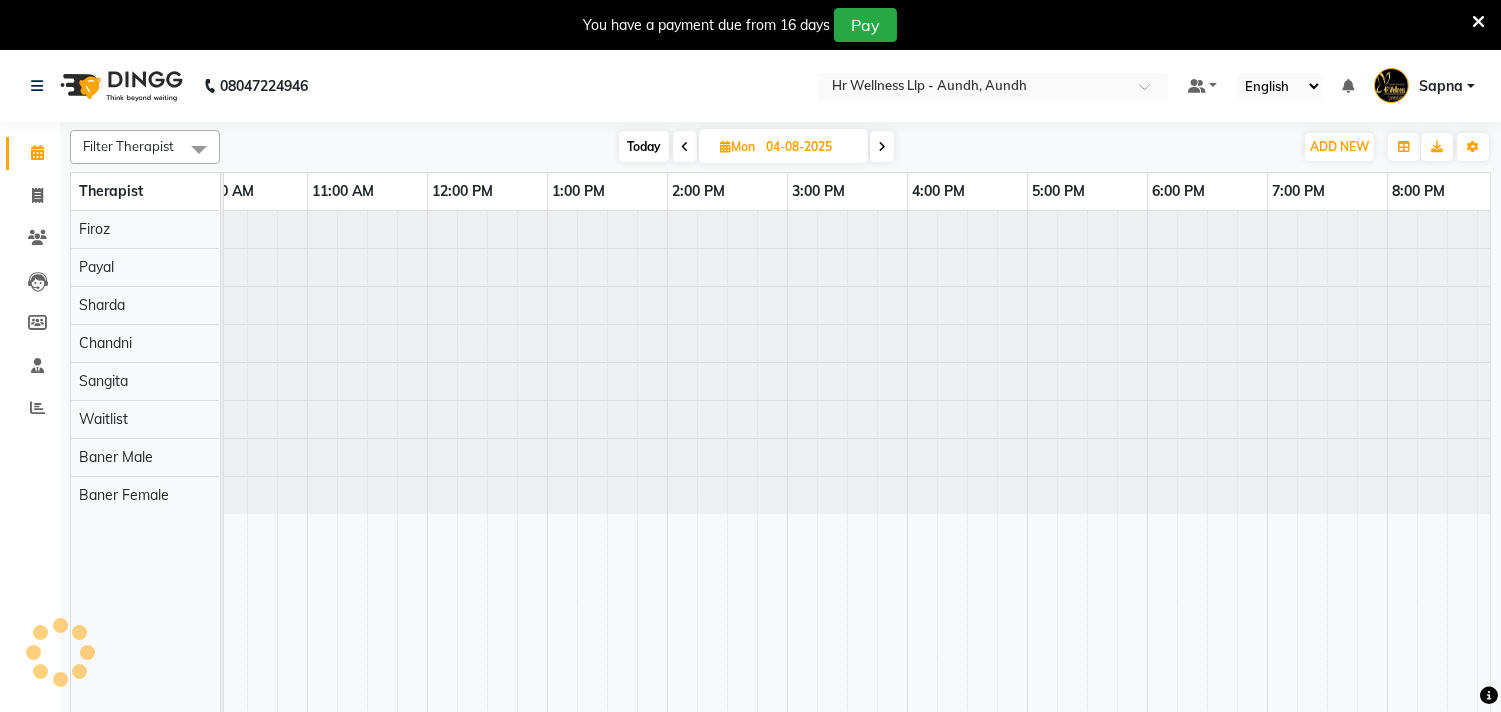 scroll, scrollTop: 0, scrollLeft: 0, axis: both 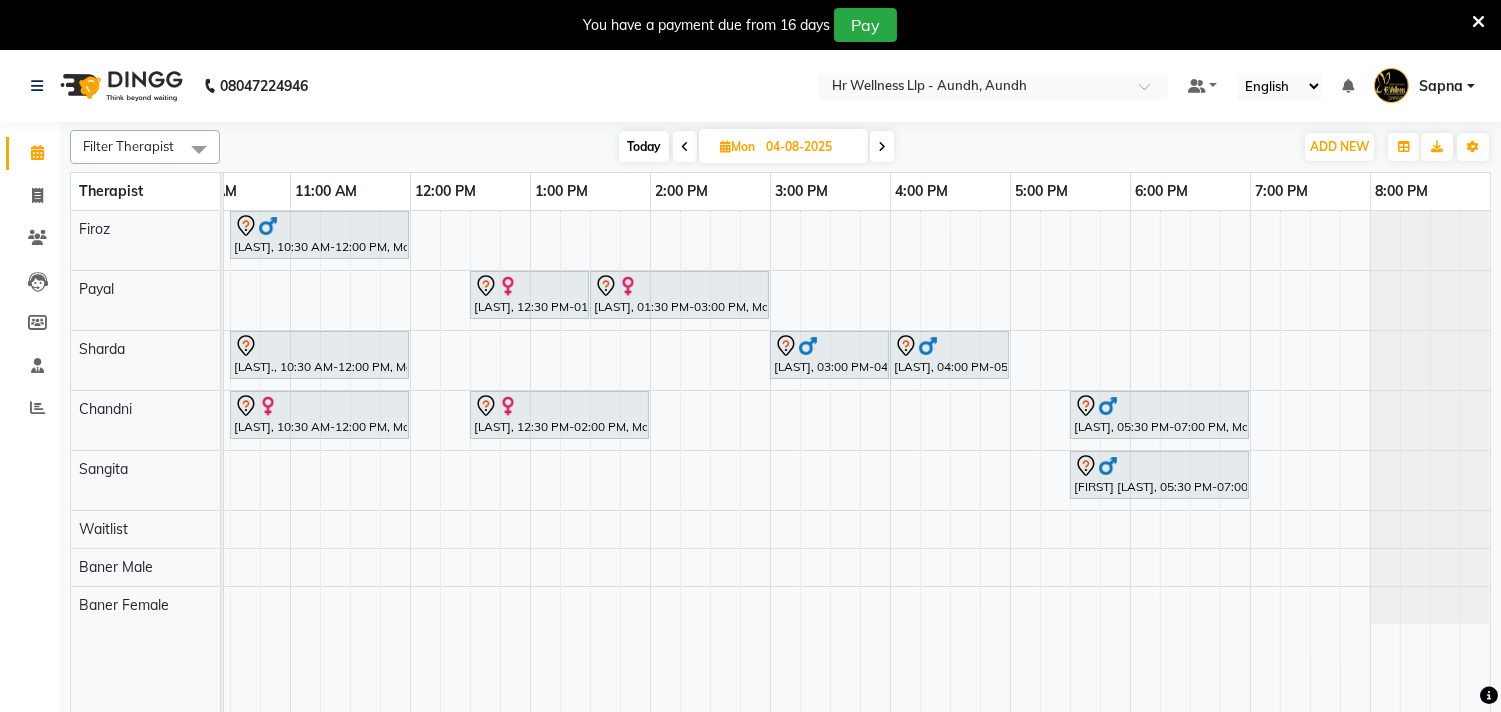 click at bounding box center [882, 146] 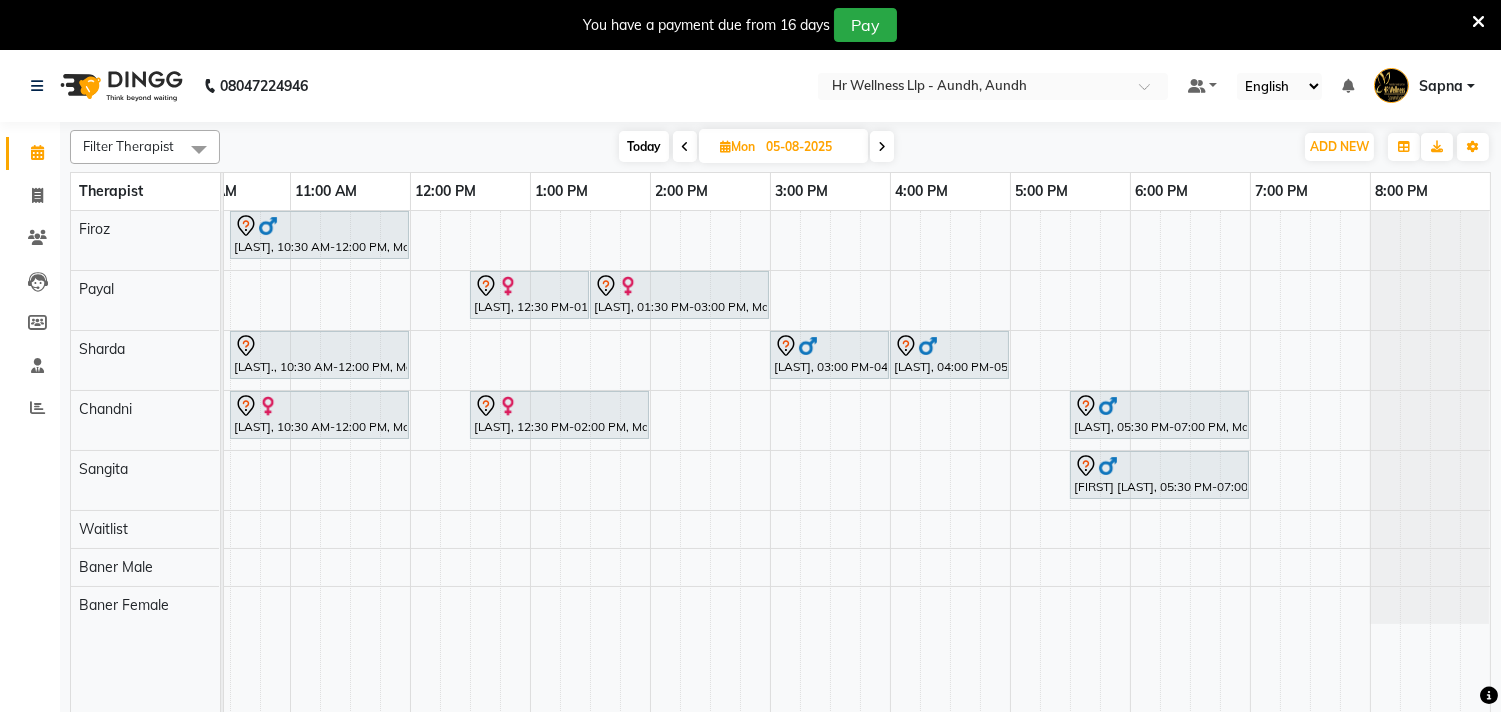 scroll, scrollTop: 0, scrollLeft: 0, axis: both 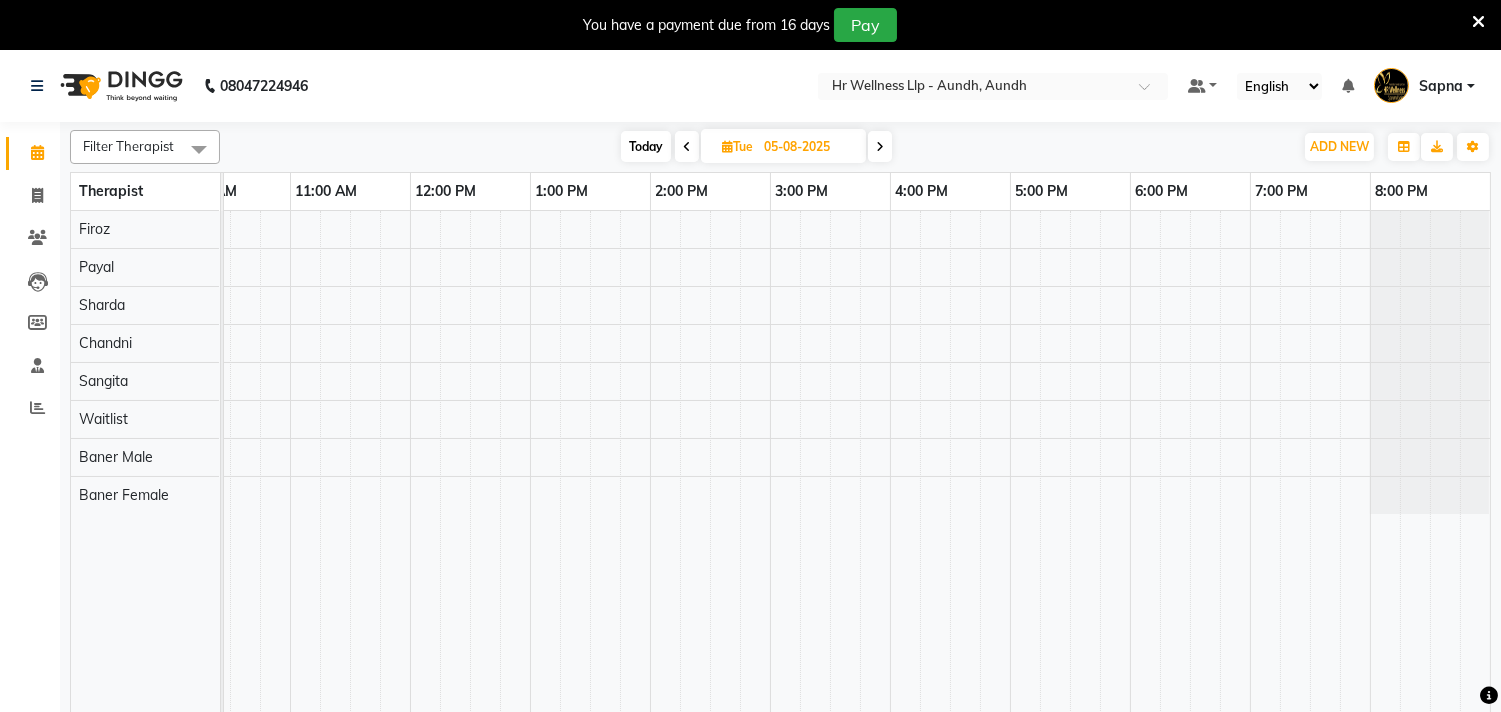 click at bounding box center [687, 147] 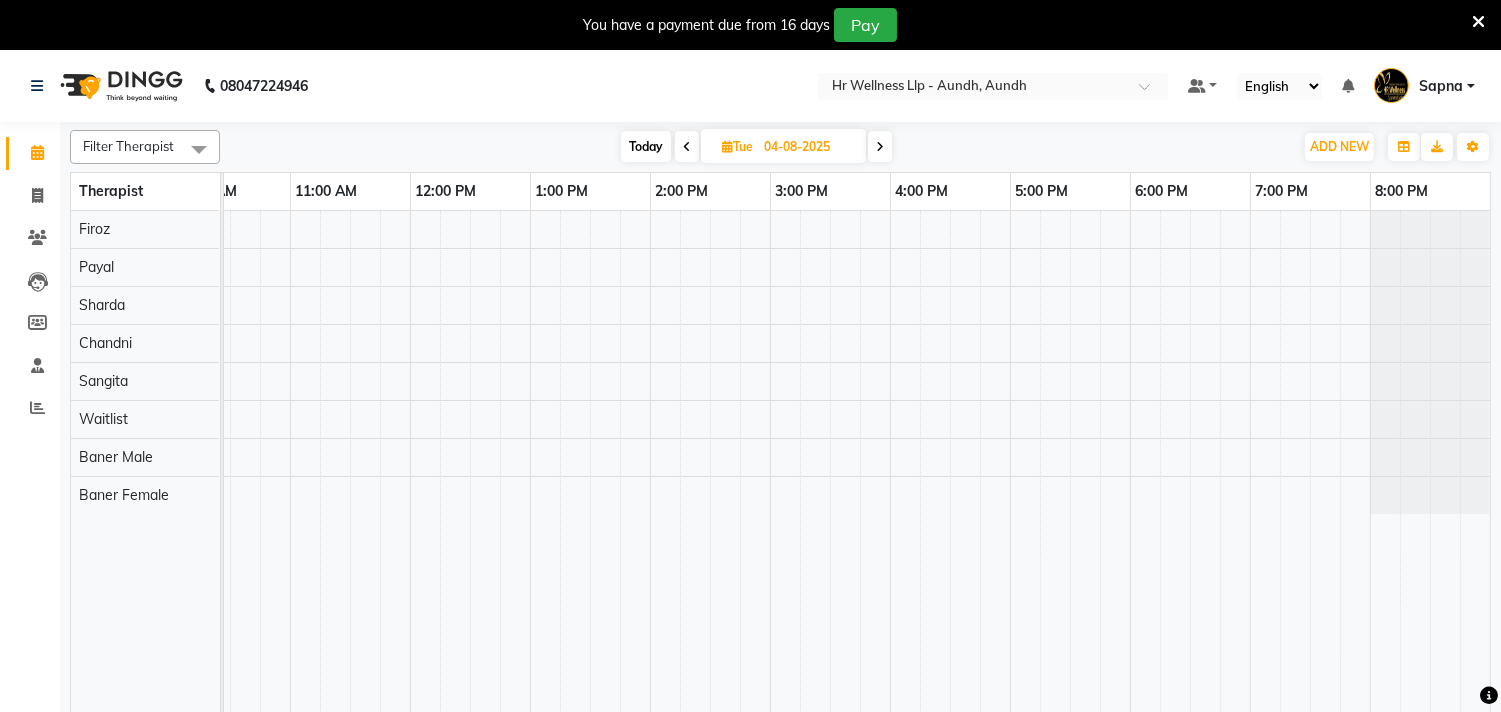 scroll, scrollTop: 0, scrollLeft: 0, axis: both 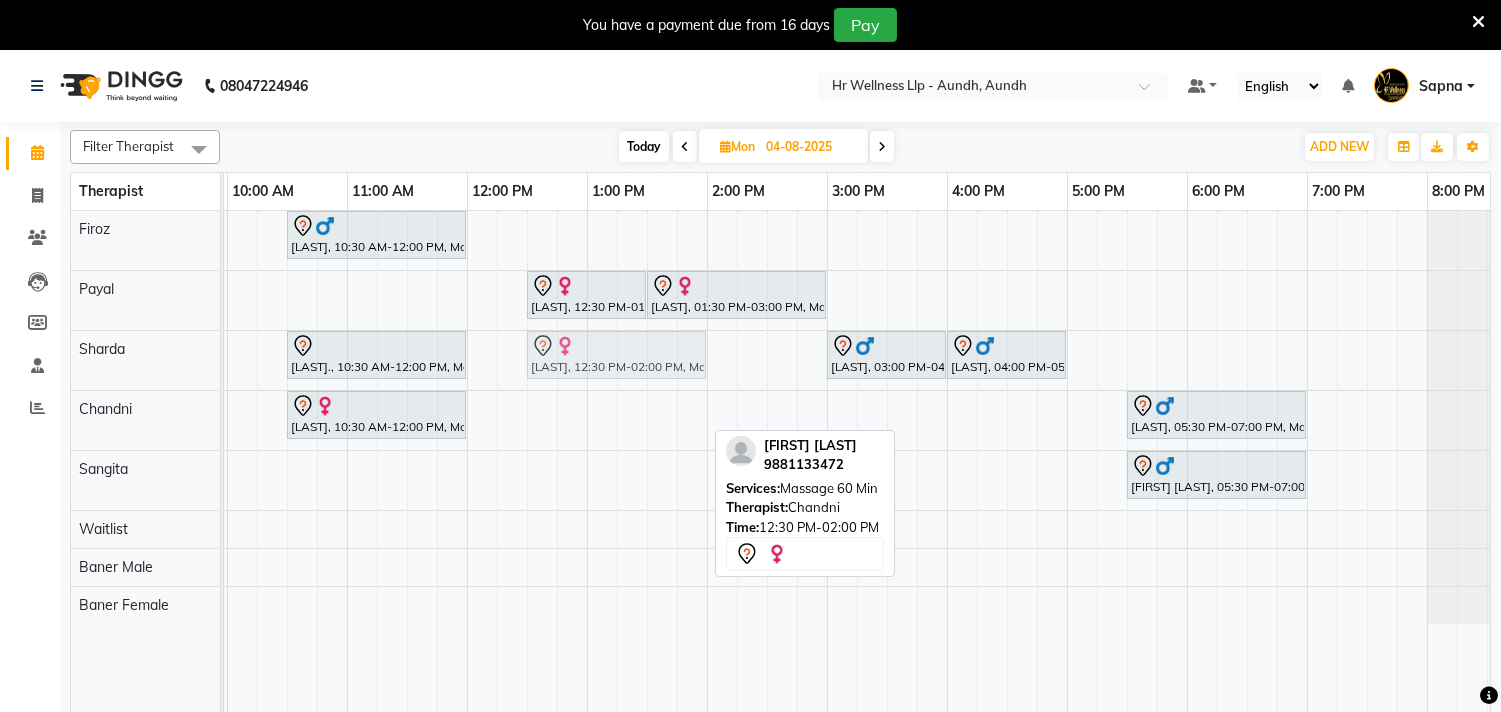 drag, startPoint x: 552, startPoint y: 435, endPoint x: 552, endPoint y: 422, distance: 13 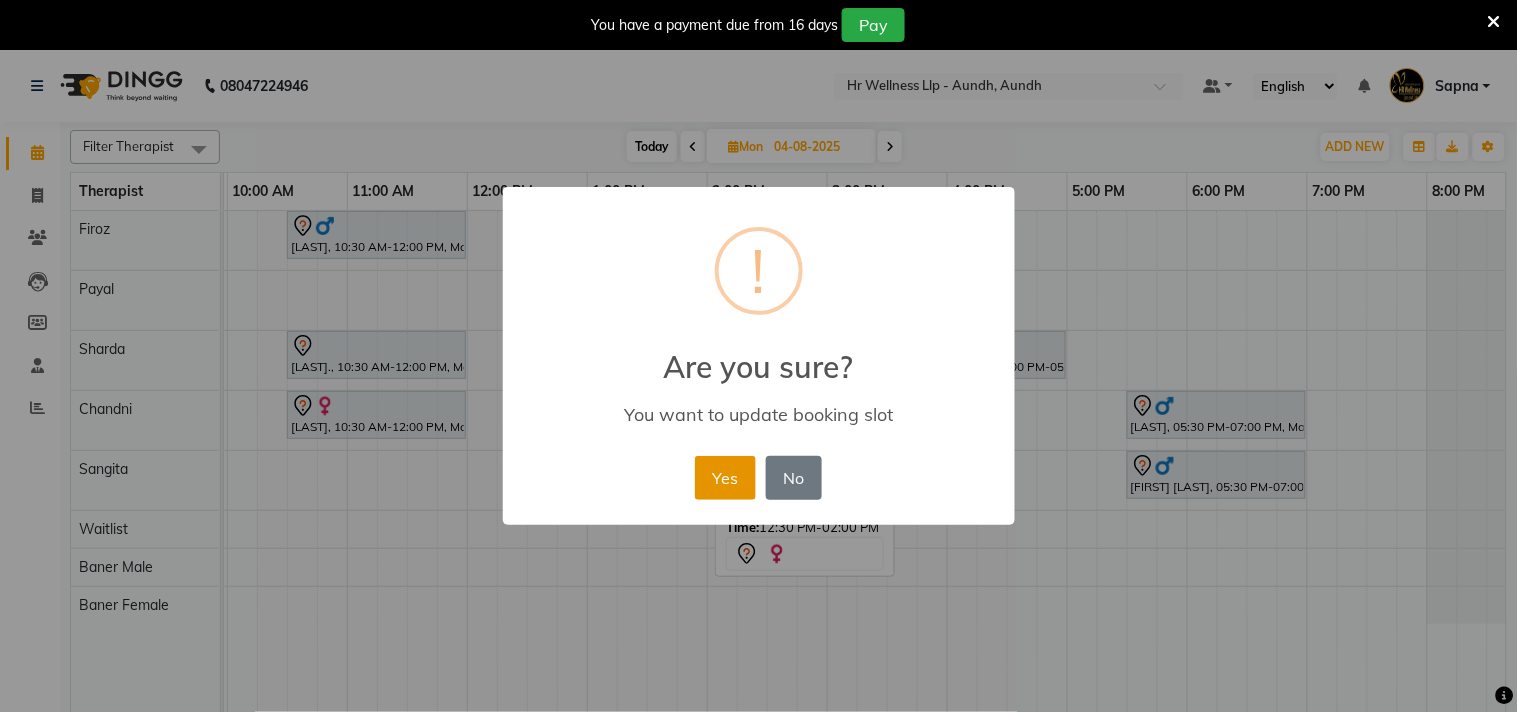 click on "Yes" at bounding box center [725, 478] 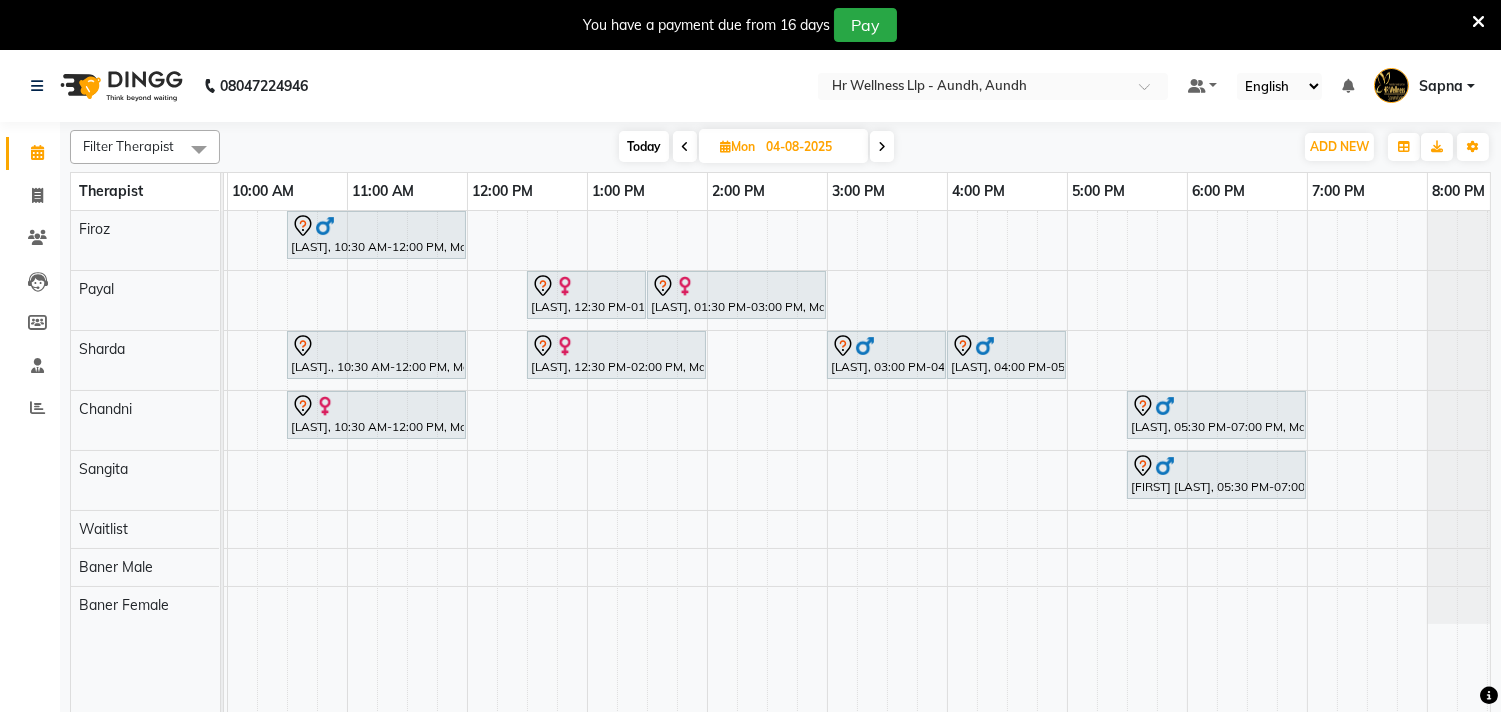 click on "Anil Agarwal, 10:30 AM-12:00 PM, Massage 60 Min             Renuka Agarwal, 12:30 PM-01:30 PM, Massage 60 Min             Renuka Agarwal, 01:30 PM-03:00 PM, Massage 60 Min             Asha Chordiya., 10:30 AM-12:00 PM, Massage 60 Min             Renuka Agarwal, 12:30 PM-02:00 PM, Massage 60 Min             Bharat Shah, 03:00 PM-04:00 PM, Swedish Massage with Wintergreen, Bayleaf & Clove 60 Min             Bharat Shah, 04:00 PM-05:00 PM, Coffee and Cane Sugar Polish             Mathangi Shankar, 10:30 AM-12:00 PM, Massage 60 Min             Hemant Jagtap, 05:30 PM-07:00 PM, Massage 60 Min             Hemant kapse, 05:30 PM-07:00 PM, Massage 90 Min" at bounding box center [767, 474] 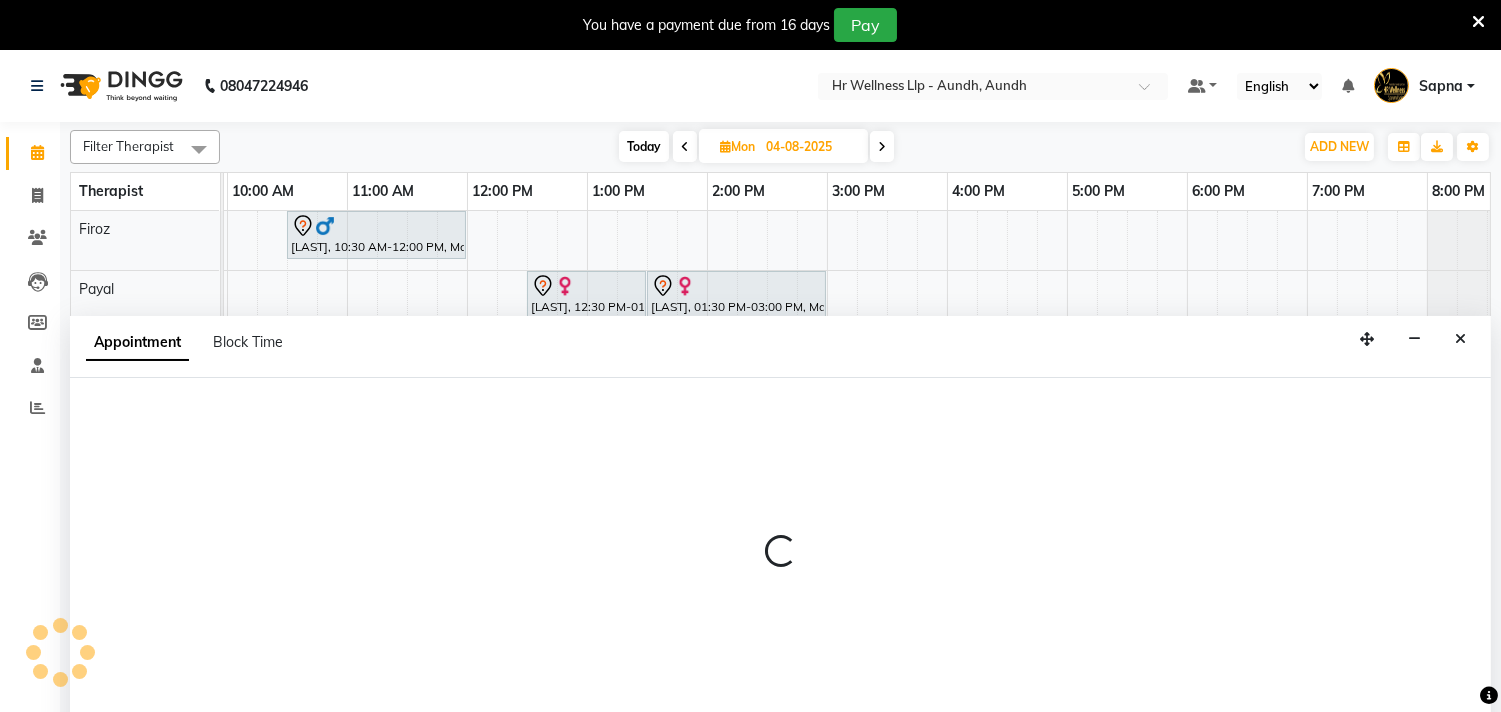 scroll, scrollTop: 50, scrollLeft: 0, axis: vertical 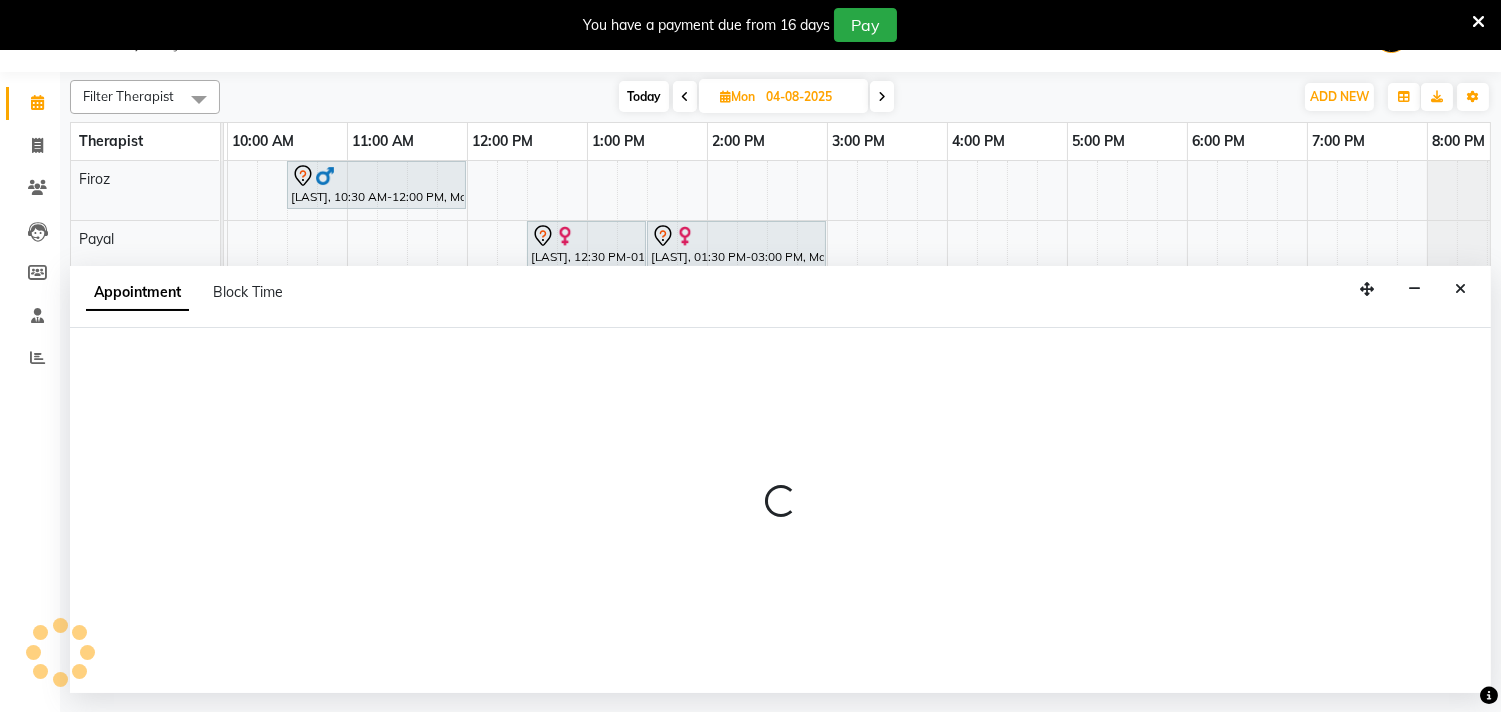 select on "77662" 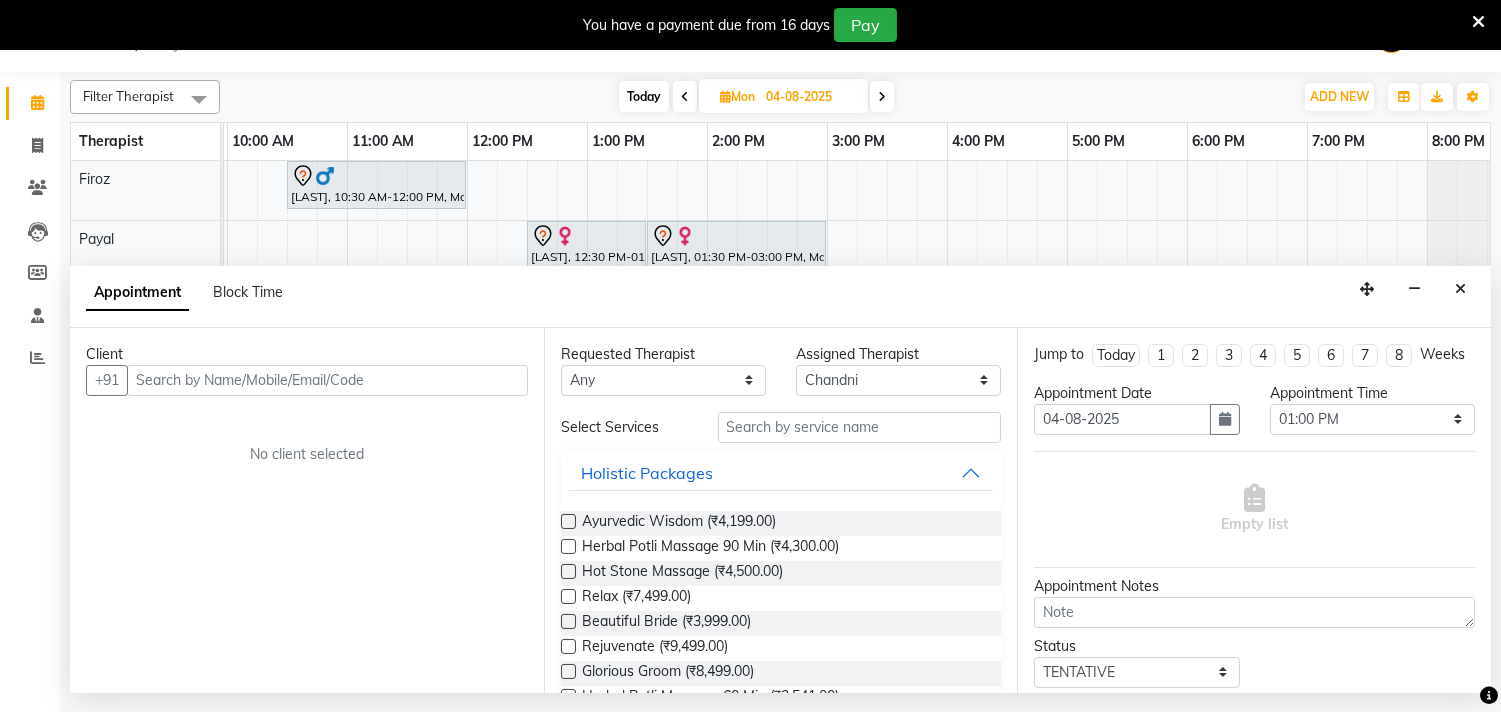 click at bounding box center [327, 380] 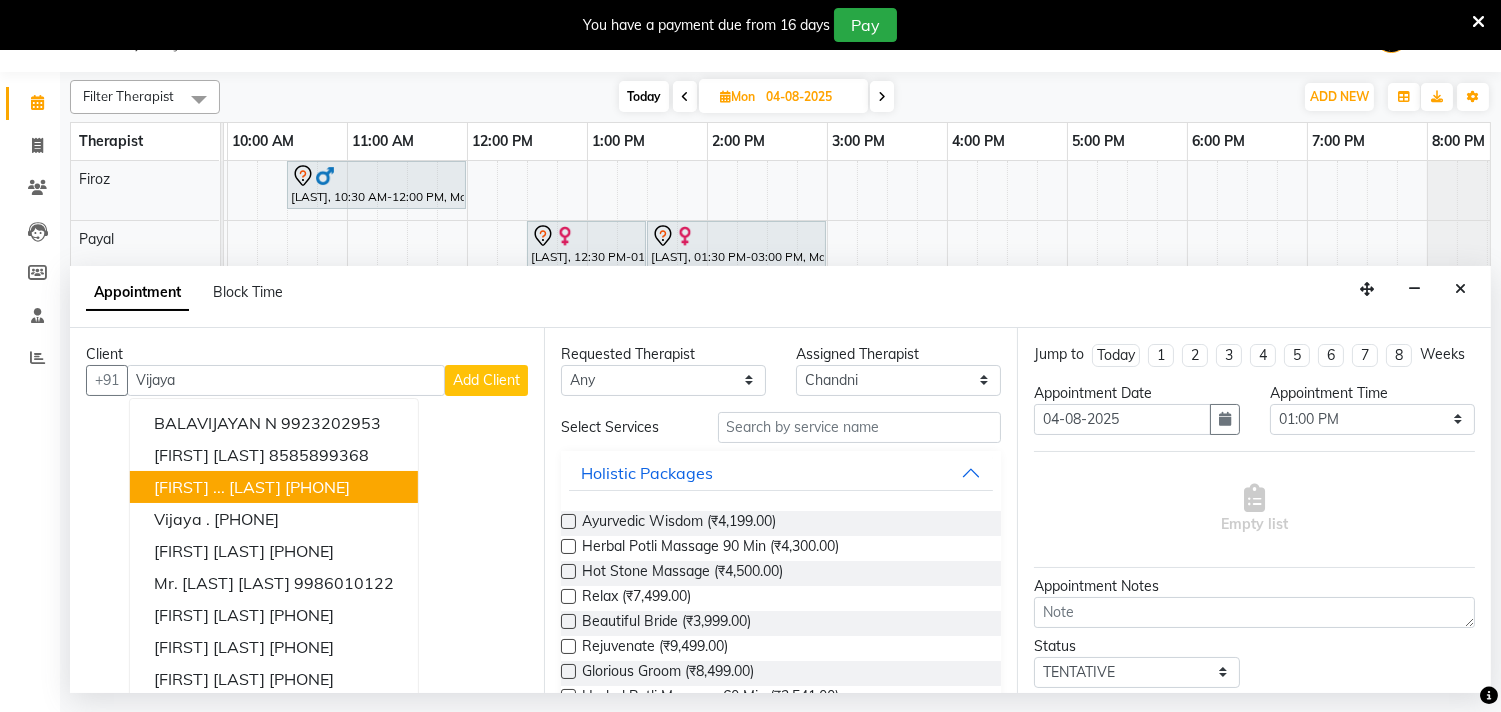 click on "[FIRST] ... [LAST]" at bounding box center (217, 487) 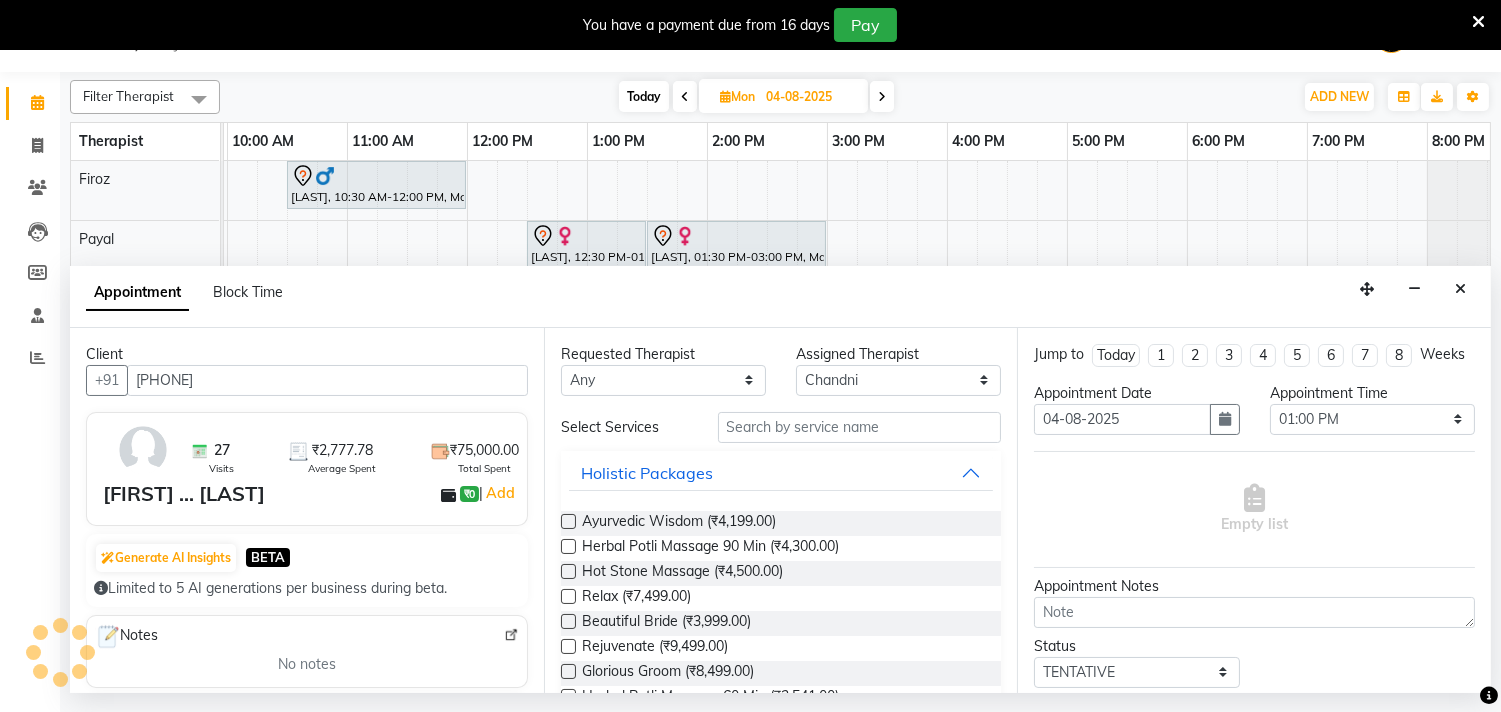 type on "[PHONE]" 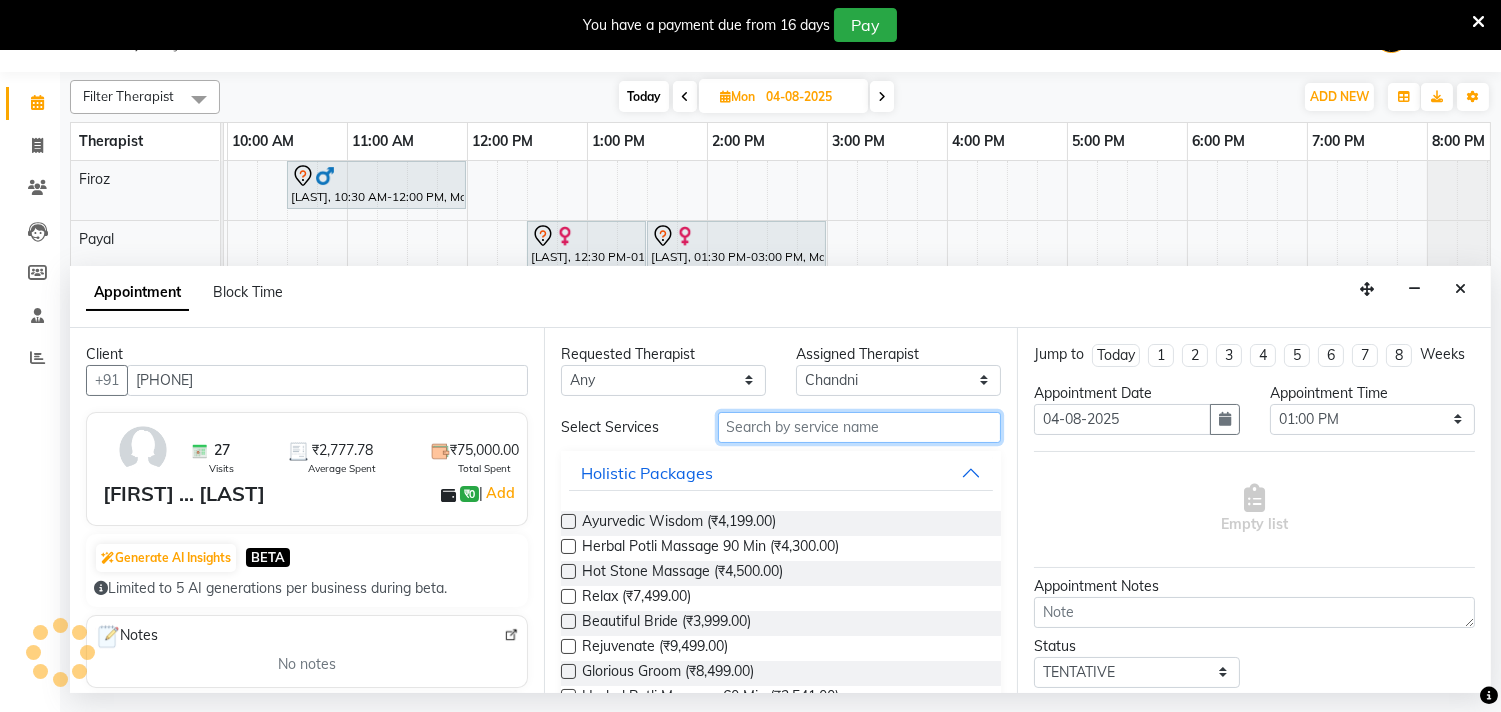 click at bounding box center [860, 427] 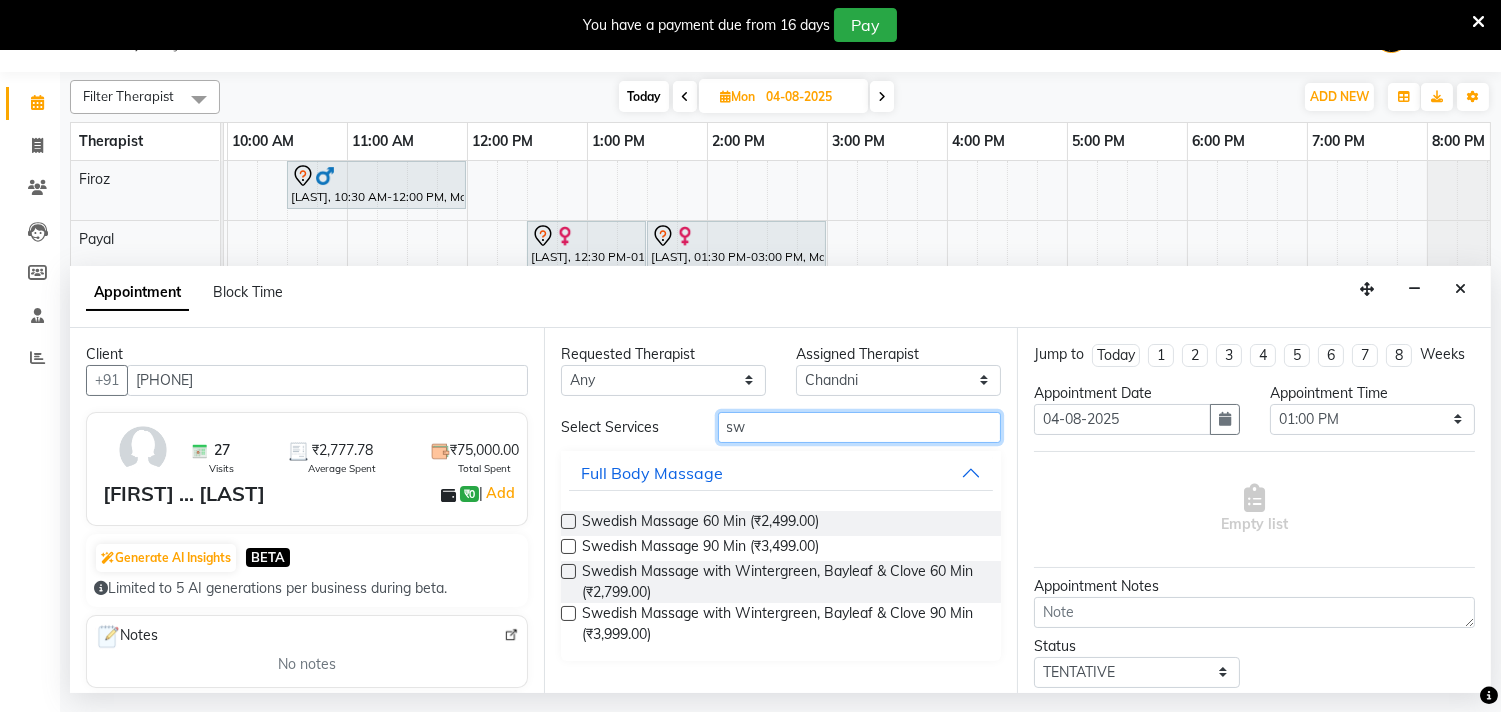 type on "sw" 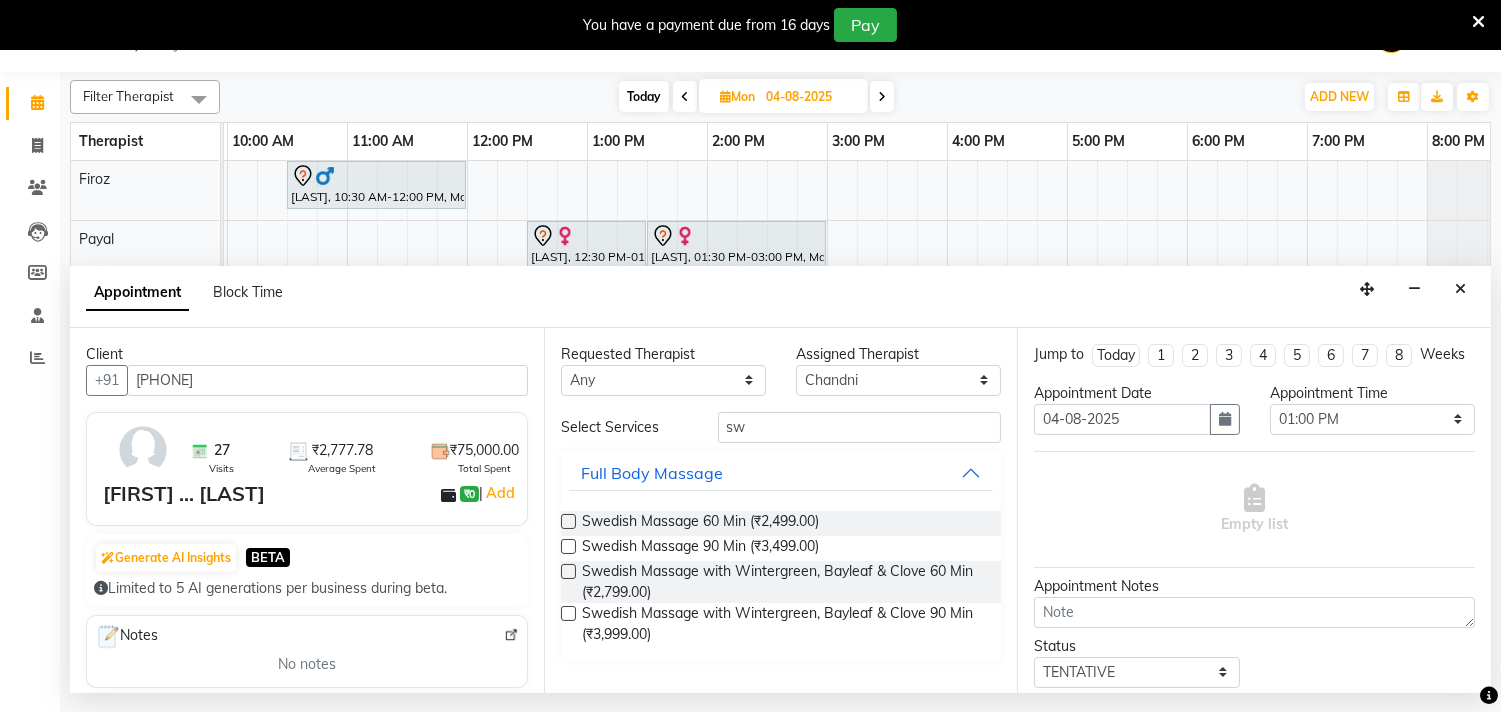 click at bounding box center (568, 571) 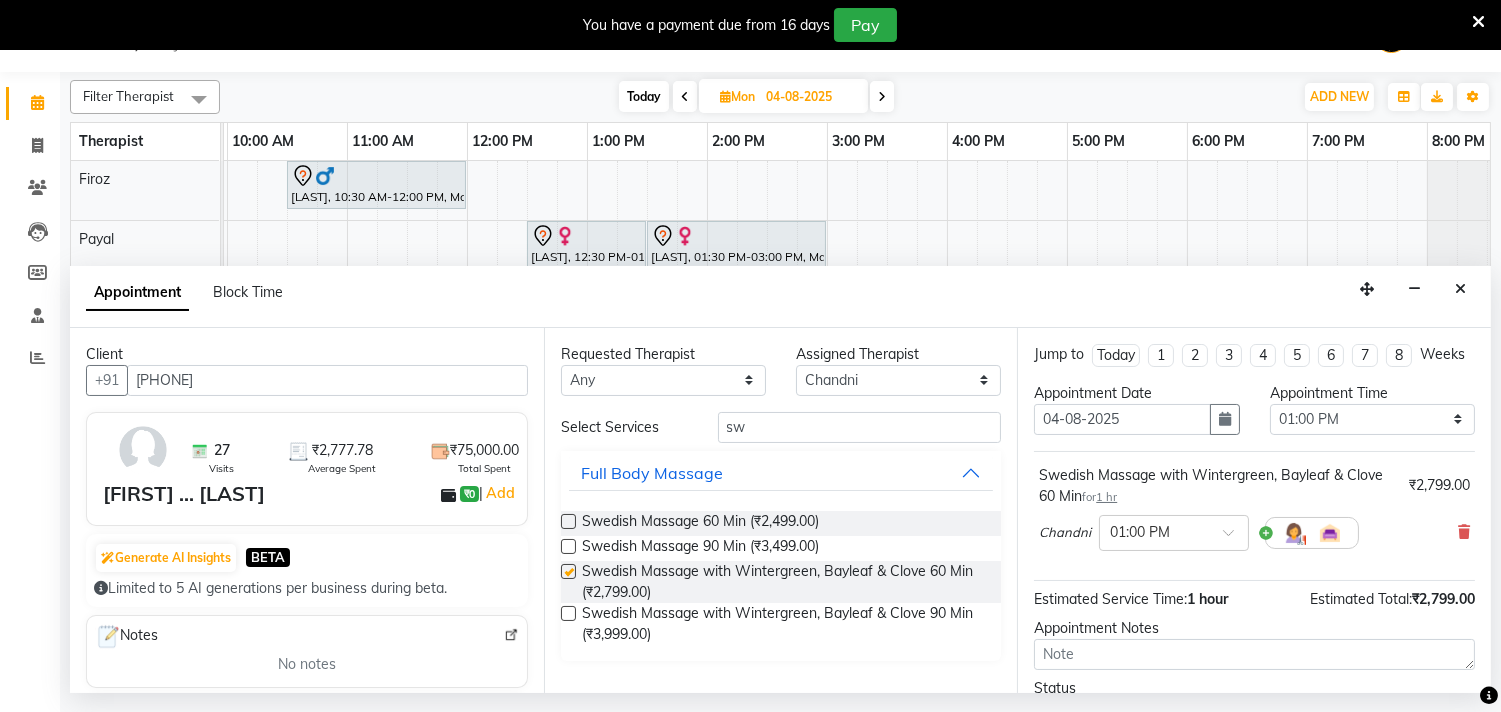 checkbox on "false" 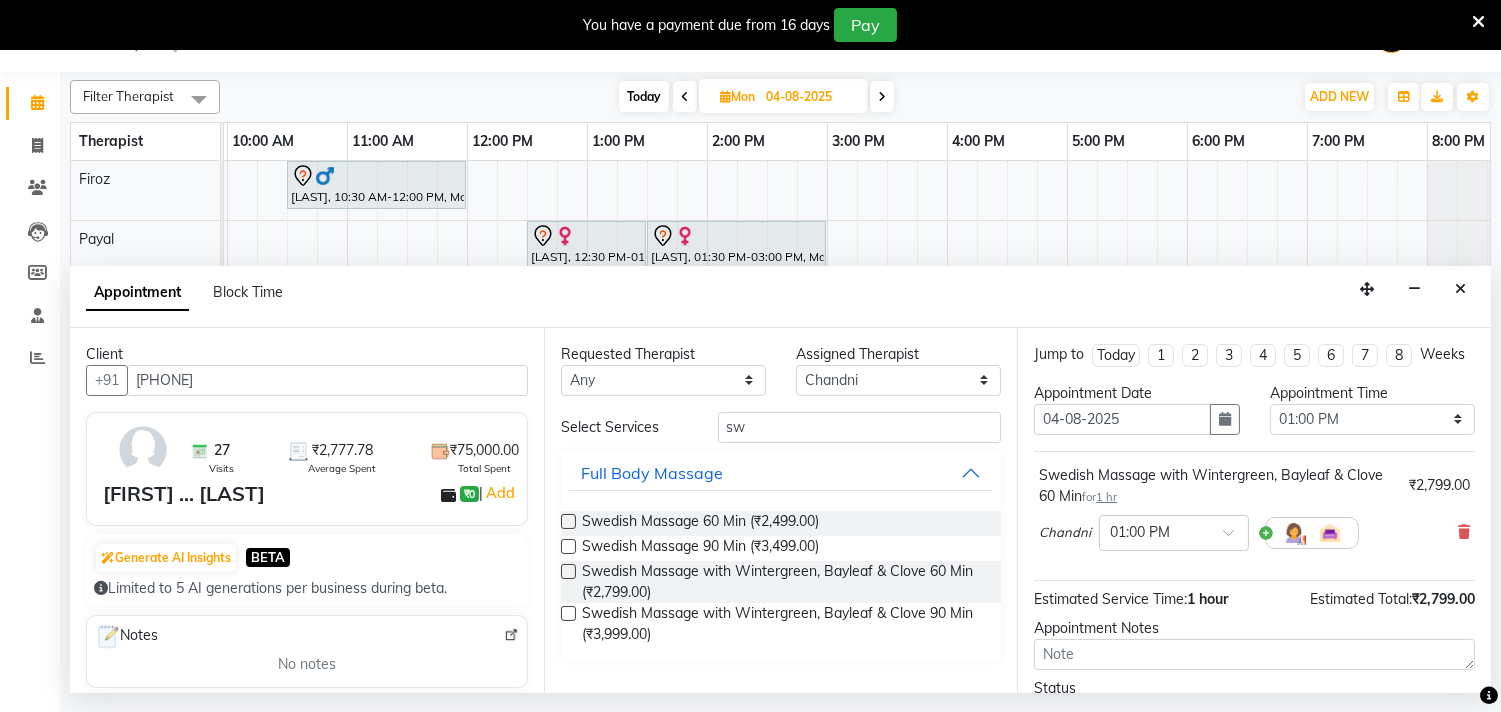 scroll, scrollTop: 181, scrollLeft: 0, axis: vertical 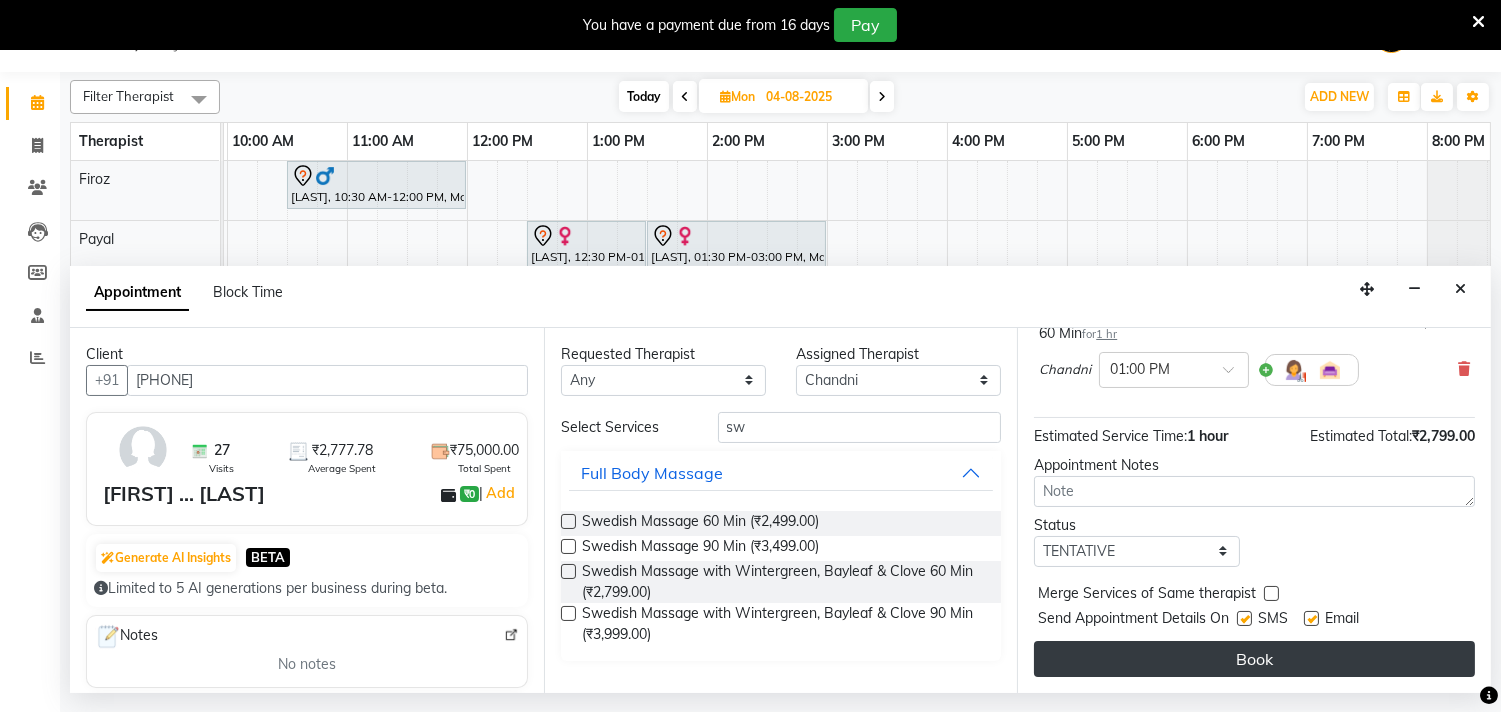 click on "Book" at bounding box center (1254, 659) 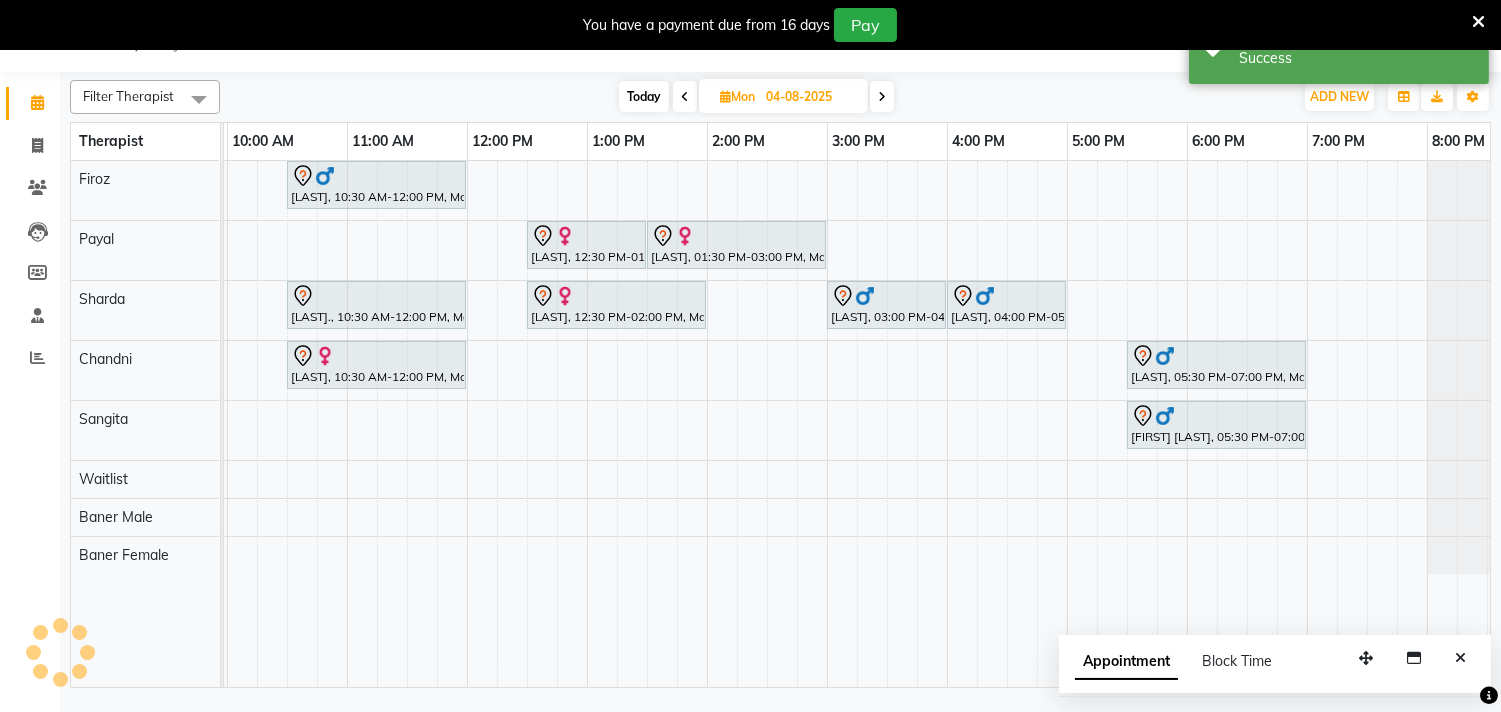 scroll, scrollTop: 0, scrollLeft: 0, axis: both 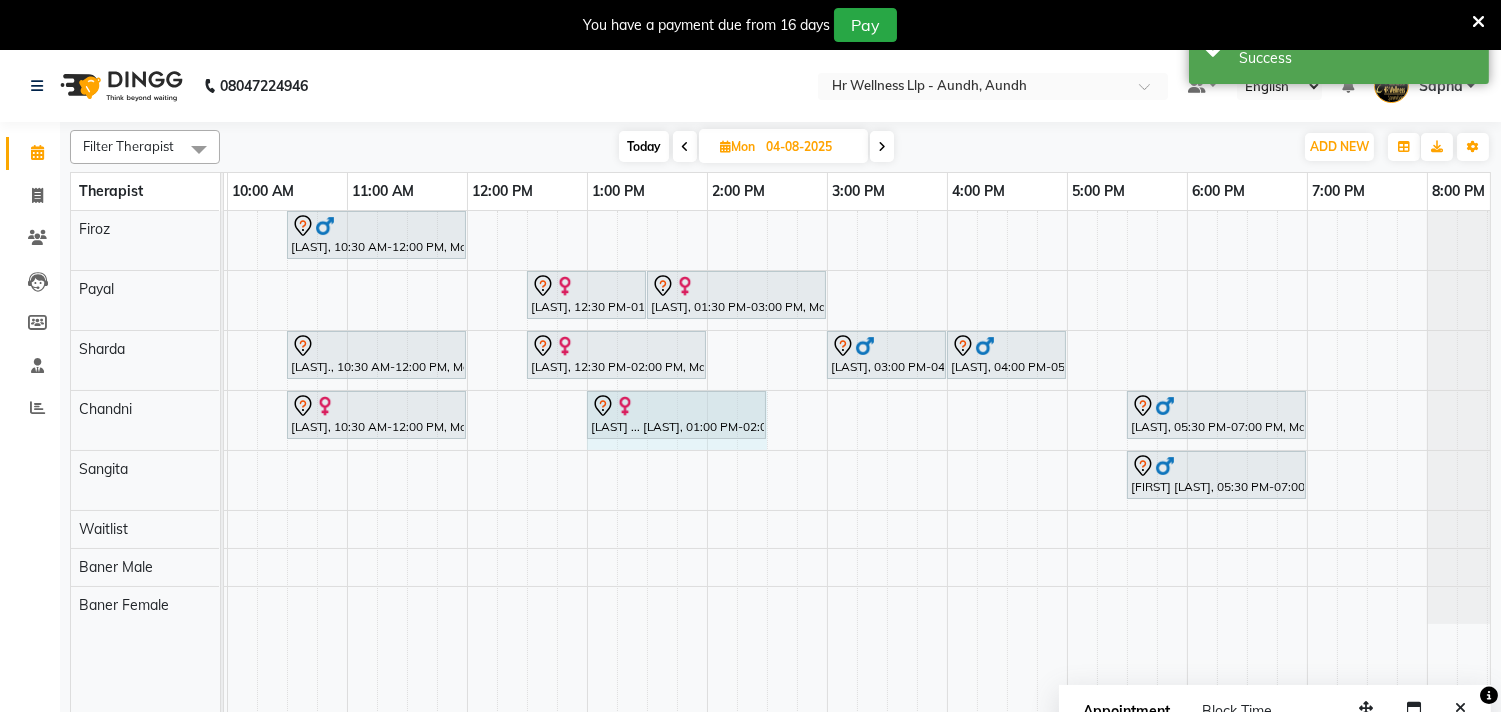 drag, startPoint x: 704, startPoint y: 408, endPoint x: 741, endPoint y: 431, distance: 43.56604 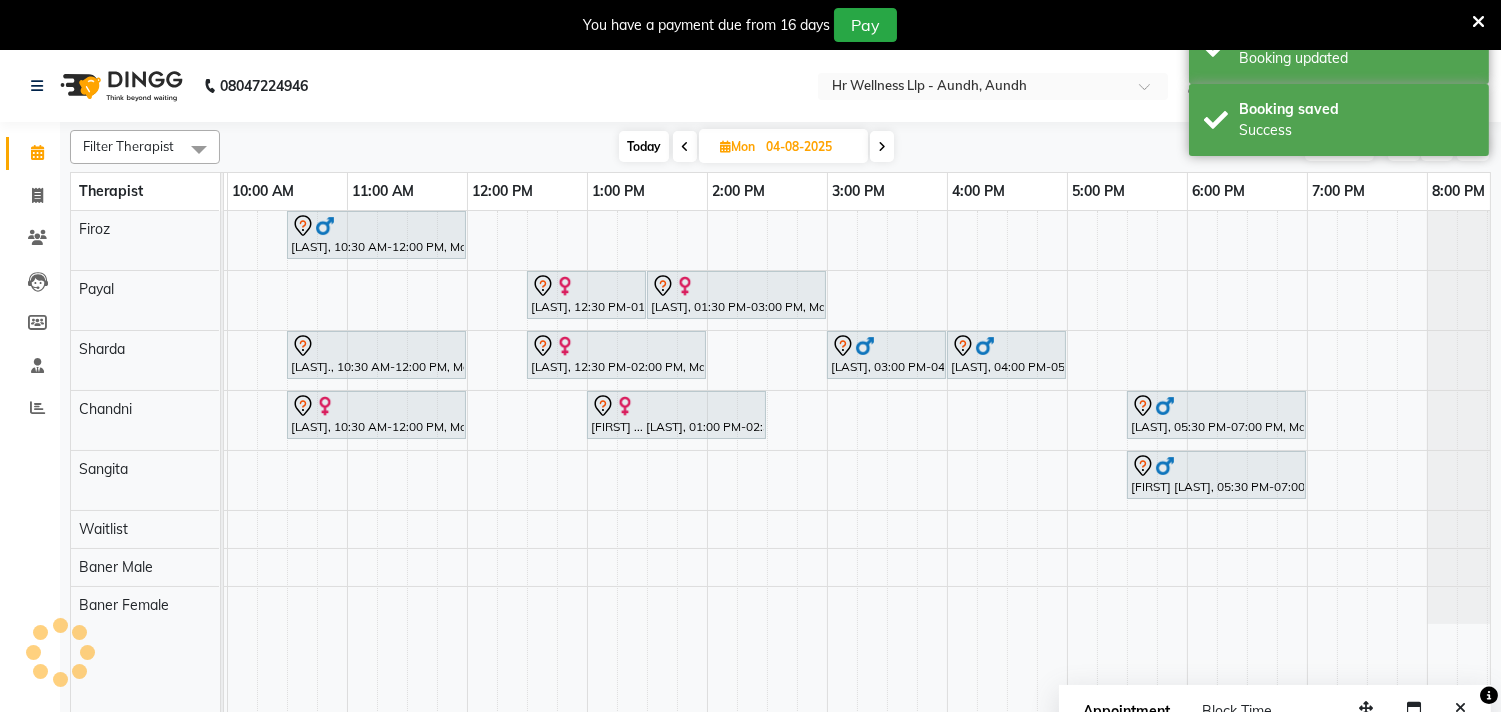 click on "Today" at bounding box center [644, 146] 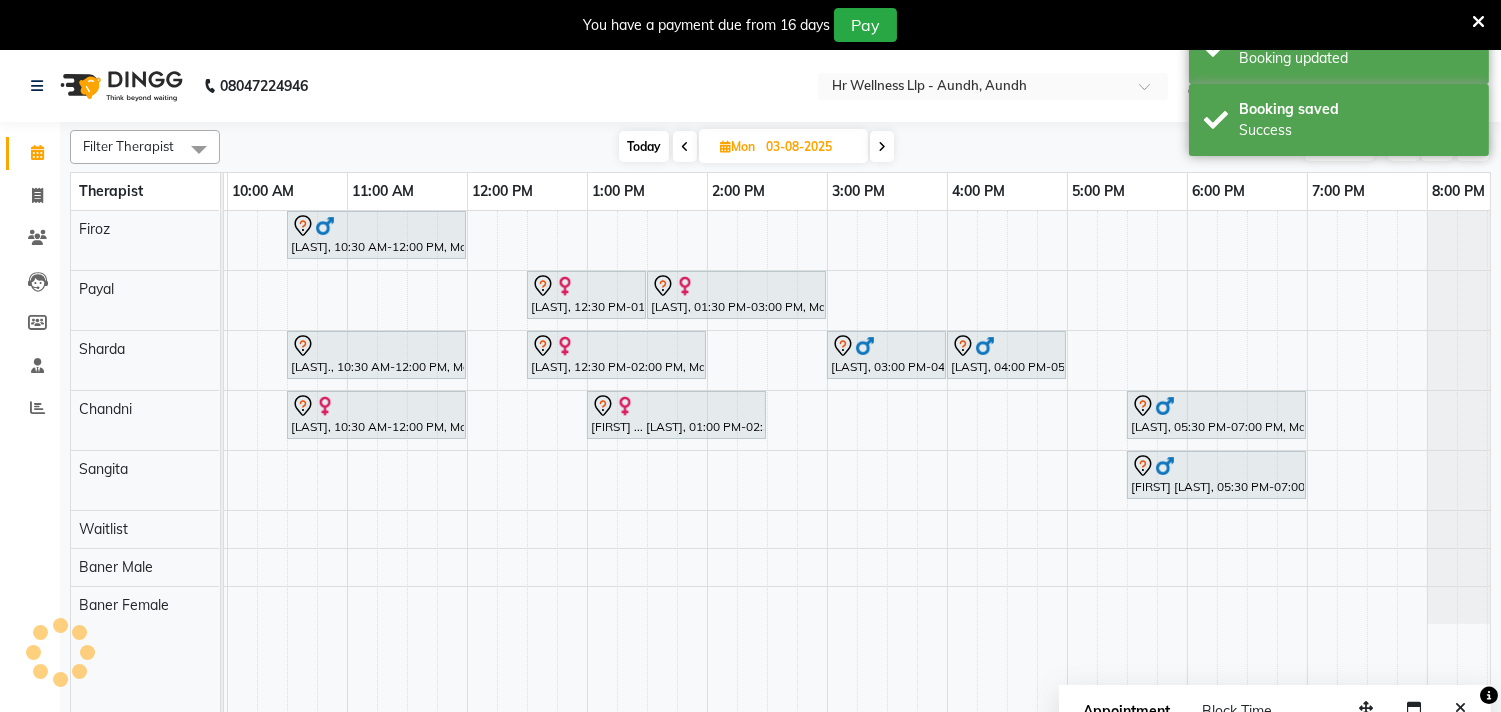scroll, scrollTop: 0, scrollLeft: 0, axis: both 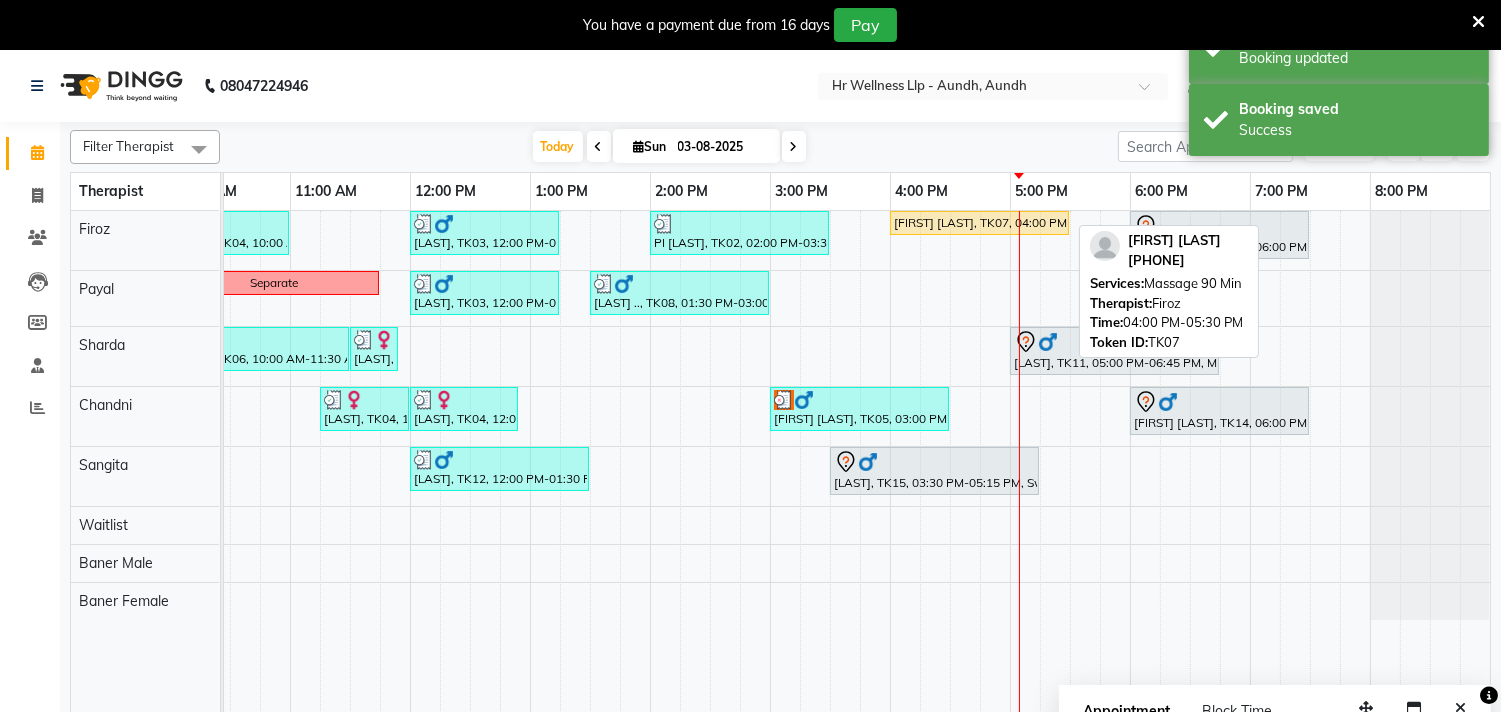 click on "[FIRST] [LAST], TK07, 04:00 PM-05:30 PM, Massage 90 Min" at bounding box center (979, 223) 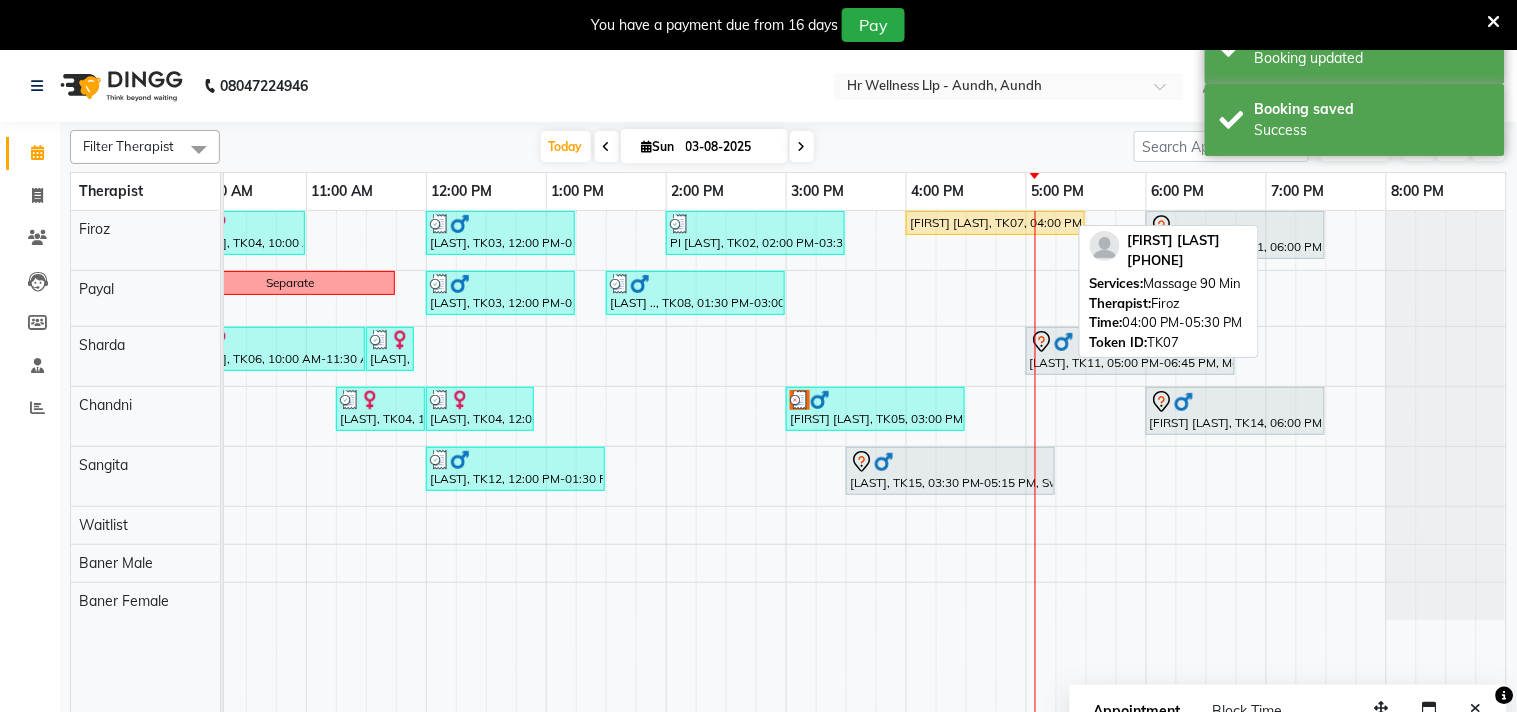 scroll, scrollTop: 0, scrollLeft: 293, axis: horizontal 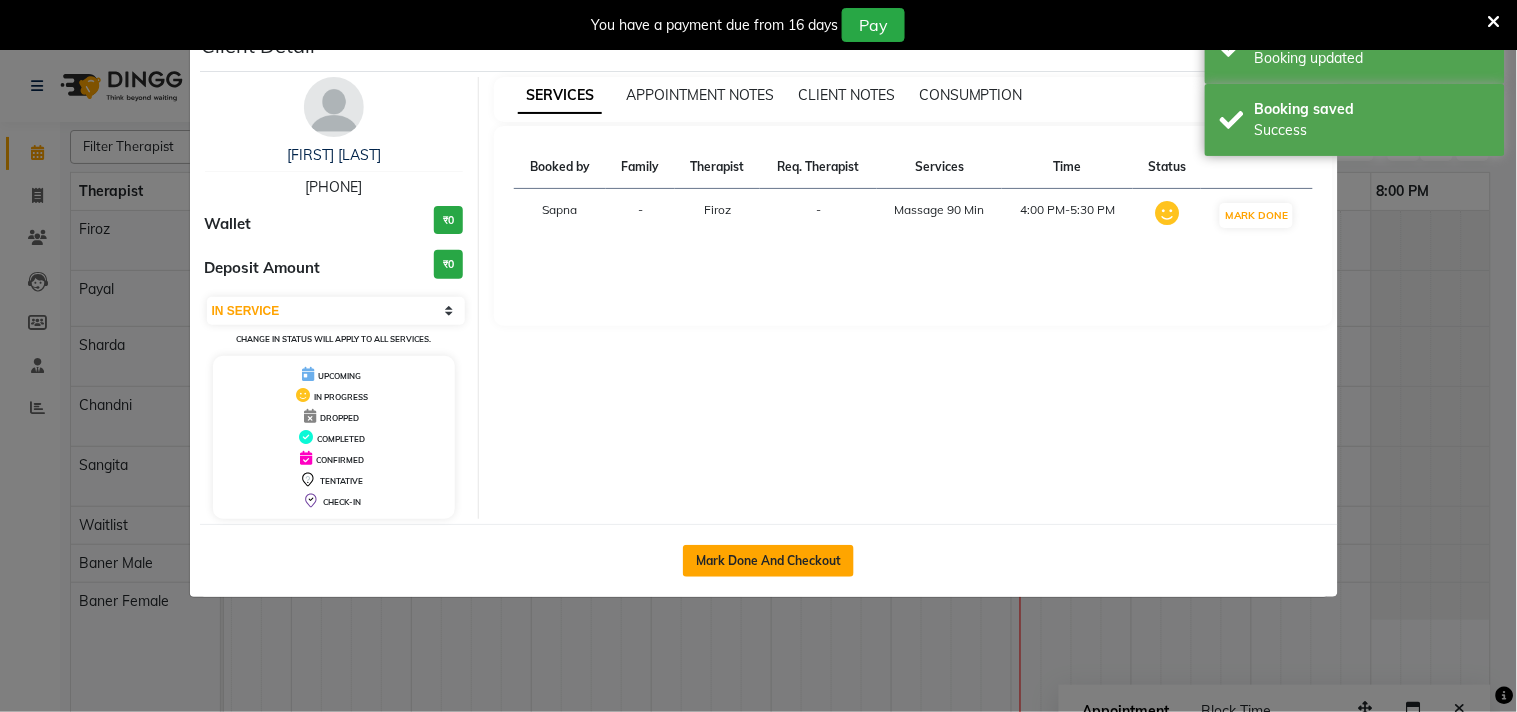 click on "Mark Done And Checkout" 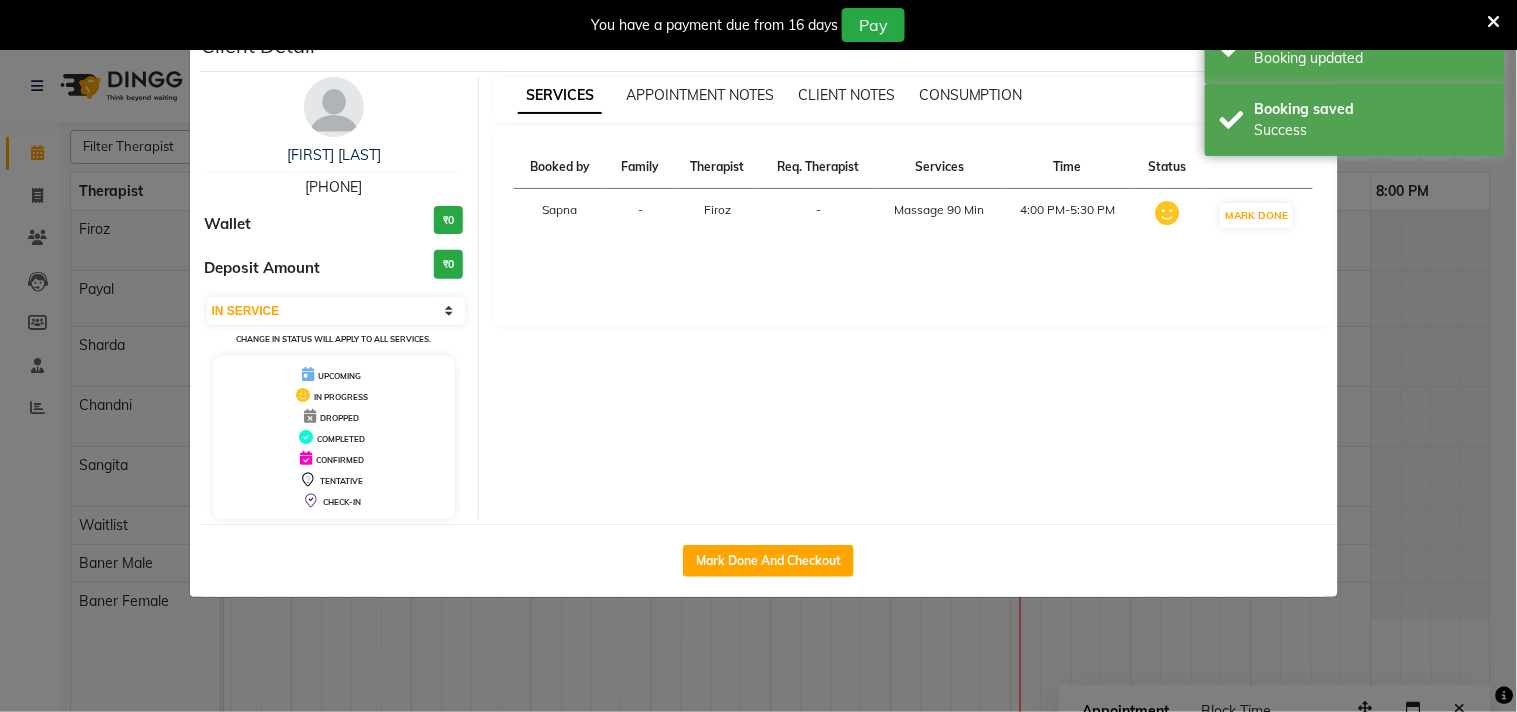 select on "service" 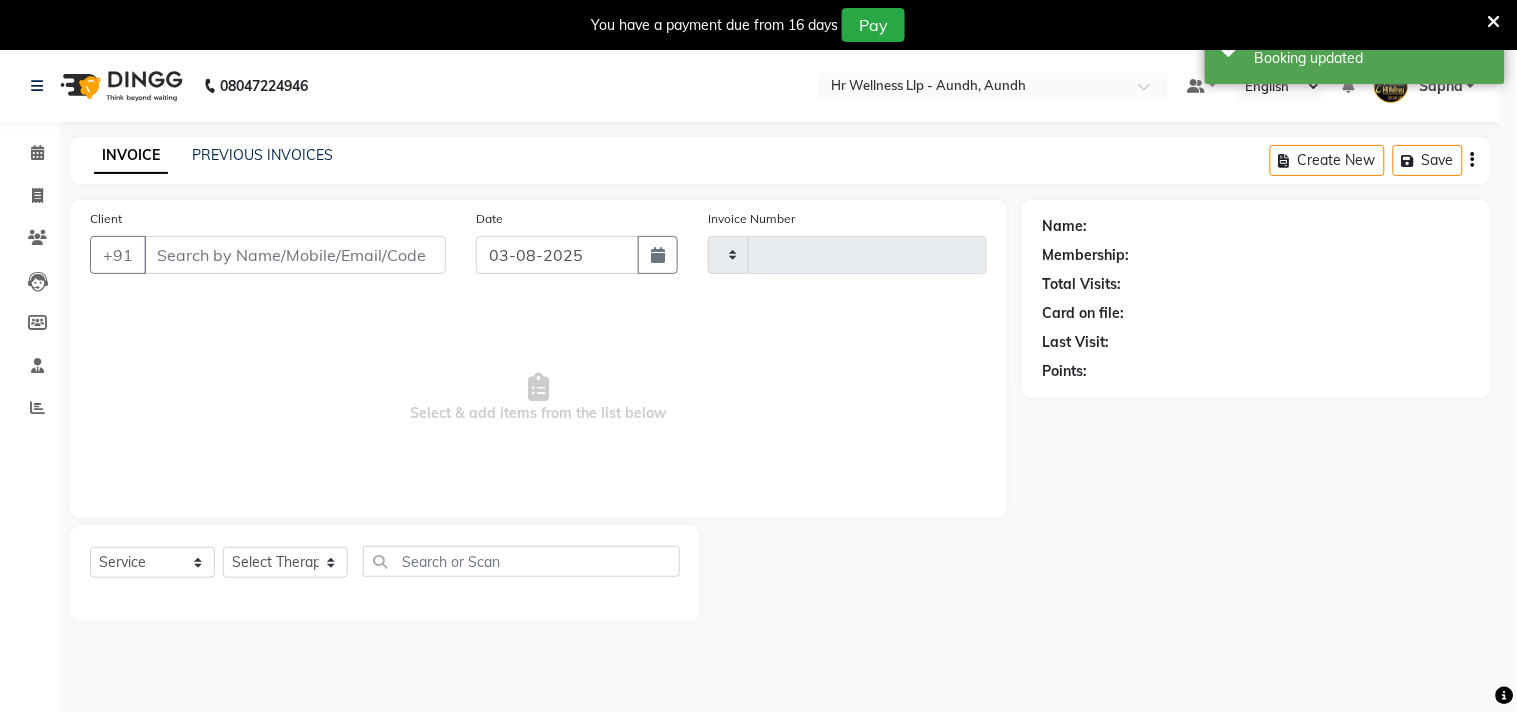 type on "0977" 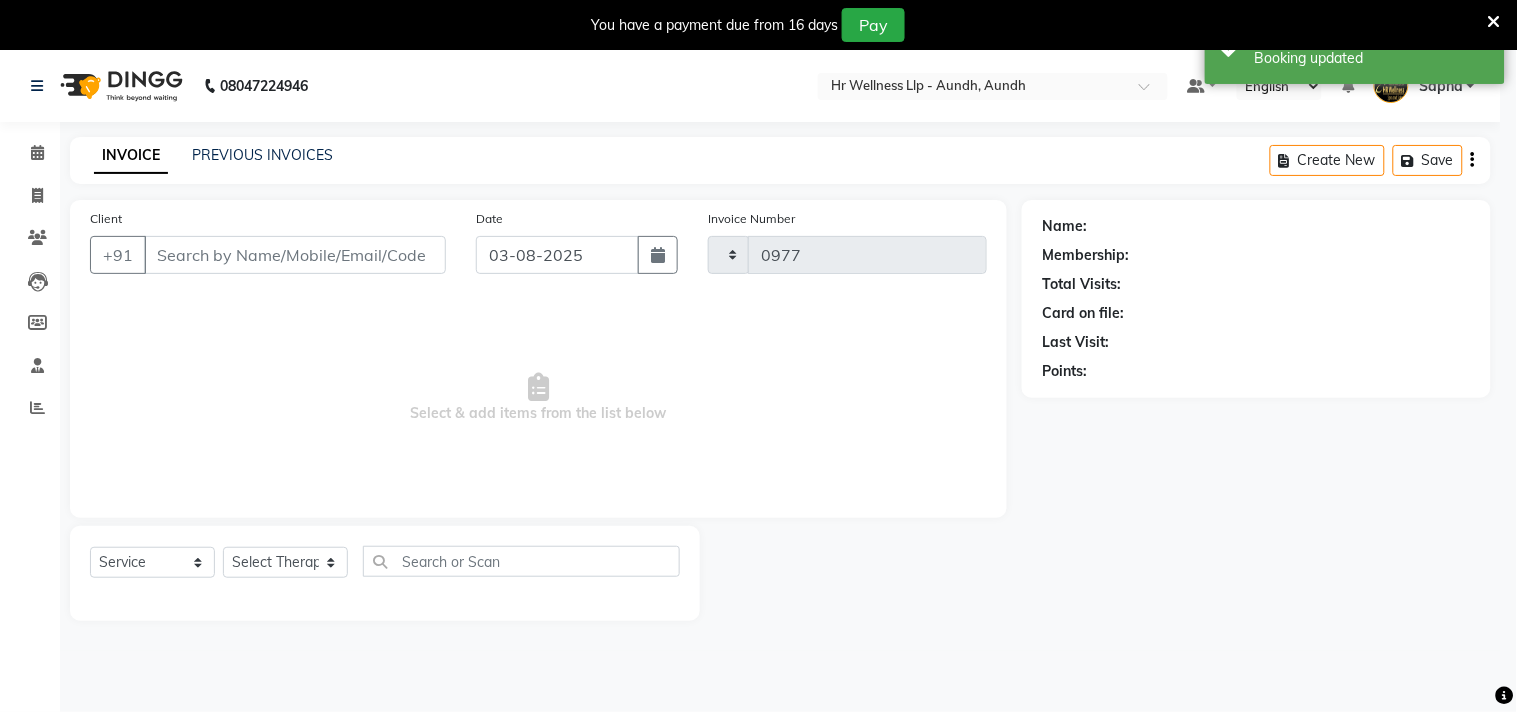 select on "4288" 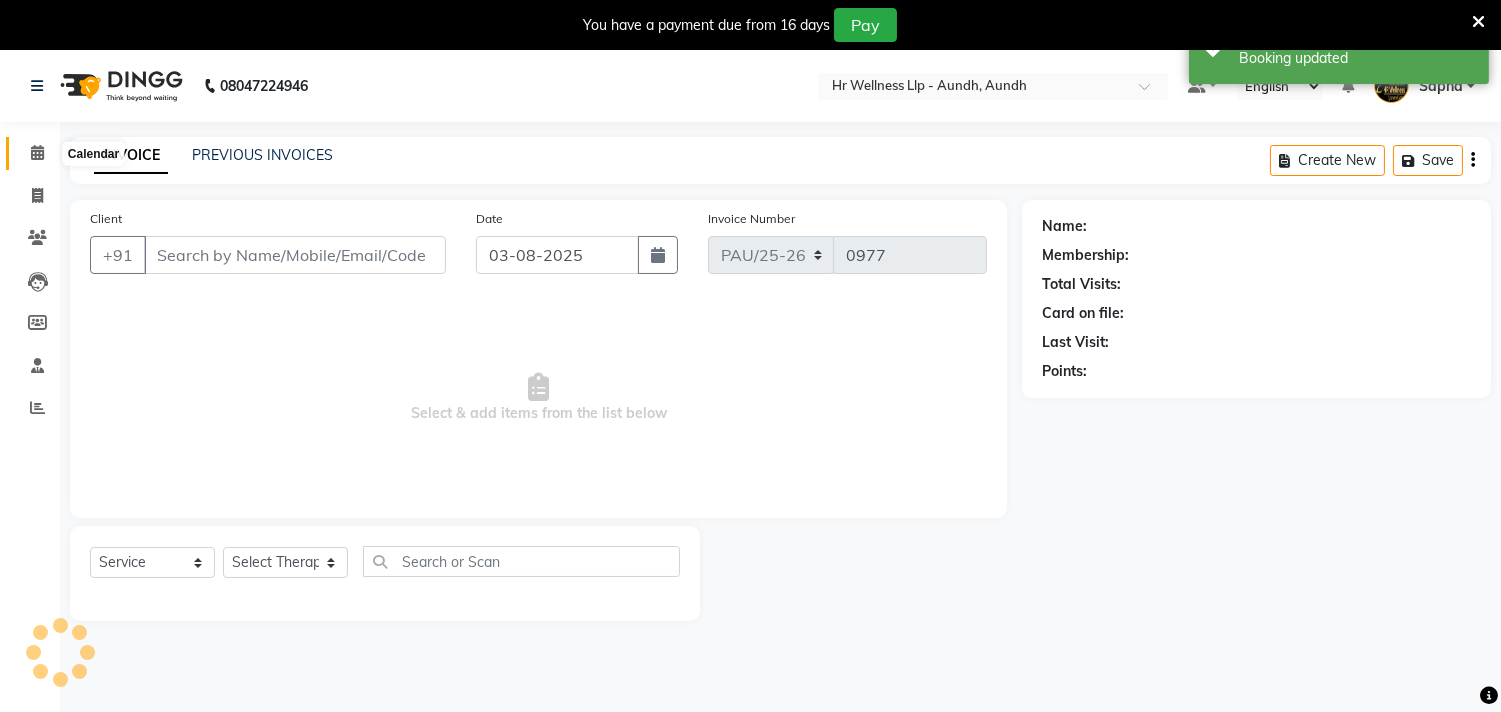 click 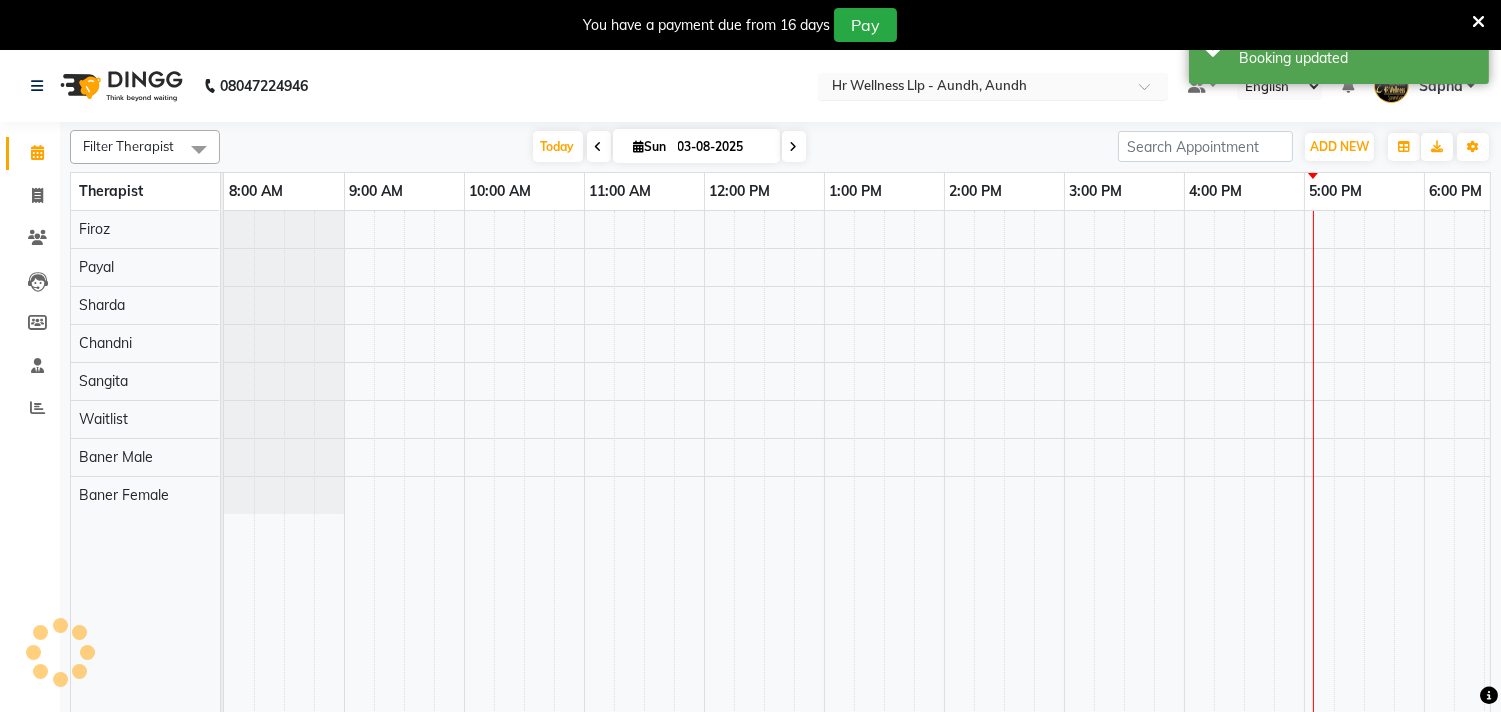 scroll, scrollTop: 0, scrollLeft: 294, axis: horizontal 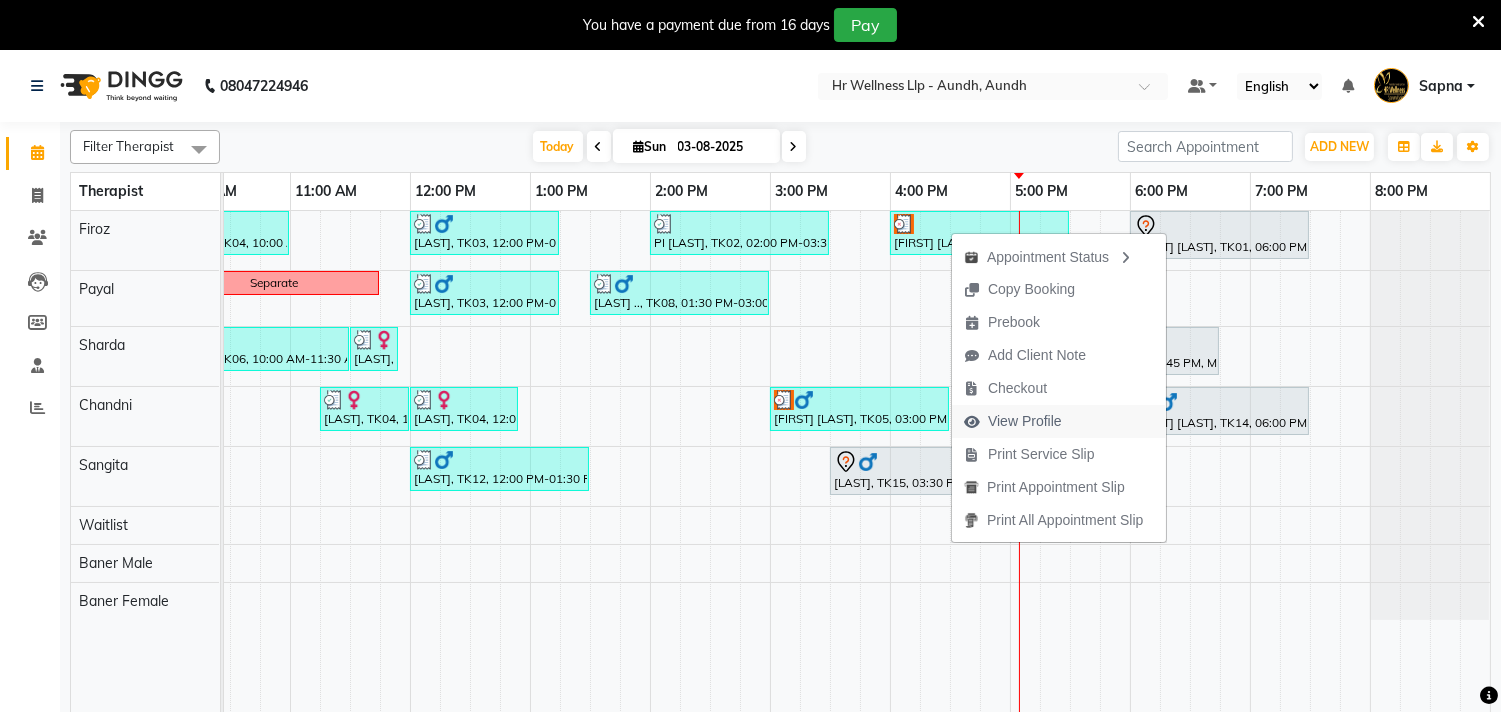 click on "View Profile" at bounding box center (1025, 421) 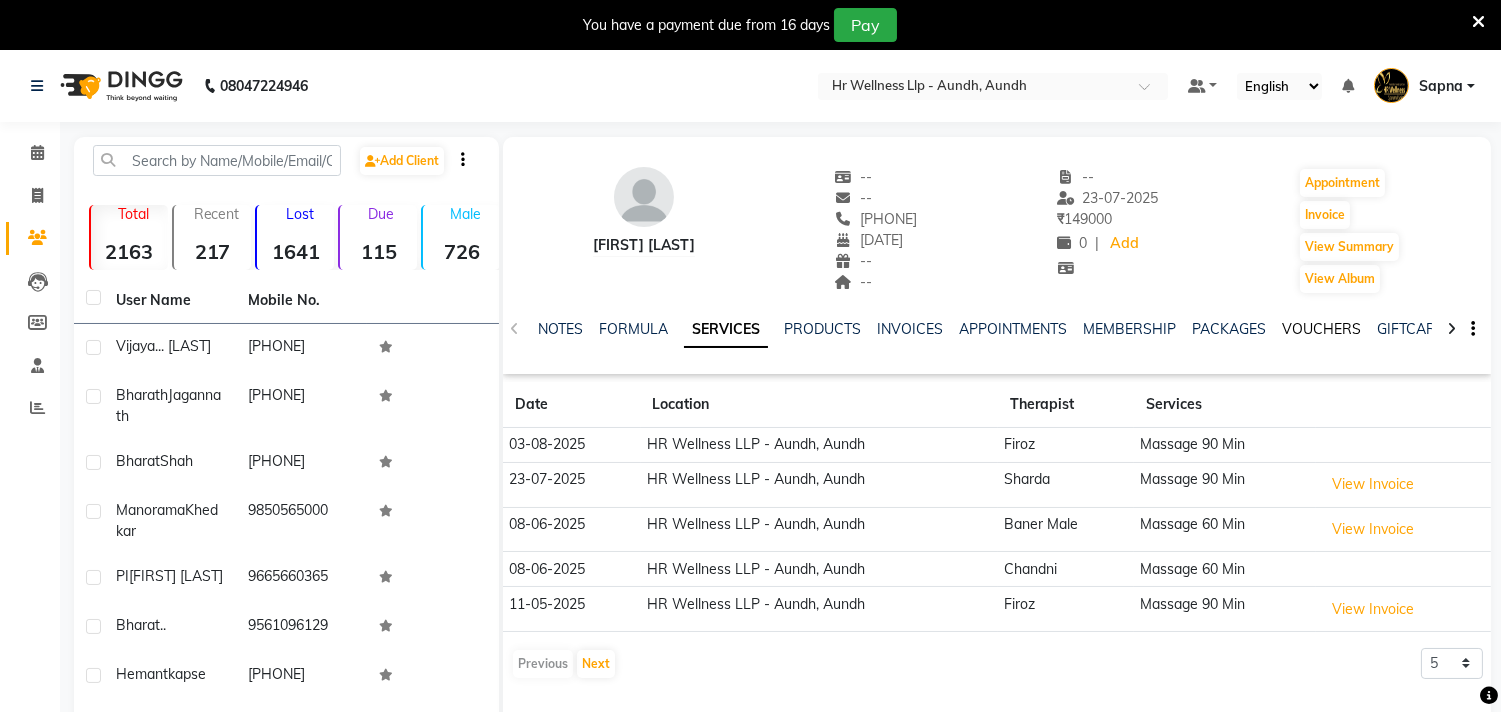 click on "VOUCHERS" 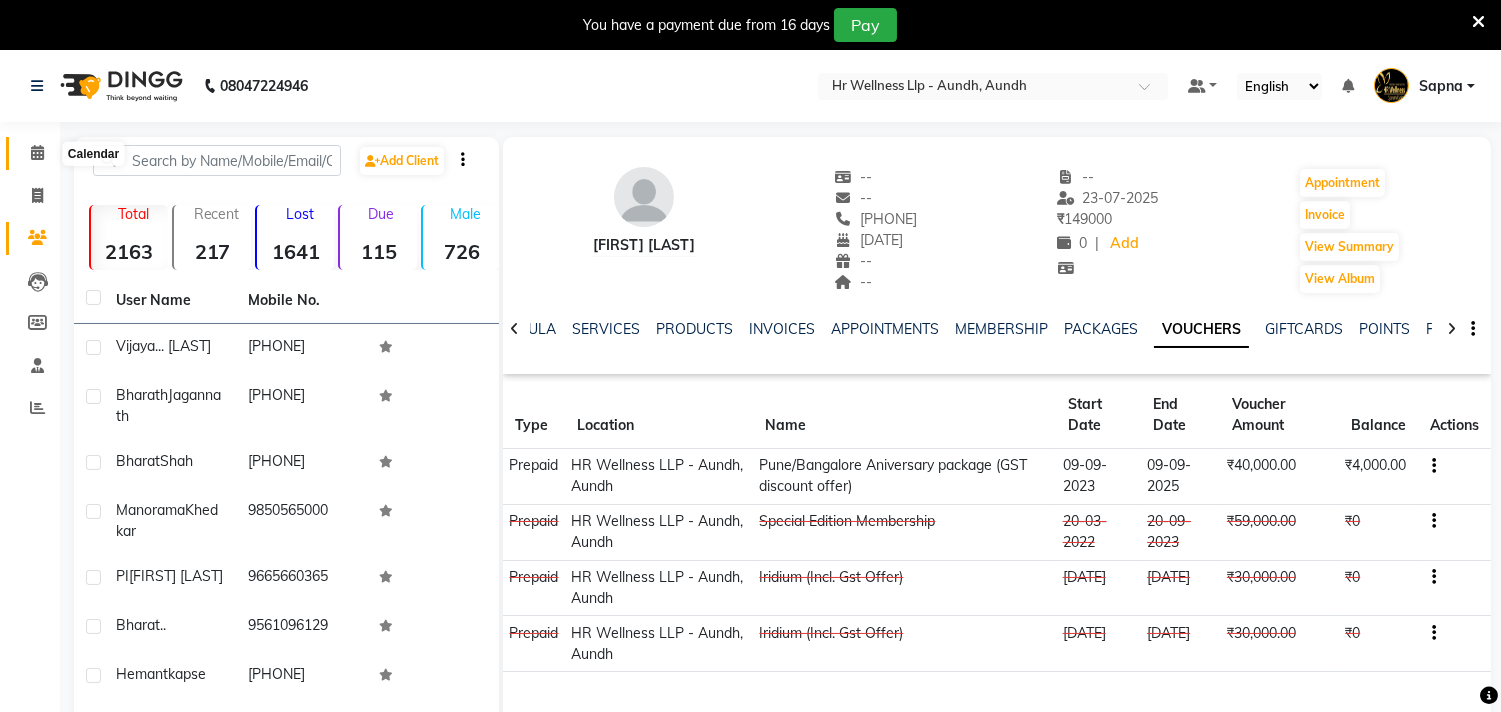click 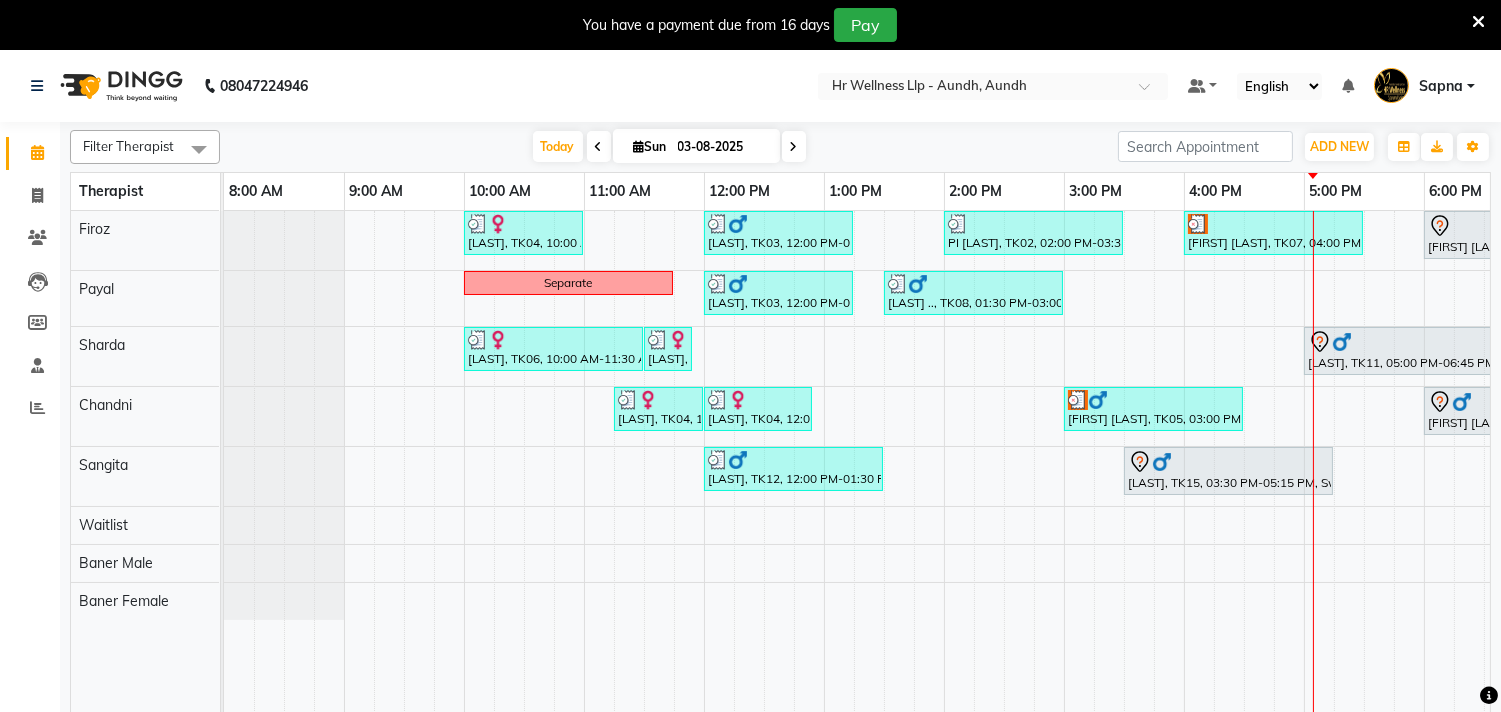 scroll, scrollTop: 0, scrollLeft: 122, axis: horizontal 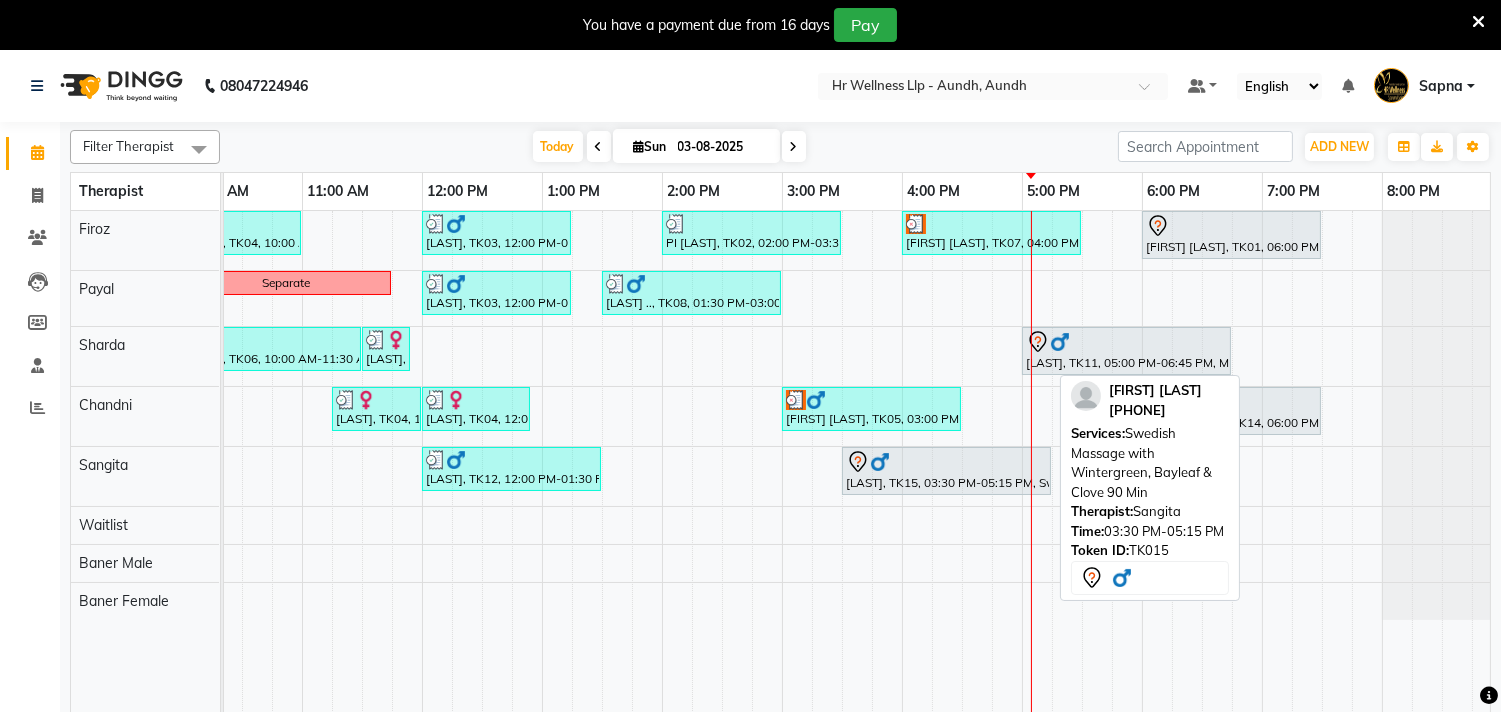 click at bounding box center (946, 462) 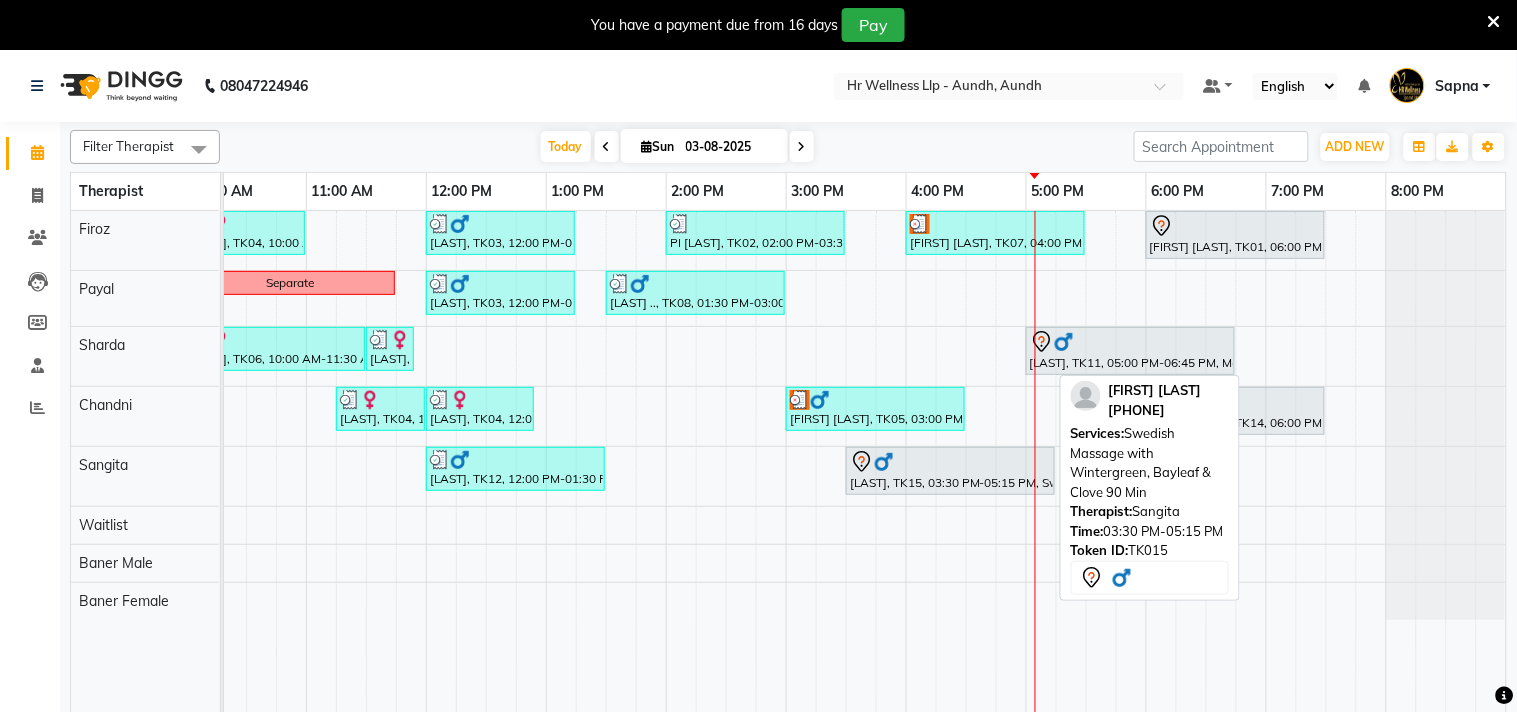 select on "7" 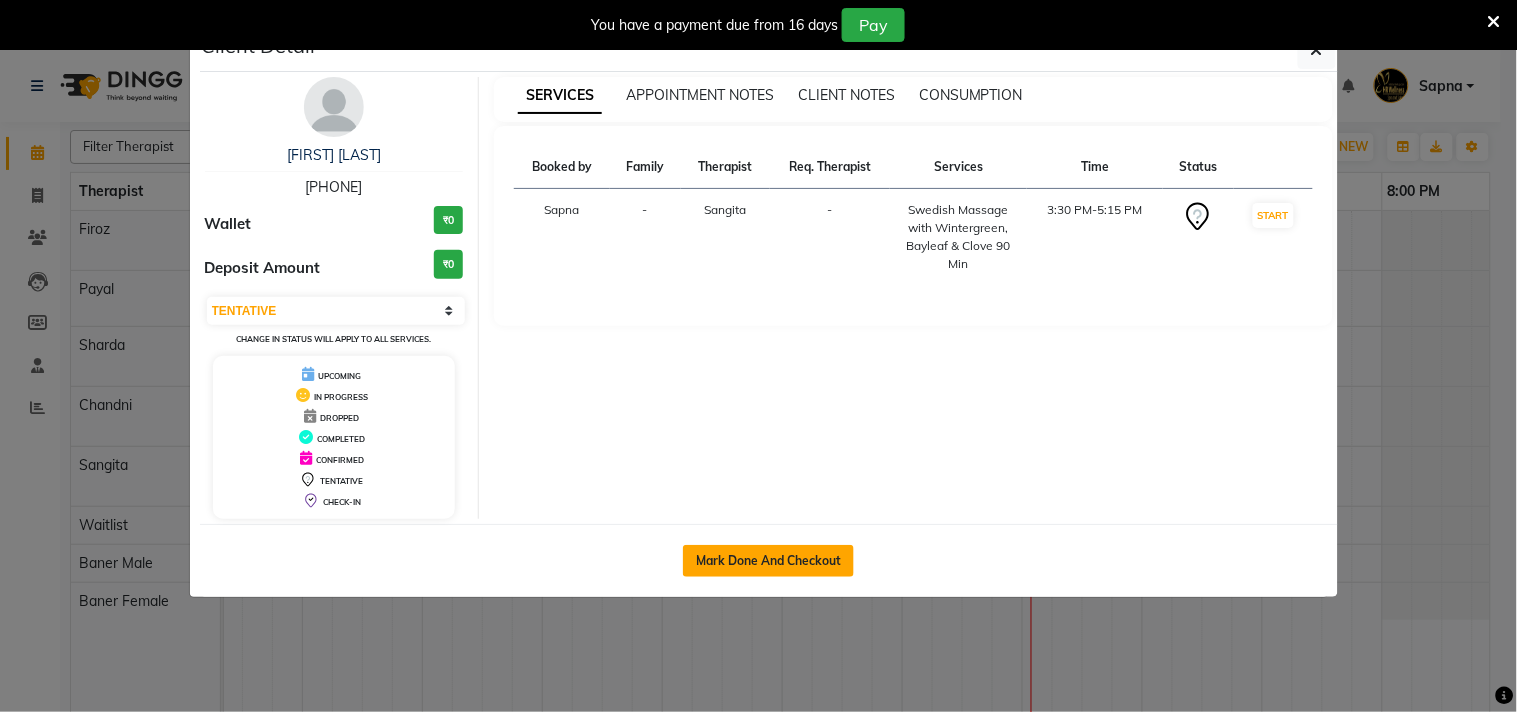 click on "Mark Done And Checkout" 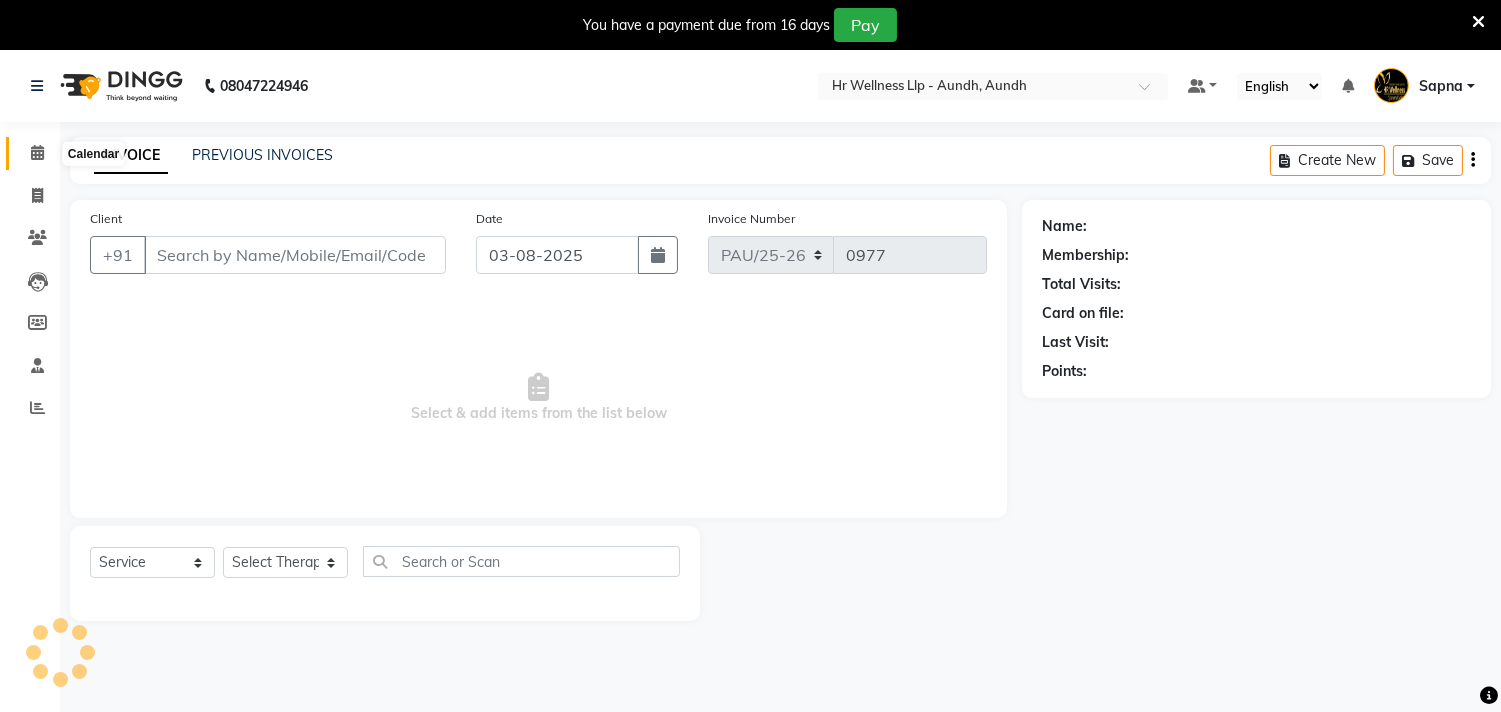 click 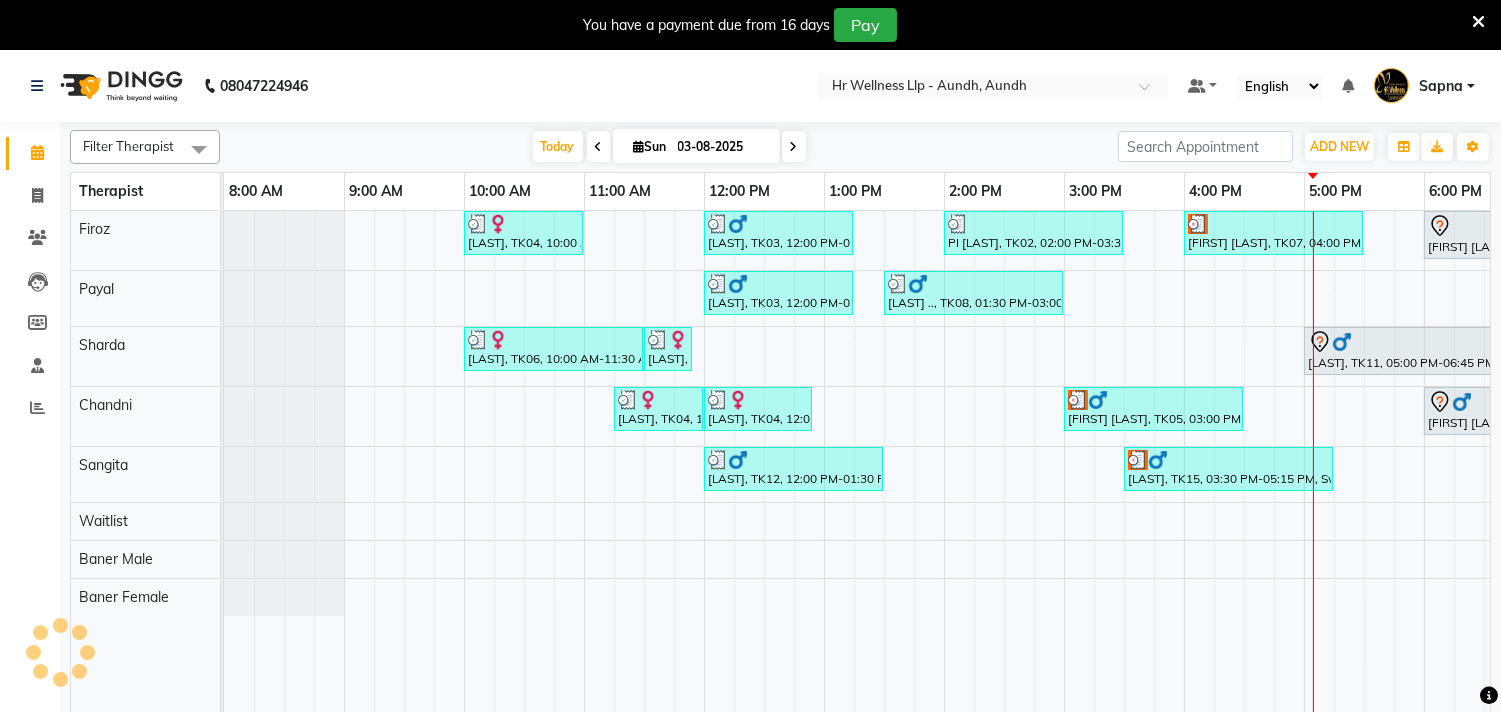 scroll, scrollTop: 0, scrollLeft: 0, axis: both 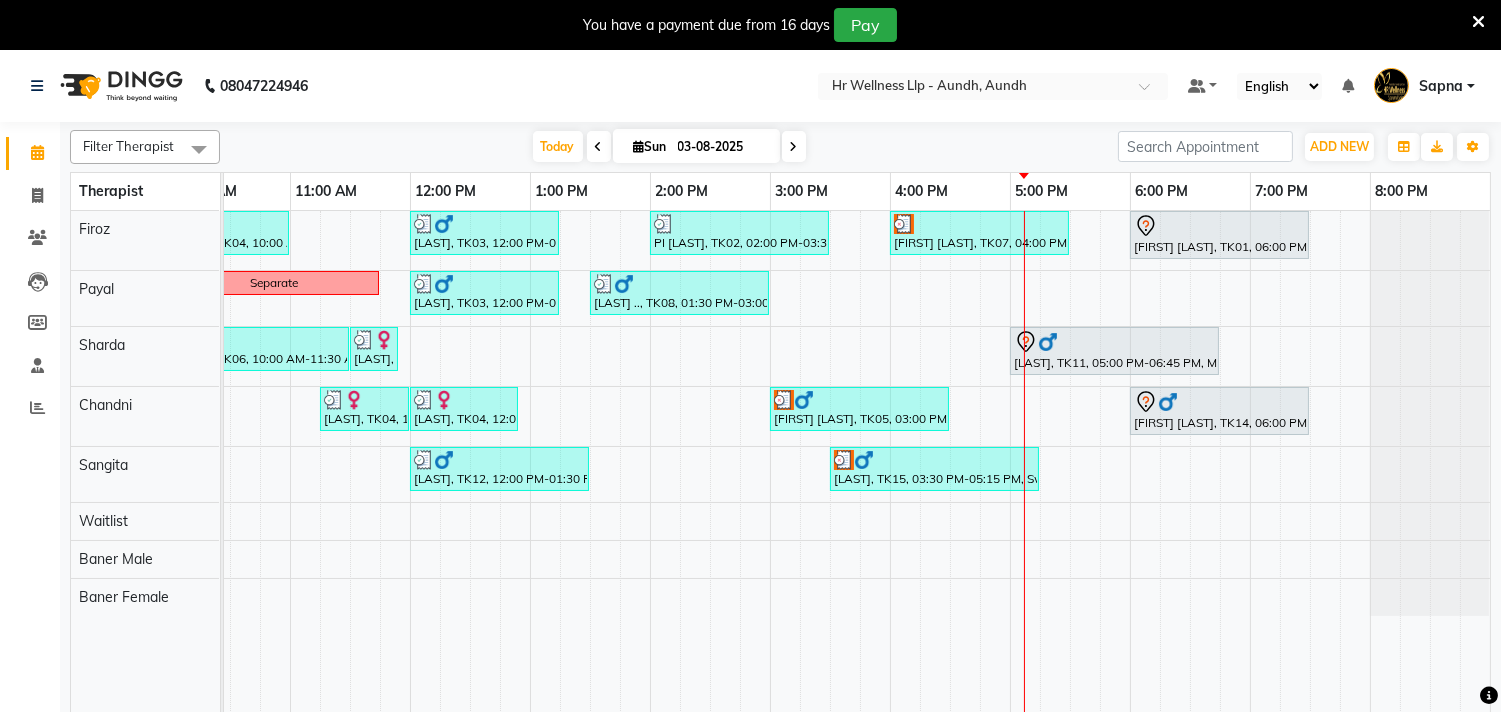 click at bounding box center [794, 147] 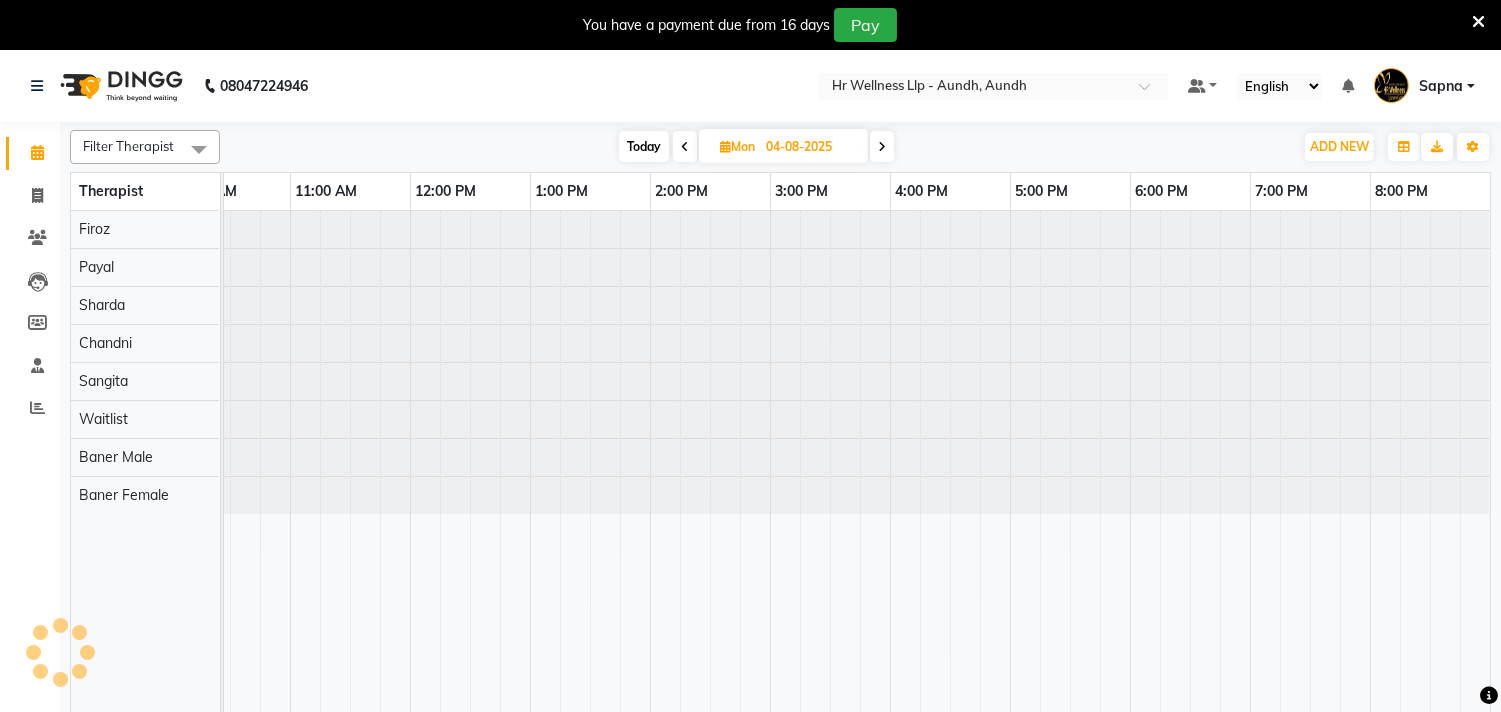 scroll, scrollTop: 0, scrollLeft: 0, axis: both 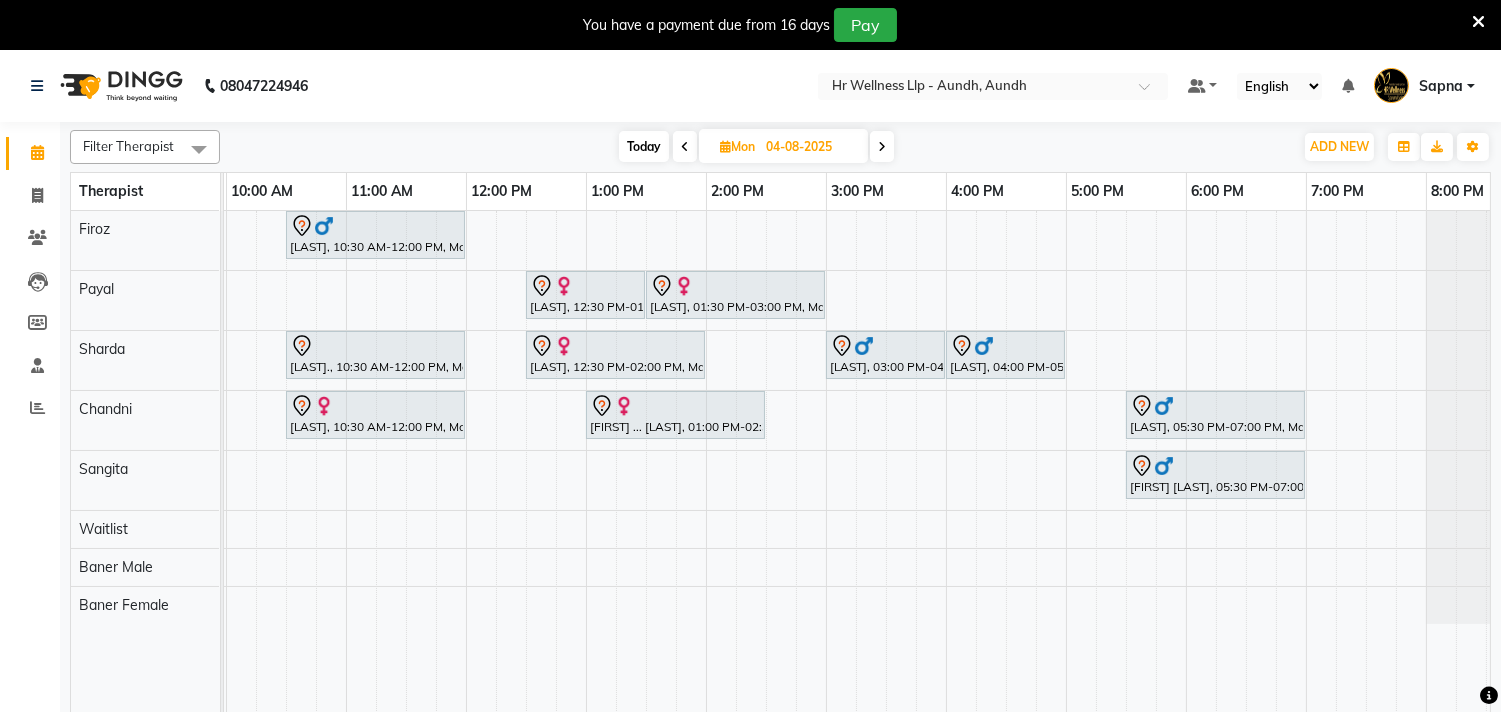 click on "Today" at bounding box center [644, 146] 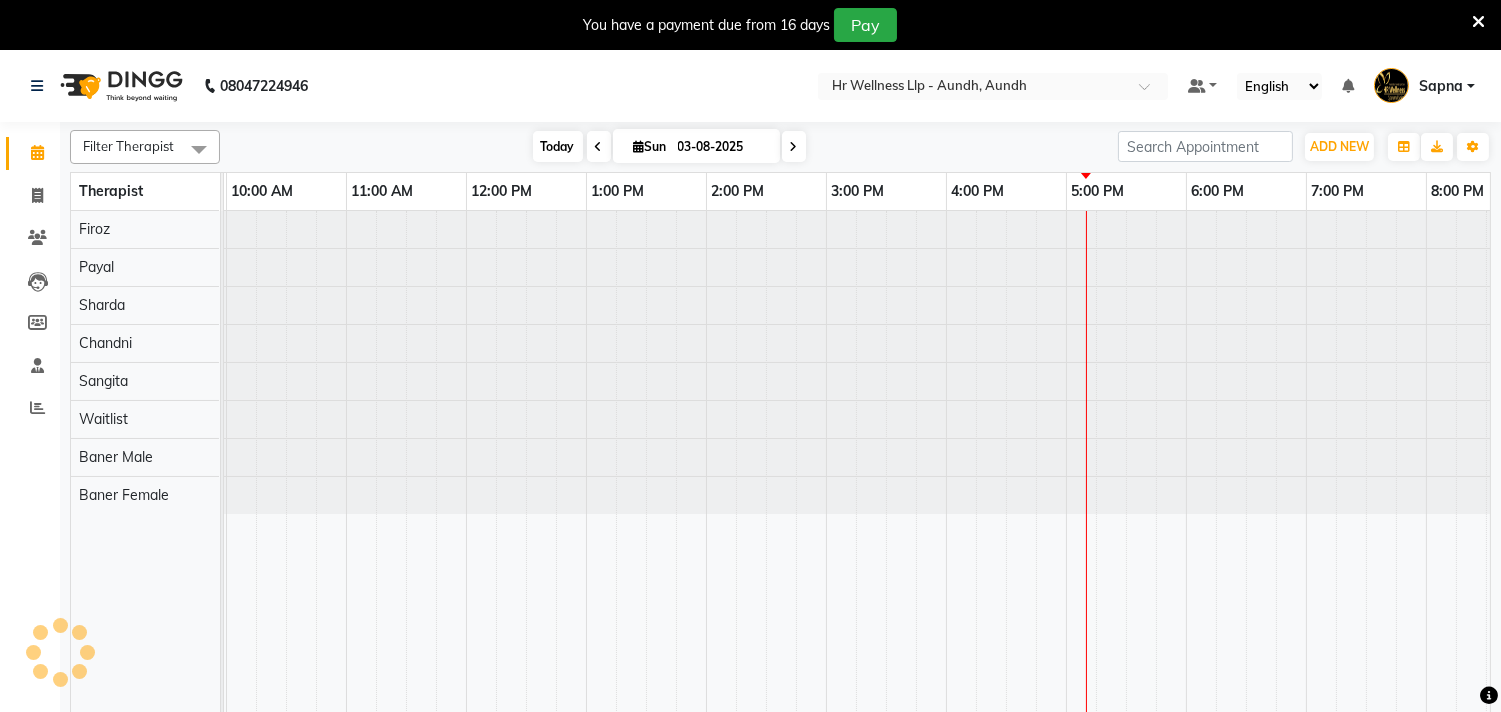 scroll, scrollTop: 0, scrollLeft: 0, axis: both 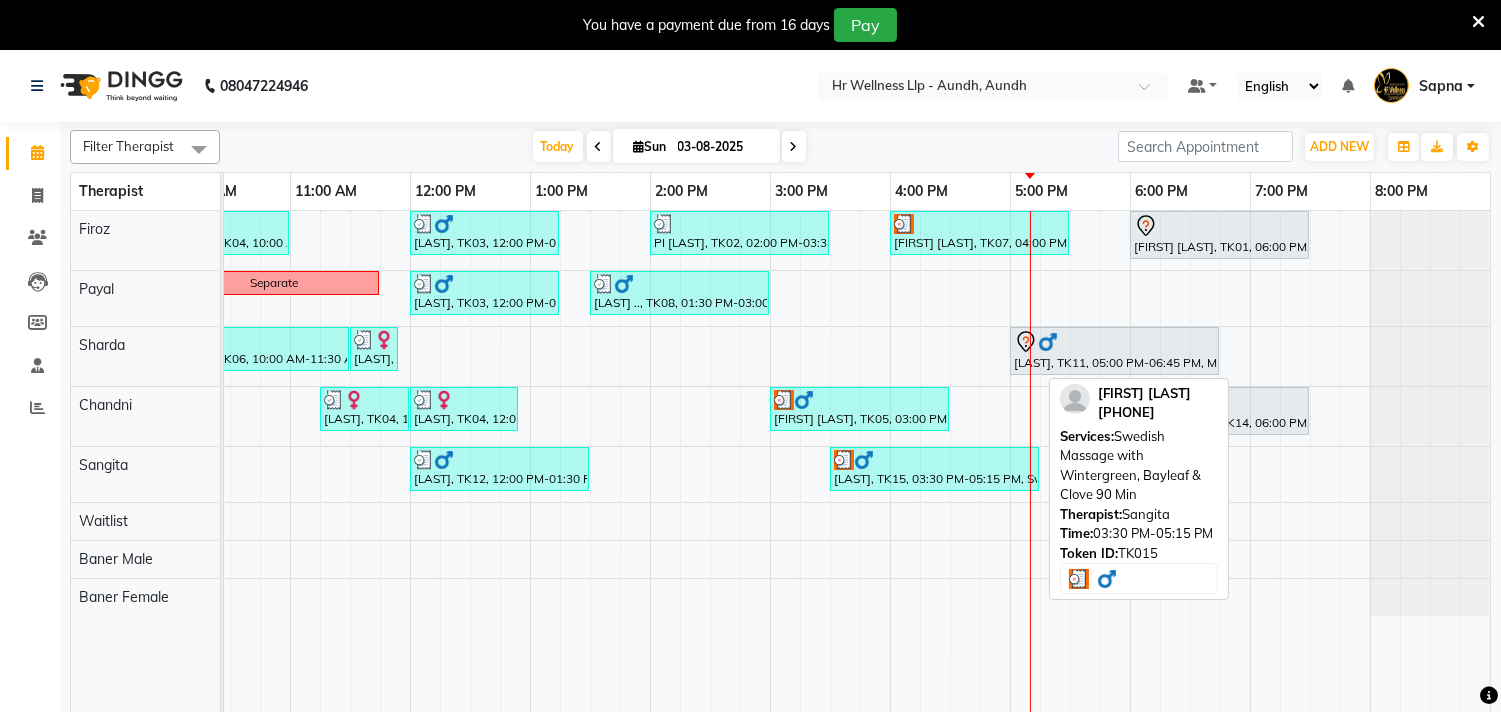 click on "[FIRST] [LAST], TK15, 03:30 PM-05:15 PM, Swedish Massage with Wintergreen, Bayleaf & Clove 90 Min" at bounding box center [934, 469] 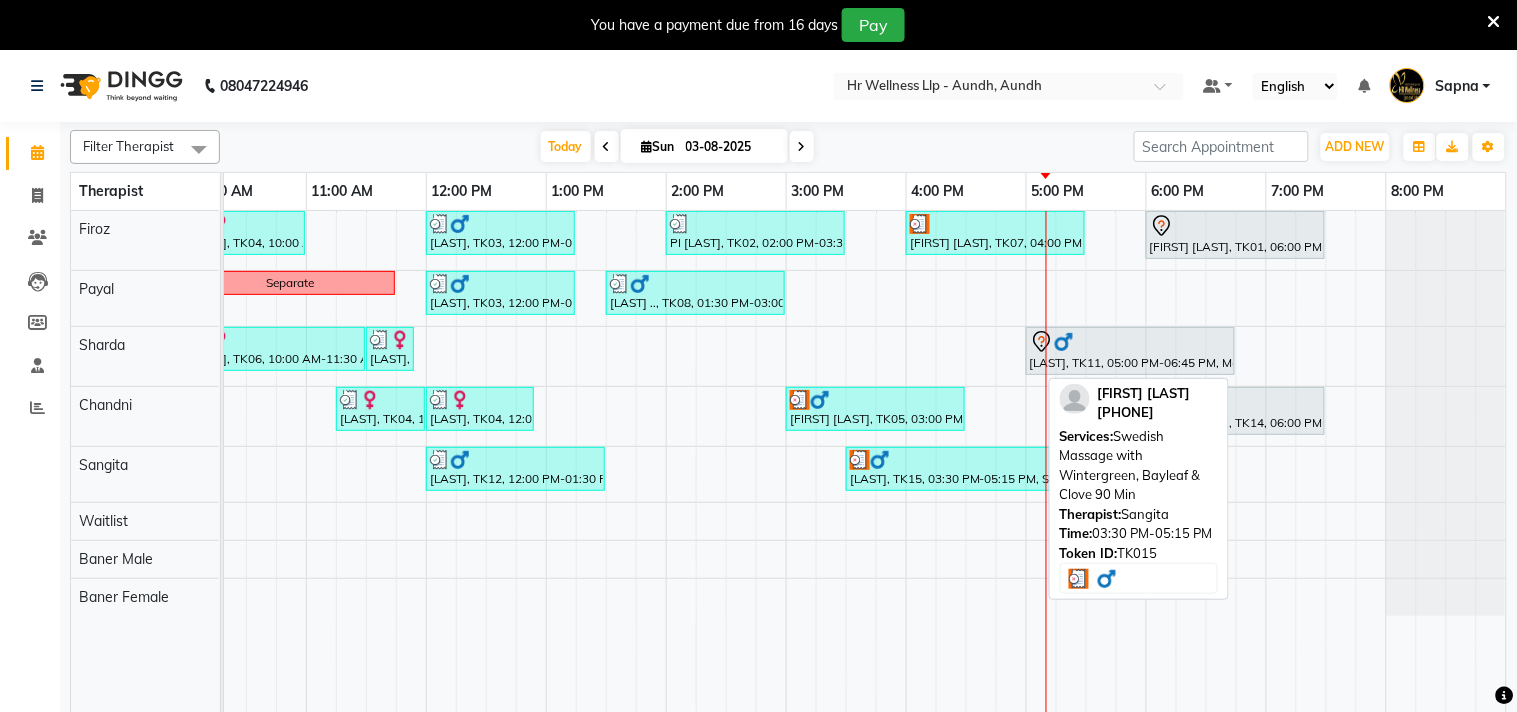 scroll, scrollTop: 0, scrollLeft: 293, axis: horizontal 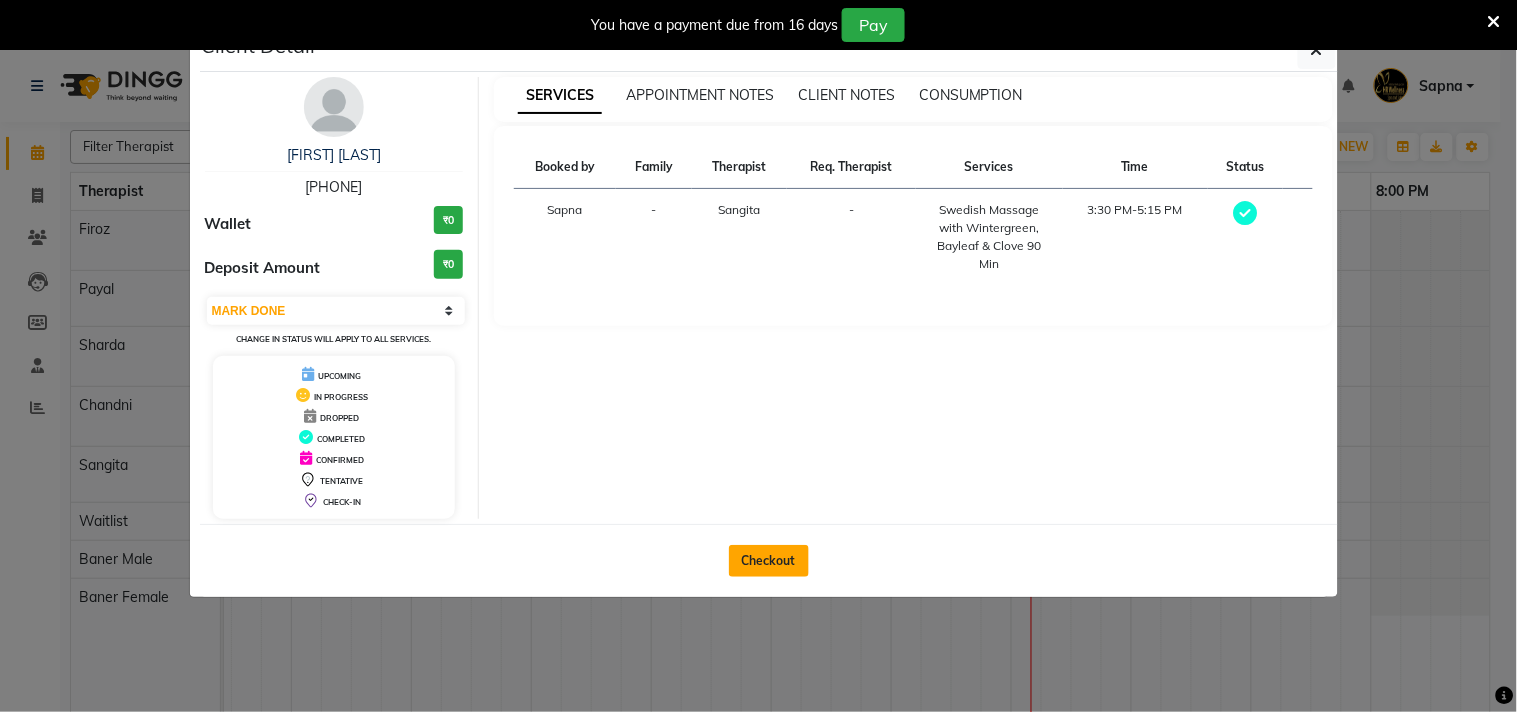 click on "Checkout" 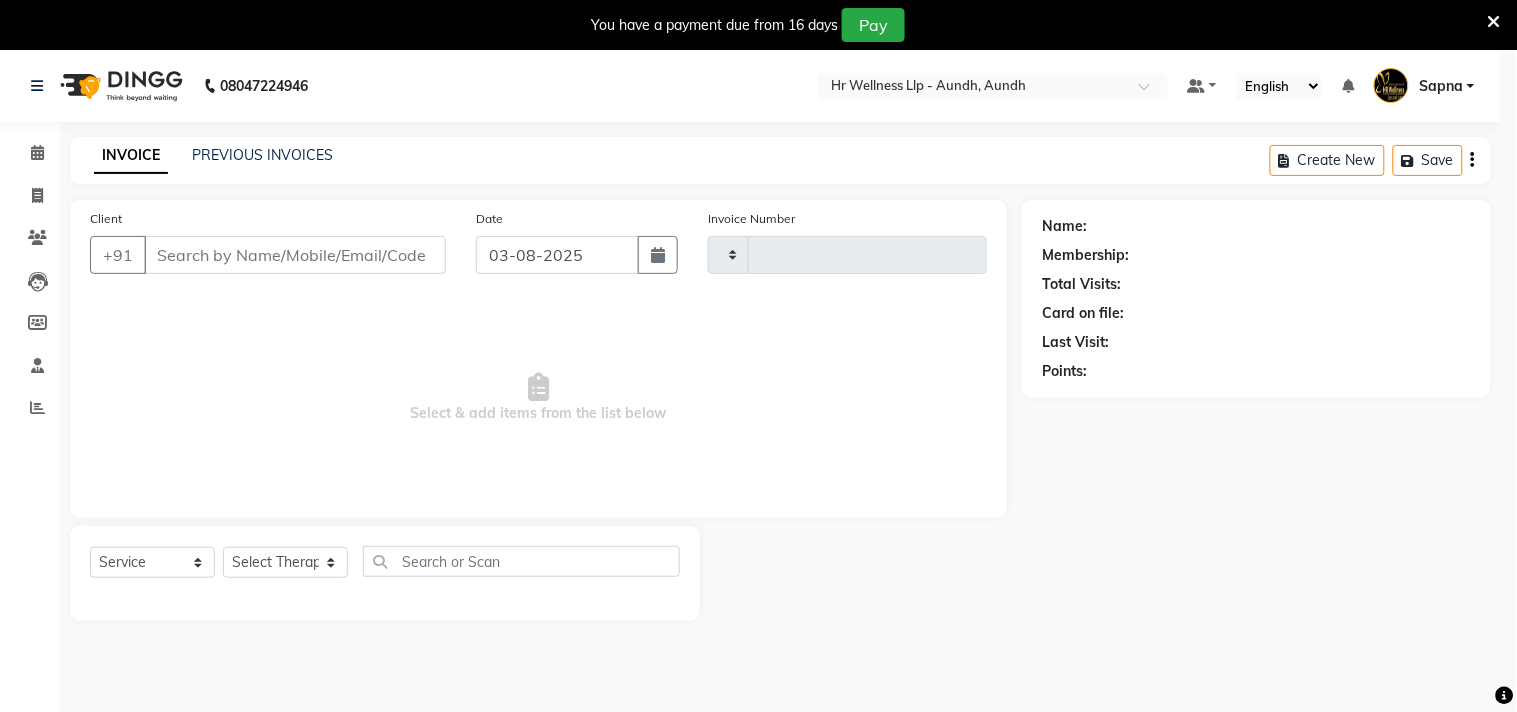 type on "0977" 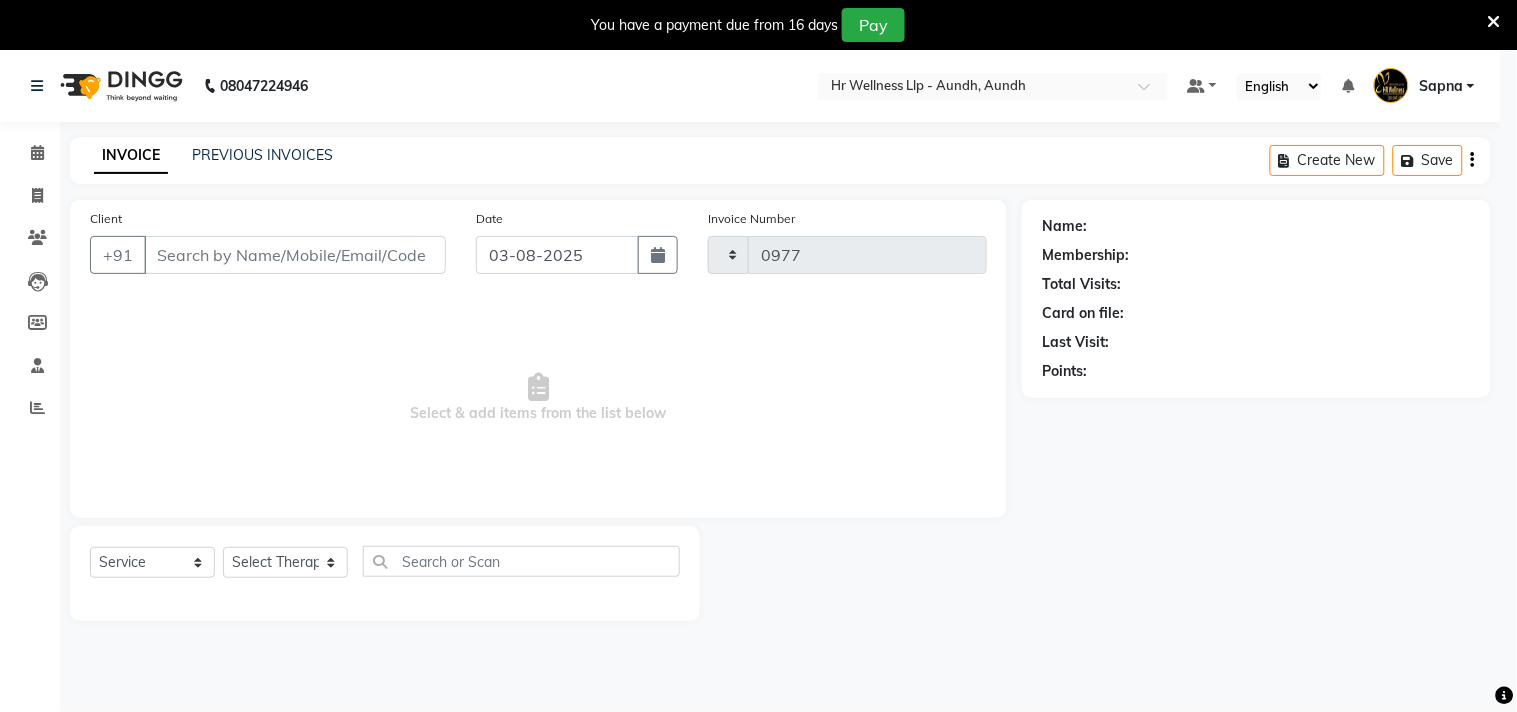 select on "4288" 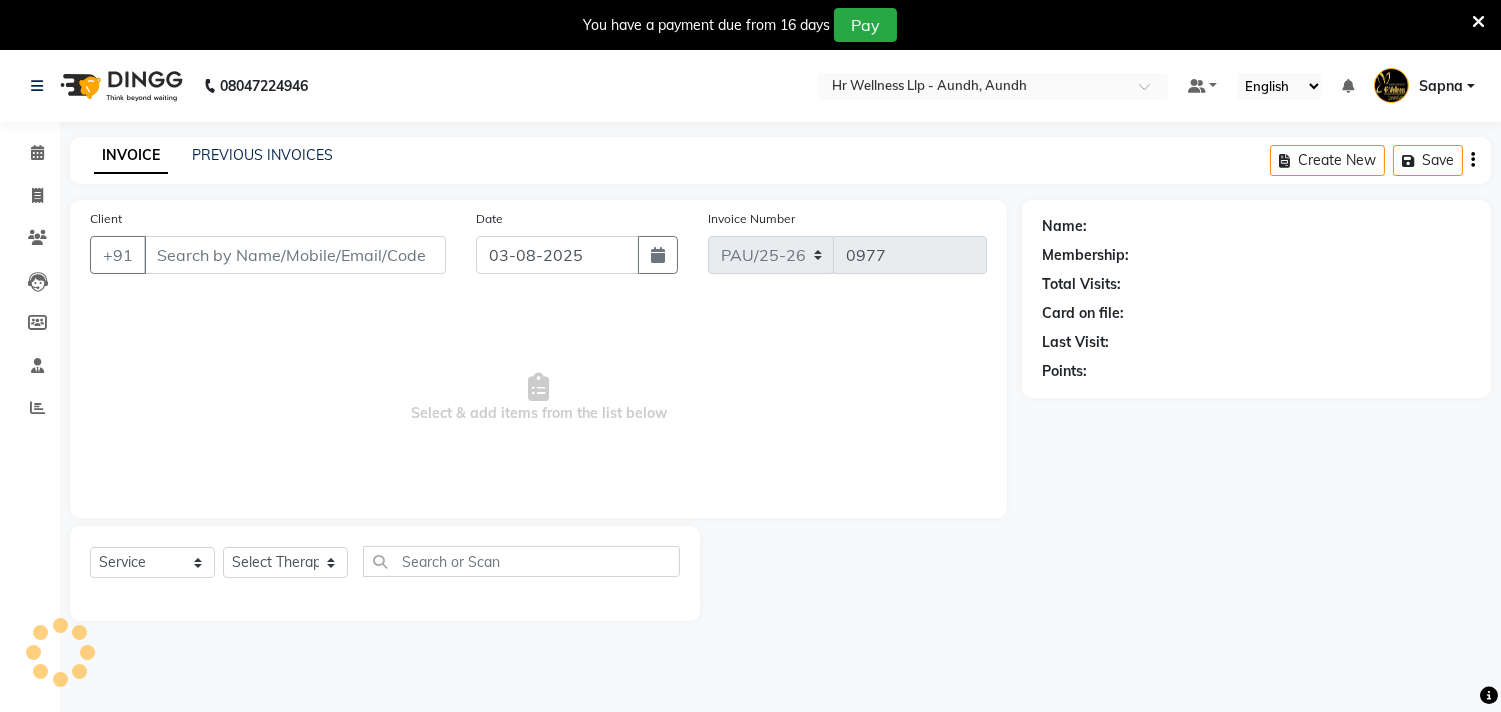 type on "[PHONE]" 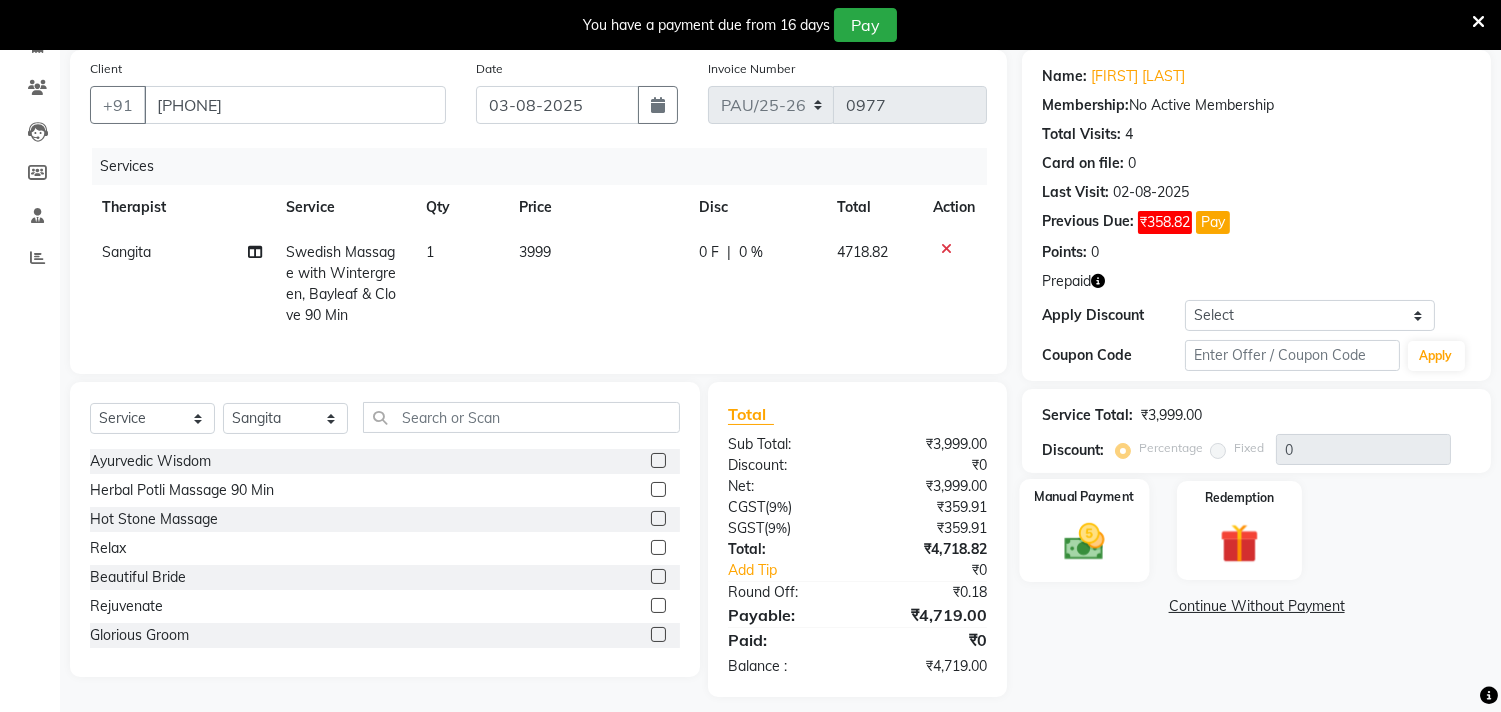 scroll, scrollTop: 182, scrollLeft: 0, axis: vertical 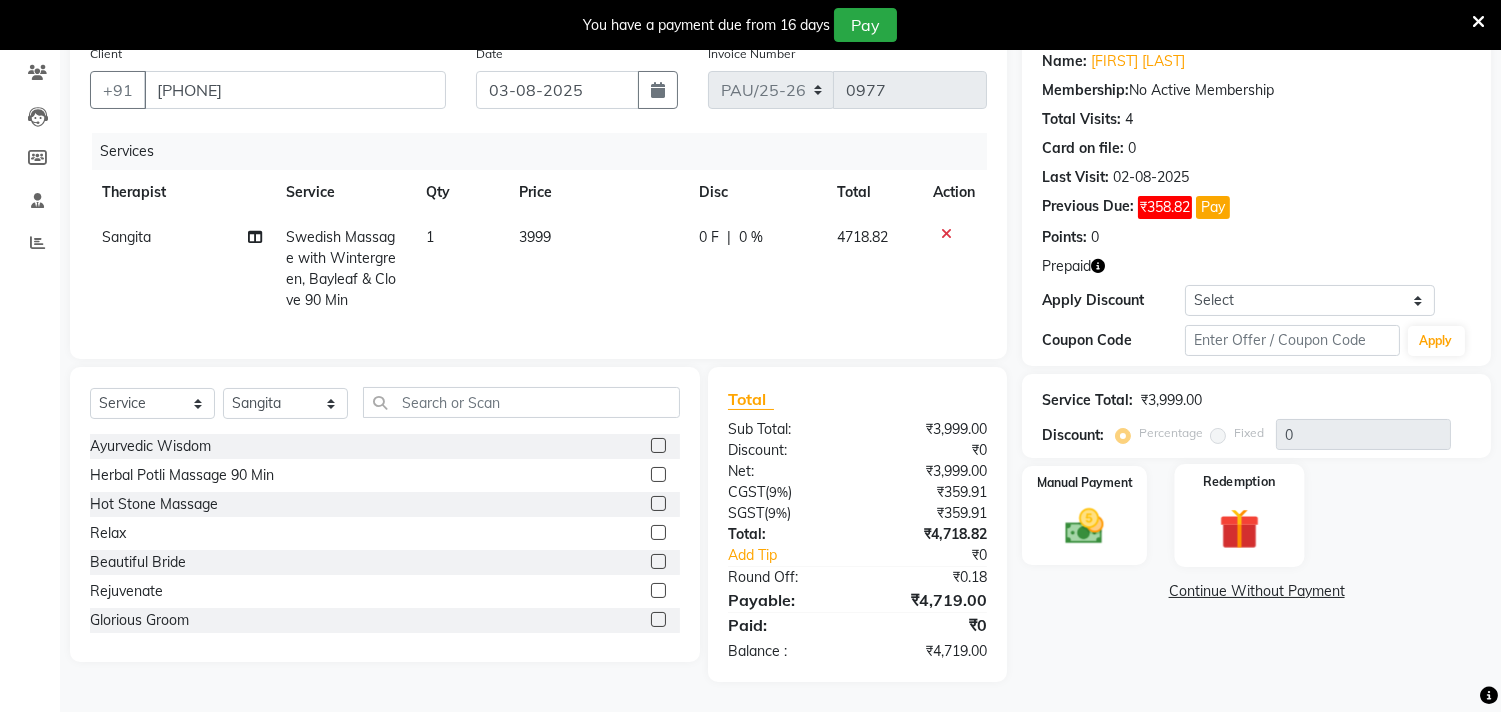 click 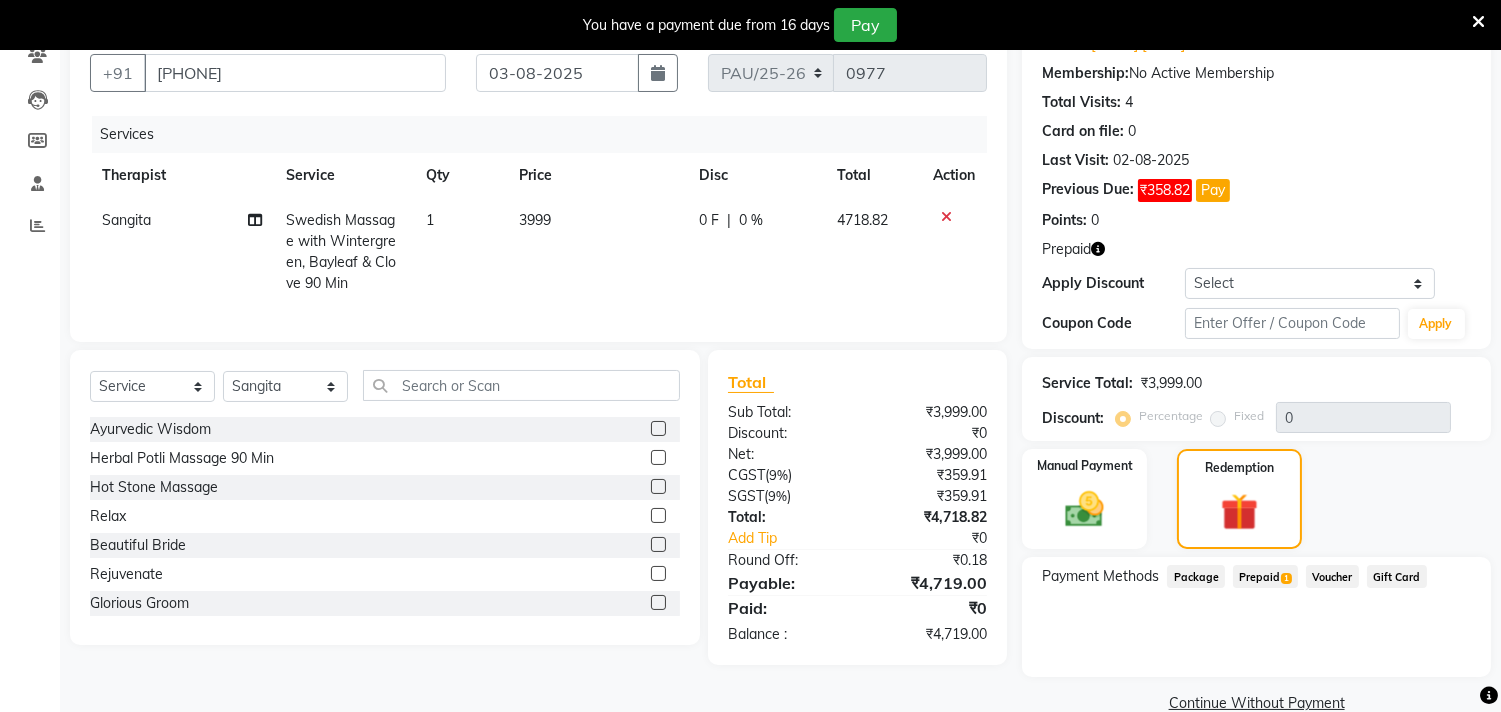 click on "Prepaid  1" 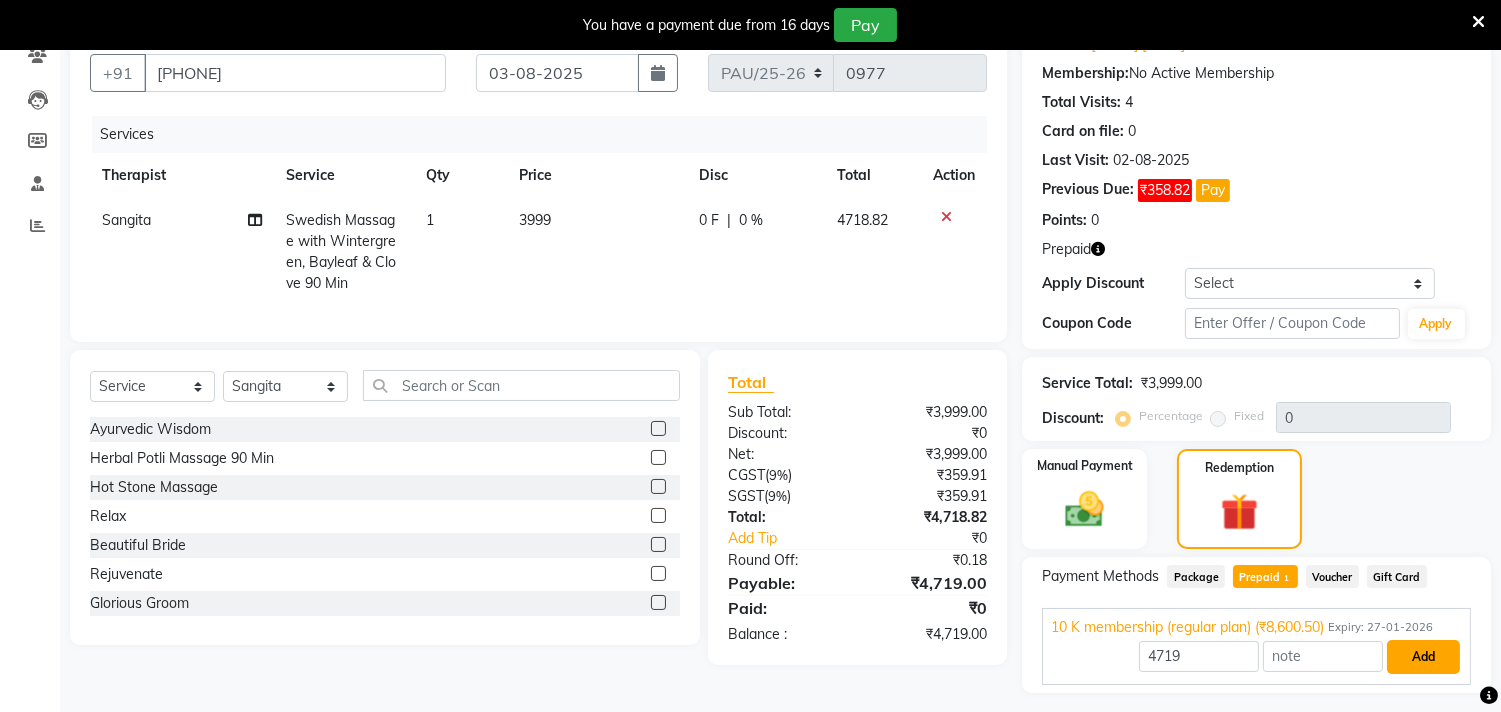 click on "Add" at bounding box center [1423, 657] 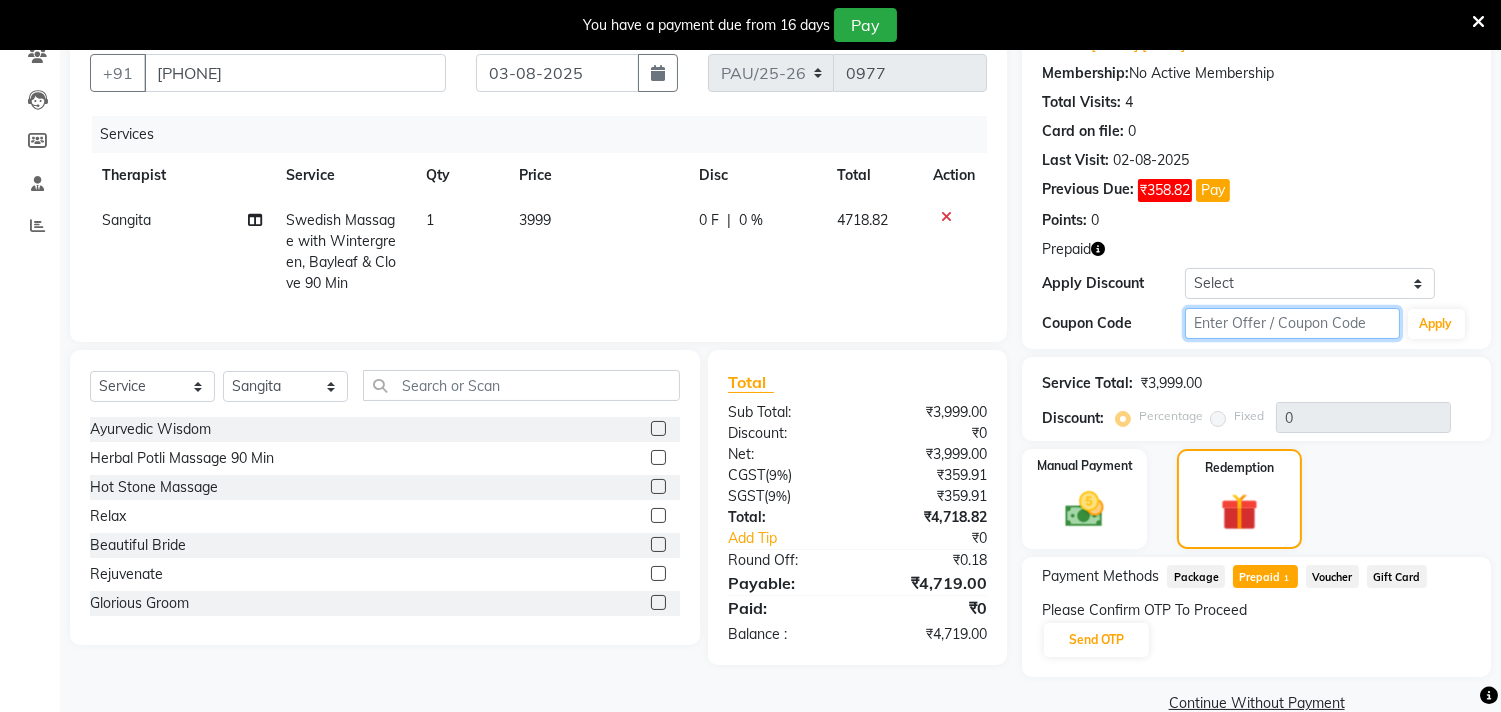 click 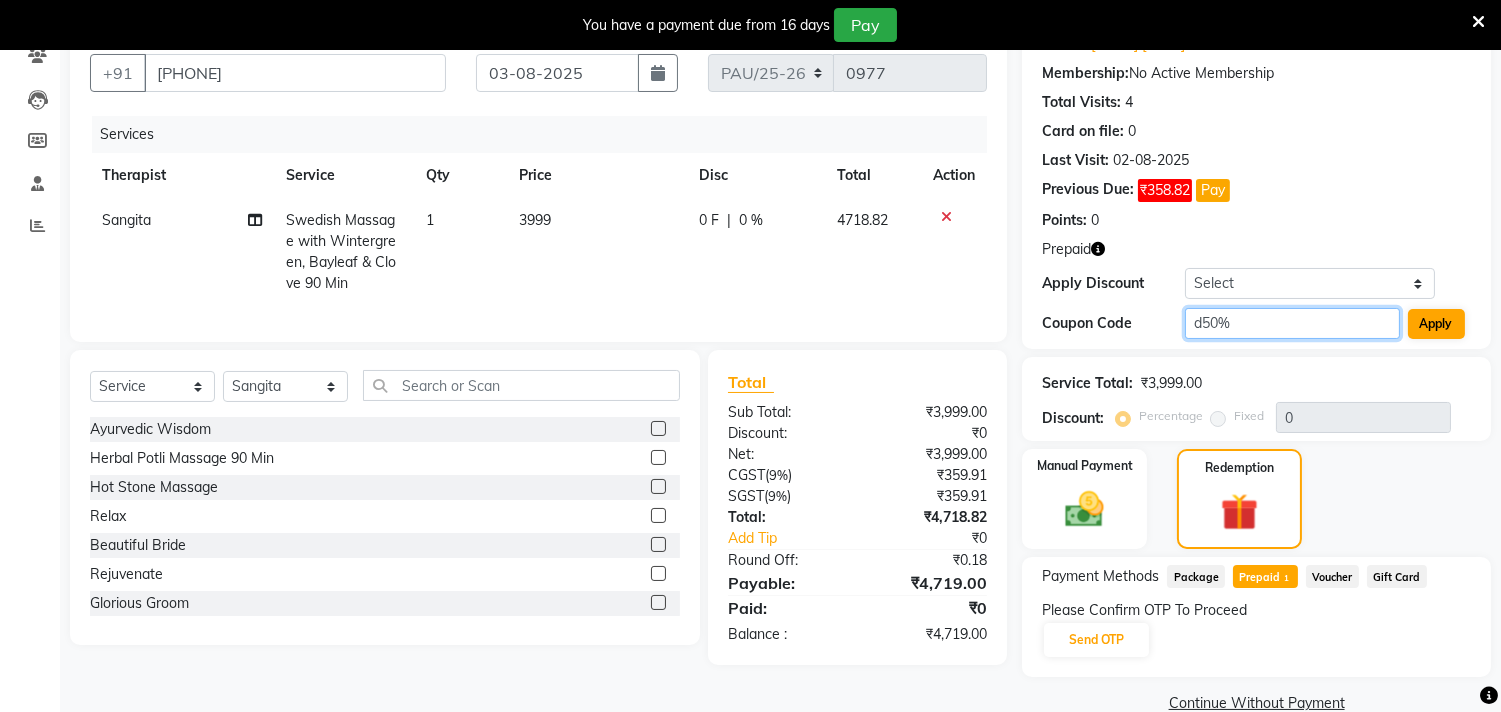 type on "d50%" 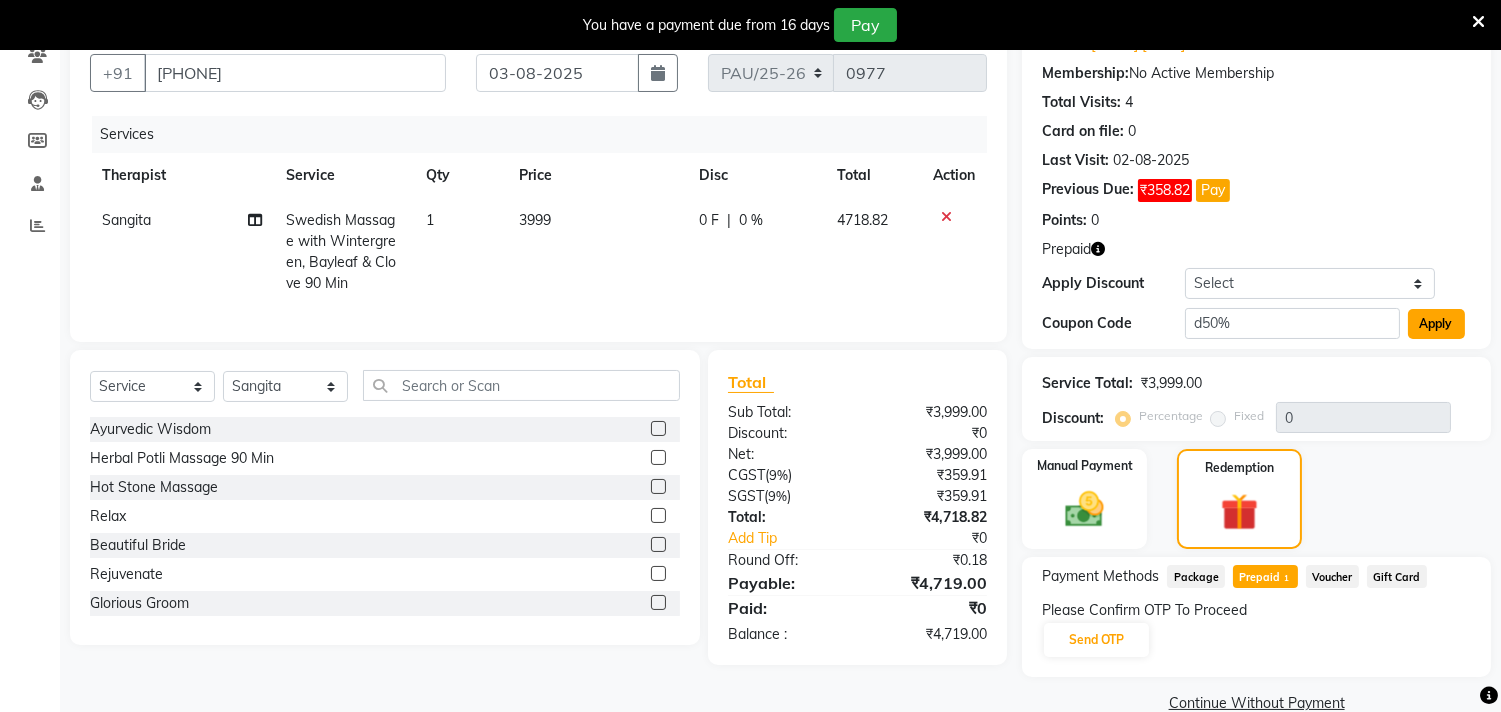 click on "Apply" 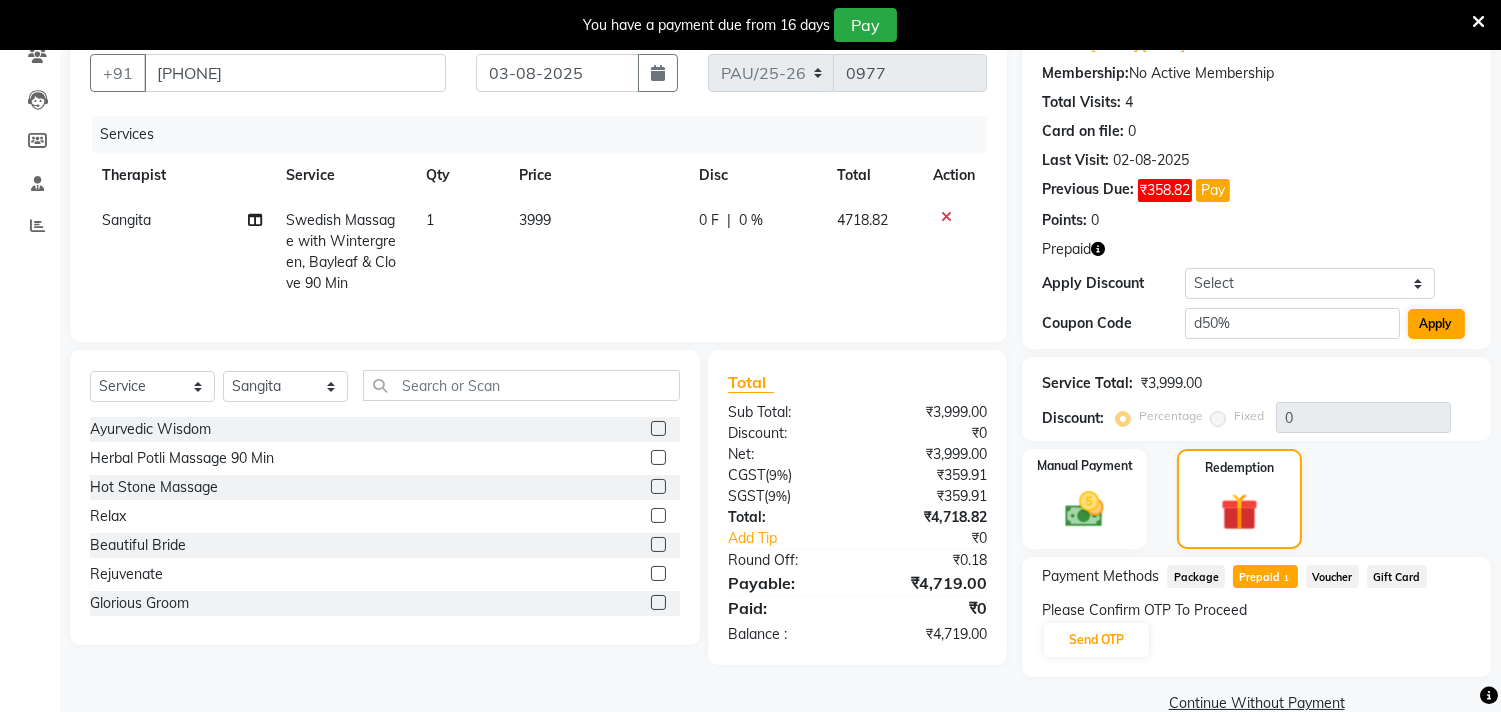 type on "50" 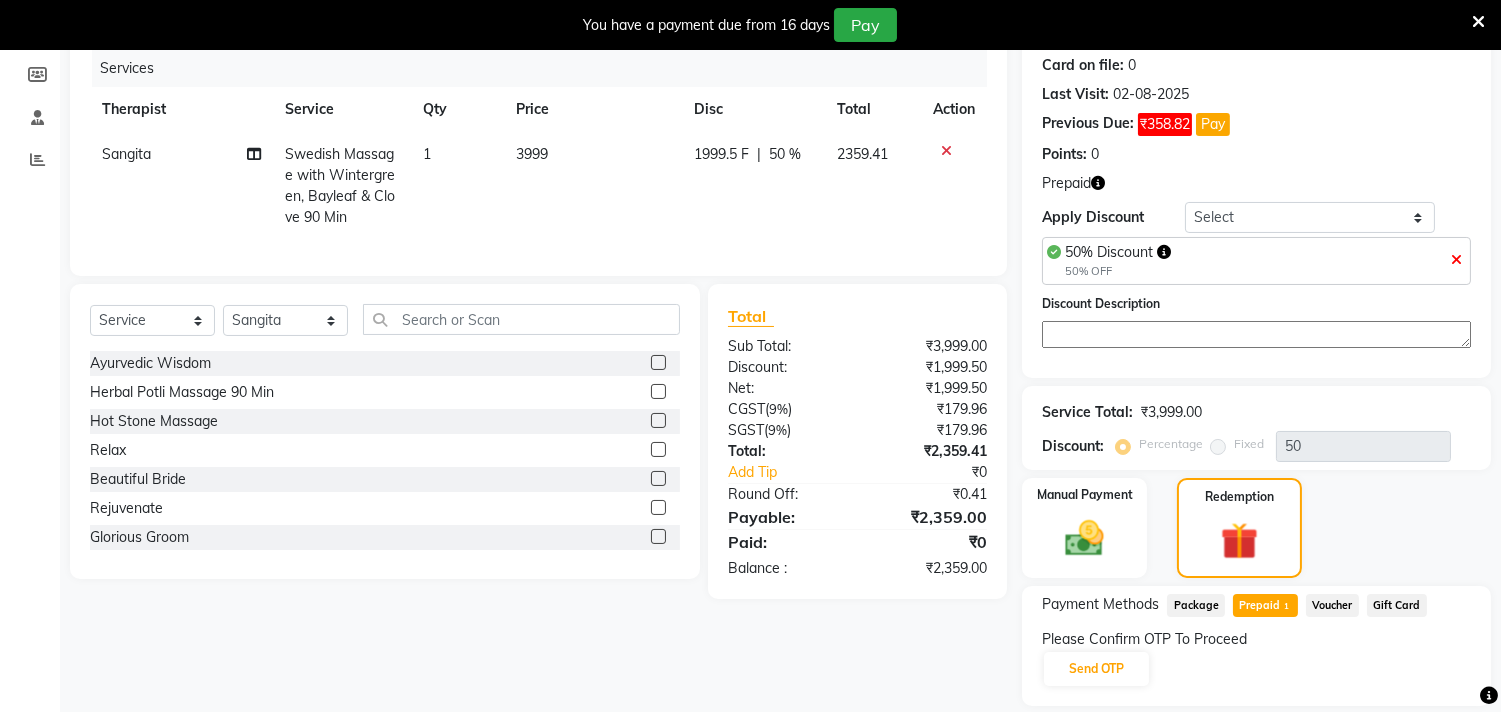 scroll, scrollTop: 312, scrollLeft: 0, axis: vertical 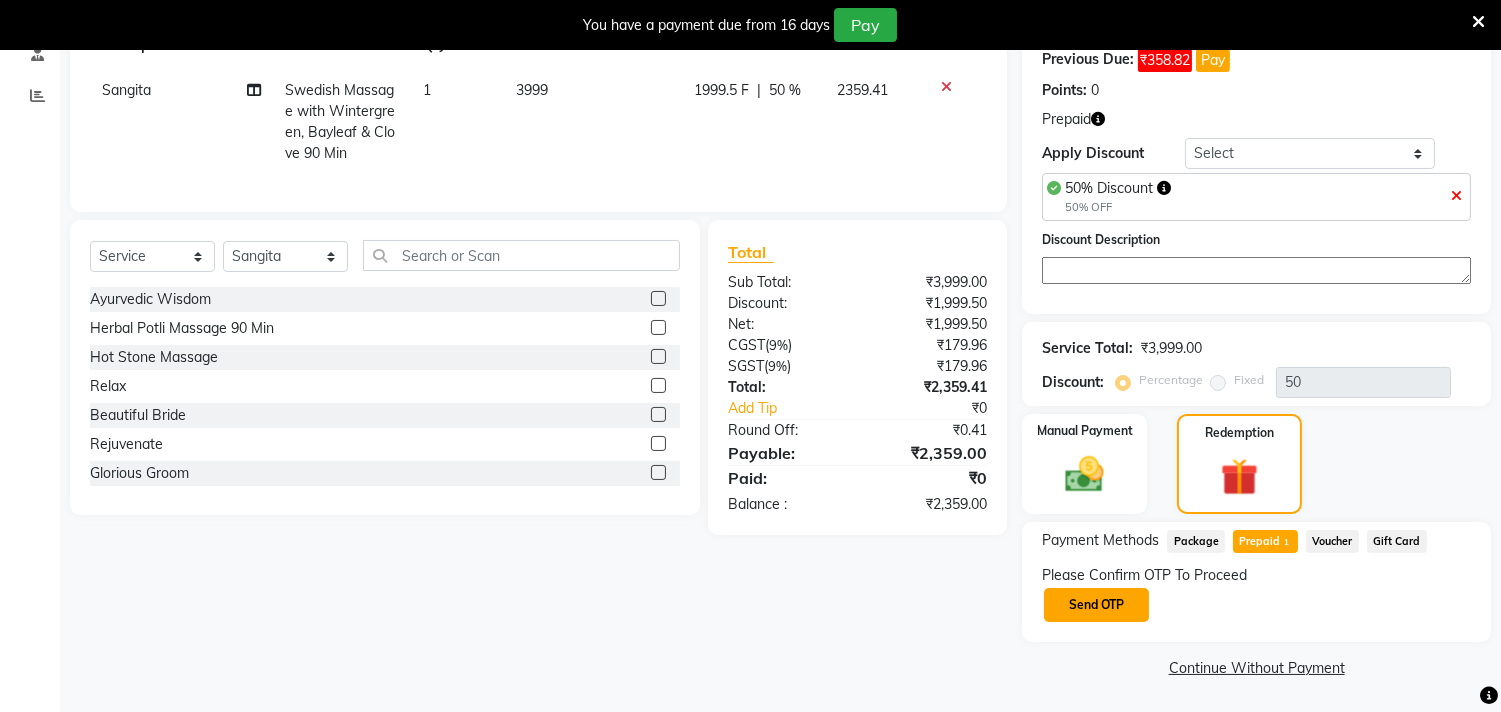 click on "Send OTP" 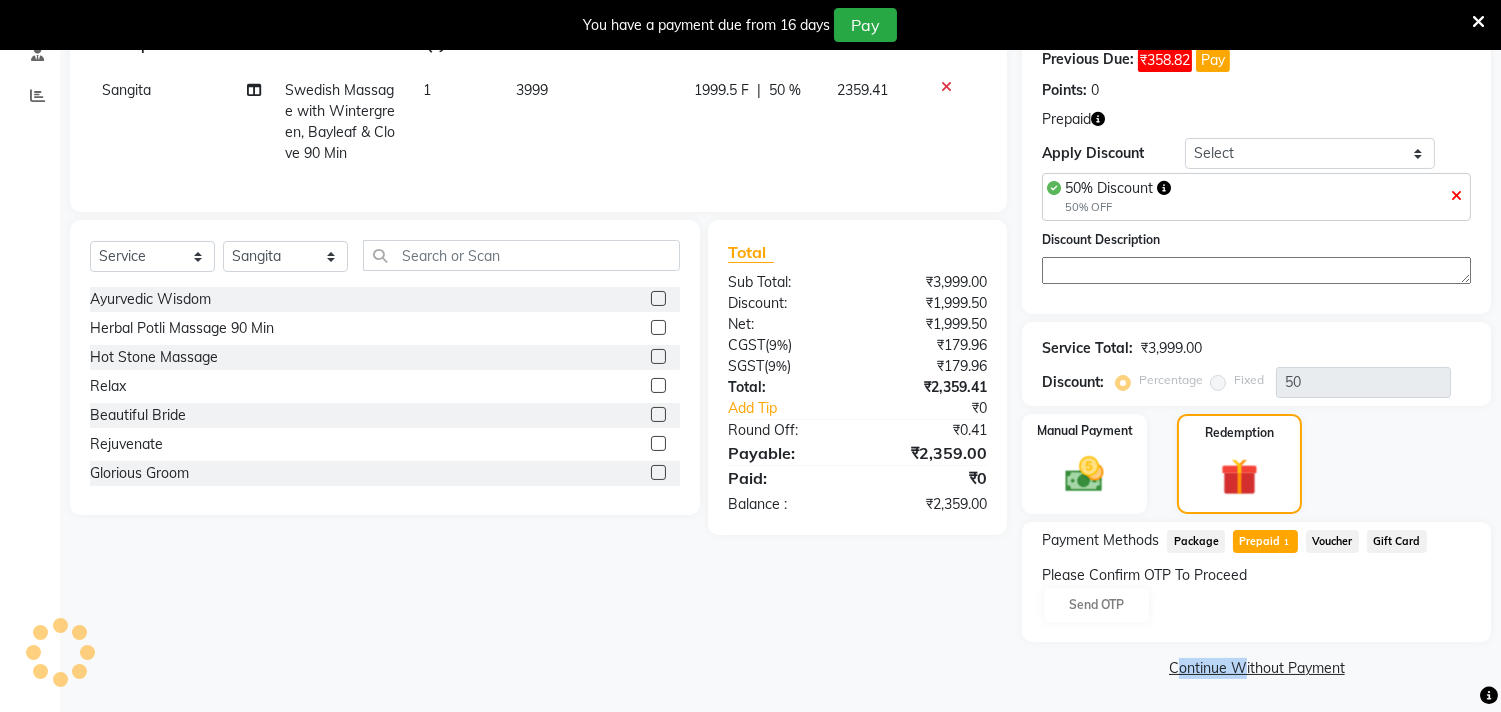 click on "Please Confirm OTP To Proceed Send OTP" 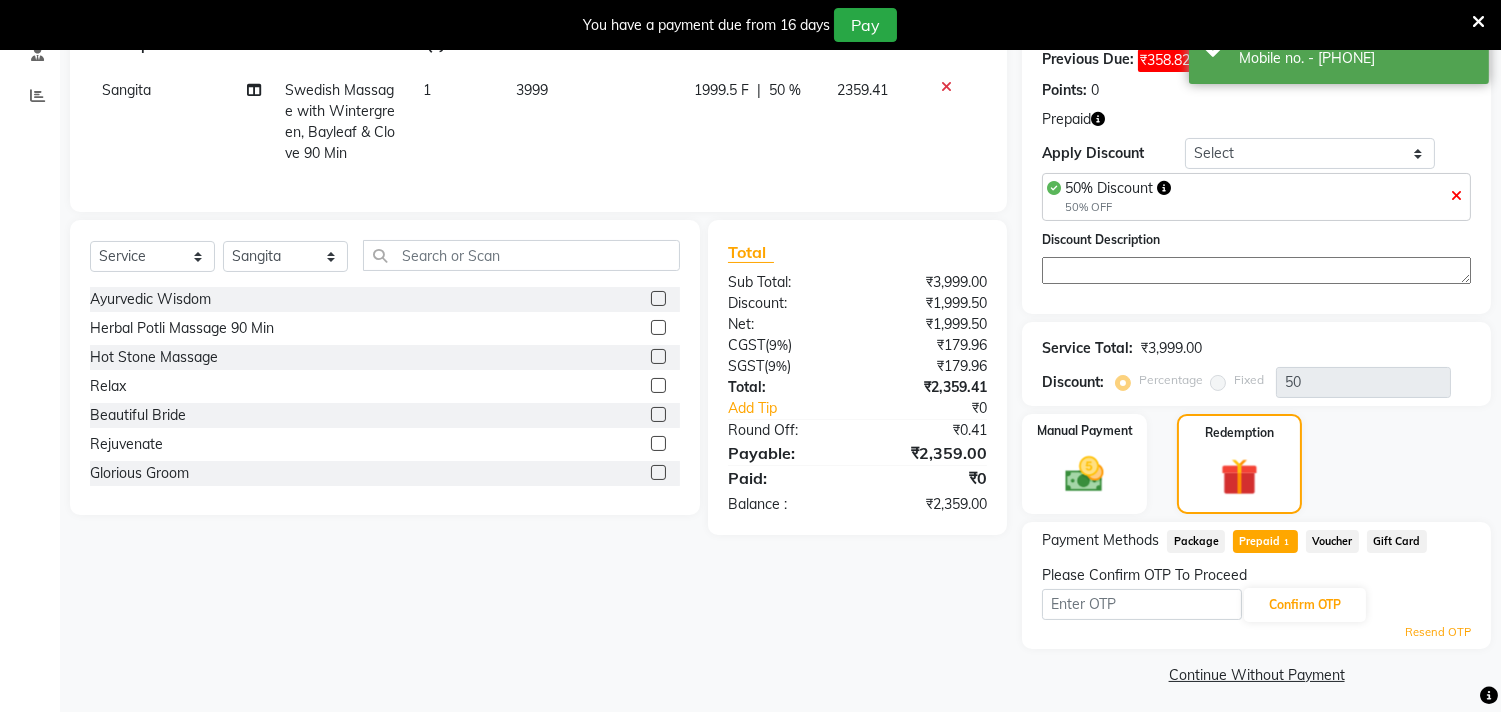click at bounding box center [1142, 604] 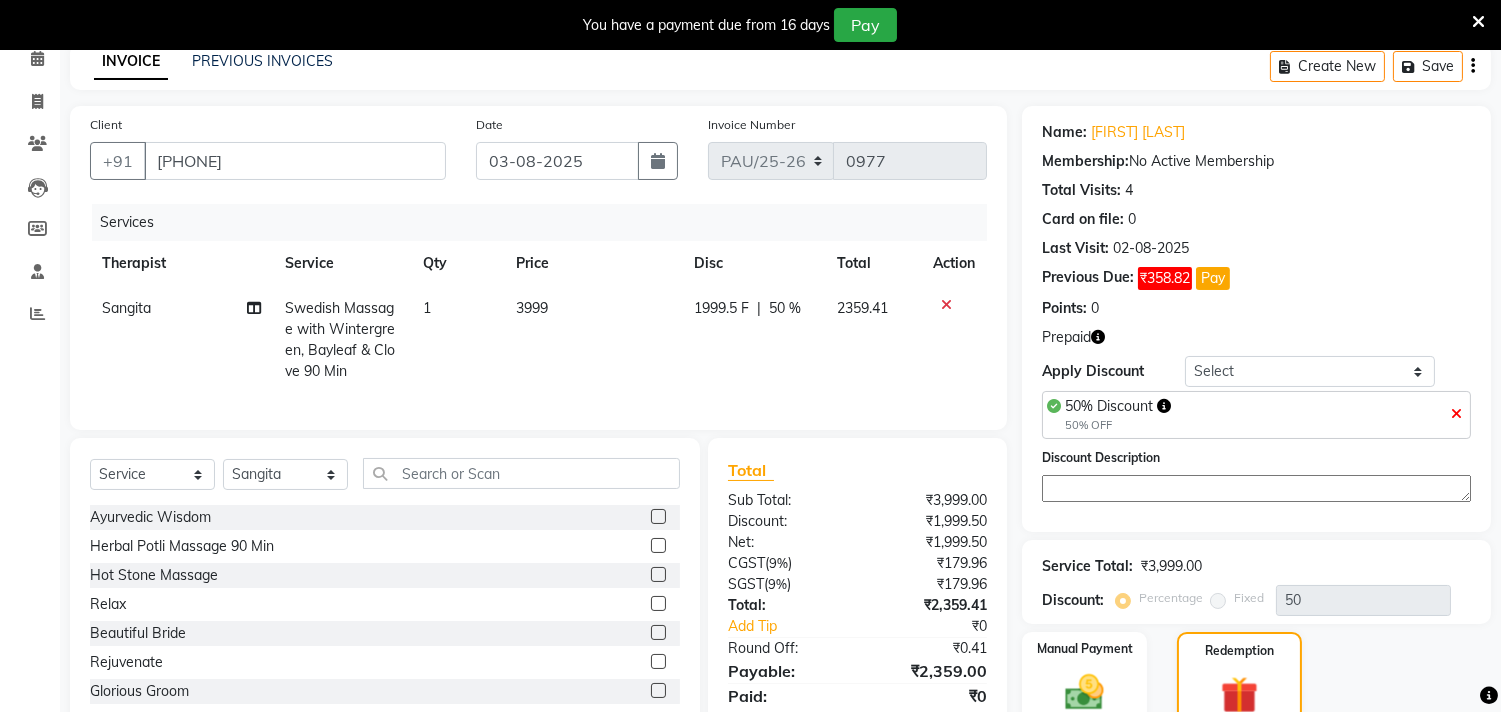 scroll, scrollTop: 0, scrollLeft: 0, axis: both 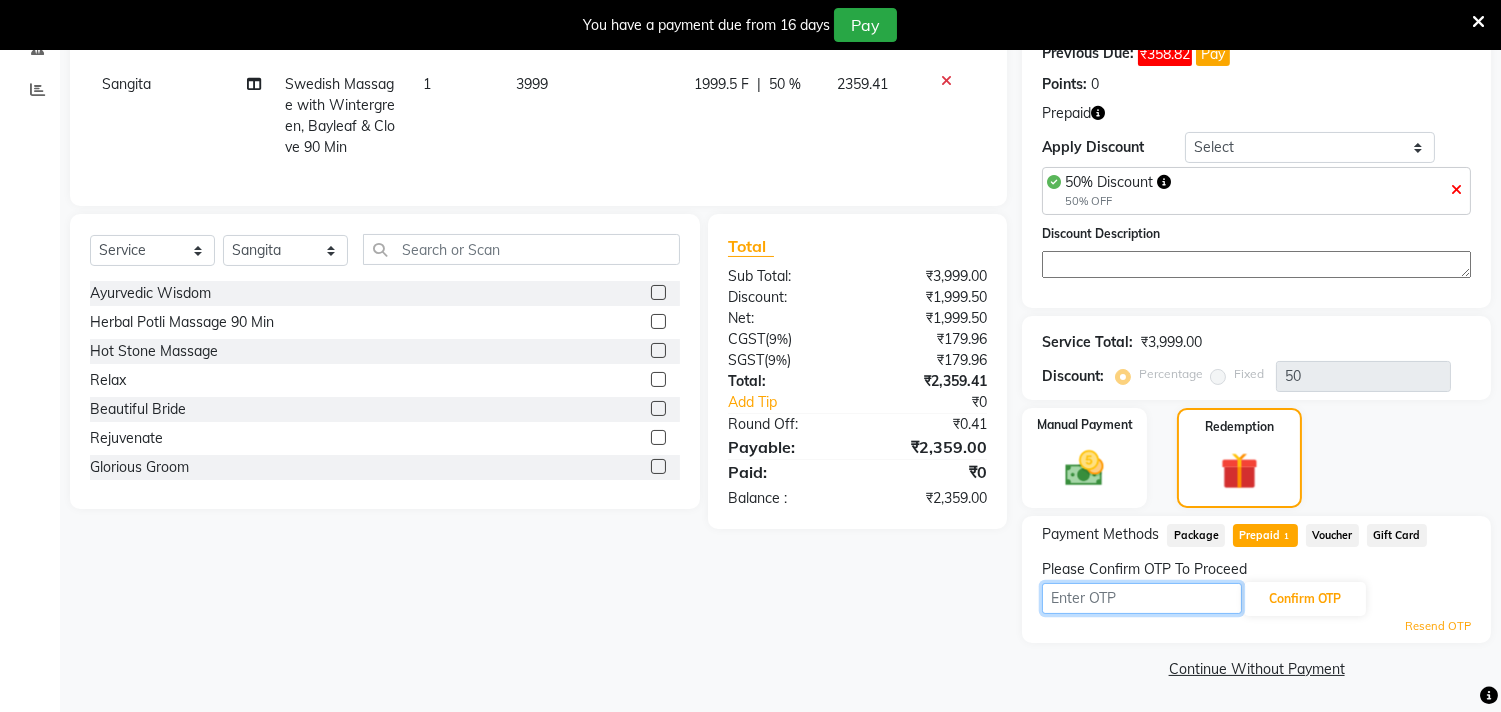 click at bounding box center [1142, 598] 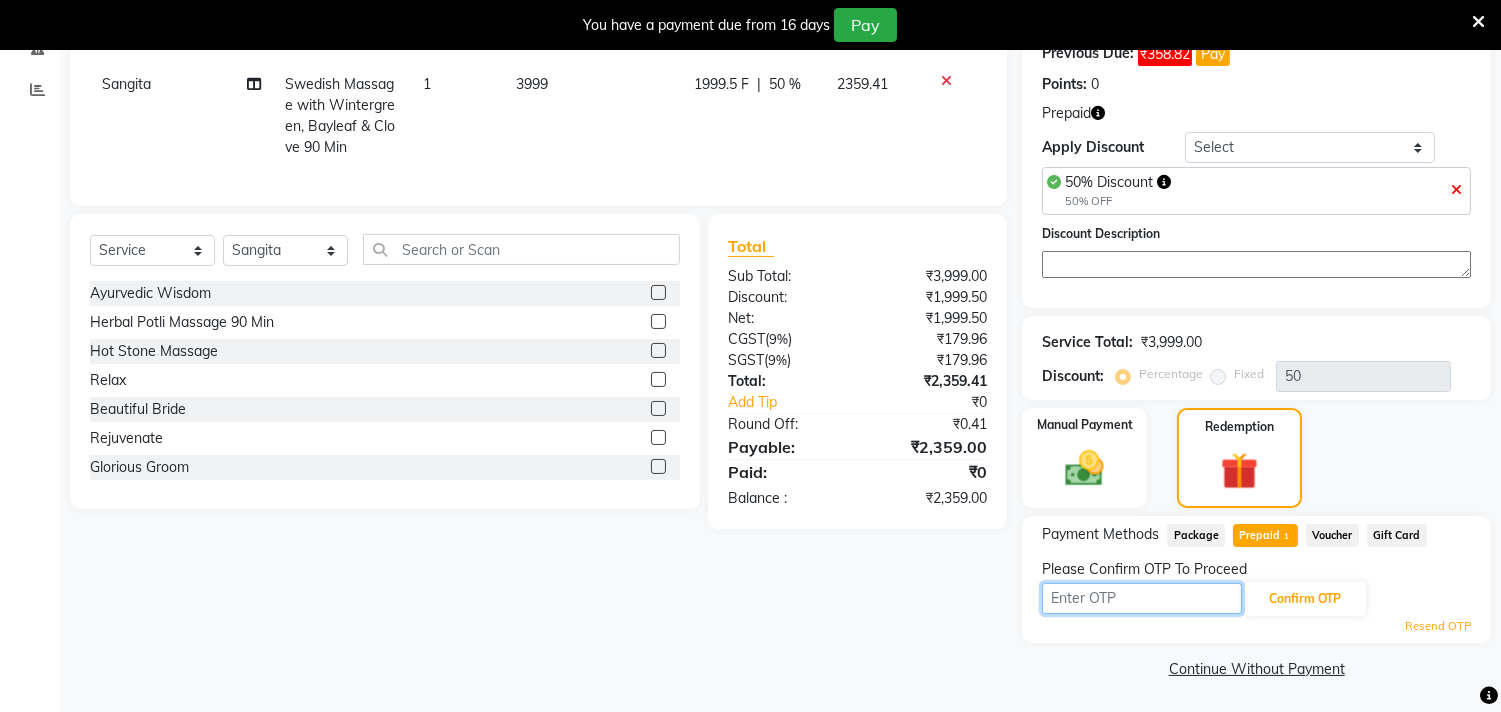click at bounding box center (1142, 598) 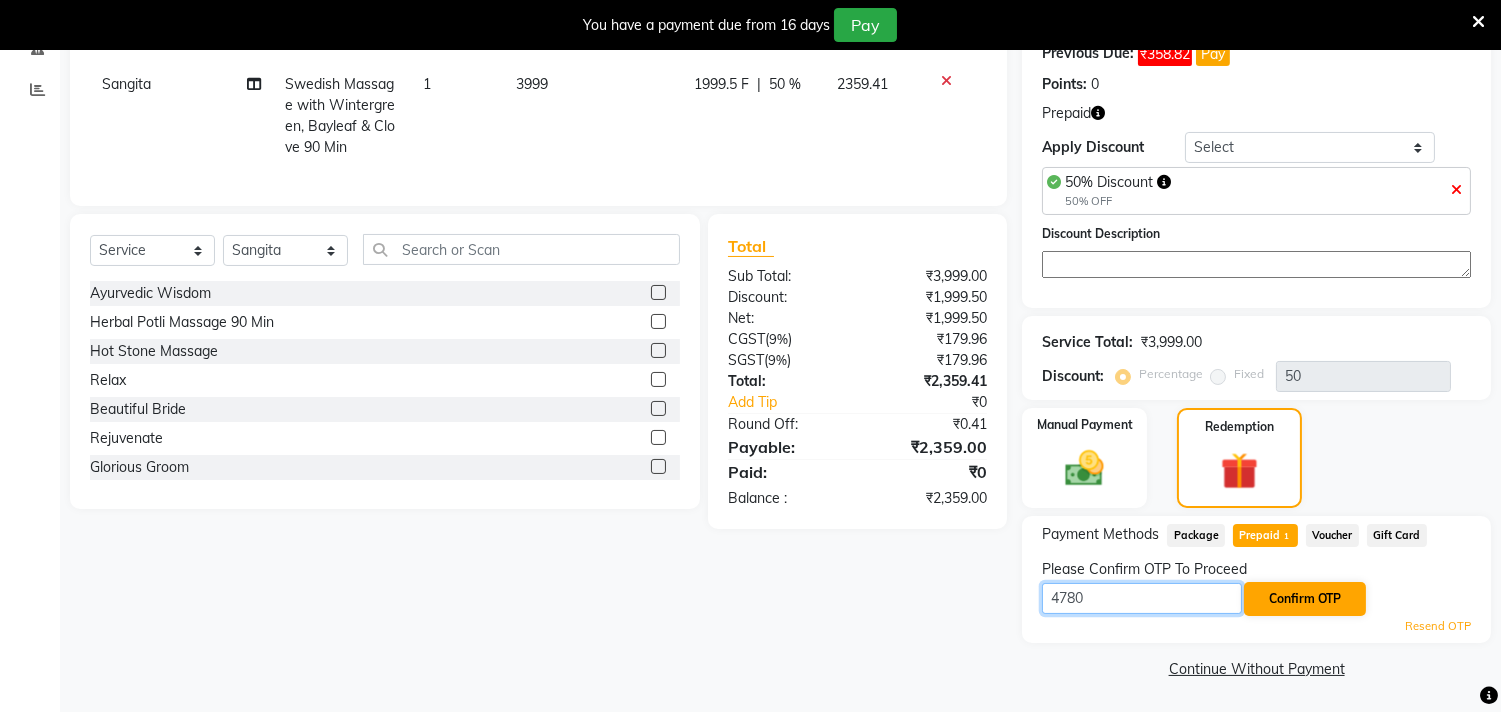 type on "4780" 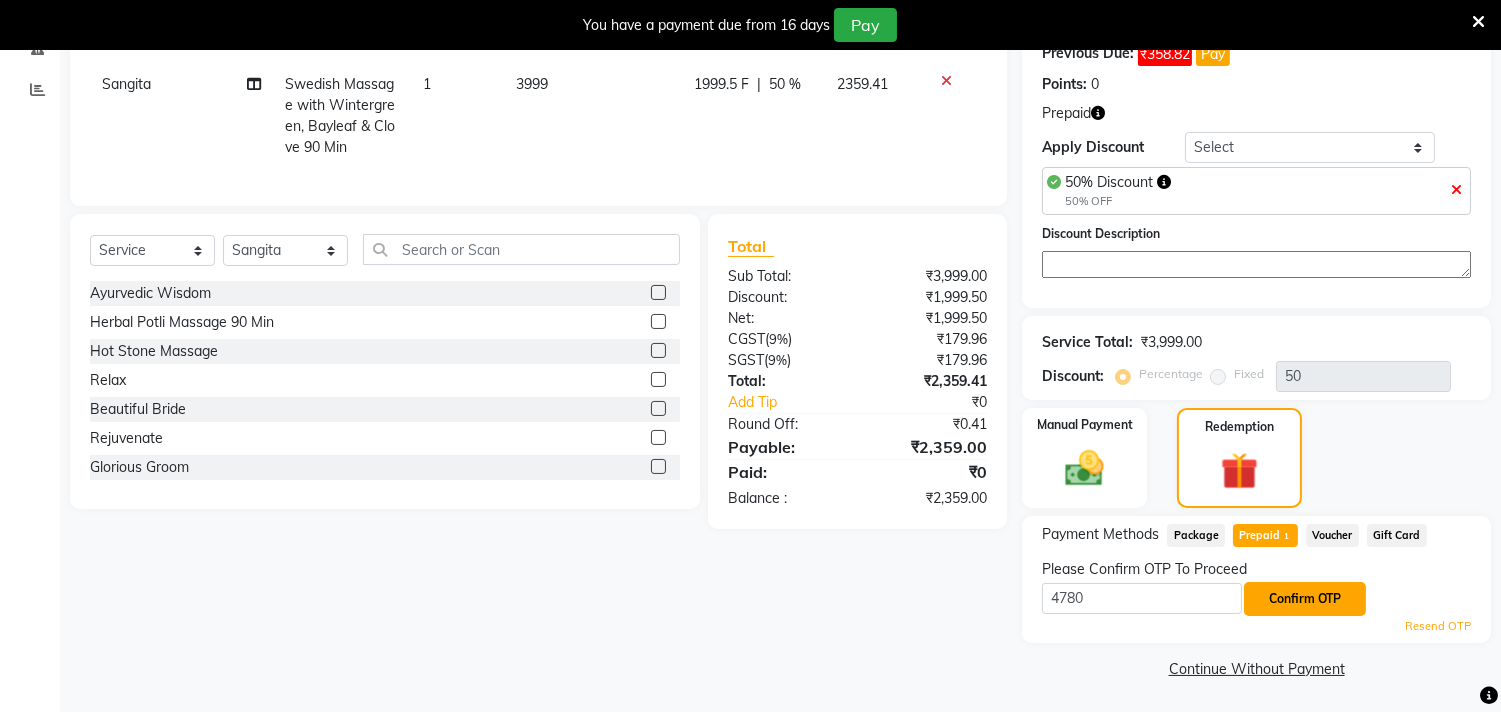 click on "Confirm OTP" 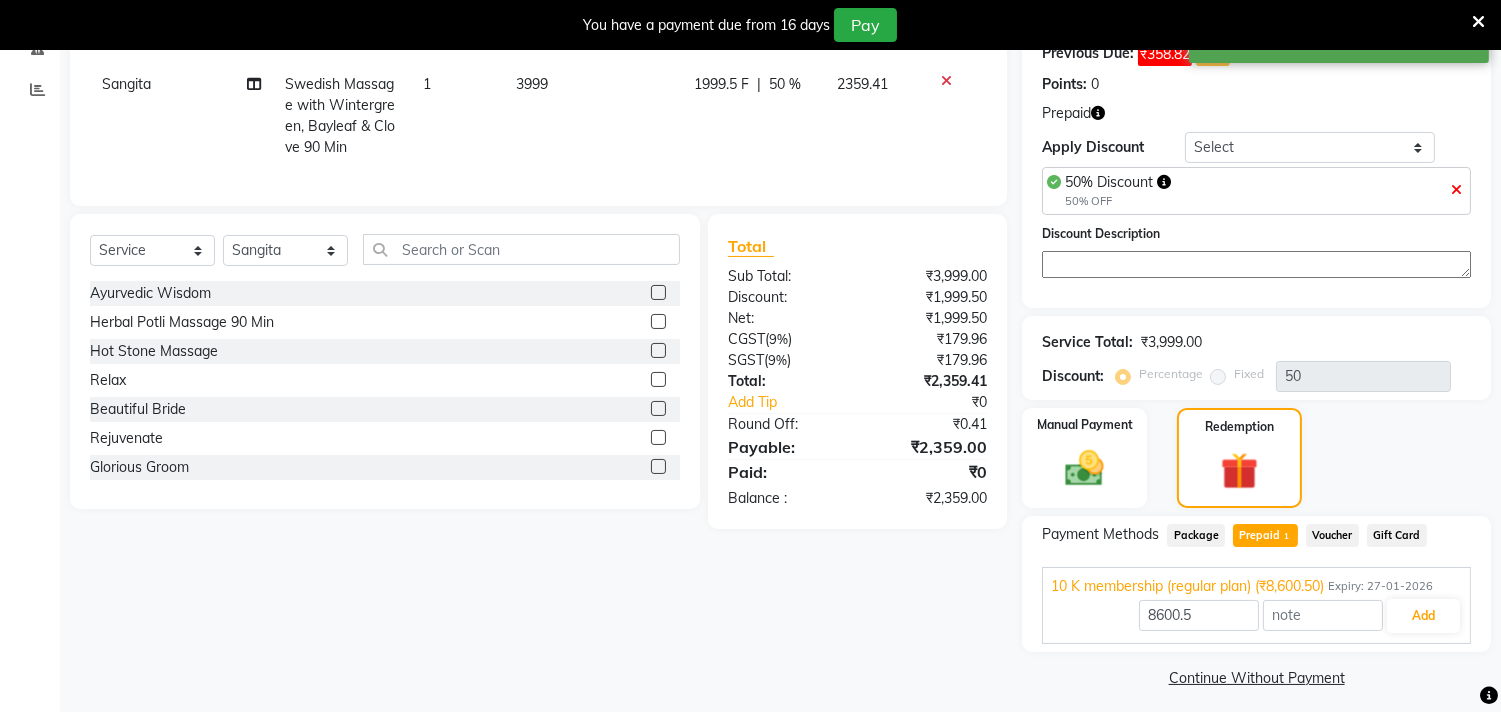 click on "Voucher" 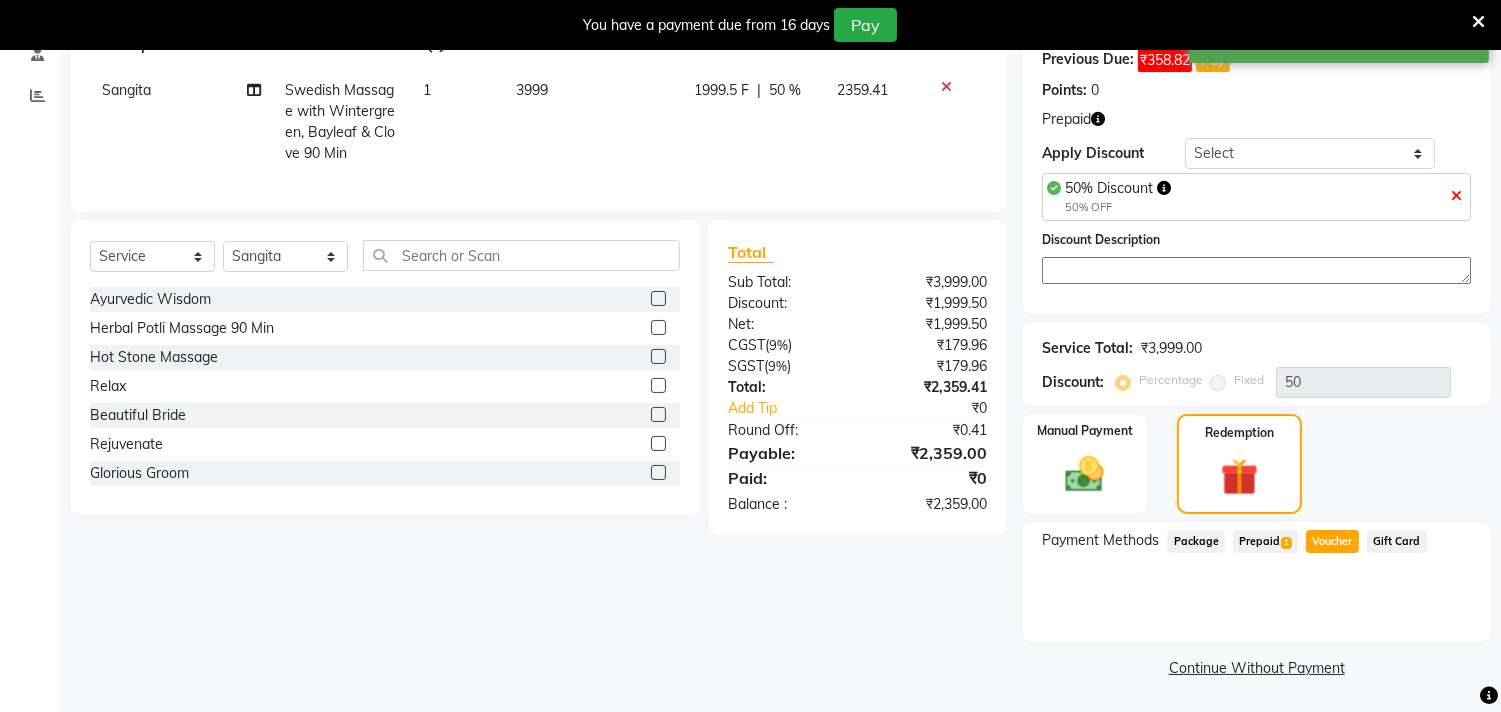click on "Prepaid  1" 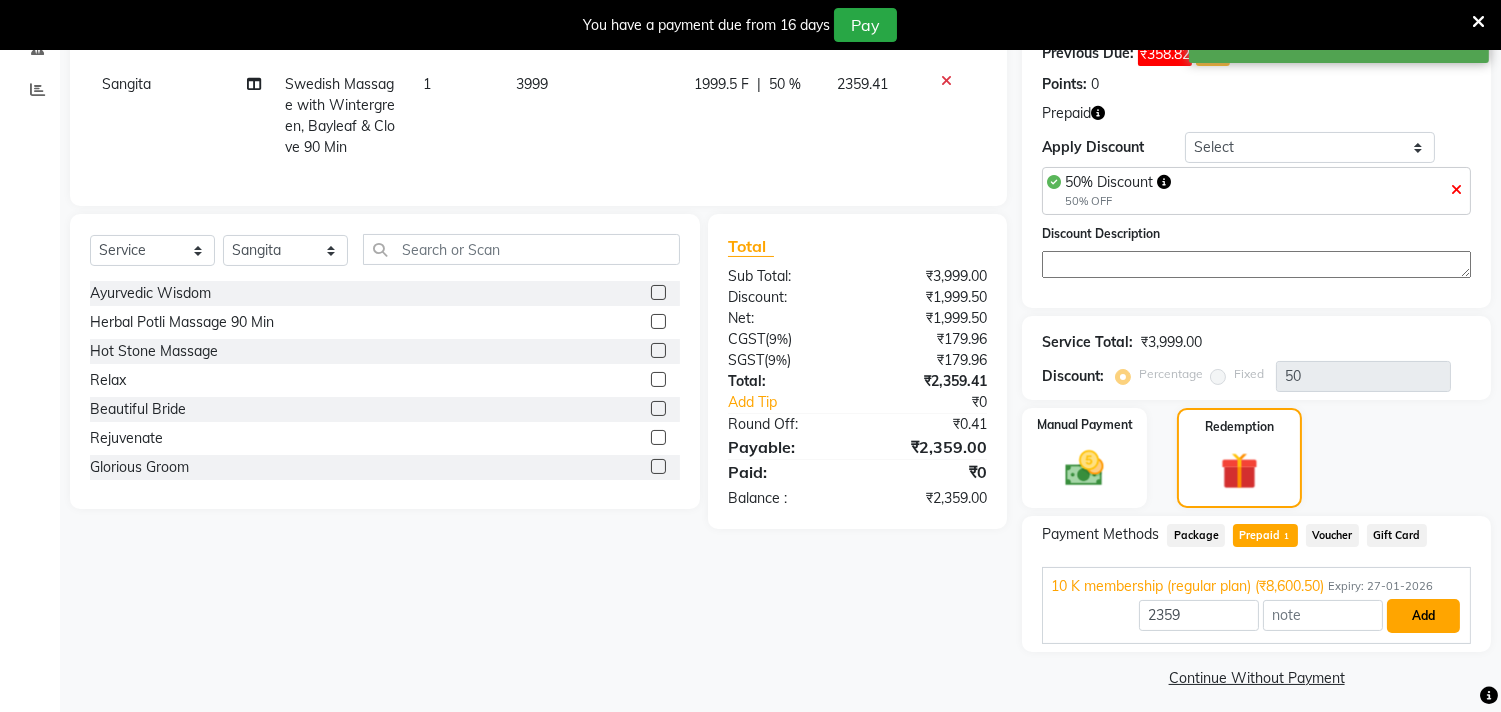 click on "Add" at bounding box center [1423, 616] 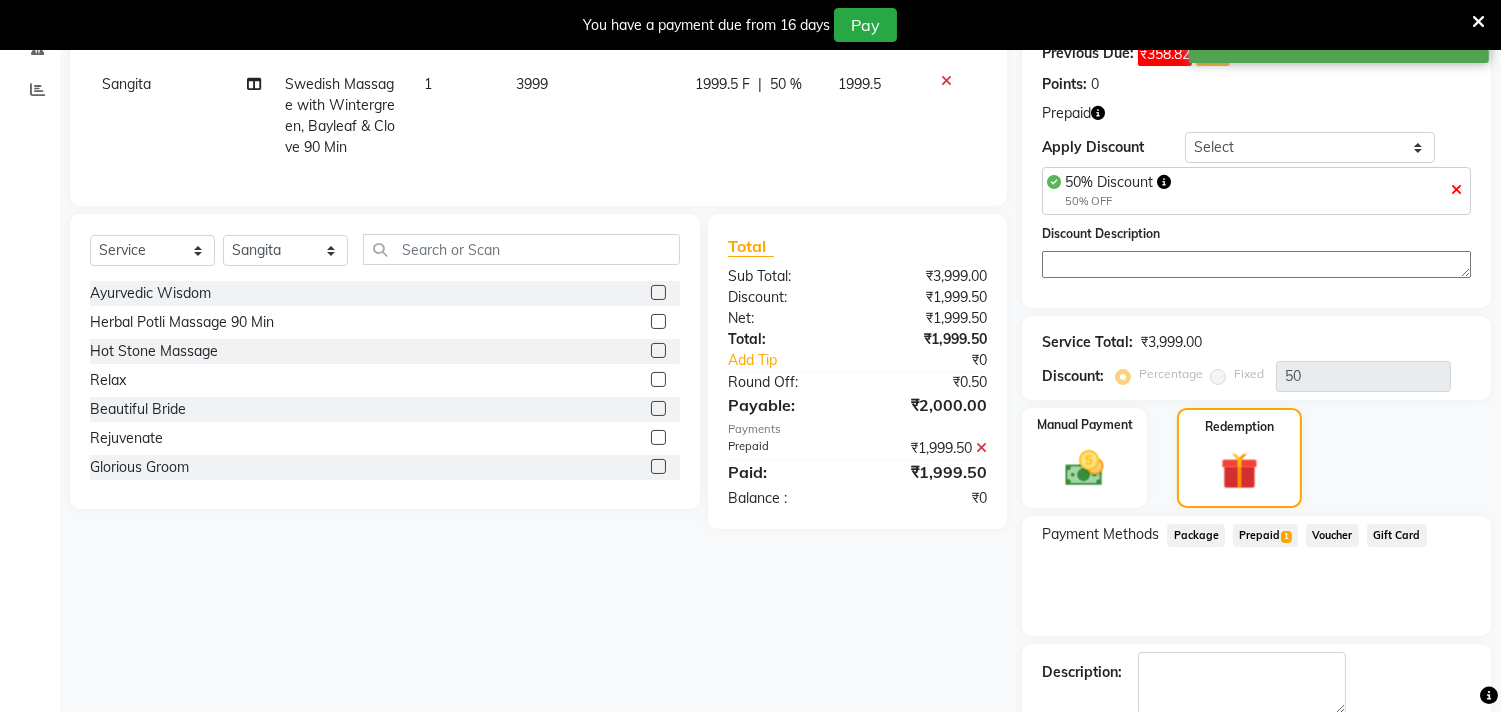 scroll, scrollTop: 425, scrollLeft: 0, axis: vertical 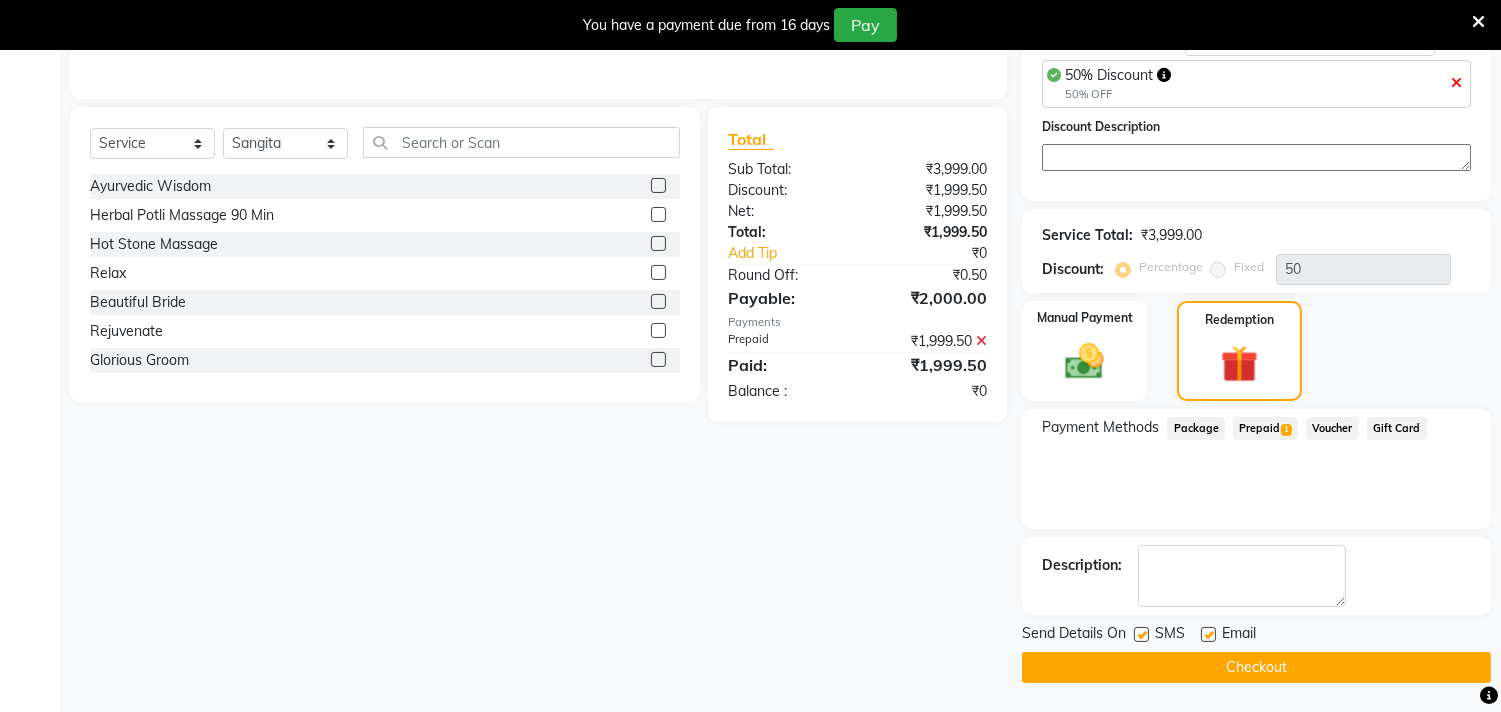 click on "Checkout" 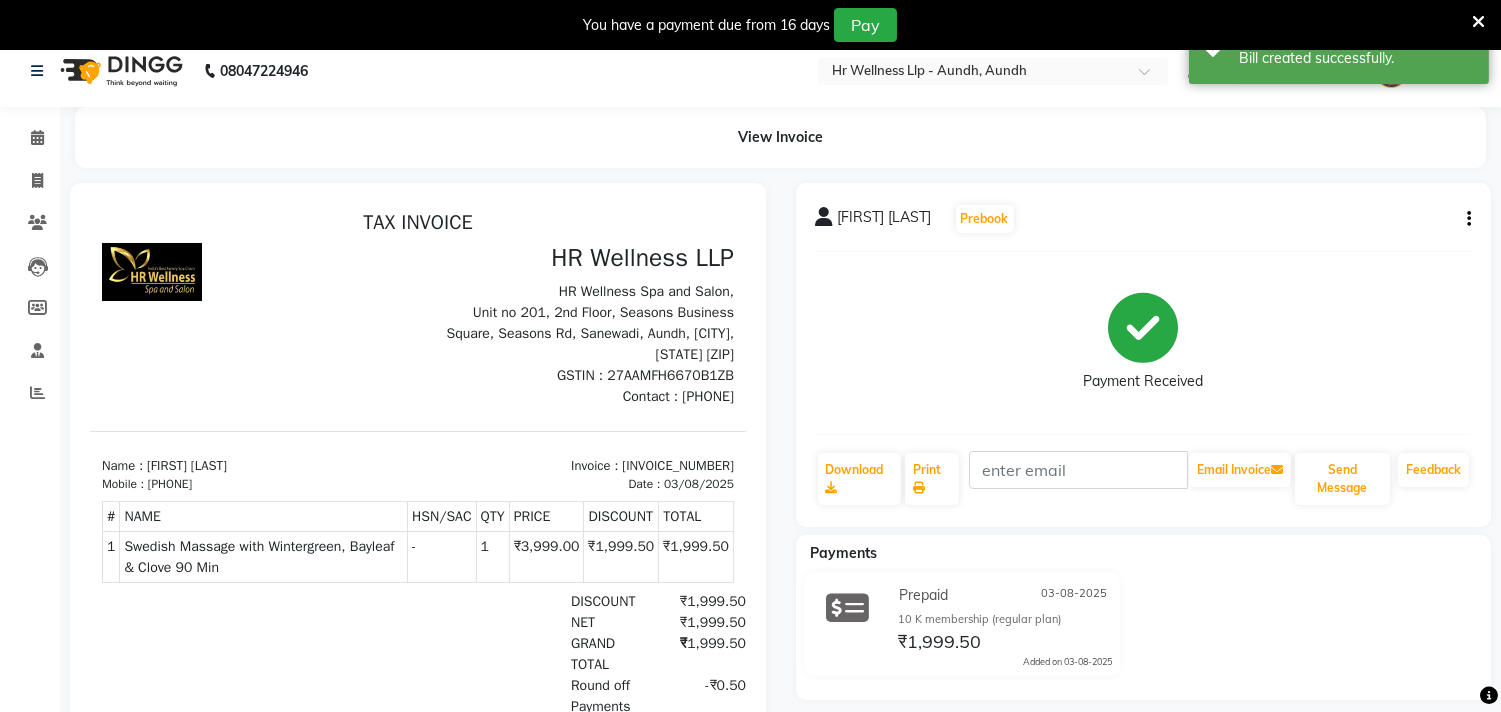 scroll, scrollTop: 0, scrollLeft: 0, axis: both 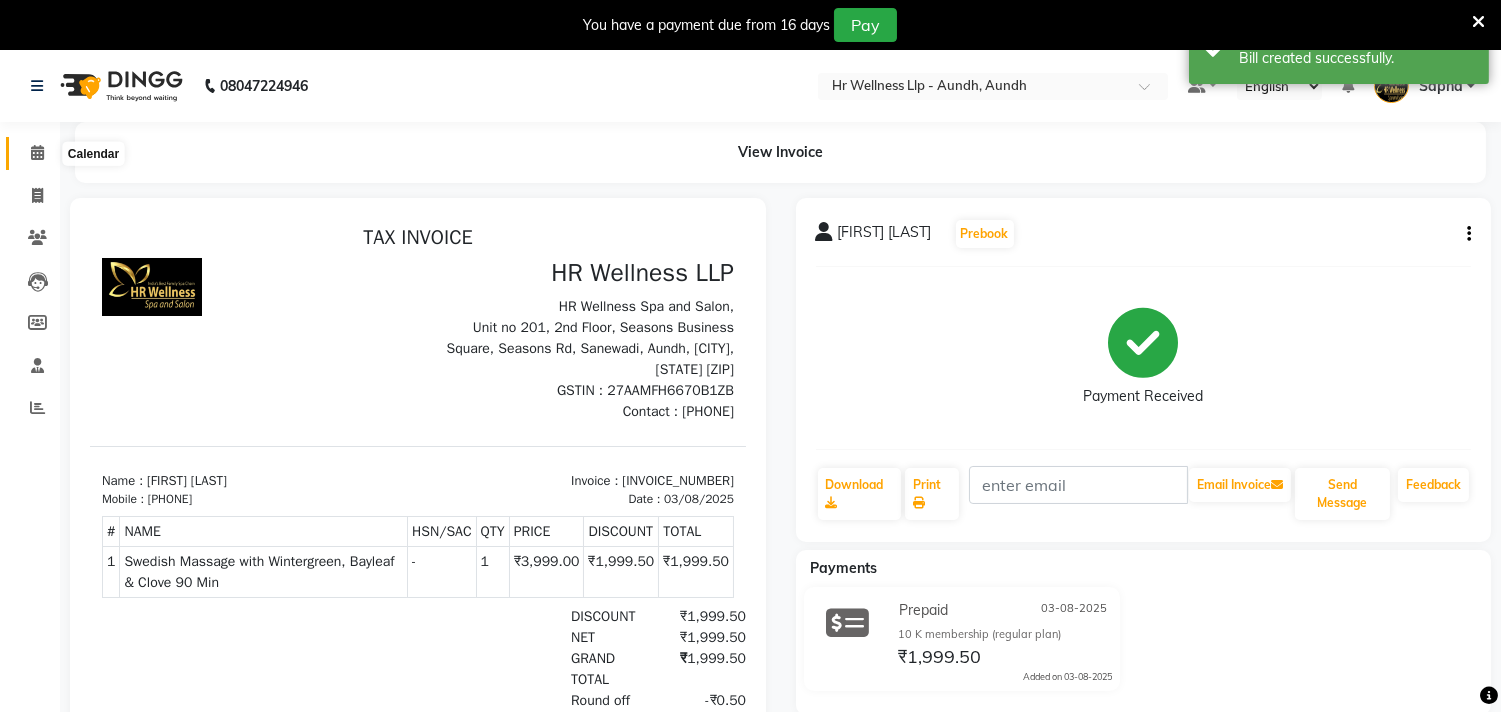 click 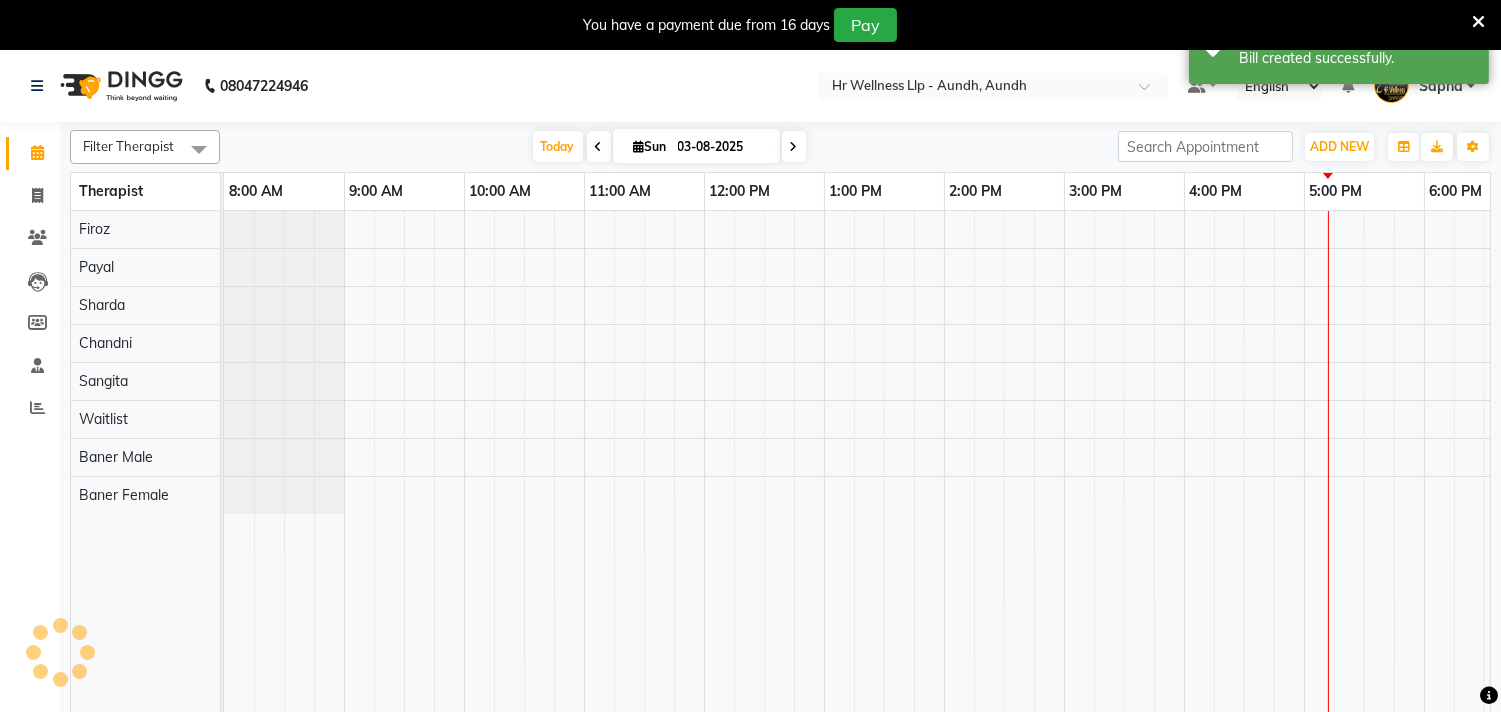 scroll, scrollTop: 0, scrollLeft: 0, axis: both 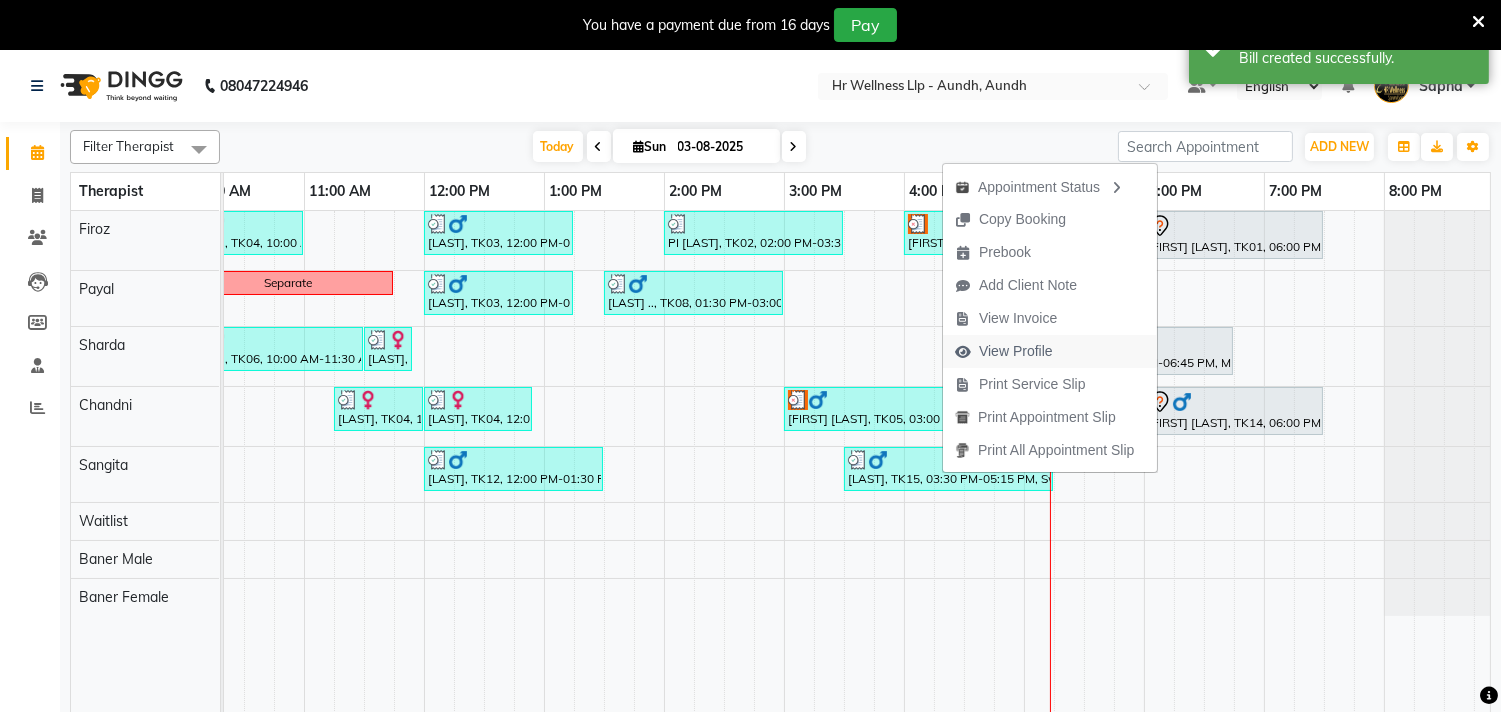 click on "View Profile" at bounding box center (1016, 351) 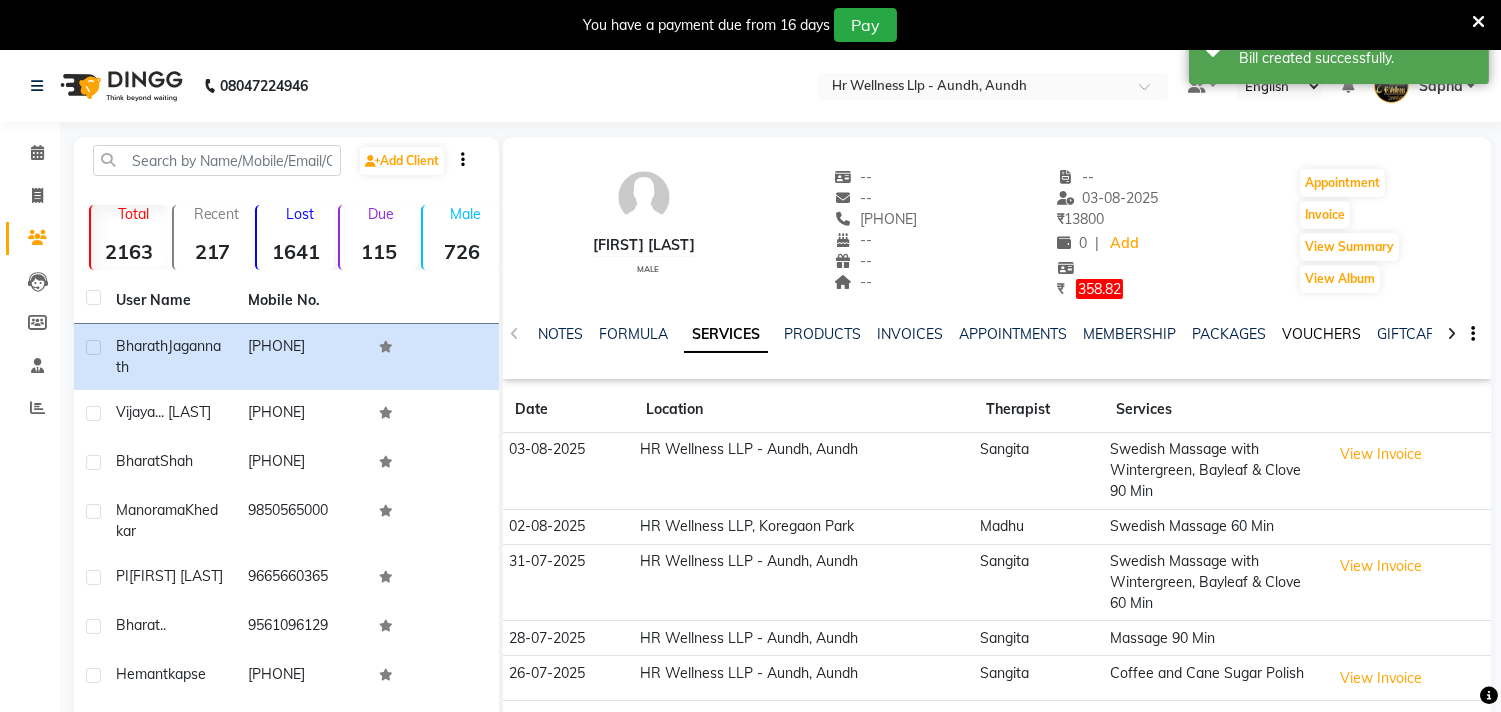 click on "VOUCHERS" 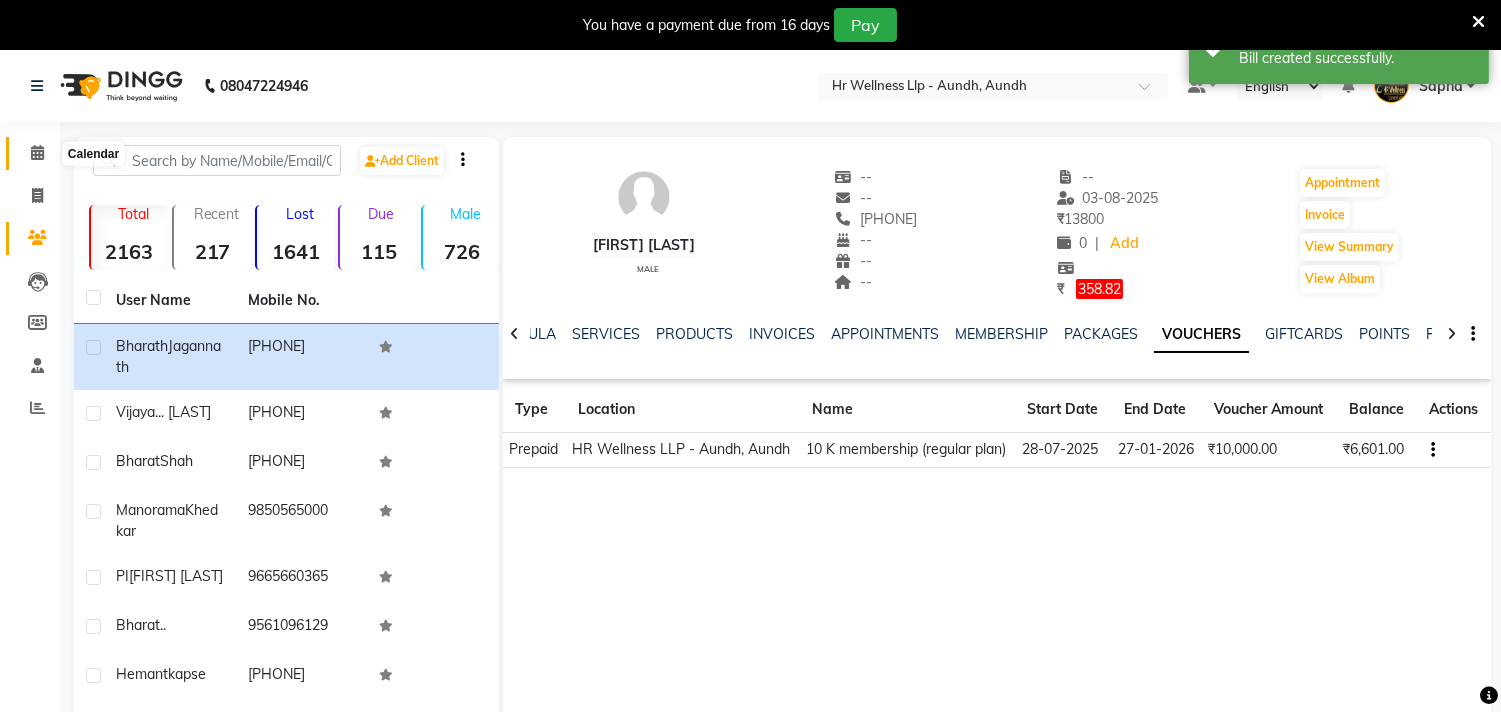 click 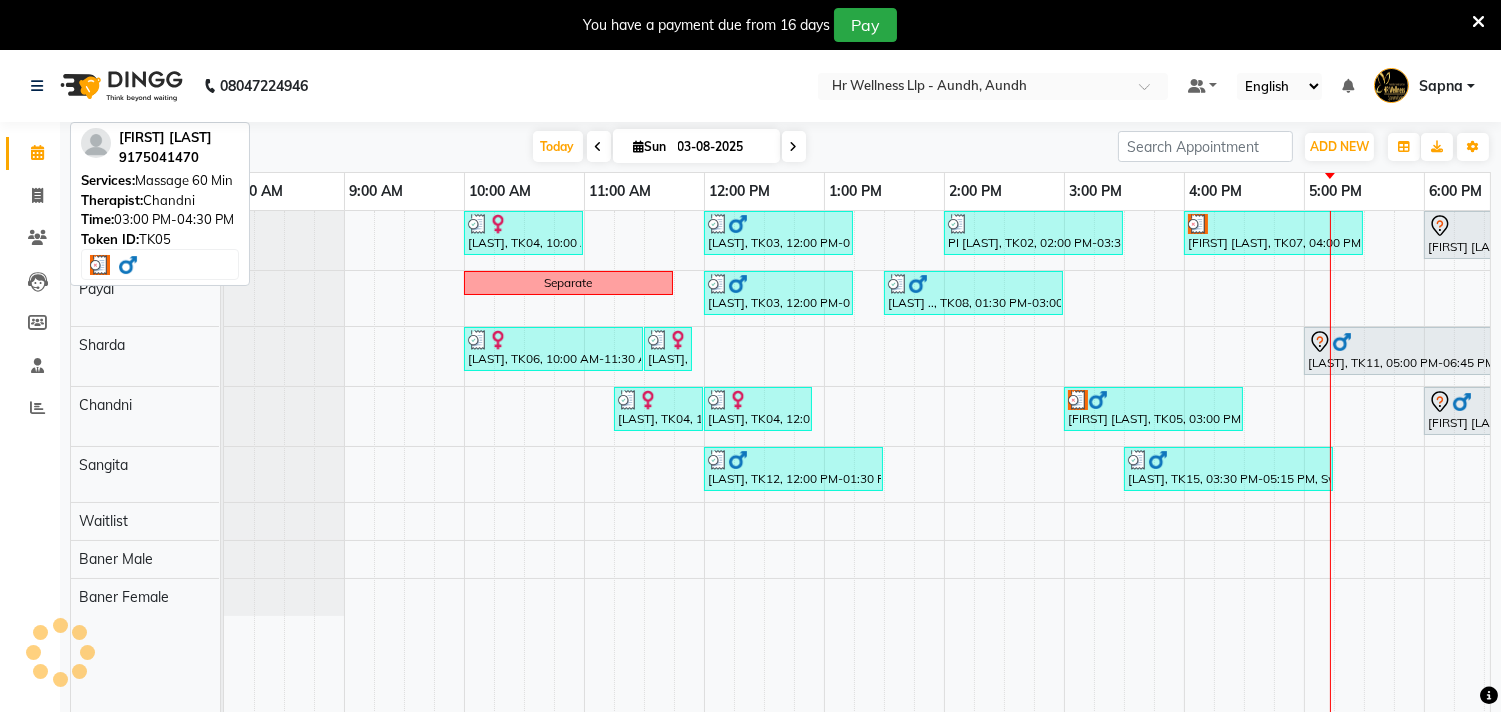 scroll, scrollTop: 0, scrollLeft: 294, axis: horizontal 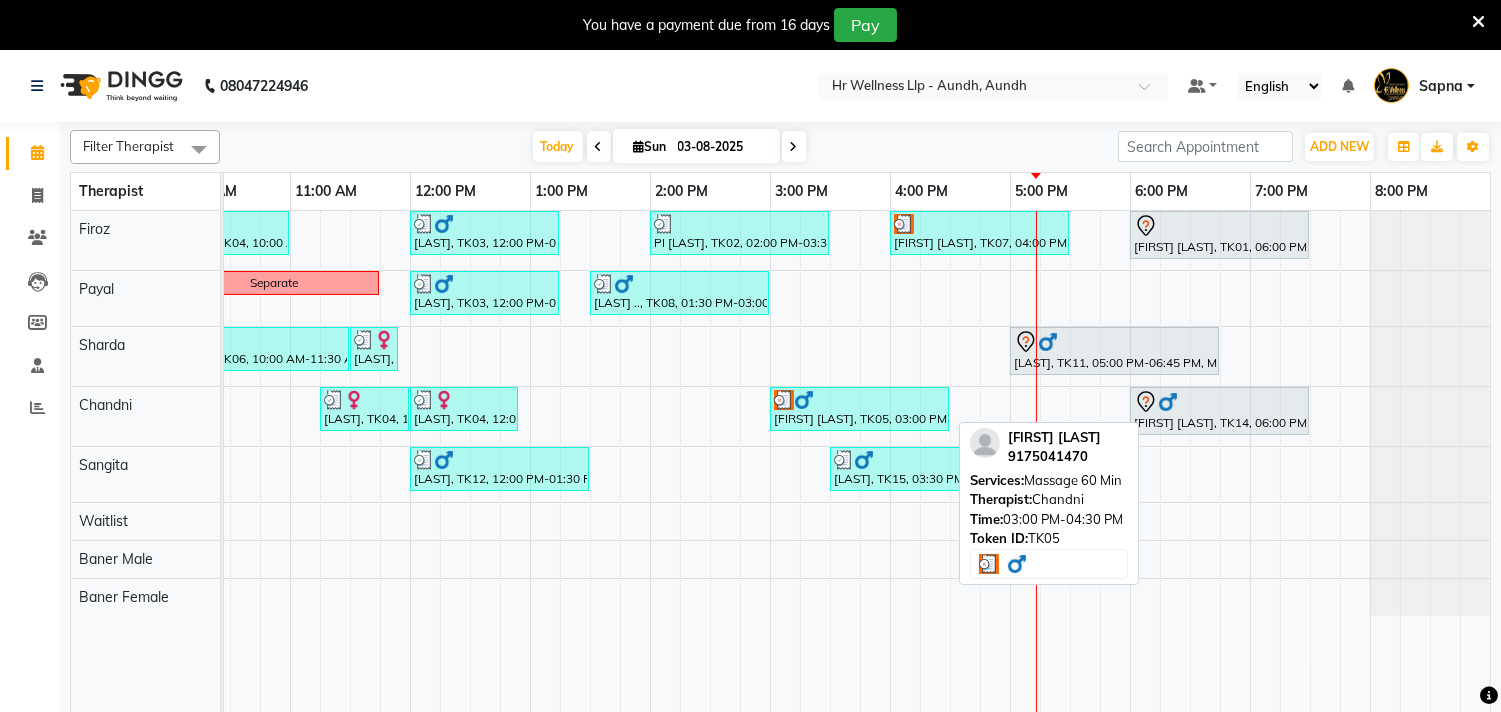 click at bounding box center [859, 400] 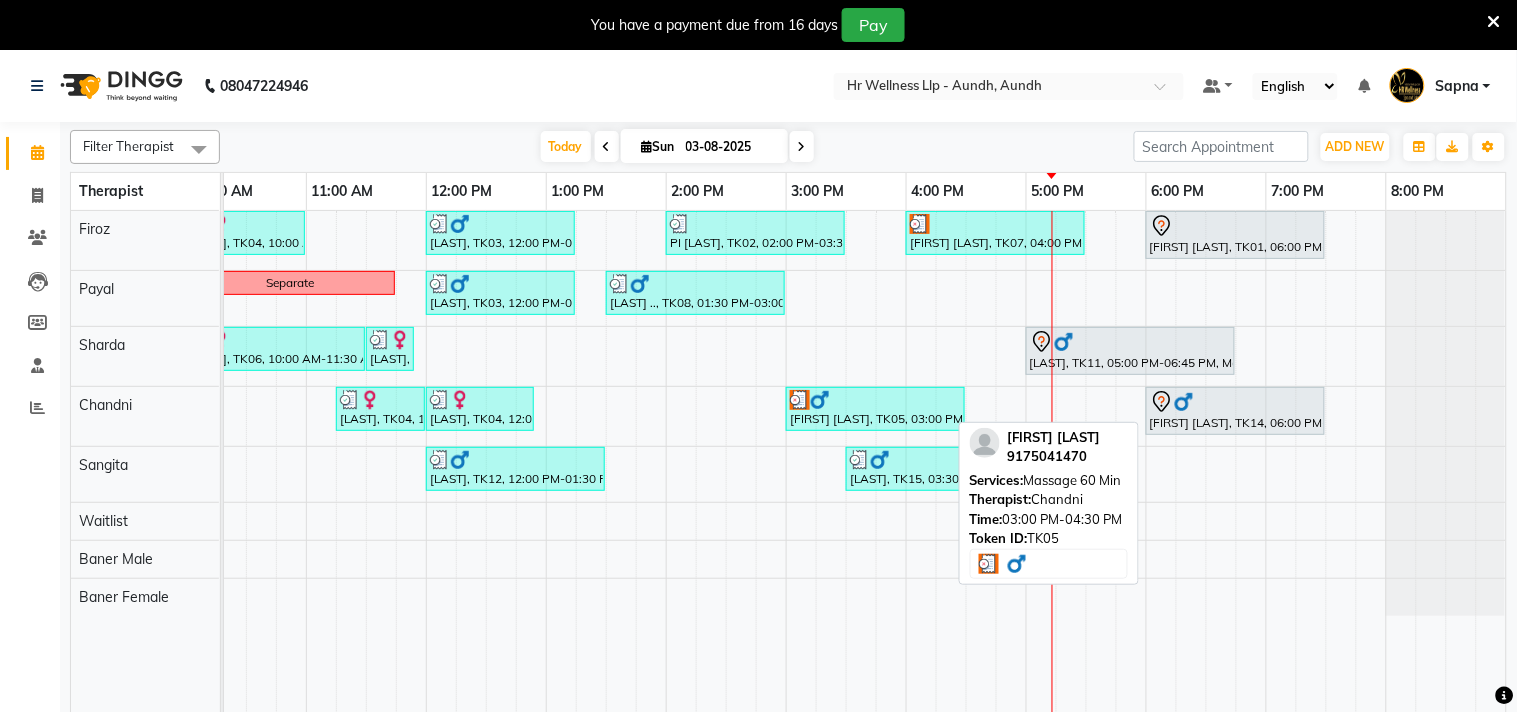 scroll, scrollTop: 0, scrollLeft: 293, axis: horizontal 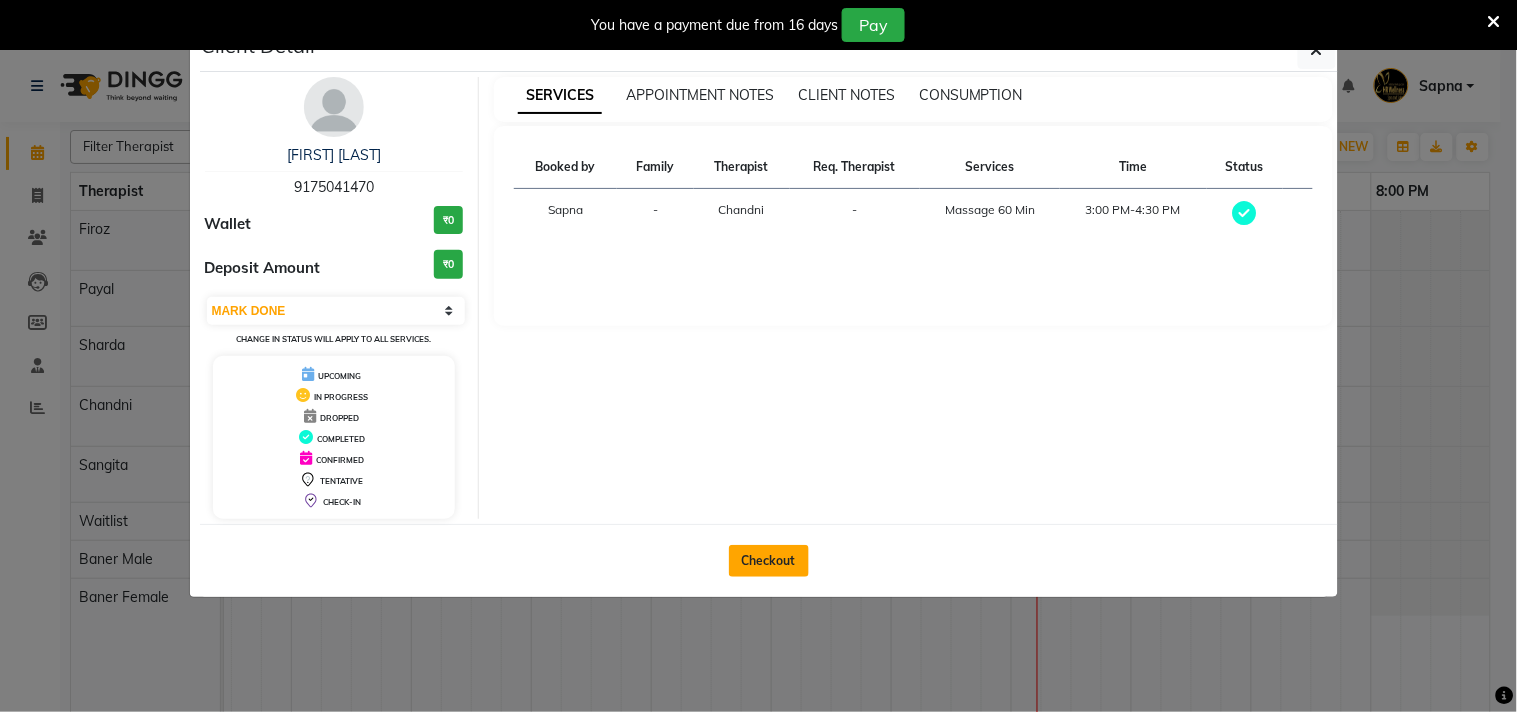 click on "Checkout" 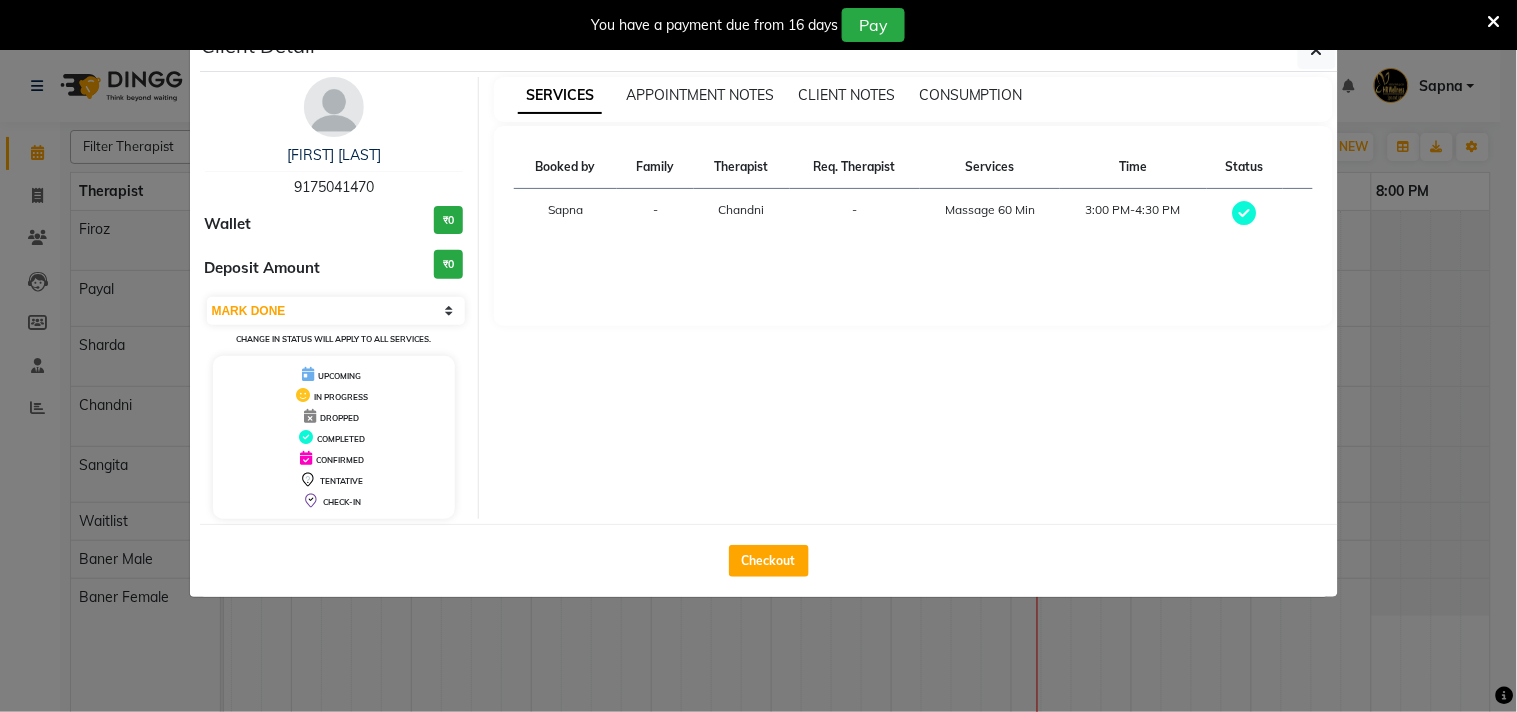 select on "service" 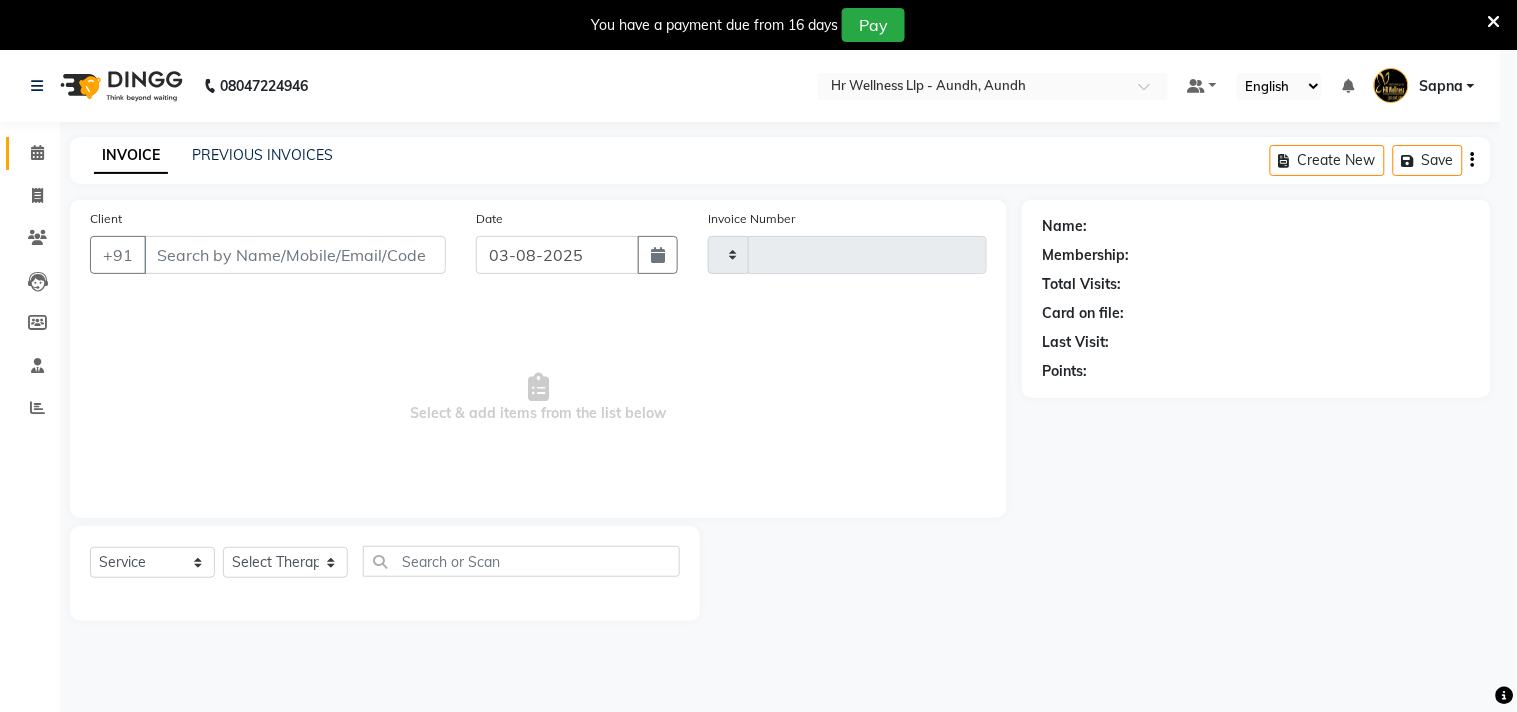 type on "0978" 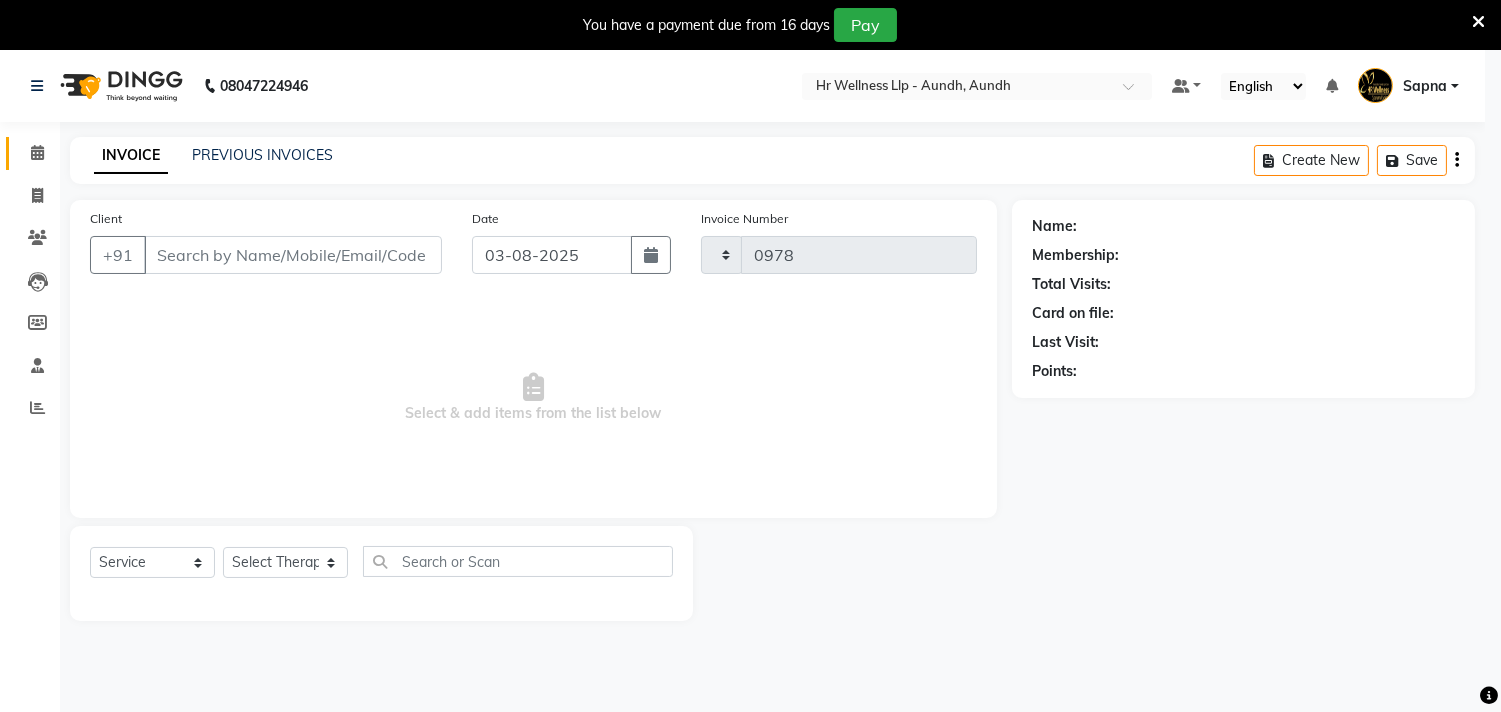 select on "4288" 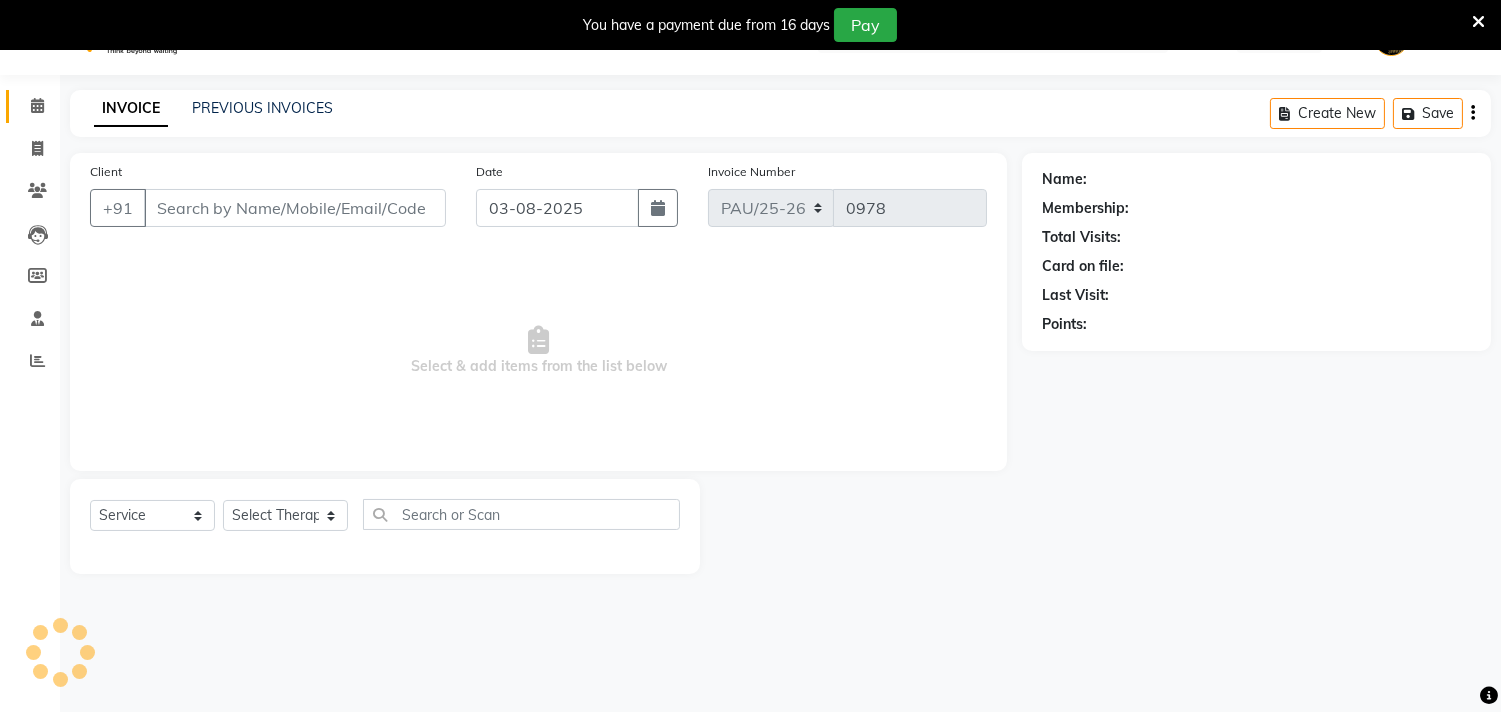 type on "9175041470" 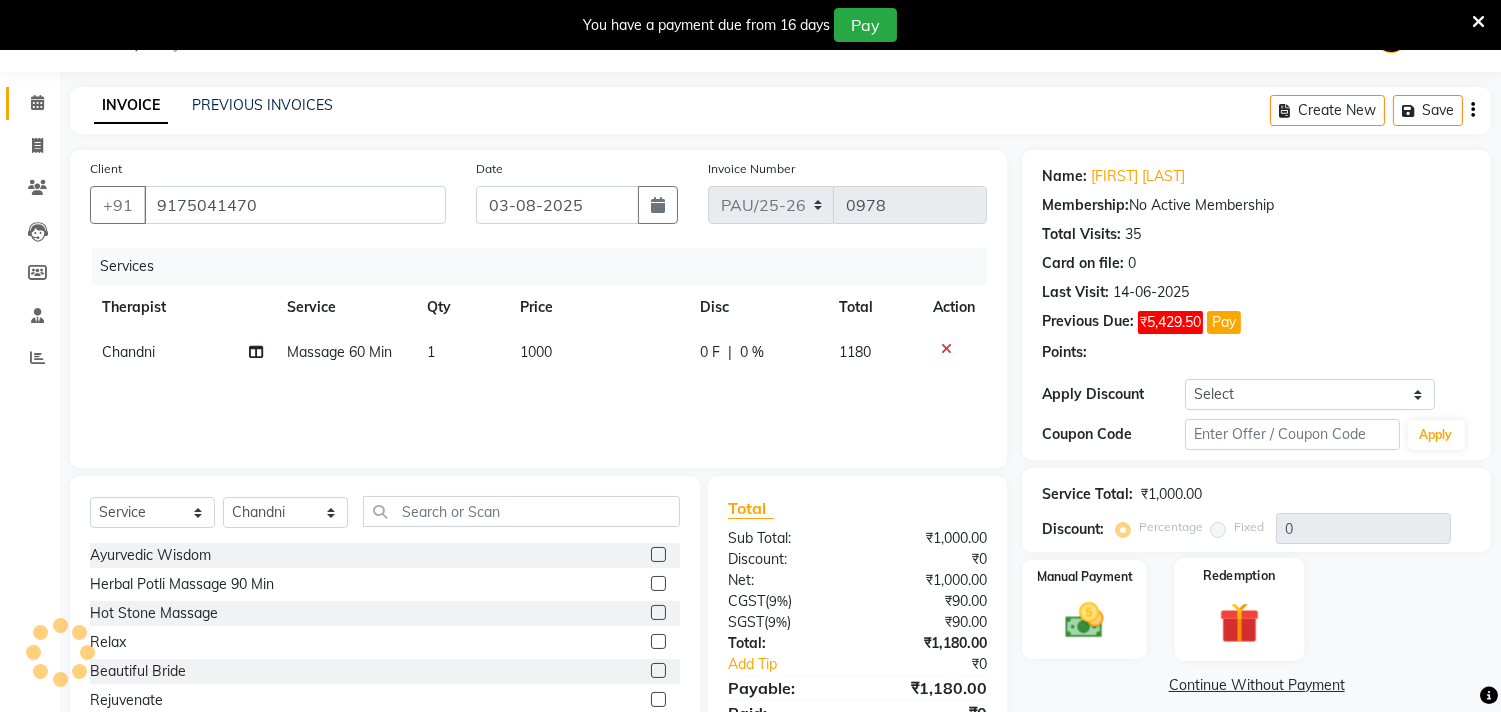 scroll, scrollTop: 138, scrollLeft: 0, axis: vertical 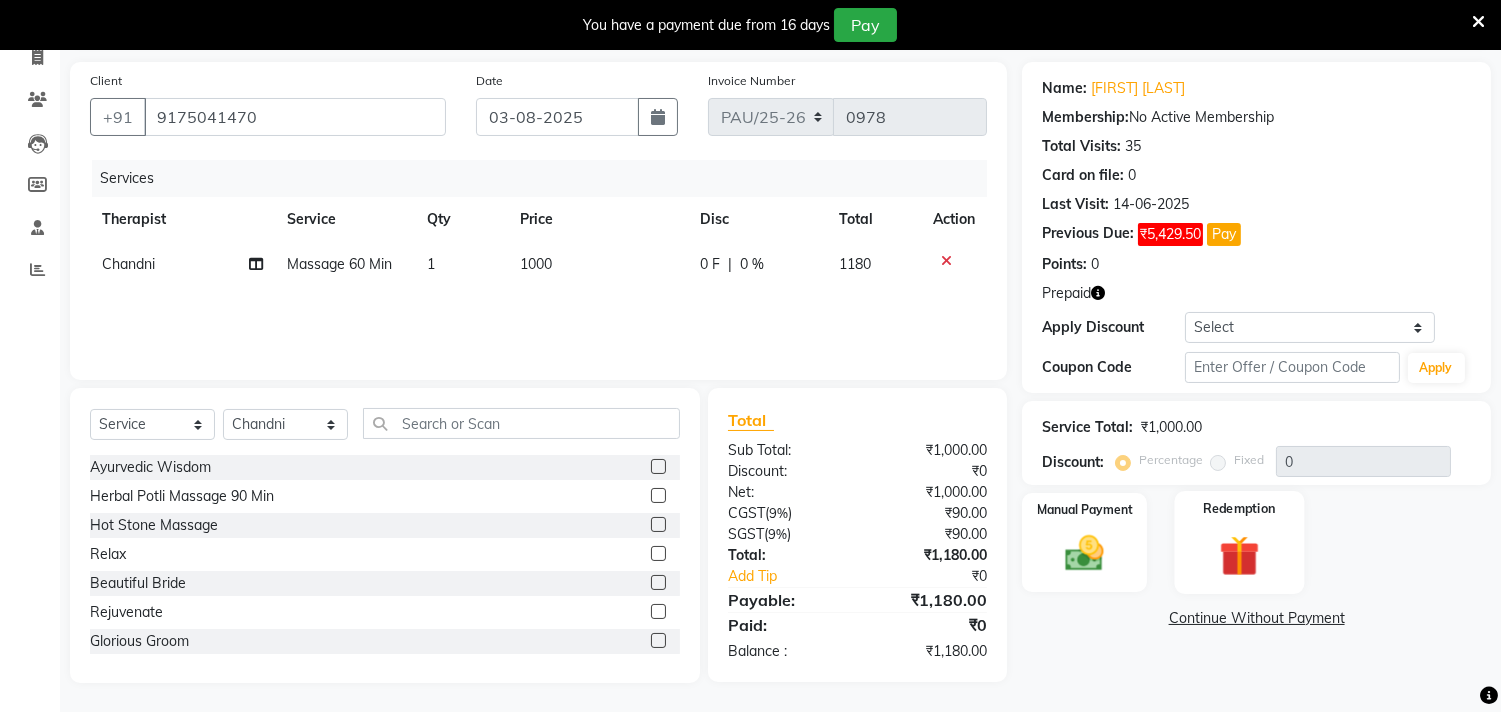 click 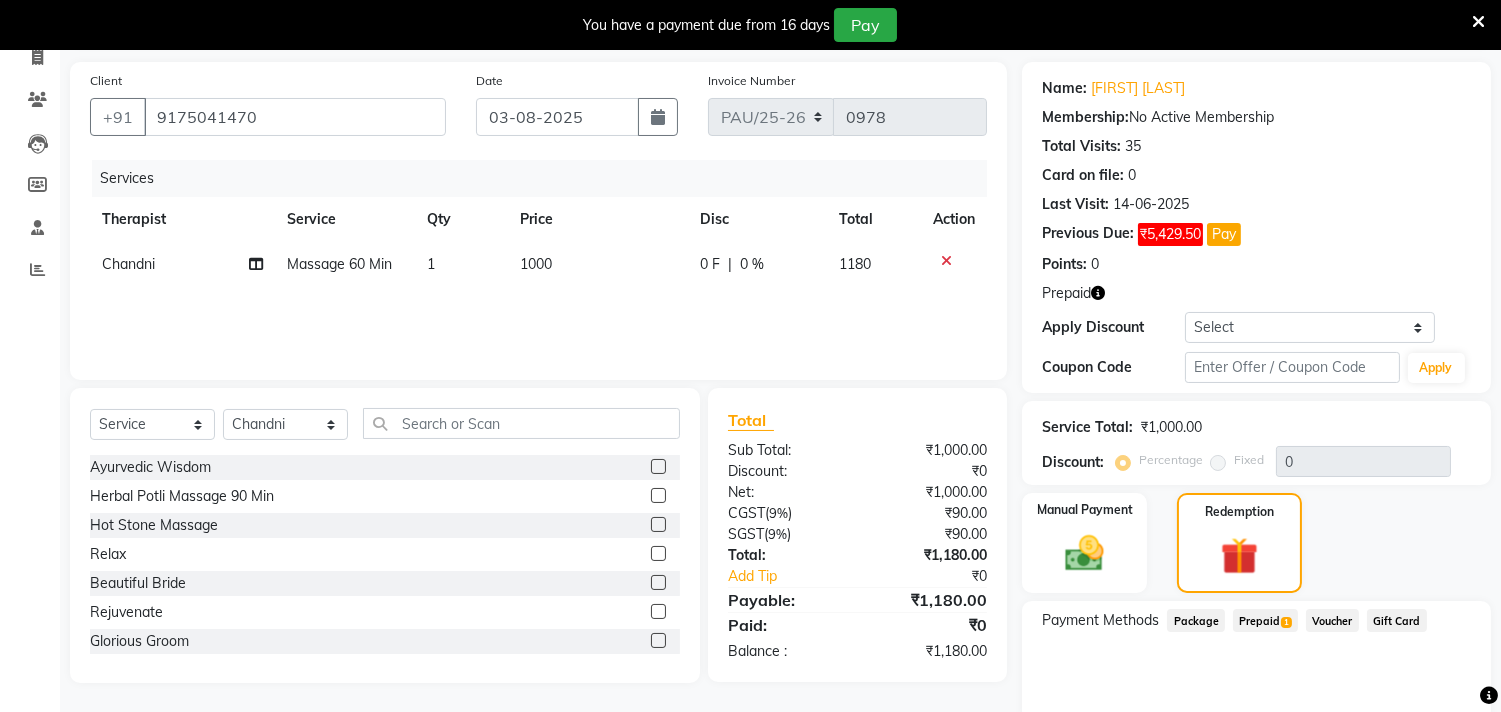 click on "Prepaid  1" 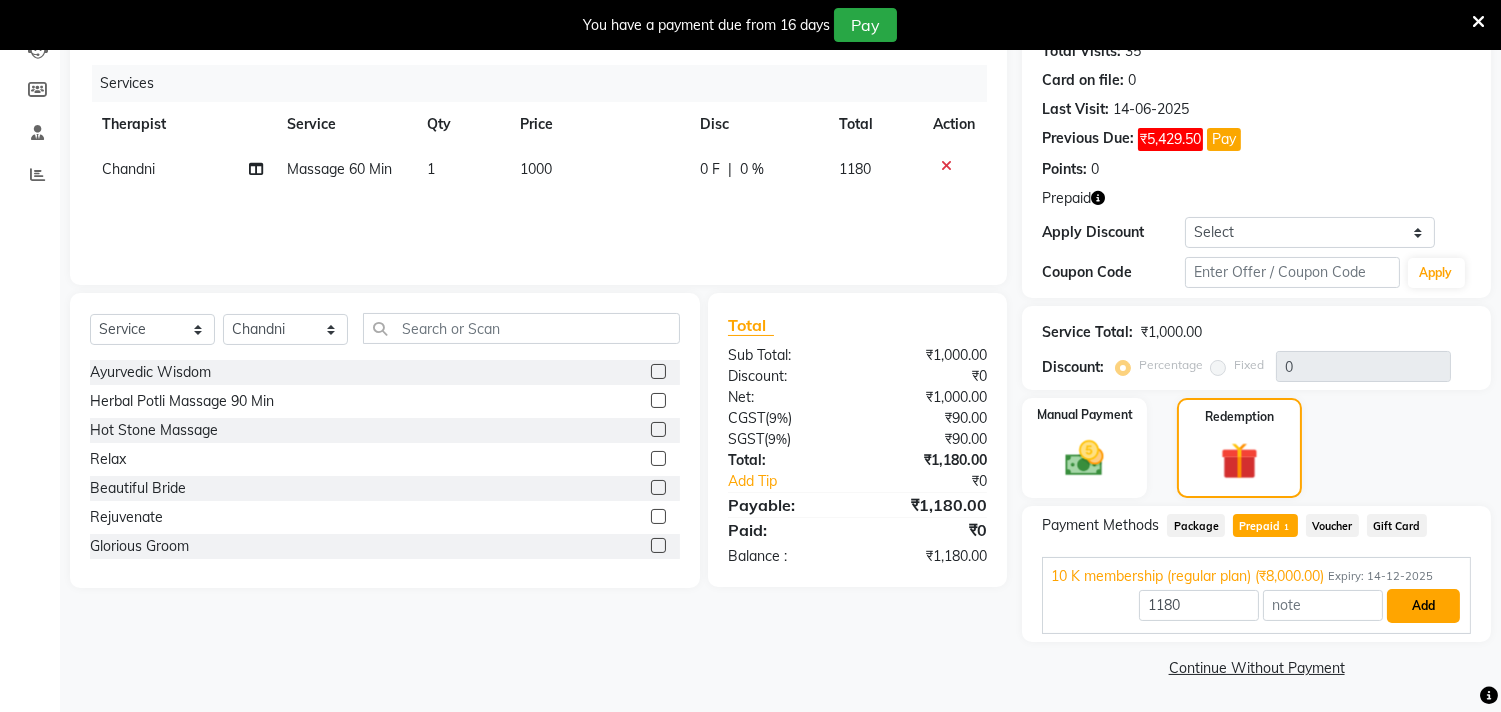 click on "Add" at bounding box center (1423, 606) 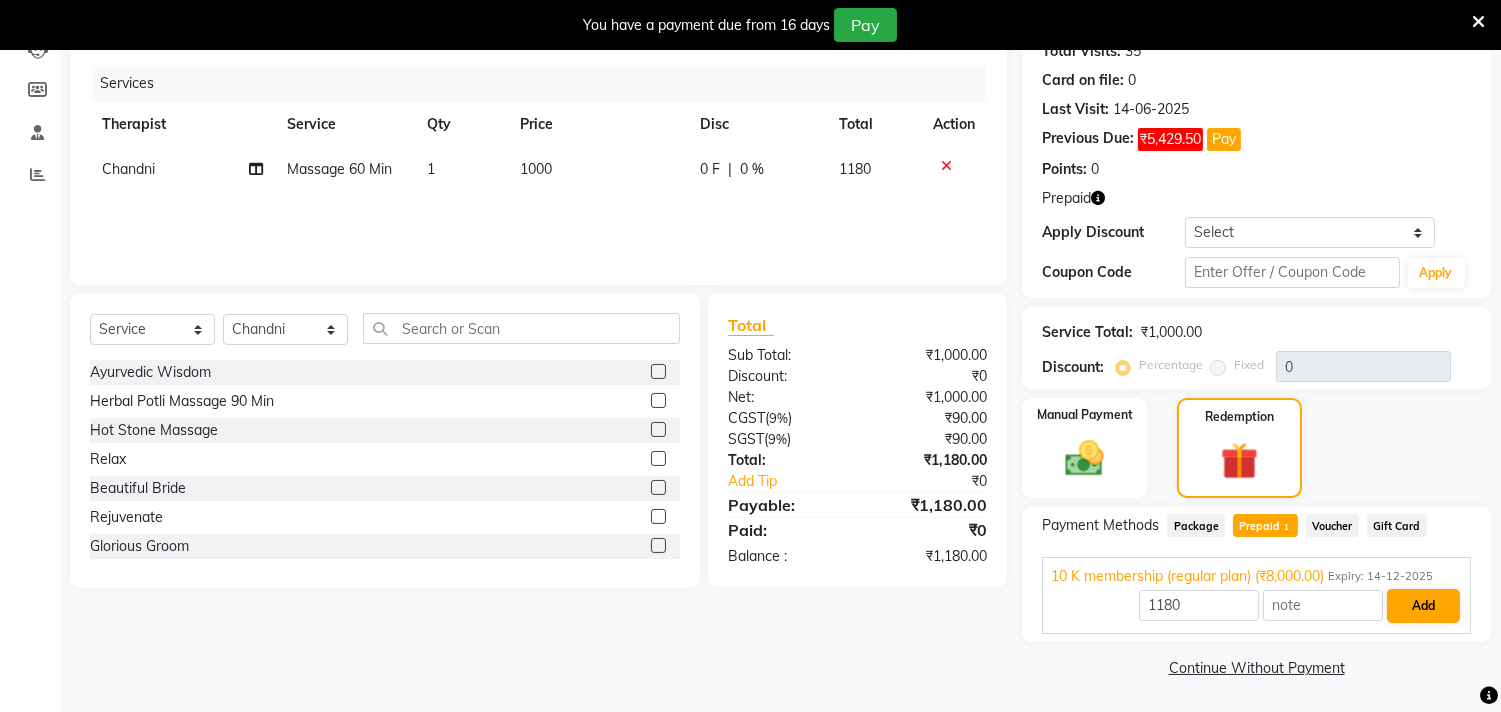 scroll, scrollTop: 216, scrollLeft: 0, axis: vertical 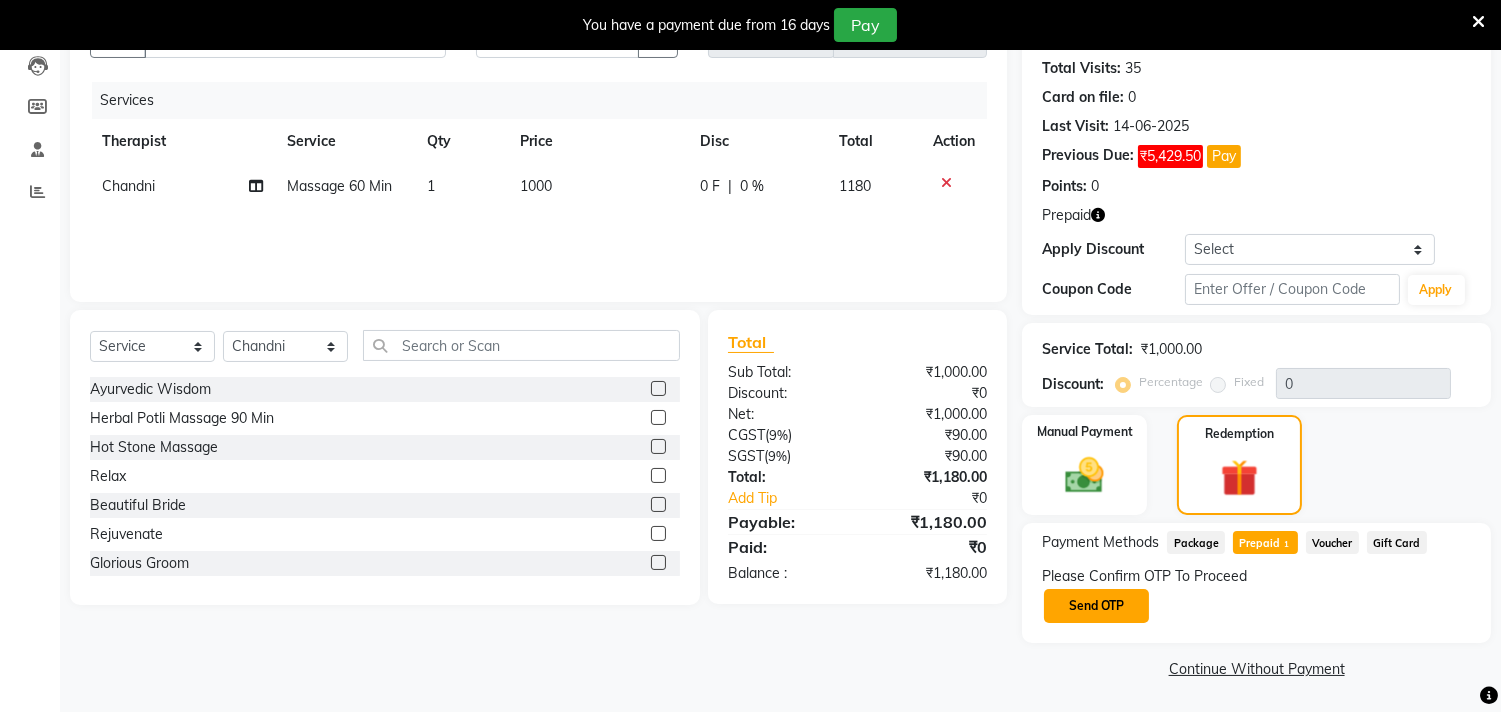 click on "Send OTP" 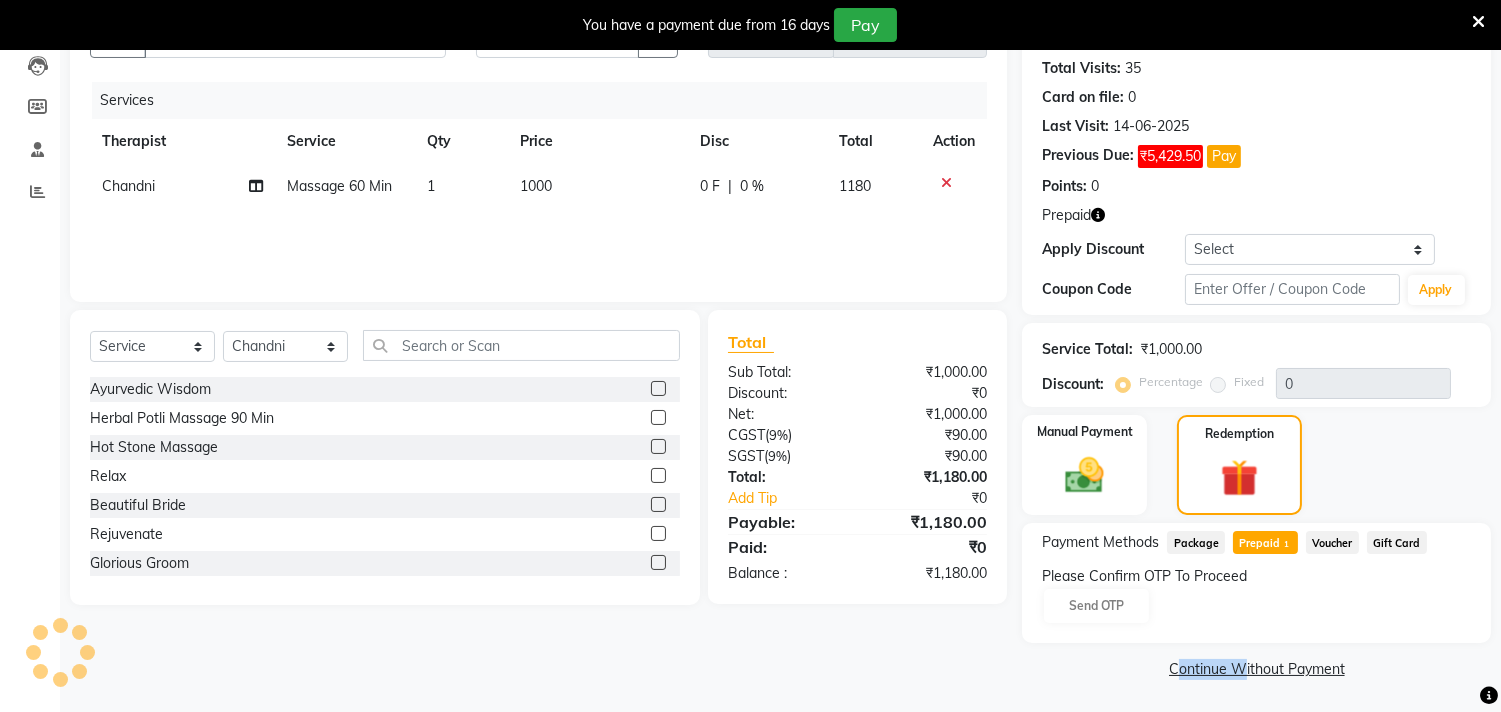 click on "Please Confirm OTP To Proceed Send OTP" 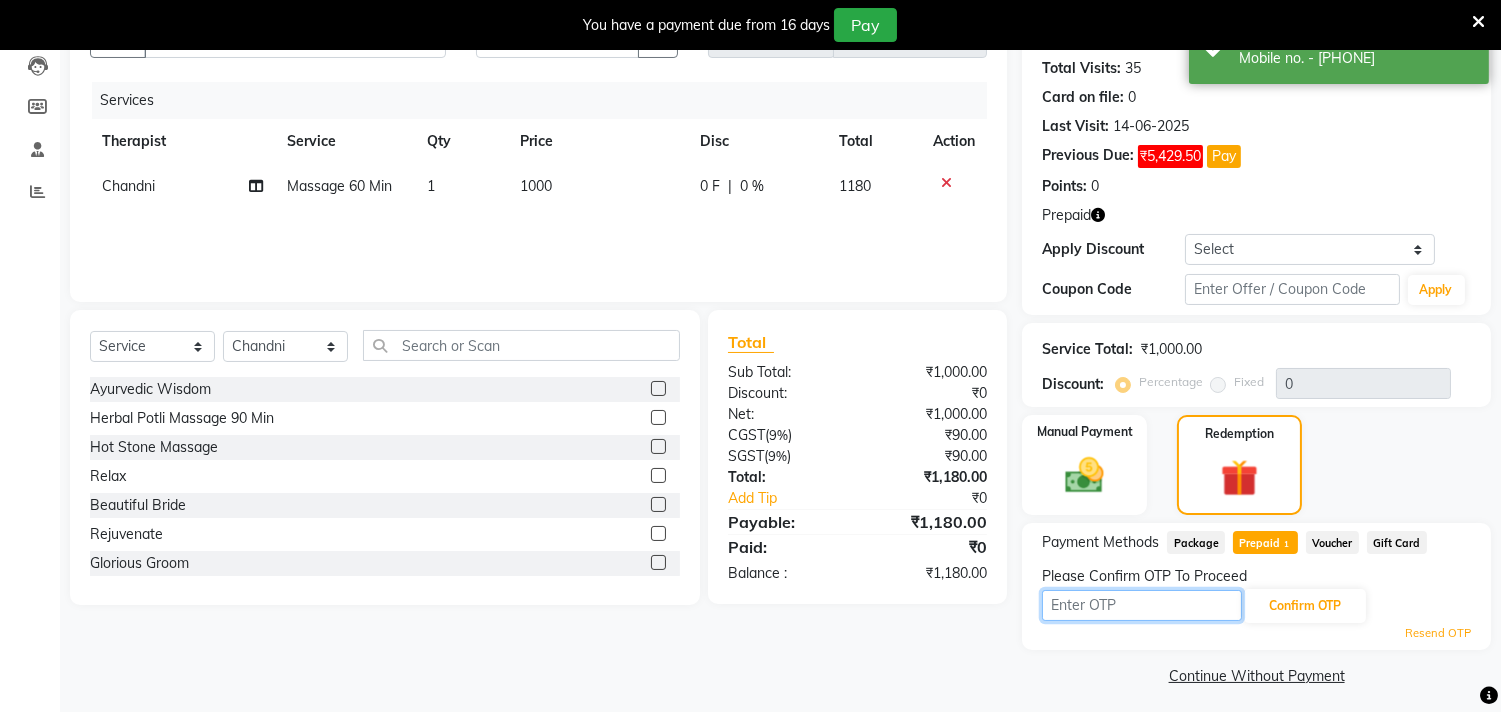 click at bounding box center (1142, 605) 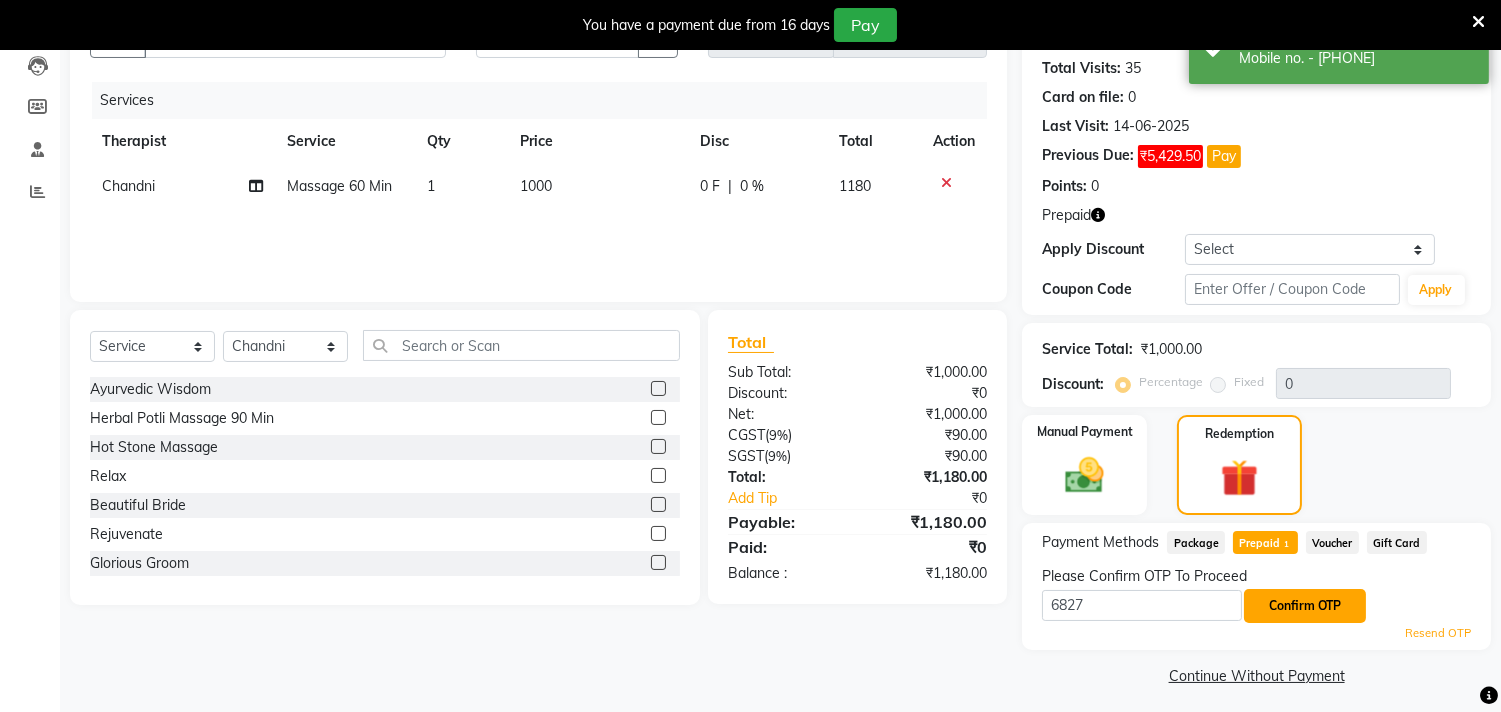 click on "Confirm OTP" 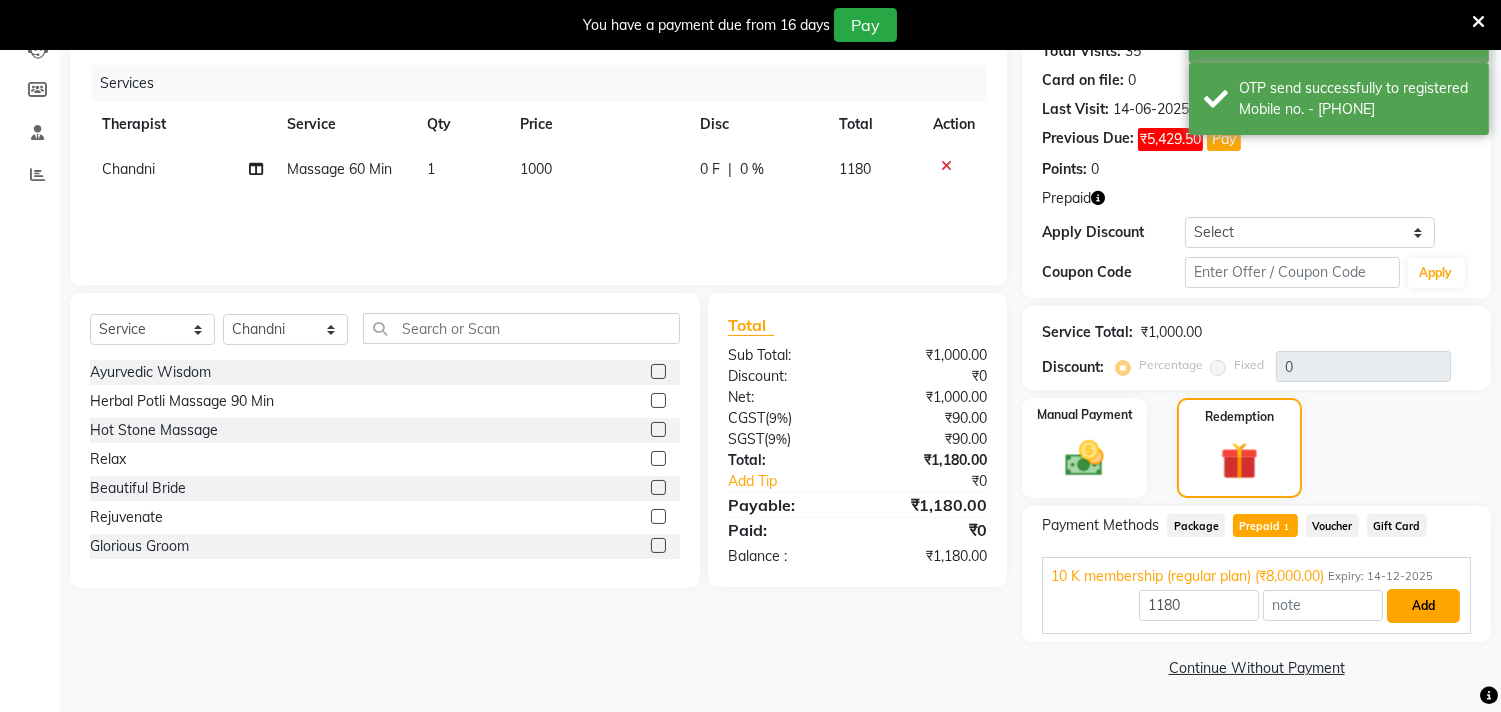 click on "Add" at bounding box center (1423, 606) 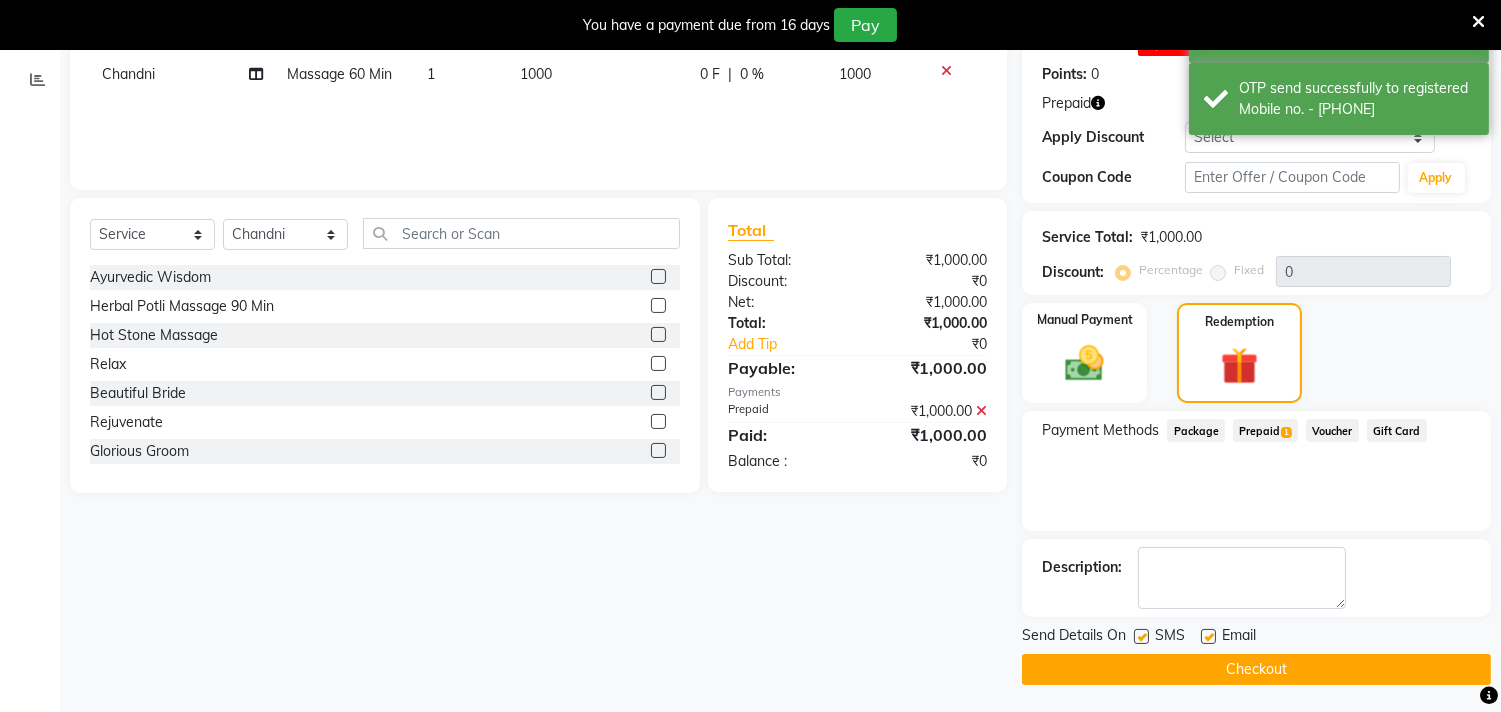 scroll, scrollTop: 330, scrollLeft: 0, axis: vertical 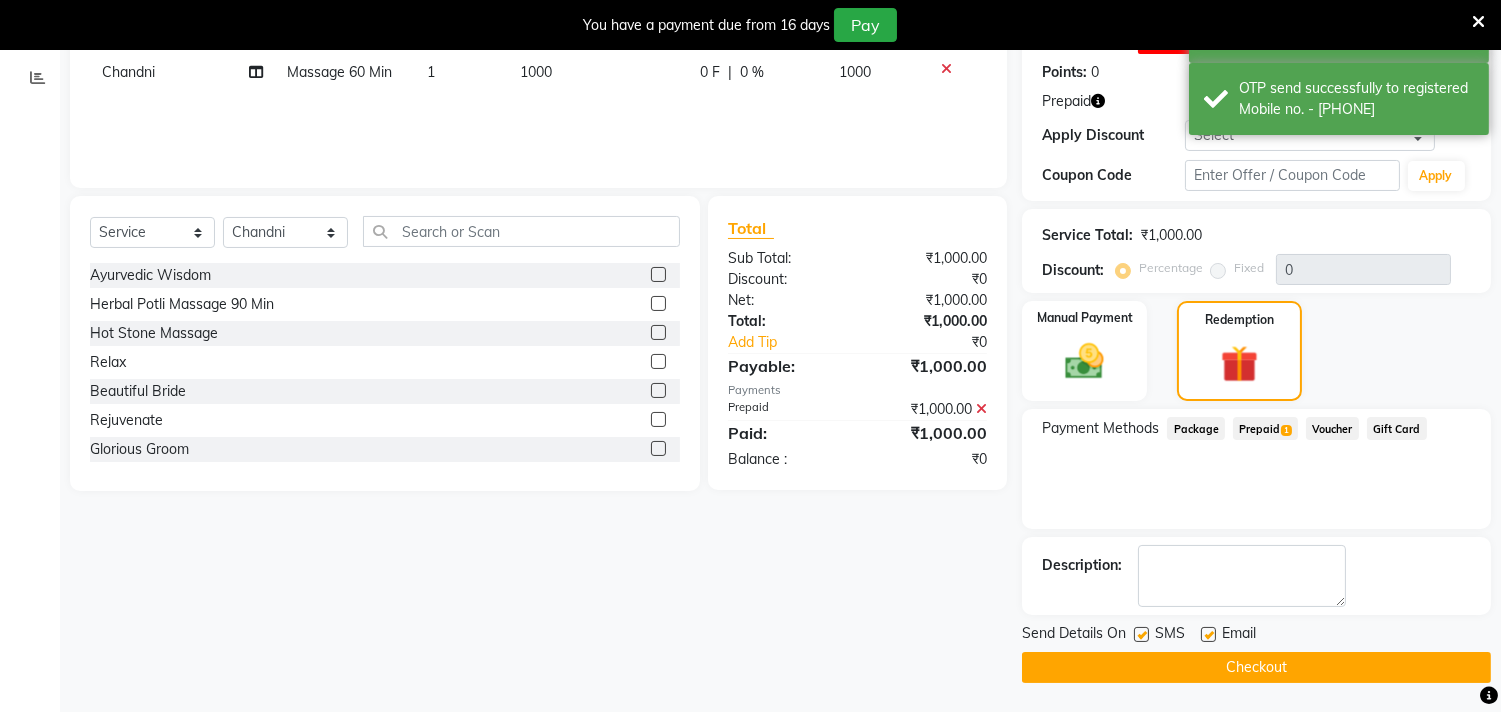 click on "Checkout" 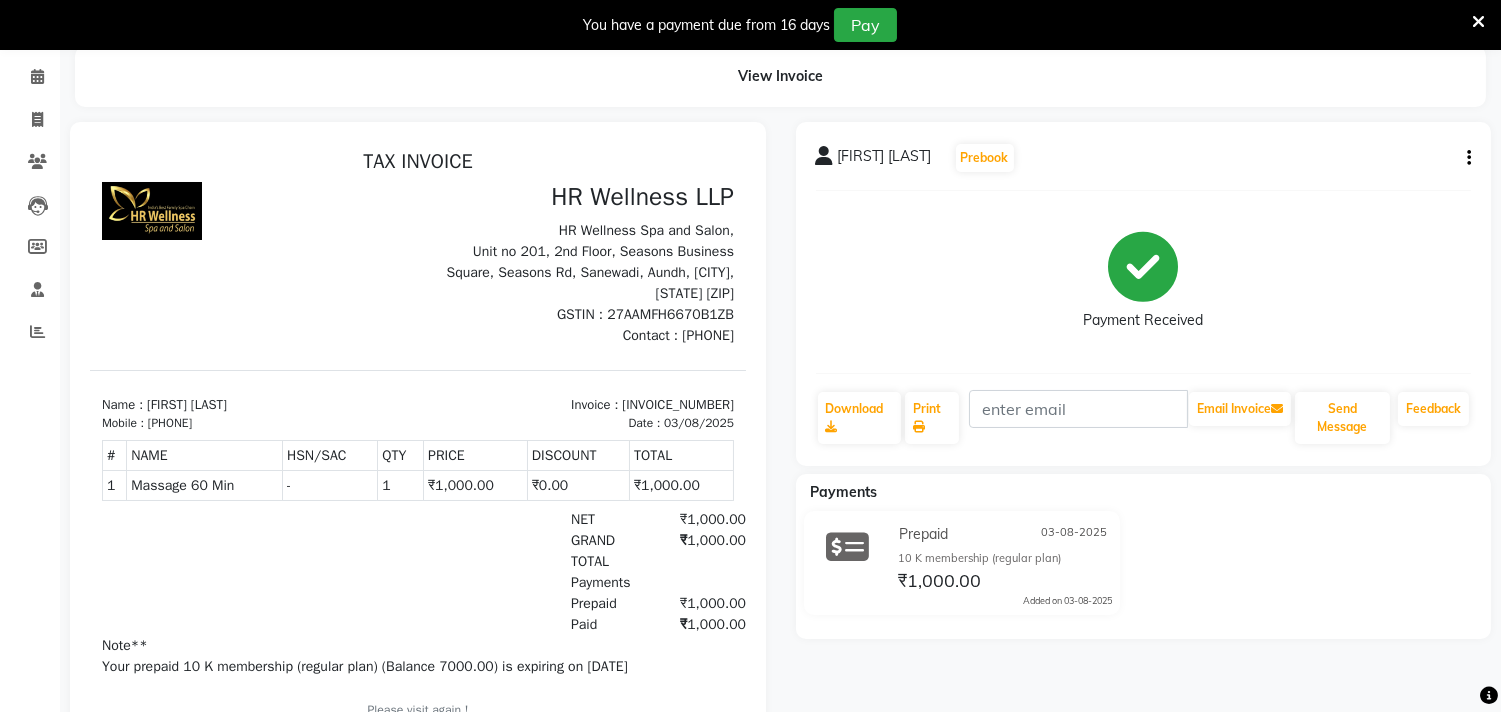 scroll, scrollTop: 0, scrollLeft: 0, axis: both 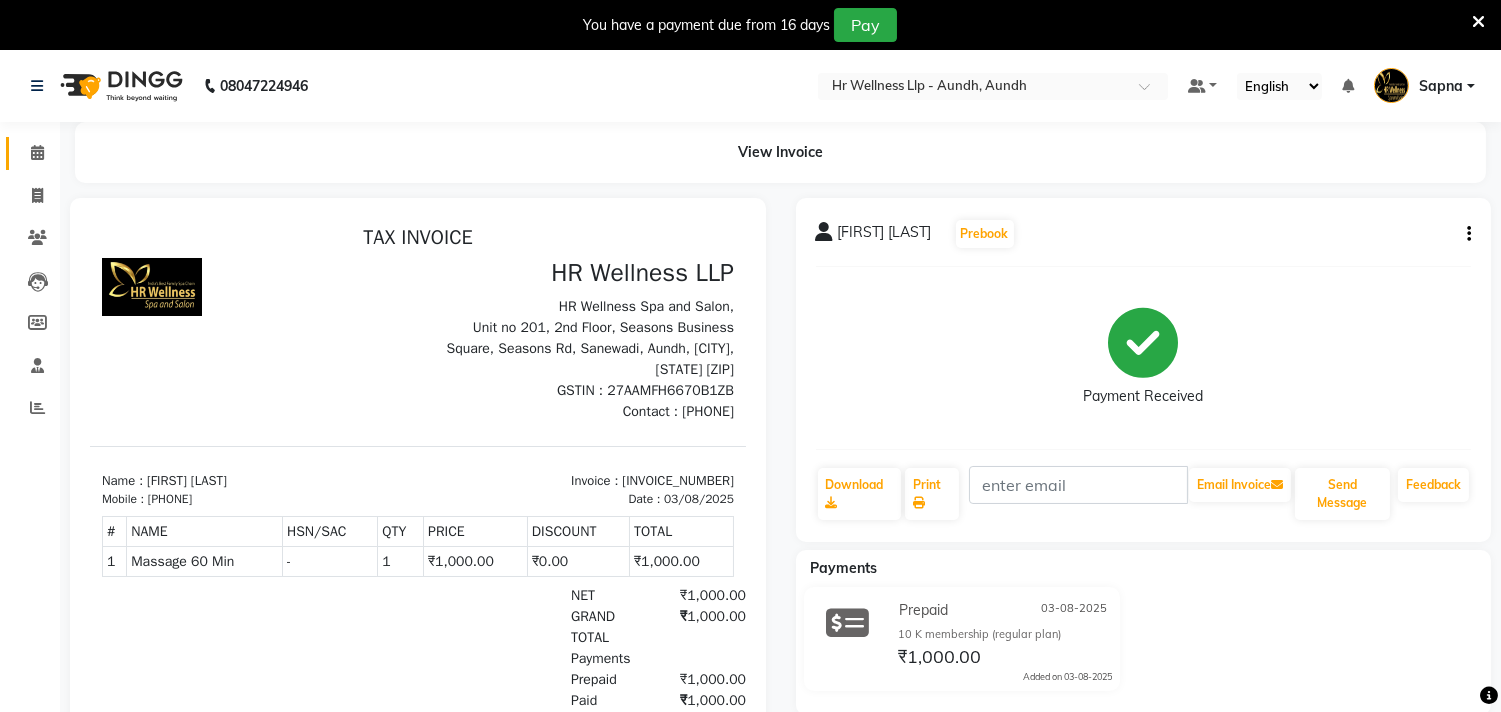click 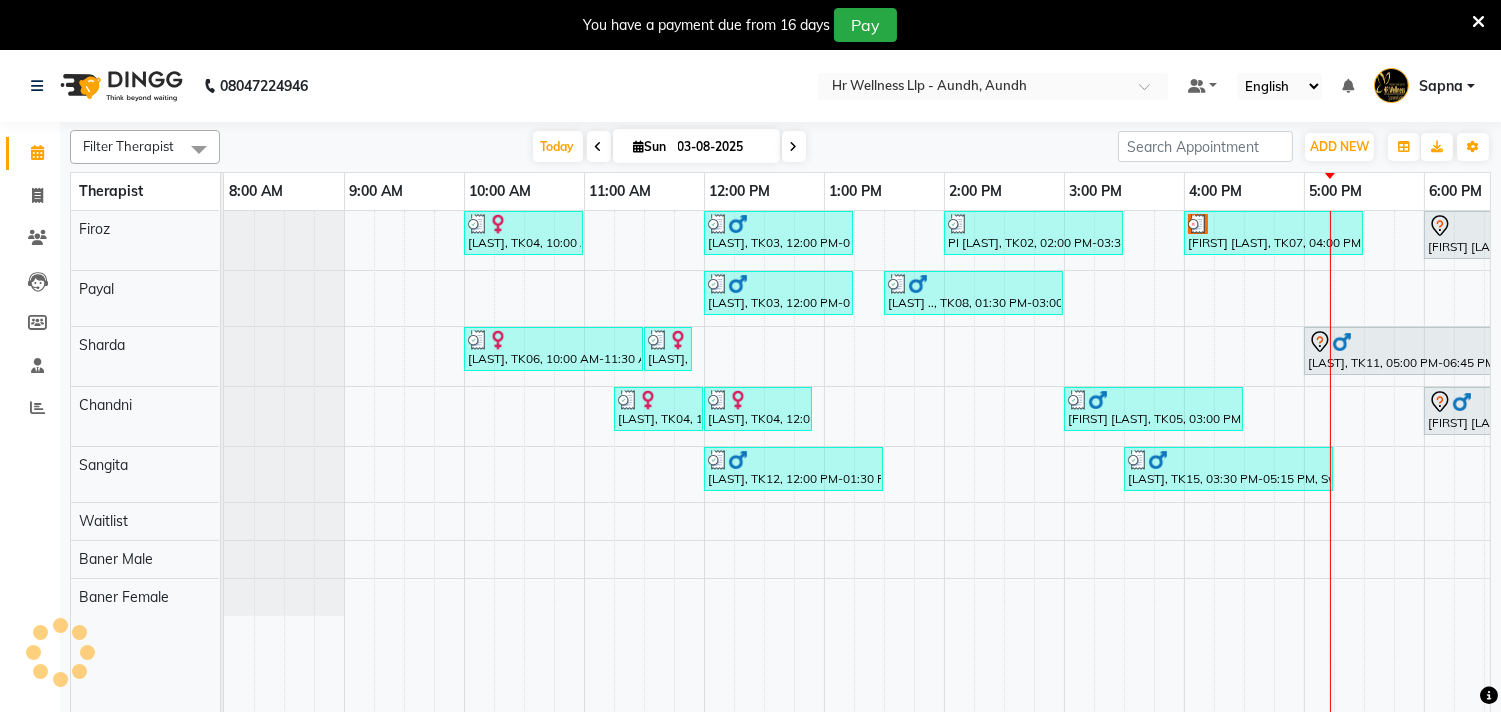 scroll, scrollTop: 0, scrollLeft: 0, axis: both 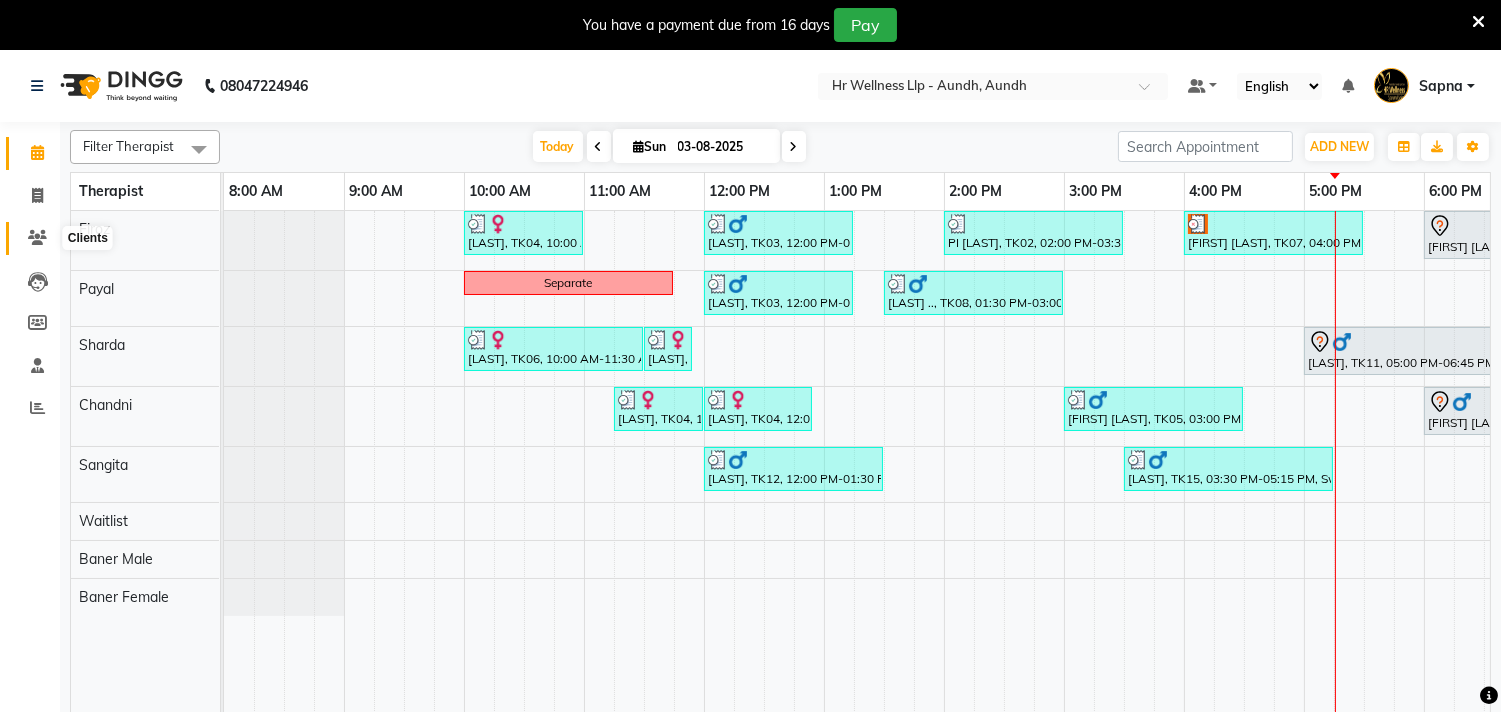 click 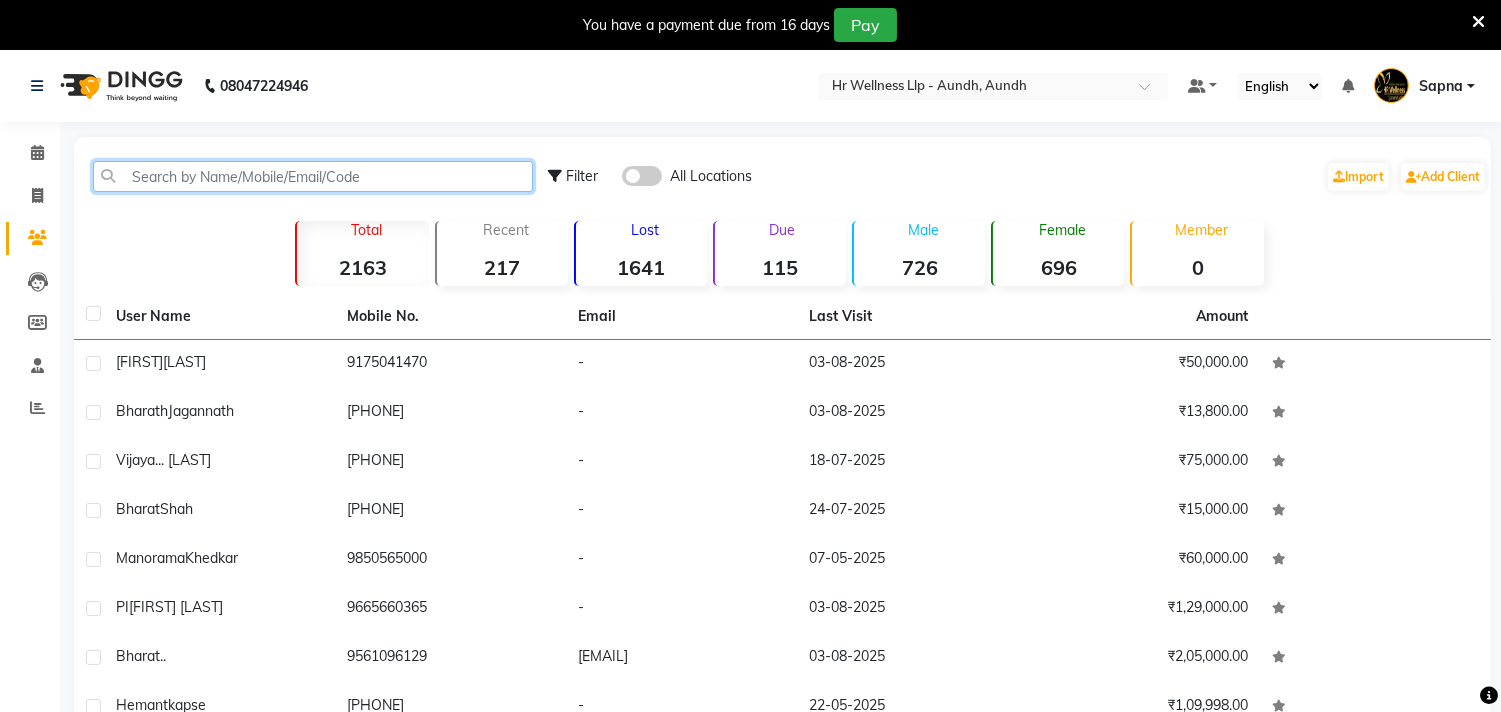 click 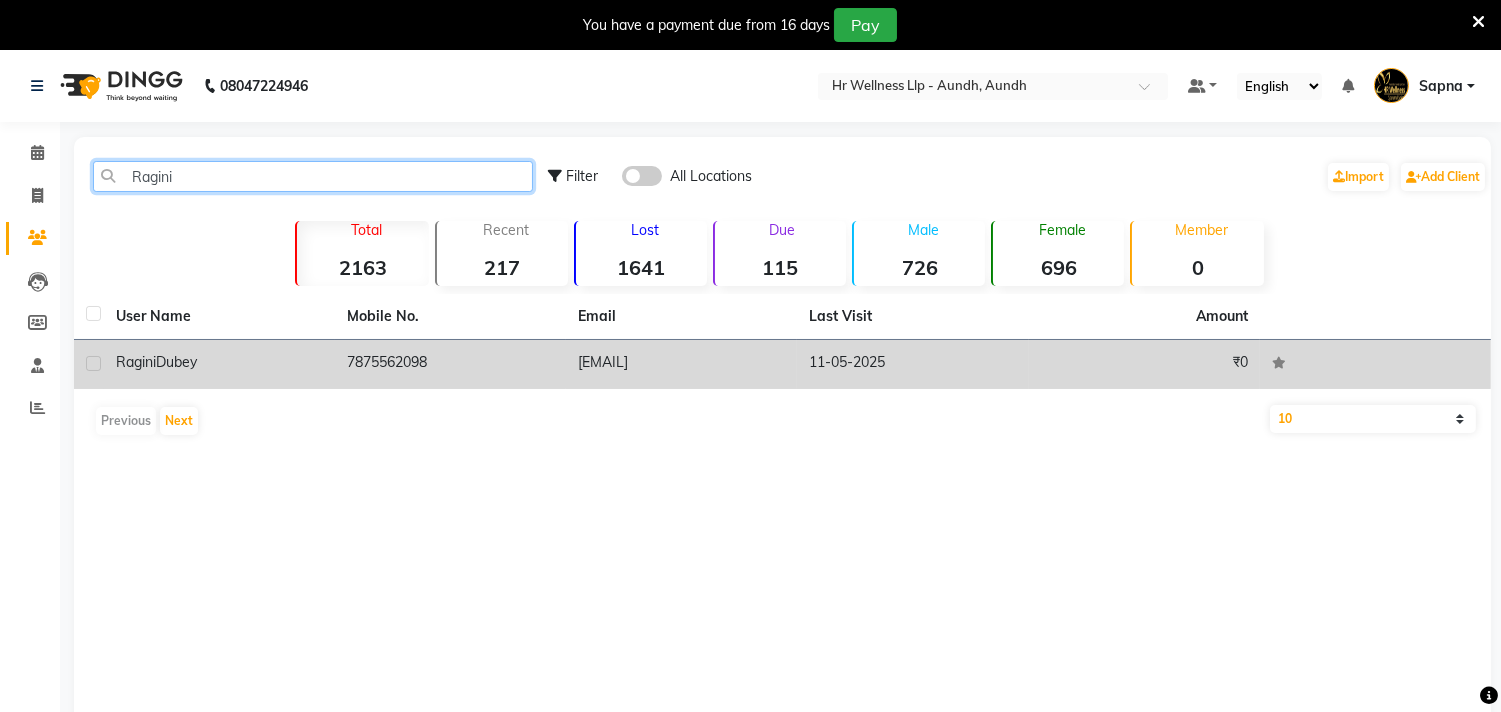 type on "Ragini" 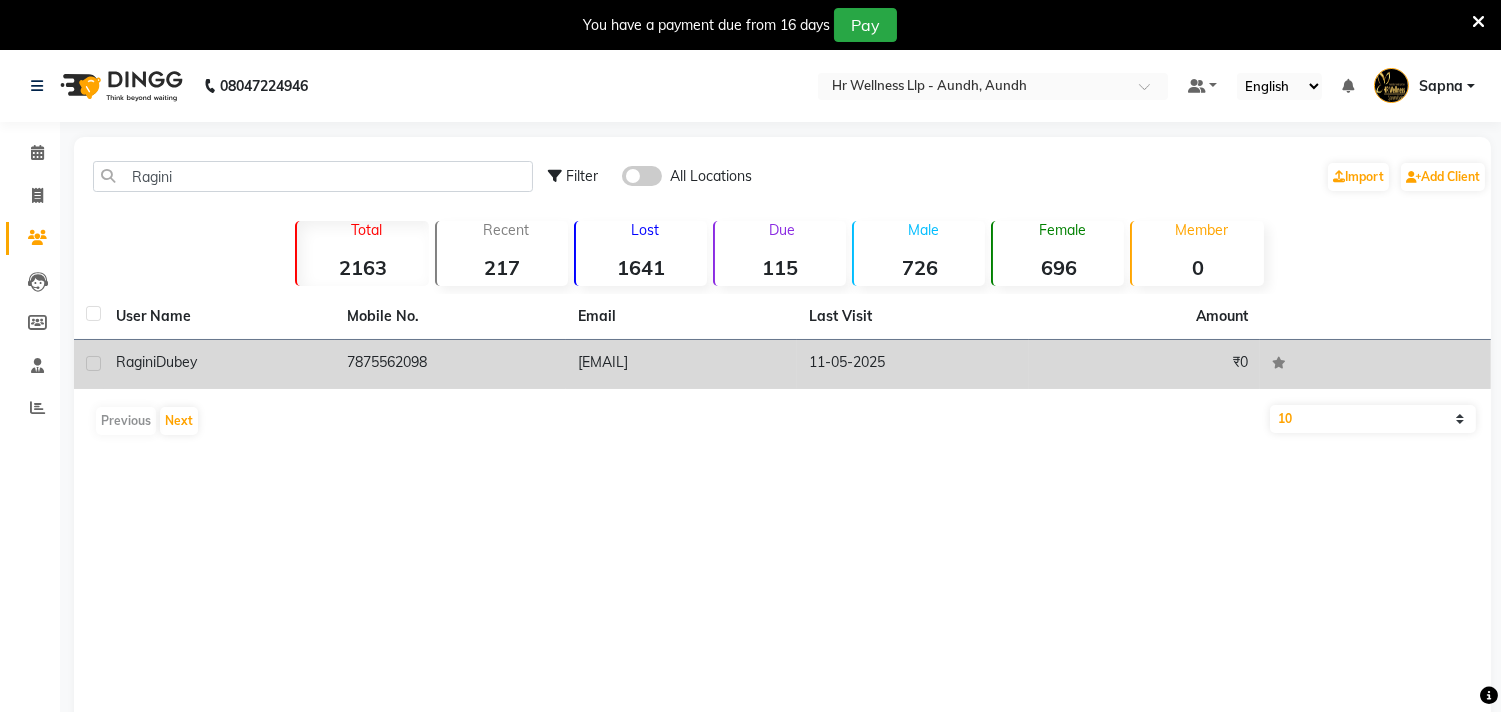 click on "7875562098" 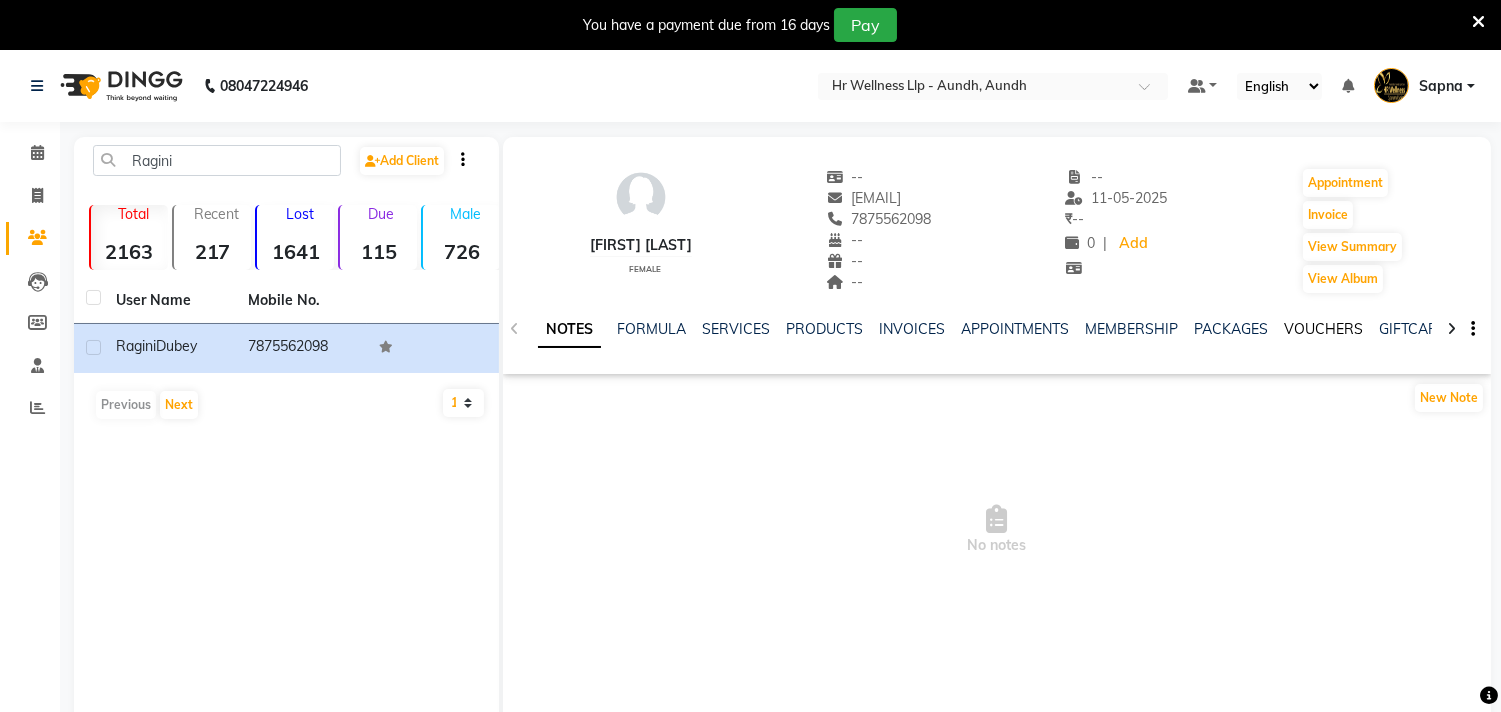 click on "VOUCHERS" 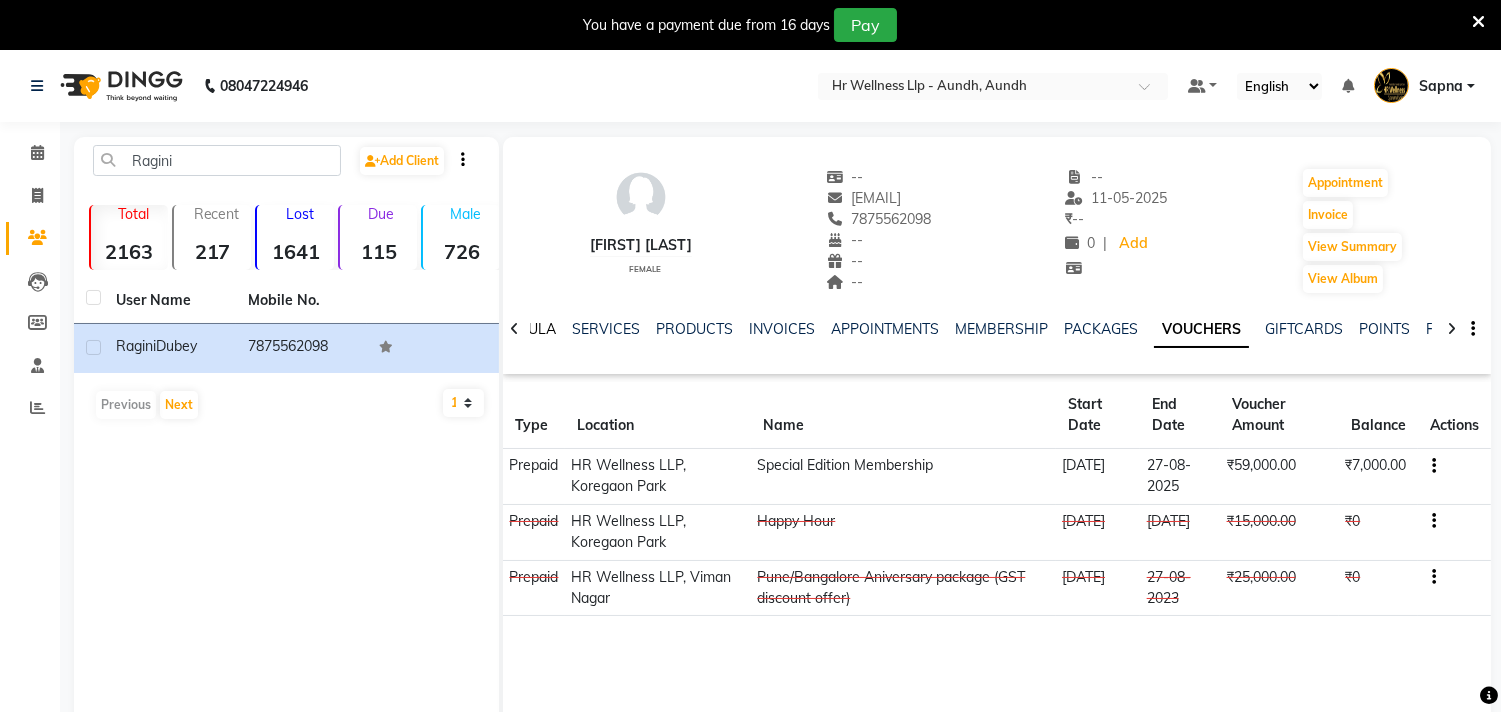 click on "FORMULA" 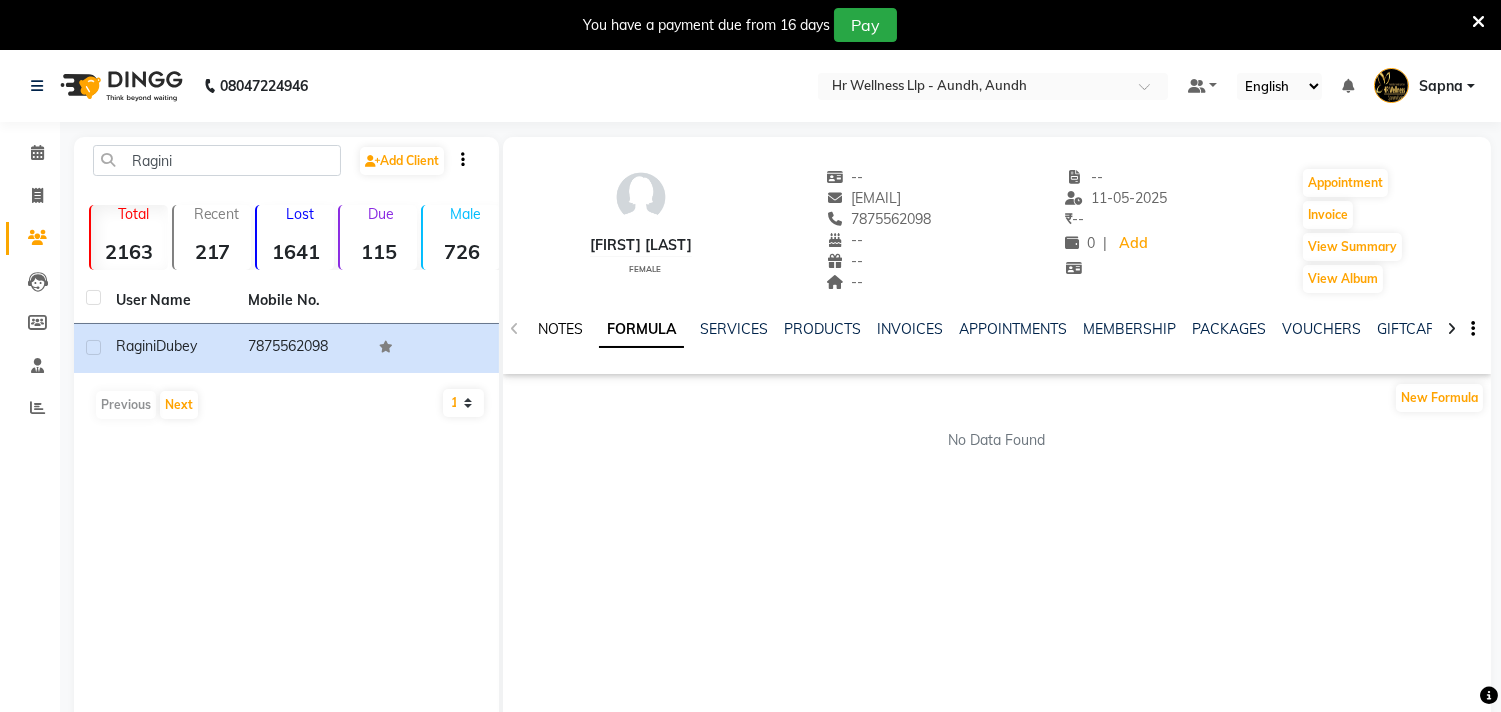 click on "NOTES" 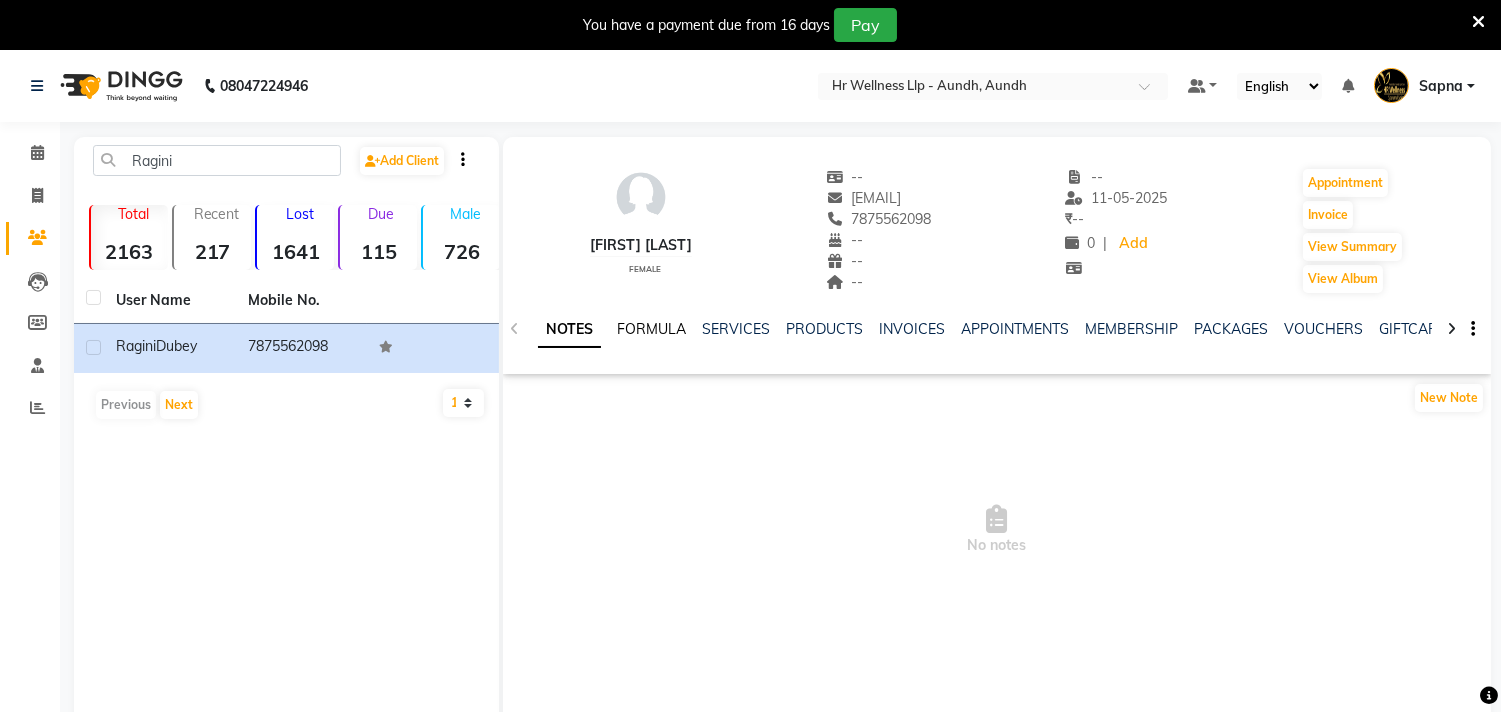 click on "FORMULA" 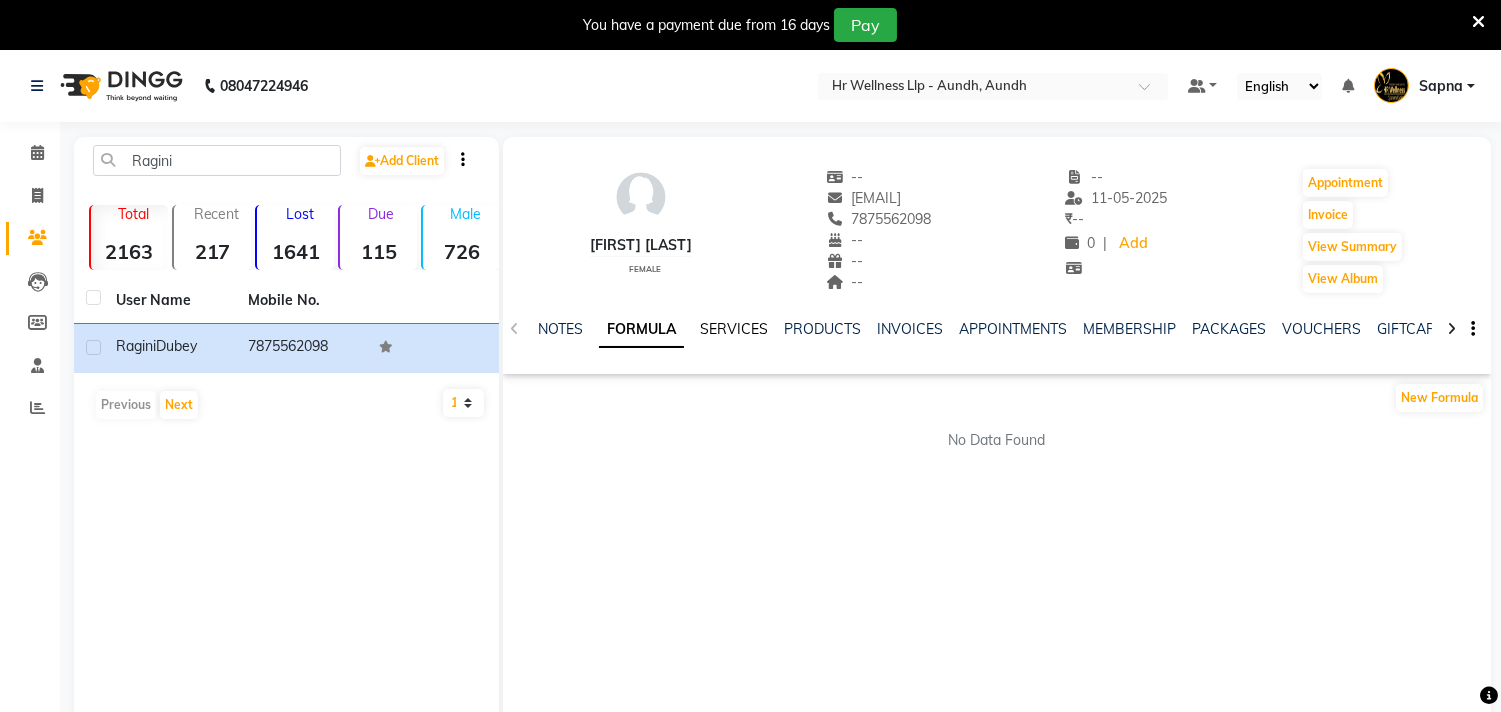 click on "SERVICES" 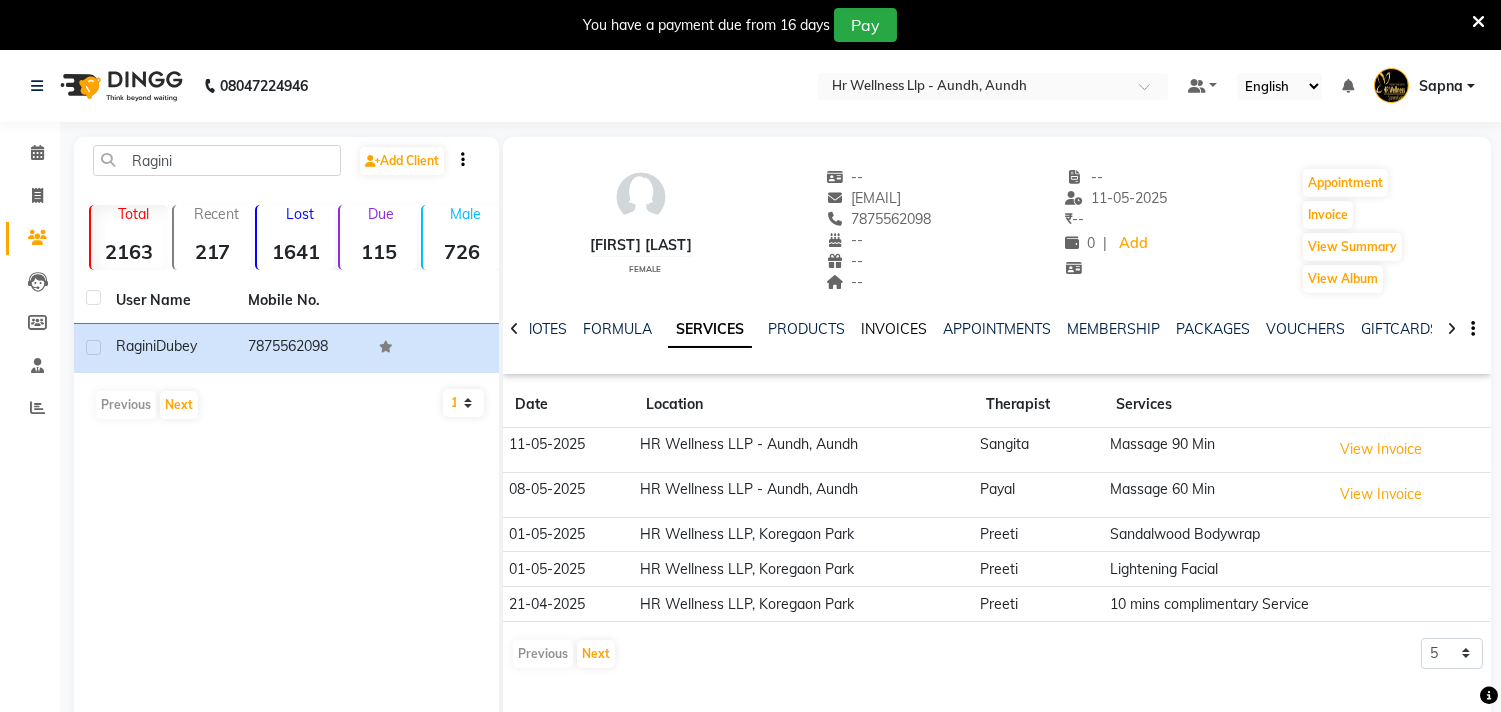 click on "INVOICES" 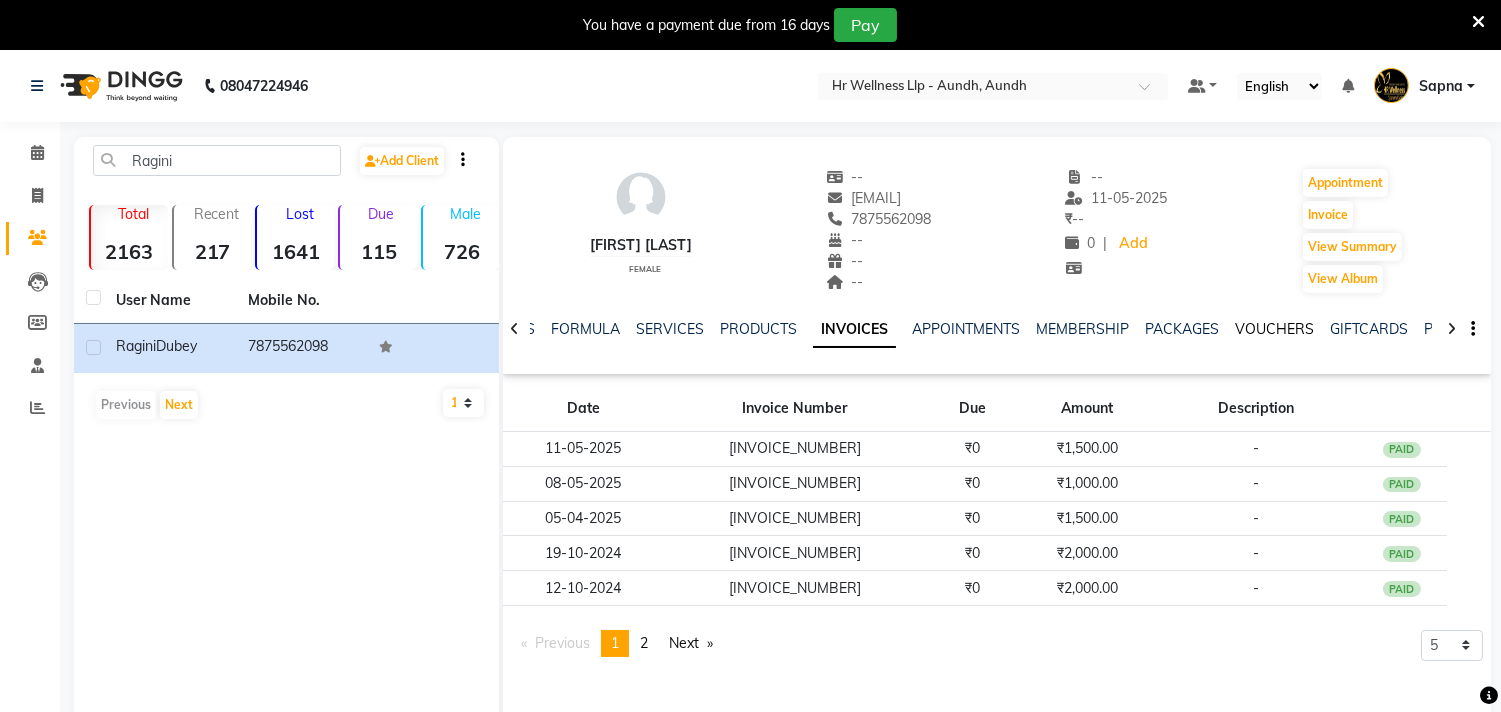 click on "VOUCHERS" 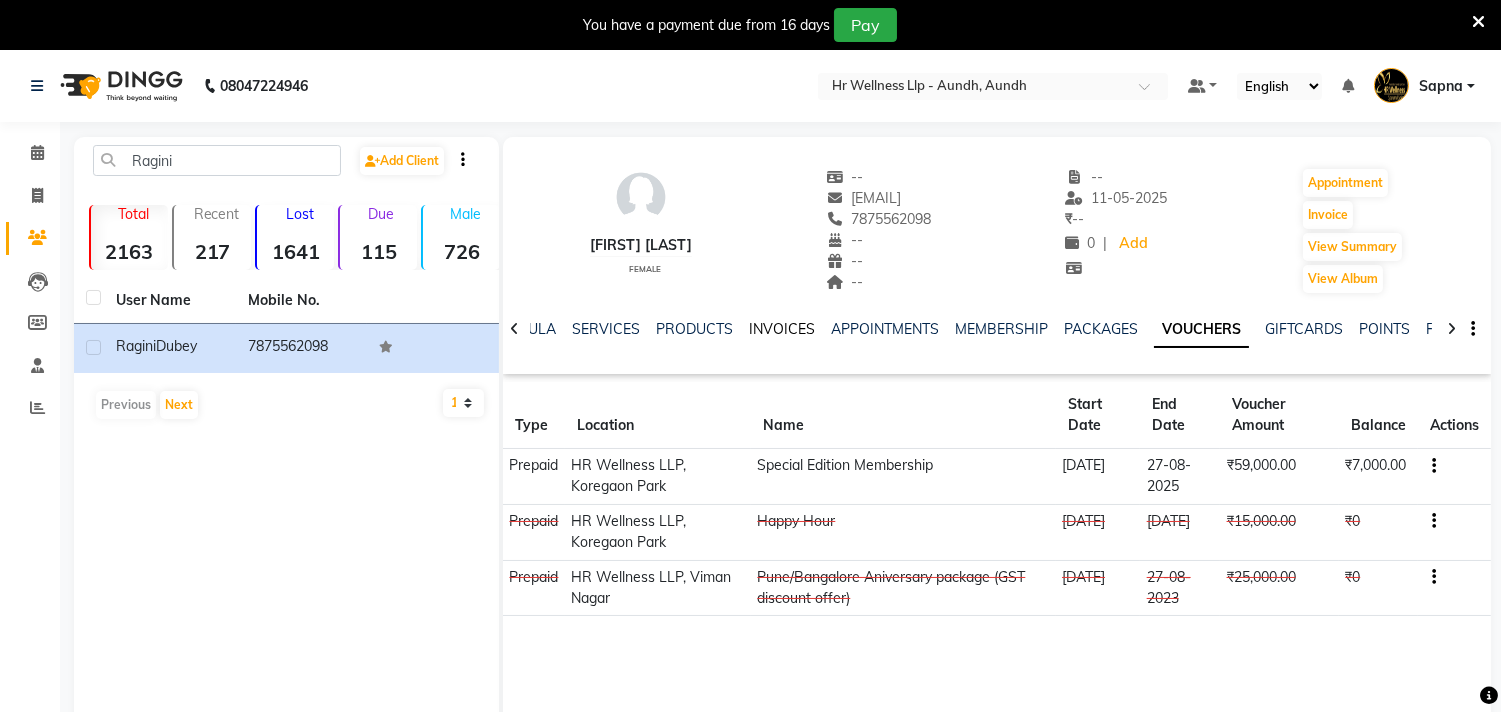 click on "INVOICES" 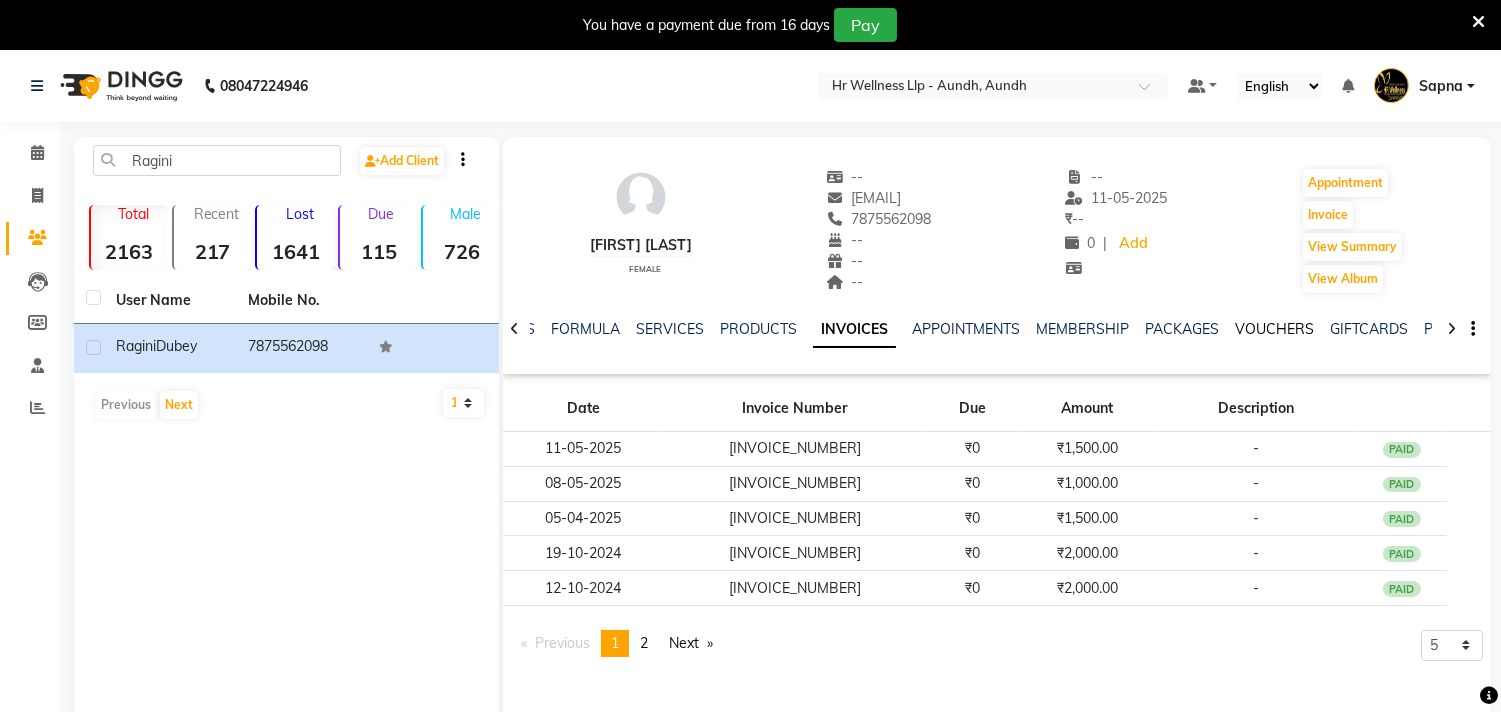 click on "VOUCHERS" 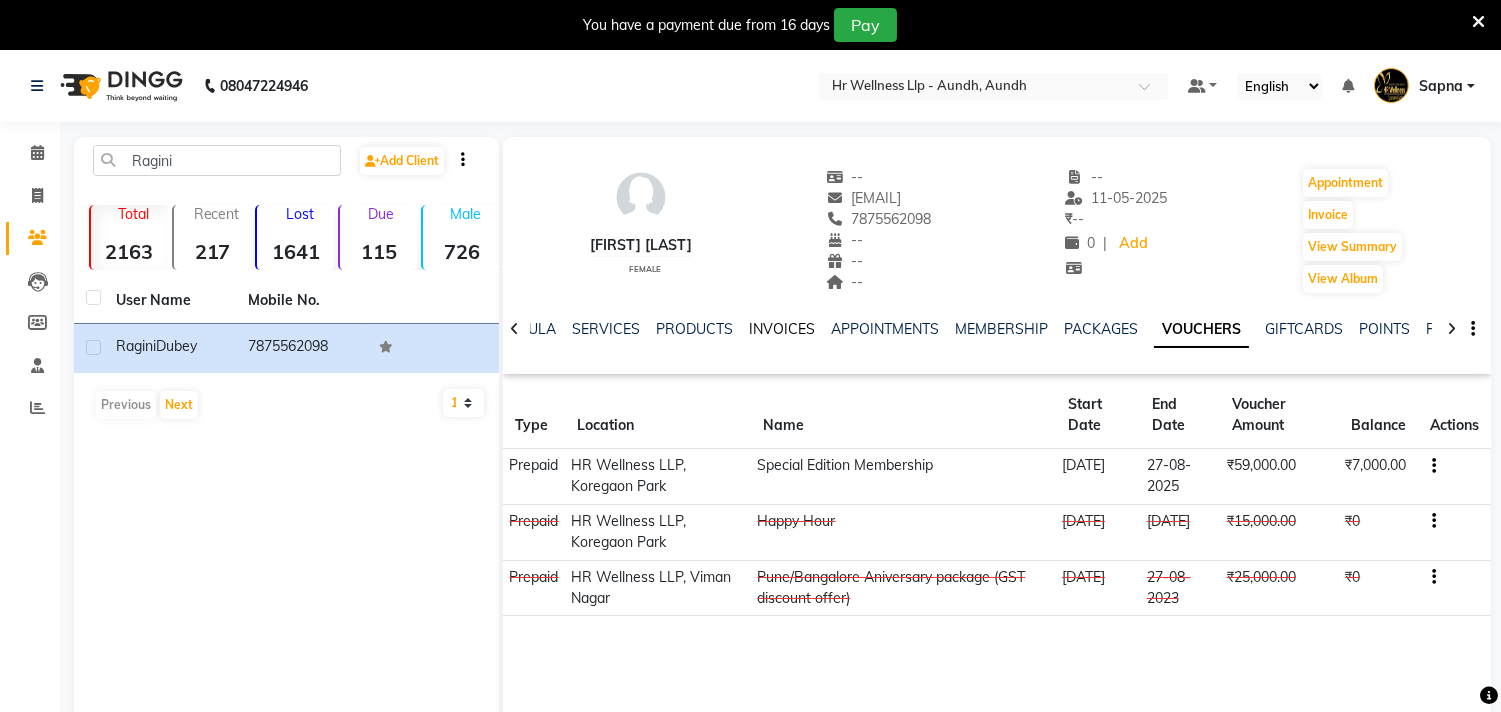 click on "INVOICES" 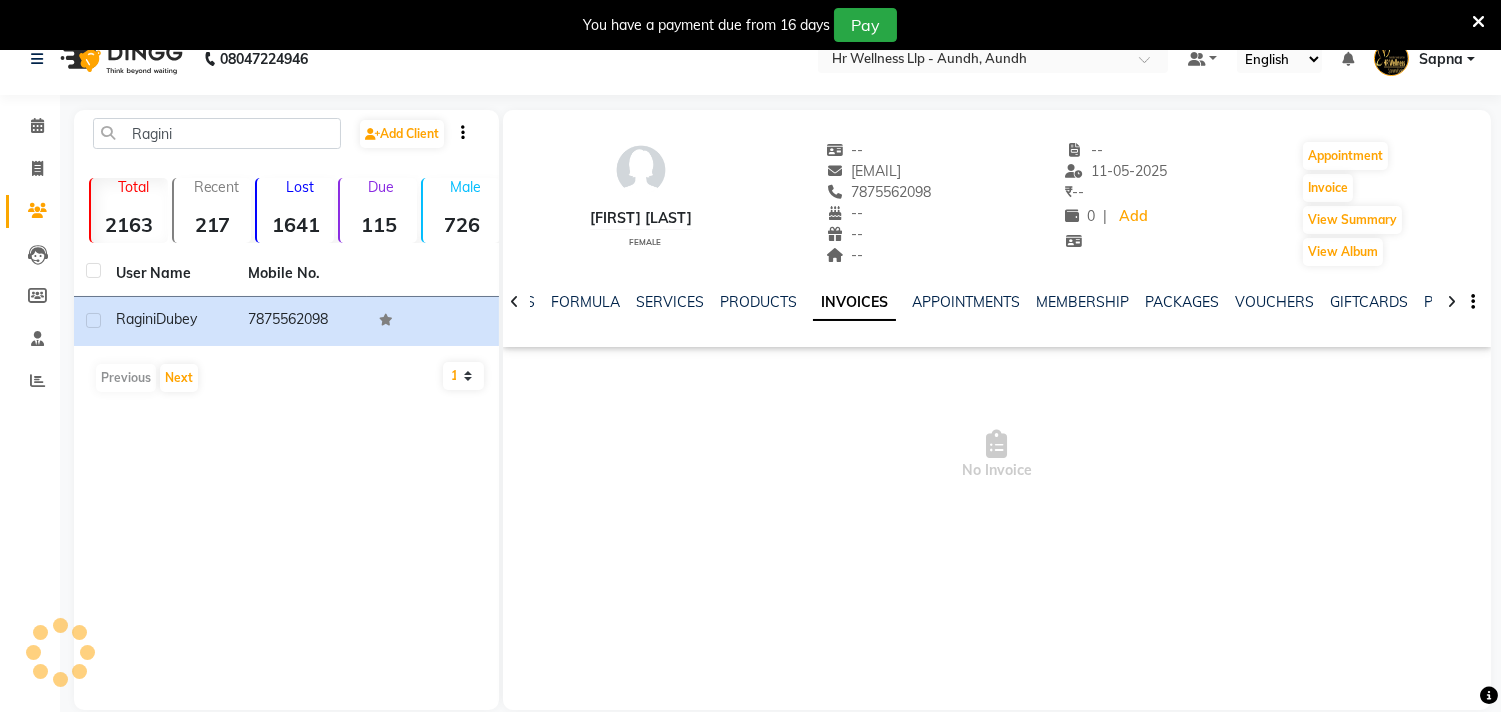 scroll, scrollTop: 54, scrollLeft: 0, axis: vertical 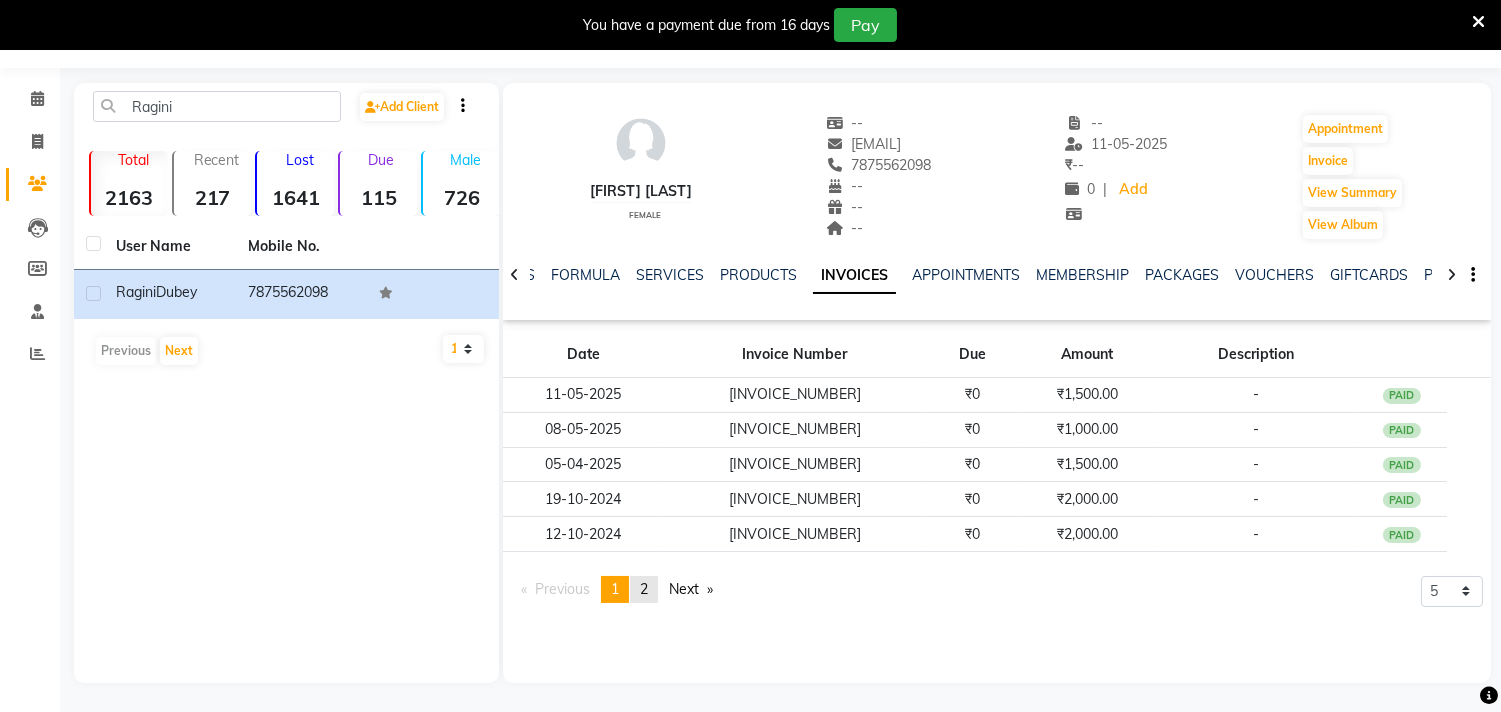 click on "2" 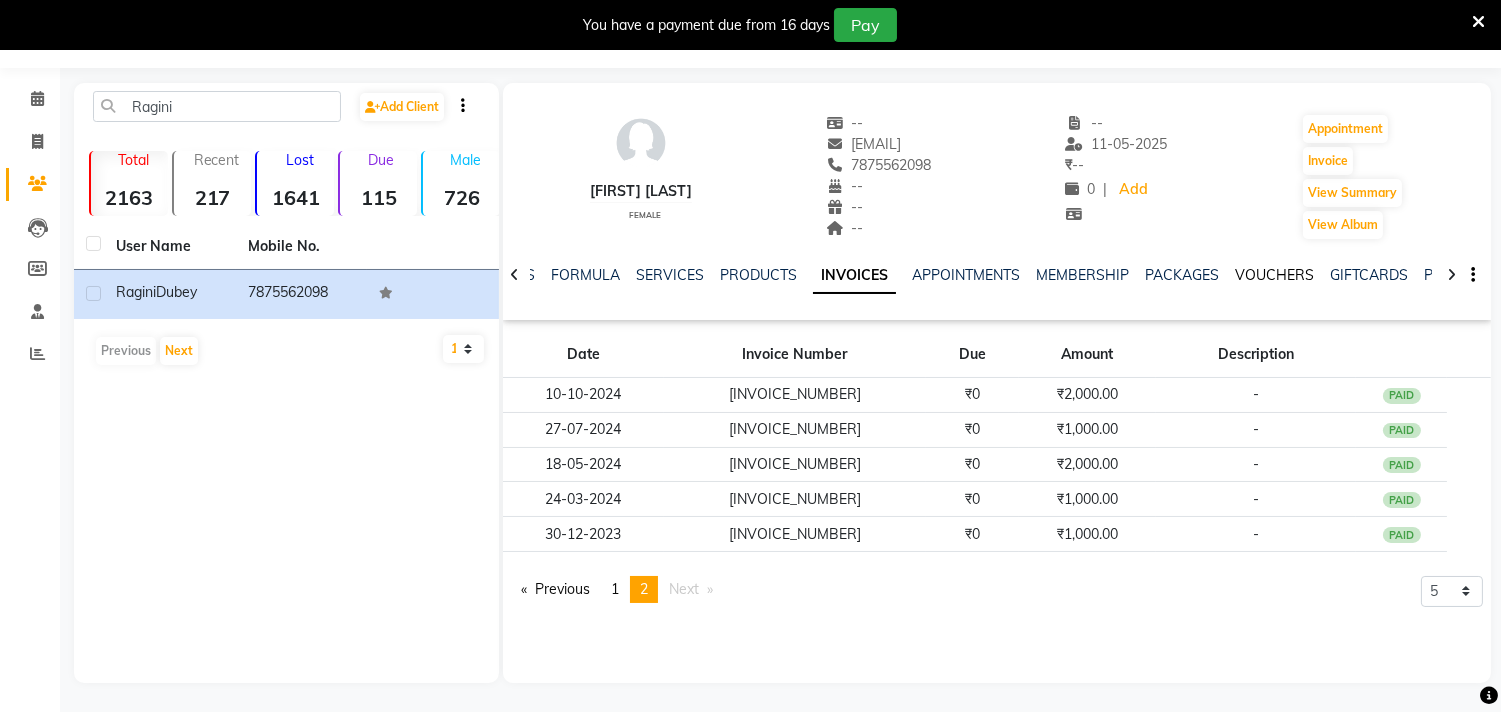 click on "VOUCHERS" 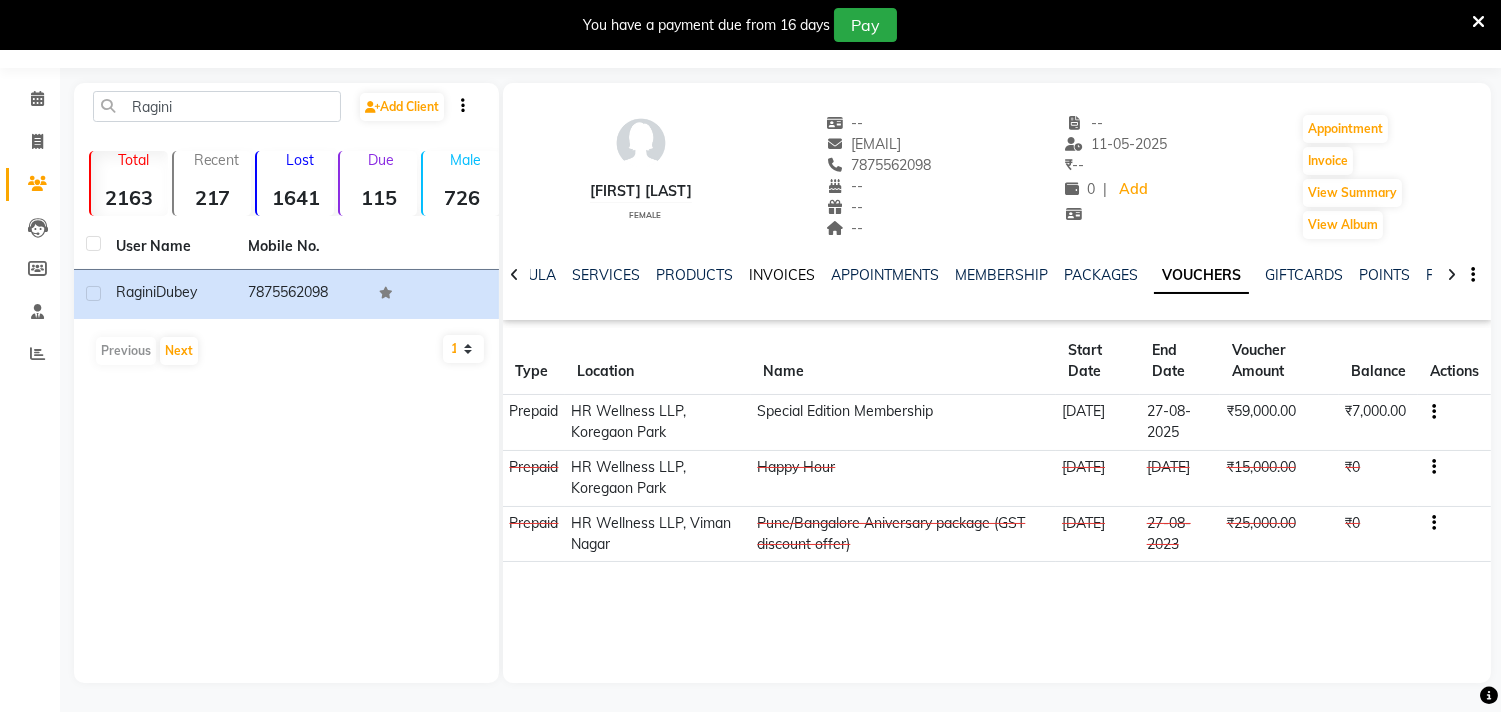 click on "INVOICES" 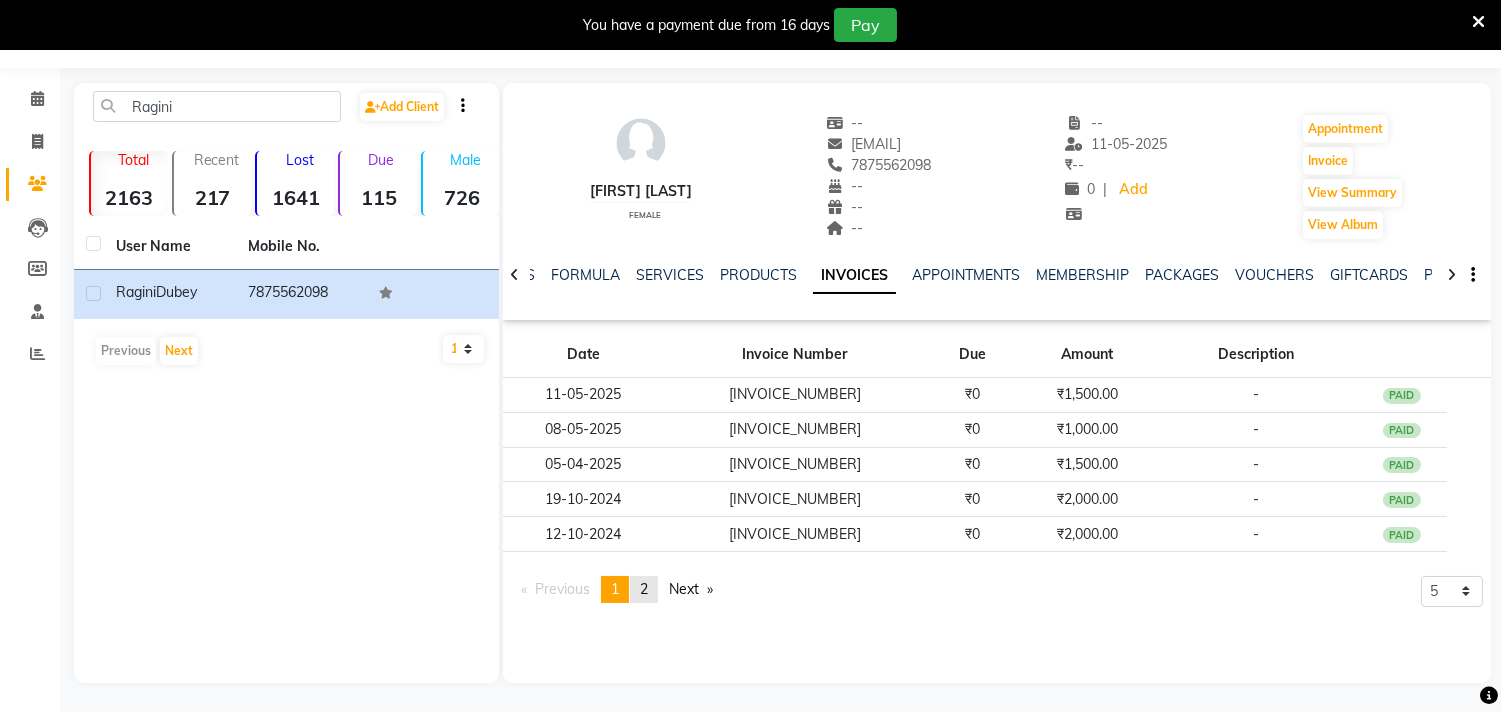 click on "2" 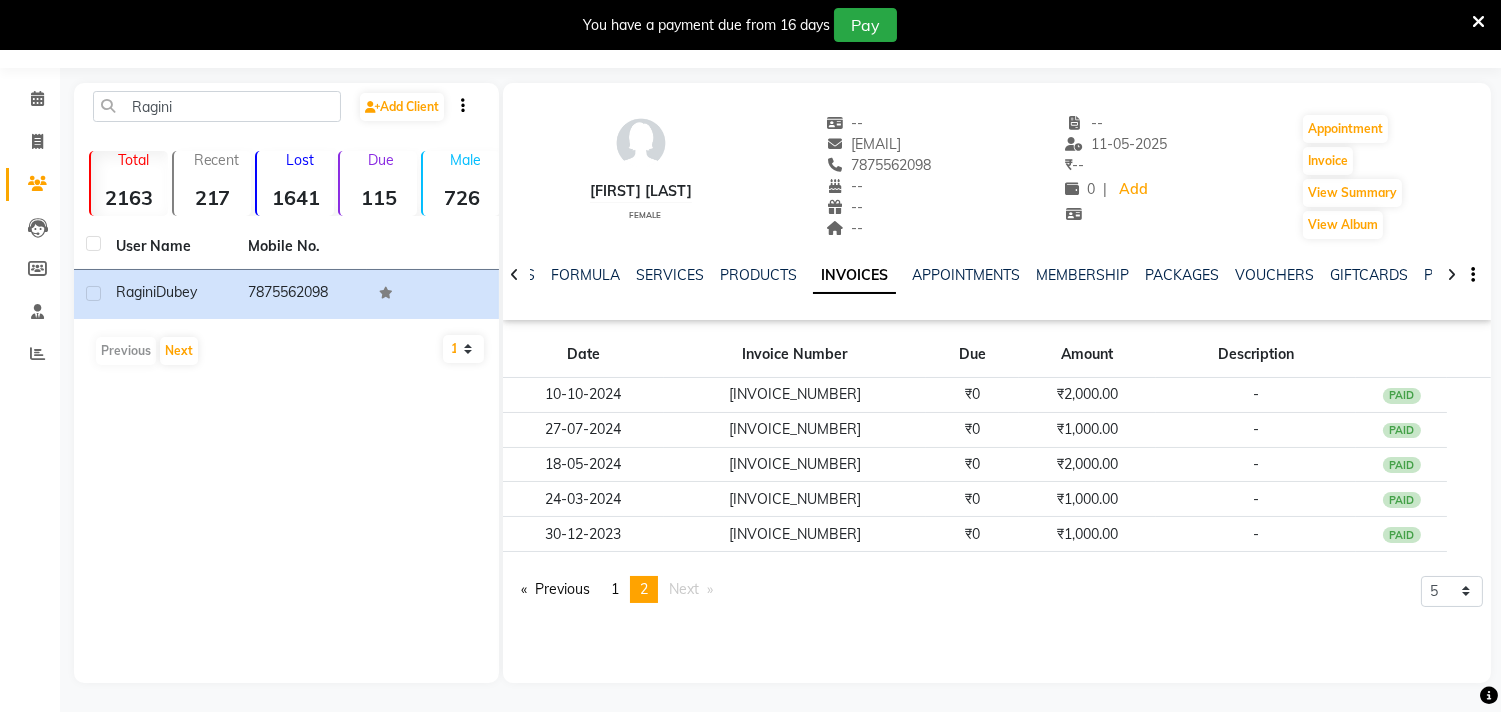 click on "Next  page" 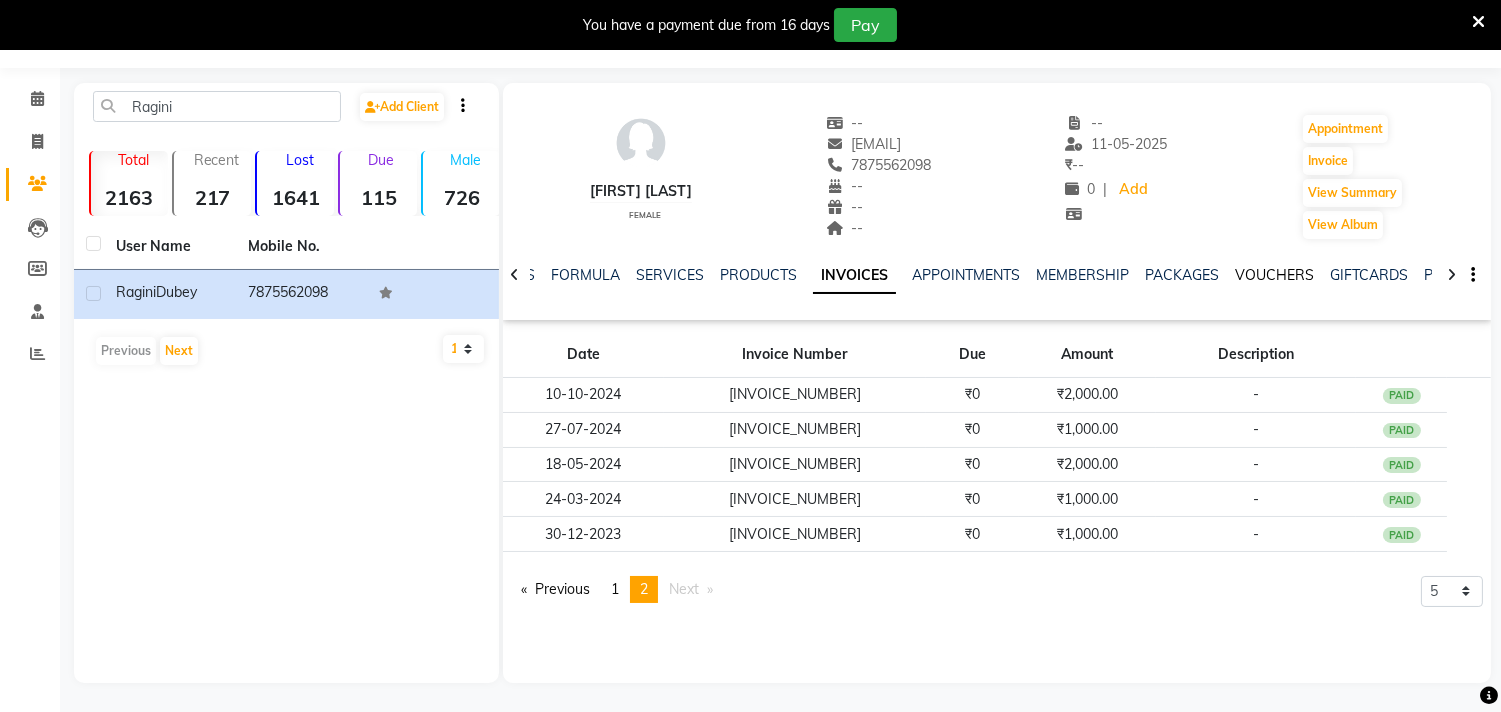 click on "VOUCHERS" 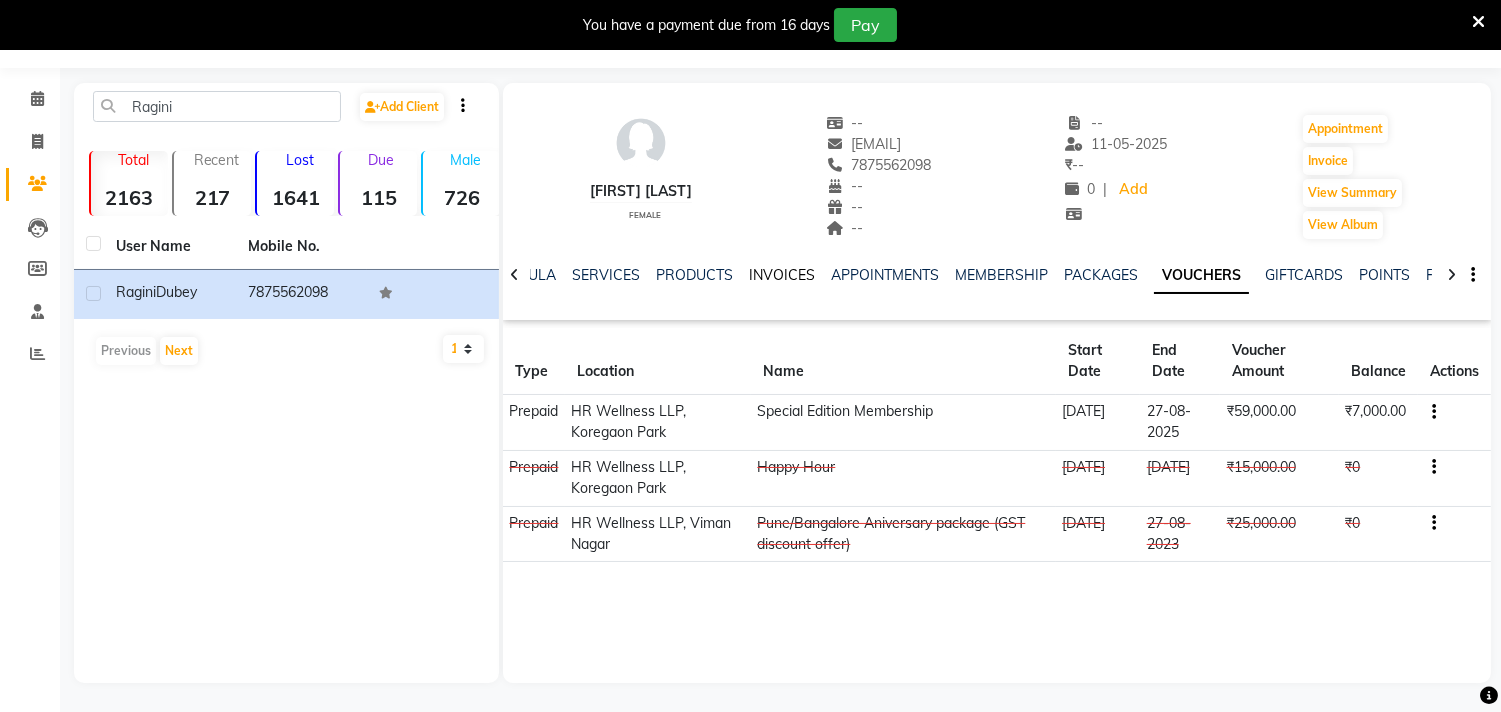 click on "INVOICES" 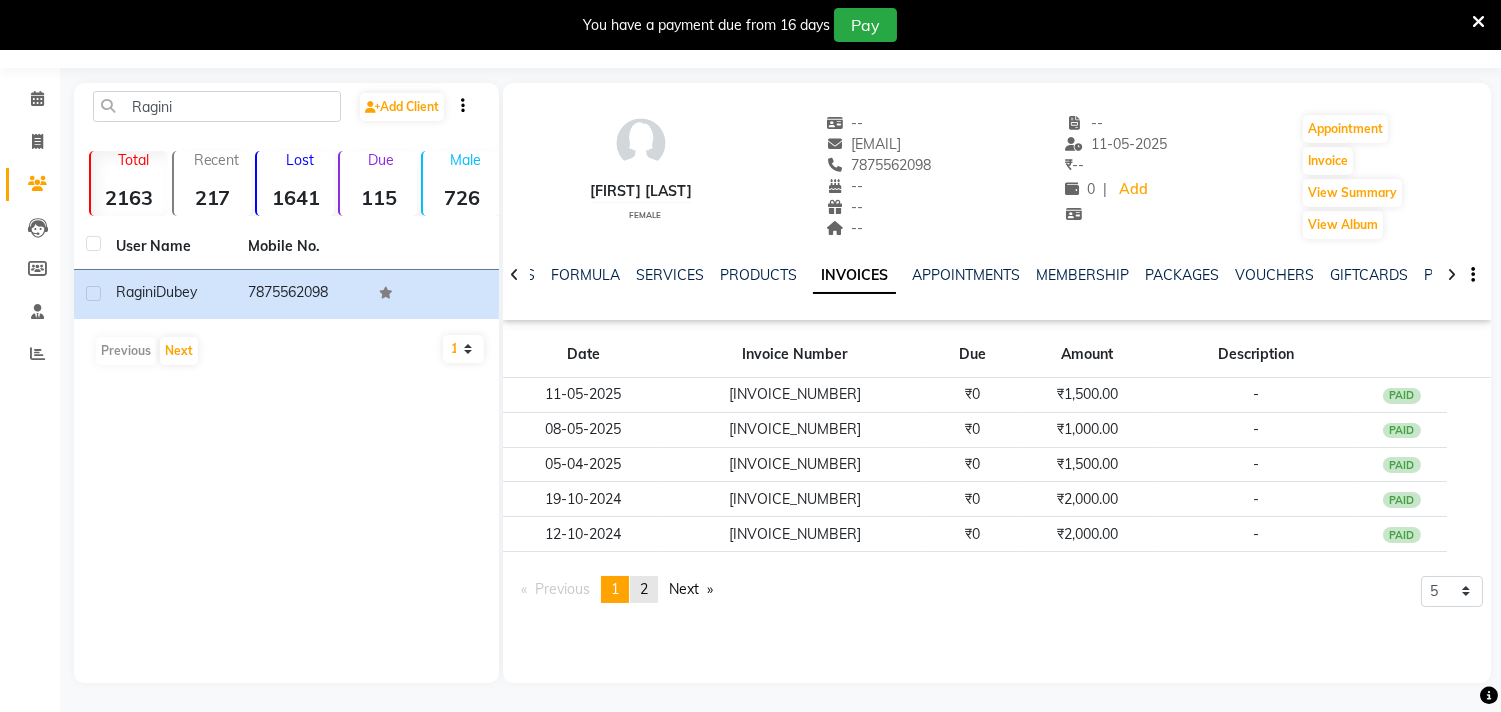 click on "2" 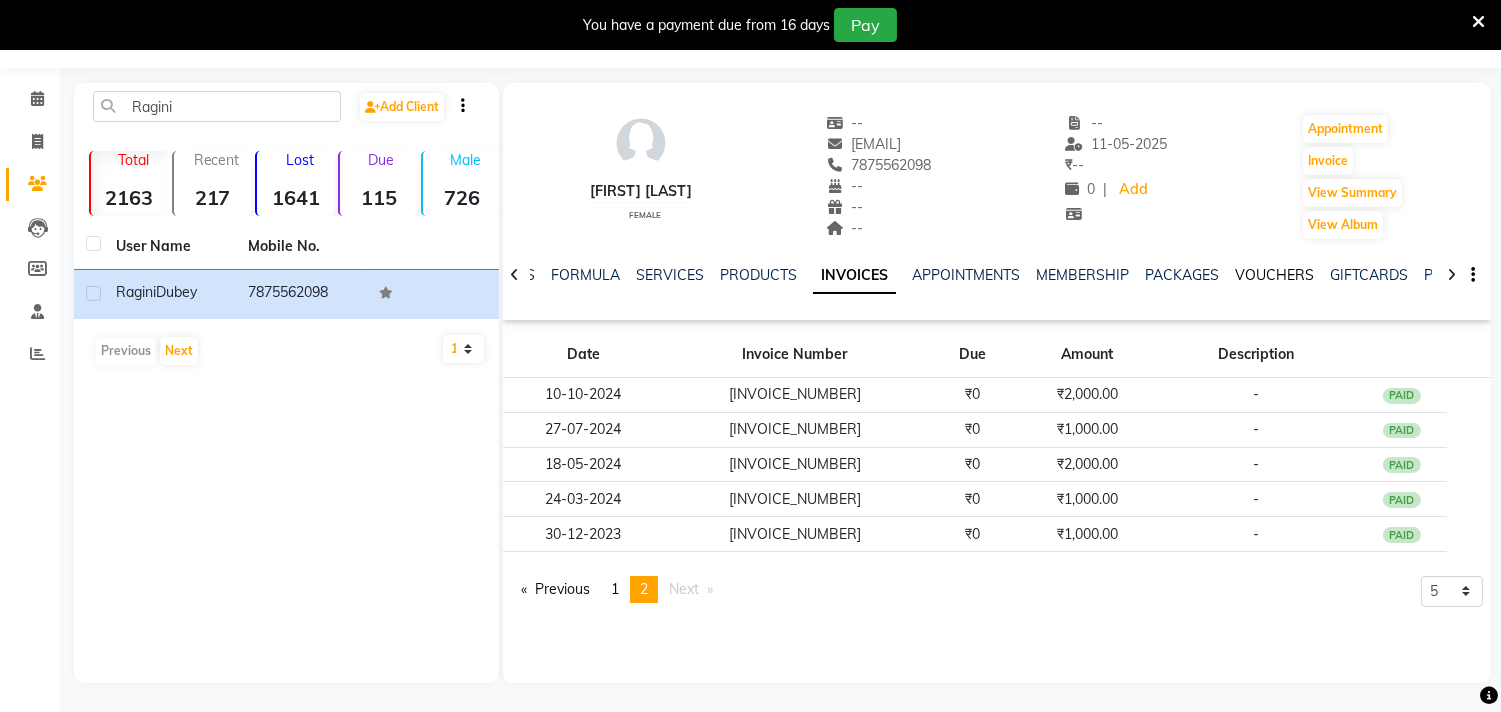 click on "VOUCHERS" 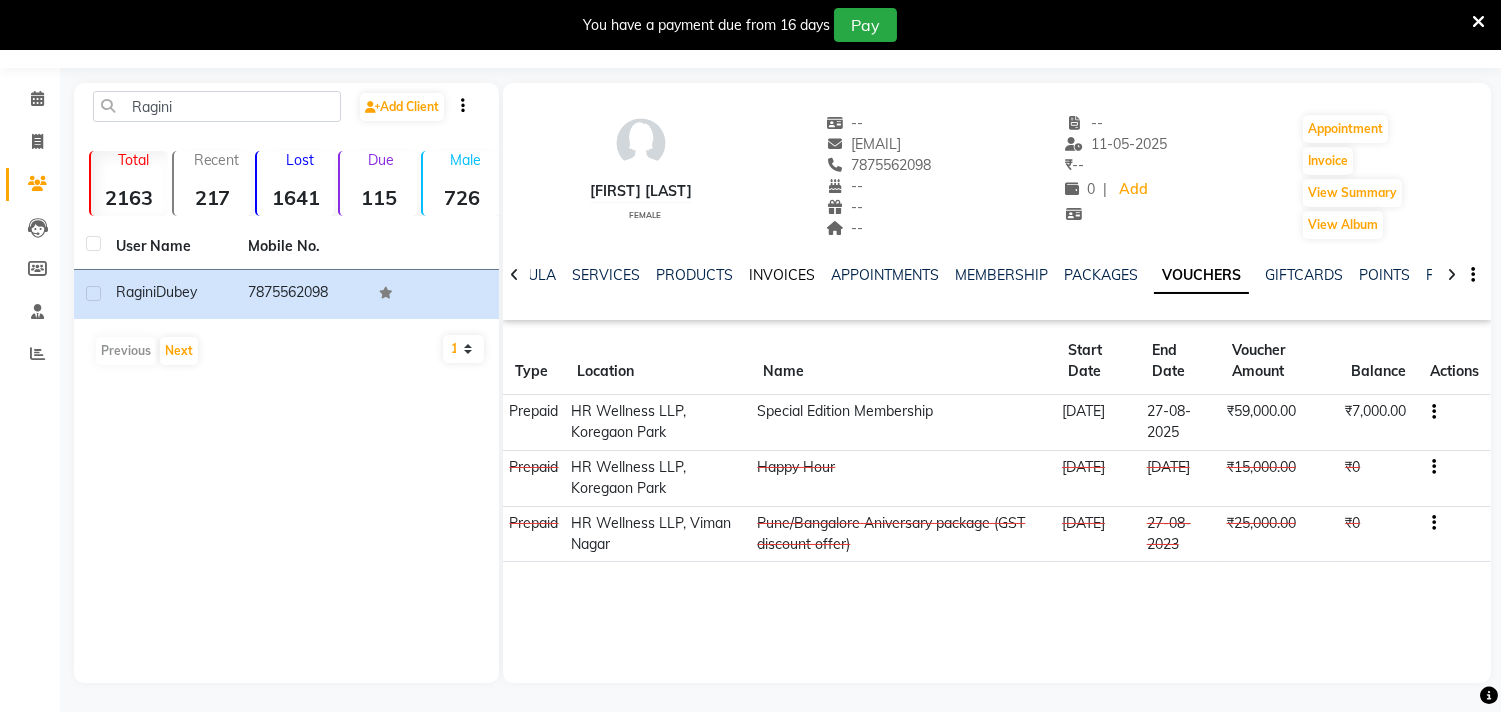 click on "INVOICES" 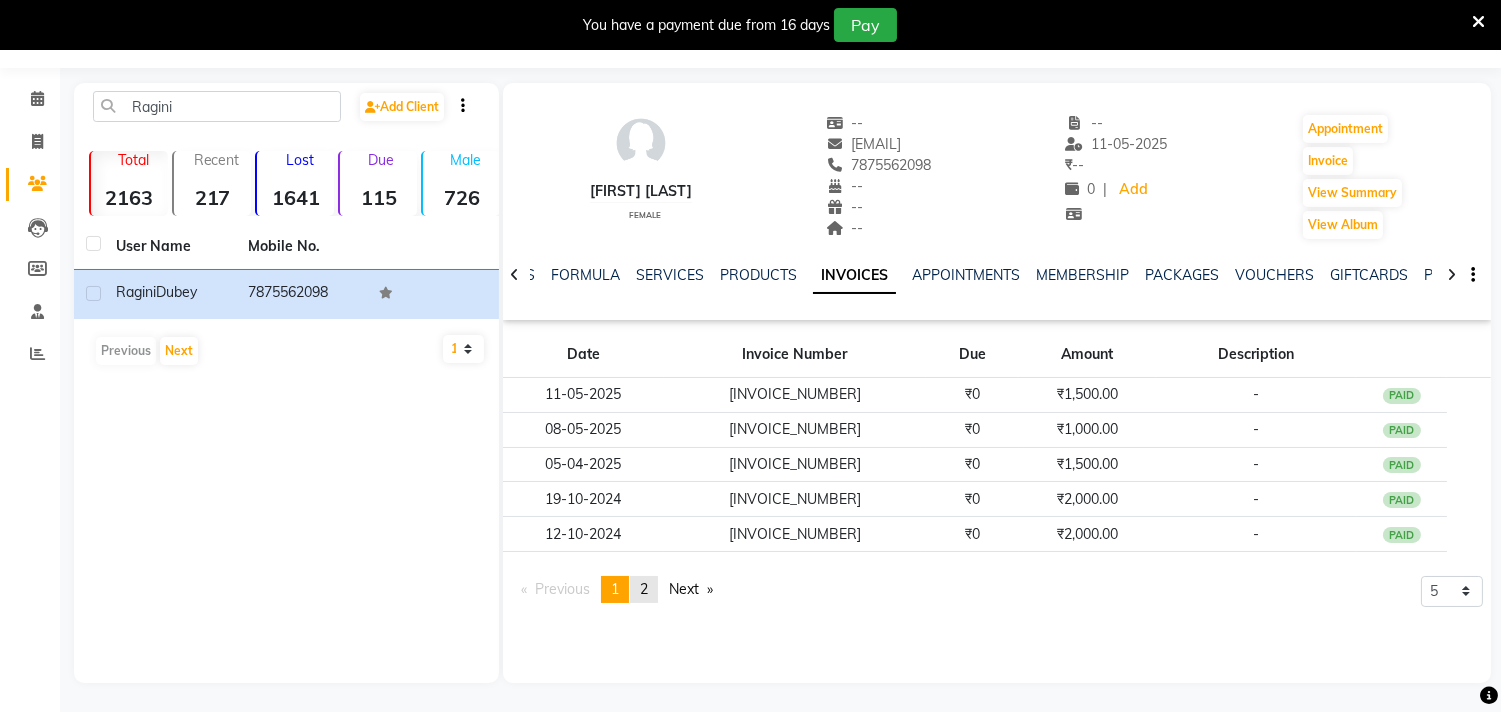 click on "page  2" 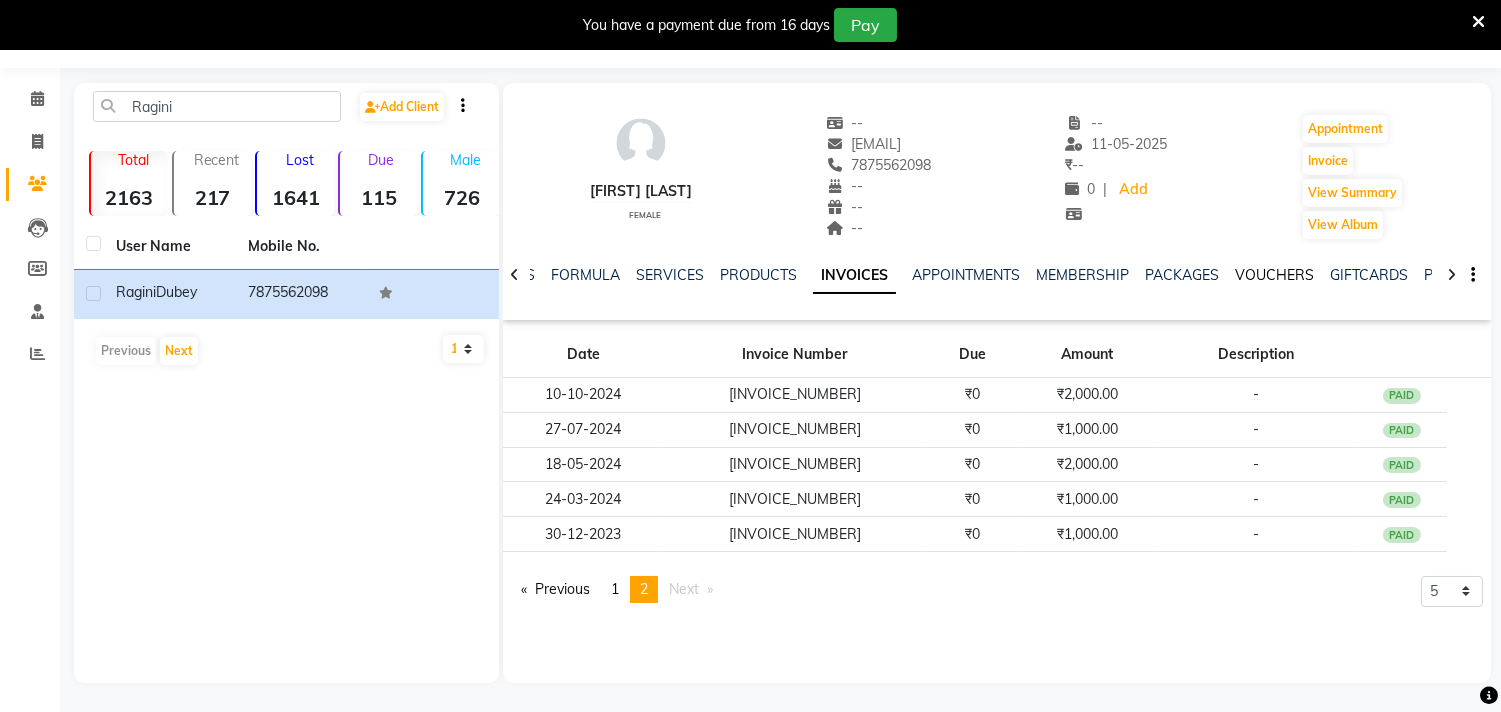 click on "VOUCHERS" 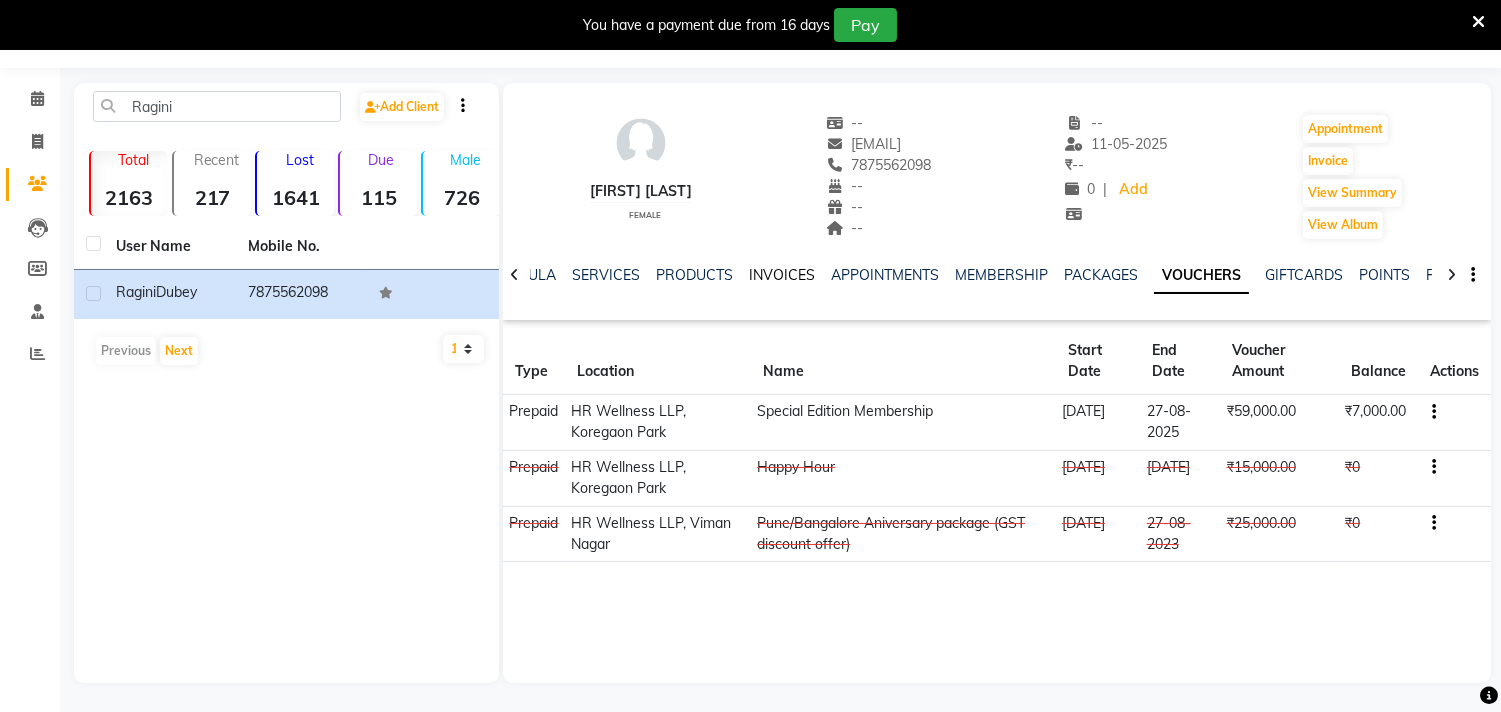 click on "INVOICES" 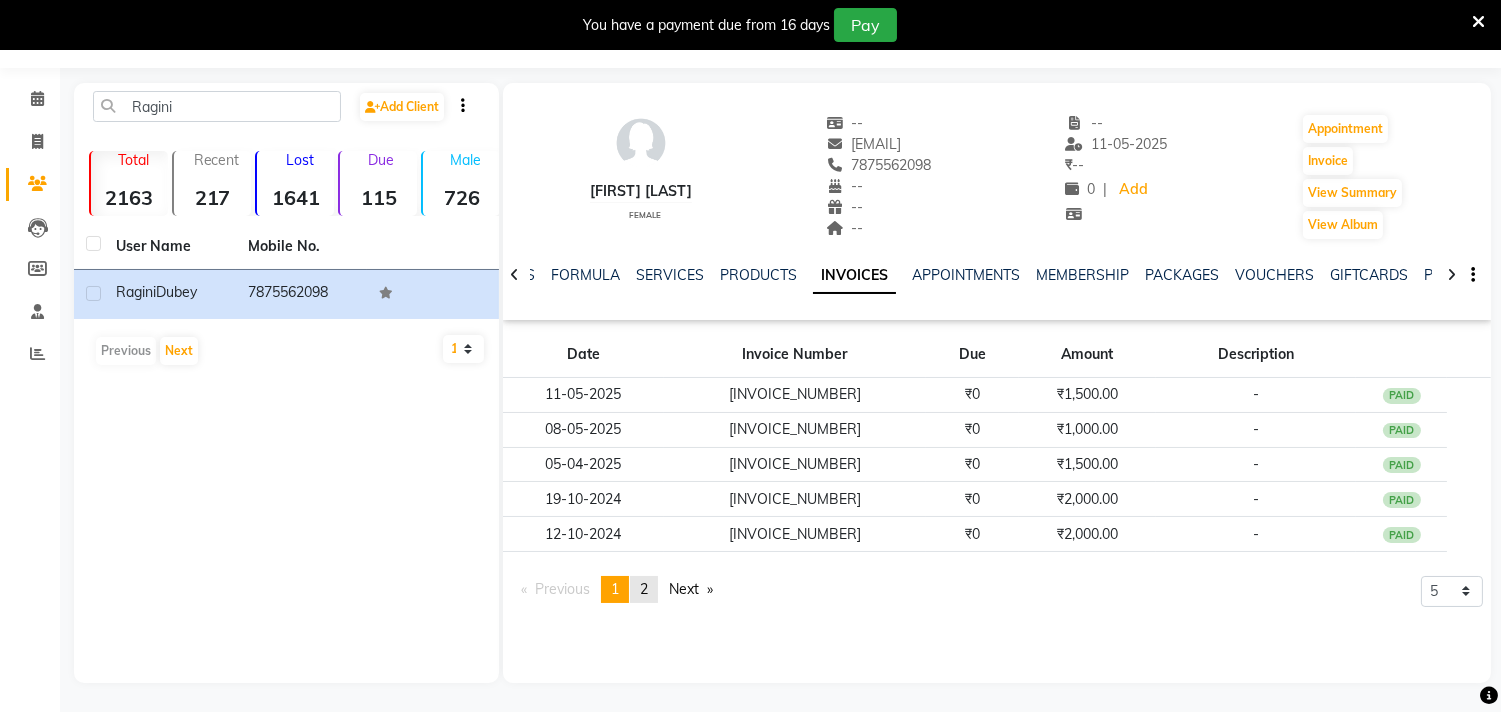 click on "page  2" 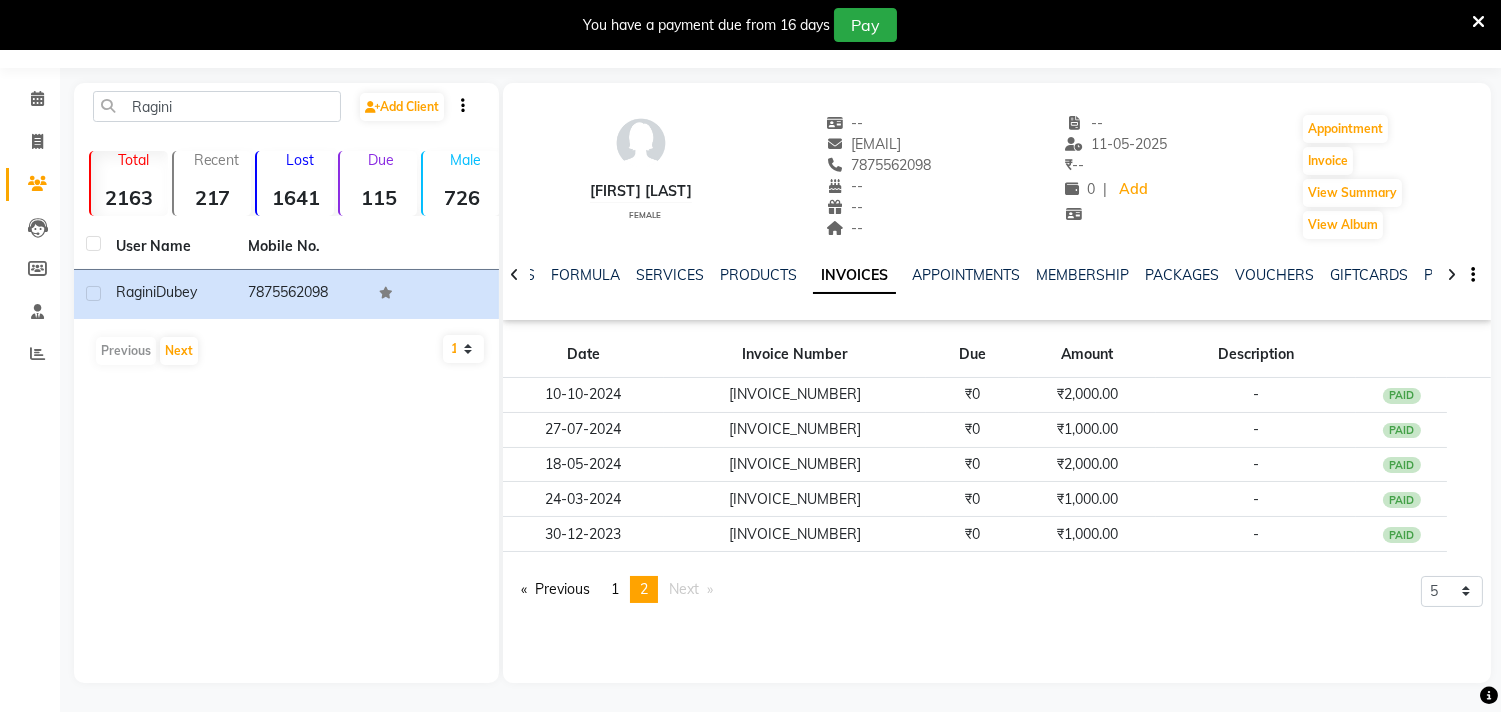 click on "Next  page" 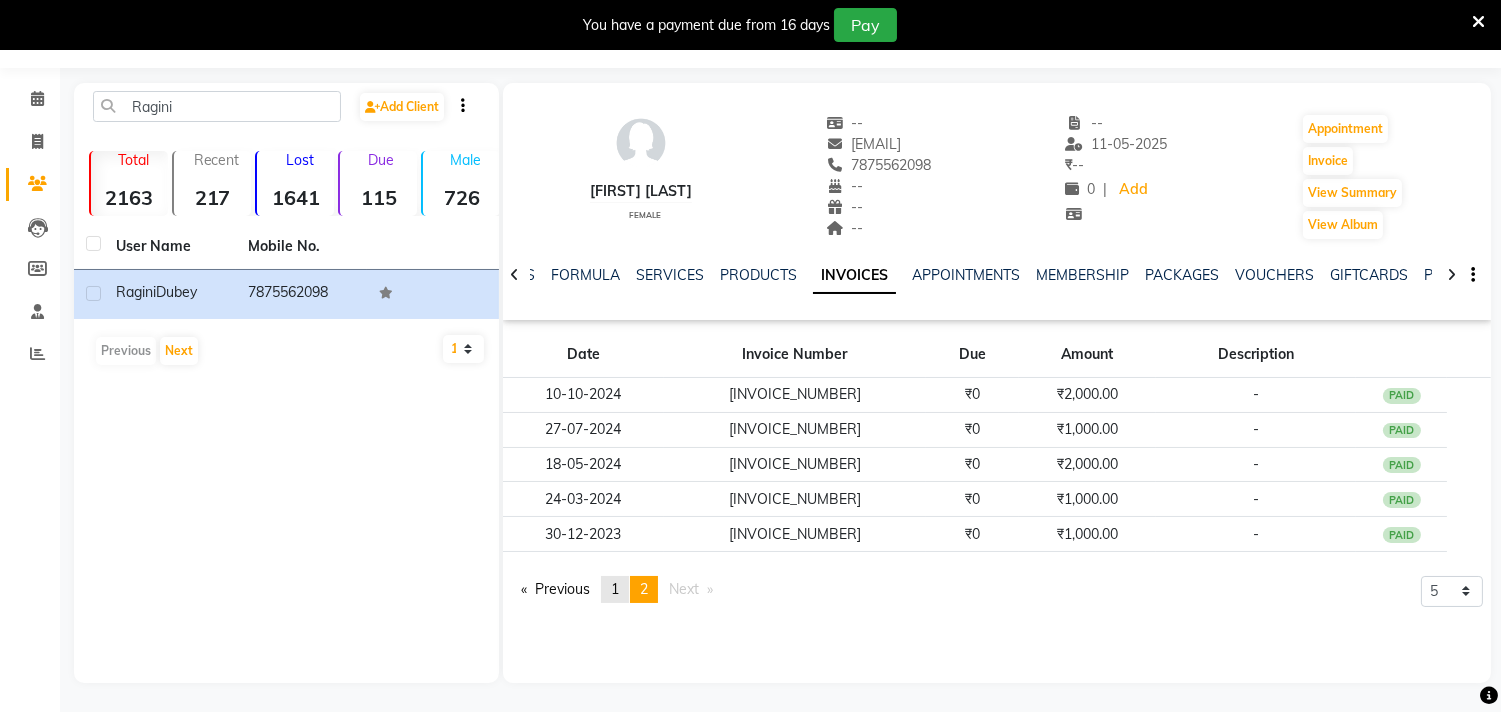 click on "1" 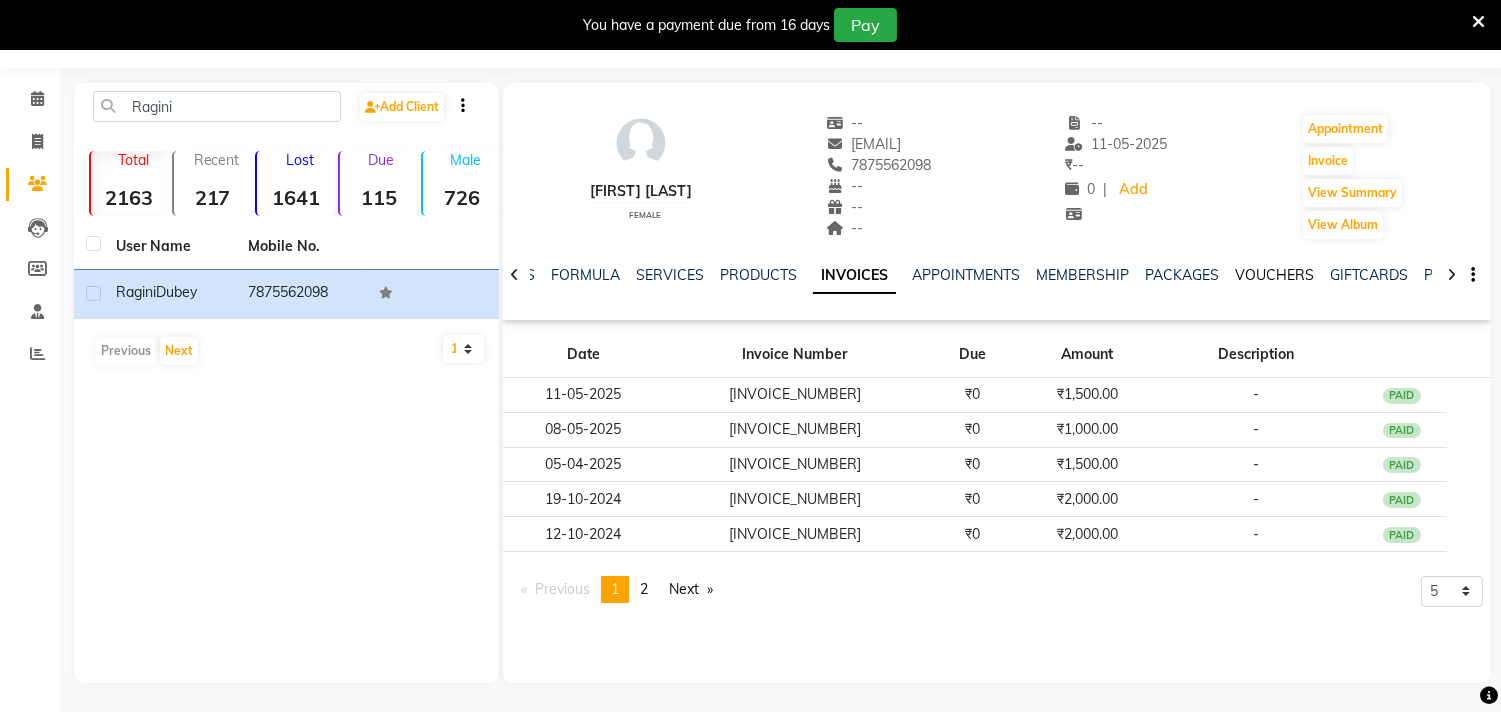 click on "VOUCHERS" 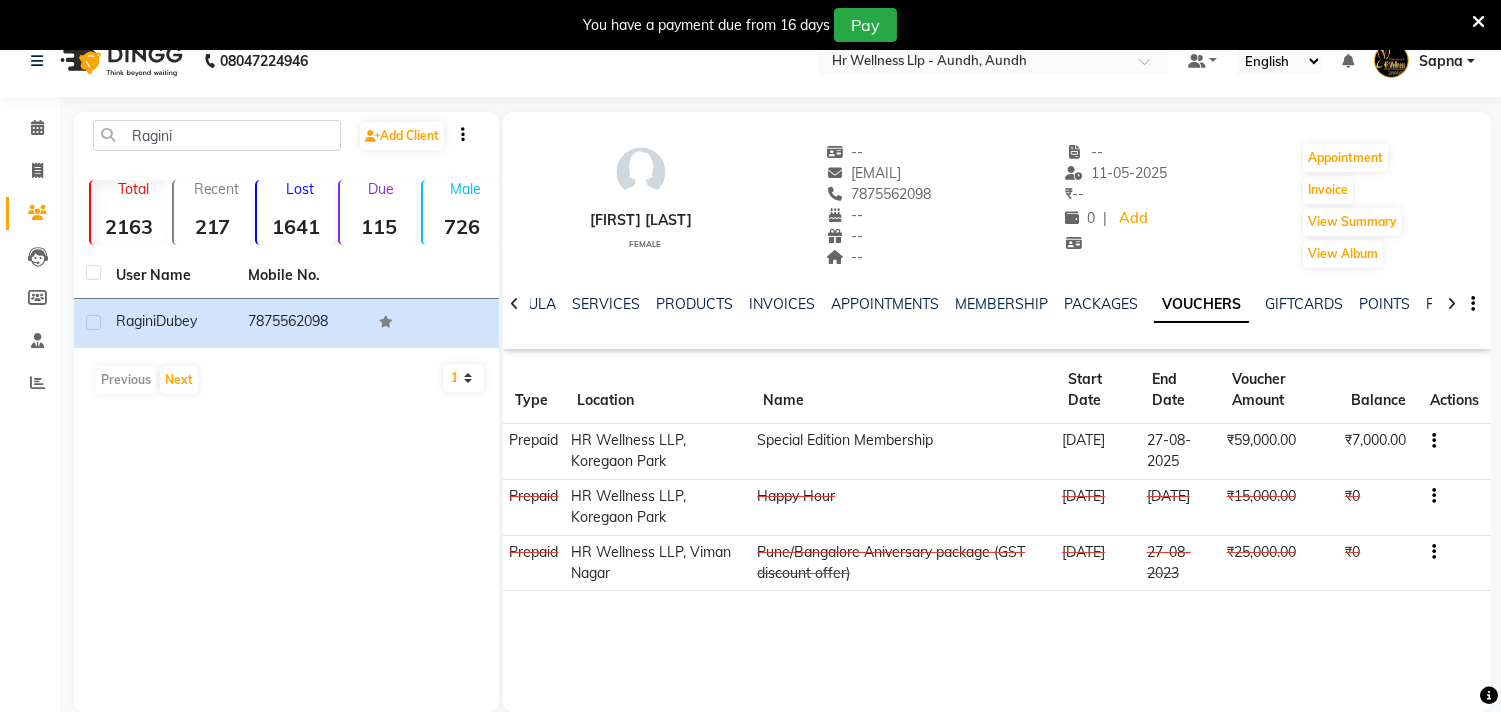 scroll, scrollTop: 0, scrollLeft: 0, axis: both 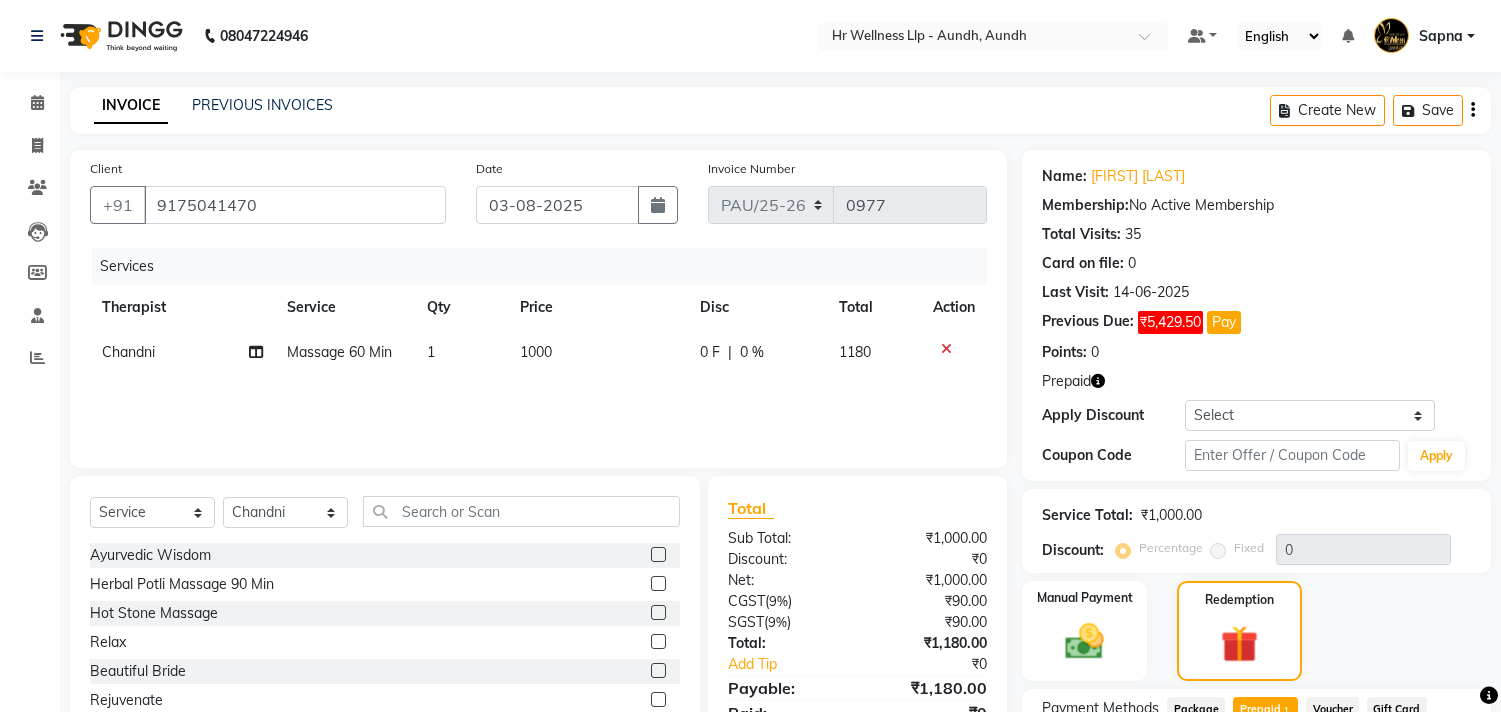 select on "service" 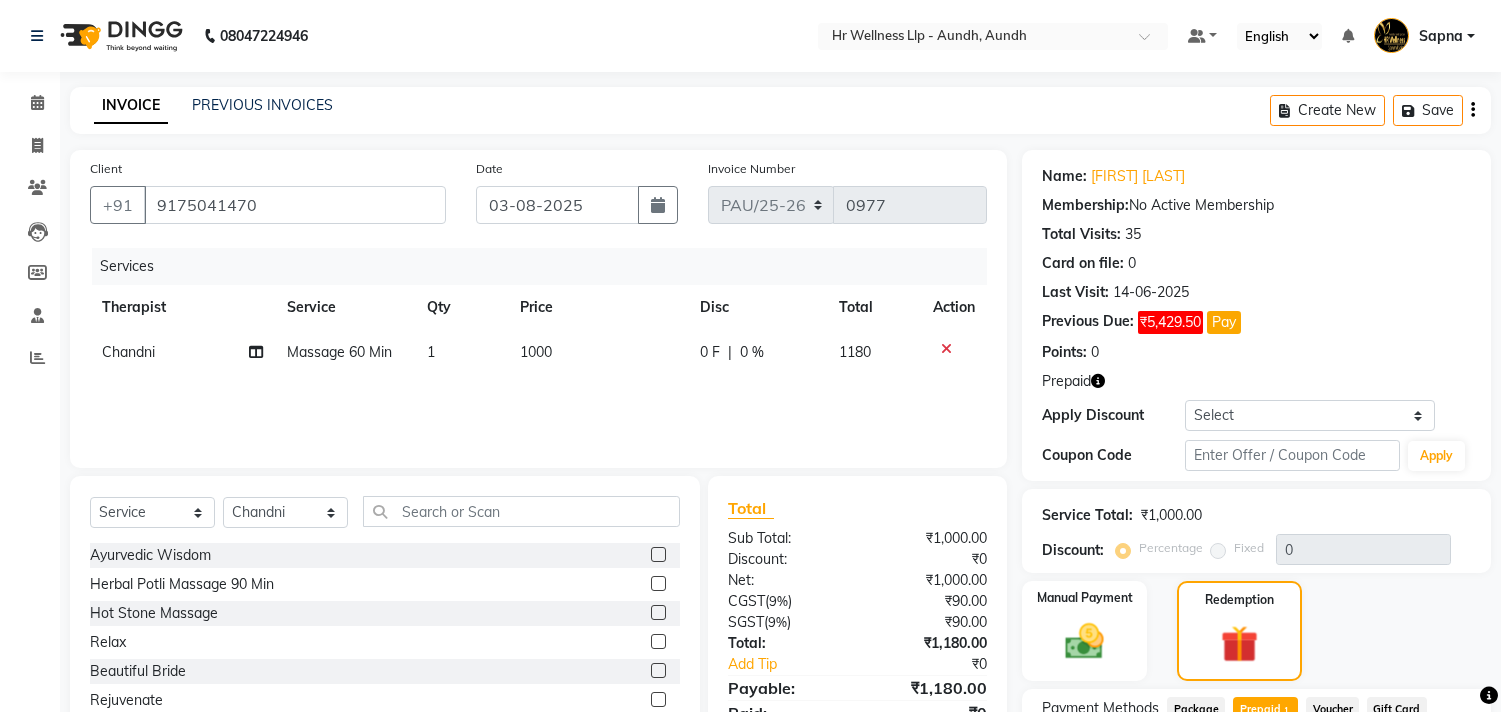 select on "77662" 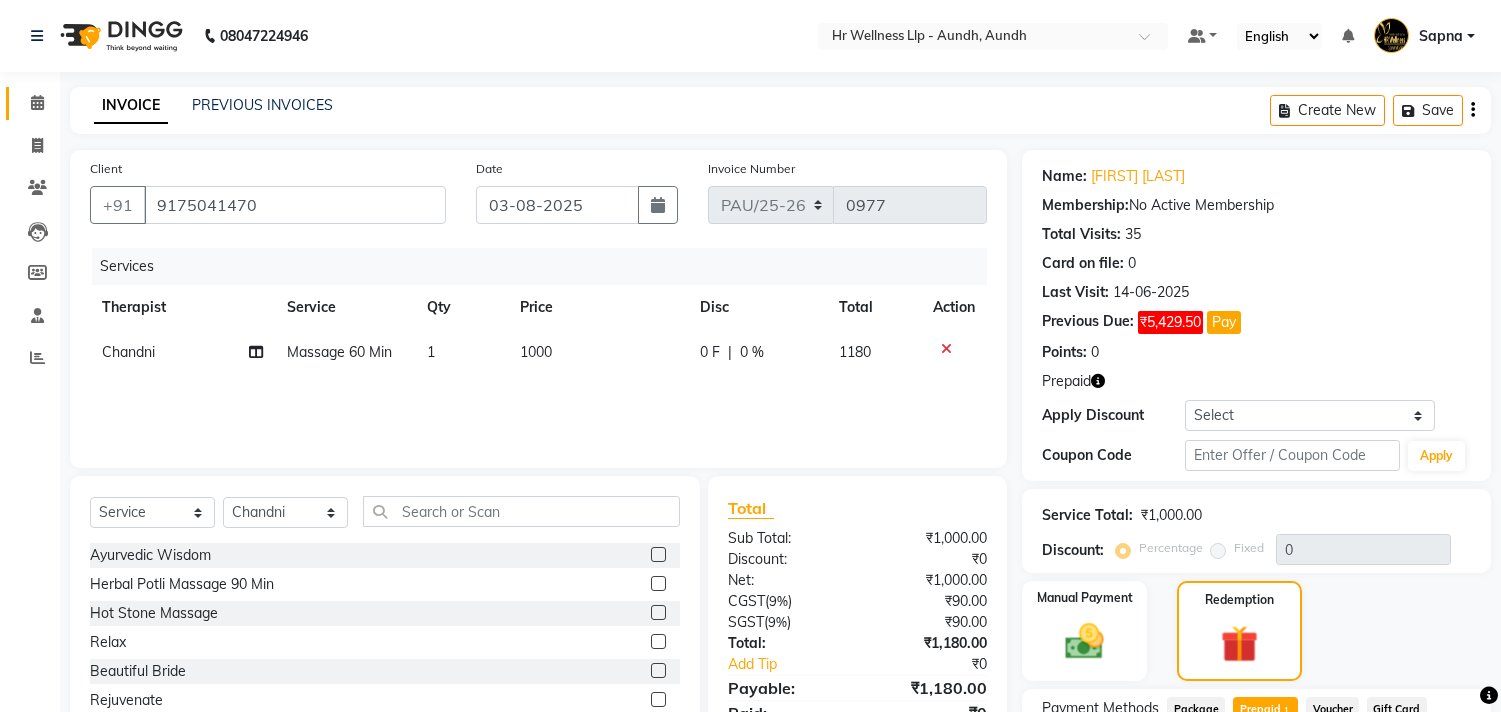 scroll, scrollTop: 0, scrollLeft: 0, axis: both 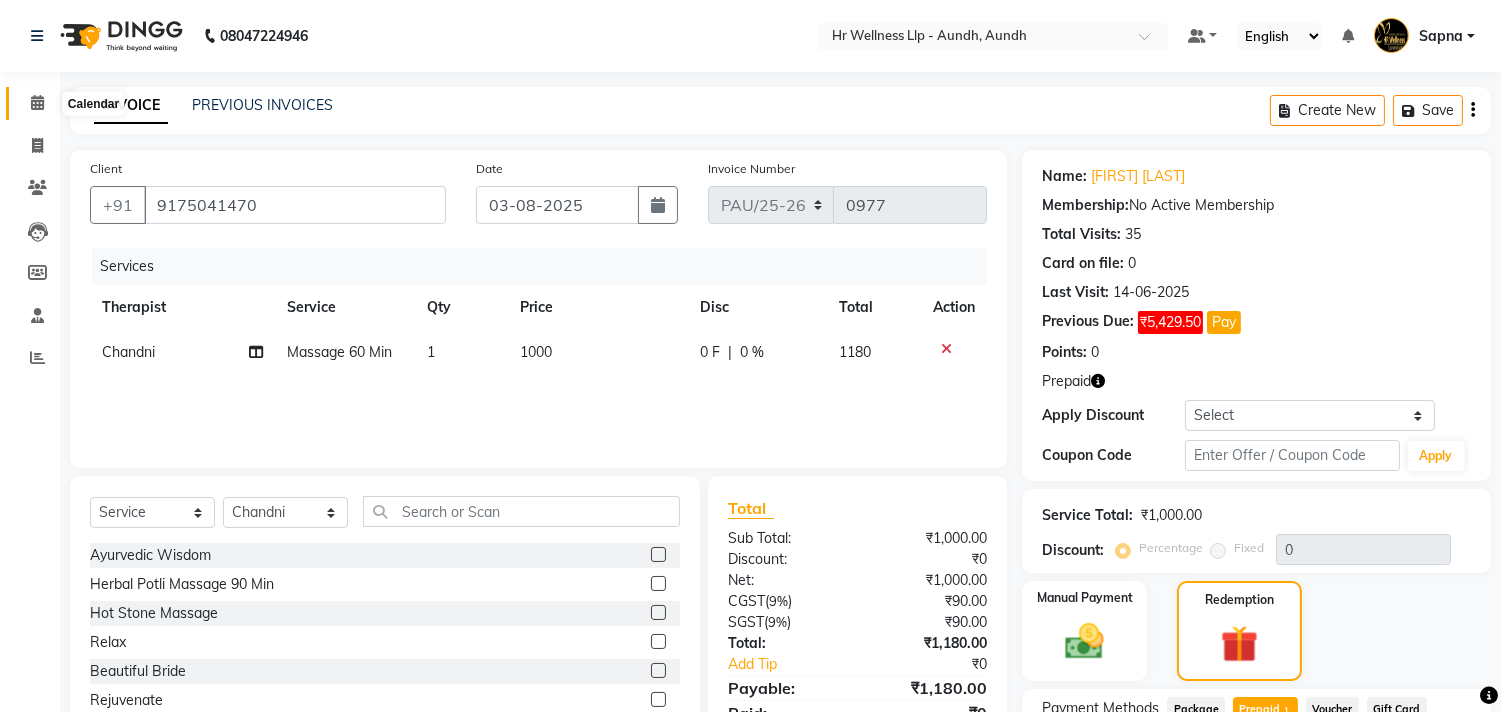 click 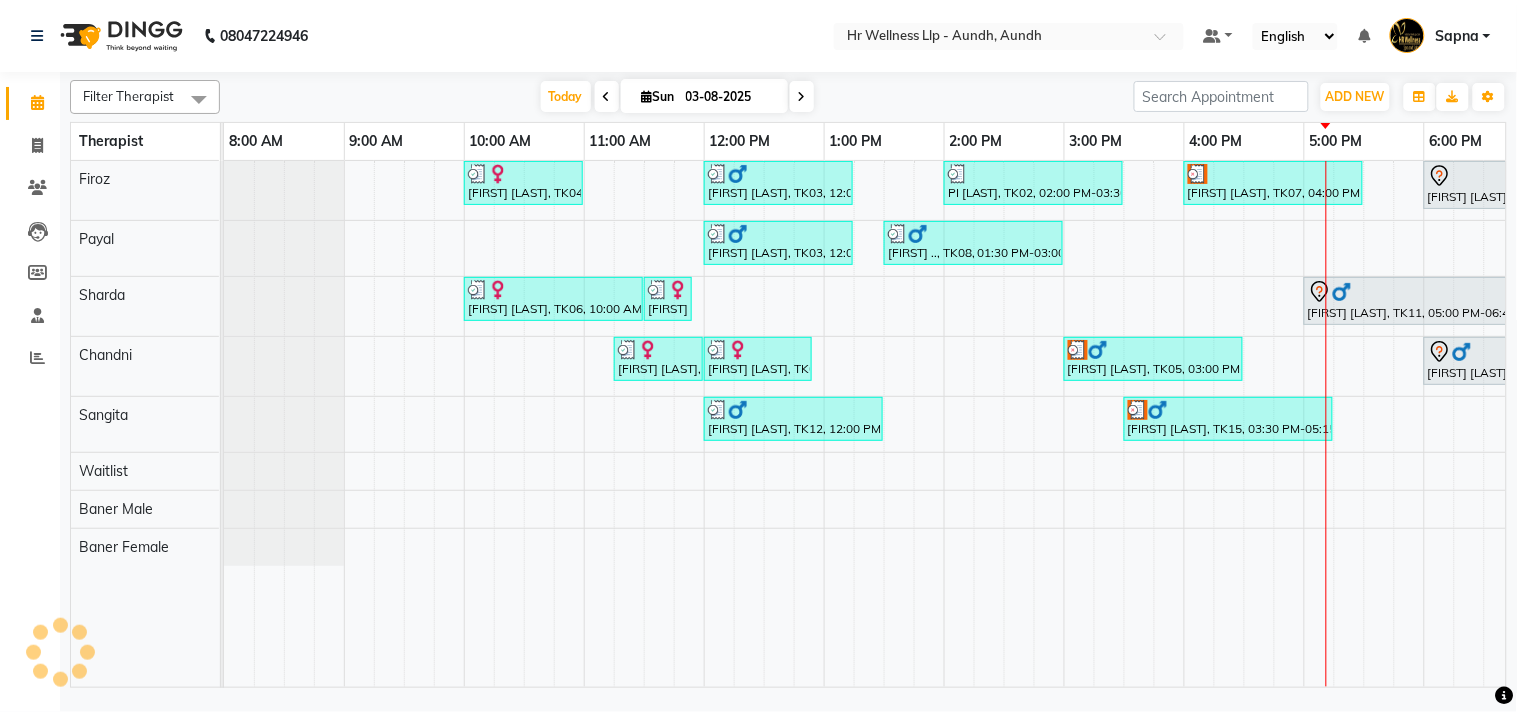 scroll, scrollTop: 0, scrollLeft: 0, axis: both 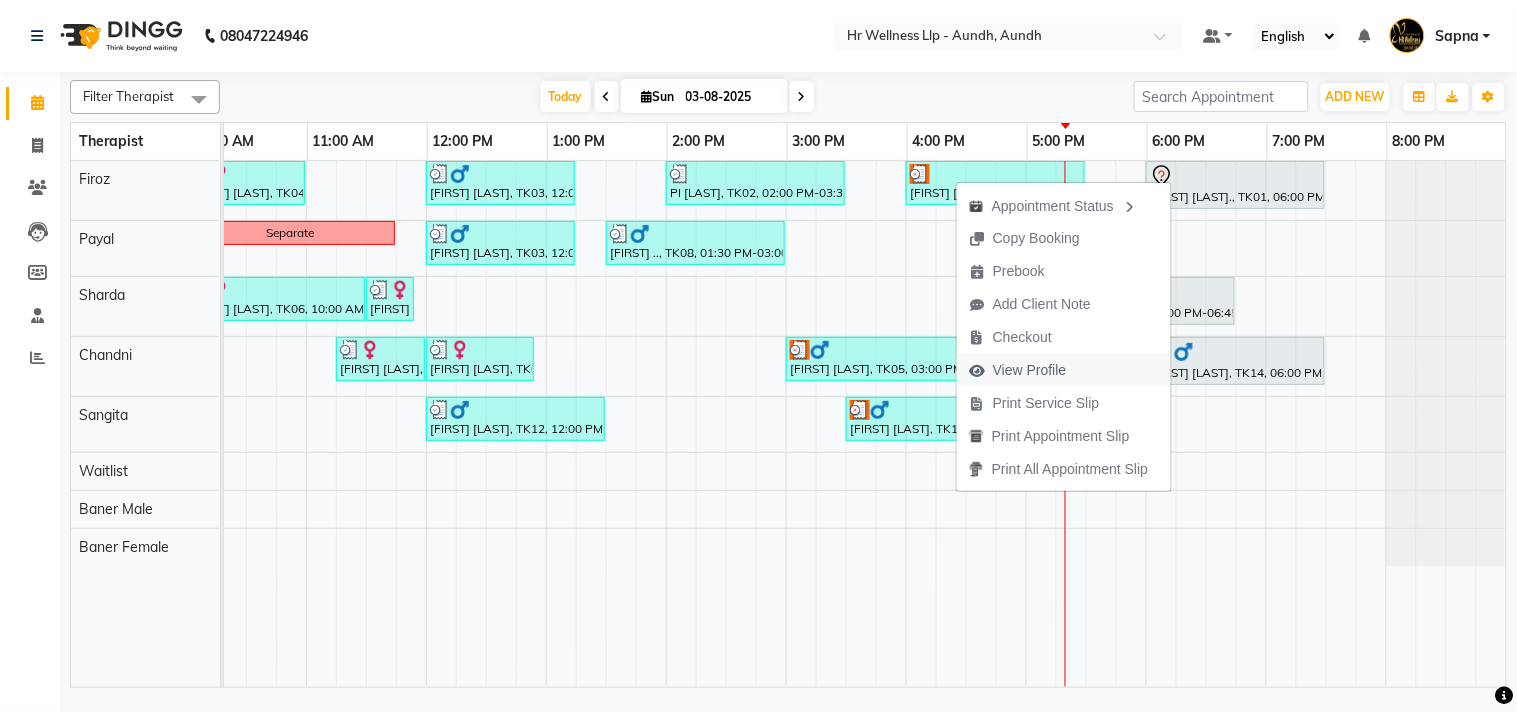 click on "View Profile" at bounding box center (1030, 370) 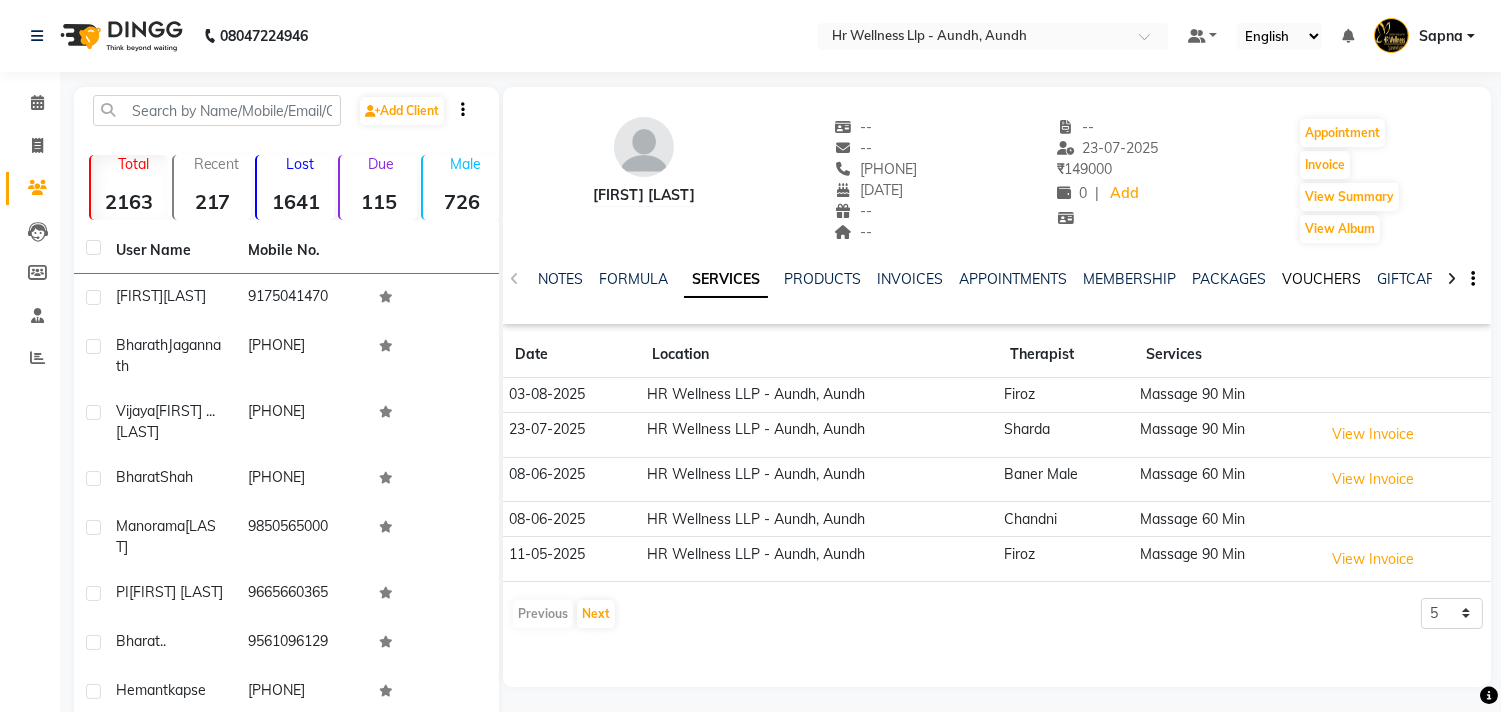 click on "VOUCHERS" 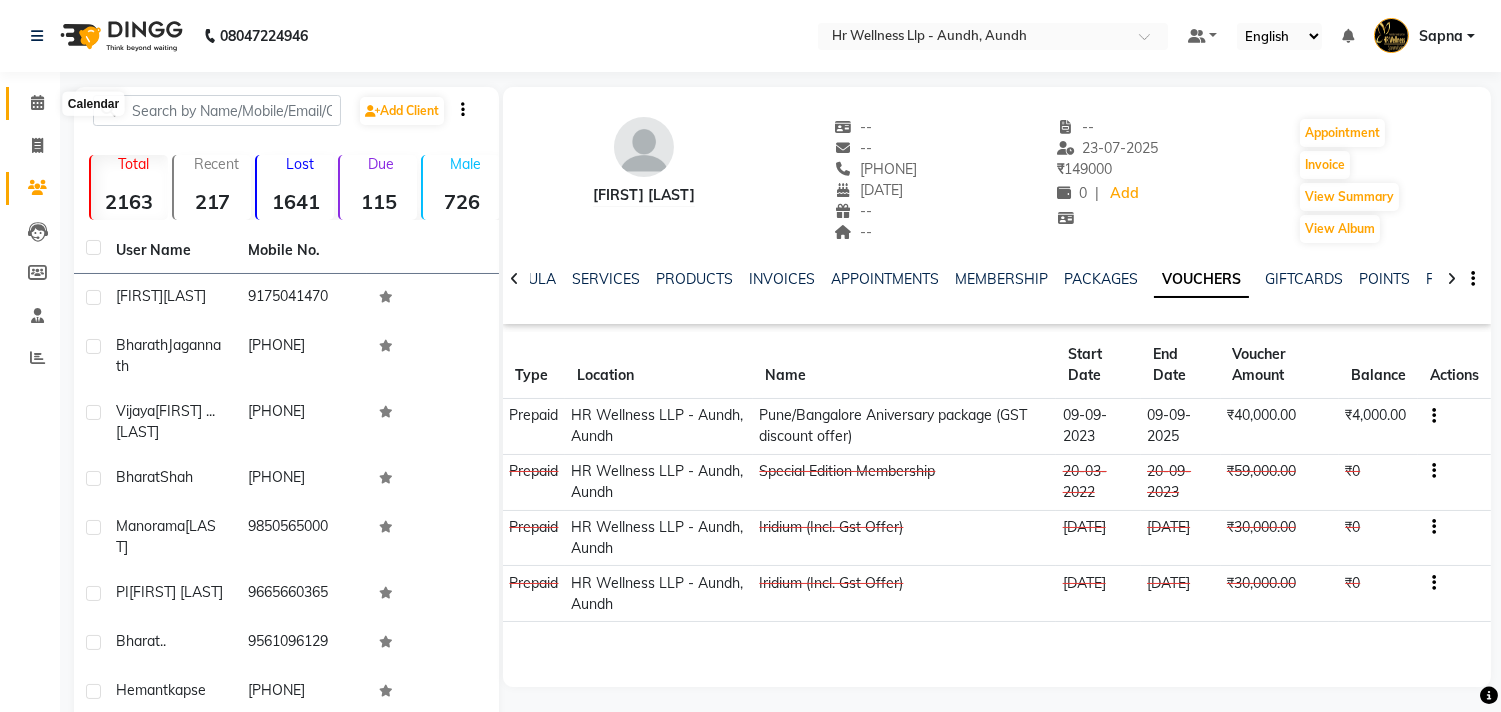 click 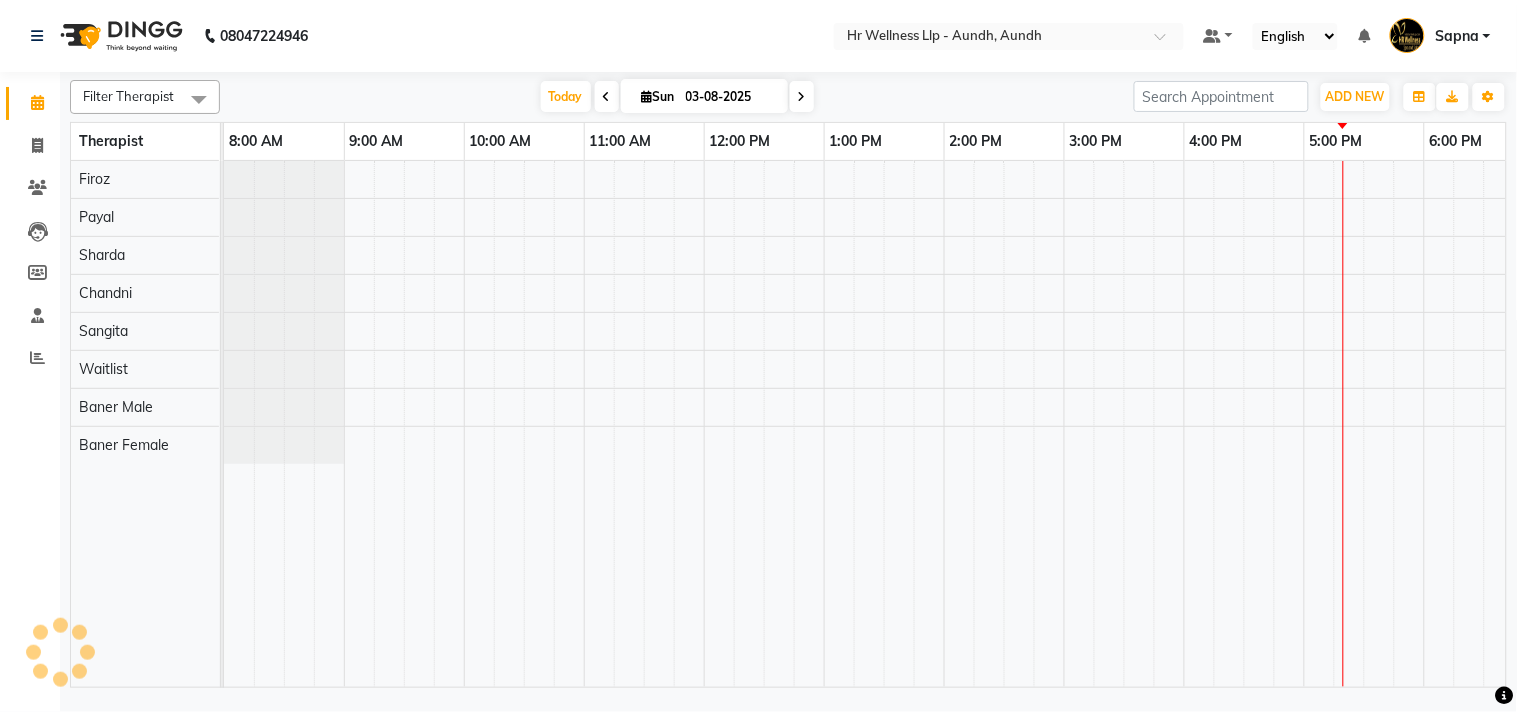 scroll, scrollTop: 0, scrollLeft: 0, axis: both 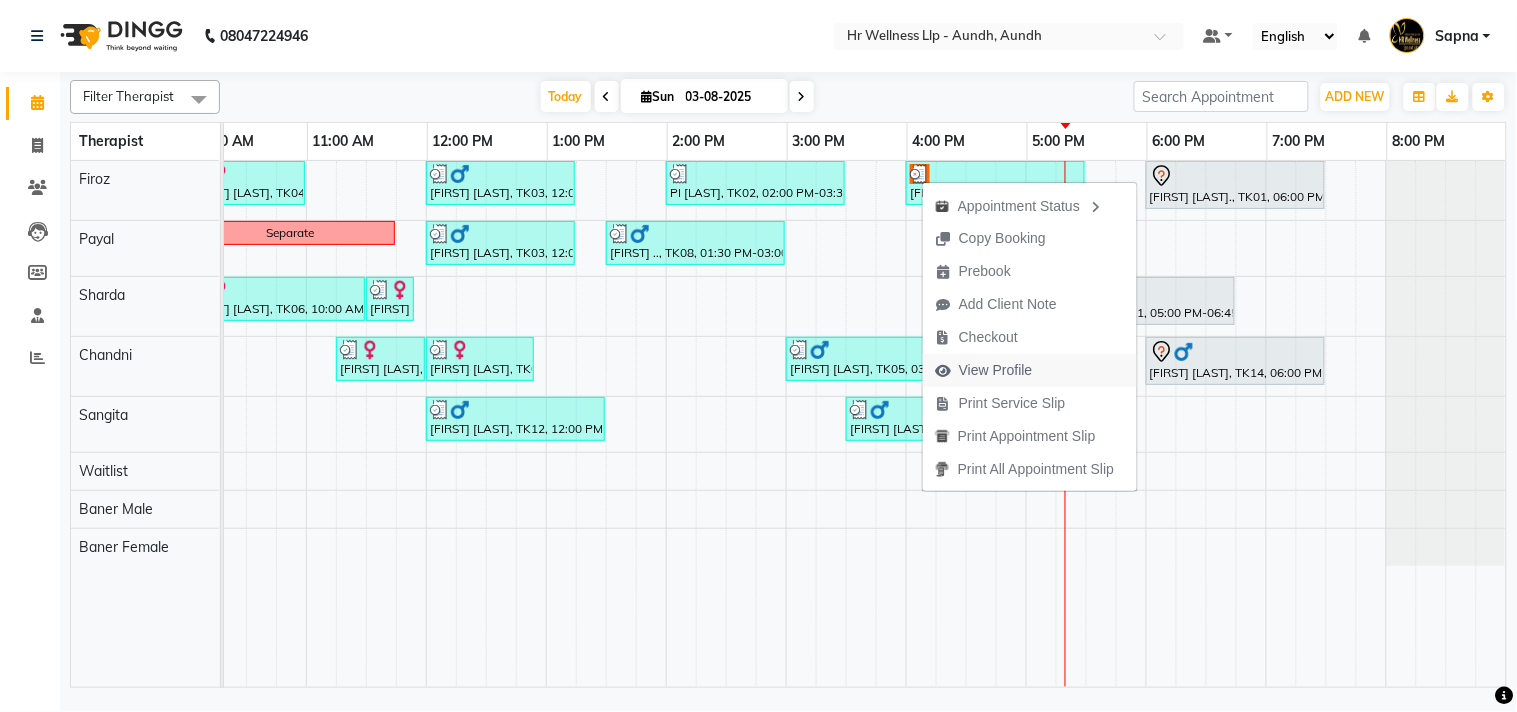 click on "View Profile" at bounding box center (996, 370) 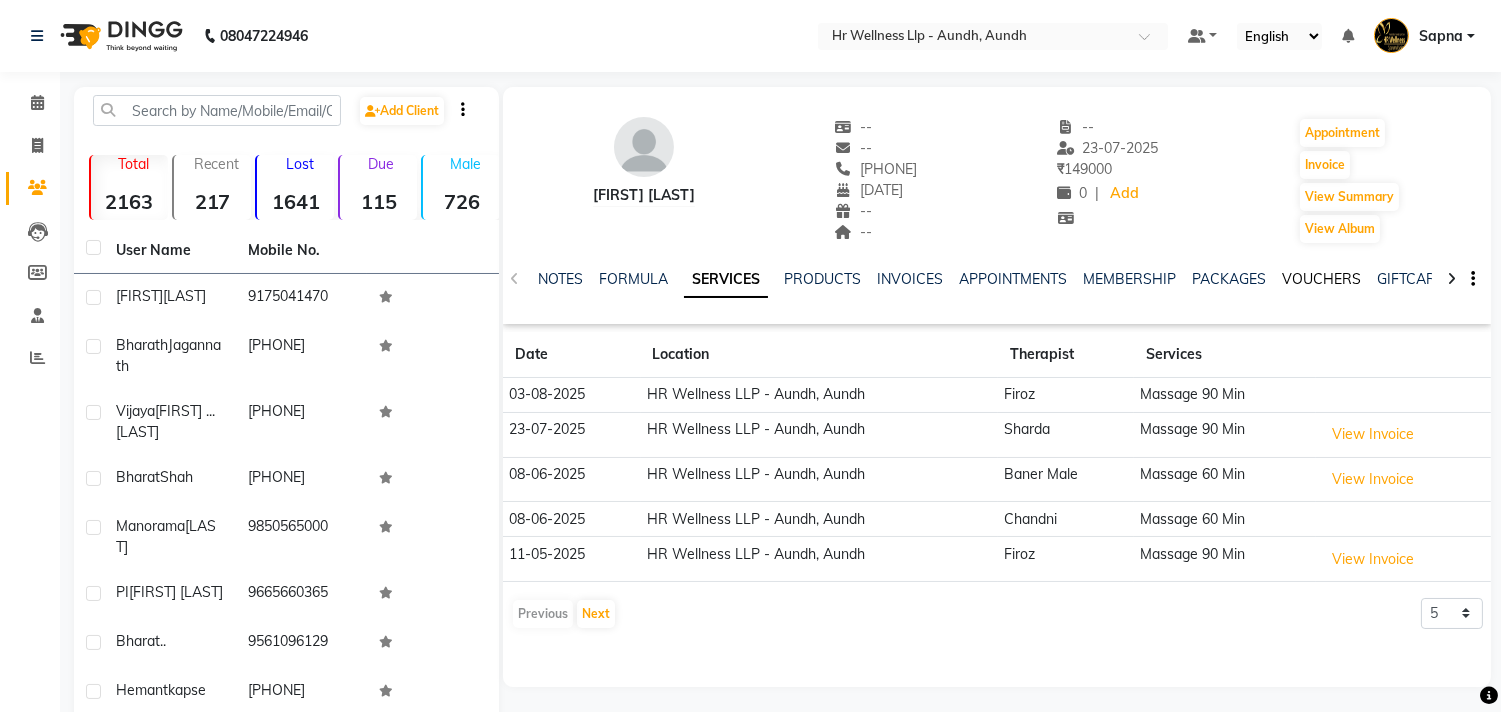 click on "VOUCHERS" 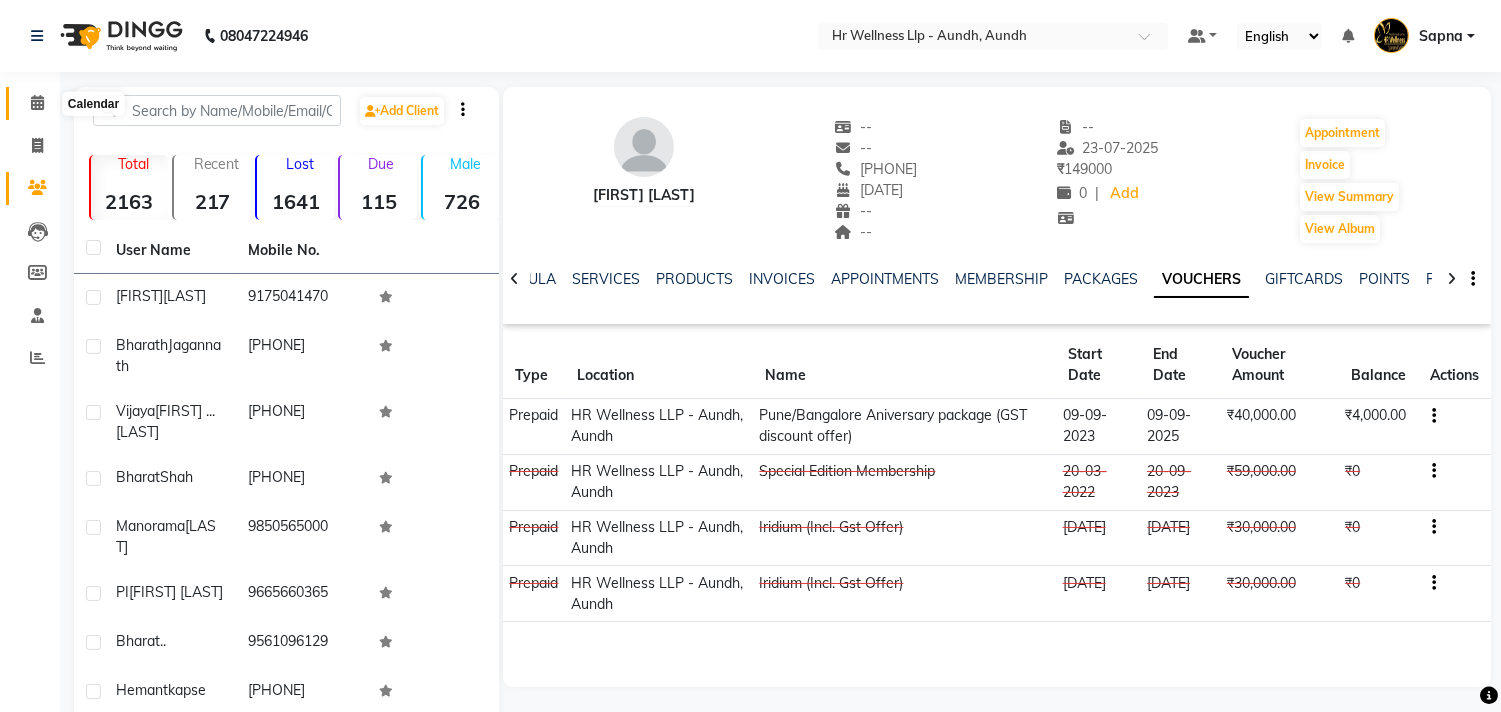 click 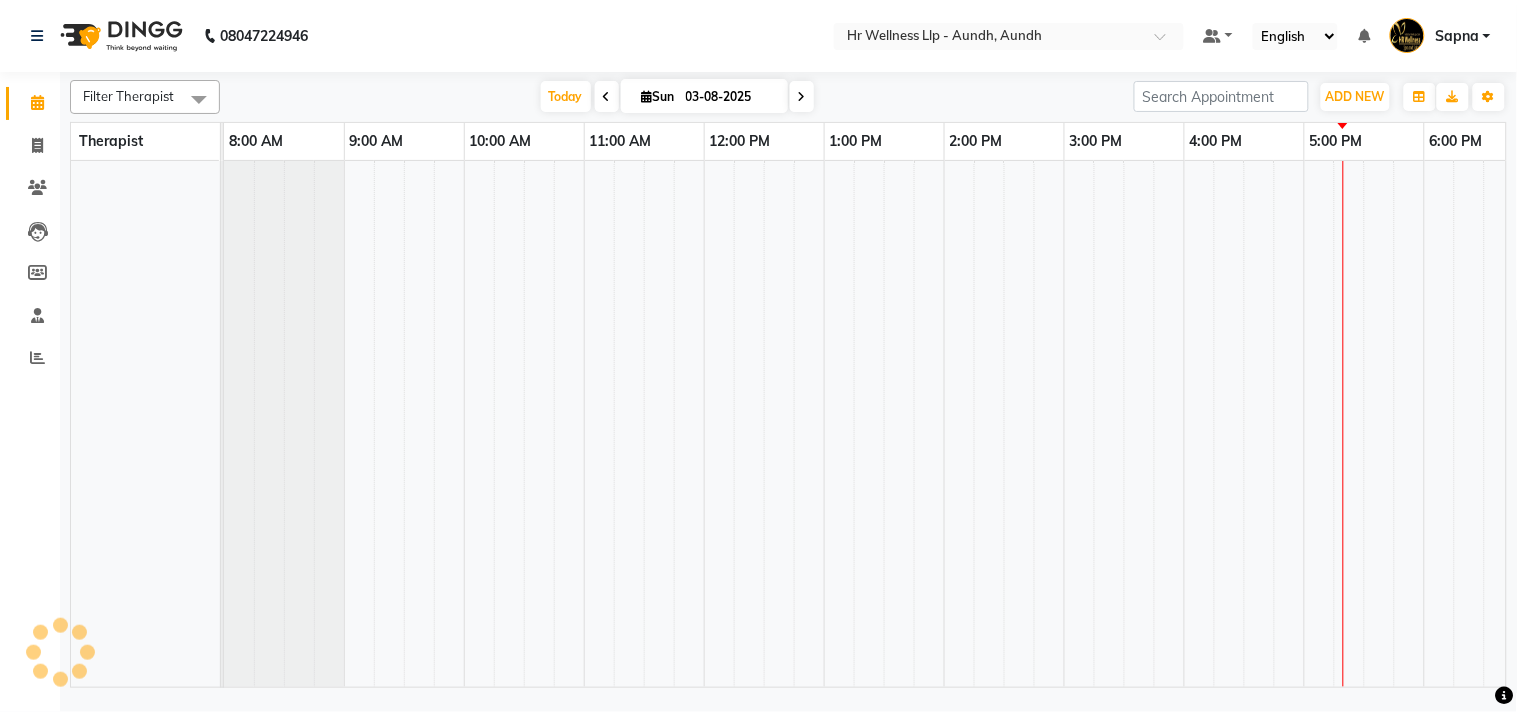 scroll, scrollTop: 0, scrollLeft: 294, axis: horizontal 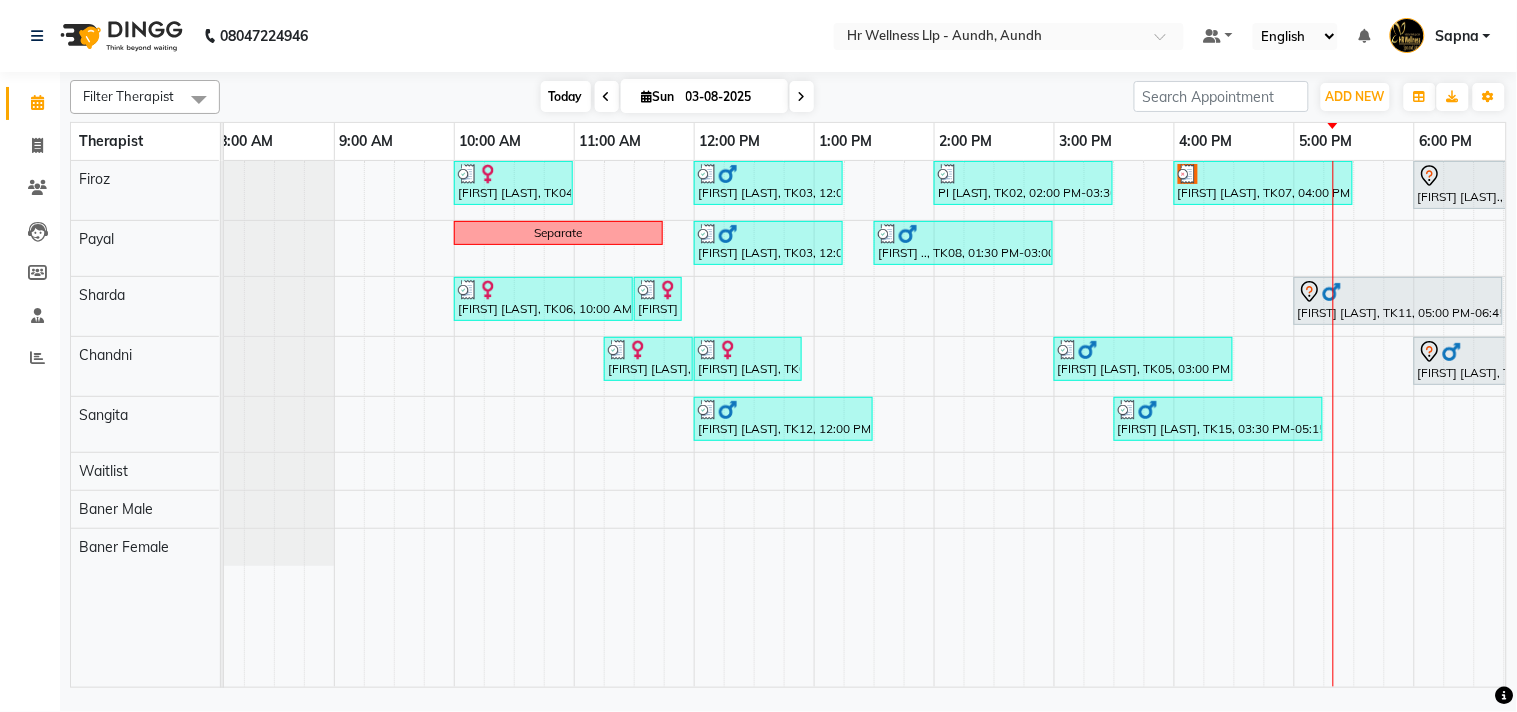 click on "Today" at bounding box center [566, 96] 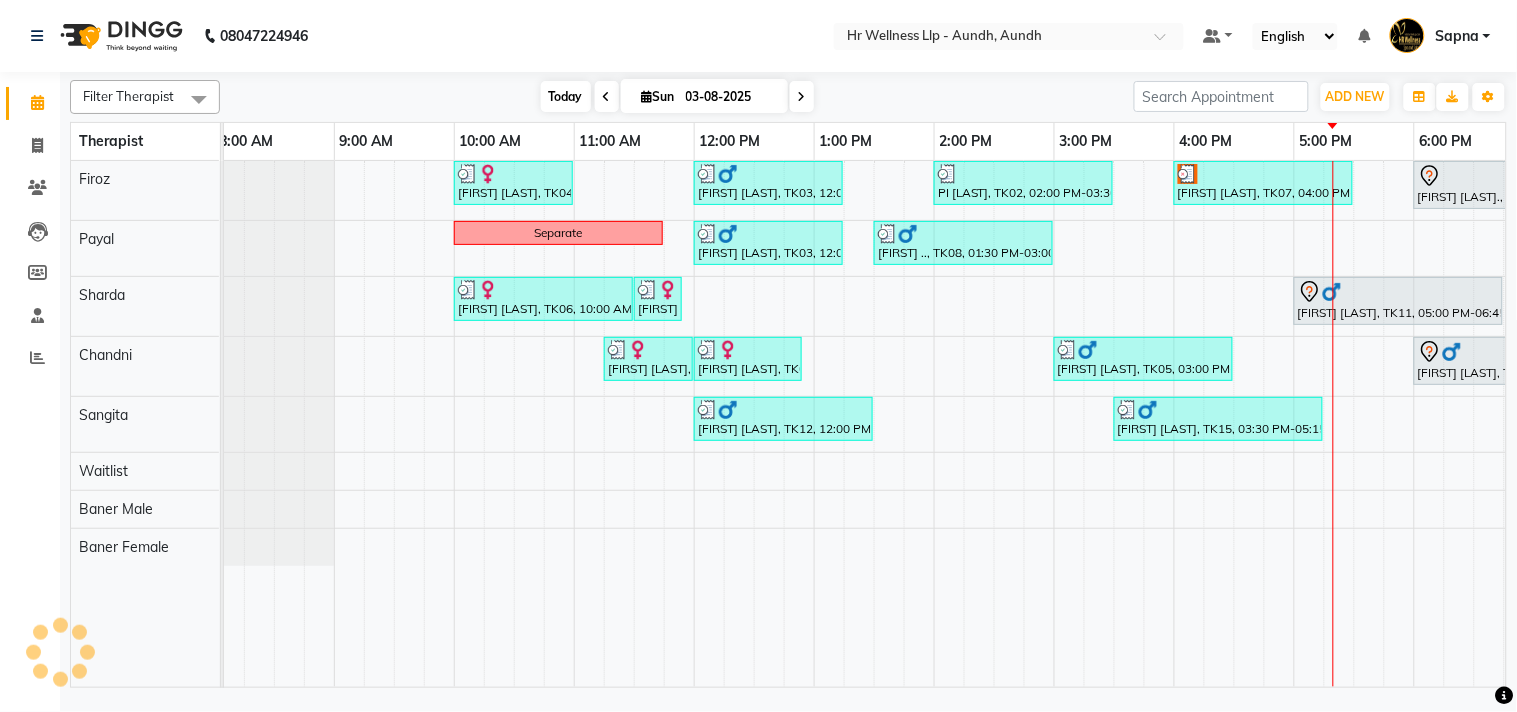 scroll, scrollTop: 0, scrollLeft: 277, axis: horizontal 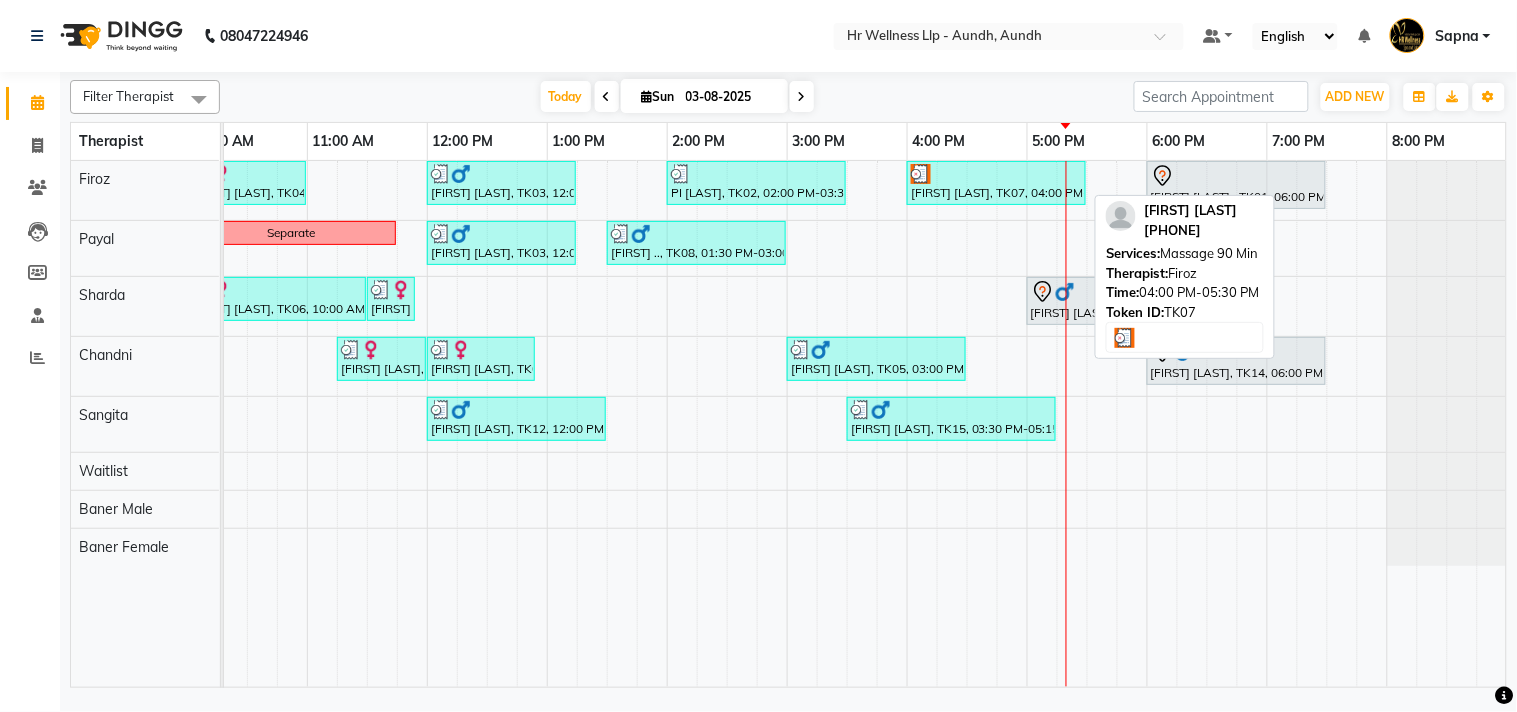 click on "[FIRST] [LAST], TK07, 04:00 PM-05:30 PM, Massage 90 Min" at bounding box center [996, 183] 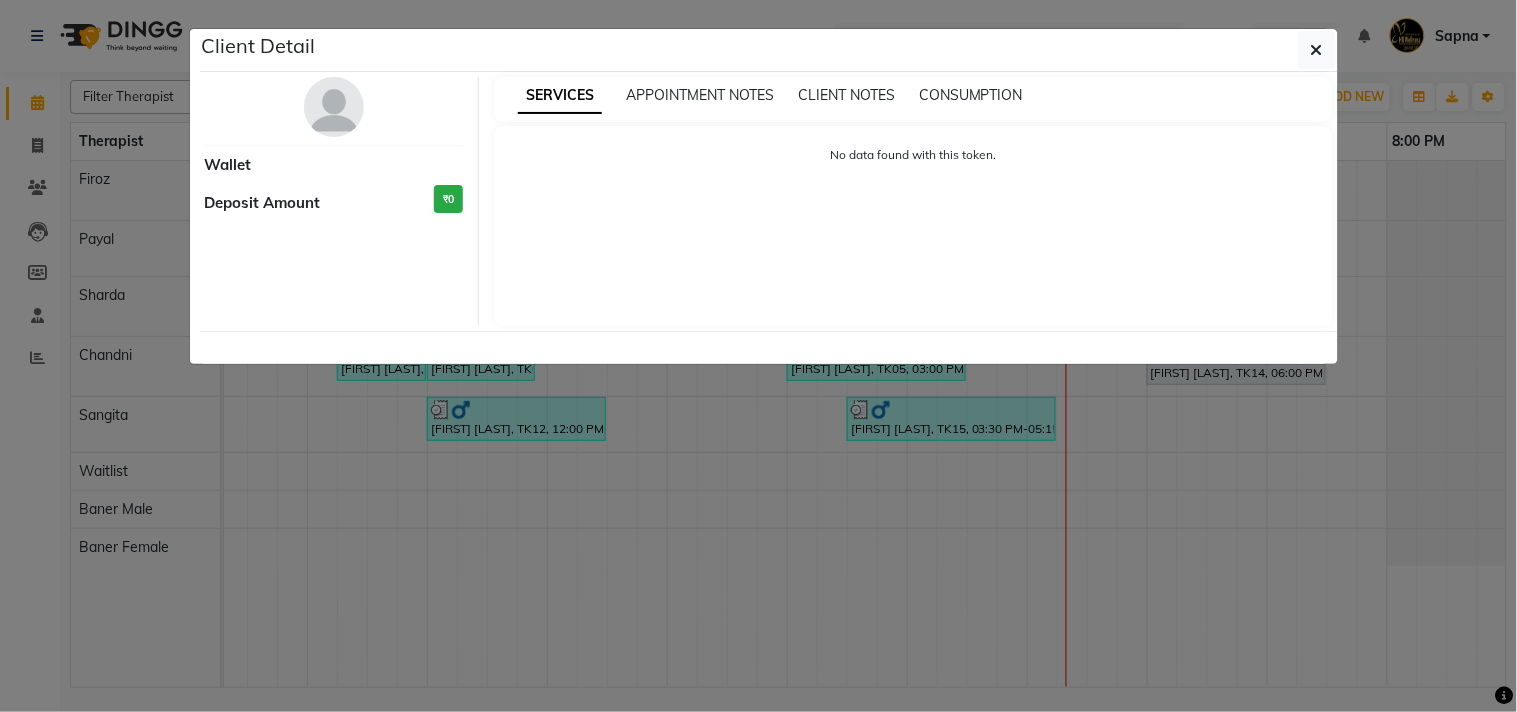 select on "3" 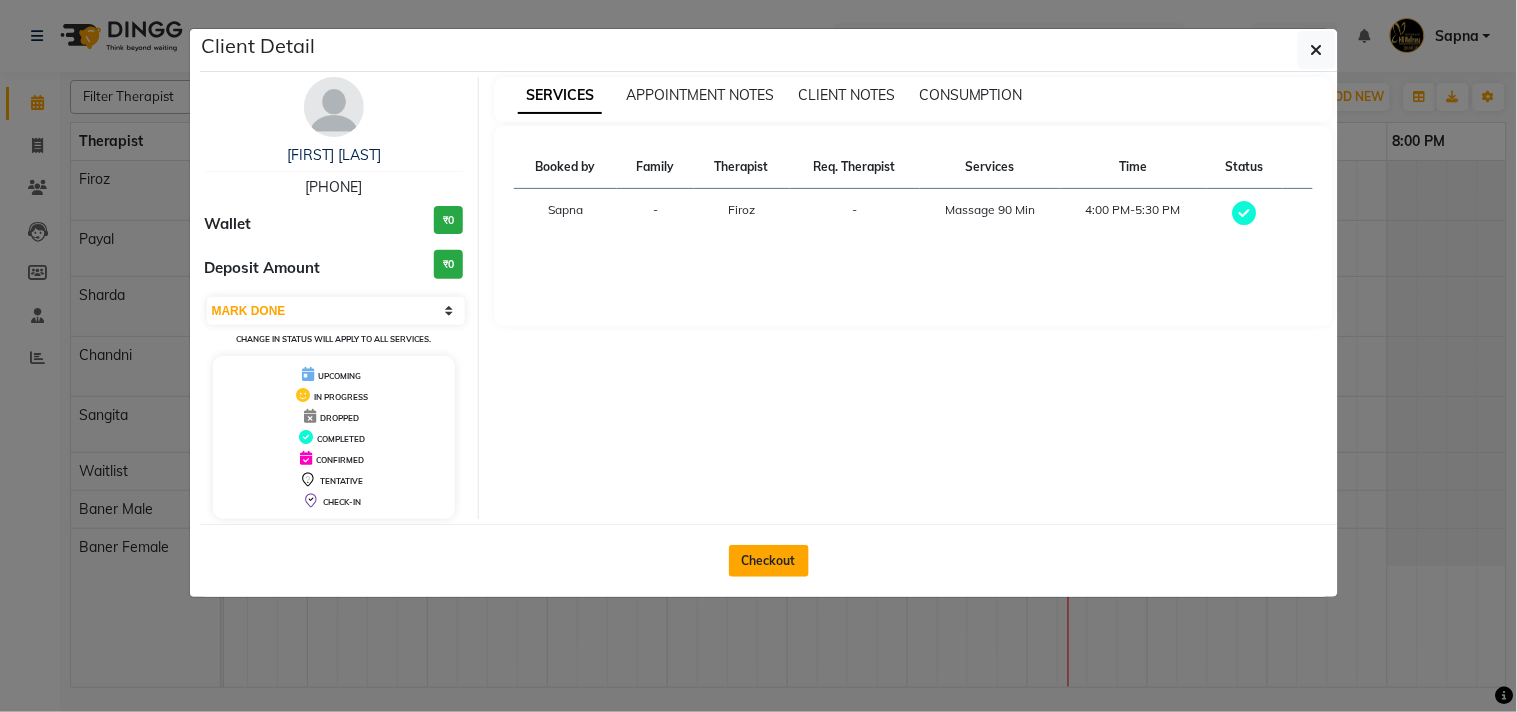 click on "Checkout" 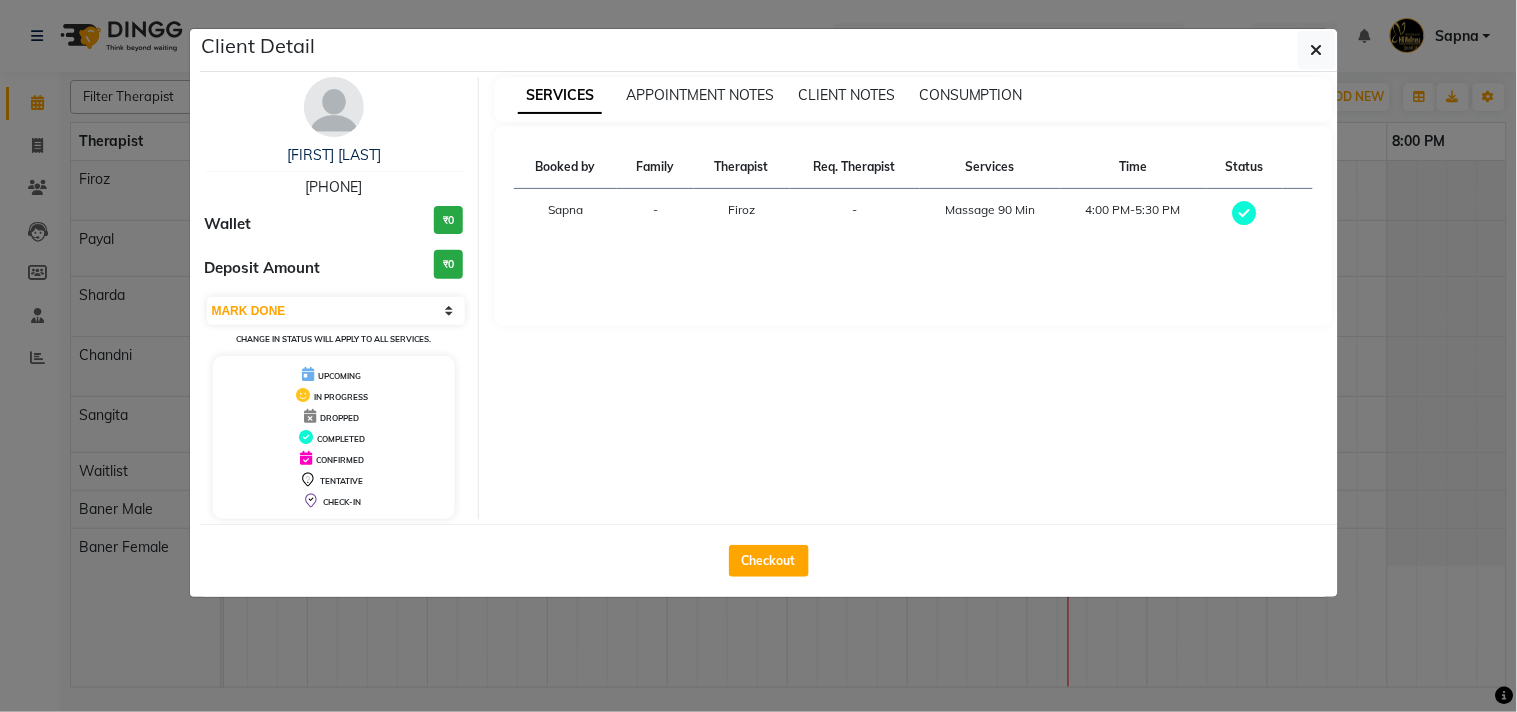 select on "service" 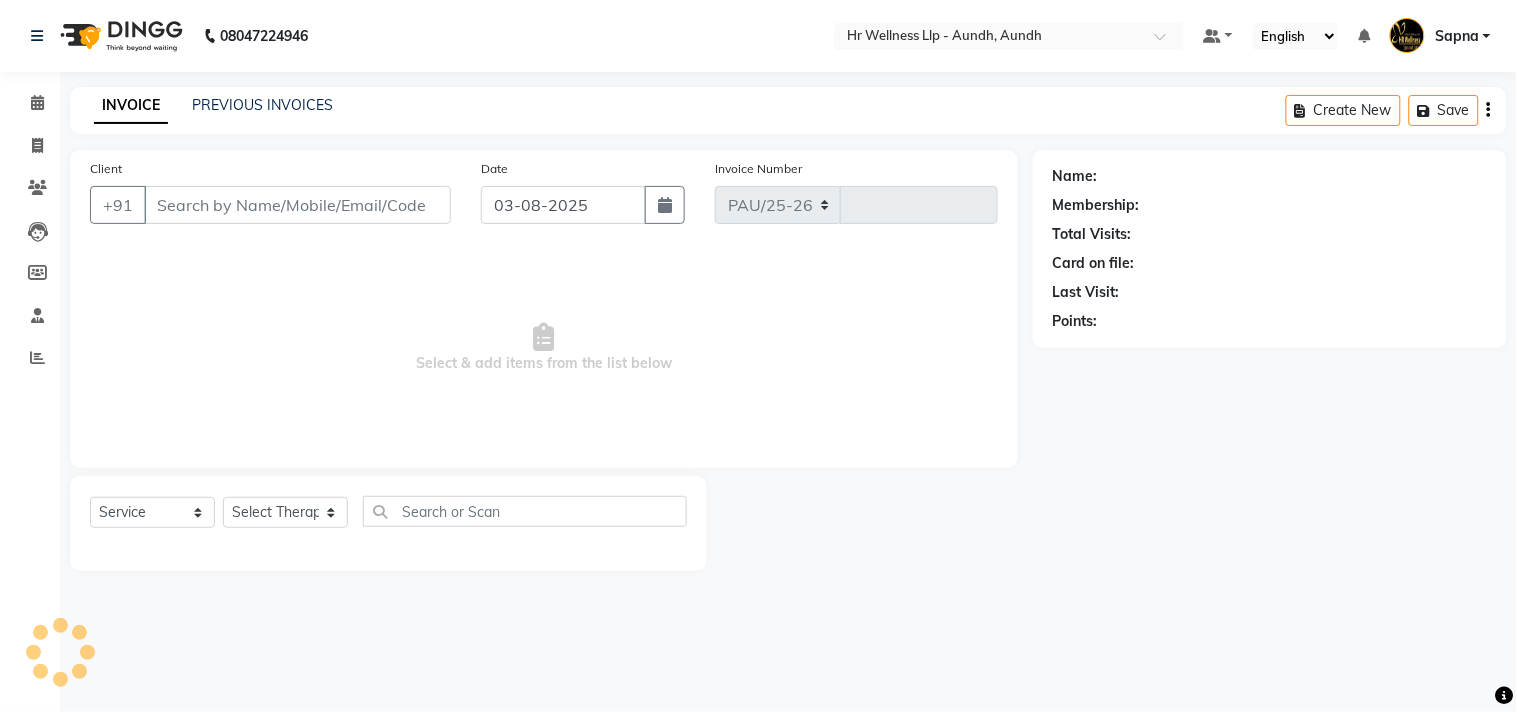 select on "4288" 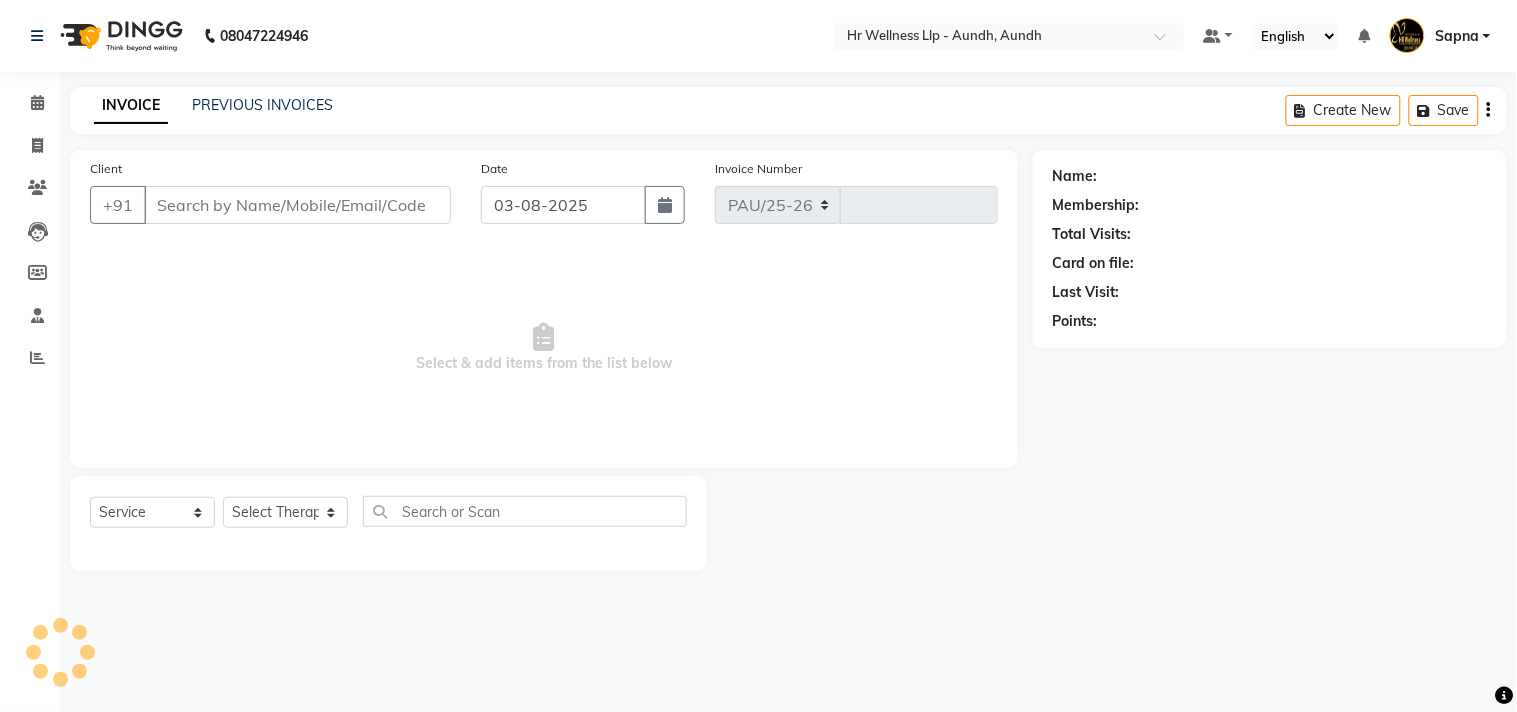 type on "0979" 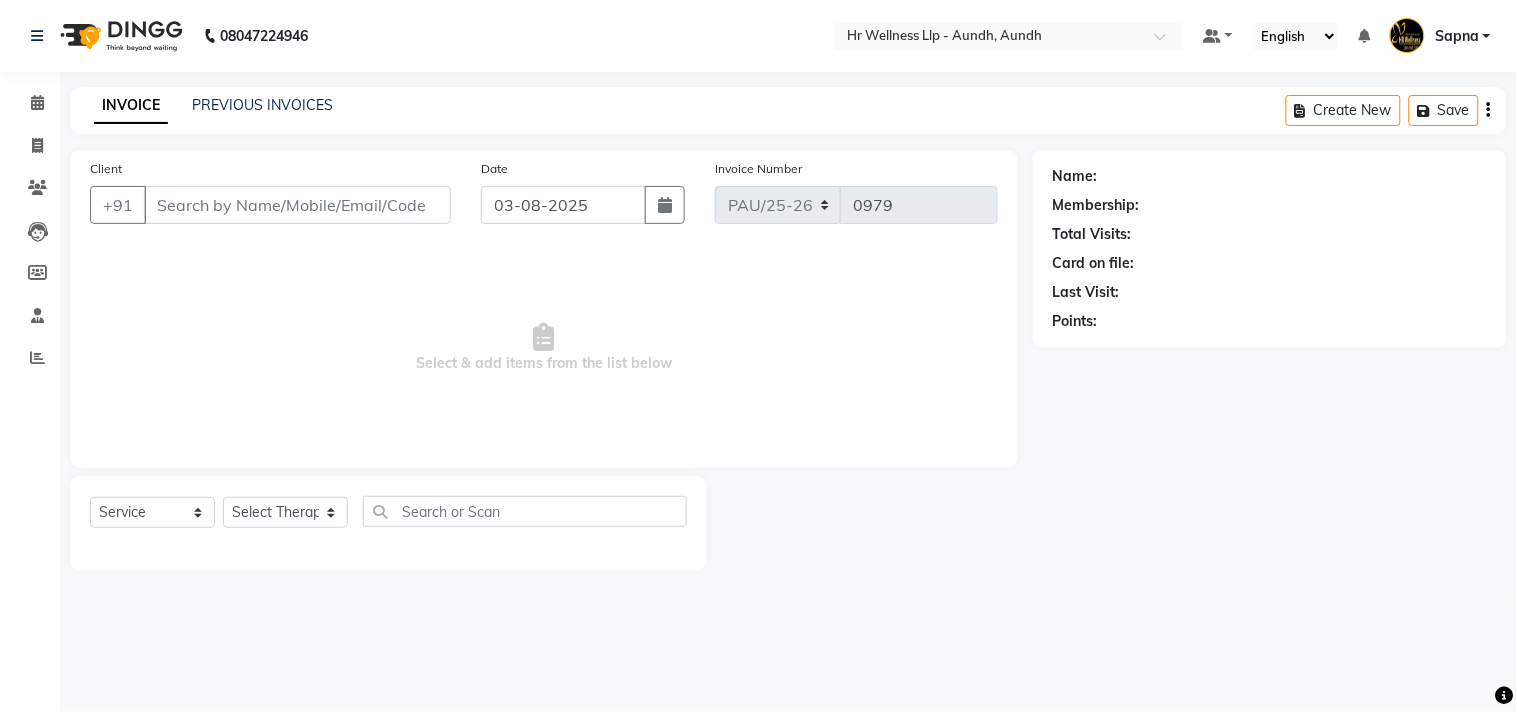 type on "[PHONE]" 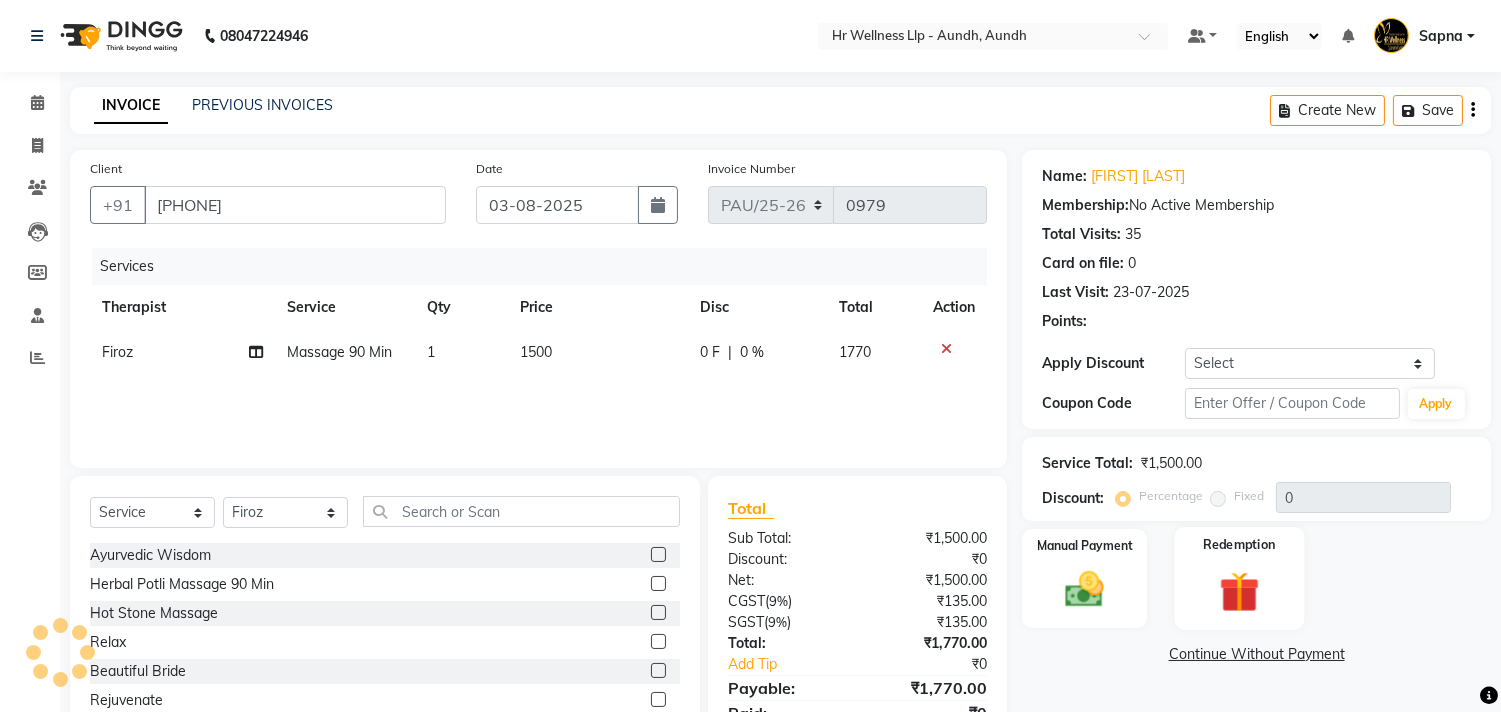 scroll, scrollTop: 88, scrollLeft: 0, axis: vertical 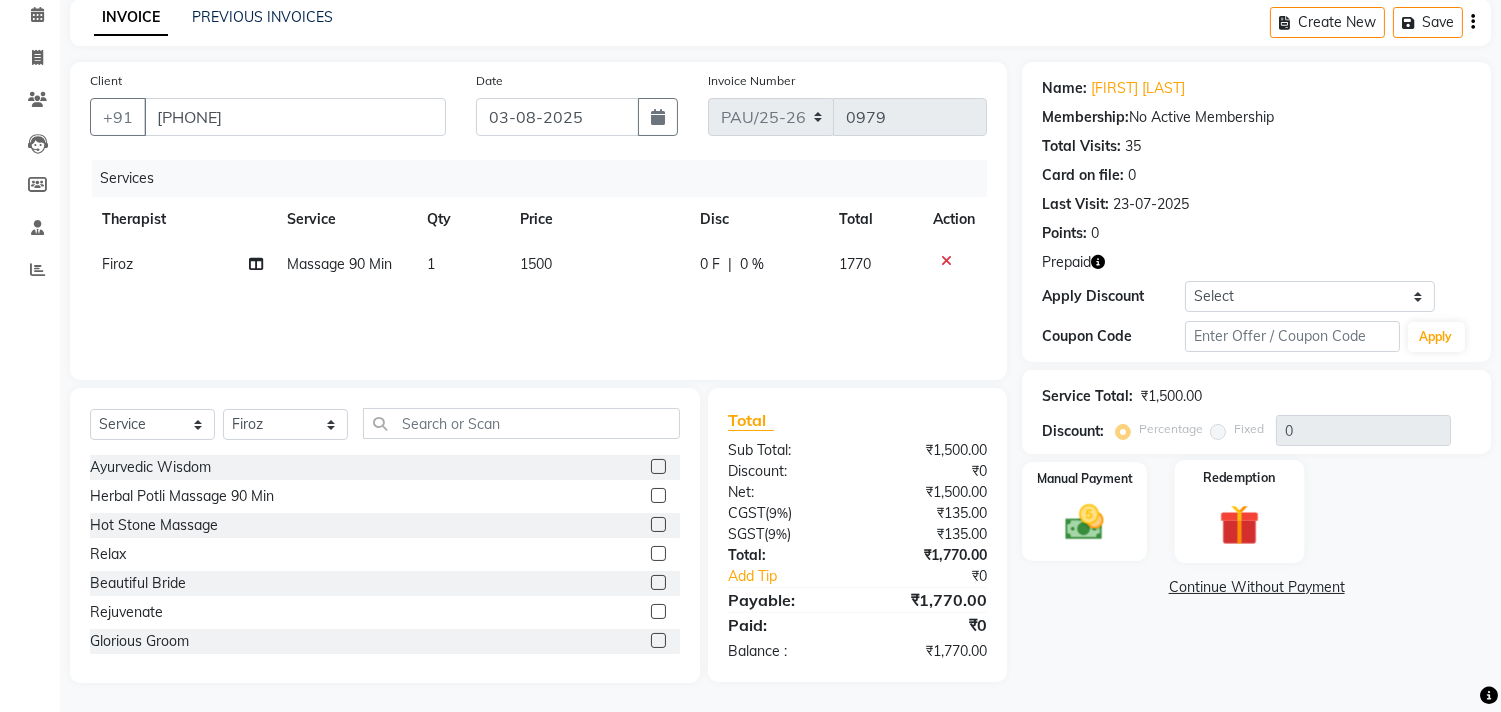 click 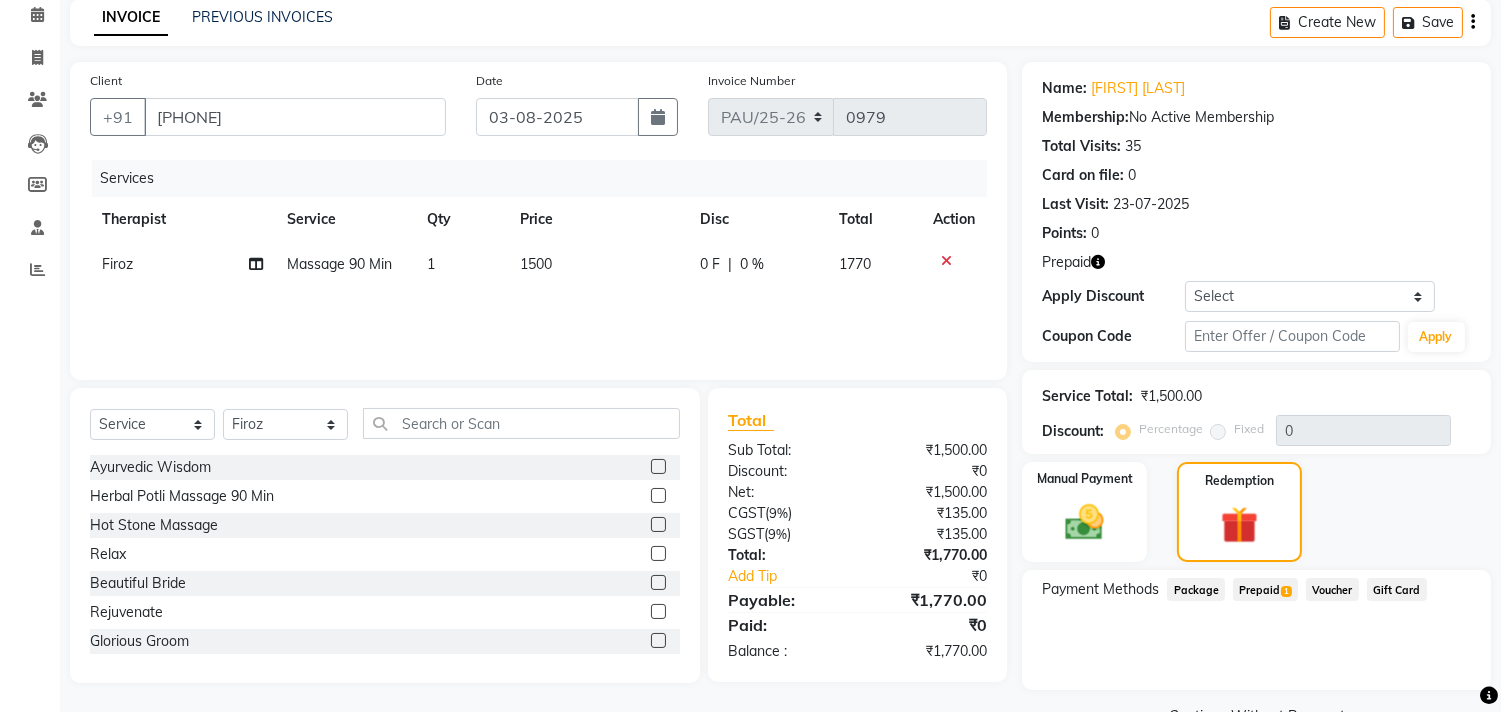 click on "Prepaid  1" 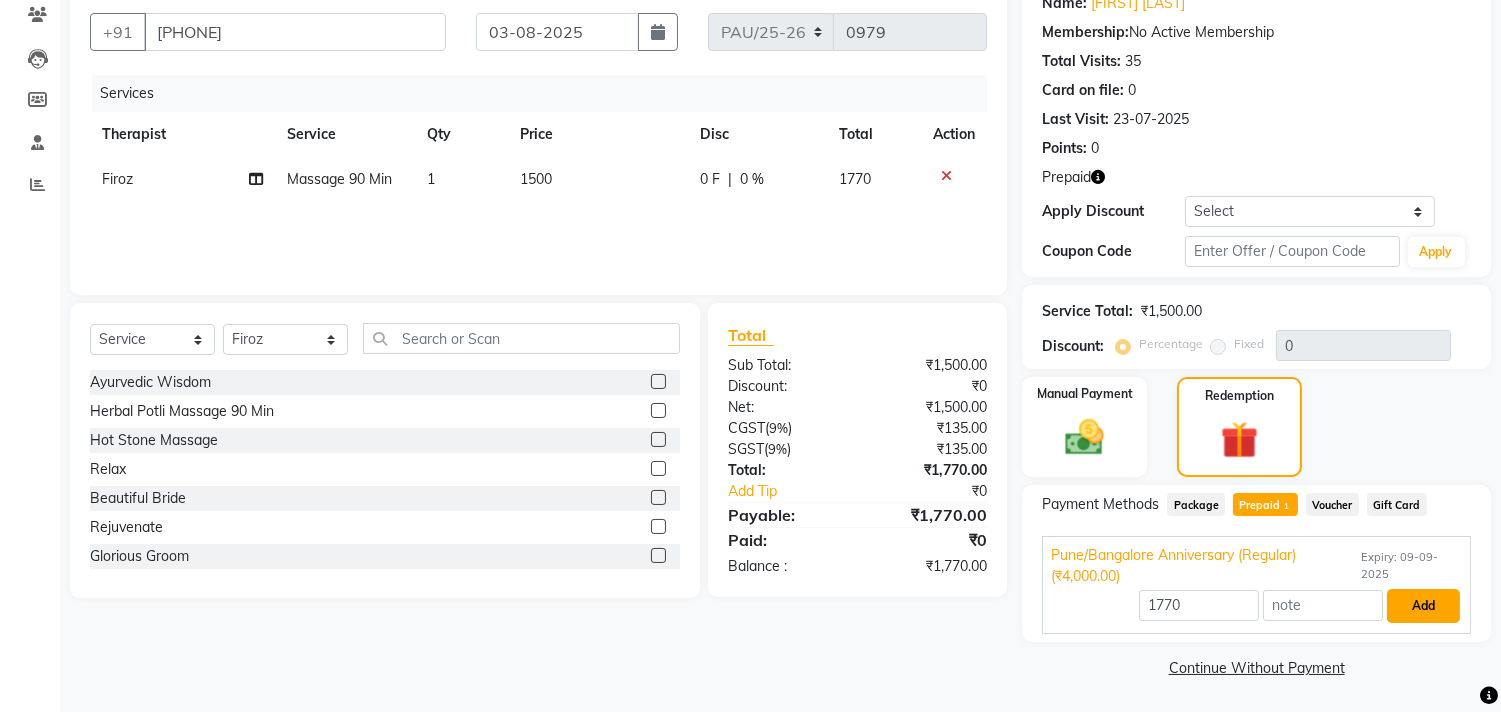 click on "Add" at bounding box center [1423, 606] 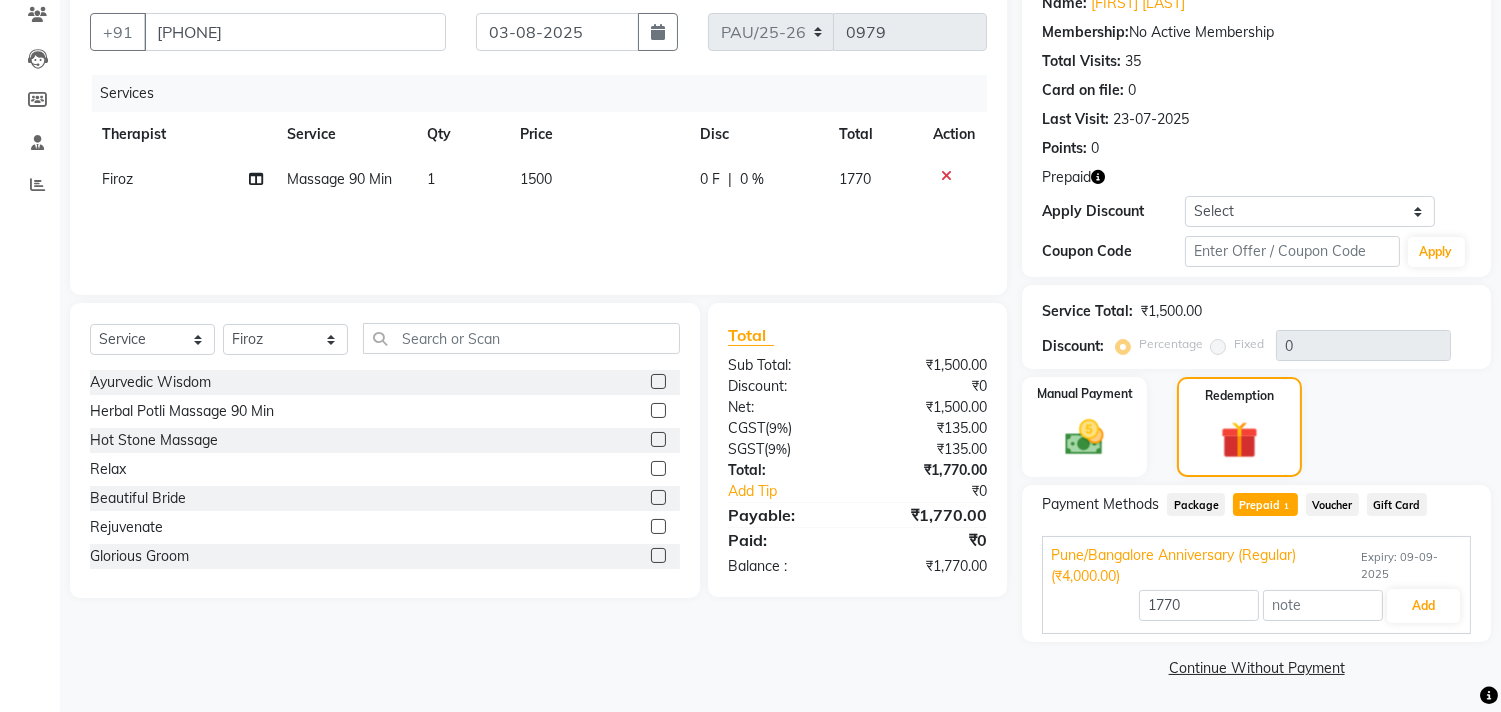 scroll, scrollTop: 135, scrollLeft: 0, axis: vertical 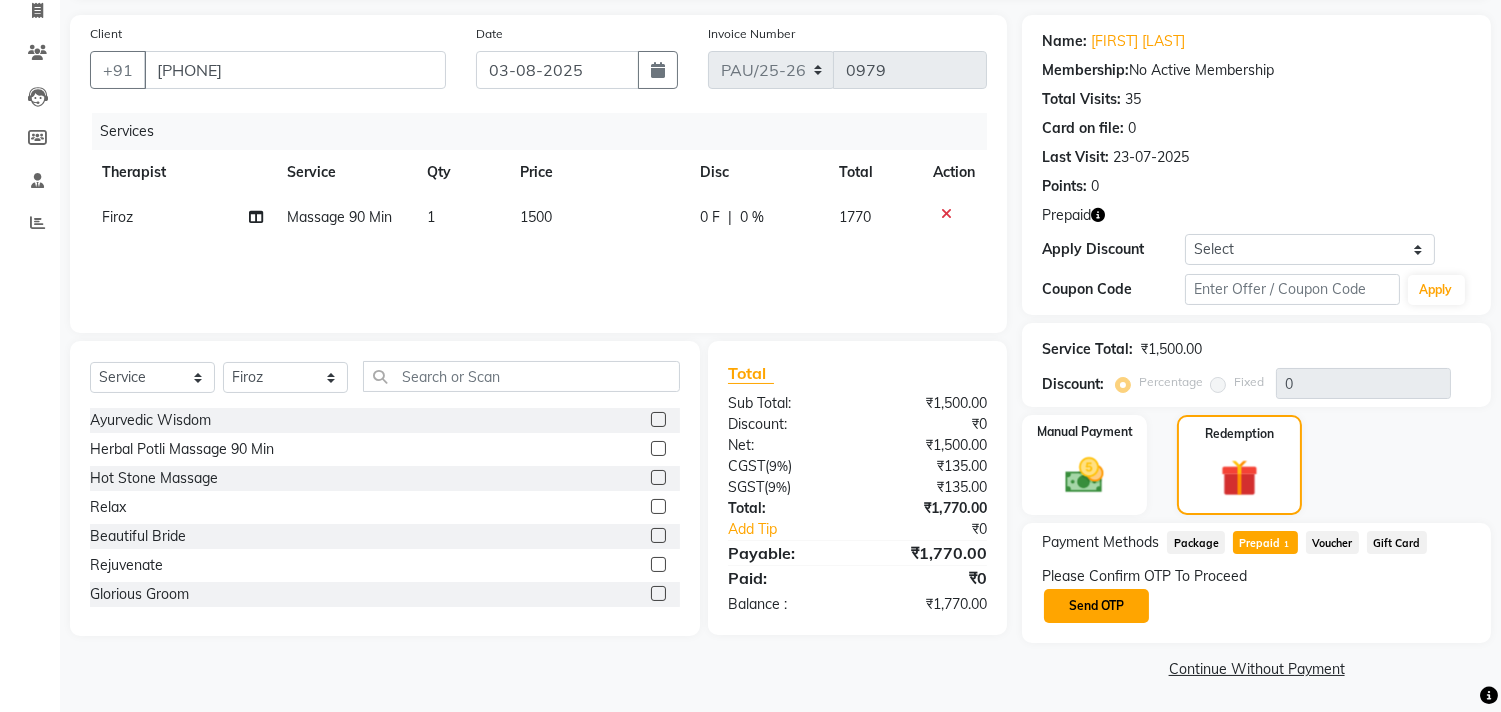 click on "Send OTP" 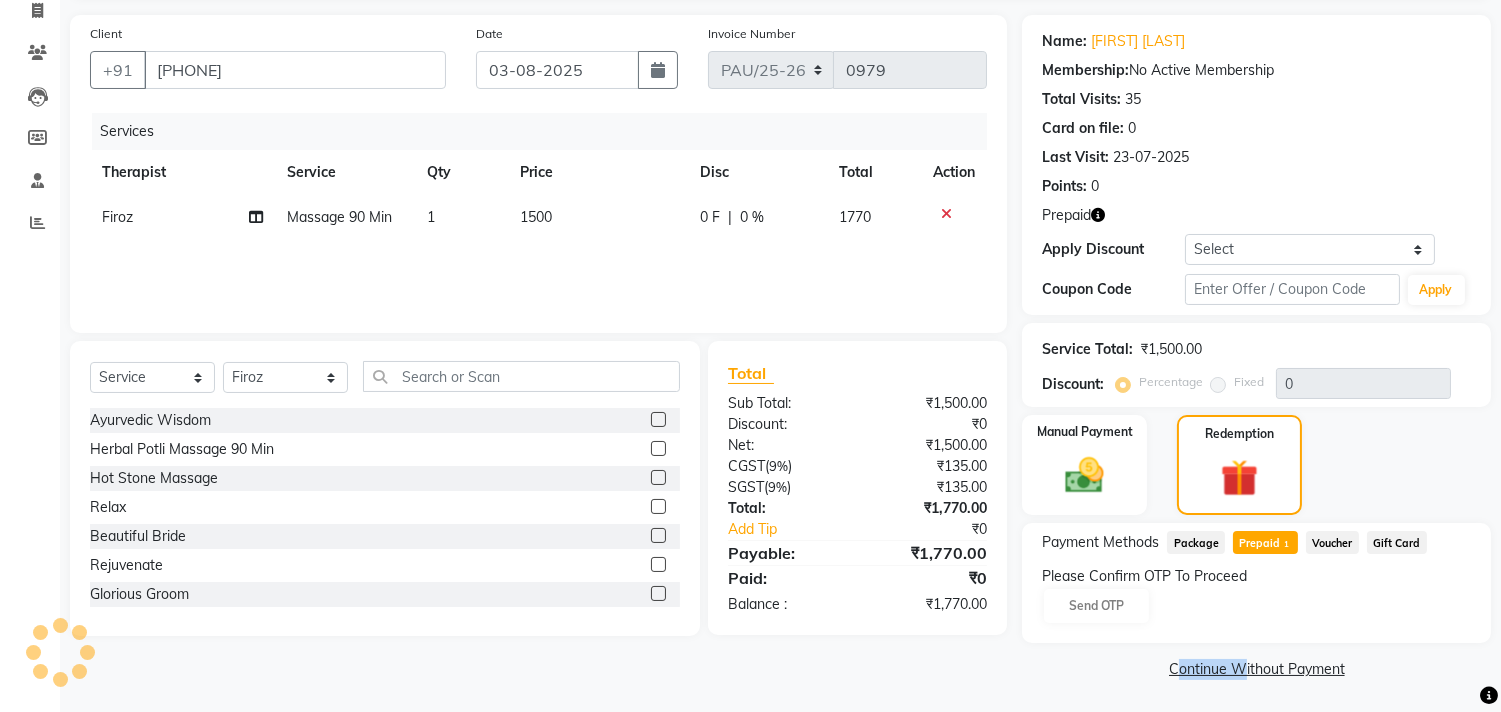 click on "Please Confirm OTP To Proceed Send OTP" 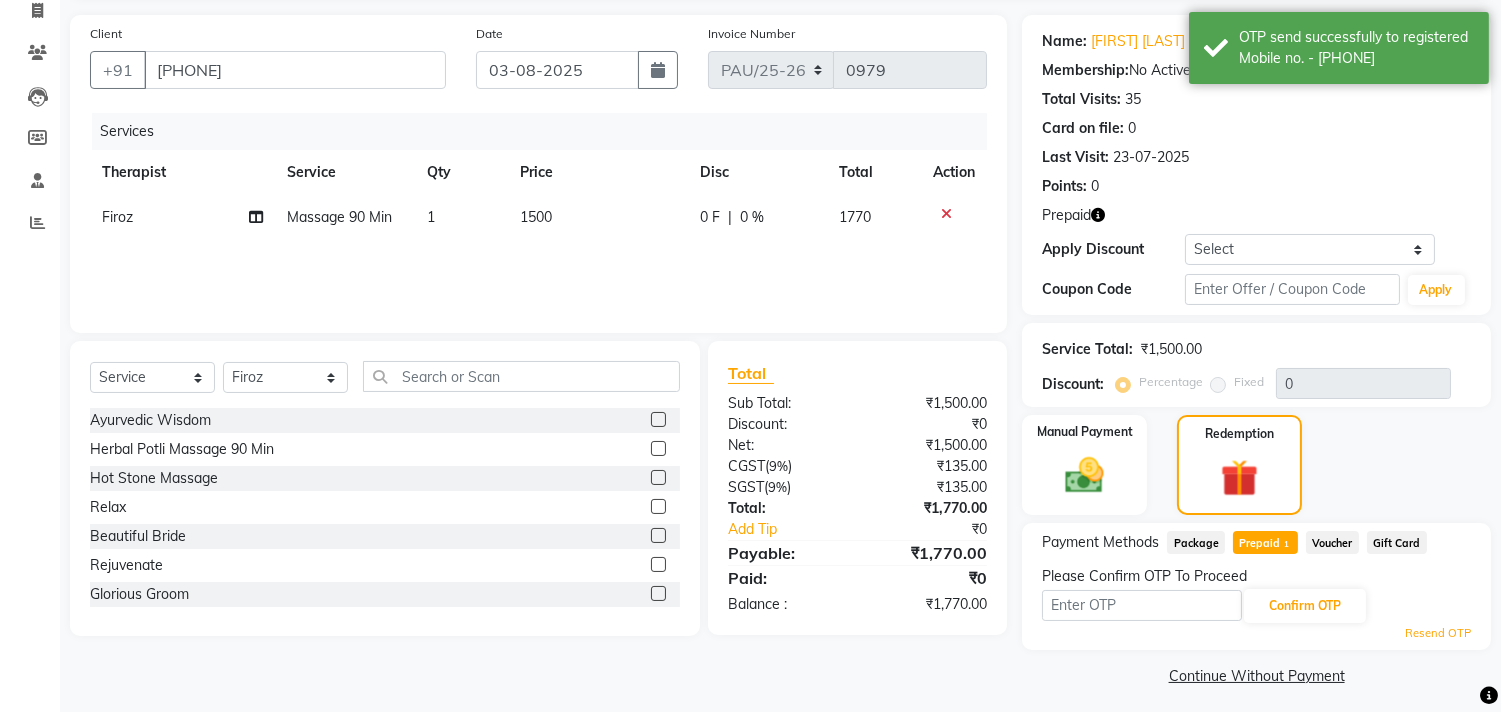 click at bounding box center [1142, 605] 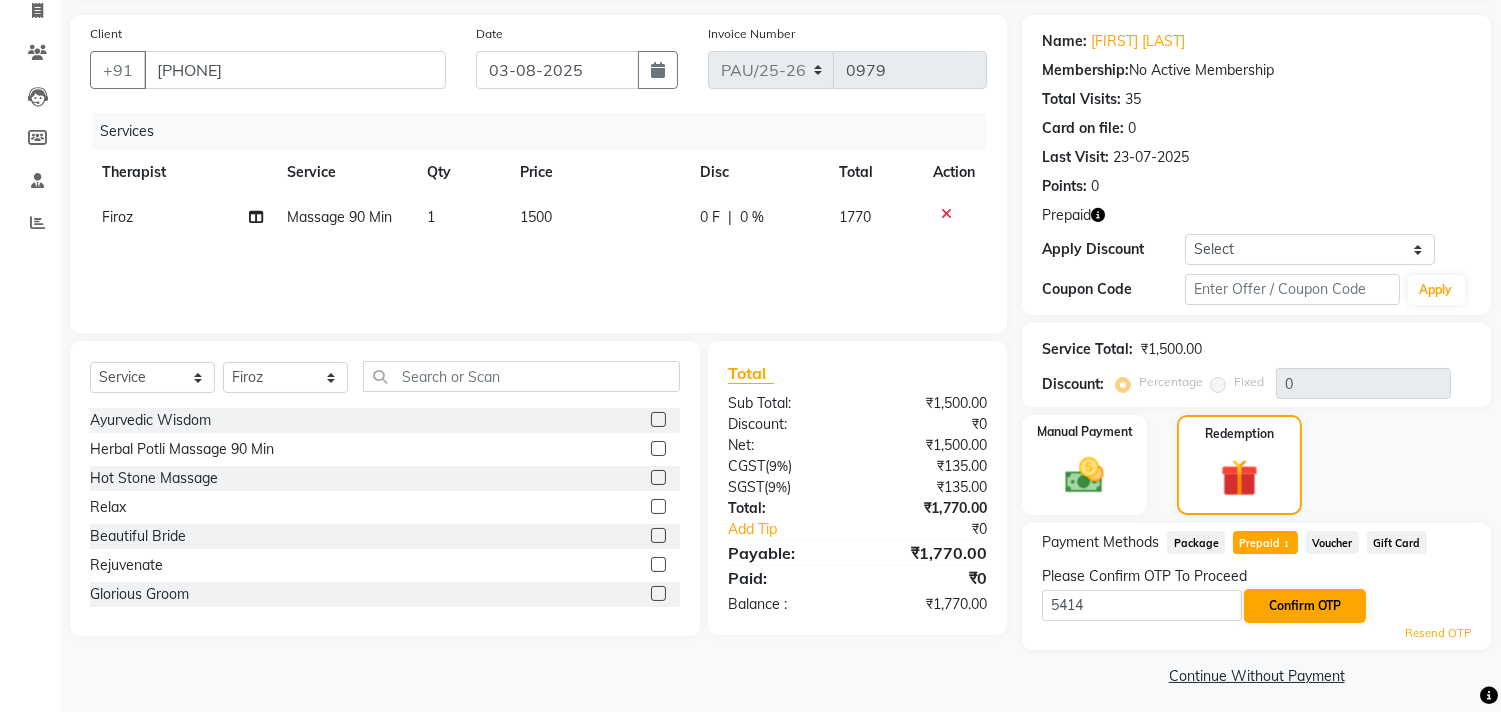 type on "5414" 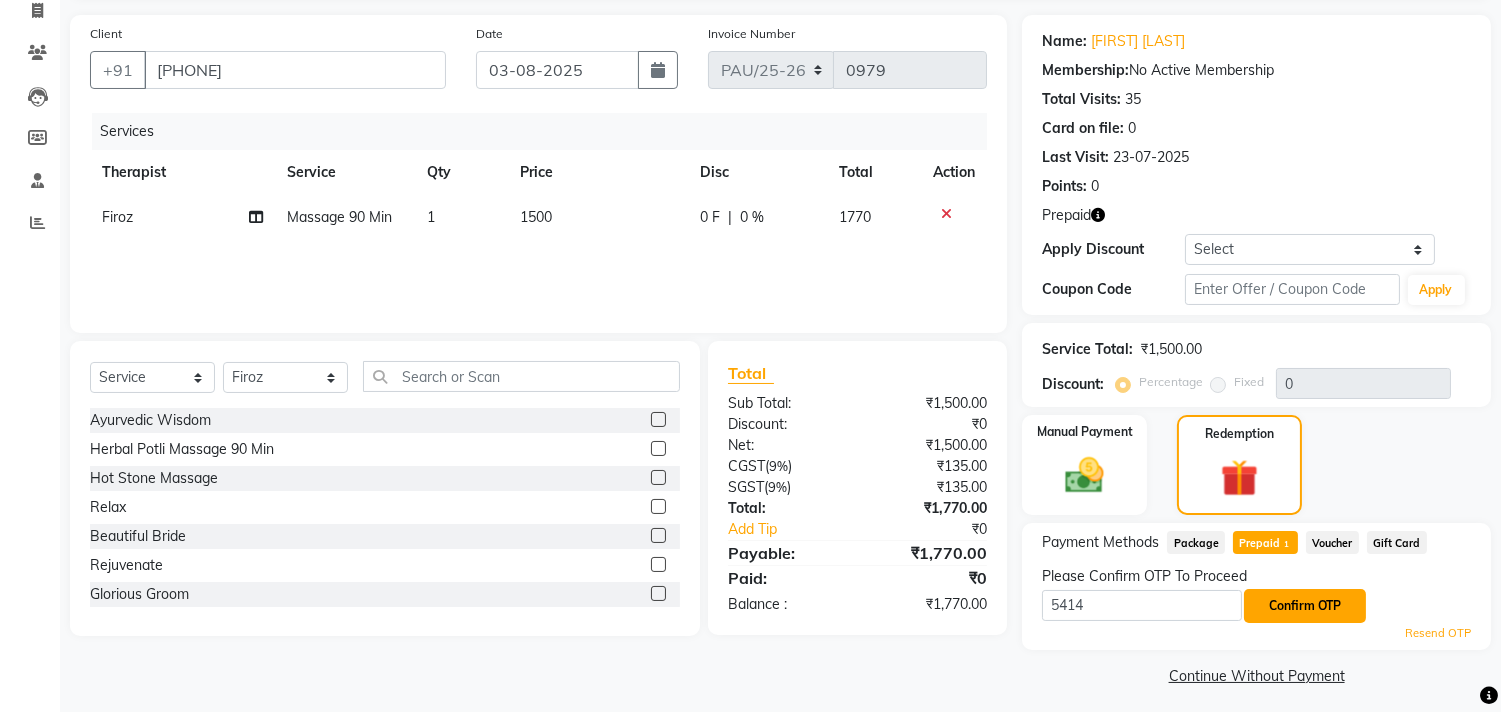 click on "Confirm OTP" 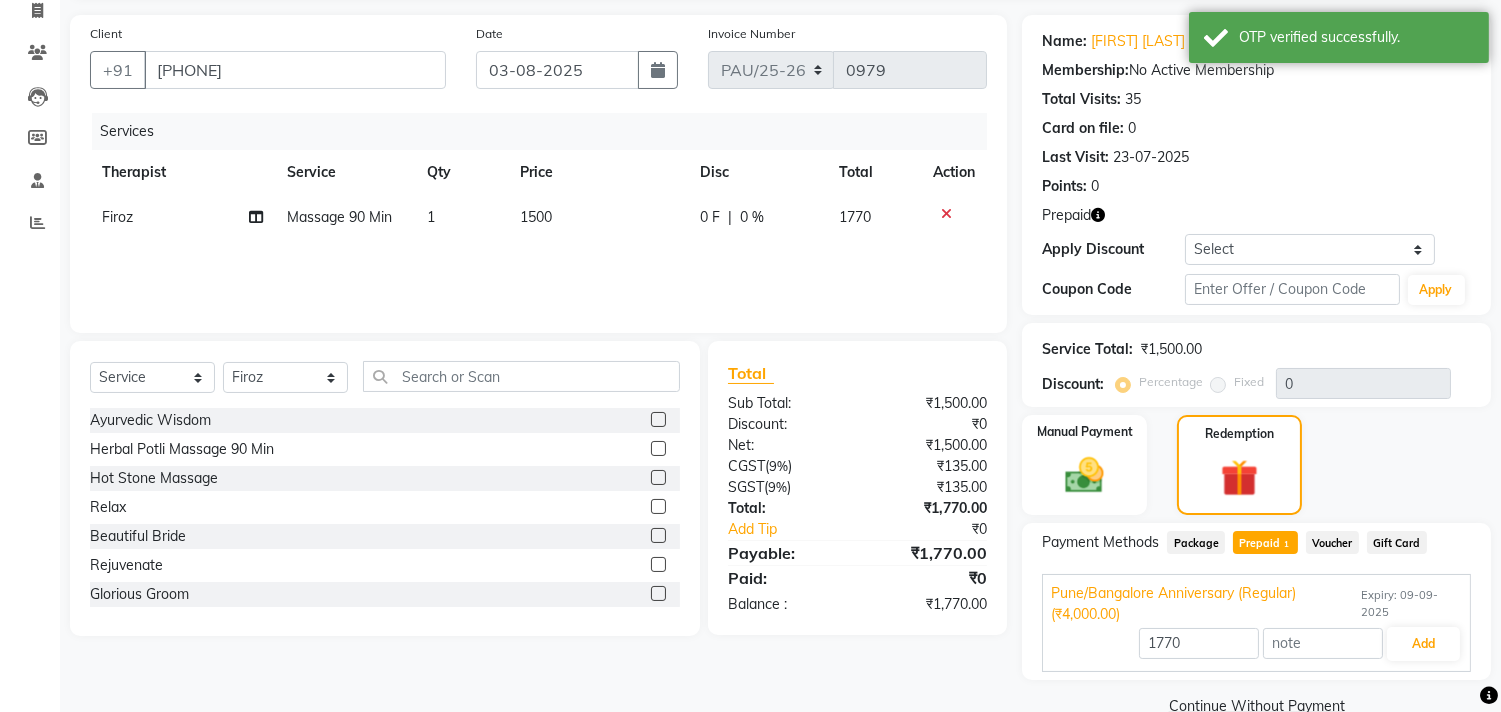 scroll, scrollTop: 173, scrollLeft: 0, axis: vertical 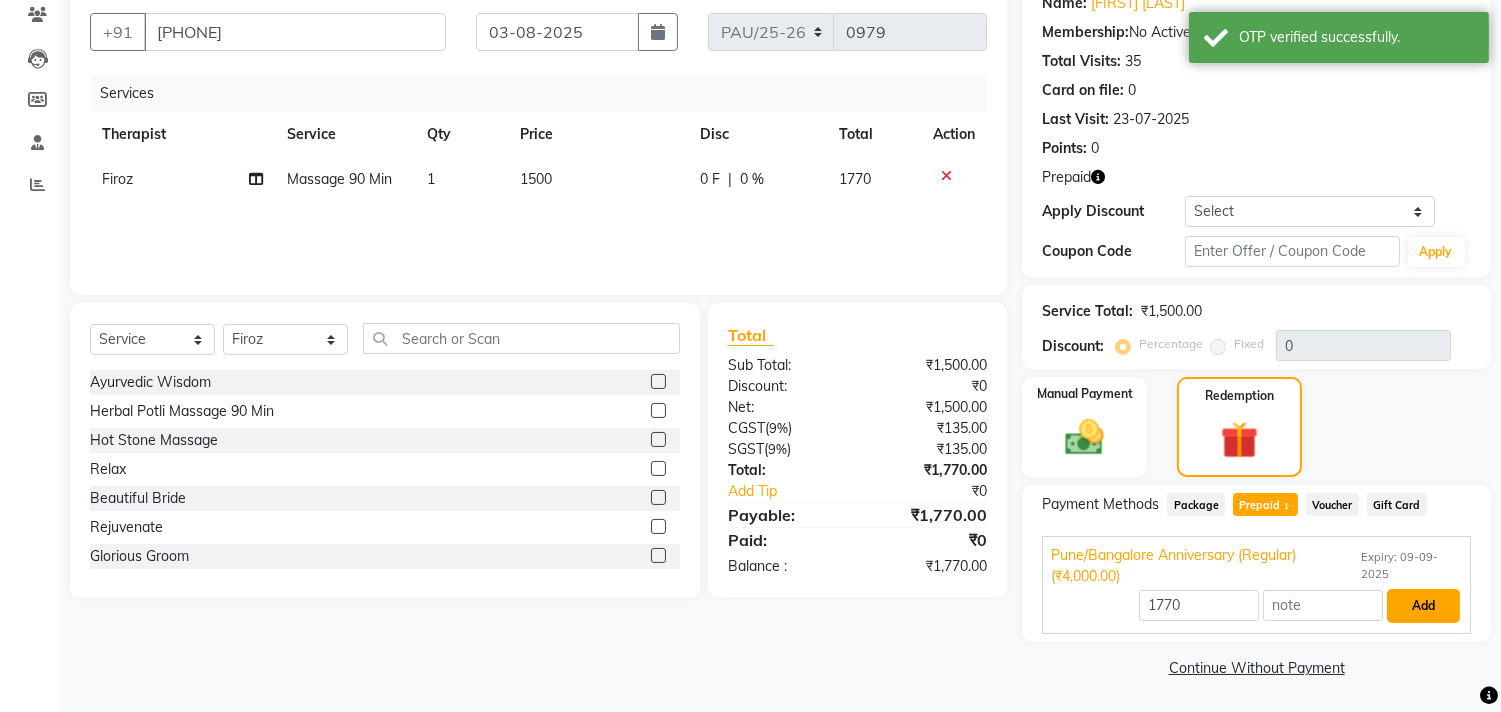 click on "Add" at bounding box center [1423, 606] 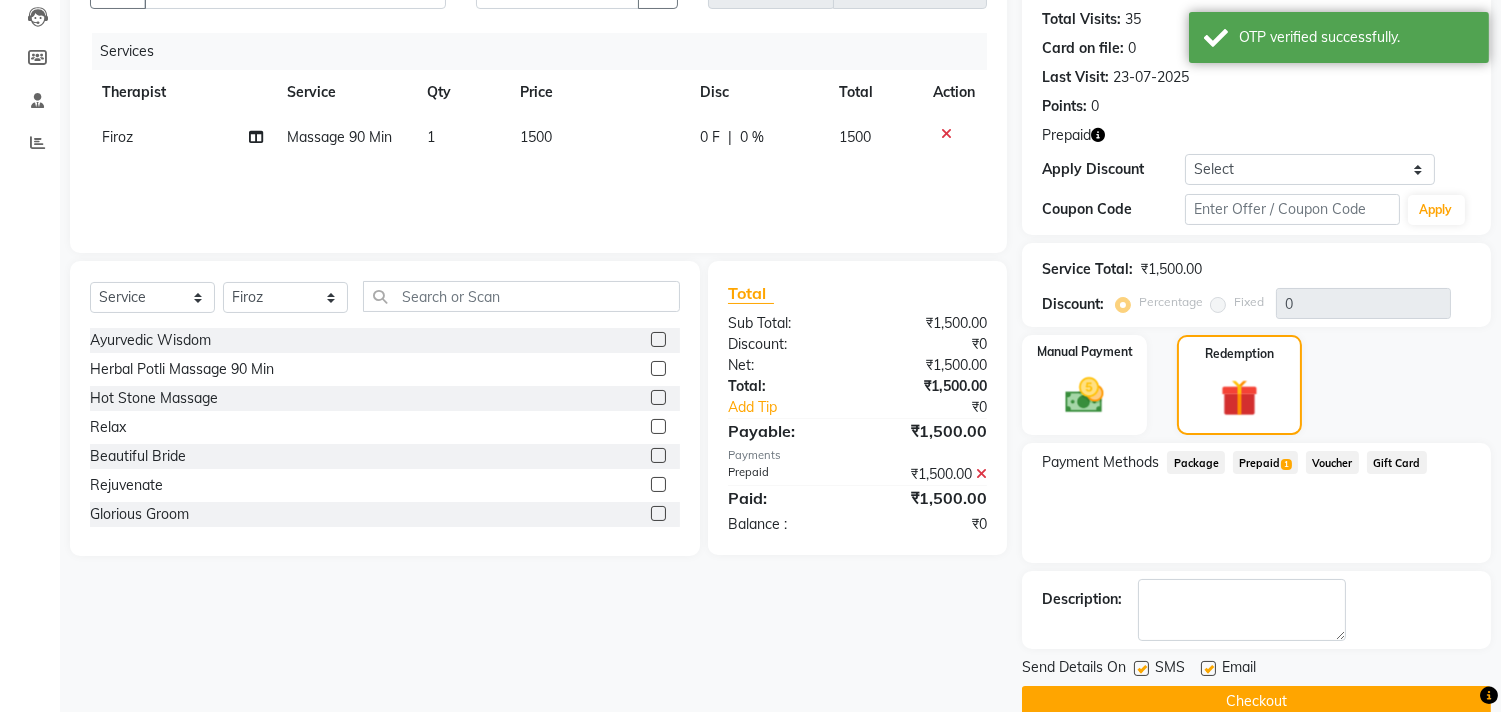 scroll, scrollTop: 248, scrollLeft: 0, axis: vertical 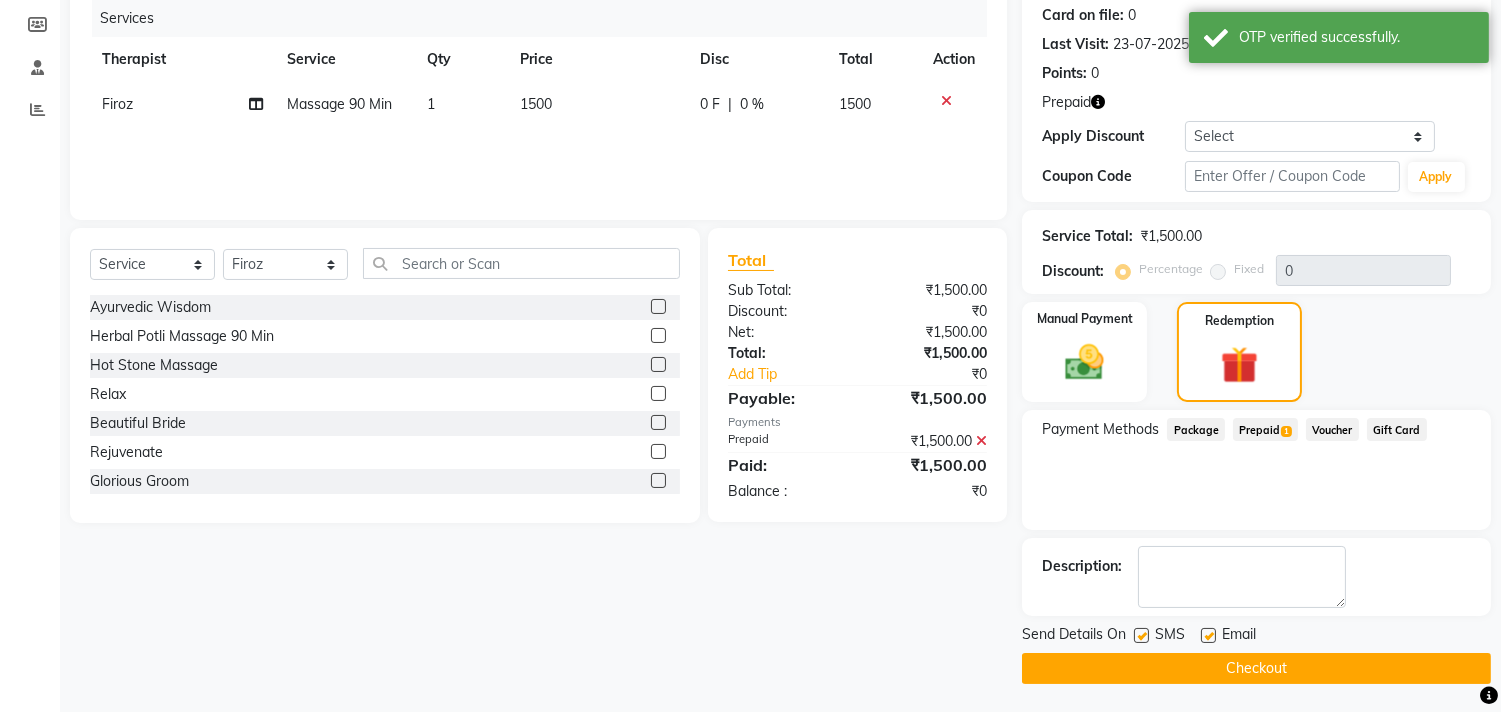 click on "Checkout" 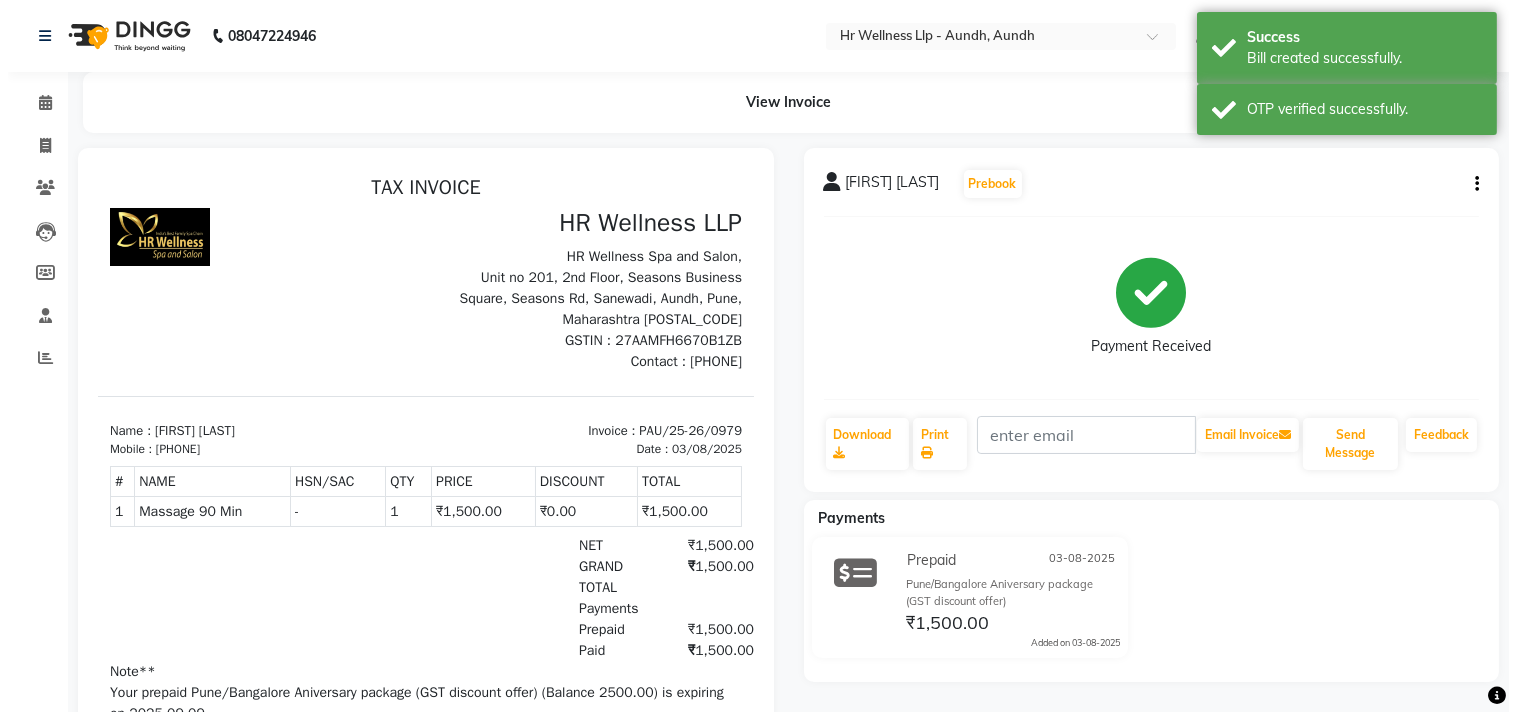 scroll, scrollTop: 0, scrollLeft: 0, axis: both 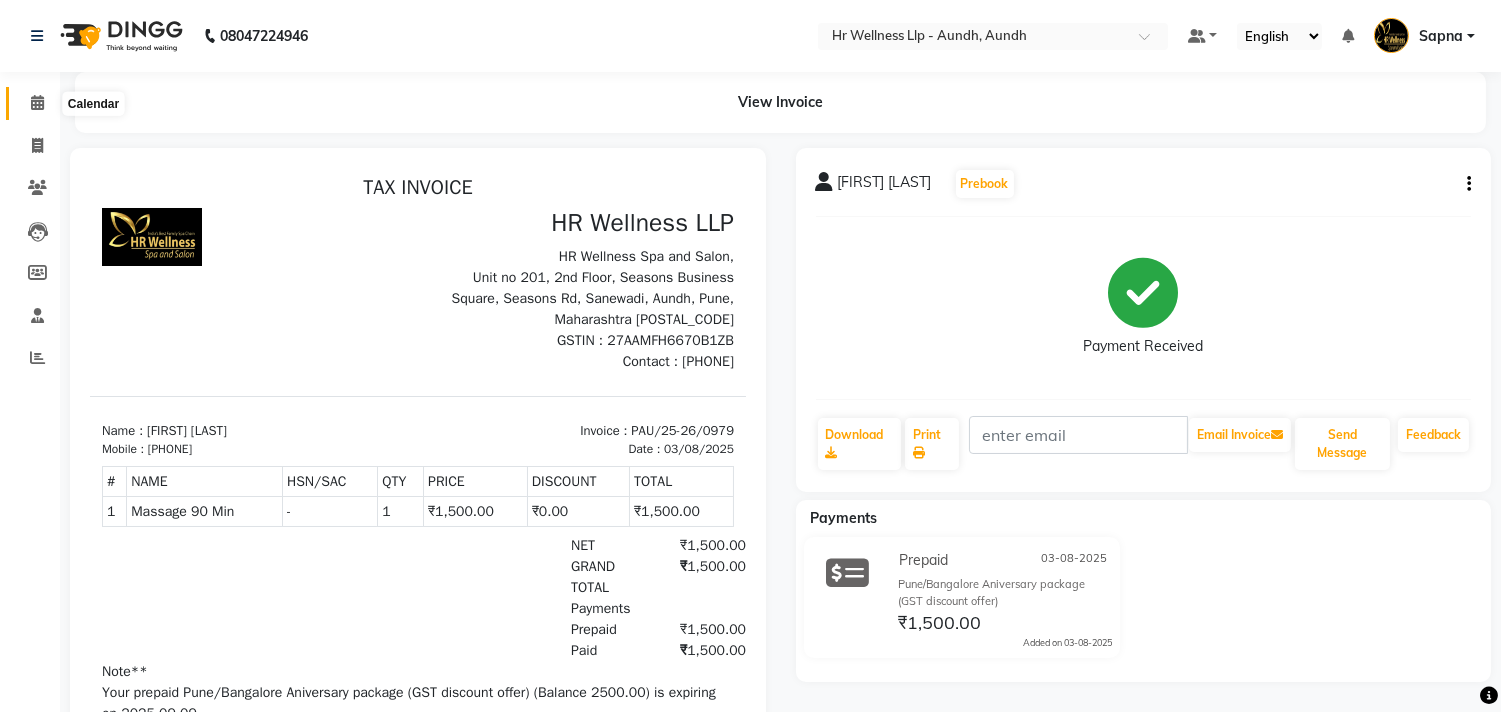 click 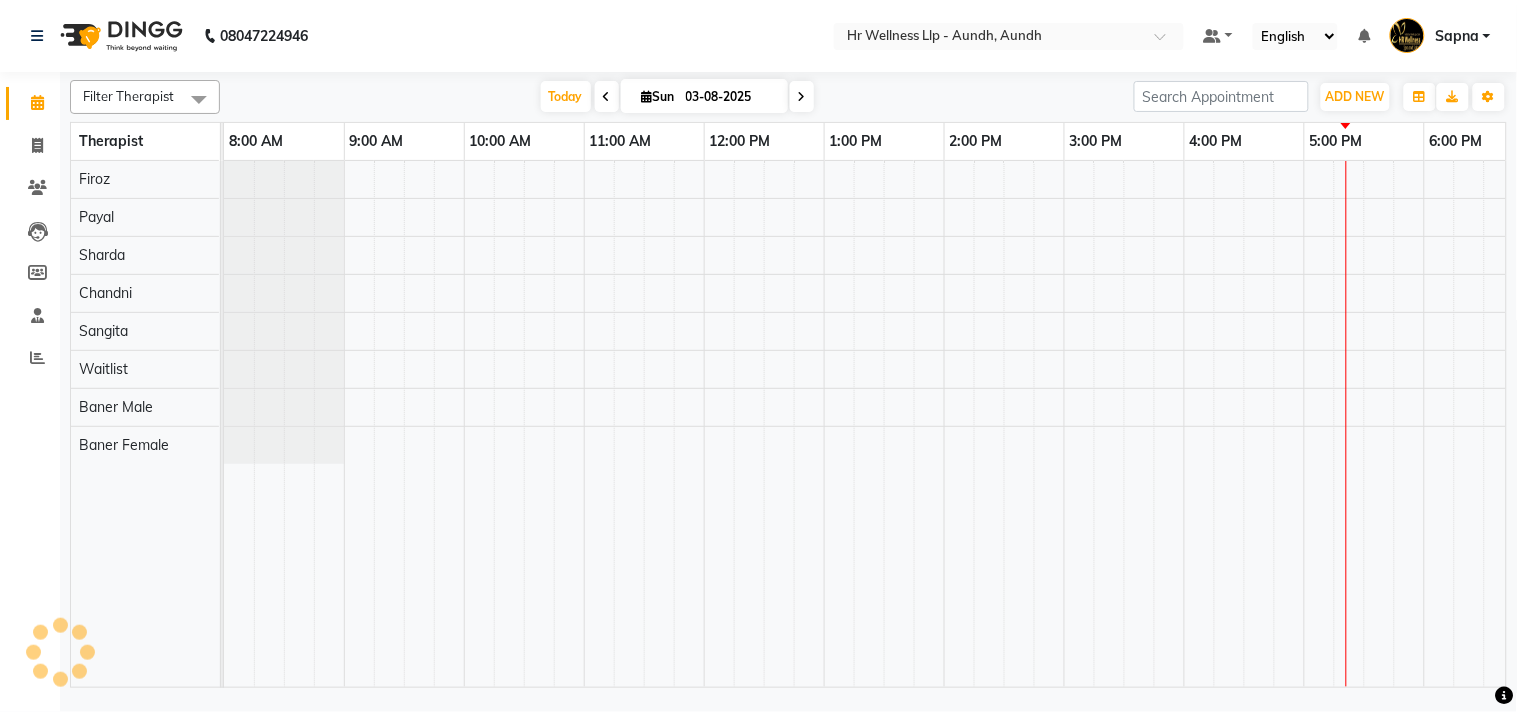 scroll, scrollTop: 0, scrollLeft: 0, axis: both 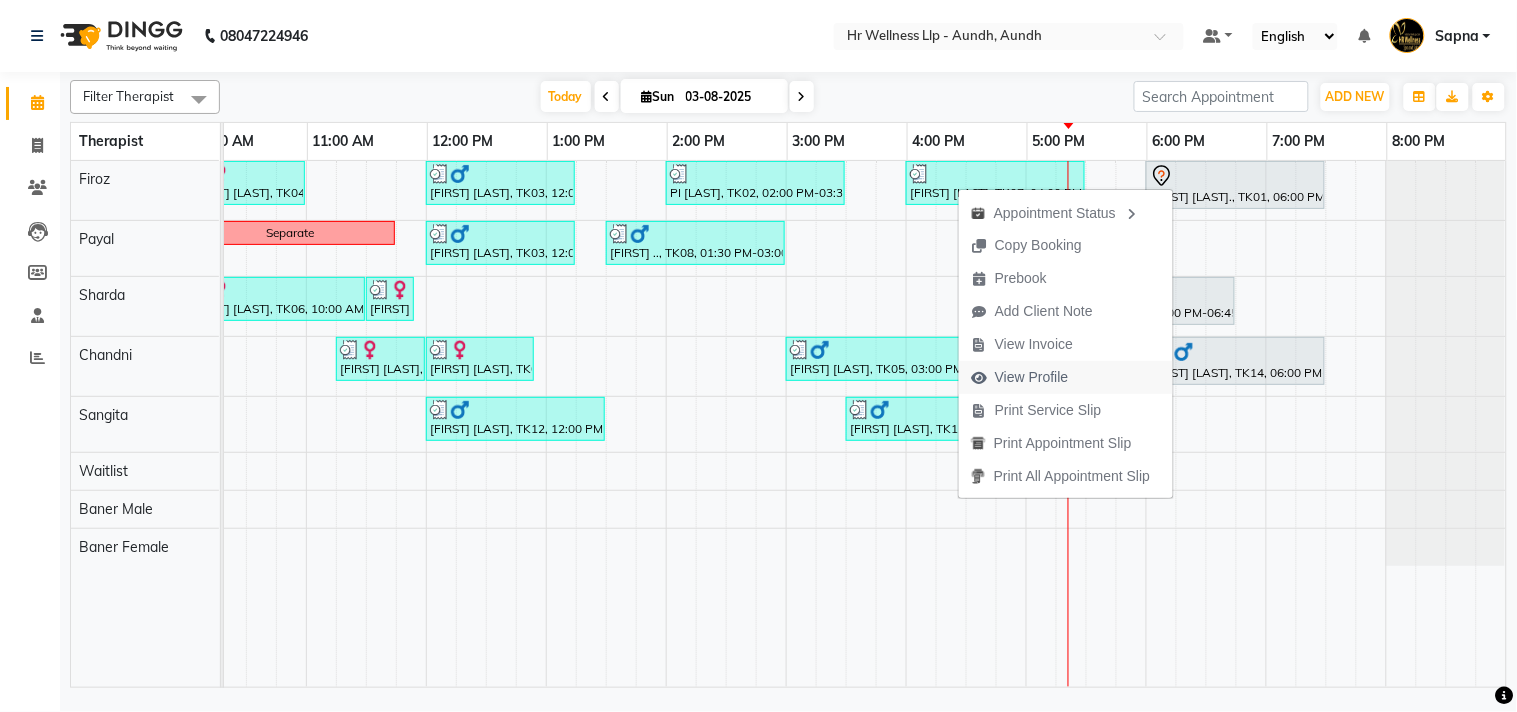 click on "View Profile" at bounding box center [1032, 377] 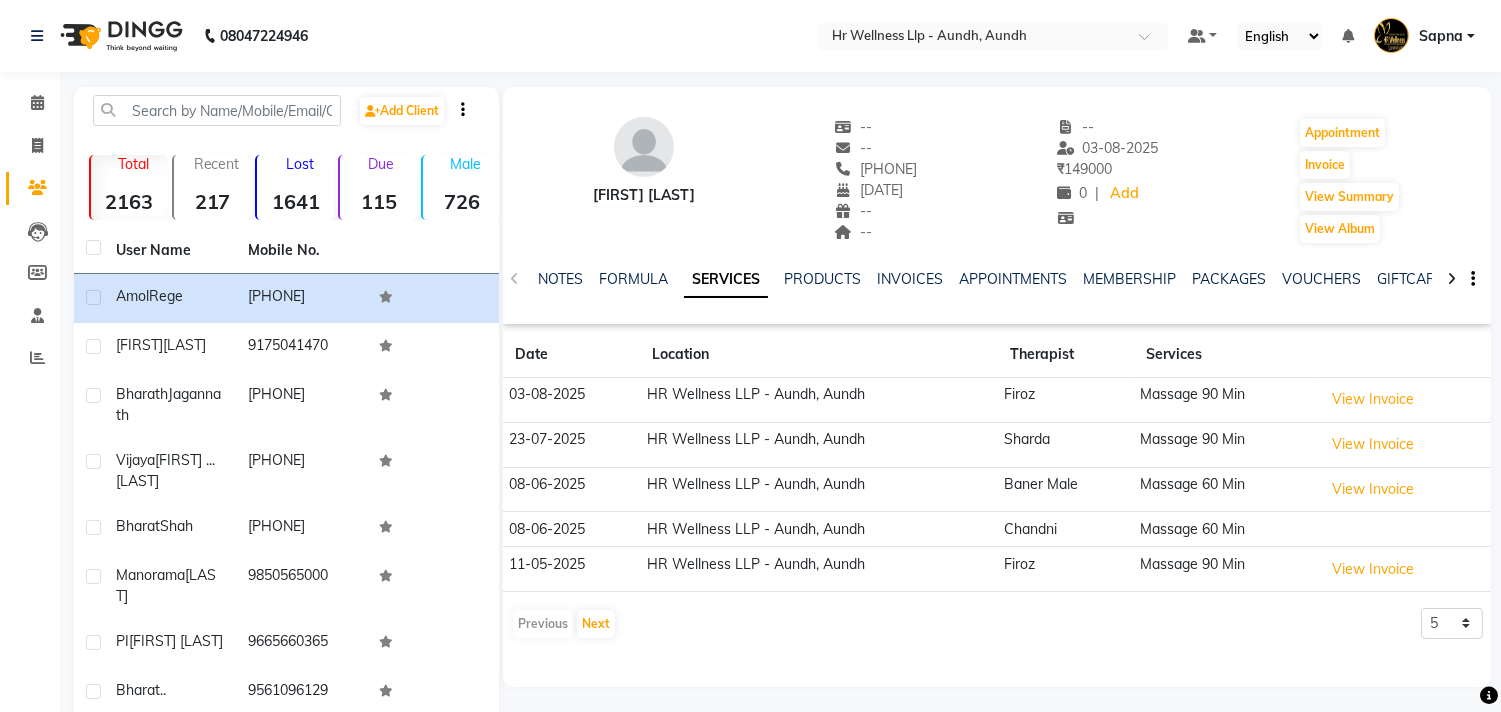 copy on "[PHONE]" 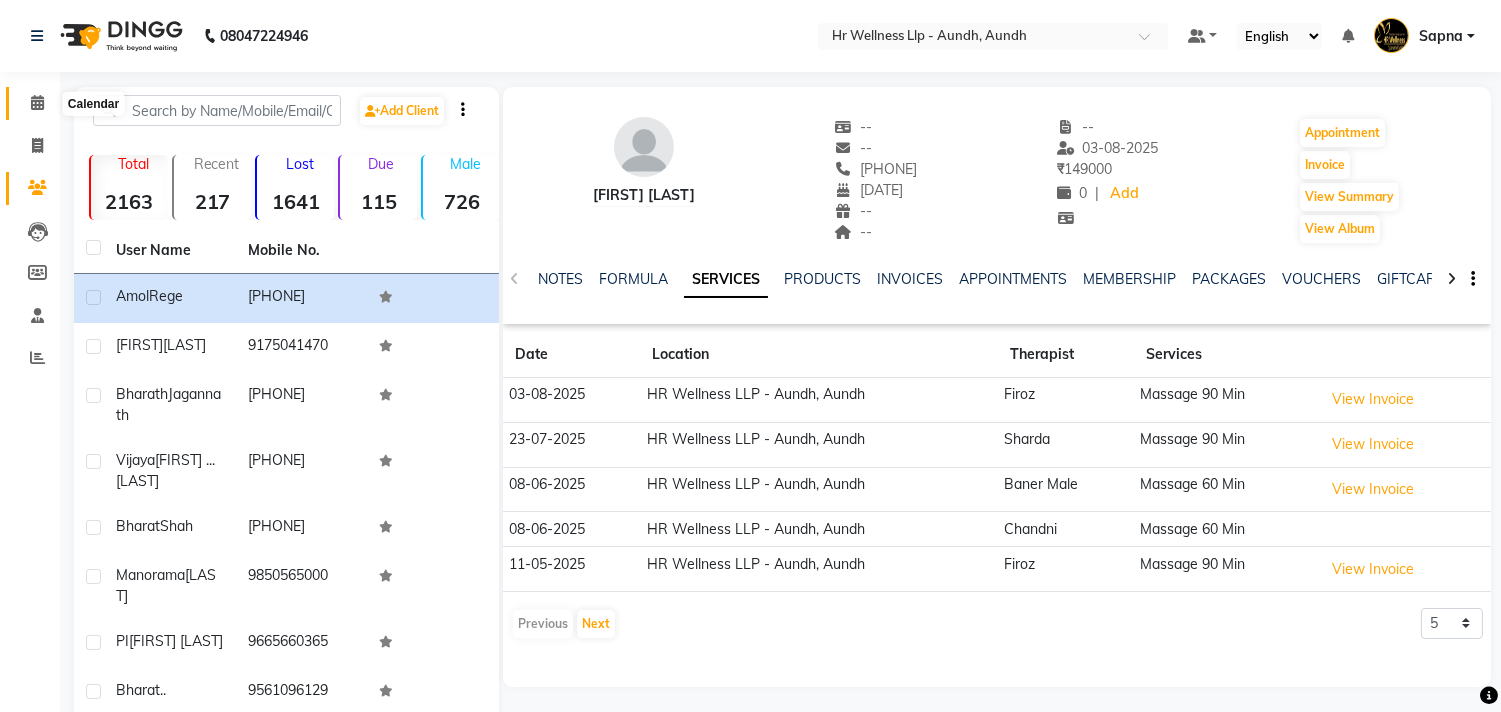 click 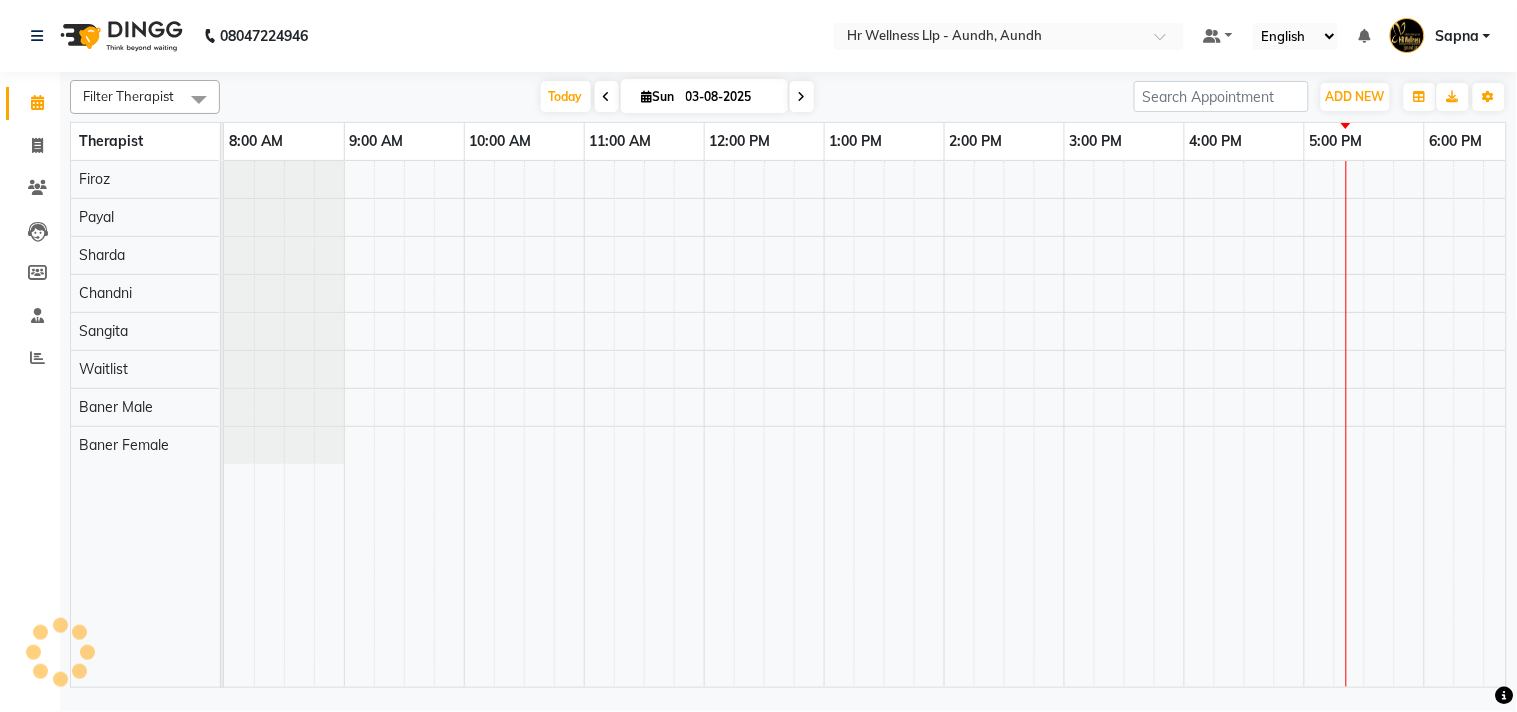 click at bounding box center (647, 96) 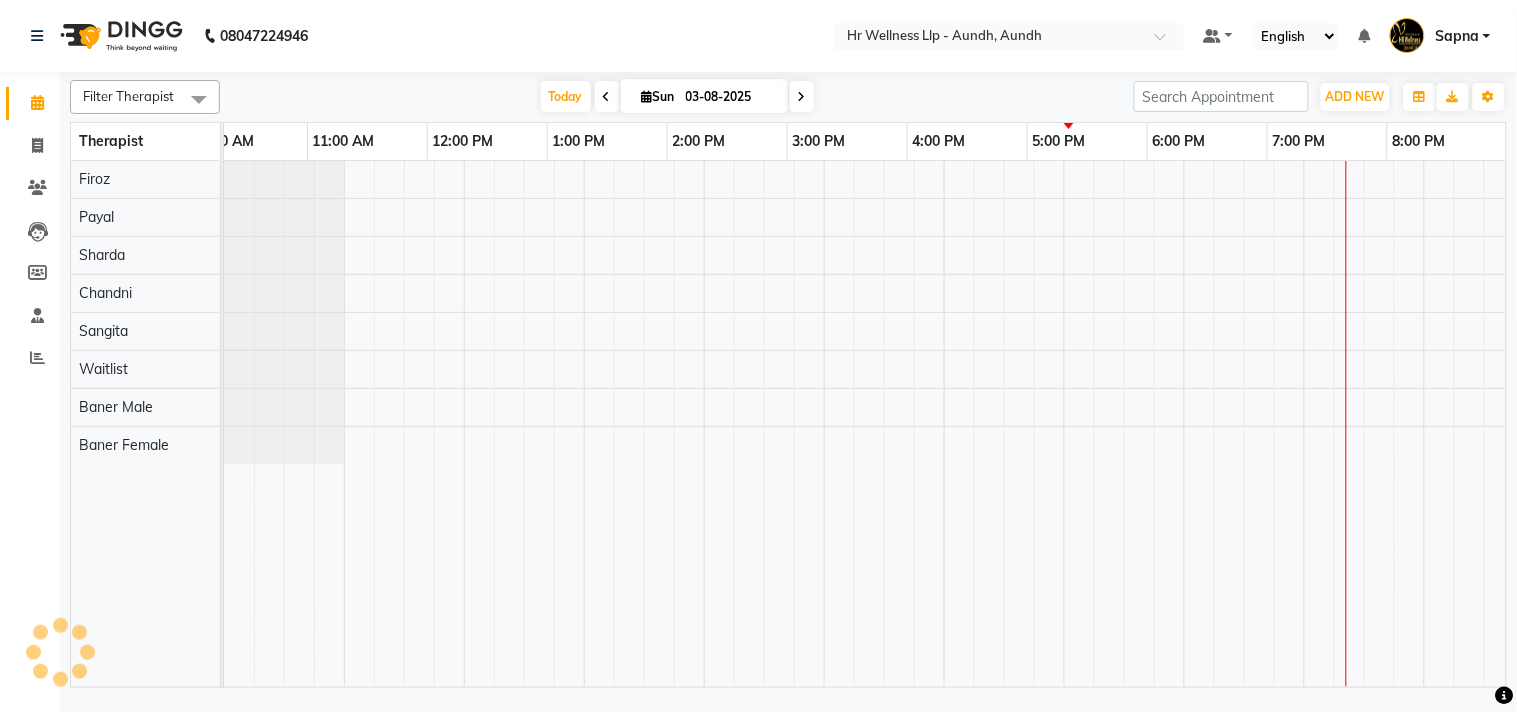 scroll, scrollTop: 0, scrollLeft: 277, axis: horizontal 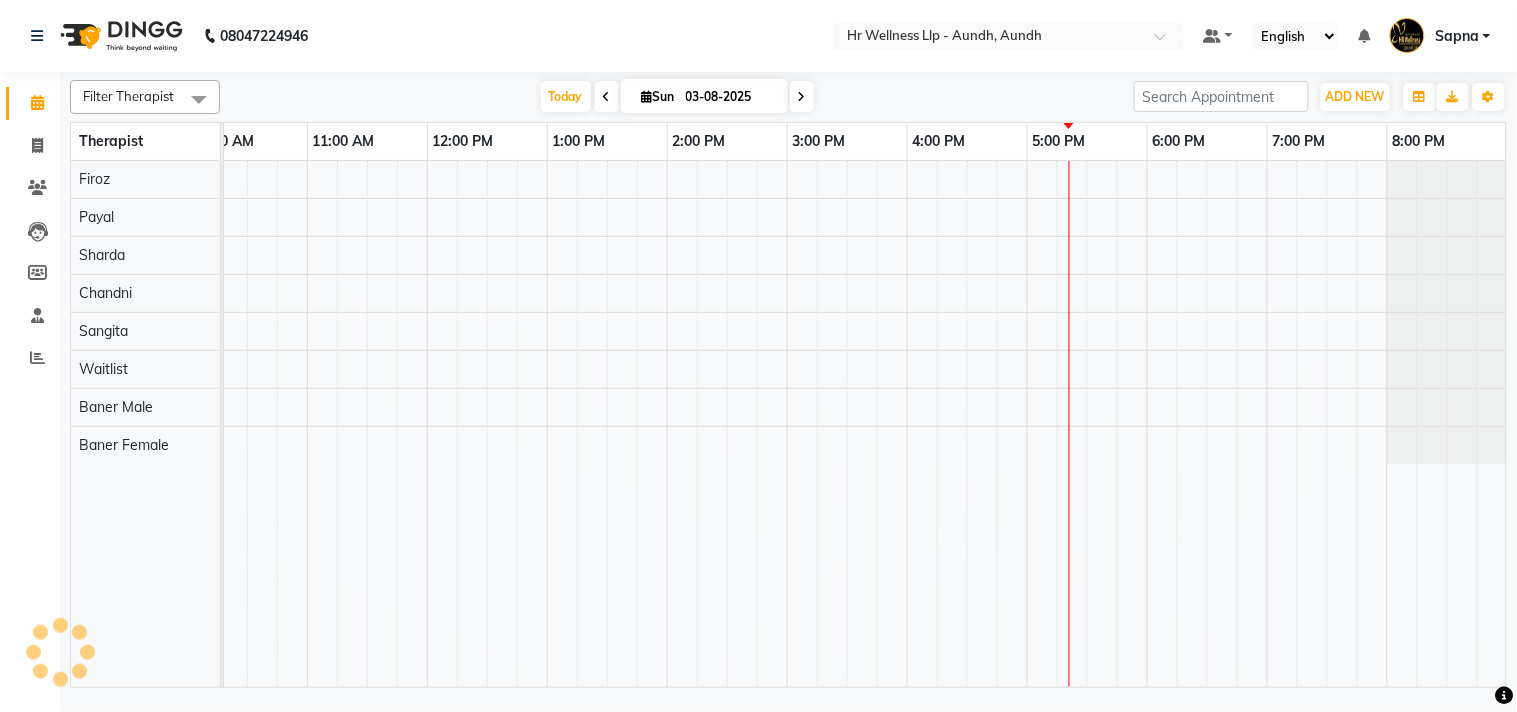 select on "8" 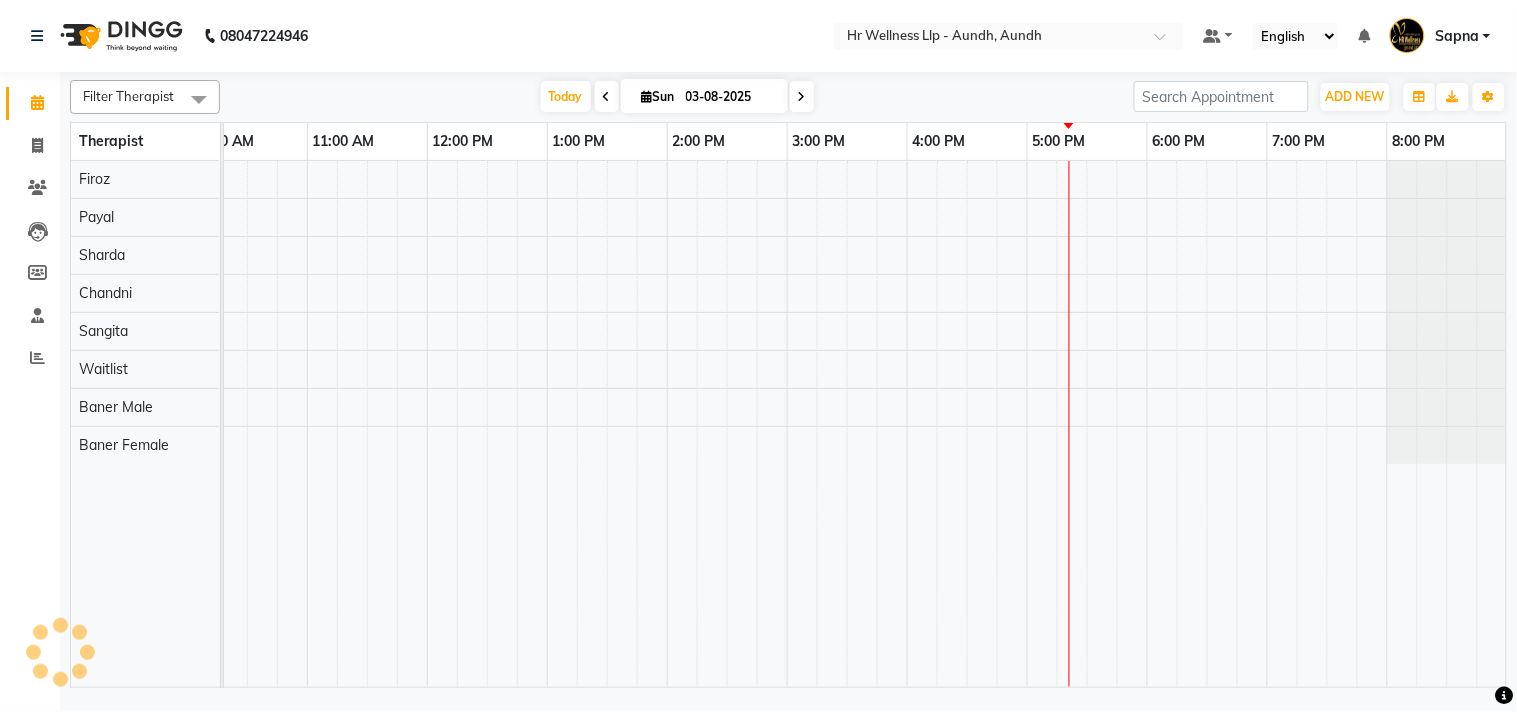 select on "2025" 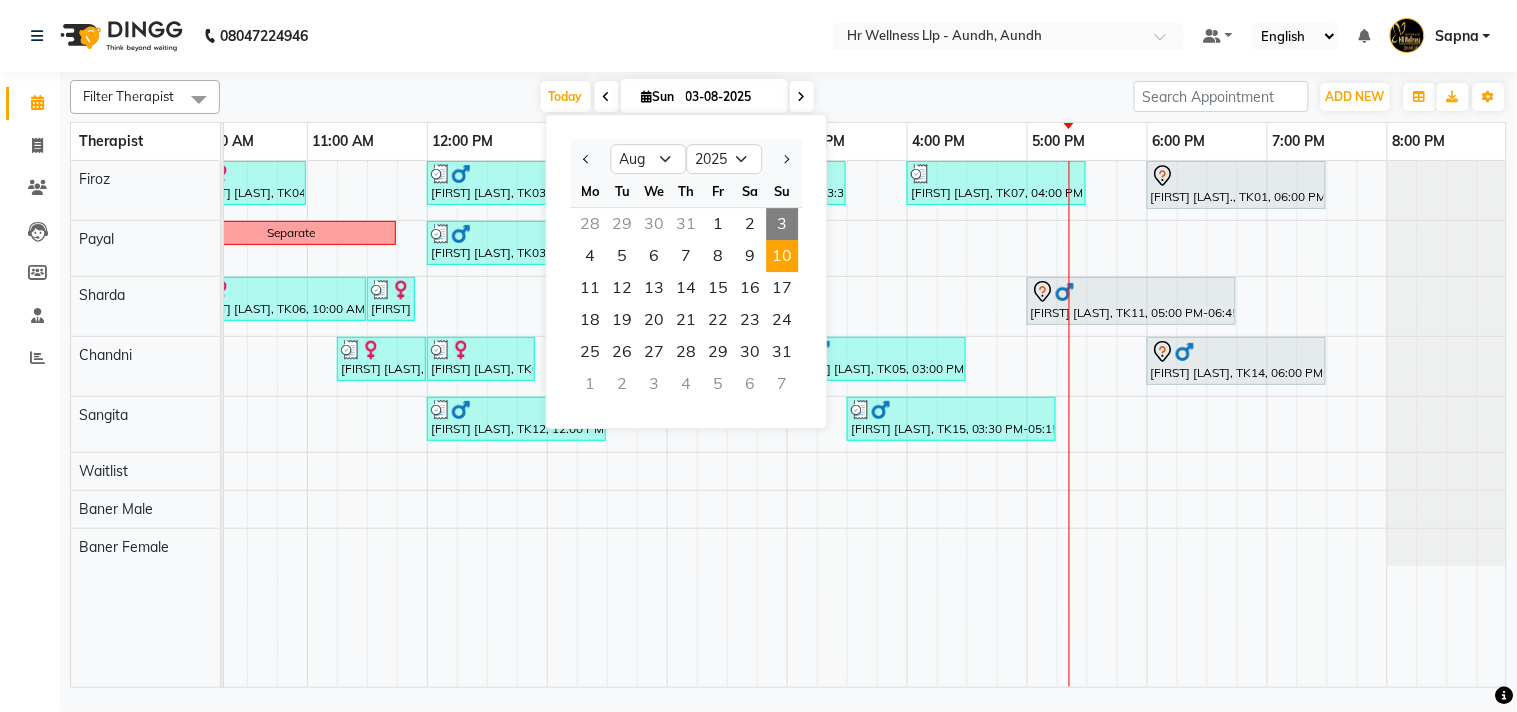click on "10" at bounding box center [783, 256] 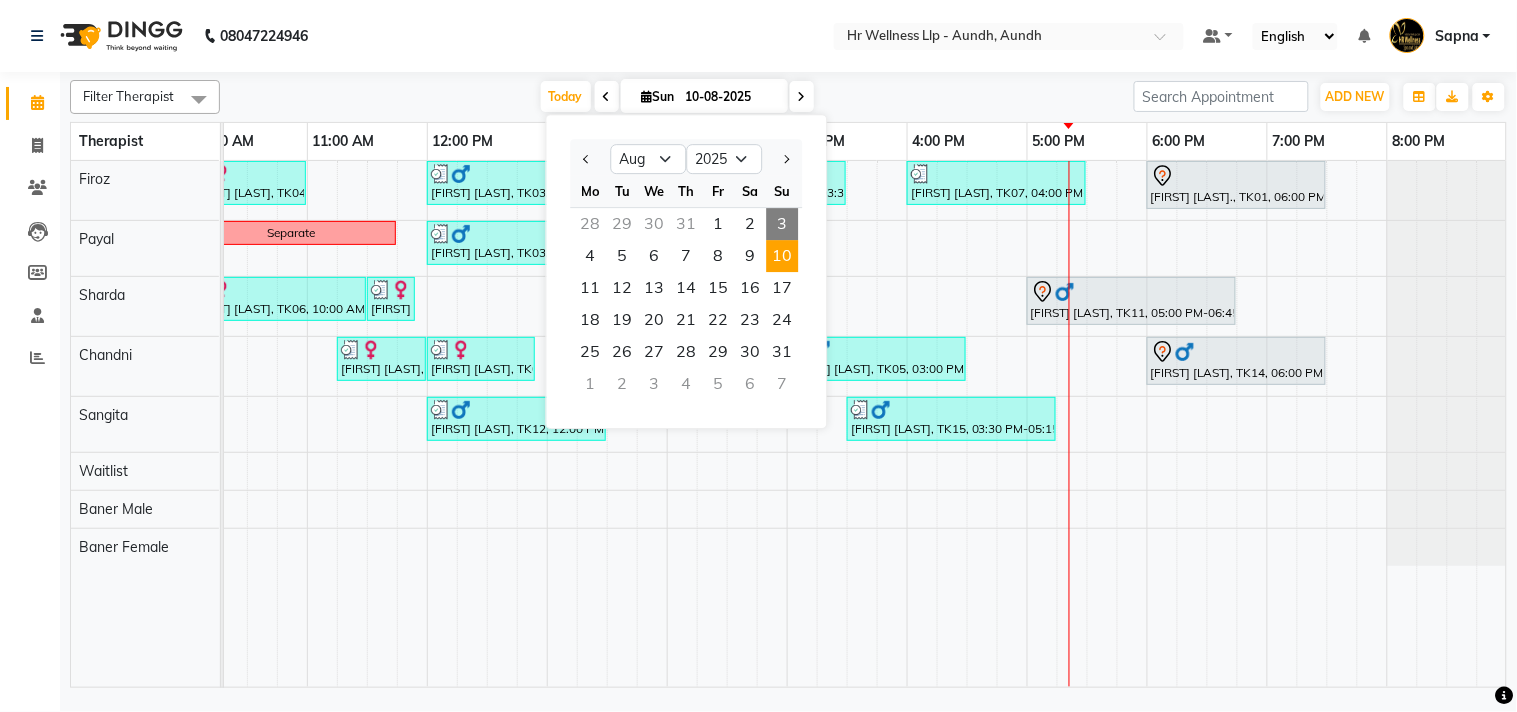 scroll, scrollTop: 0, scrollLeft: 277, axis: horizontal 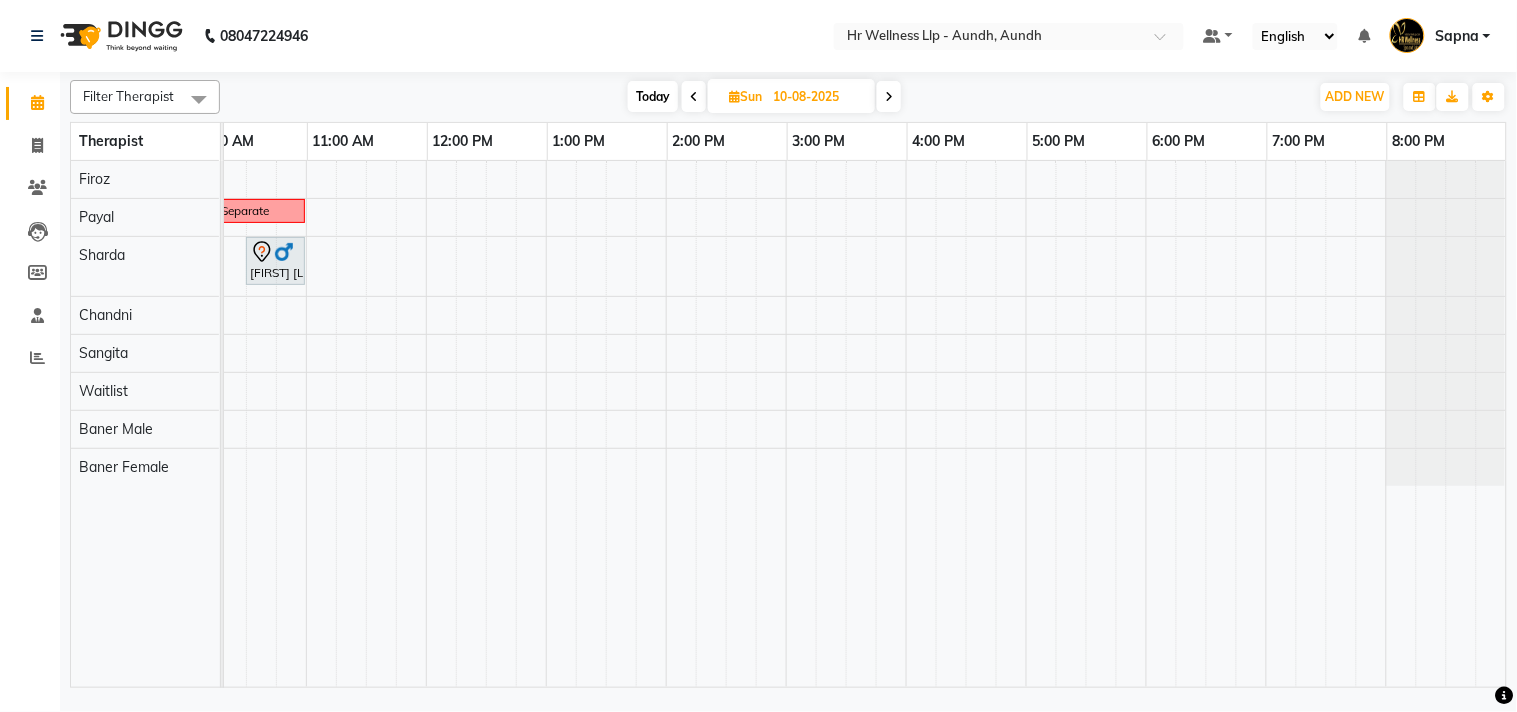 click on "Separate              [FIRST] [LAST], 10:30 AM-11:00 AM, Refreshing Foot Reflexology" at bounding box center [726, 424] 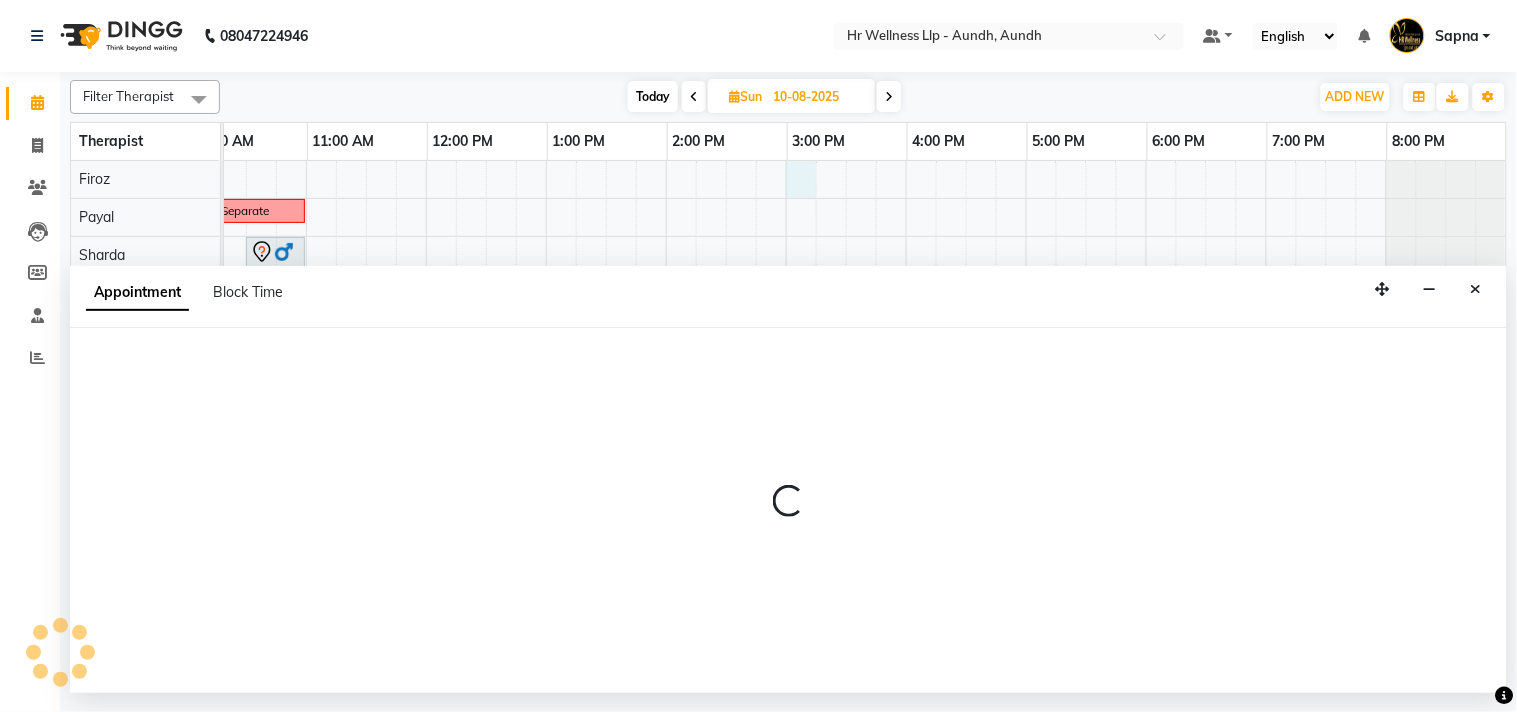 select on "77660" 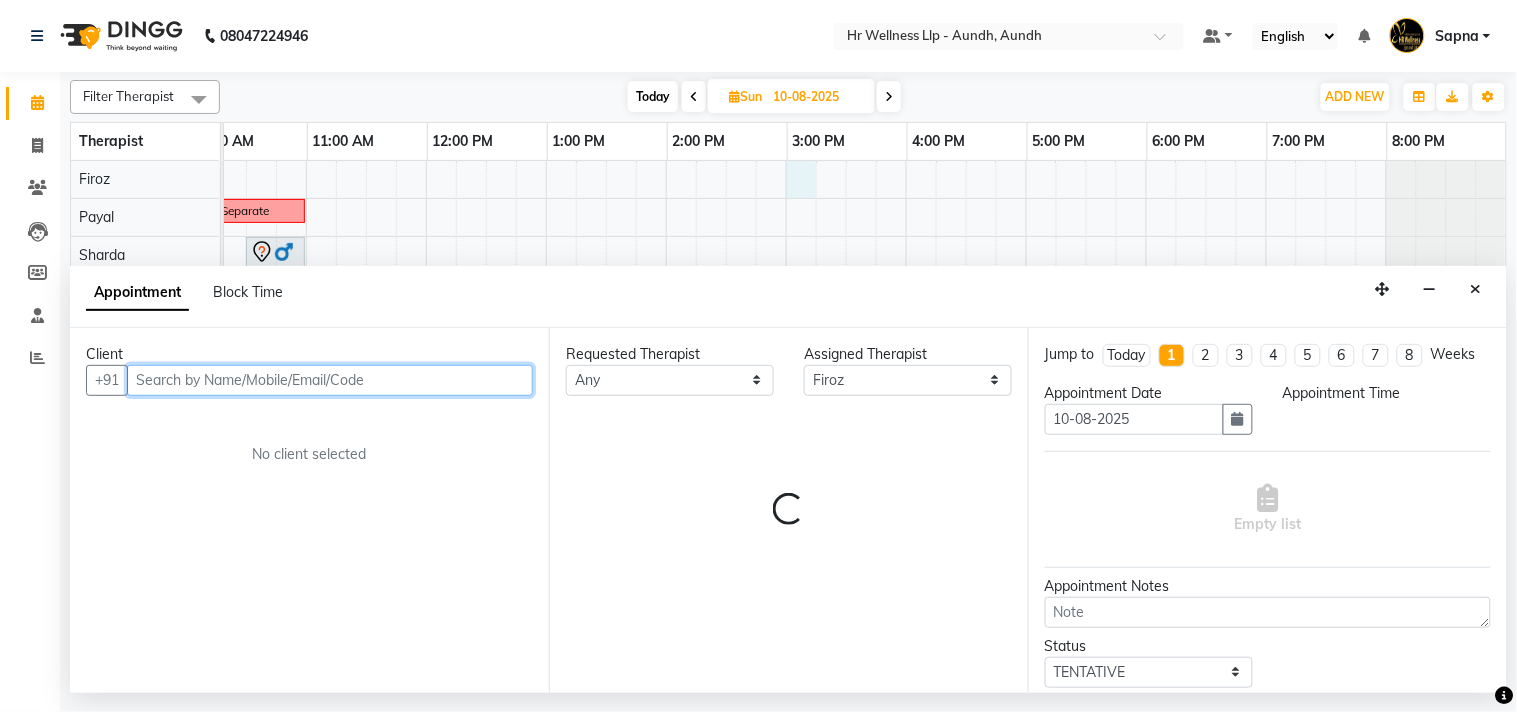select on "900" 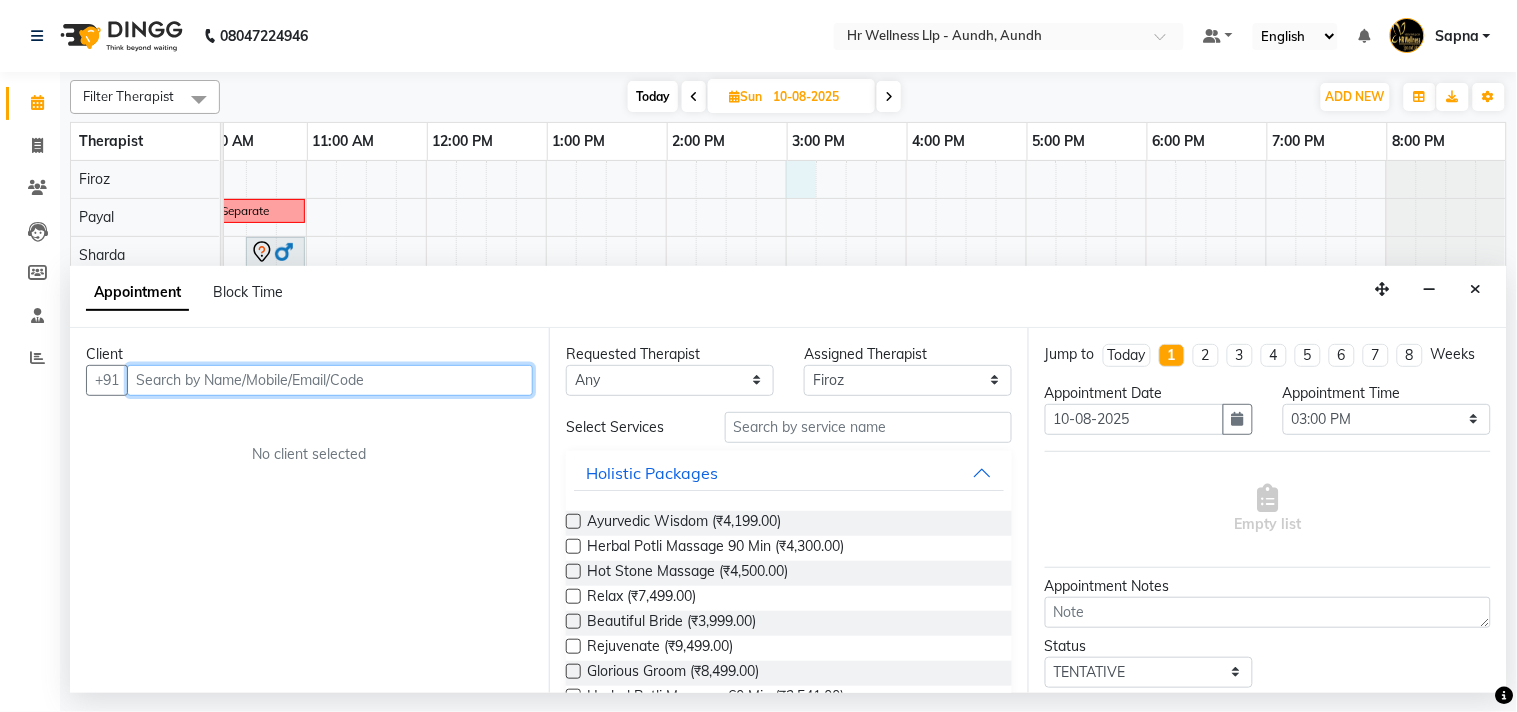 click at bounding box center (330, 380) 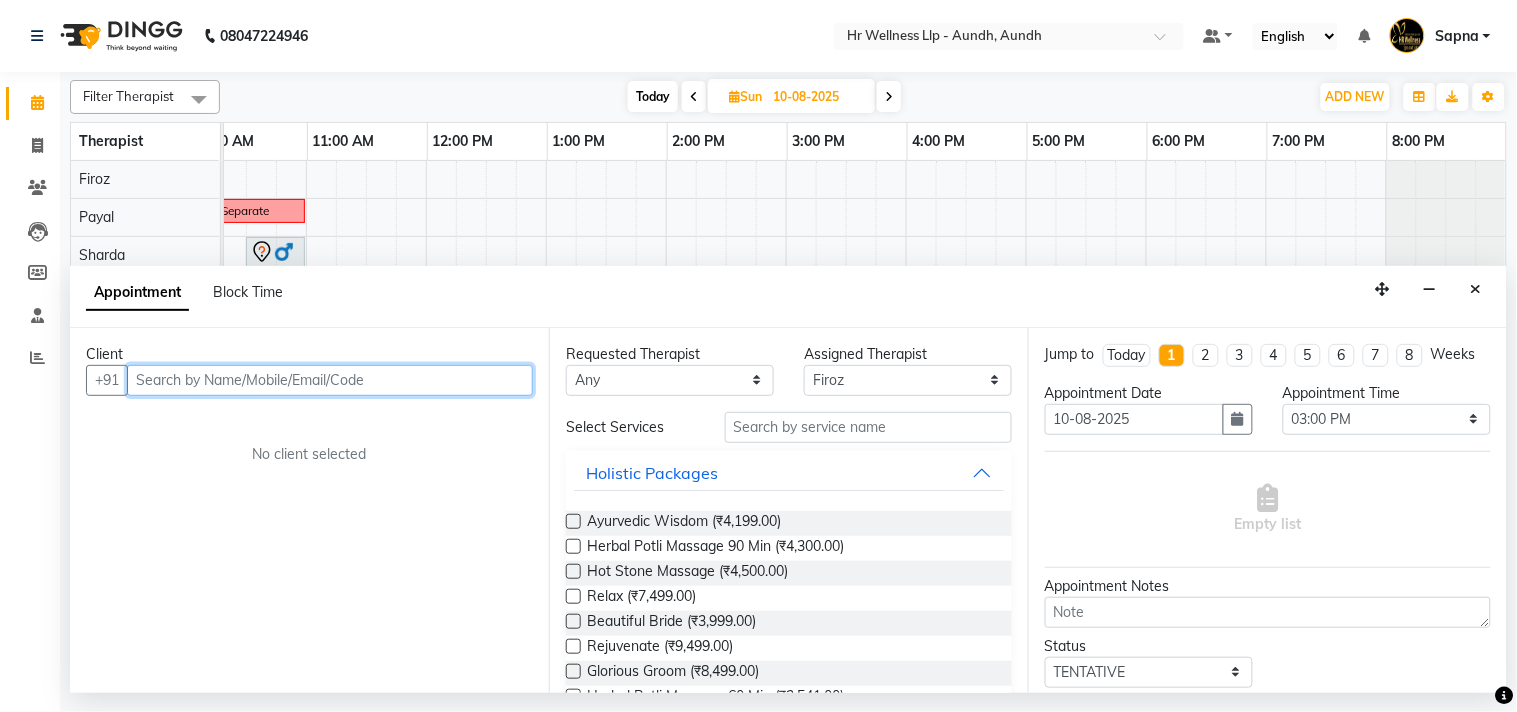 paste on "[PHONE]" 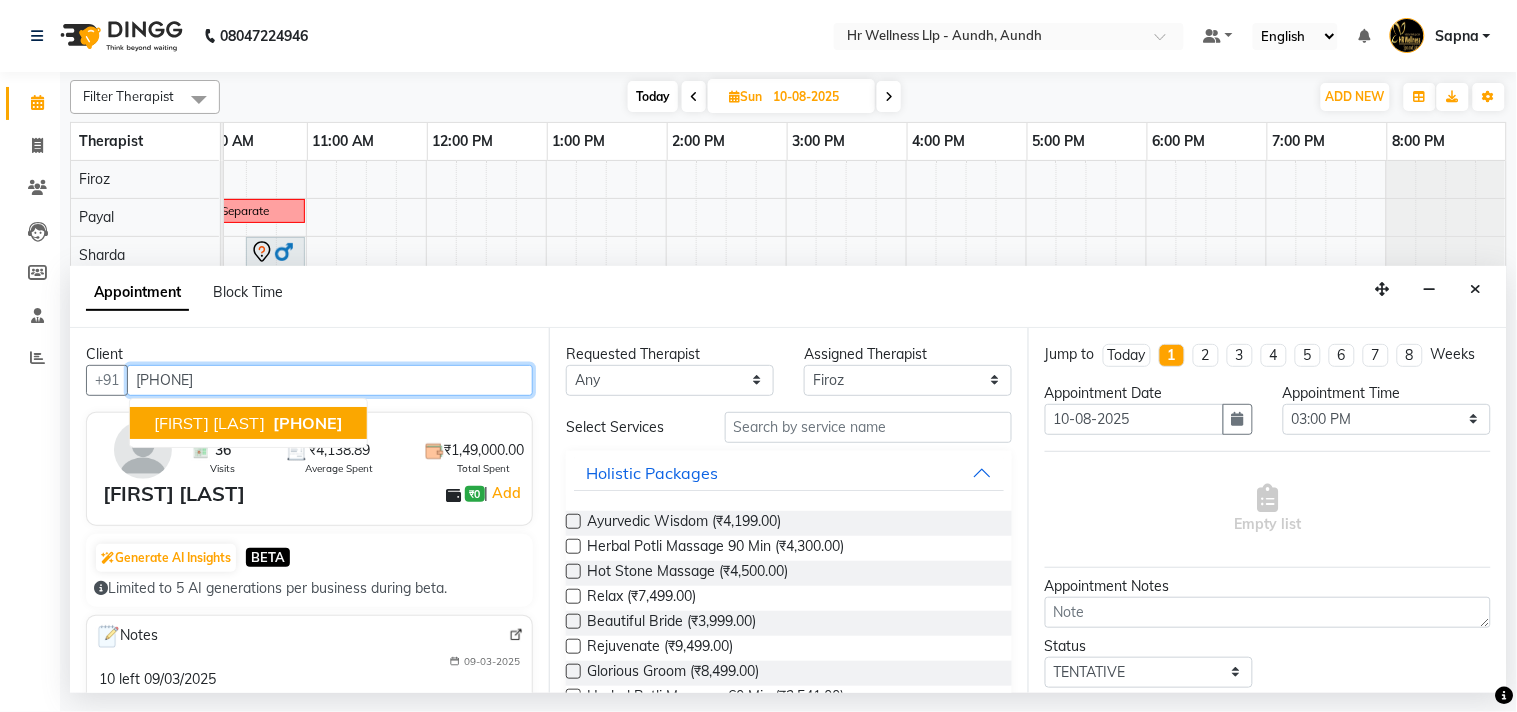 click on "[PHONE]" at bounding box center [308, 423] 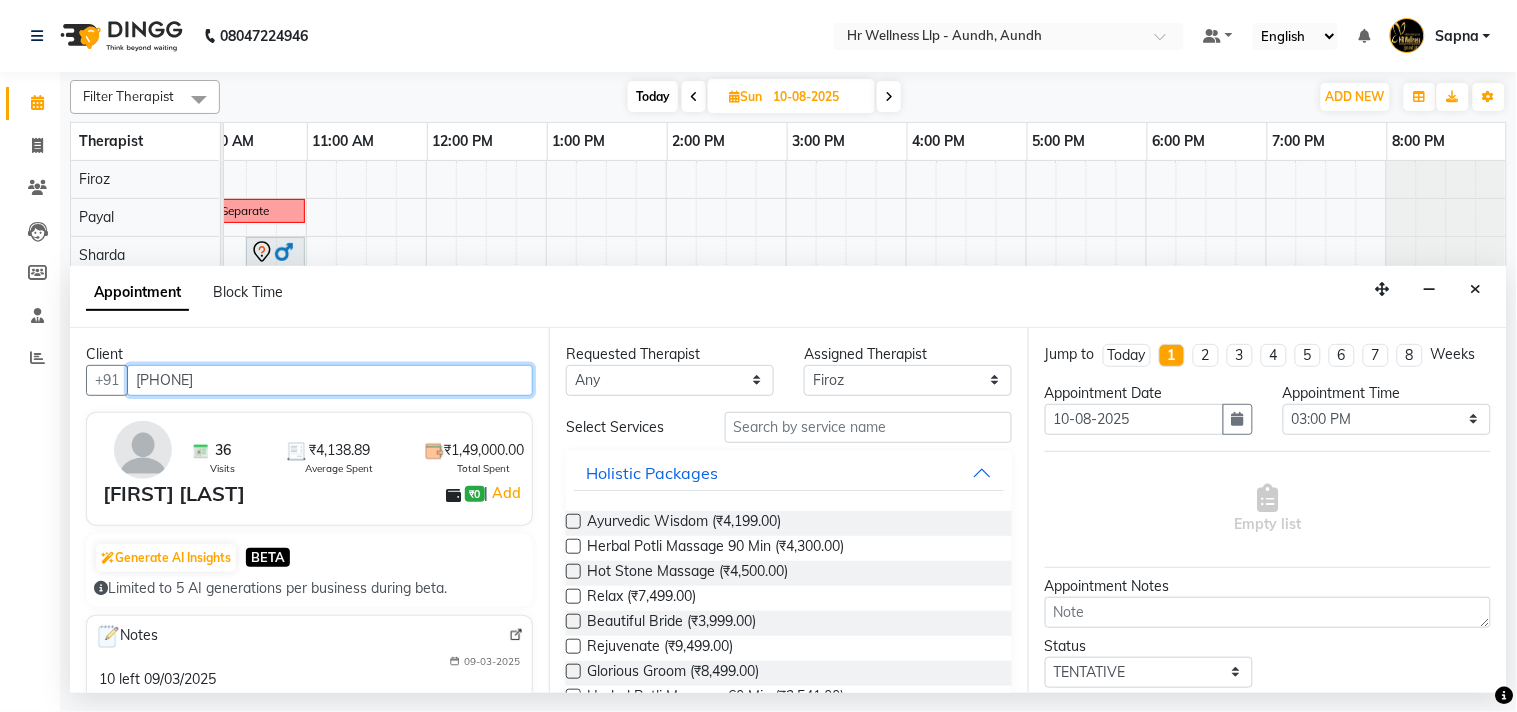 type on "[PHONE]" 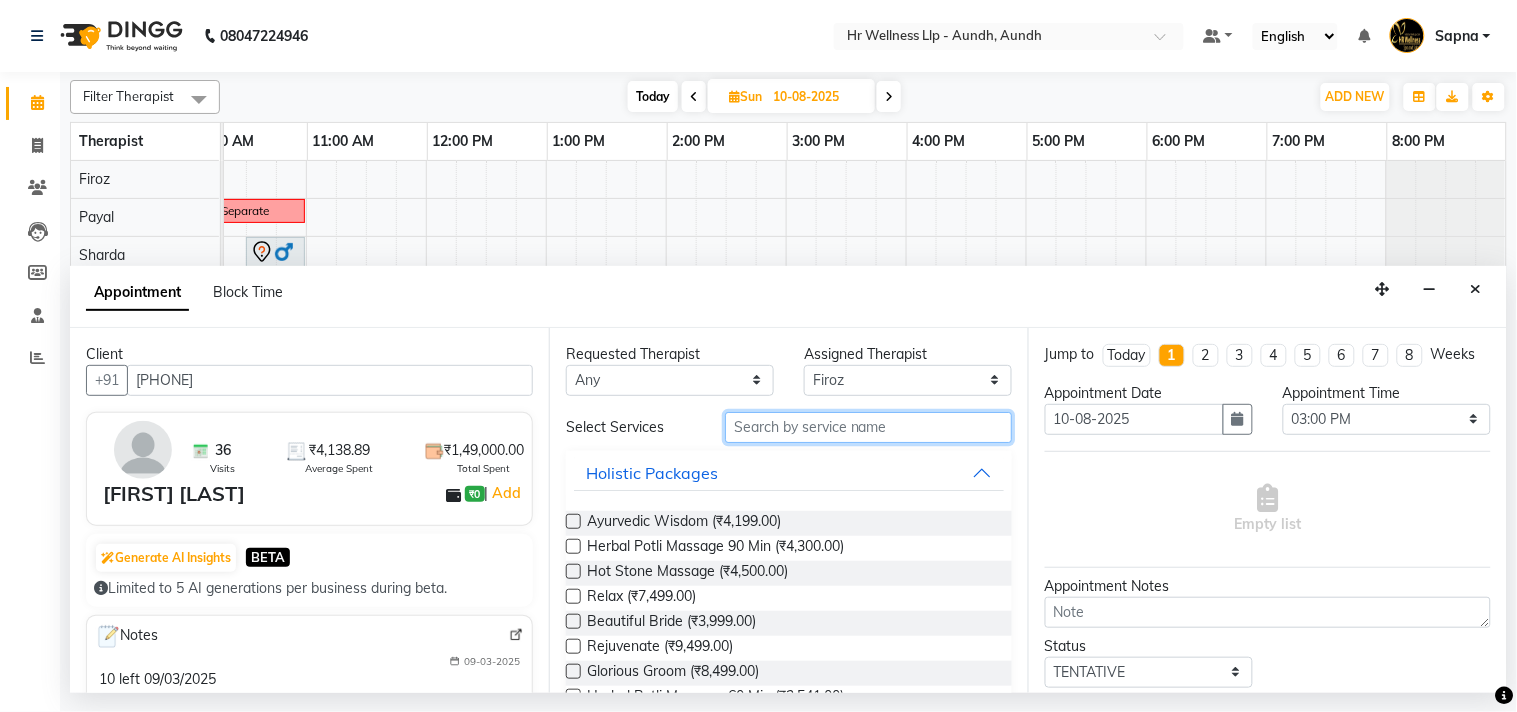 click at bounding box center [868, 427] 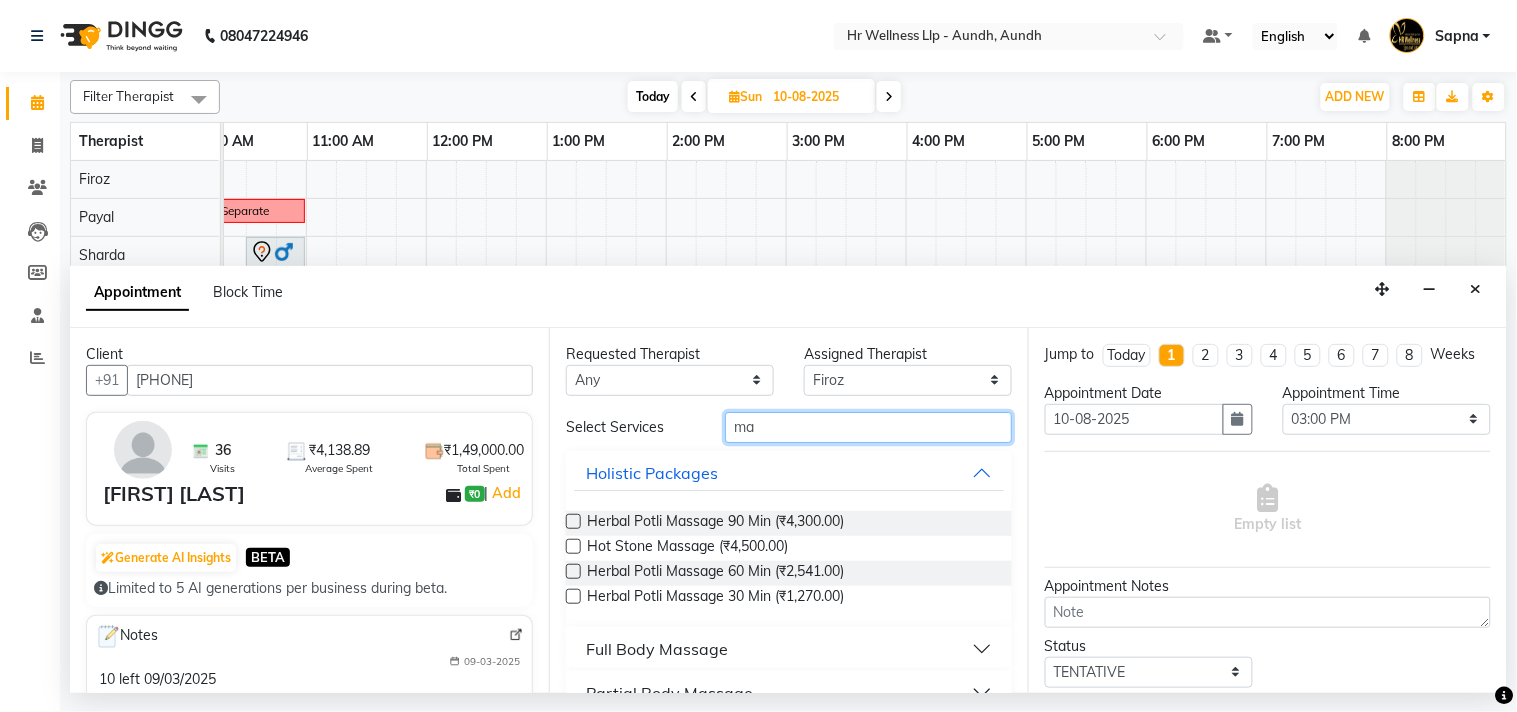 type on "ma" 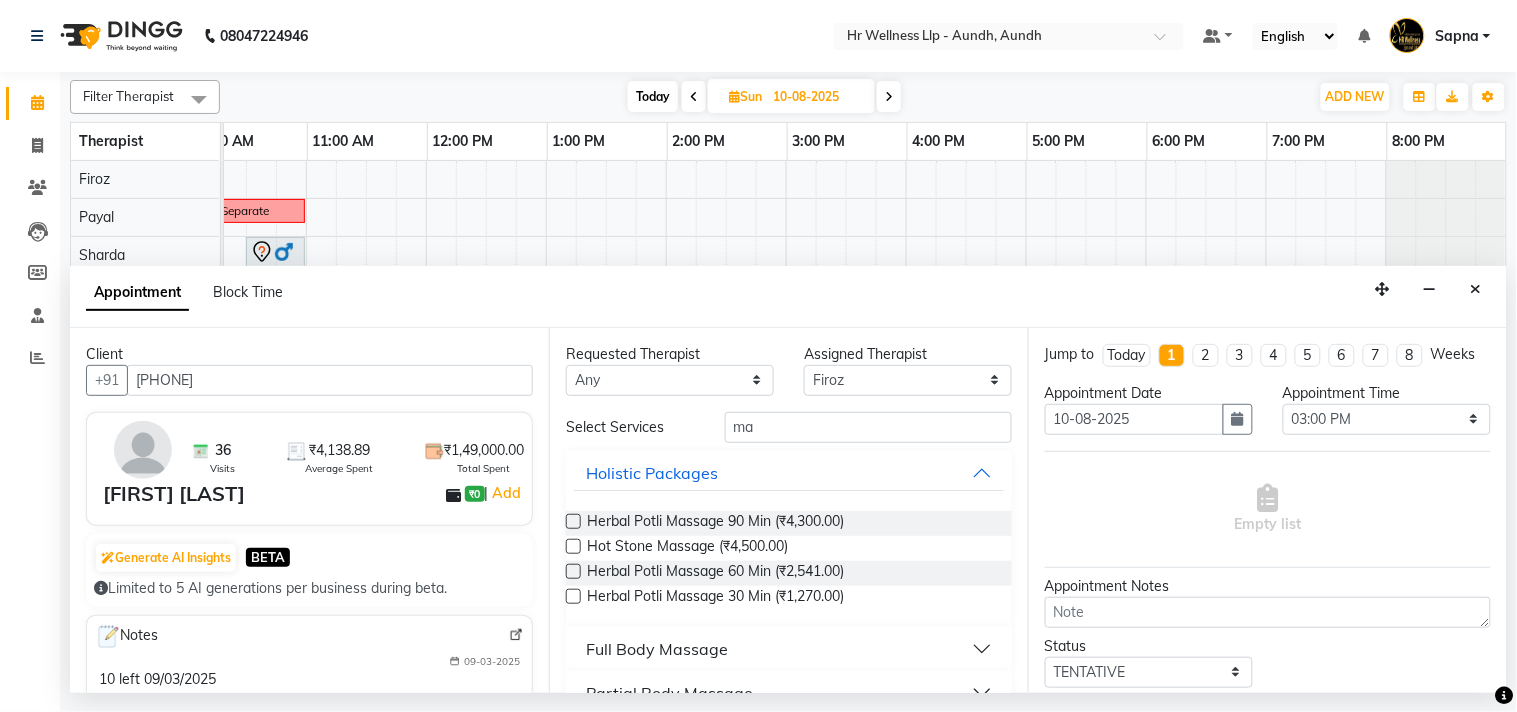 click on "Full Body Massage" at bounding box center [657, 649] 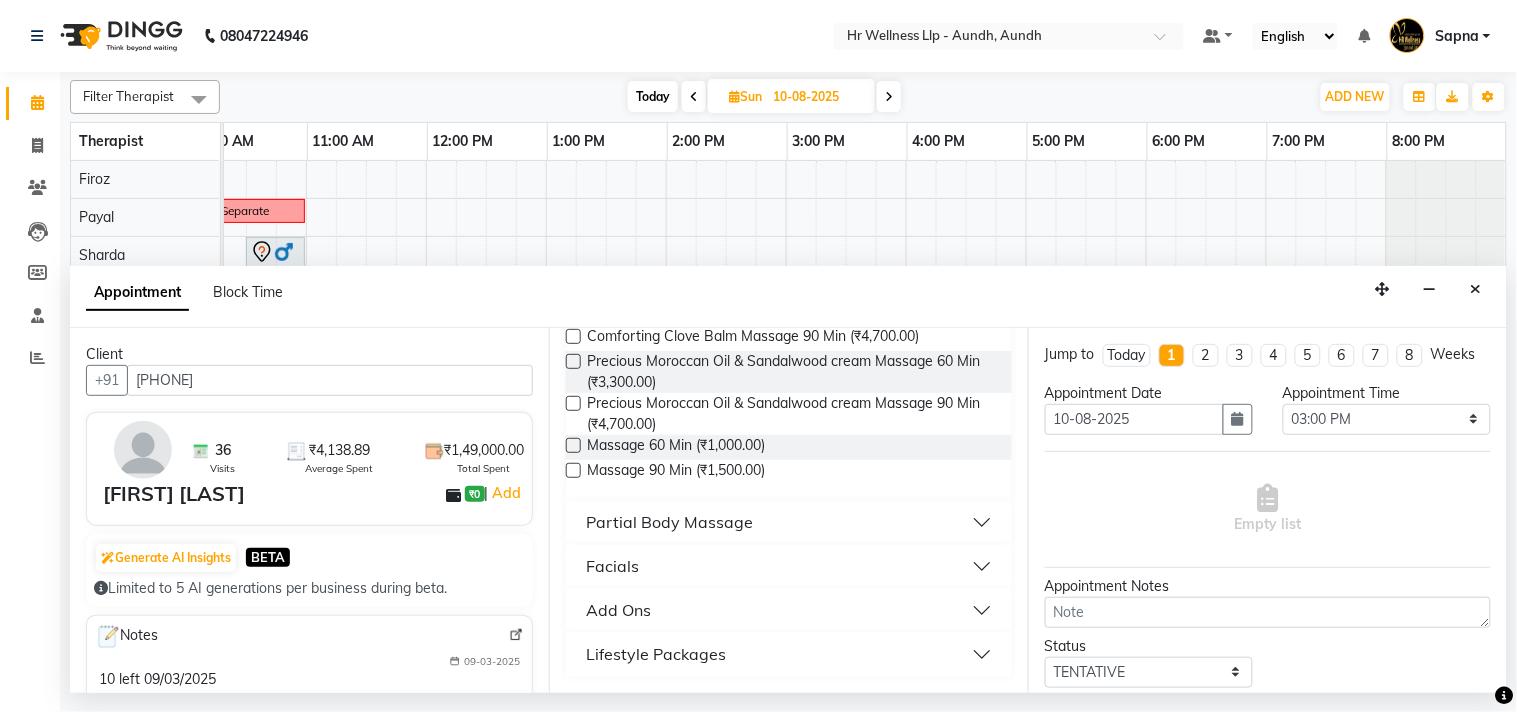 click at bounding box center [573, 470] 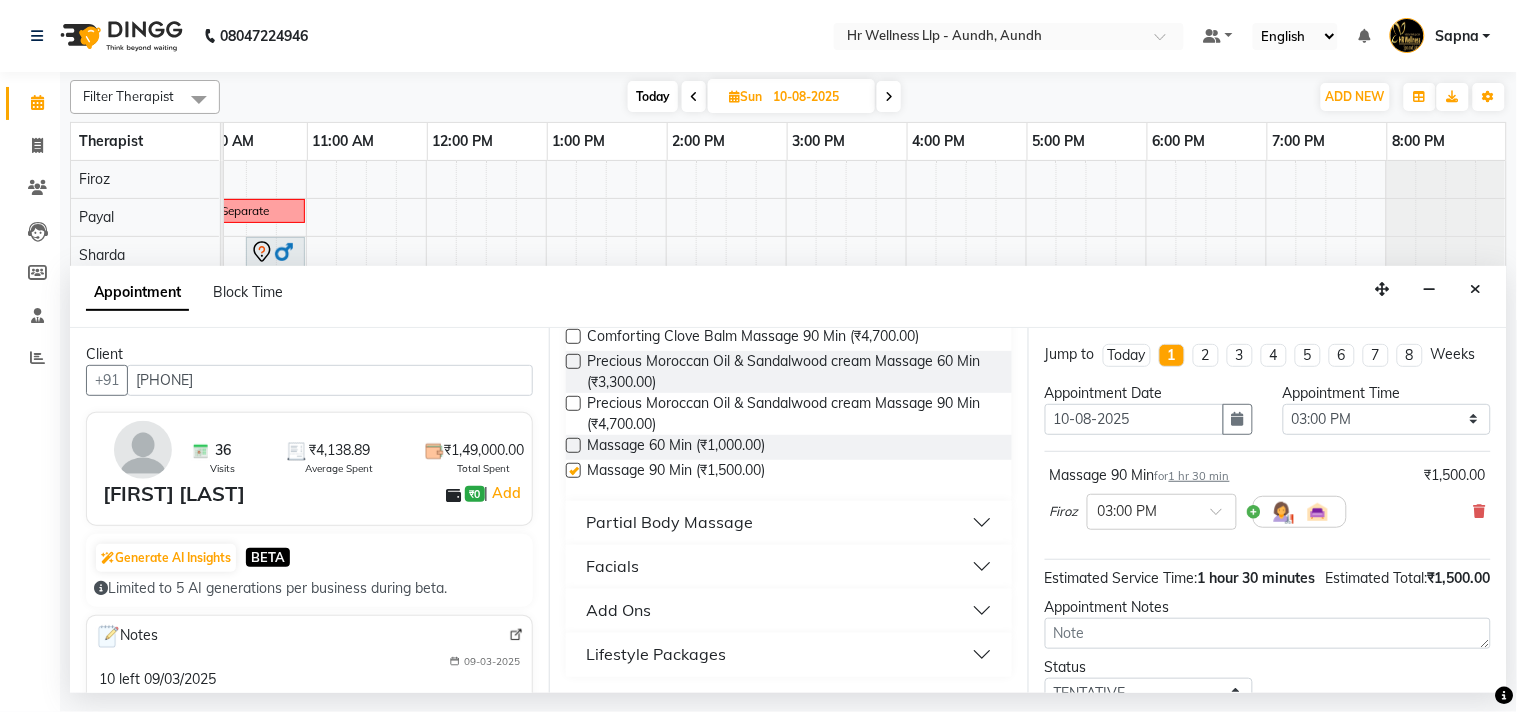 checkbox on "false" 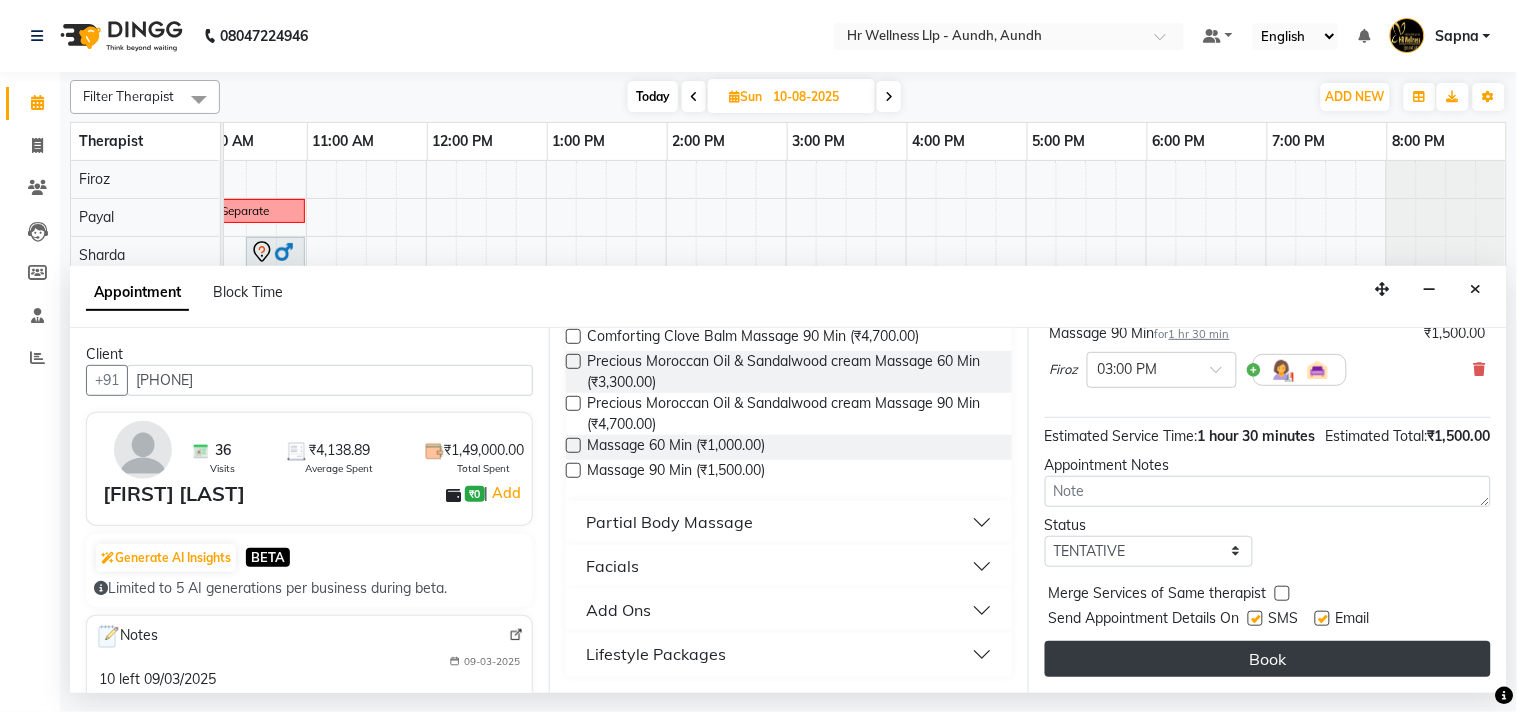 click on "Book" at bounding box center [1268, 659] 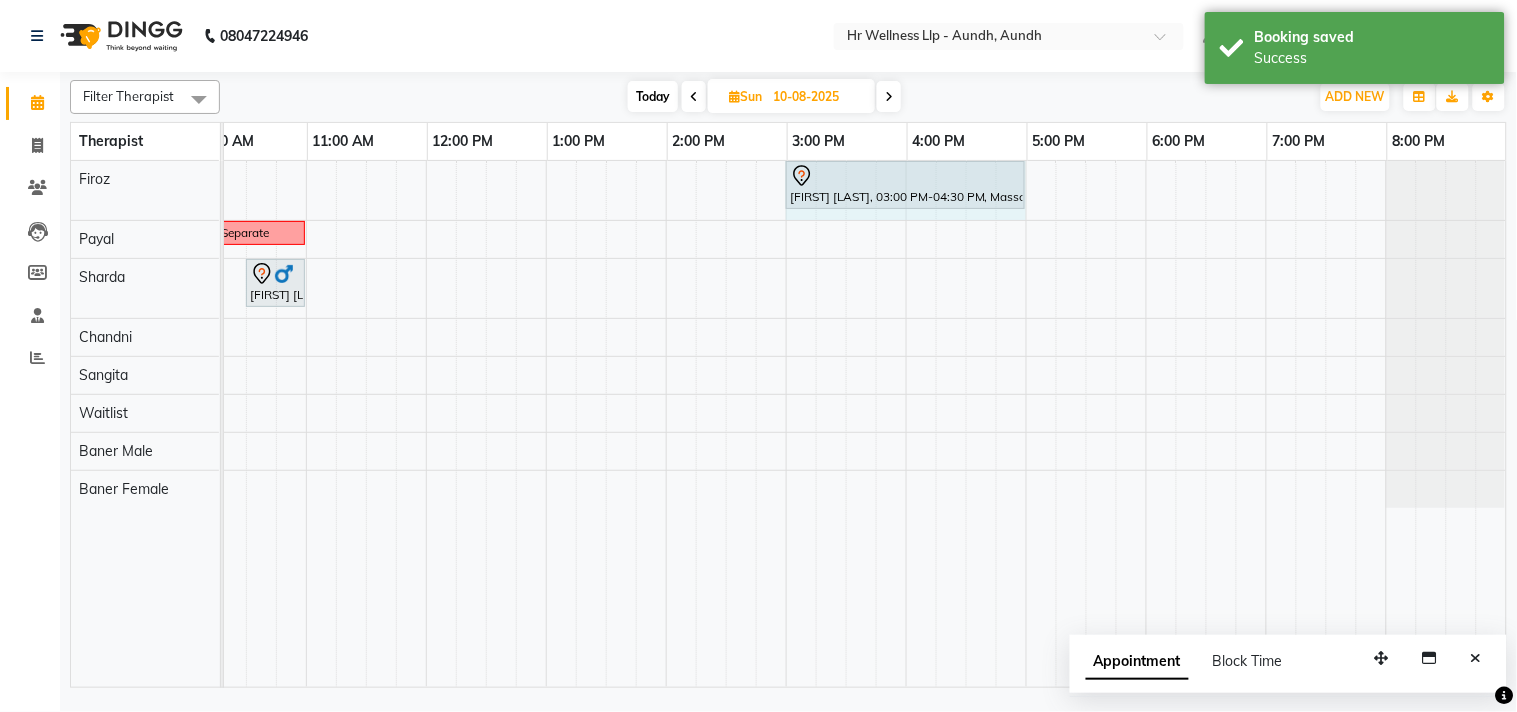 drag, startPoint x: 945, startPoint y: 177, endPoint x: 984, endPoint y: 176, distance: 39.012817 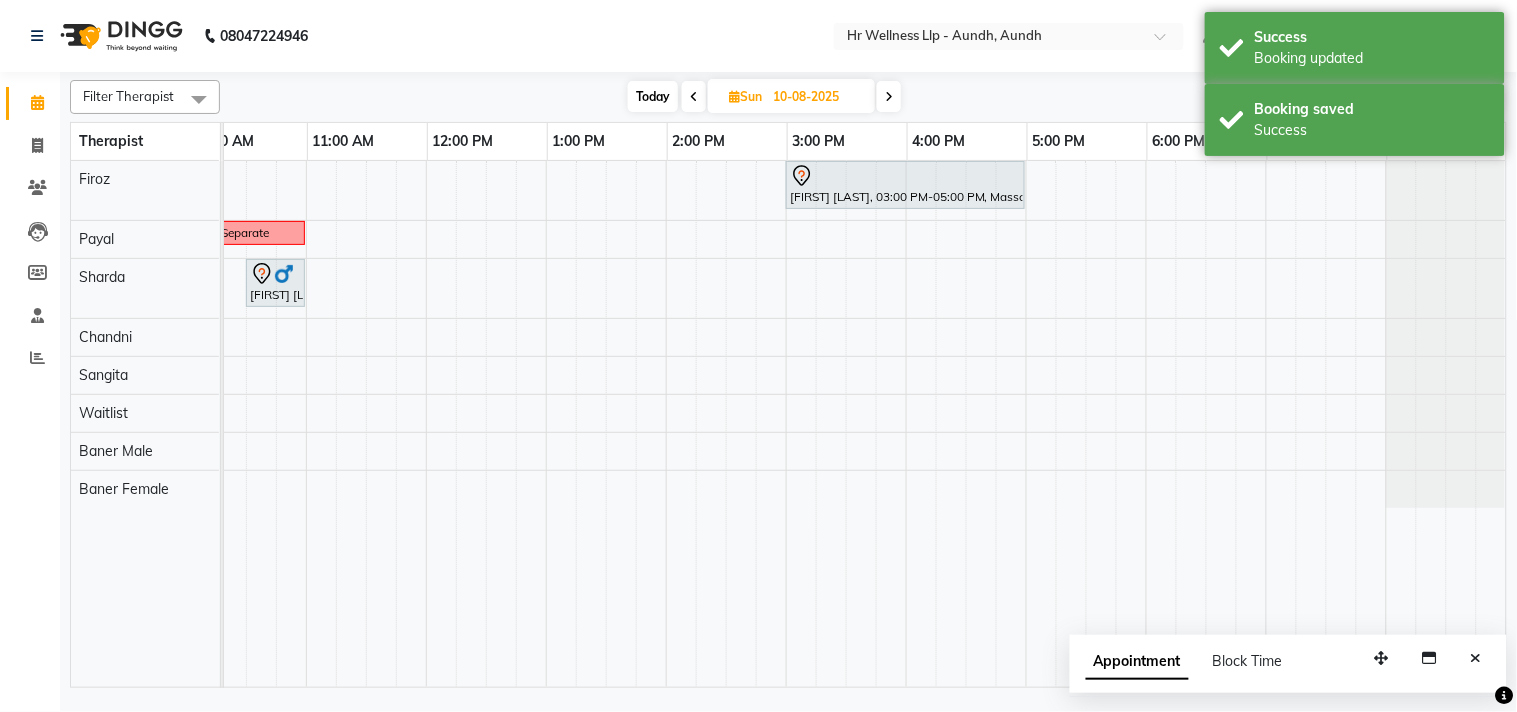 click on "Today" at bounding box center [653, 96] 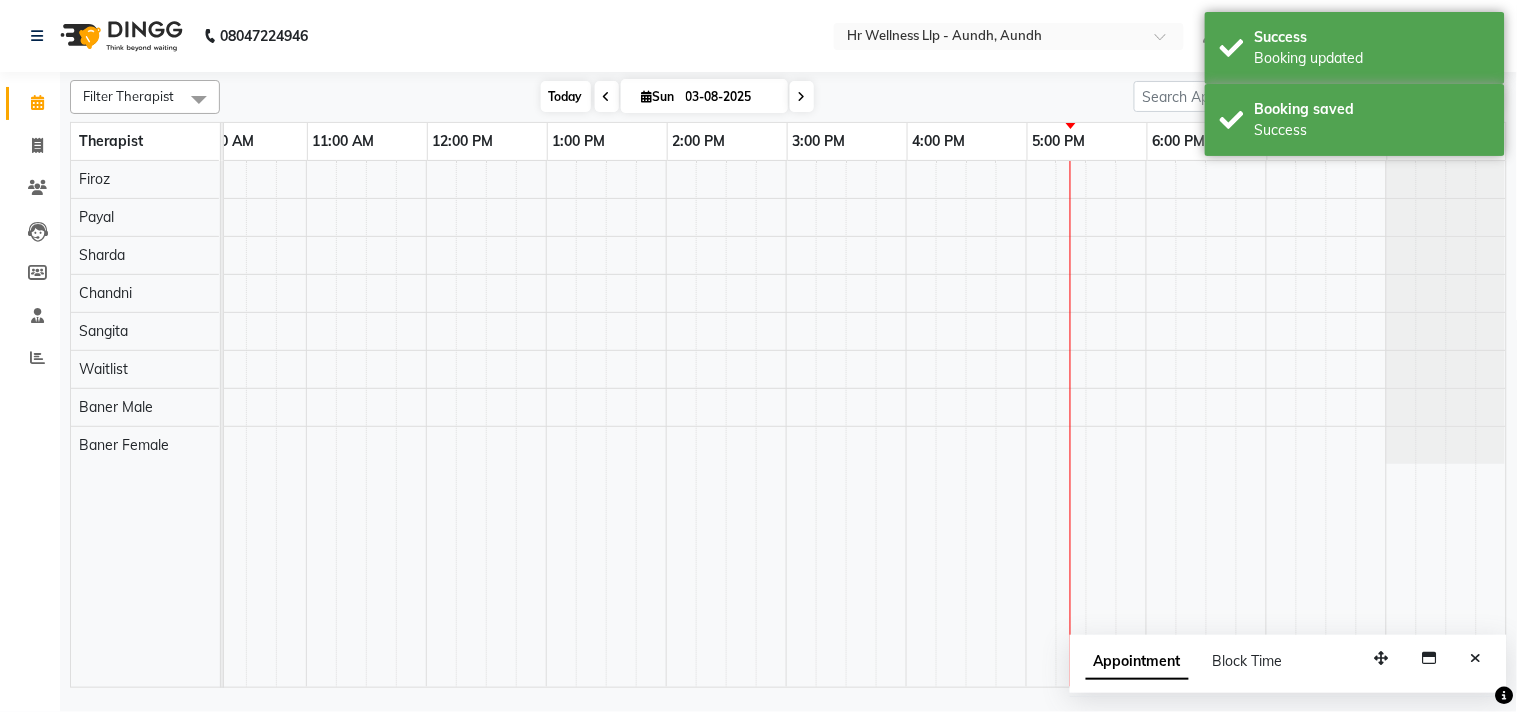 scroll, scrollTop: 0, scrollLeft: 277, axis: horizontal 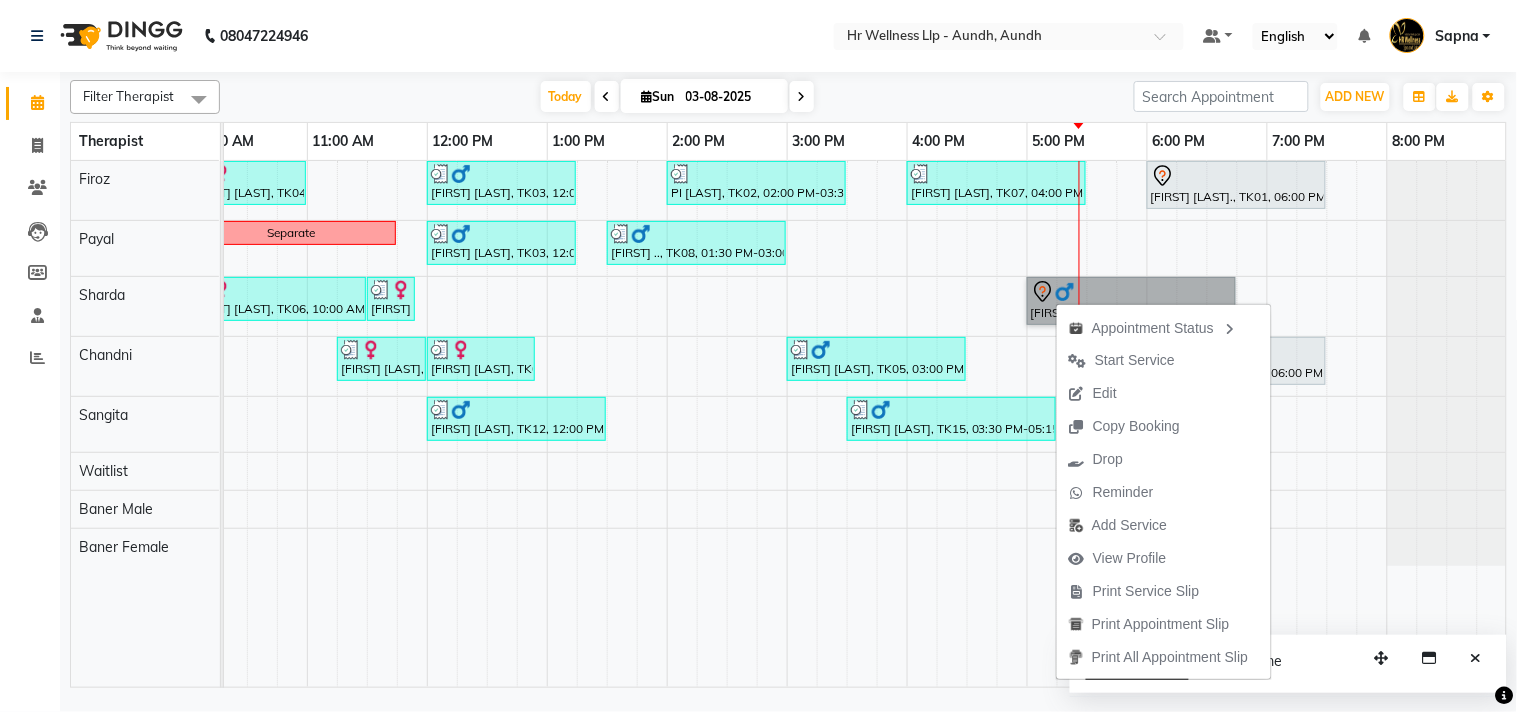 click on "[FIRST] [LAST], TK04, 10:00 AM-11:00 AM, Massage 60 Min     [FIRST] [LAST], TK03, 12:00 PM-01:15 PM, Massage 60 Min     [FIRST] [LAST] [LAST], TK02, 02:00 PM-03:30 PM, Massage 60 Min     [FIRST] [LAST], TK07, 04:00 PM-05:30 PM, Massage 90 Min             [FIRST] [LAST]., TK01, 06:00 PM-07:30 PM, Massage 60 Min  Separate      [FIRST] [LAST], TK03, 12:00 PM-01:15 PM, Massage 60 Min     [FIRST] .., TK08, 01:30 PM-03:00 PM, Massage 60 Min     [FIRST] [LAST], TK06, 10:00 AM-11:30 AM, Massage 90 Min     [FIRST] [LAST], TK06, 11:30 AM-11:55 AM, 10 mins complimentary Service     [FIRST] [LAST], TK11, 05:00 PM-06:45 PM, Massage 90 Min     [FIRST] [LAST], TK04, 11:15 AM-12:00 PM, Massage 60 Min     [FIRST] [LAST], TK04, 12:00 PM-12:55 PM, 10 mins complimentary Service     [FIRST] [LAST], TK05, 03:00 PM-04:30 PM, Massage 60 Min             [FIRST] [LAST], TK14, 06:00 PM-07:30 PM, Swedish Massage with Wintergreen, Bayleaf & Clove 60 Min     [FIRST] [LAST], TK12, 12:00 PM-01:30 PM, Massage 90 Min" at bounding box center [727, 424] 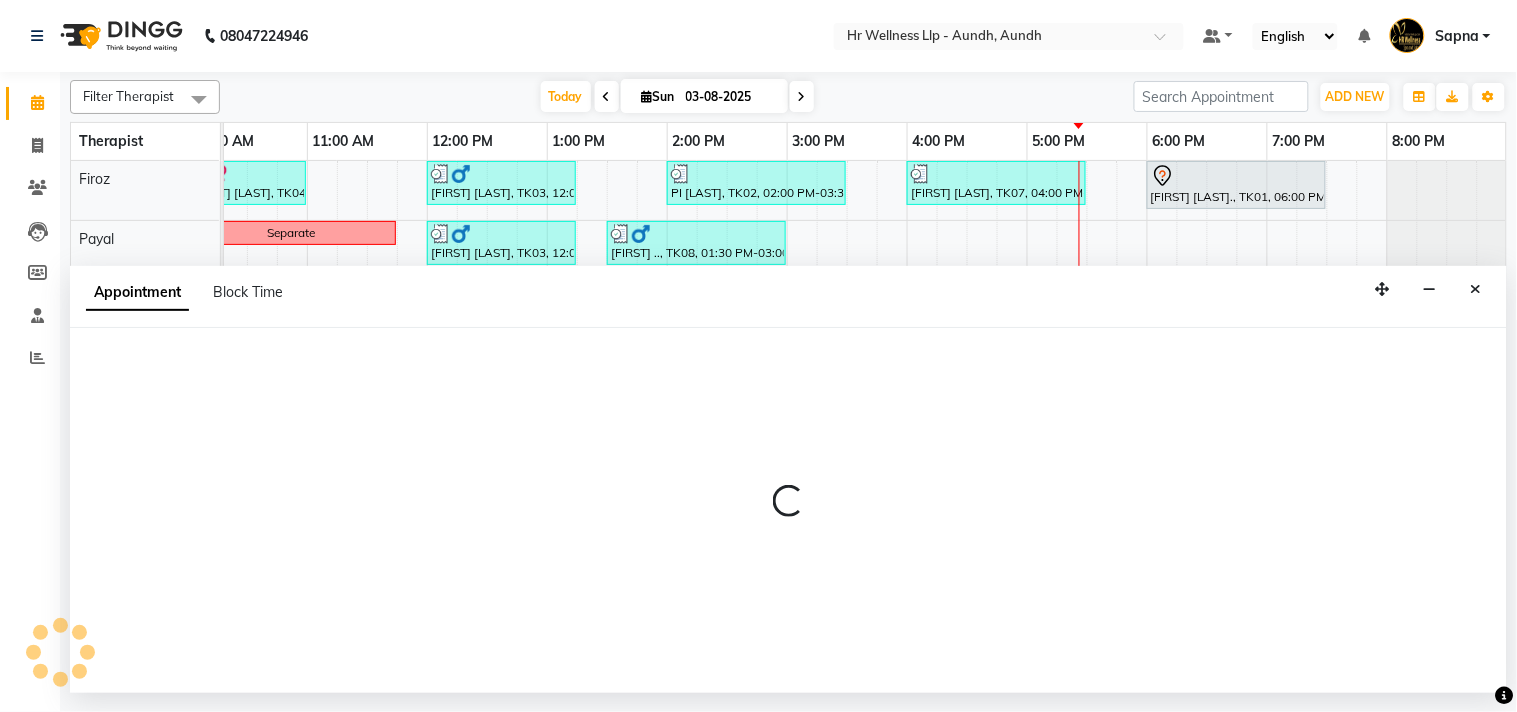 select on "77661" 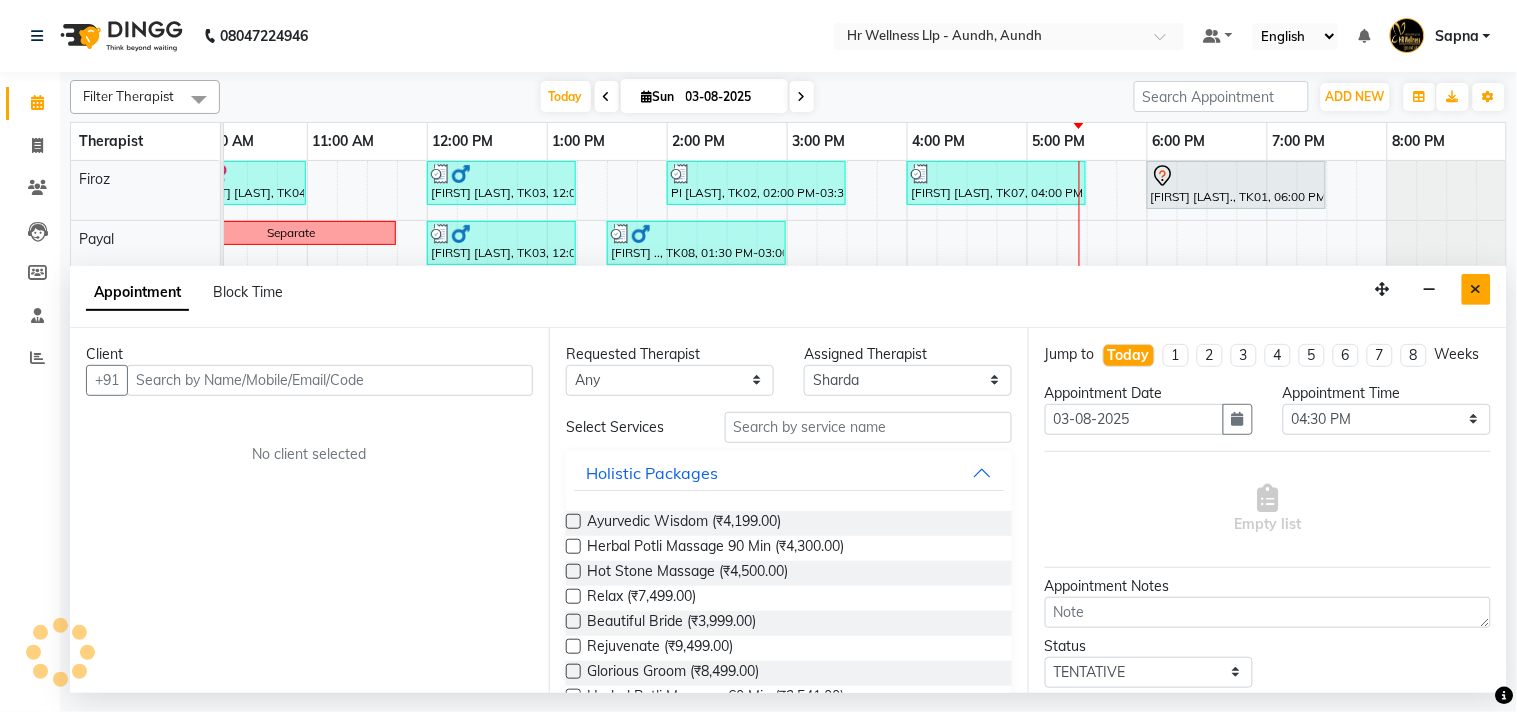 click at bounding box center [1476, 289] 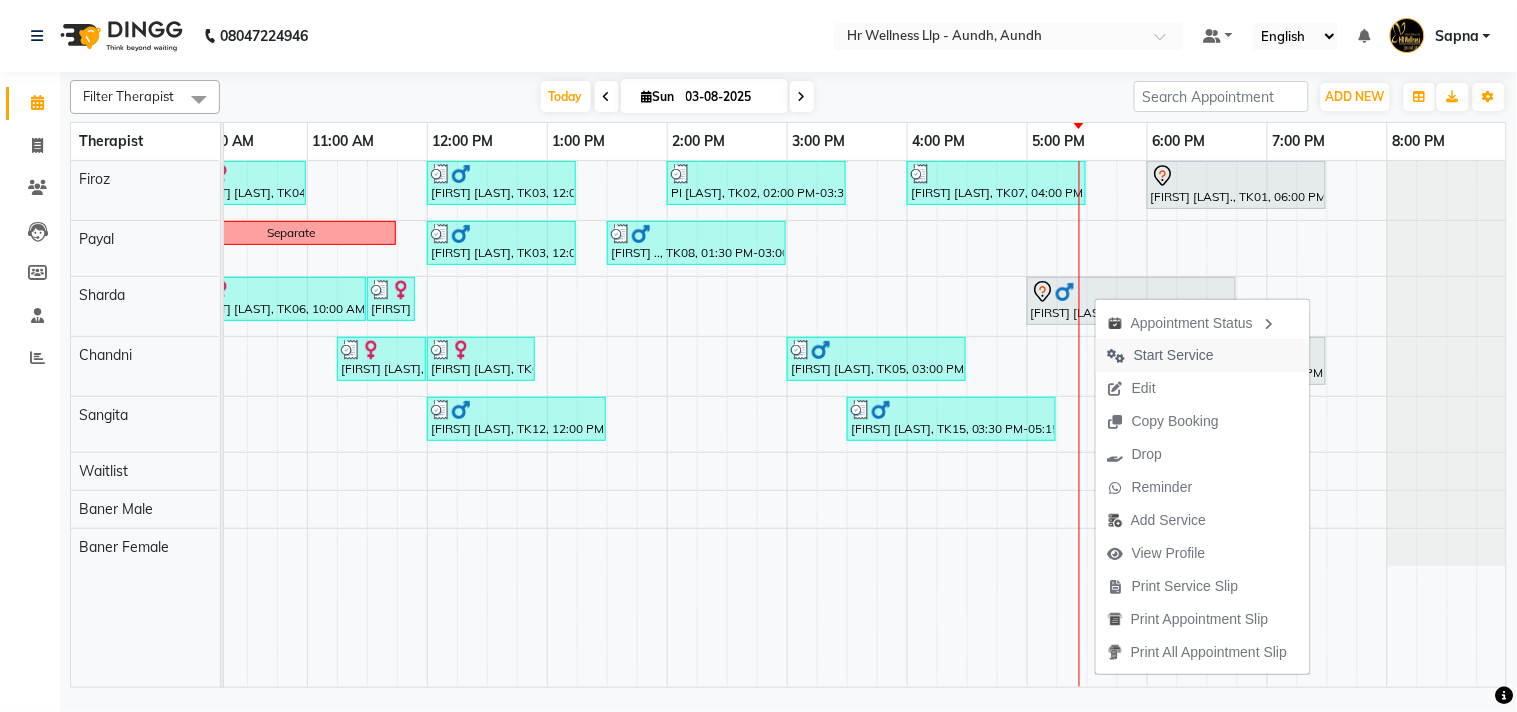 click on "Start Service" at bounding box center [1174, 355] 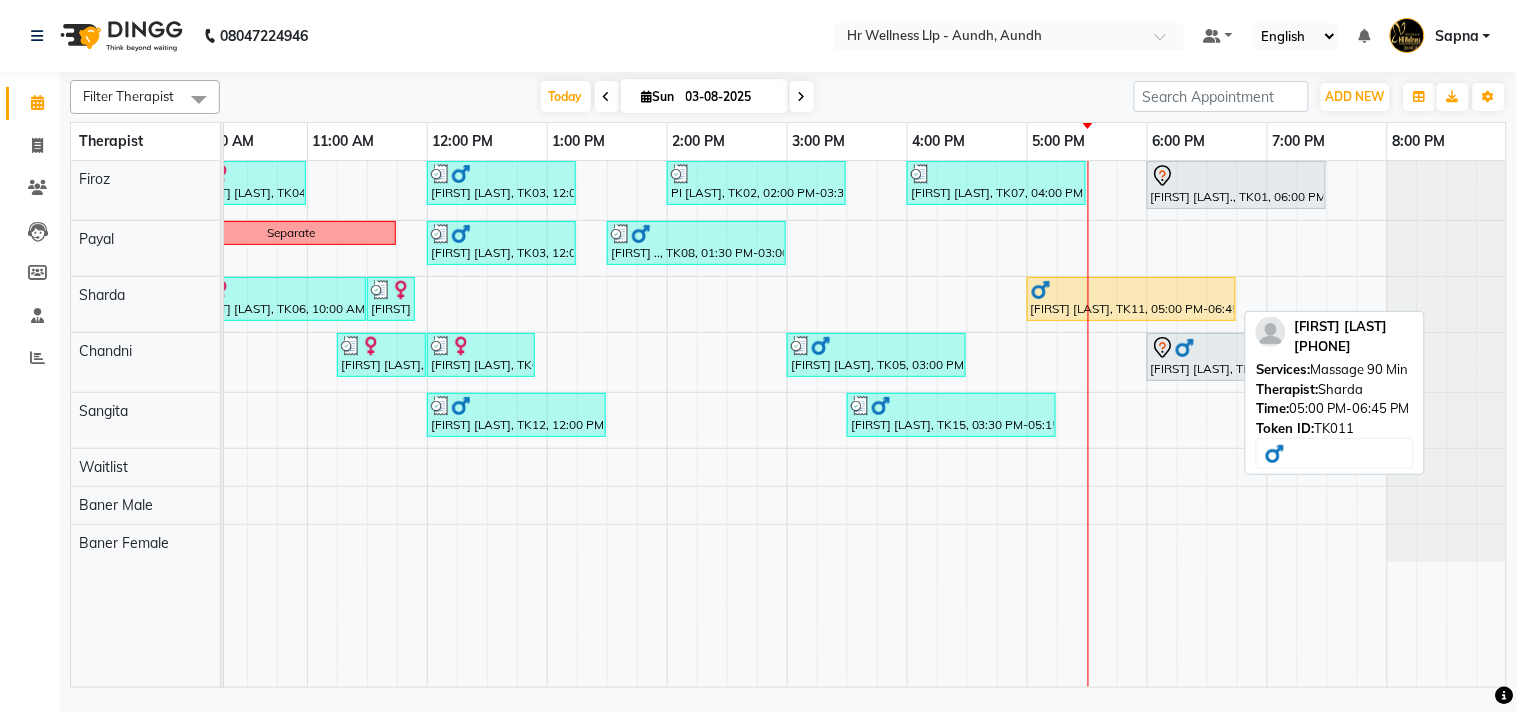 click at bounding box center [1131, 290] 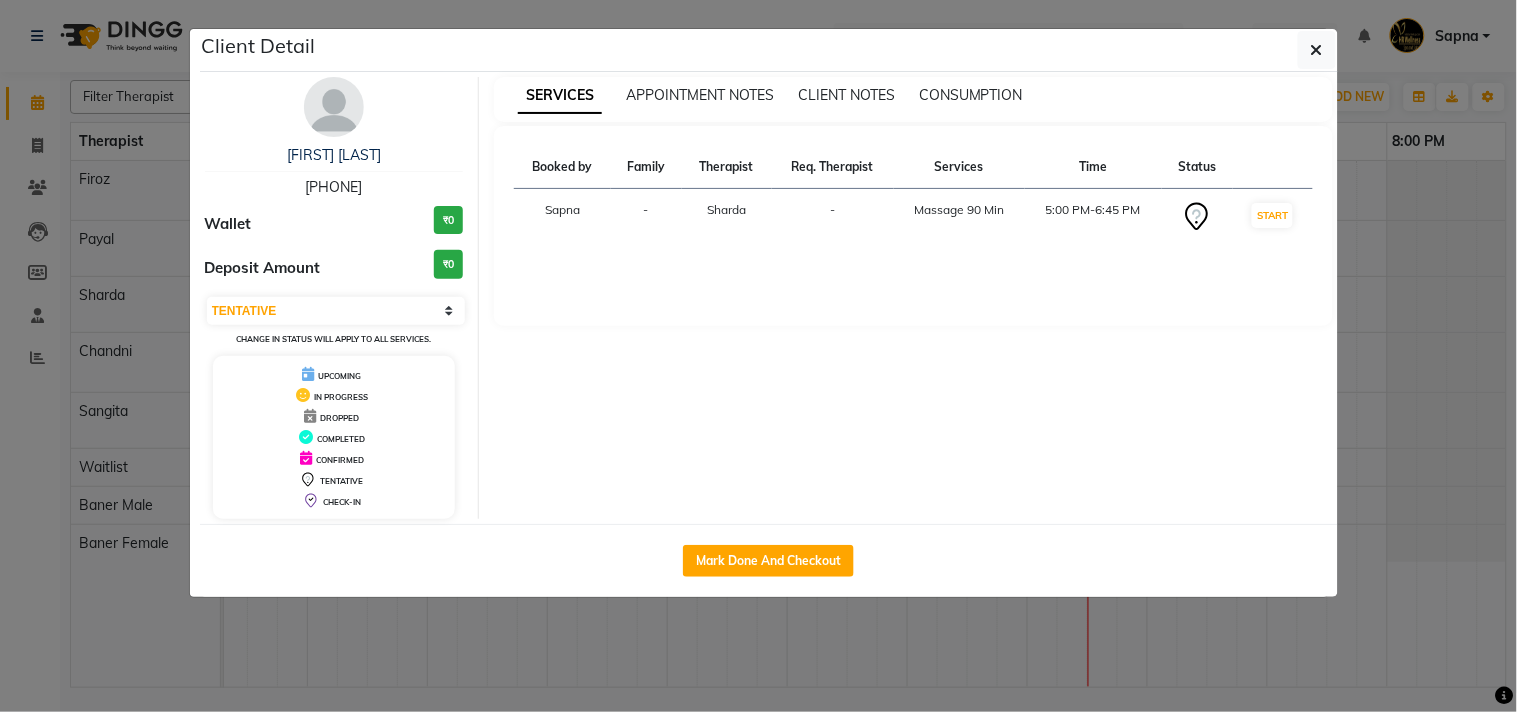 select on "1" 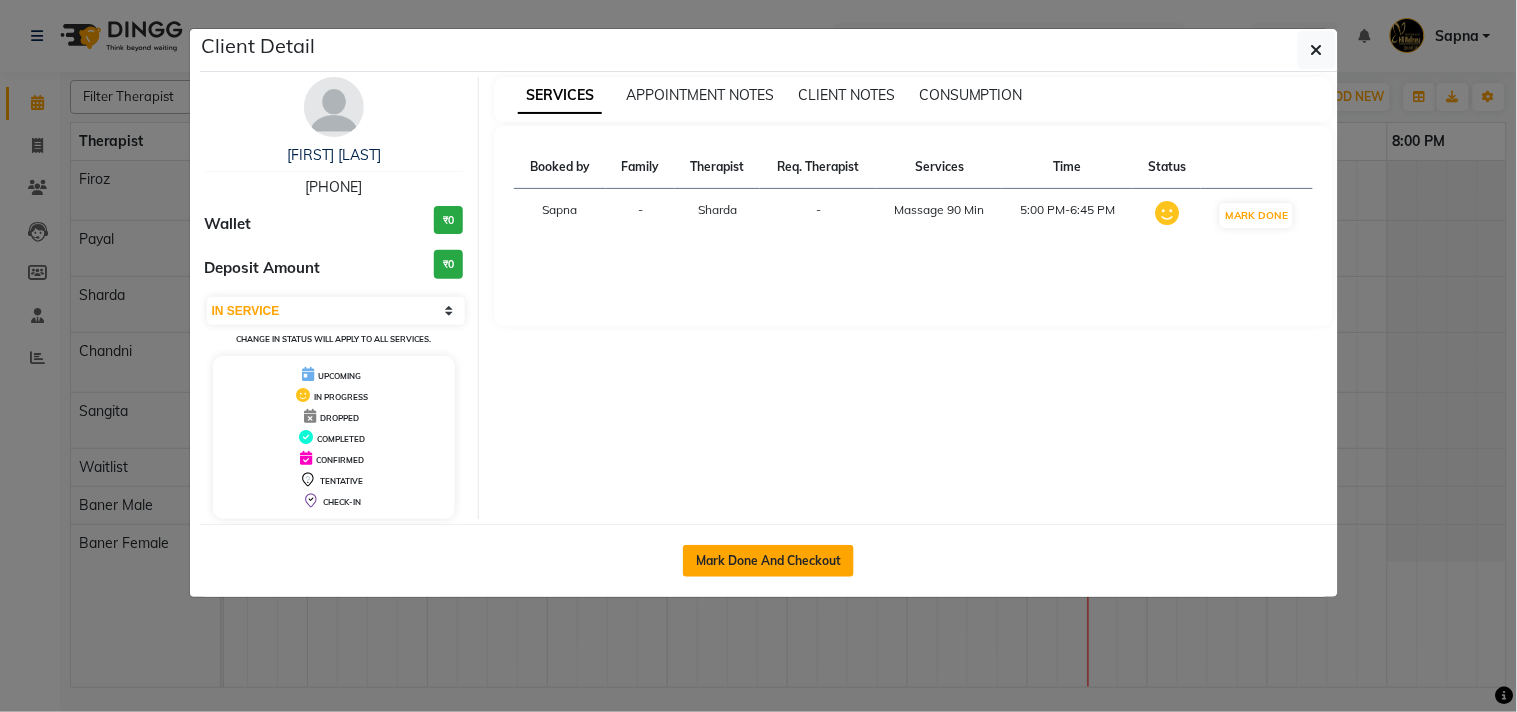 click on "Mark Done And Checkout" 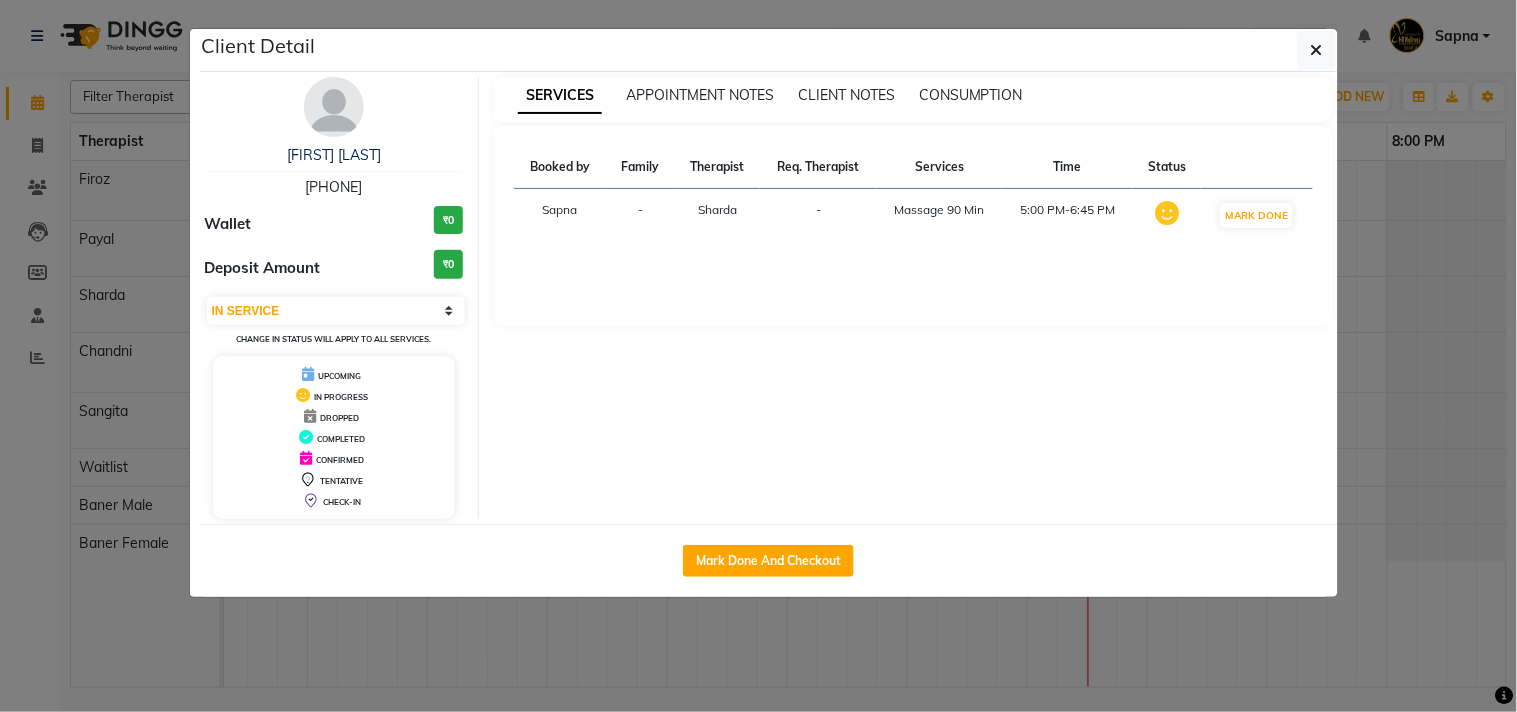 select on "service" 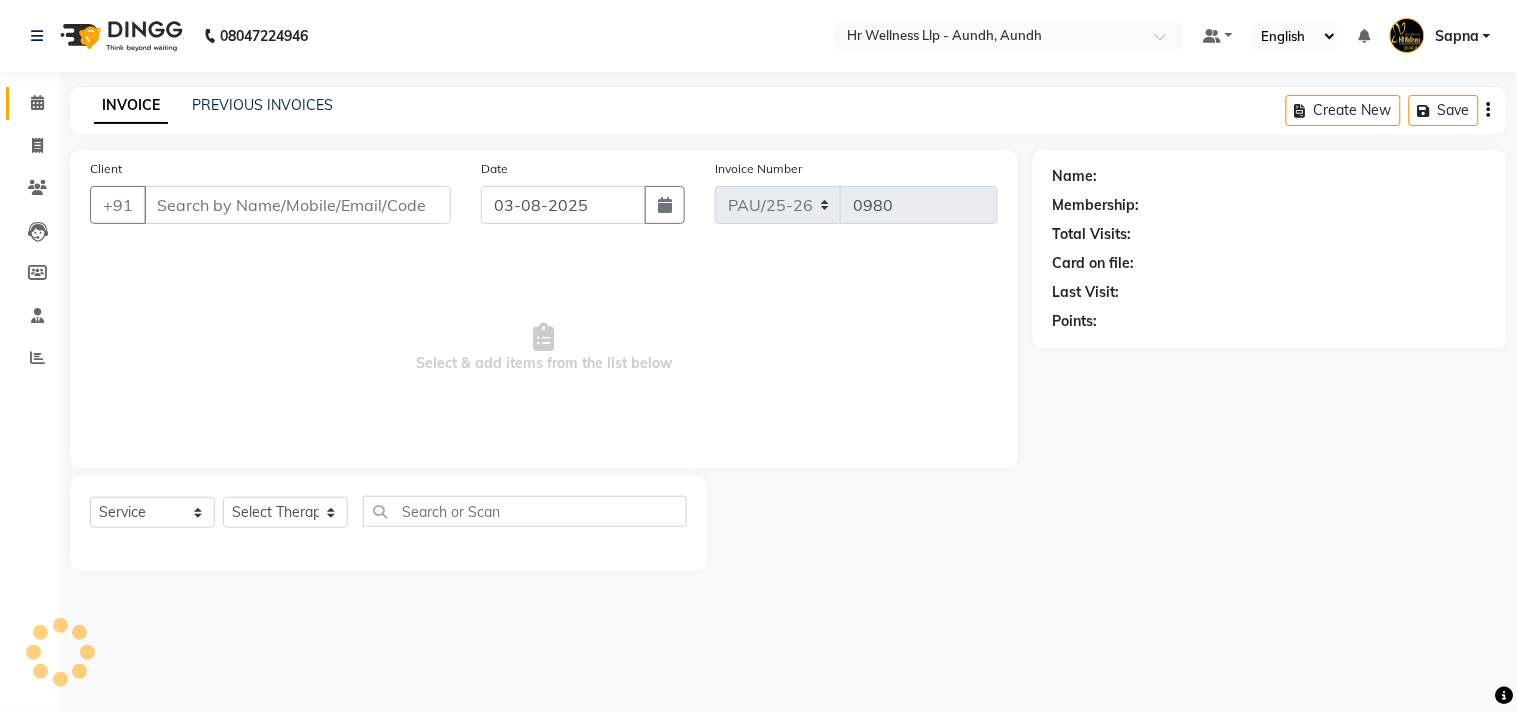 type on "[PHONE]" 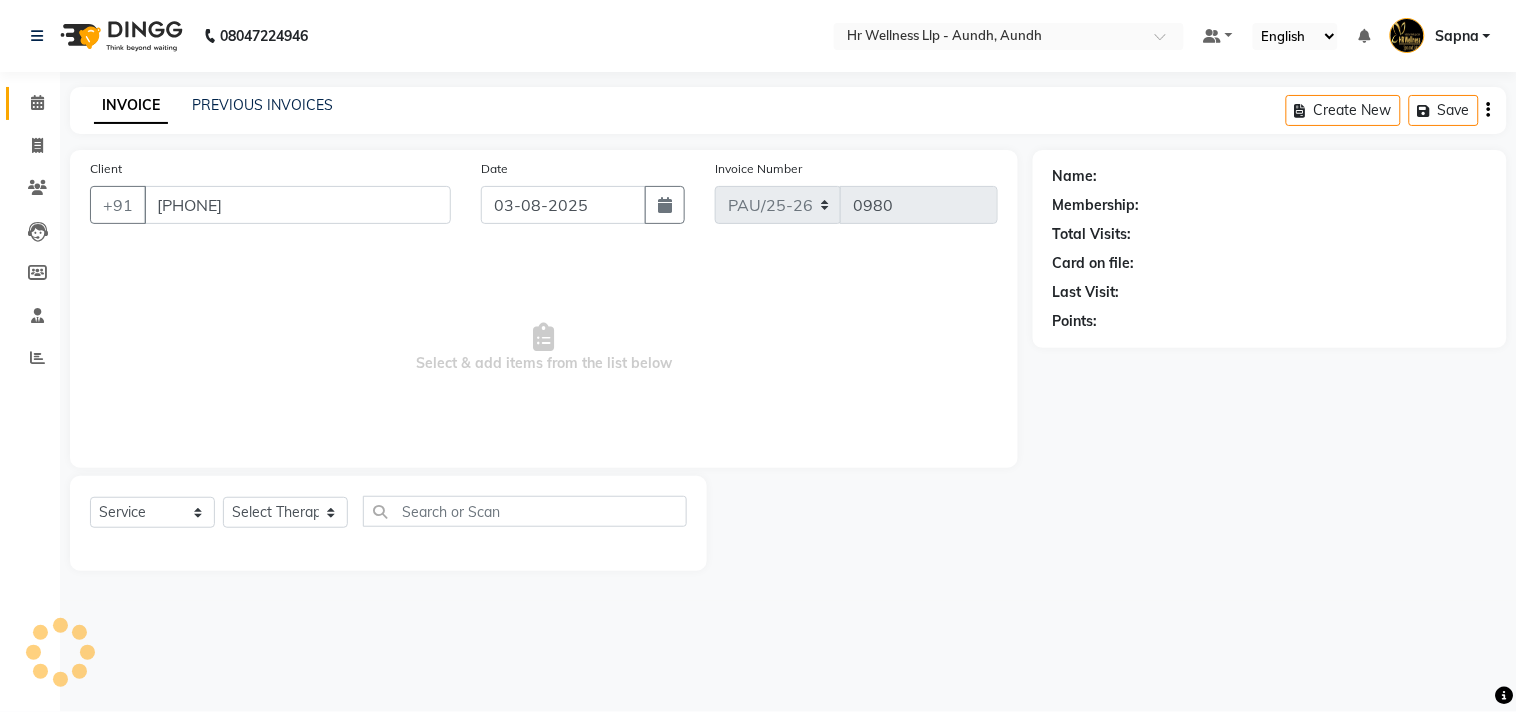 select on "77661" 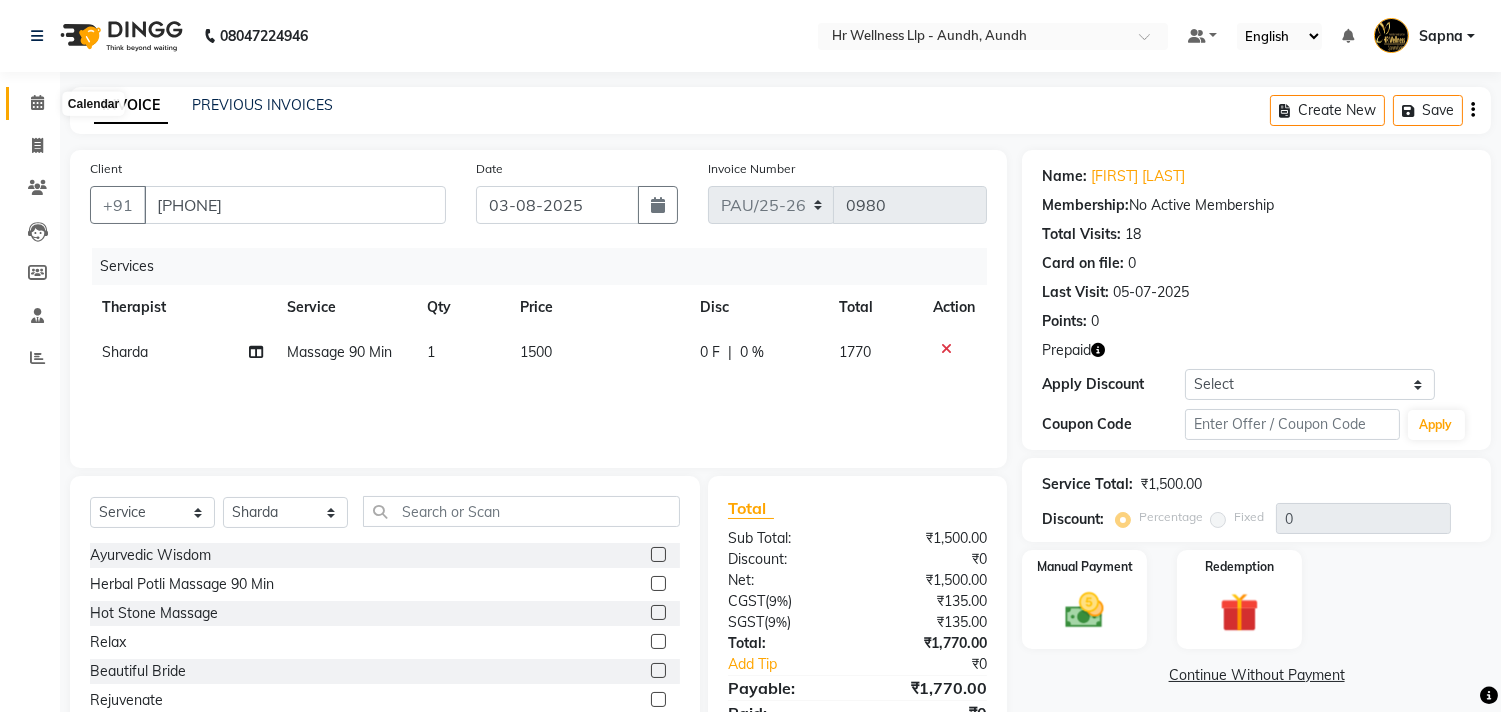 click 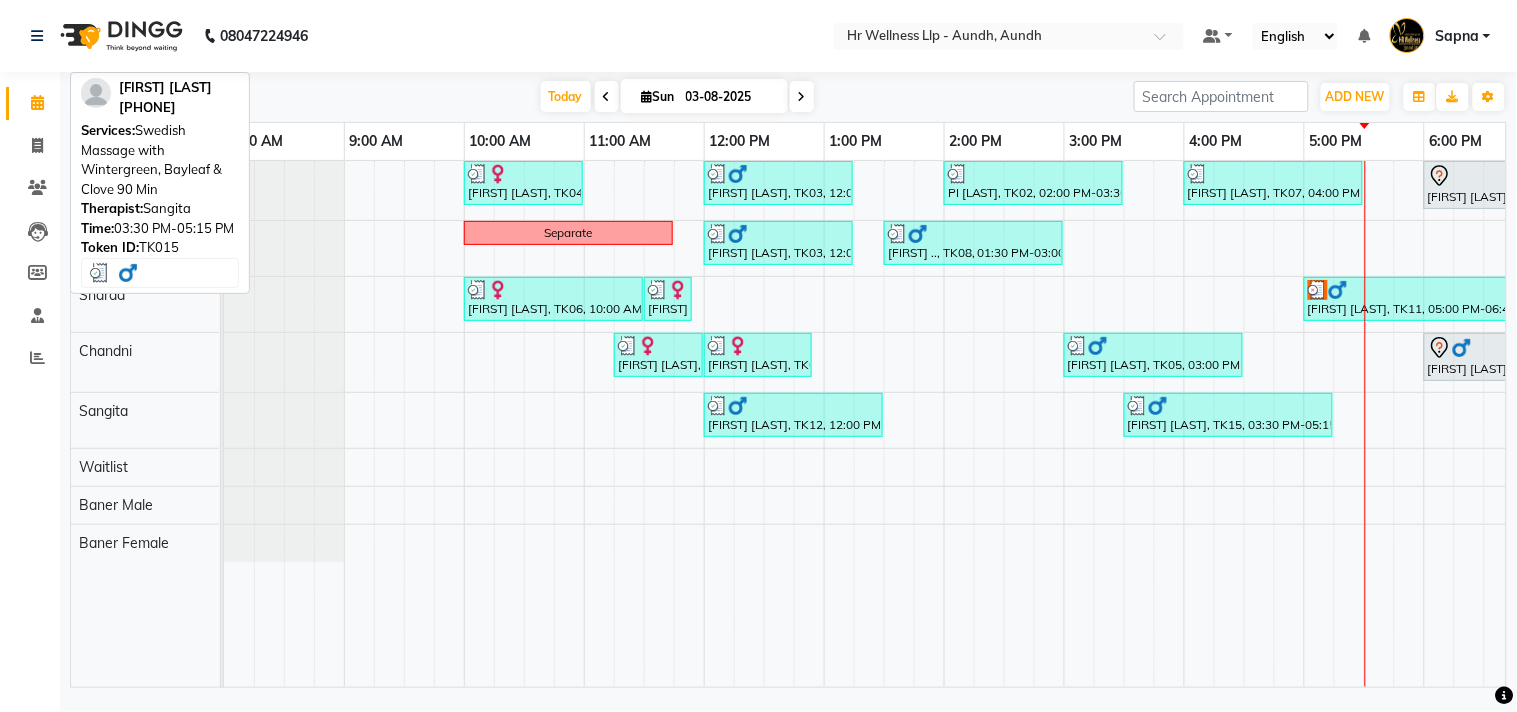 scroll, scrollTop: 0, scrollLeft: 294, axis: horizontal 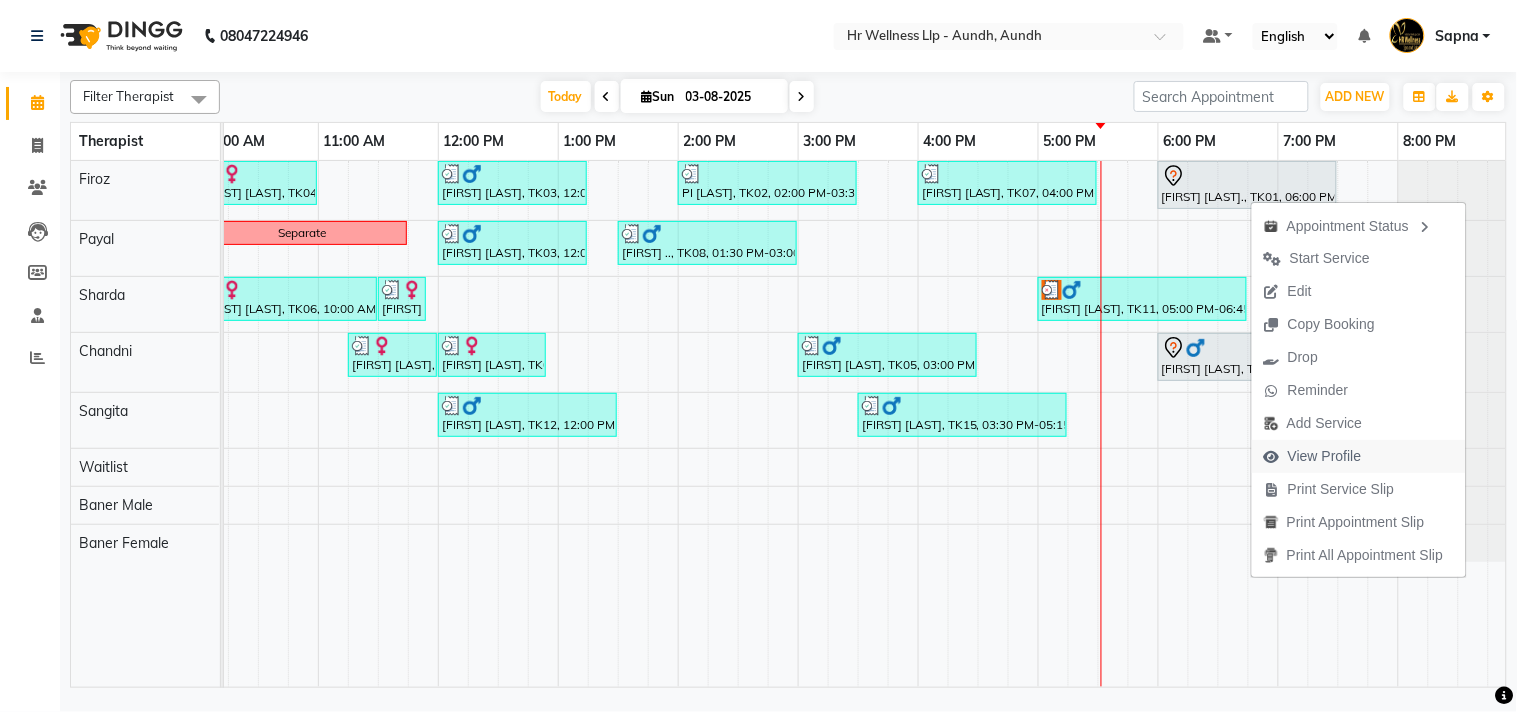 click on "View Profile" at bounding box center [1325, 456] 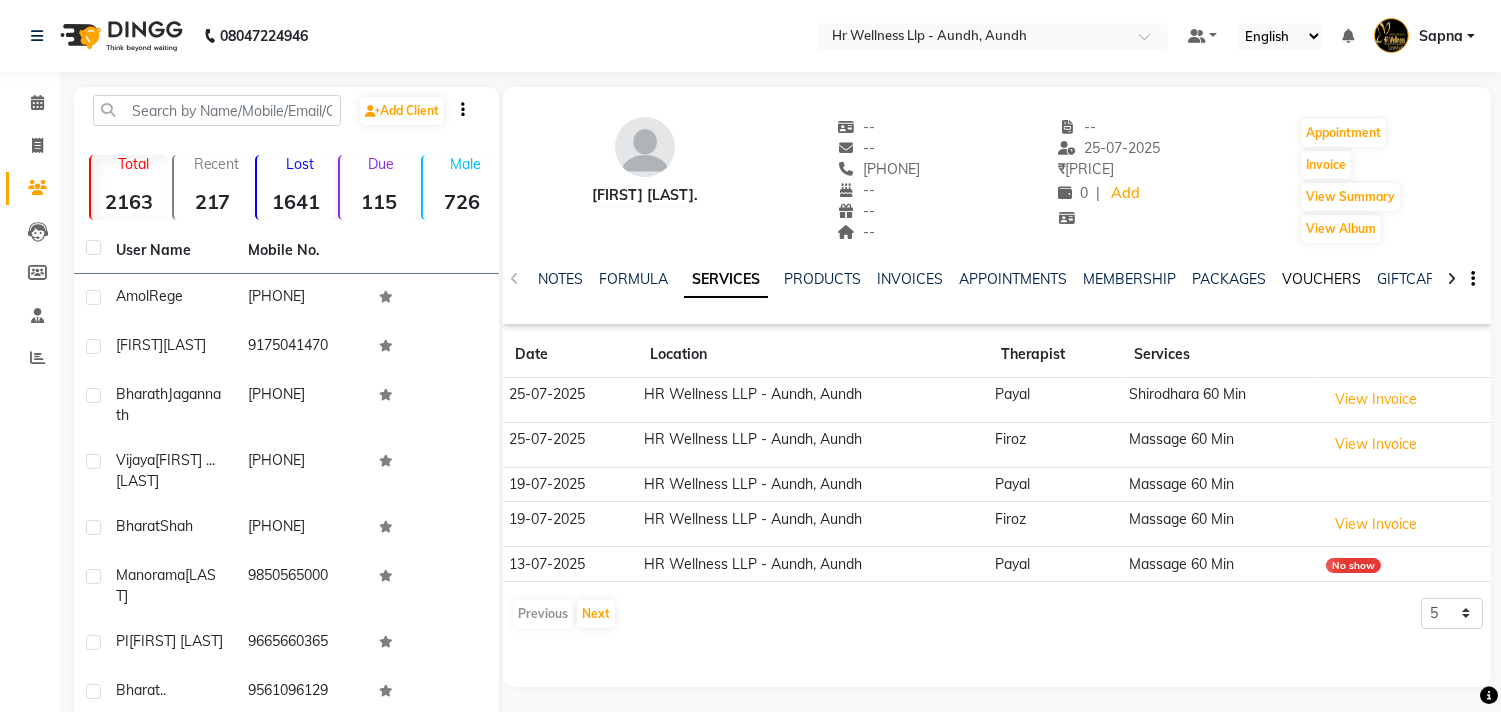 click on "VOUCHERS" 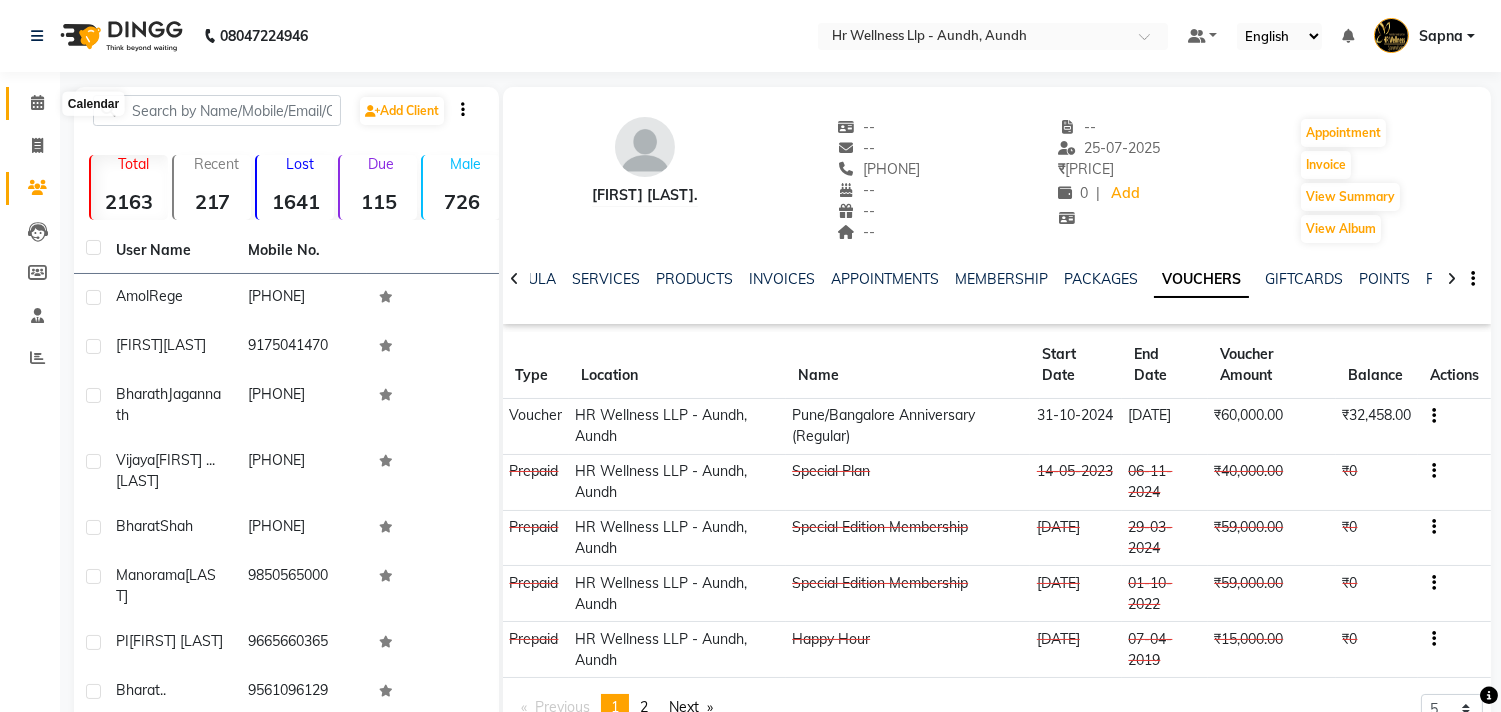 click 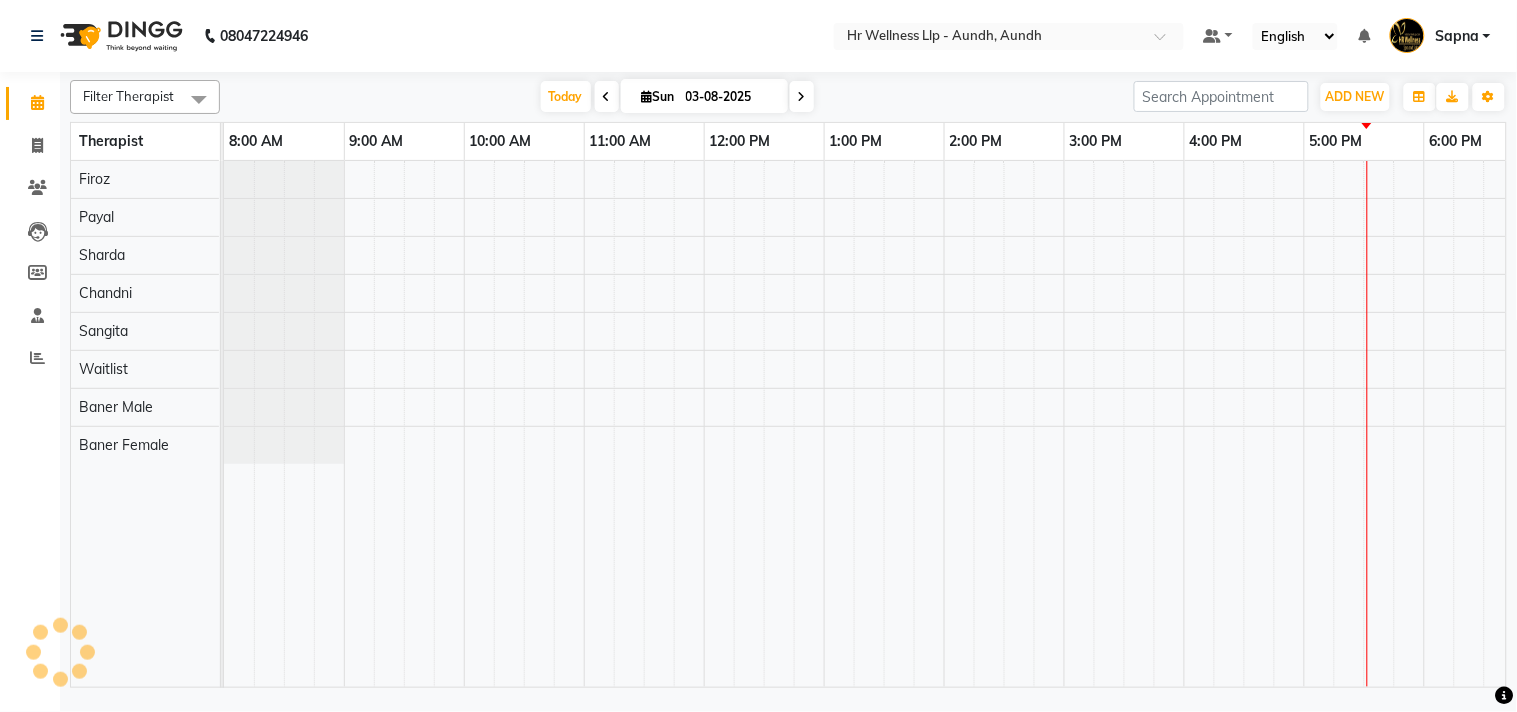 scroll, scrollTop: 0, scrollLeft: 0, axis: both 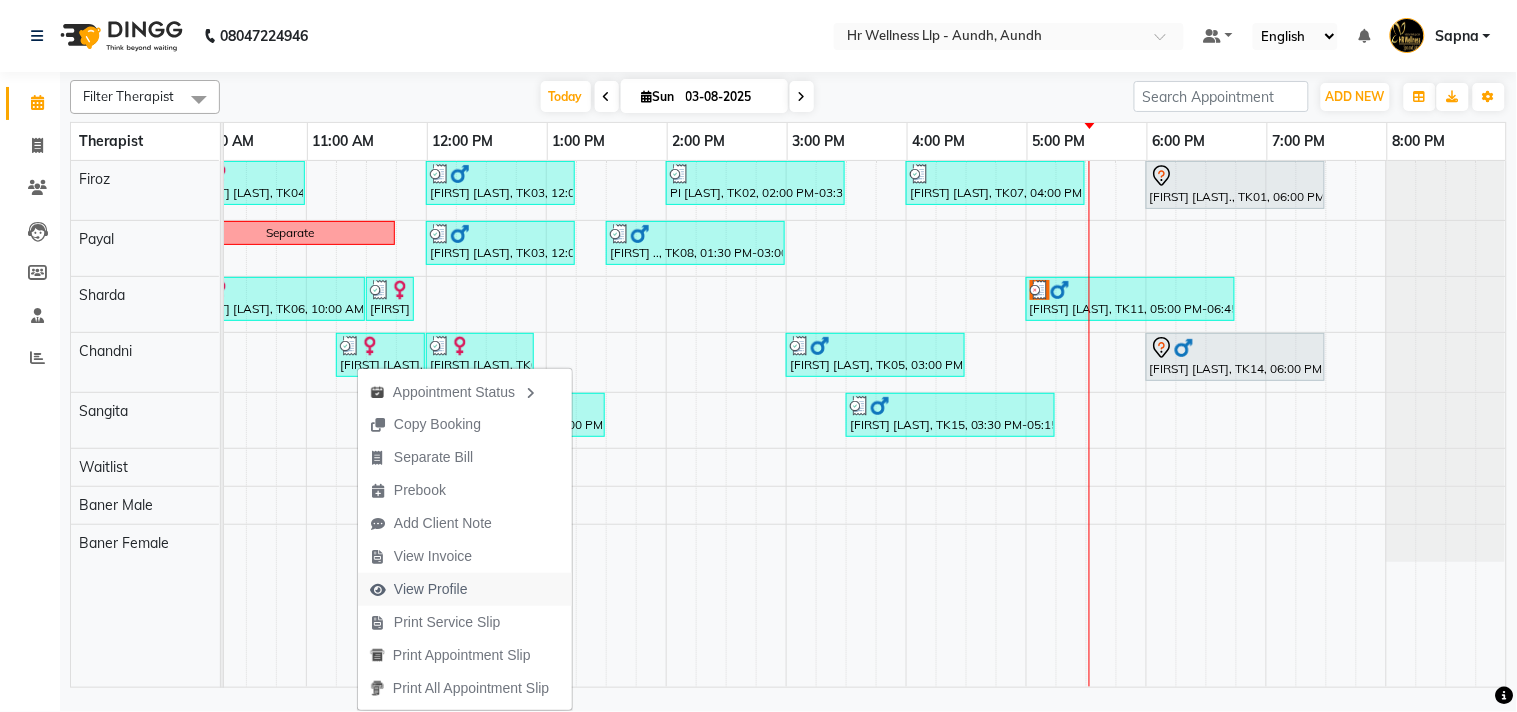 click on "View Profile" at bounding box center (431, 589) 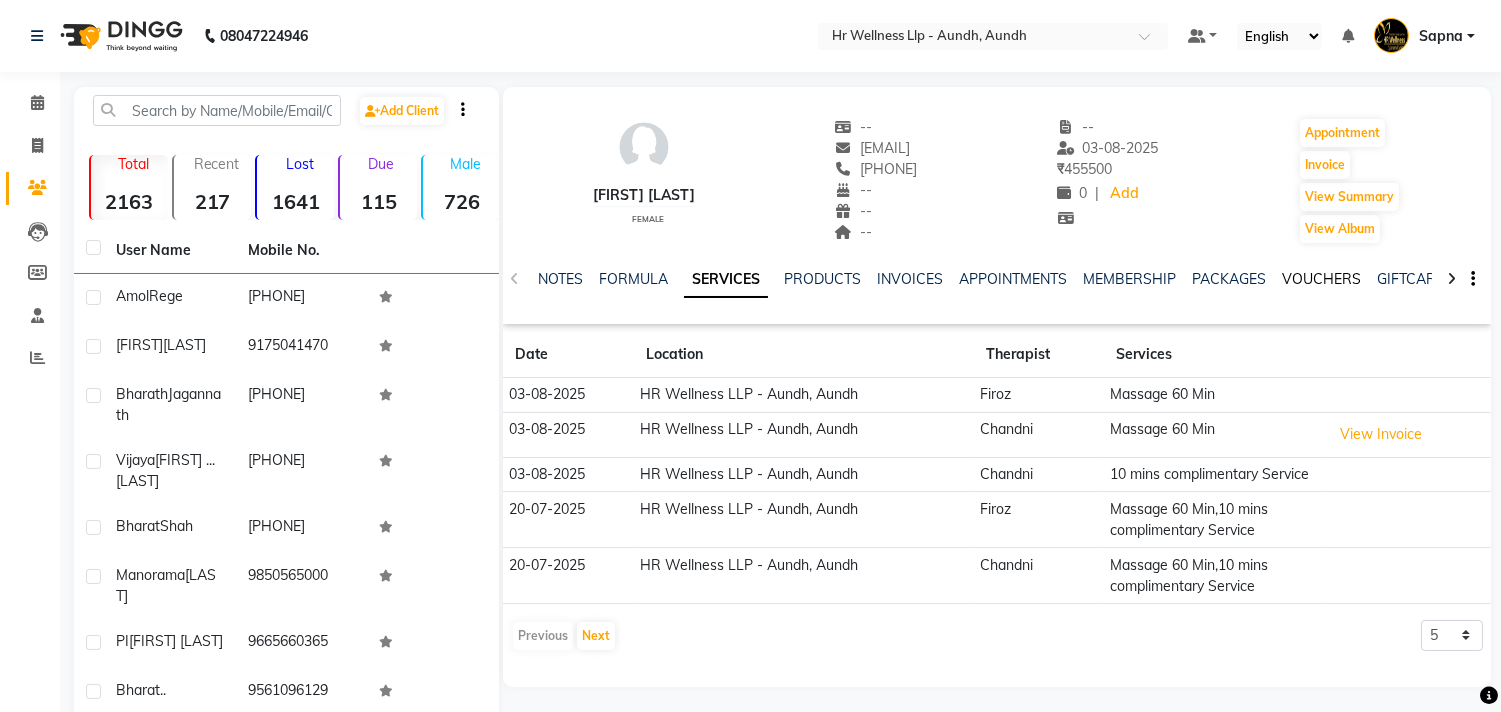 click on "VOUCHERS" 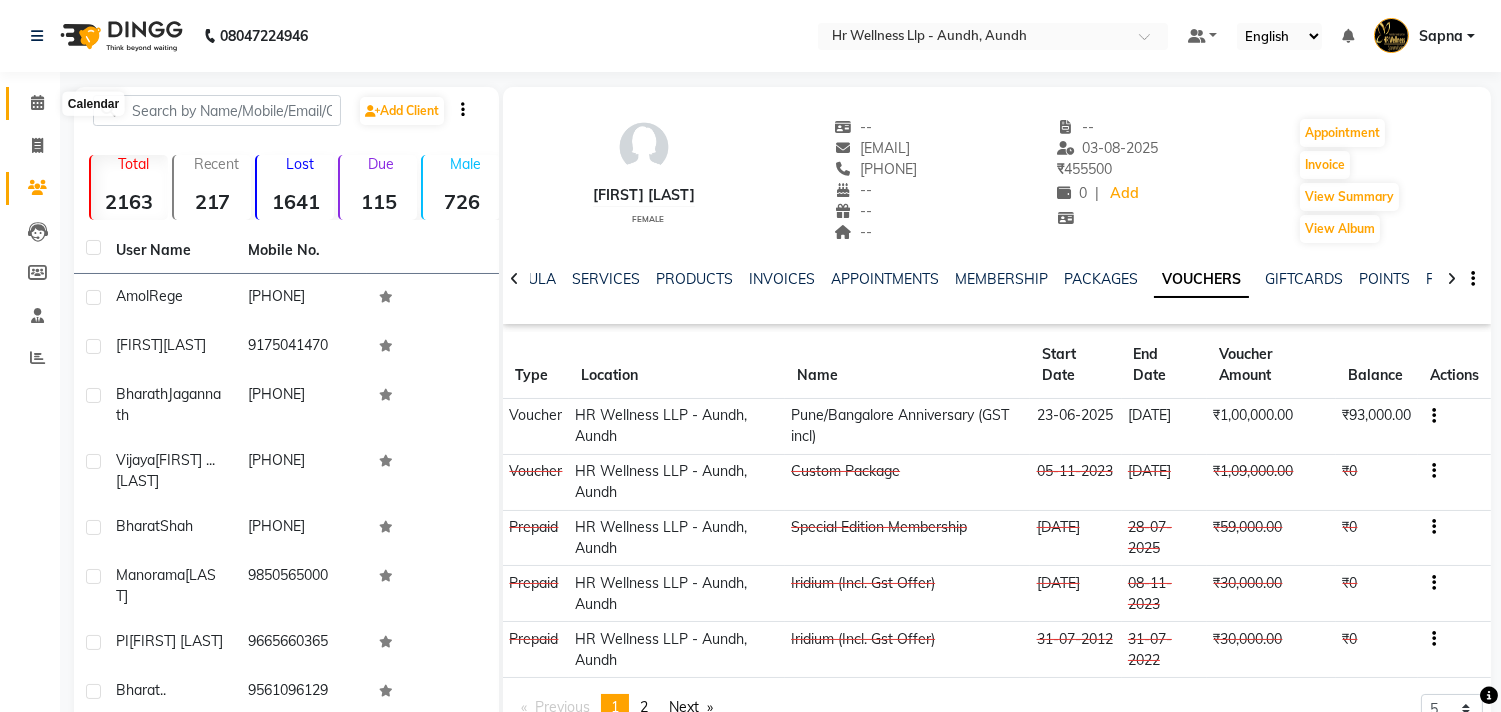 click 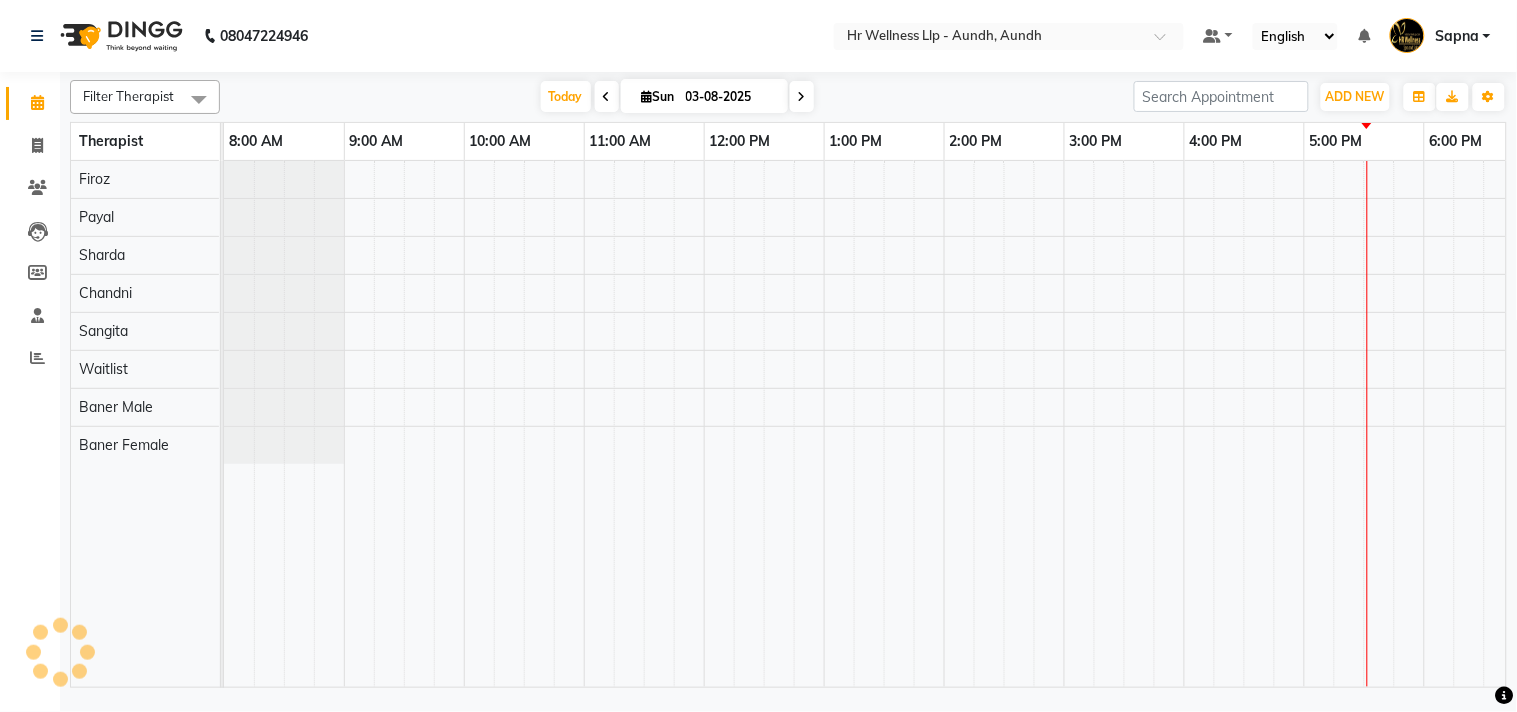 scroll, scrollTop: 0, scrollLeft: 0, axis: both 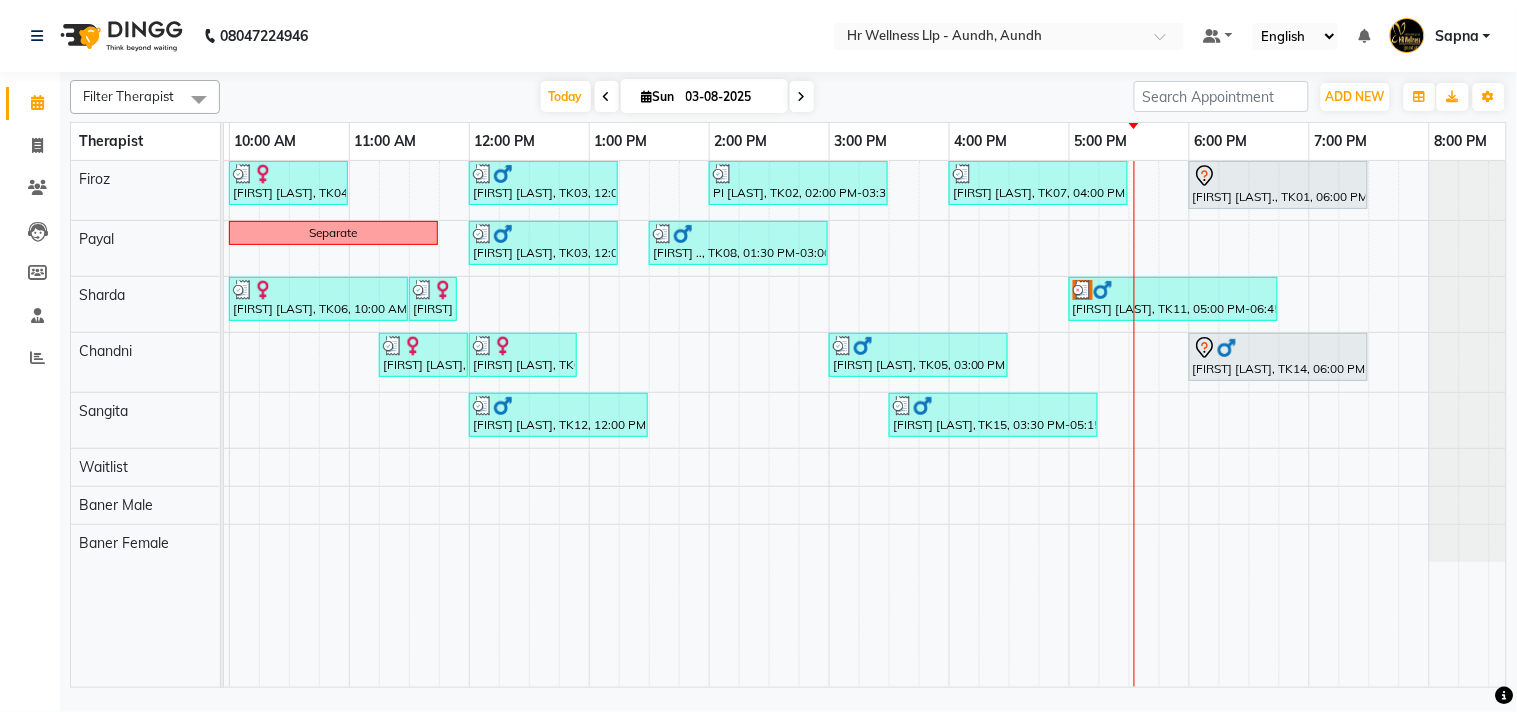 click at bounding box center [607, 97] 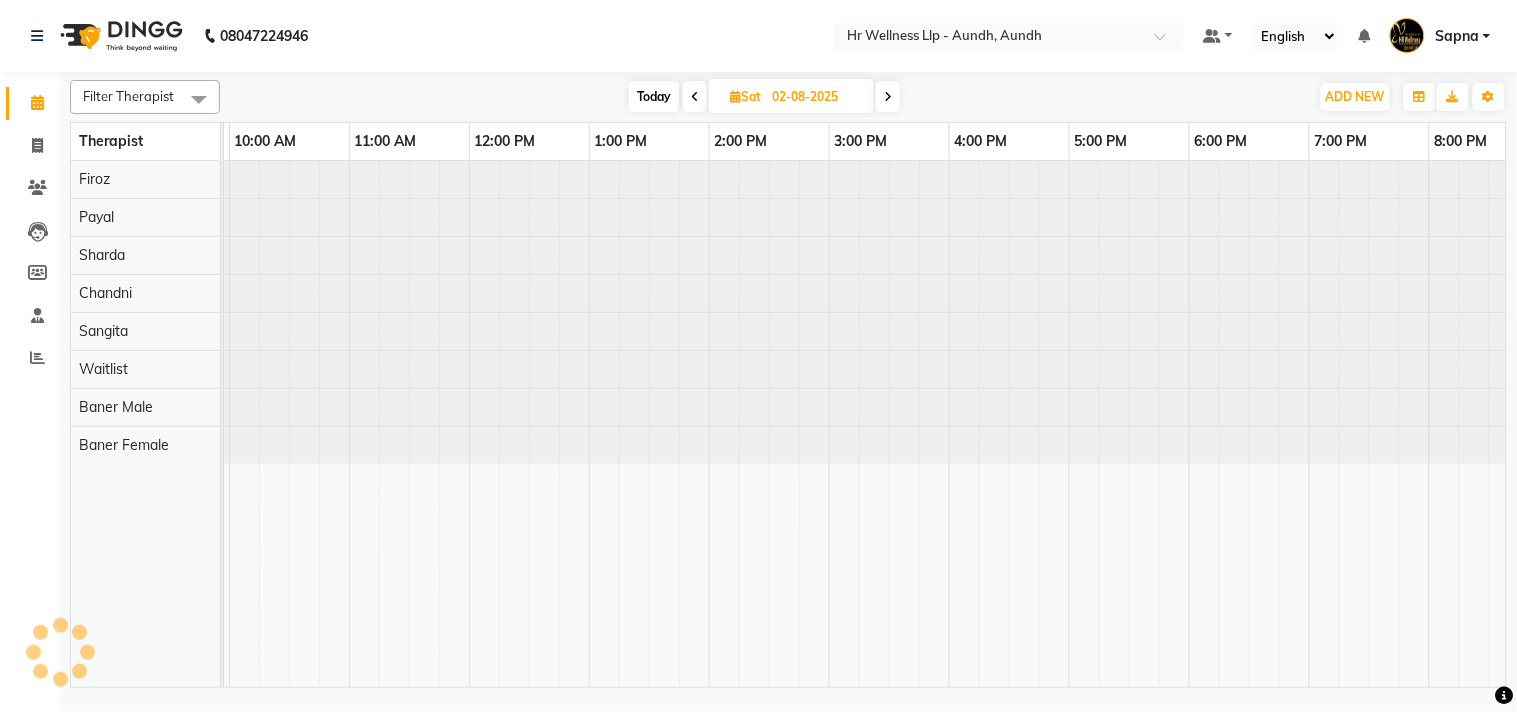 scroll, scrollTop: 0, scrollLeft: 0, axis: both 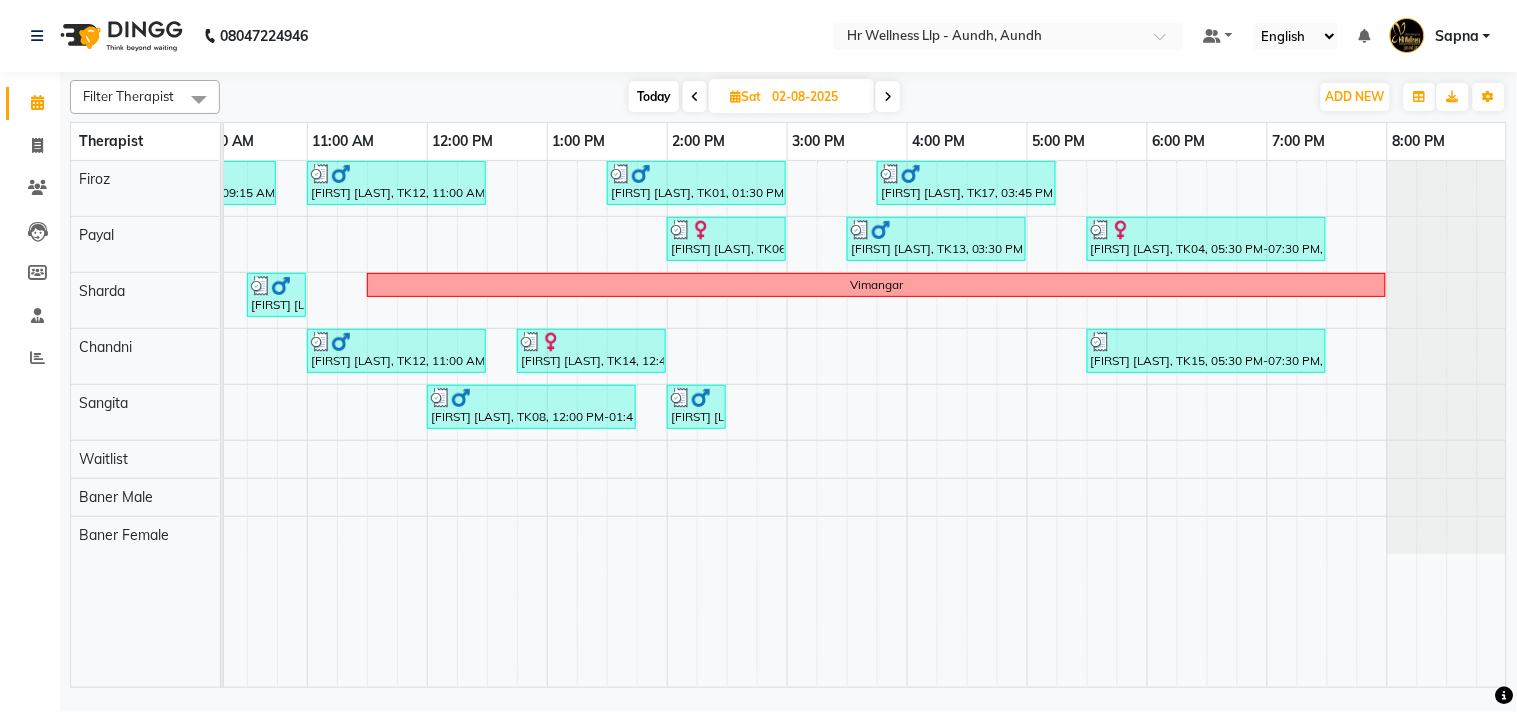 click at bounding box center [888, 97] 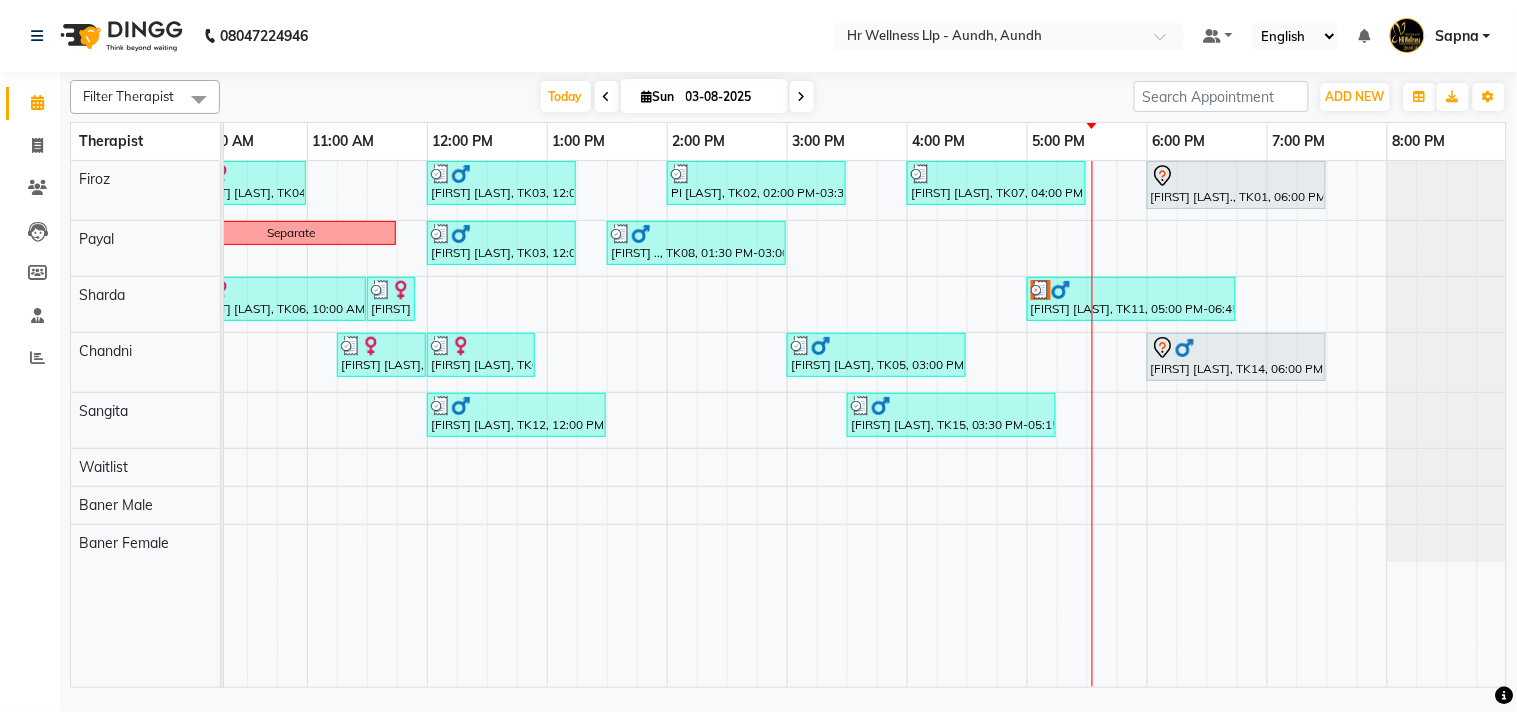 click at bounding box center (607, 96) 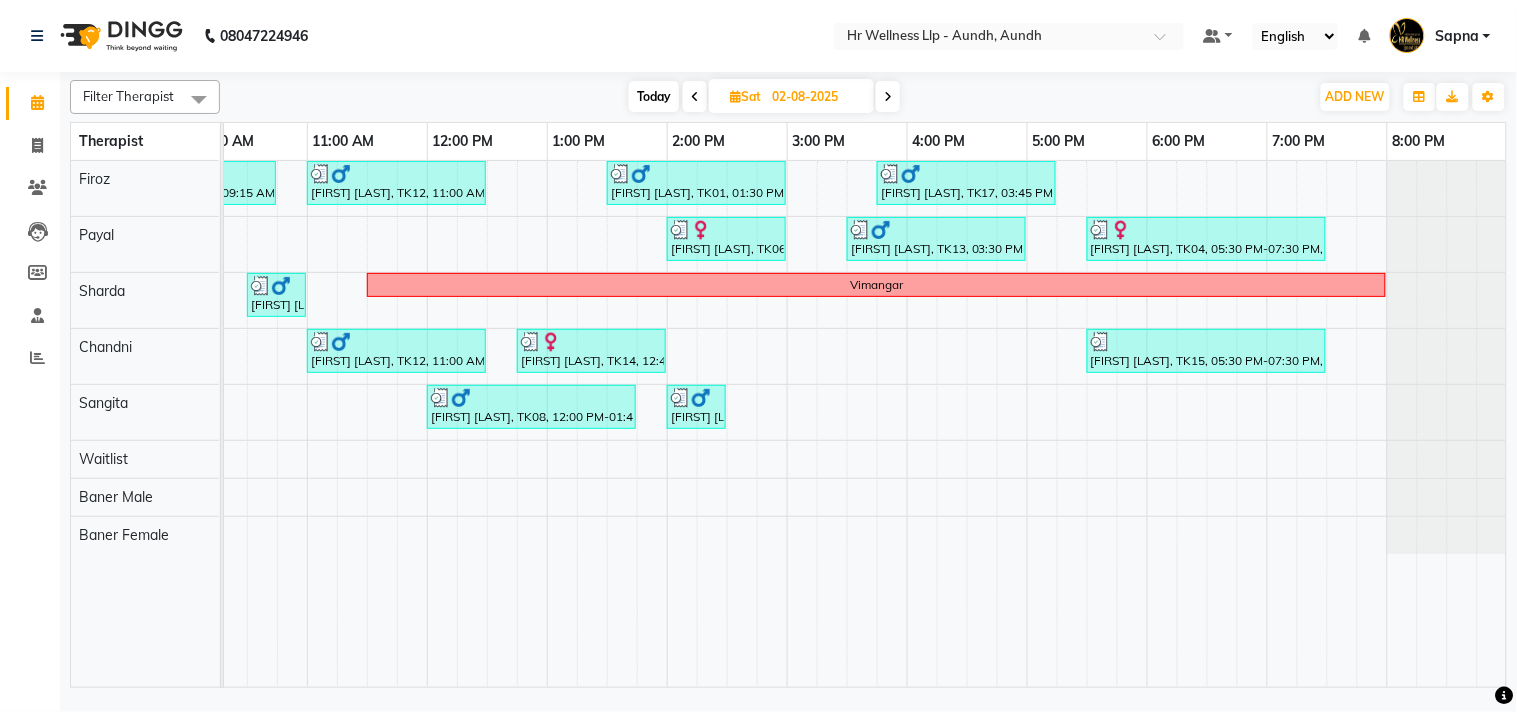 click at bounding box center [888, 96] 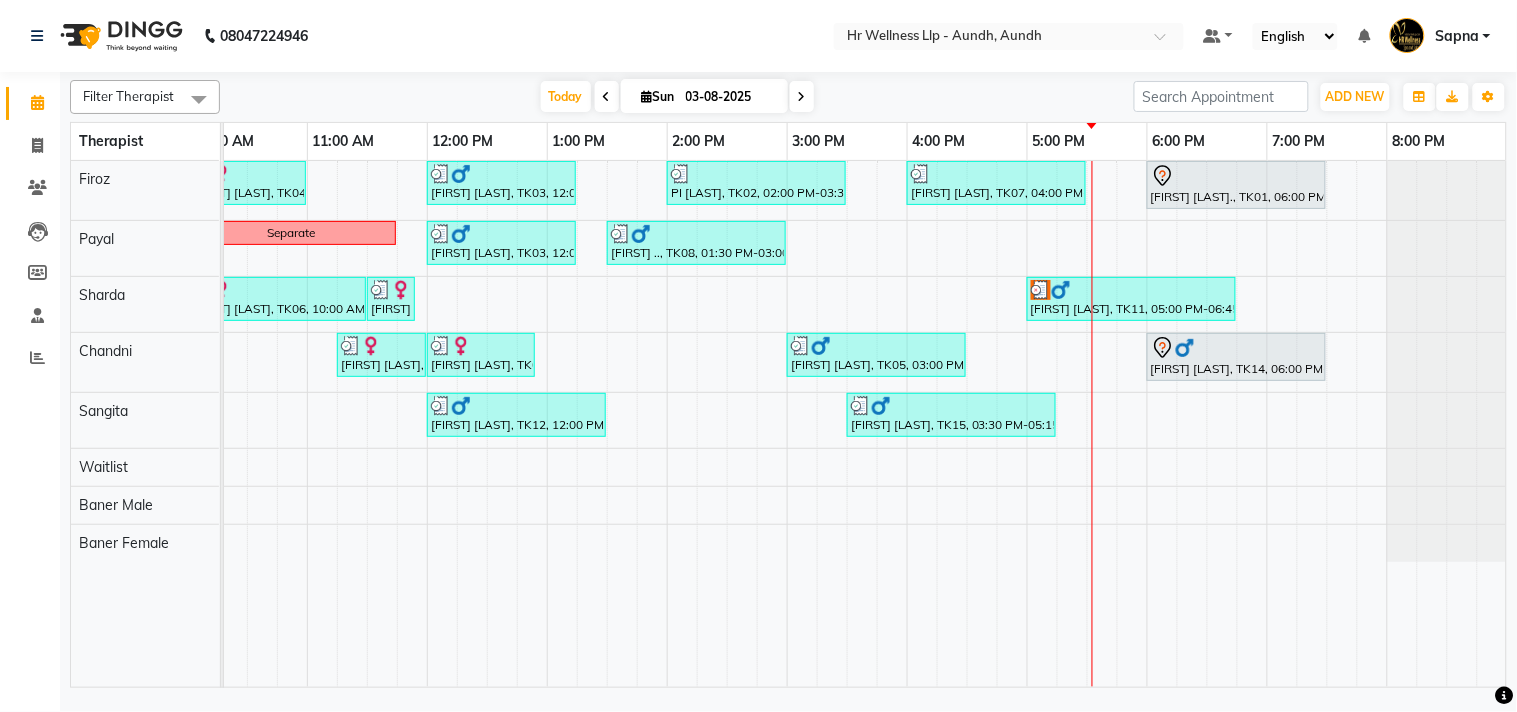 click at bounding box center (802, 97) 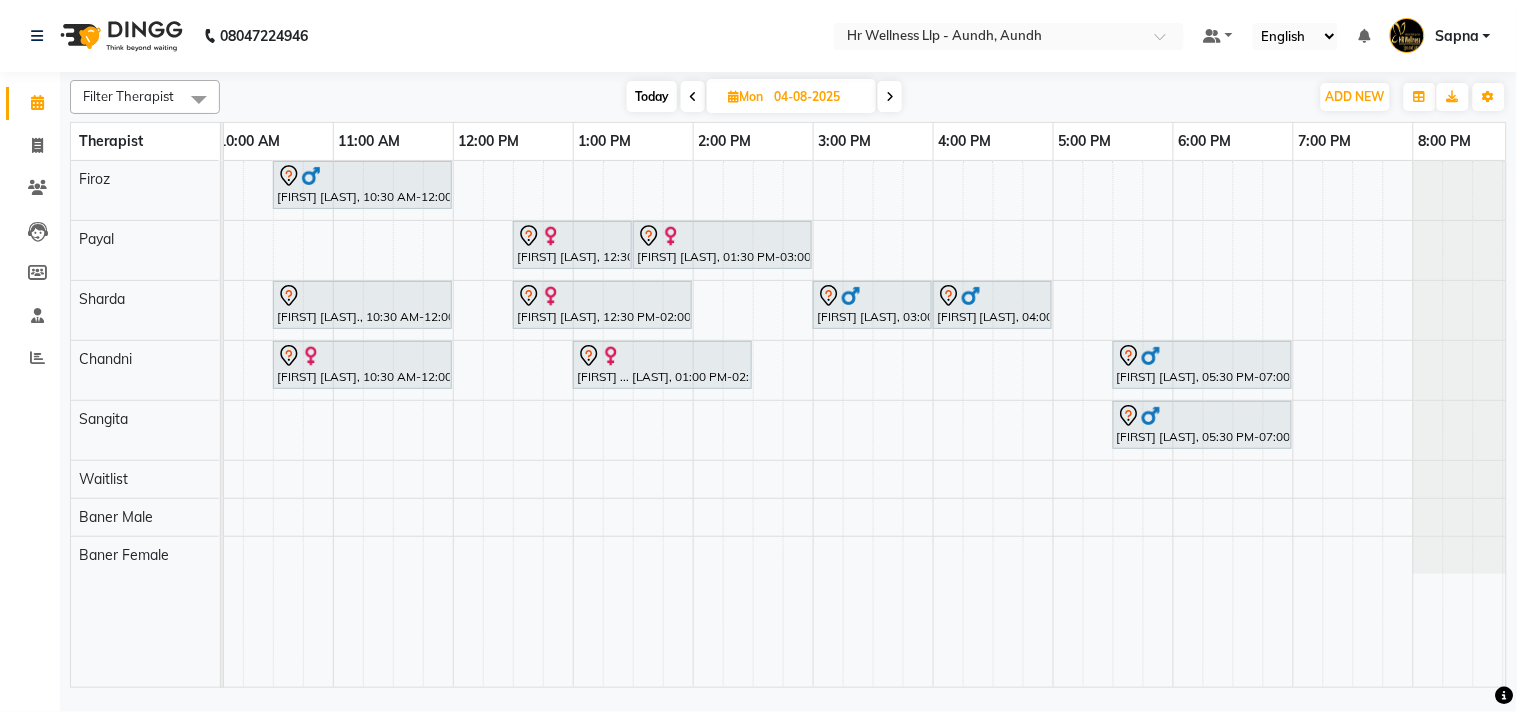 scroll, scrollTop: 0, scrollLeft: 233, axis: horizontal 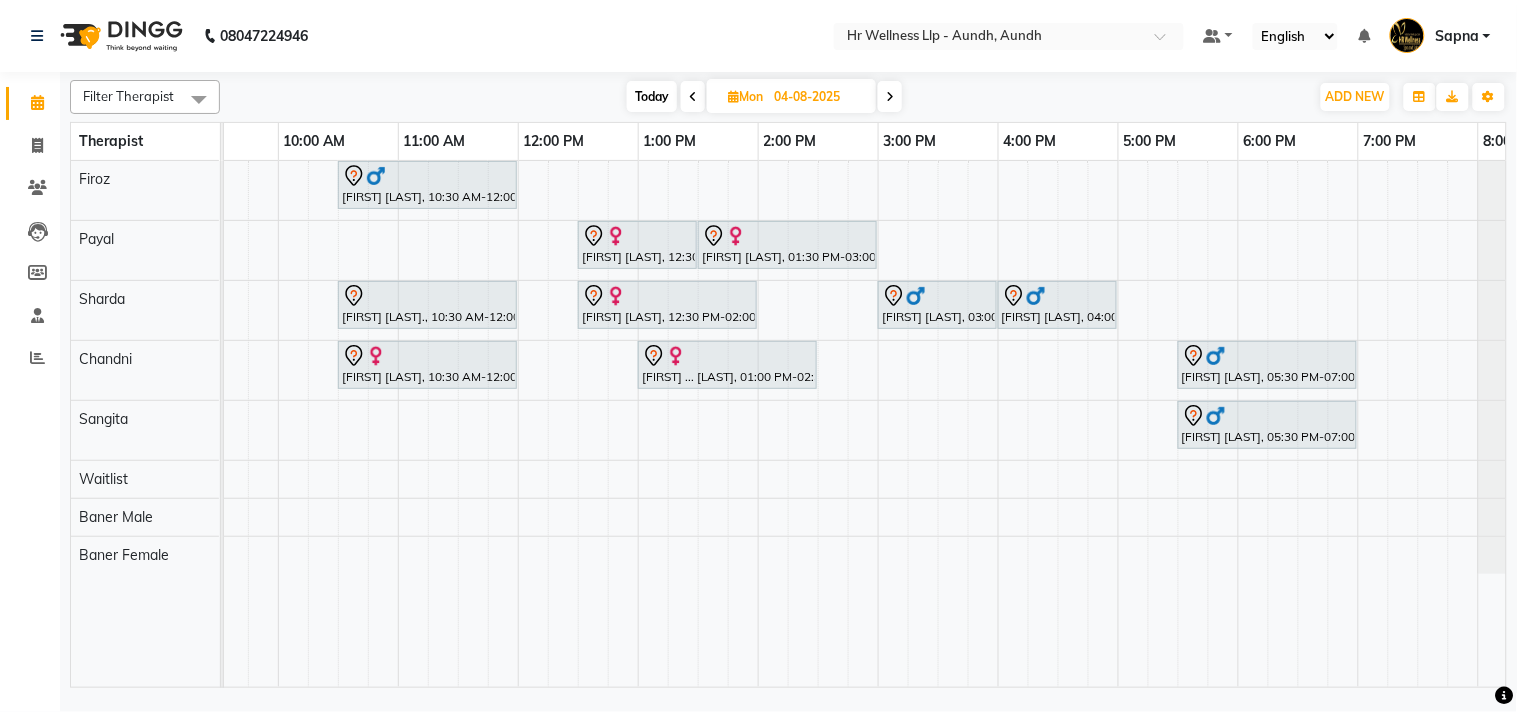 click on "Today" at bounding box center (652, 96) 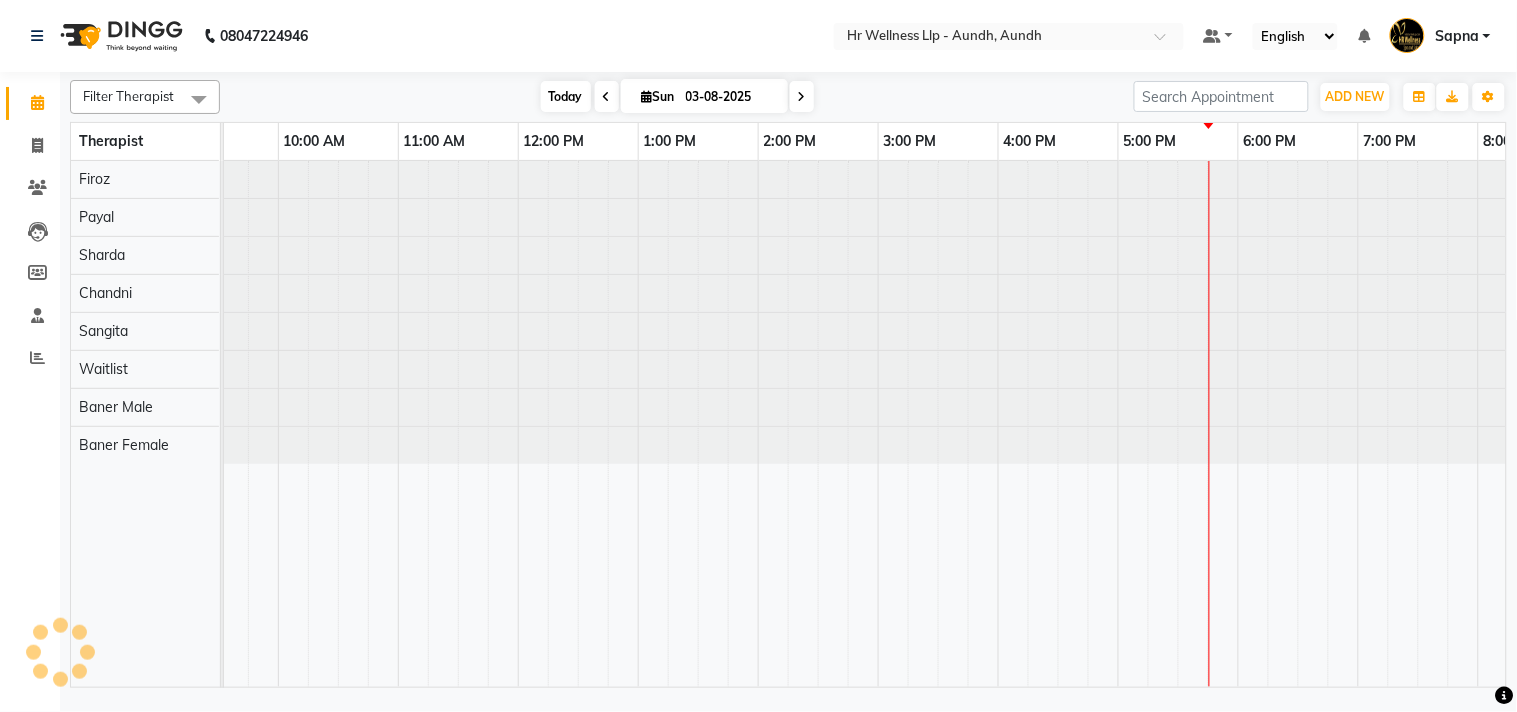scroll, scrollTop: 0, scrollLeft: 0, axis: both 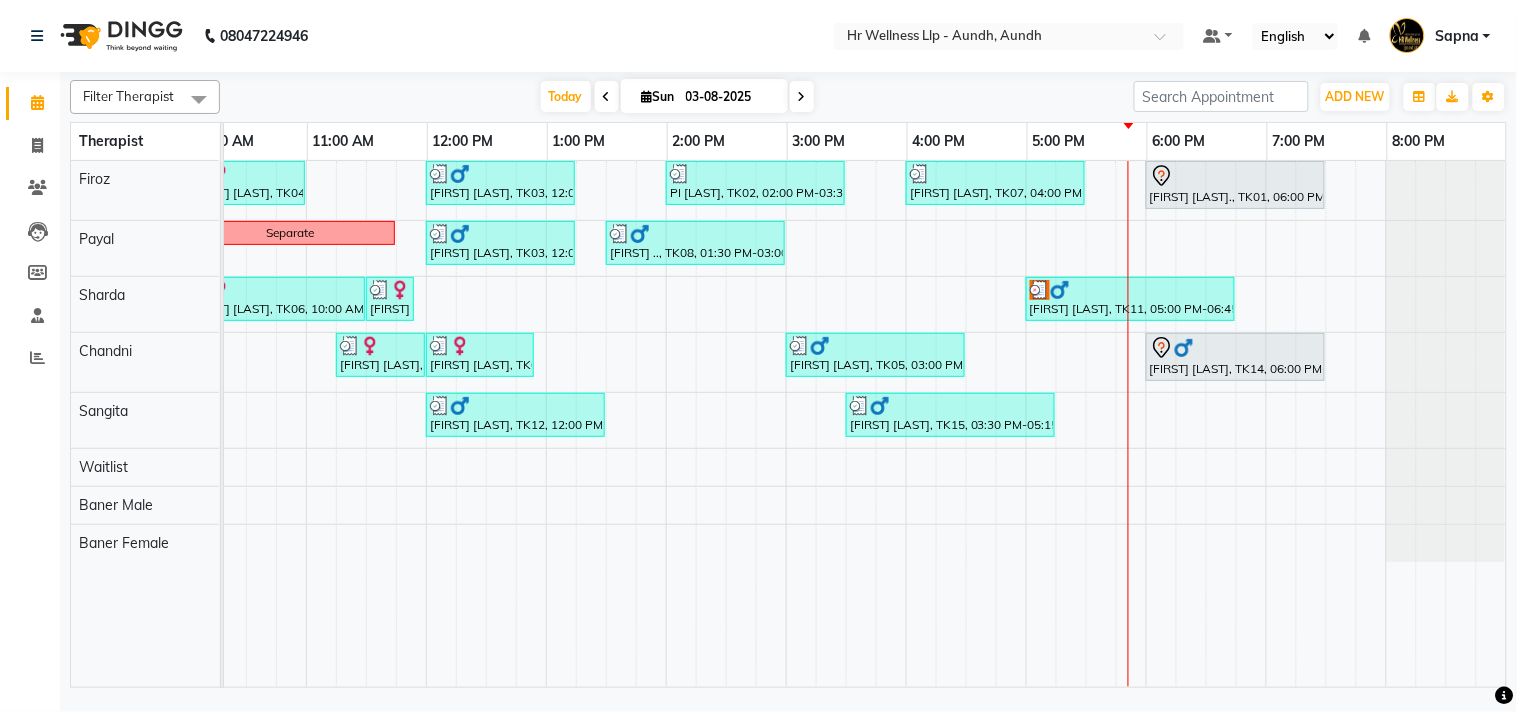 click at bounding box center [802, 97] 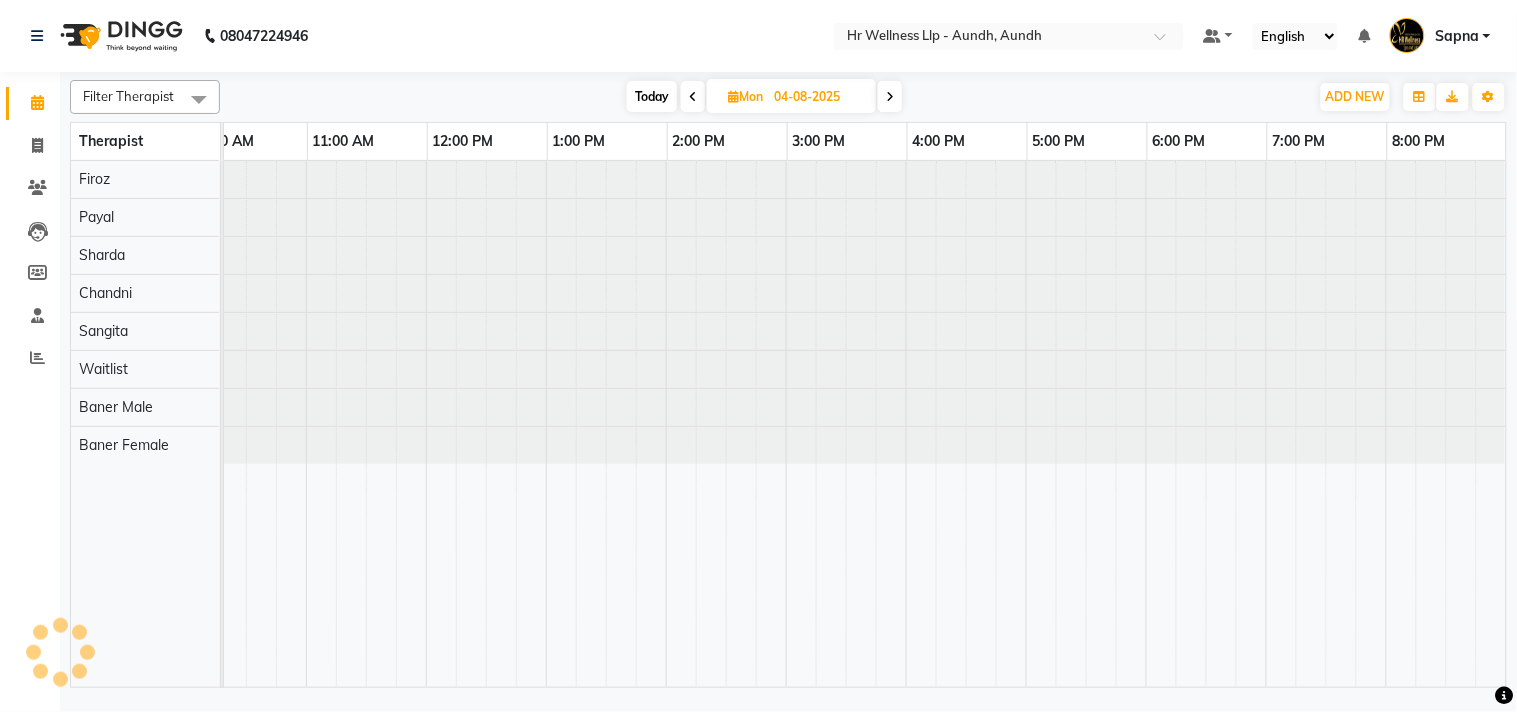 scroll, scrollTop: 0, scrollLeft: 0, axis: both 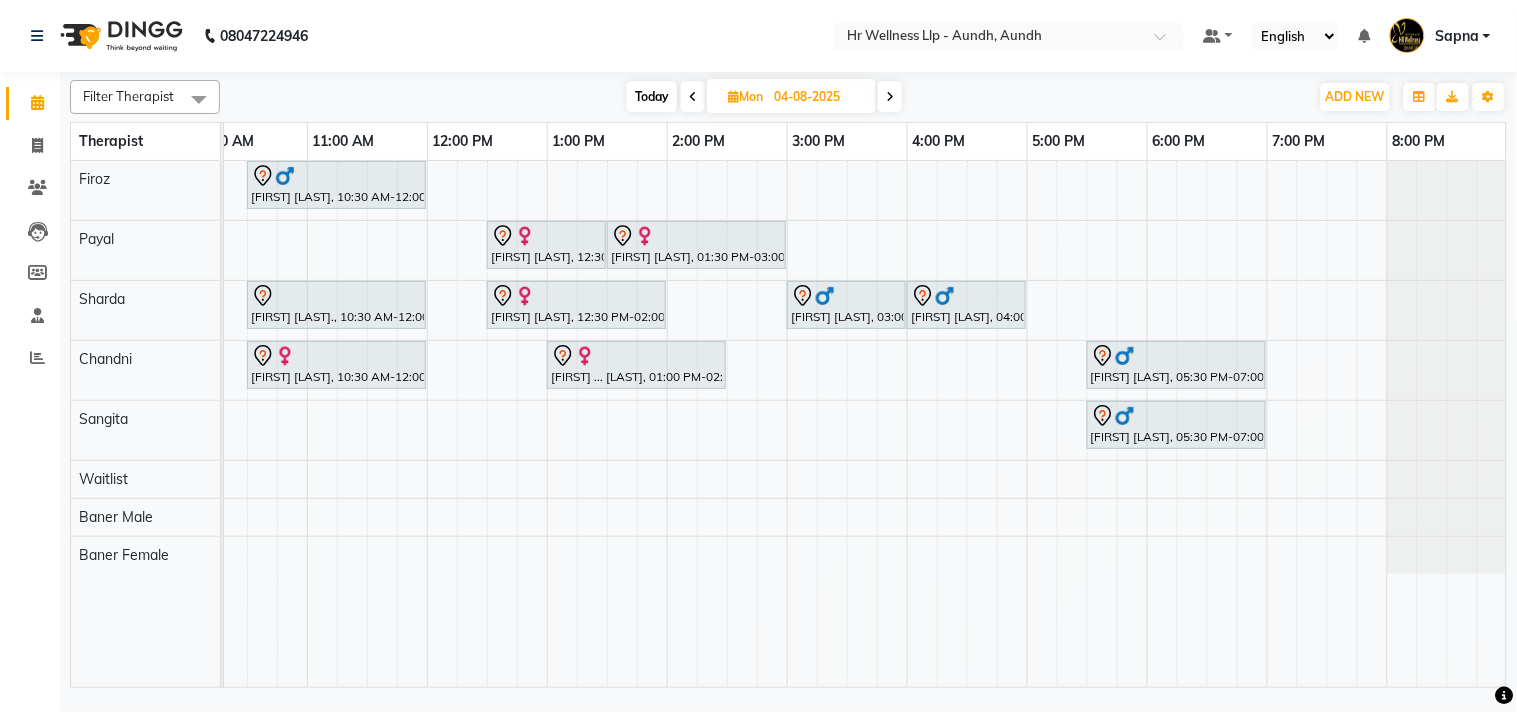 click at bounding box center [890, 96] 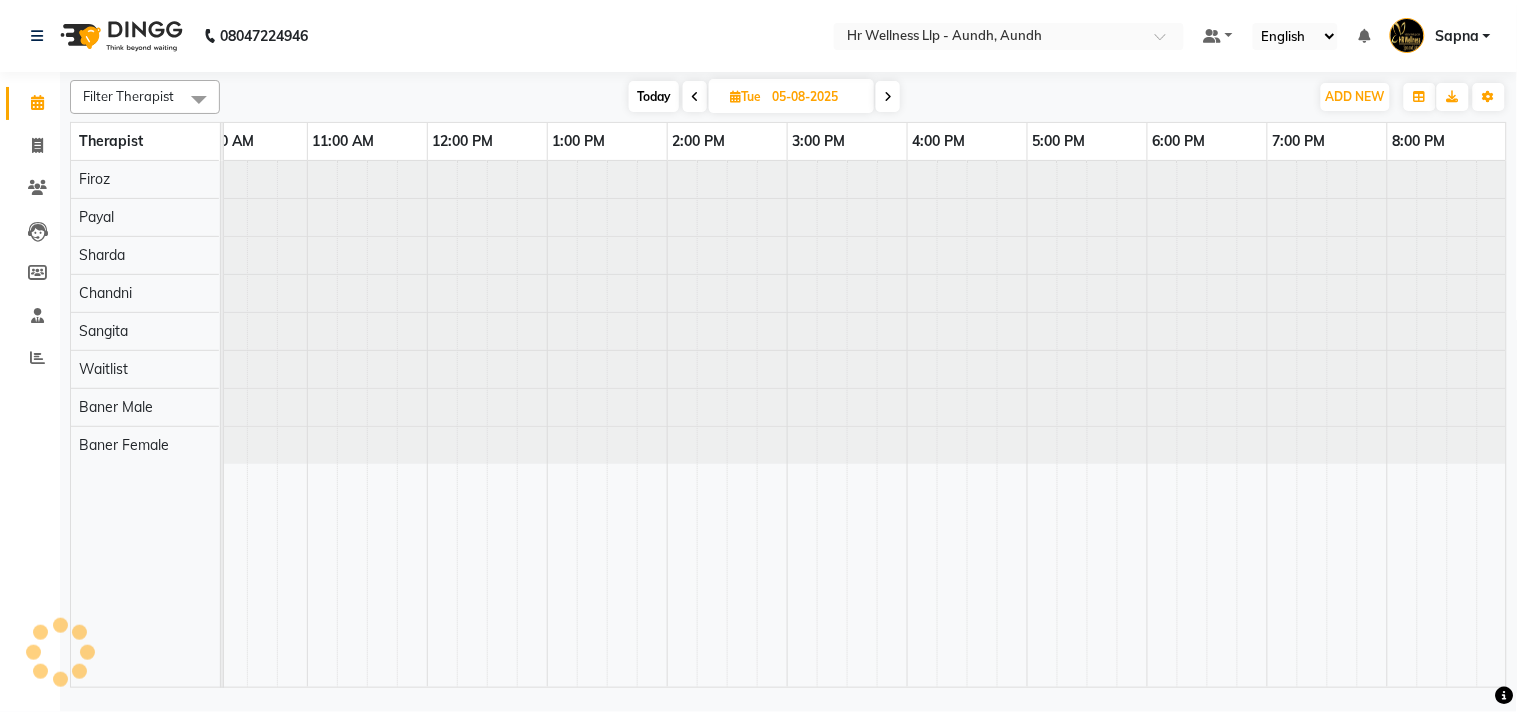 scroll, scrollTop: 0, scrollLeft: 0, axis: both 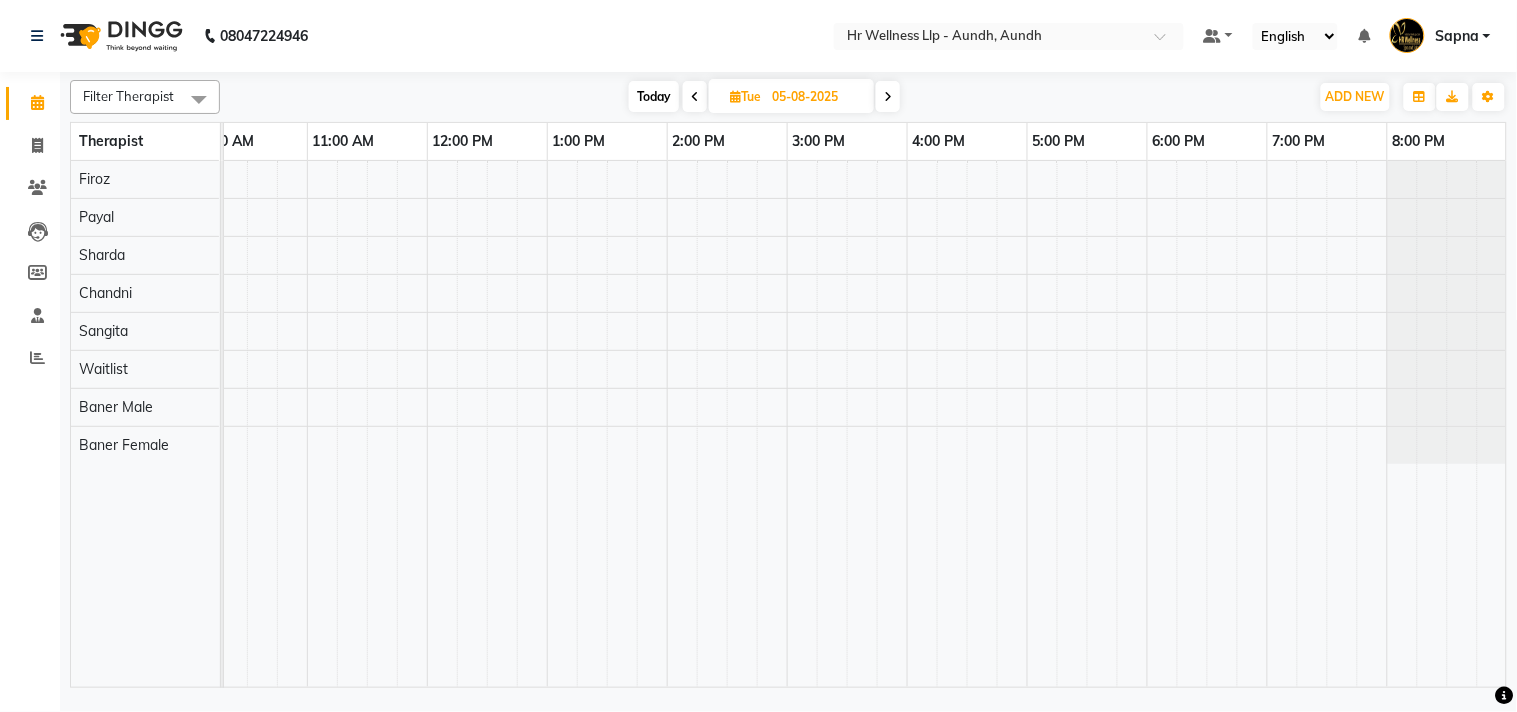 click at bounding box center (695, 97) 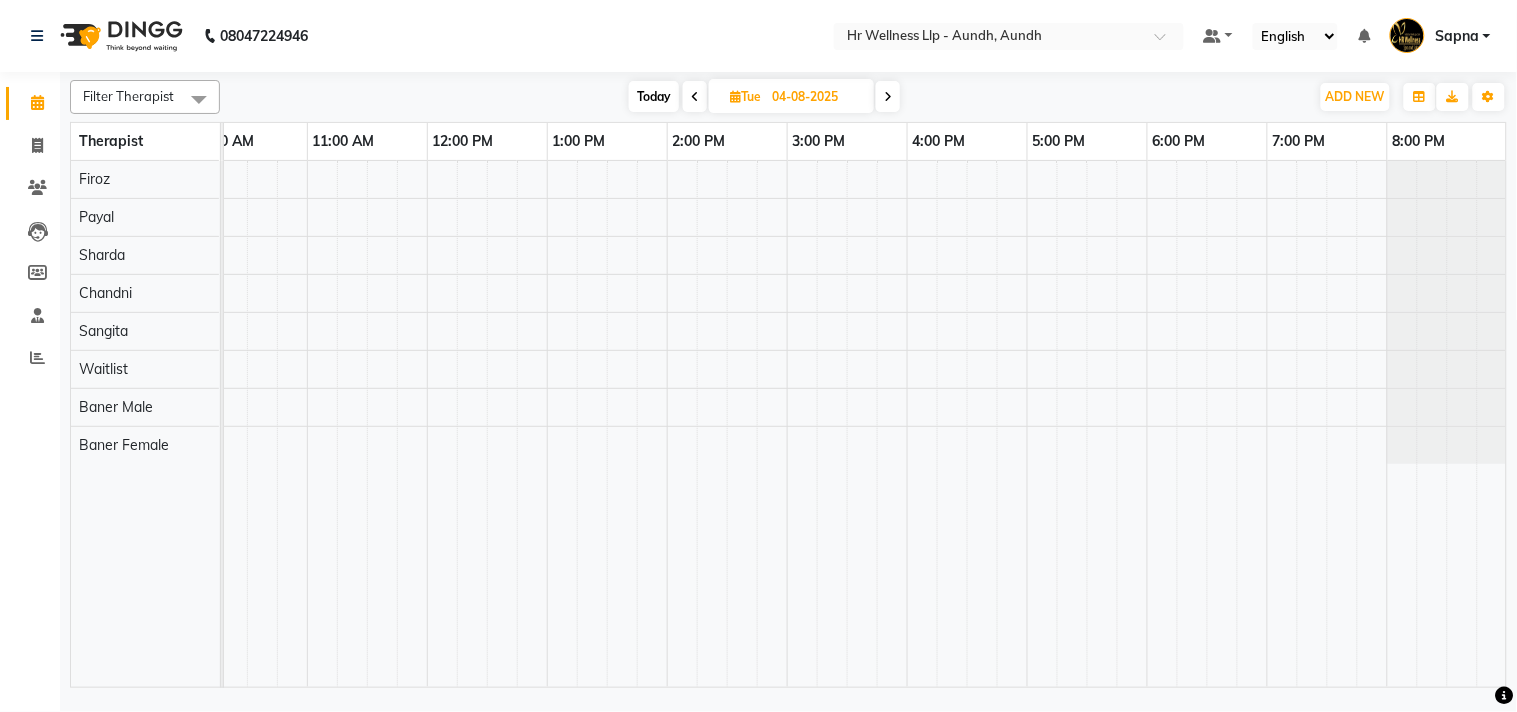 scroll, scrollTop: 0, scrollLeft: 0, axis: both 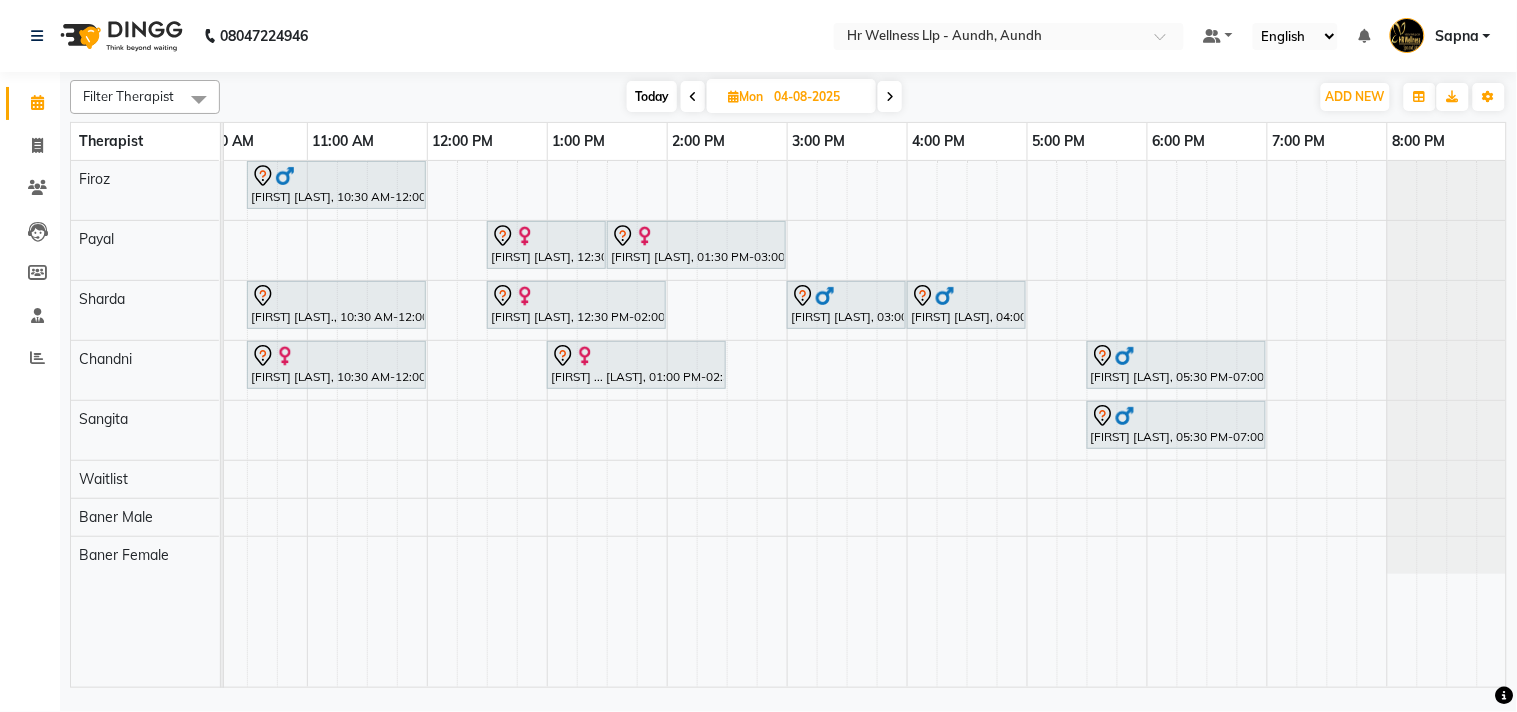 click at bounding box center (890, 97) 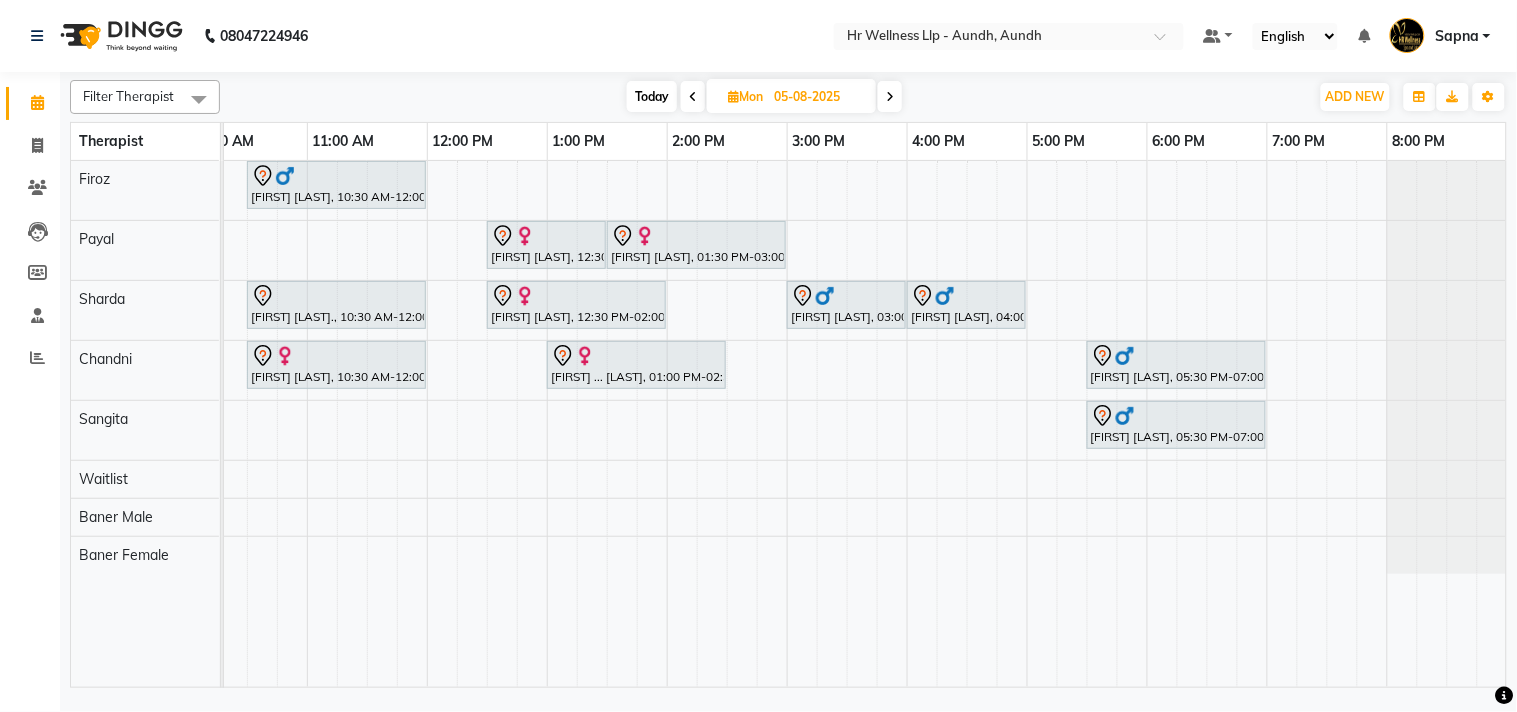 scroll, scrollTop: 0, scrollLeft: 0, axis: both 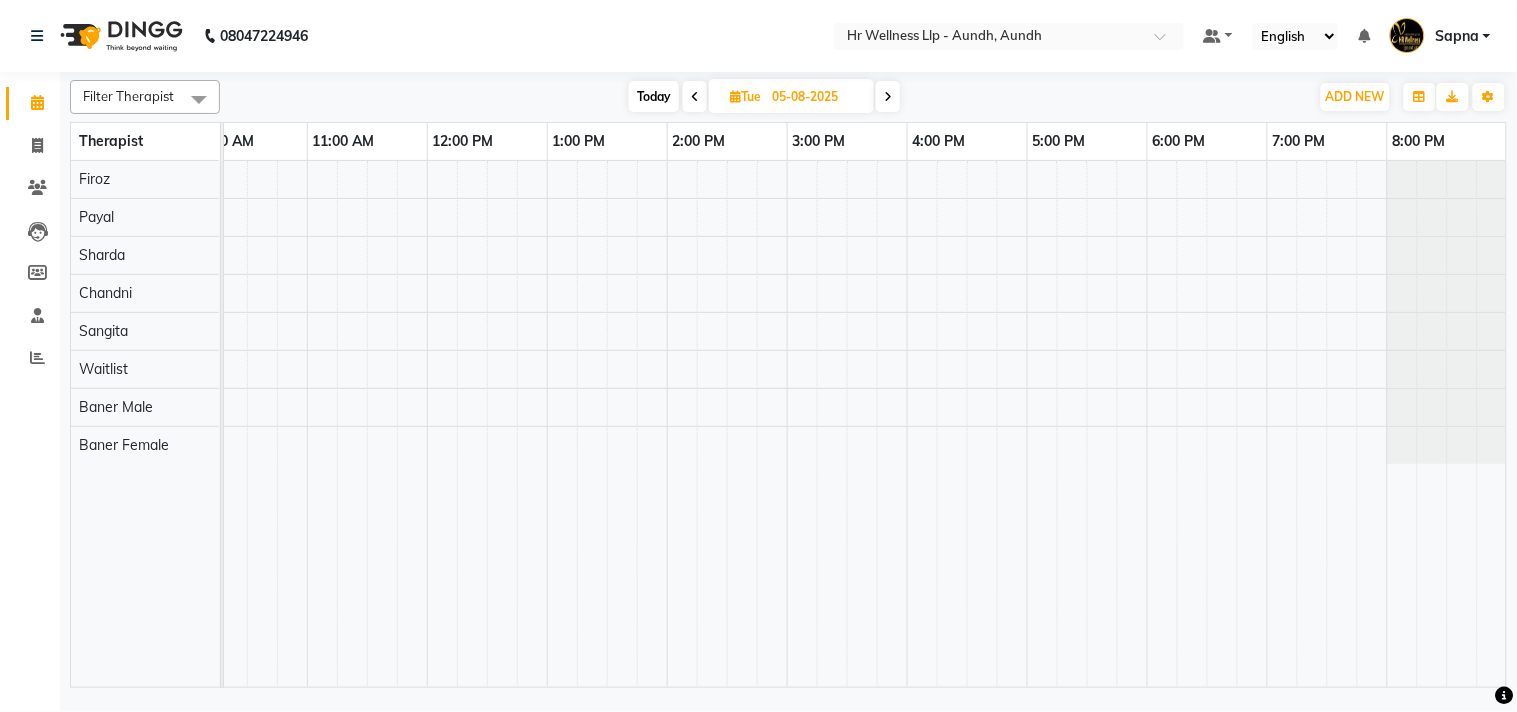 click at bounding box center (888, 96) 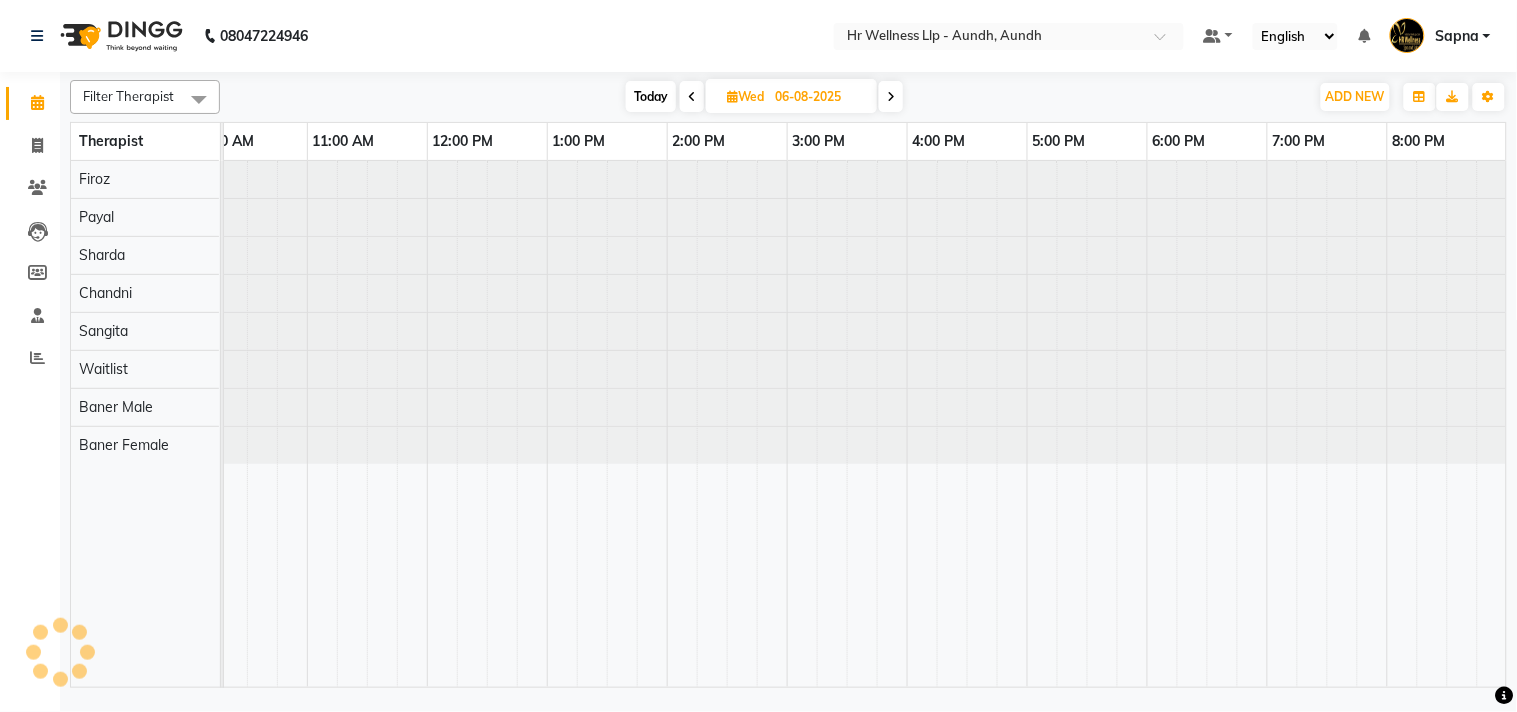scroll, scrollTop: 0, scrollLeft: 0, axis: both 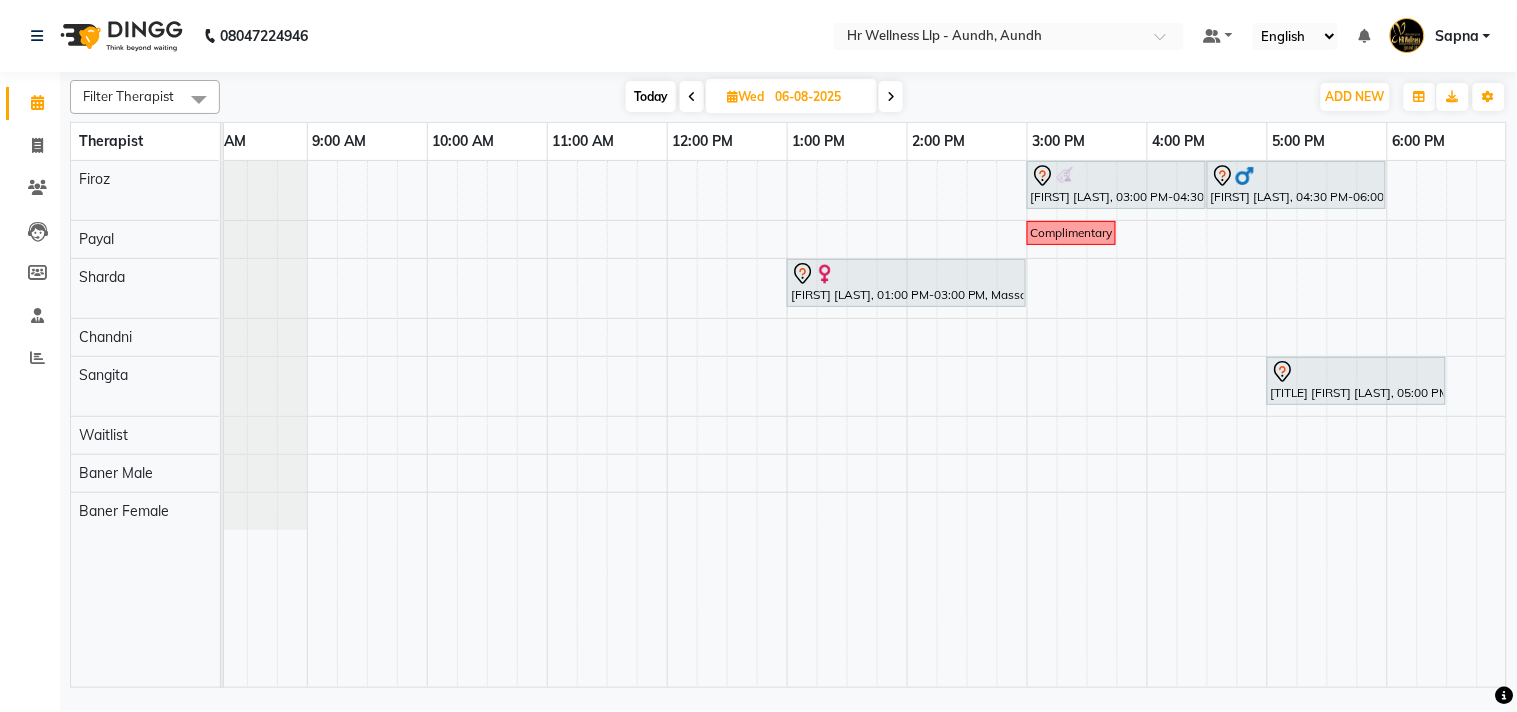 click at bounding box center (891, 97) 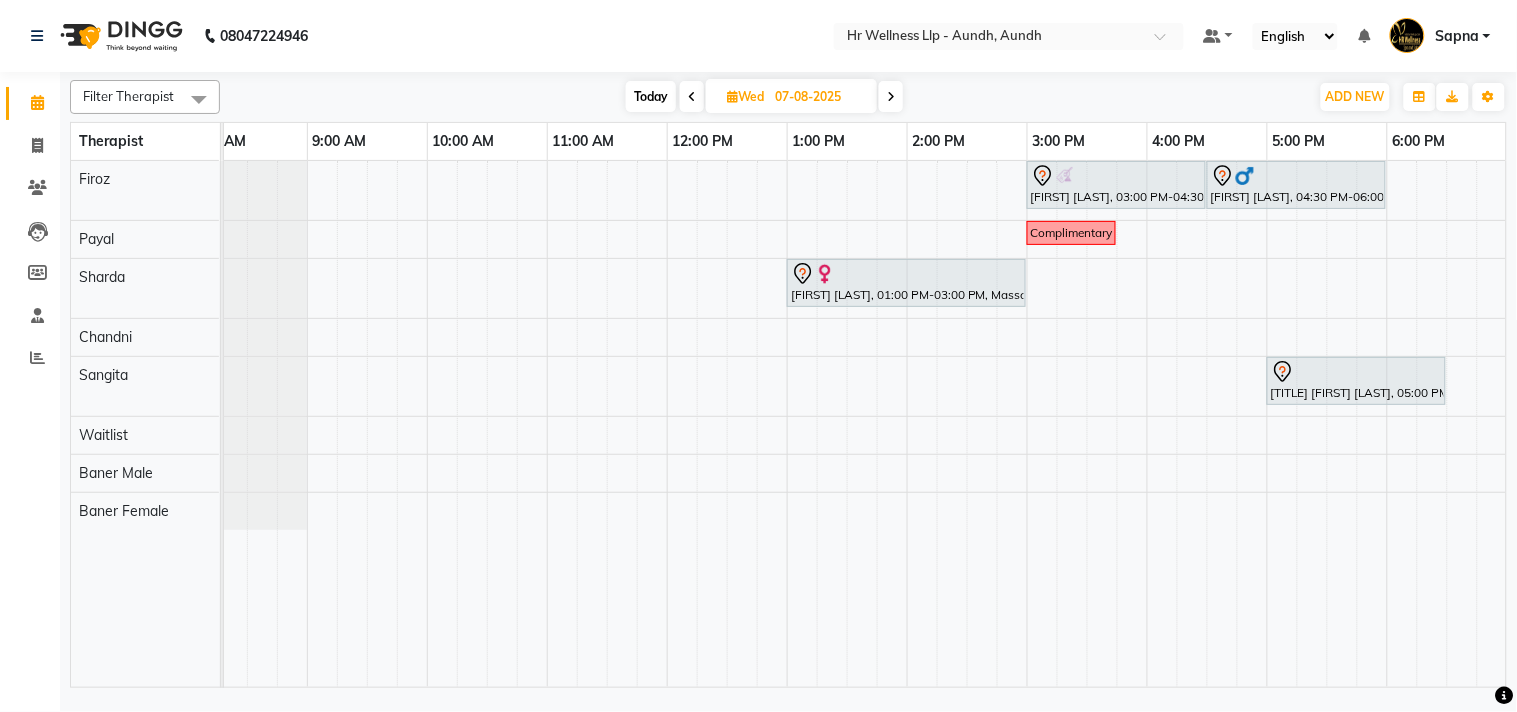 scroll, scrollTop: 0, scrollLeft: 0, axis: both 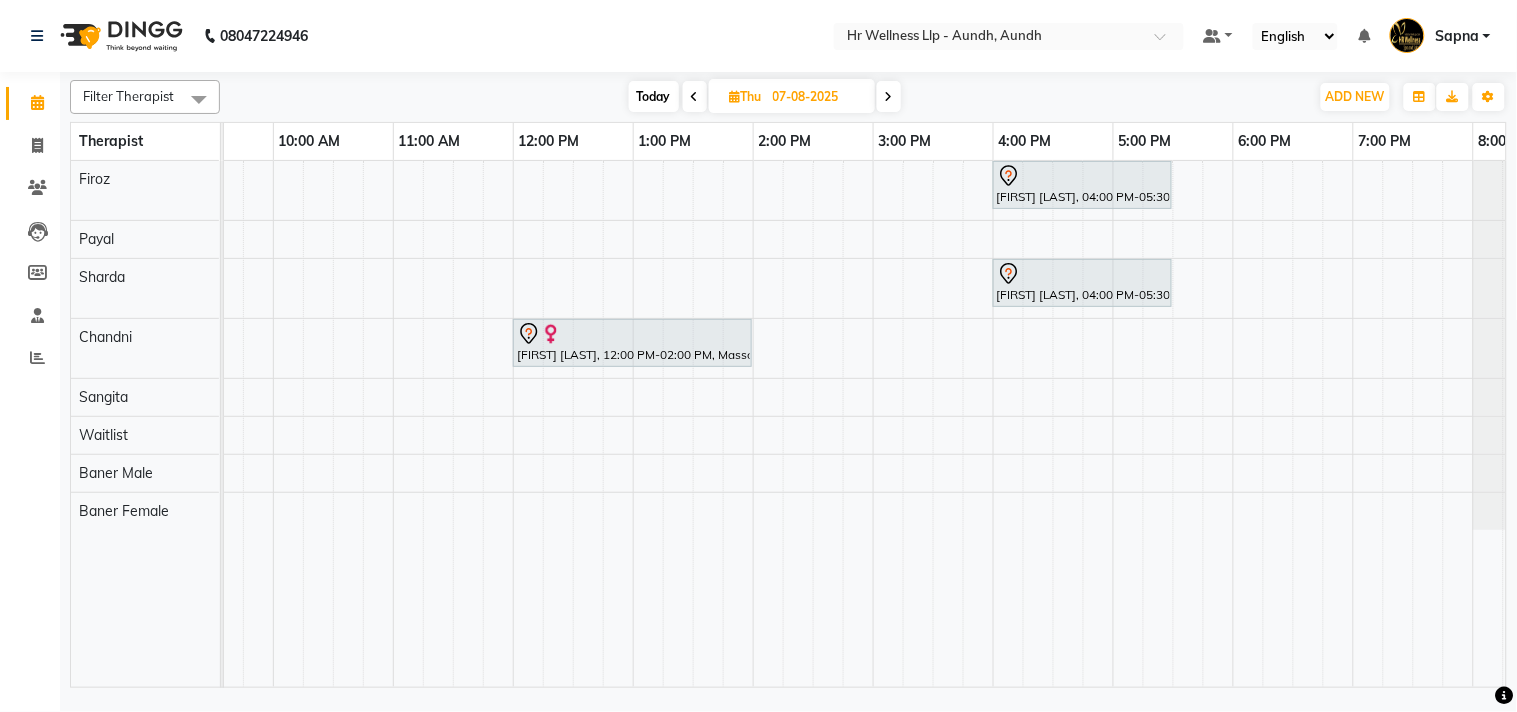 click on "Today" at bounding box center (654, 96) 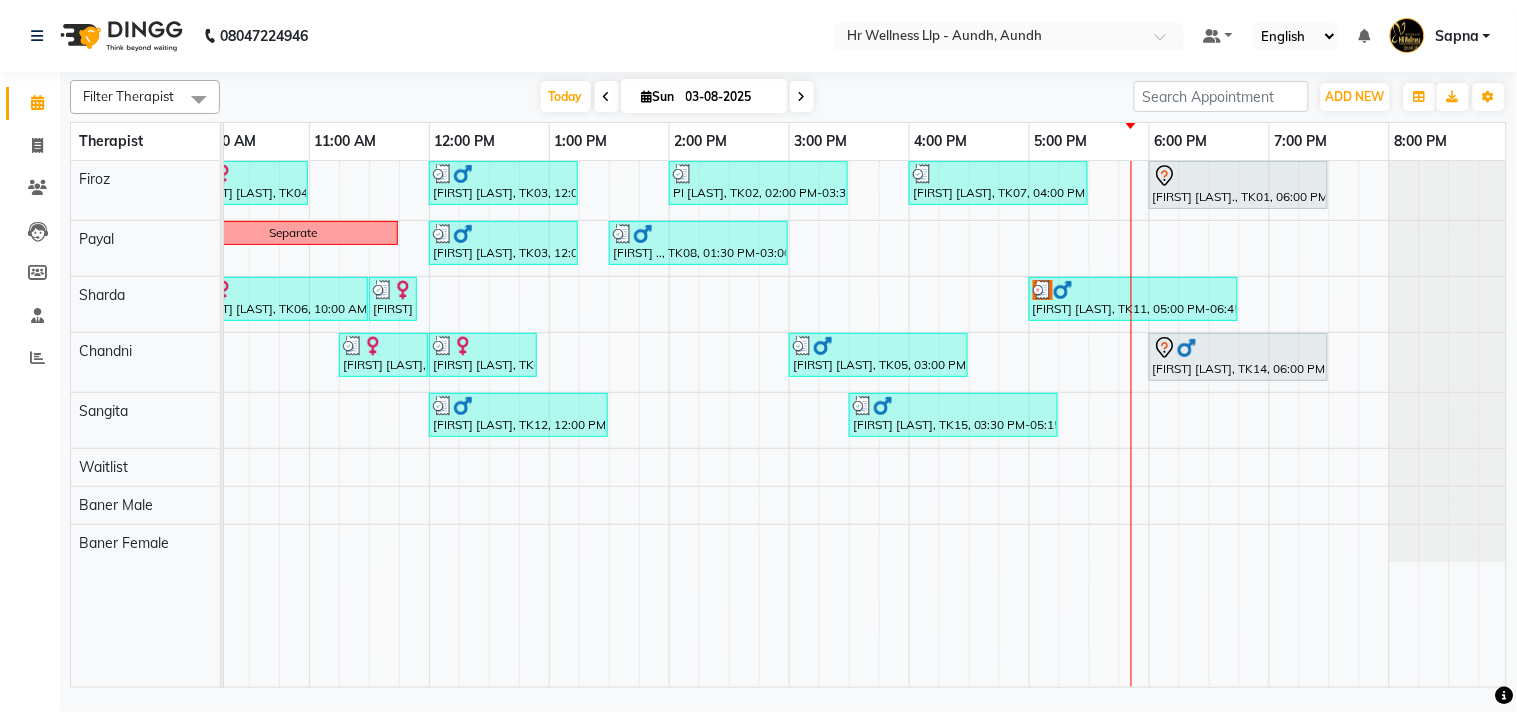 click at bounding box center (607, 96) 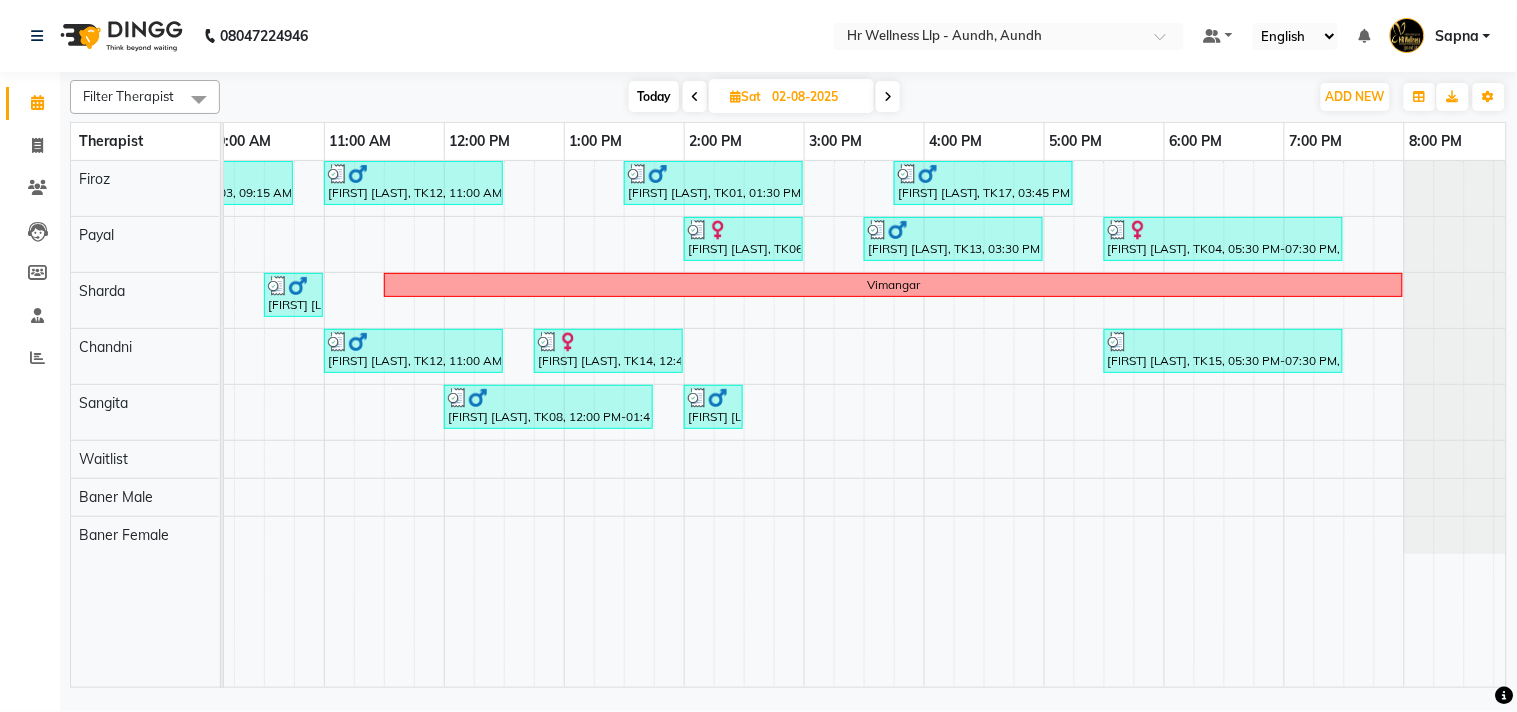 click at bounding box center [888, 97] 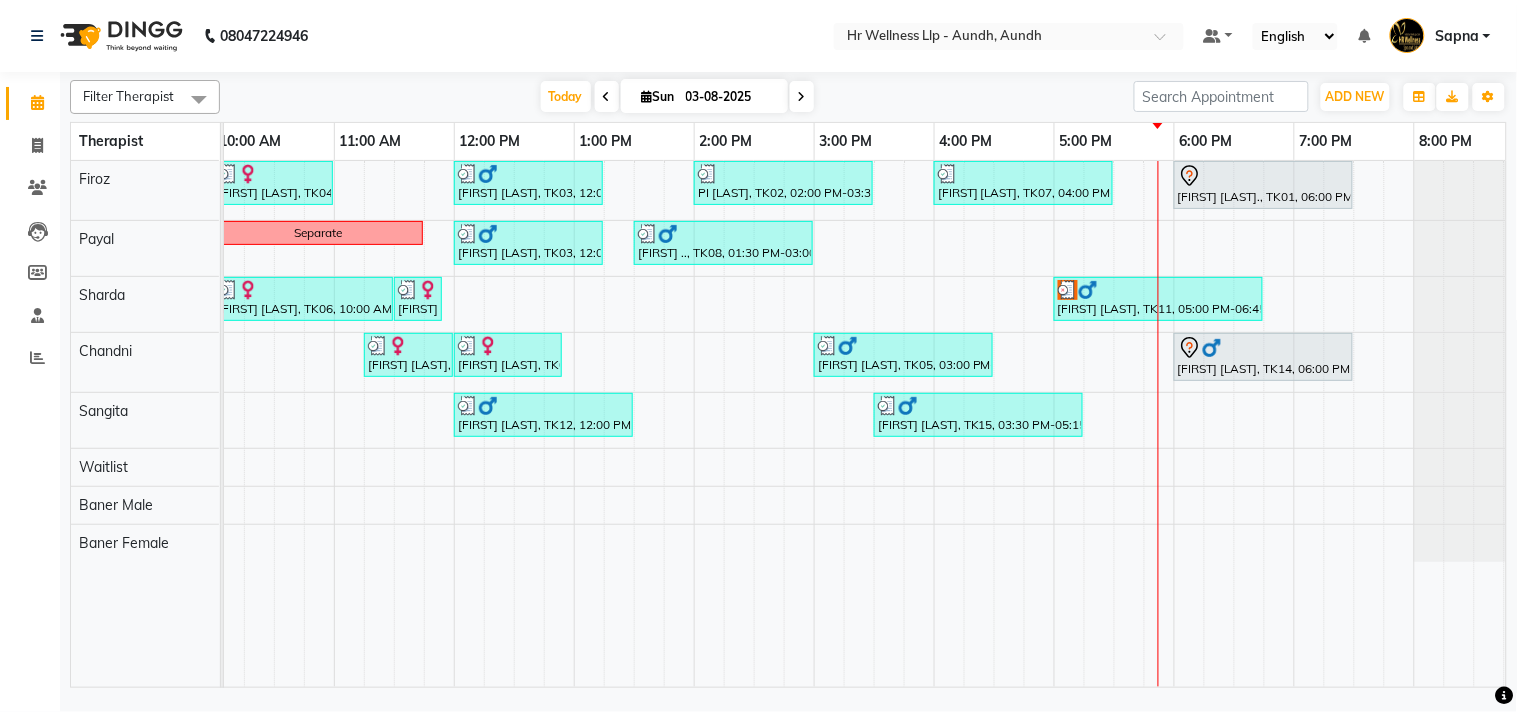 click at bounding box center (802, 96) 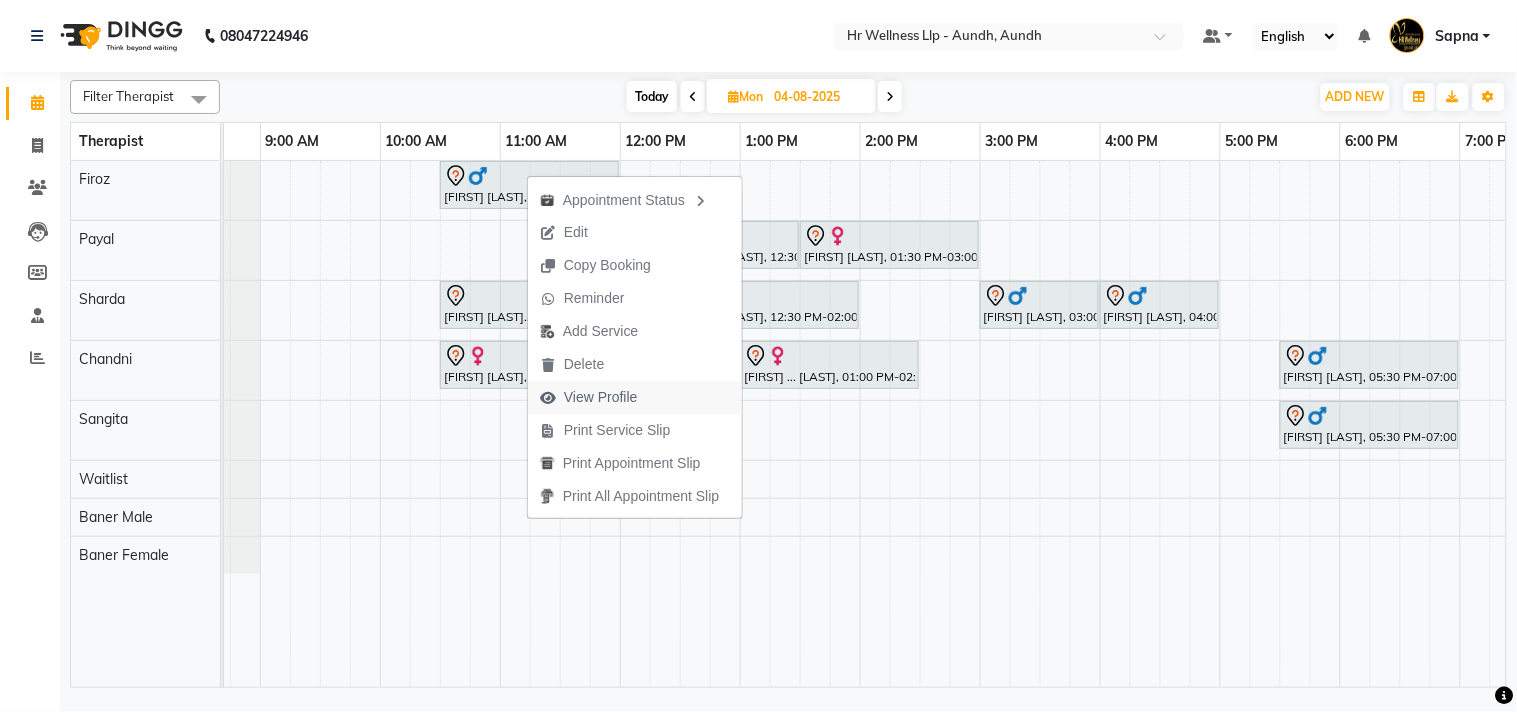 click on "View Profile" at bounding box center (601, 397) 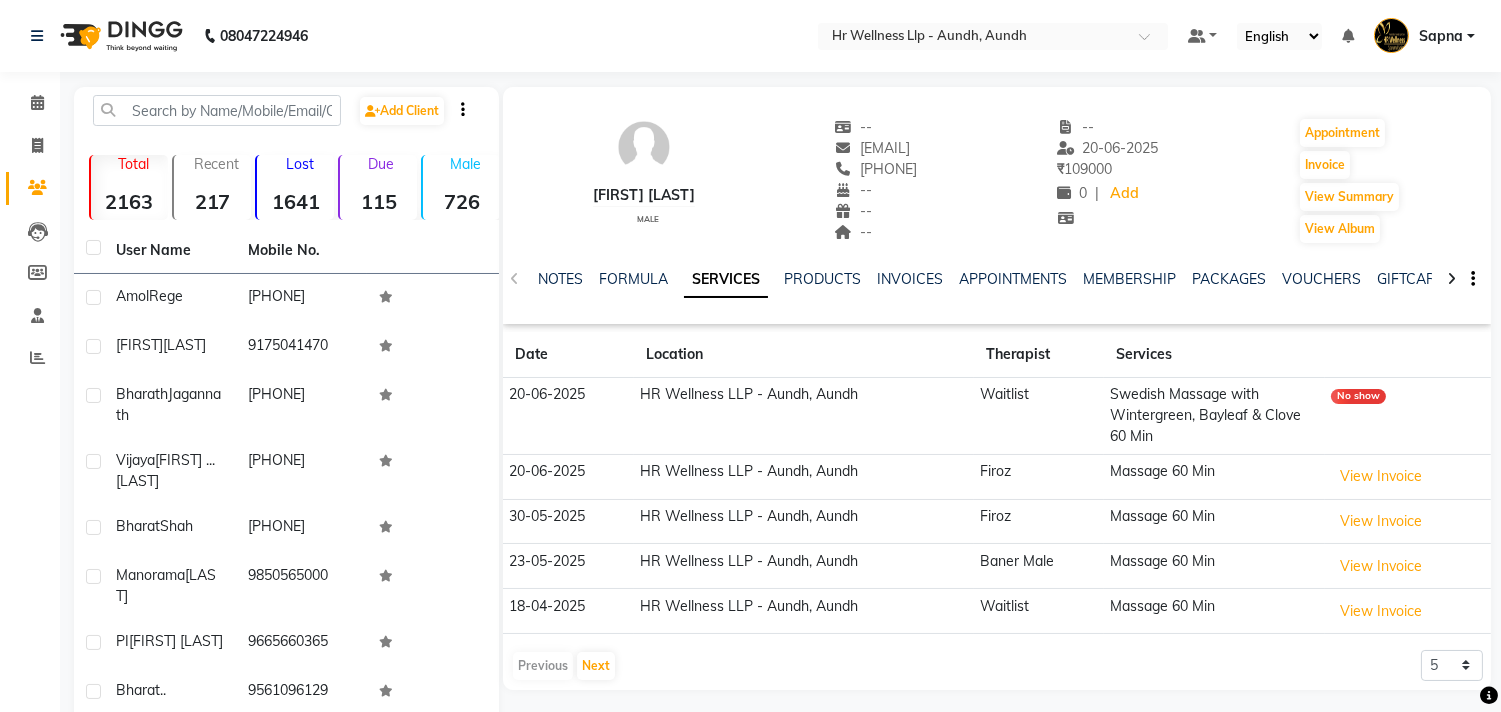 copy on "[PHONE]" 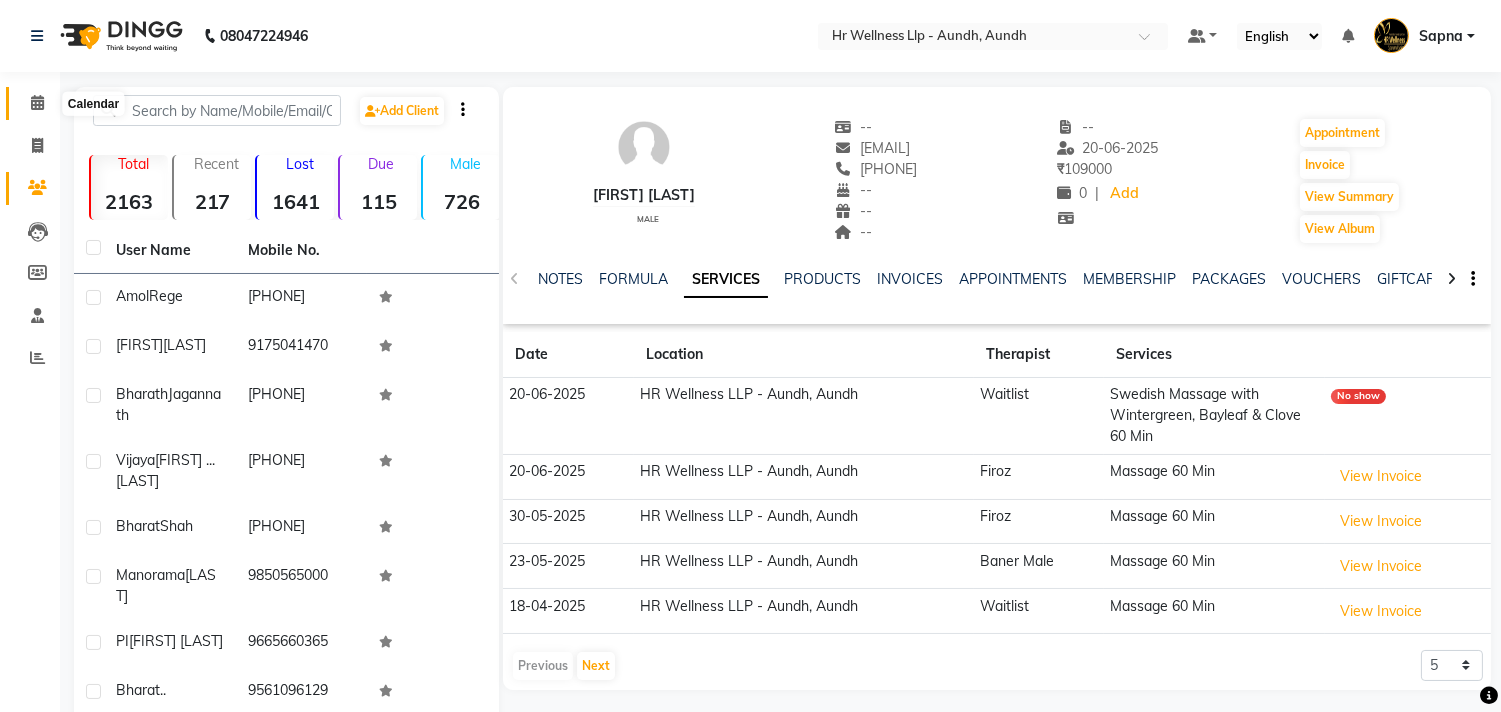 click 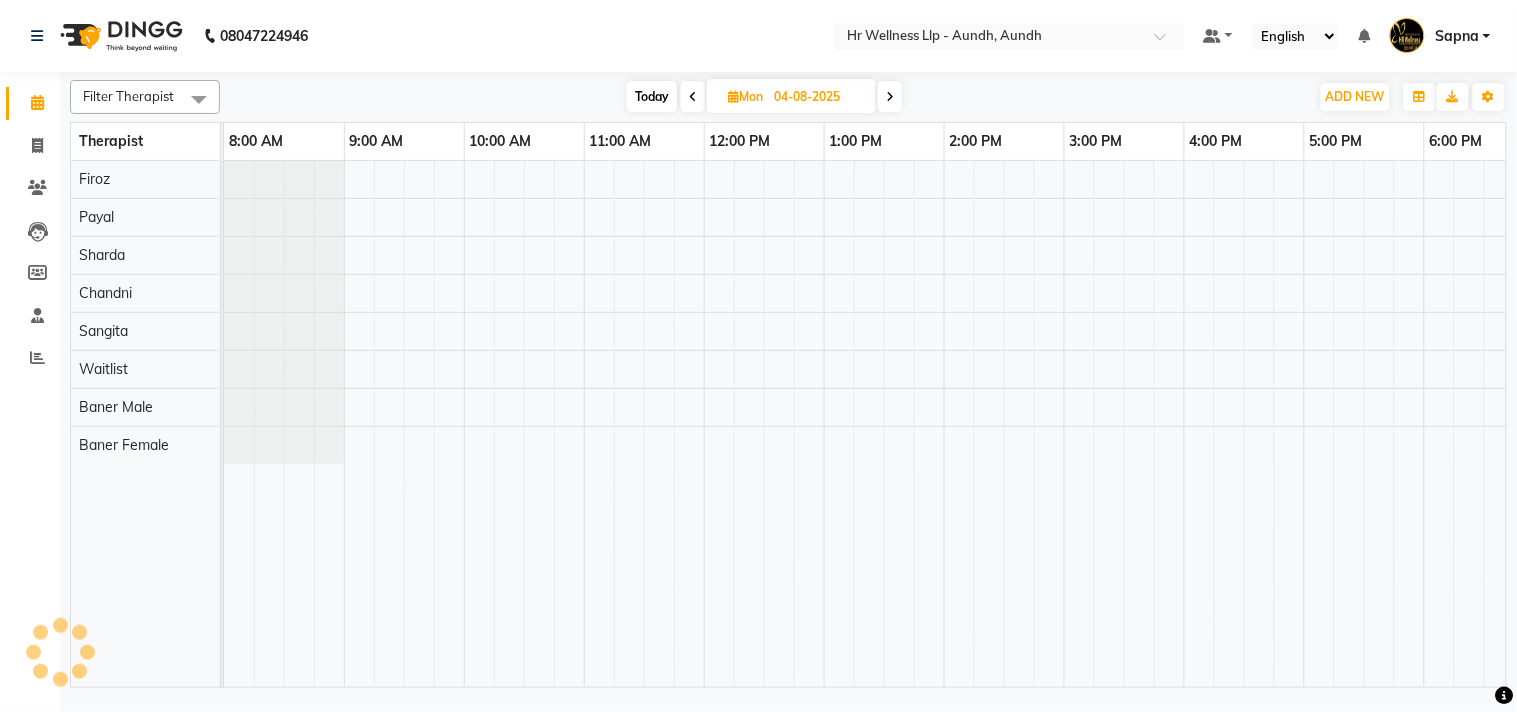 scroll, scrollTop: 0, scrollLeft: 0, axis: both 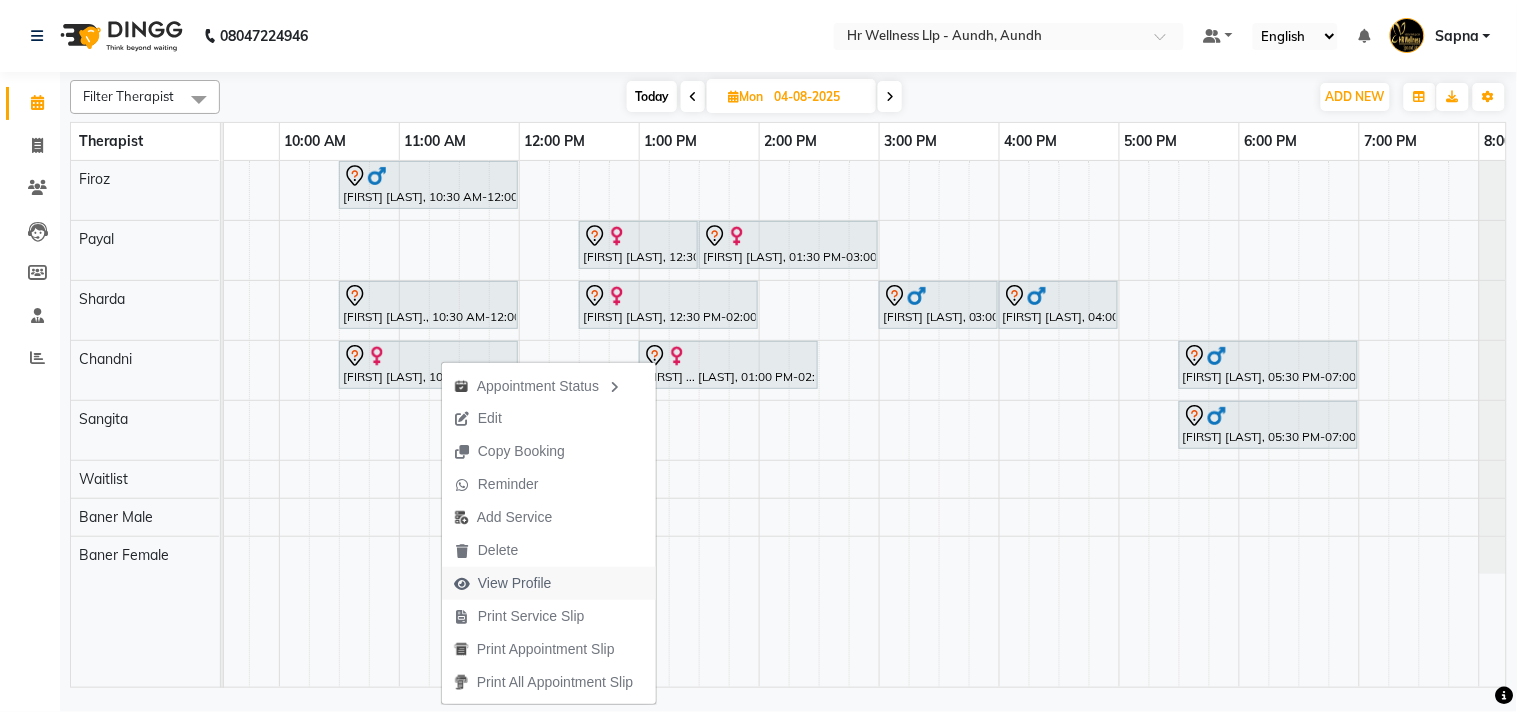 click on "View Profile" at bounding box center [503, 583] 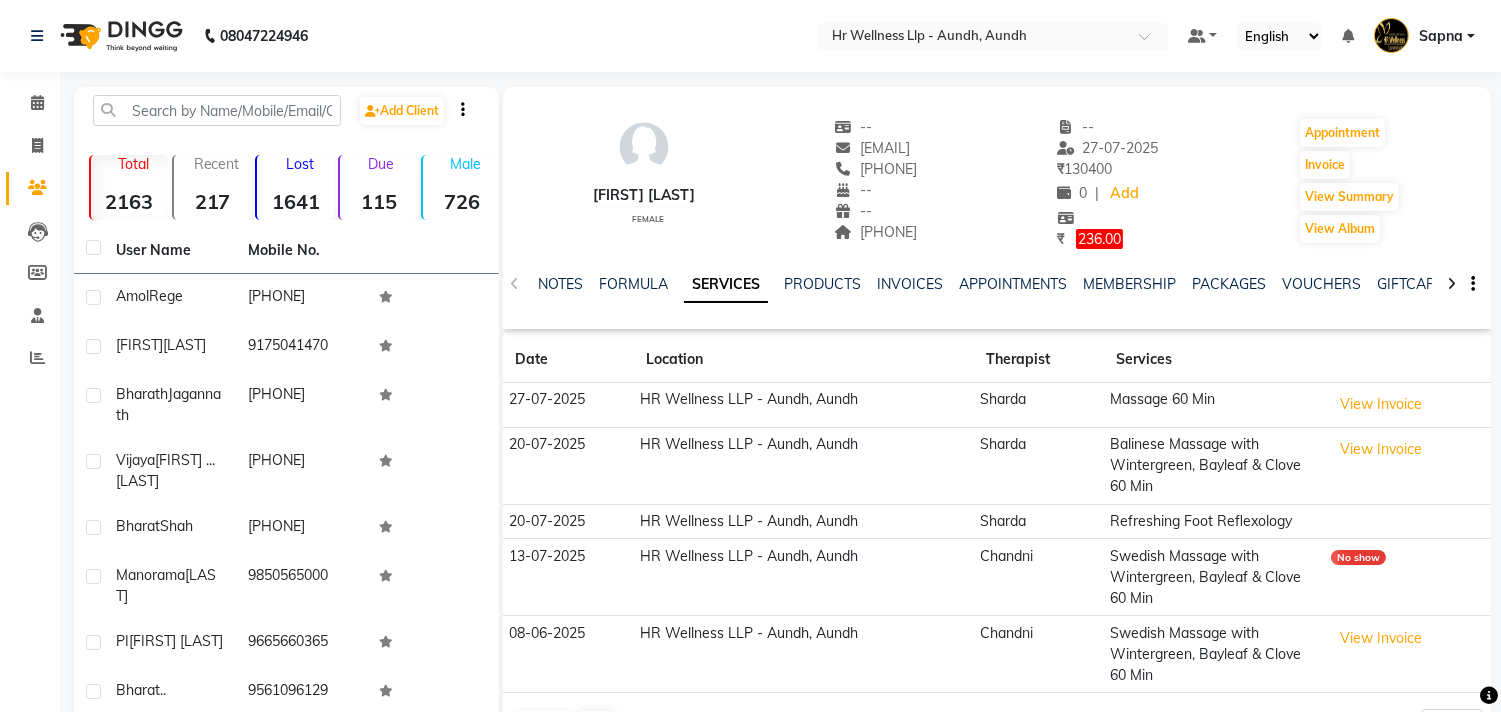 copy on "[PHONE]" 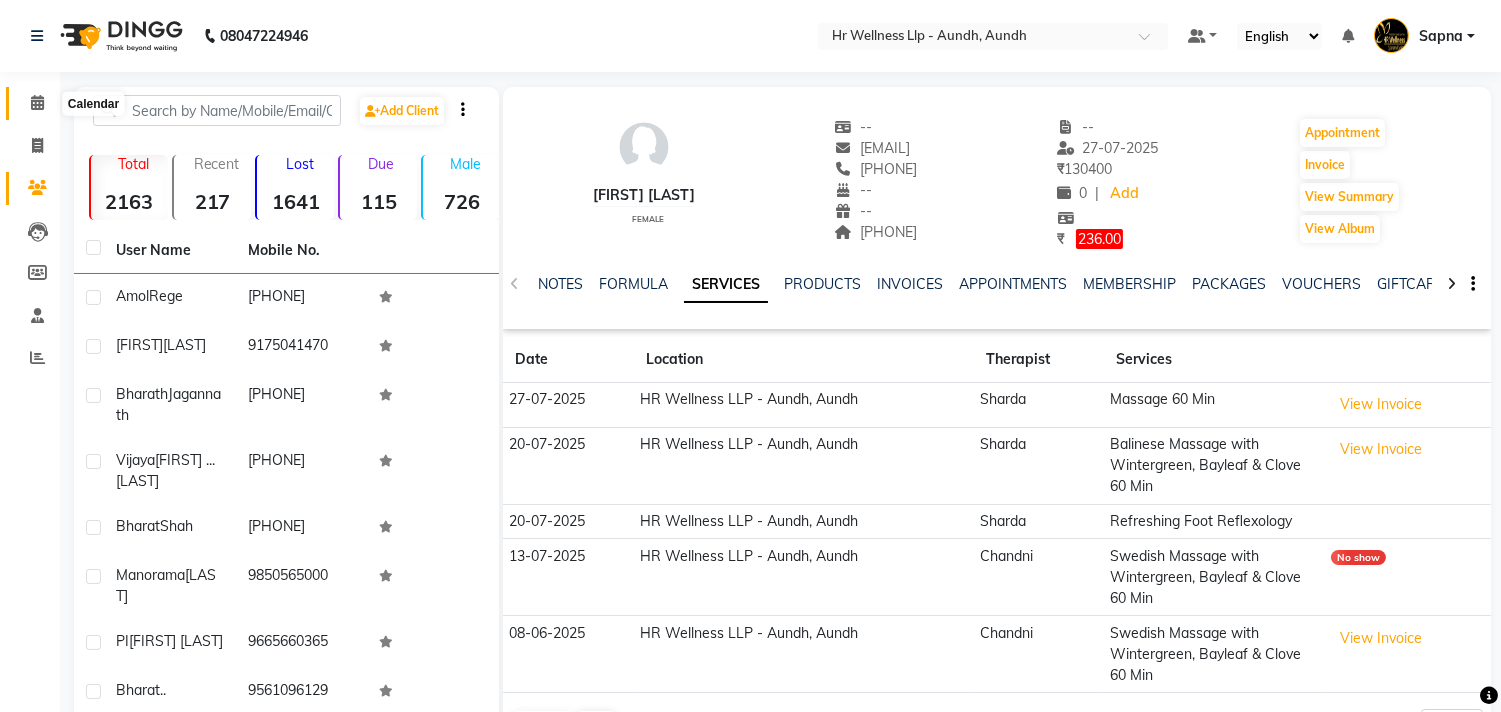 click 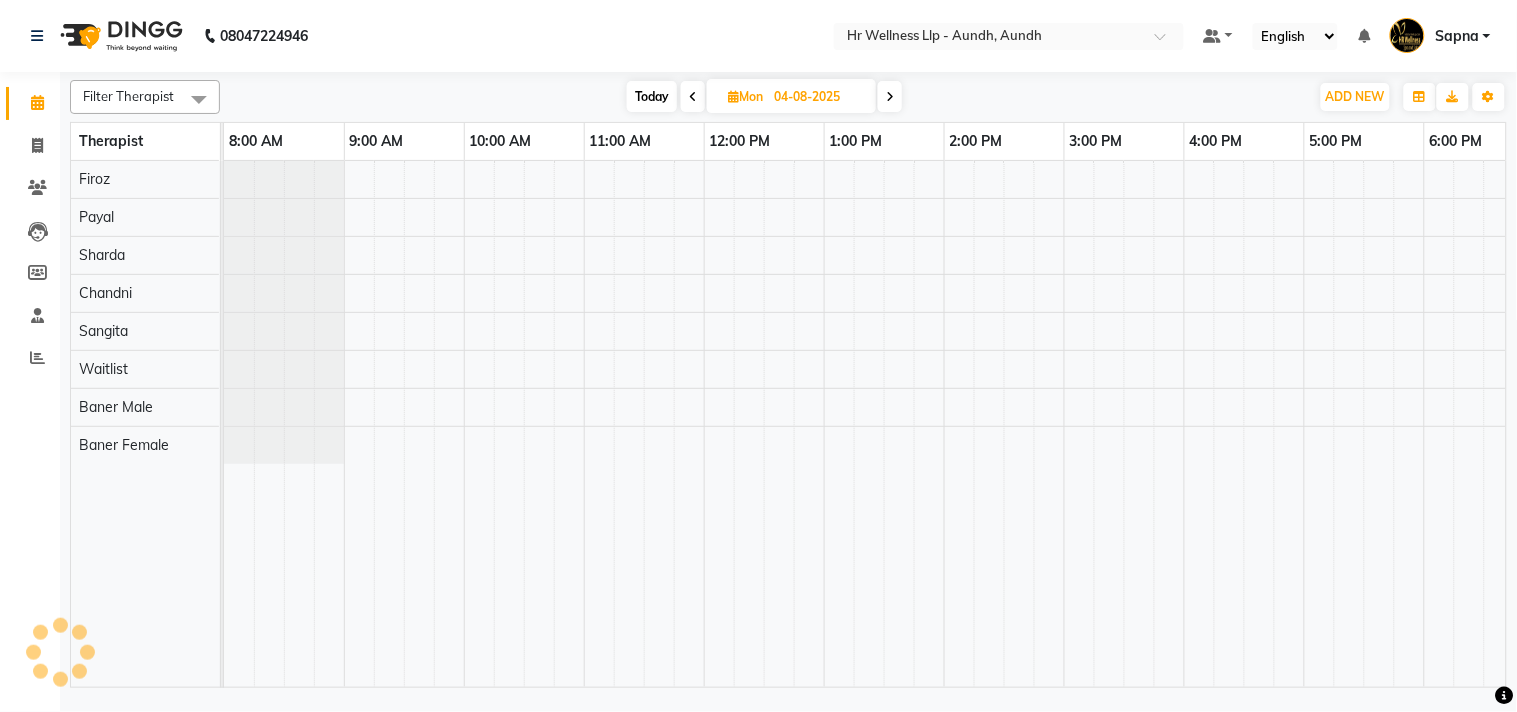 scroll, scrollTop: 0, scrollLeft: 0, axis: both 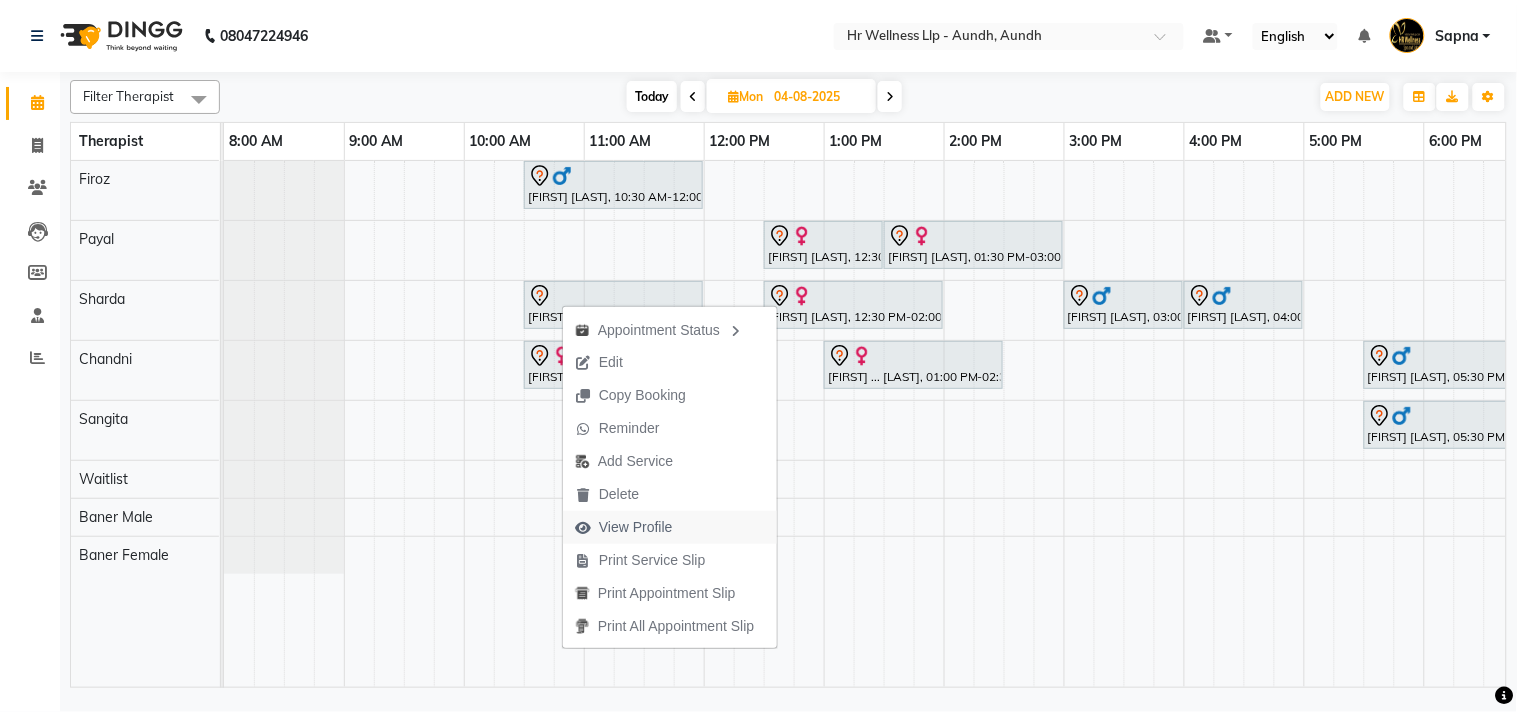click on "View Profile" at bounding box center (636, 527) 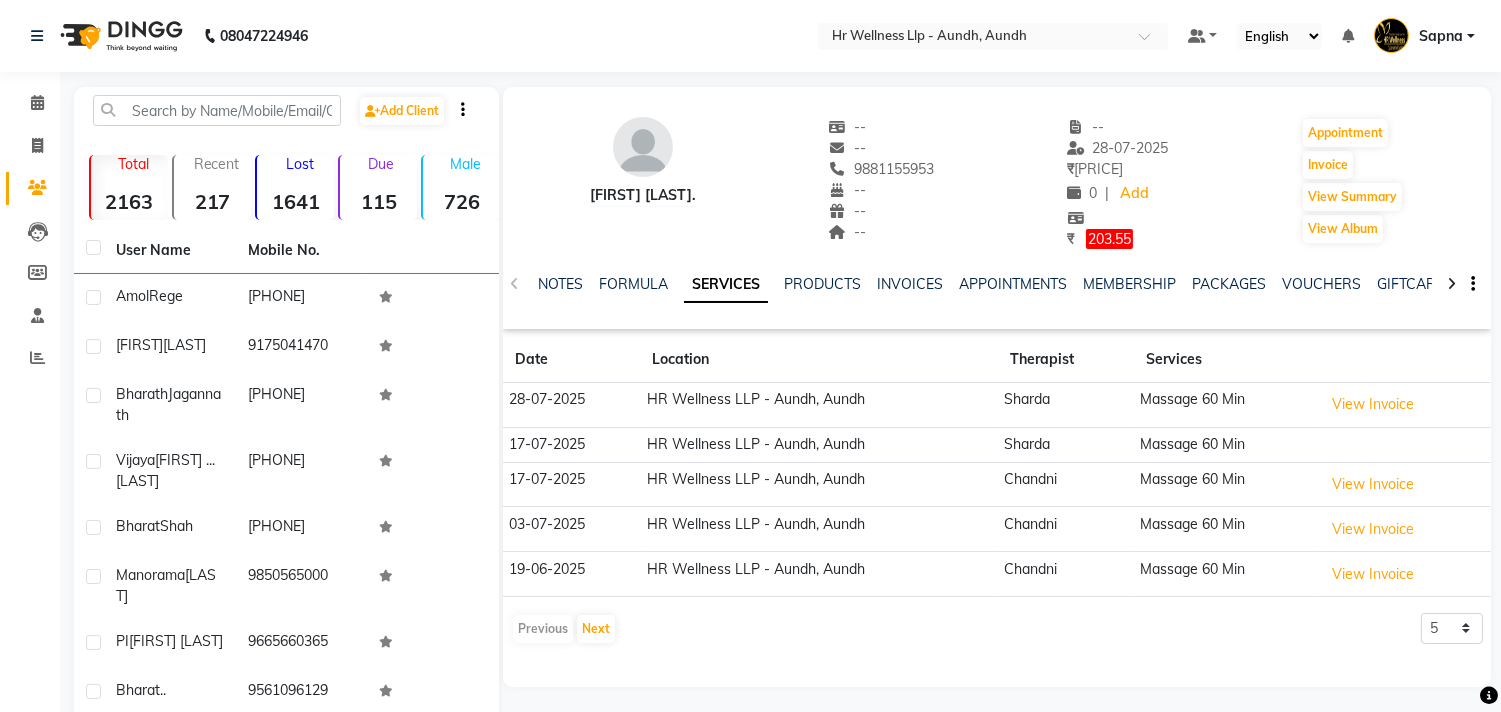 copy on "9881155953" 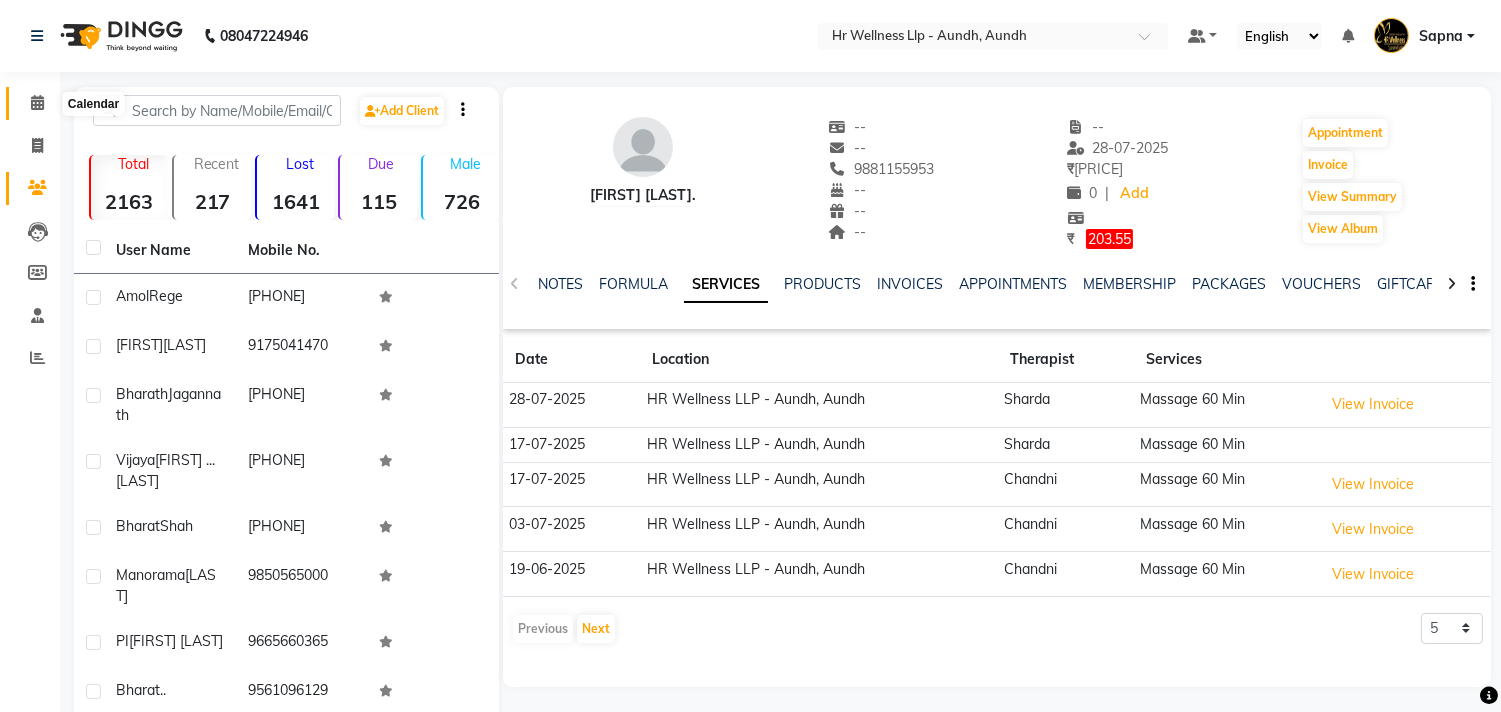 click 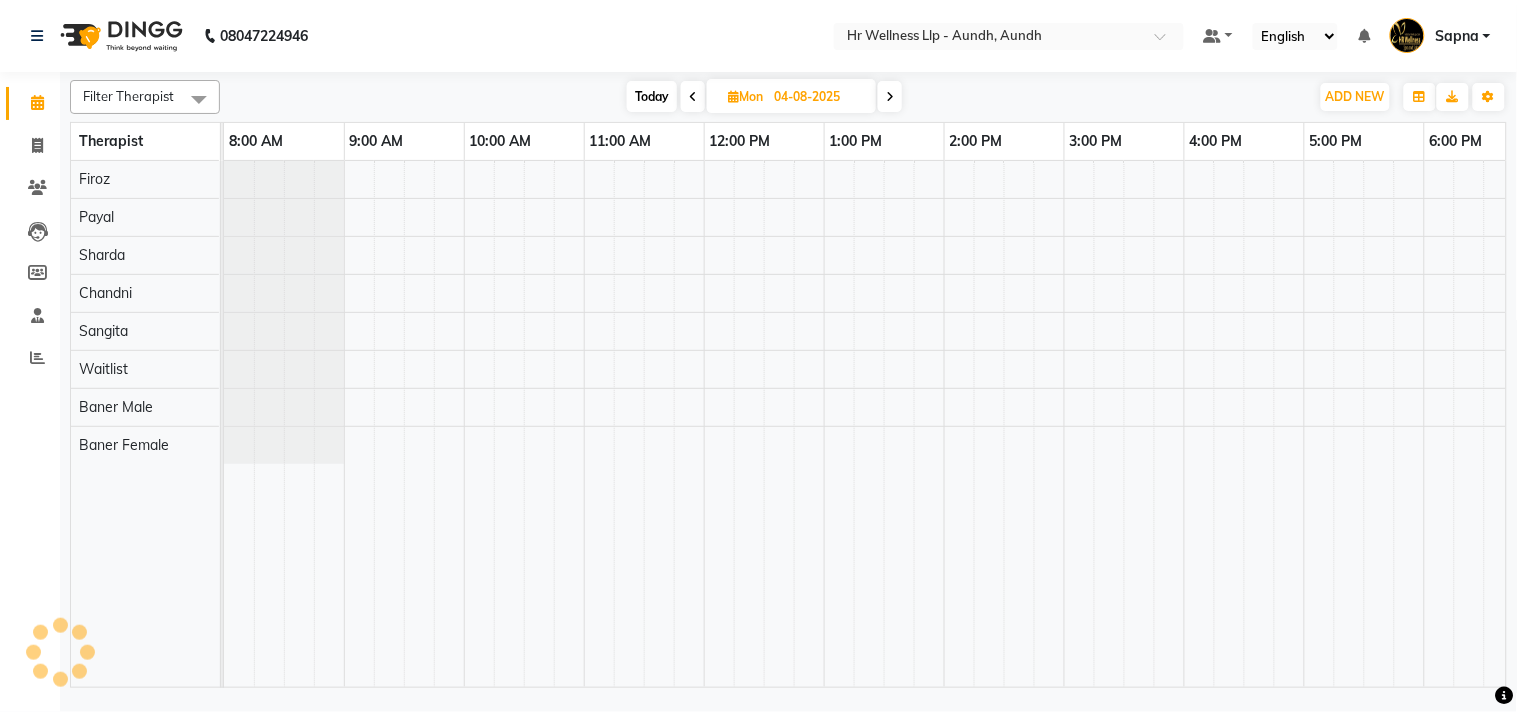 scroll, scrollTop: 0, scrollLeft: 0, axis: both 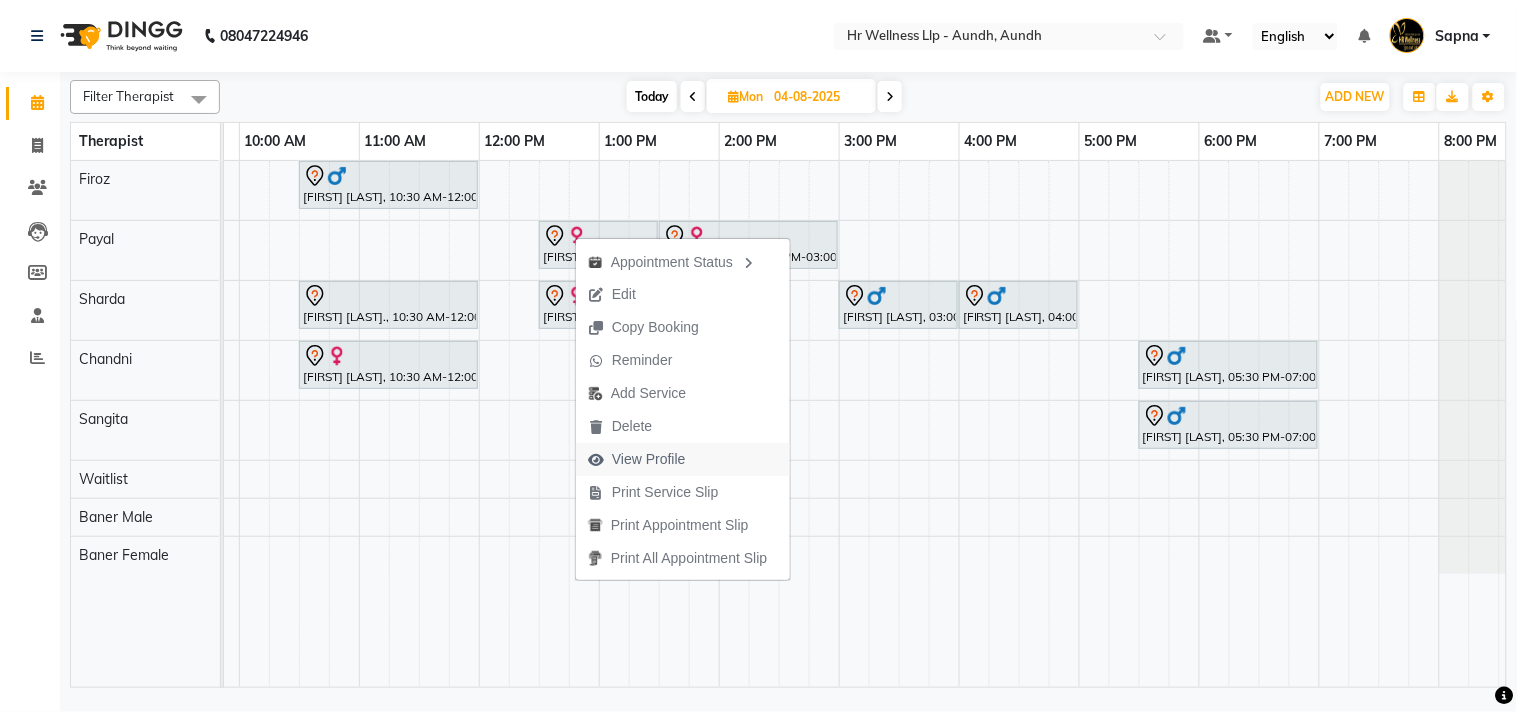 click on "View Profile" at bounding box center (649, 459) 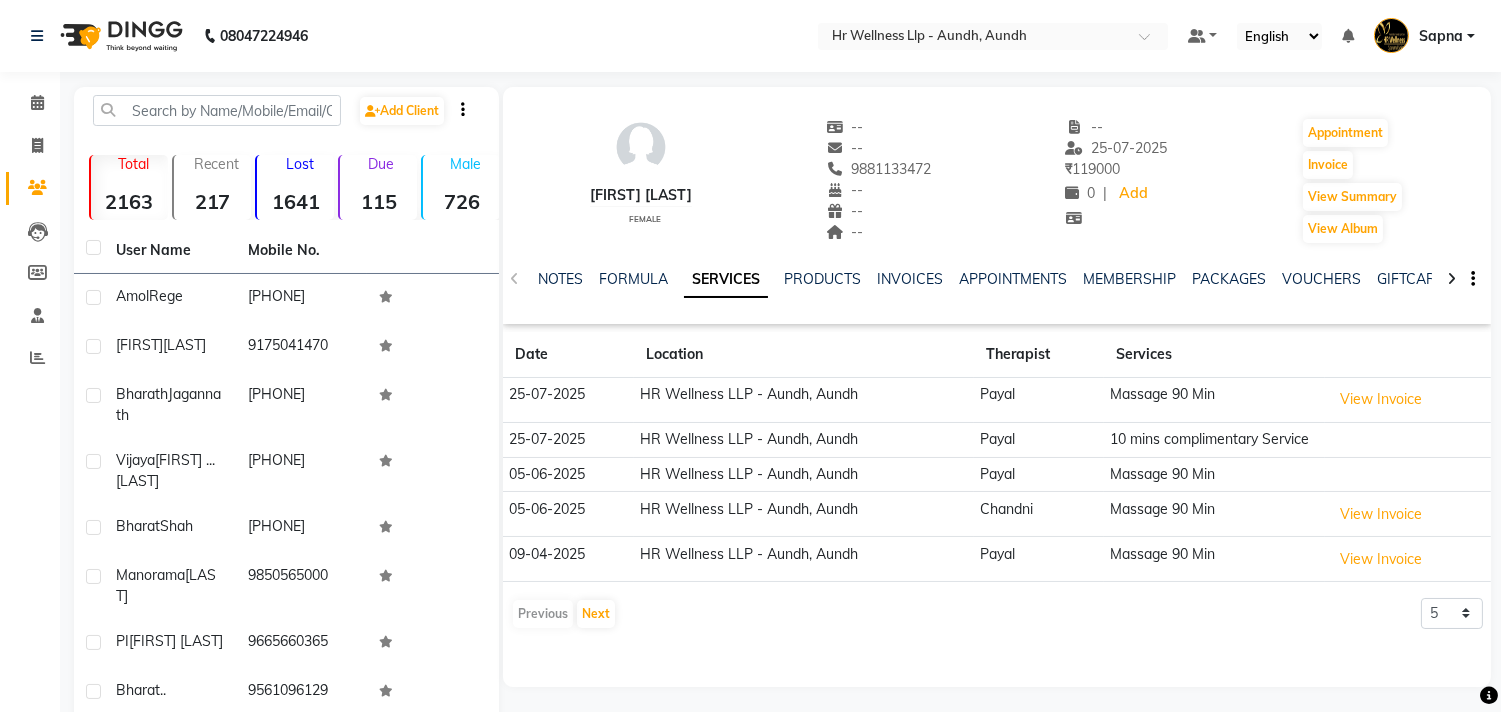 copy on "9881133472" 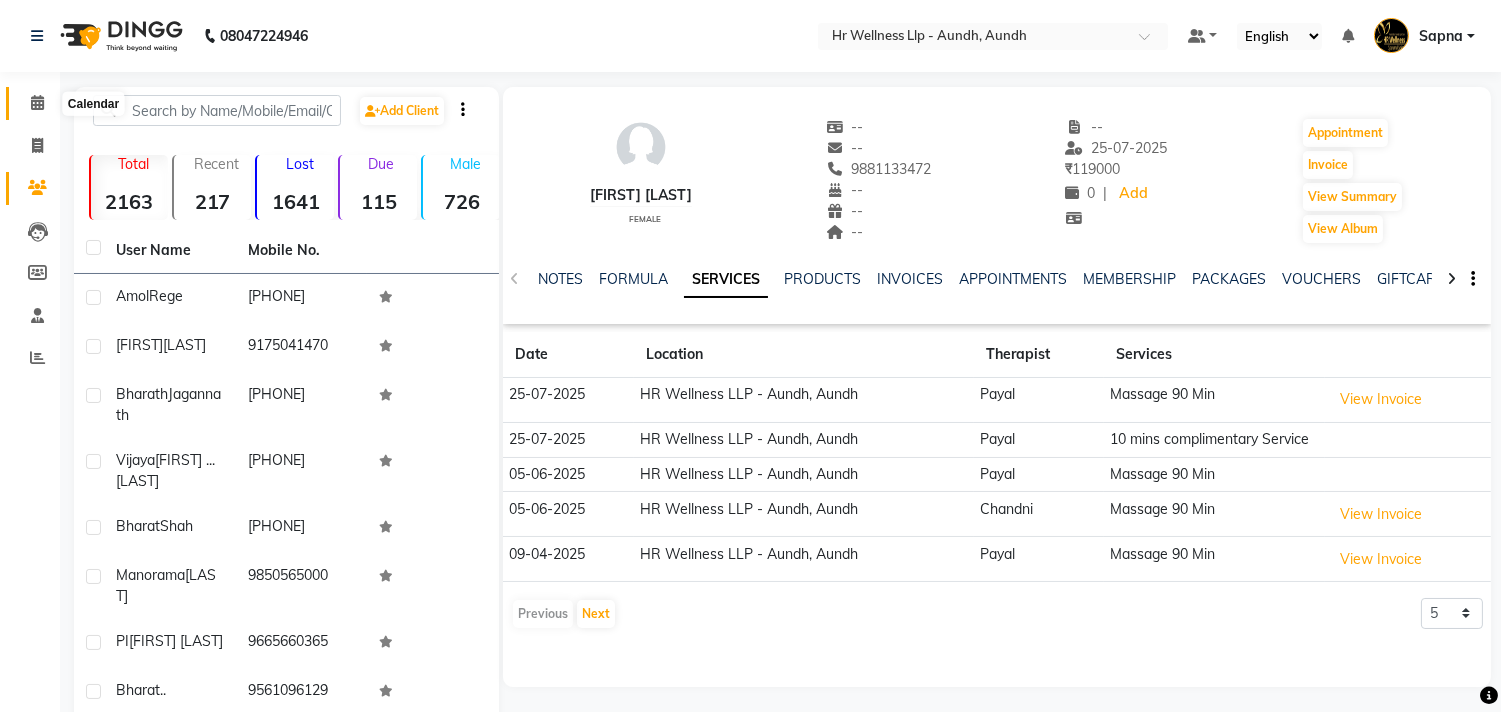 click 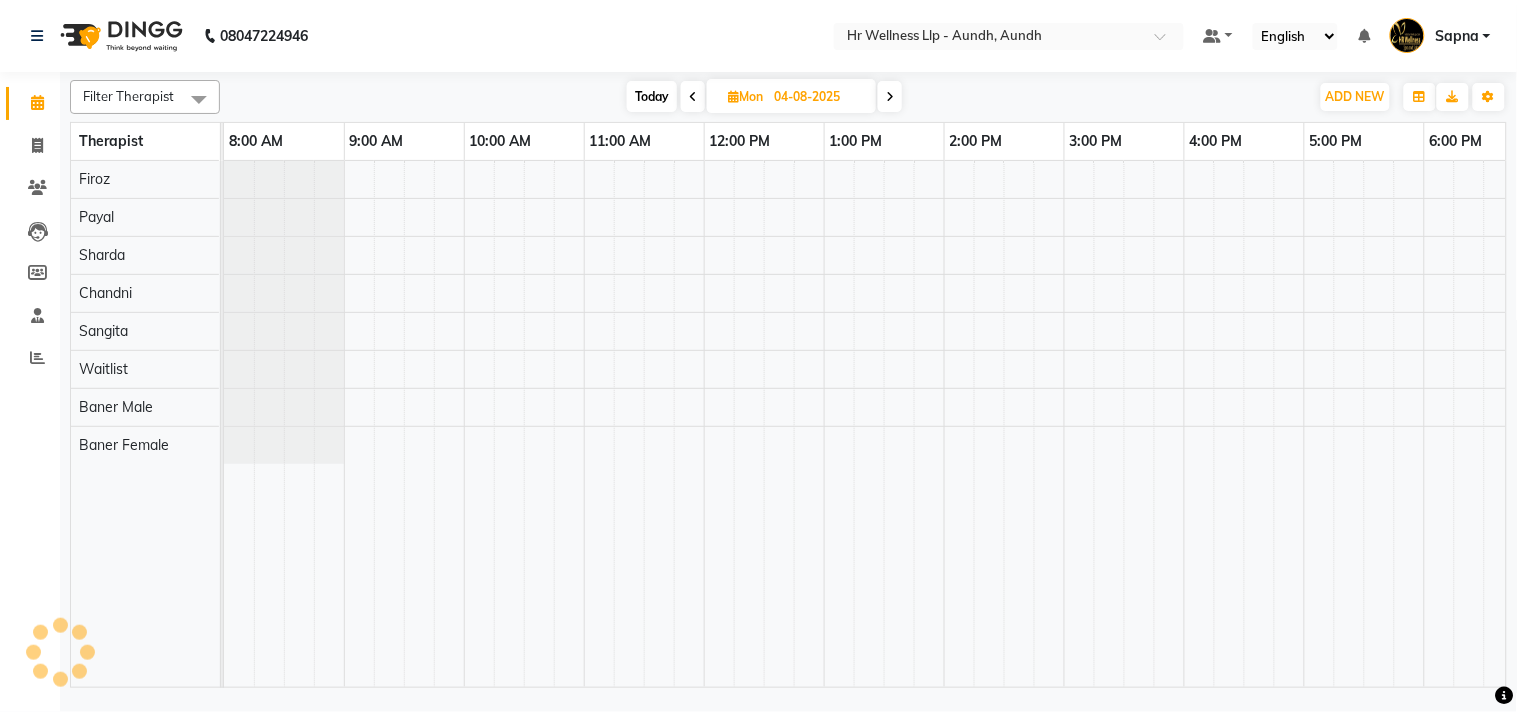 scroll, scrollTop: 0, scrollLeft: 0, axis: both 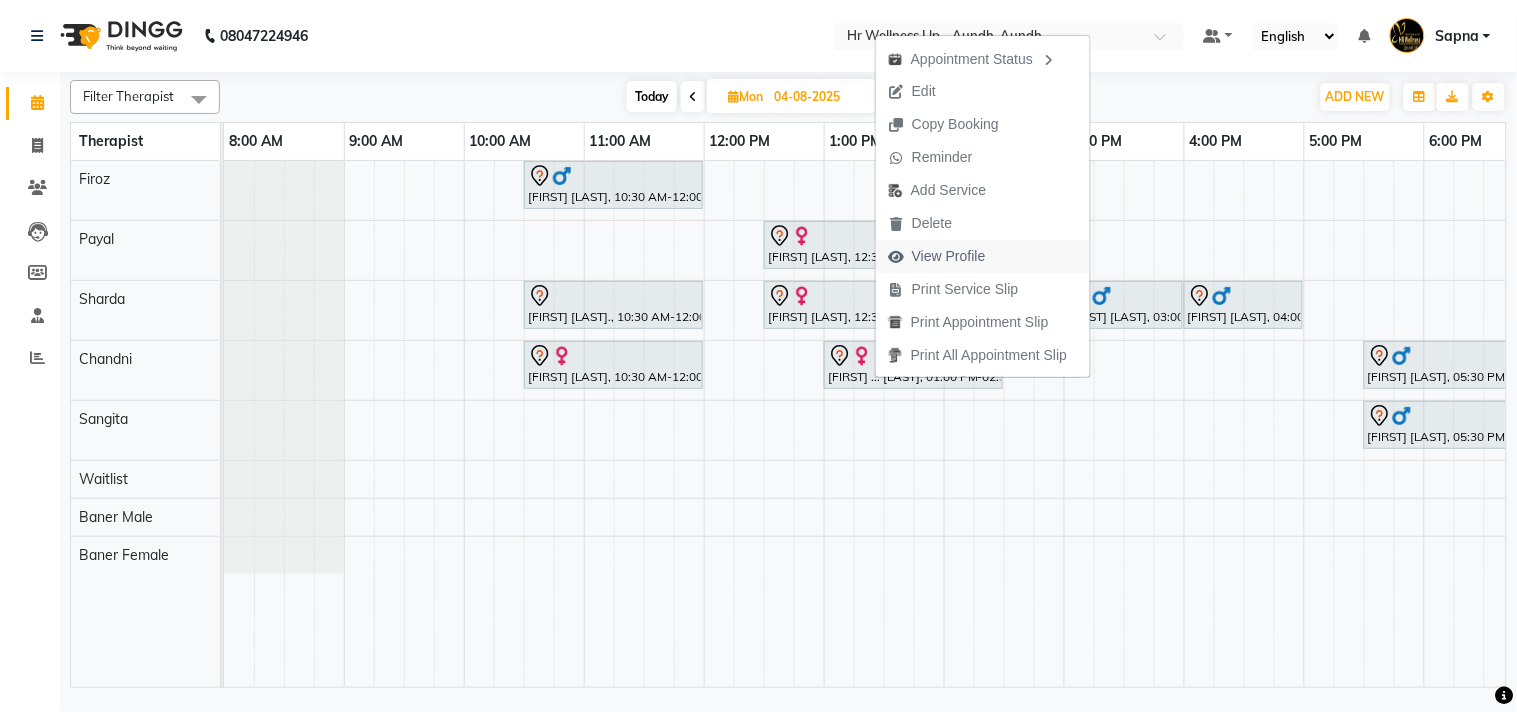 click on "View Profile" at bounding box center (949, 256) 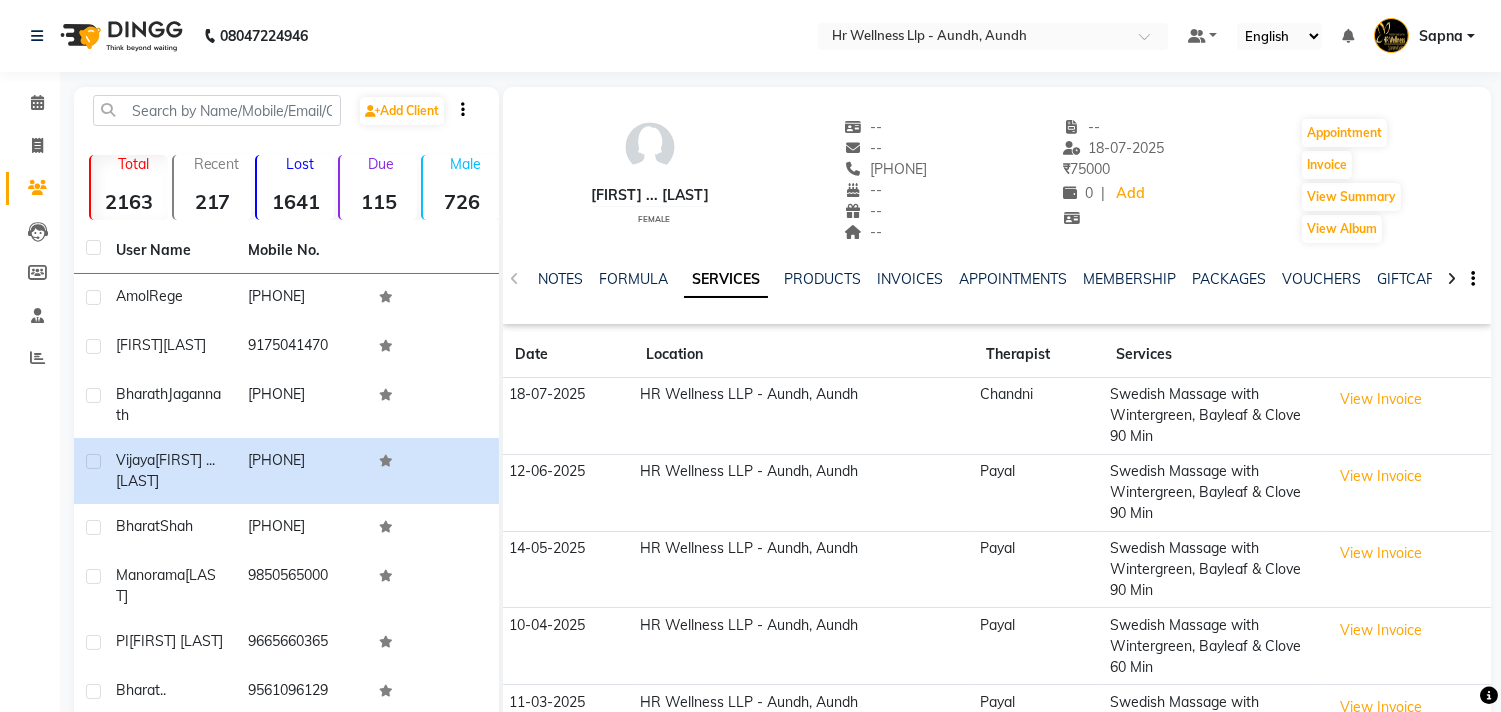 copy on "[PHONE]" 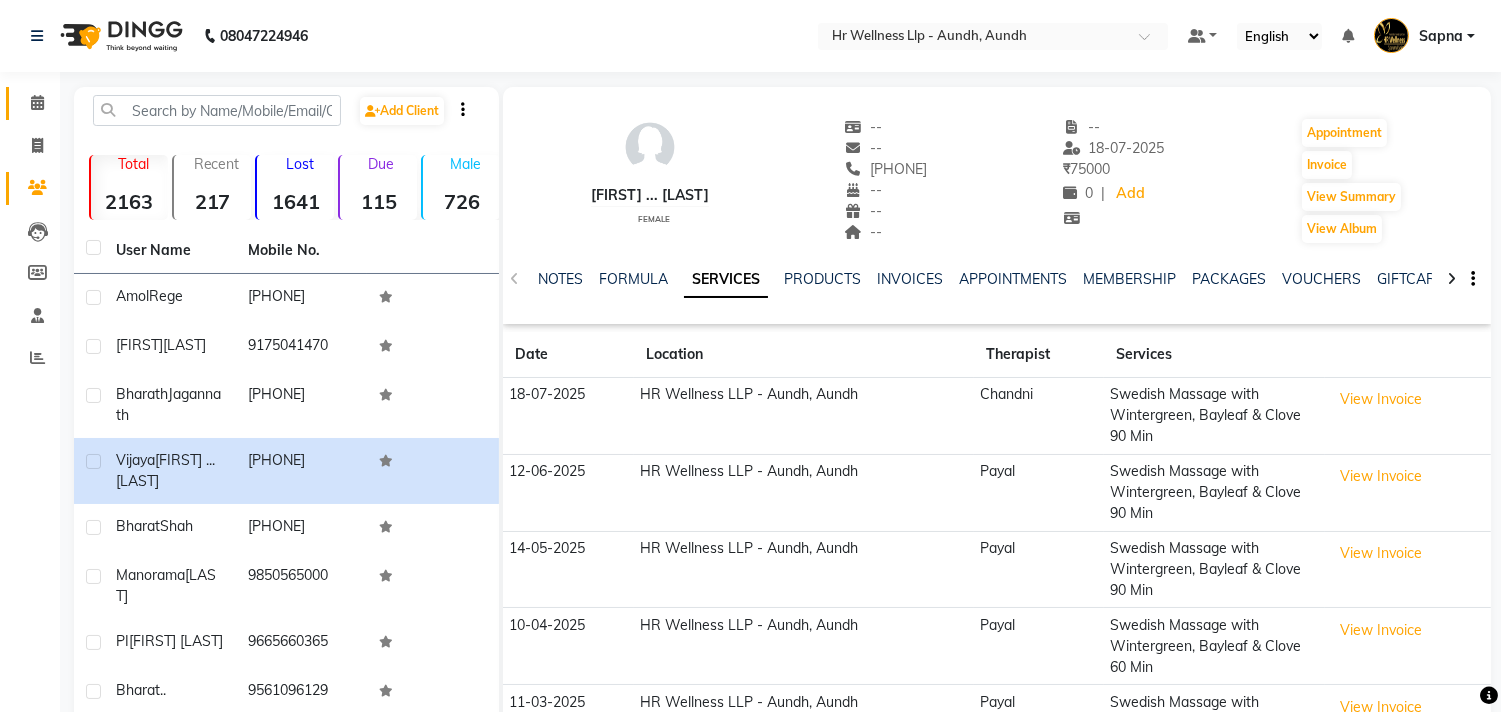 click on "Calendar" 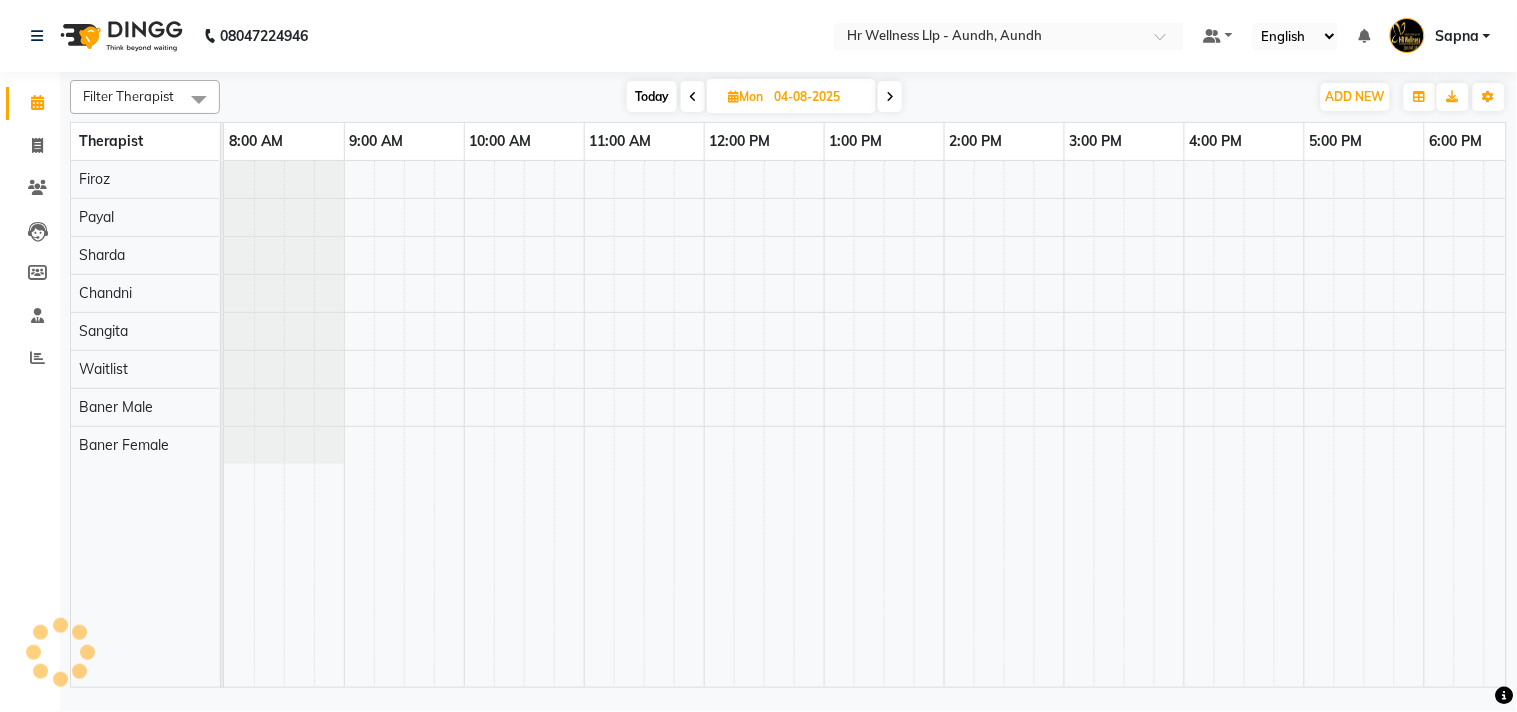 scroll, scrollTop: 0, scrollLeft: 0, axis: both 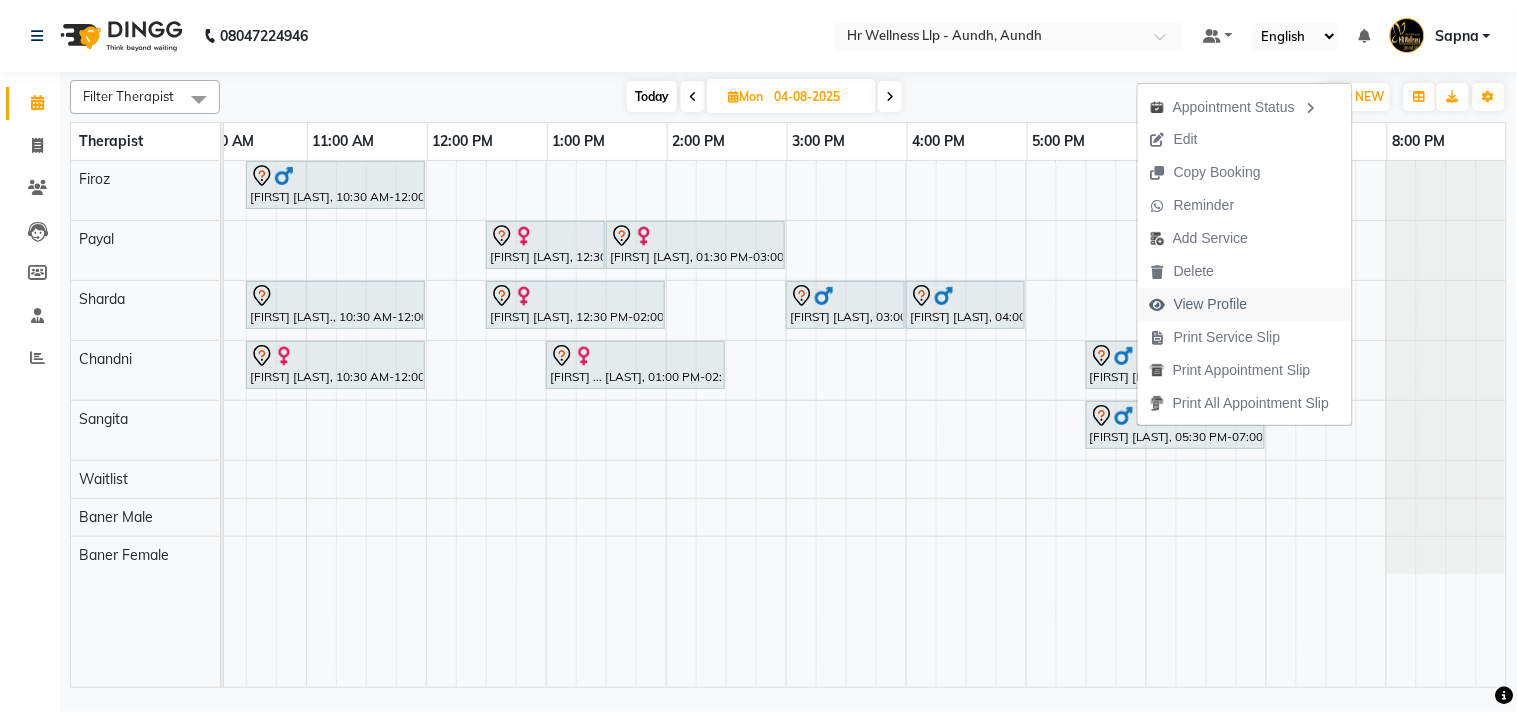 click on "View Profile" at bounding box center (1211, 304) 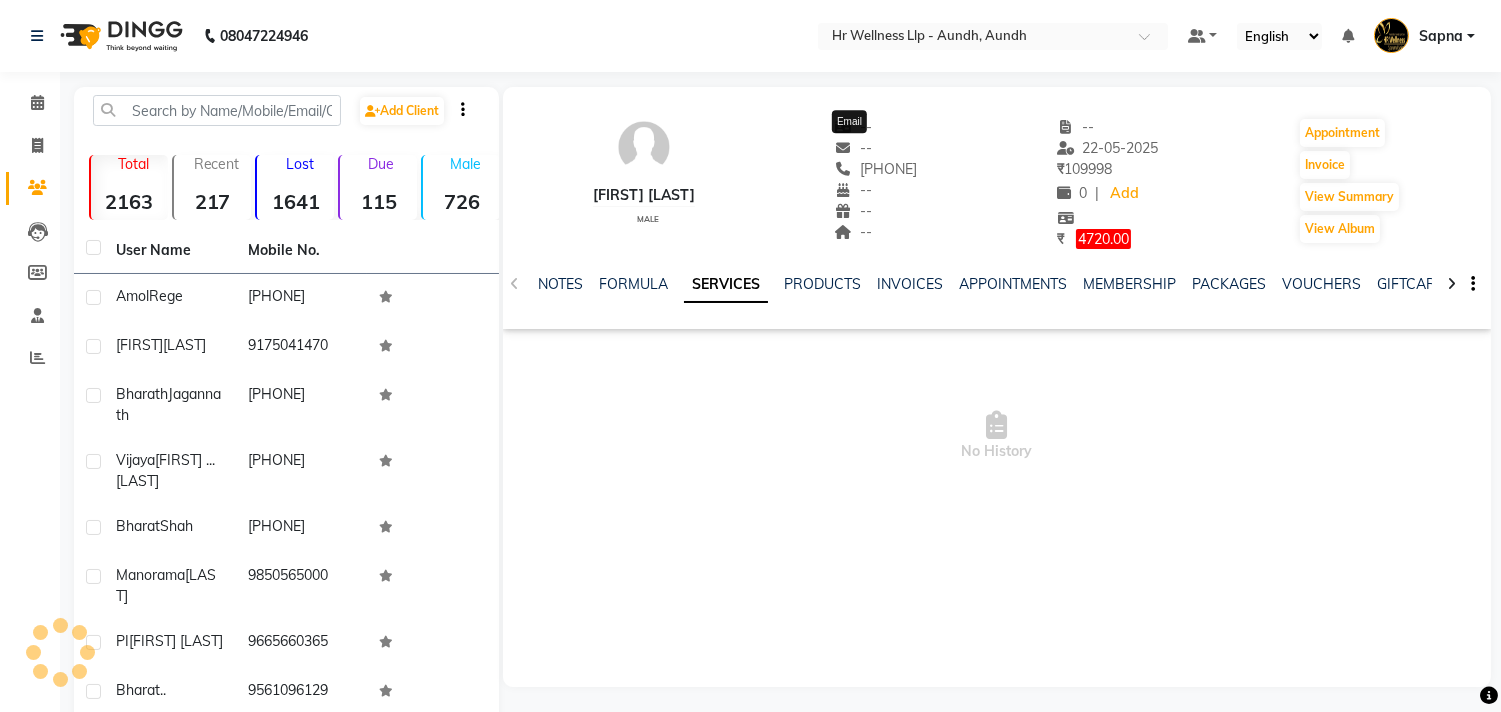drag, startPoint x: 857, startPoint y: 150, endPoint x: 855, endPoint y: 163, distance: 13.152946 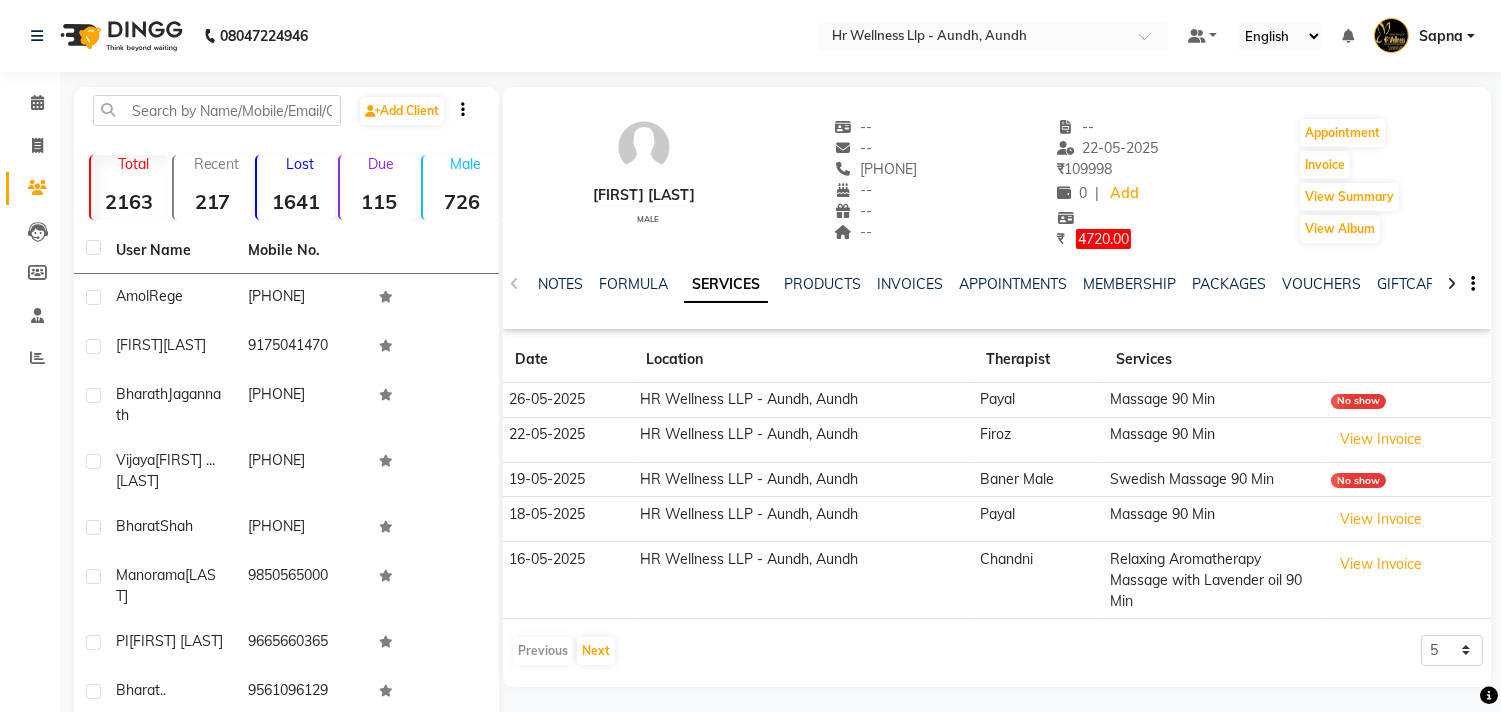 copy on "[PHONE]" 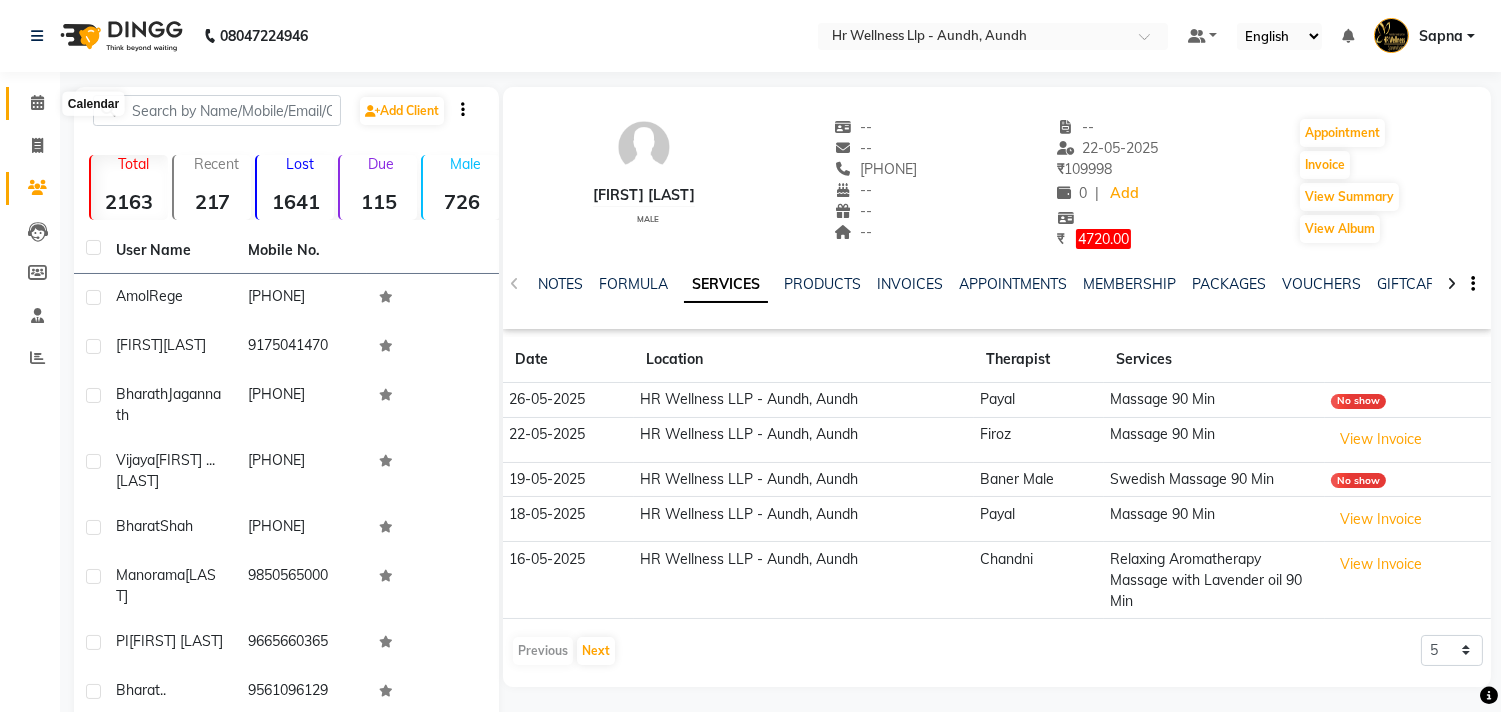 click 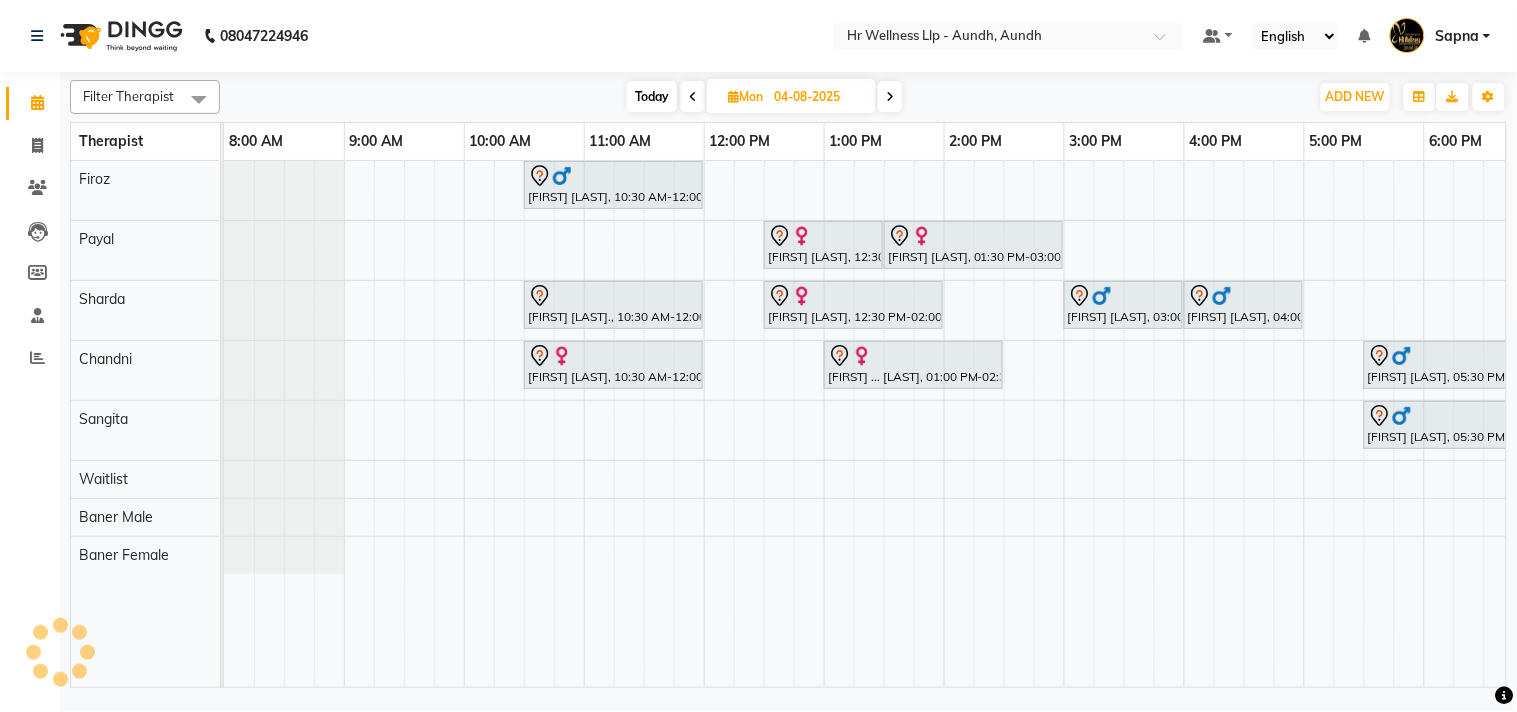scroll, scrollTop: 0, scrollLeft: 294, axis: horizontal 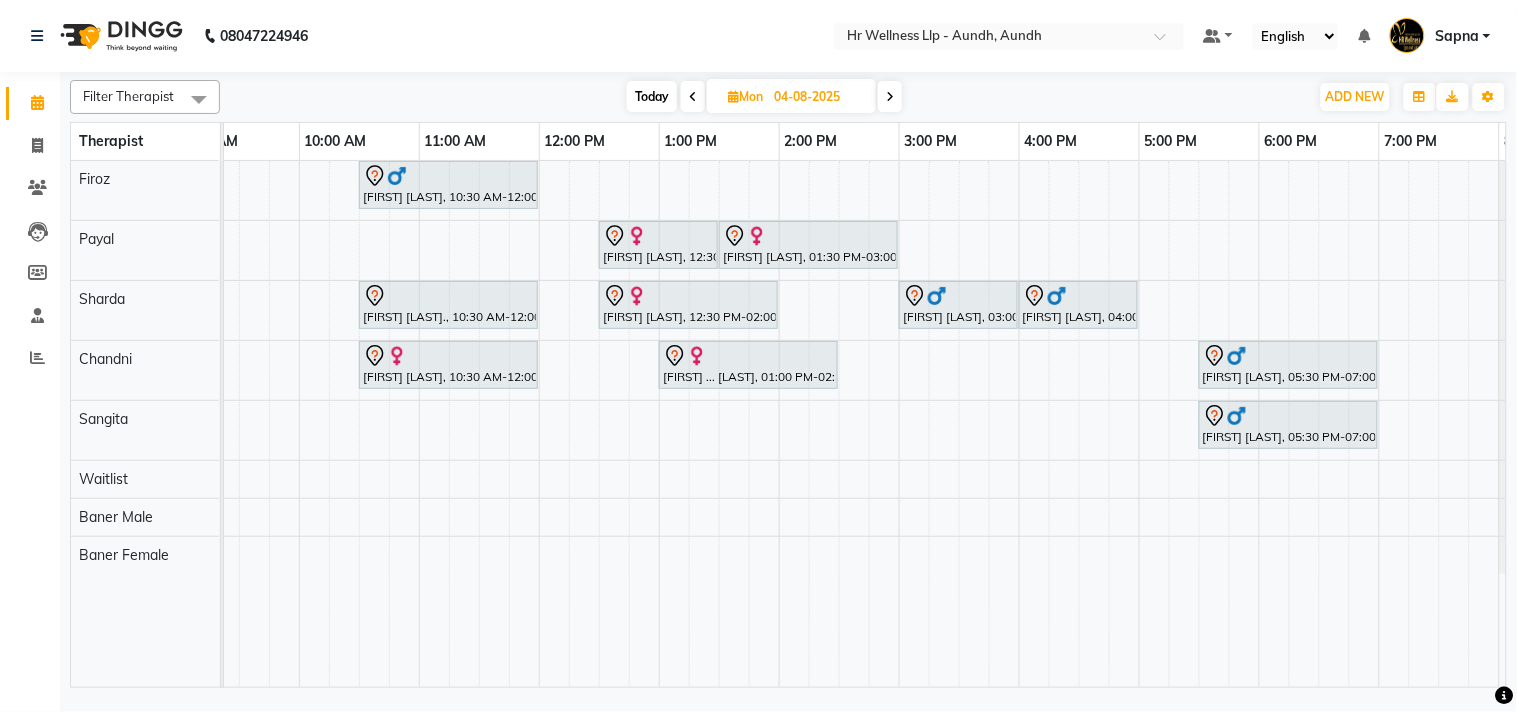 click at bounding box center (890, 96) 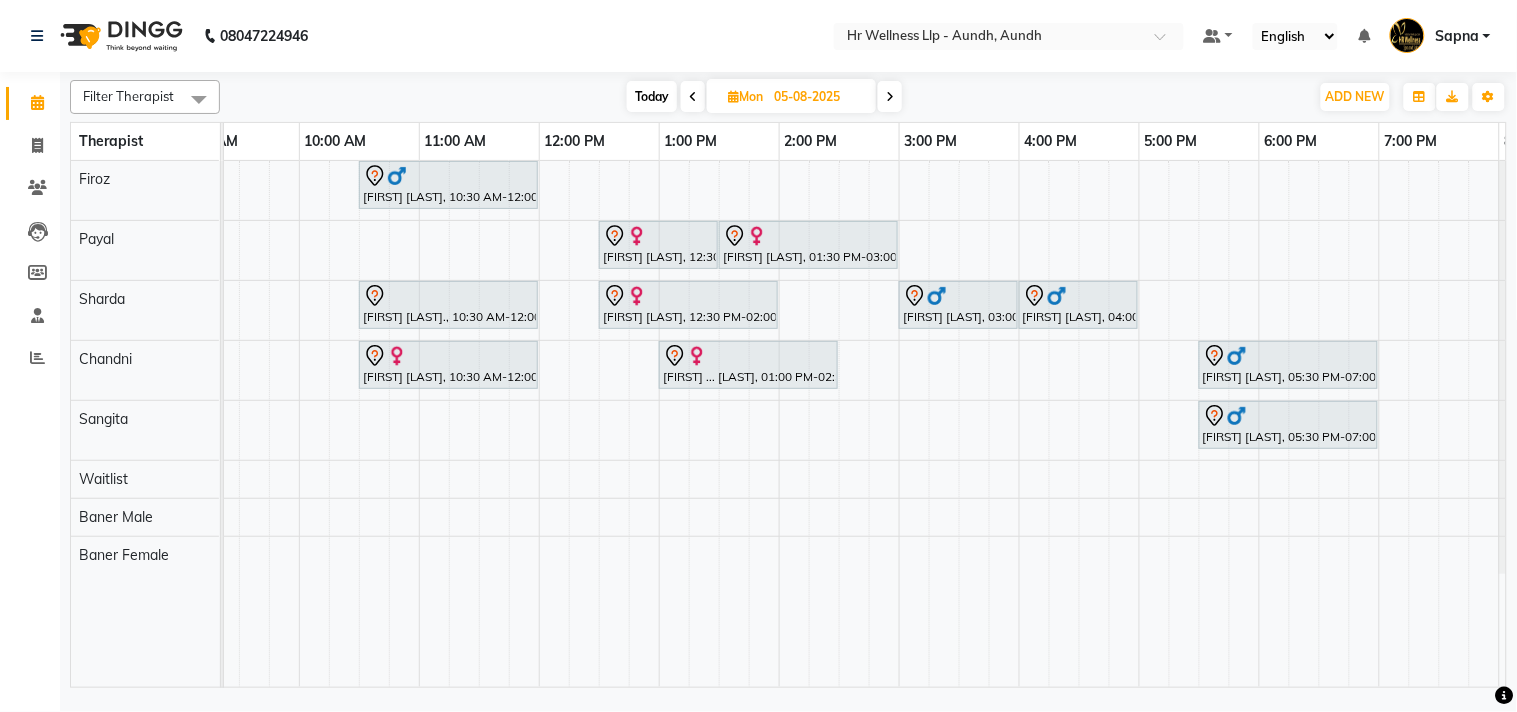 scroll, scrollTop: 0, scrollLeft: 0, axis: both 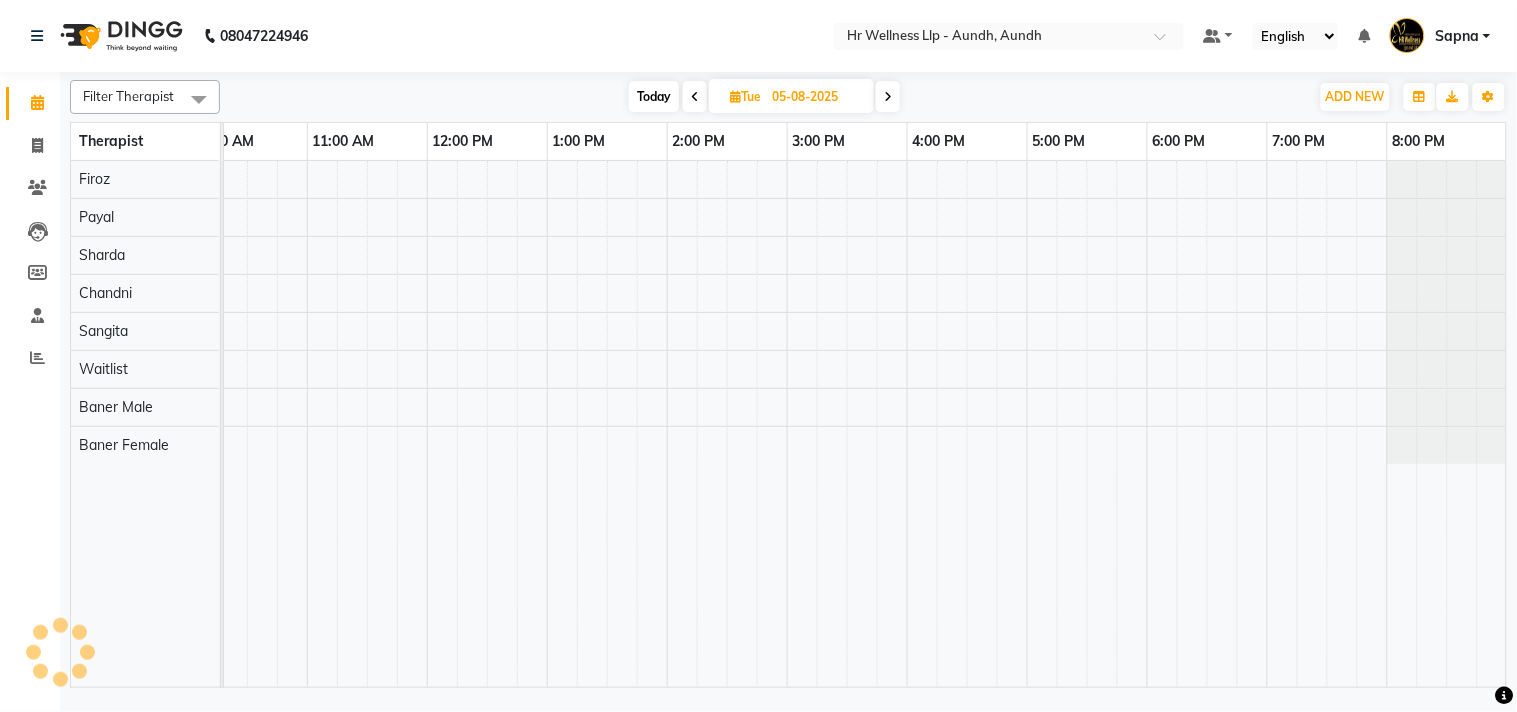 click at bounding box center [888, 96] 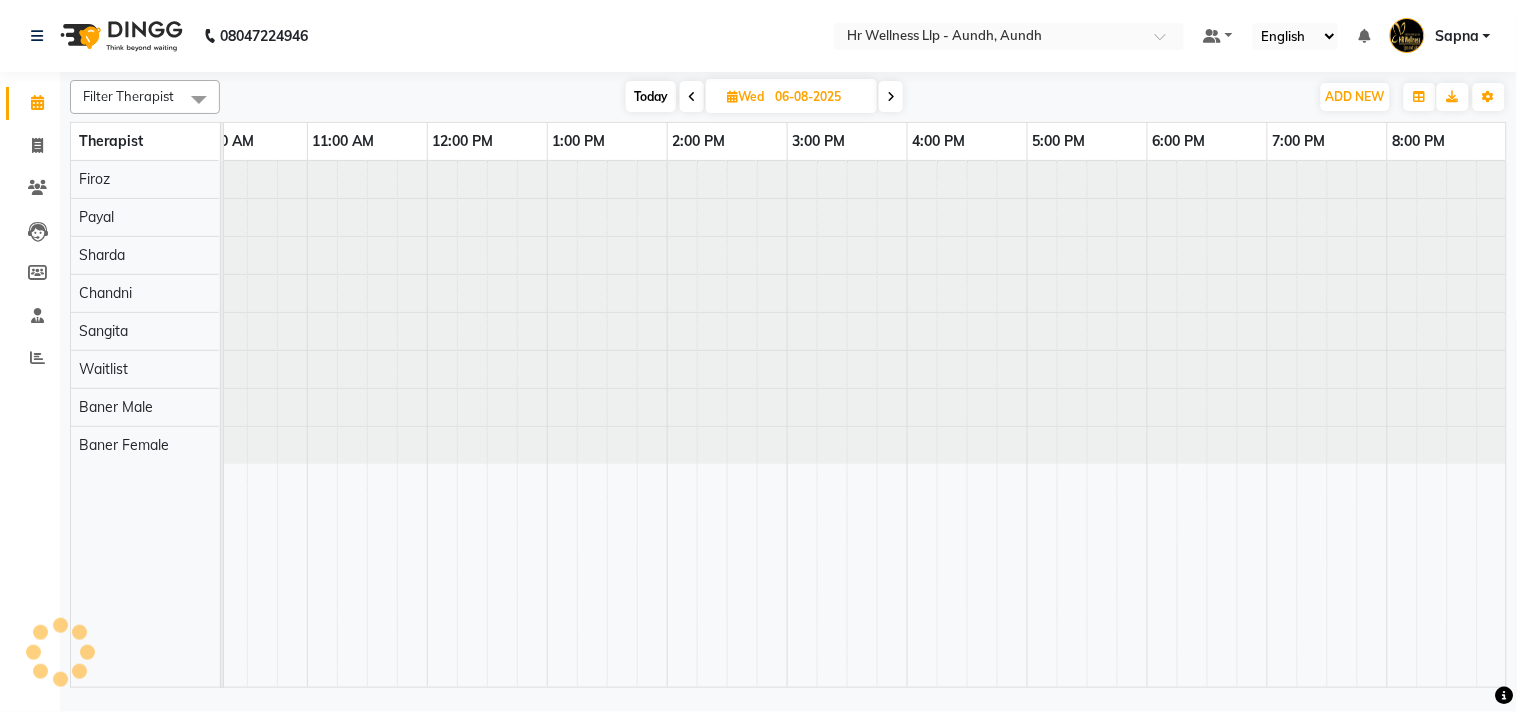 scroll, scrollTop: 0, scrollLeft: 277, axis: horizontal 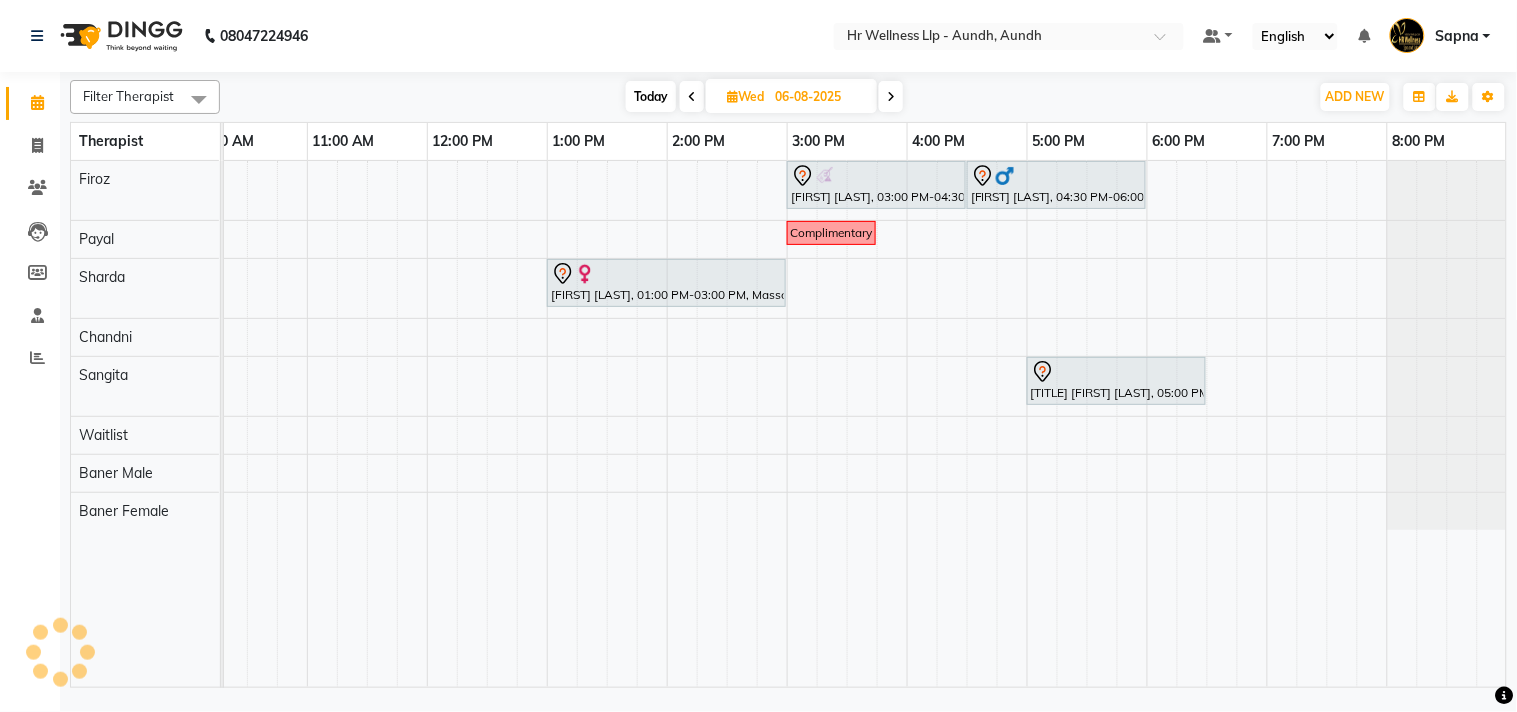 click at bounding box center [692, 96] 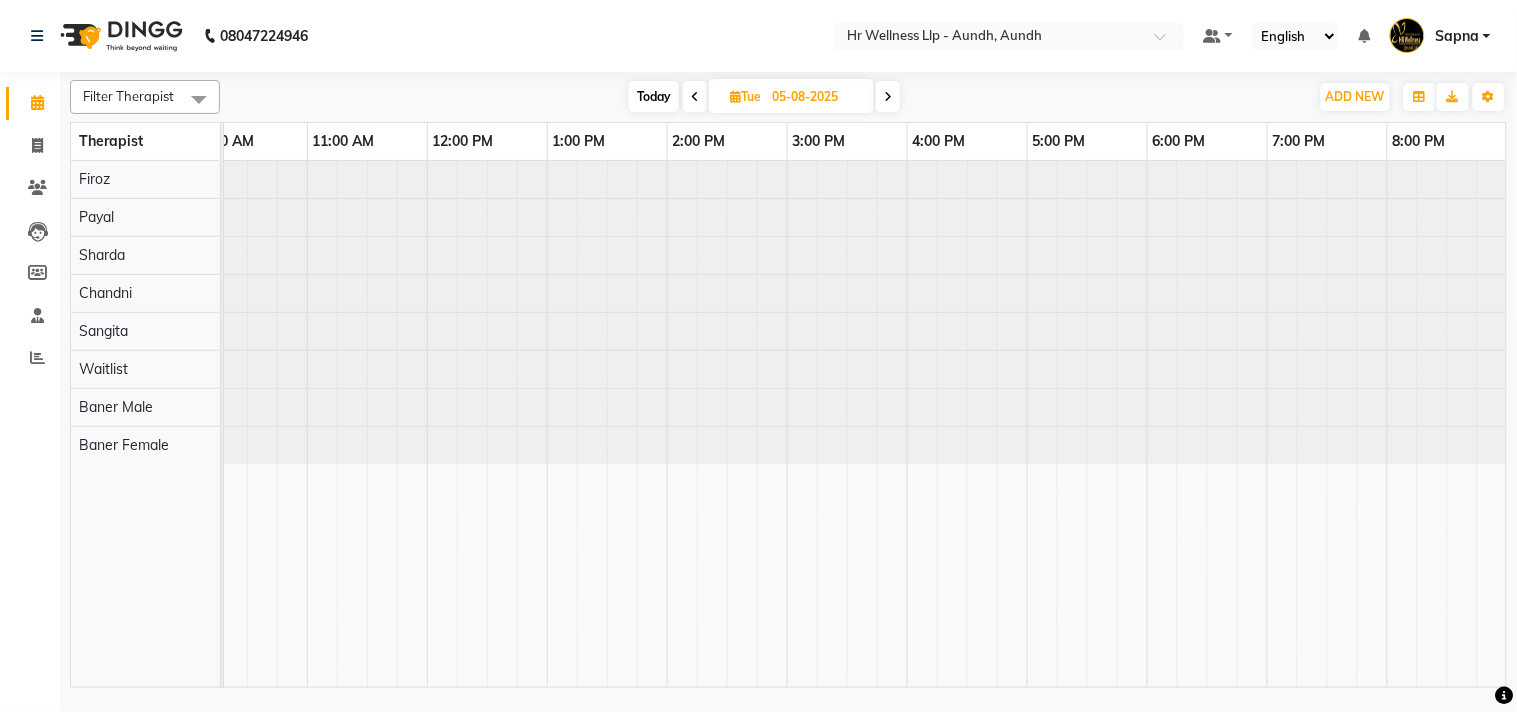 scroll, scrollTop: 0, scrollLeft: 277, axis: horizontal 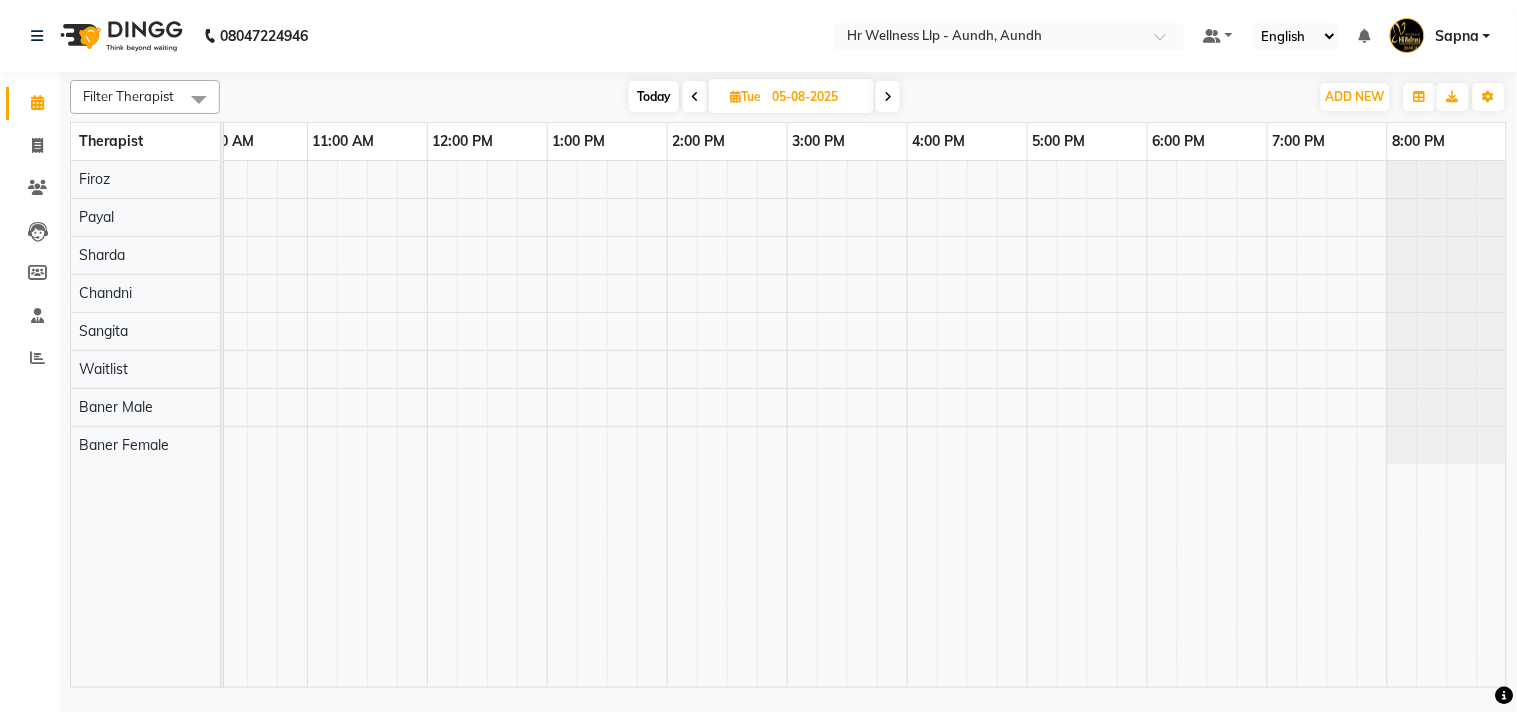 click on "Today" at bounding box center (654, 96) 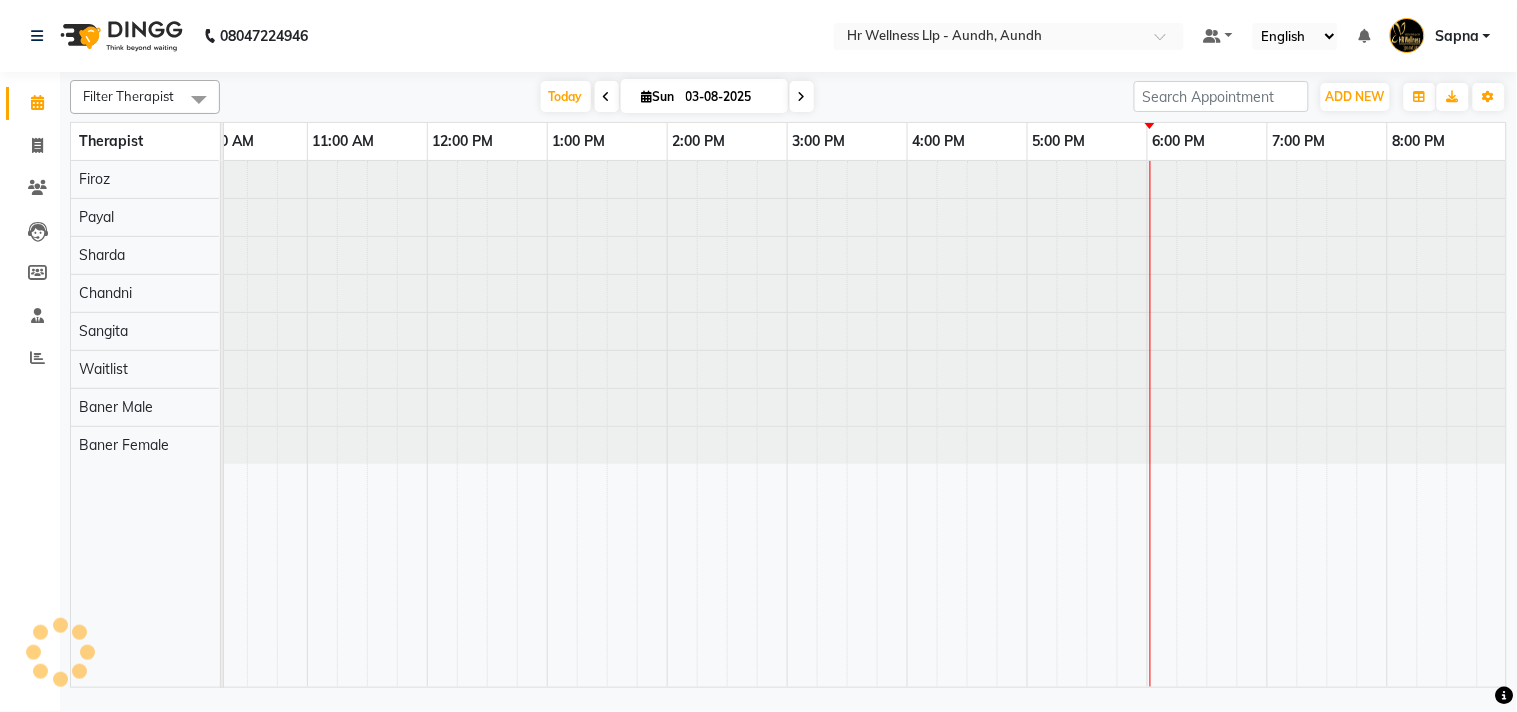 scroll, scrollTop: 0, scrollLeft: 0, axis: both 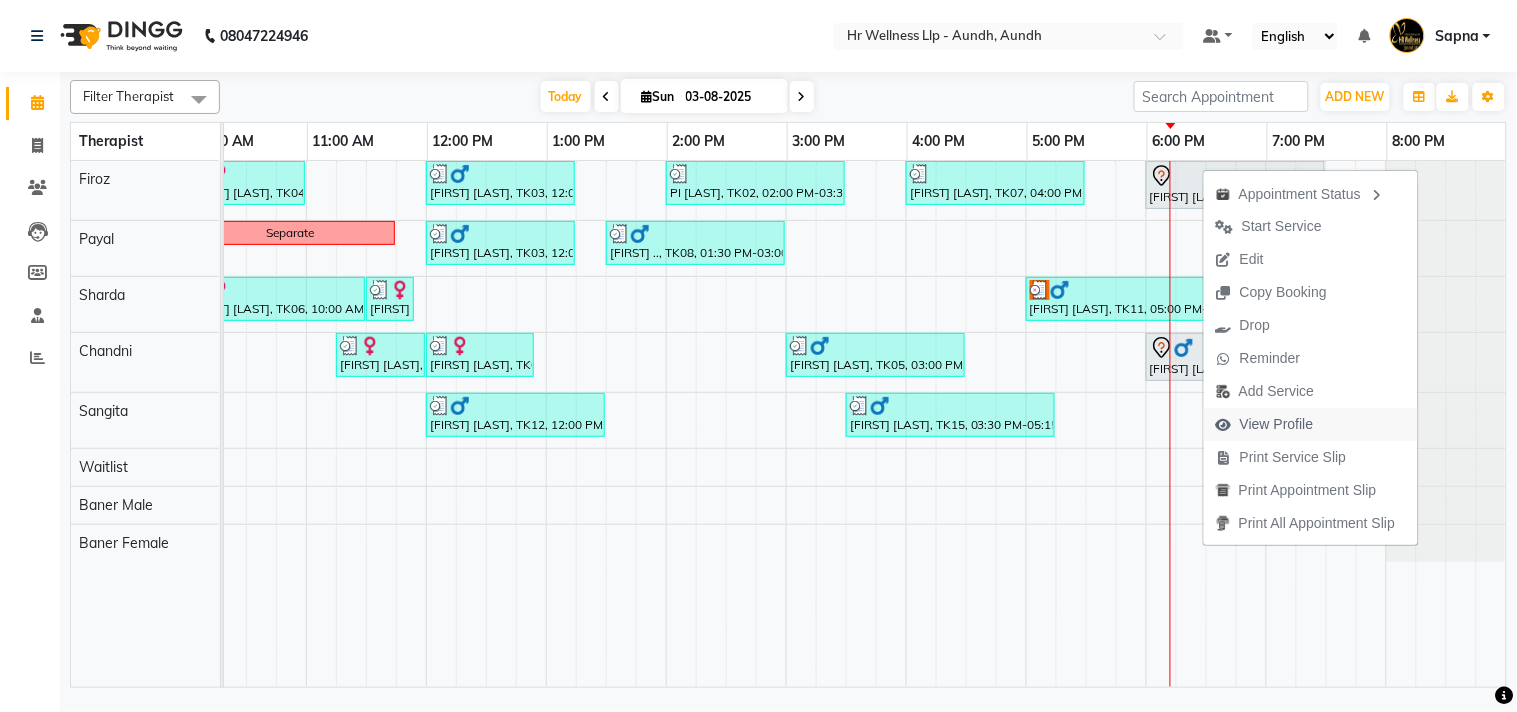 click on "View Profile" at bounding box center [1277, 424] 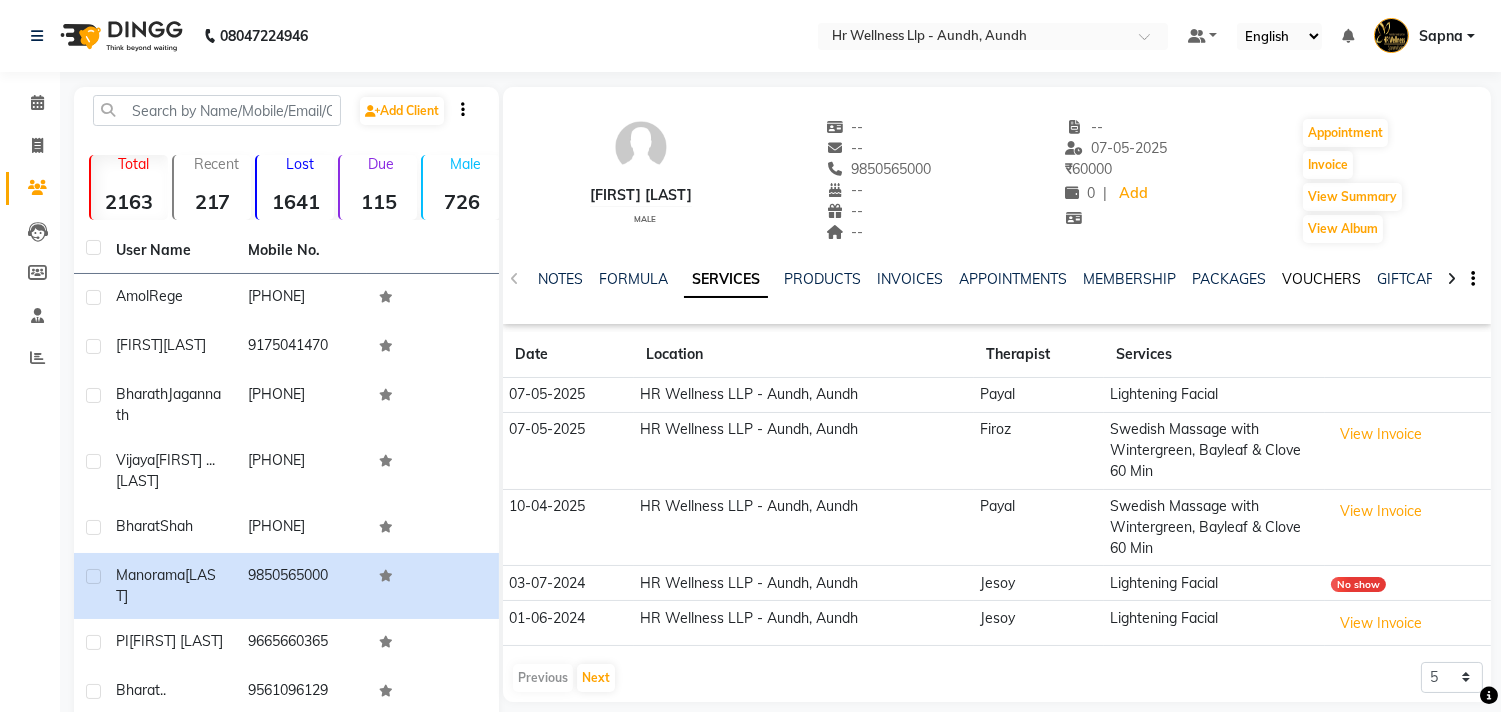 click on "VOUCHERS" 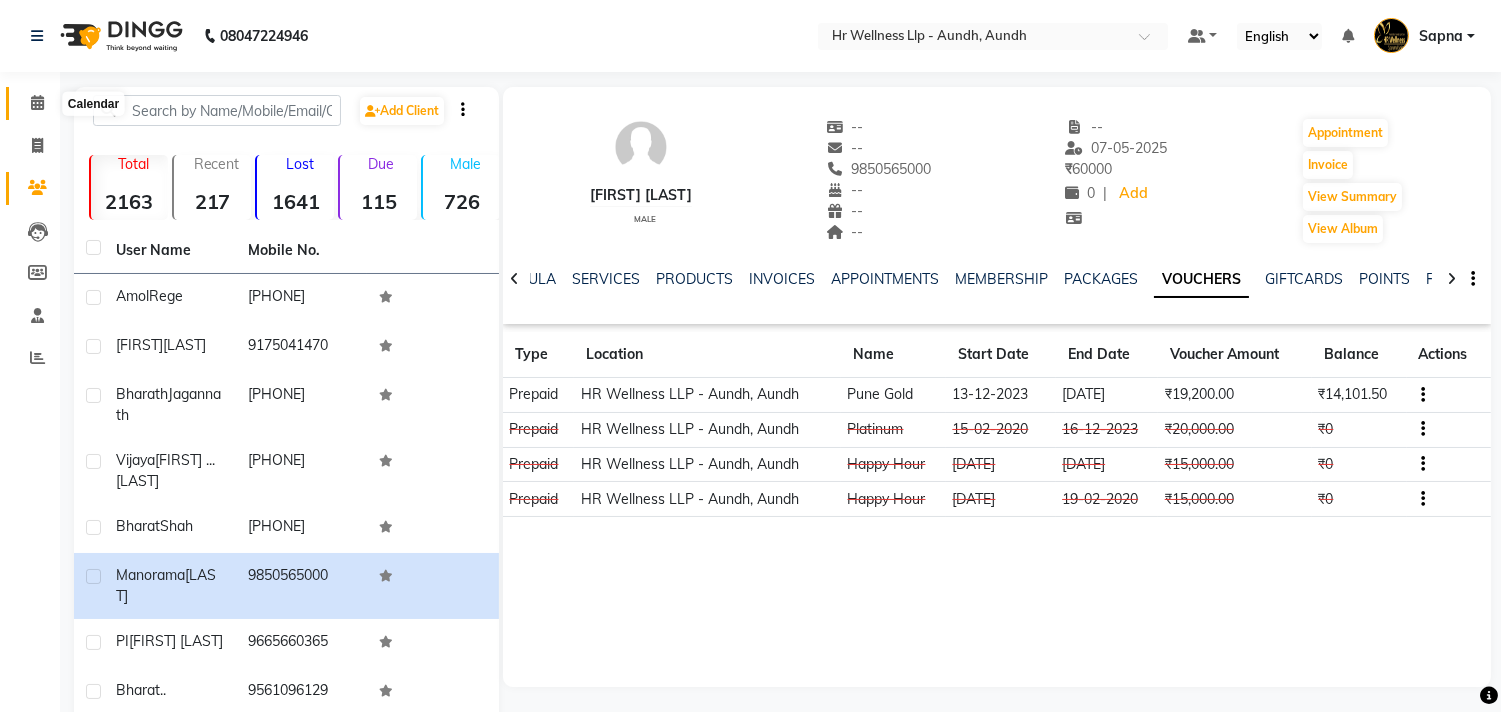 click 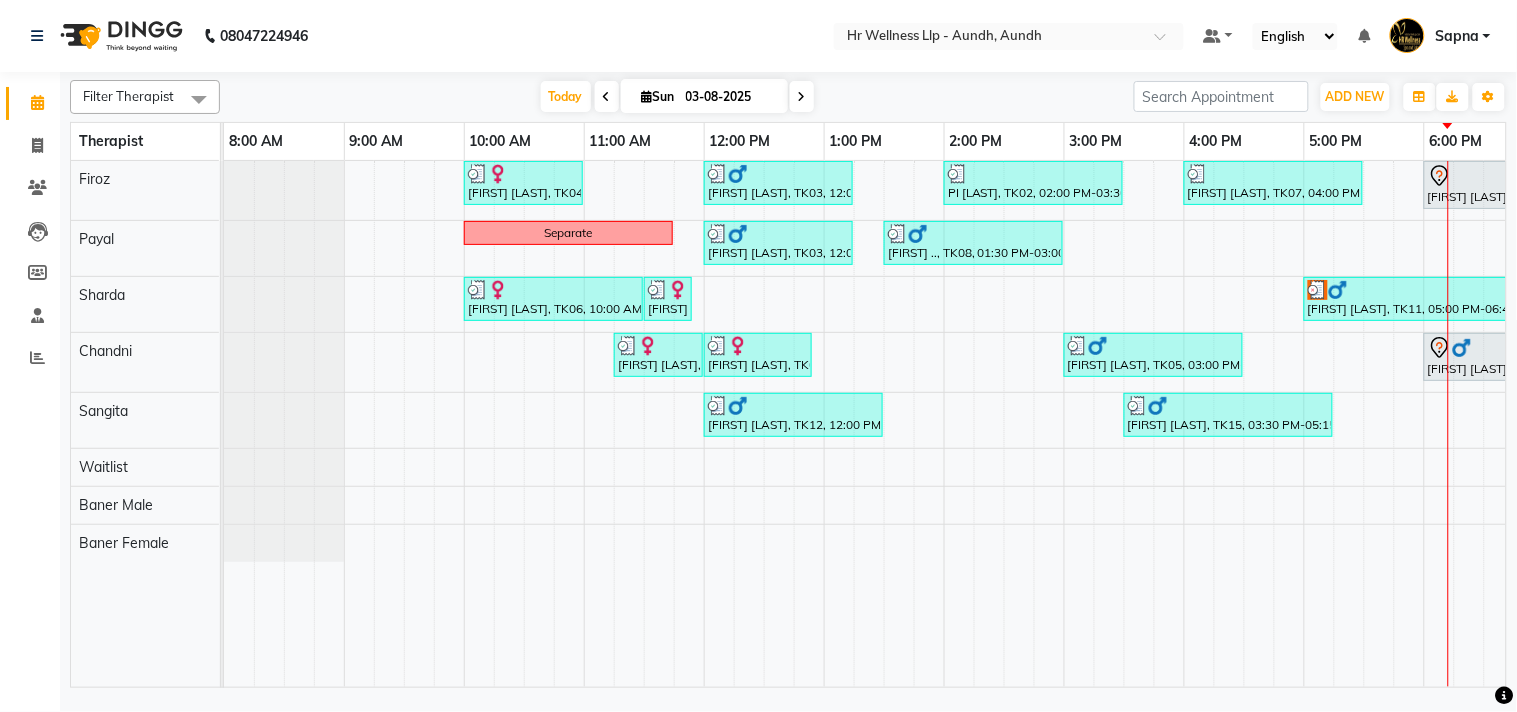 scroll, scrollTop: 0, scrollLeft: 83, axis: horizontal 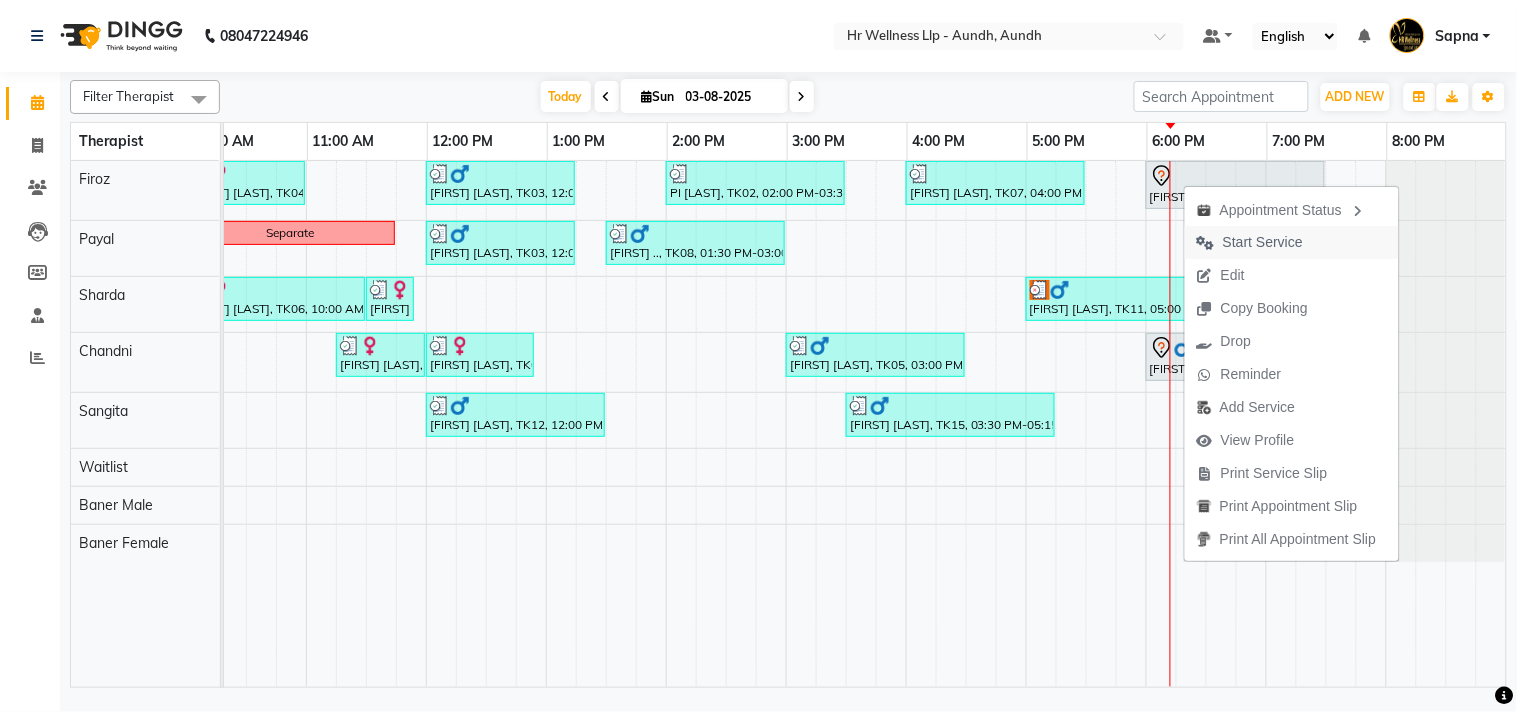 click on "Start Service" at bounding box center [1263, 242] 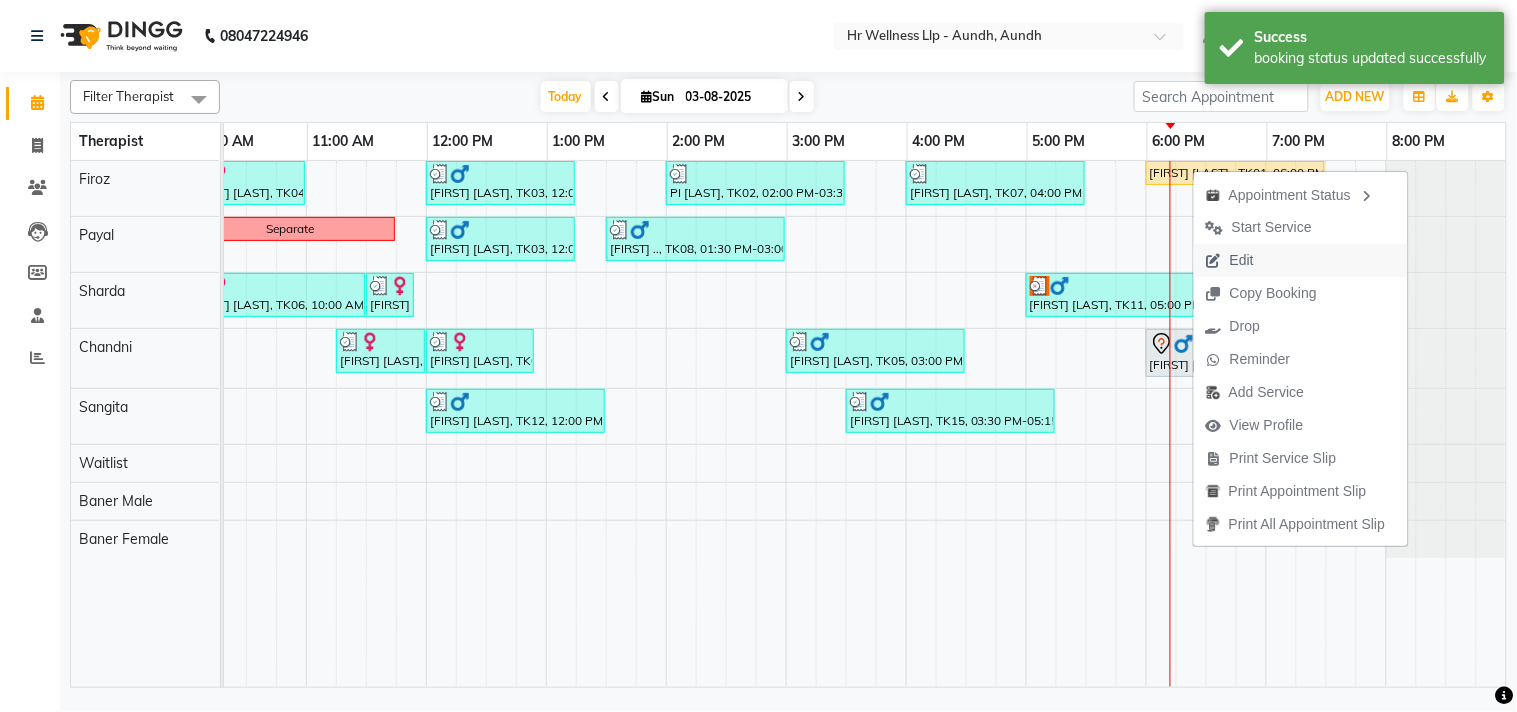 click on "Edit" at bounding box center [1242, 260] 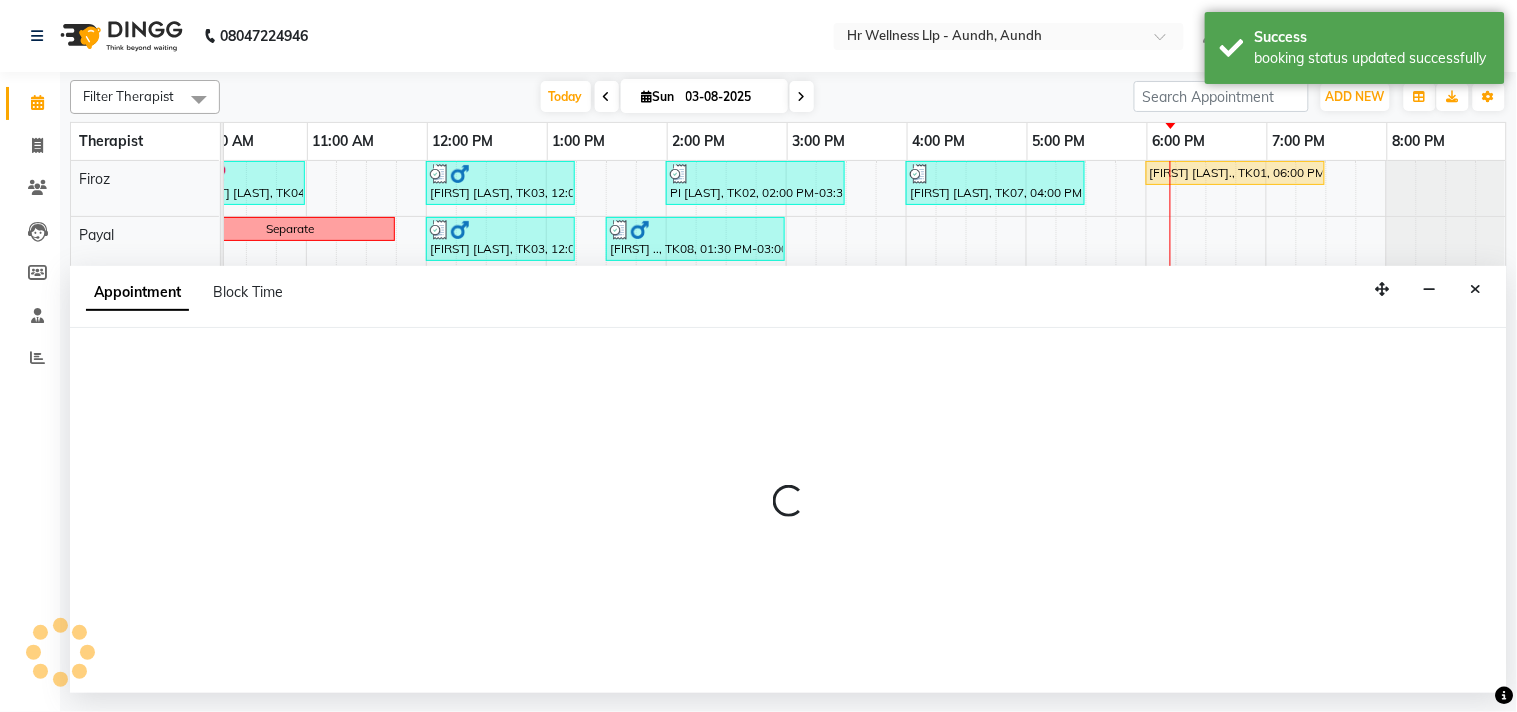 select on "tentative" 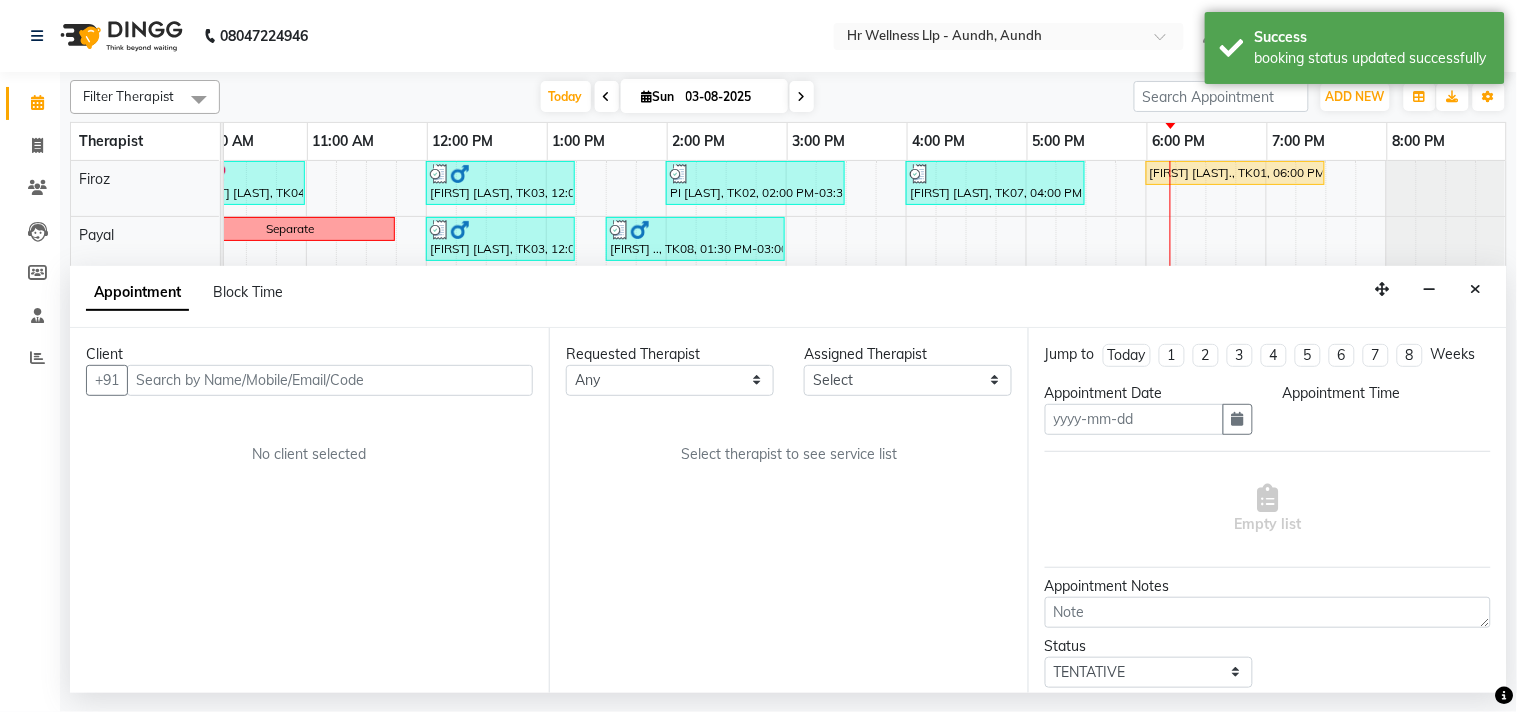 type on "03-08-2025" 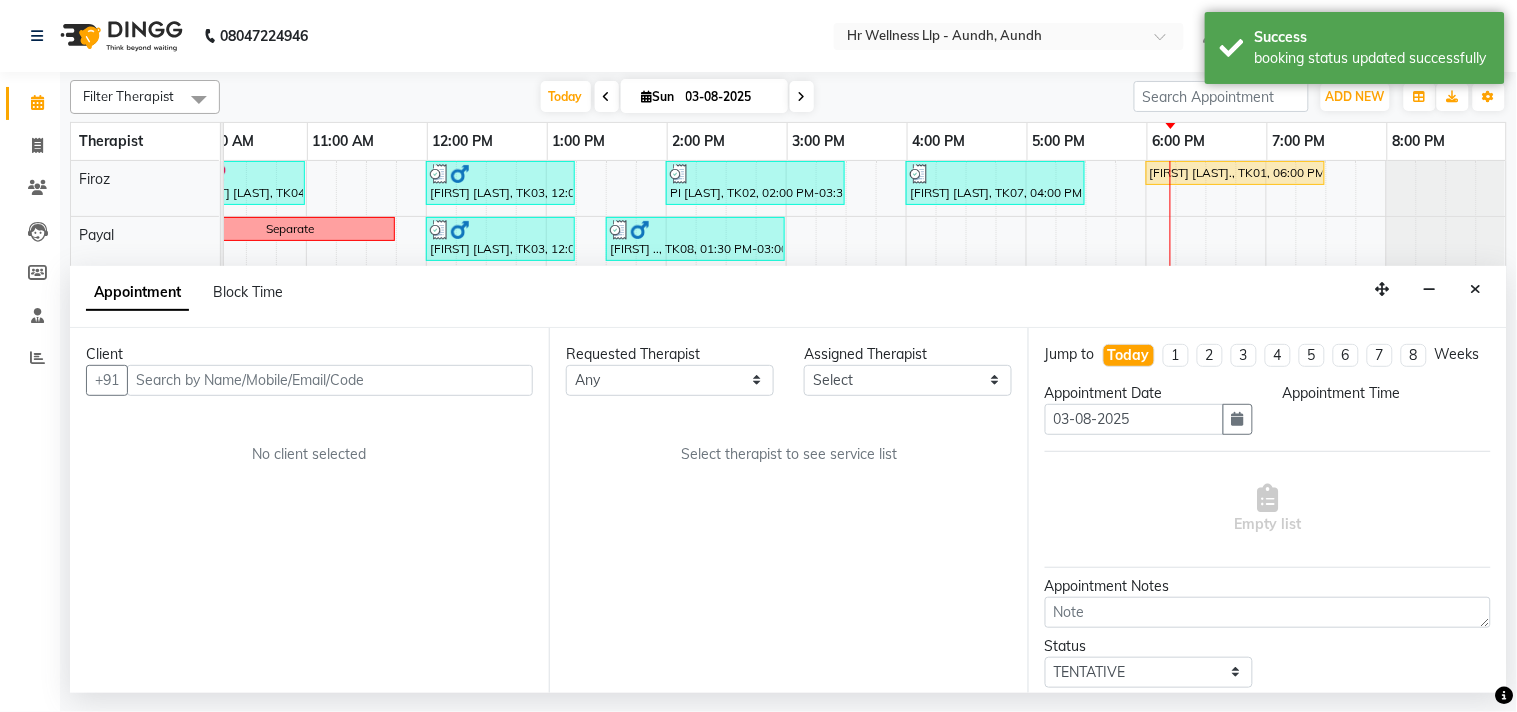 scroll, scrollTop: 0, scrollLeft: 0, axis: both 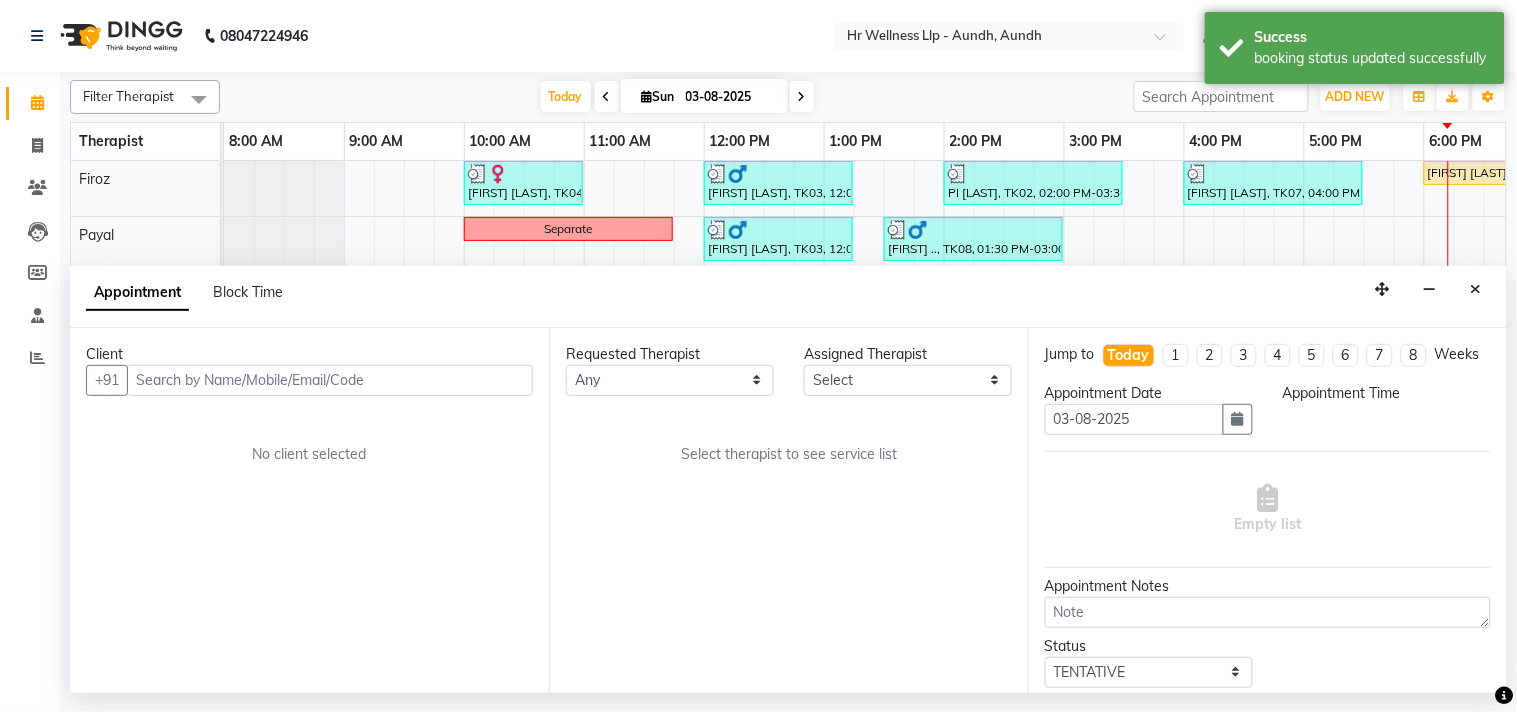 select on "77662" 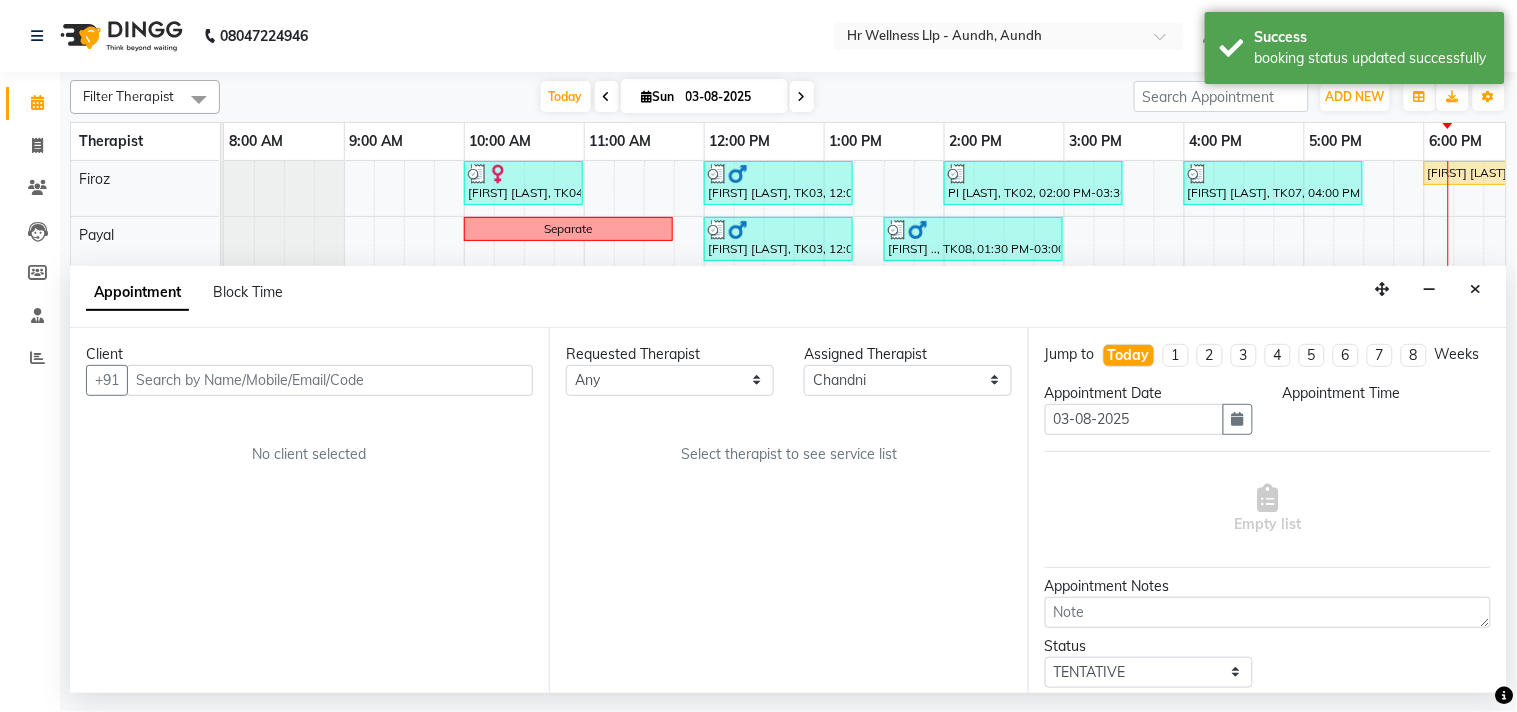 scroll, scrollTop: 0, scrollLeft: 277, axis: horizontal 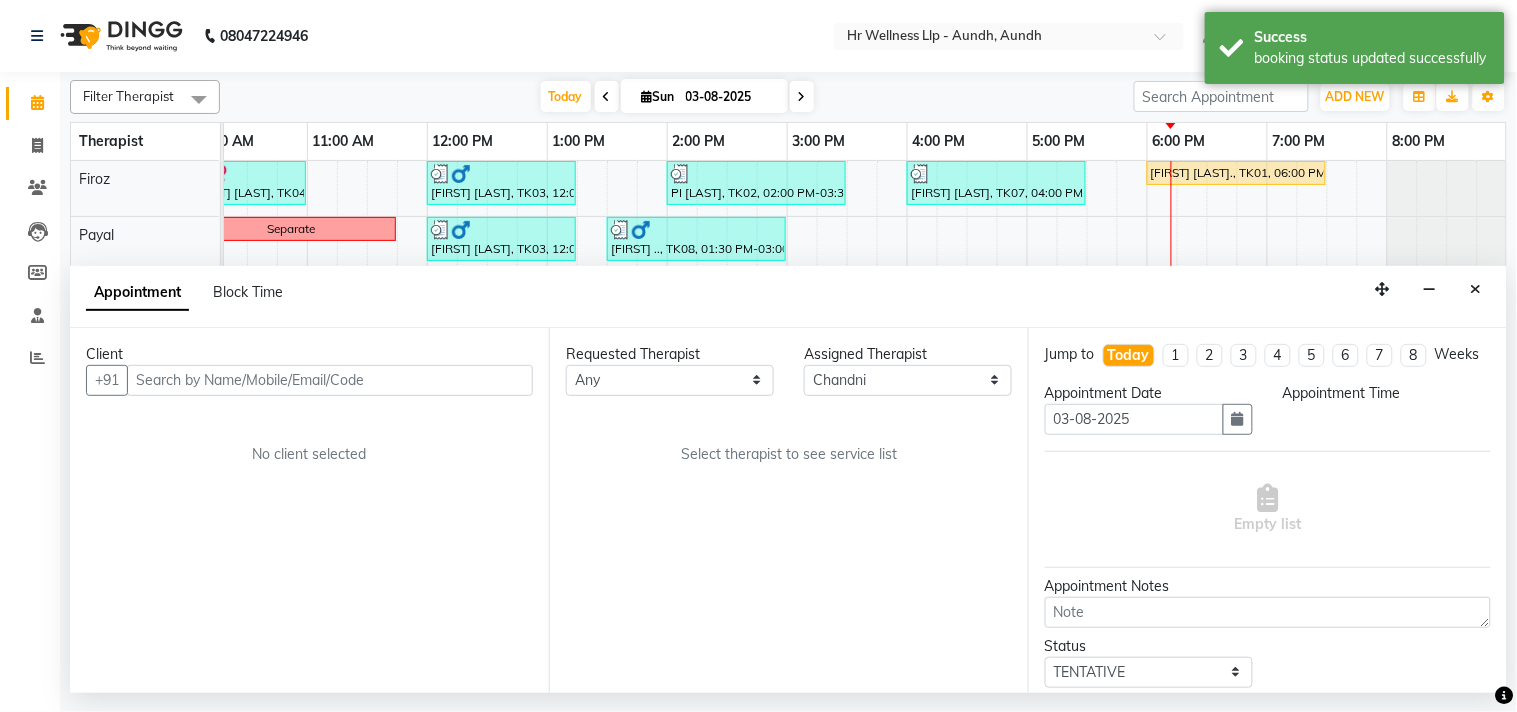 select on "1080" 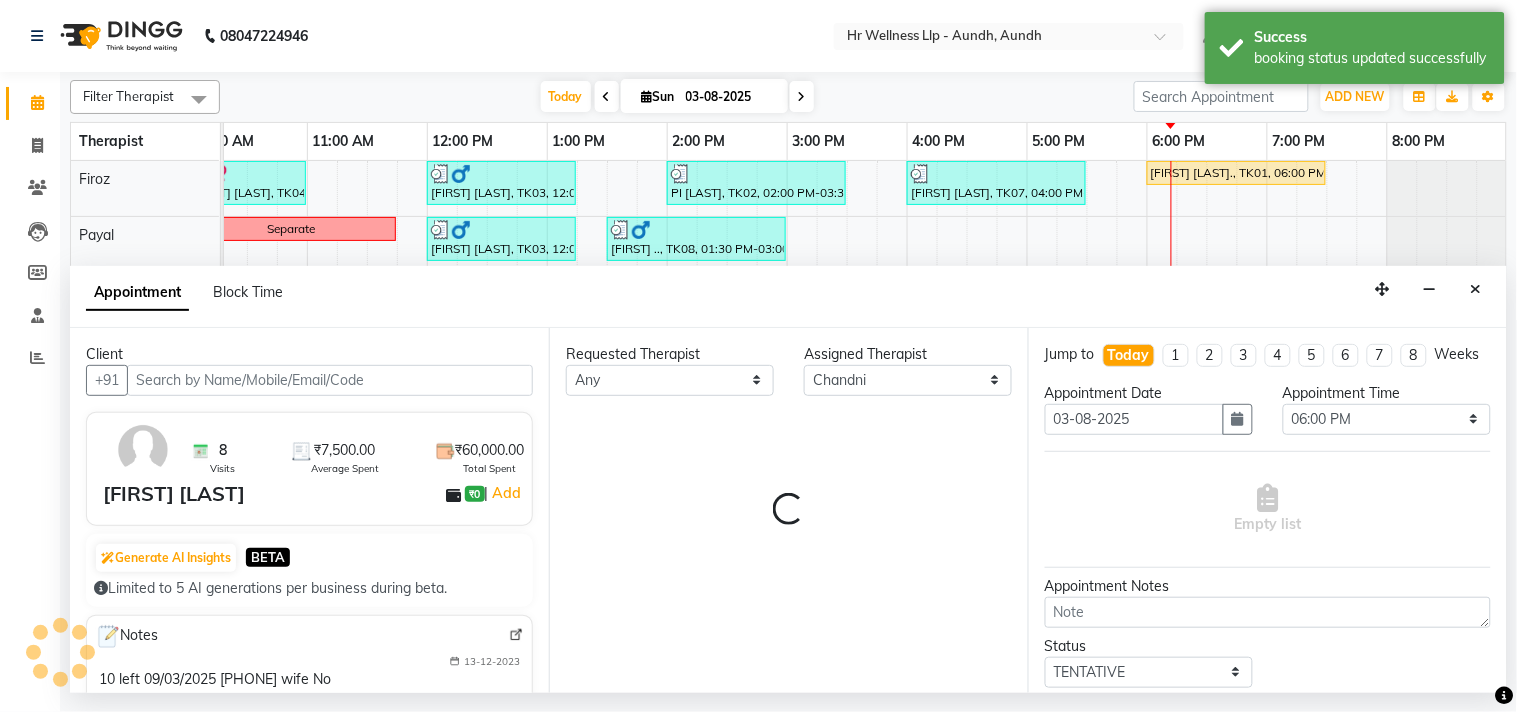 scroll, scrollTop: 83, scrollLeft: 0, axis: vertical 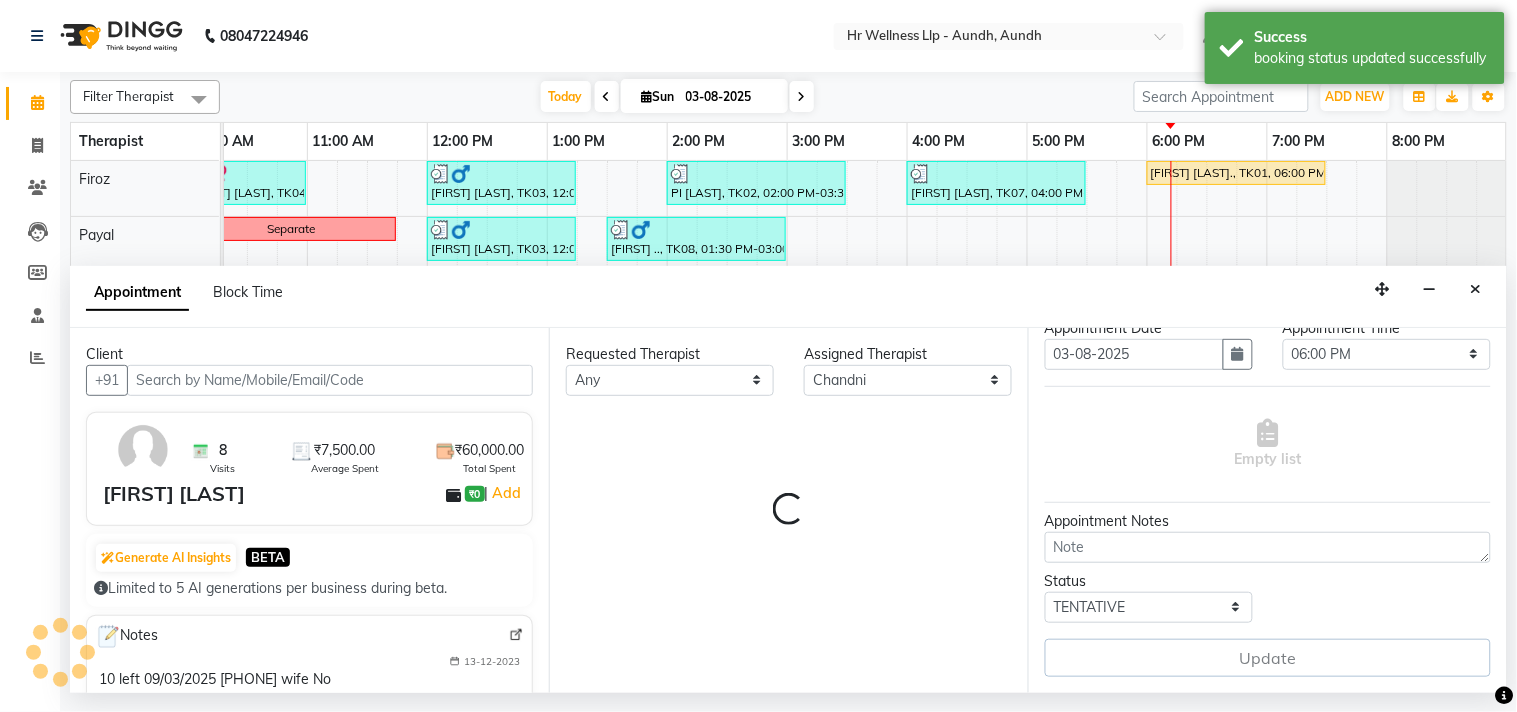 select on "1894" 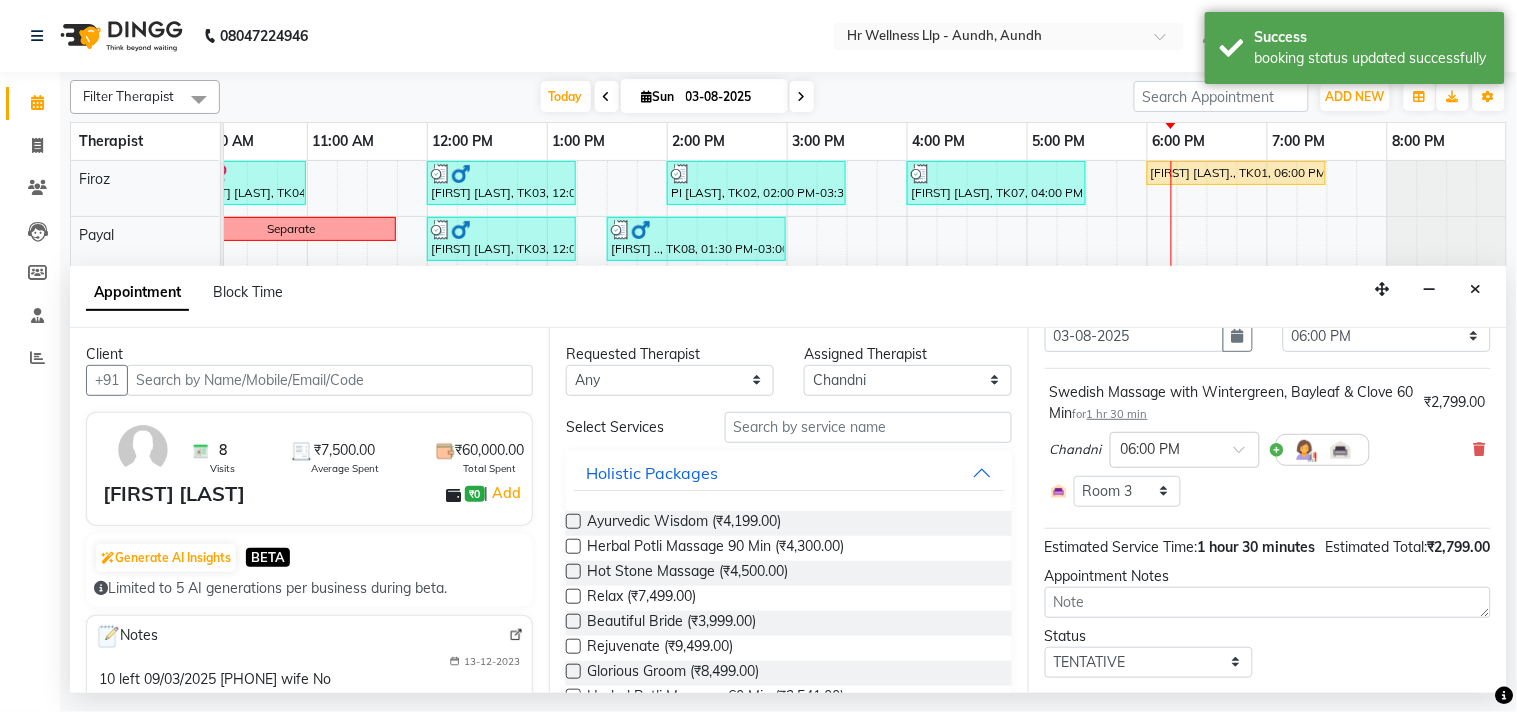 scroll, scrollTop: 0, scrollLeft: 0, axis: both 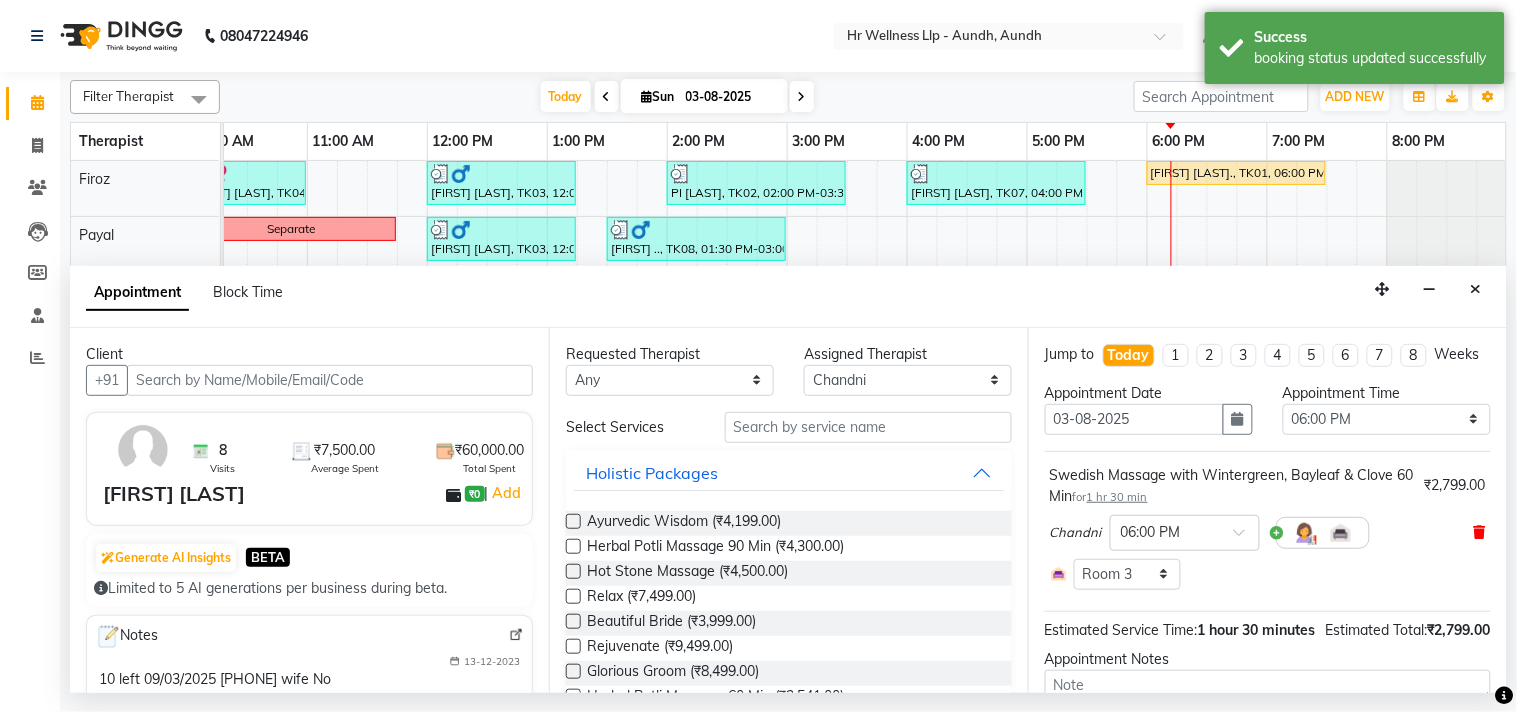 click at bounding box center [1480, 532] 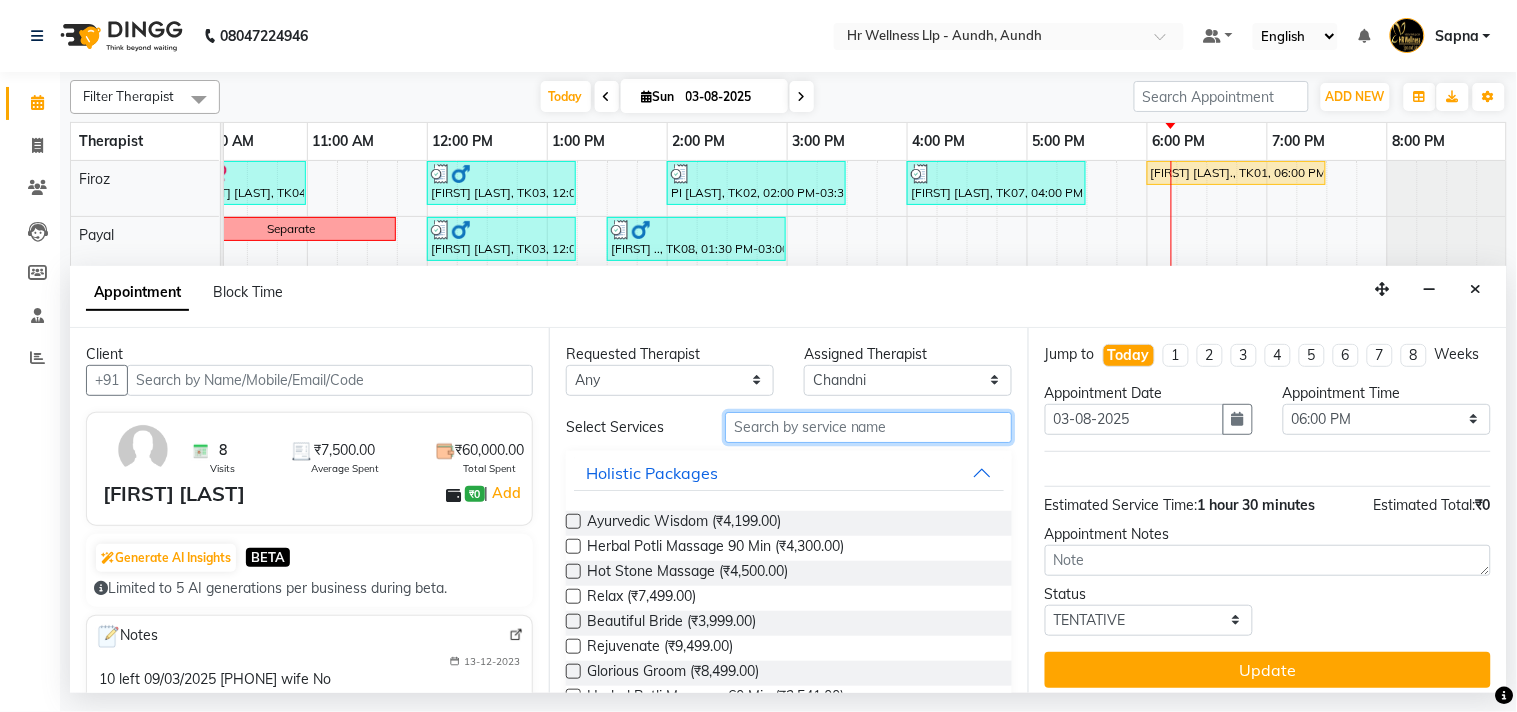 click at bounding box center [868, 427] 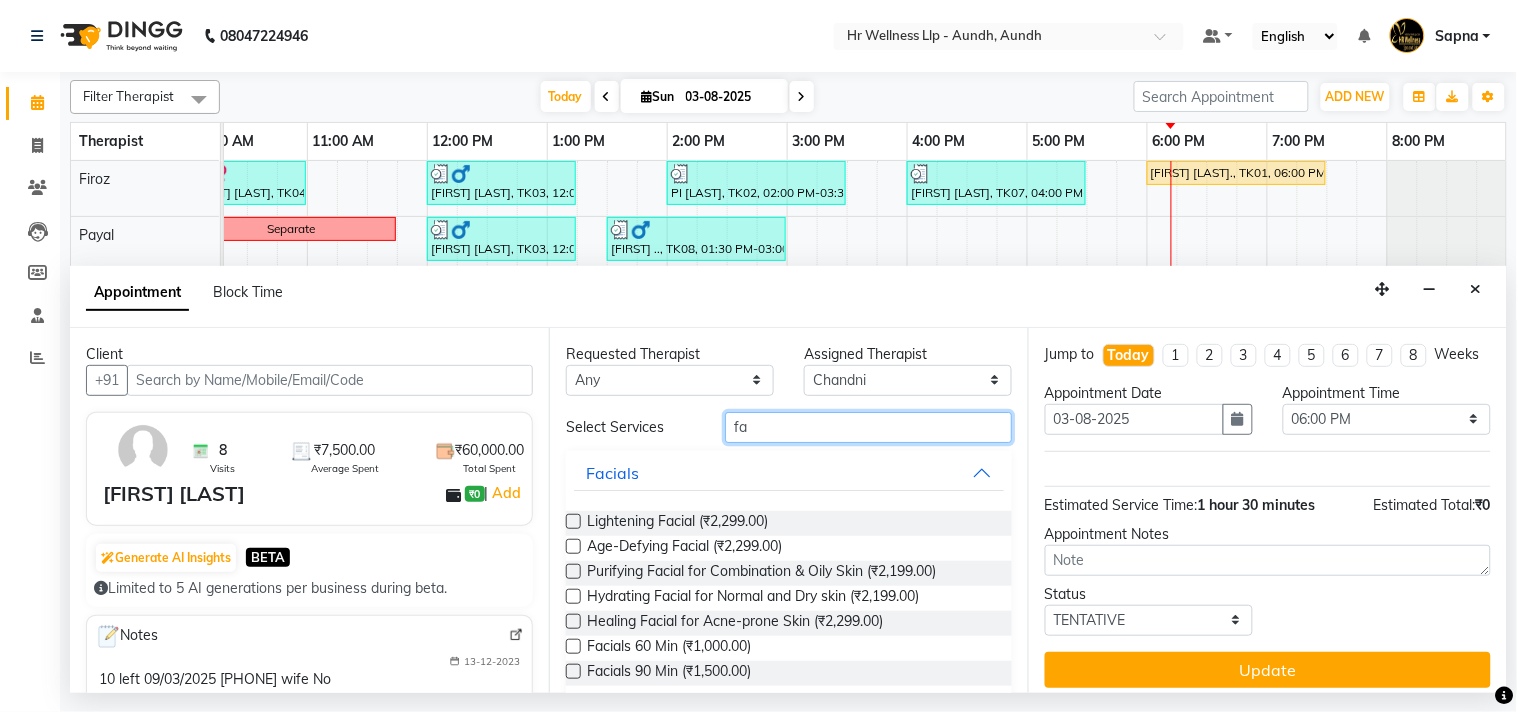type on "fa" 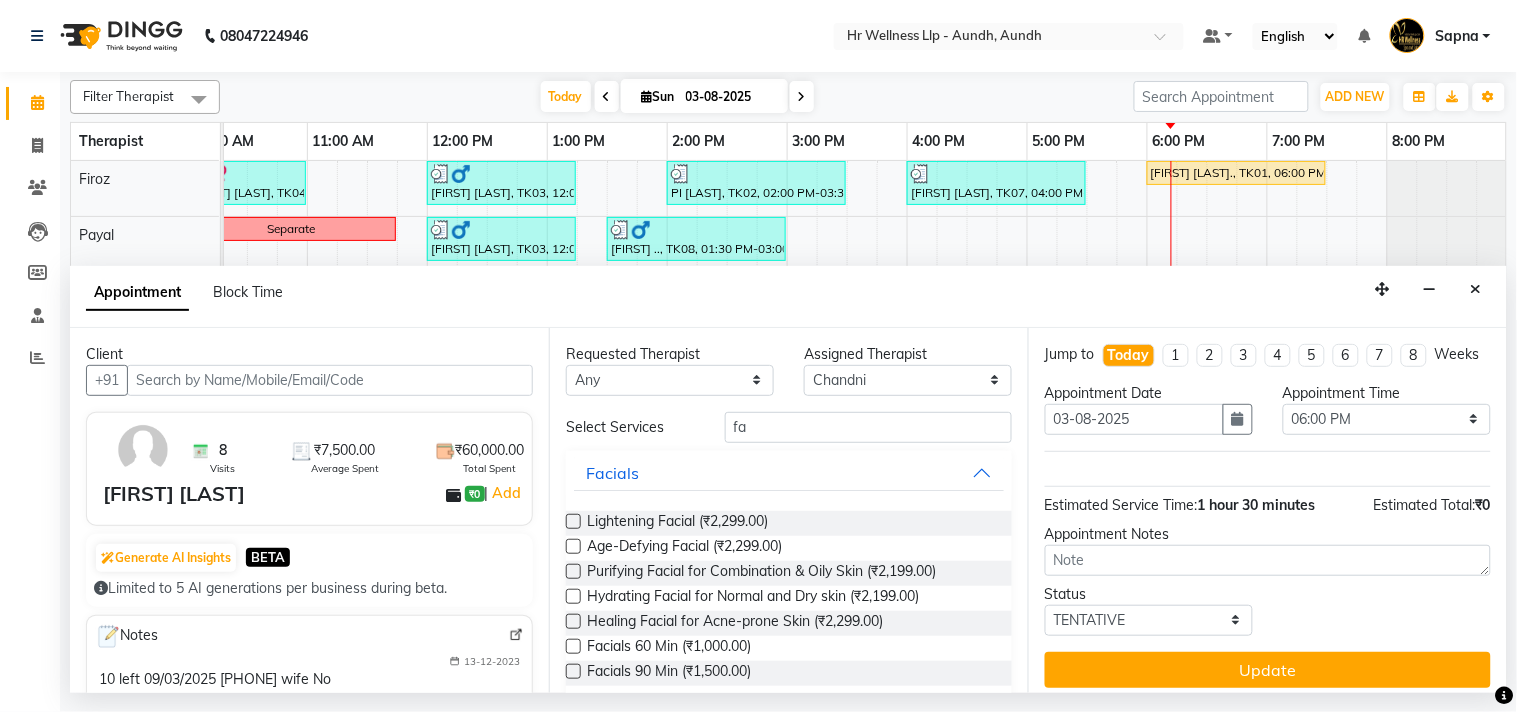 click at bounding box center (573, 521) 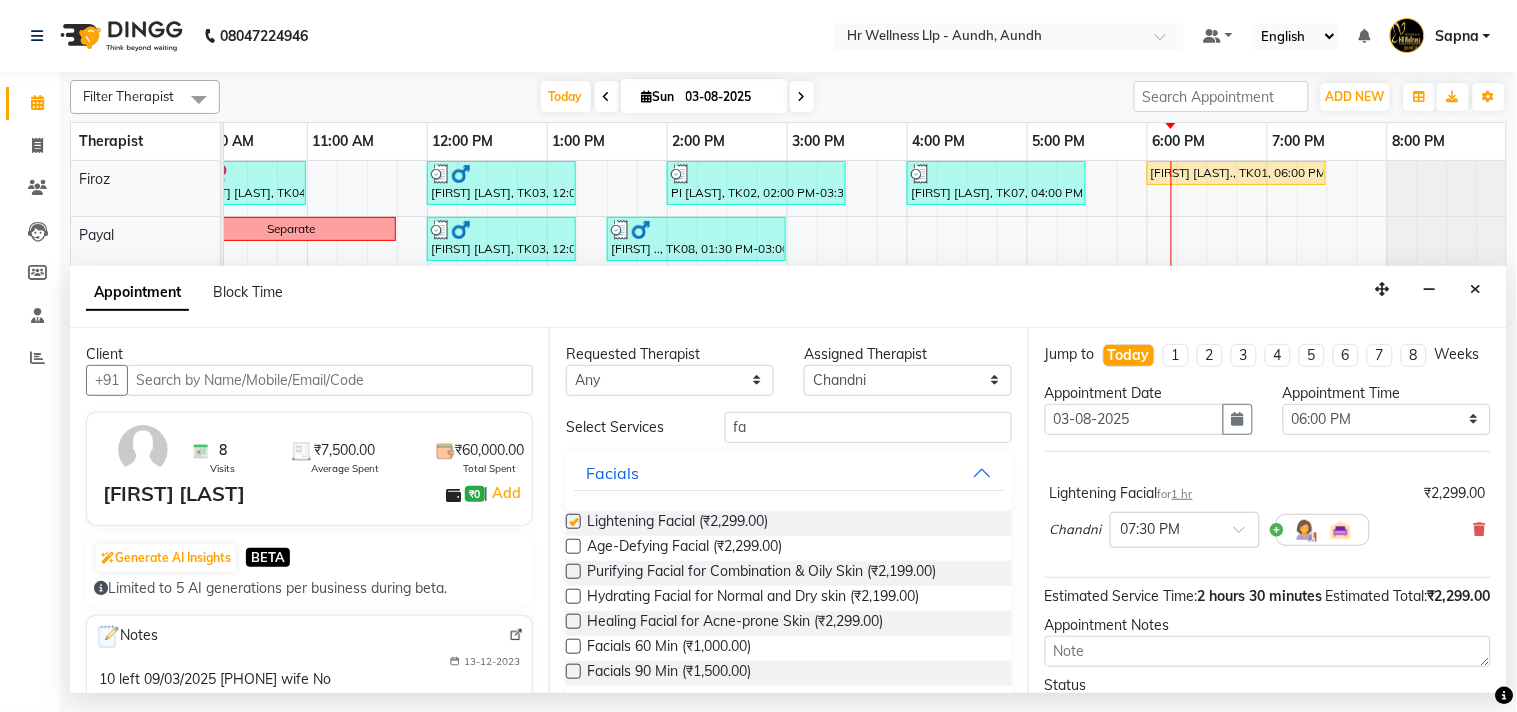 checkbox on "false" 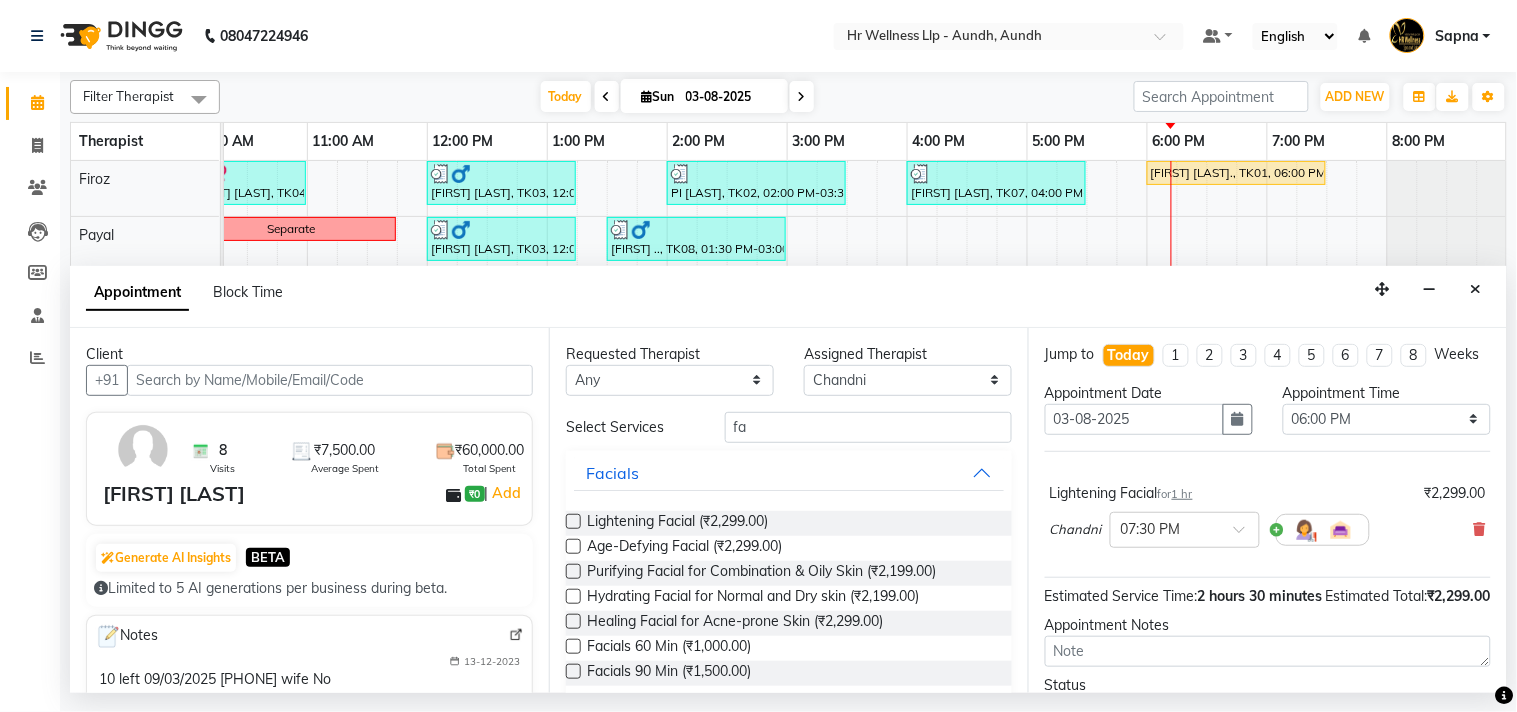 scroll, scrollTop: 111, scrollLeft: 0, axis: vertical 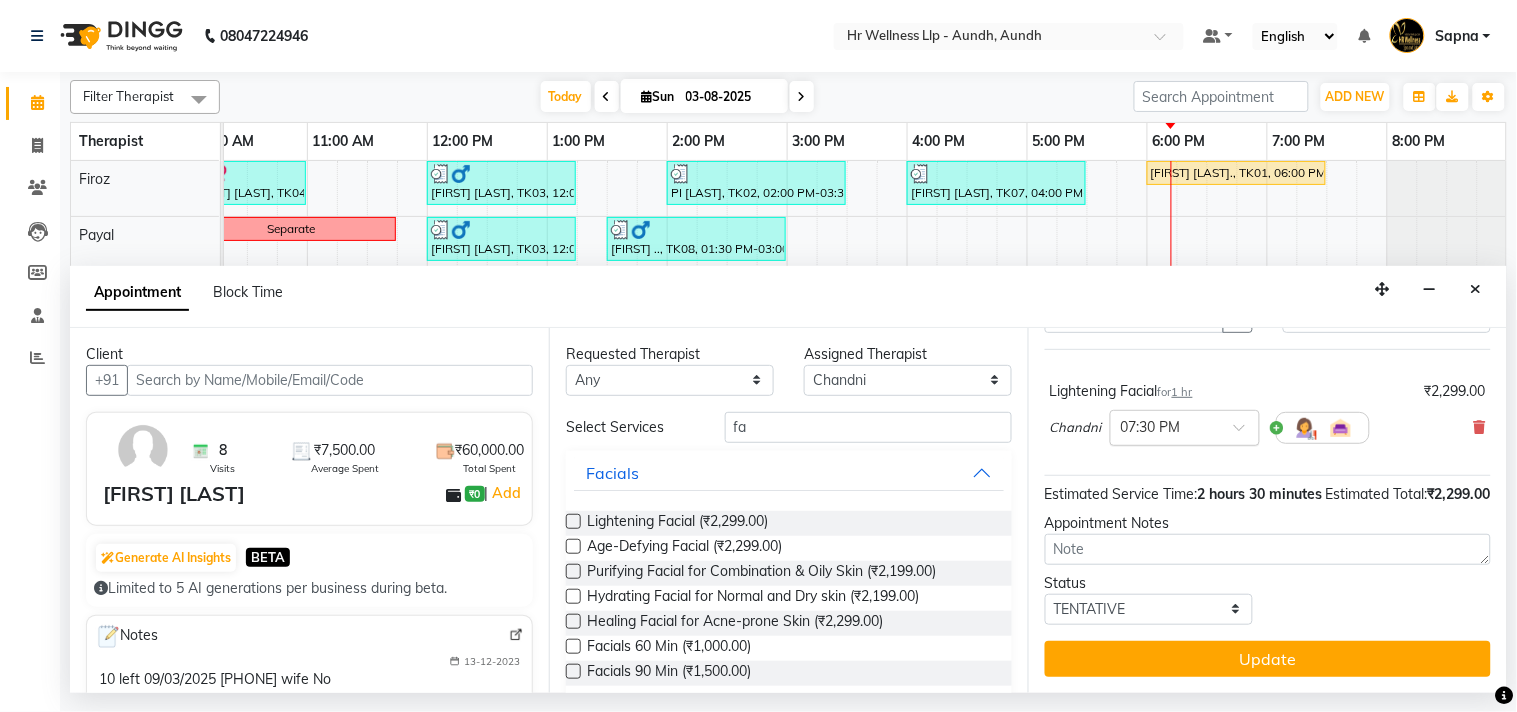 click at bounding box center [1246, 433] 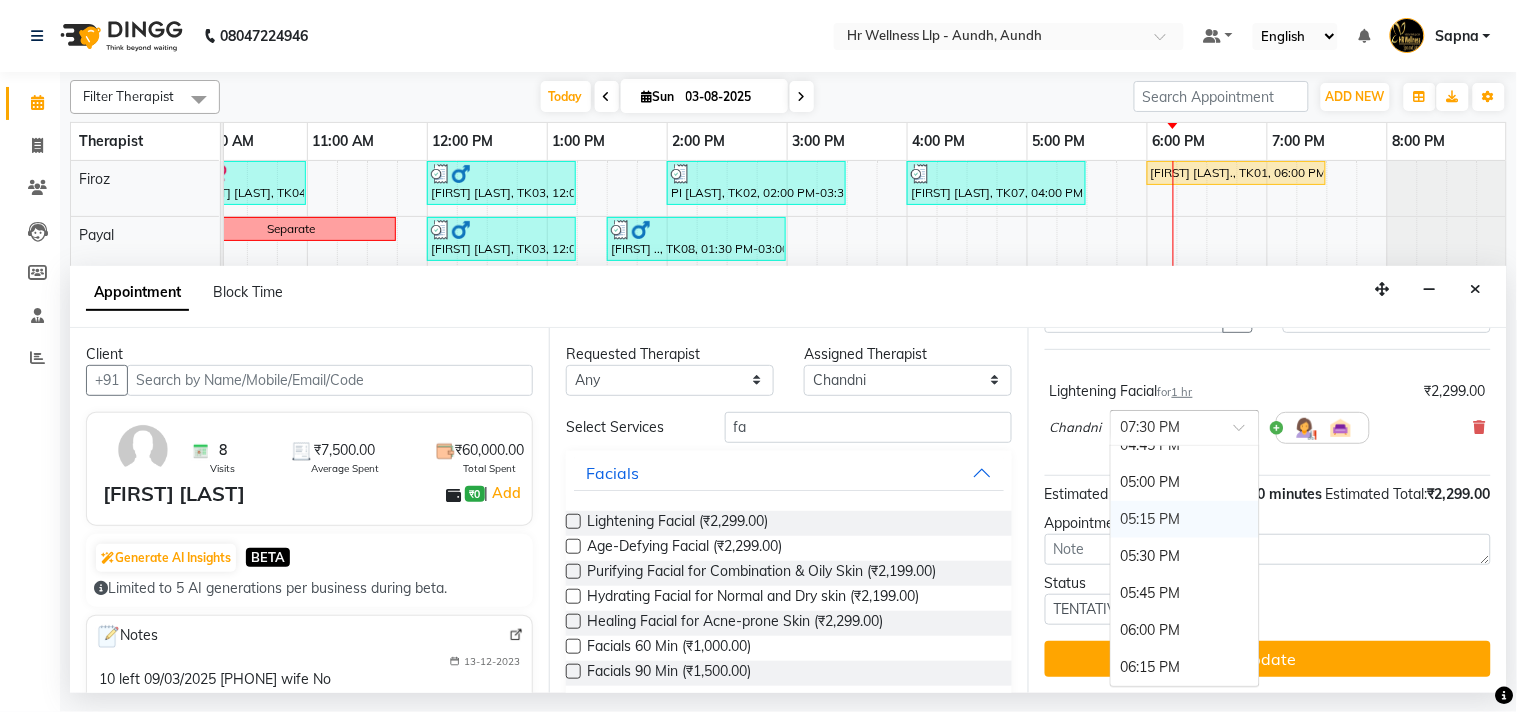 scroll, scrollTop: 1232, scrollLeft: 0, axis: vertical 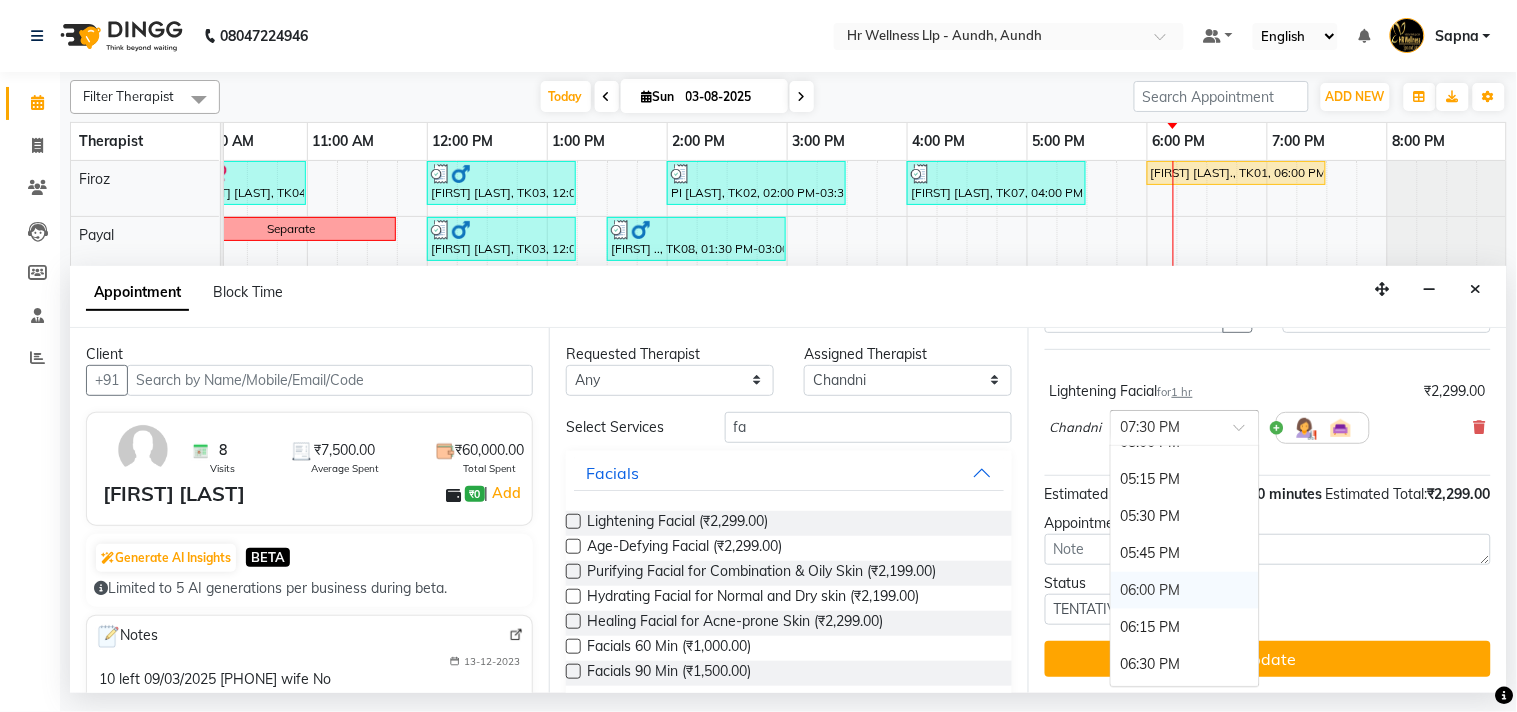 click on "06:00 PM" at bounding box center [1185, 590] 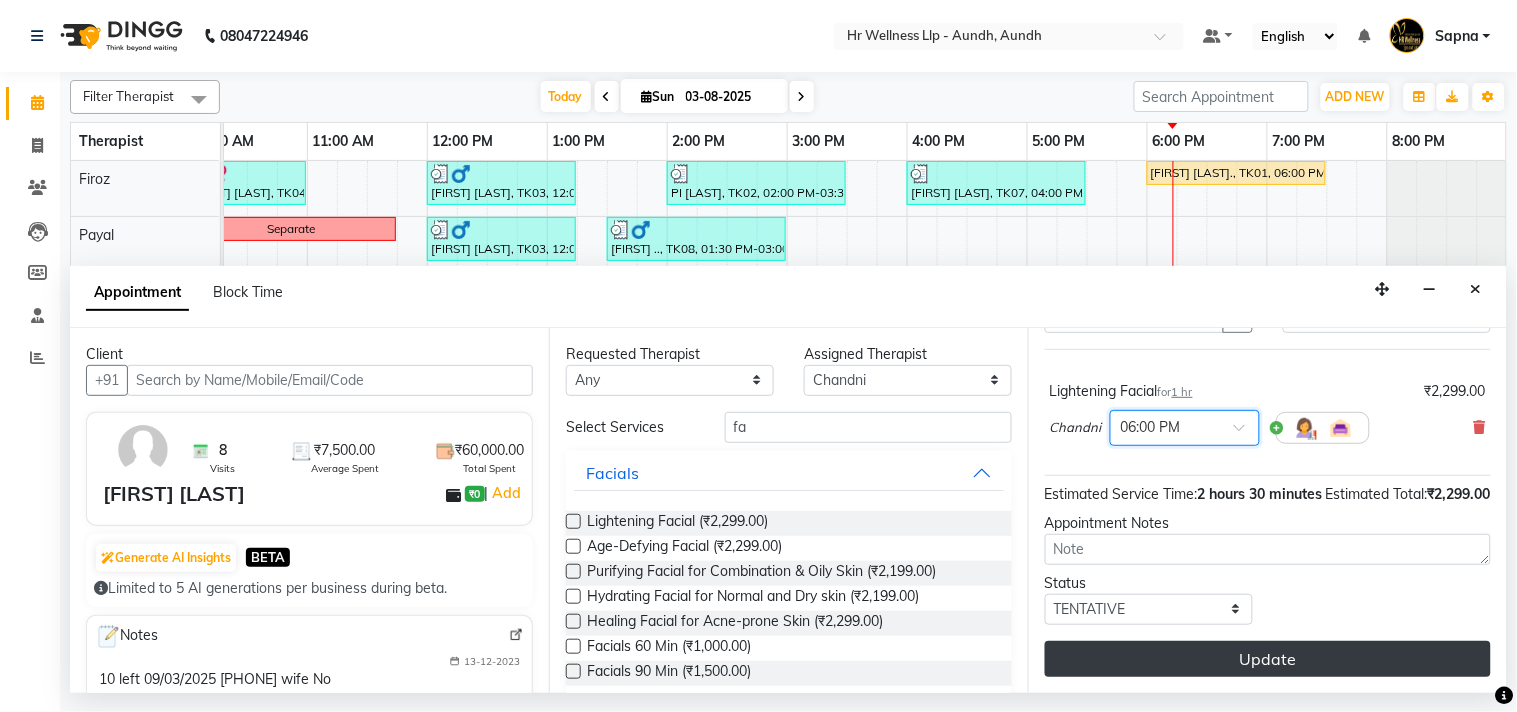 click on "Update" at bounding box center [1268, 659] 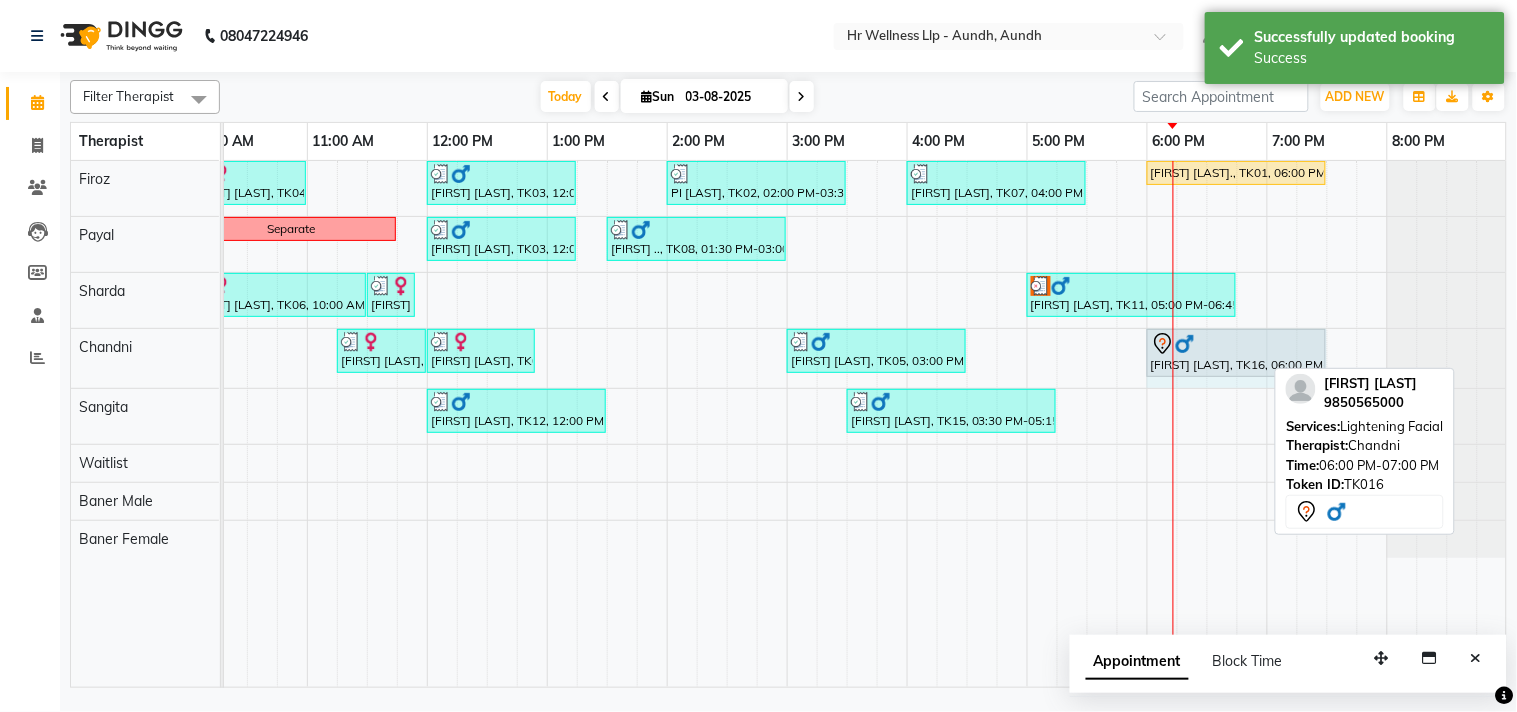 drag, startPoint x: 1260, startPoint y: 352, endPoint x: 1298, endPoint y: 366, distance: 40.496914 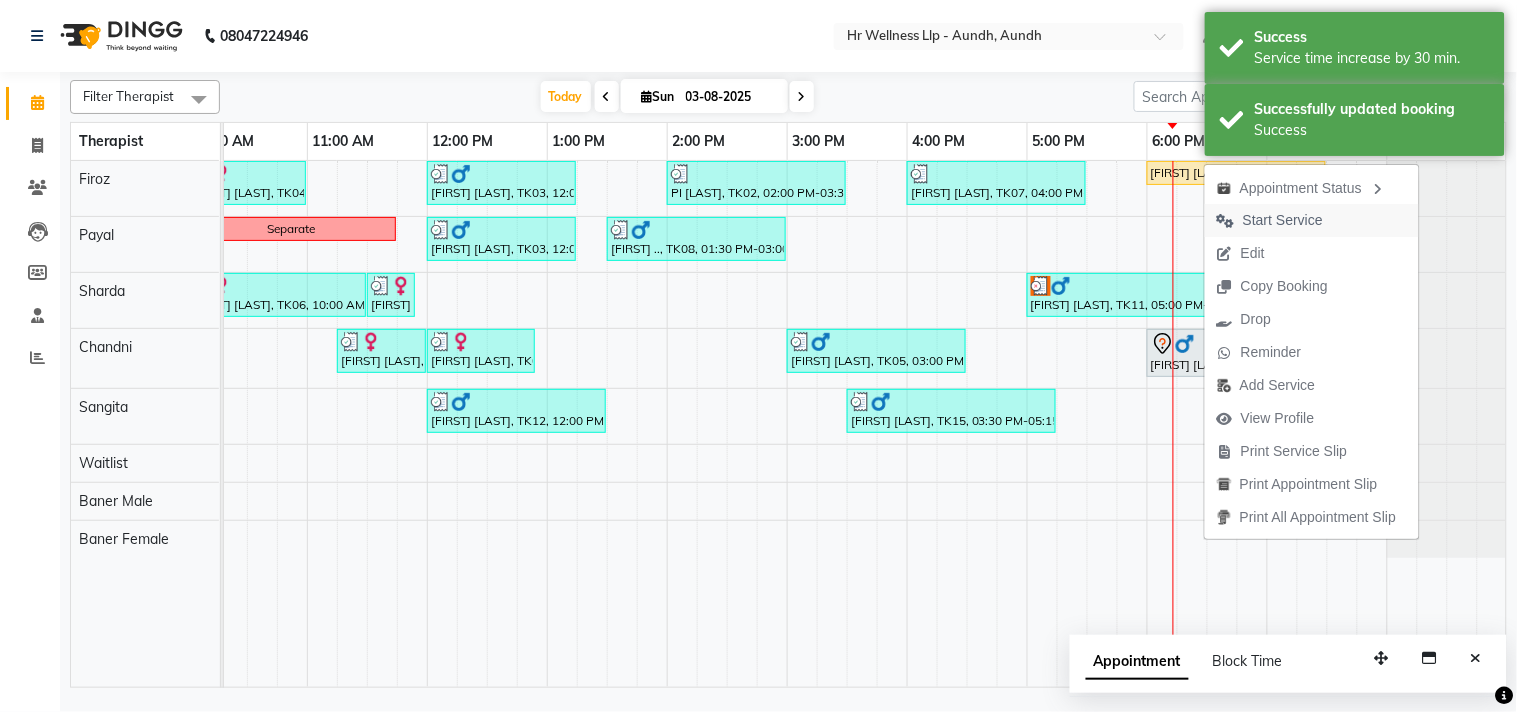 click on "Start Service" at bounding box center (1283, 220) 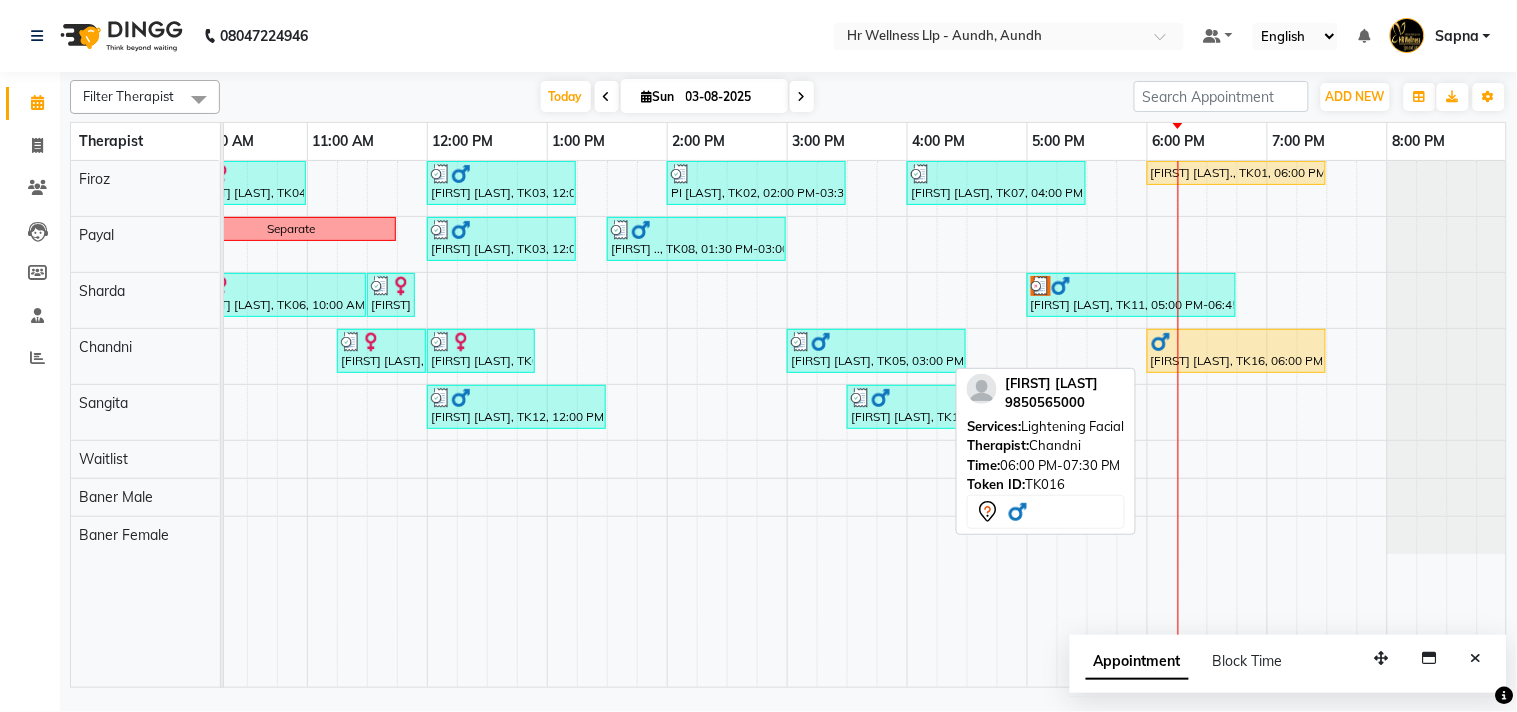click at bounding box center [1236, 342] 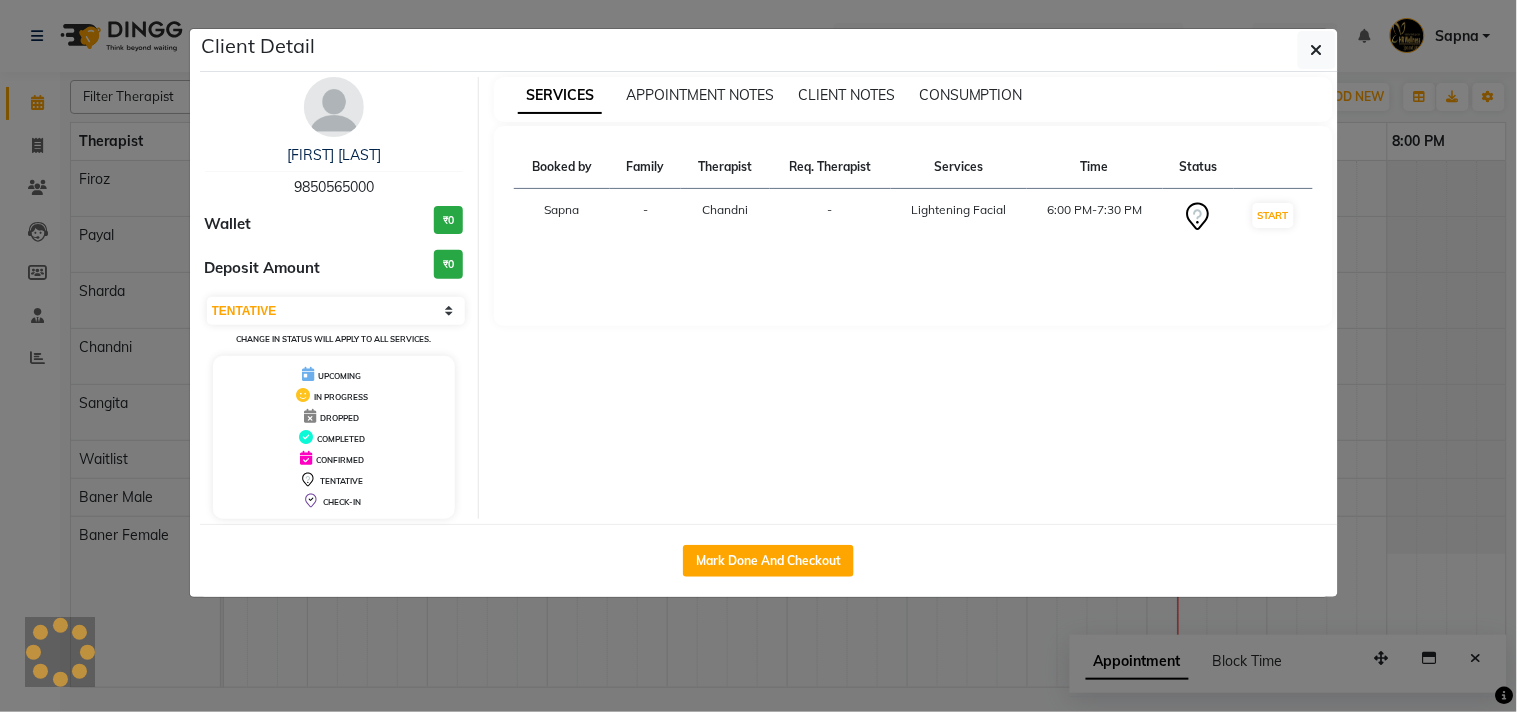 select on "1" 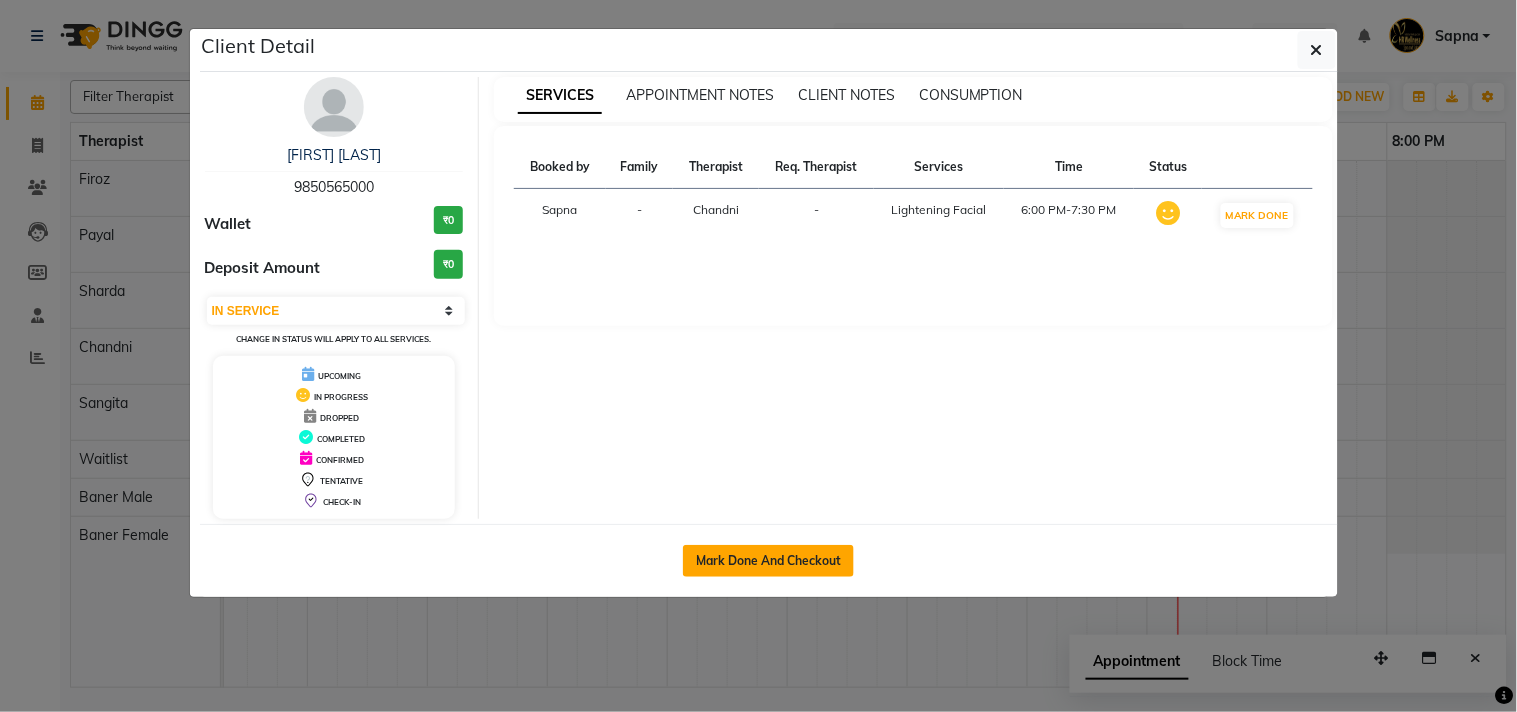 click on "Mark Done And Checkout" 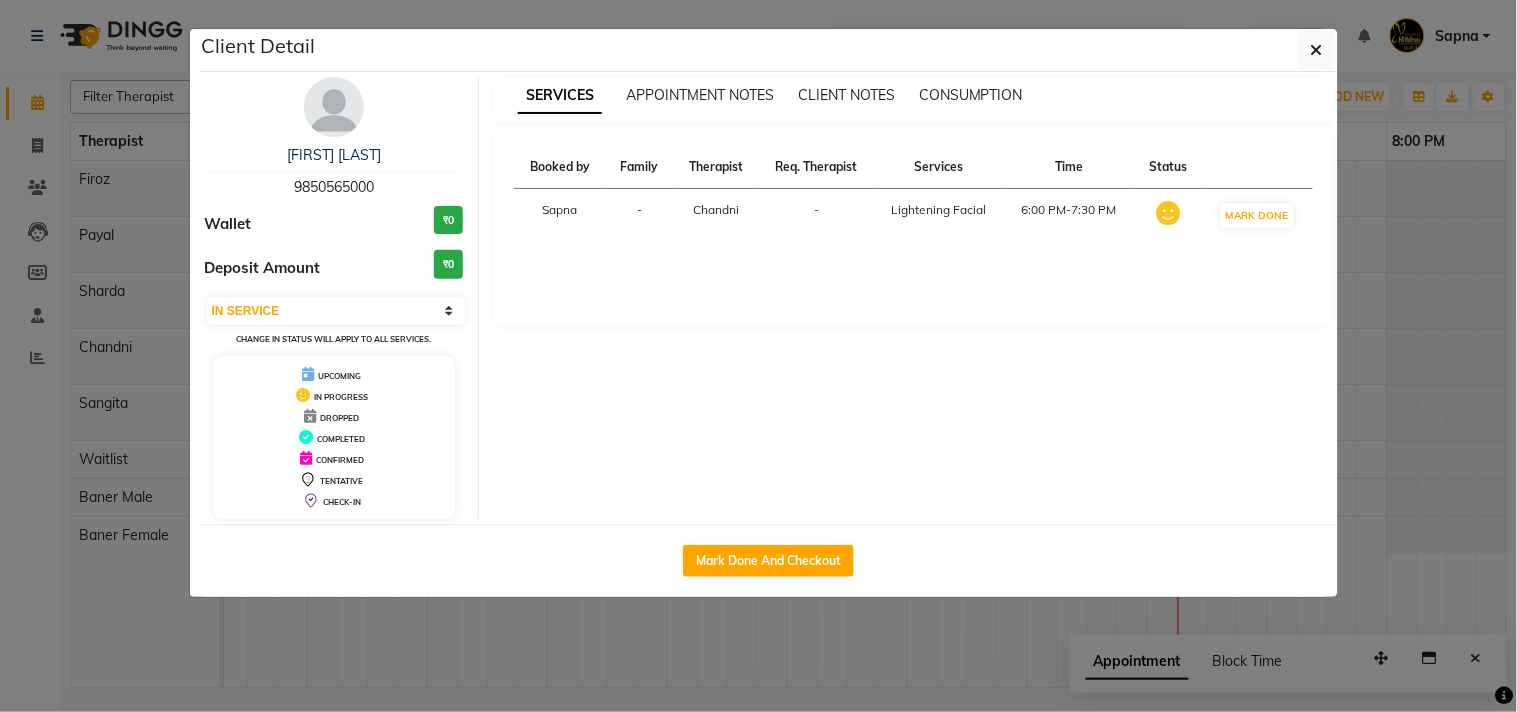 select on "service" 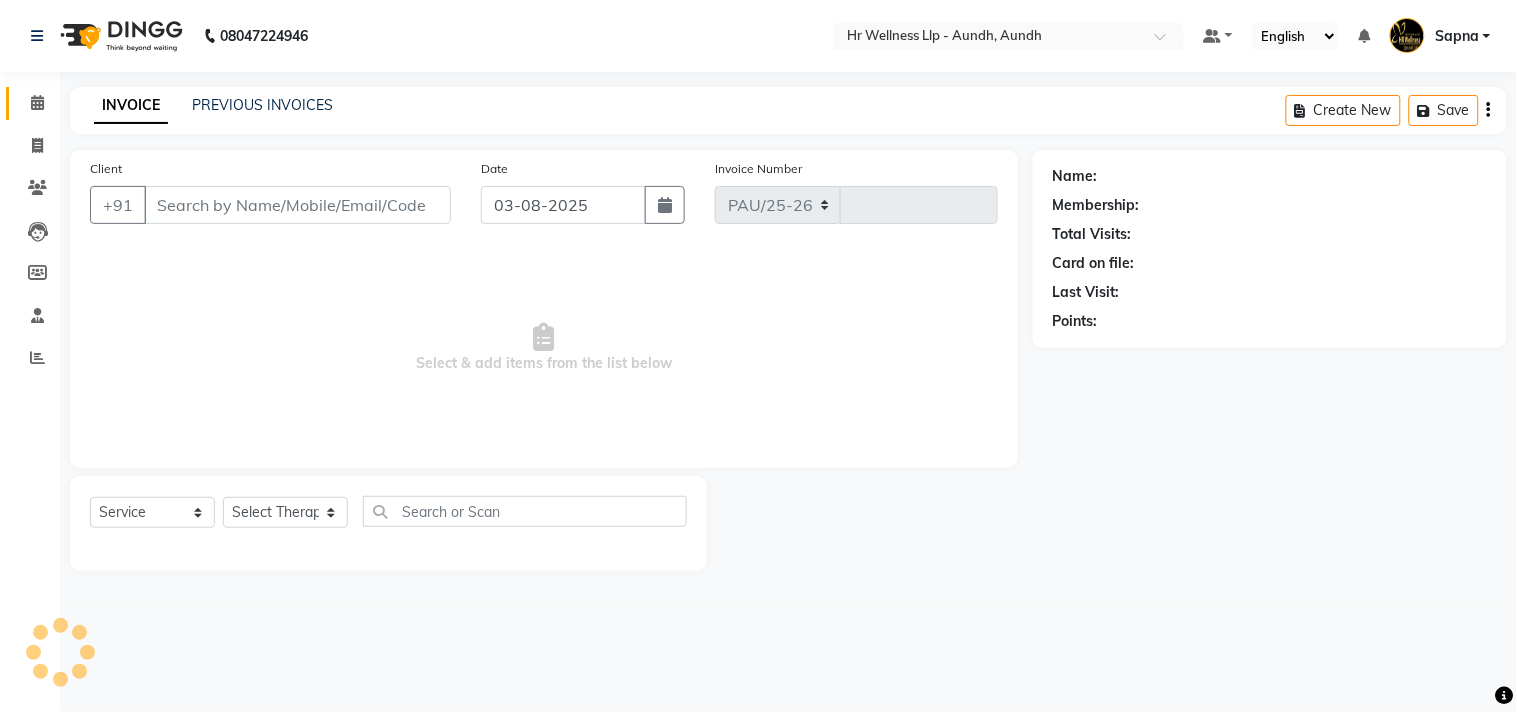 select on "4288" 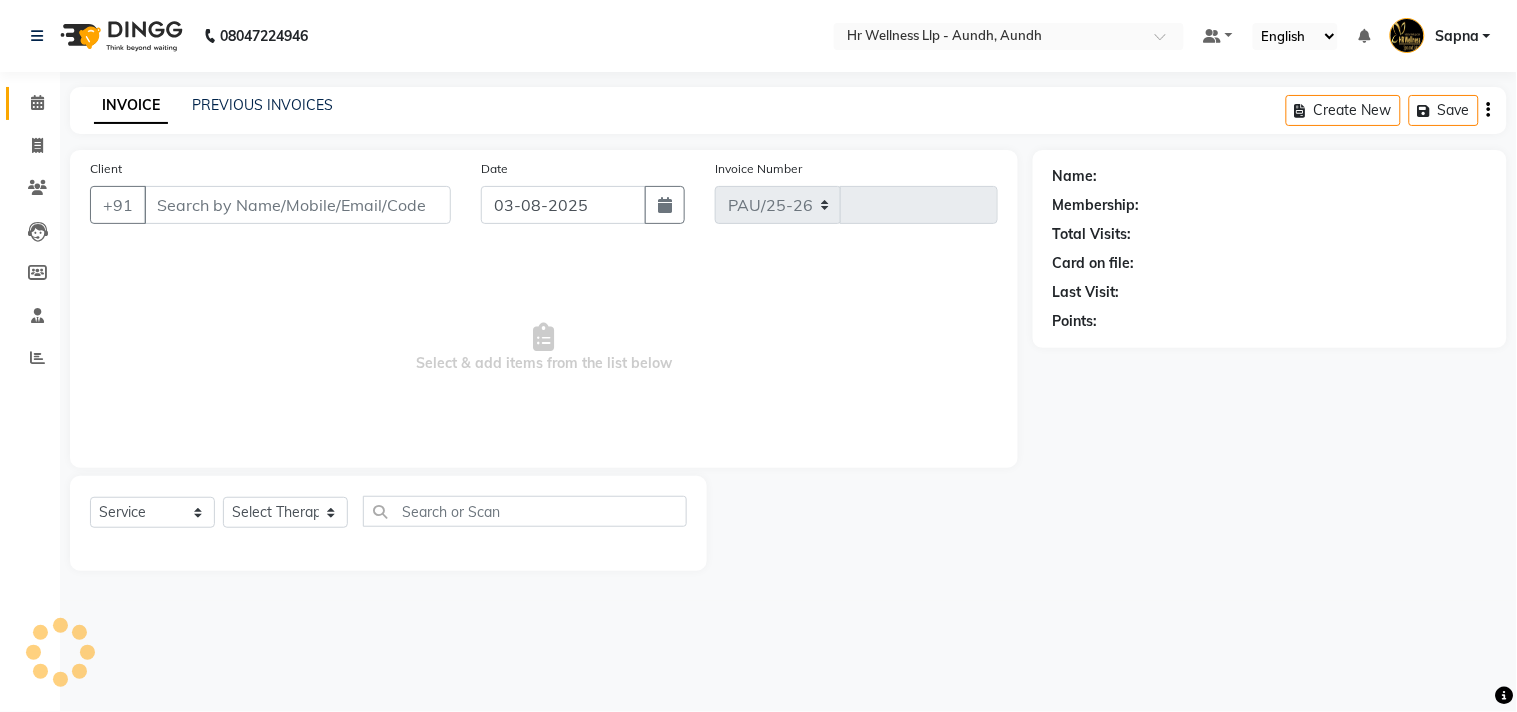 type on "0980" 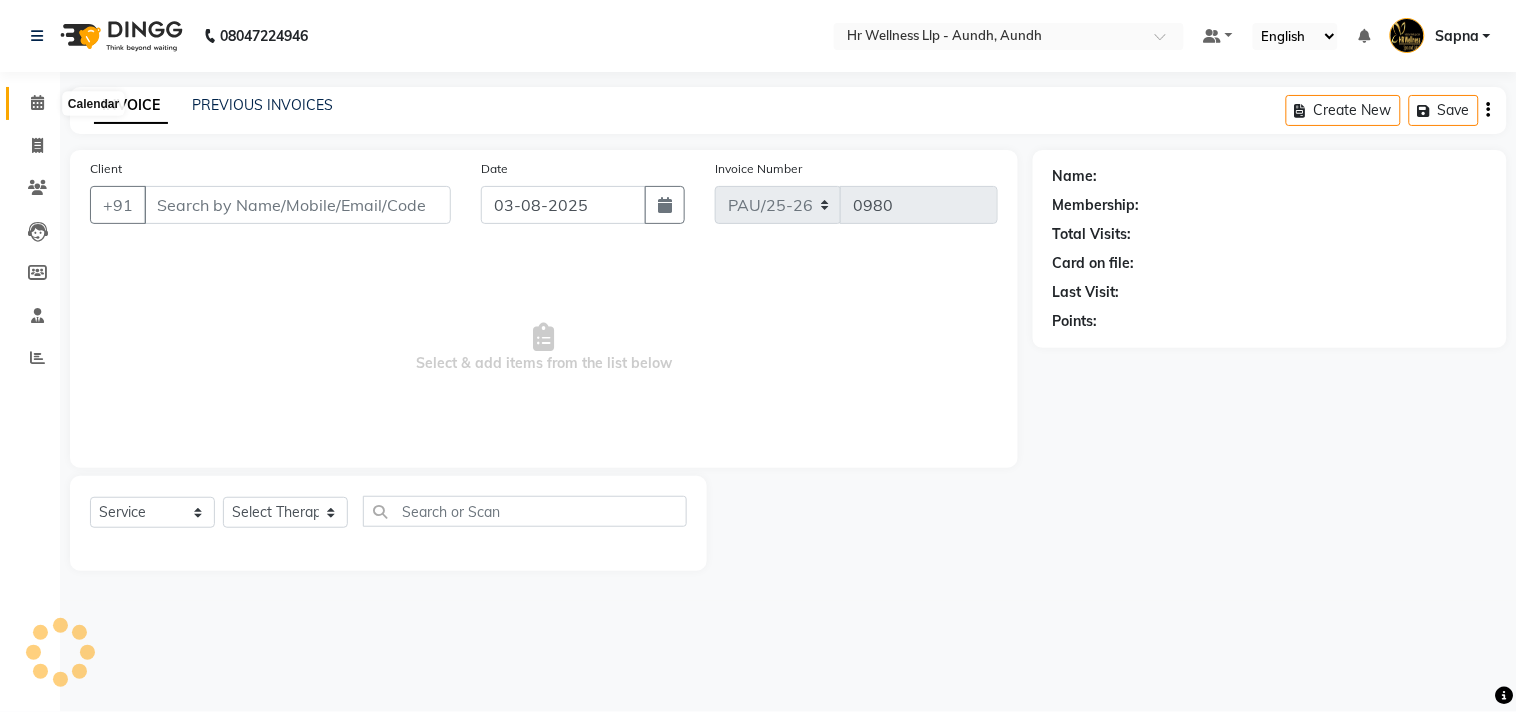 click 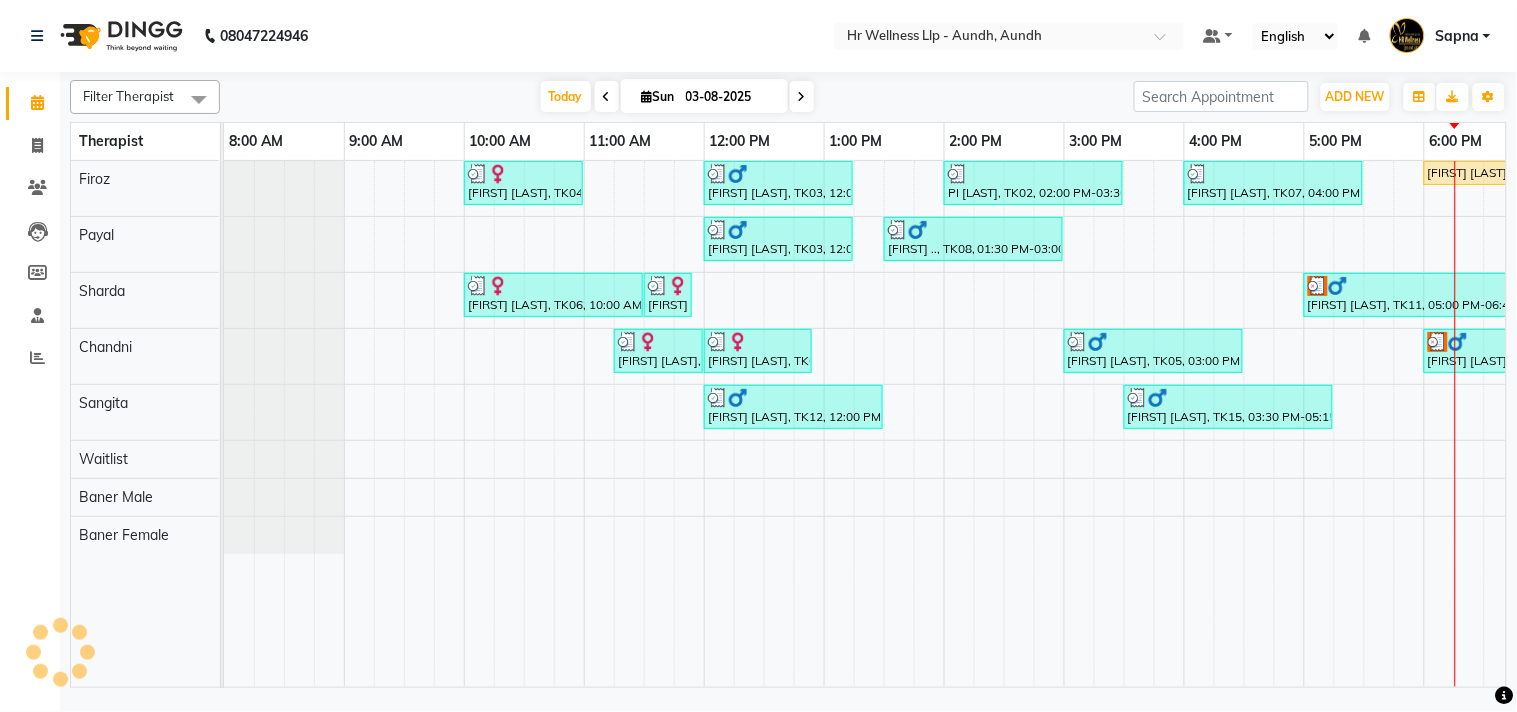 scroll, scrollTop: 0, scrollLeft: 0, axis: both 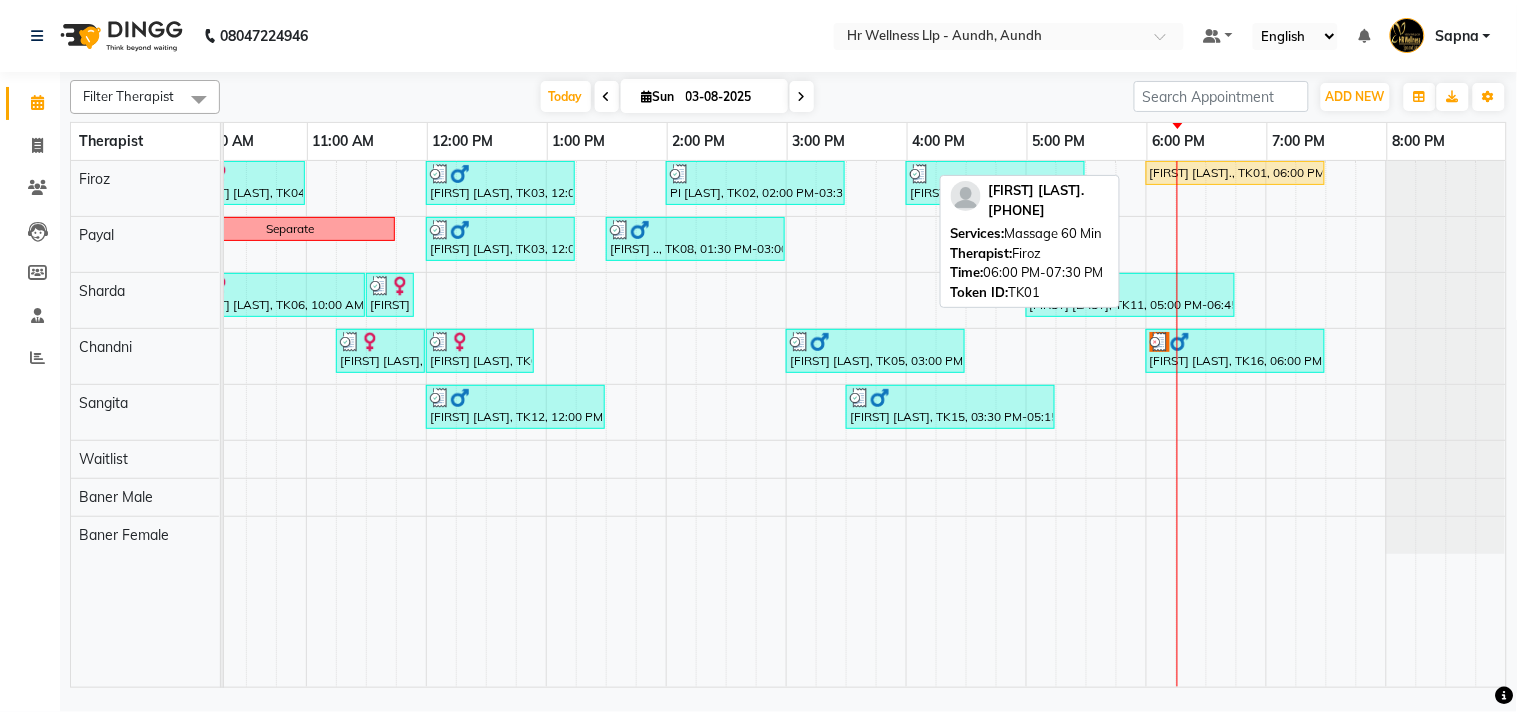 click on "[FIRST] [LAST]., TK01, 06:00 PM-07:30 PM, Massage 60 Min" at bounding box center [1235, 173] 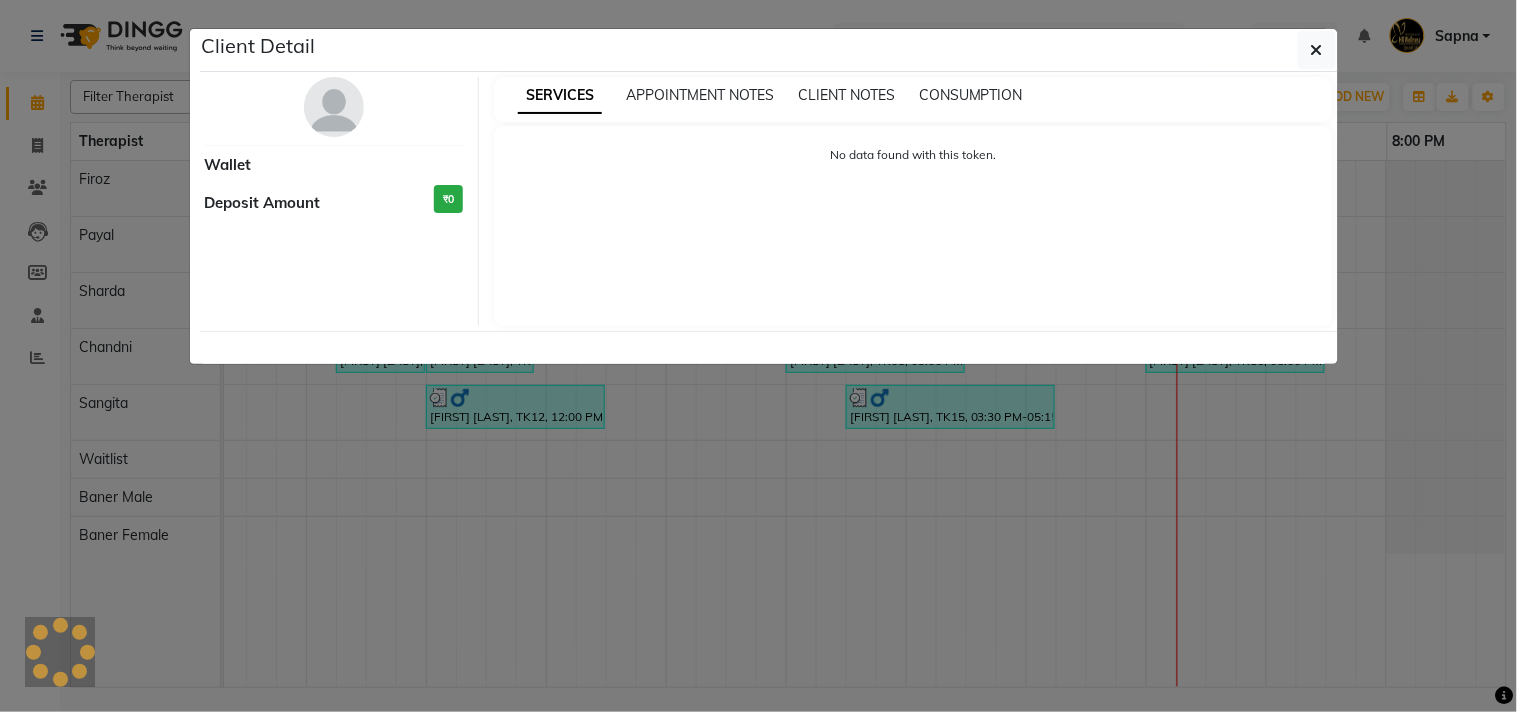 select on "1" 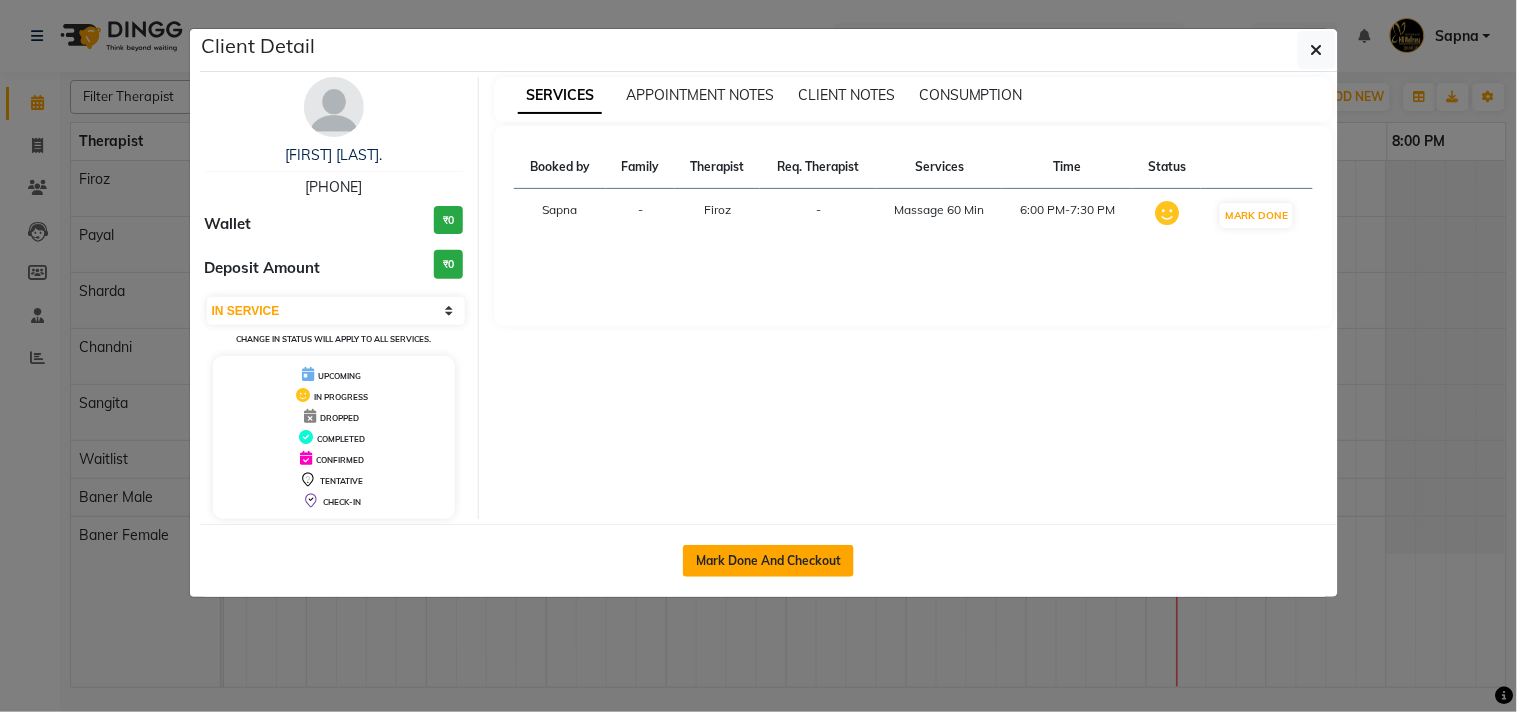 click on "Mark Done And Checkout" 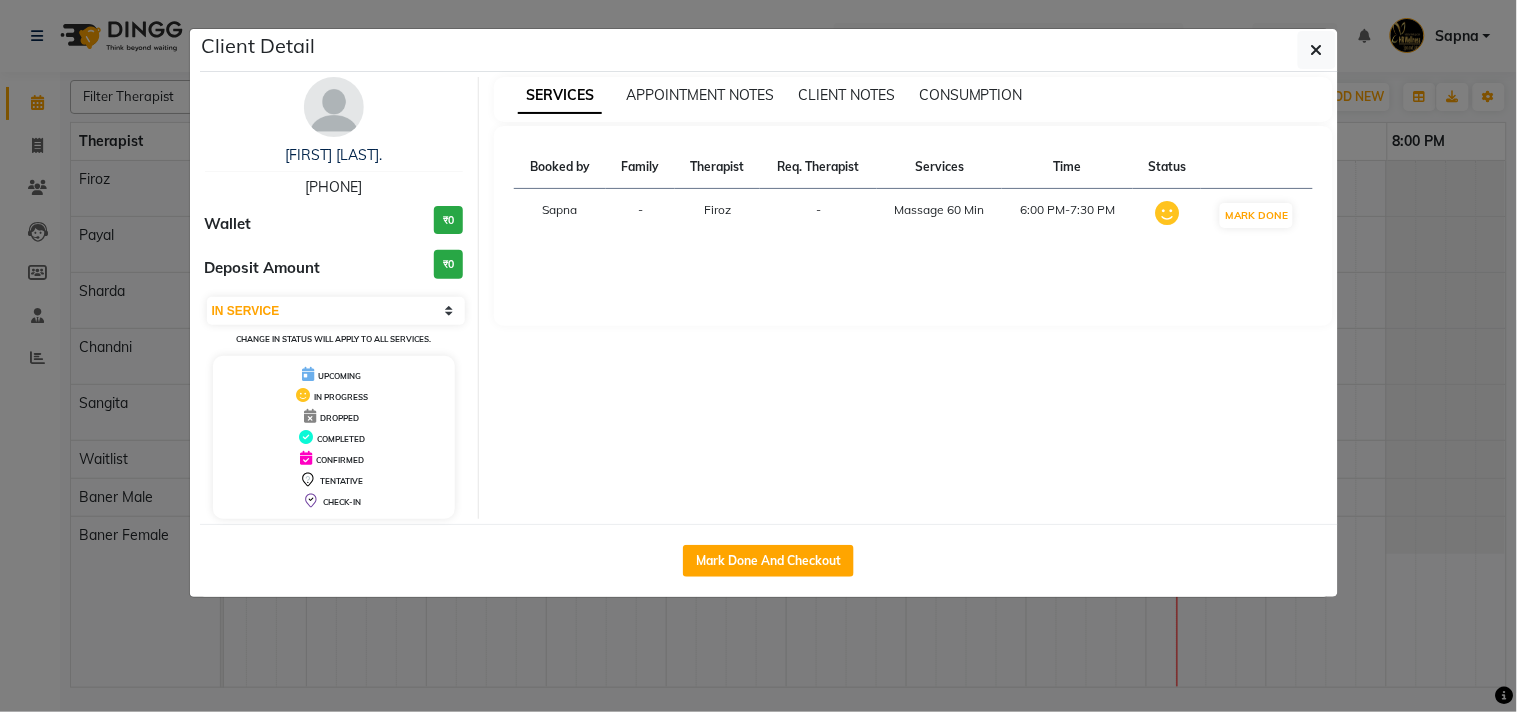select on "service" 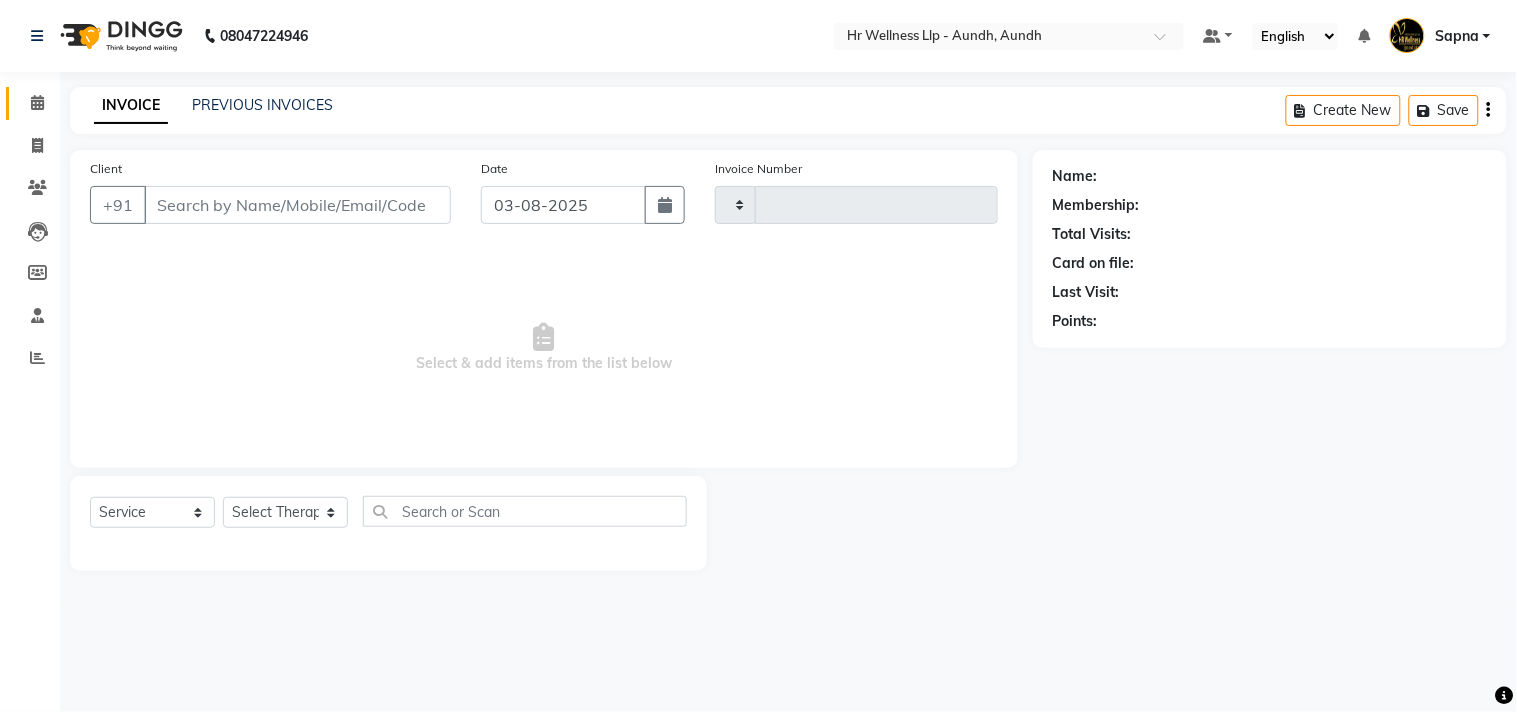 type on "0980" 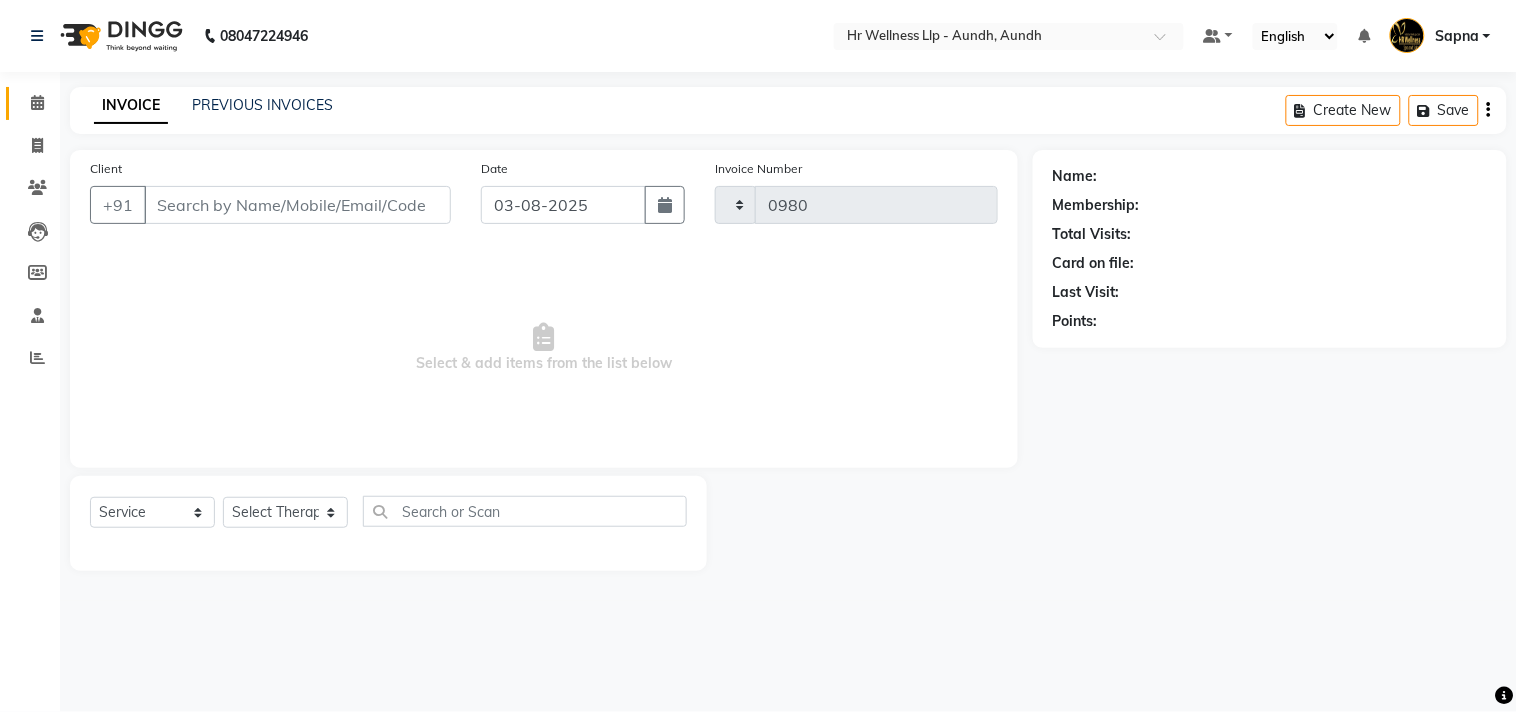select on "4288" 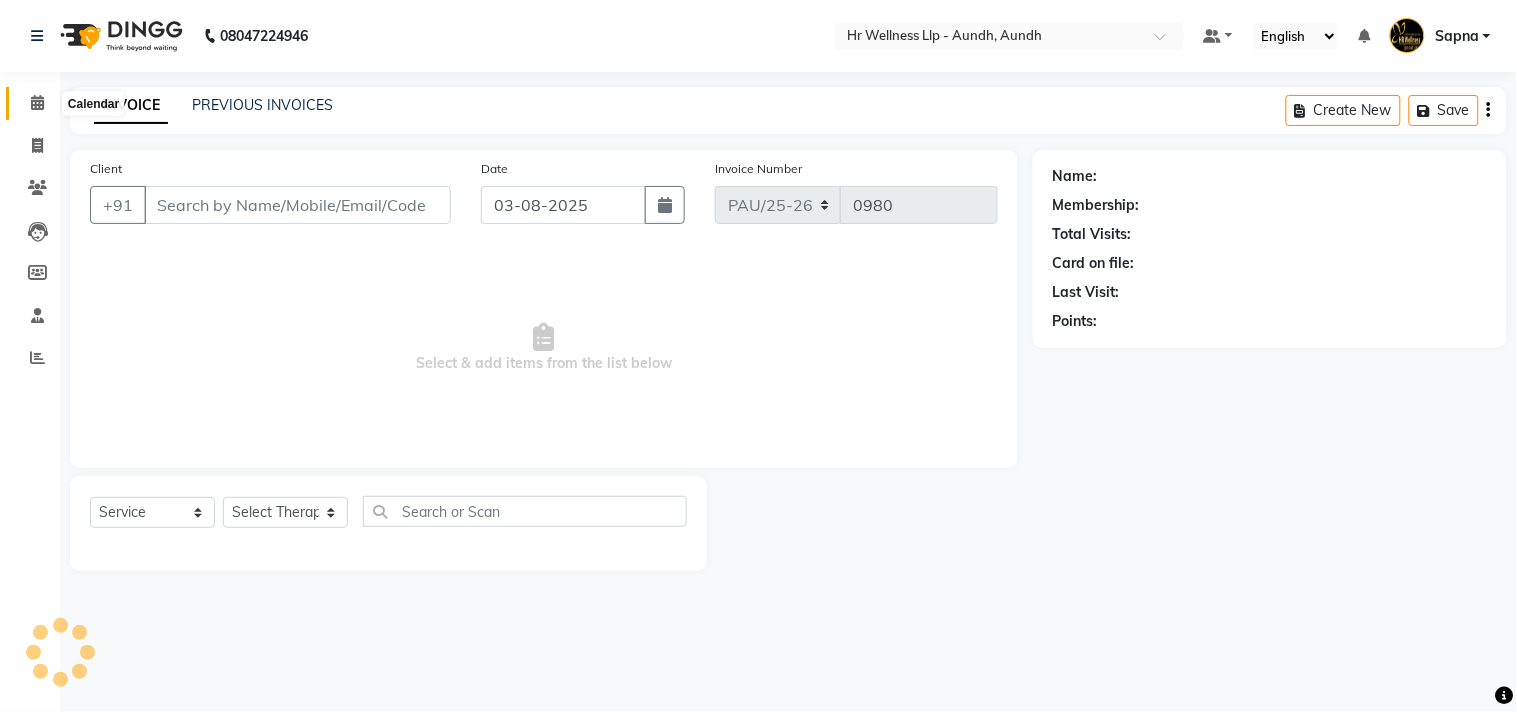 type on "[PHONE]" 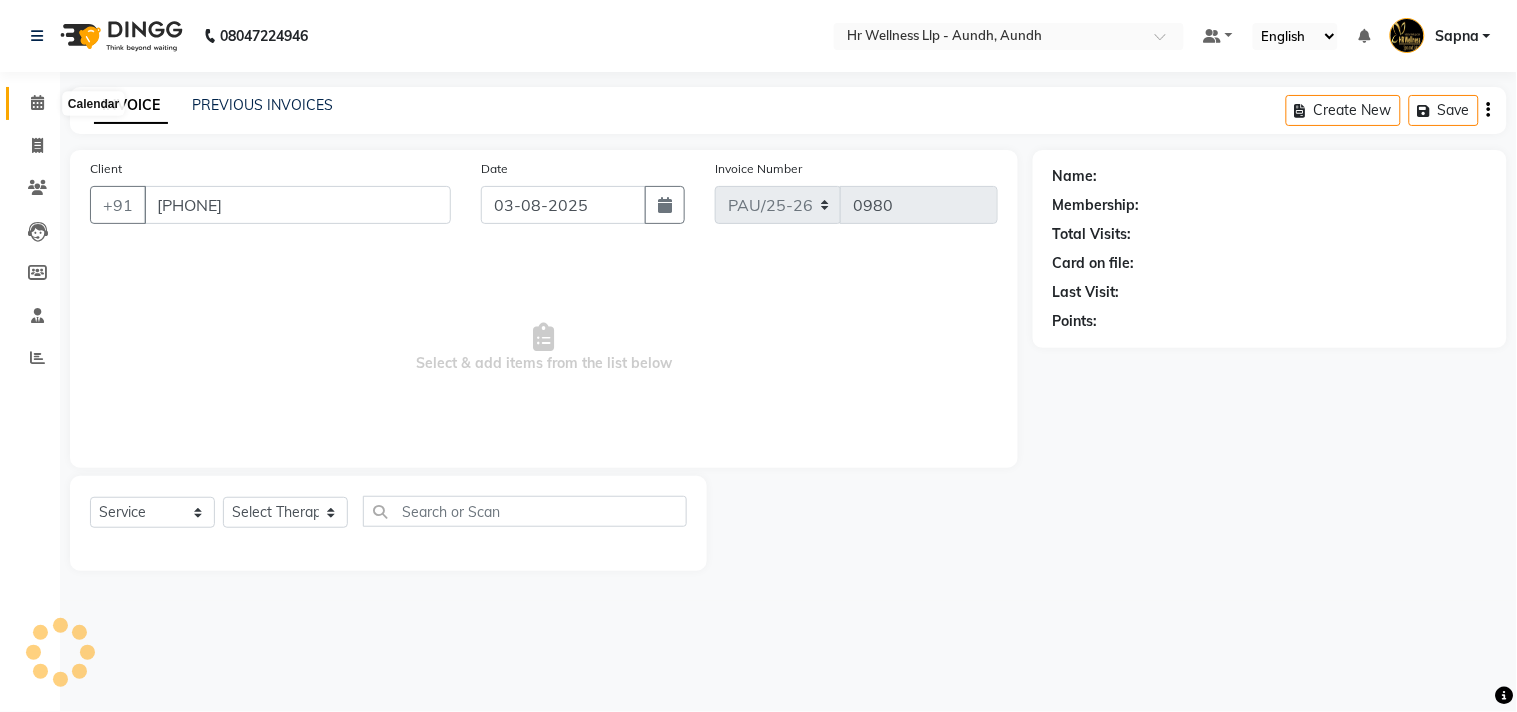 select on "77660" 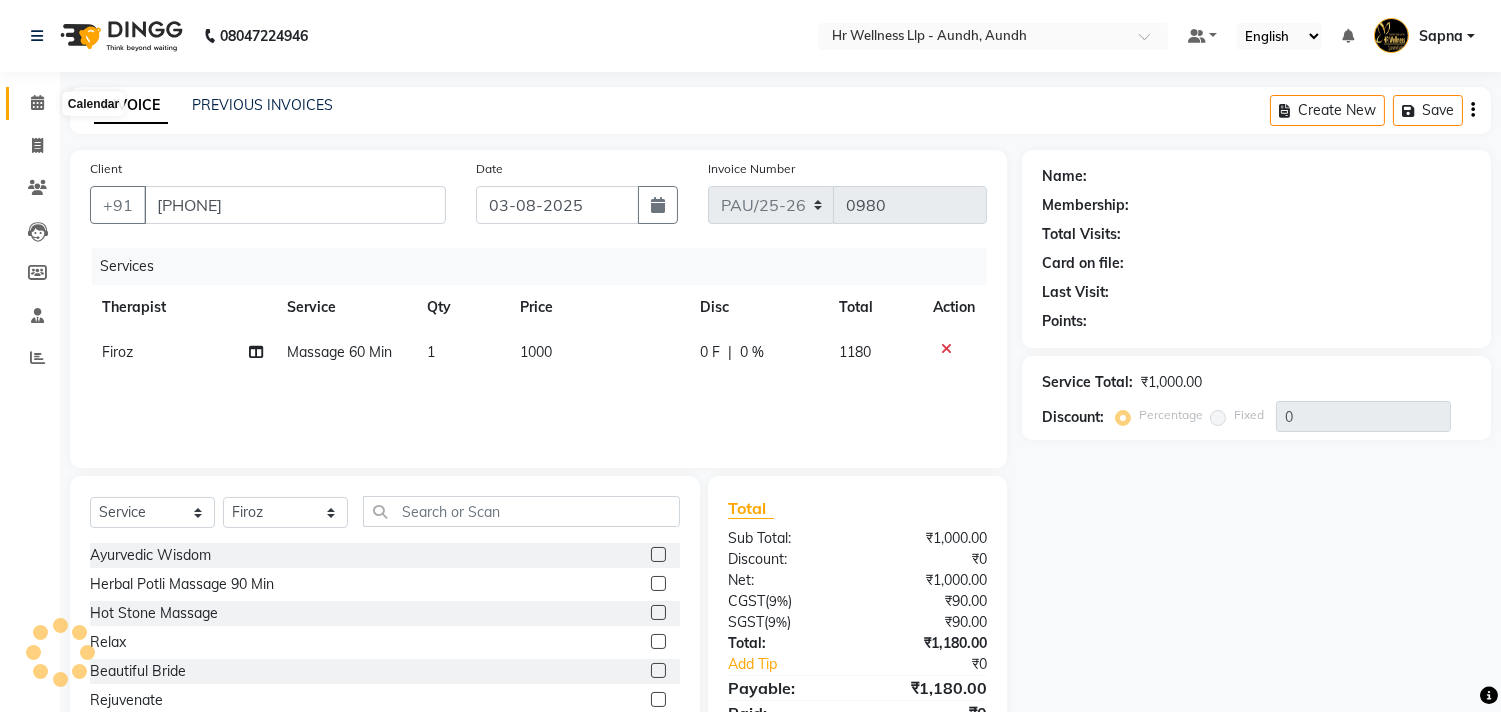 click 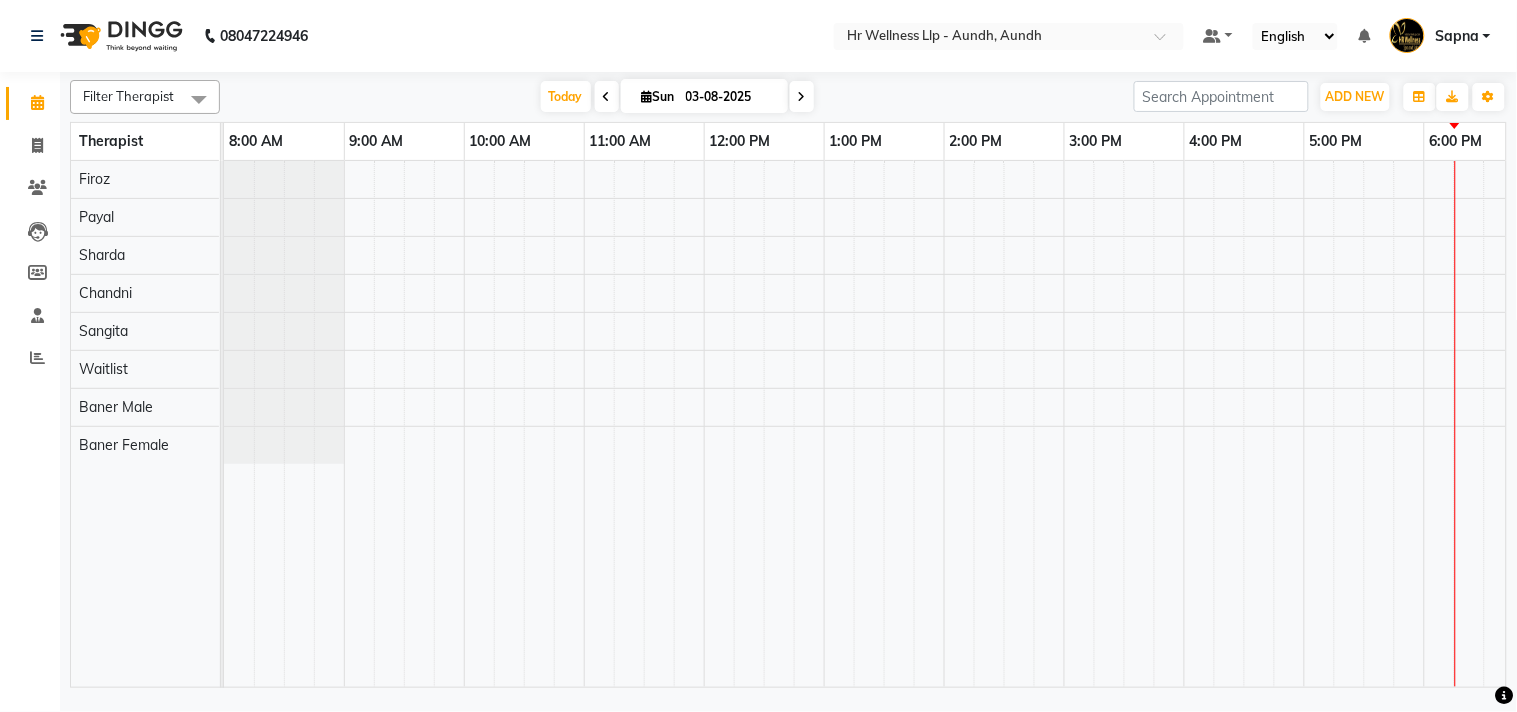 scroll, scrollTop: 0, scrollLeft: 0, axis: both 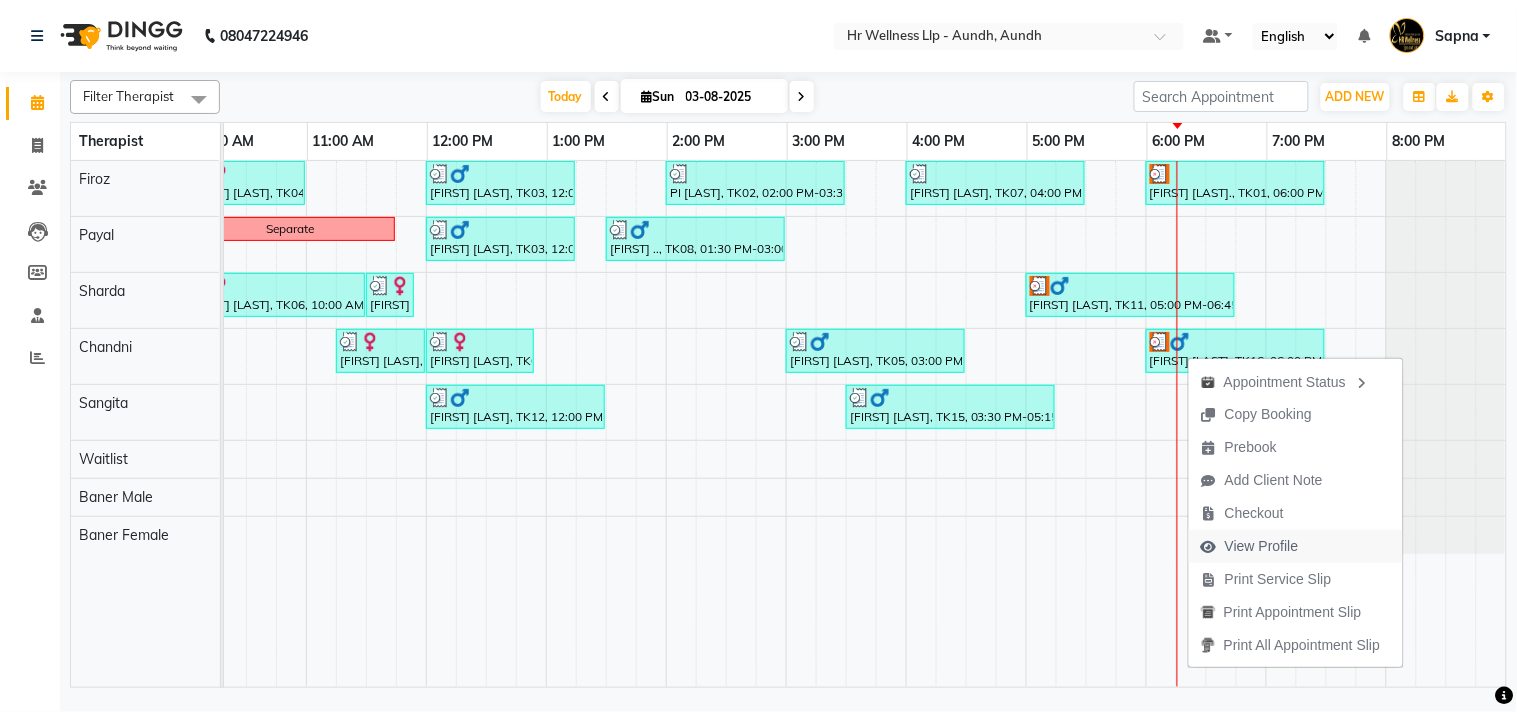 click on "View Profile" at bounding box center (1262, 546) 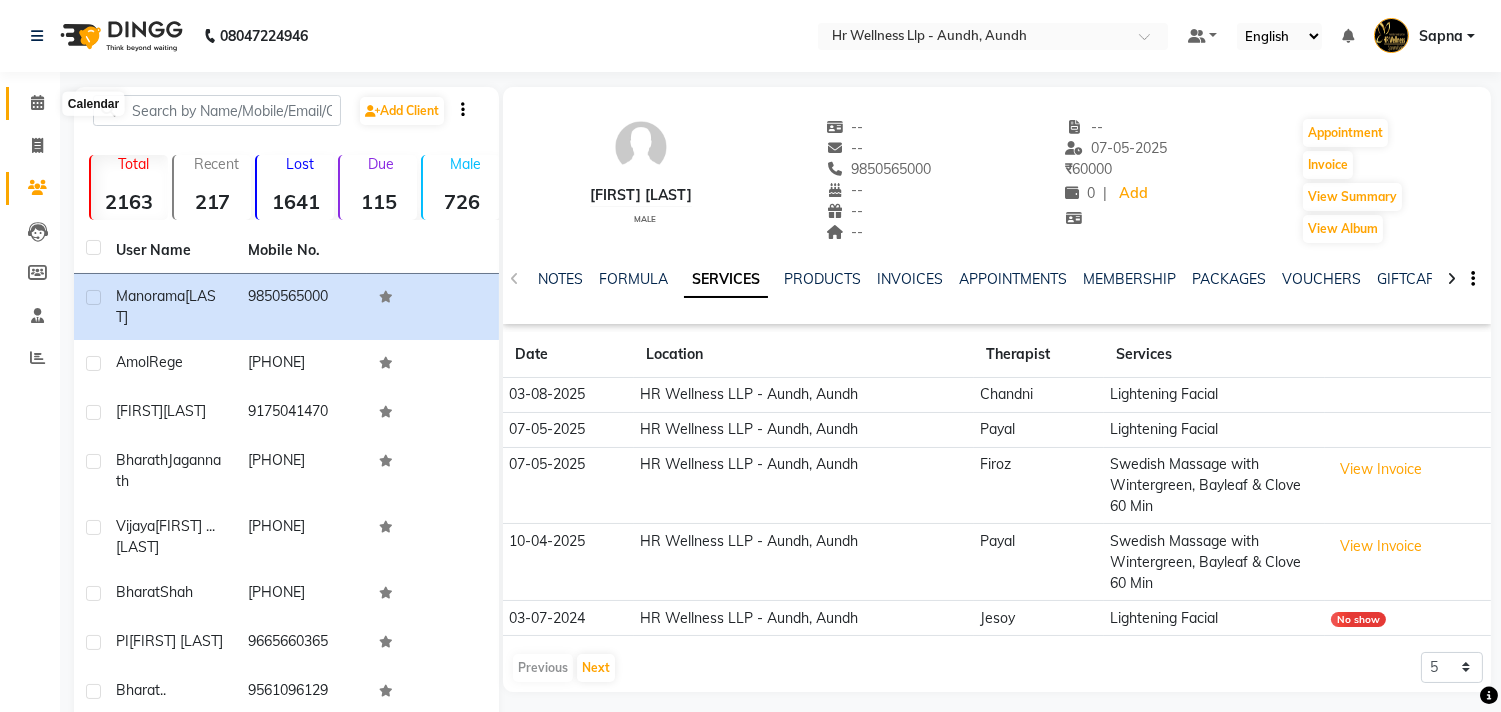click 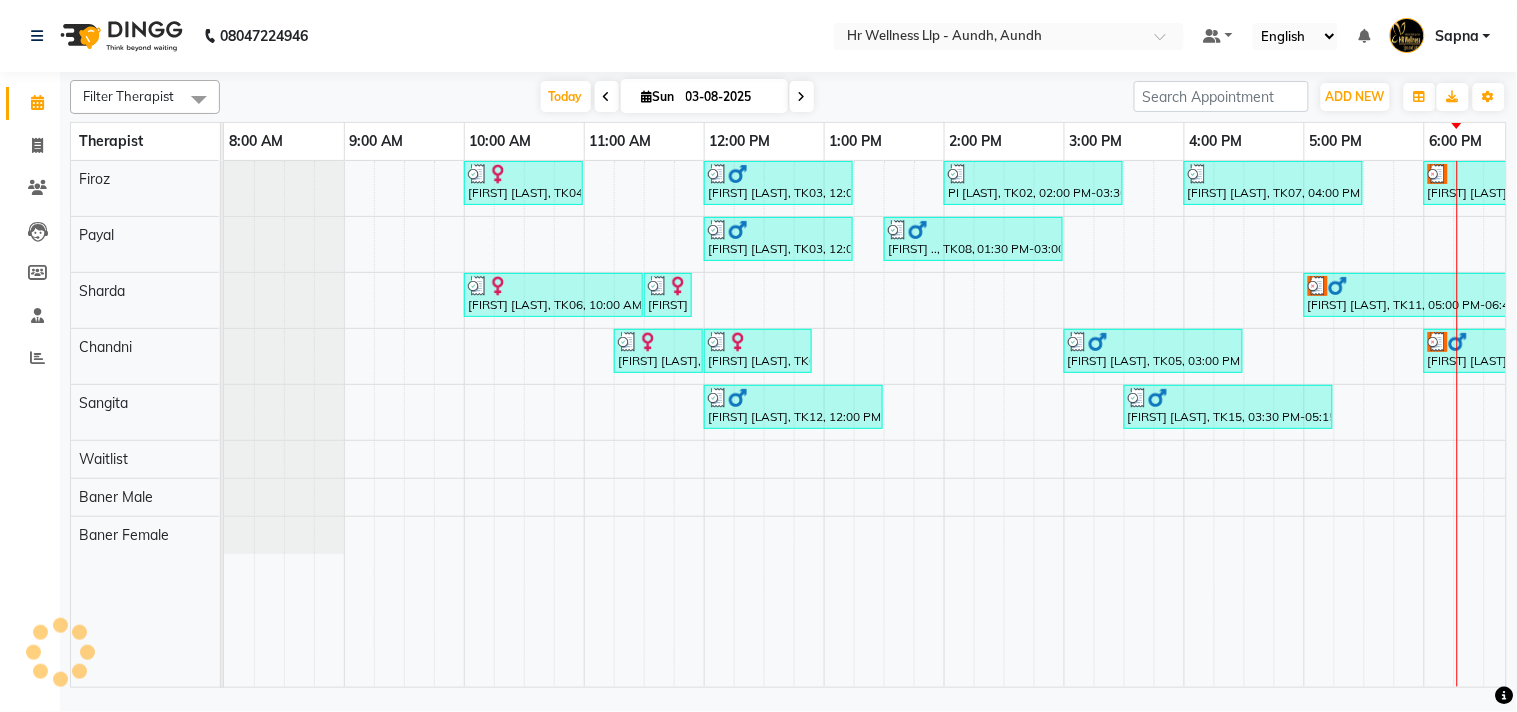 scroll, scrollTop: 0, scrollLeft: 277, axis: horizontal 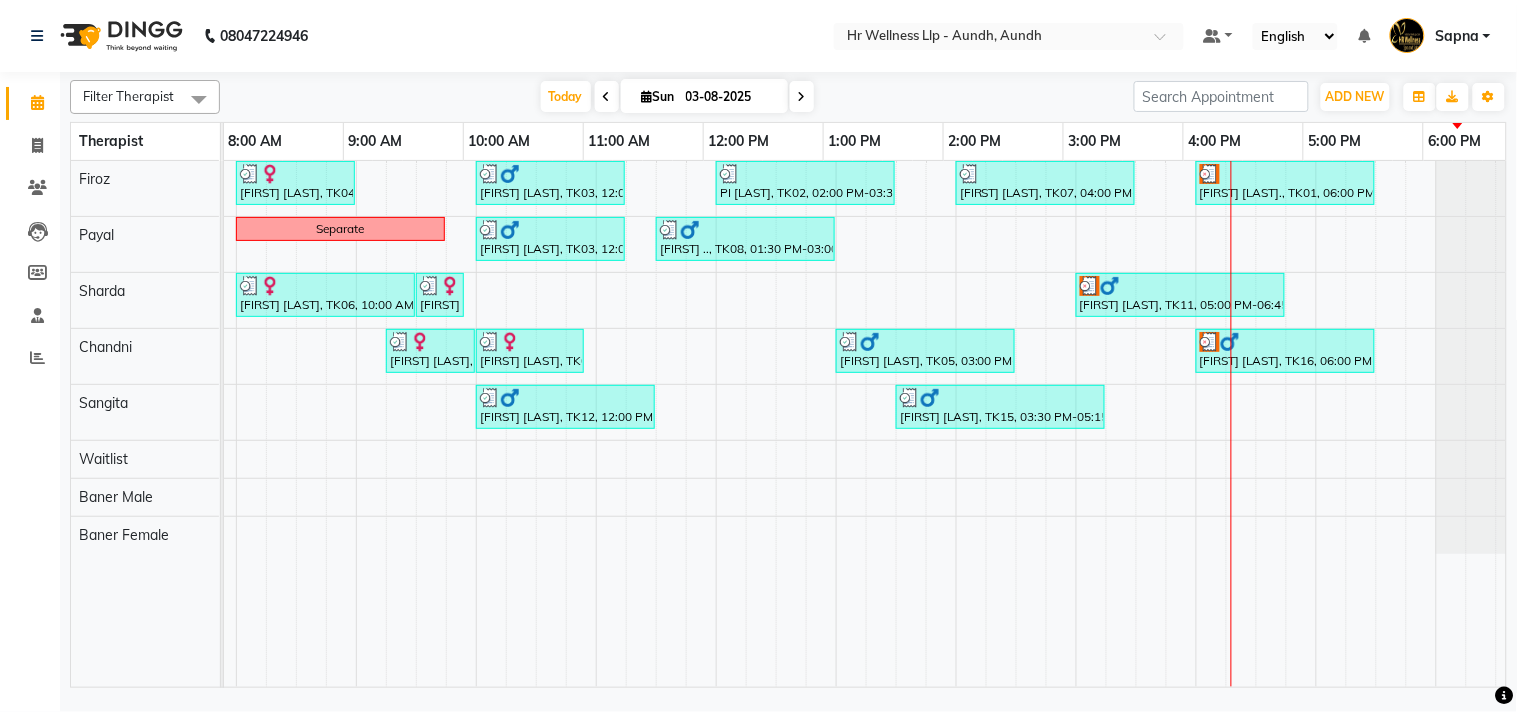 click at bounding box center (802, 97) 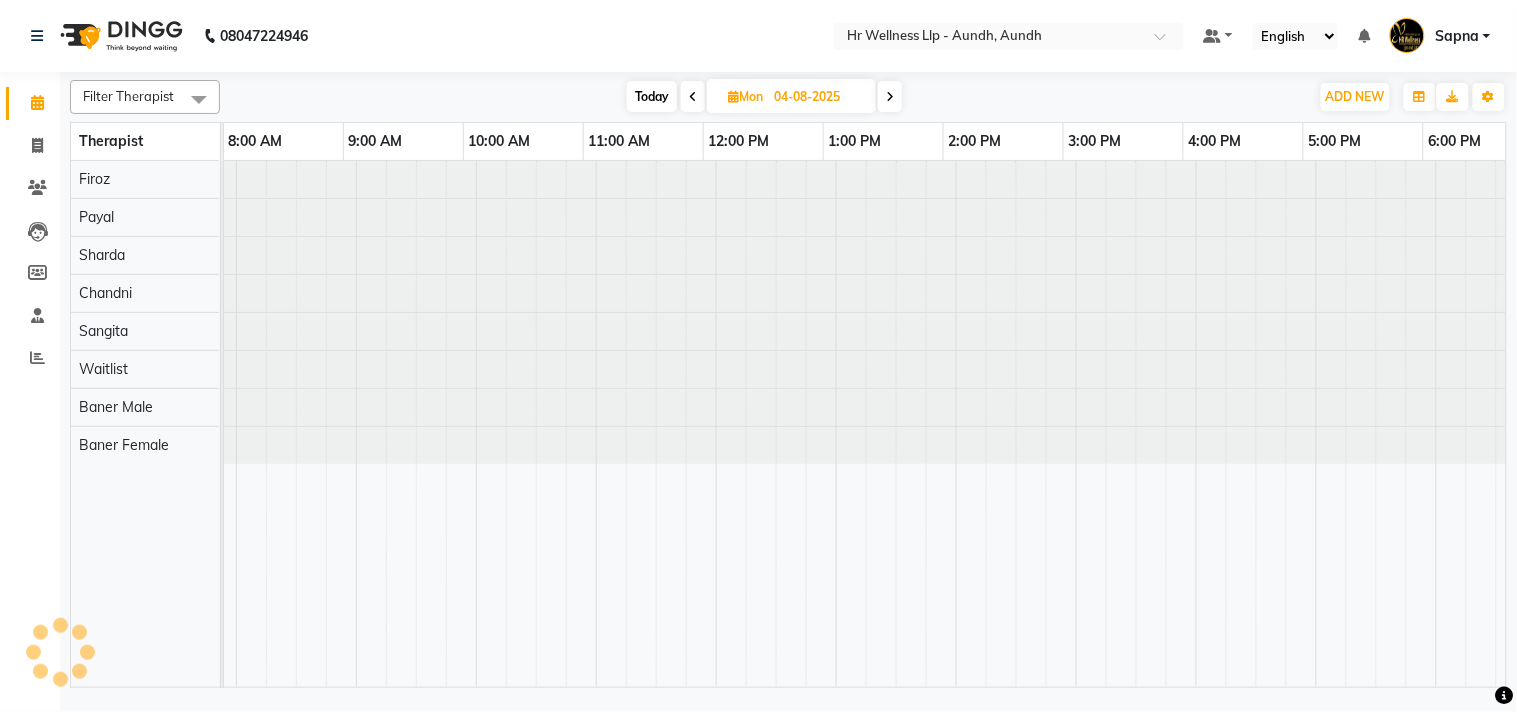 scroll, scrollTop: 0, scrollLeft: 0, axis: both 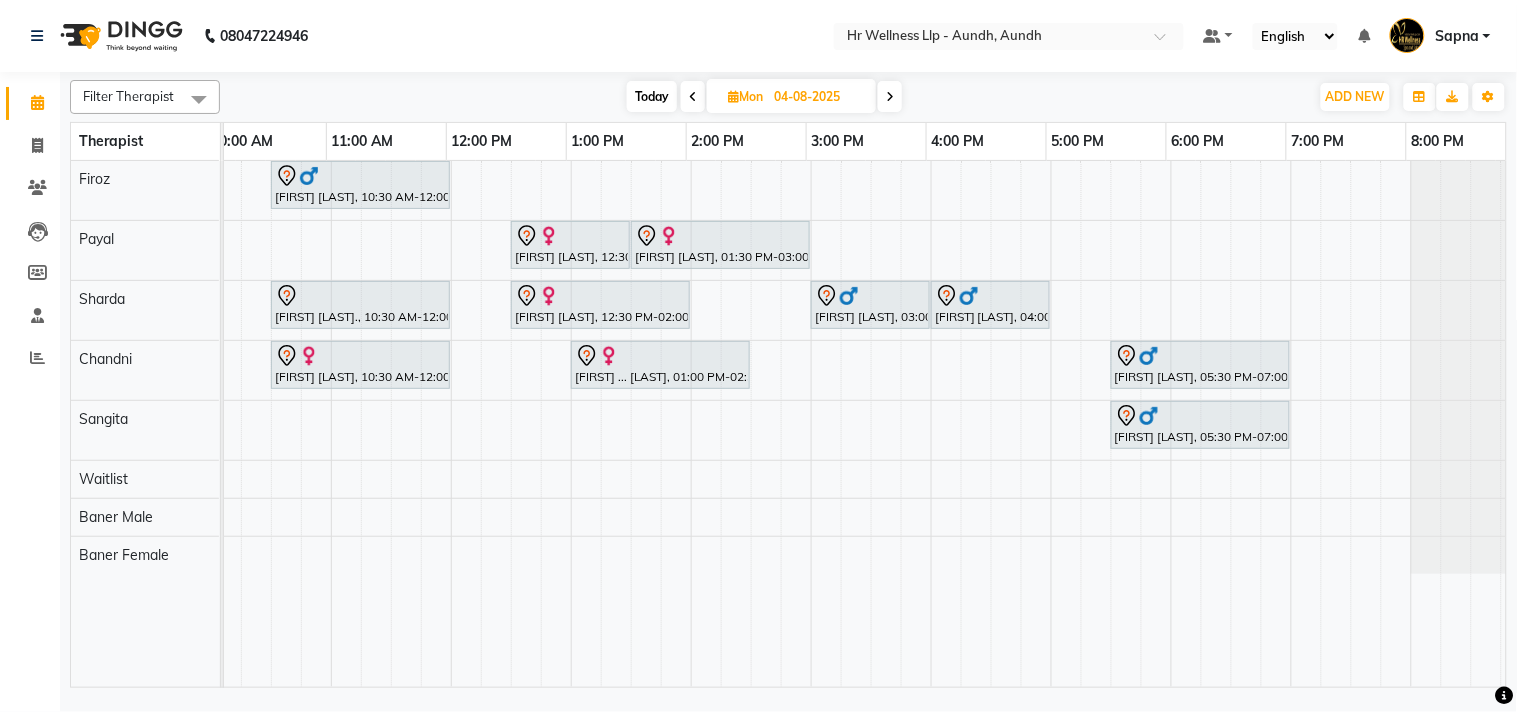 click on "Today" at bounding box center (652, 96) 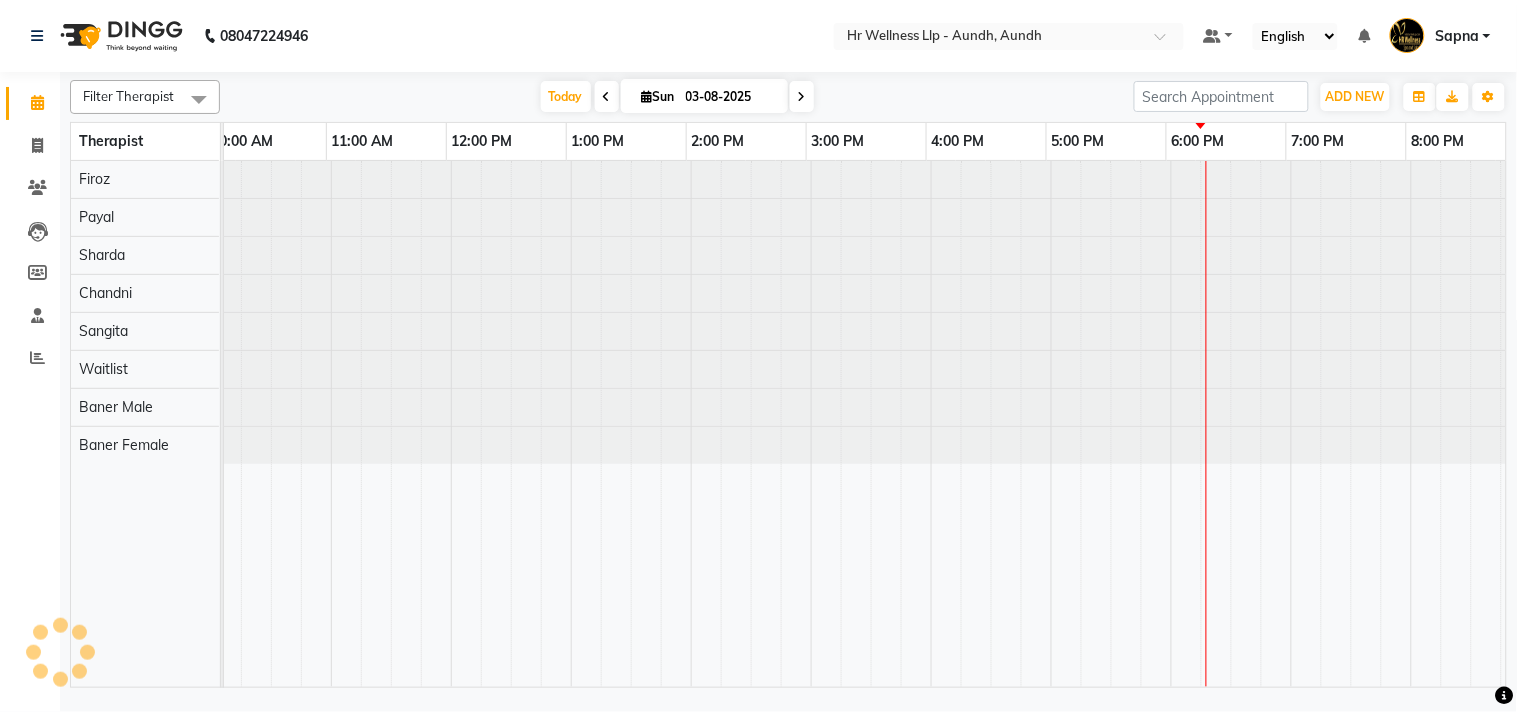 scroll, scrollTop: 0, scrollLeft: 0, axis: both 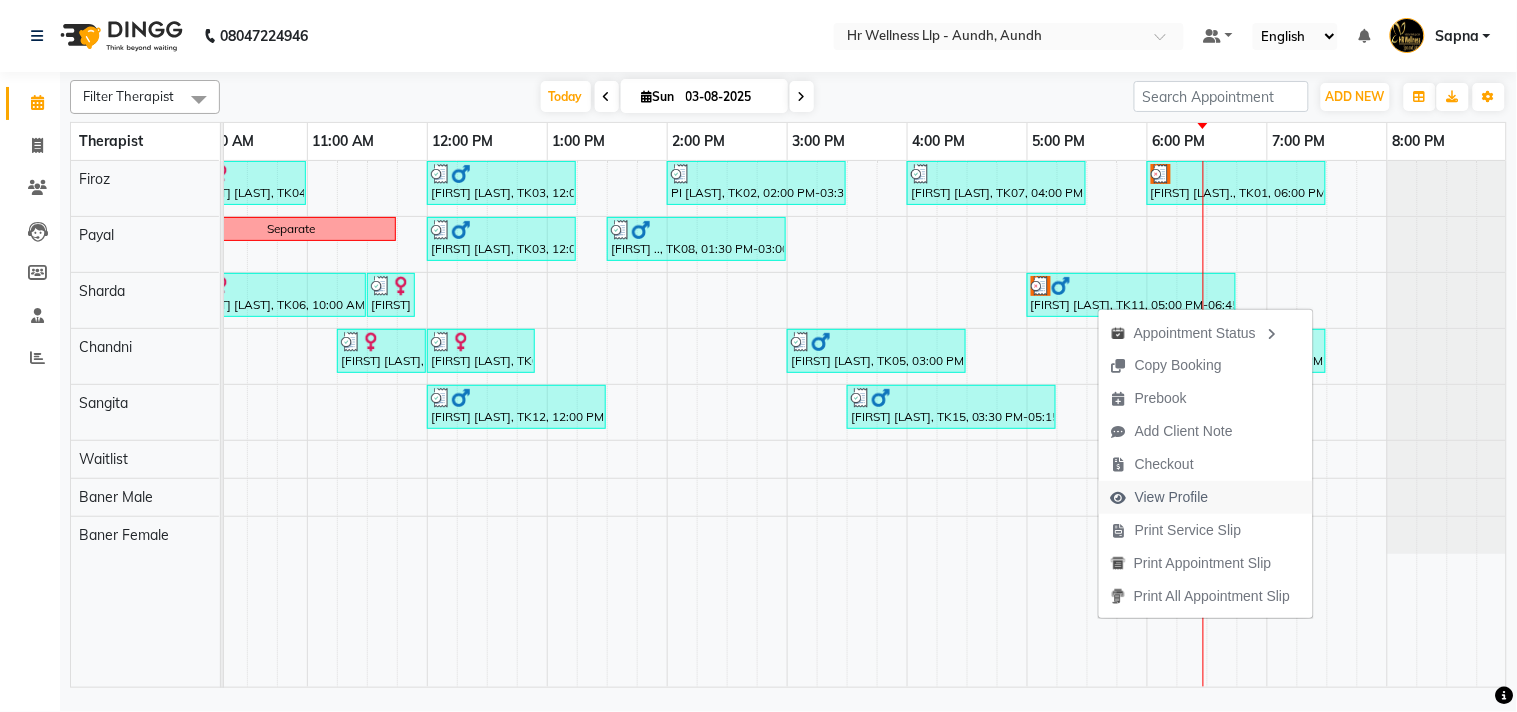 click on "View Profile" at bounding box center (1172, 497) 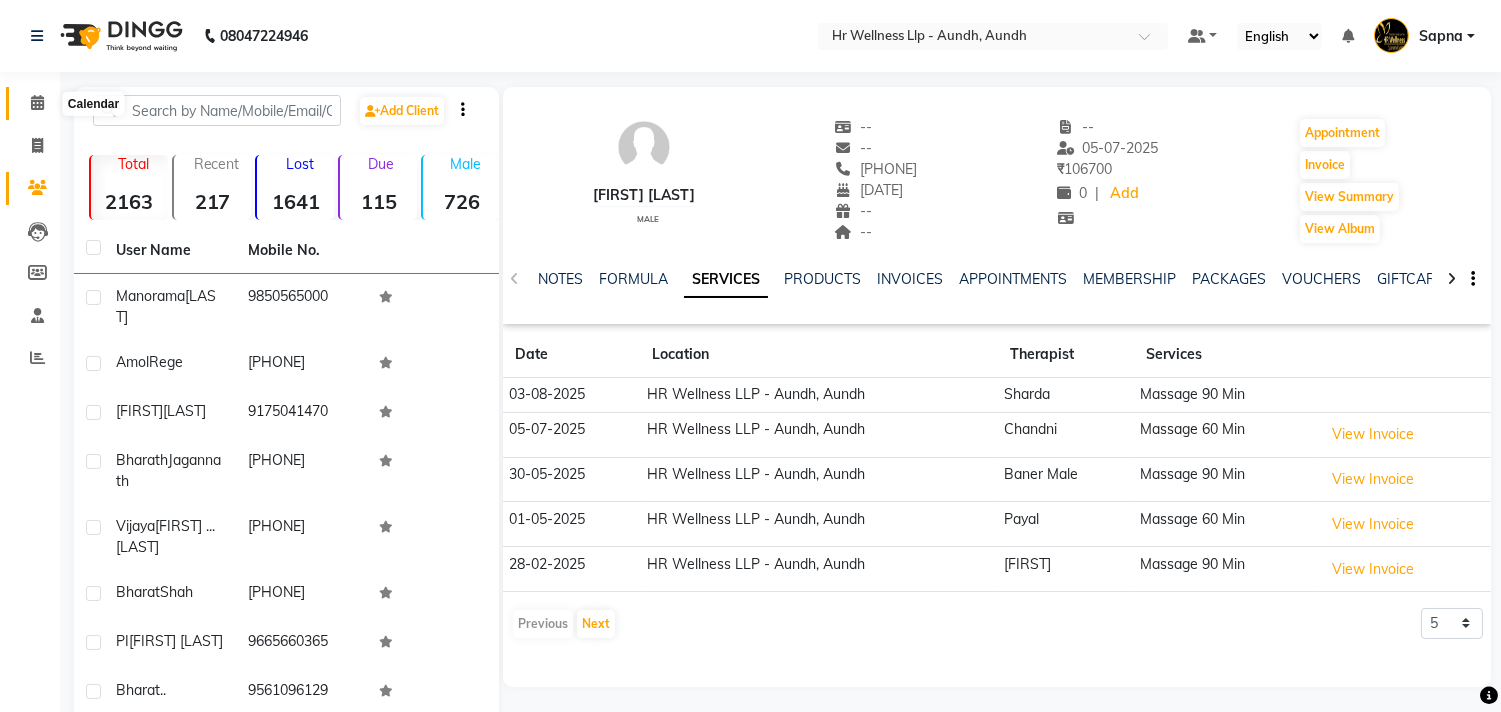 click 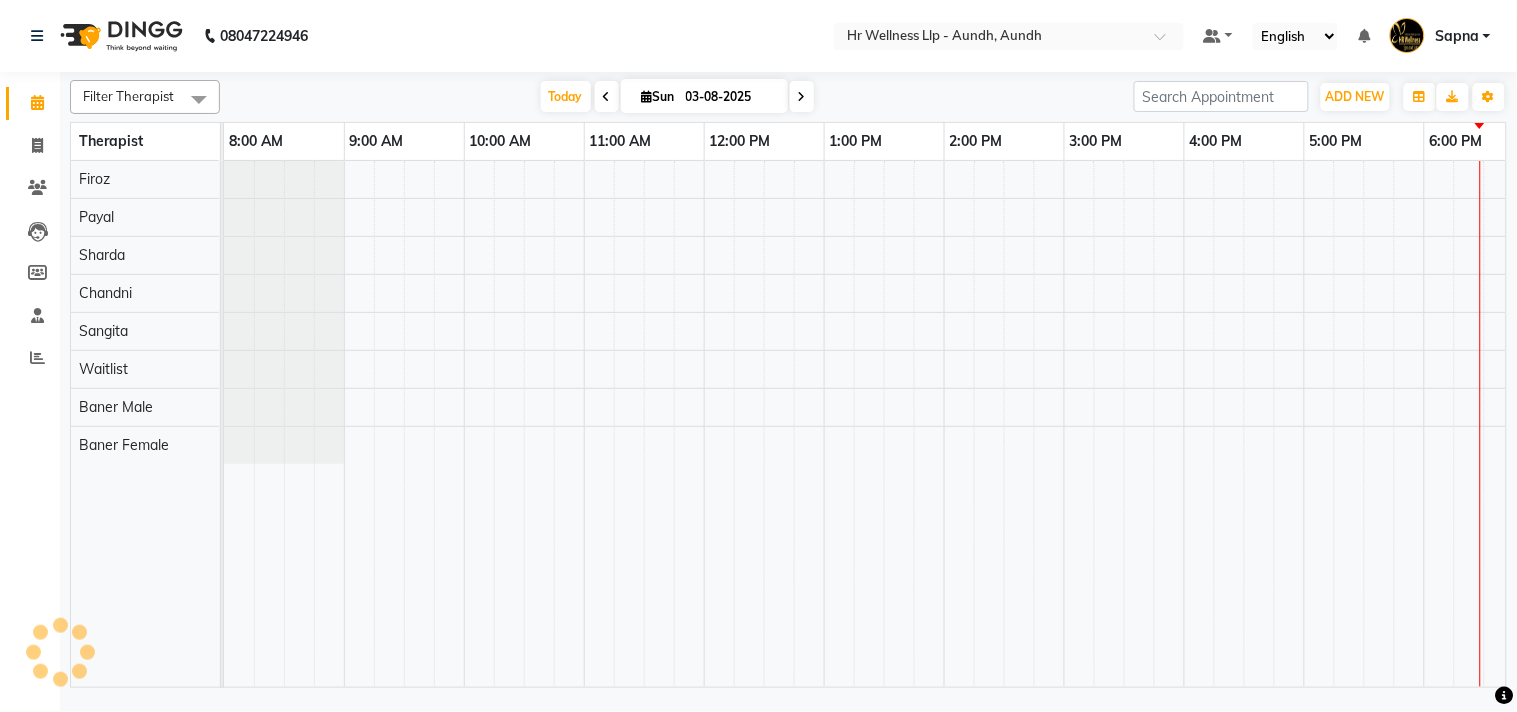 scroll, scrollTop: 0, scrollLeft: 277, axis: horizontal 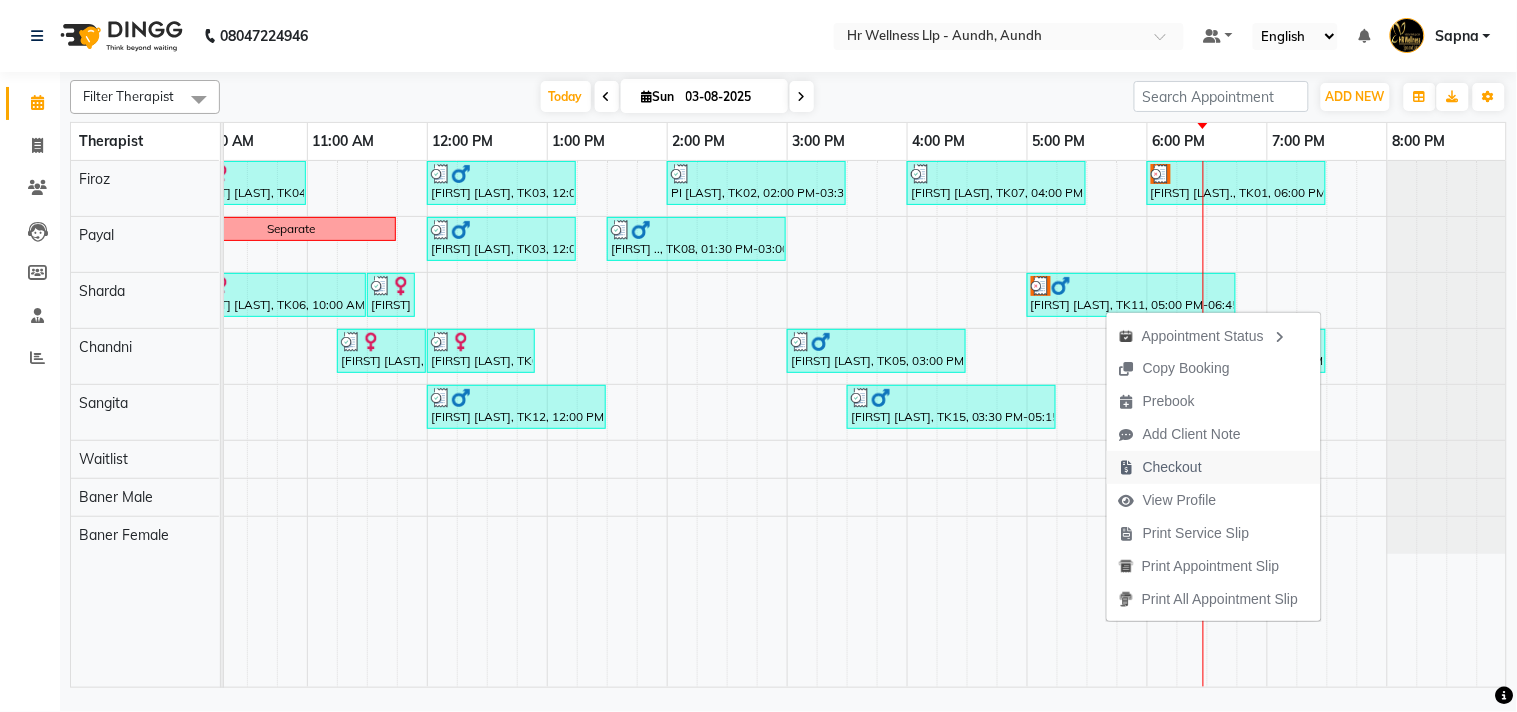 click on "Checkout" at bounding box center (1172, 467) 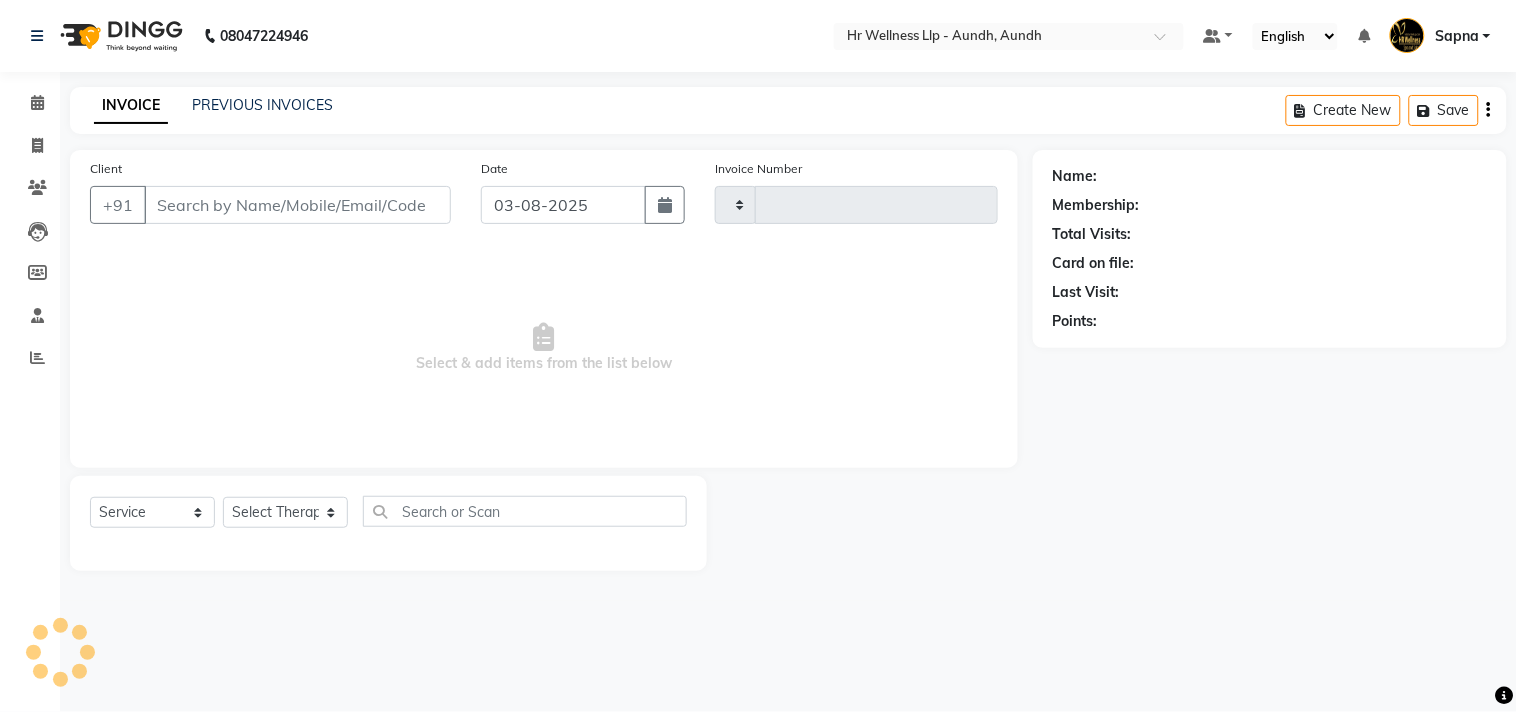 type on "0980" 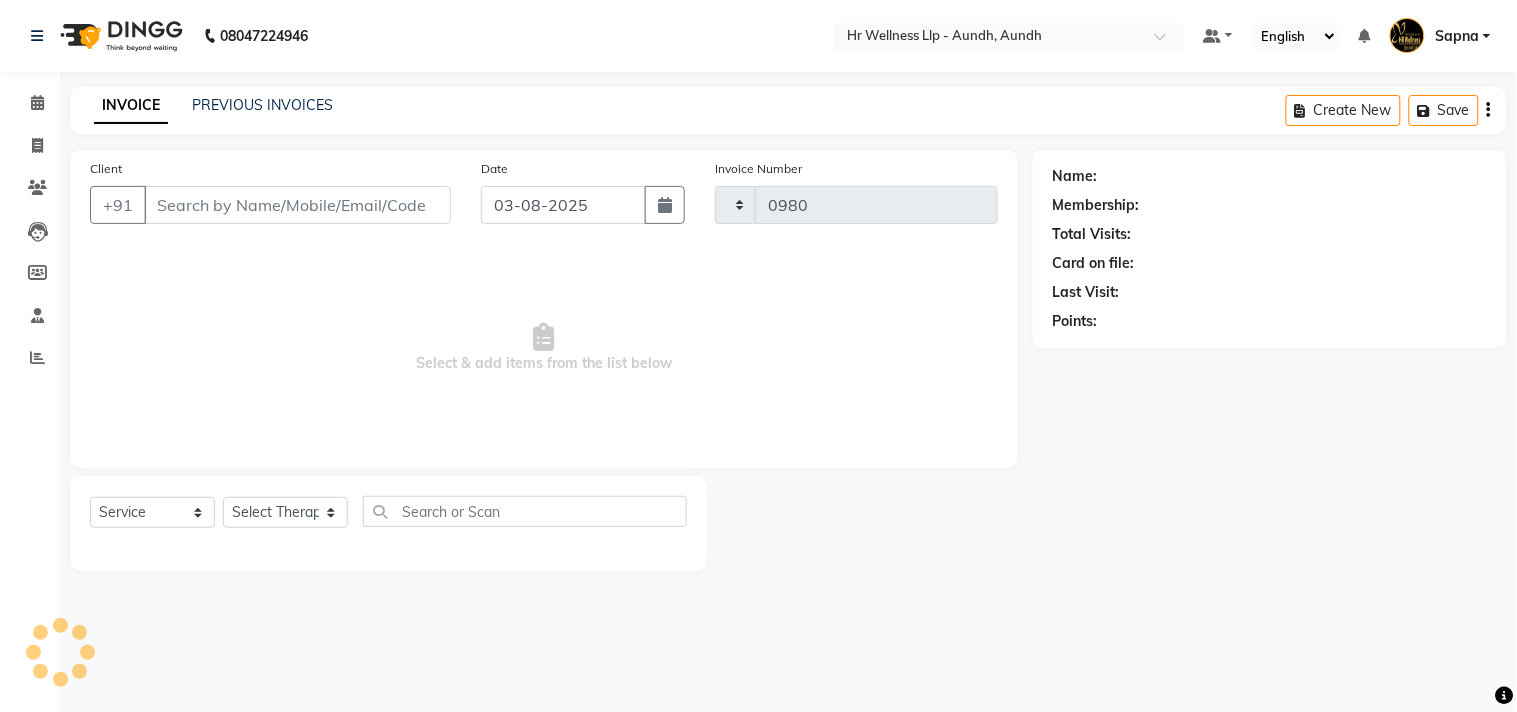 select on "4288" 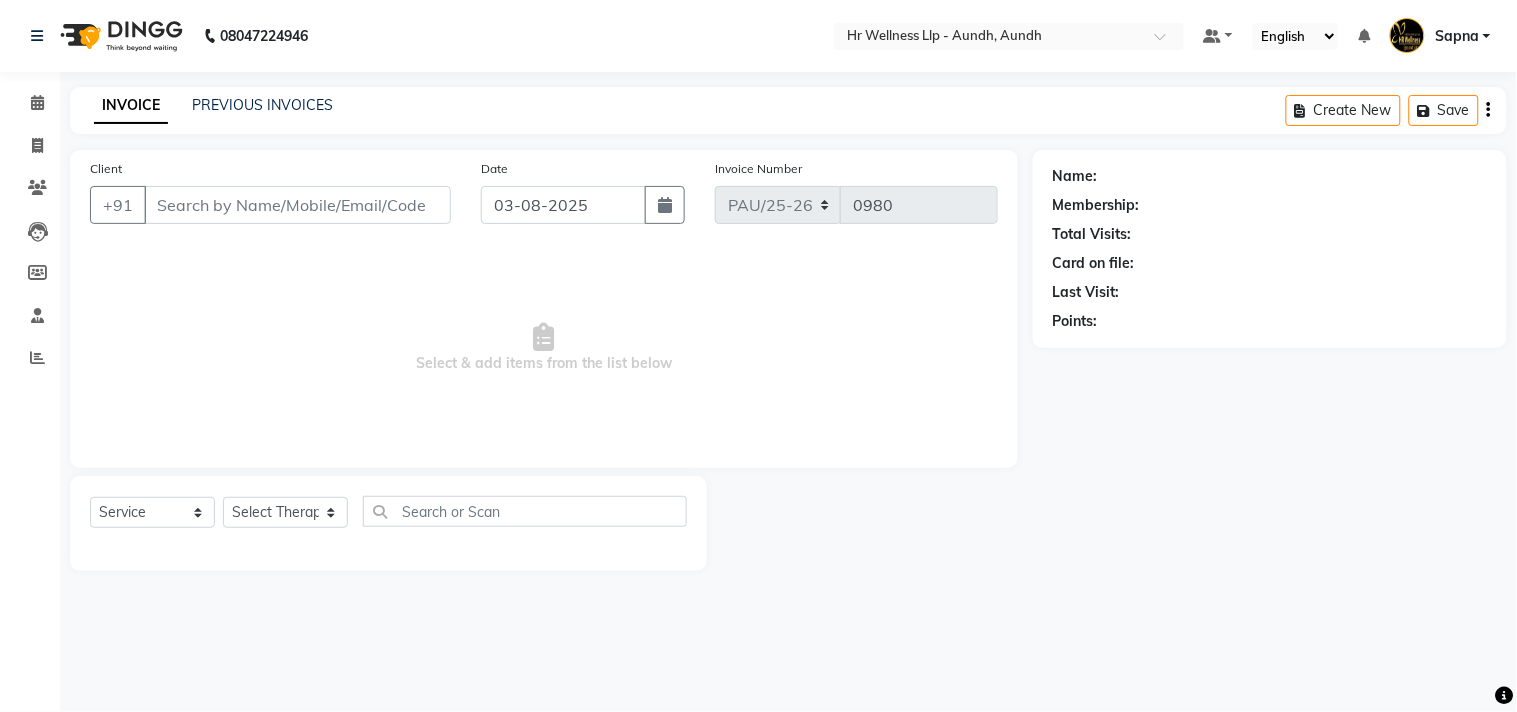 type on "[PHONE]" 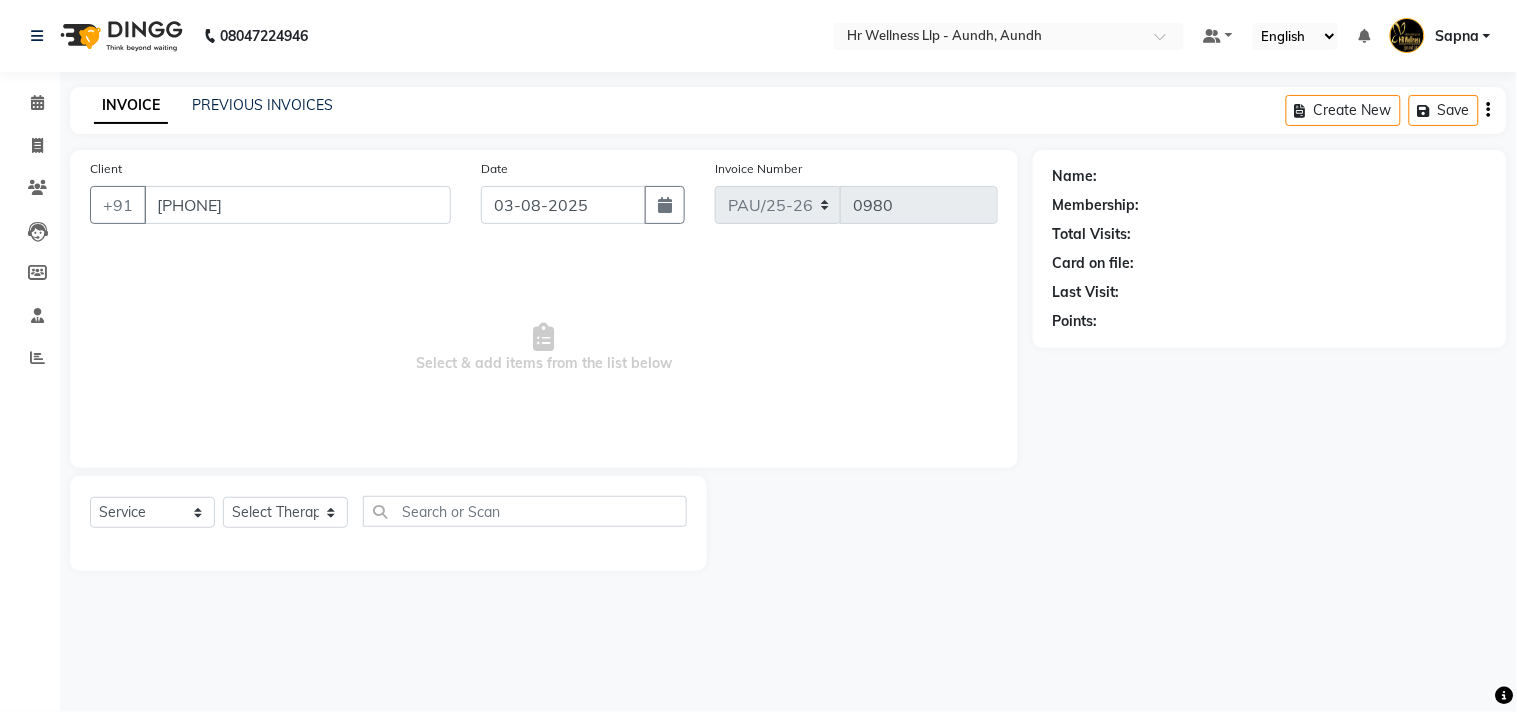 select on "77661" 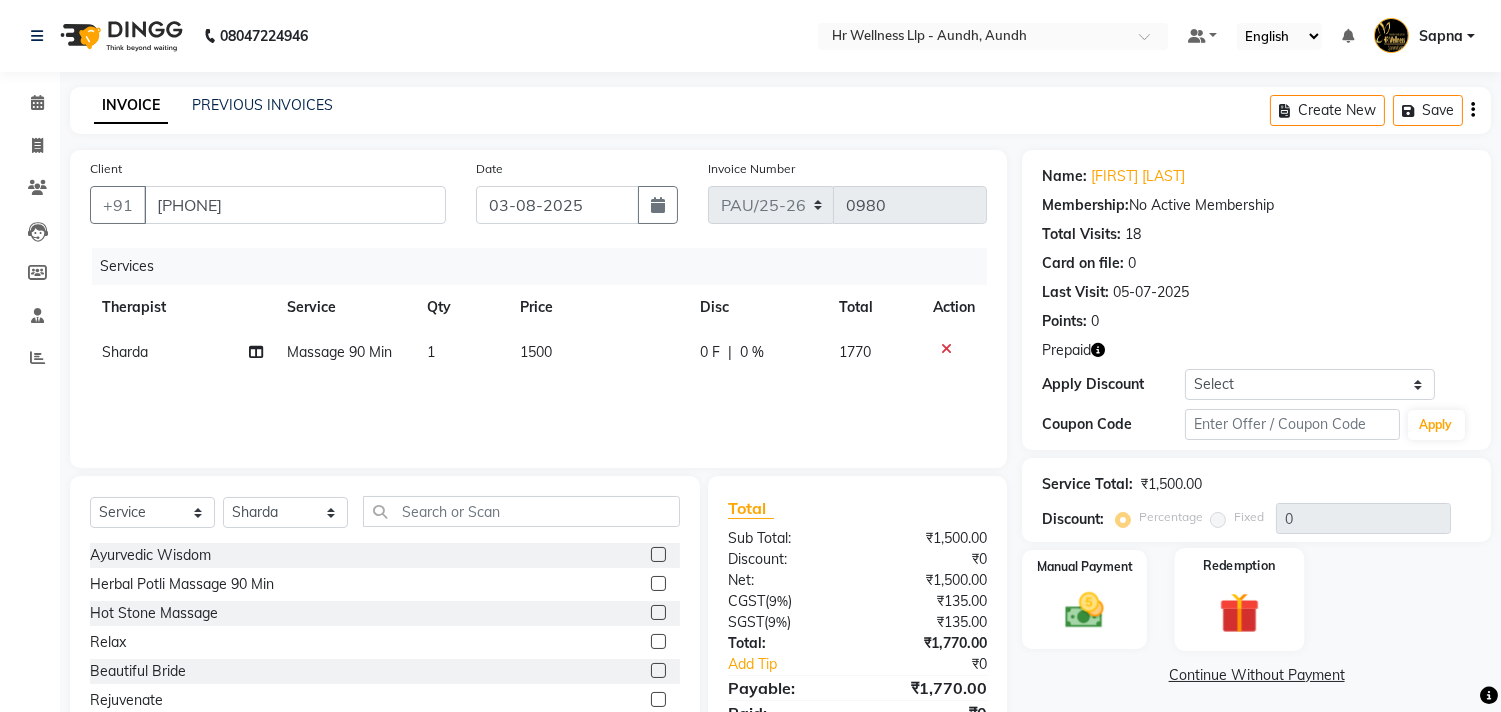 click 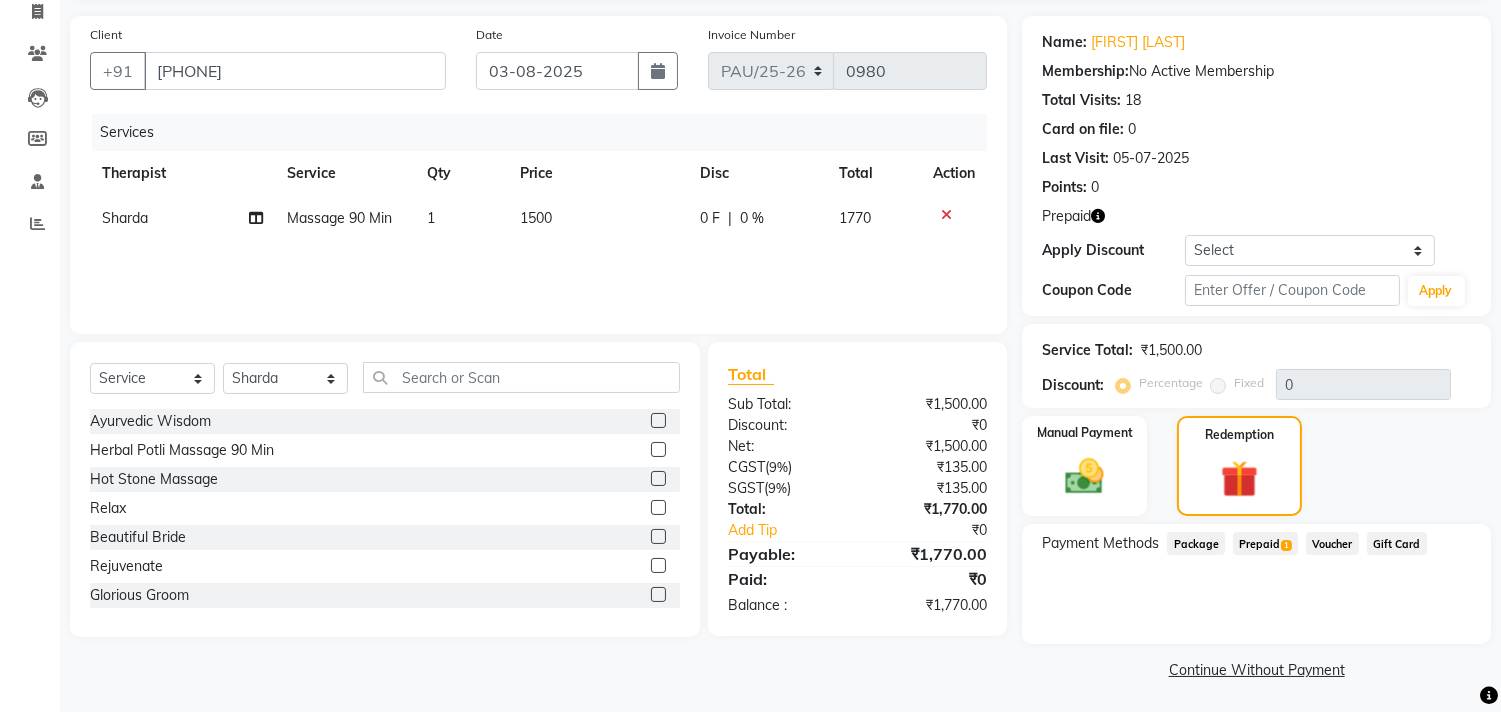 scroll, scrollTop: 135, scrollLeft: 0, axis: vertical 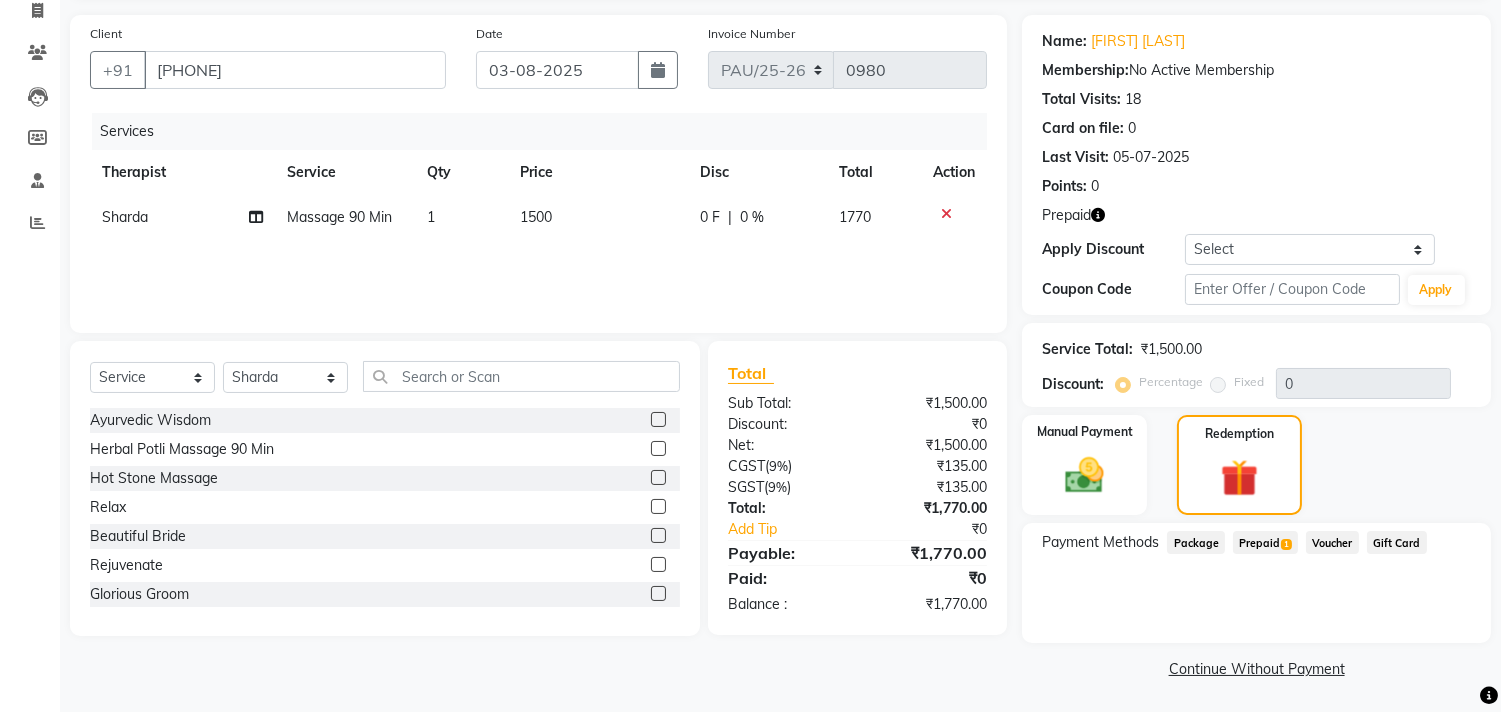 drag, startPoint x: 1276, startPoint y: 531, endPoint x: 1278, endPoint y: 543, distance: 12.165525 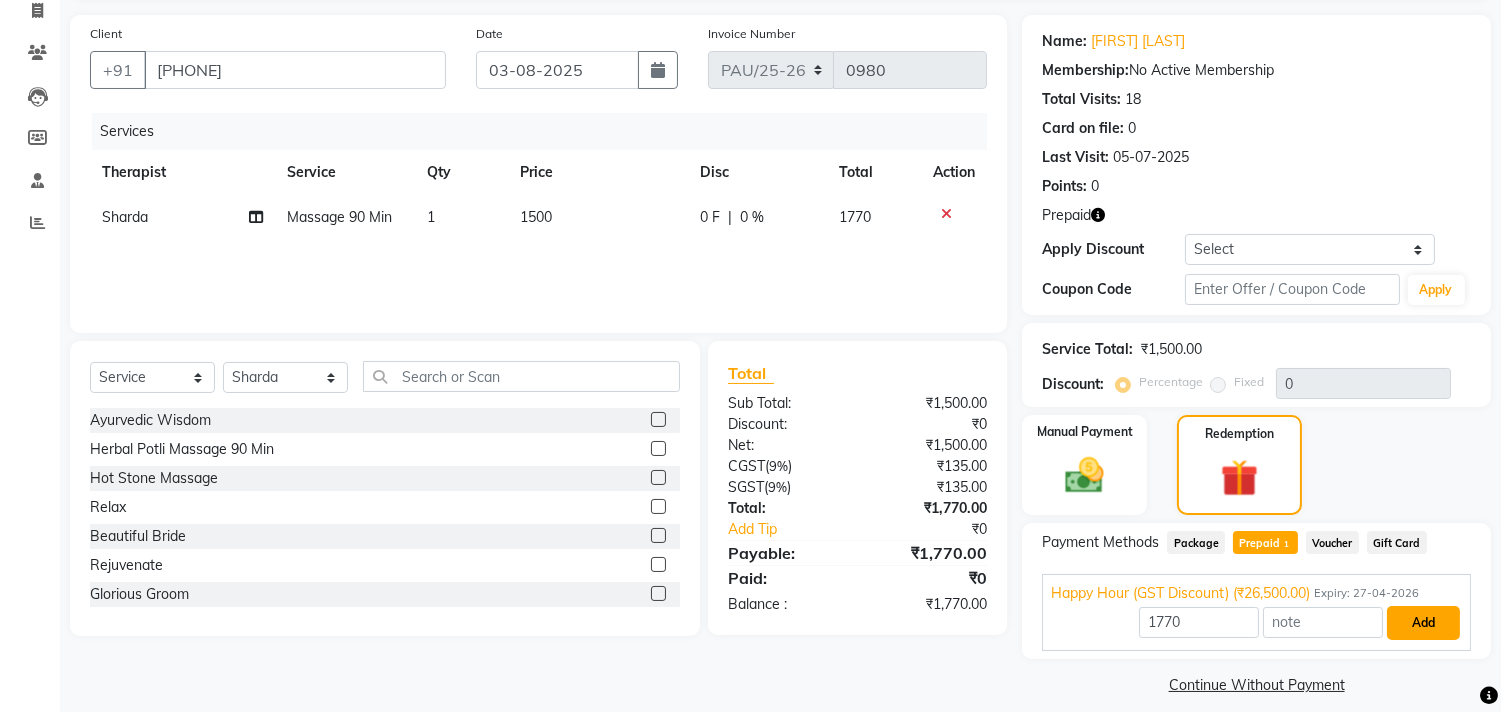 click on "Add" at bounding box center (1423, 623) 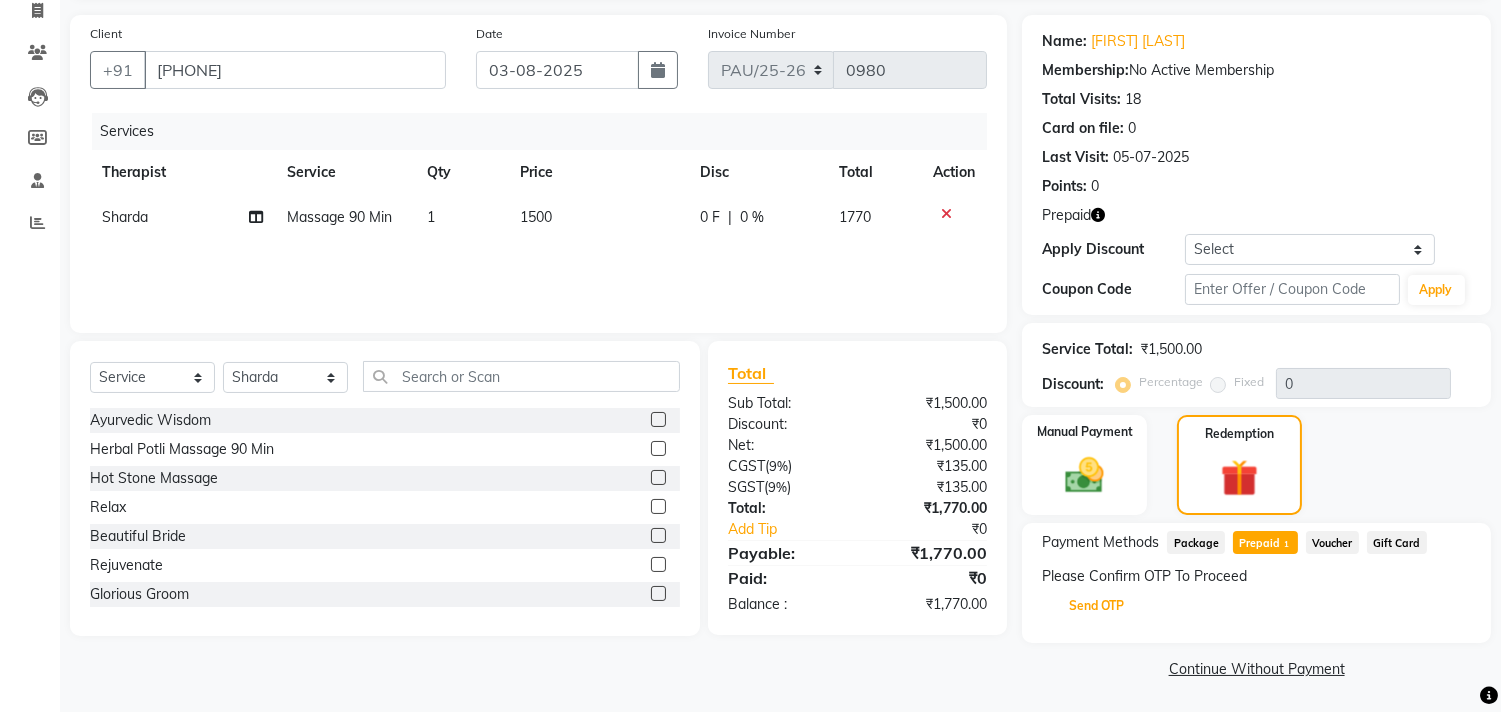 click on "Send OTP" 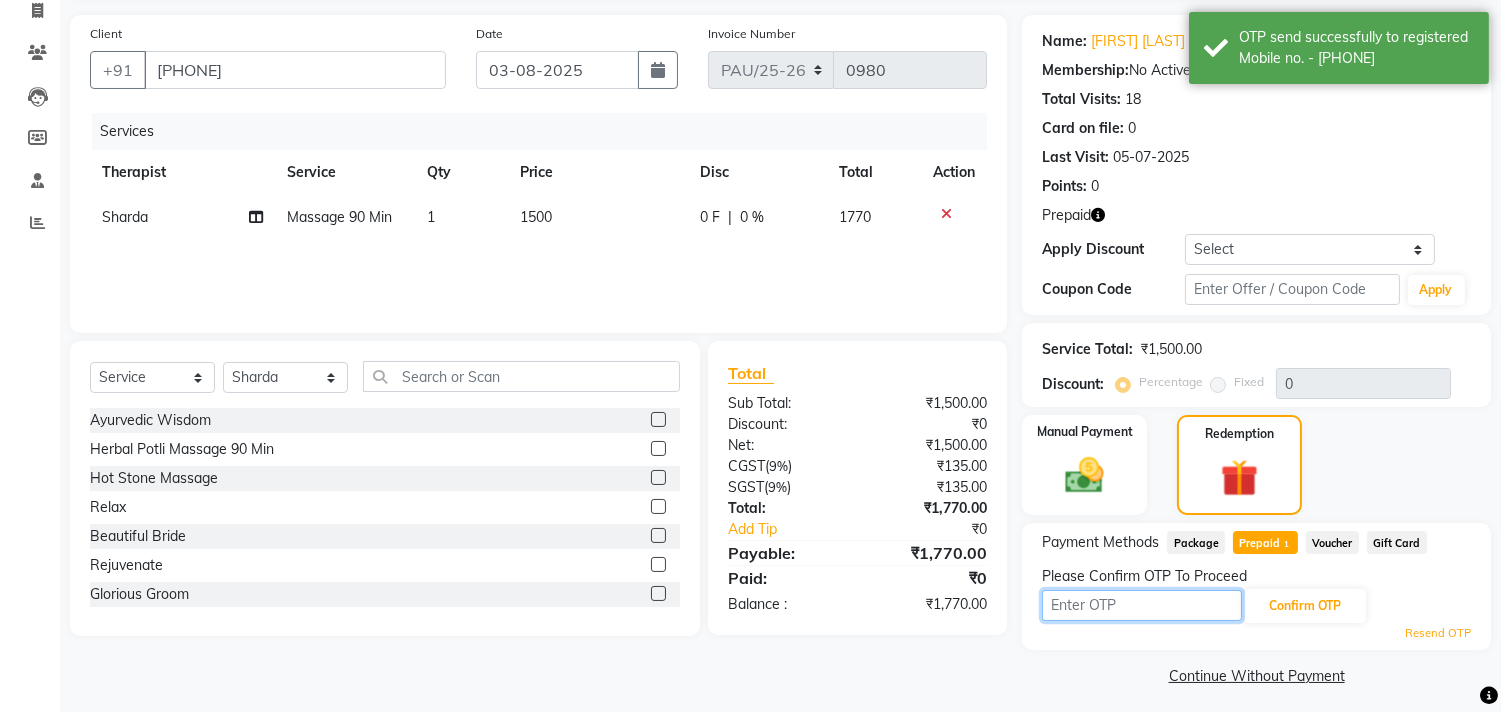 click at bounding box center (1142, 605) 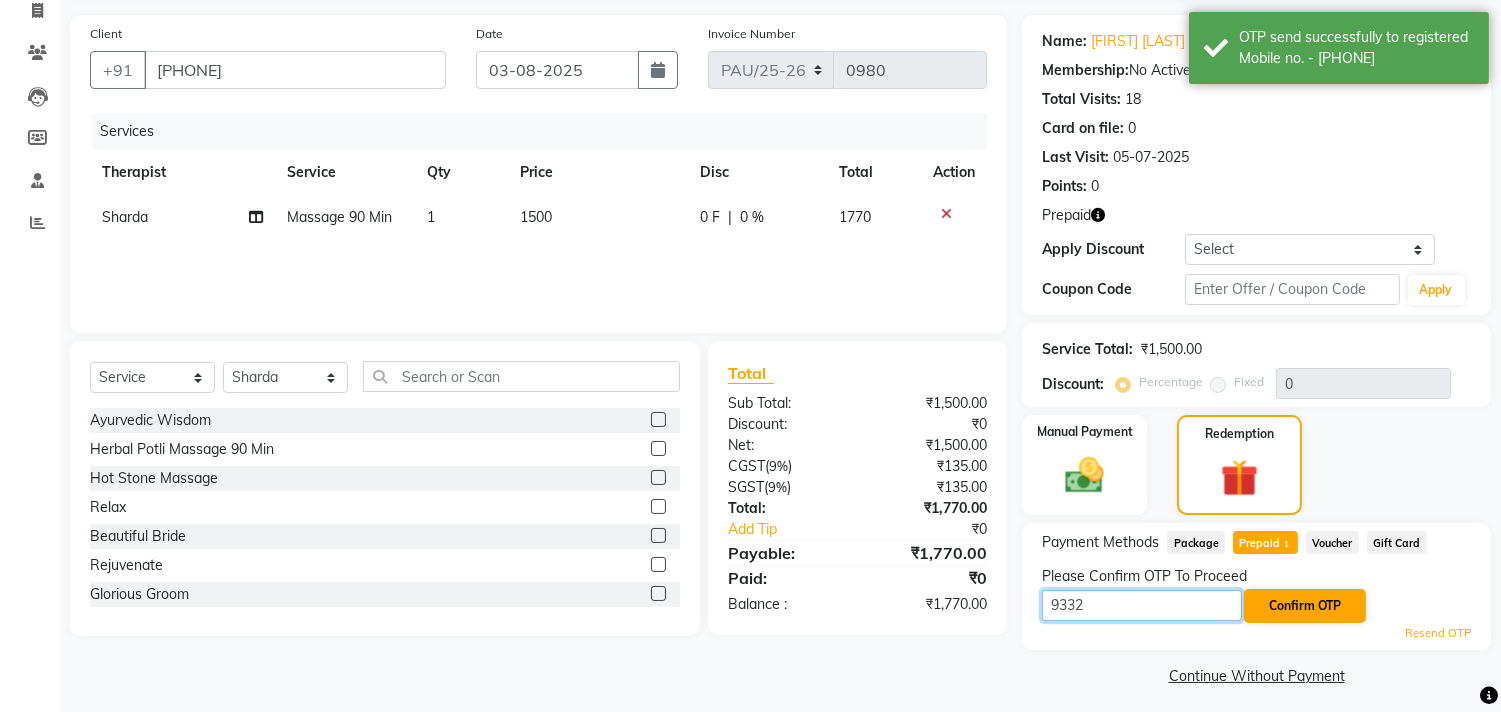 type on "9332" 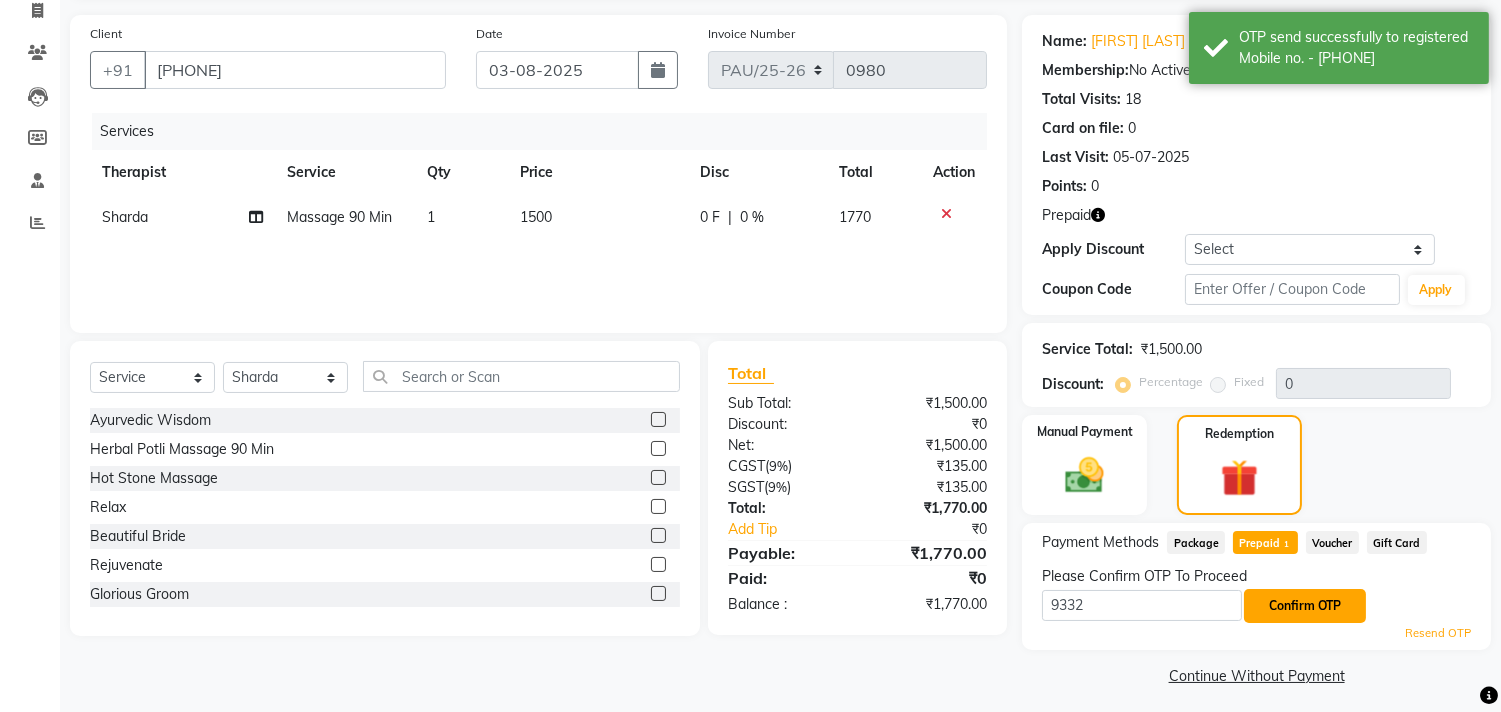 click on "Confirm OTP" 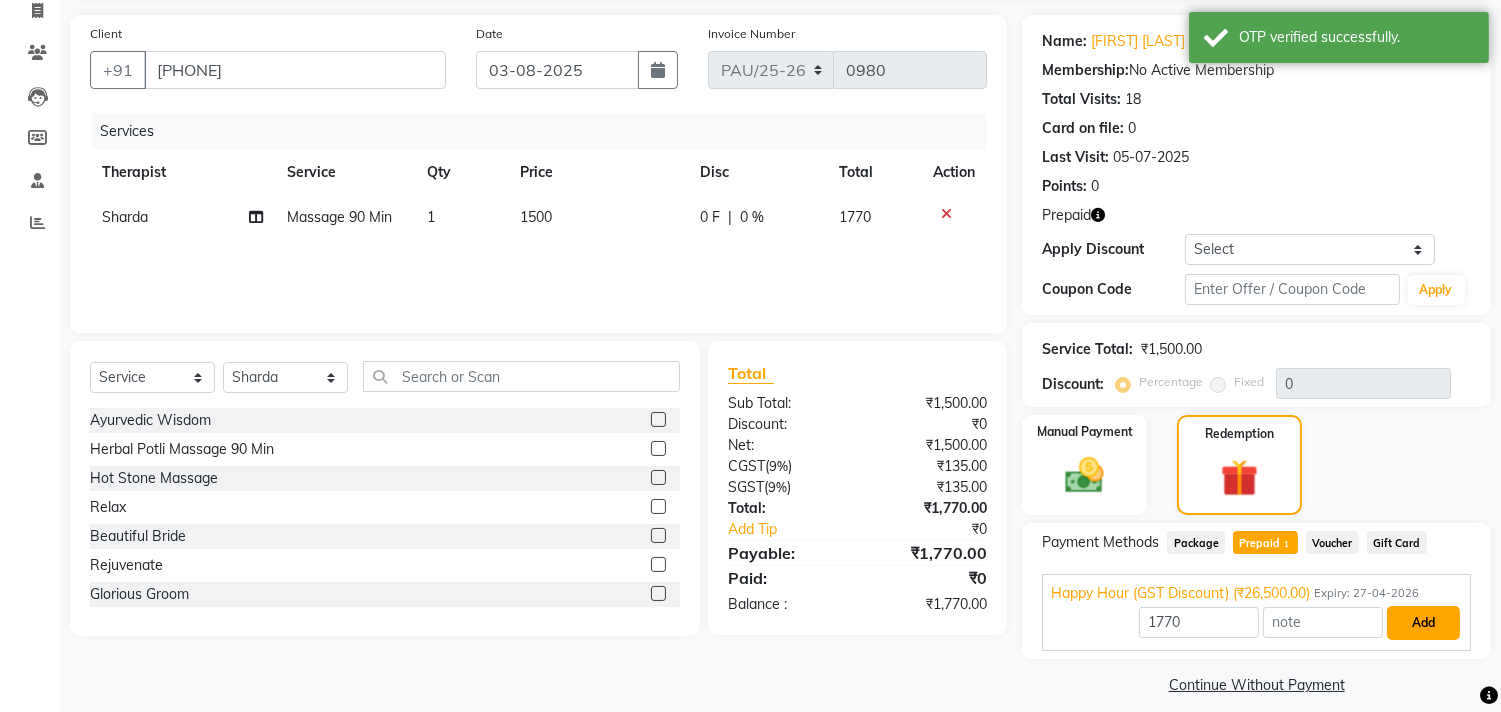 click on "Add" at bounding box center [1423, 623] 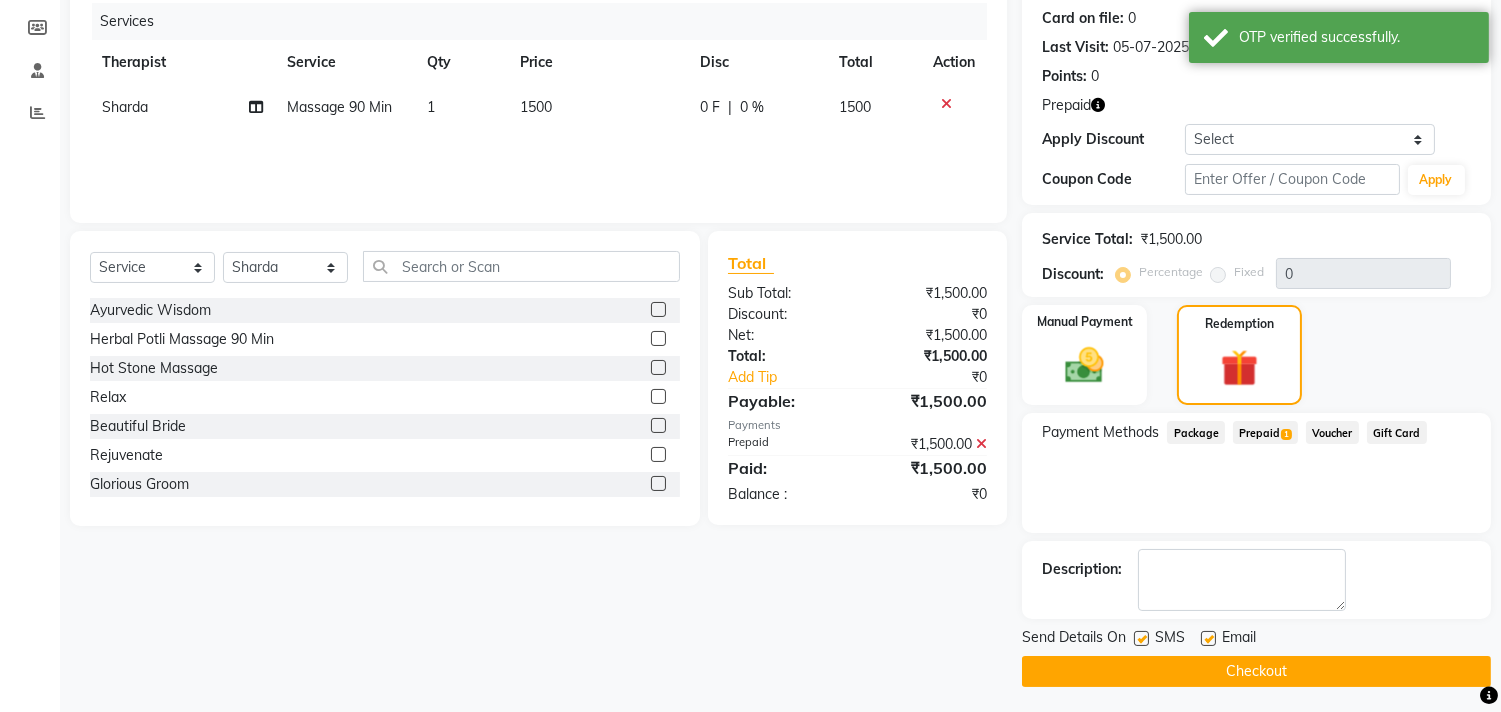 scroll, scrollTop: 248, scrollLeft: 0, axis: vertical 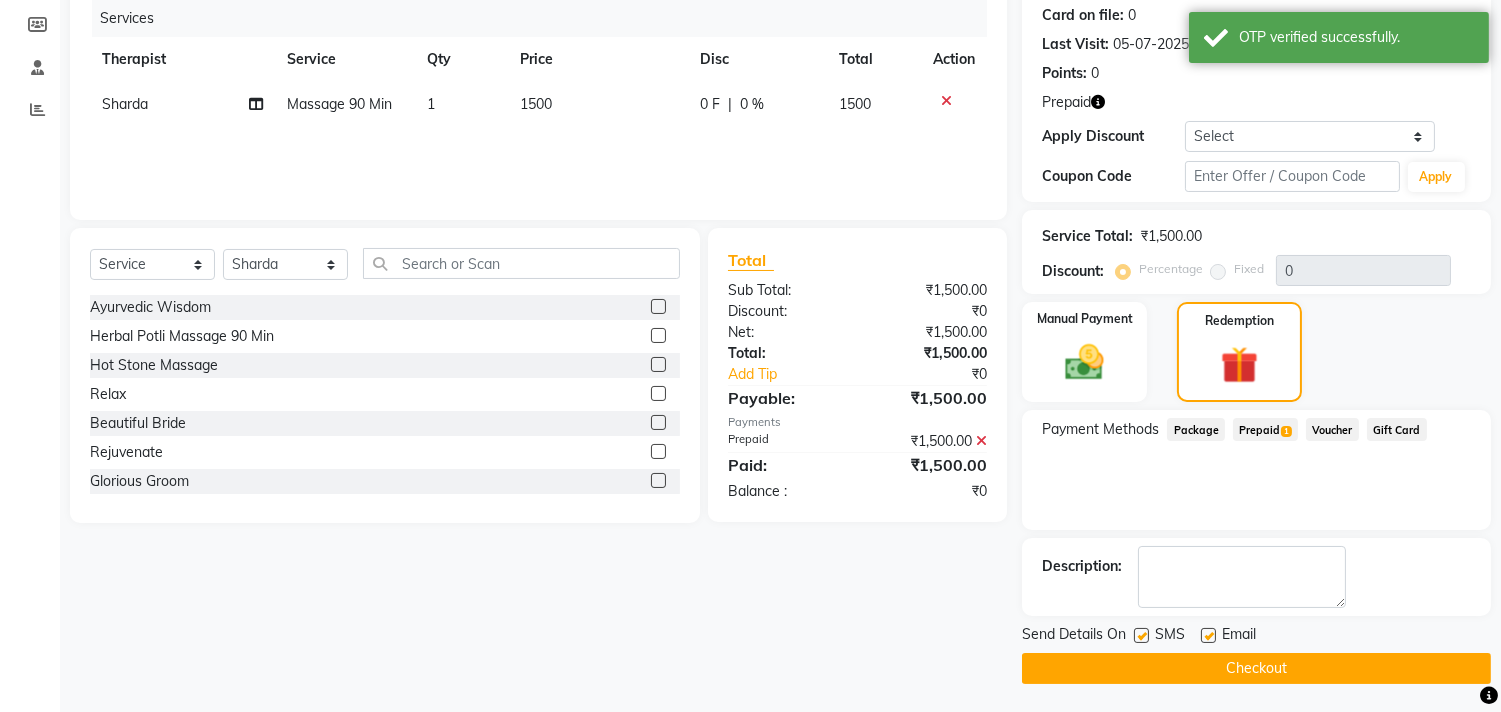 click 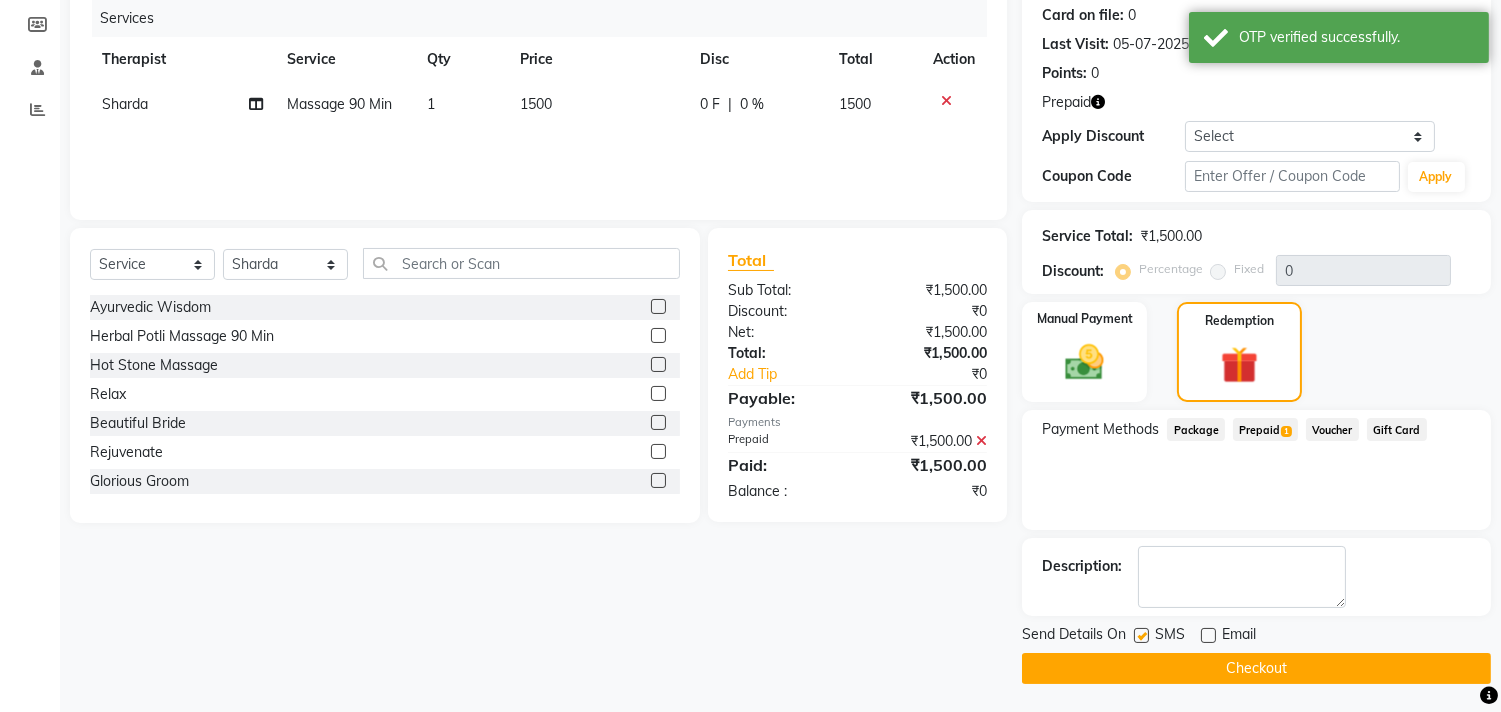 click 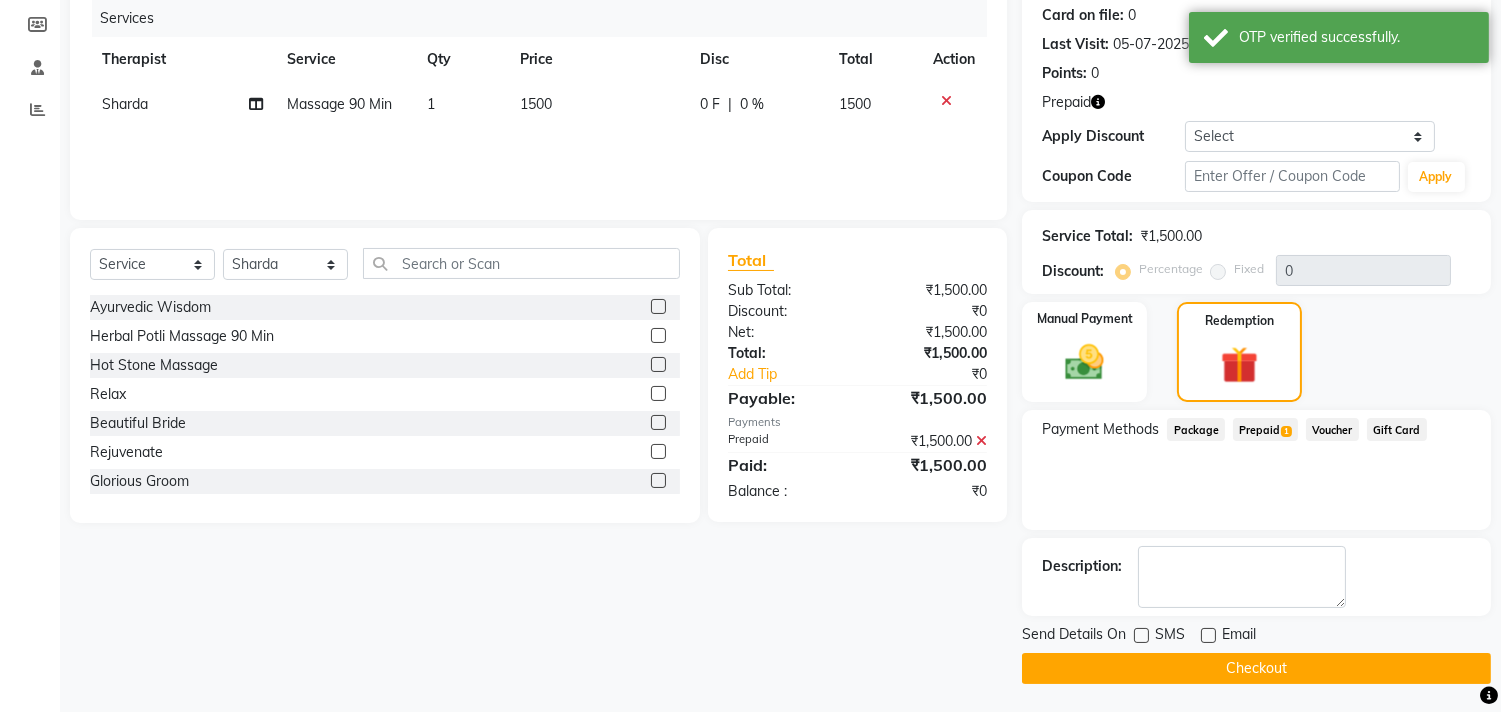 click on "Checkout" 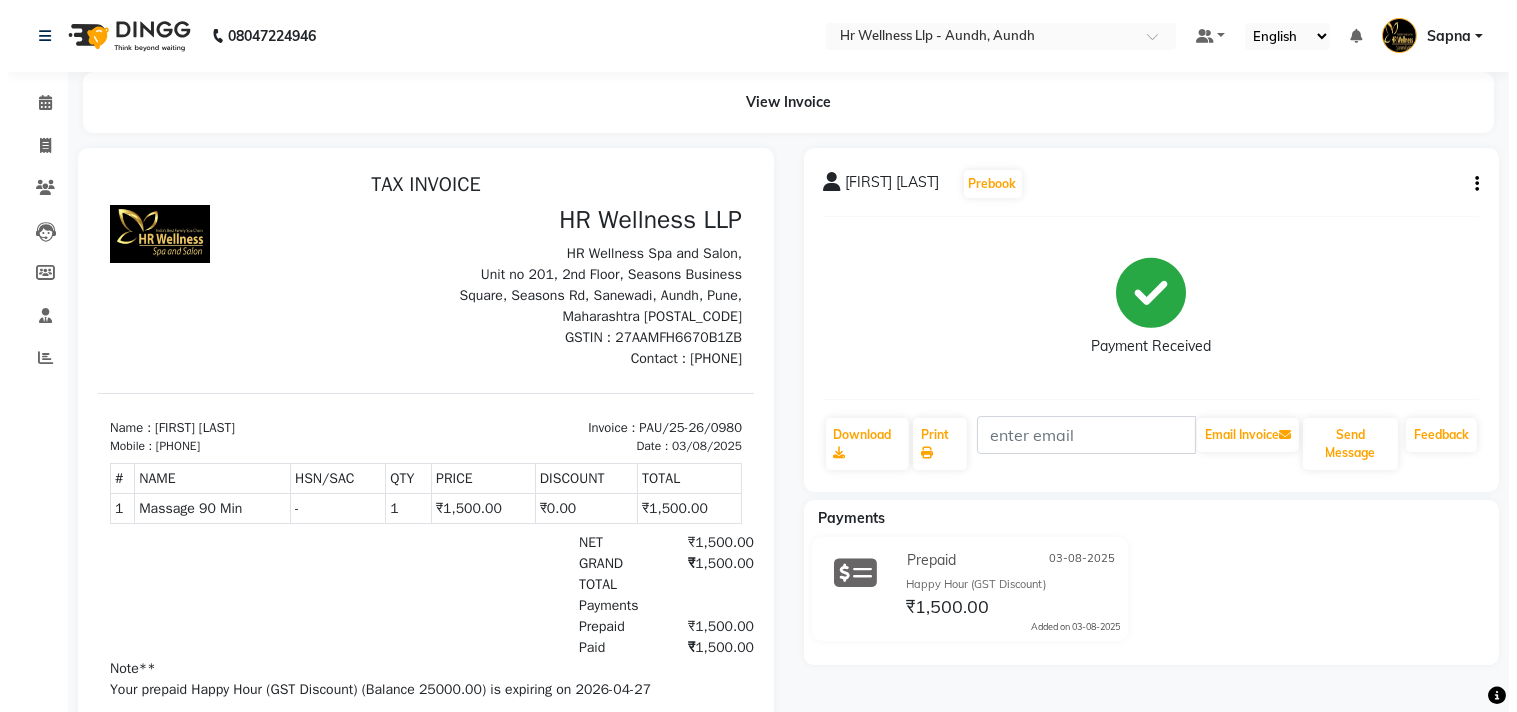 scroll, scrollTop: 0, scrollLeft: 0, axis: both 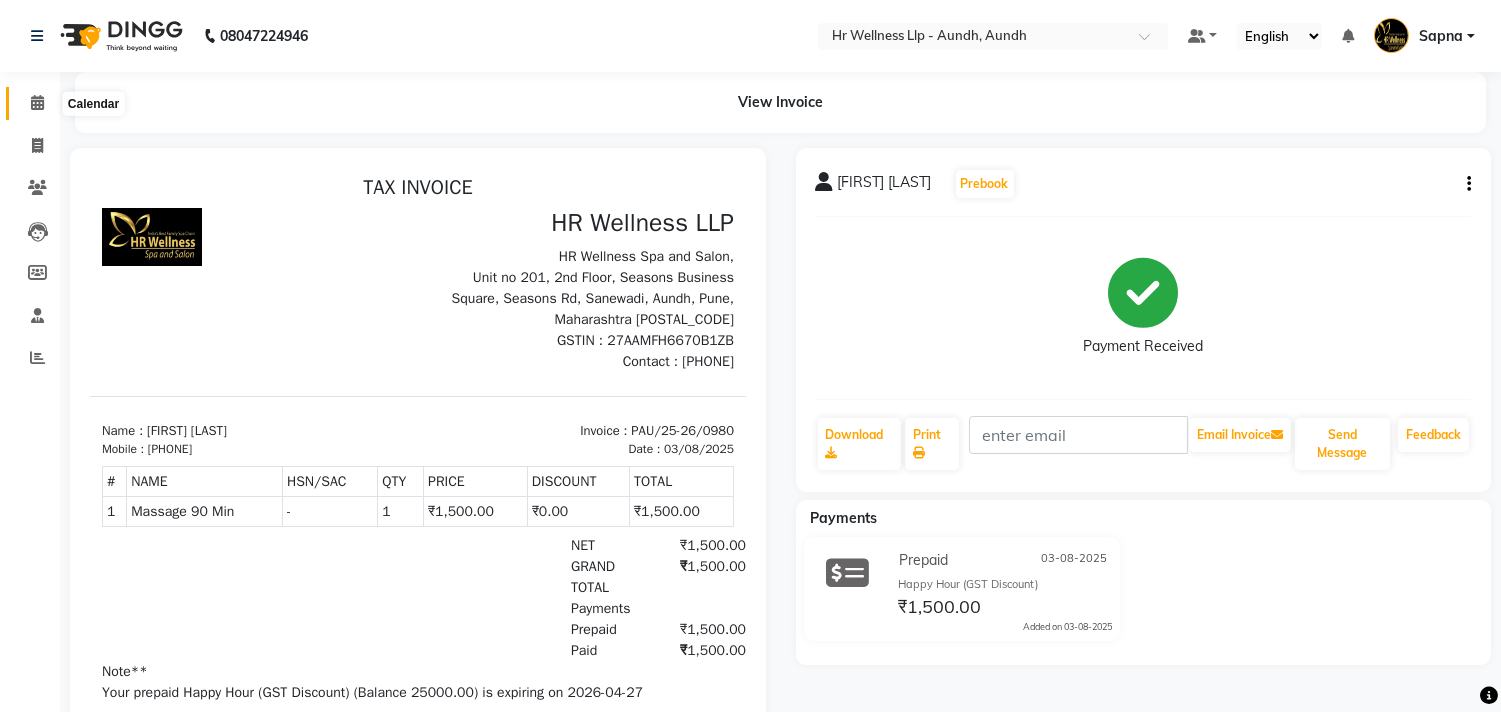 click 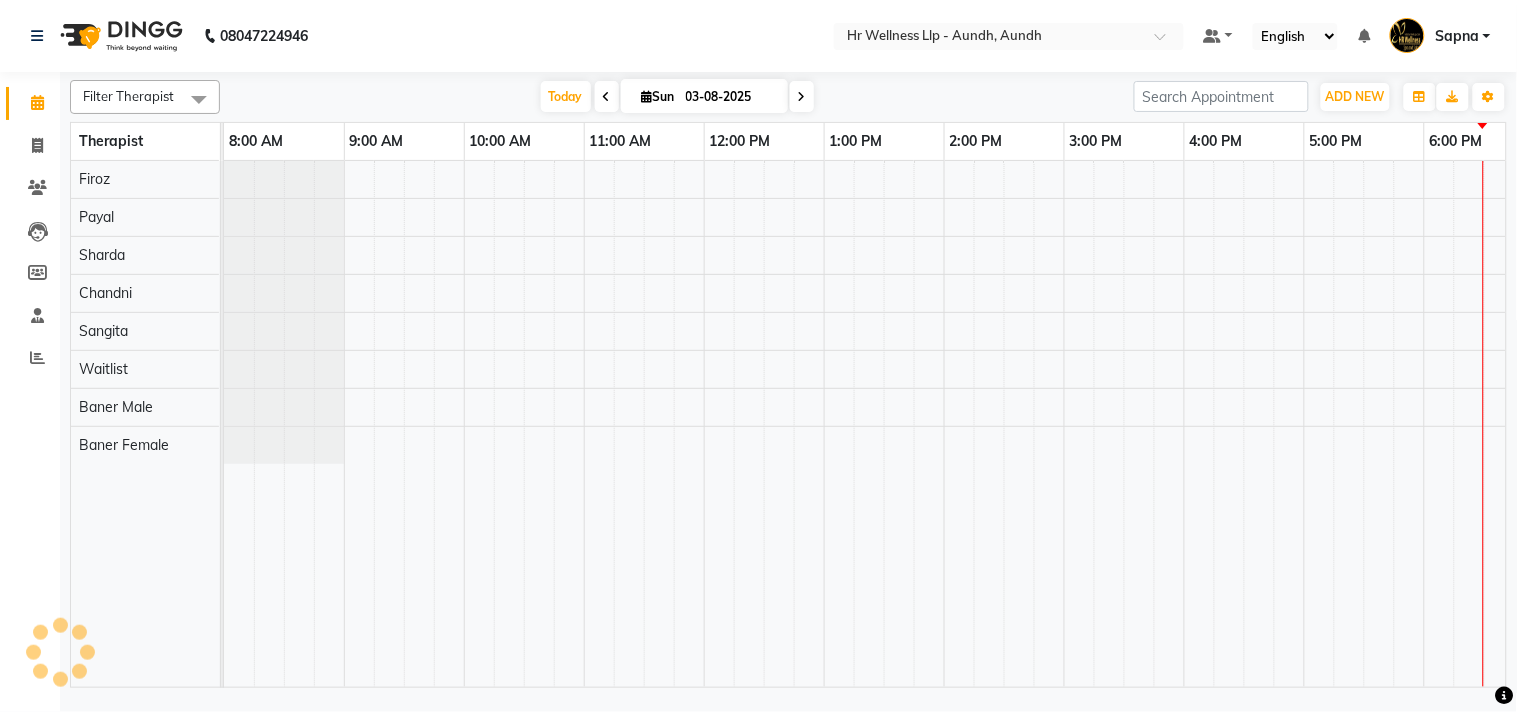 scroll, scrollTop: 0, scrollLeft: 277, axis: horizontal 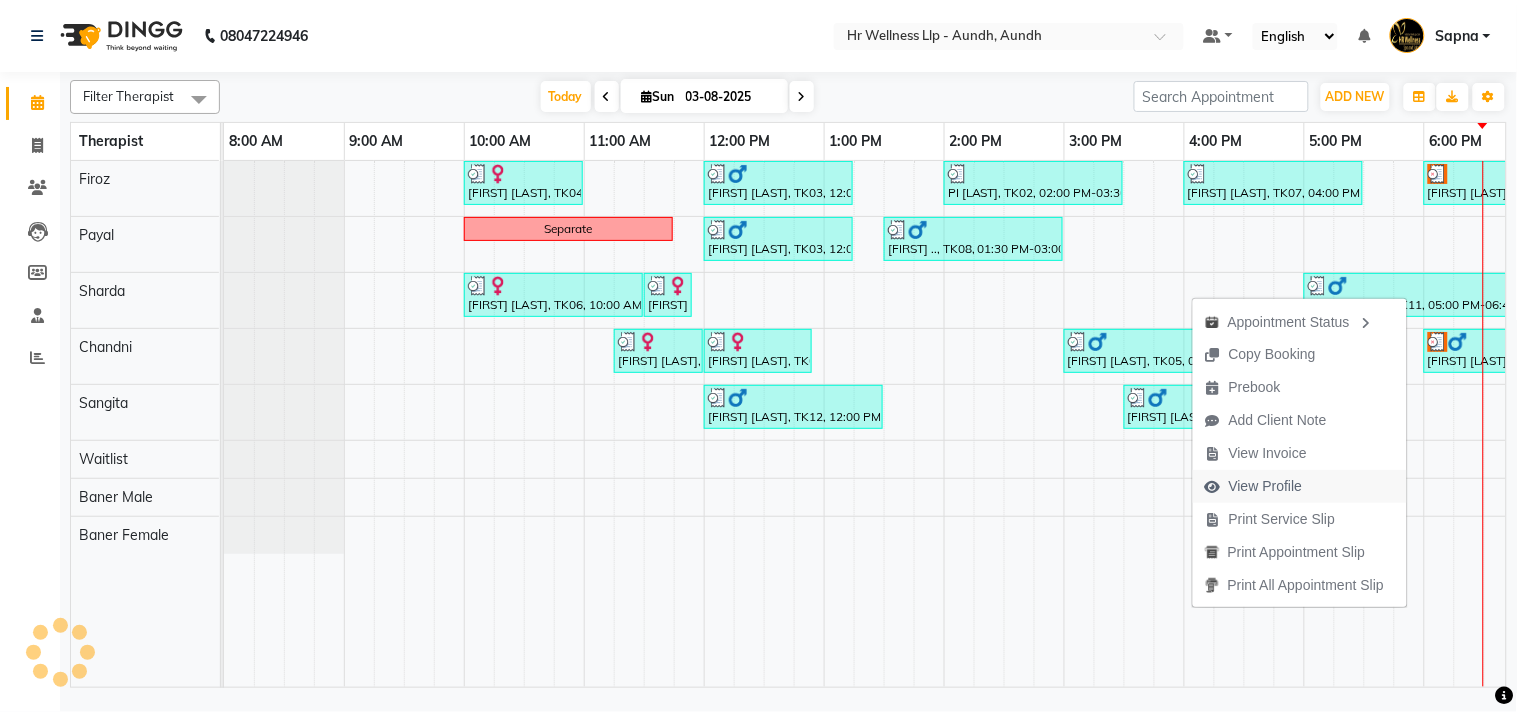 click on "View Profile" at bounding box center [1254, 486] 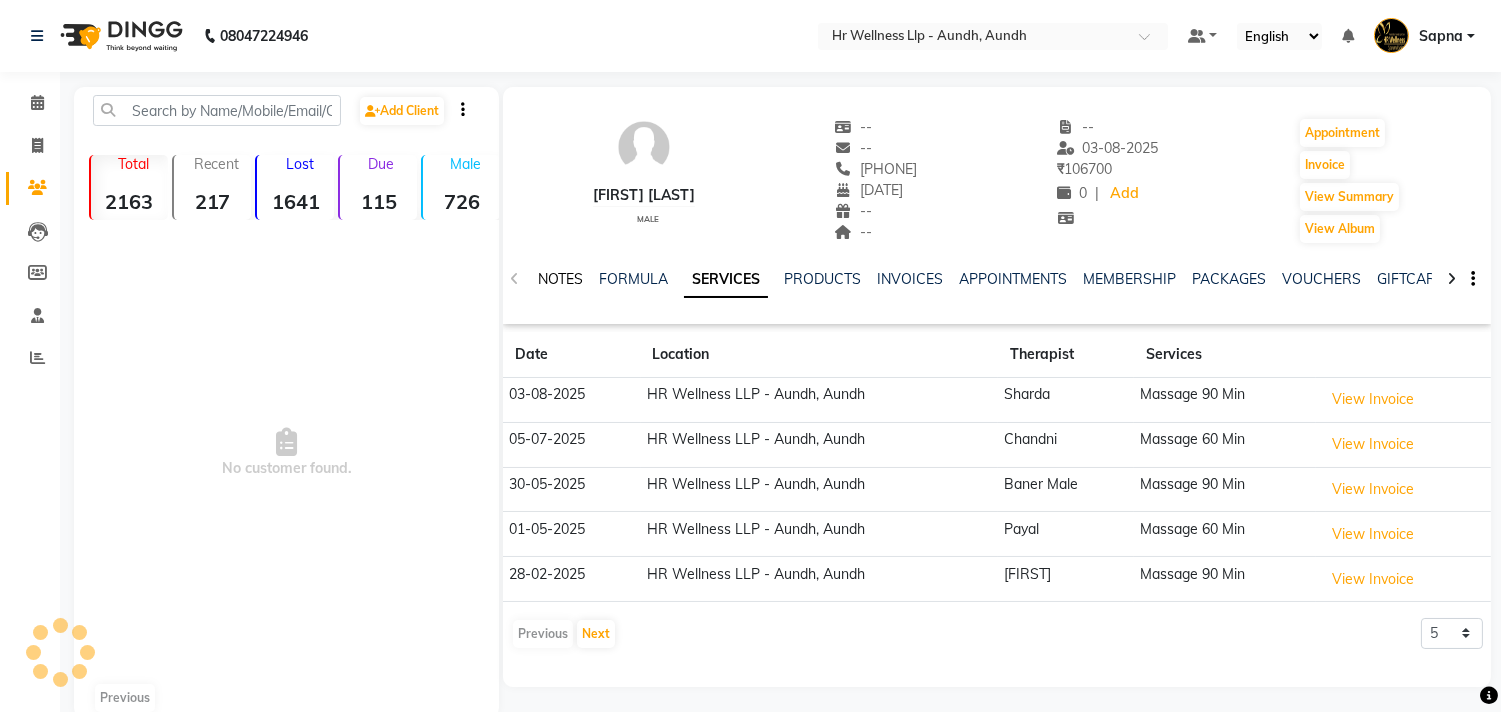 click on "NOTES FORMULA SERVICES PRODUCTS INVOICES APPOINTMENTS MEMBERSHIP PACKAGES VOUCHERS GIFTCARDS POINTS FORMS FAMILY CARDS WALLET" 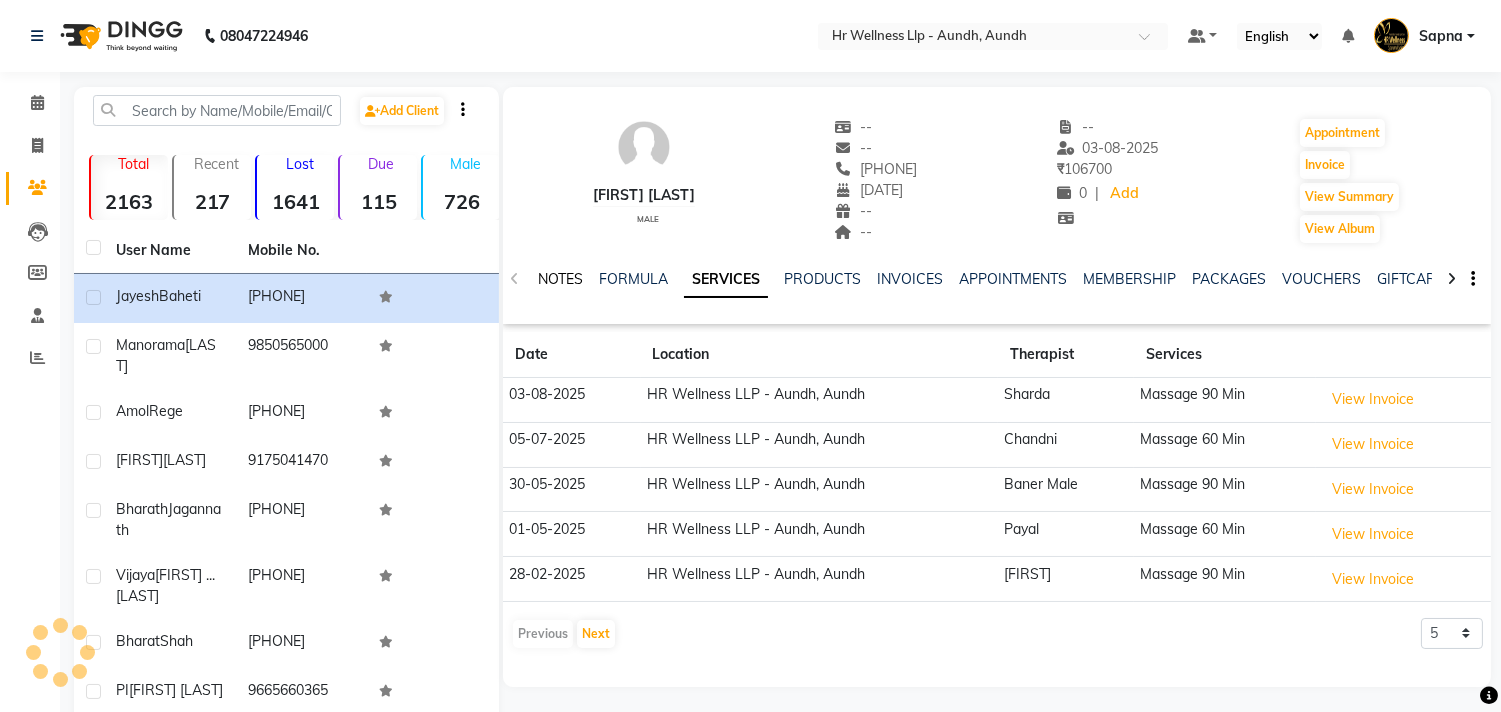 click on "NOTES" 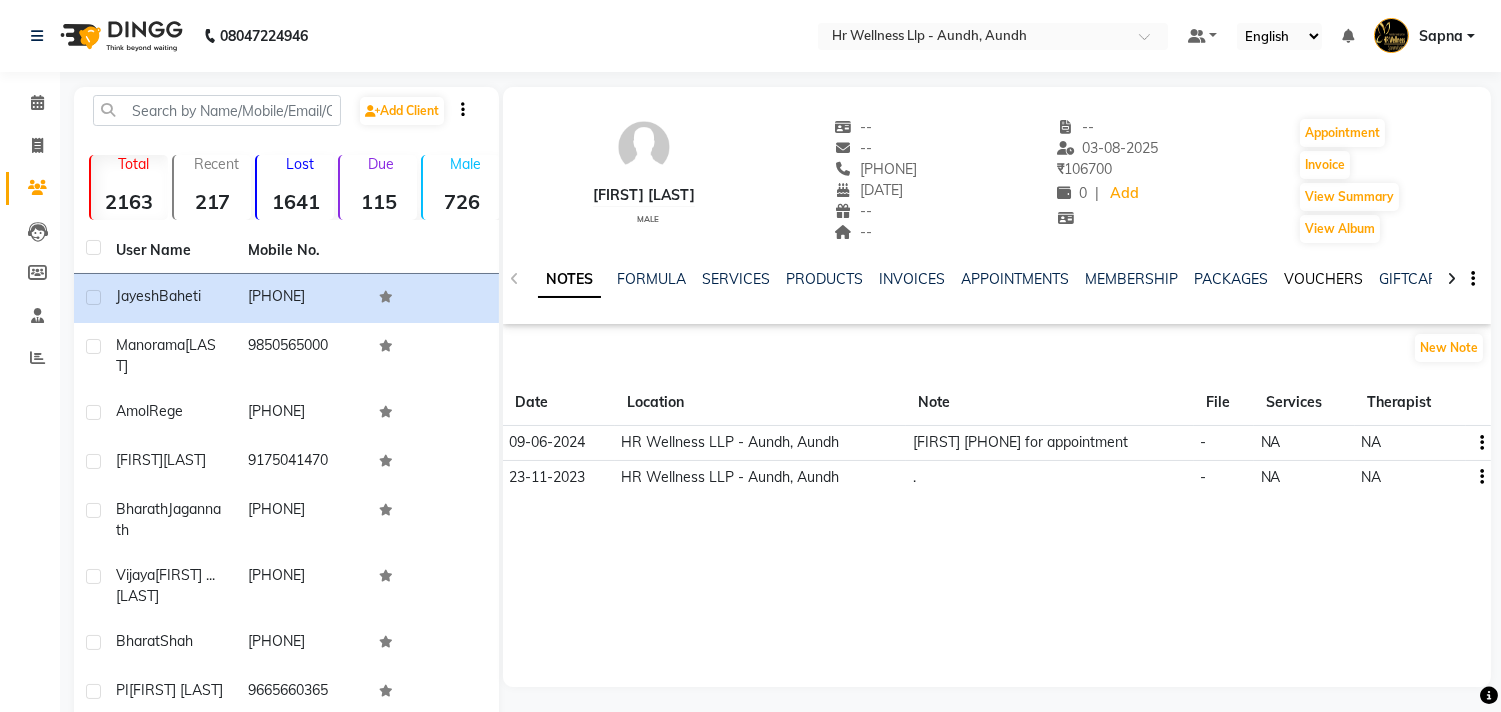 click on "VOUCHERS" 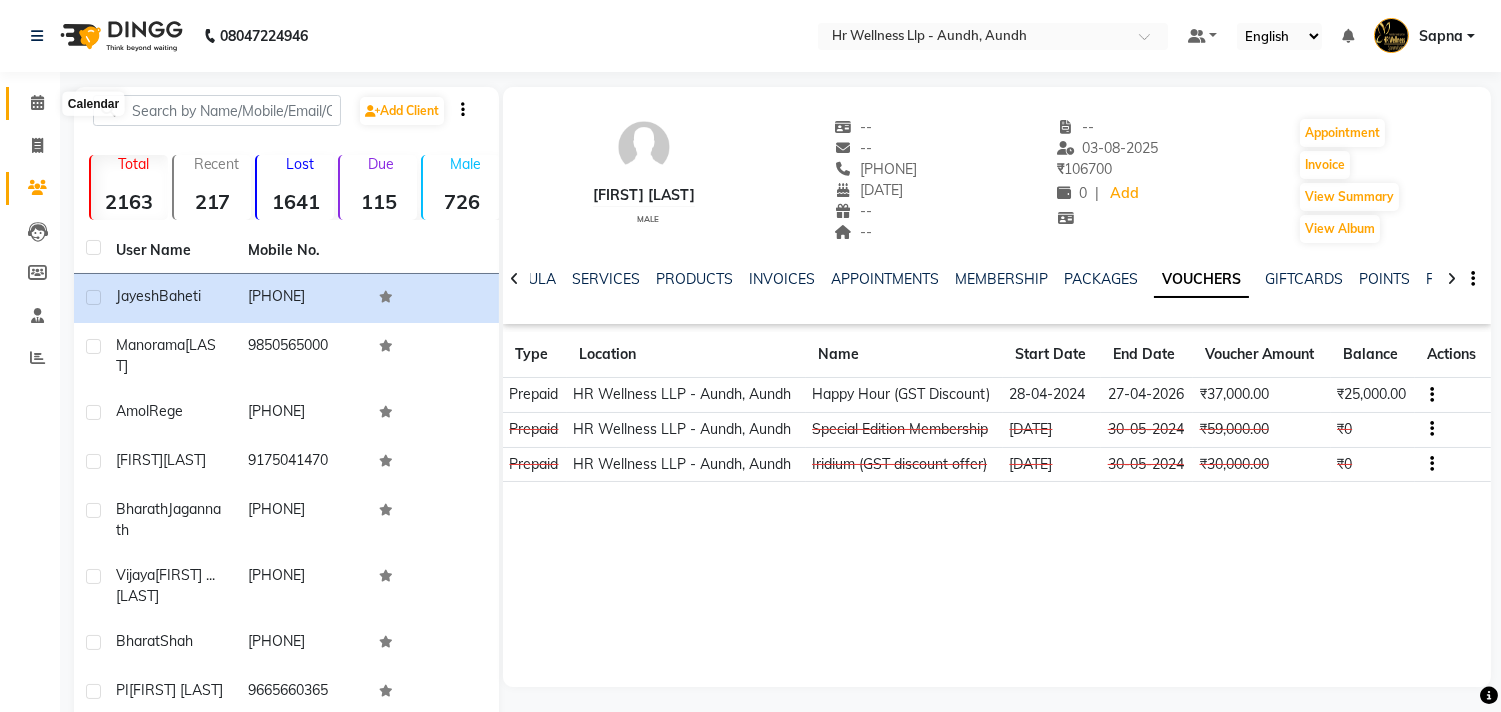 click 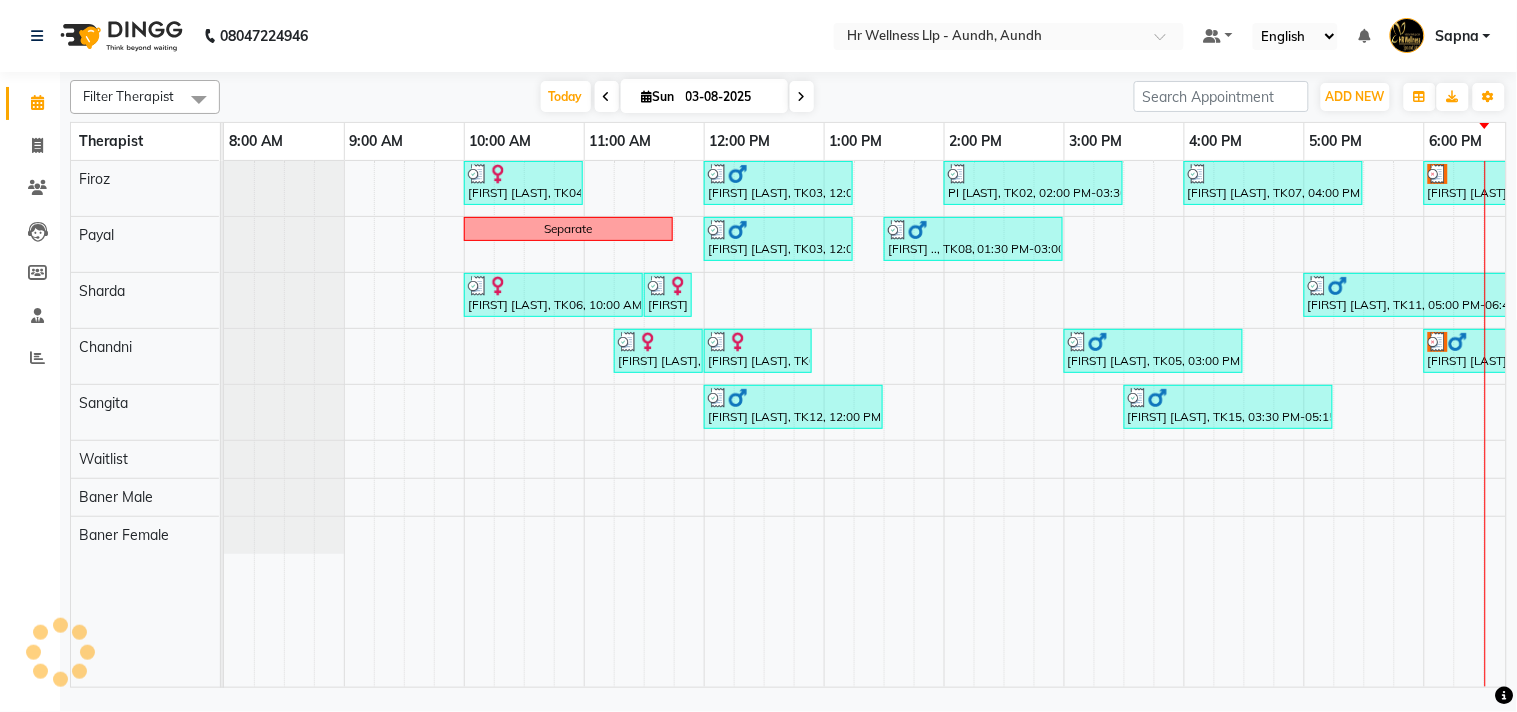 scroll, scrollTop: 0, scrollLeft: 174, axis: horizontal 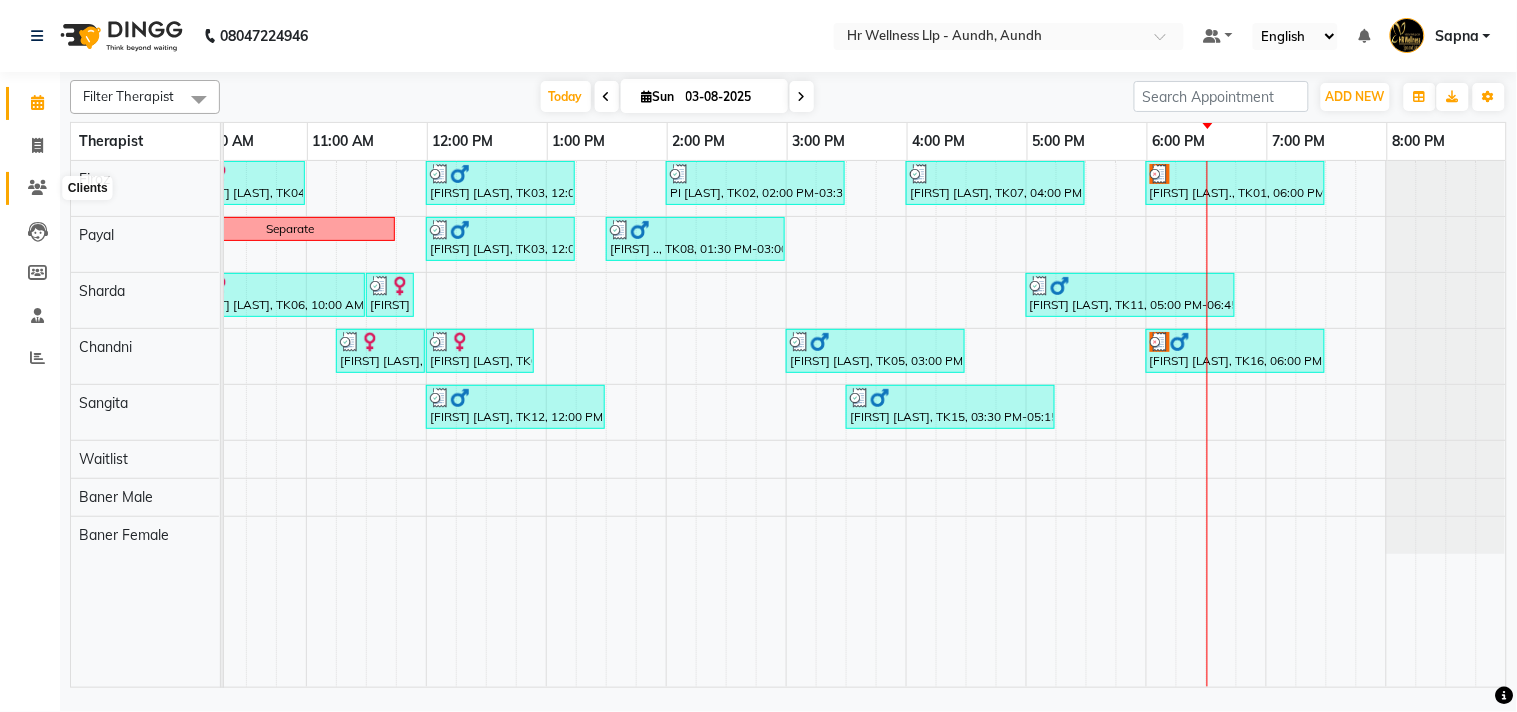 click 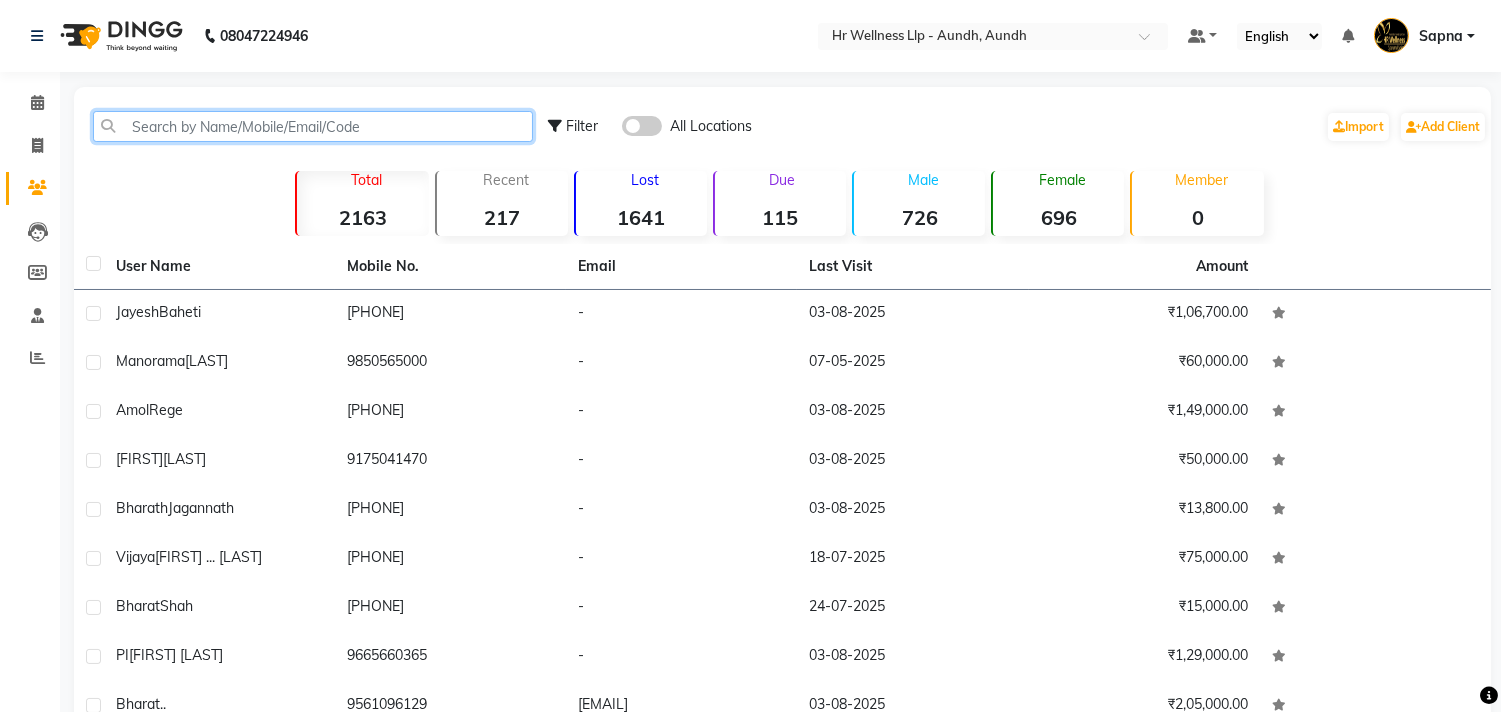 click 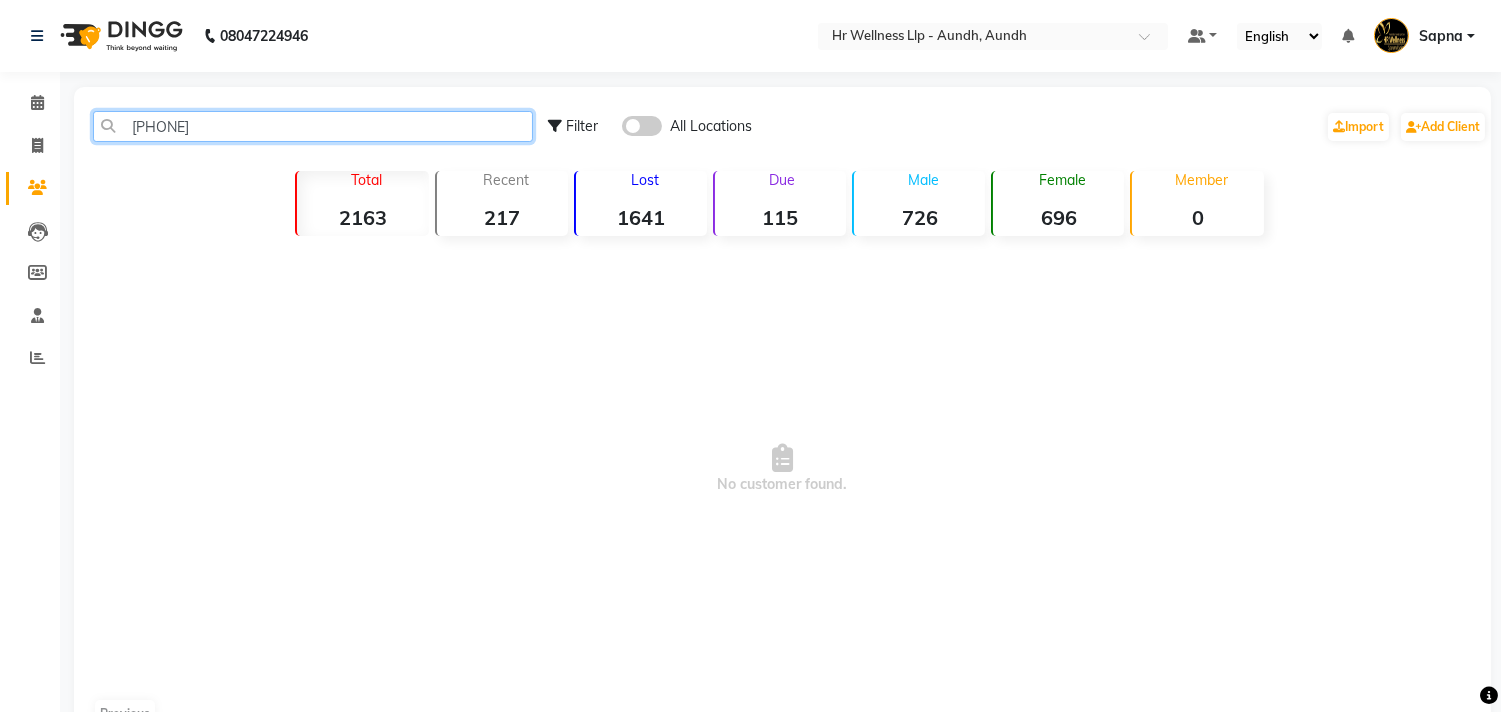 type on "[PHONE]" 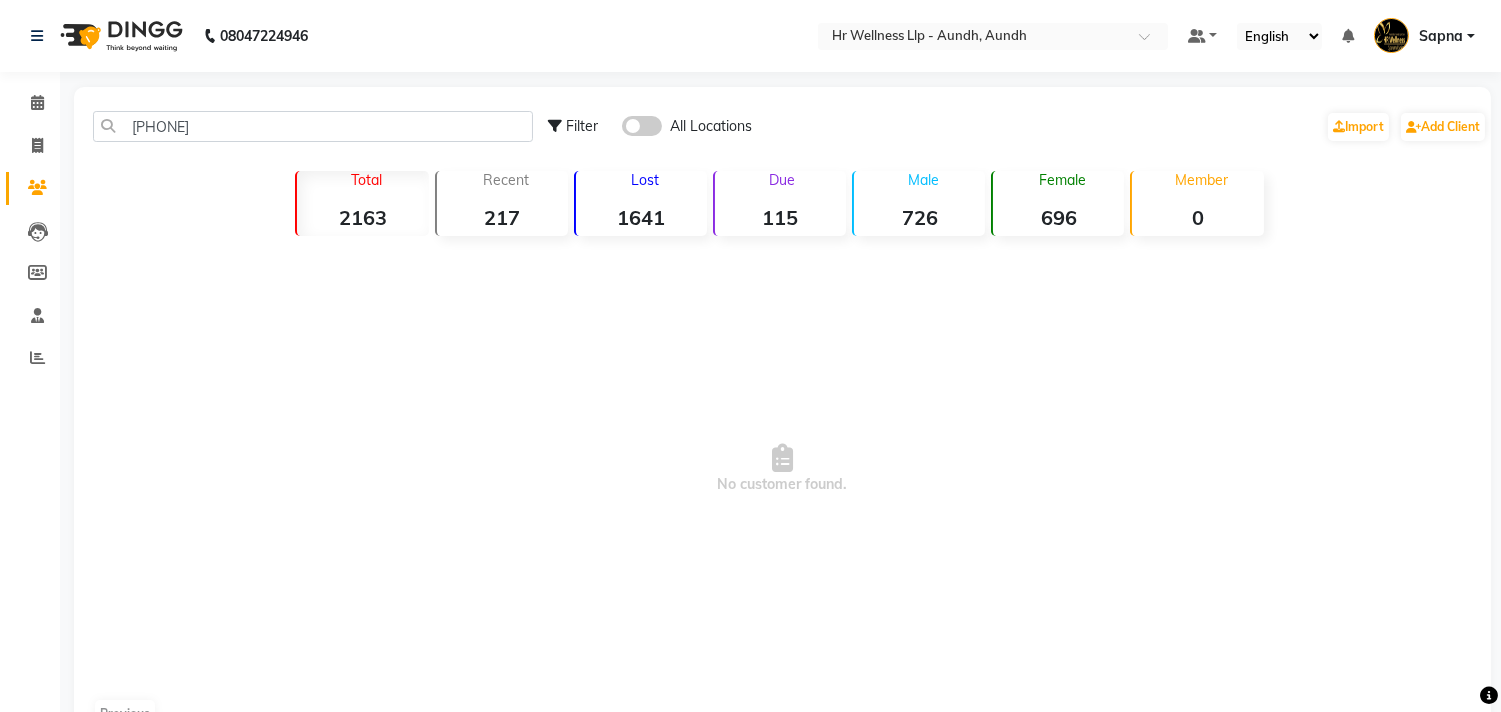click 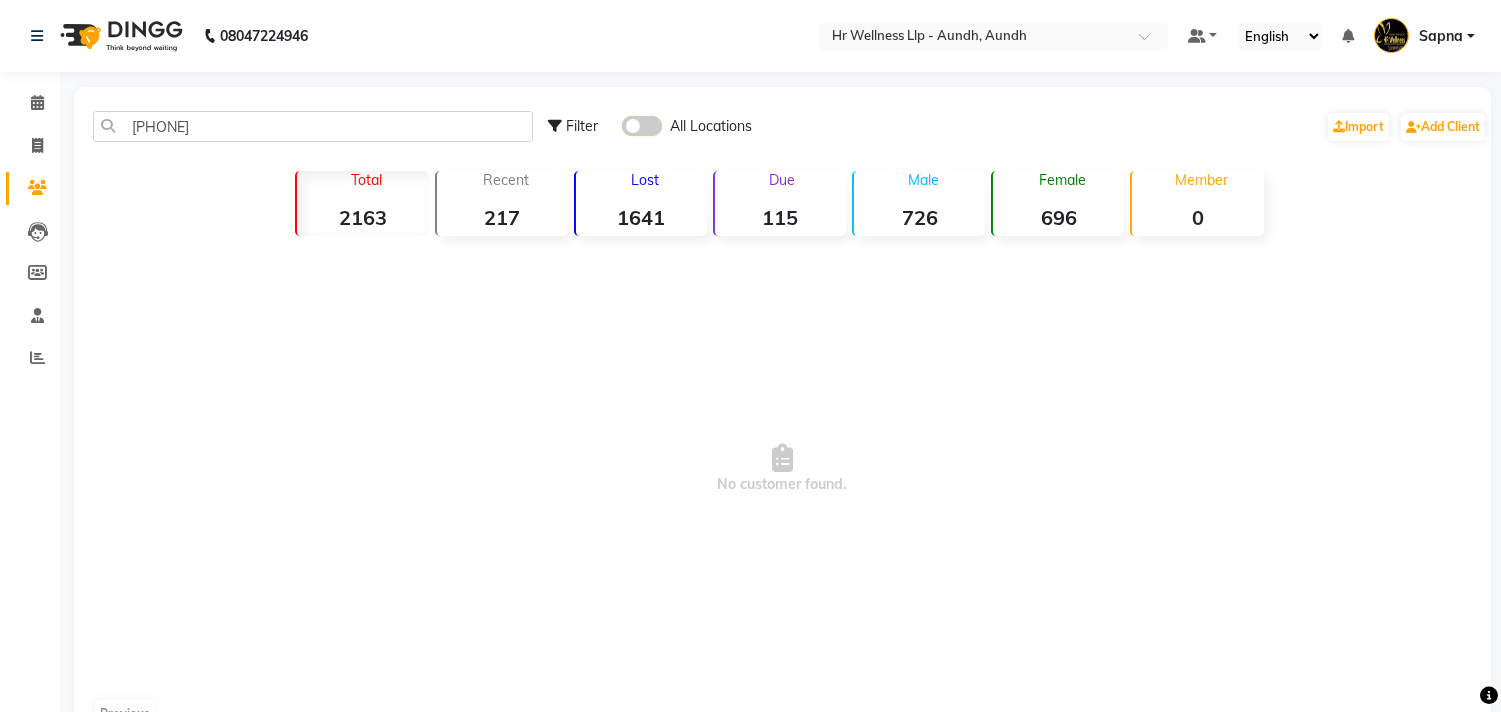 click 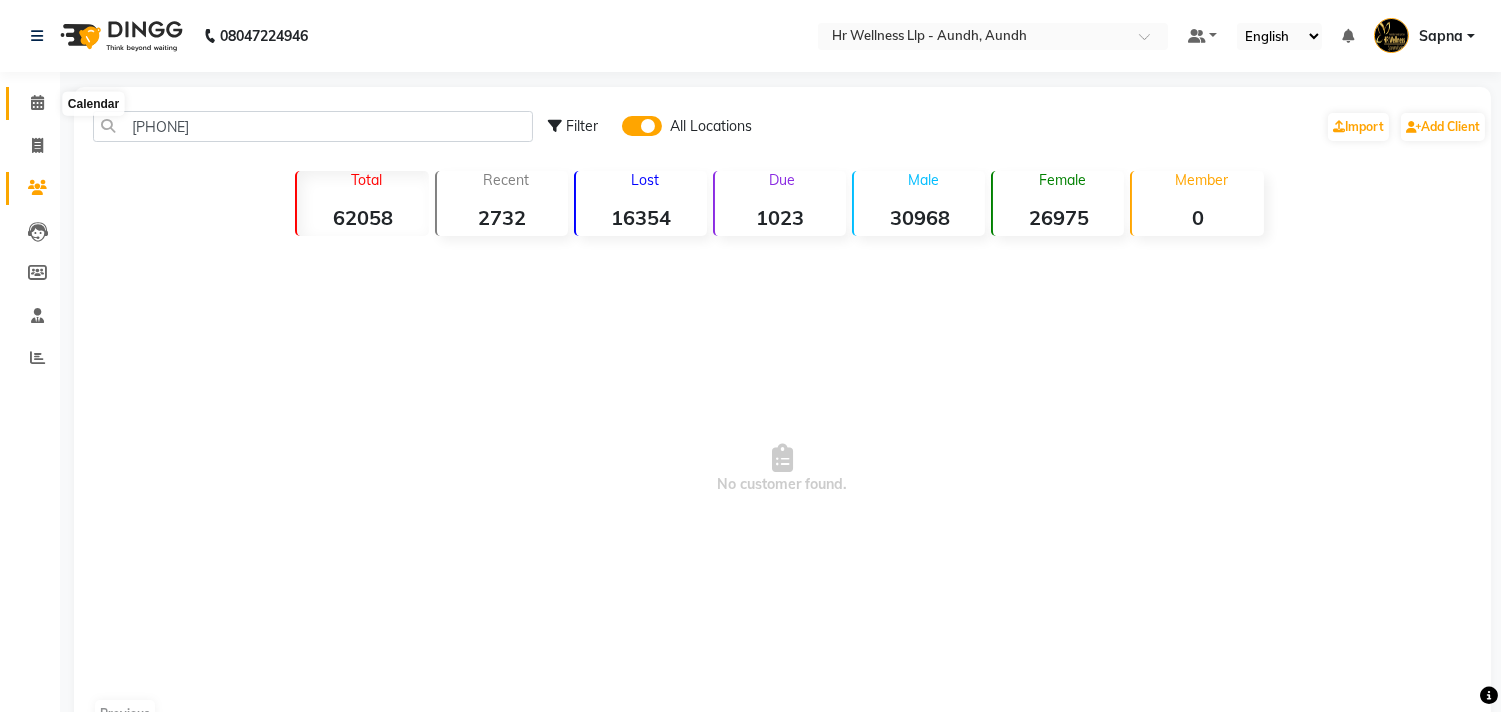 click 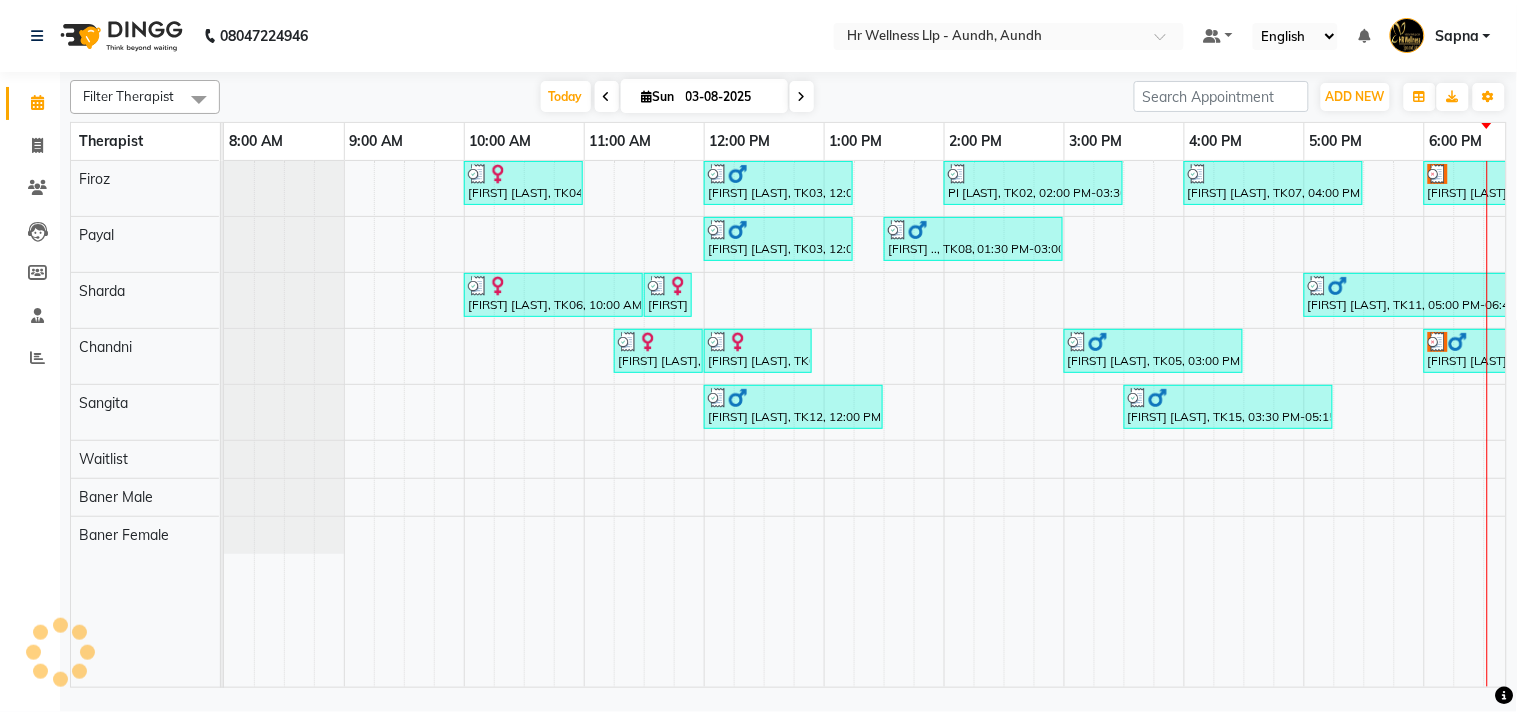 scroll, scrollTop: 0, scrollLeft: 0, axis: both 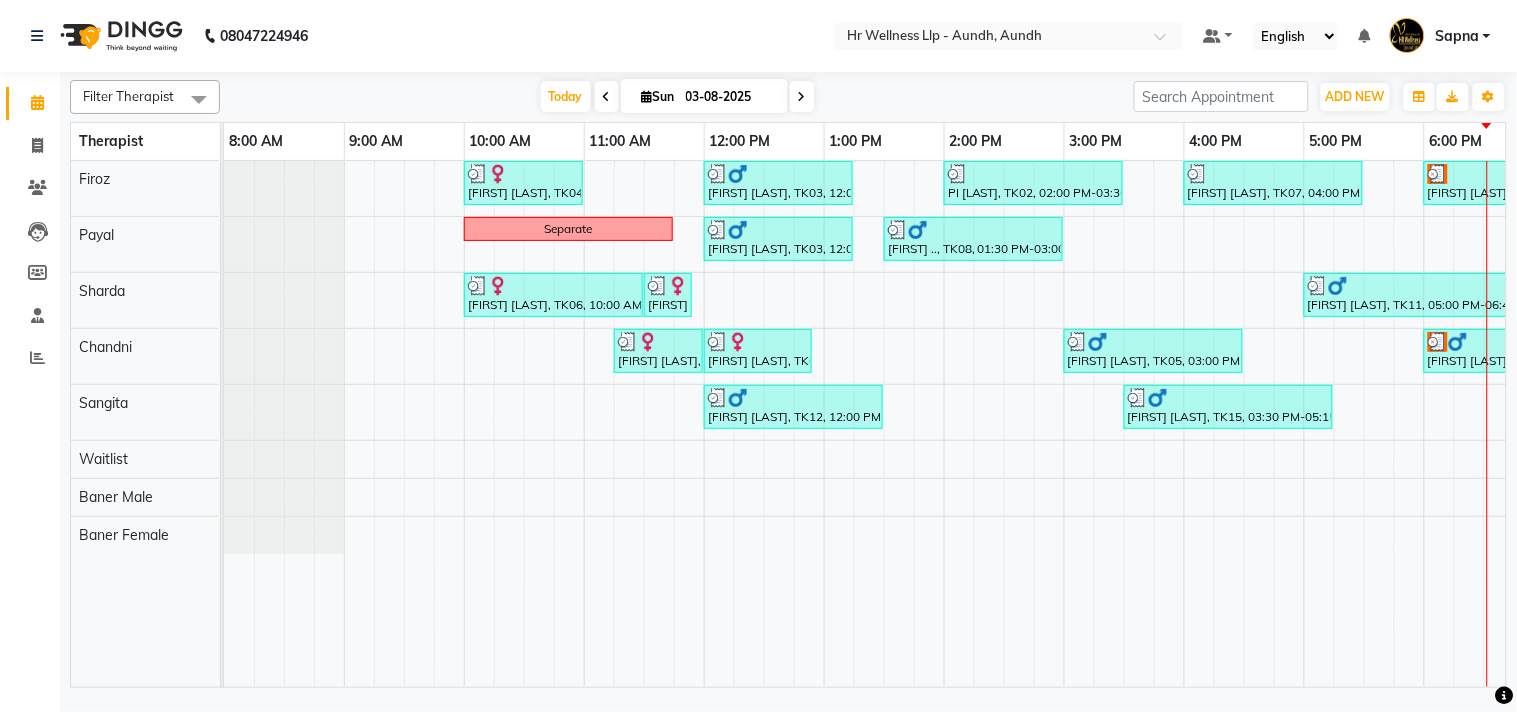 click at bounding box center (802, 97) 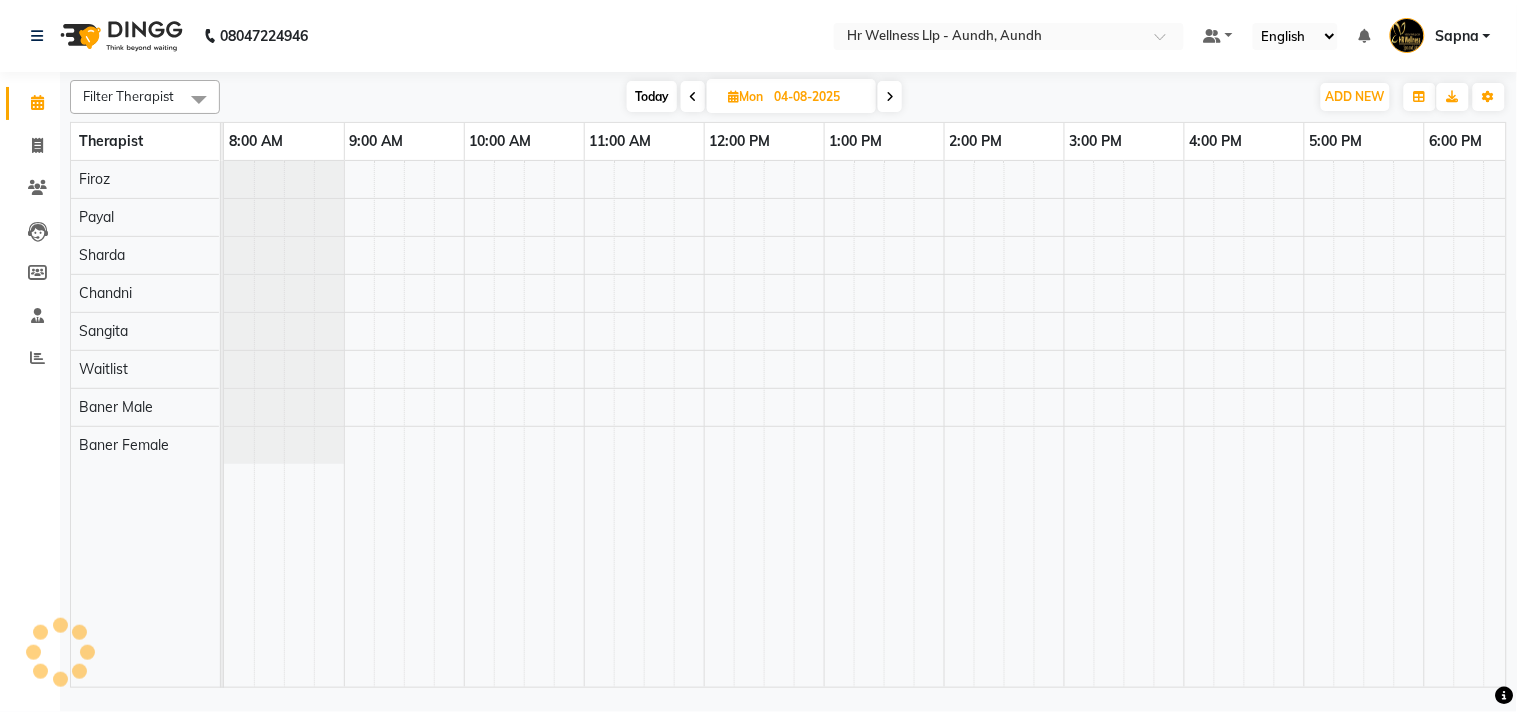 scroll, scrollTop: 0, scrollLeft: 277, axis: horizontal 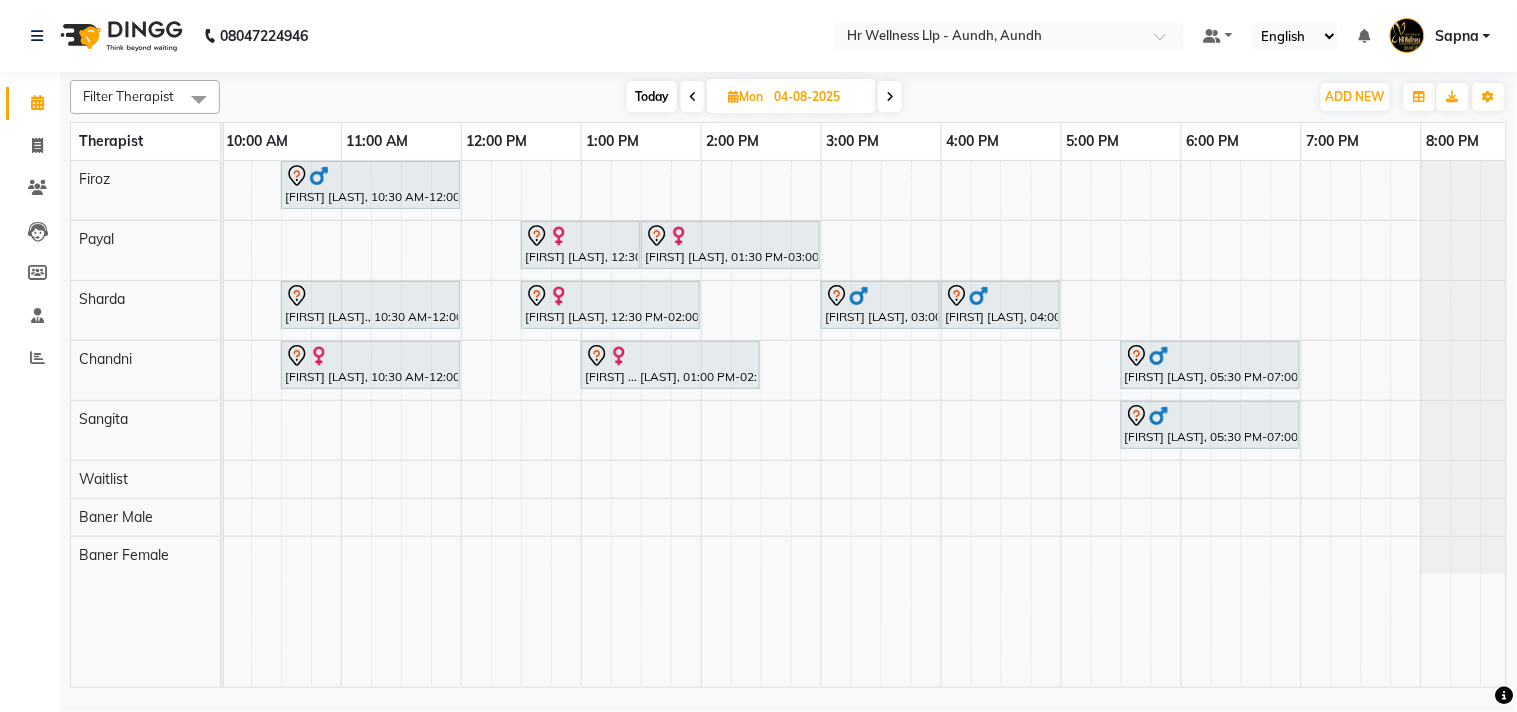 click at bounding box center [890, 96] 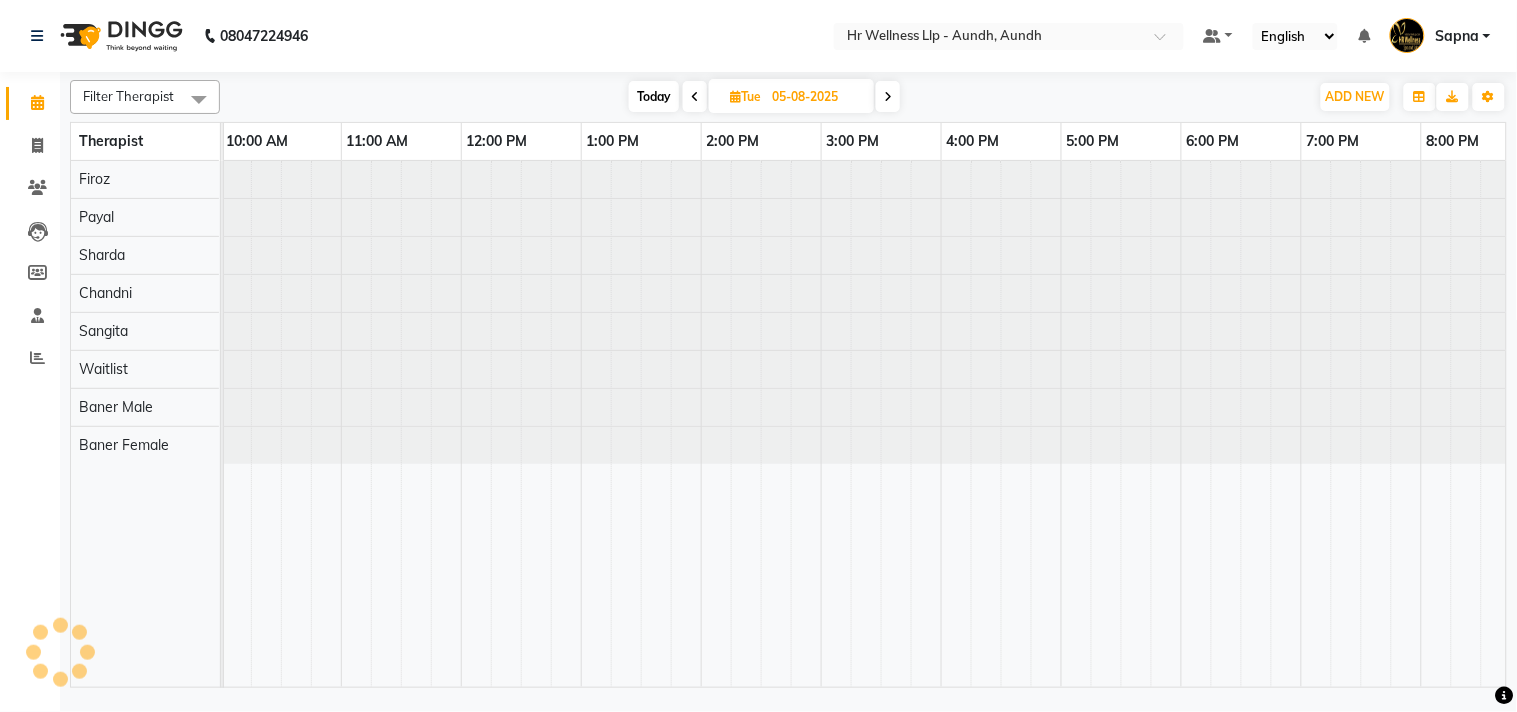 scroll, scrollTop: 0, scrollLeft: 0, axis: both 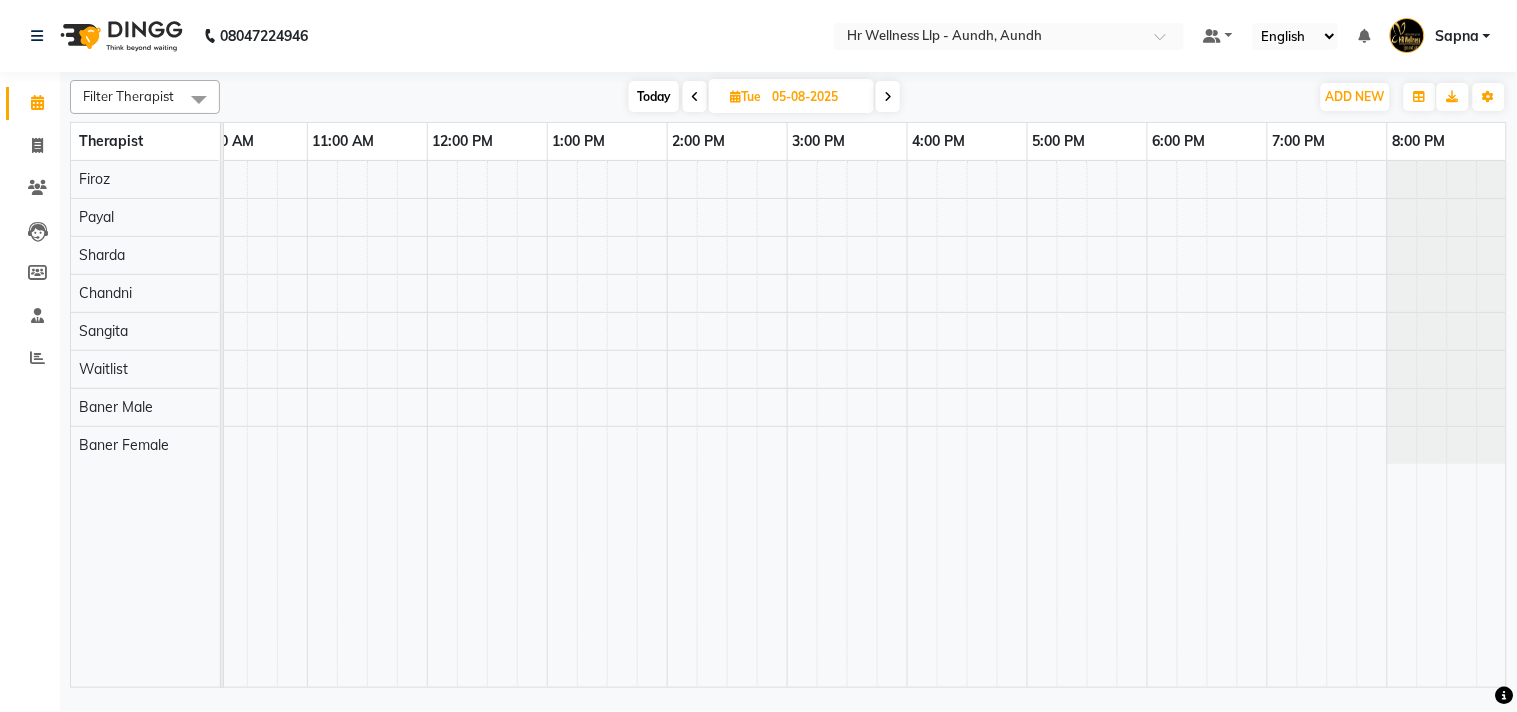 click at bounding box center [888, 97] 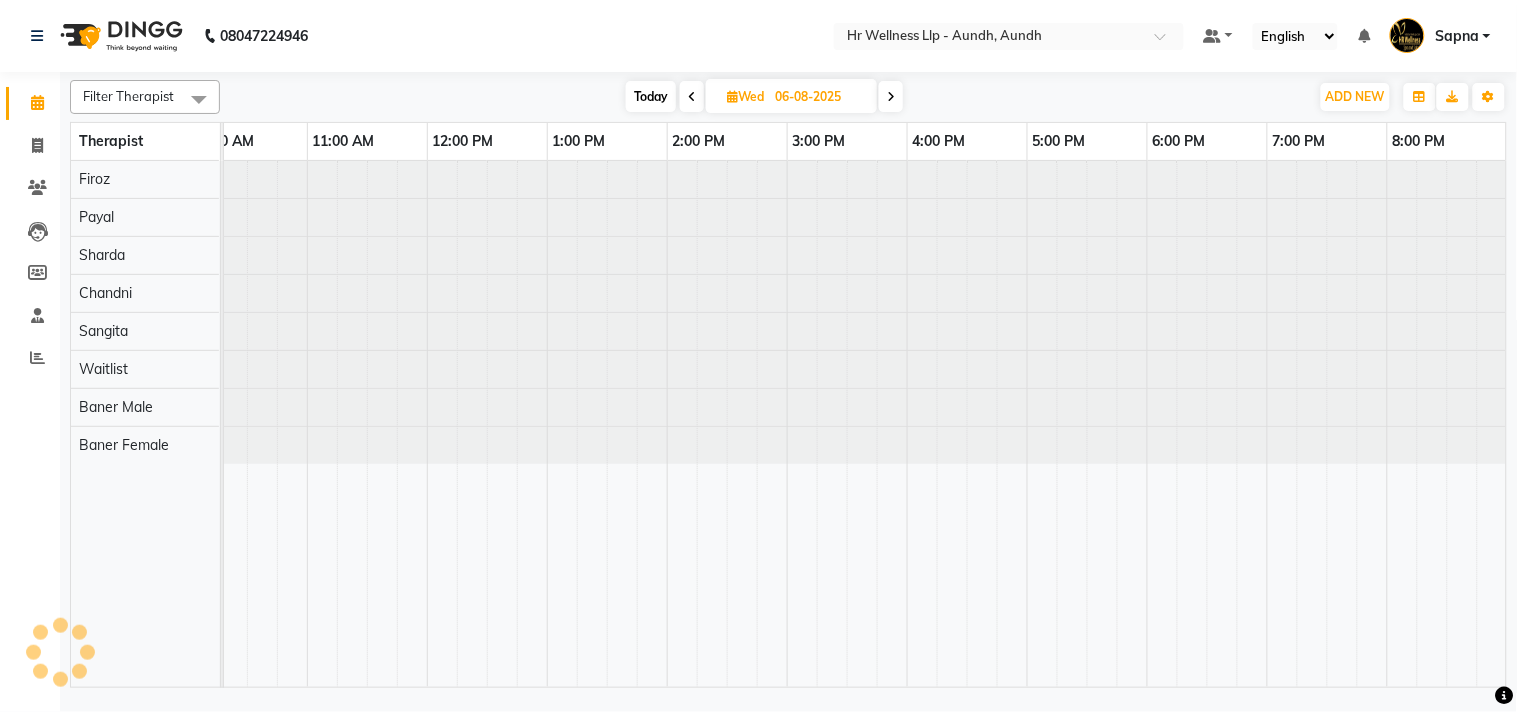 scroll, scrollTop: 0, scrollLeft: 0, axis: both 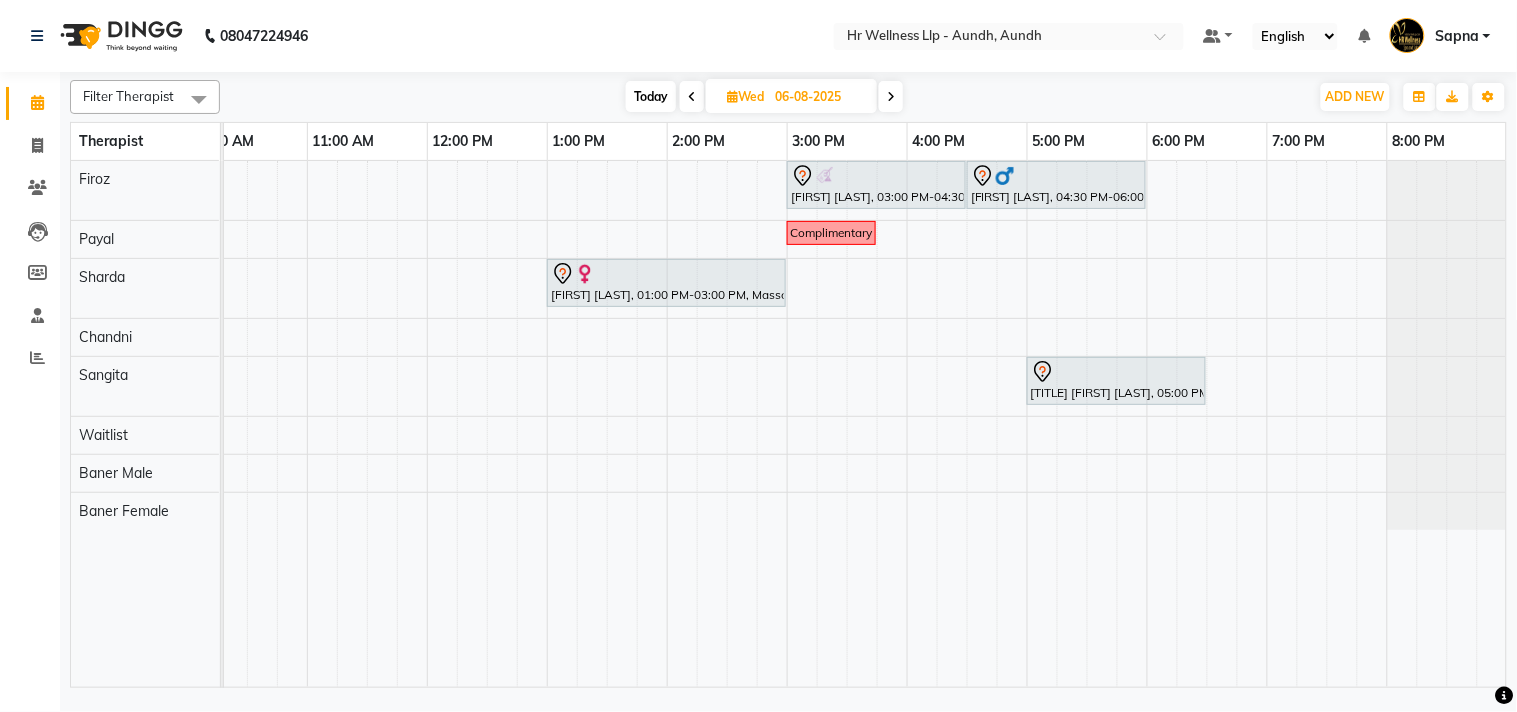 click at bounding box center (891, 96) 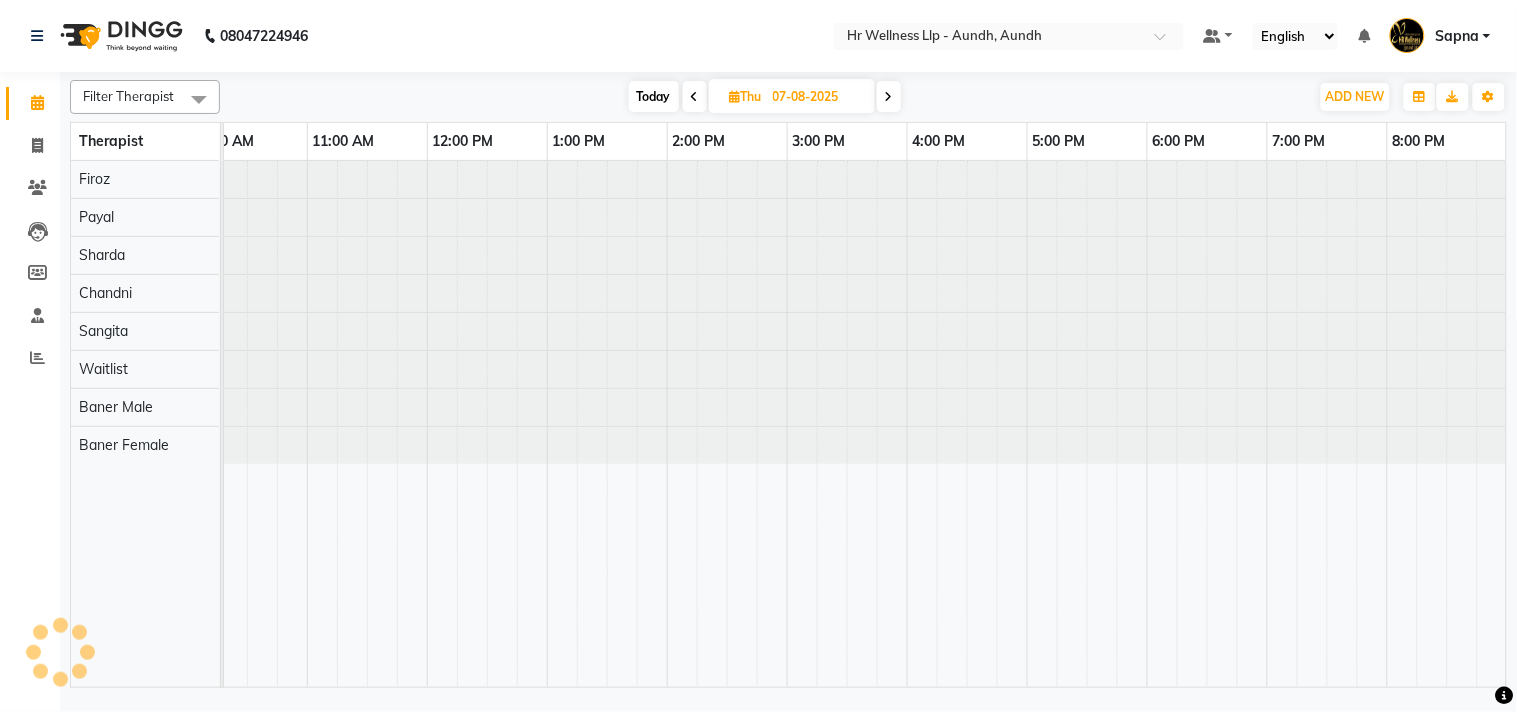 scroll, scrollTop: 0, scrollLeft: 0, axis: both 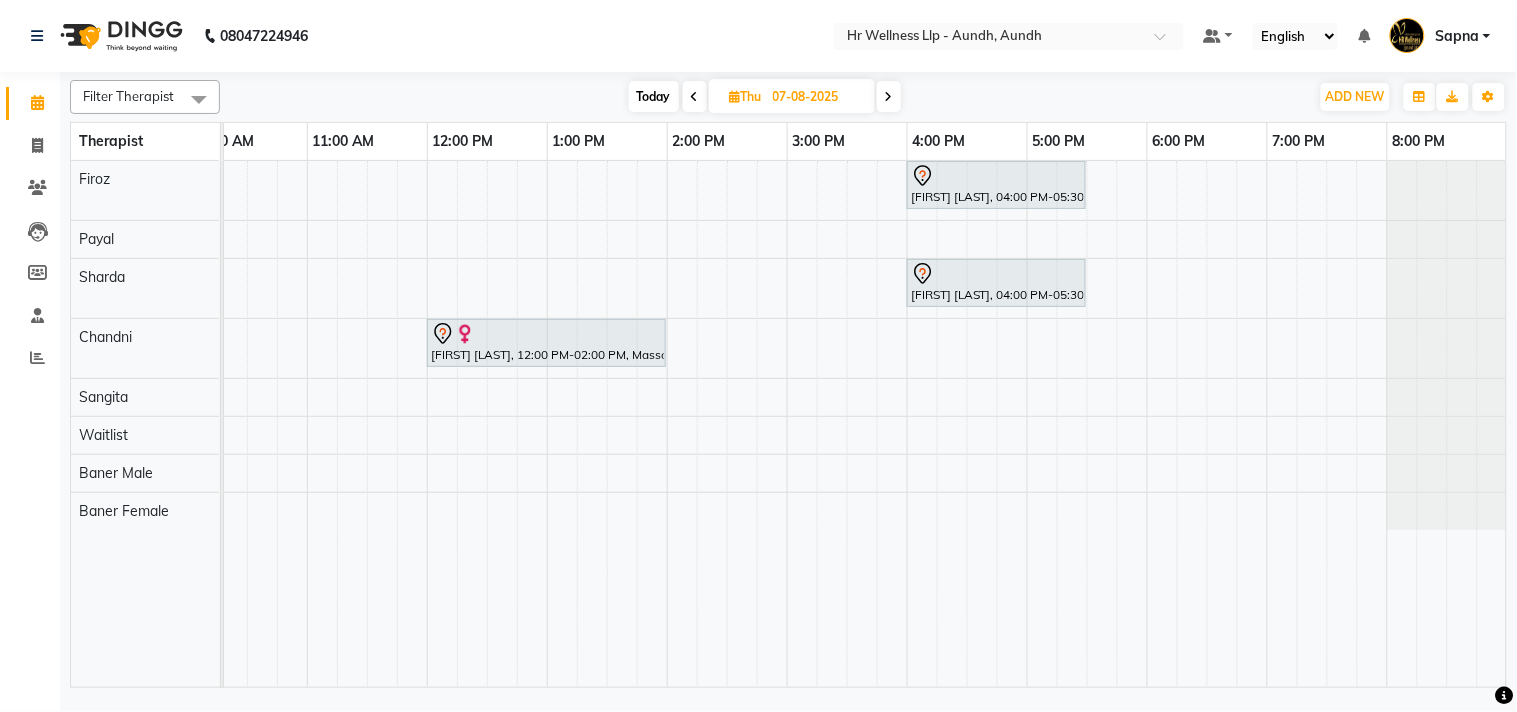 click on "Thu" at bounding box center [746, 96] 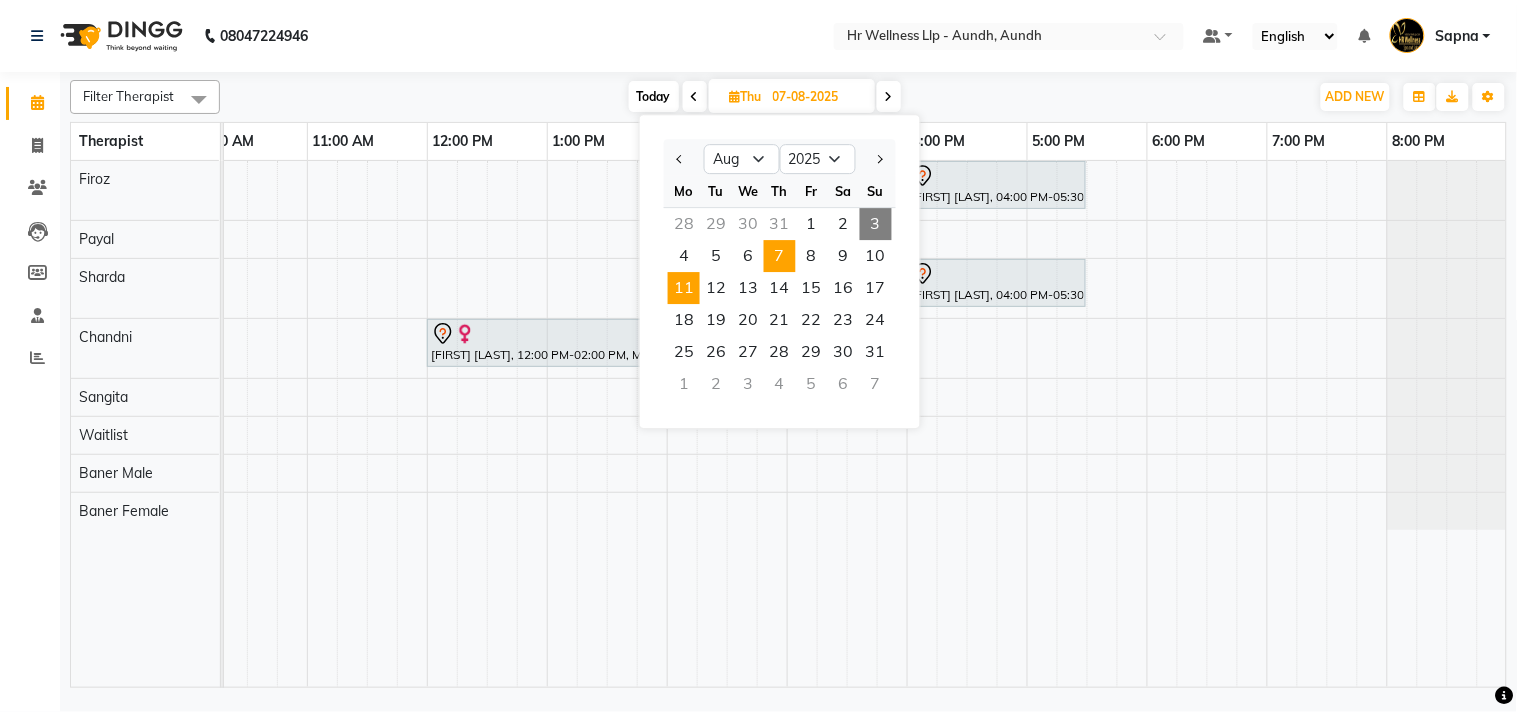 click on "11" at bounding box center [684, 288] 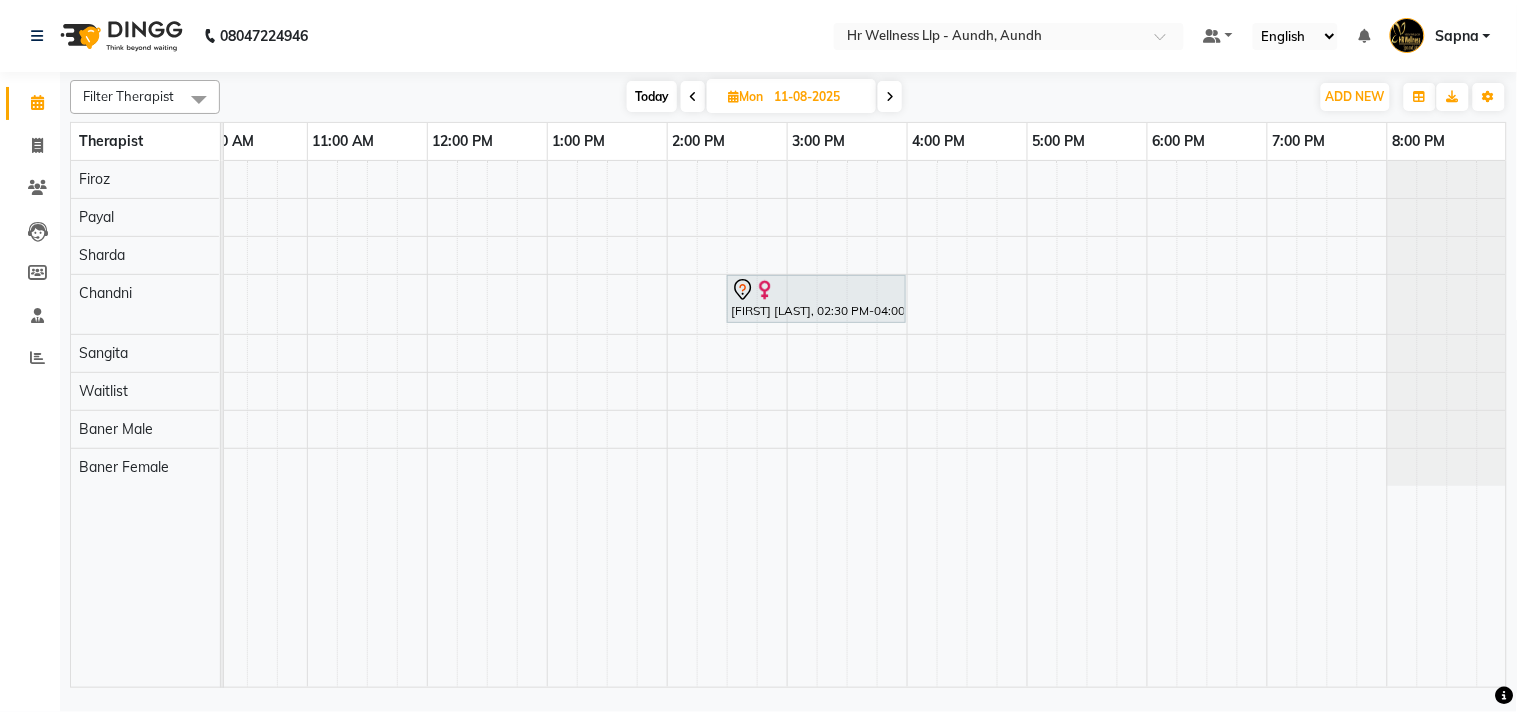 click on "Today" at bounding box center (652, 96) 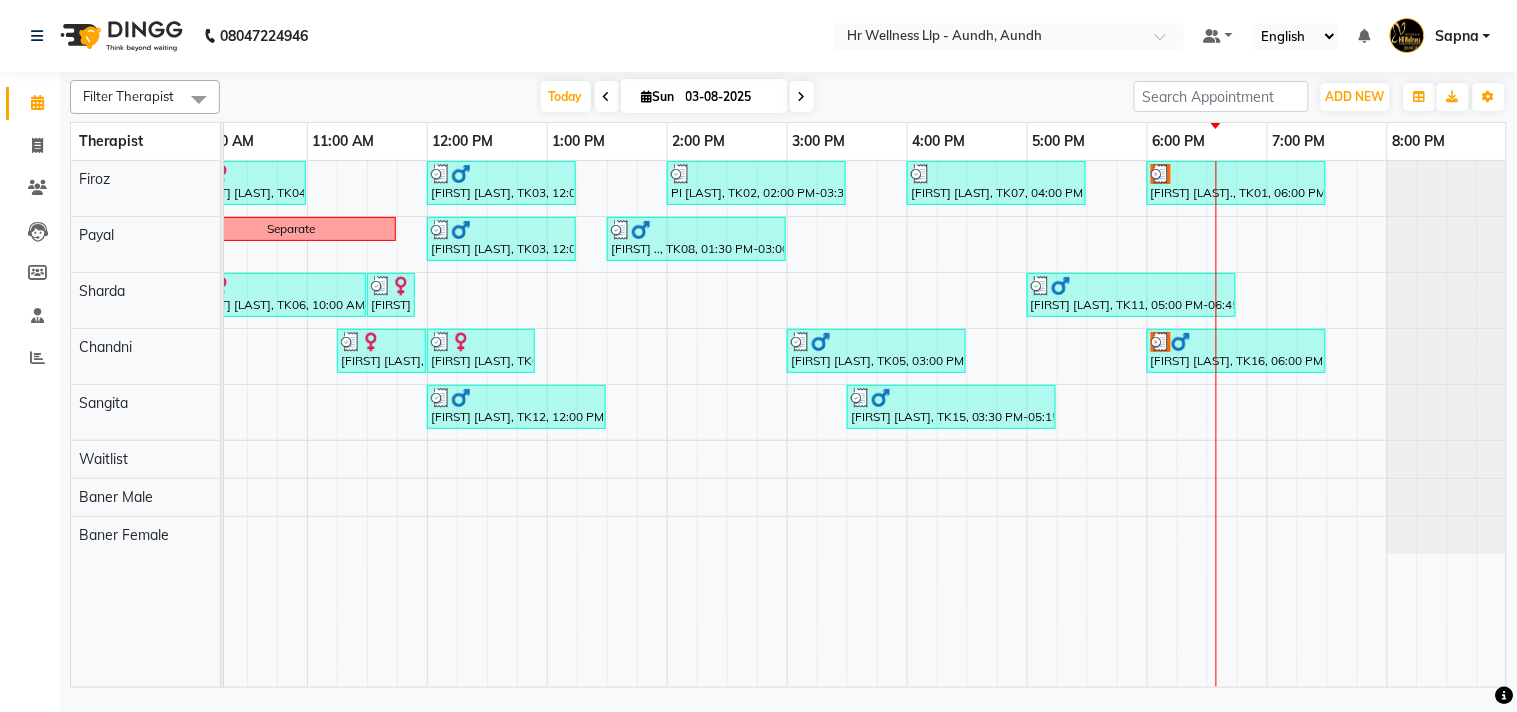 click at bounding box center (802, 96) 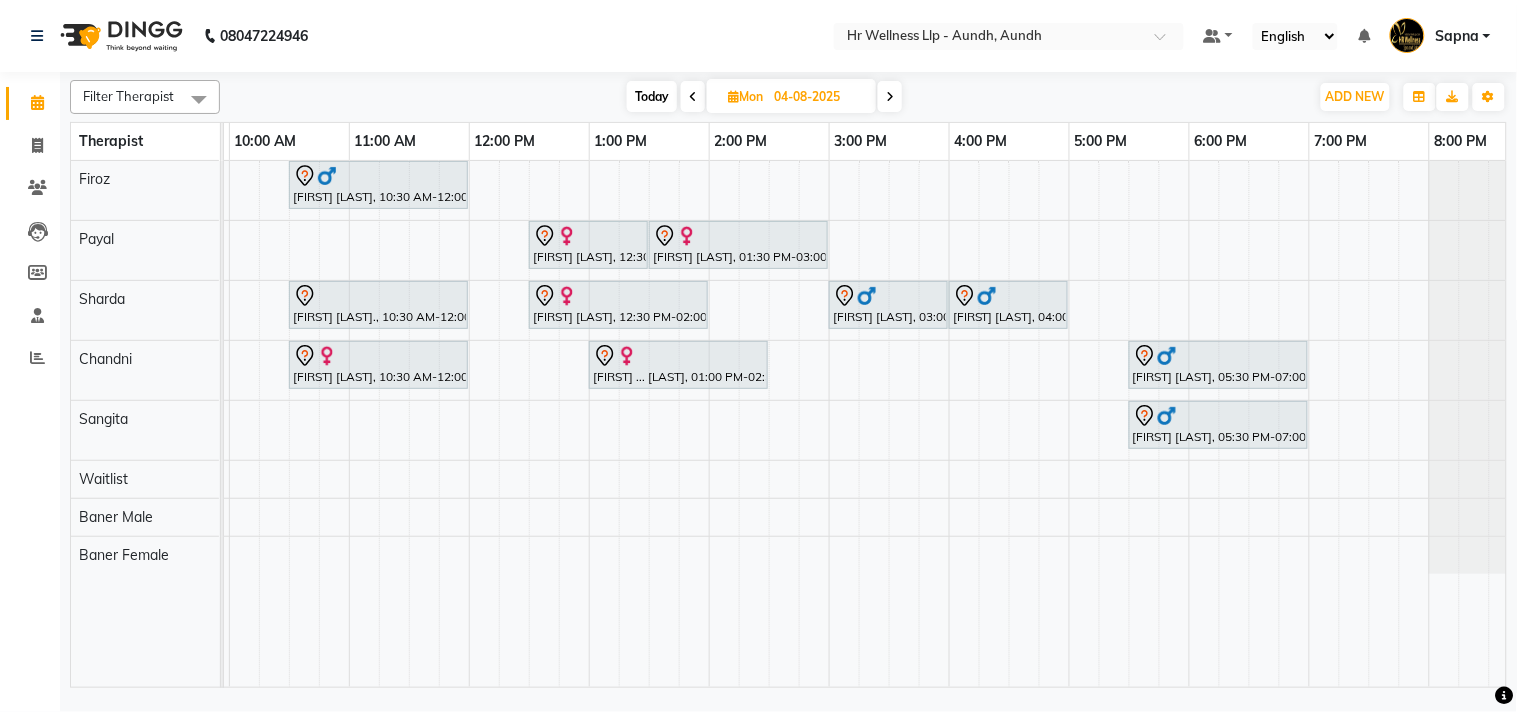 click on "Today" at bounding box center [652, 96] 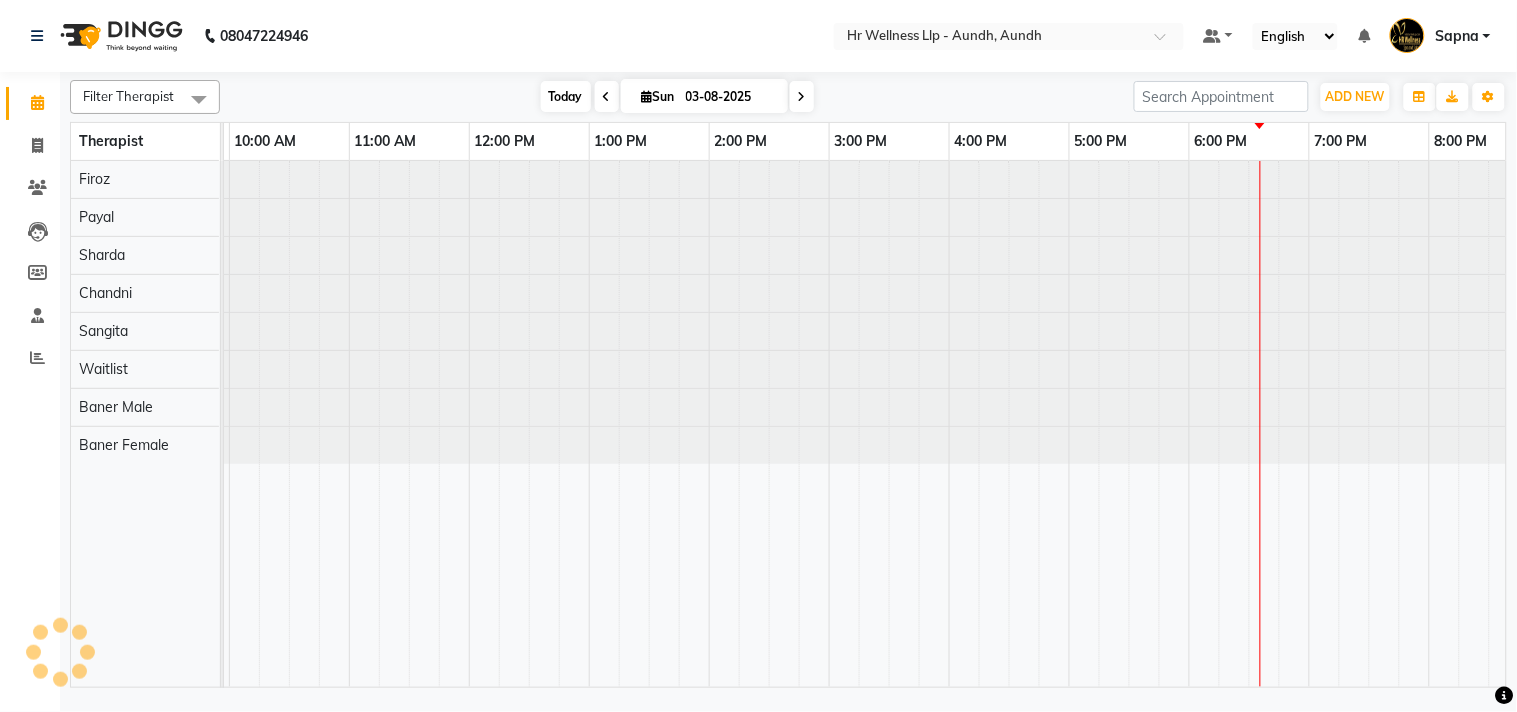 scroll, scrollTop: 0, scrollLeft: 0, axis: both 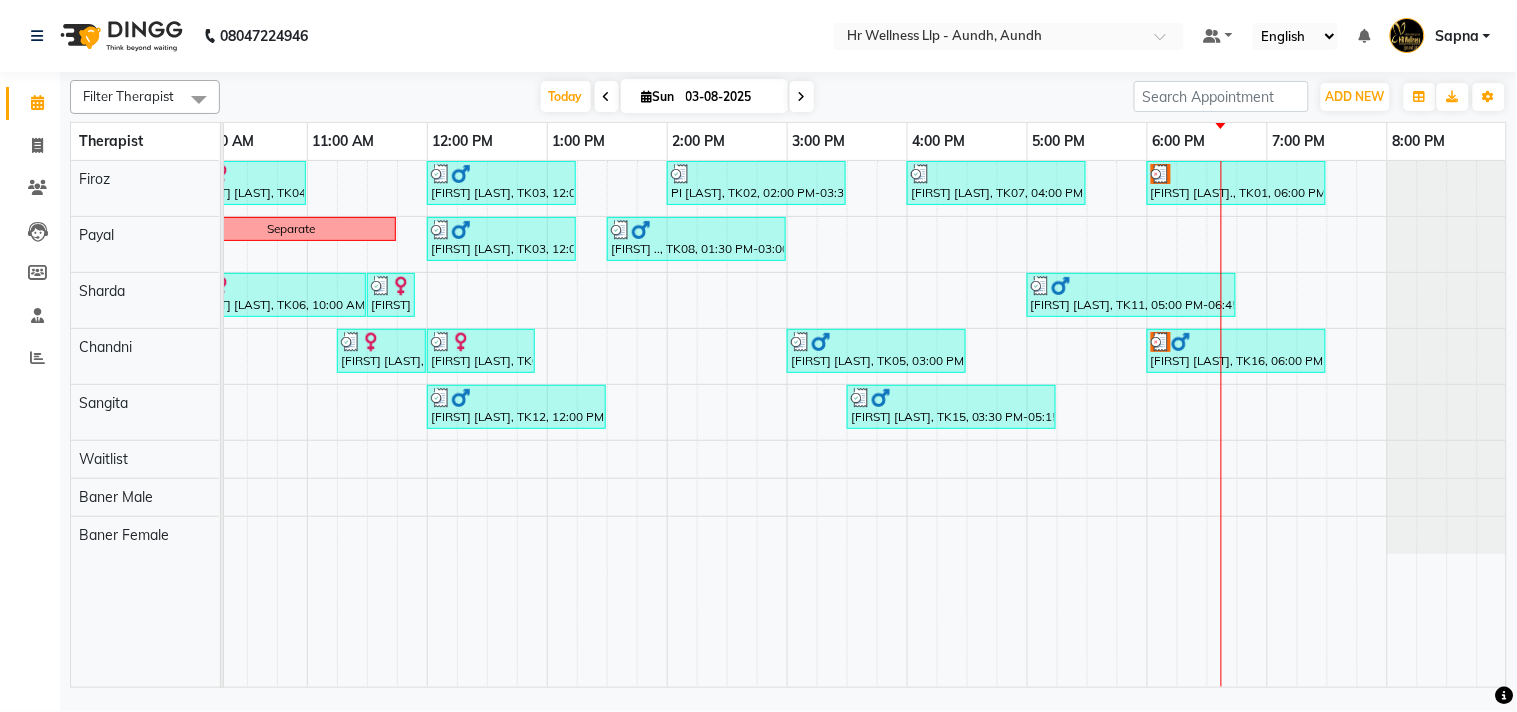 click at bounding box center (802, 97) 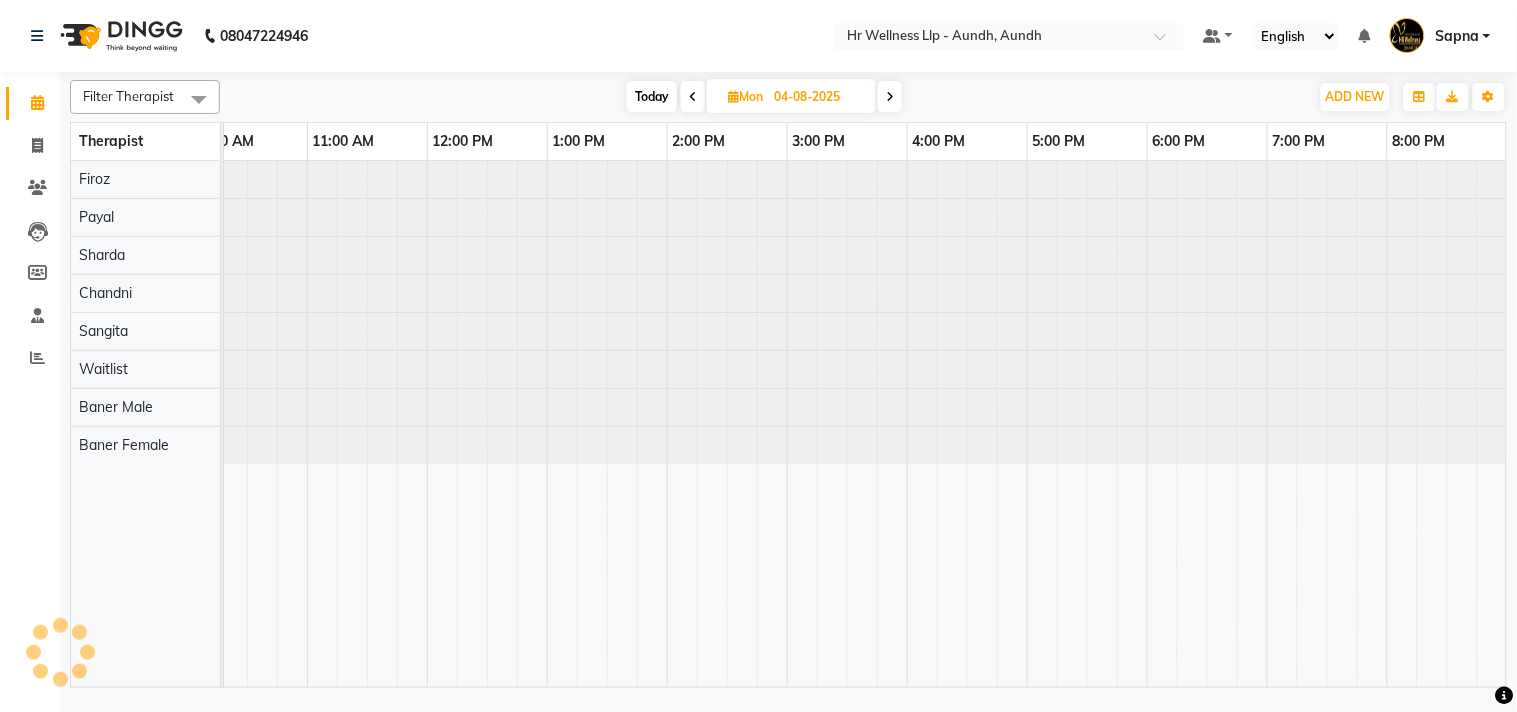 scroll, scrollTop: 0, scrollLeft: 277, axis: horizontal 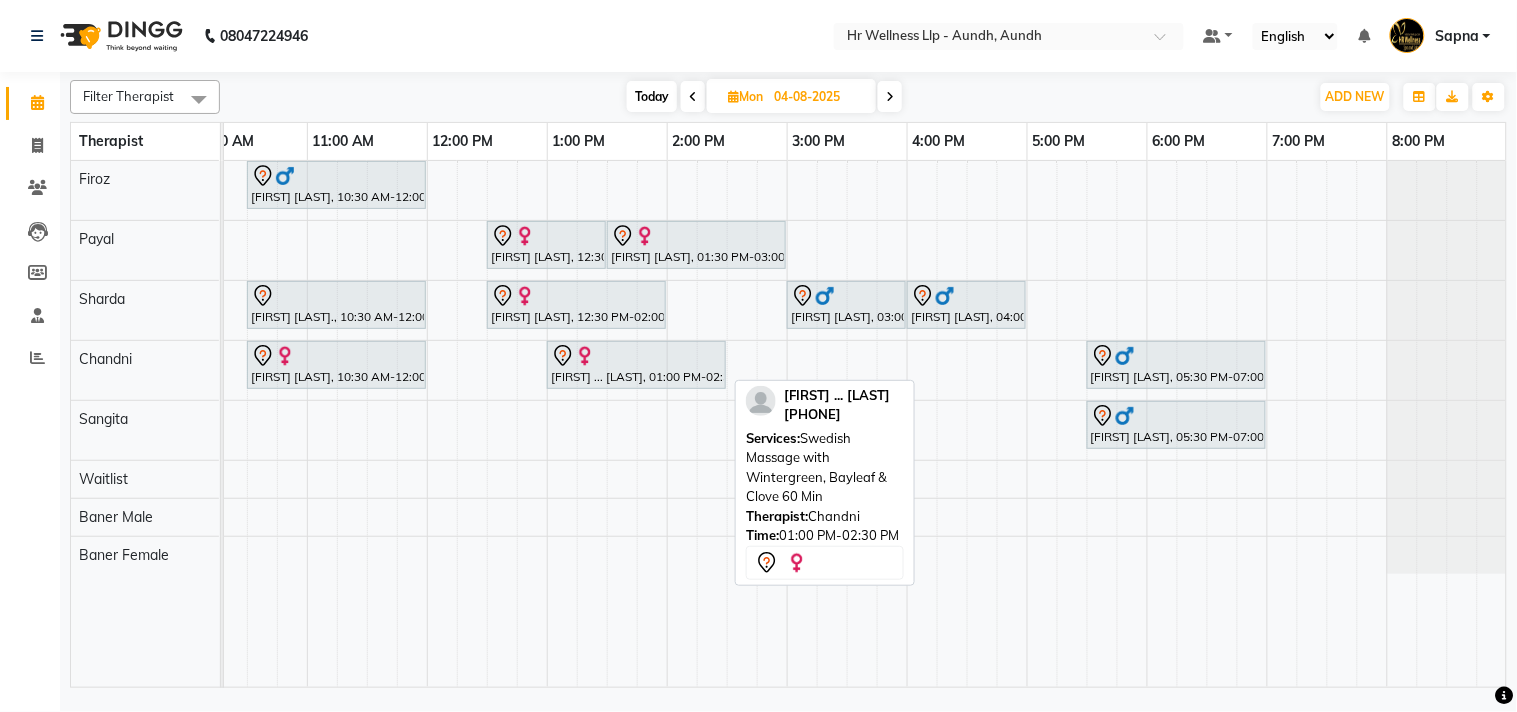 click on "[FIRST] ... [LAST], 01:00 PM-02:30 PM, Swedish Massage with Wintergreen, Bayleaf & Clove 60 Min" at bounding box center [636, 365] 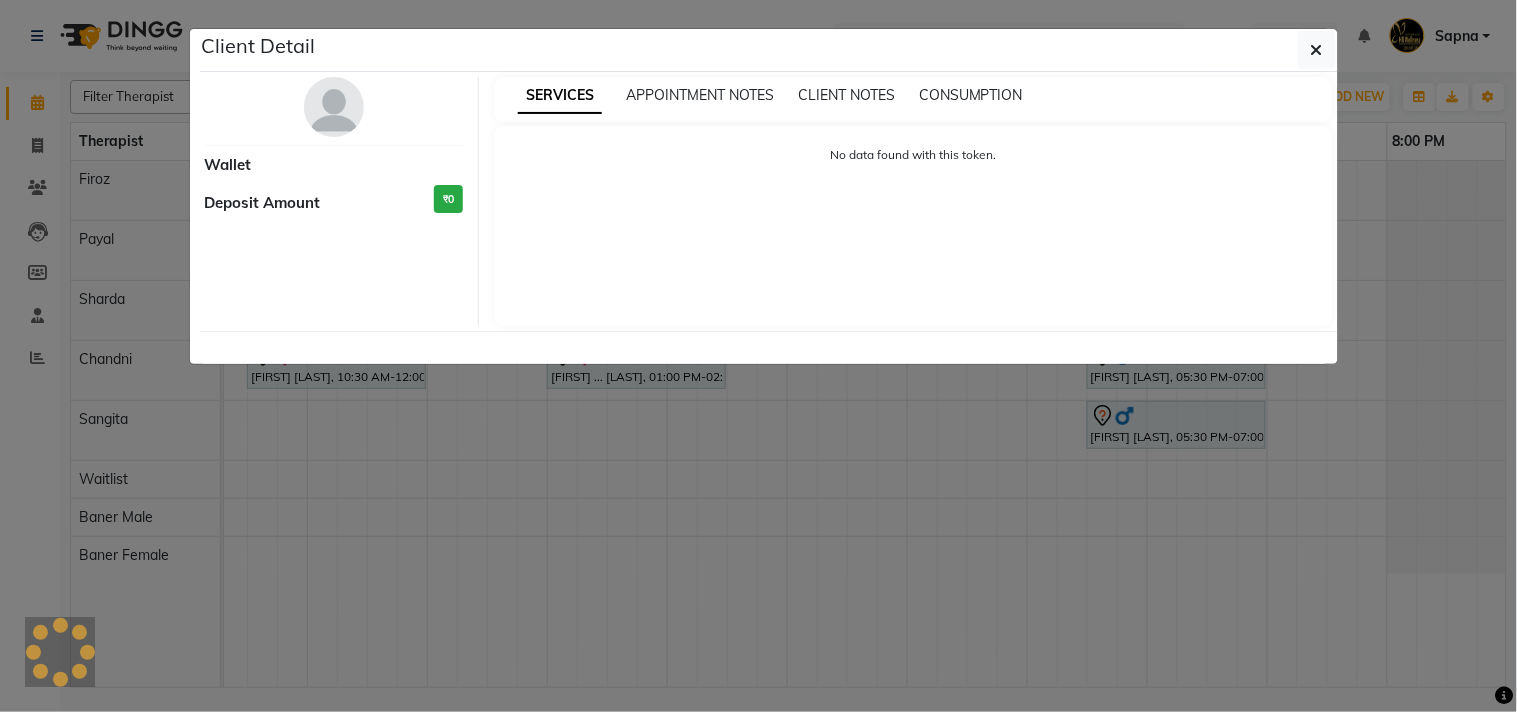 select on "7" 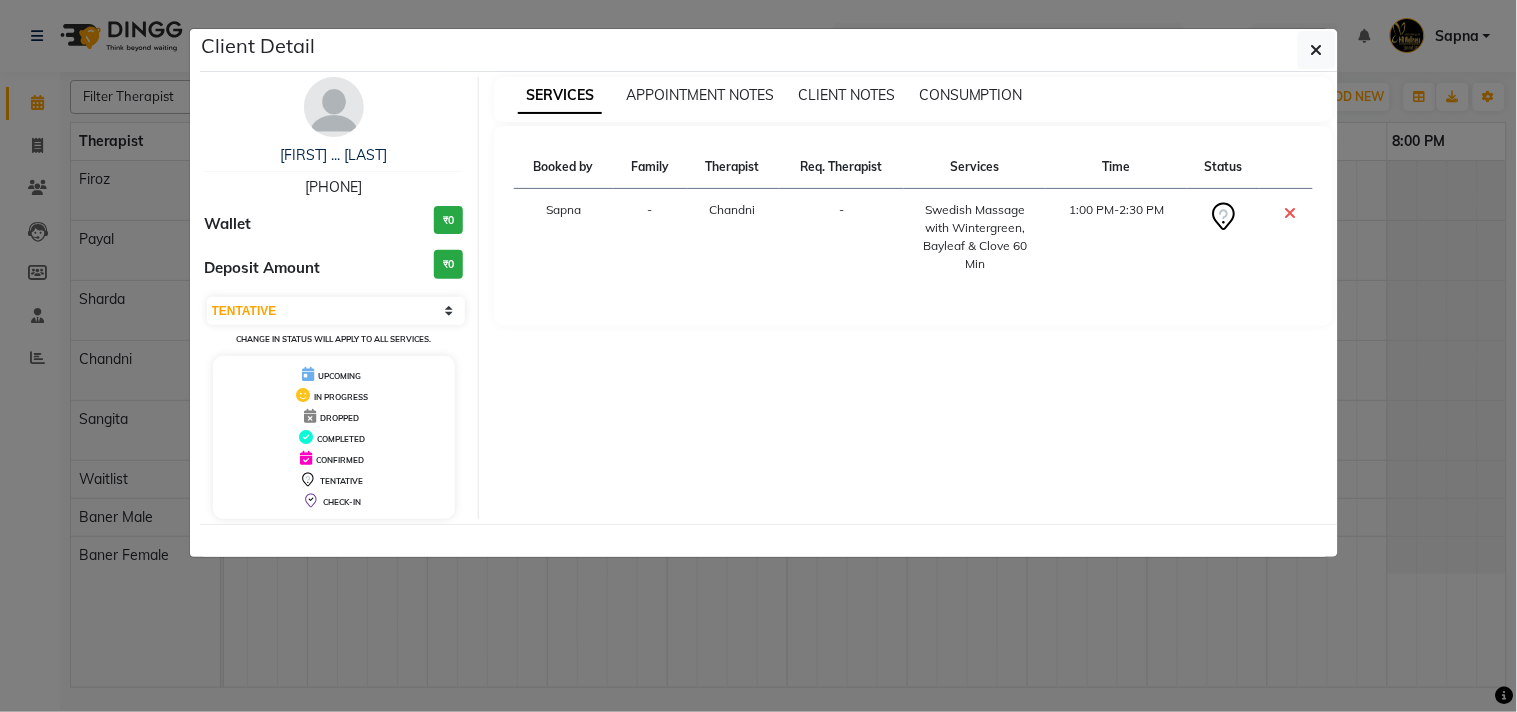 drag, startPoint x: 294, startPoint y: 182, endPoint x: 385, endPoint y: 186, distance: 91.08787 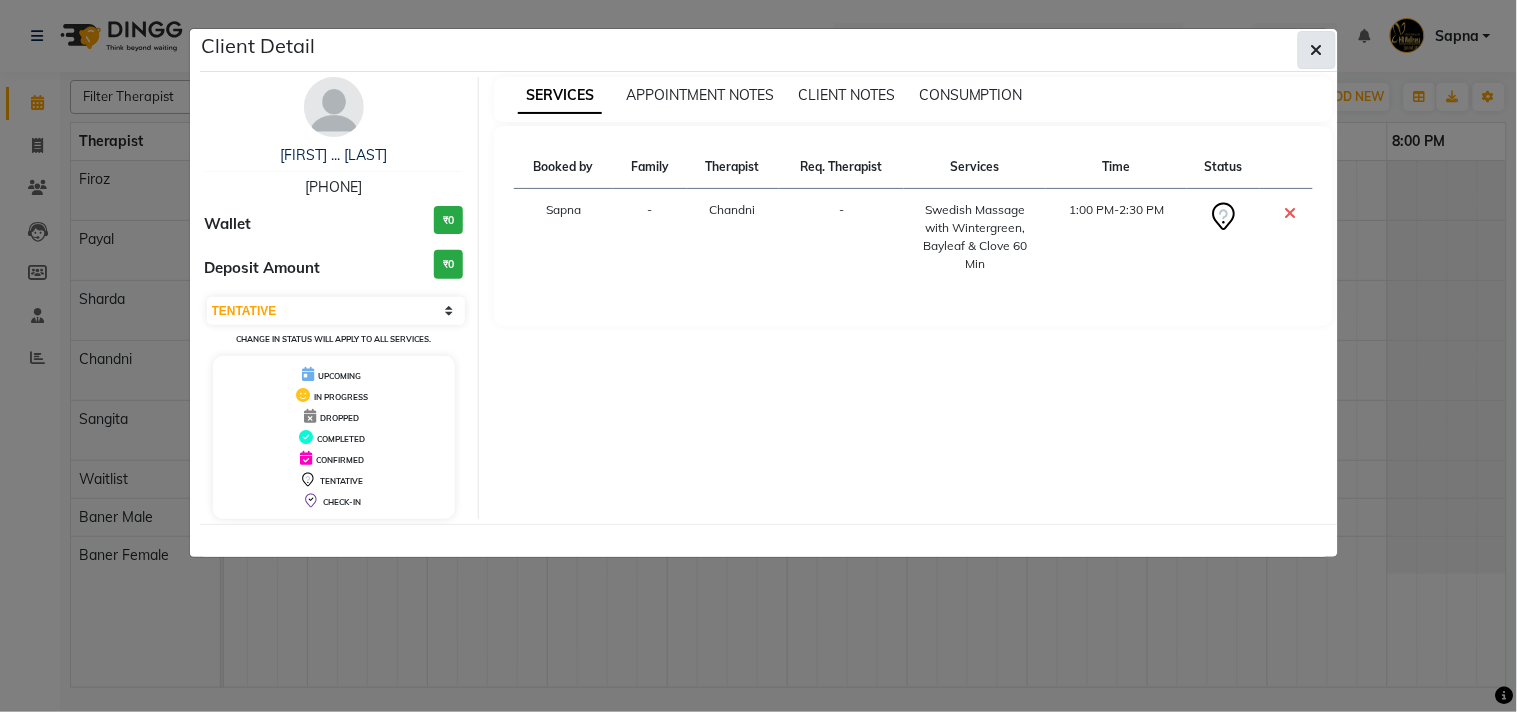click 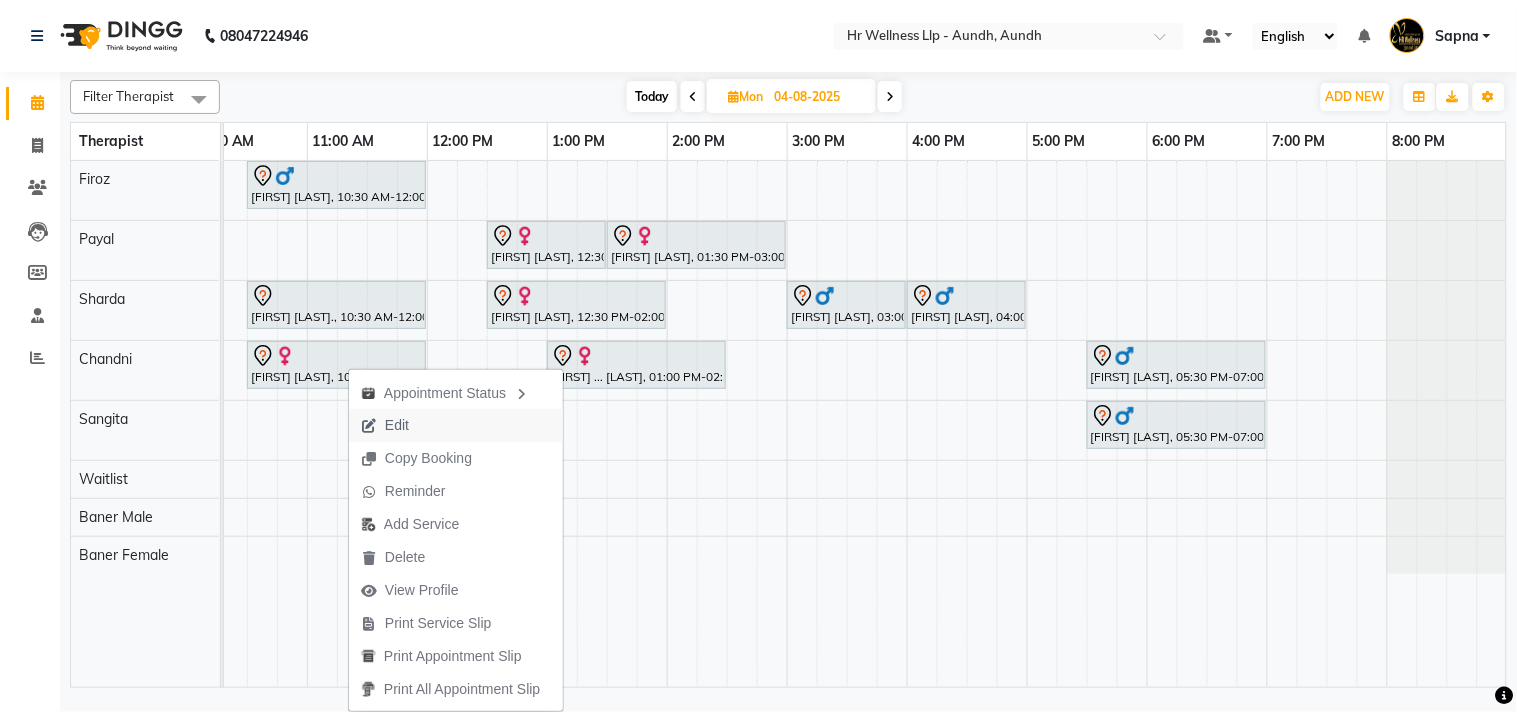 click on "Edit" at bounding box center [456, 425] 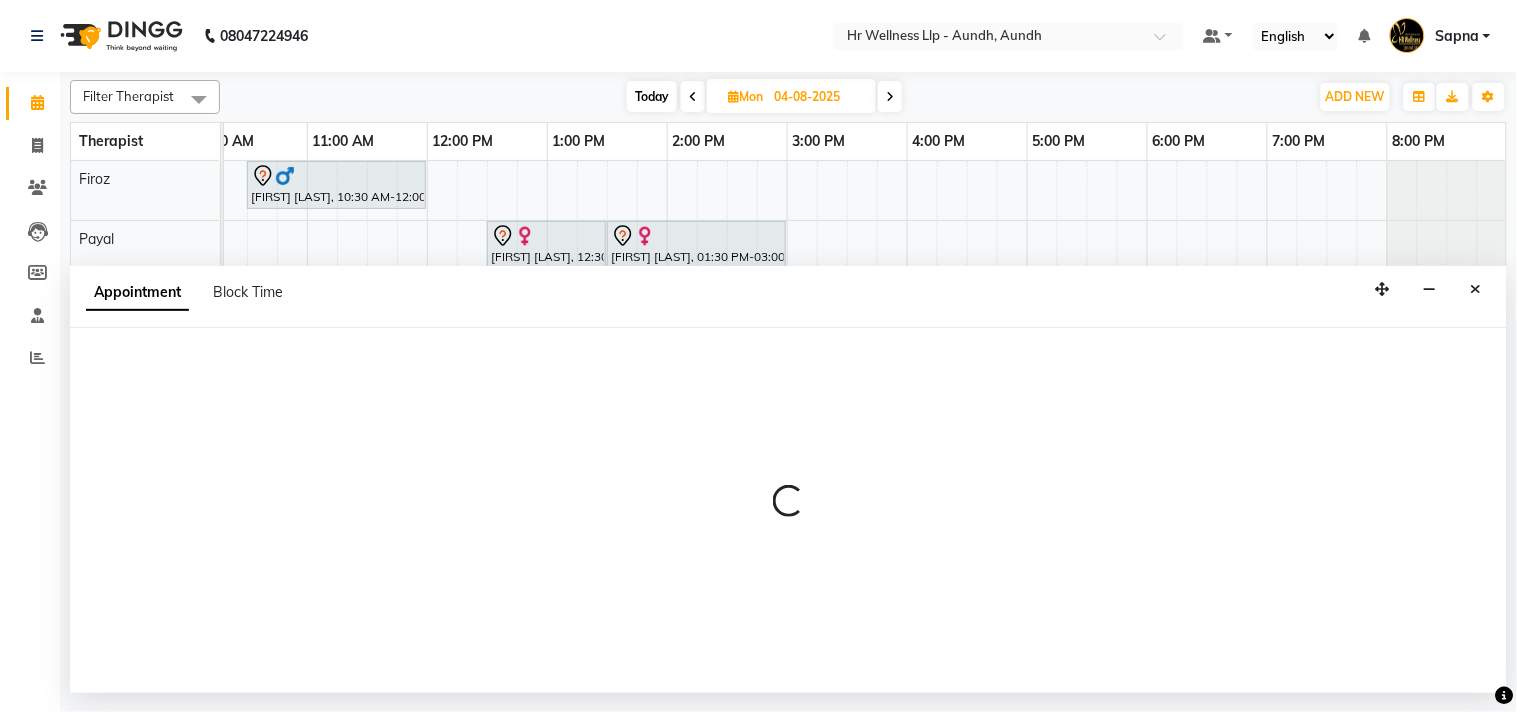 select on "tentative" 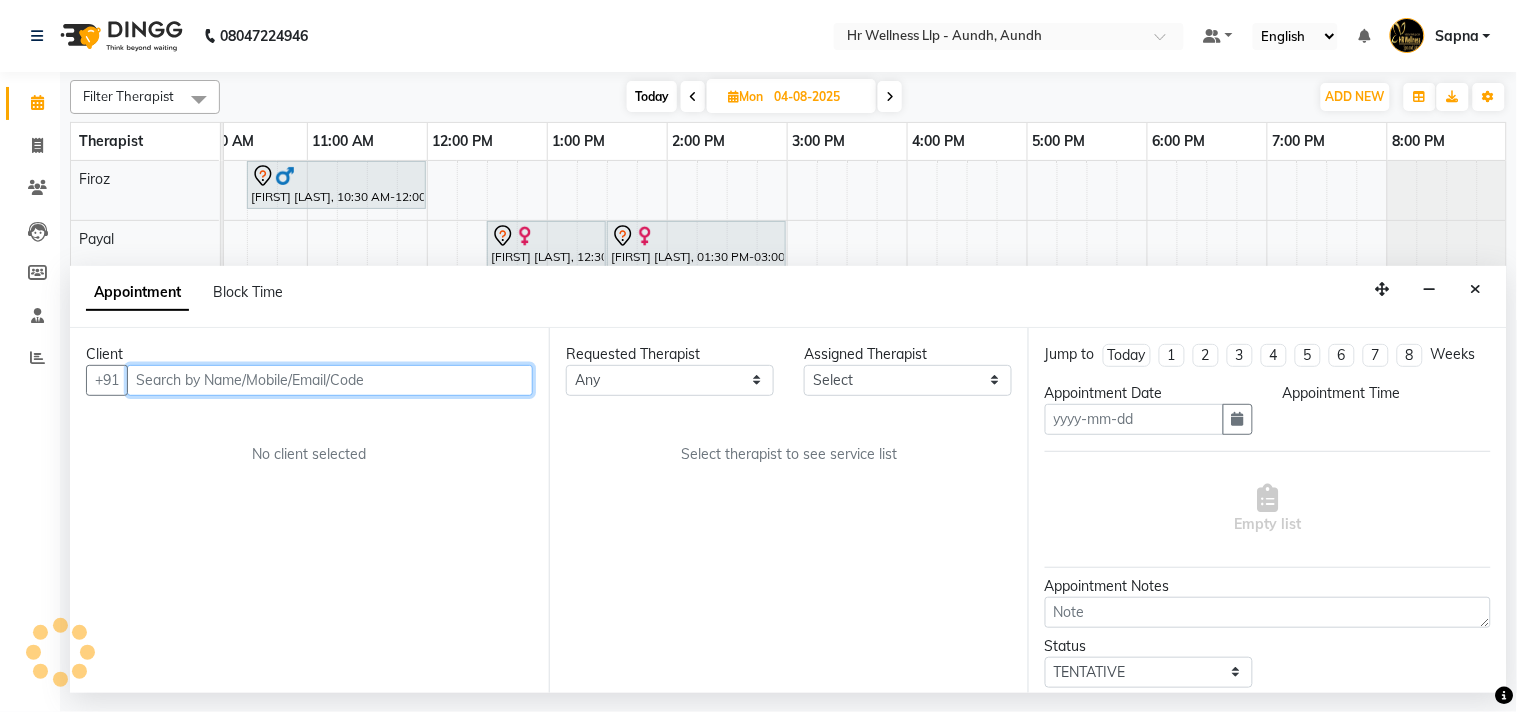 type on "04-08-2025" 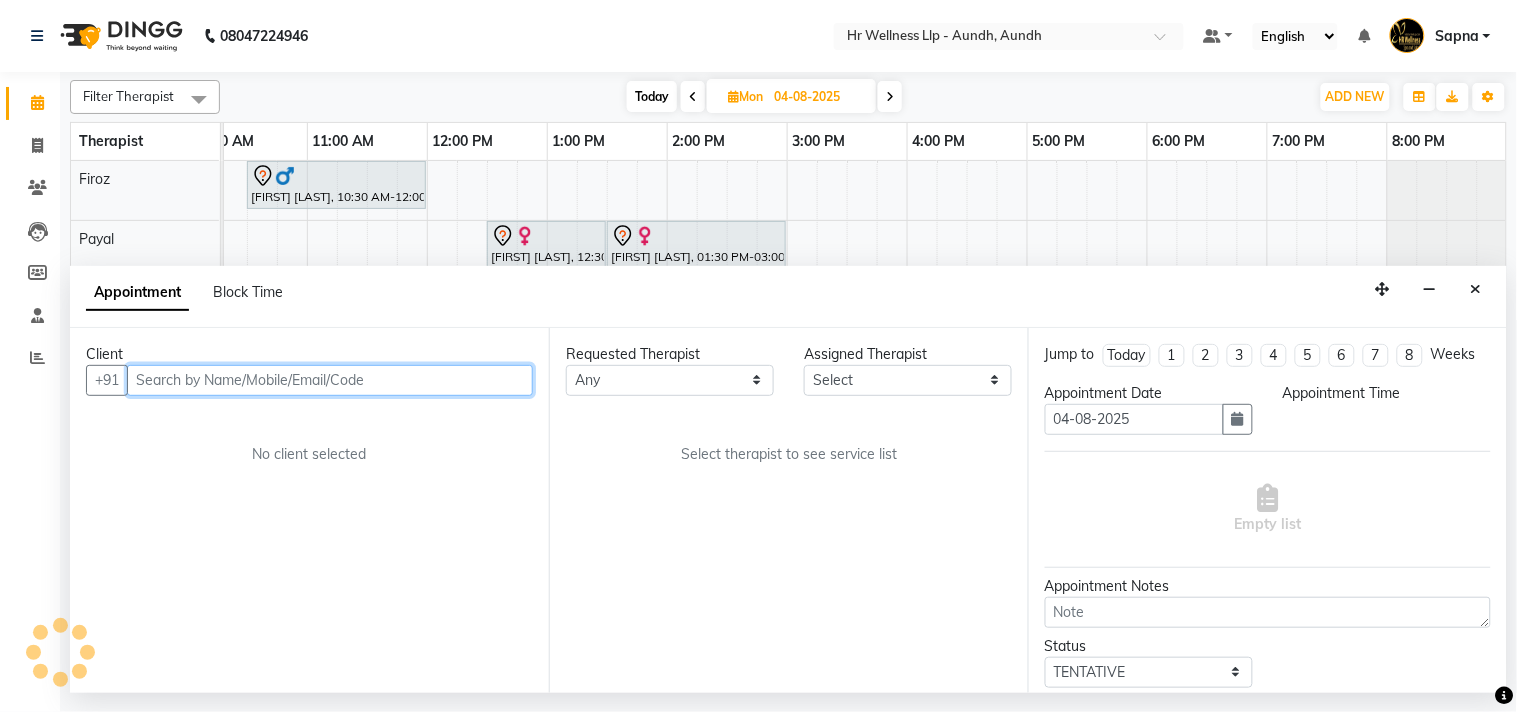 scroll, scrollTop: 0, scrollLeft: 0, axis: both 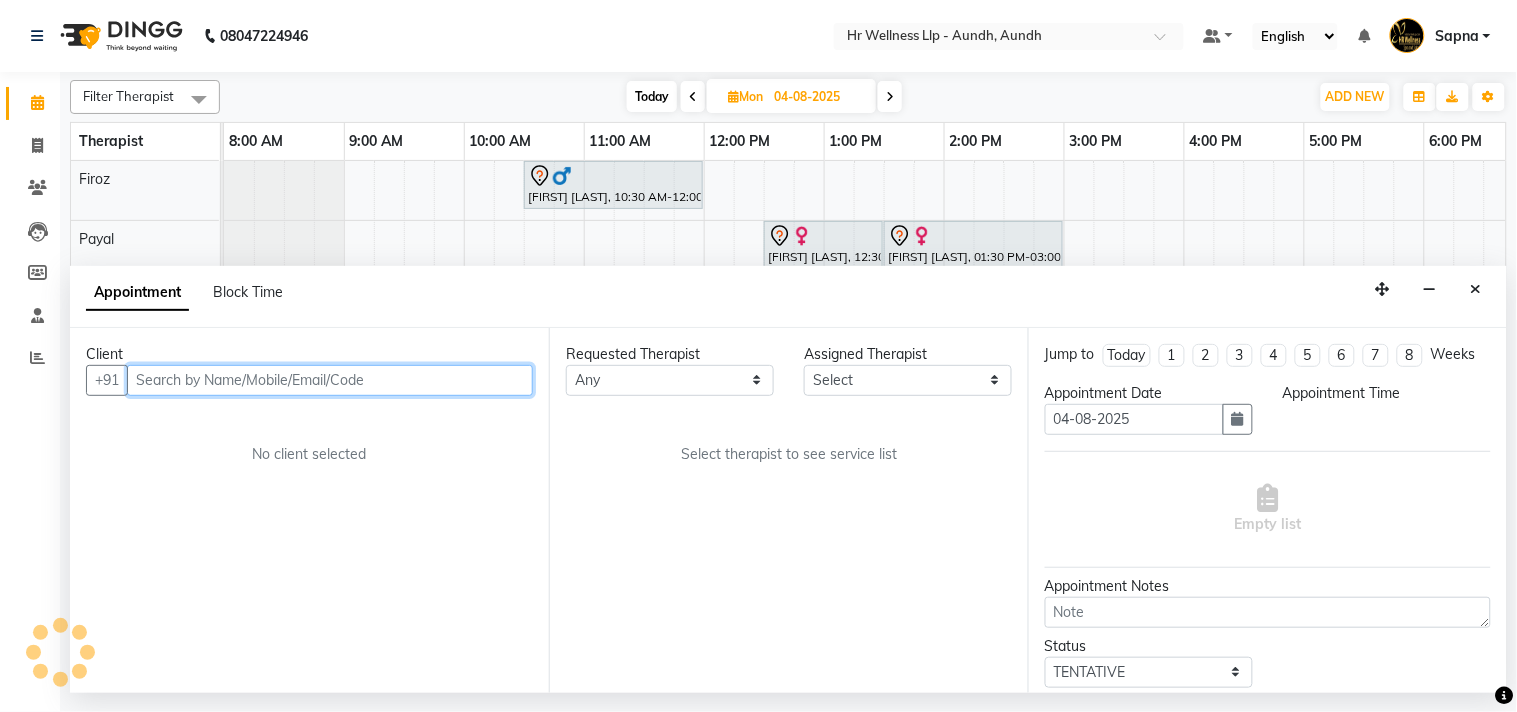 select on "77662" 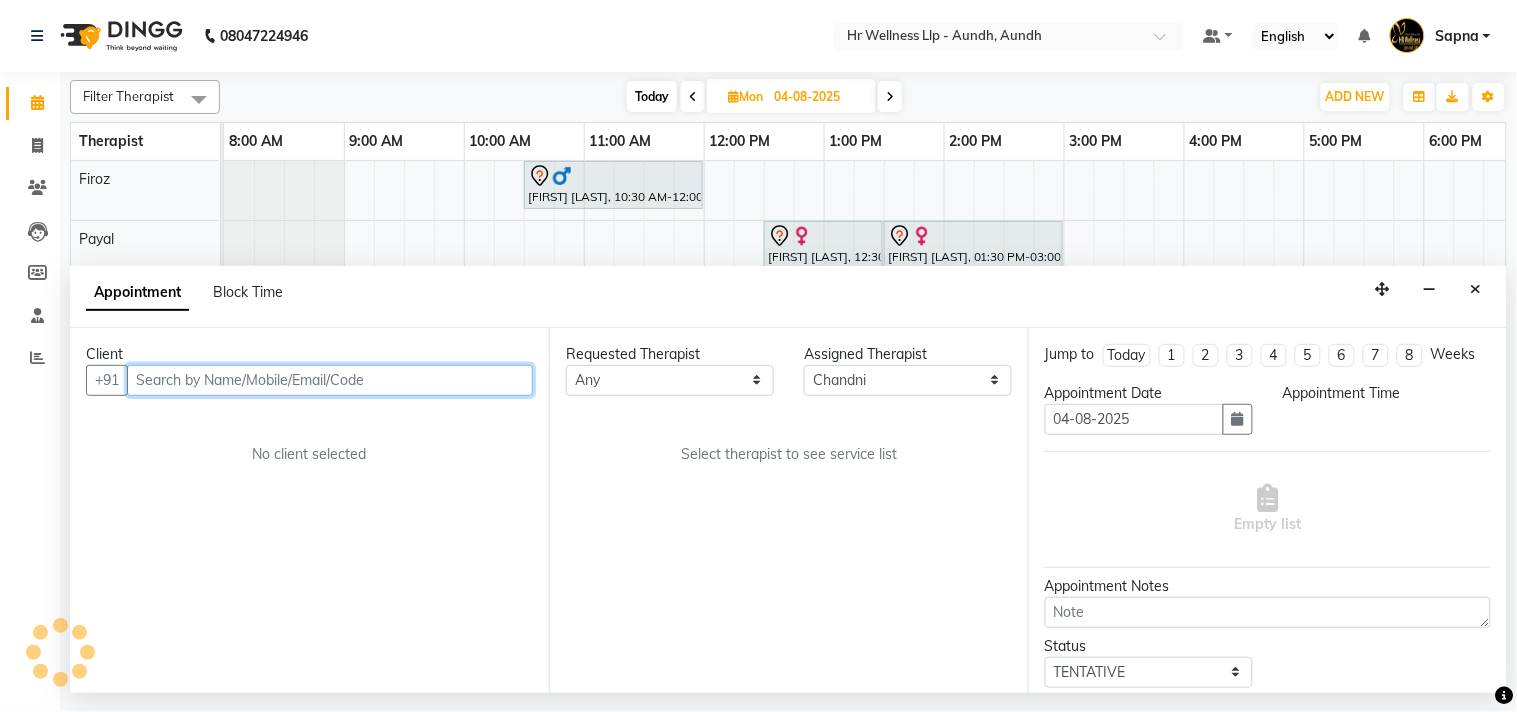 select on "630" 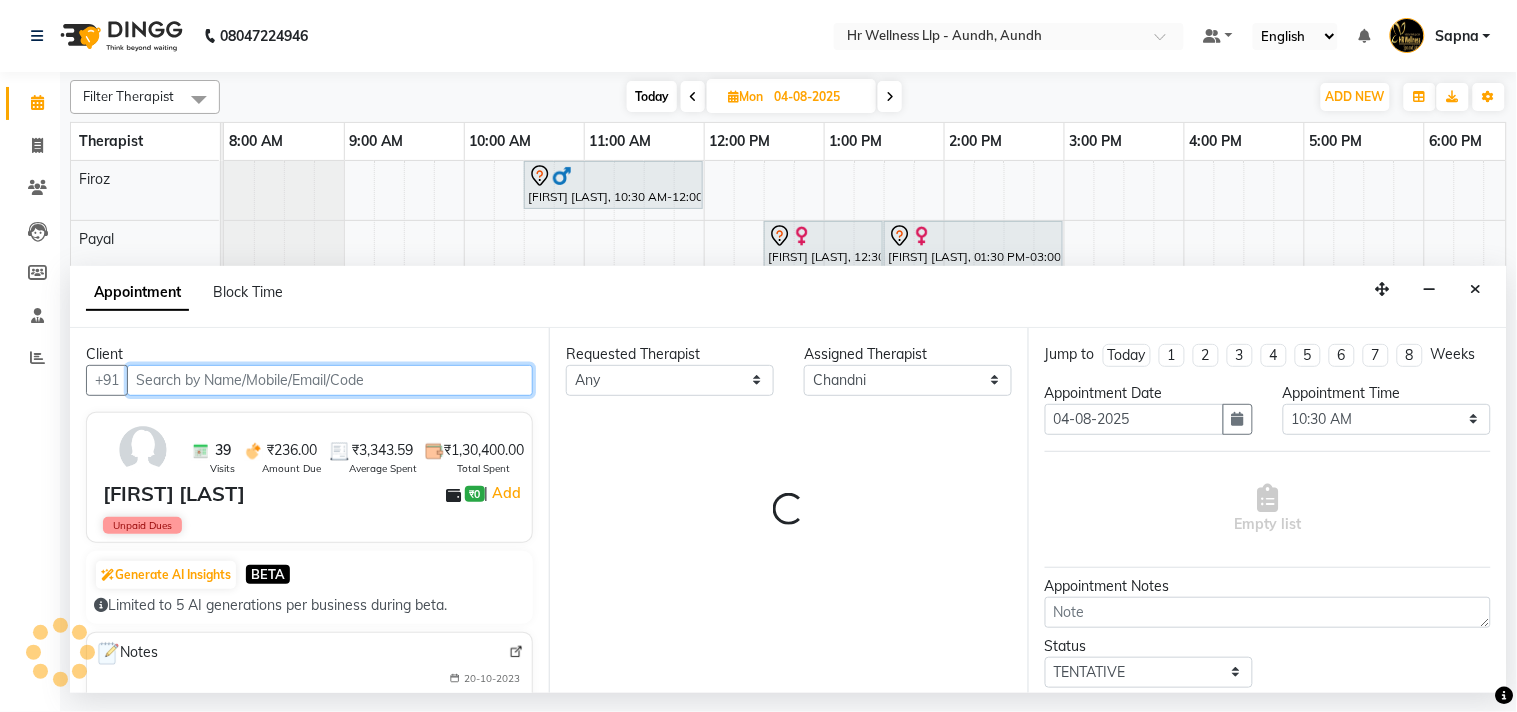 scroll, scrollTop: 0, scrollLeft: 277, axis: horizontal 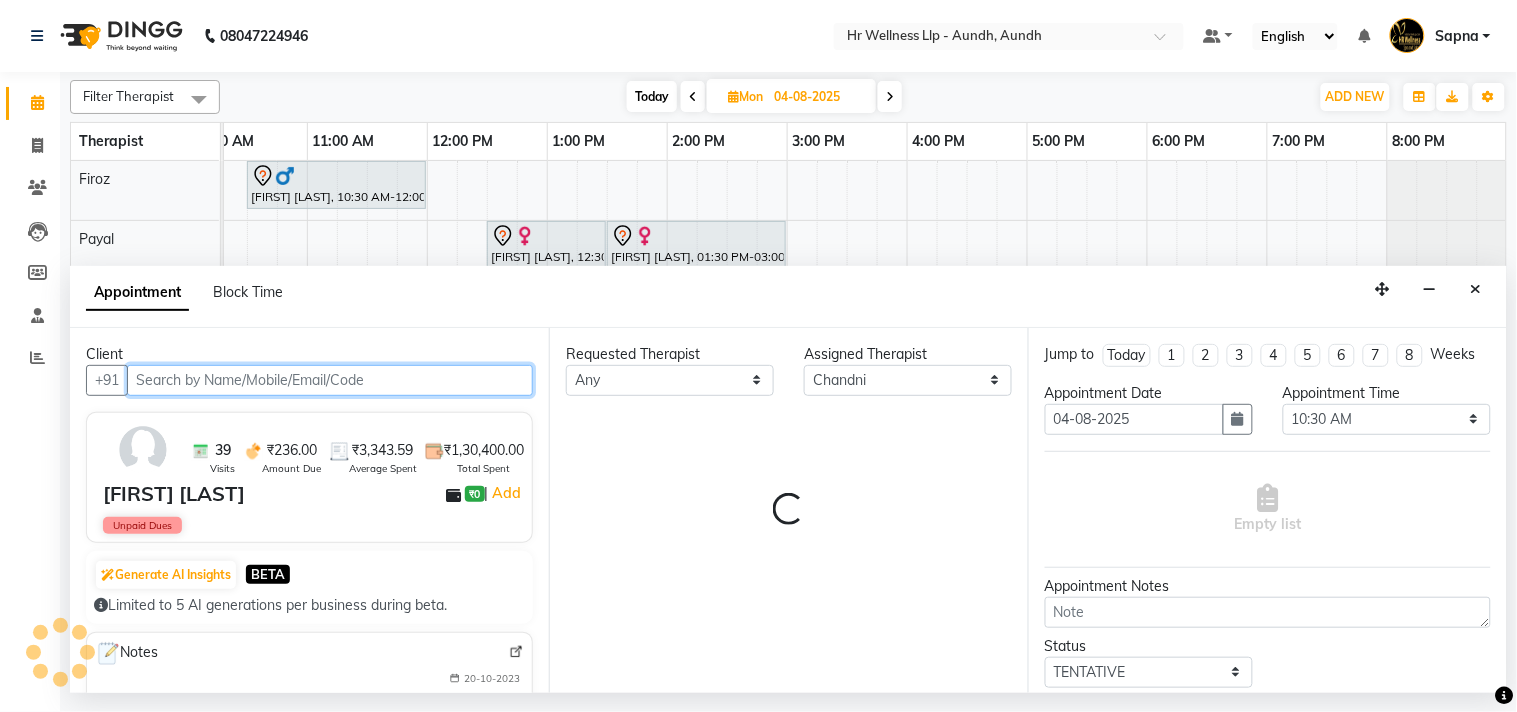 select on "1894" 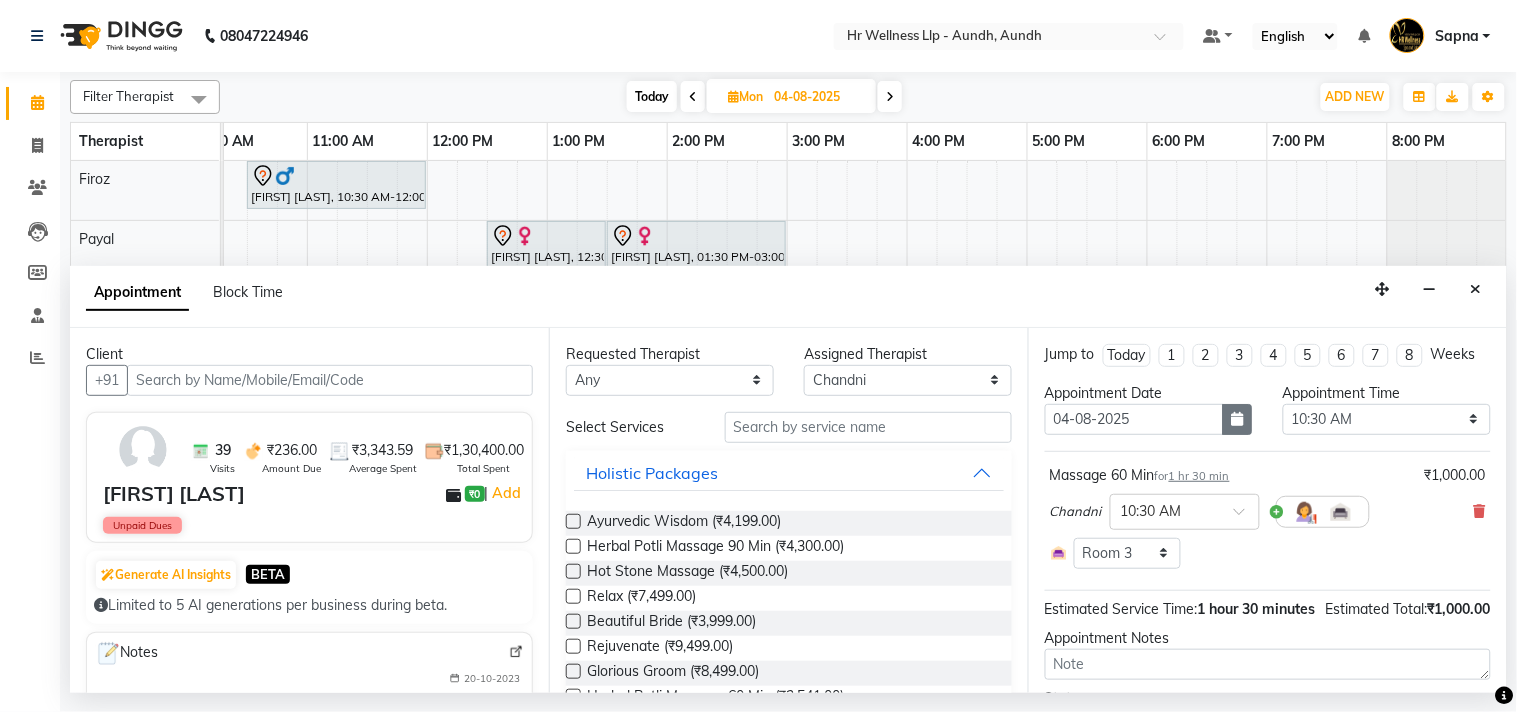 click at bounding box center [1238, 419] 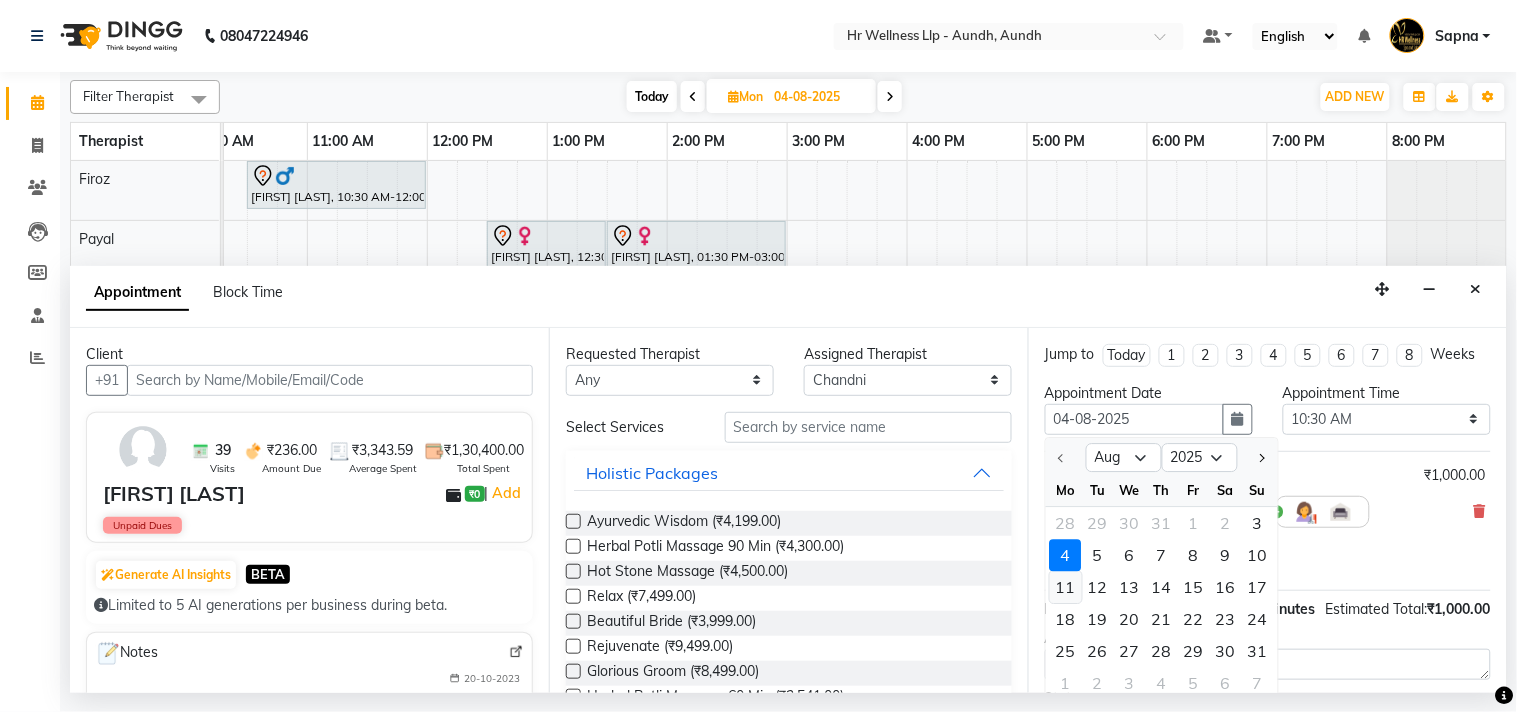 click on "11" at bounding box center (1066, 587) 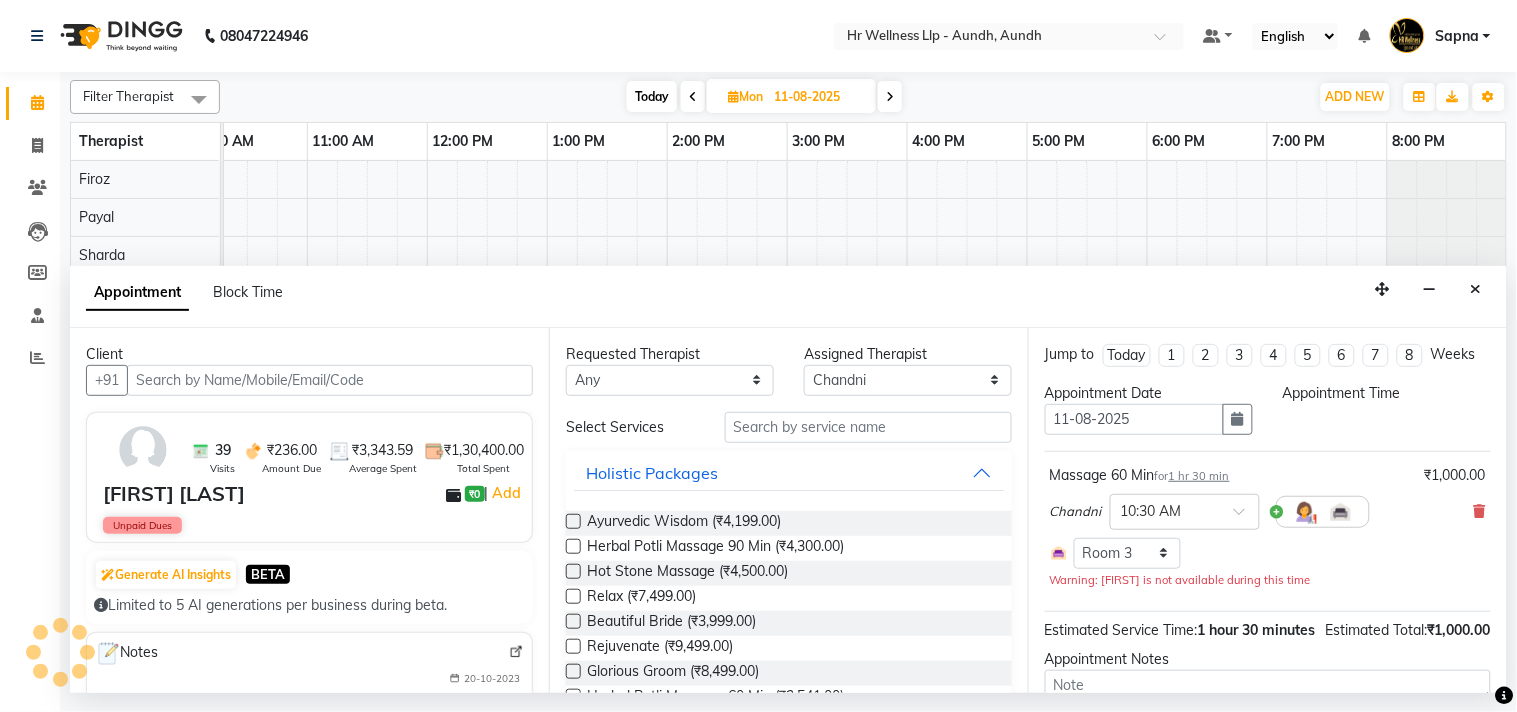 scroll, scrollTop: 0, scrollLeft: 277, axis: horizontal 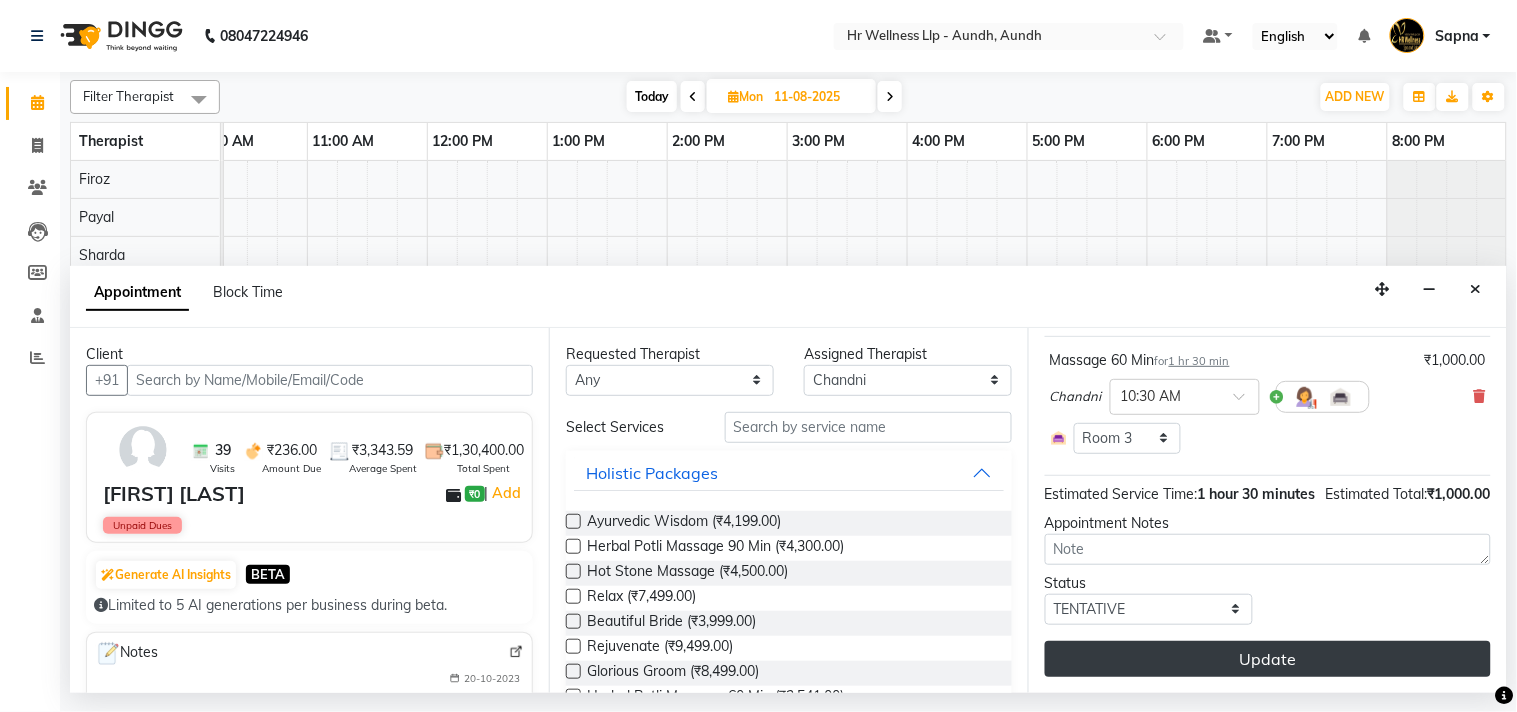 click on "Update" at bounding box center [1268, 659] 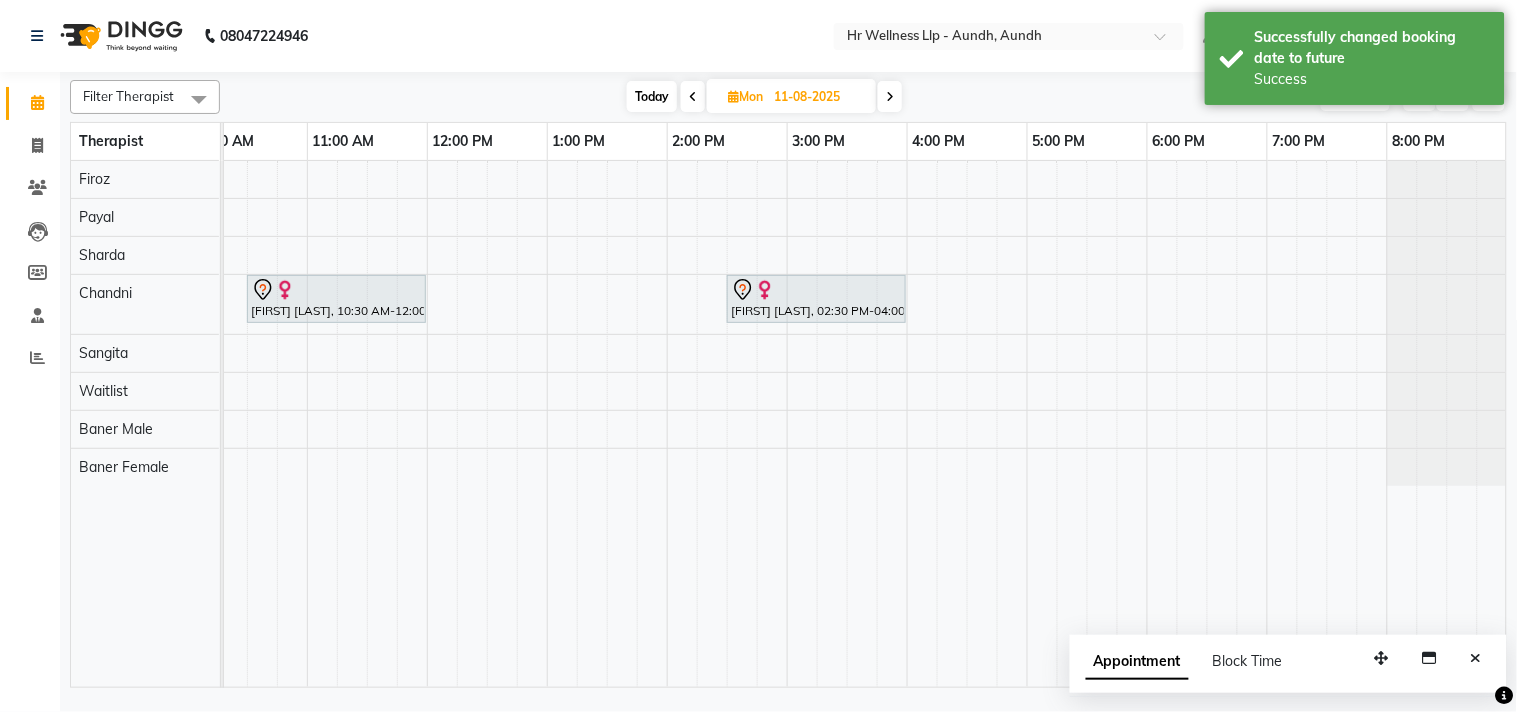 scroll, scrollTop: 0, scrollLeft: 252, axis: horizontal 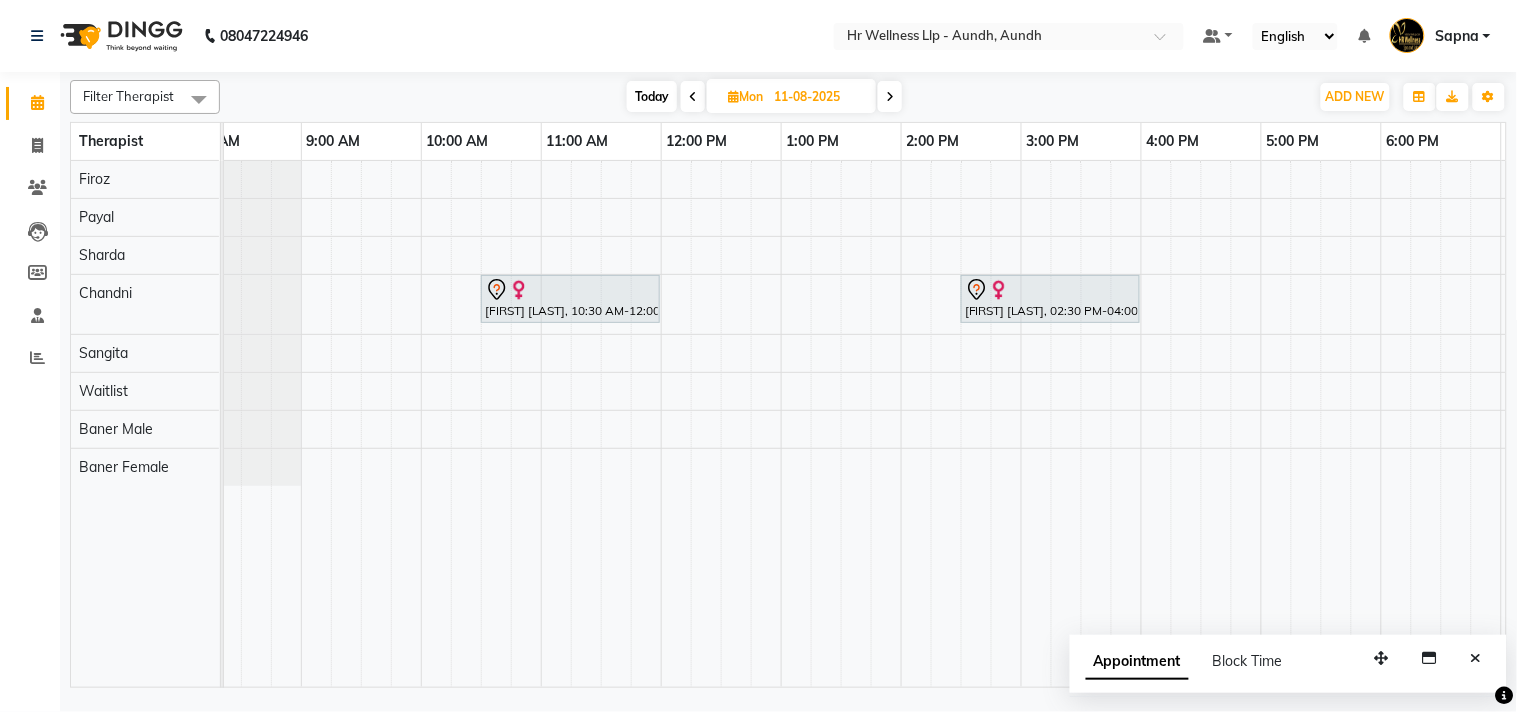 click on "Today" at bounding box center (652, 96) 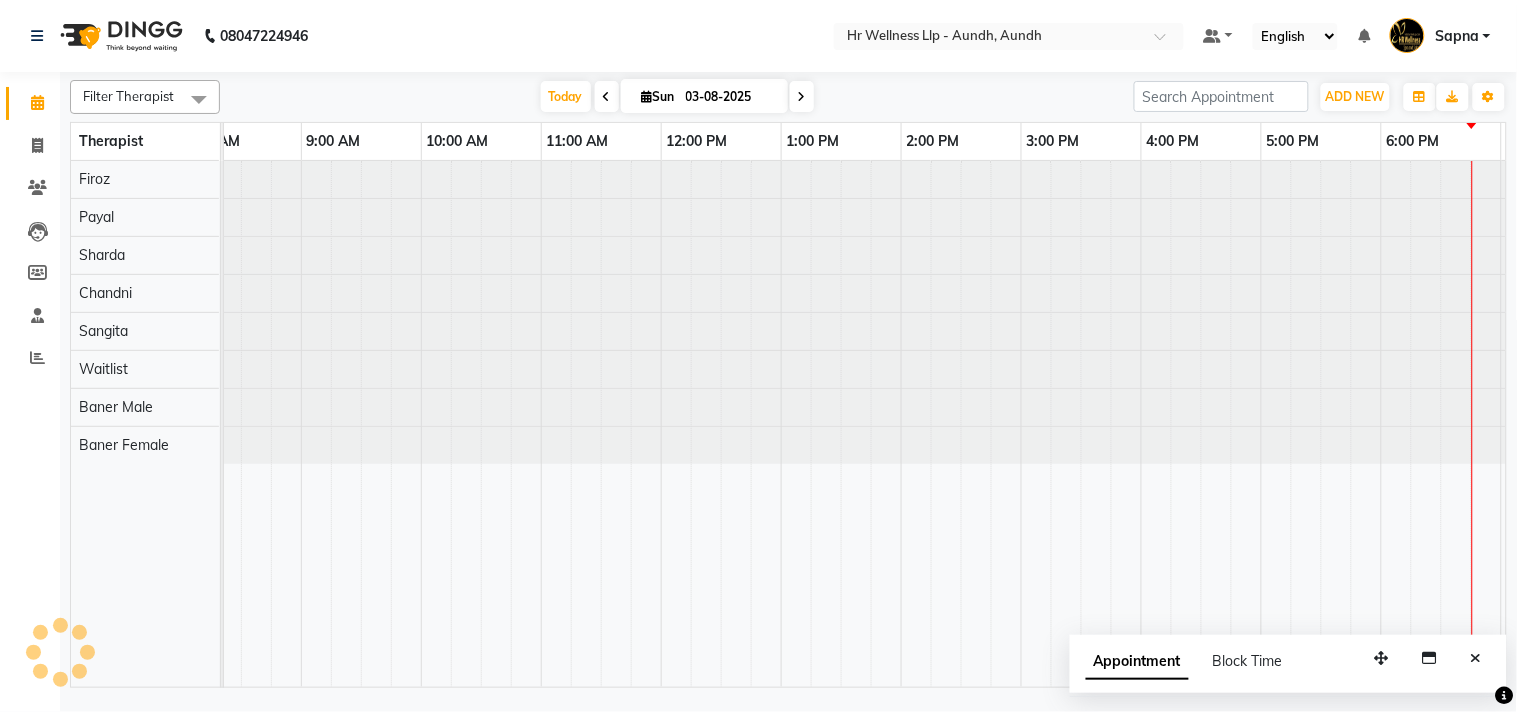 scroll, scrollTop: 0, scrollLeft: 0, axis: both 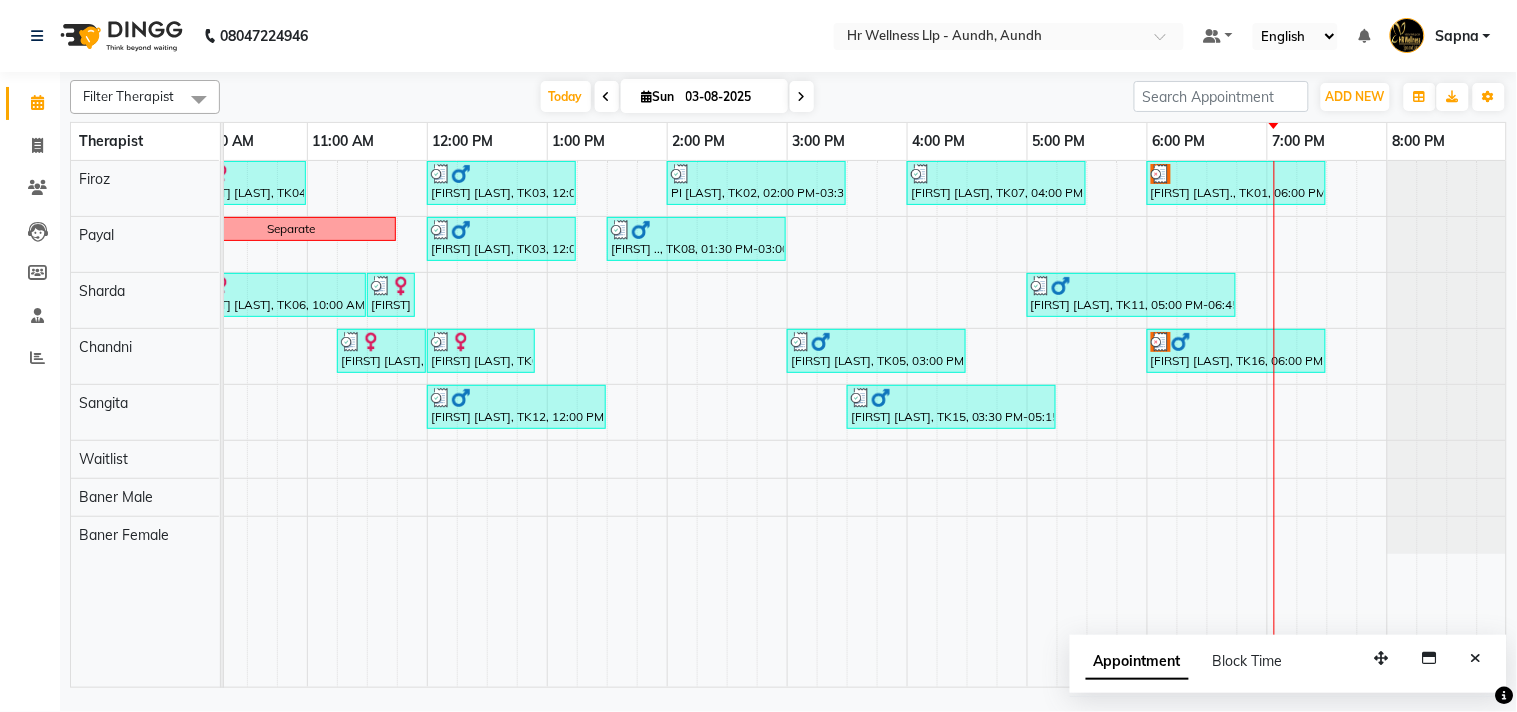 click at bounding box center [802, 96] 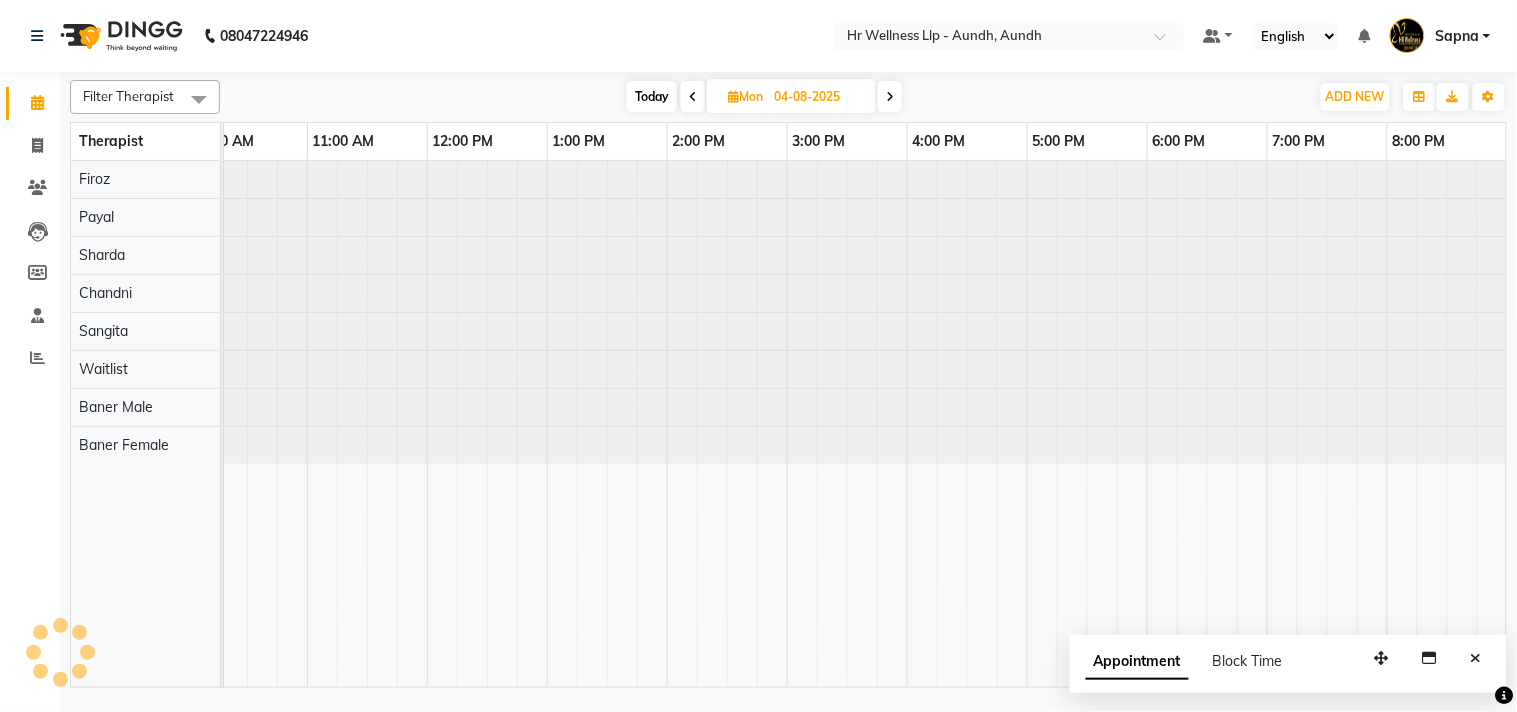 scroll, scrollTop: 0, scrollLeft: 0, axis: both 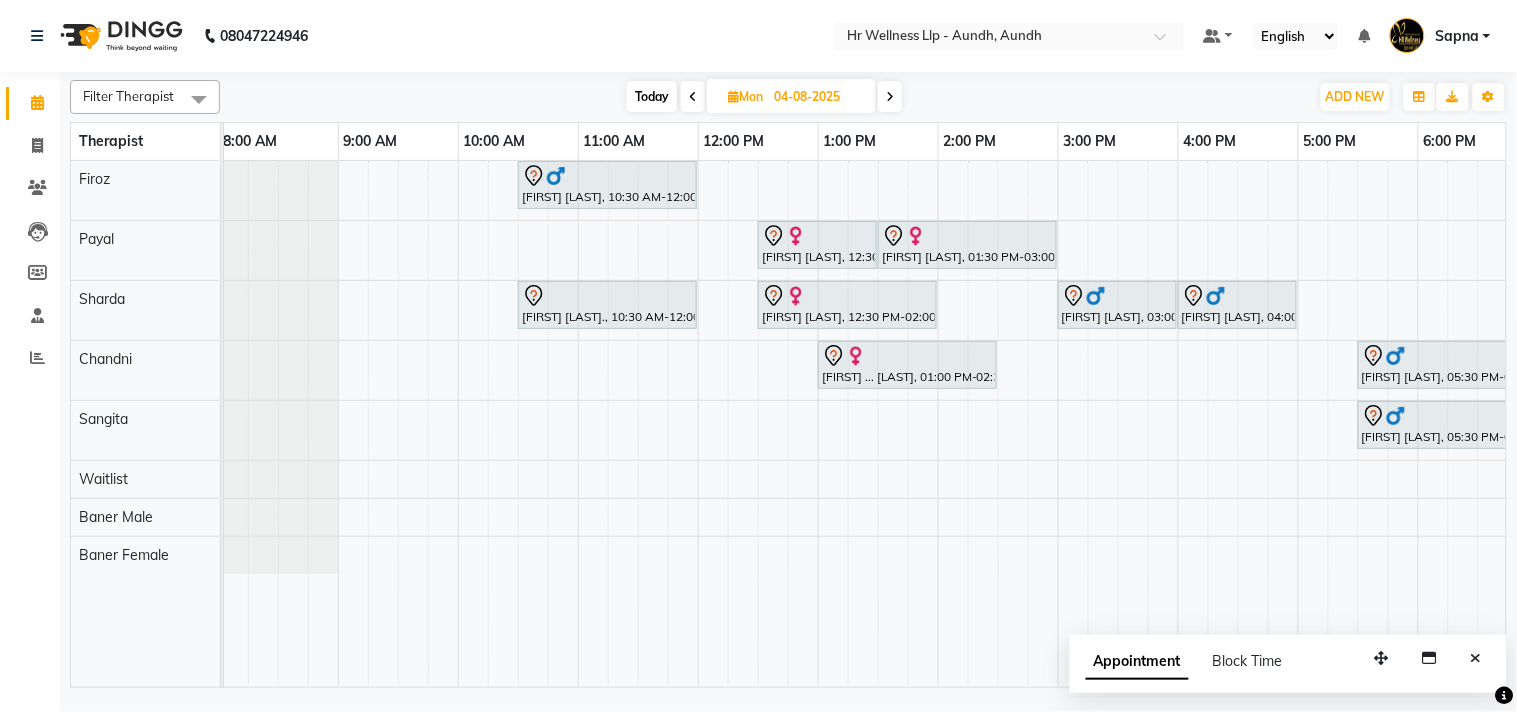 click on "Today" at bounding box center [652, 96] 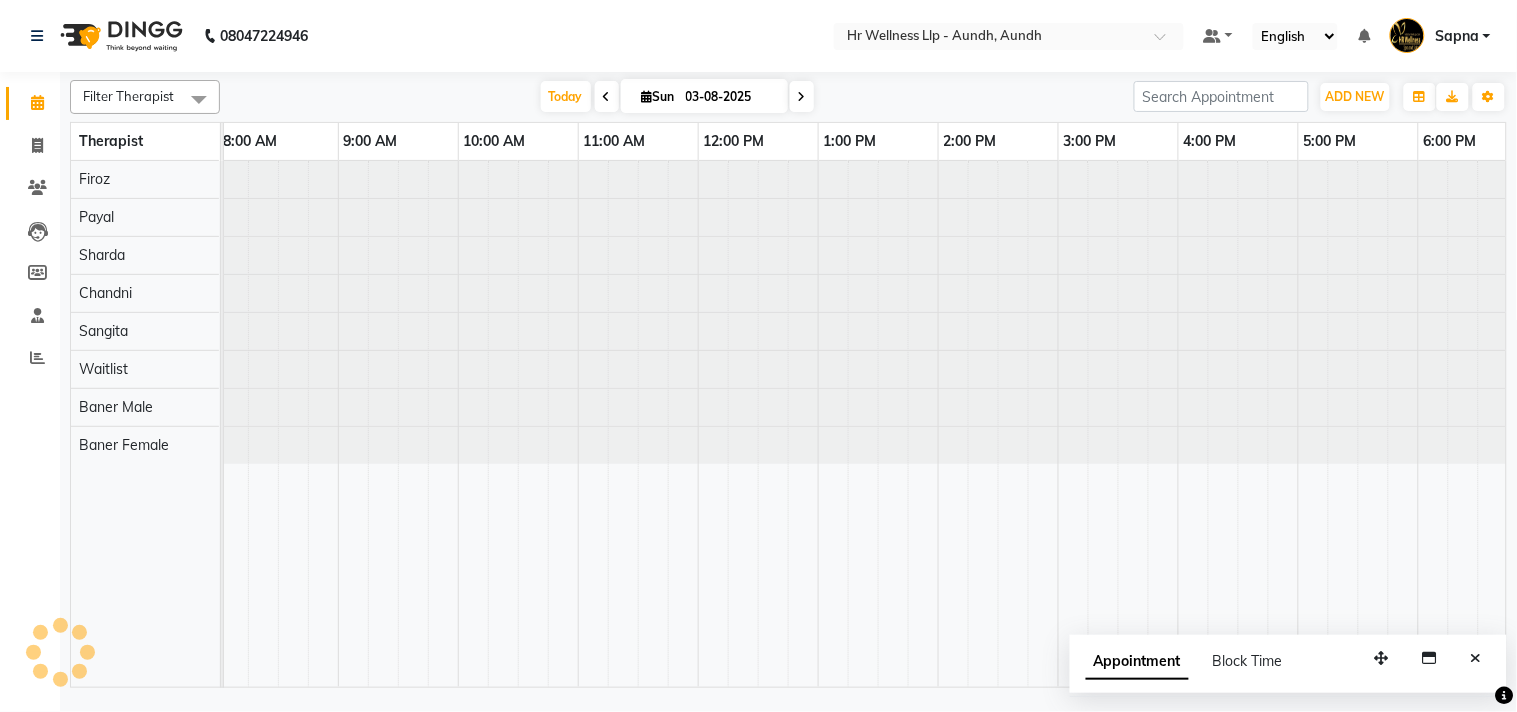 scroll, scrollTop: 0, scrollLeft: 0, axis: both 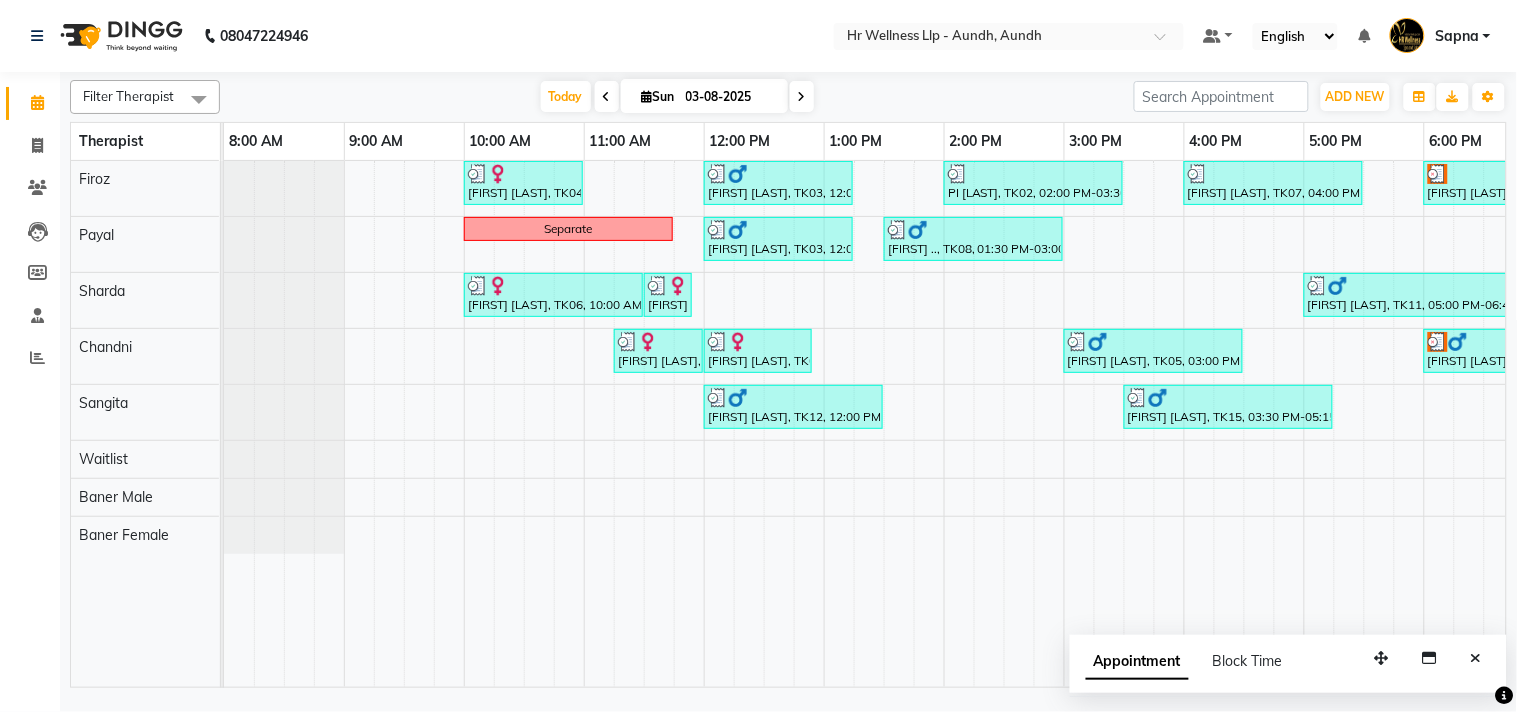 click at bounding box center [802, 97] 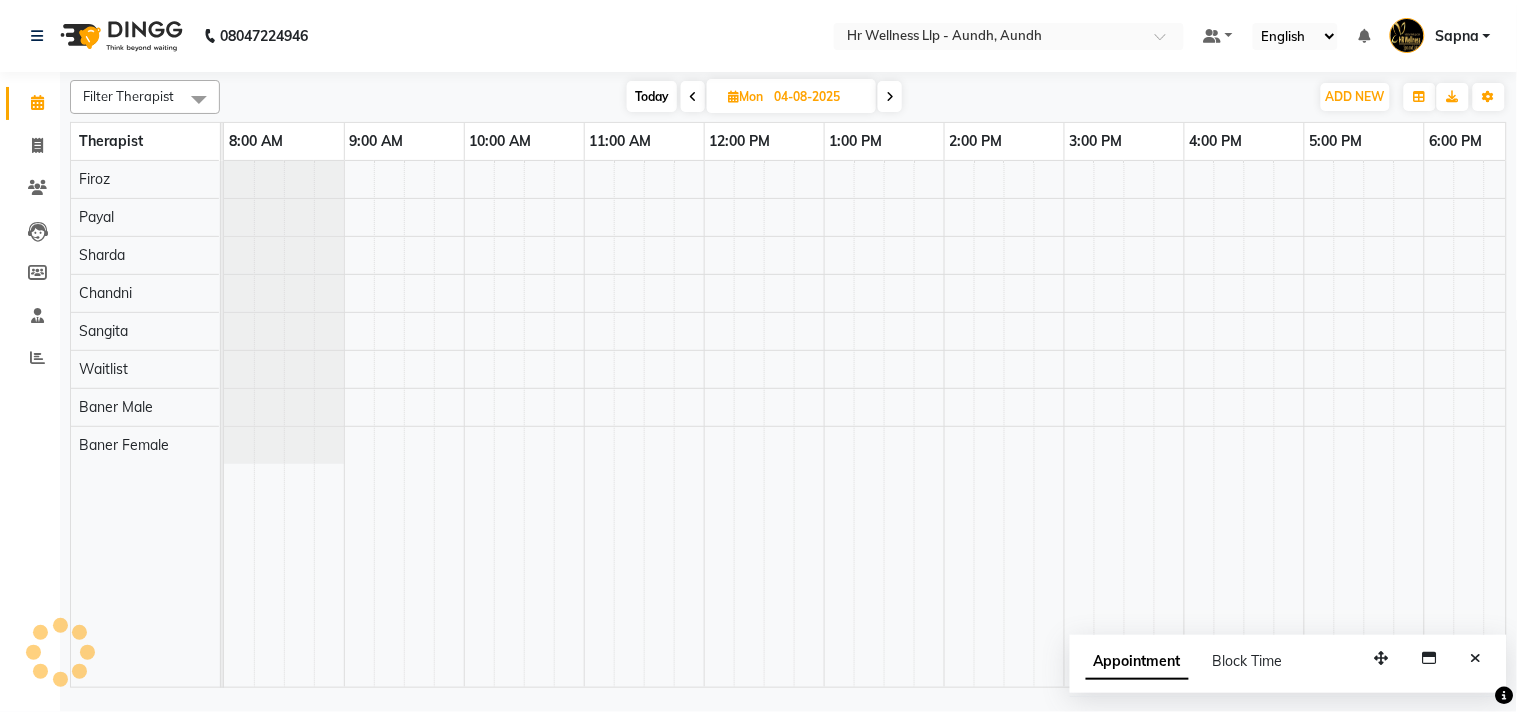 scroll, scrollTop: 0, scrollLeft: 277, axis: horizontal 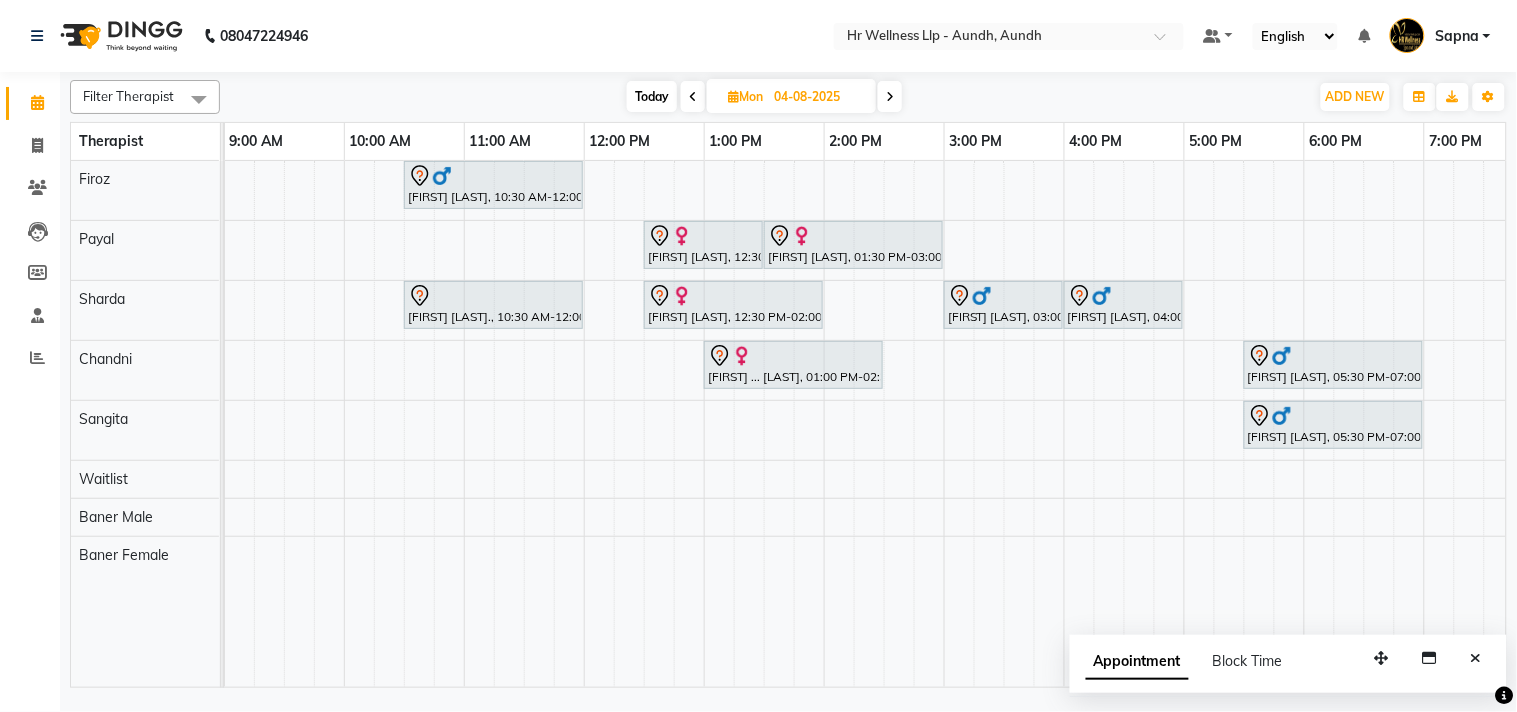 click at bounding box center (890, 97) 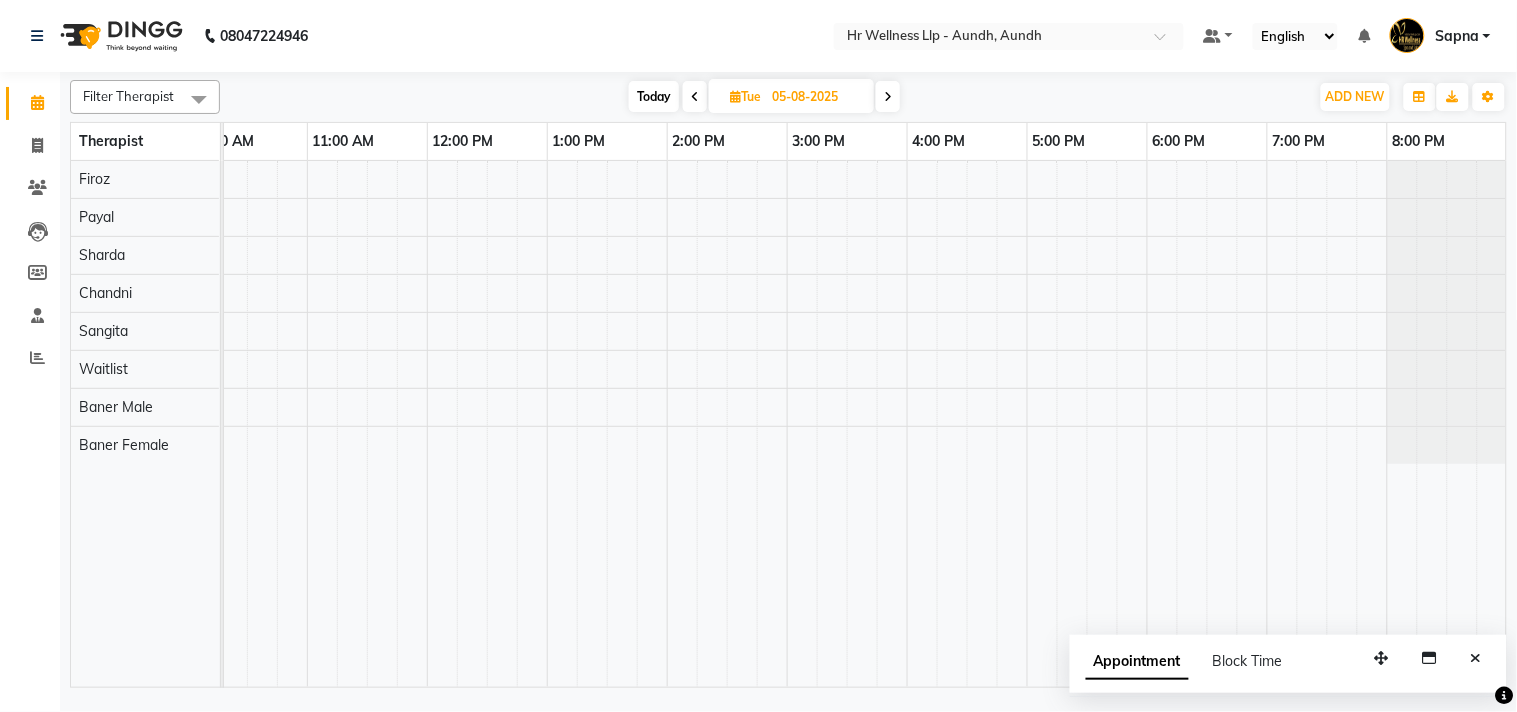 click at bounding box center [888, 96] 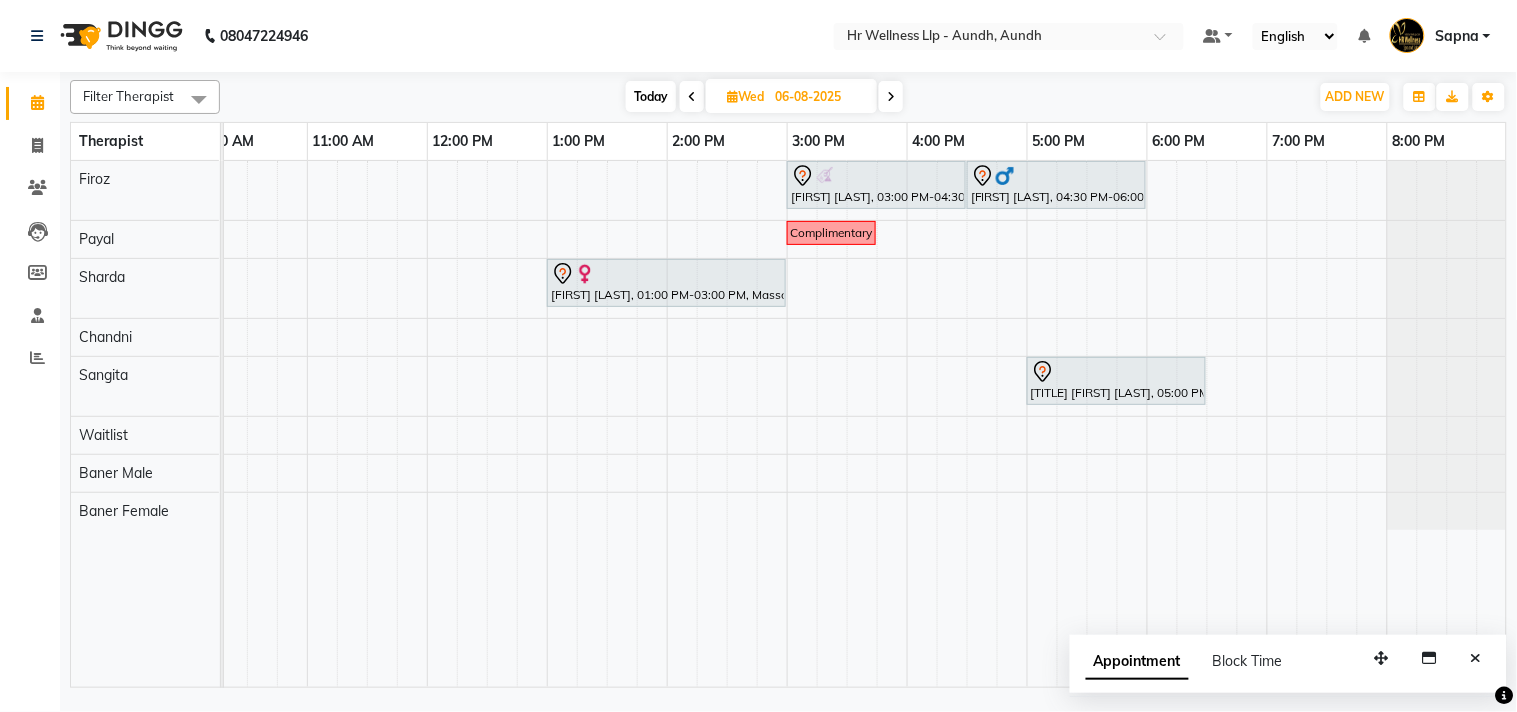 click on "Today" at bounding box center (651, 96) 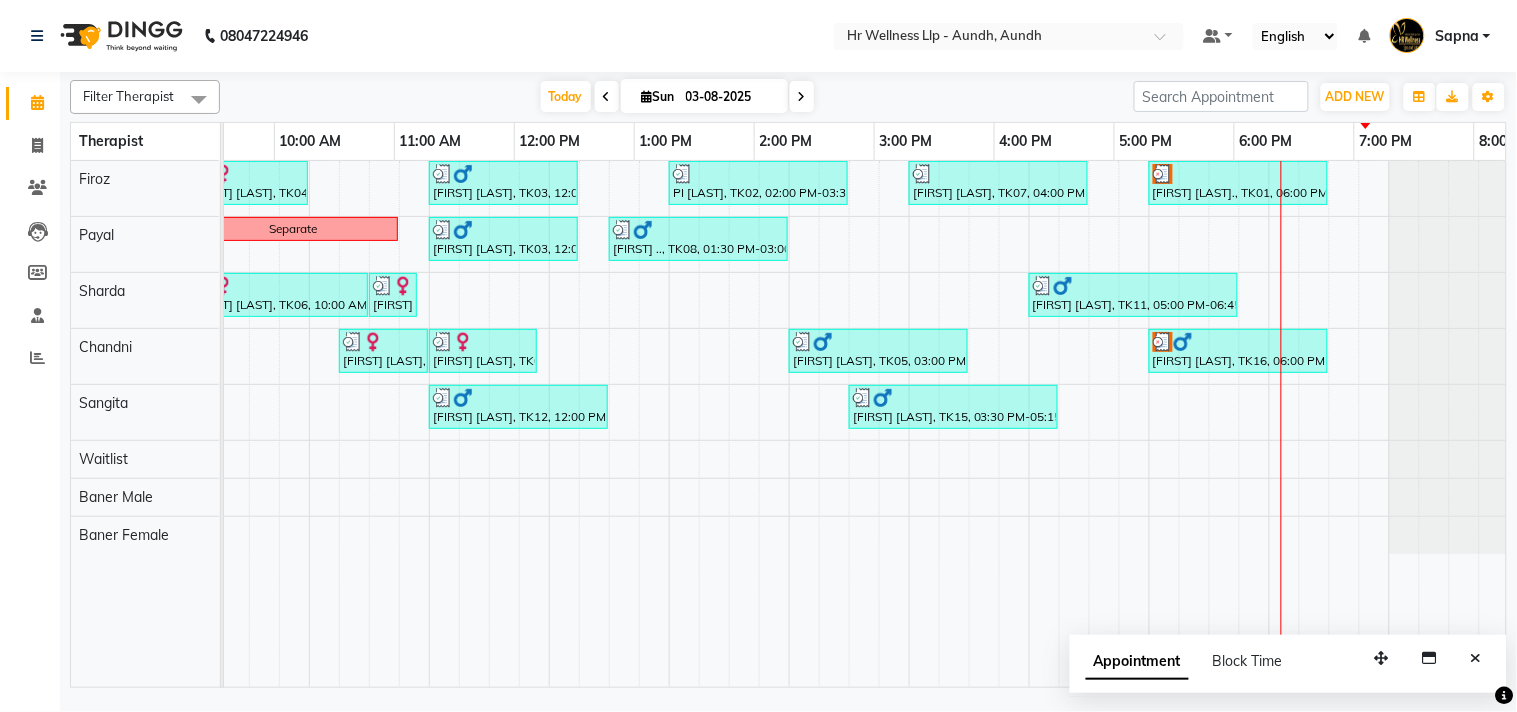 click at bounding box center [802, 97] 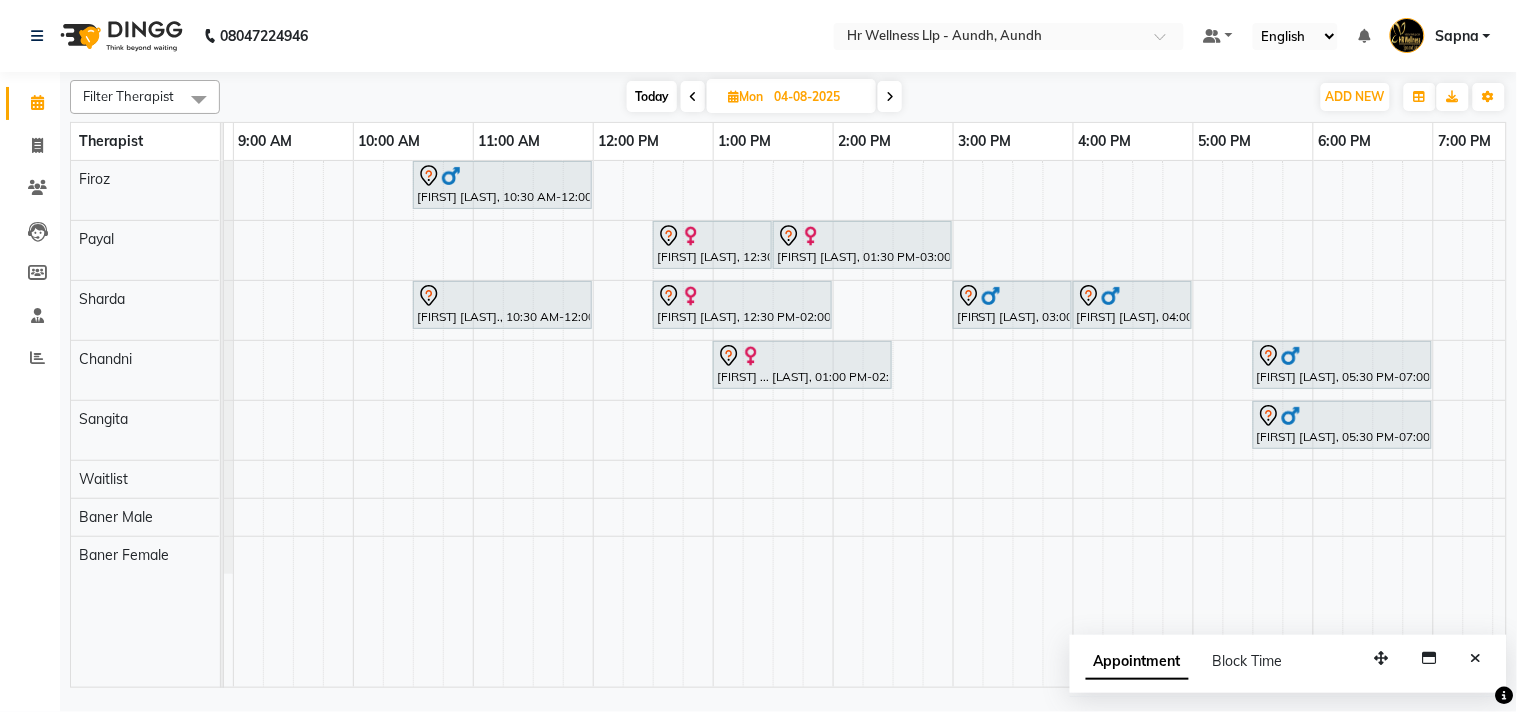 click on "Today" at bounding box center [652, 96] 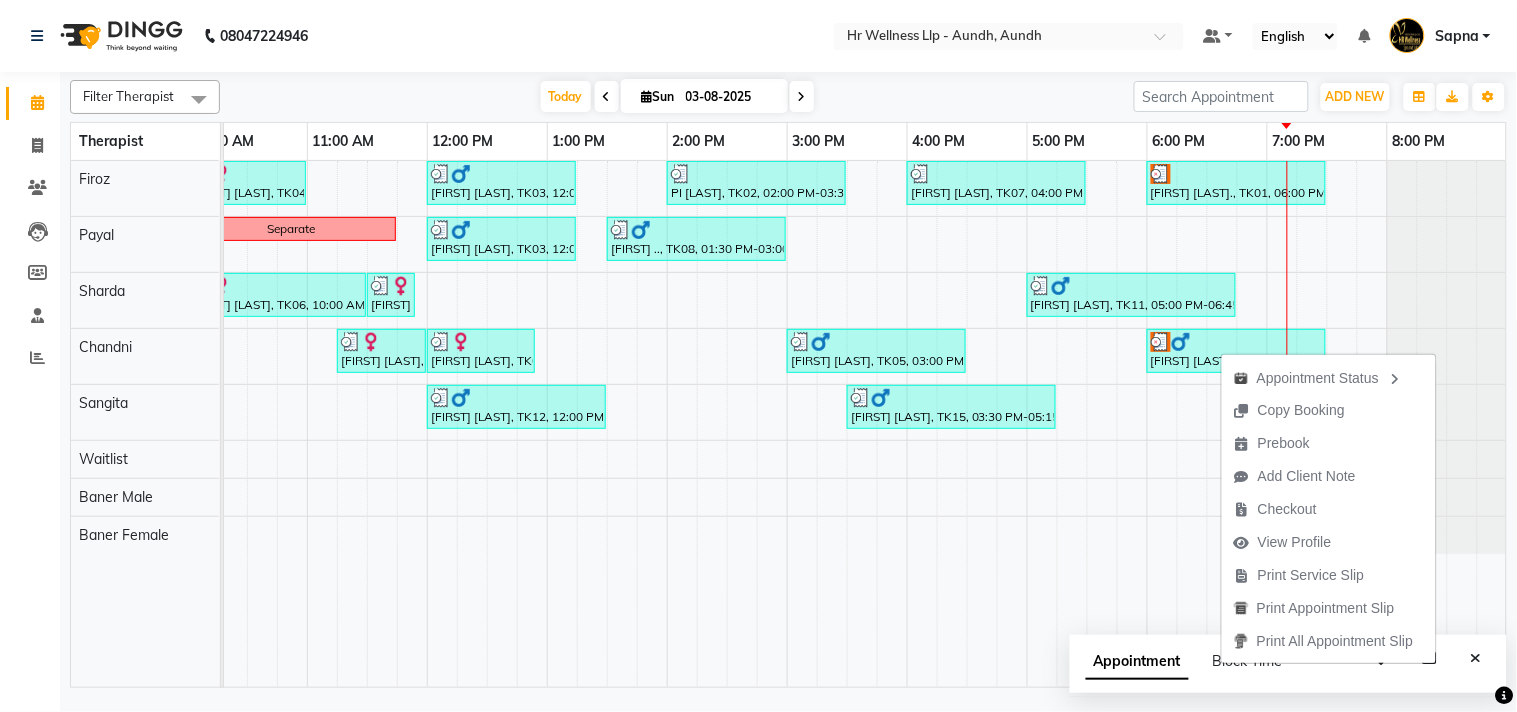 click at bounding box center [802, 97] 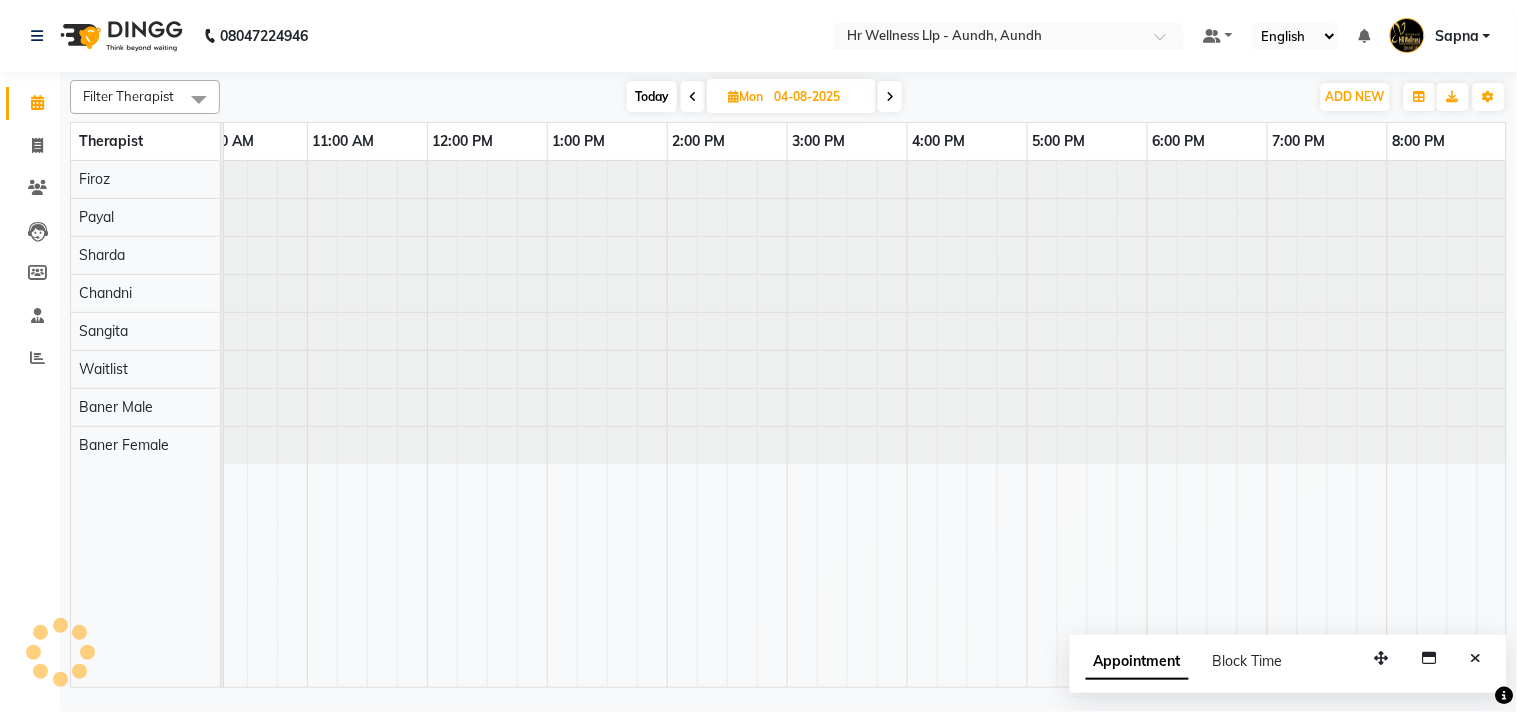 scroll, scrollTop: 0, scrollLeft: 277, axis: horizontal 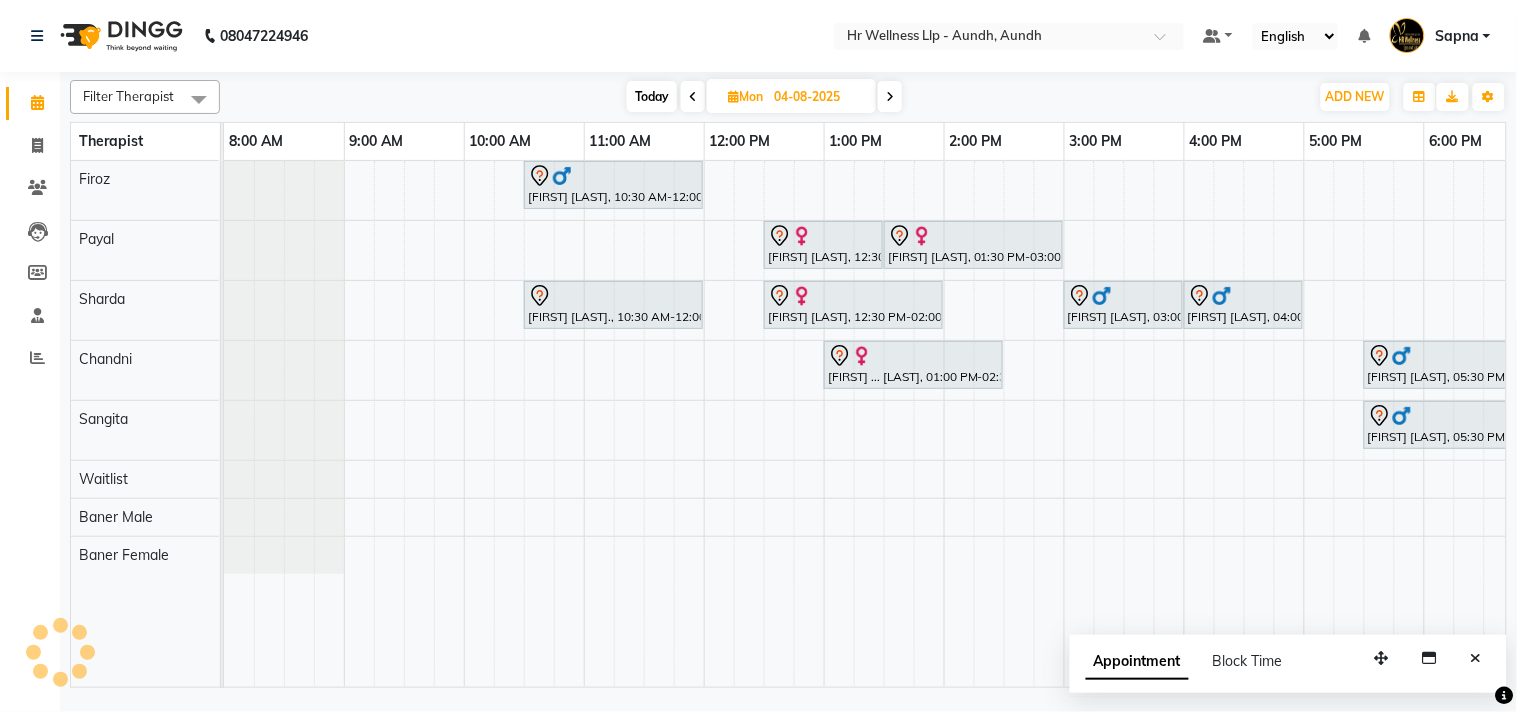 click on "Today" at bounding box center (652, 96) 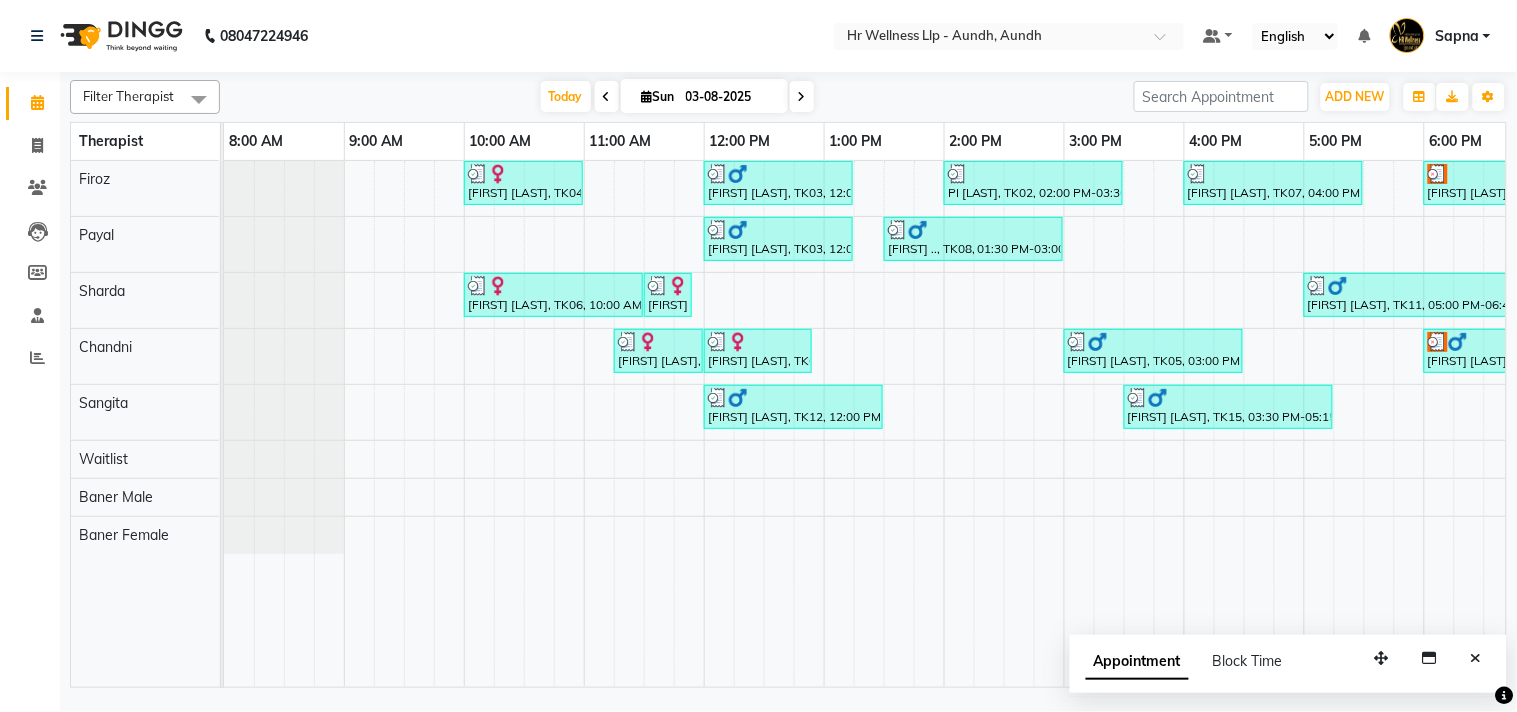 scroll, scrollTop: 0, scrollLeft: 277, axis: horizontal 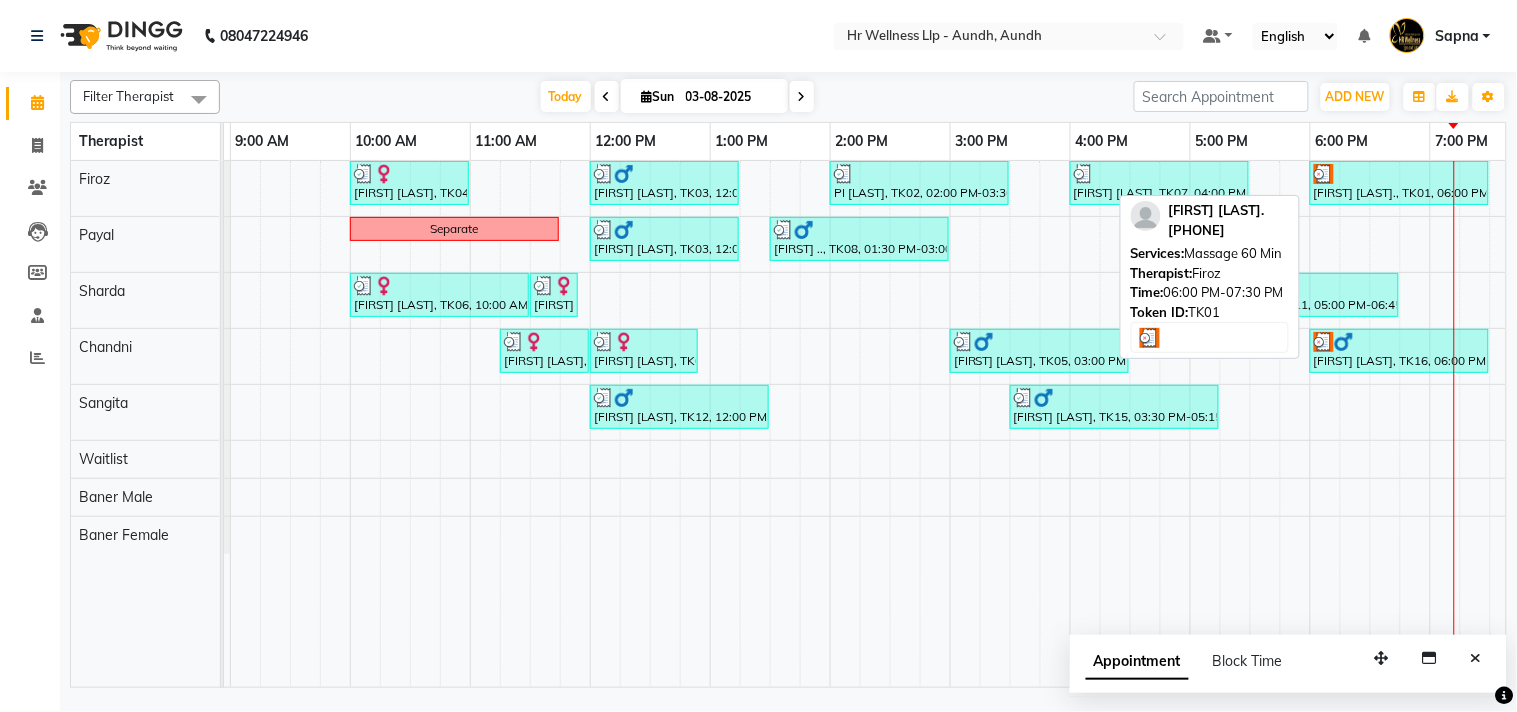 click on "[FIRST] [LAST]., TK01, 06:00 PM-07:30 PM, Massage 60 Min" at bounding box center [1399, 183] 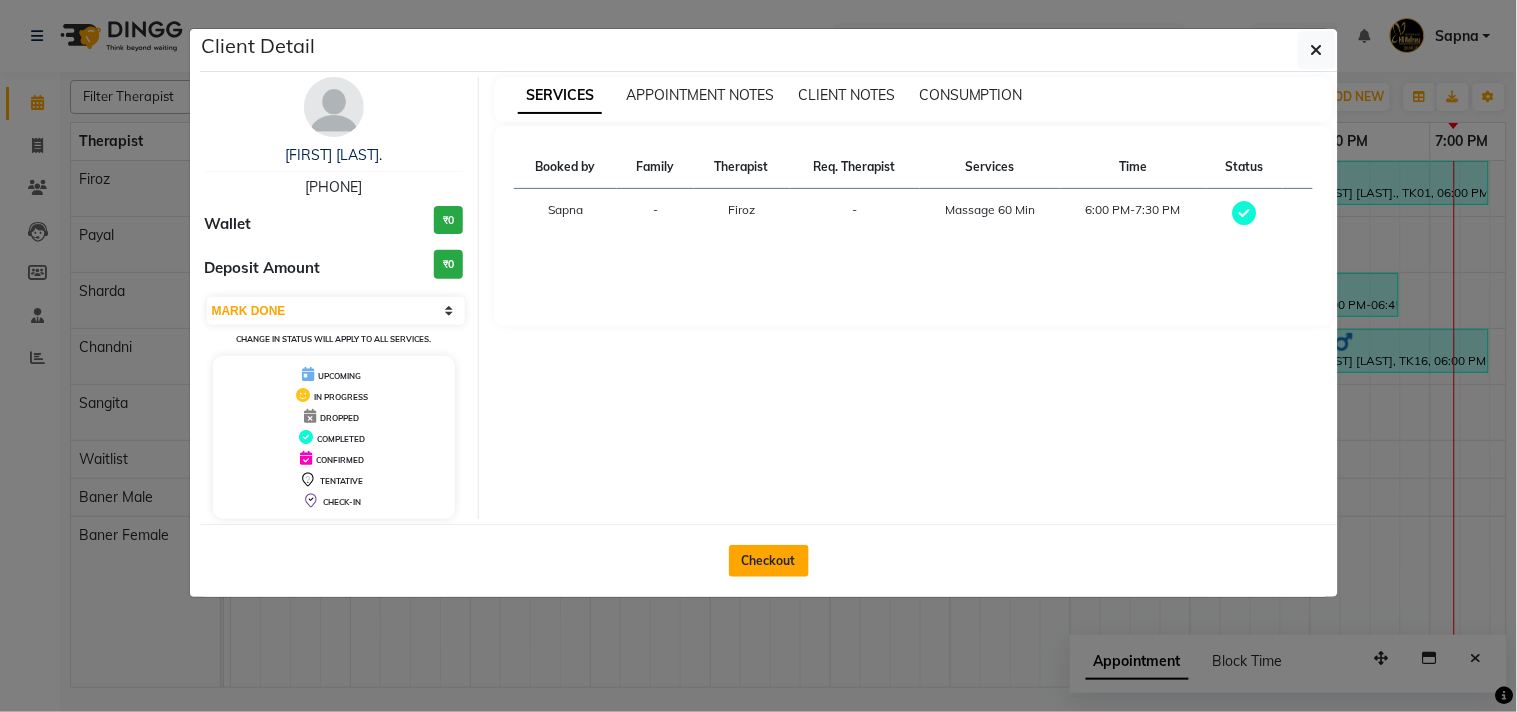click on "Checkout" 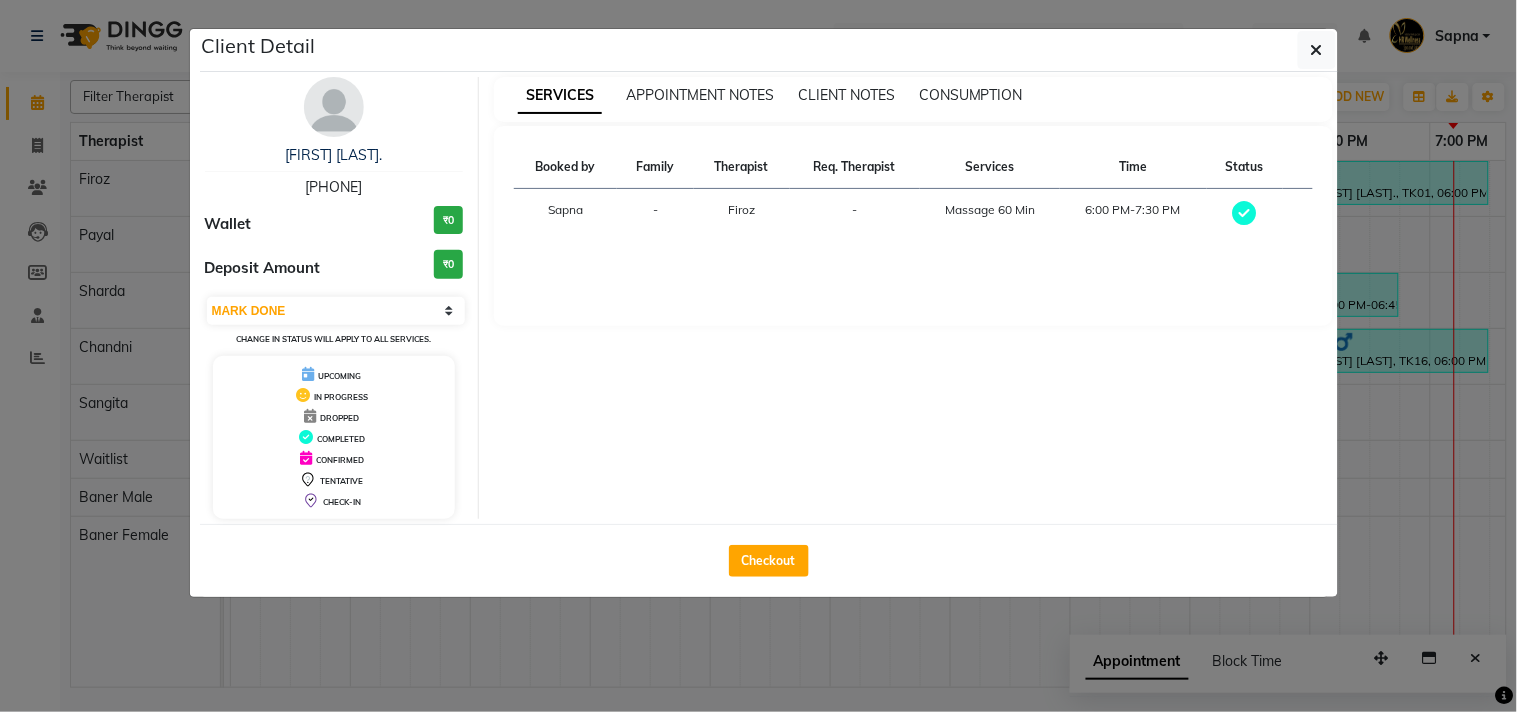 select on "service" 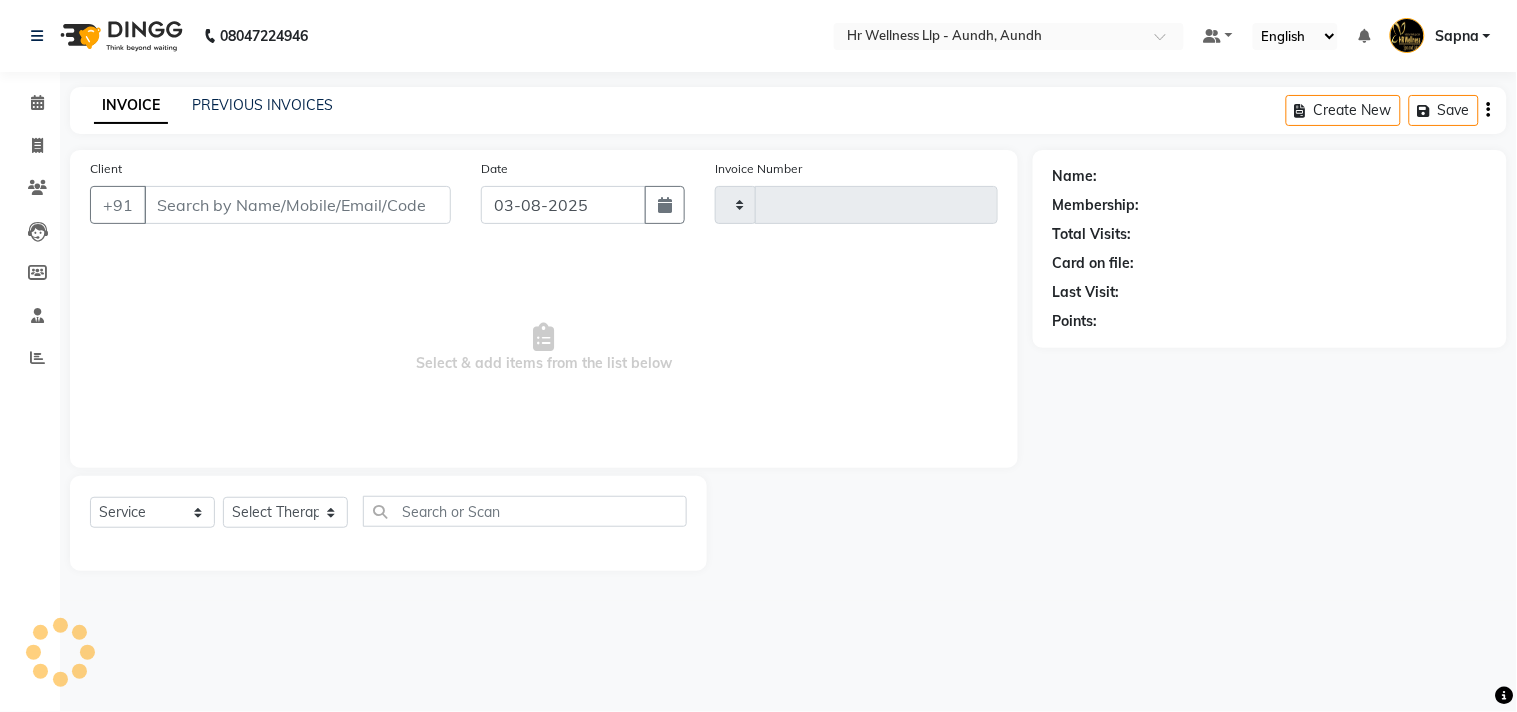 type on "0981" 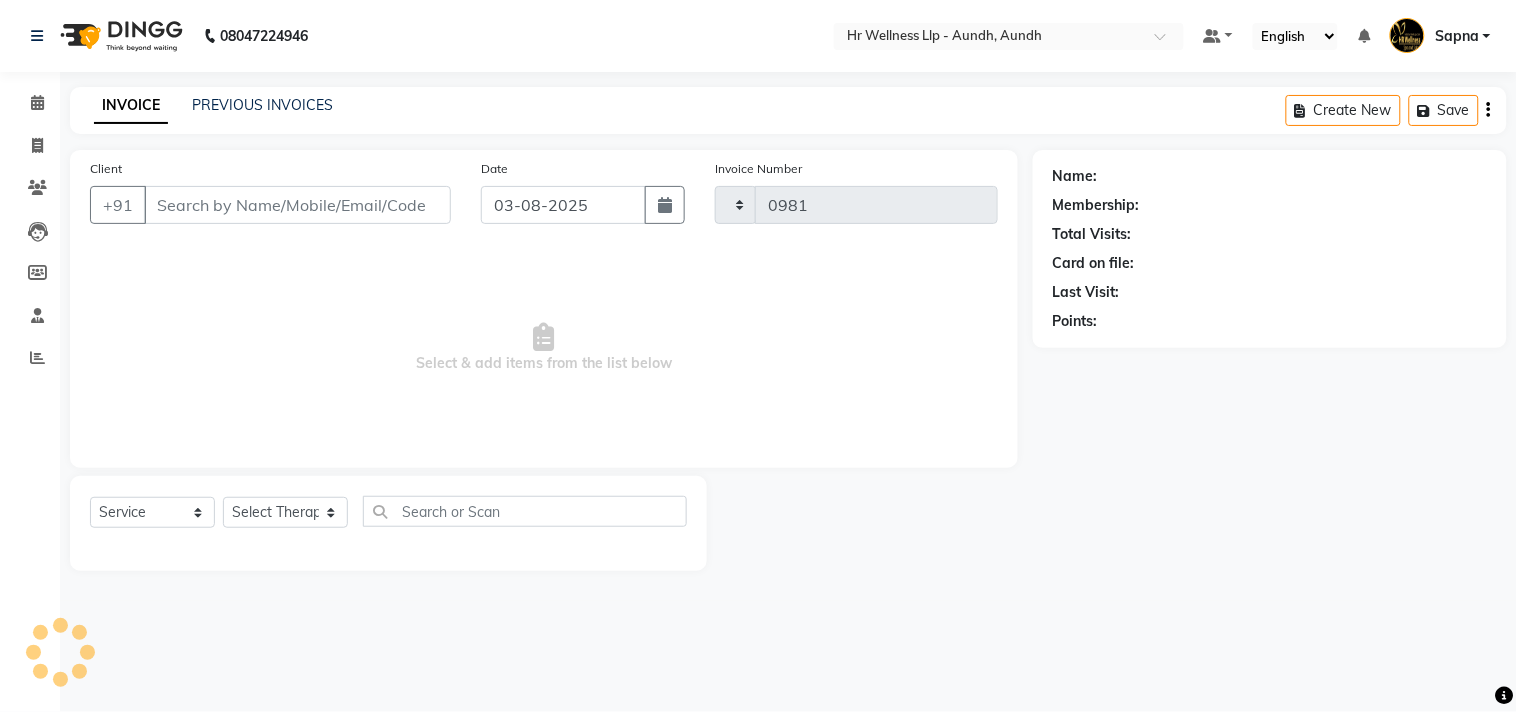 select on "4288" 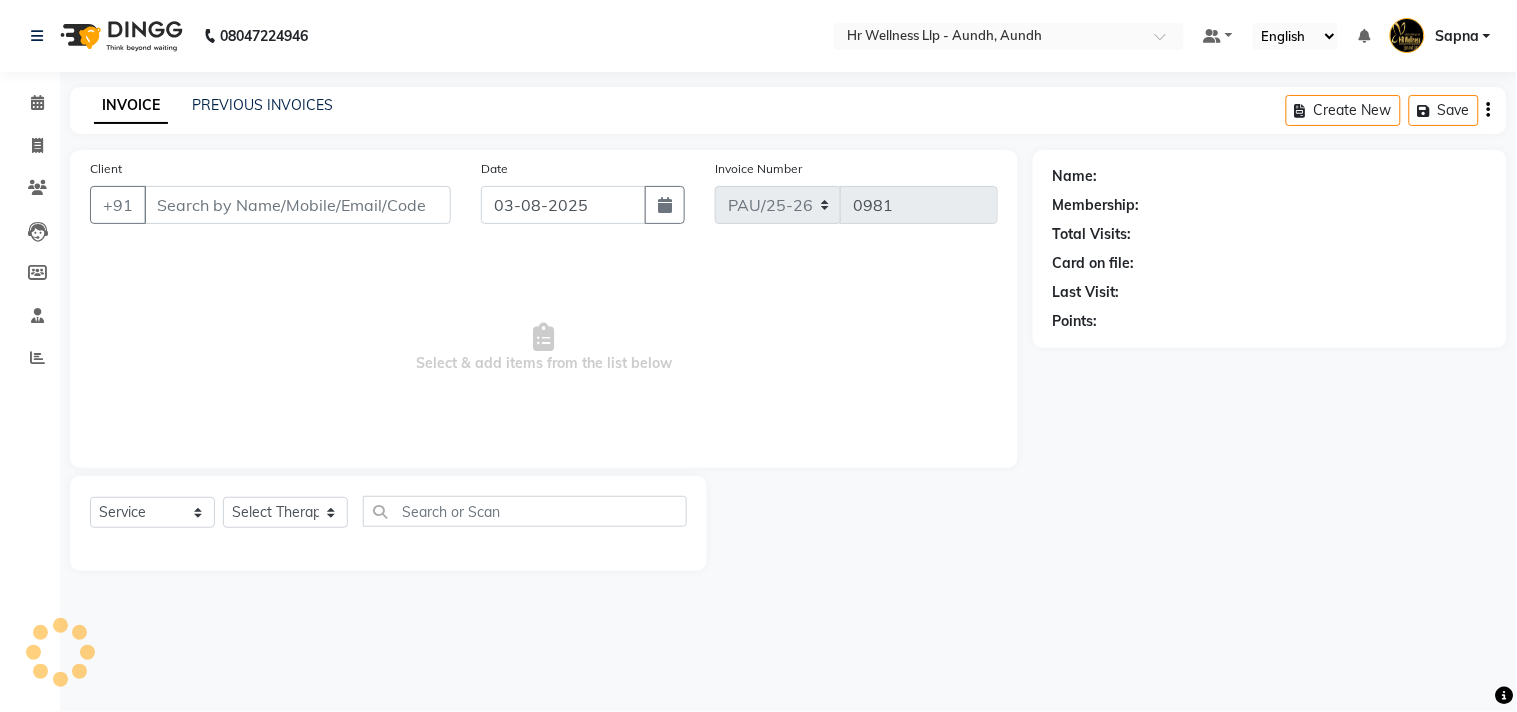 type on "[PHONE]" 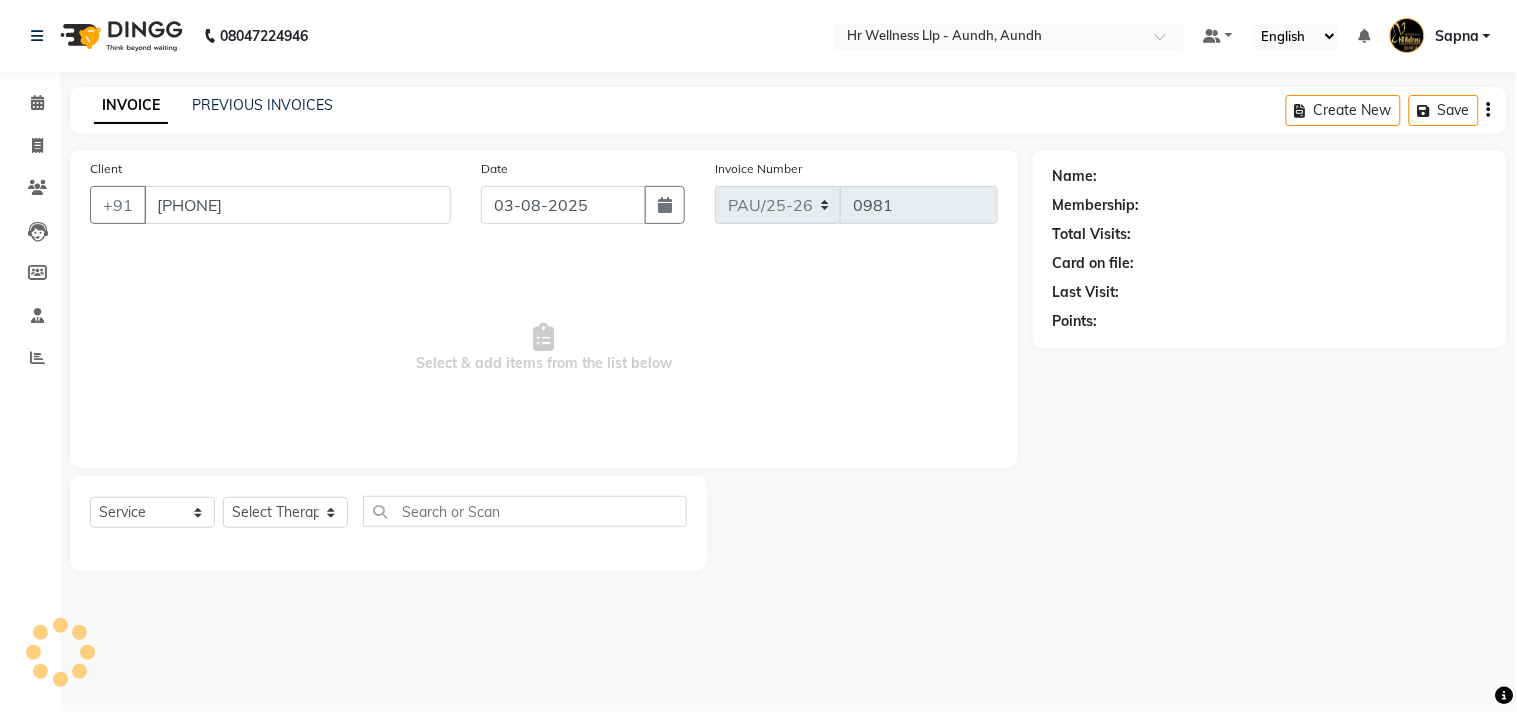 select on "77660" 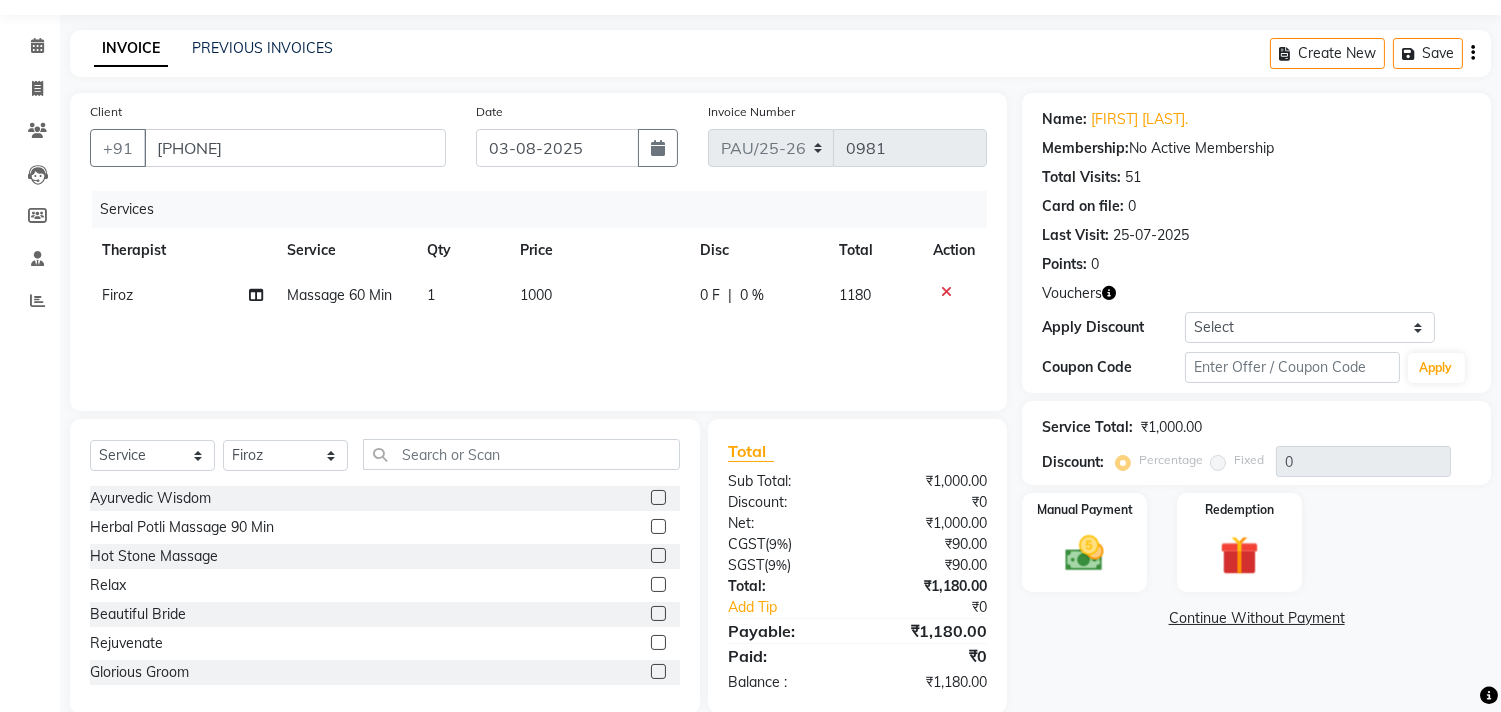 scroll, scrollTop: 88, scrollLeft: 0, axis: vertical 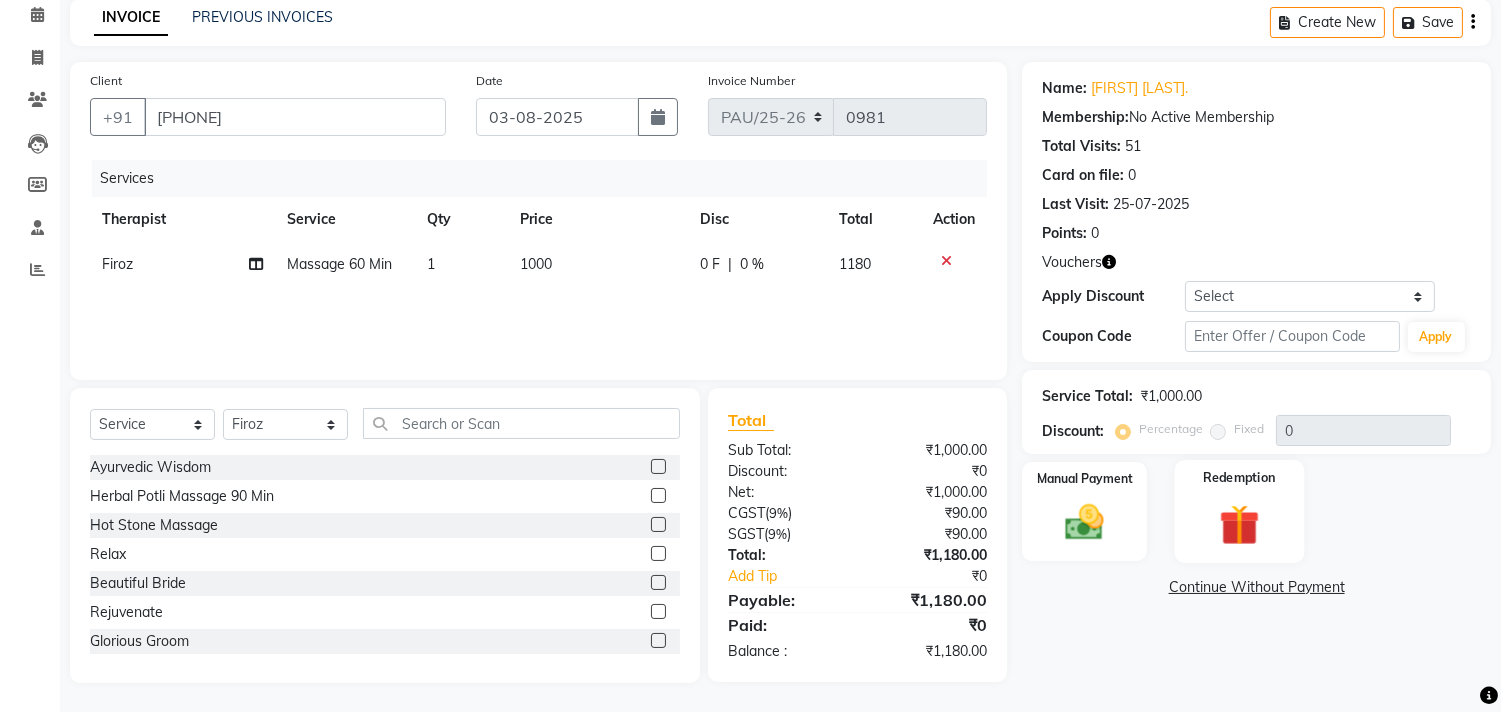 click 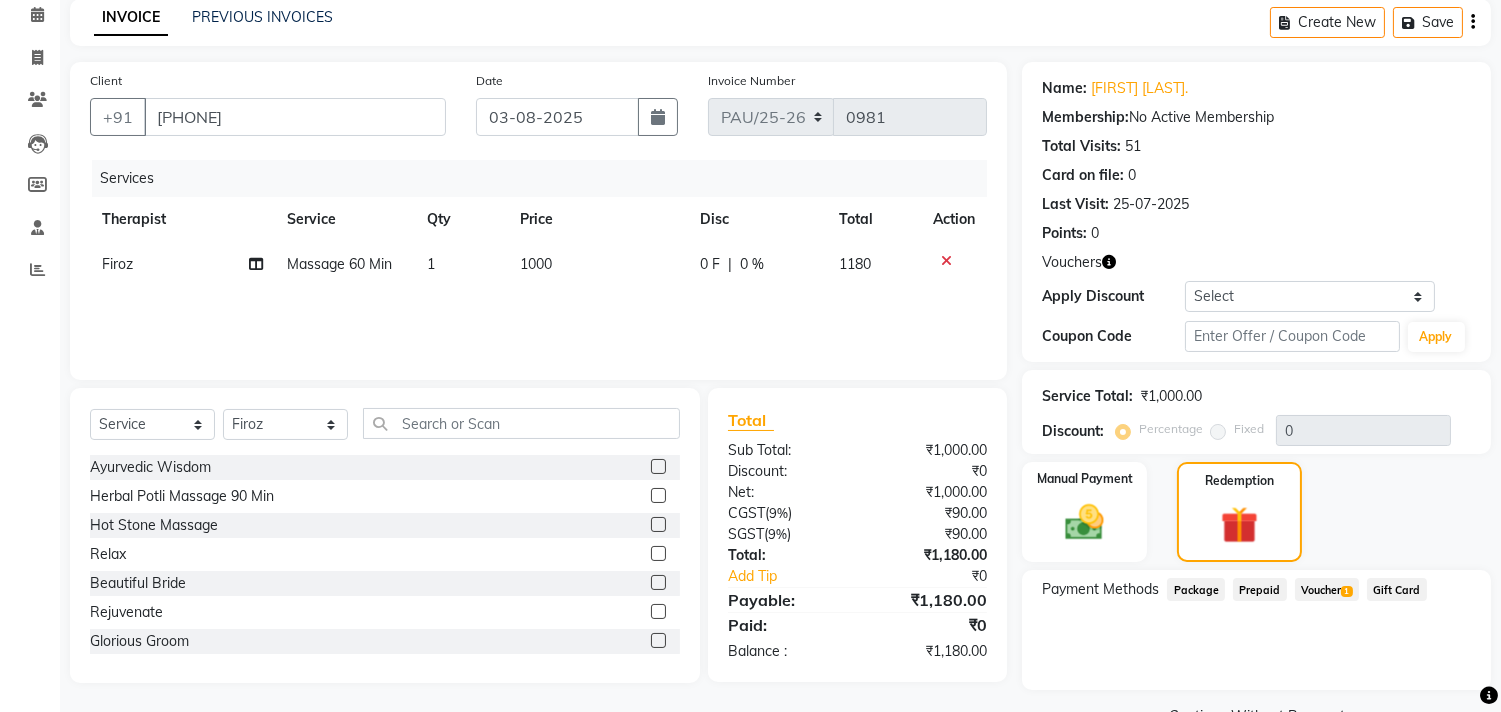 click on "Voucher  1" 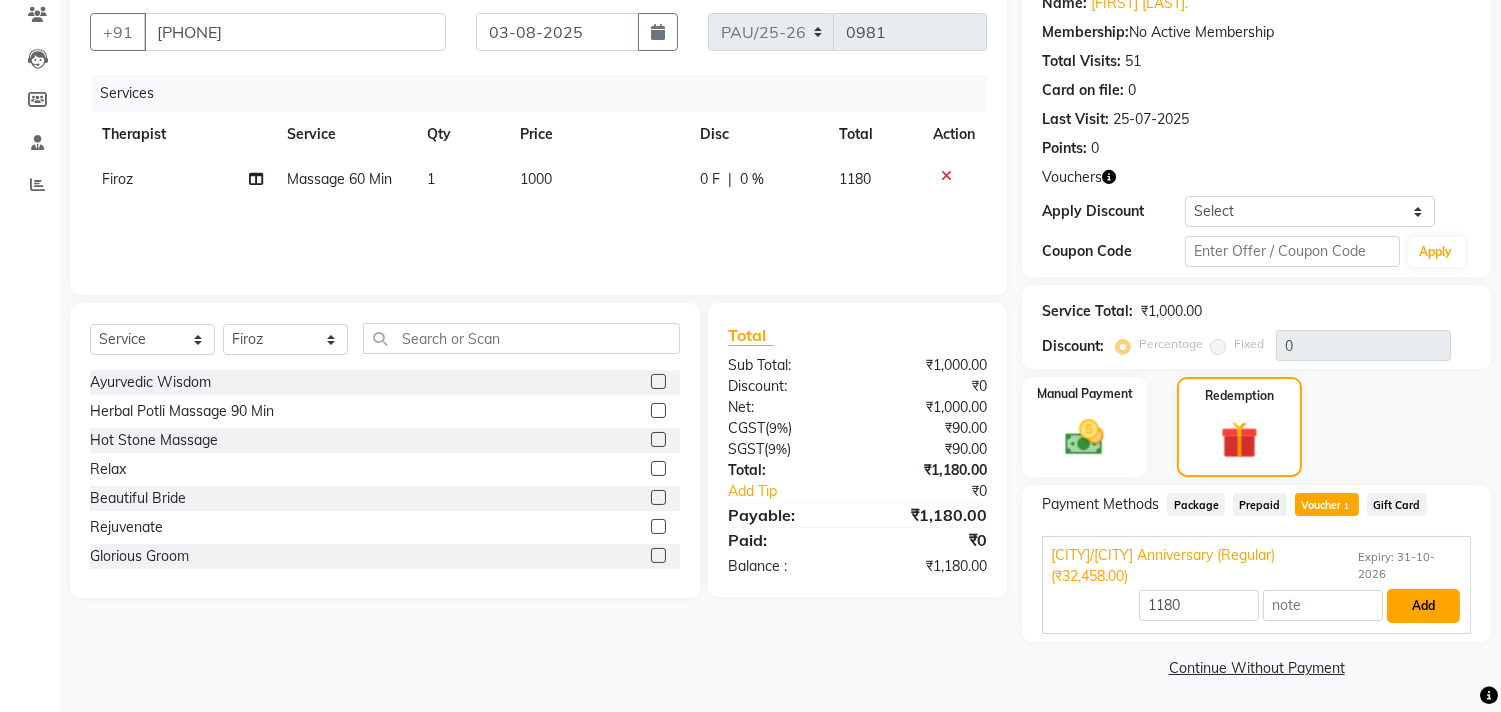 click on "Add" at bounding box center [1423, 606] 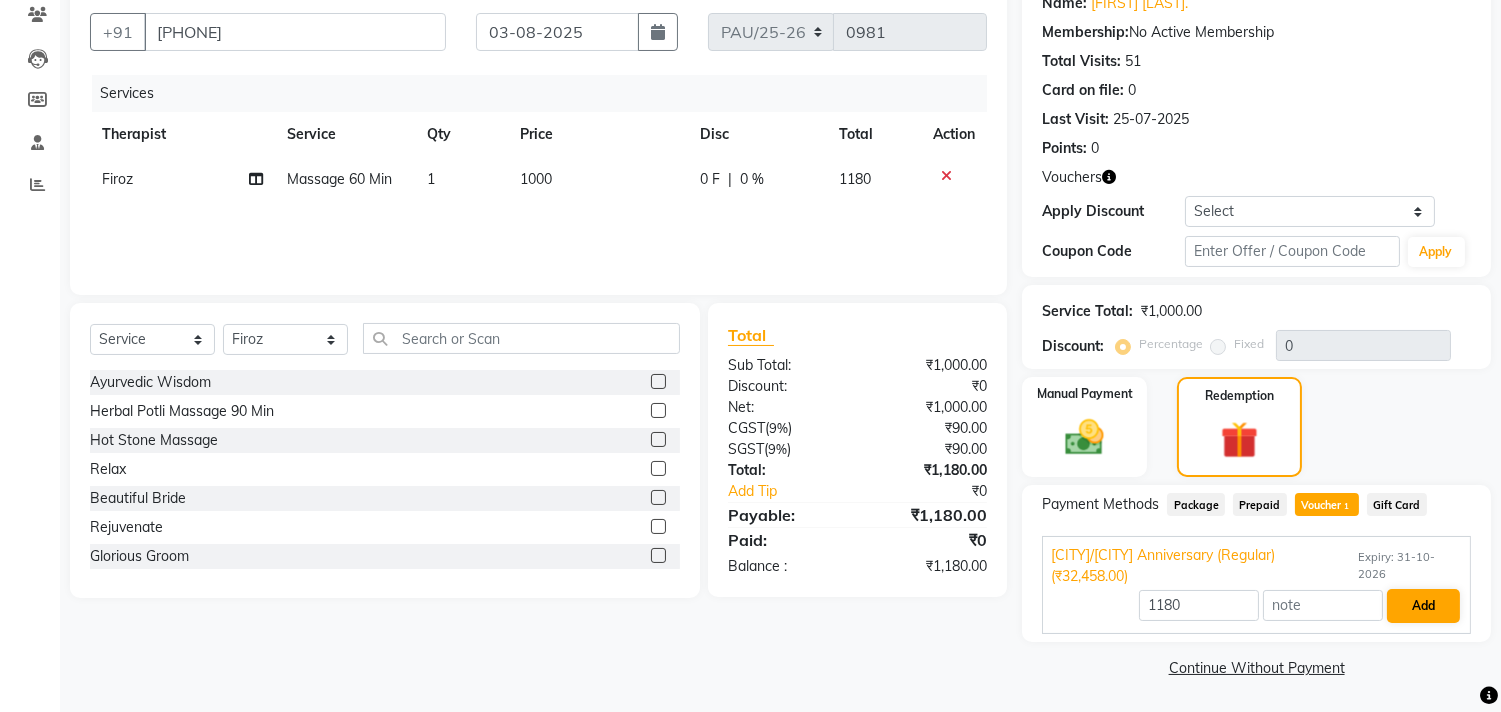 scroll, scrollTop: 135, scrollLeft: 0, axis: vertical 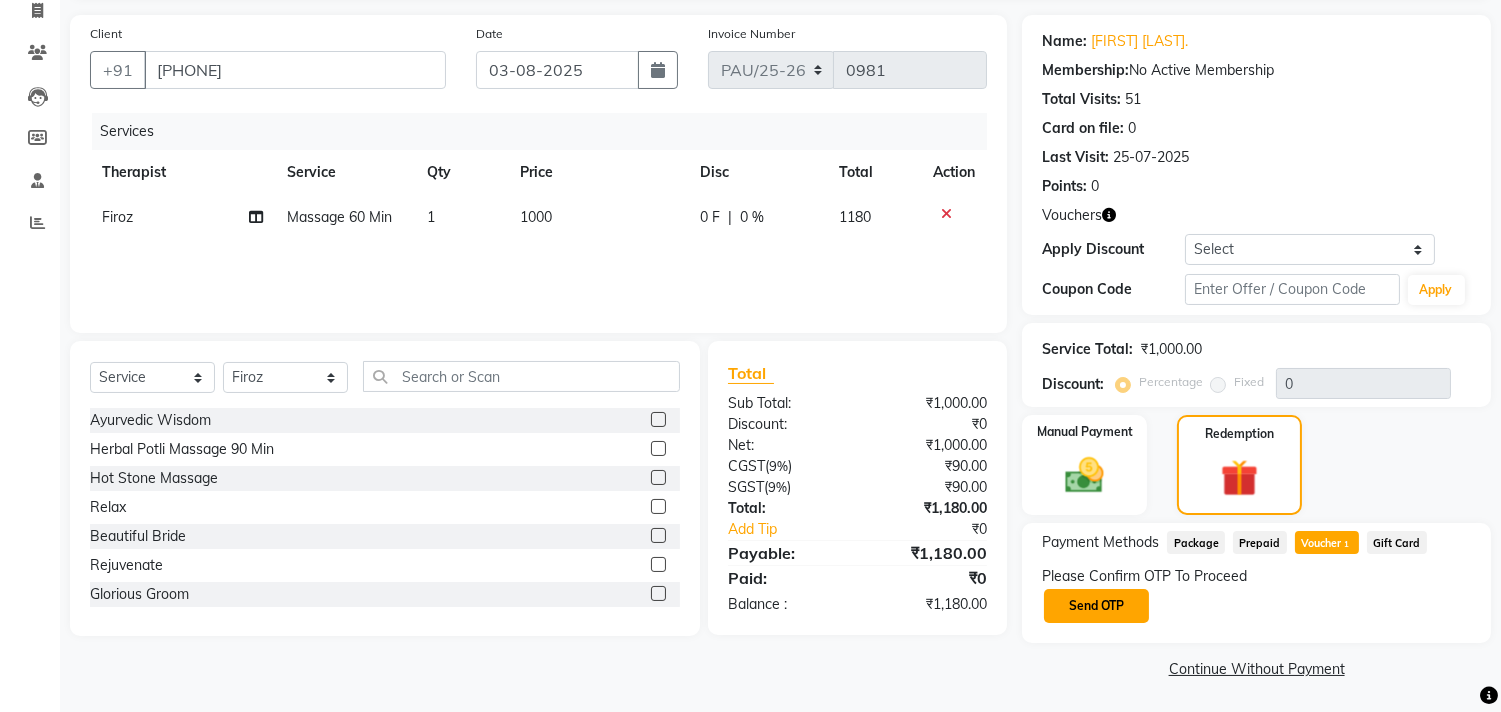 click on "Send OTP" 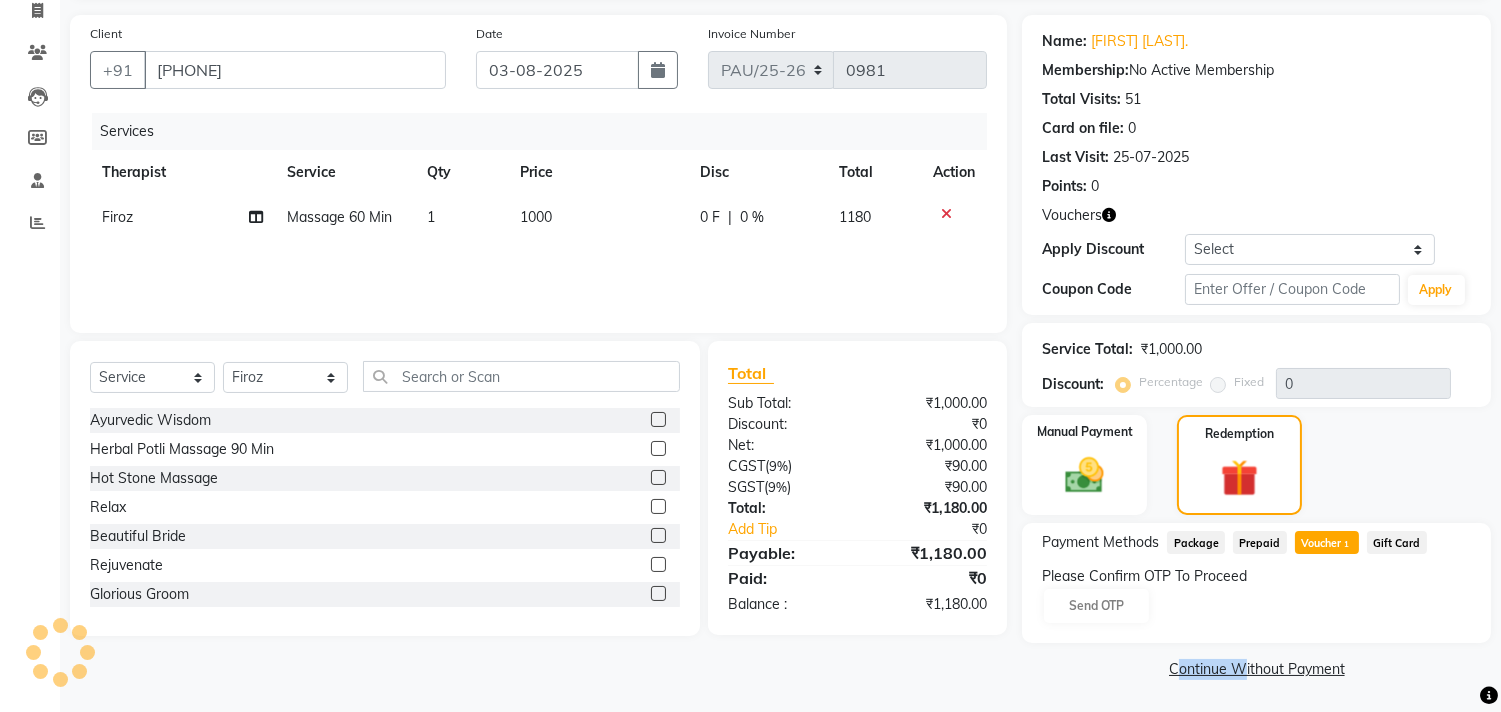 click on "Please Confirm OTP To Proceed Send OTP" 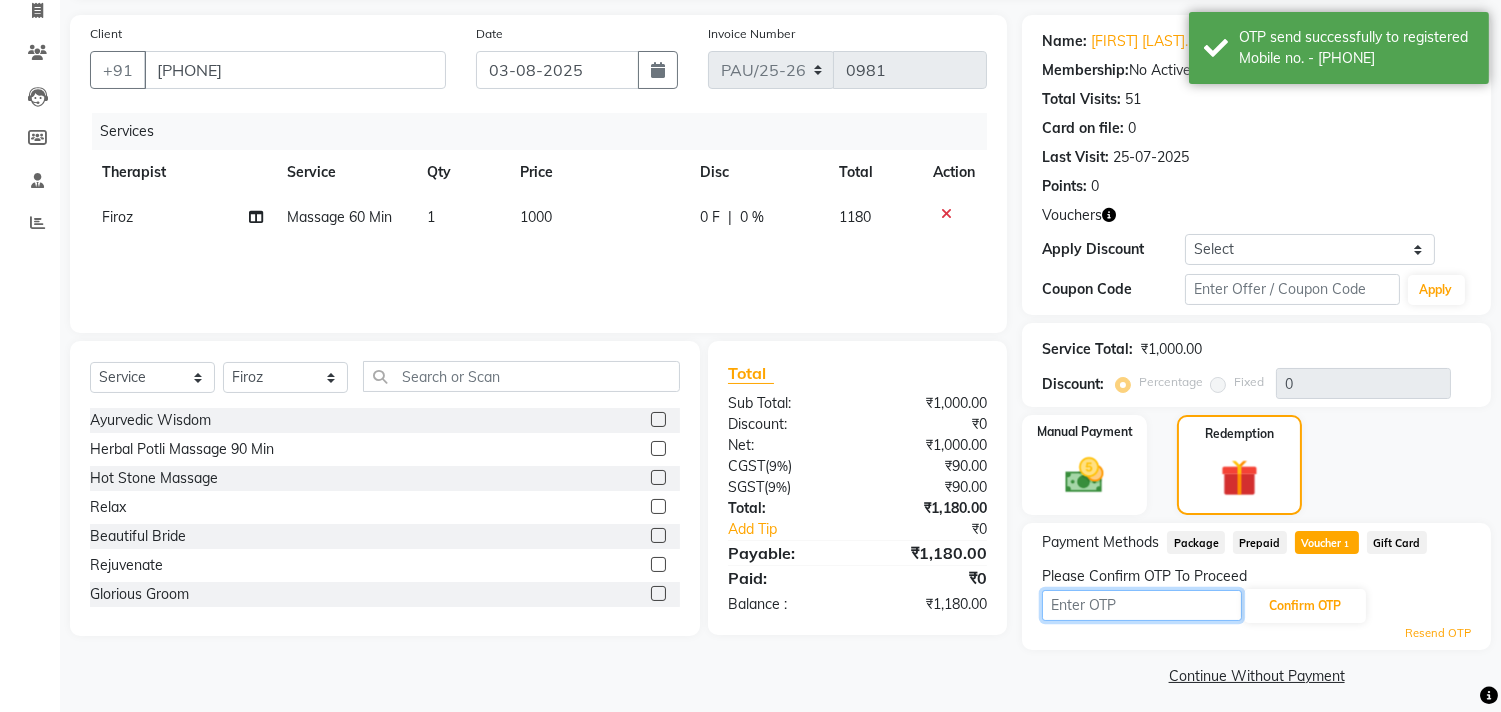 click at bounding box center [1142, 605] 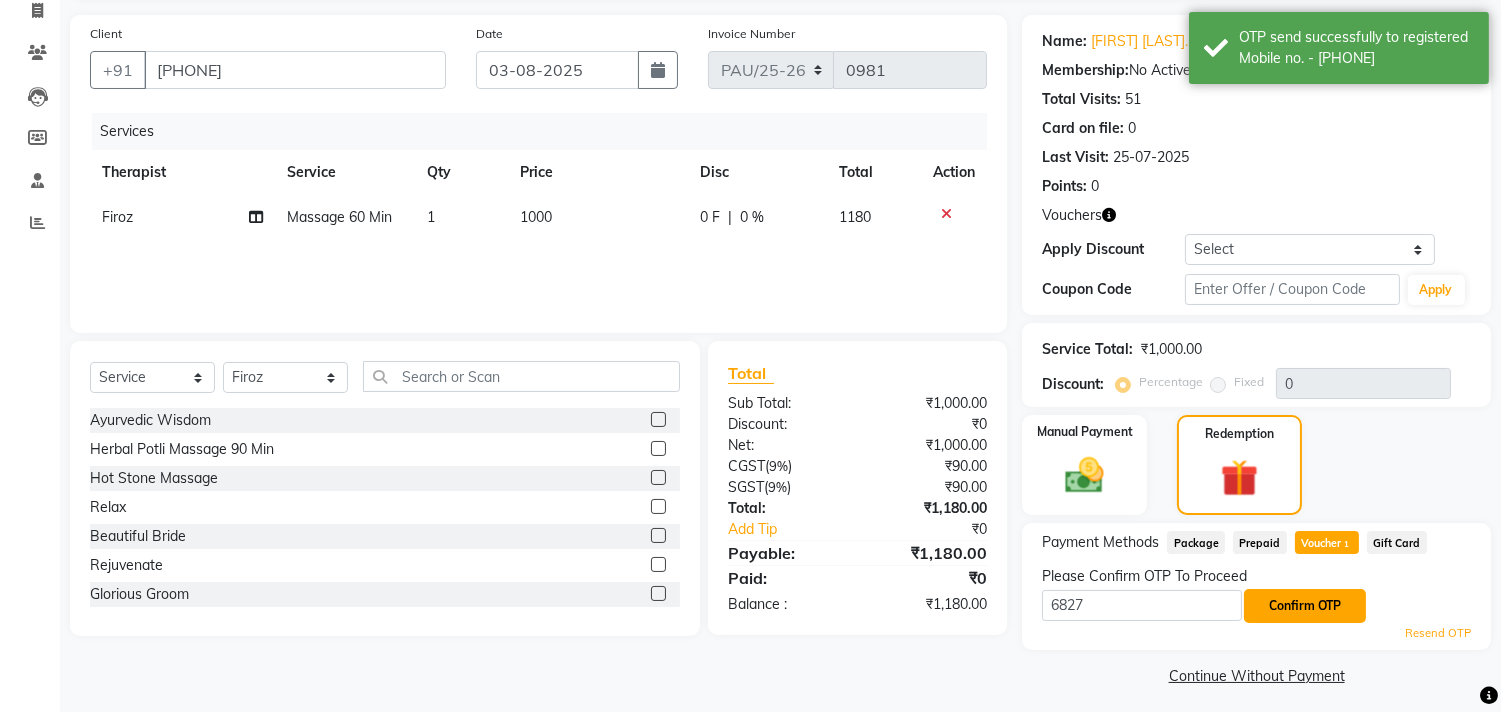 click on "Confirm OTP" 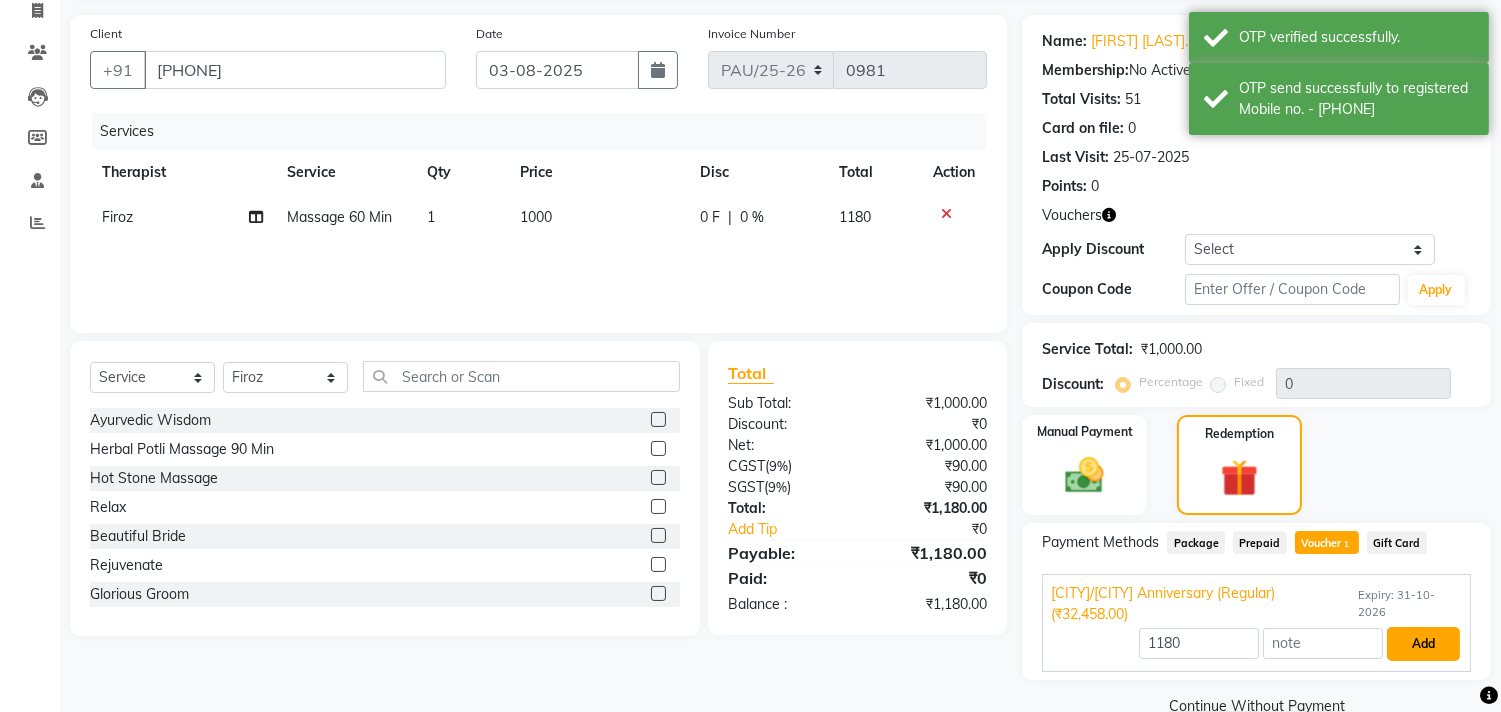 click on "Add" at bounding box center [1423, 644] 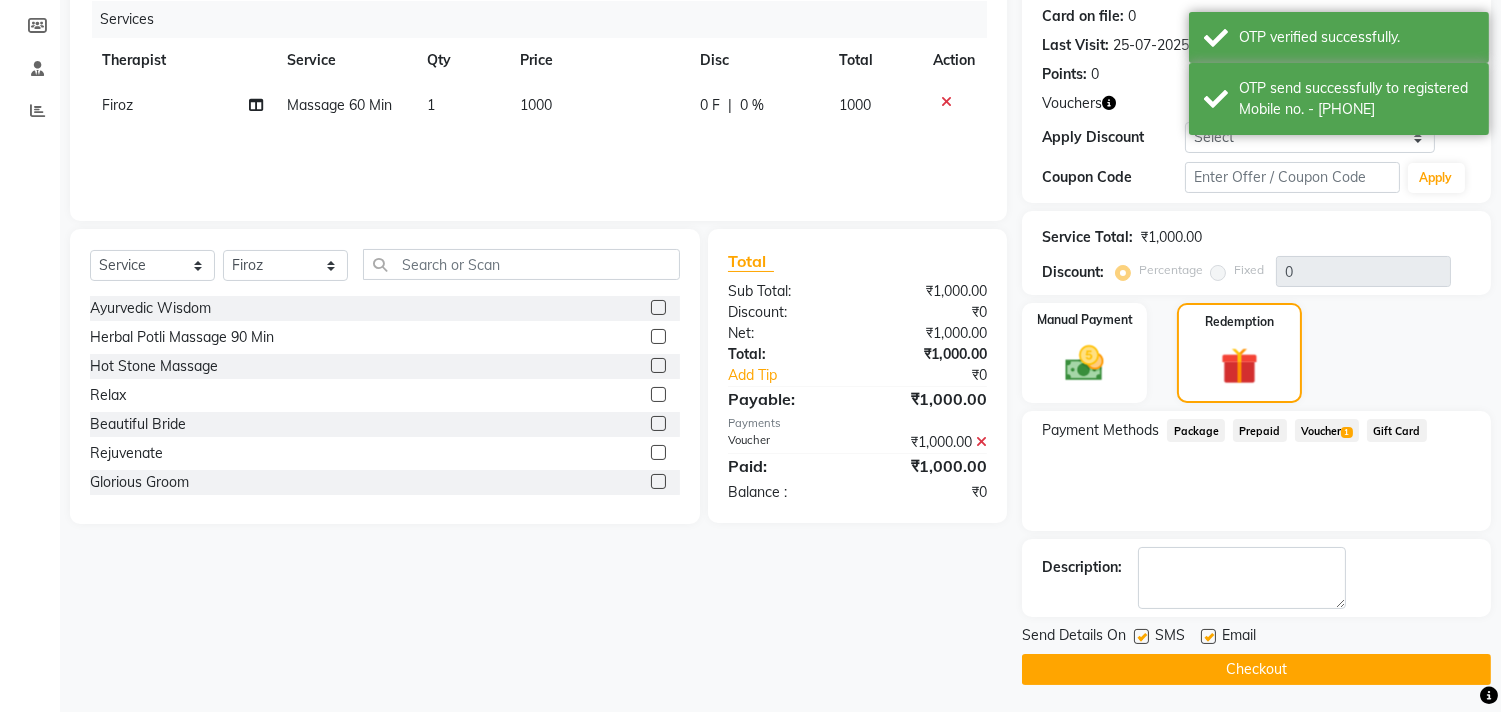 scroll, scrollTop: 248, scrollLeft: 0, axis: vertical 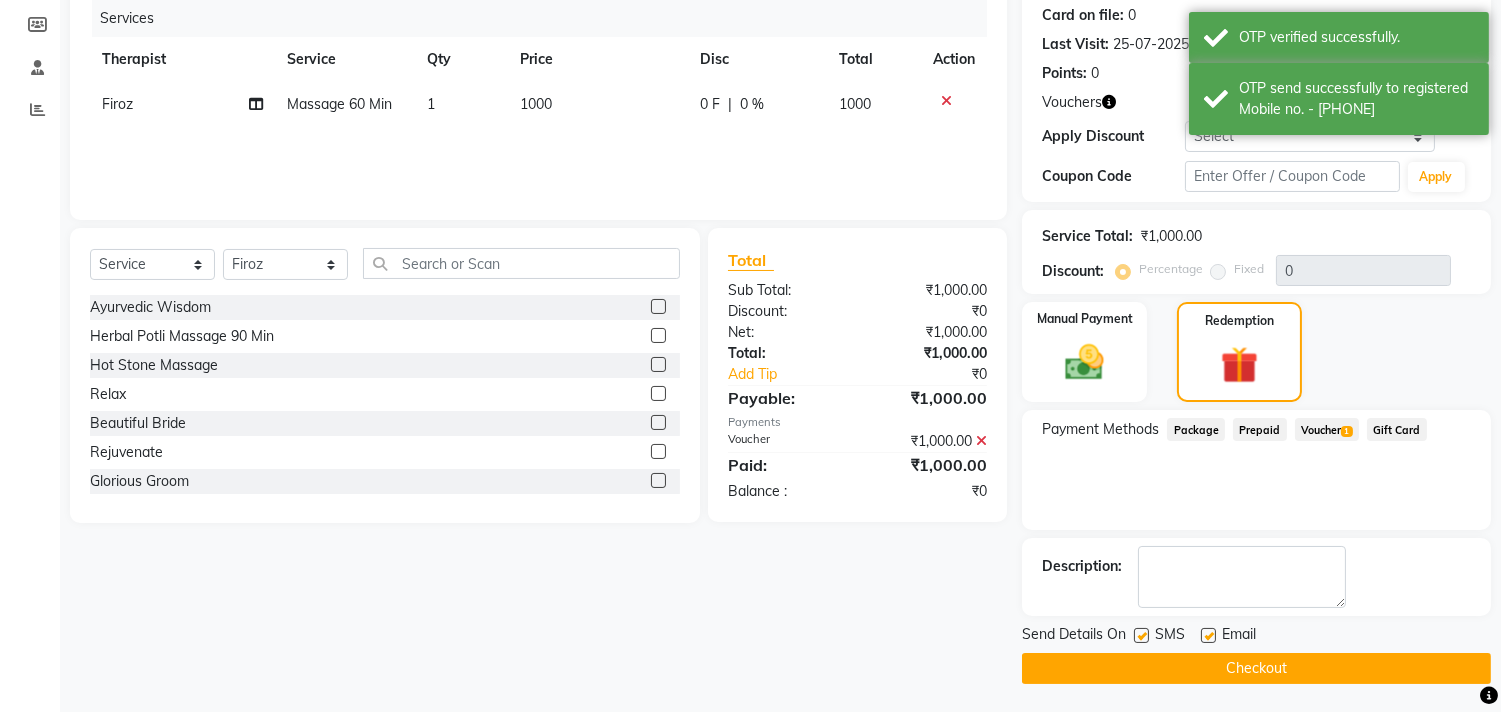 click 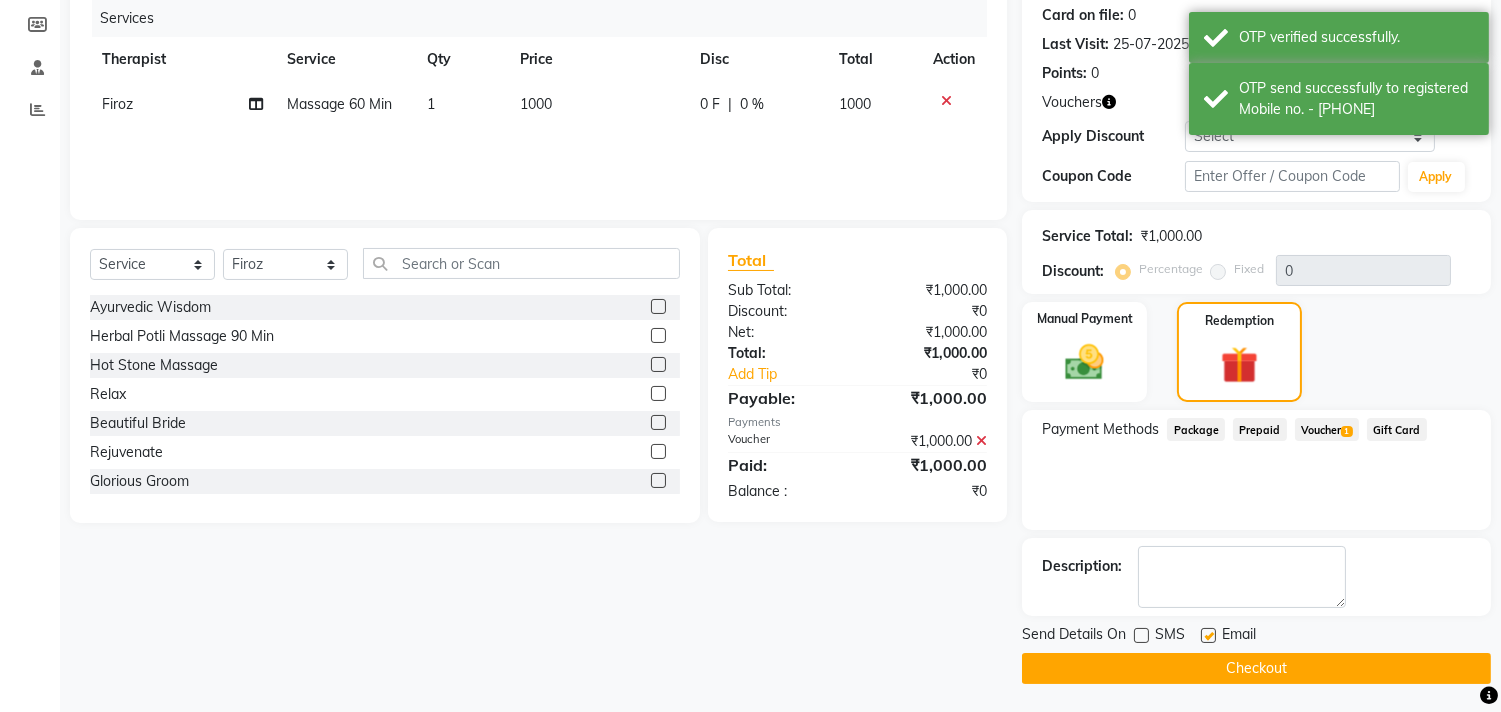 click 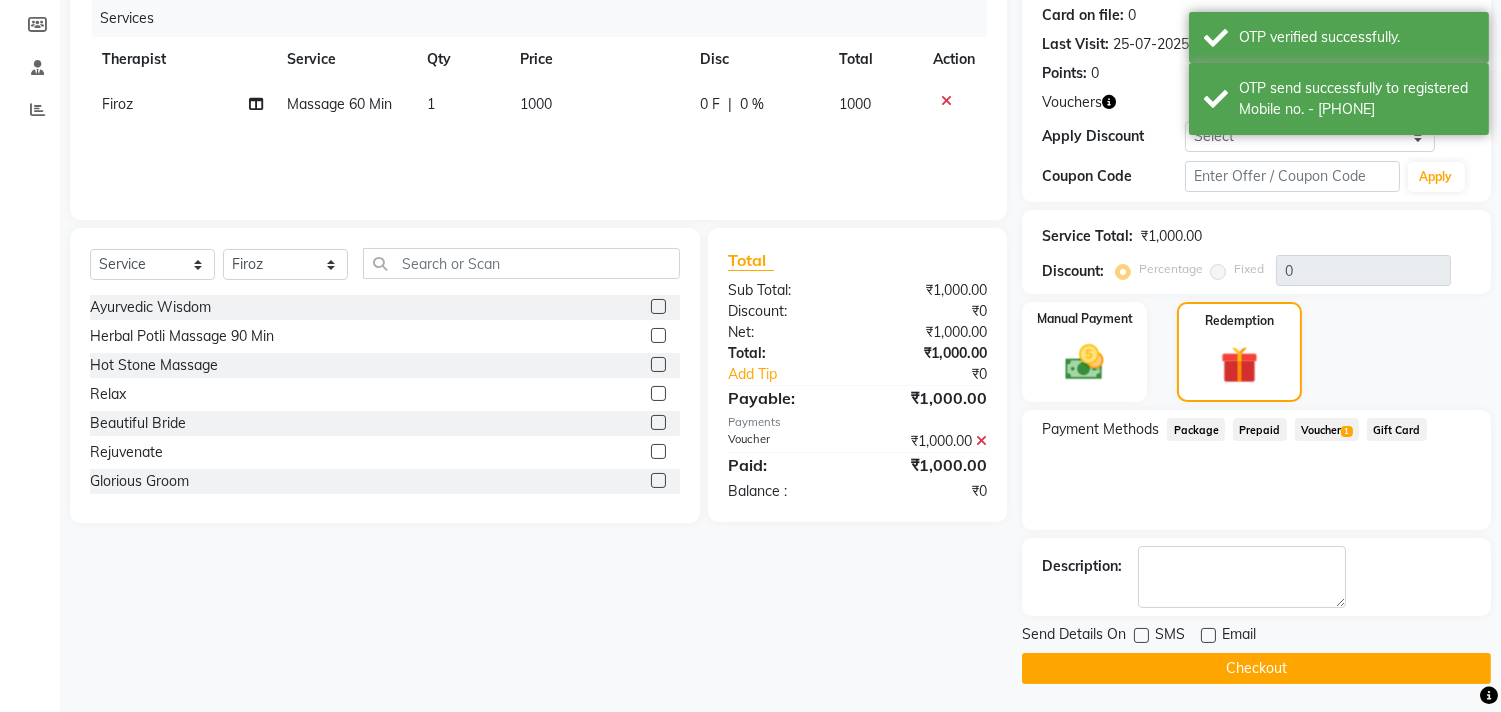 click on "Checkout" 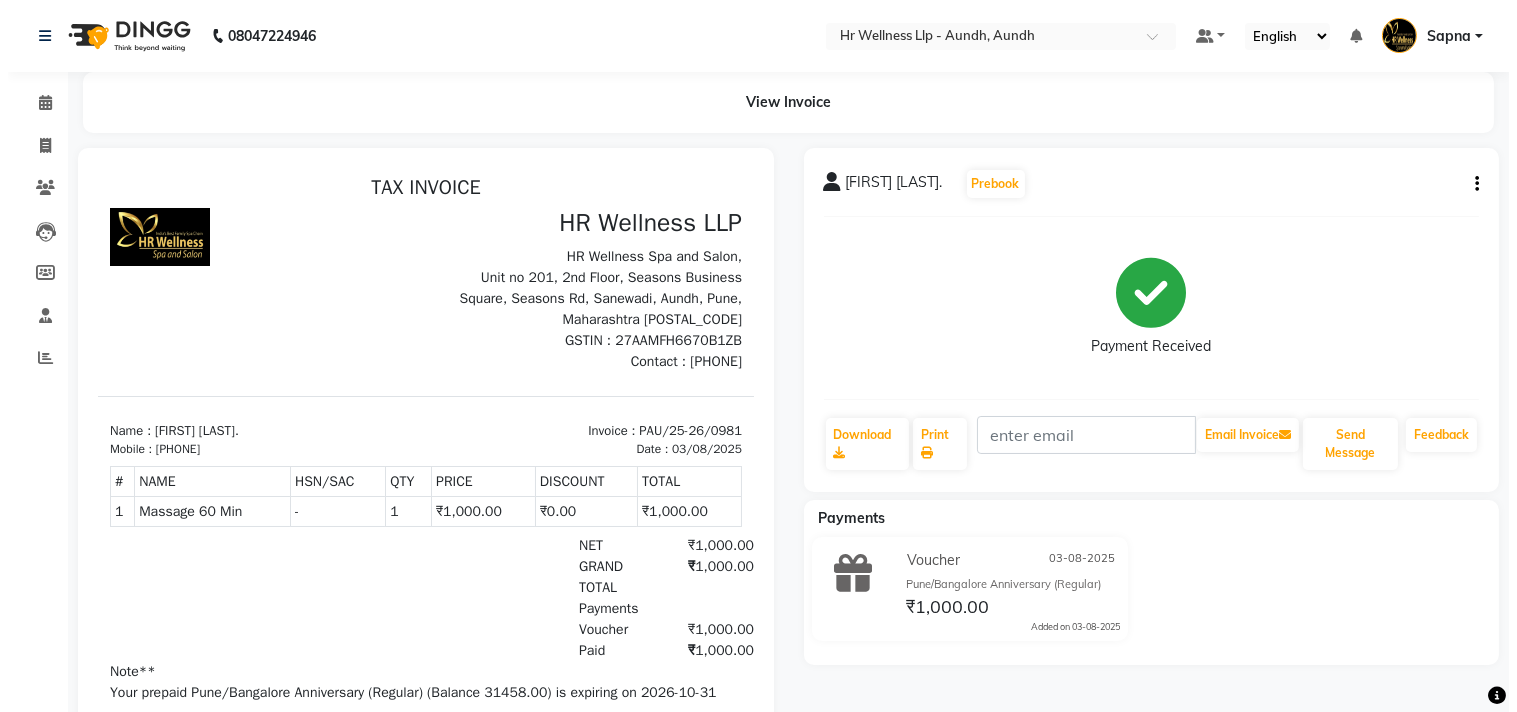 scroll, scrollTop: 0, scrollLeft: 0, axis: both 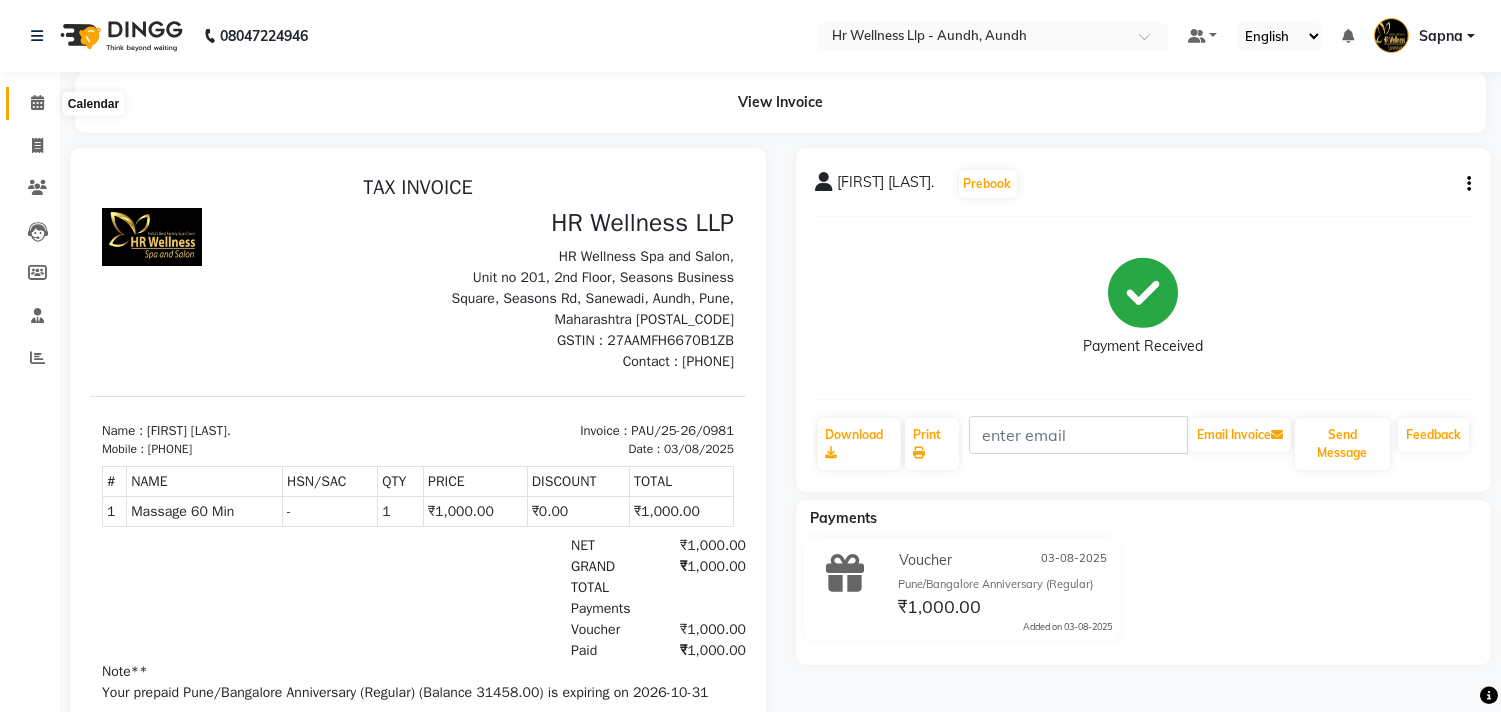 click 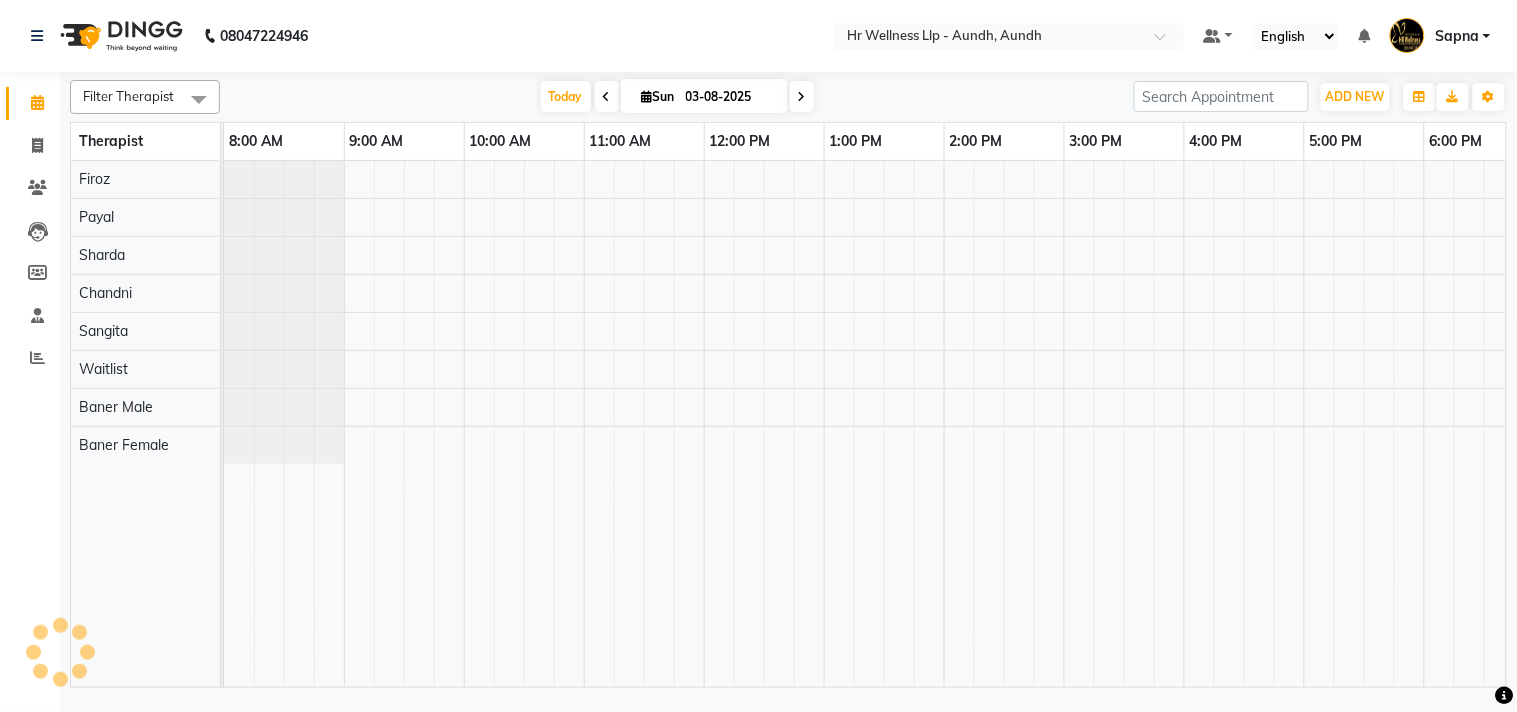 scroll, scrollTop: 0, scrollLeft: 0, axis: both 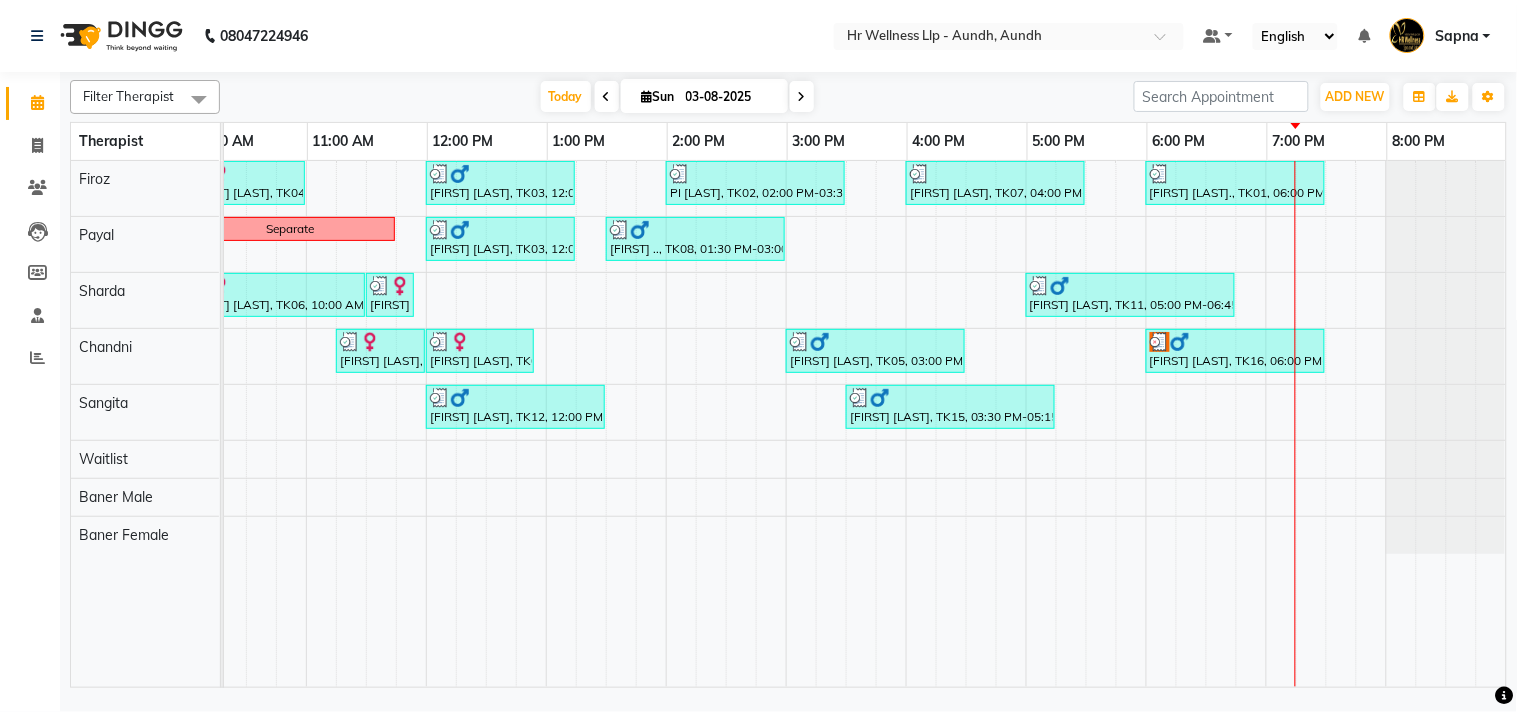 click at bounding box center [802, 96] 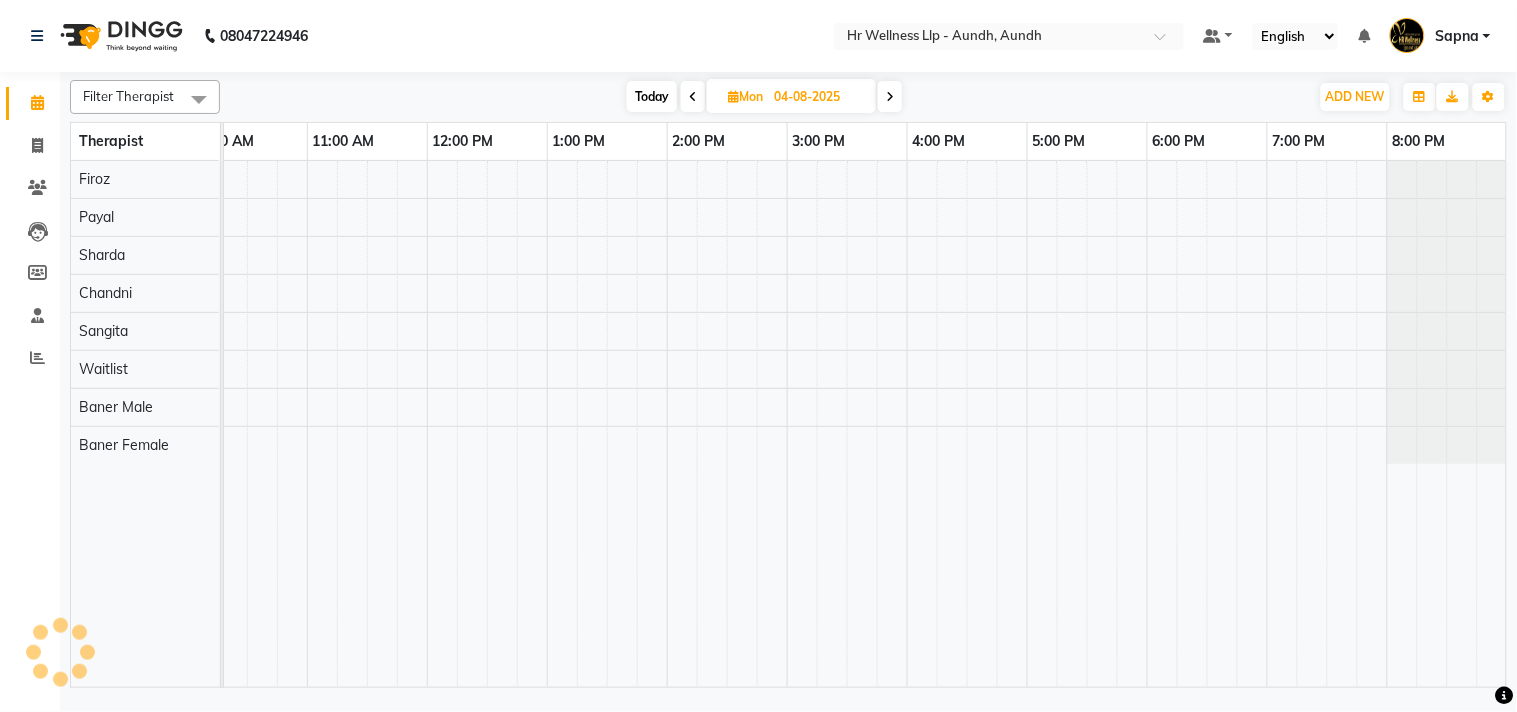click on "Today" at bounding box center (652, 96) 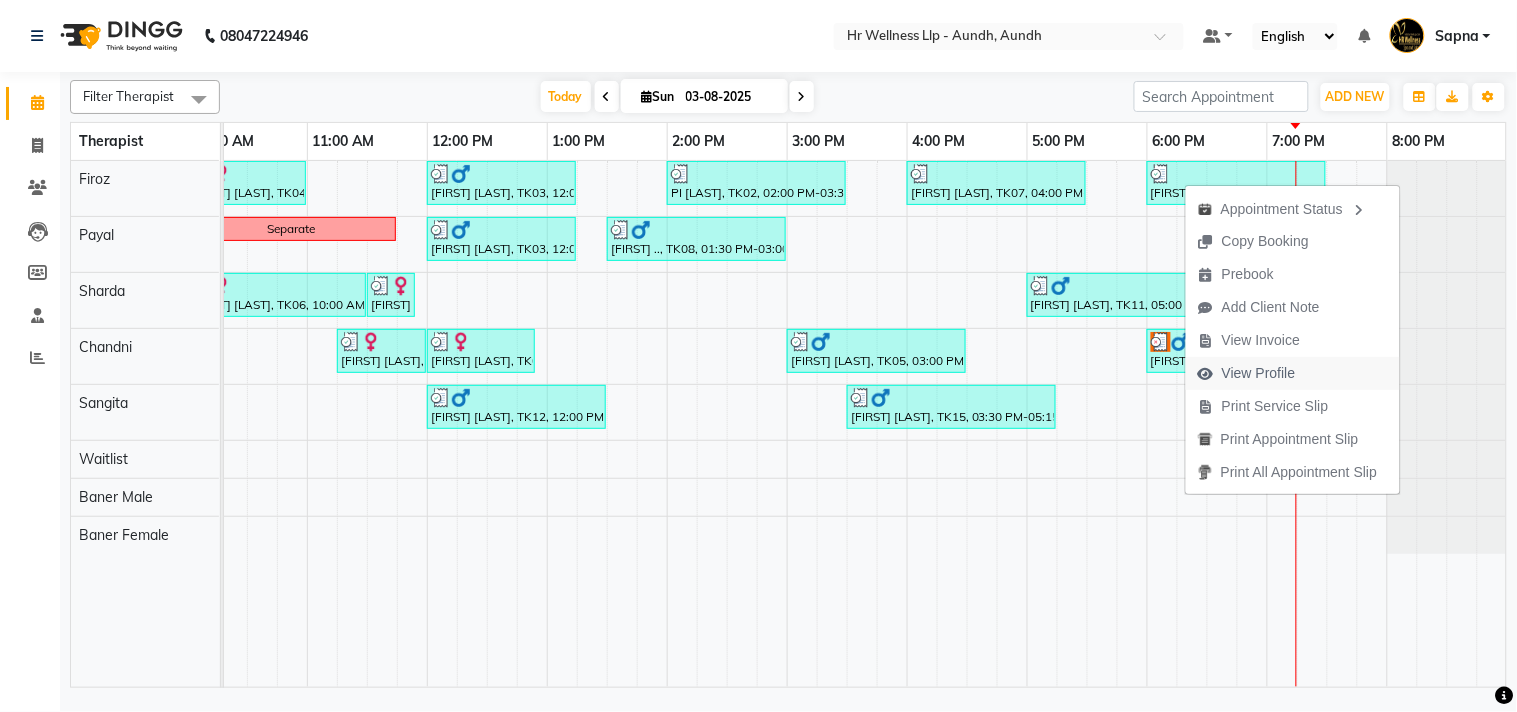 click on "View Profile" at bounding box center [1259, 373] 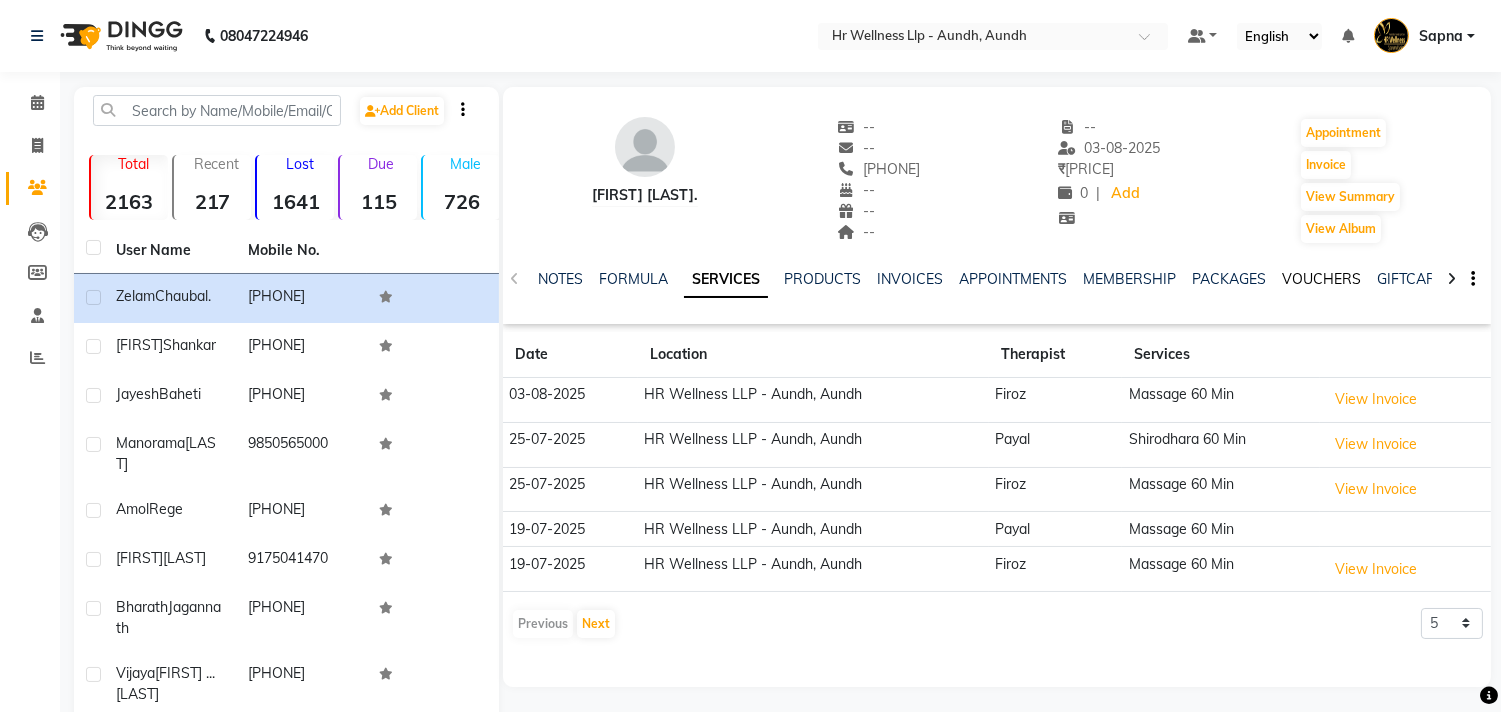click on "VOUCHERS" 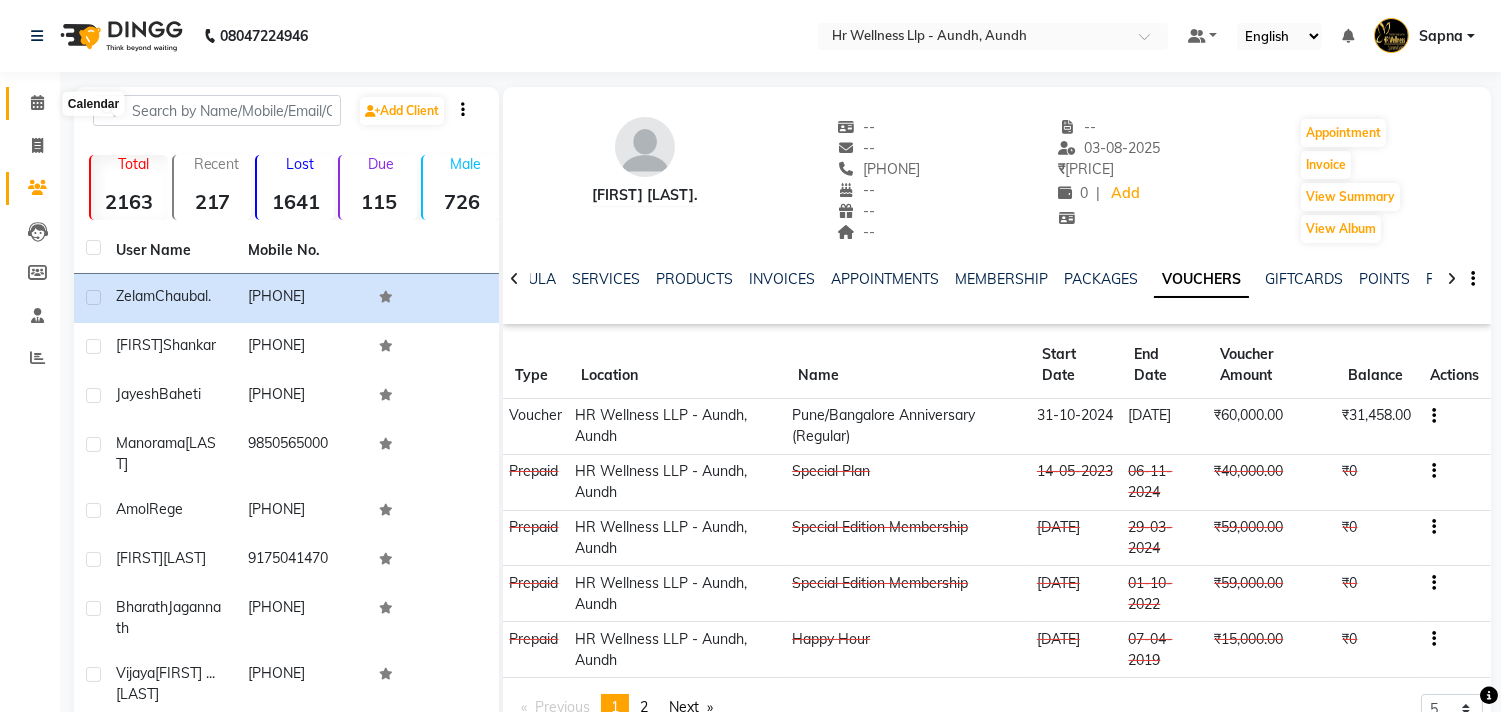 click 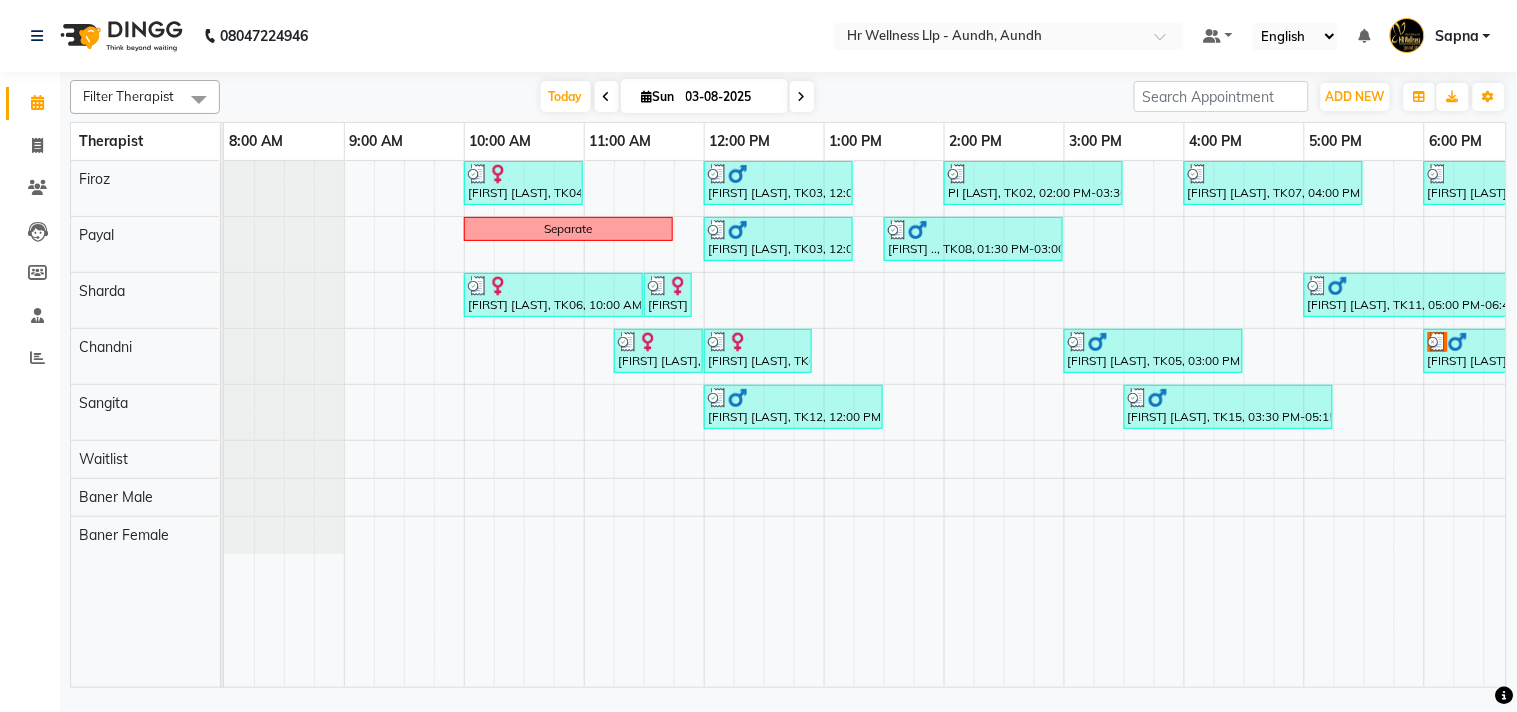 scroll, scrollTop: 0, scrollLeft: 106, axis: horizontal 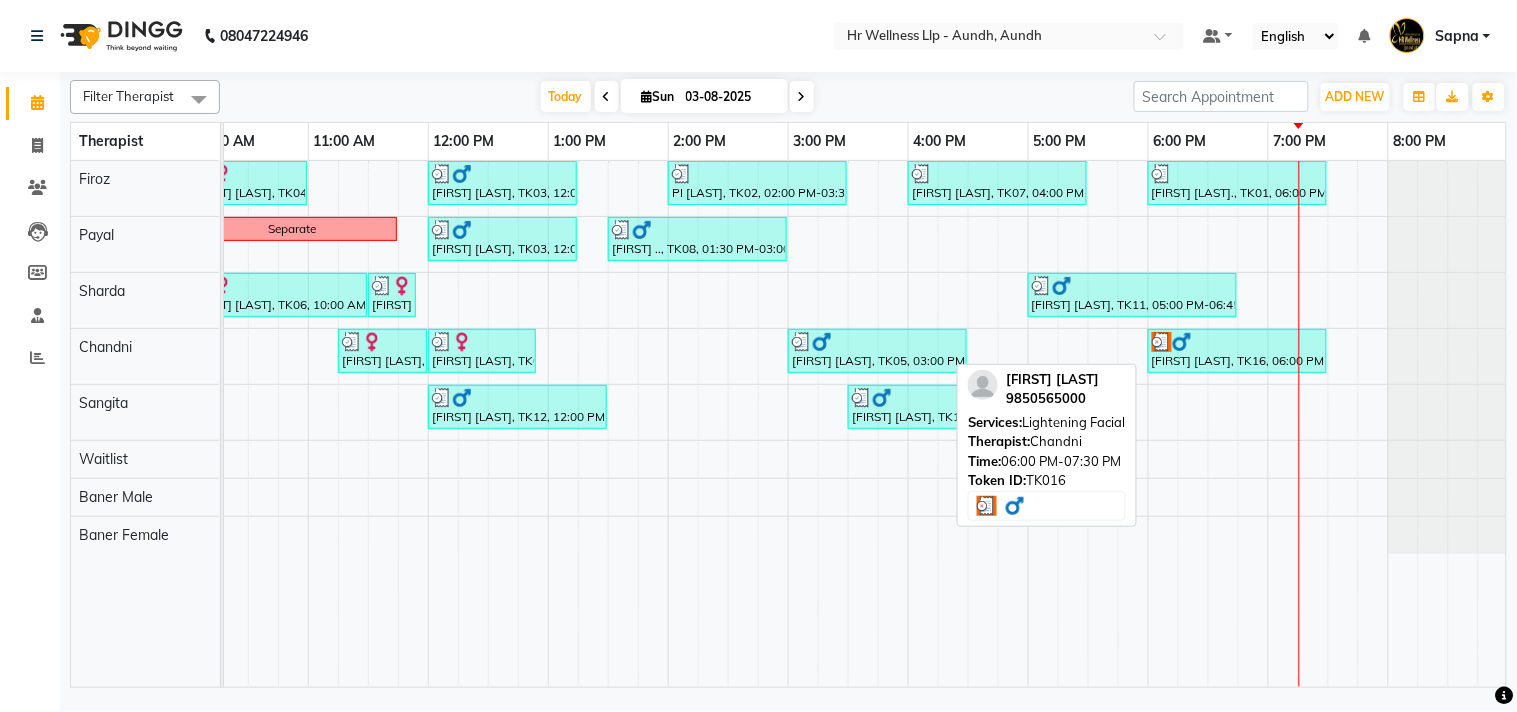 click on "[FIRST] [LAST], TK16, 06:00 PM-07:30 PM, Lightening Facial" at bounding box center [1237, 351] 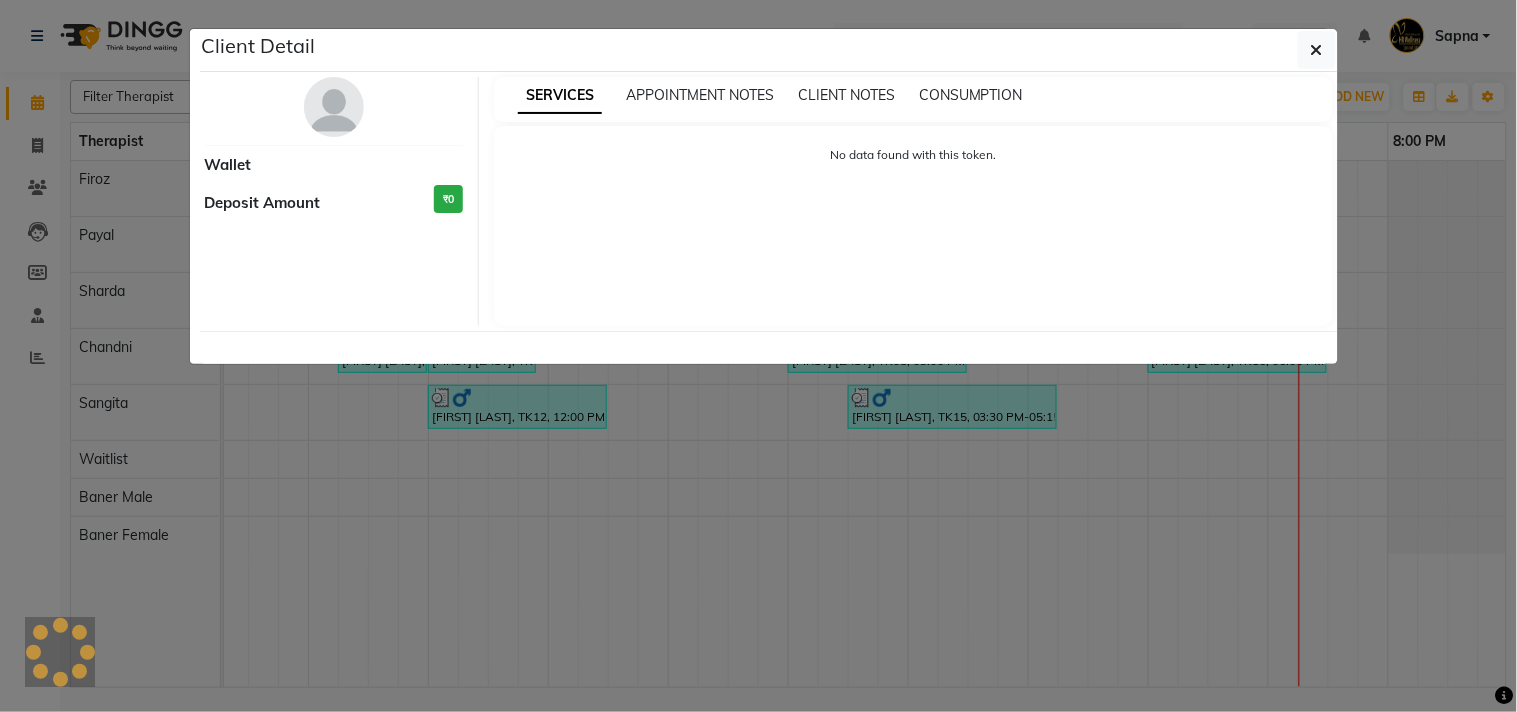 select on "3" 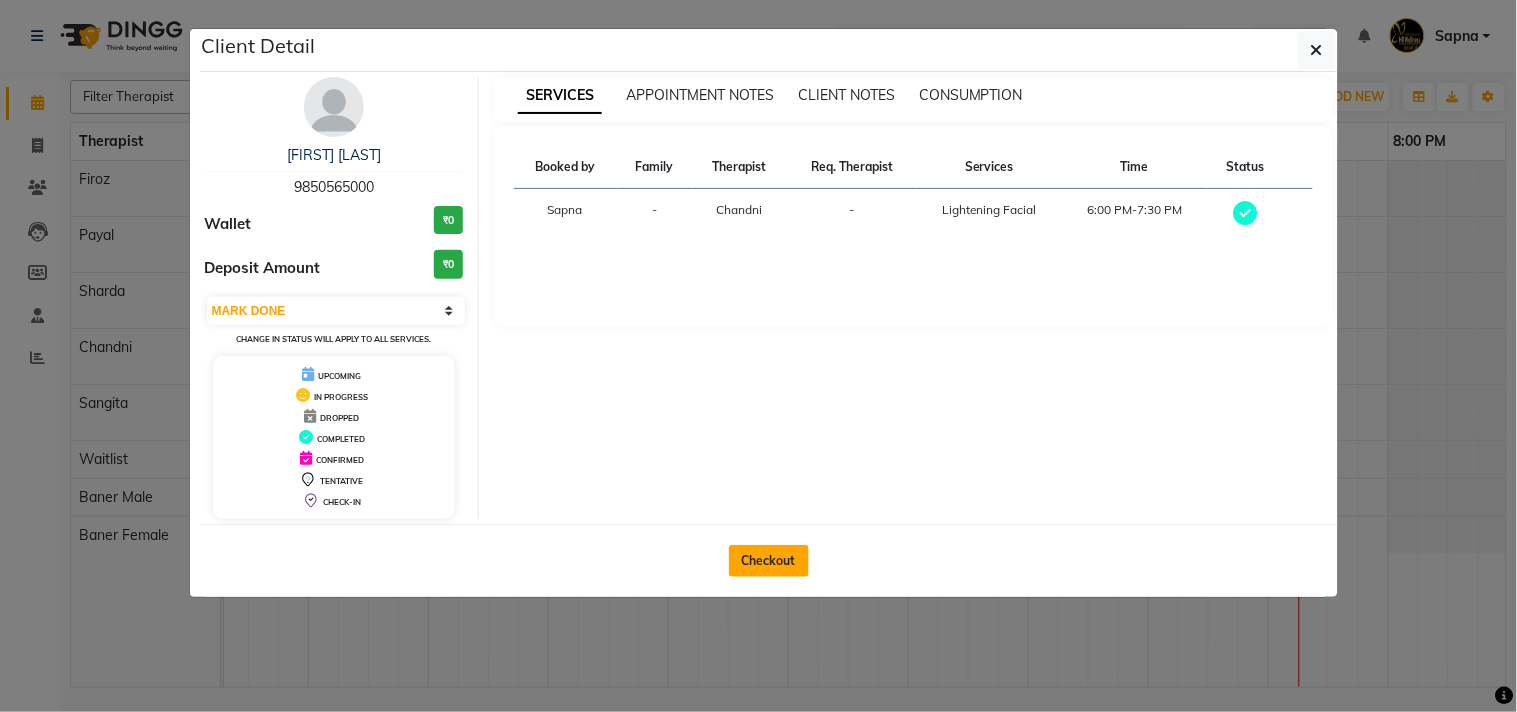 click on "Checkout" 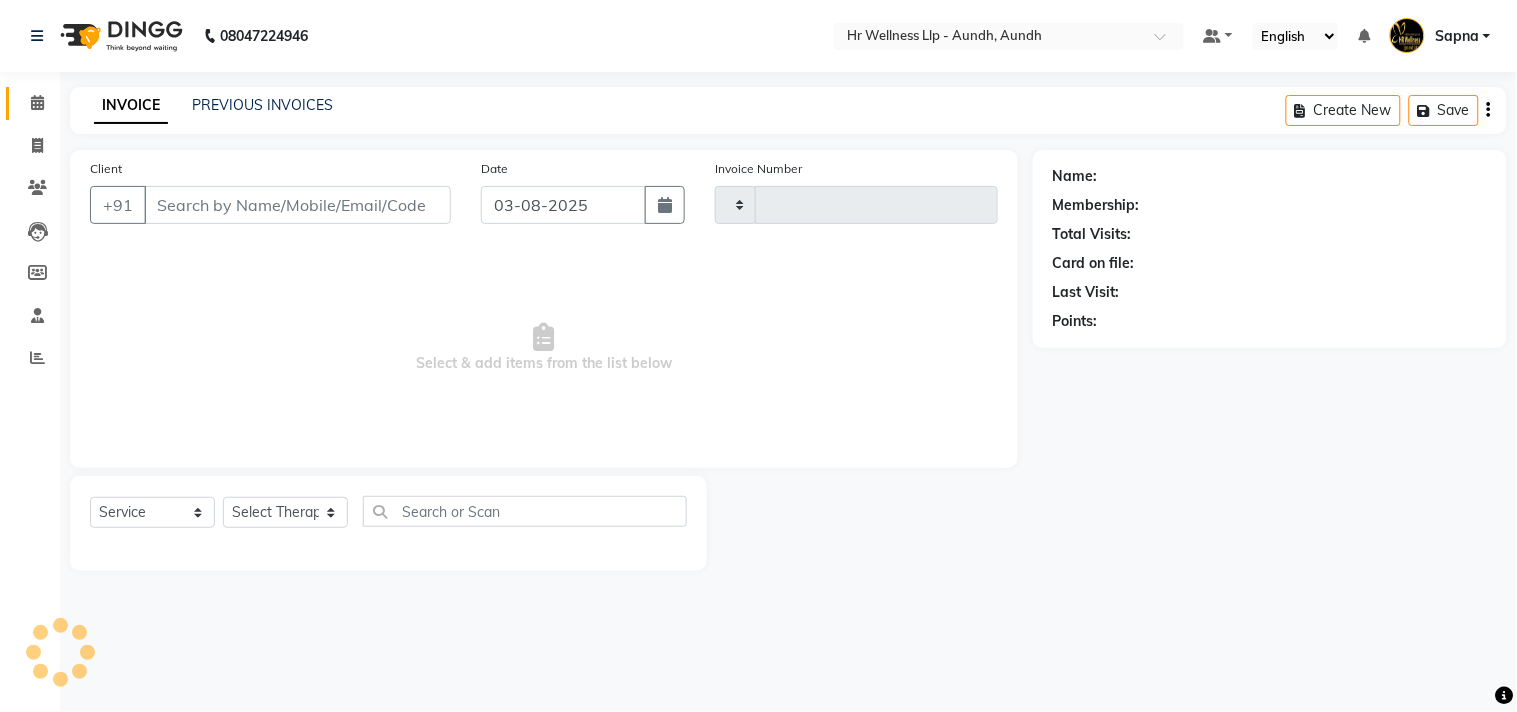 type on "0982" 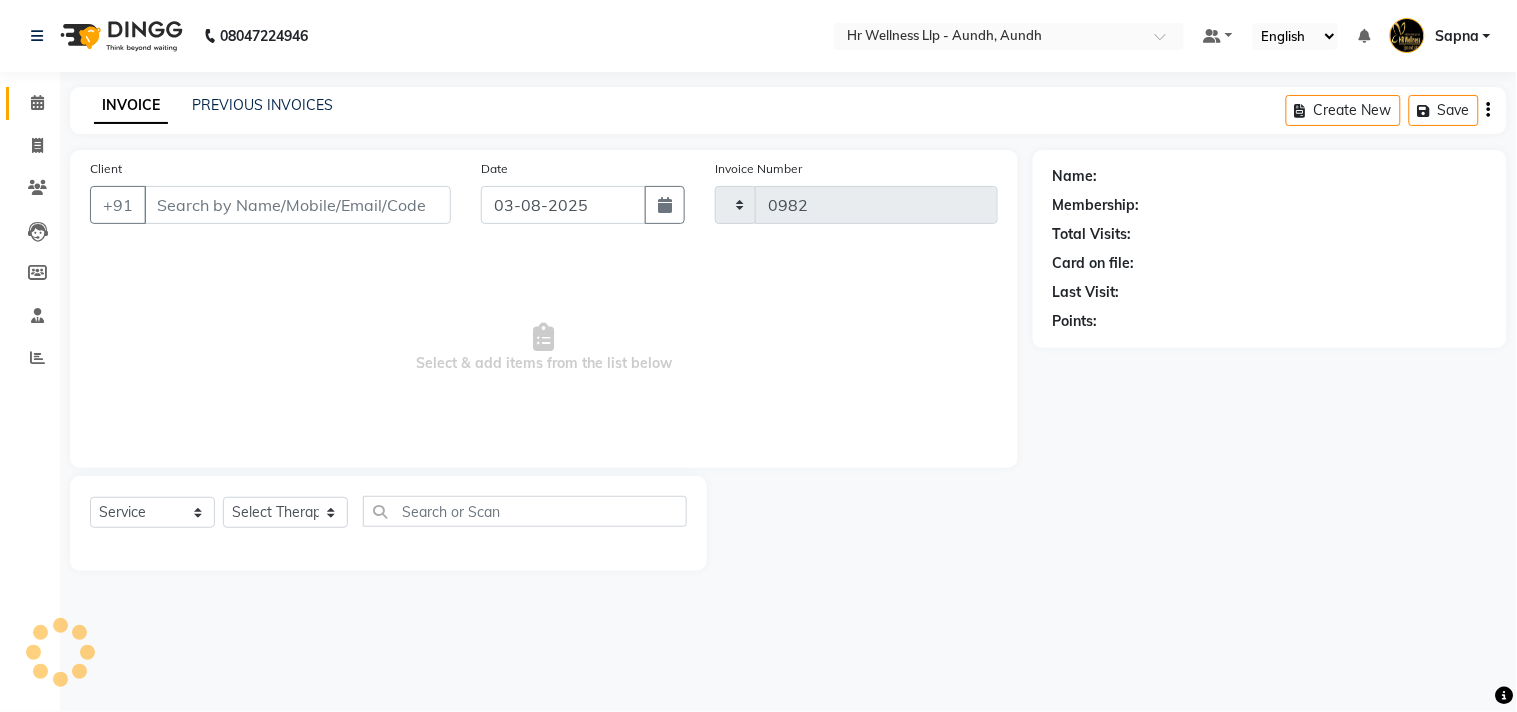 select on "4288" 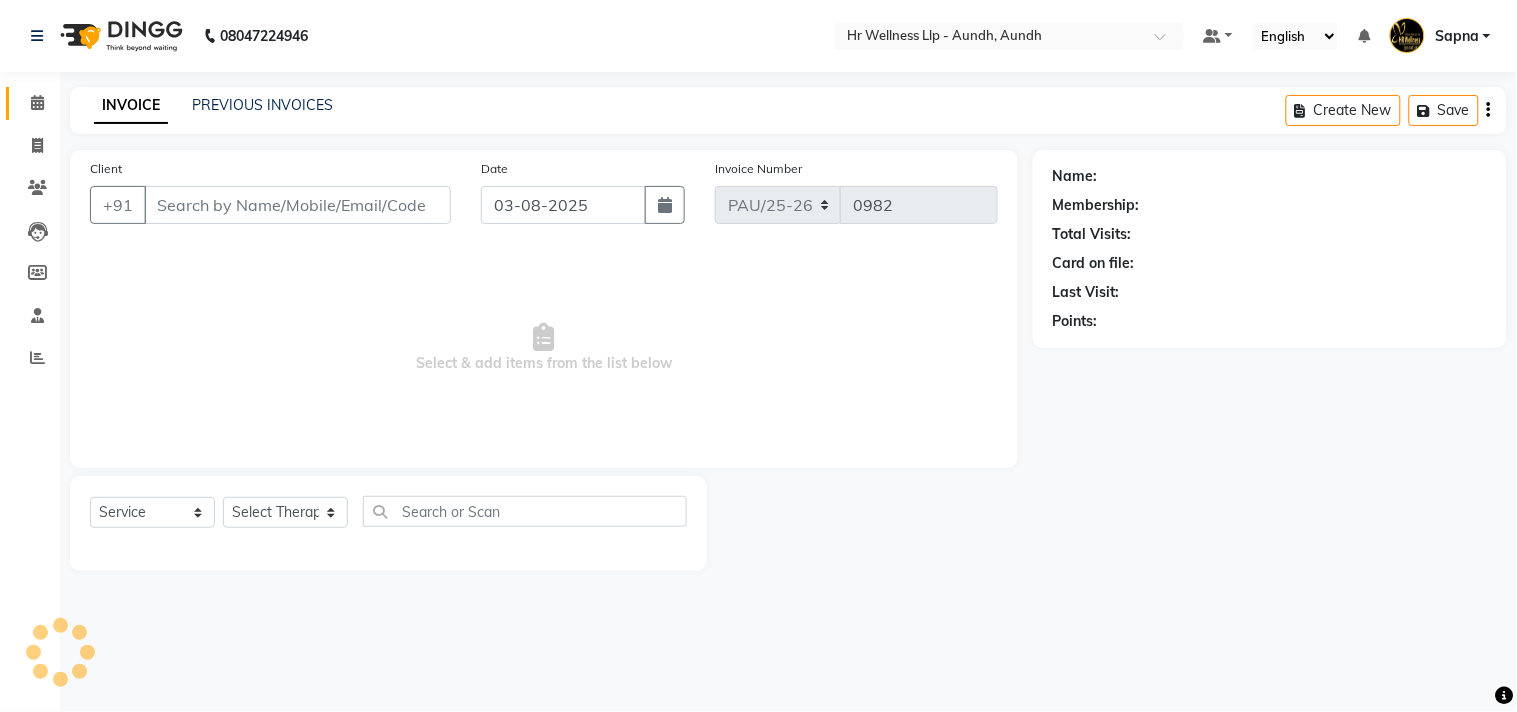 type on "9850565000" 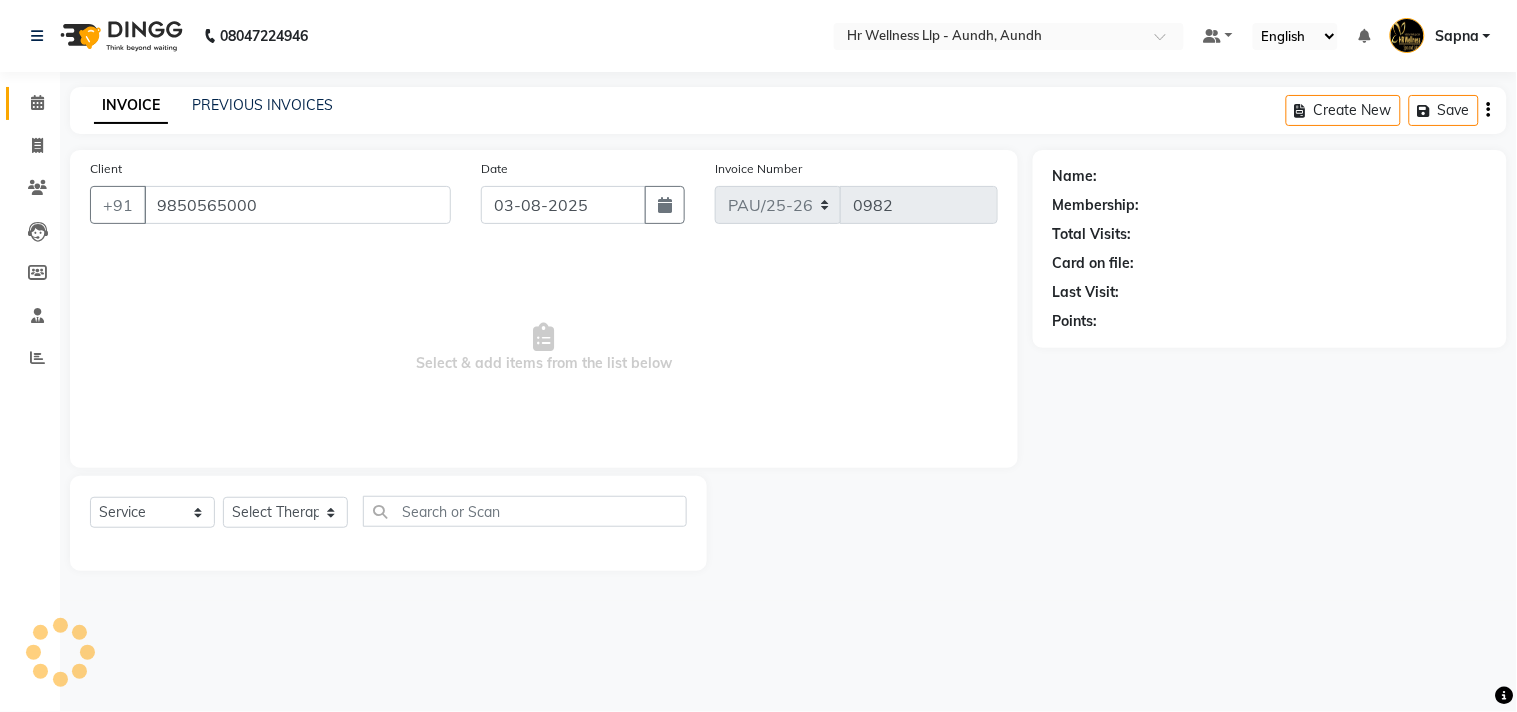 select on "77662" 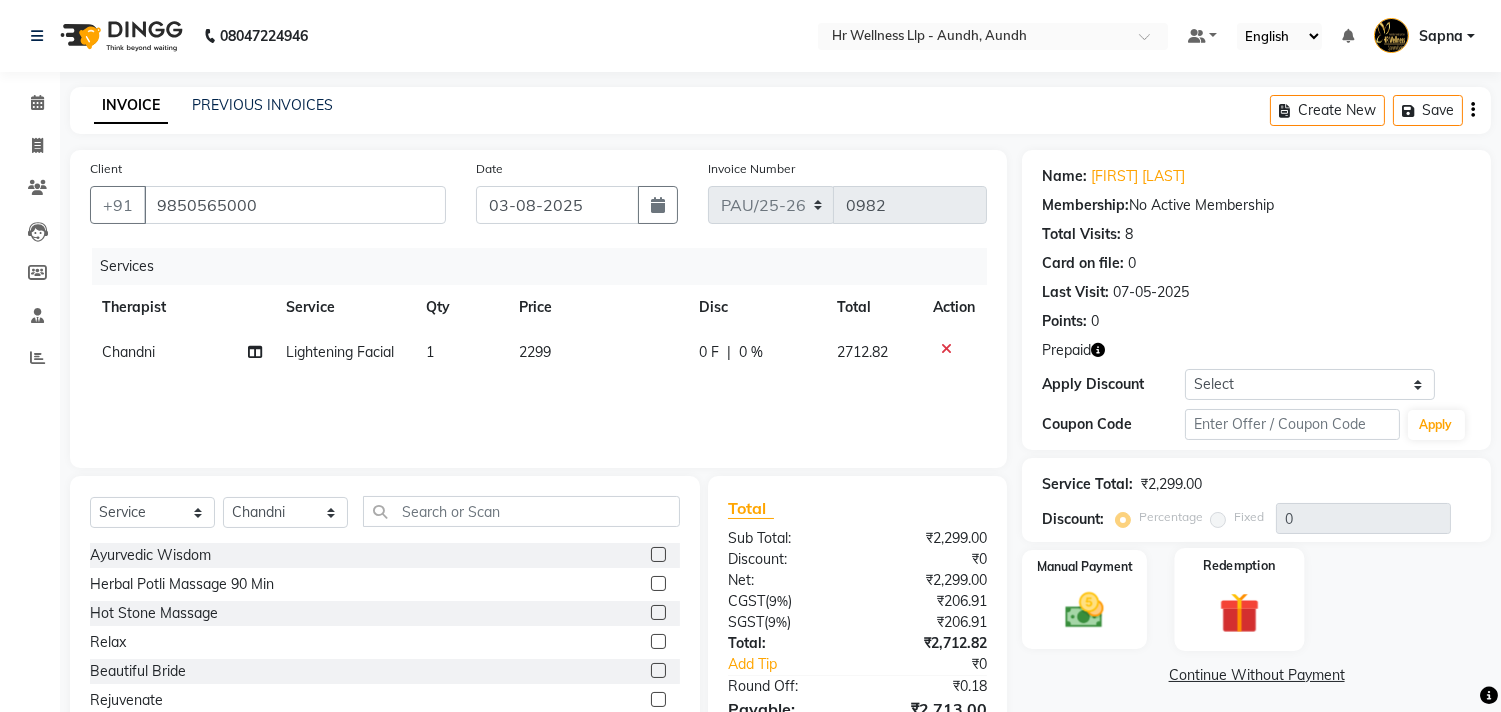 click 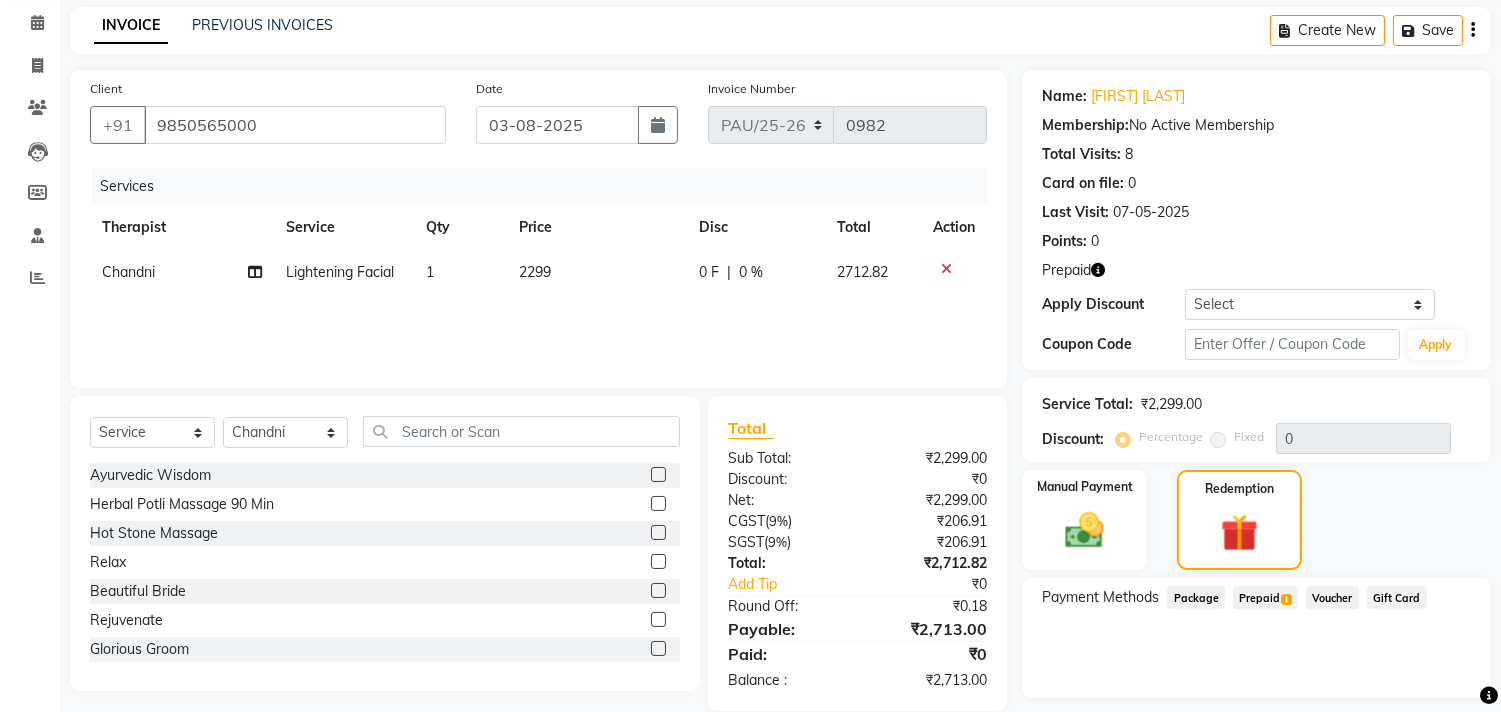 scroll, scrollTop: 135, scrollLeft: 0, axis: vertical 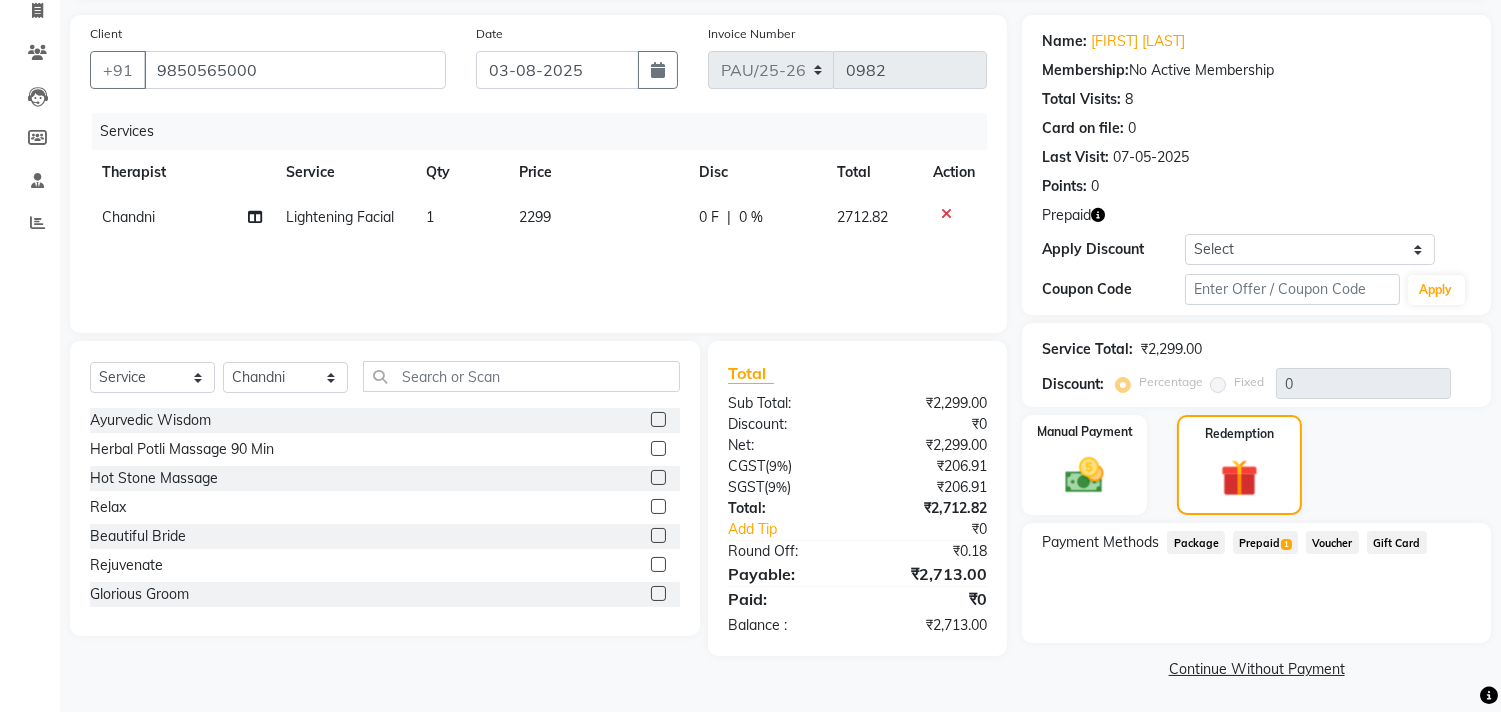 click on "Prepaid  1" 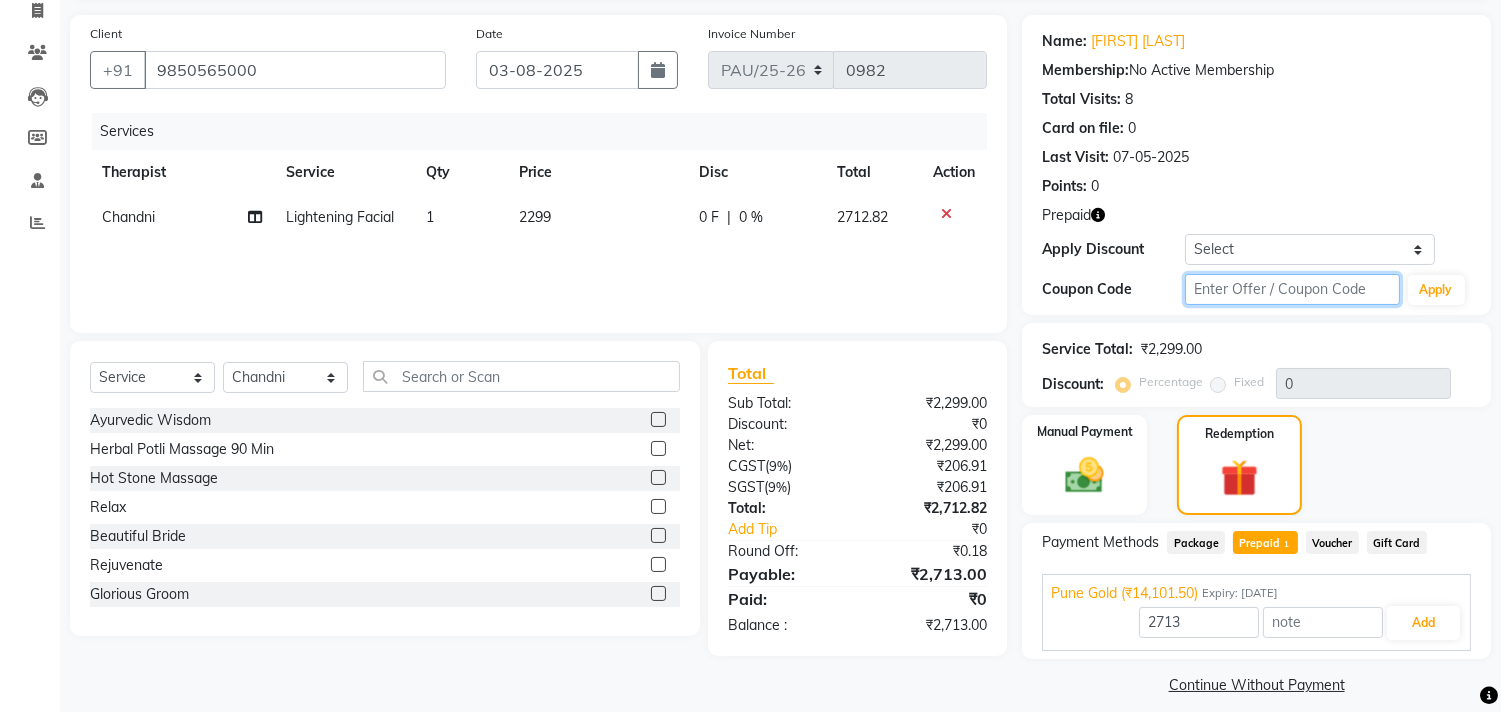 click 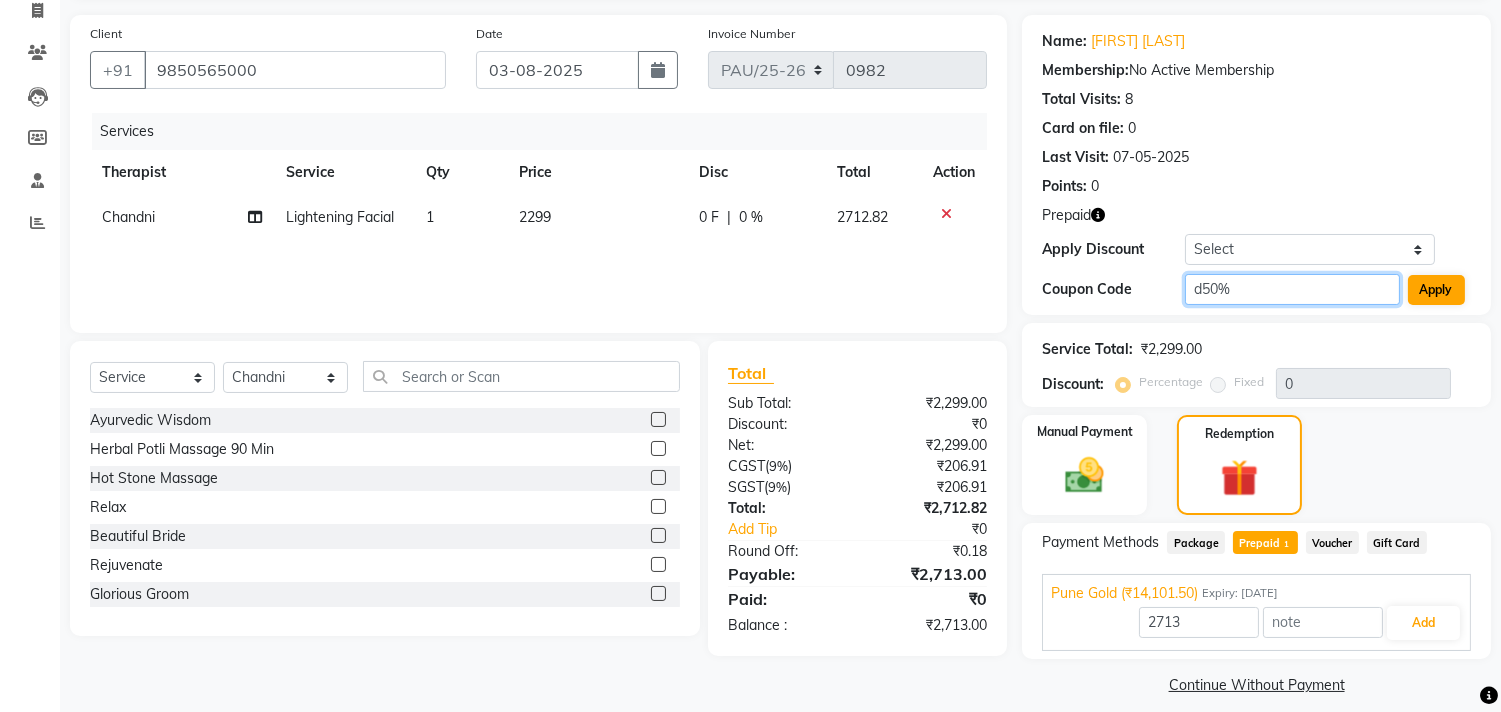 type on "d50%" 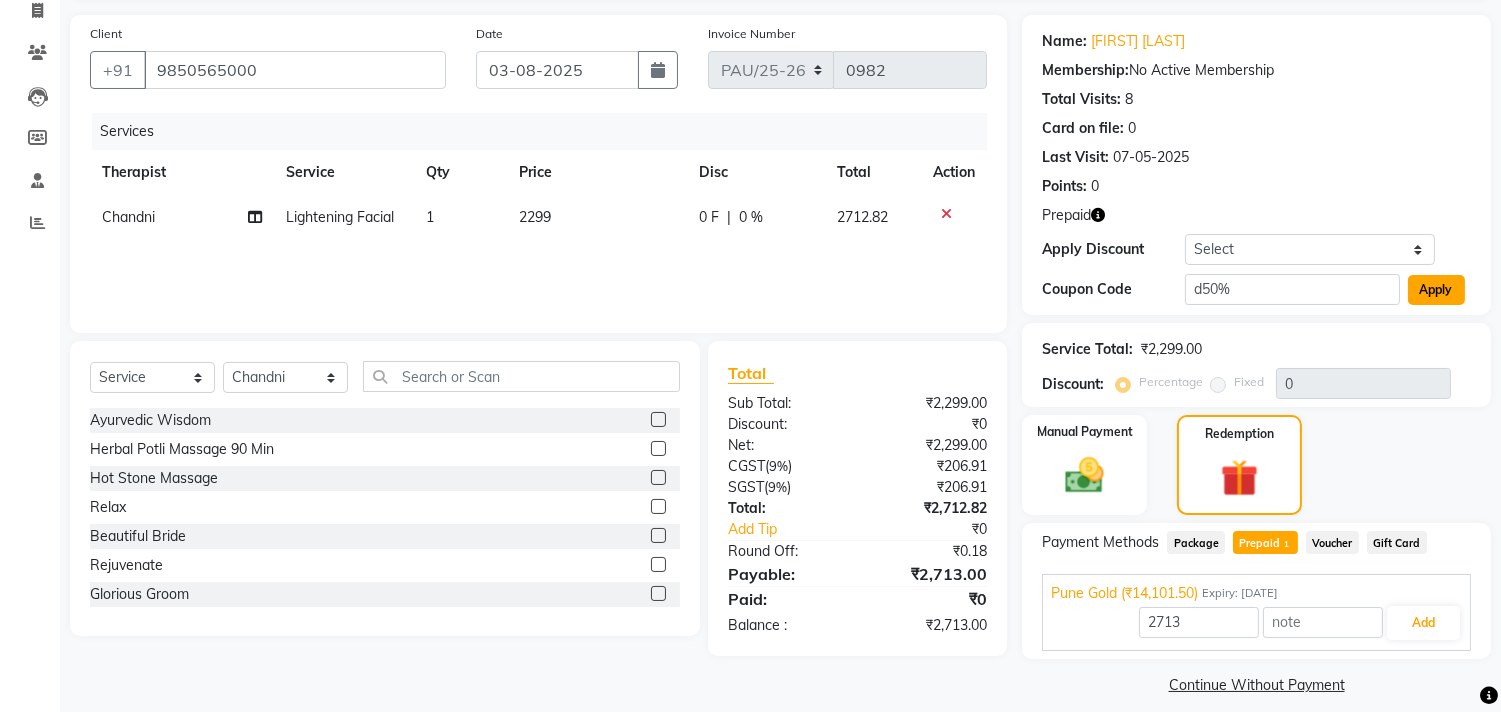 click on "Apply" 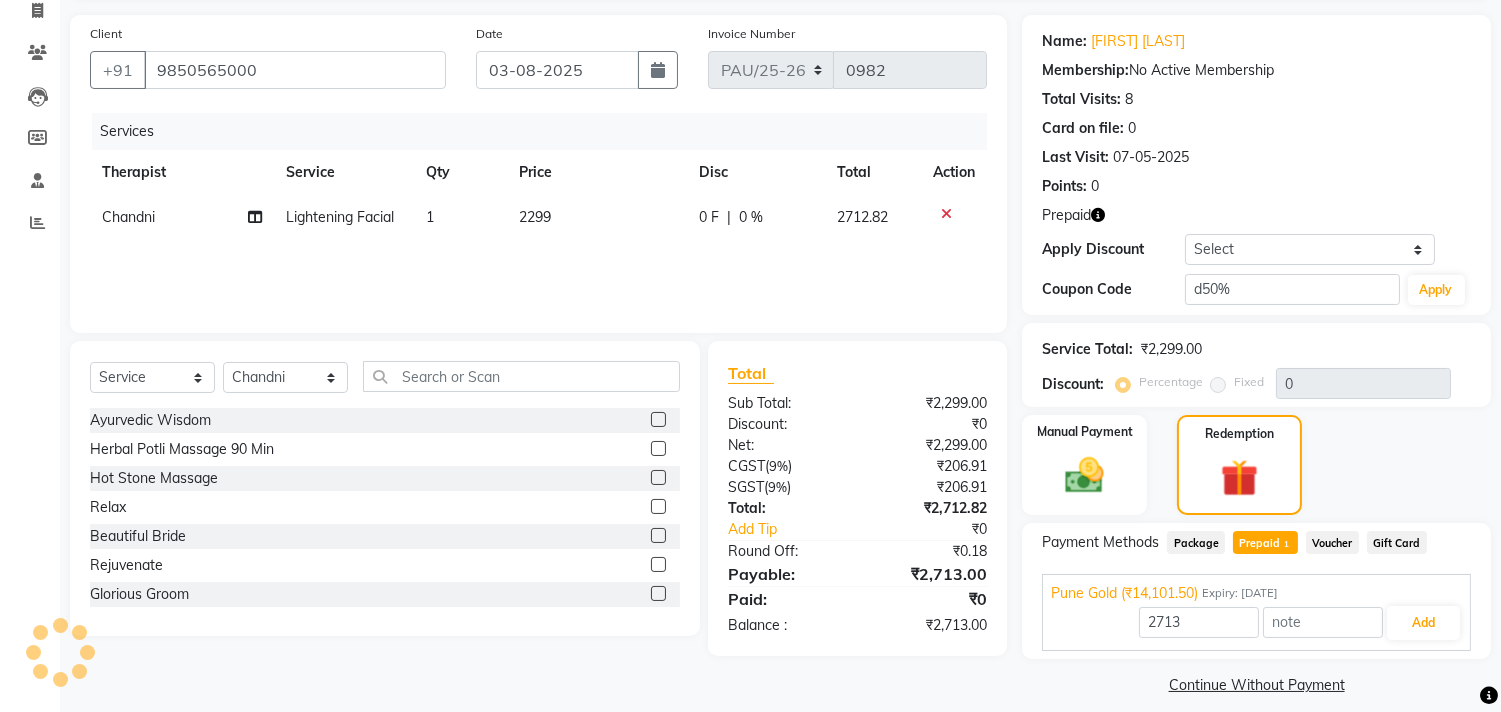 type on "50" 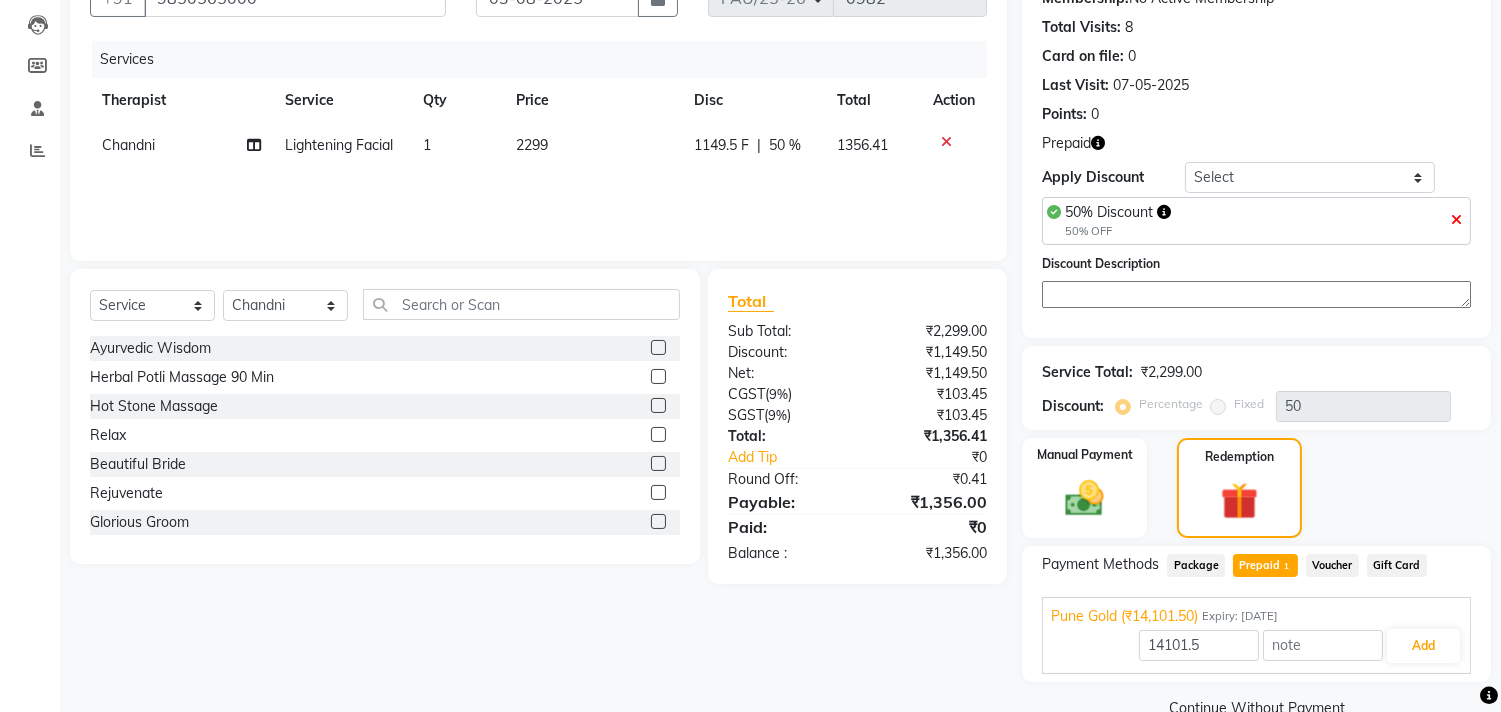scroll, scrollTop: 246, scrollLeft: 0, axis: vertical 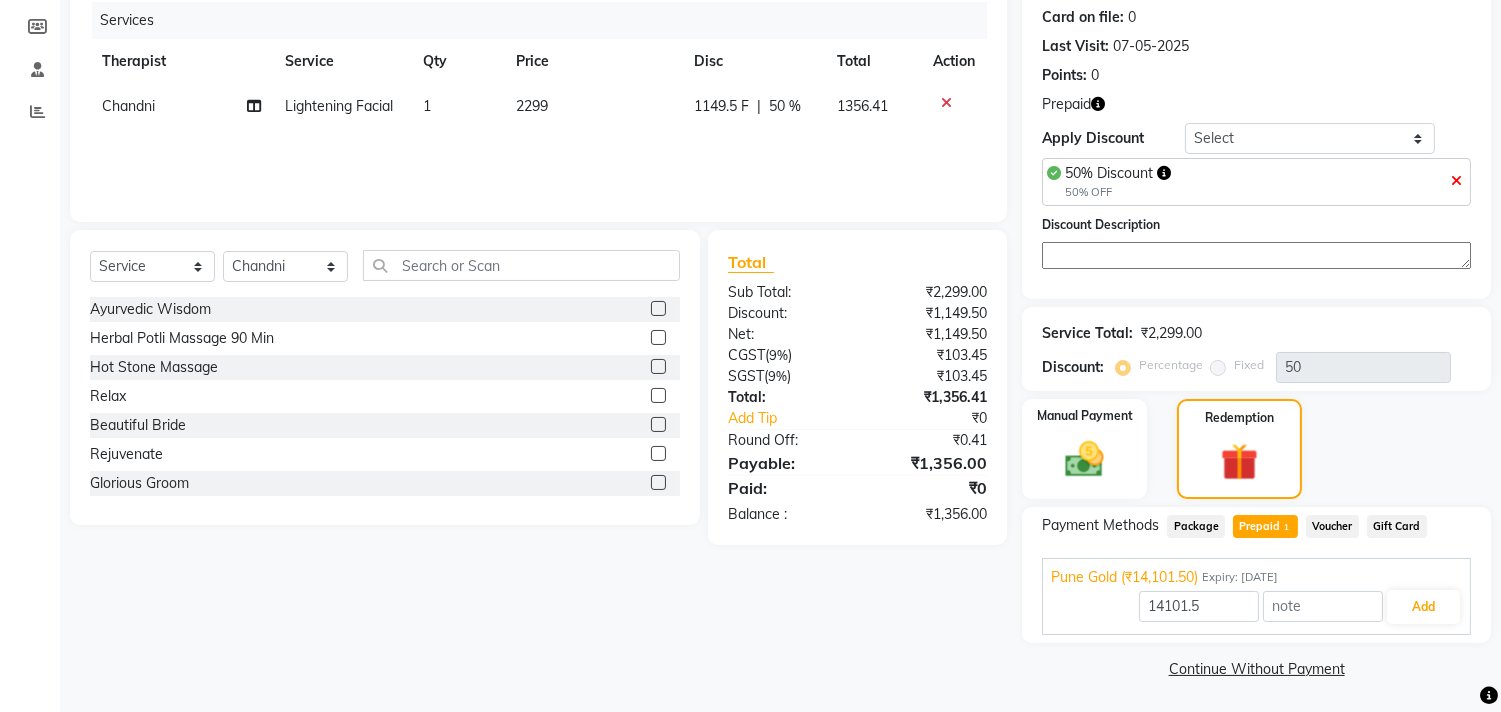 click on "Voucher" 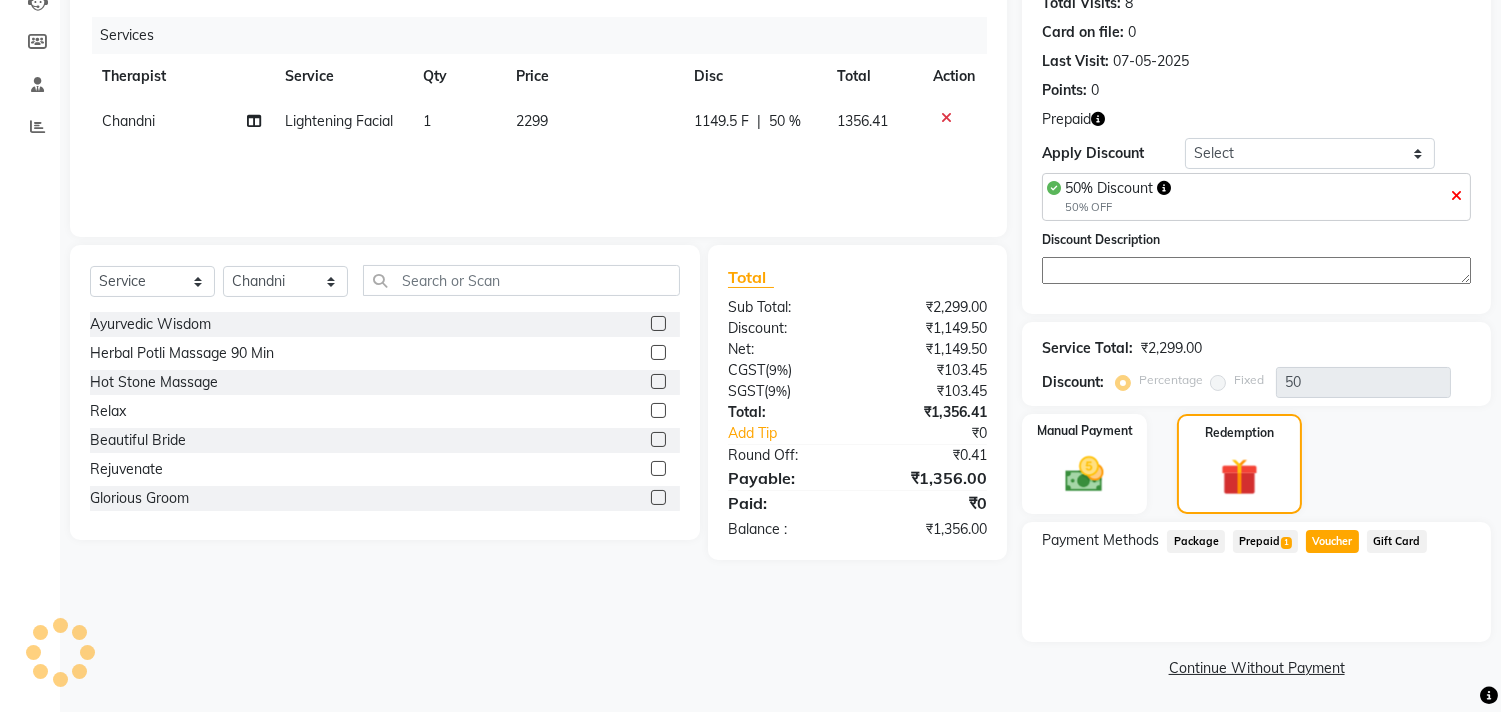 click on "Prepaid  1" 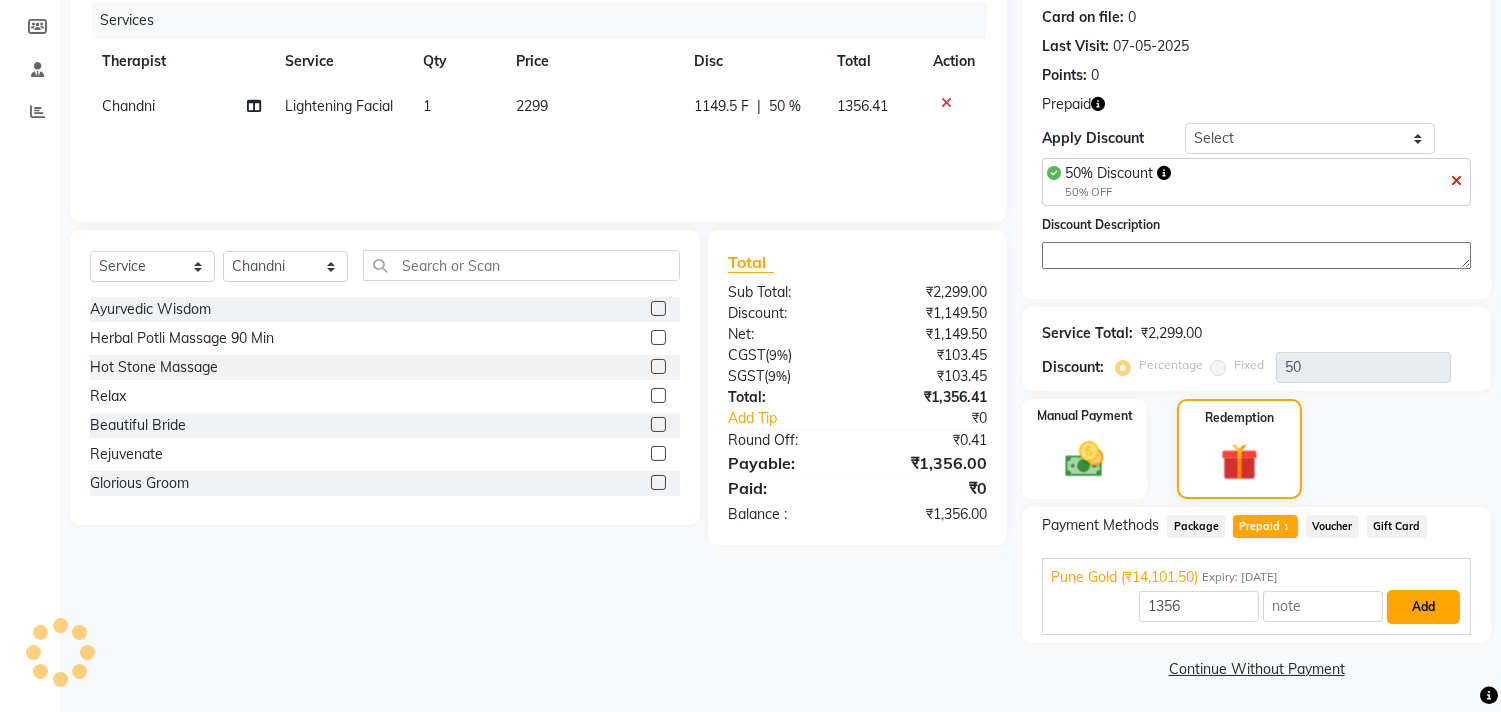 click on "Add" at bounding box center (1423, 607) 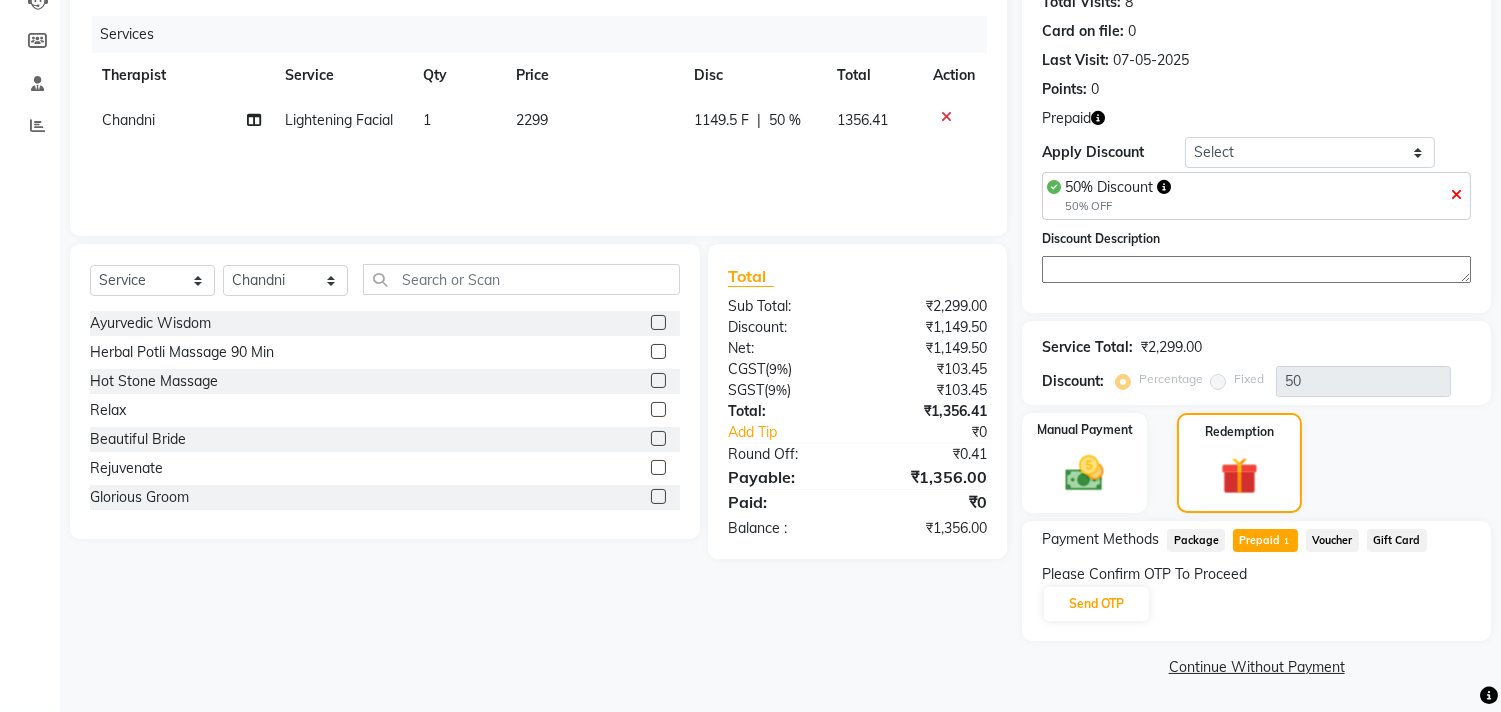 scroll, scrollTop: 231, scrollLeft: 0, axis: vertical 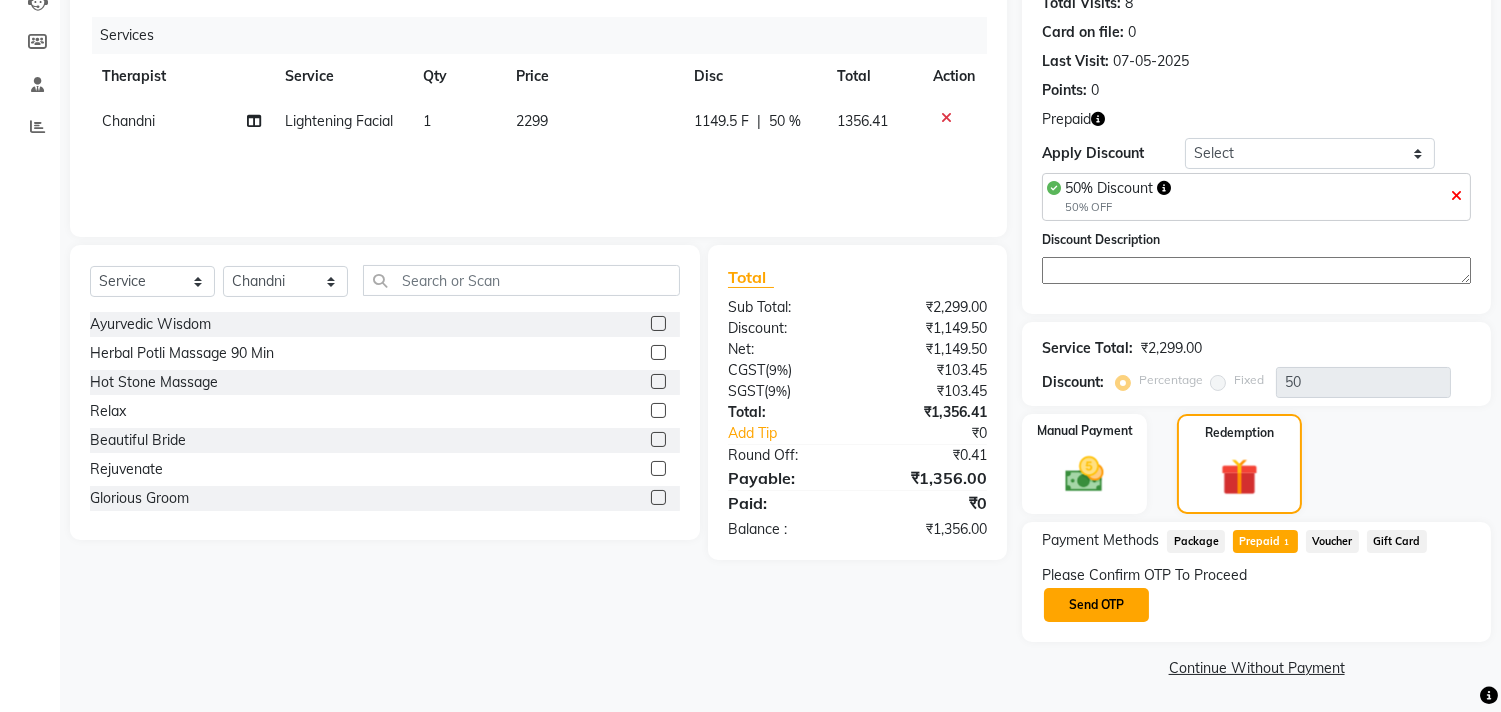click on "Send OTP" 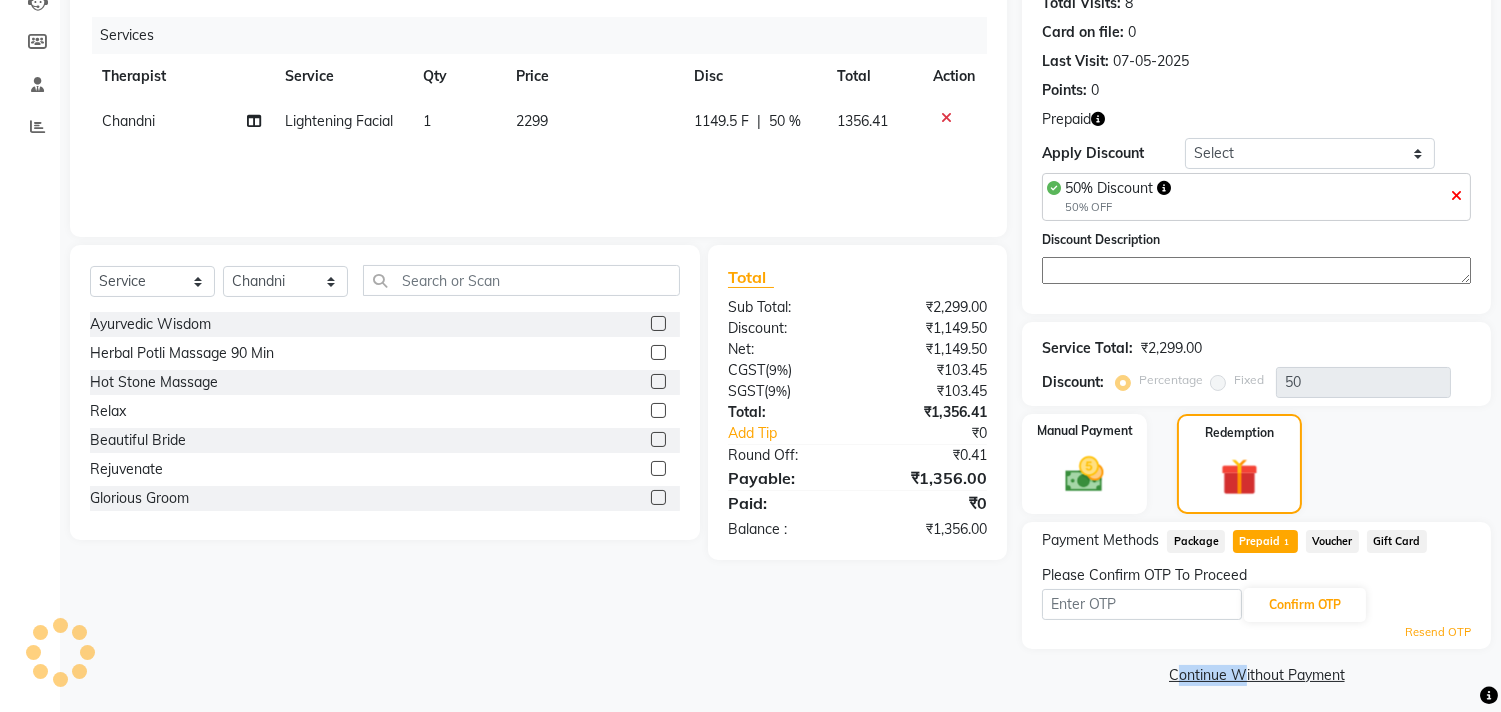 click on "Please Confirm OTP To Proceed Confirm OTP Resend OTP" 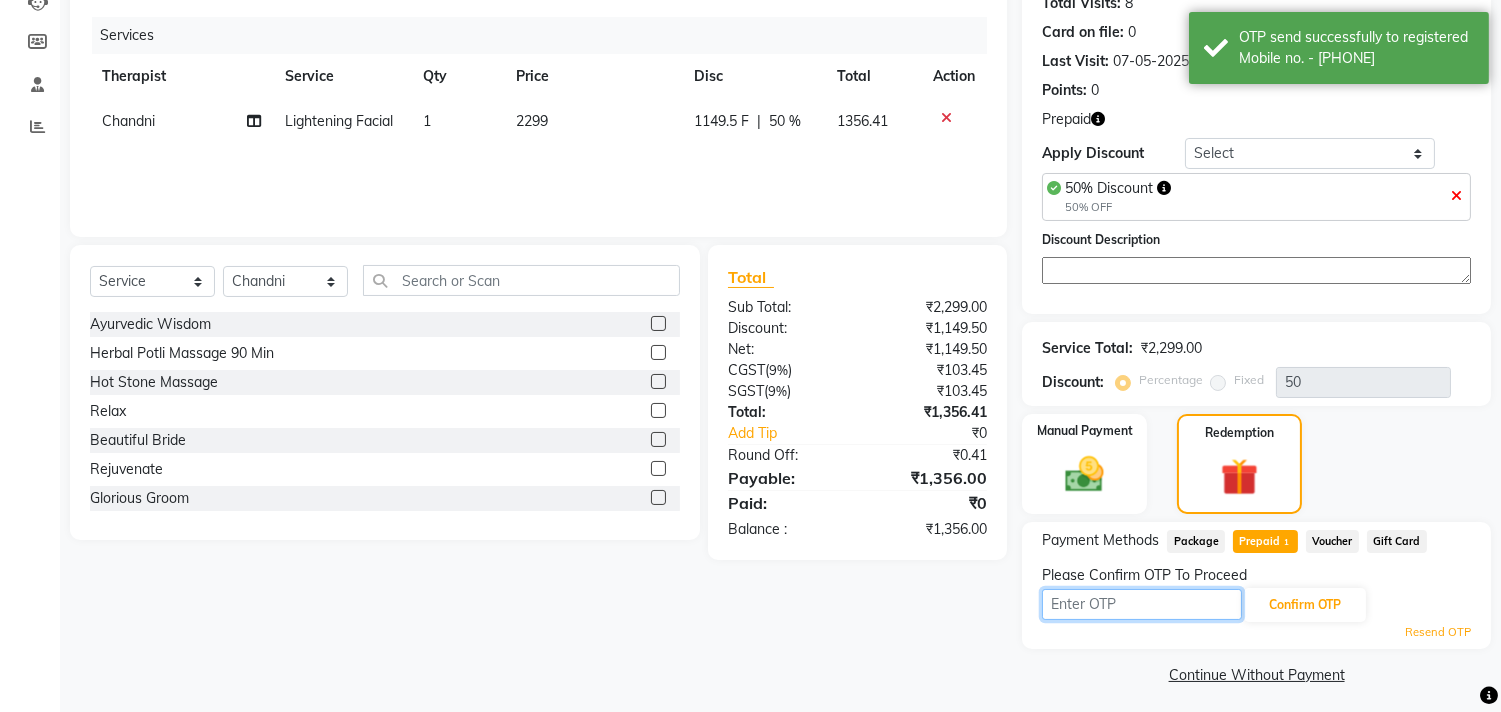 click at bounding box center (1142, 604) 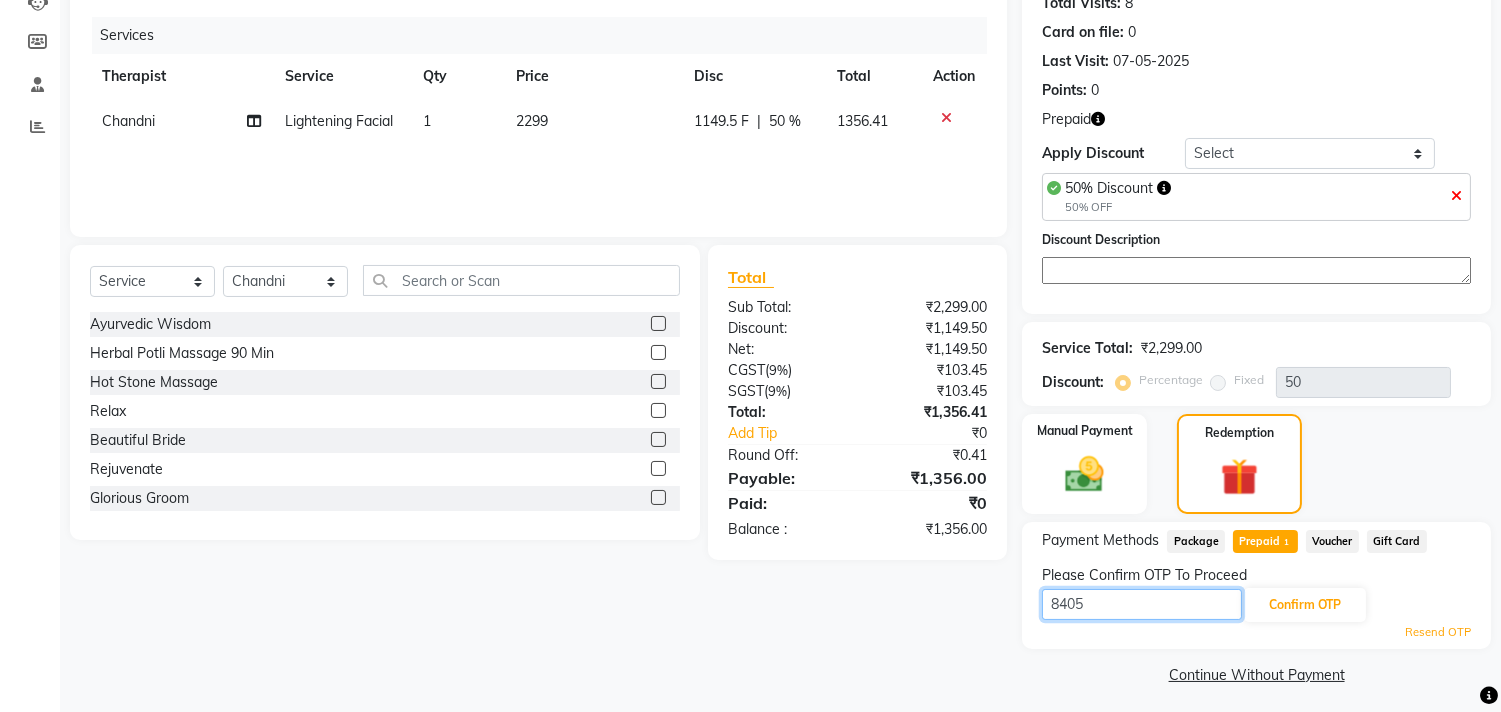 type on "8405" 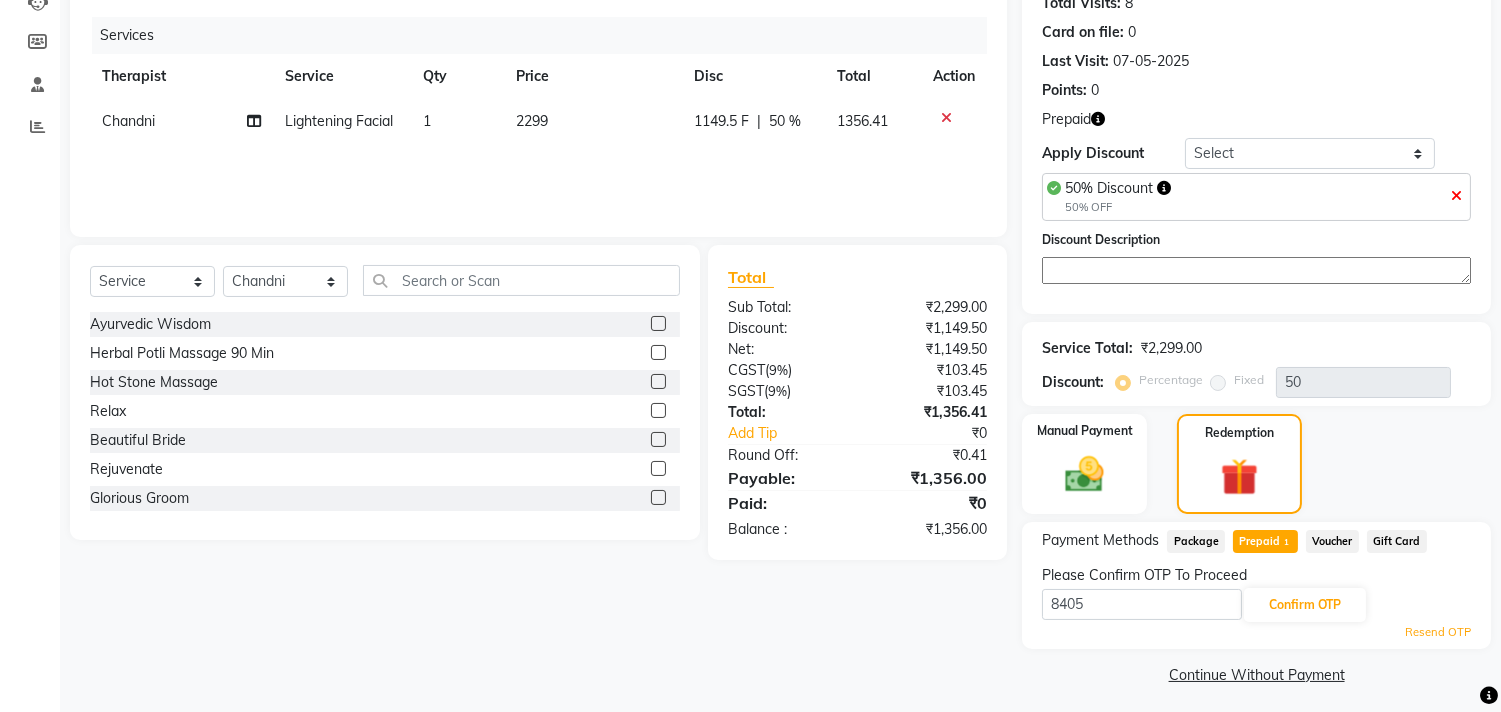 click on "8405 Confirm OTP" 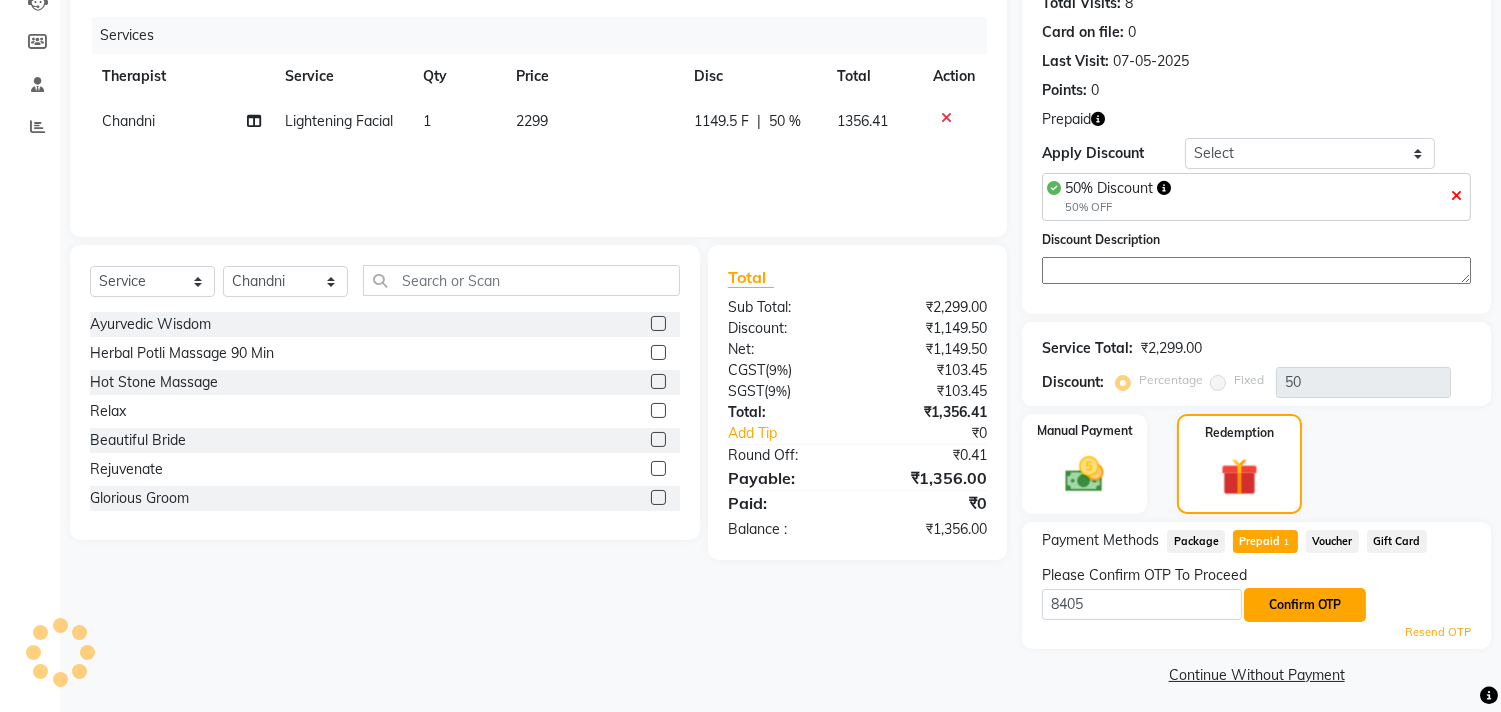 click on "Confirm OTP" 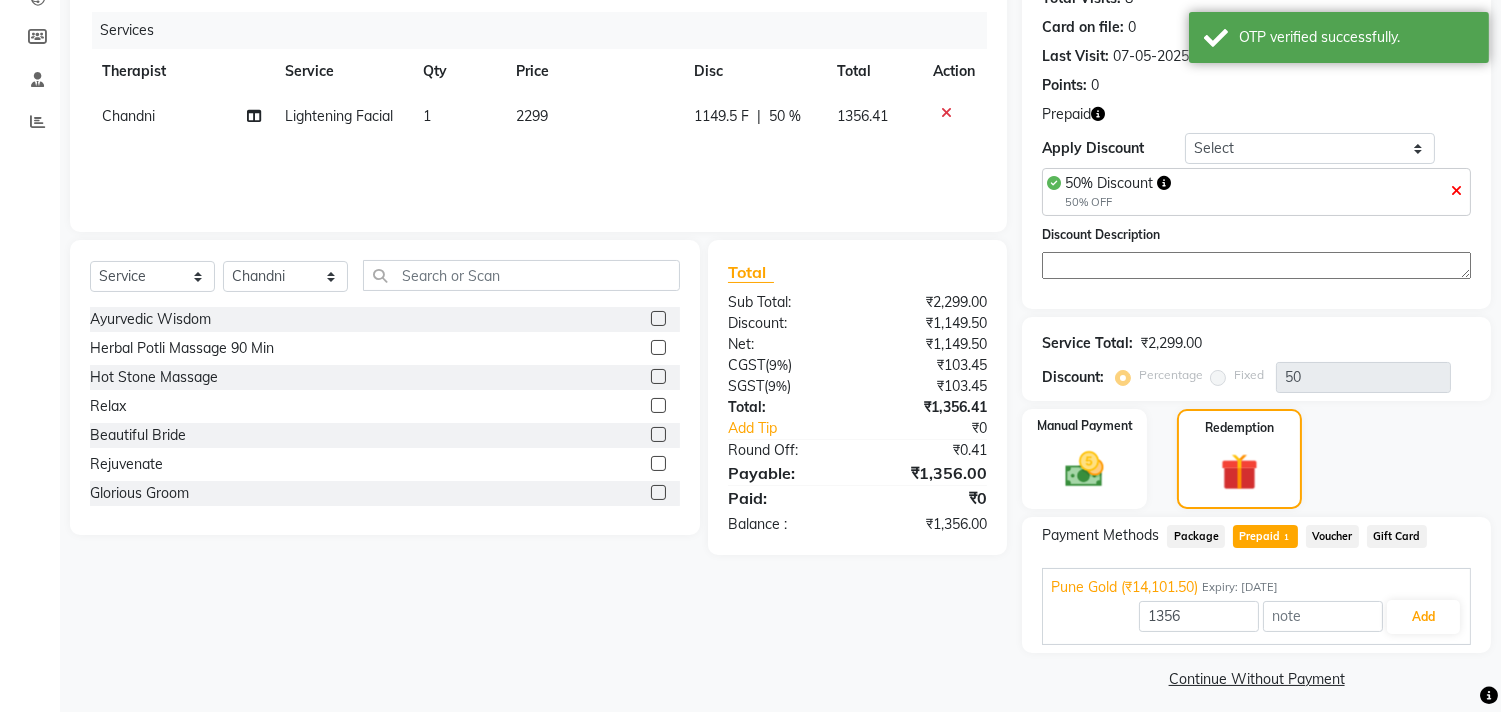 scroll, scrollTop: 237, scrollLeft: 0, axis: vertical 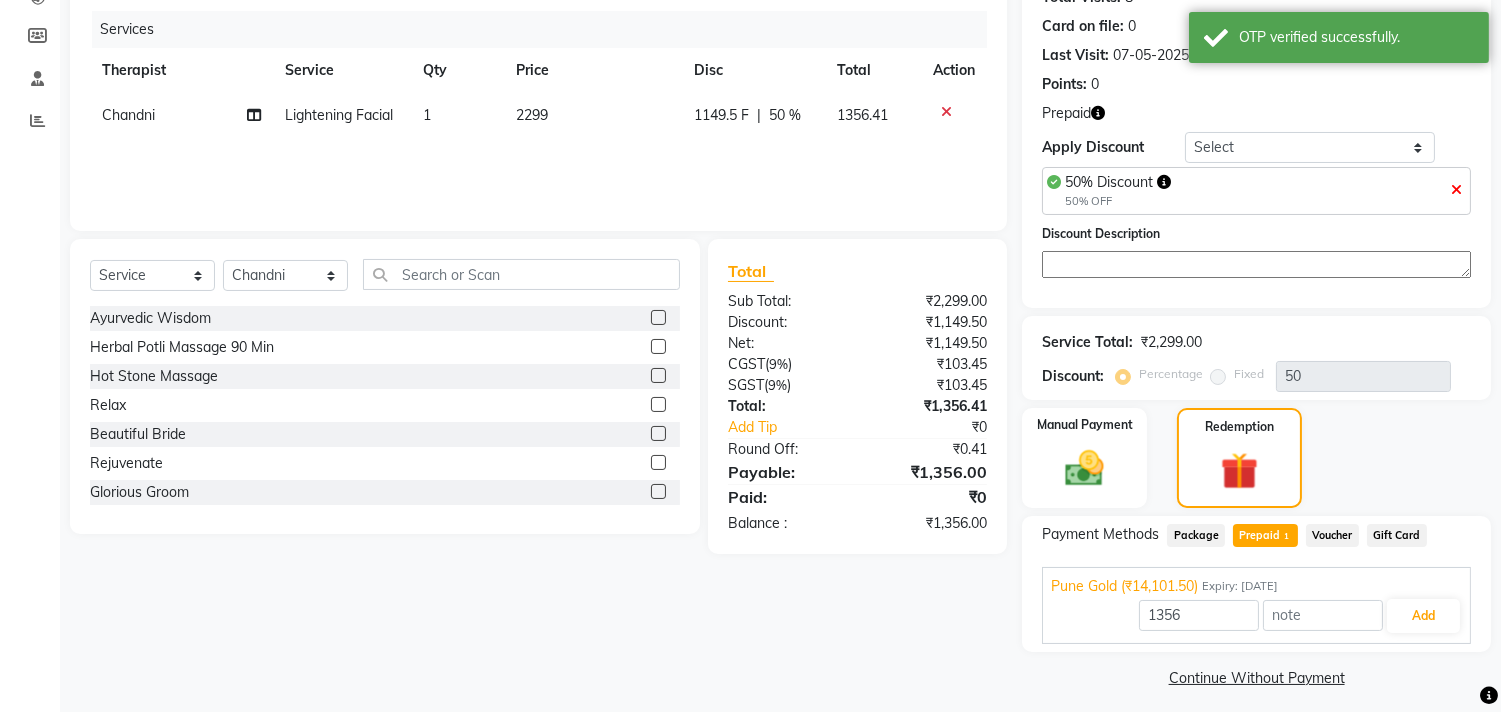 click on "Voucher" 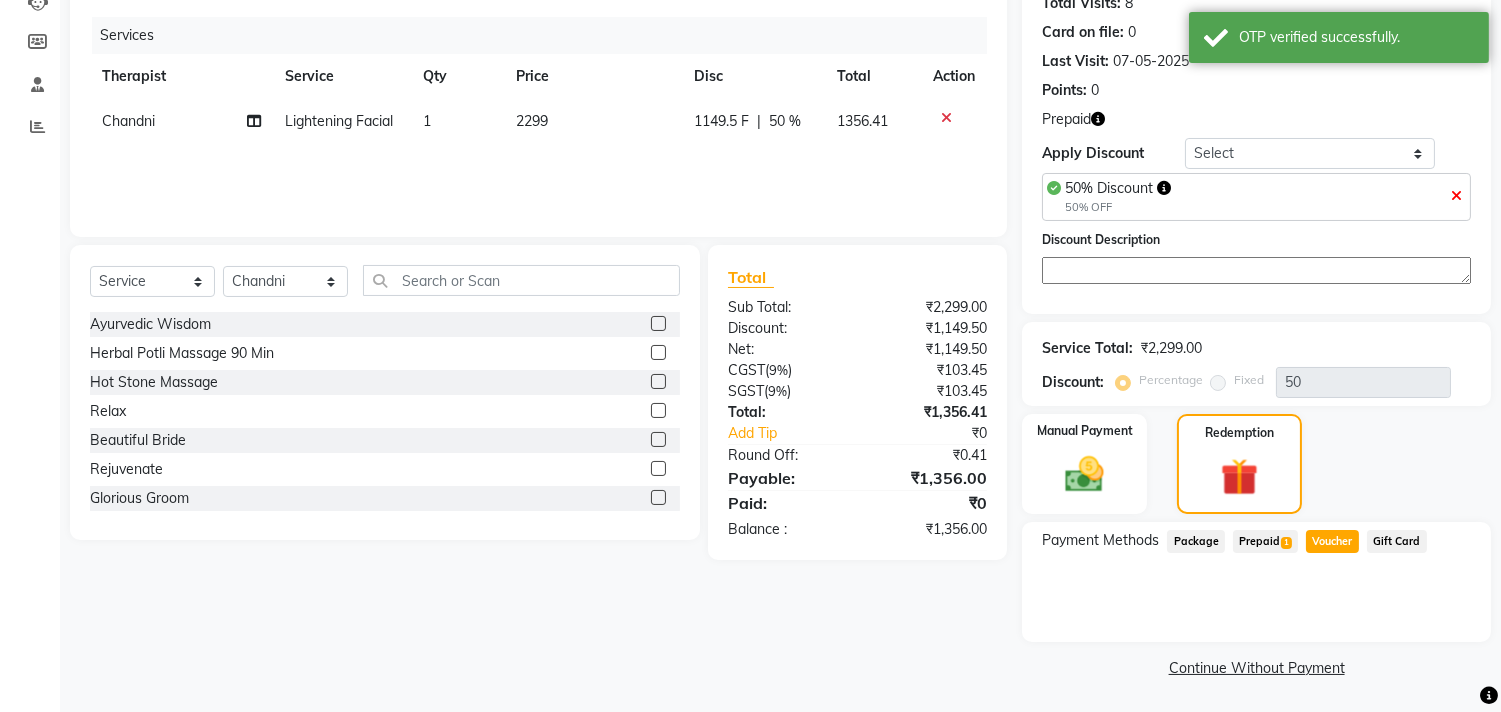 click on "Prepaid  1" 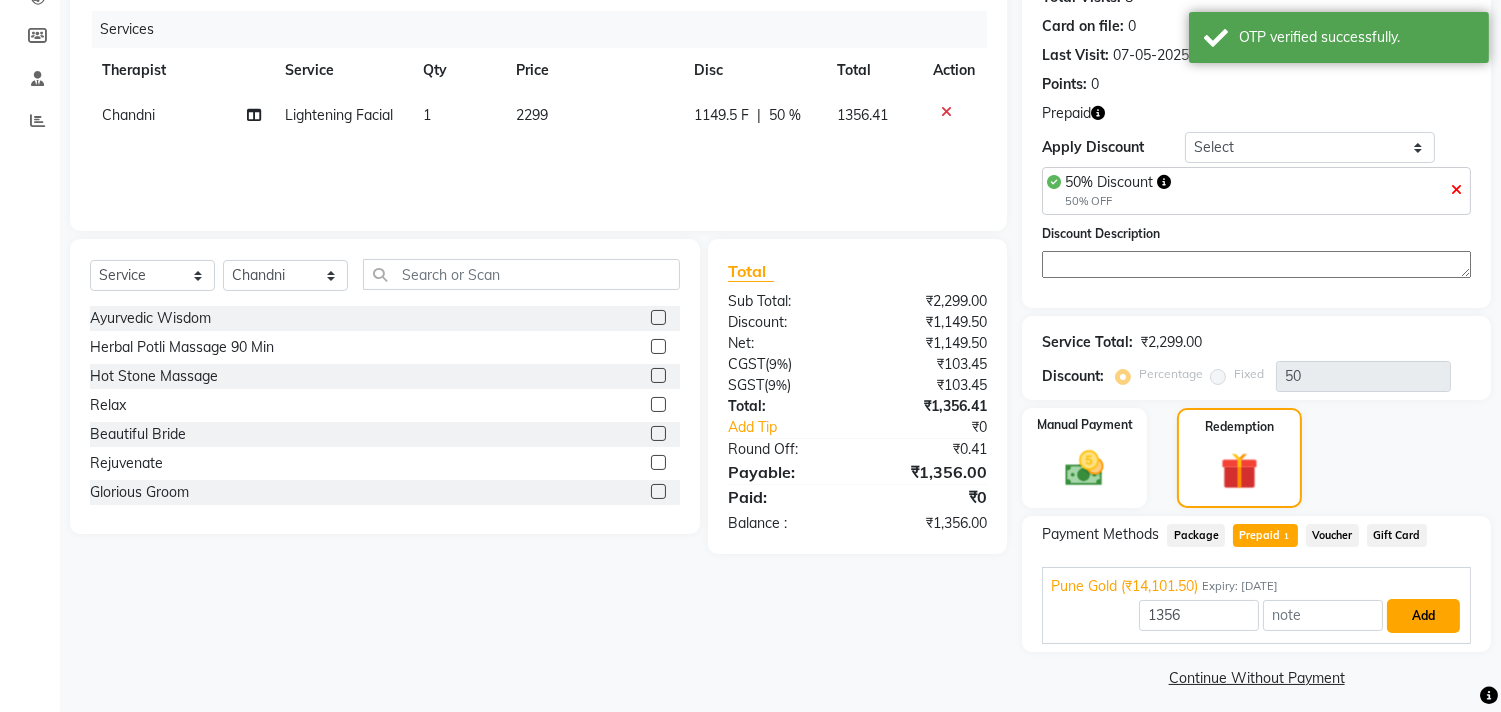 click on "Add" at bounding box center (1423, 616) 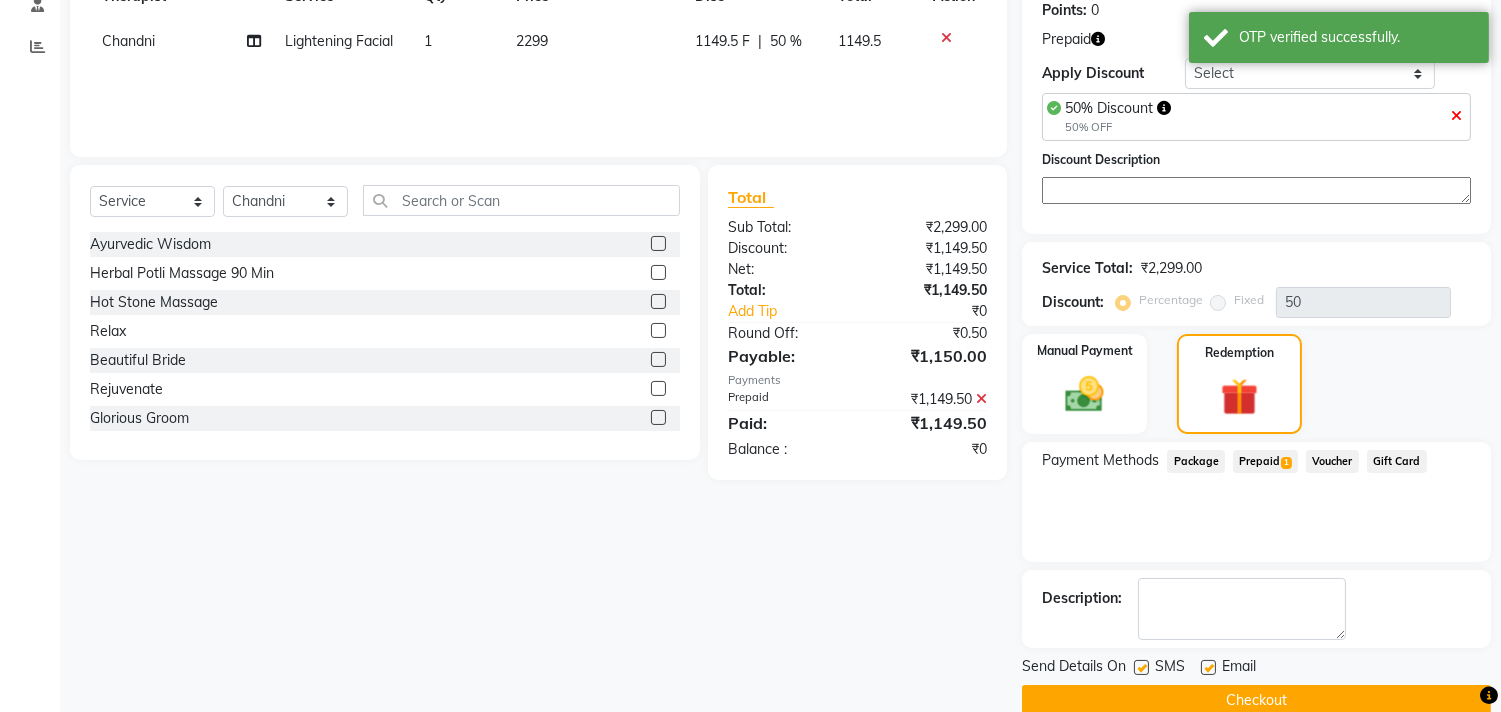 scroll, scrollTop: 344, scrollLeft: 0, axis: vertical 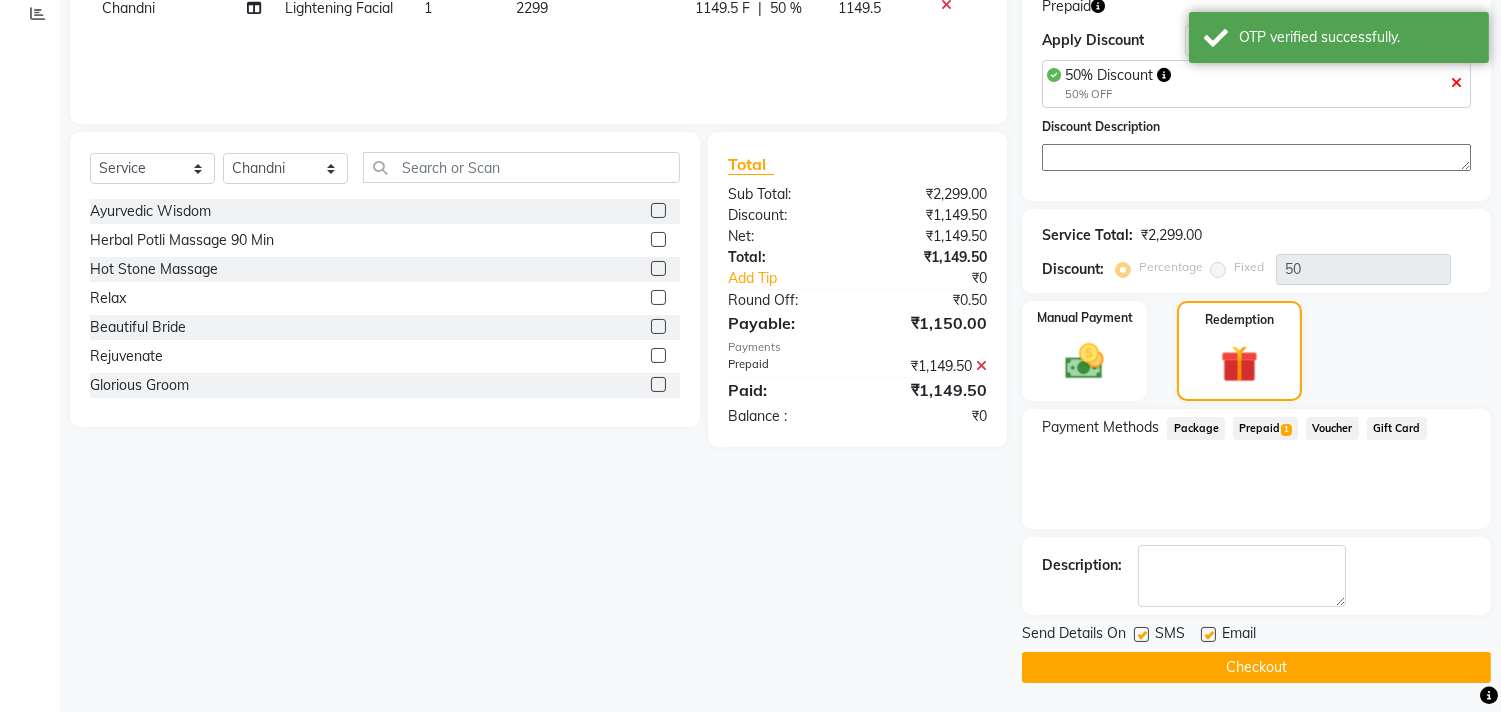 click 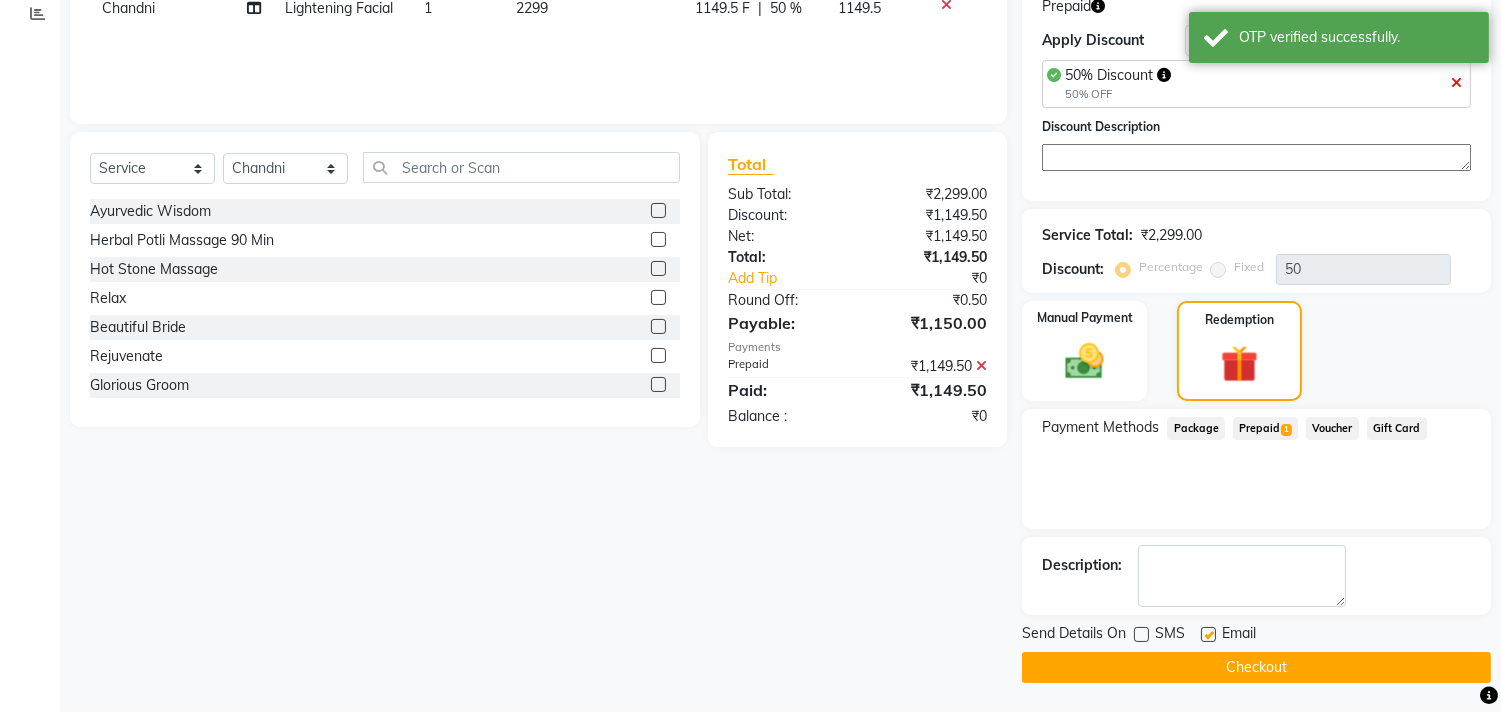 click 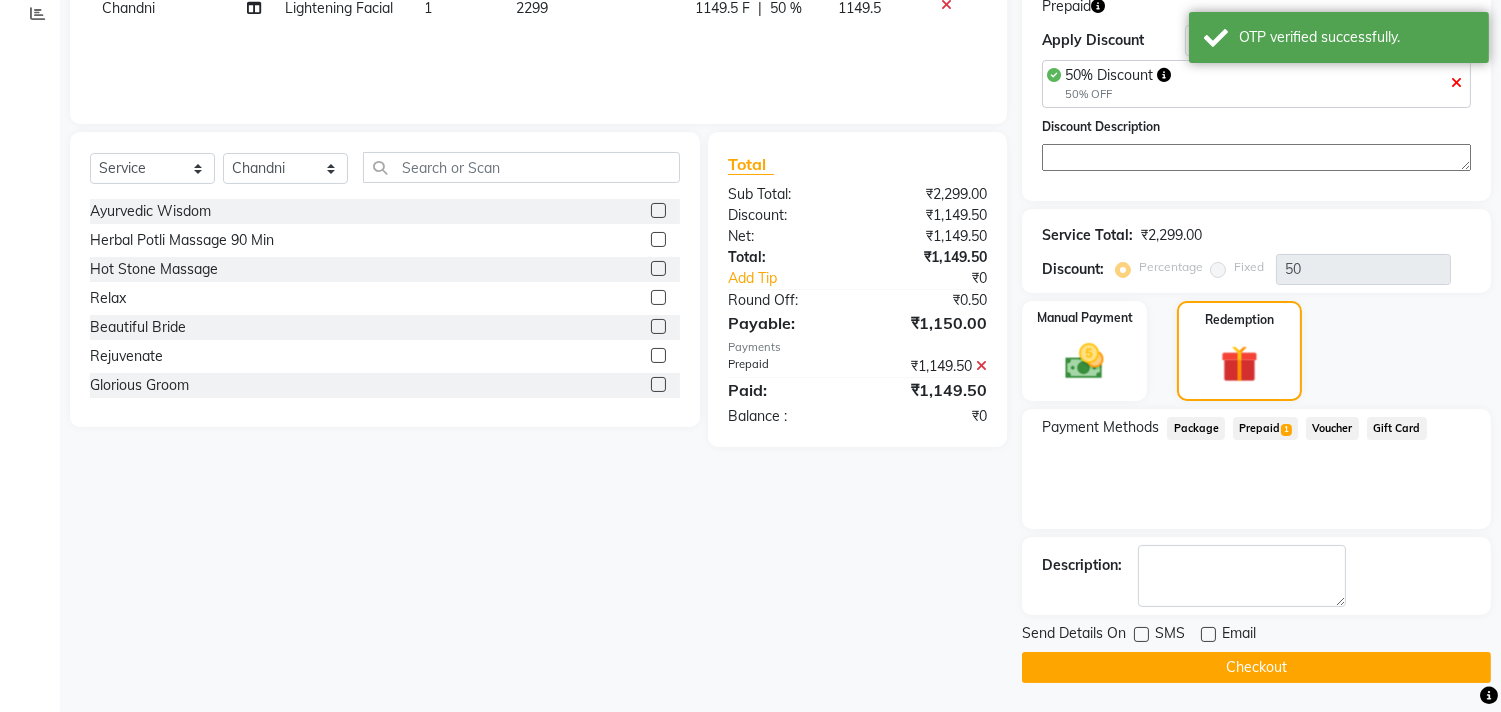 click on "Checkout" 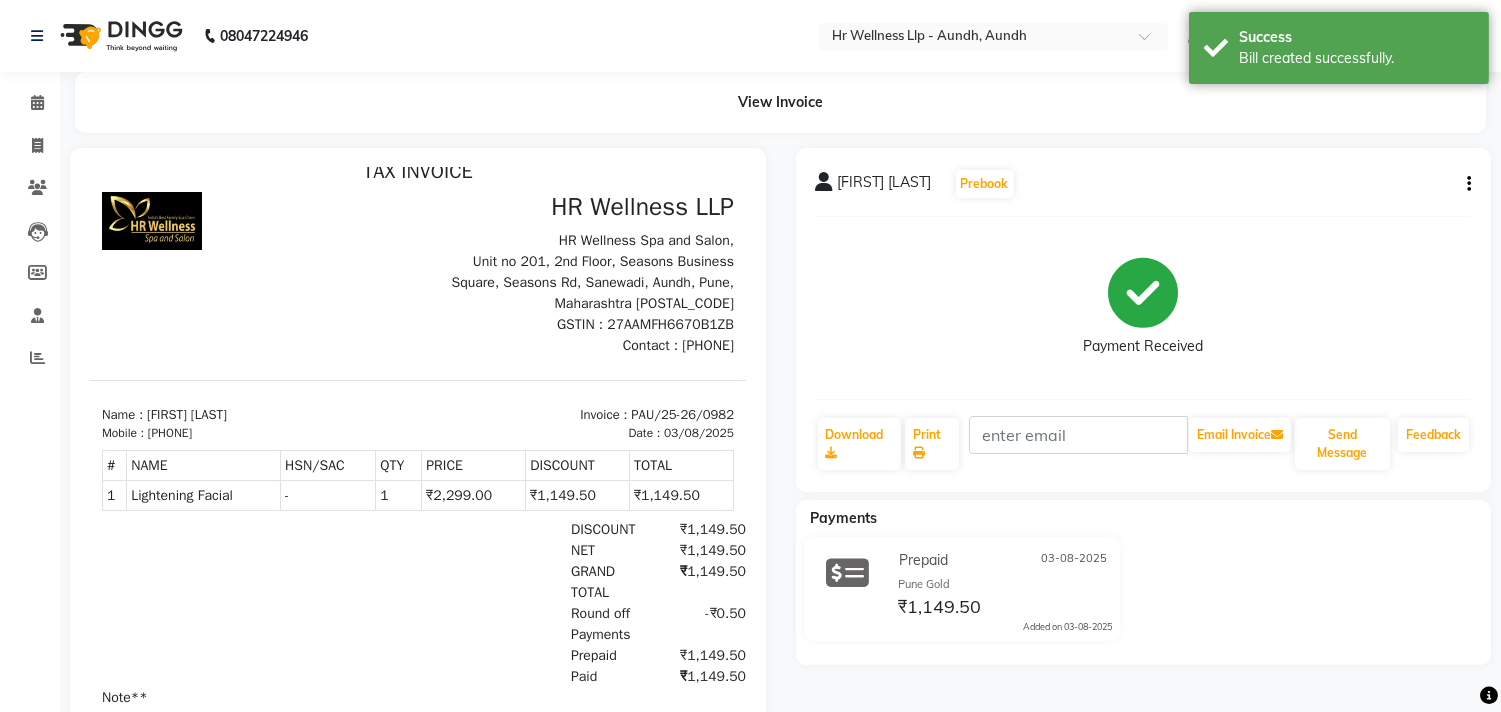 scroll, scrollTop: 111, scrollLeft: 0, axis: vertical 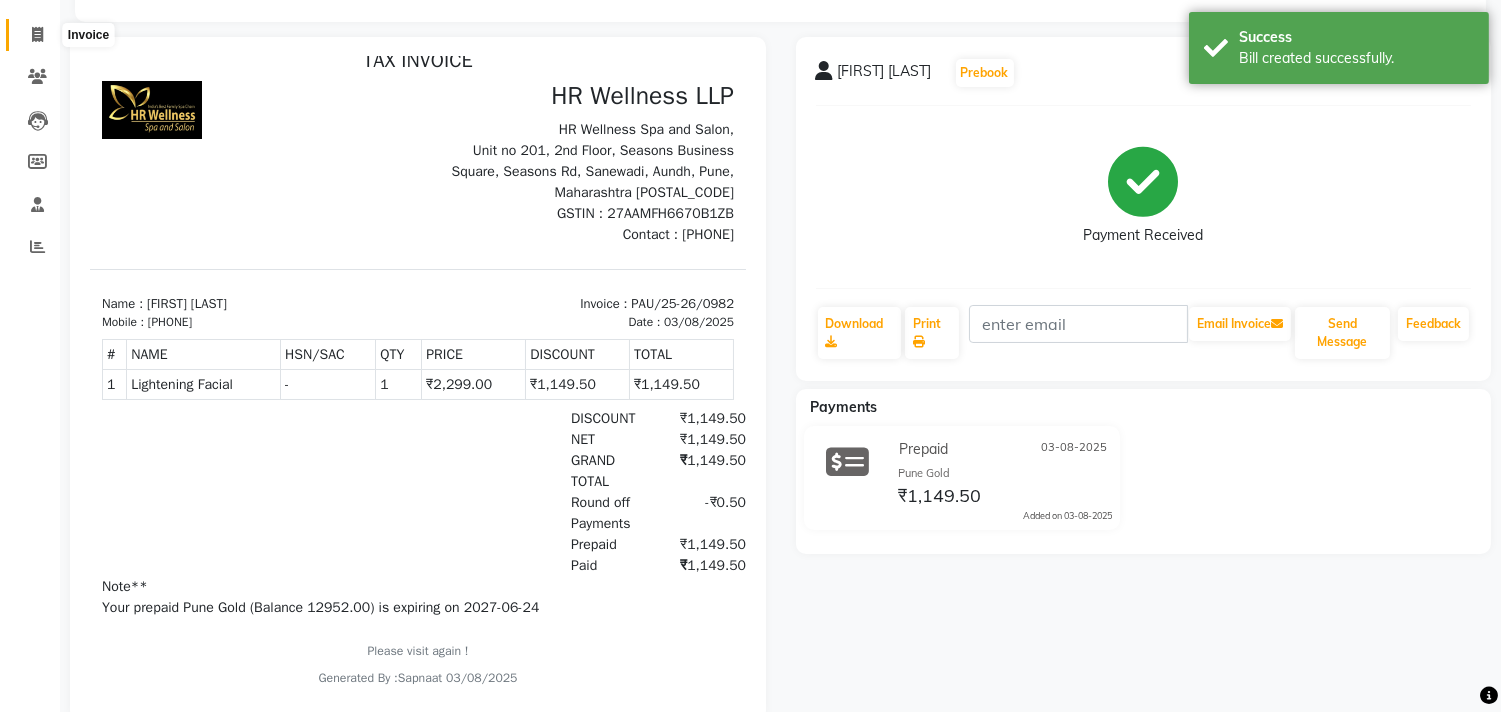click 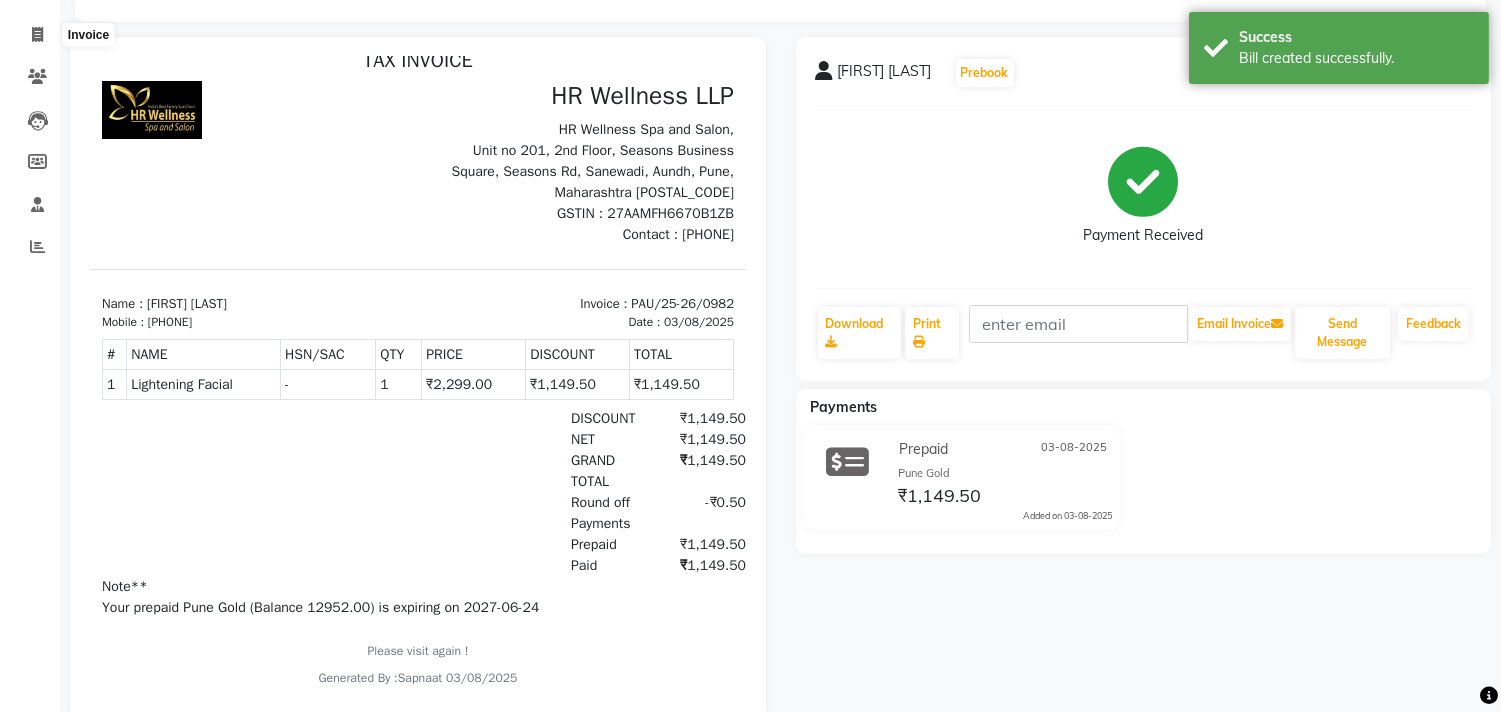select on "service" 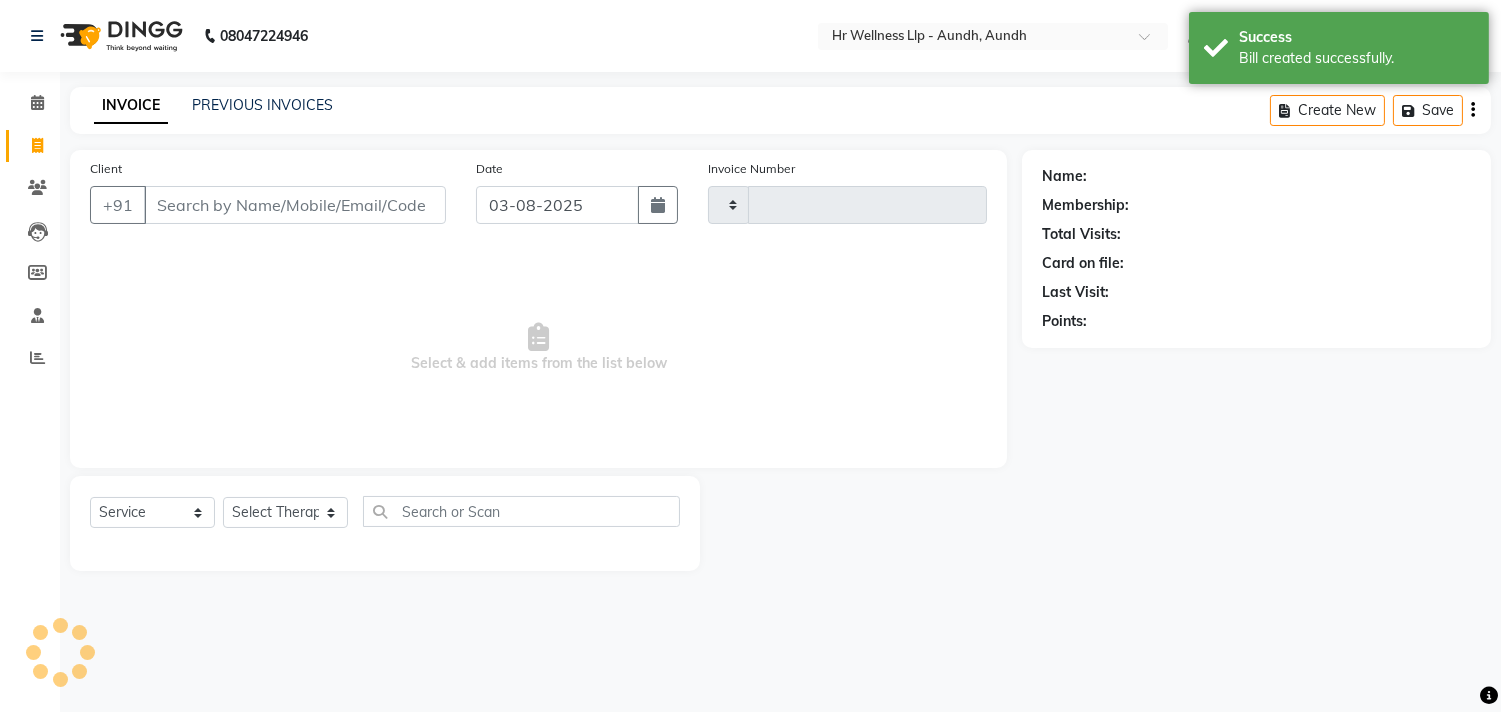 type on "0983" 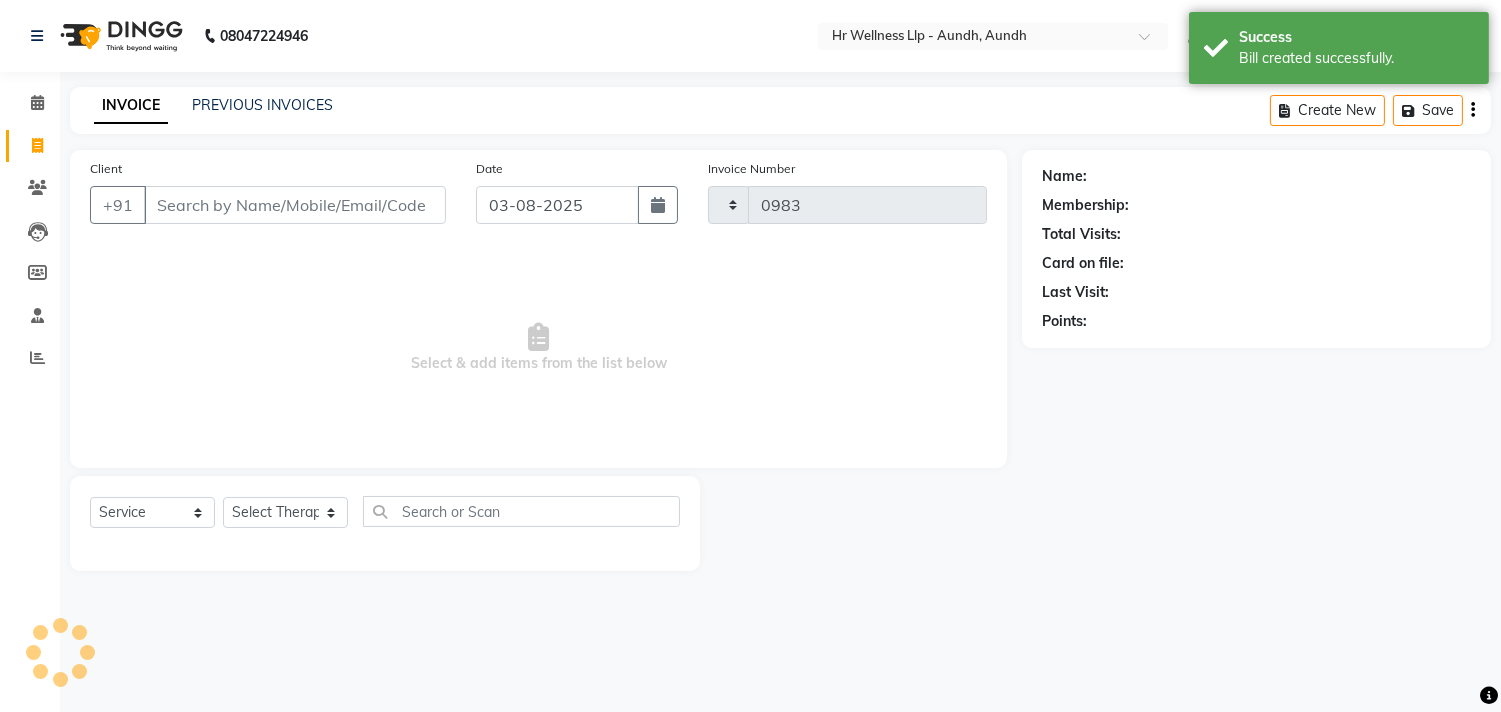 select on "4288" 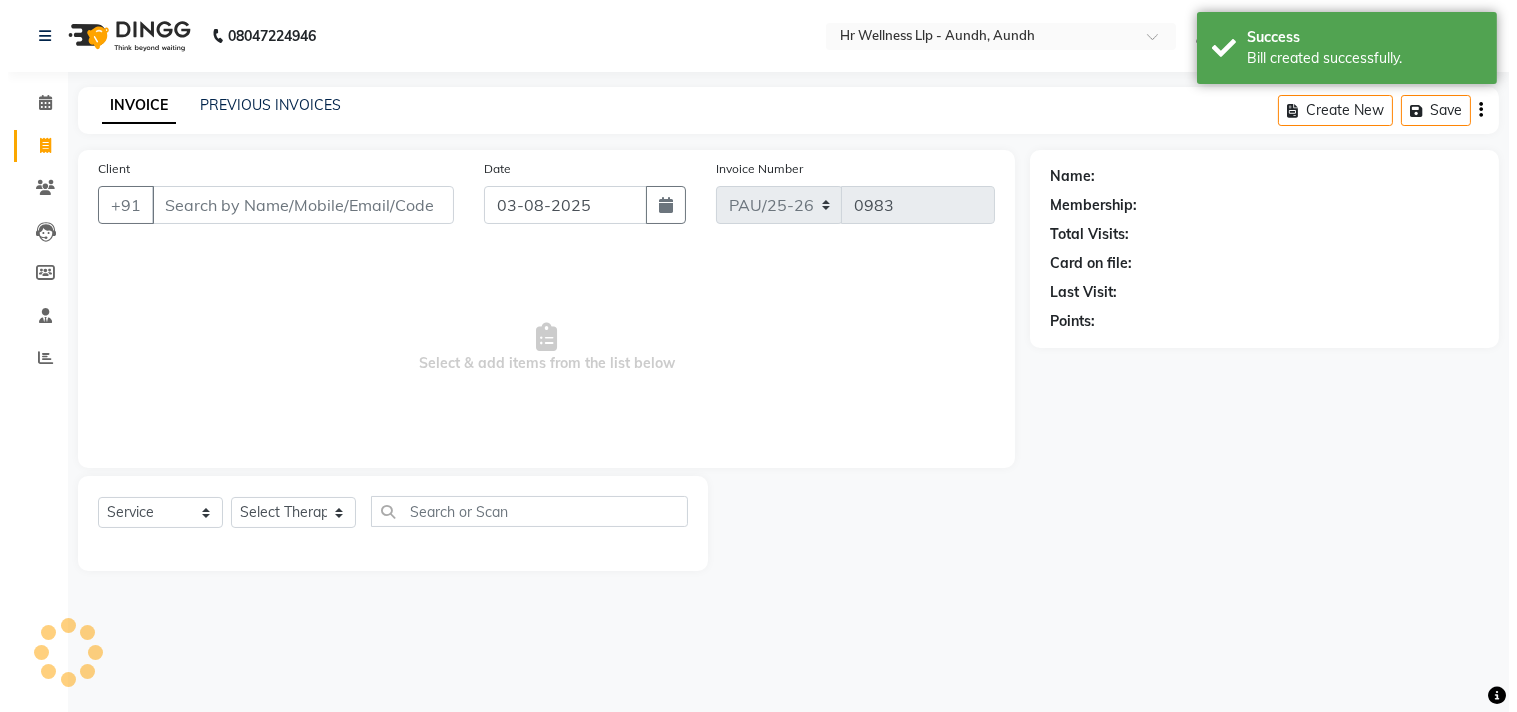 scroll, scrollTop: 0, scrollLeft: 0, axis: both 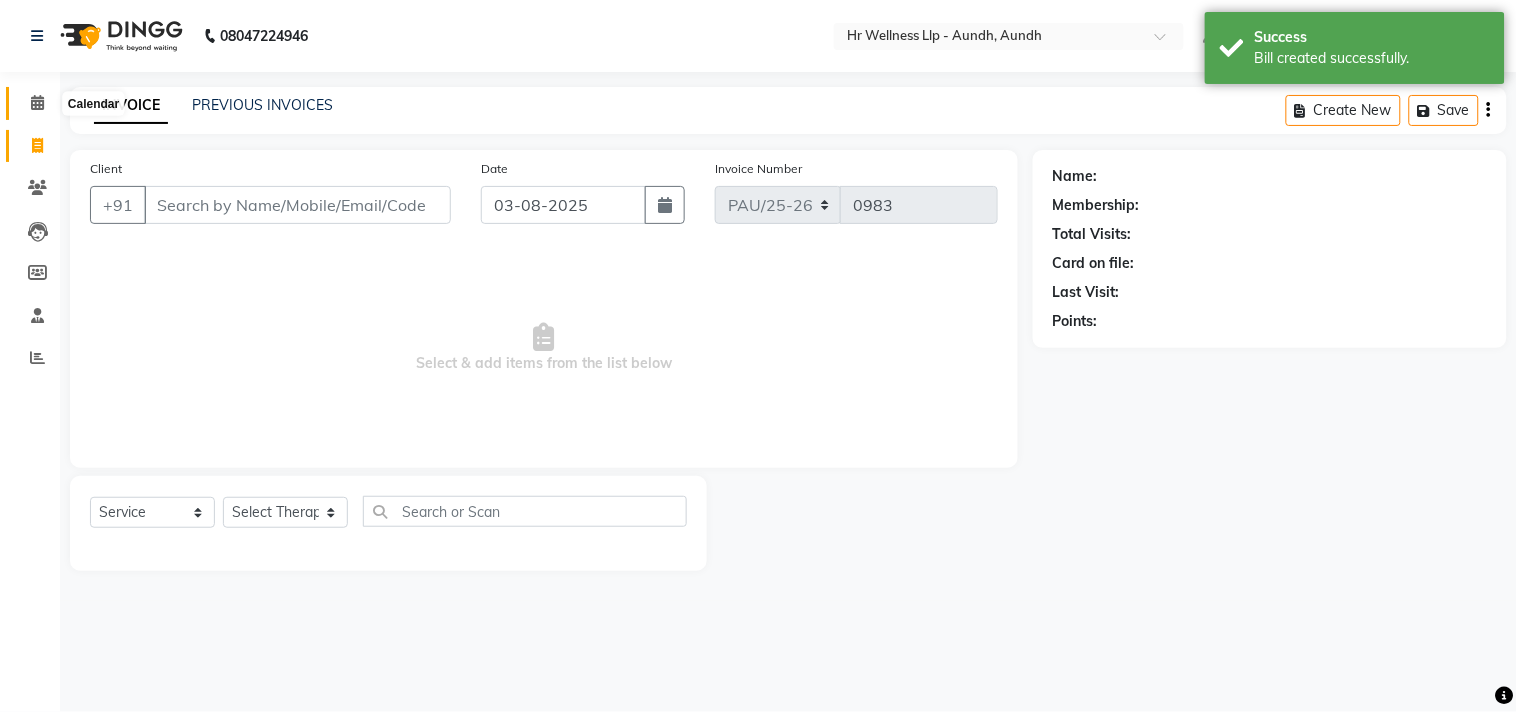click 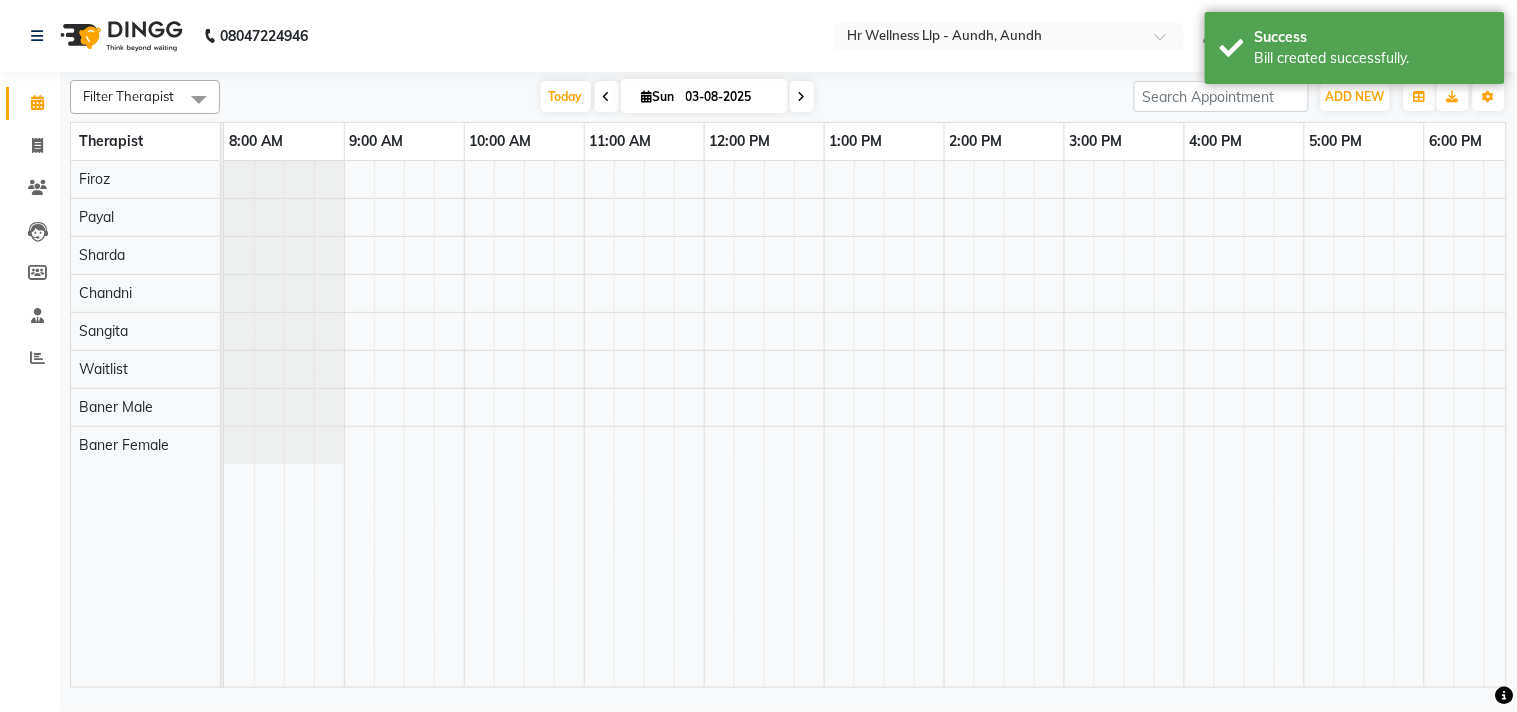 scroll, scrollTop: 0, scrollLeft: 0, axis: both 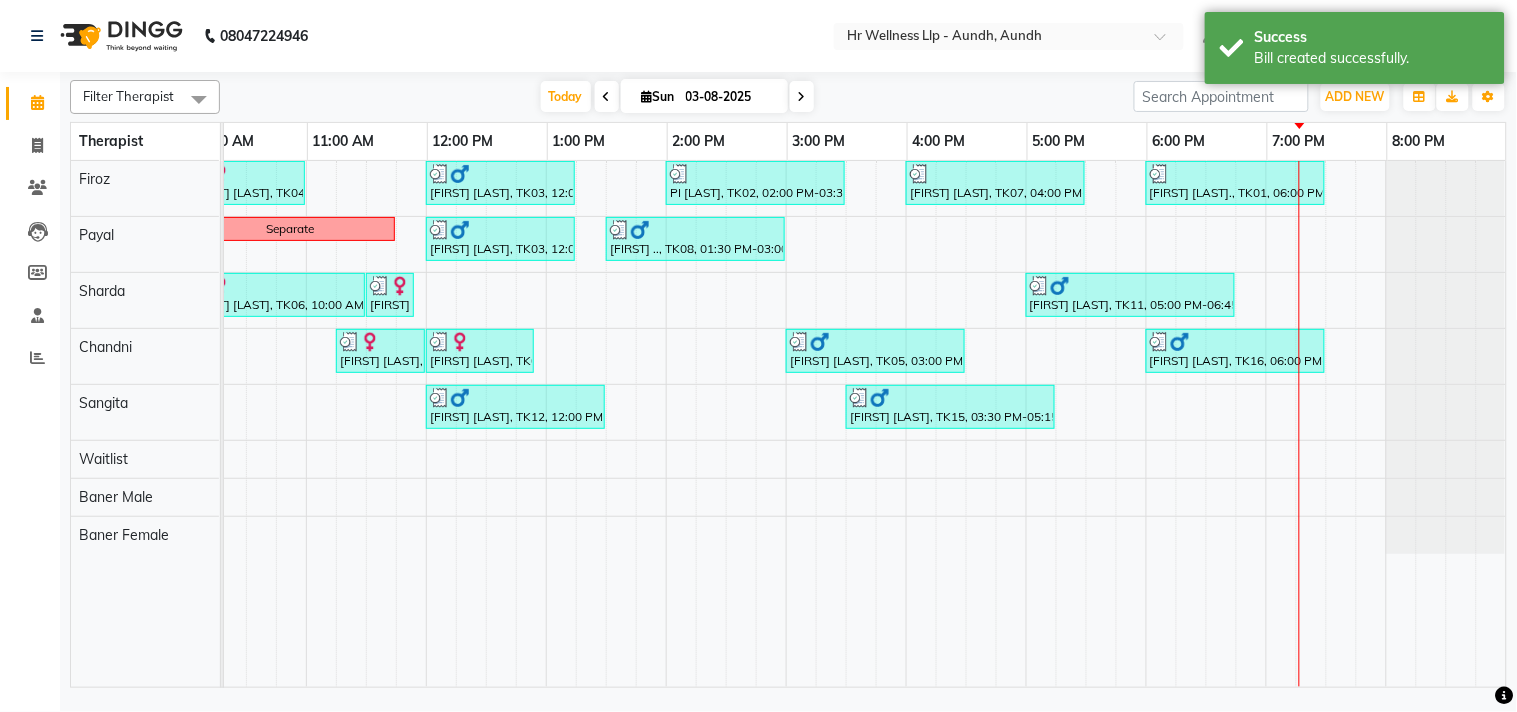 click at bounding box center [802, 97] 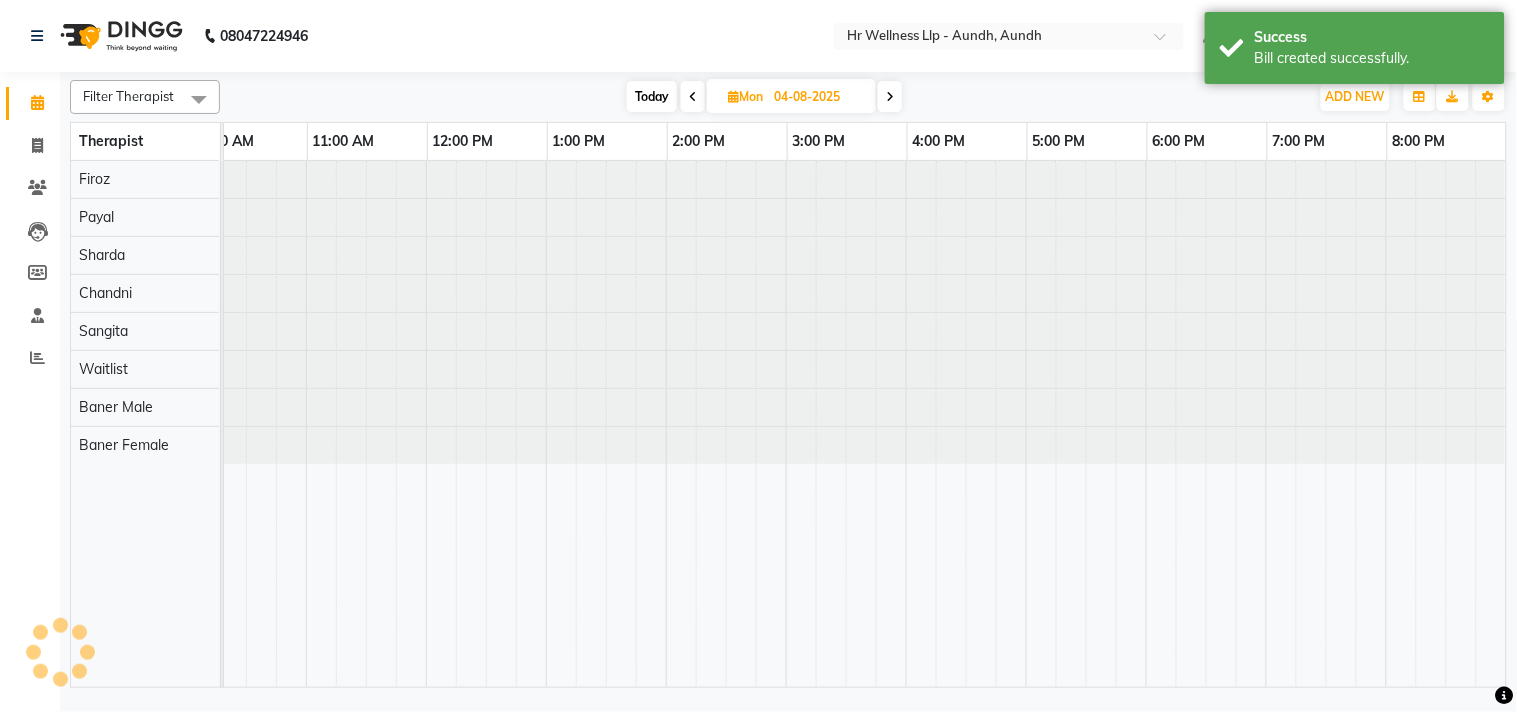 scroll, scrollTop: 0, scrollLeft: 277, axis: horizontal 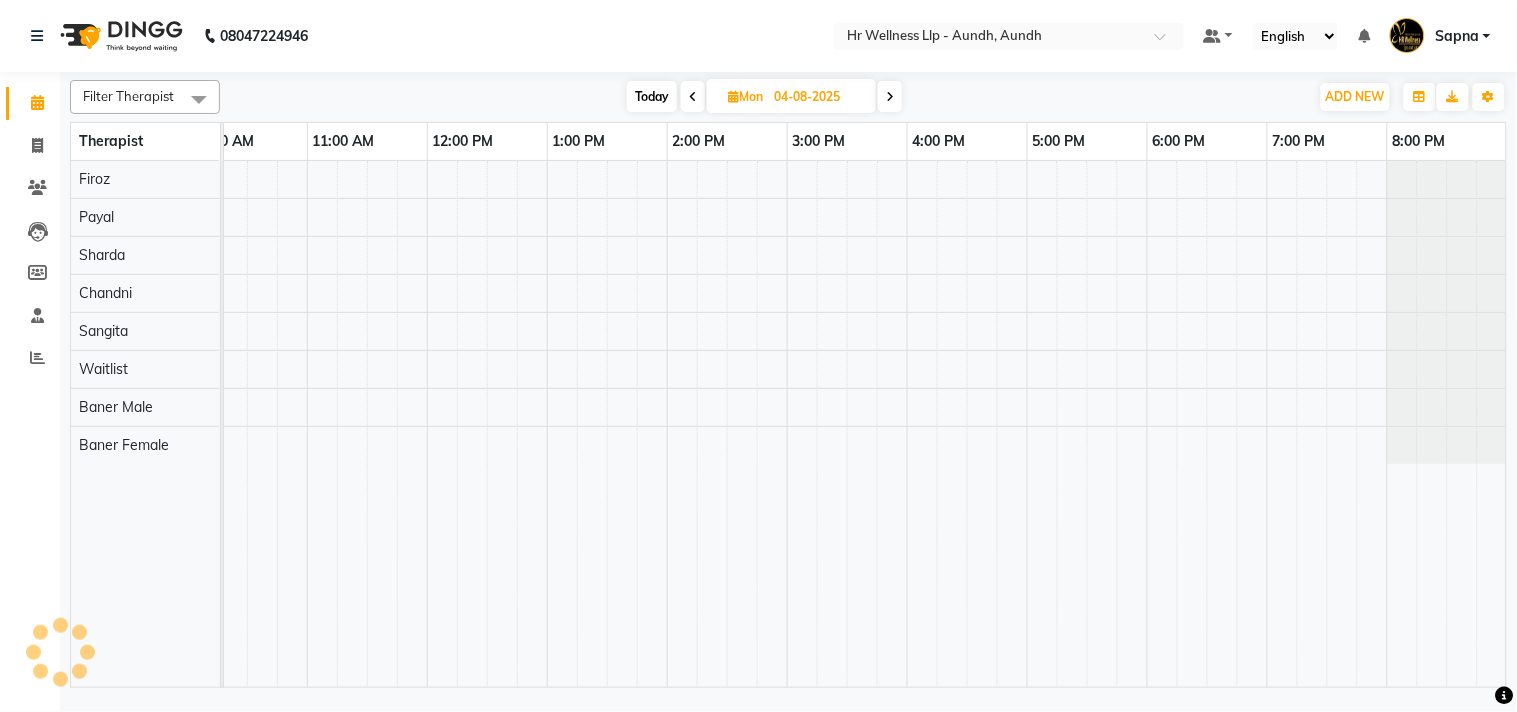 click on "Today" at bounding box center (652, 96) 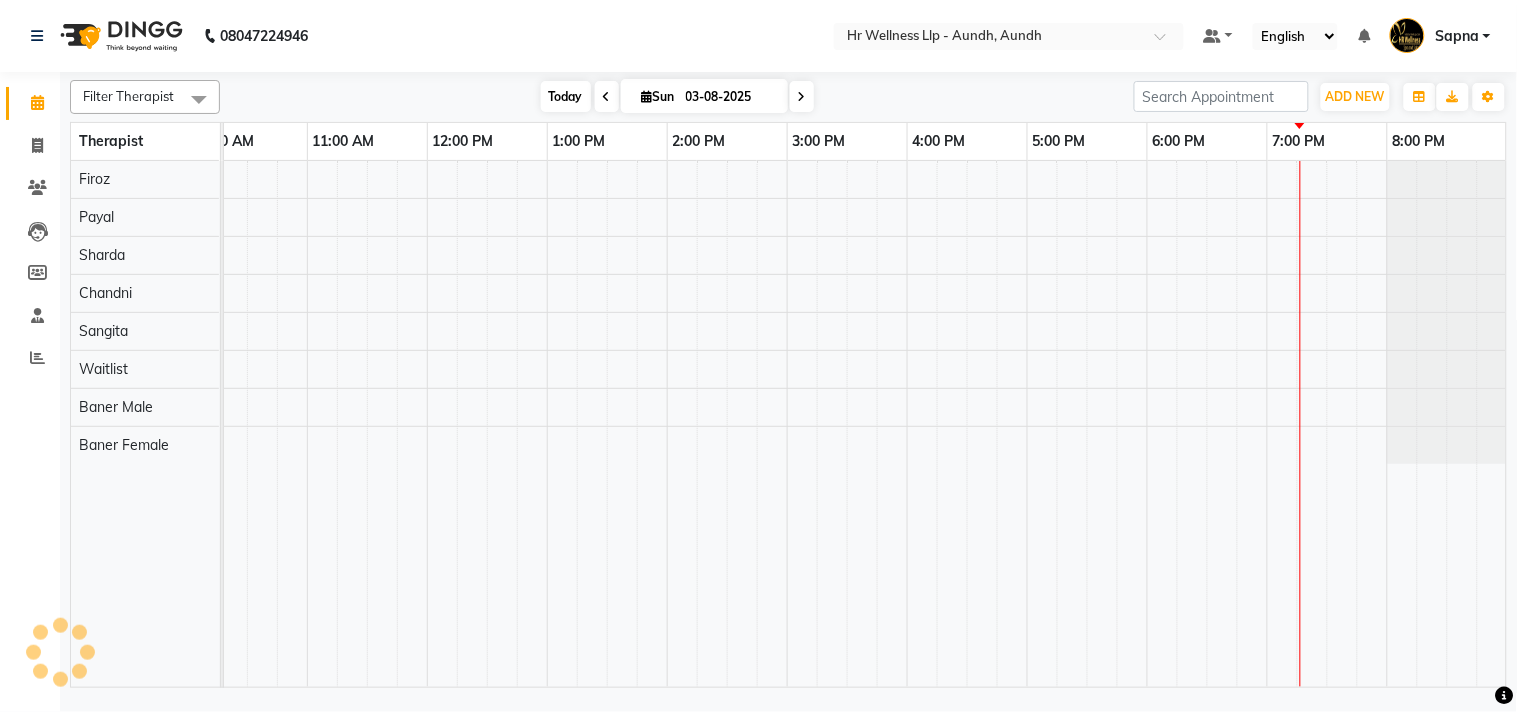scroll, scrollTop: 0, scrollLeft: 277, axis: horizontal 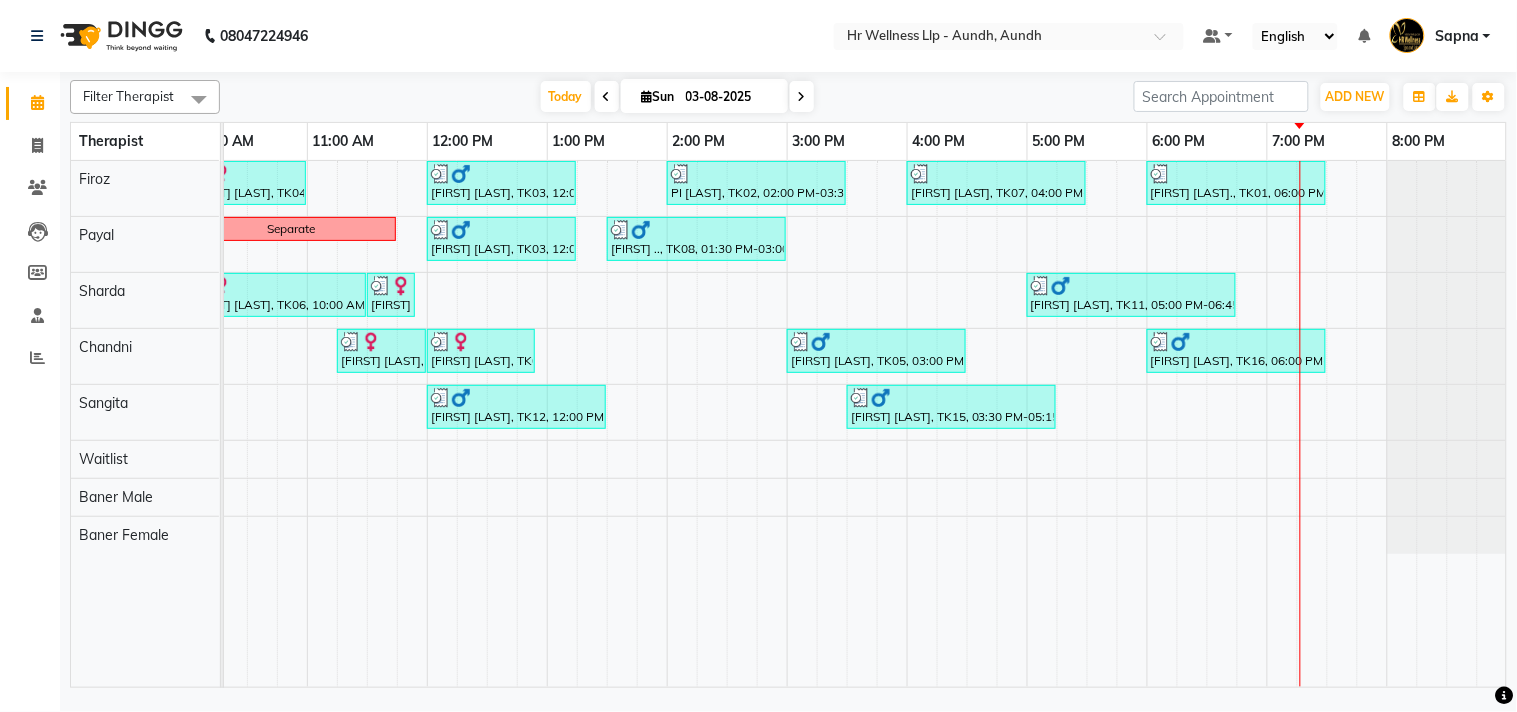 click at bounding box center (802, 97) 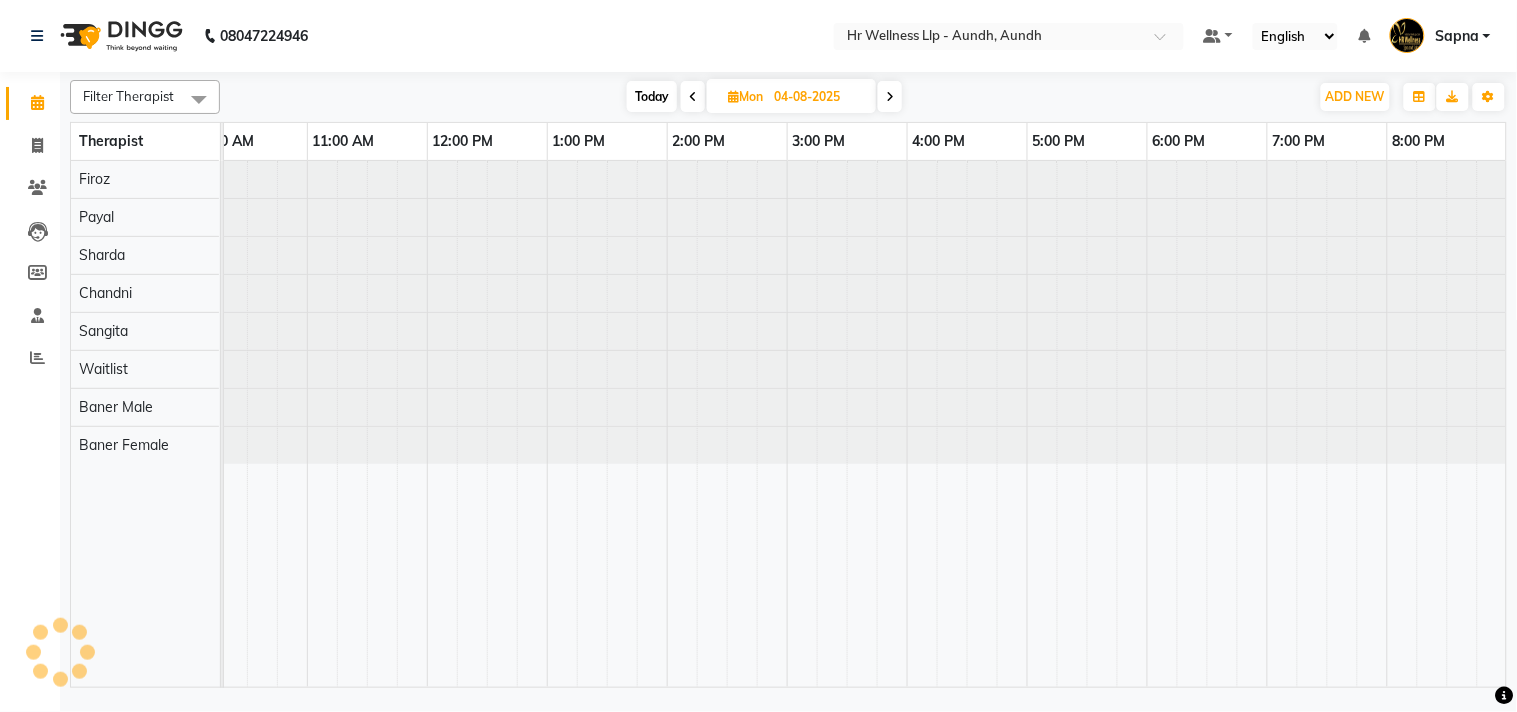 scroll, scrollTop: 0, scrollLeft: 277, axis: horizontal 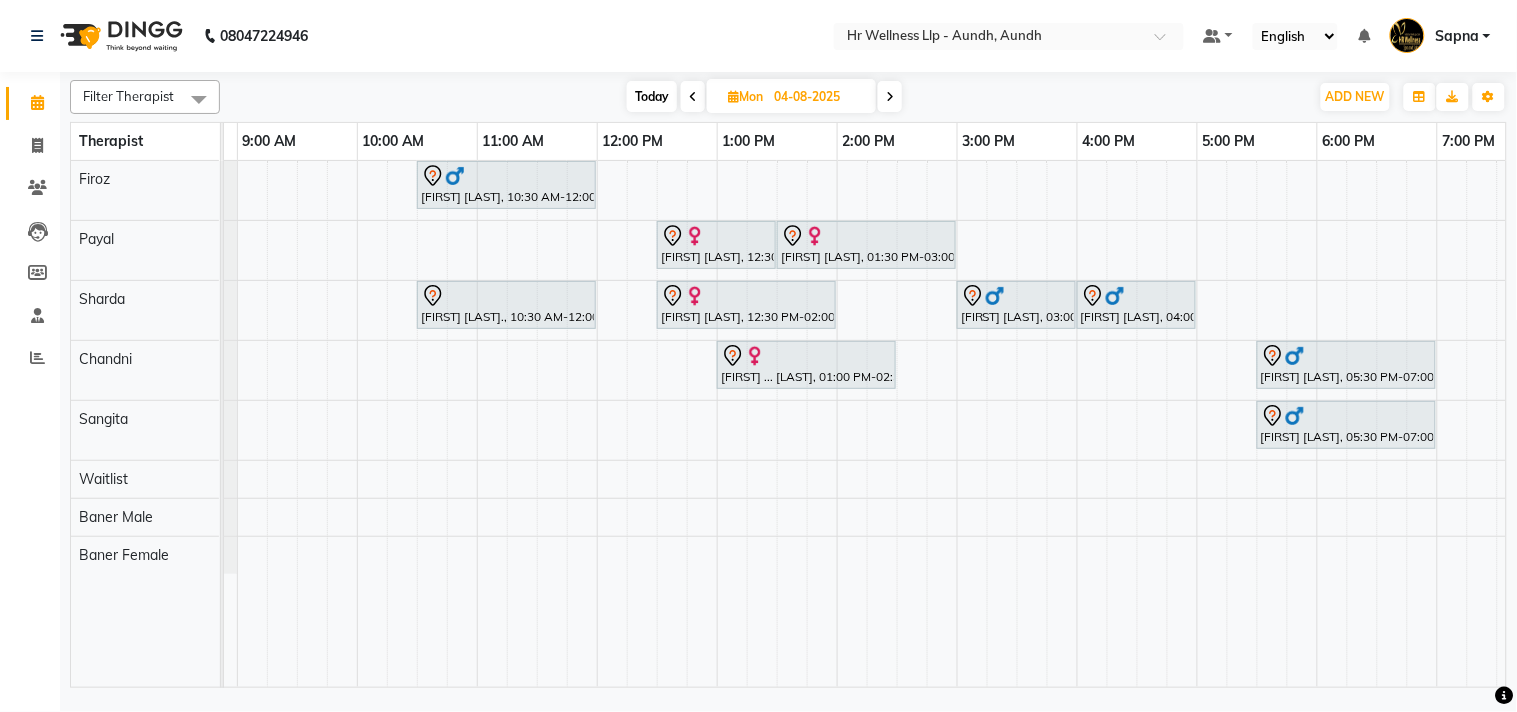 click on "Today" at bounding box center [652, 96] 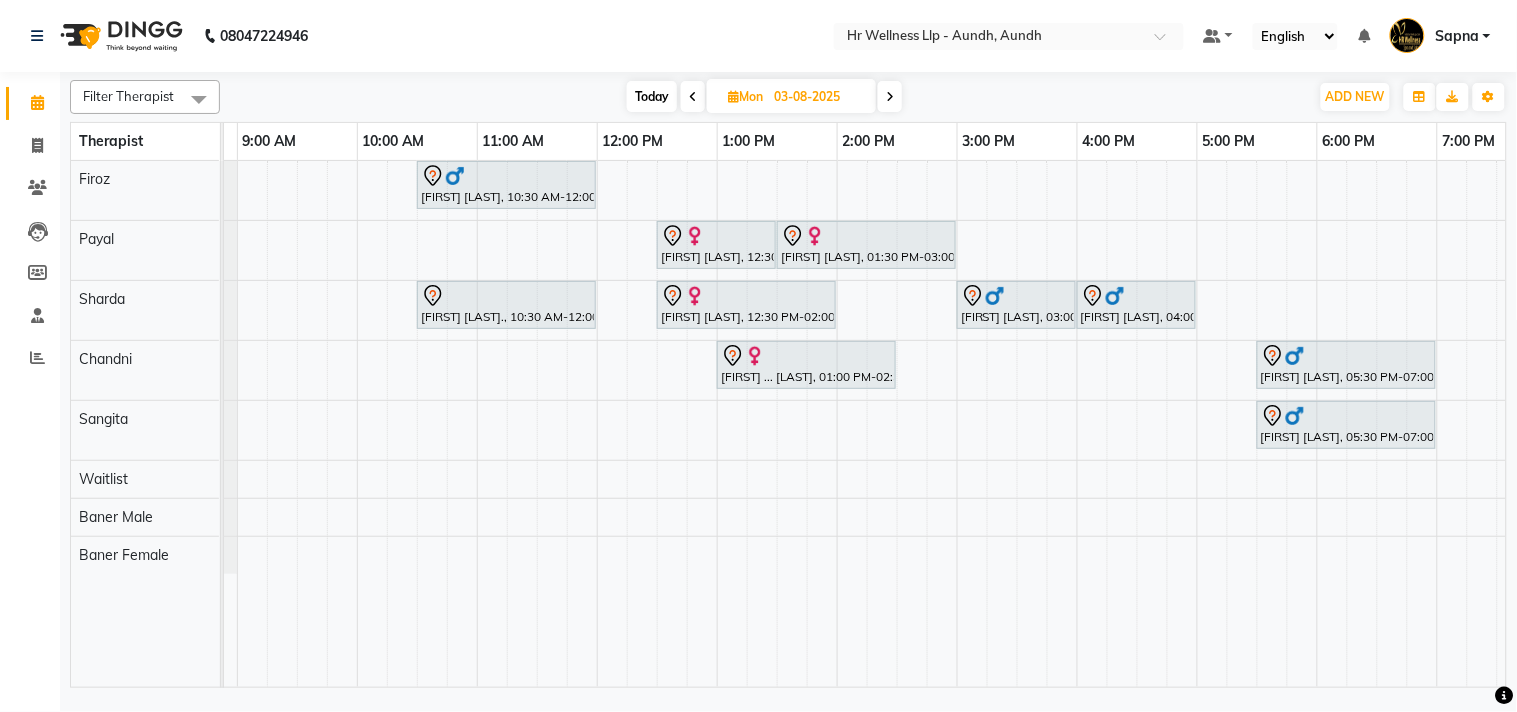 scroll, scrollTop: 0, scrollLeft: 0, axis: both 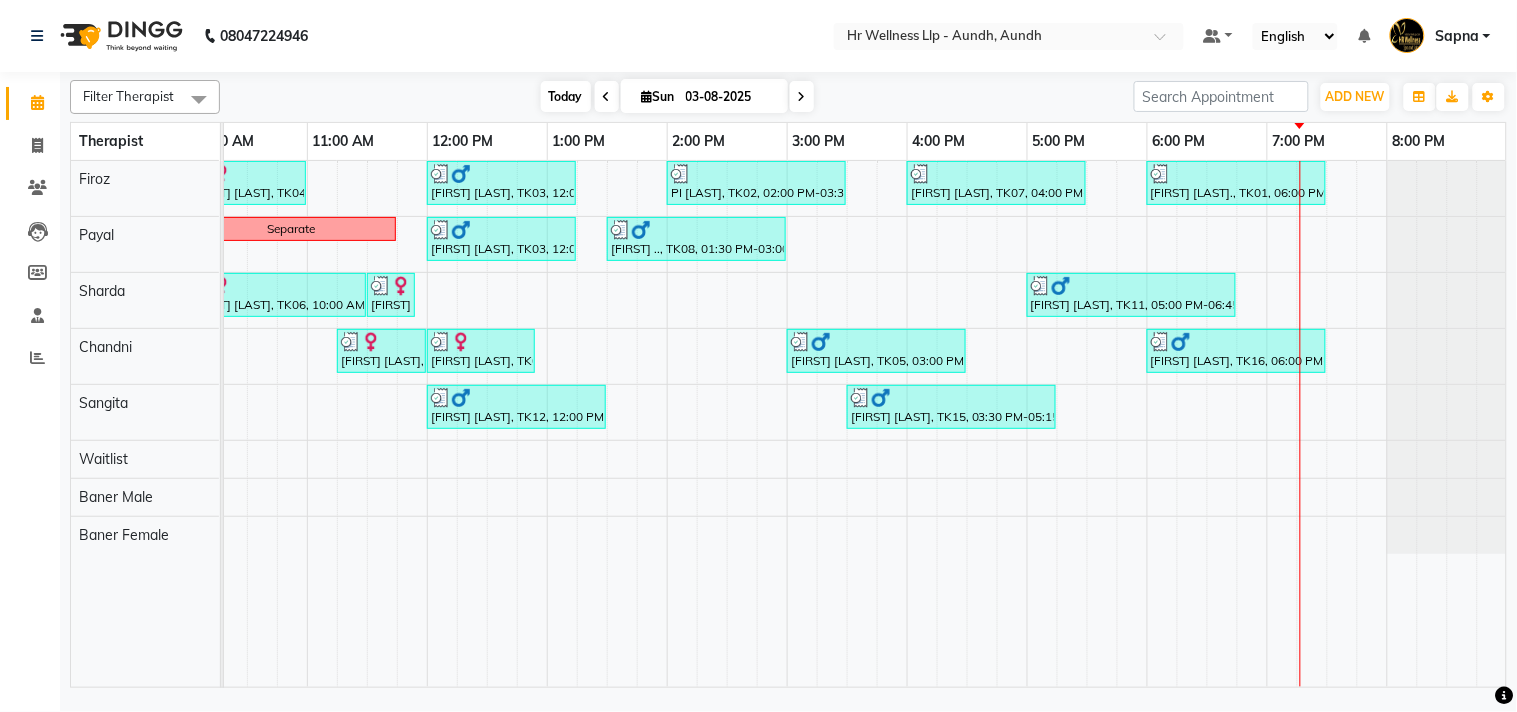 click on "Today" at bounding box center (566, 96) 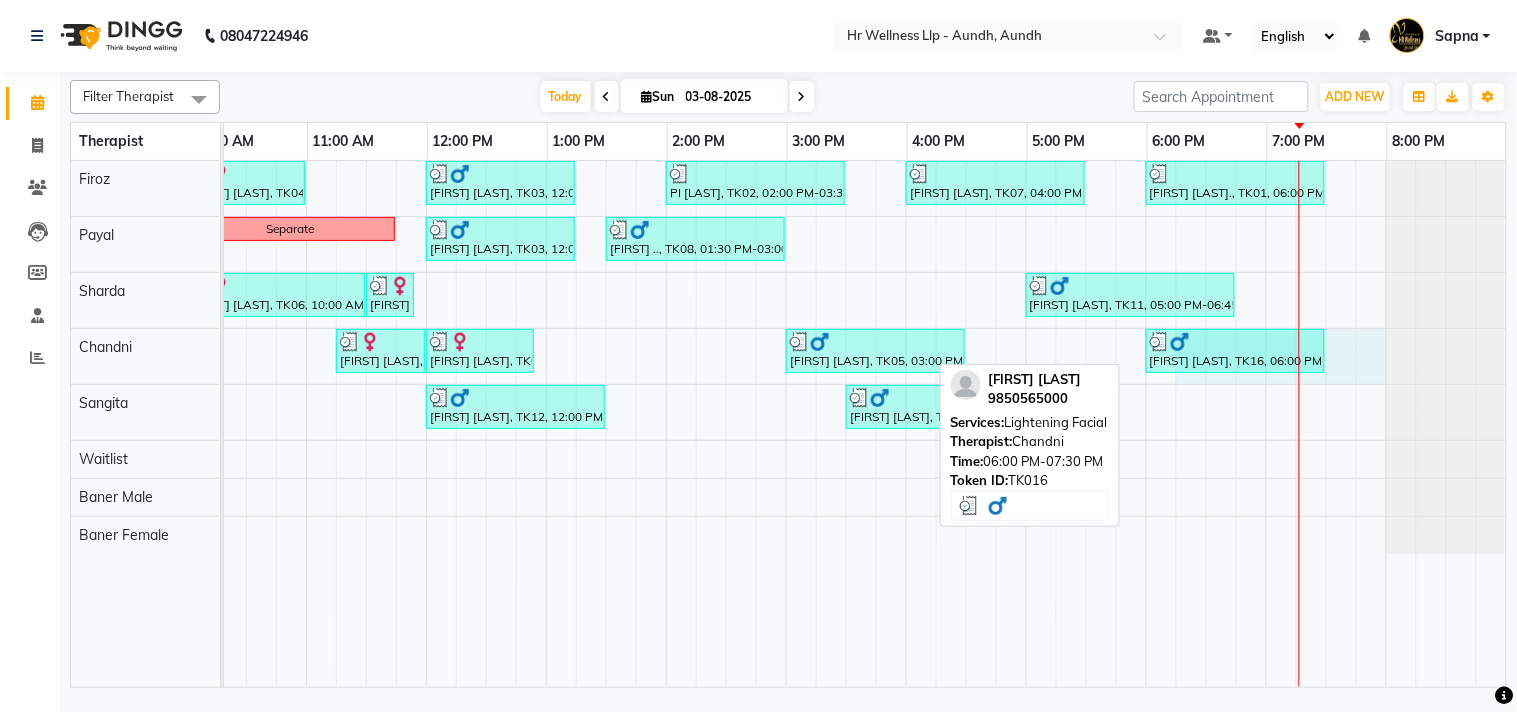 click on "[FIRST] [LAST], TK04, 10:00 AM-11:00 AM, Massage 60 Min     [FIRST] [LAST], TK03, 12:00 PM-01:15 PM, Massage 60 Min     [FIRST] [LAST] [LAST], TK02, 02:00 PM-03:30 PM, Massage 60 Min     [FIRST] [LAST], TK07, 04:00 PM-05:30 PM, Massage 90 Min     [FIRST] [LAST]., TK01, 06:00 PM-07:30 PM, Massage 60 Min  Separate      [FIRST] [LAST], TK03, 12:00 PM-01:15 PM, Massage 60 Min     [FIRST] .., TK08, 01:30 PM-03:00 PM, Massage 60 Min     [FIRST] [LAST], TK06, 10:00 AM-11:30 AM, Massage 90 Min     [FIRST] [LAST], TK06, 11:30 AM-11:55 AM, 10 mins complimentary Service     [FIRST] [LAST], TK11, 05:00 PM-06:45 PM, Massage 90 Min     [FIRST] [LAST], TK04, 11:15 AM-12:00 PM, Massage 60 Min     [FIRST] [LAST], TK04, 12:00 PM-12:55 PM, 10 mins complimentary Service     [FIRST] [LAST], TK05, 03:00 PM-04:30 PM, Massage 60 Min     [FIRST] [LAST], TK16, 06:00 PM-07:30 PM, Lightening Facial     [FIRST] [LAST], TK12, 12:00 PM-01:30 PM, Massage 90 Min" at bounding box center [726, 424] 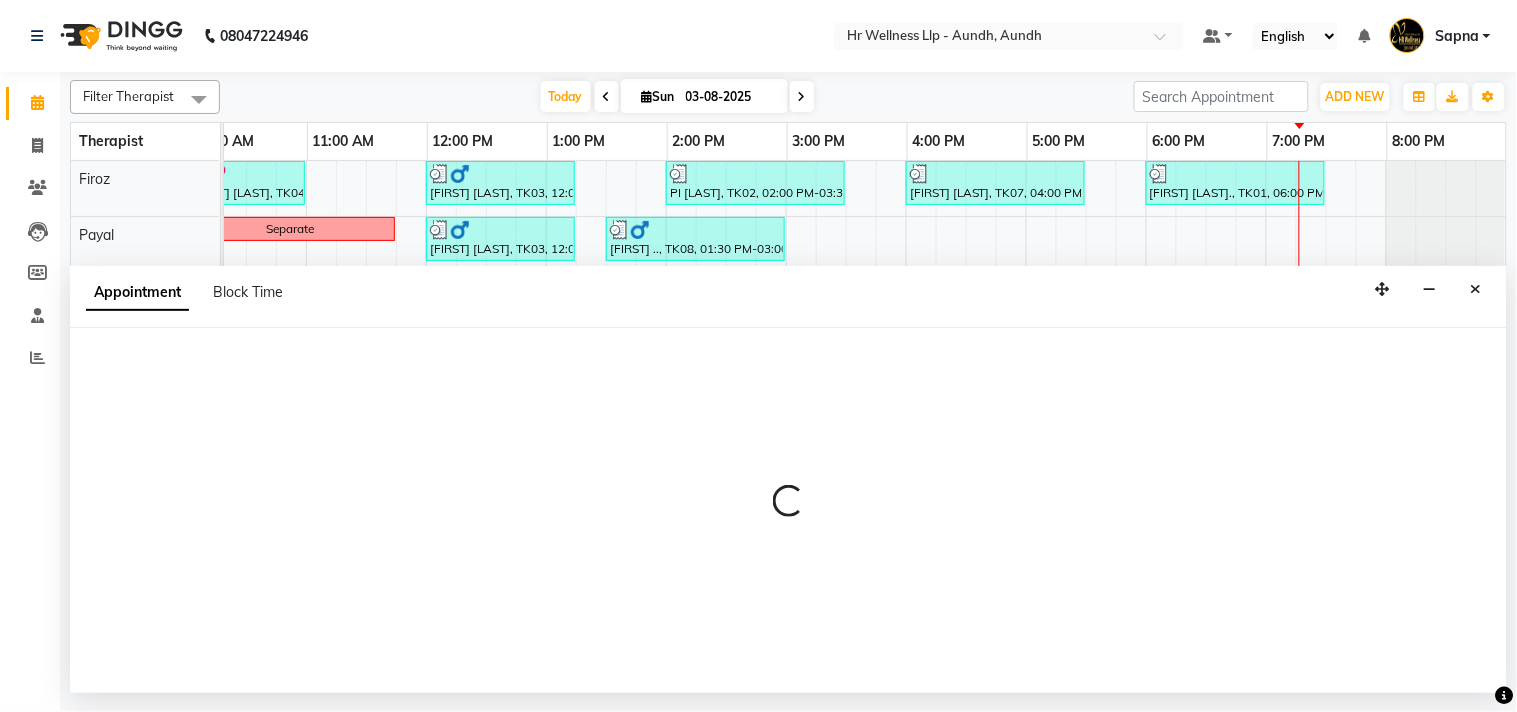 select on "77662" 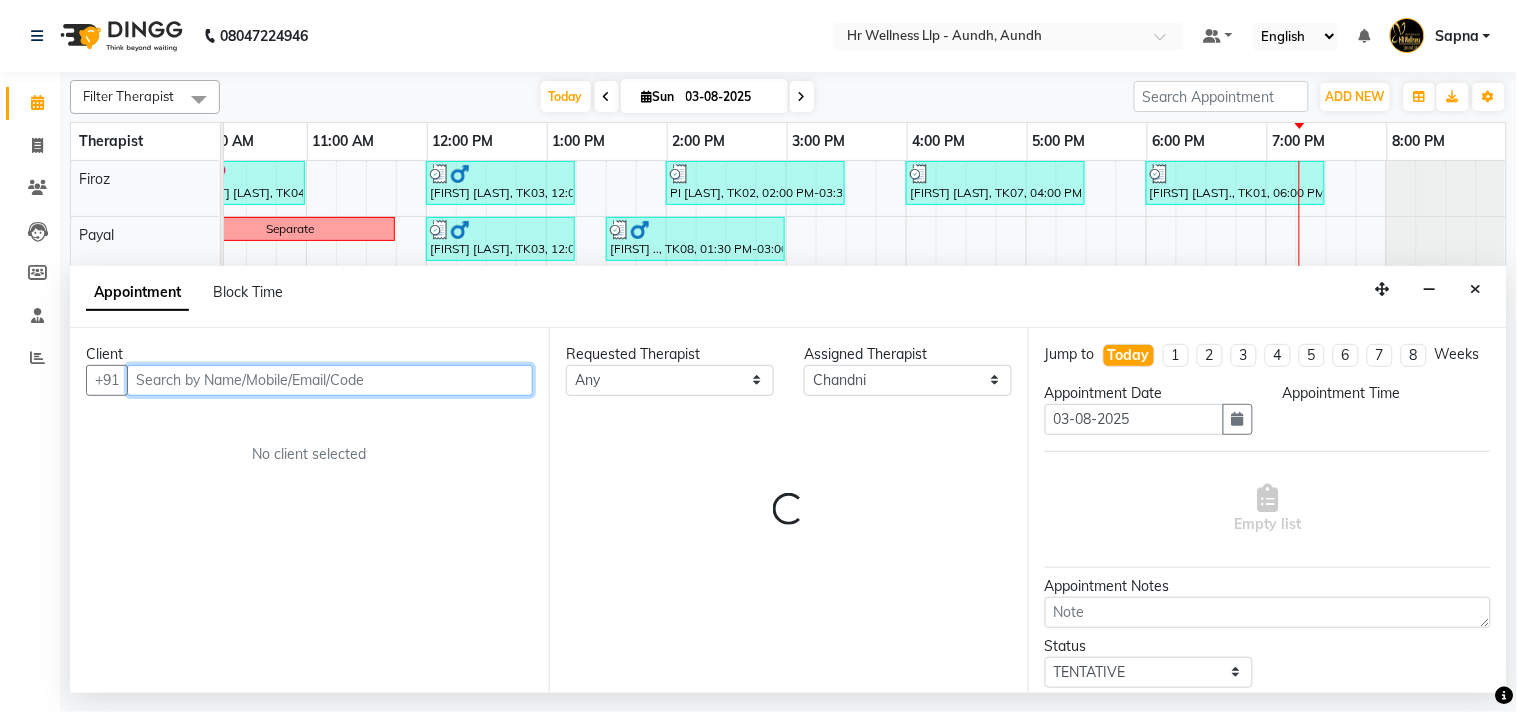 select on "1095" 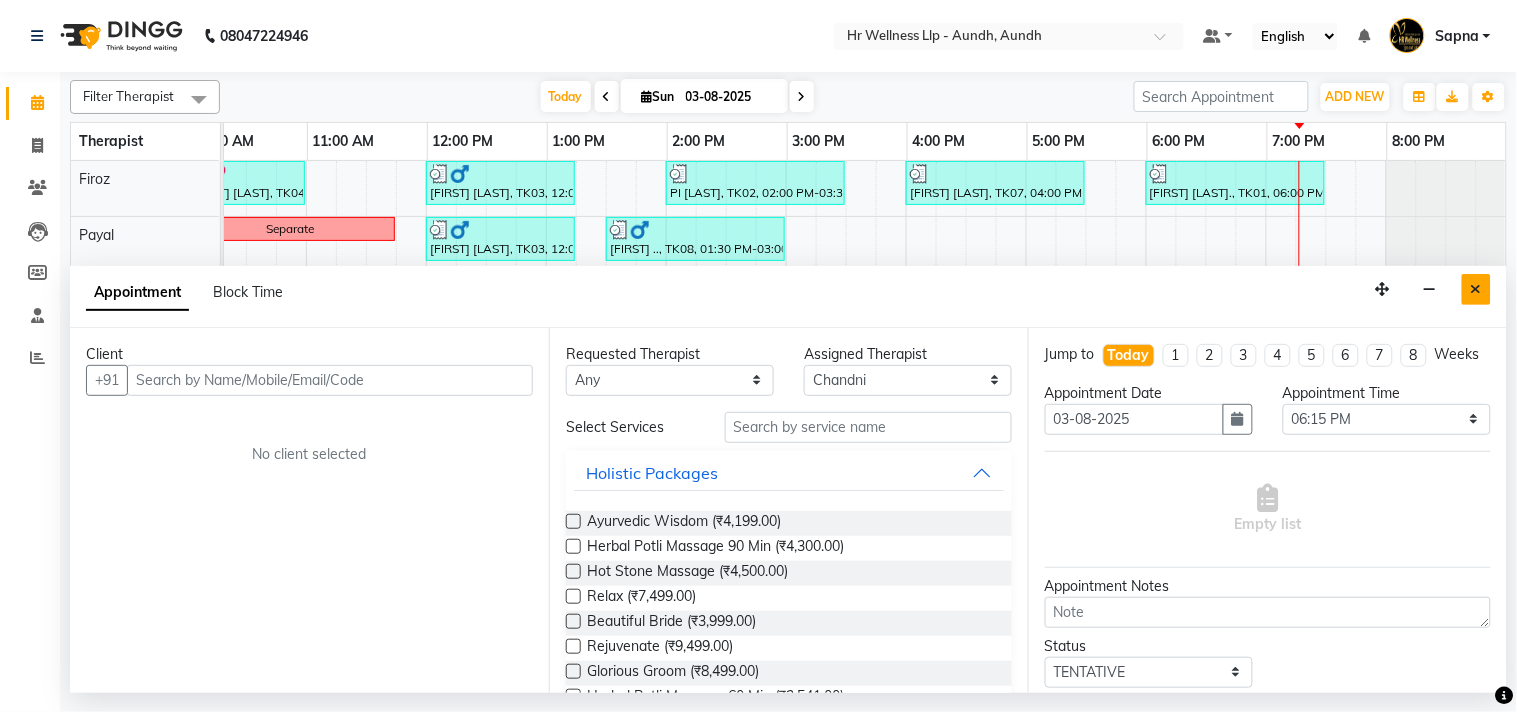 click at bounding box center [1476, 289] 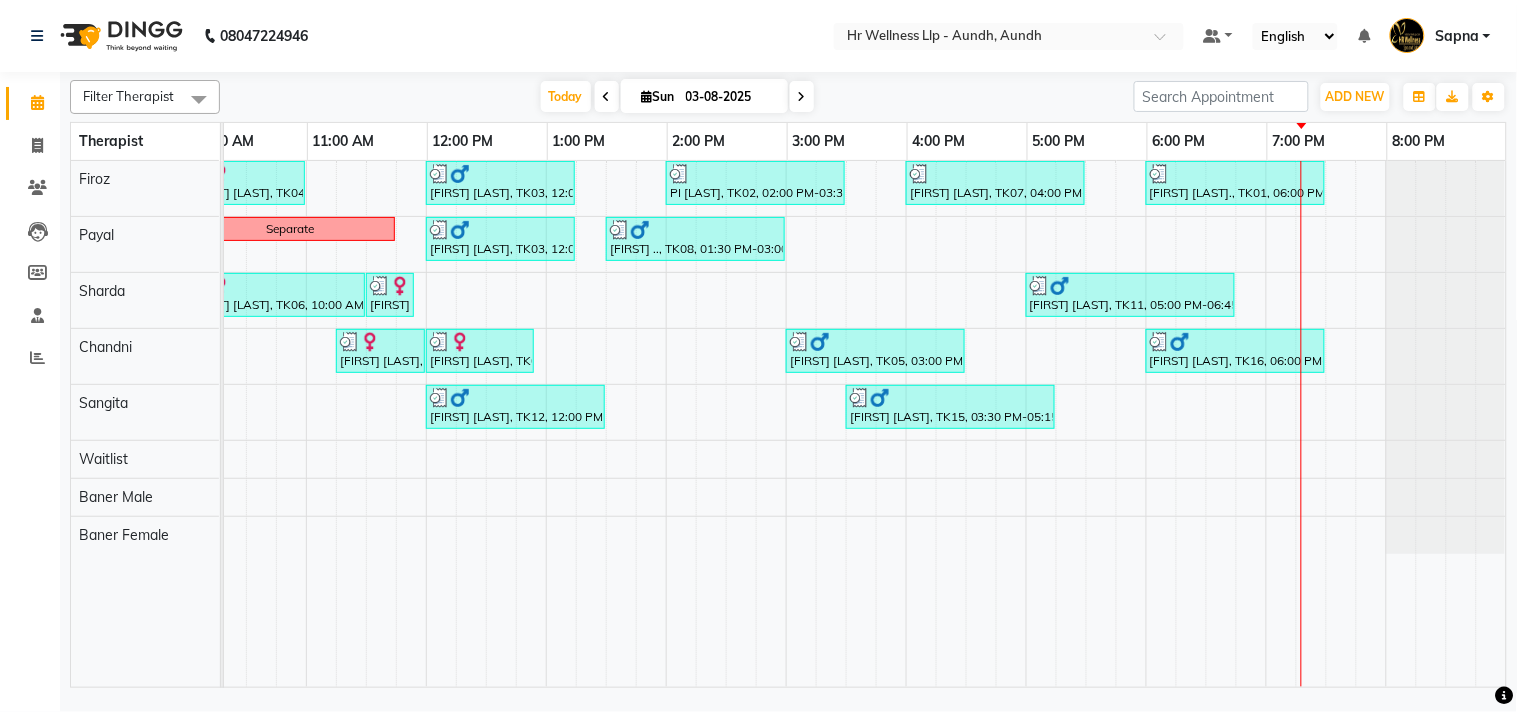 click at bounding box center [802, 96] 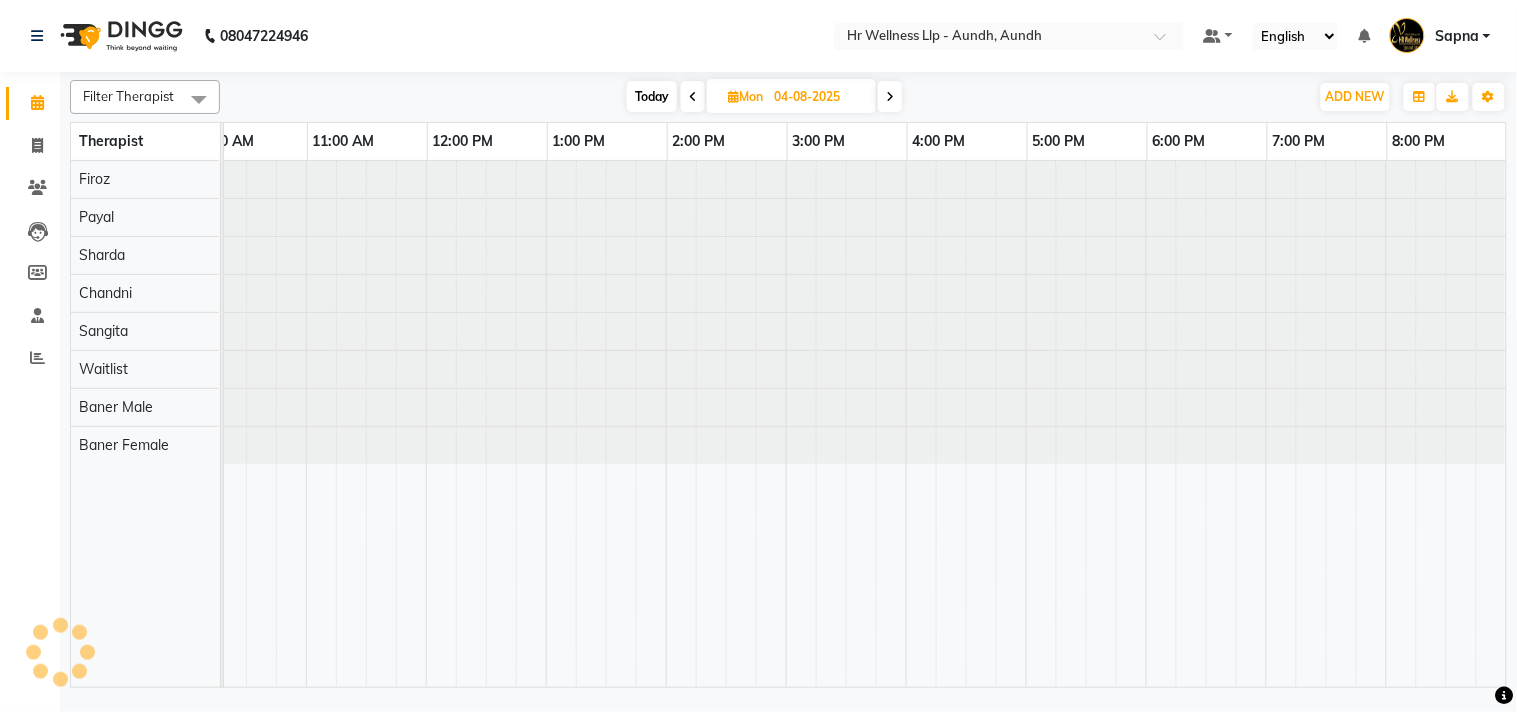scroll, scrollTop: 0, scrollLeft: 0, axis: both 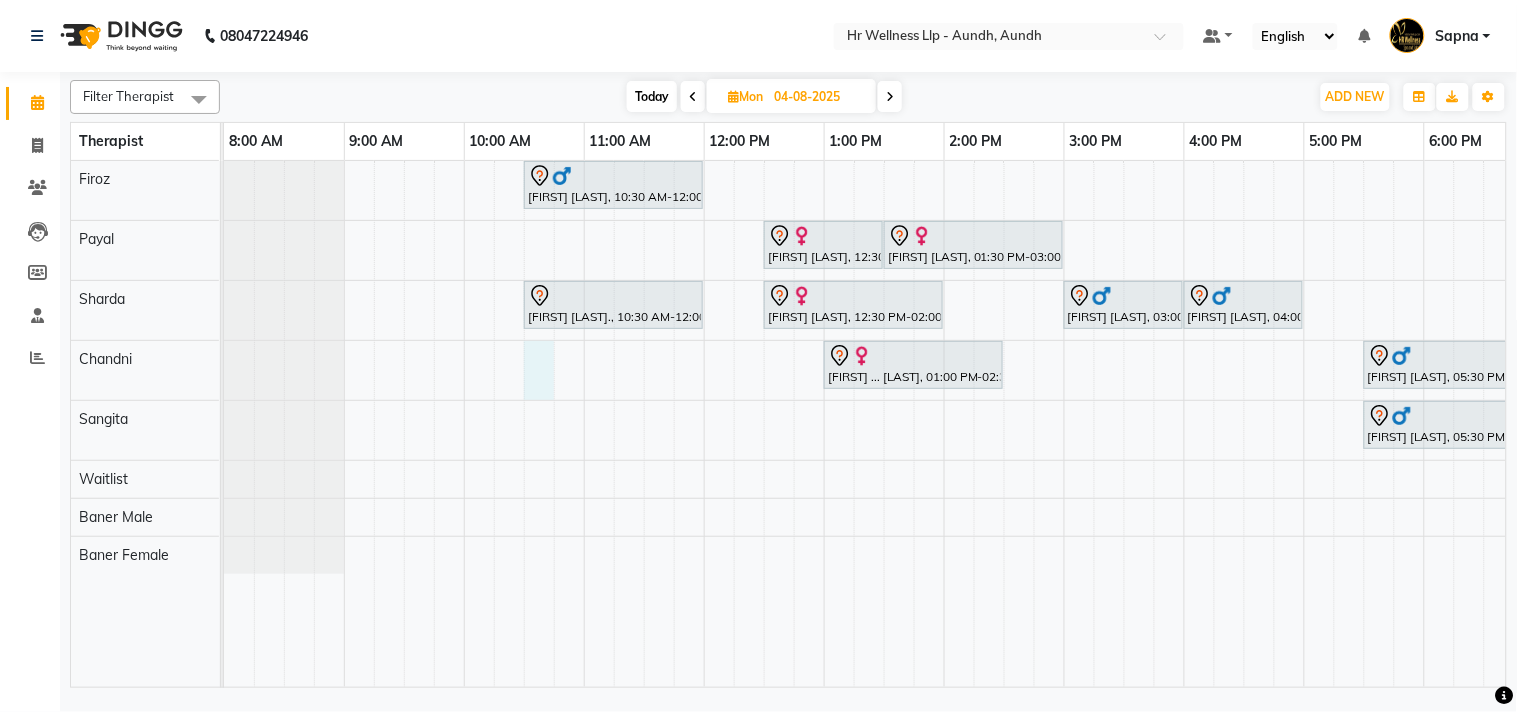 click on "[FIRST] [LAST], 10:30 AM-12:00 PM, Massage 60 Min             [FIRST] [LAST], 12:30 PM-01:30 PM, Massage 60 Min             [FIRST] [LAST], 01:30 PM-03:00 PM, Massage 60 Min             [FIRST] [LAST]., 10:30 AM-12:00 PM, Massage 60 Min             [FIRST] [LAST], 12:30 PM-02:00 PM, Massage 60 Min             [FIRST] [LAST], 03:00 PM-04:00 PM, Swedish Massage with Wintergreen, Bayleaf & Clove 60 Min             [FIRST] [LAST], 04:00 PM-05:00 PM, Coffee and Cane Sugar Polish             [FIRST] ... [LAST], 01:00 PM-02:30 PM, Swedish Massage with Wintergreen, Bayleaf & Clove 60 Min             [FIRST] [LAST], 05:30 PM-07:00 PM, Massage 60 Min             [FIRST] [LAST], 05:30 PM-07:00 PM, Massage 90 Min" at bounding box center [1004, 424] 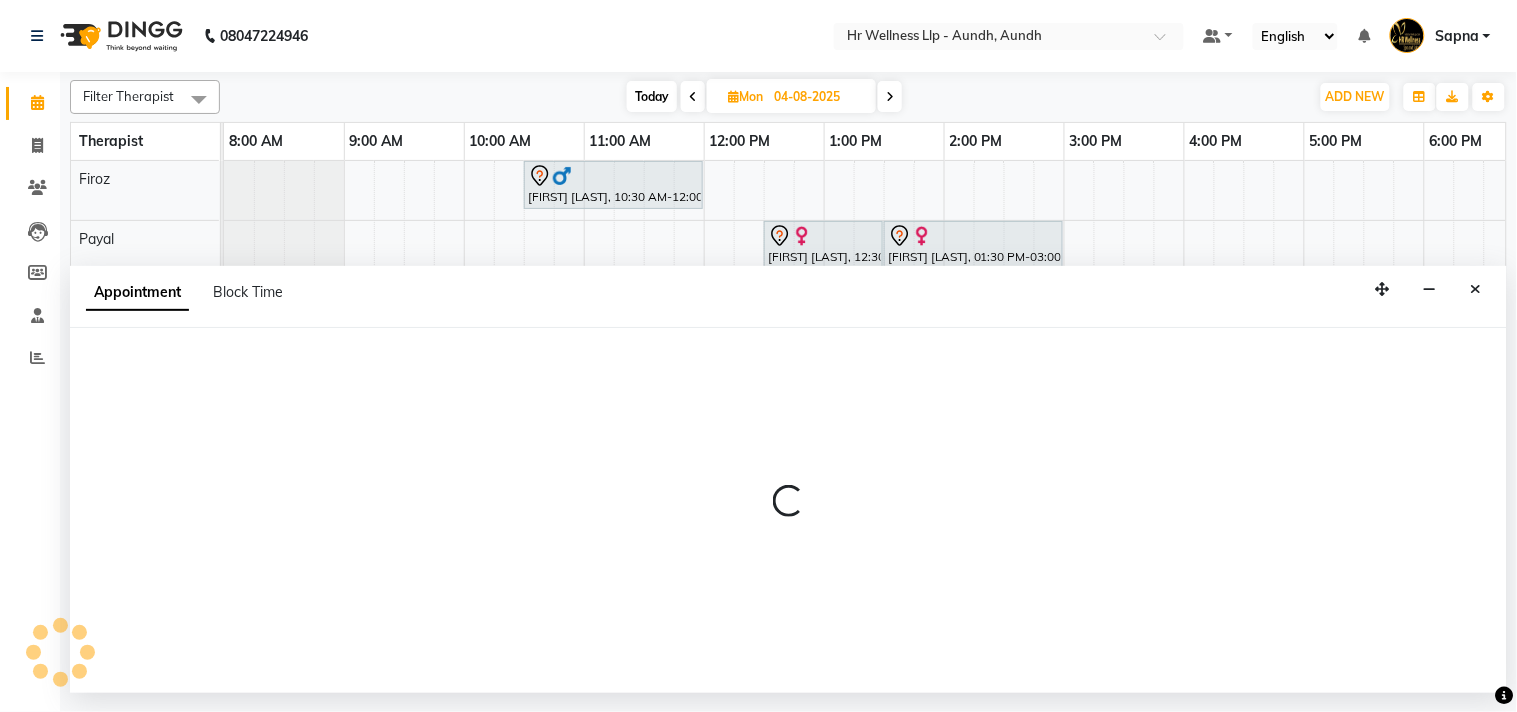 select on "77662" 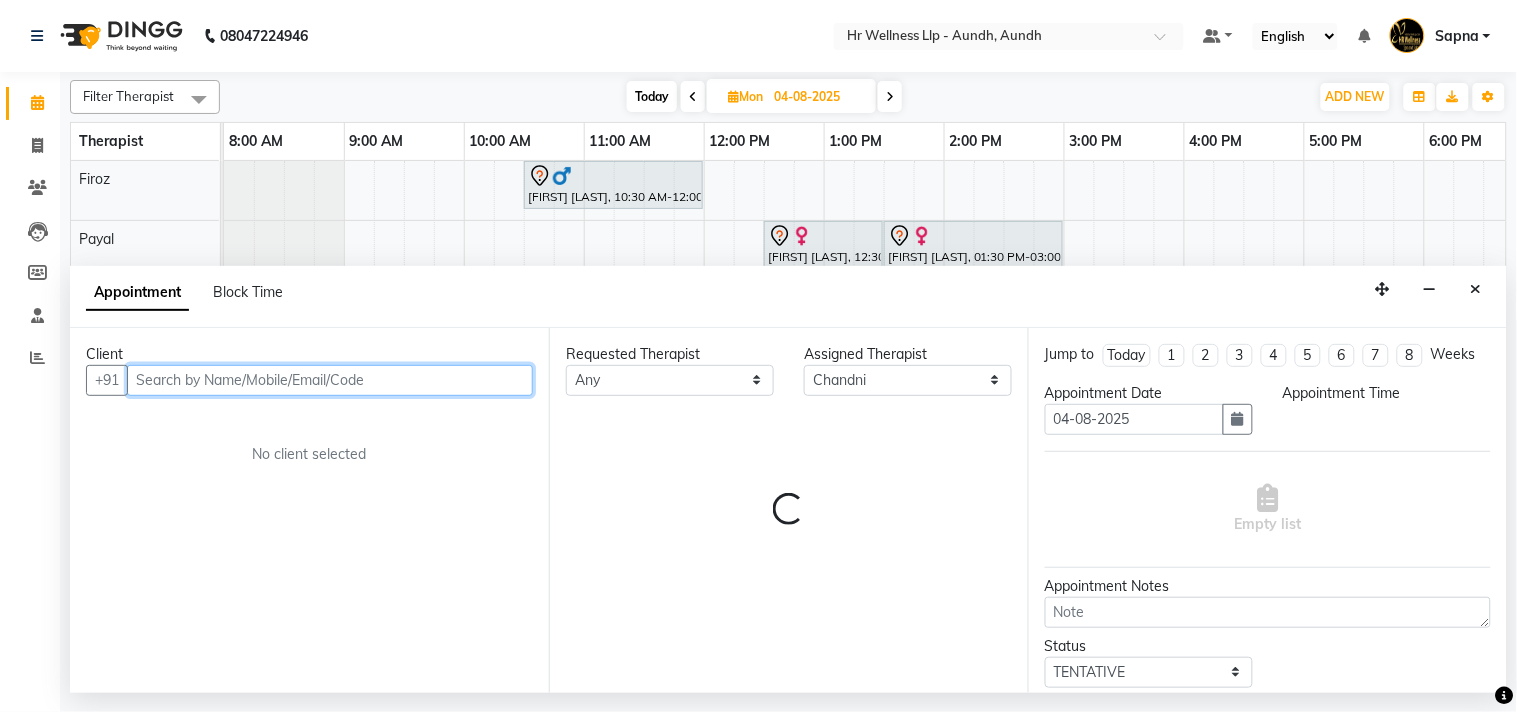 select on "630" 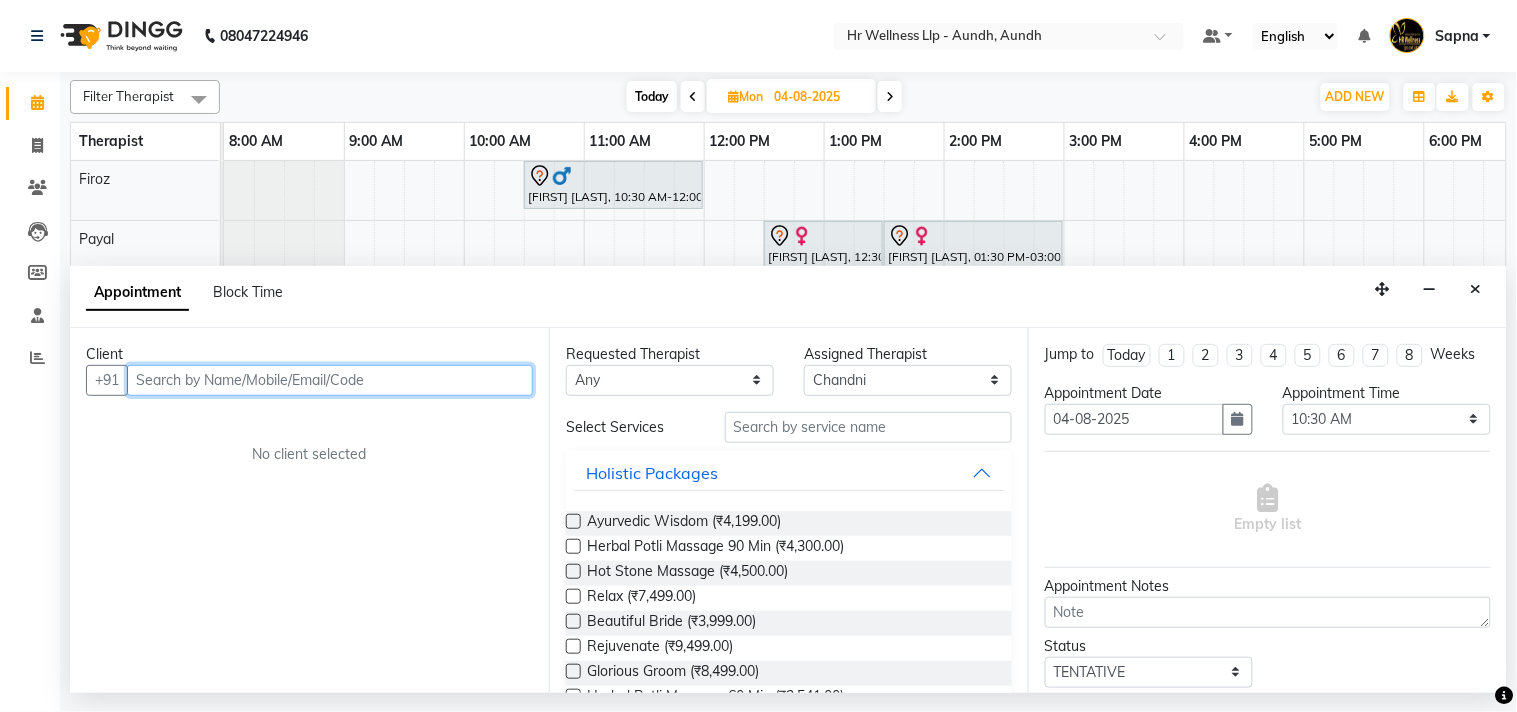 click at bounding box center (330, 380) 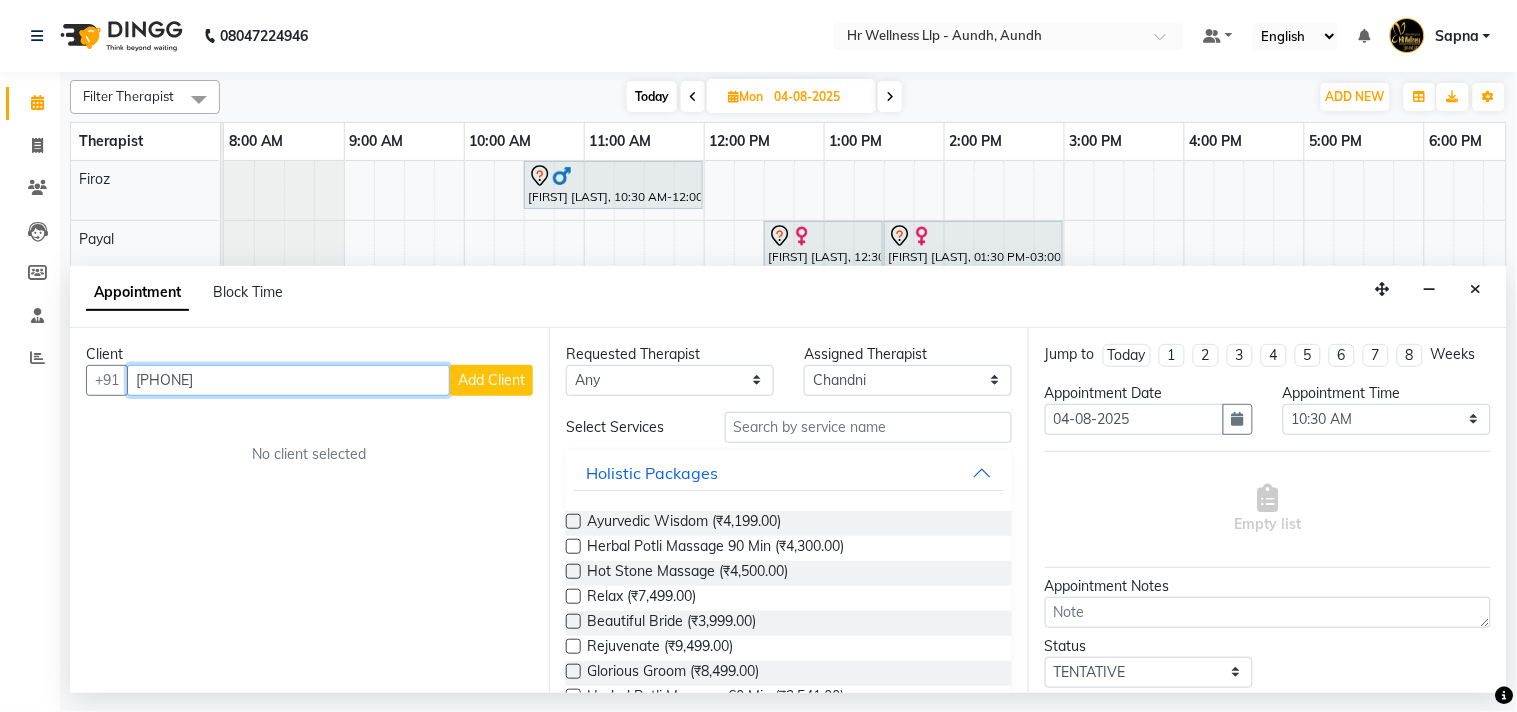 click on "[PHONE]" at bounding box center (288, 380) 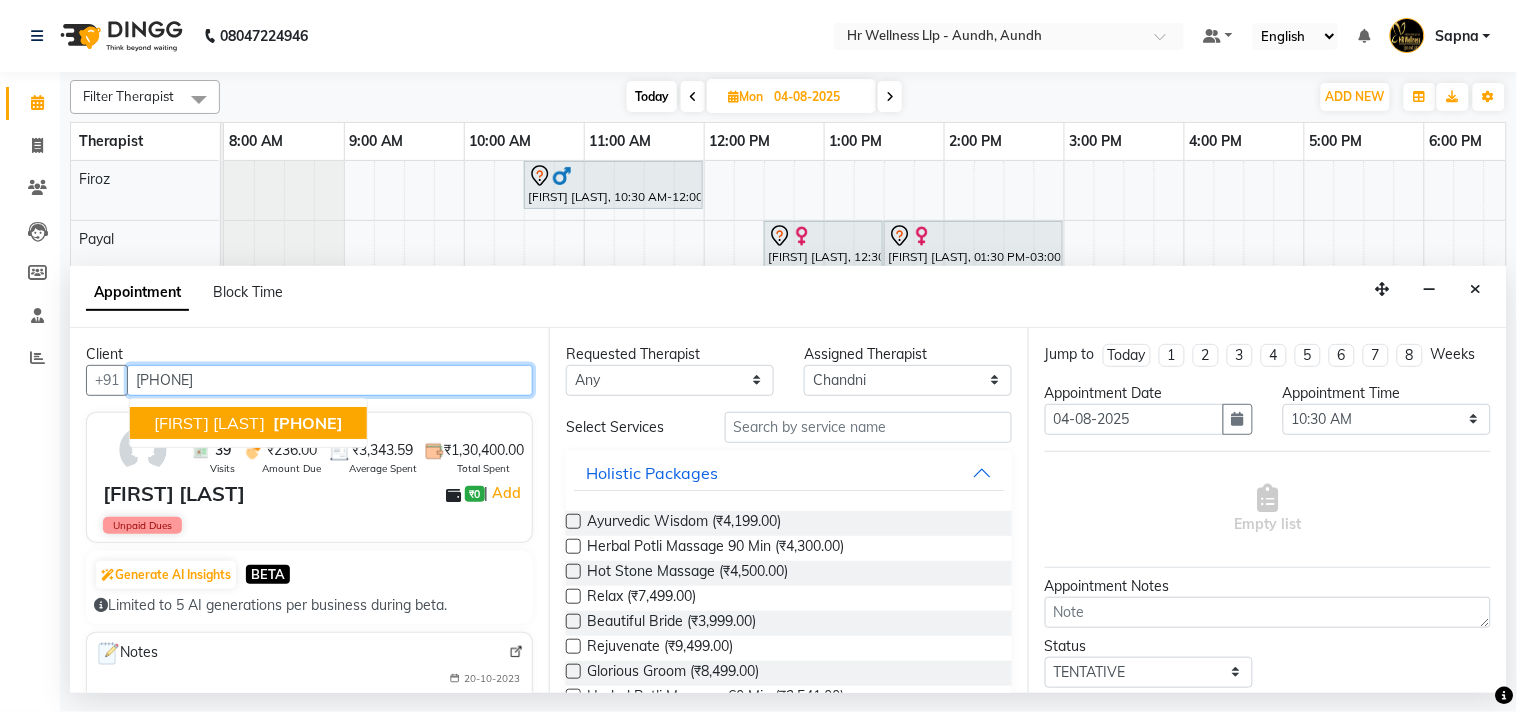 click on "[FIRST] [LAST]" at bounding box center [209, 423] 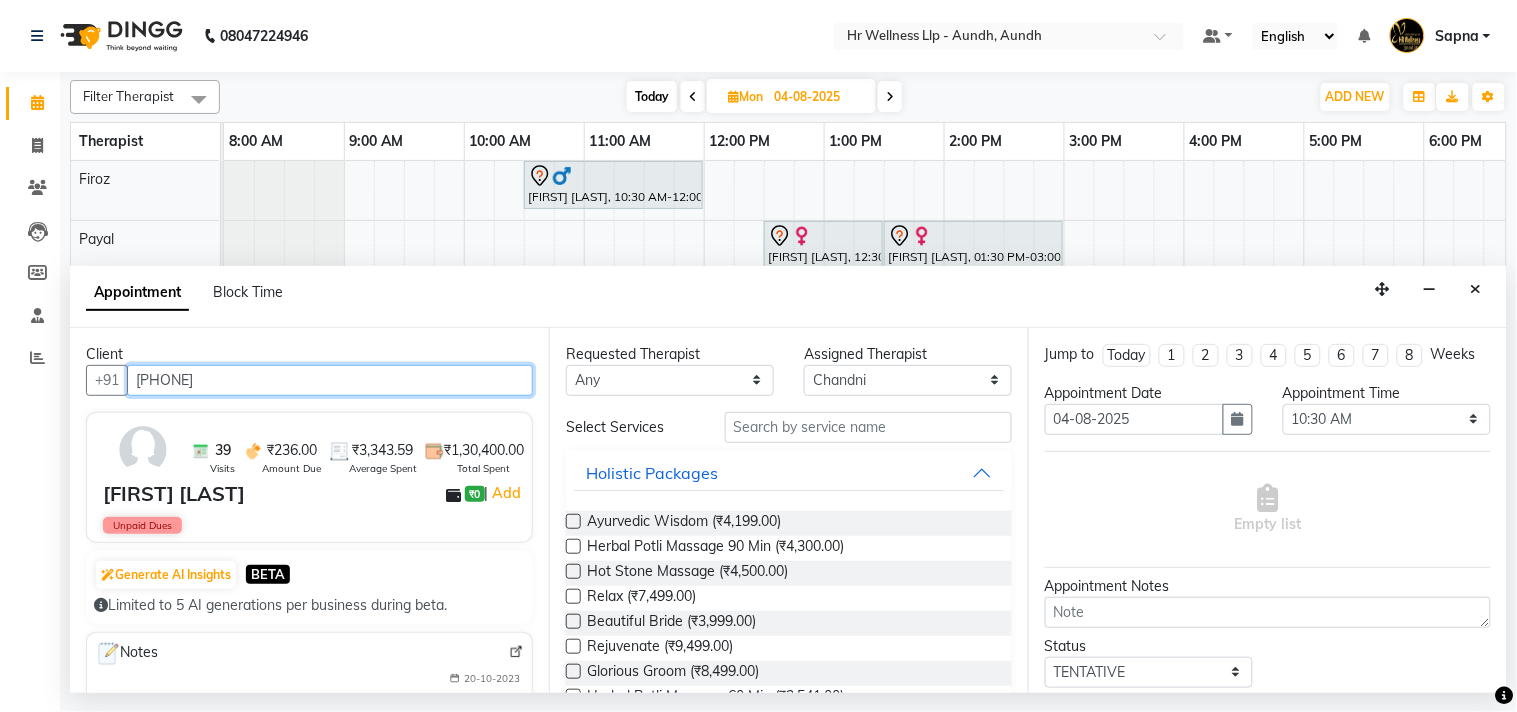 type on "[PHONE]" 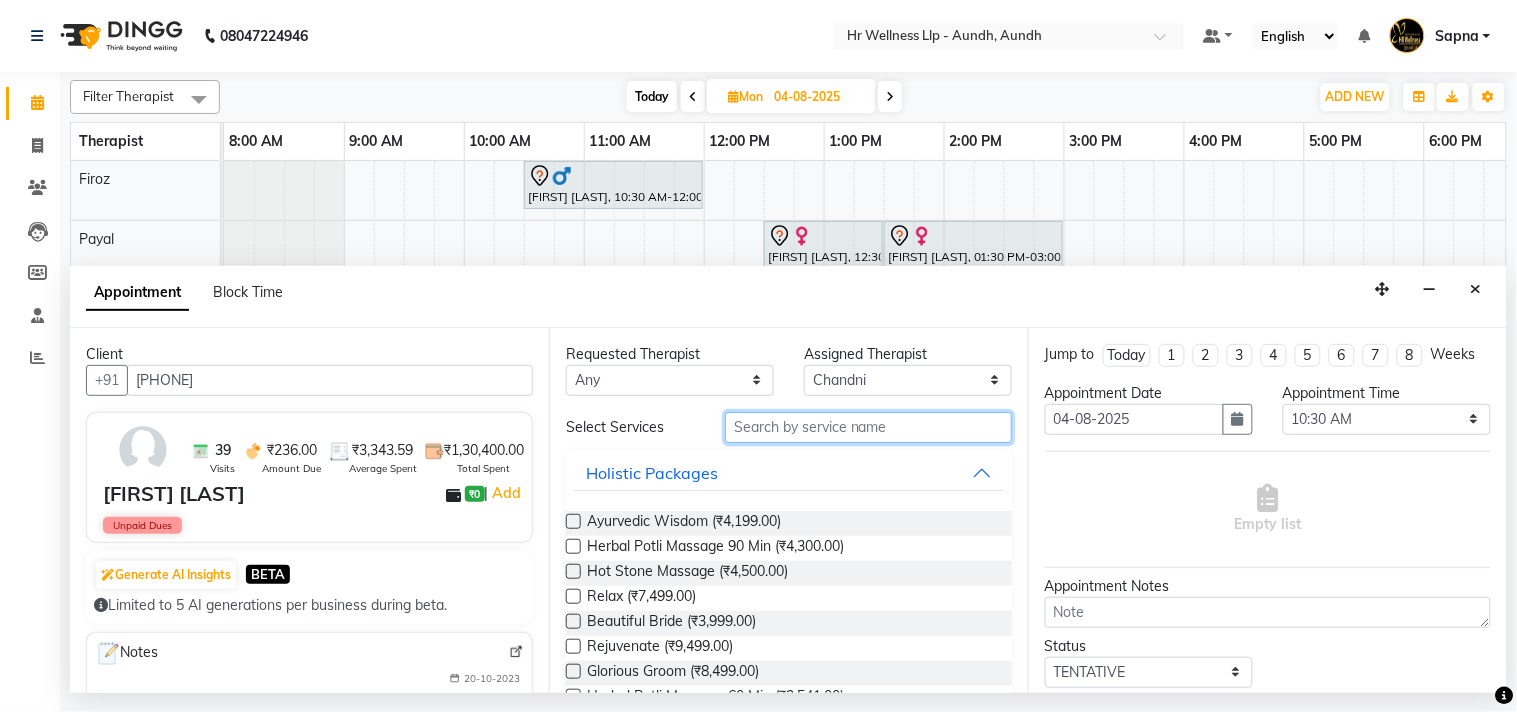 click at bounding box center [868, 427] 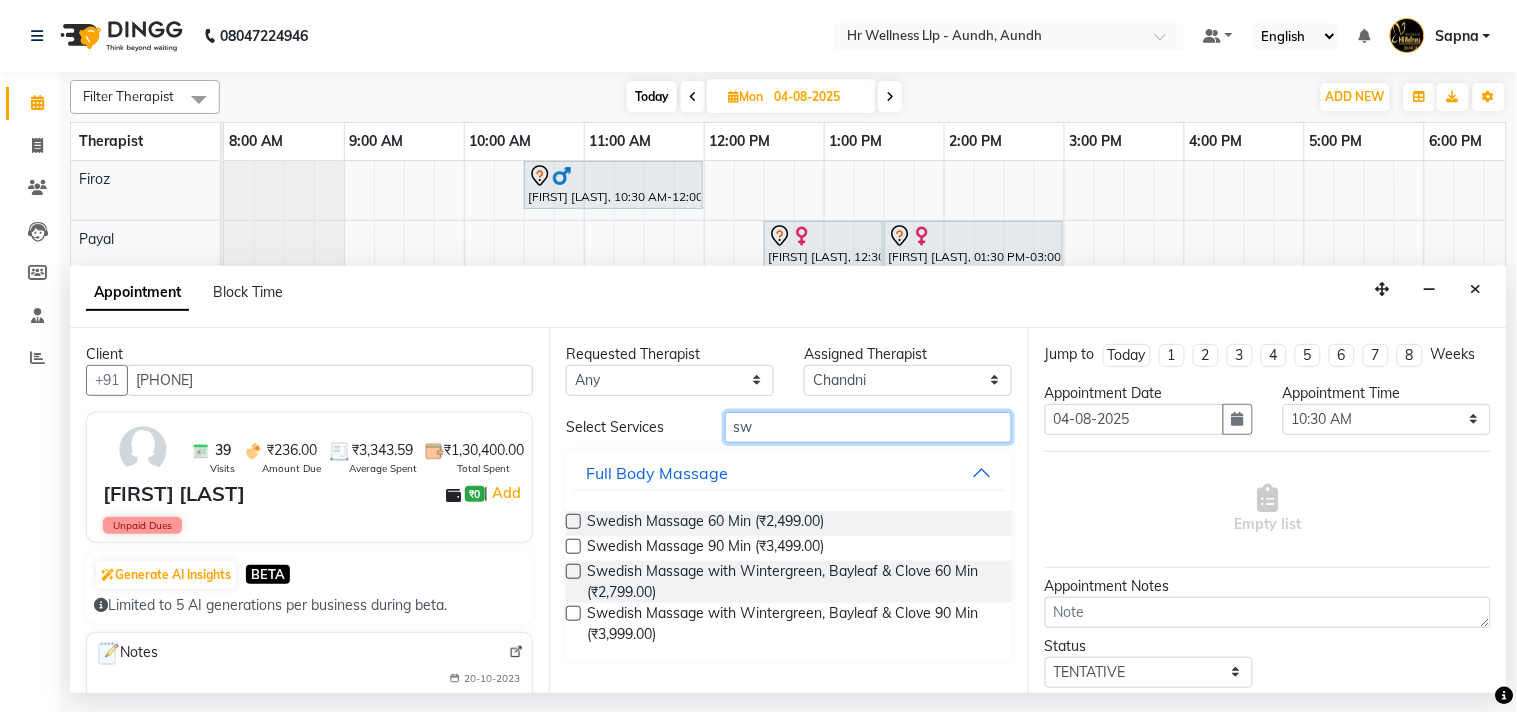 type on "sw" 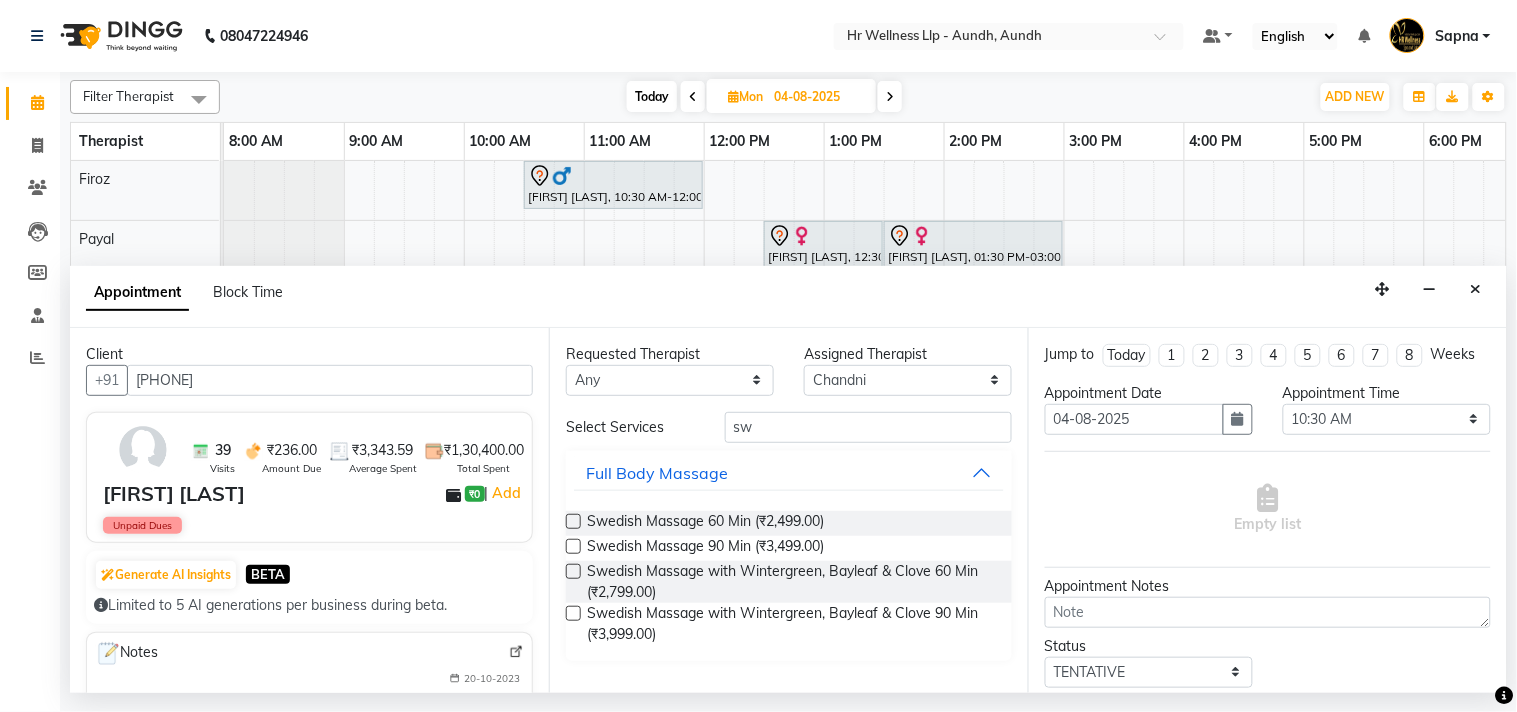 click at bounding box center [573, 571] 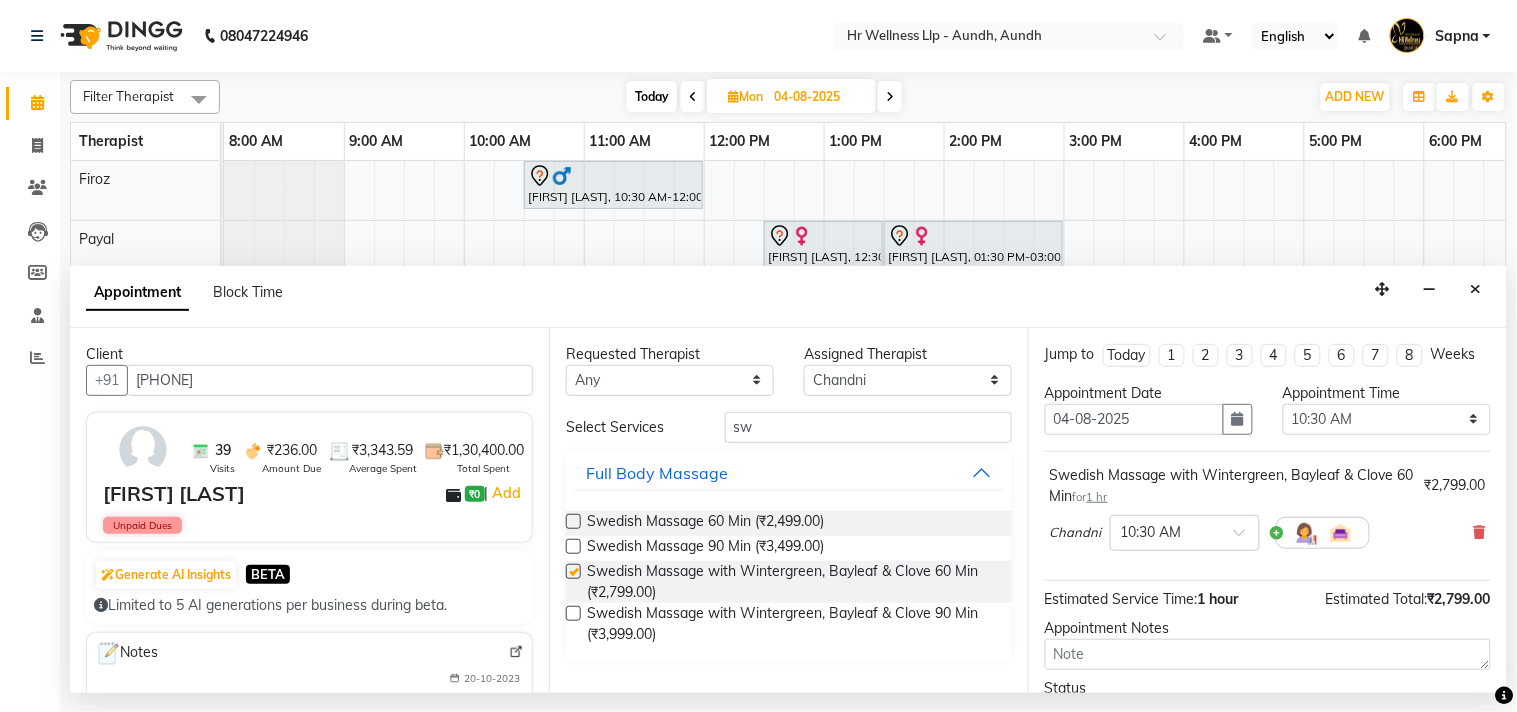 checkbox on "false" 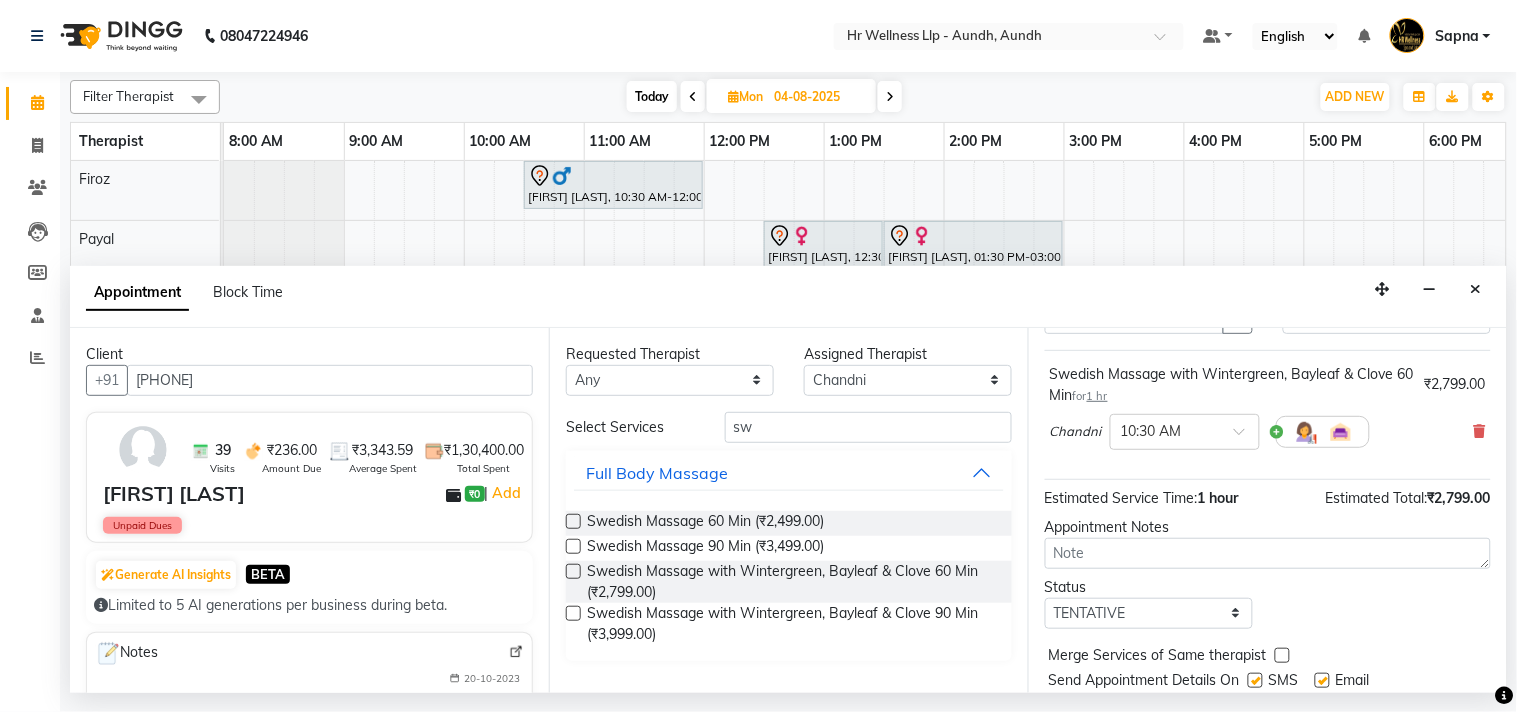 scroll, scrollTop: 181, scrollLeft: 0, axis: vertical 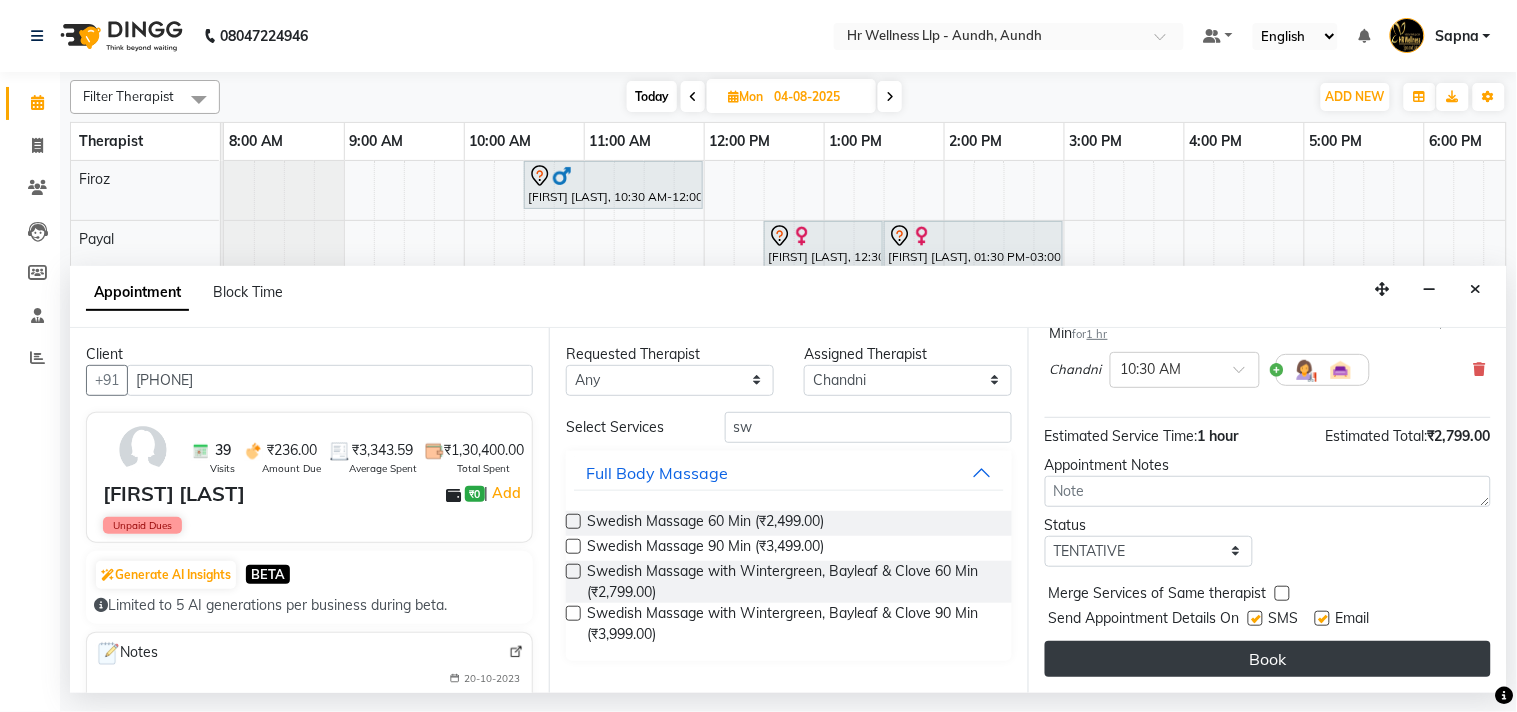click on "Book" at bounding box center (1268, 659) 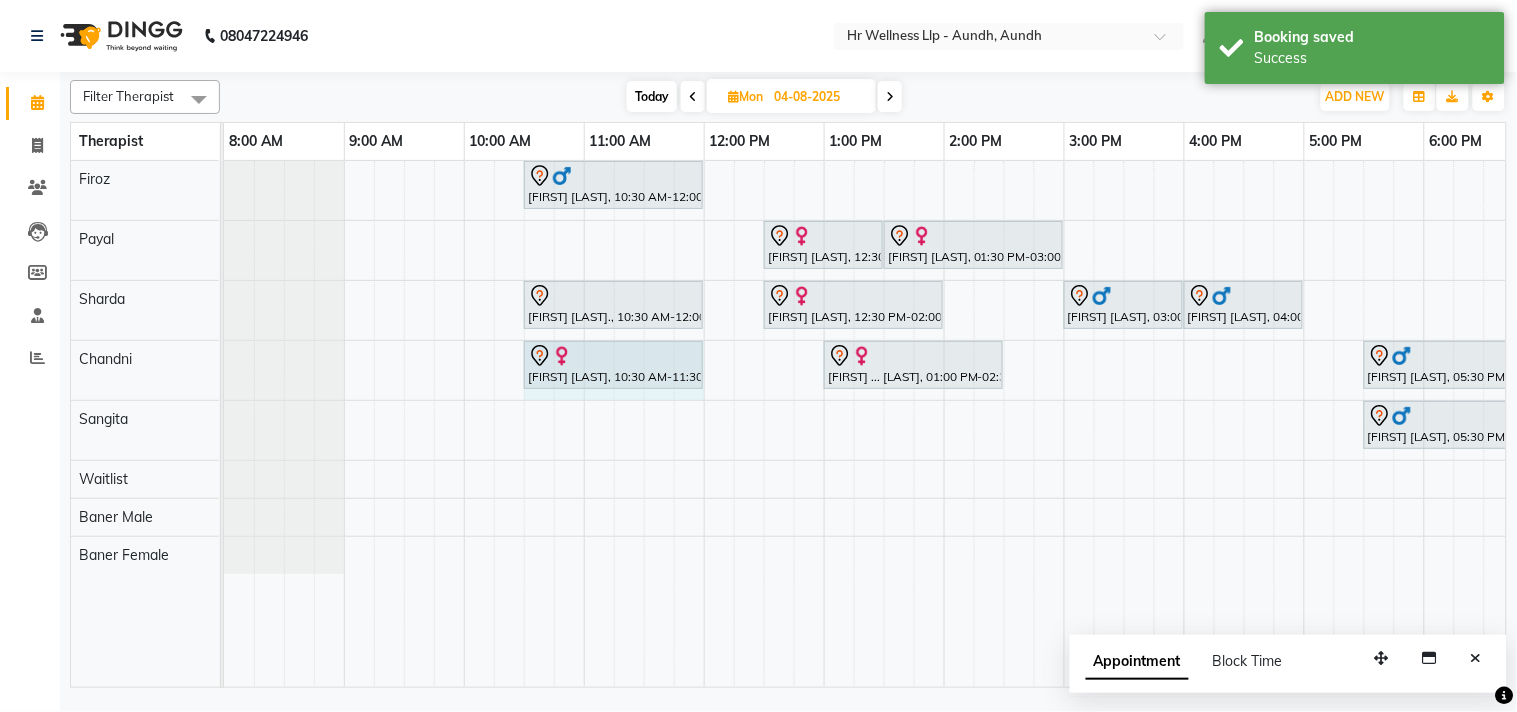 drag, startPoint x: 641, startPoint y: 356, endPoint x: 676, endPoint y: 353, distance: 35.128338 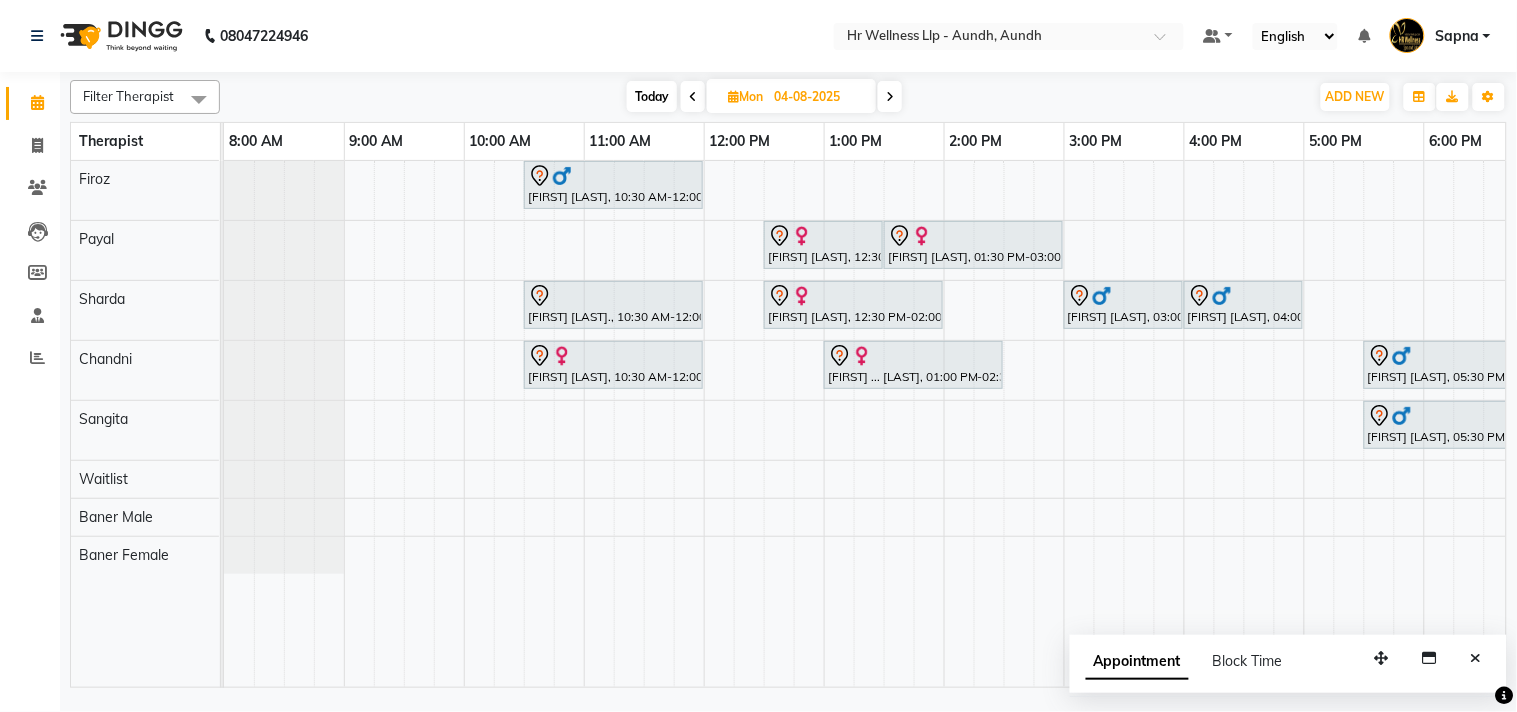 click on "Today" at bounding box center [652, 96] 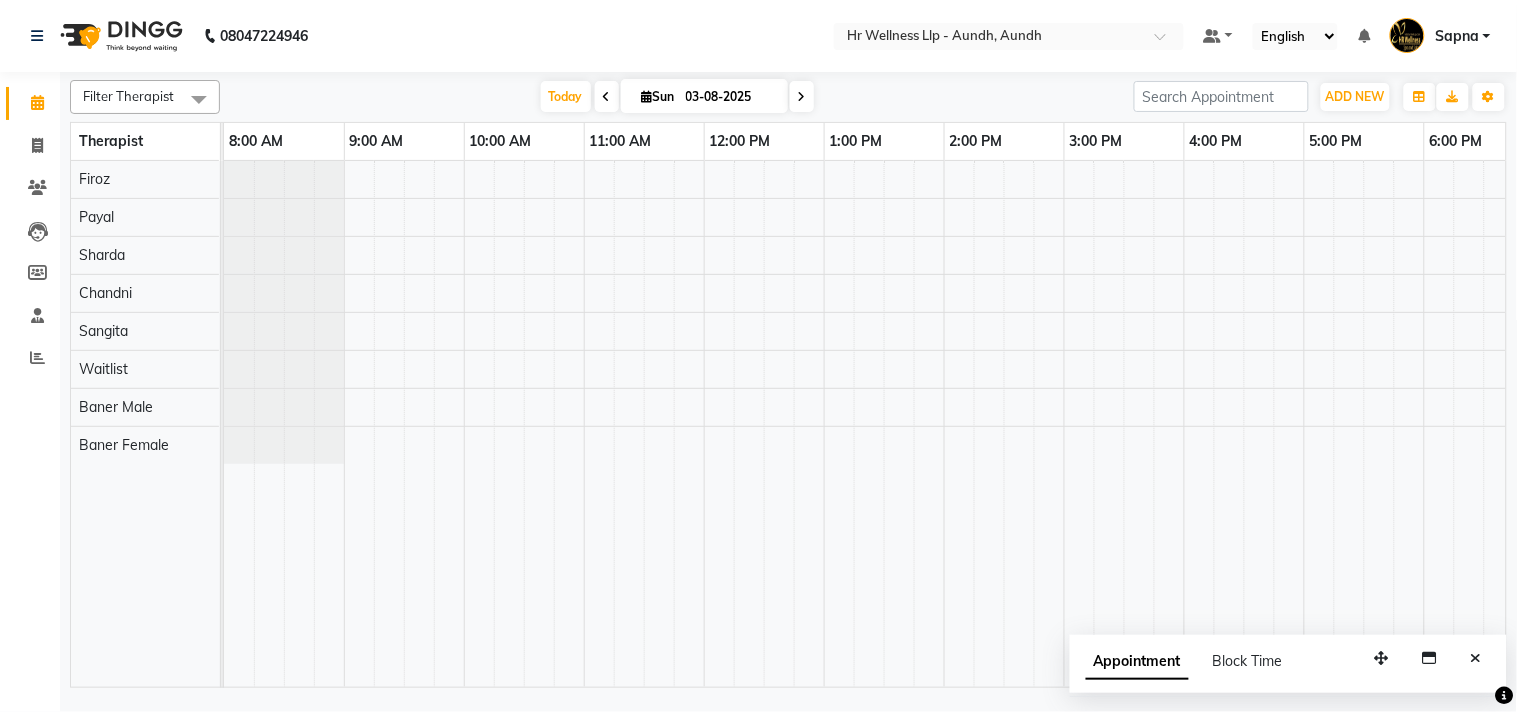 scroll, scrollTop: 0, scrollLeft: 277, axis: horizontal 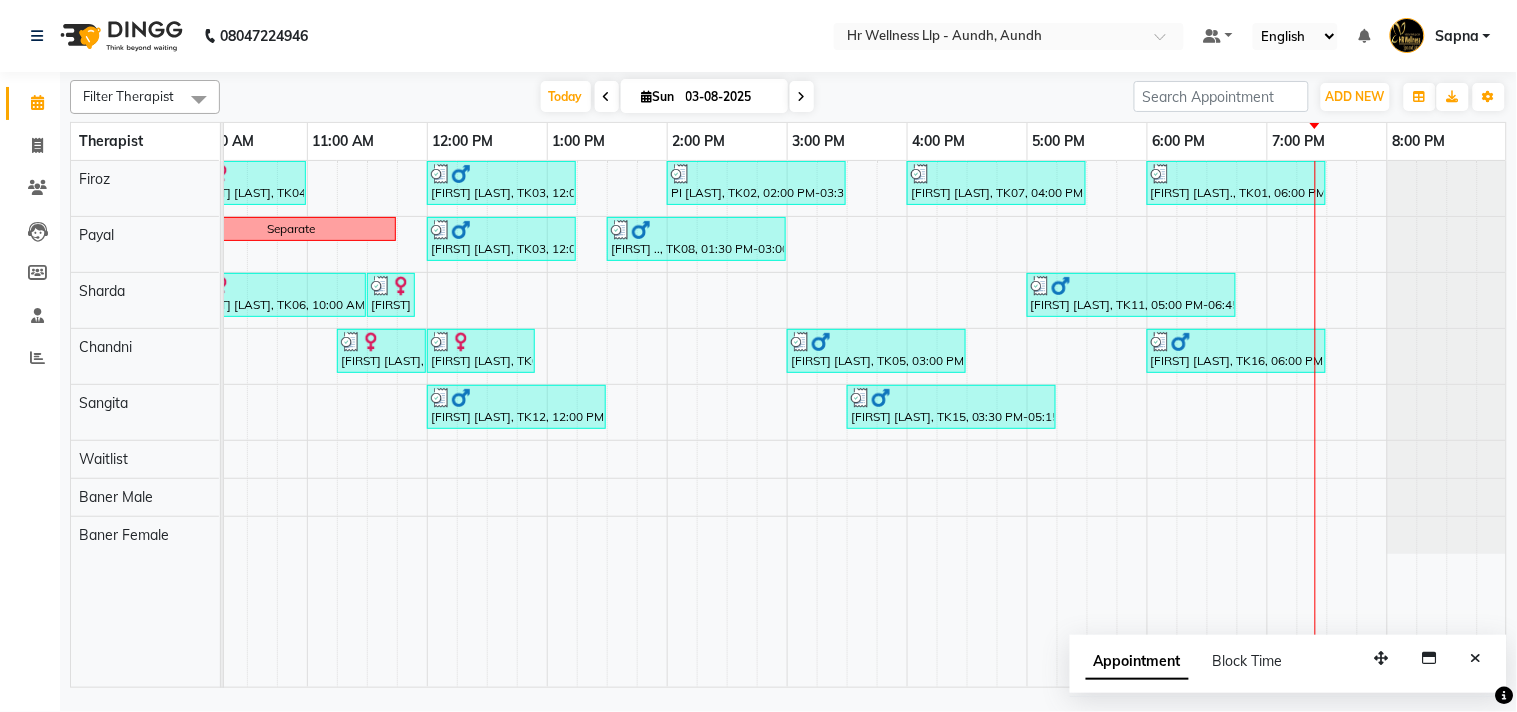 click at bounding box center (802, 97) 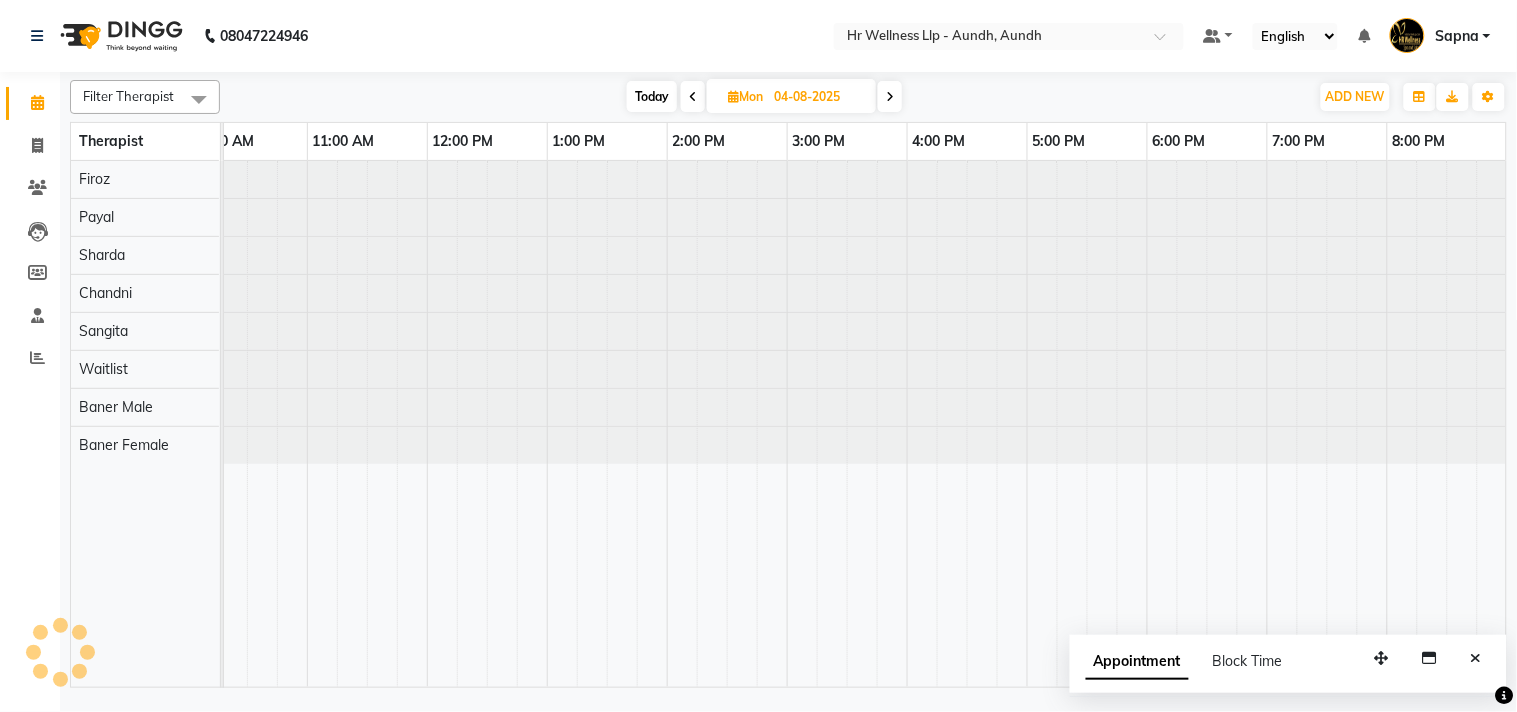 scroll, scrollTop: 0, scrollLeft: 0, axis: both 